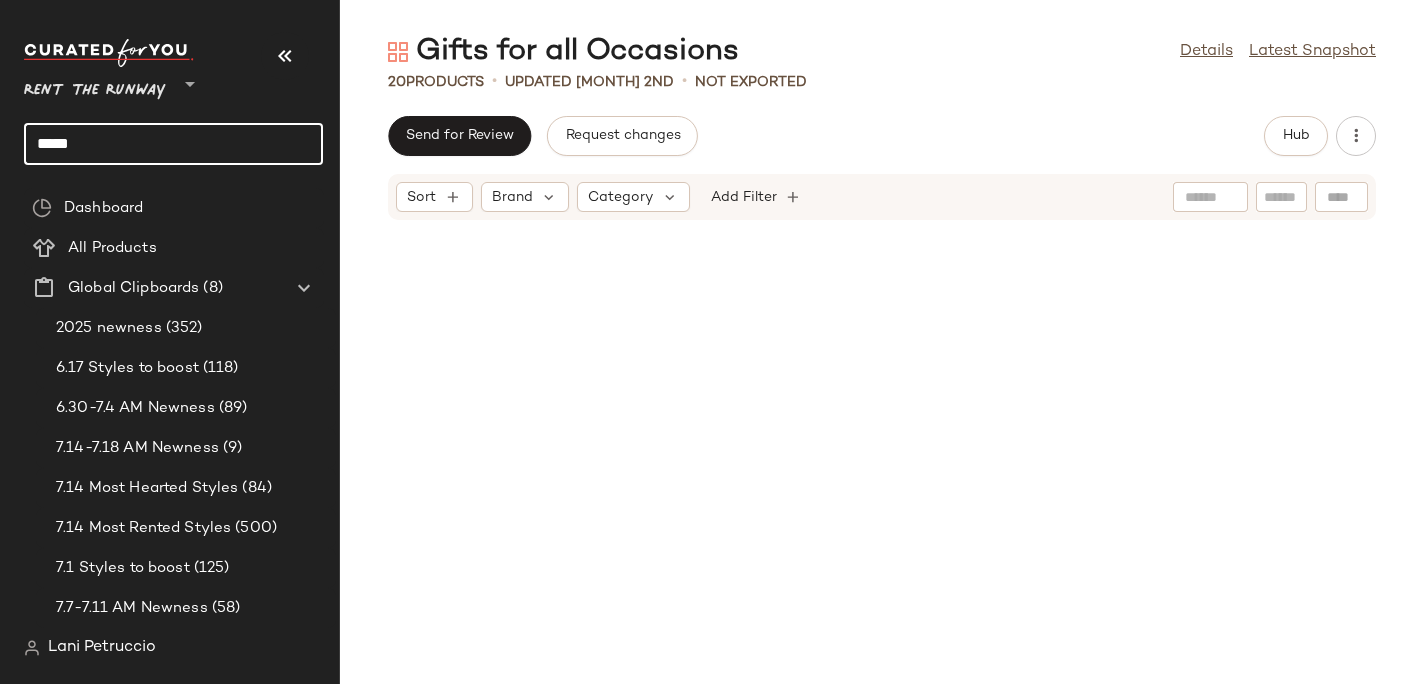 scroll, scrollTop: 0, scrollLeft: 0, axis: both 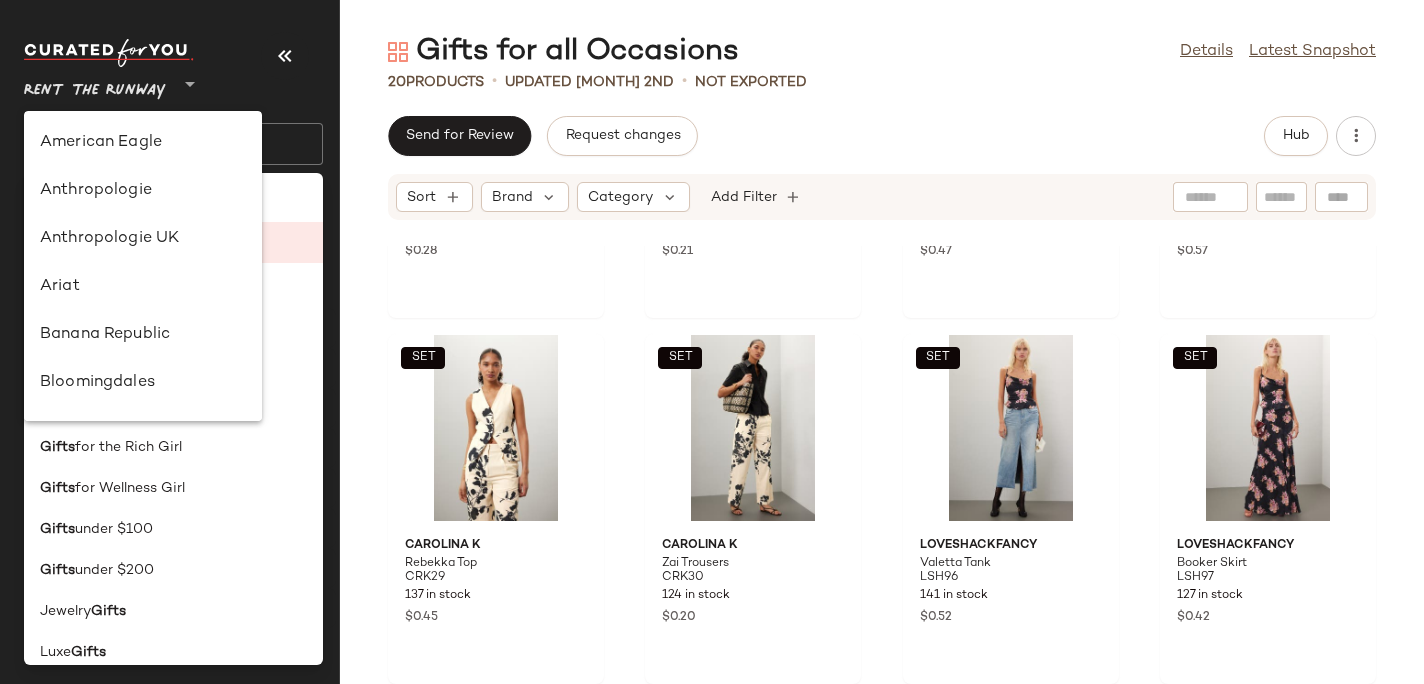 click on "Rent the Runway" at bounding box center [95, 86] 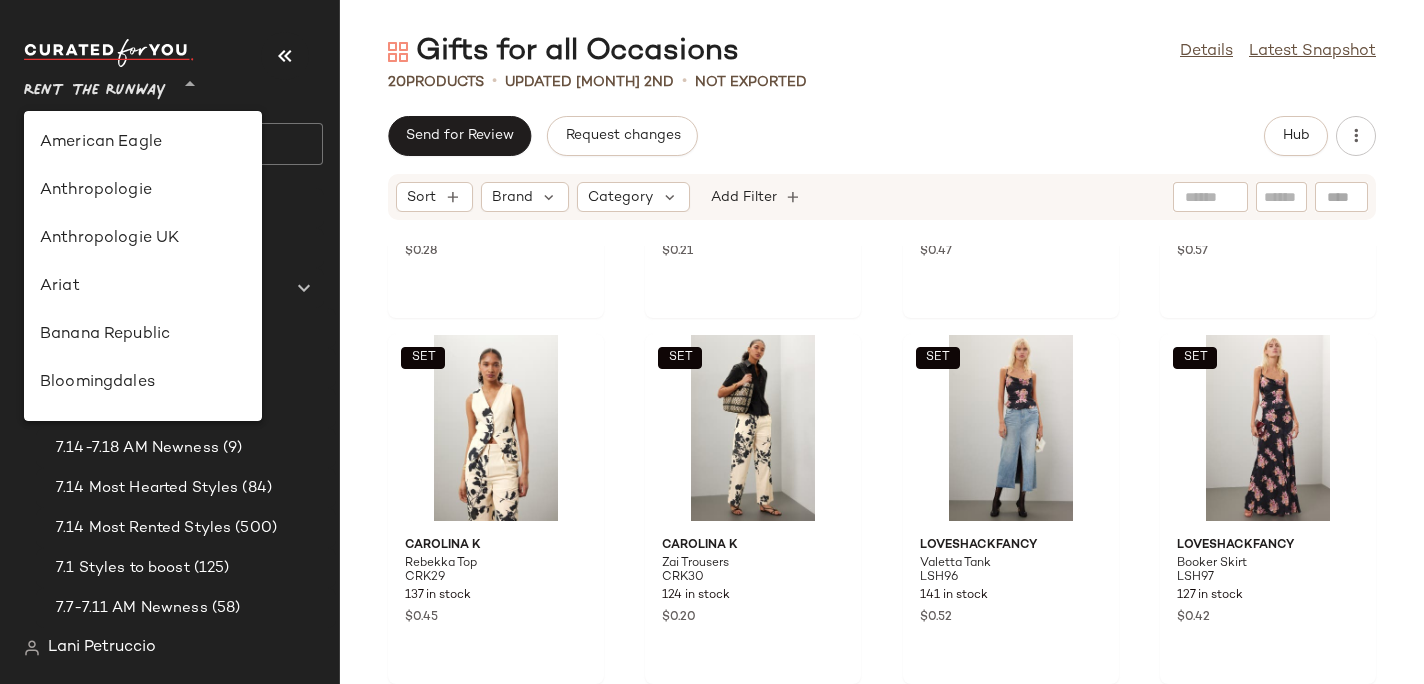 click on "Rent the Runway" at bounding box center (95, 86) 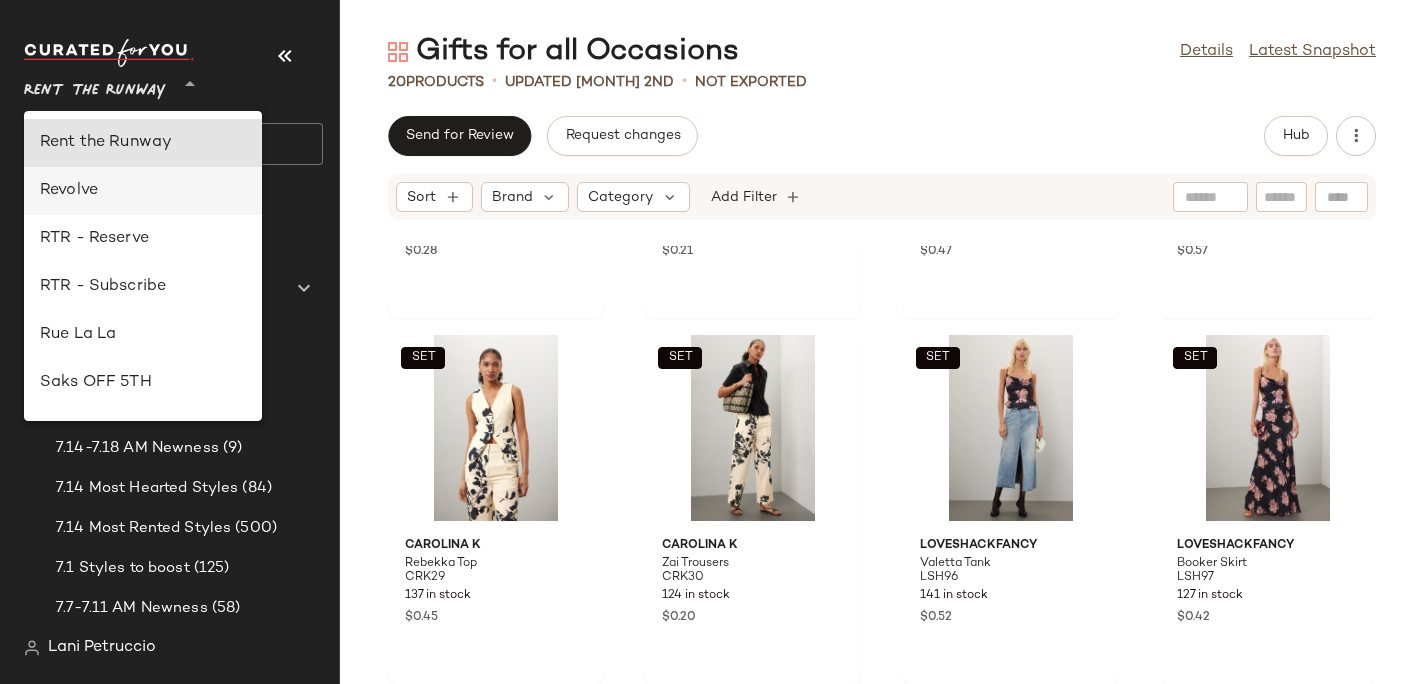 click on "Revolve" at bounding box center [143, 191] 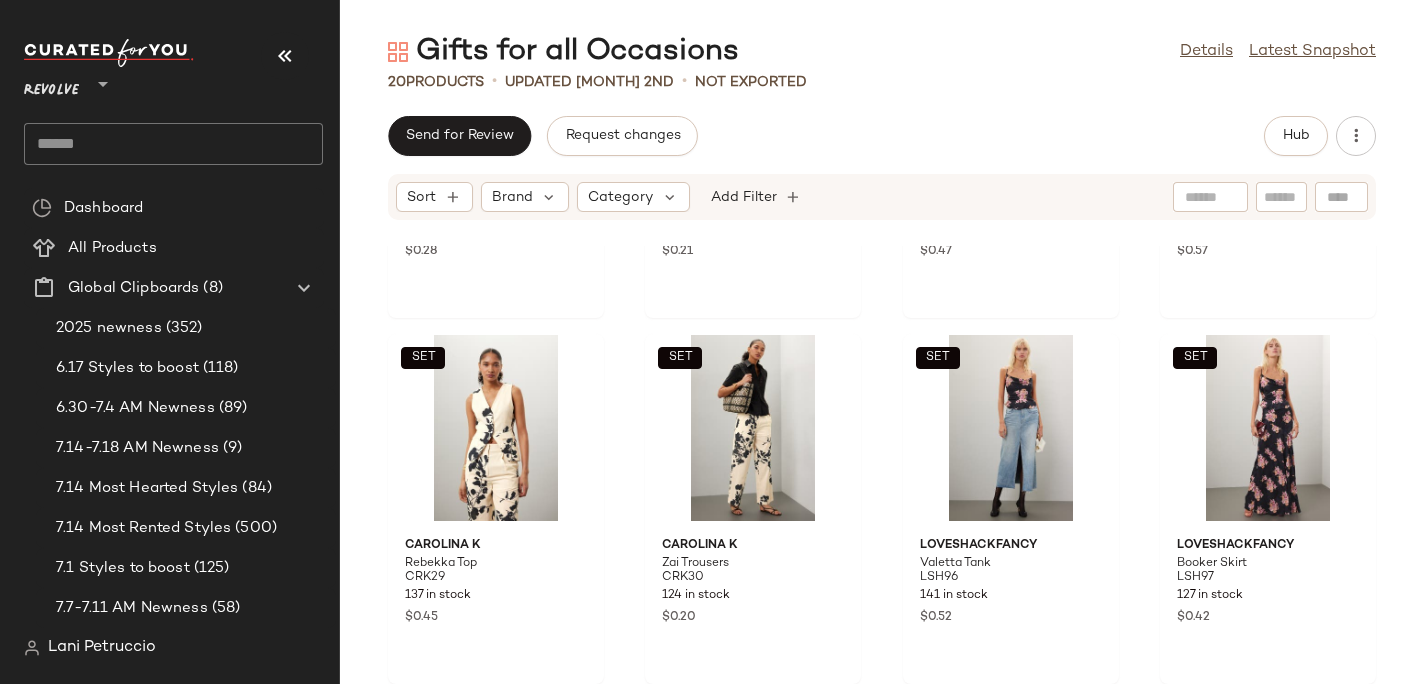 click 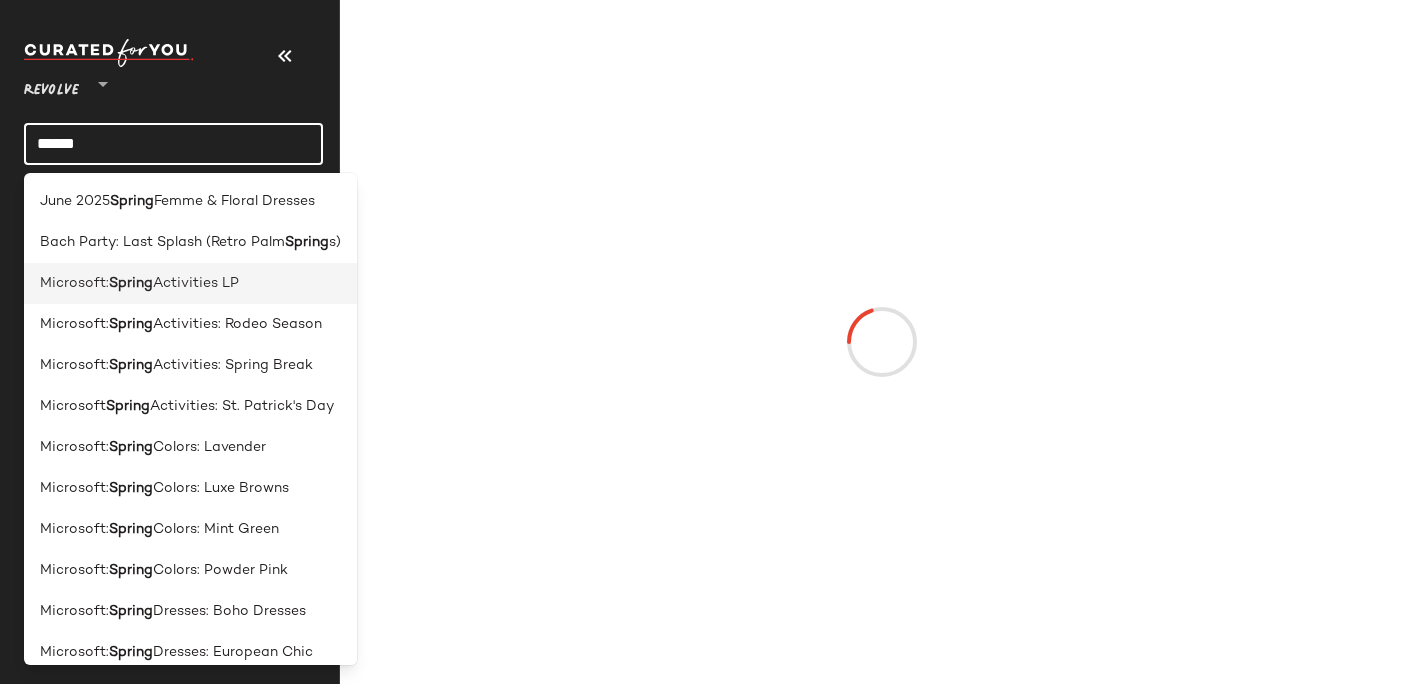 click on "Microsoft:" at bounding box center (74, 283) 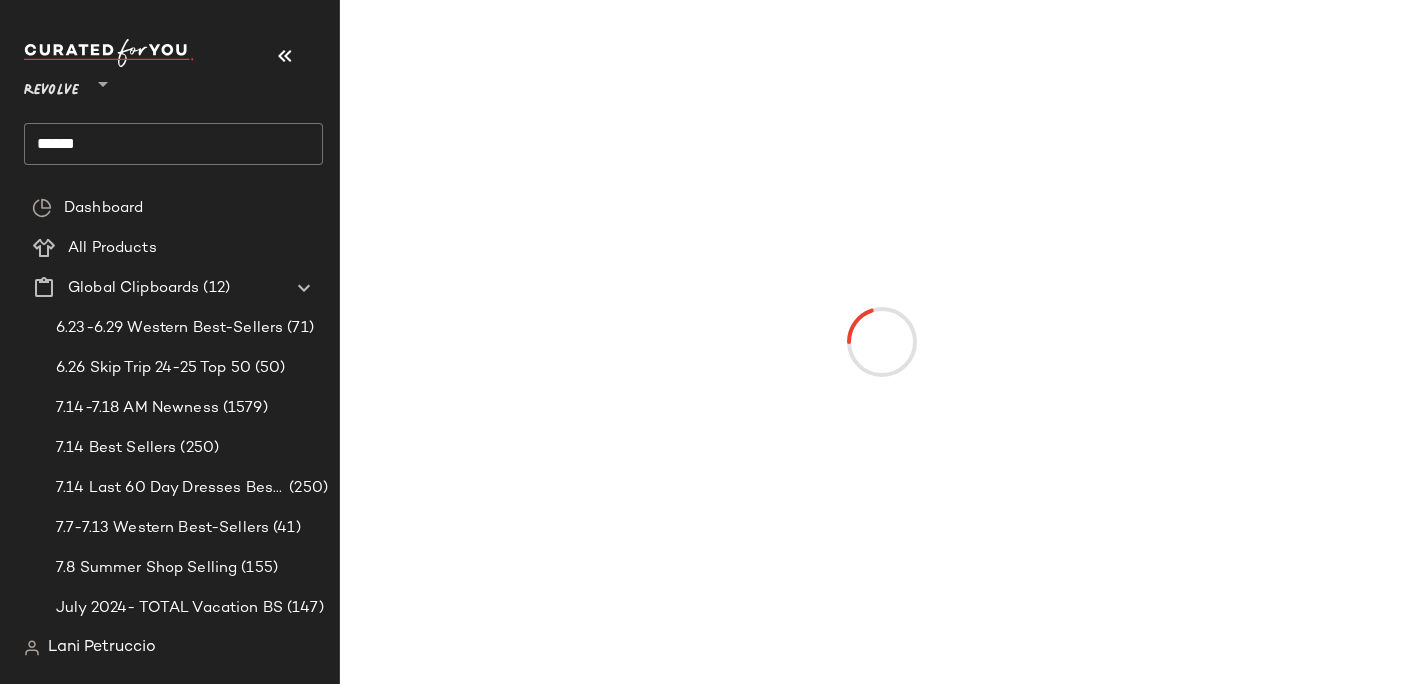 click at bounding box center [882, 342] 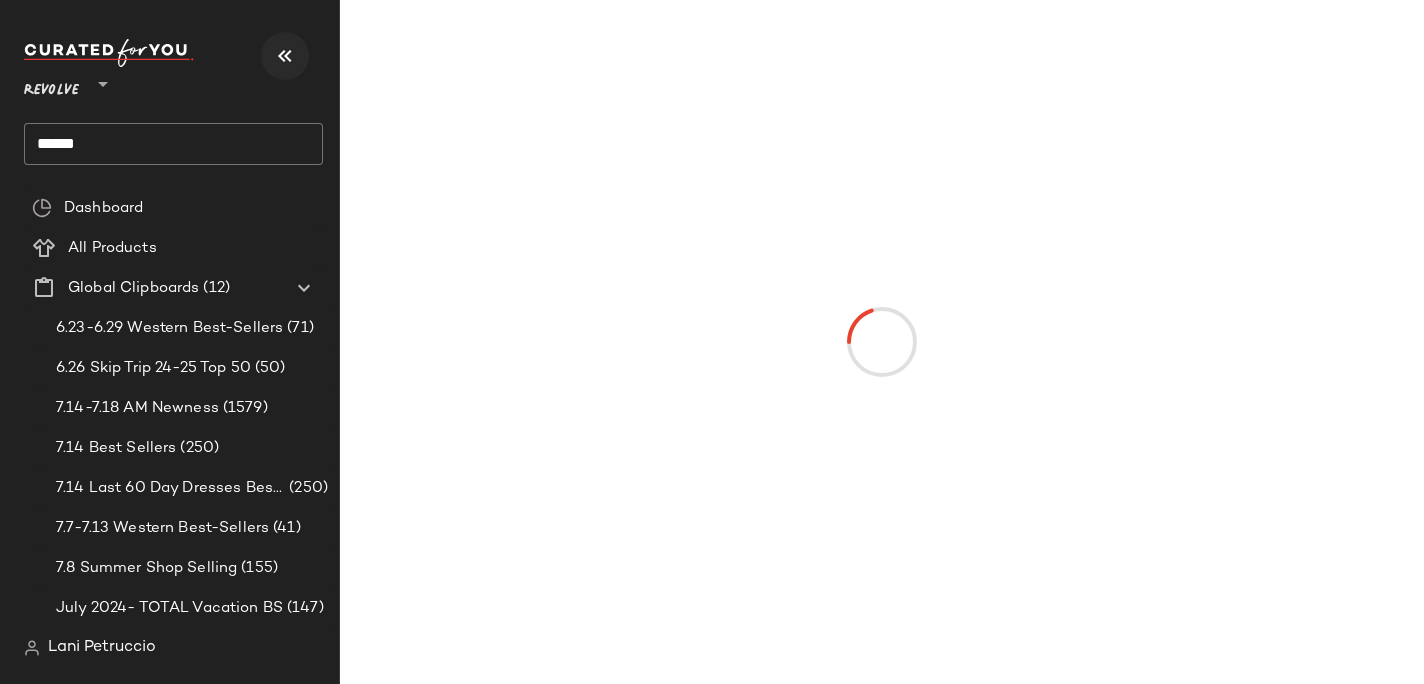 click at bounding box center (285, 56) 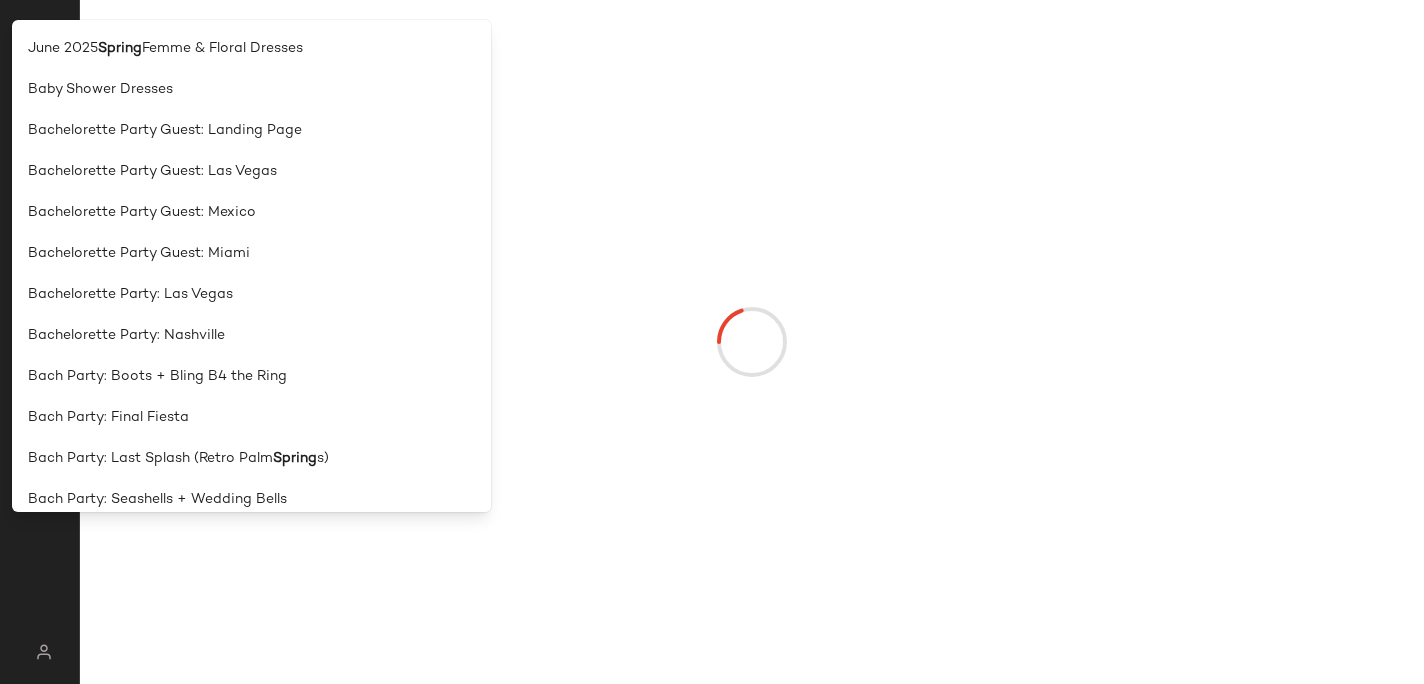 click at bounding box center (752, 342) 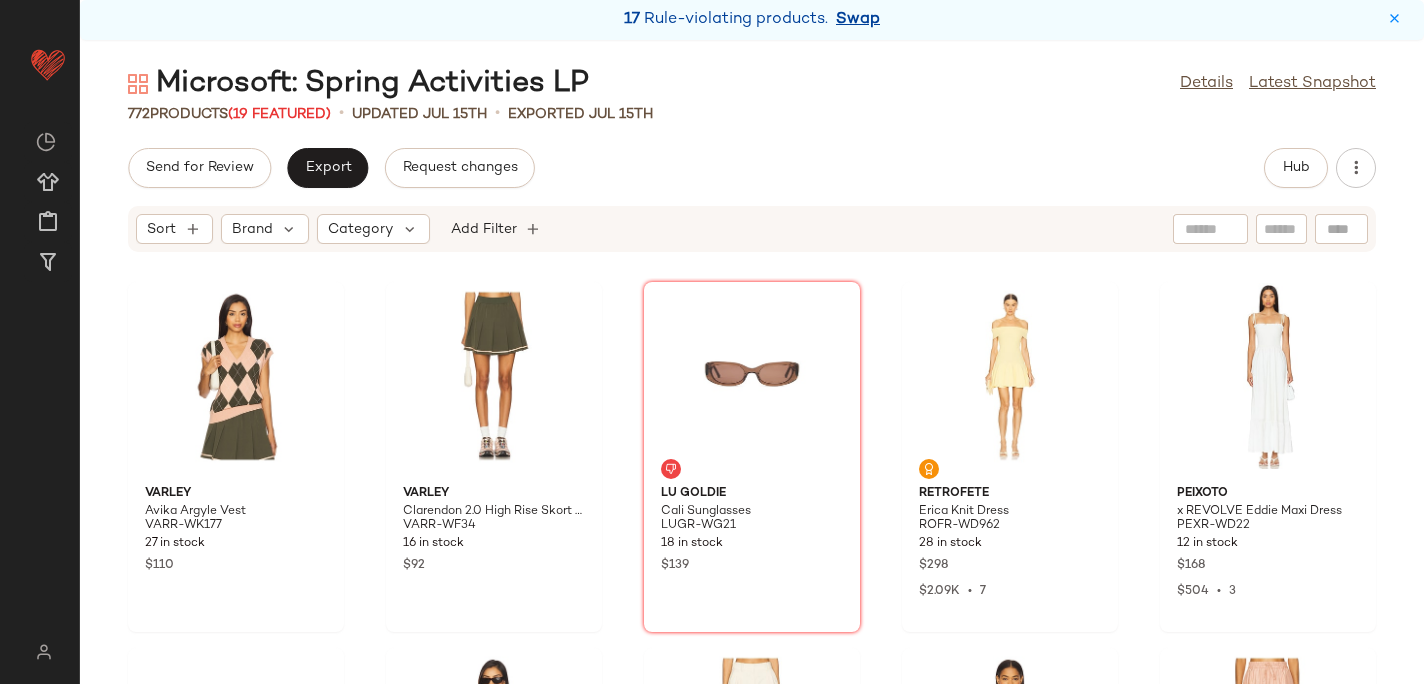 click on "Swap" at bounding box center [858, 20] 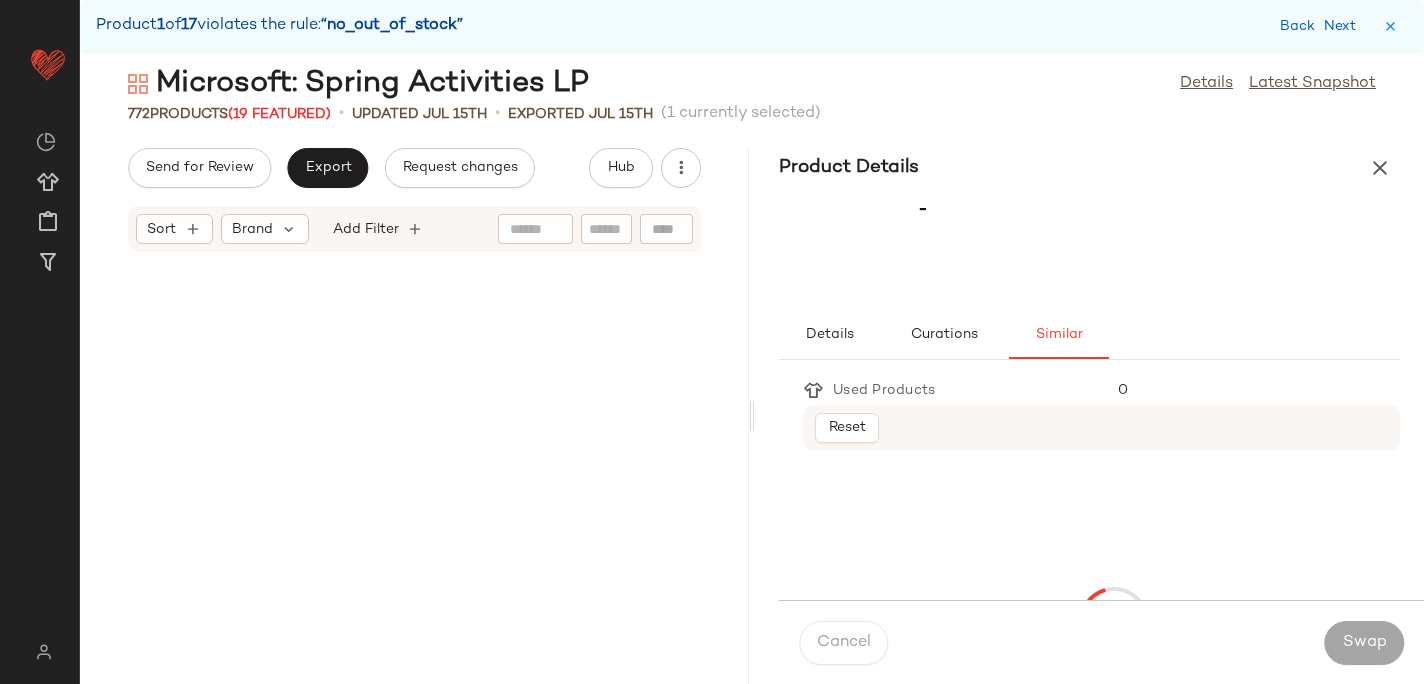 scroll, scrollTop: 3660, scrollLeft: 0, axis: vertical 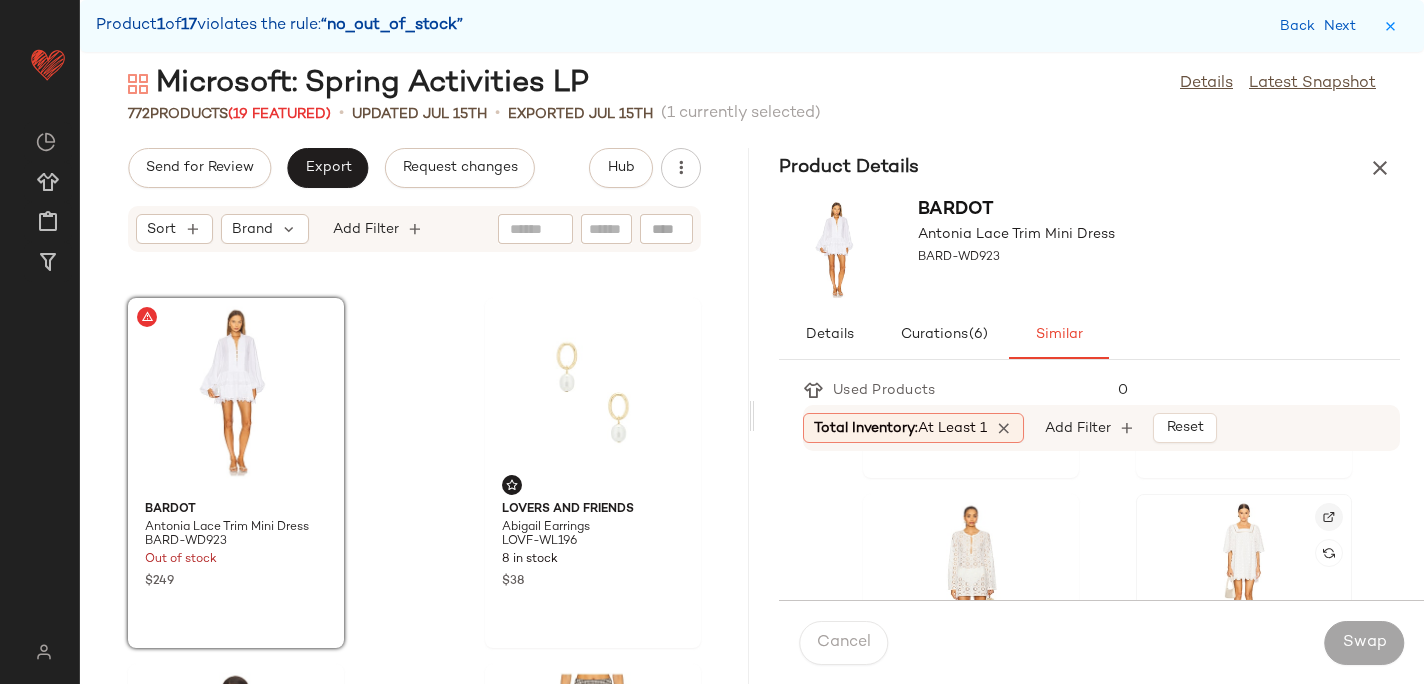 click 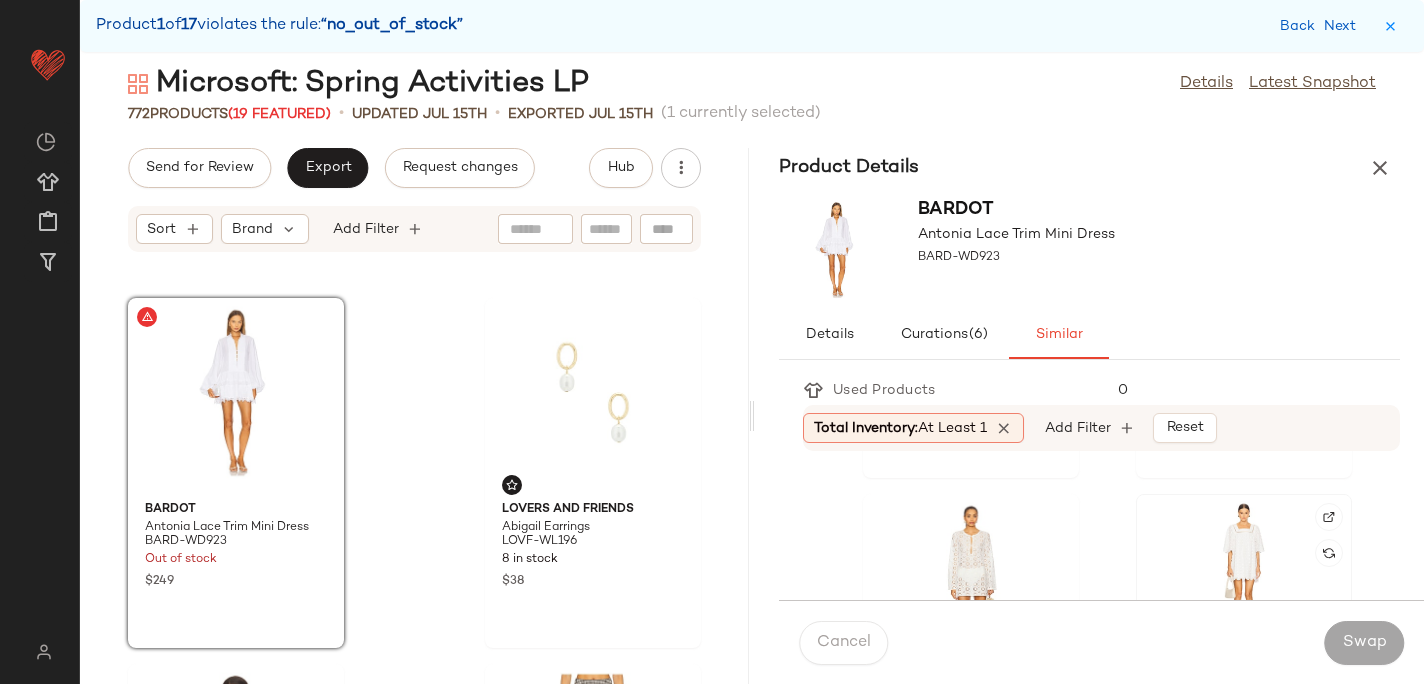 click 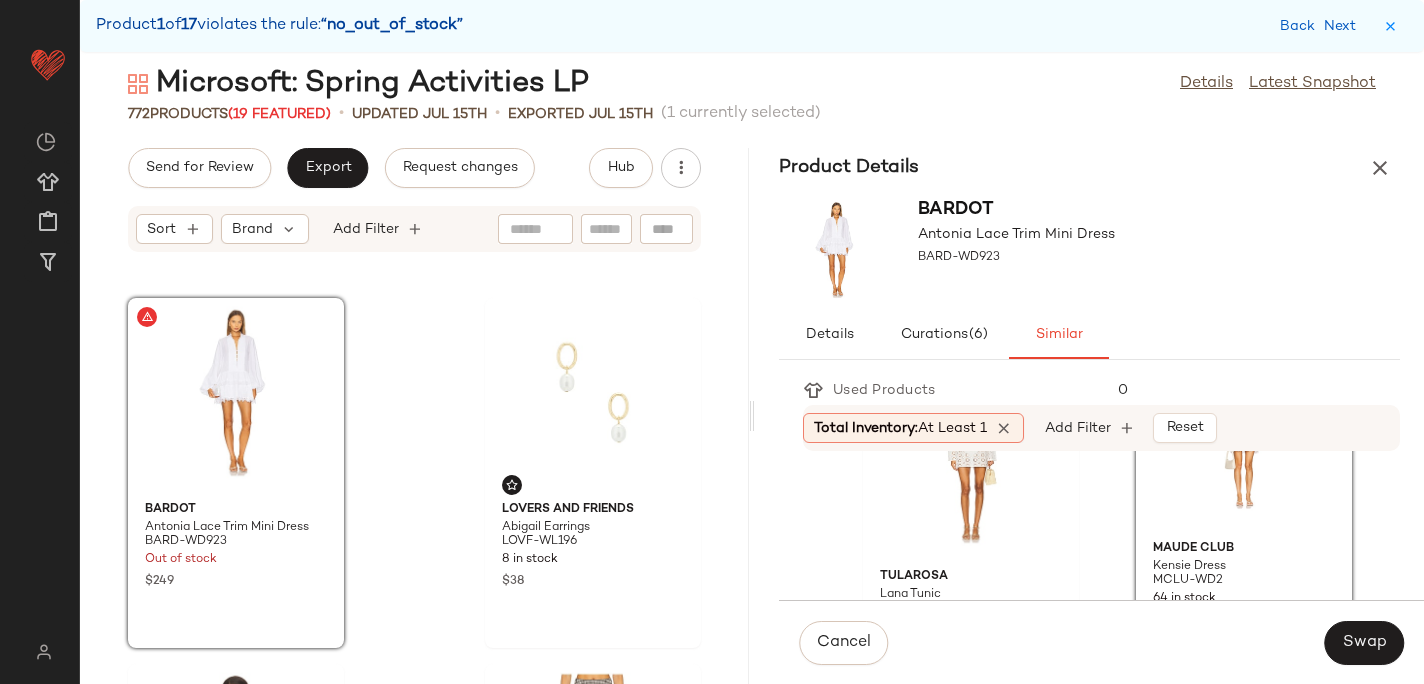 scroll, scrollTop: 1202, scrollLeft: 0, axis: vertical 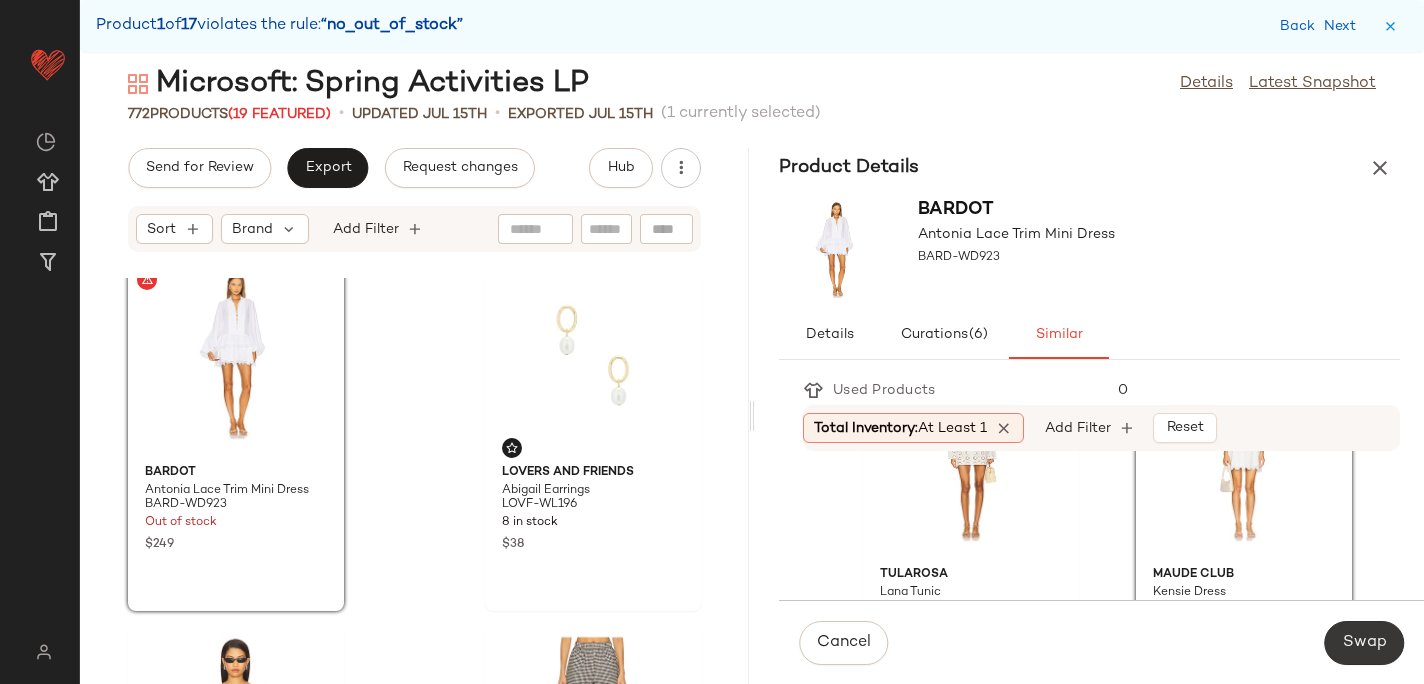 click on "Swap" 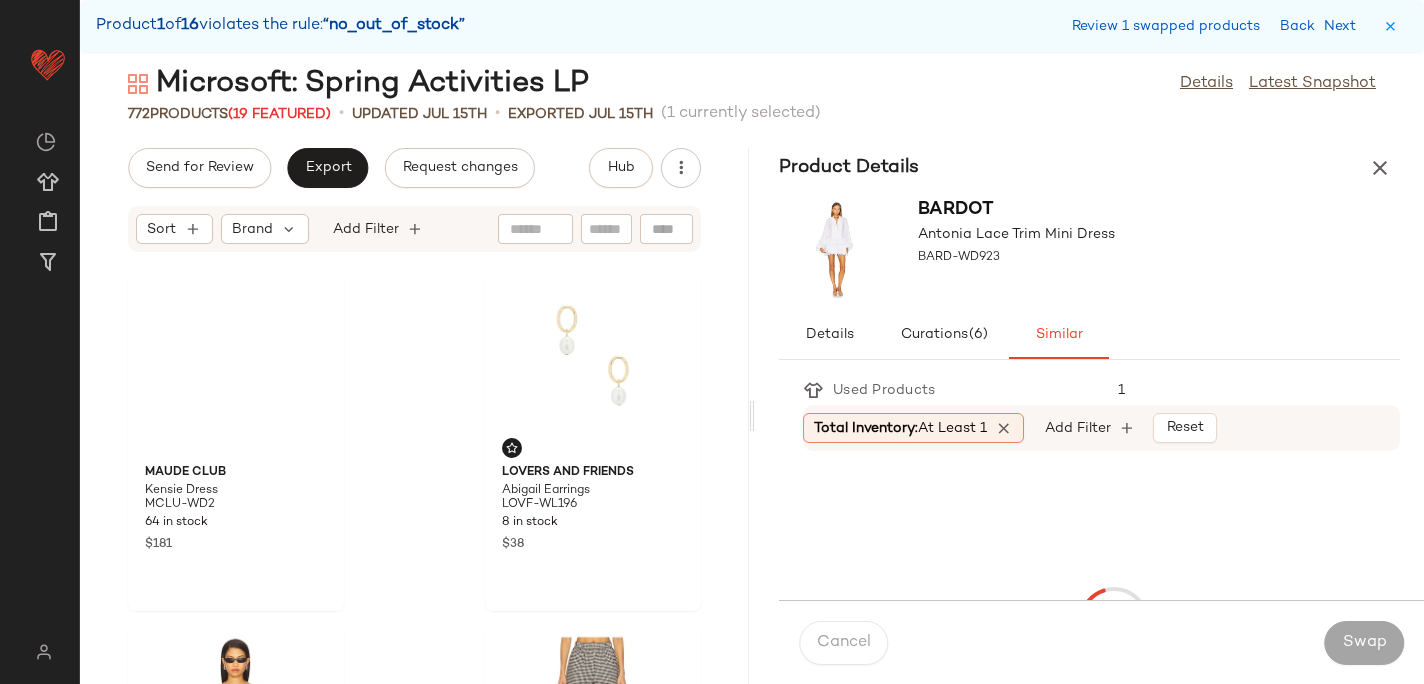 scroll, scrollTop: 4392, scrollLeft: 0, axis: vertical 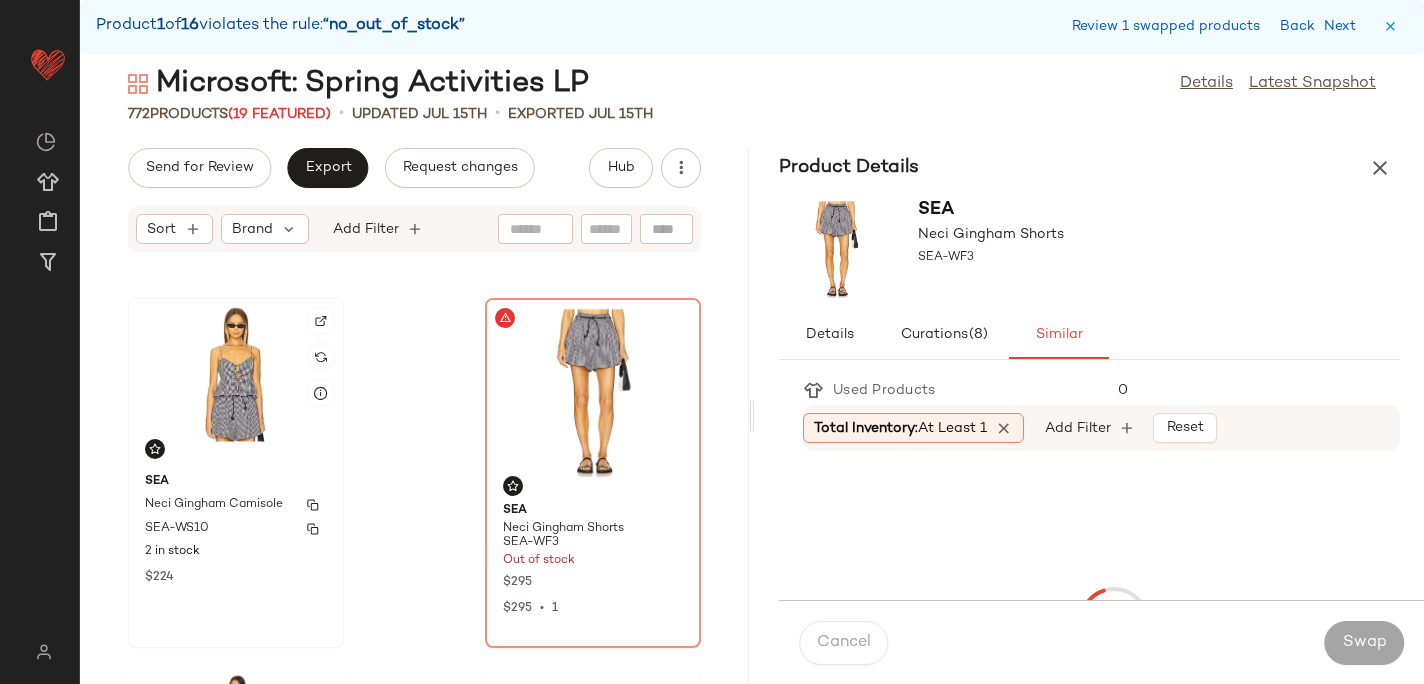 click on "Sea Neci Gingham Camisole SEA-WS10 2 in stock $224" 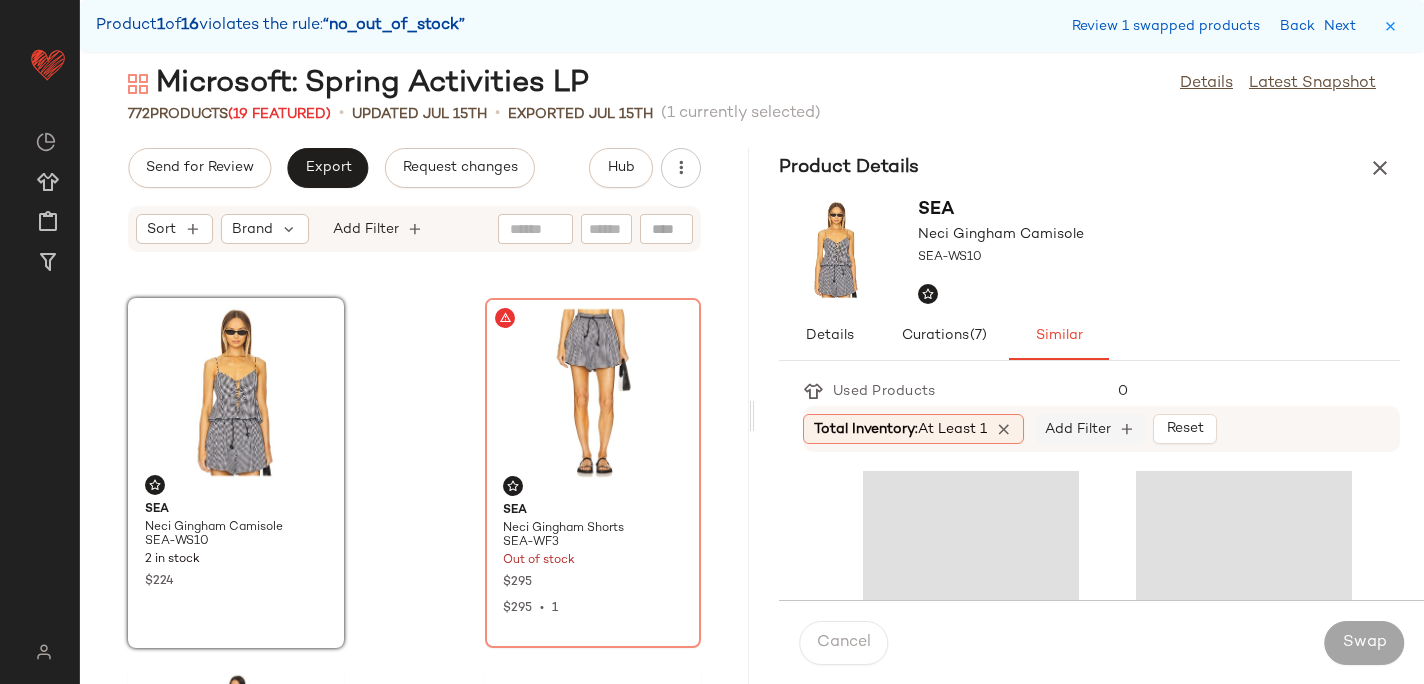 click on "Add Filter" at bounding box center [1078, 429] 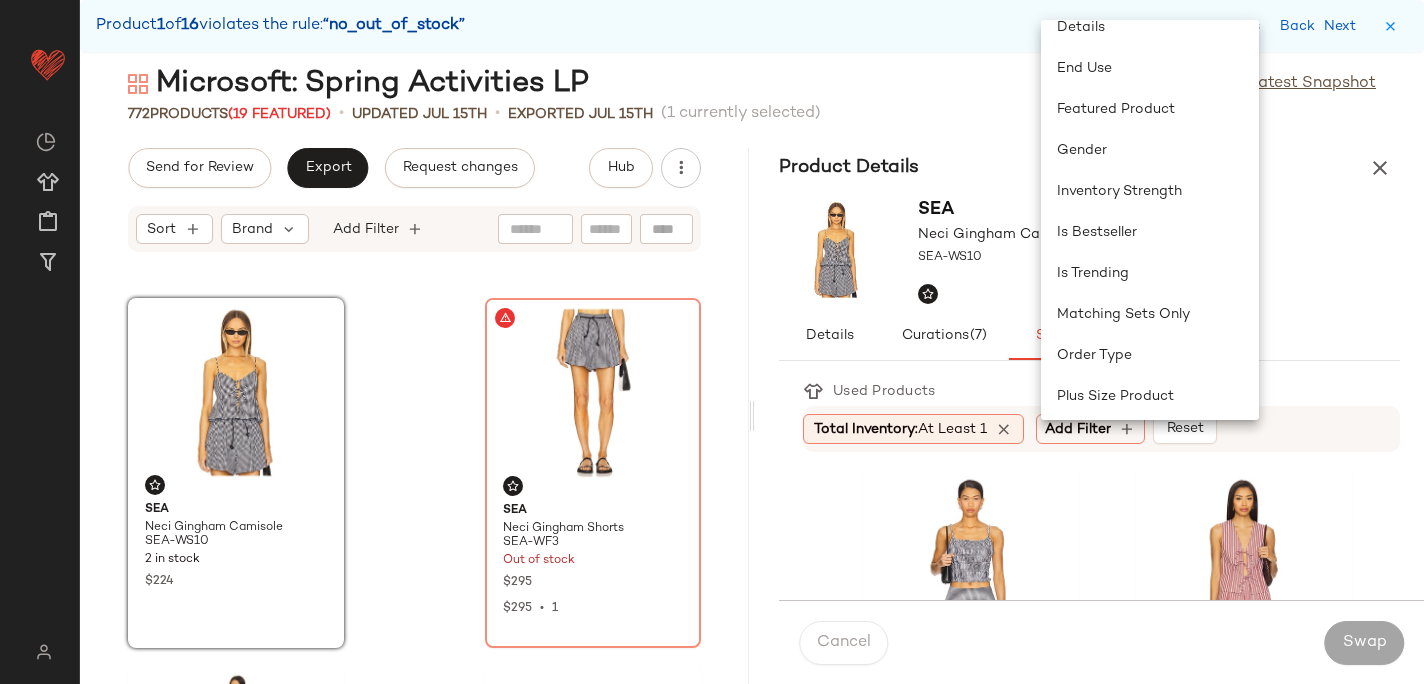 scroll, scrollTop: 563, scrollLeft: 0, axis: vertical 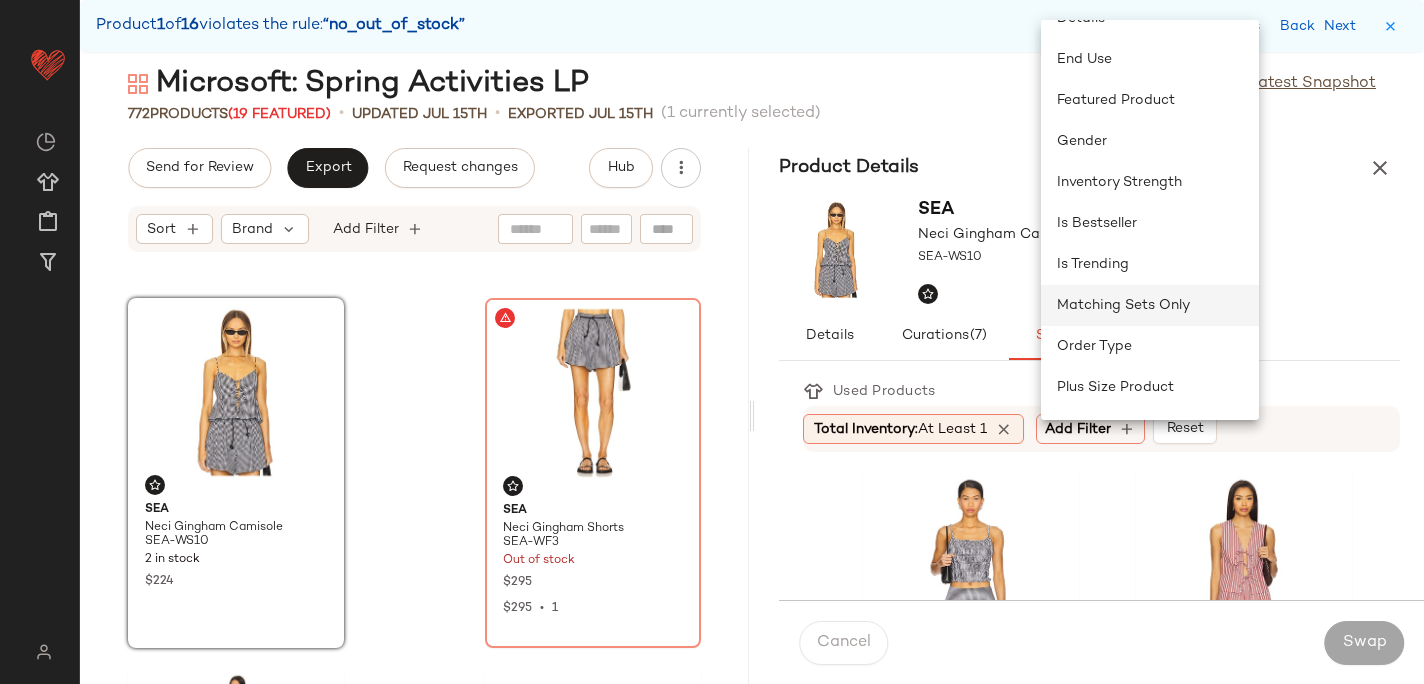 click on "Matching Sets Only" 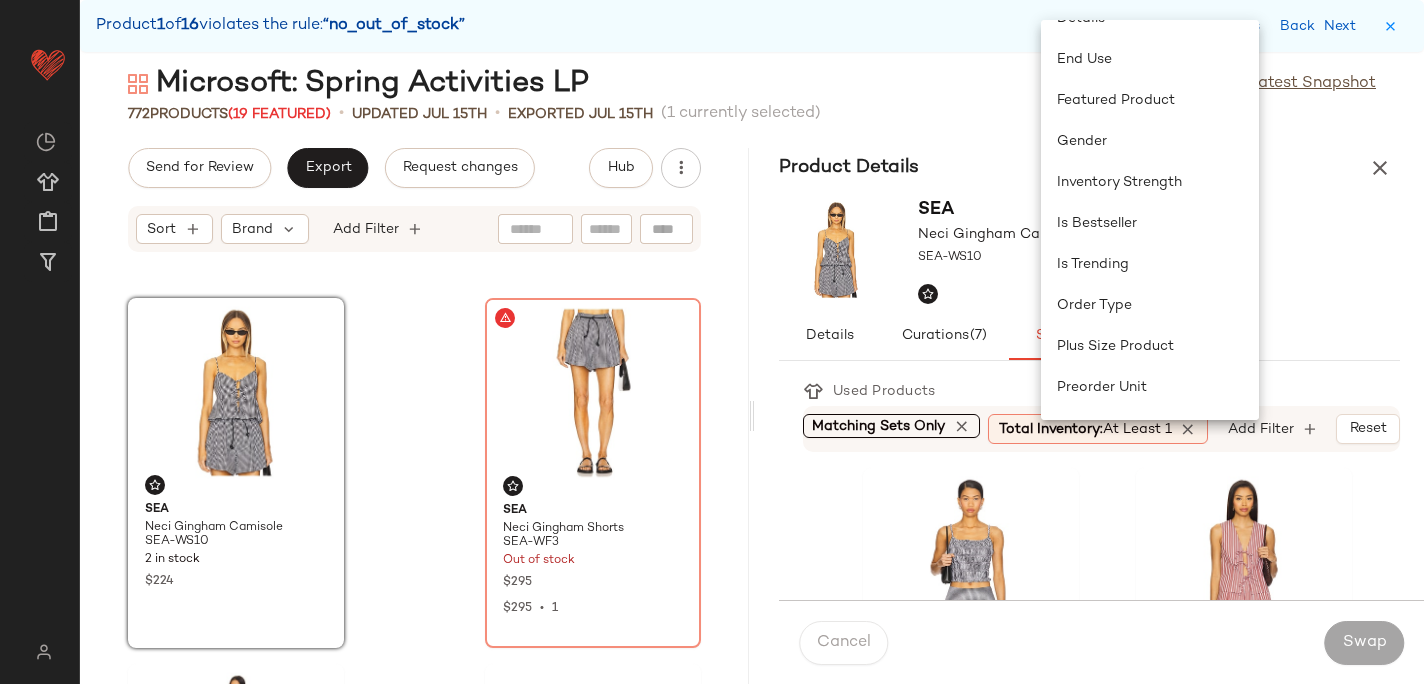 scroll, scrollTop: 0, scrollLeft: 5, axis: horizontal 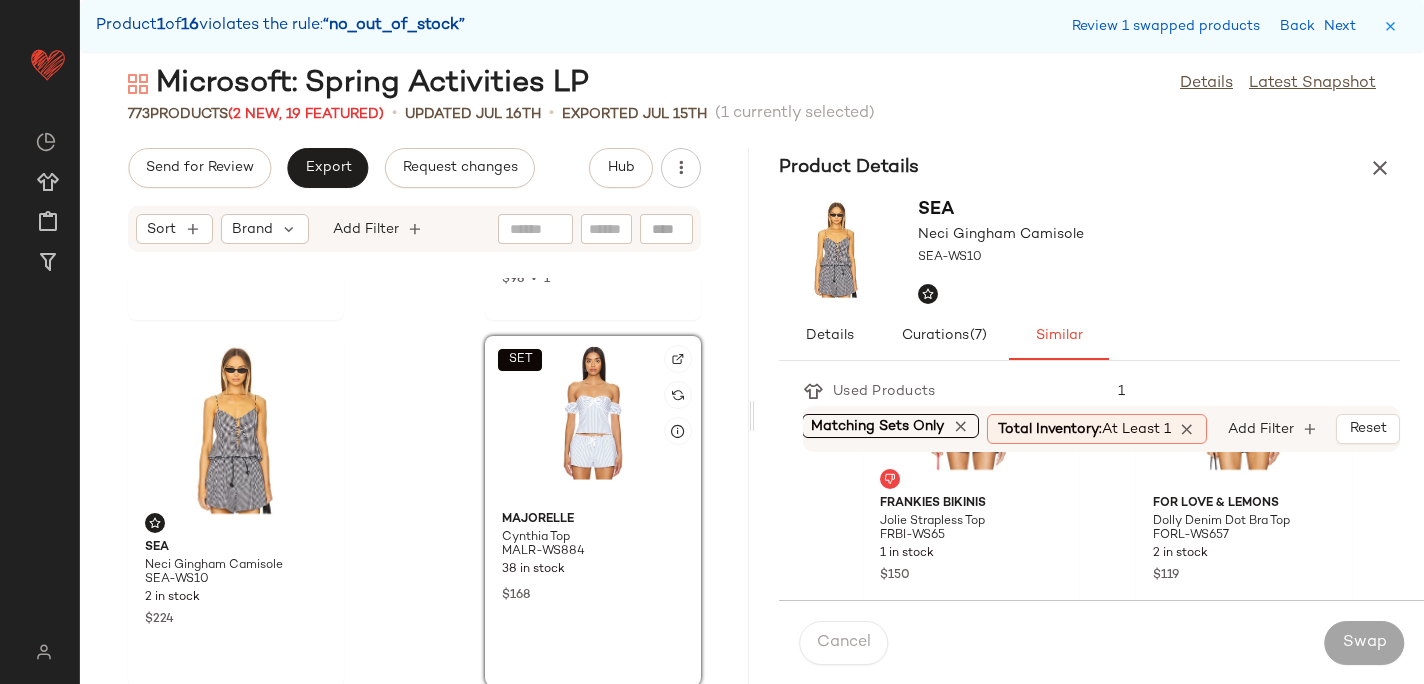 click on "SET" 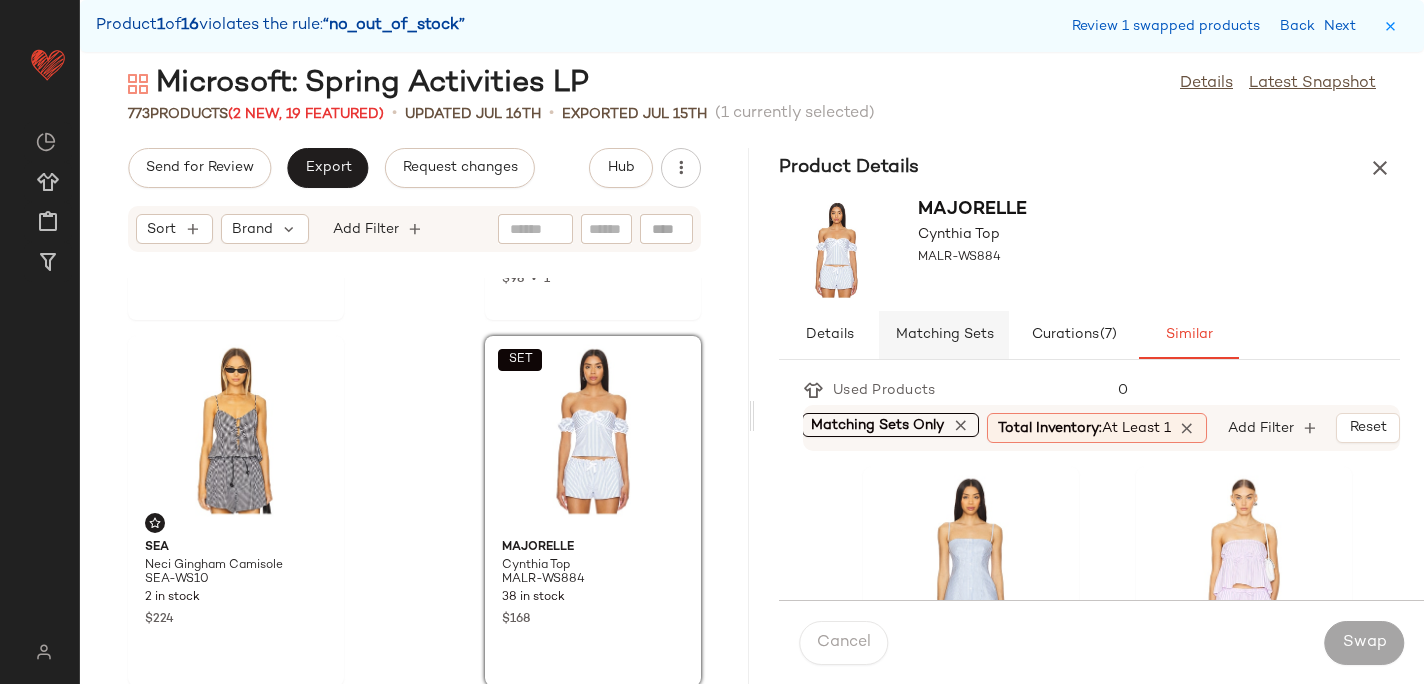 click on "Matching Sets" 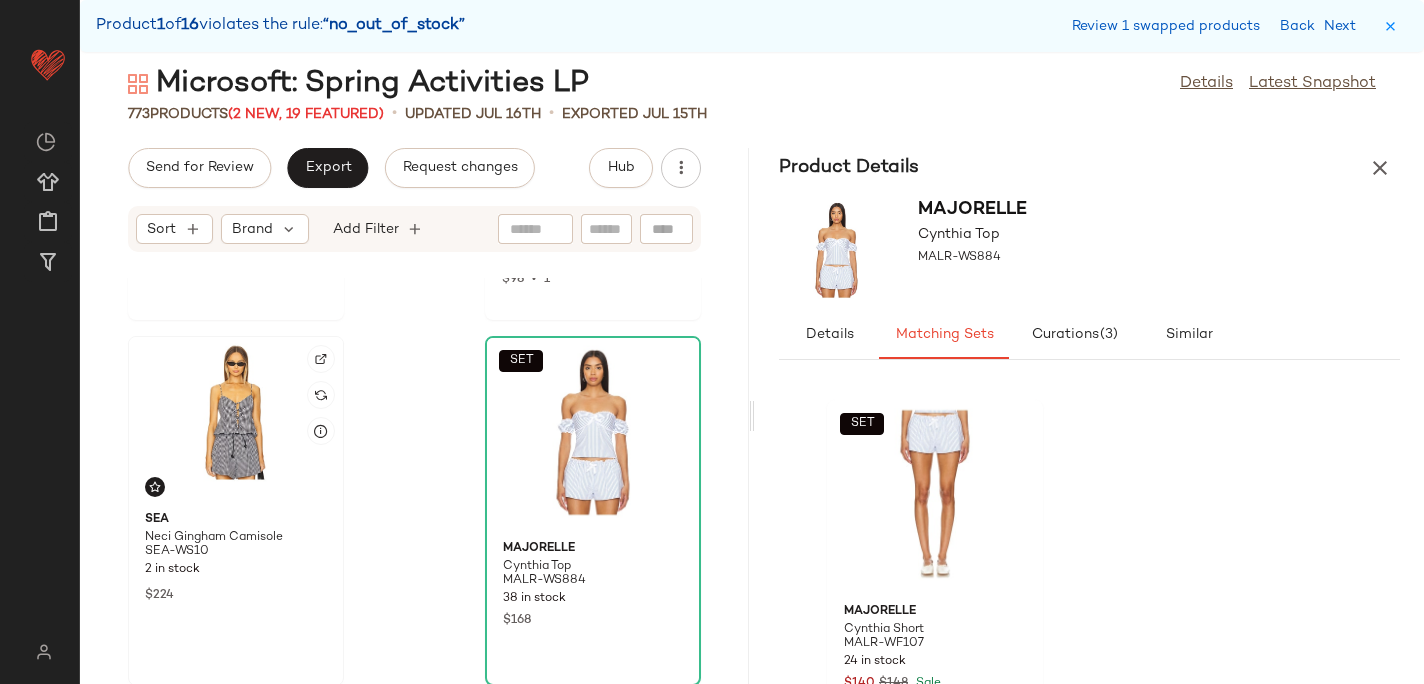 click 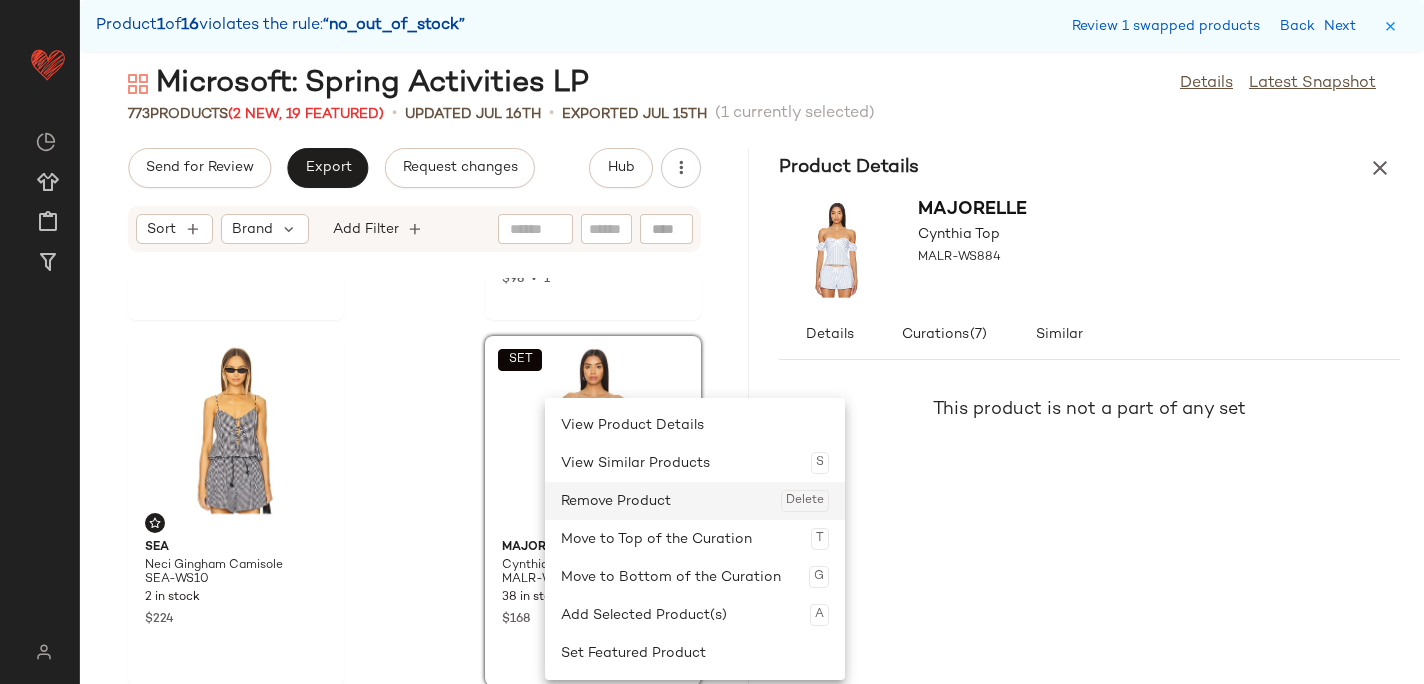 click on "Remove Product  Delete" 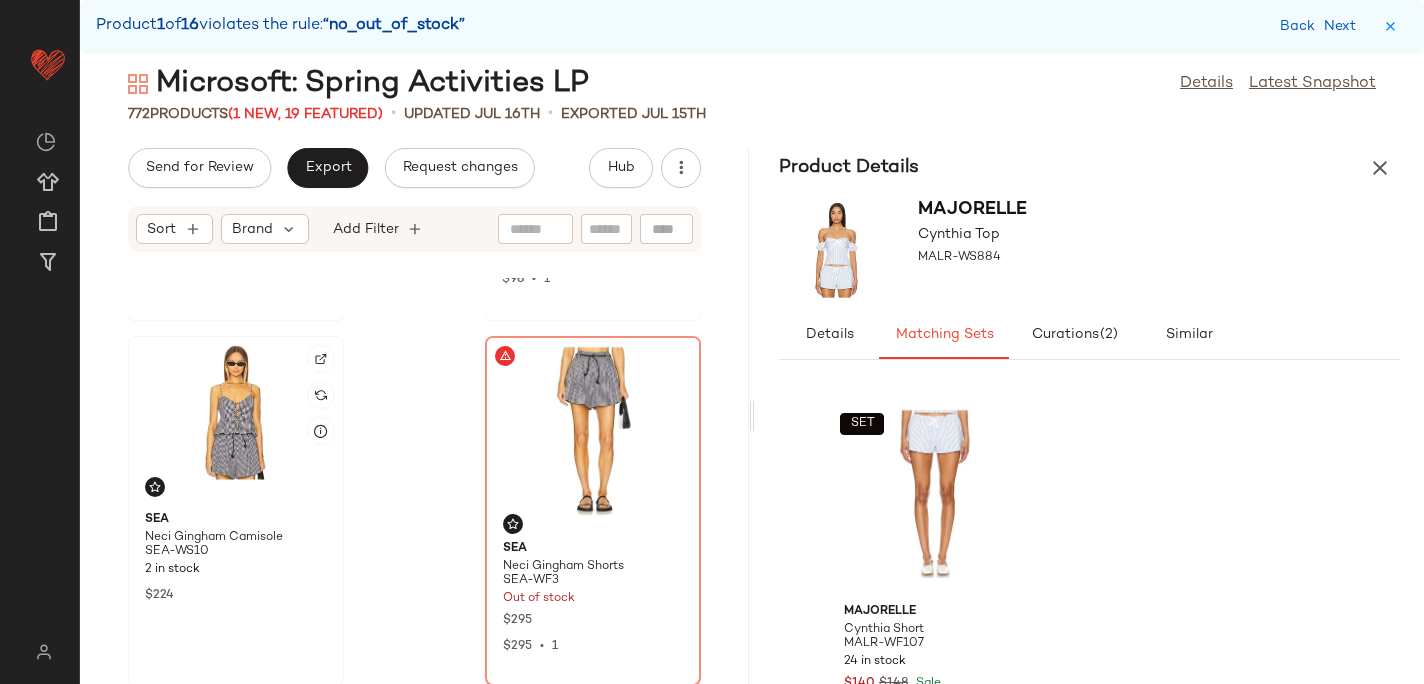 click 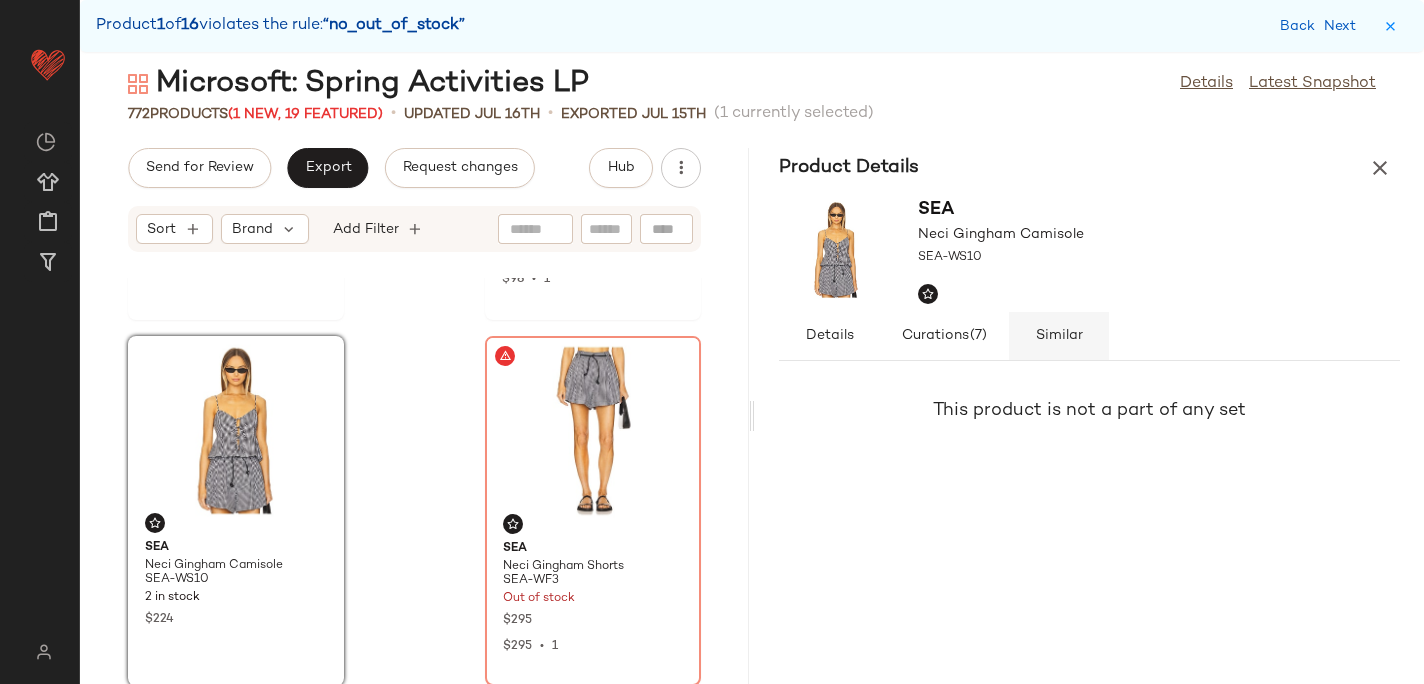 click on "Similar" 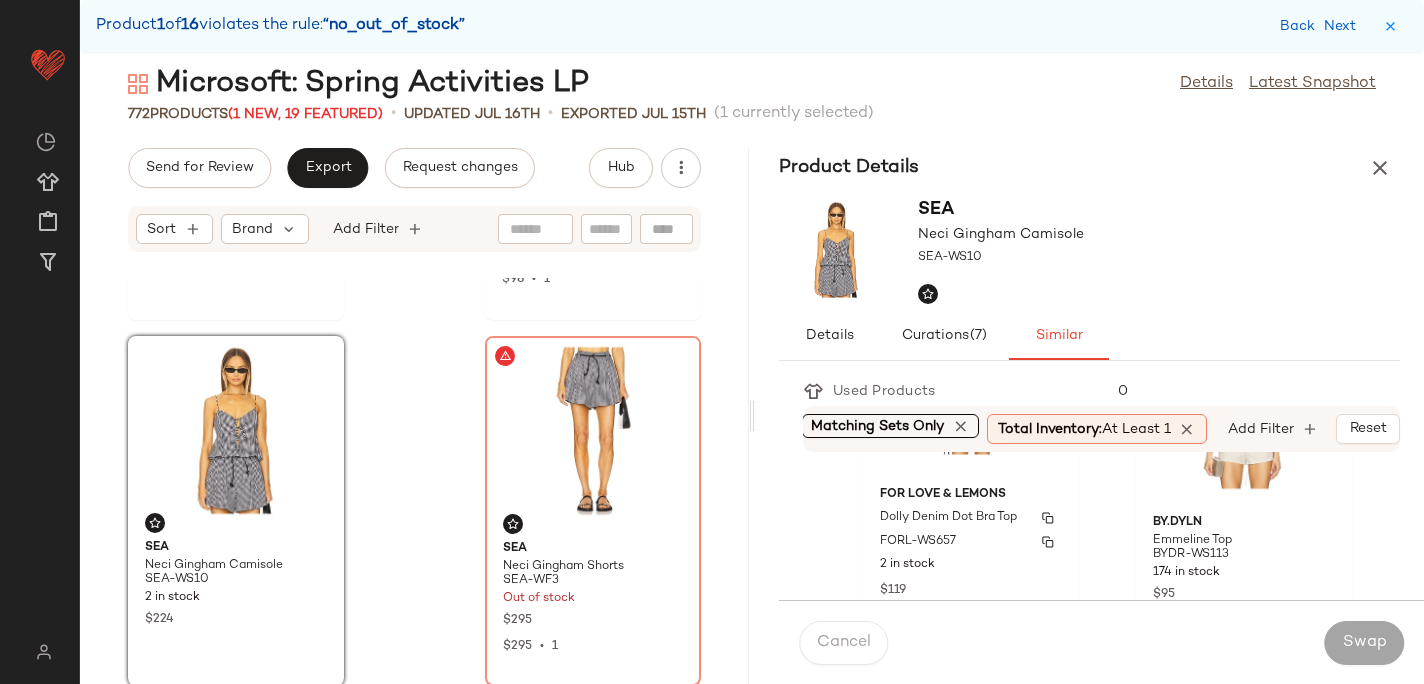 scroll, scrollTop: 1151, scrollLeft: 0, axis: vertical 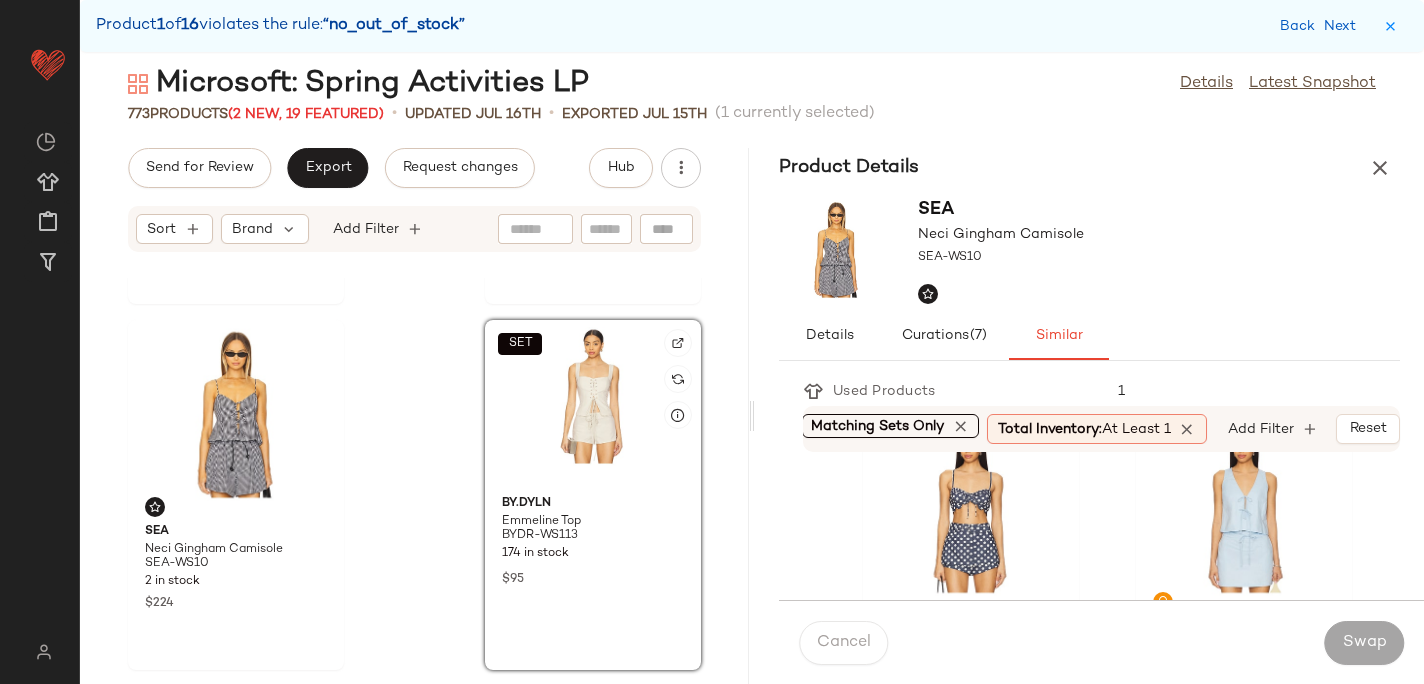 click on "SET" 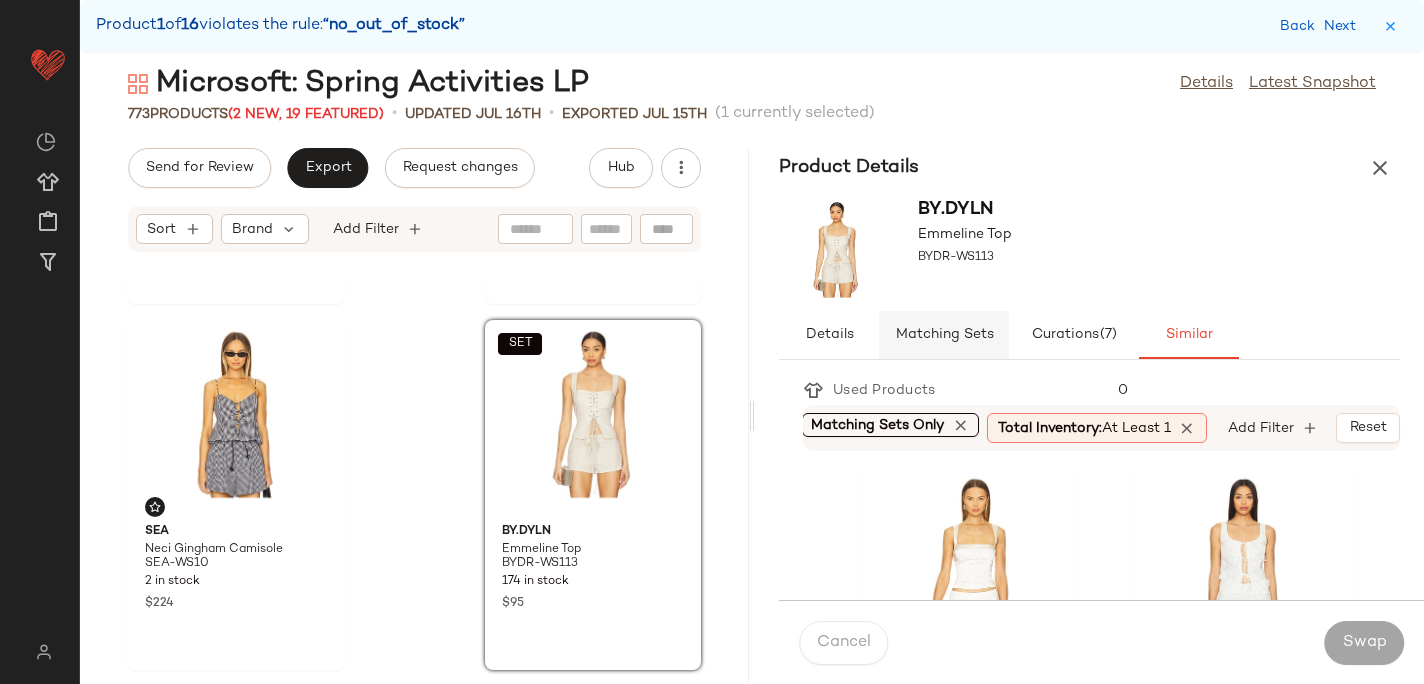 click on "Matching Sets" 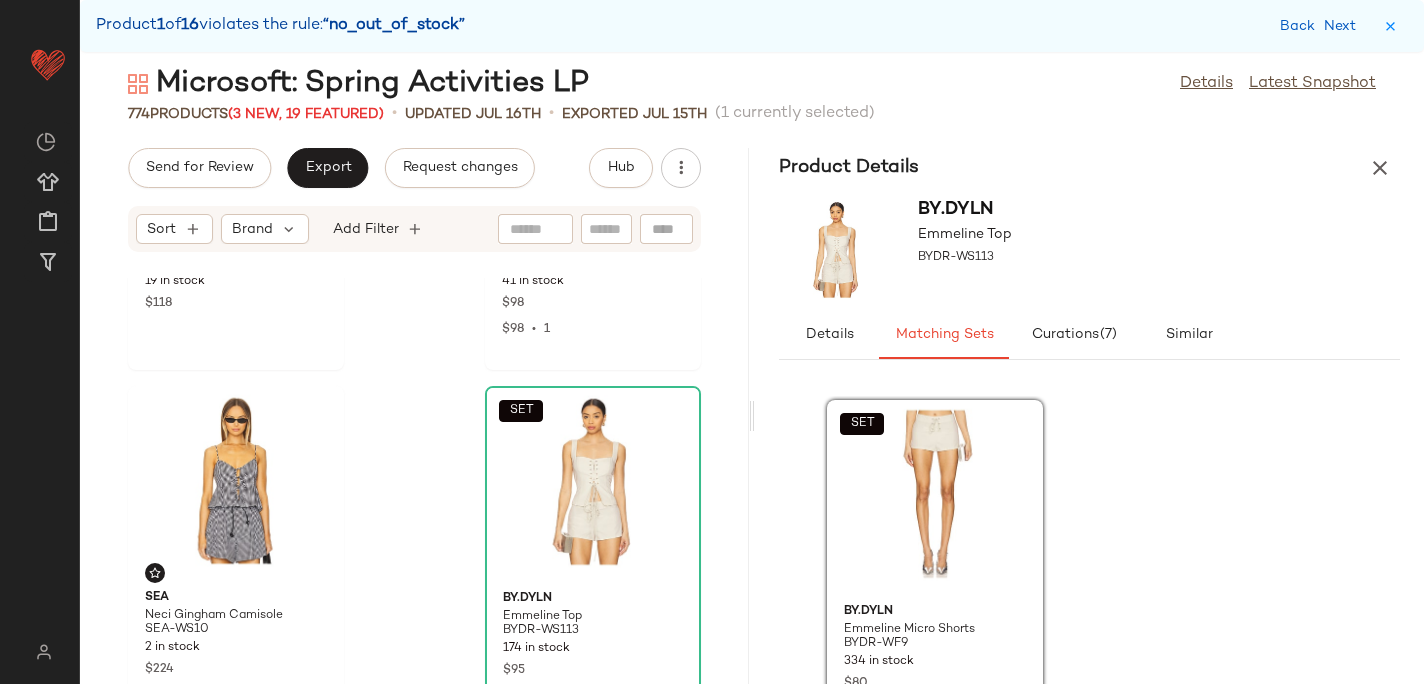 scroll, scrollTop: 4303, scrollLeft: 0, axis: vertical 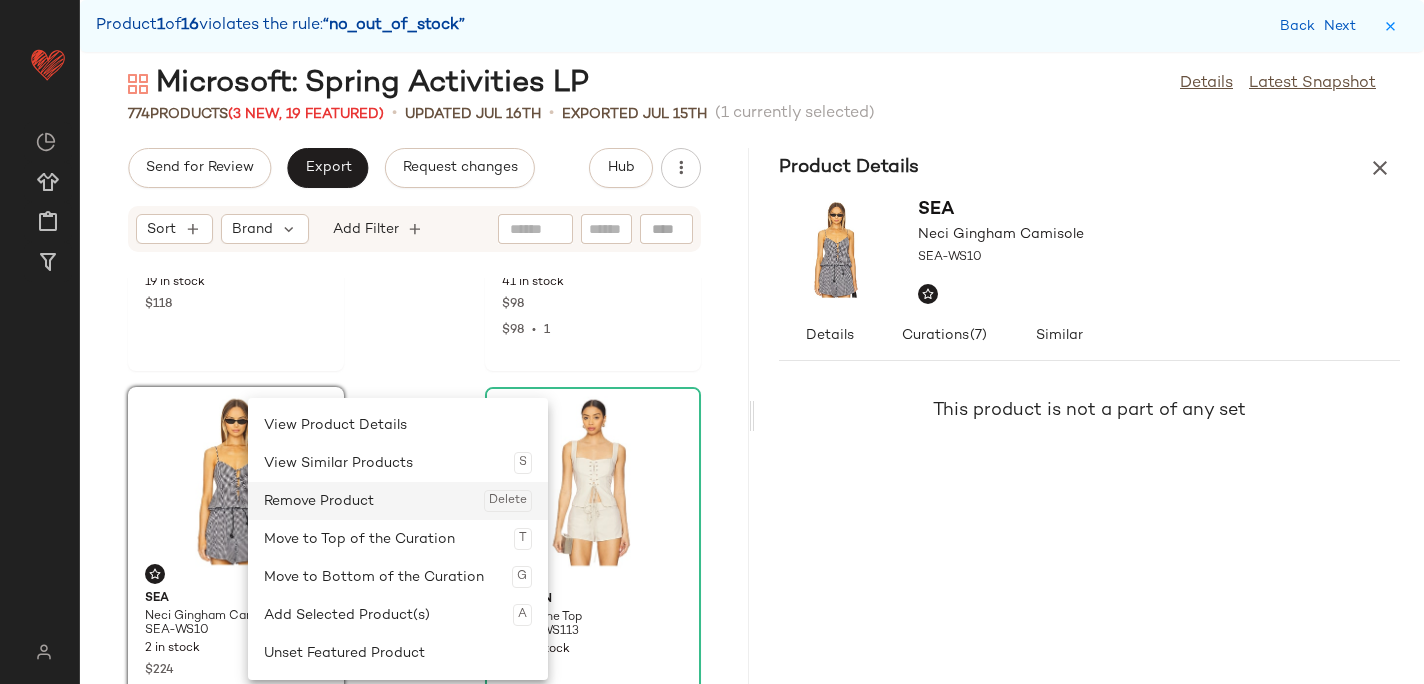 click on "Remove Product  Delete" 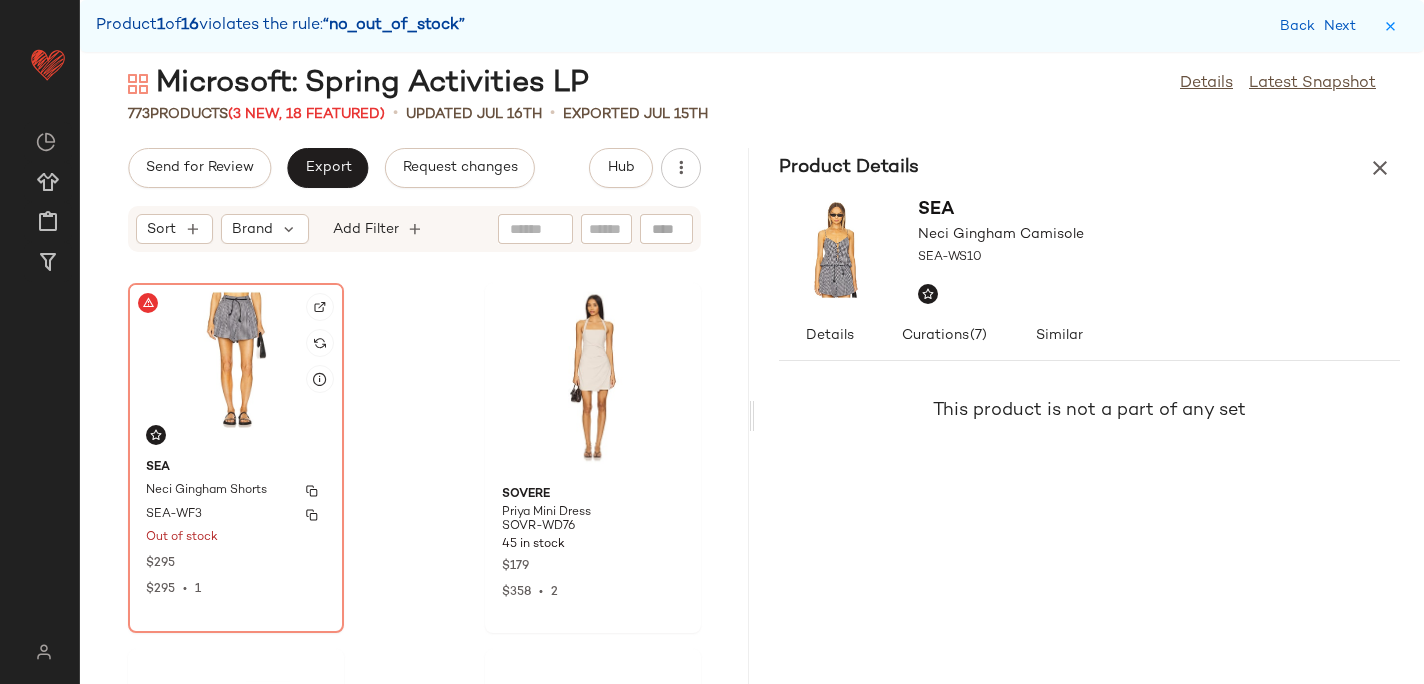 scroll, scrollTop: 4774, scrollLeft: 0, axis: vertical 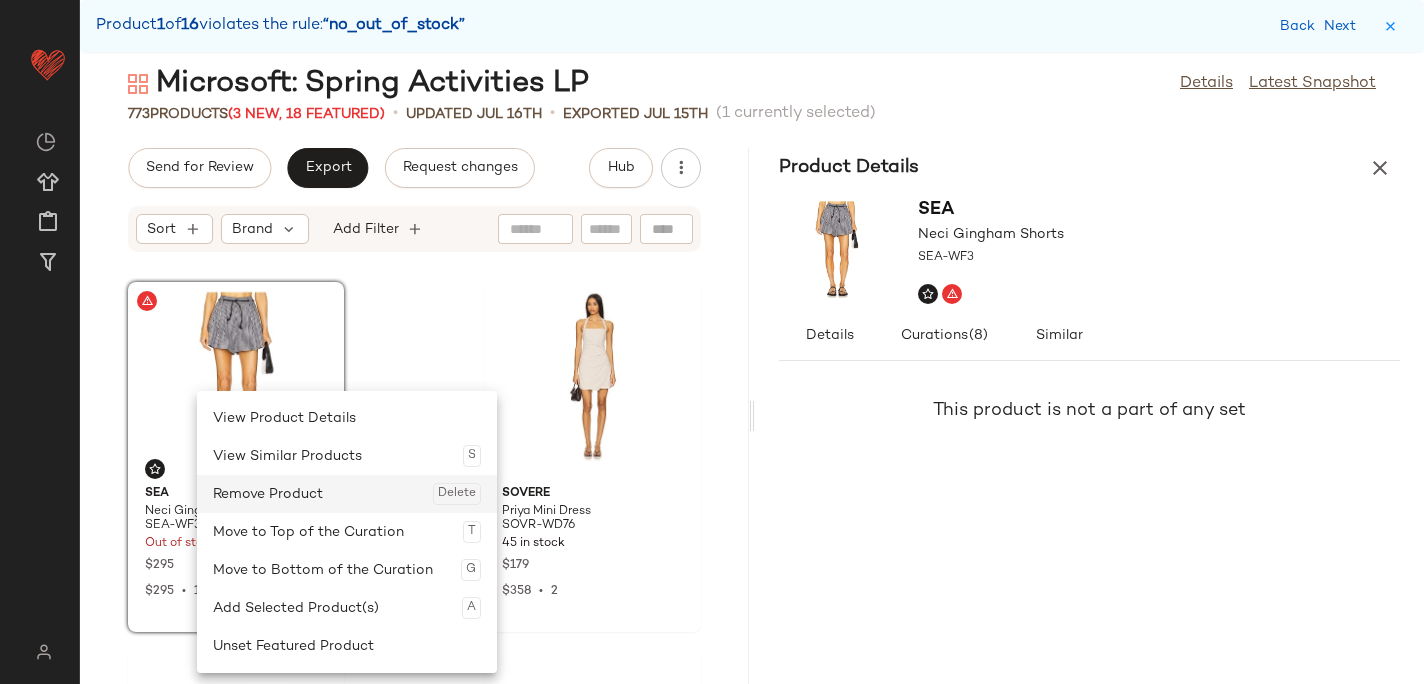 click on "Remove Product  Delete" 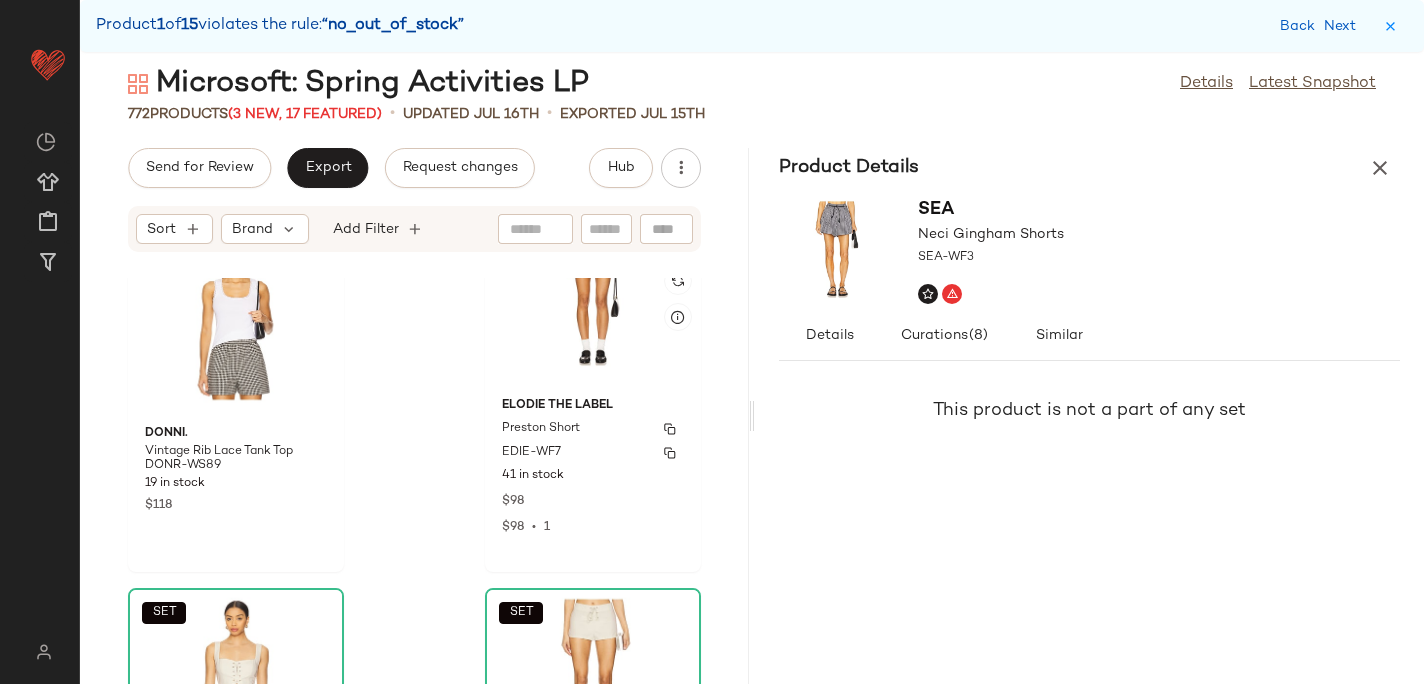 scroll, scrollTop: 4101, scrollLeft: 0, axis: vertical 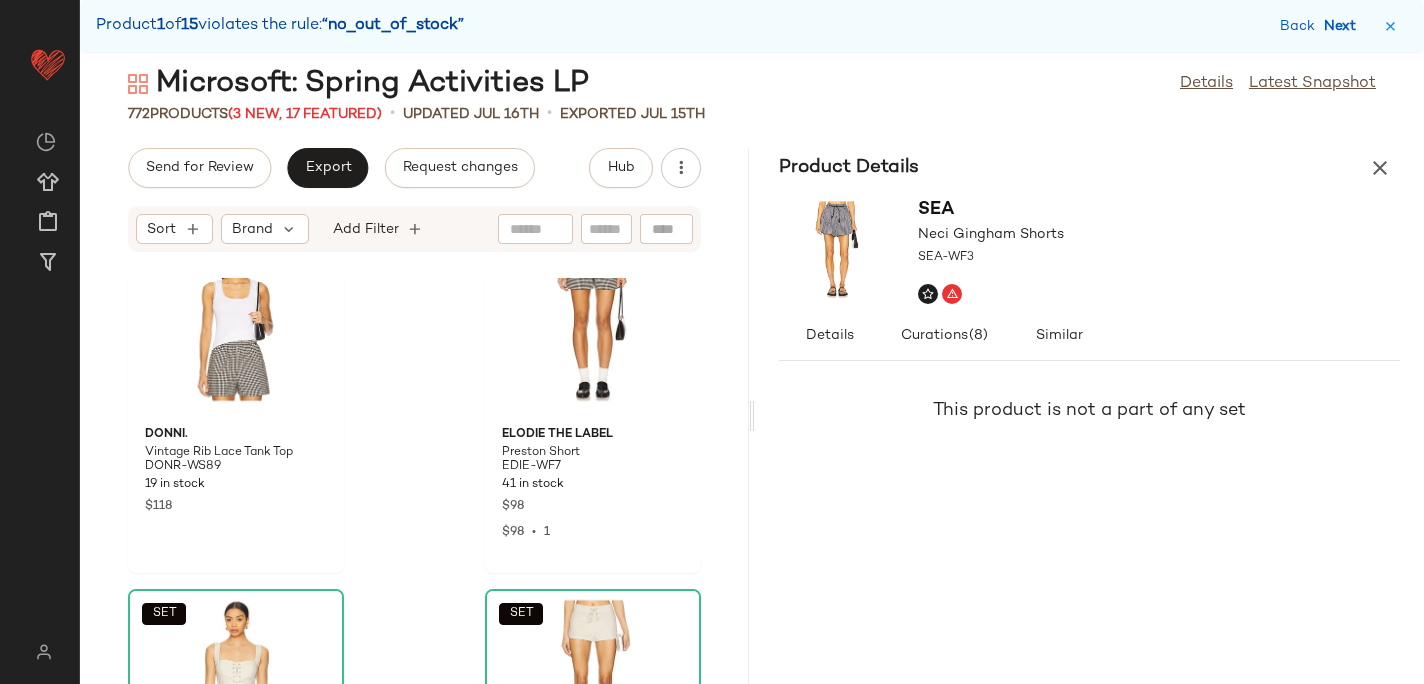 click on "Next" at bounding box center [1344, 26] 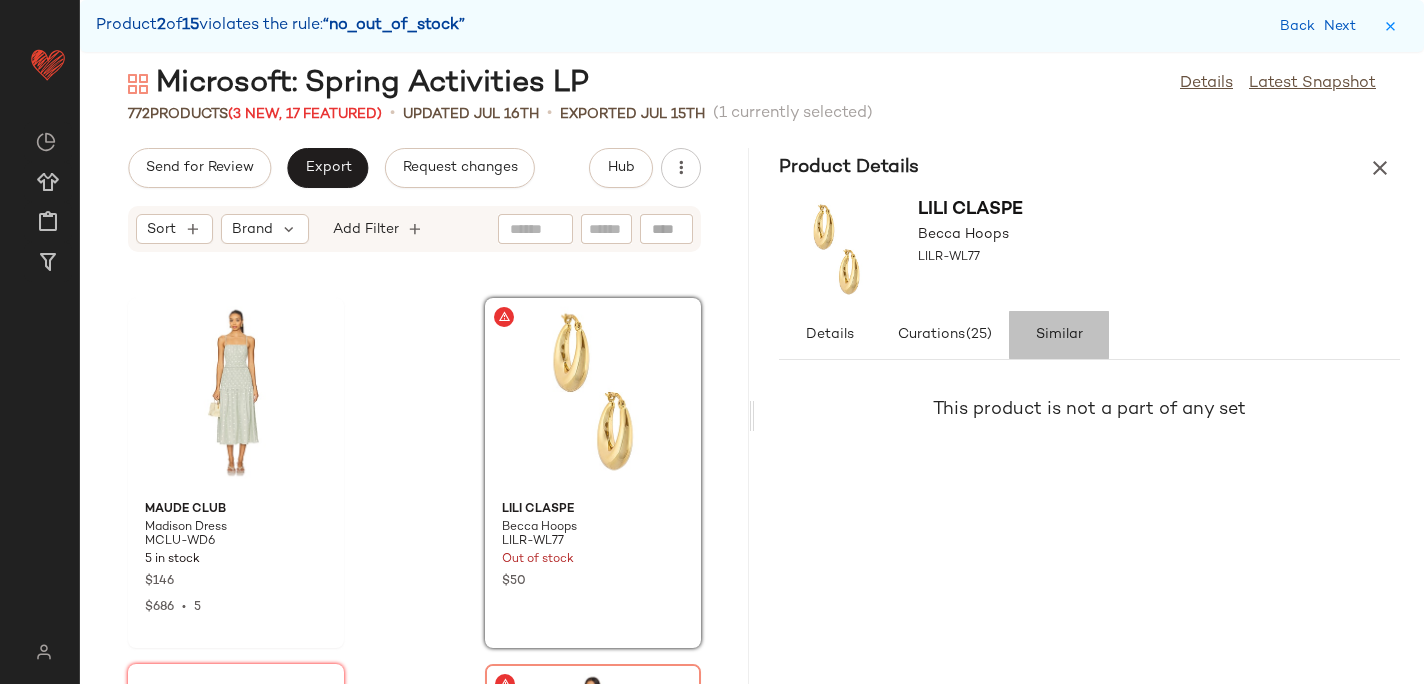 click on "Similar" 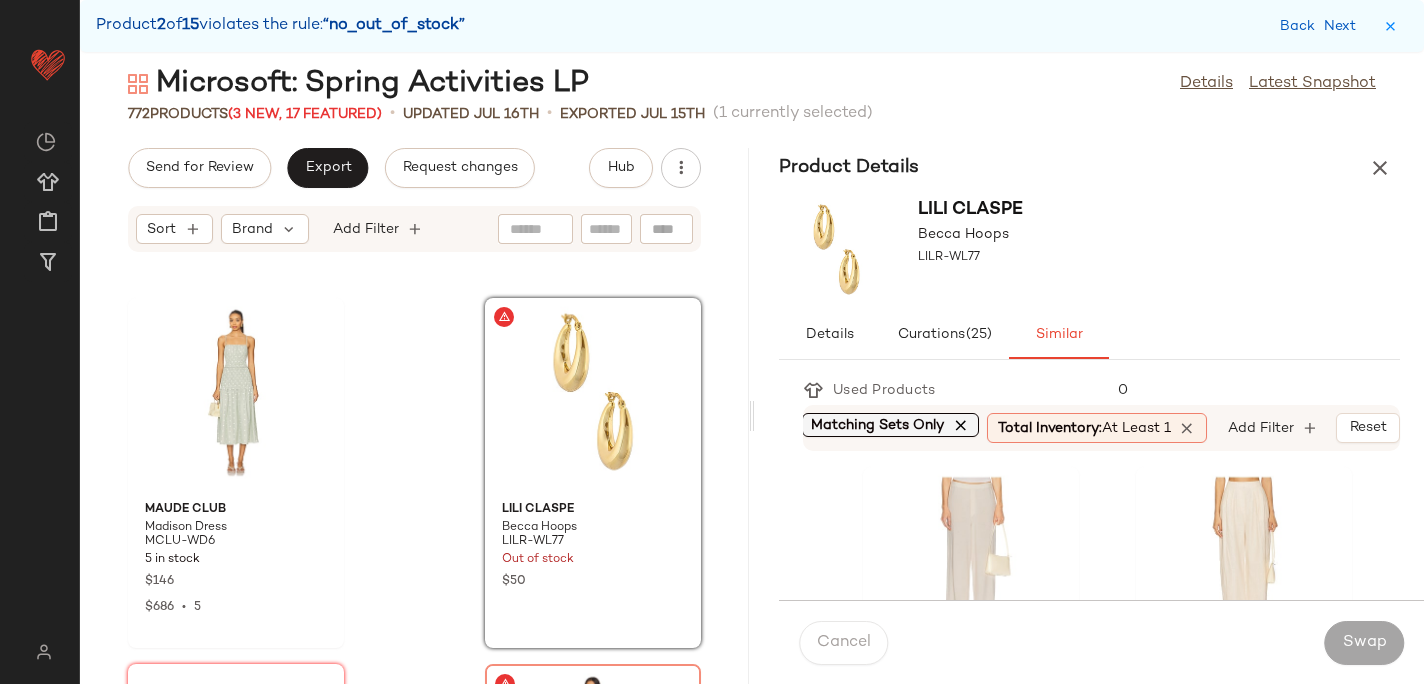 click at bounding box center [961, 425] 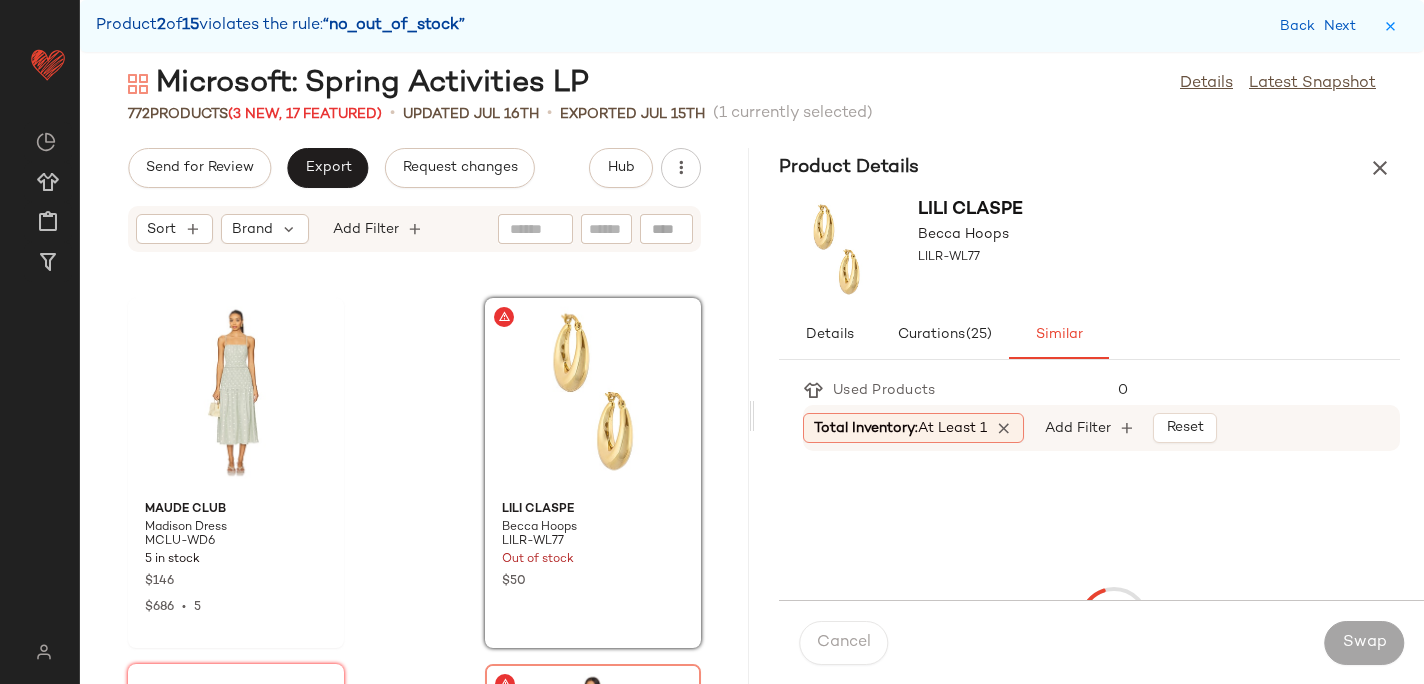 scroll, scrollTop: 0, scrollLeft: 0, axis: both 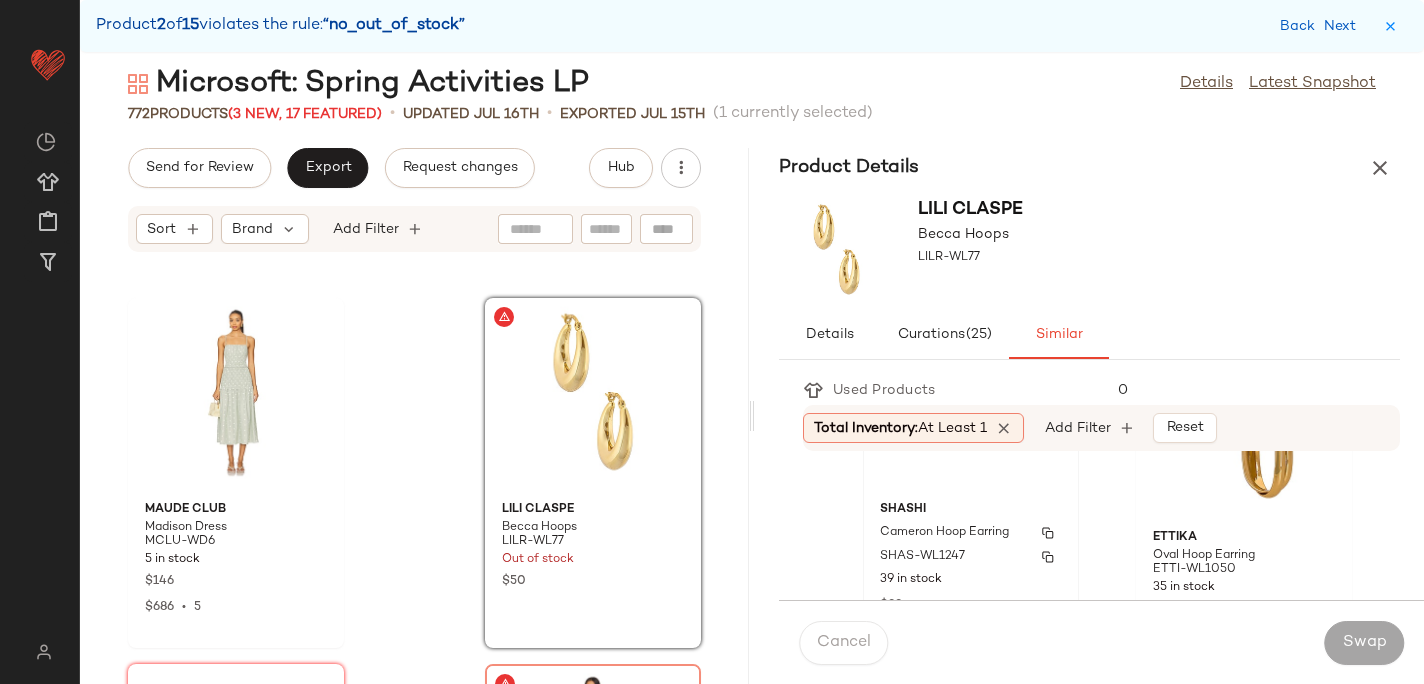 click on "SHAS-WL1247" at bounding box center (971, 557) 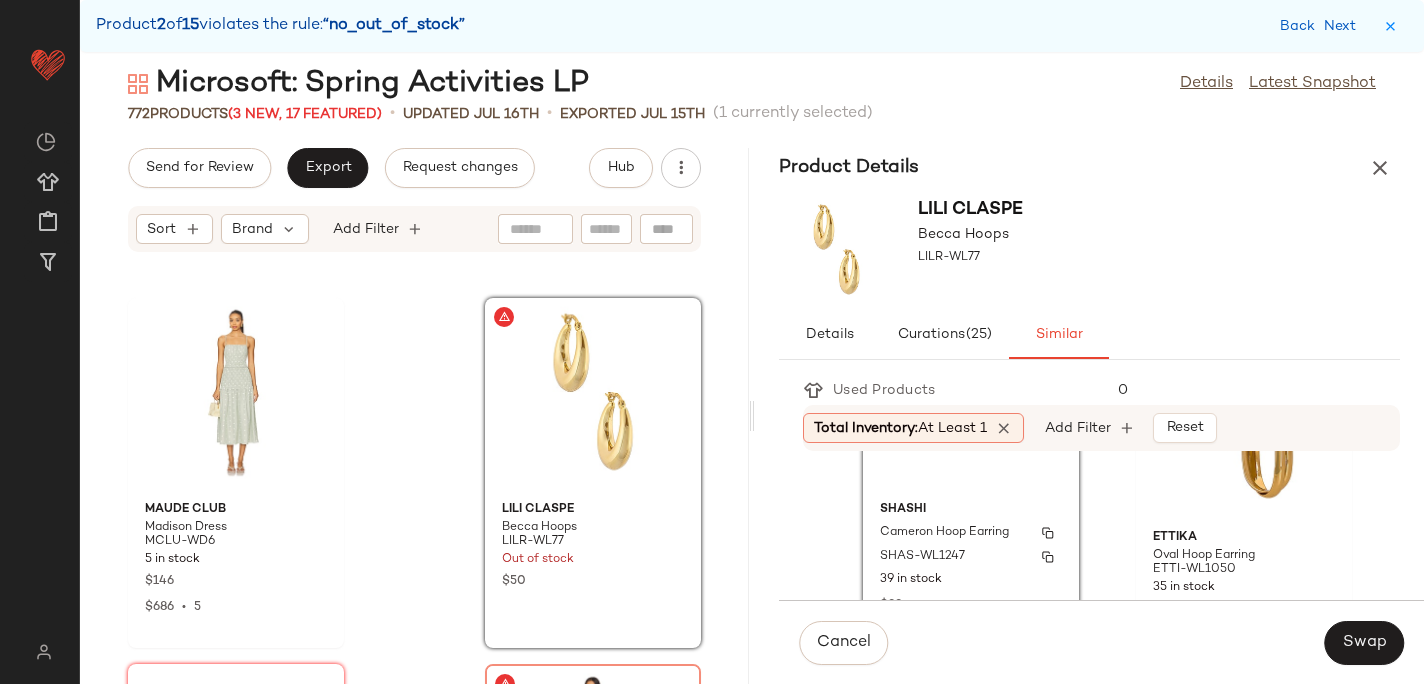 scroll, scrollTop: 74, scrollLeft: 0, axis: vertical 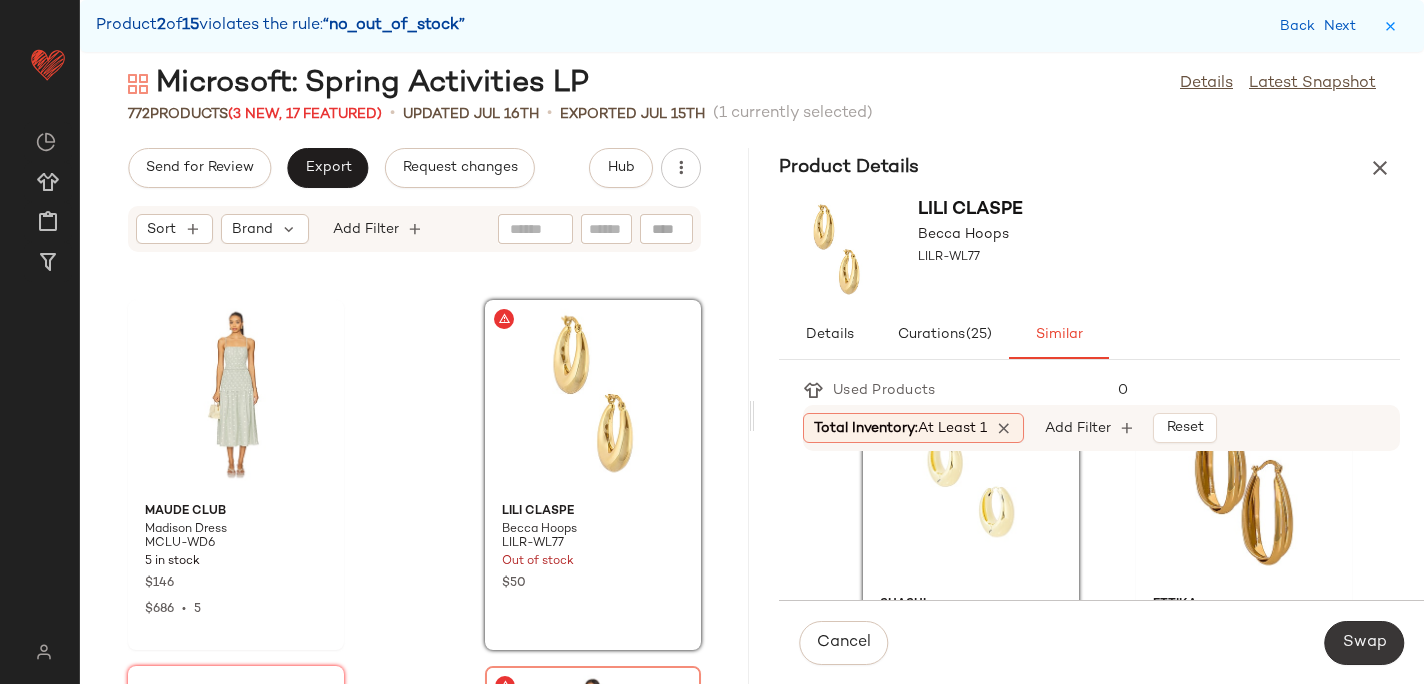click on "Swap" at bounding box center [1364, 643] 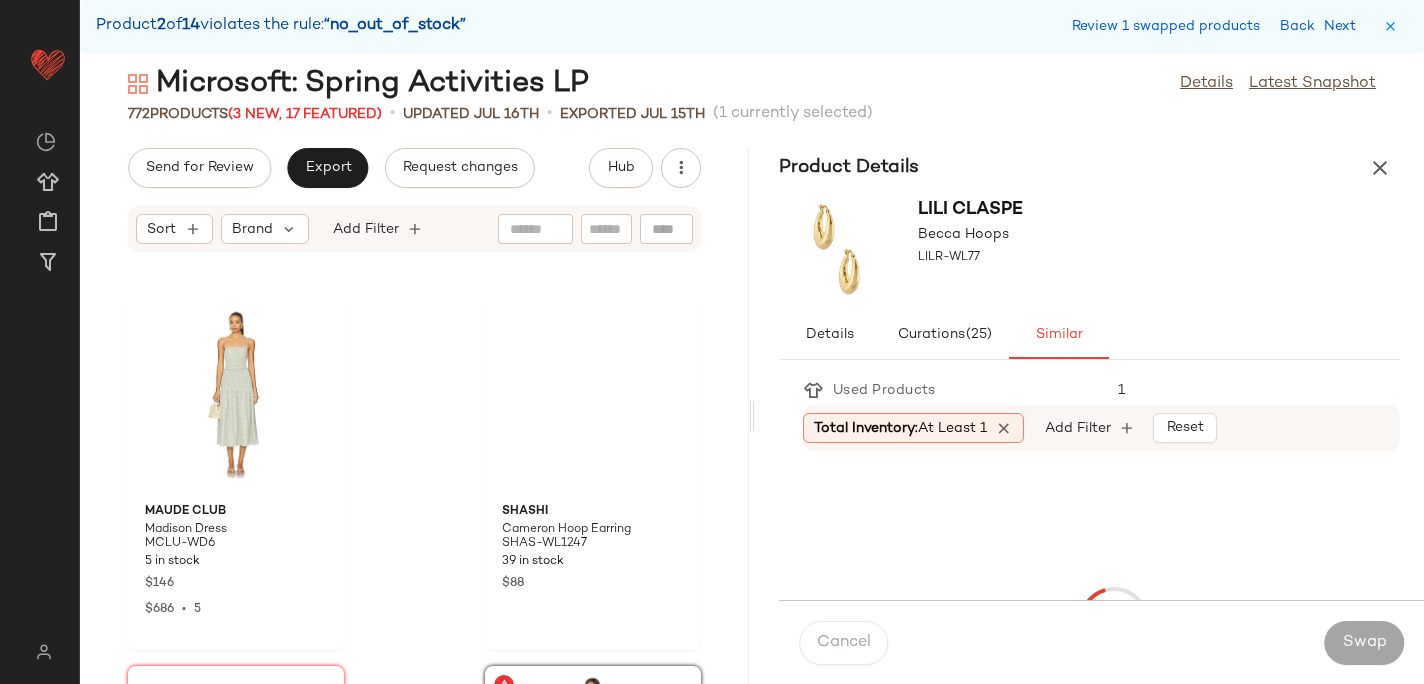 scroll, scrollTop: 10980, scrollLeft: 0, axis: vertical 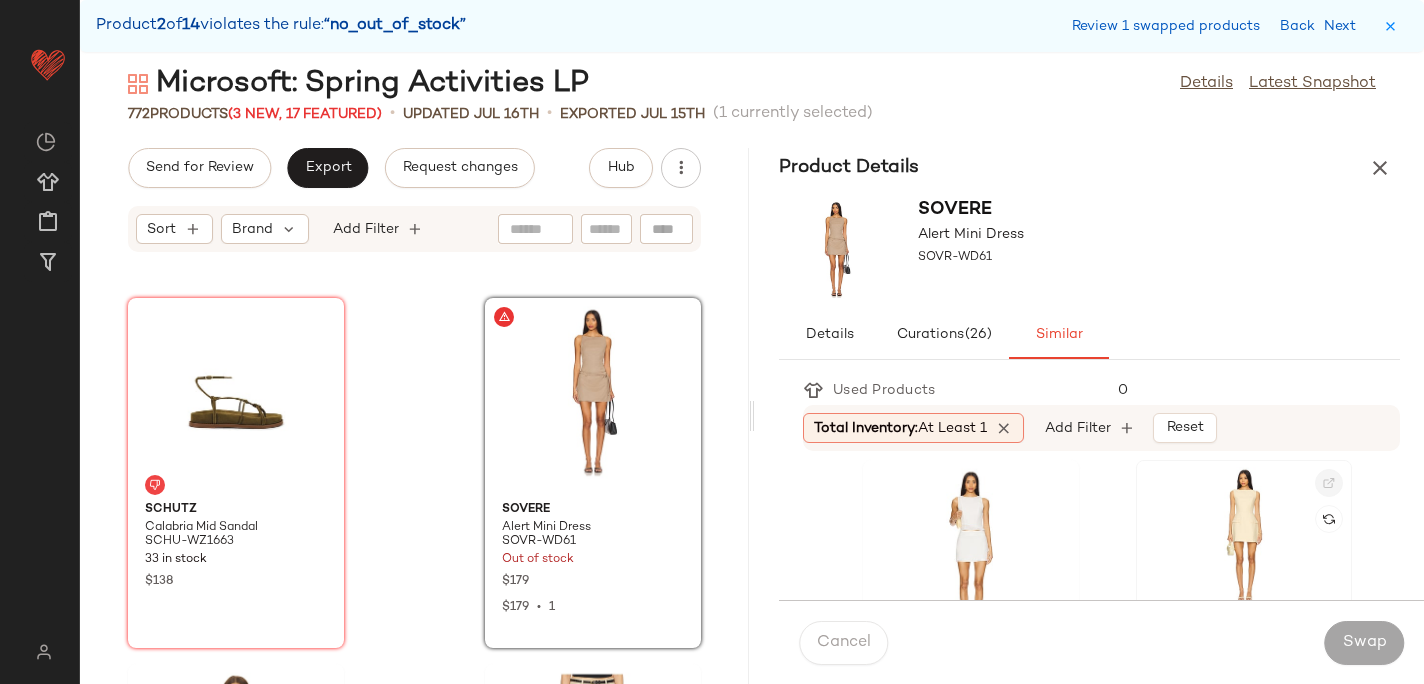 click 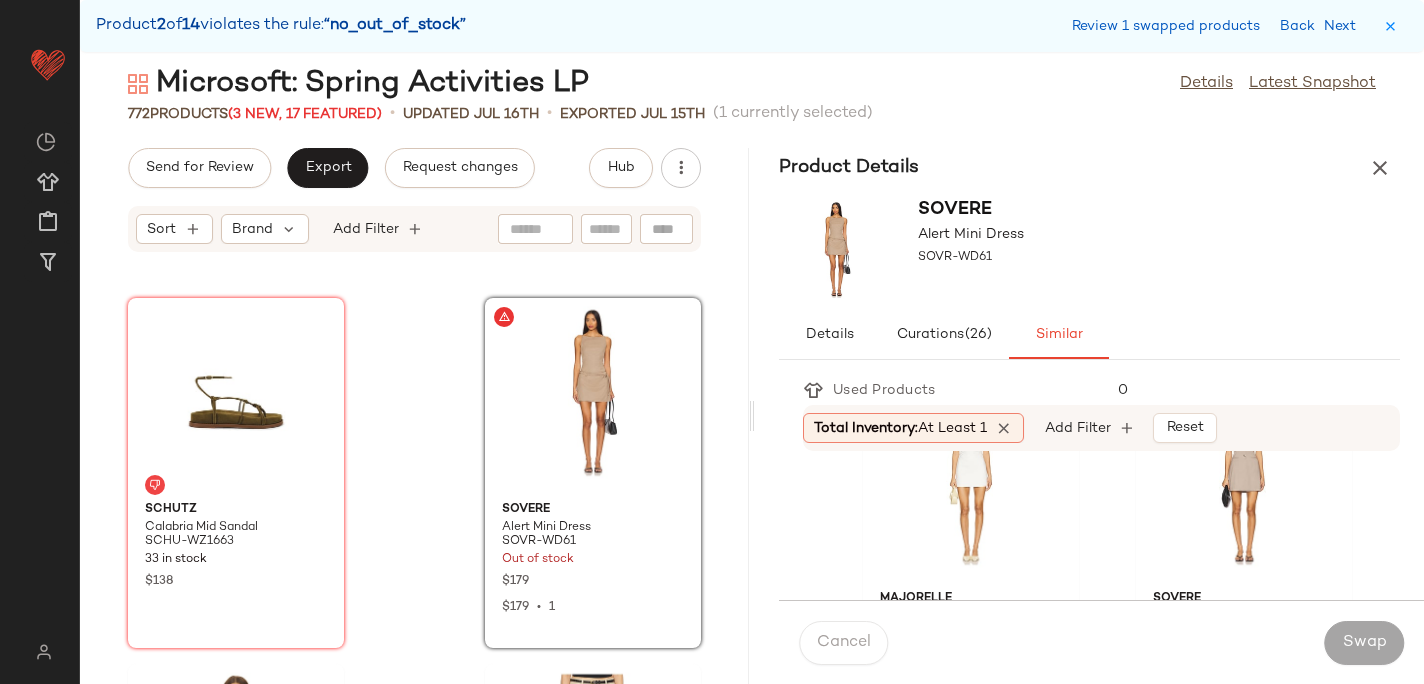 scroll, scrollTop: 1542, scrollLeft: 0, axis: vertical 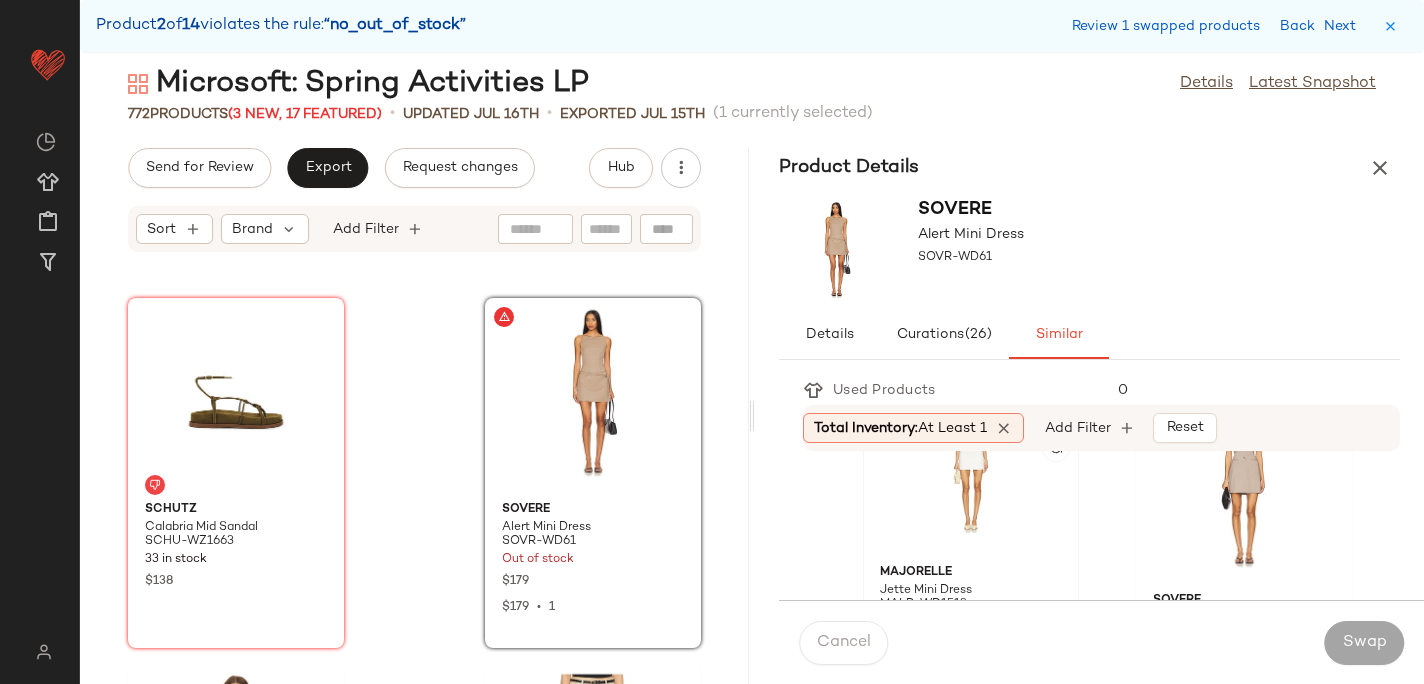 click 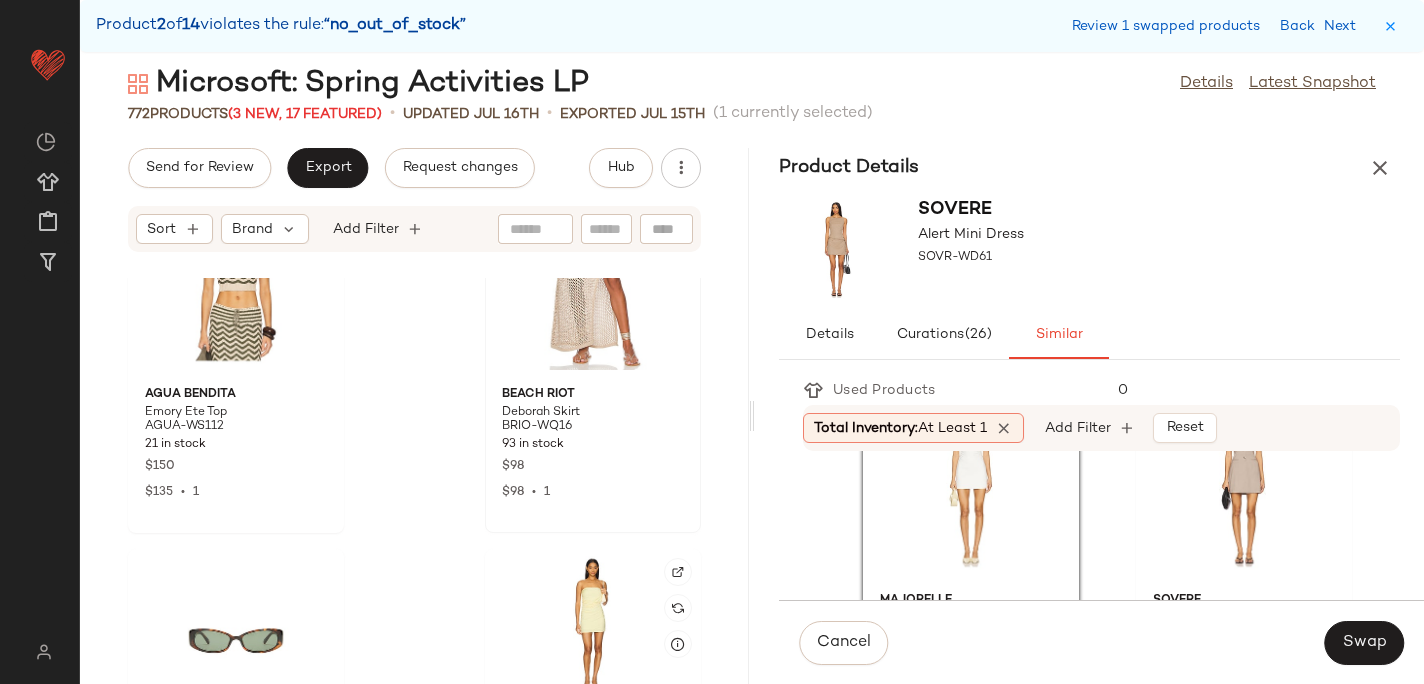 scroll, scrollTop: 11785, scrollLeft: 0, axis: vertical 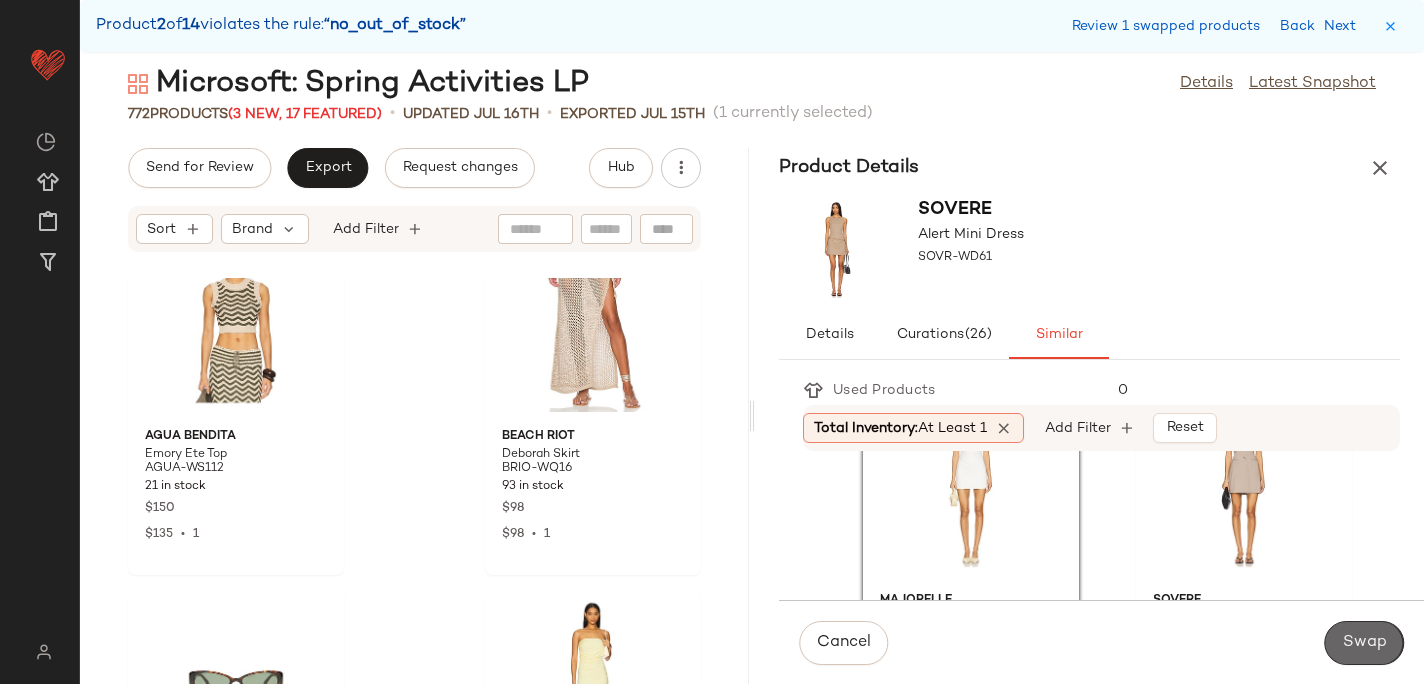 click on "Swap" 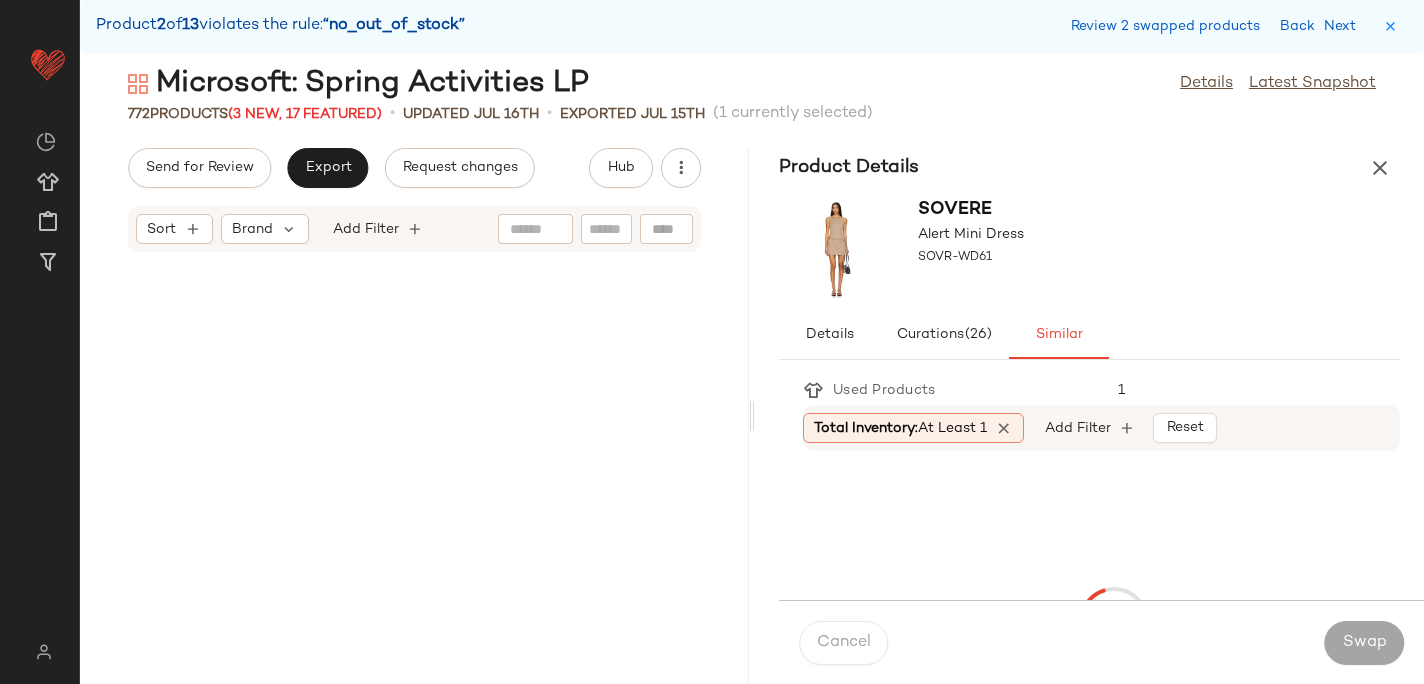 scroll, scrollTop: 34404, scrollLeft: 0, axis: vertical 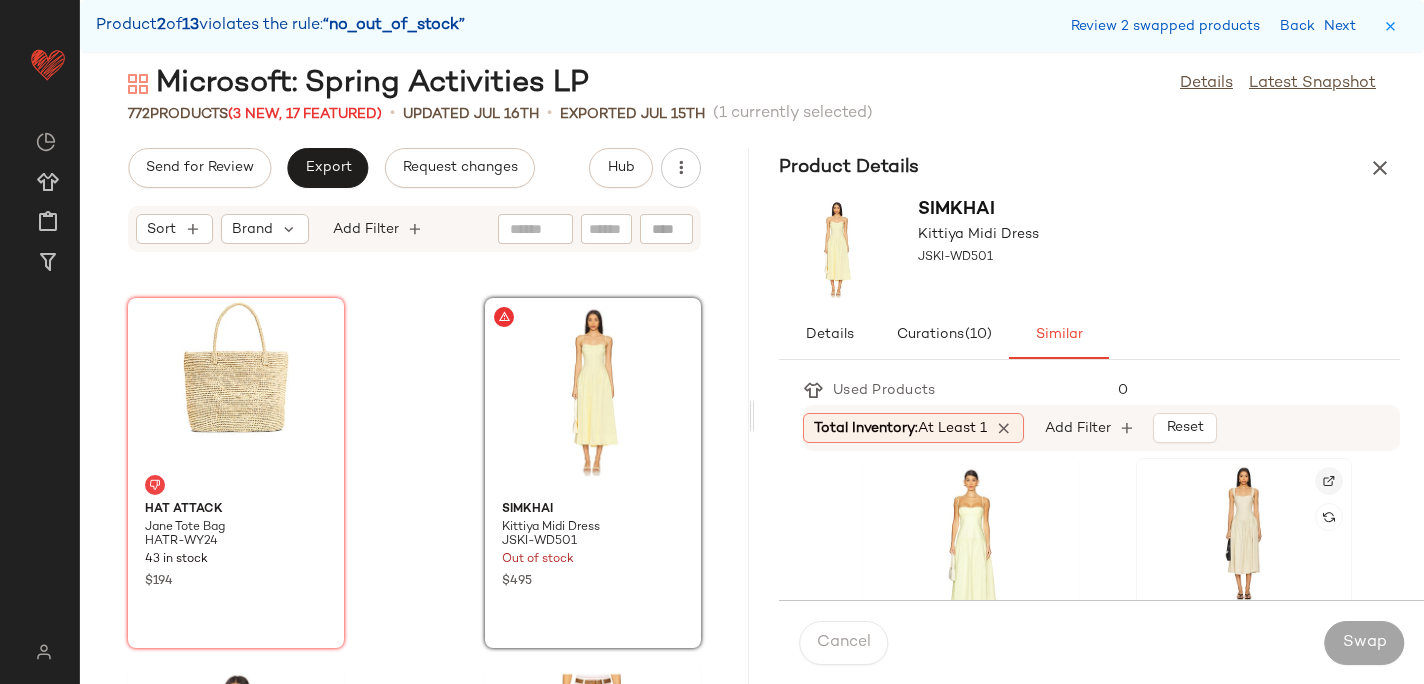 click 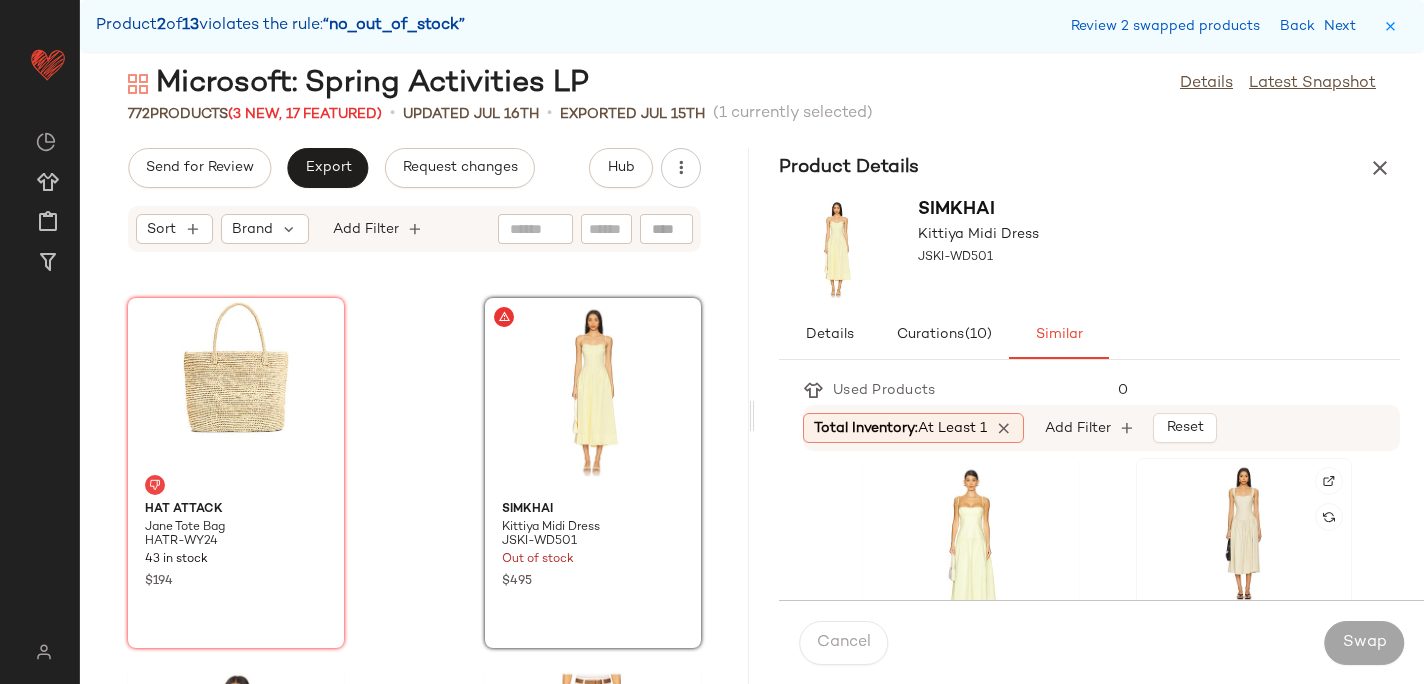 click 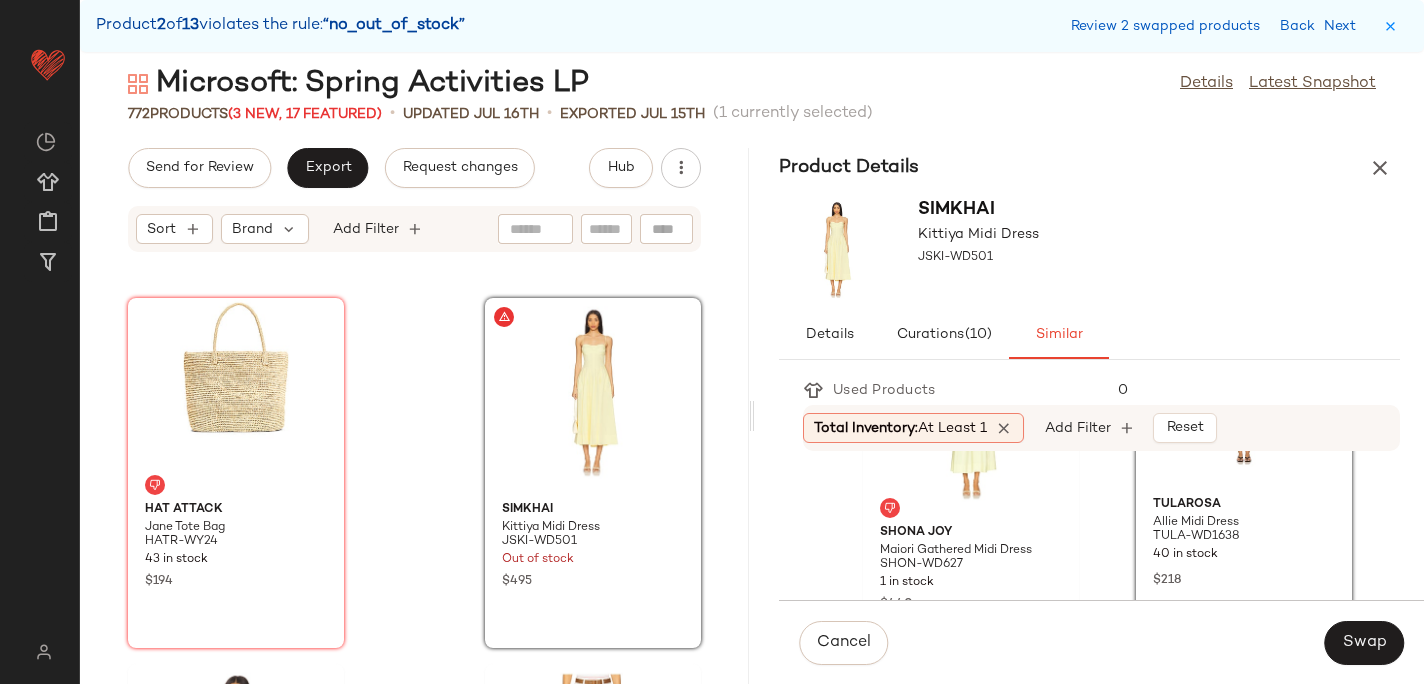 scroll, scrollTop: 513, scrollLeft: 0, axis: vertical 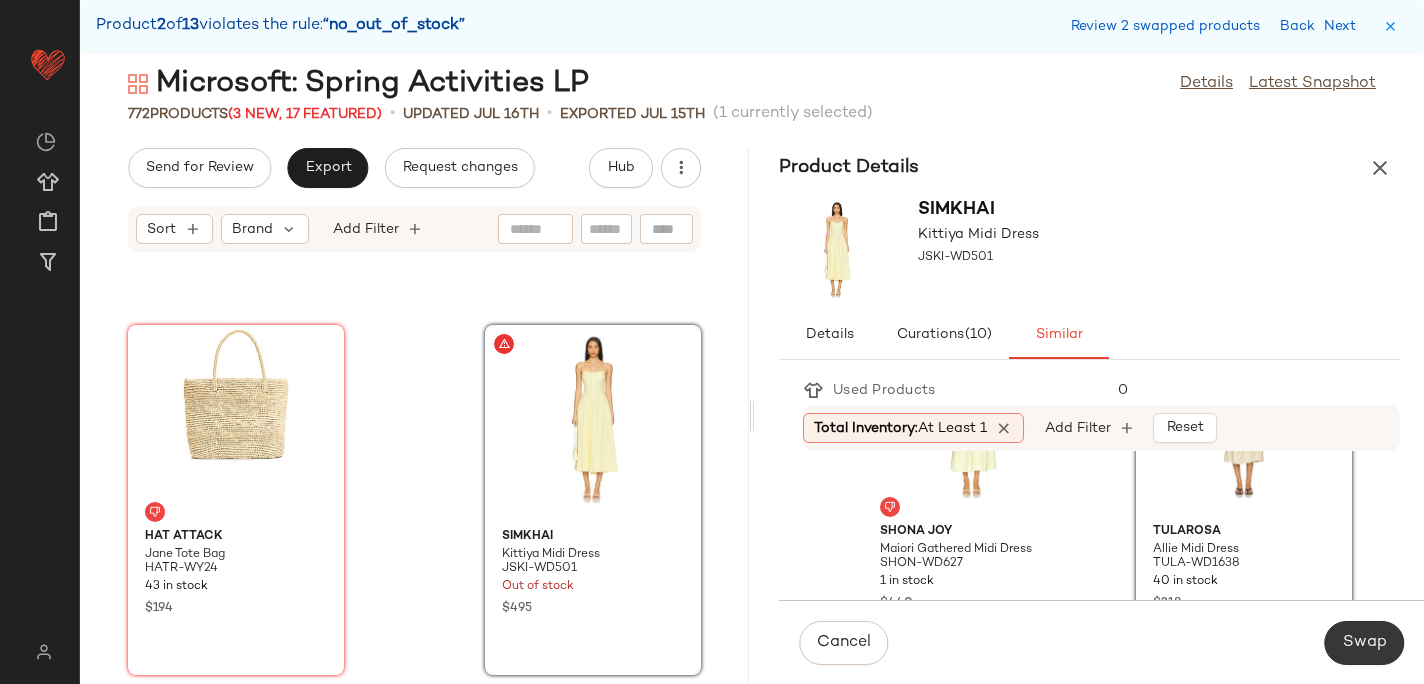 click on "Swap" 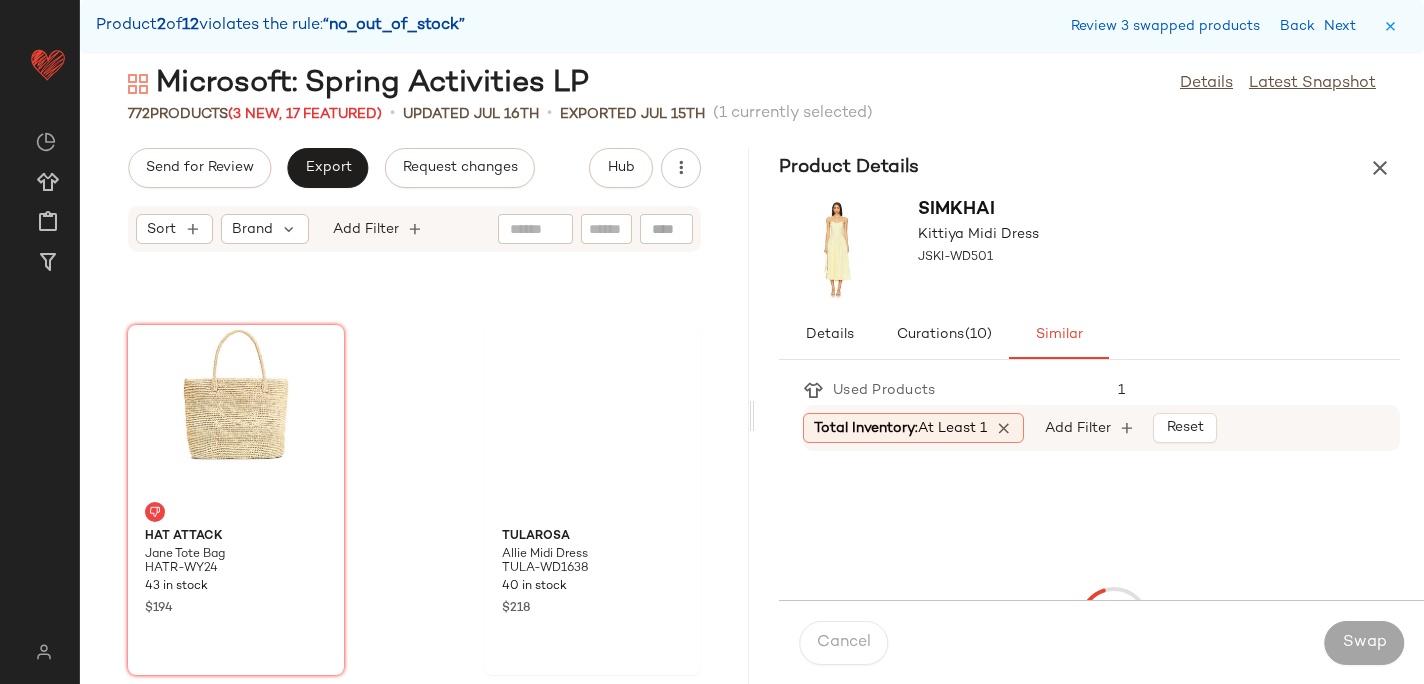scroll, scrollTop: 48678, scrollLeft: 0, axis: vertical 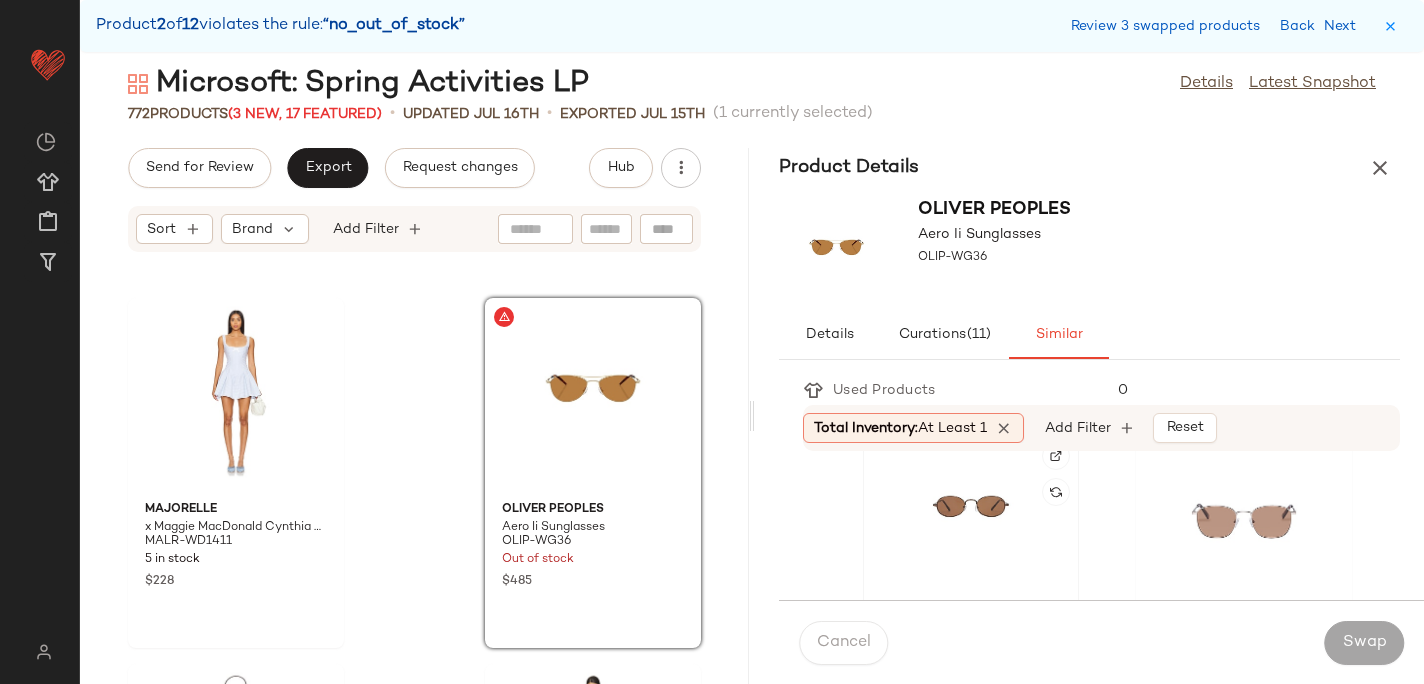 click 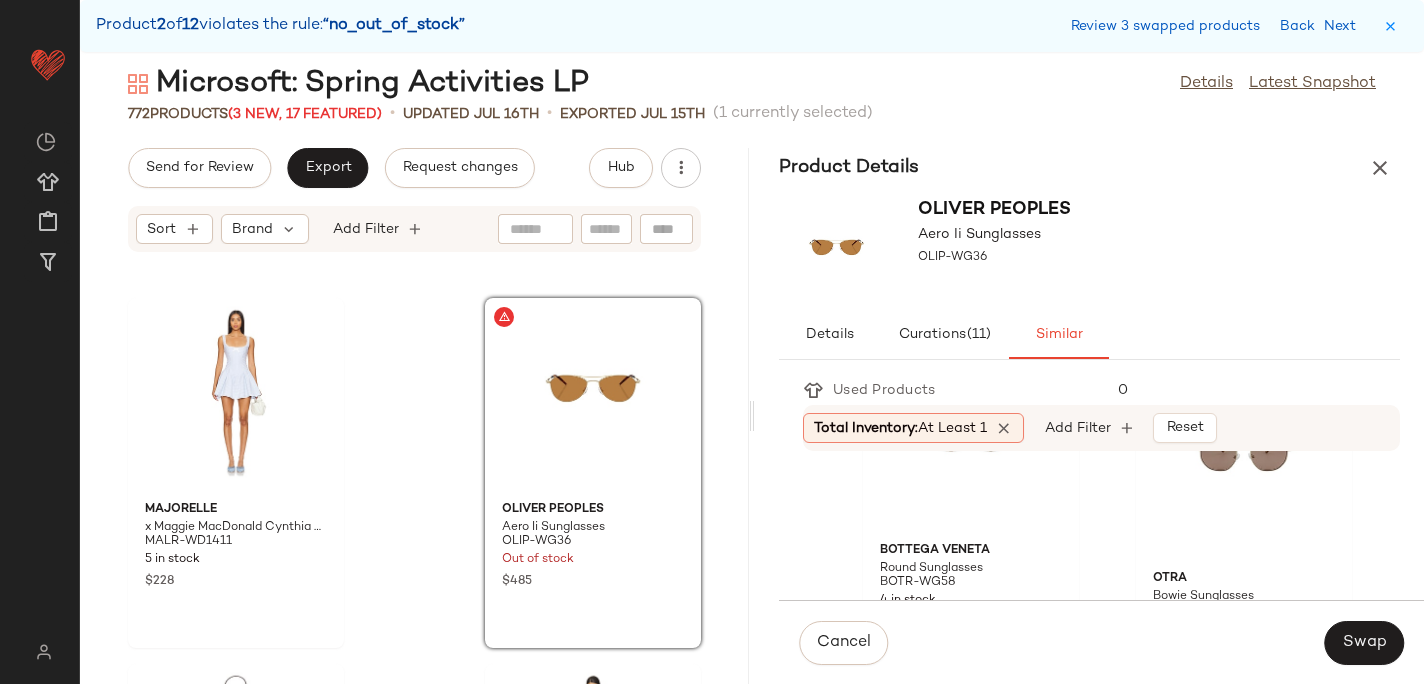 scroll, scrollTop: 104, scrollLeft: 0, axis: vertical 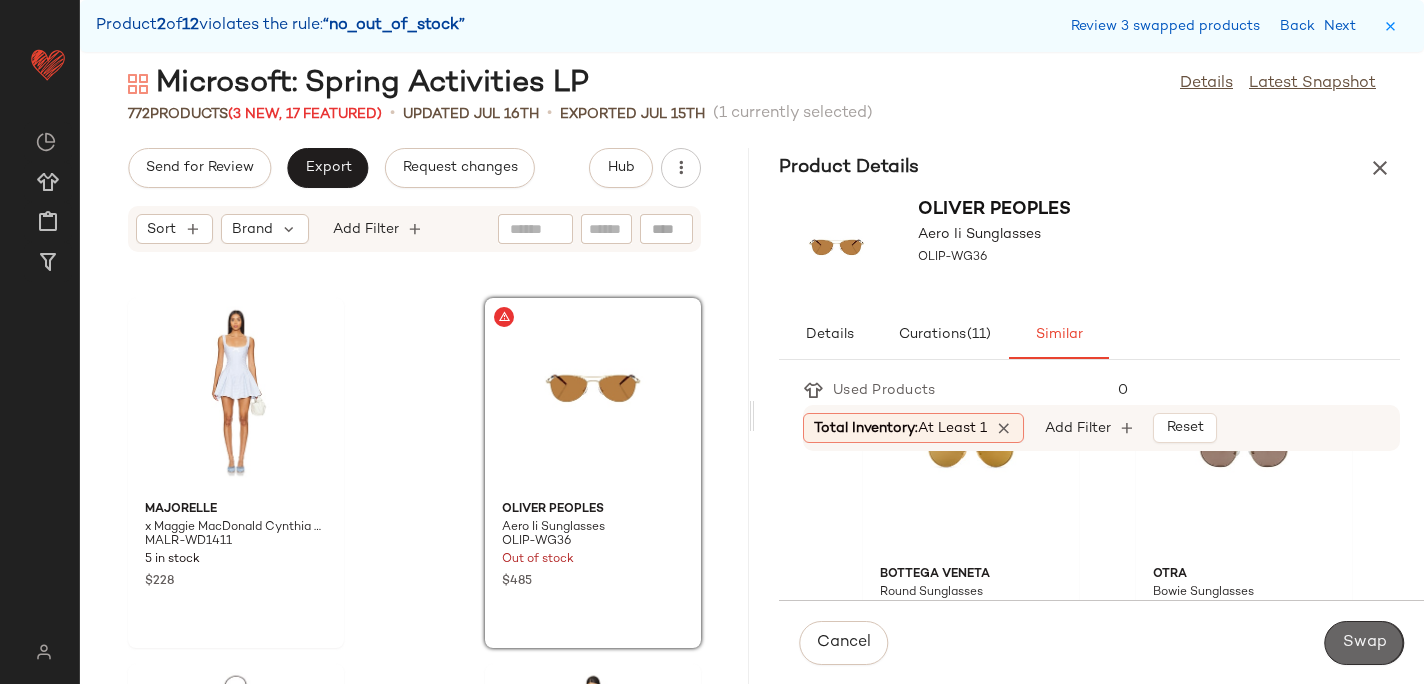 click on "Swap" at bounding box center (1364, 643) 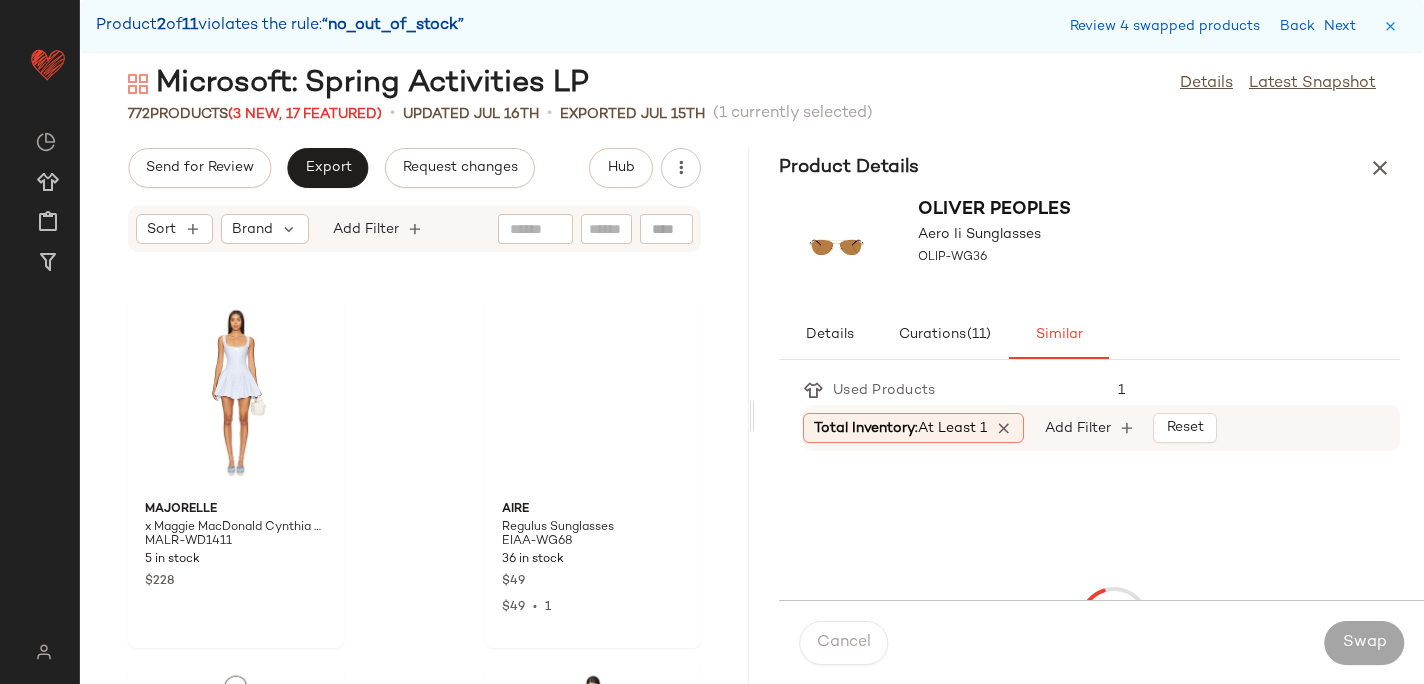scroll, scrollTop: 52704, scrollLeft: 0, axis: vertical 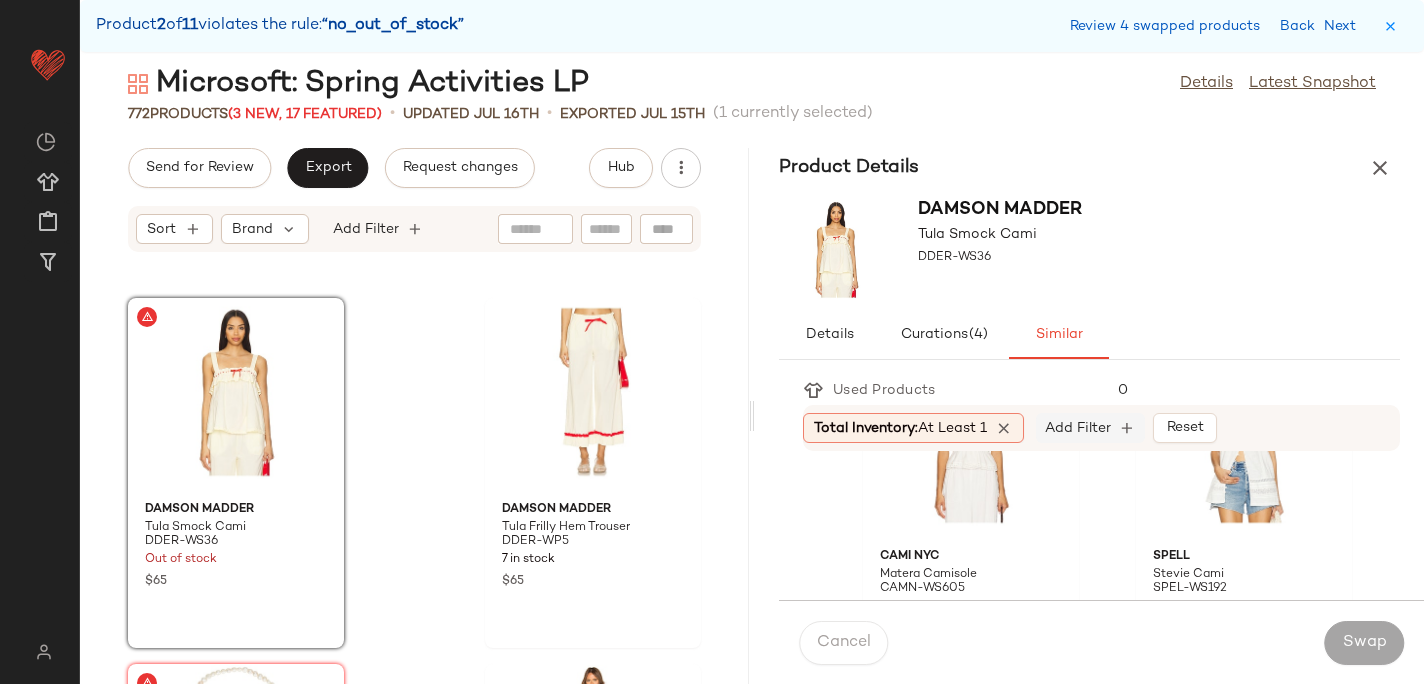 click on "Add Filter" at bounding box center [1078, 428] 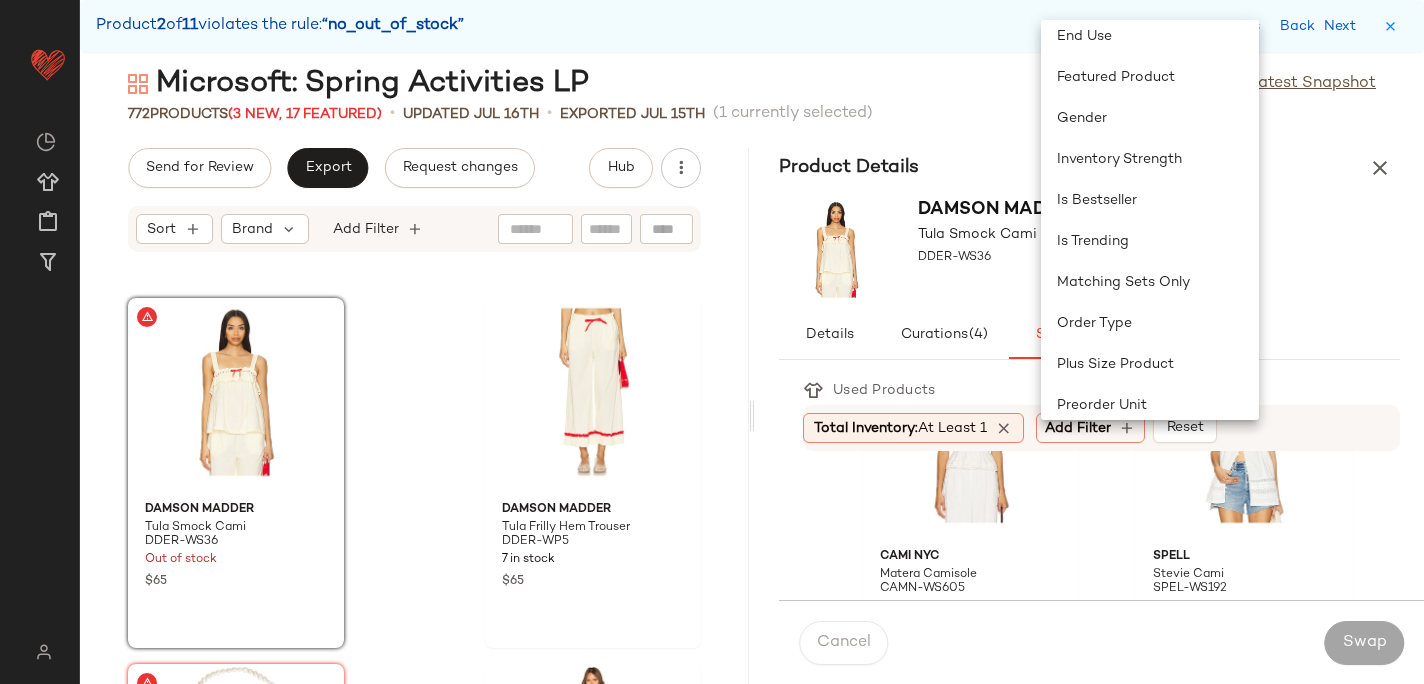 scroll, scrollTop: 592, scrollLeft: 0, axis: vertical 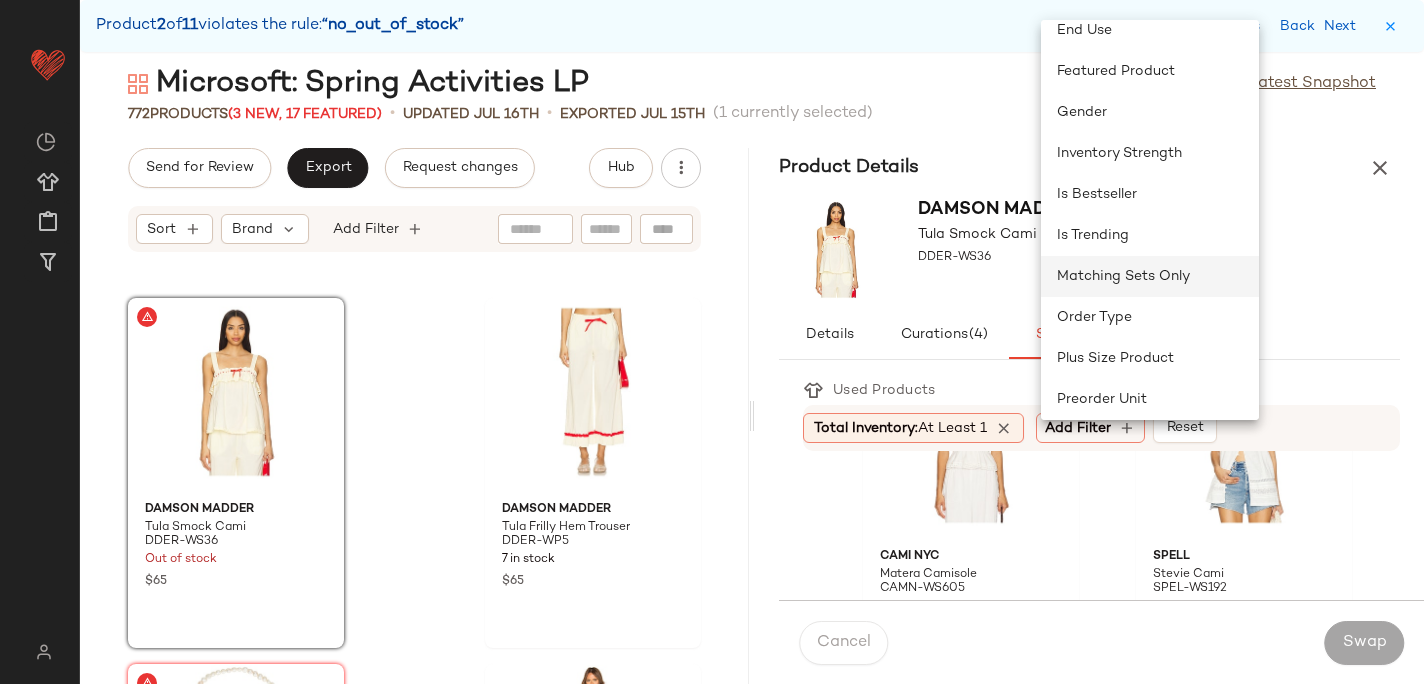 click on "Matching Sets Only" 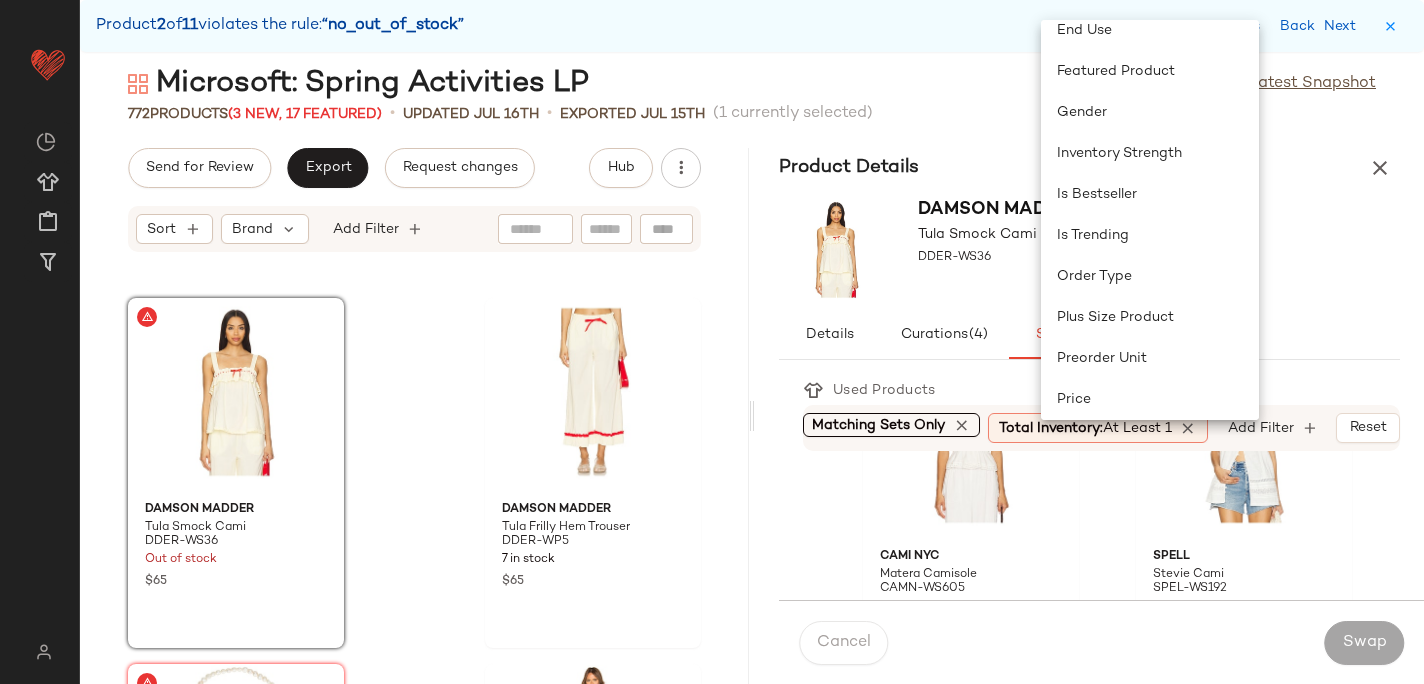scroll, scrollTop: 0, scrollLeft: 5, axis: horizontal 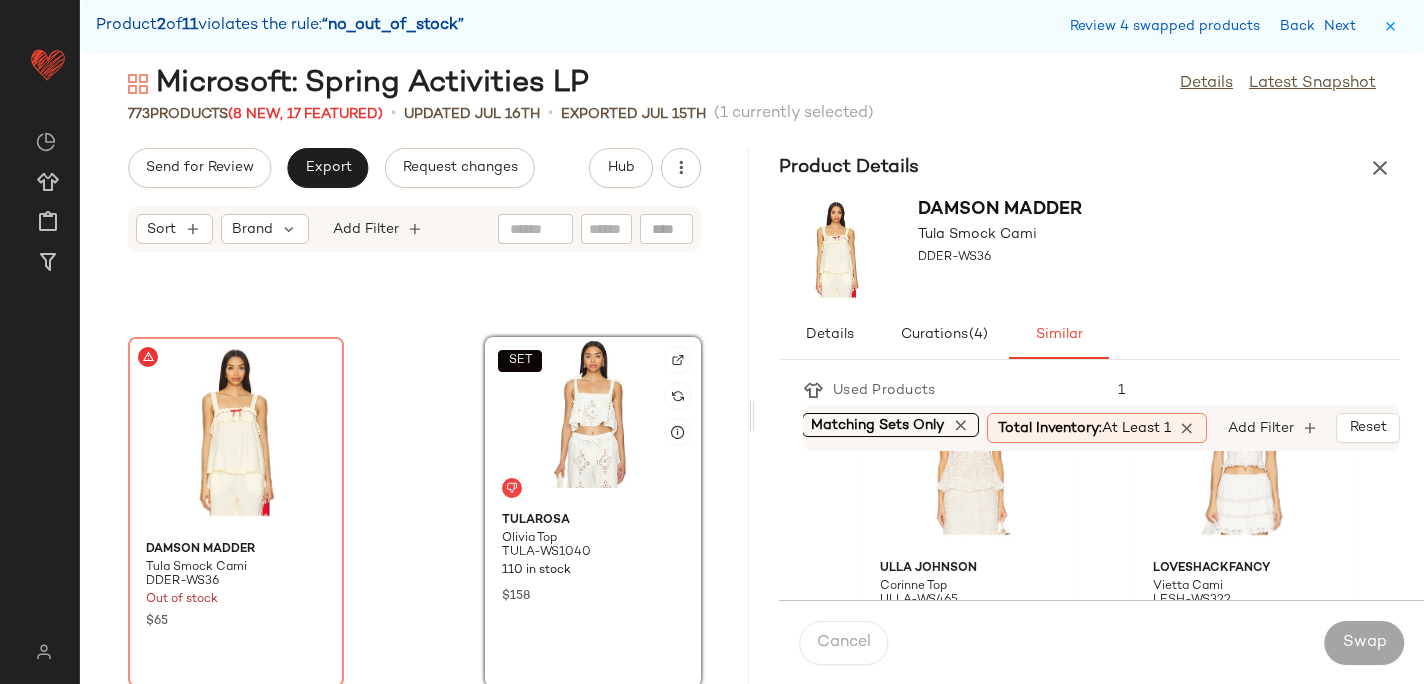 click on "SET" 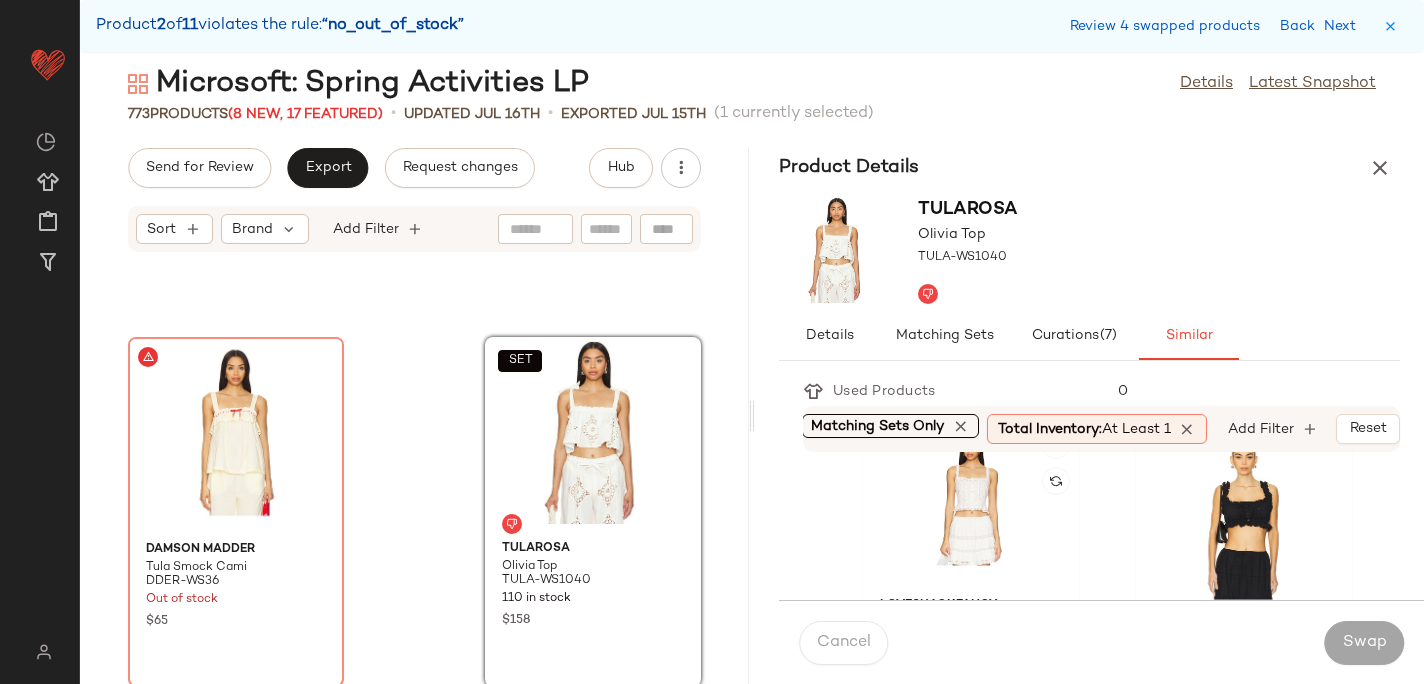 scroll, scrollTop: 51, scrollLeft: 0, axis: vertical 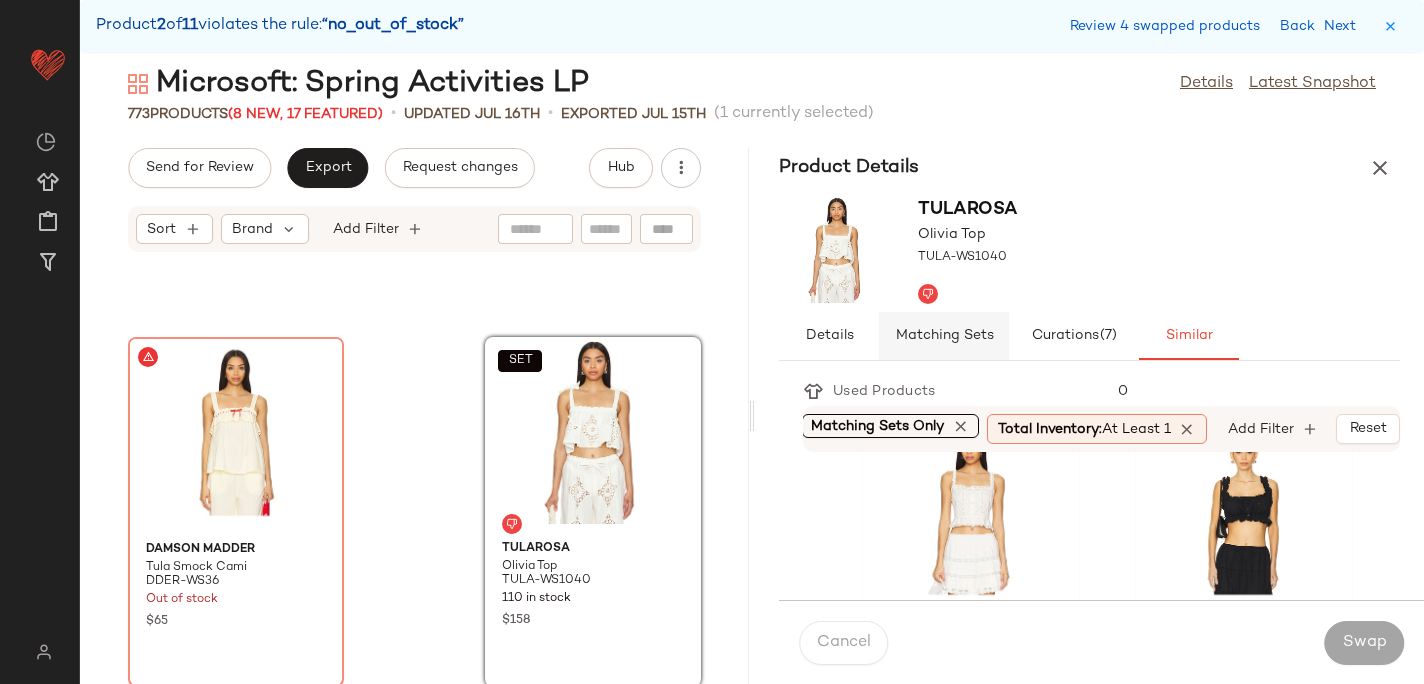 click on "Matching Sets" 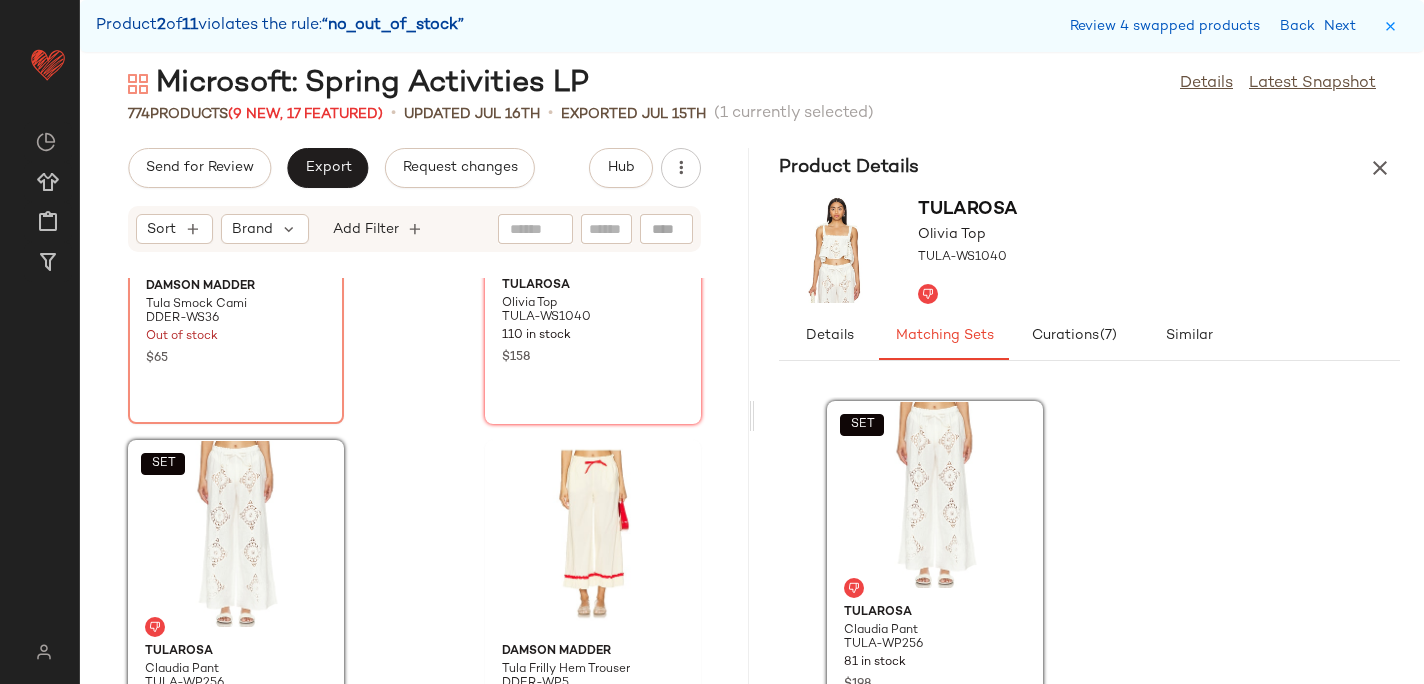 scroll, scrollTop: 52927, scrollLeft: 0, axis: vertical 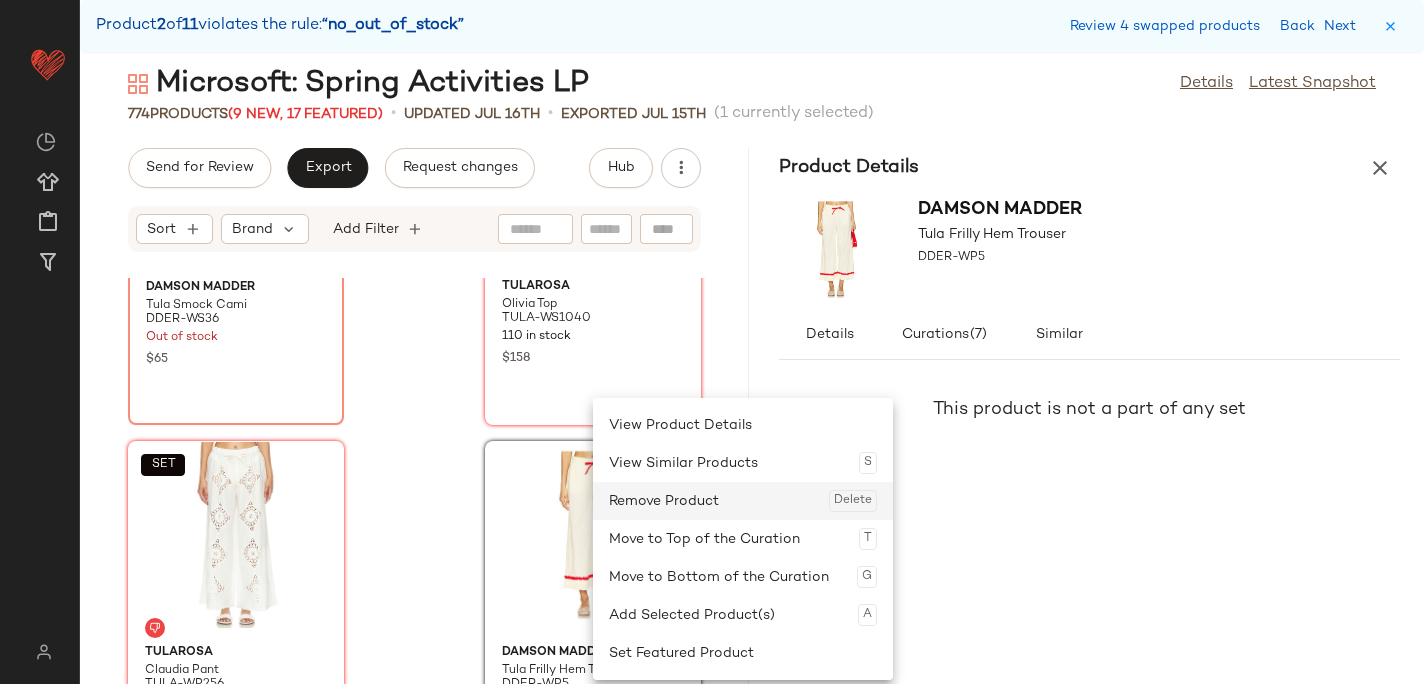 click on "Remove Product  Delete" 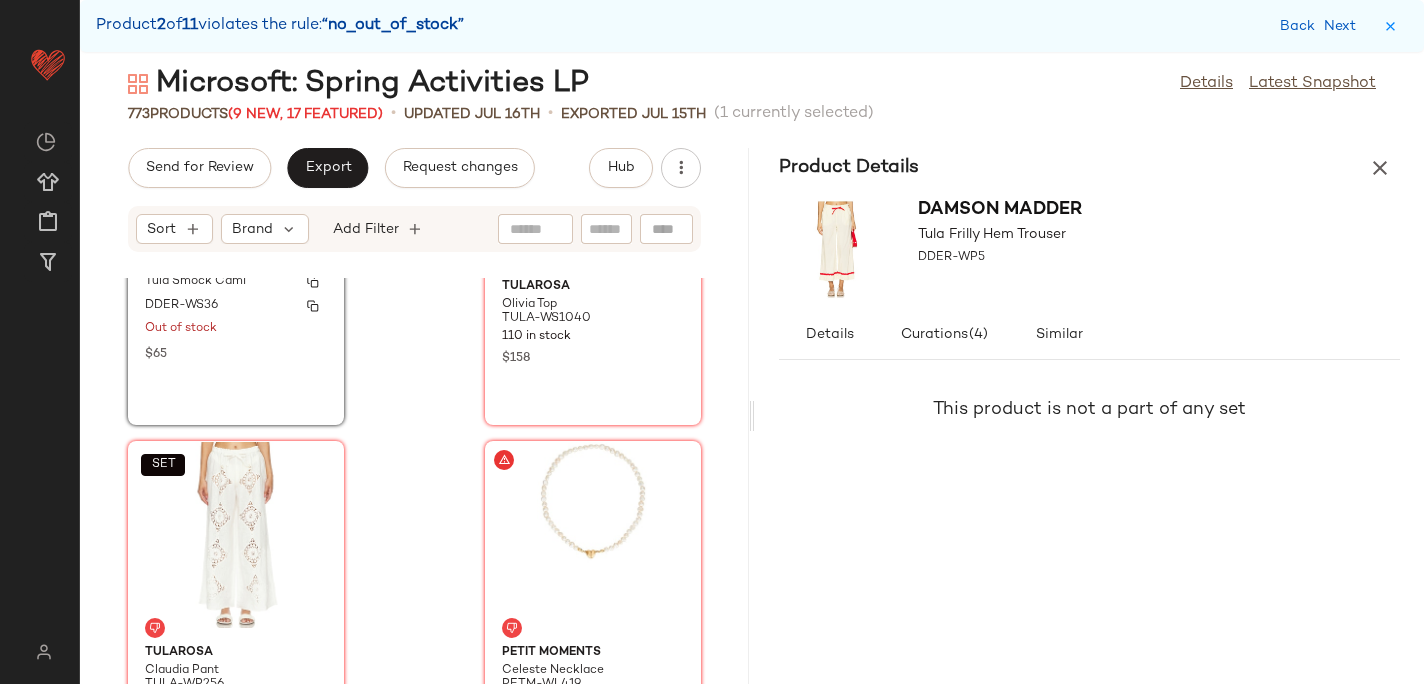 scroll, scrollTop: 52926, scrollLeft: 0, axis: vertical 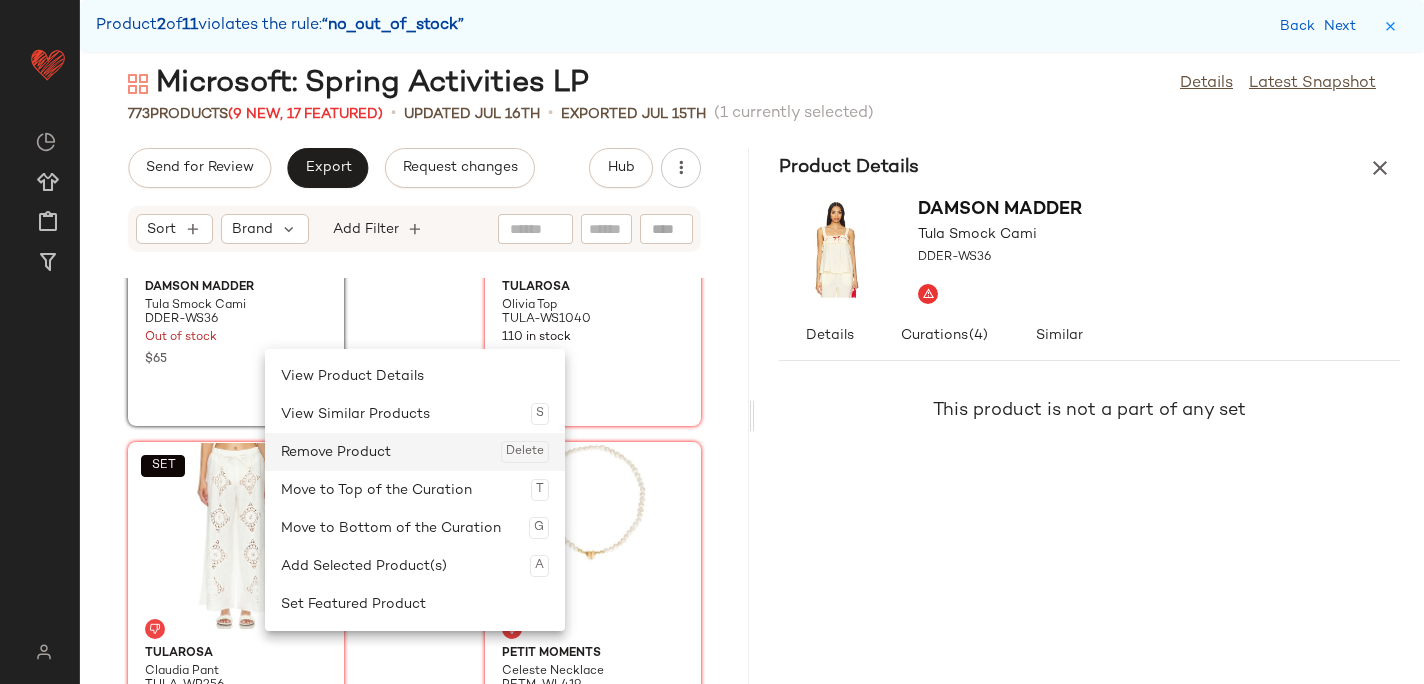 click on "Remove Product  Delete" 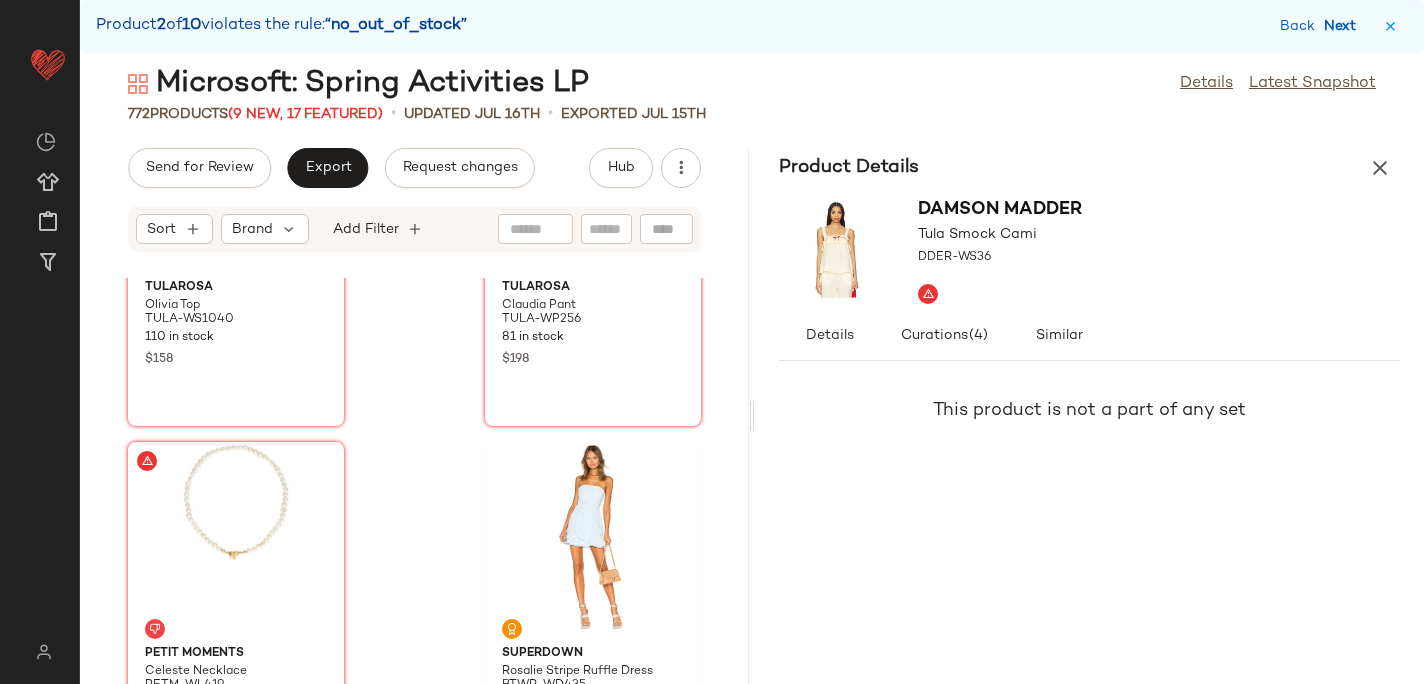 click on "Next" at bounding box center [1344, 26] 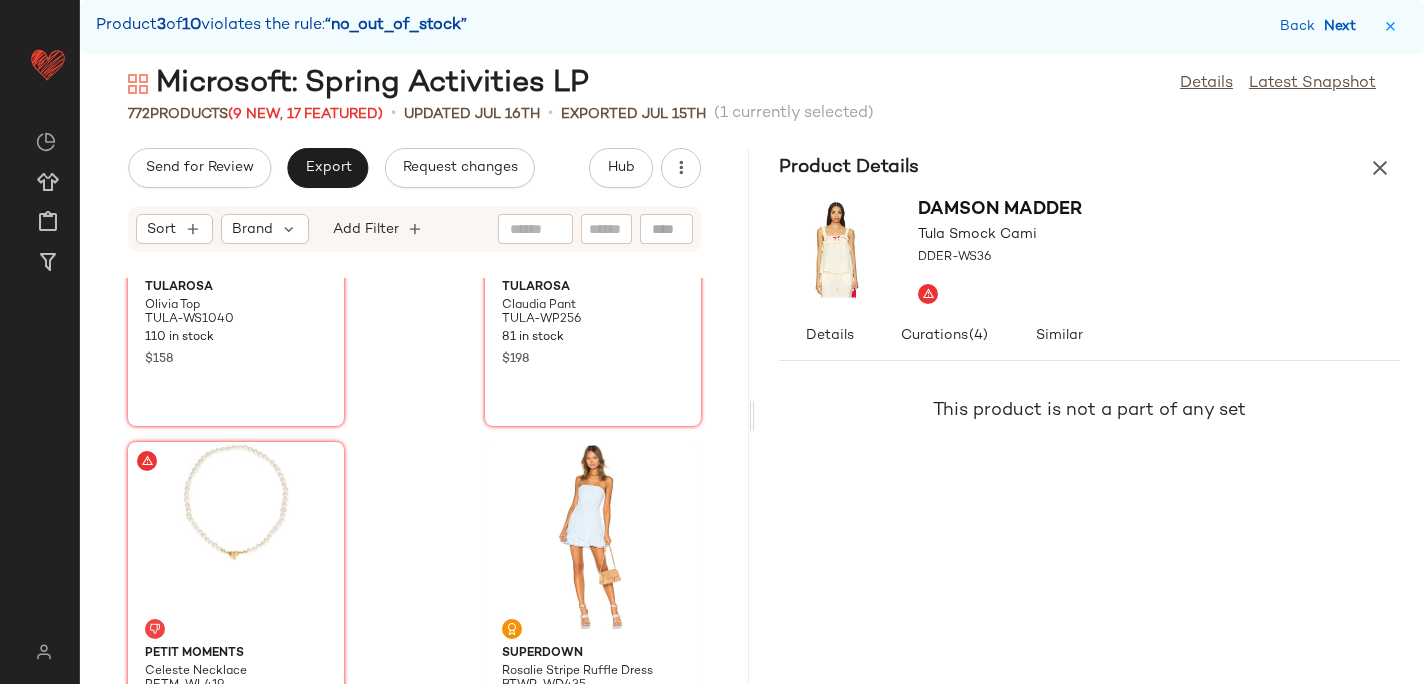 scroll, scrollTop: 62220, scrollLeft: 0, axis: vertical 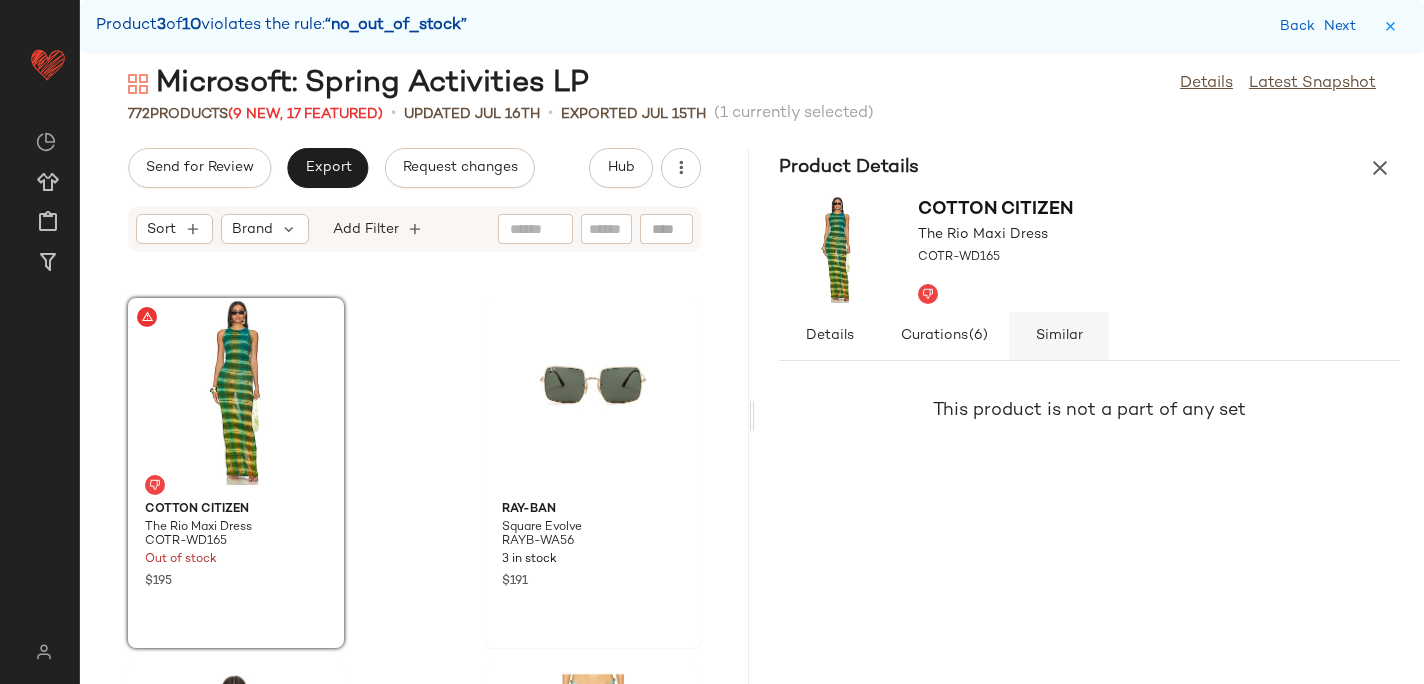 click on "Similar" 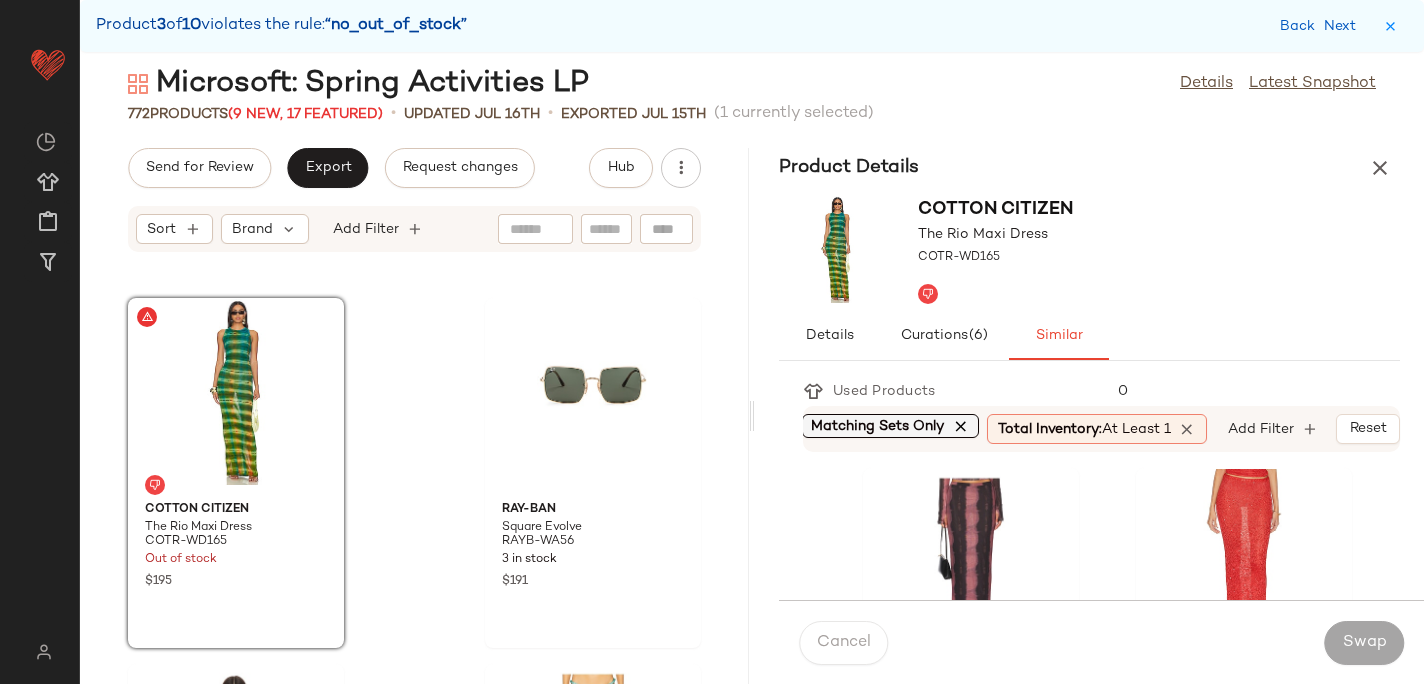click at bounding box center (961, 426) 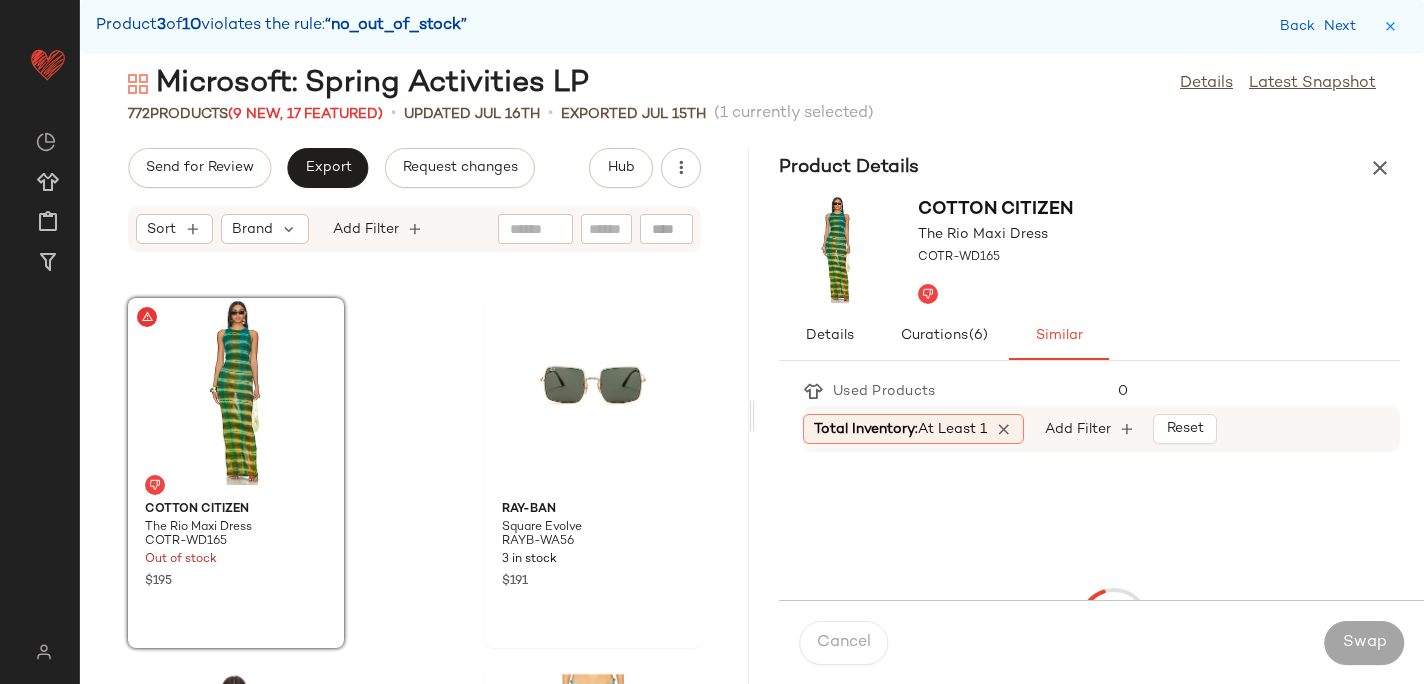 scroll, scrollTop: 0, scrollLeft: 0, axis: both 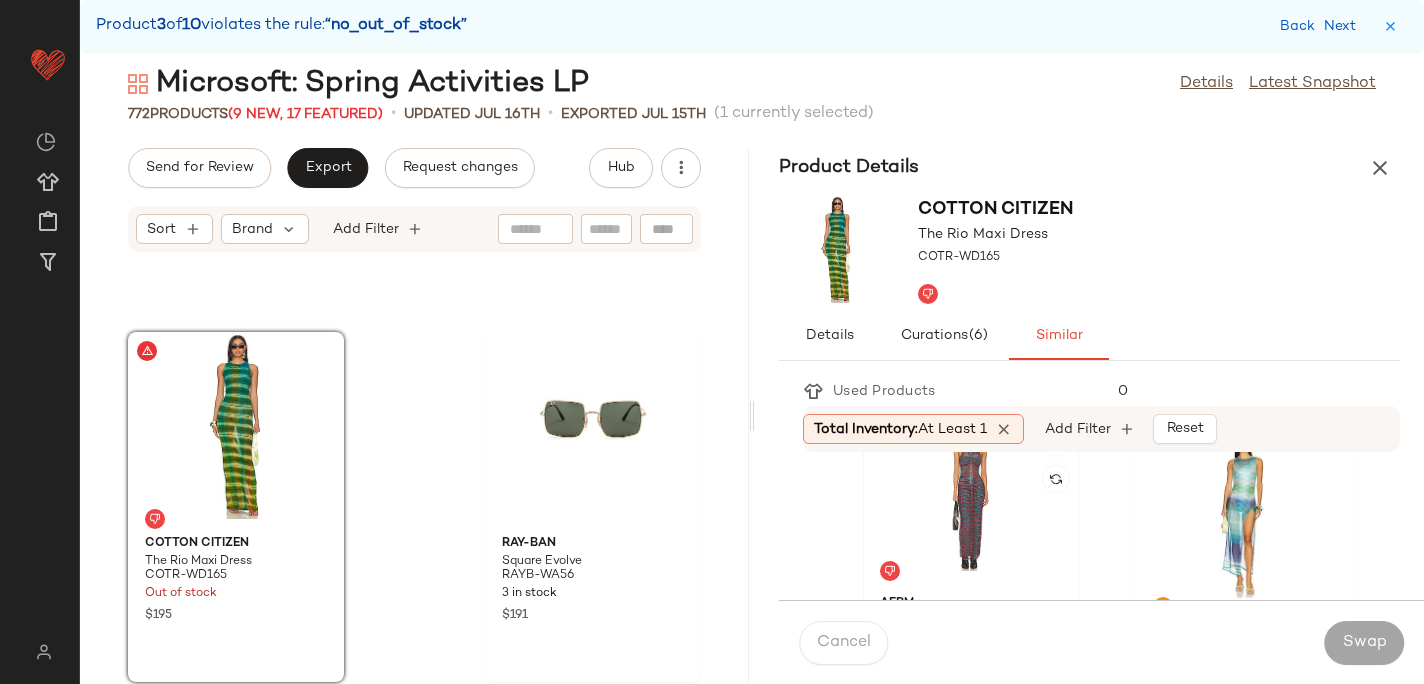 click 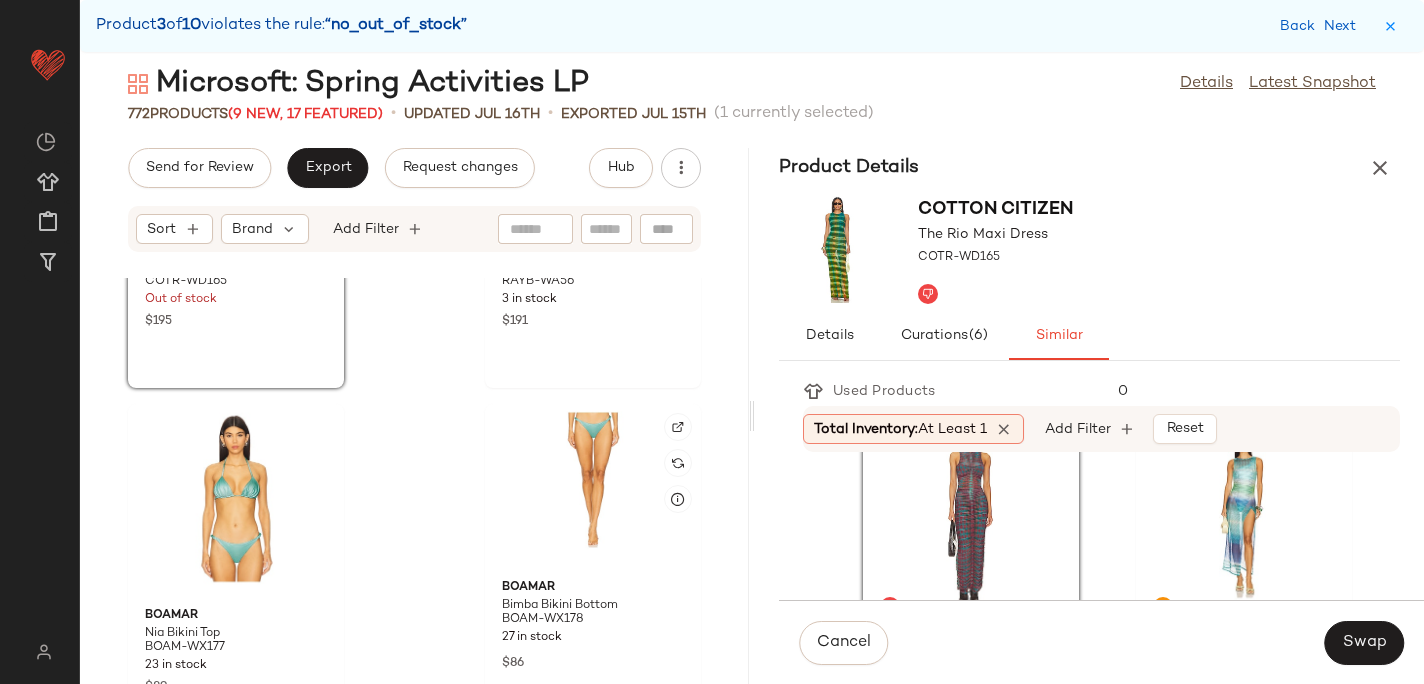 scroll, scrollTop: 62475, scrollLeft: 0, axis: vertical 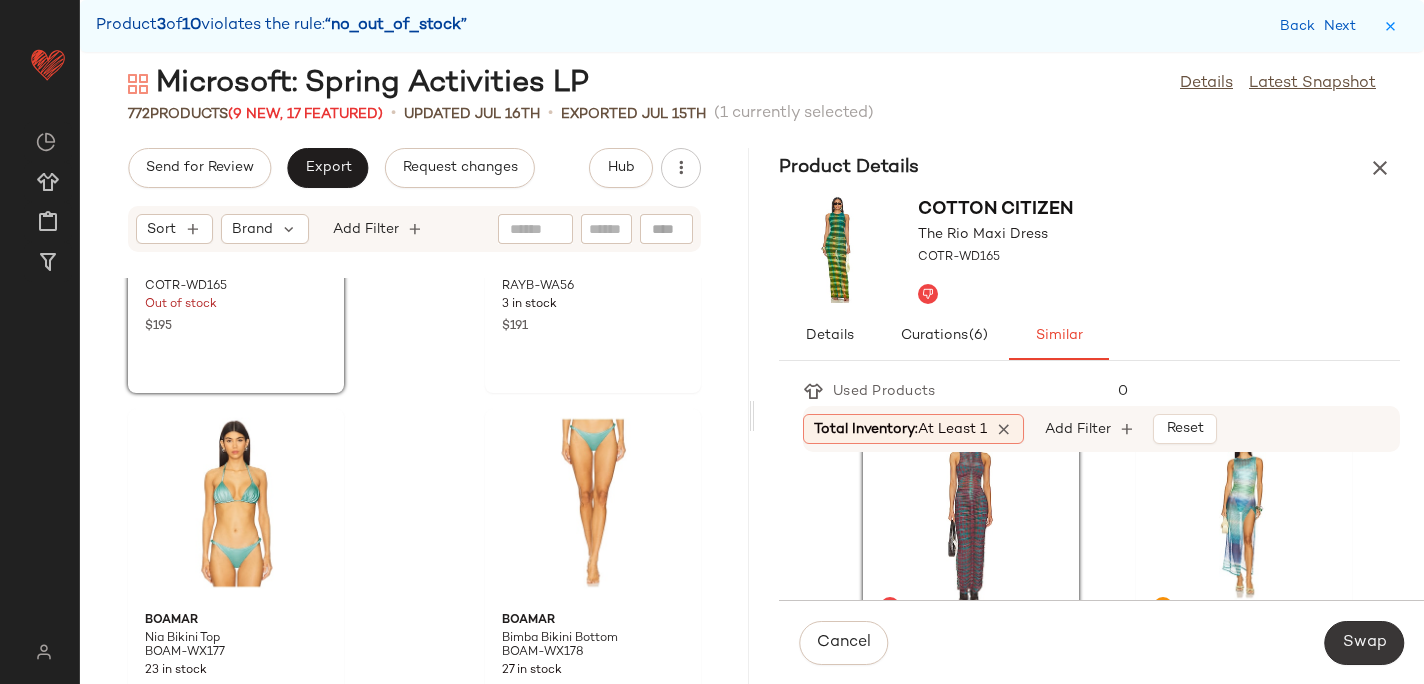 click on "Swap" at bounding box center [1364, 643] 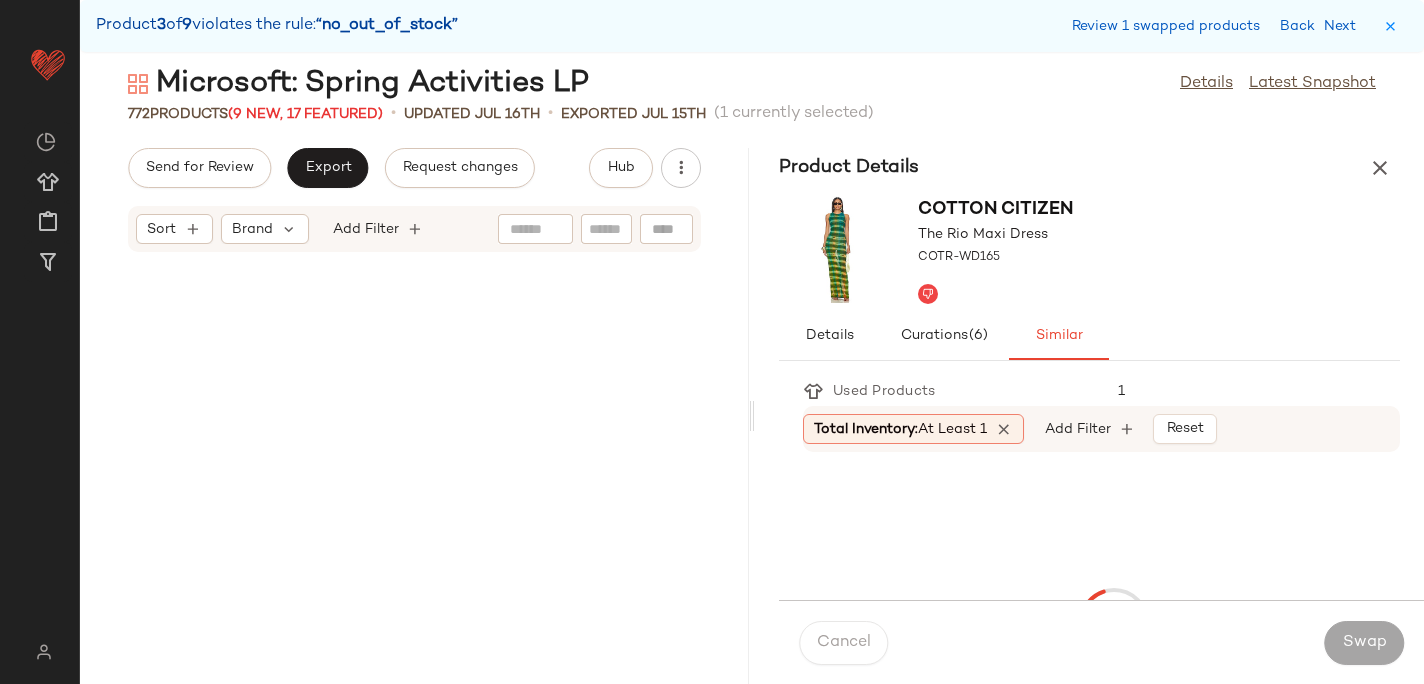 scroll, scrollTop: 91134, scrollLeft: 0, axis: vertical 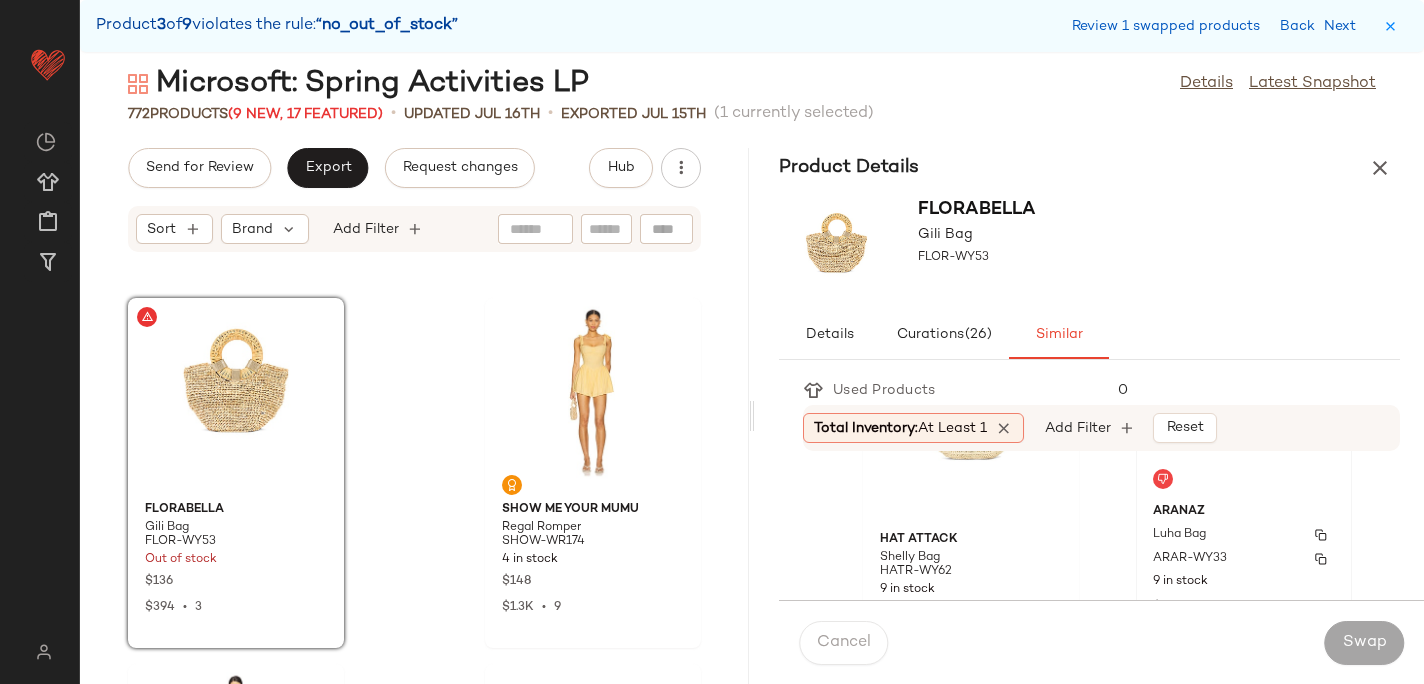 click on "Aranaz" at bounding box center [1244, 512] 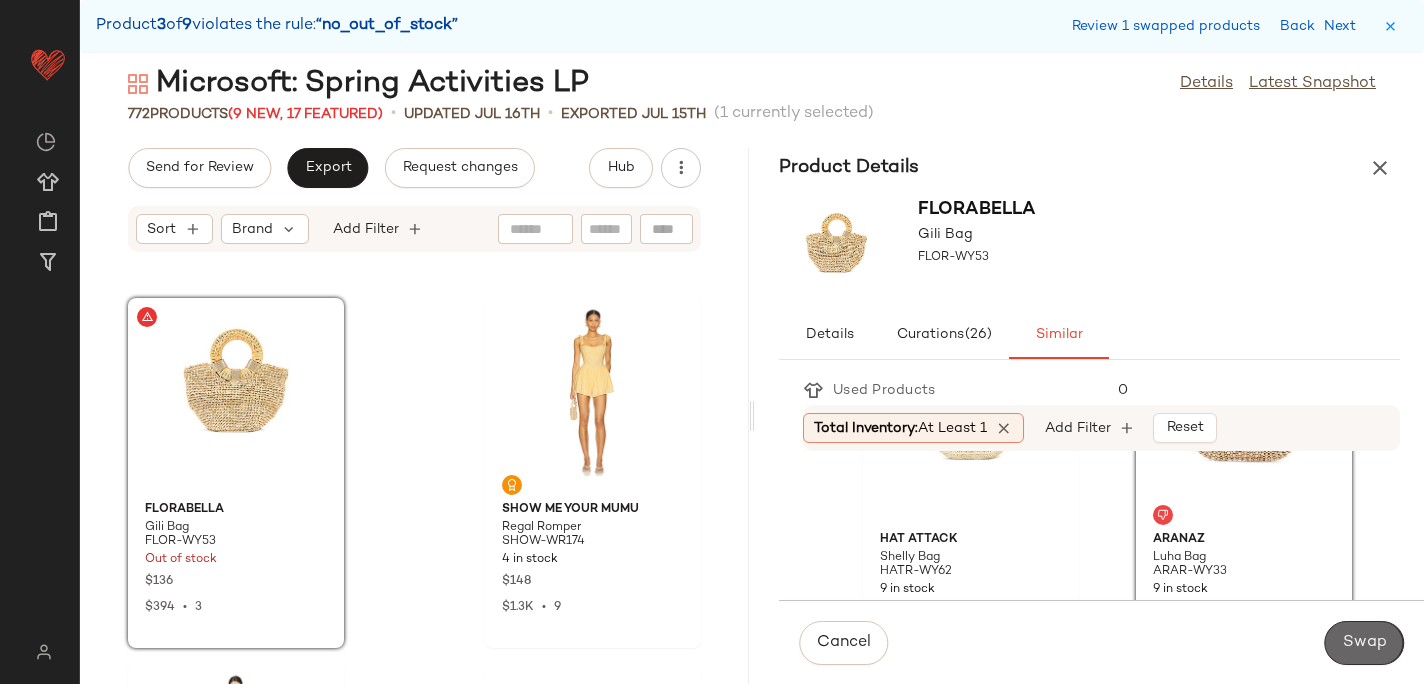 click on "Swap" 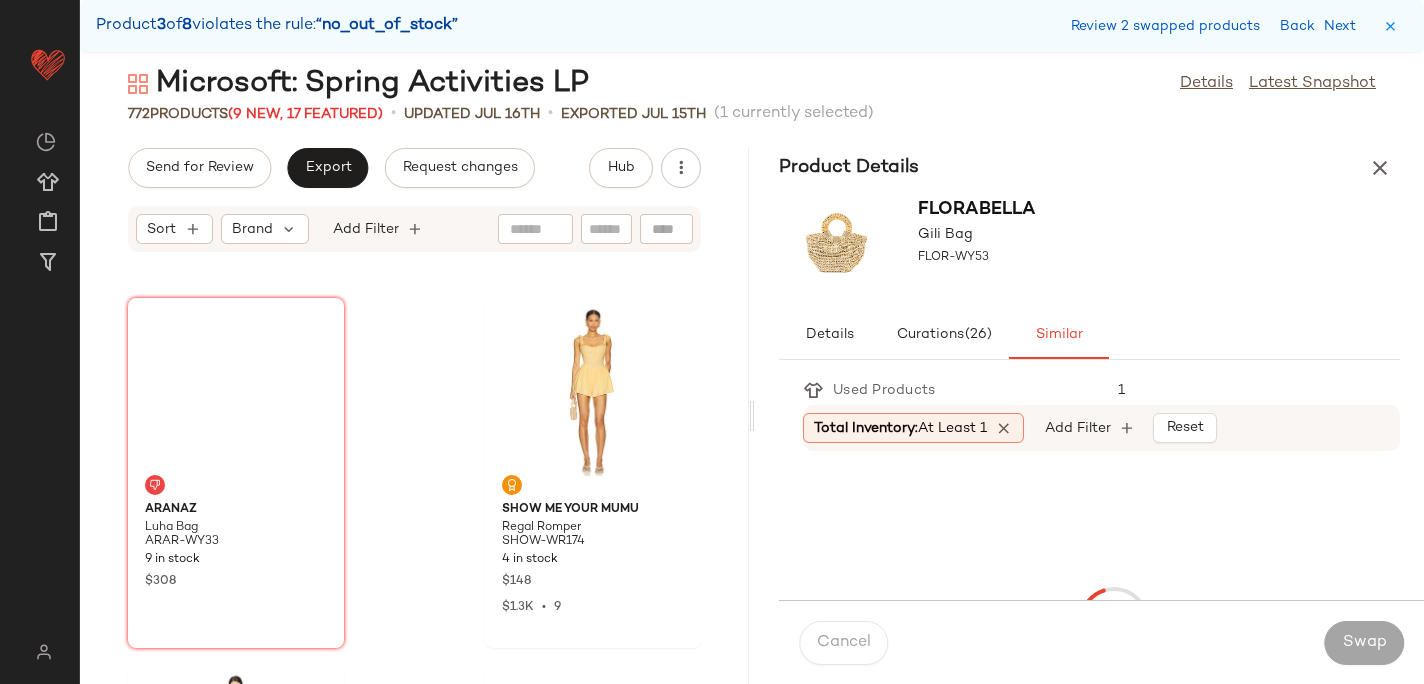 scroll, scrollTop: 96624, scrollLeft: 0, axis: vertical 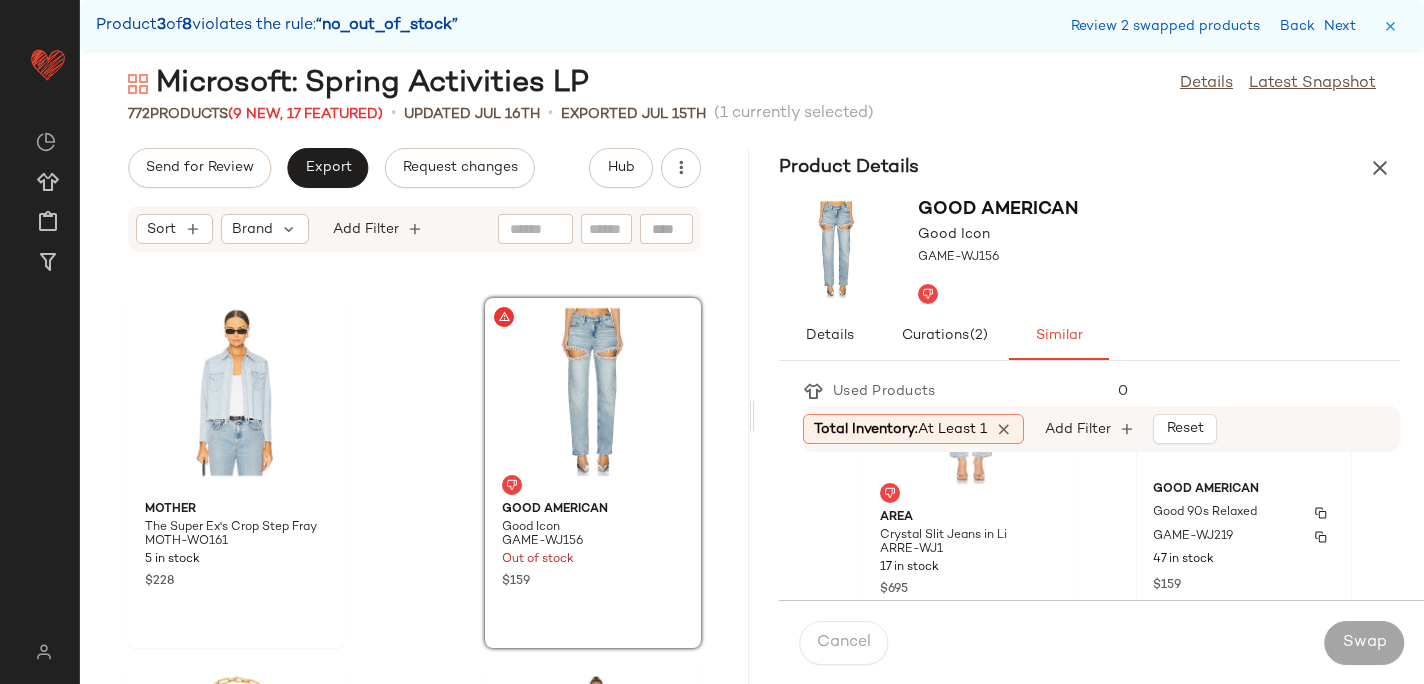 click on "GAME-WJ219" at bounding box center (1193, 537) 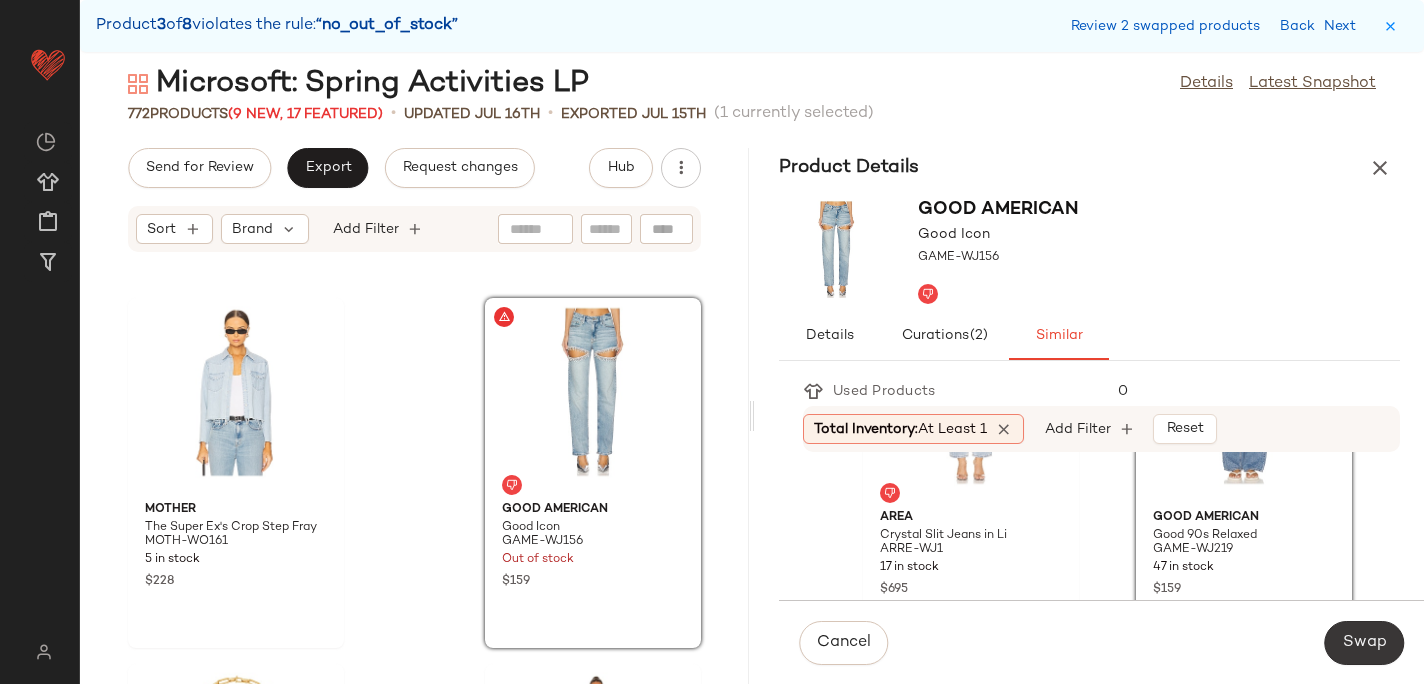click on "Swap" 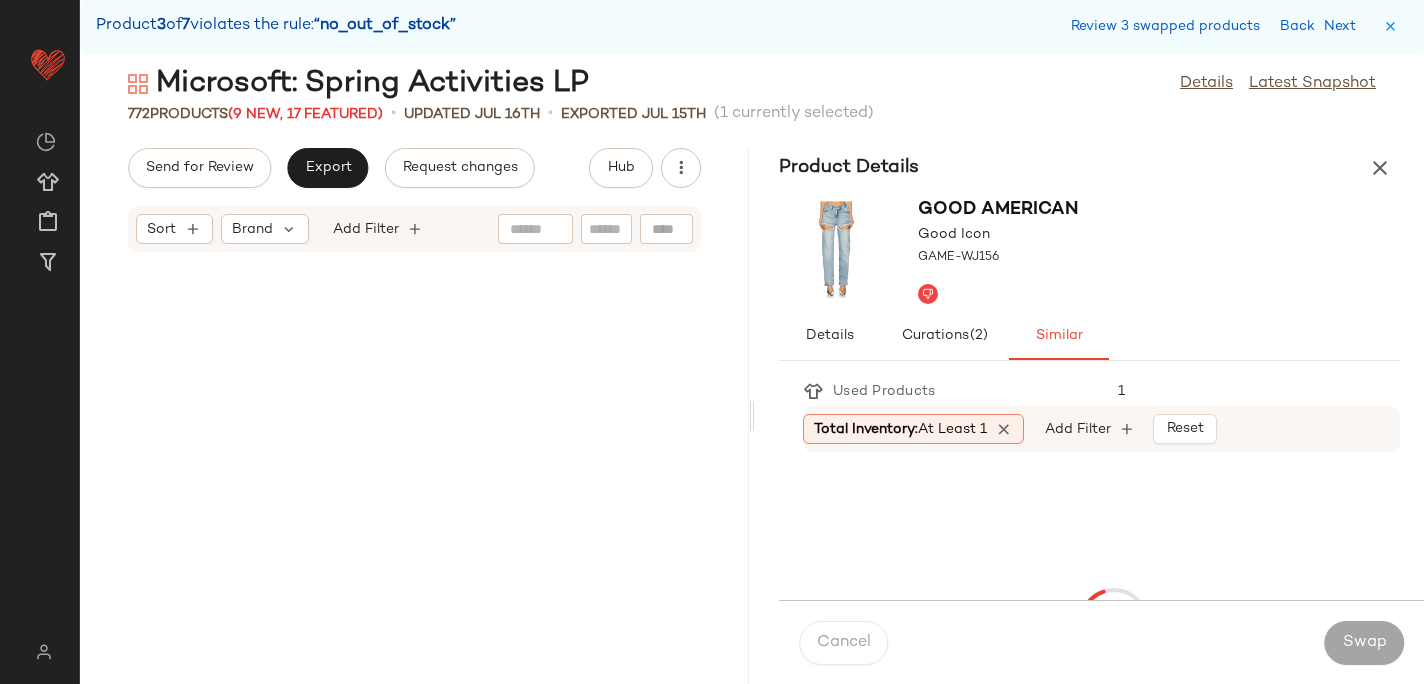 scroll, scrollTop: 97356, scrollLeft: 0, axis: vertical 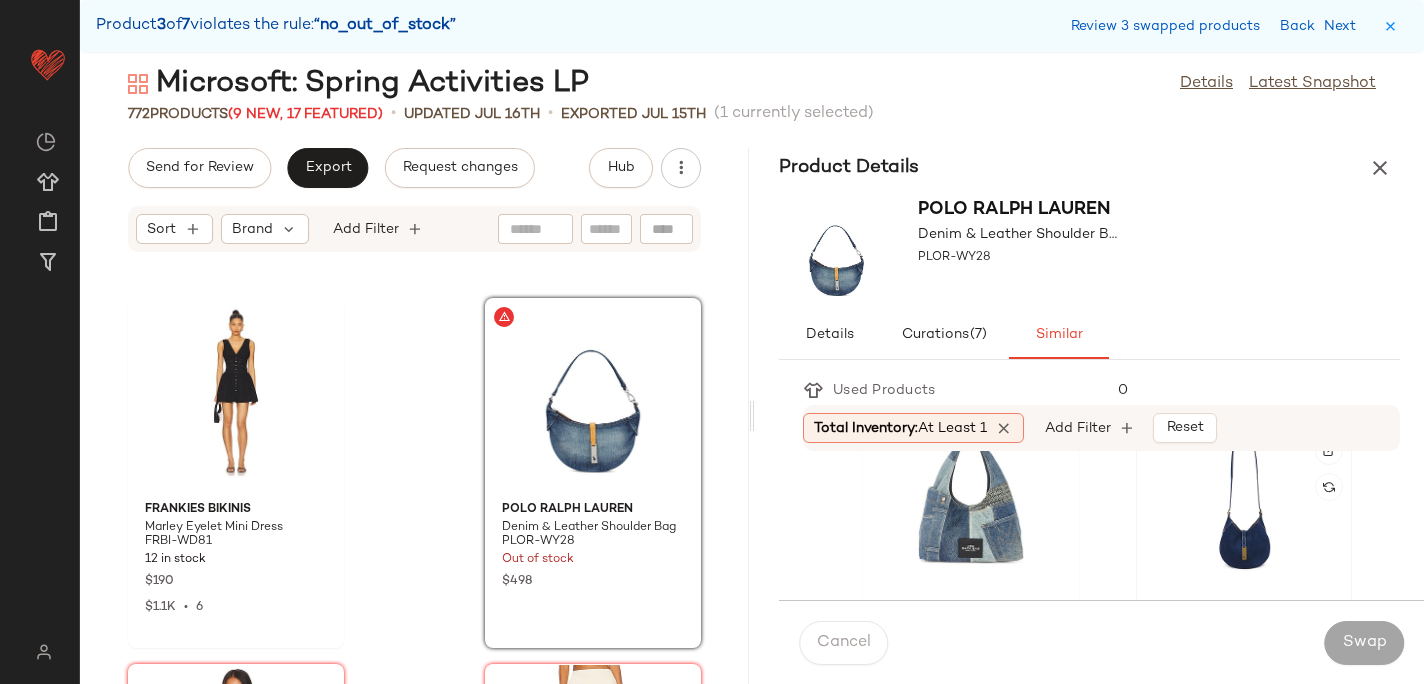 click 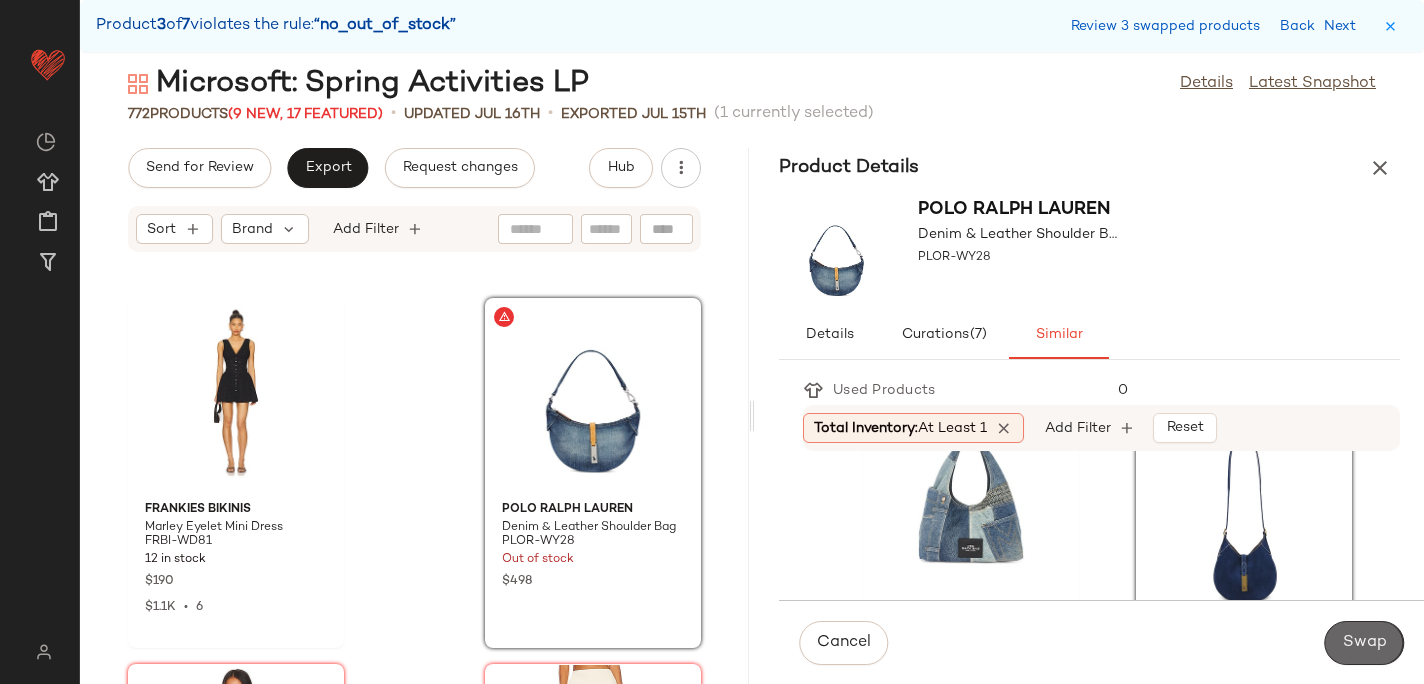 click on "Swap" 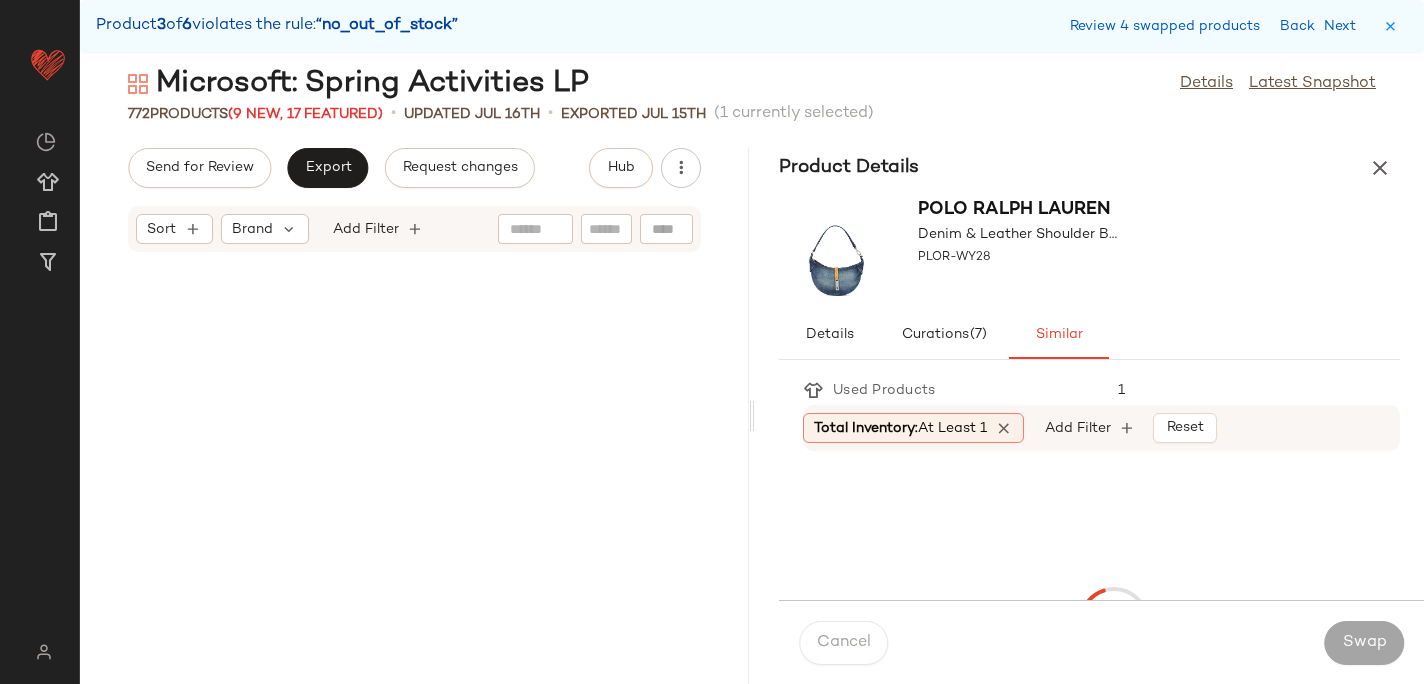 scroll, scrollTop: 98820, scrollLeft: 0, axis: vertical 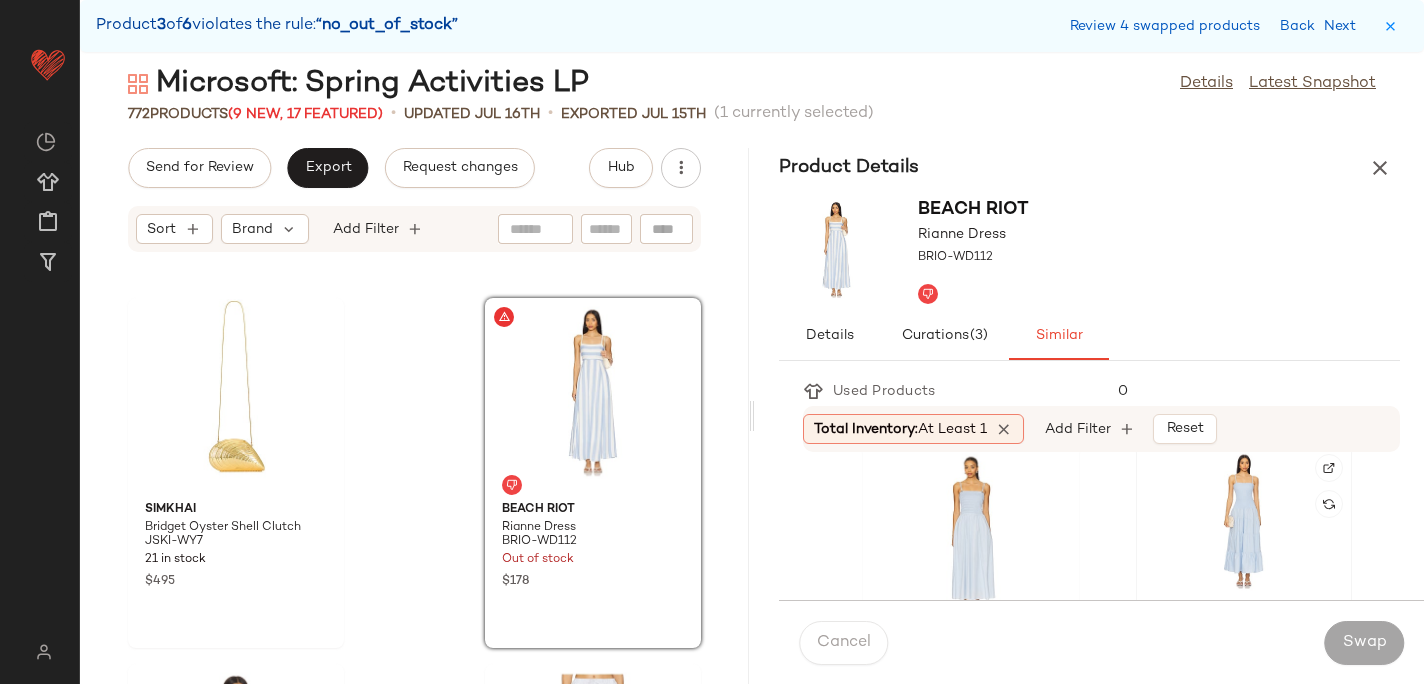 click 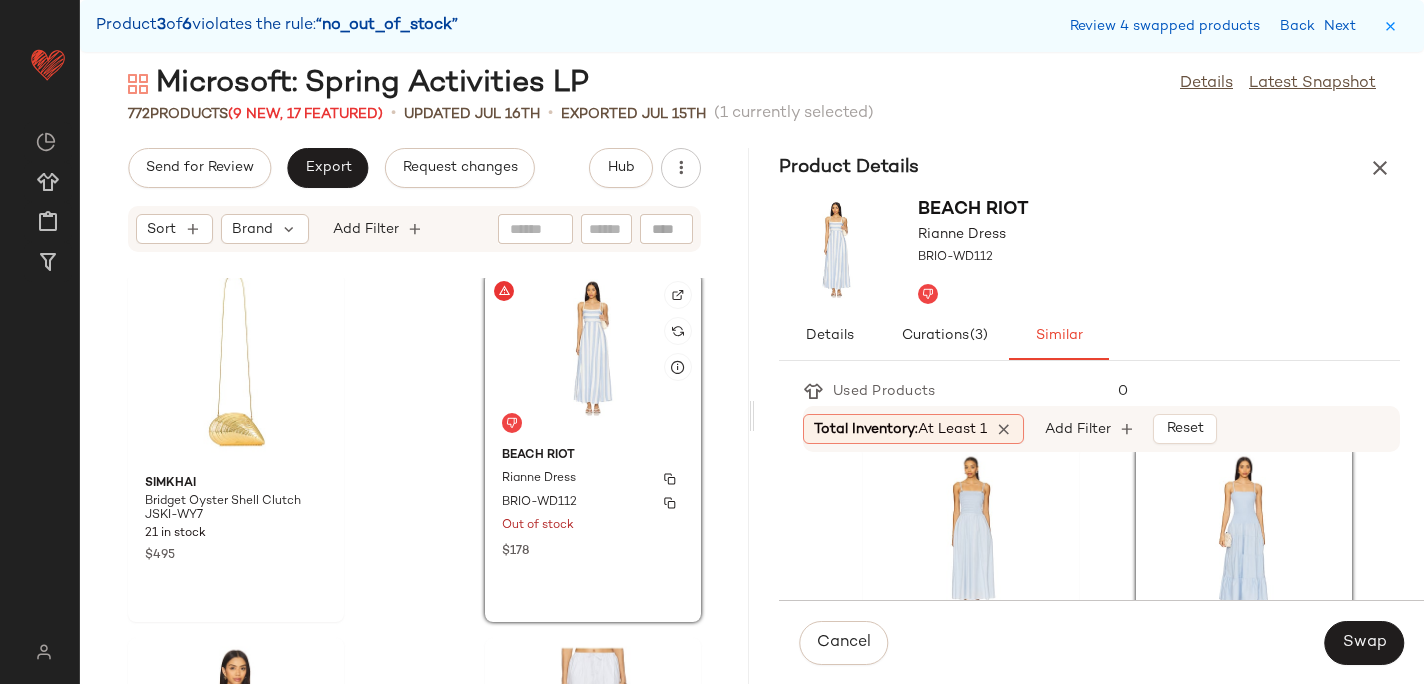 scroll, scrollTop: 98855, scrollLeft: 0, axis: vertical 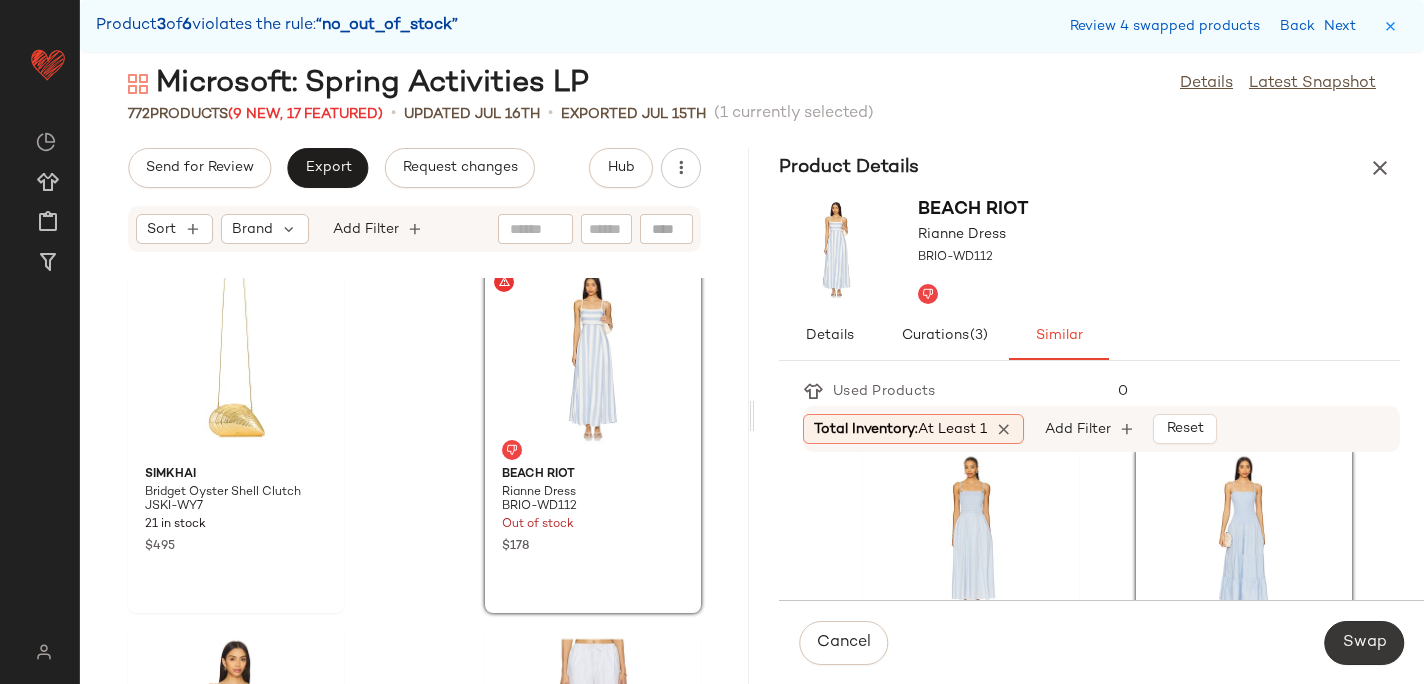 click on "Swap" 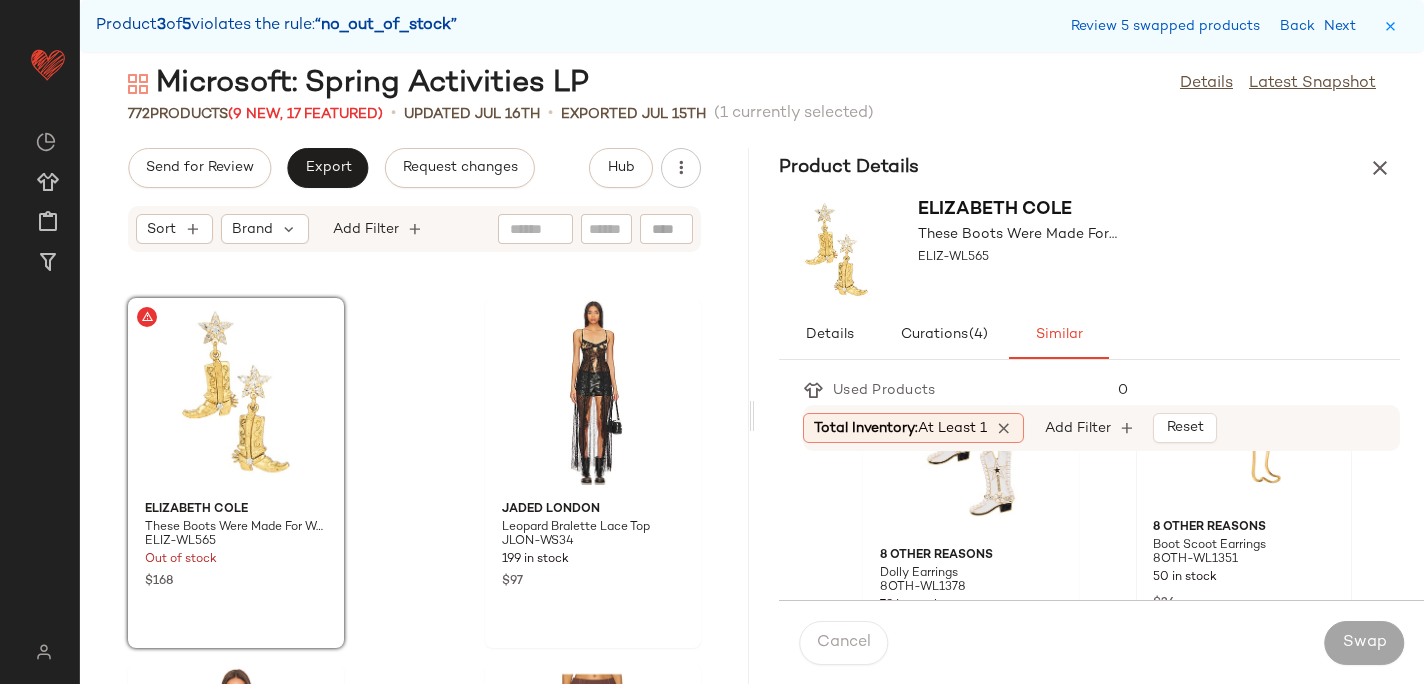 scroll, scrollTop: 147, scrollLeft: 0, axis: vertical 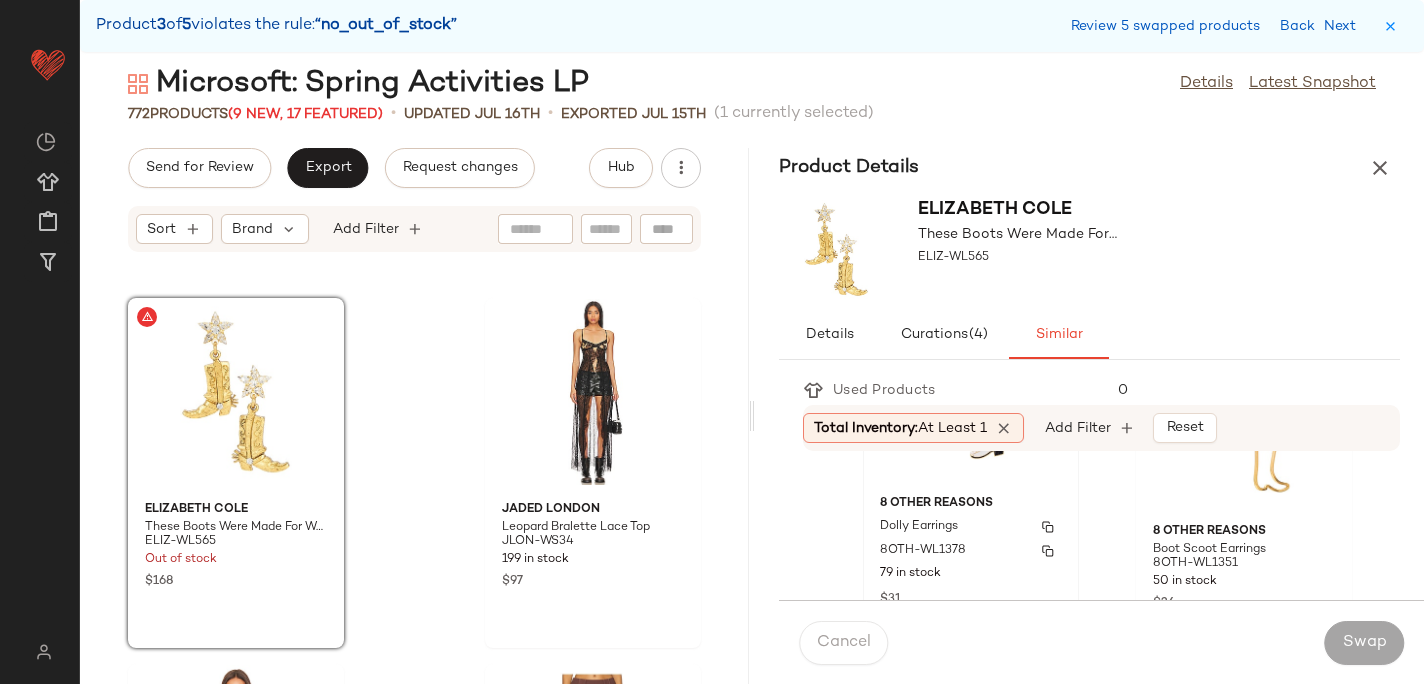 click on "8 Other Reasons" at bounding box center (971, 504) 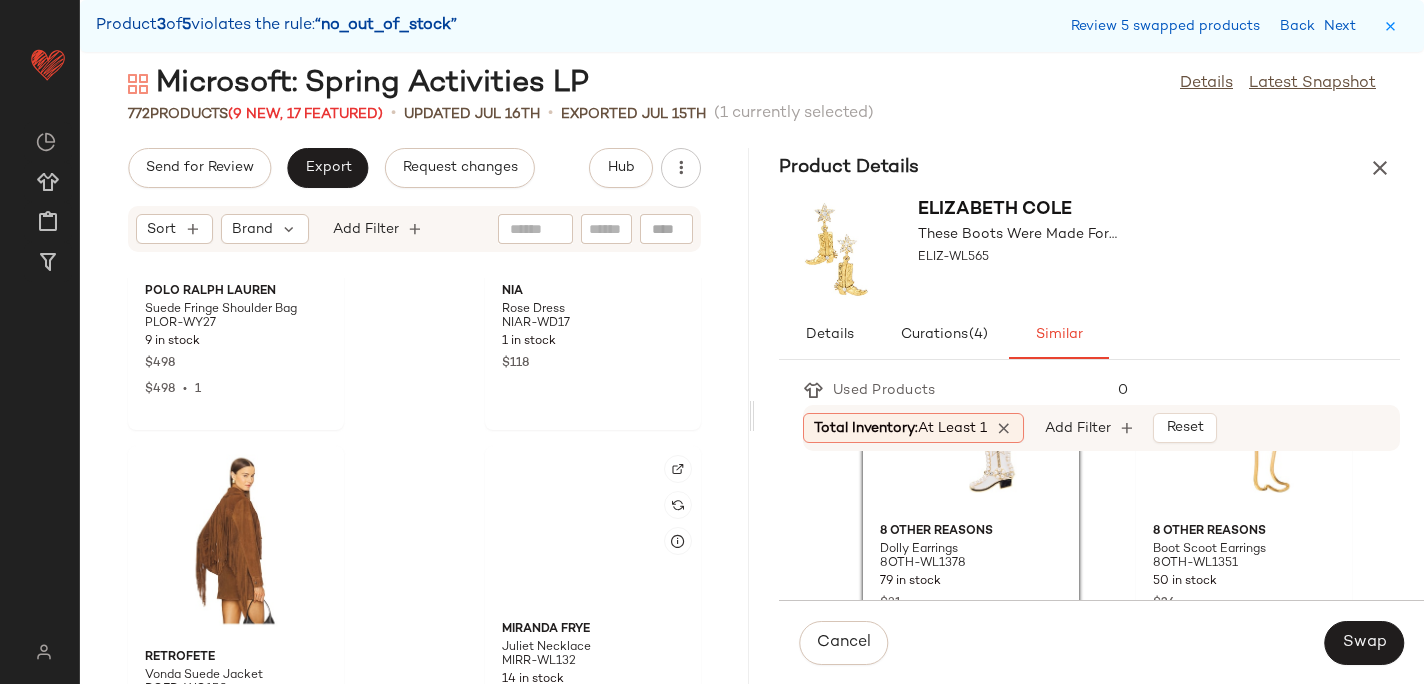 scroll, scrollTop: 129419, scrollLeft: 0, axis: vertical 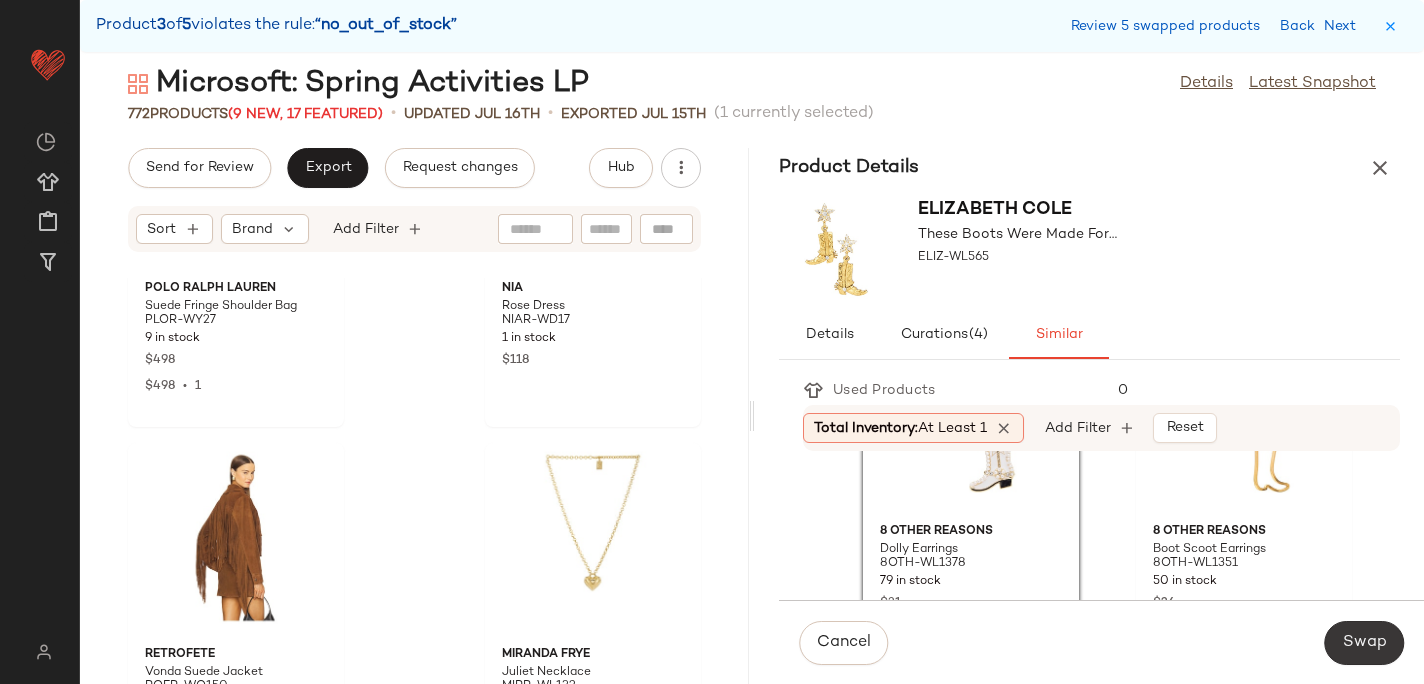 click on "Swap" 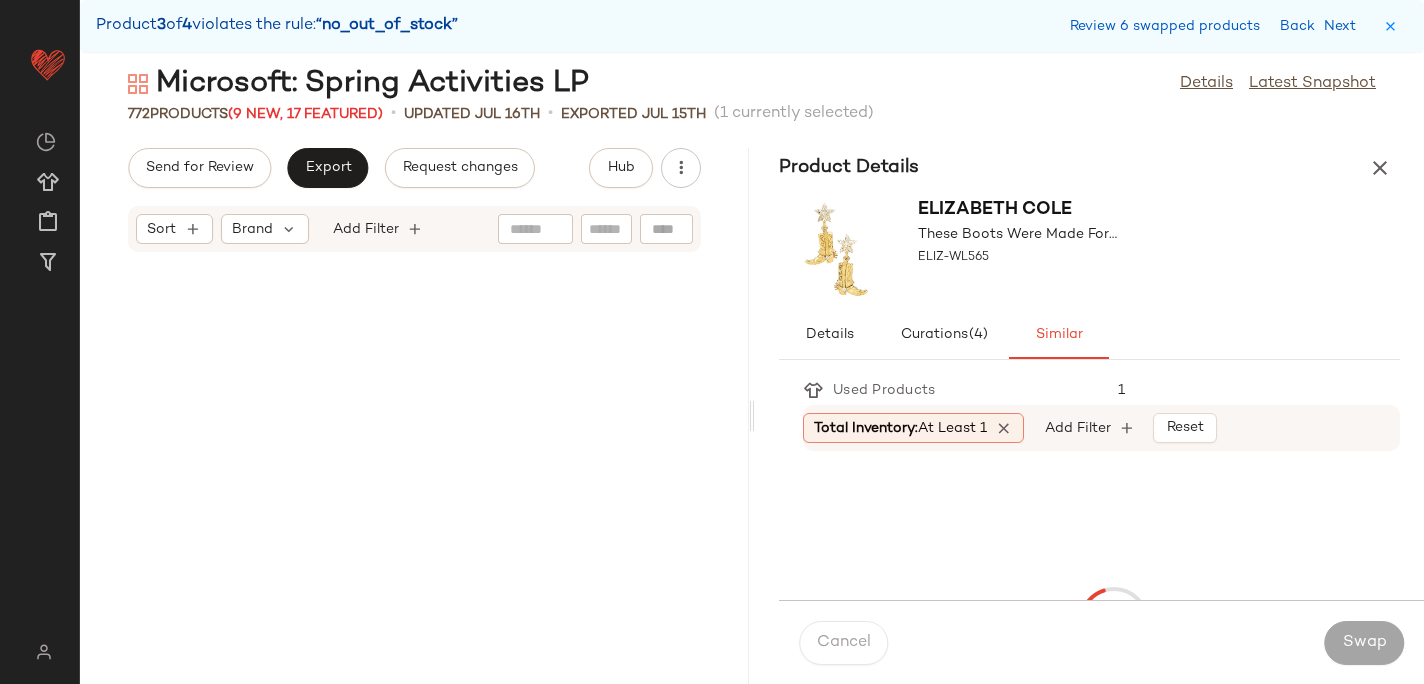 scroll, scrollTop: 129930, scrollLeft: 0, axis: vertical 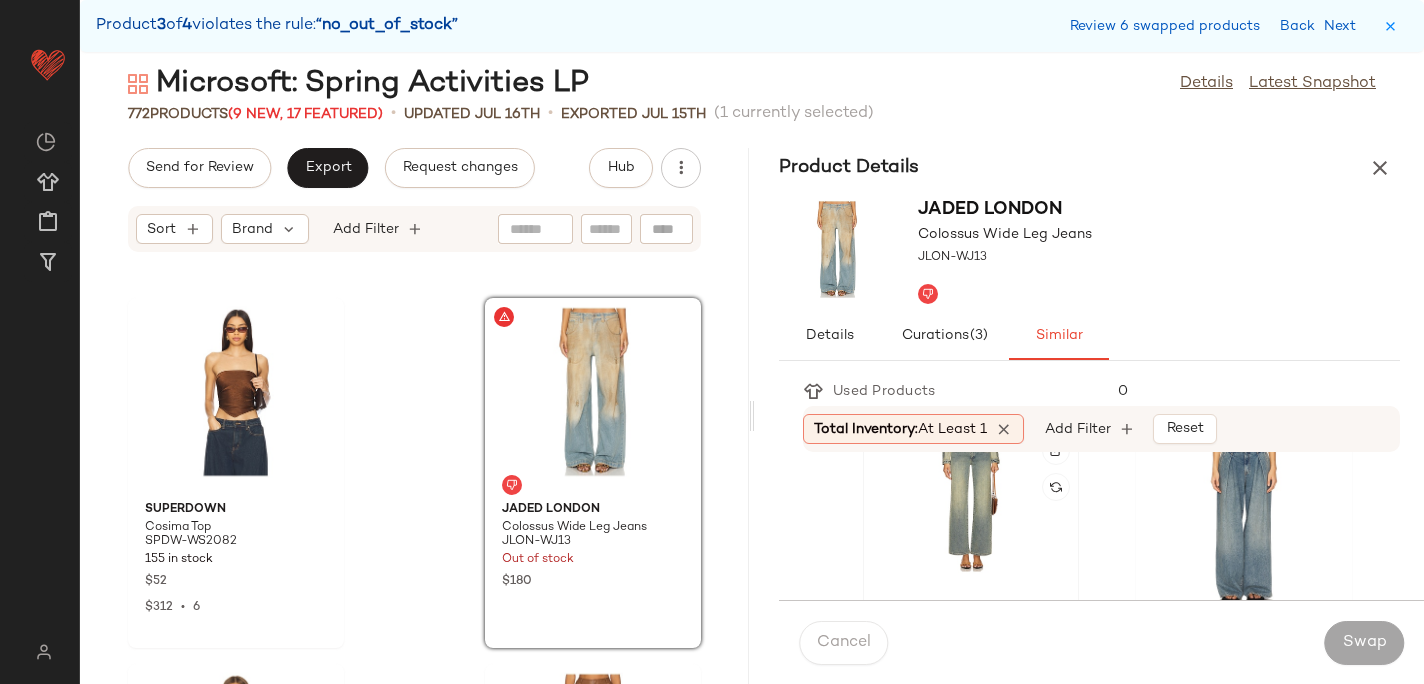 click 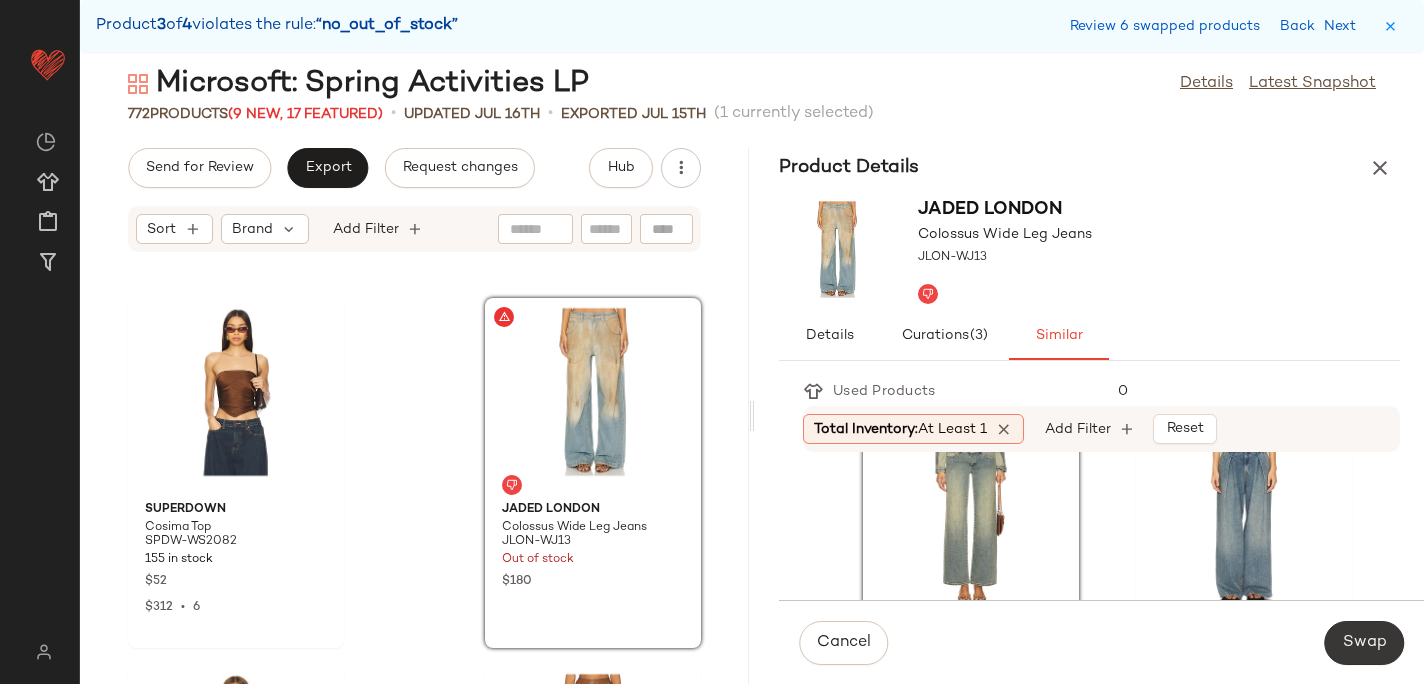 click on "Swap" 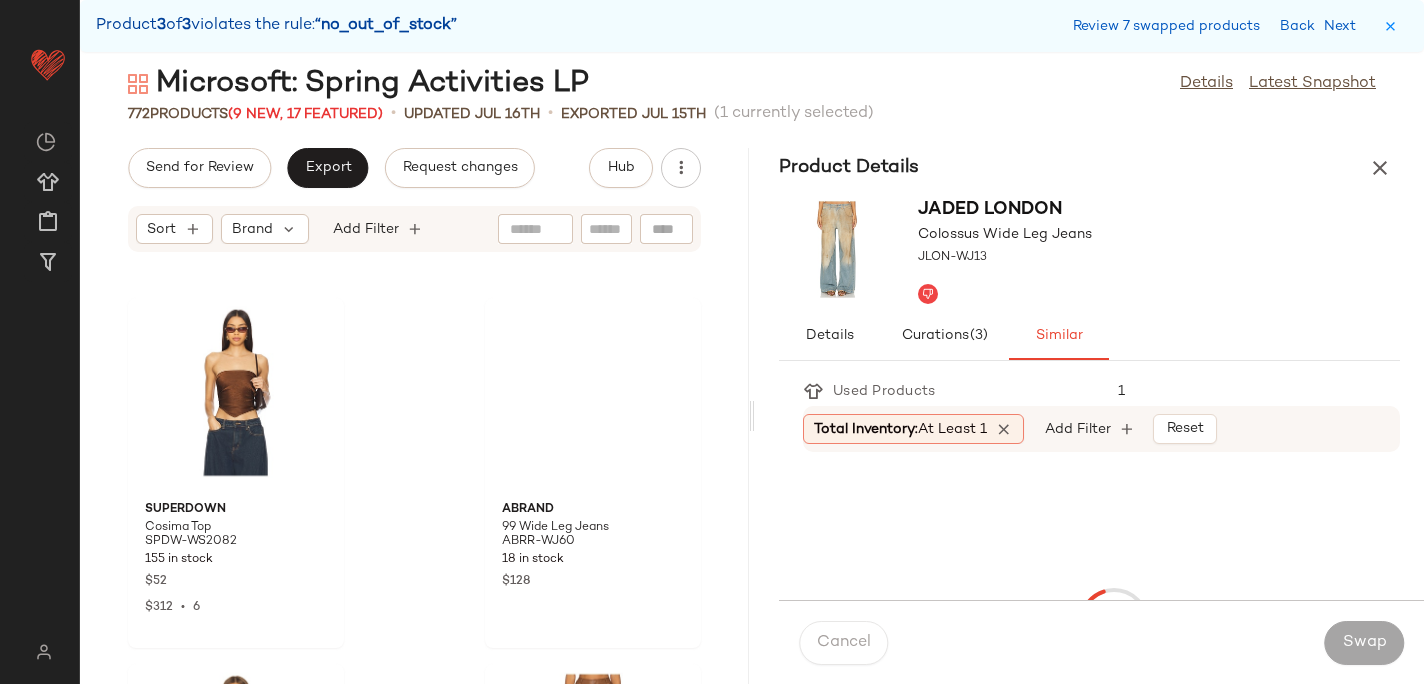scroll, scrollTop: 132492, scrollLeft: 0, axis: vertical 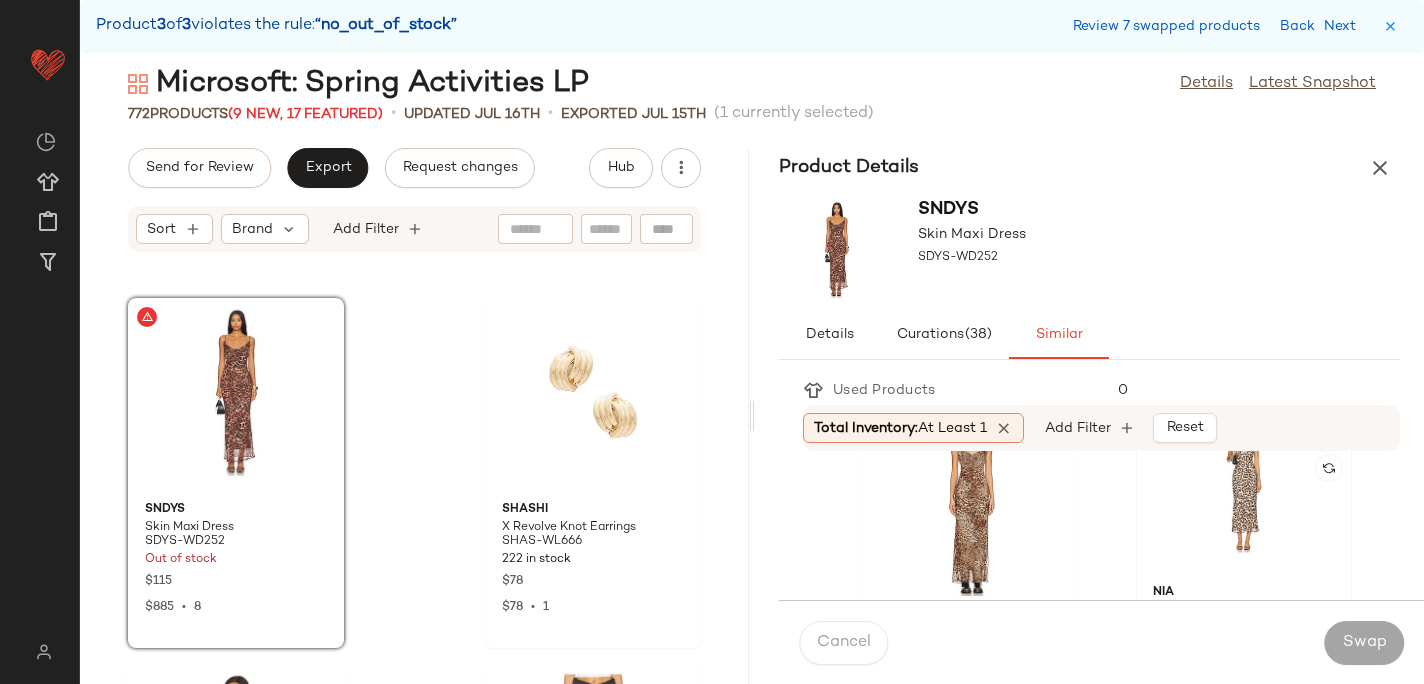 click 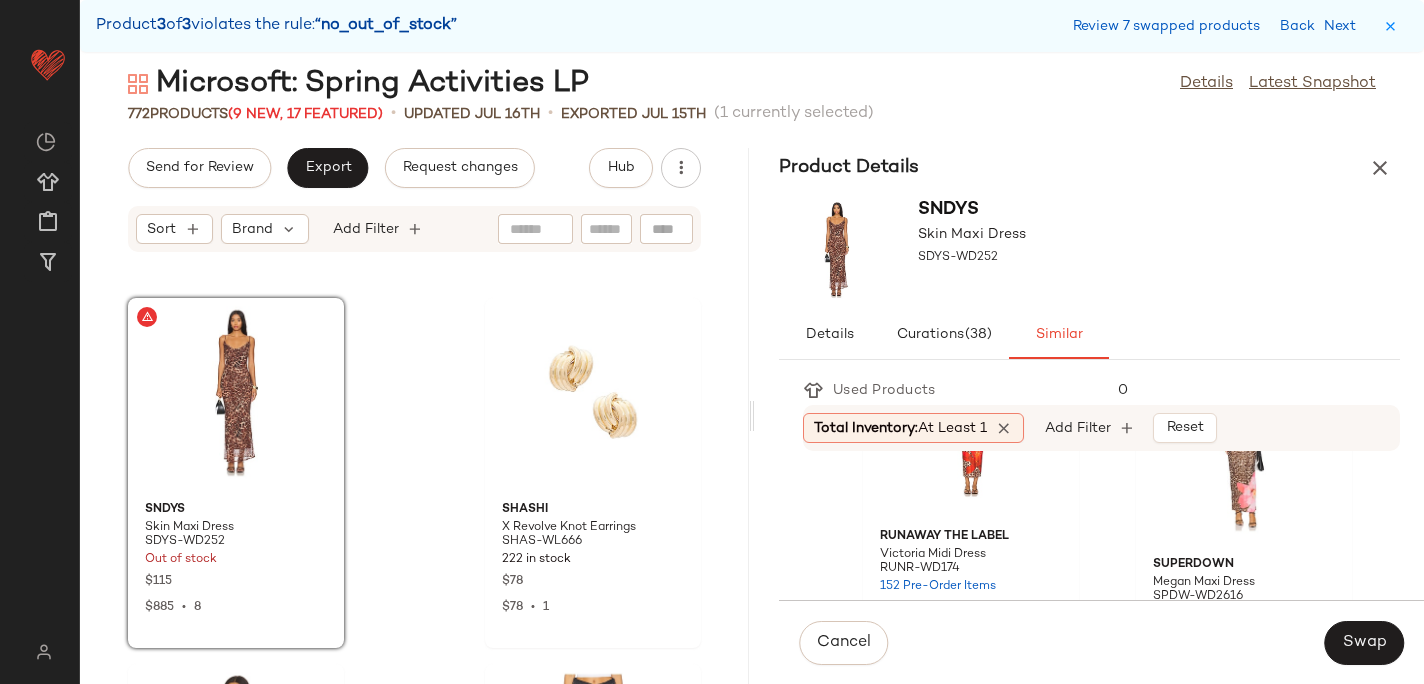 scroll, scrollTop: 501, scrollLeft: 0, axis: vertical 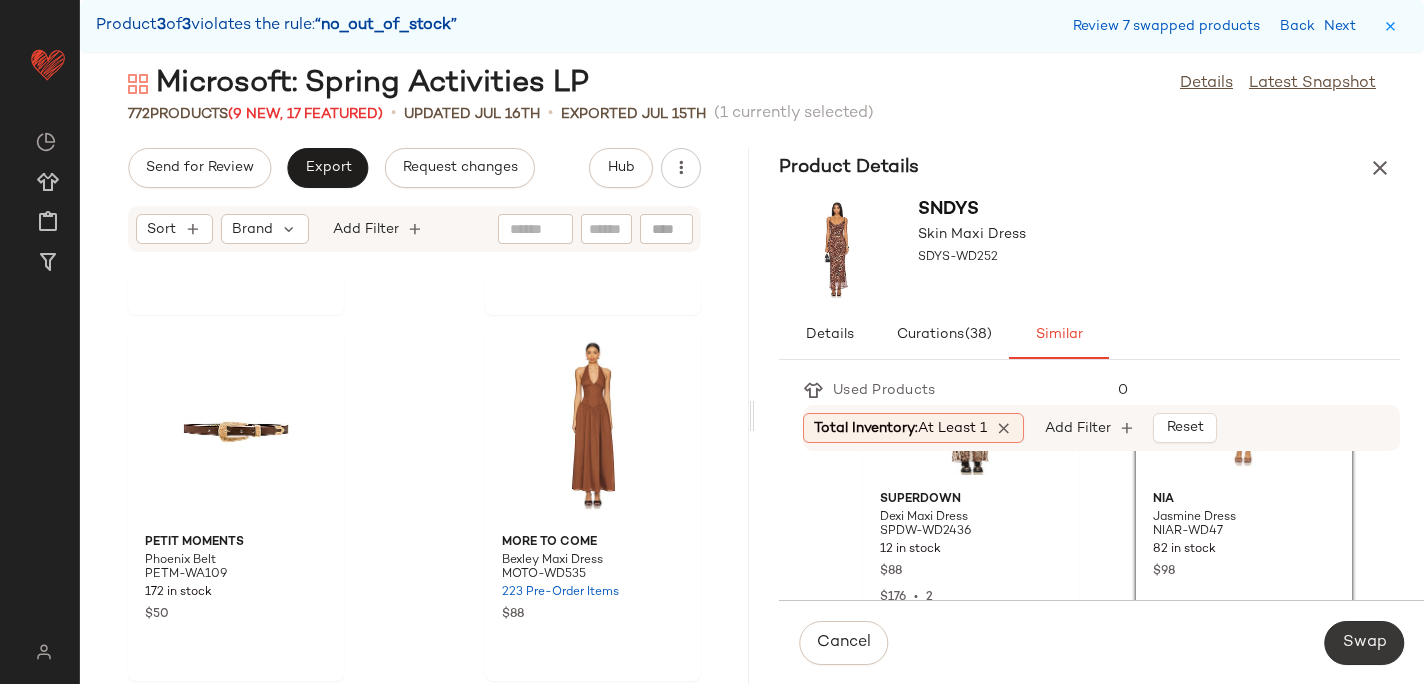 click on "Swap" 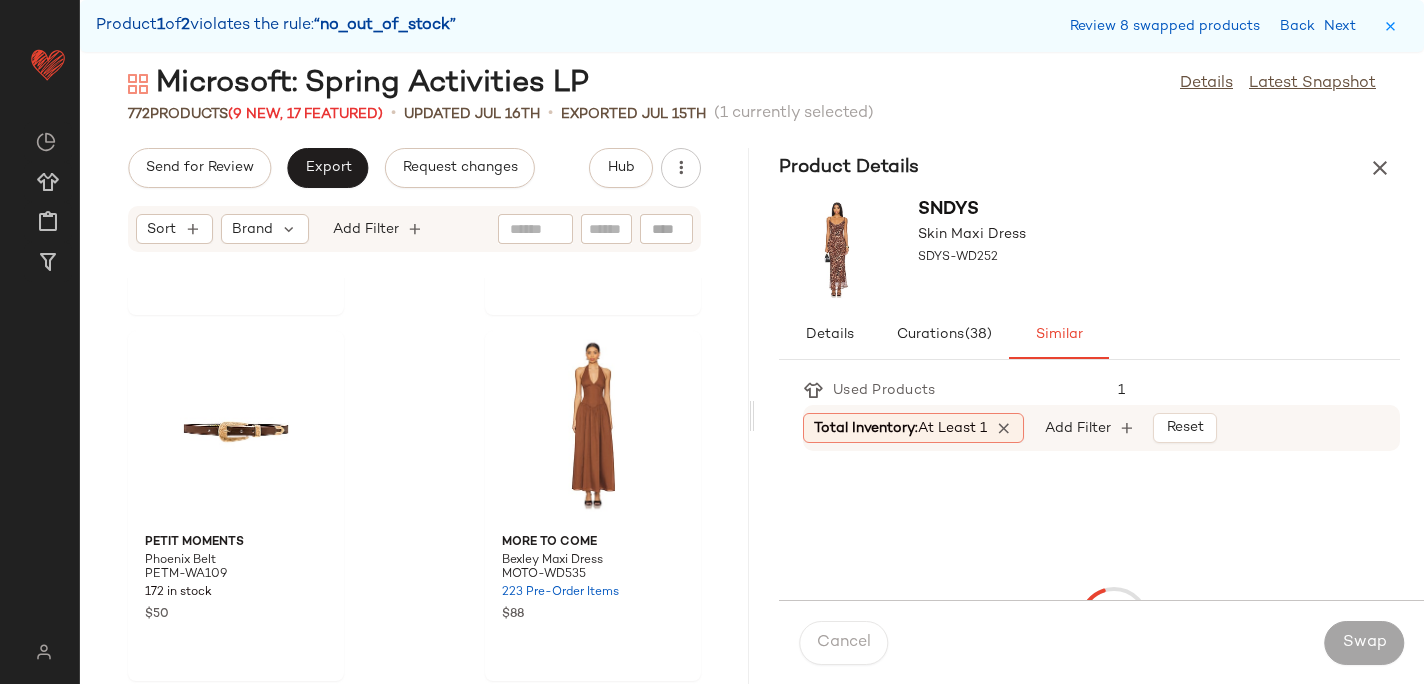 scroll, scrollTop: 8052, scrollLeft: 0, axis: vertical 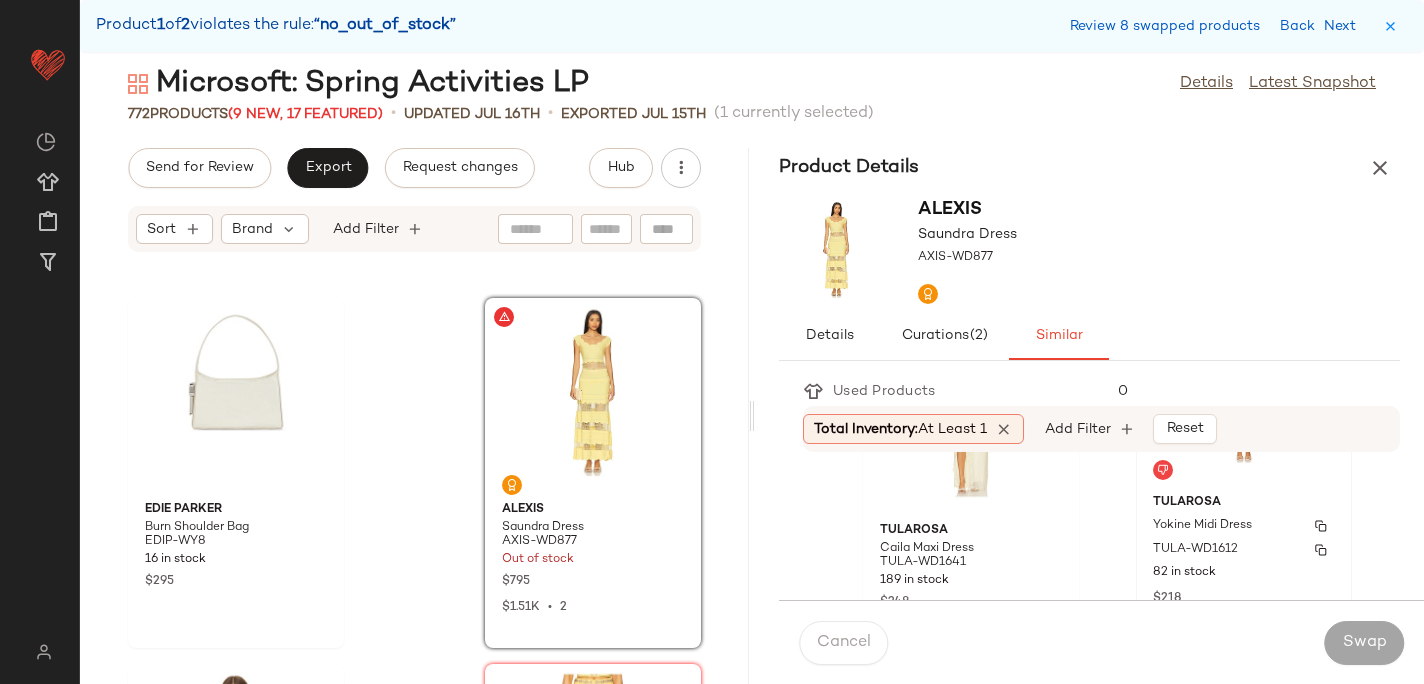 click on "Yokine Midi Dress" at bounding box center (1202, 526) 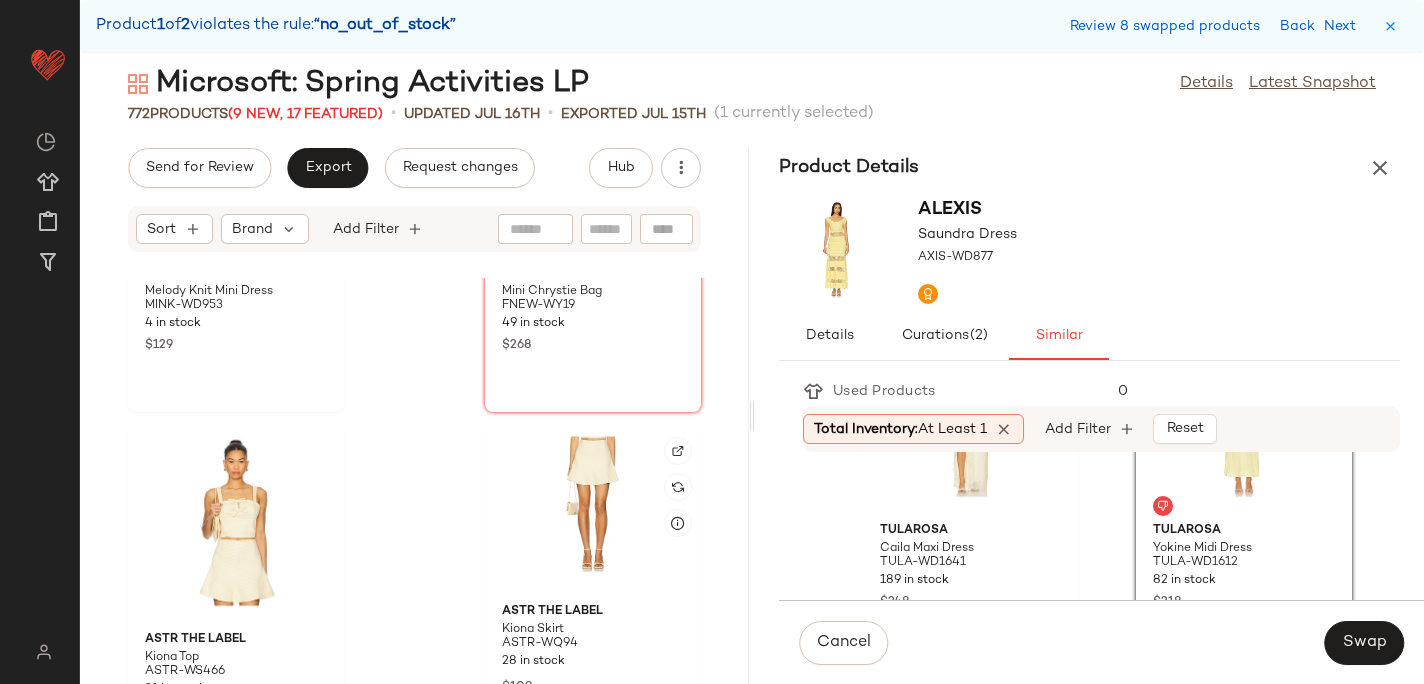 scroll, scrollTop: 9789, scrollLeft: 0, axis: vertical 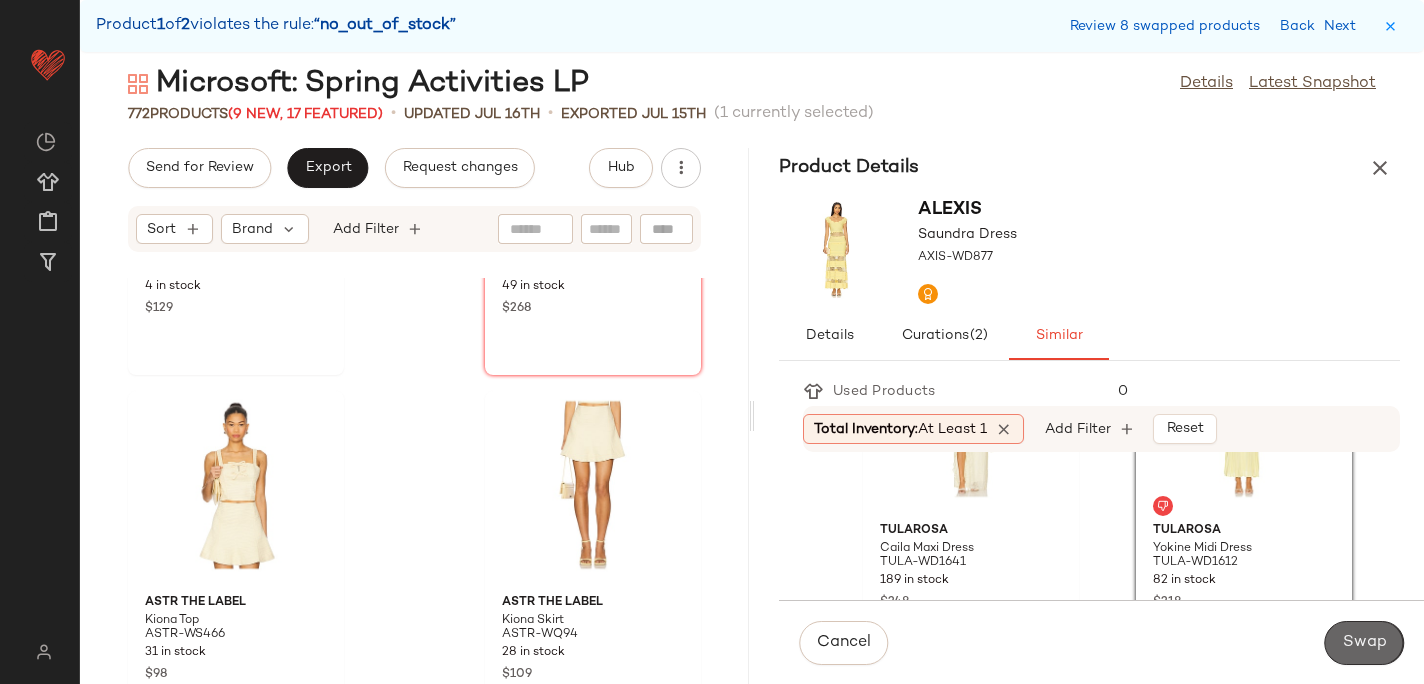 click on "Swap" 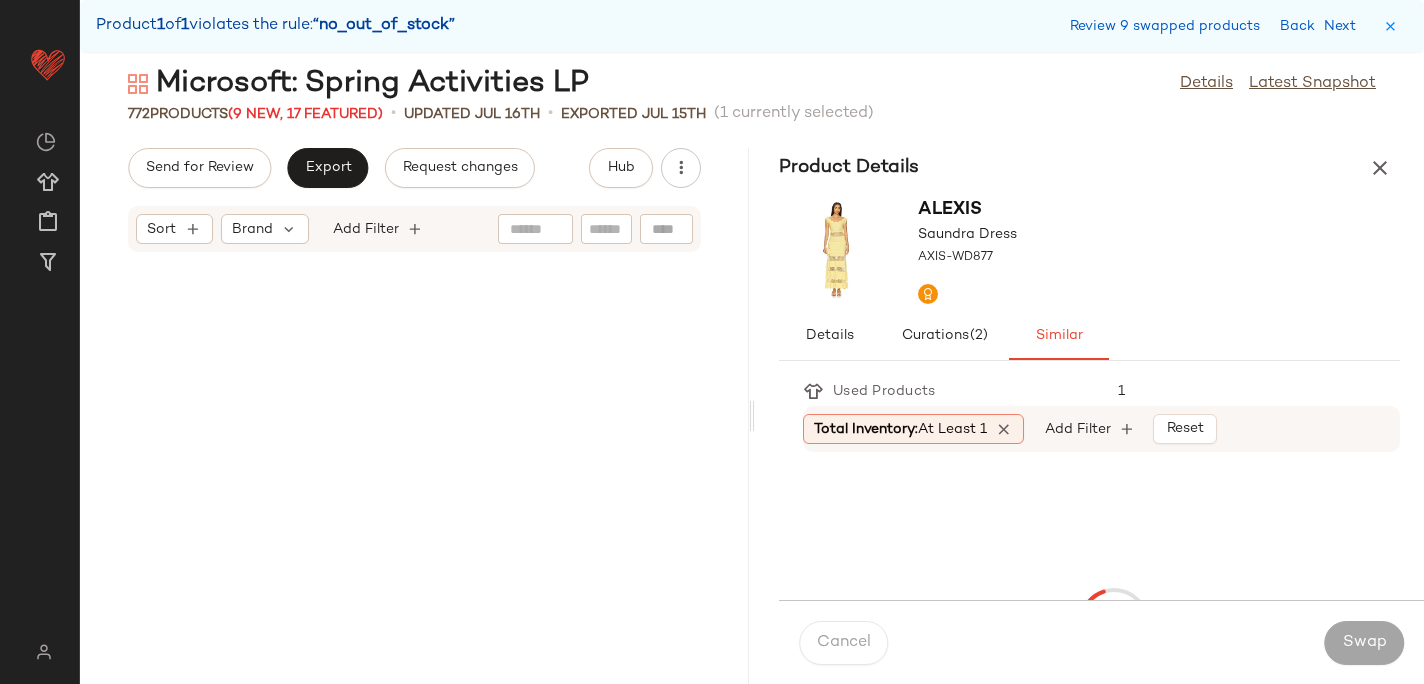 scroll, scrollTop: 53070, scrollLeft: 0, axis: vertical 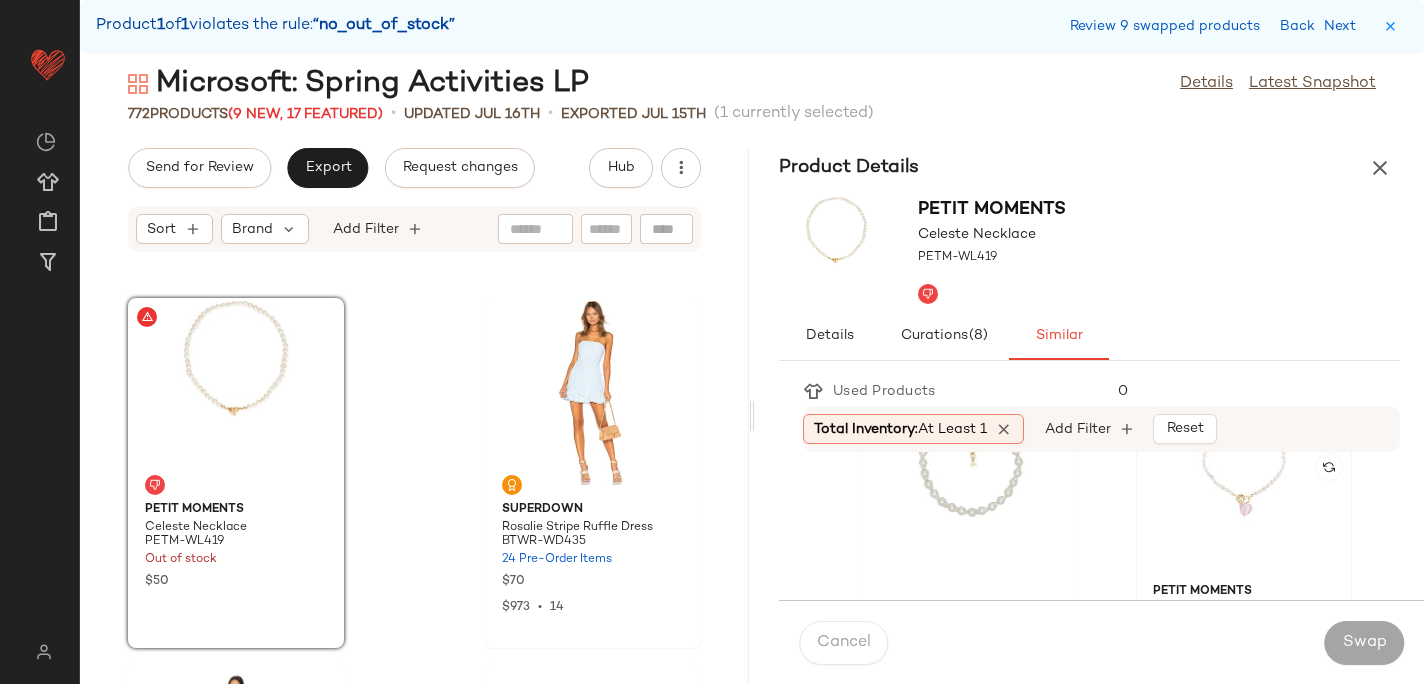 click 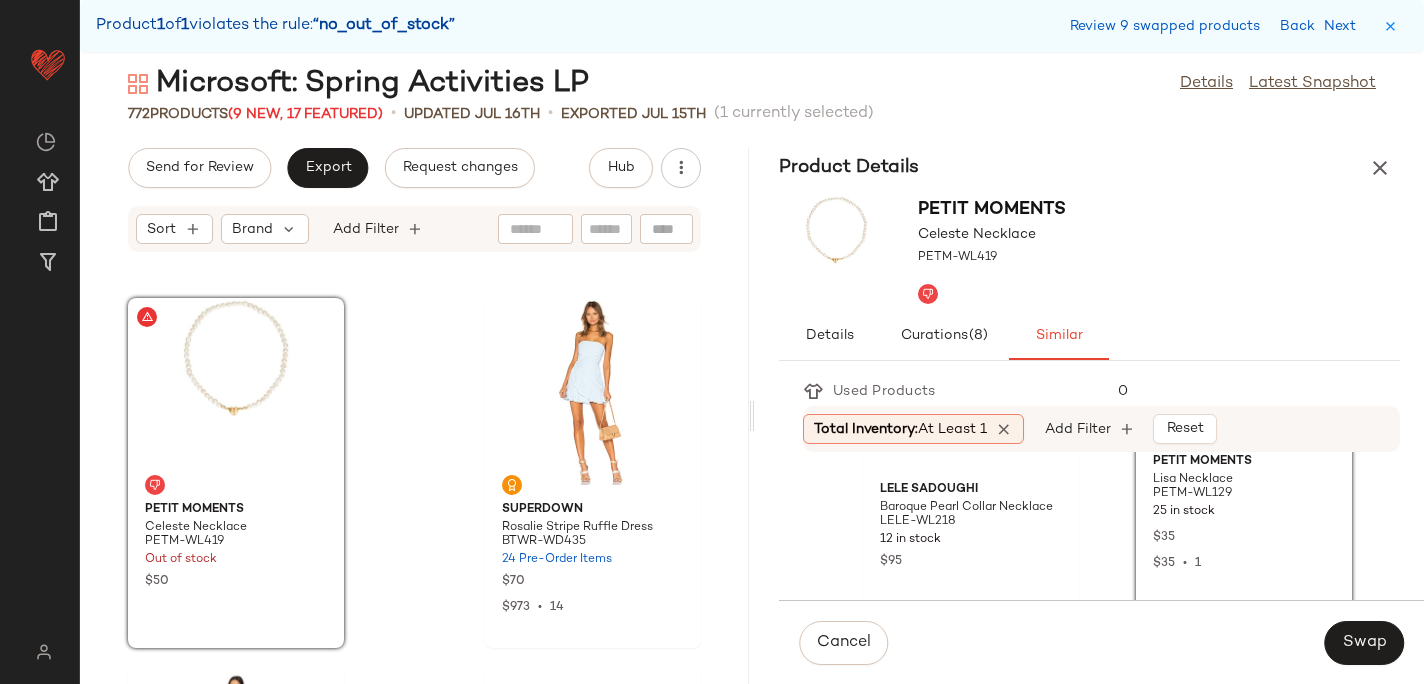 scroll, scrollTop: 554, scrollLeft: 0, axis: vertical 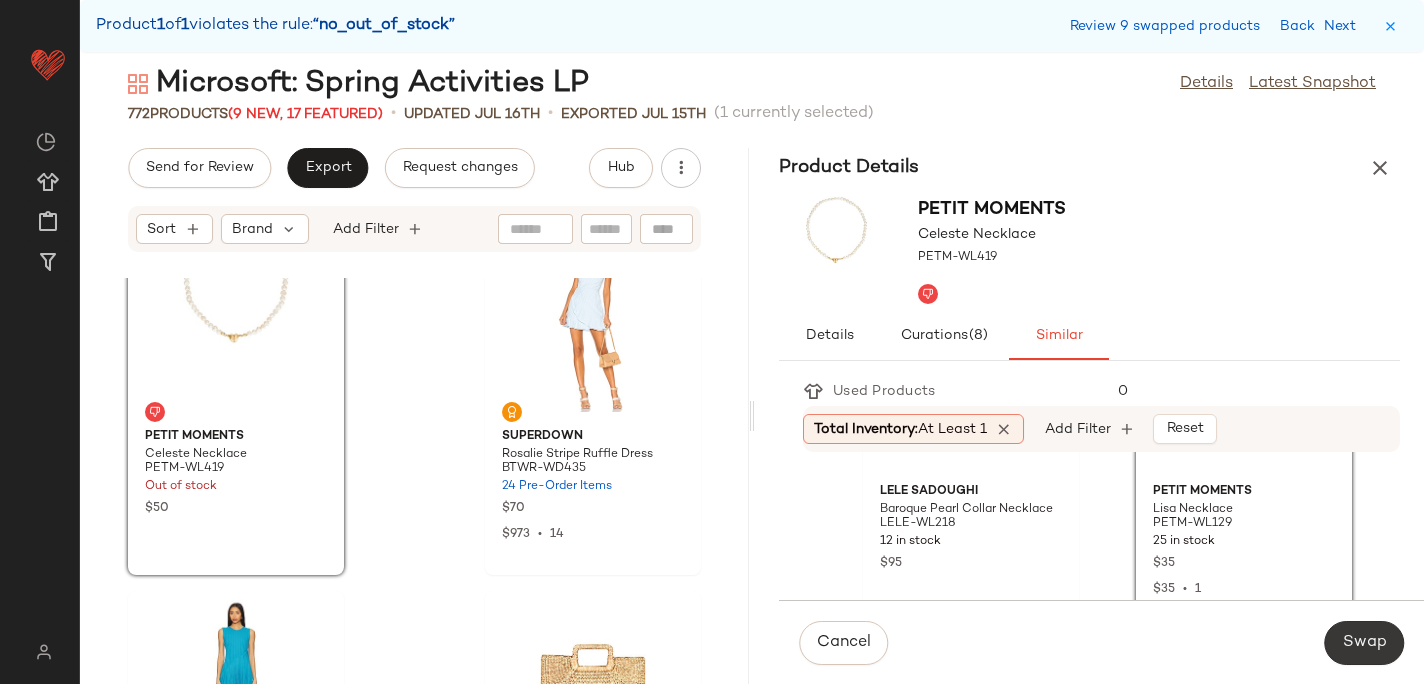click on "Swap" 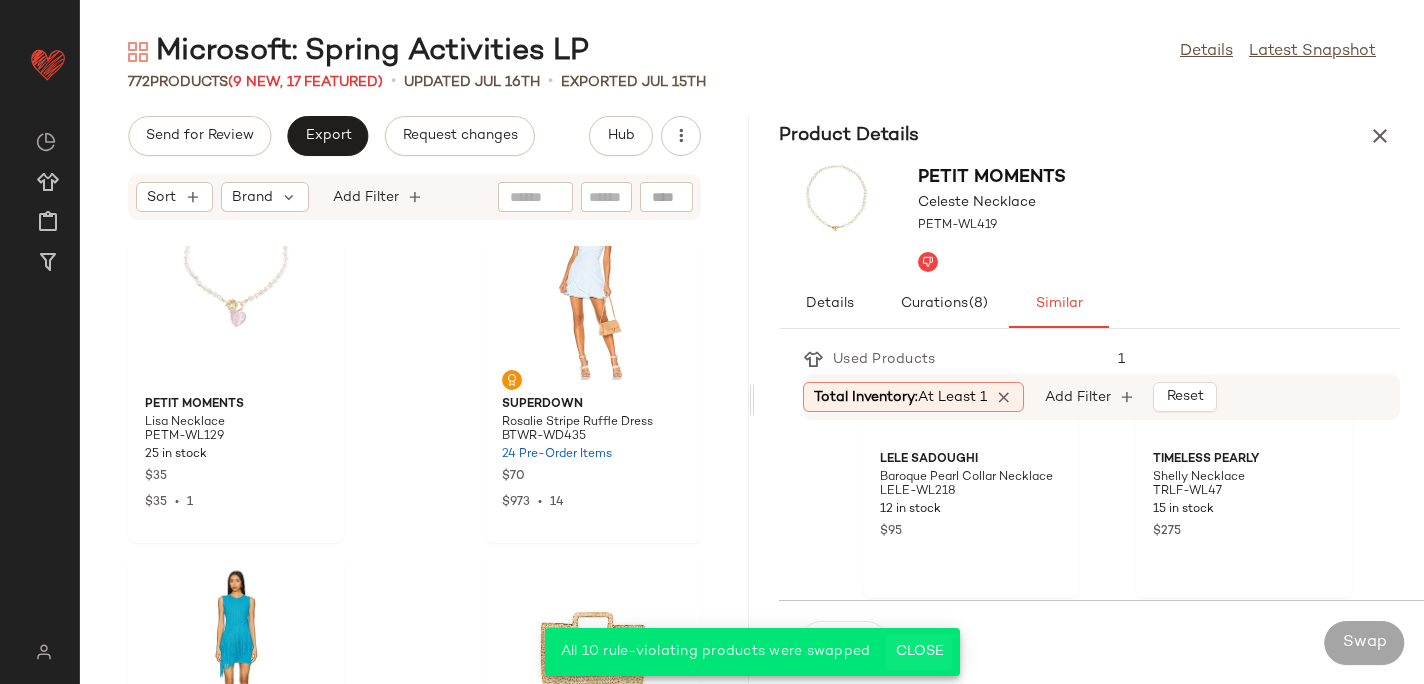 click on "Close" 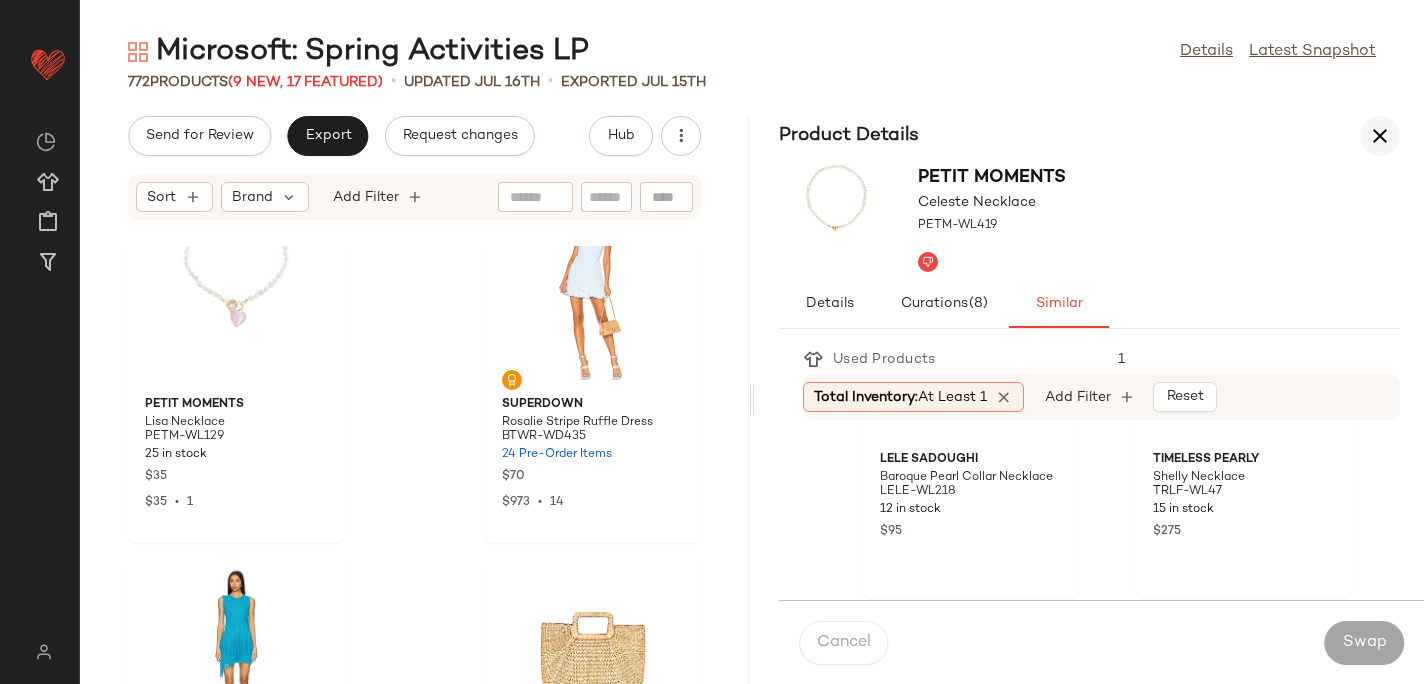 click at bounding box center [1380, 136] 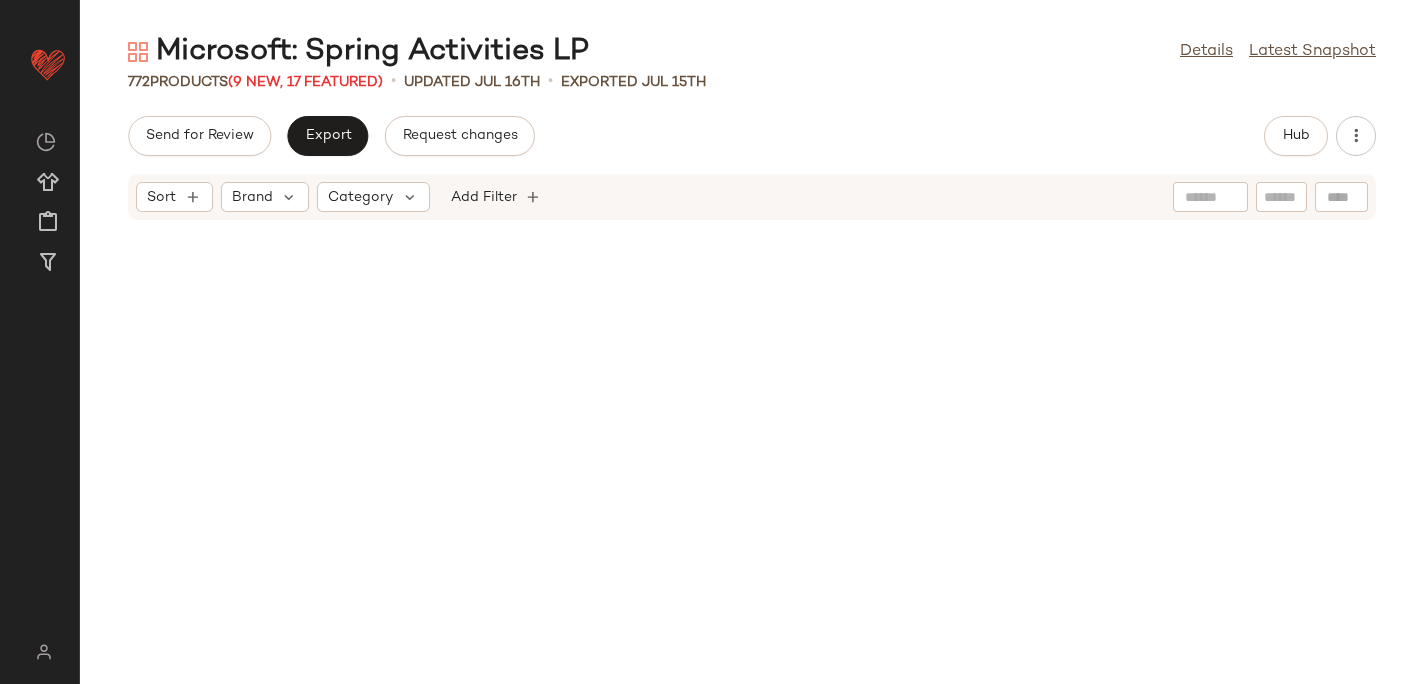 scroll, scrollTop: 52777, scrollLeft: 0, axis: vertical 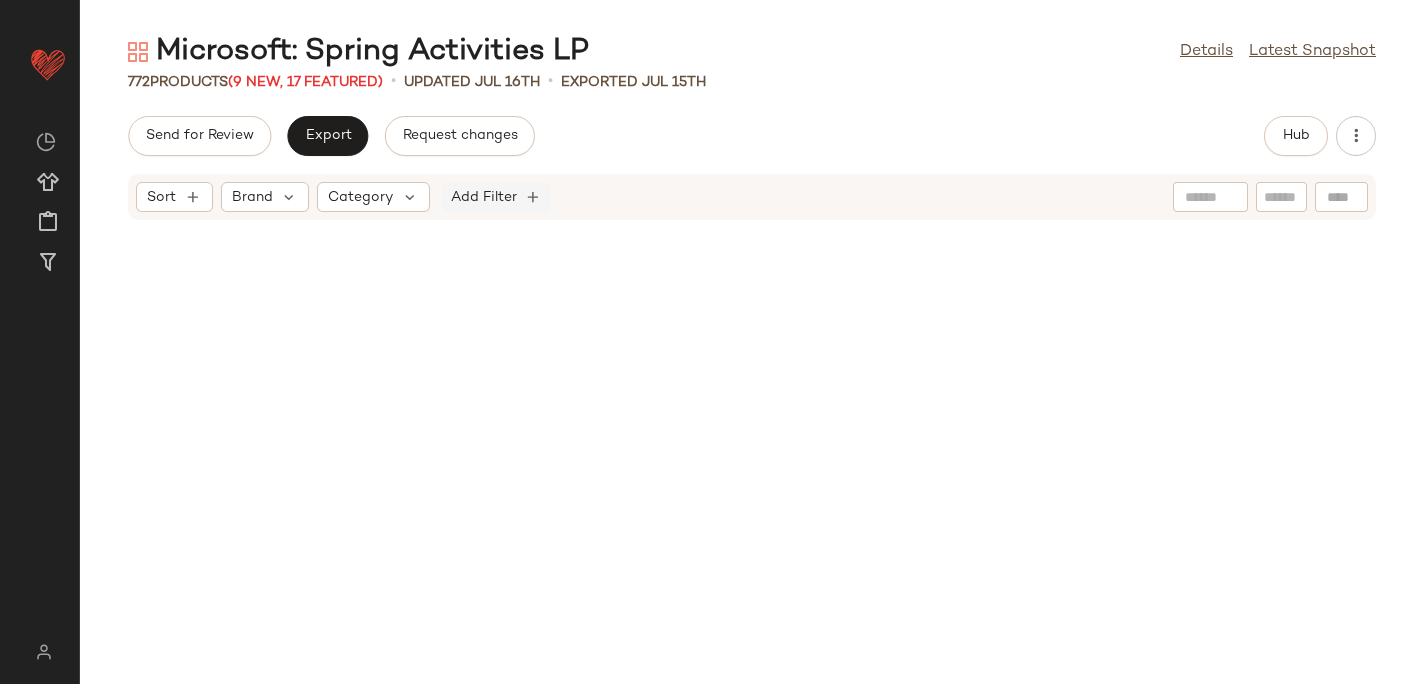 click on "Add Filter" 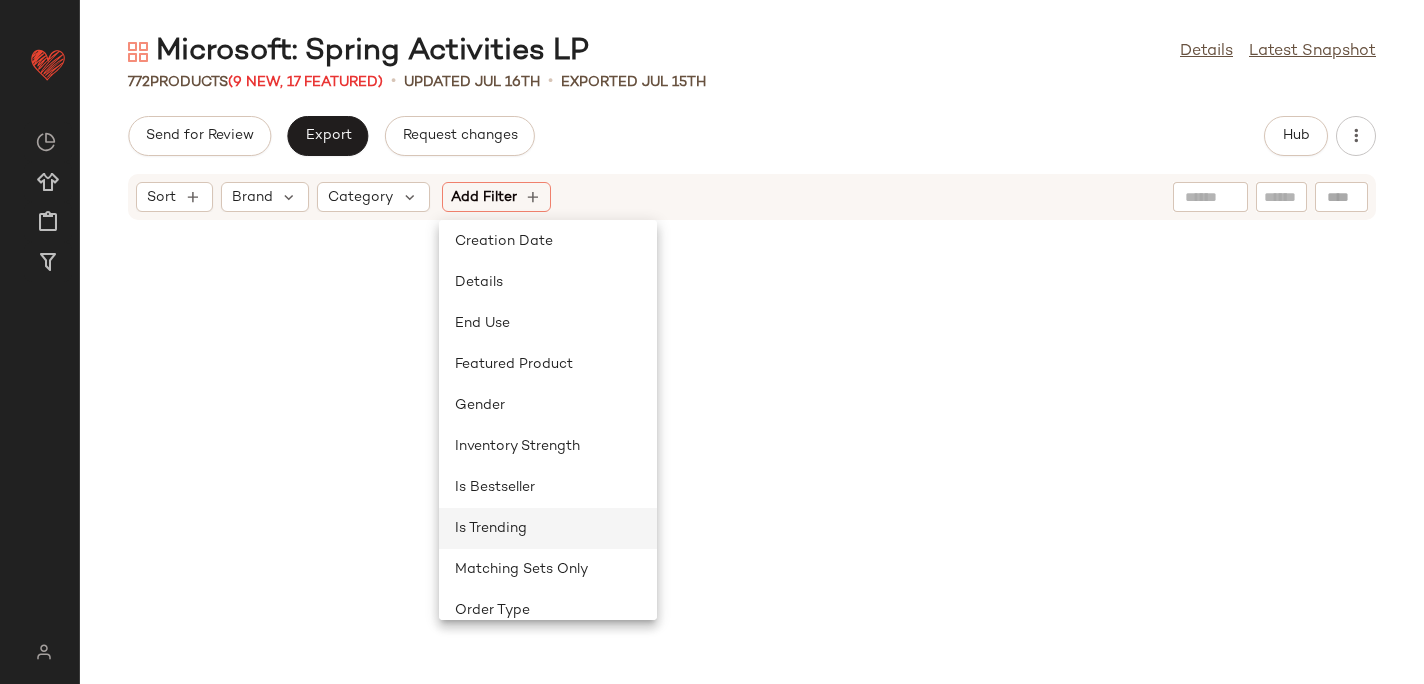 scroll, scrollTop: 887, scrollLeft: 0, axis: vertical 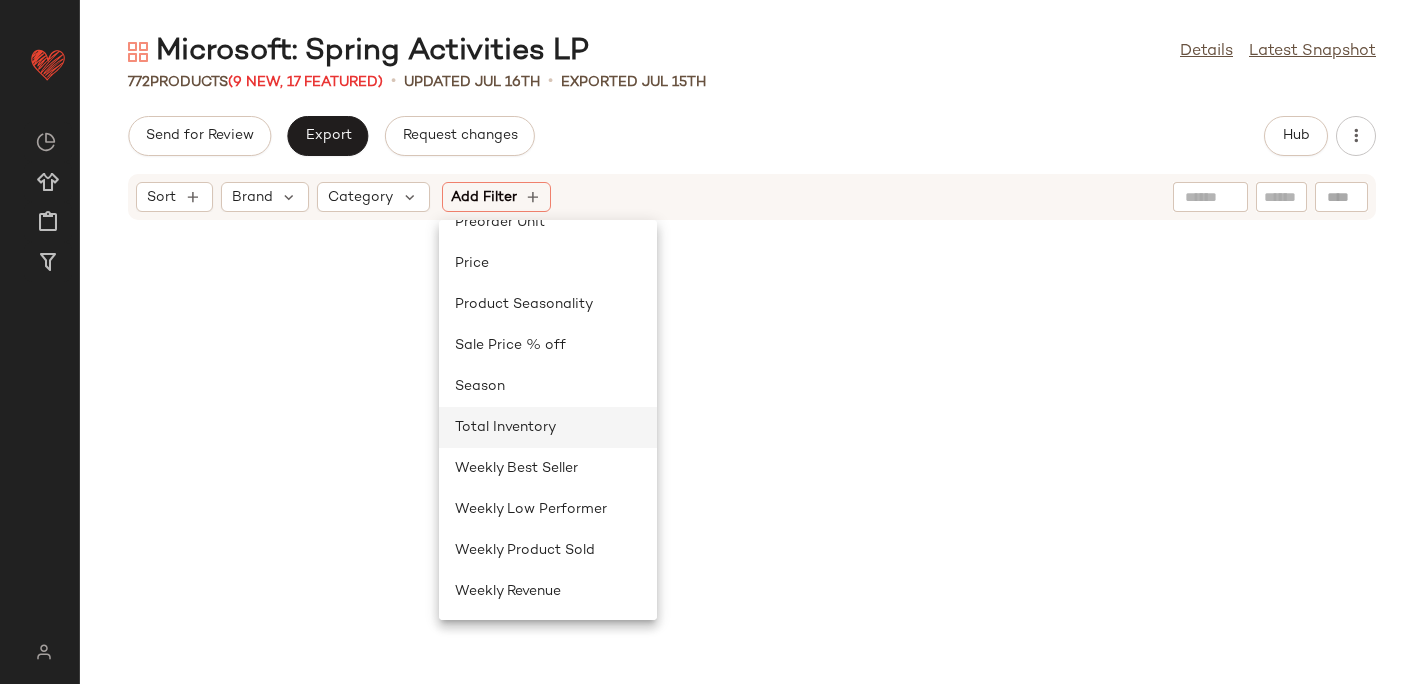 click on "Total Inventory" 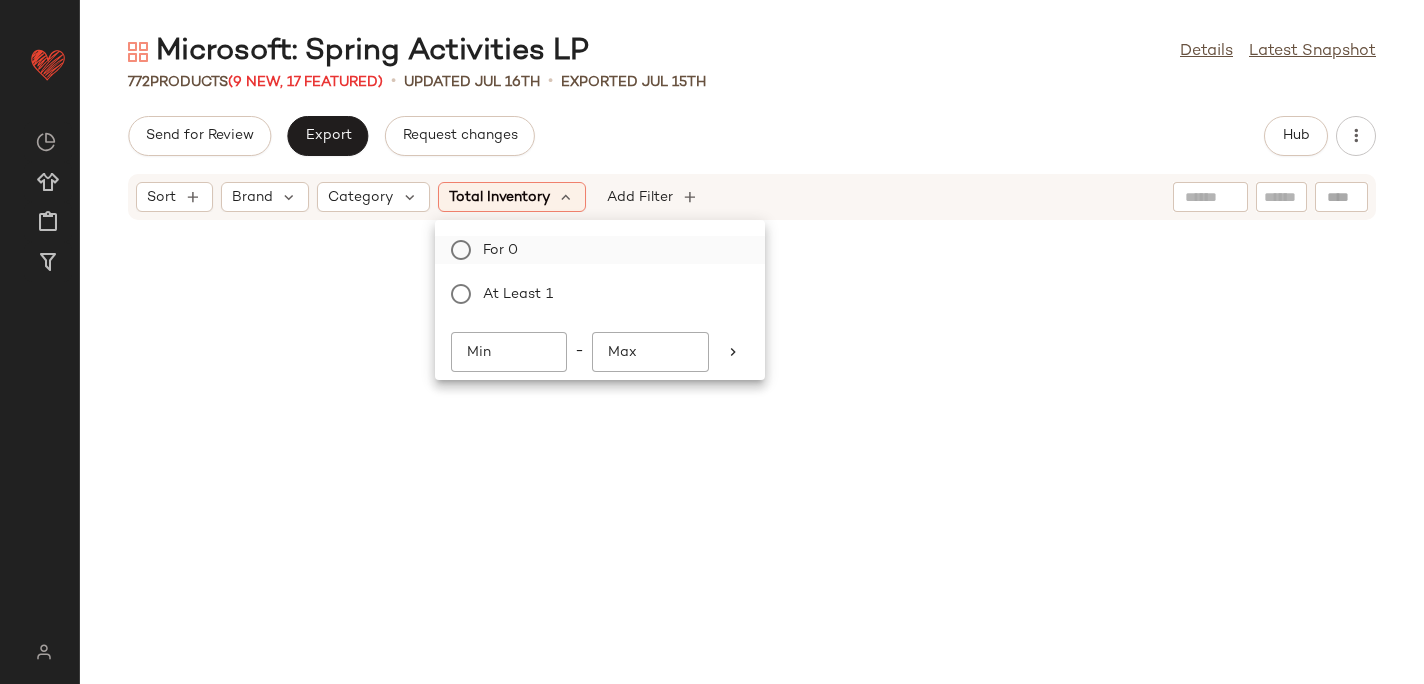 click on "For 0" at bounding box center [612, 250] 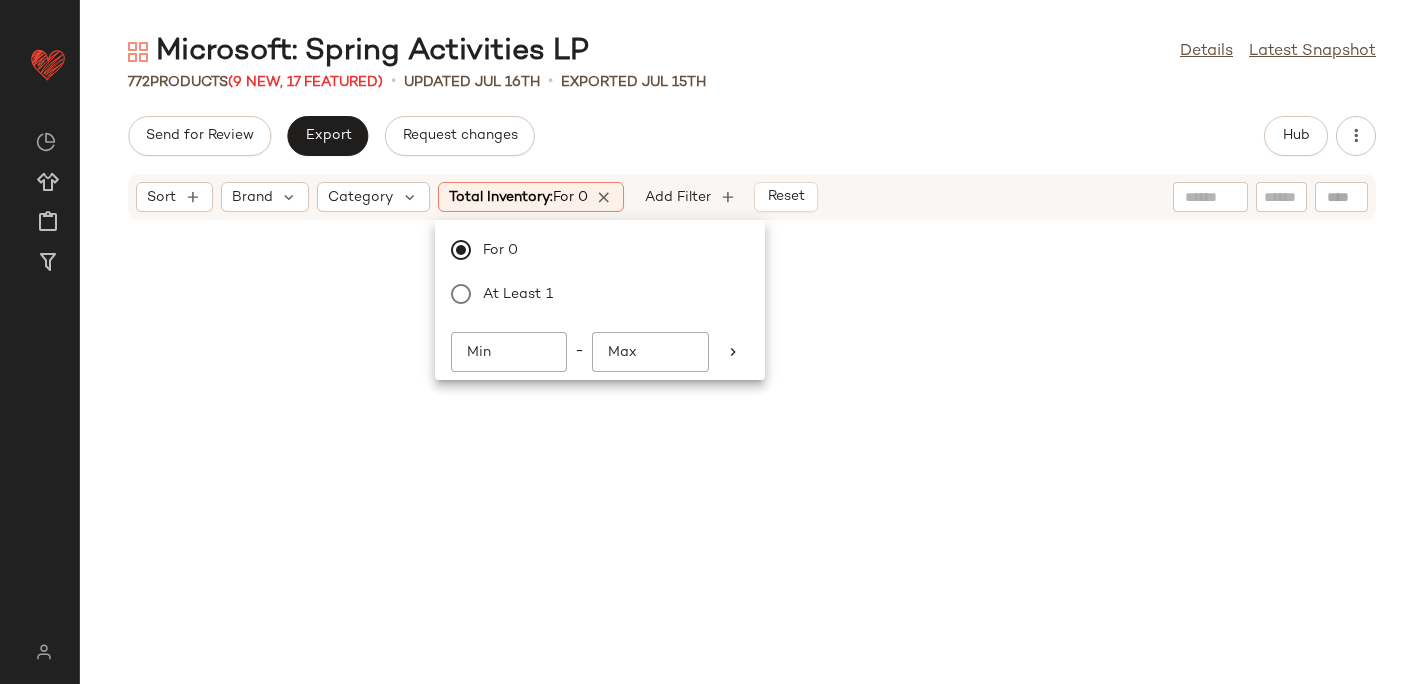 click on "Send for Review   Export   Request changes   Hub" 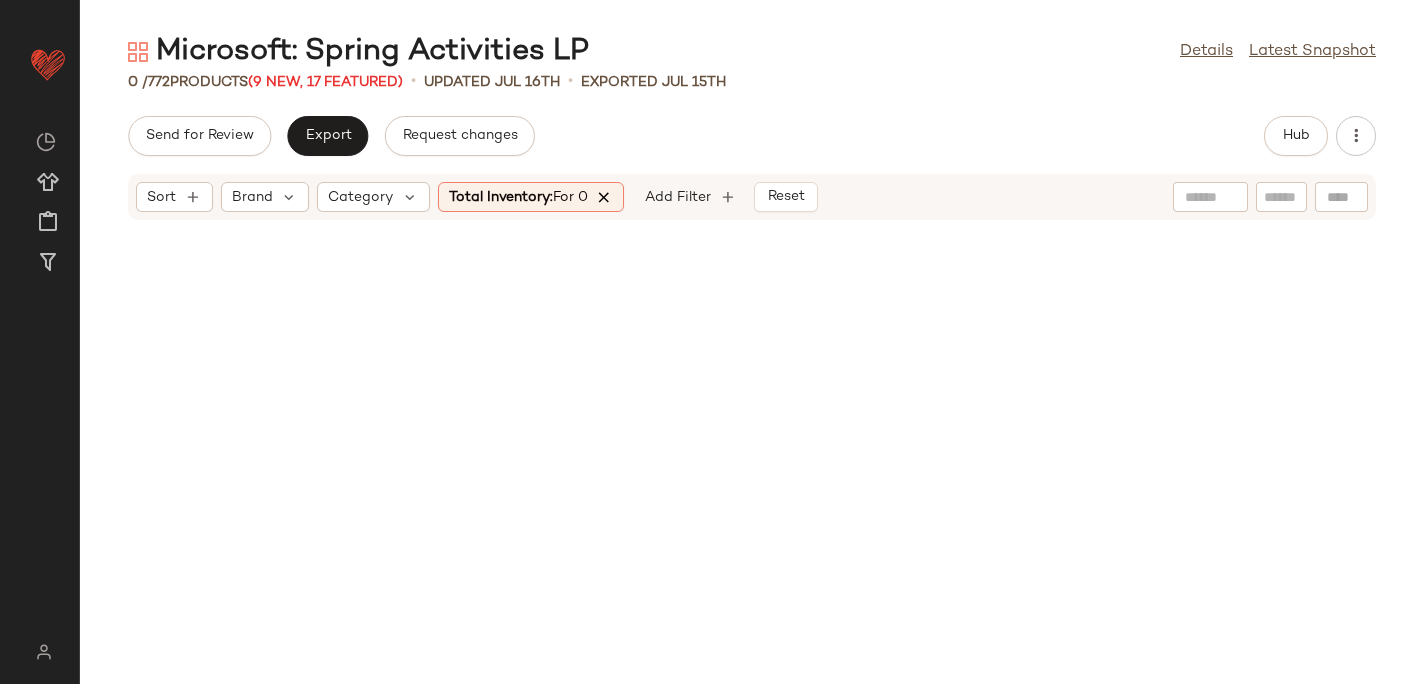 click at bounding box center (605, 197) 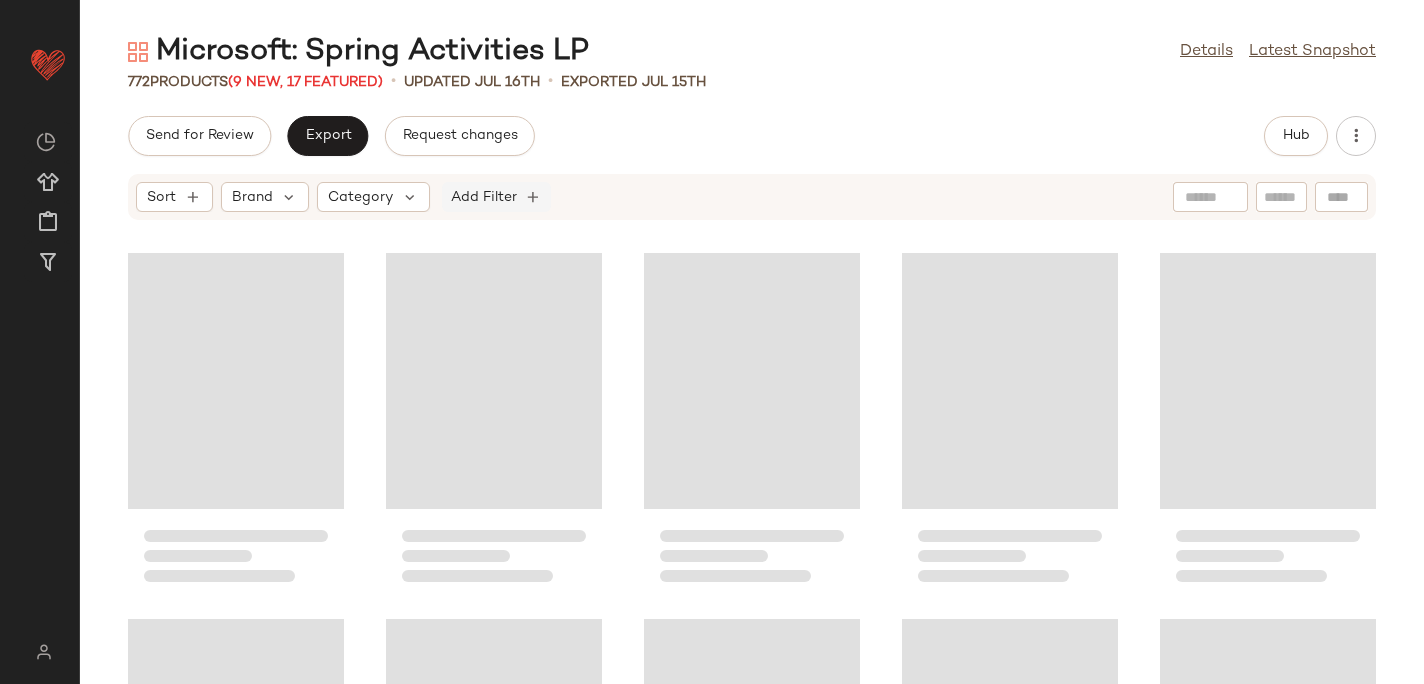 click on "Add Filter" at bounding box center [484, 197] 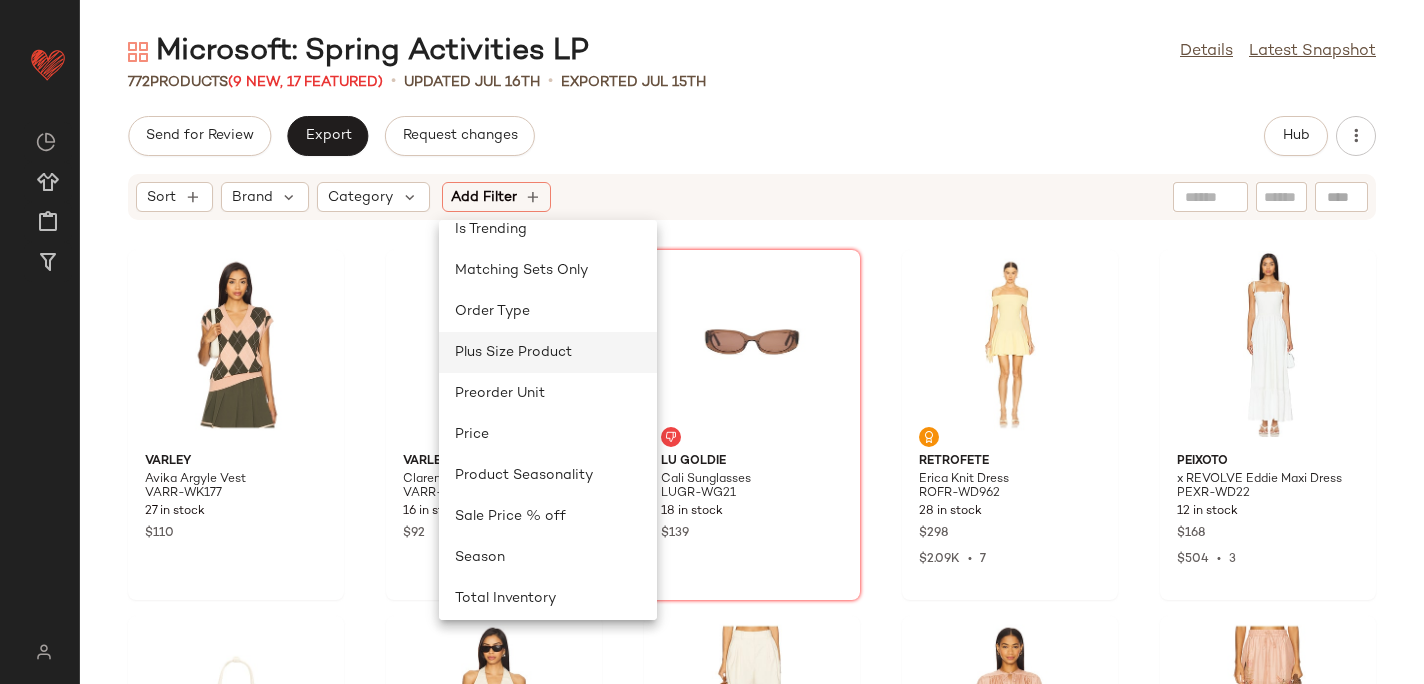 scroll, scrollTop: 733, scrollLeft: 0, axis: vertical 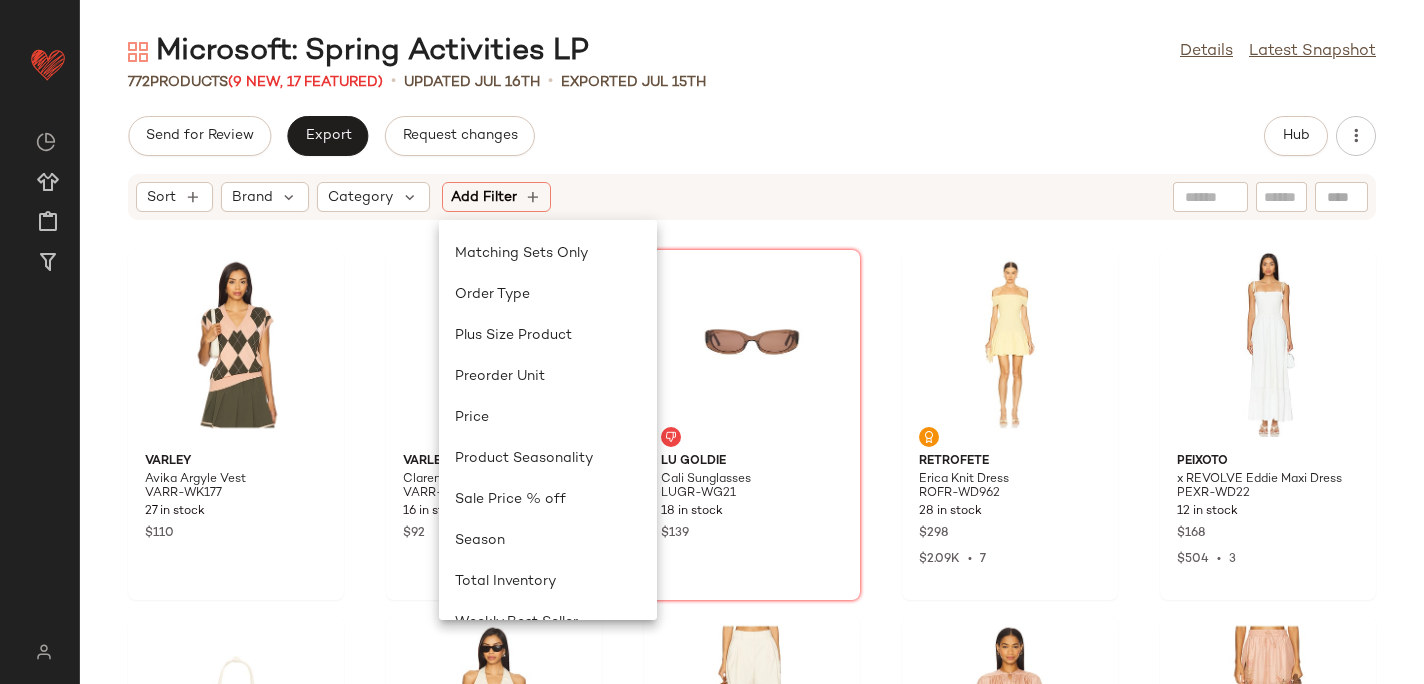 click on "Microsoft: Spring Activities LP  Details   Latest Snapshot  772   Products  (9 New, 17 Featured)  •   updated Jul 16th  •  Exported Jul 15th  Send for Review   Export   Request changes   Hub  Sort  Brand  Category  Add Filter  Varley Avika Argyle Vest VARR-WK177 27 in stock $110 Varley Clarendon 2.0 High Rise Skort 16" VARR-WF34 16 in stock $92 Lu Goldie Cali Sunglasses LUGR-WG21 18 in stock $139 retrofete Erica Knit Dress ROFR-WD962 28 in stock $298 $2.09K  •  7 PEIXOTO x REVOLVE Eddie Maxi Dress PEXR-WD22 12 in stock $168 $504  •  3 Freja New York Mini Chrystie Bag FNEW-WY18 236 in stock $278 Ronny Kobo Lido Vest RONR-WS469 4 in stock $328 $328  •  1 Ronny Kobo Andora Shorts RONR-WF13 1 in stock $348 Zimmermann Cascadian Tunic Top ZIMM-WS247 35 in stock $650 Zimmermann Cascadian Relaxed Pant ZIMM-WP51 14 in stock $575 PAIGE Jaxsyn Dress PAIG-WD190 22 in stock $259 Lili Claspe Logan Lobe Cuff Earrings LILR-WL196 27 in stock $95 ANINE BING Roma Sunglasses ANIN-WG13 15 in stock $200 LSPACE $154 1" at bounding box center [752, 358] 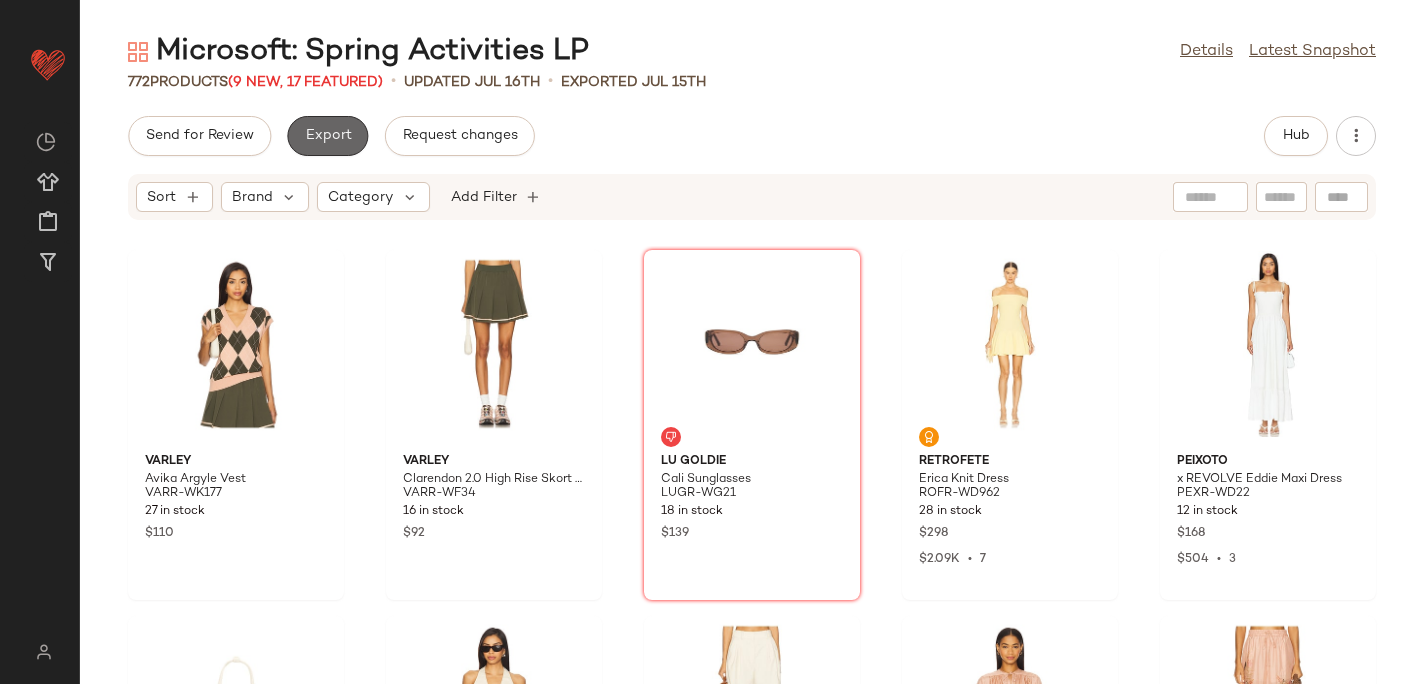 click on "Export" at bounding box center [327, 136] 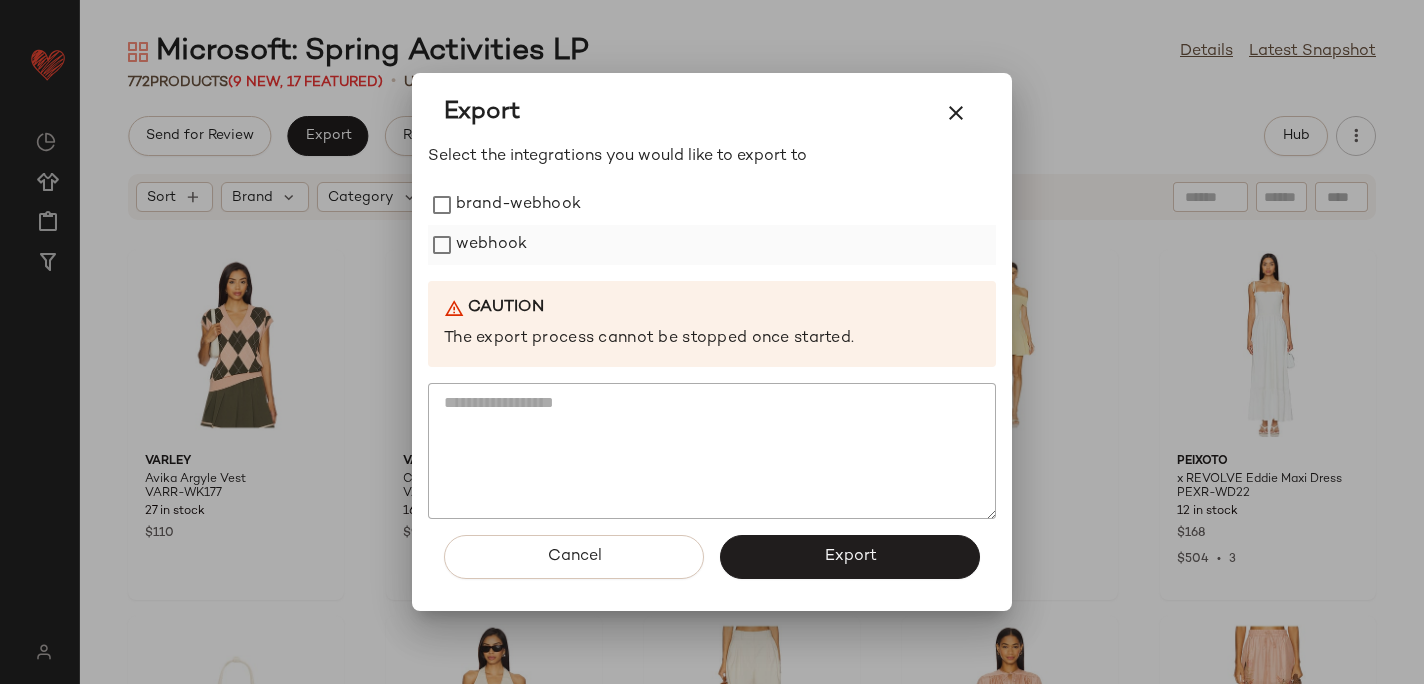click on "webhook" at bounding box center [491, 245] 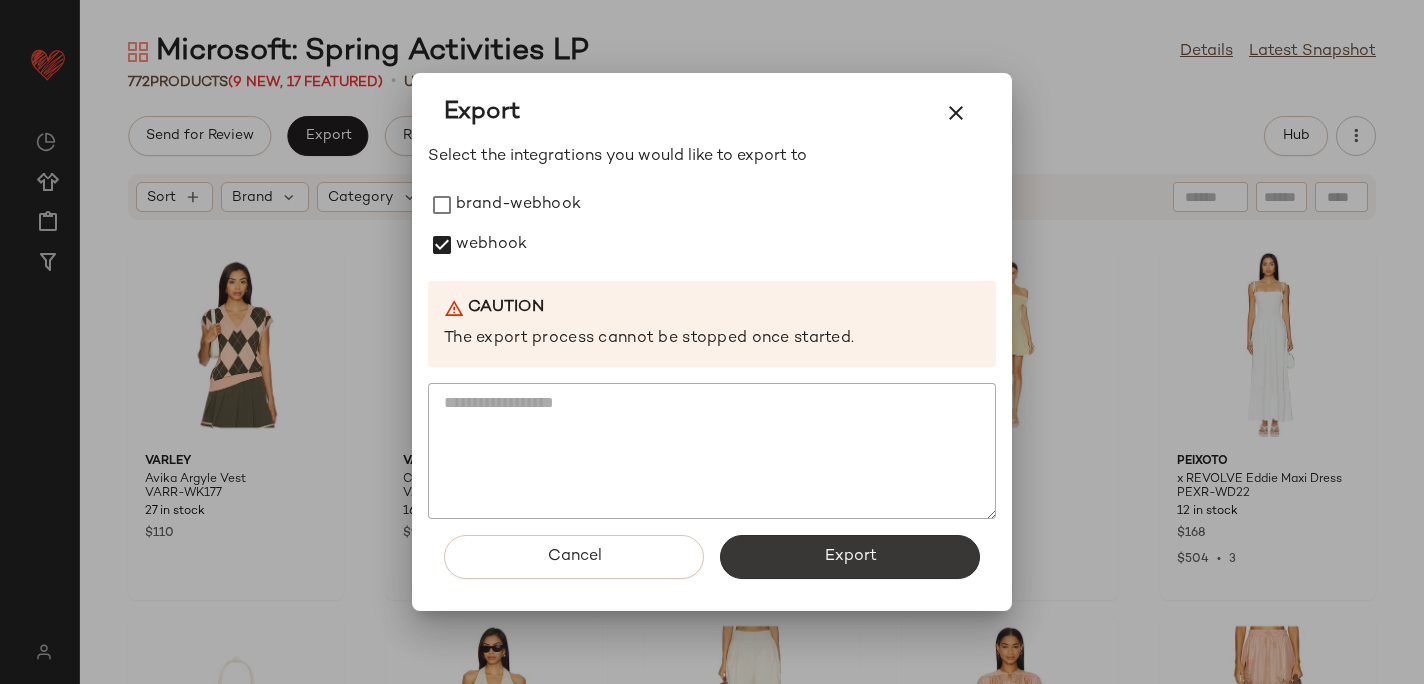 click on "Export" at bounding box center [850, 557] 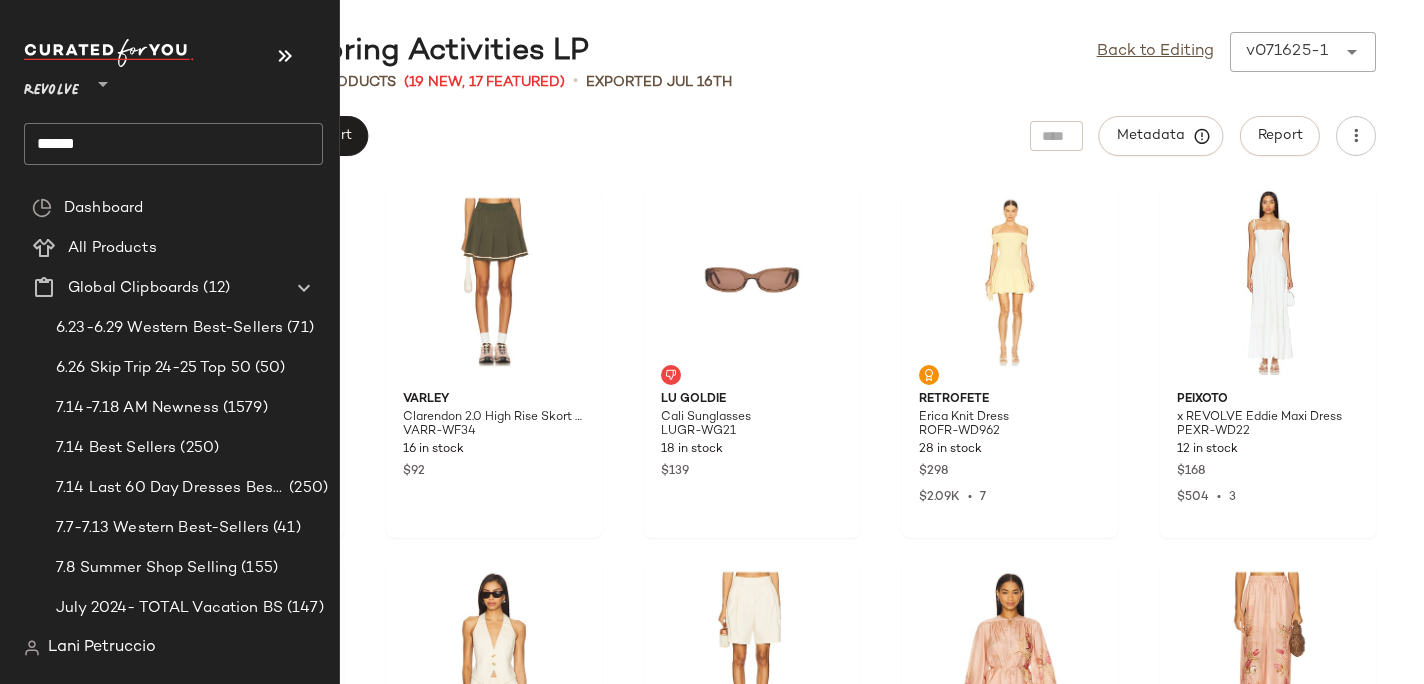 click on "******" 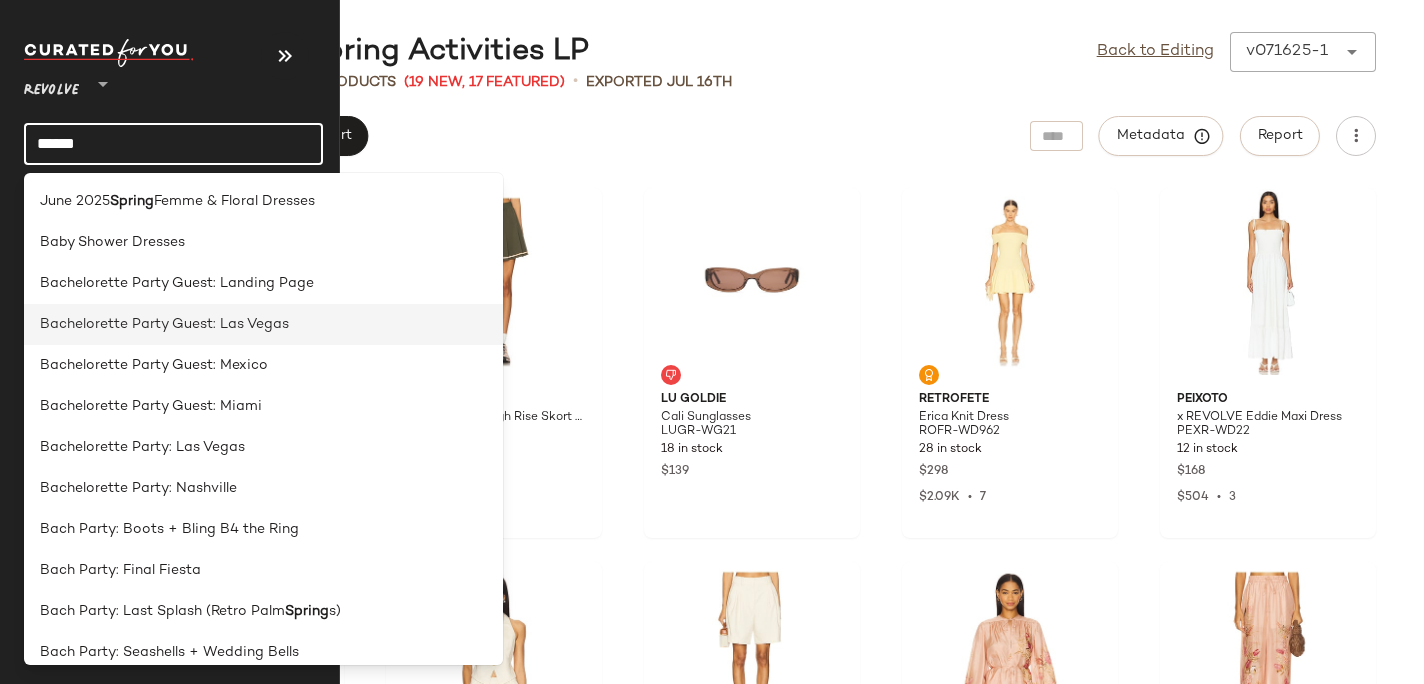 type on "**********" 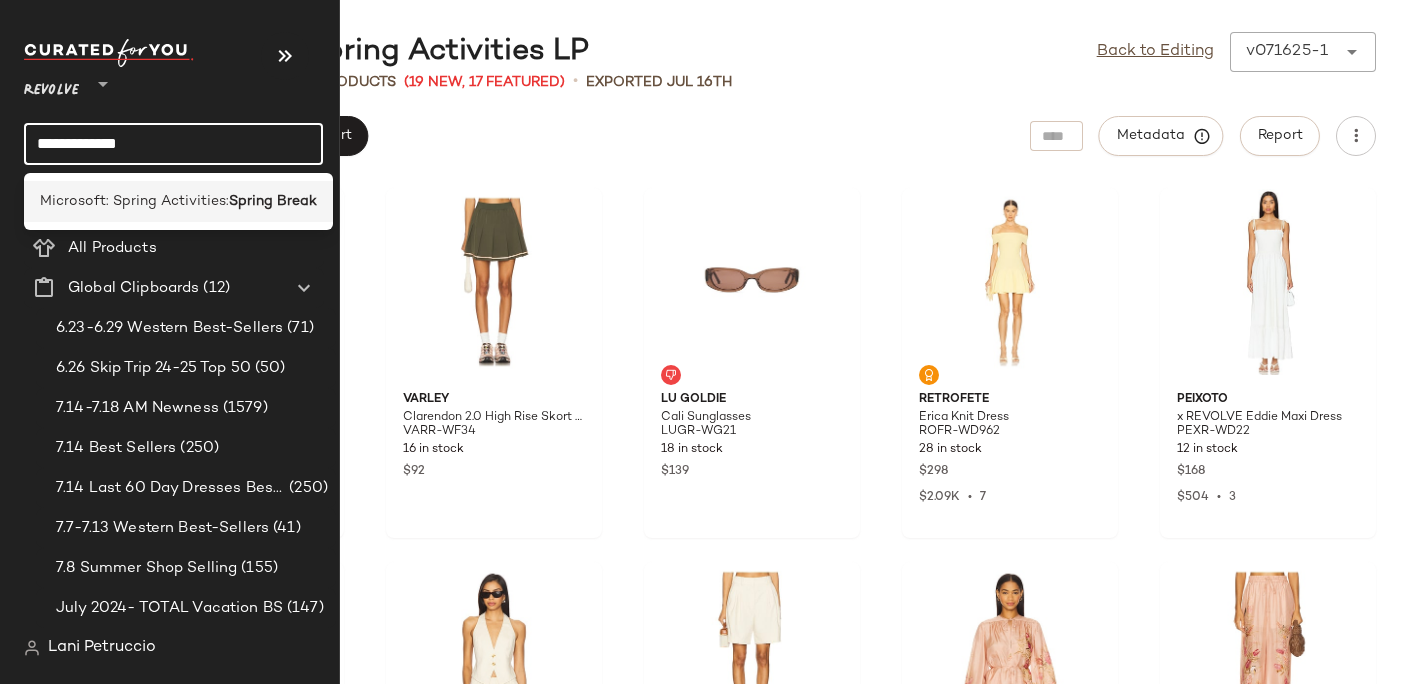 click on "Microsoft: Spring Activities:" at bounding box center (134, 201) 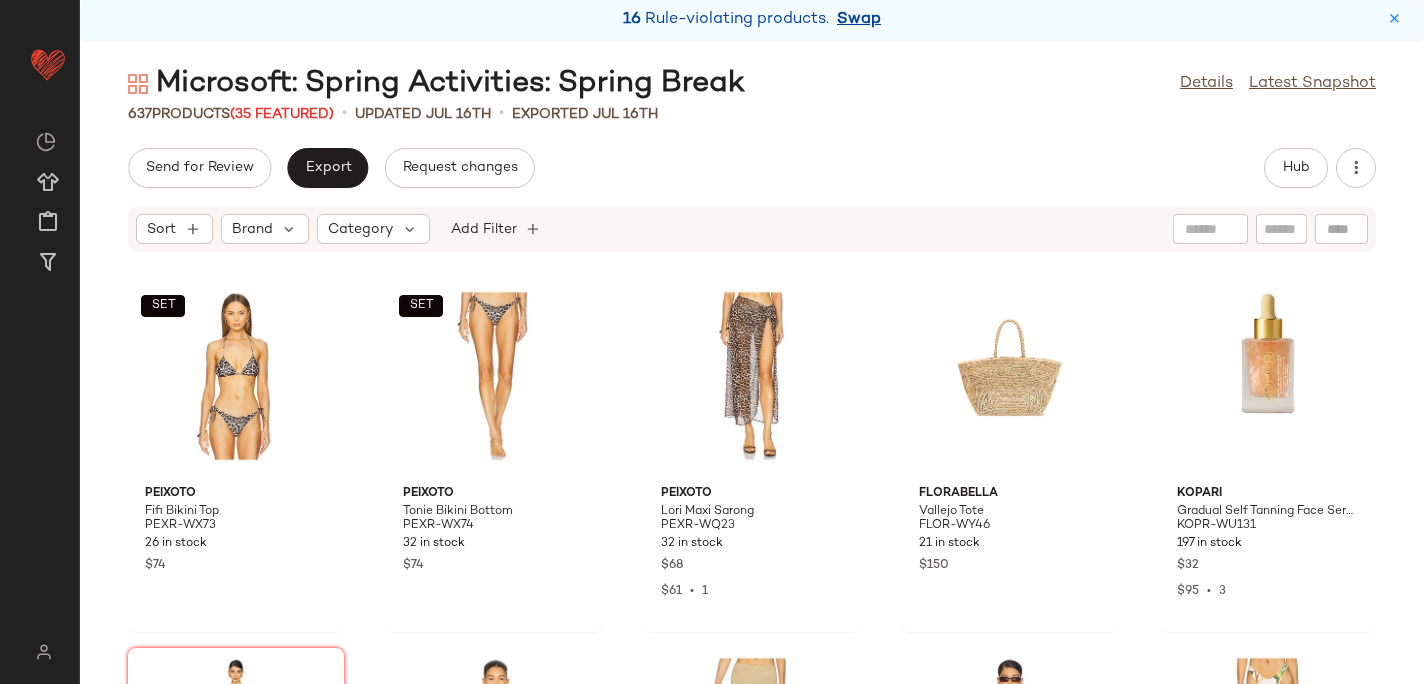 click on "Swap" at bounding box center [859, 20] 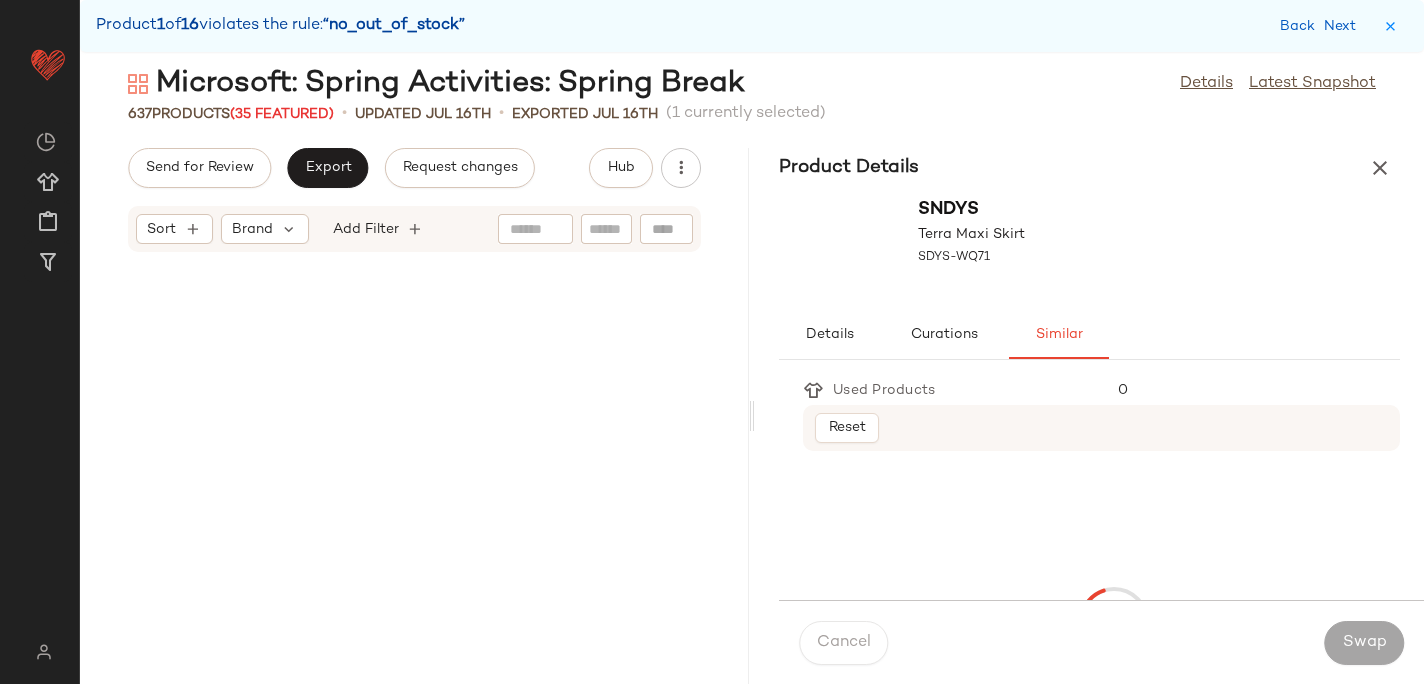 scroll, scrollTop: 4392, scrollLeft: 0, axis: vertical 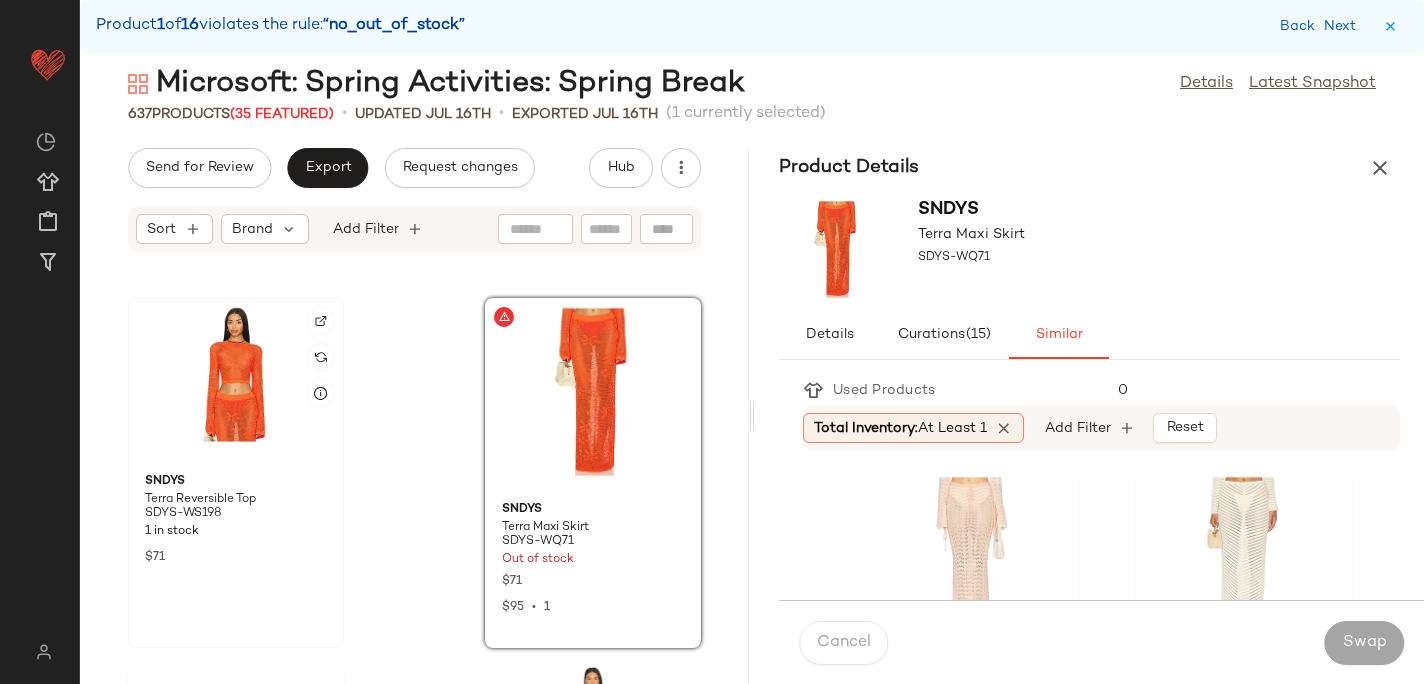 click 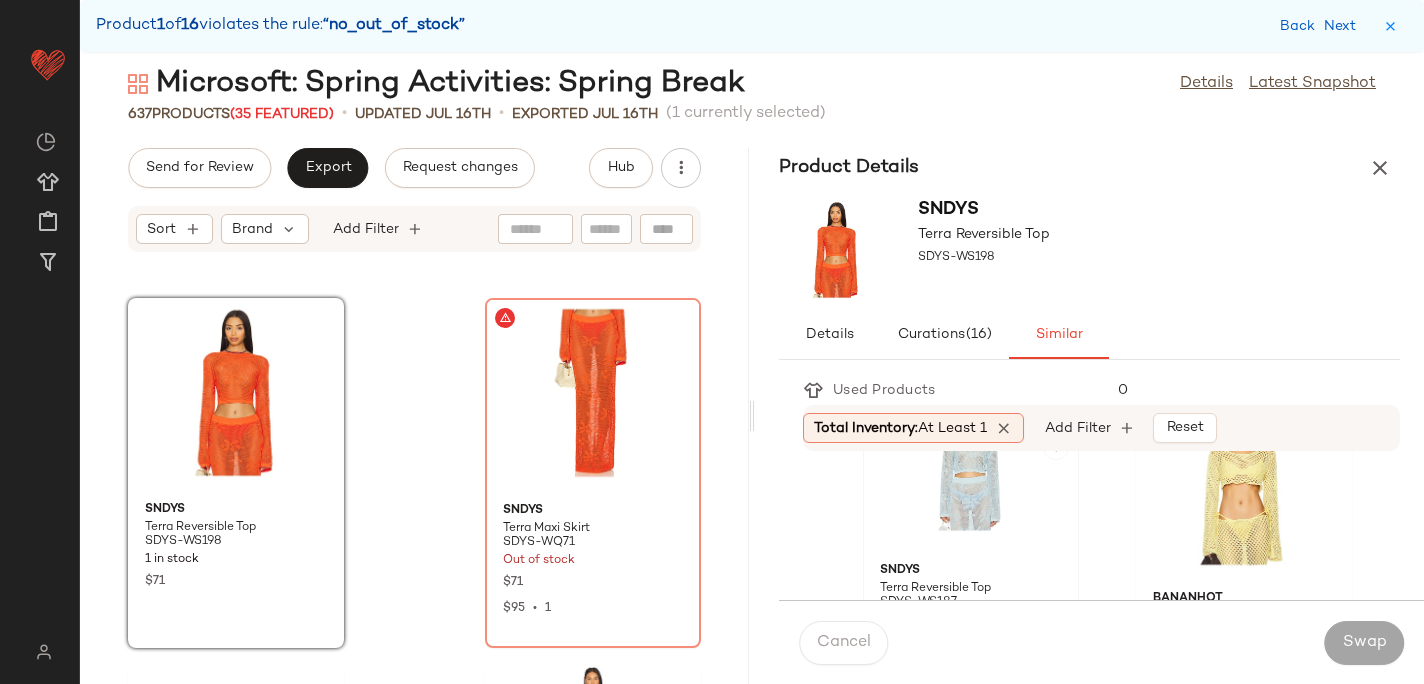 scroll, scrollTop: 64, scrollLeft: 0, axis: vertical 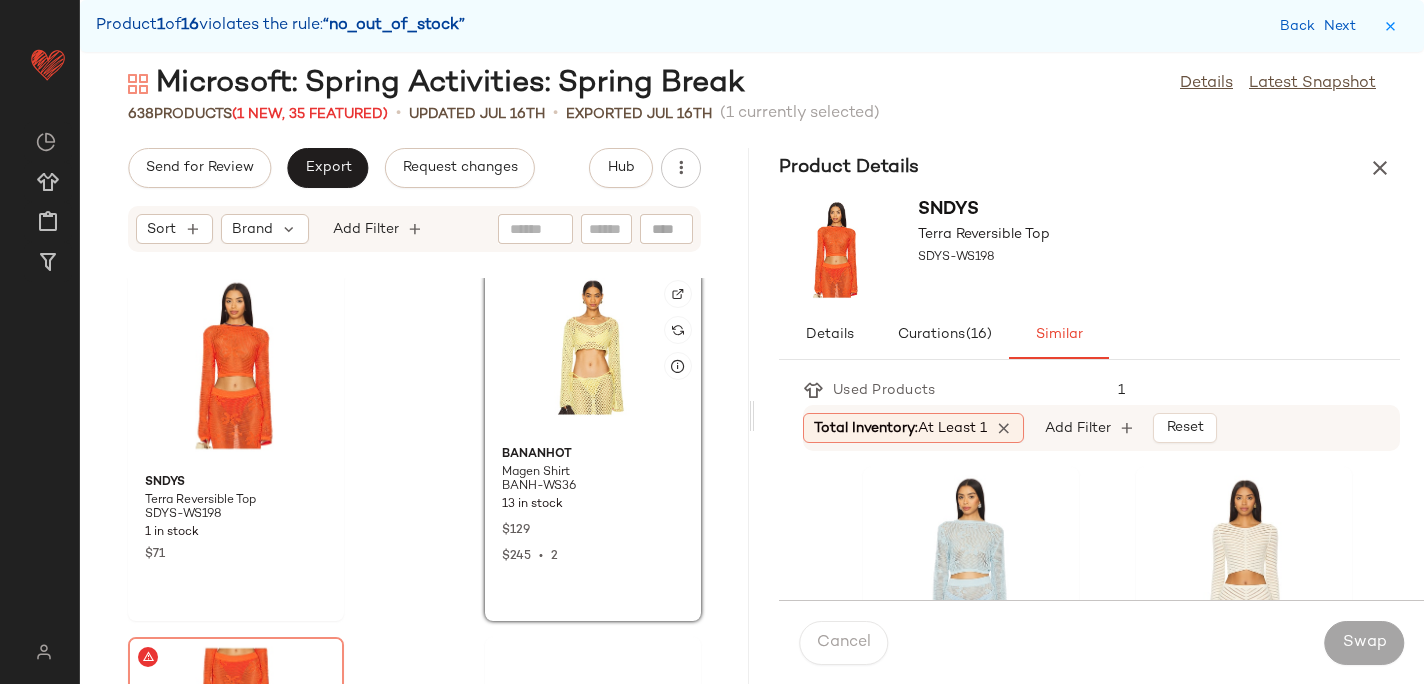 click 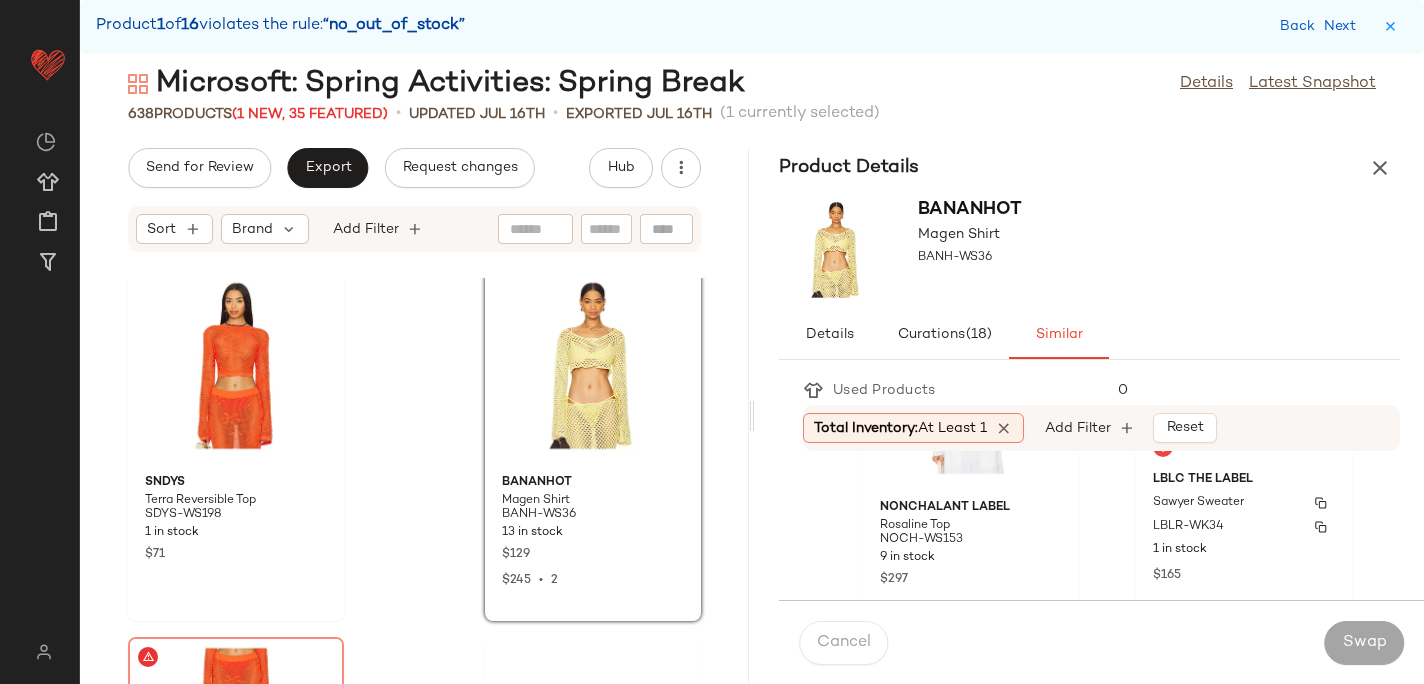 scroll, scrollTop: 3113, scrollLeft: 0, axis: vertical 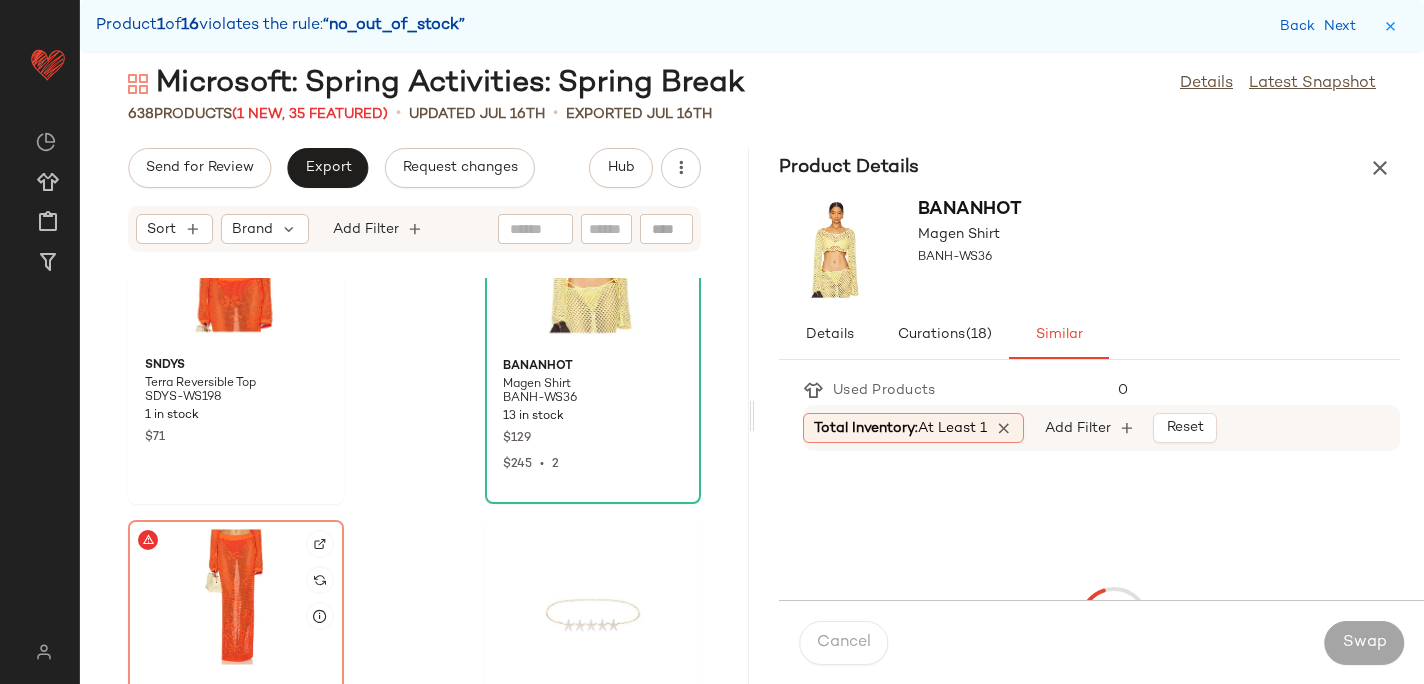 click 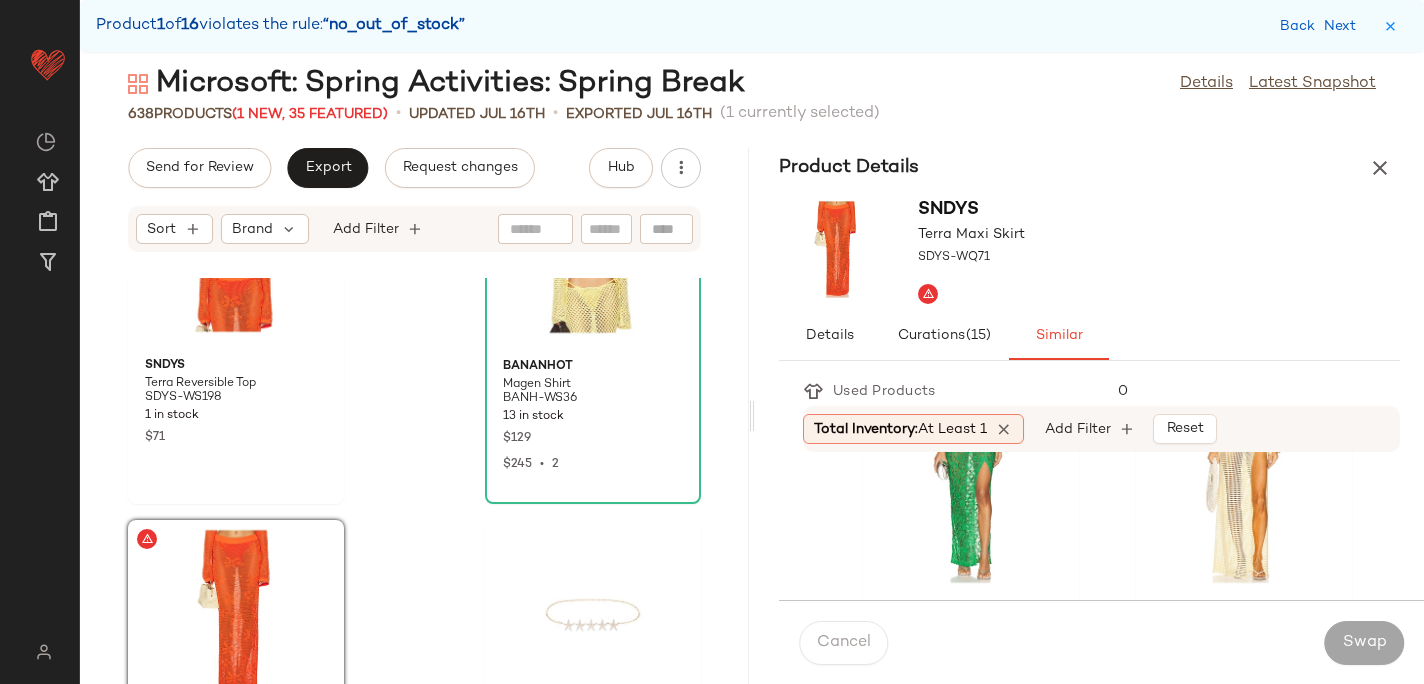 scroll, scrollTop: 1159, scrollLeft: 0, axis: vertical 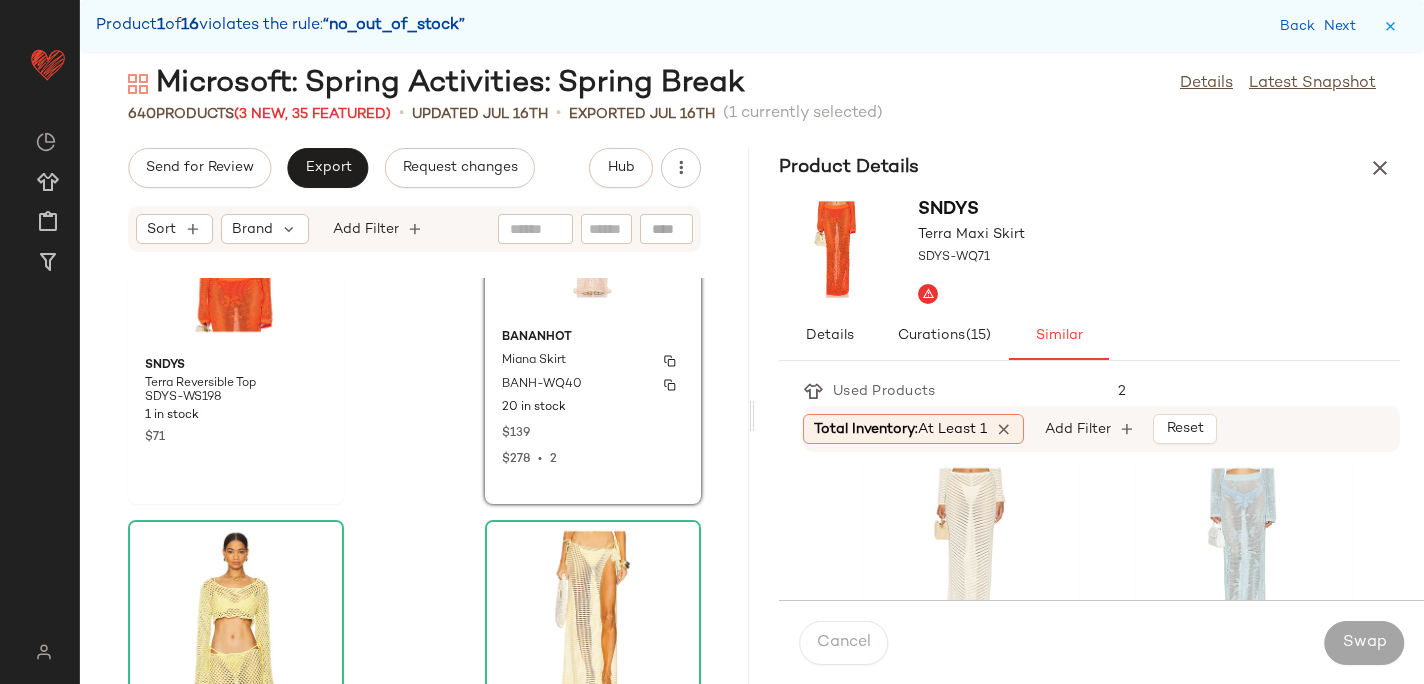 click on "Bananhot" at bounding box center (593, 338) 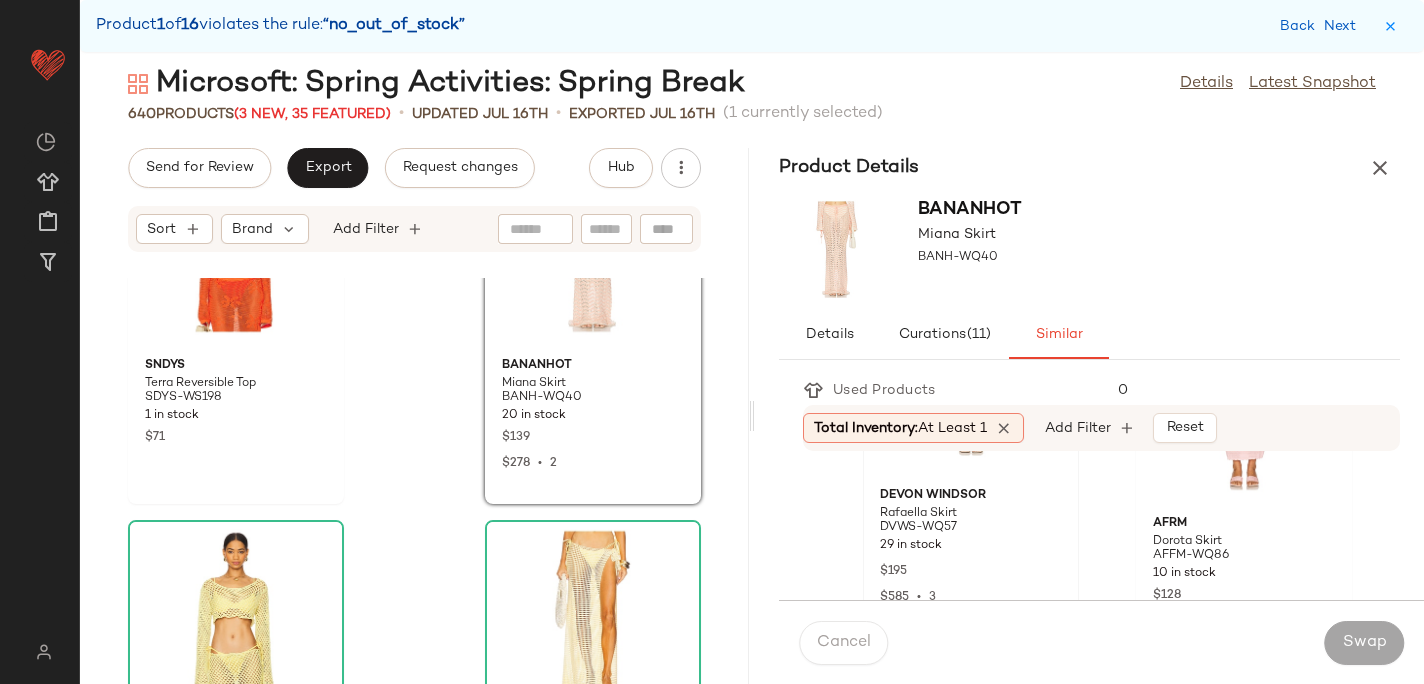 scroll, scrollTop: 0, scrollLeft: 0, axis: both 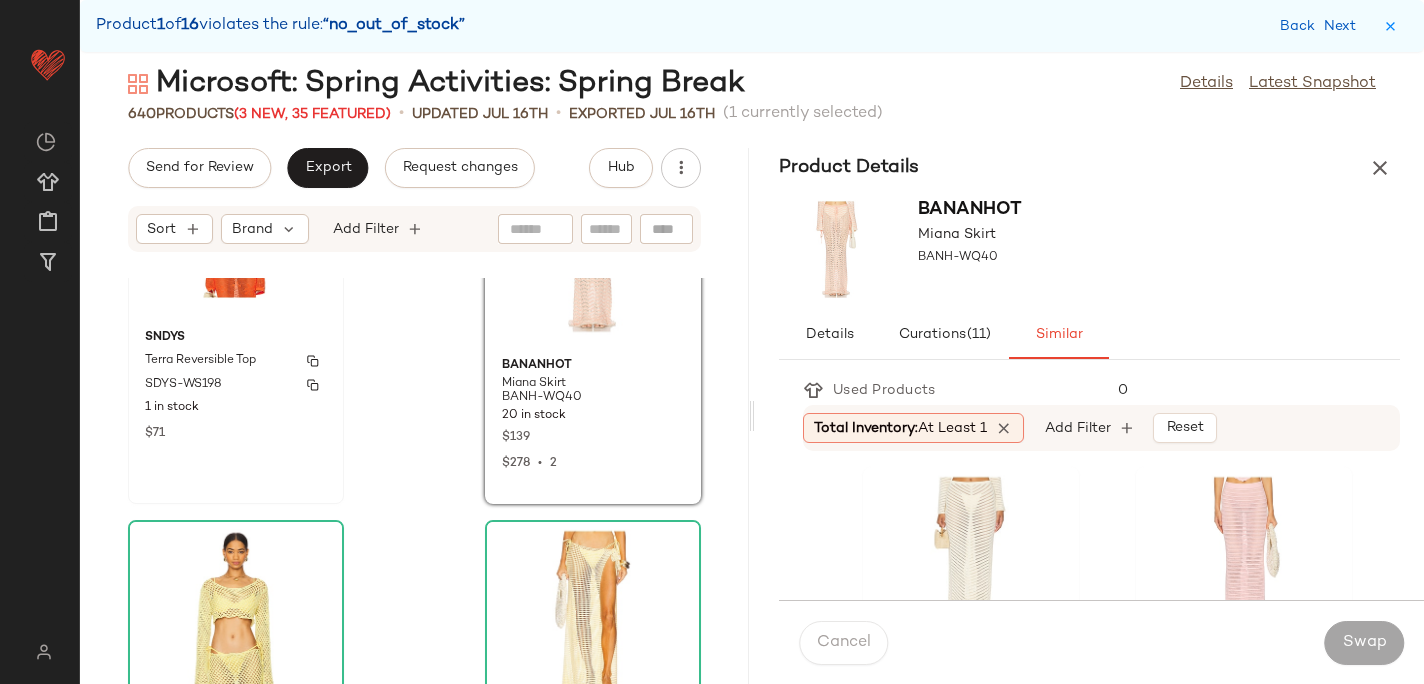 click on "SNDYS Terra Reversible Top SDYS-WS198 1 in stock $71" 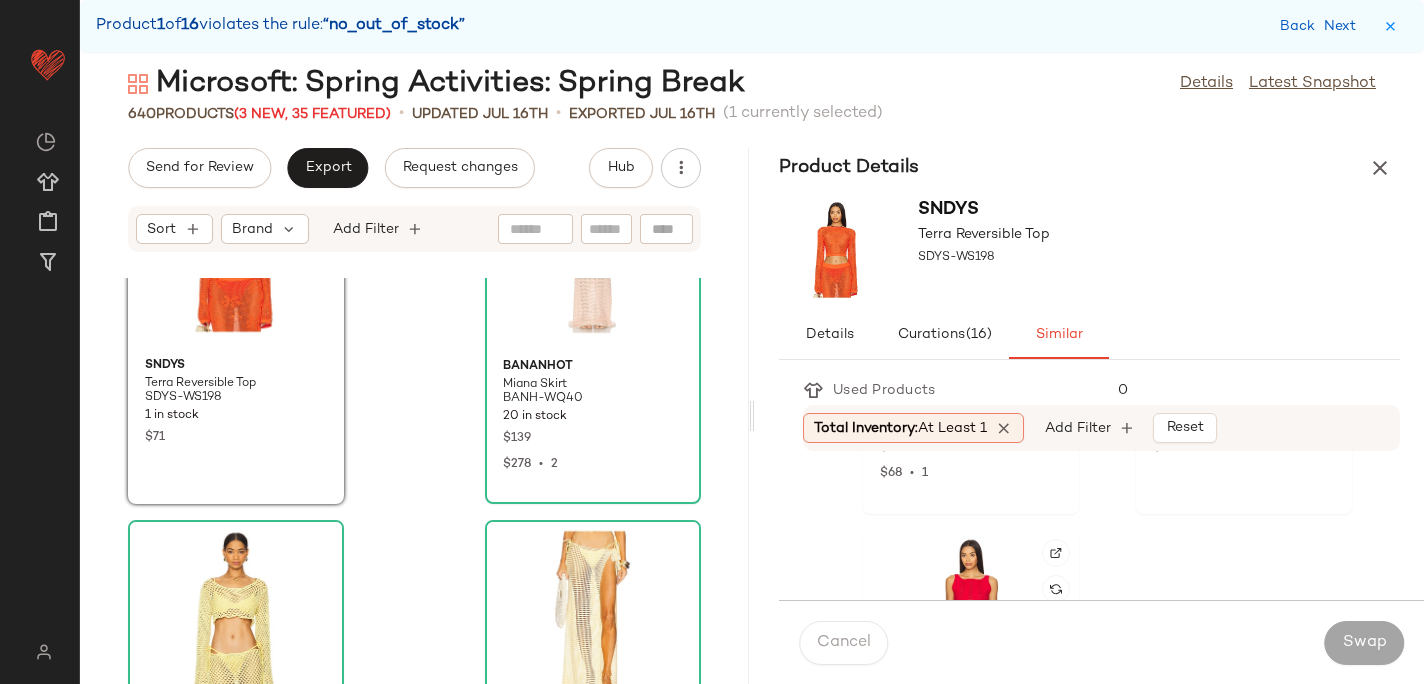 scroll, scrollTop: 4328, scrollLeft: 0, axis: vertical 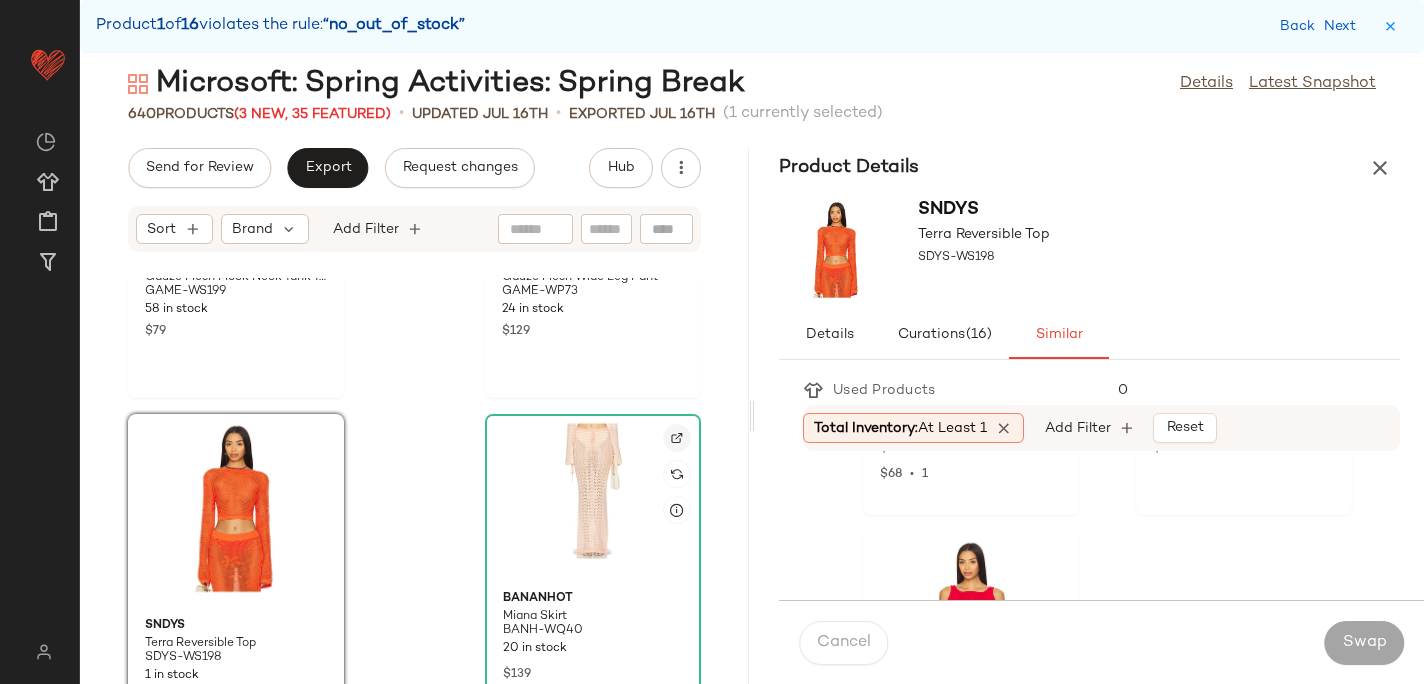 click at bounding box center (677, 438) 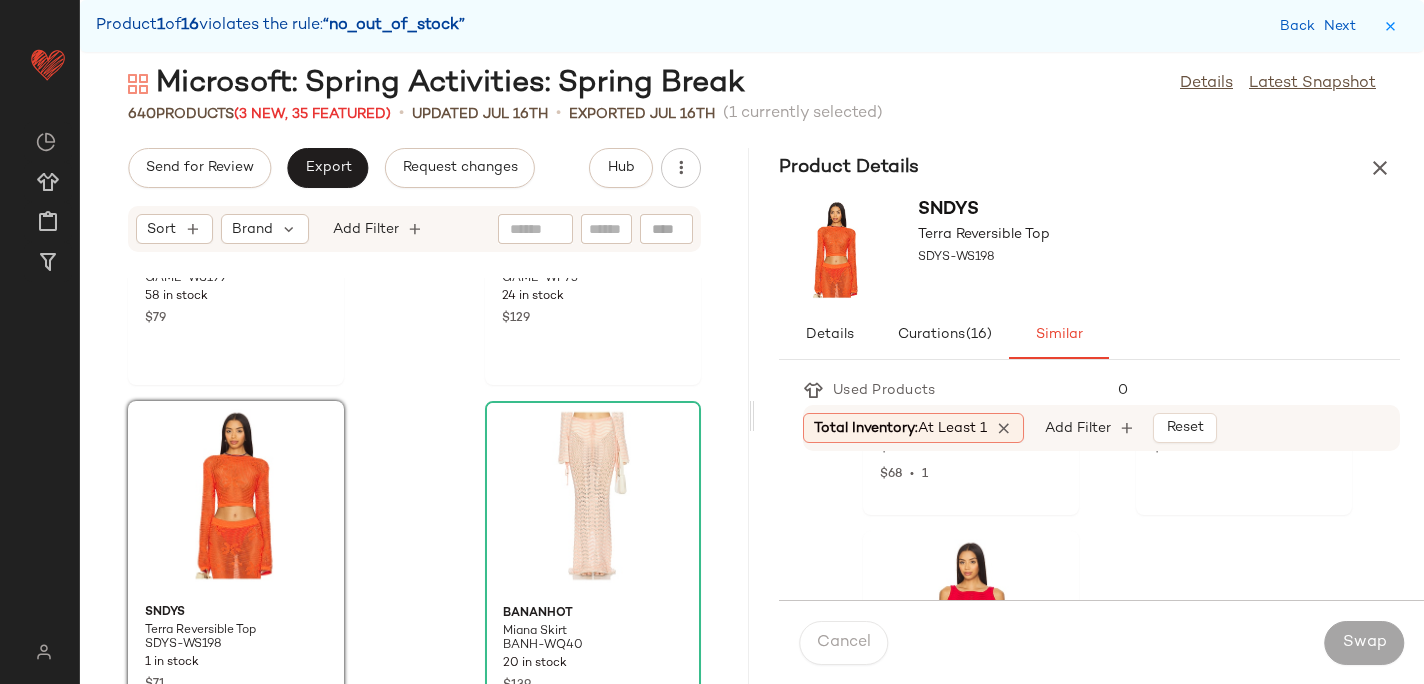 scroll, scrollTop: 4290, scrollLeft: 0, axis: vertical 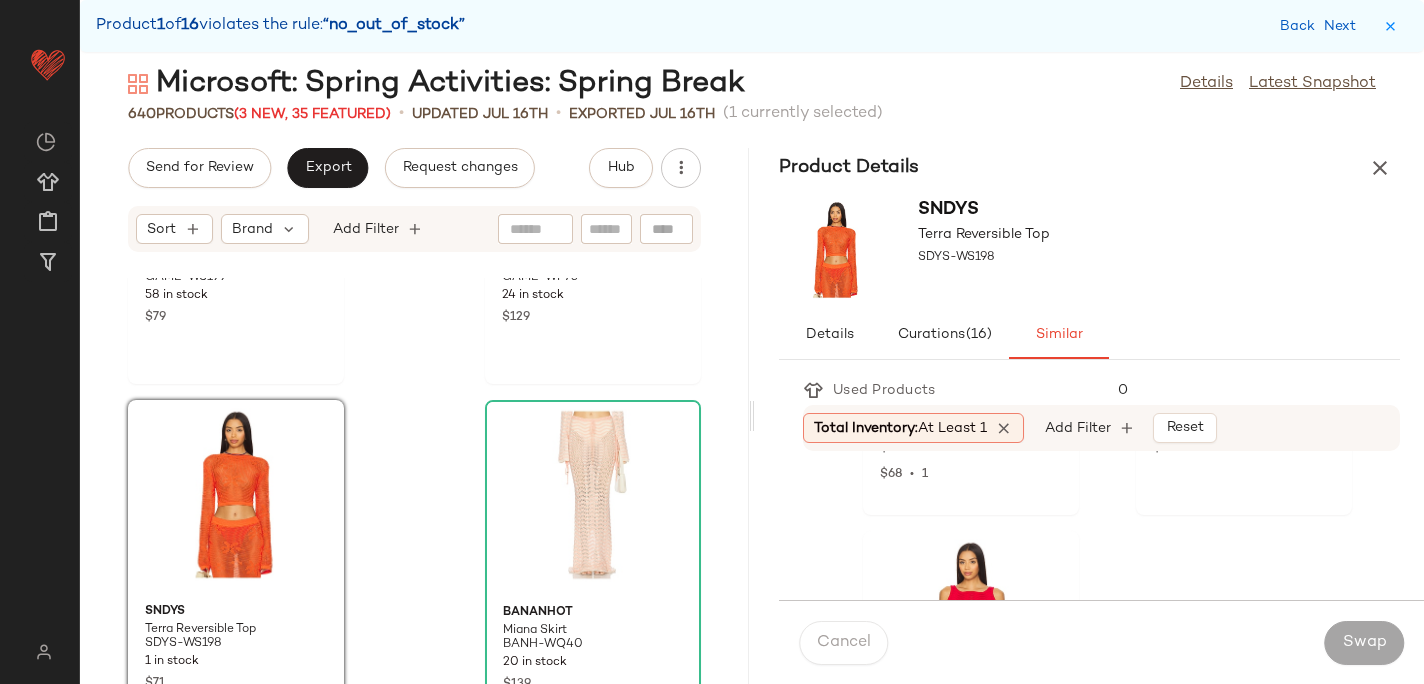 click on "Total Inventory:   At least 1 Add Filter   Reset" at bounding box center [1101, 428] 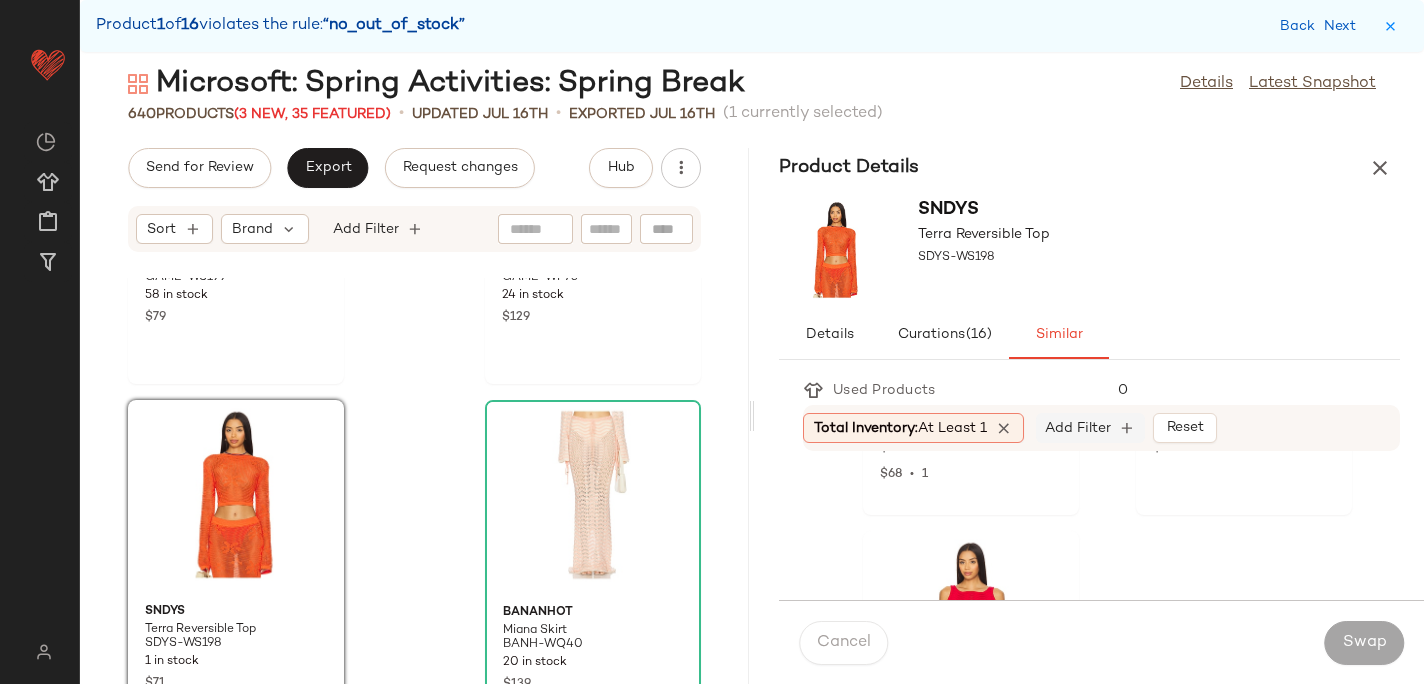 click on "Add Filter" at bounding box center (1078, 428) 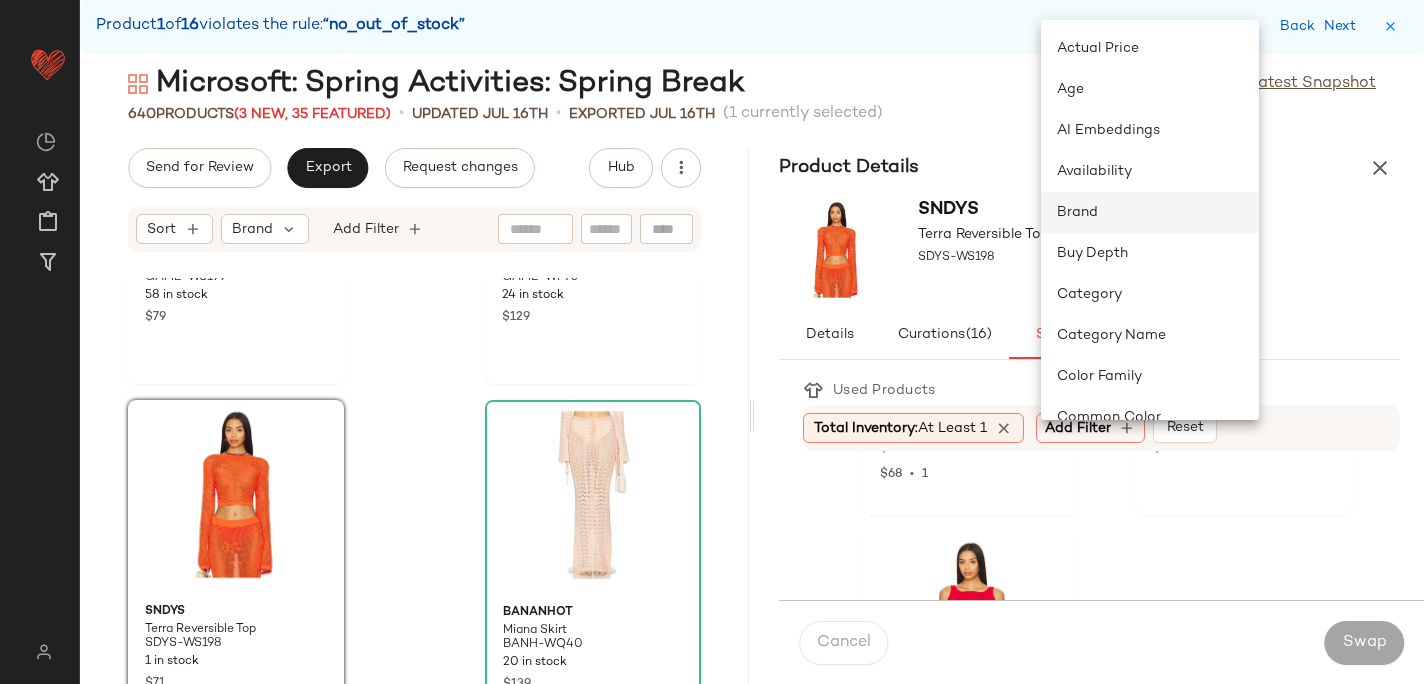 click on "Brand" 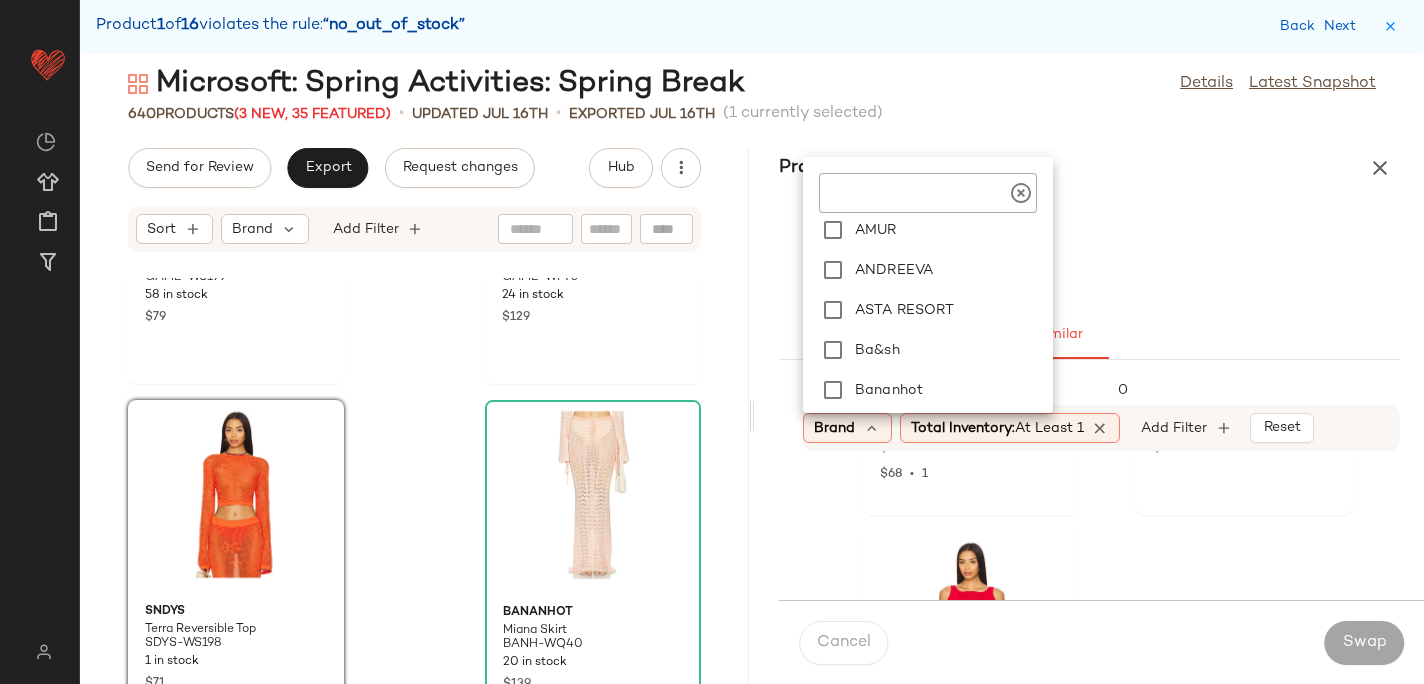 scroll, scrollTop: 498, scrollLeft: 0, axis: vertical 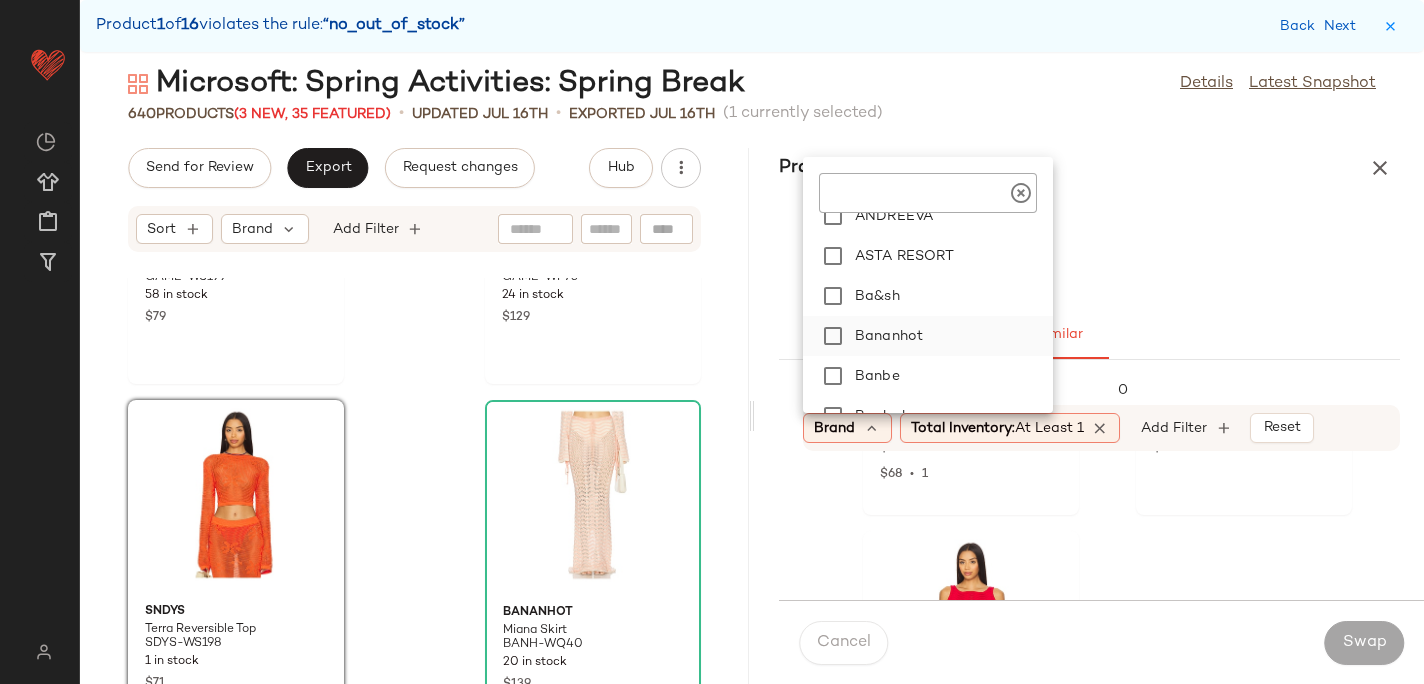 click on "Bananhot" 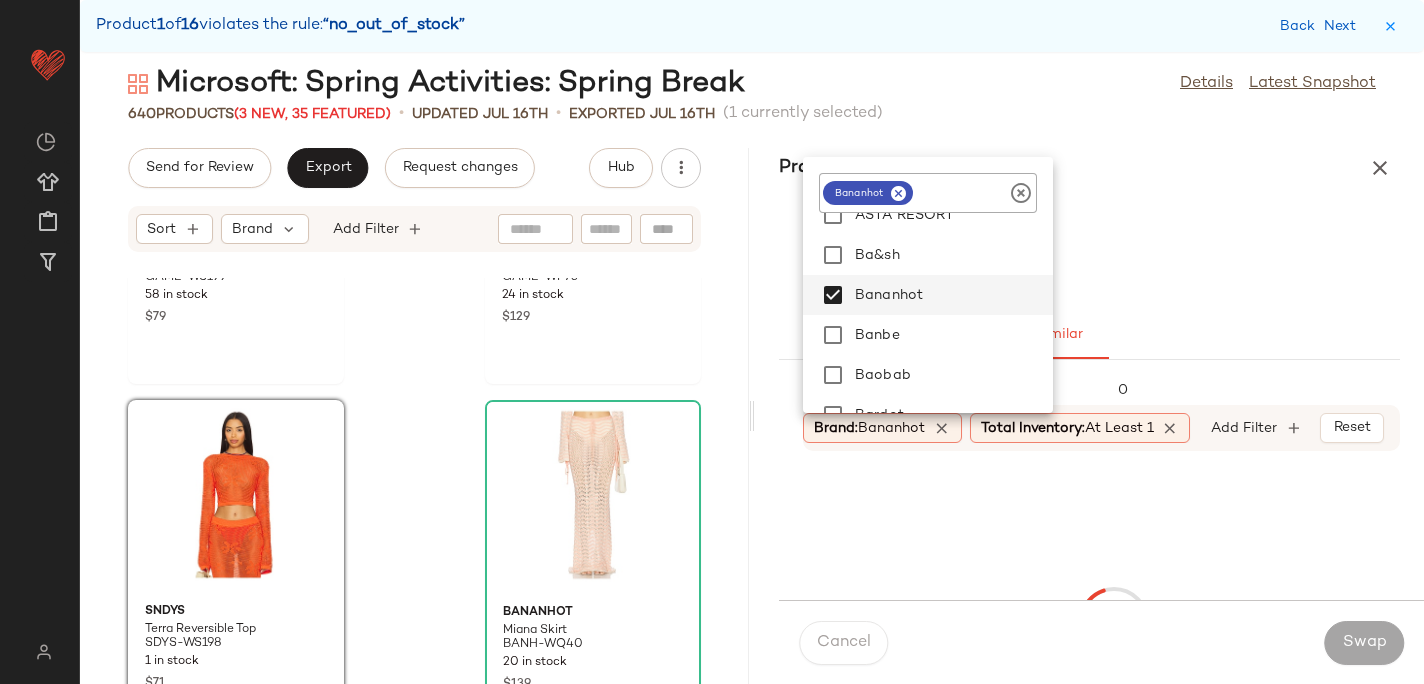 click on "SNDYS Terra Reversible Top SDYS-WS198" at bounding box center (1089, 249) 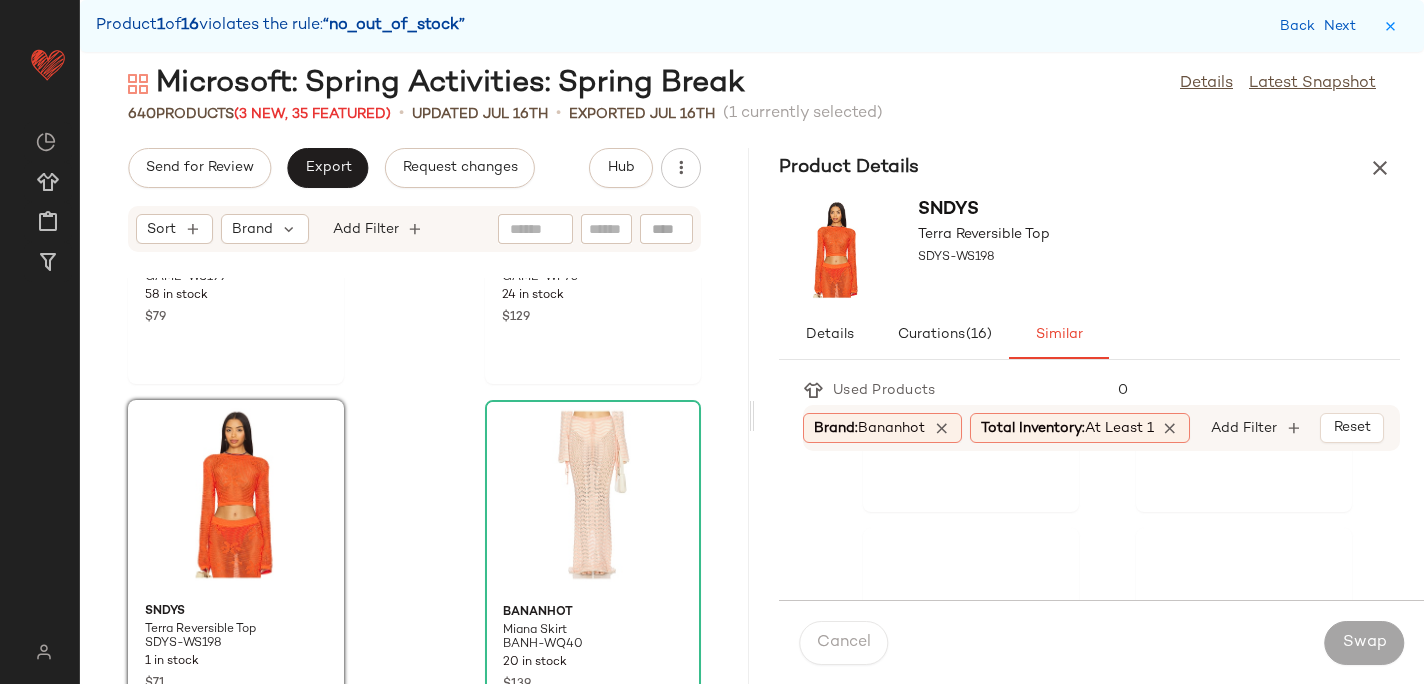 scroll, scrollTop: 1771, scrollLeft: 0, axis: vertical 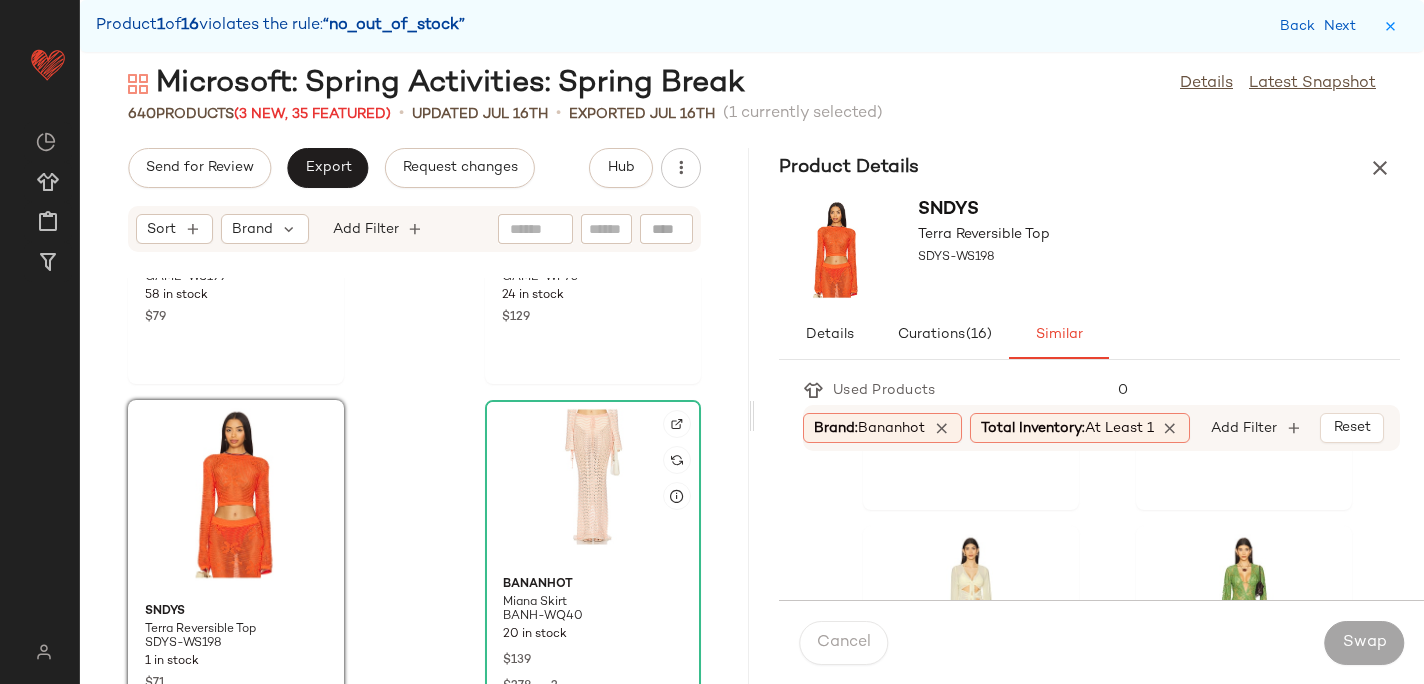 click 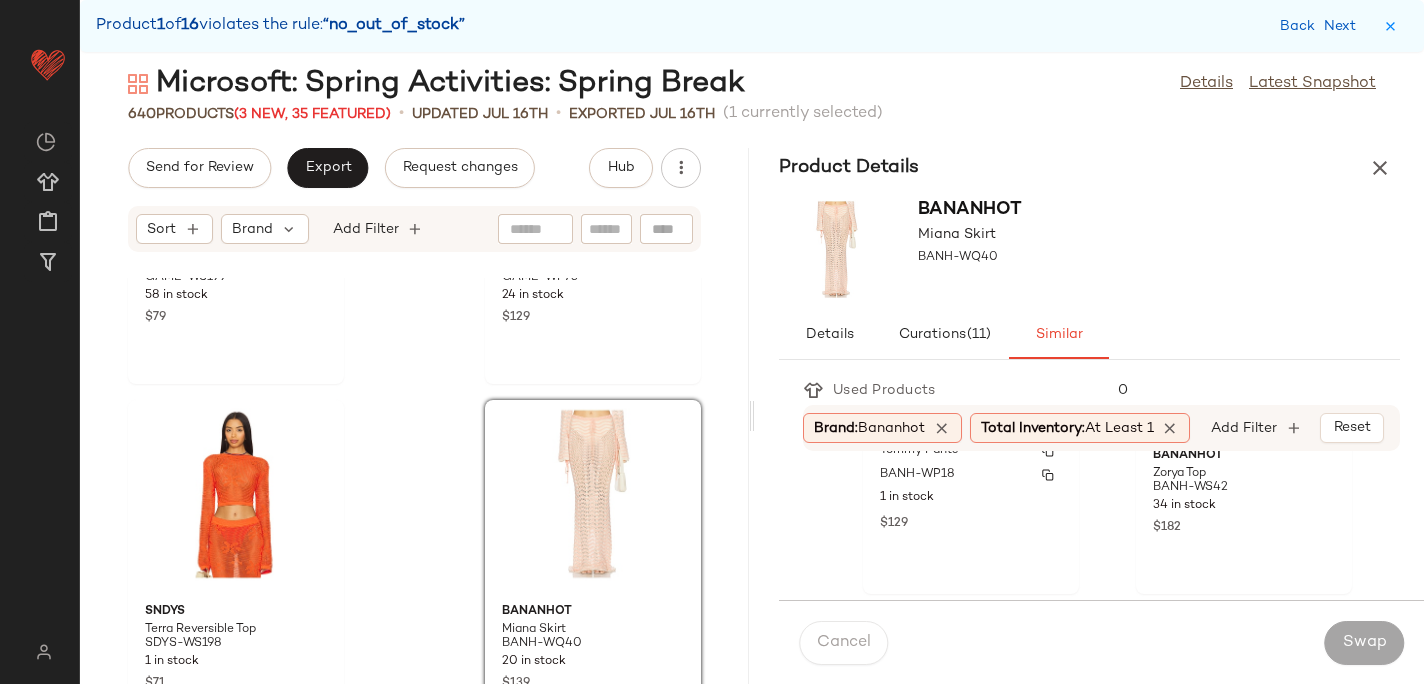 scroll, scrollTop: 3882, scrollLeft: 0, axis: vertical 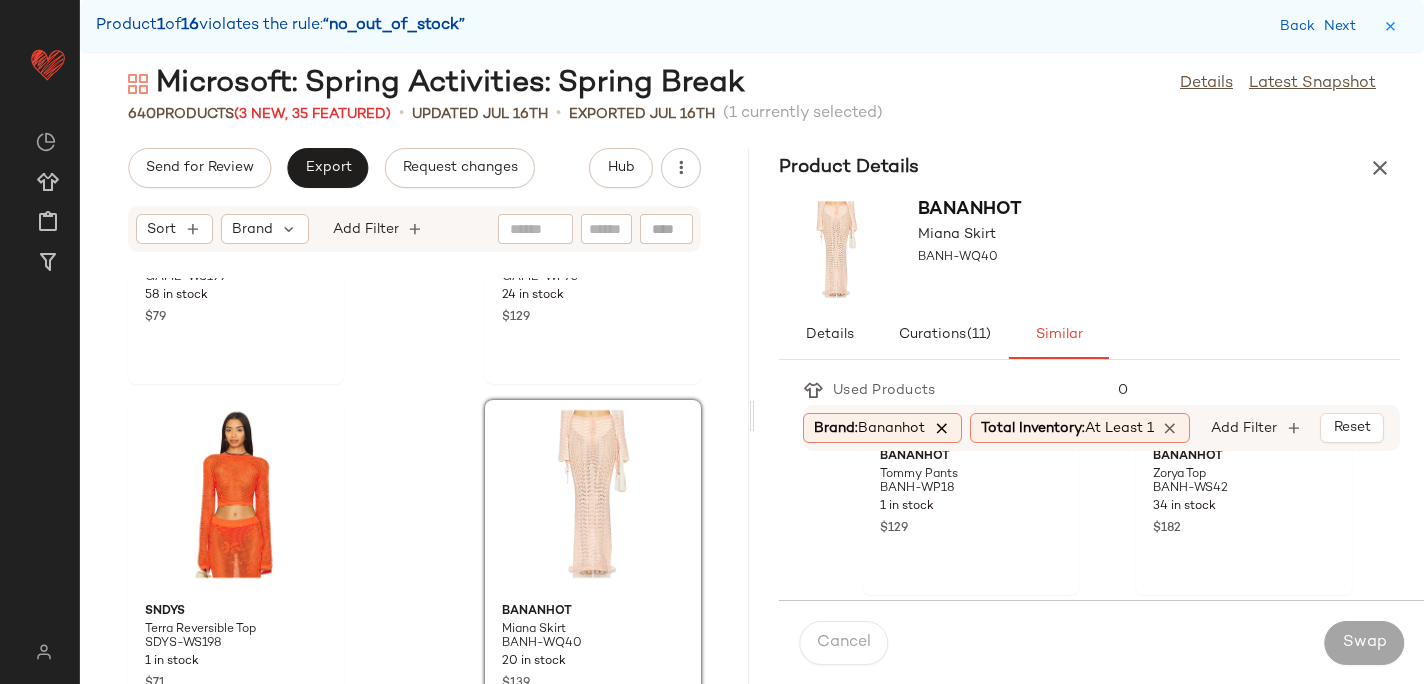 click at bounding box center [942, 428] 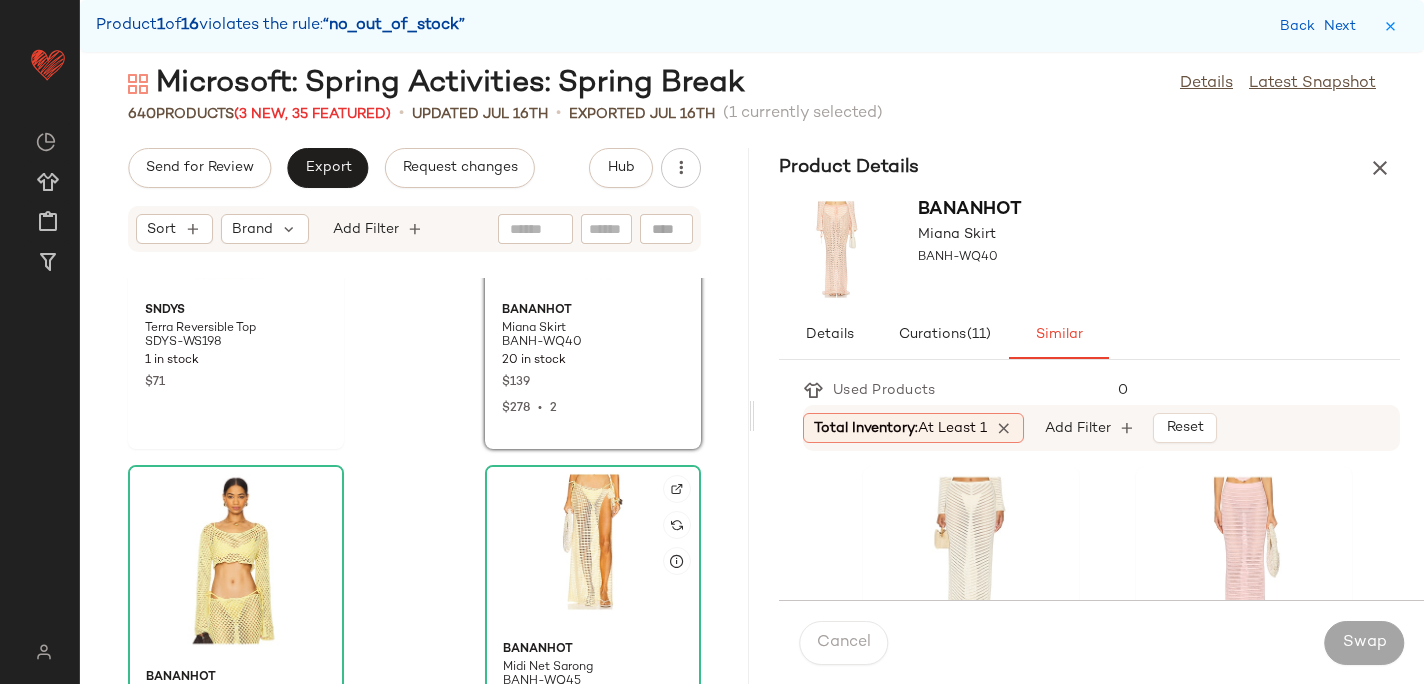 scroll, scrollTop: 4587, scrollLeft: 0, axis: vertical 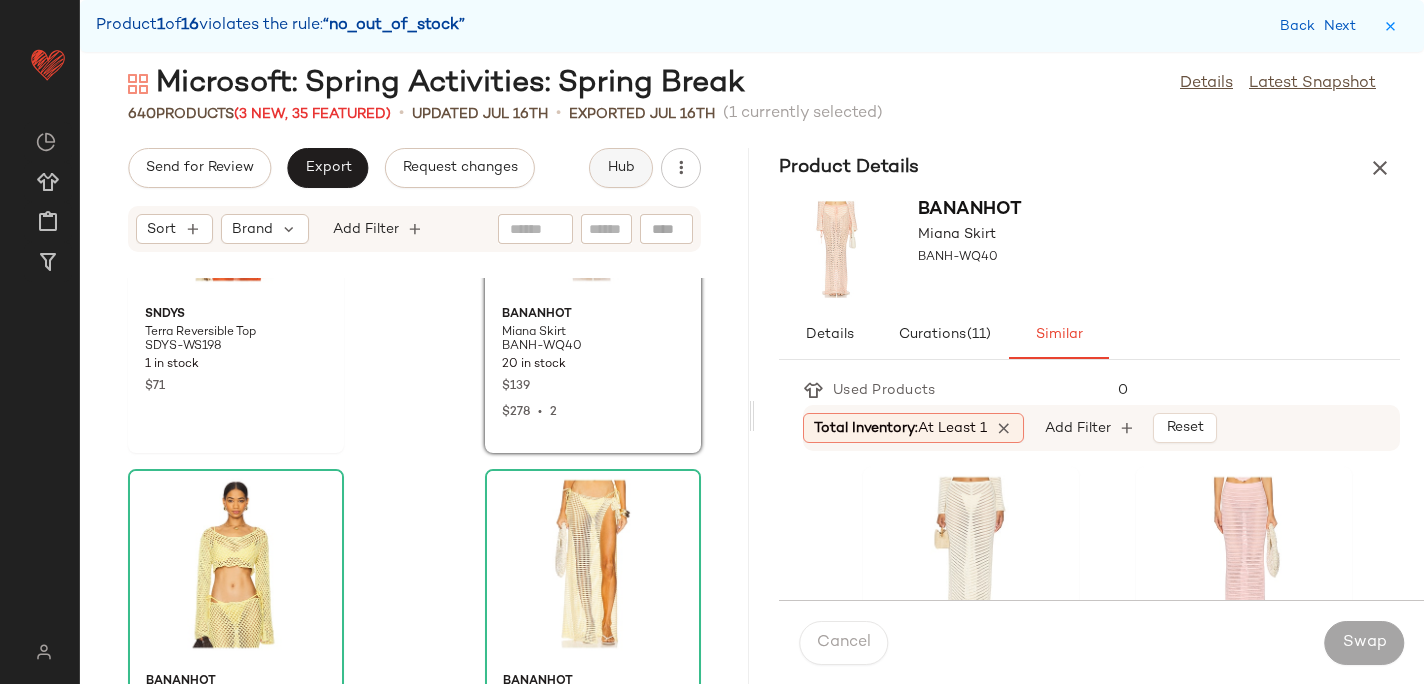 click on "Hub" 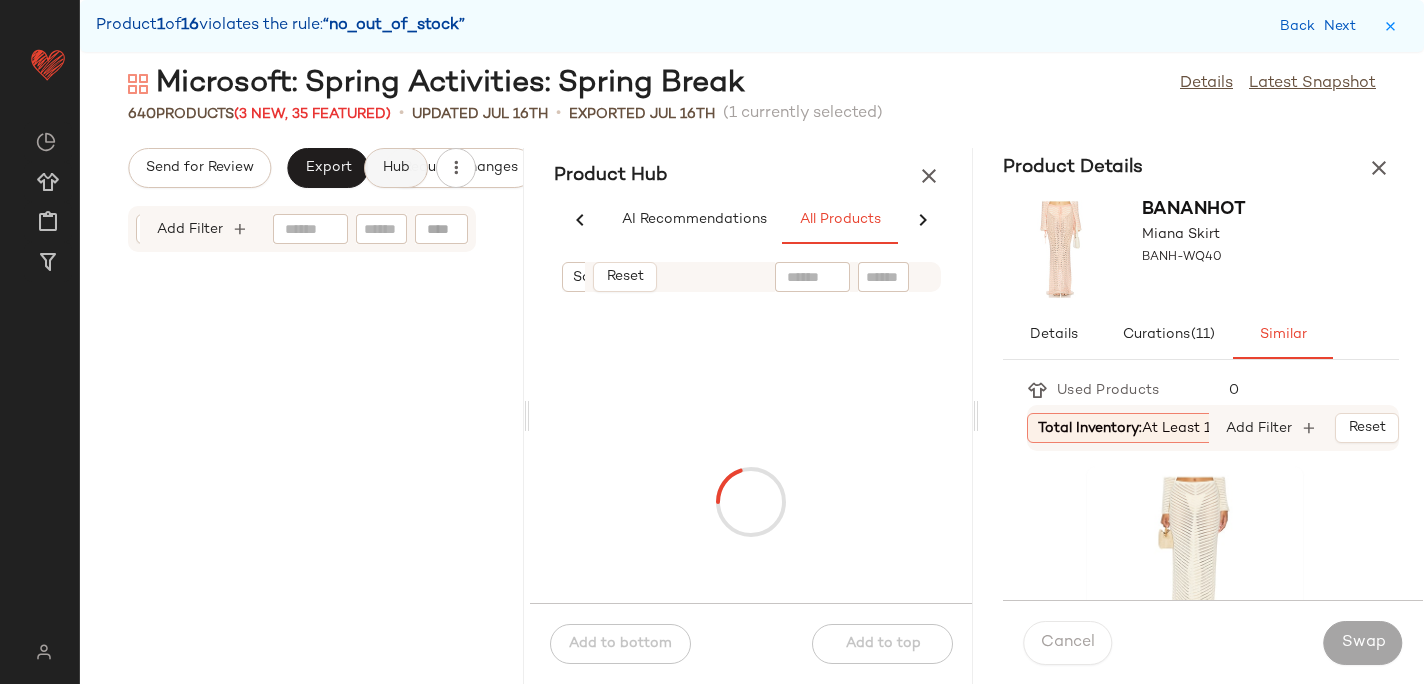 scroll, scrollTop: 0, scrollLeft: 124, axis: horizontal 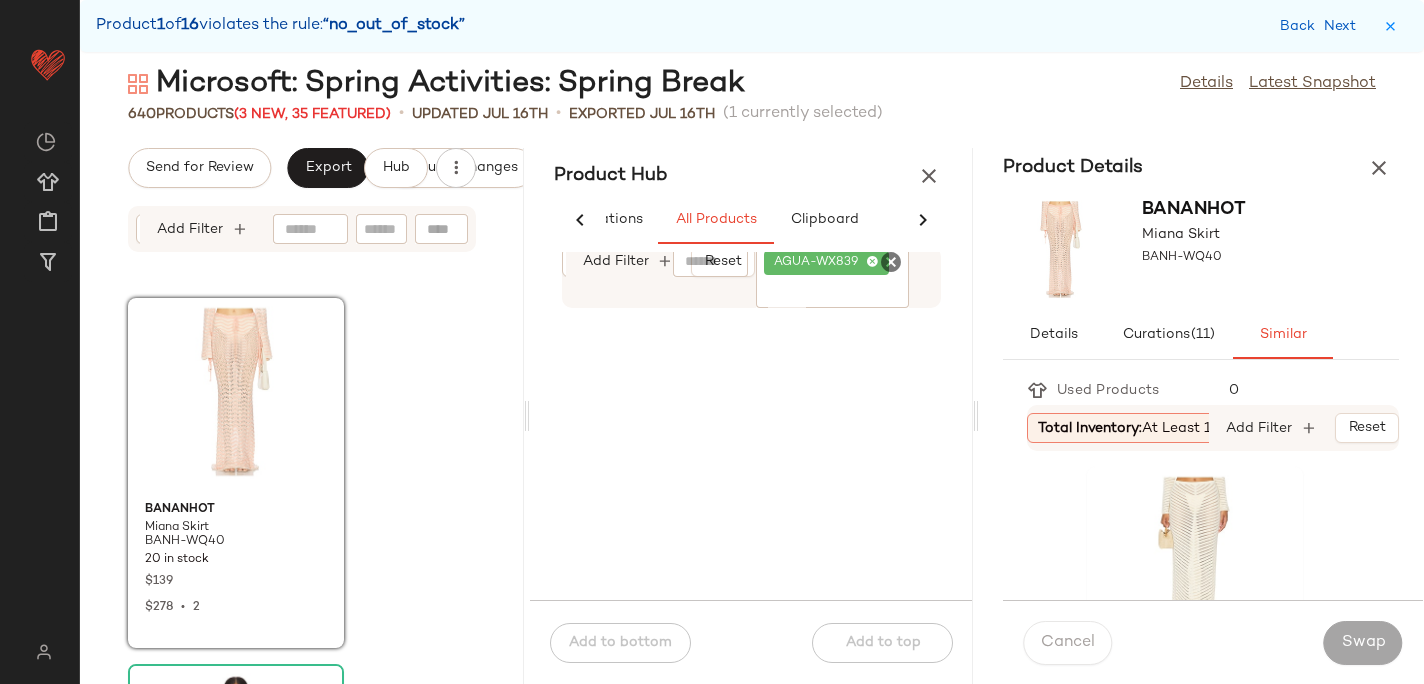 click 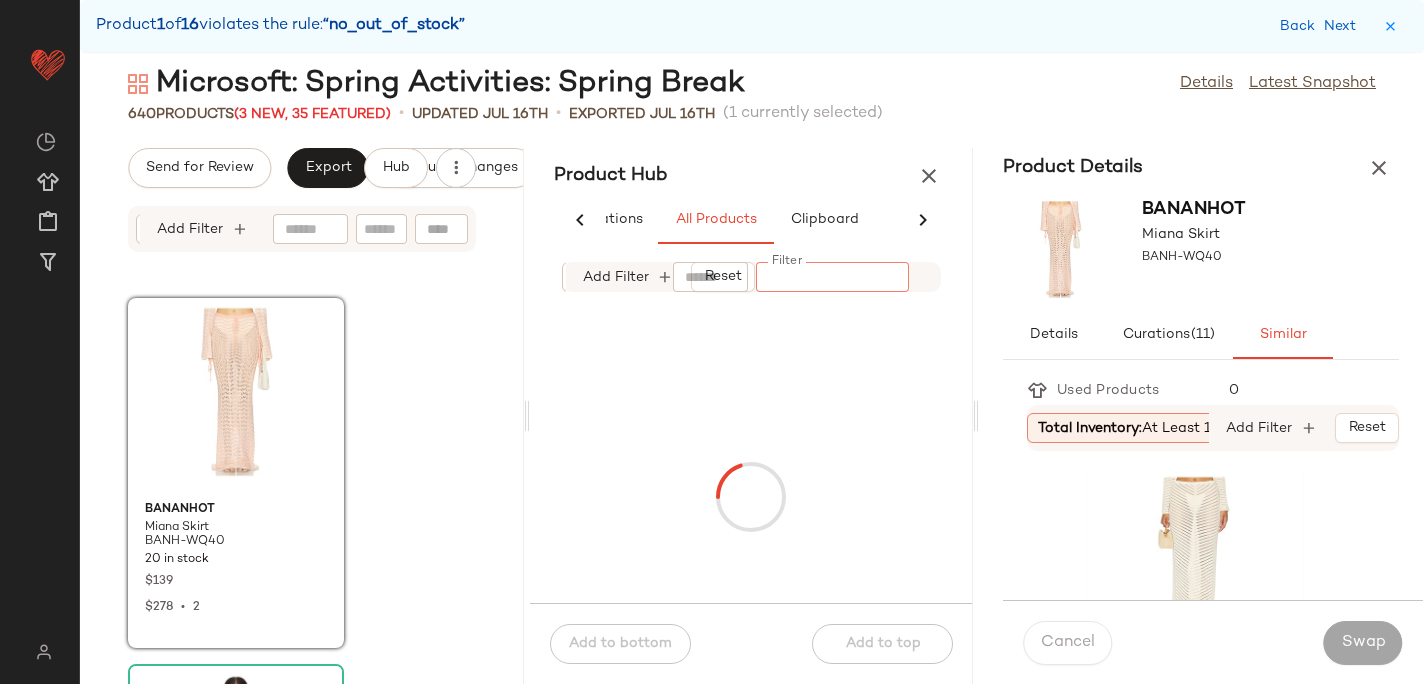 paste on "*********" 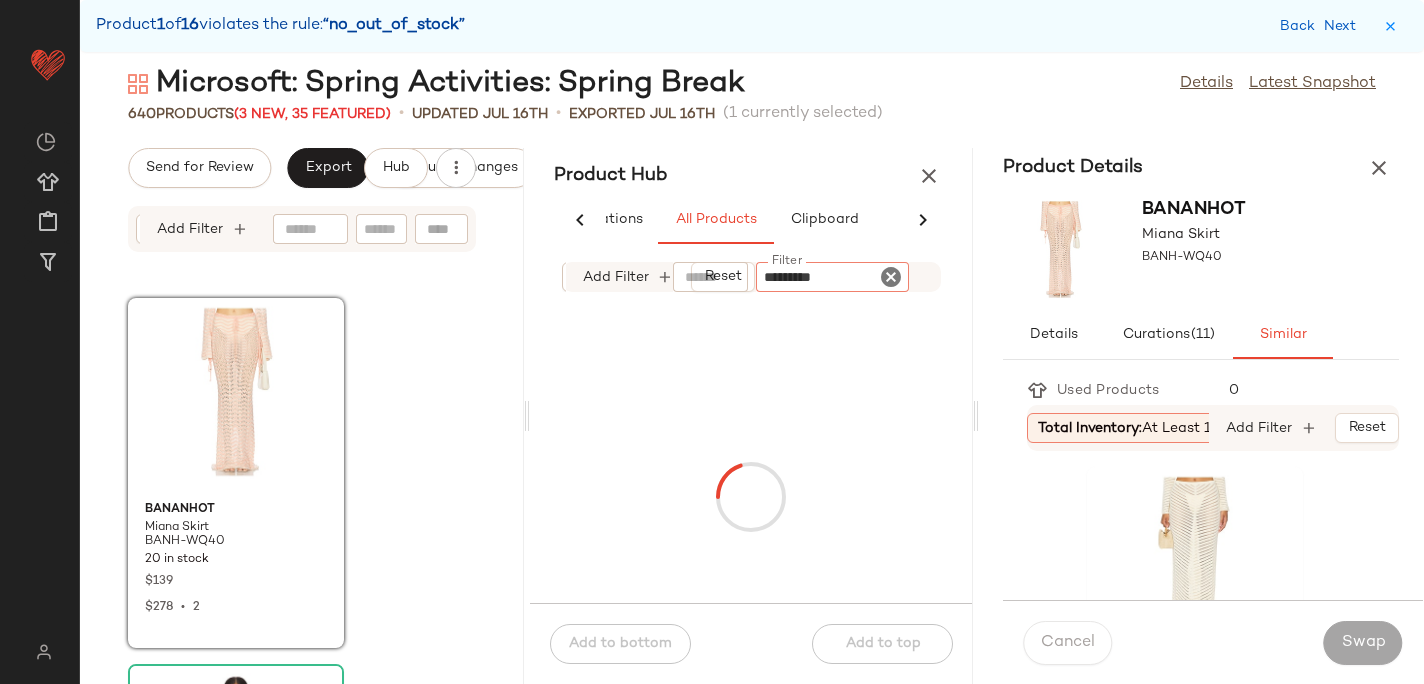 type 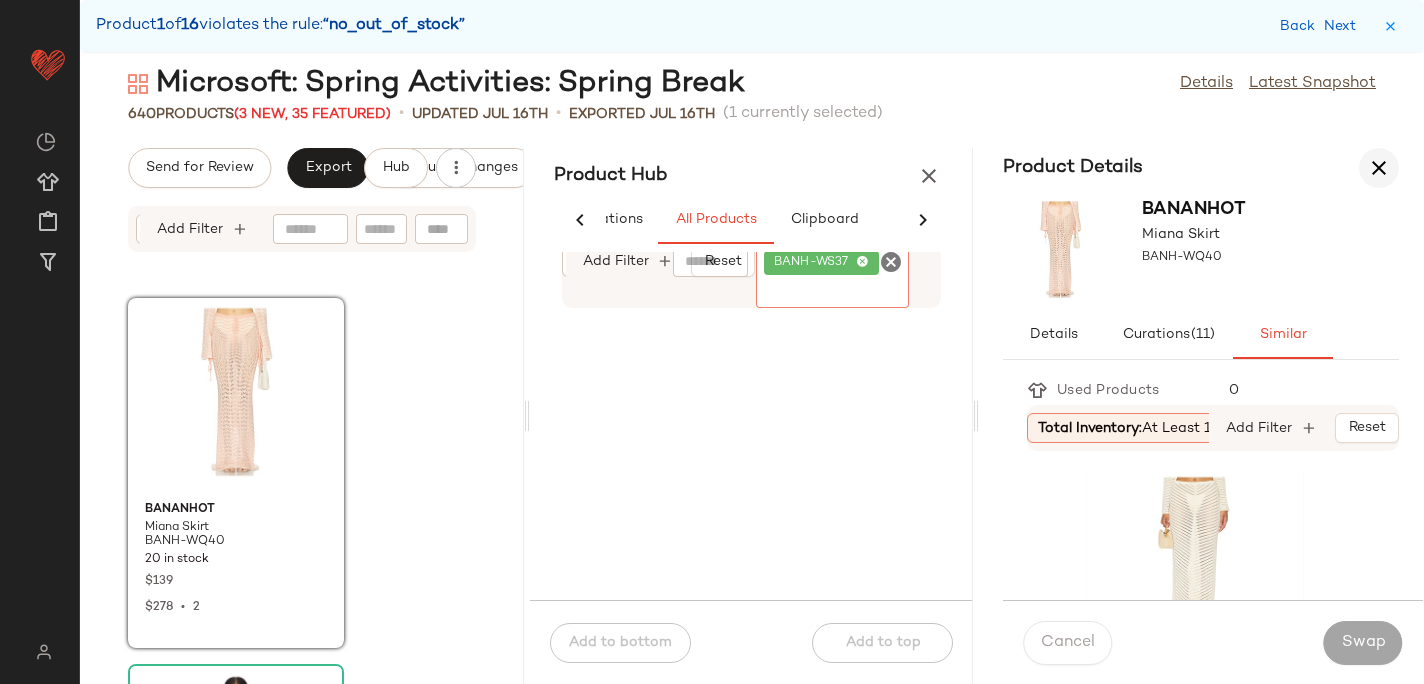 click at bounding box center [1379, 168] 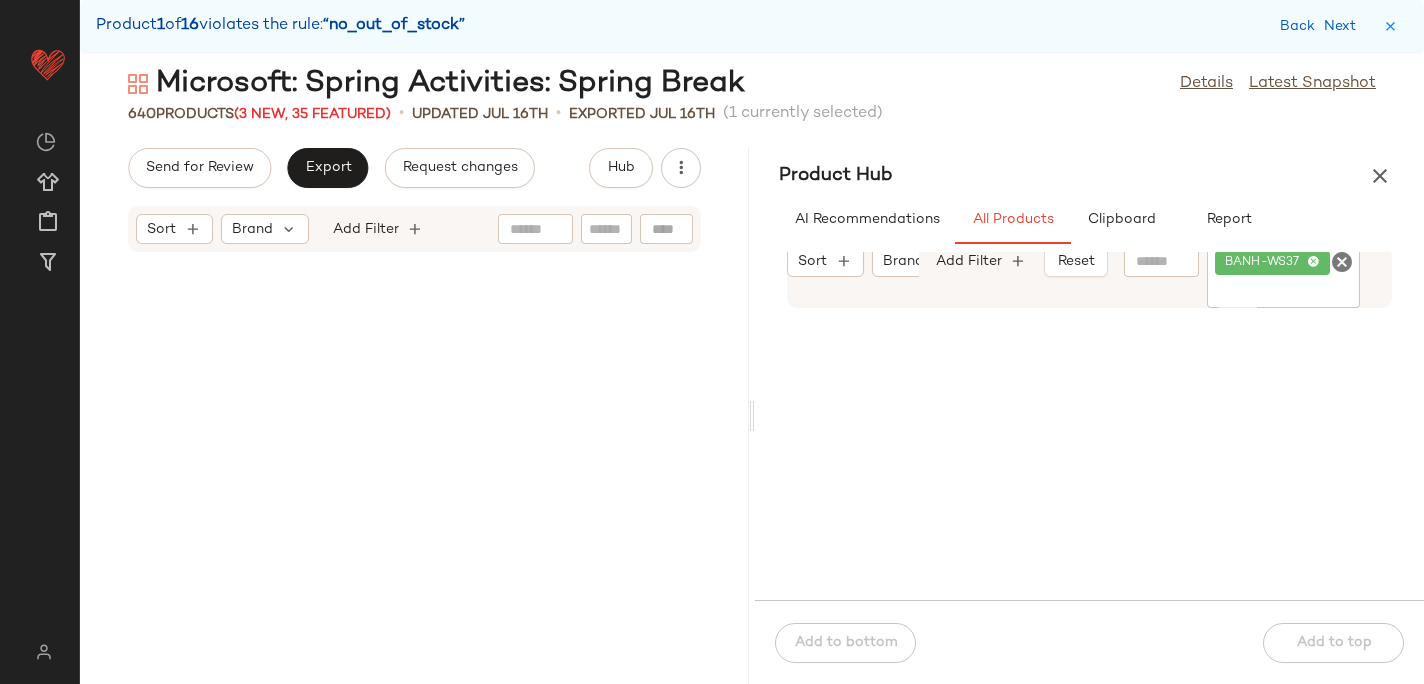 scroll, scrollTop: 0, scrollLeft: 0, axis: both 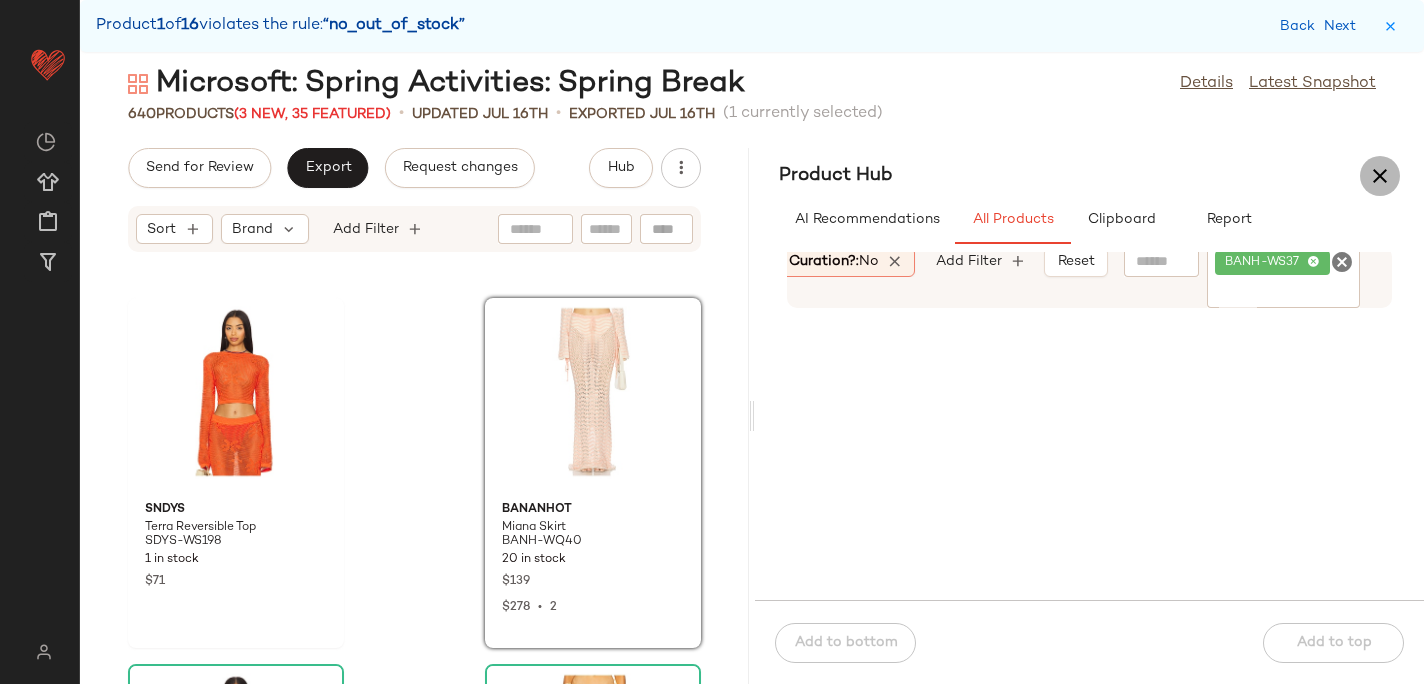 click at bounding box center [1380, 176] 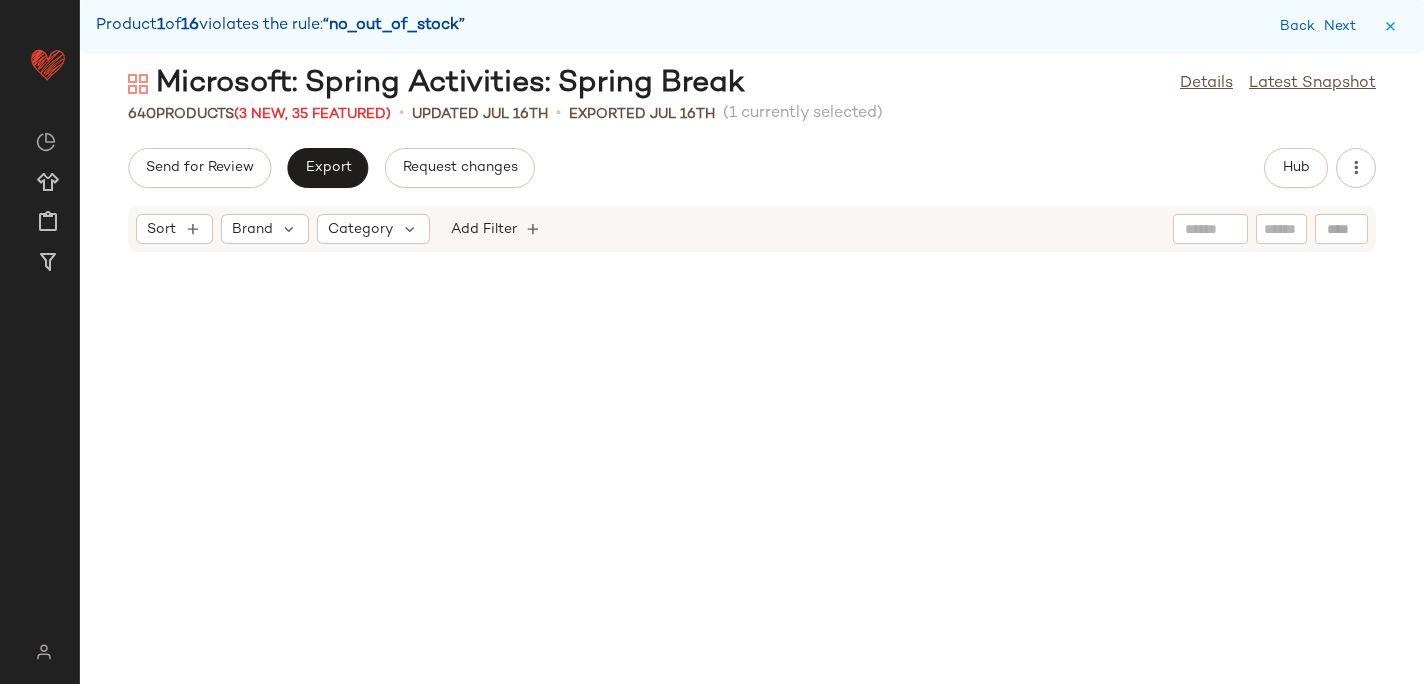 scroll, scrollTop: 1830, scrollLeft: 0, axis: vertical 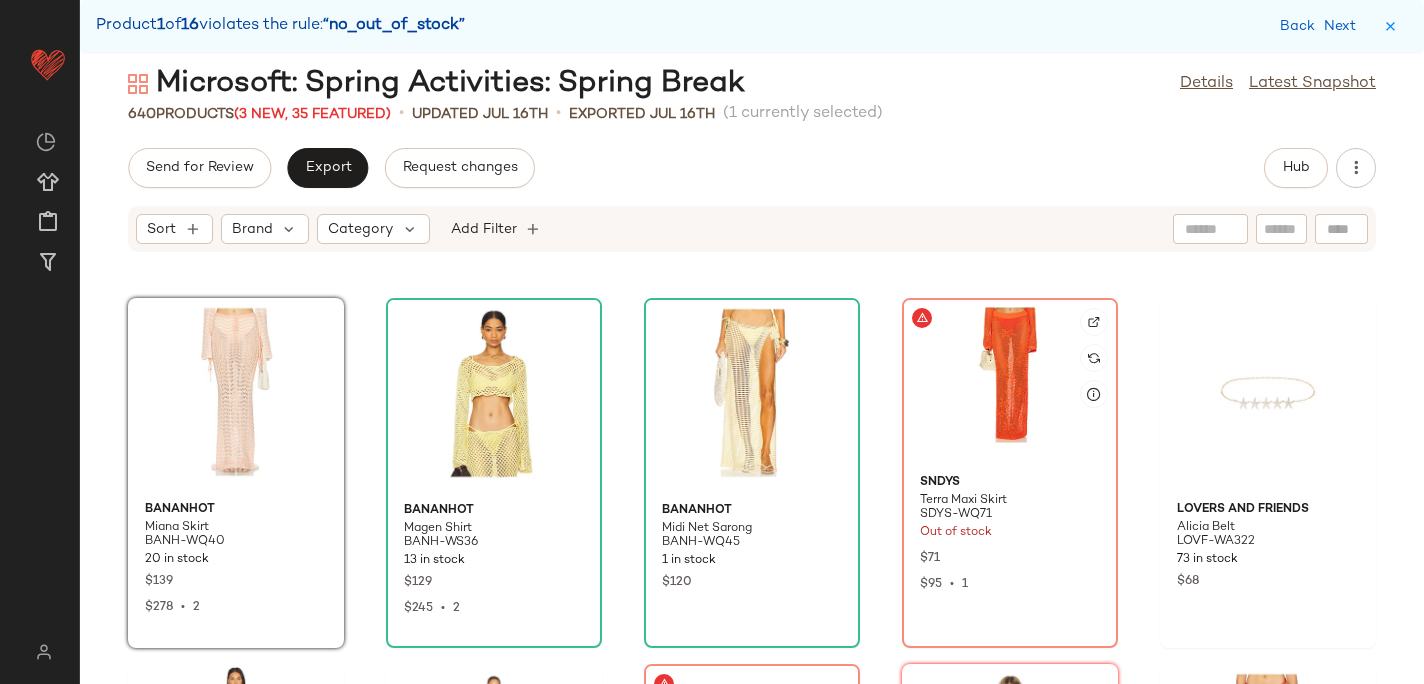 click 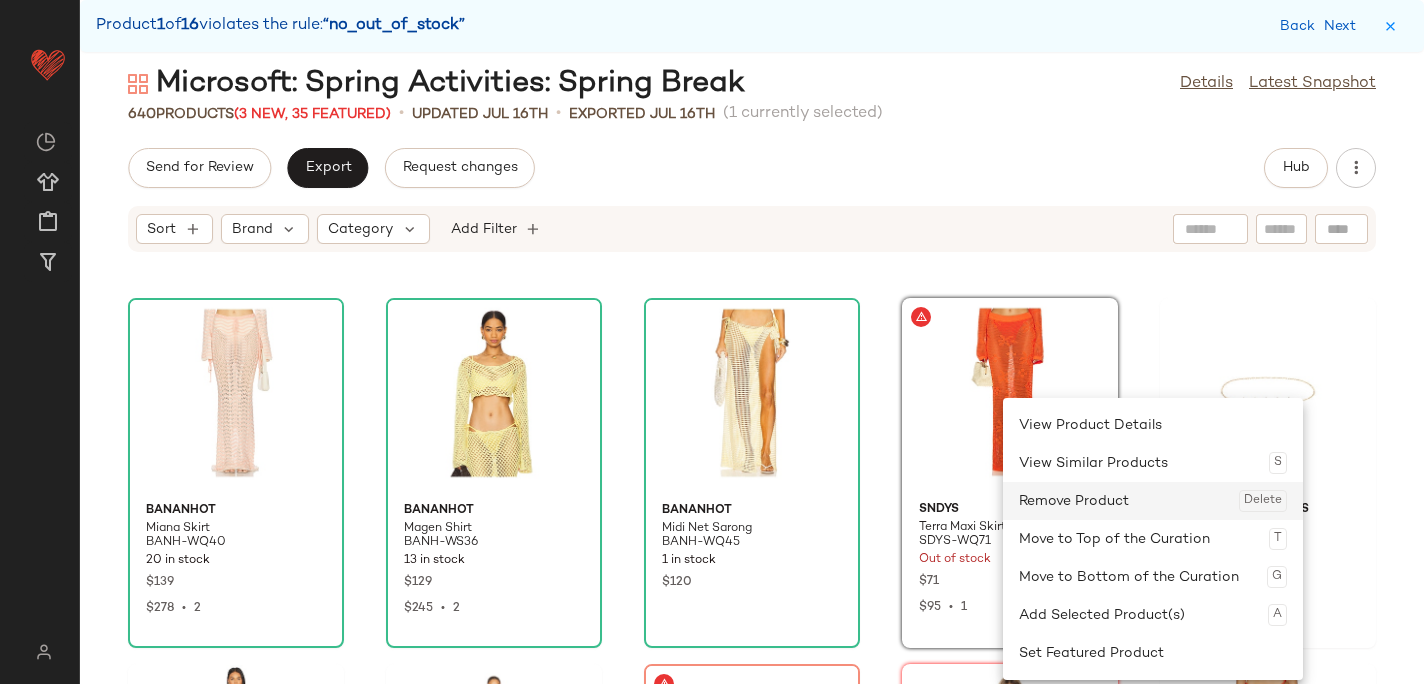 click on "Remove Product  Delete" 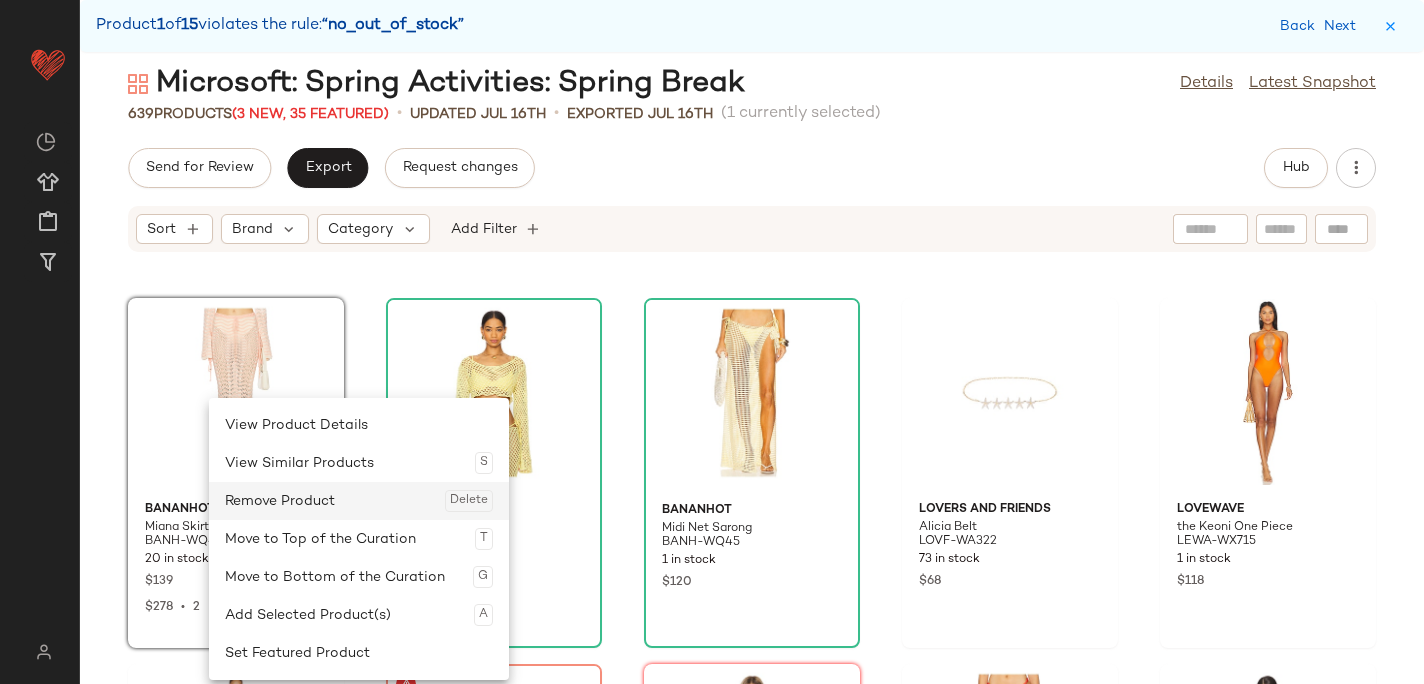click on "Remove Product  Delete" 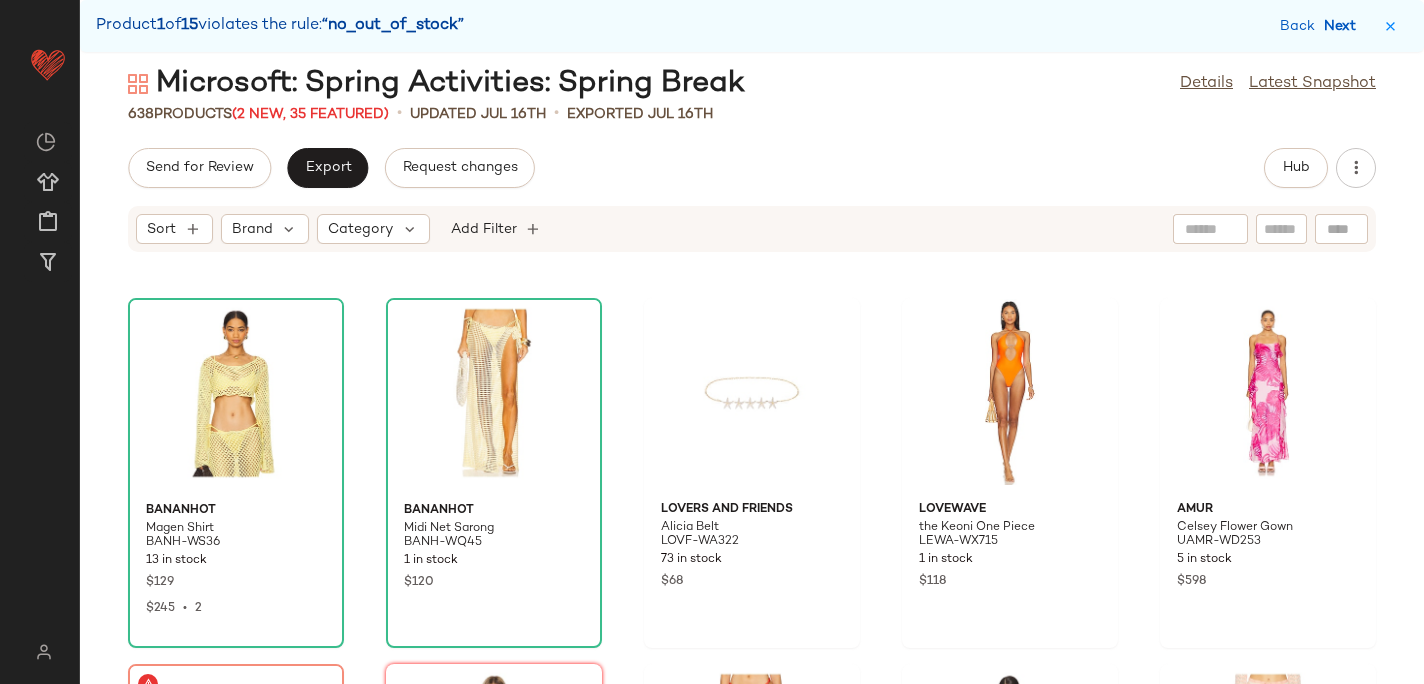 click on "Next" at bounding box center (1344, 26) 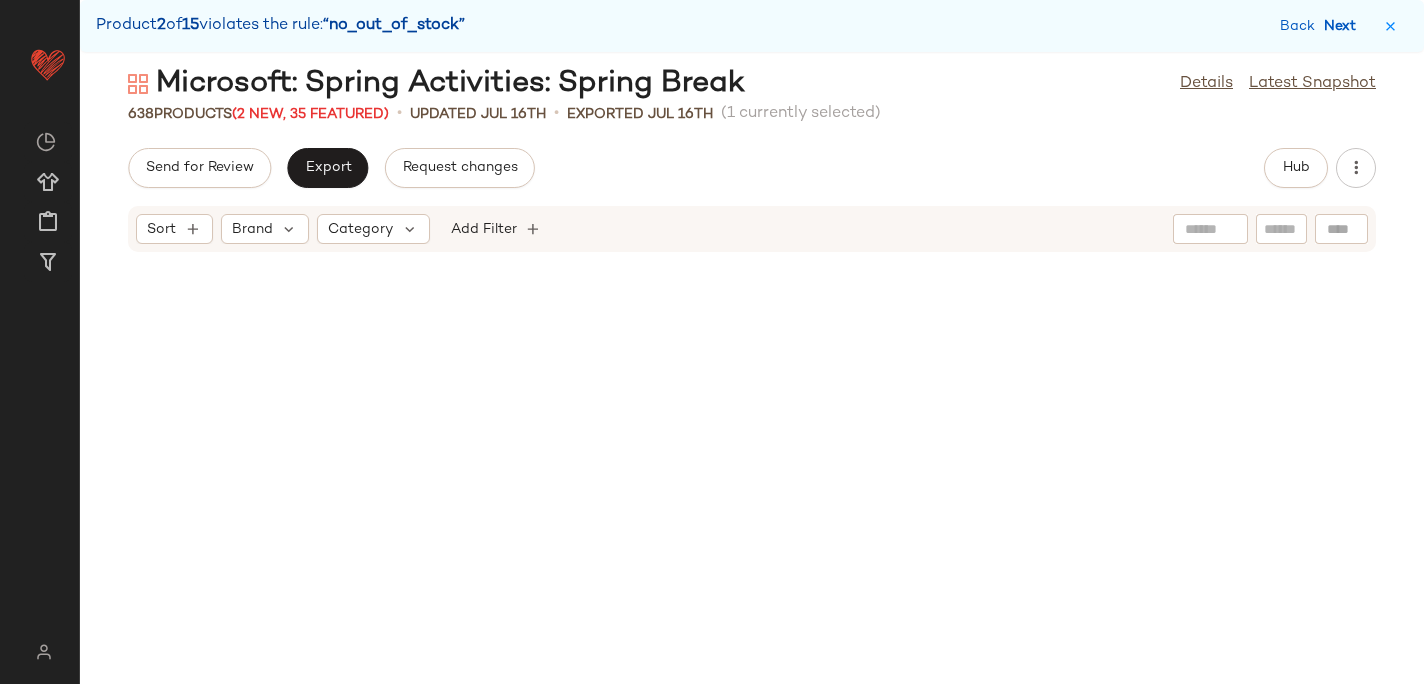 scroll, scrollTop: 5490, scrollLeft: 0, axis: vertical 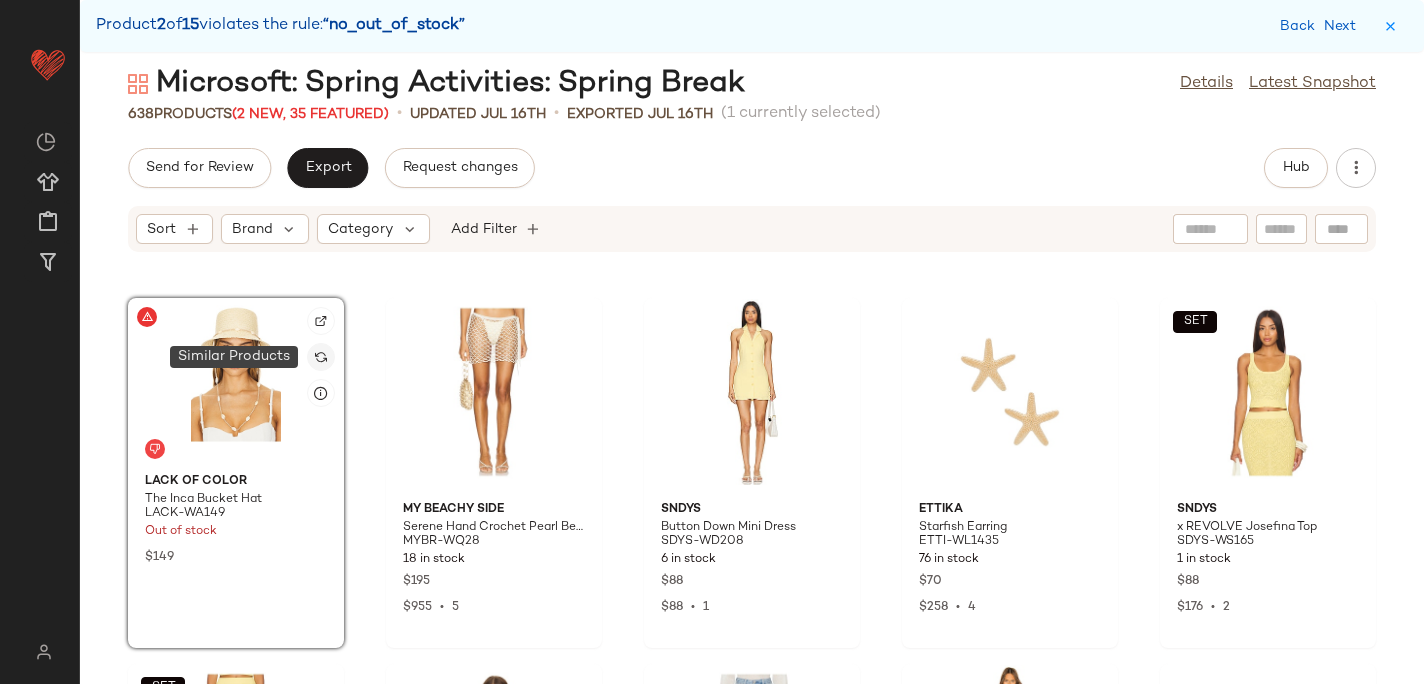 click 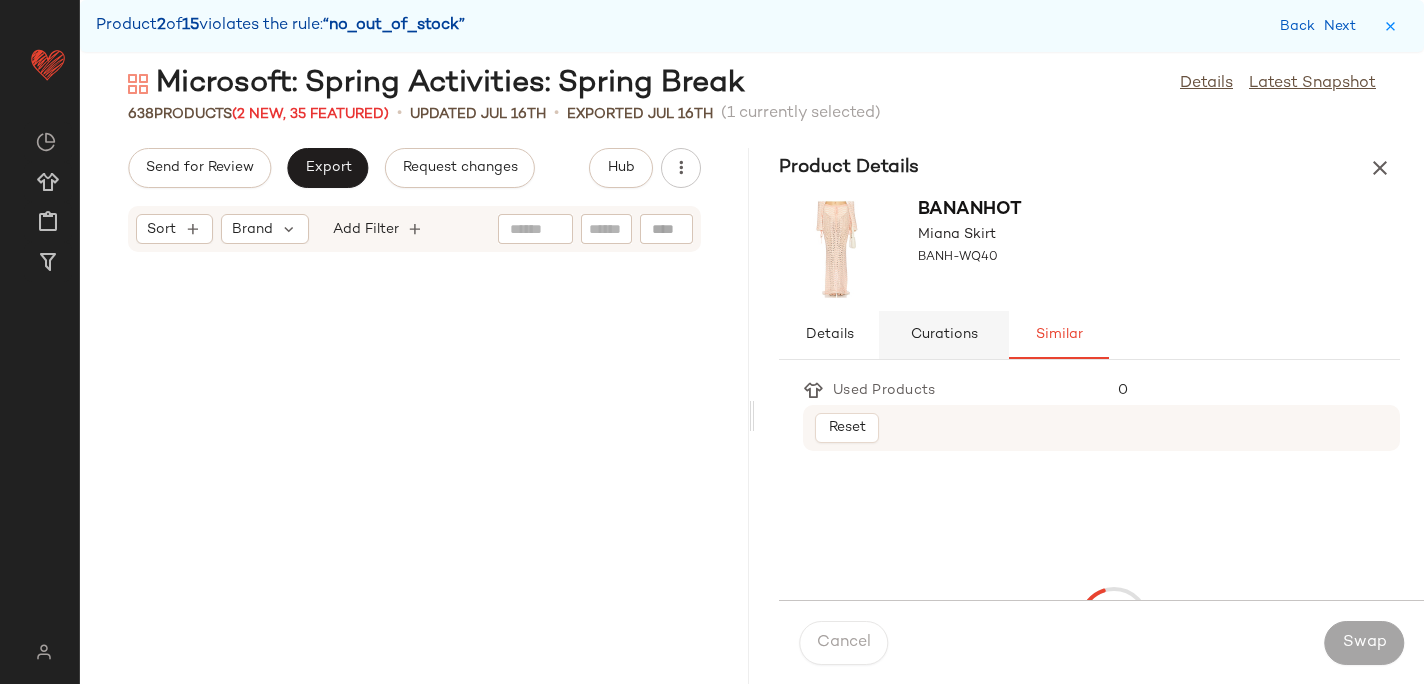 scroll, scrollTop: 13542, scrollLeft: 0, axis: vertical 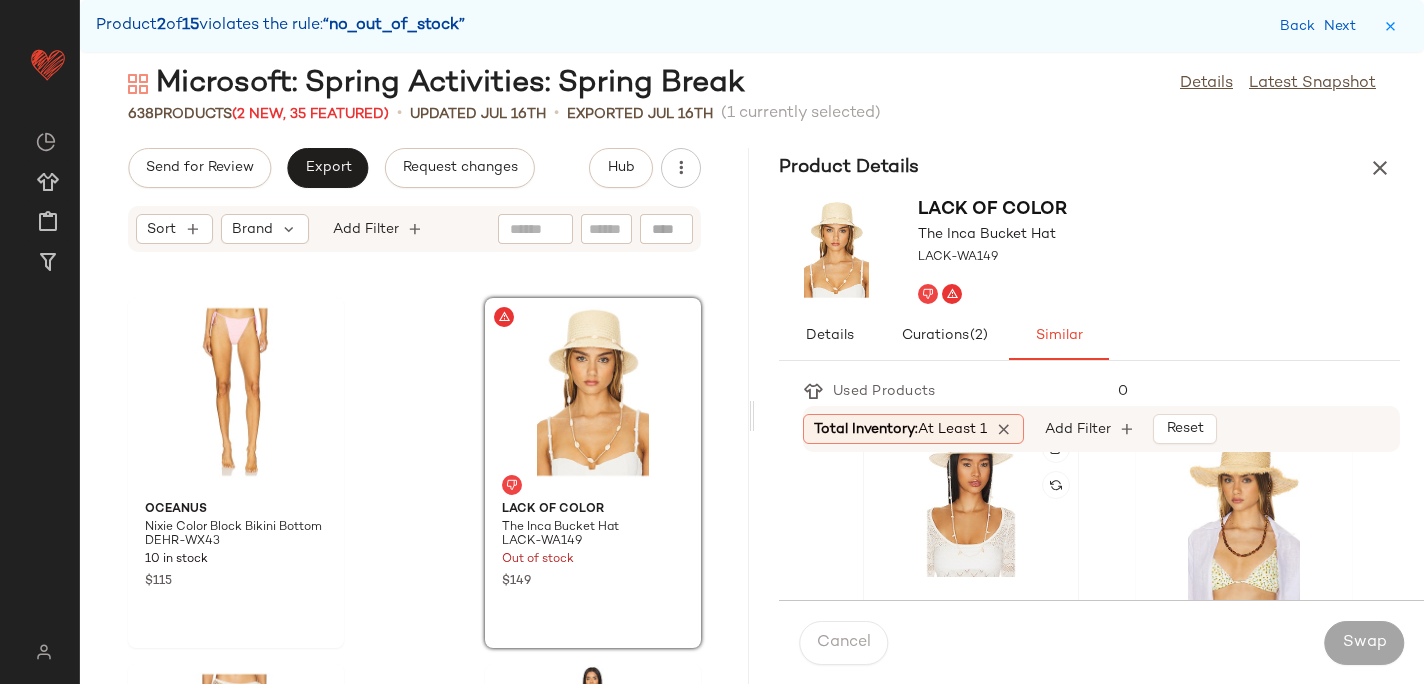 click 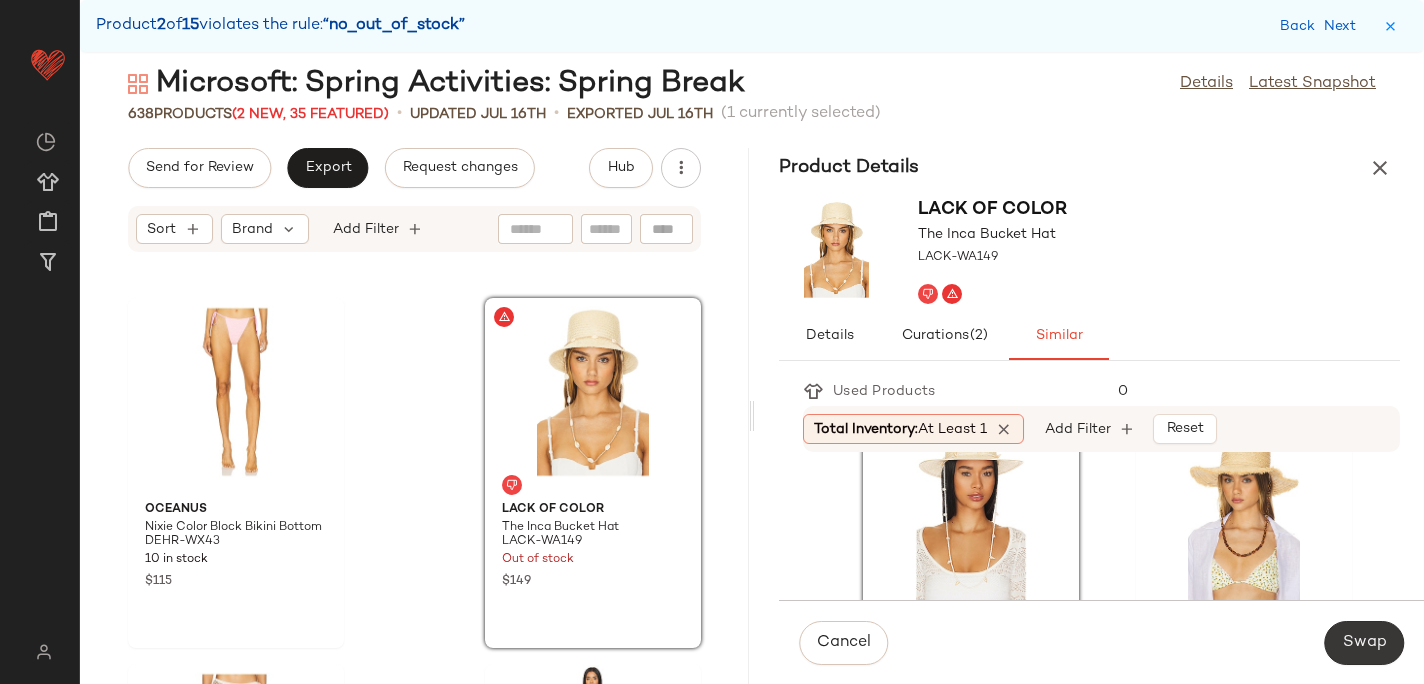 click on "Swap" 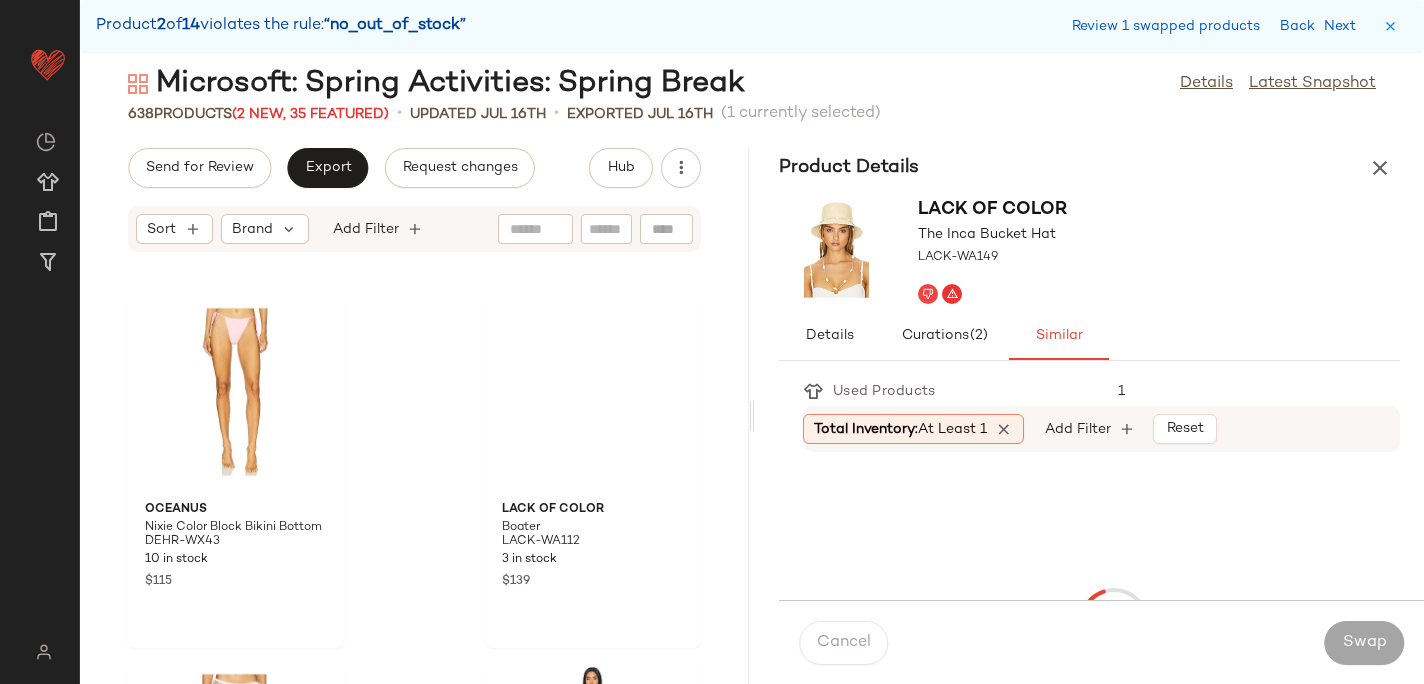 scroll, scrollTop: 21228, scrollLeft: 0, axis: vertical 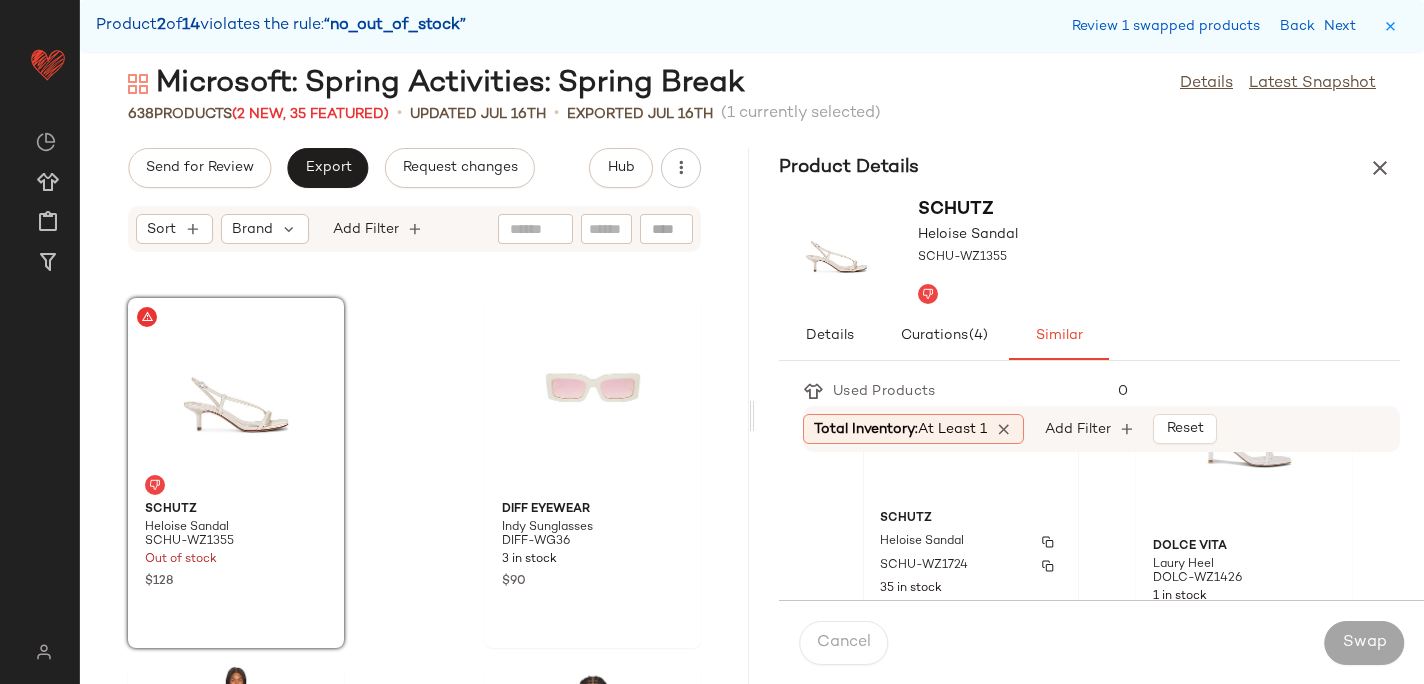 click on "Schutz" at bounding box center [971, 519] 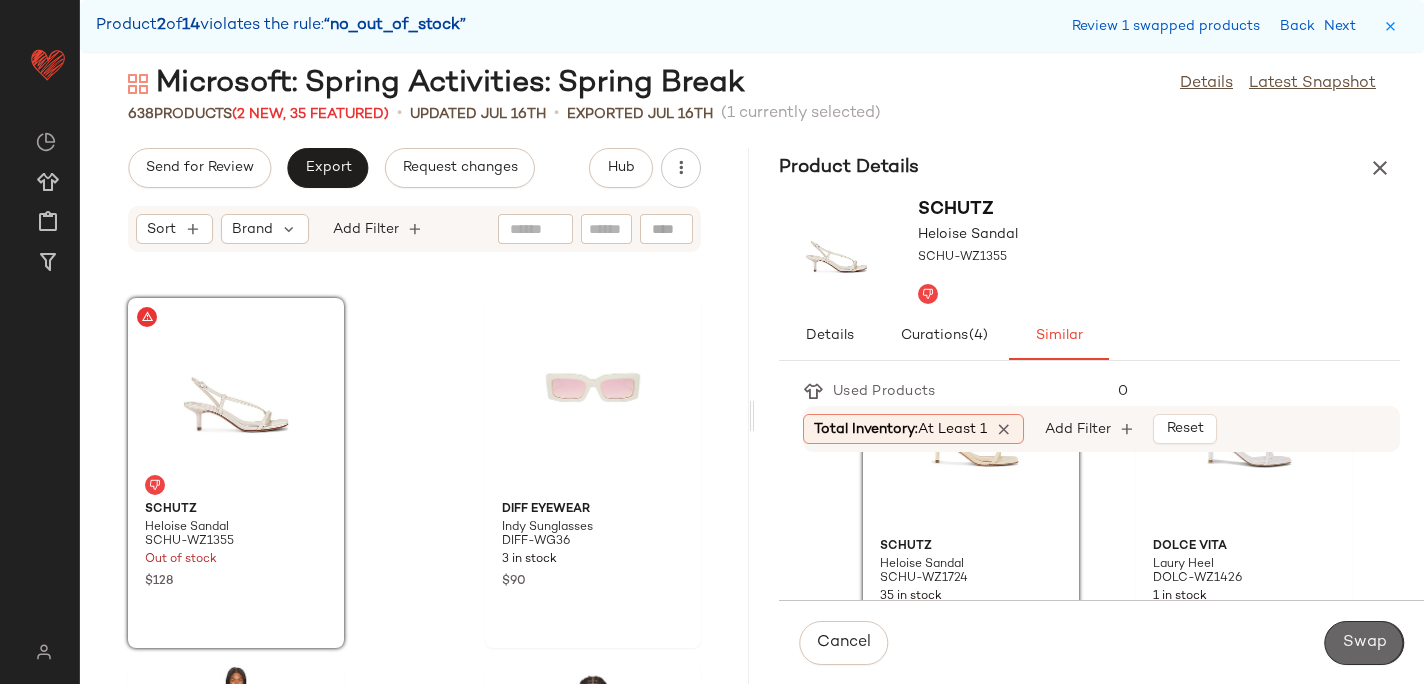click on "Swap" 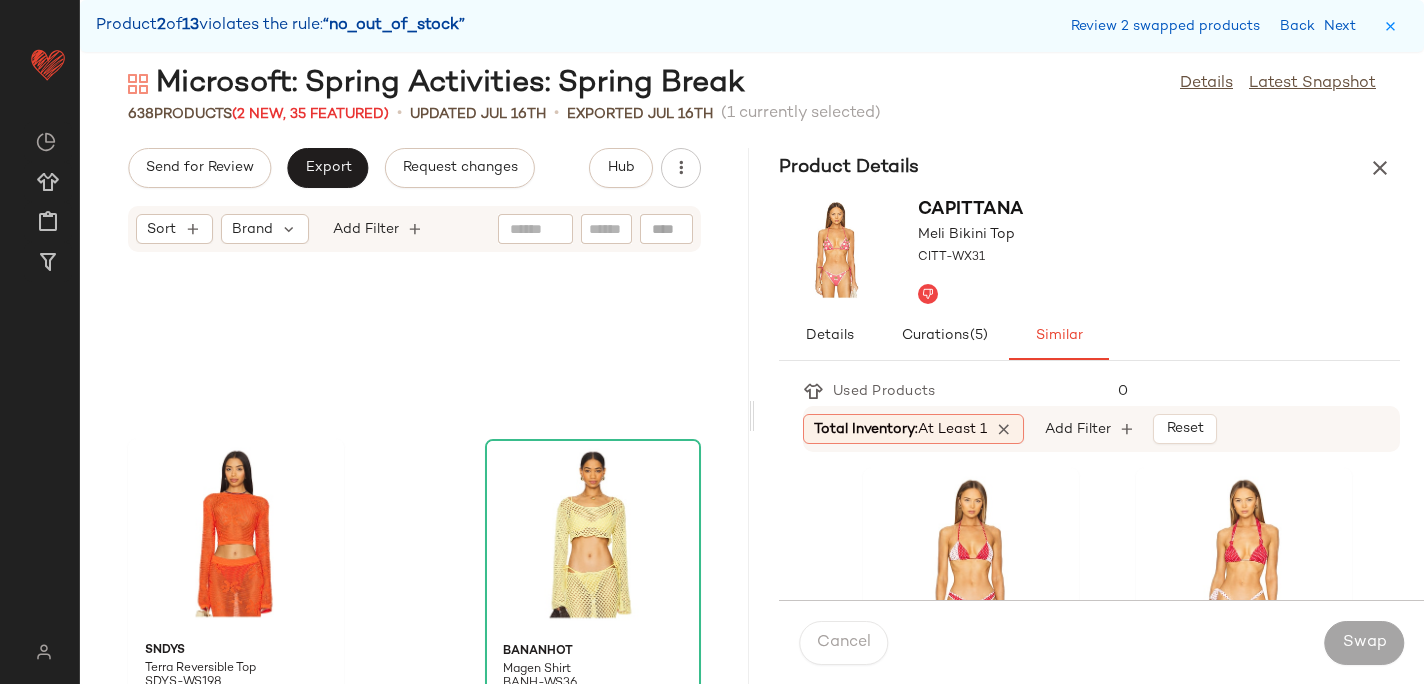scroll, scrollTop: 4252, scrollLeft: 0, axis: vertical 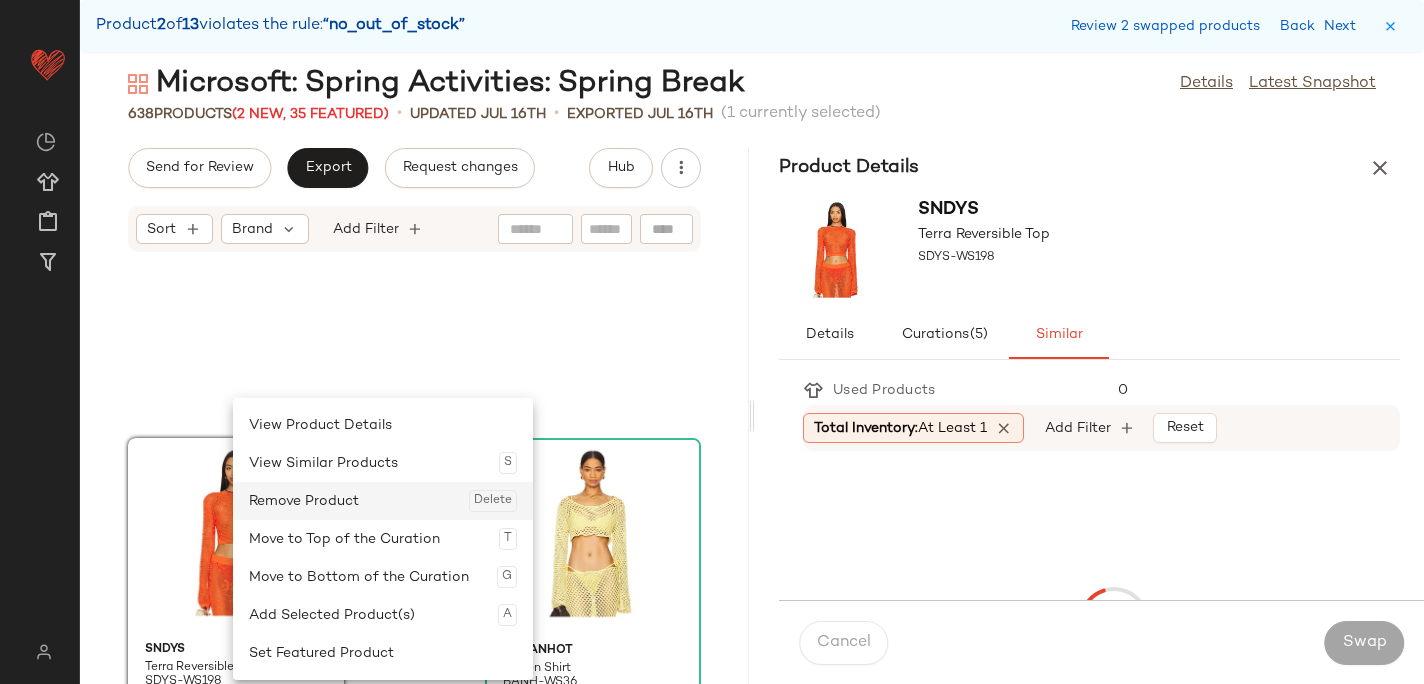 click on "Remove Product  Delete" 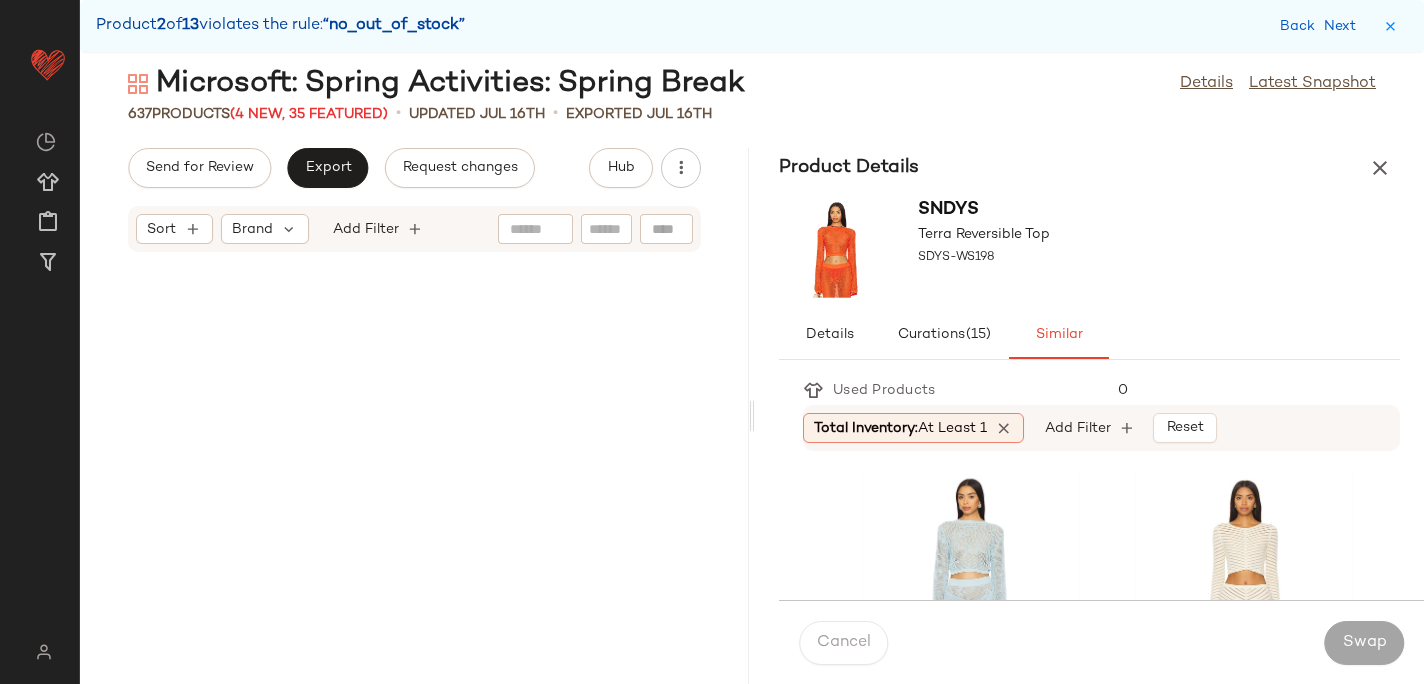 scroll, scrollTop: 0, scrollLeft: 0, axis: both 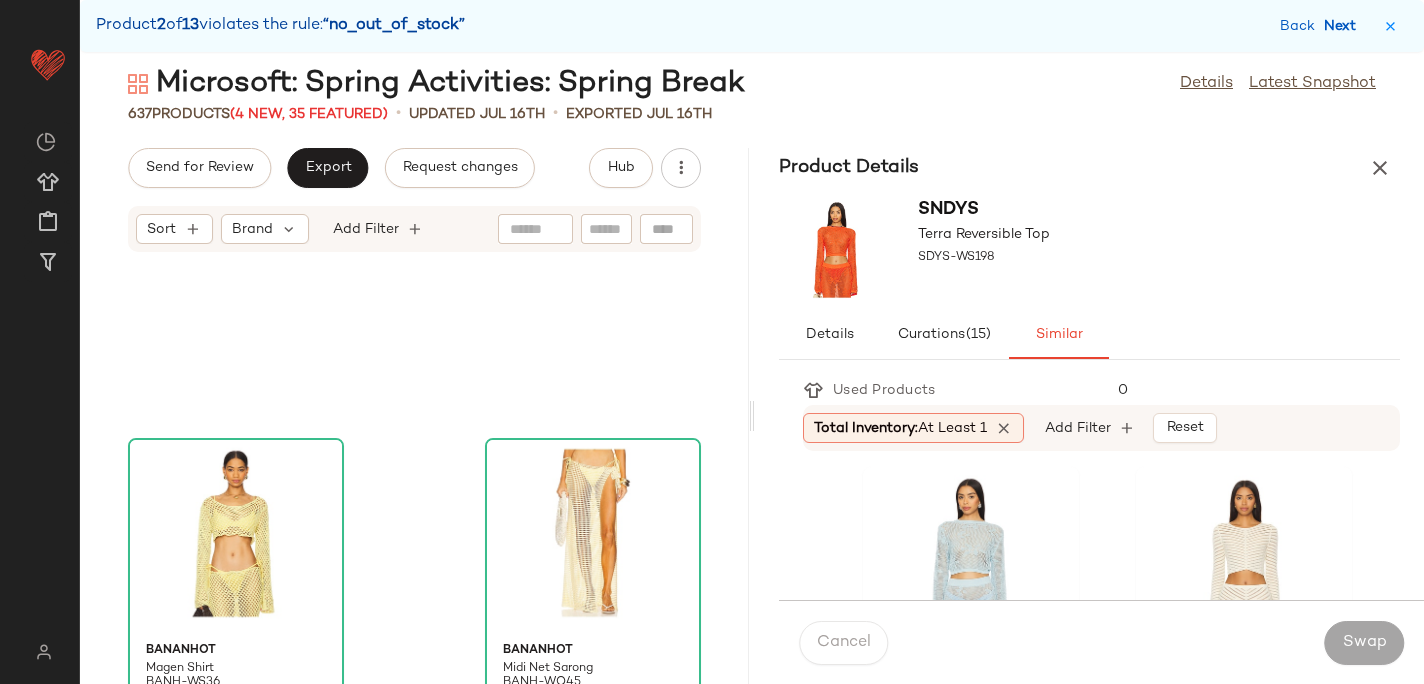 click on "Next" at bounding box center (1344, 26) 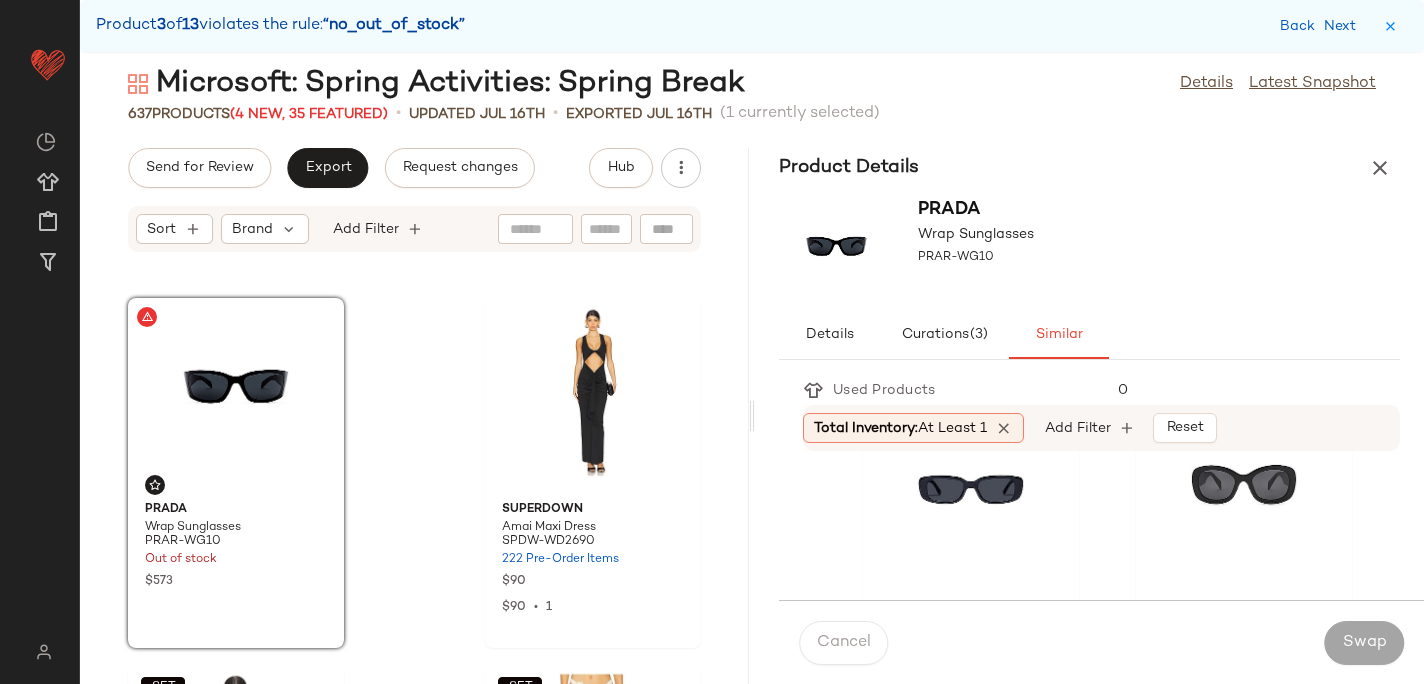 scroll, scrollTop: 67, scrollLeft: 0, axis: vertical 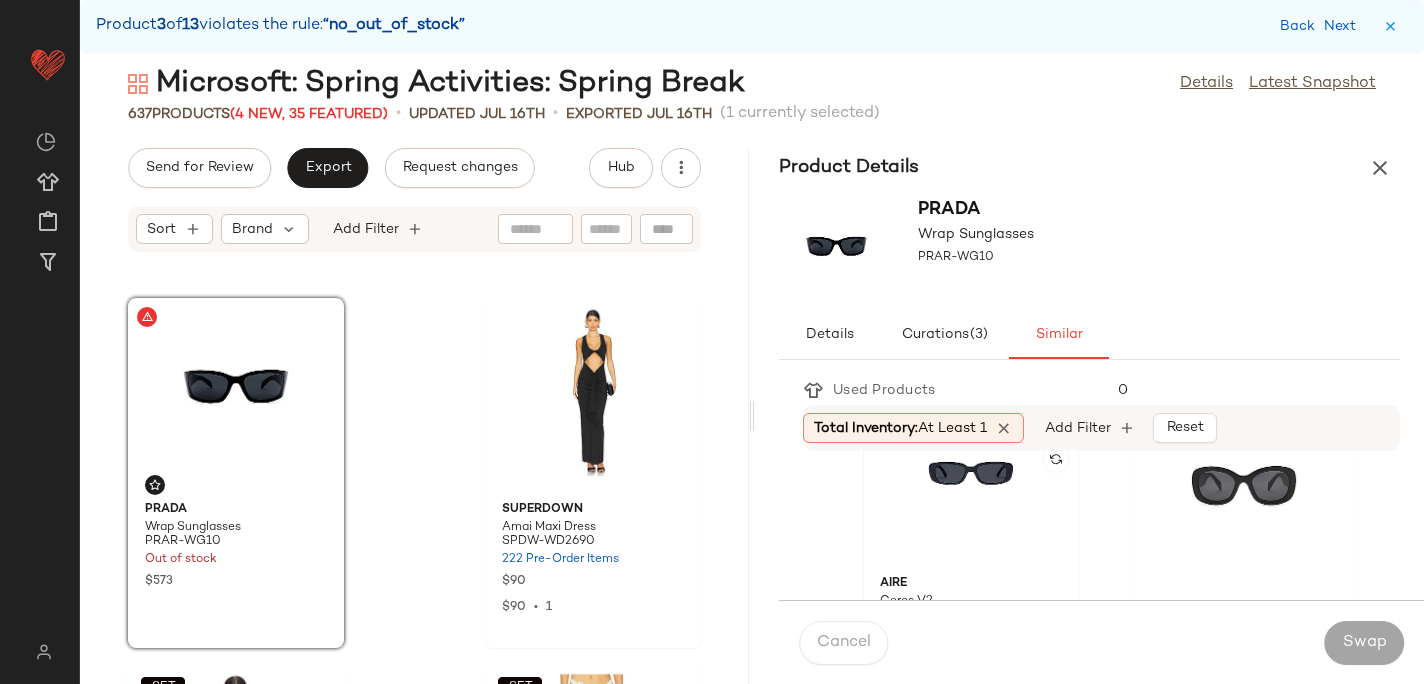 click on "AIRE Ceres V2 EIAA-WA16 601 in stock $39 $39  •  1" 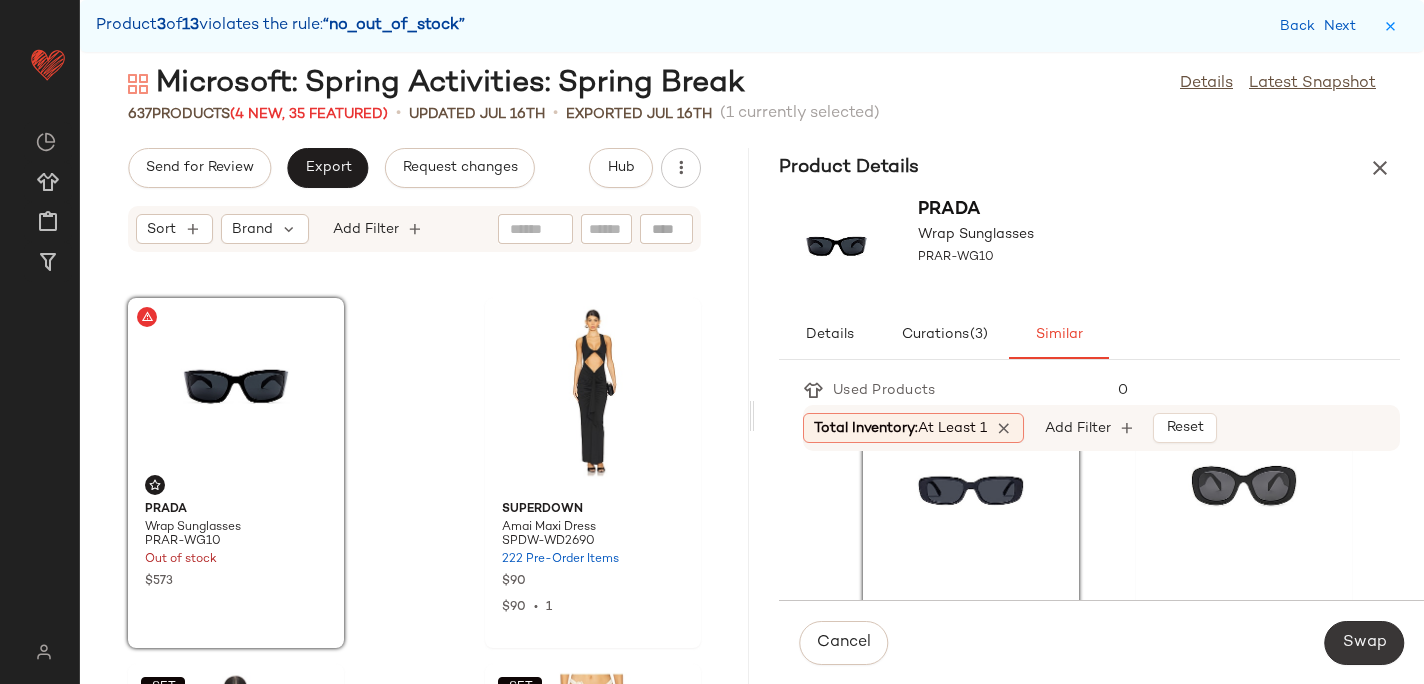 click on "Swap" 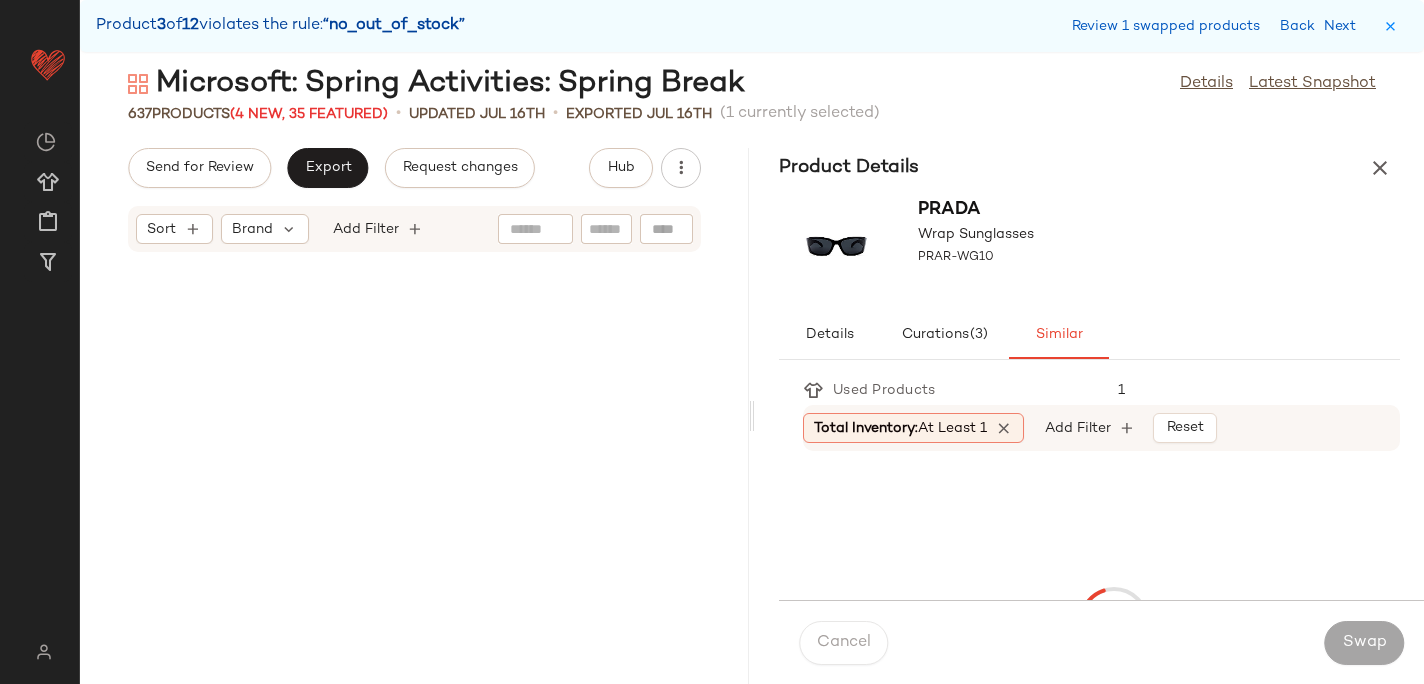 scroll, scrollTop: 35502, scrollLeft: 0, axis: vertical 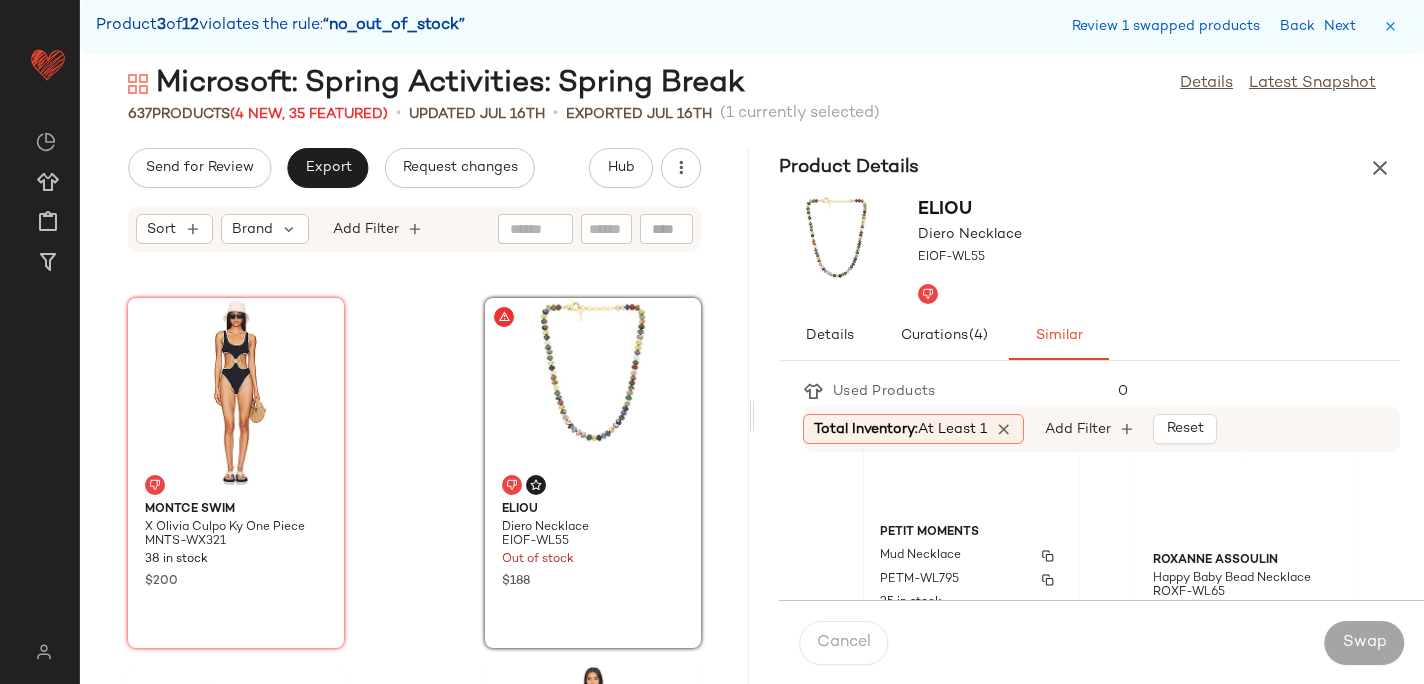 click on "petit moments Mud Necklace PETM-WL795 25 in stock $45" 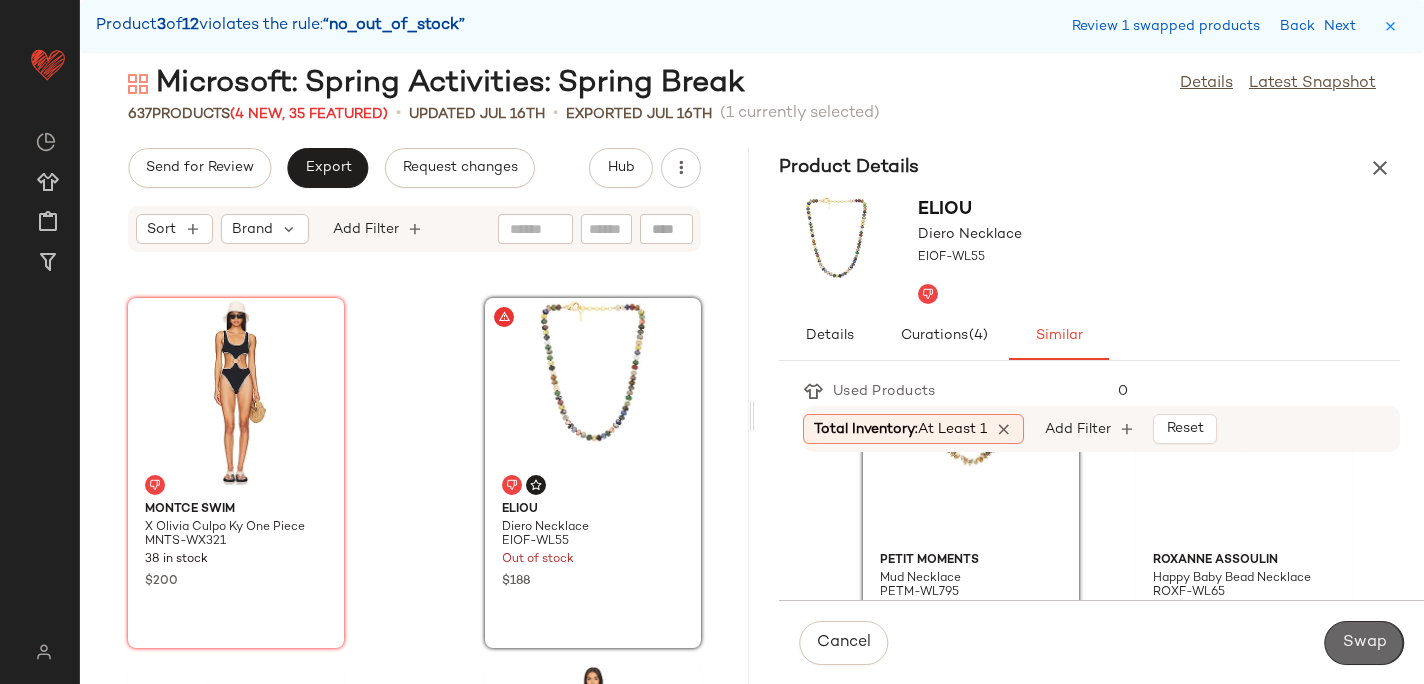 click on "Swap" 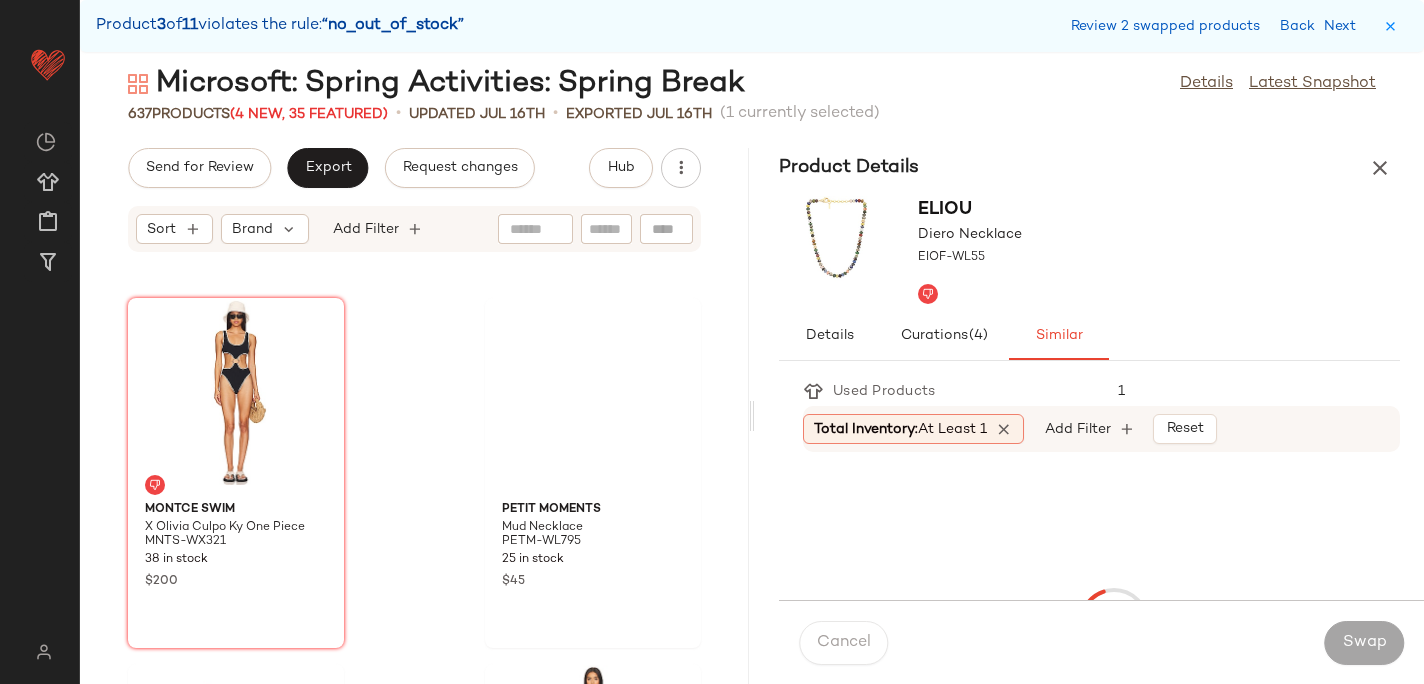 scroll, scrollTop: 37332, scrollLeft: 0, axis: vertical 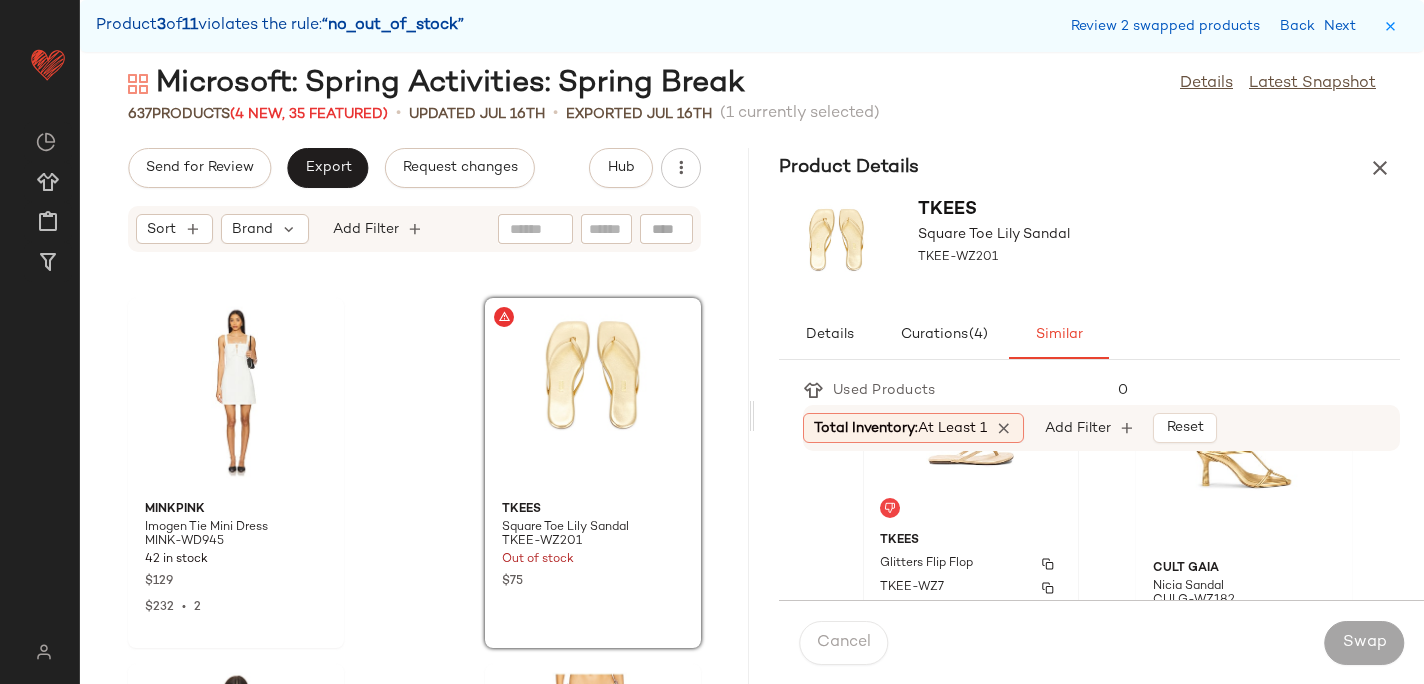 click on "TKEES Glitters Flip Flop TKEE-WZ7 269 in stock $68" 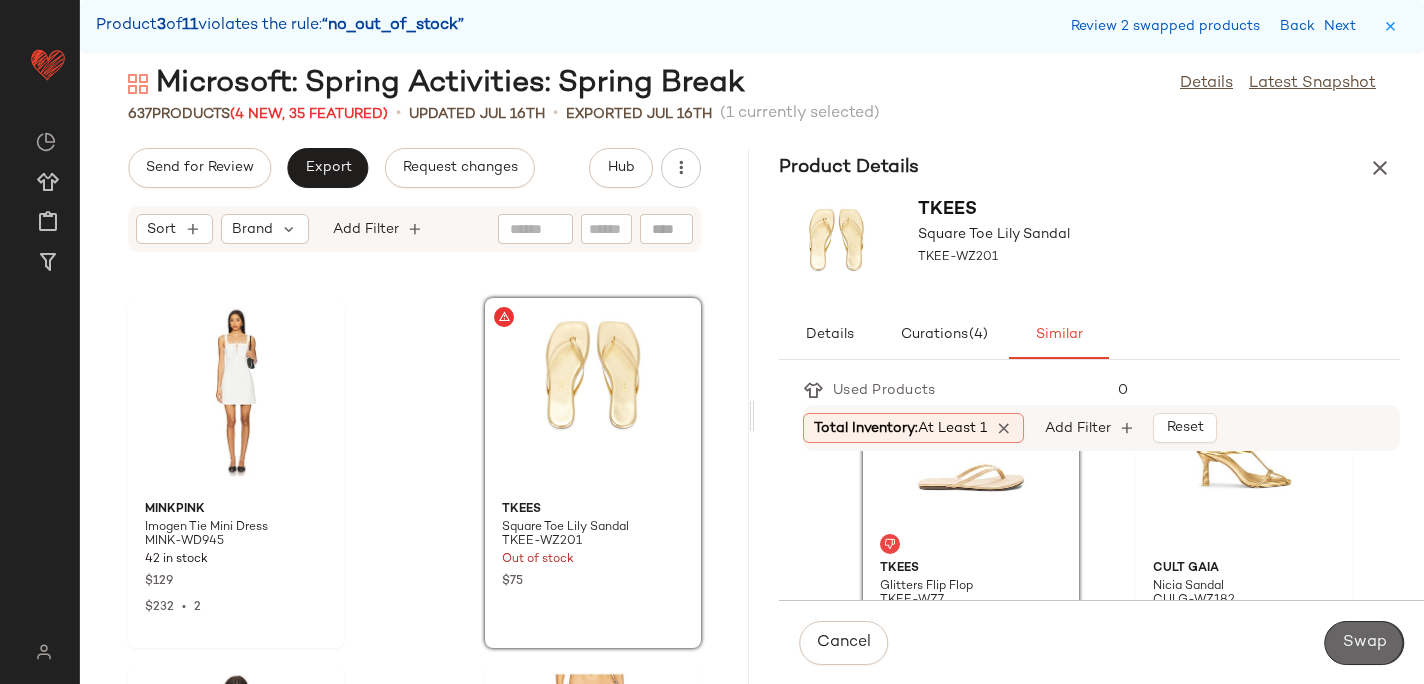 click on "Swap" at bounding box center [1364, 643] 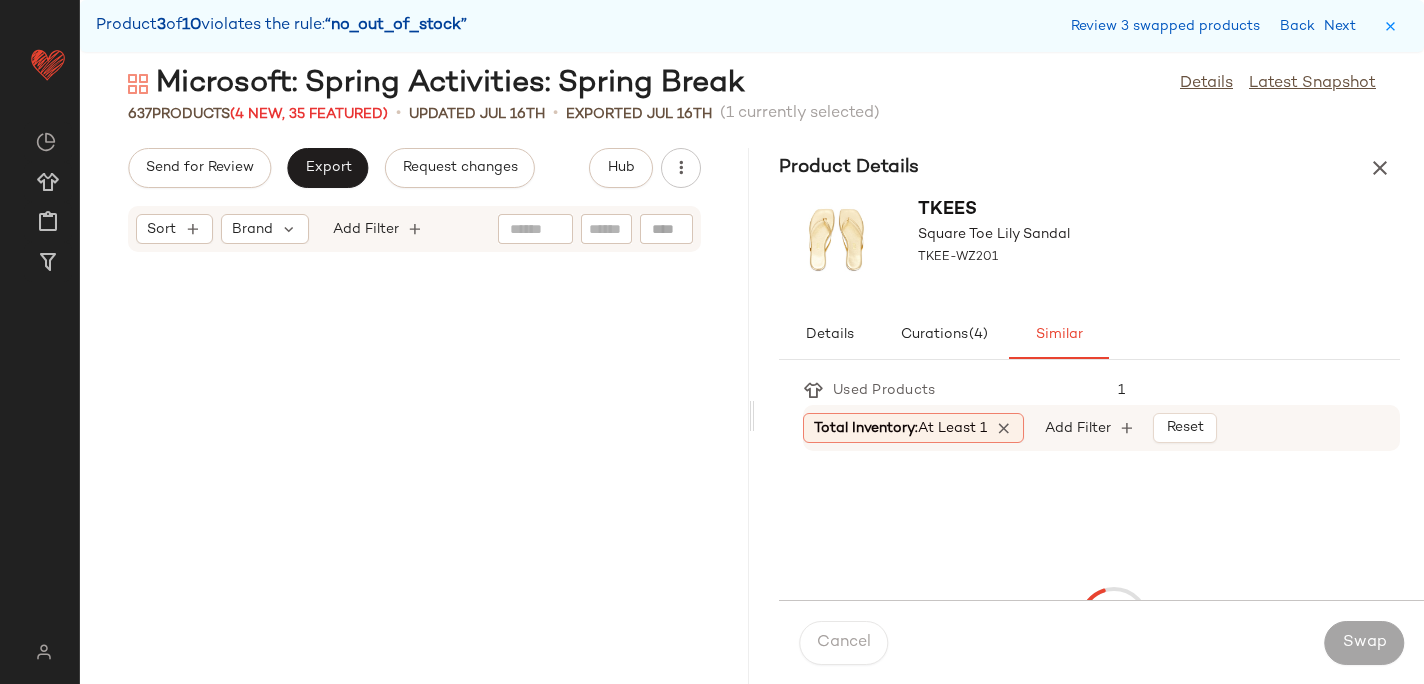 scroll, scrollTop: 41358, scrollLeft: 0, axis: vertical 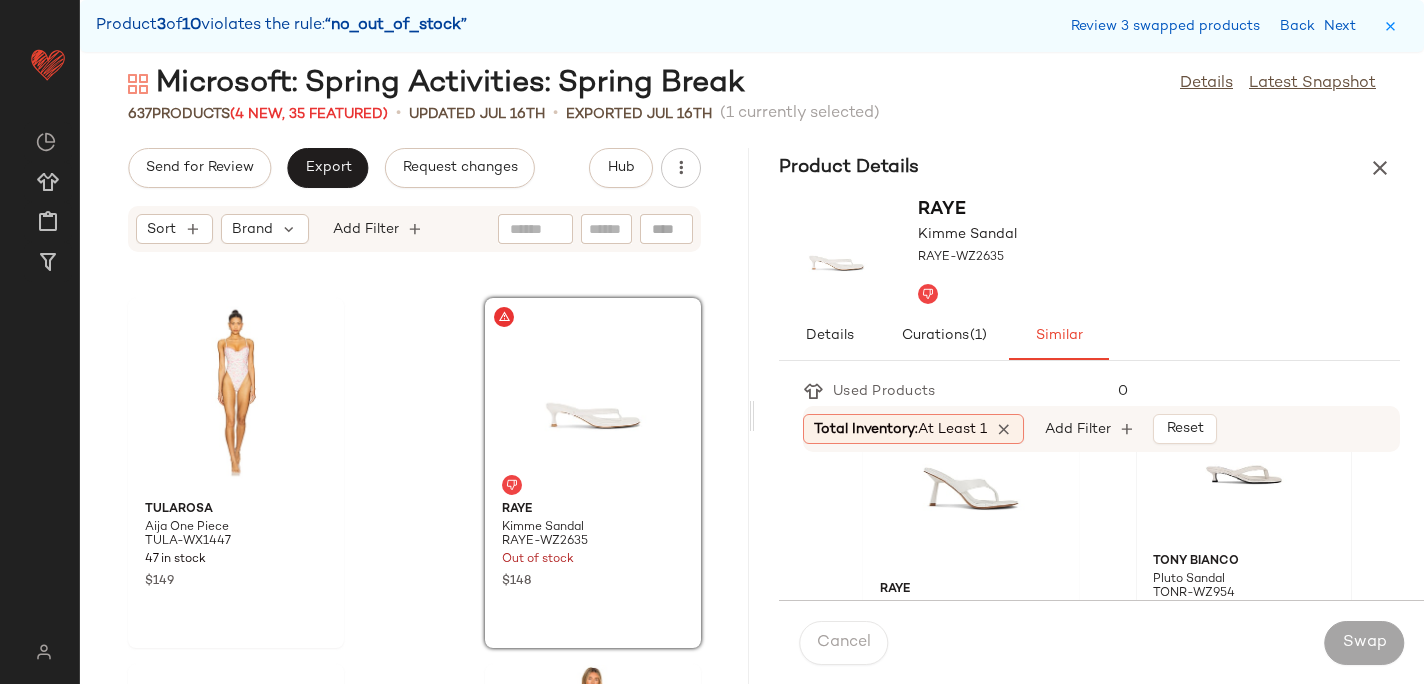 click 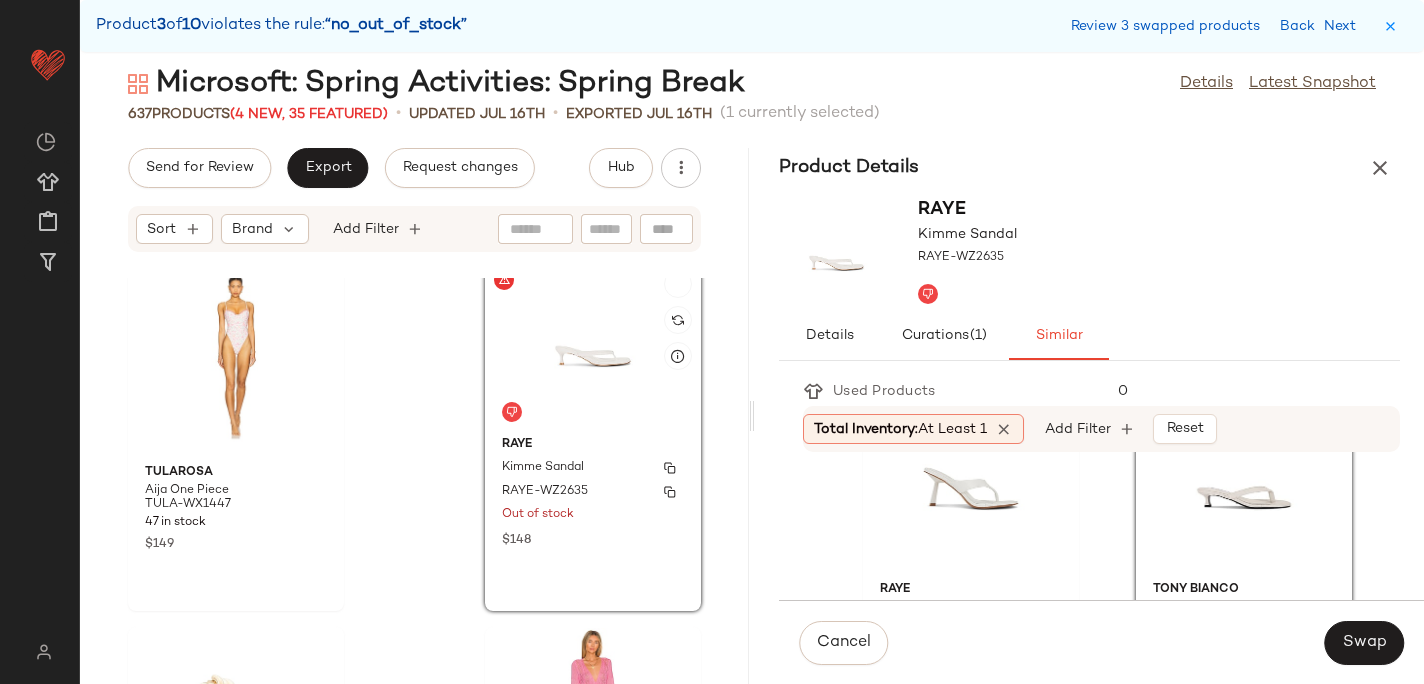 scroll, scrollTop: 41375, scrollLeft: 0, axis: vertical 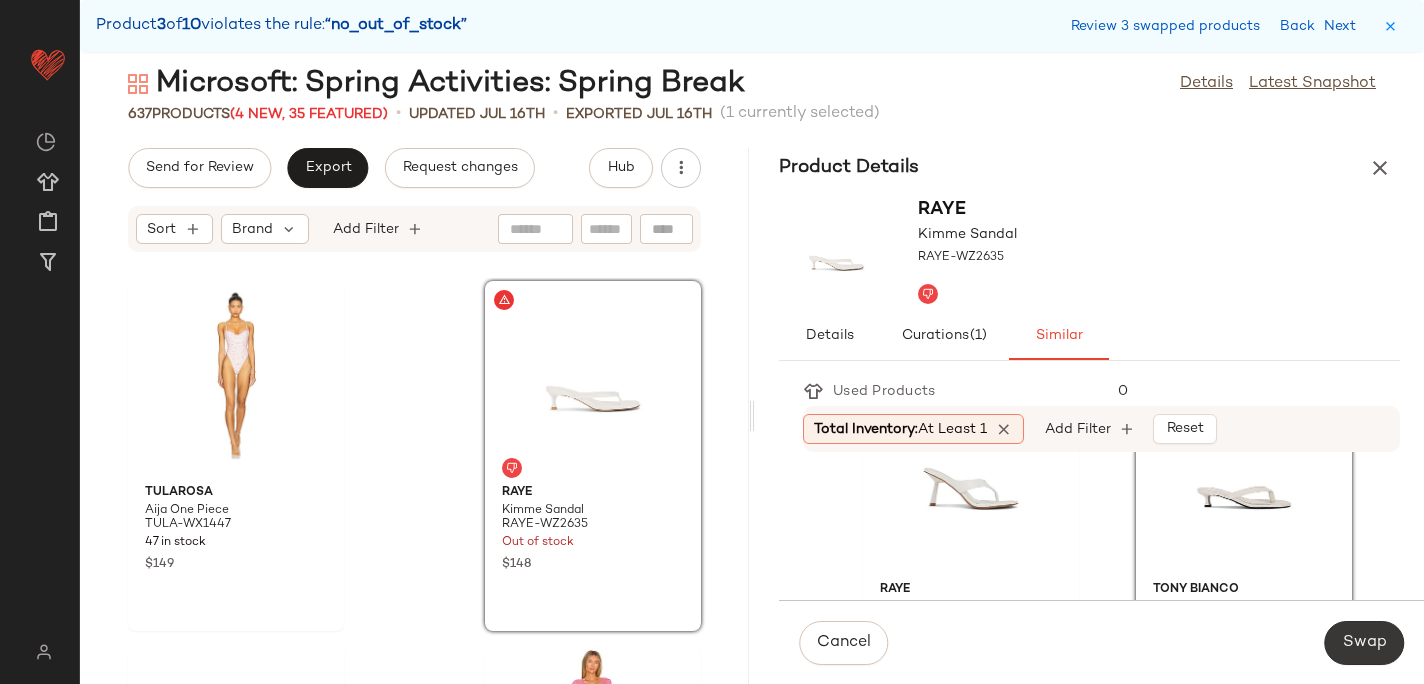 click on "Swap" 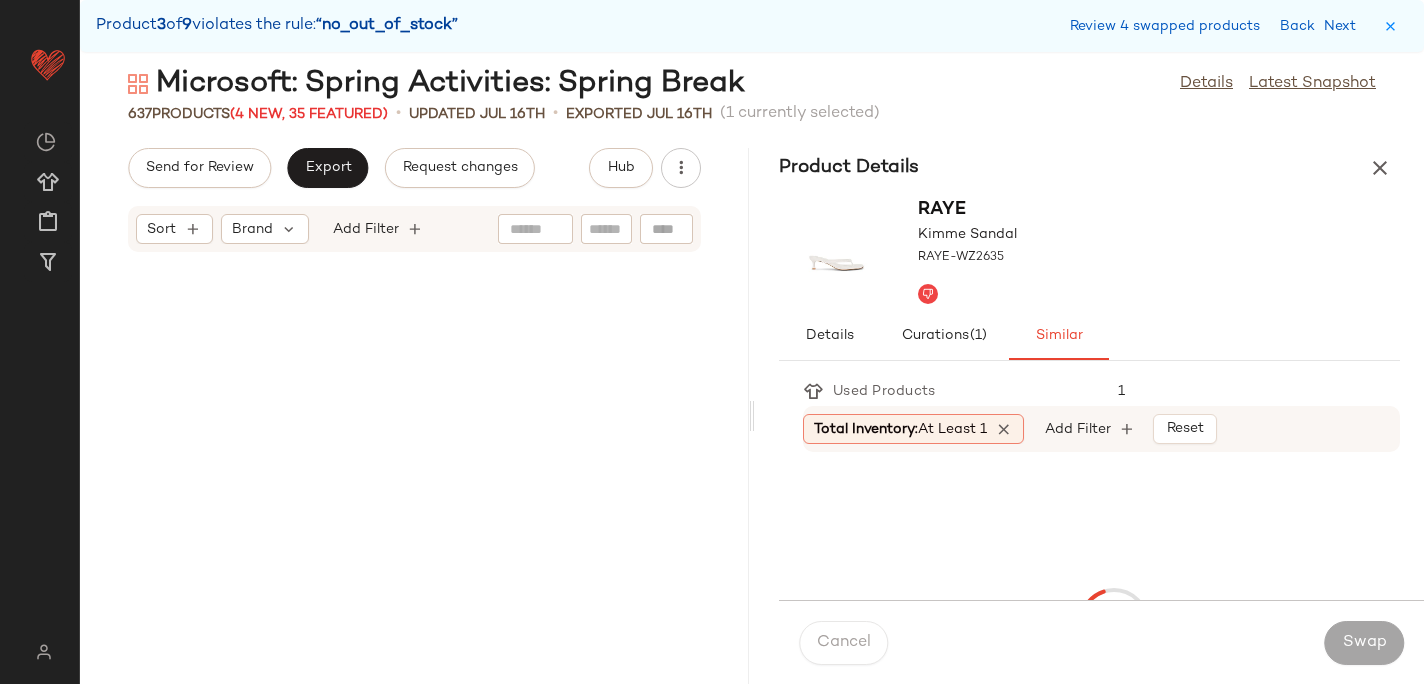 scroll, scrollTop: 46116, scrollLeft: 0, axis: vertical 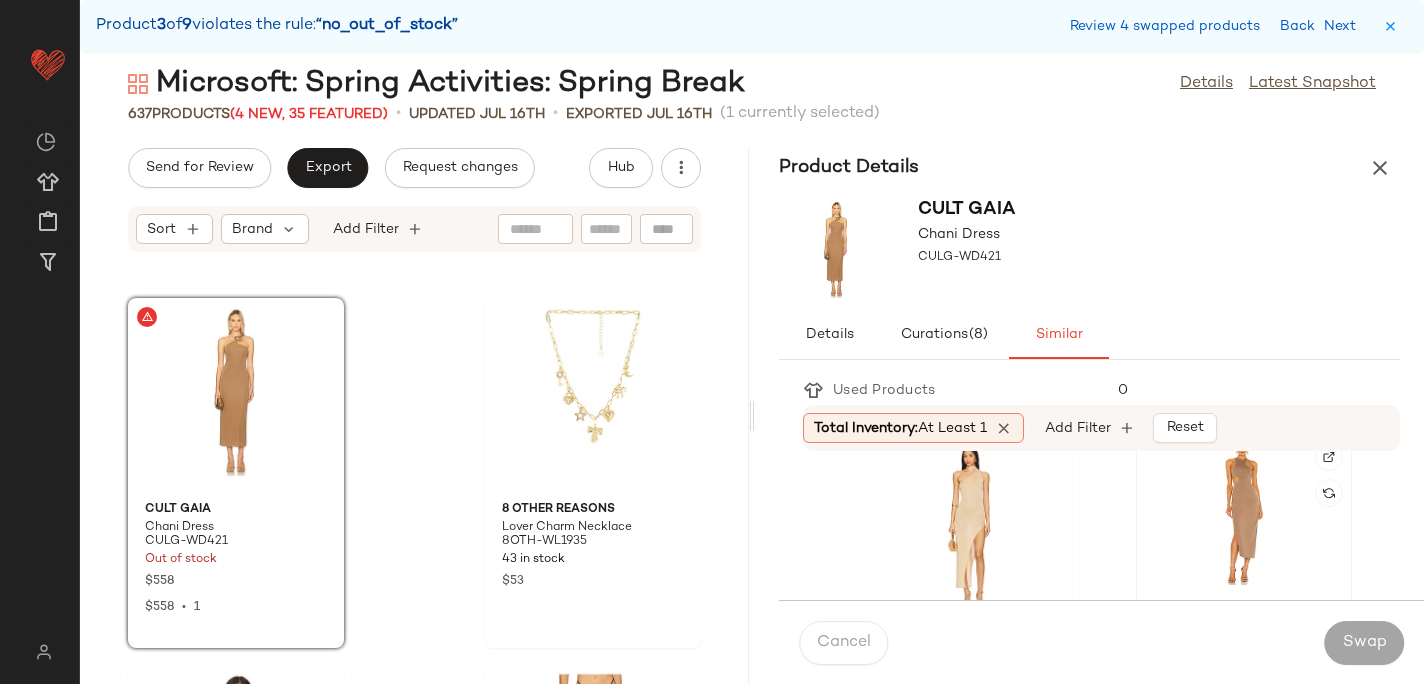 click 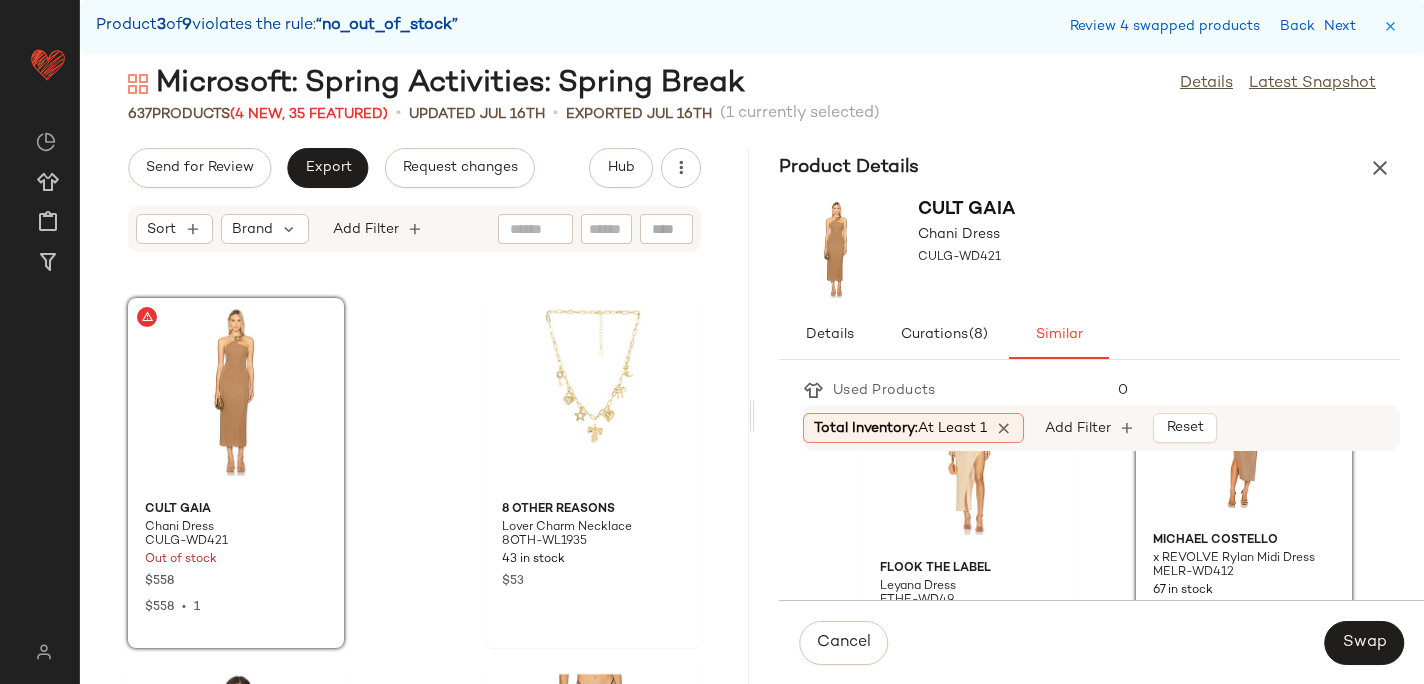 scroll, scrollTop: 114, scrollLeft: 0, axis: vertical 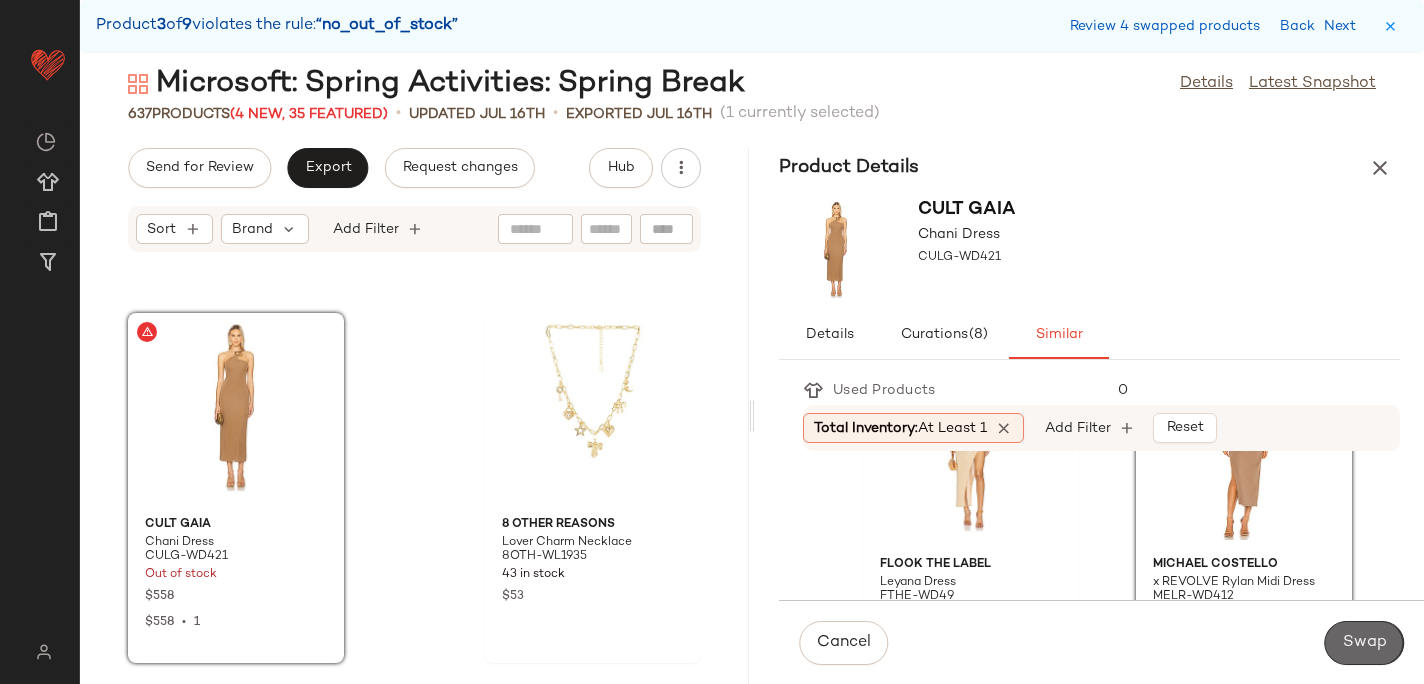 click on "Swap" at bounding box center (1364, 643) 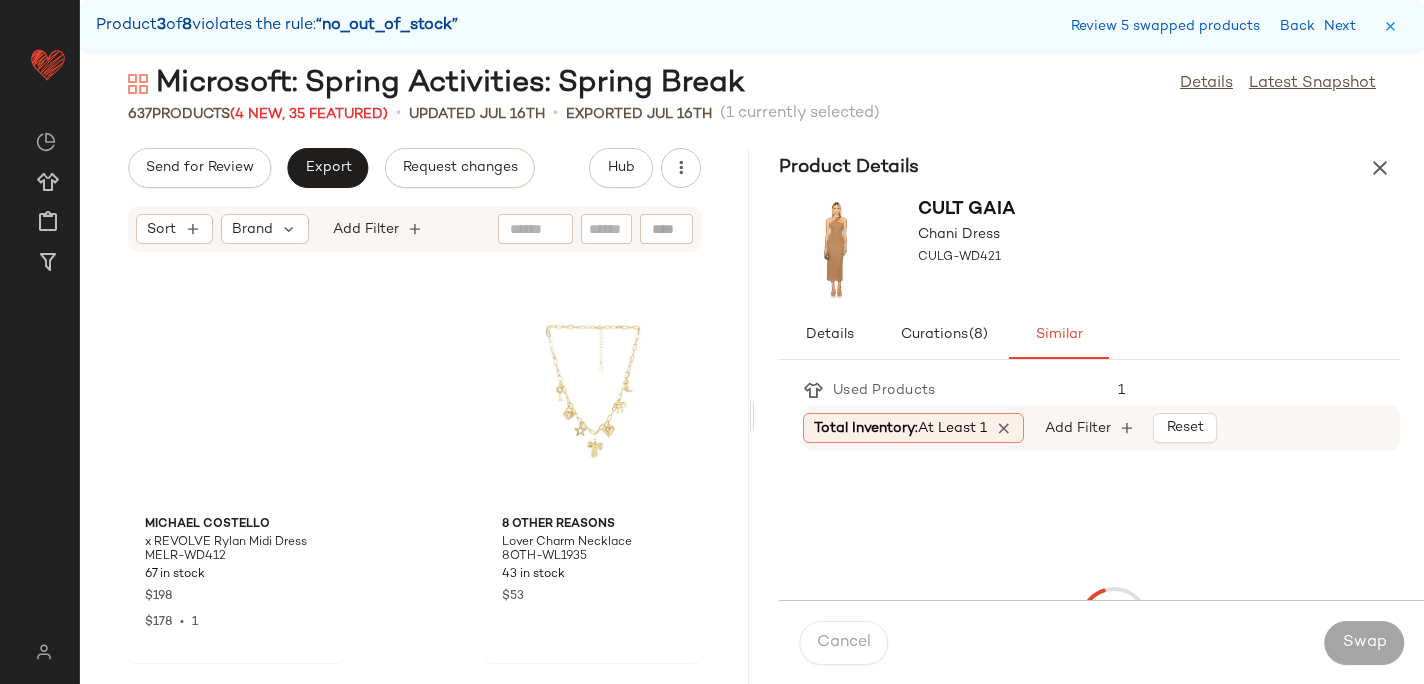 scroll, scrollTop: 47214, scrollLeft: 0, axis: vertical 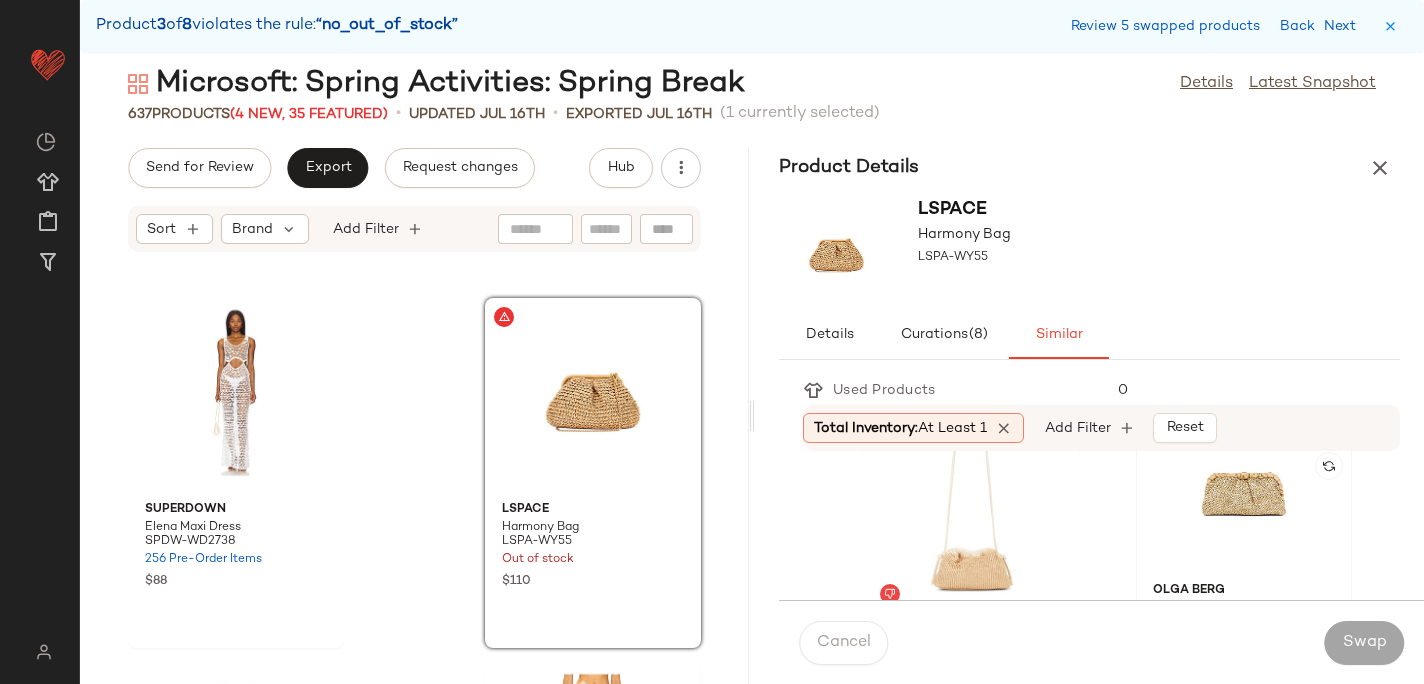 click 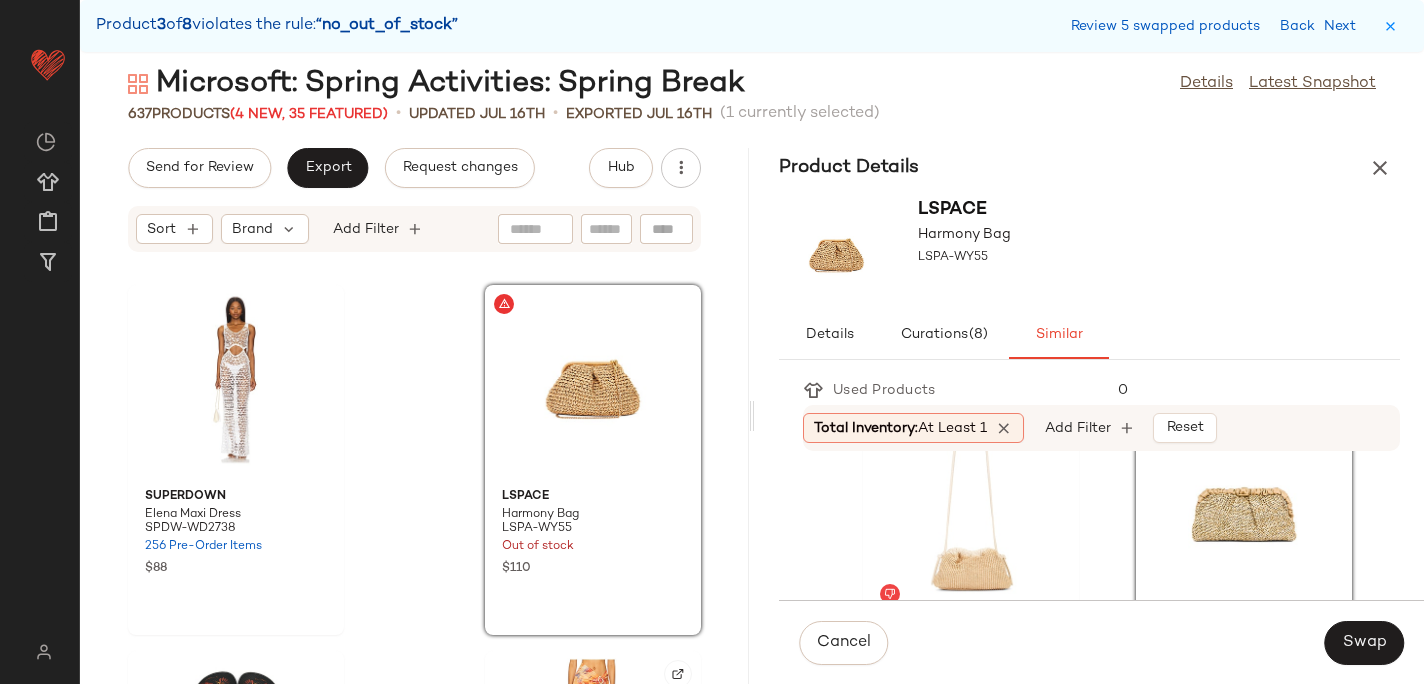 scroll, scrollTop: 47211, scrollLeft: 0, axis: vertical 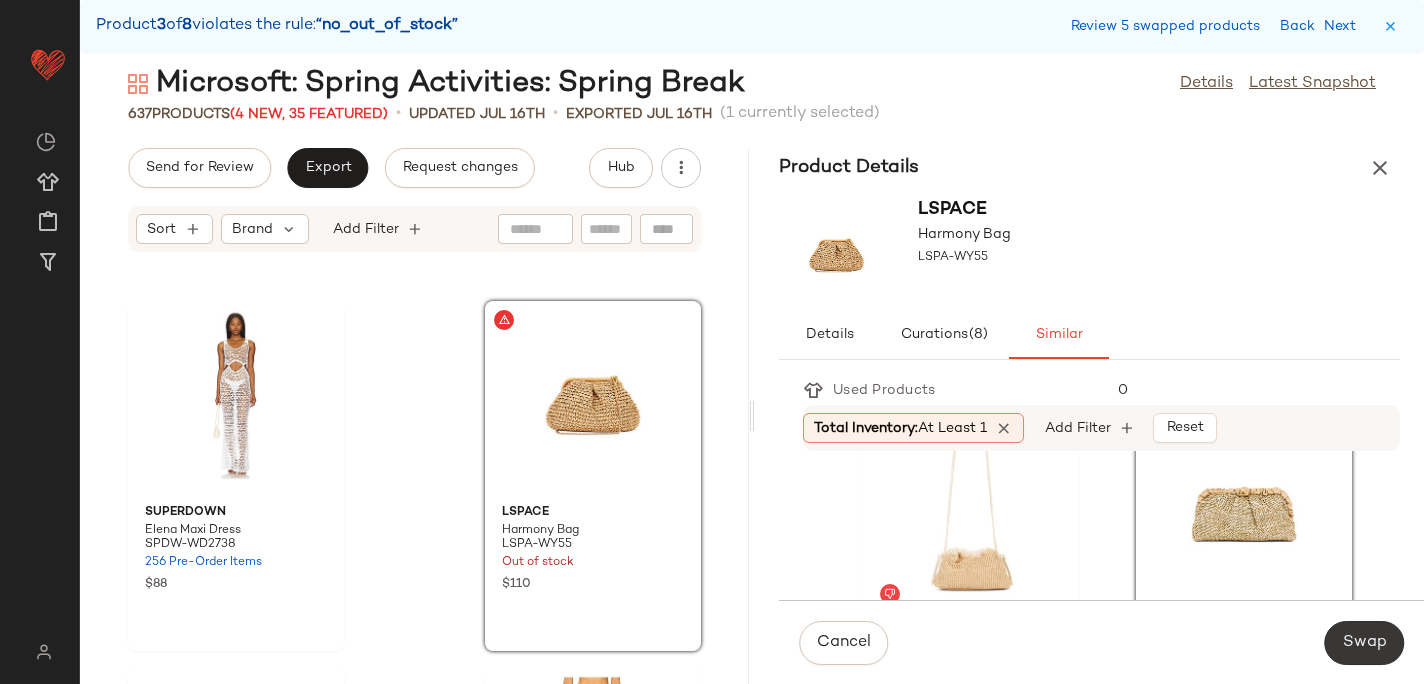 click on "Swap" 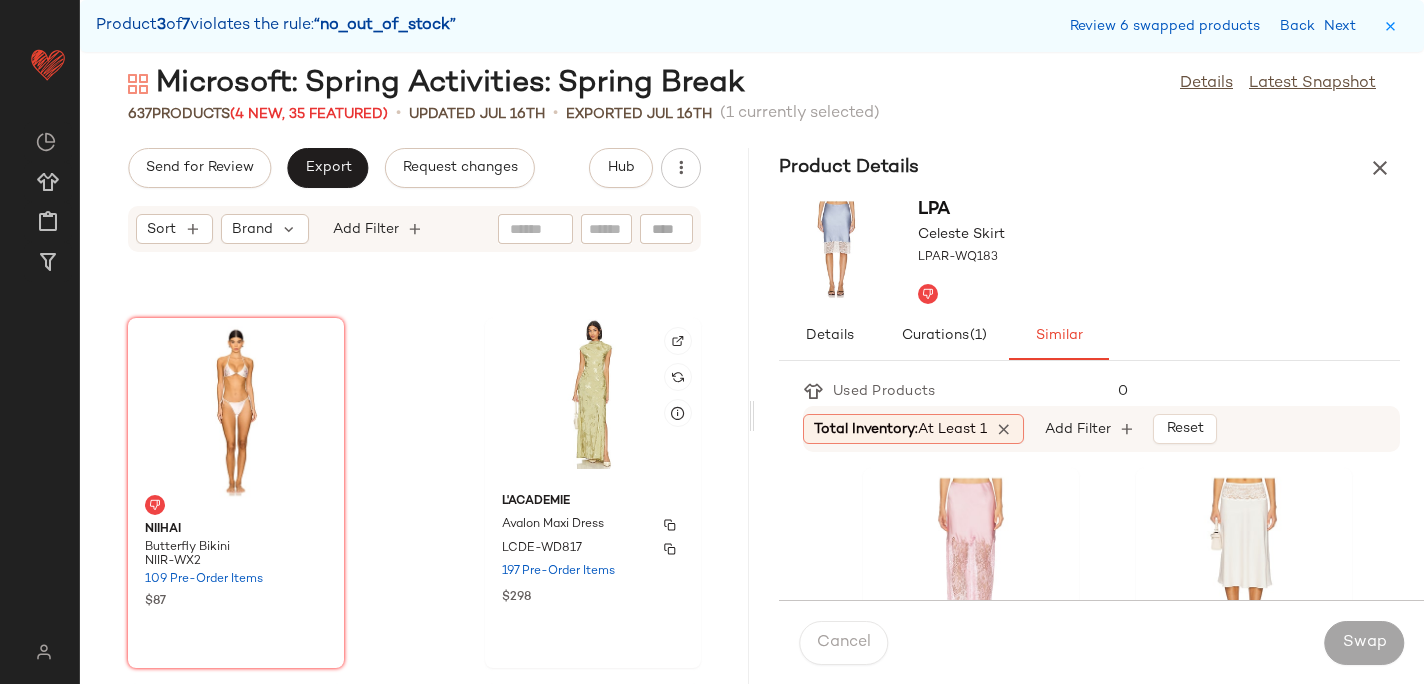 scroll, scrollTop: 57806, scrollLeft: 0, axis: vertical 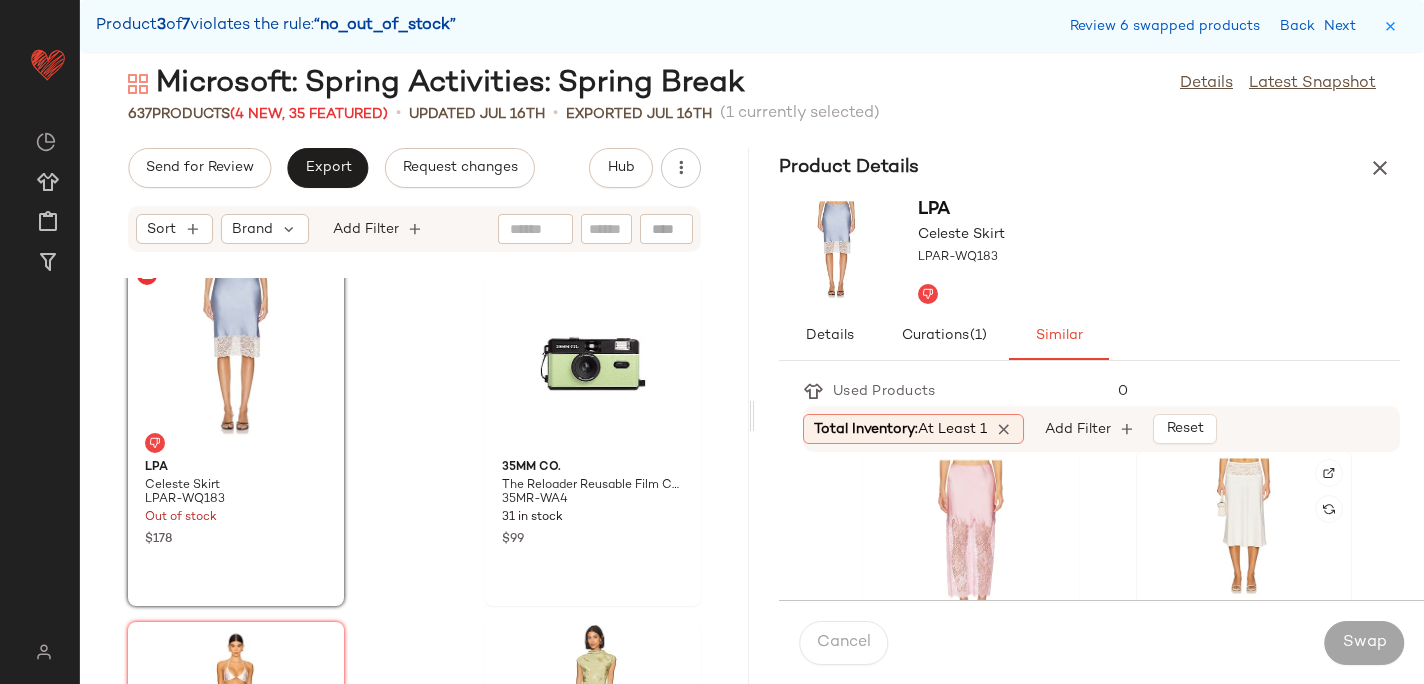click 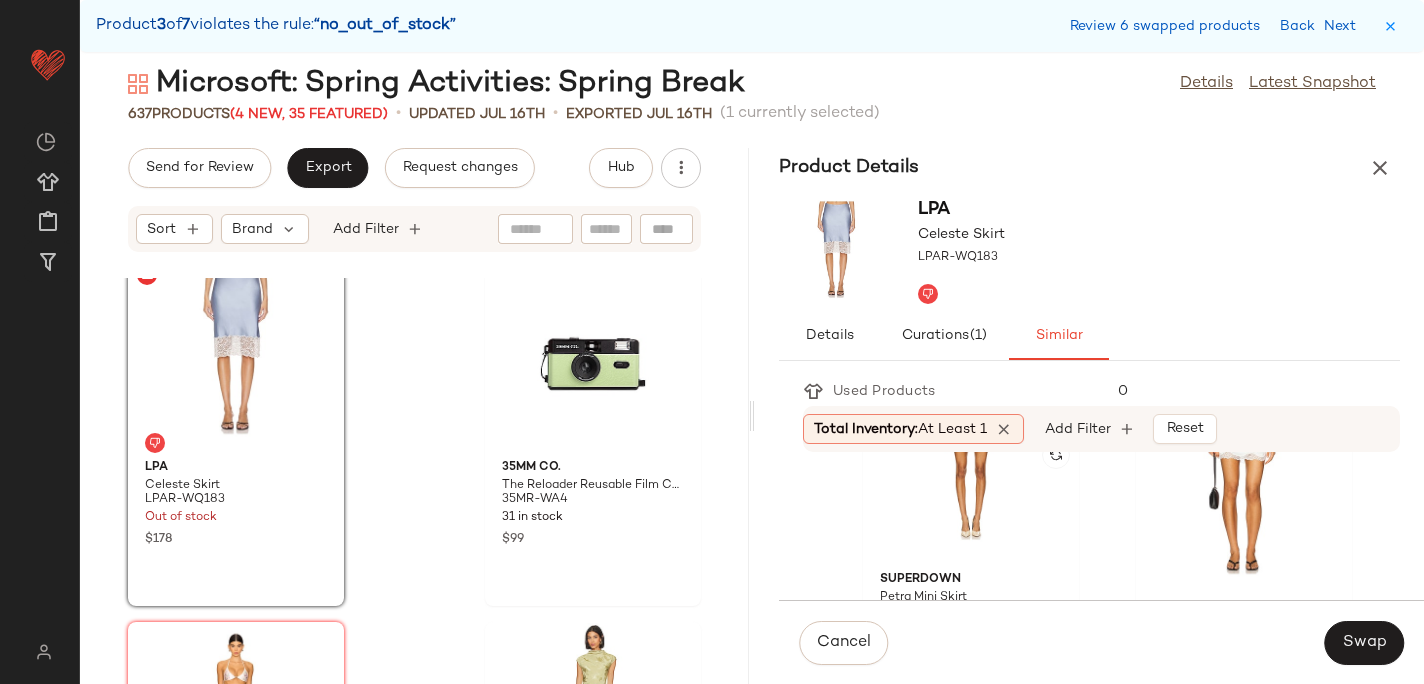 scroll, scrollTop: 1229, scrollLeft: 0, axis: vertical 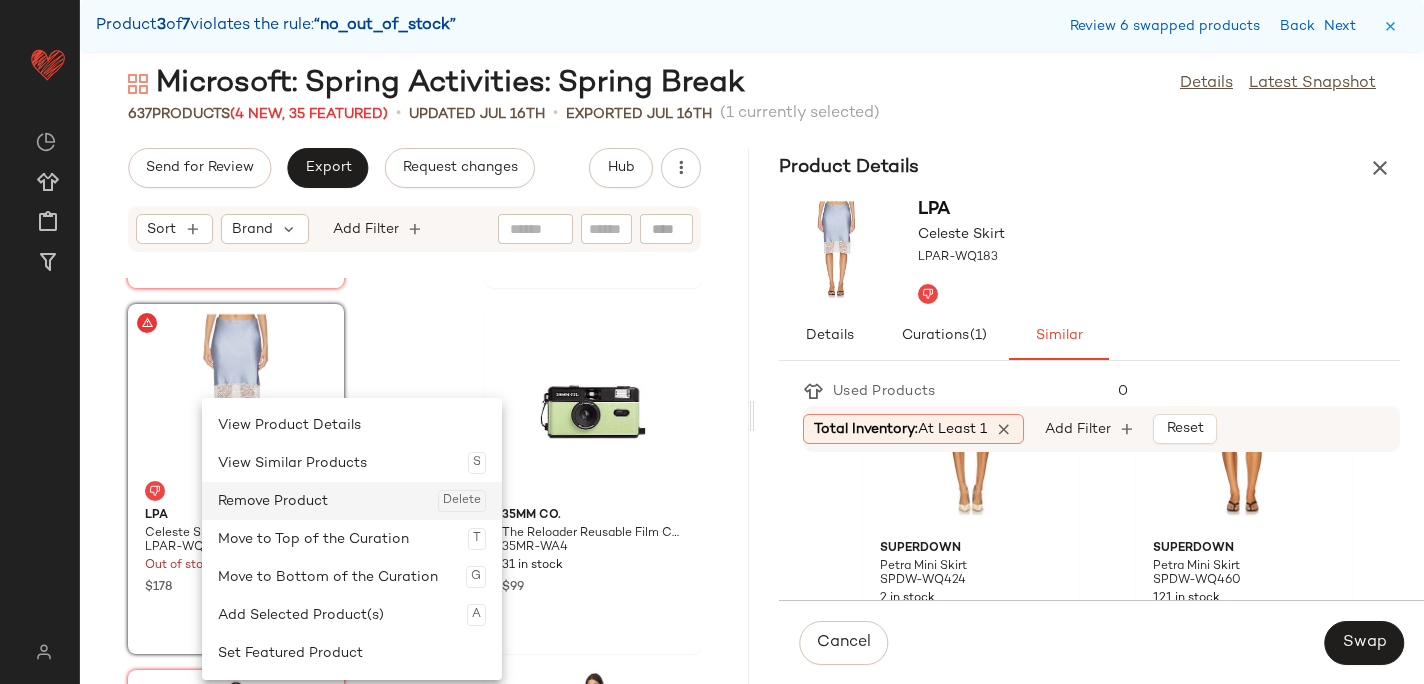 click on "Remove Product  Delete" 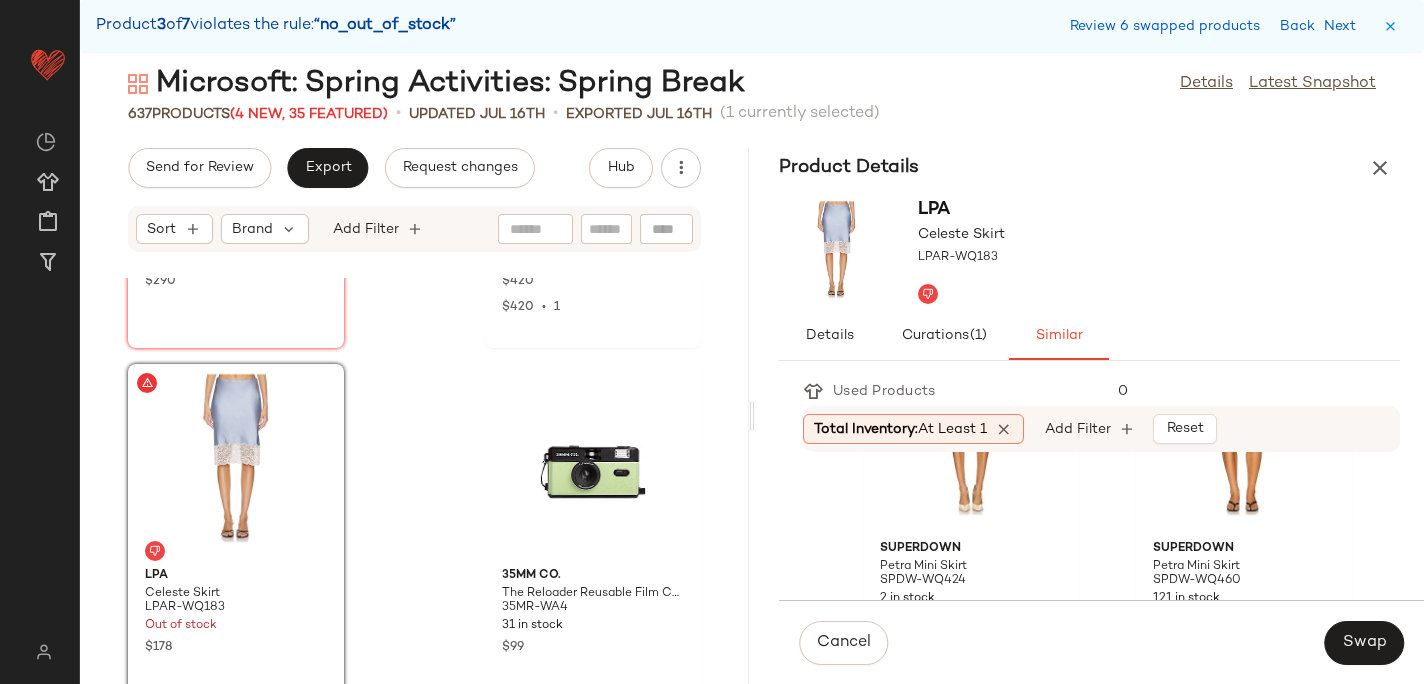 scroll, scrollTop: 57352, scrollLeft: 0, axis: vertical 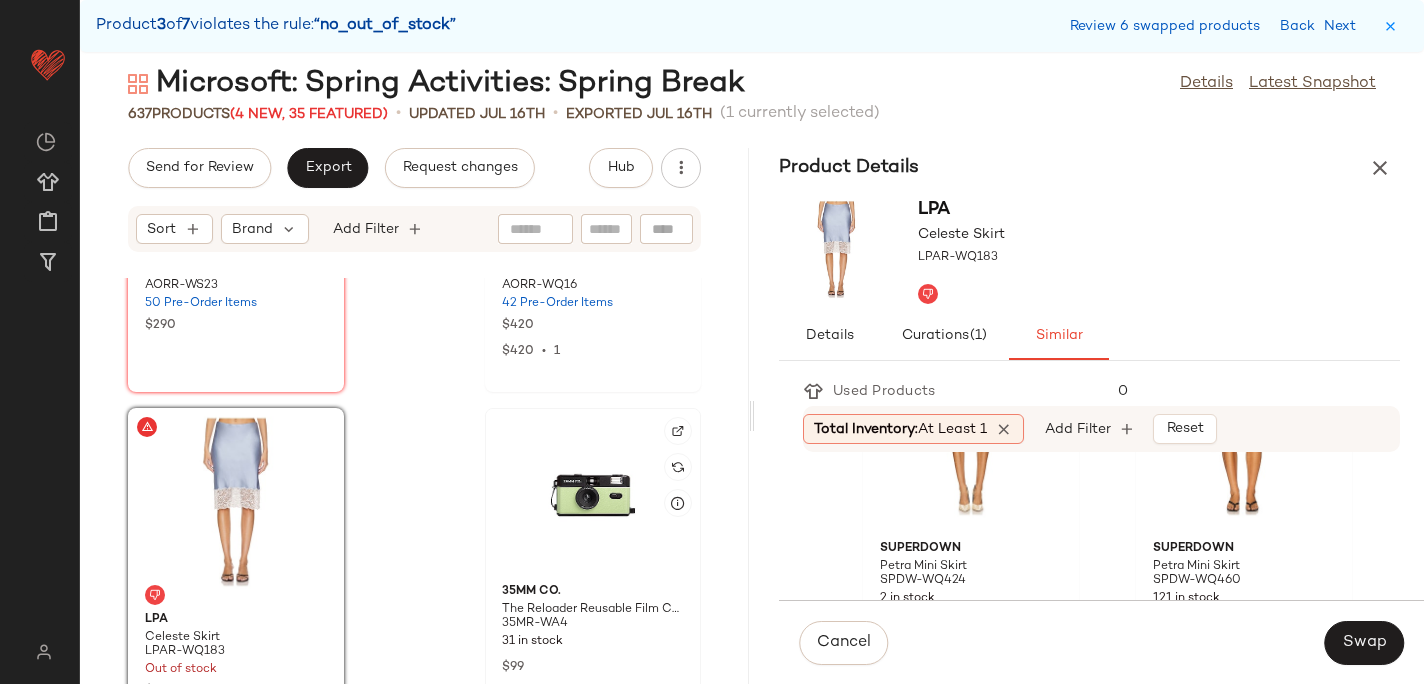 click 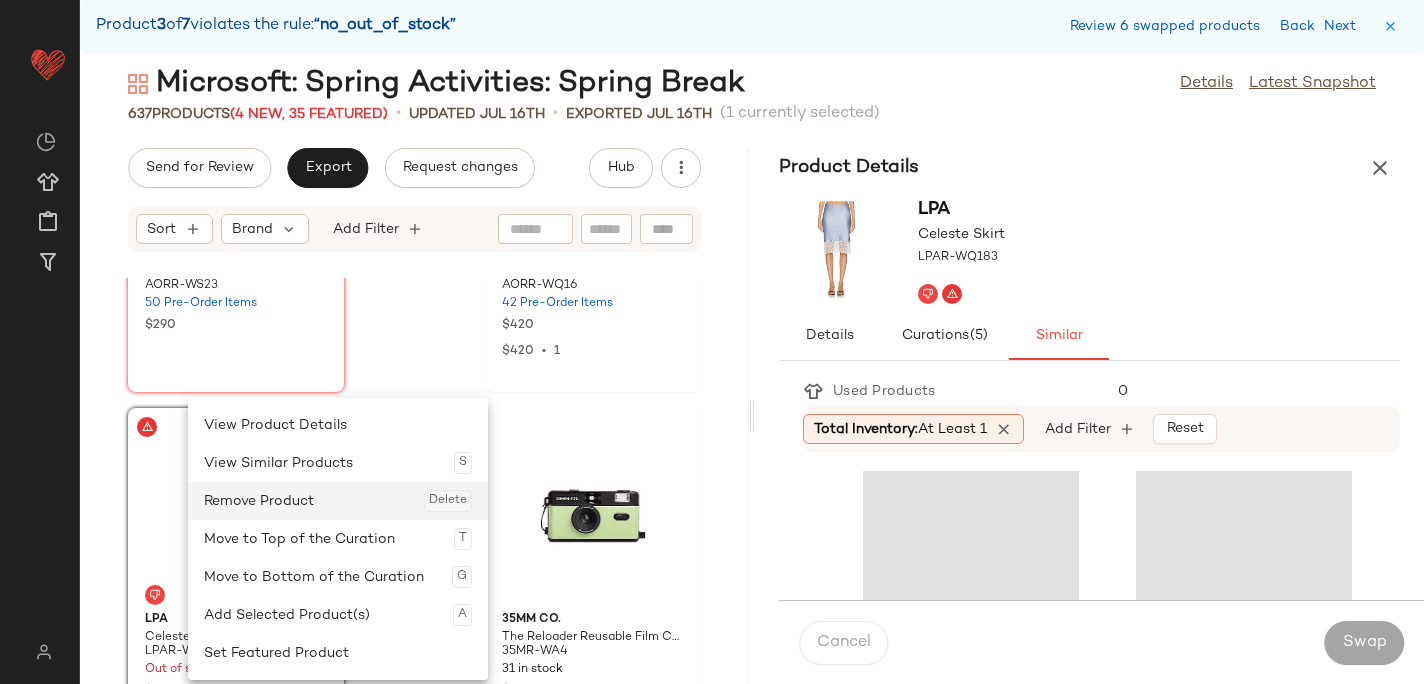 click on "Remove Product  Delete" 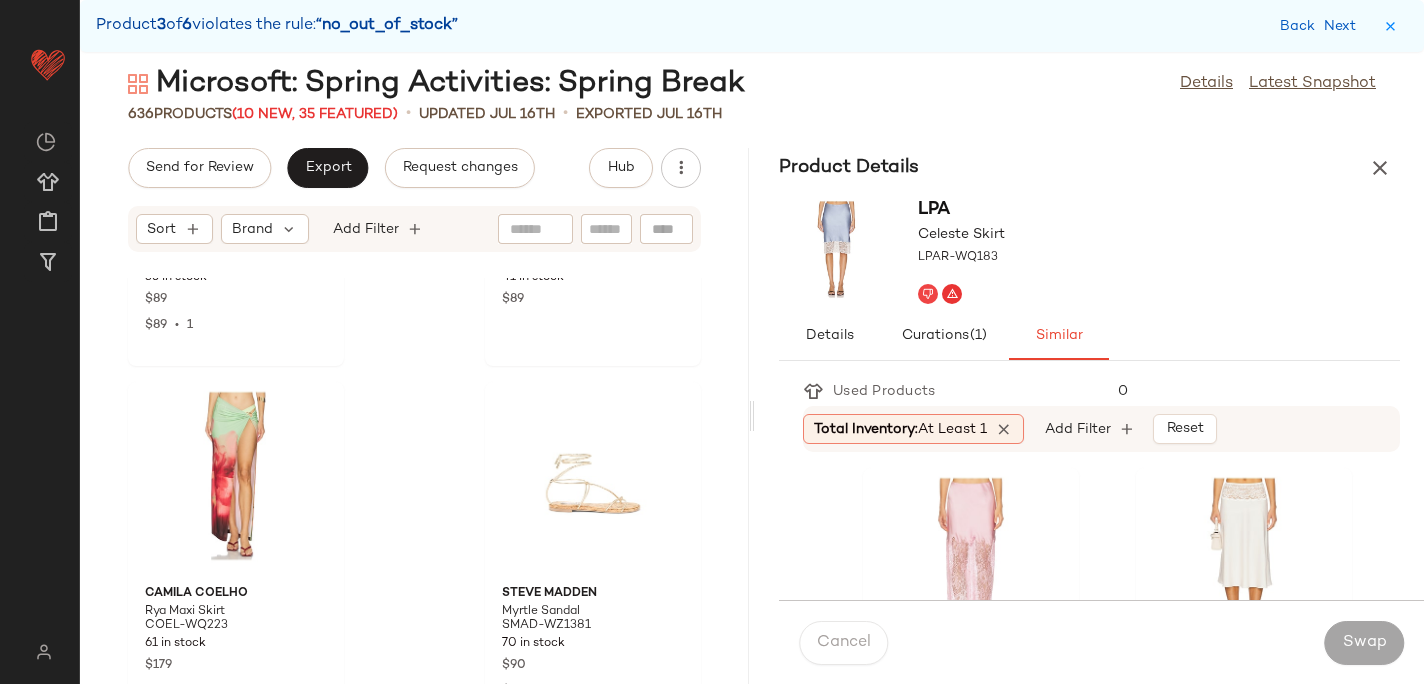 scroll, scrollTop: 58993, scrollLeft: 0, axis: vertical 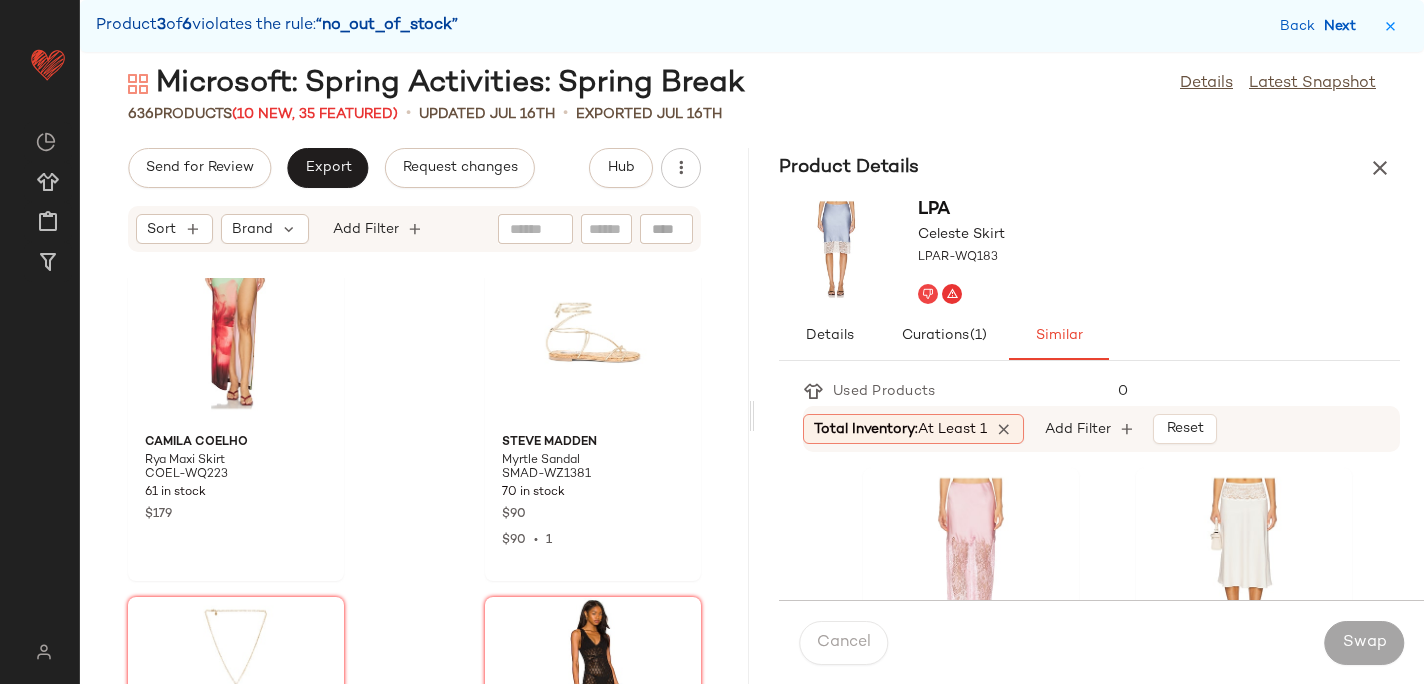 click on "Next" at bounding box center [1344, 26] 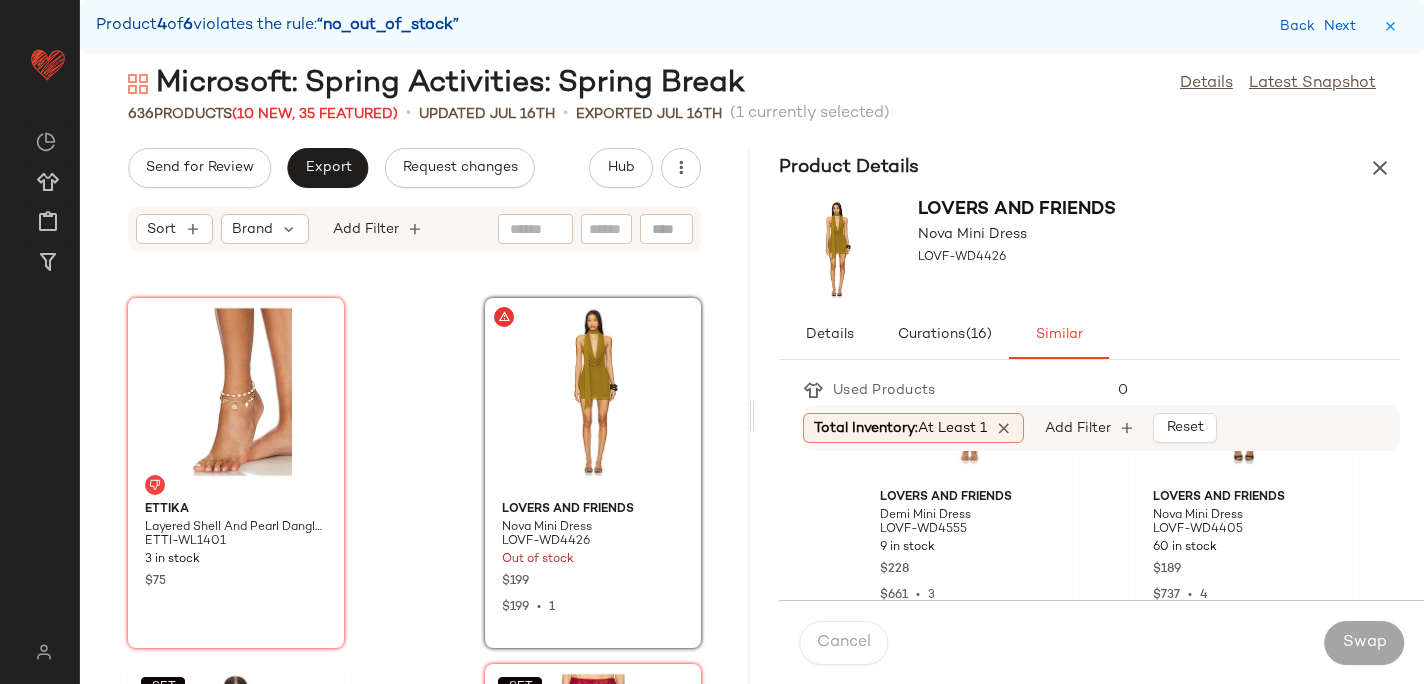 scroll, scrollTop: 183, scrollLeft: 0, axis: vertical 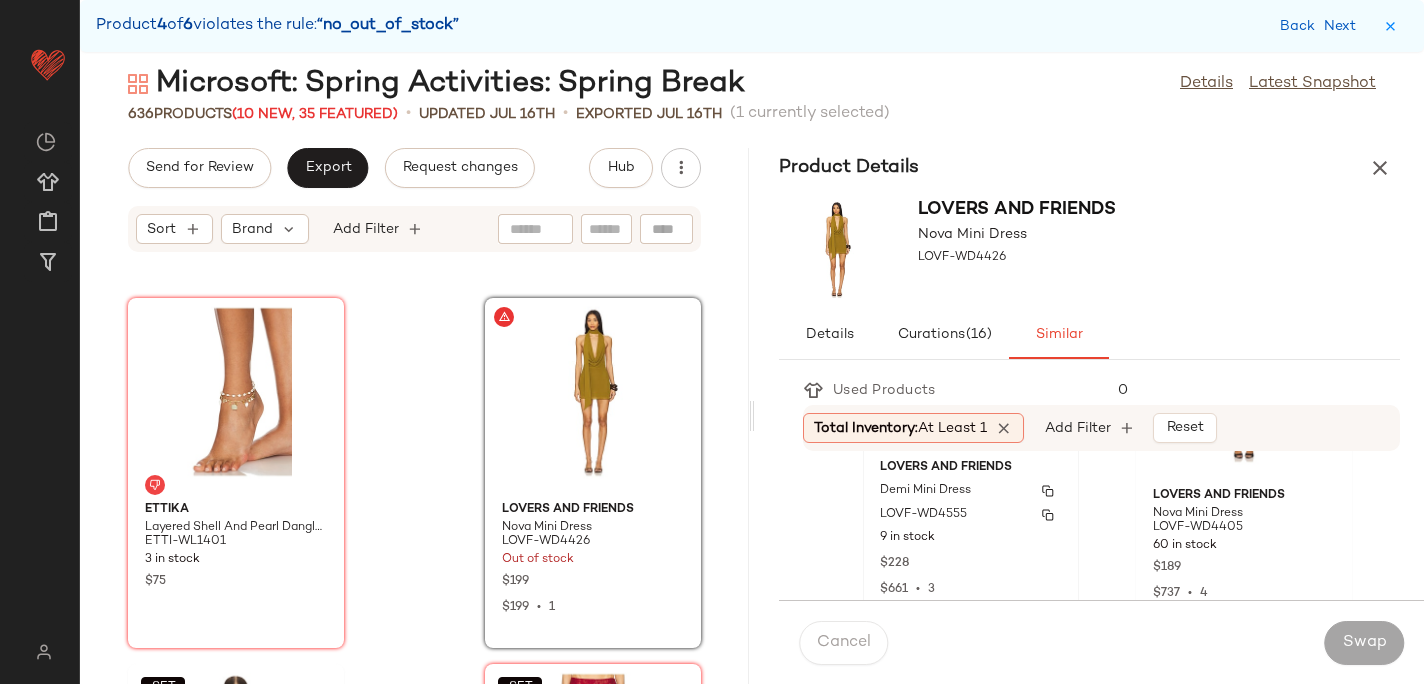 click on "9 in stock" at bounding box center (971, 538) 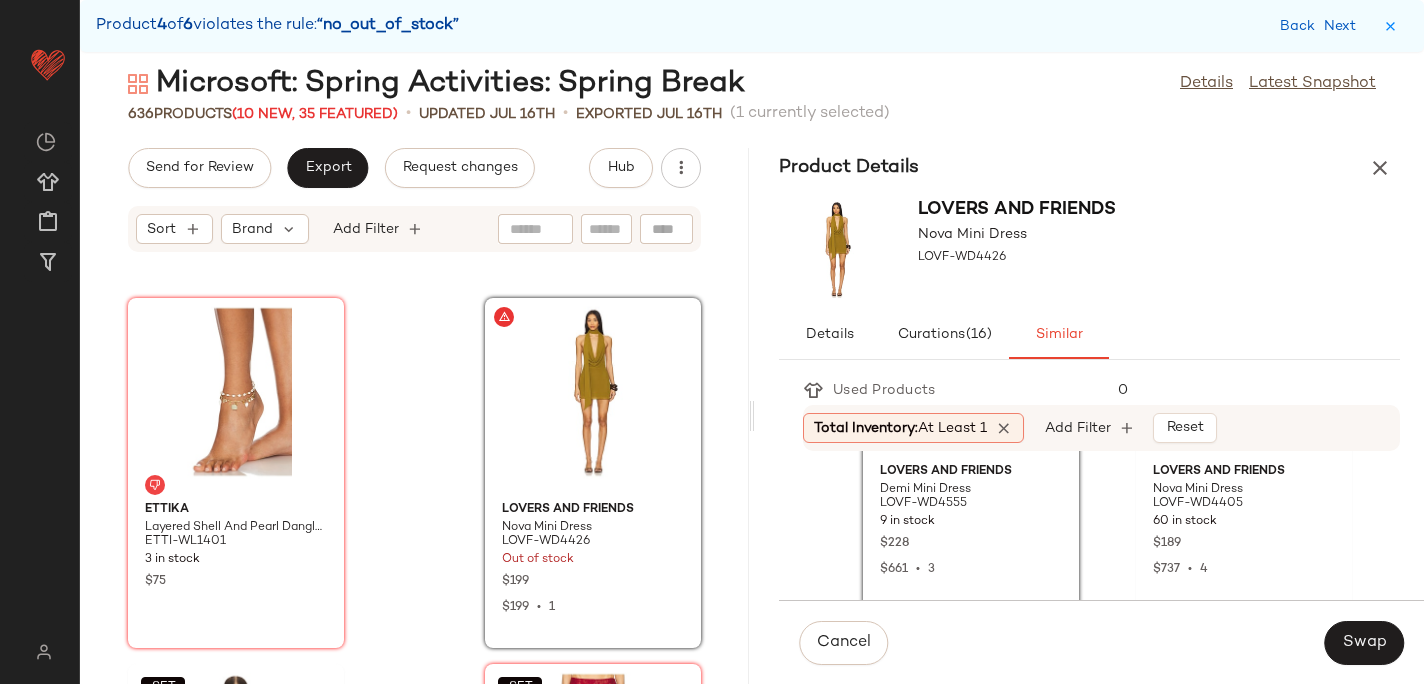 scroll, scrollTop: 188, scrollLeft: 0, axis: vertical 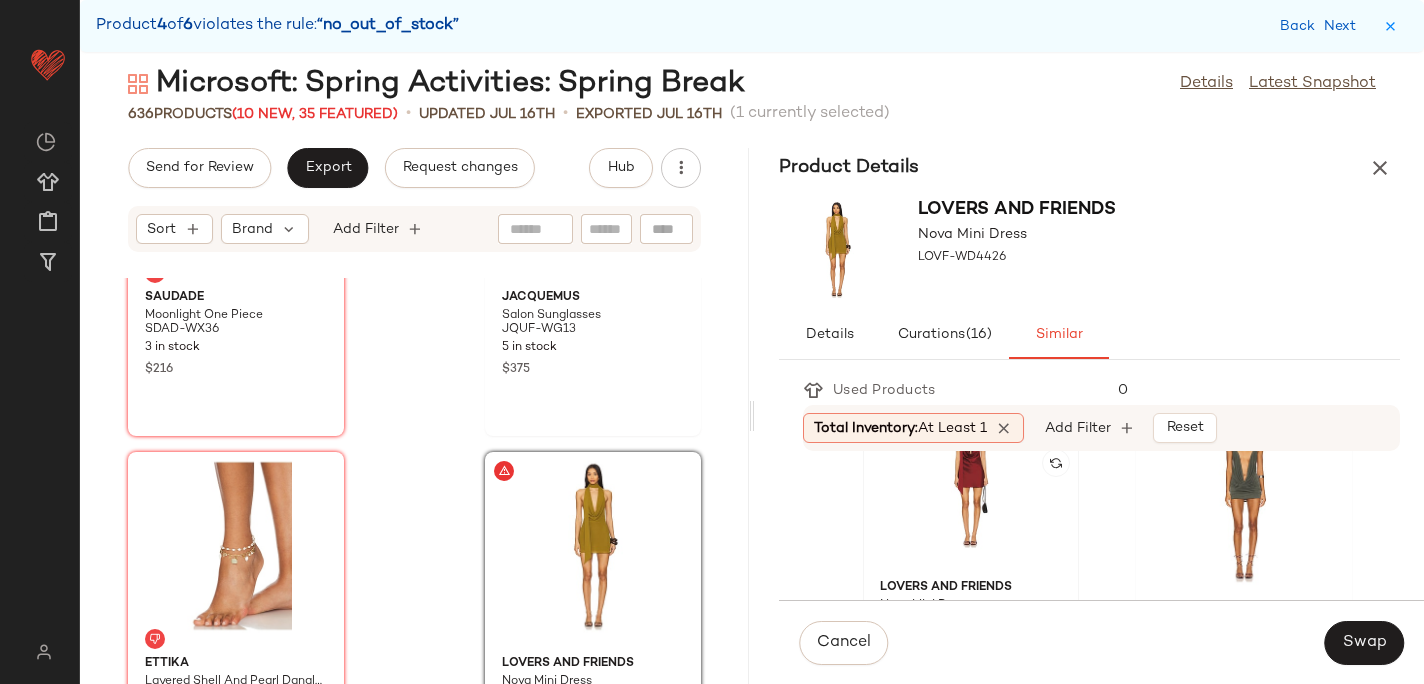 click 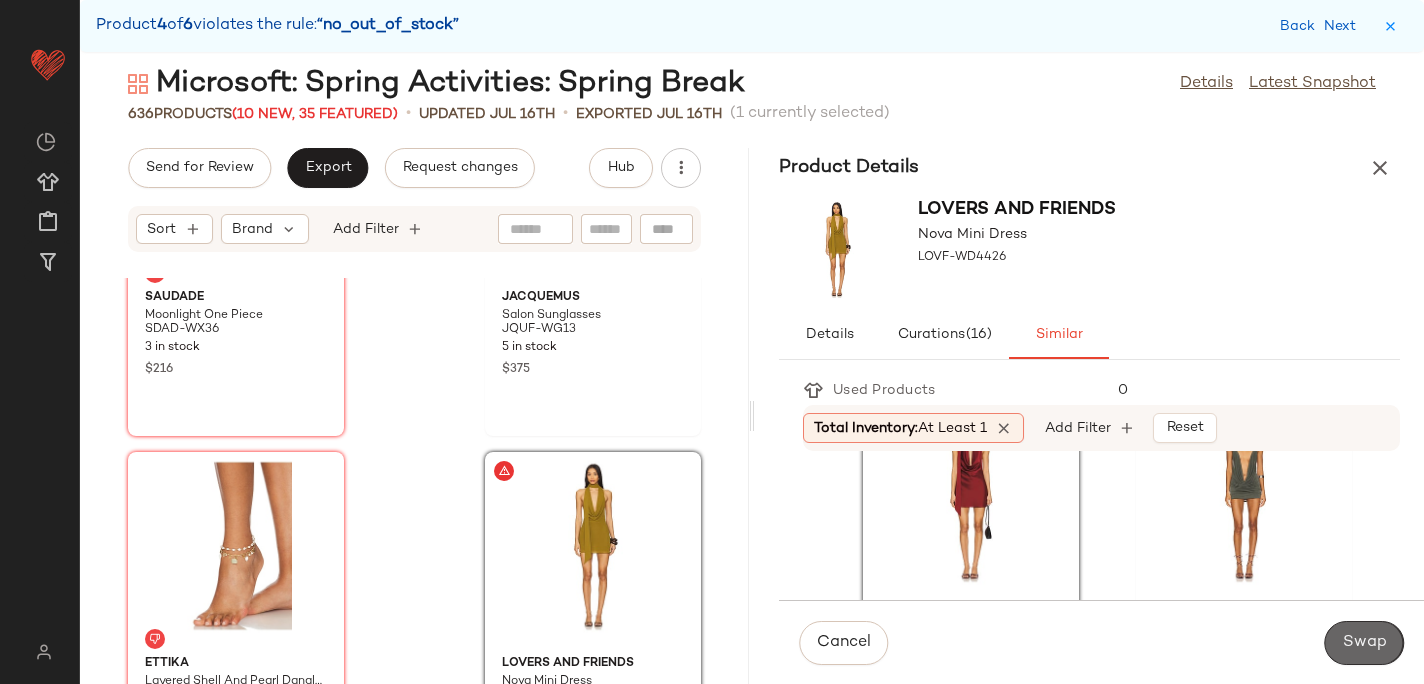 click on "Swap" at bounding box center [1364, 643] 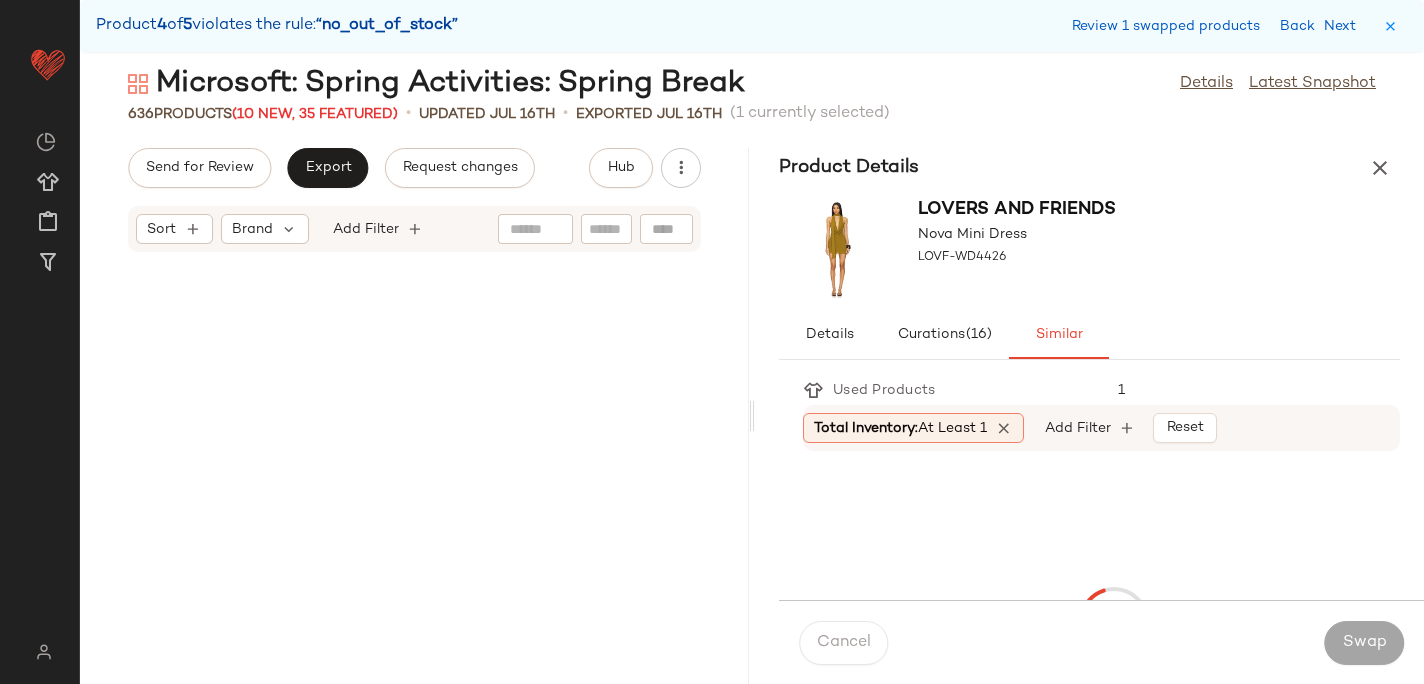 scroll, scrollTop: 88572, scrollLeft: 0, axis: vertical 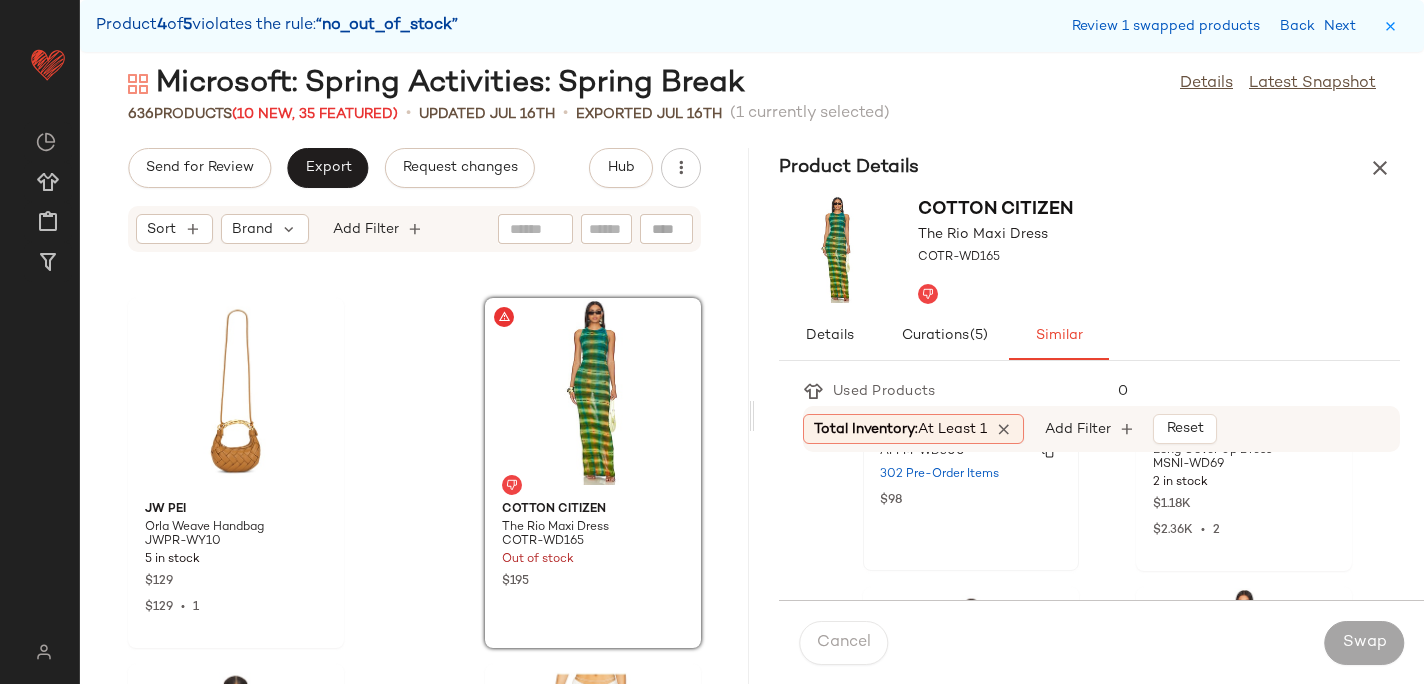 click on "AFRM Peyton Maxi Dress AFFM-WD300 302 Pre-Order Items $98" 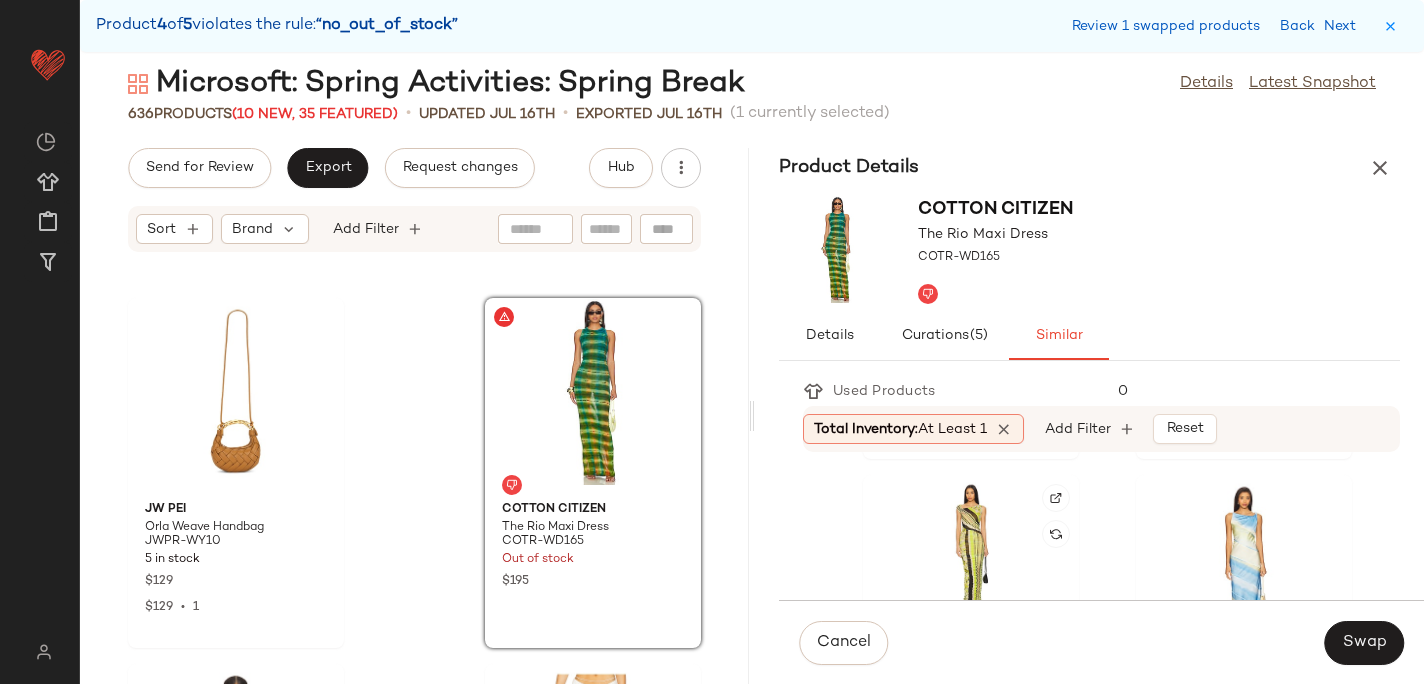 scroll, scrollTop: 721, scrollLeft: 0, axis: vertical 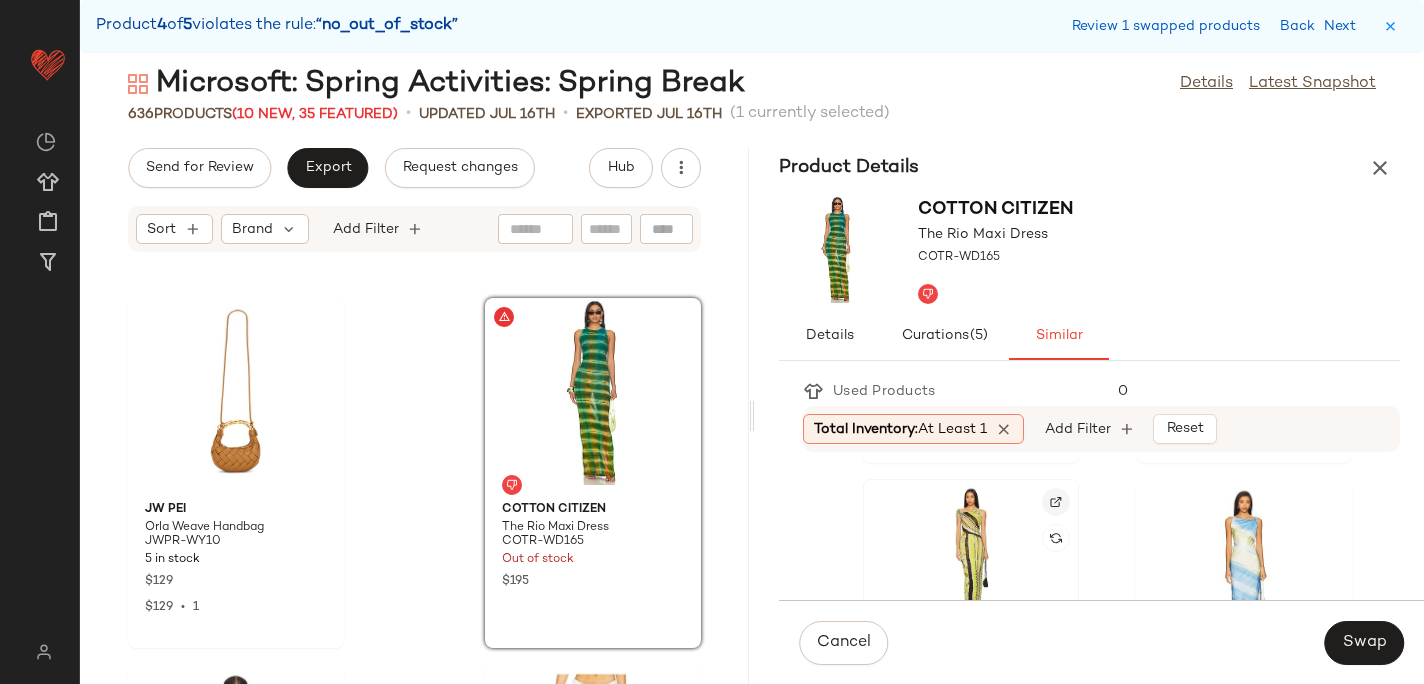 click 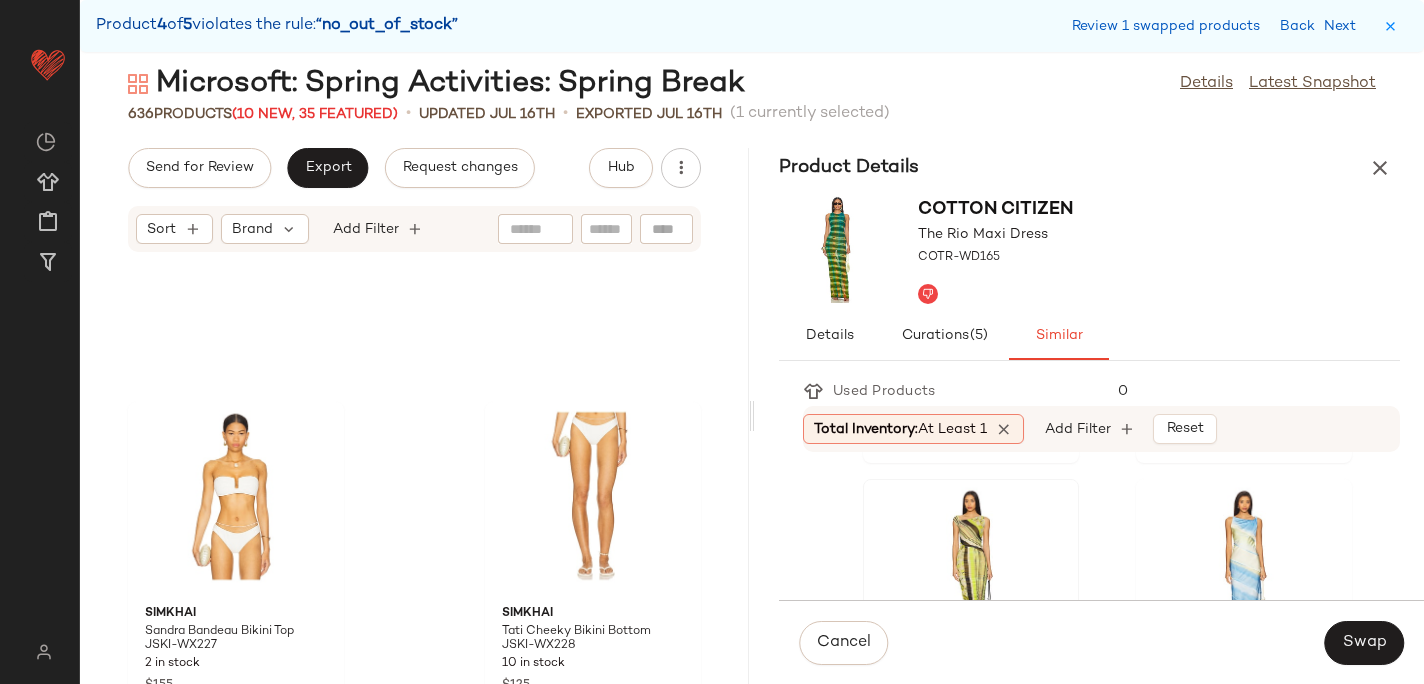 scroll, scrollTop: 88818, scrollLeft: 0, axis: vertical 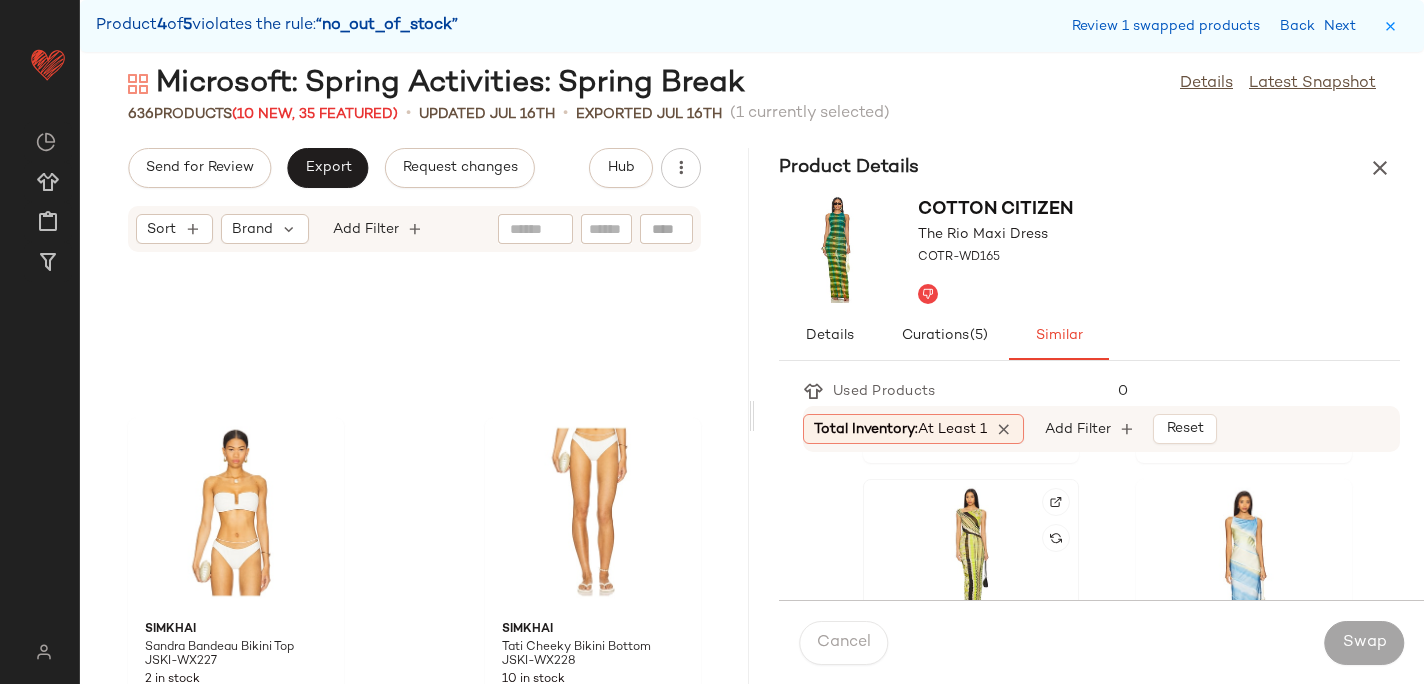 click 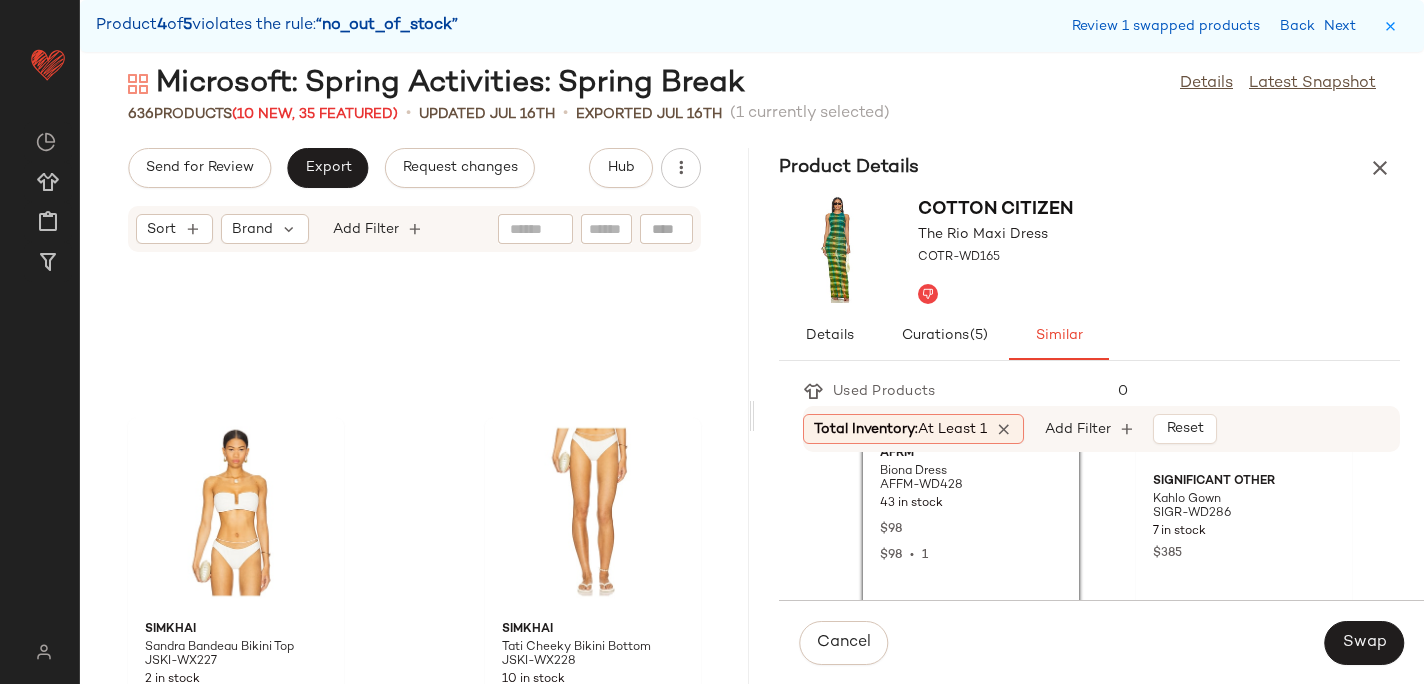 scroll, scrollTop: 940, scrollLeft: 0, axis: vertical 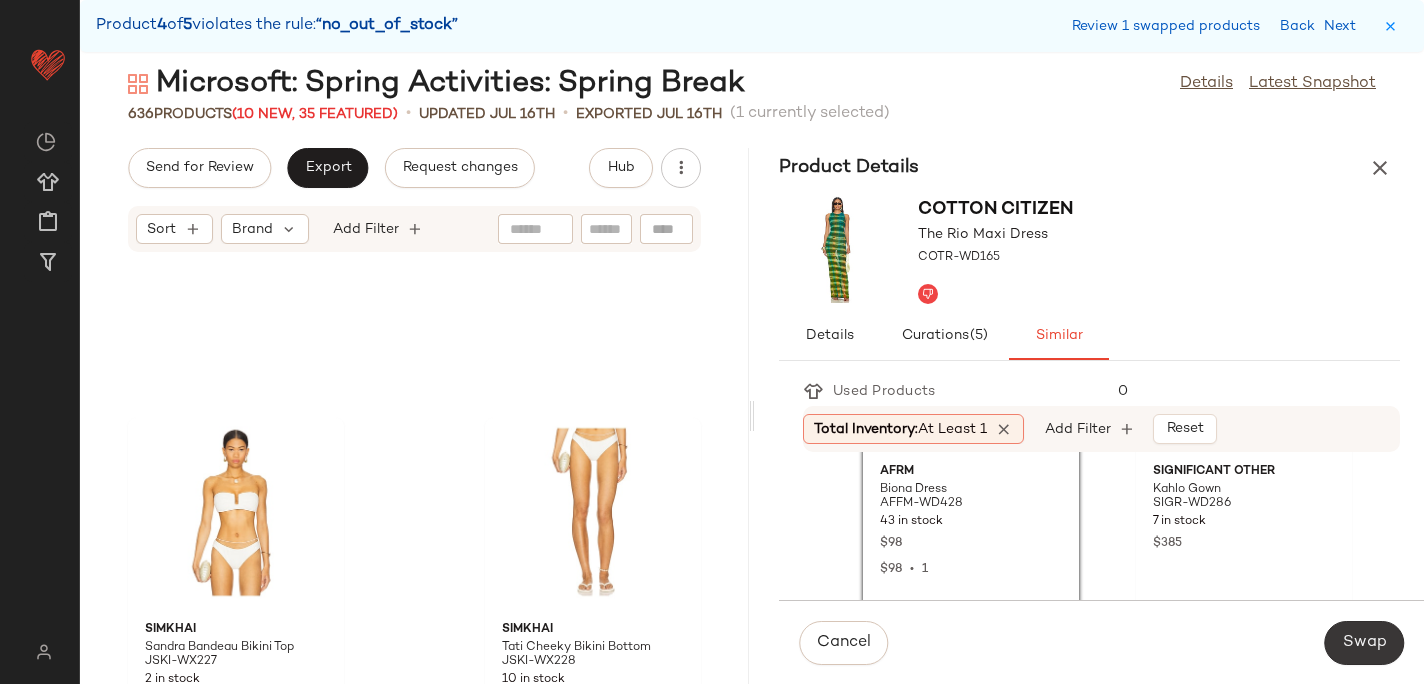 click on "Swap" 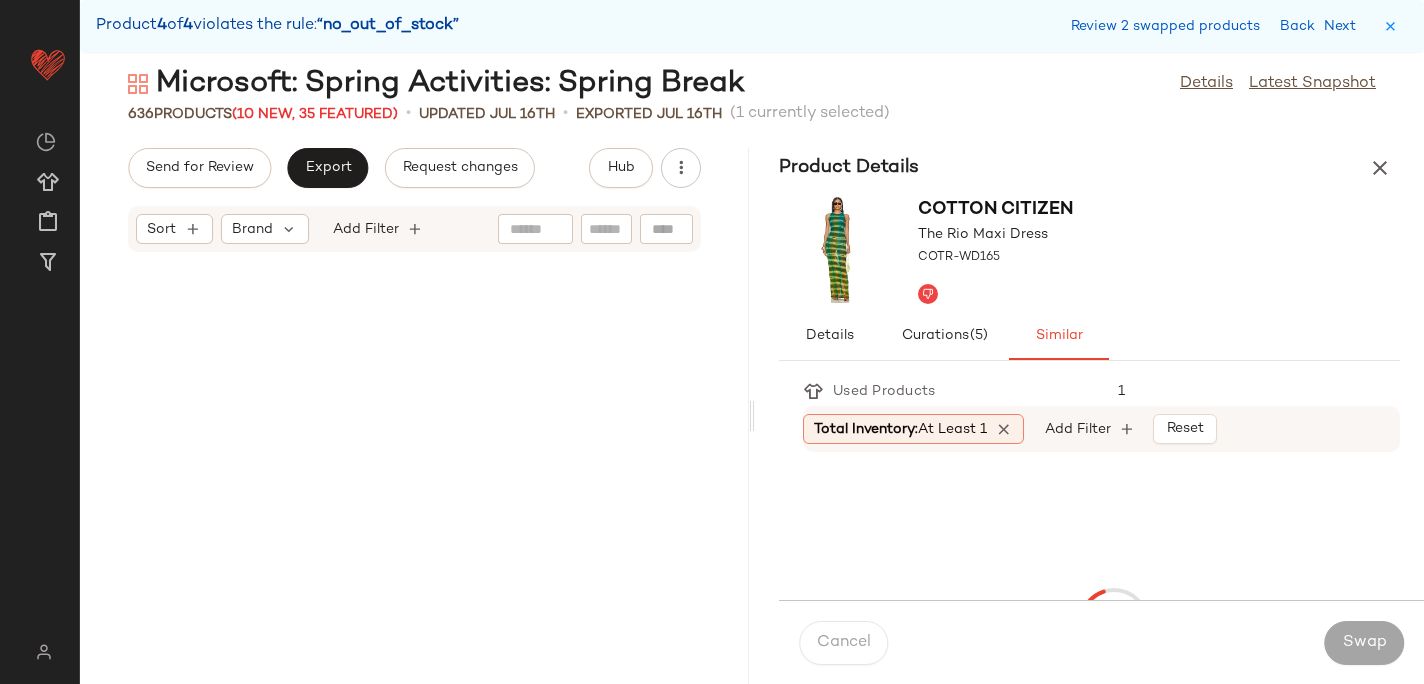 scroll, scrollTop: 90402, scrollLeft: 0, axis: vertical 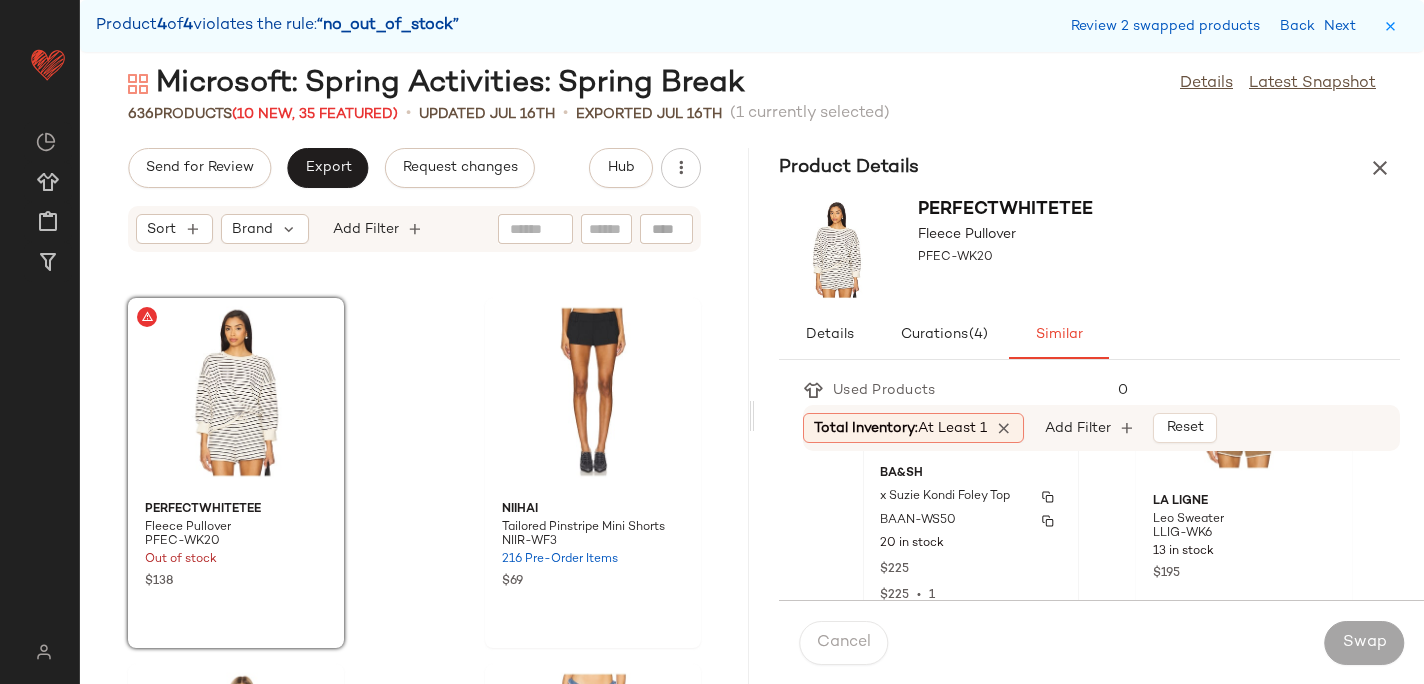 click on "BAAN-WS50" at bounding box center (971, 521) 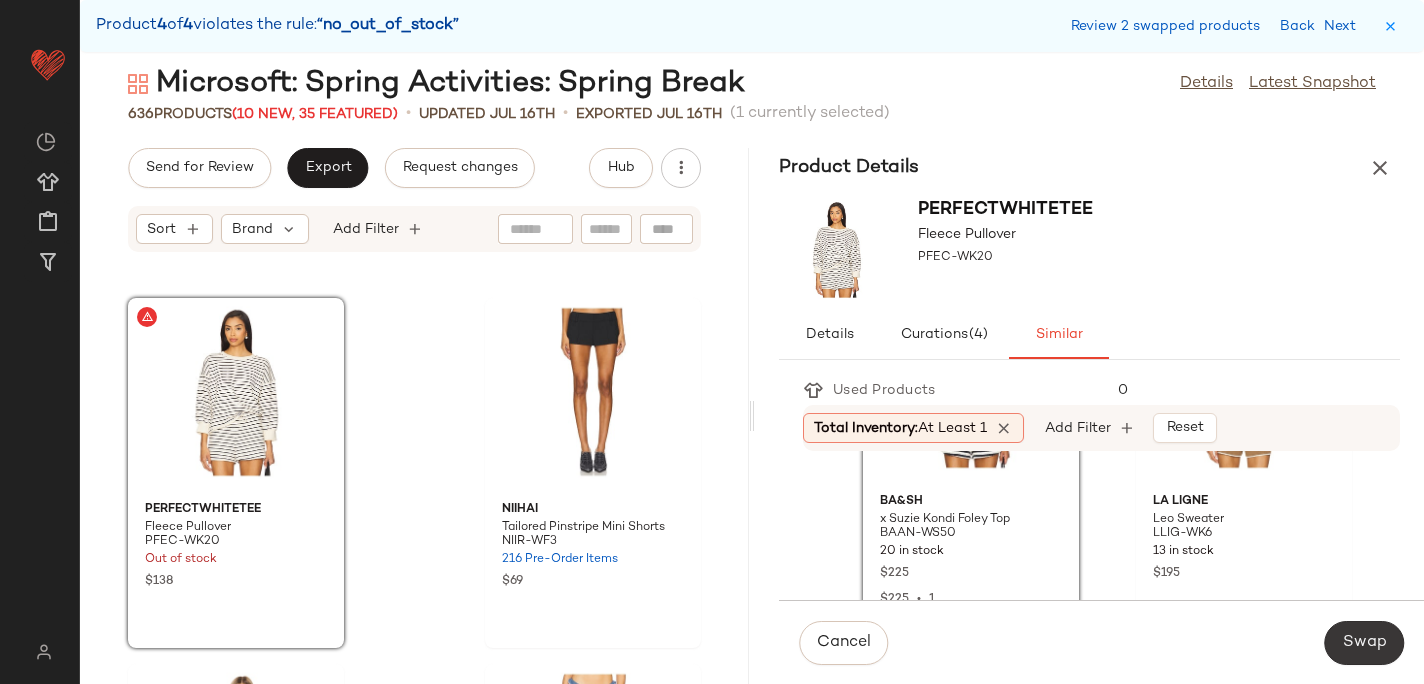 click on "Swap" 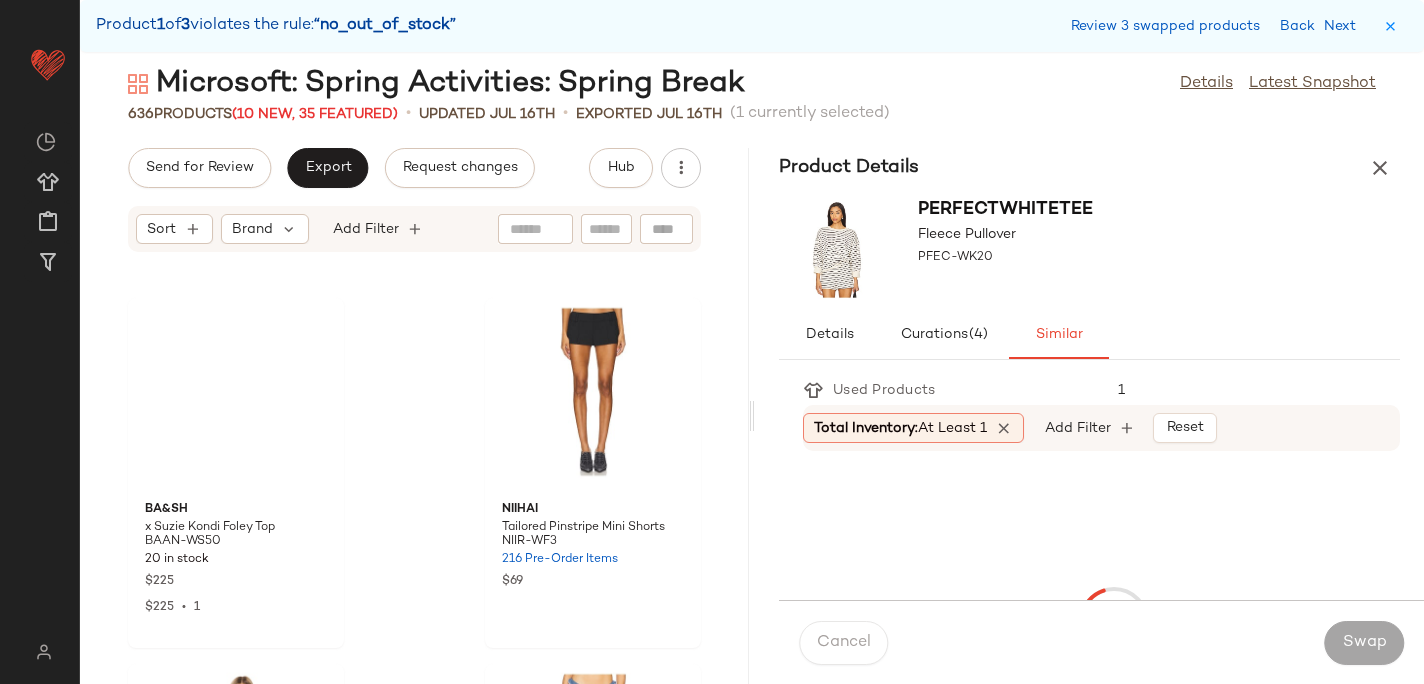 scroll, scrollTop: 5124, scrollLeft: 0, axis: vertical 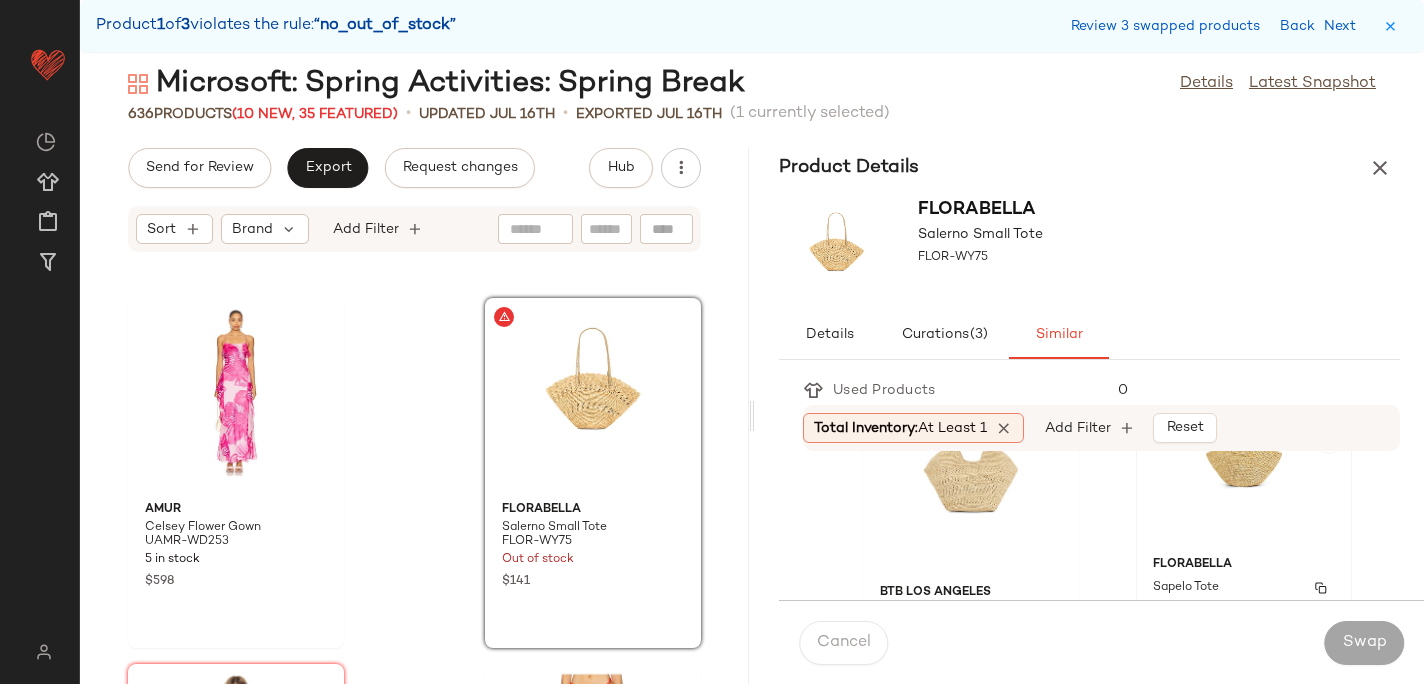 click on "florabella" at bounding box center [1244, 565] 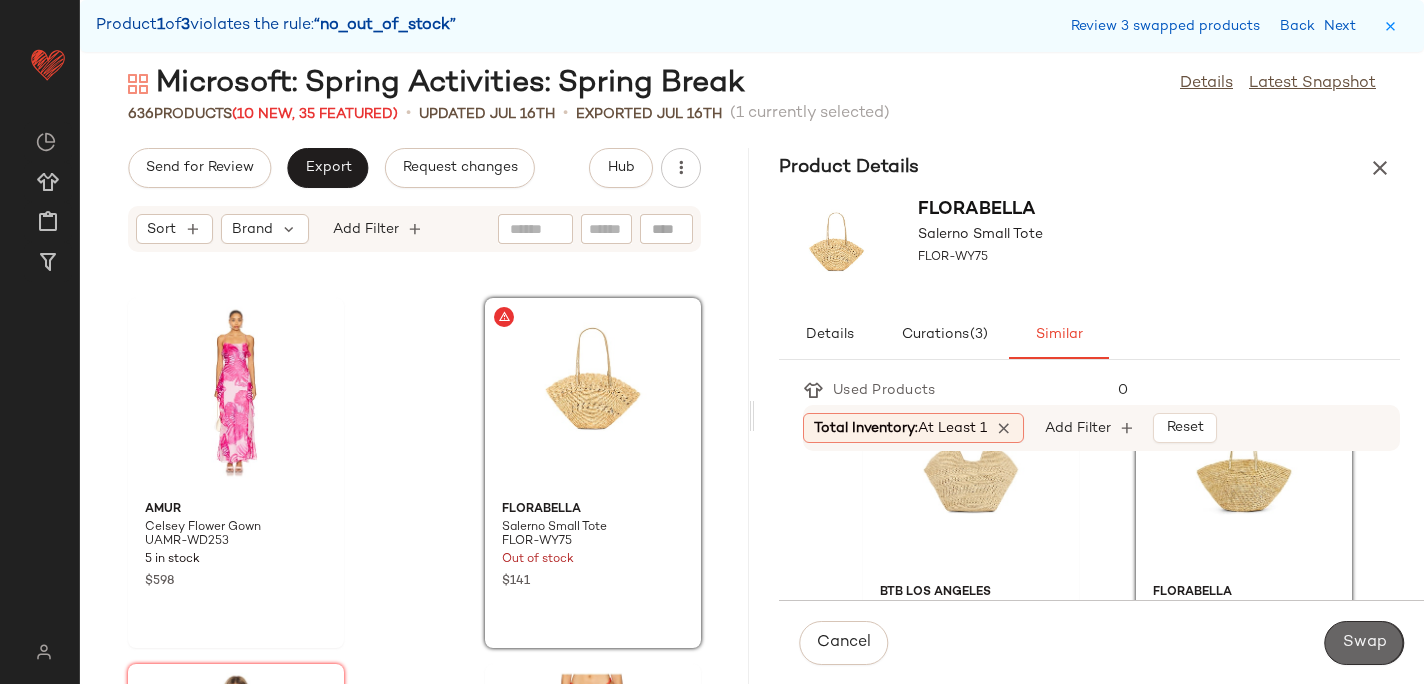 click on "Swap" at bounding box center (1364, 643) 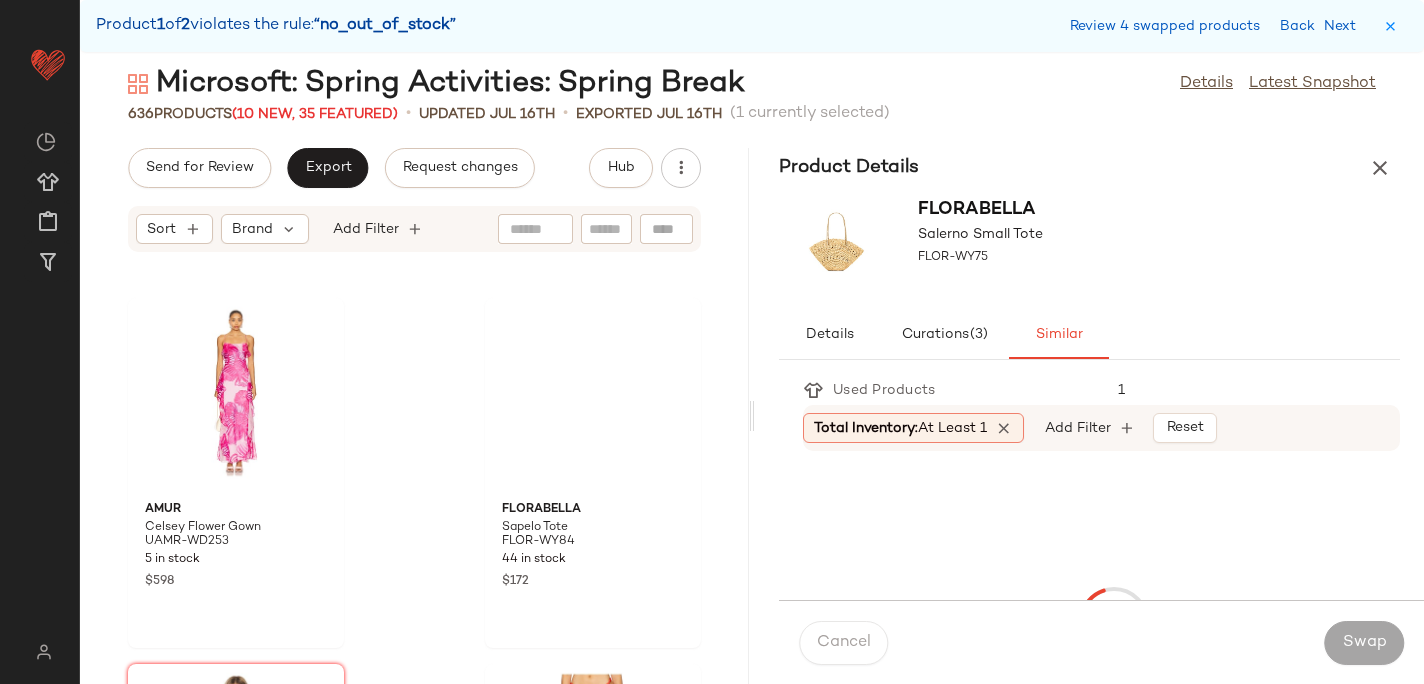 scroll, scrollTop: 21960, scrollLeft: 0, axis: vertical 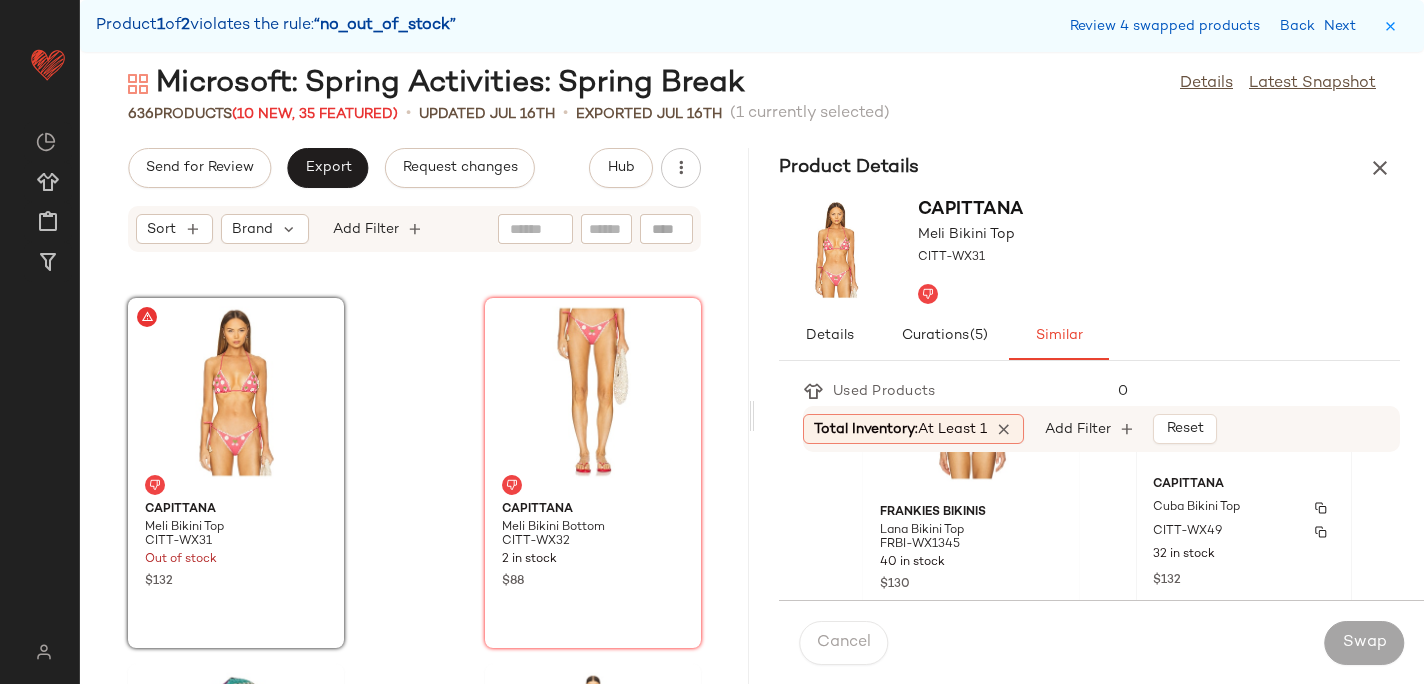 click on "Cuba Bikini Top" at bounding box center [1196, 508] 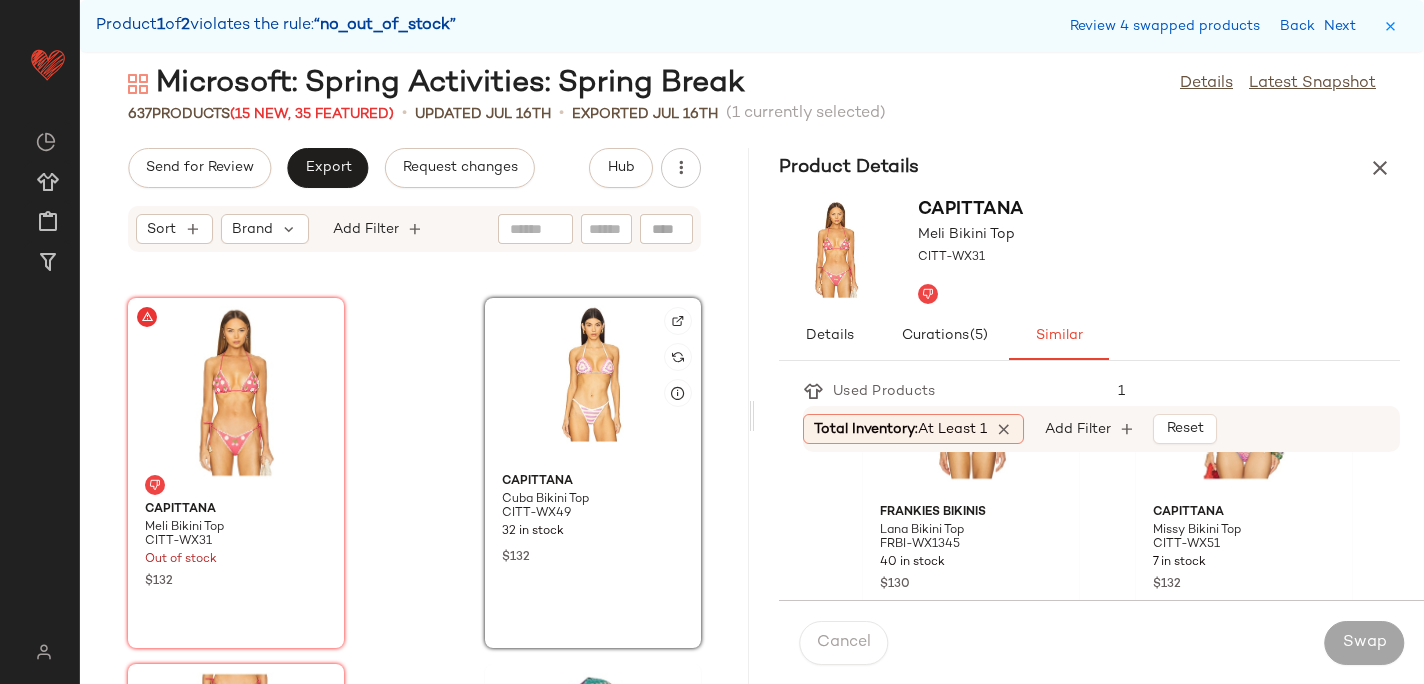 click 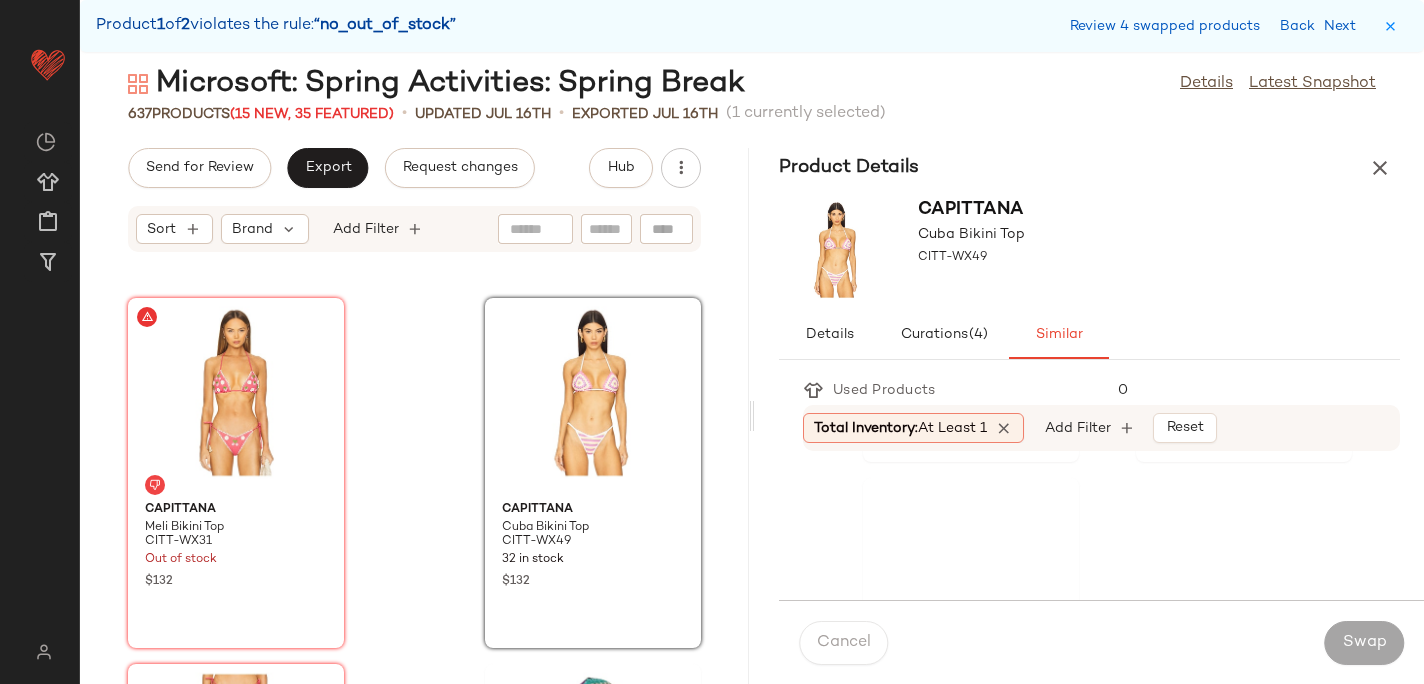 scroll, scrollTop: 4609, scrollLeft: 0, axis: vertical 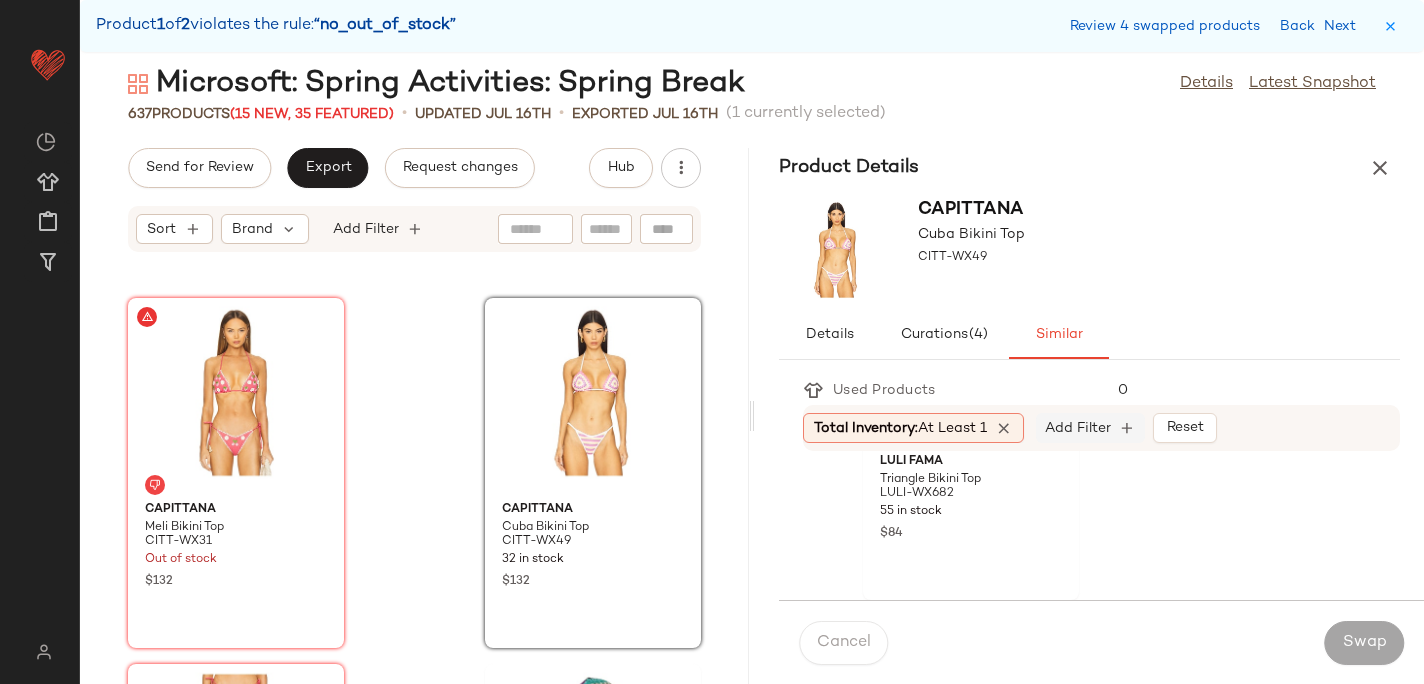 click on "Add Filter" at bounding box center (1078, 428) 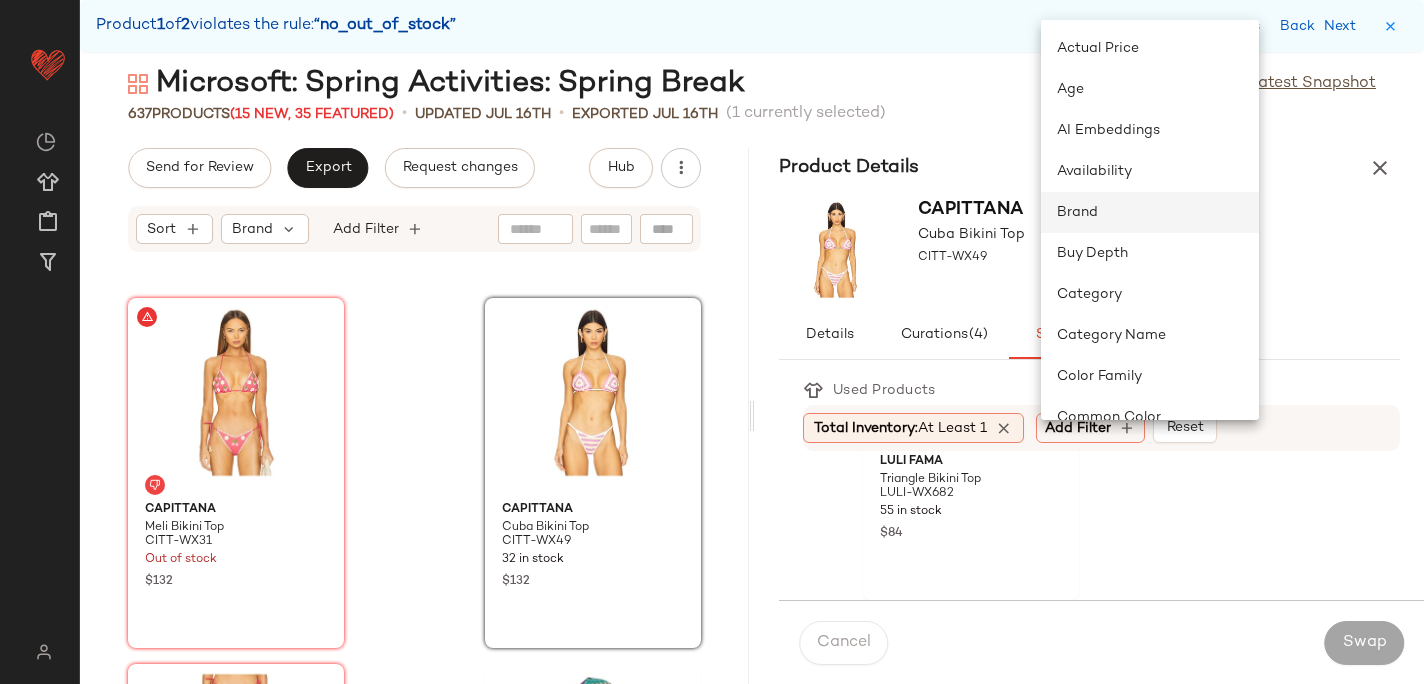 click on "Brand" 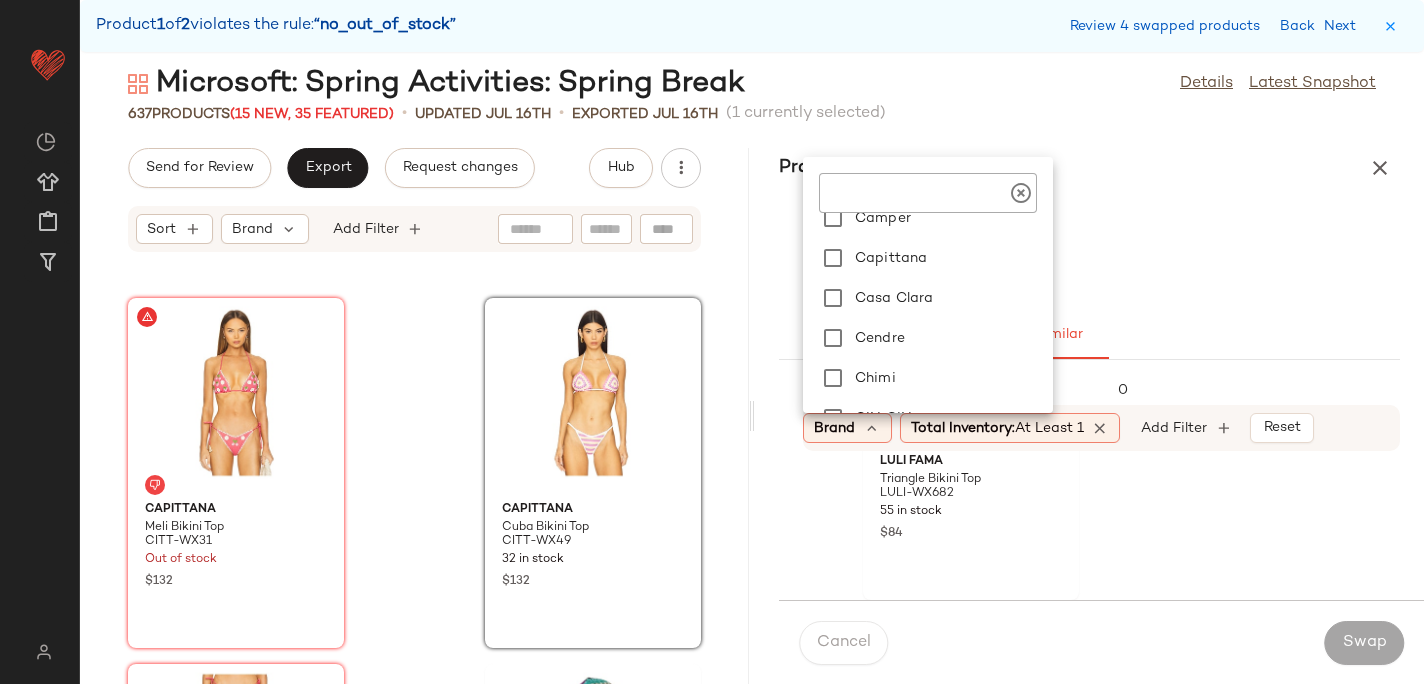 scroll, scrollTop: 1939, scrollLeft: 0, axis: vertical 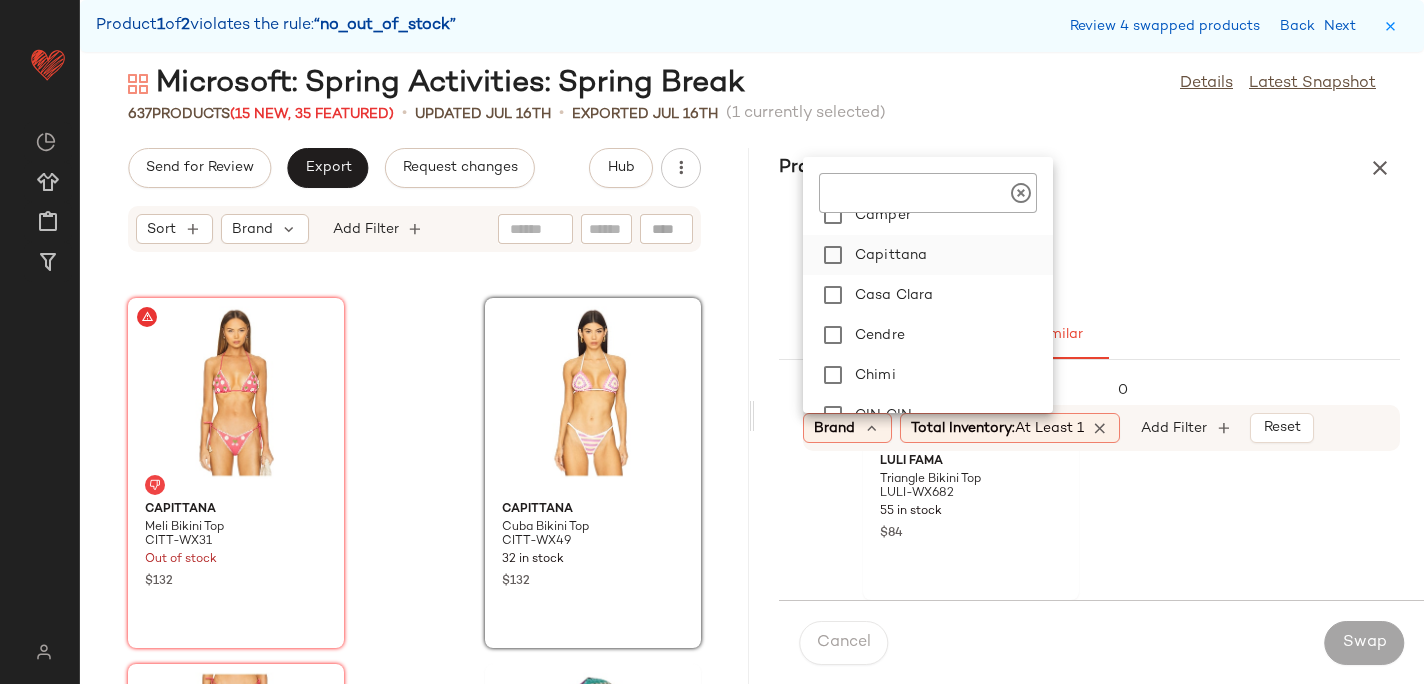 click on "Capittana" 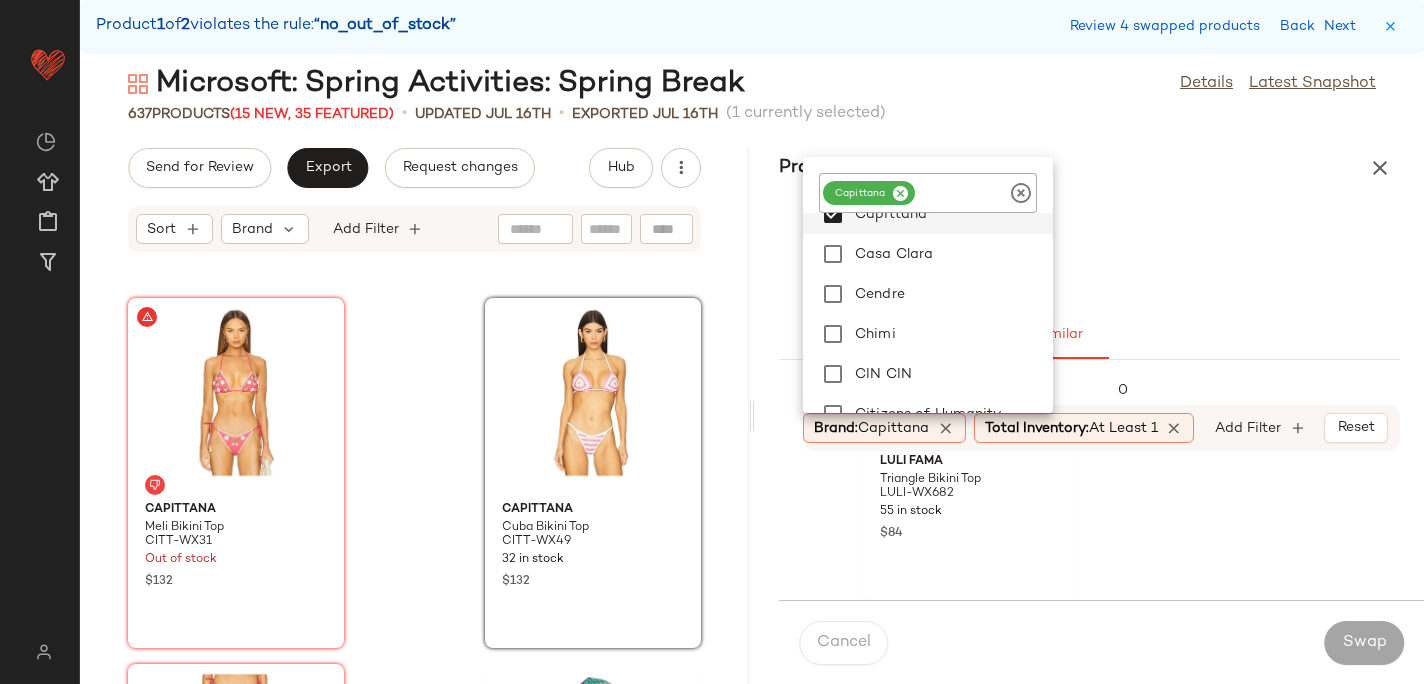 click on "Capittana Cuba Bikini Top CITT-WX49" at bounding box center (1089, 249) 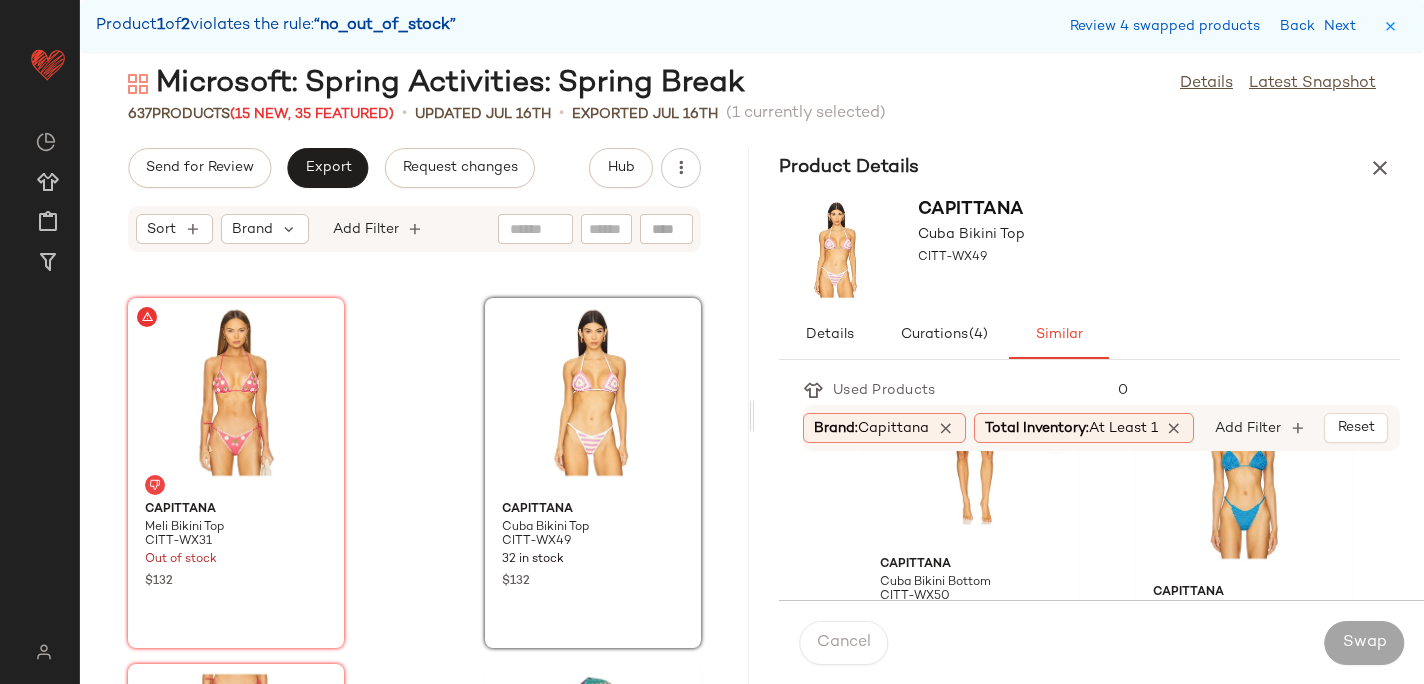 scroll, scrollTop: 1202, scrollLeft: 0, axis: vertical 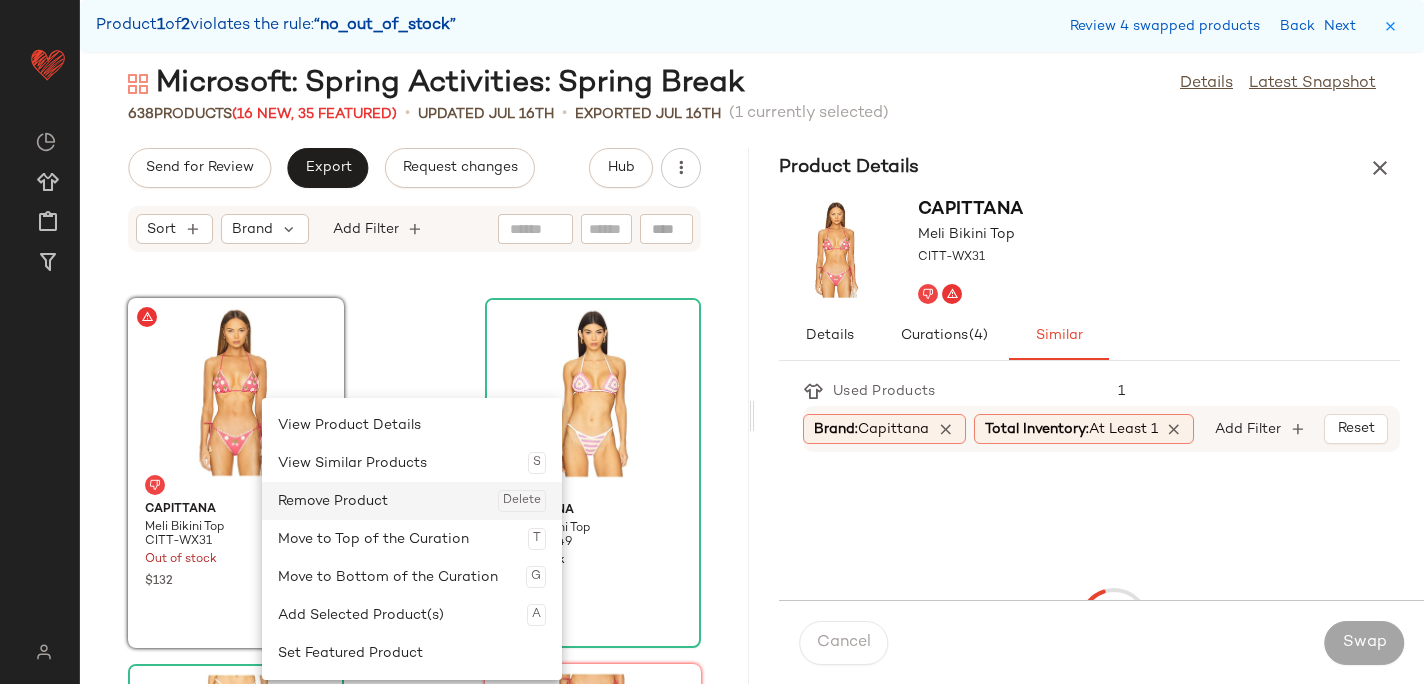 click on "Remove Product  Delete" 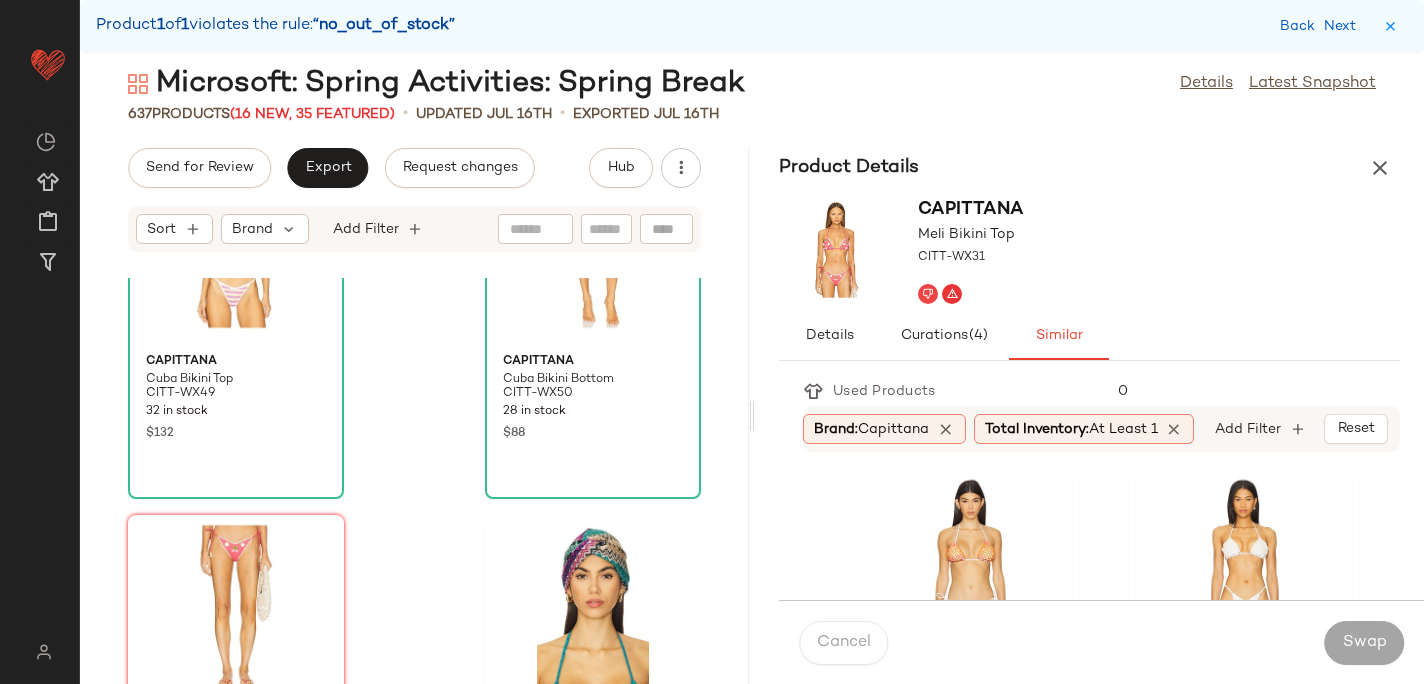 scroll, scrollTop: 22110, scrollLeft: 0, axis: vertical 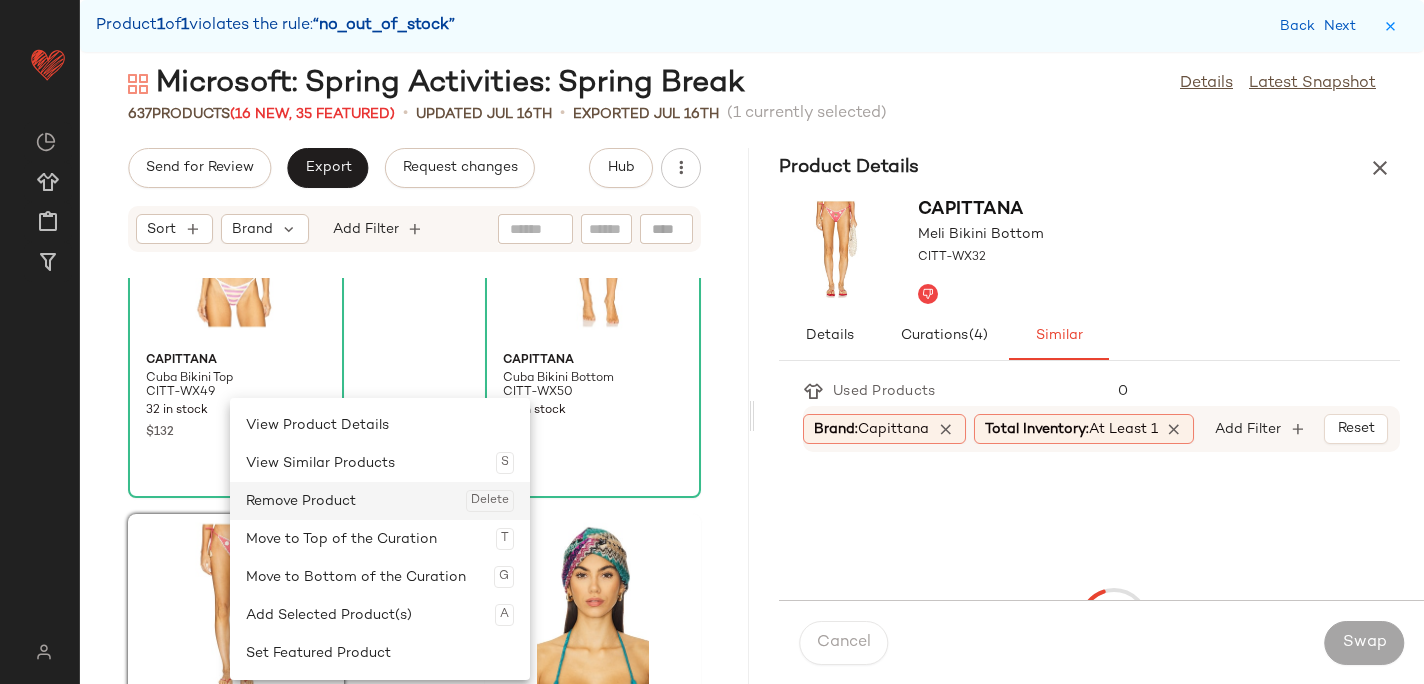 click on "Remove Product  Delete" 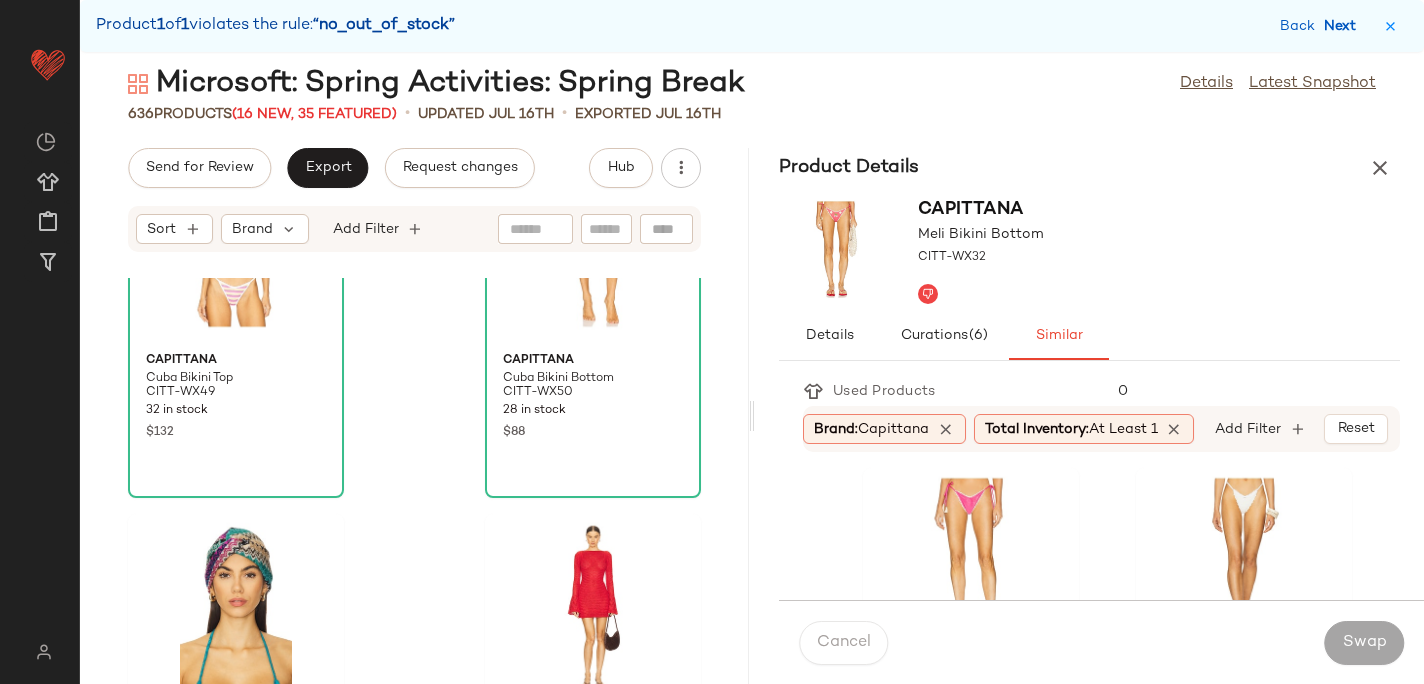 click on "Next" at bounding box center (1344, 26) 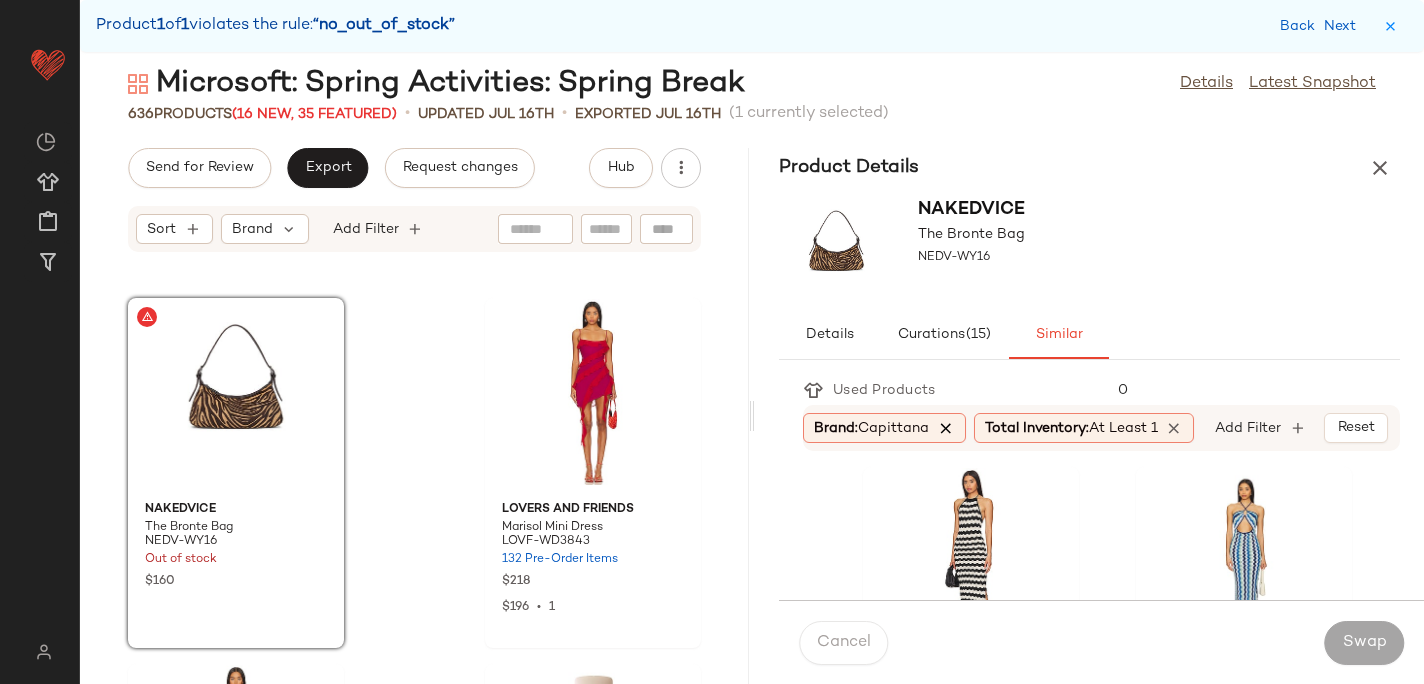 click at bounding box center [946, 428] 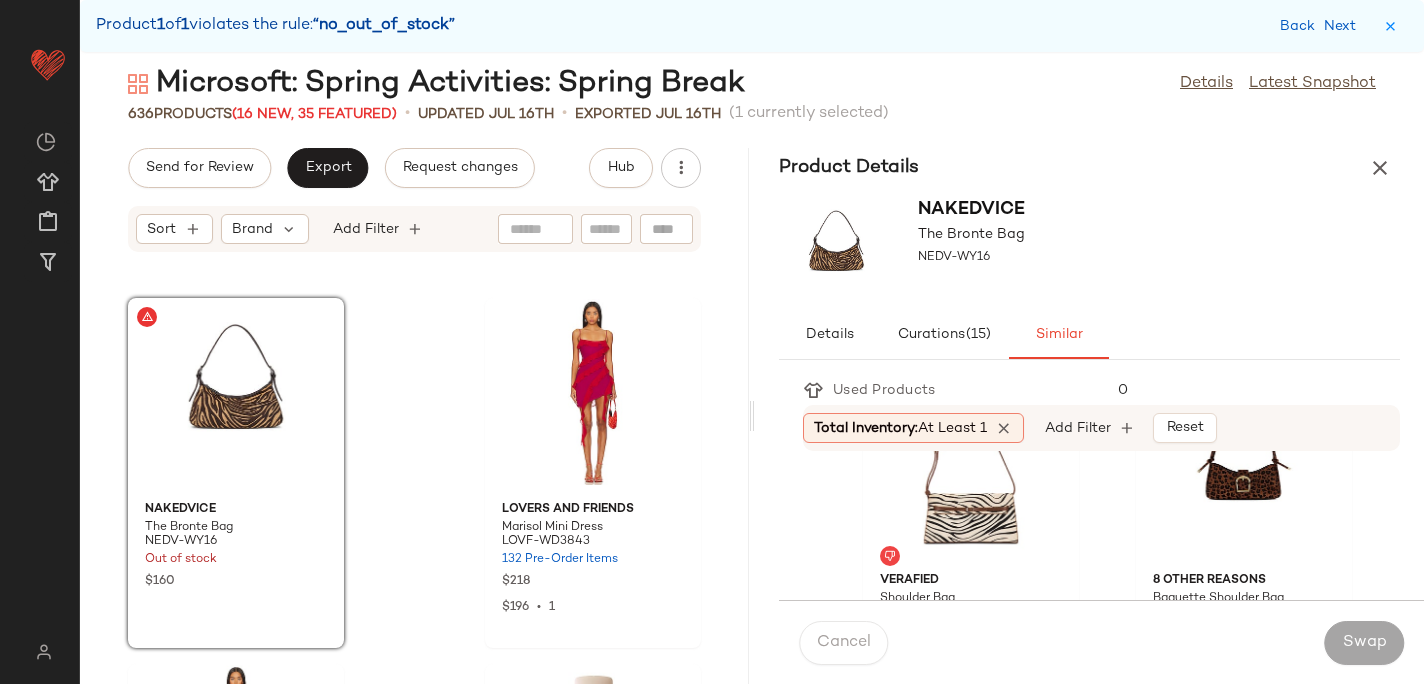 scroll, scrollTop: 98, scrollLeft: 0, axis: vertical 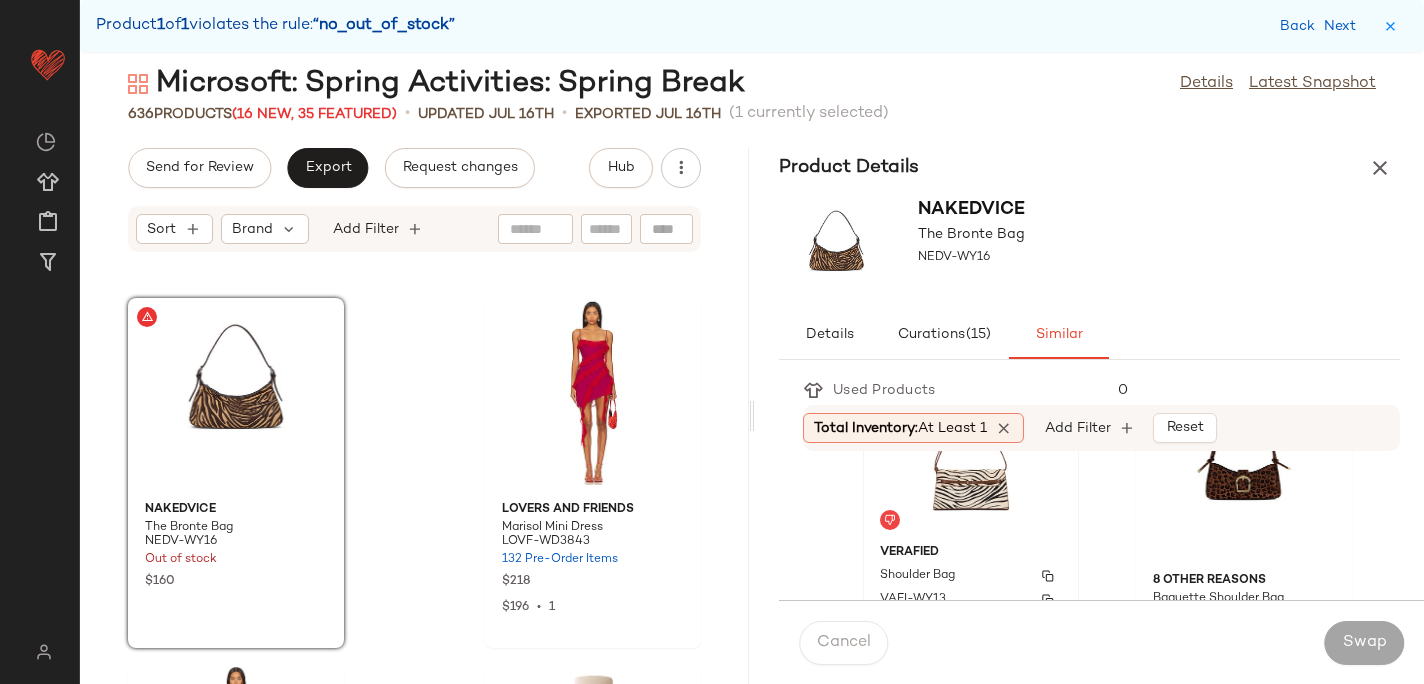 click on "VERAFIED Shoulder Bag VAFI-WY13 45 in stock $298" 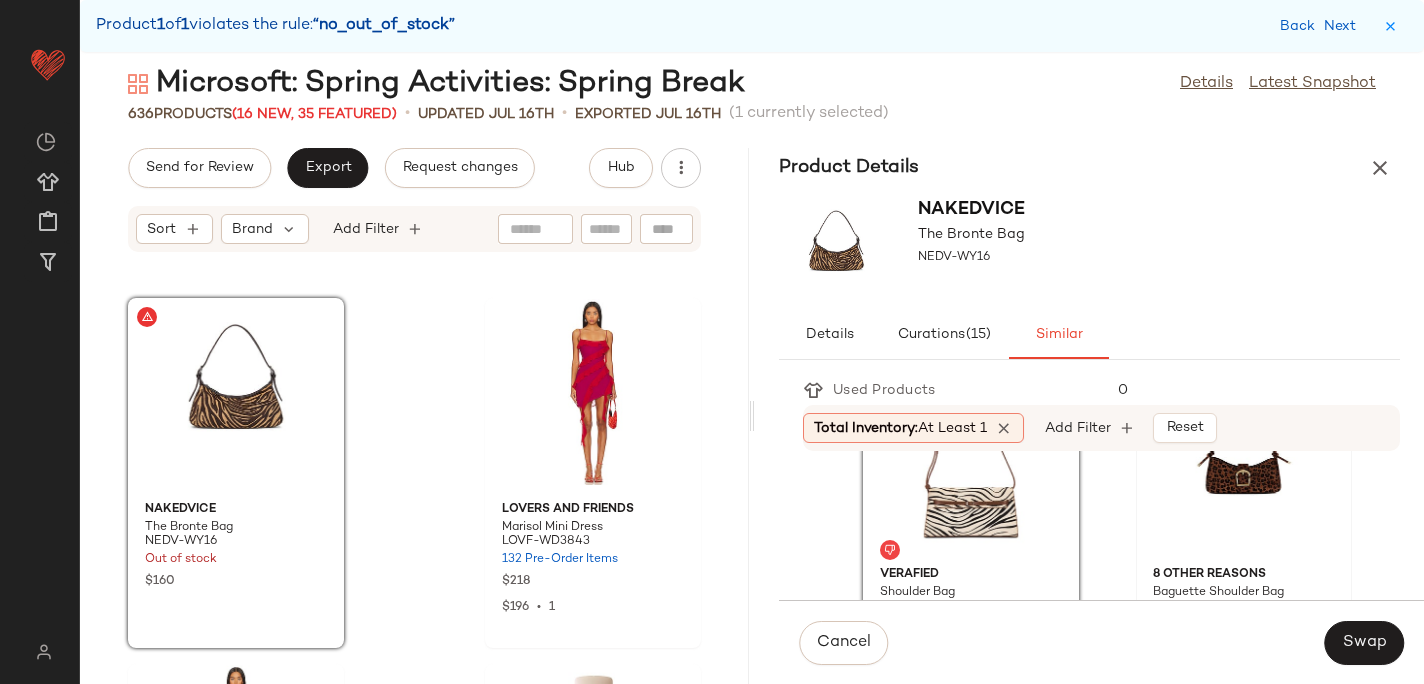 scroll, scrollTop: 101, scrollLeft: 0, axis: vertical 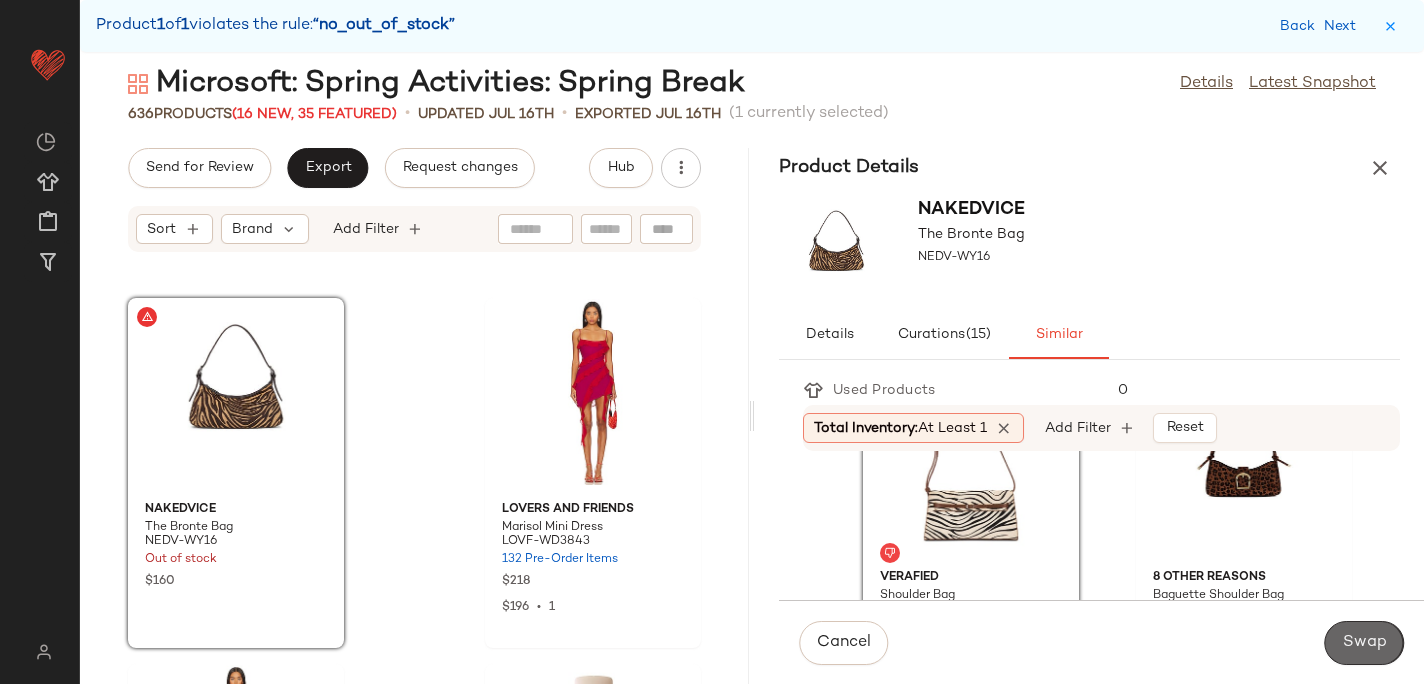 click on "Swap" 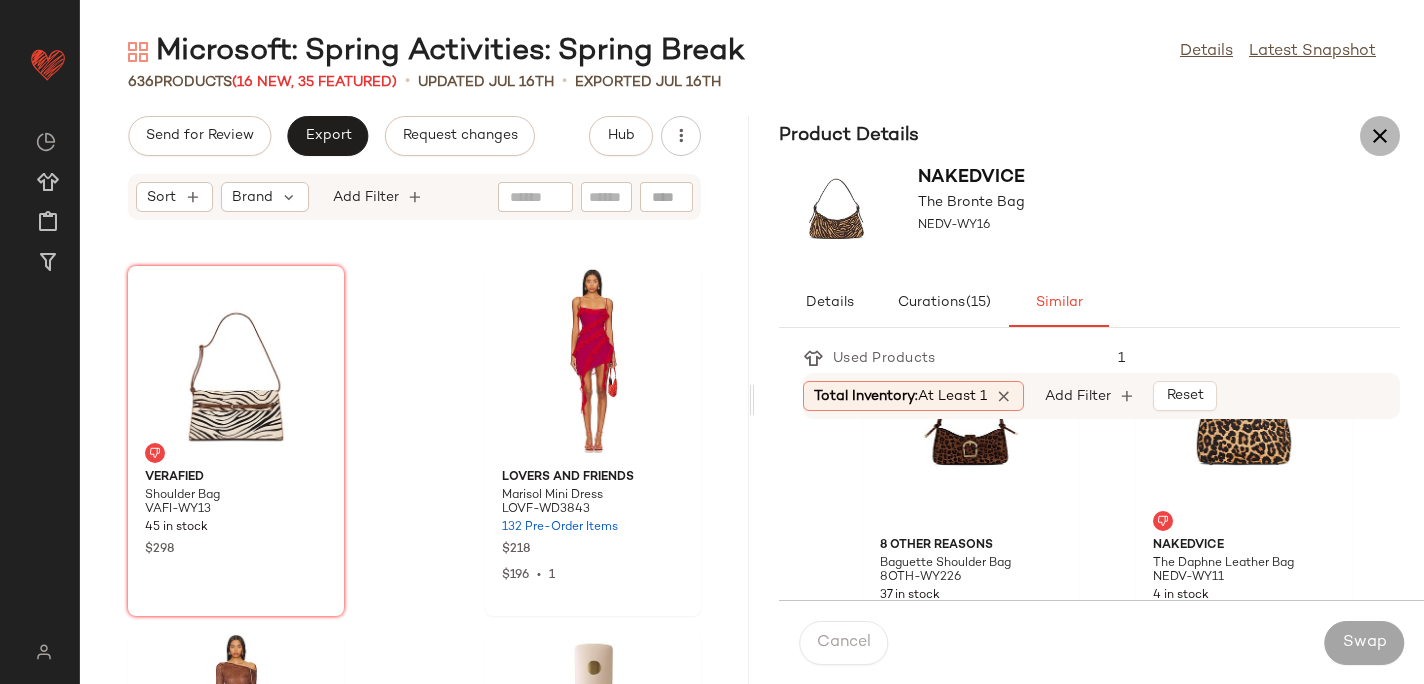 click at bounding box center (1380, 136) 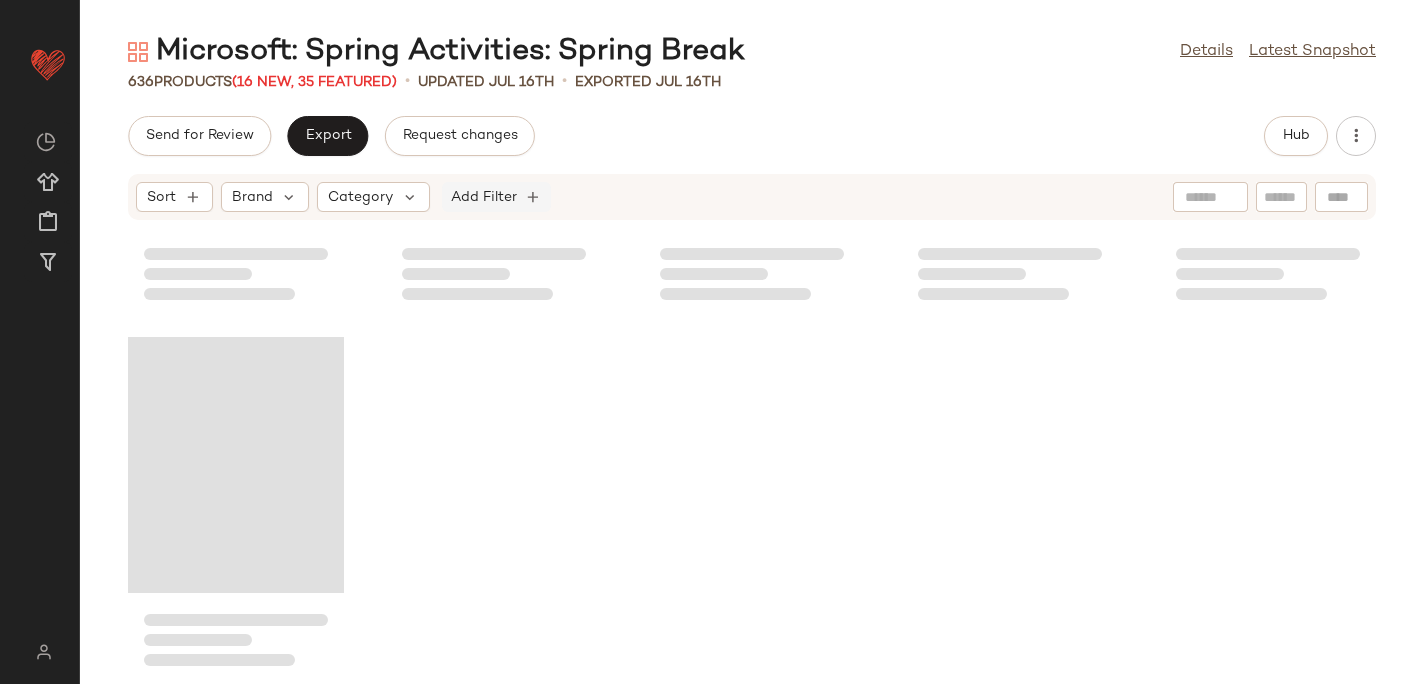 click on "Add Filter" at bounding box center (484, 197) 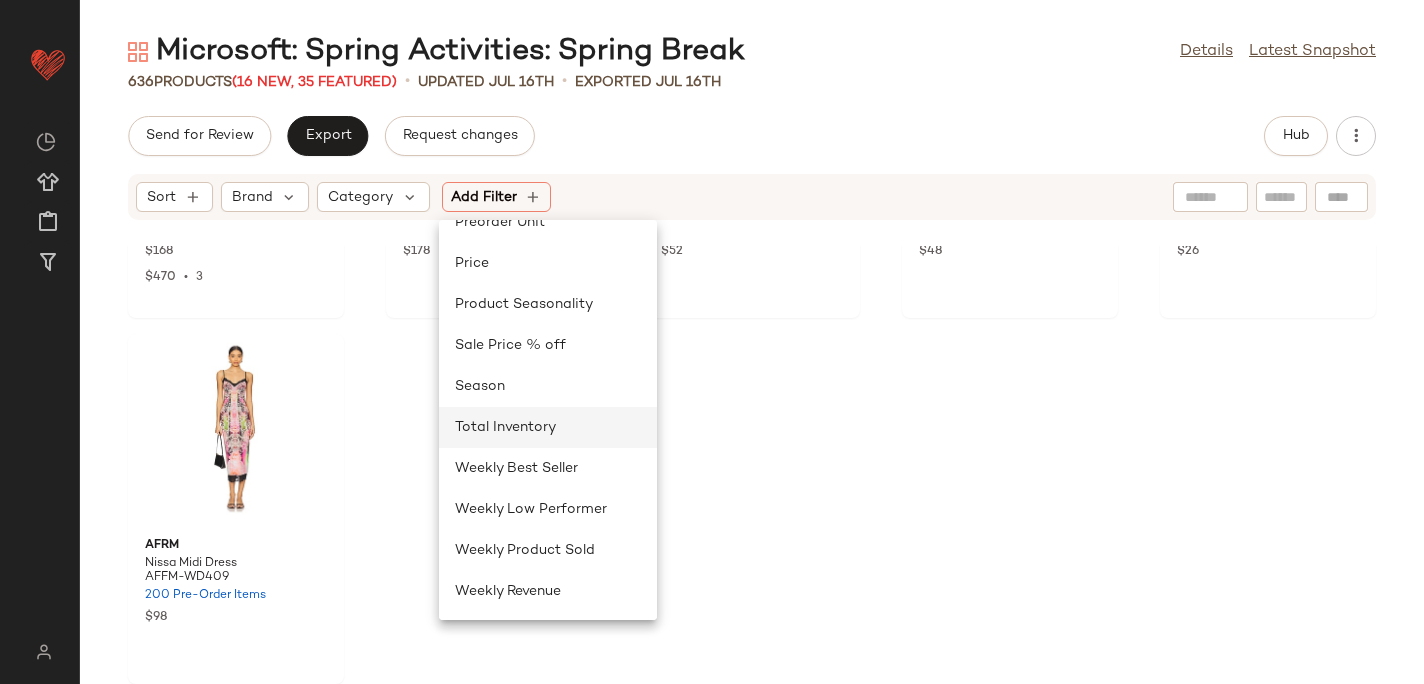 click on "Total Inventory" 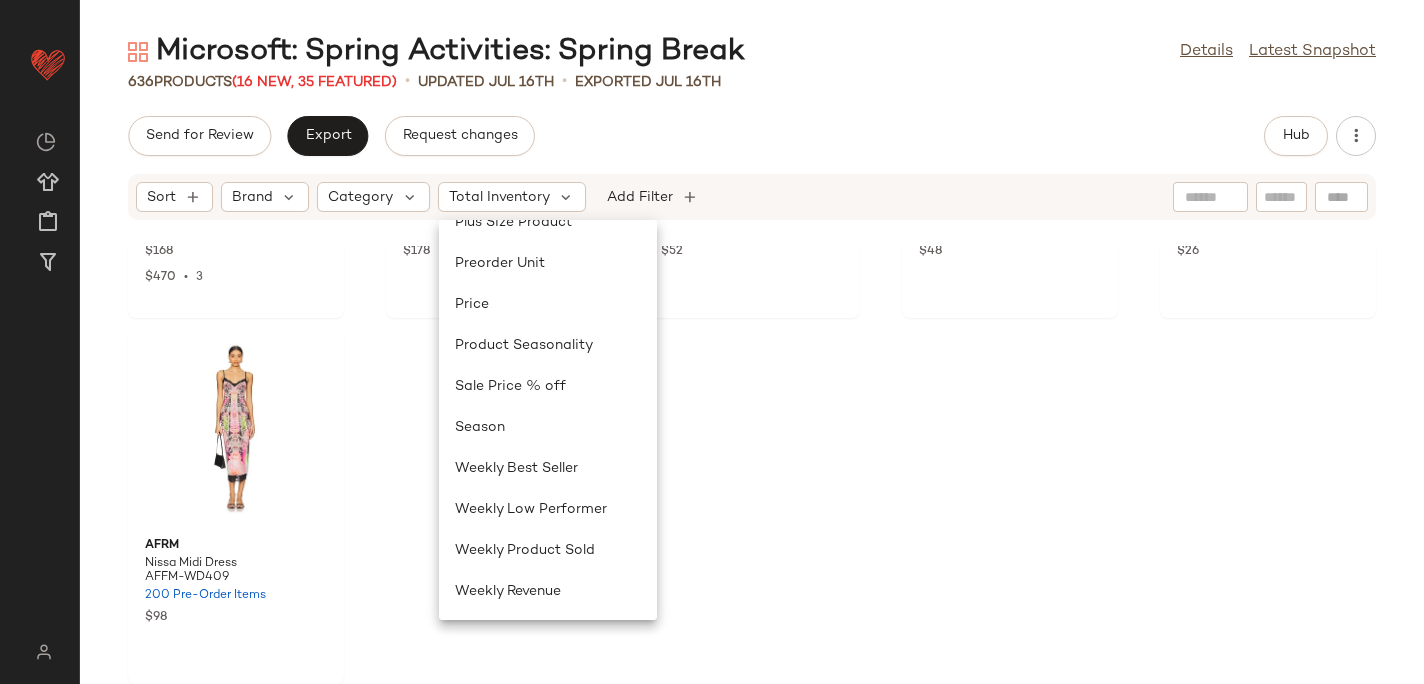 scroll, scrollTop: 846, scrollLeft: 0, axis: vertical 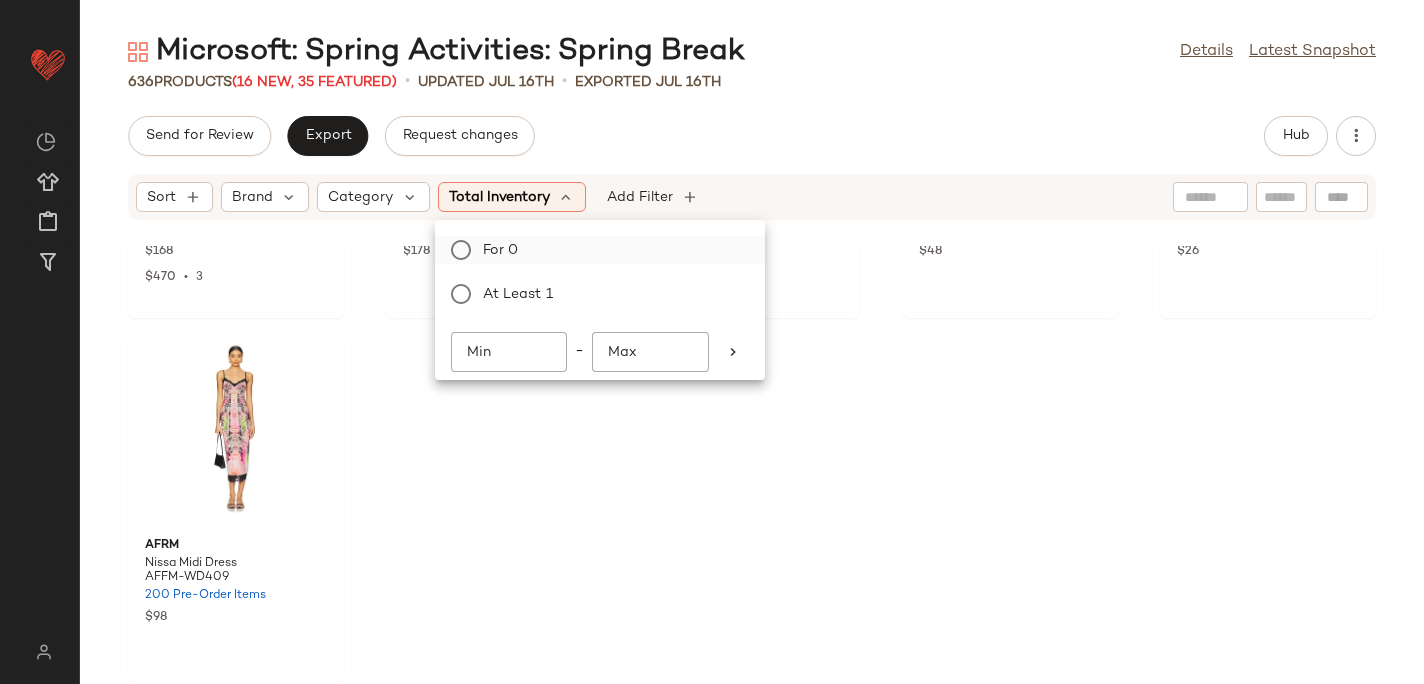 click on "For 0" 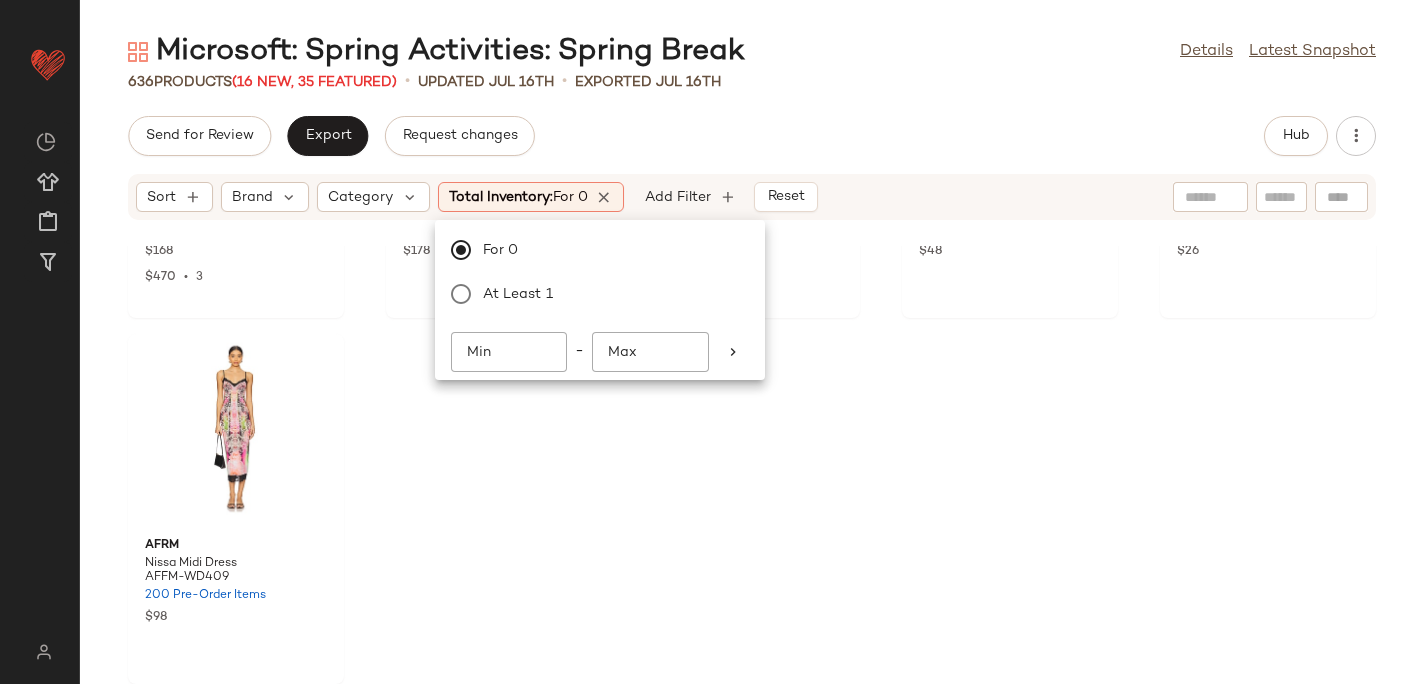 click on "Send for Review   Export   Request changes   Hub  Sort  Brand  Category  Total Inventory:   For 0 Add Filter   Reset  Lovers and Friends Ashby Crochet Top LOVF-WS2763 45 in stock $168 $470  •  3 Lovers and Friends Ashby Crochet Skirt LOVF-WQ778 34 in stock $178  SET  MORE TO COME Amelia Ruffle Bikini Top MOTO-WX22 76 in stock $52  SET  MORE TO COME Amelia Ruffle Bikini Bottom MOTO-WX21 92 in stock $48 Emi Jay Heartbreaker Clip EJAY-WA265 130 in stock $26 AFRM Nissa Midi Dress AFFM-WD409 200 Pre-Order Items $98" at bounding box center (752, 400) 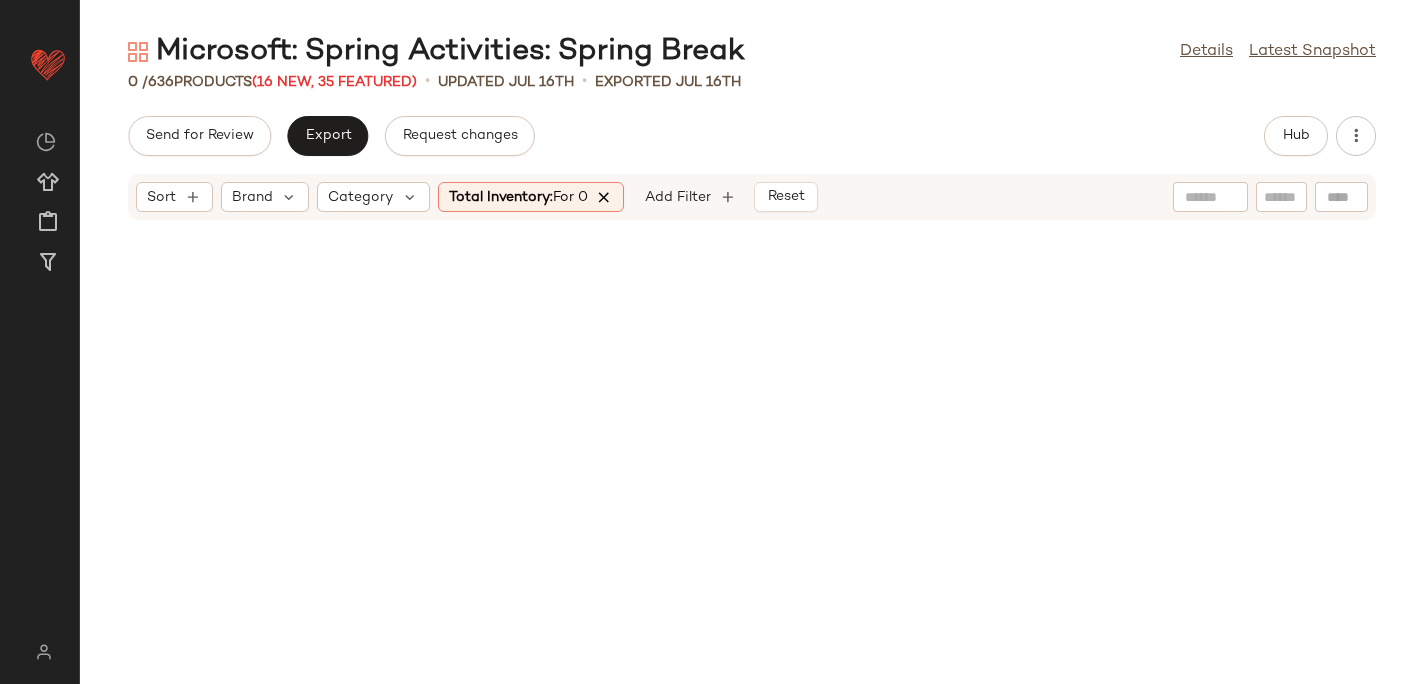 click at bounding box center [605, 197] 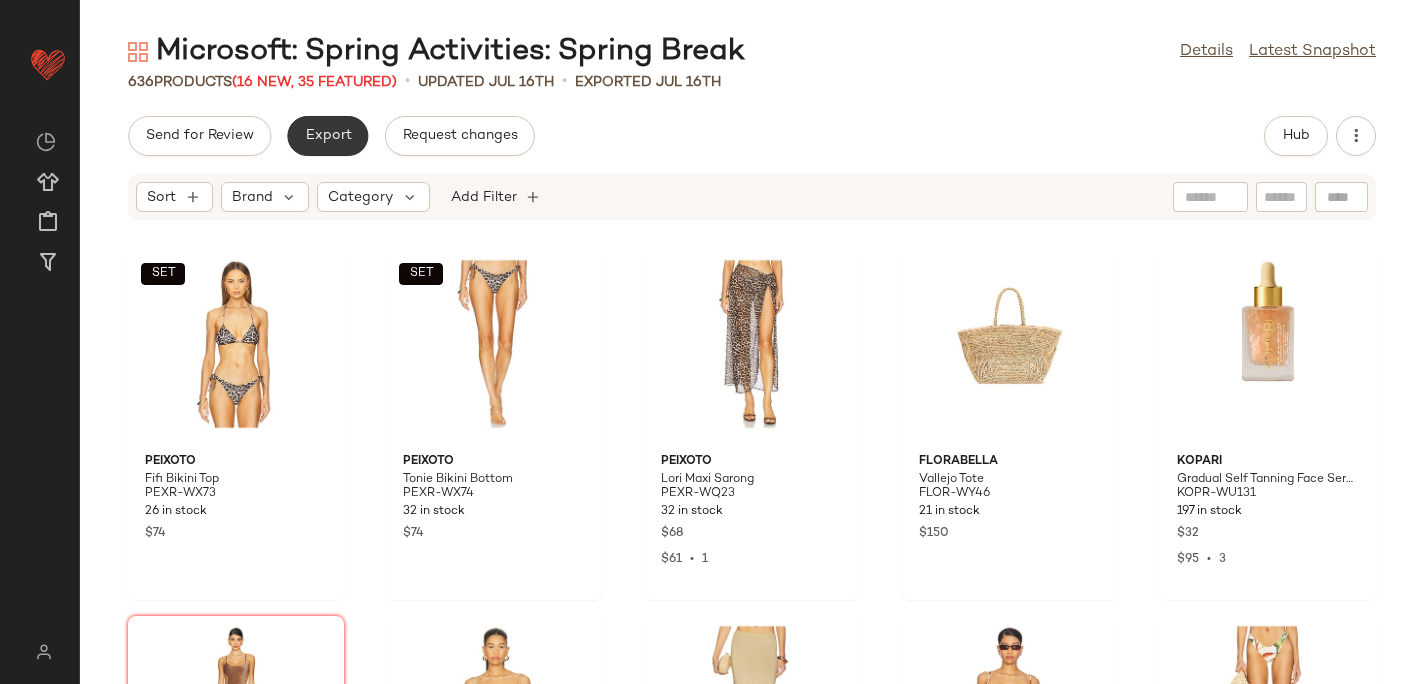 click on "Export" at bounding box center [327, 136] 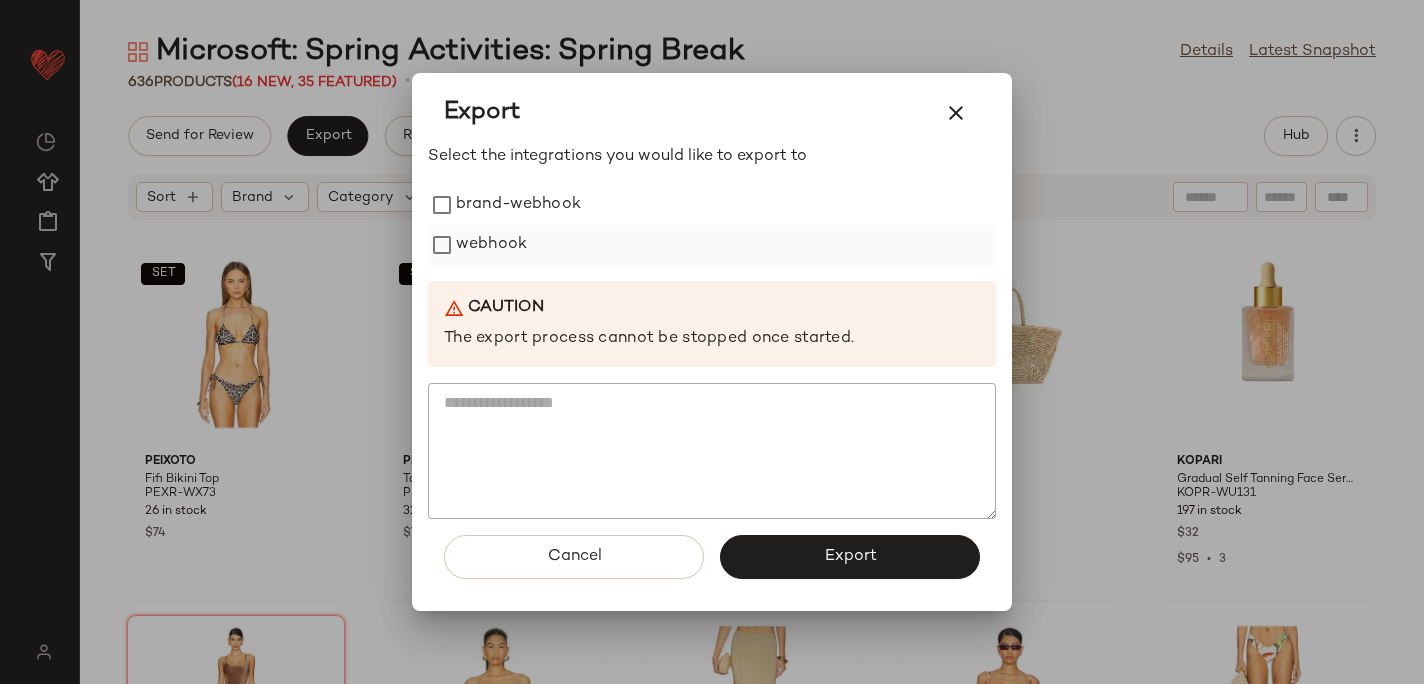 click on "webhook" at bounding box center (491, 245) 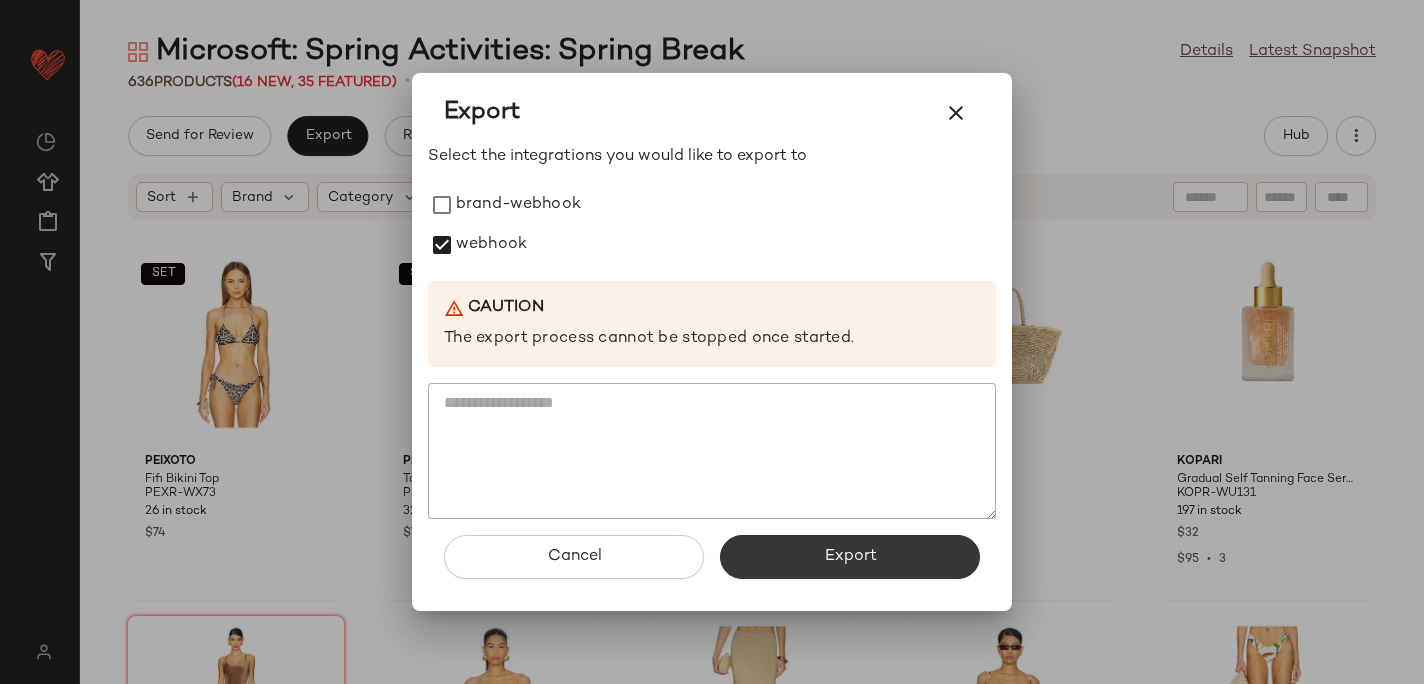 click on "Export" at bounding box center (850, 557) 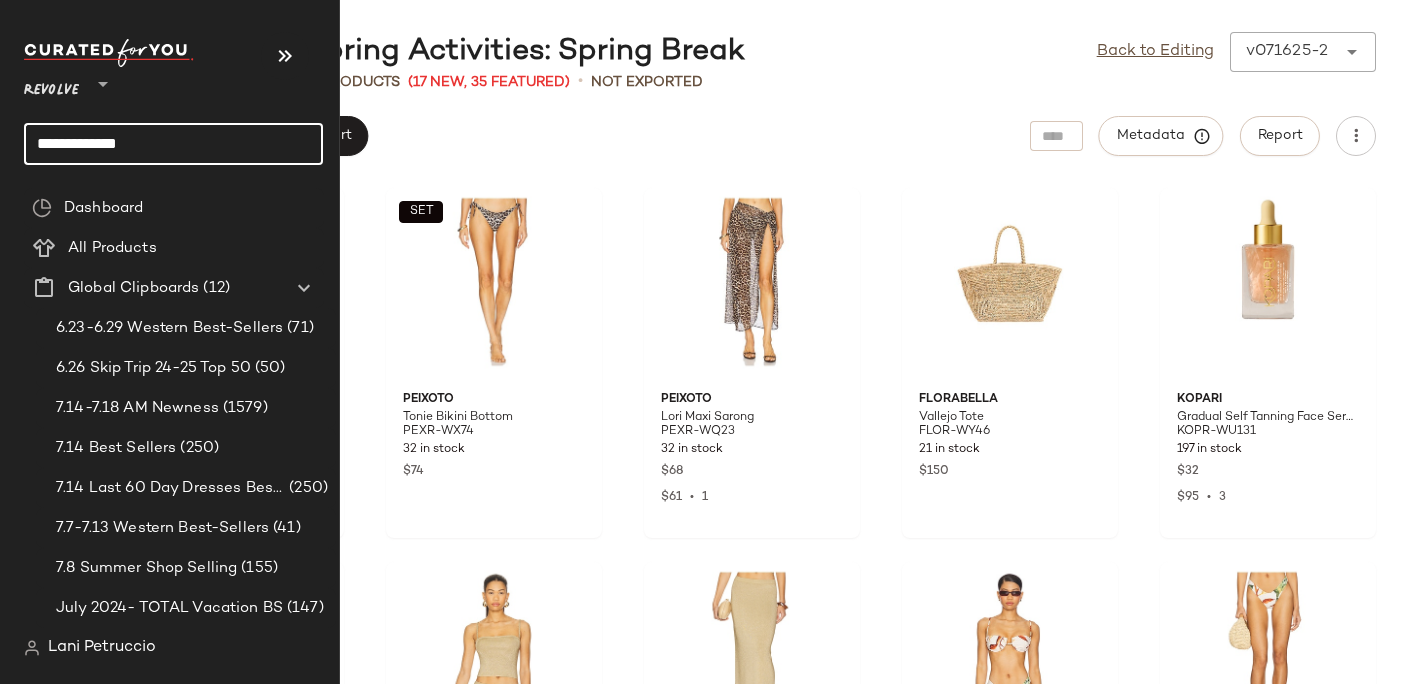 click on "**********" 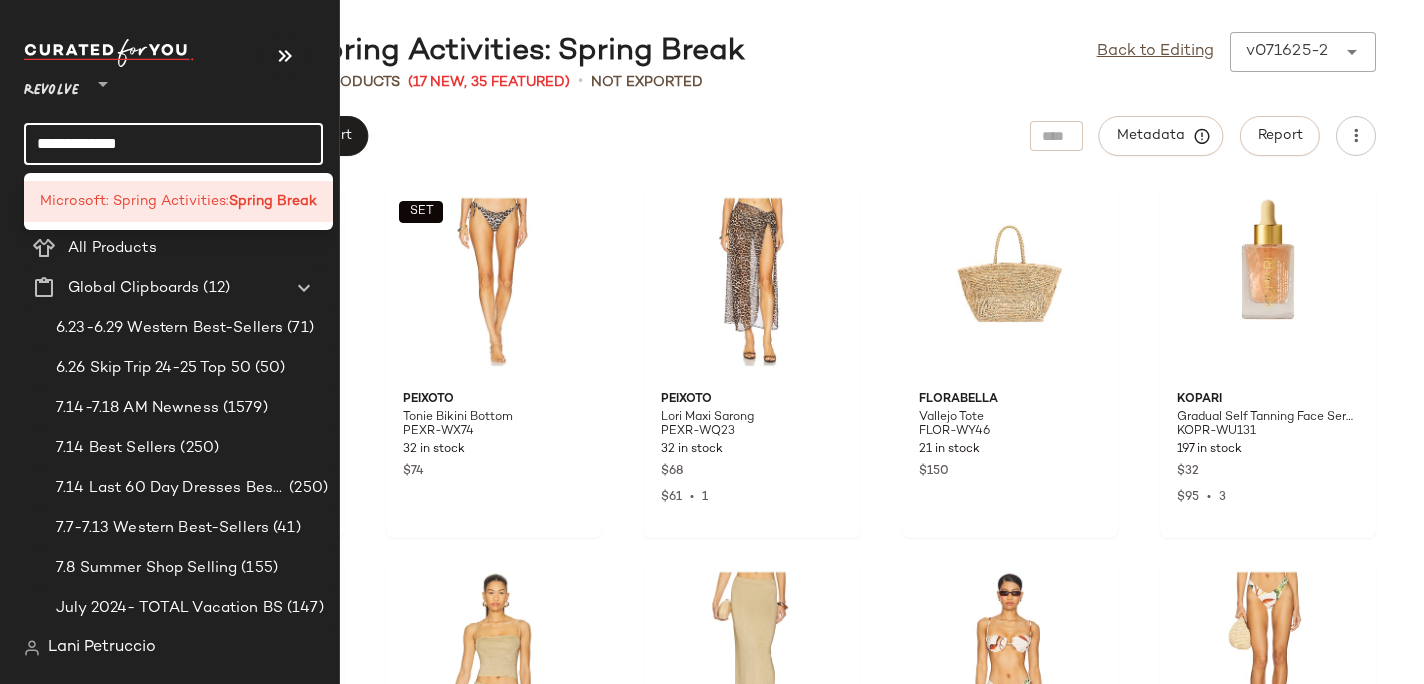 click on "**********" 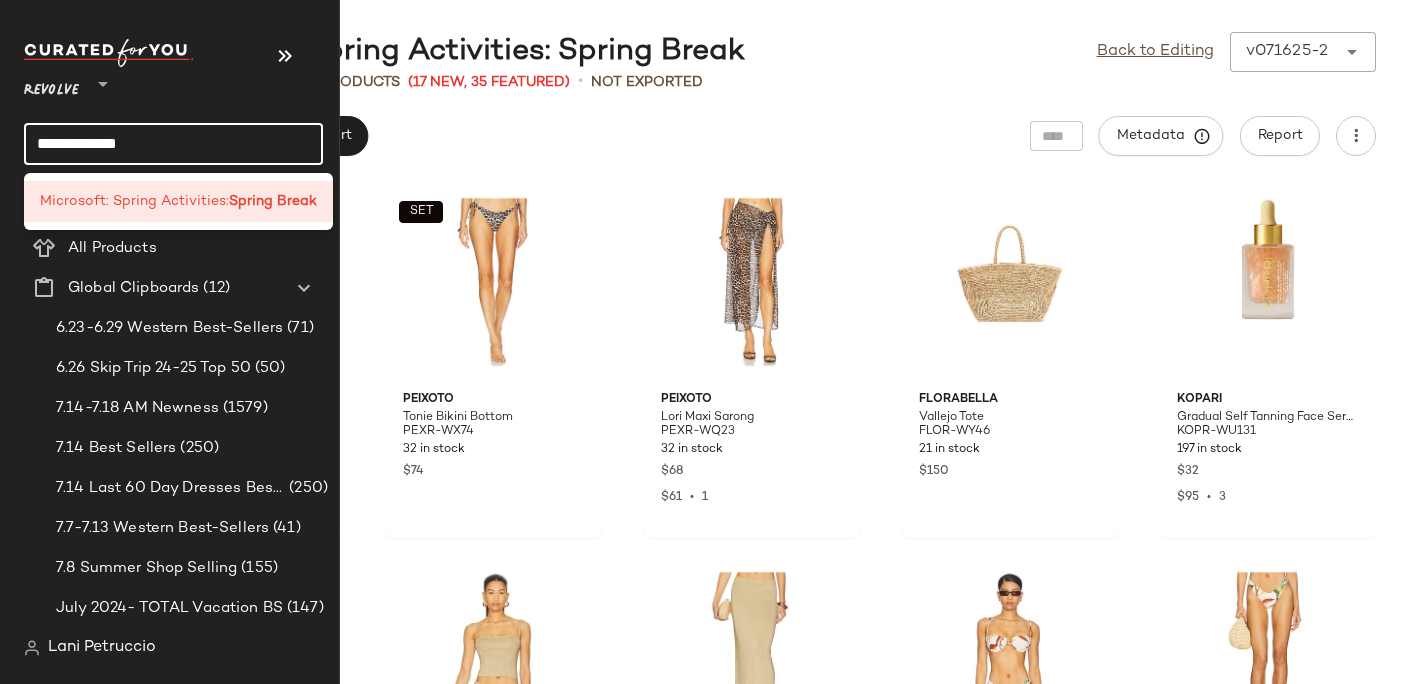 click on "**********" 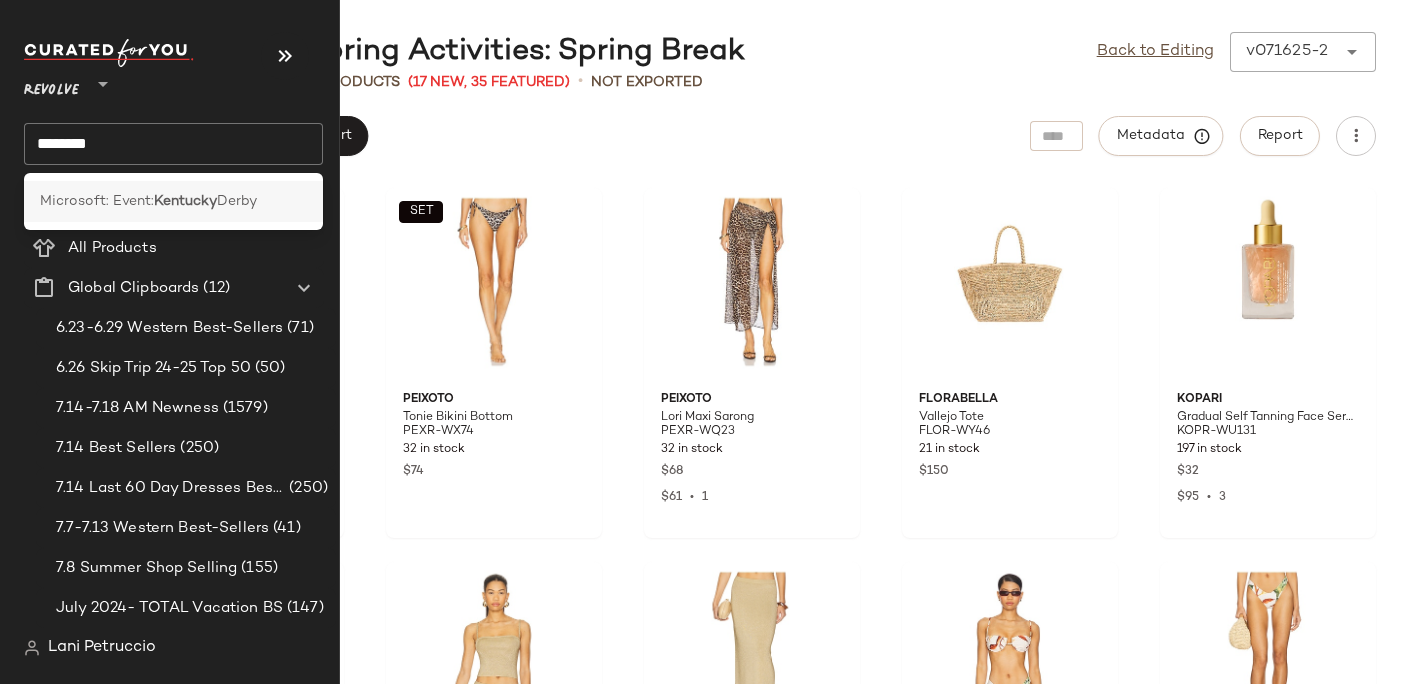 click on "Microsoft: Event:" at bounding box center [97, 201] 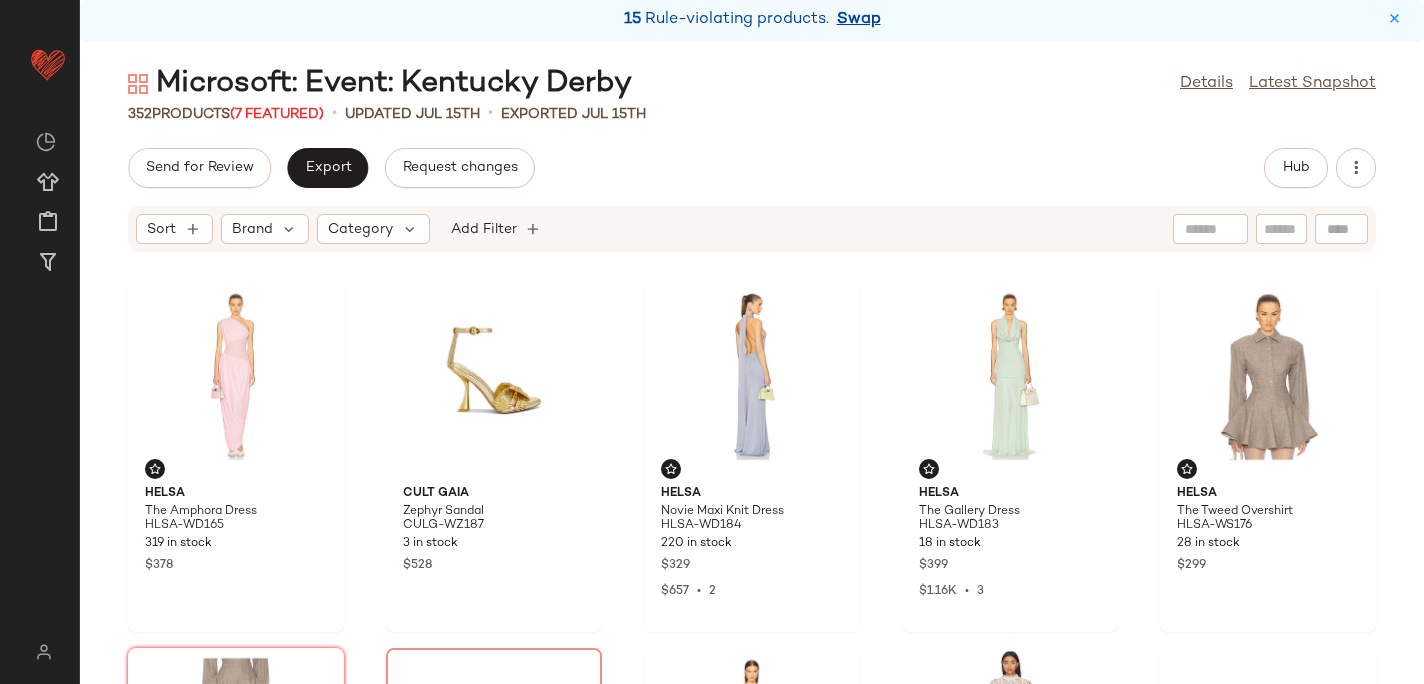 click on "Swap" at bounding box center (859, 20) 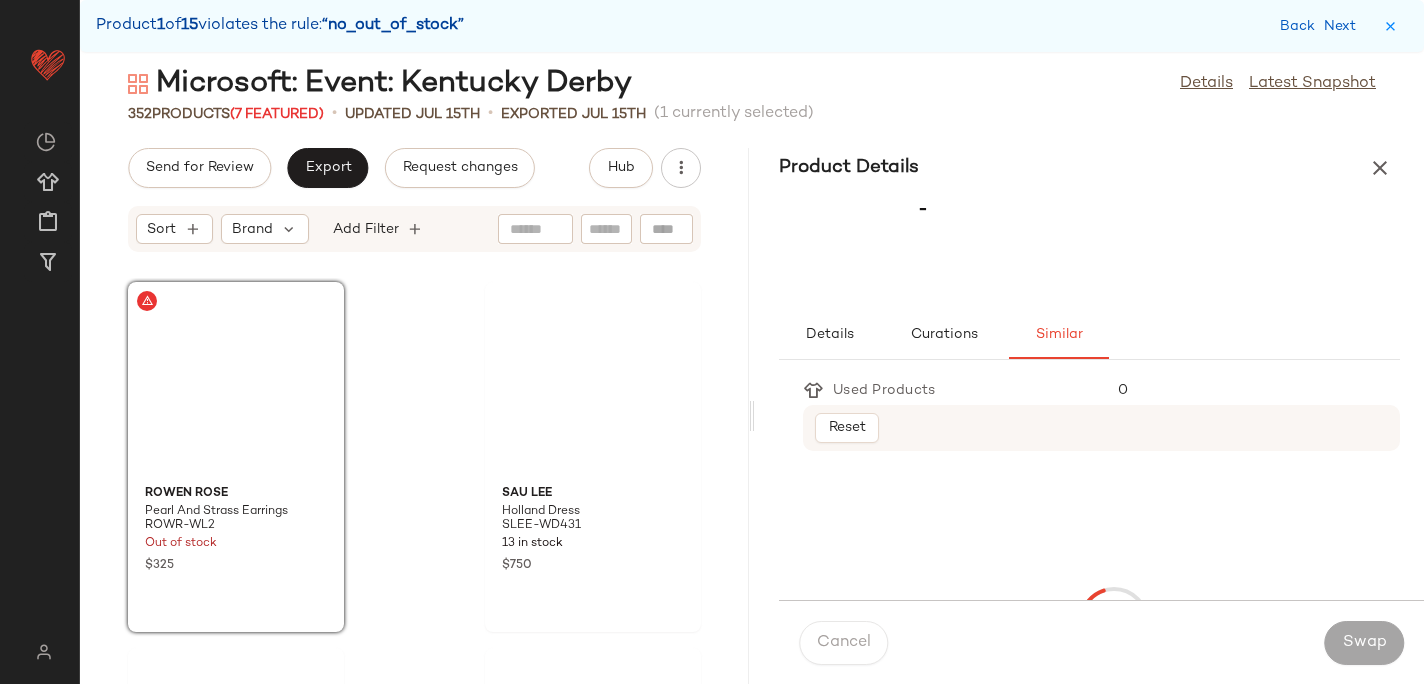scroll, scrollTop: 1098, scrollLeft: 0, axis: vertical 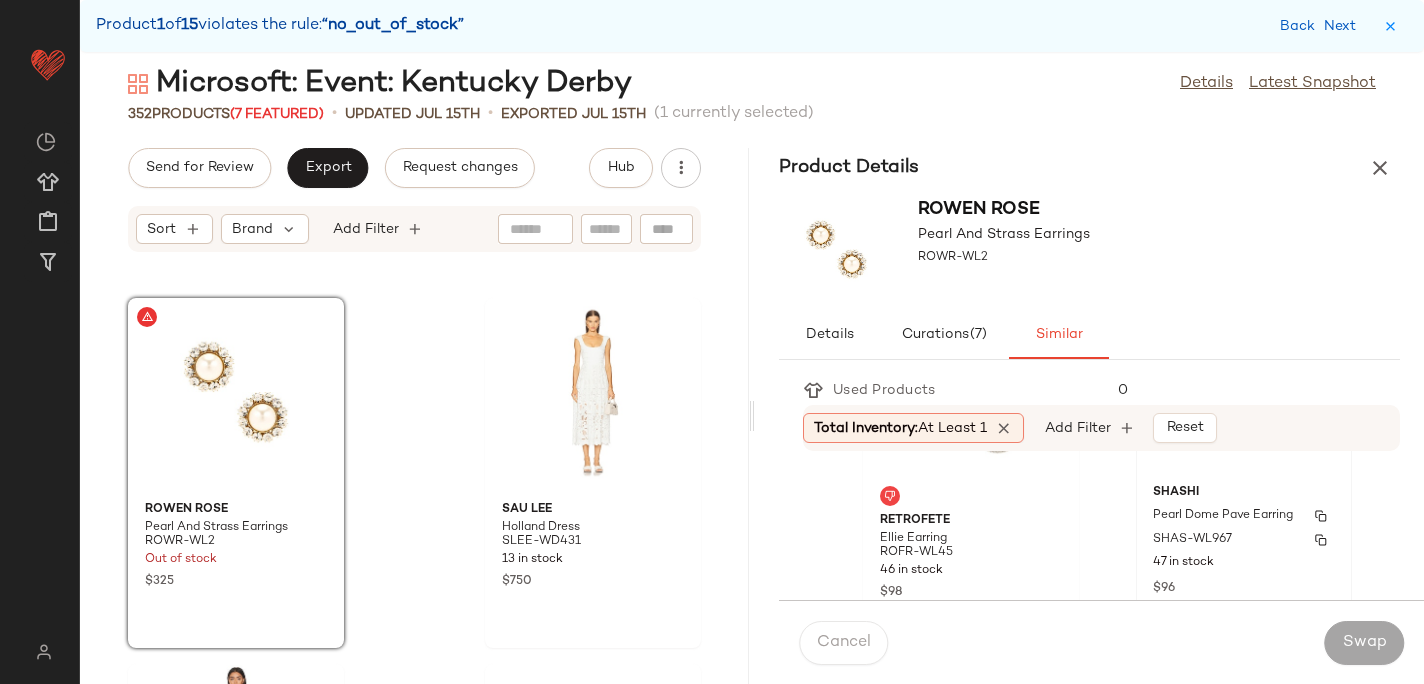 click on "SHAS-WL967" at bounding box center [1192, 540] 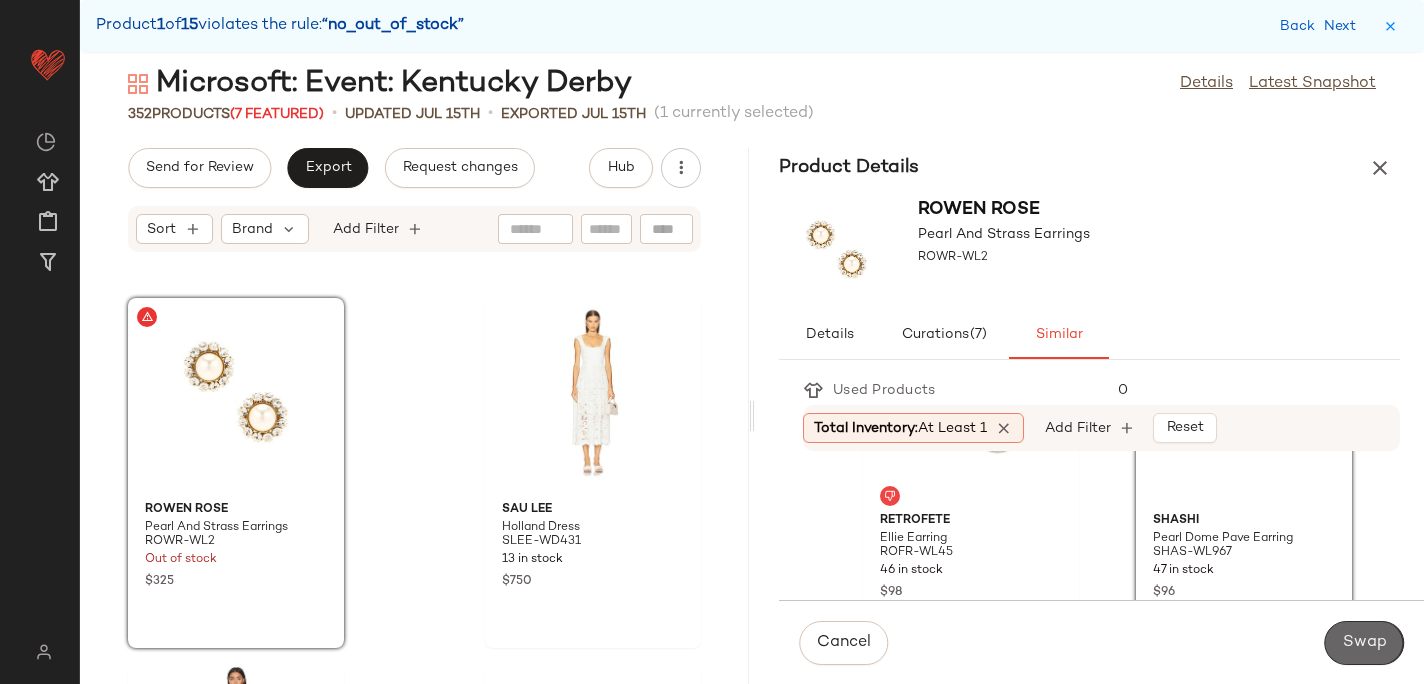 click on "Swap" 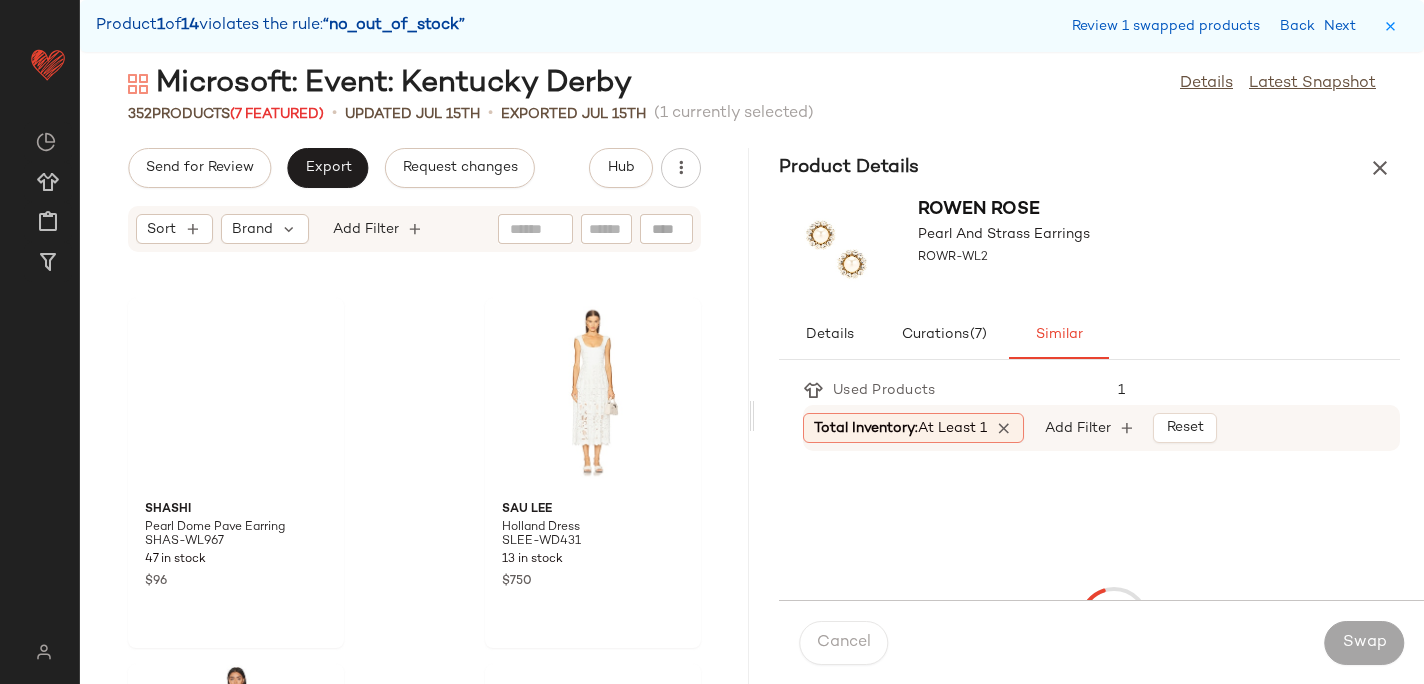 scroll, scrollTop: 5490, scrollLeft: 0, axis: vertical 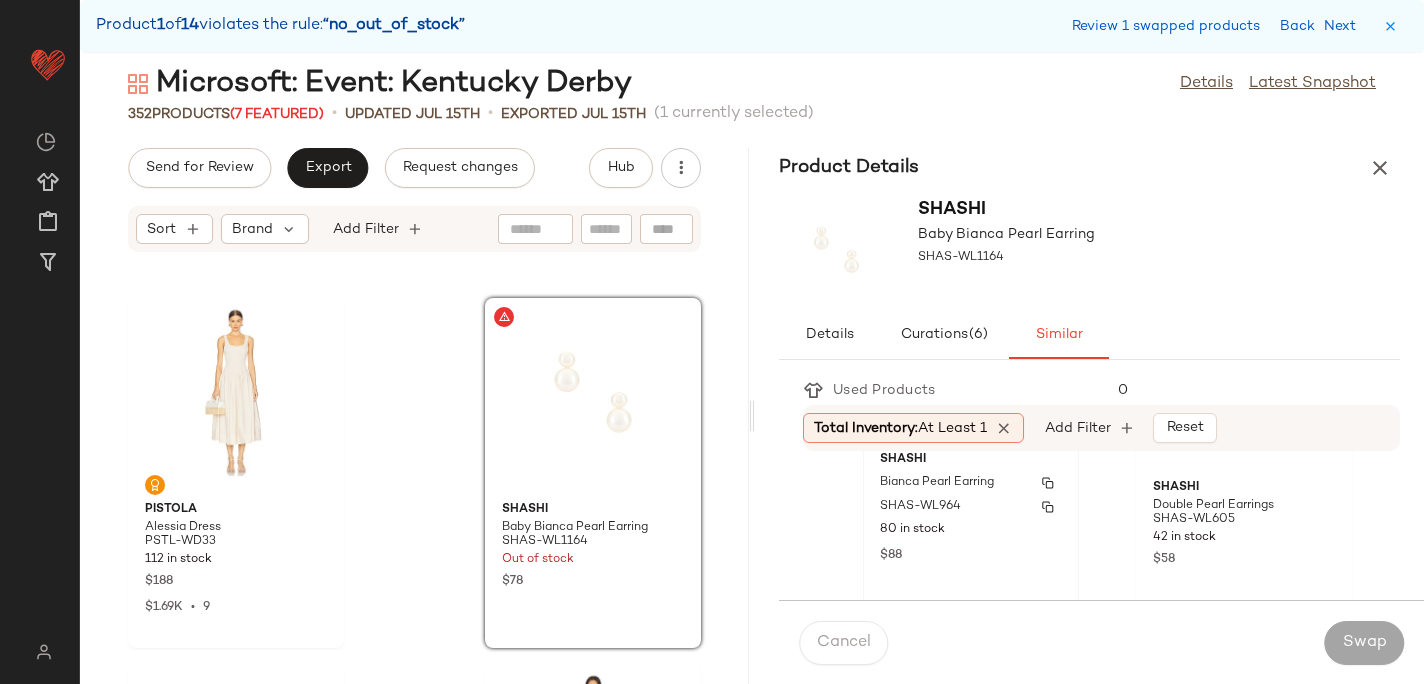 click on "80 in stock" at bounding box center (971, 530) 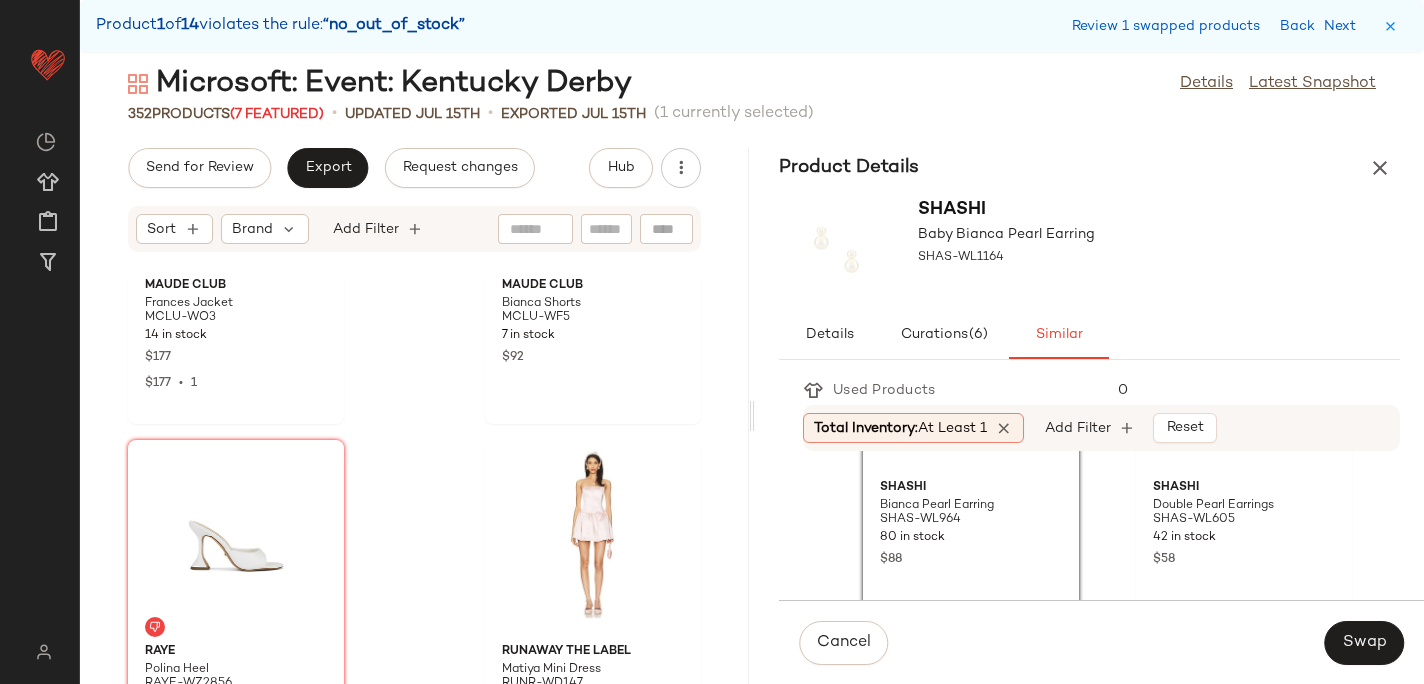 scroll, scrollTop: 6810, scrollLeft: 0, axis: vertical 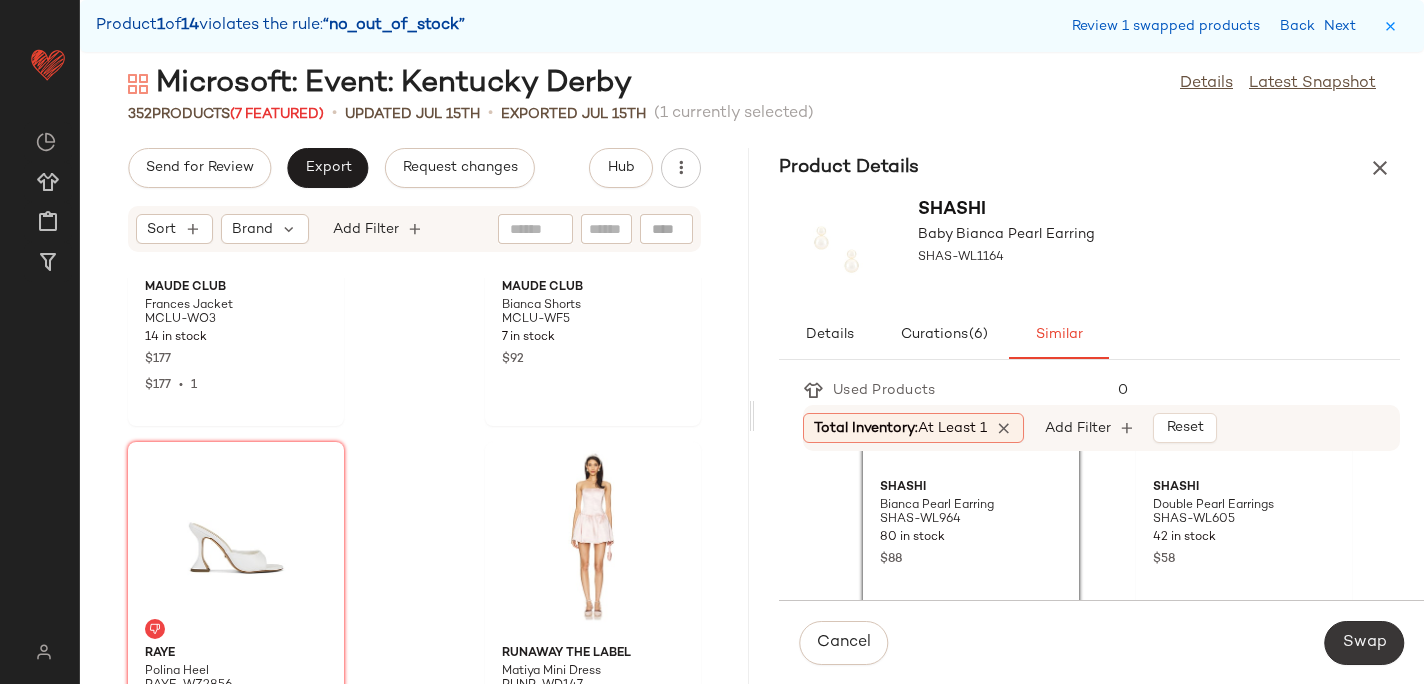 click on "Swap" at bounding box center [1364, 643] 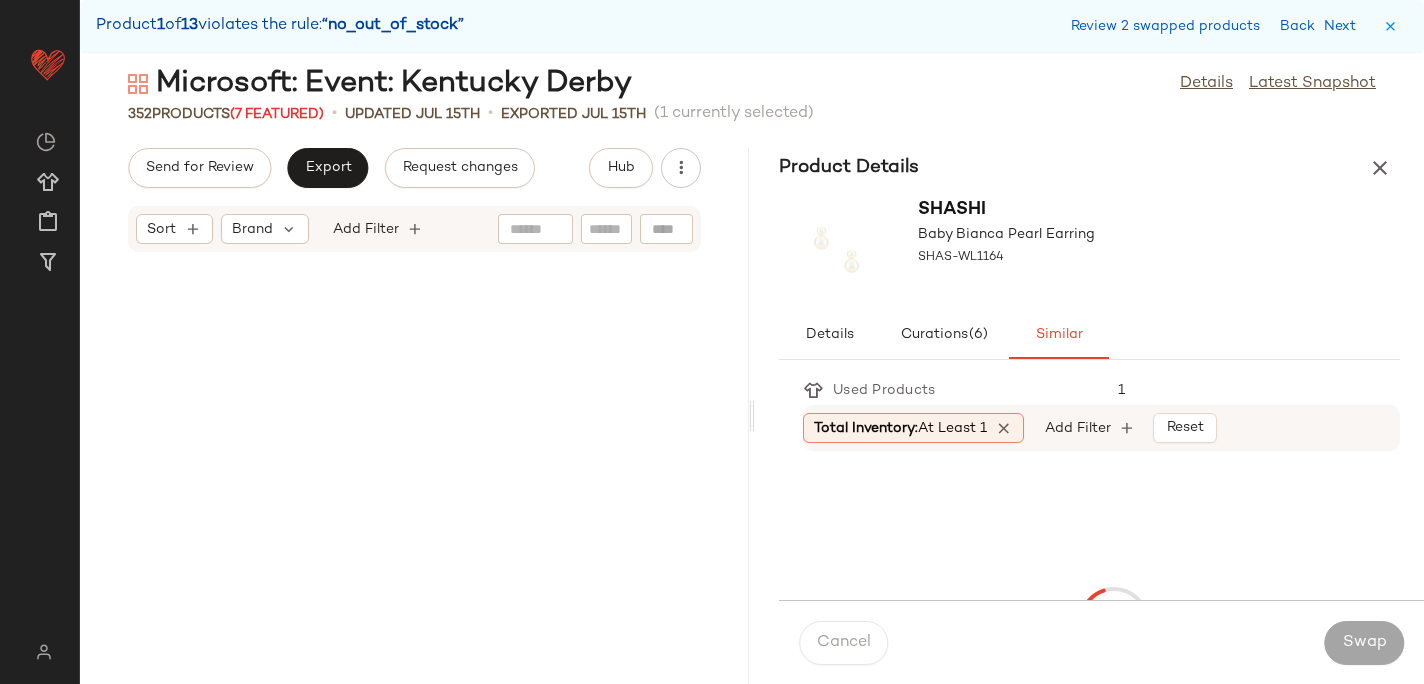 scroll, scrollTop: 8784, scrollLeft: 0, axis: vertical 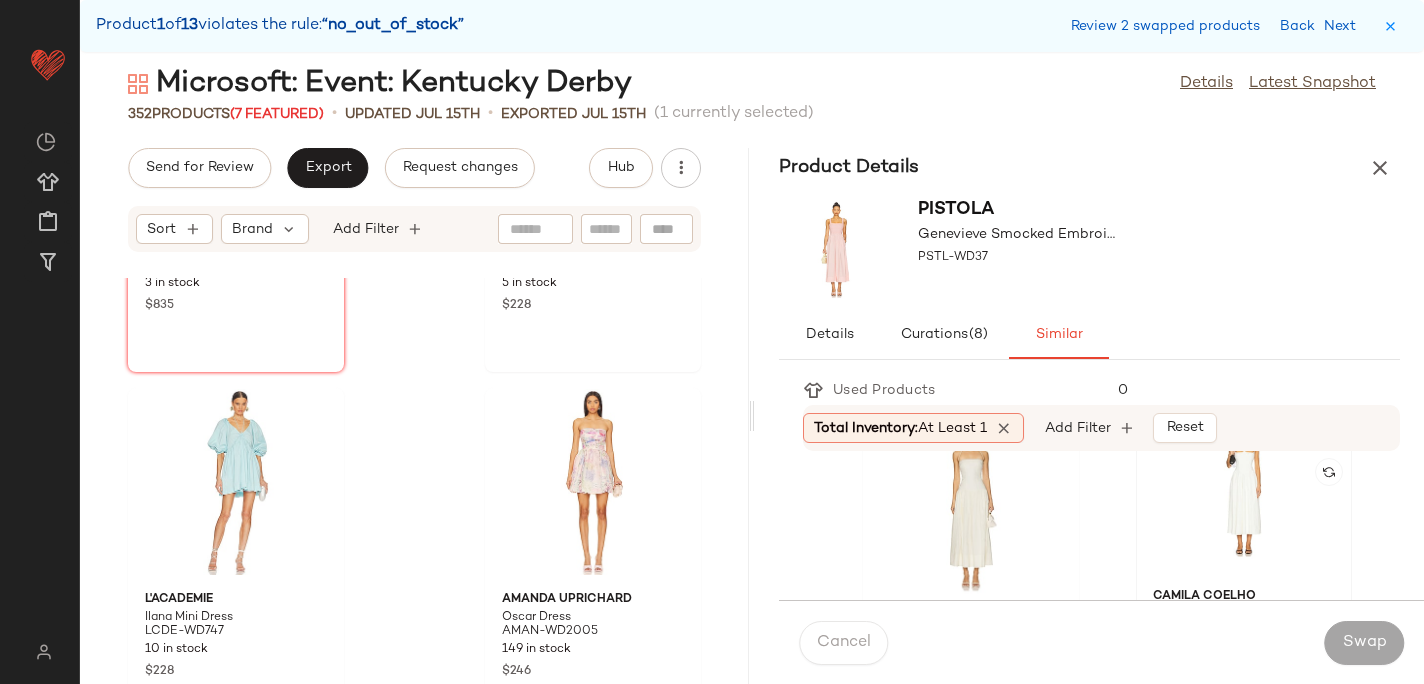 click on "Camila Coelho Antonella Midi Dress COEL-WD535 71 in stock $269 $538  •  2" 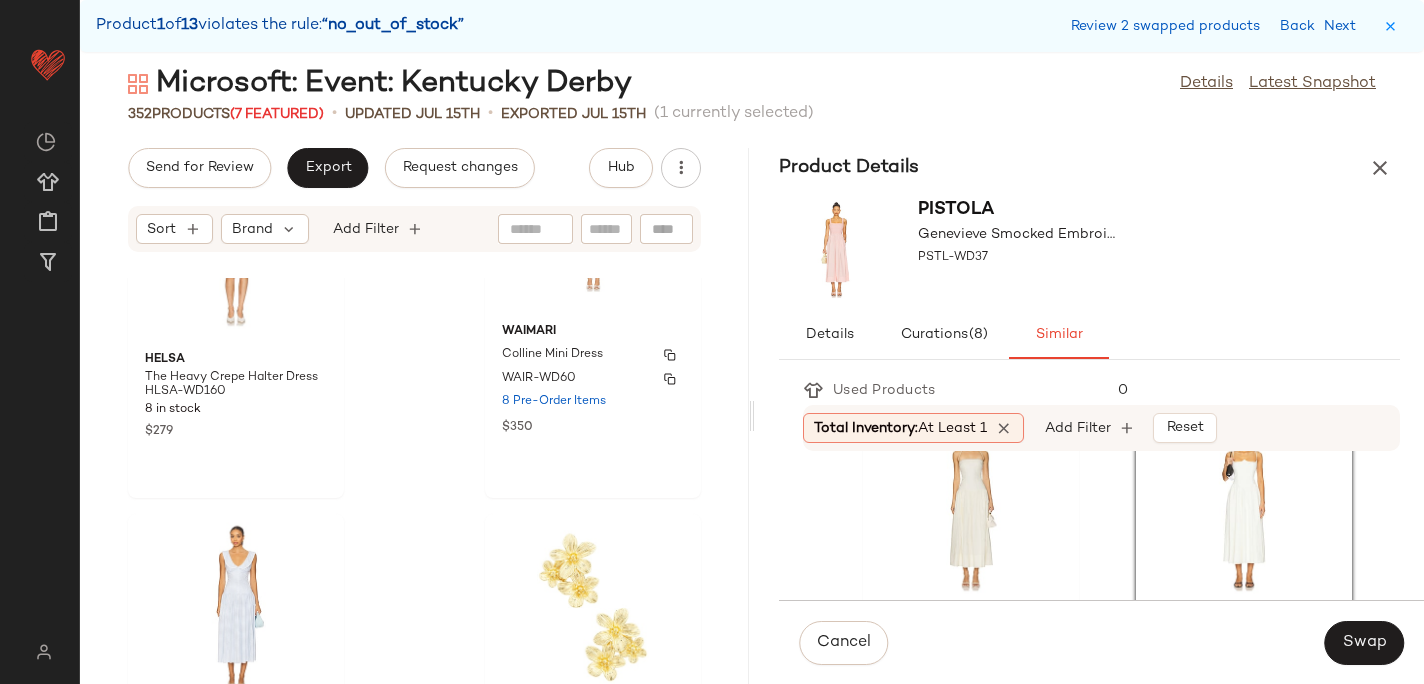 scroll, scrollTop: 8203, scrollLeft: 0, axis: vertical 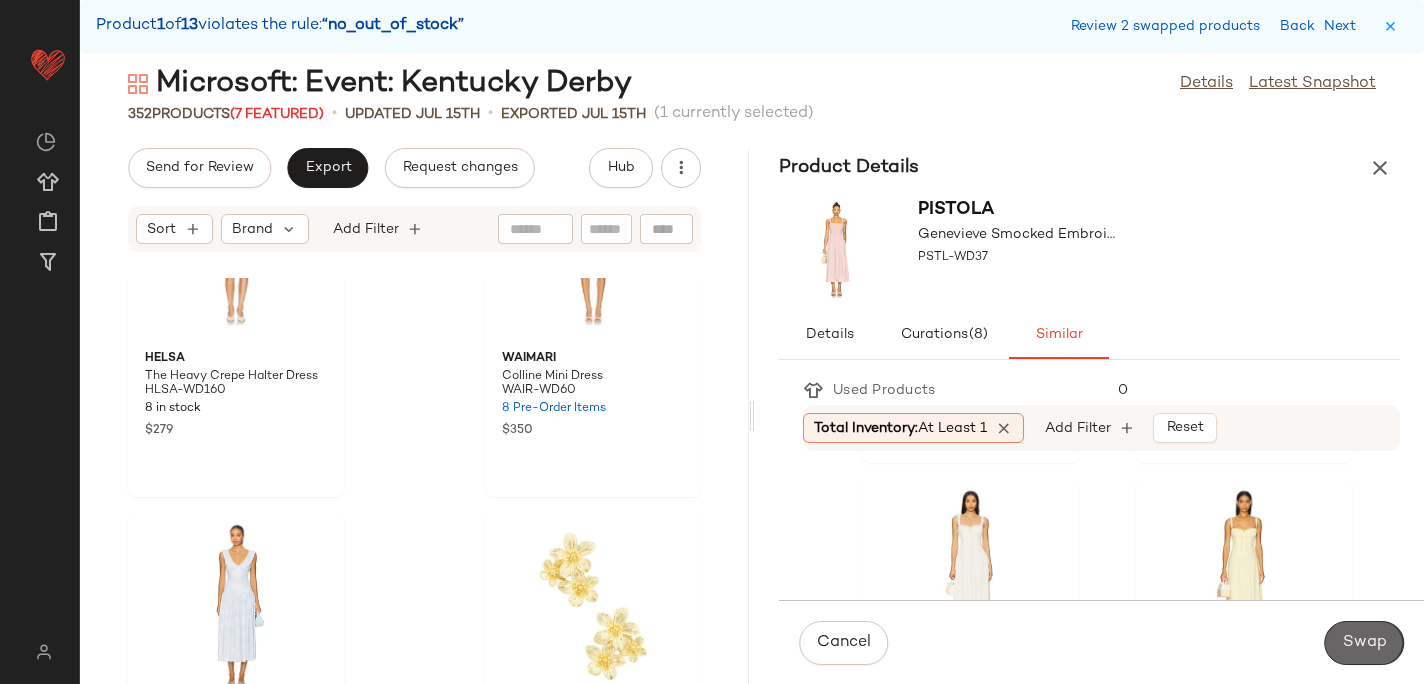 click on "Swap" 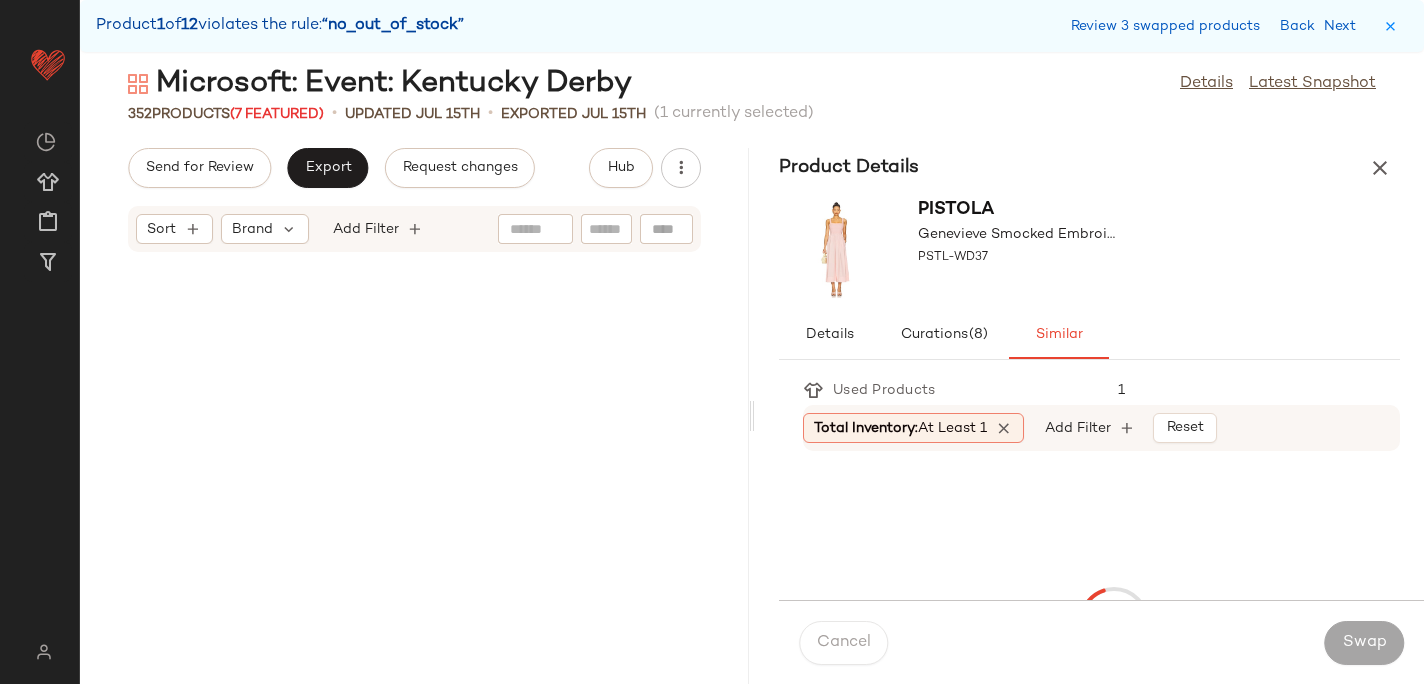 scroll, scrollTop: 18300, scrollLeft: 0, axis: vertical 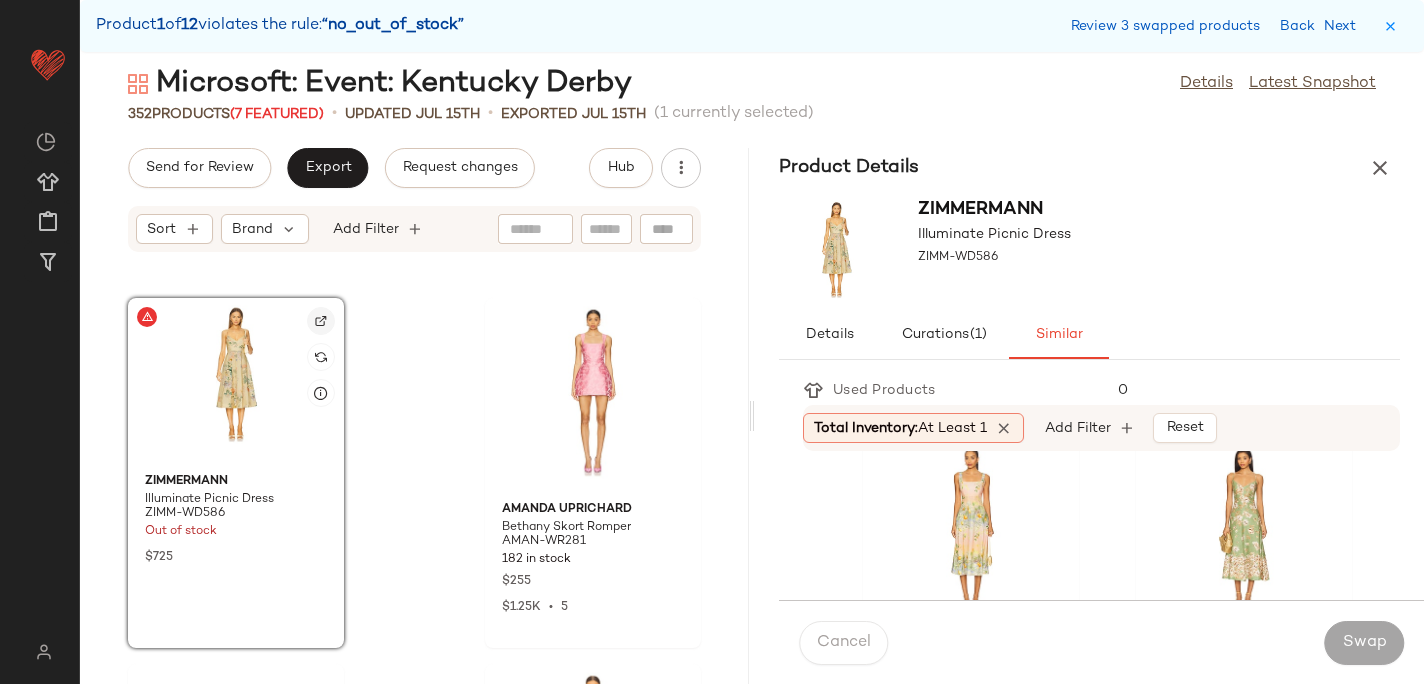 click at bounding box center (321, 321) 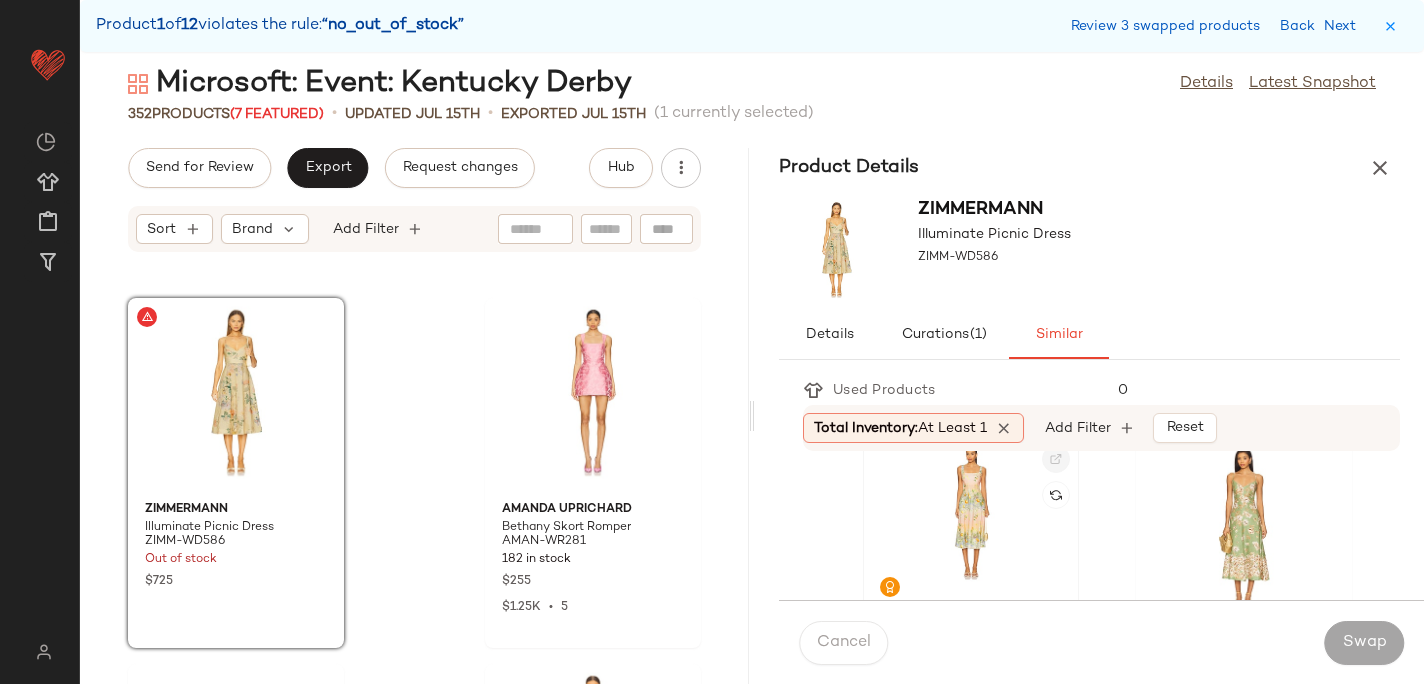 click at bounding box center (1056, 459) 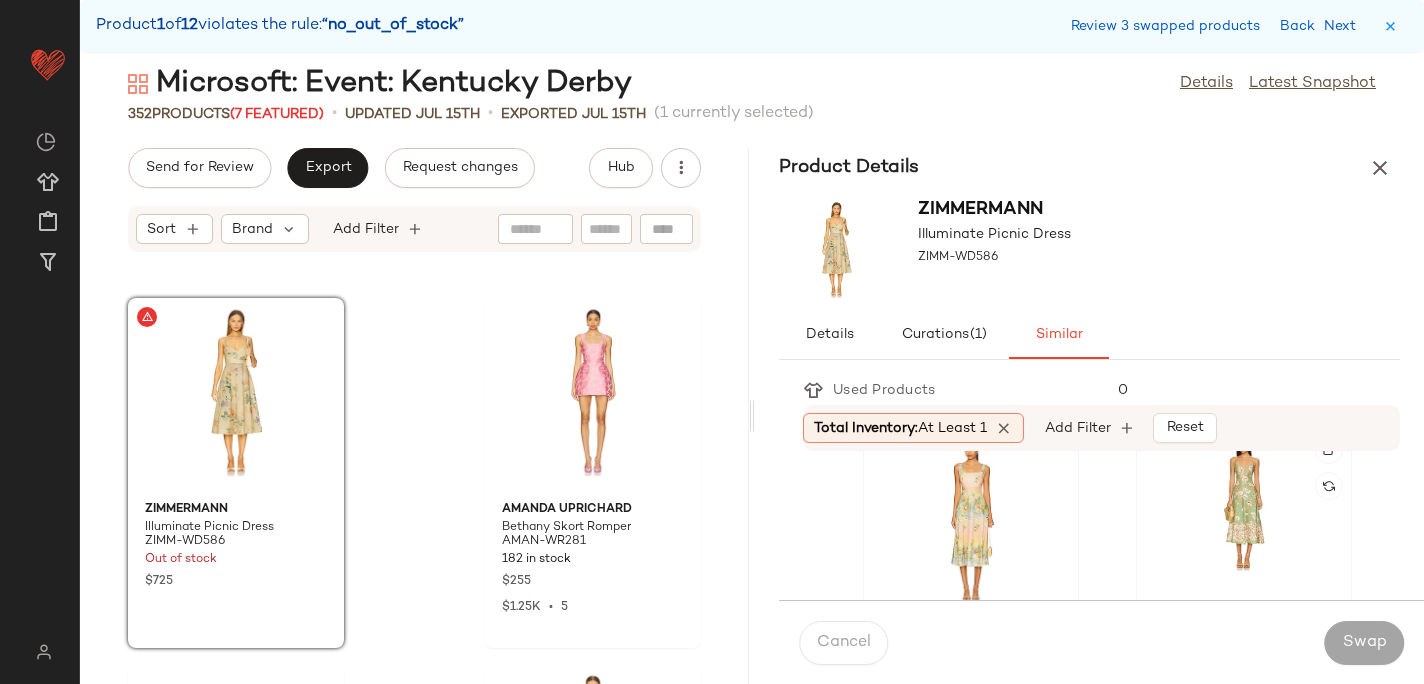 scroll, scrollTop: 39, scrollLeft: 0, axis: vertical 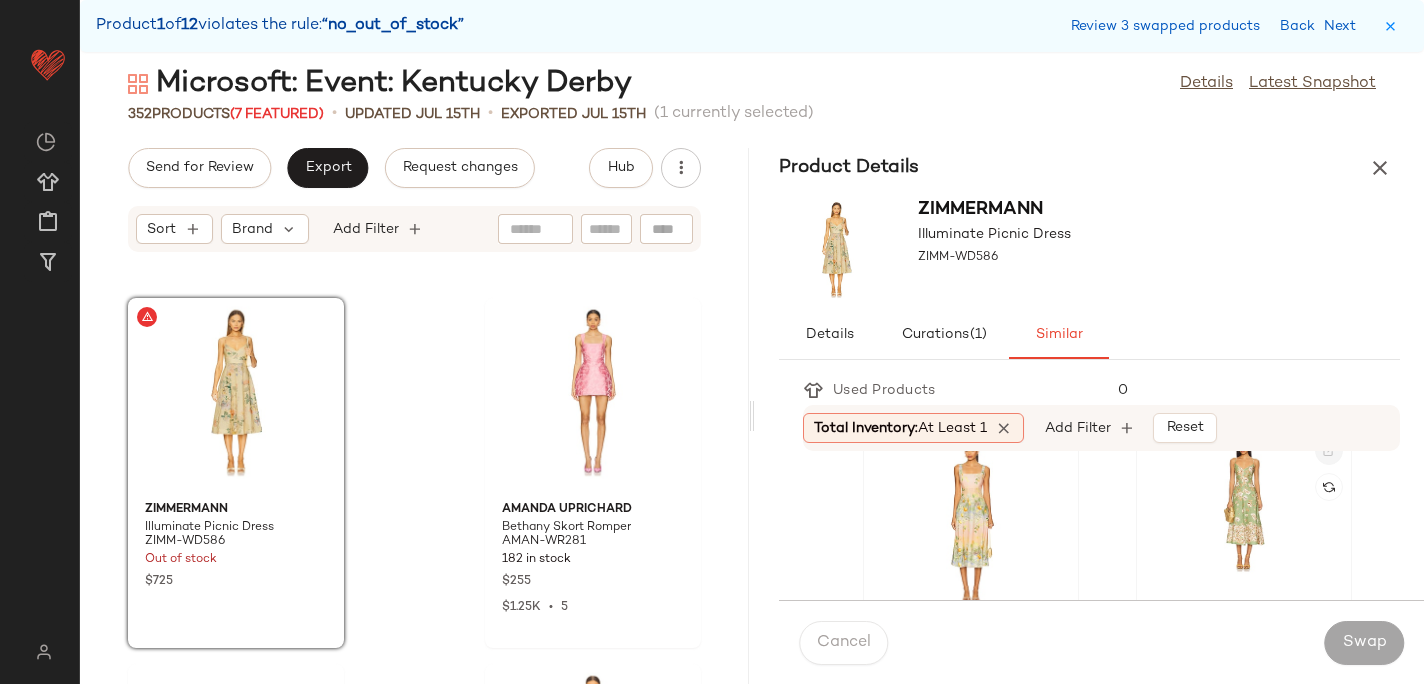 click at bounding box center [1329, 451] 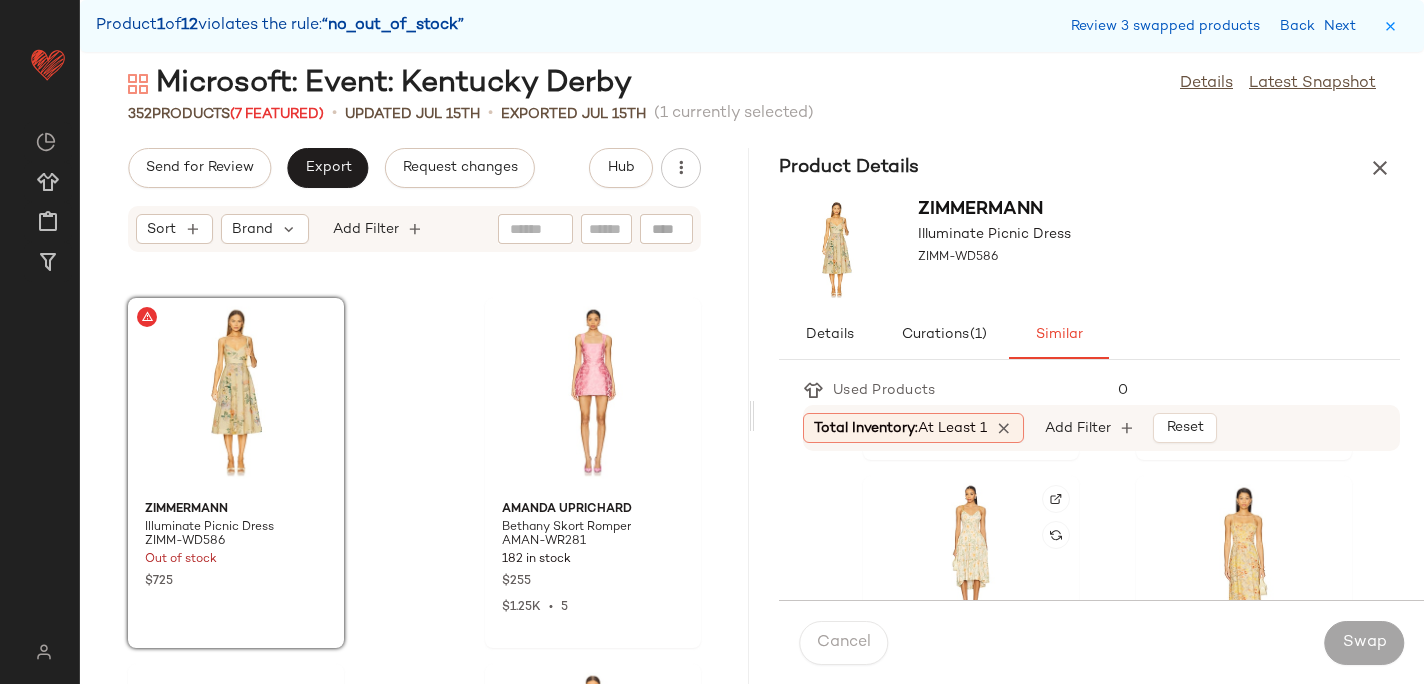 scroll, scrollTop: 1823, scrollLeft: 0, axis: vertical 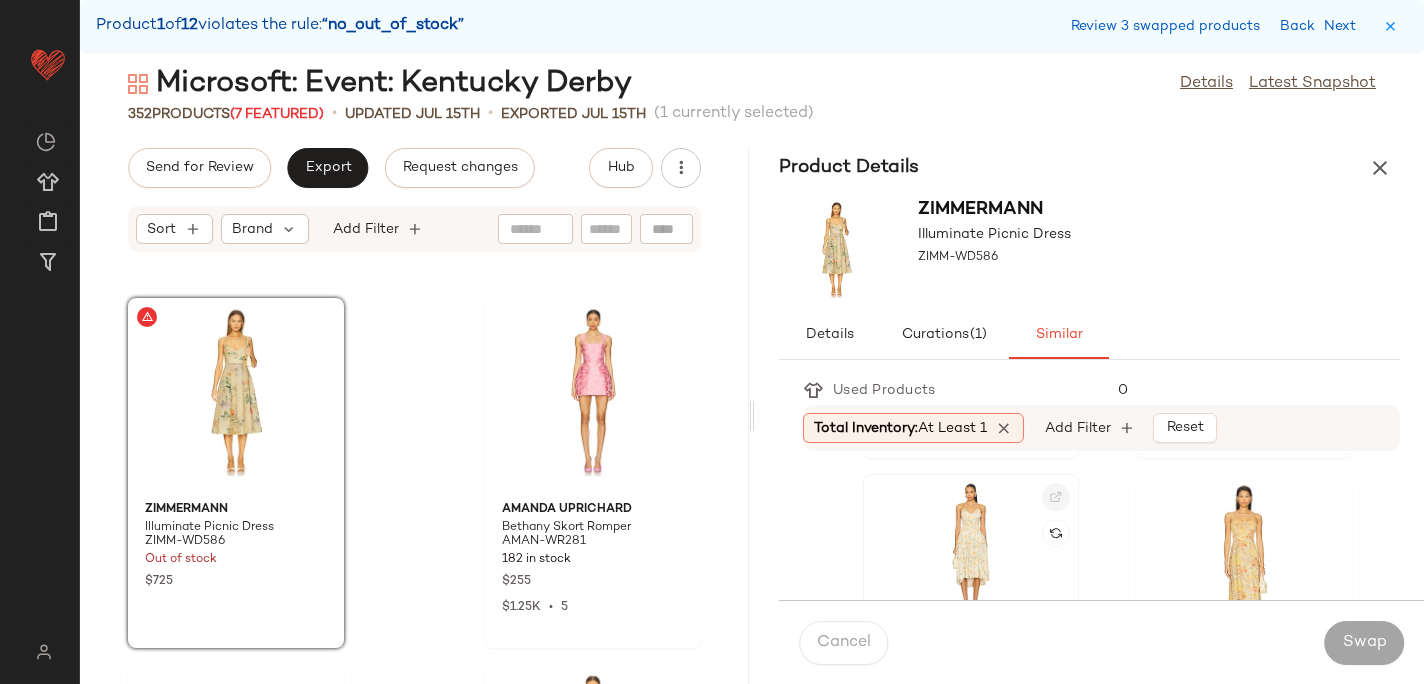 click 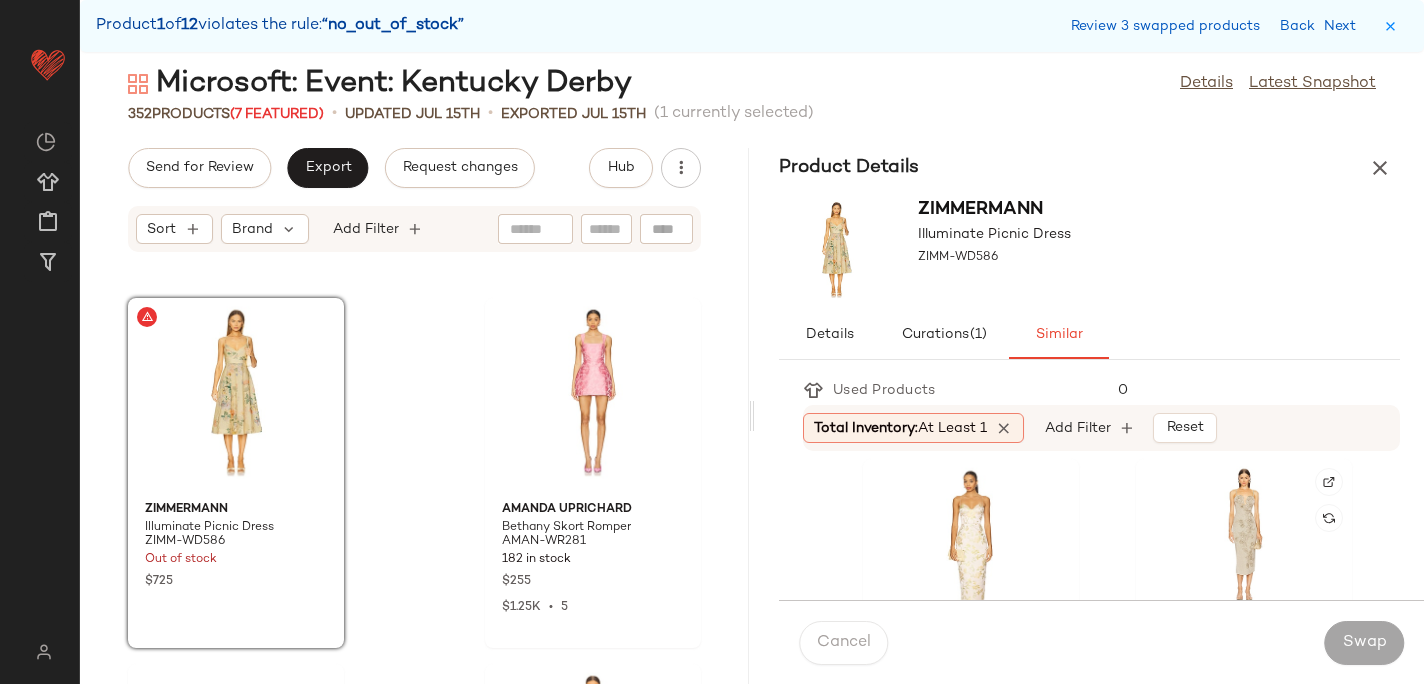 scroll, scrollTop: 2933, scrollLeft: 0, axis: vertical 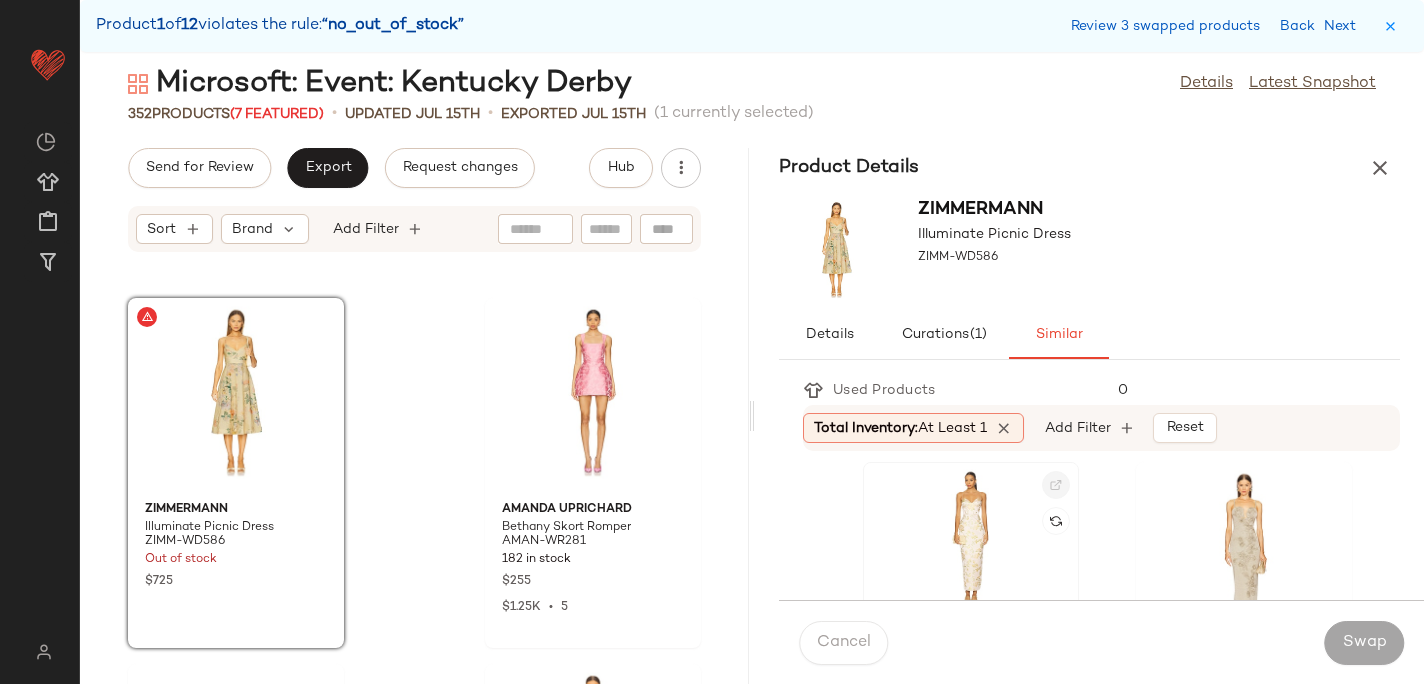 click 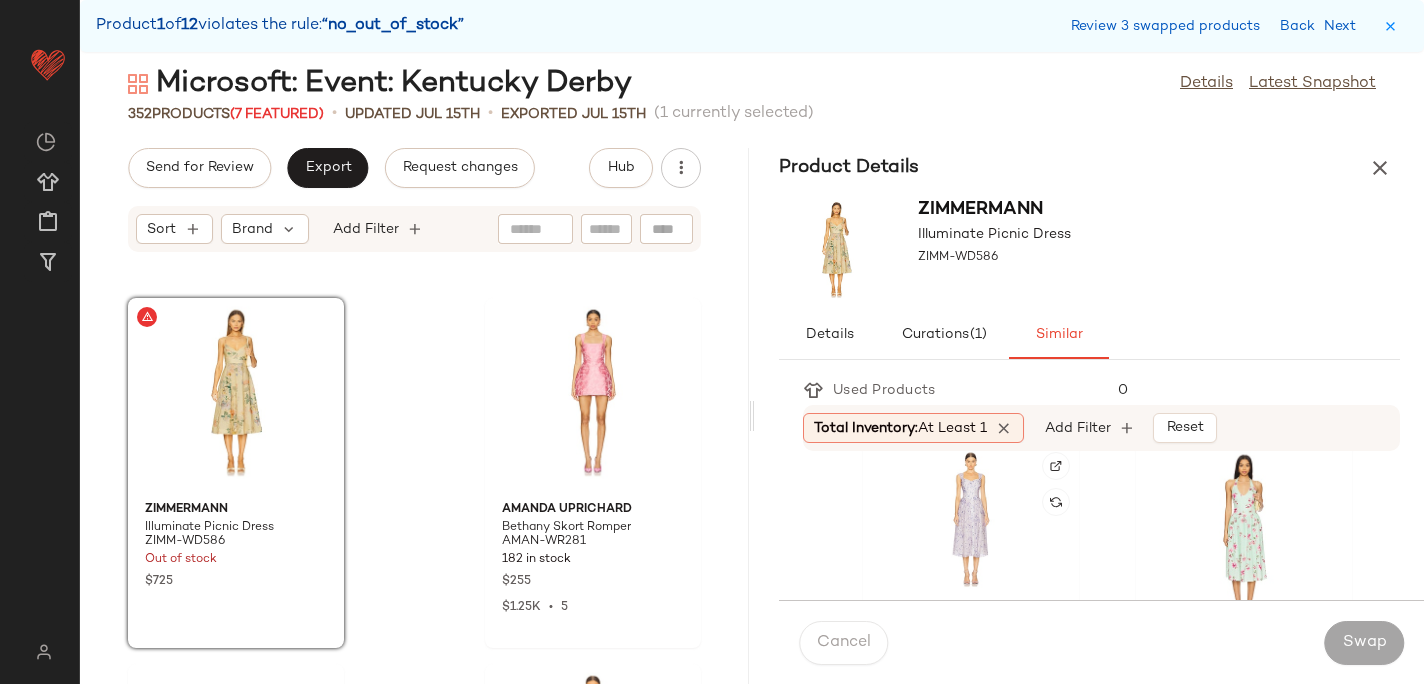 scroll, scrollTop: 3685, scrollLeft: 0, axis: vertical 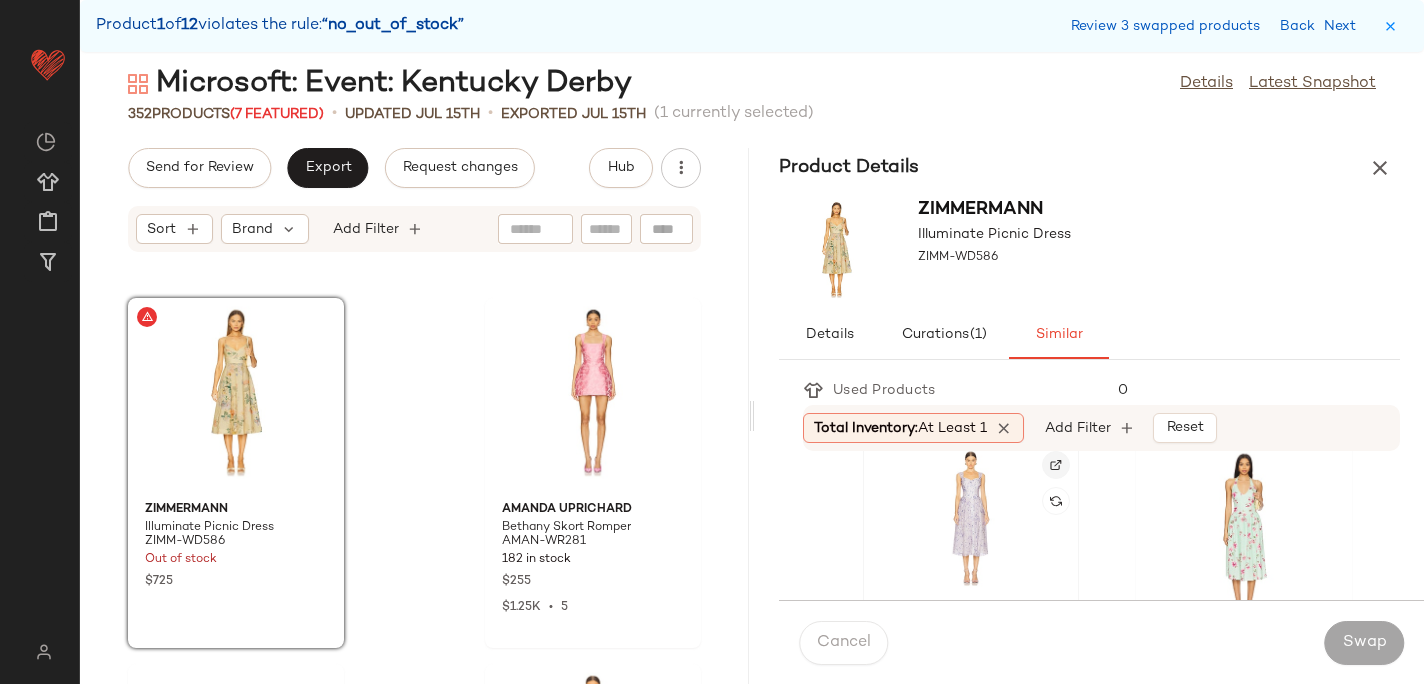 click at bounding box center [1056, 465] 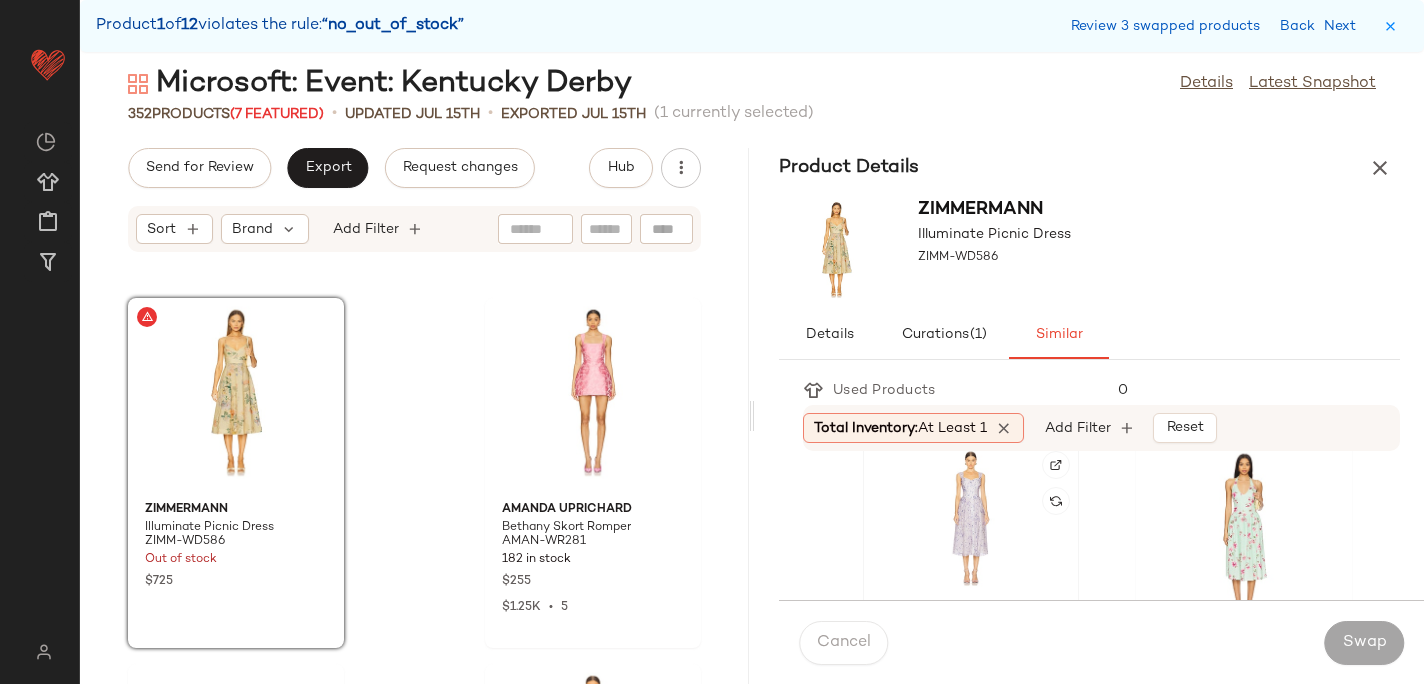 click 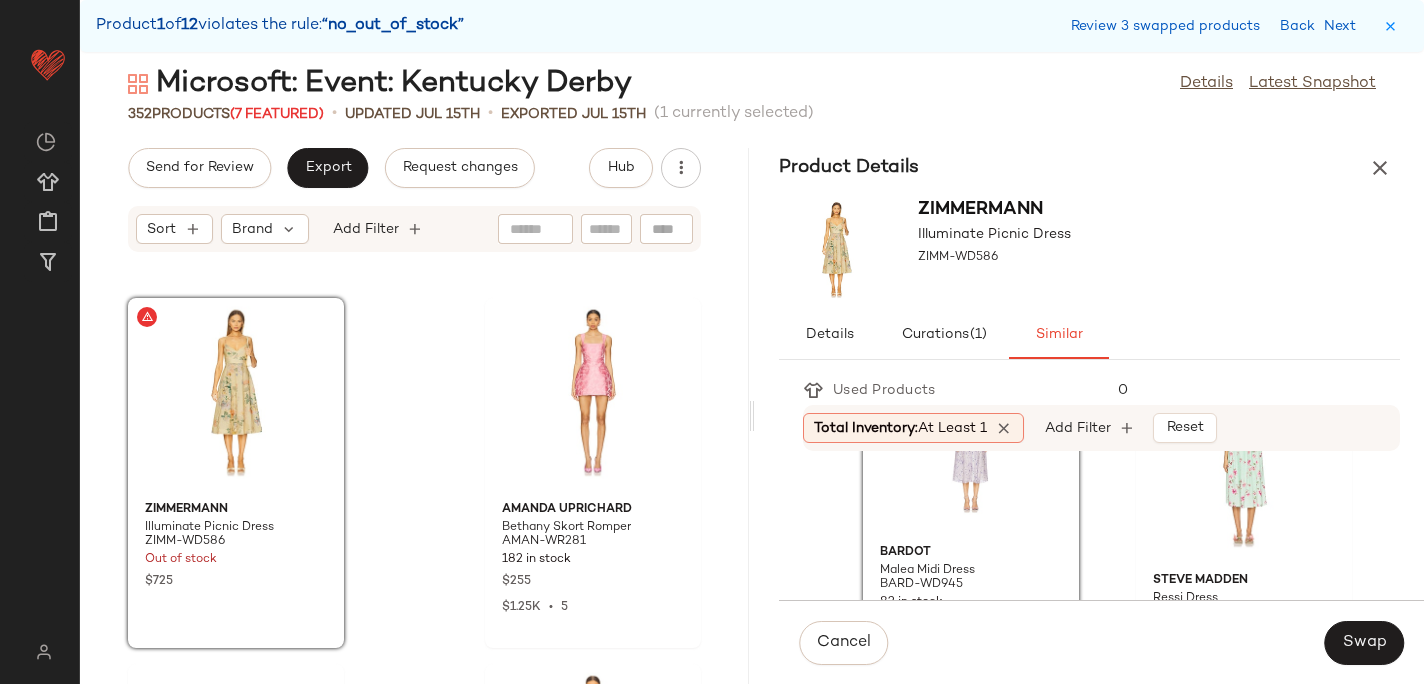 scroll, scrollTop: 3760, scrollLeft: 0, axis: vertical 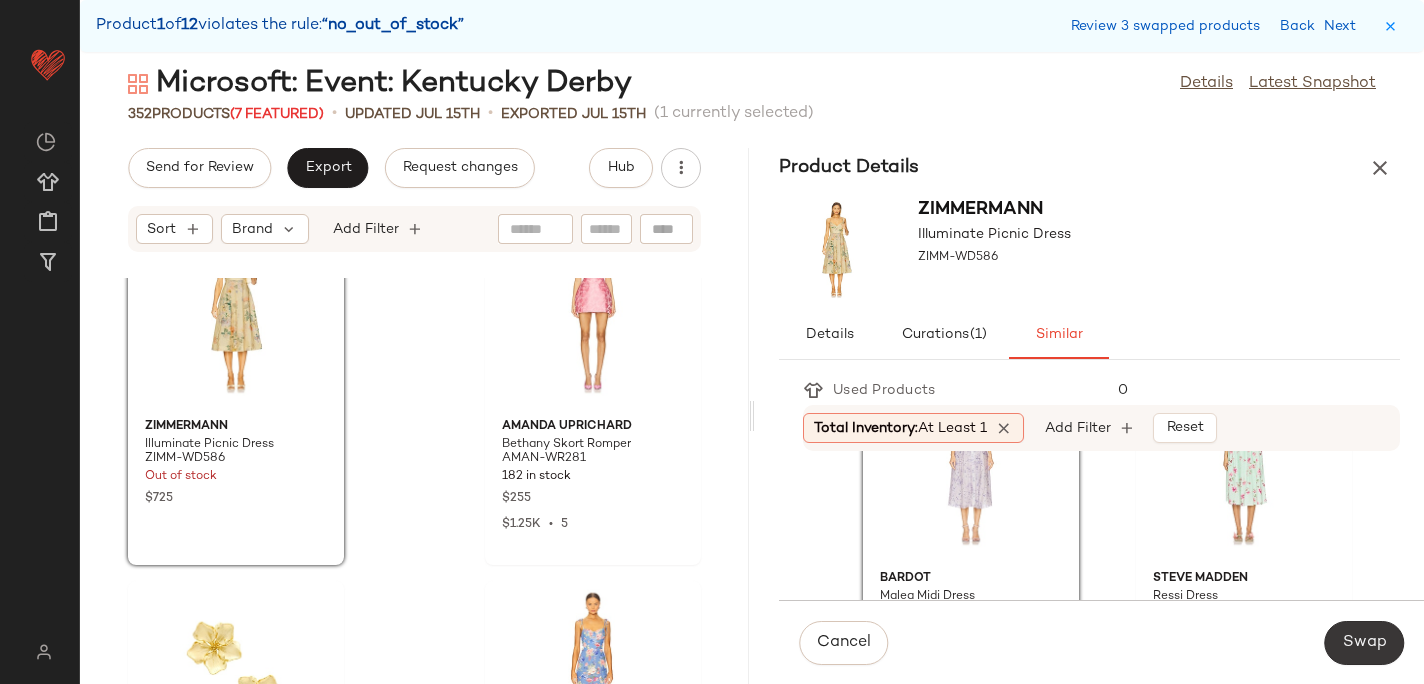 click on "Swap" at bounding box center [1364, 643] 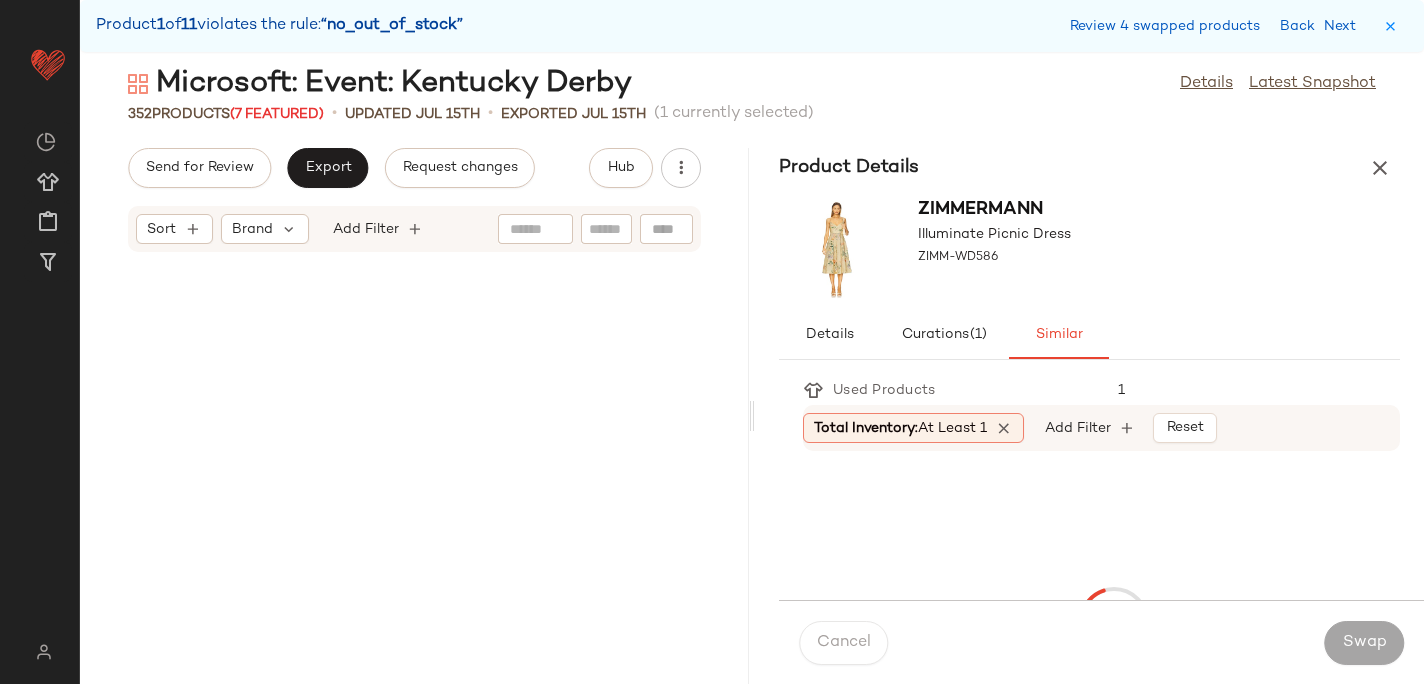 scroll, scrollTop: 20862, scrollLeft: 0, axis: vertical 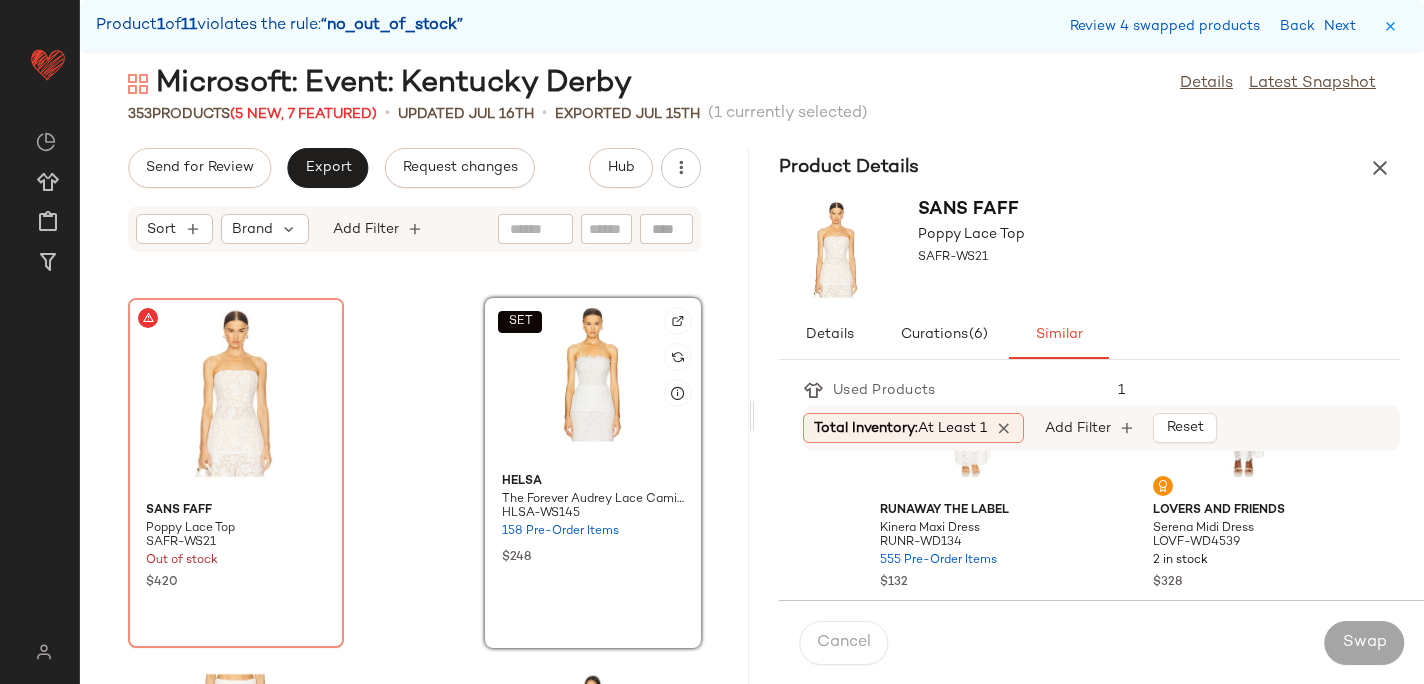 click on "SET" 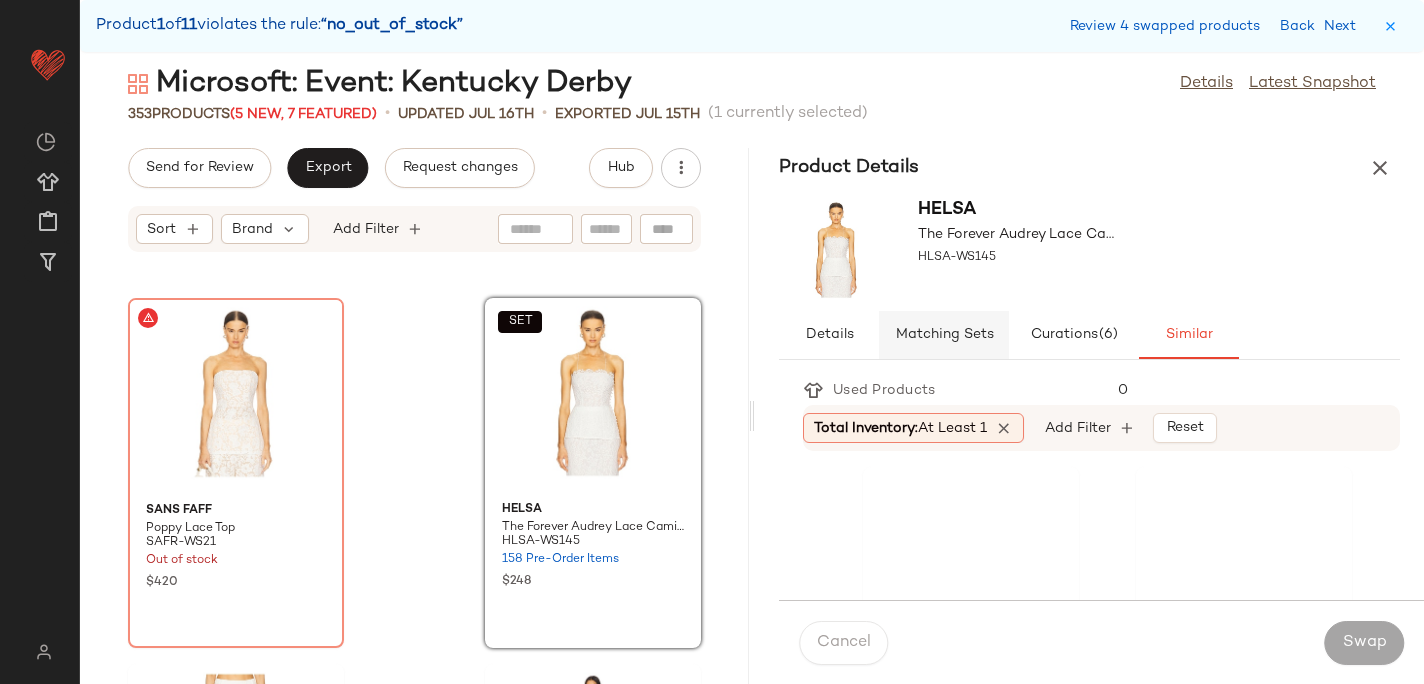 click on "Matching Sets" 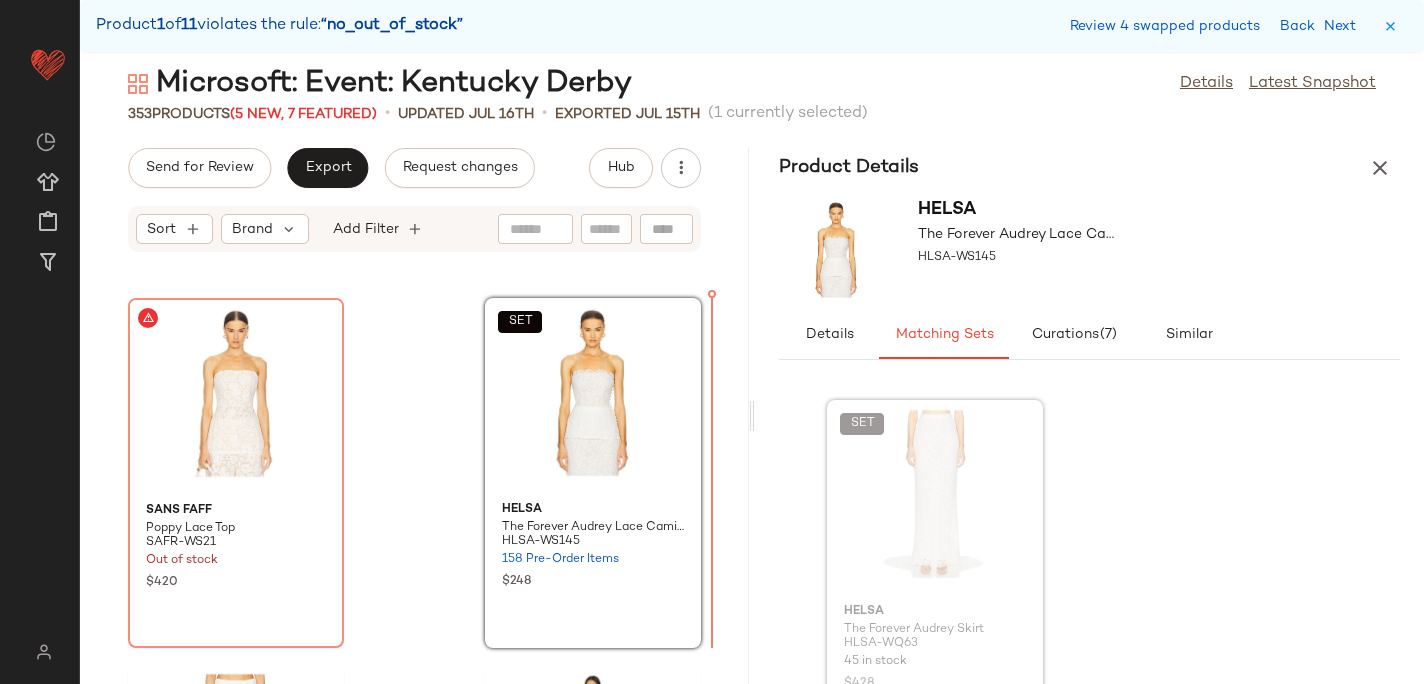 drag, startPoint x: 896, startPoint y: 481, endPoint x: 629, endPoint y: 427, distance: 272.40594 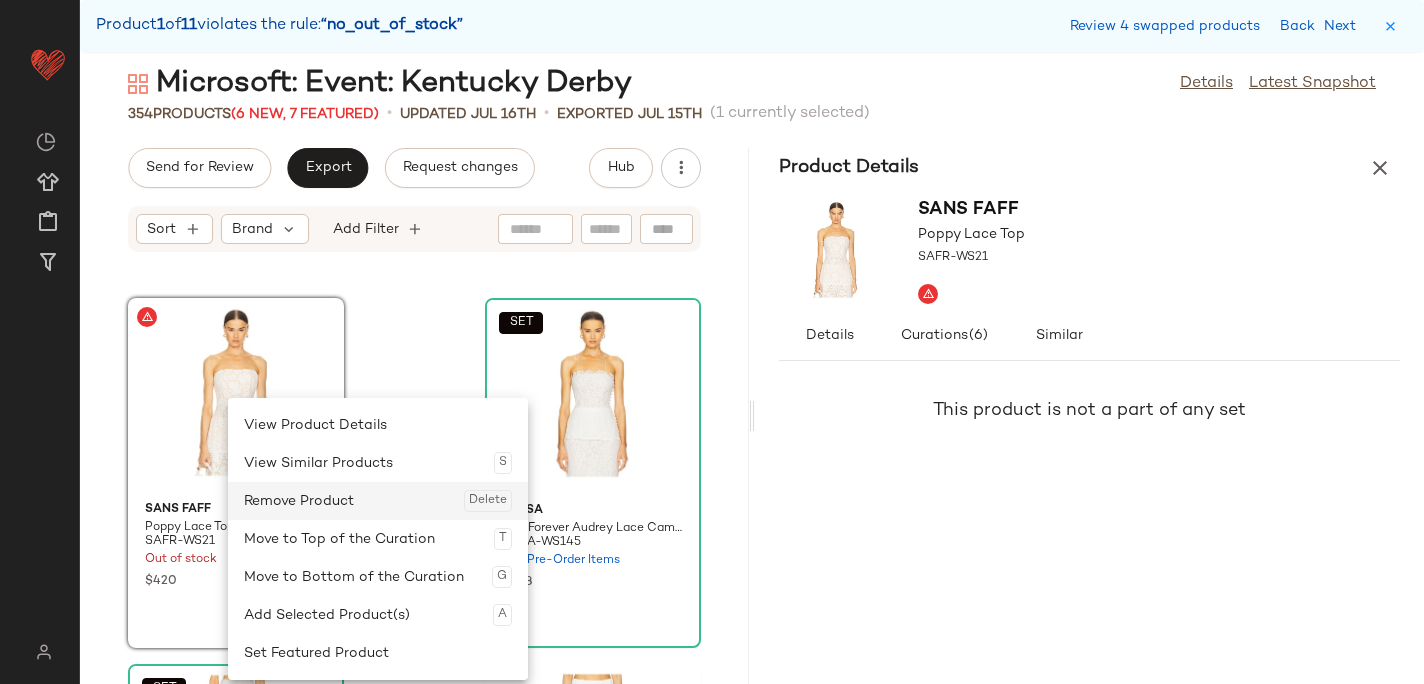 click on "Remove Product  Delete" 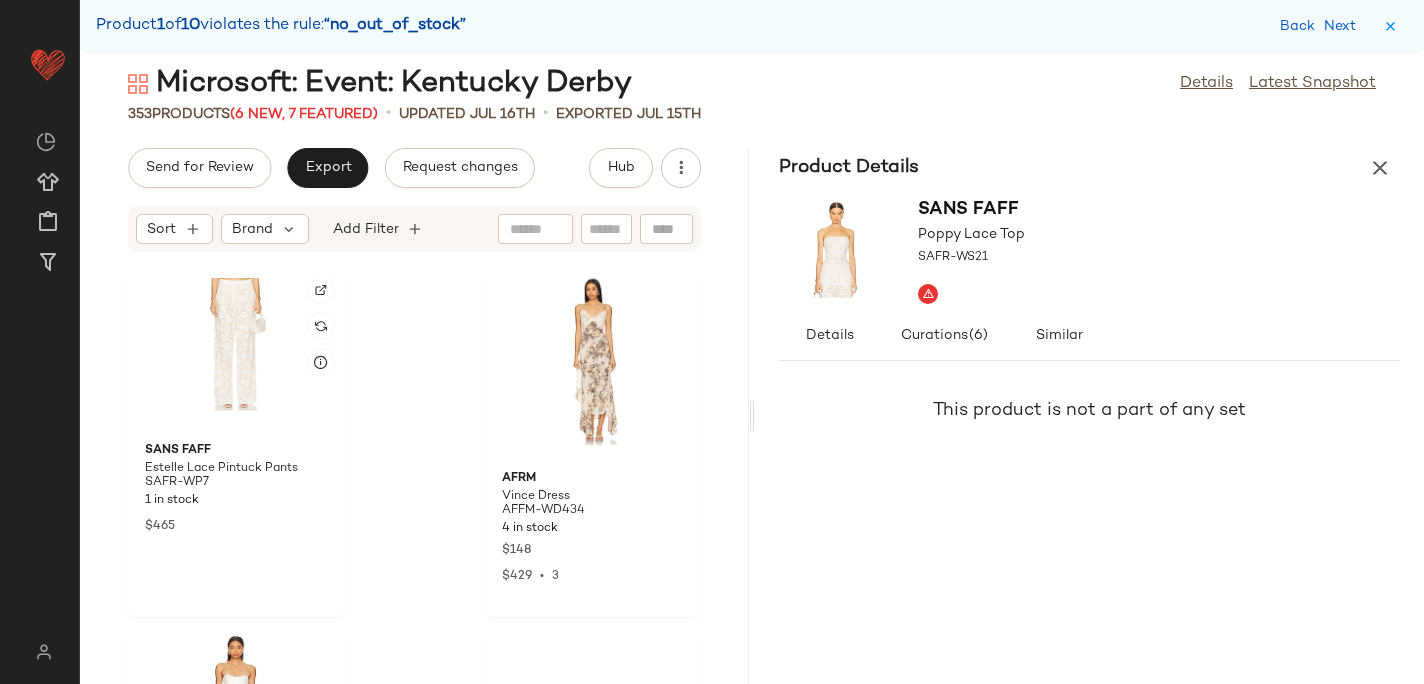 scroll, scrollTop: 21270, scrollLeft: 0, axis: vertical 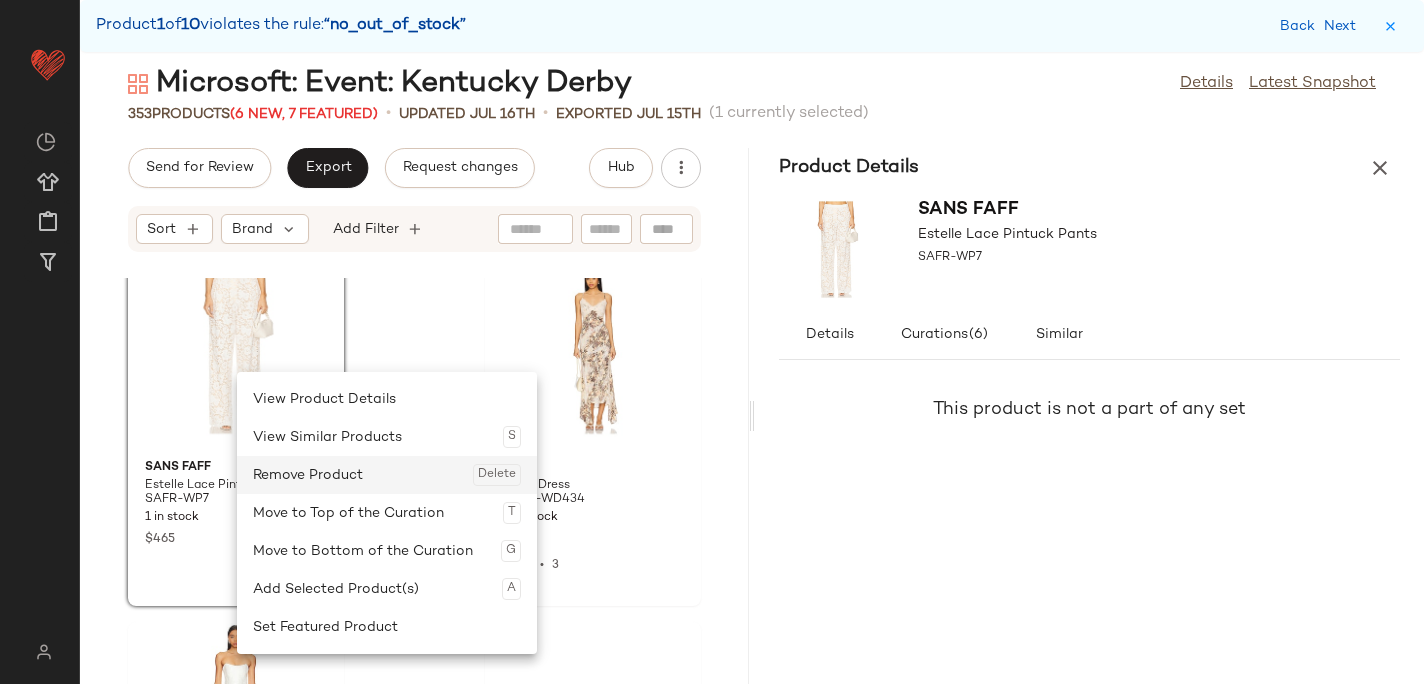 click on "Remove Product  Delete" 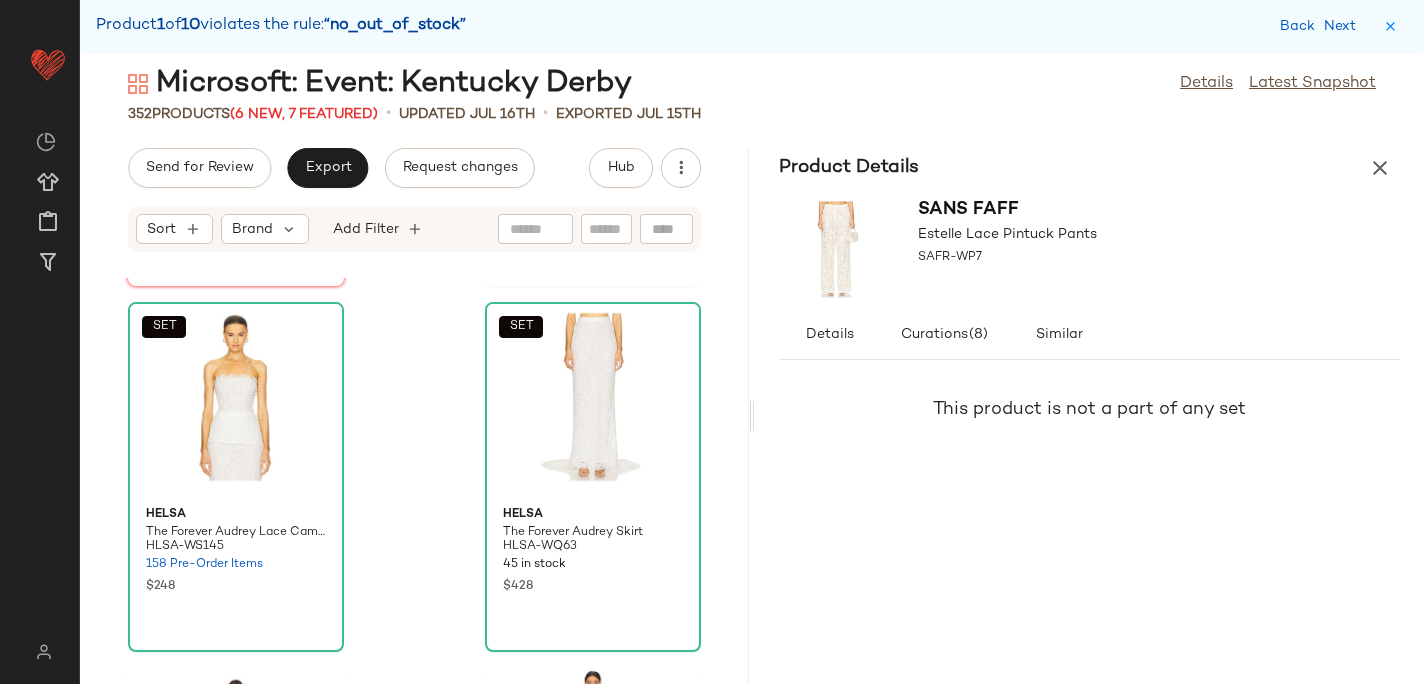 scroll, scrollTop: 20871, scrollLeft: 0, axis: vertical 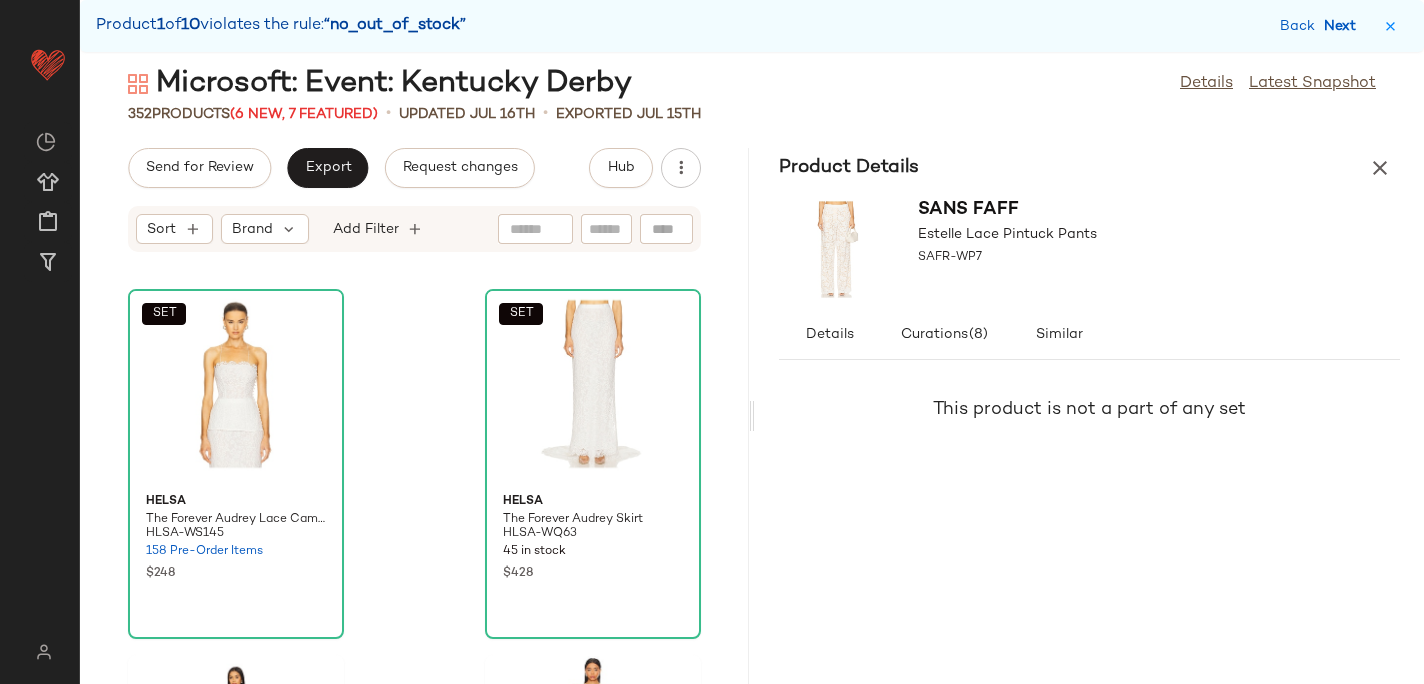 click on "Next" at bounding box center [1344, 26] 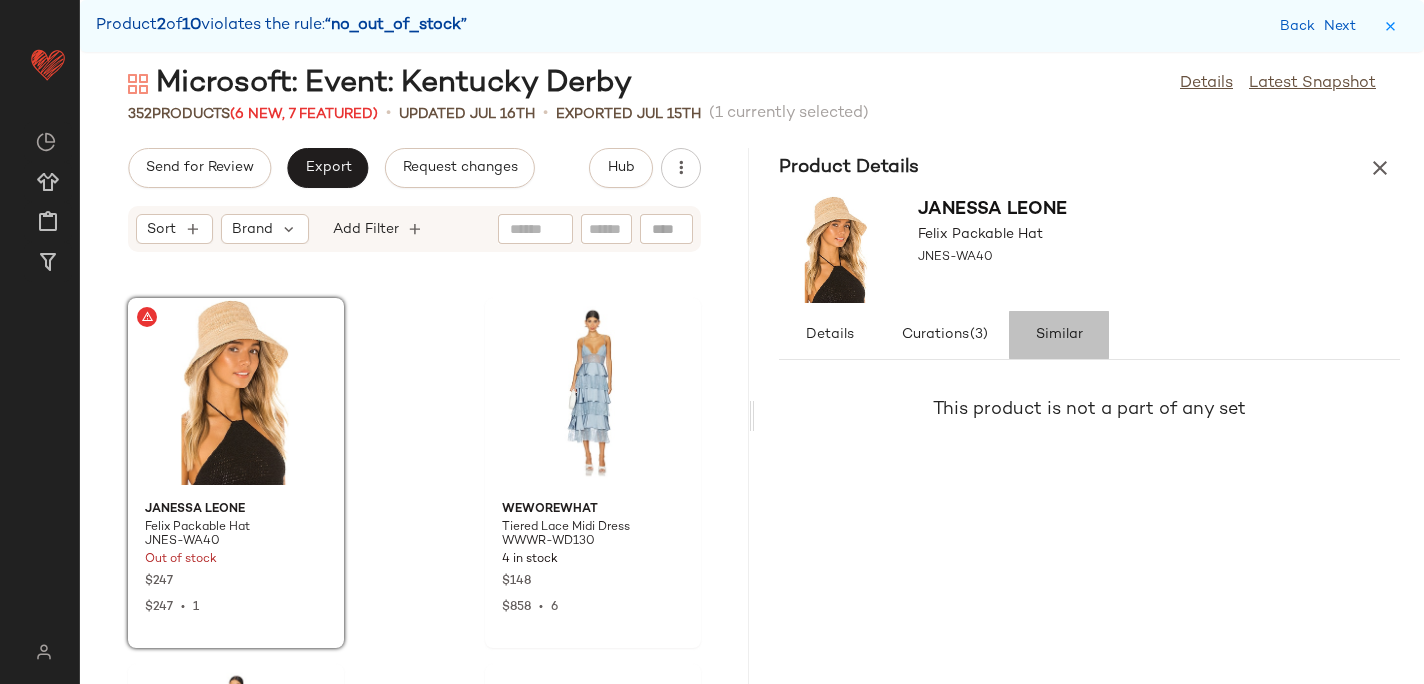 click on "Similar" 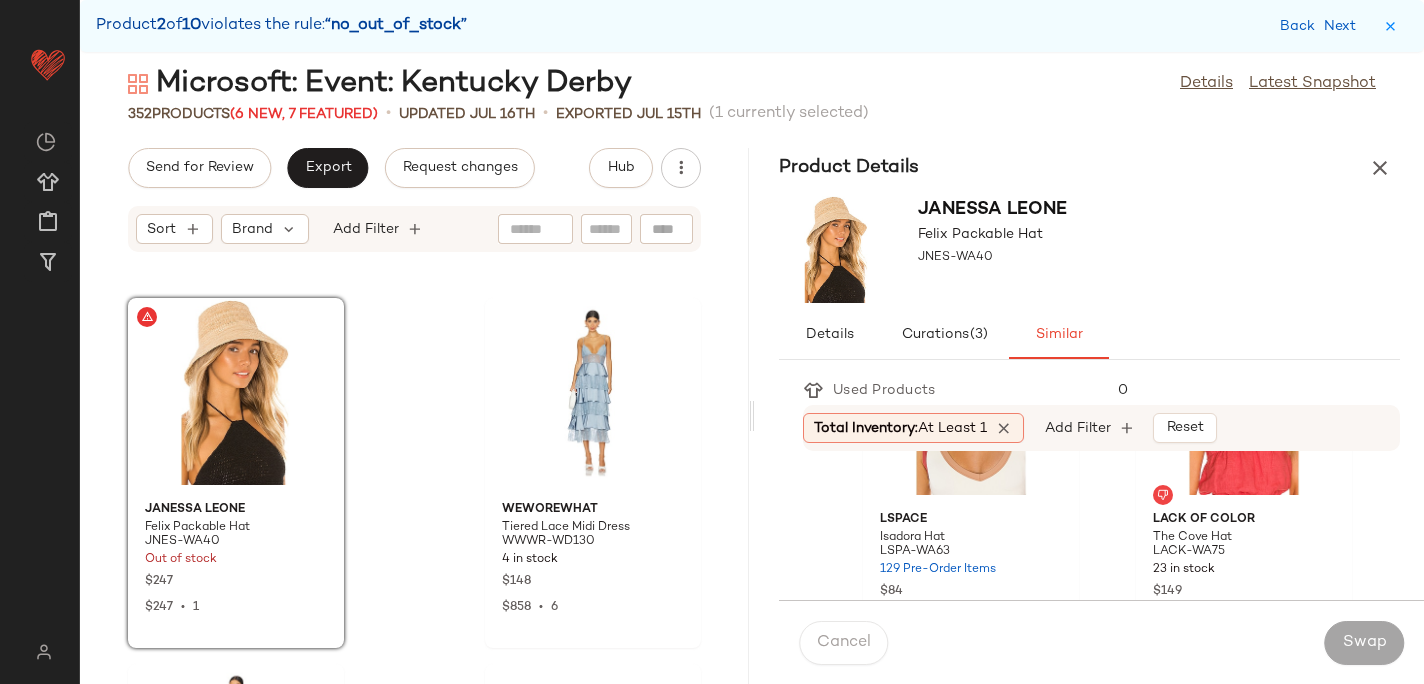 scroll, scrollTop: 161, scrollLeft: 0, axis: vertical 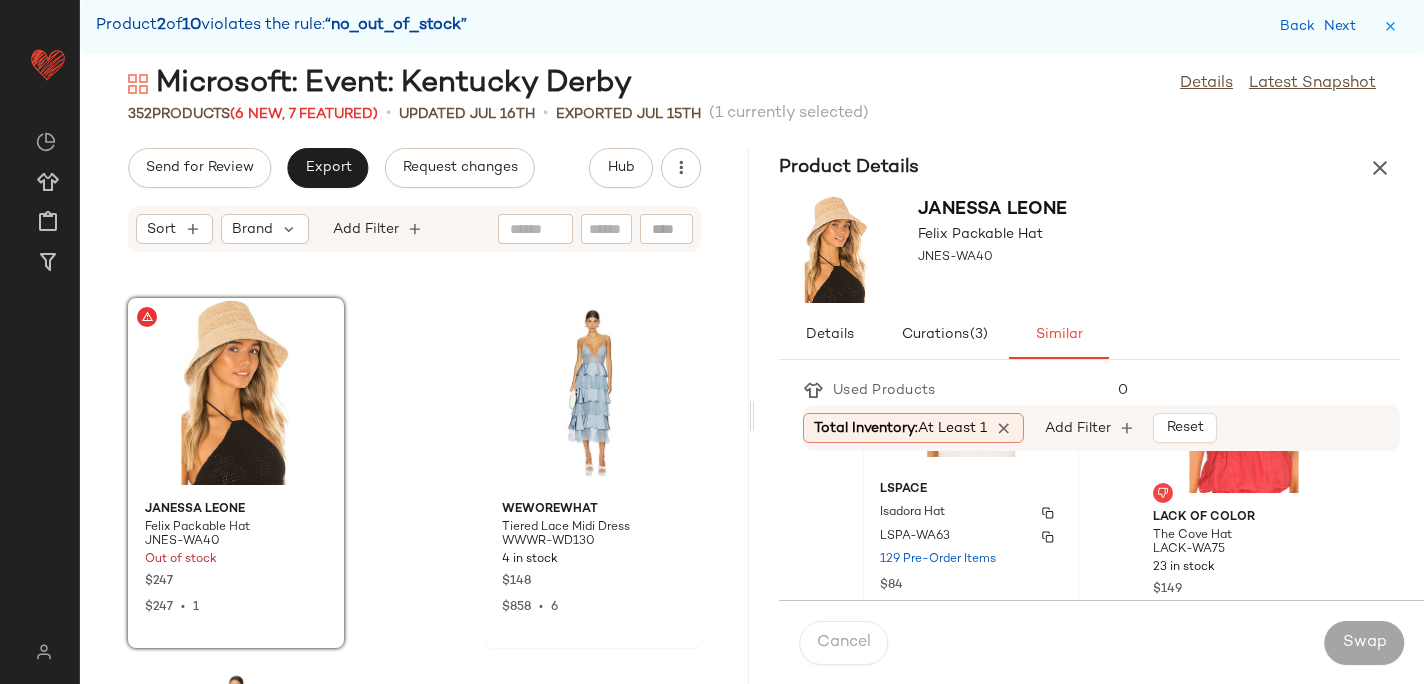 click on "LSPA-WA63" at bounding box center [971, 537] 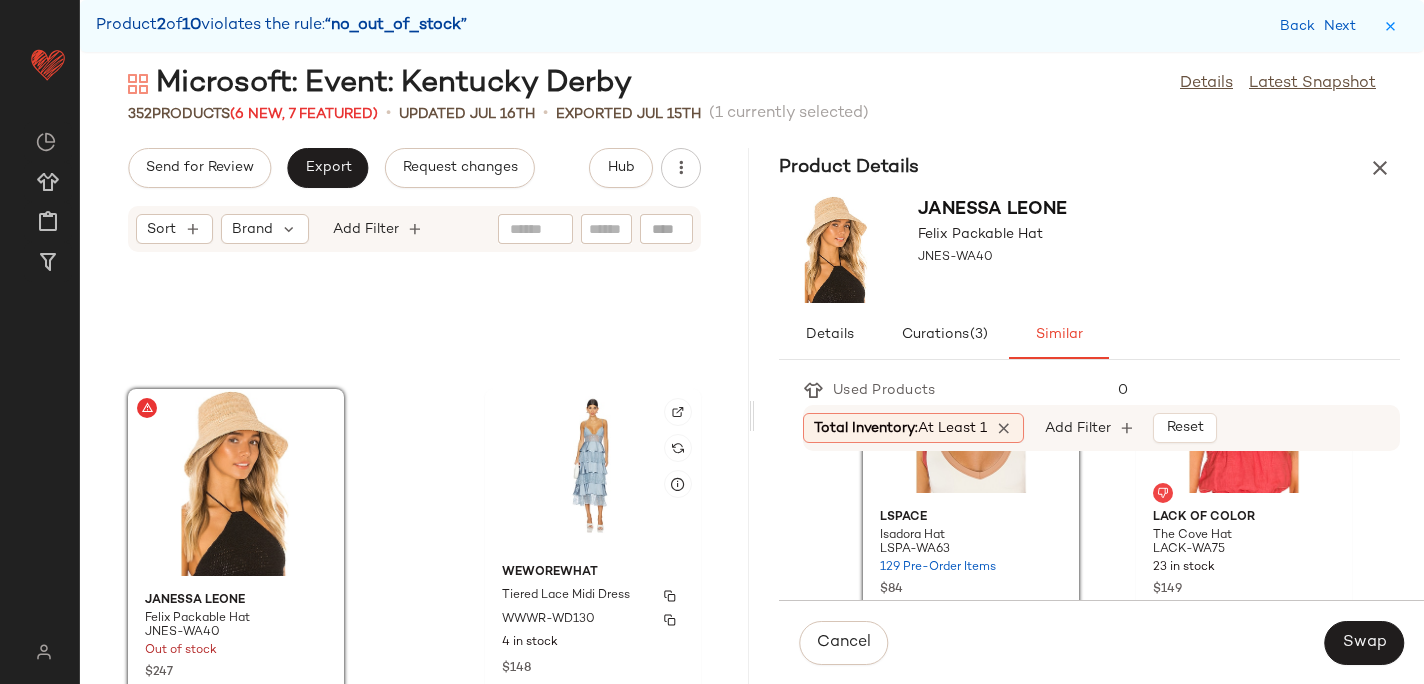 scroll, scrollTop: 24432, scrollLeft: 0, axis: vertical 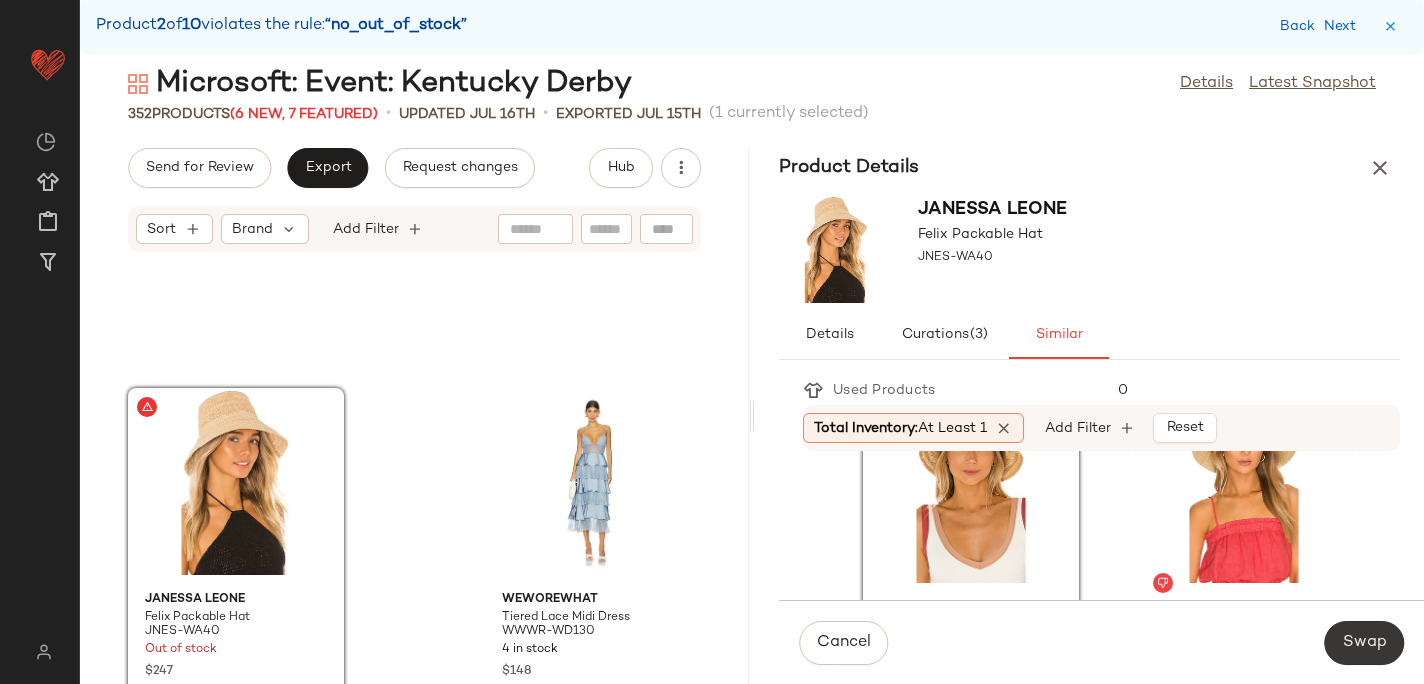 click on "Swap" 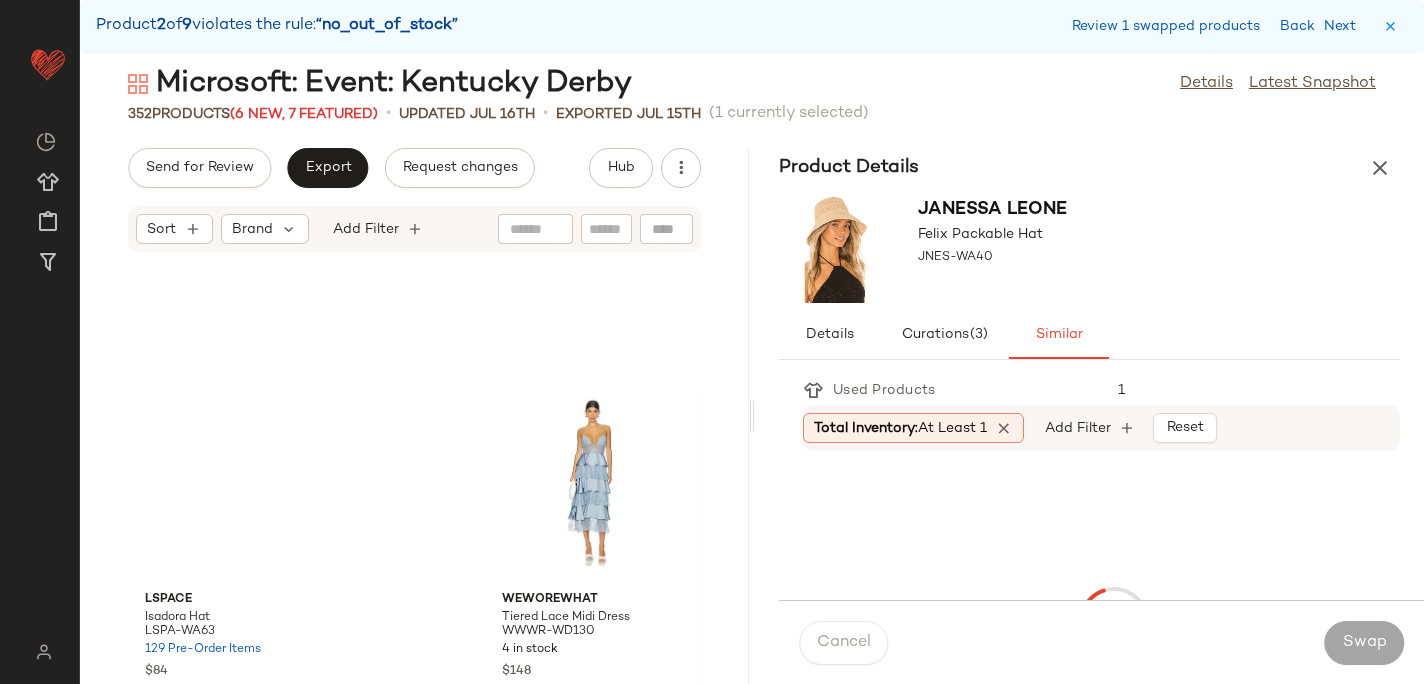 scroll, scrollTop: 27816, scrollLeft: 0, axis: vertical 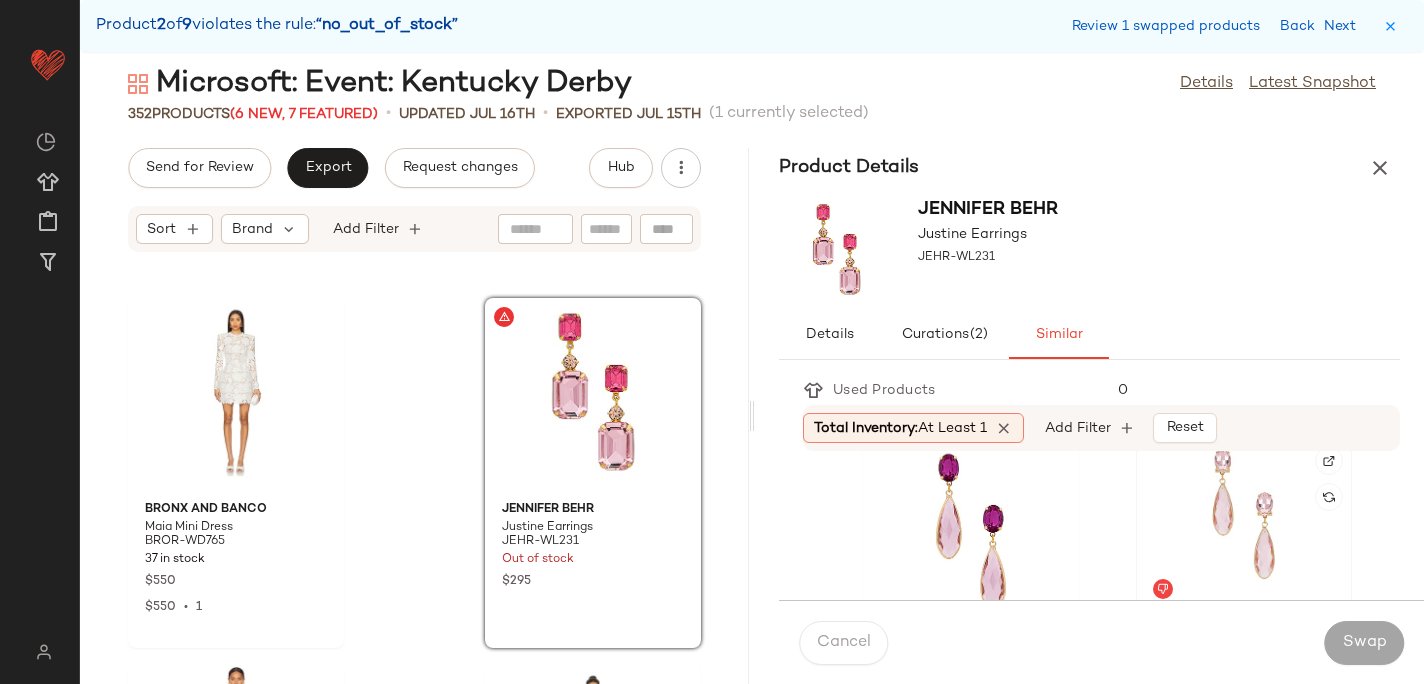 click 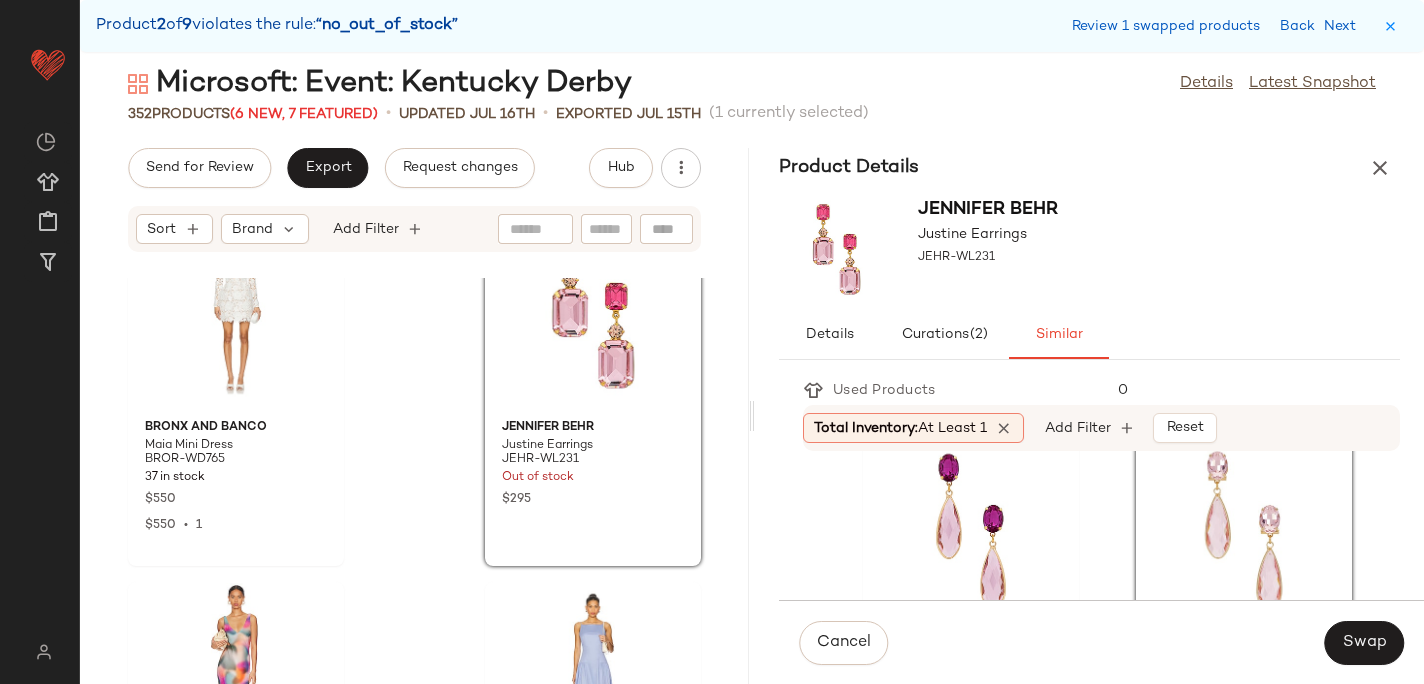scroll, scrollTop: 27870, scrollLeft: 0, axis: vertical 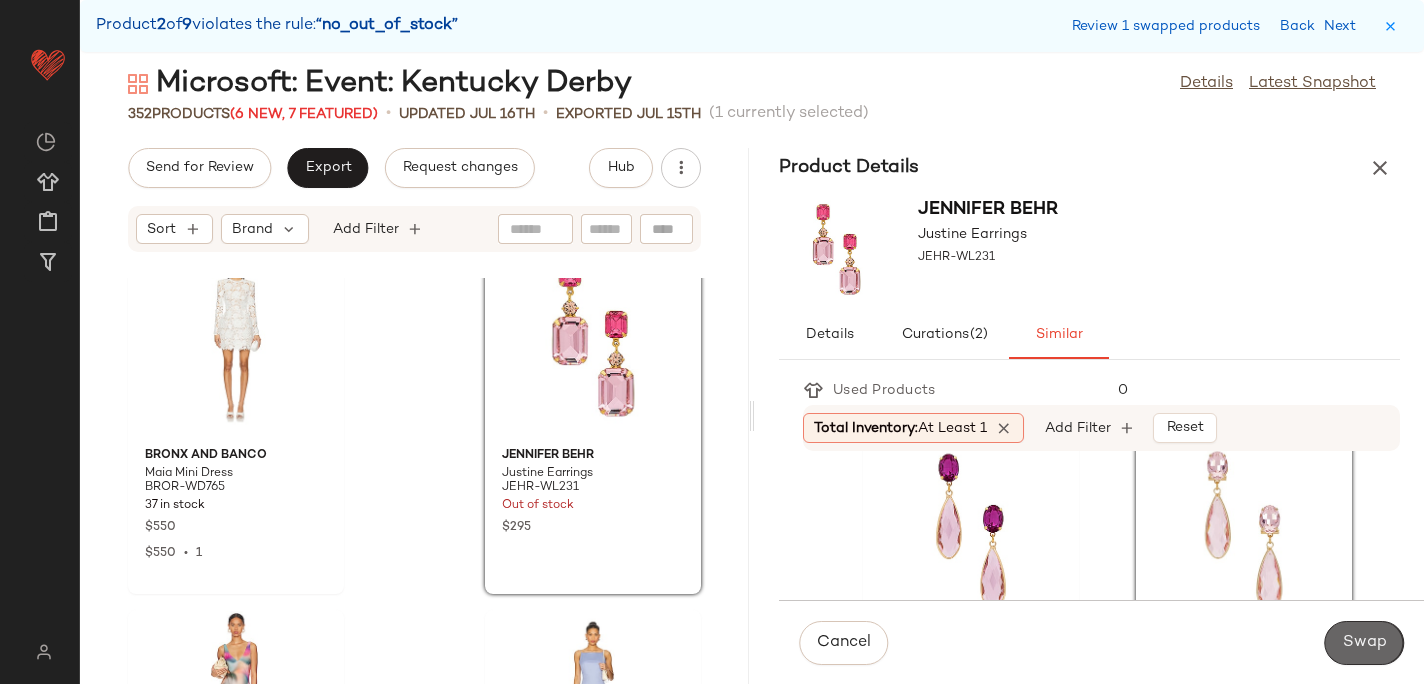 click on "Swap" at bounding box center (1364, 643) 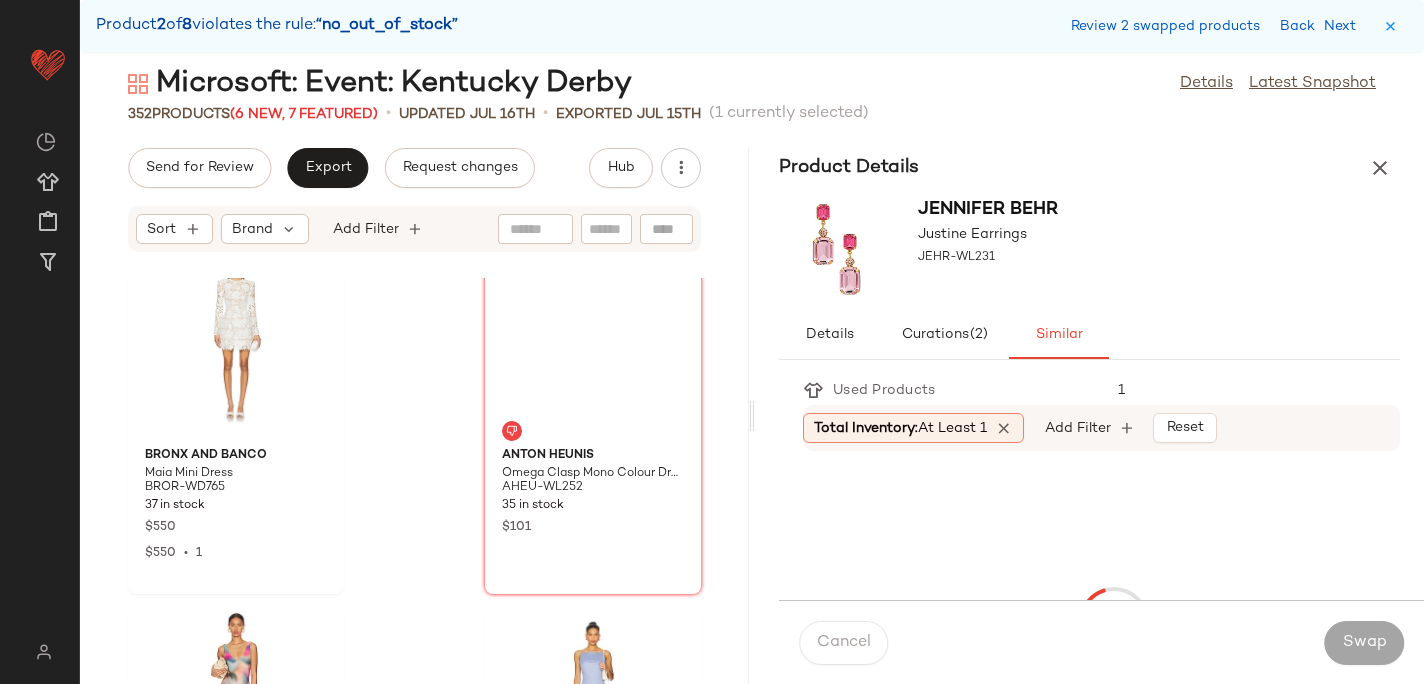 scroll, scrollTop: 31476, scrollLeft: 0, axis: vertical 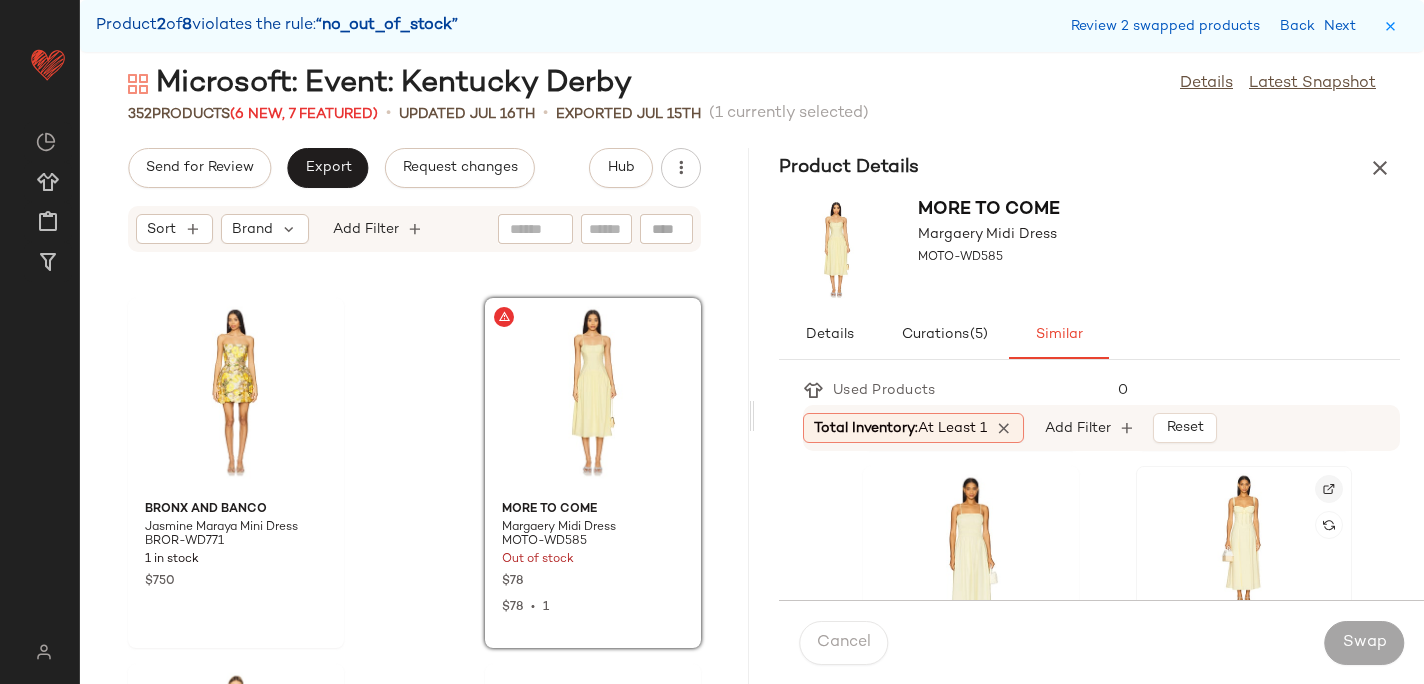 click at bounding box center (1329, 489) 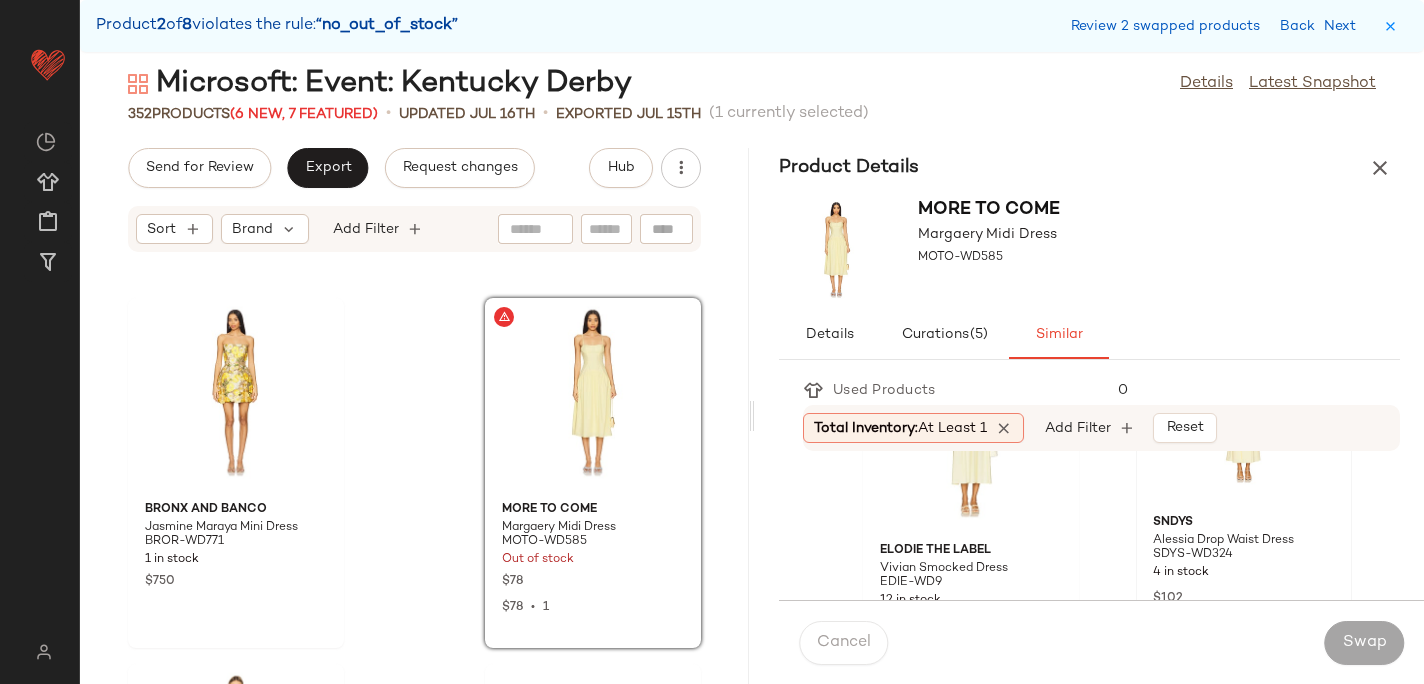 scroll, scrollTop: 499, scrollLeft: 0, axis: vertical 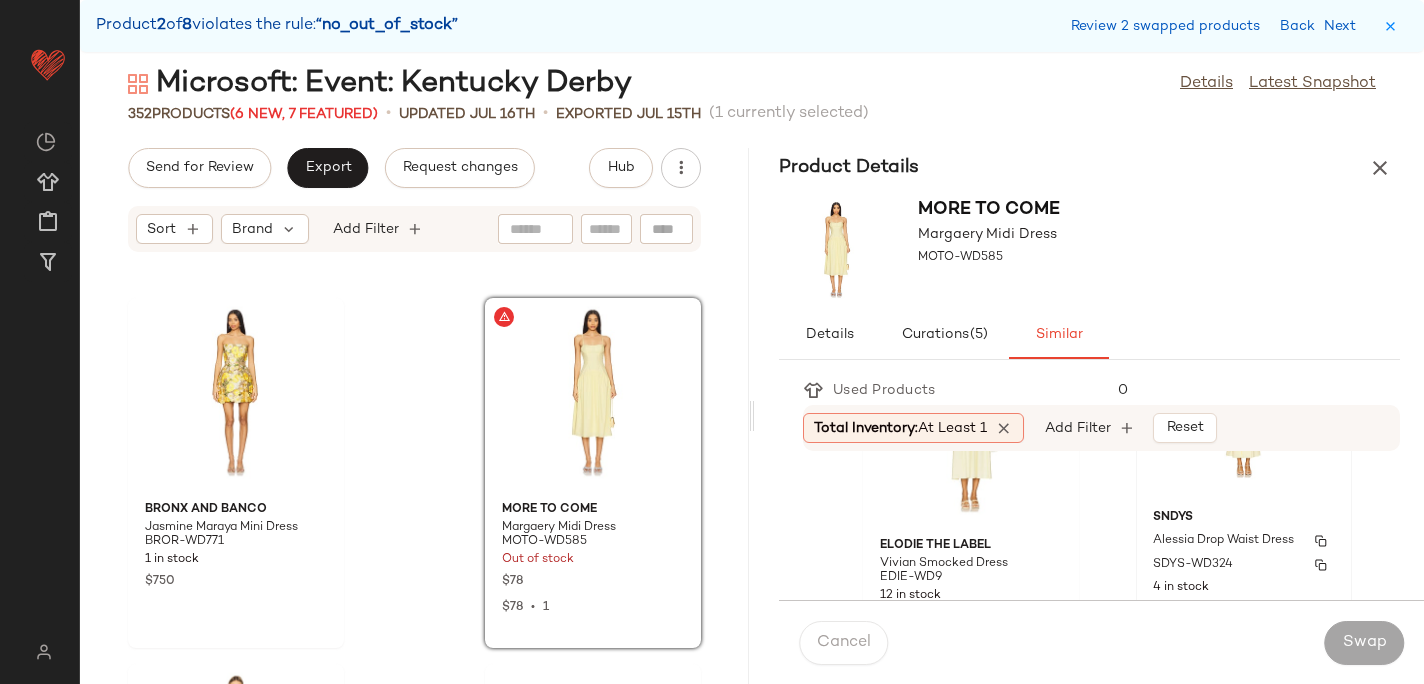 click on "SNDYS" at bounding box center [1244, 518] 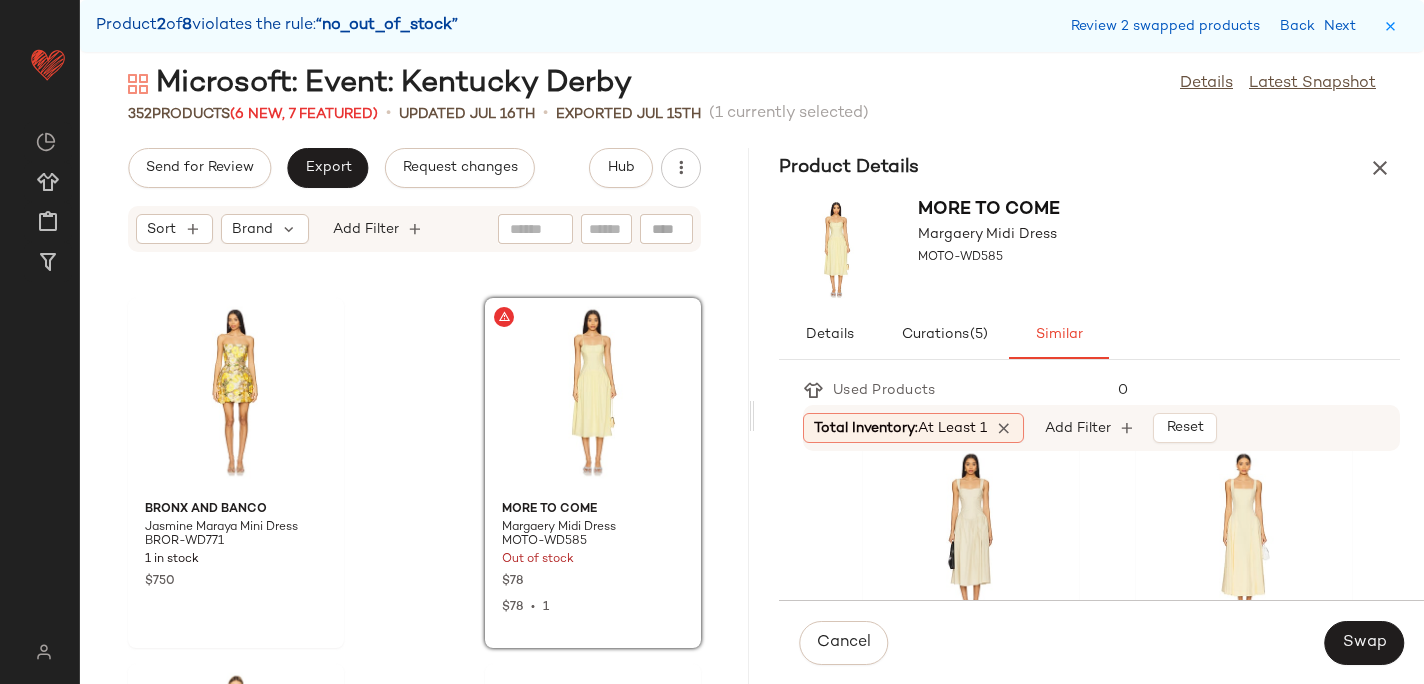 scroll, scrollTop: 23, scrollLeft: 0, axis: vertical 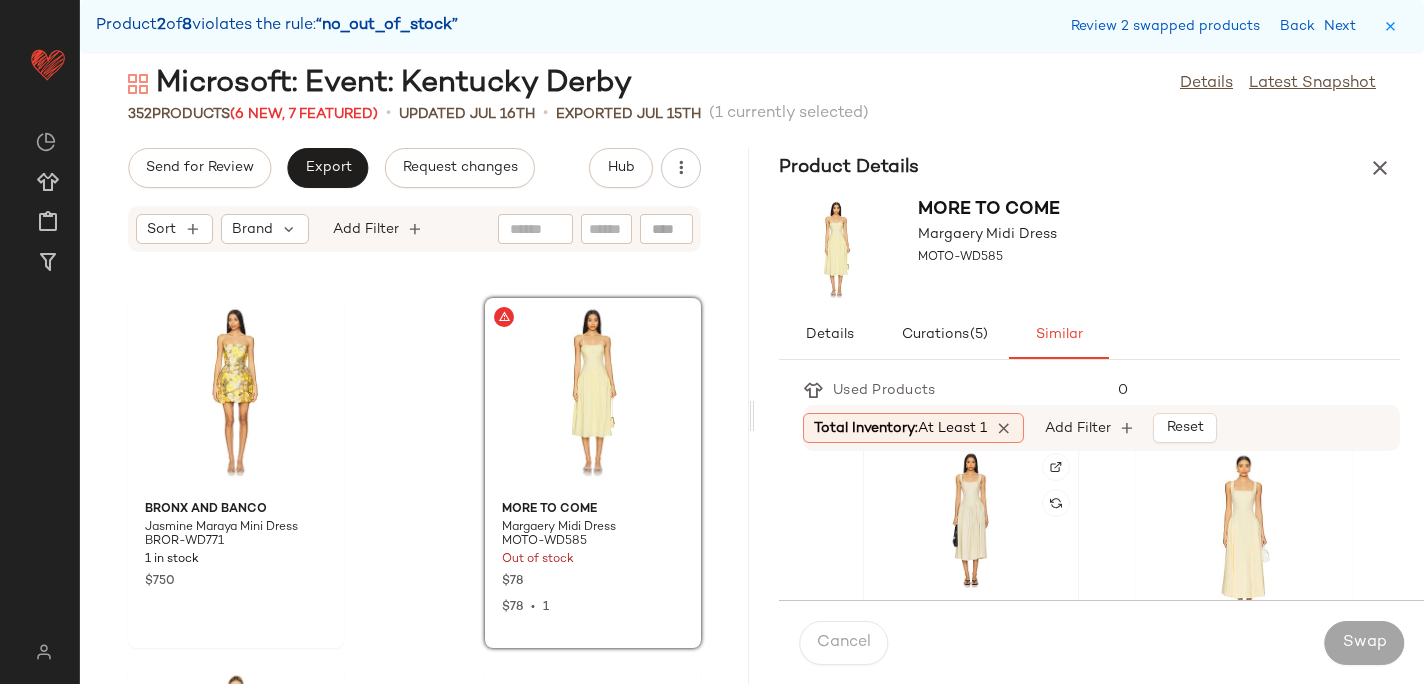 click 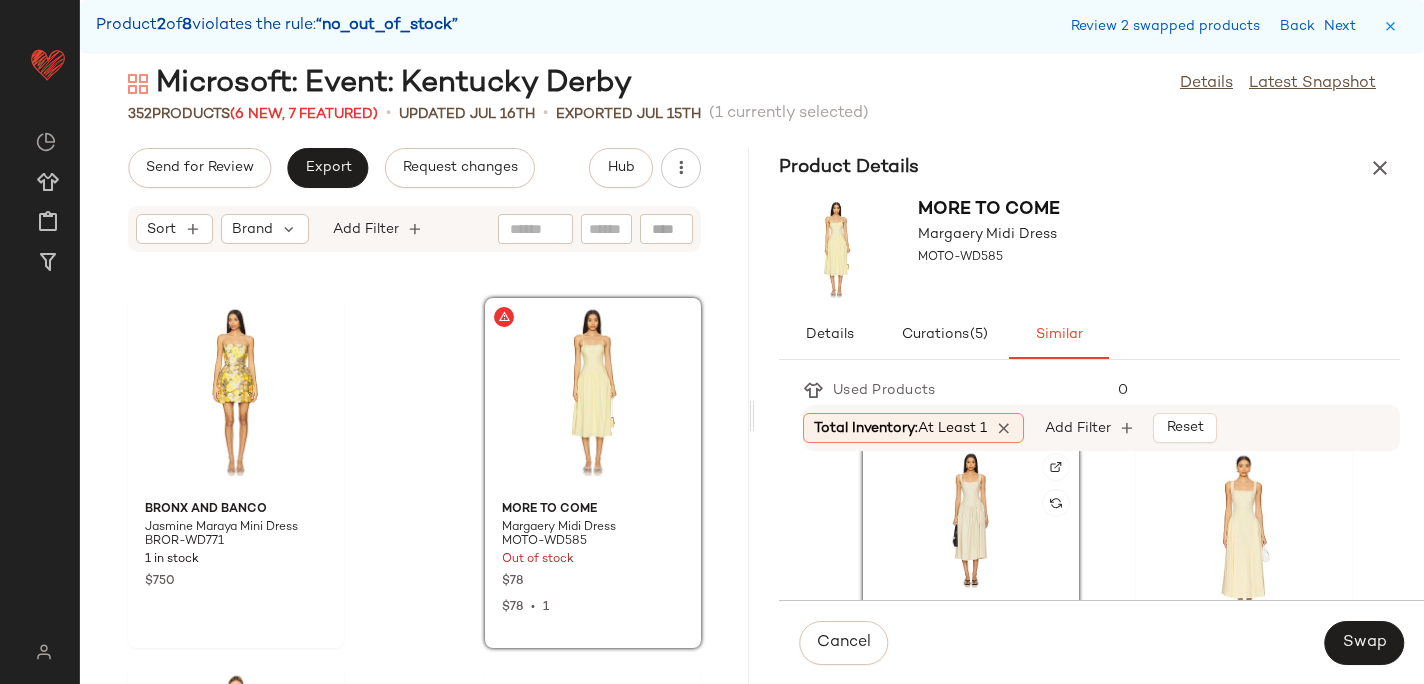 scroll, scrollTop: 94, scrollLeft: 0, axis: vertical 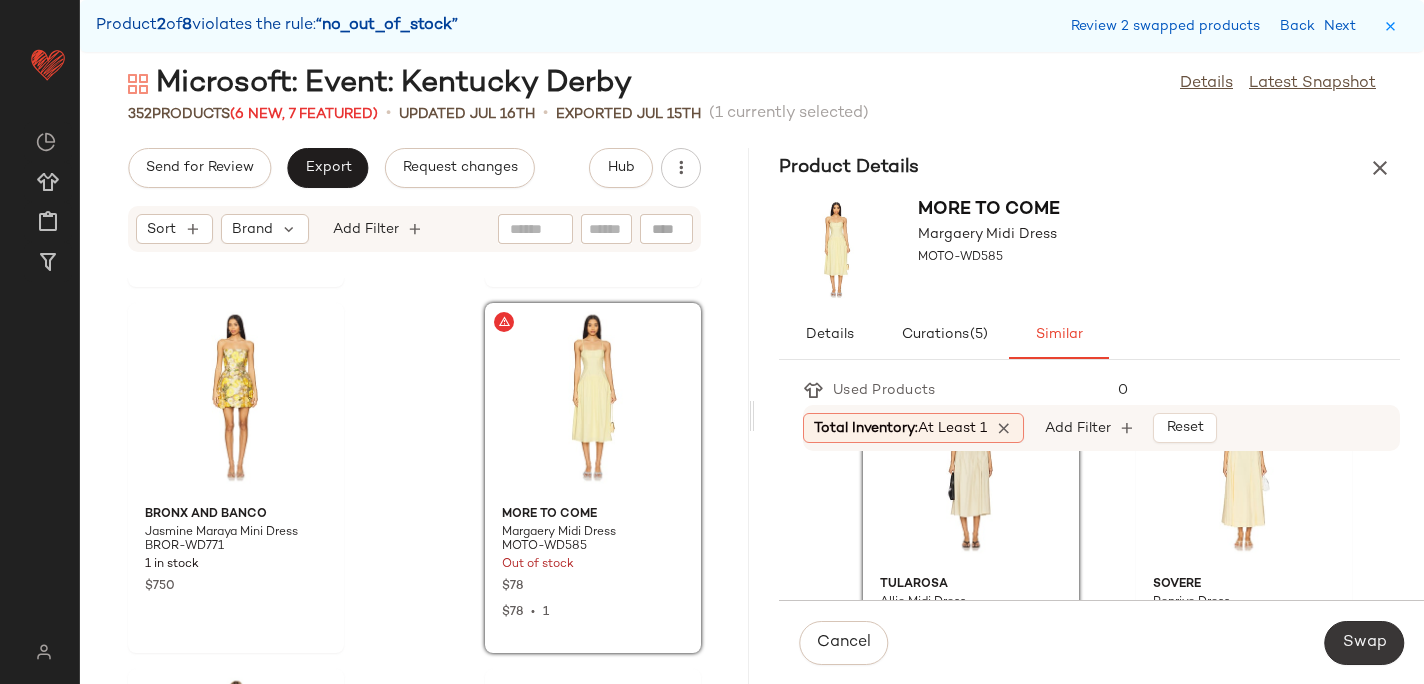 click on "Swap" at bounding box center [1364, 643] 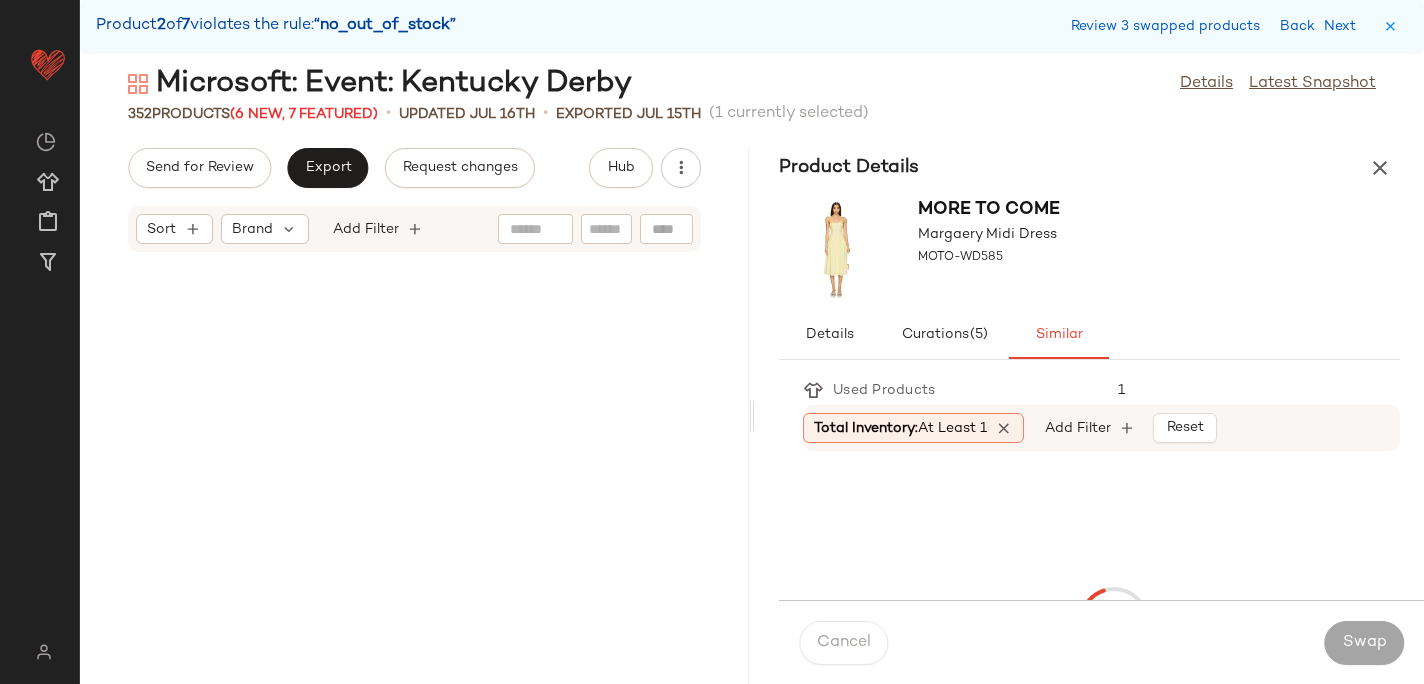 scroll, scrollTop: 38430, scrollLeft: 0, axis: vertical 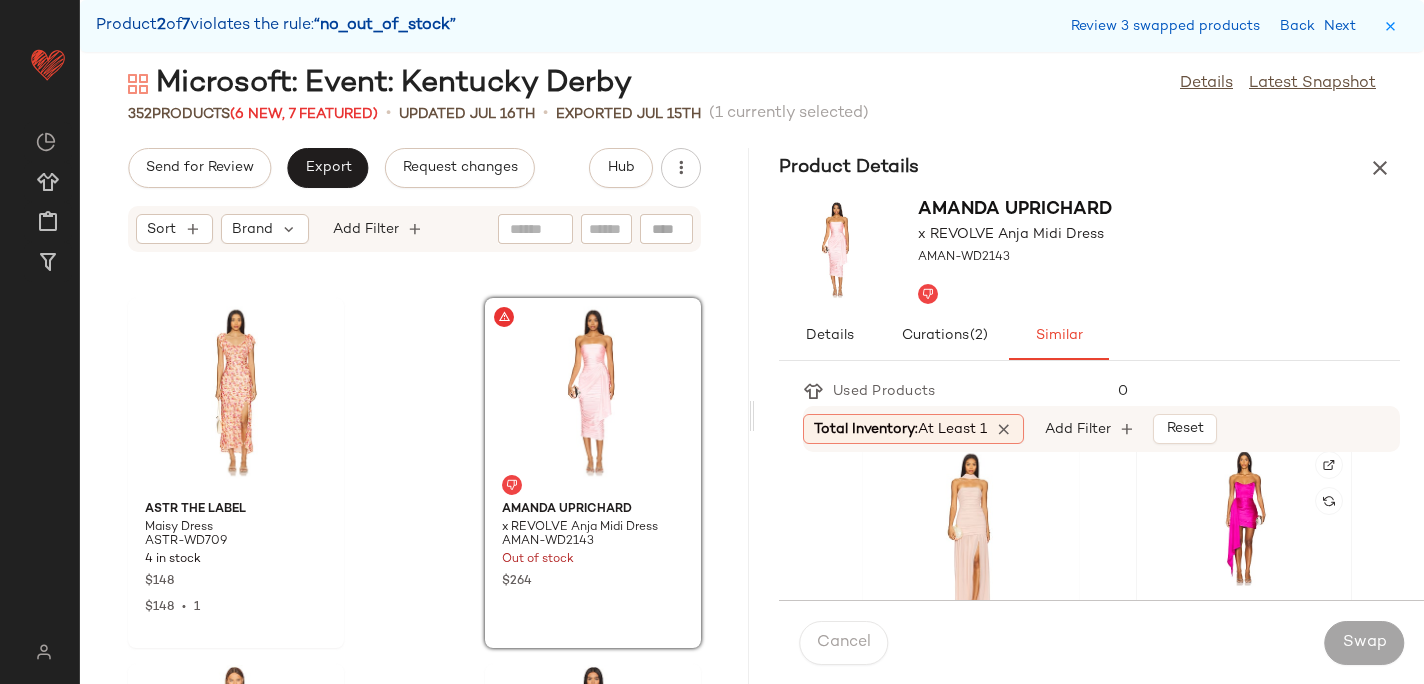 click 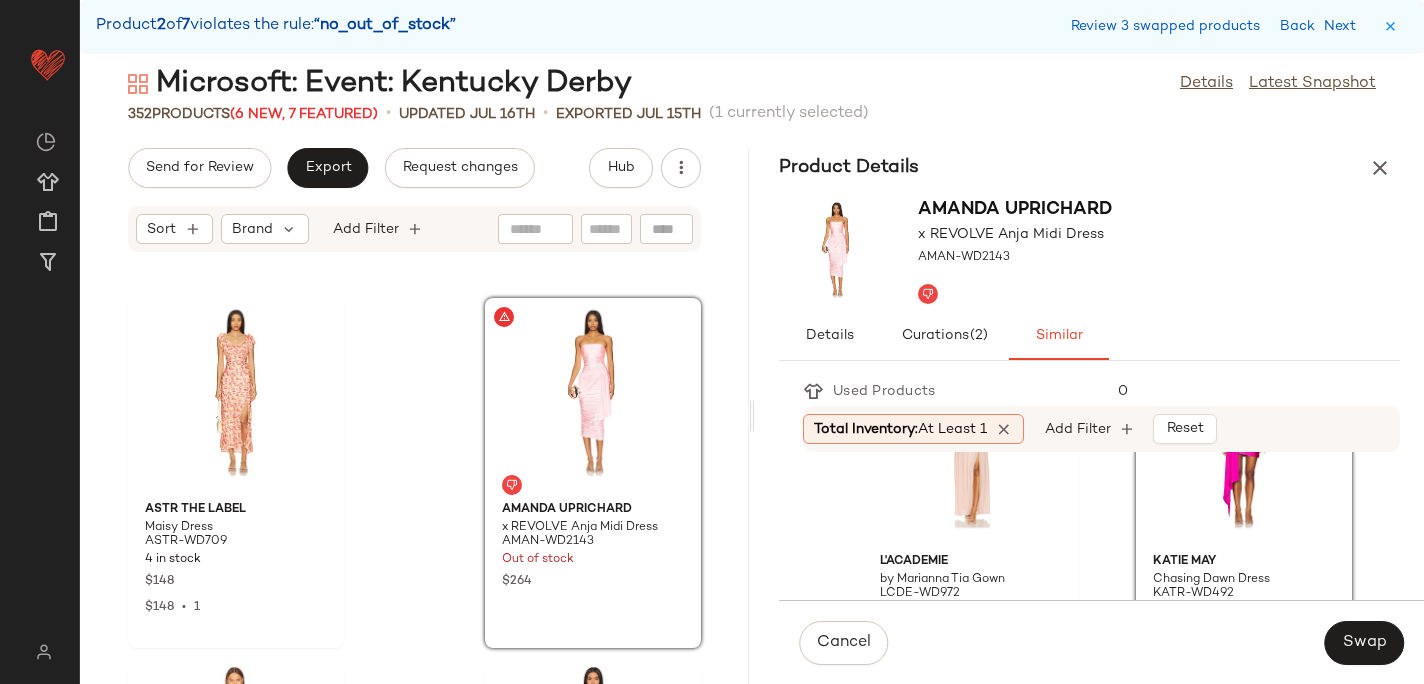 scroll, scrollTop: 474, scrollLeft: 0, axis: vertical 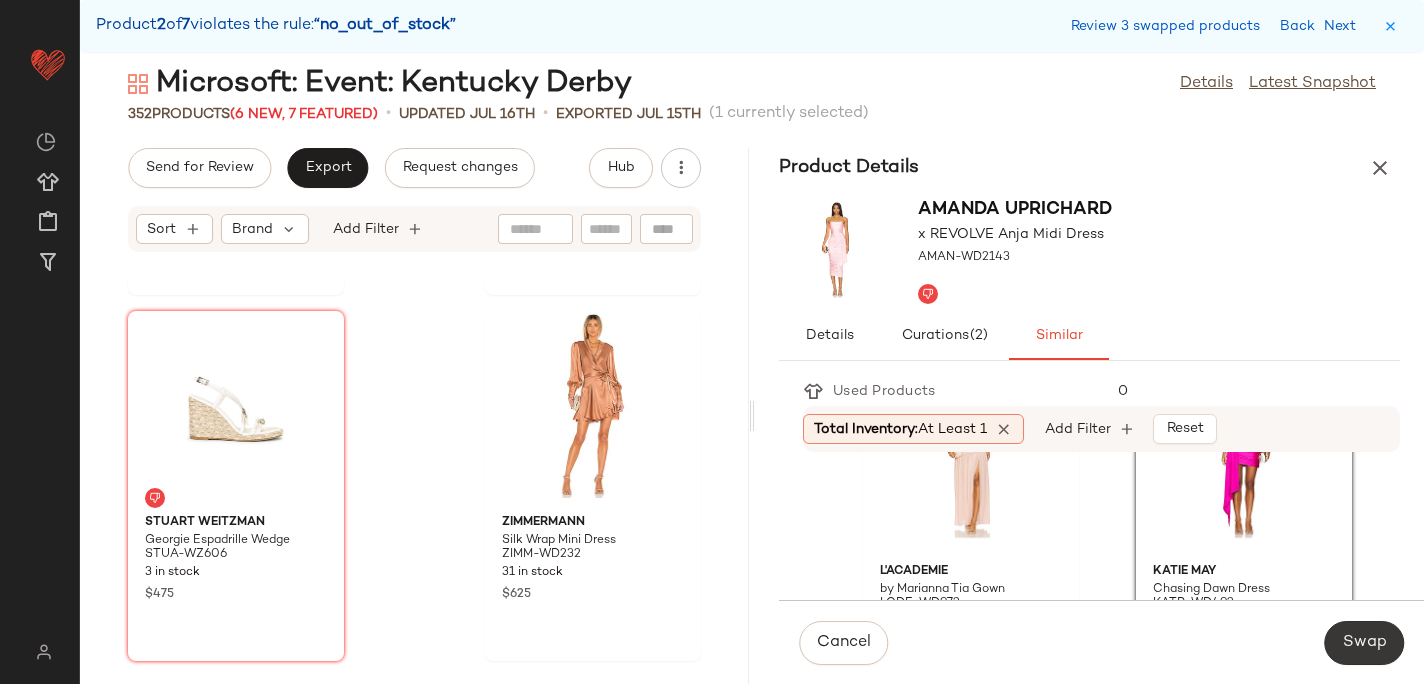 click on "Swap" 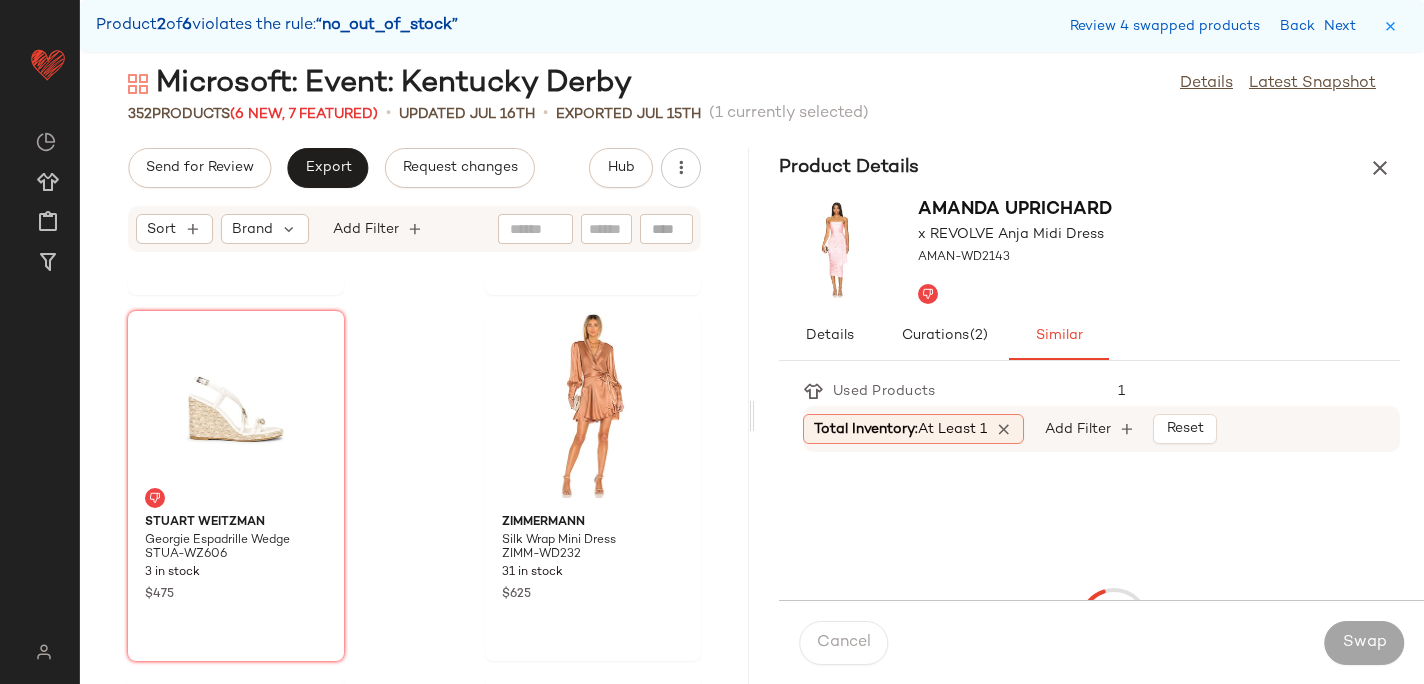 scroll, scrollTop: 45384, scrollLeft: 0, axis: vertical 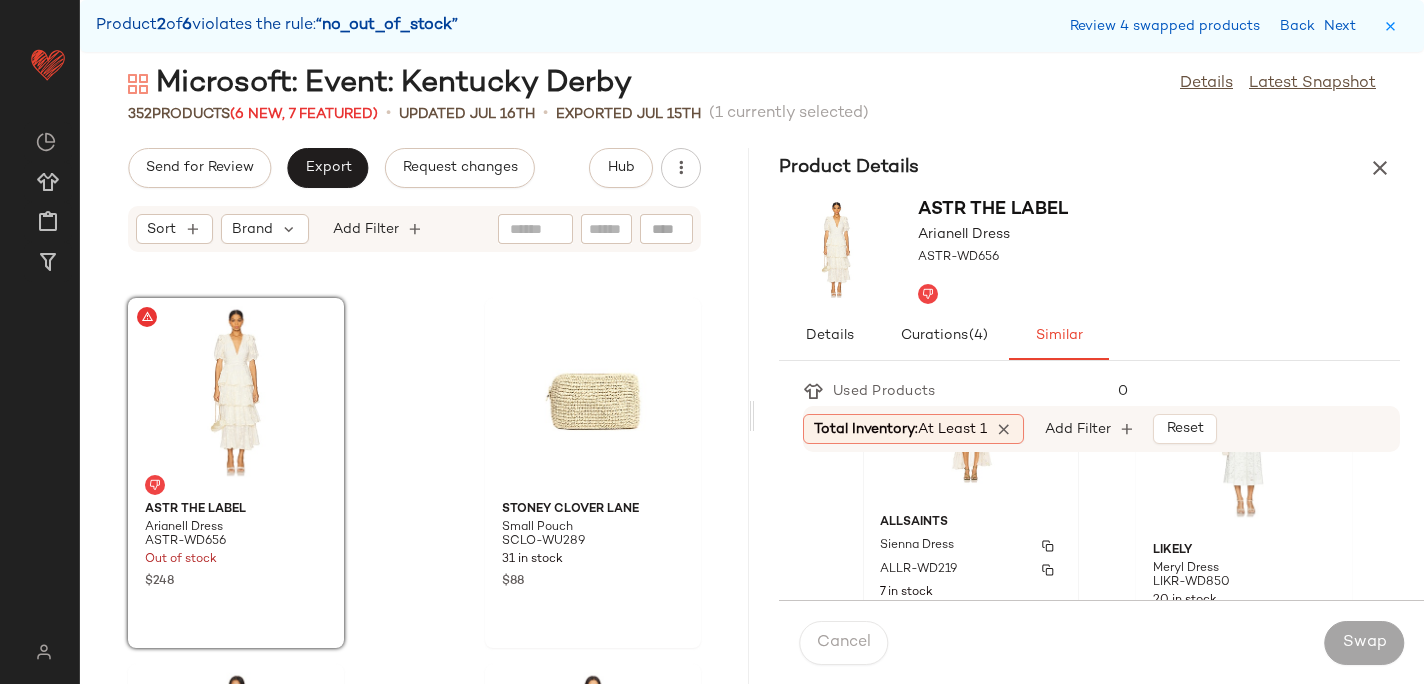 click on "ALLR-WD219" at bounding box center [971, 570] 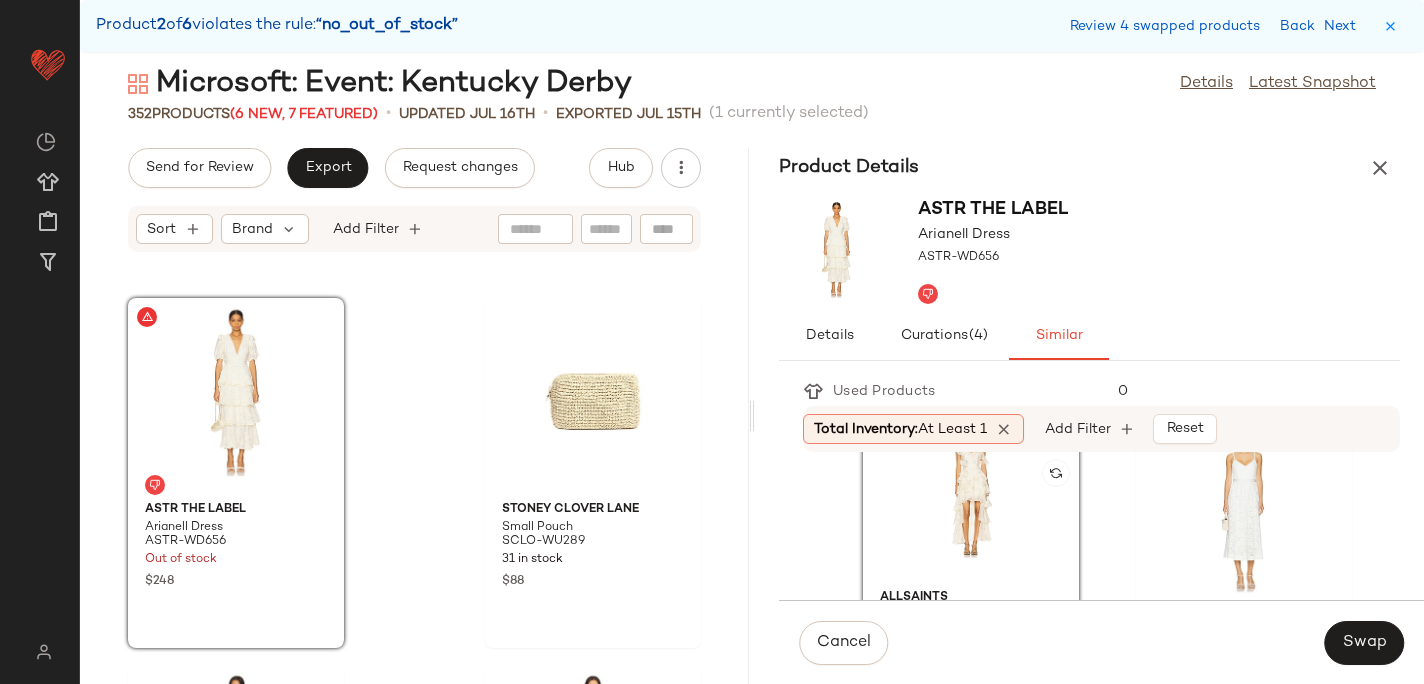 scroll, scrollTop: 3693, scrollLeft: 0, axis: vertical 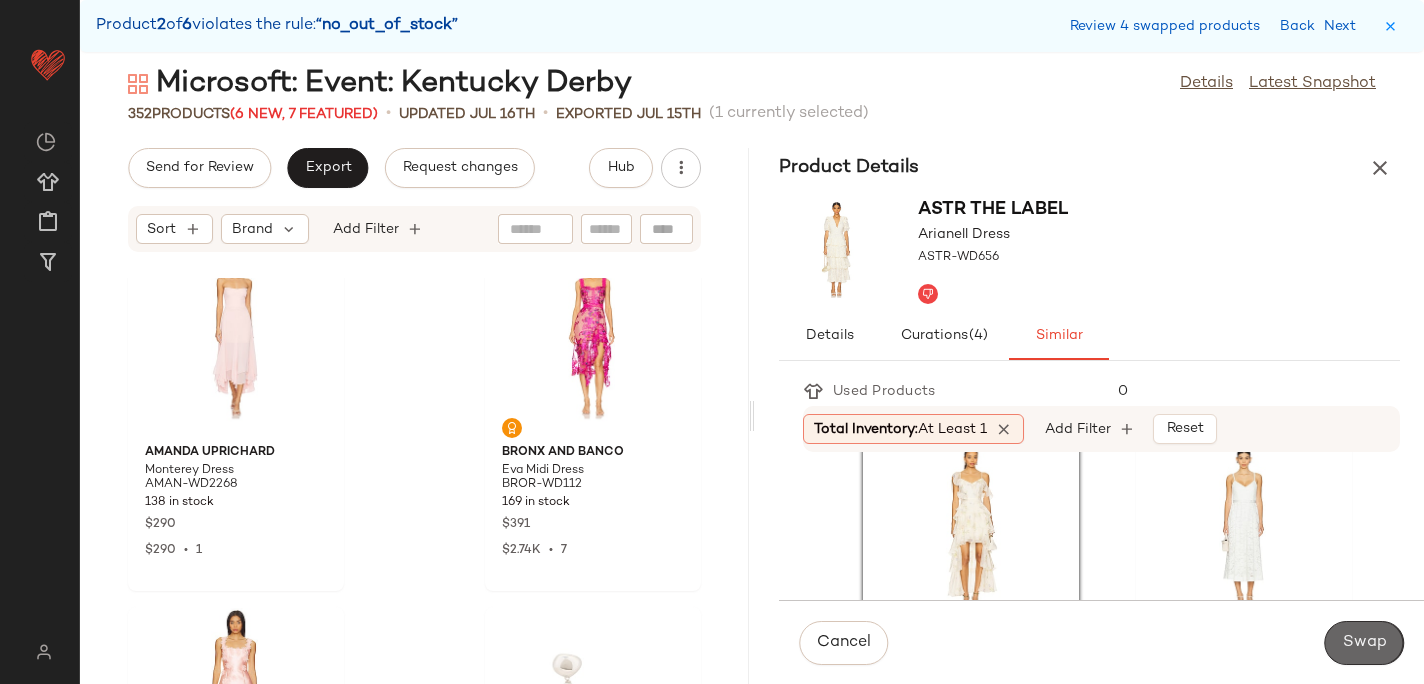 click on "Swap" at bounding box center [1364, 643] 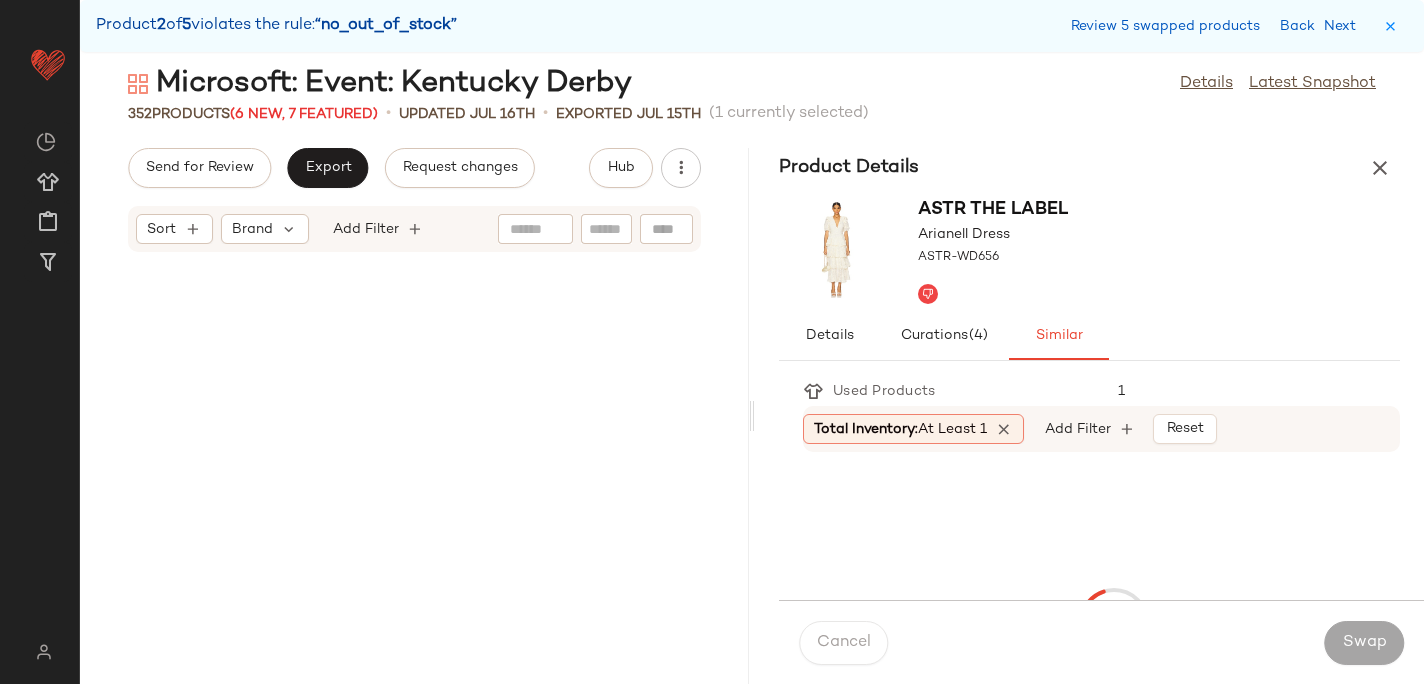 scroll, scrollTop: 47580, scrollLeft: 0, axis: vertical 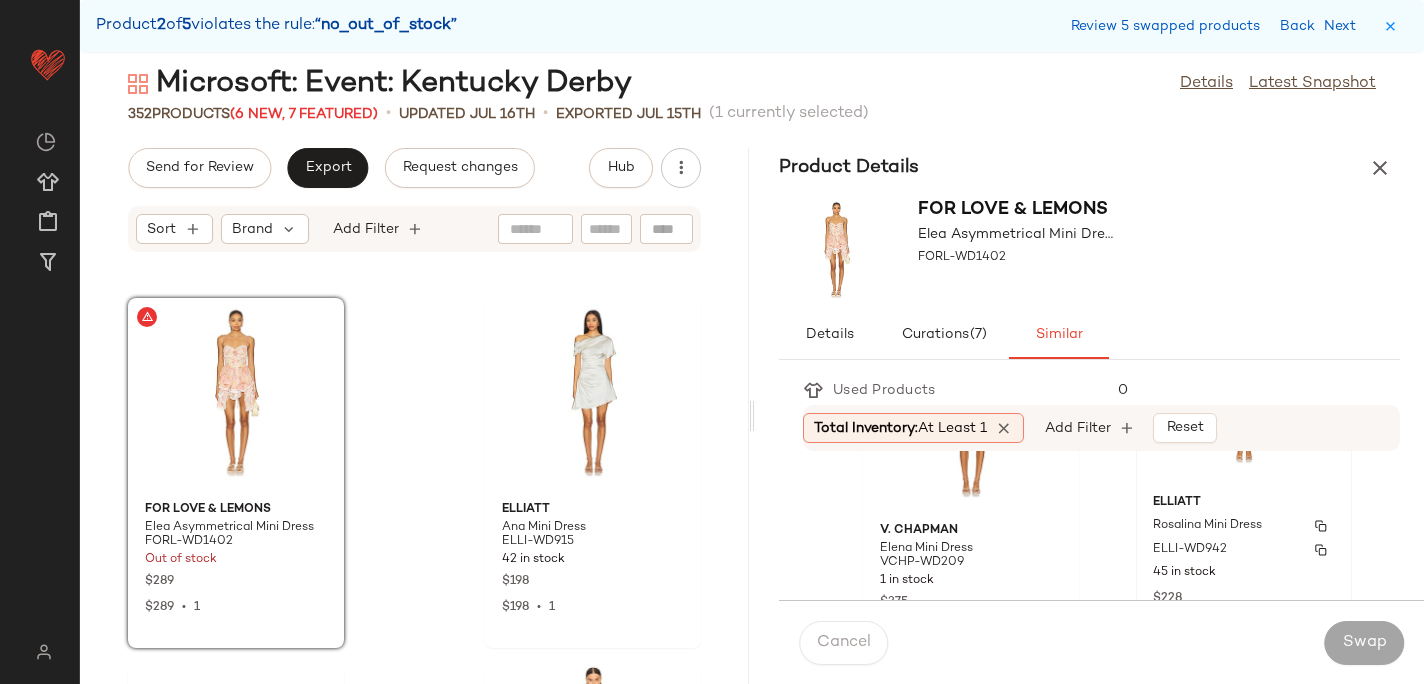 click on "Rosalina Mini Dress" at bounding box center [1207, 526] 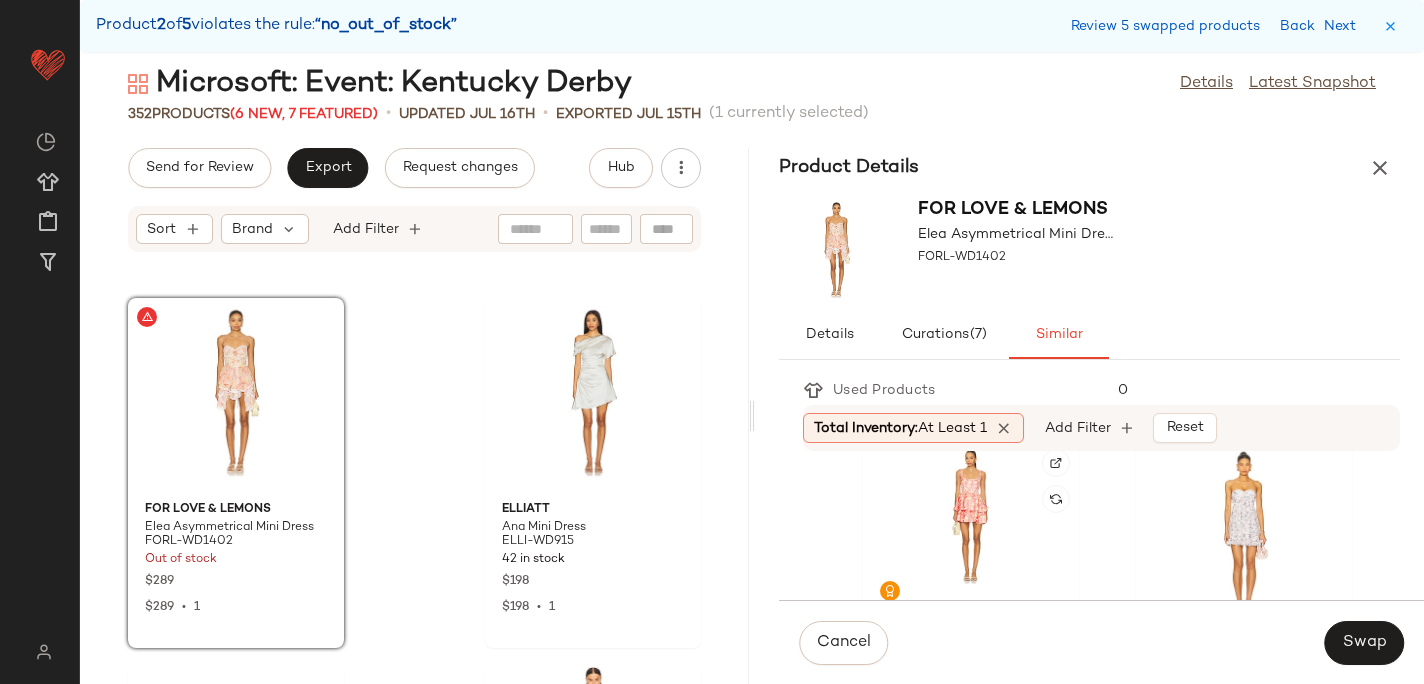 scroll, scrollTop: 758, scrollLeft: 0, axis: vertical 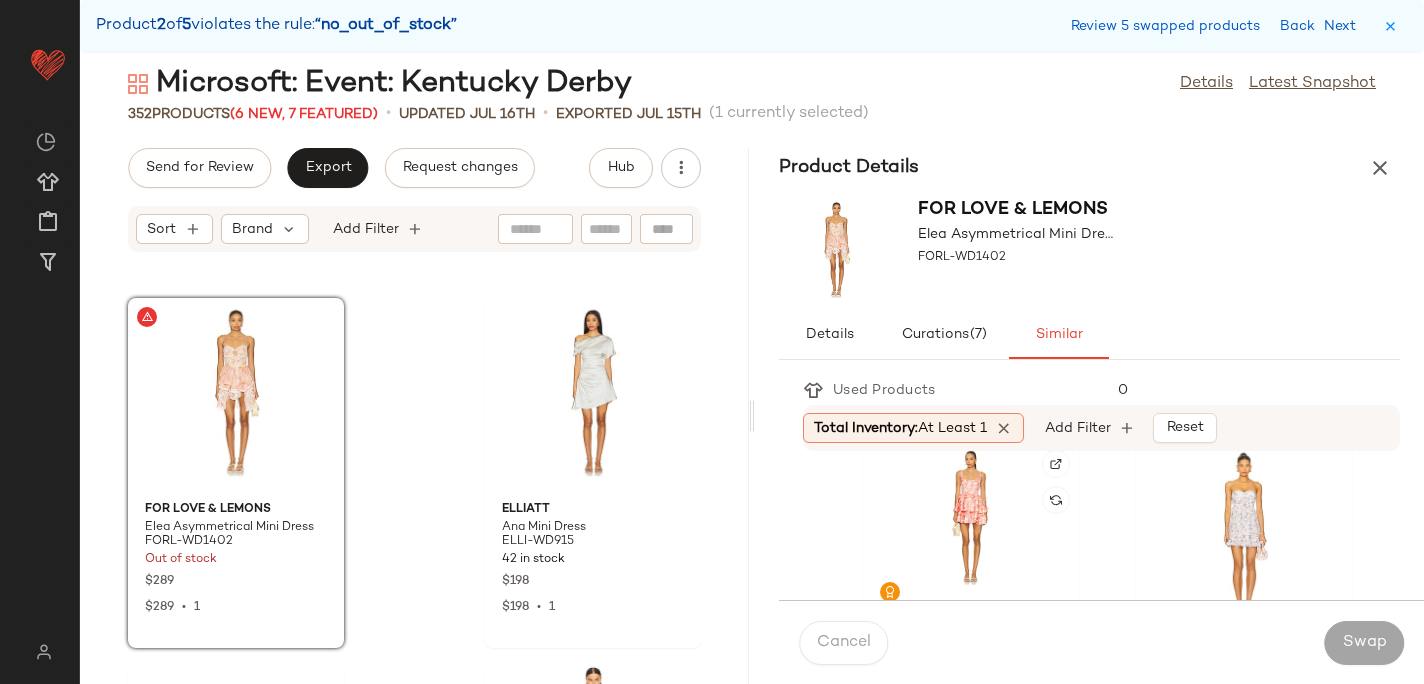 click 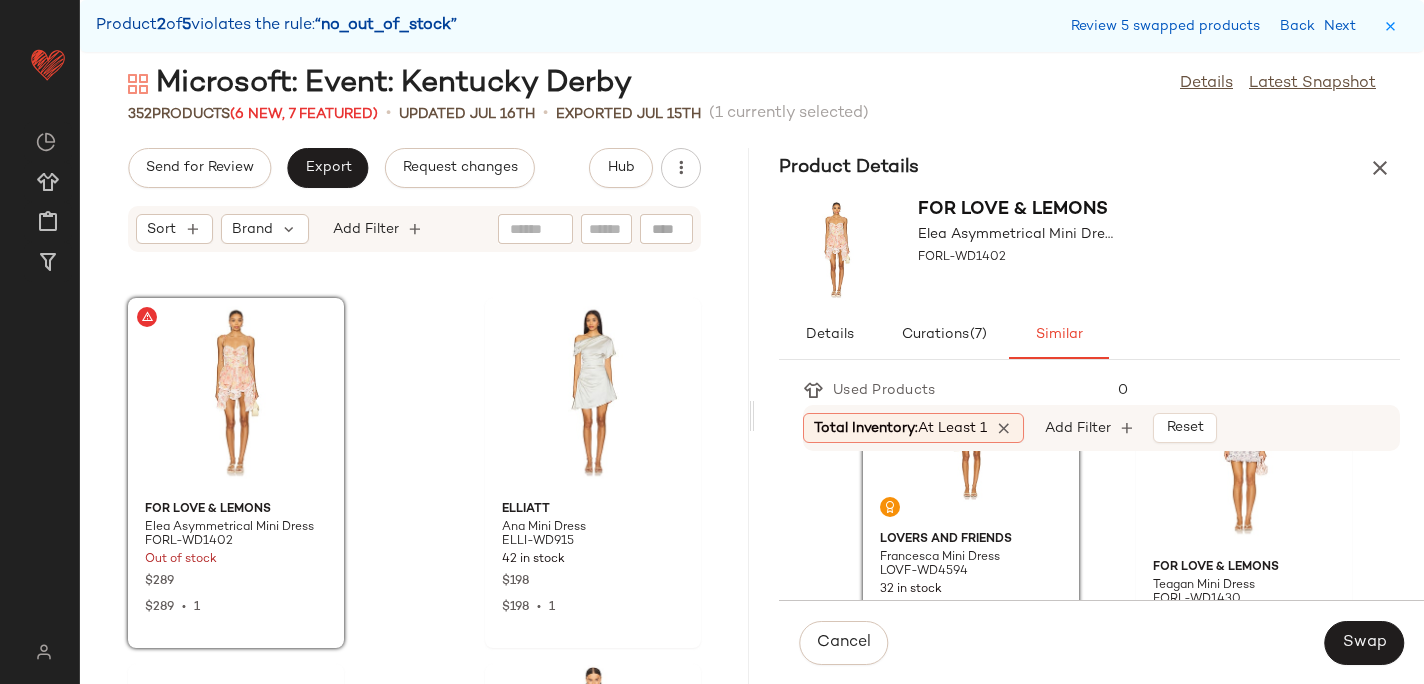 scroll, scrollTop: 845, scrollLeft: 0, axis: vertical 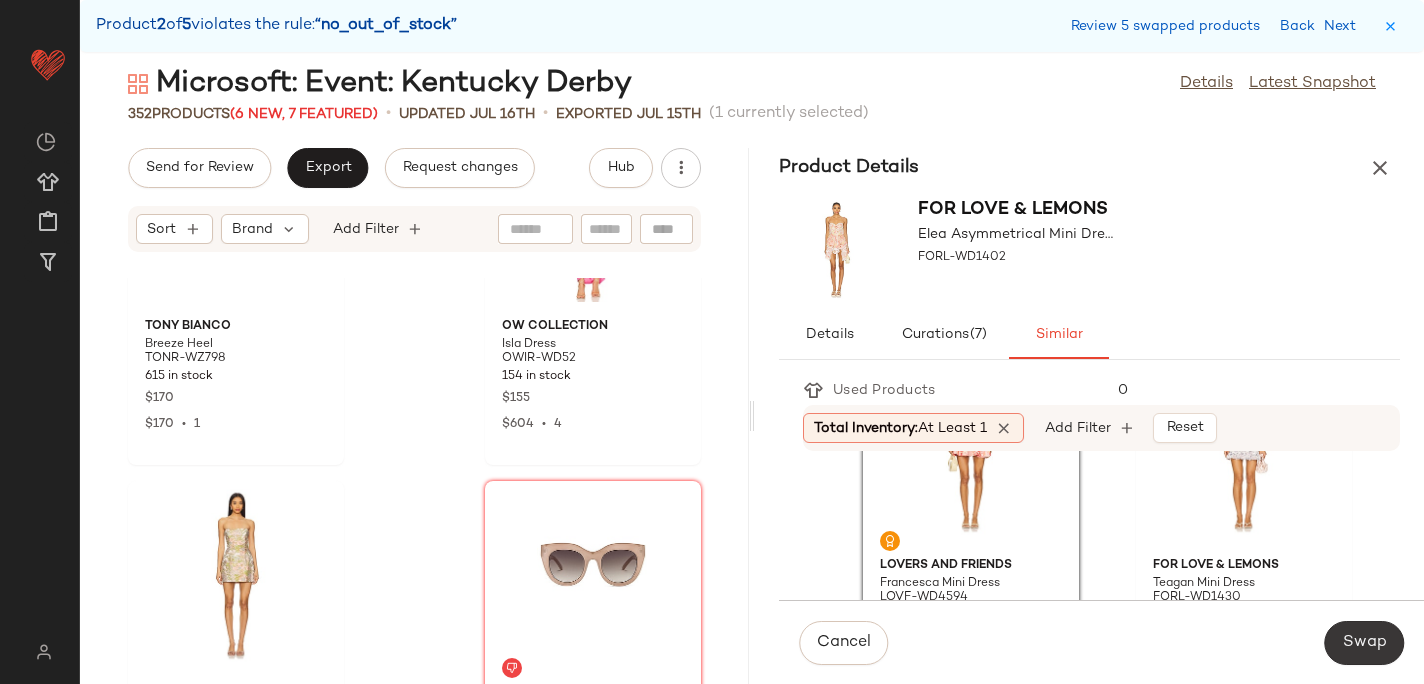 click on "Swap" 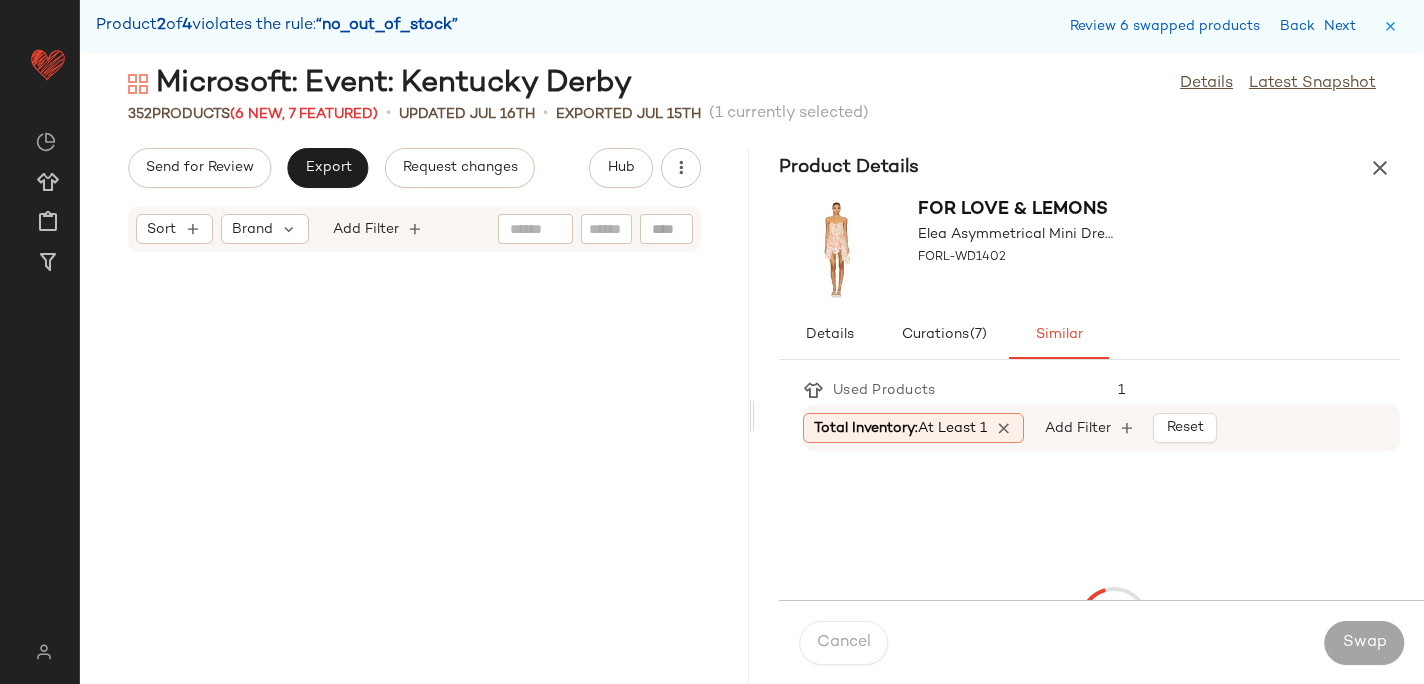 scroll, scrollTop: 52338, scrollLeft: 0, axis: vertical 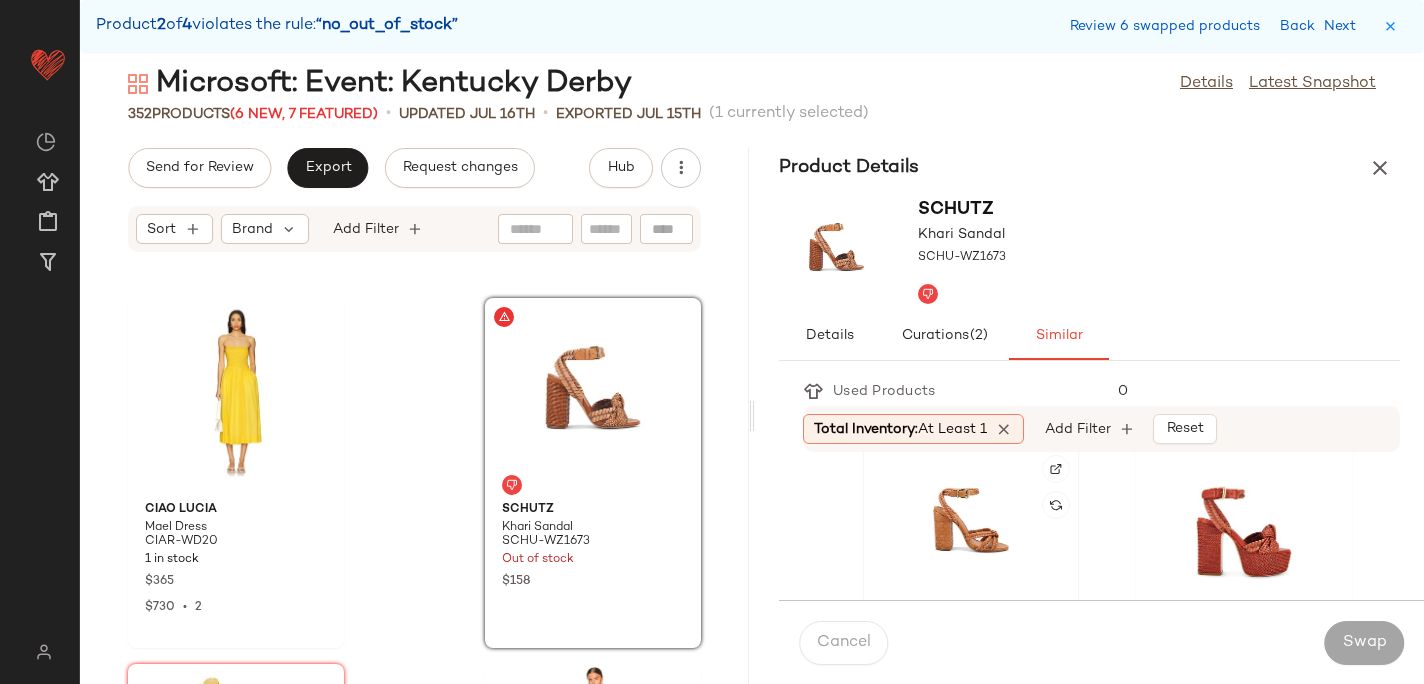 click 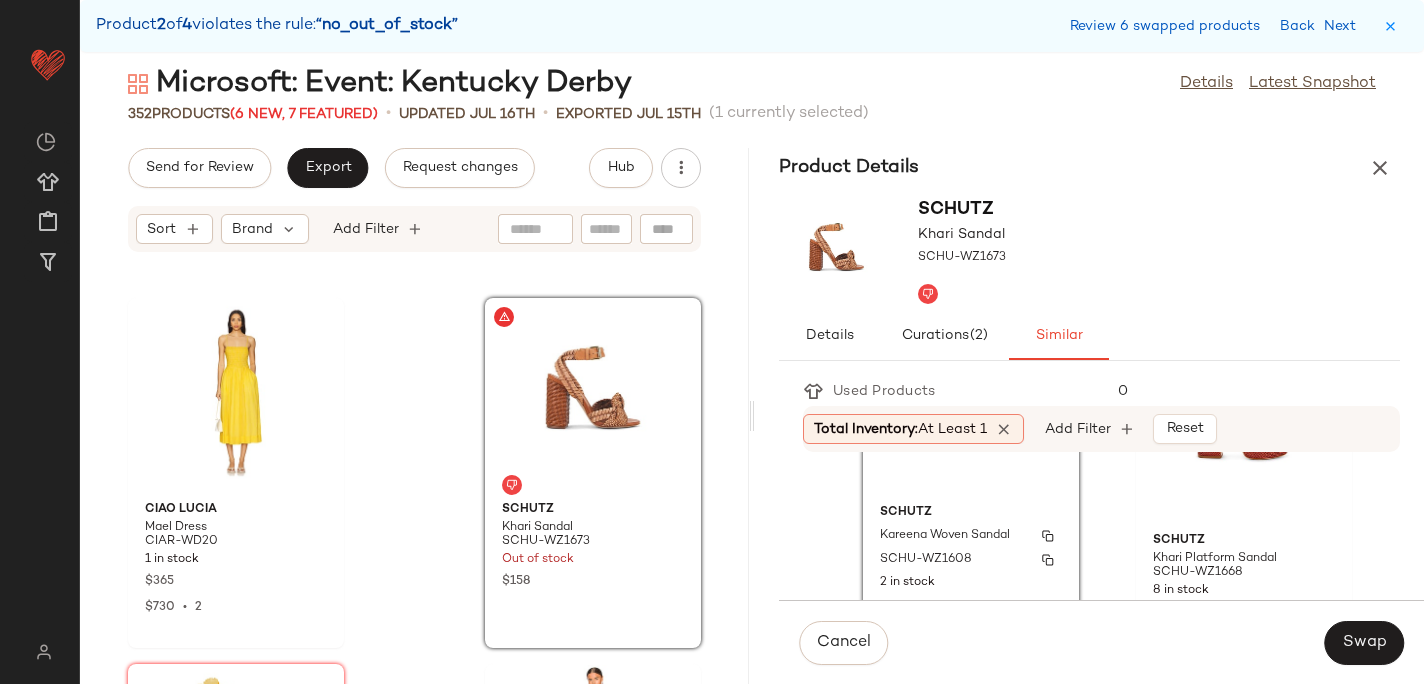 scroll, scrollTop: 142, scrollLeft: 0, axis: vertical 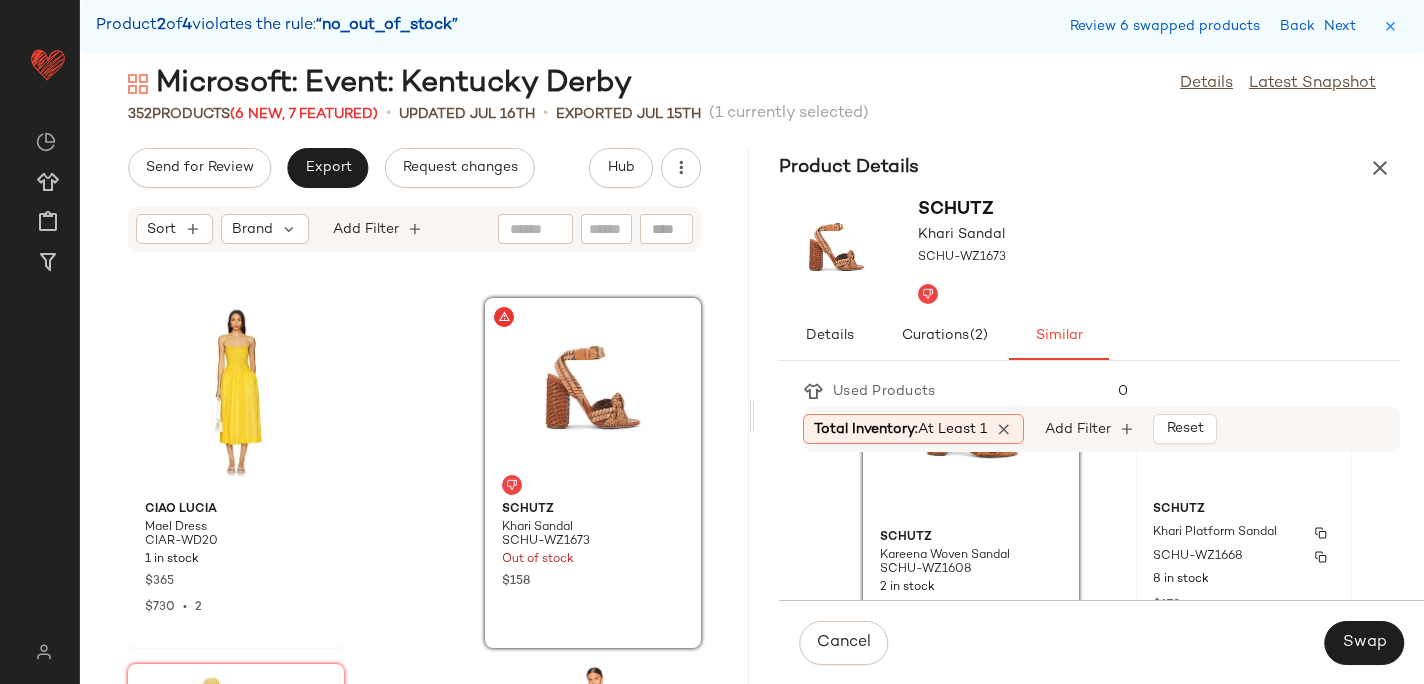click on "SCHU-WZ1668" at bounding box center [1244, 557] 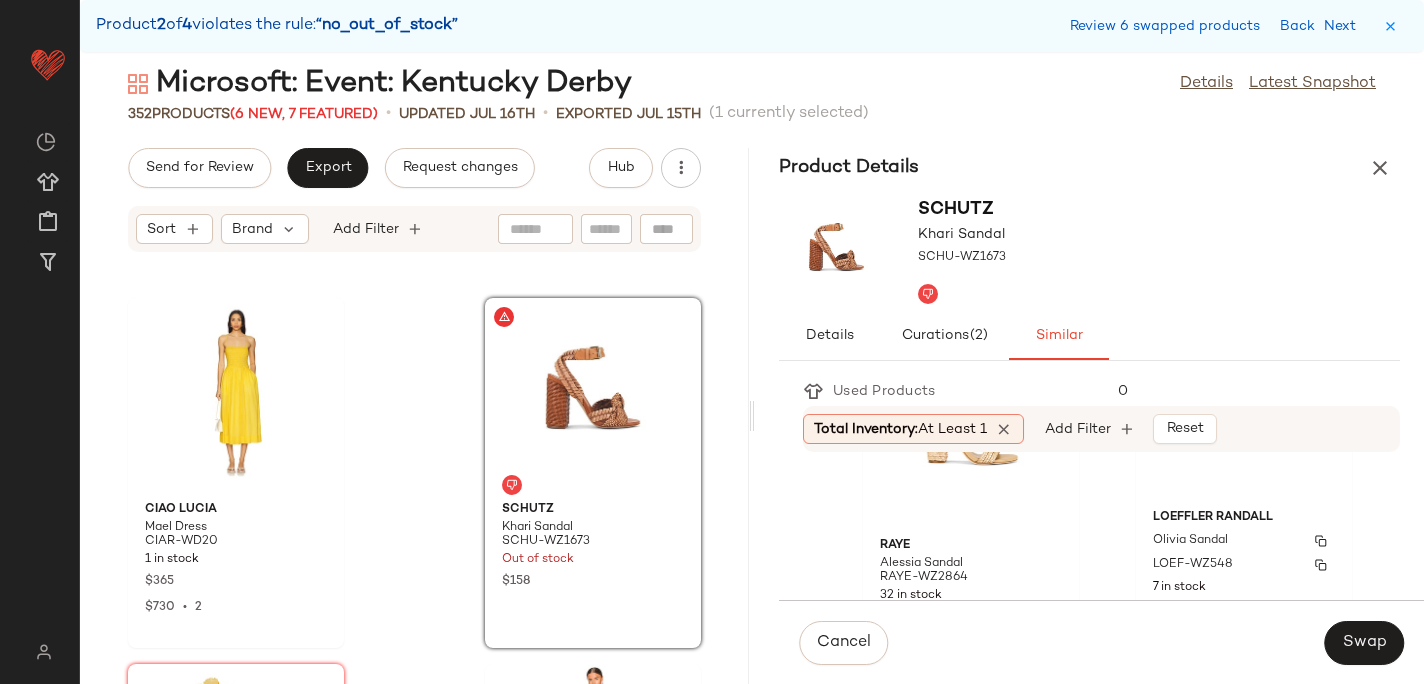 scroll, scrollTop: 511, scrollLeft: 0, axis: vertical 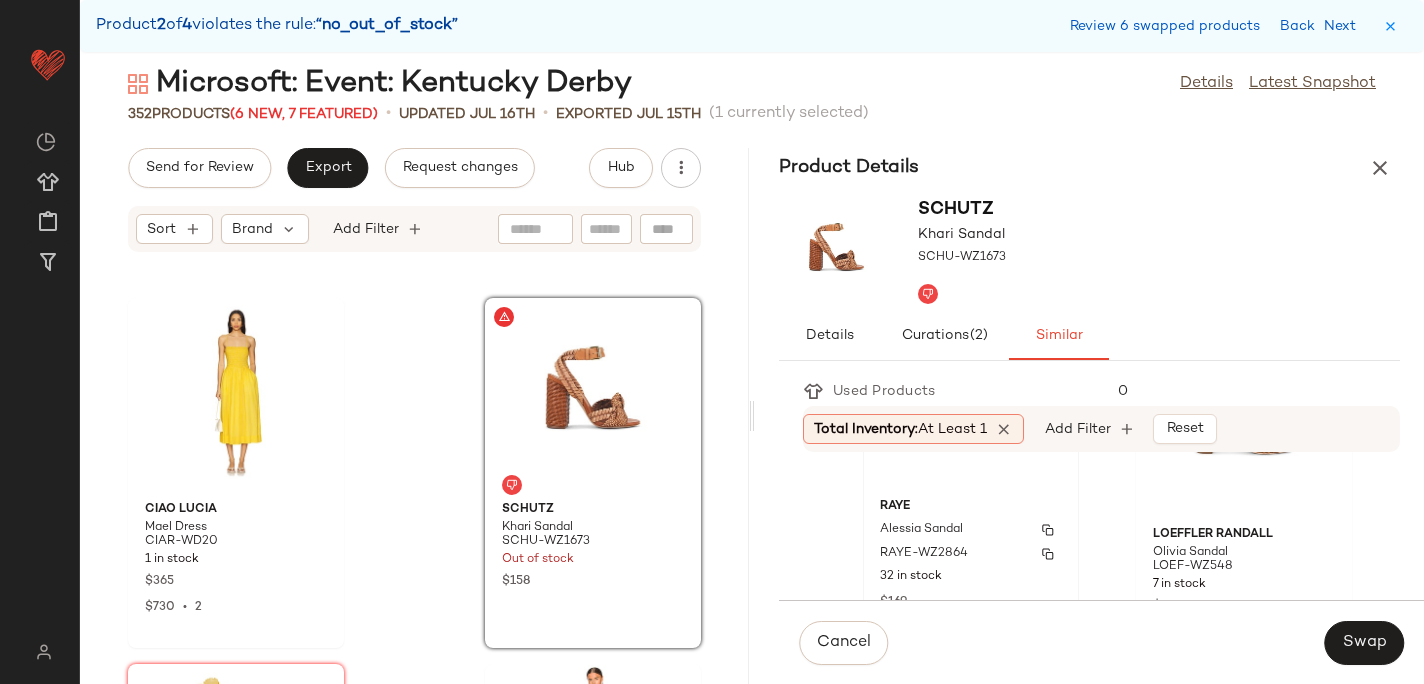 click on "RAYE-WZ2864" at bounding box center (971, 554) 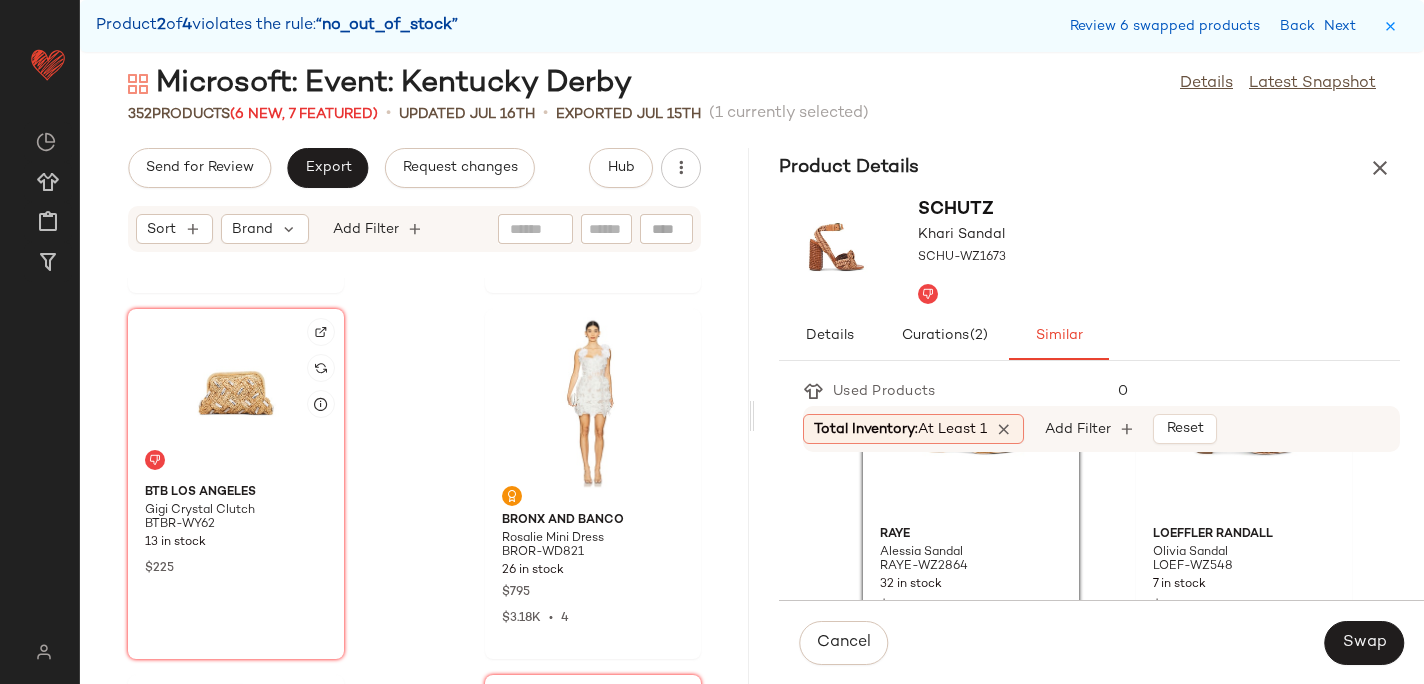 scroll, scrollTop: 53796, scrollLeft: 0, axis: vertical 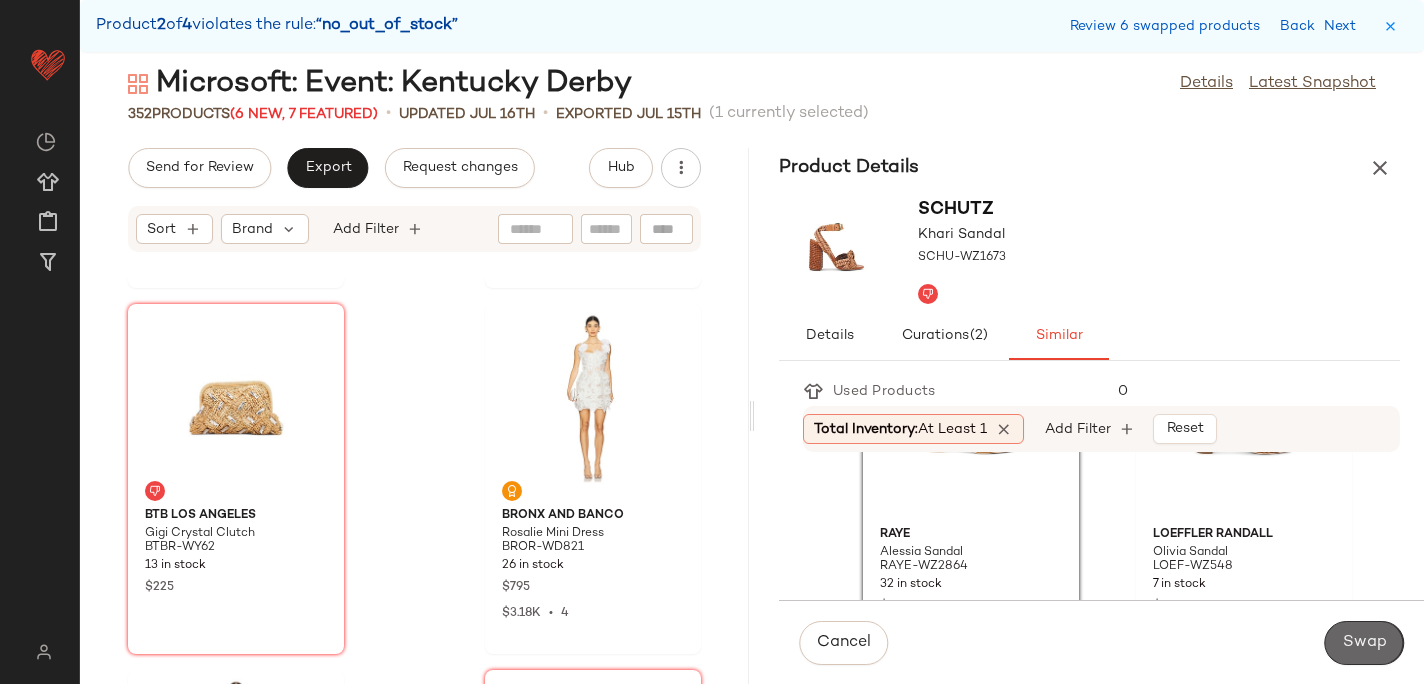 click on "Swap" at bounding box center (1364, 643) 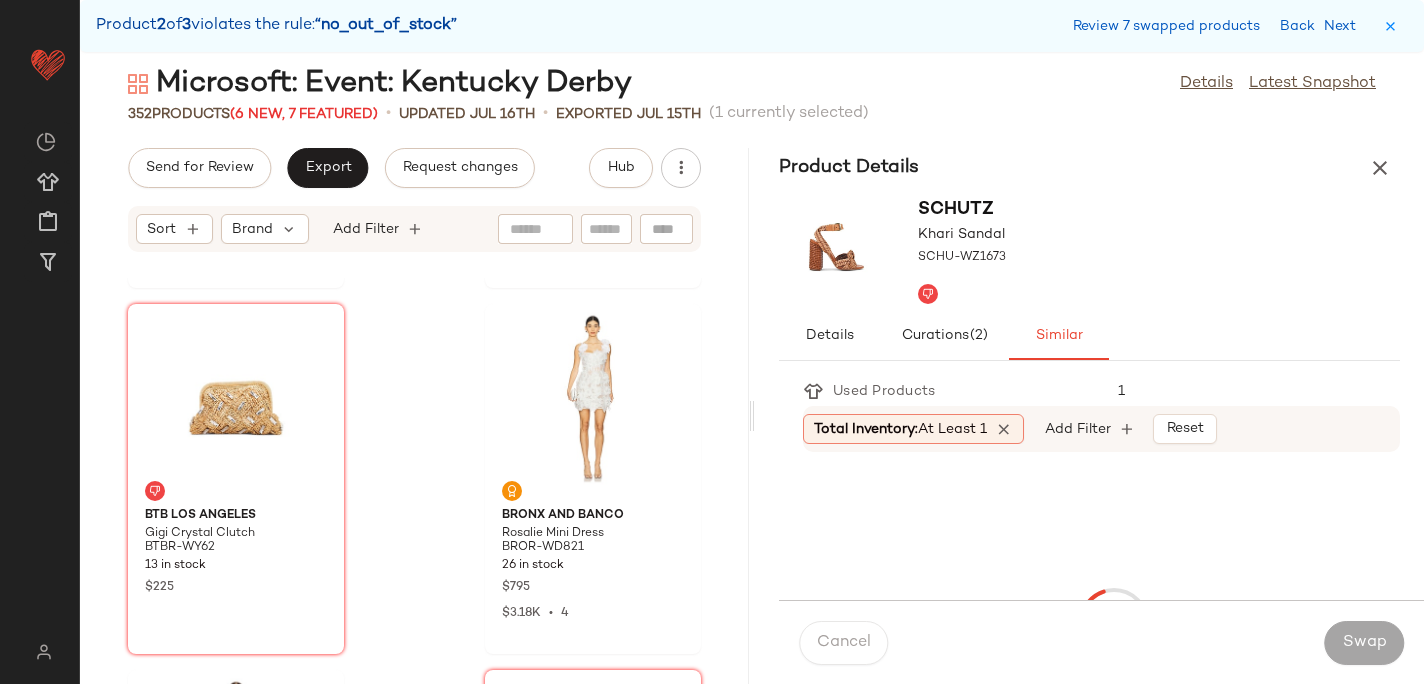 scroll, scrollTop: 54534, scrollLeft: 0, axis: vertical 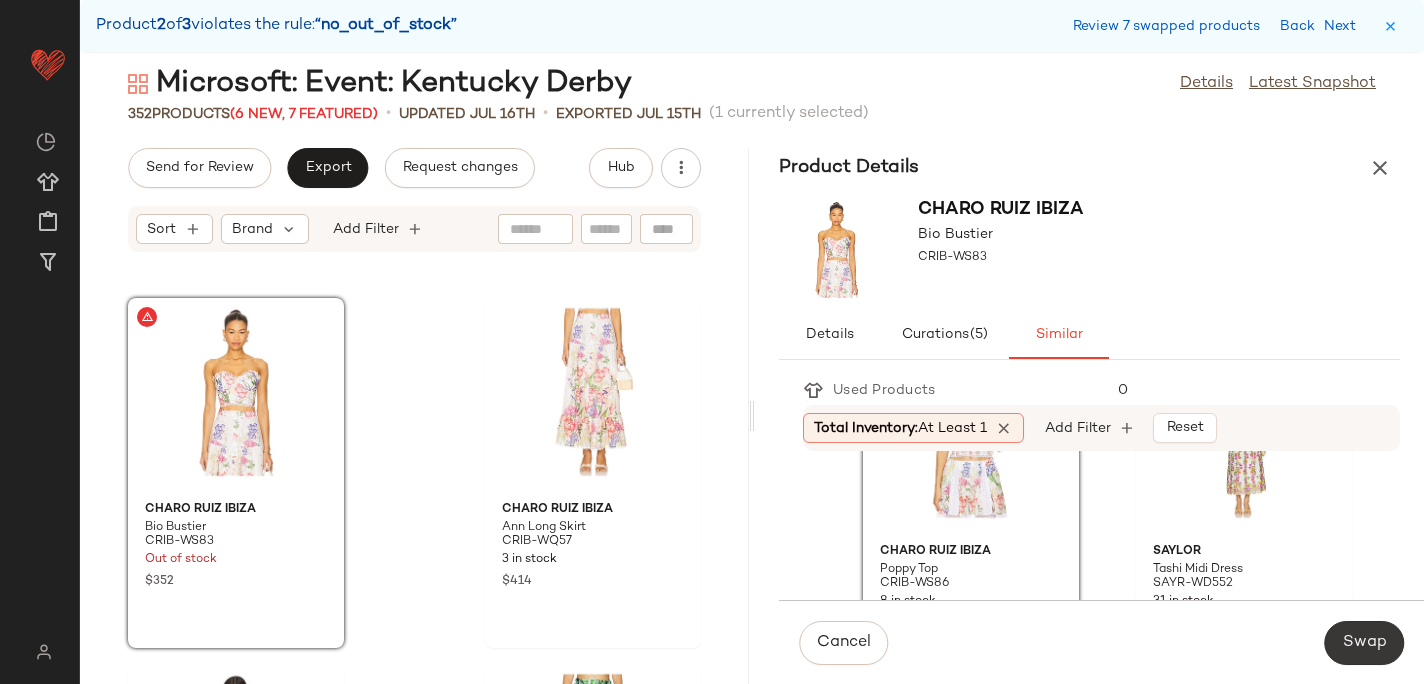 click on "Swap" 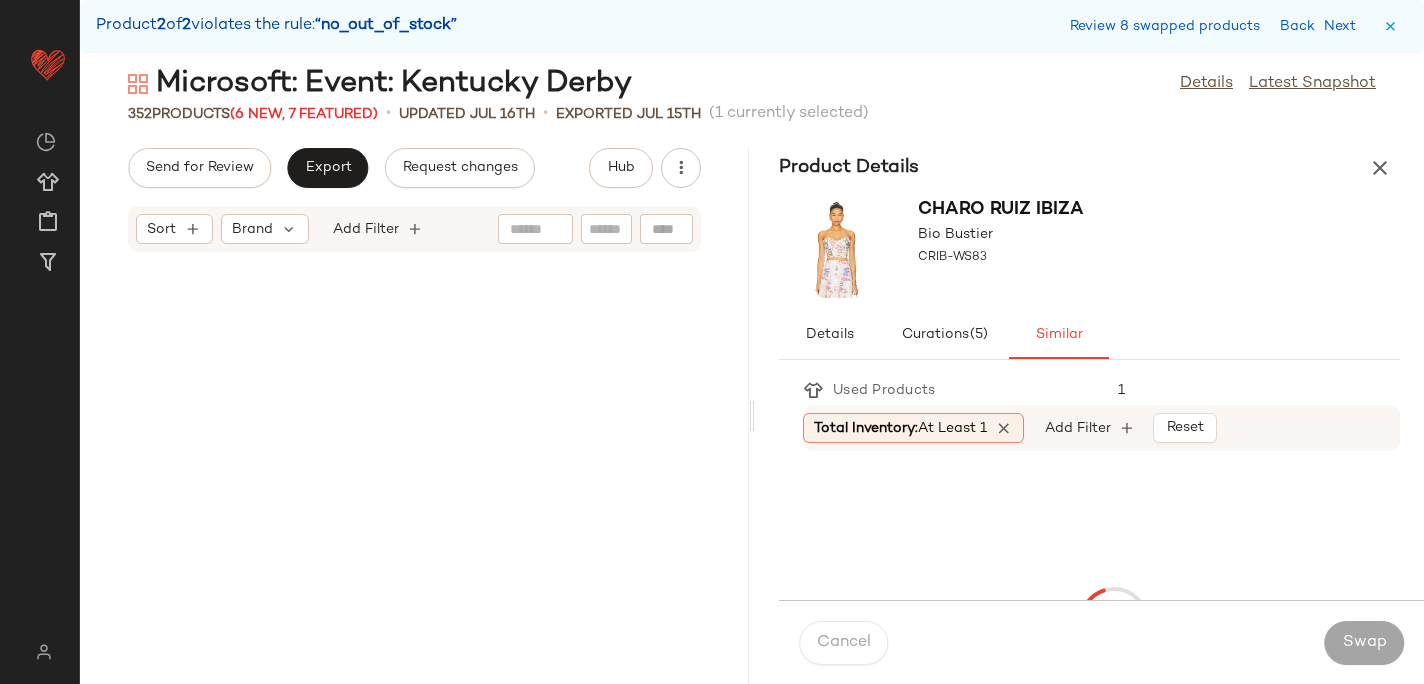 scroll, scrollTop: 57828, scrollLeft: 0, axis: vertical 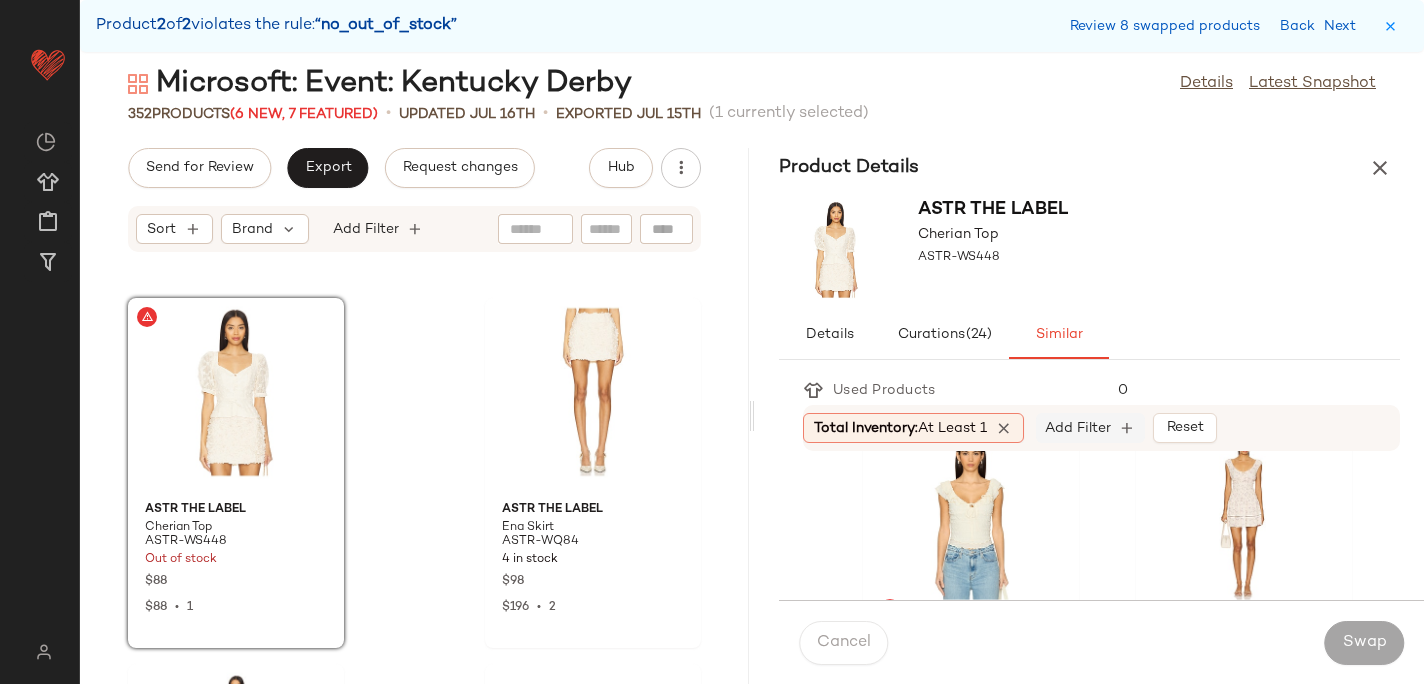 click on "Add Filter" at bounding box center (1078, 428) 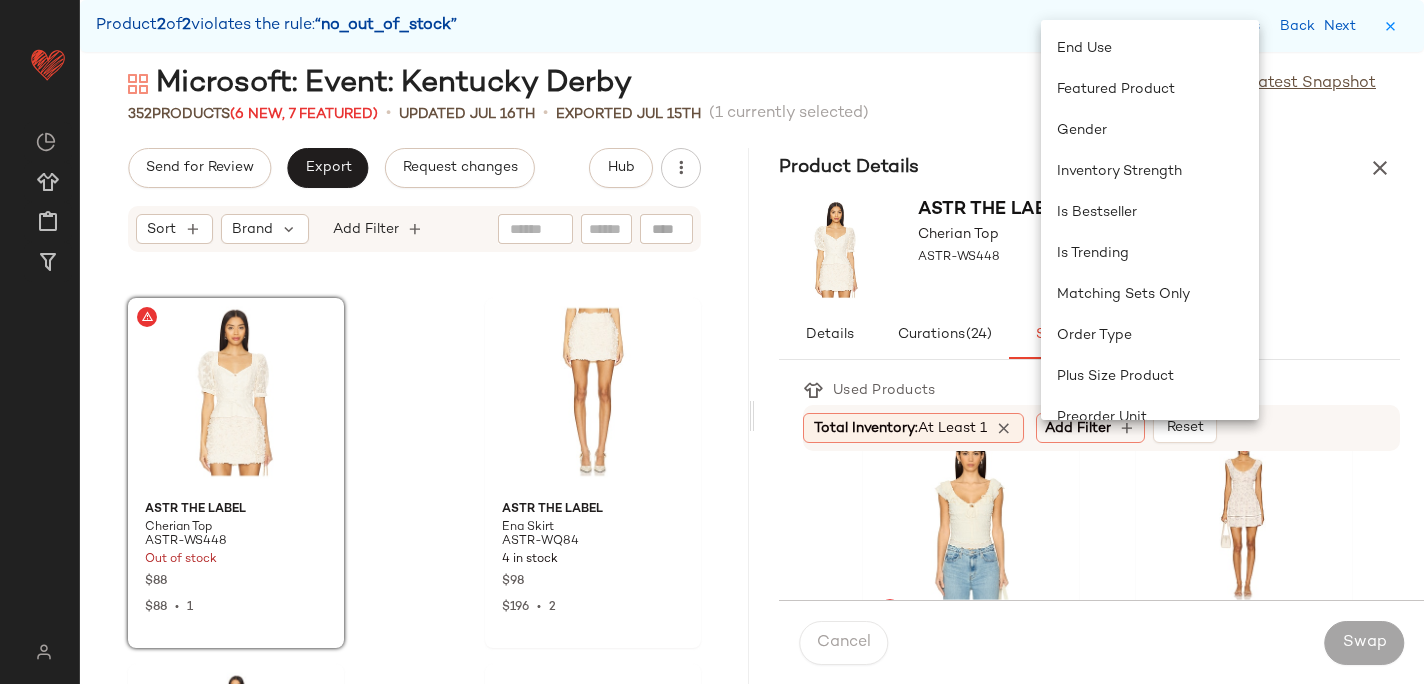scroll, scrollTop: 573, scrollLeft: 0, axis: vertical 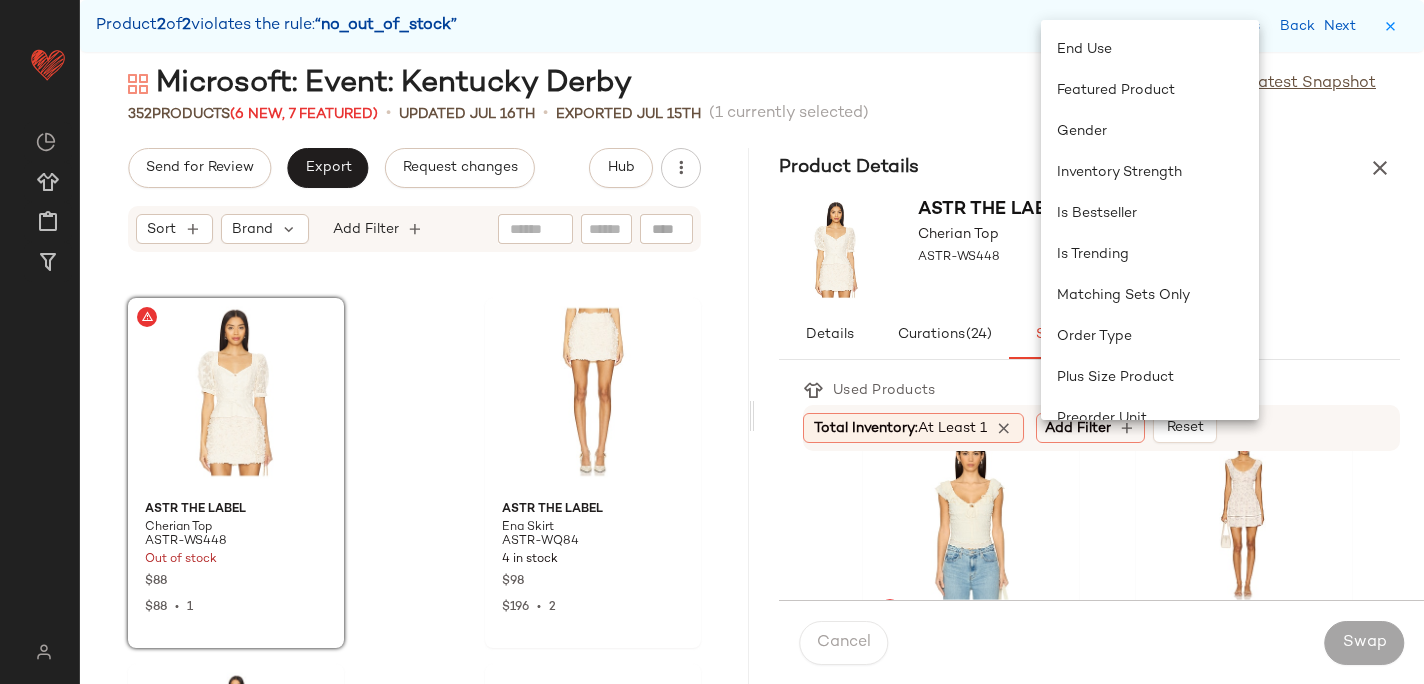 click on "Matching Sets Only" 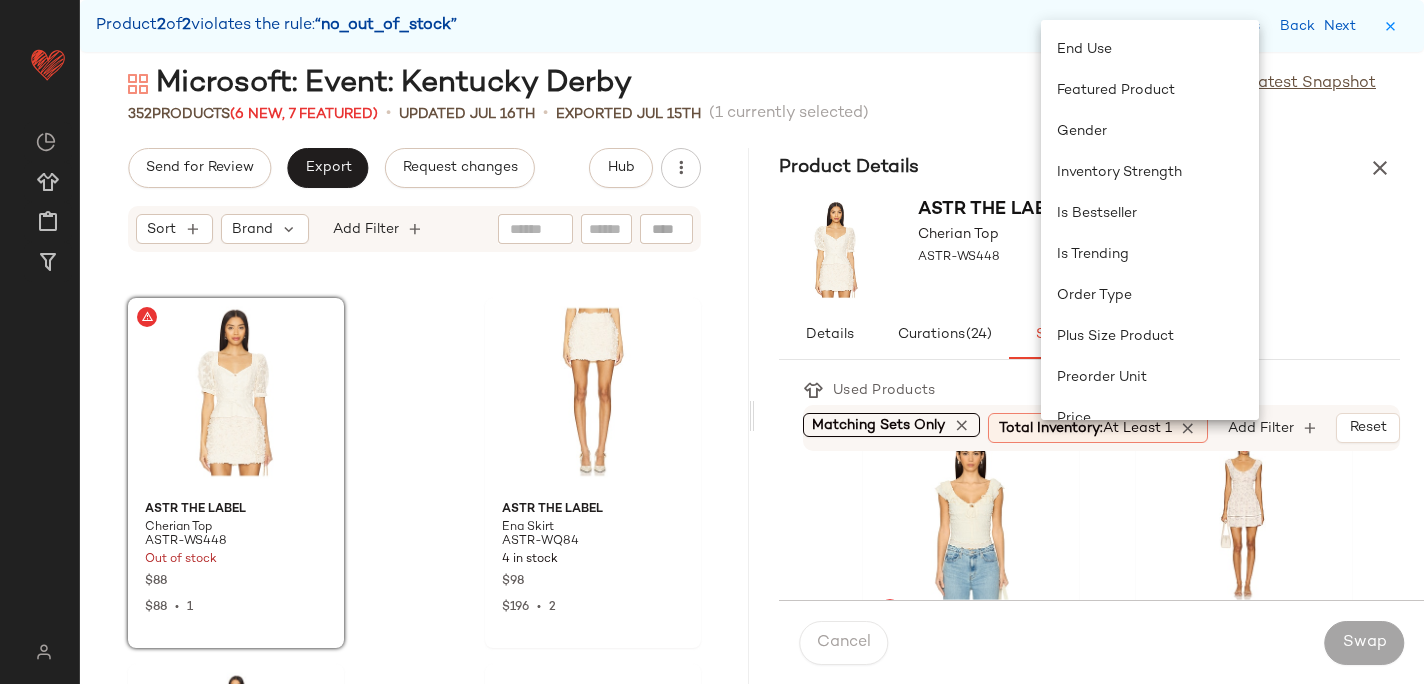 scroll, scrollTop: 0, scrollLeft: 5, axis: horizontal 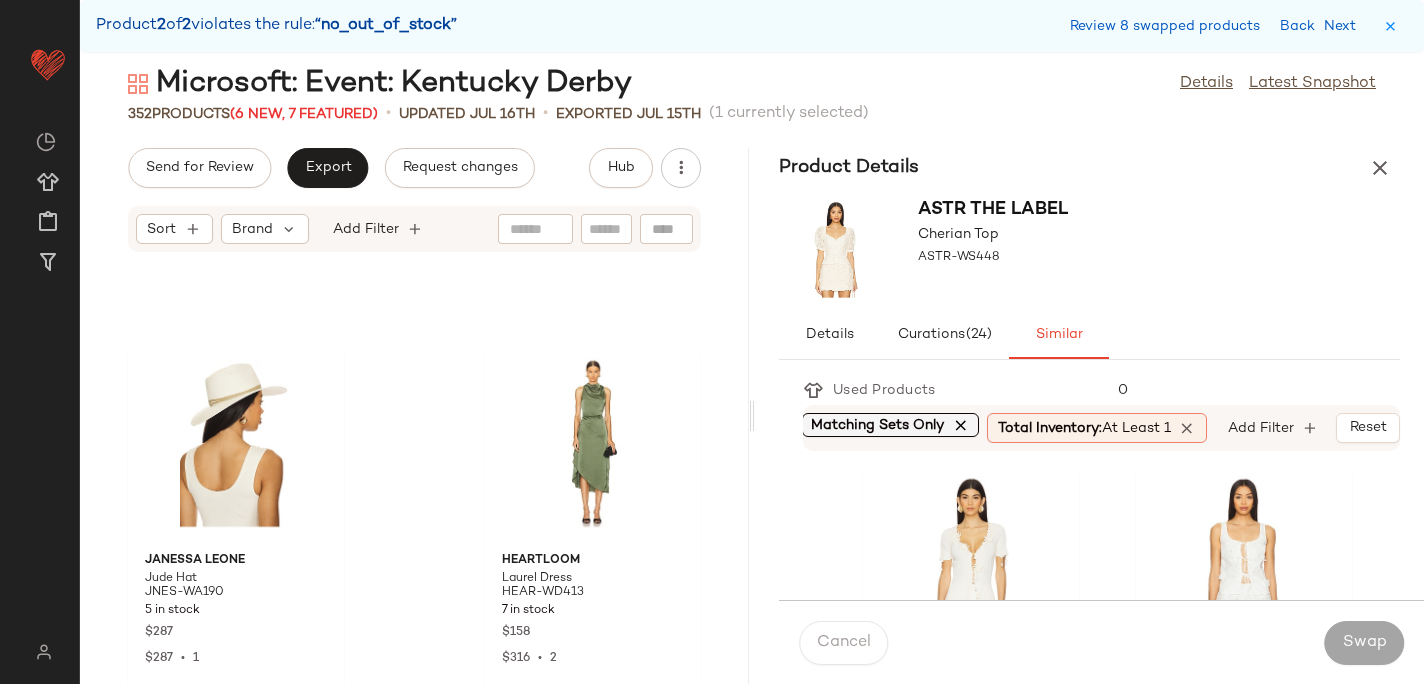 click at bounding box center [961, 425] 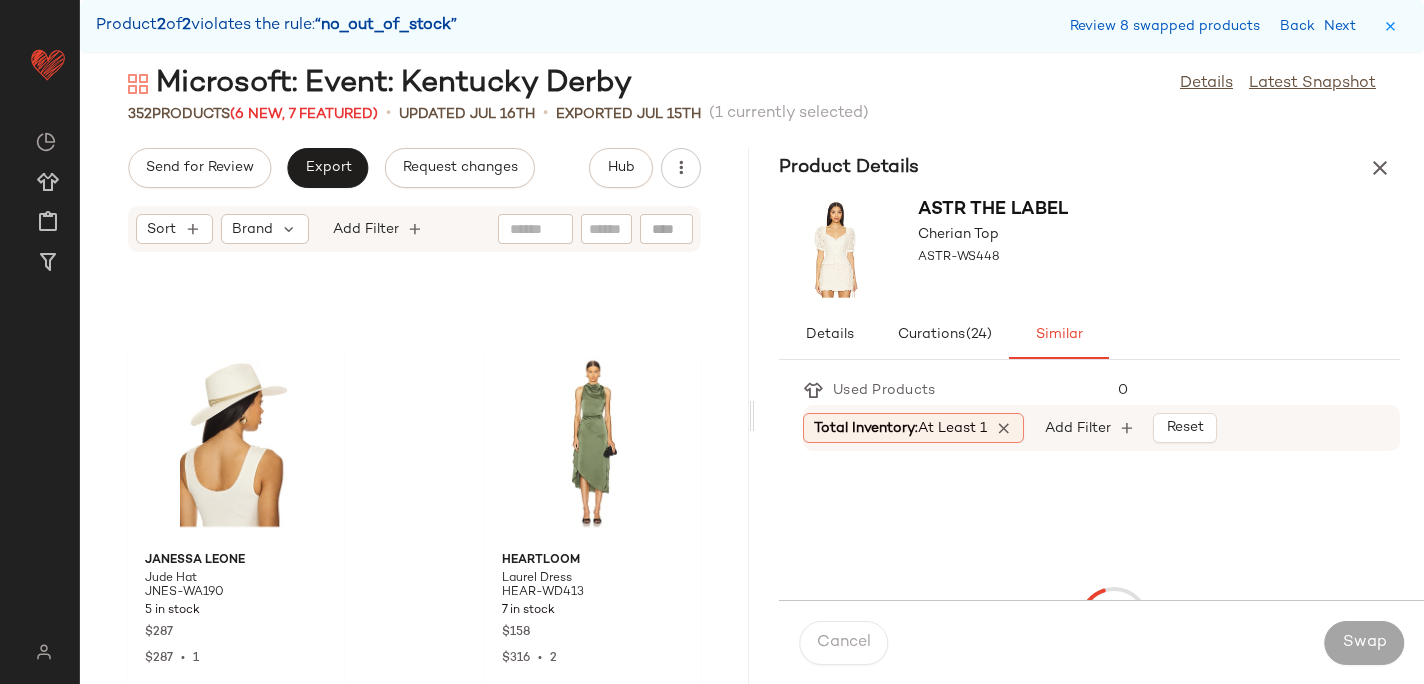 scroll, scrollTop: 0, scrollLeft: 0, axis: both 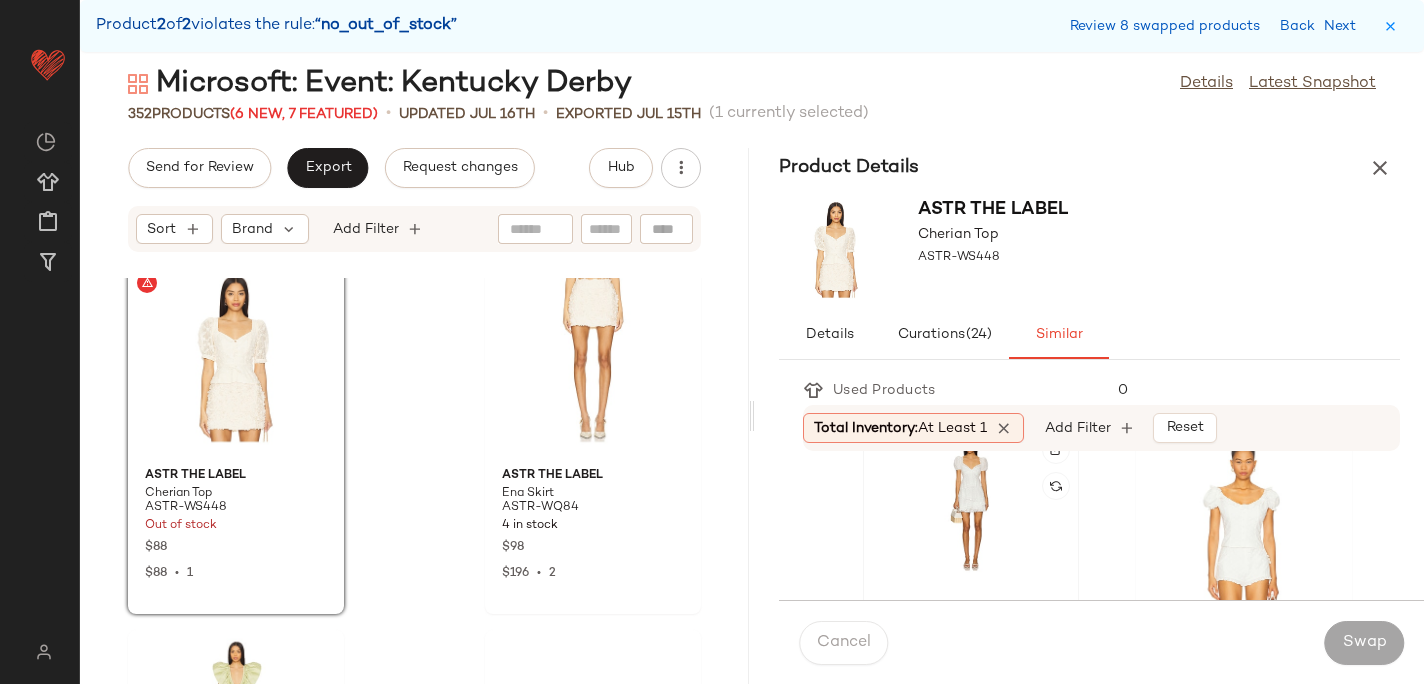 click 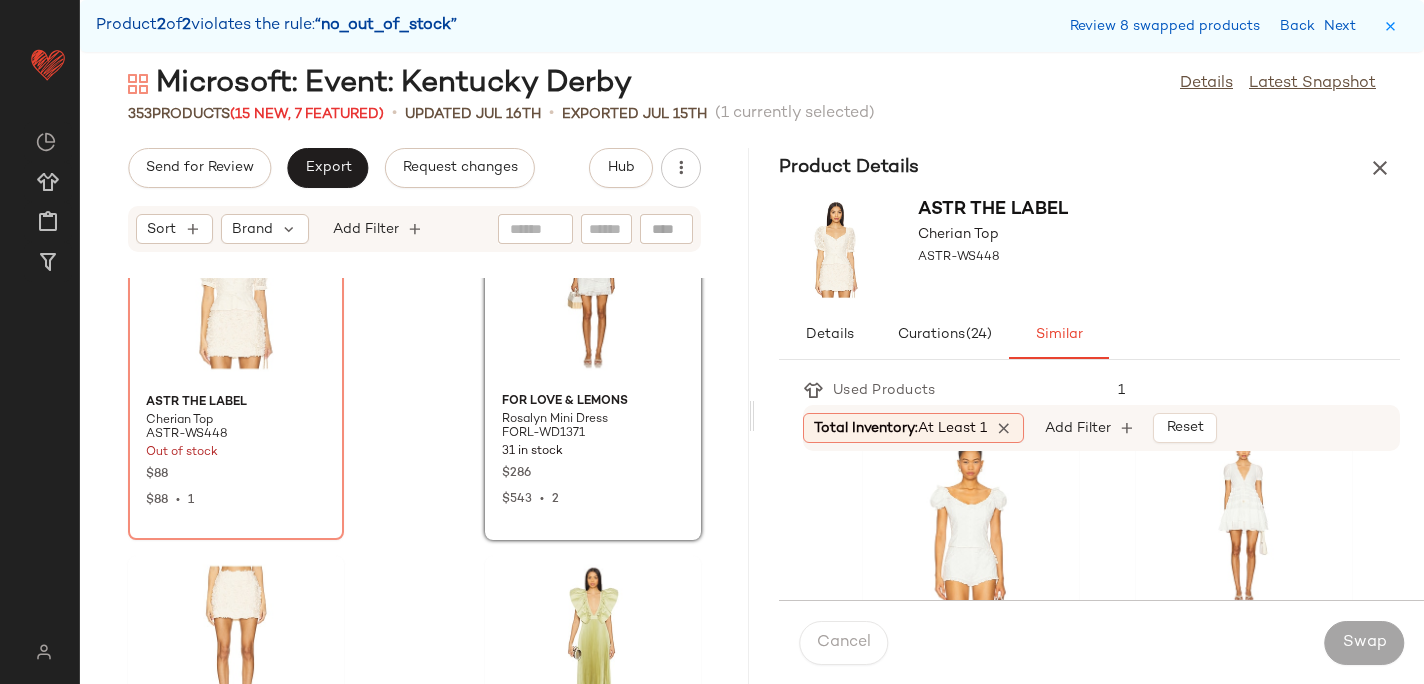 scroll, scrollTop: 57921, scrollLeft: 0, axis: vertical 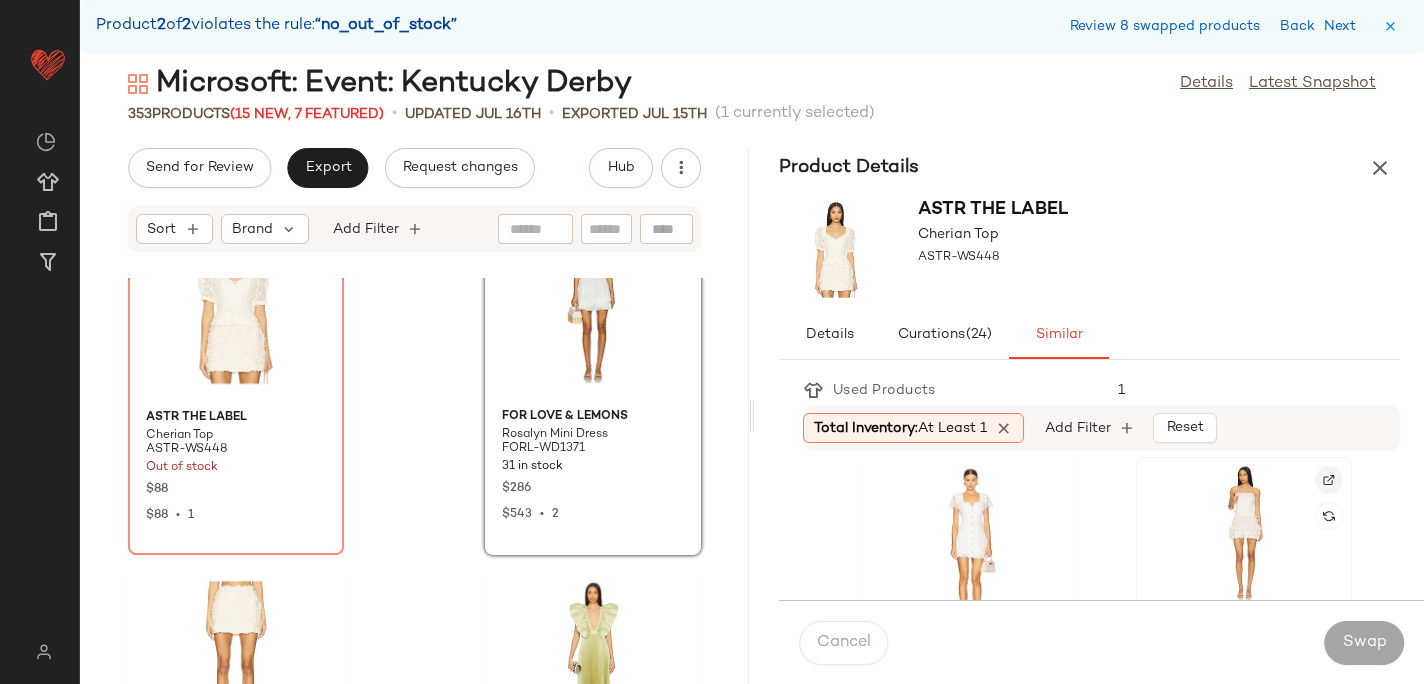 click 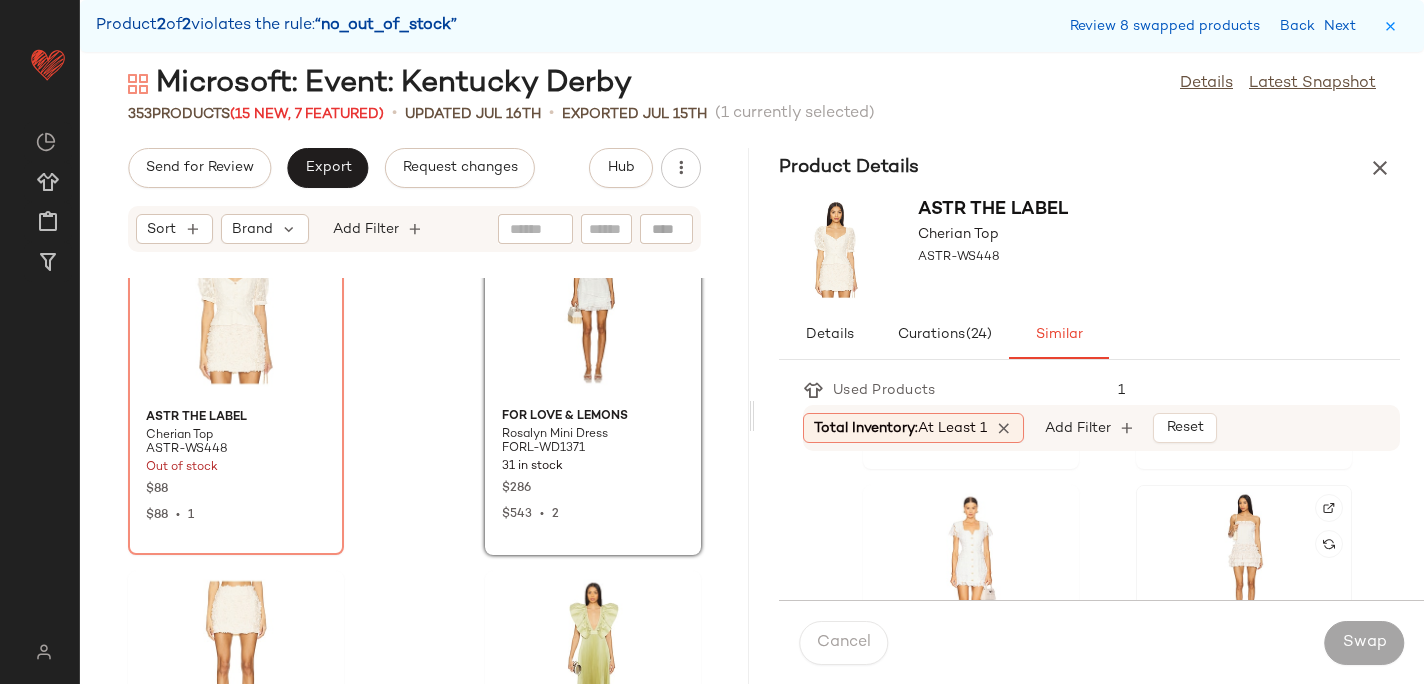 scroll, scrollTop: 713, scrollLeft: 0, axis: vertical 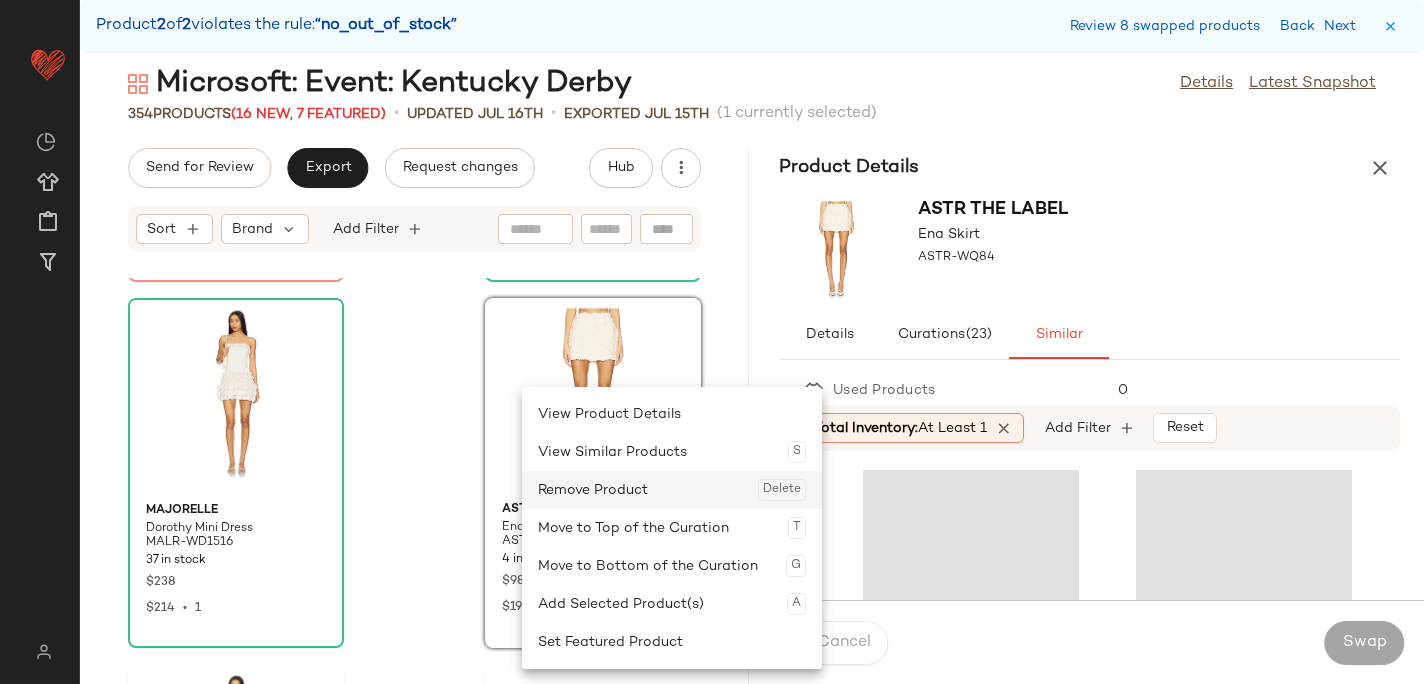 click on "Remove Product  Delete" 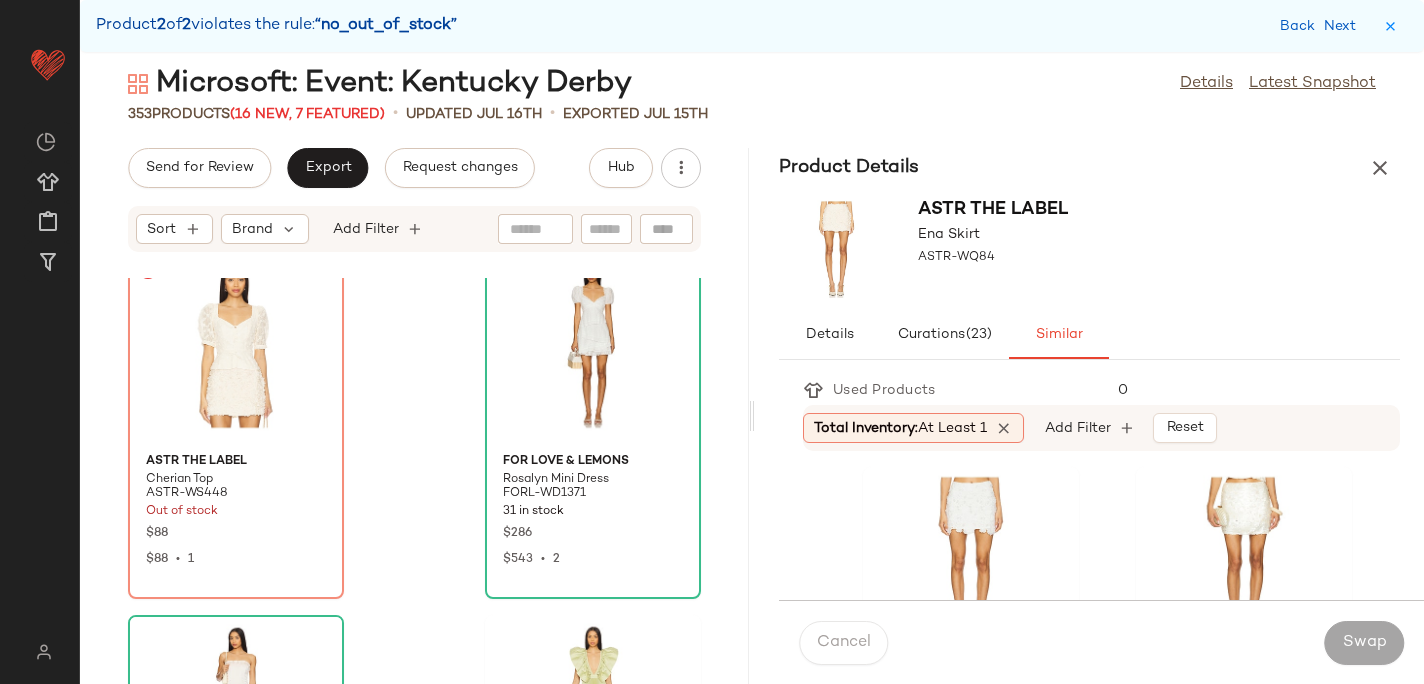 scroll, scrollTop: 57874, scrollLeft: 0, axis: vertical 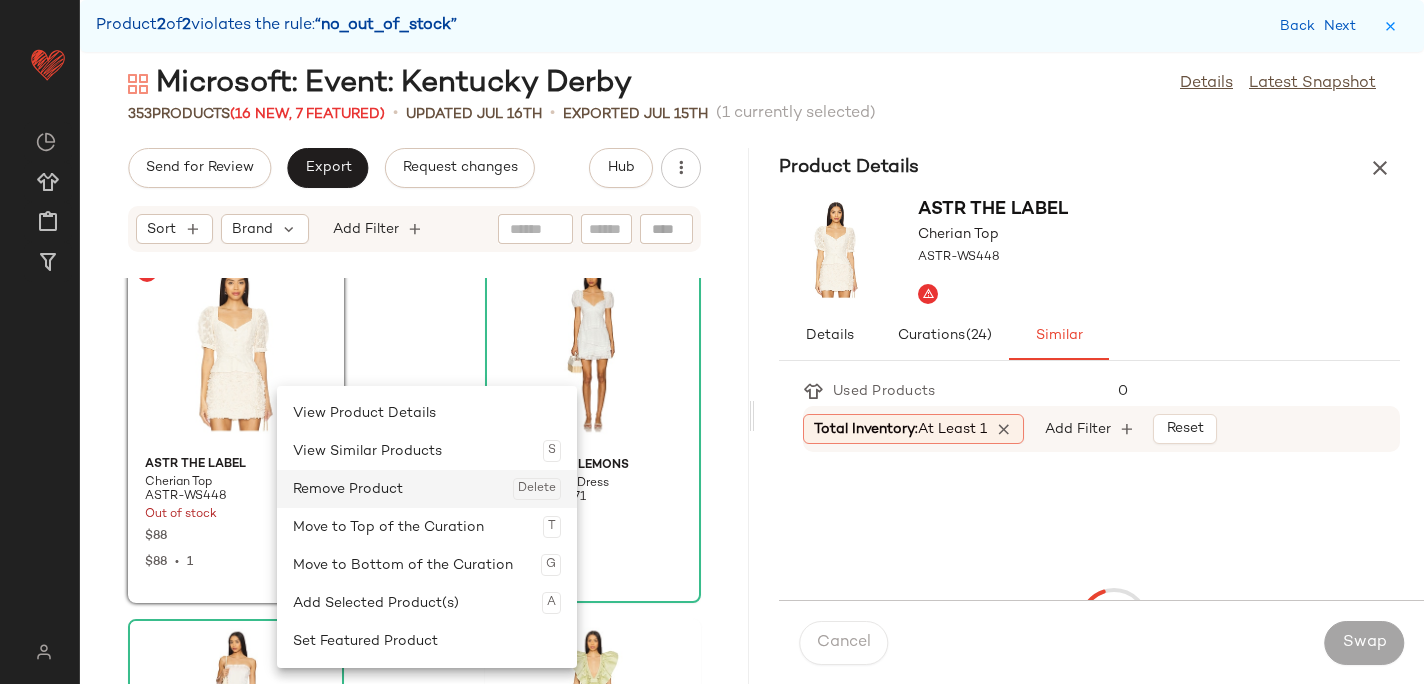 click on "Remove Product  Delete" 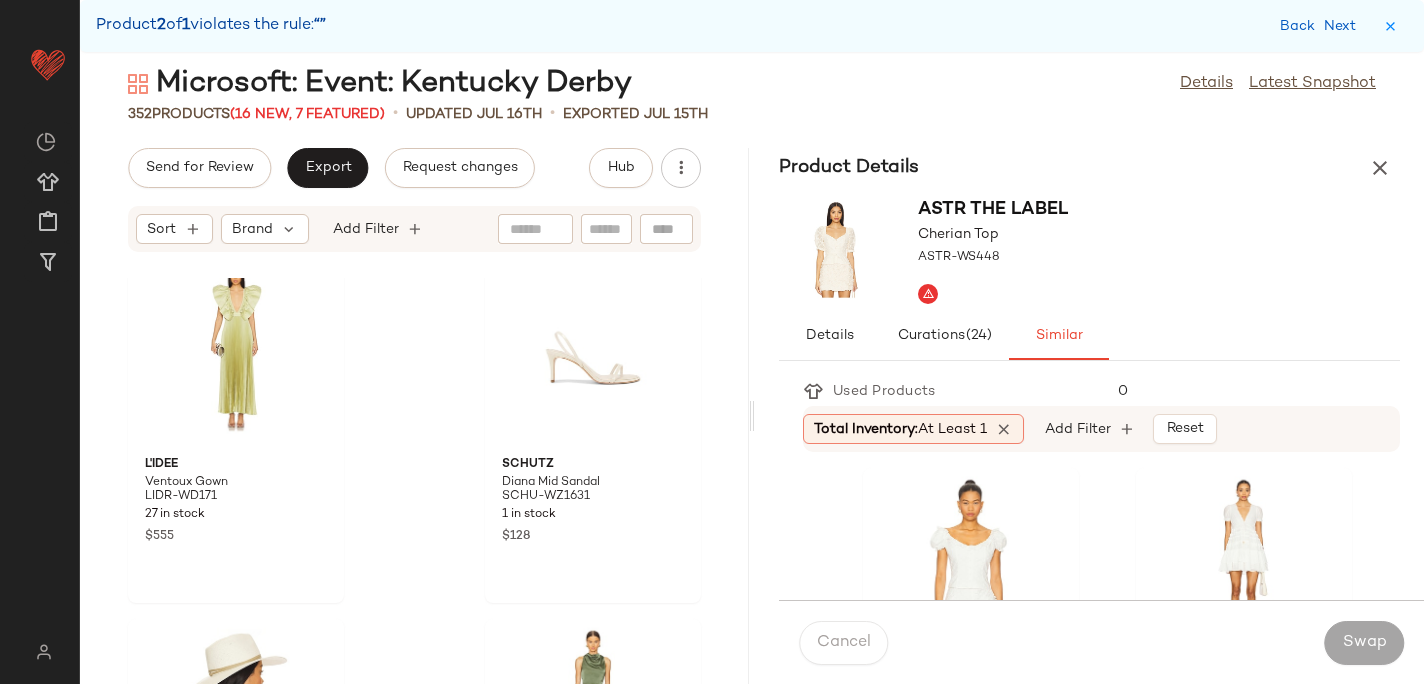 scroll, scrollTop: 58242, scrollLeft: 0, axis: vertical 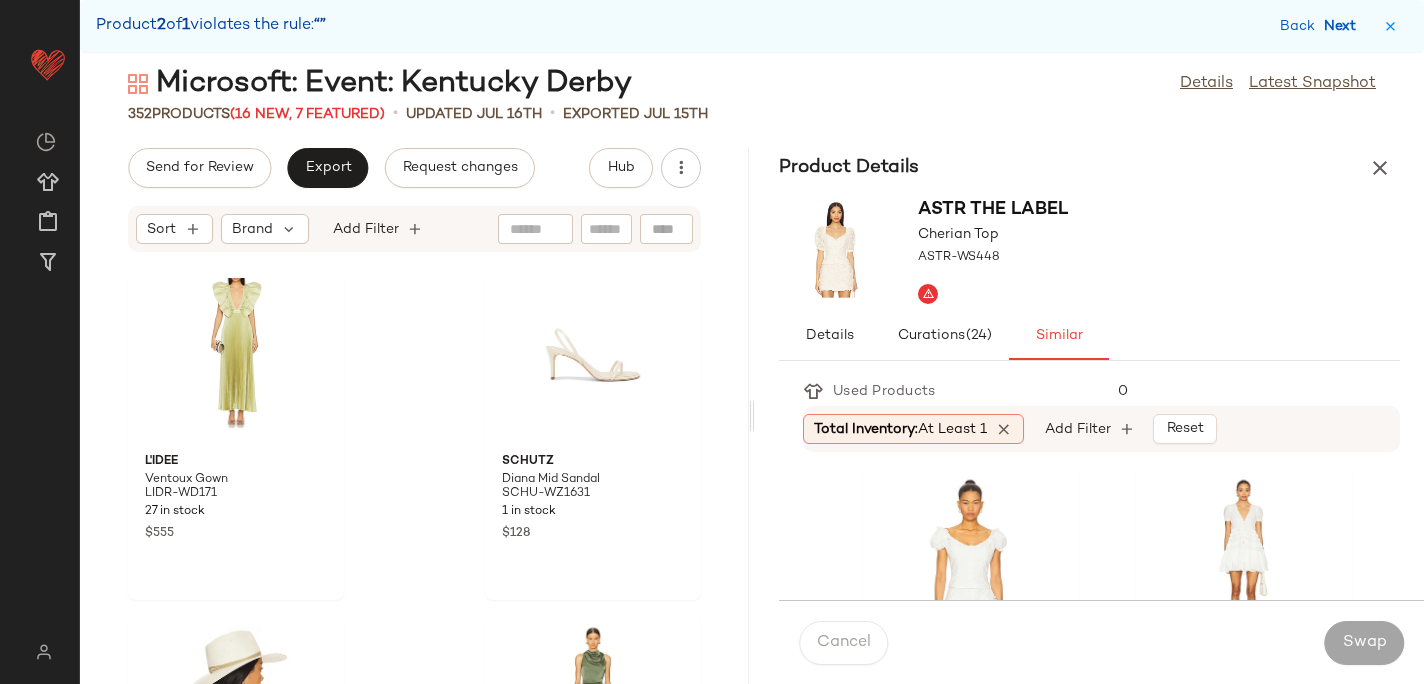 click on "Next" at bounding box center (1344, 26) 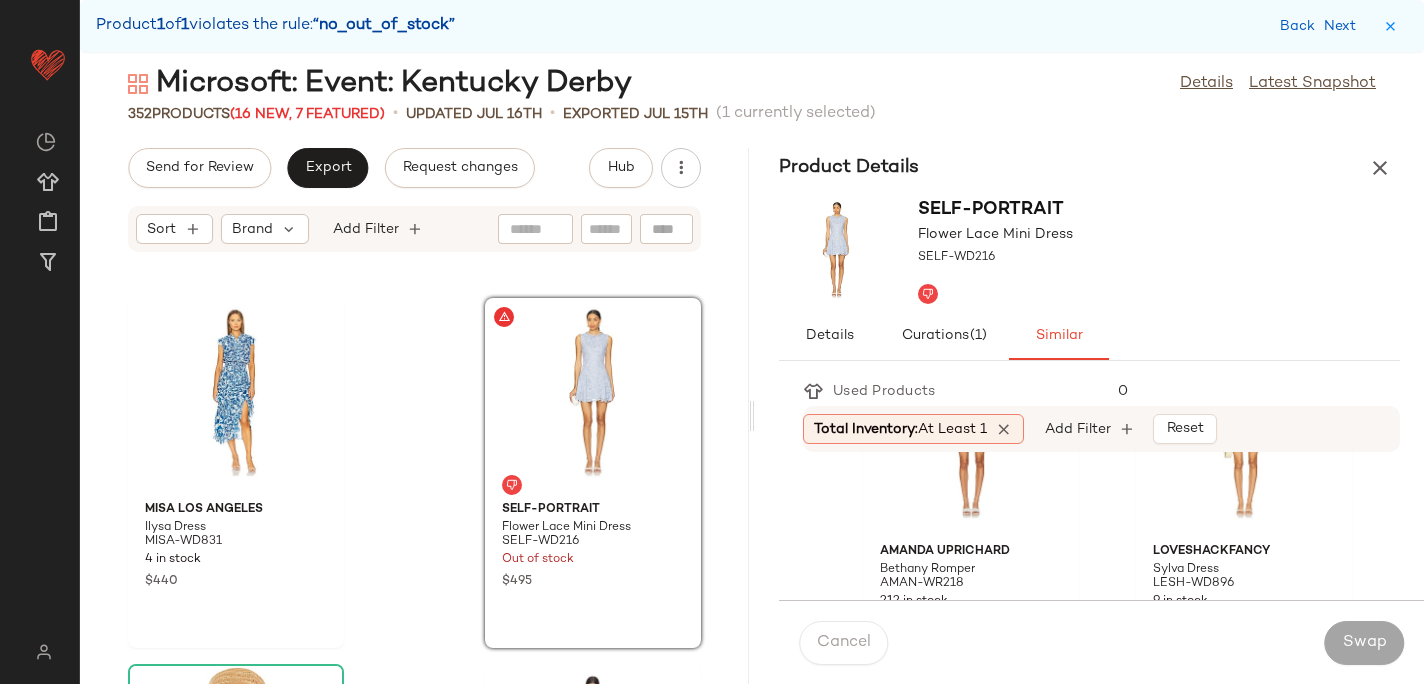 scroll, scrollTop: 126, scrollLeft: 0, axis: vertical 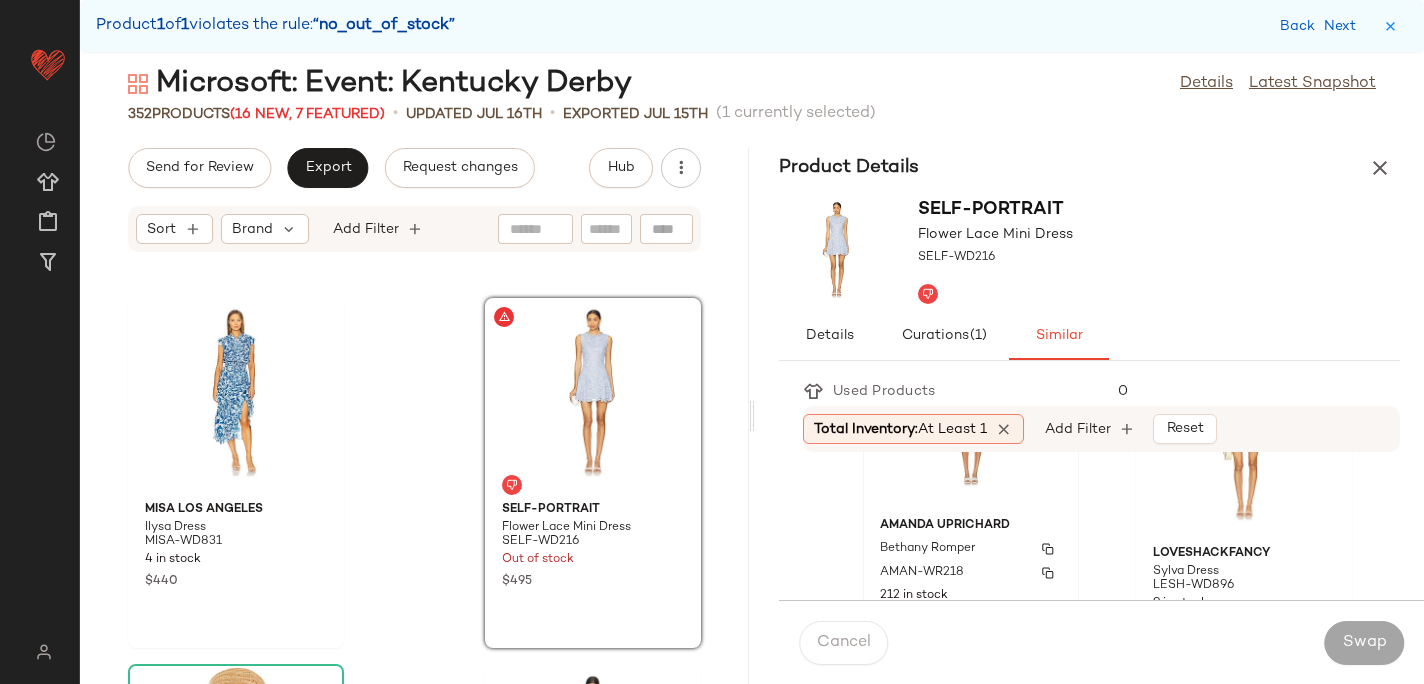 click on "Amanda Uprichard Bethany Romper AMAN-WR218 212 in stock $255 $459  •  2" 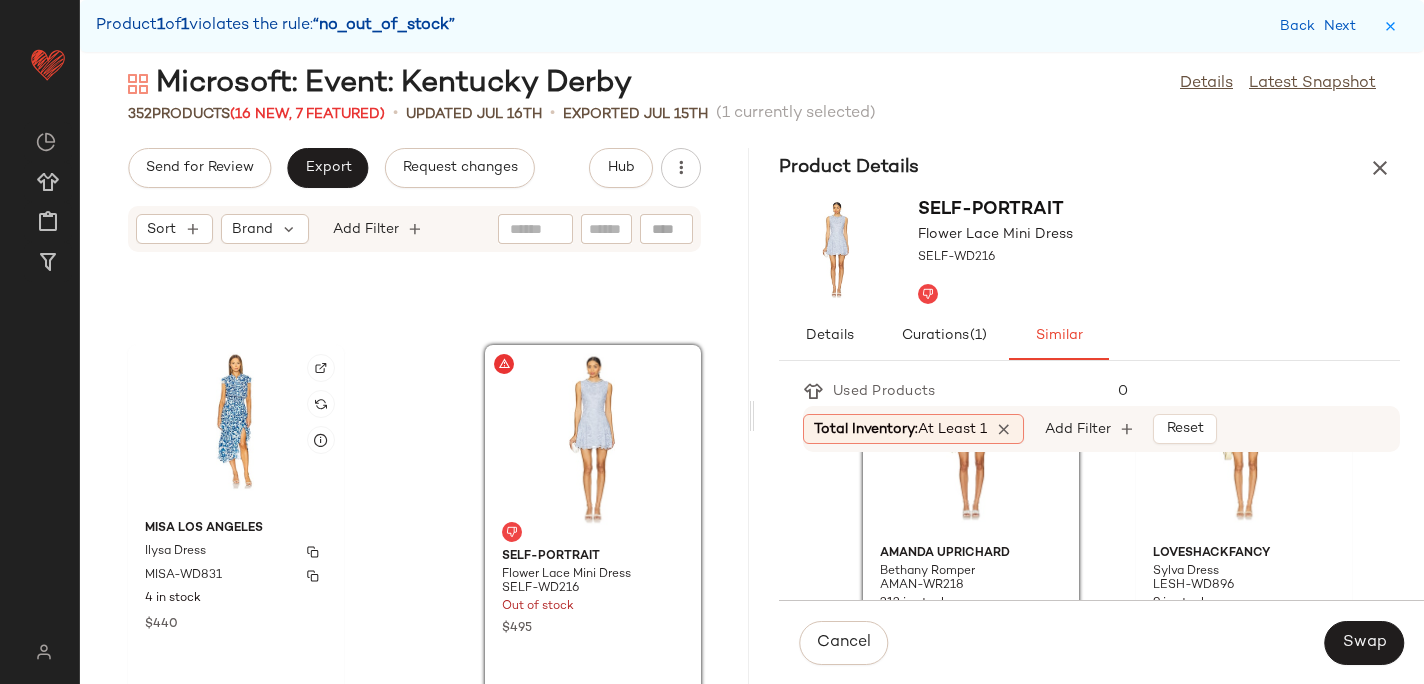 scroll, scrollTop: 24103, scrollLeft: 0, axis: vertical 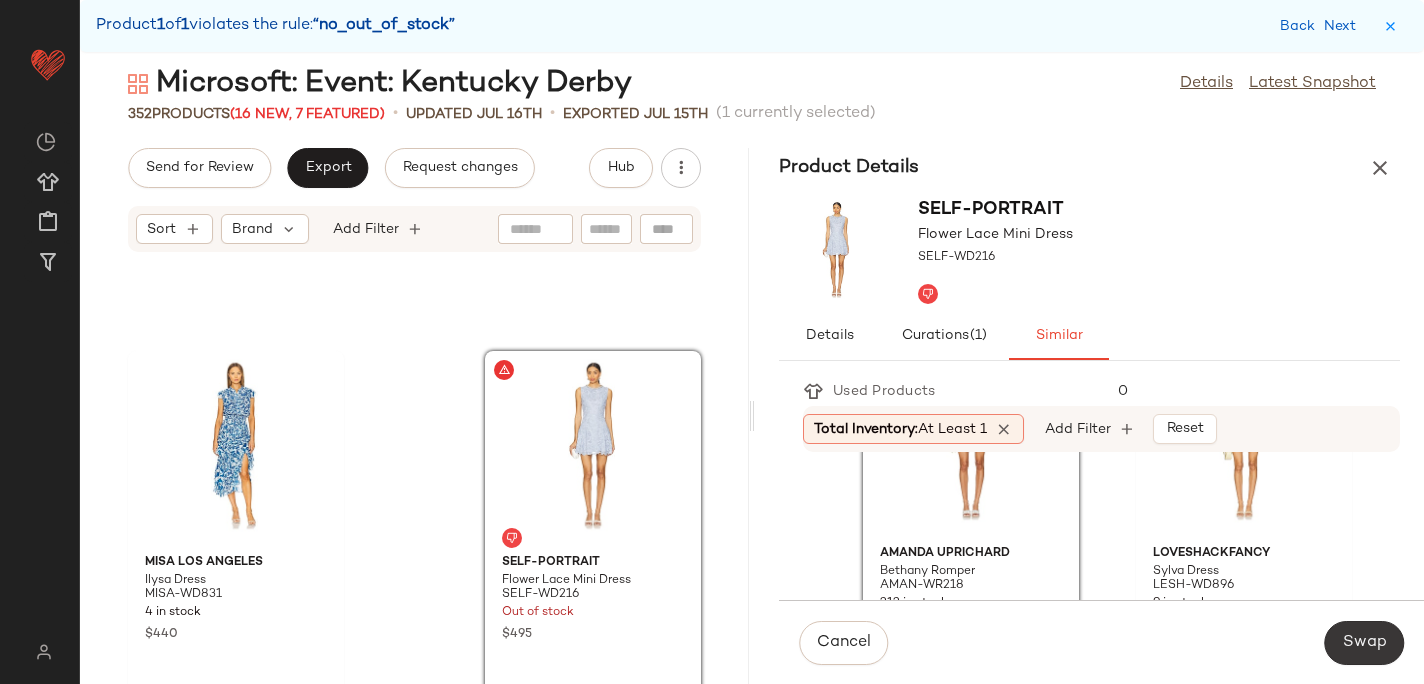 click on "Swap" 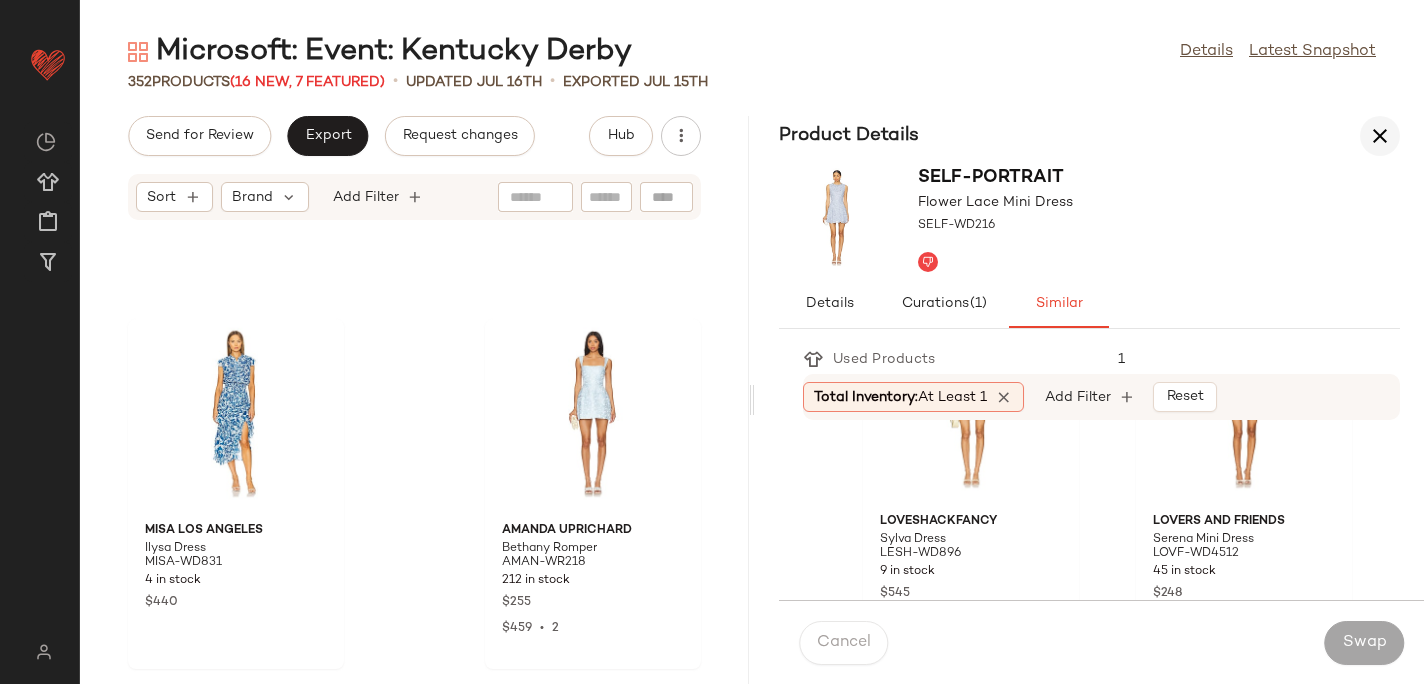 click at bounding box center [1380, 136] 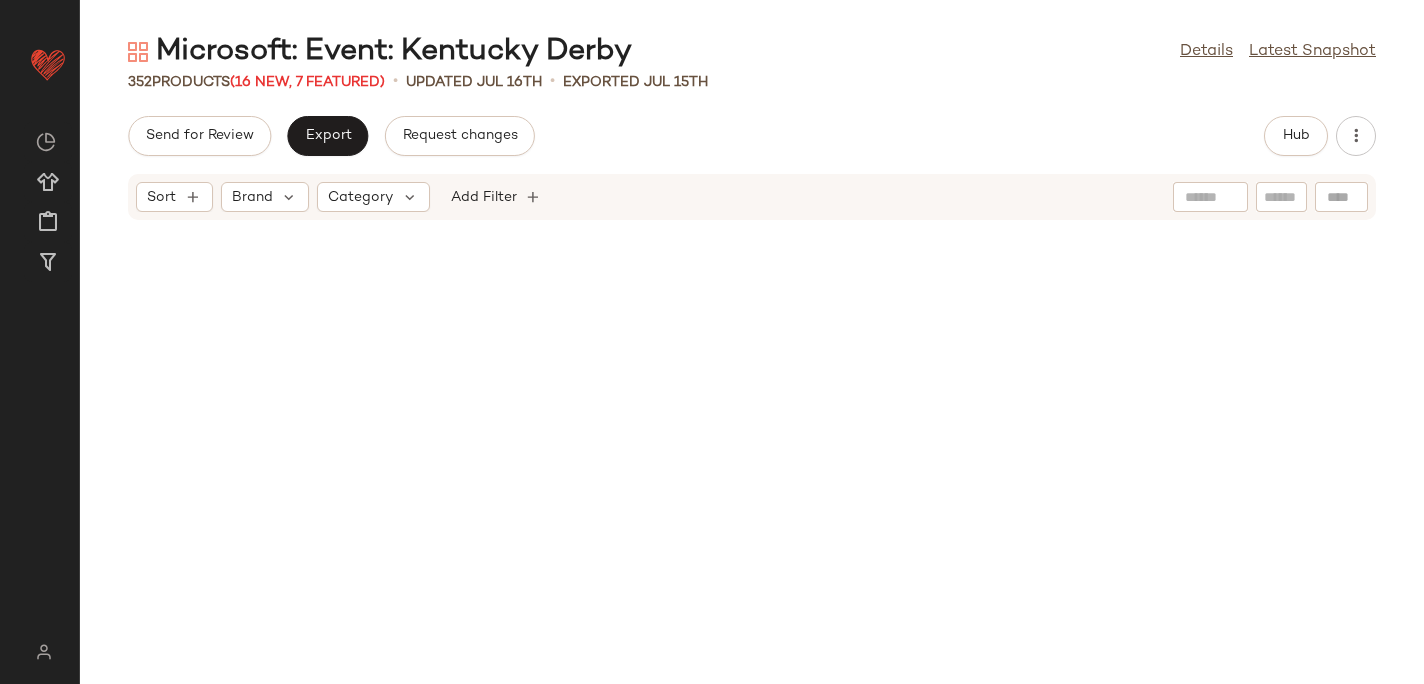 scroll, scrollTop: 23737, scrollLeft: 0, axis: vertical 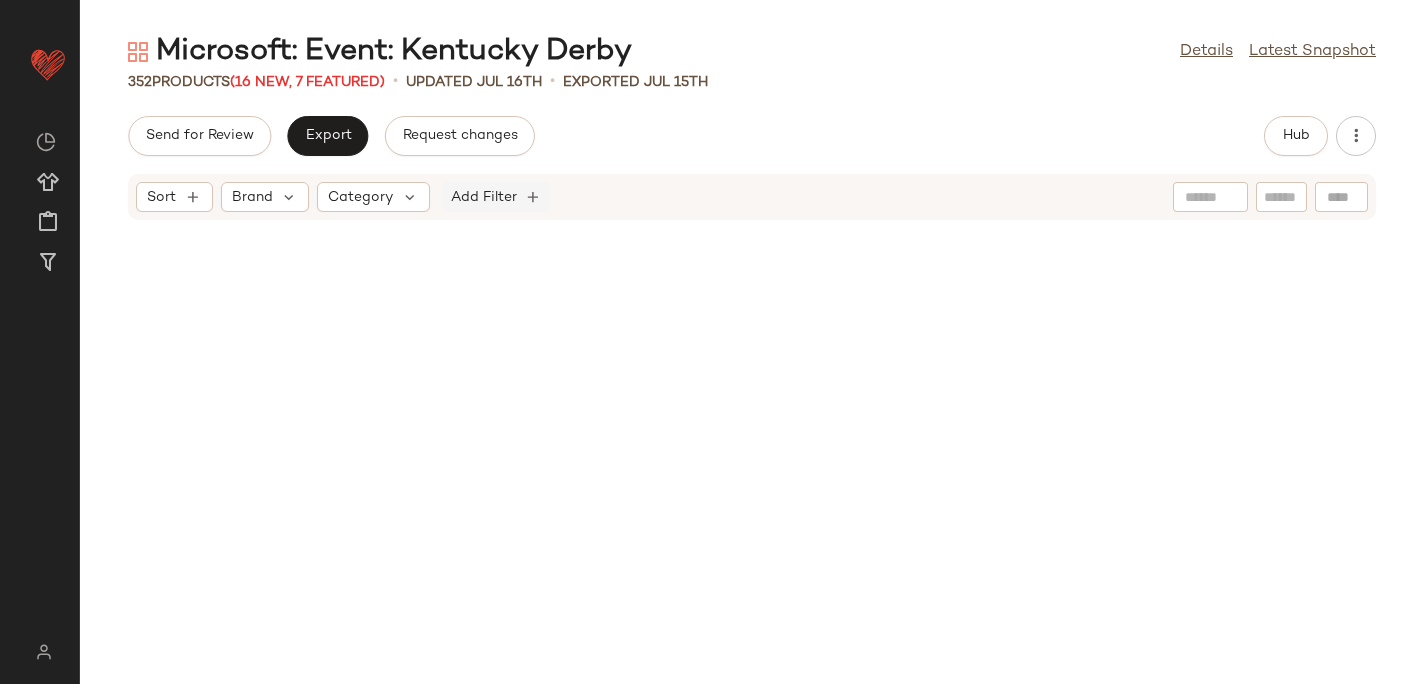 click on "Add Filter" at bounding box center (484, 197) 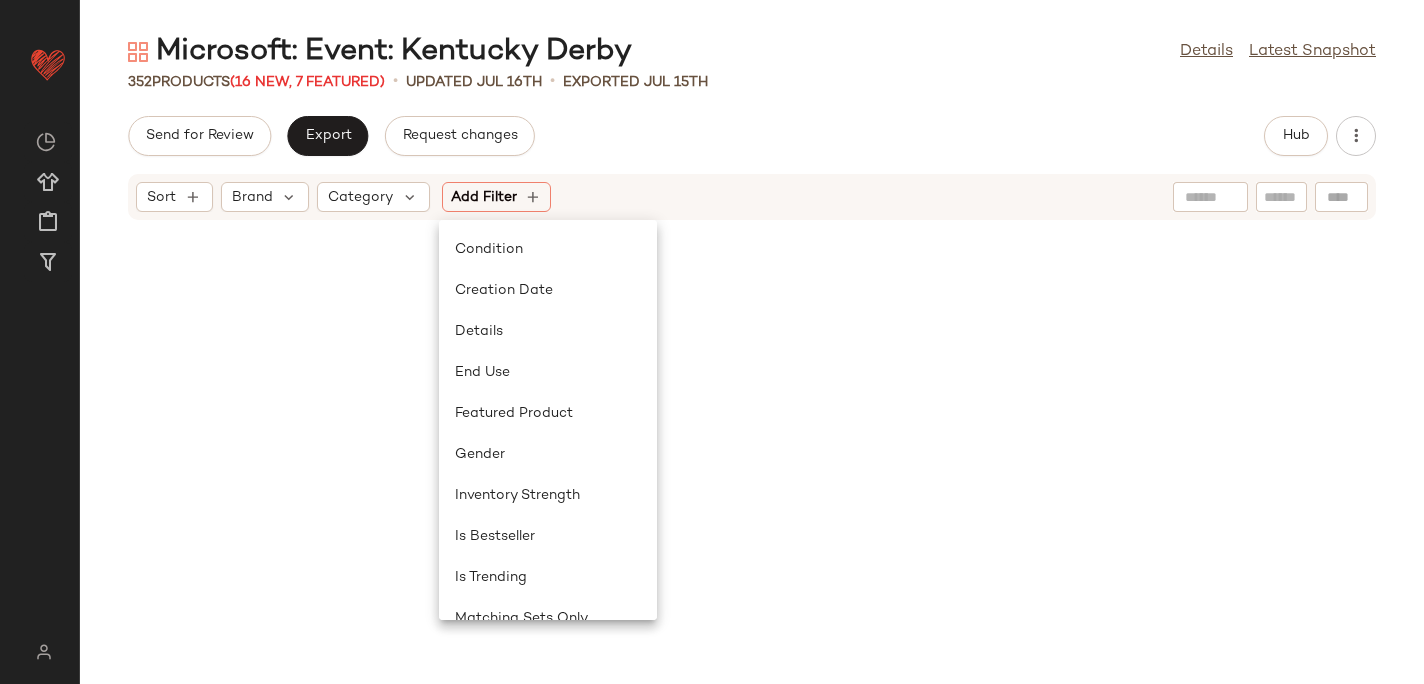 scroll, scrollTop: 887, scrollLeft: 0, axis: vertical 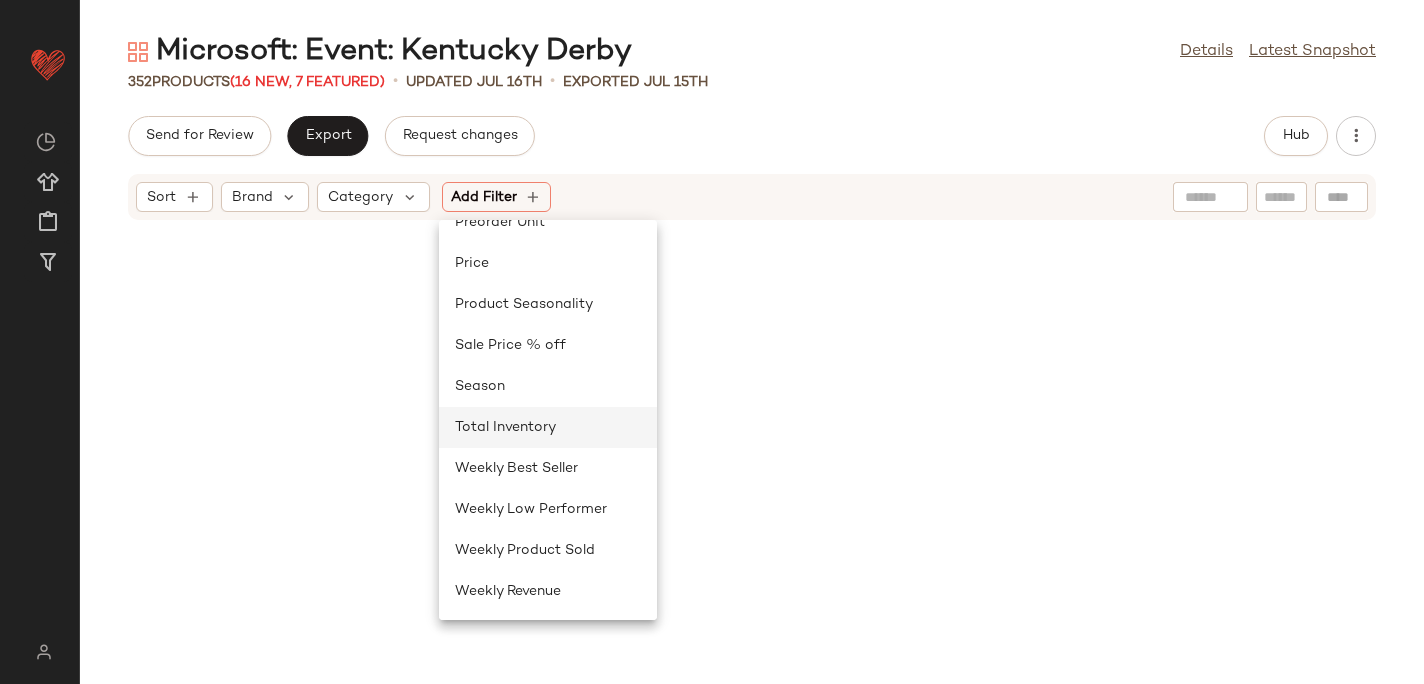 click on "Total Inventory" 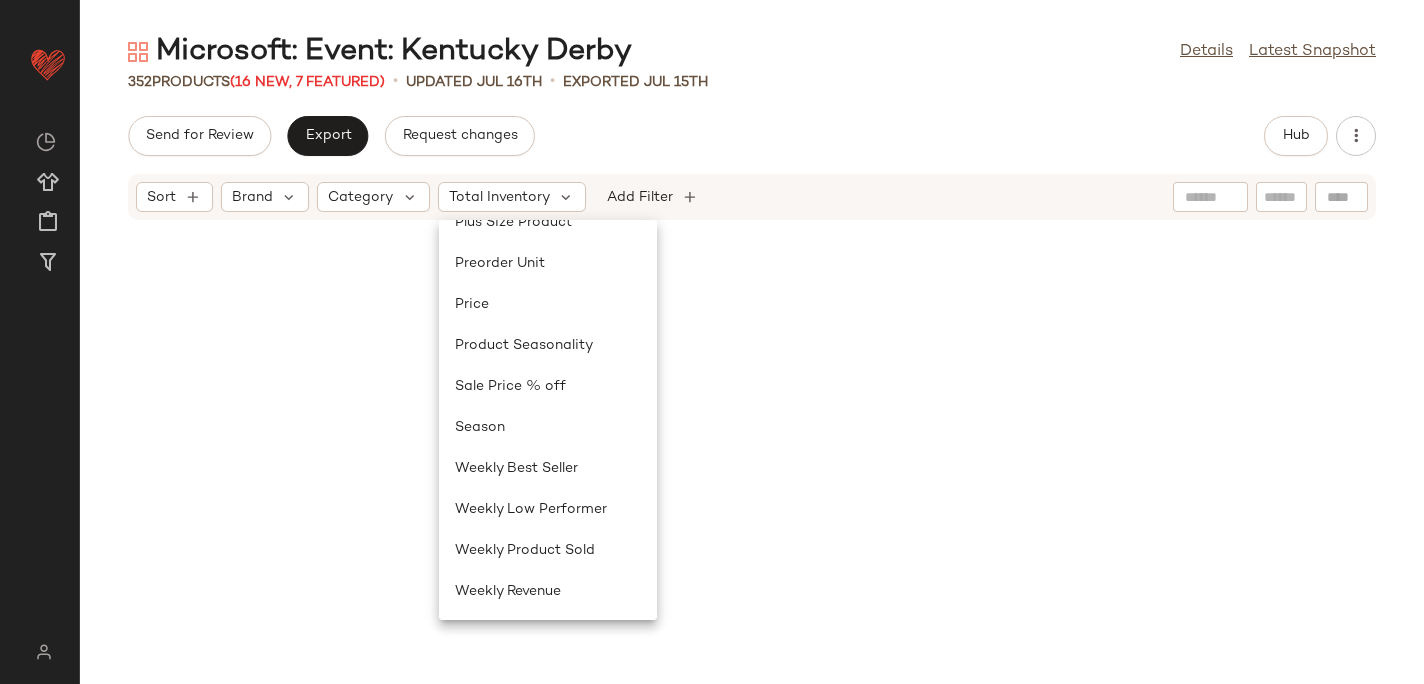 scroll, scrollTop: 846, scrollLeft: 0, axis: vertical 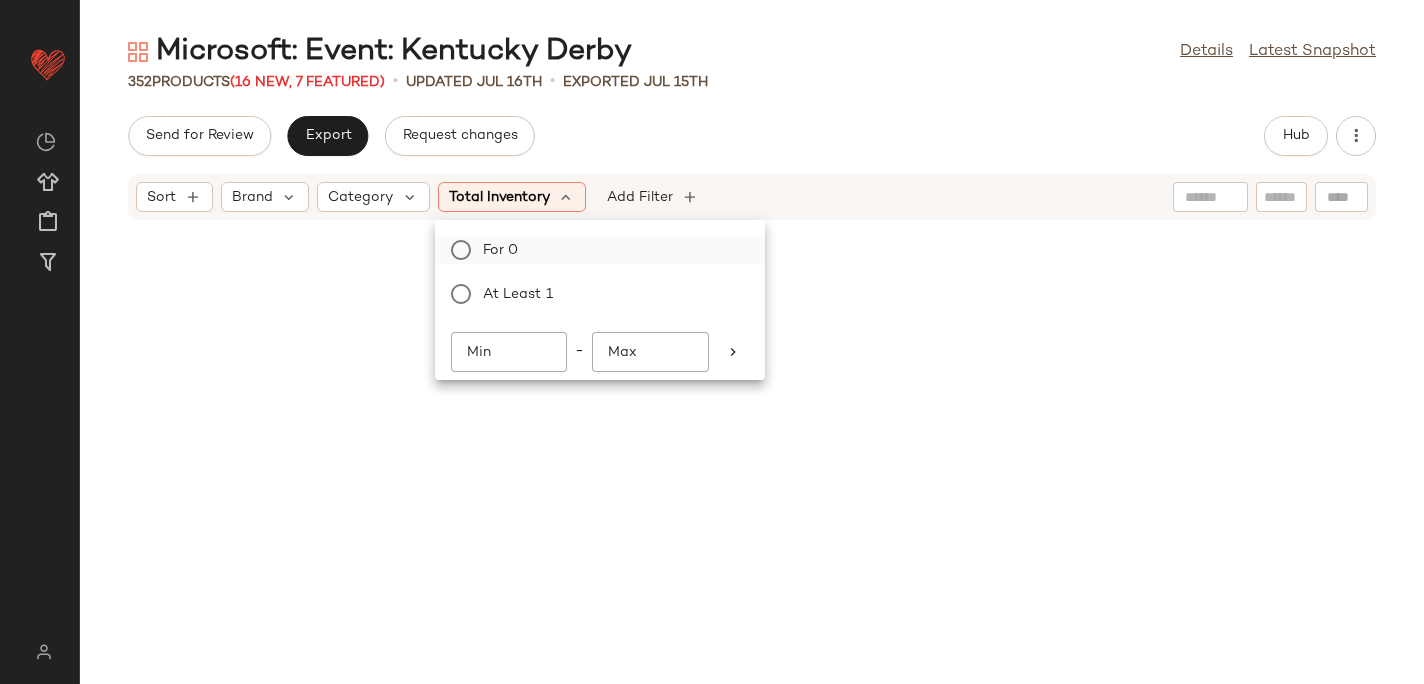 click on "For 0" 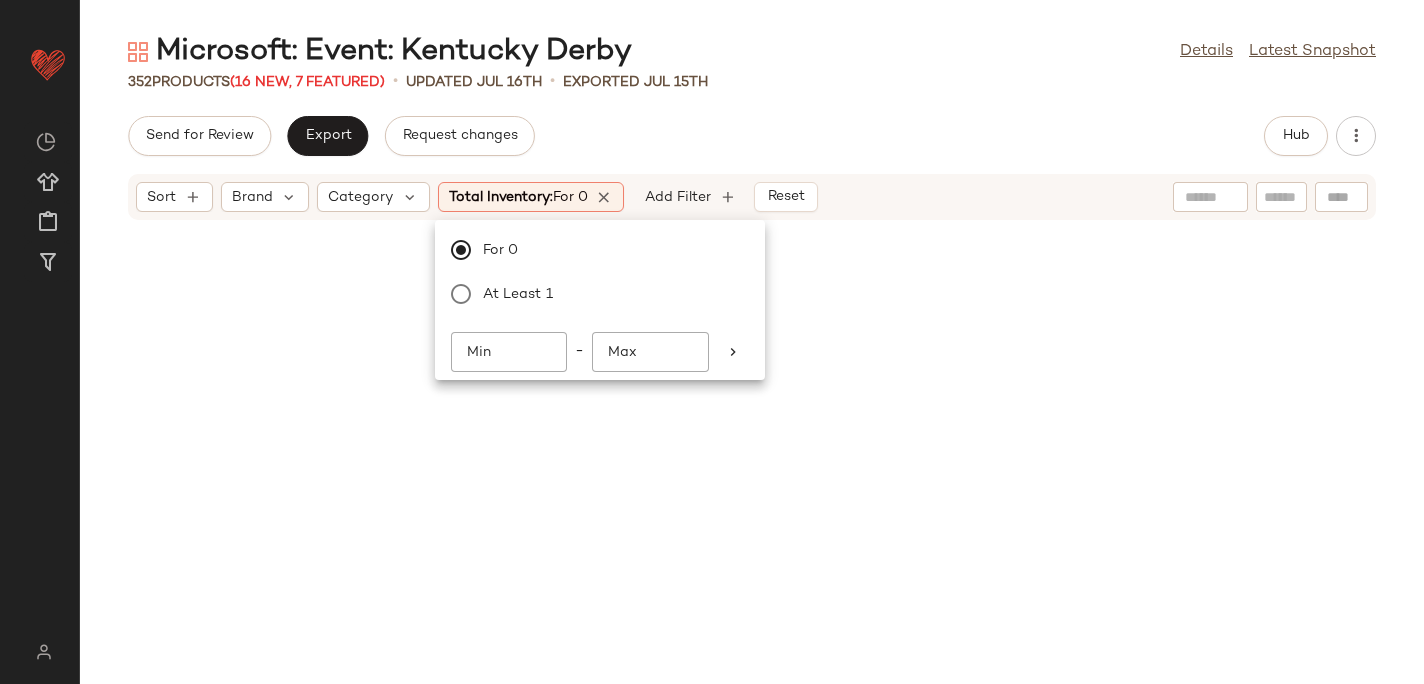 click on "Send for Review   Export   Request changes   Hub" 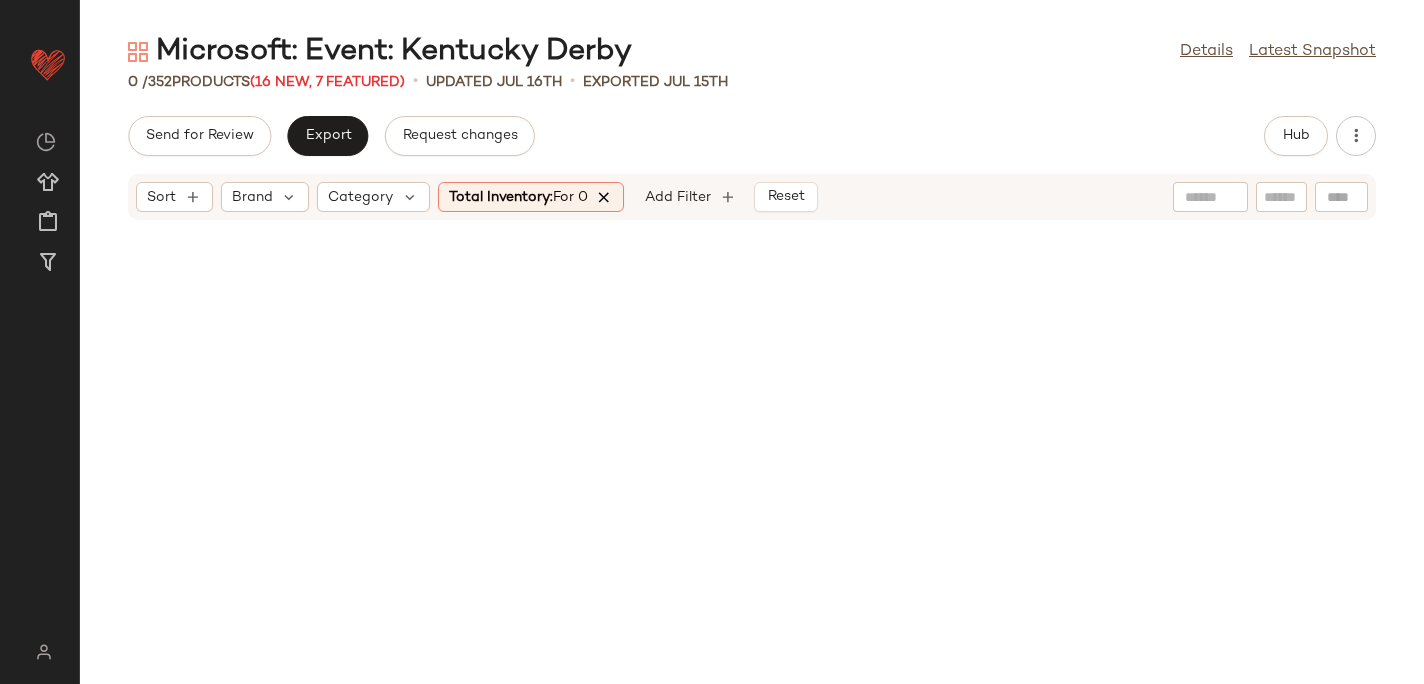 click at bounding box center [605, 197] 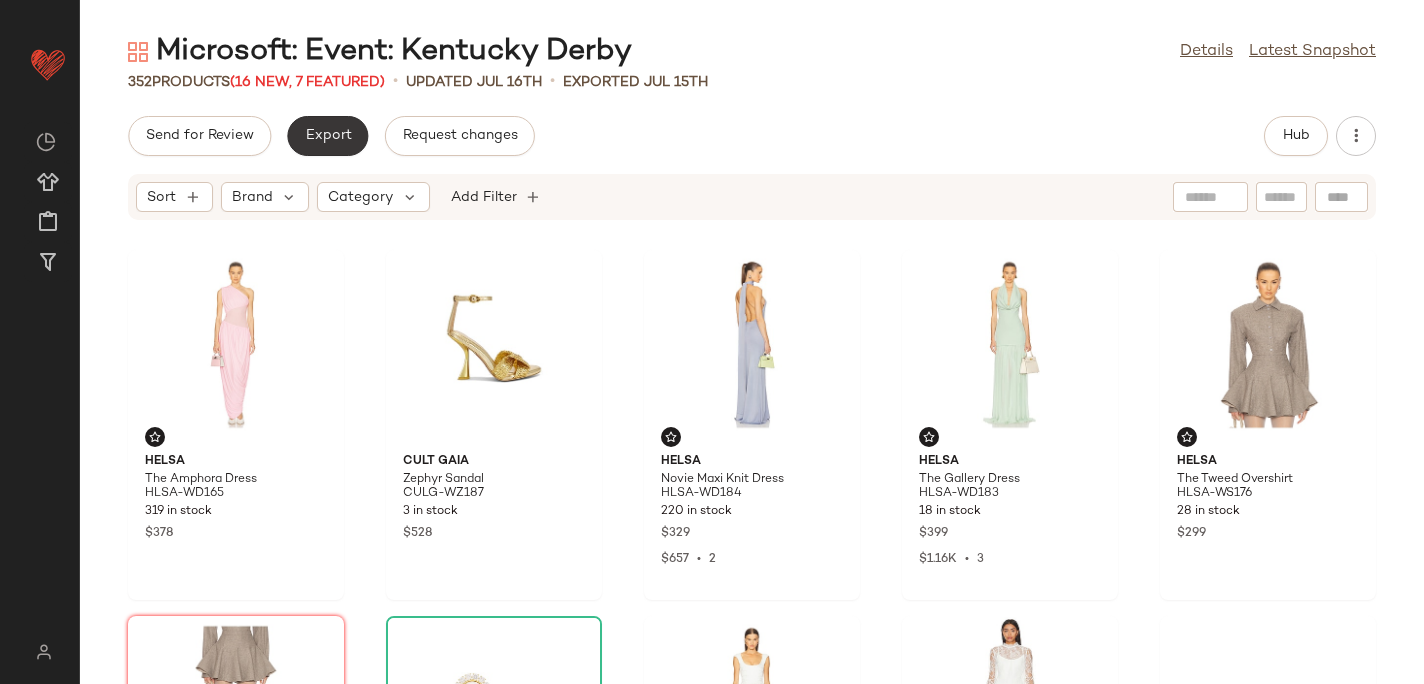 click on "Export" at bounding box center [327, 136] 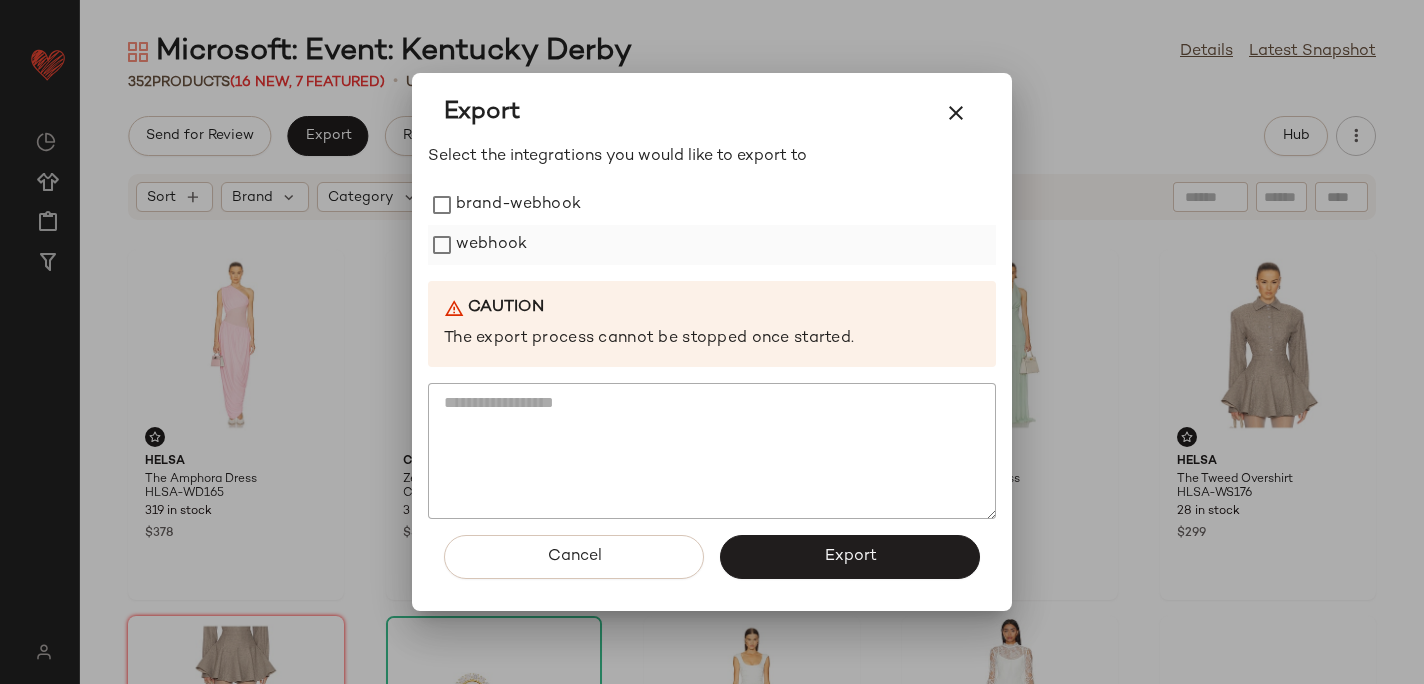 click on "webhook" 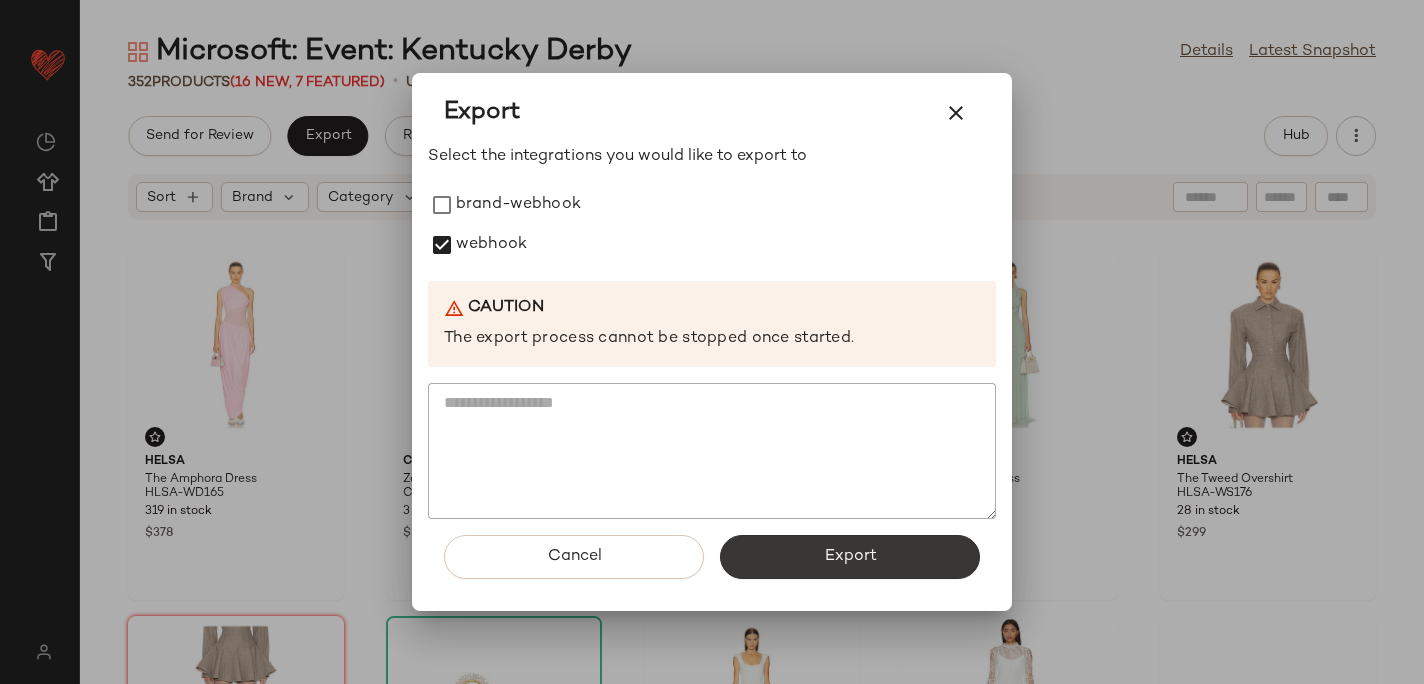 click on "Export" at bounding box center (850, 557) 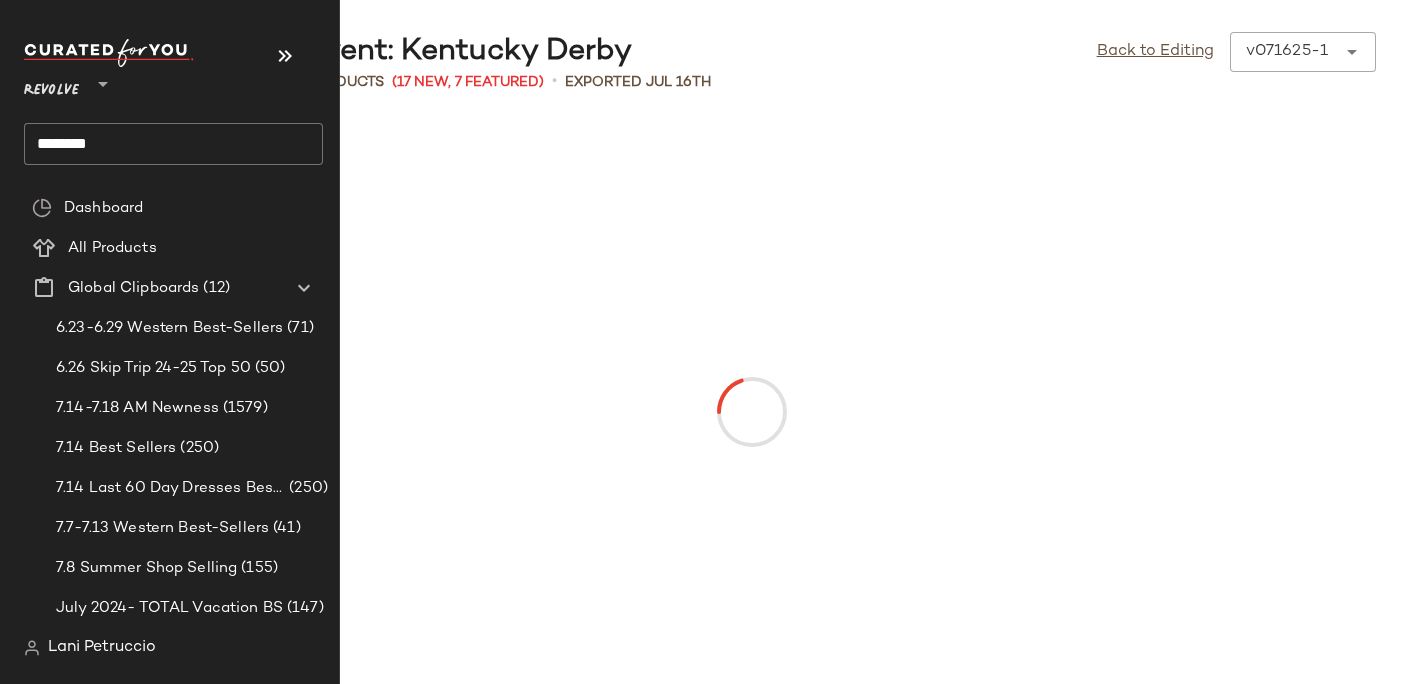 click on "********" 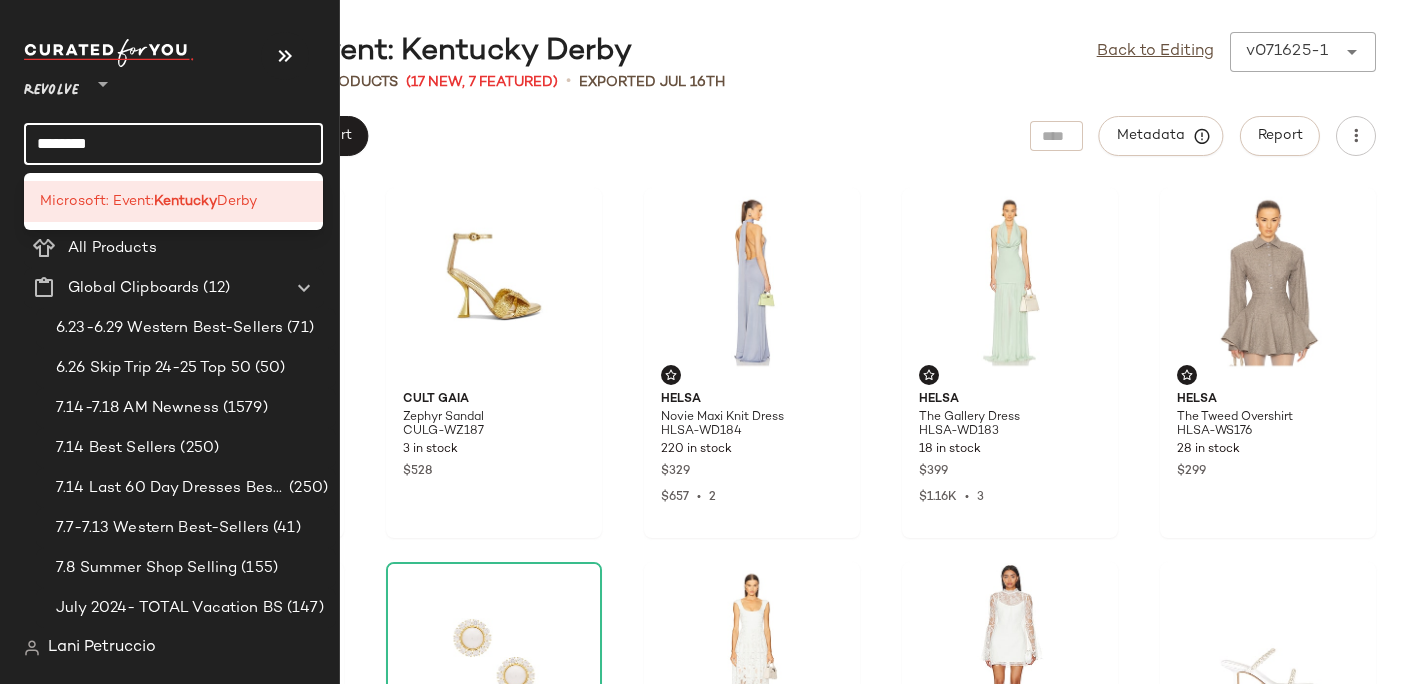click on "********" 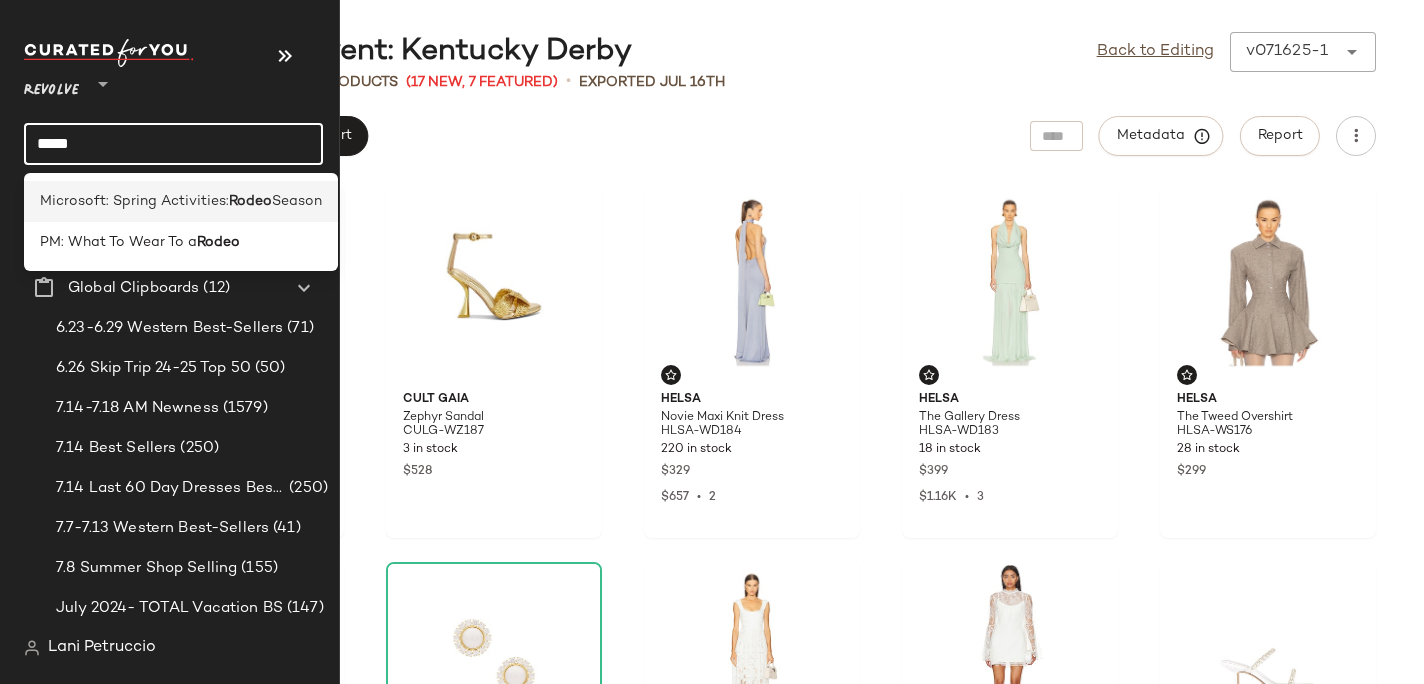 type on "*****" 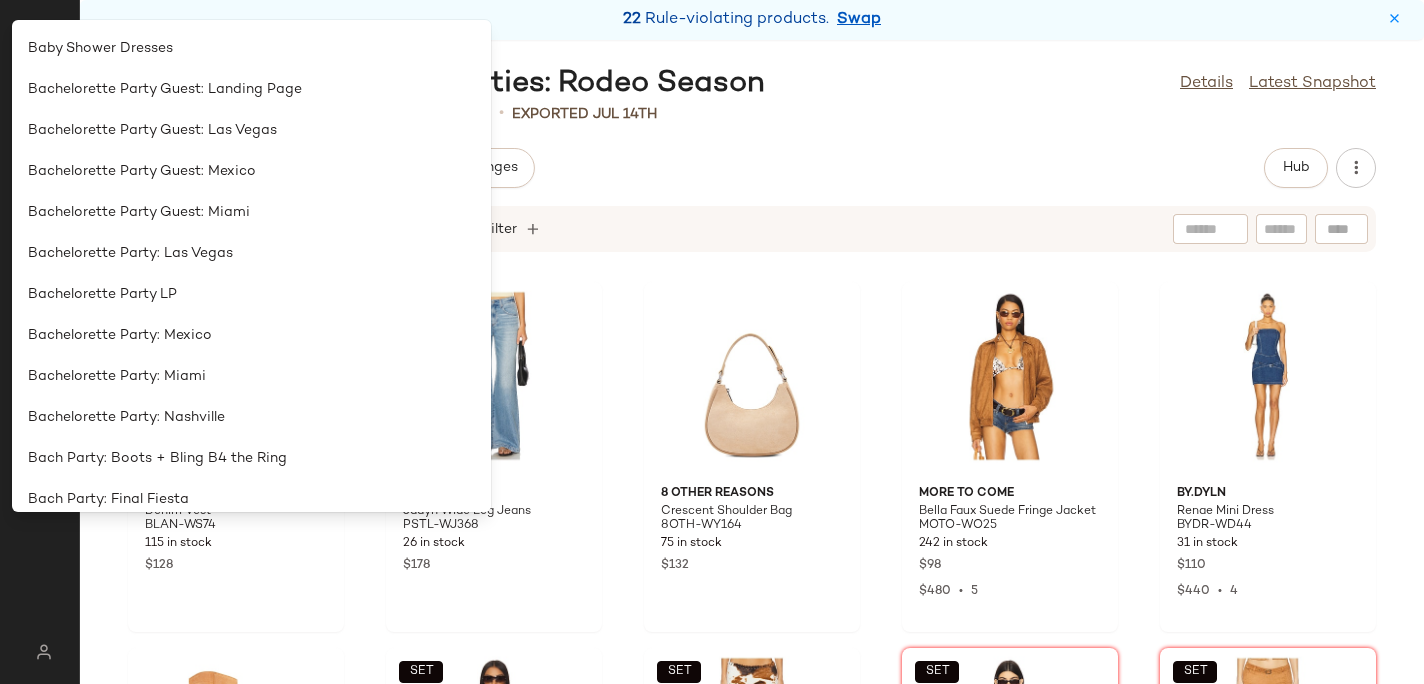 click on "Send for Review   Export   Request changes   Hub" 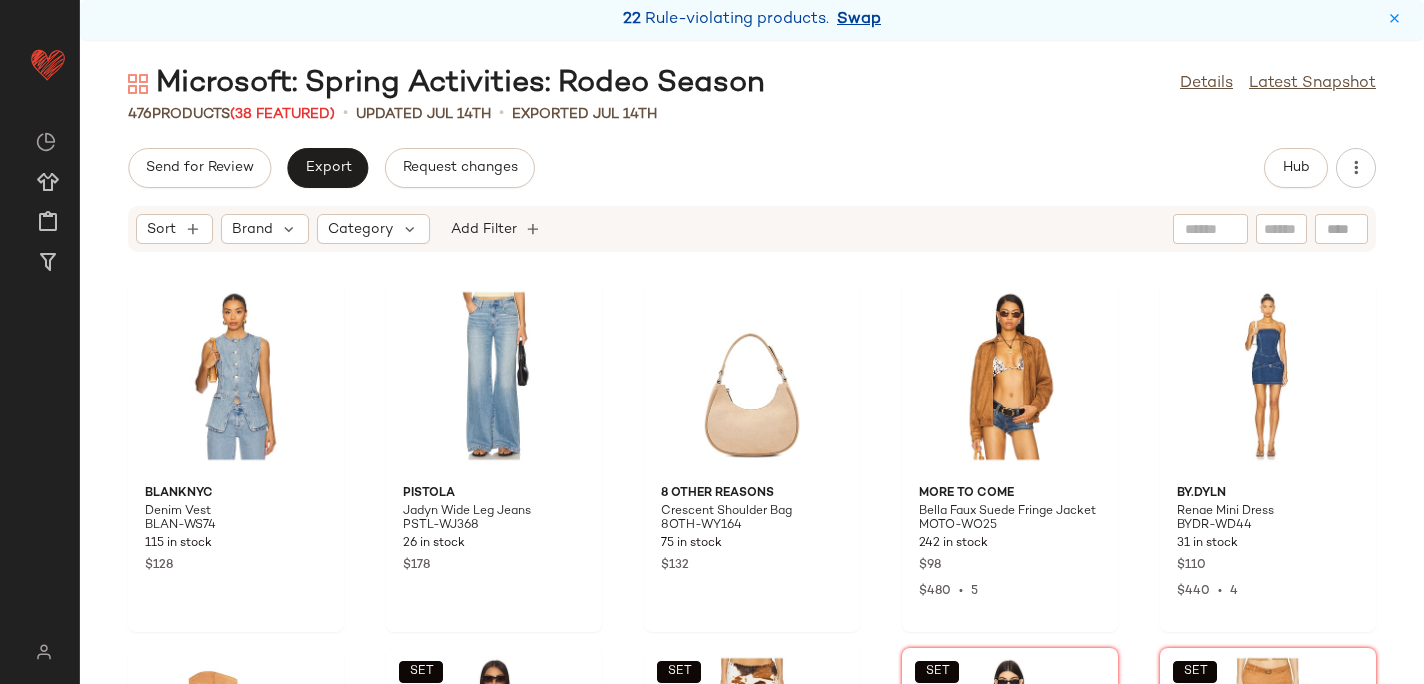 click on "Swap" at bounding box center (859, 20) 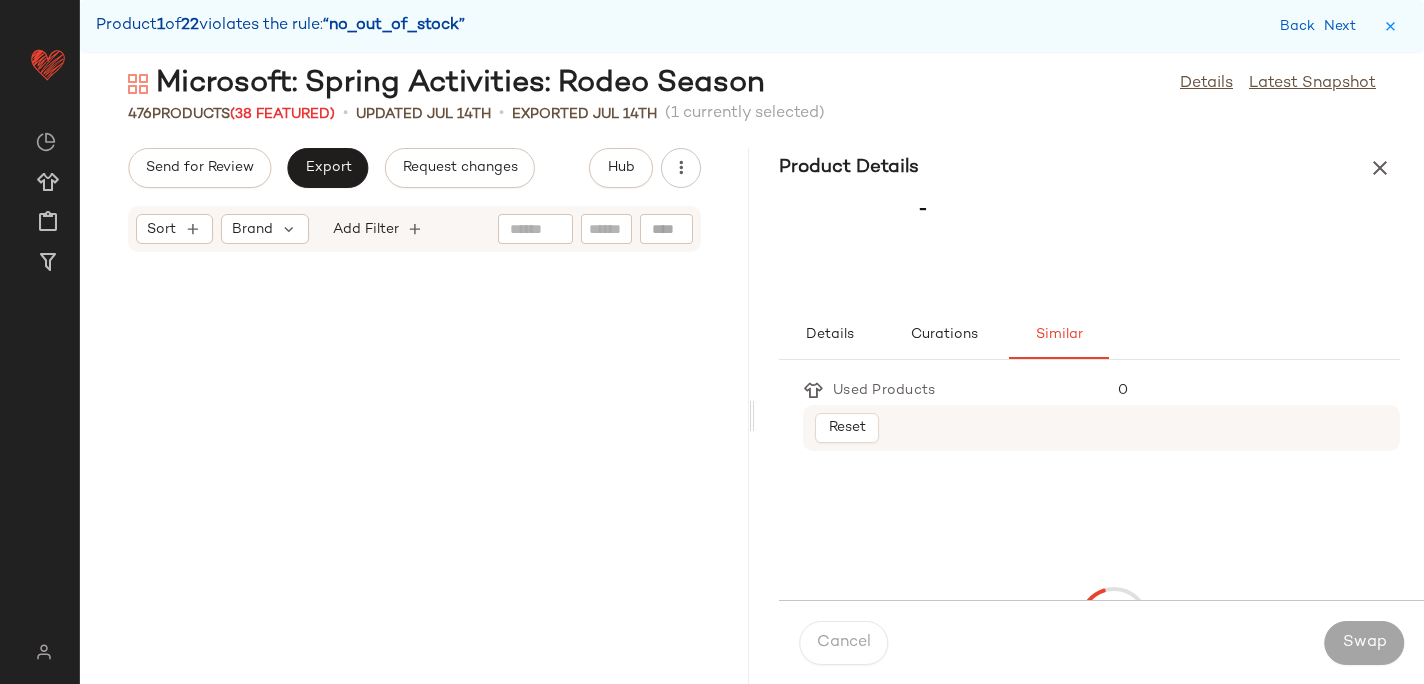 scroll, scrollTop: 7686, scrollLeft: 0, axis: vertical 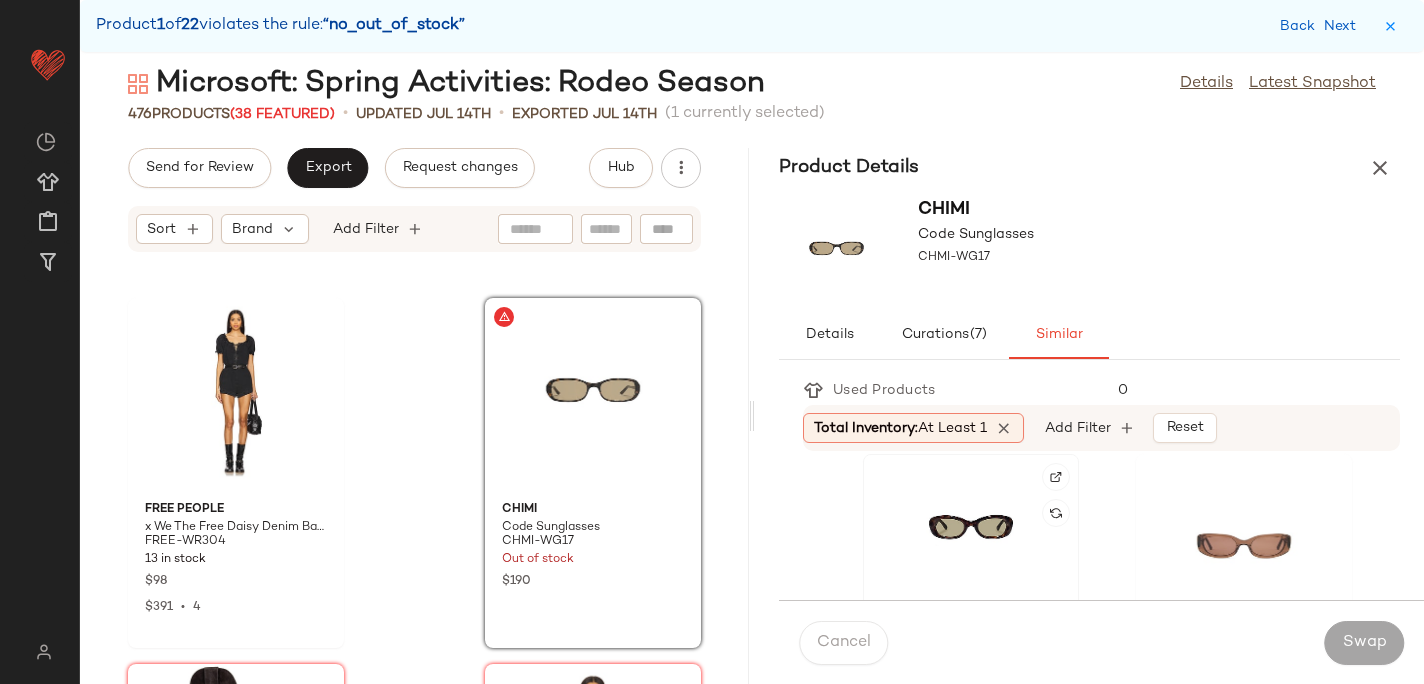 click 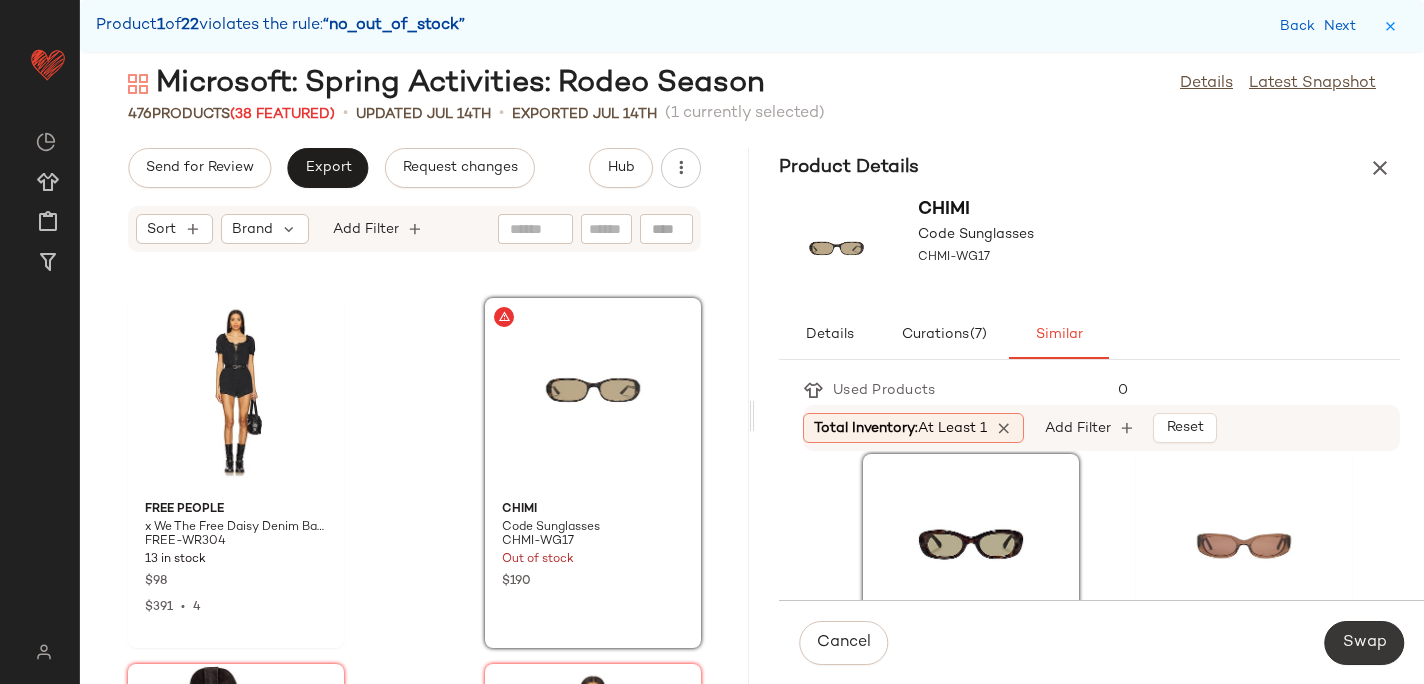 click on "Swap" 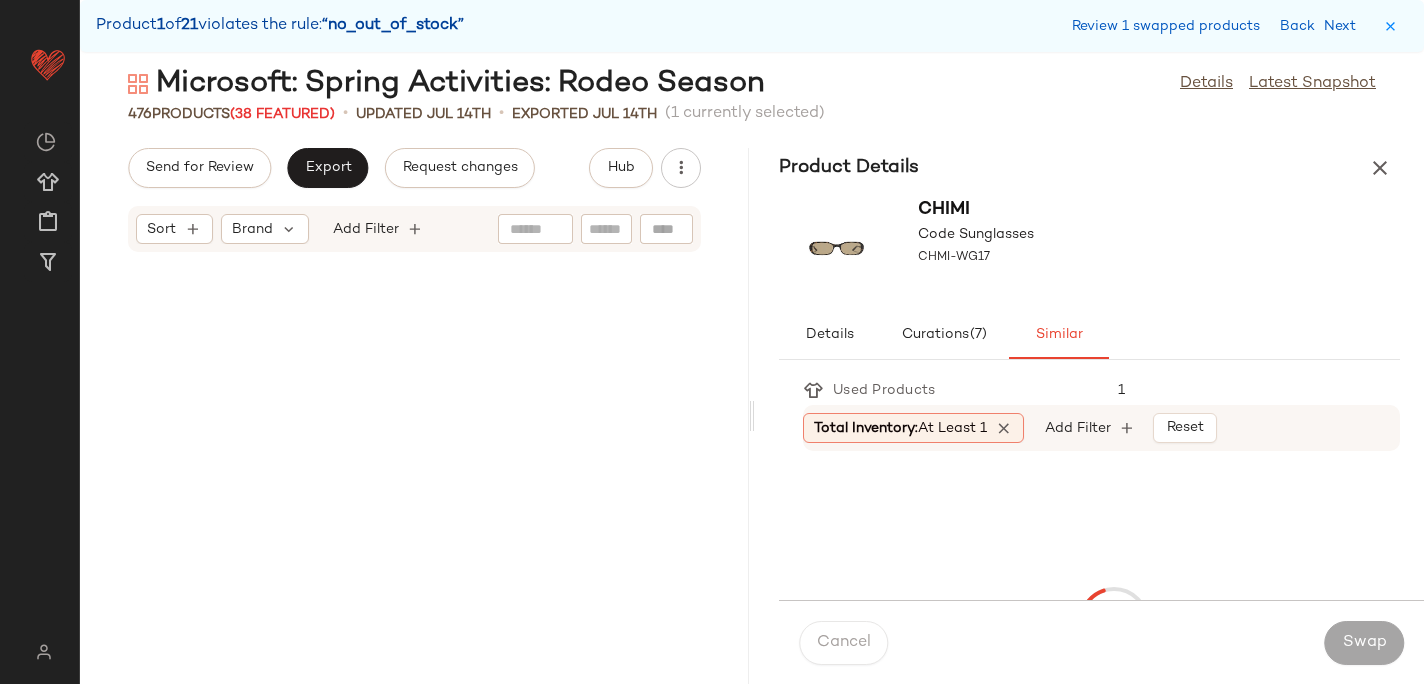 scroll, scrollTop: 13908, scrollLeft: 0, axis: vertical 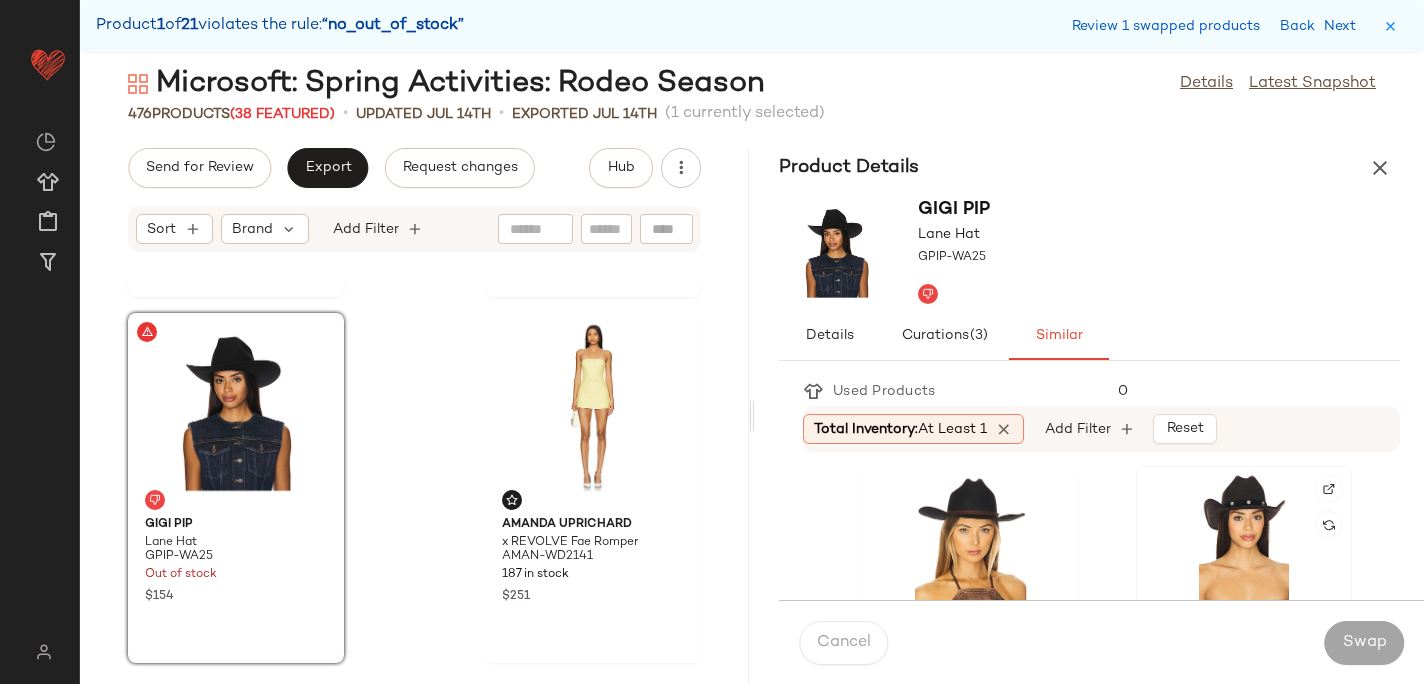 click 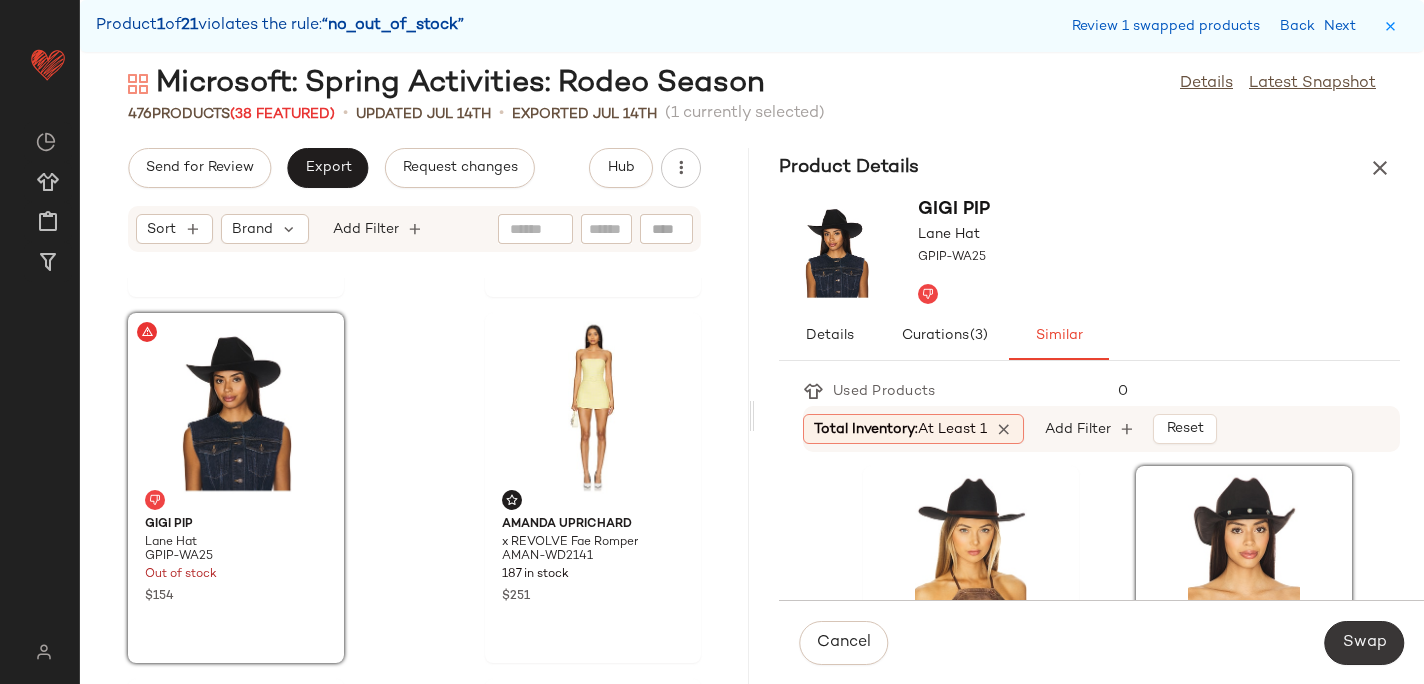 click on "Swap" 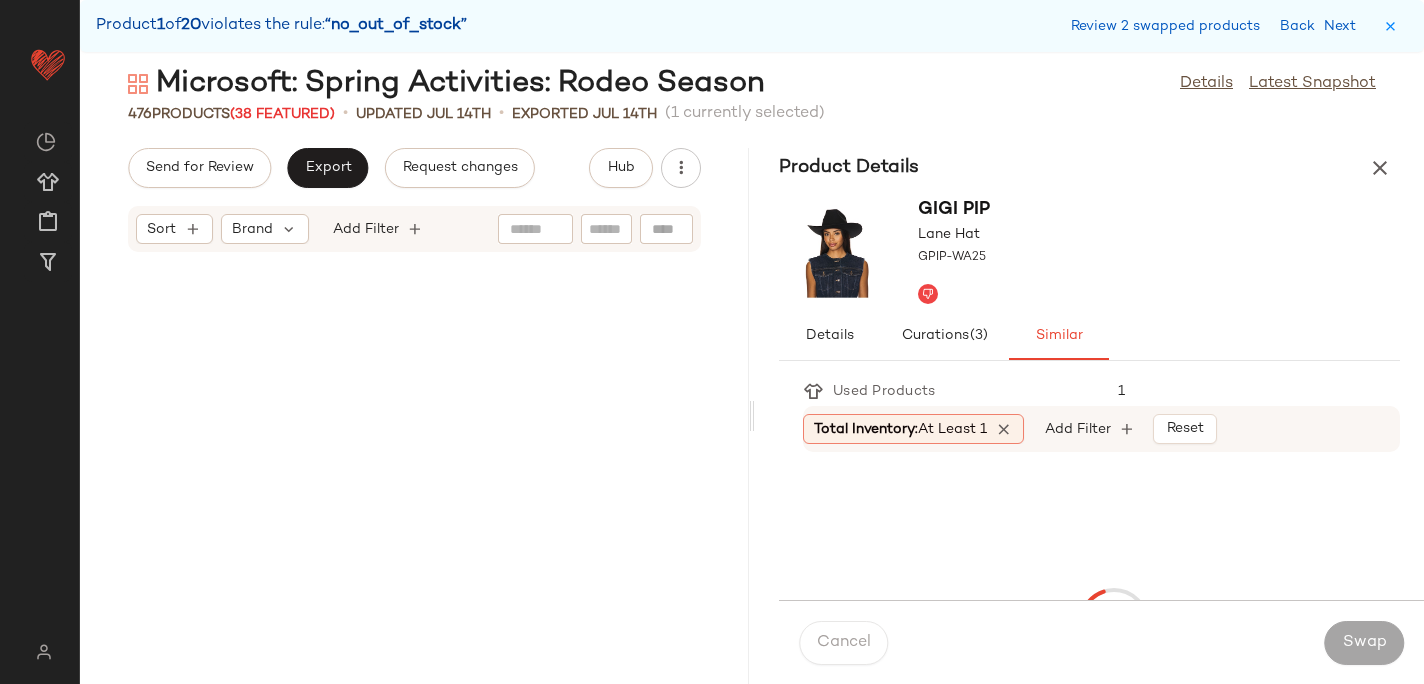 scroll, scrollTop: 15372, scrollLeft: 0, axis: vertical 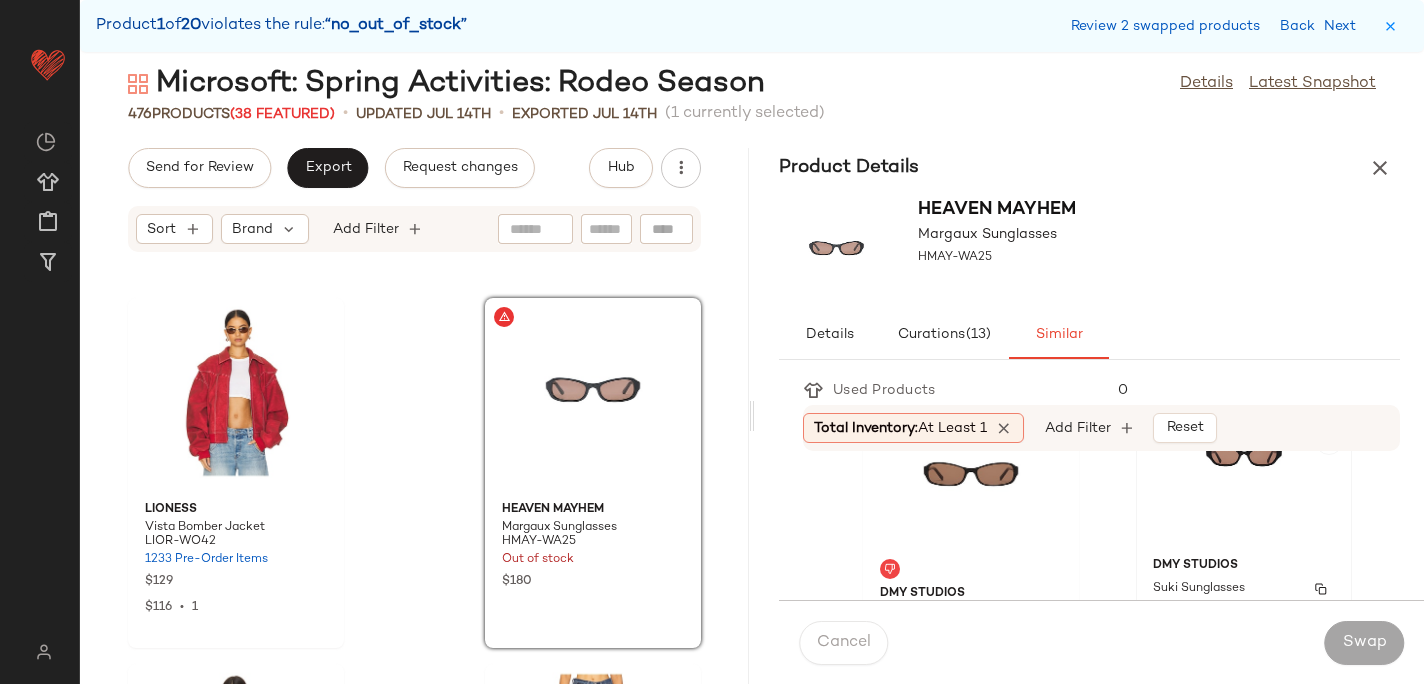 click on "DMY Studios" at bounding box center (1244, 566) 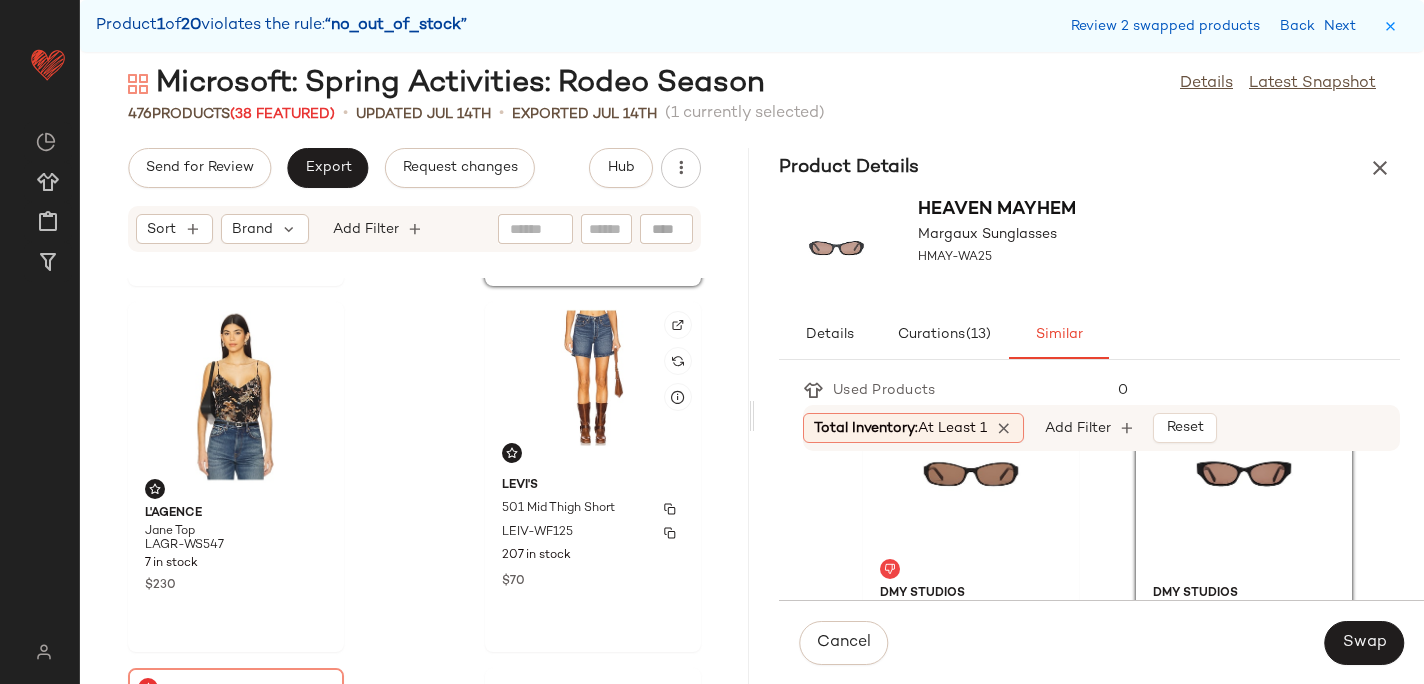 scroll, scrollTop: 15737, scrollLeft: 0, axis: vertical 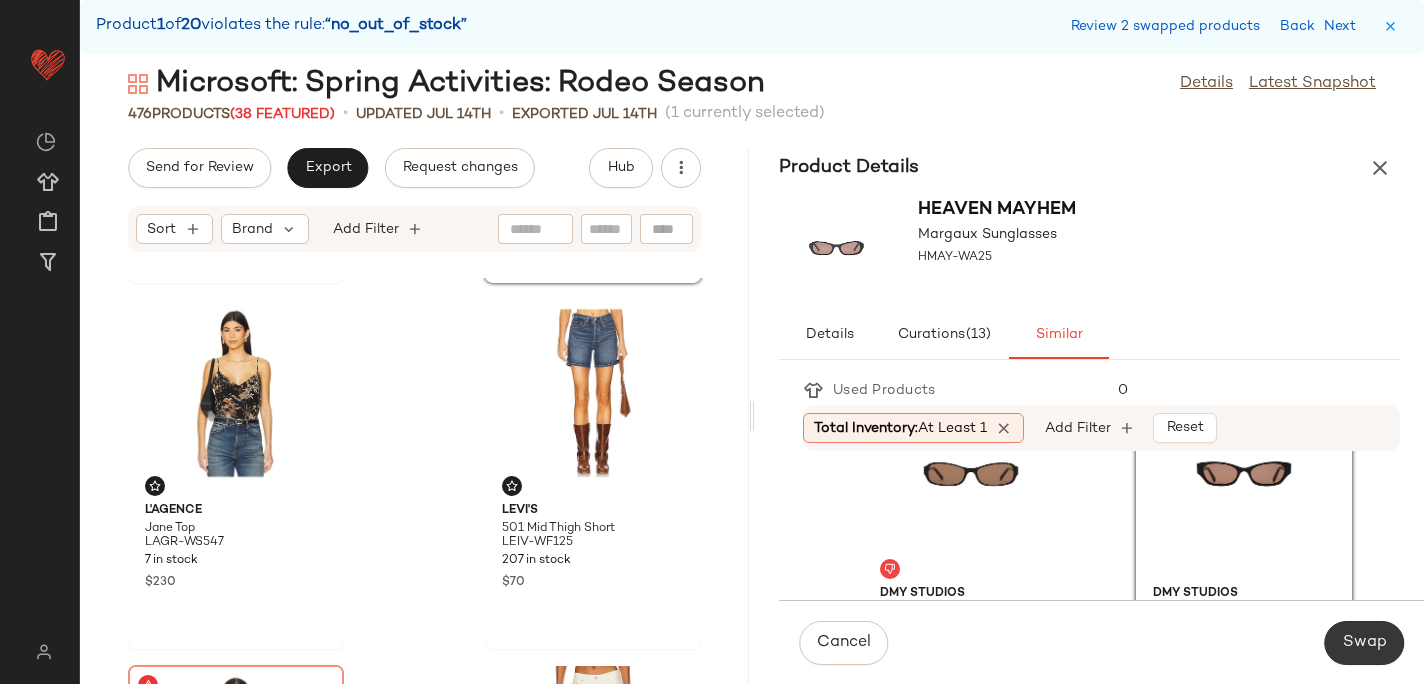 click on "Swap" 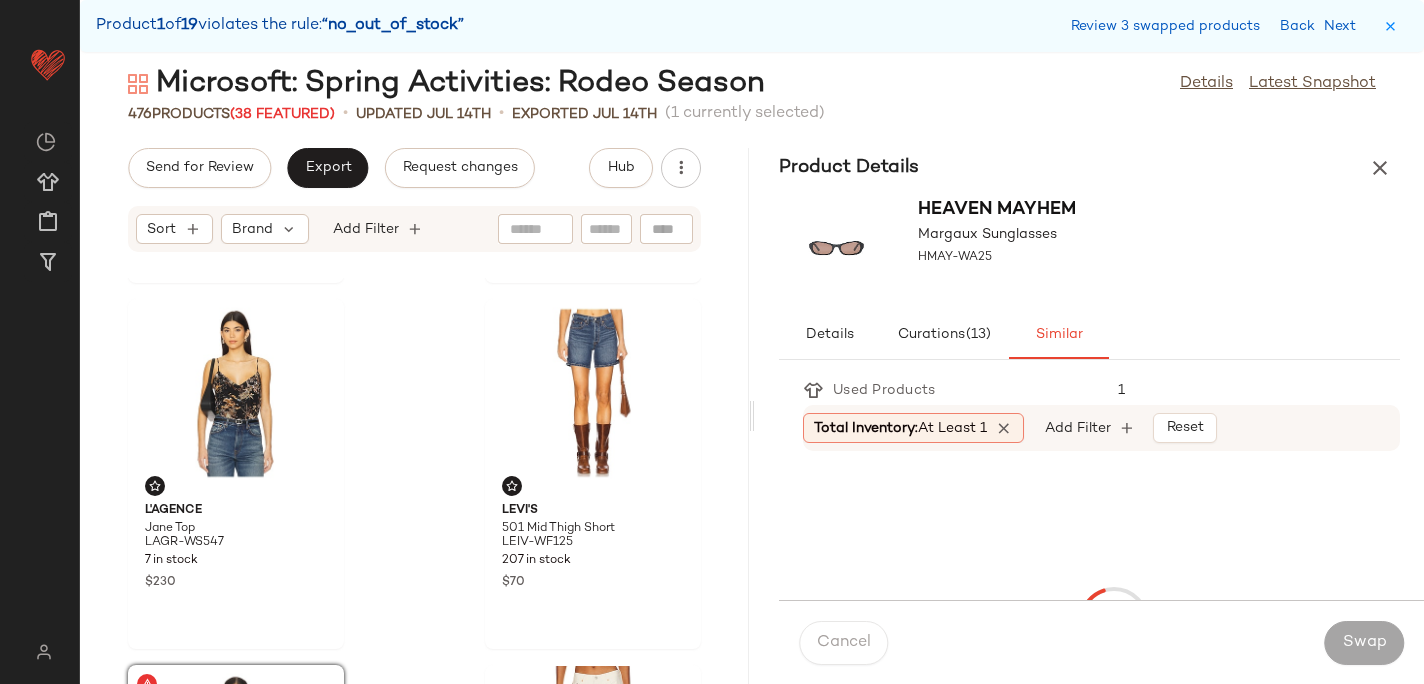 scroll, scrollTop: 16104, scrollLeft: 0, axis: vertical 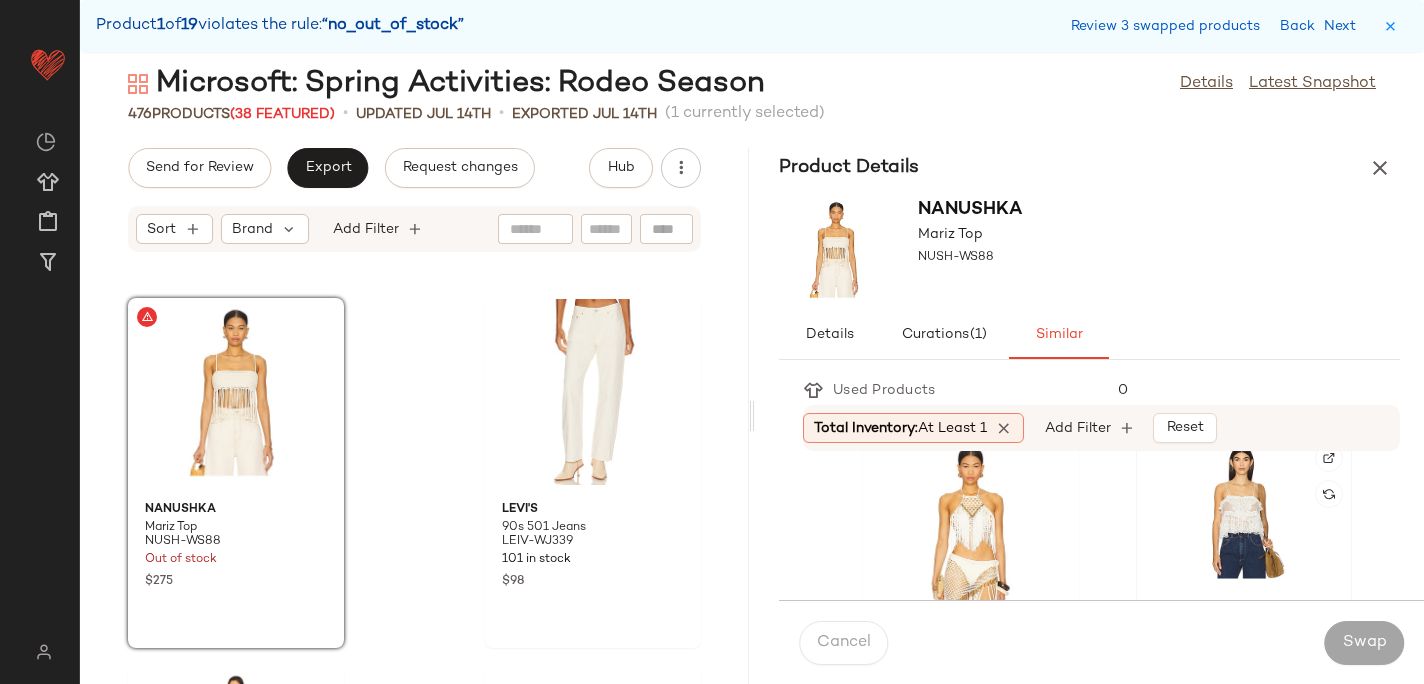 click 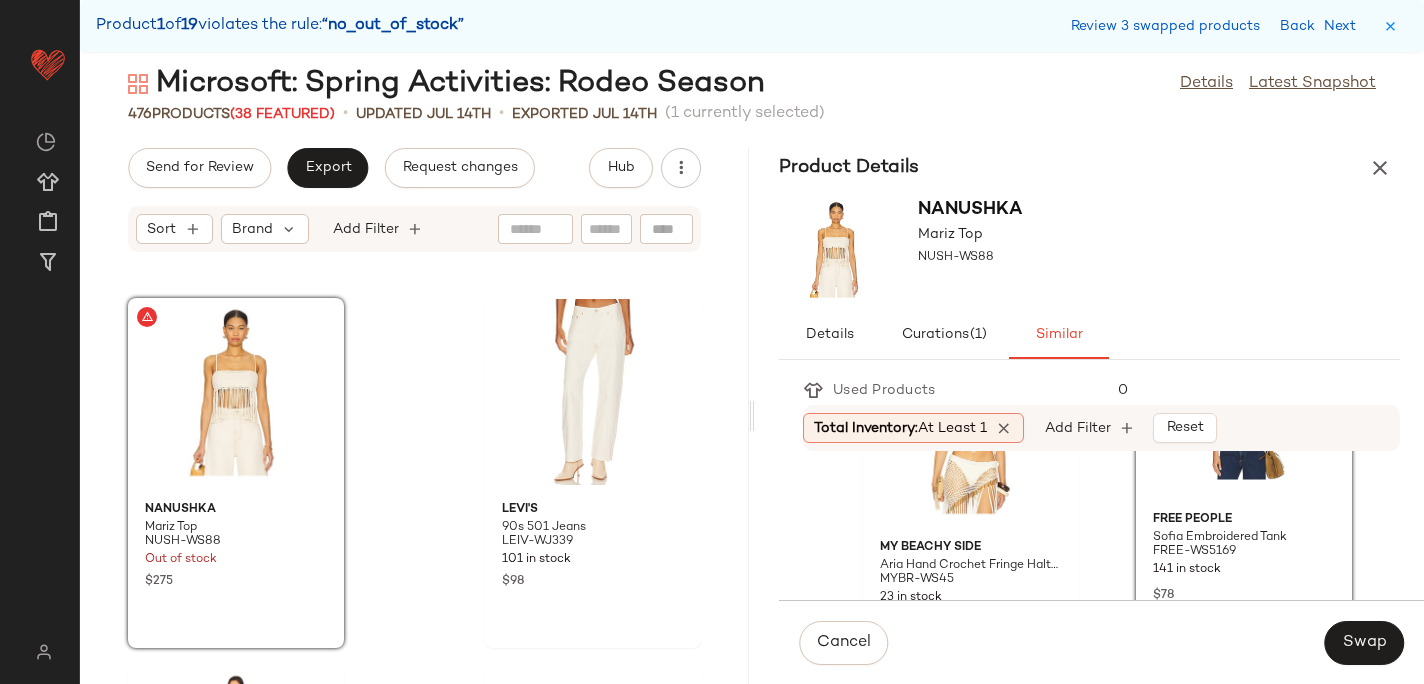 scroll, scrollTop: 135, scrollLeft: 0, axis: vertical 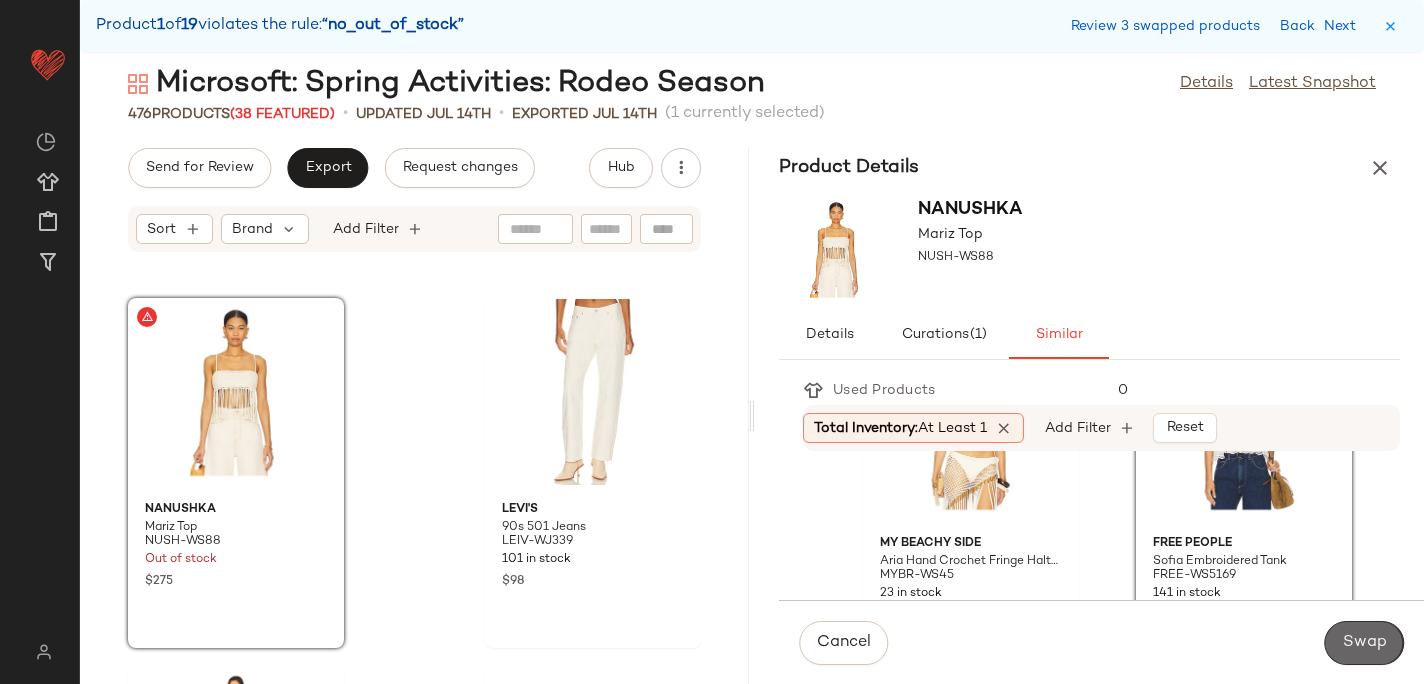 click on "Swap" 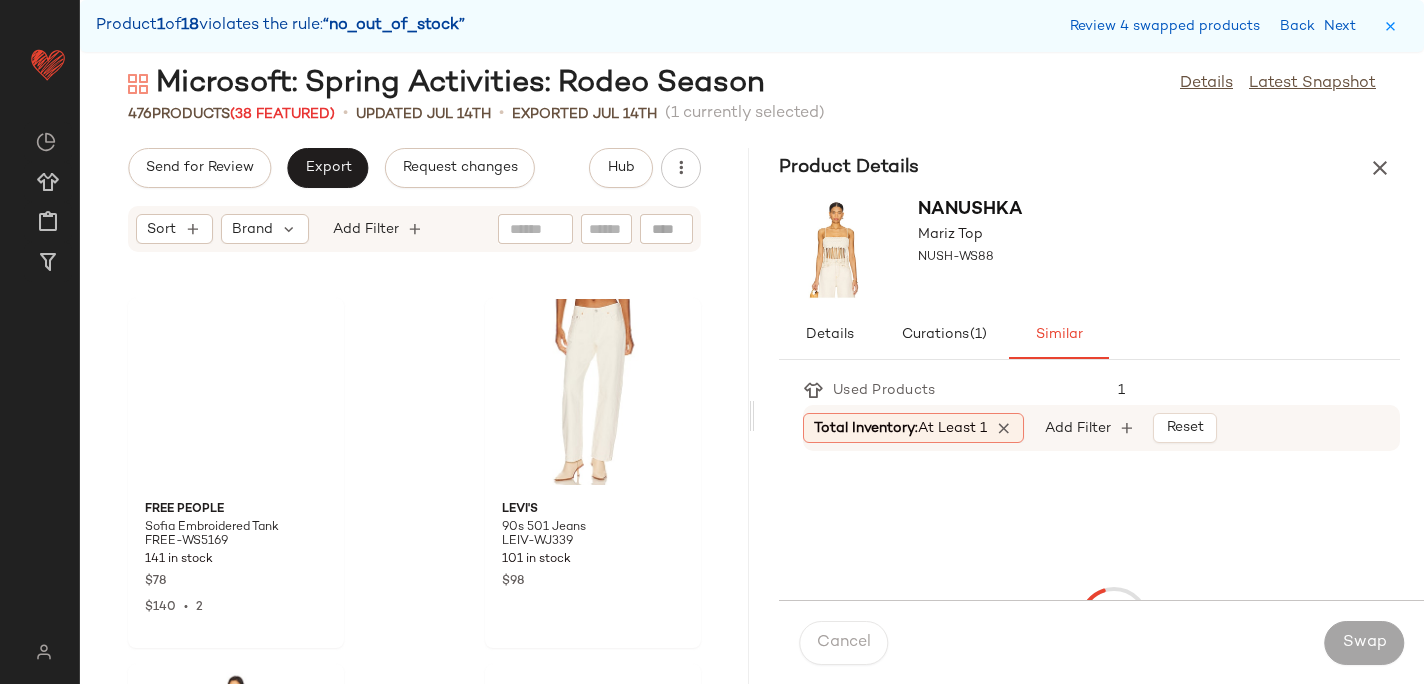 scroll, scrollTop: 23424, scrollLeft: 0, axis: vertical 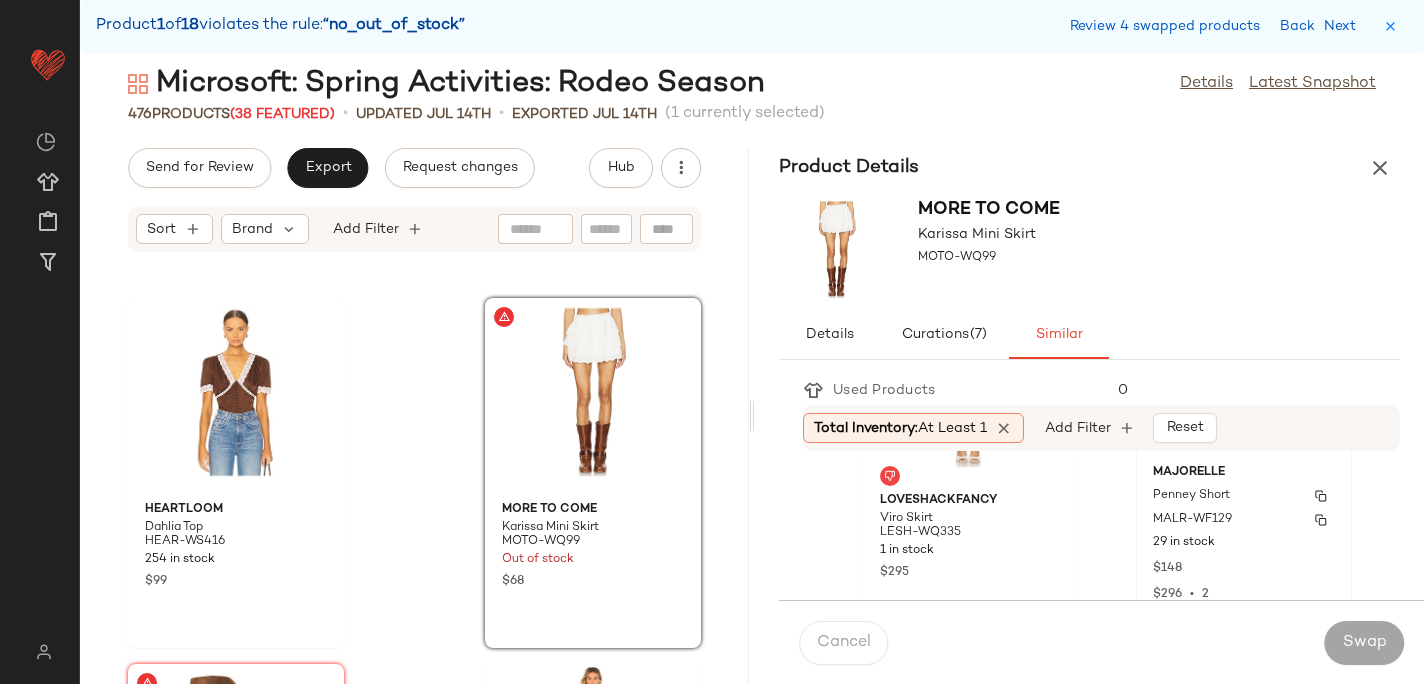 click on "29 in stock" 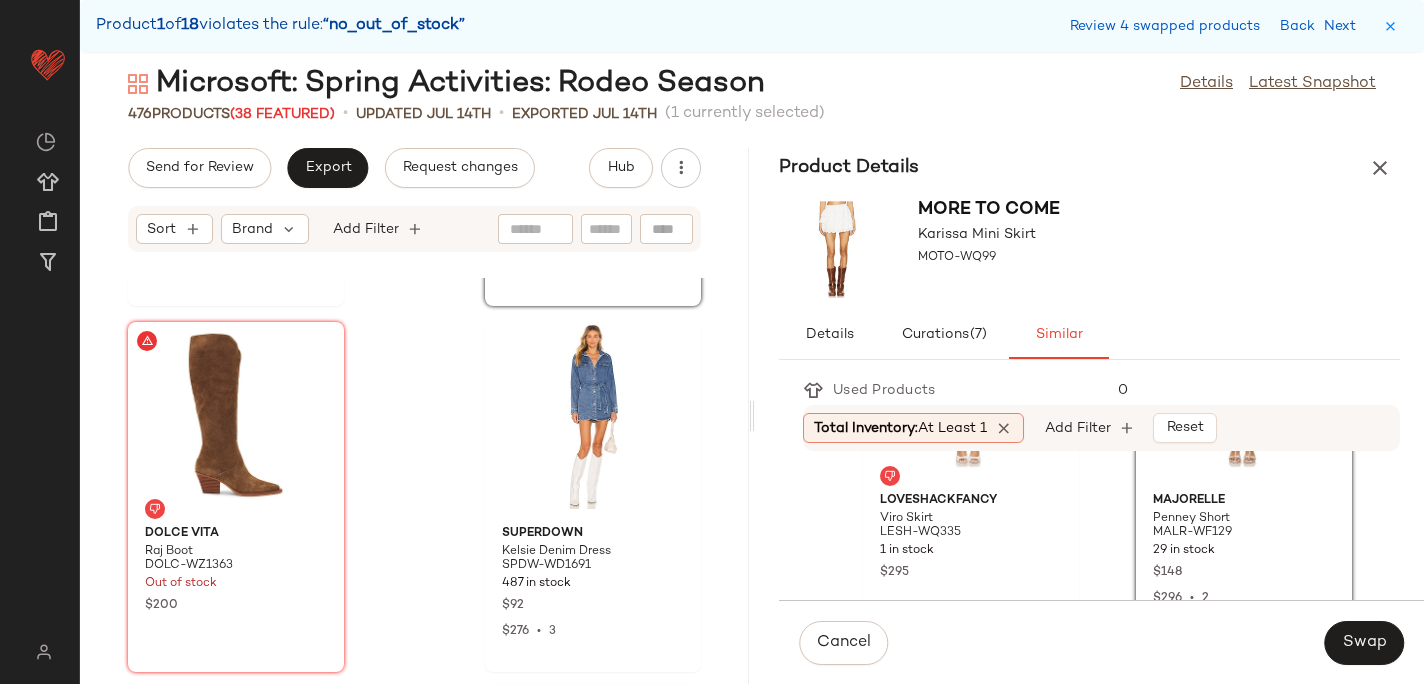 scroll, scrollTop: 23954, scrollLeft: 0, axis: vertical 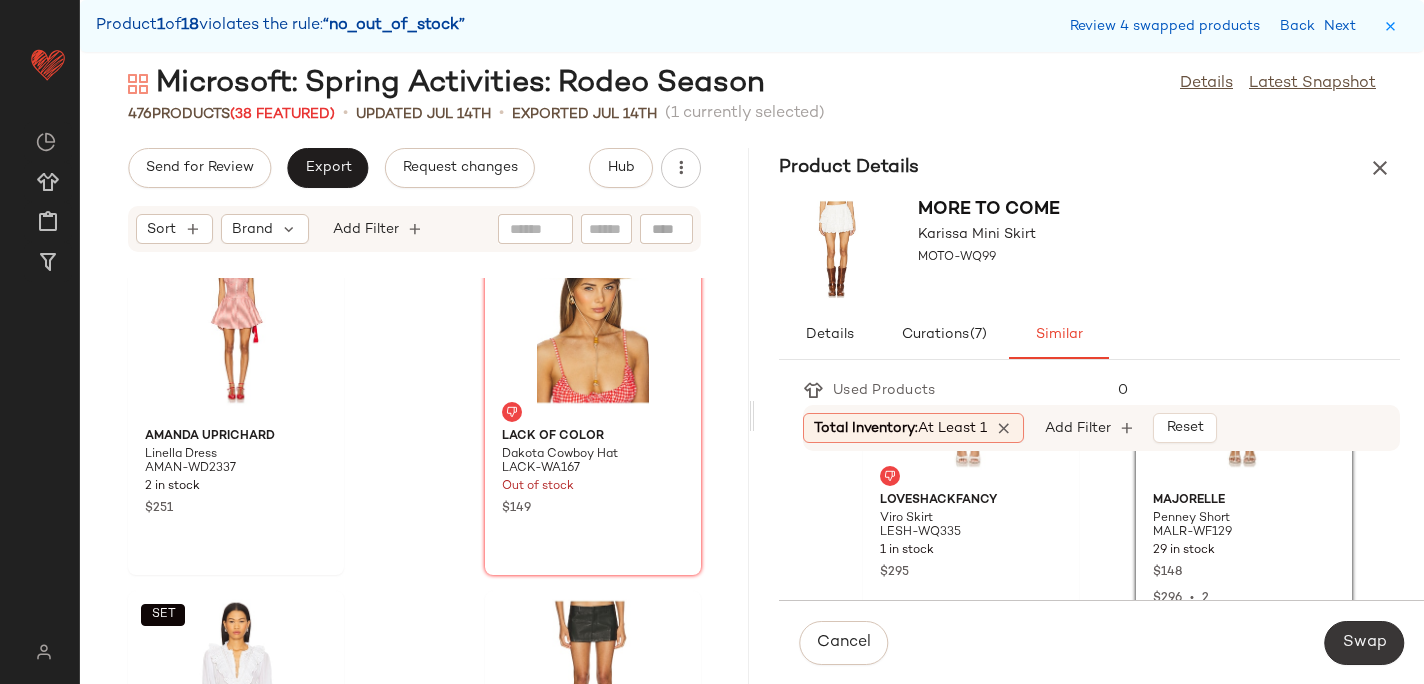 click on "Swap" at bounding box center [1364, 643] 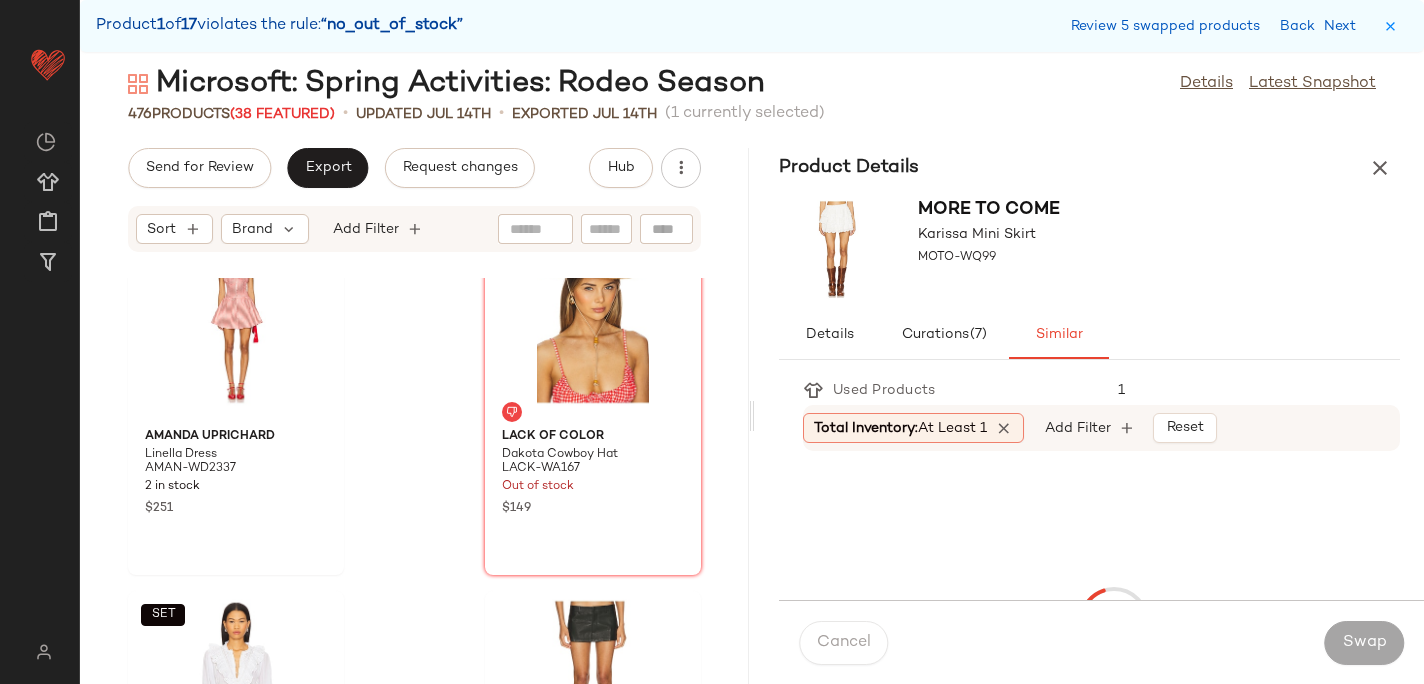 scroll, scrollTop: 23790, scrollLeft: 0, axis: vertical 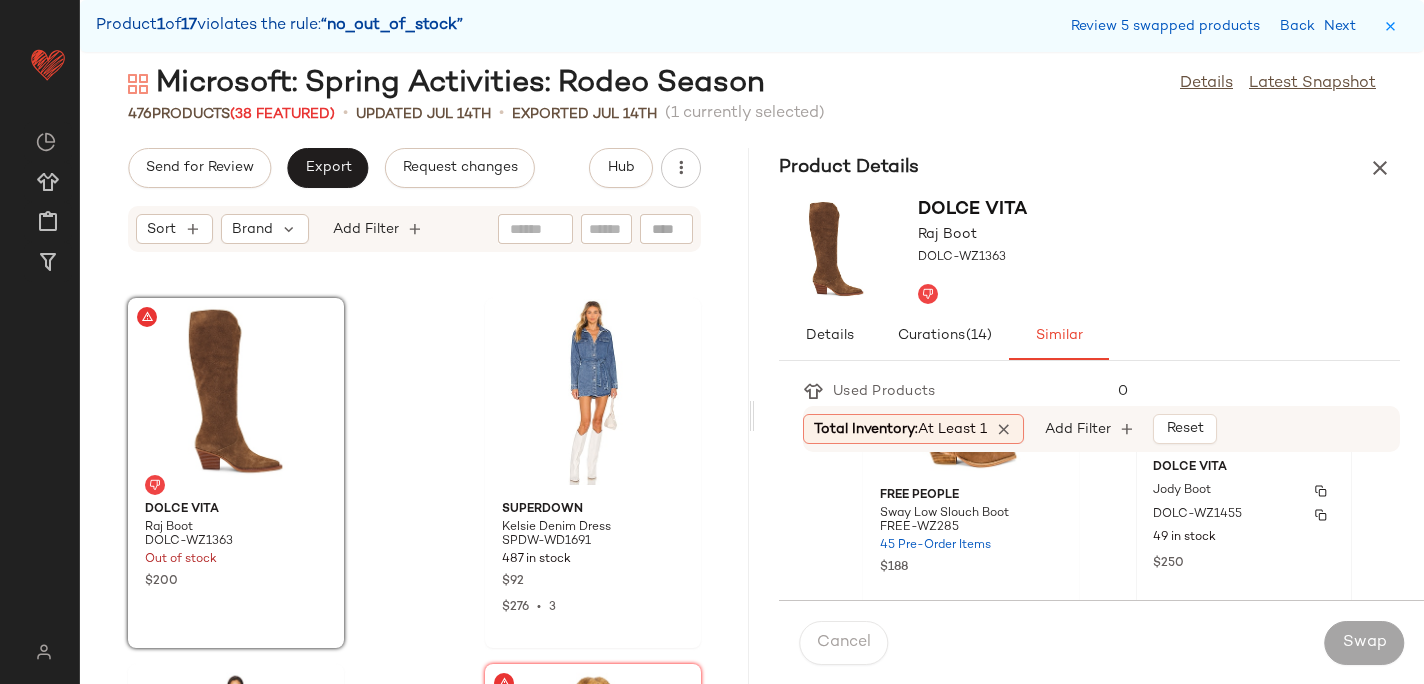 click on "DOLC-WZ1455" at bounding box center [1244, 515] 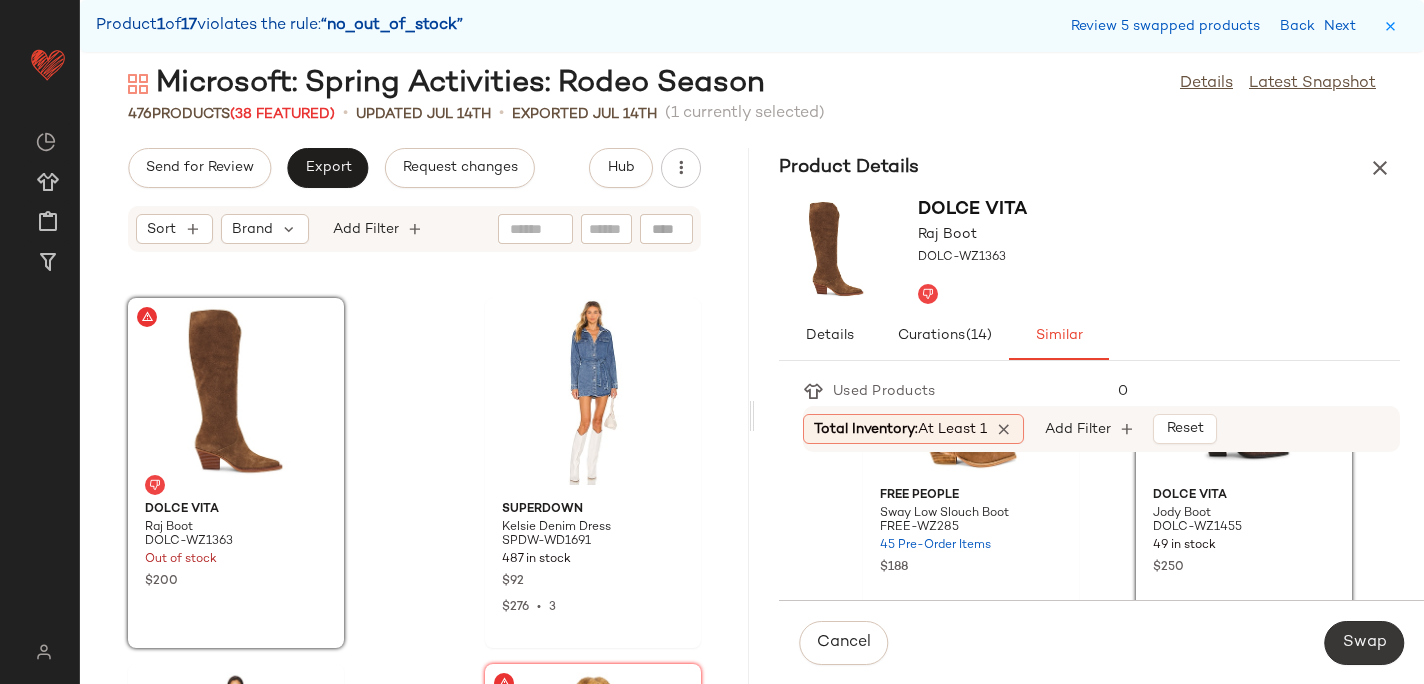 click on "Swap" 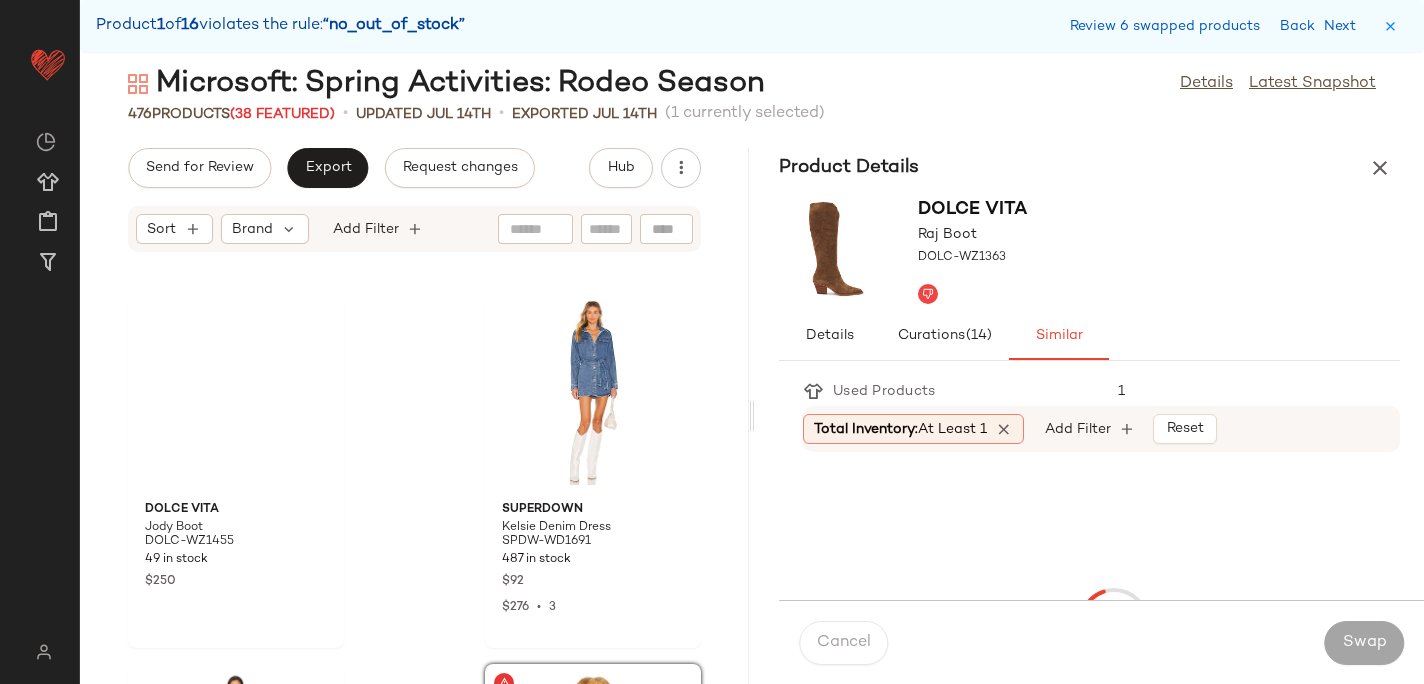 scroll, scrollTop: 24156, scrollLeft: 0, axis: vertical 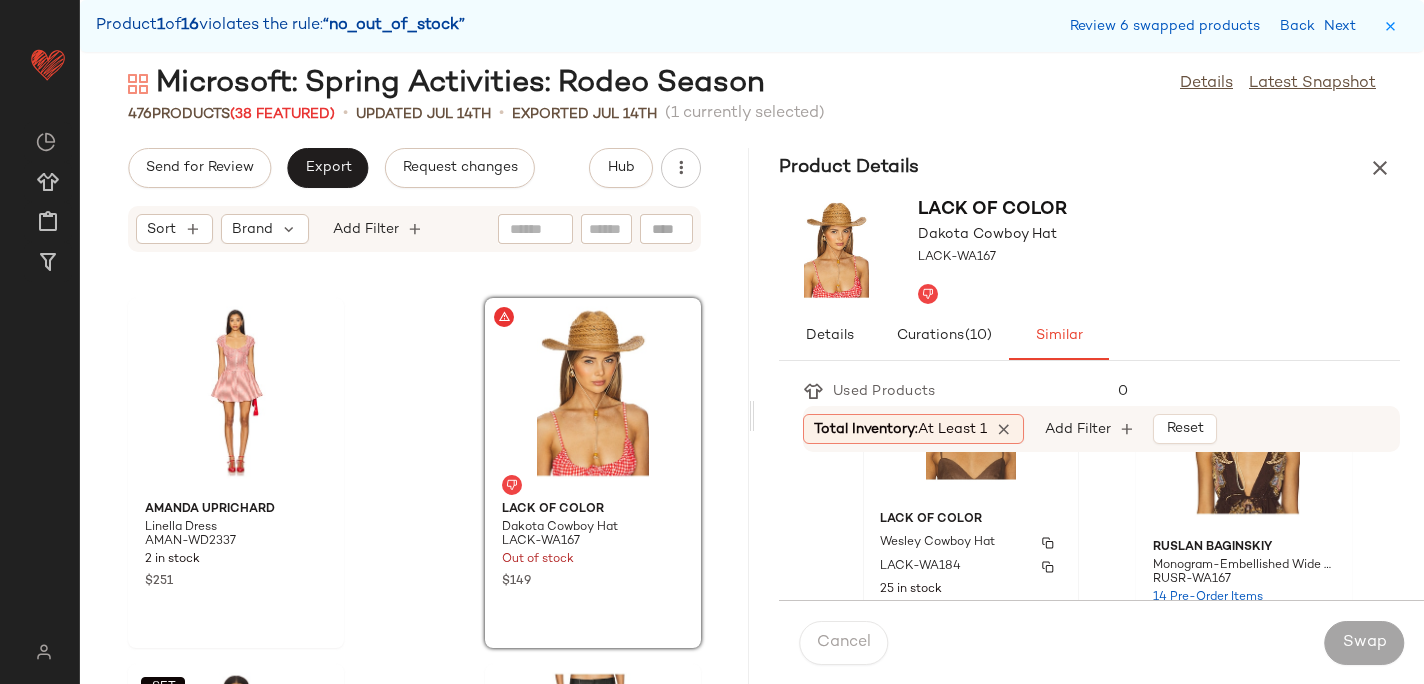 click on "Lack of Color Wesley Cowboy Hat LACK-WA184 25 in stock $179" 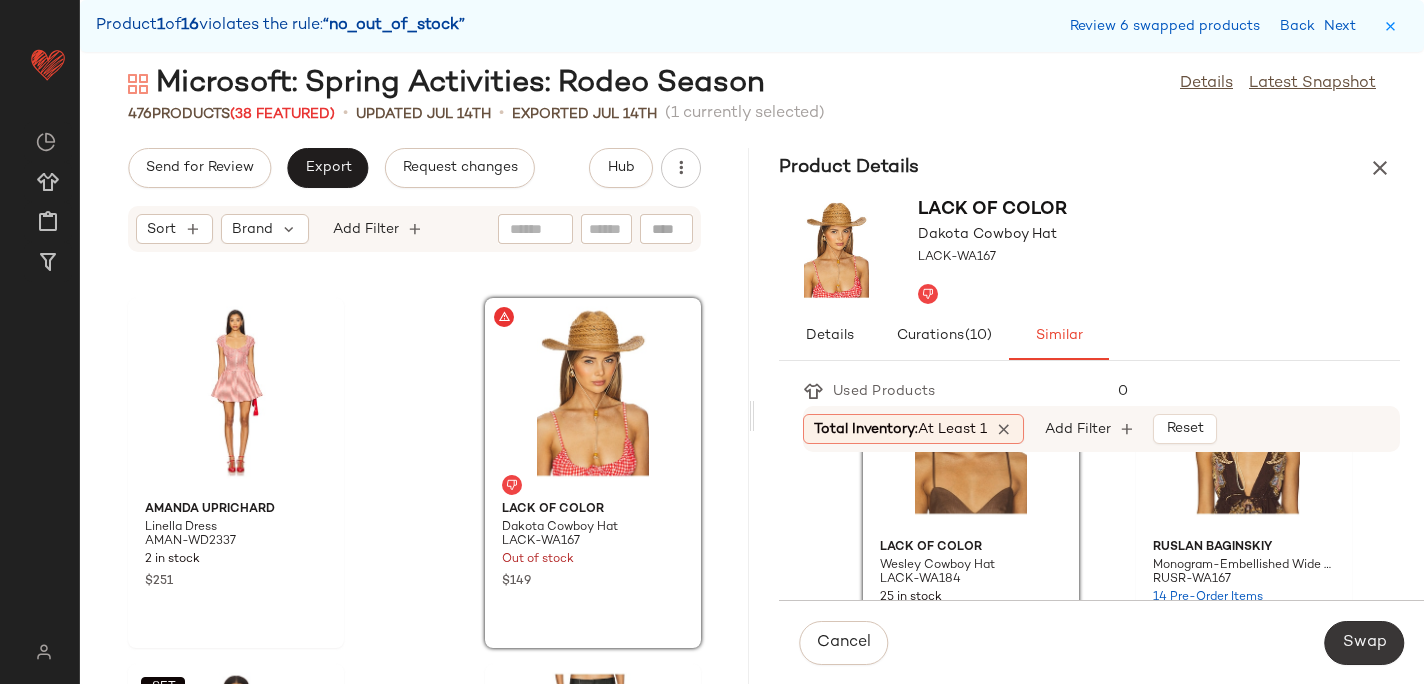 click on "Swap" 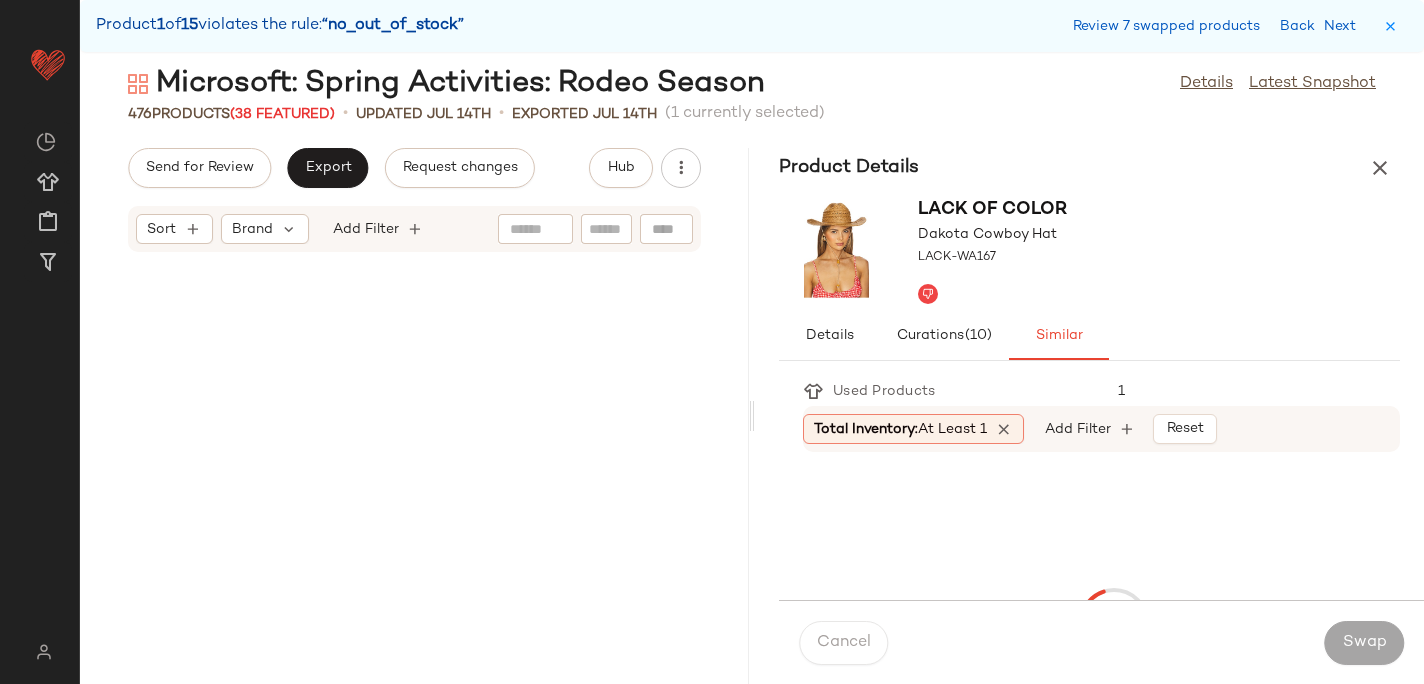 scroll, scrollTop: 26352, scrollLeft: 0, axis: vertical 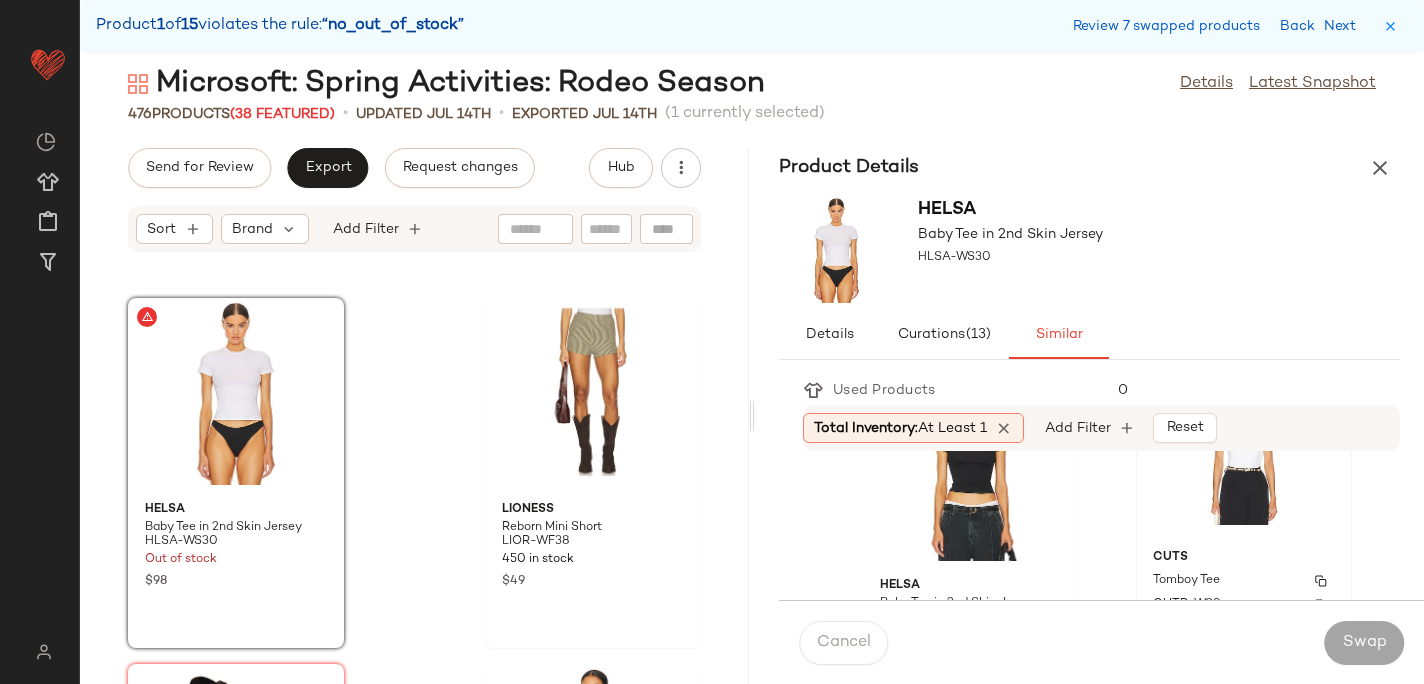 click on "Cuts" at bounding box center [1244, 558] 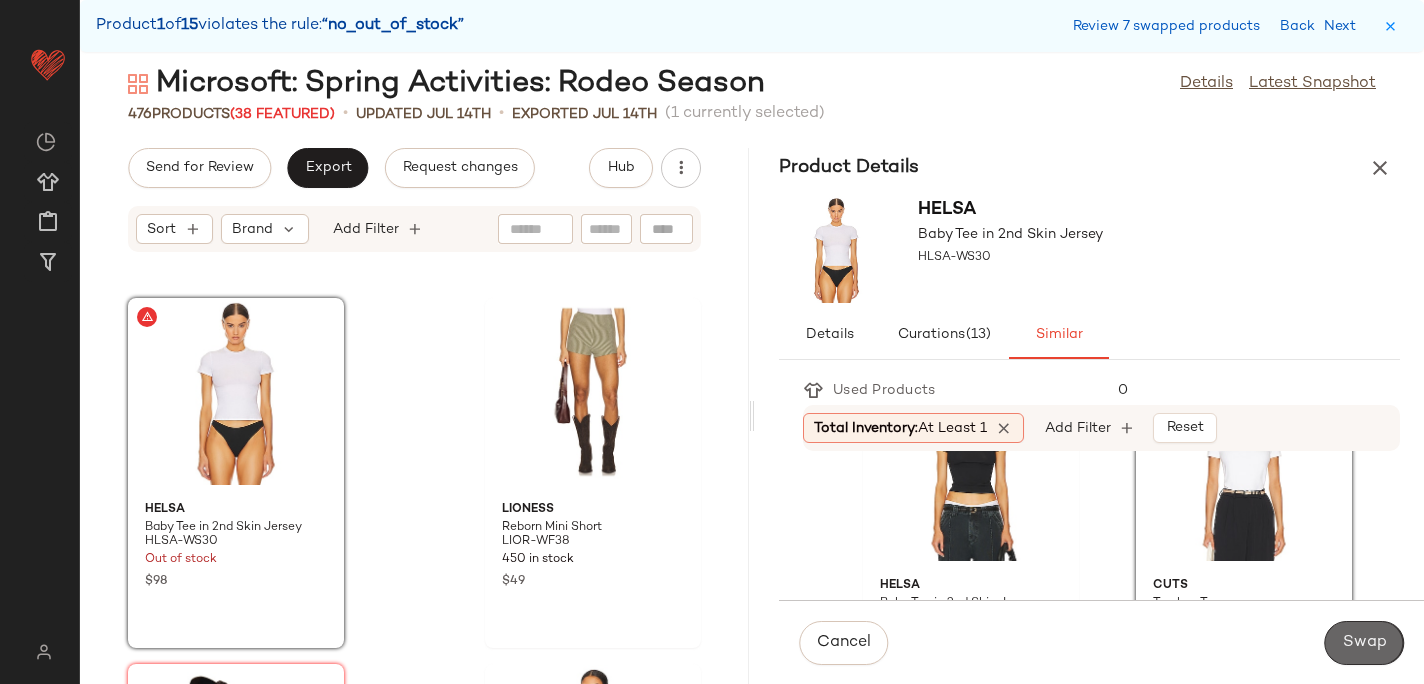 click on "Swap" at bounding box center [1364, 643] 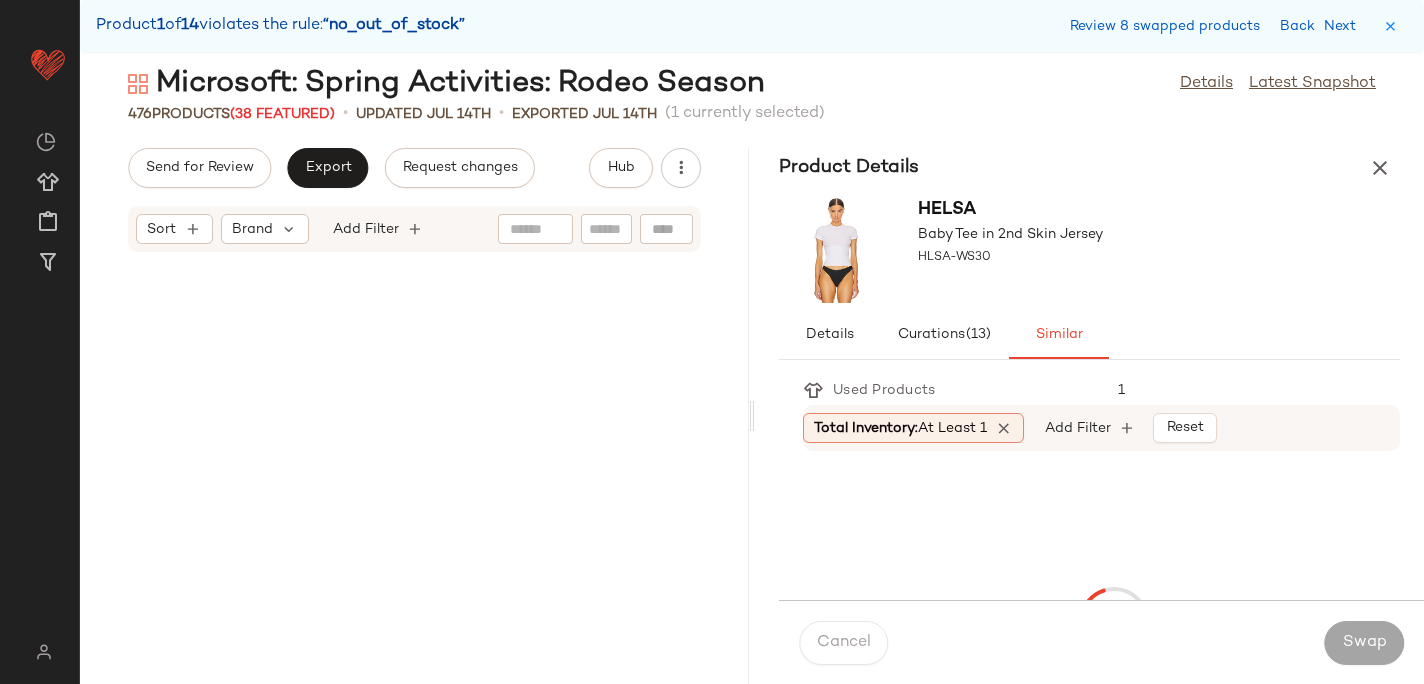scroll, scrollTop: 31110, scrollLeft: 0, axis: vertical 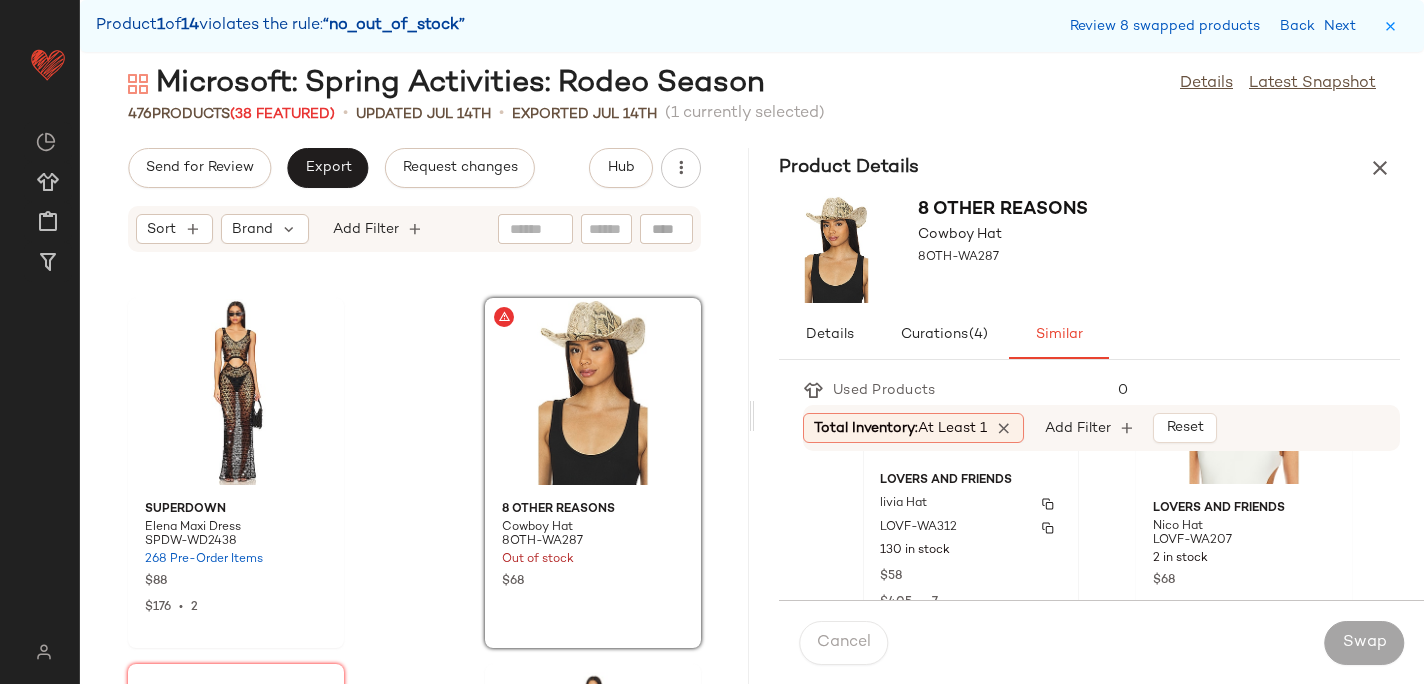 click on "LOVF-WA312" at bounding box center [971, 528] 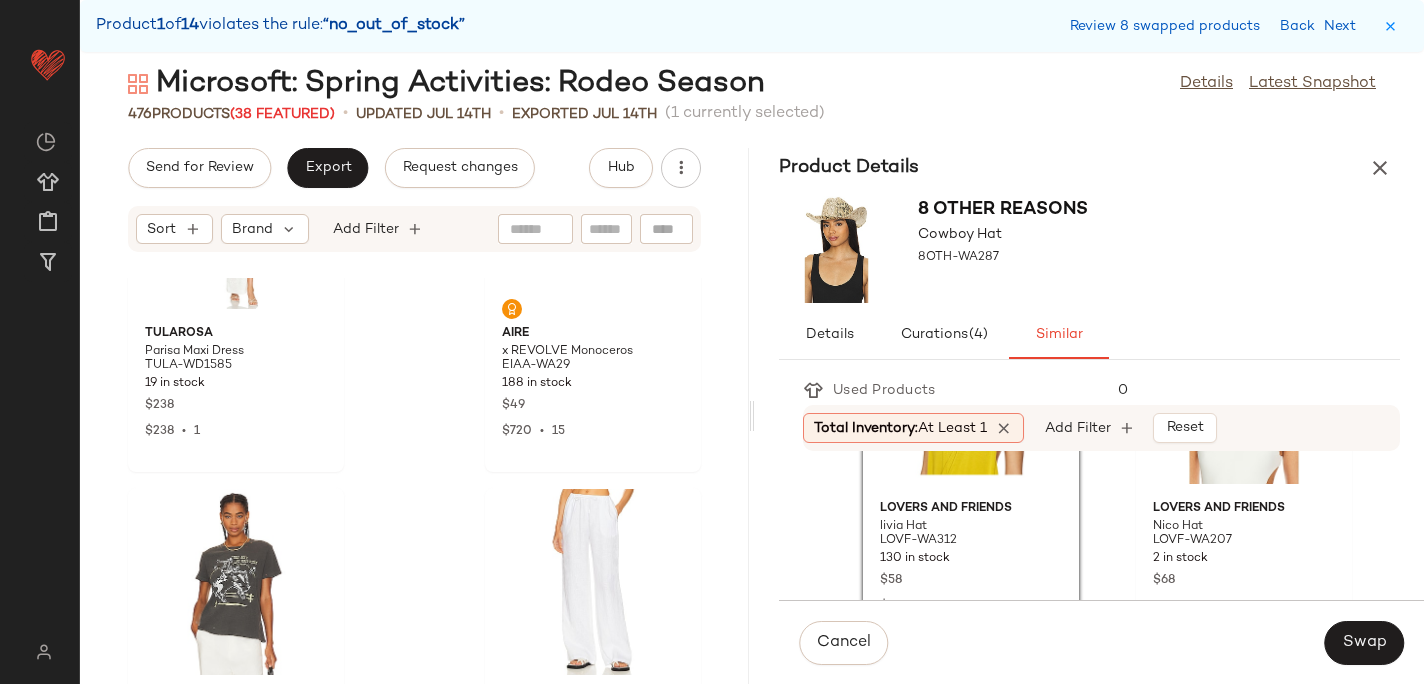 scroll, scrollTop: 30191, scrollLeft: 0, axis: vertical 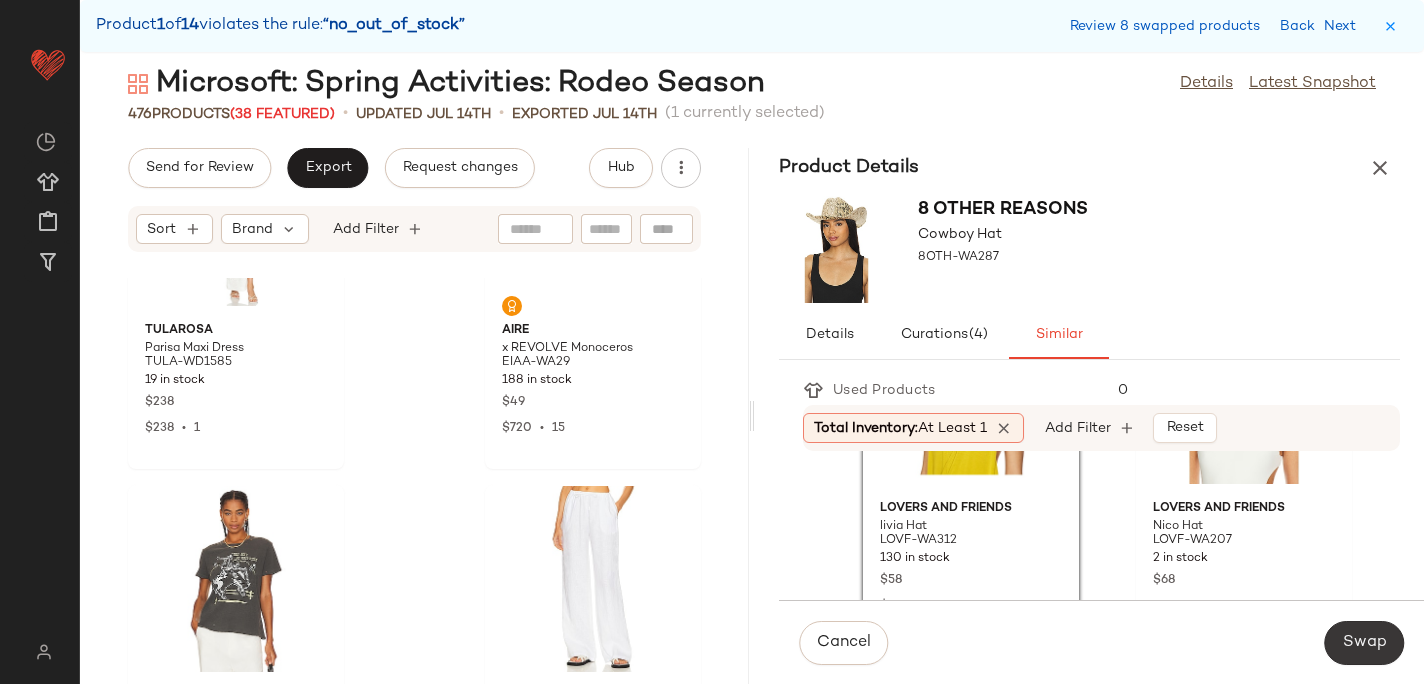 click on "Swap" at bounding box center (1364, 643) 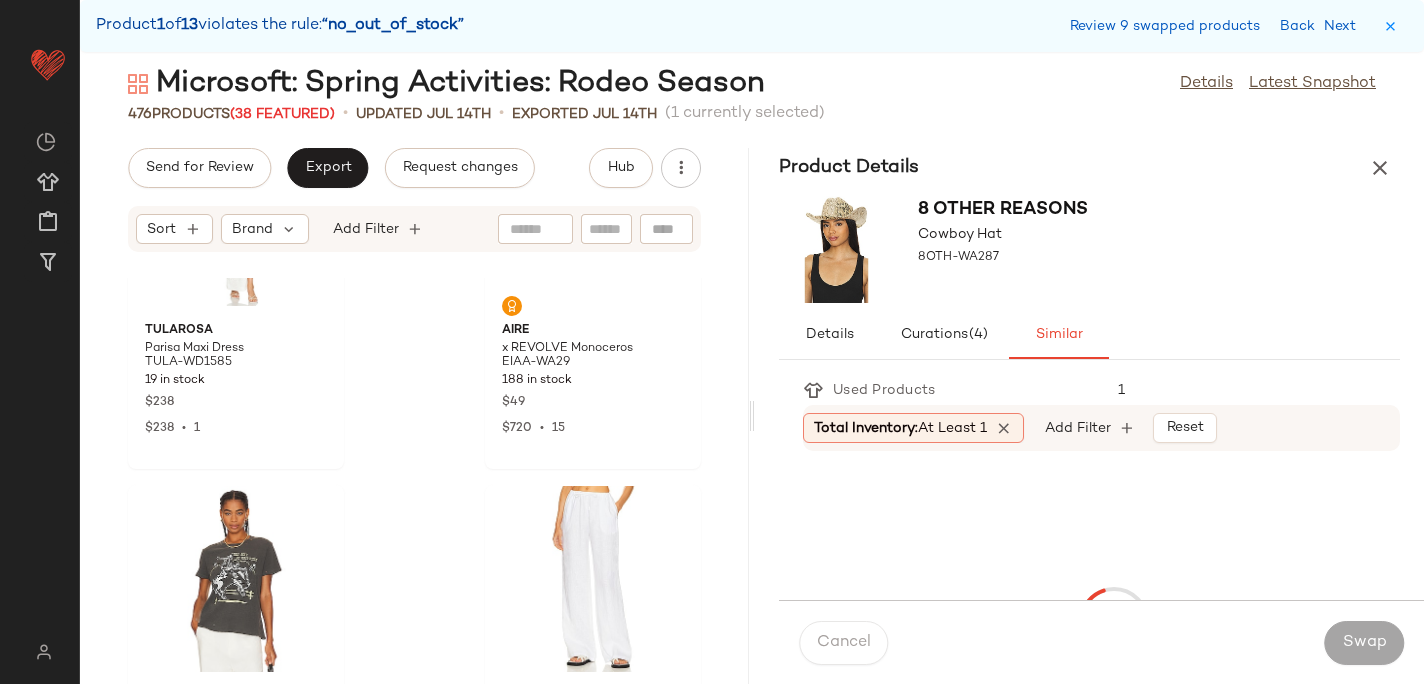 scroll, scrollTop: 40992, scrollLeft: 0, axis: vertical 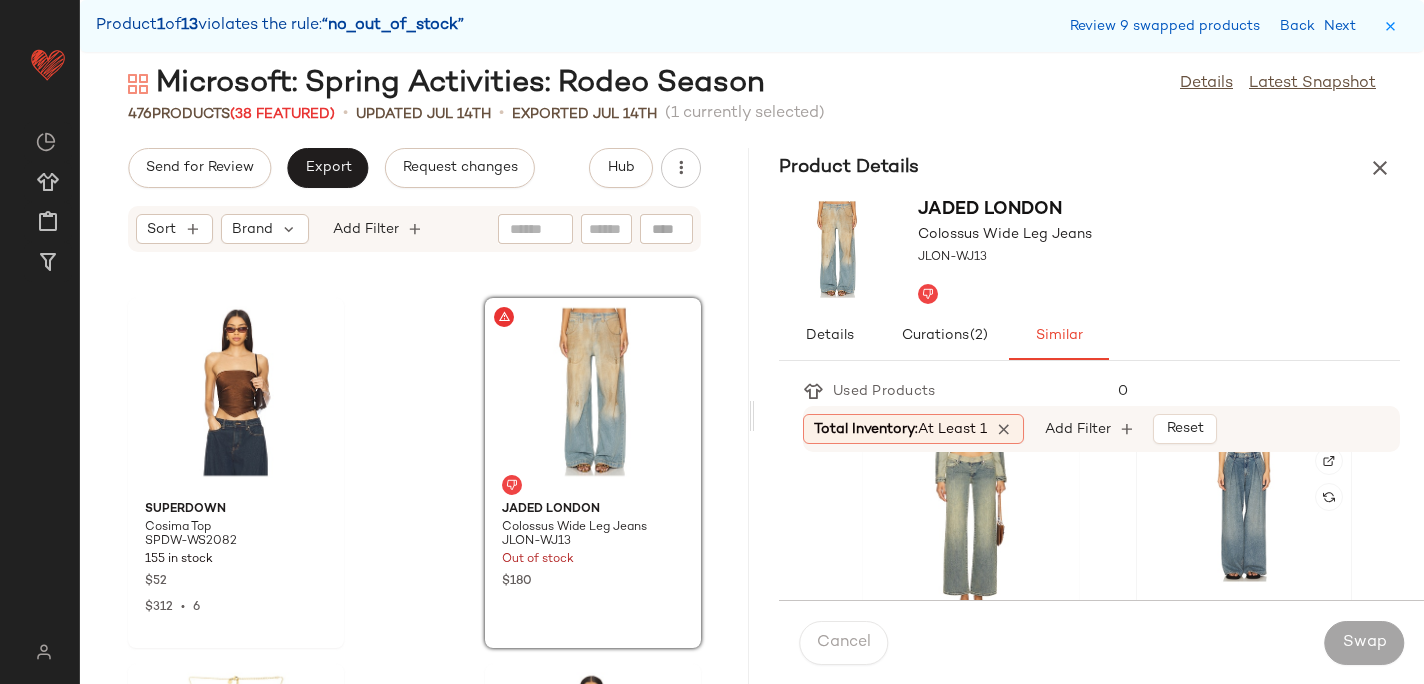 click 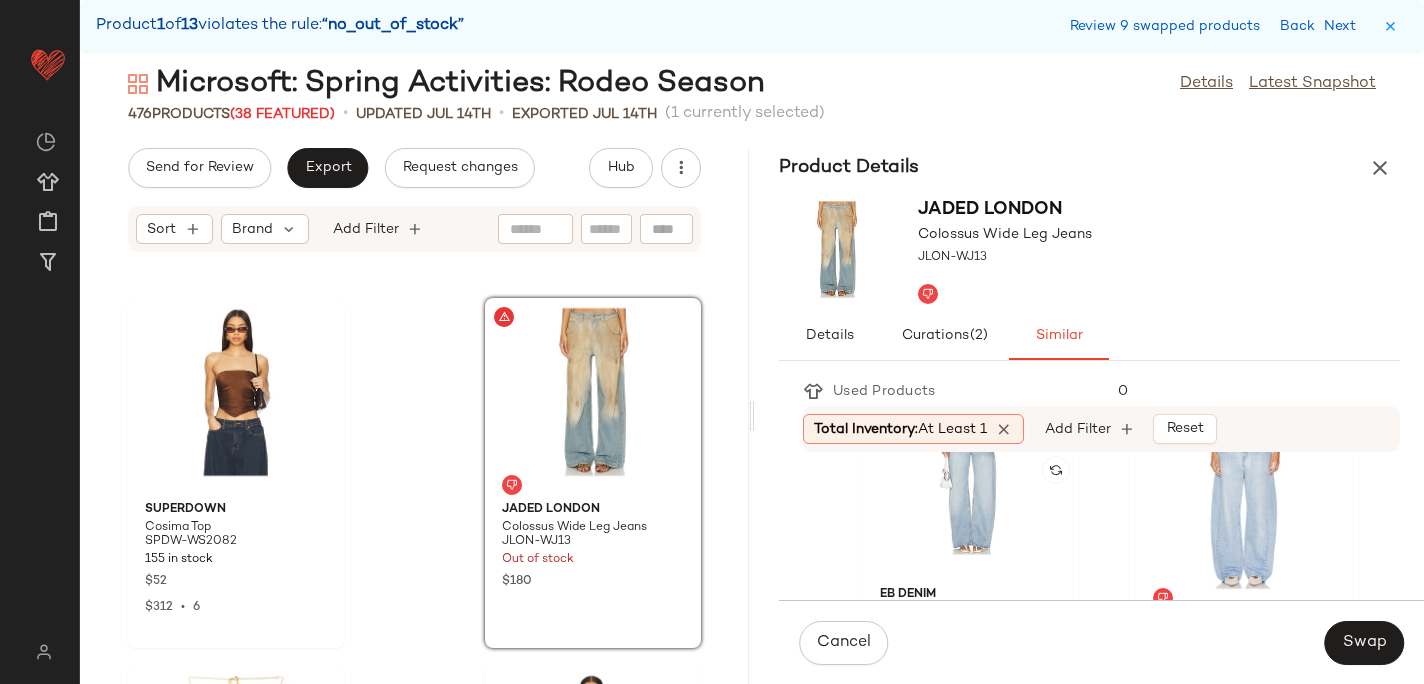 scroll, scrollTop: 1524, scrollLeft: 0, axis: vertical 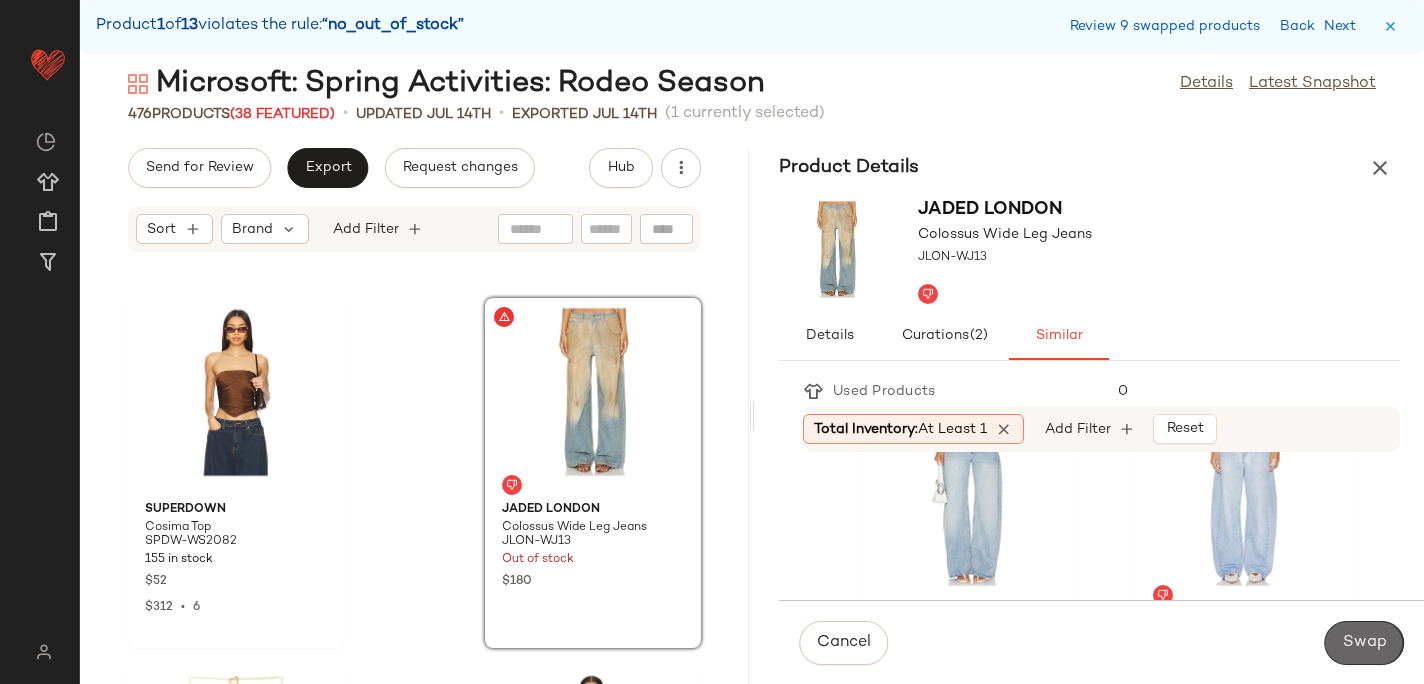 click on "Swap" at bounding box center [1364, 643] 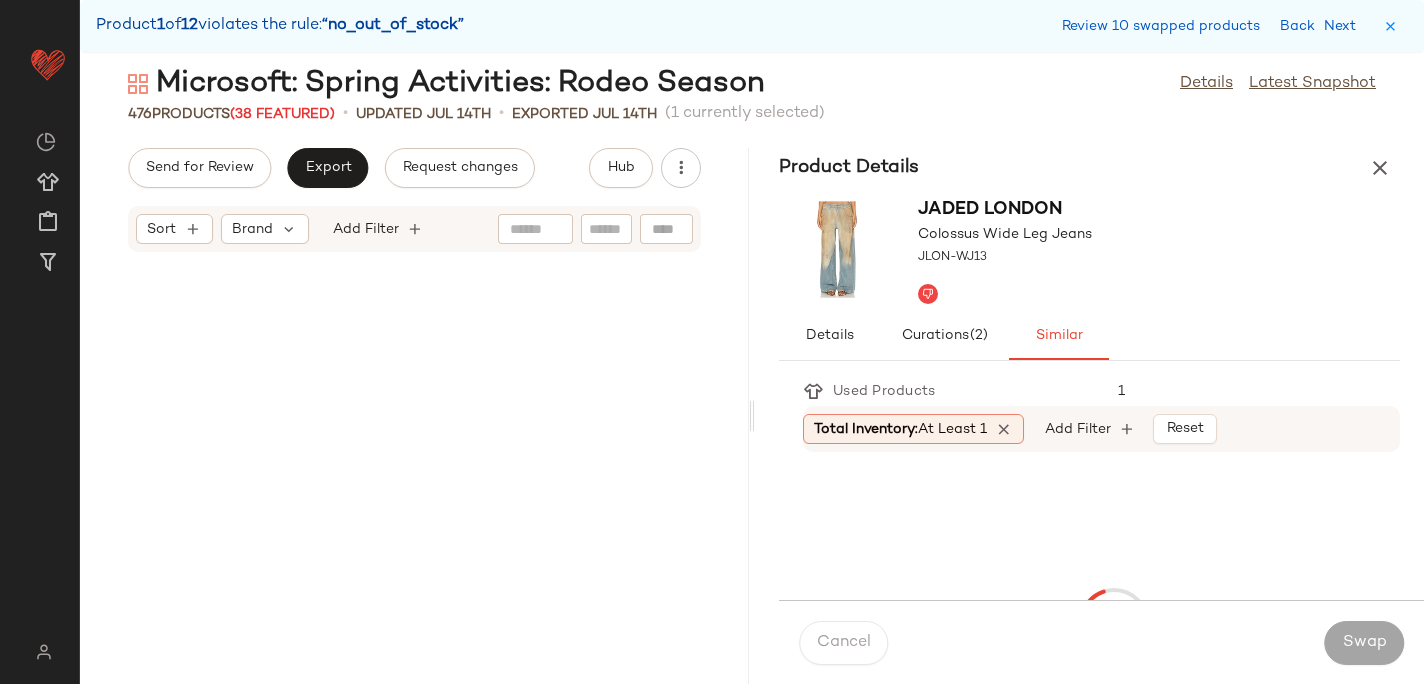 scroll, scrollTop: 47580, scrollLeft: 0, axis: vertical 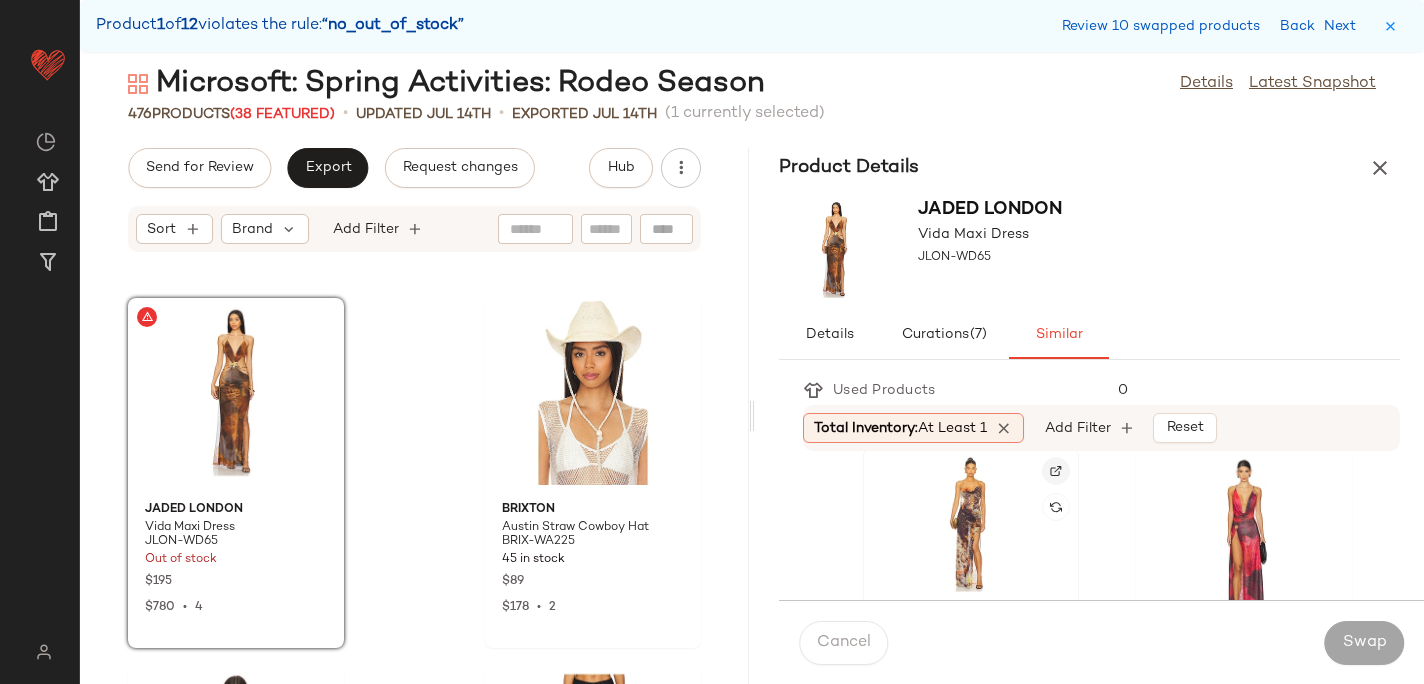 click at bounding box center [1056, 471] 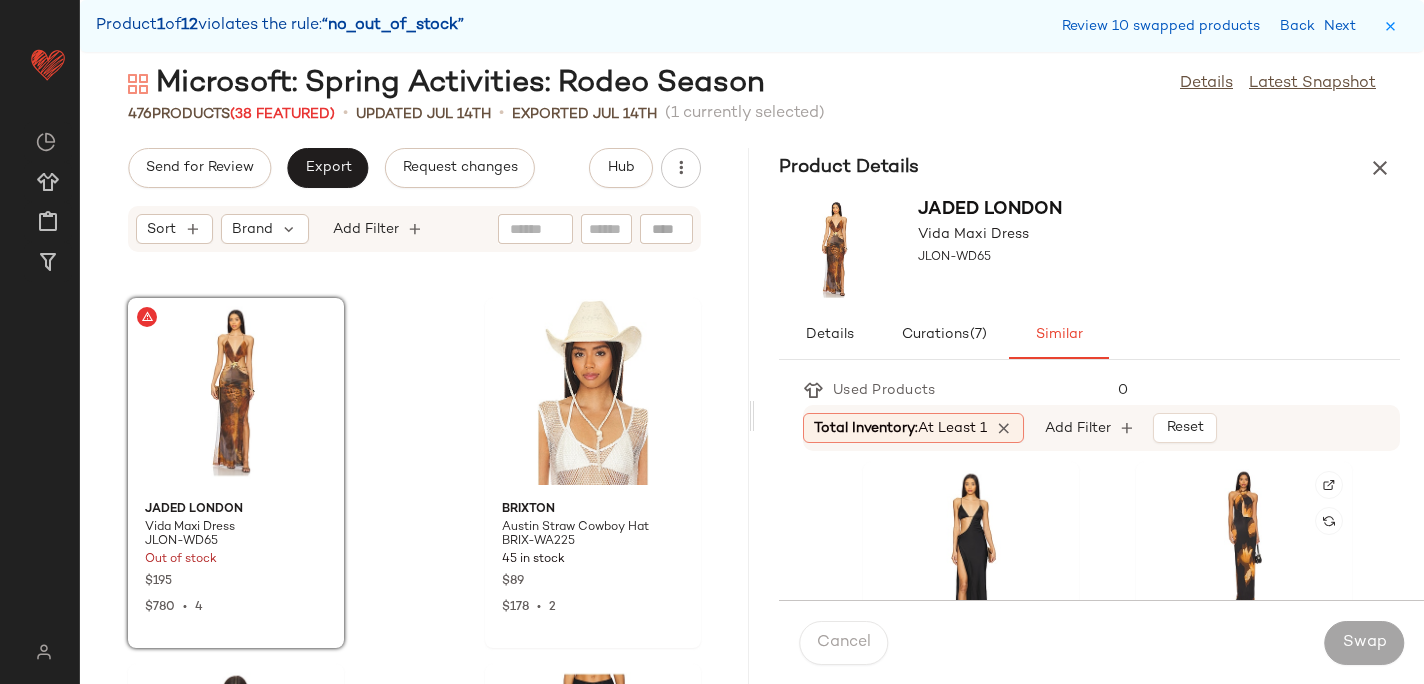 scroll, scrollTop: 1086, scrollLeft: 0, axis: vertical 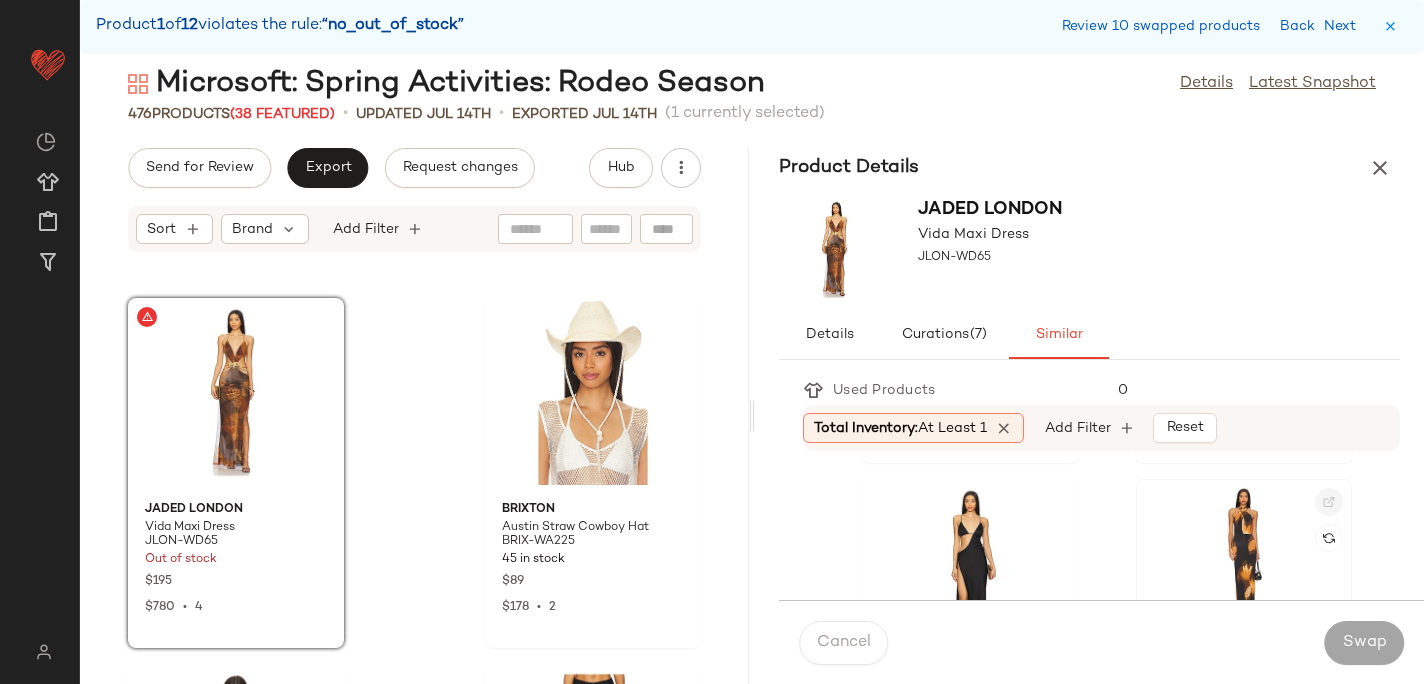click 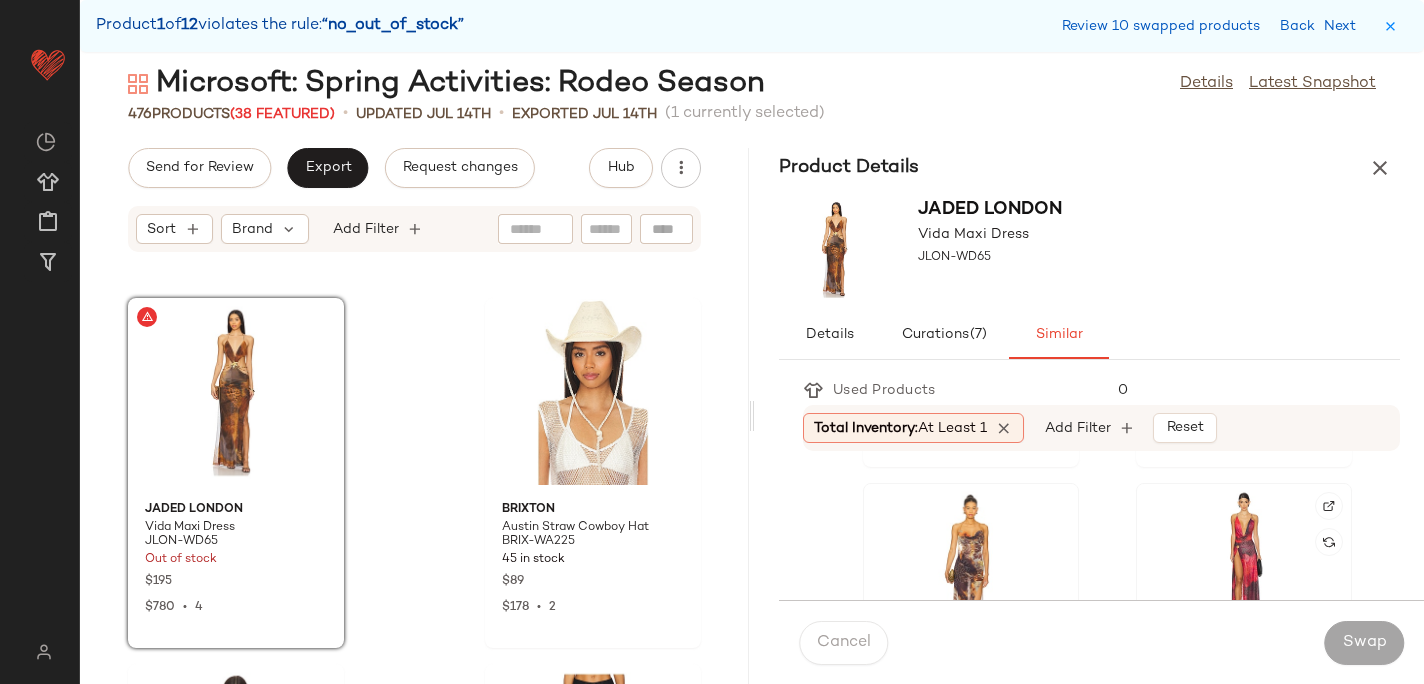 scroll, scrollTop: 347, scrollLeft: 0, axis: vertical 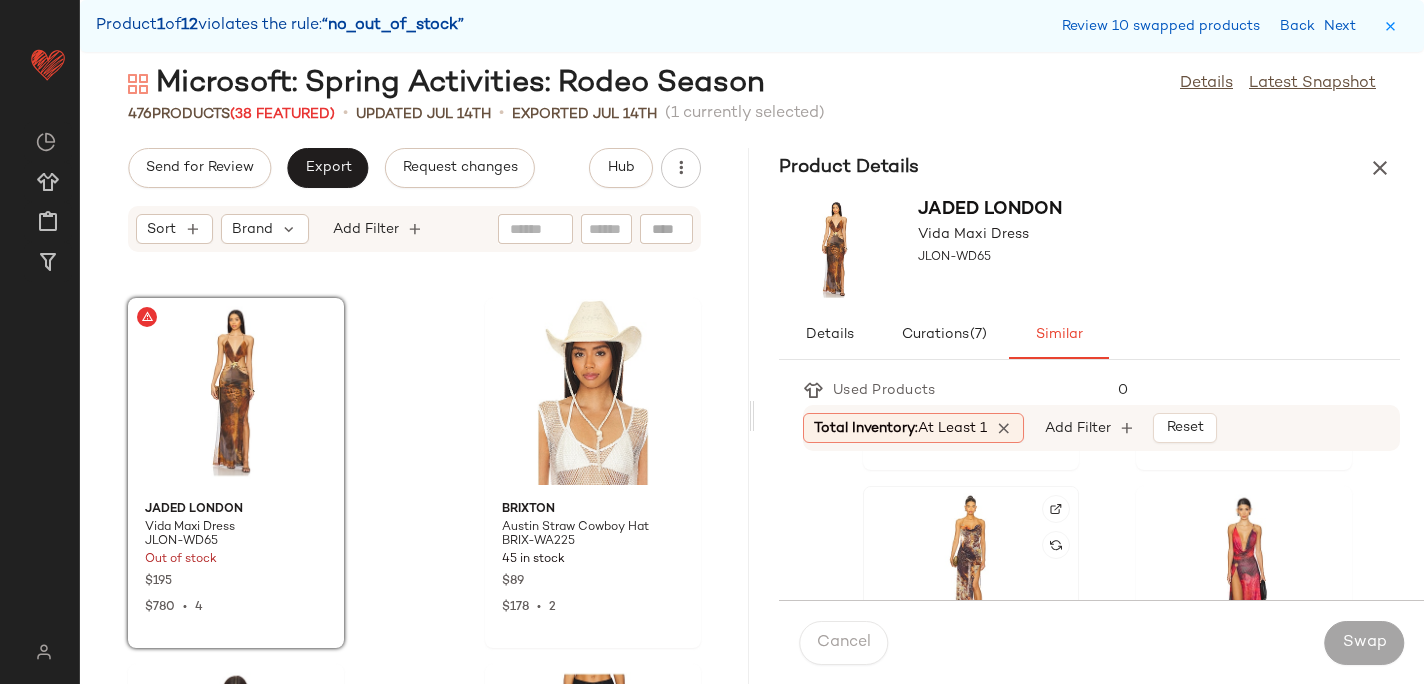 click 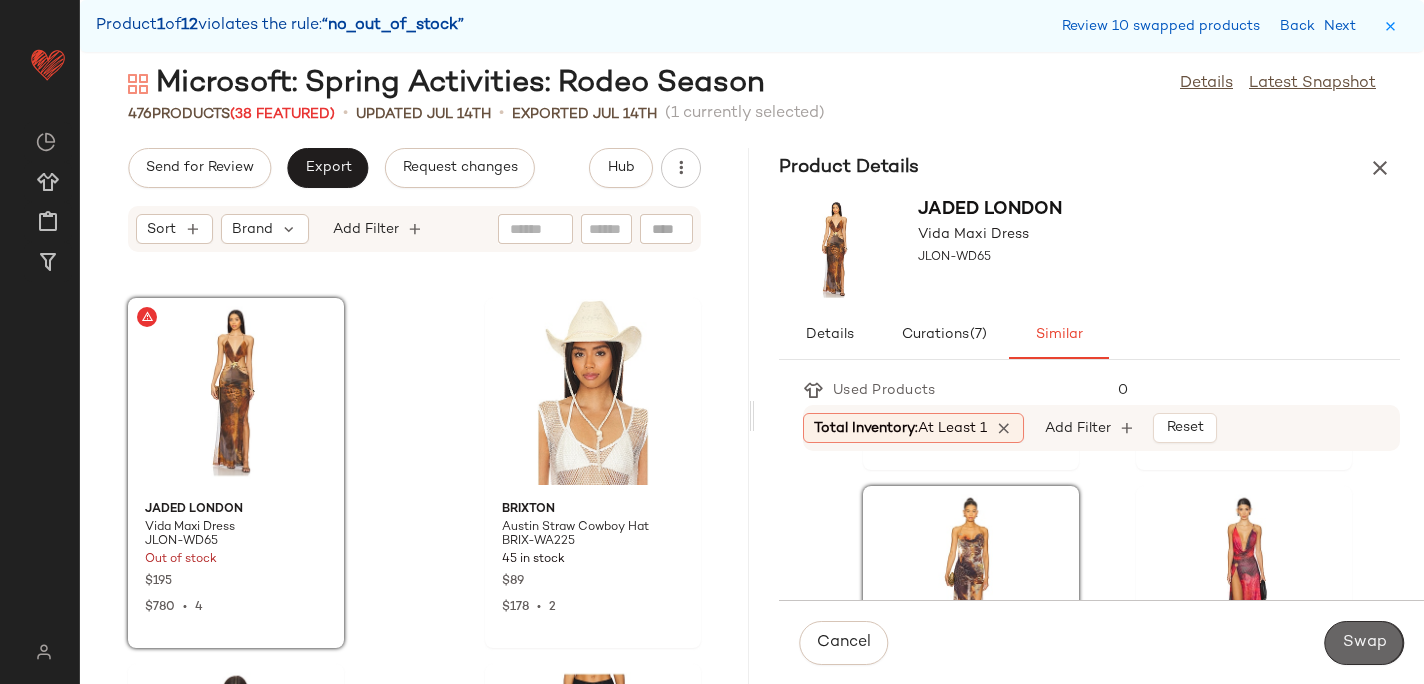 click on "Swap" at bounding box center [1364, 643] 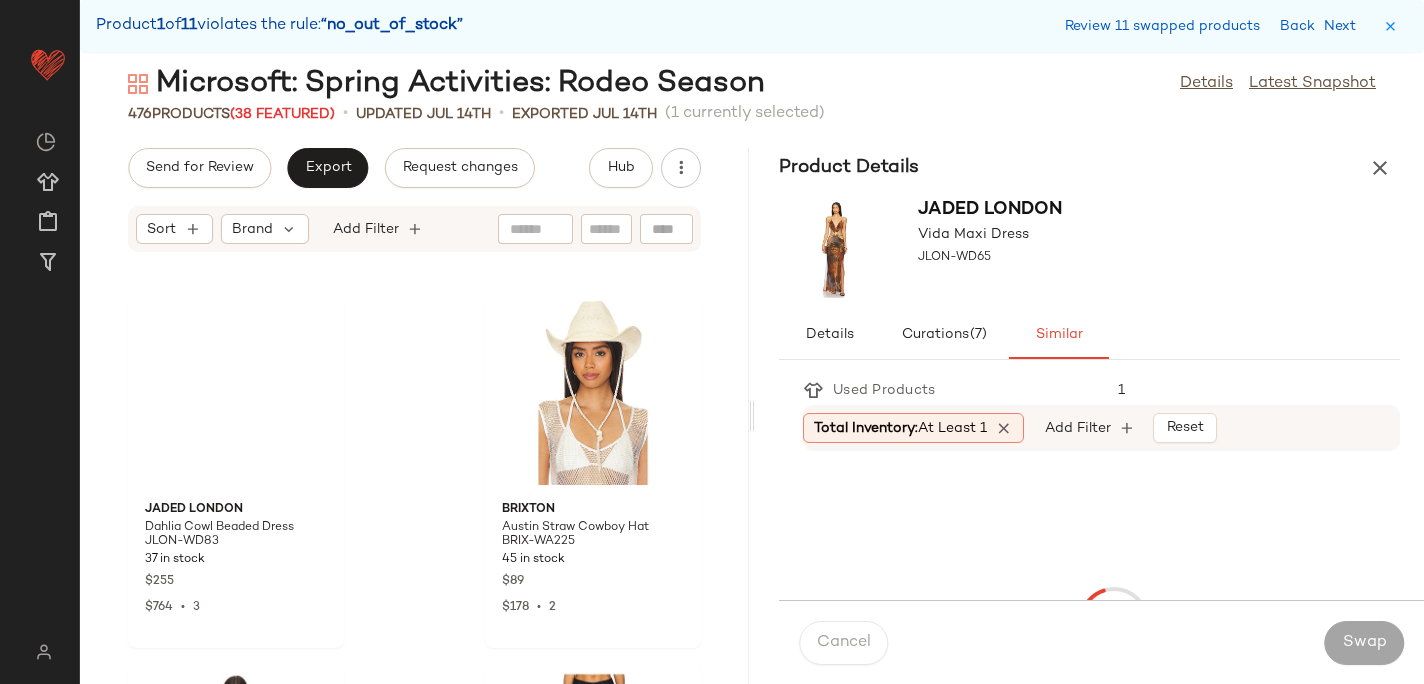 scroll, scrollTop: 50508, scrollLeft: 0, axis: vertical 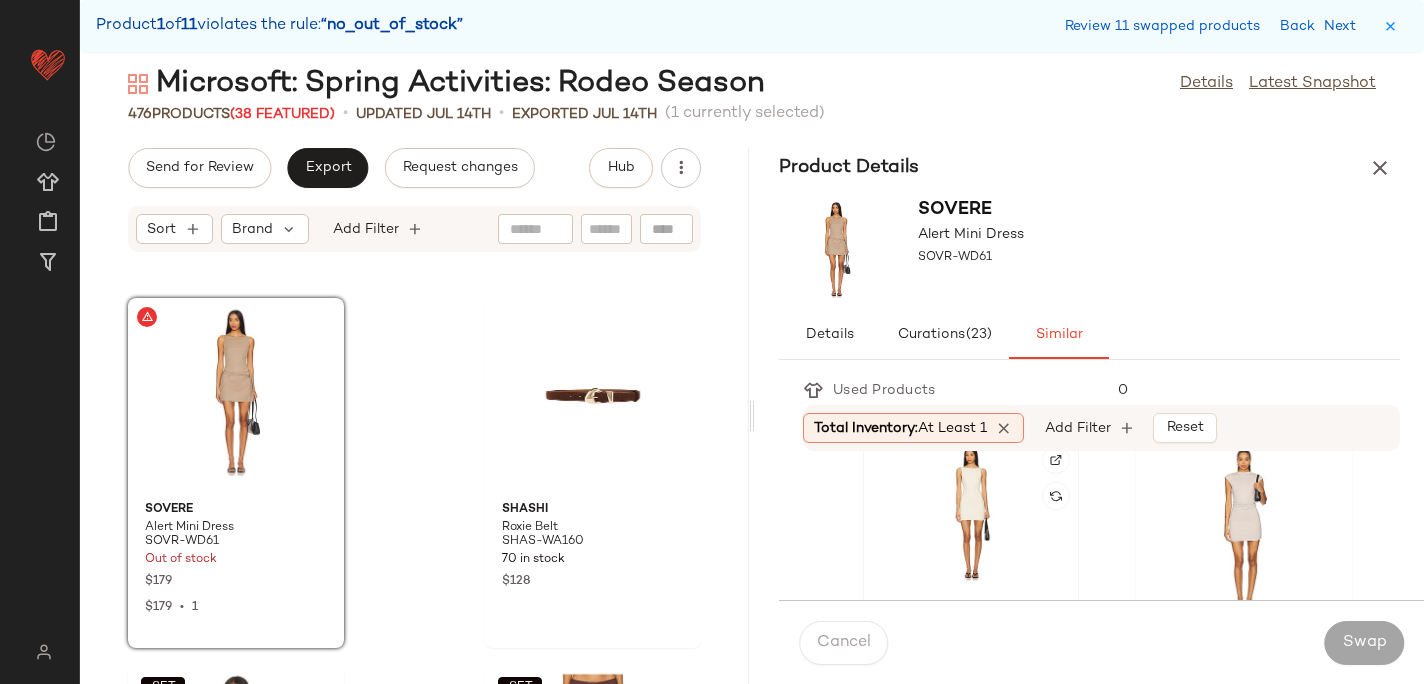 click 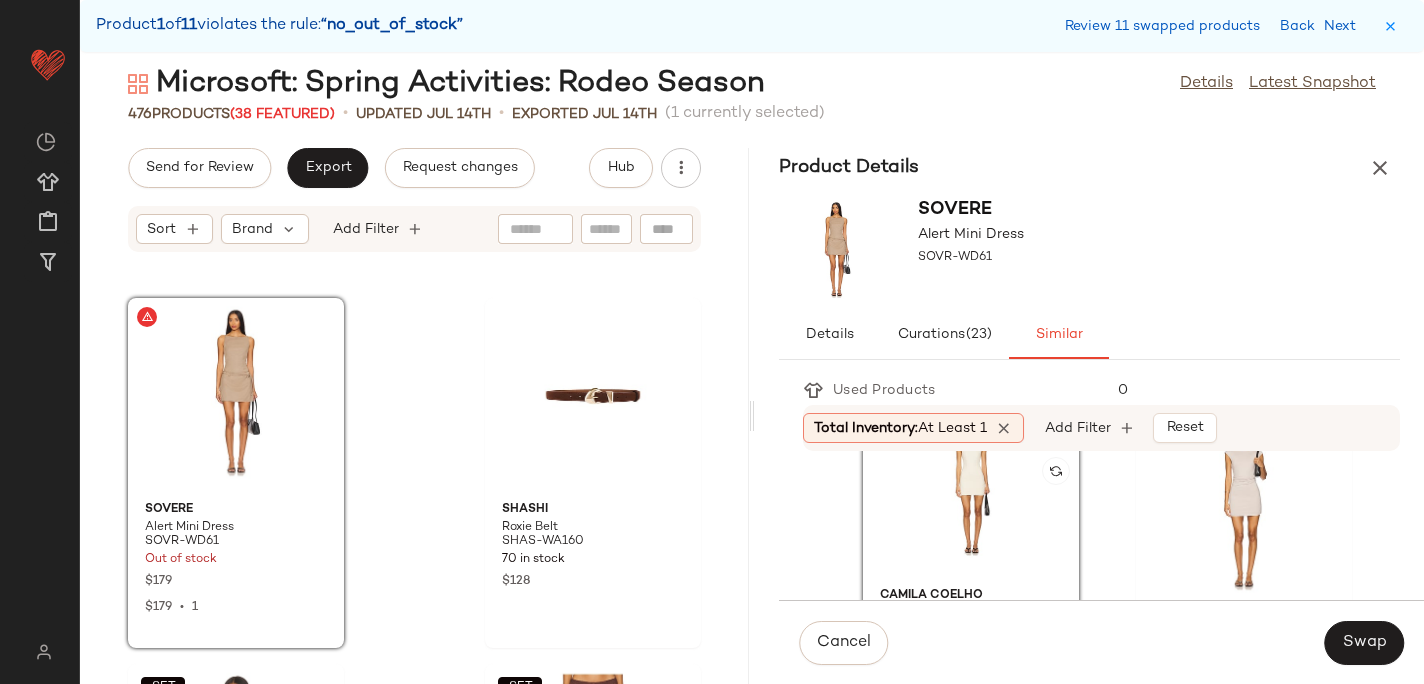 scroll, scrollTop: 426, scrollLeft: 0, axis: vertical 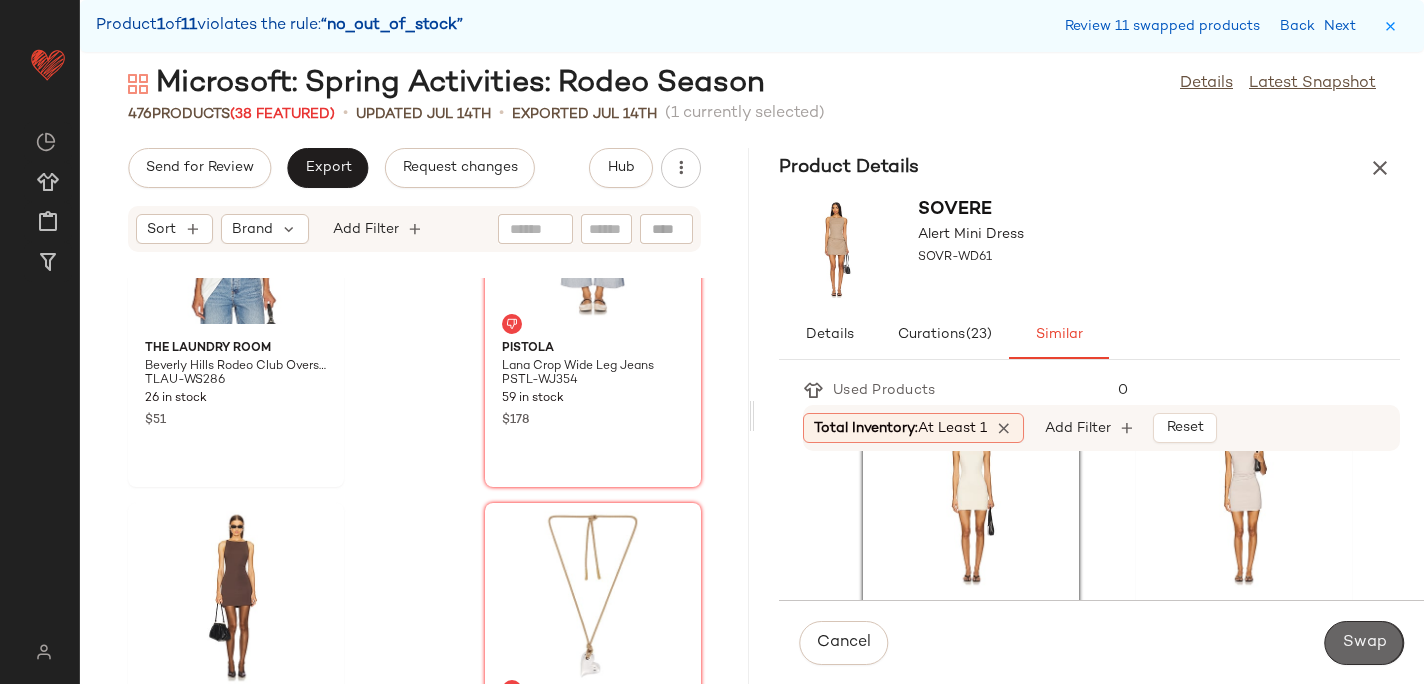 click on "Swap" at bounding box center [1364, 643] 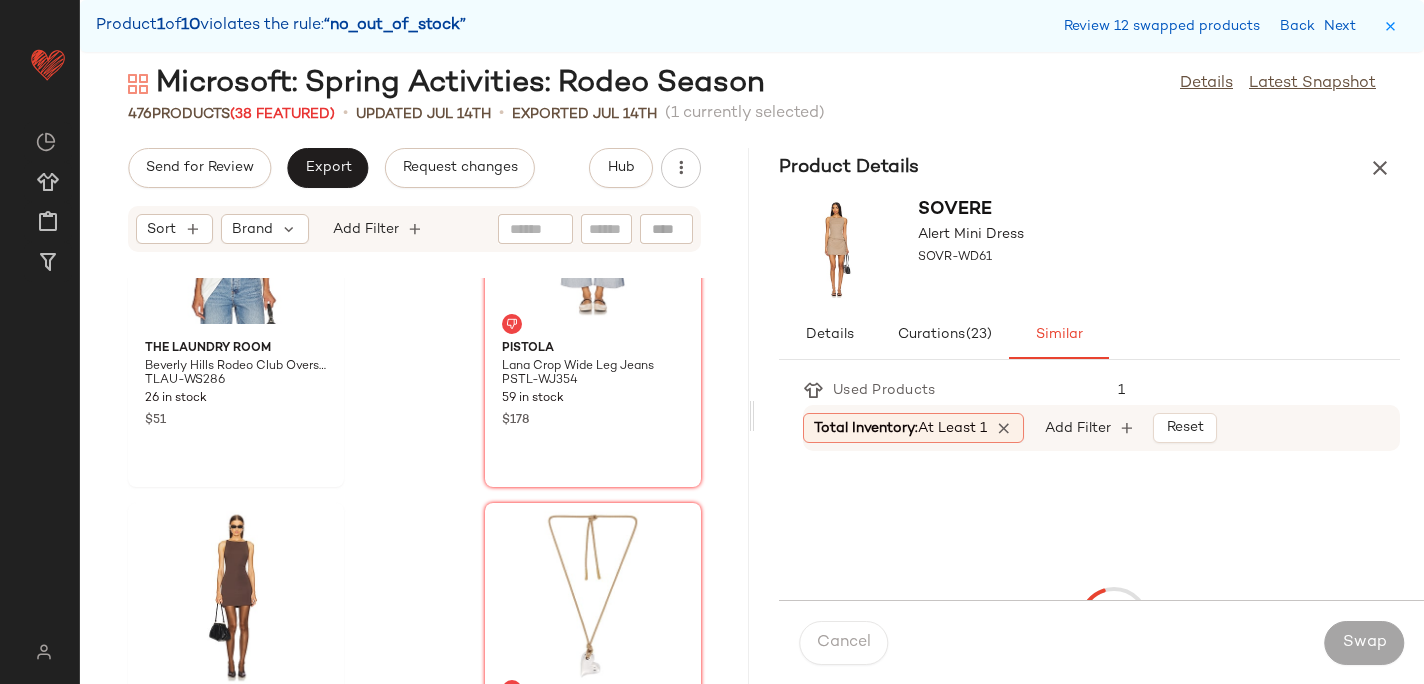 scroll, scrollTop: 53436, scrollLeft: 0, axis: vertical 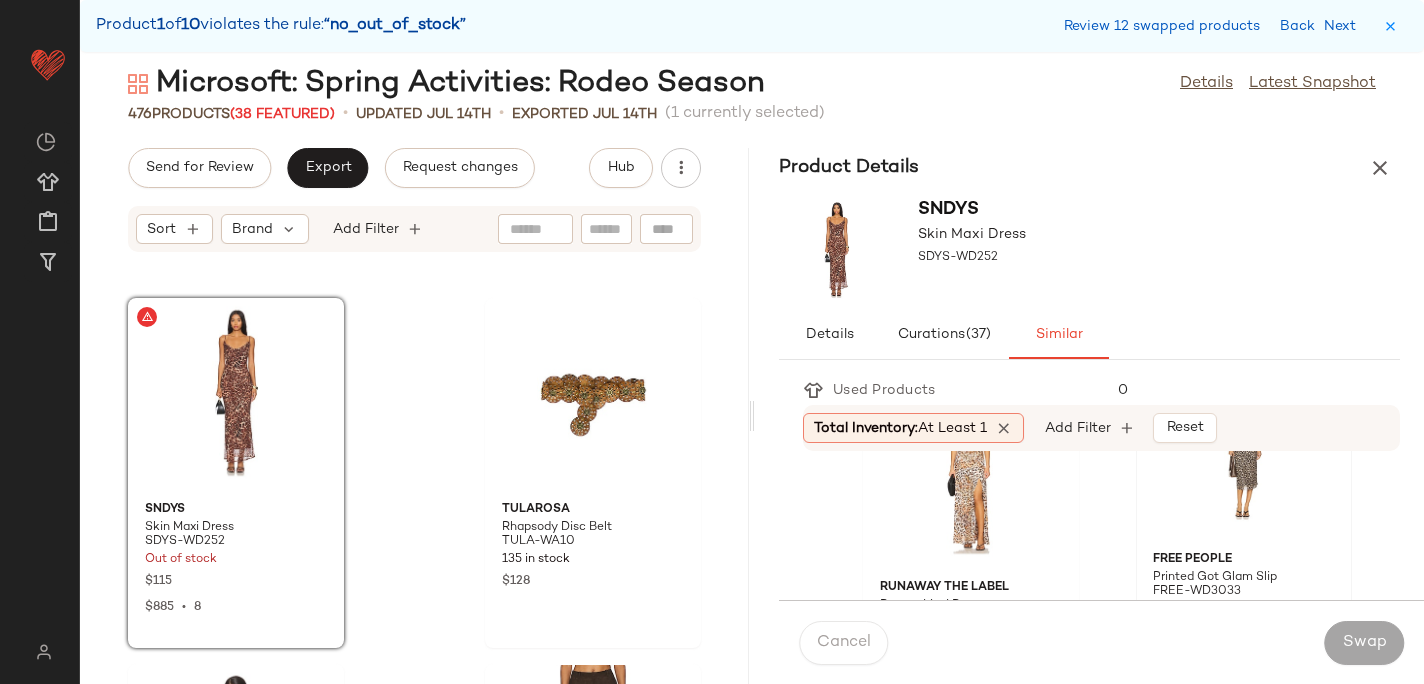 click 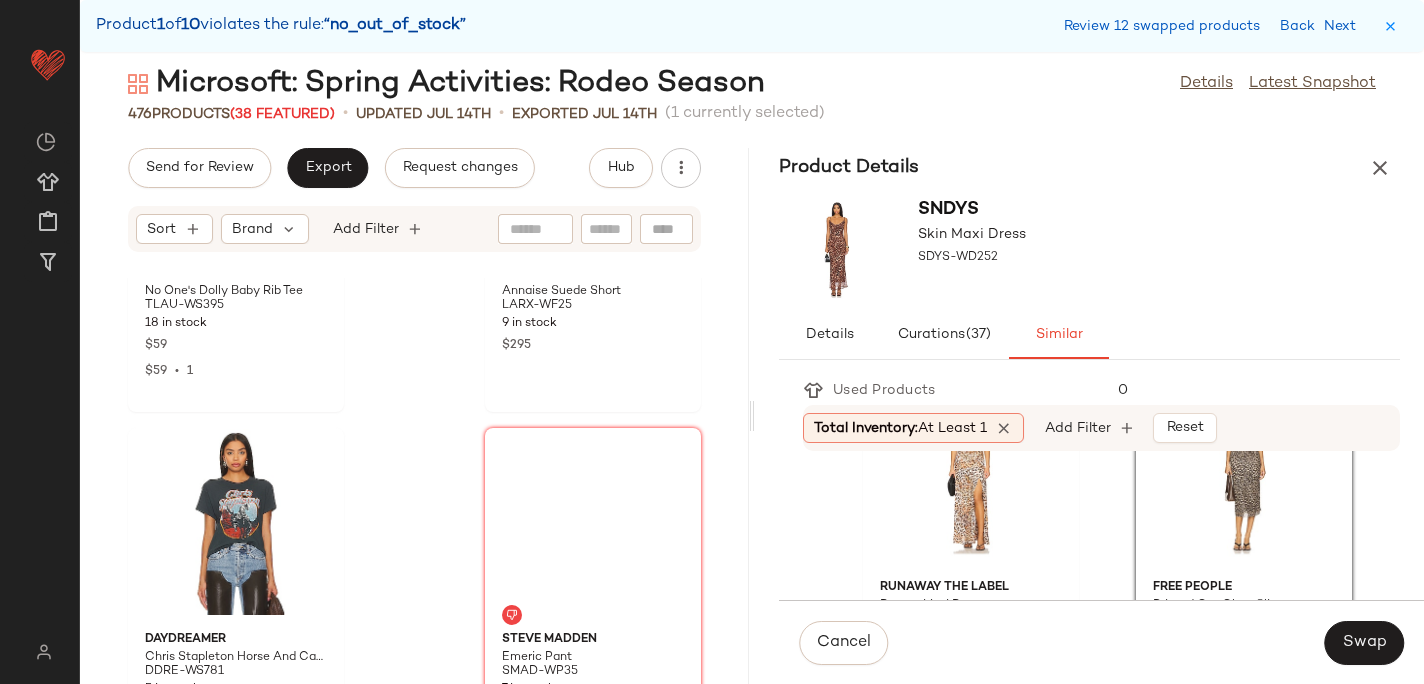 scroll, scrollTop: 54080, scrollLeft: 0, axis: vertical 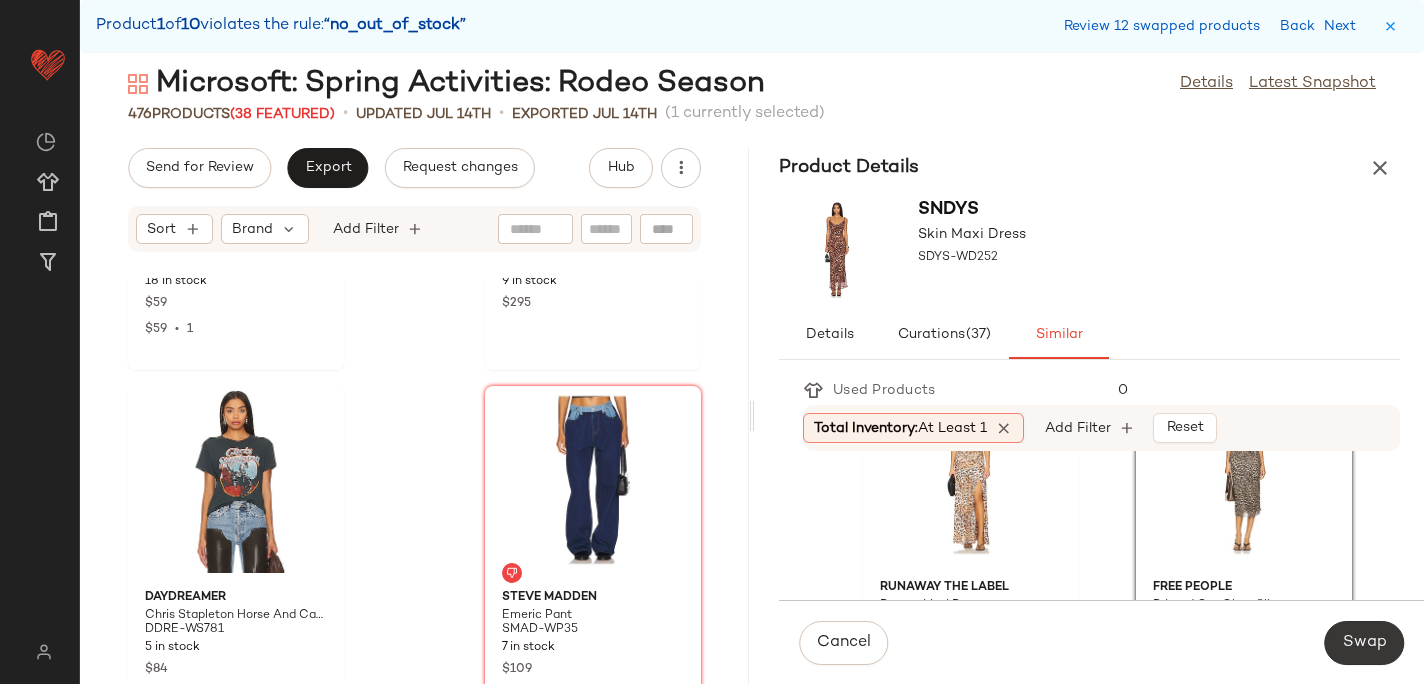 click on "Swap" 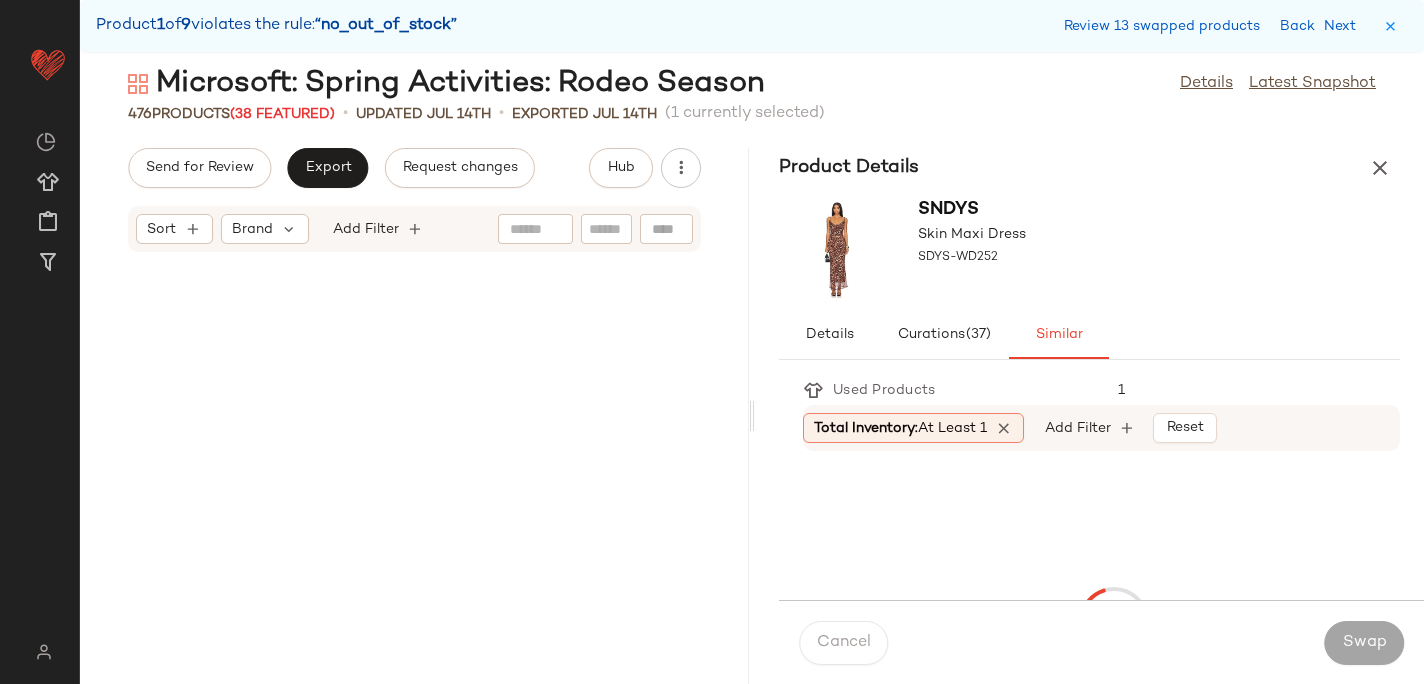 scroll, scrollTop: 57096, scrollLeft: 0, axis: vertical 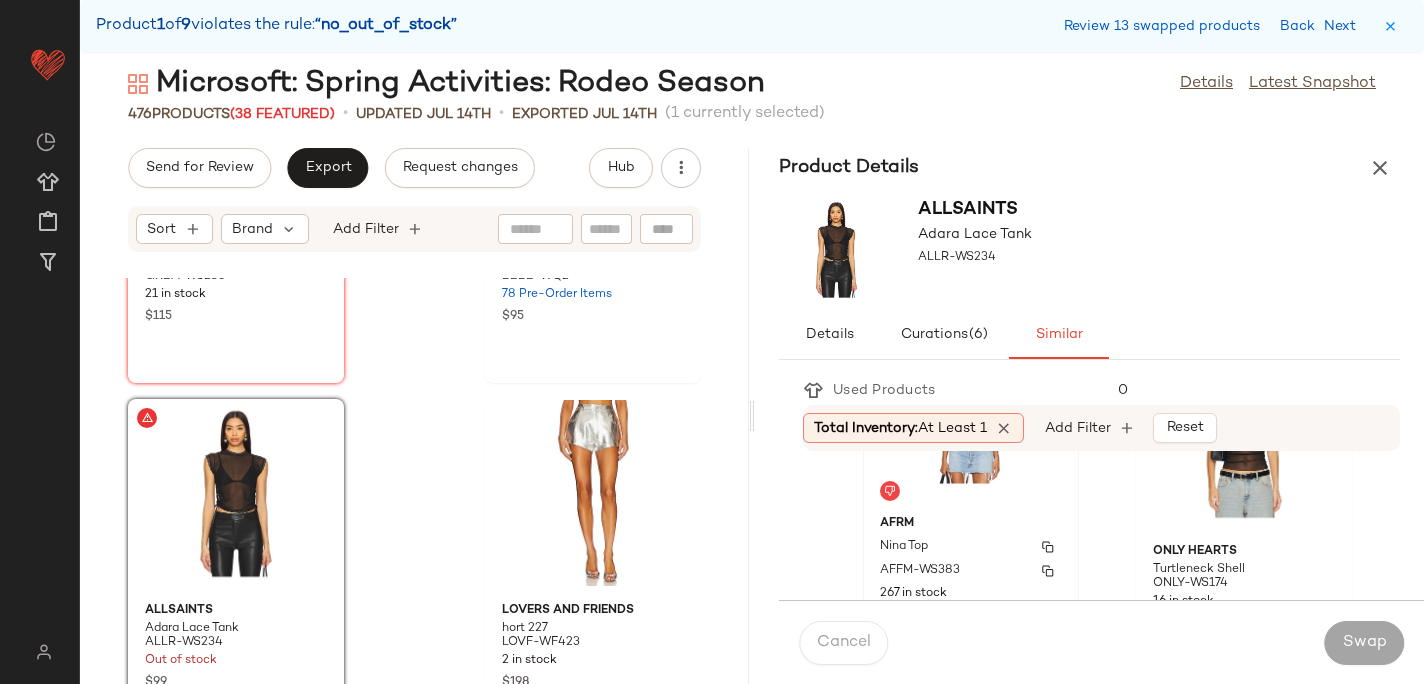 click on "AFRM Nina Top AFFM-WS383 267 in stock $38" 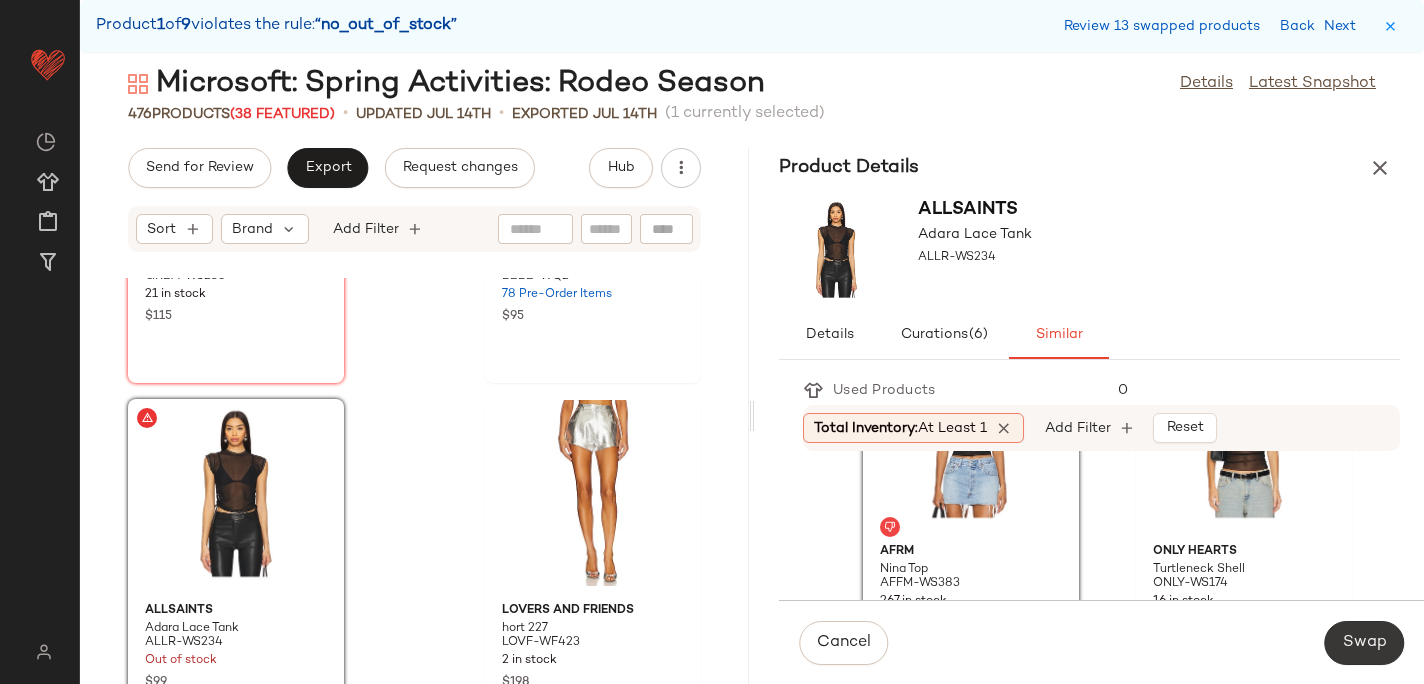 click on "Swap" 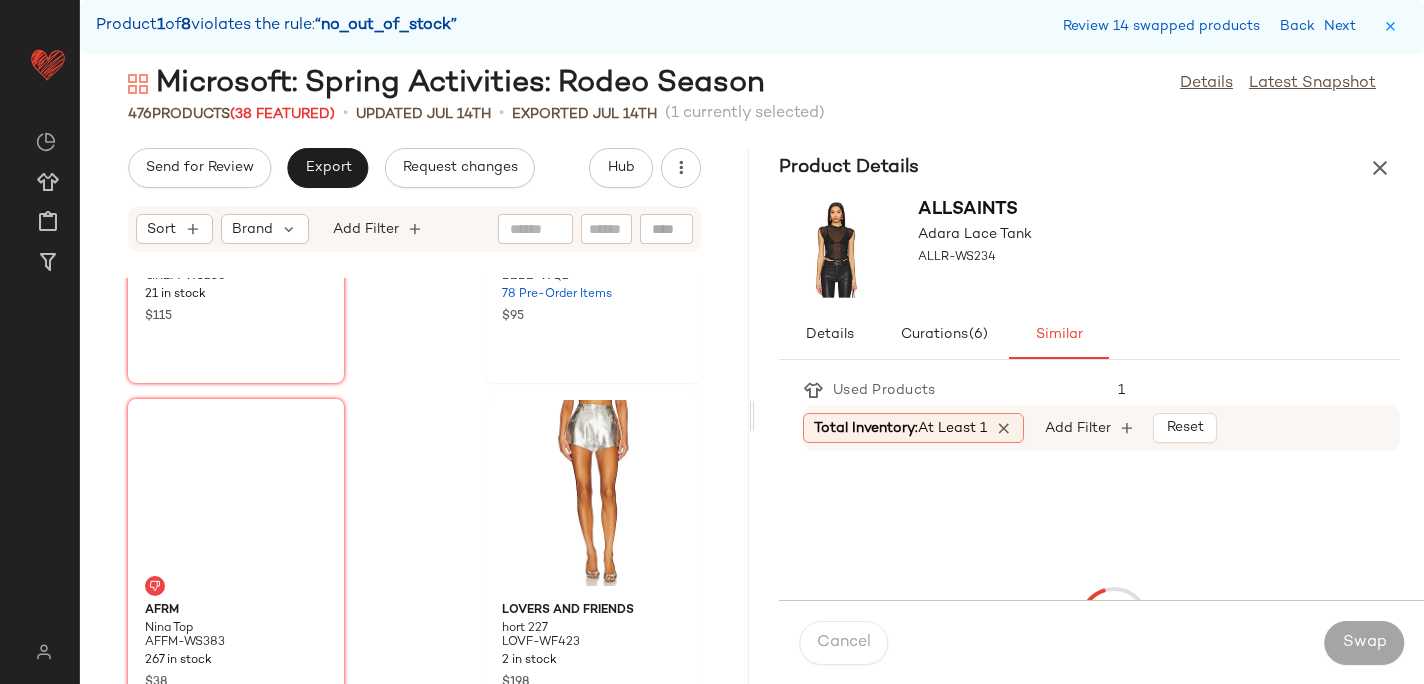 scroll, scrollTop: 64050, scrollLeft: 0, axis: vertical 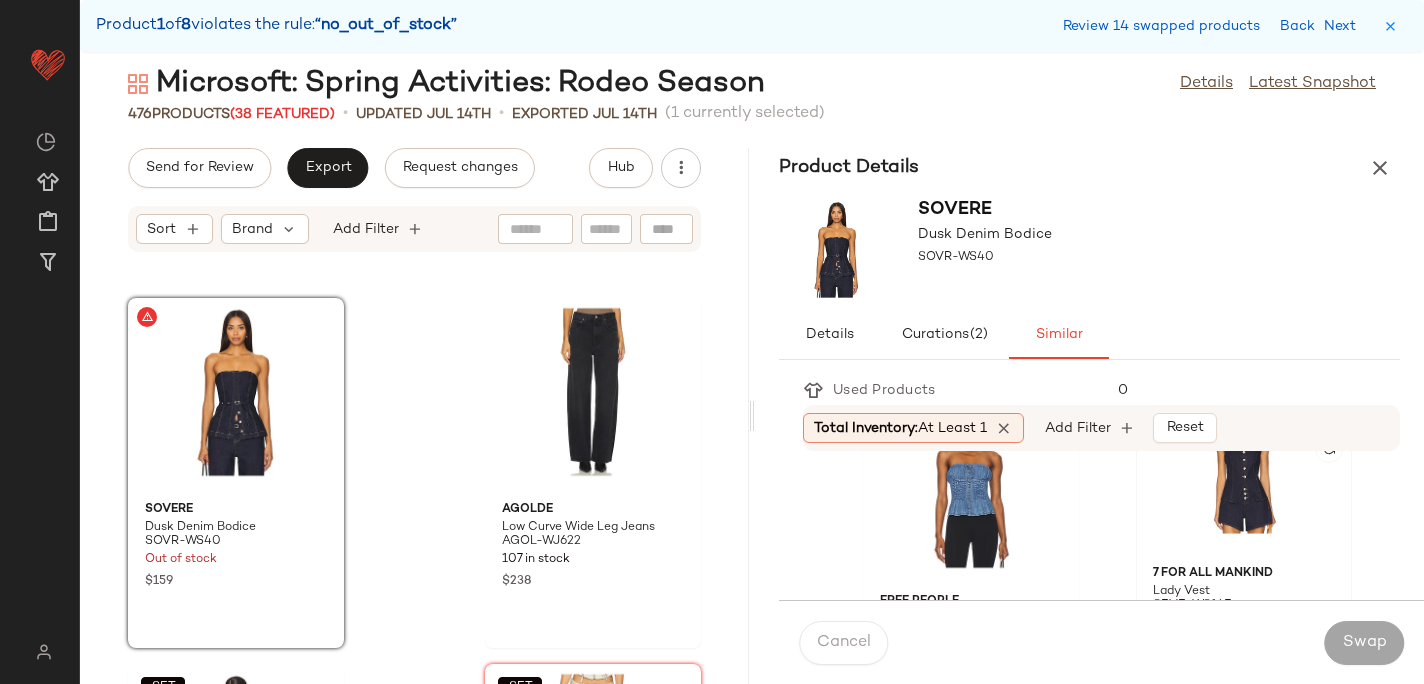 click 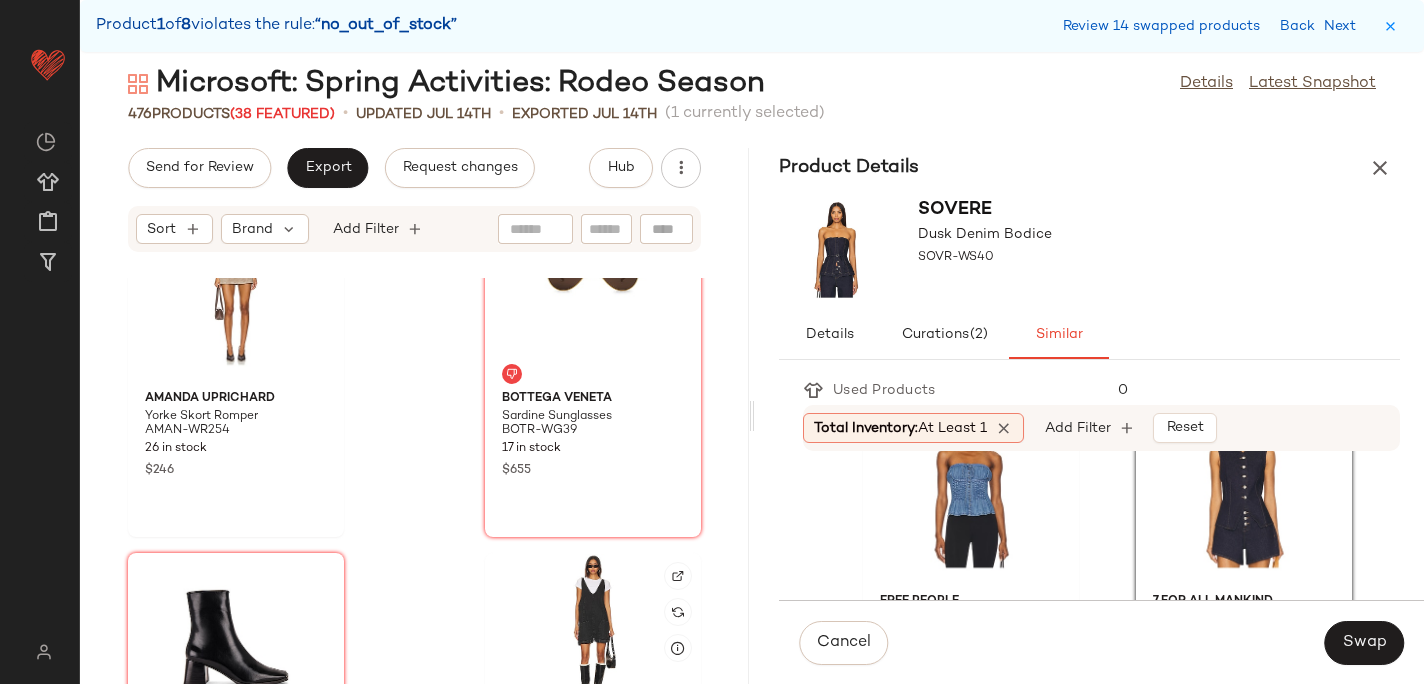 scroll, scrollTop: 63518, scrollLeft: 0, axis: vertical 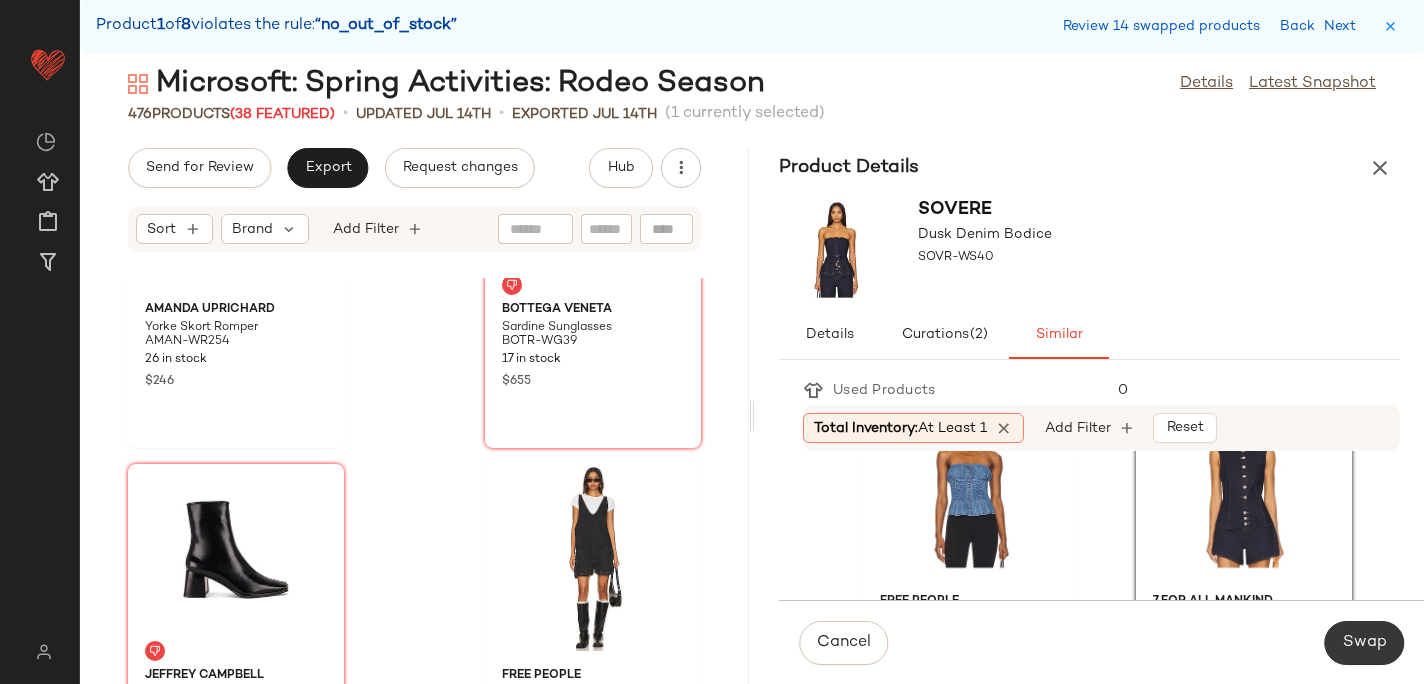click on "Swap" 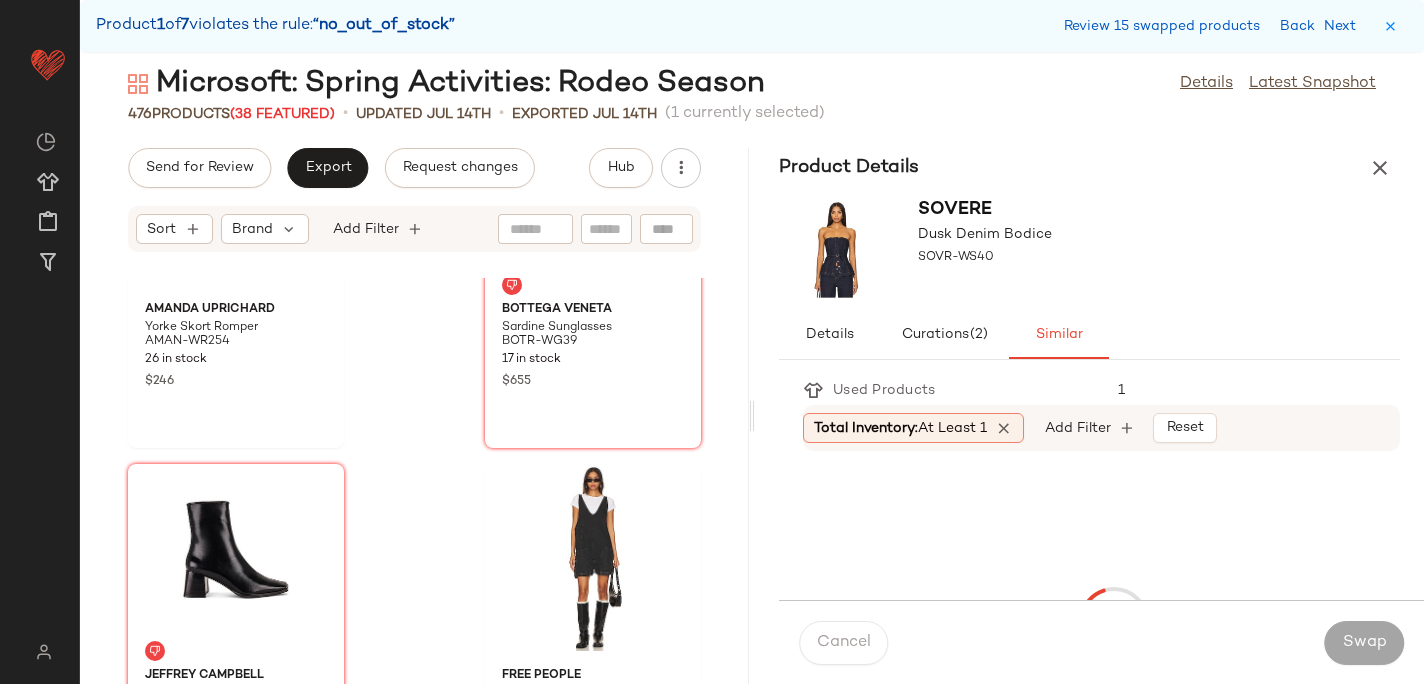 scroll, scrollTop: 69174, scrollLeft: 0, axis: vertical 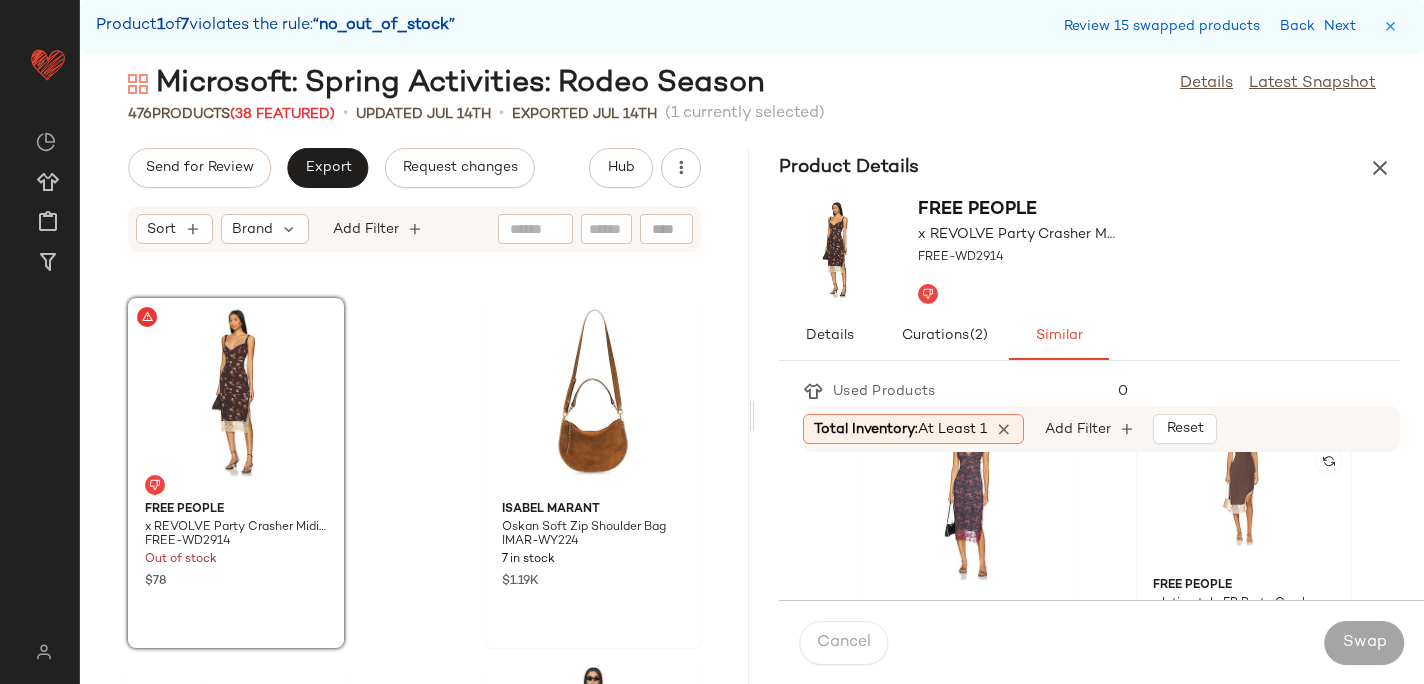 click 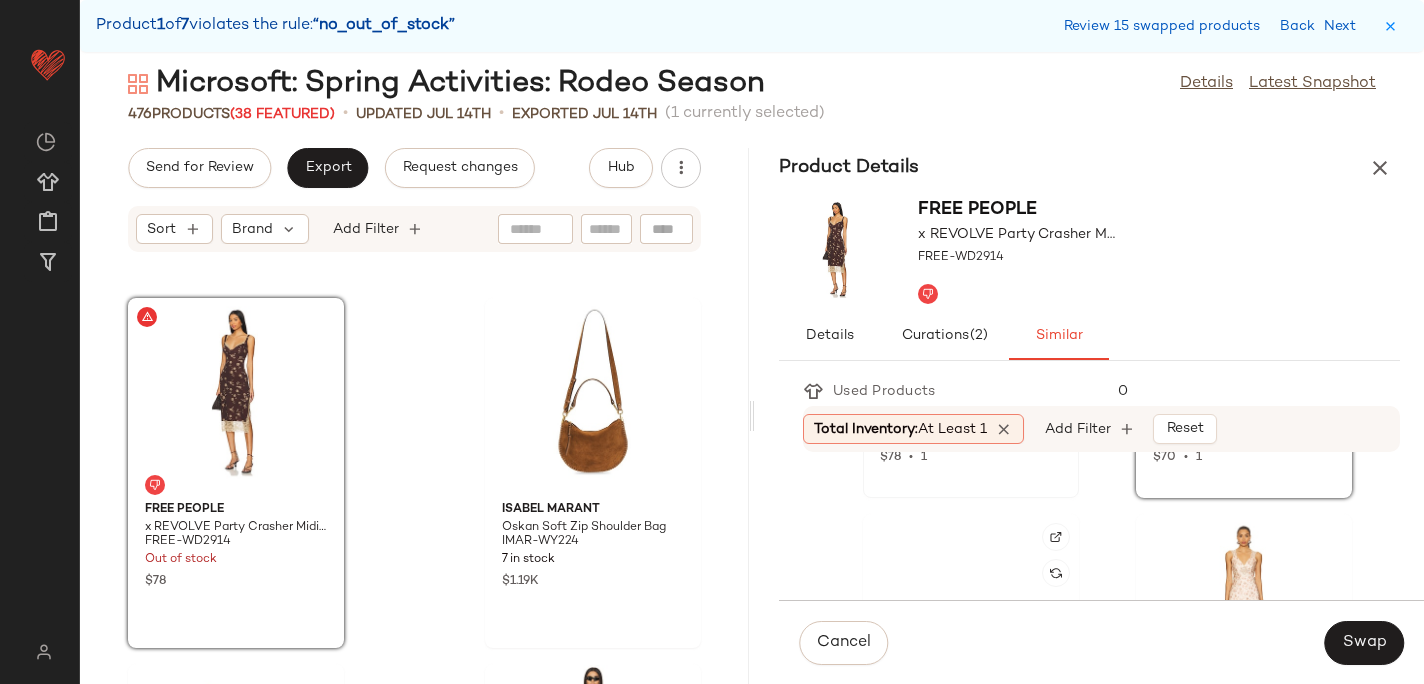scroll, scrollTop: 336, scrollLeft: 0, axis: vertical 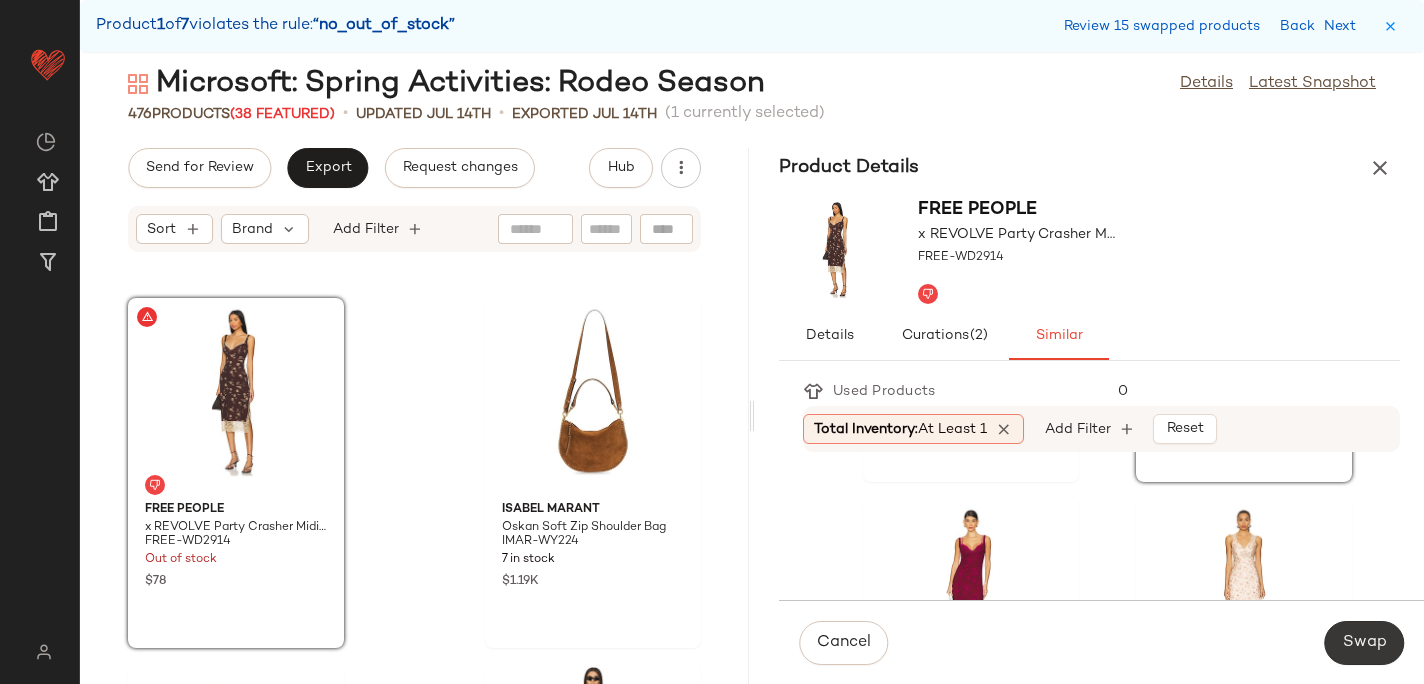 click on "Swap" at bounding box center [1364, 643] 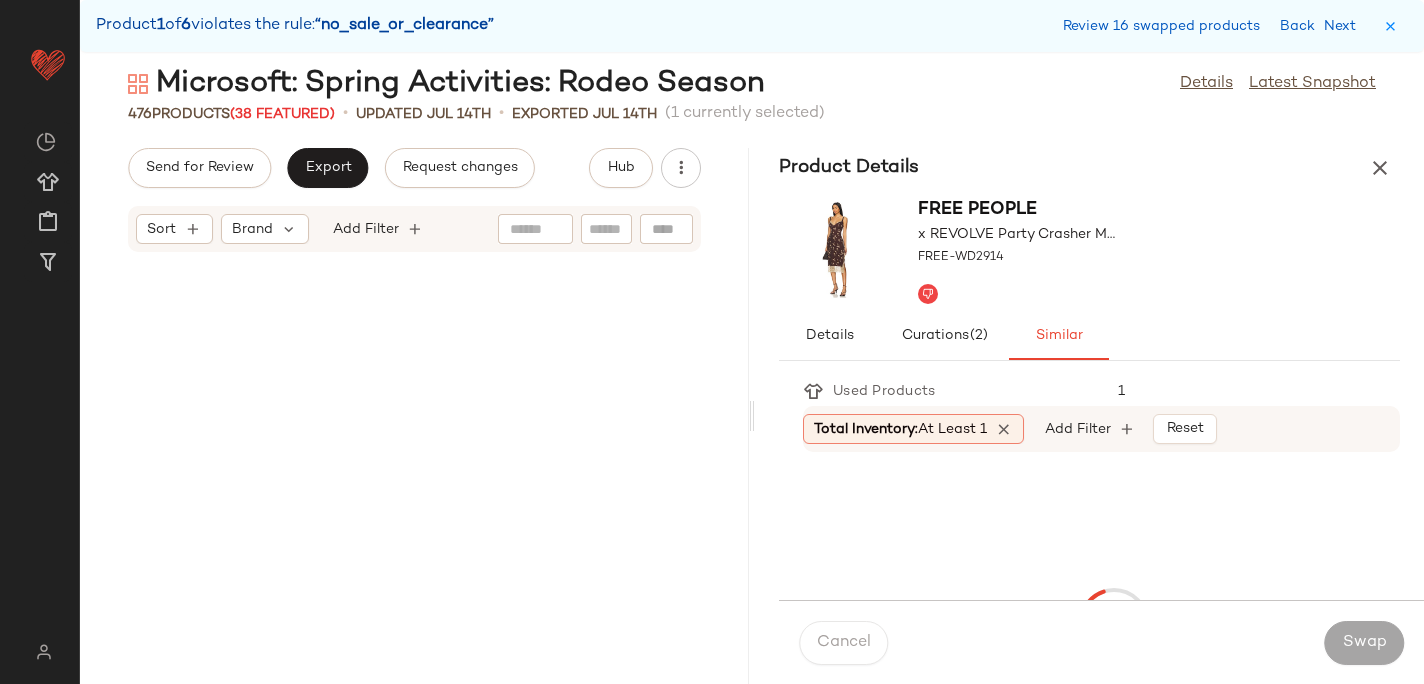 scroll, scrollTop: 72102, scrollLeft: 0, axis: vertical 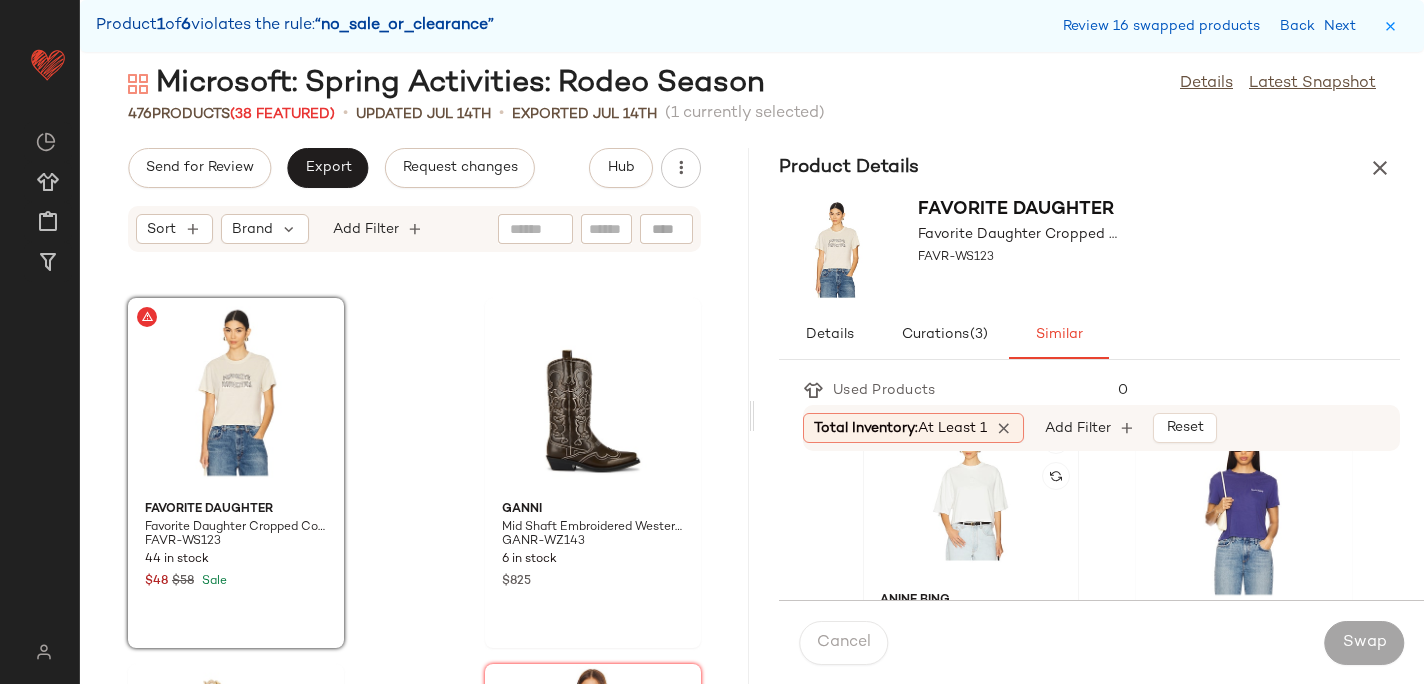 click 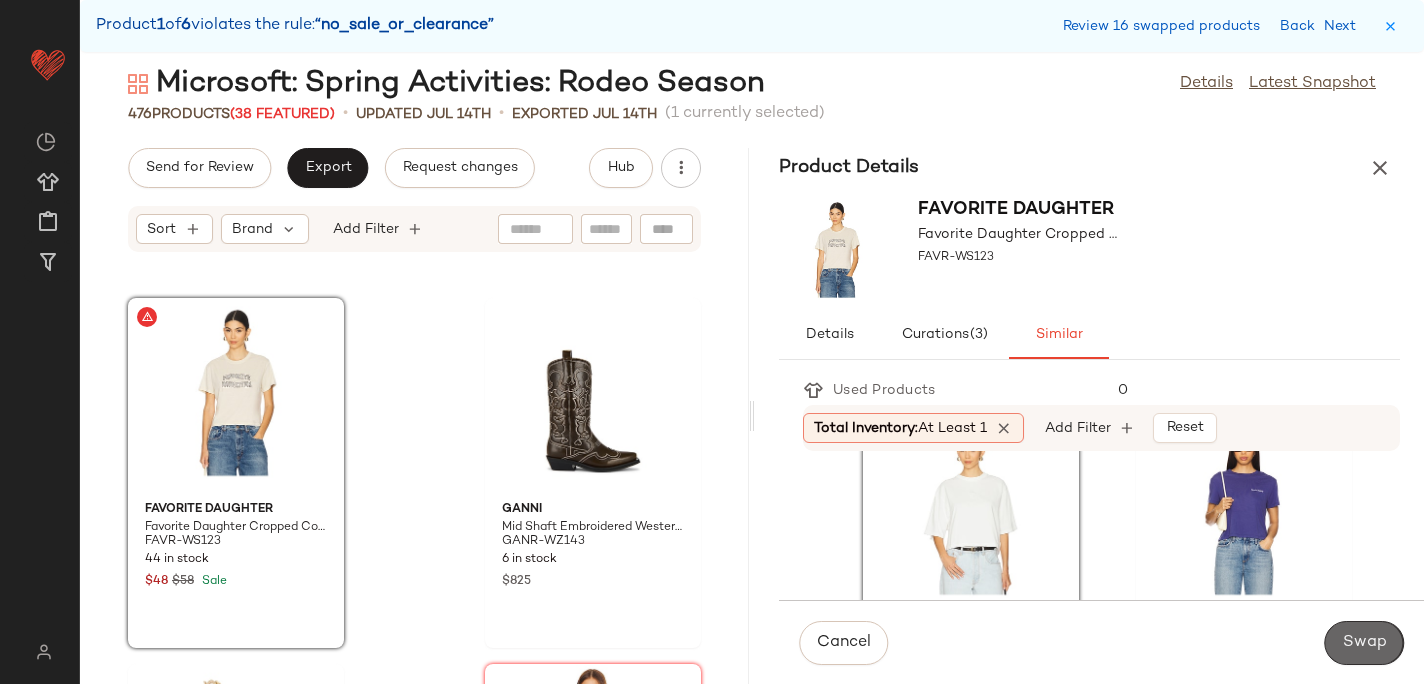 click on "Swap" 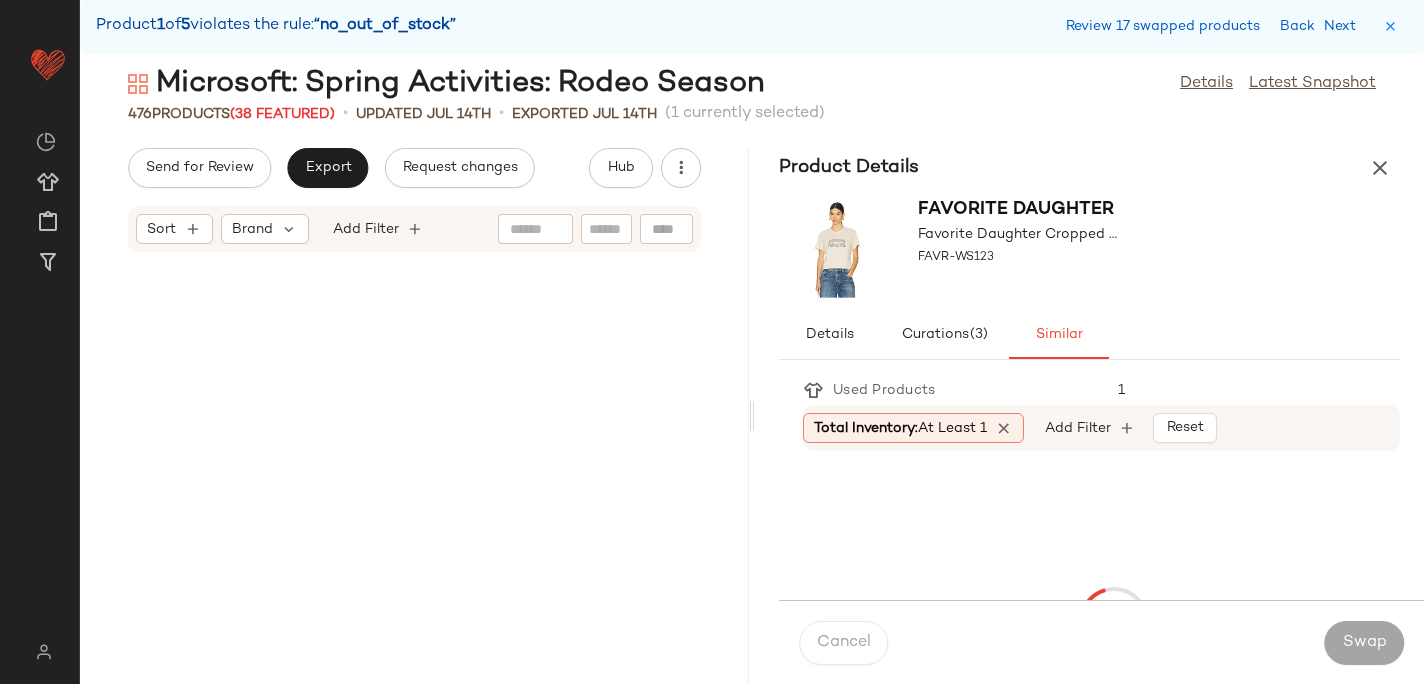 scroll, scrollTop: 75396, scrollLeft: 0, axis: vertical 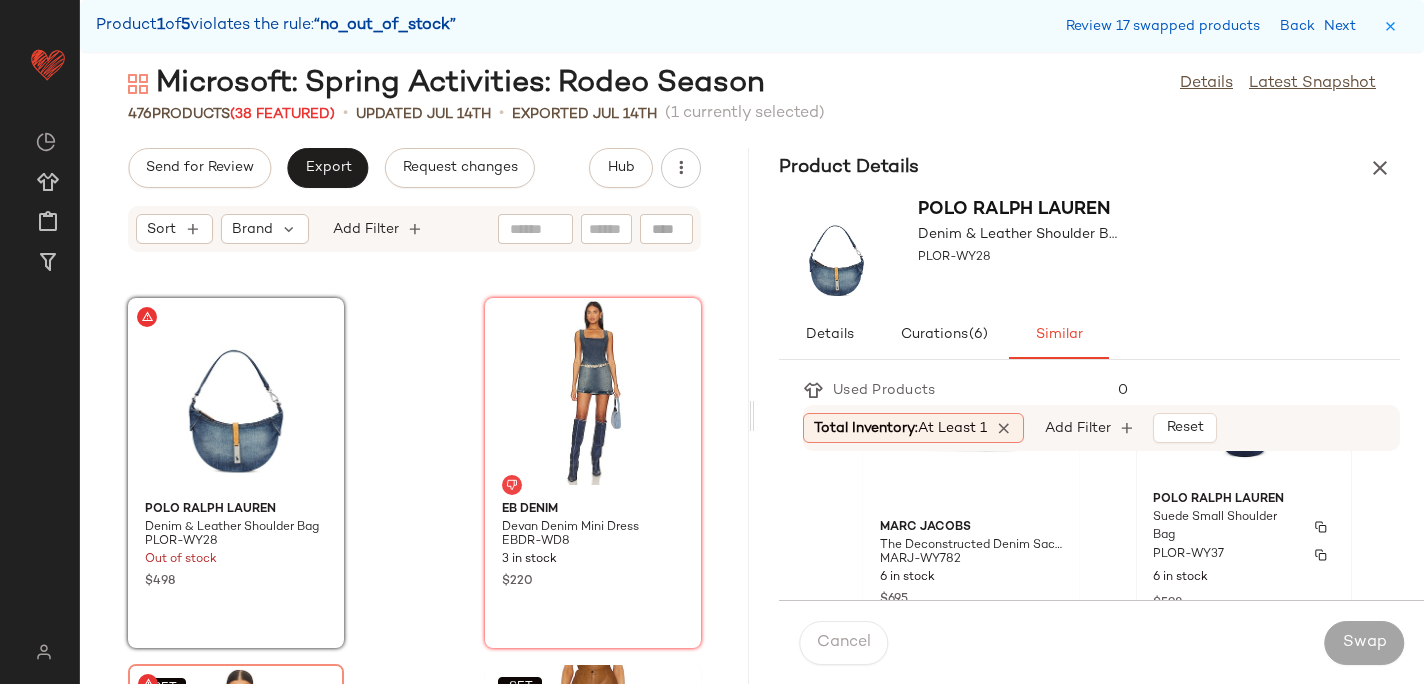 click on "Suede Small Shoulder Bag" at bounding box center (1226, 527) 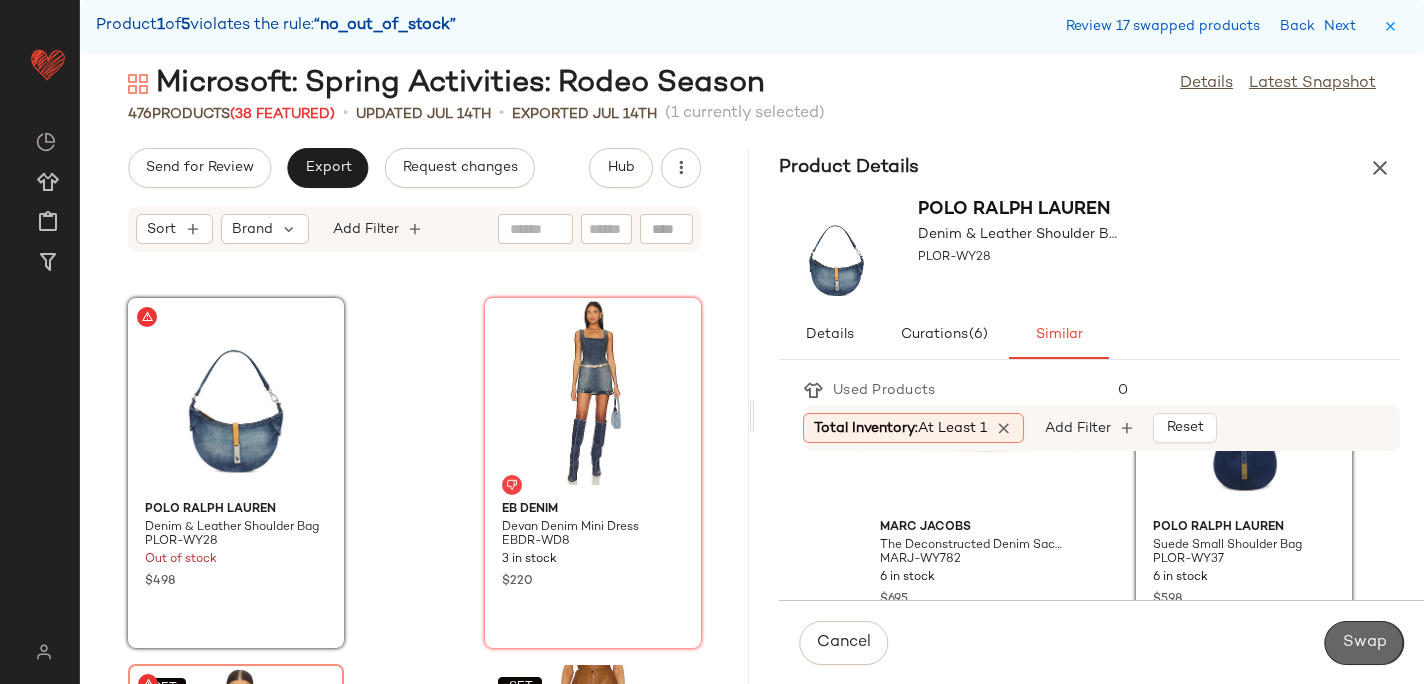 click on "Swap" at bounding box center [1364, 643] 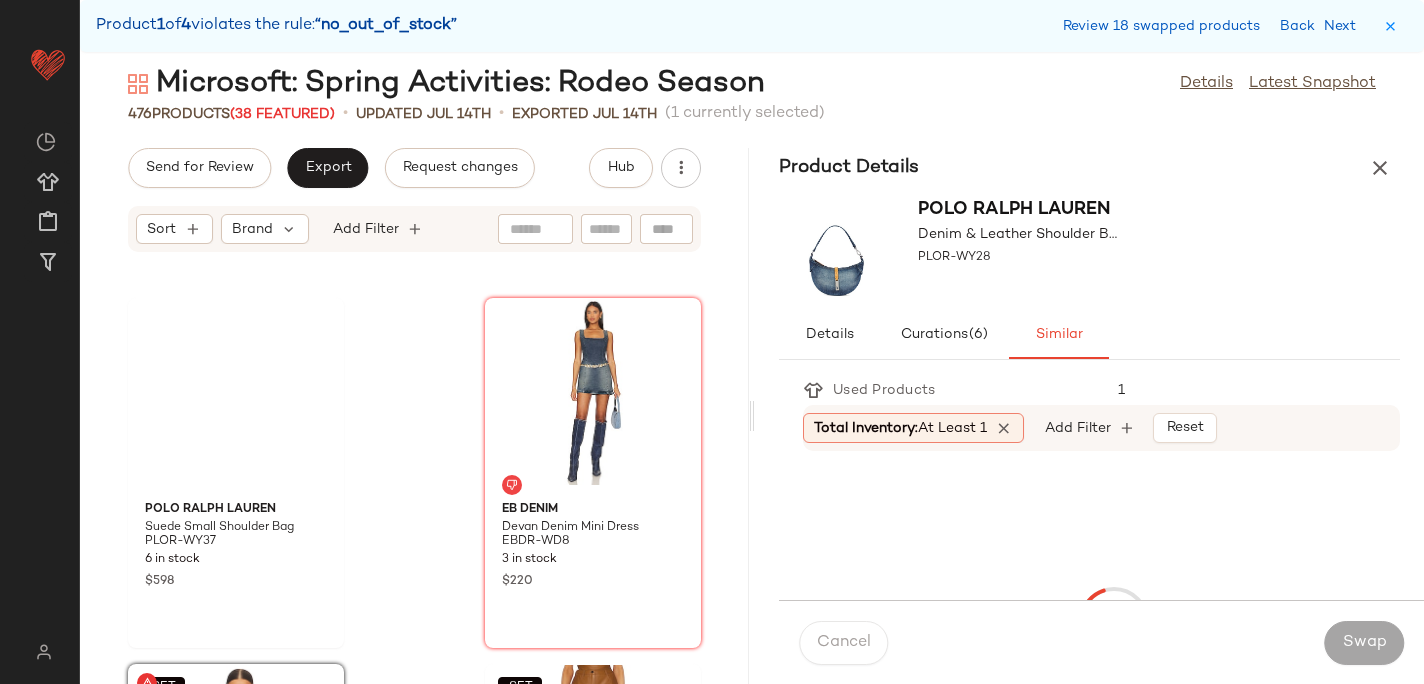 scroll, scrollTop: 75762, scrollLeft: 0, axis: vertical 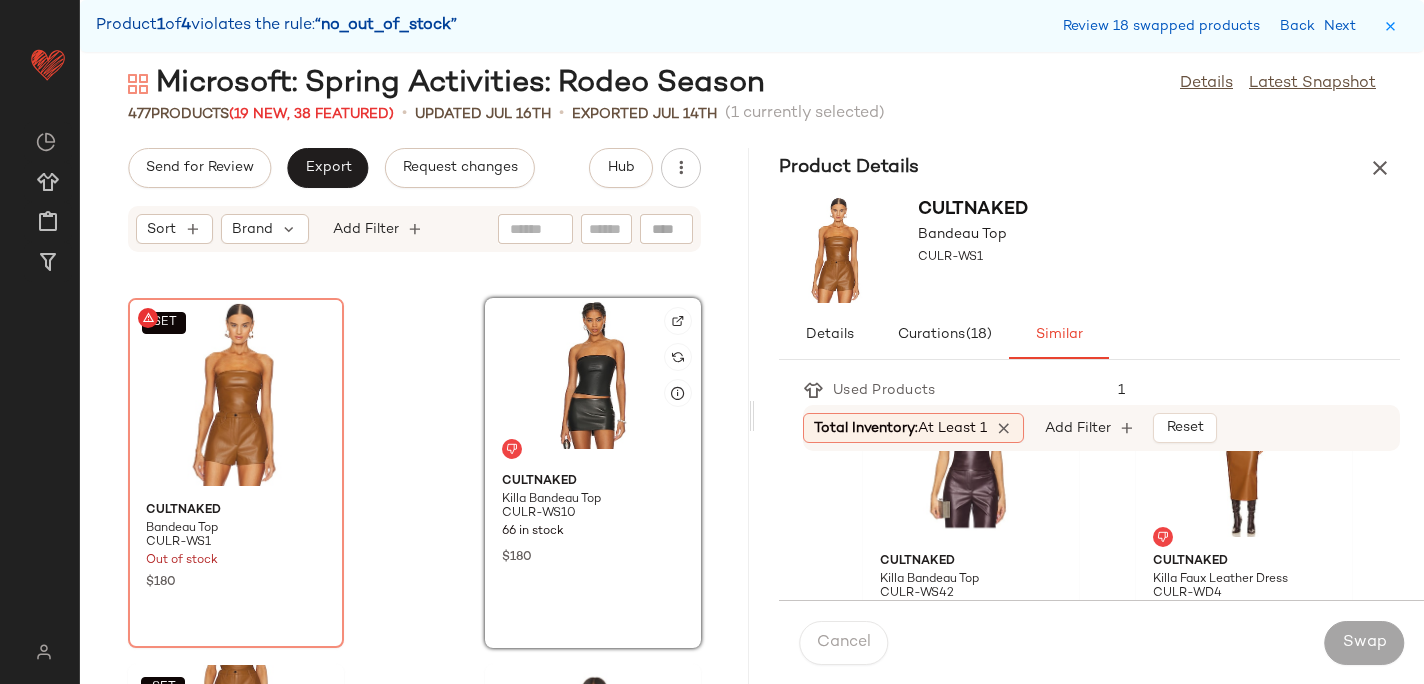 click 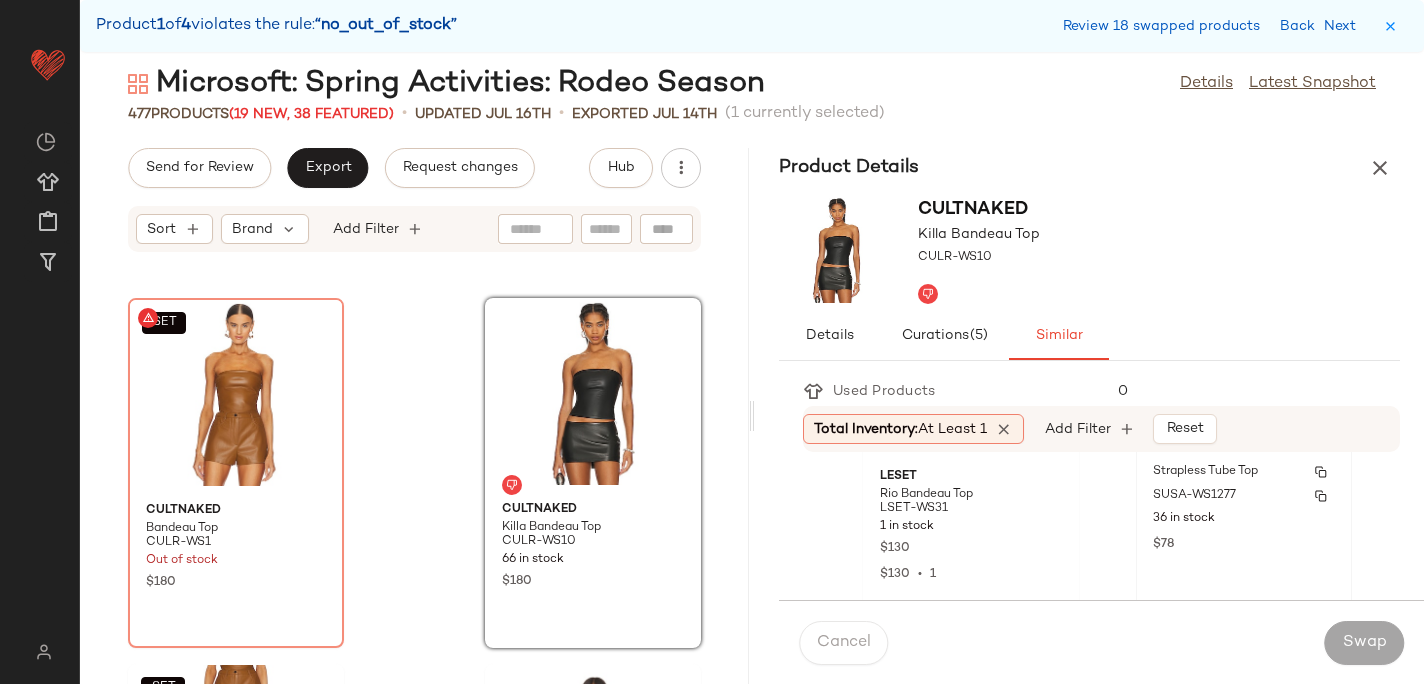 scroll, scrollTop: 2034, scrollLeft: 0, axis: vertical 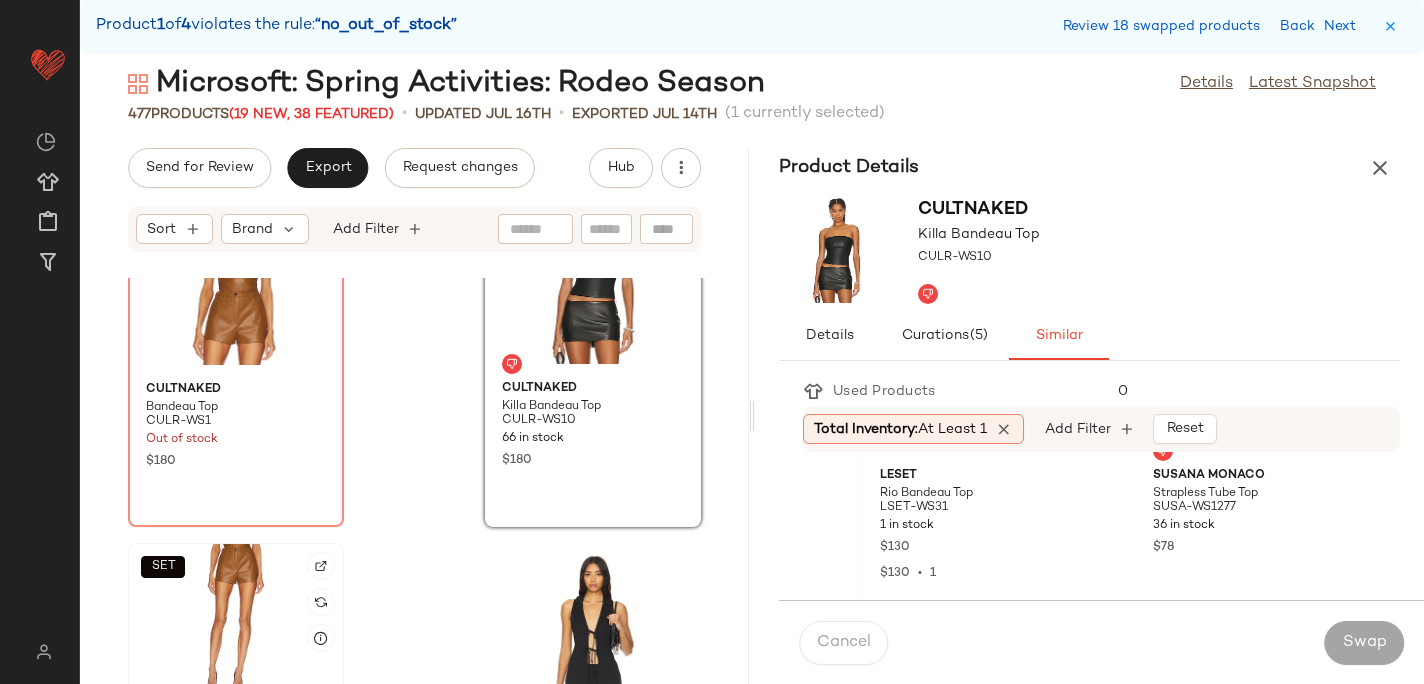 click on "SET" 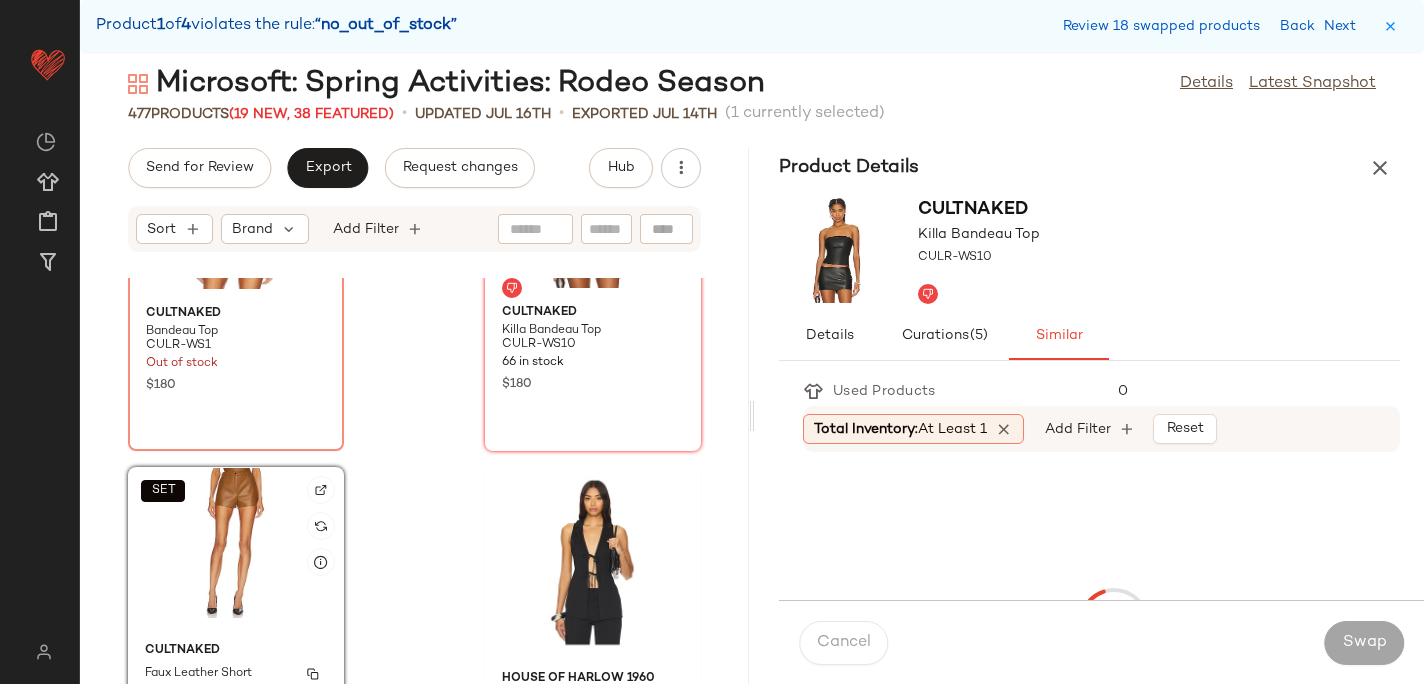 scroll, scrollTop: 76022, scrollLeft: 0, axis: vertical 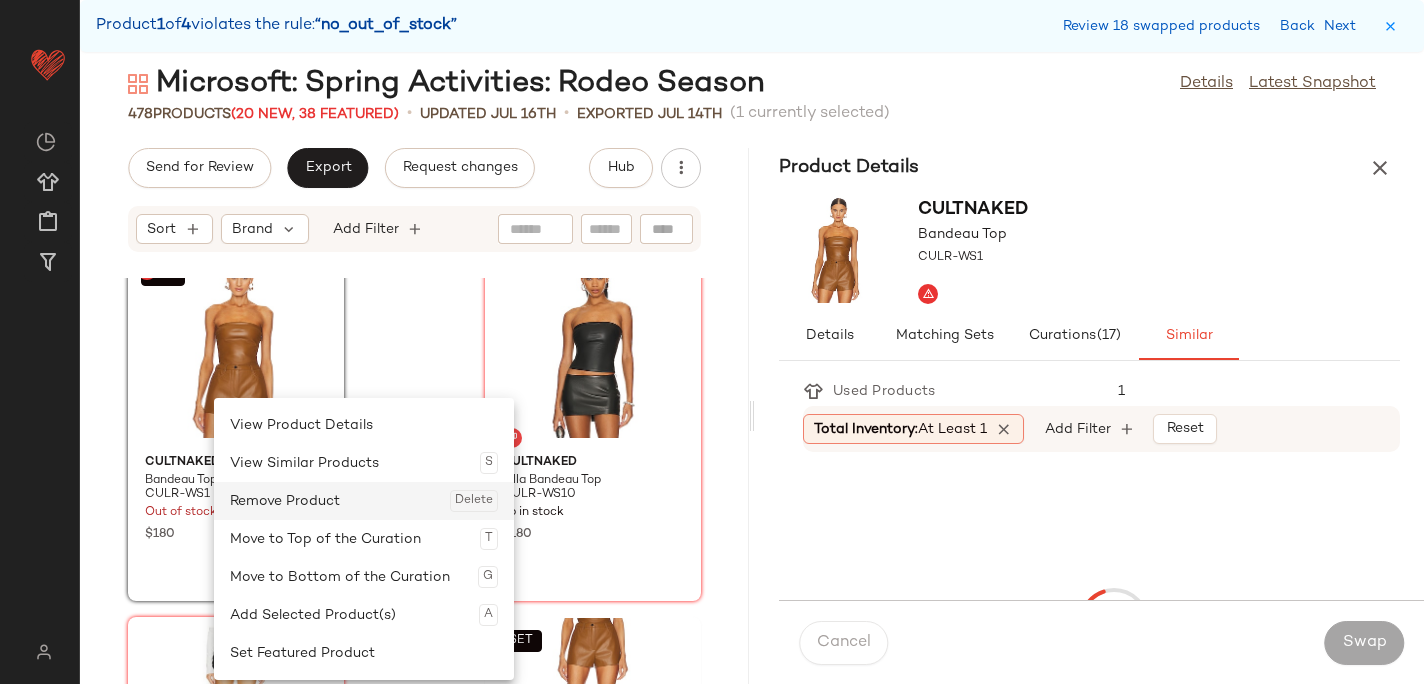 click on "Remove Product  Delete" 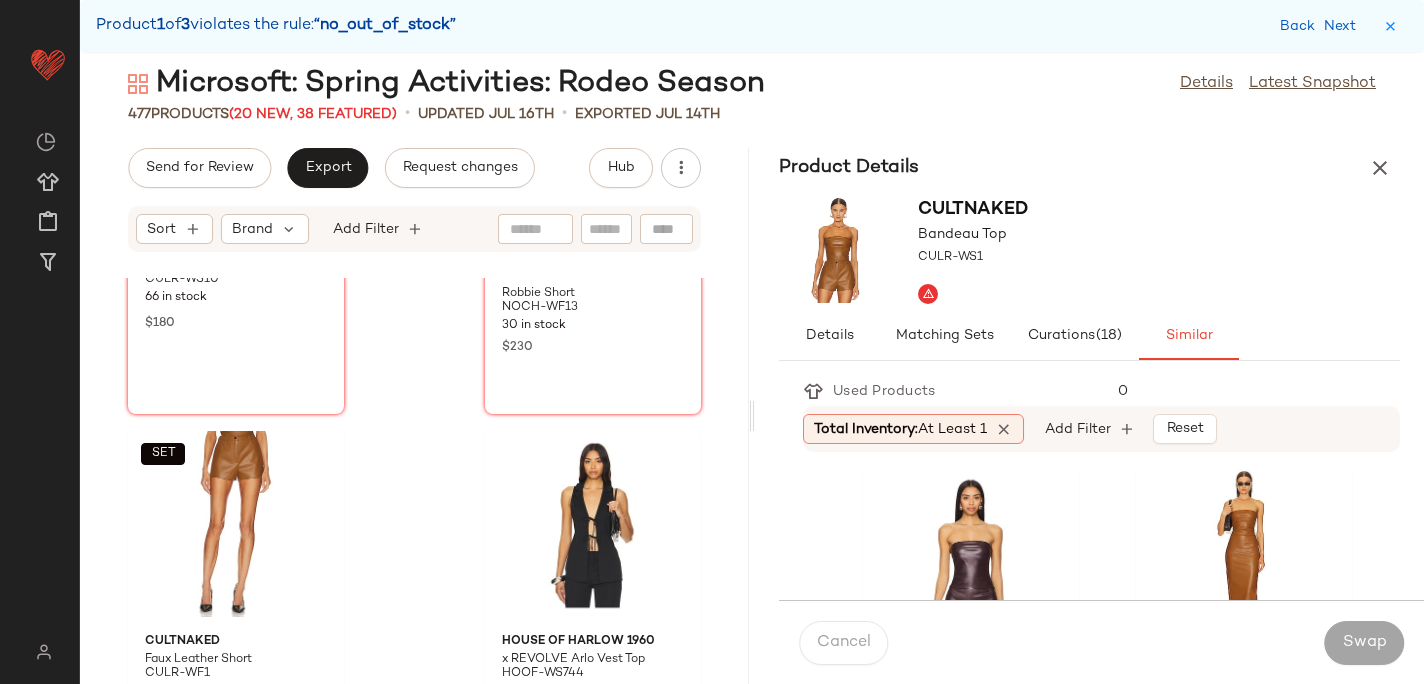 scroll, scrollTop: 76010, scrollLeft: 0, axis: vertical 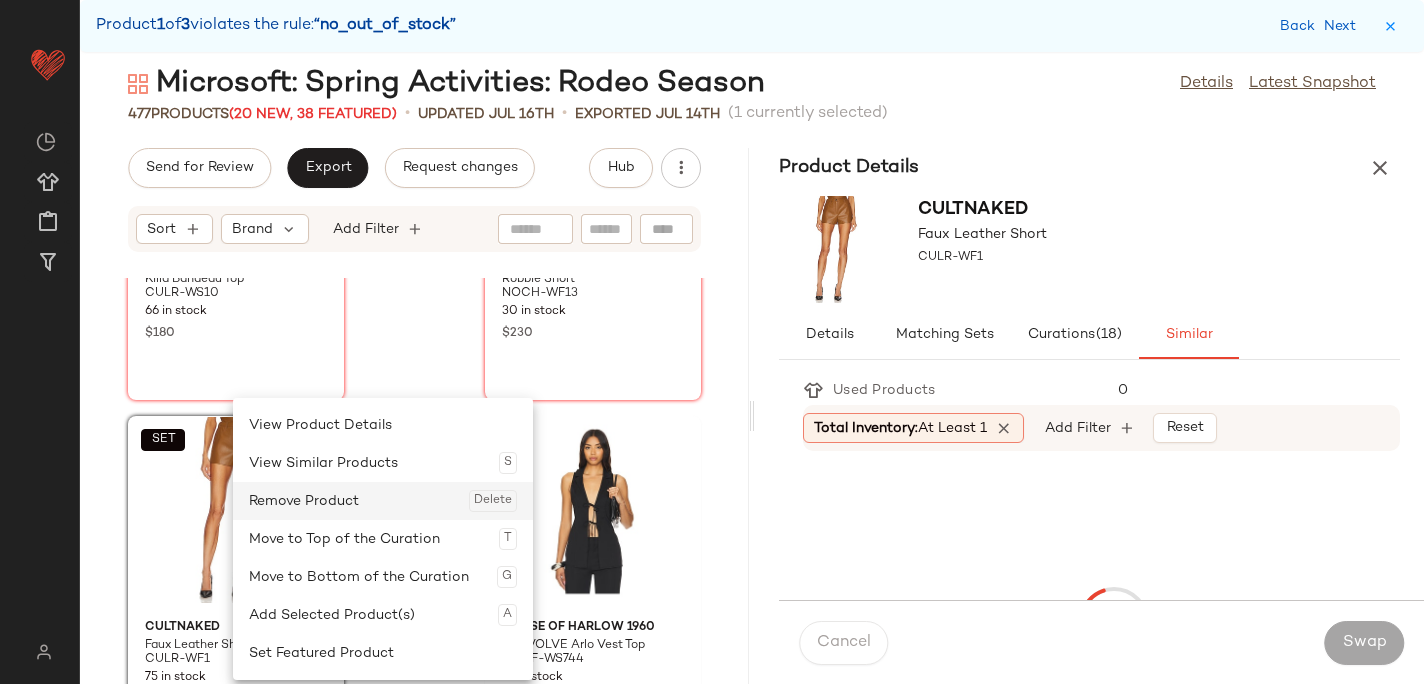 click on "Remove Product  Delete" 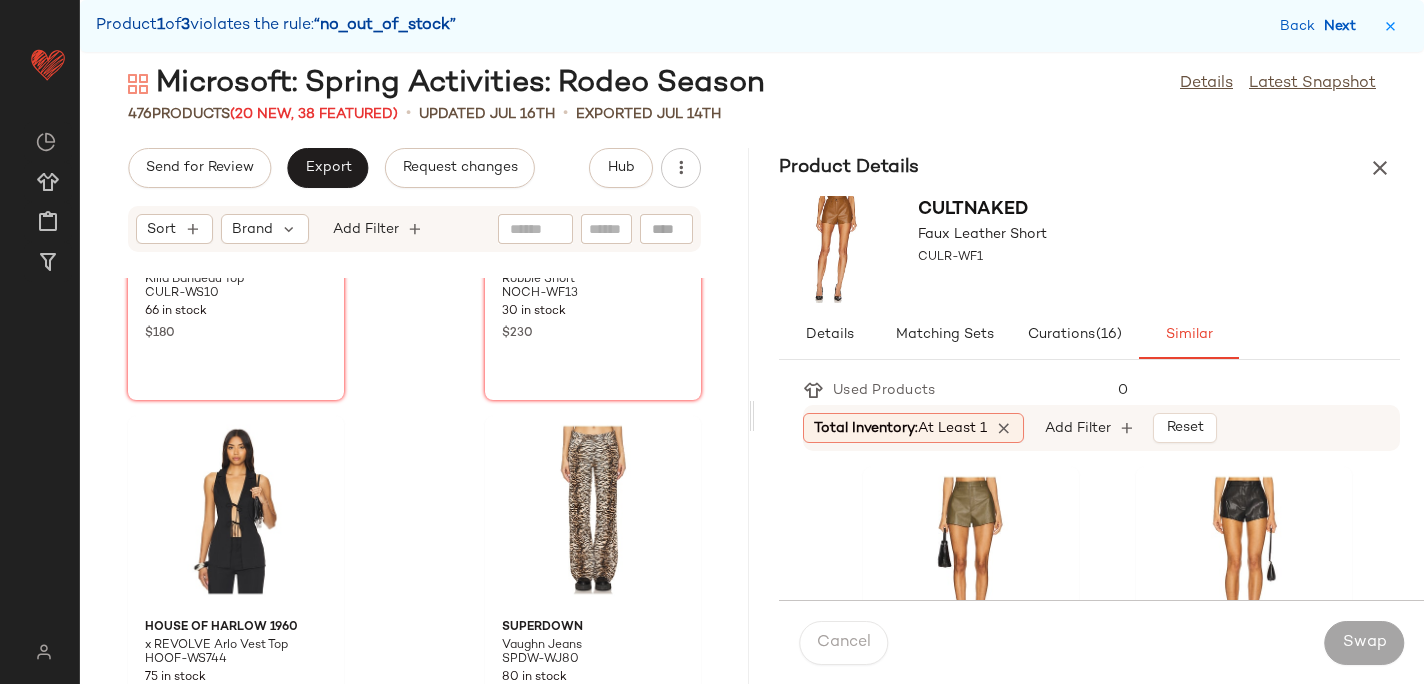 click on "Next" at bounding box center (1344, 26) 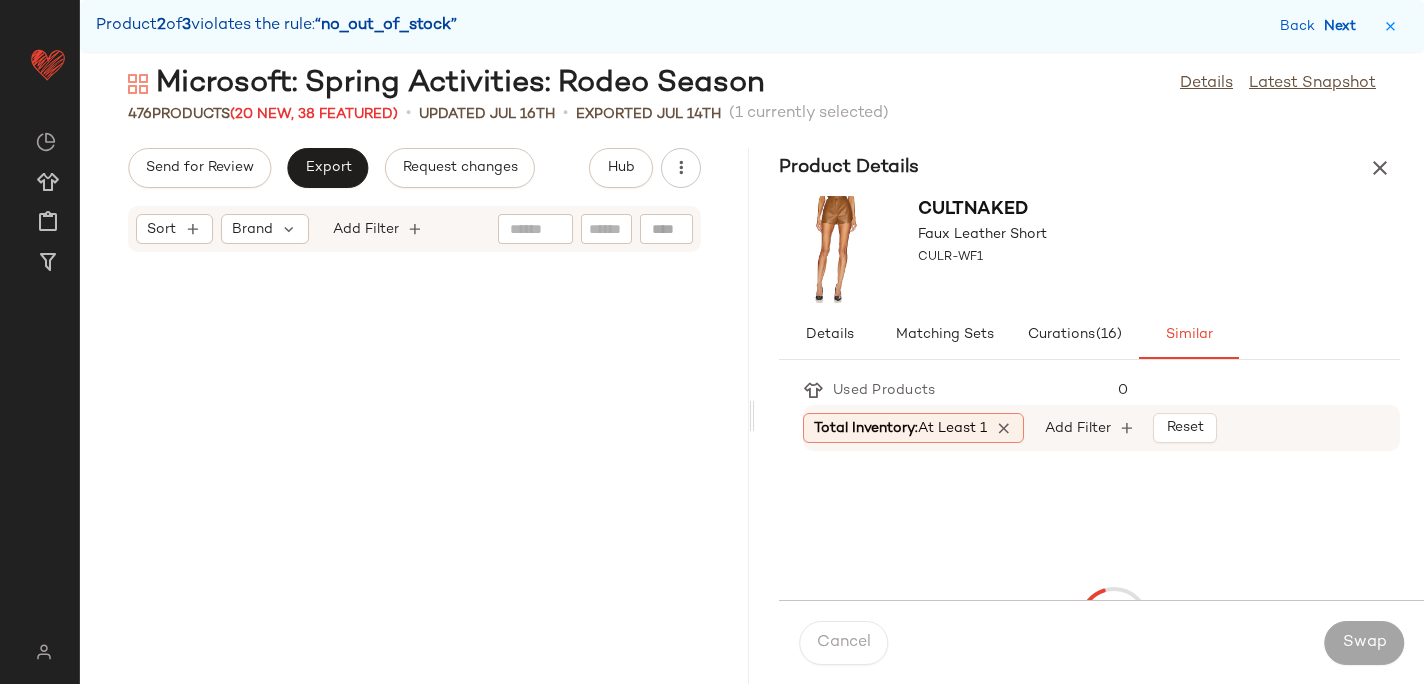 scroll, scrollTop: 83082, scrollLeft: 0, axis: vertical 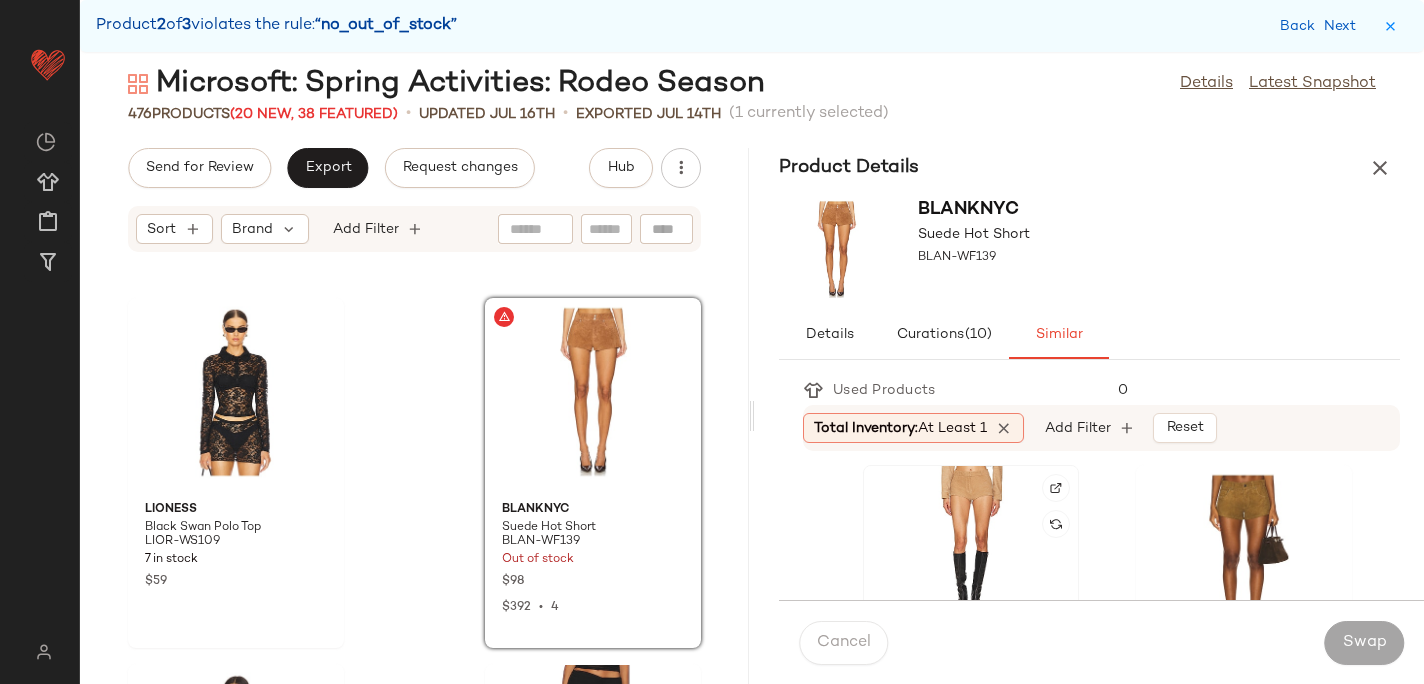click 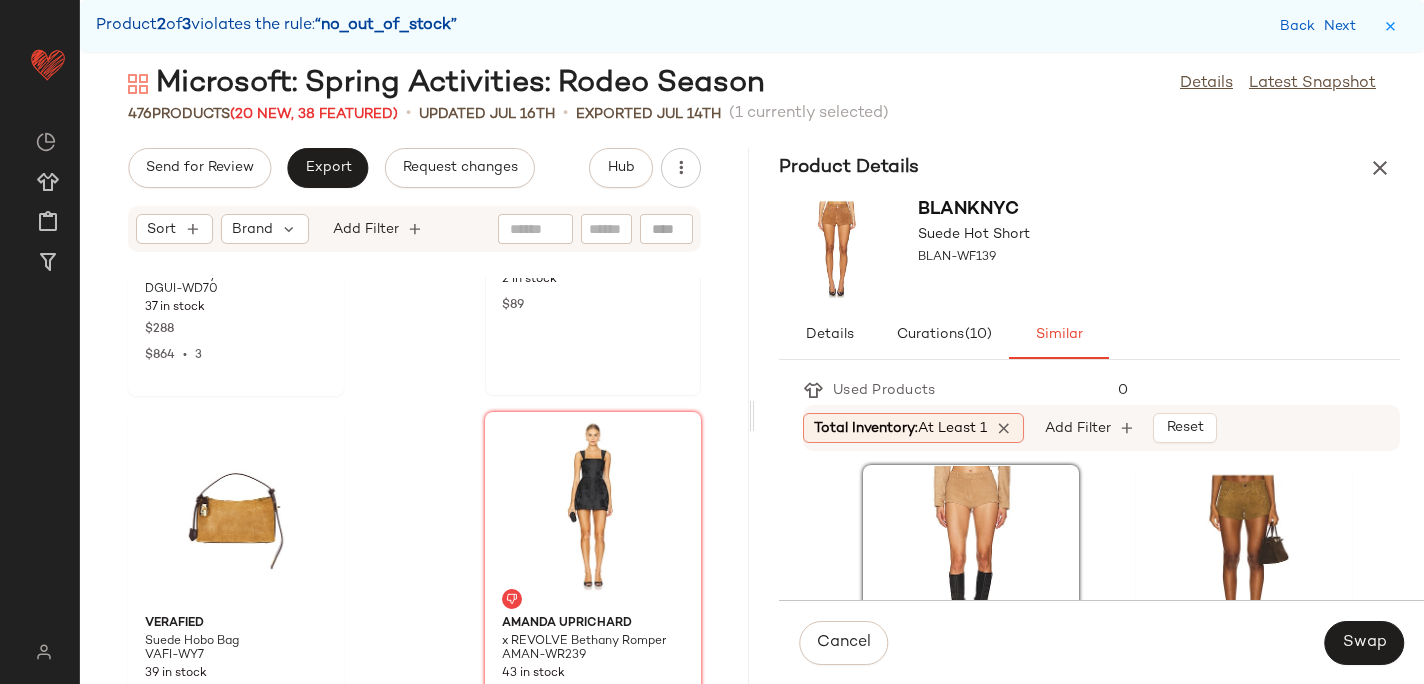 scroll, scrollTop: 84081, scrollLeft: 0, axis: vertical 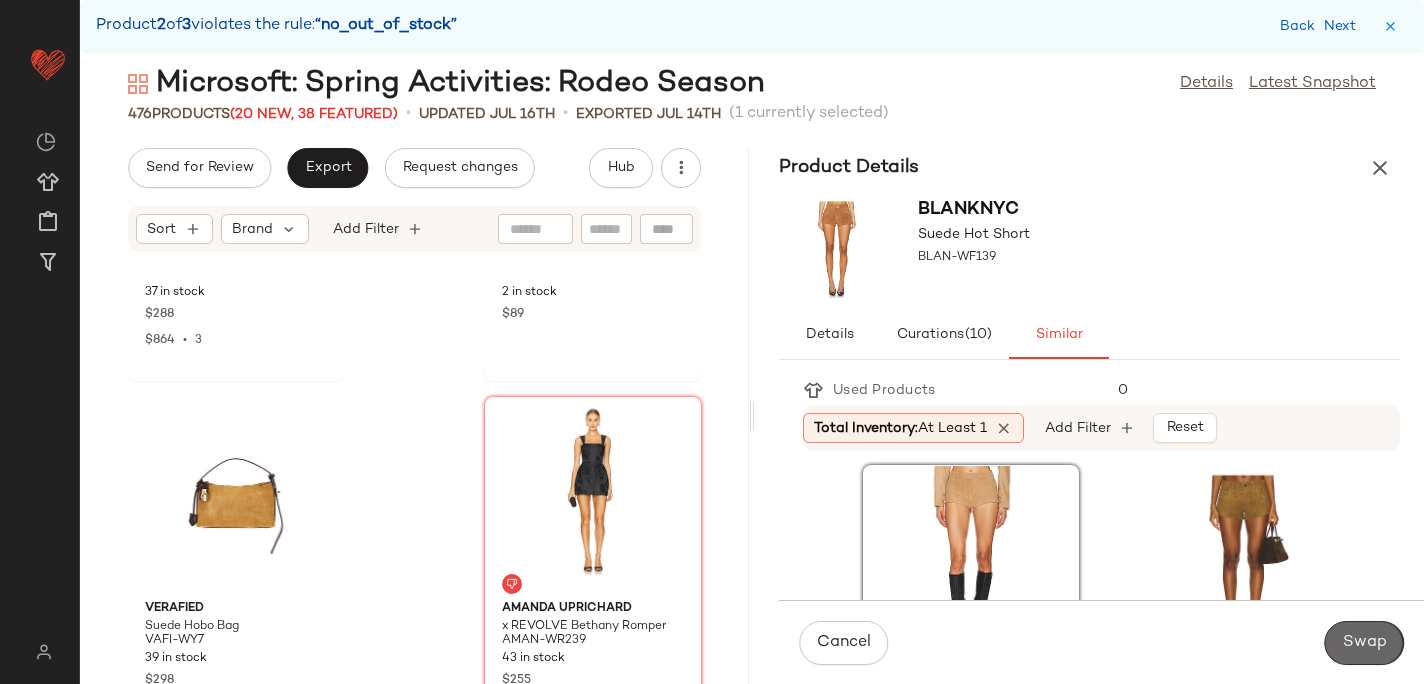click on "Swap" 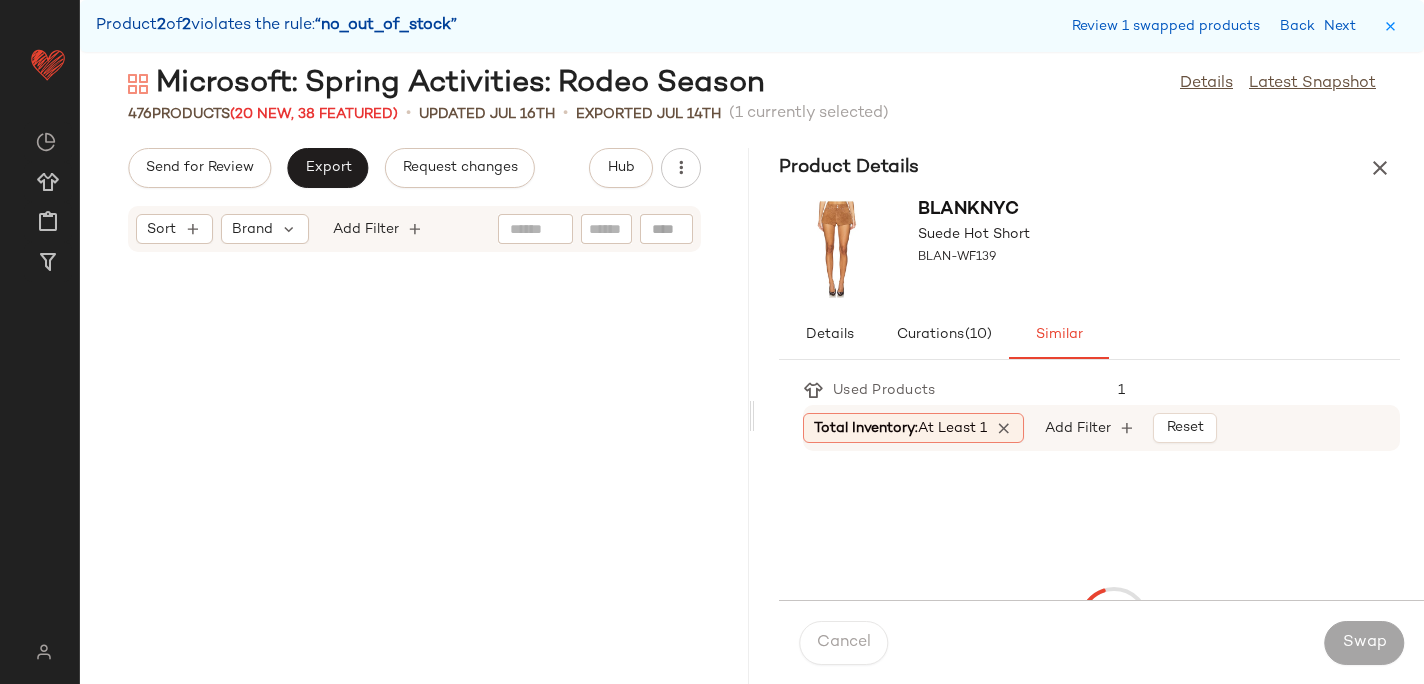 scroll, scrollTop: 84546, scrollLeft: 0, axis: vertical 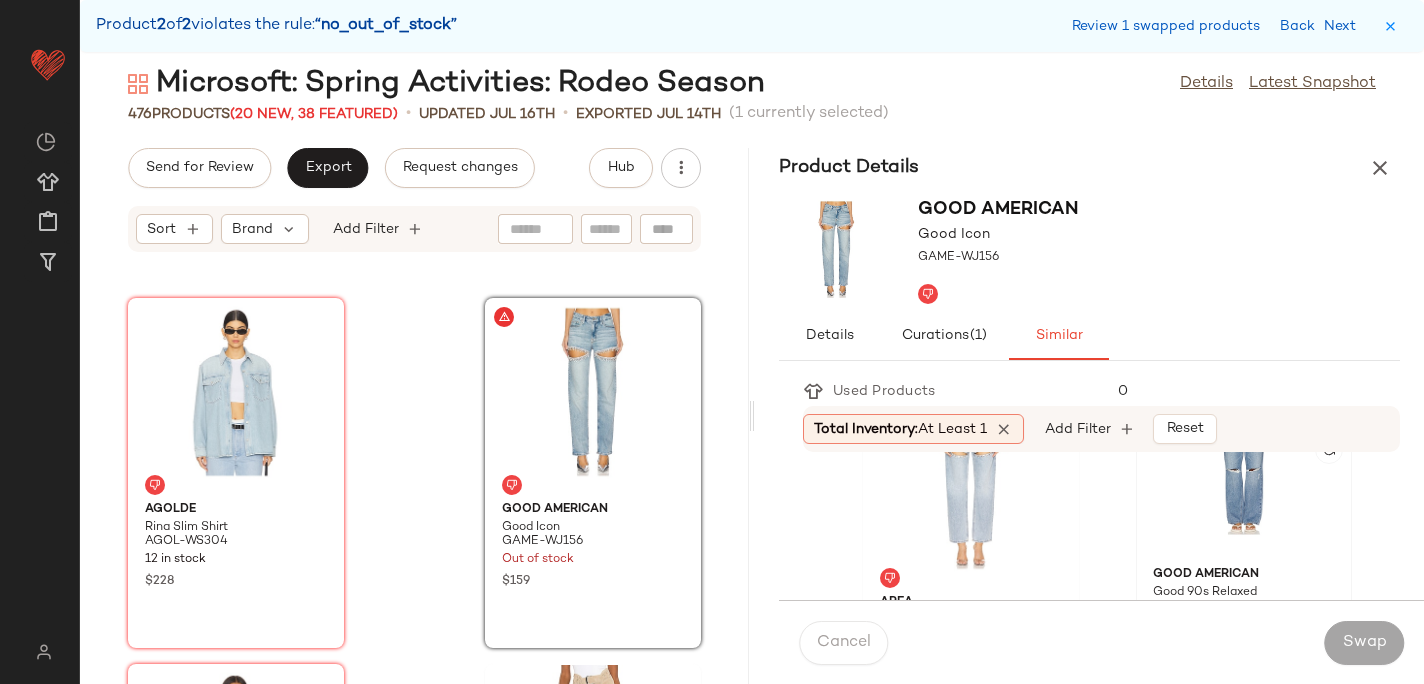 click 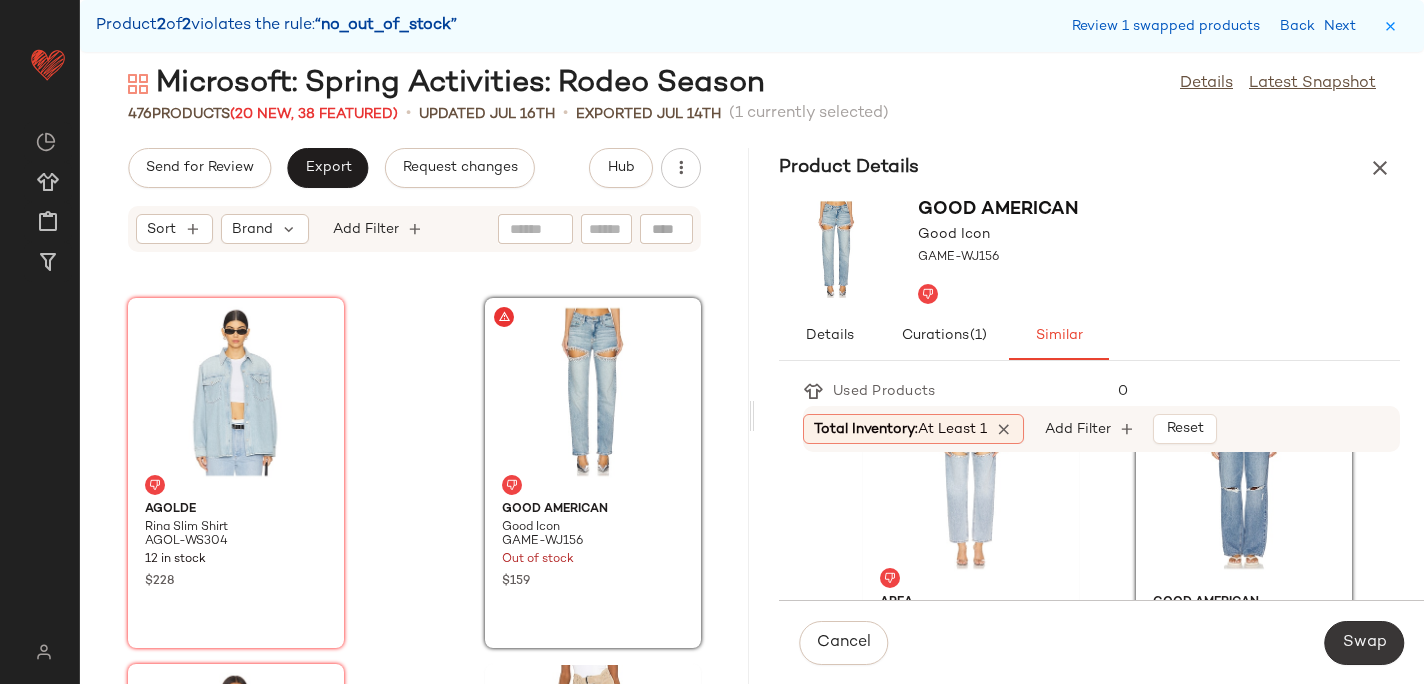 click on "Swap" 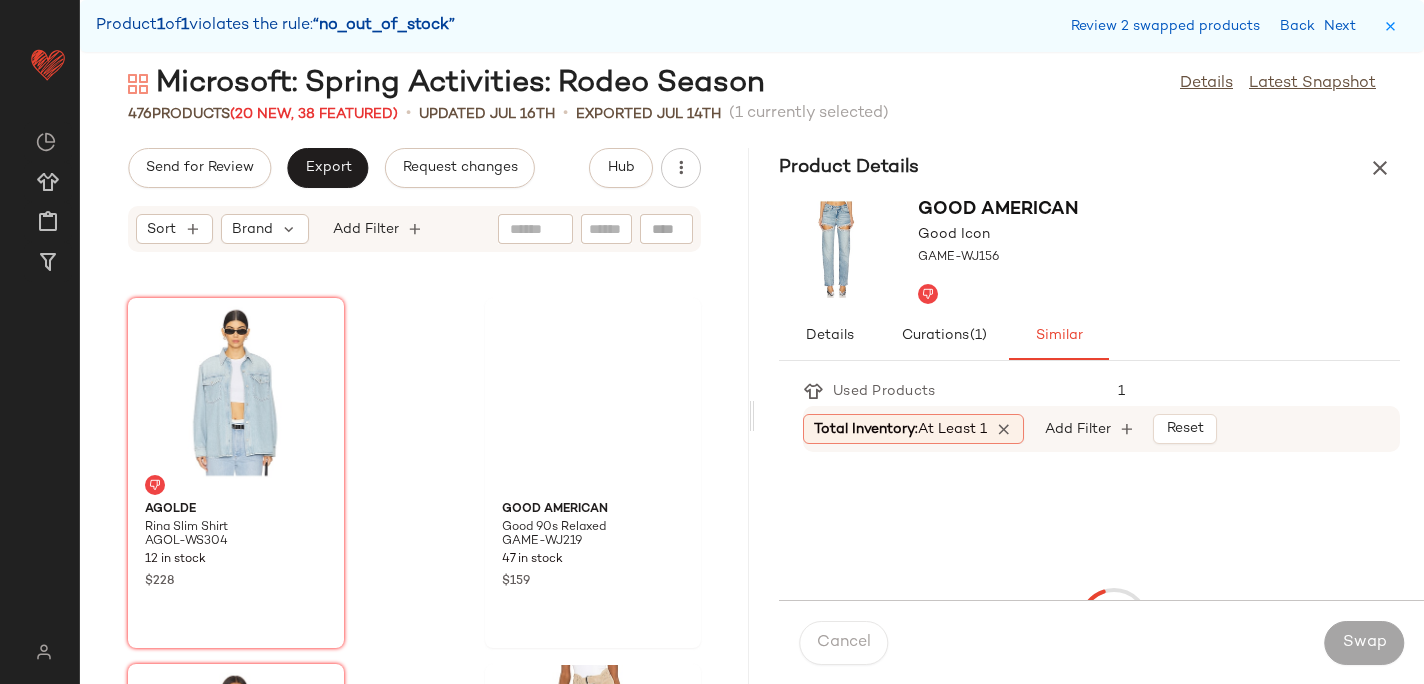 scroll, scrollTop: 77592, scrollLeft: 0, axis: vertical 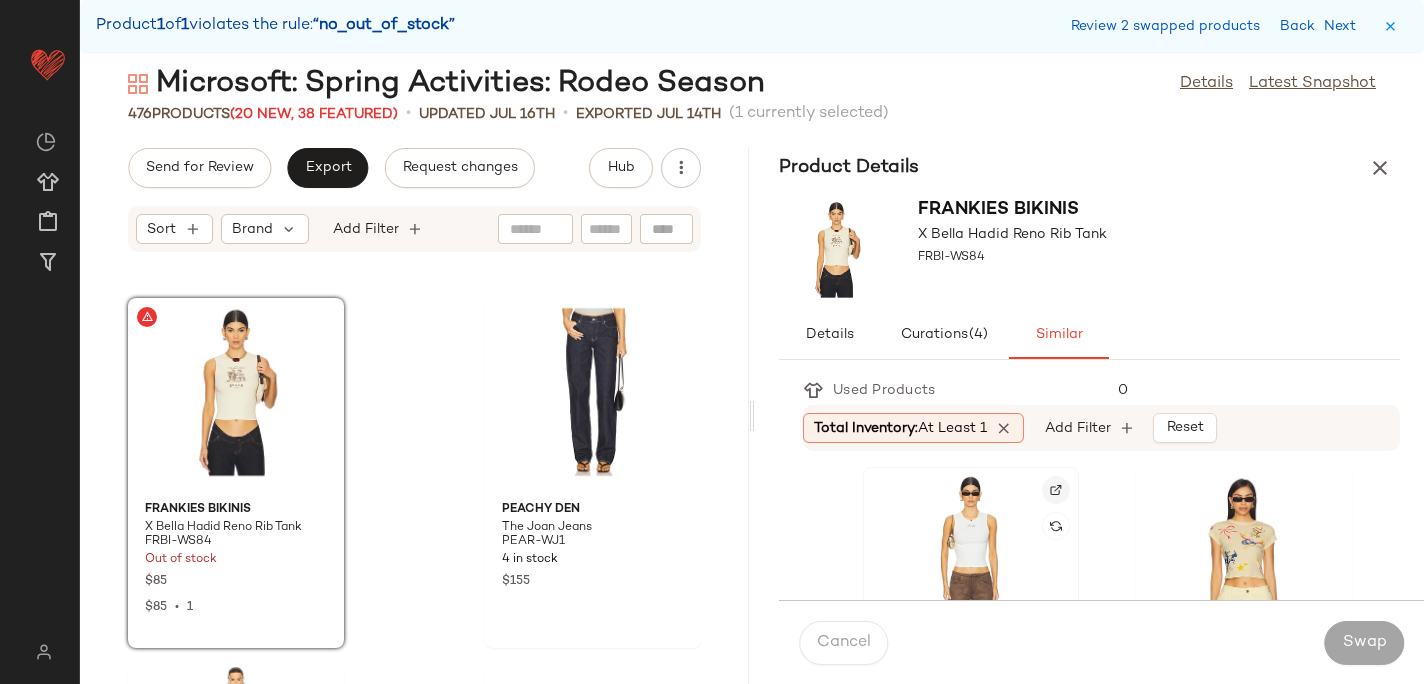 click 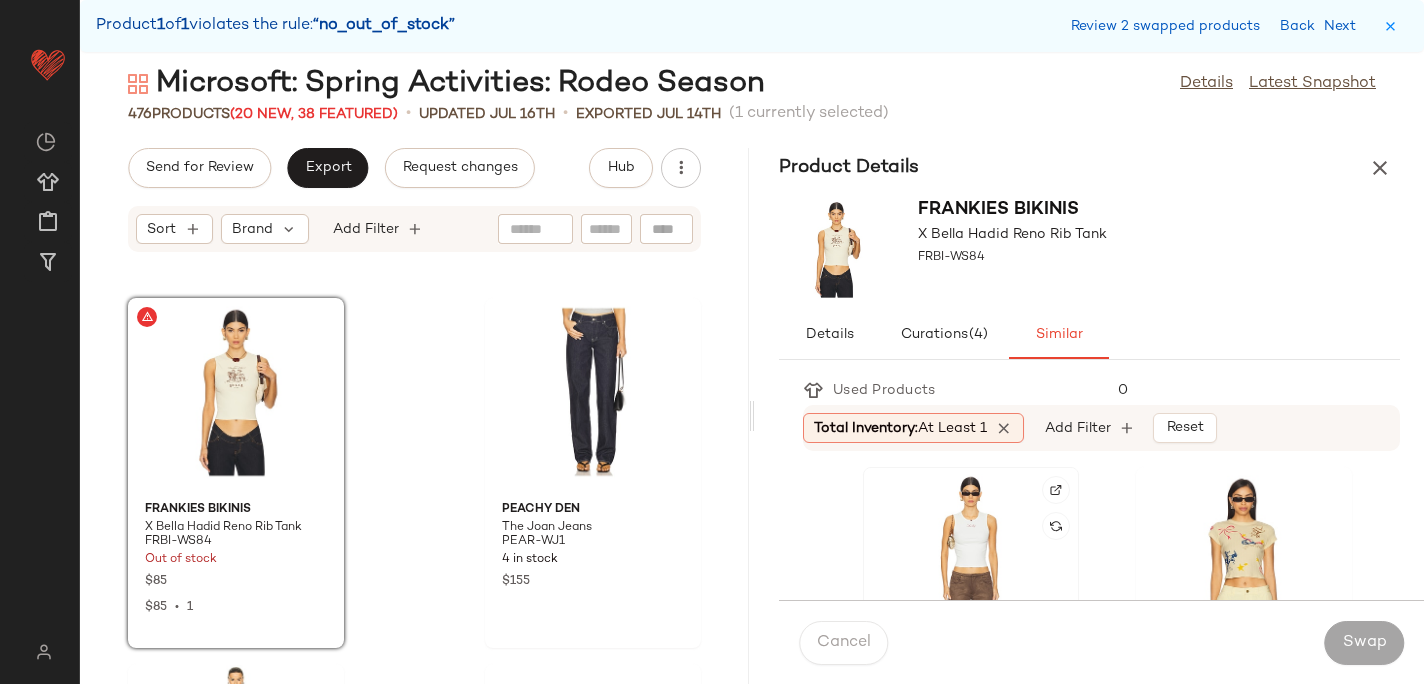click 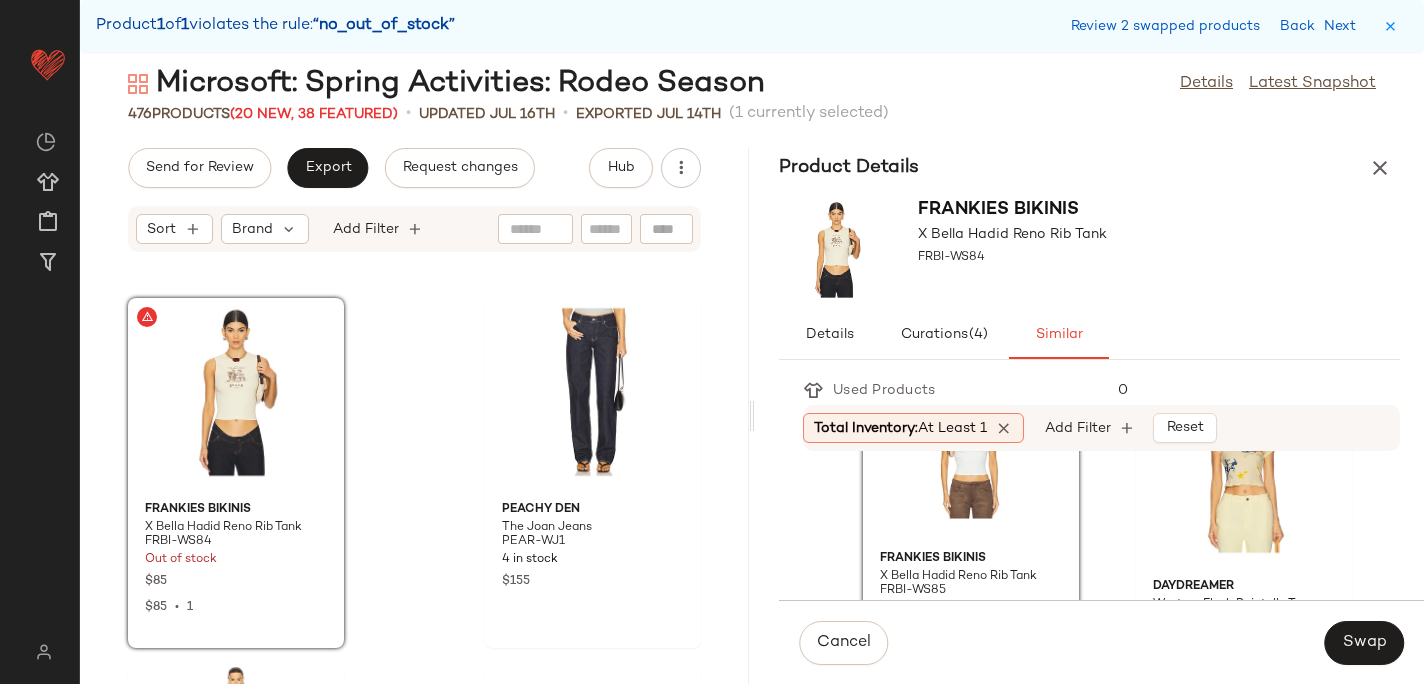 scroll, scrollTop: 108, scrollLeft: 0, axis: vertical 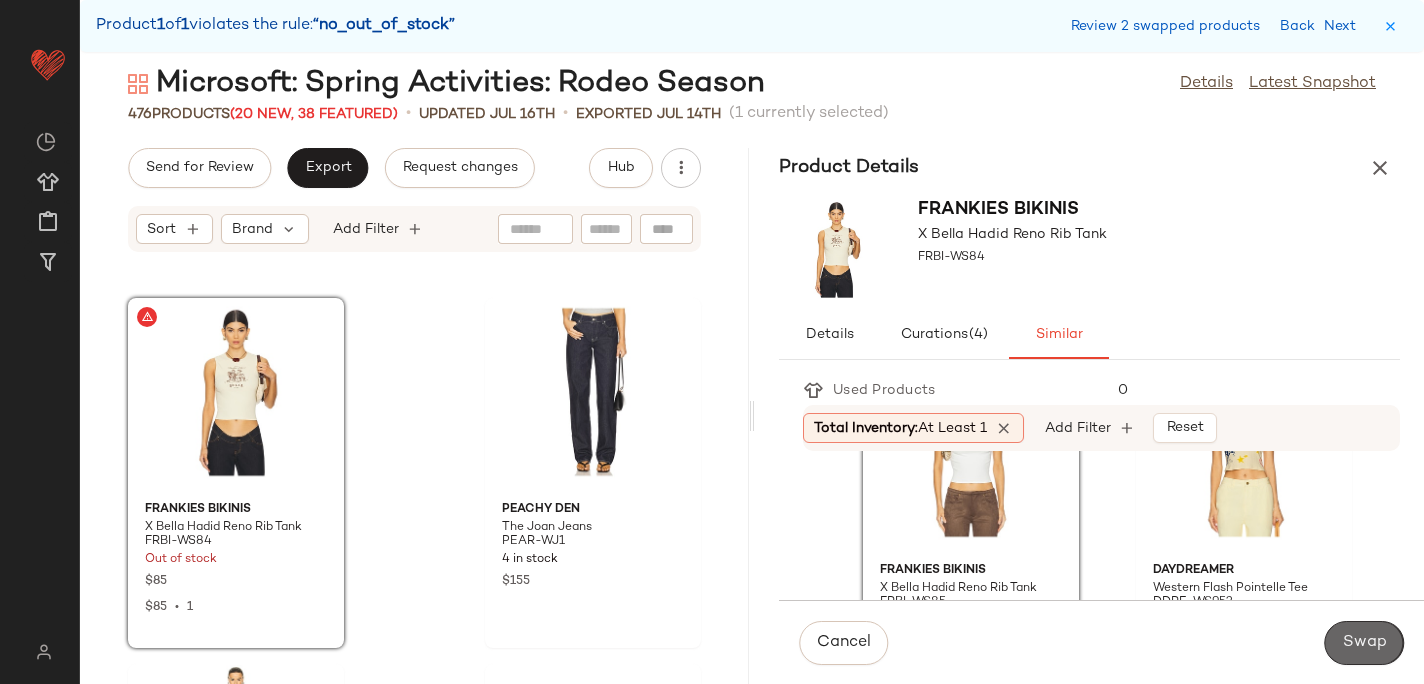 click on "Swap" 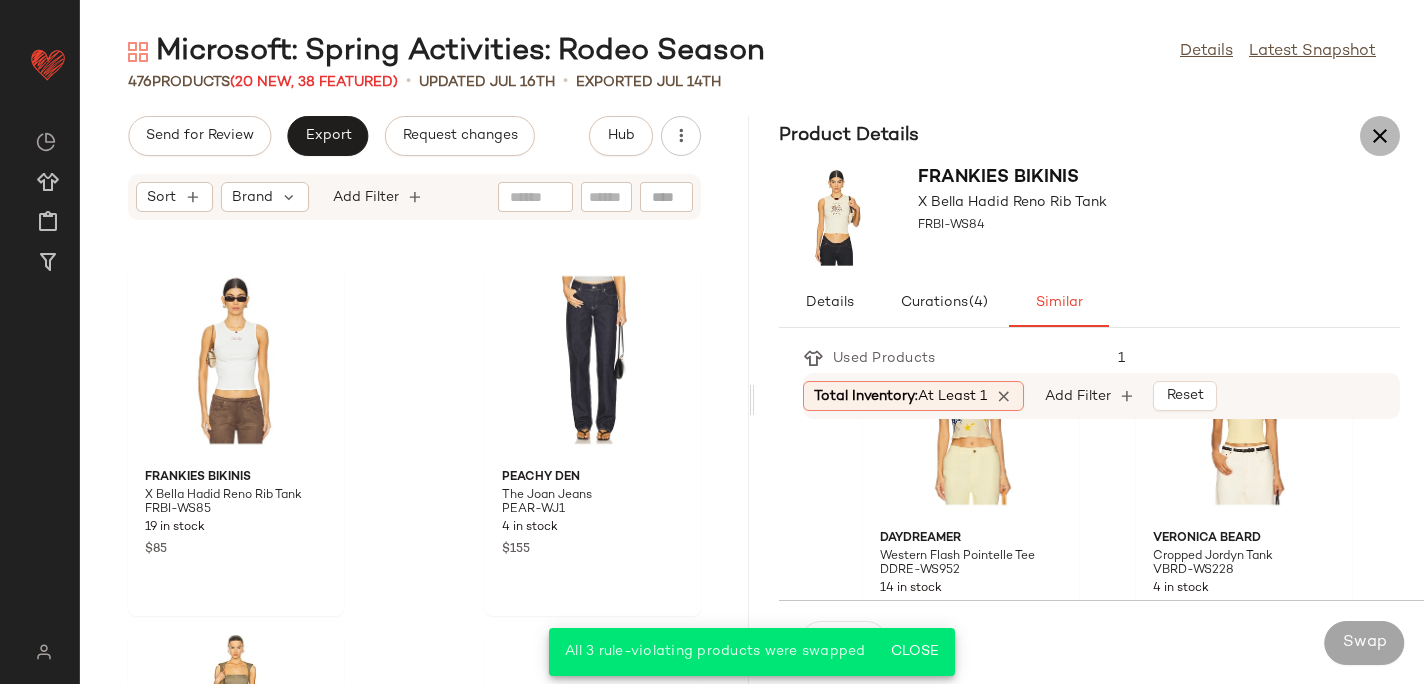 click at bounding box center (1380, 136) 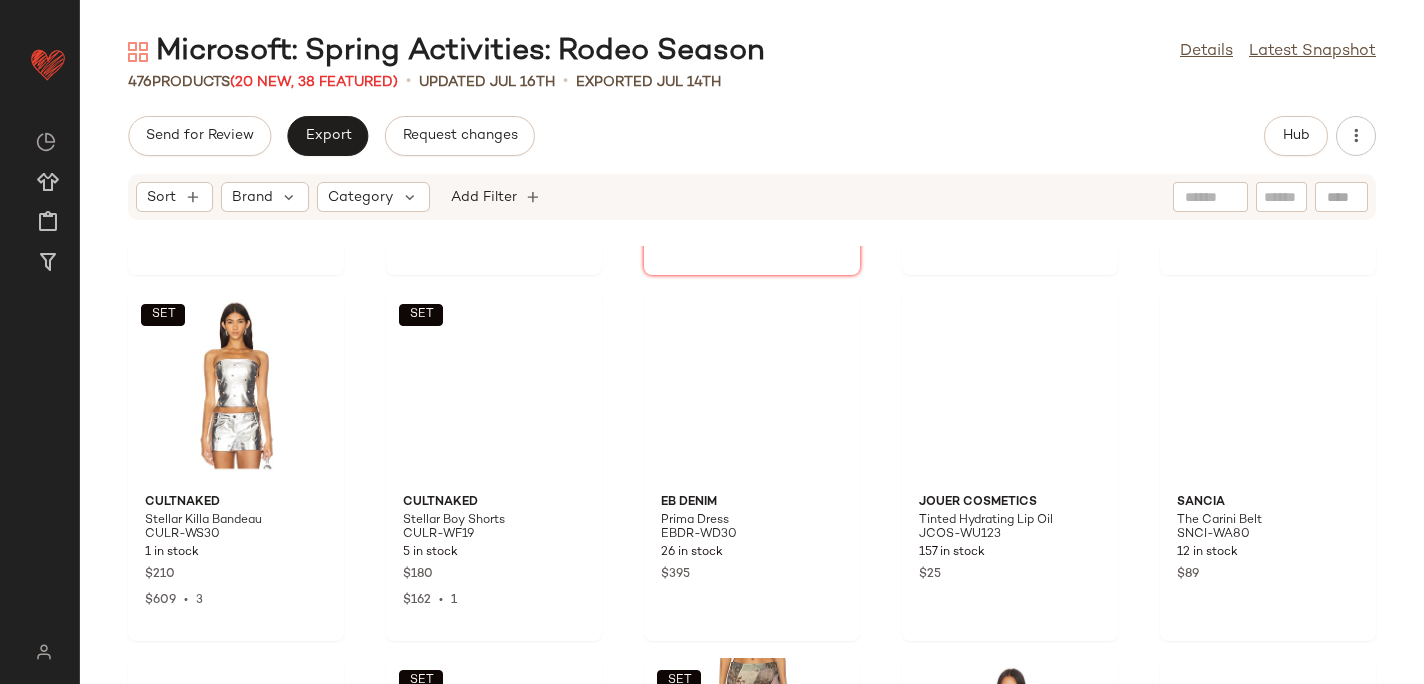 scroll, scrollTop: 25685, scrollLeft: 0, axis: vertical 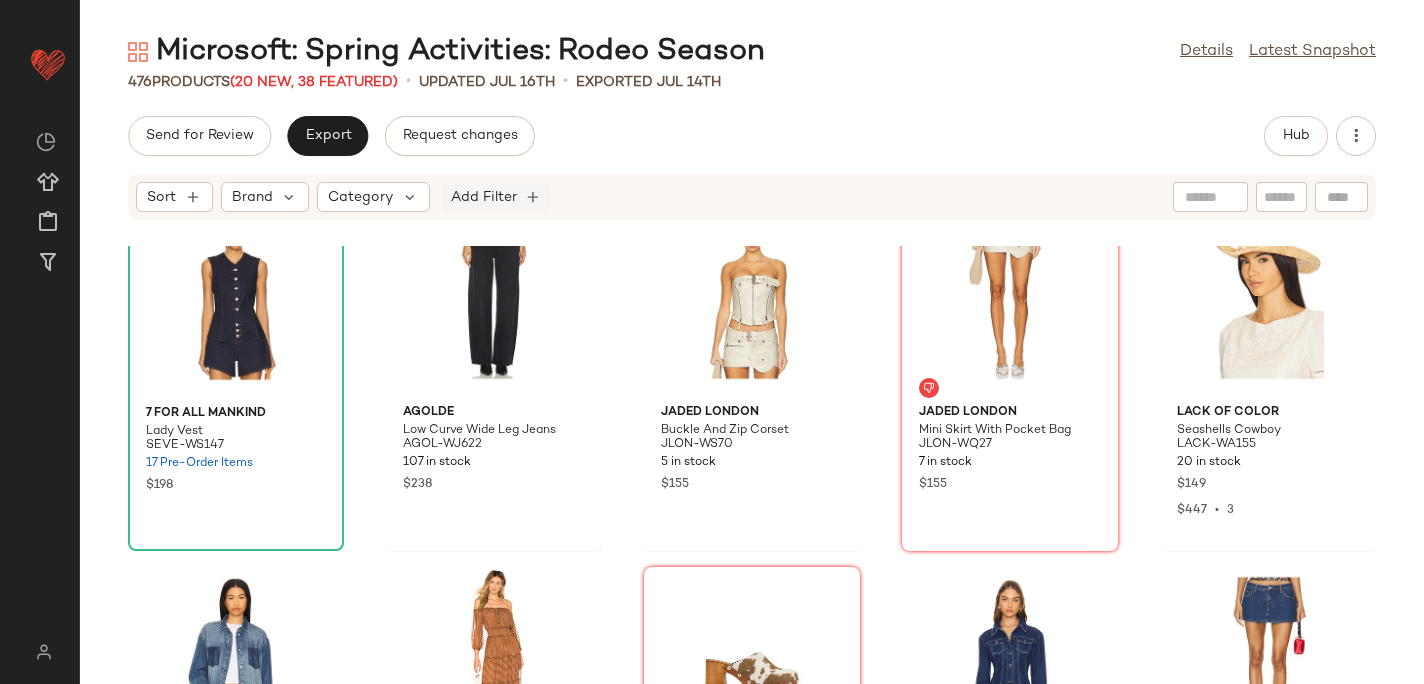 click on "Add Filter" at bounding box center [484, 197] 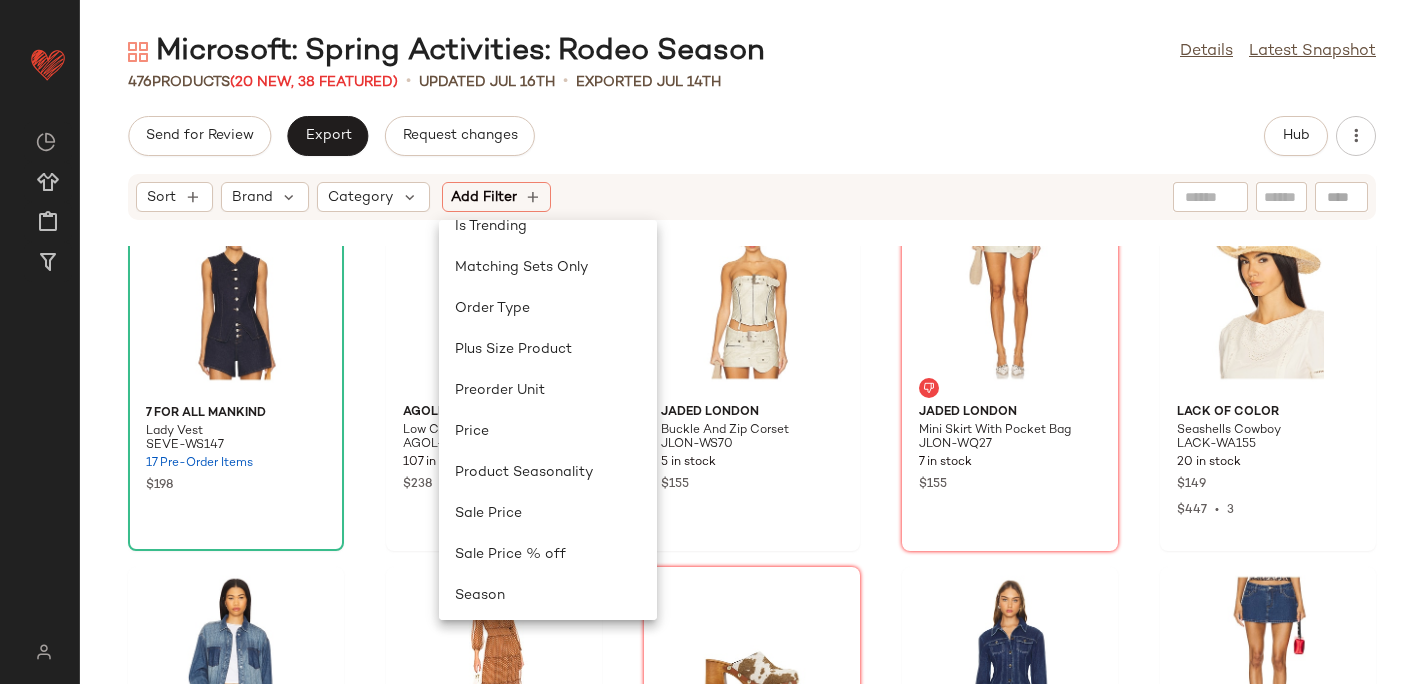 scroll, scrollTop: 928, scrollLeft: 0, axis: vertical 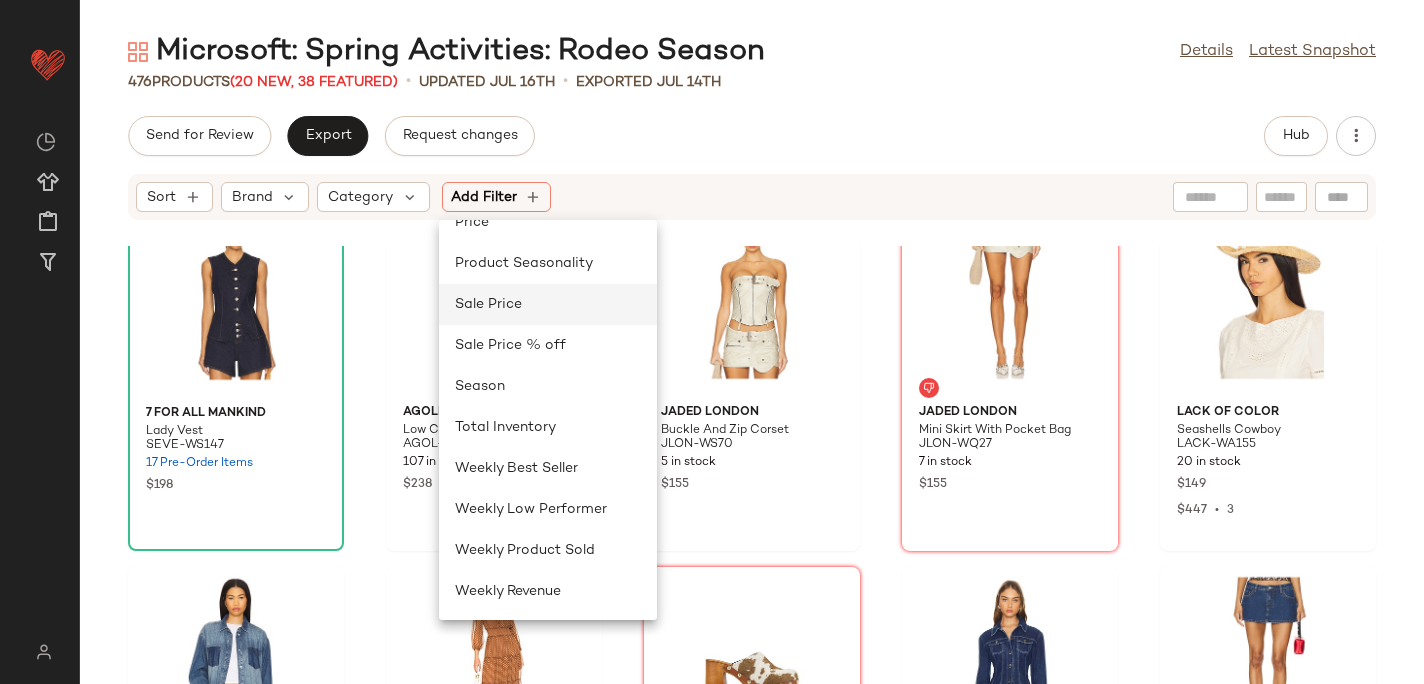 click on "Sale Price" 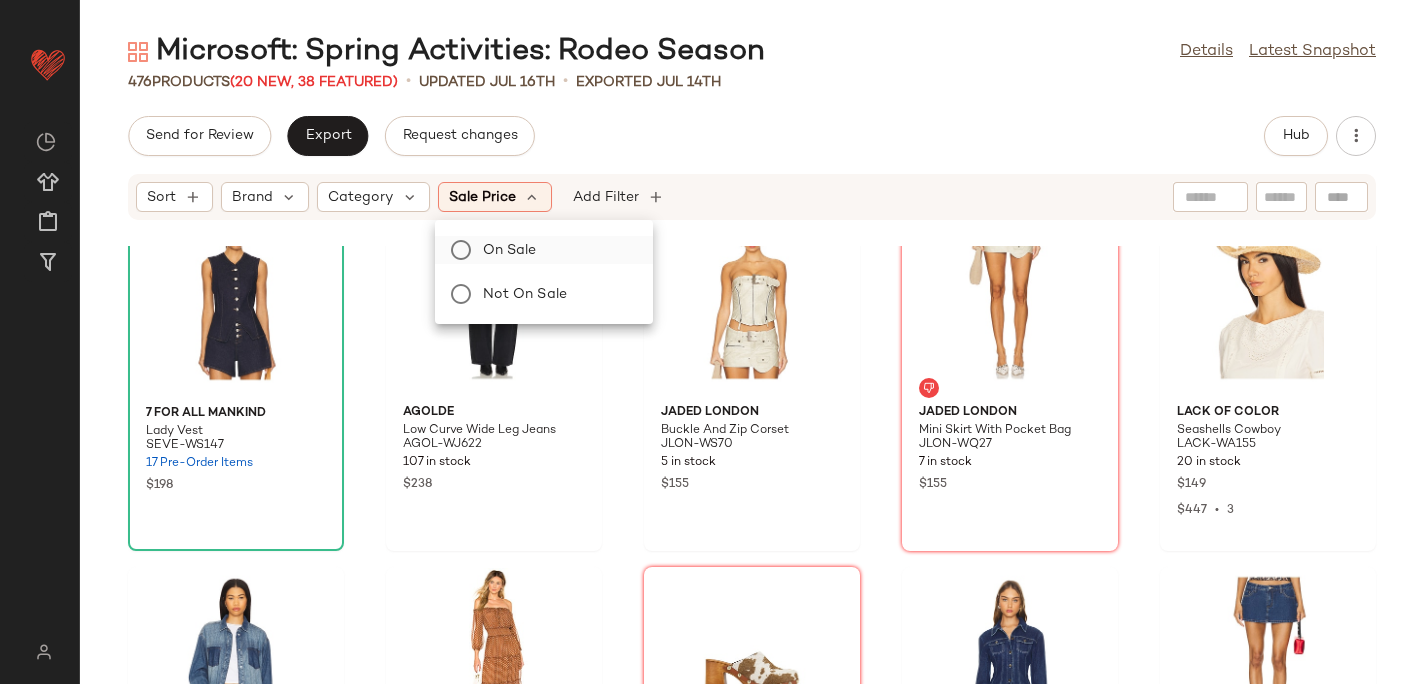 click on "On sale" at bounding box center [556, 250] 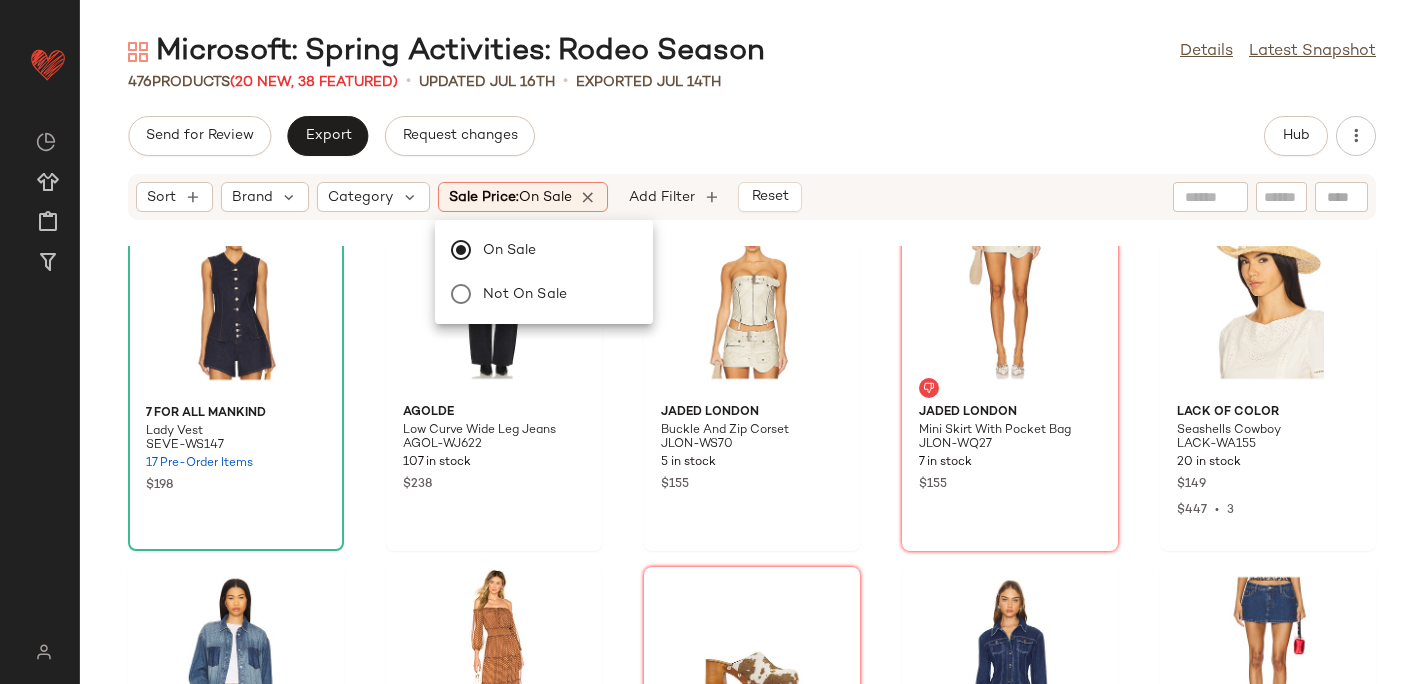 click on "Send for Review   Export   Request changes   Hub" 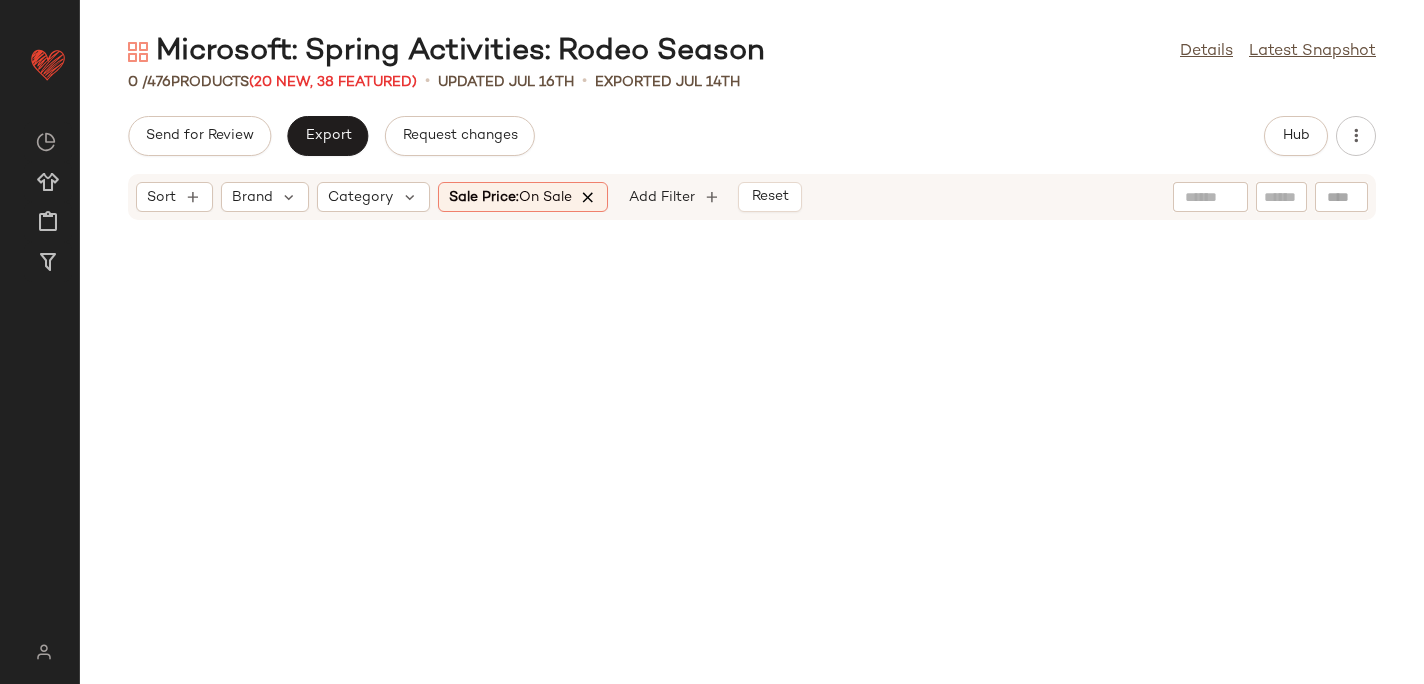 click at bounding box center [589, 197] 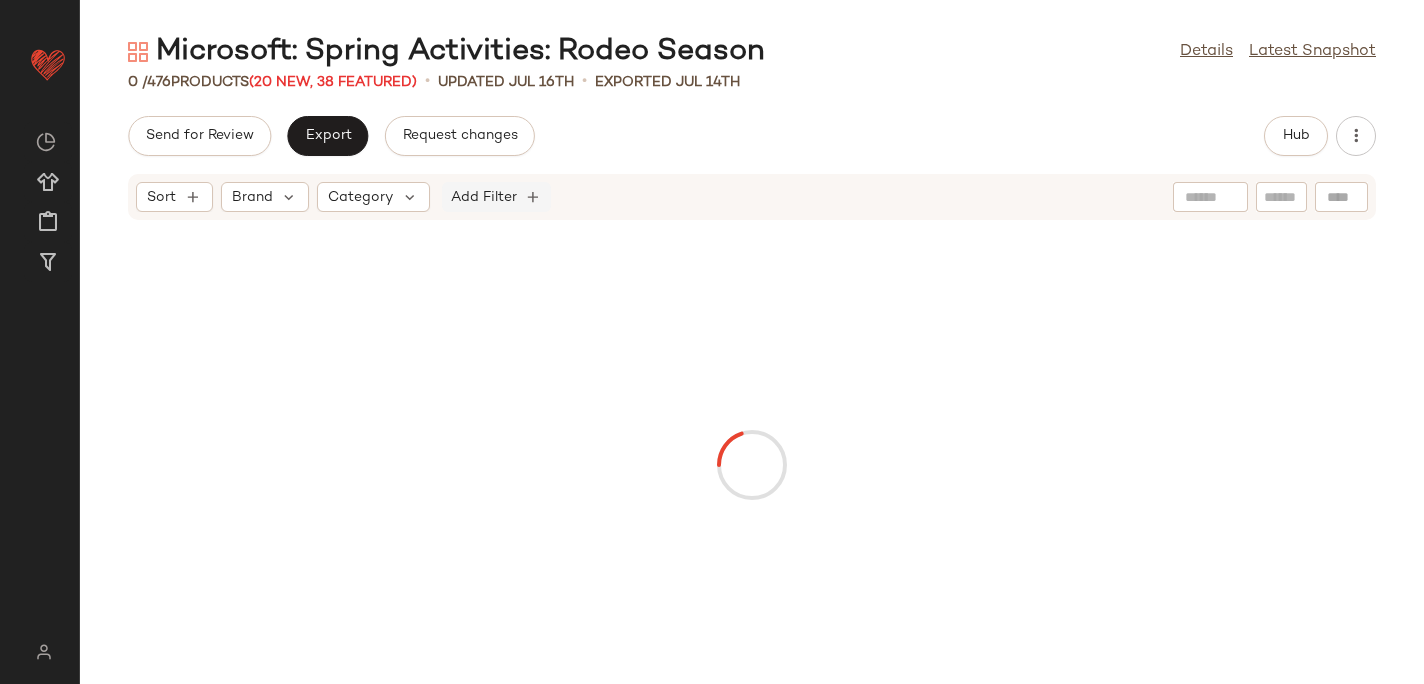 click on "Add Filter" at bounding box center [484, 197] 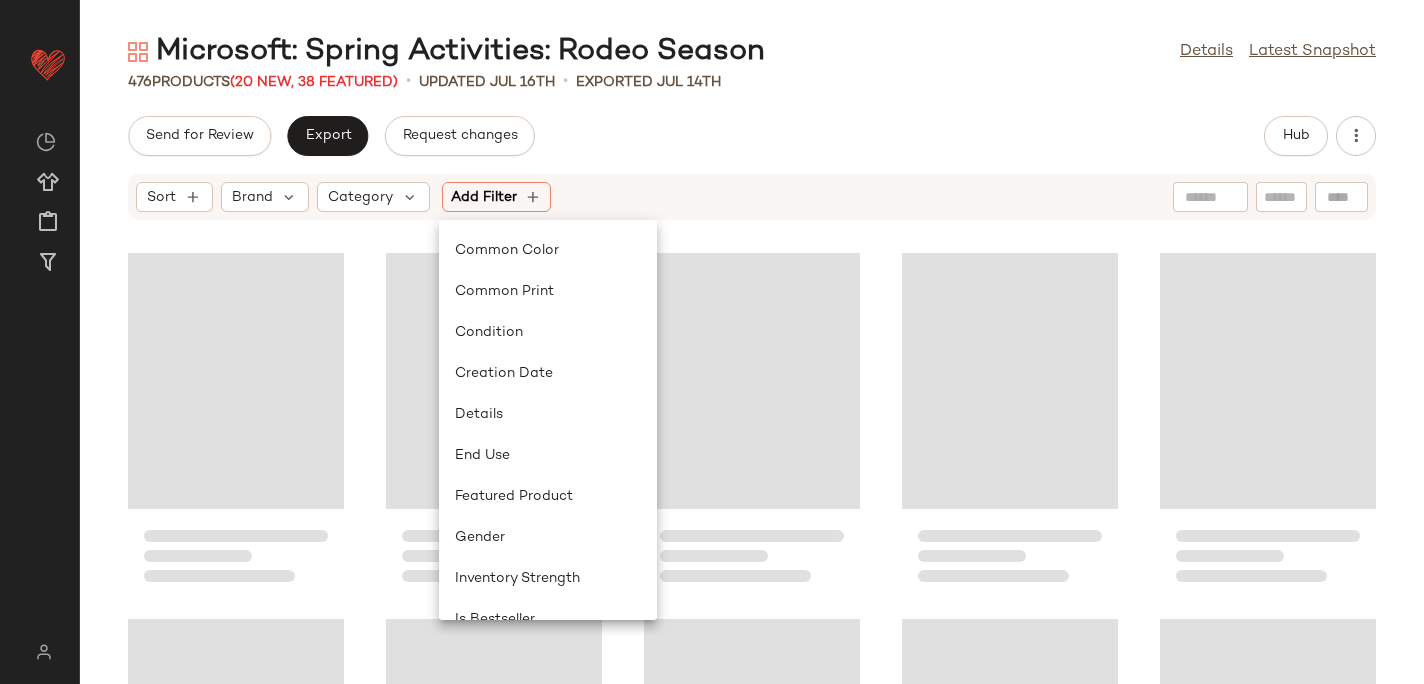 scroll, scrollTop: 928, scrollLeft: 0, axis: vertical 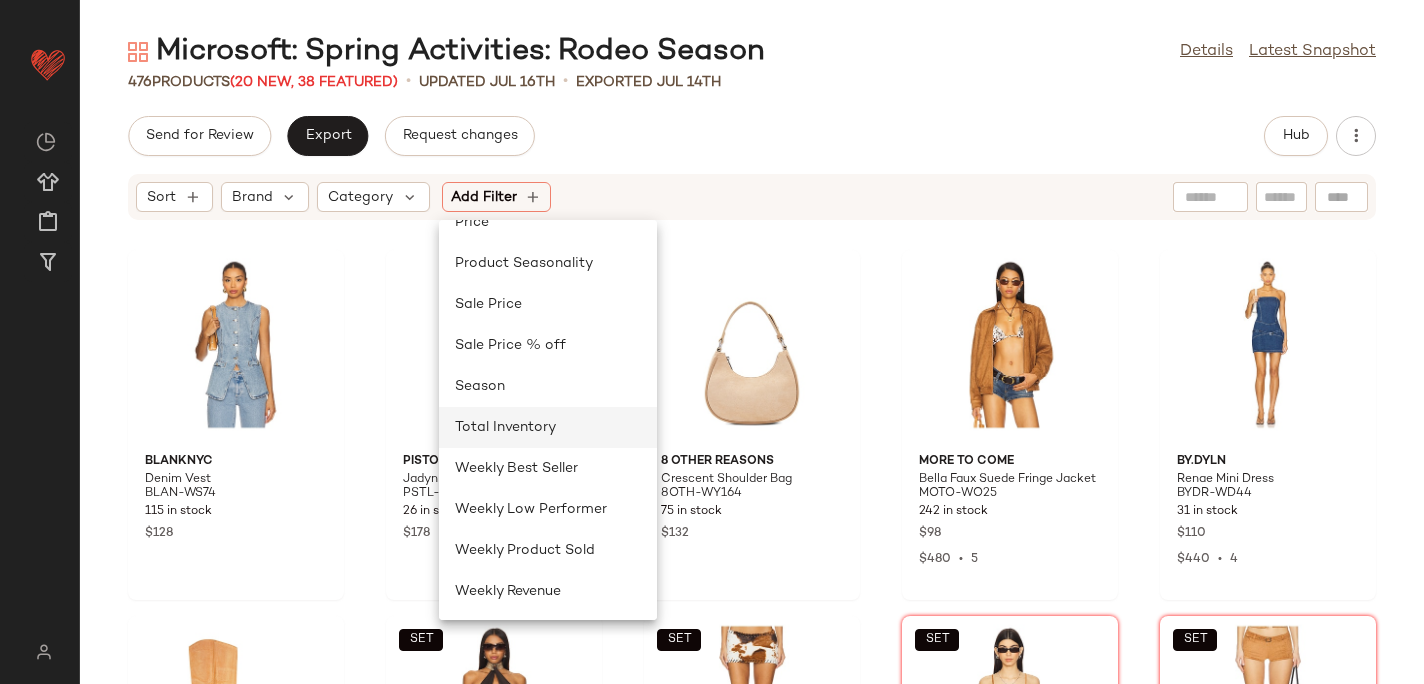 click on "Total Inventory" 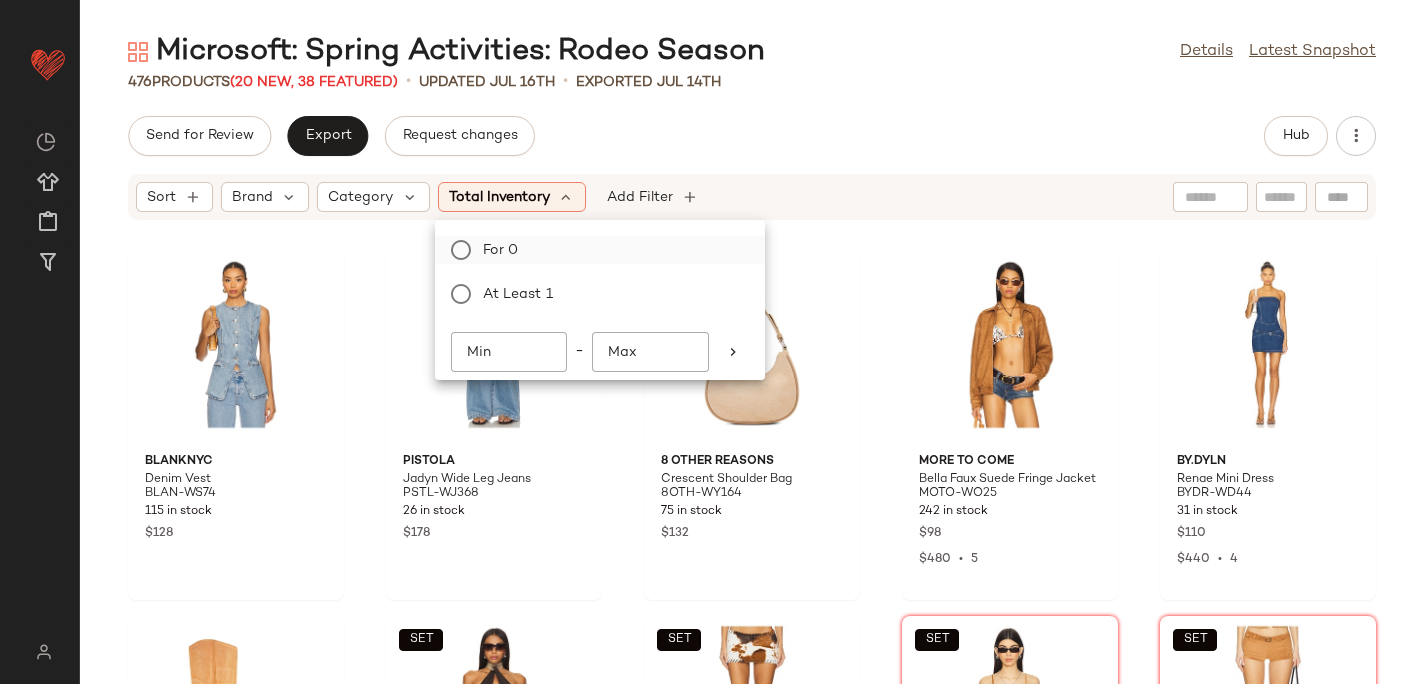 click on "For 0" 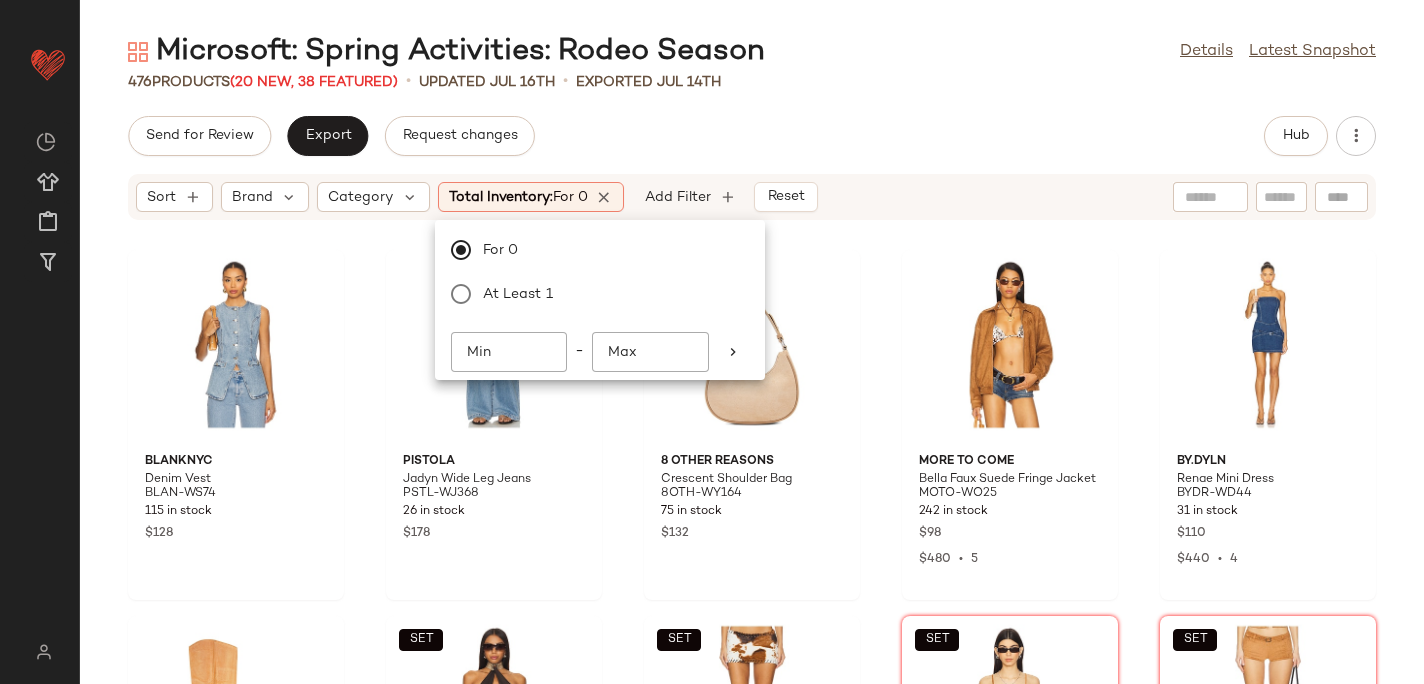 click on "Send for Review   Export   Request changes   Hub" 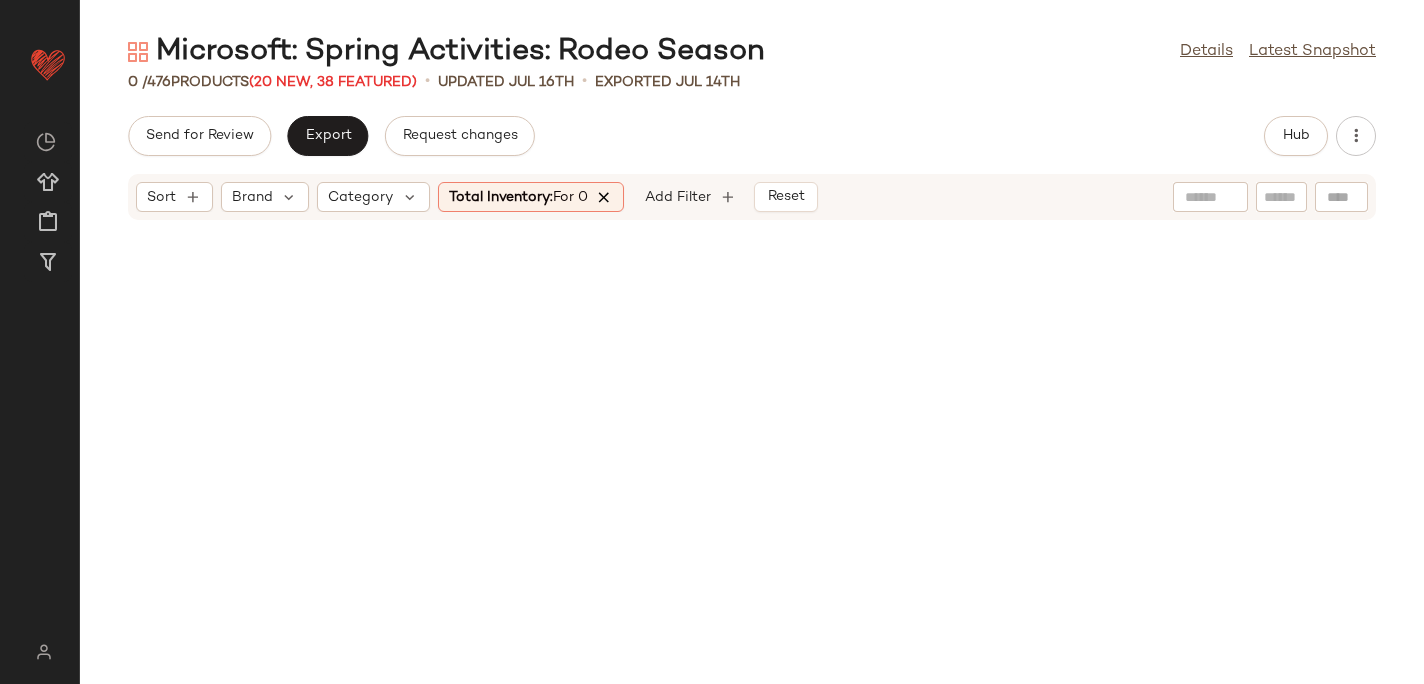 click at bounding box center [605, 197] 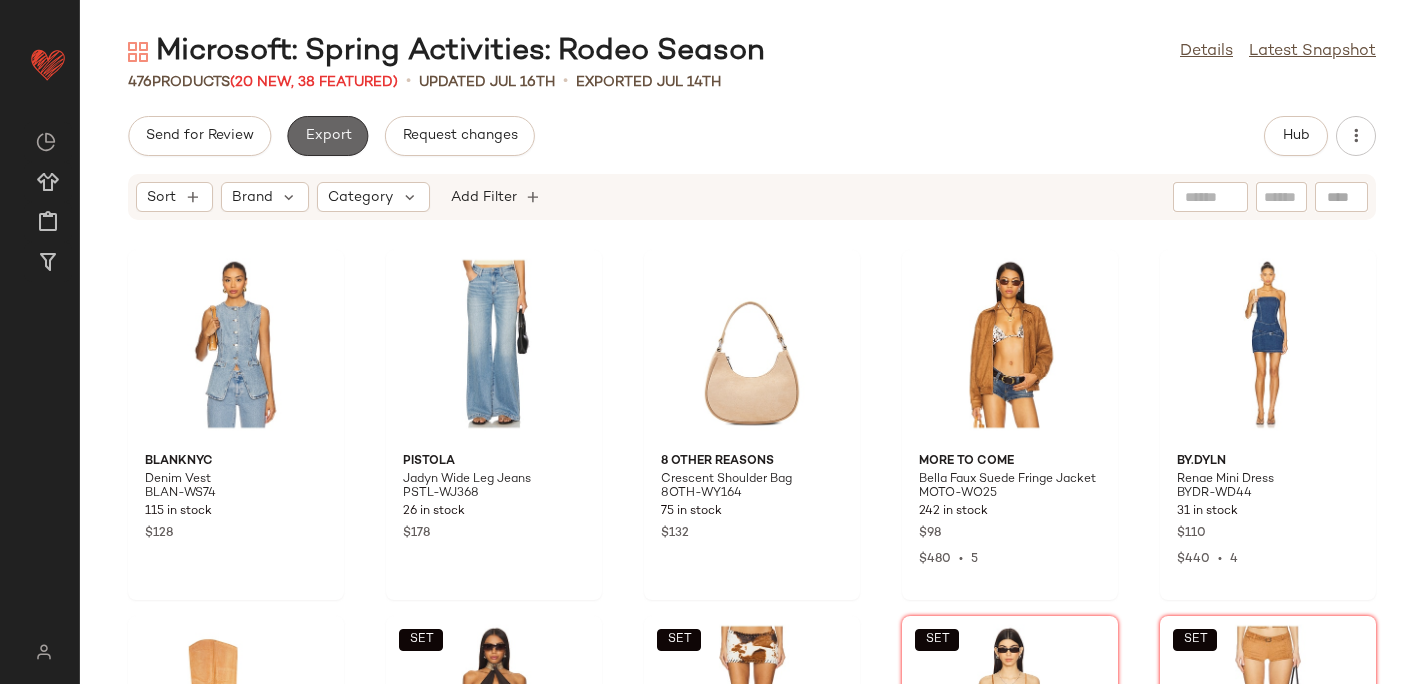 click on "Export" at bounding box center [327, 136] 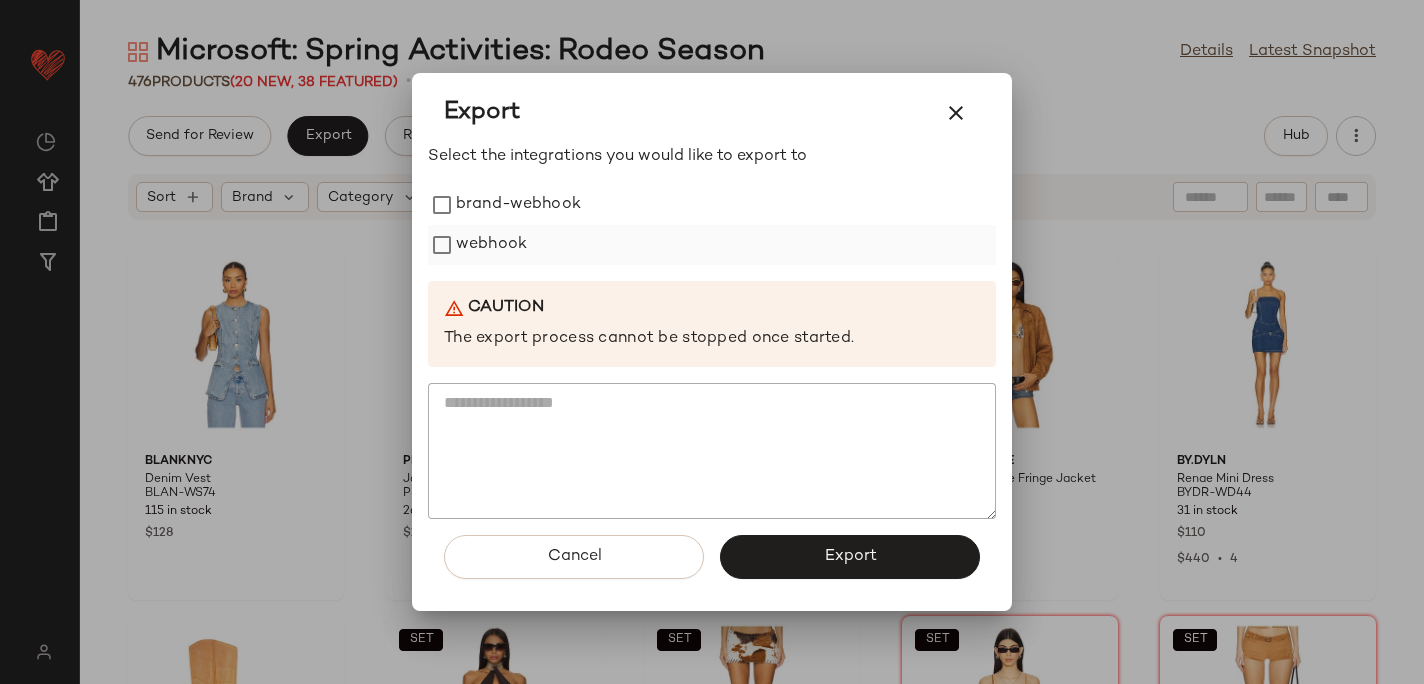 click on "webhook" 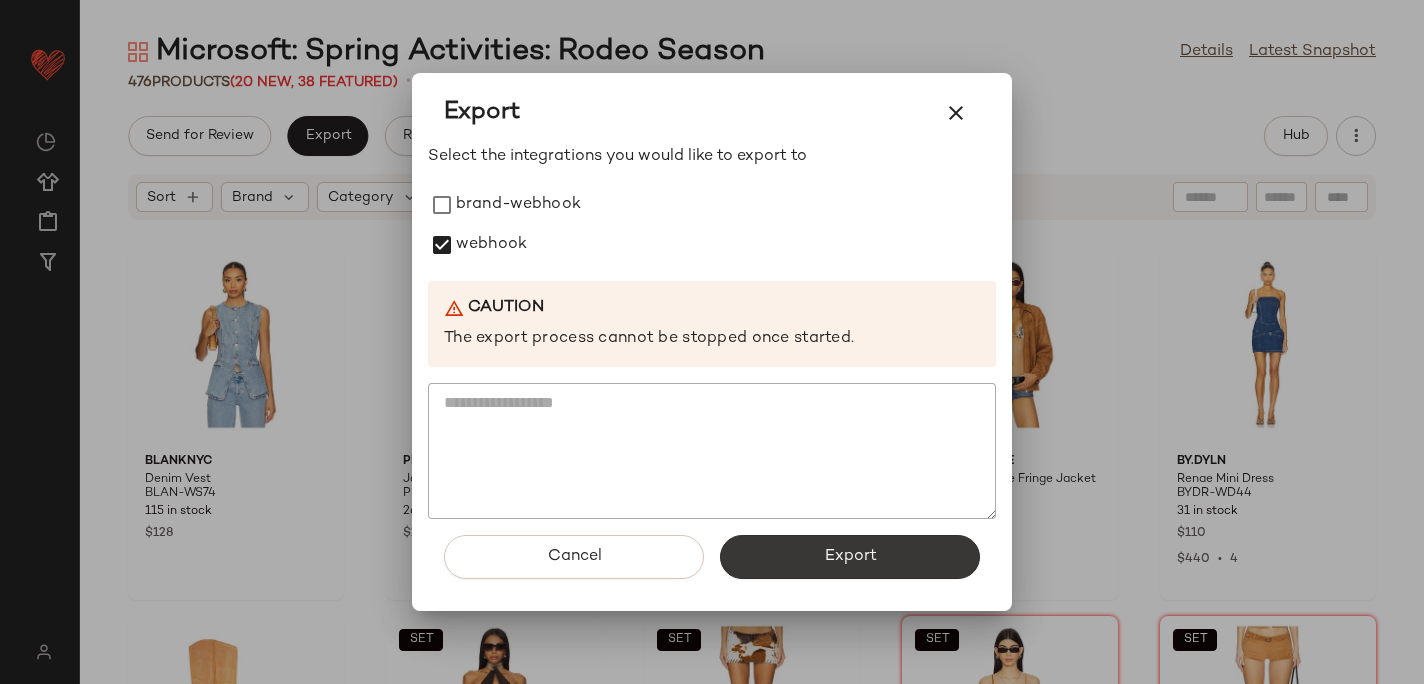 click on "Export" 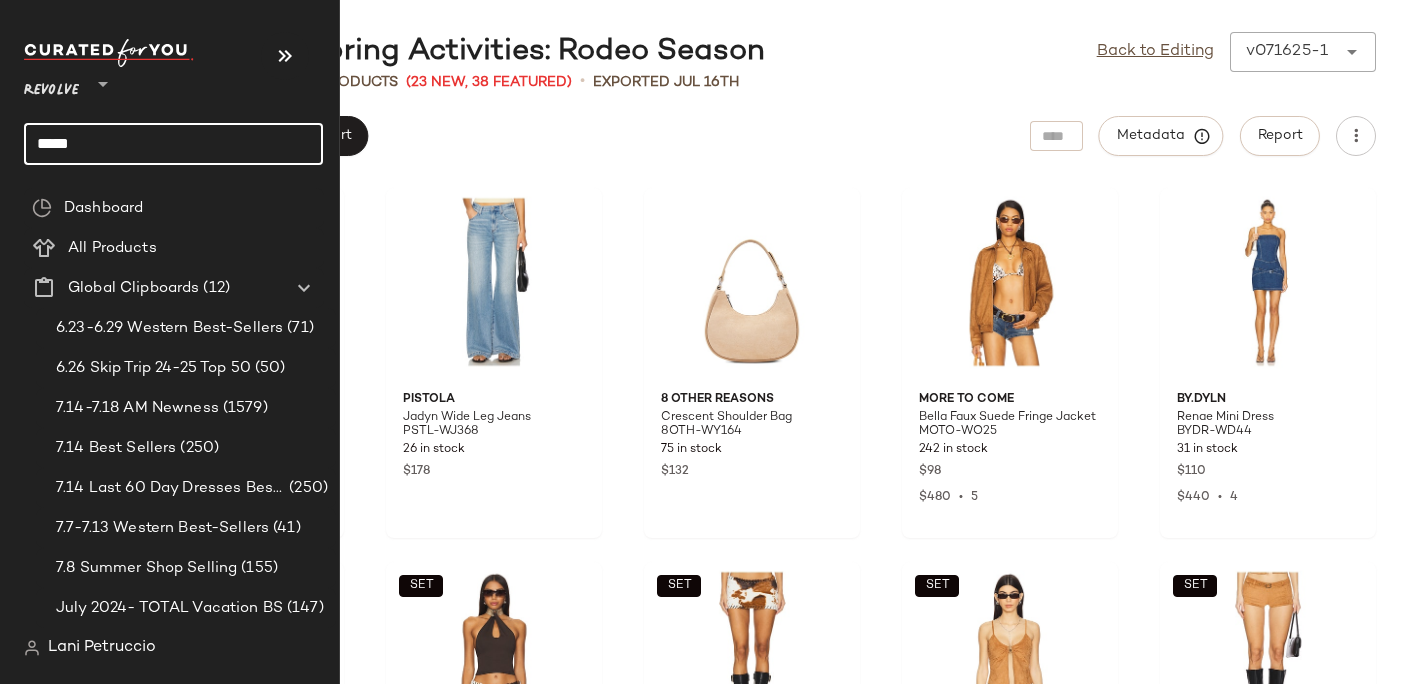 click on "*****" 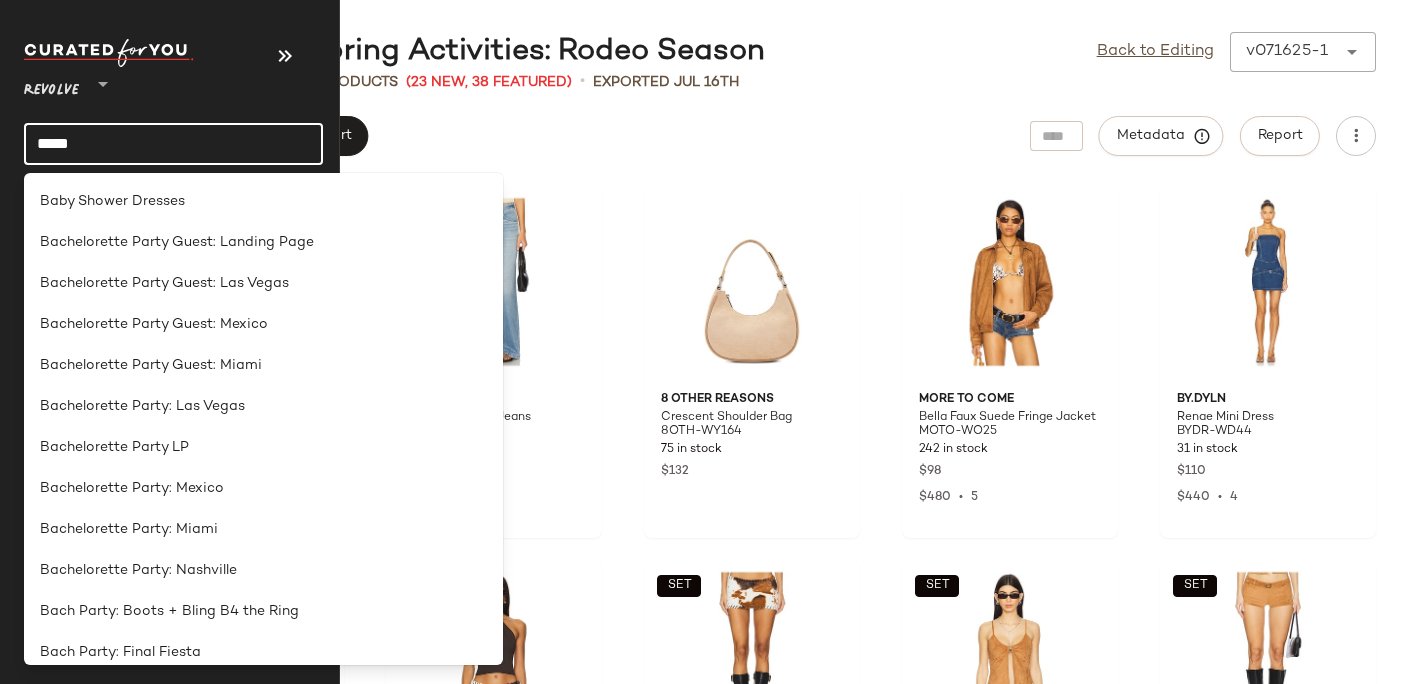 click on "*****" 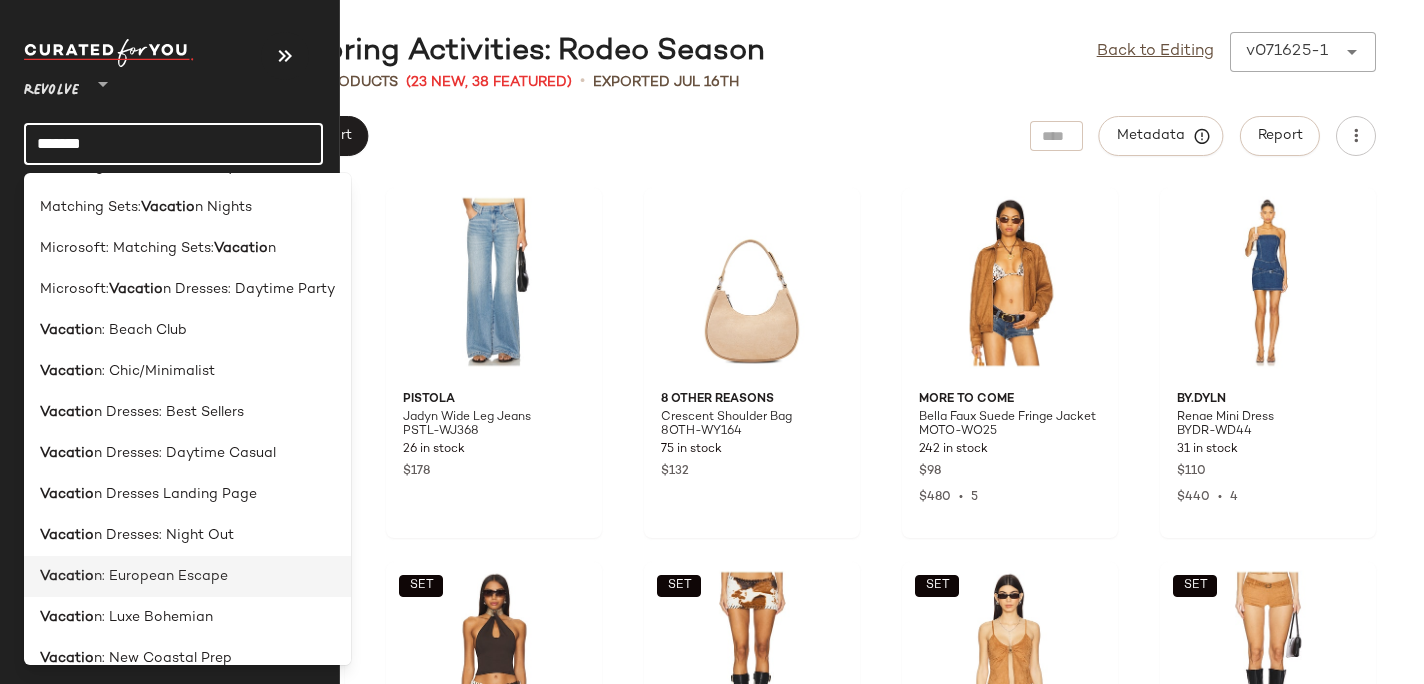 scroll, scrollTop: 69, scrollLeft: 0, axis: vertical 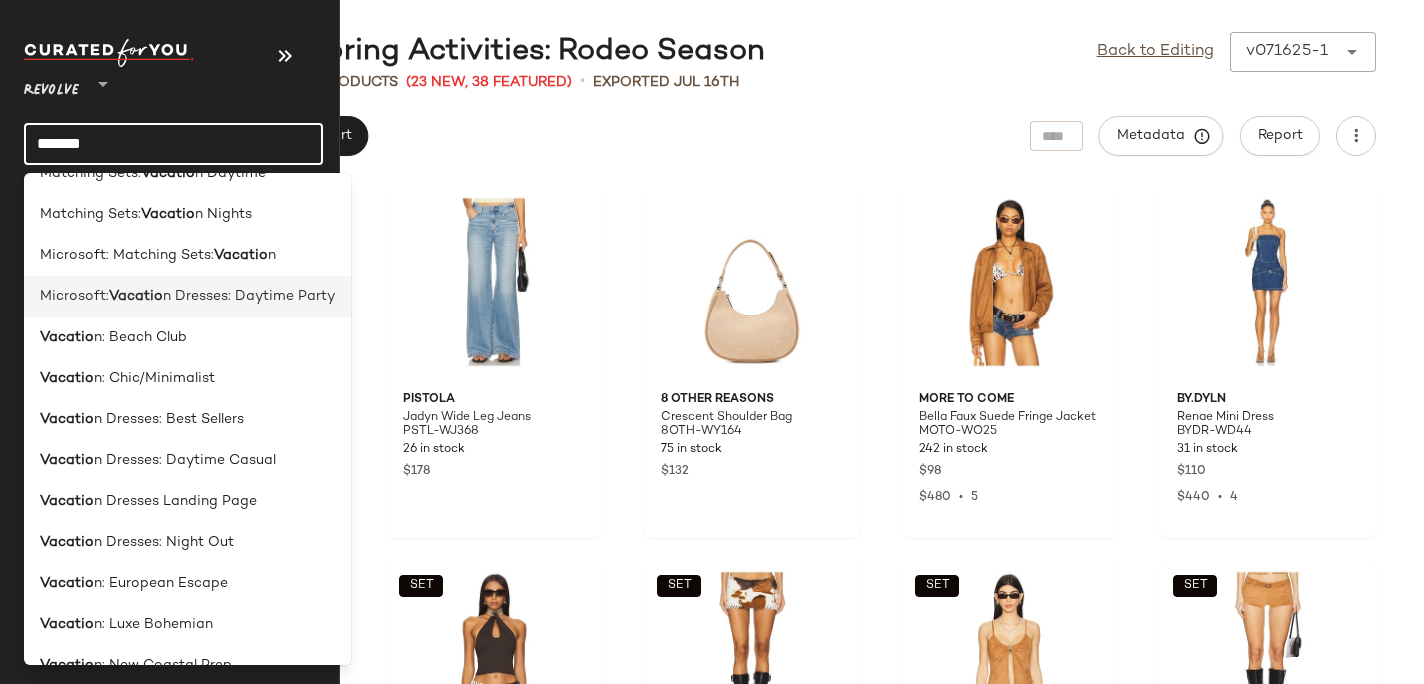 type on "*******" 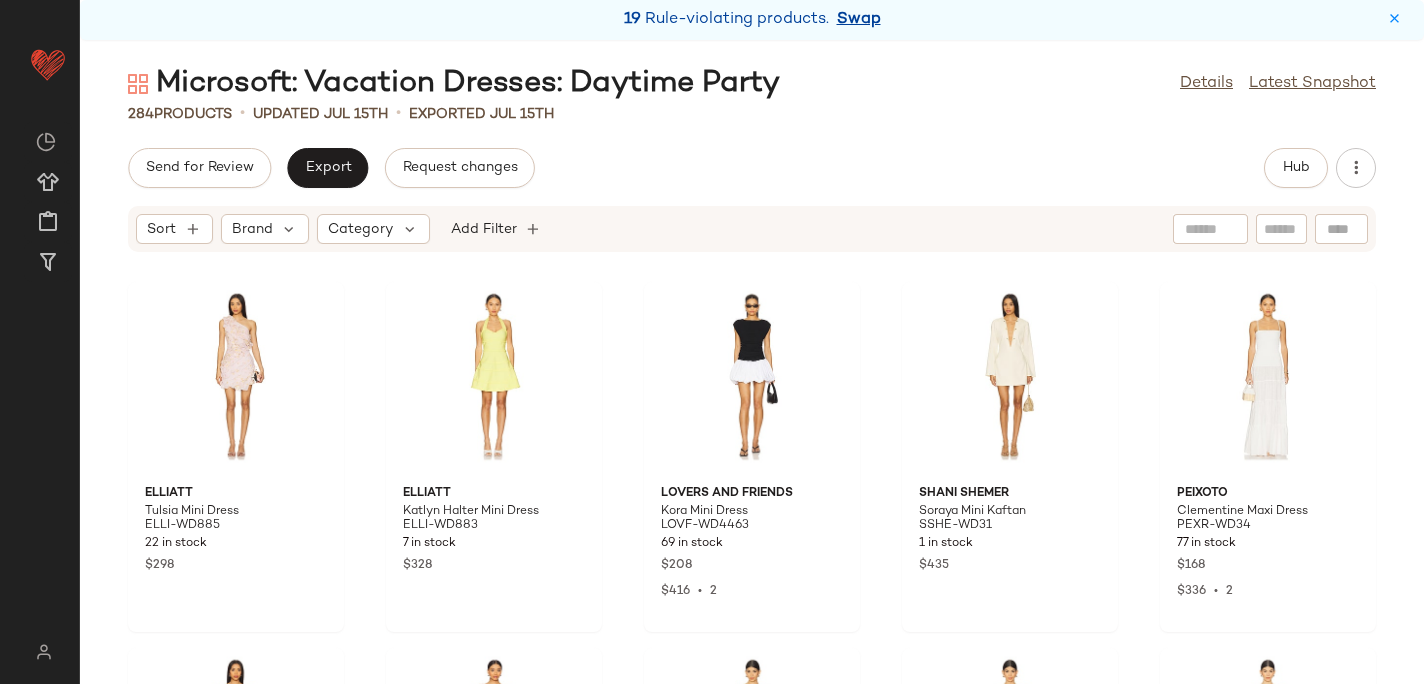 click on "Swap" at bounding box center (859, 20) 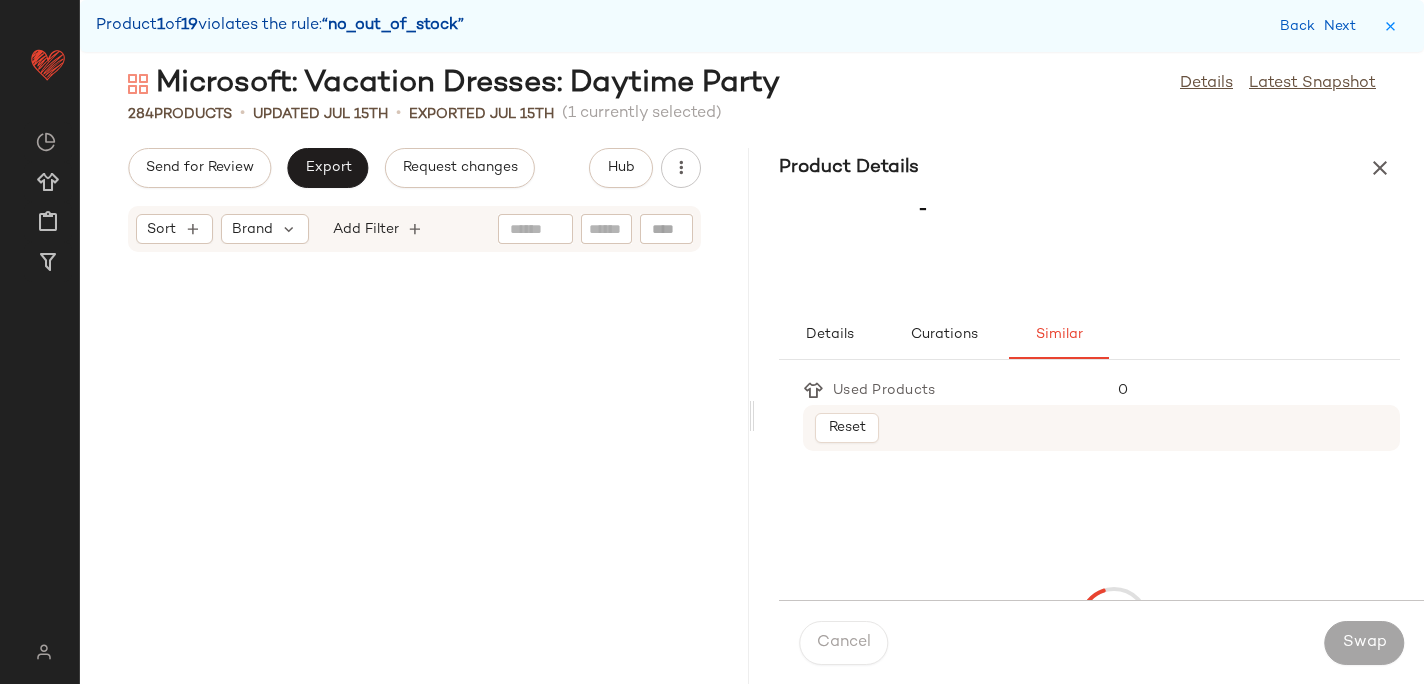 scroll, scrollTop: 4758, scrollLeft: 0, axis: vertical 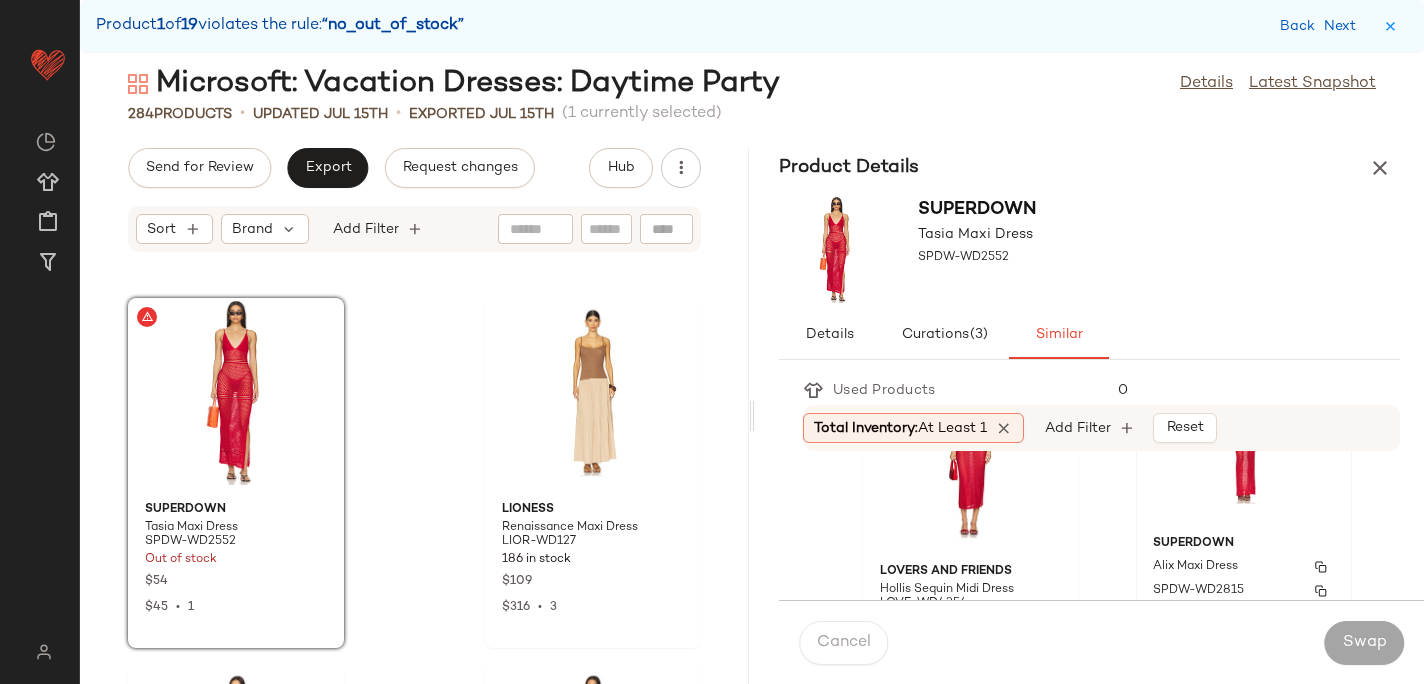 click on "superdown Alix Maxi Dress SPDW-WD2815 28 in stock $82 $475  •  6" 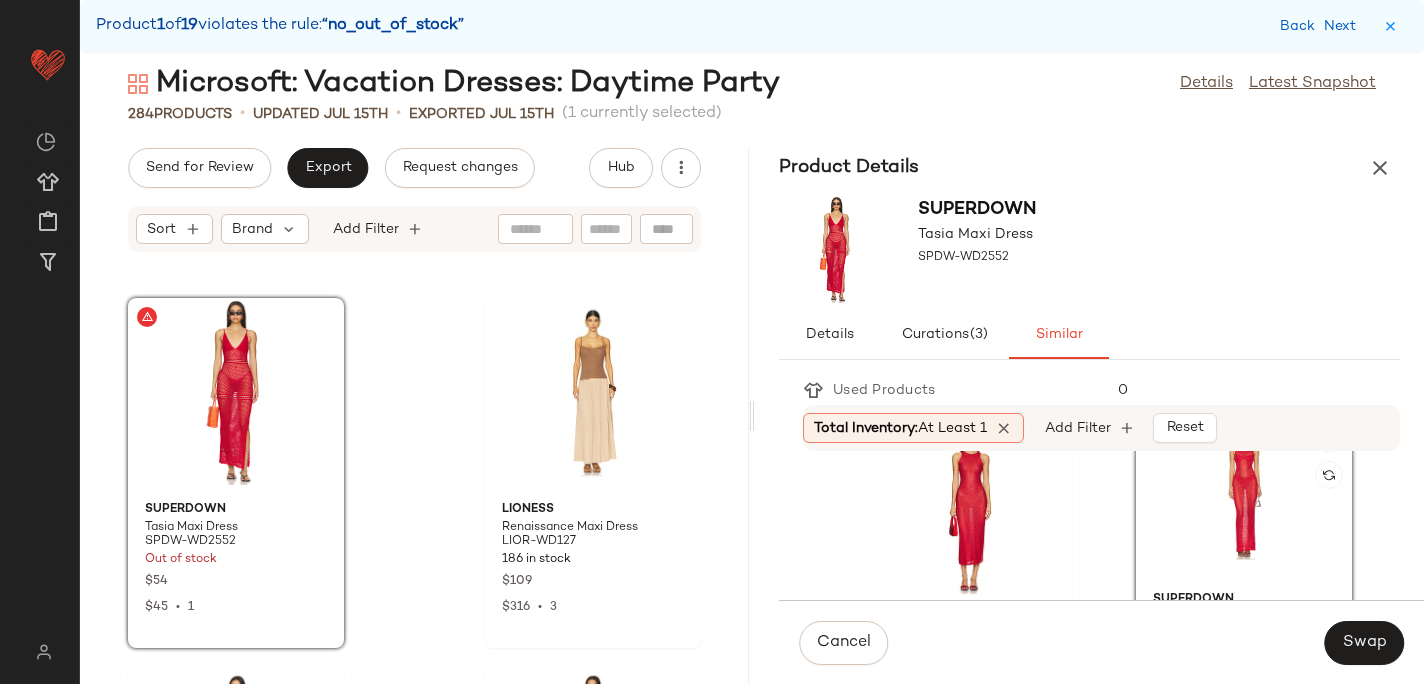scroll, scrollTop: 1138, scrollLeft: 0, axis: vertical 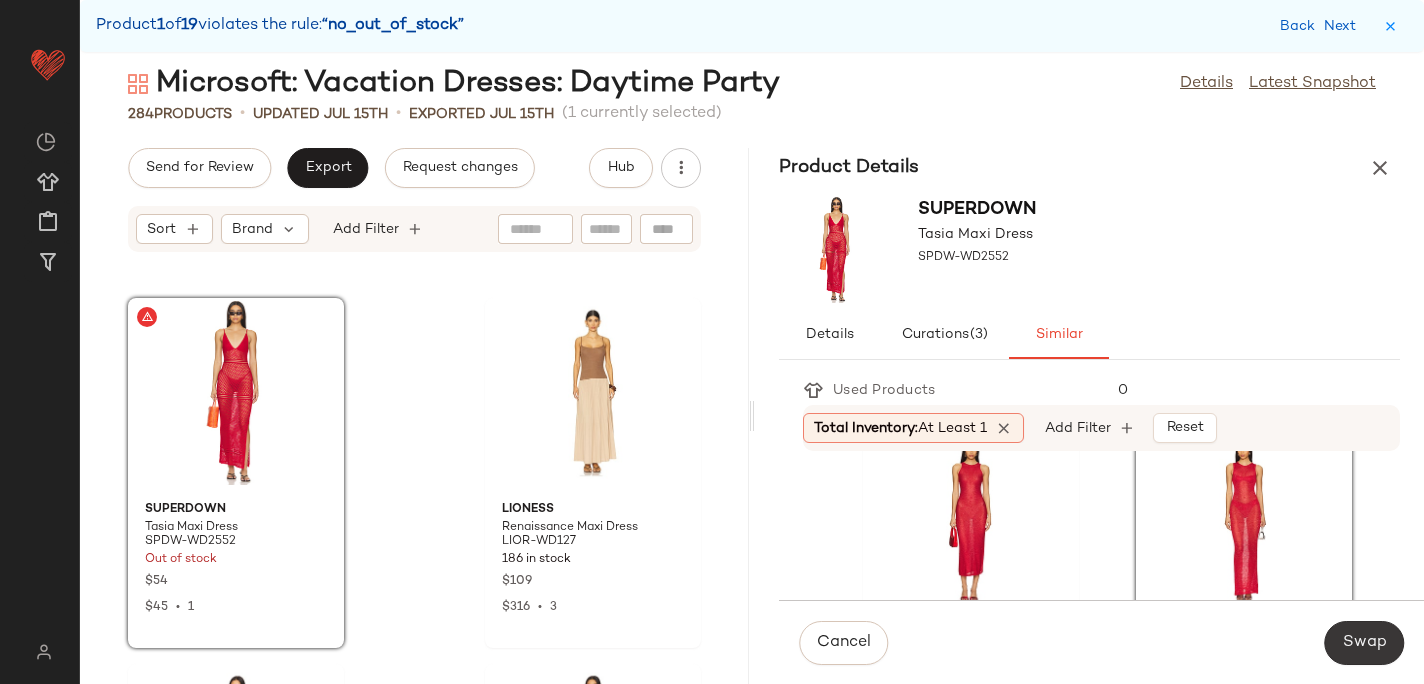 click on "Swap" 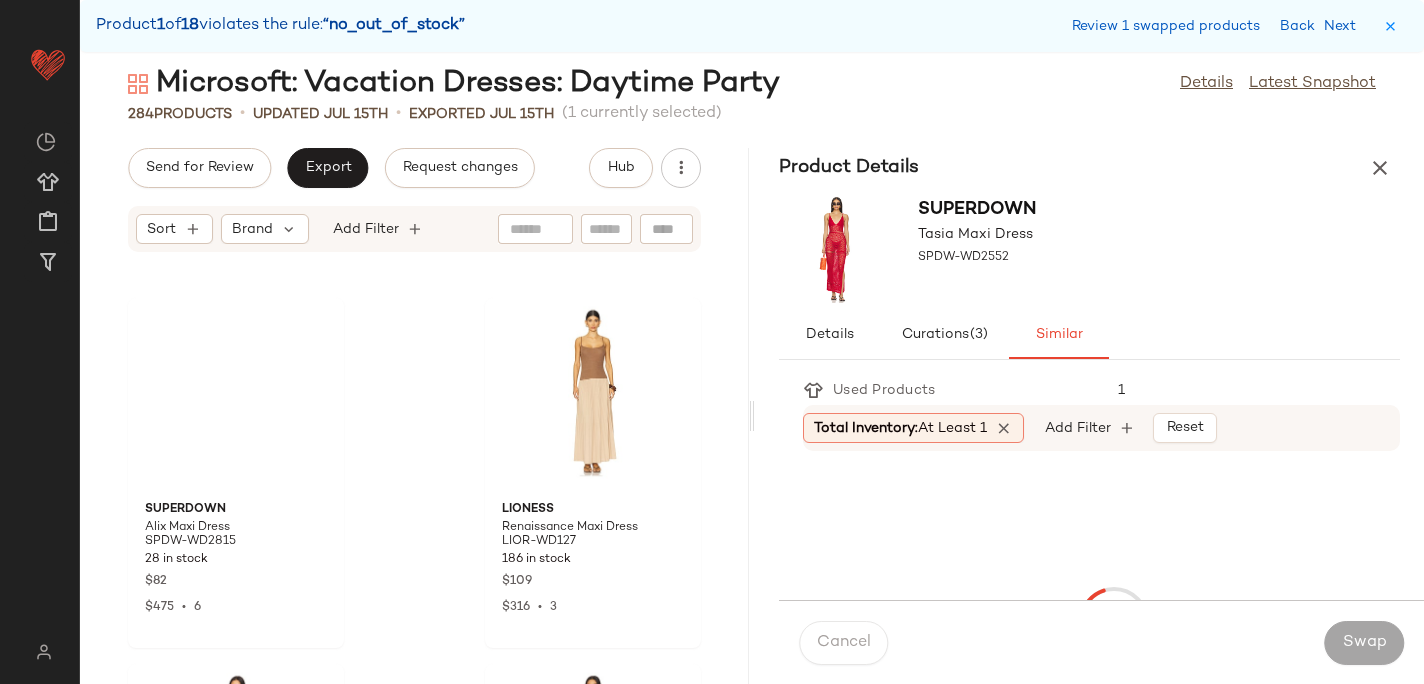 scroll, scrollTop: 5490, scrollLeft: 0, axis: vertical 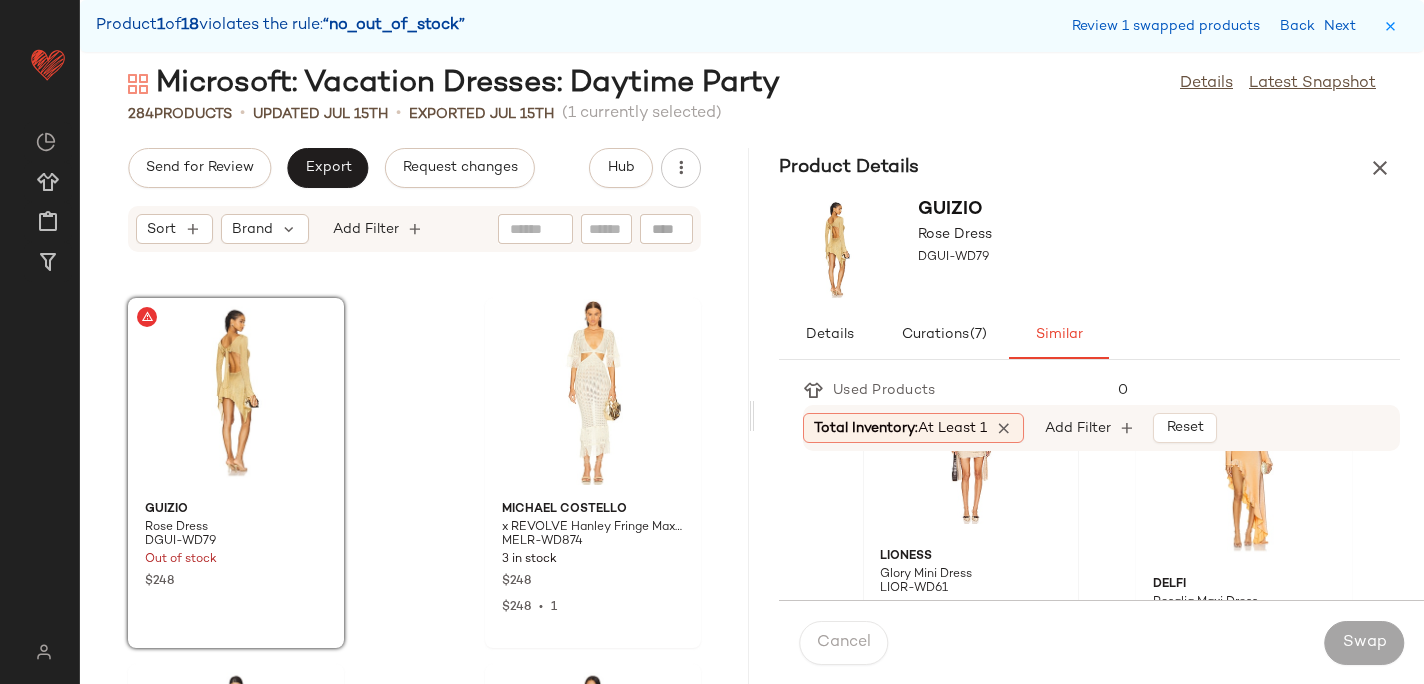 click 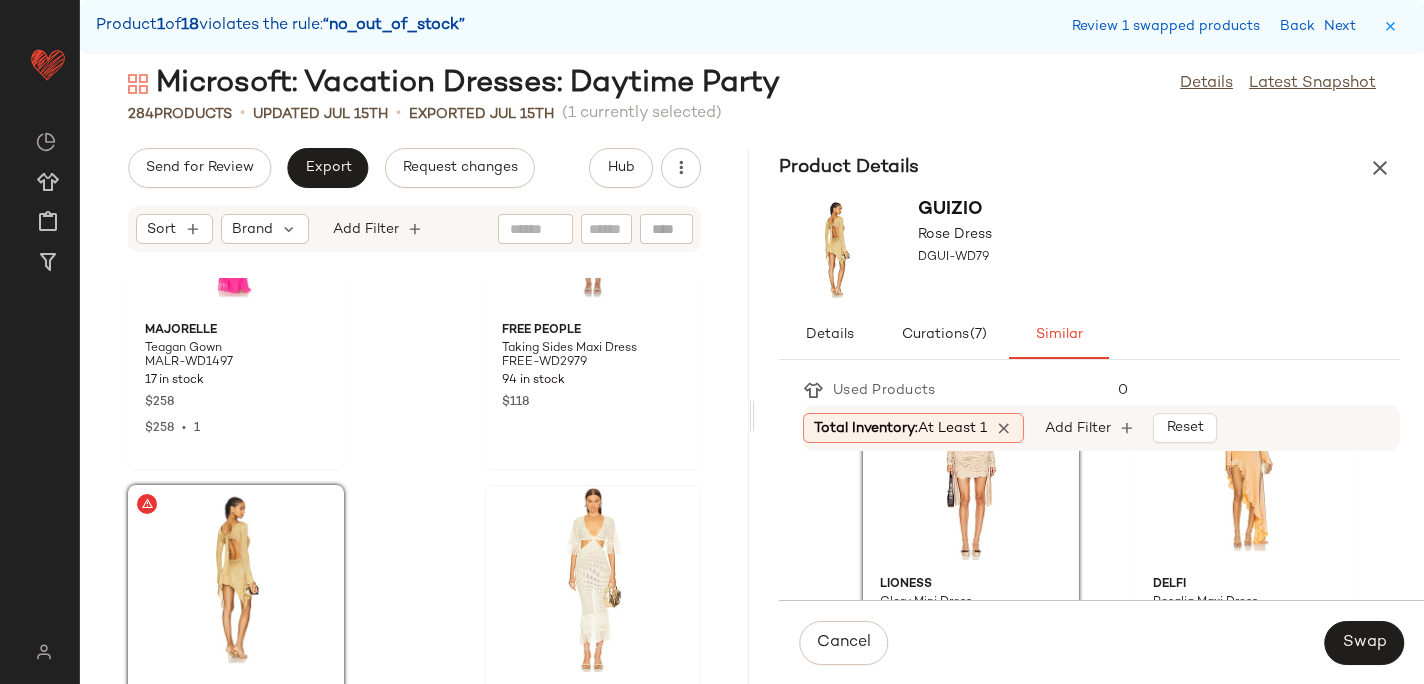 scroll, scrollTop: 5308, scrollLeft: 0, axis: vertical 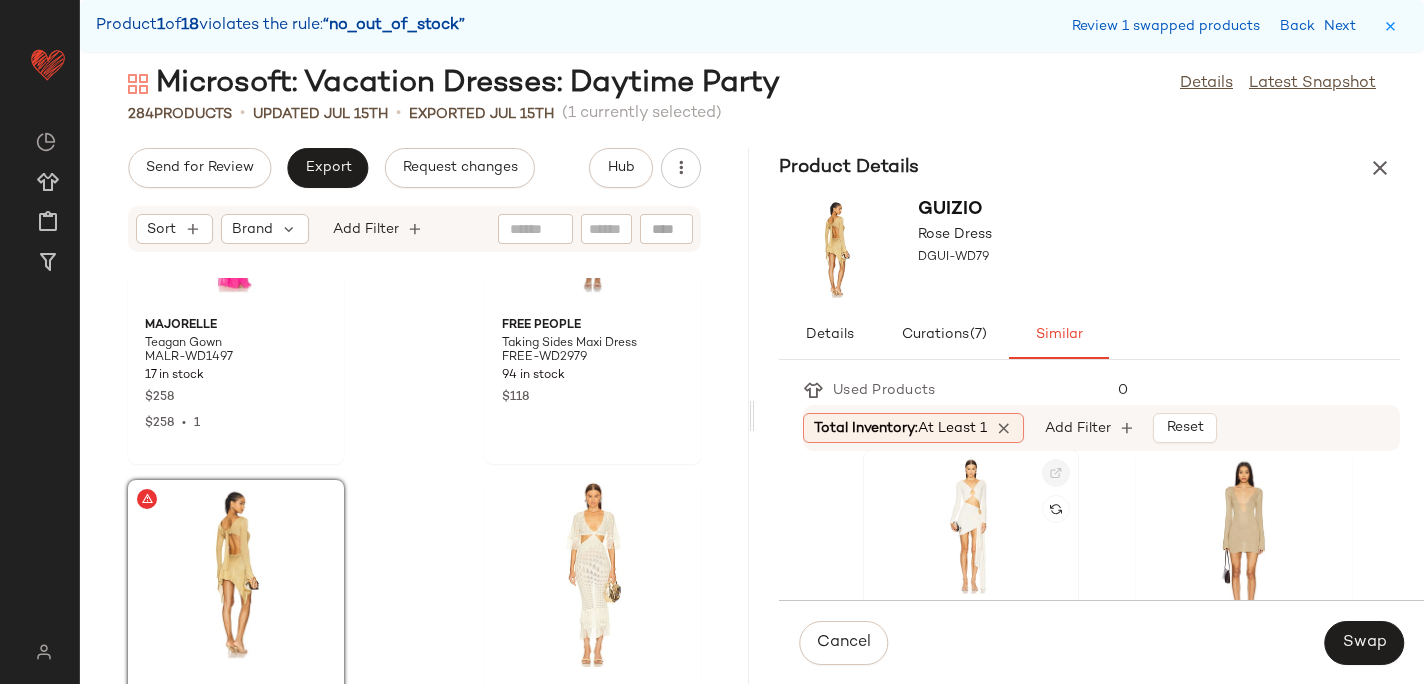 click at bounding box center [1056, 473] 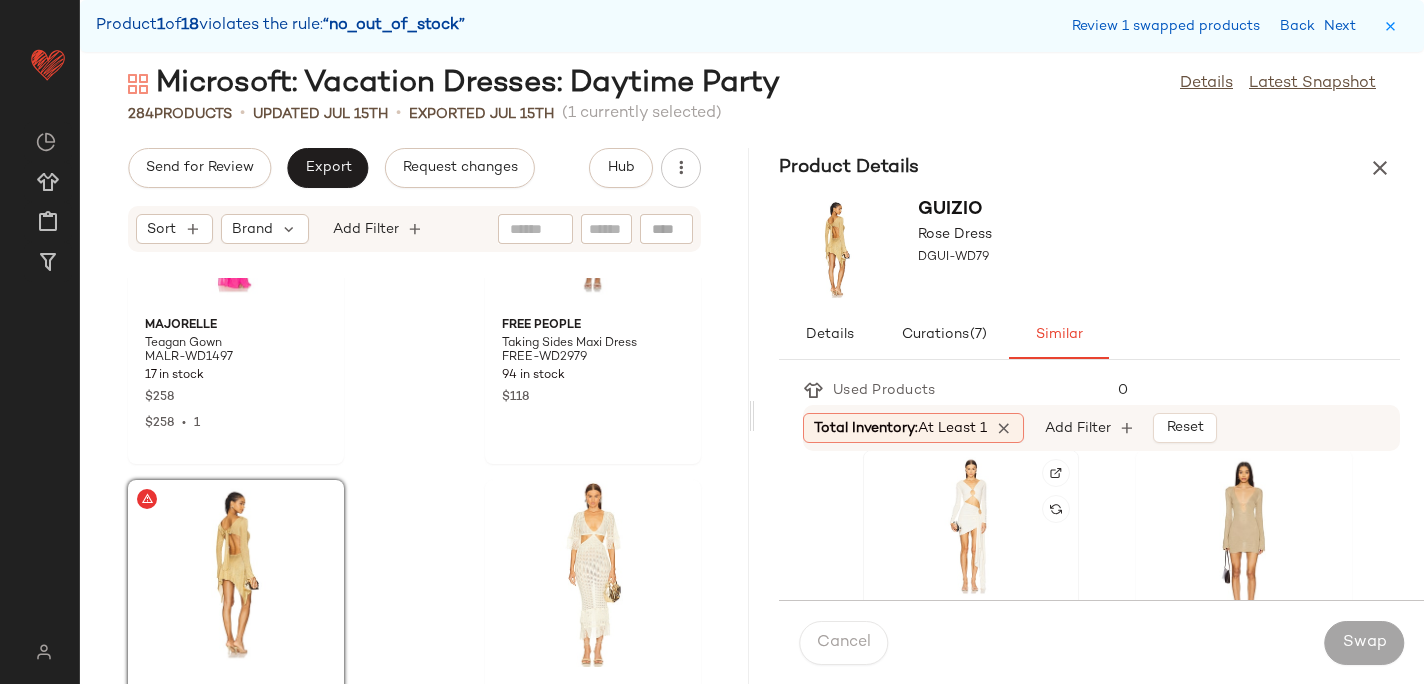 click 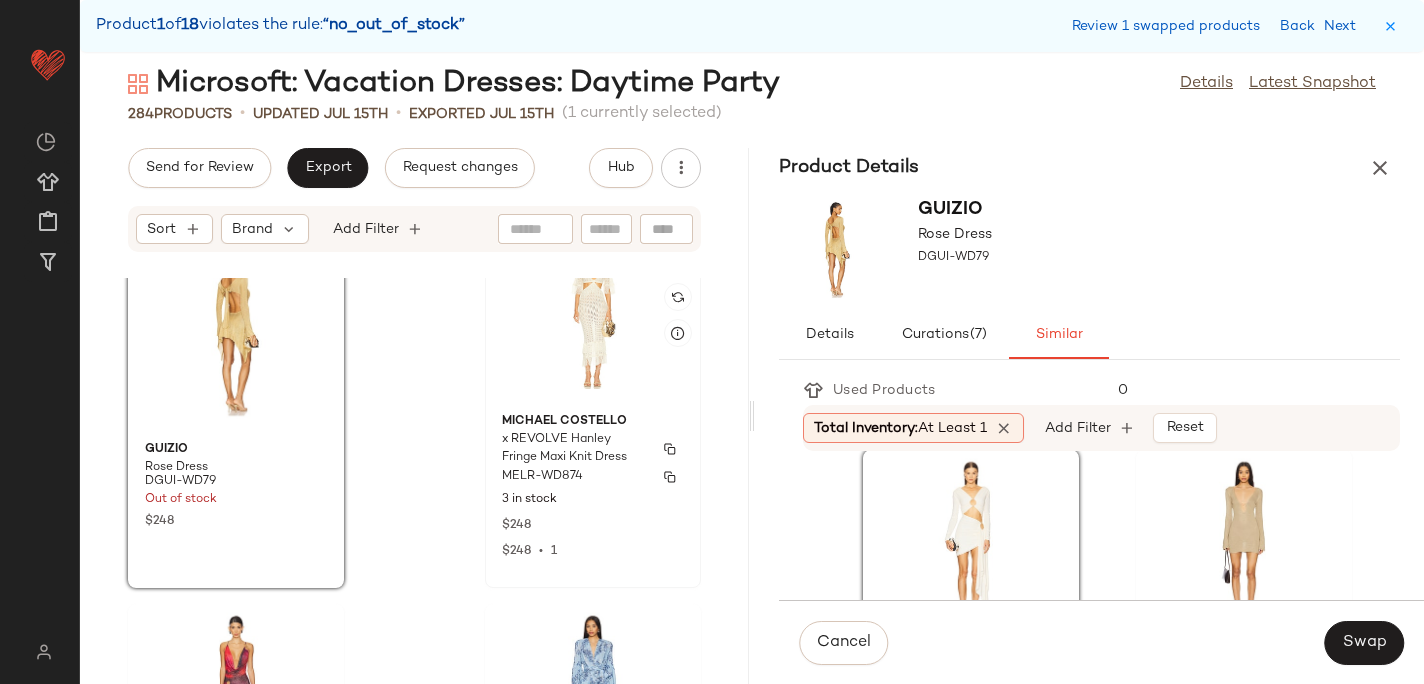 scroll, scrollTop: 5564, scrollLeft: 0, axis: vertical 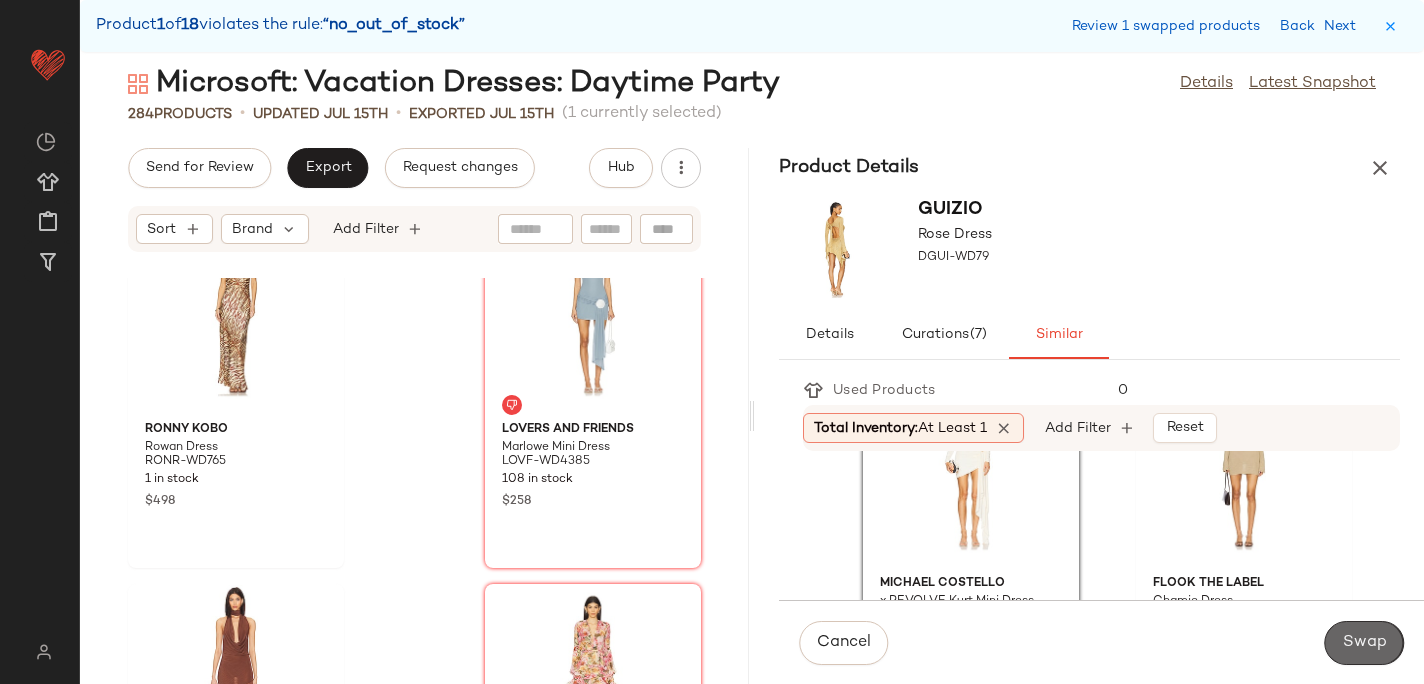 click on "Swap" 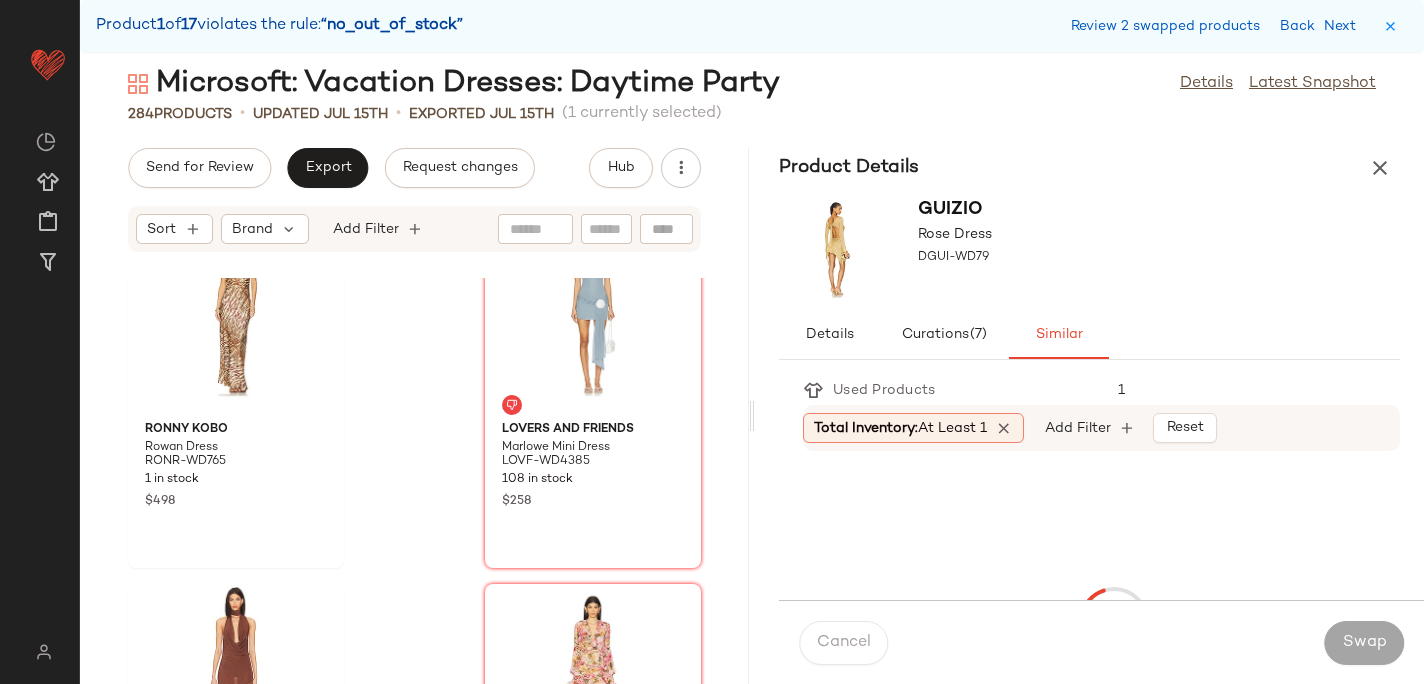 scroll, scrollTop: 8784, scrollLeft: 0, axis: vertical 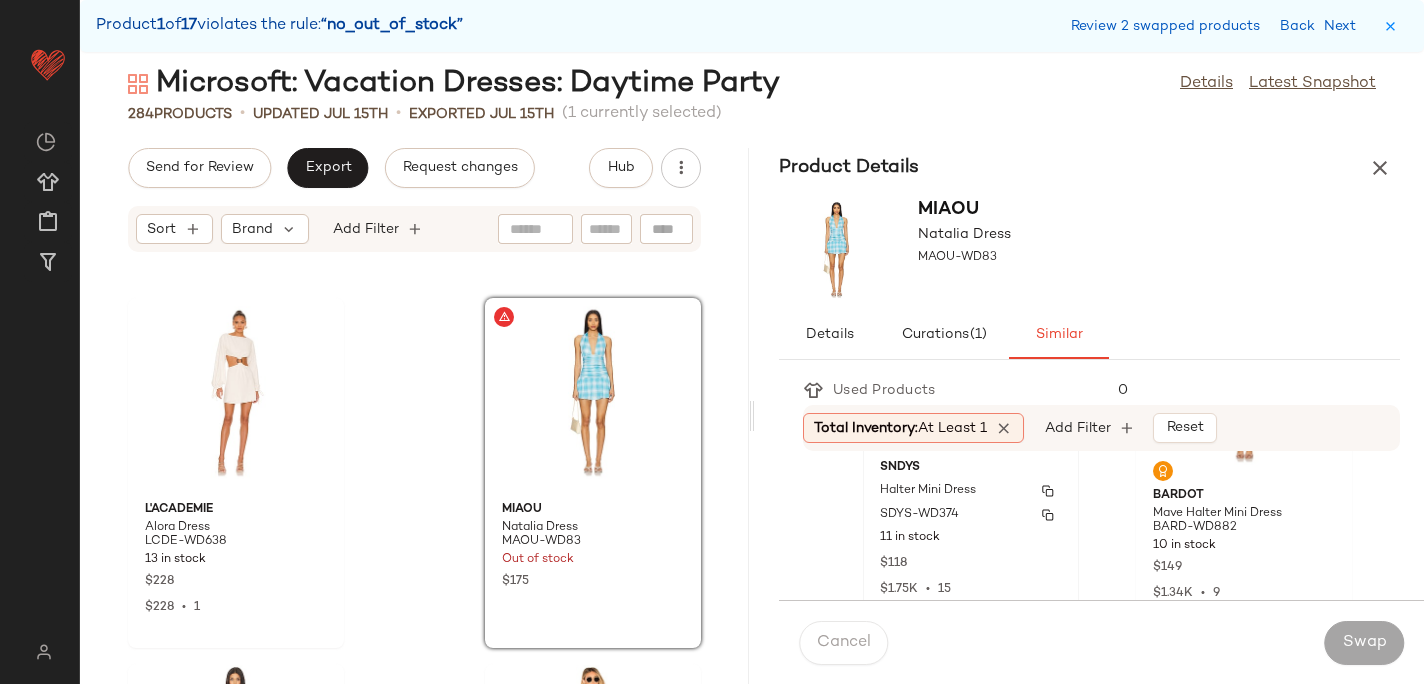 click on "SDYS-WD374" at bounding box center (971, 515) 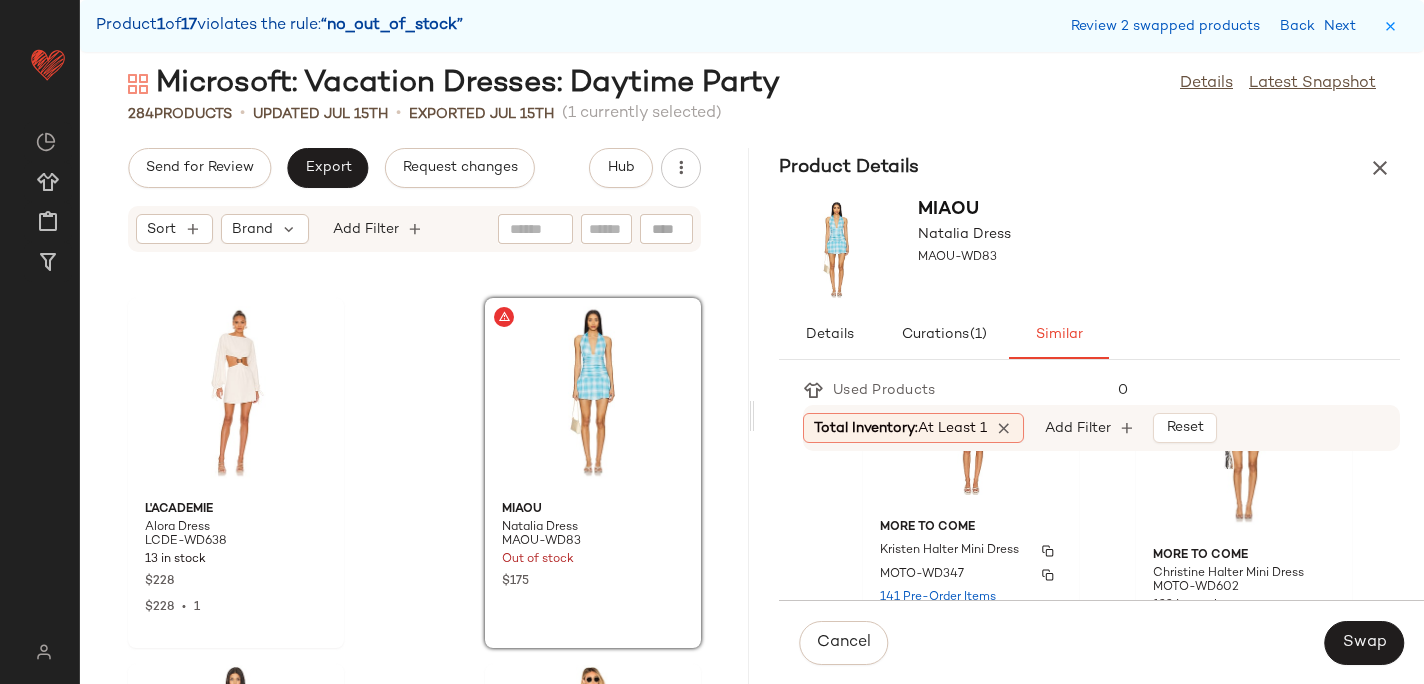 scroll, scrollTop: 1605, scrollLeft: 0, axis: vertical 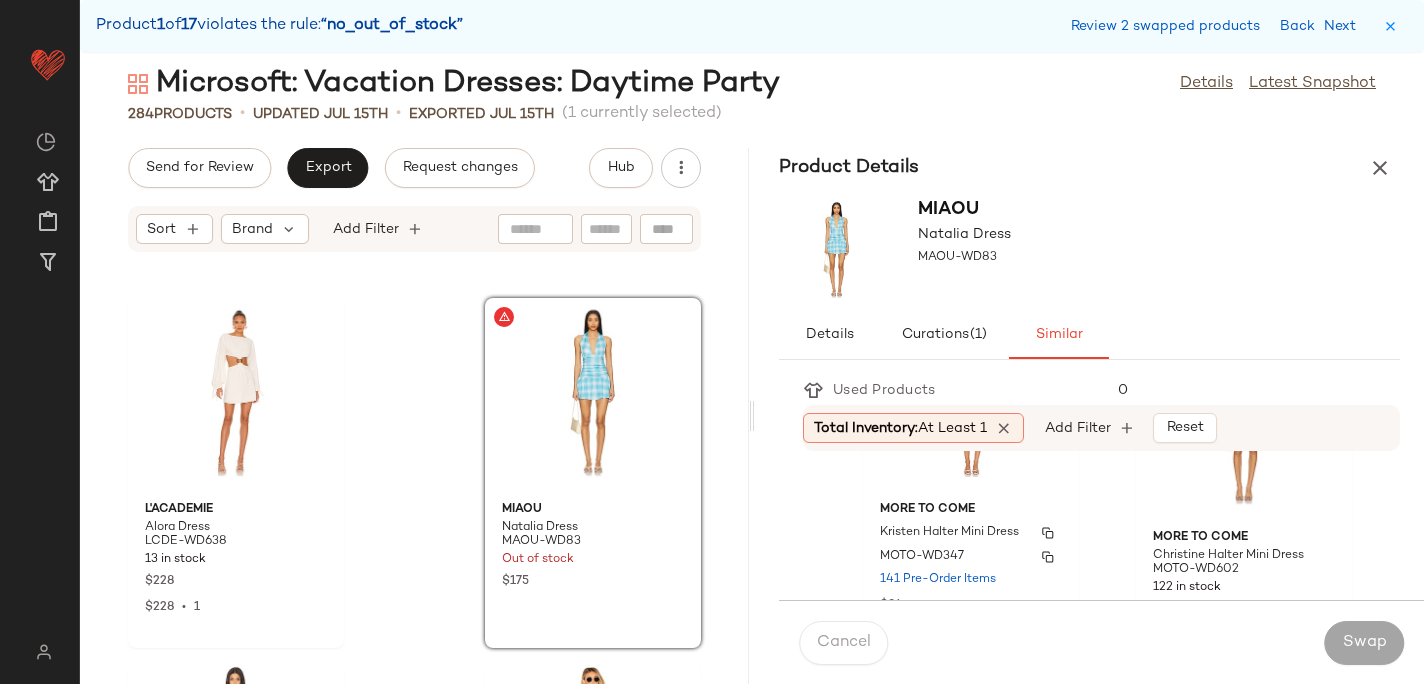 click on "Kristen Halter Mini Dress" at bounding box center [971, 533] 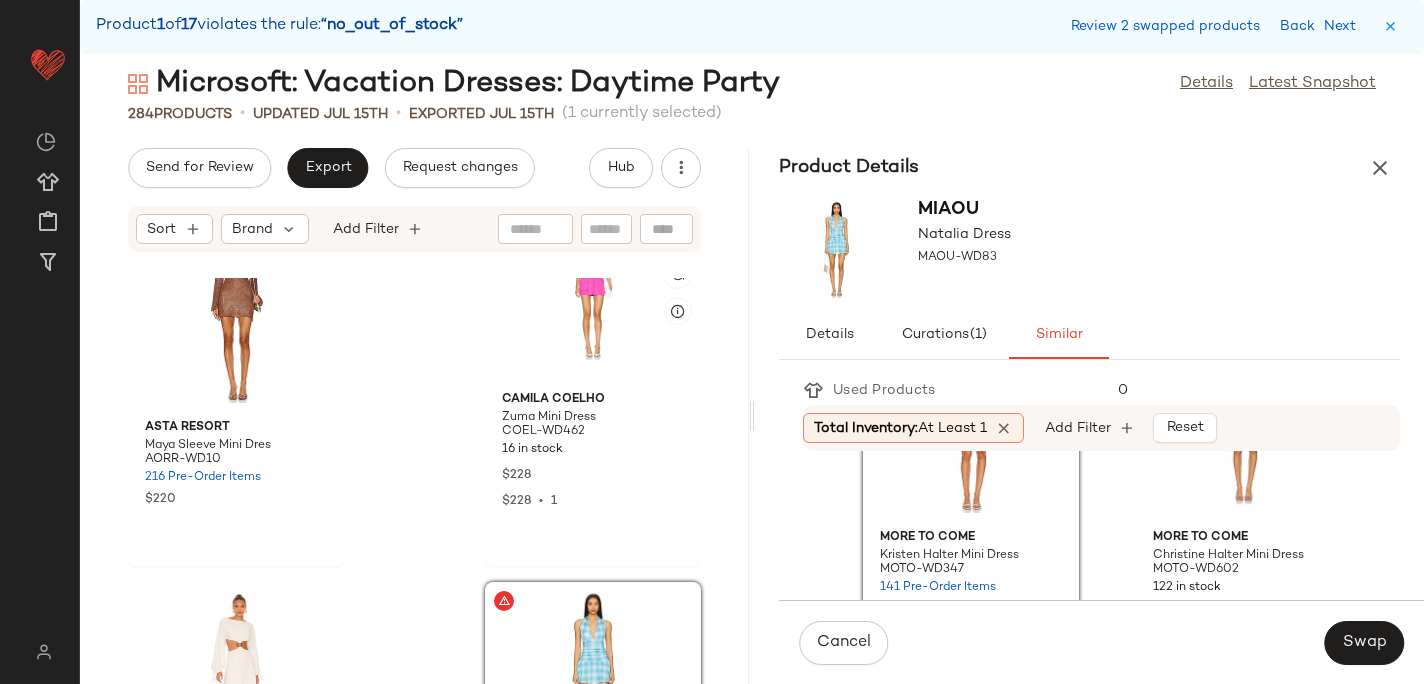 scroll, scrollTop: 8510, scrollLeft: 0, axis: vertical 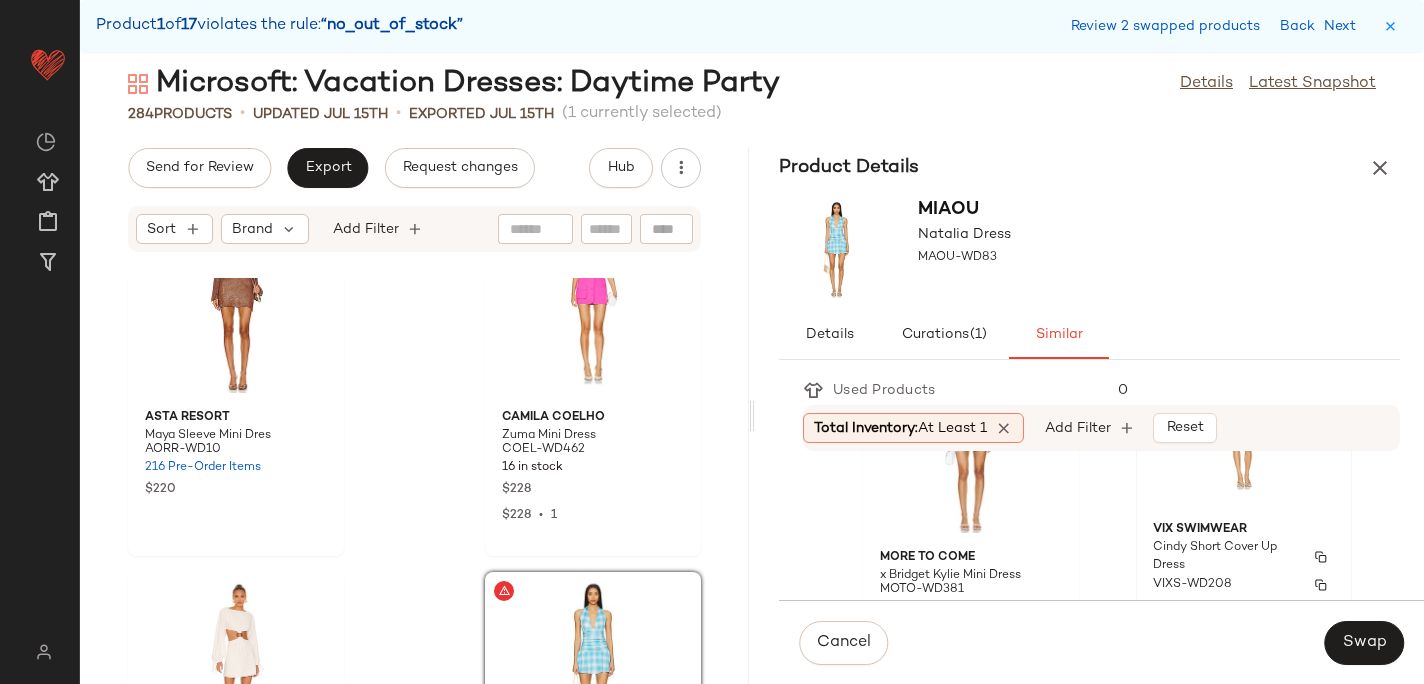 click on "Vix Swimwear Cindy Short Cover Up Dress VIXS-WD208 35 in stock $188 $188  •  1" 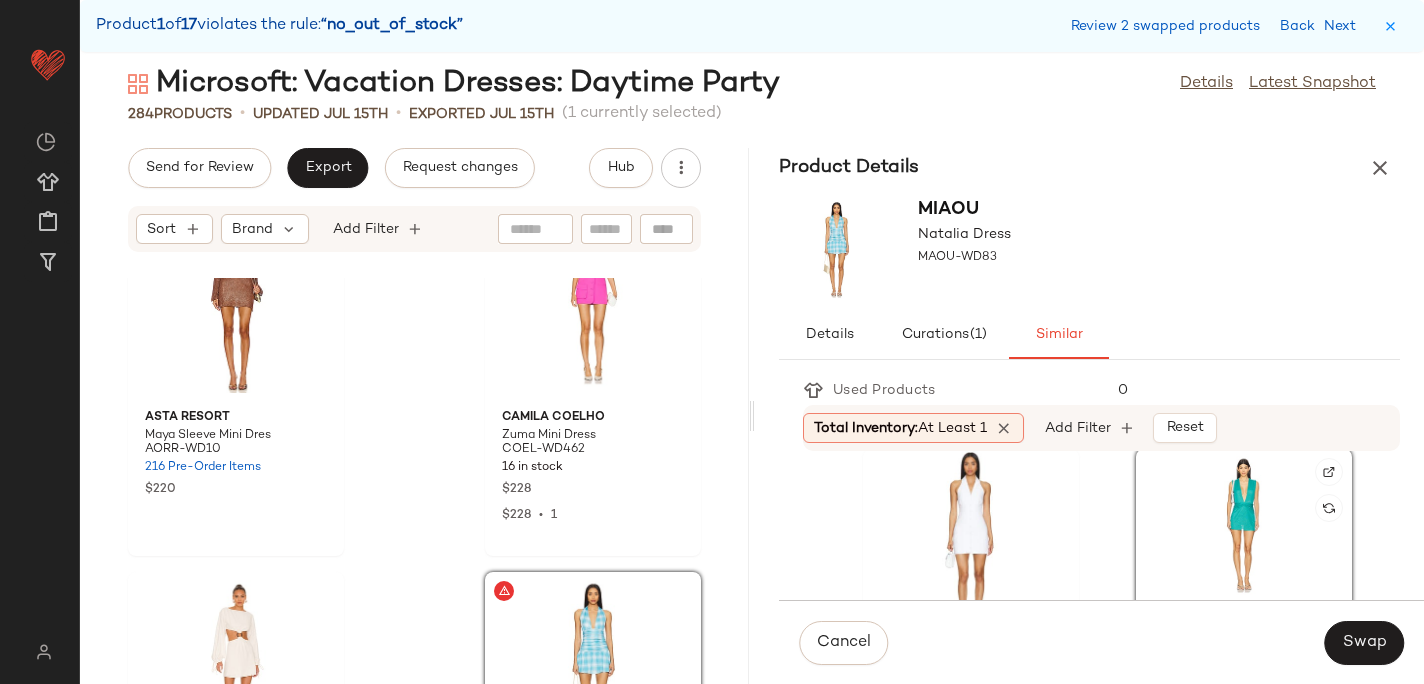 scroll, scrollTop: 2944, scrollLeft: 0, axis: vertical 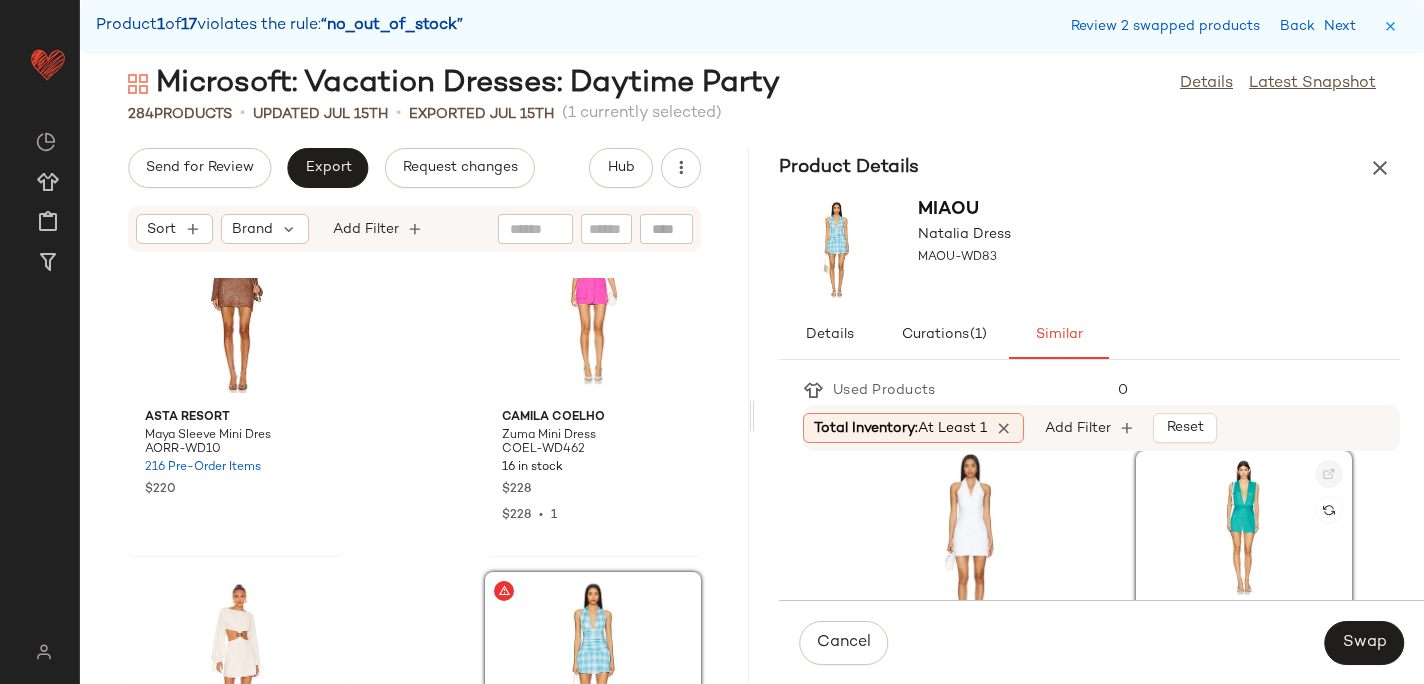 click at bounding box center (1329, 474) 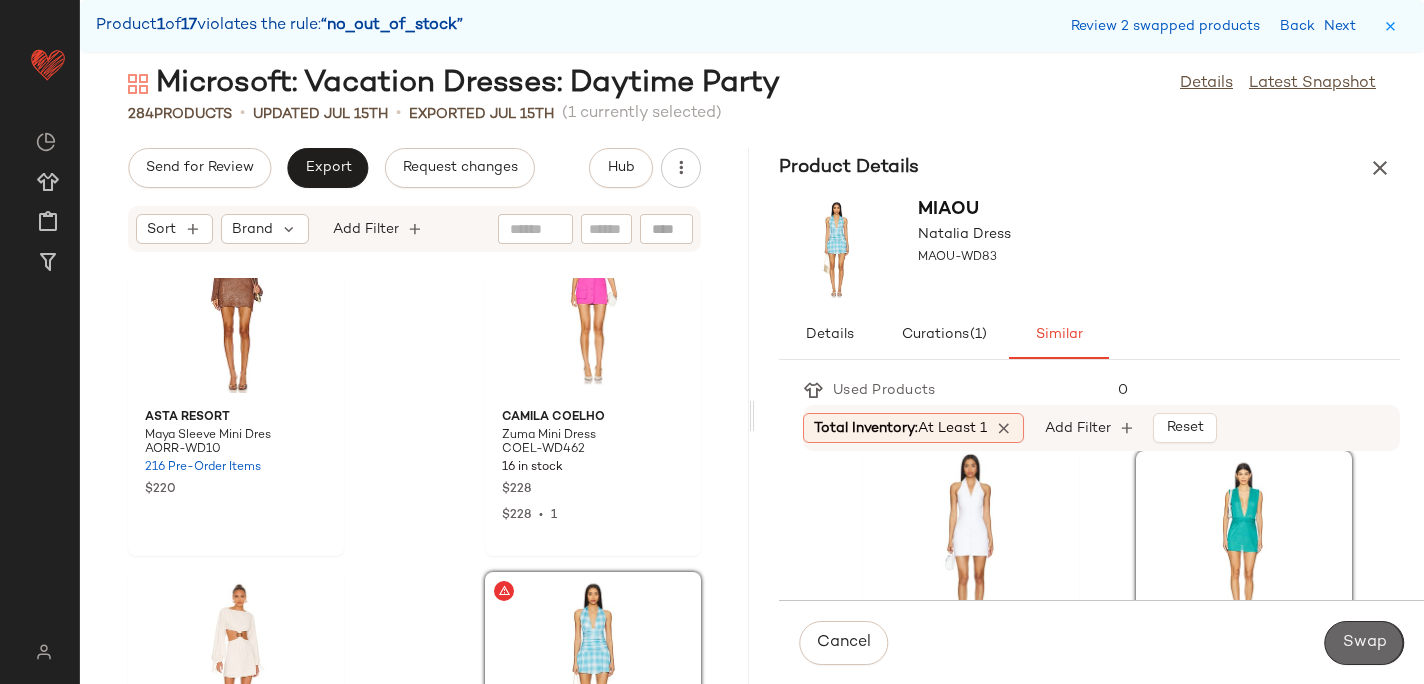 click on "Swap" 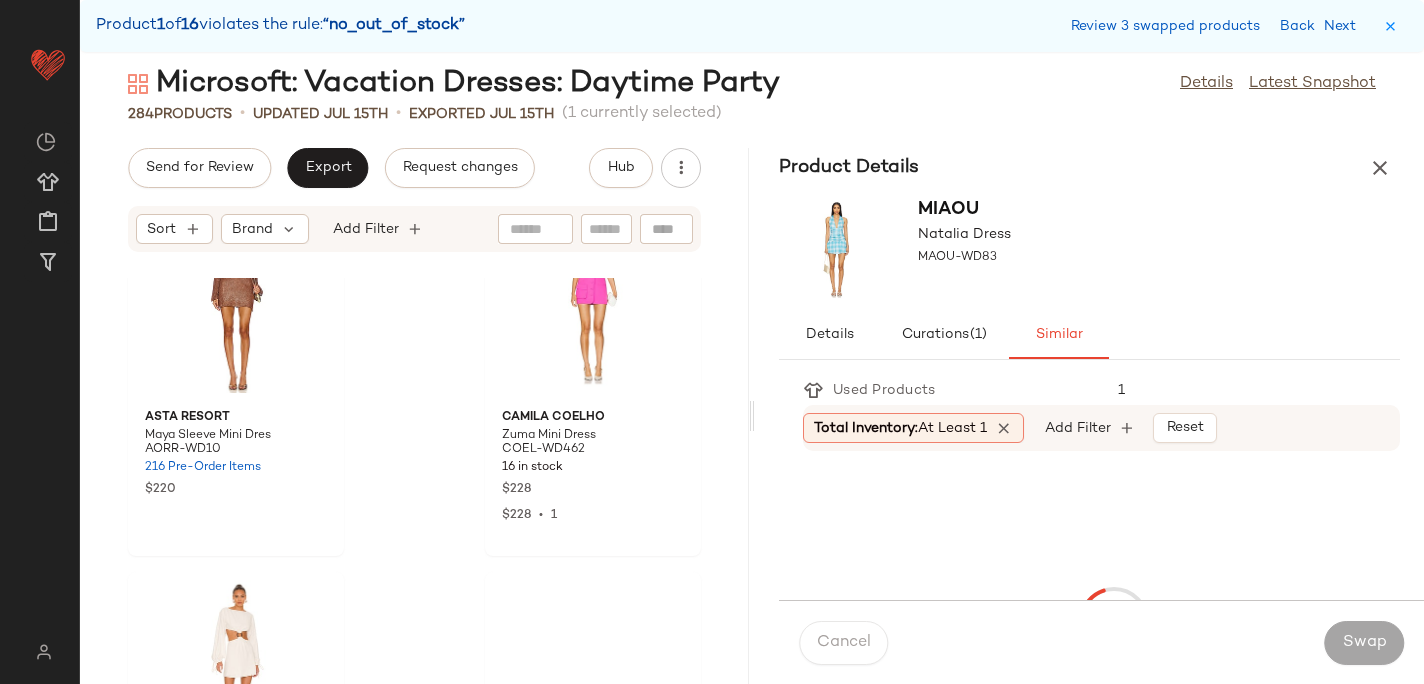 scroll, scrollTop: 14640, scrollLeft: 0, axis: vertical 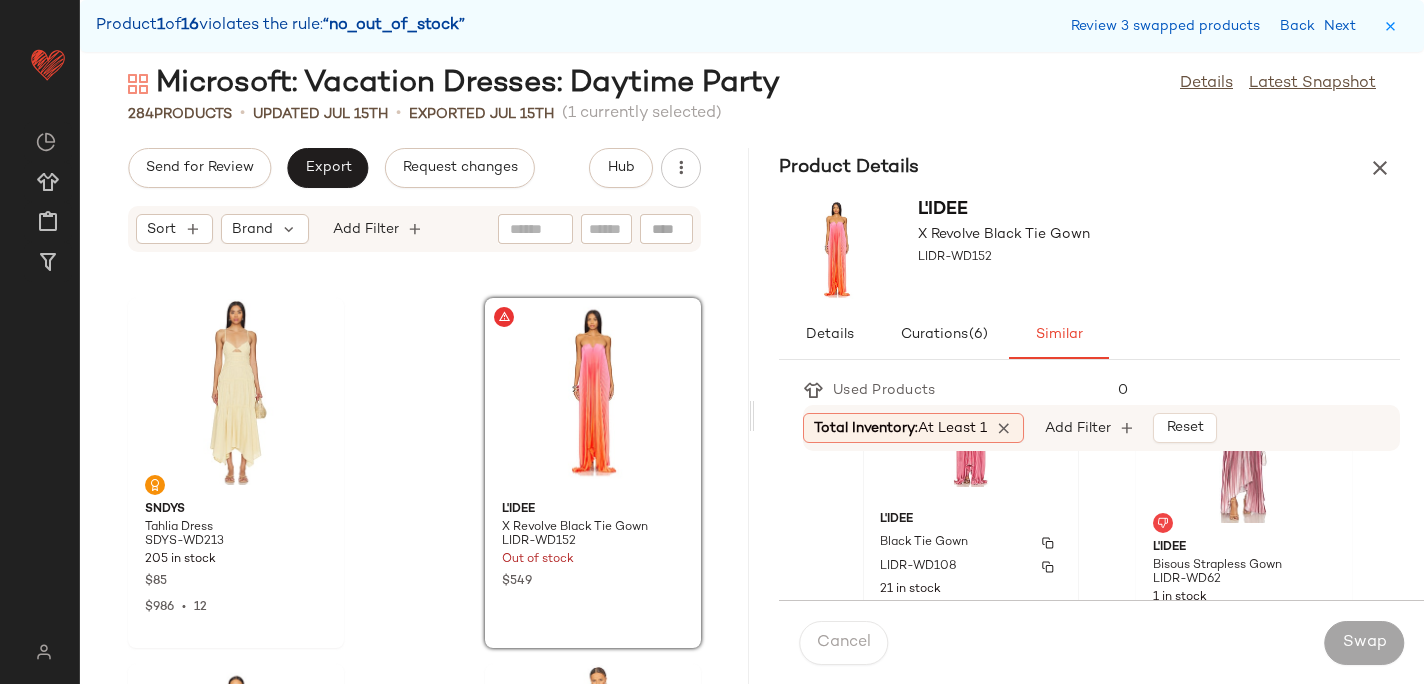 click on "L'IDEE" at bounding box center [971, 520] 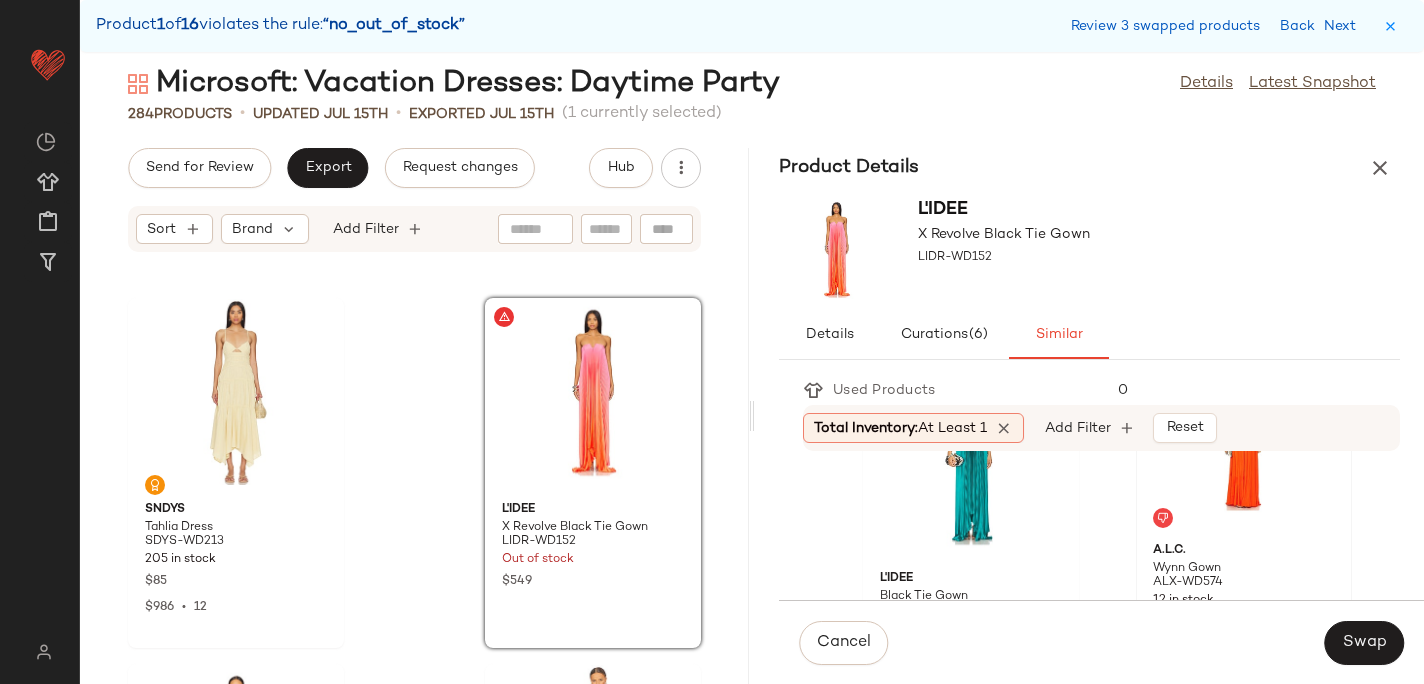 scroll, scrollTop: 470, scrollLeft: 0, axis: vertical 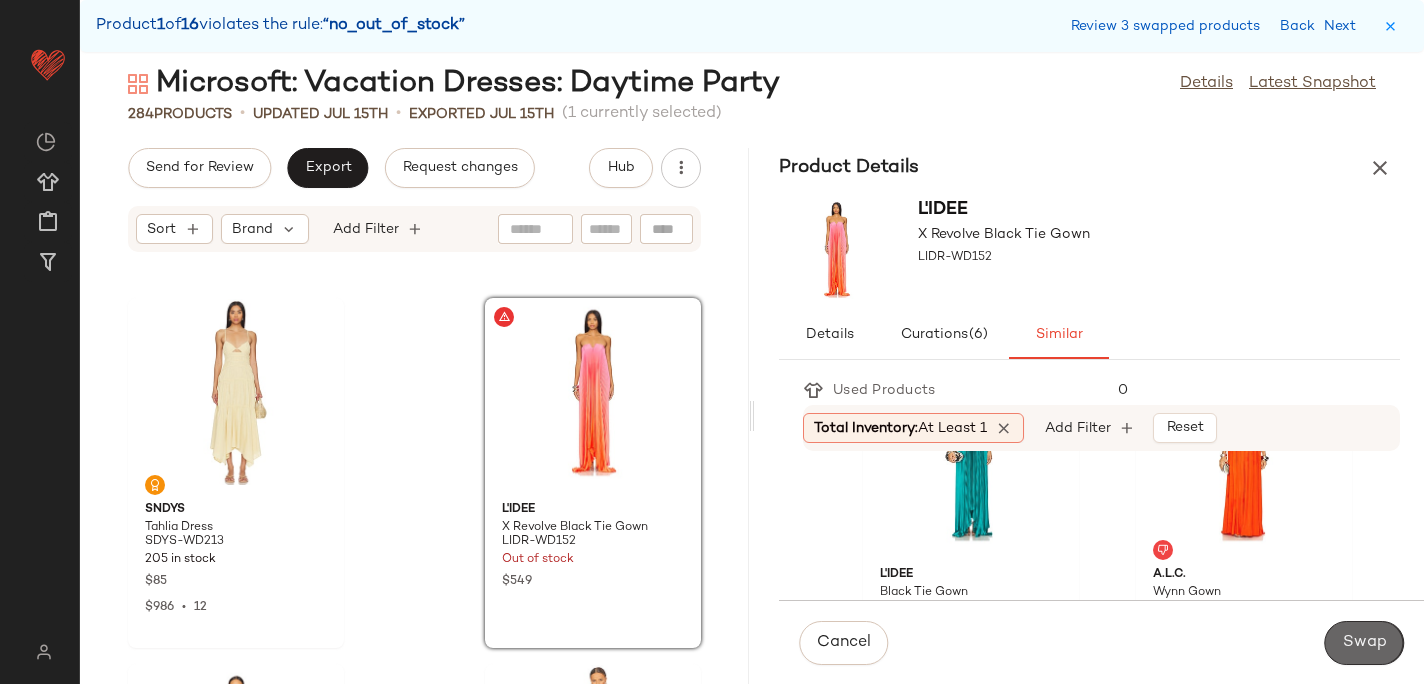 click on "Swap" at bounding box center (1364, 643) 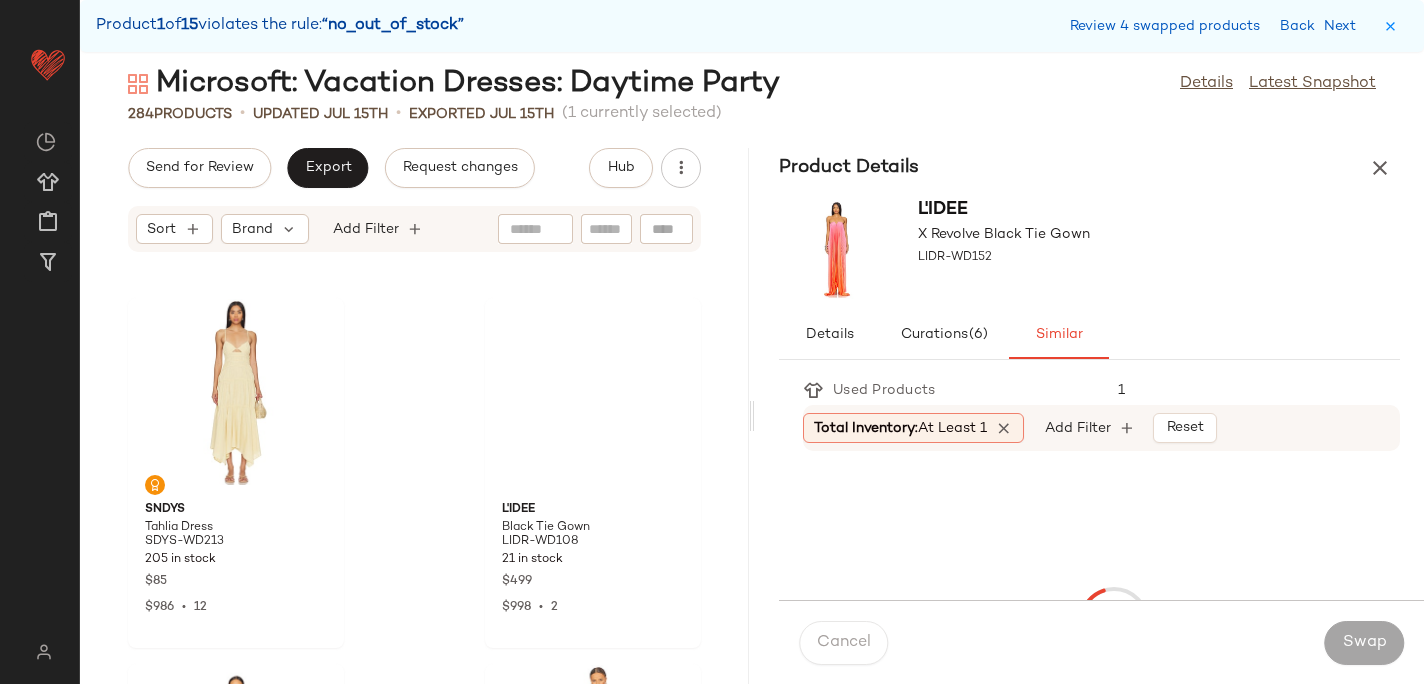 scroll, scrollTop: 15372, scrollLeft: 0, axis: vertical 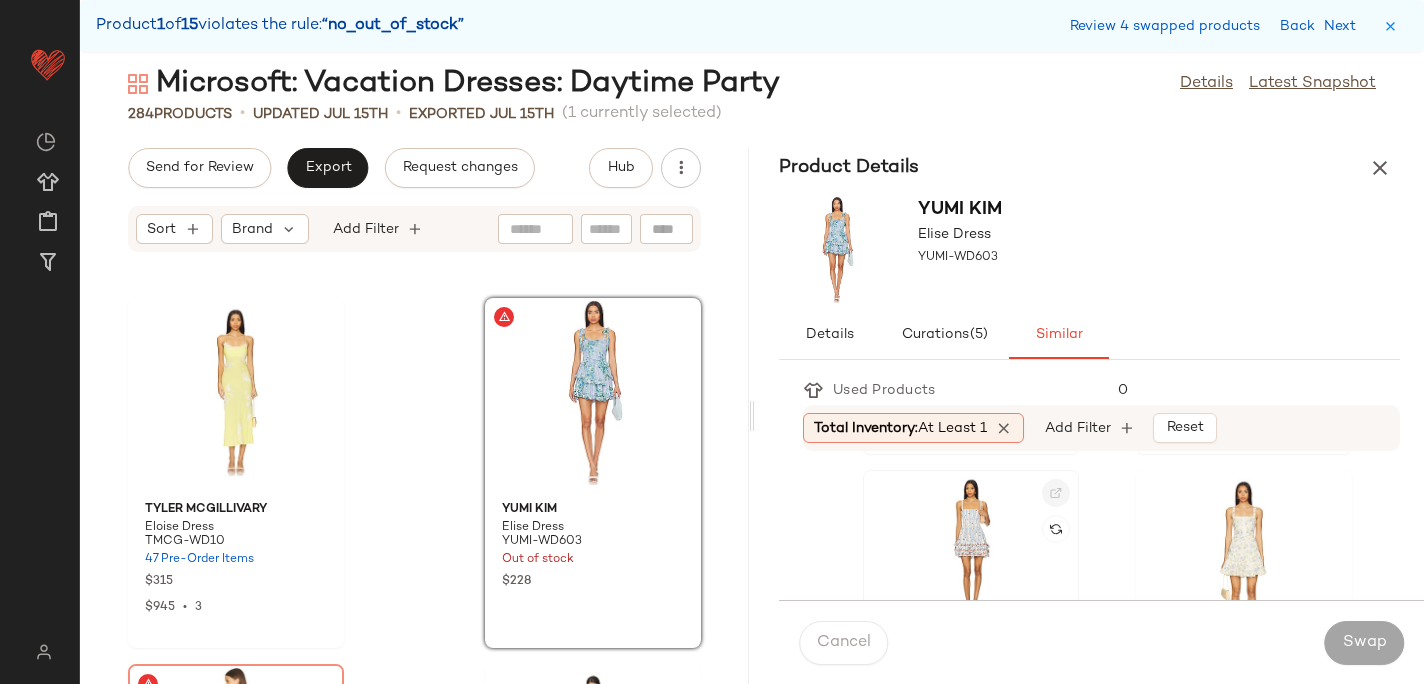 click at bounding box center [1056, 493] 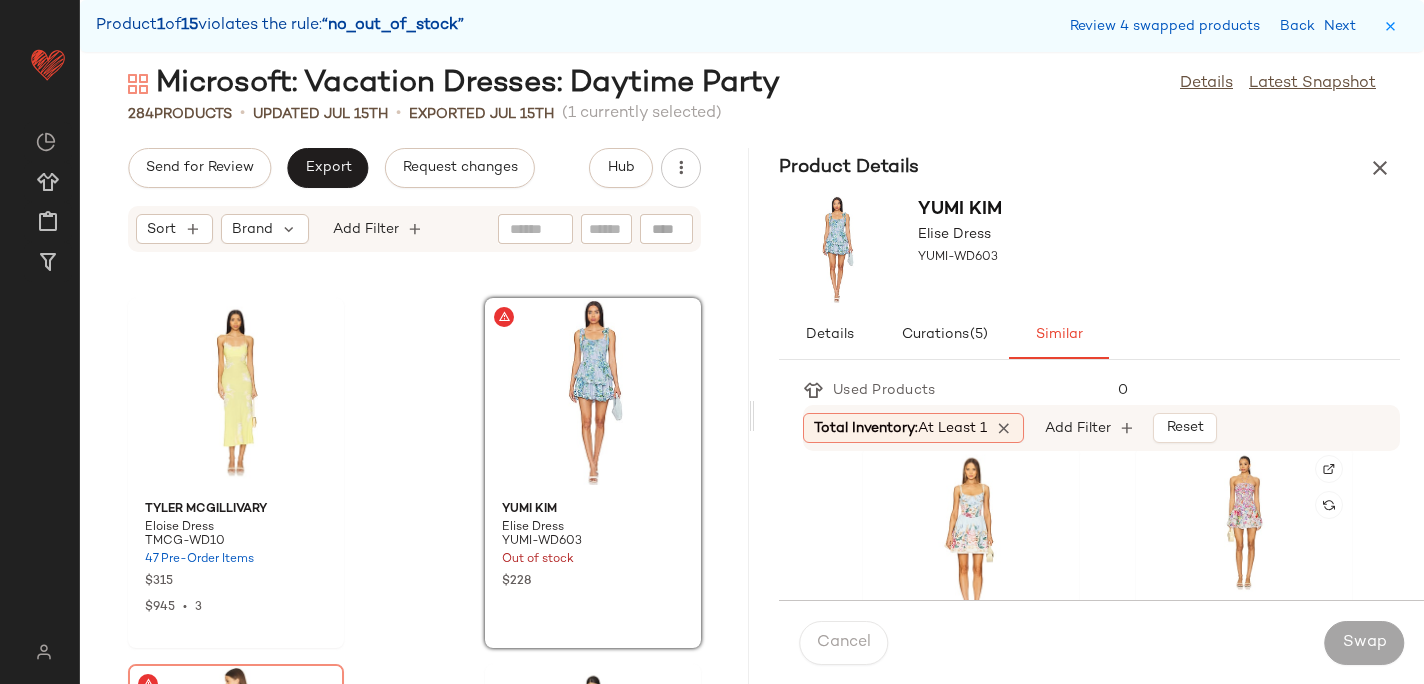 scroll, scrollTop: 1118, scrollLeft: 0, axis: vertical 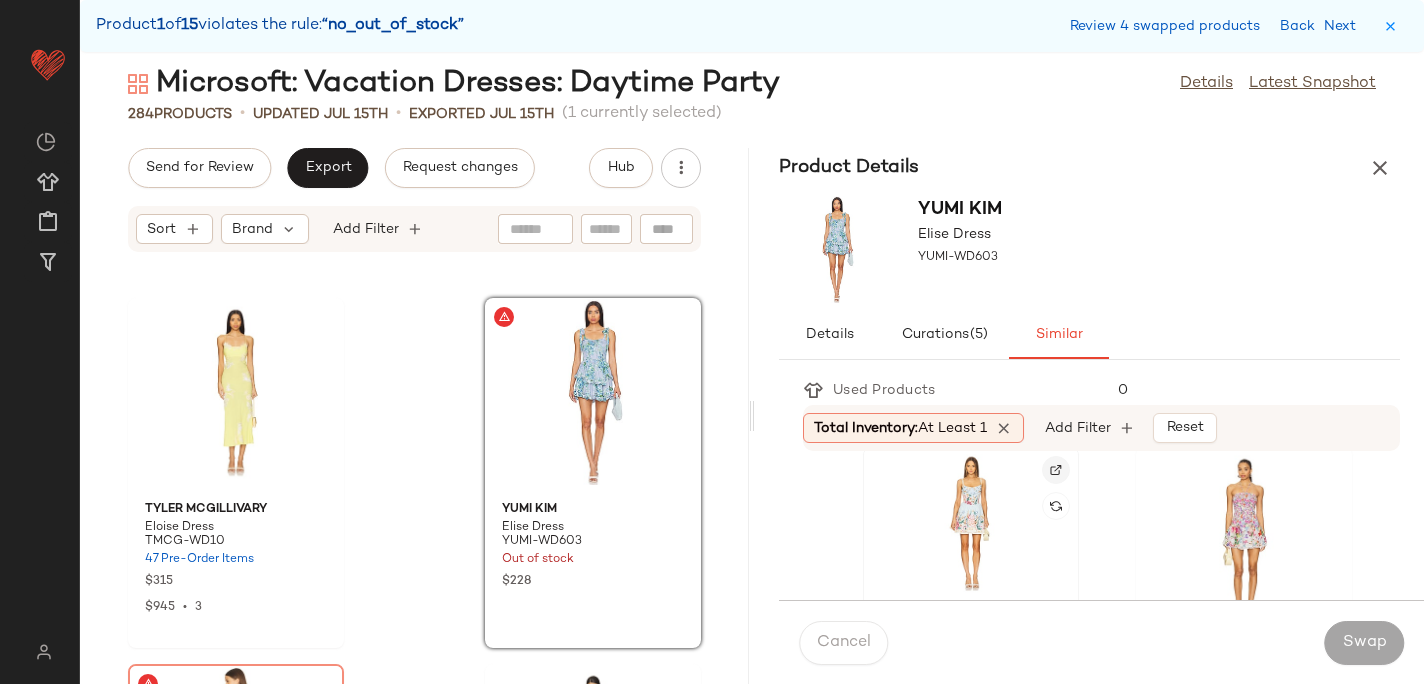 click 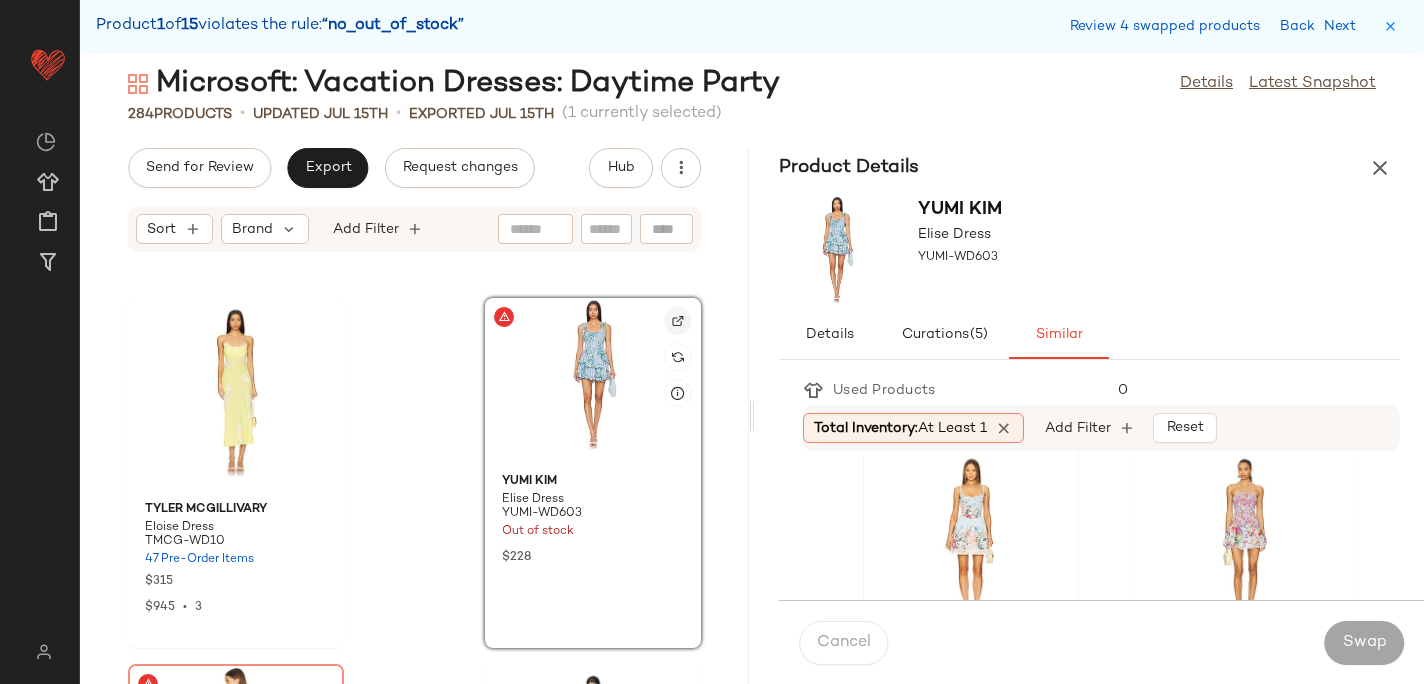 click 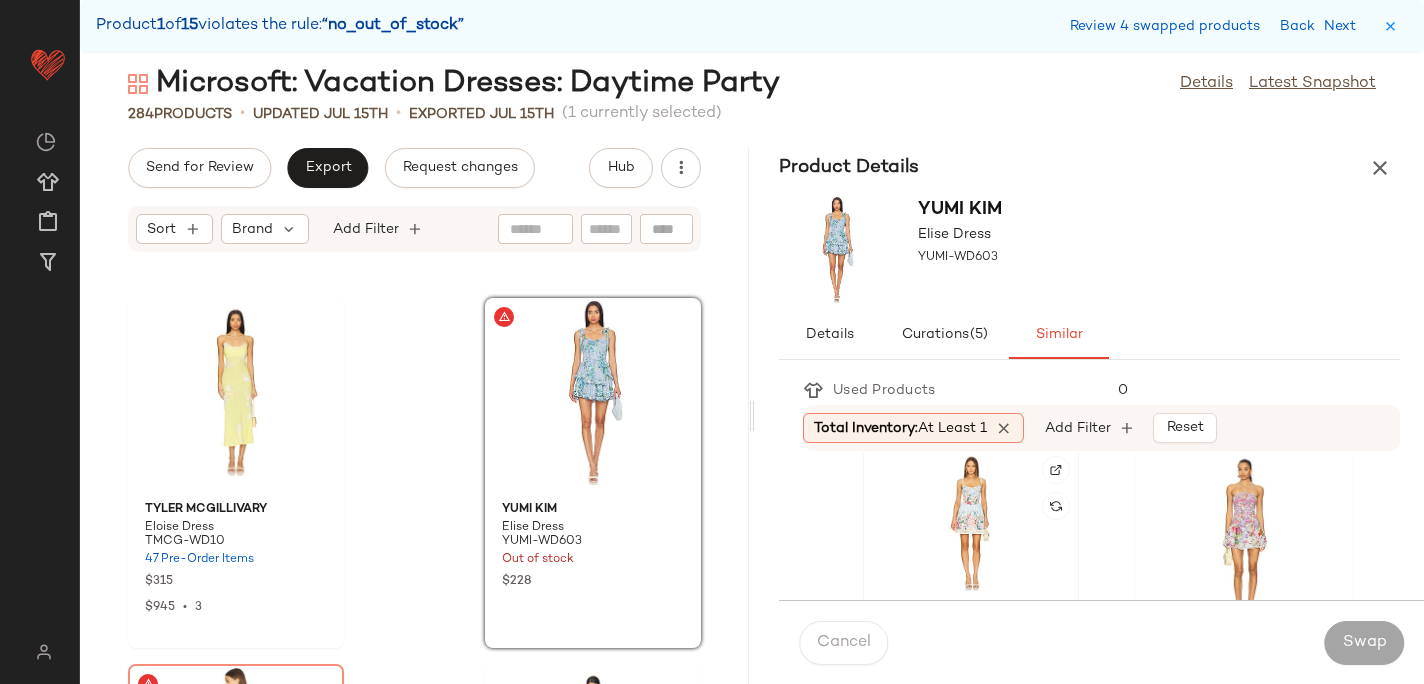 click 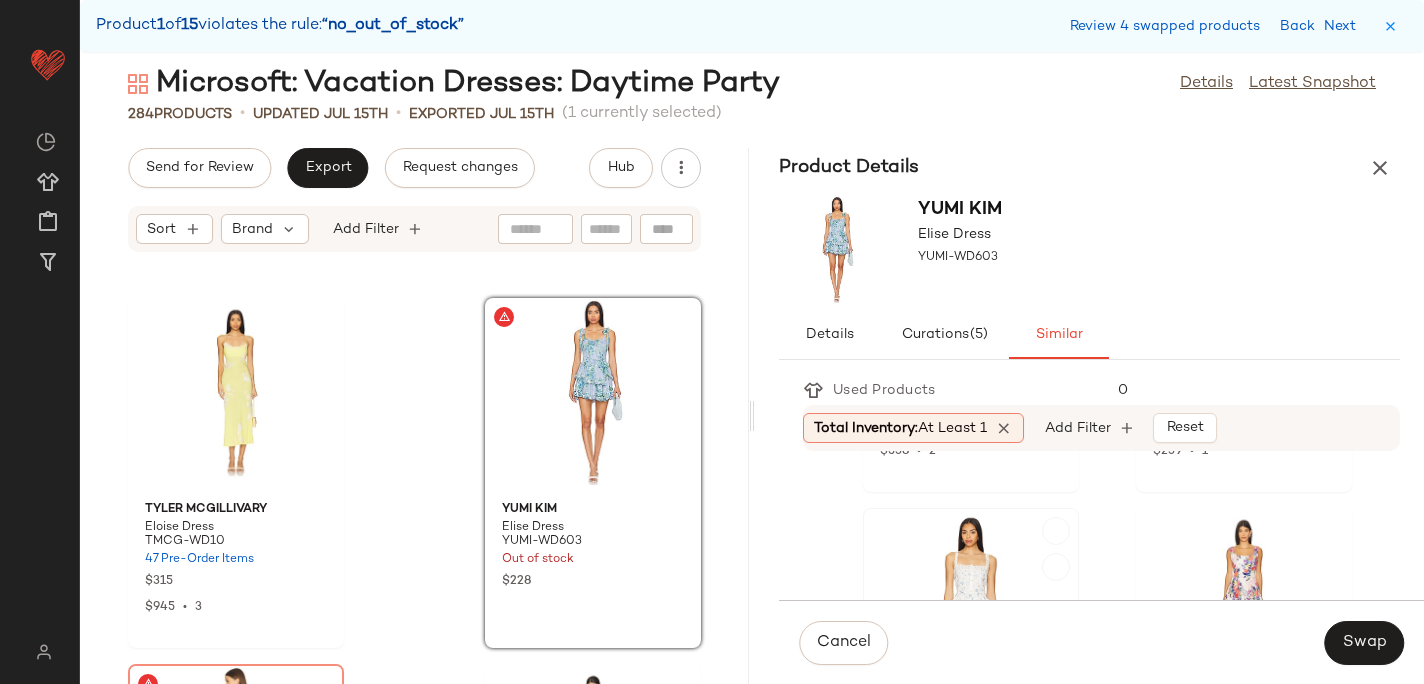scroll, scrollTop: 2368, scrollLeft: 0, axis: vertical 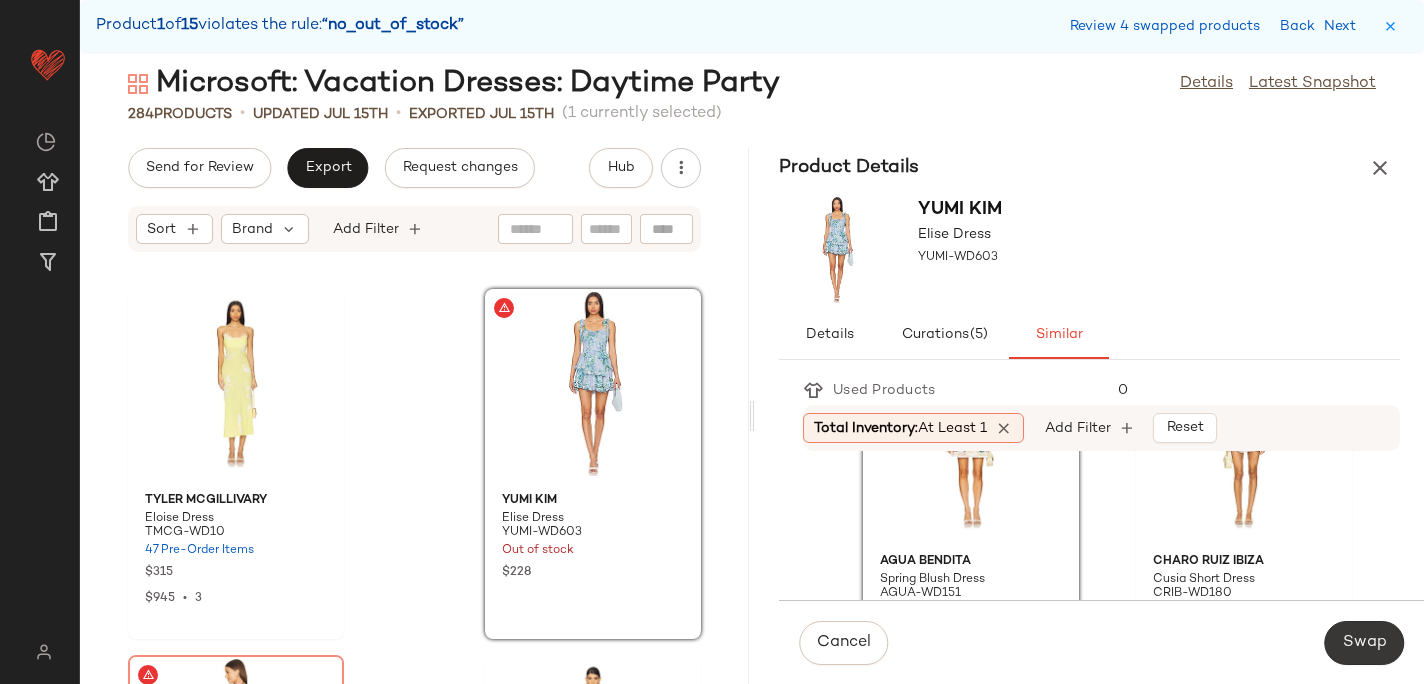 click on "Swap" 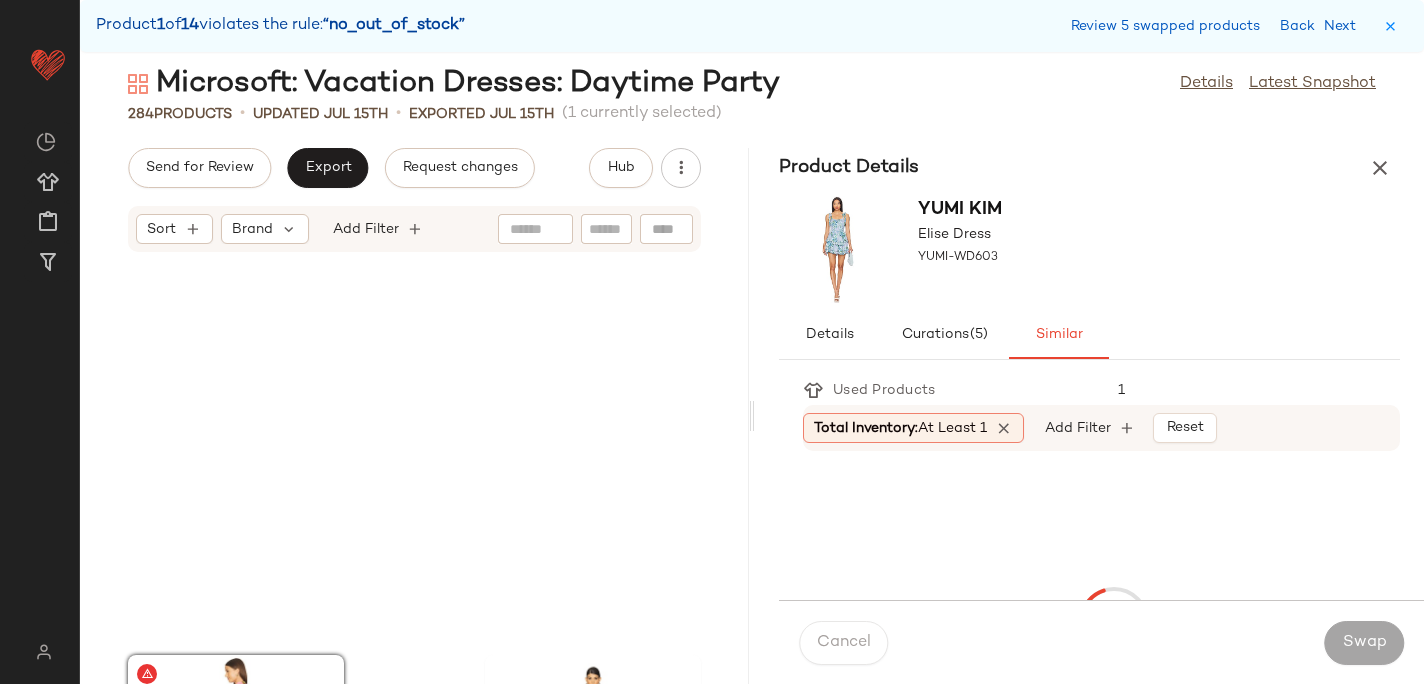 scroll, scrollTop: 15738, scrollLeft: 0, axis: vertical 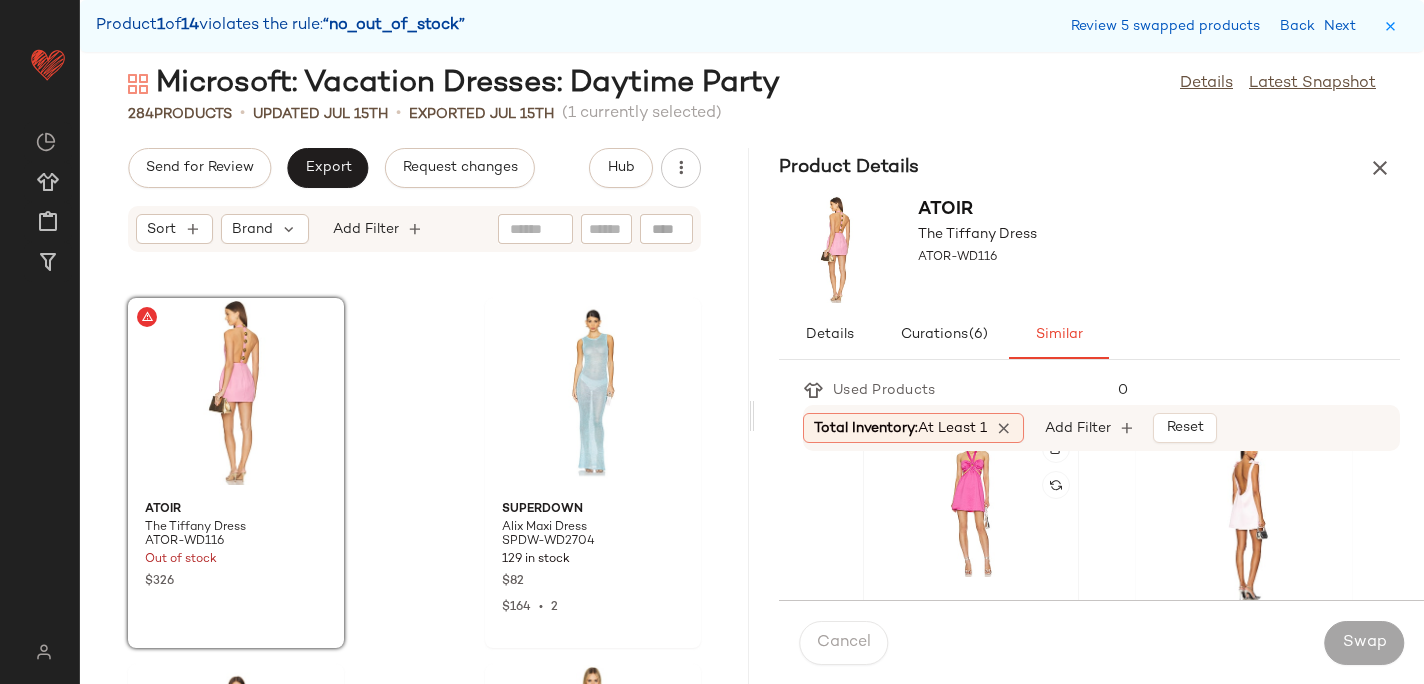click 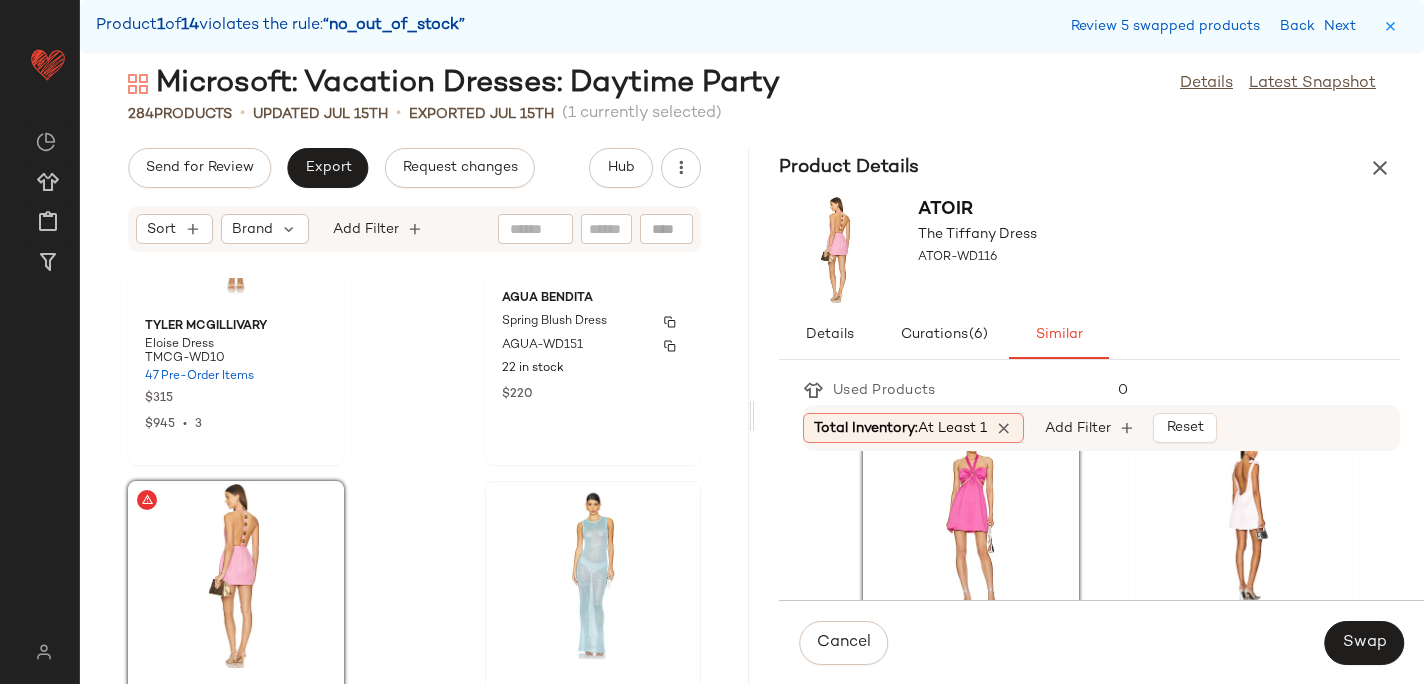 scroll, scrollTop: 15573, scrollLeft: 0, axis: vertical 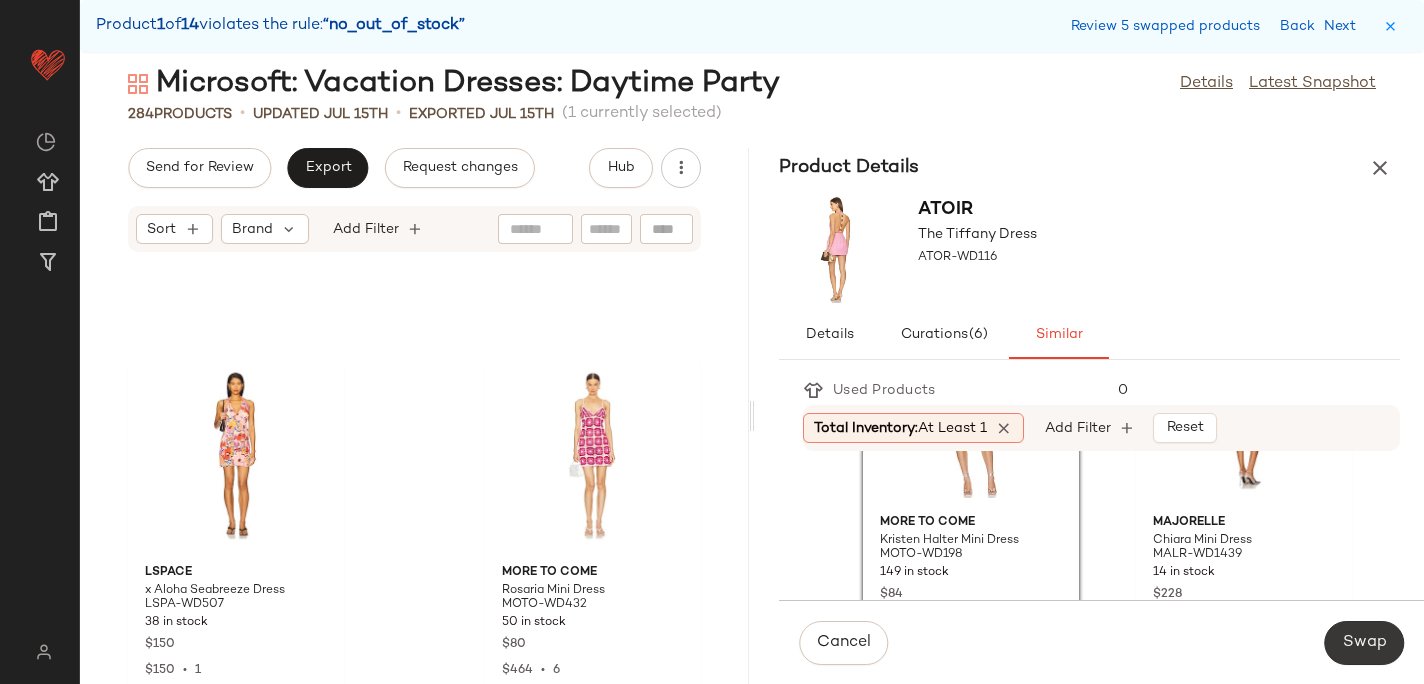 click on "Swap" at bounding box center (1364, 643) 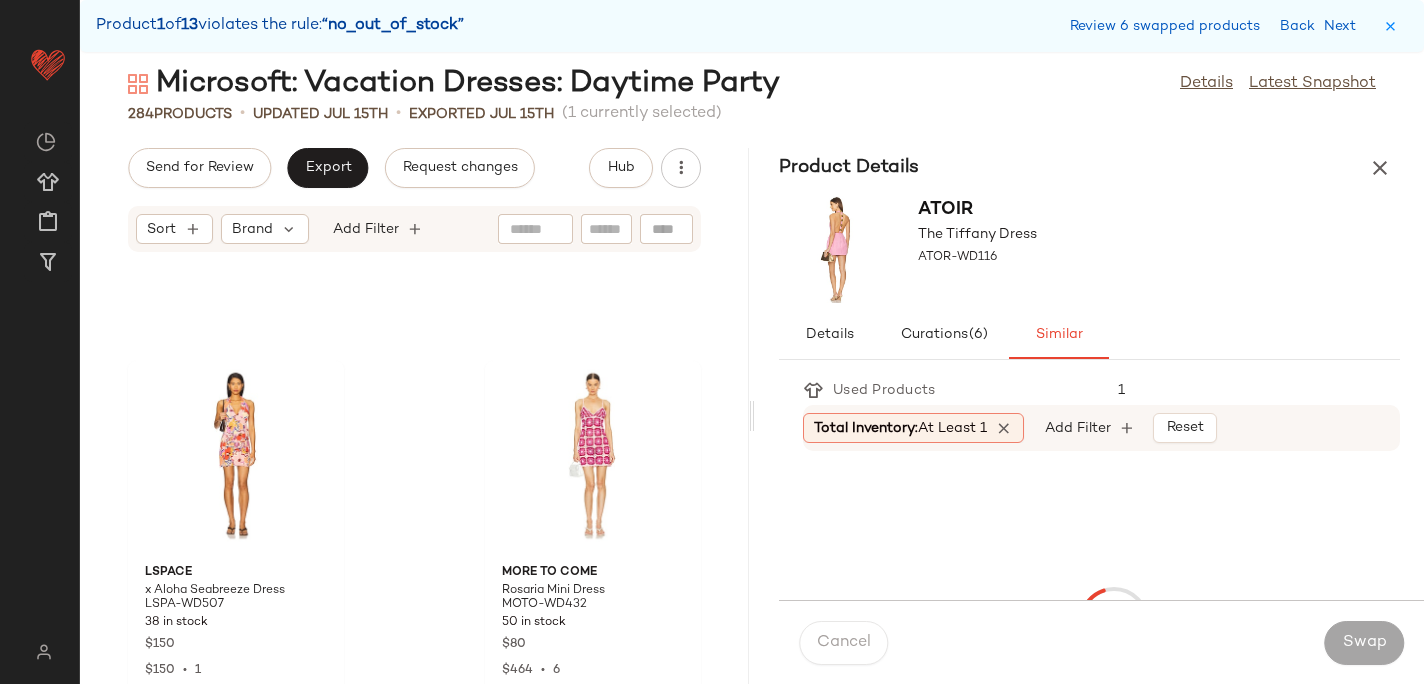 scroll, scrollTop: 17202, scrollLeft: 0, axis: vertical 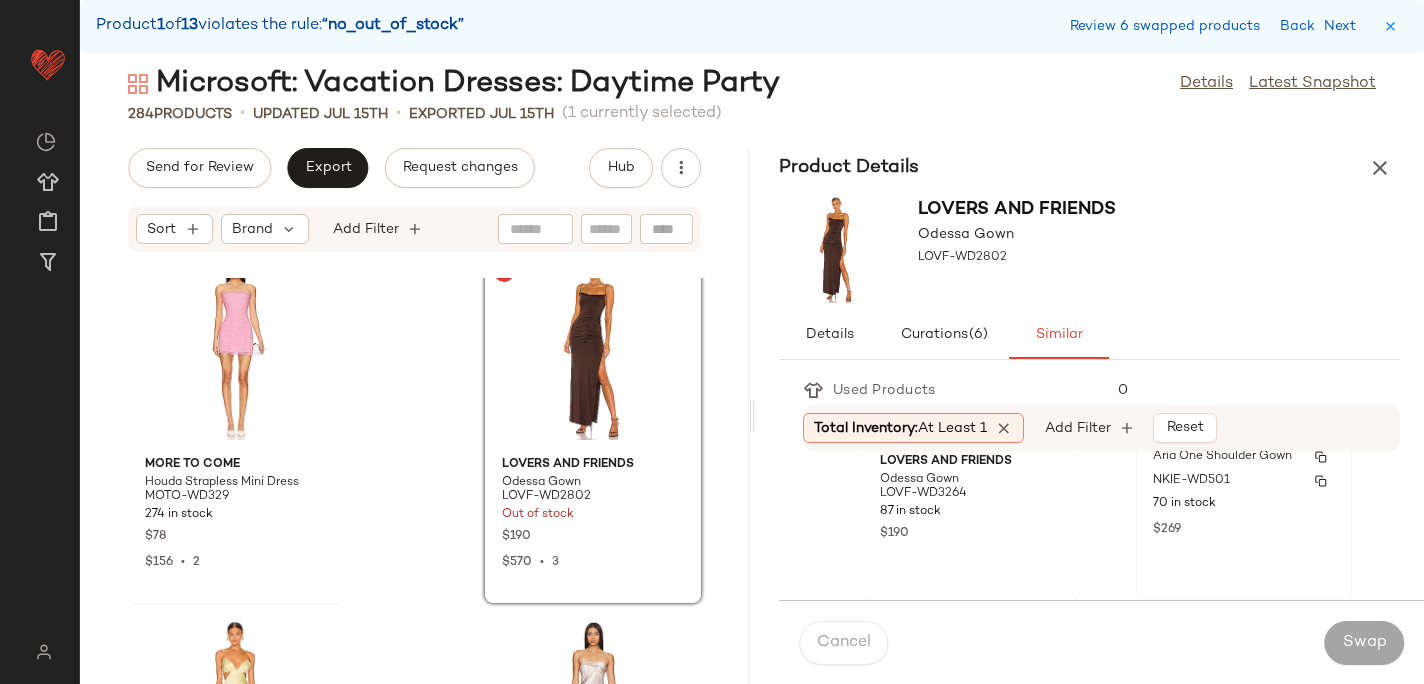 click on "NKIE-WD501" at bounding box center (1191, 481) 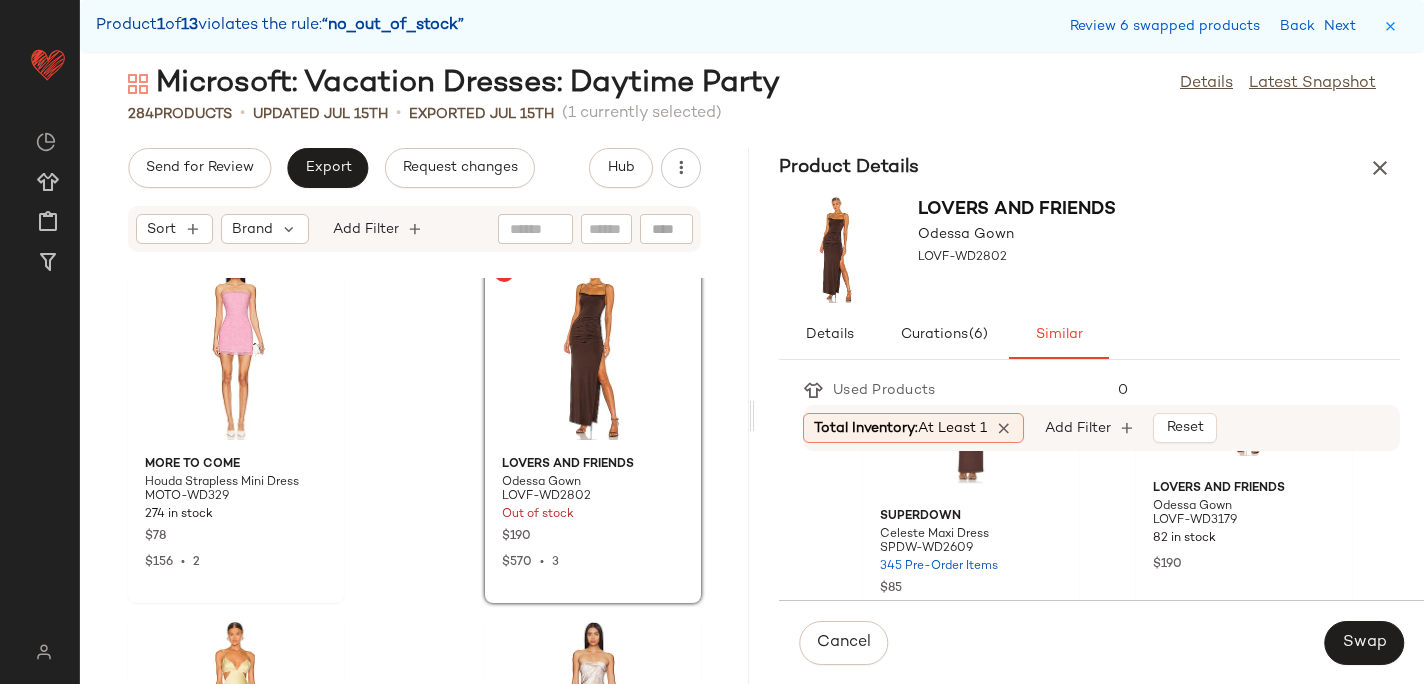 scroll, scrollTop: 1265, scrollLeft: 0, axis: vertical 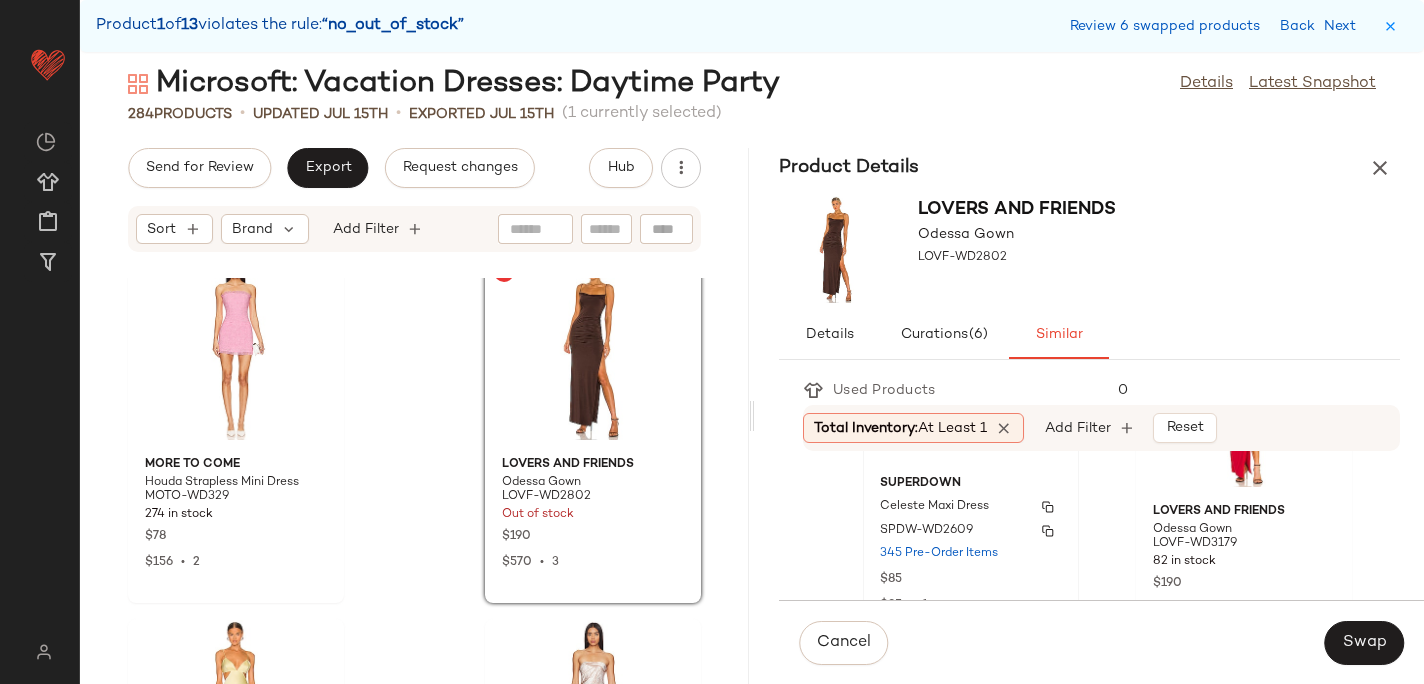 click on "SPDW-WD2609" at bounding box center [971, 531] 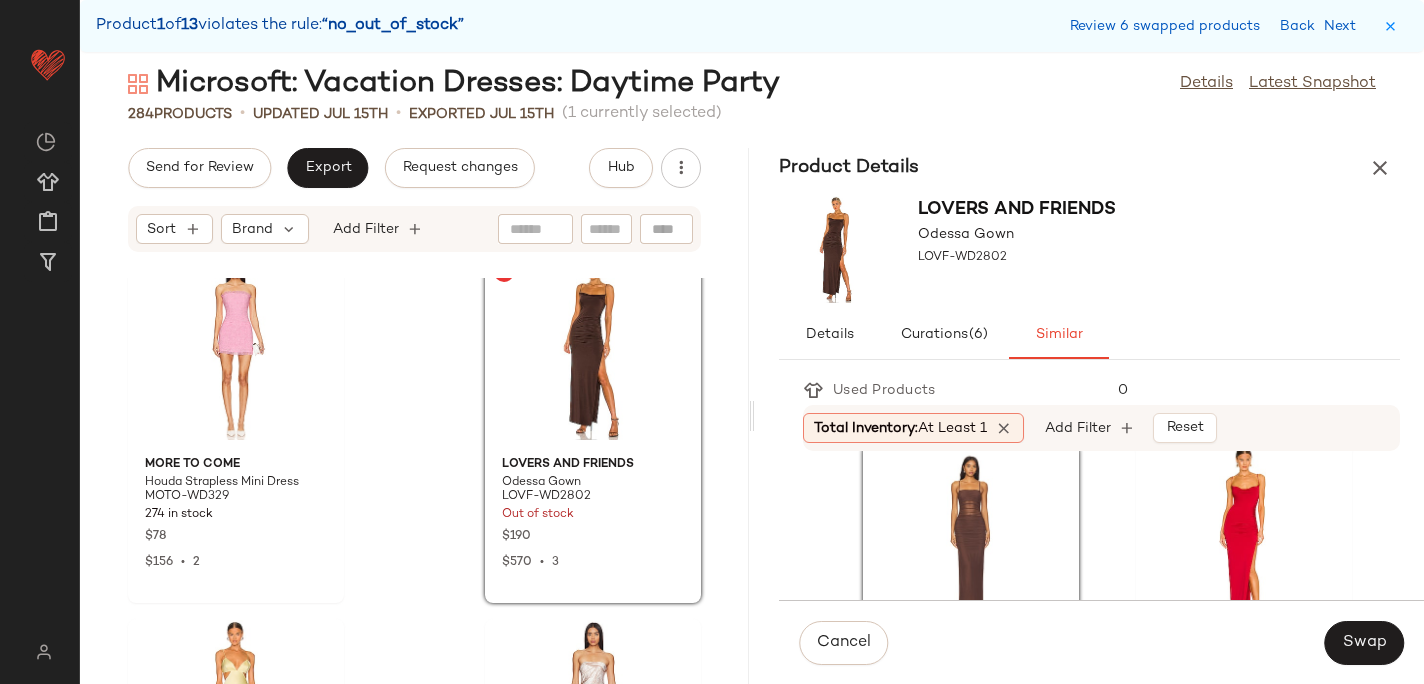 scroll, scrollTop: 1108, scrollLeft: 0, axis: vertical 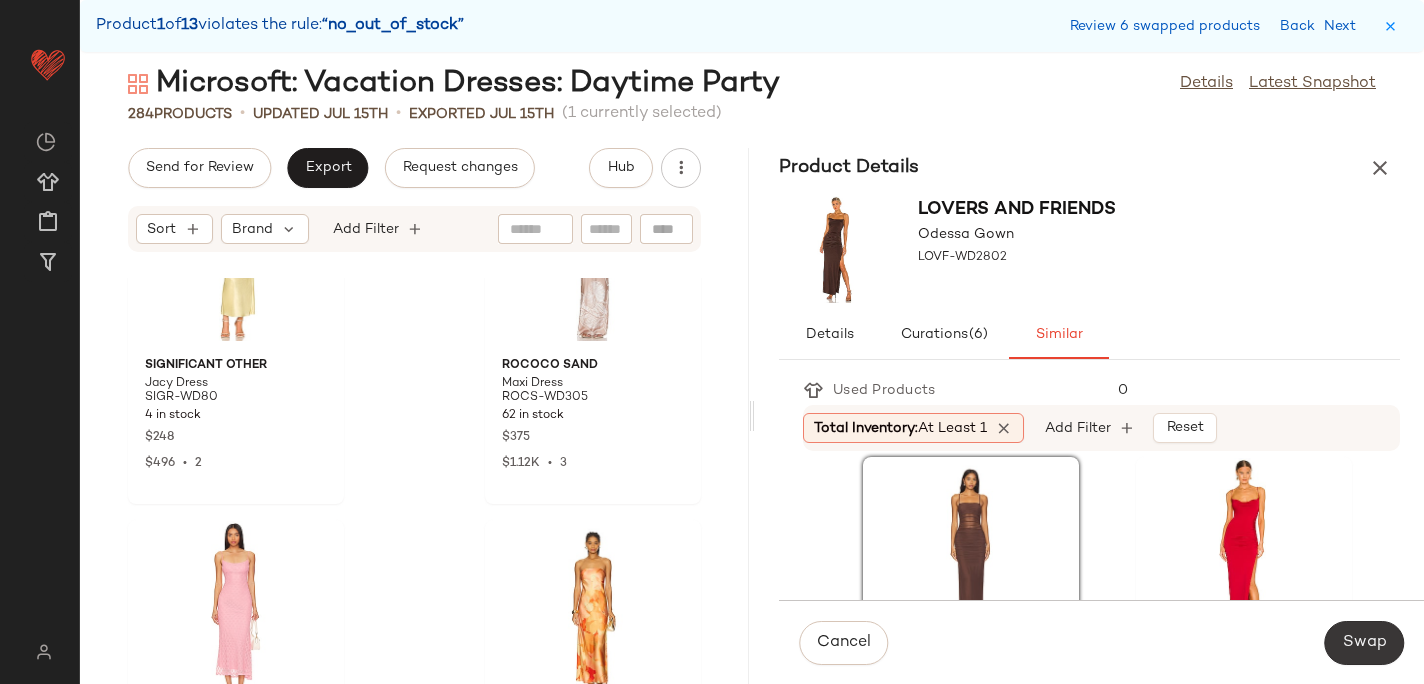 click on "Swap" 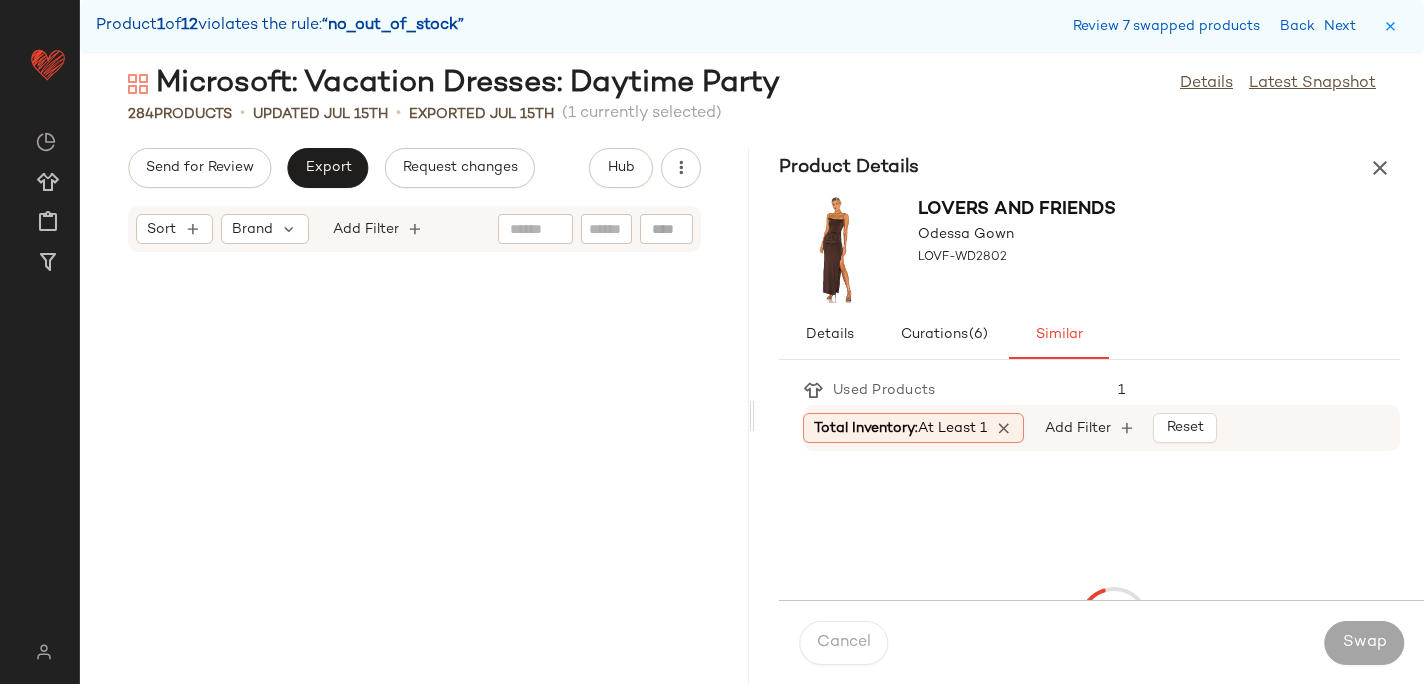scroll, scrollTop: 19764, scrollLeft: 0, axis: vertical 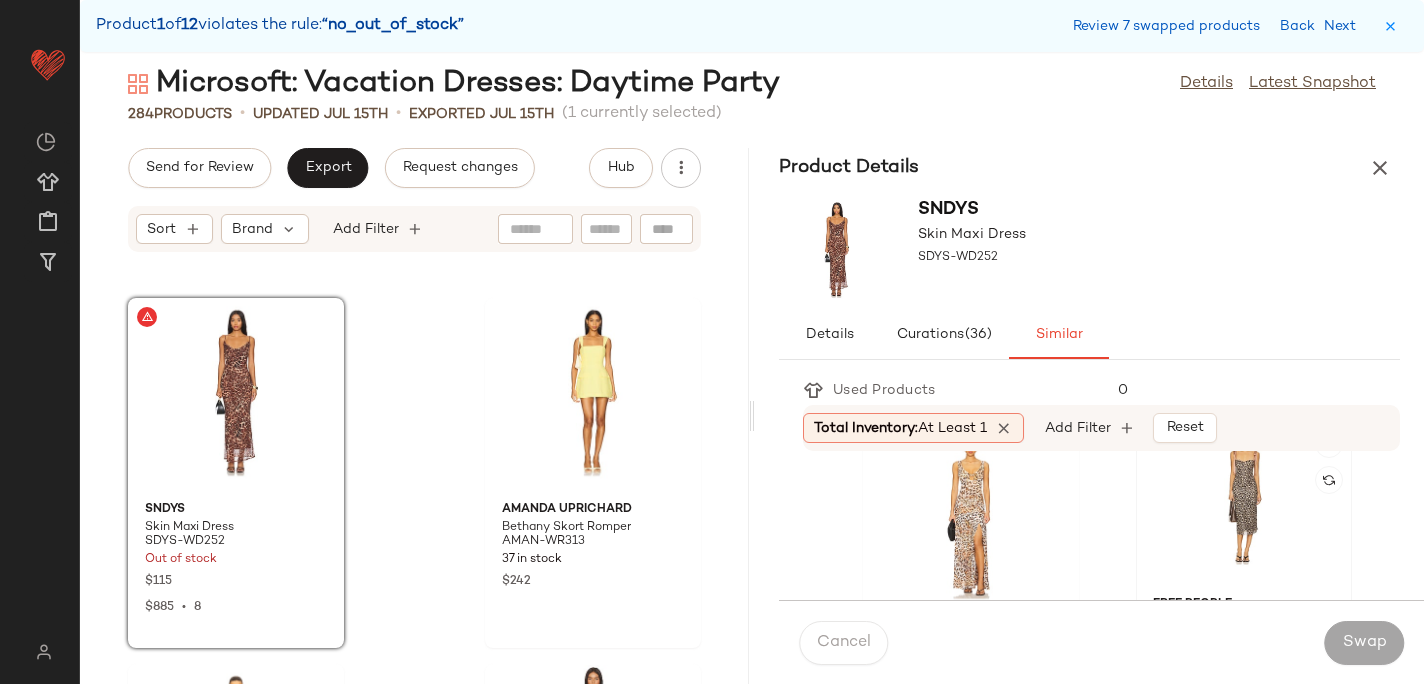 click 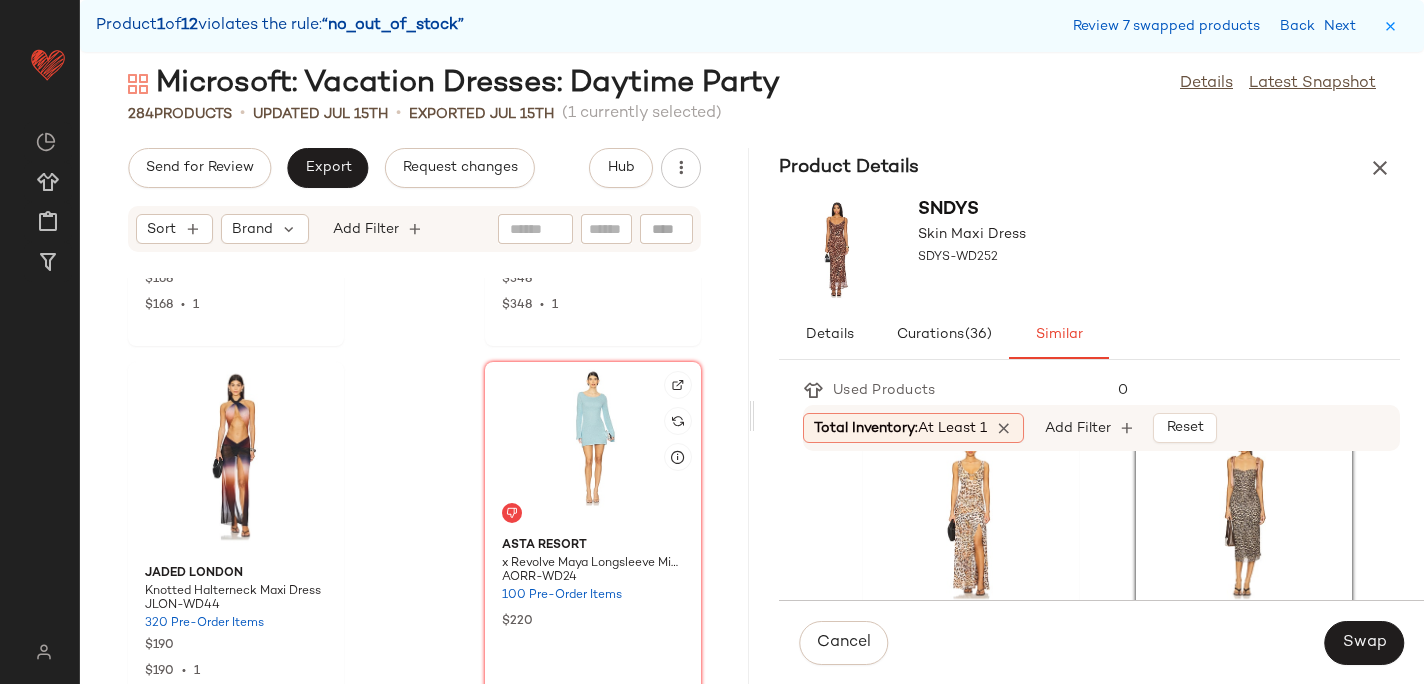 scroll, scrollTop: 20457, scrollLeft: 0, axis: vertical 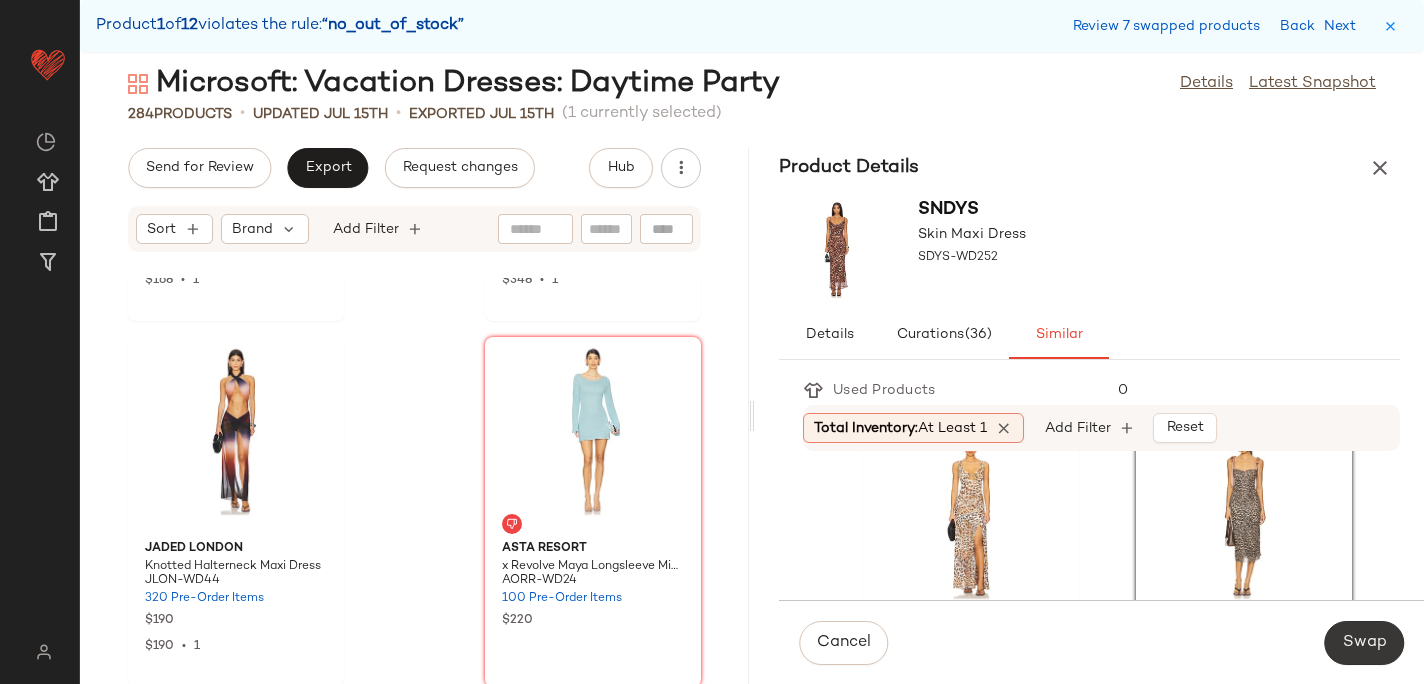 click on "Swap" at bounding box center (1364, 643) 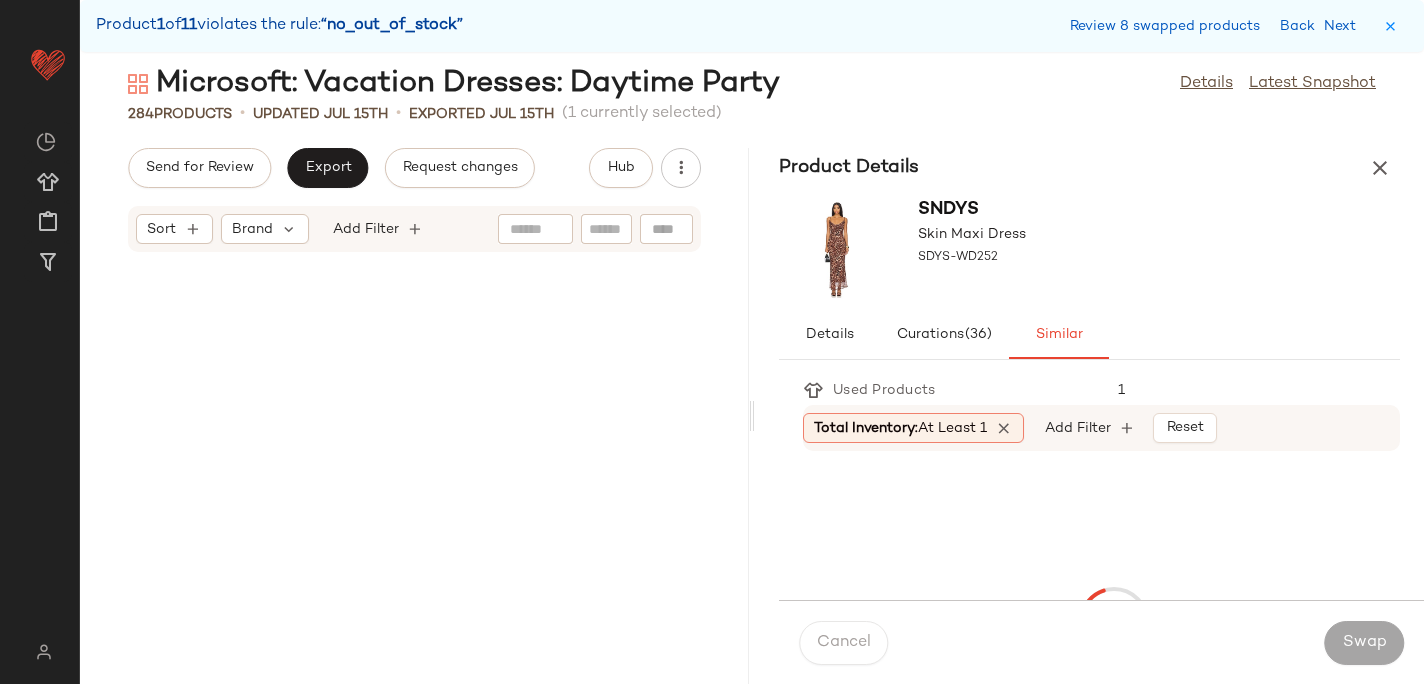 scroll, scrollTop: 24522, scrollLeft: 0, axis: vertical 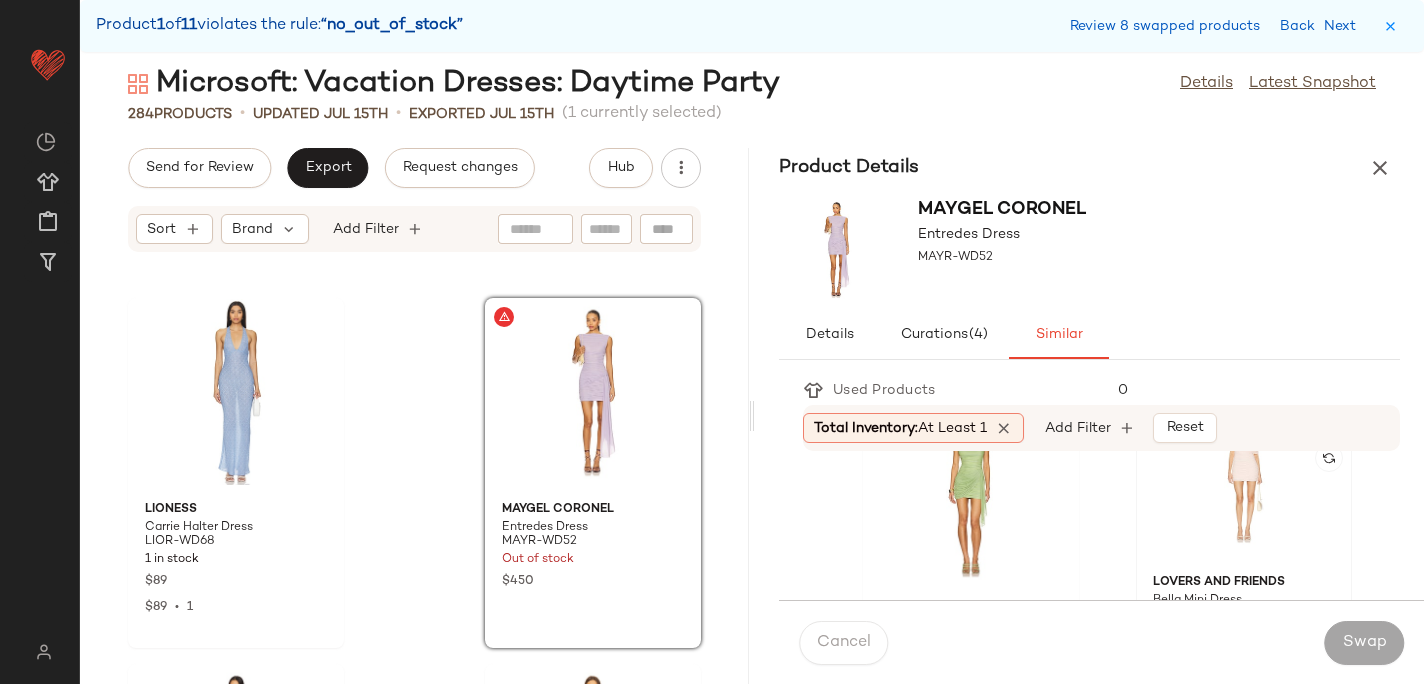 click 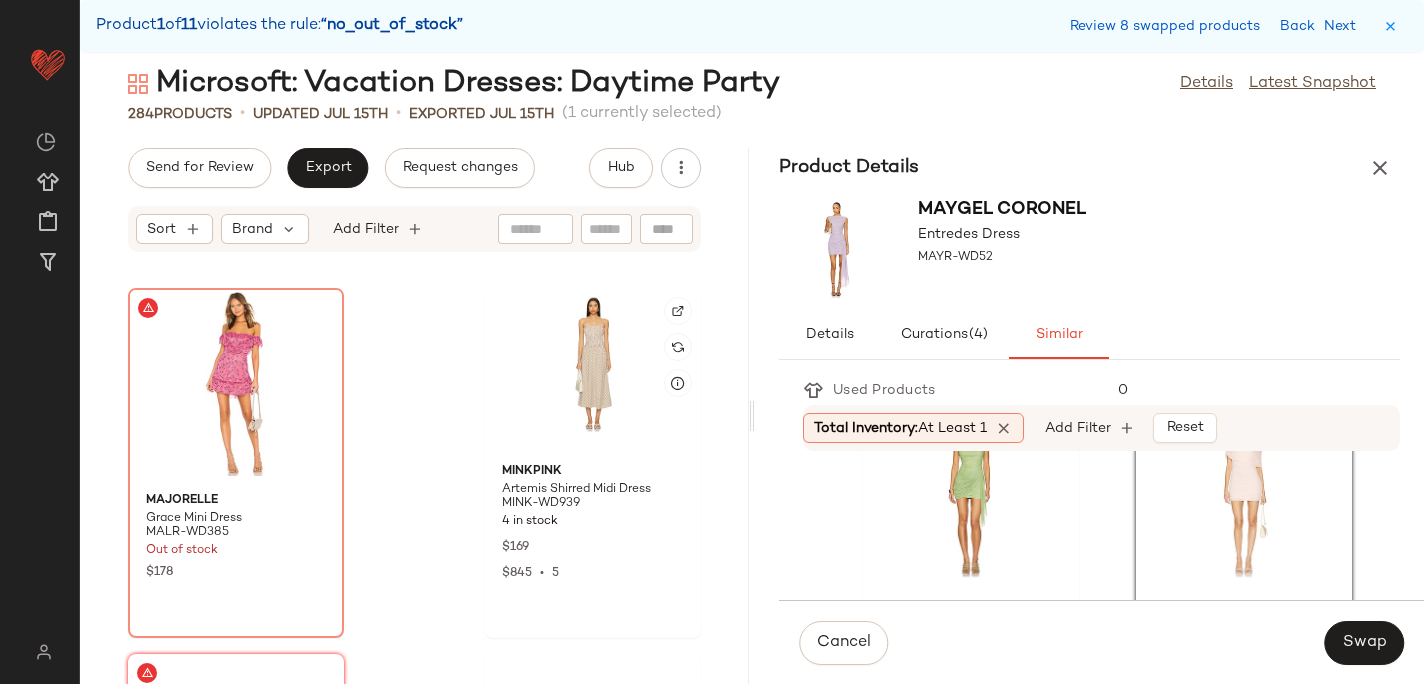 scroll, scrollTop: 25641, scrollLeft: 0, axis: vertical 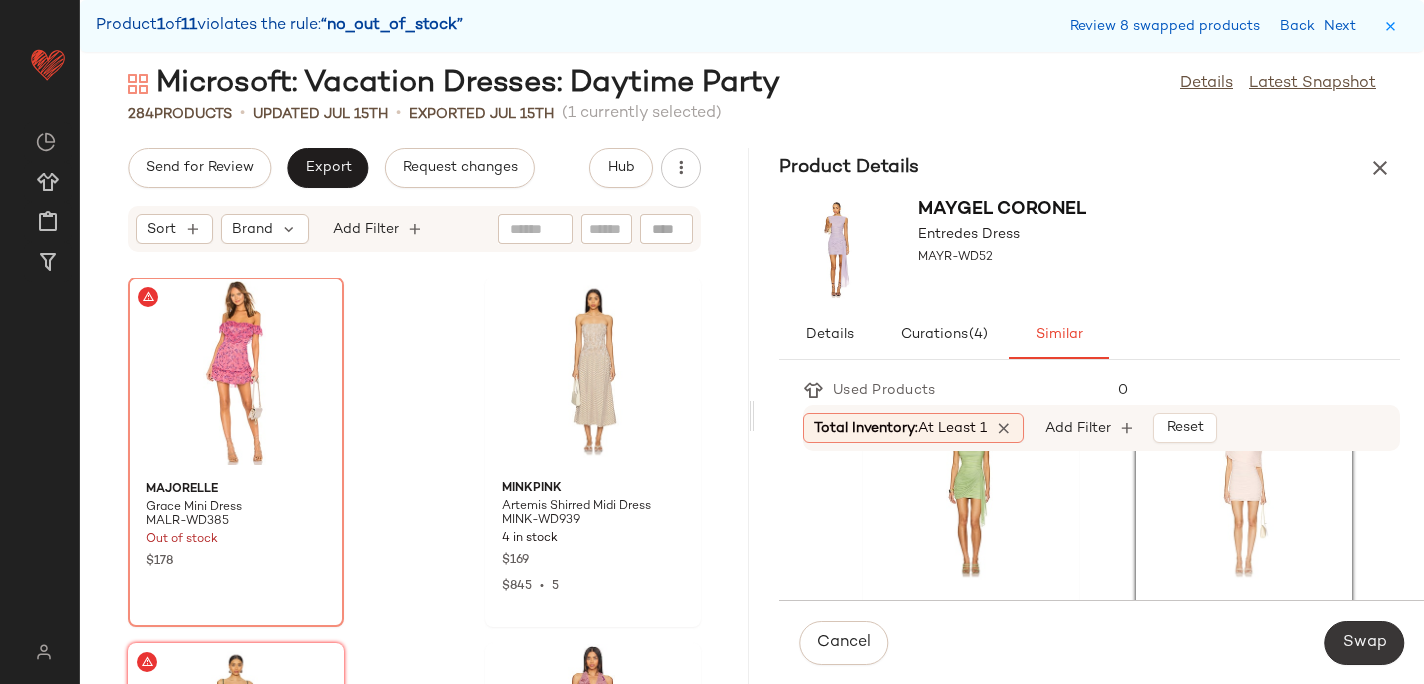 click on "Swap" 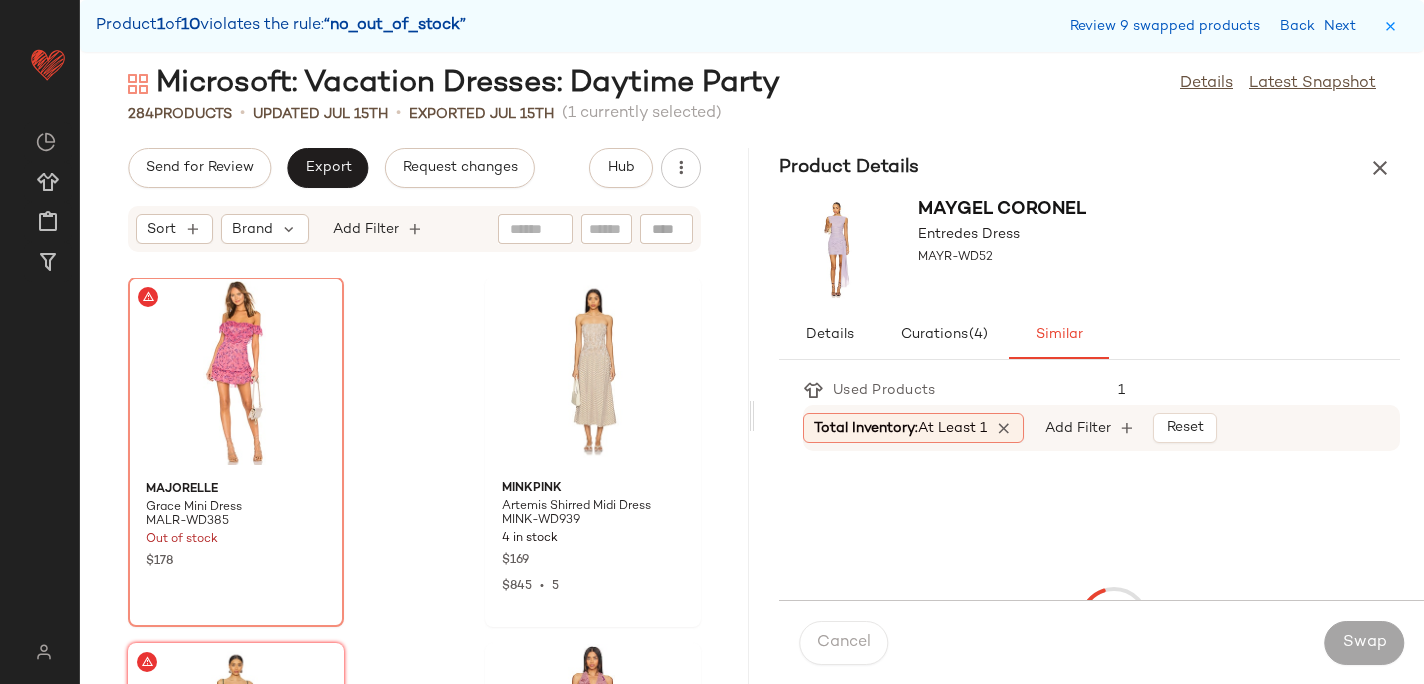 scroll, scrollTop: 25254, scrollLeft: 0, axis: vertical 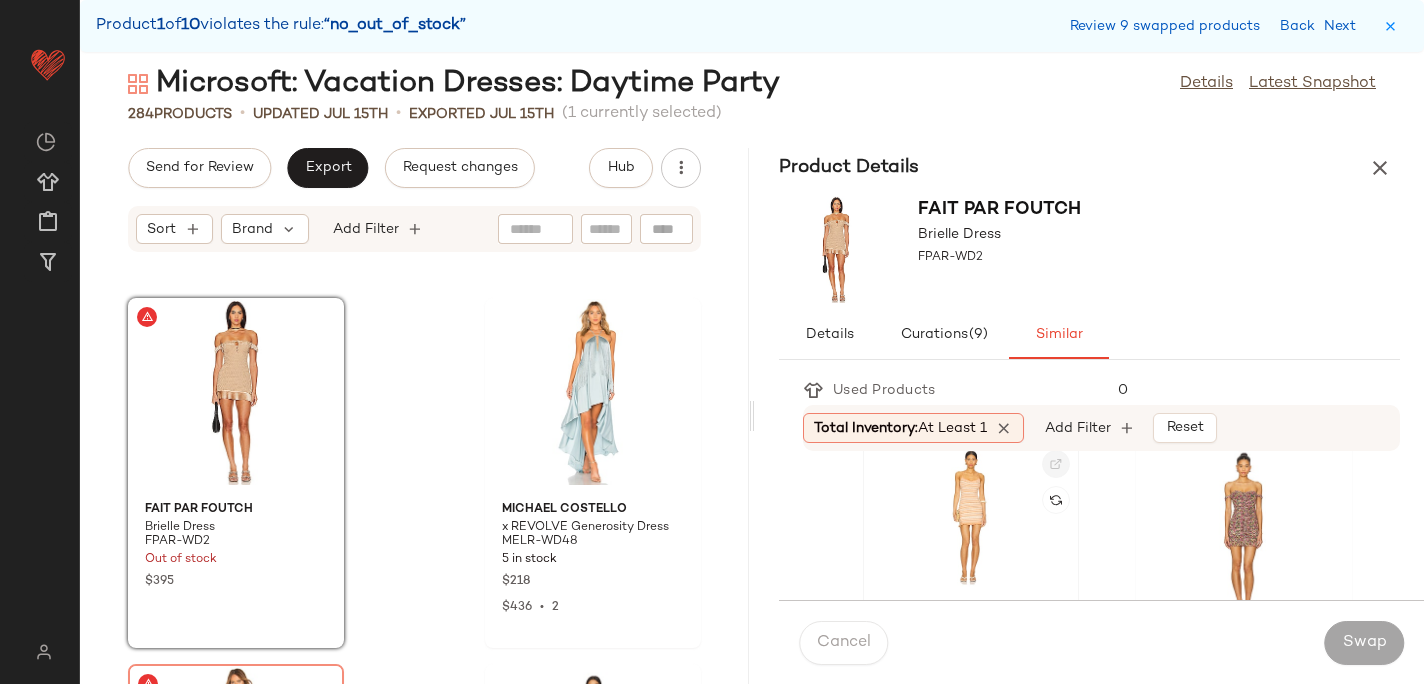 click 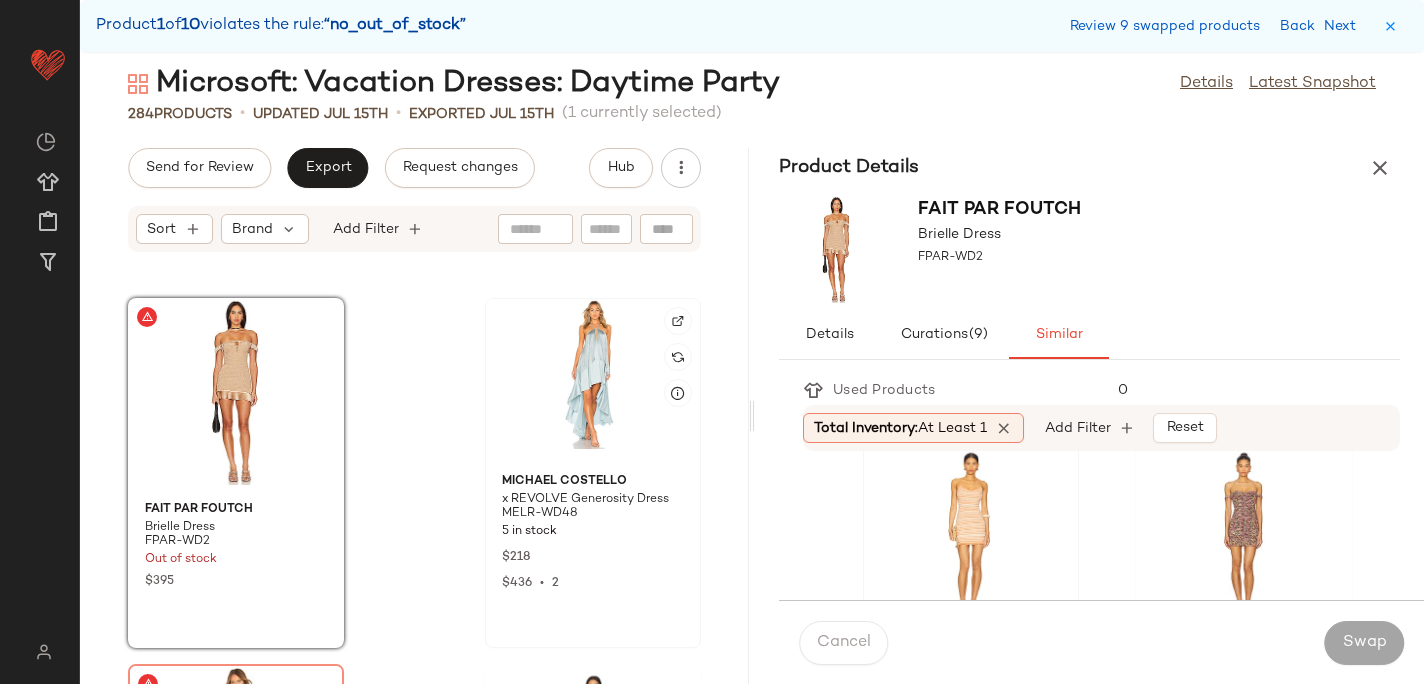 scroll, scrollTop: 25287, scrollLeft: 0, axis: vertical 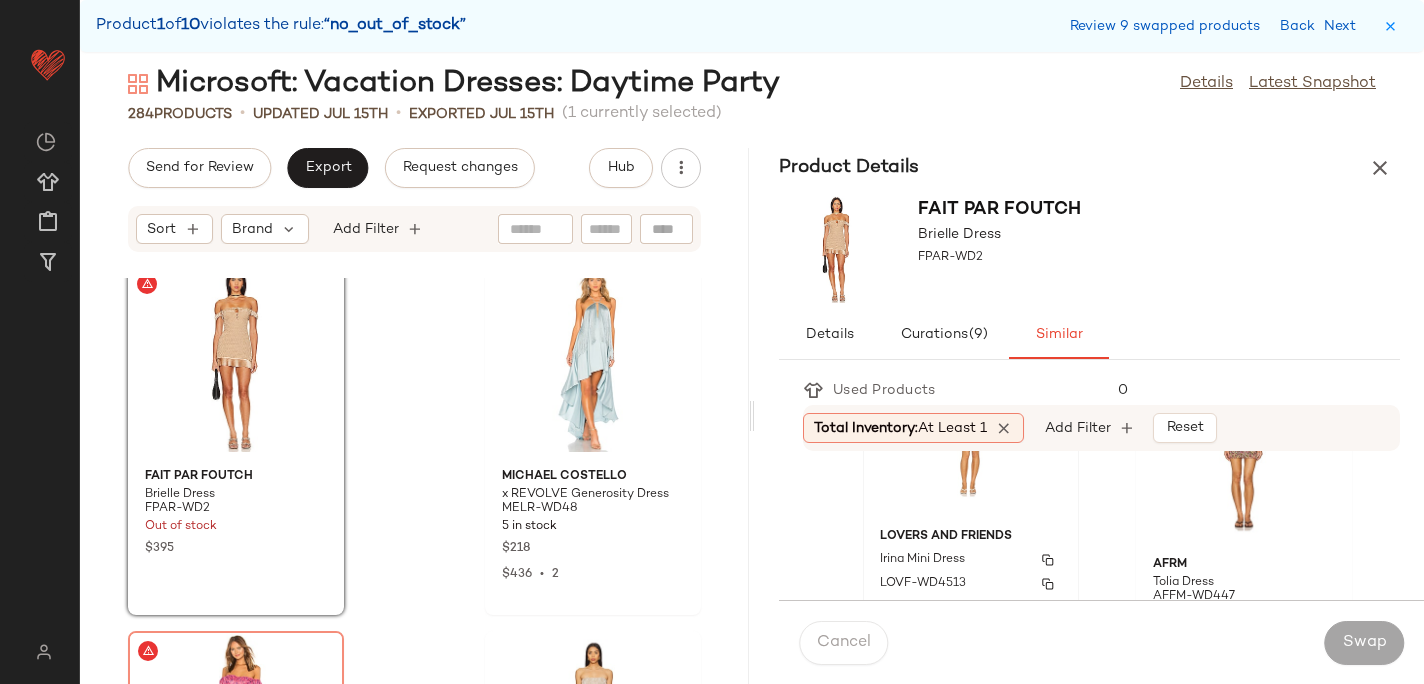 click on "Lovers and Friends Irina Mini Dress LOVF-WD4513 28 in stock $188" 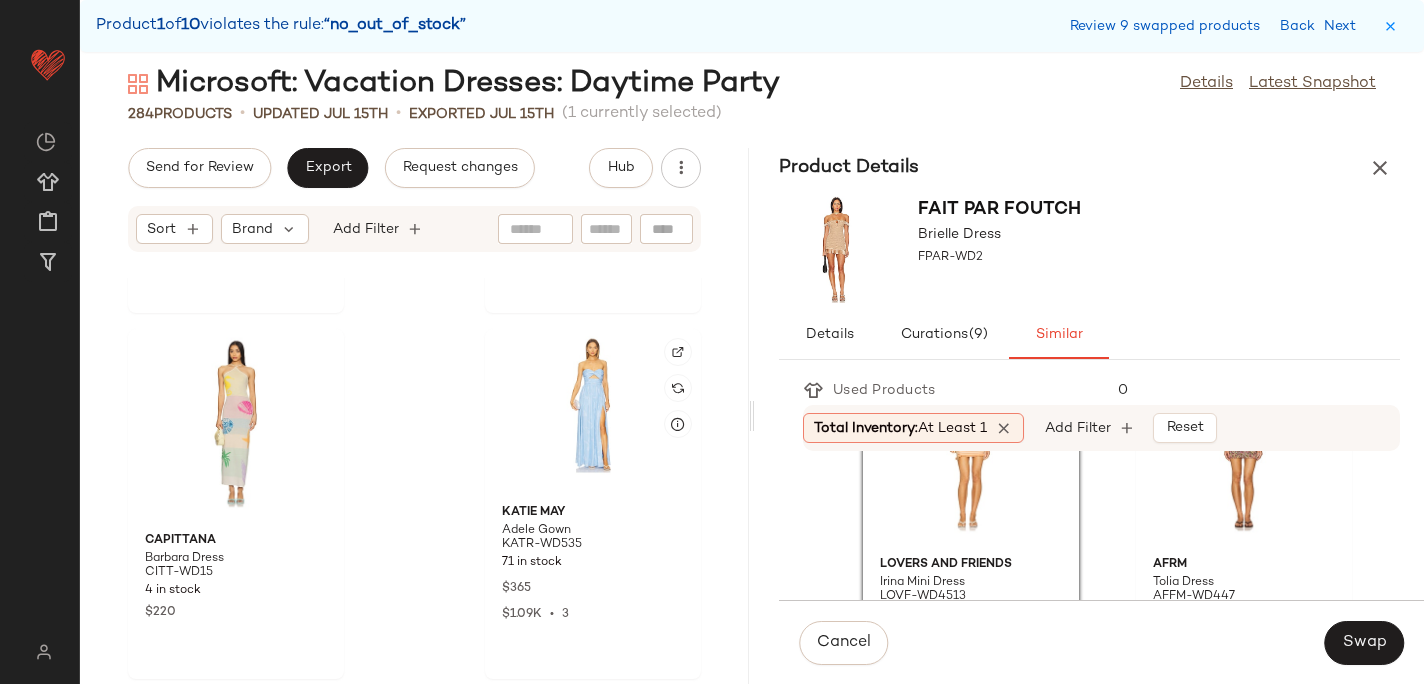 scroll, scrollTop: 24934, scrollLeft: 0, axis: vertical 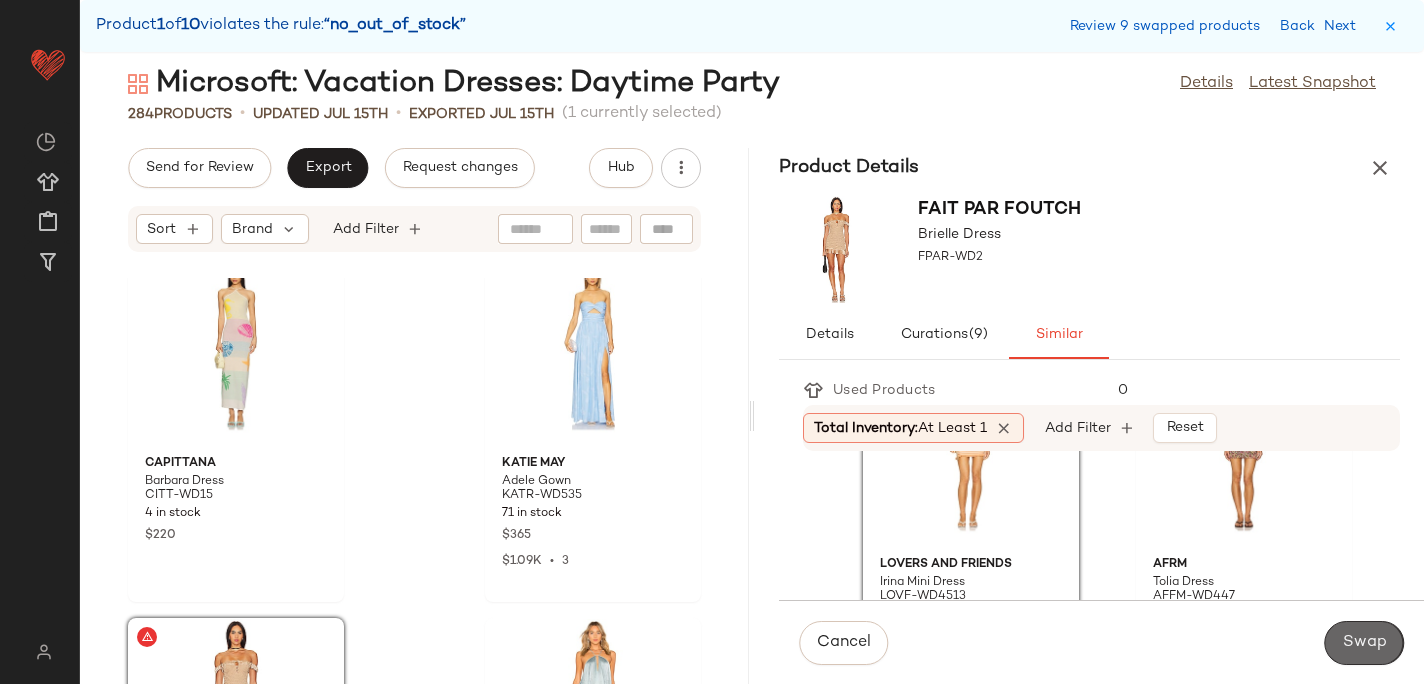 click on "Swap" at bounding box center [1364, 643] 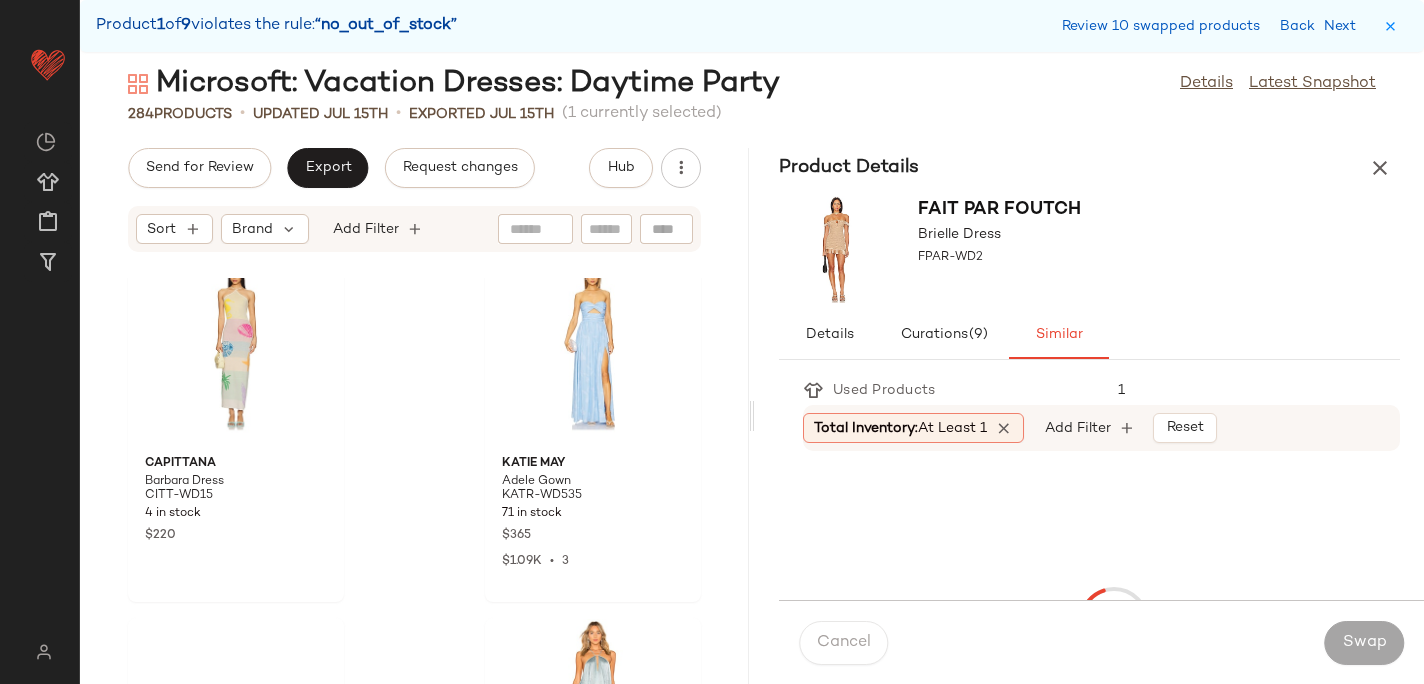 scroll, scrollTop: 25620, scrollLeft: 0, axis: vertical 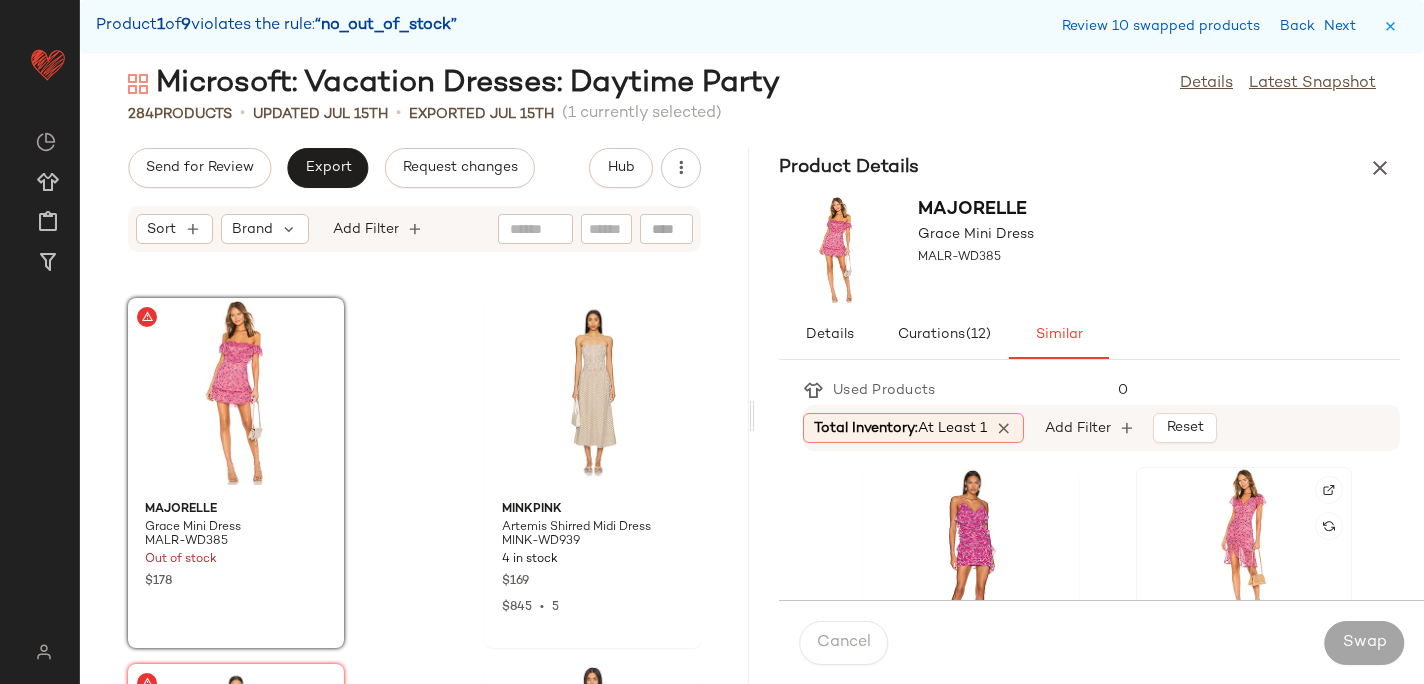 click 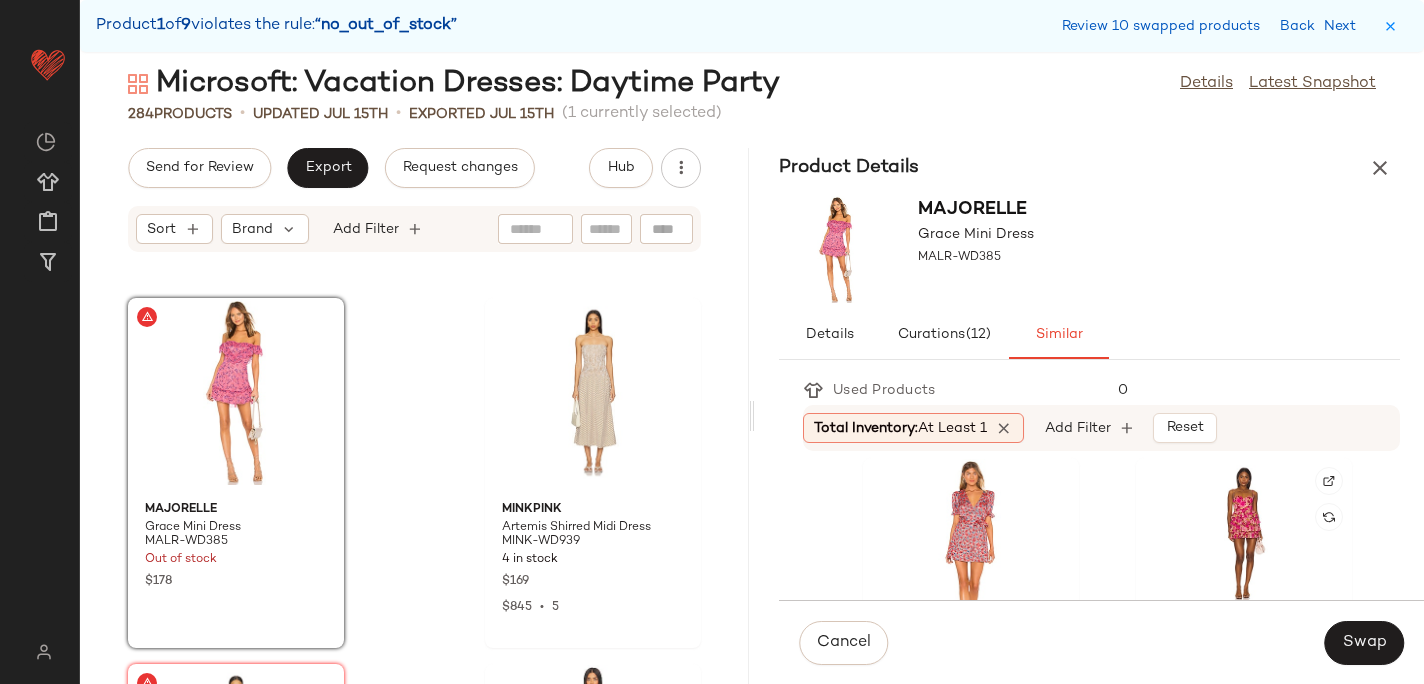 scroll, scrollTop: 363, scrollLeft: 0, axis: vertical 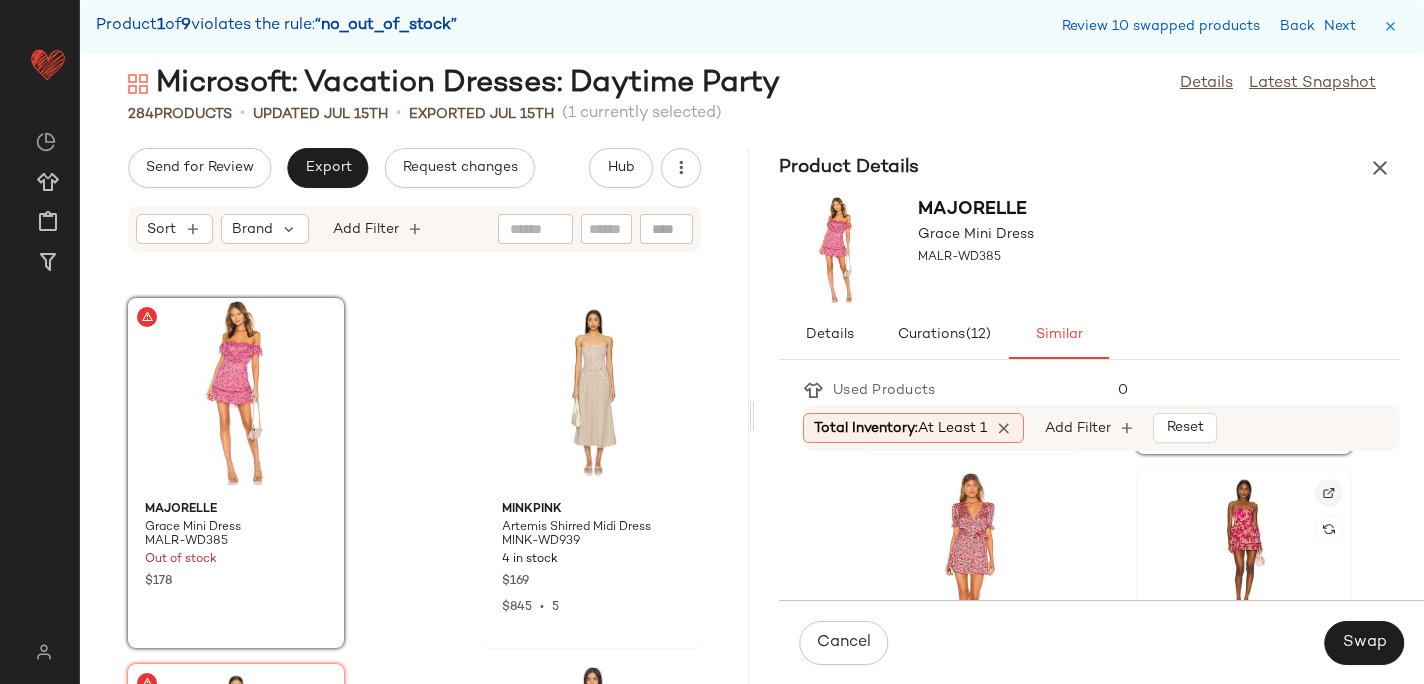 click 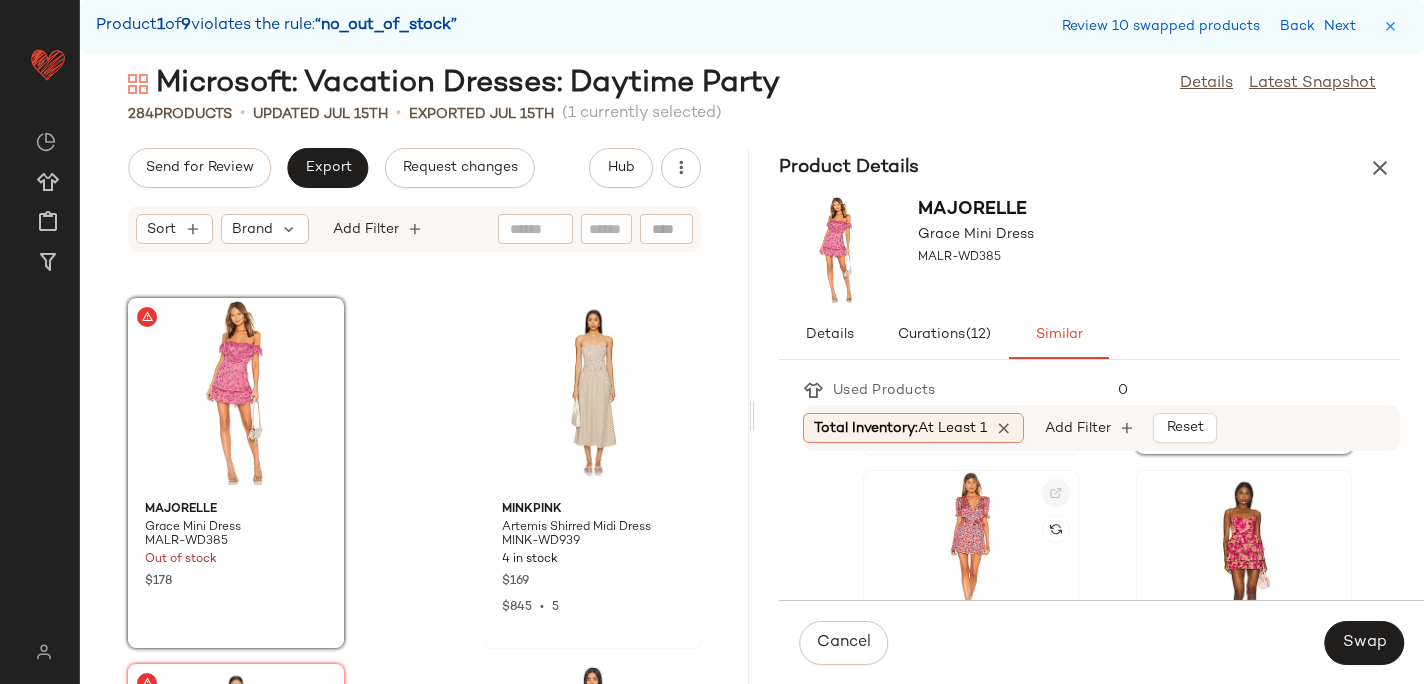 click 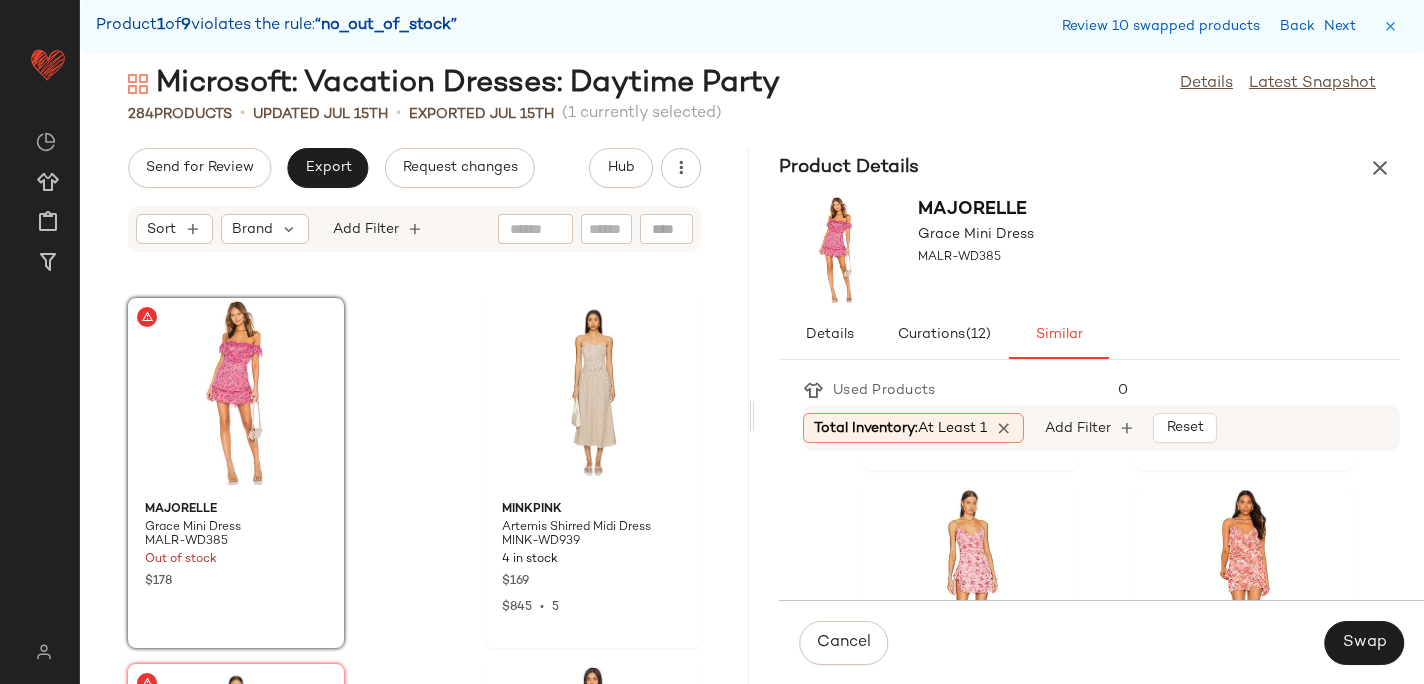 scroll, scrollTop: 1438, scrollLeft: 0, axis: vertical 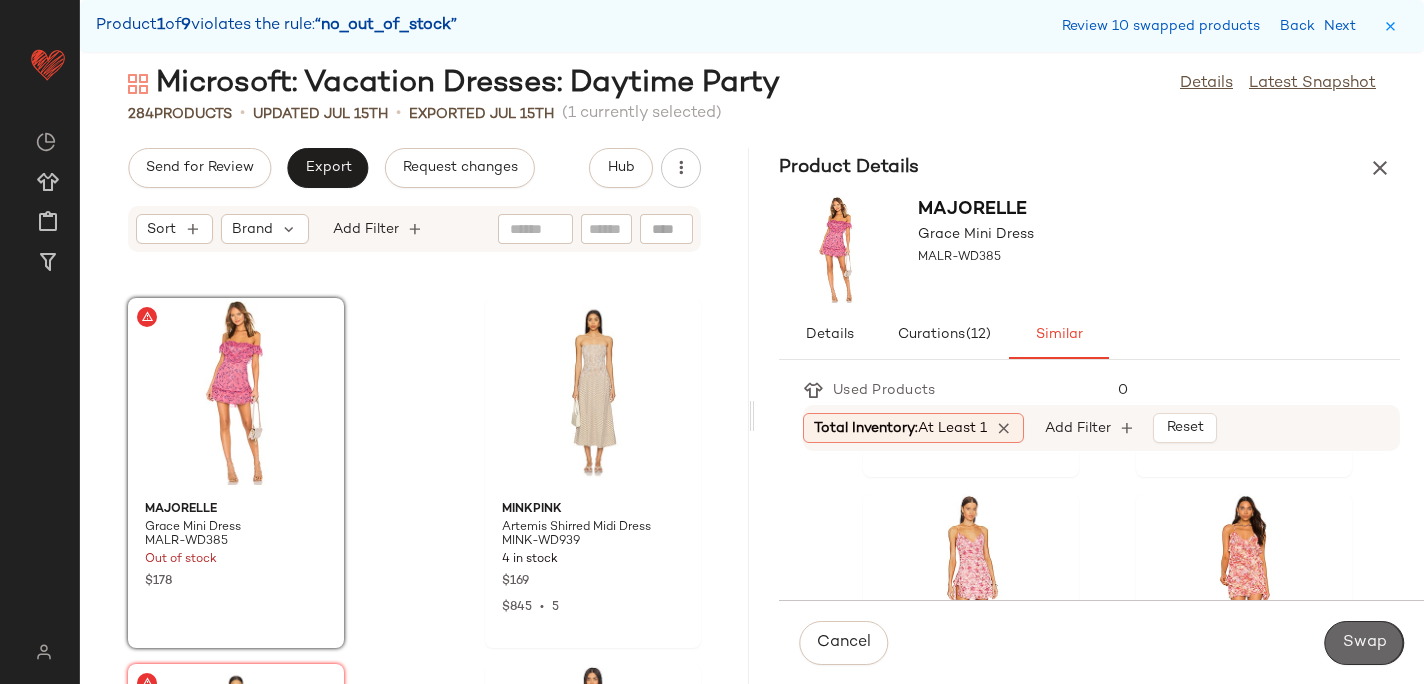 click on "Swap" 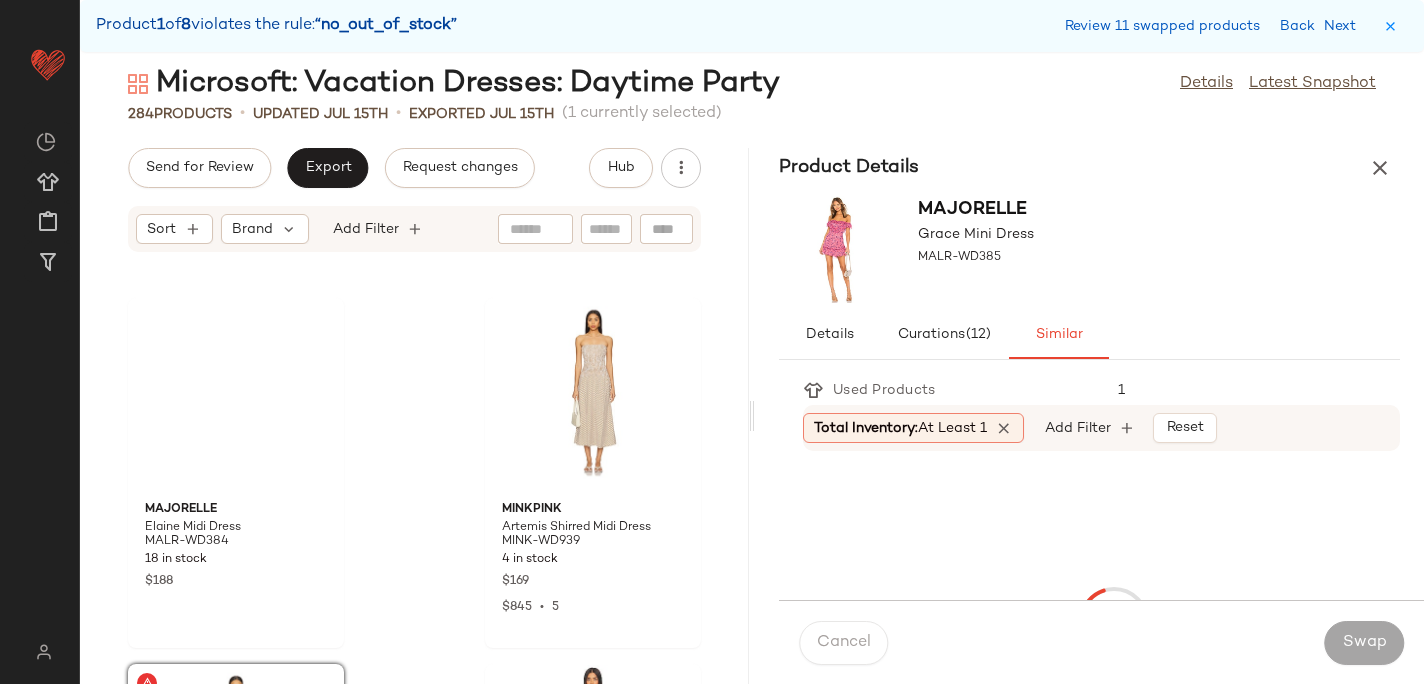 scroll, scrollTop: 25986, scrollLeft: 0, axis: vertical 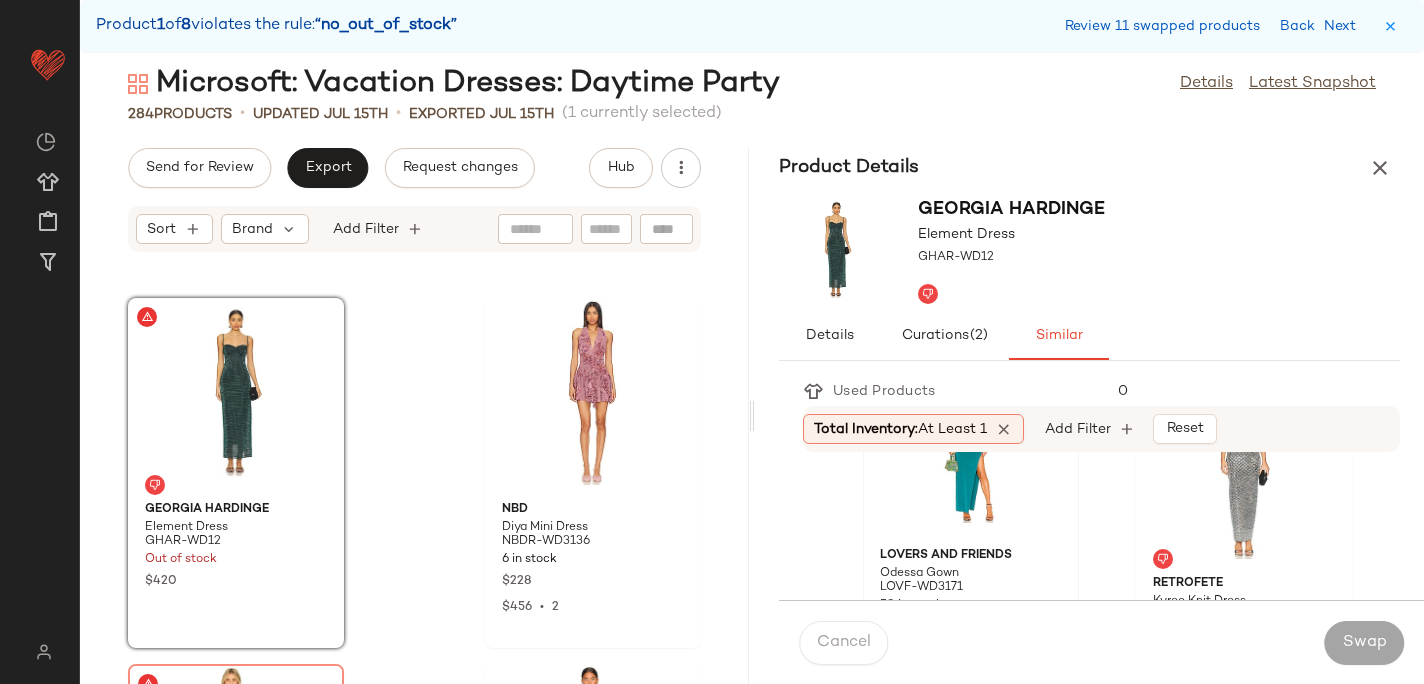 click 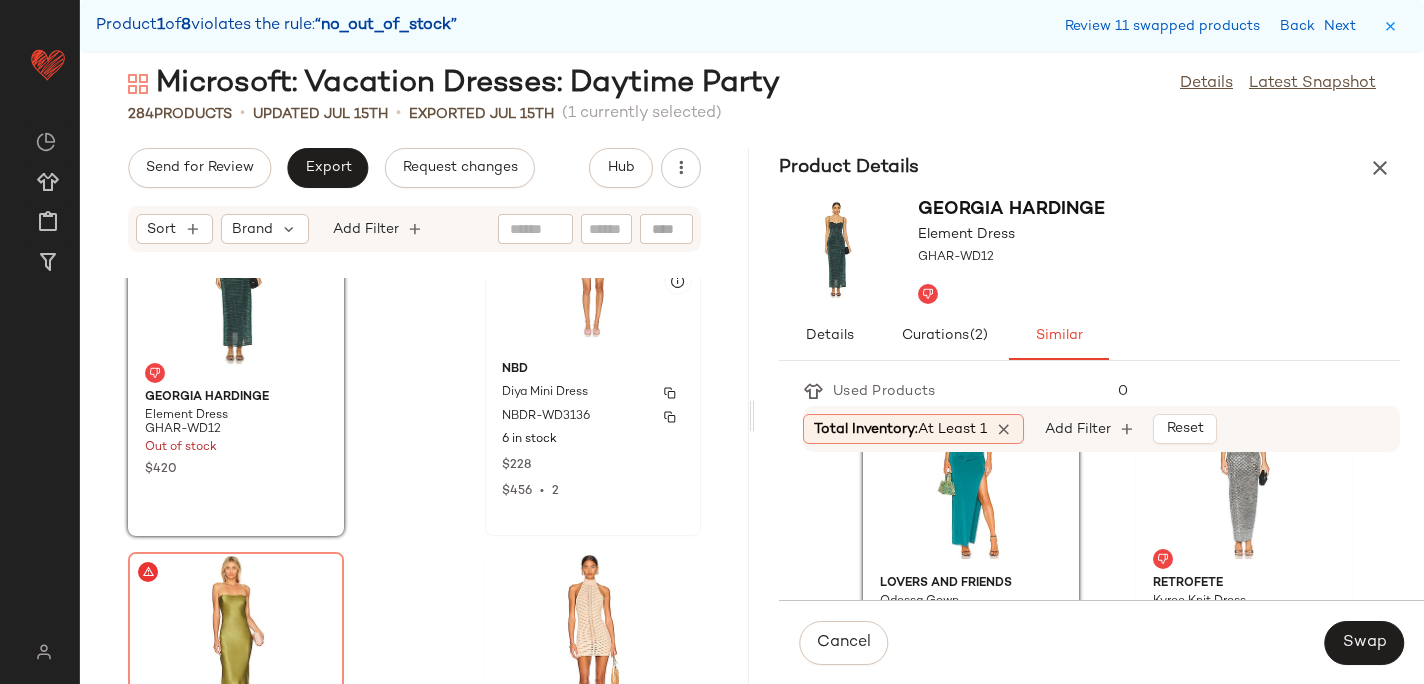 scroll, scrollTop: 26097, scrollLeft: 0, axis: vertical 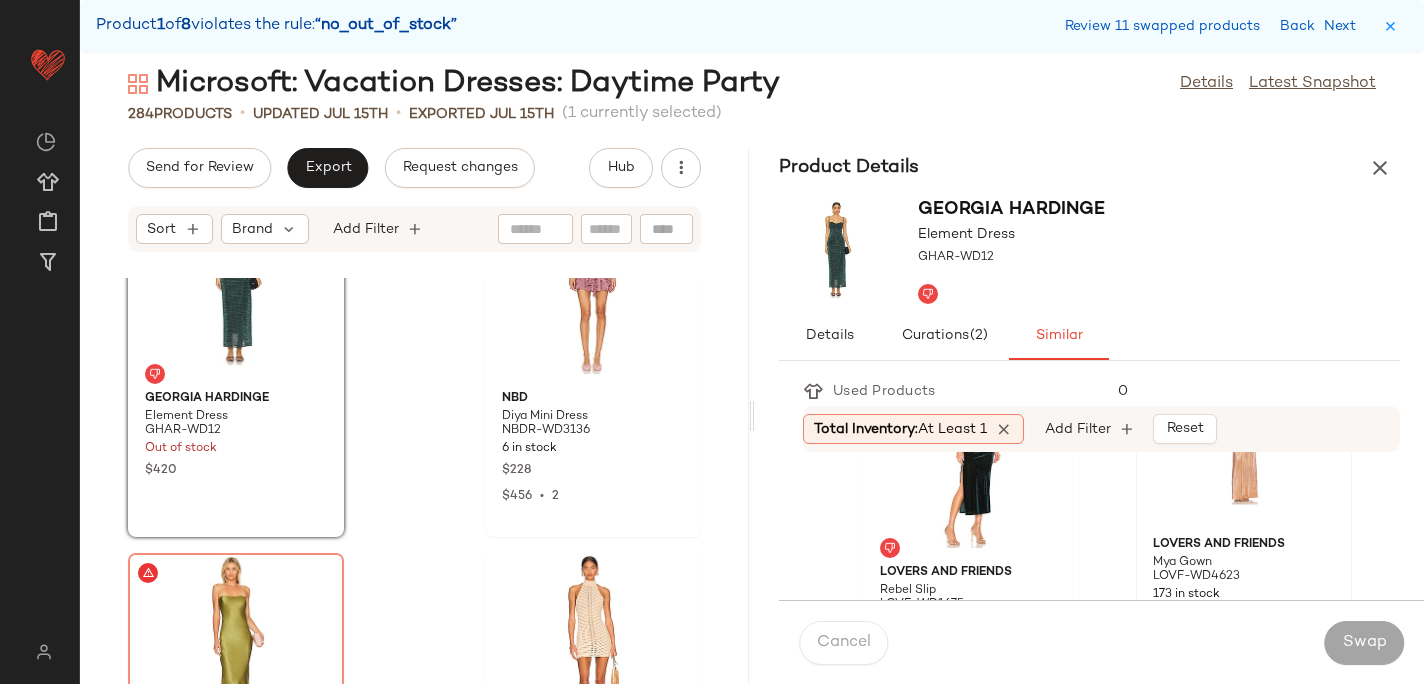 click 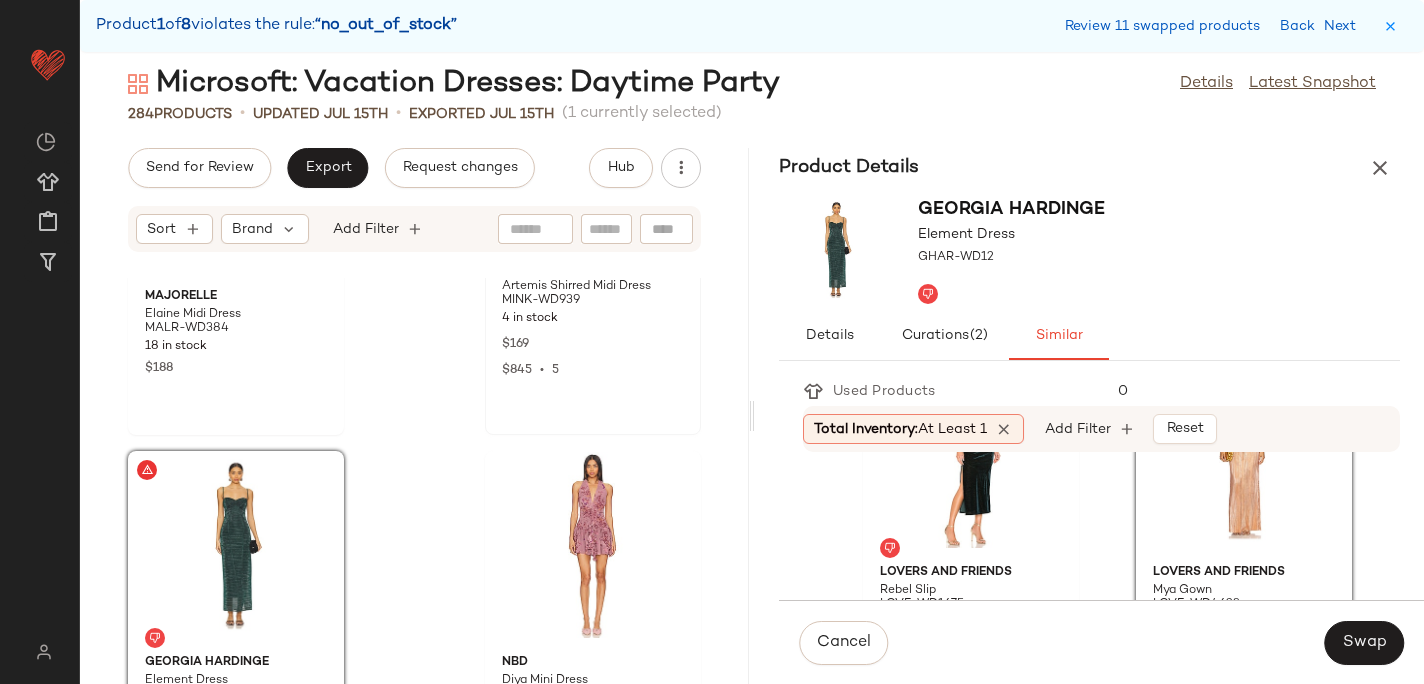 scroll, scrollTop: 25801, scrollLeft: 0, axis: vertical 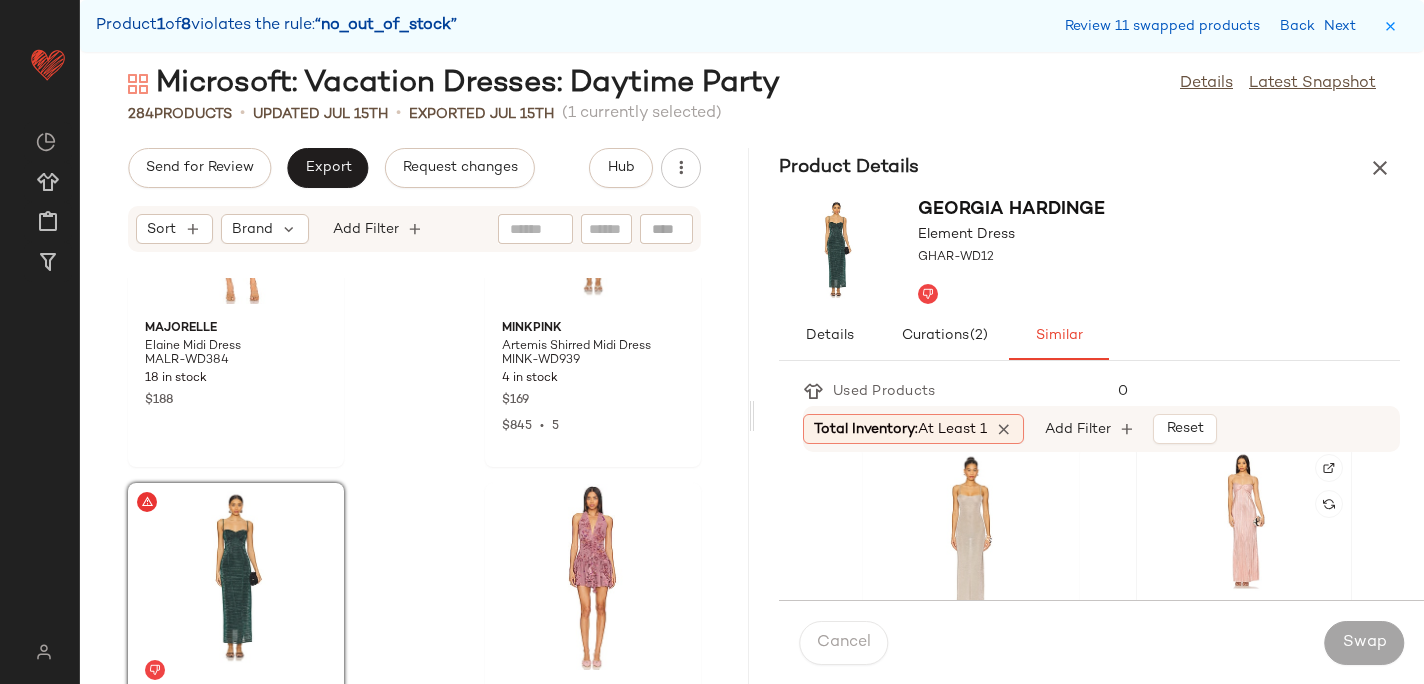click 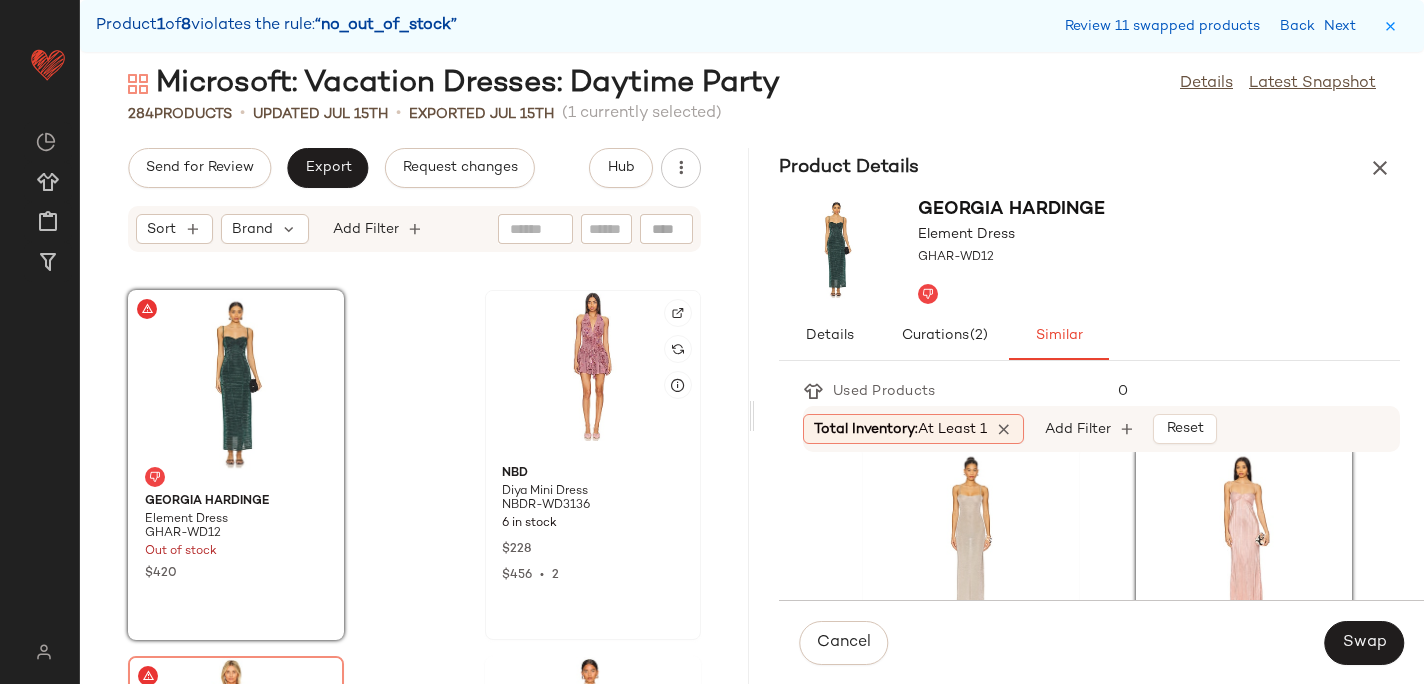 scroll, scrollTop: 25996, scrollLeft: 0, axis: vertical 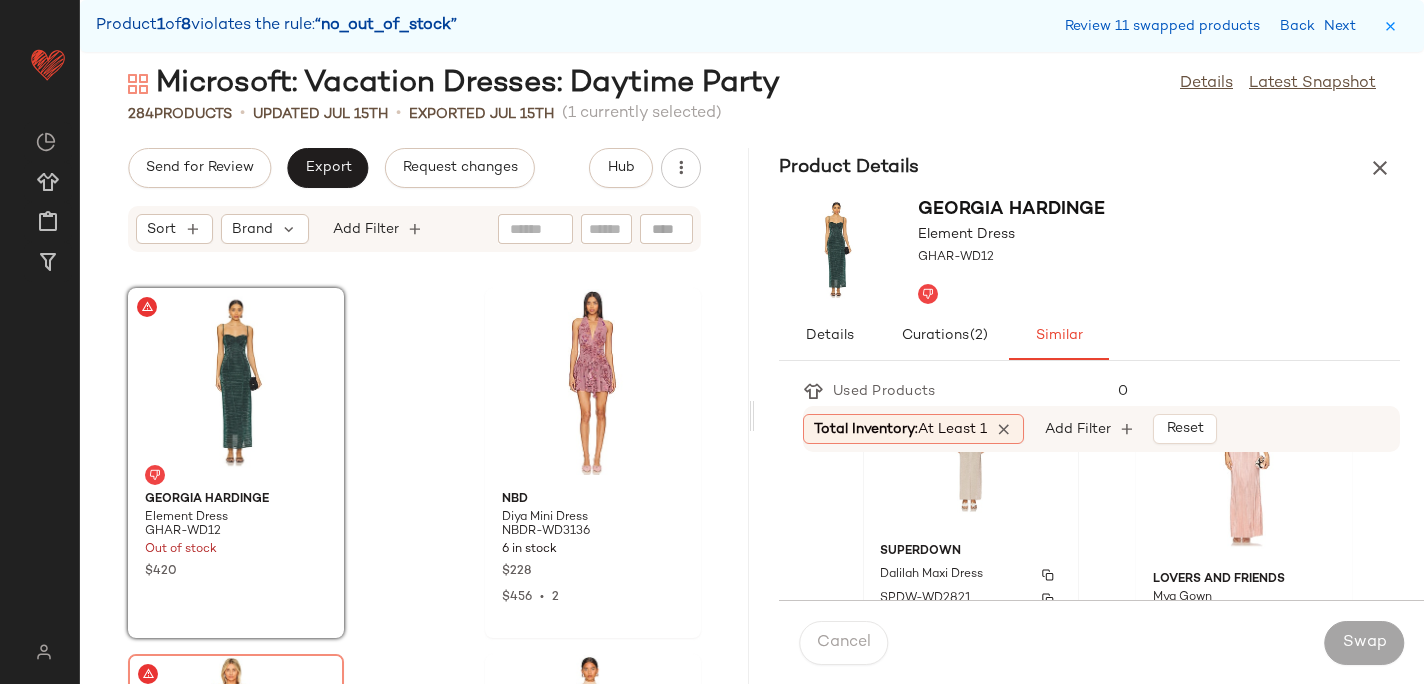 click on "superdown Dalilah Maxi Dress SPDW-WD2821 236 in stock $78 $312  •  4" 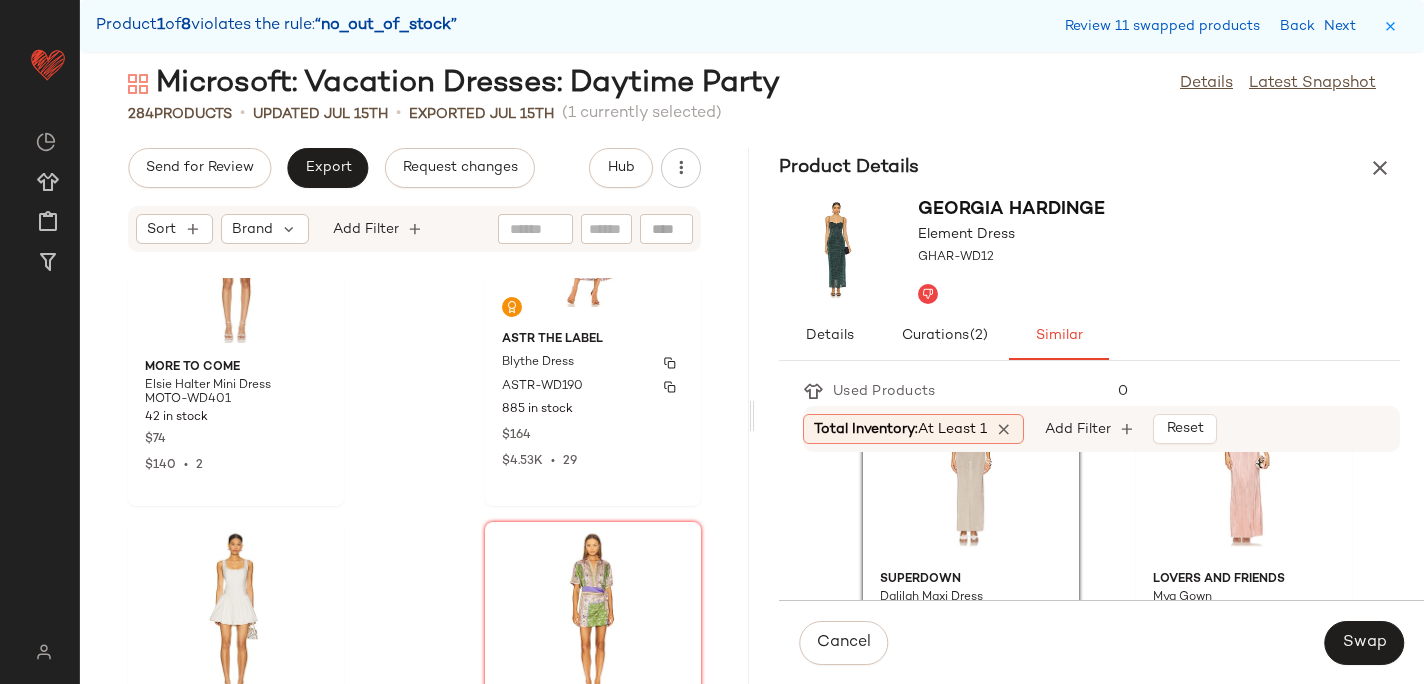 scroll, scrollTop: 26873, scrollLeft: 0, axis: vertical 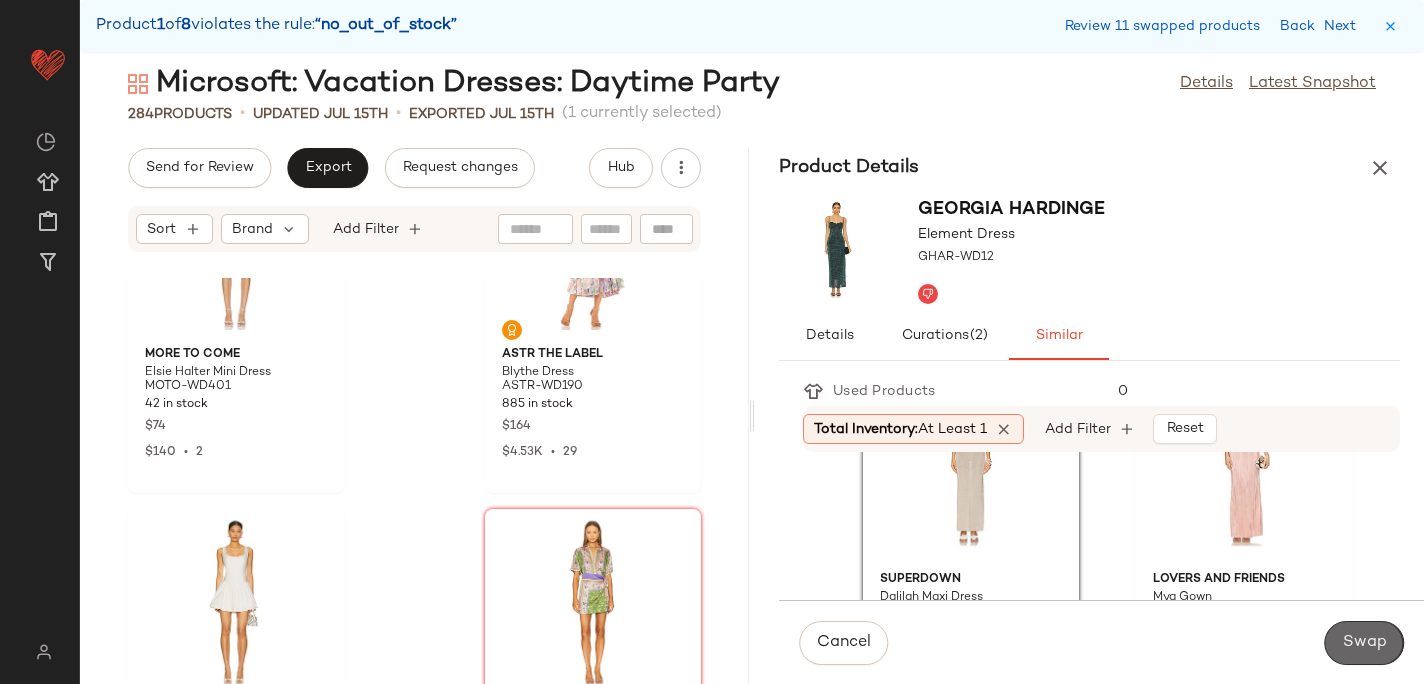 click on "Swap" 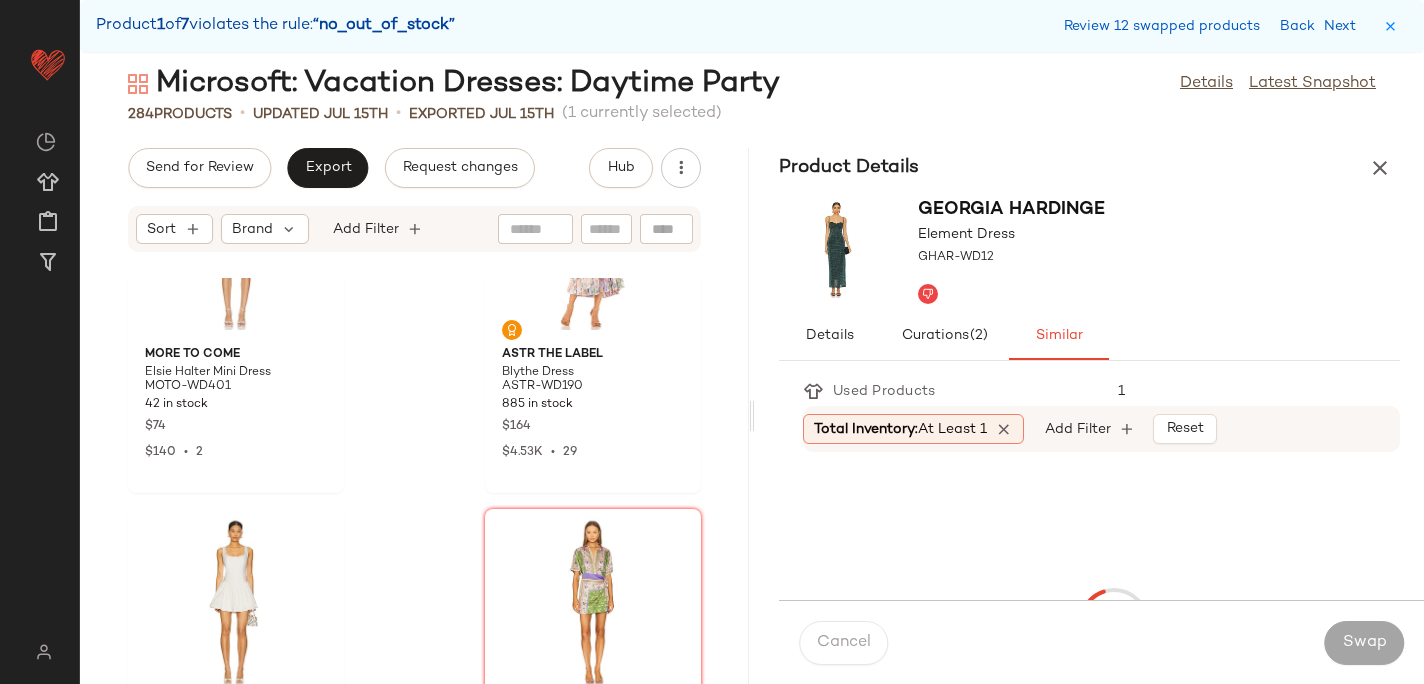scroll, scrollTop: 26352, scrollLeft: 0, axis: vertical 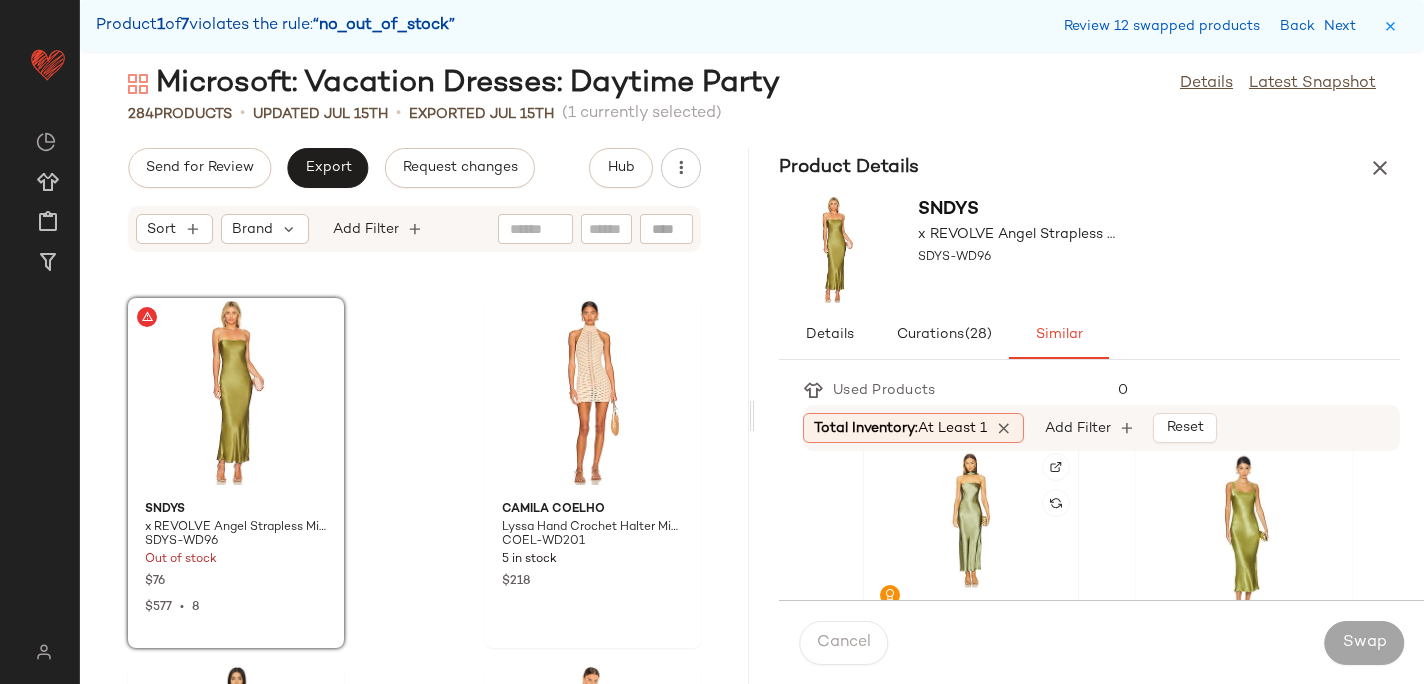 click 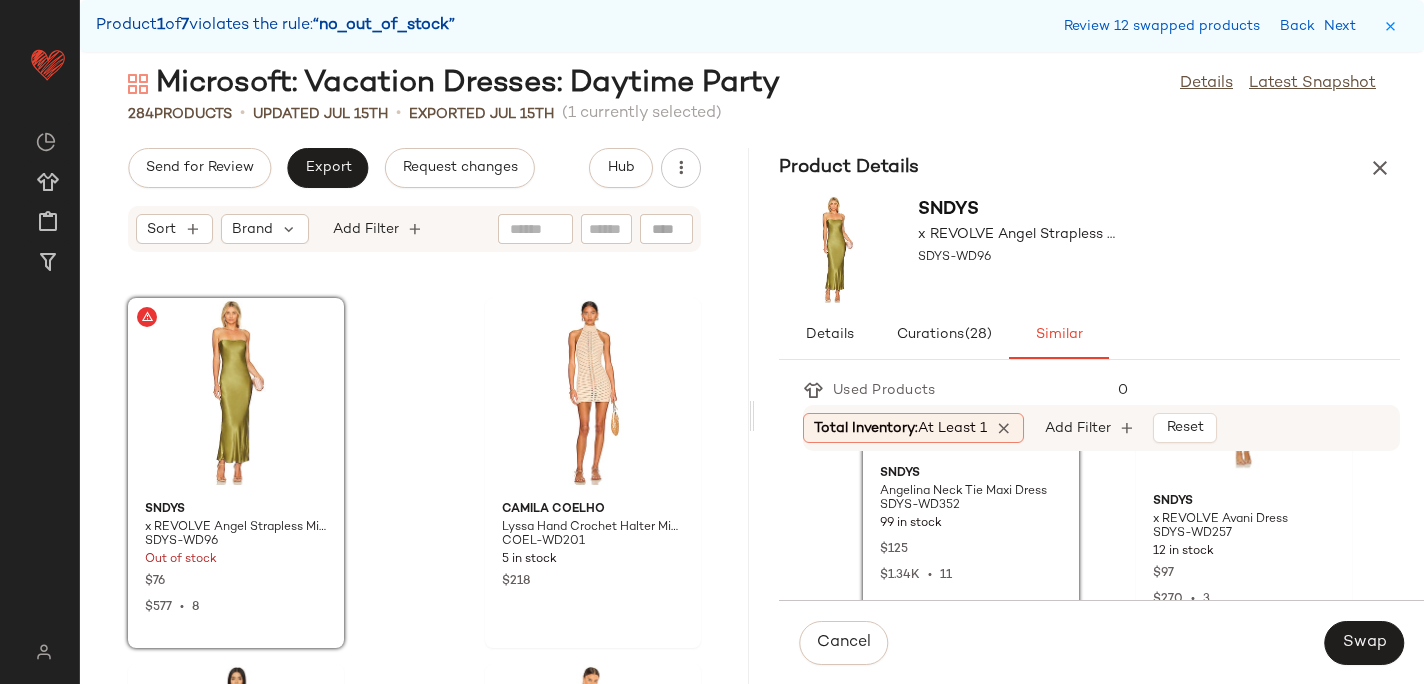 scroll, scrollTop: 179, scrollLeft: 0, axis: vertical 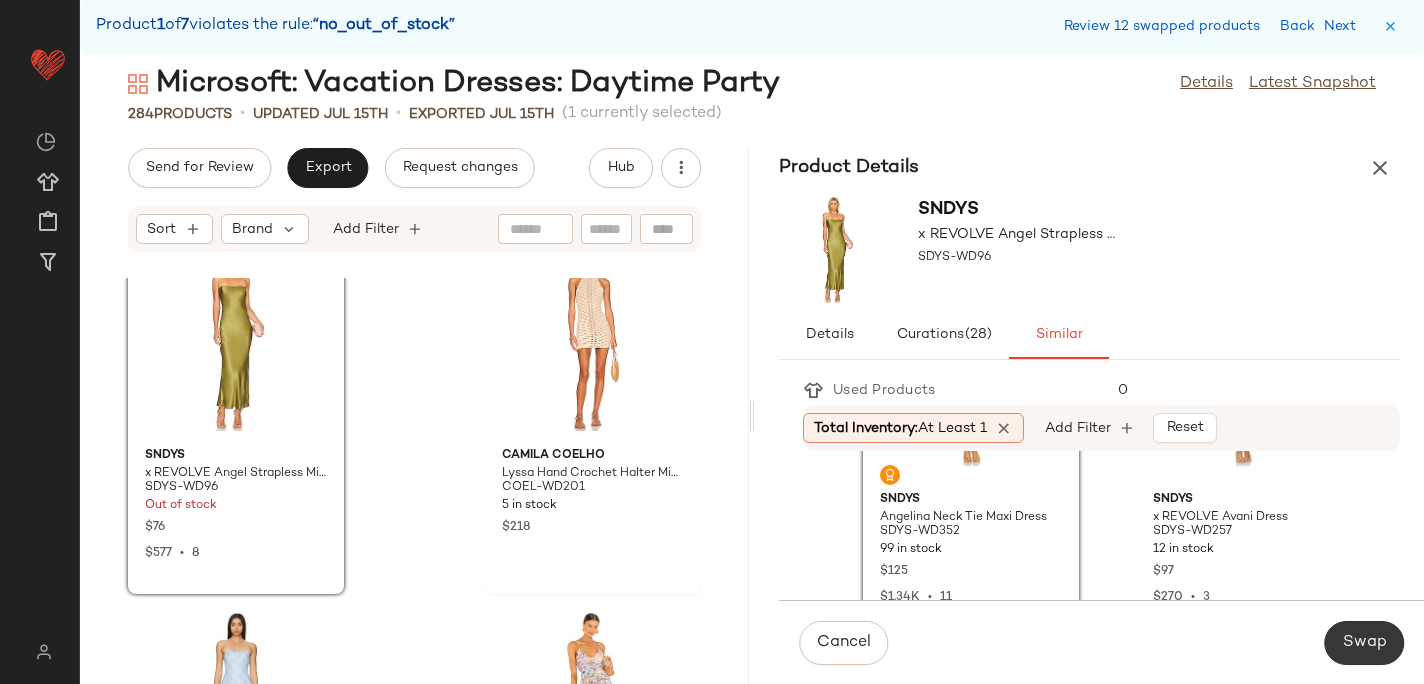 click on "Swap" at bounding box center (1364, 643) 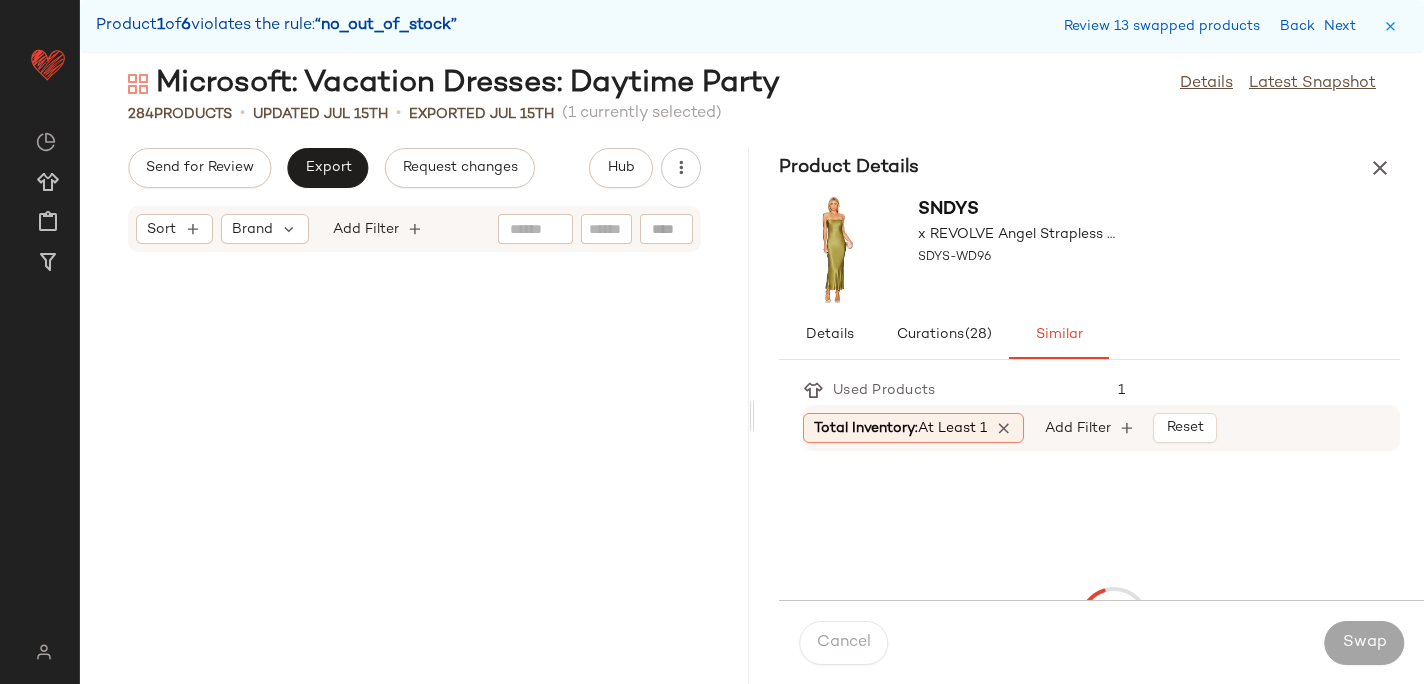 scroll, scrollTop: 38064, scrollLeft: 0, axis: vertical 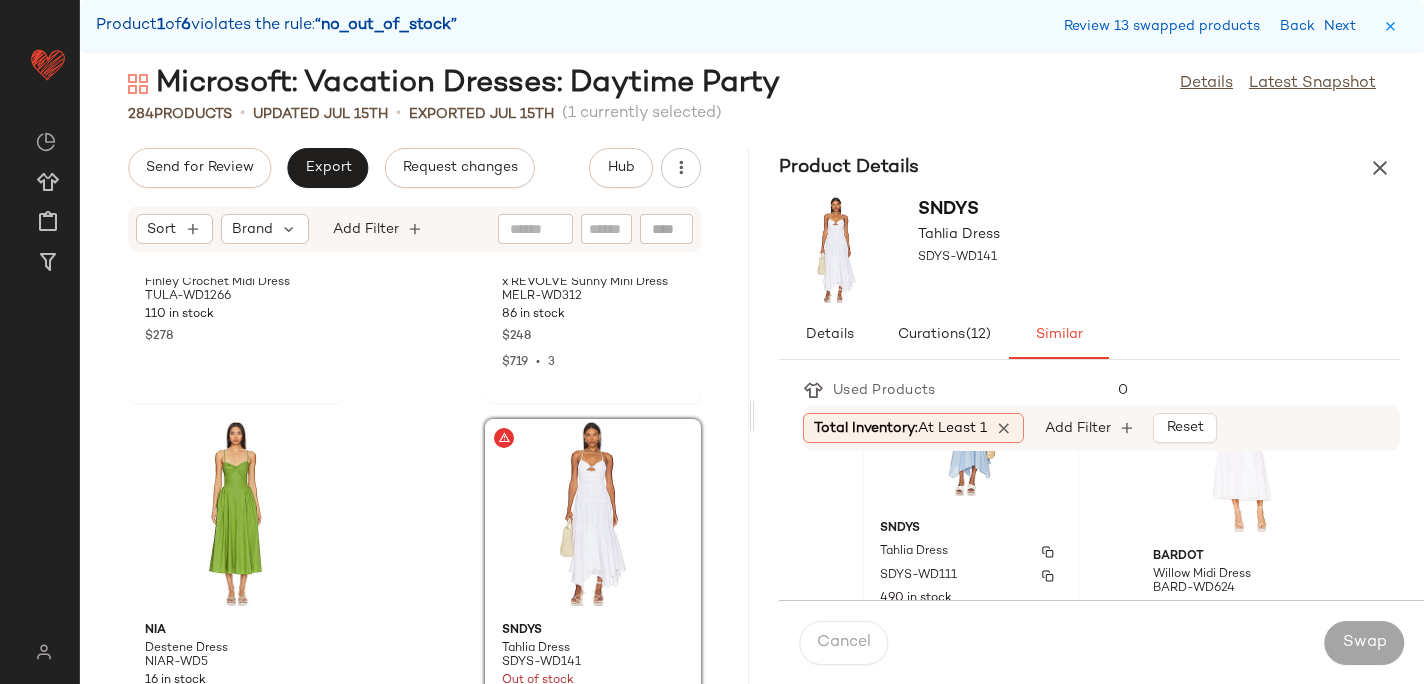click on "SNDYS Tahlia Dress SDYS-WD111 490 in stock $115 $690  •  6" 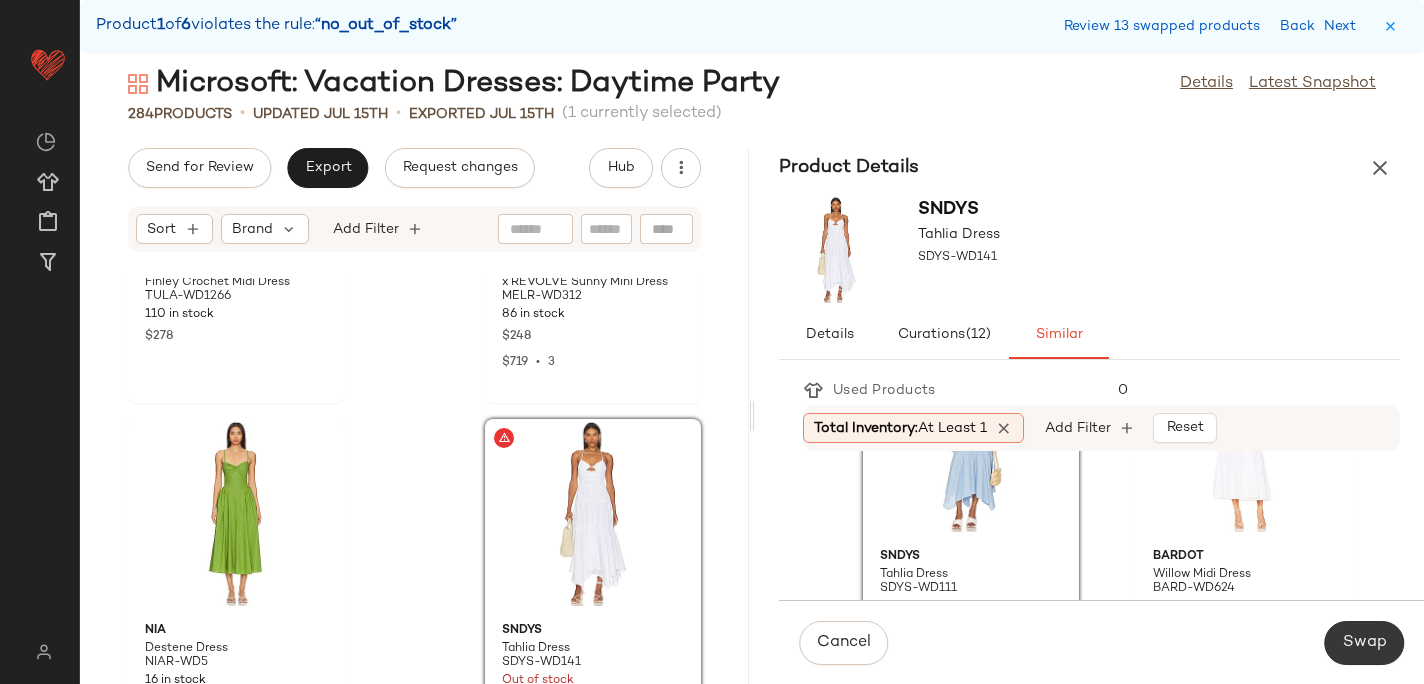 click on "Swap" at bounding box center [1364, 643] 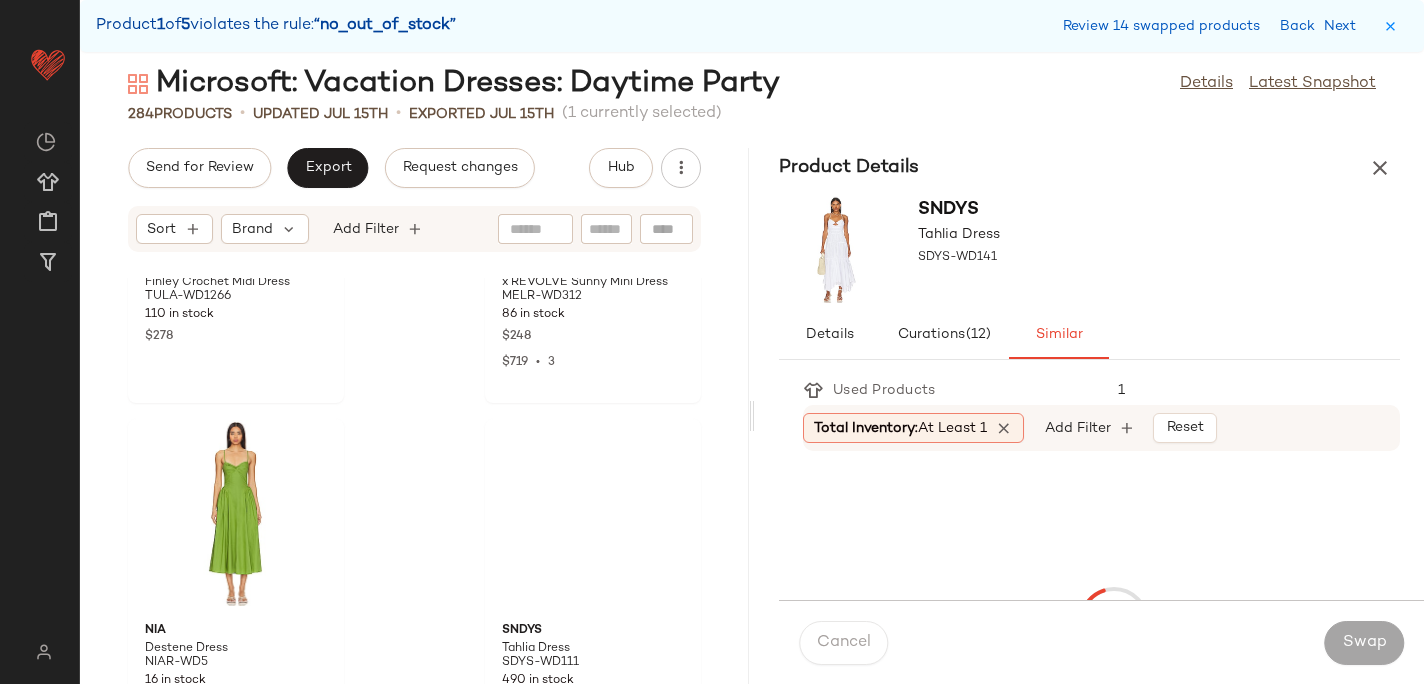 scroll, scrollTop: 38796, scrollLeft: 0, axis: vertical 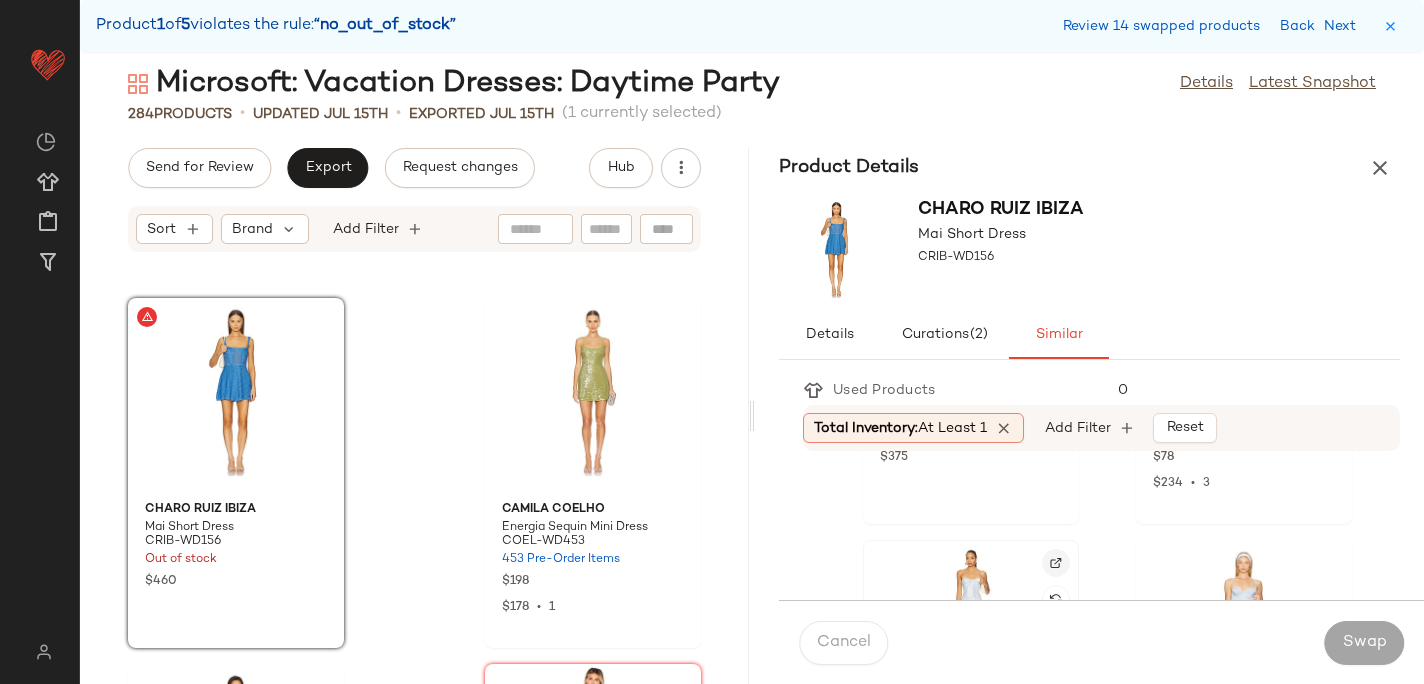 click 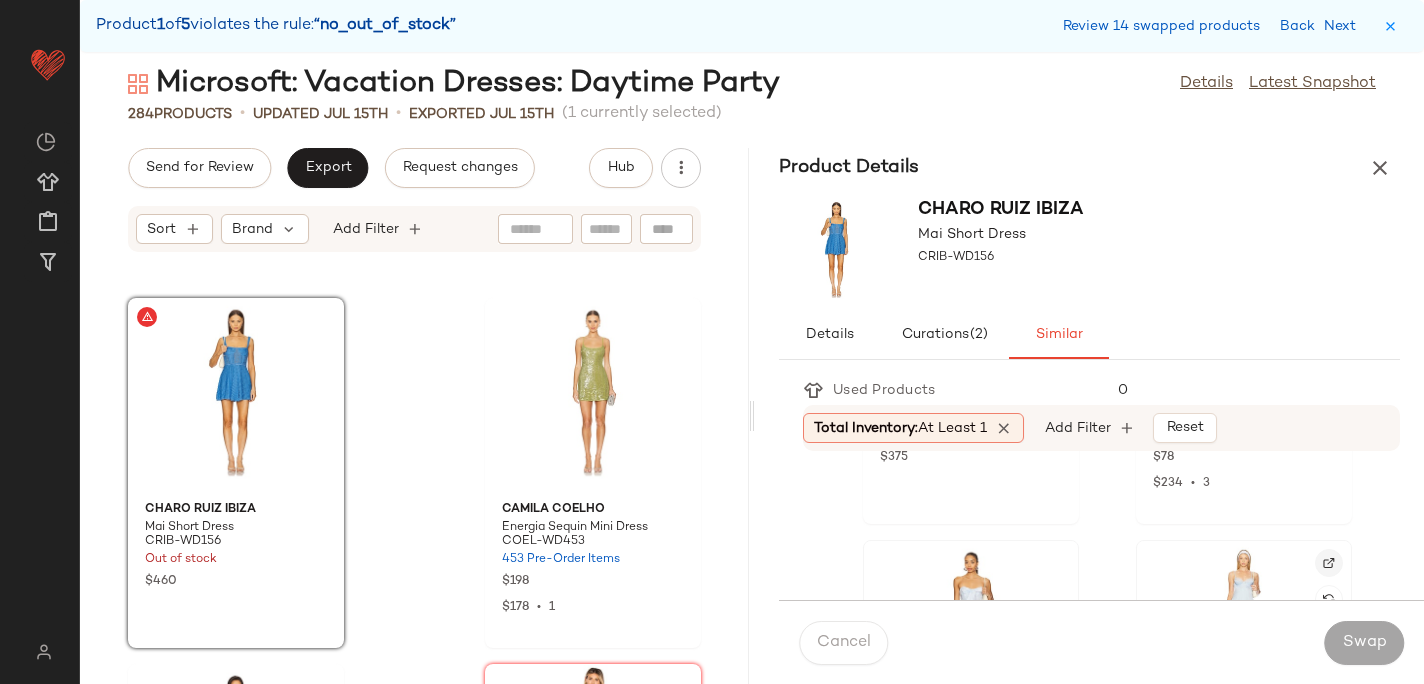 click 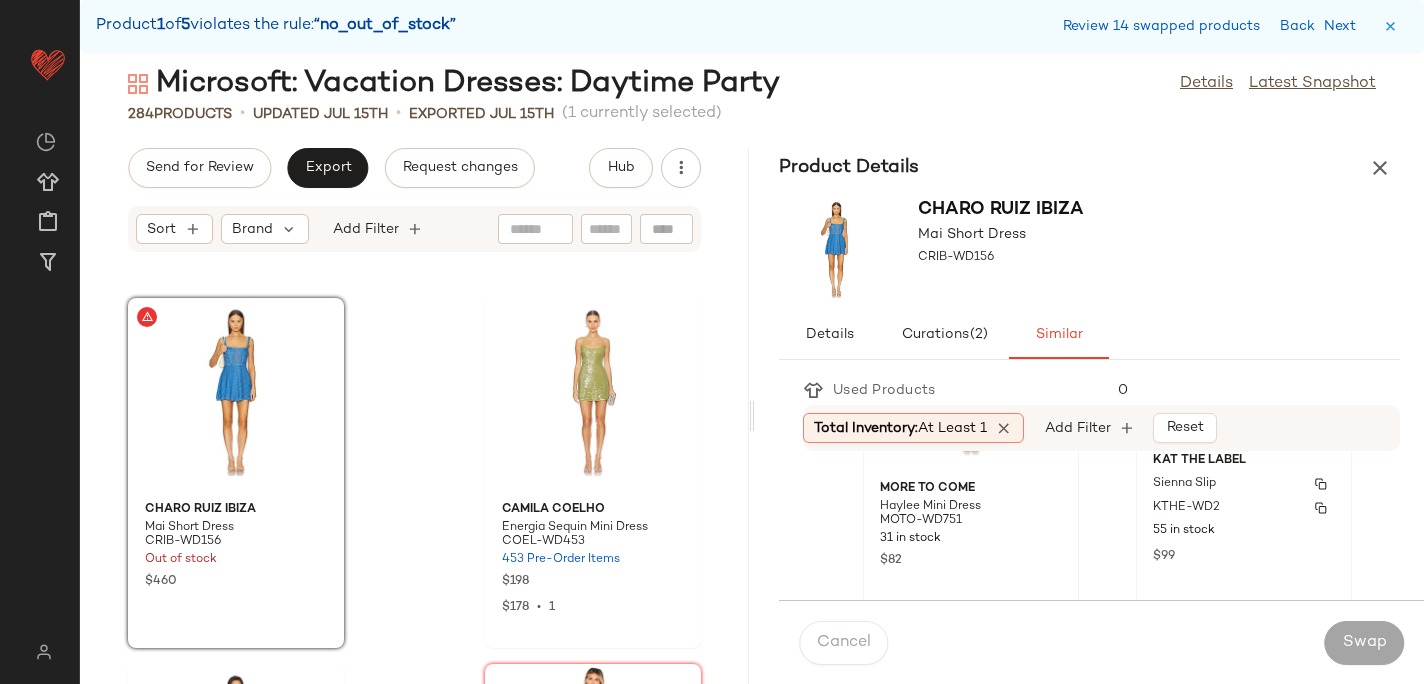 scroll, scrollTop: 2754, scrollLeft: 0, axis: vertical 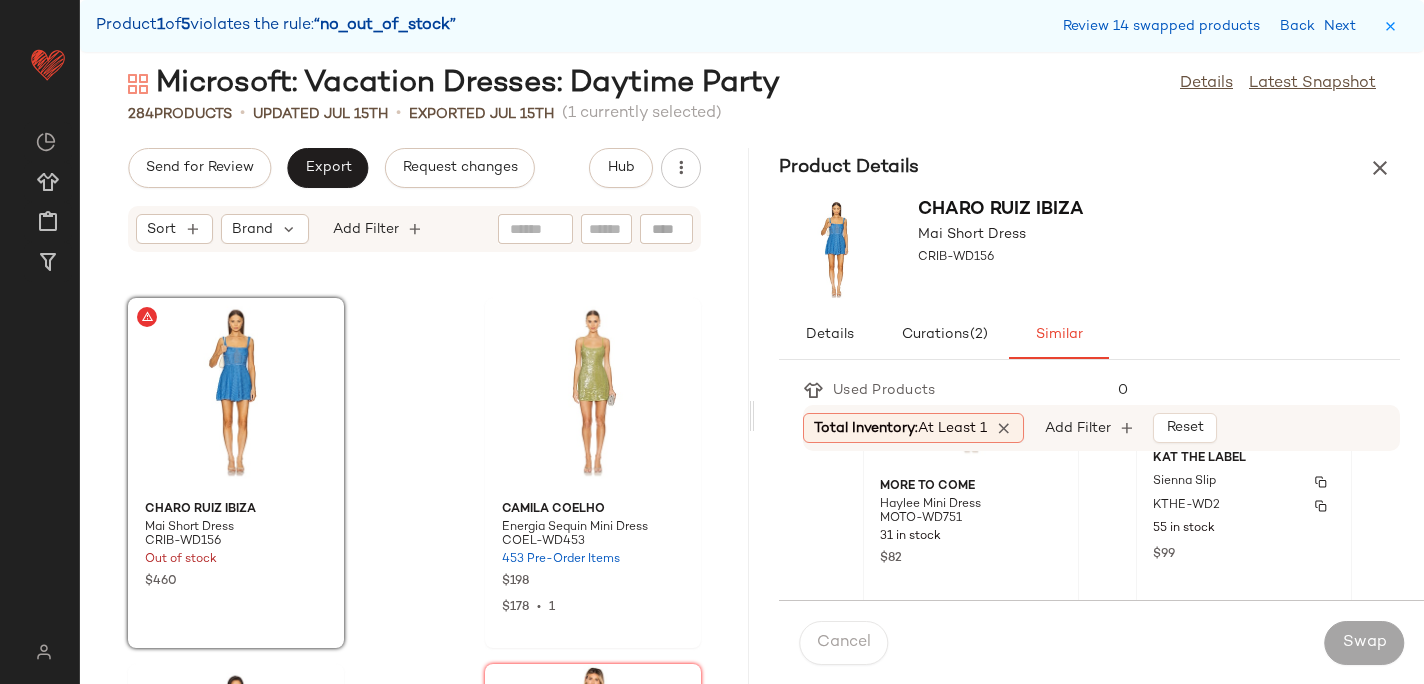 click on "55 in stock" 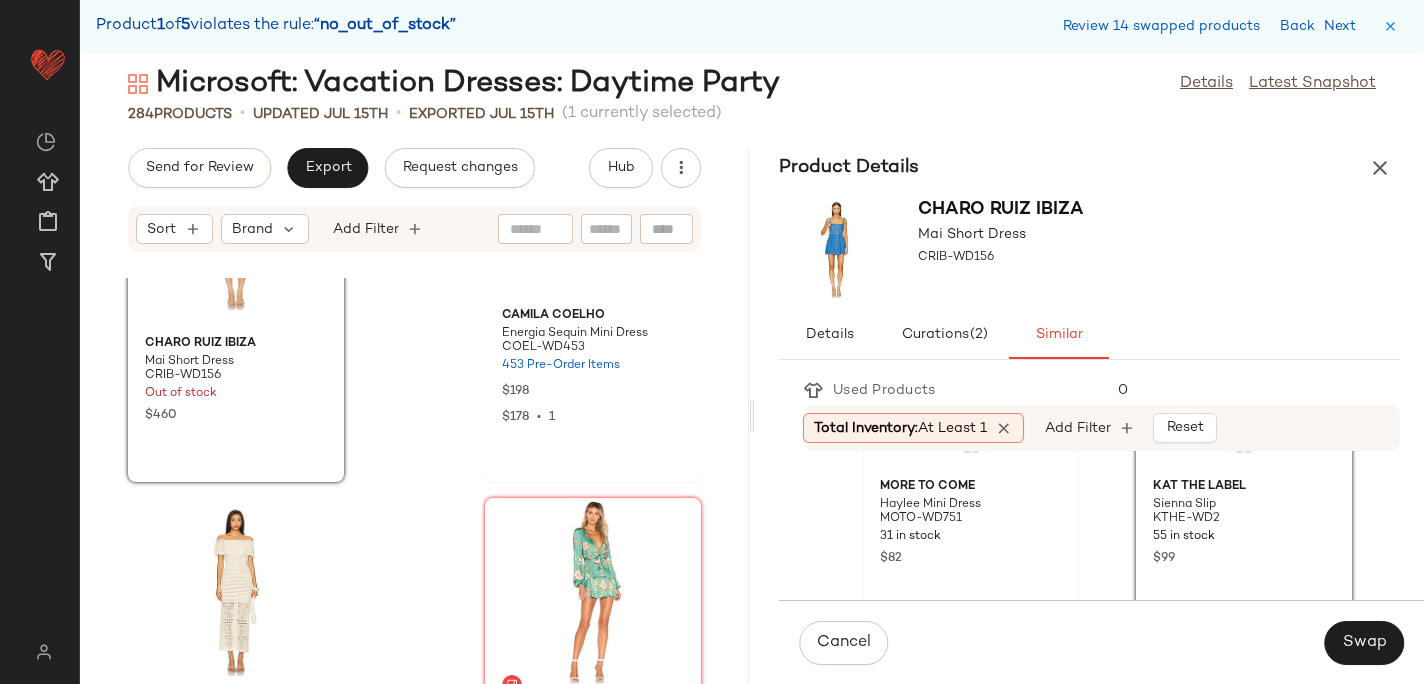 scroll, scrollTop: 38851, scrollLeft: 0, axis: vertical 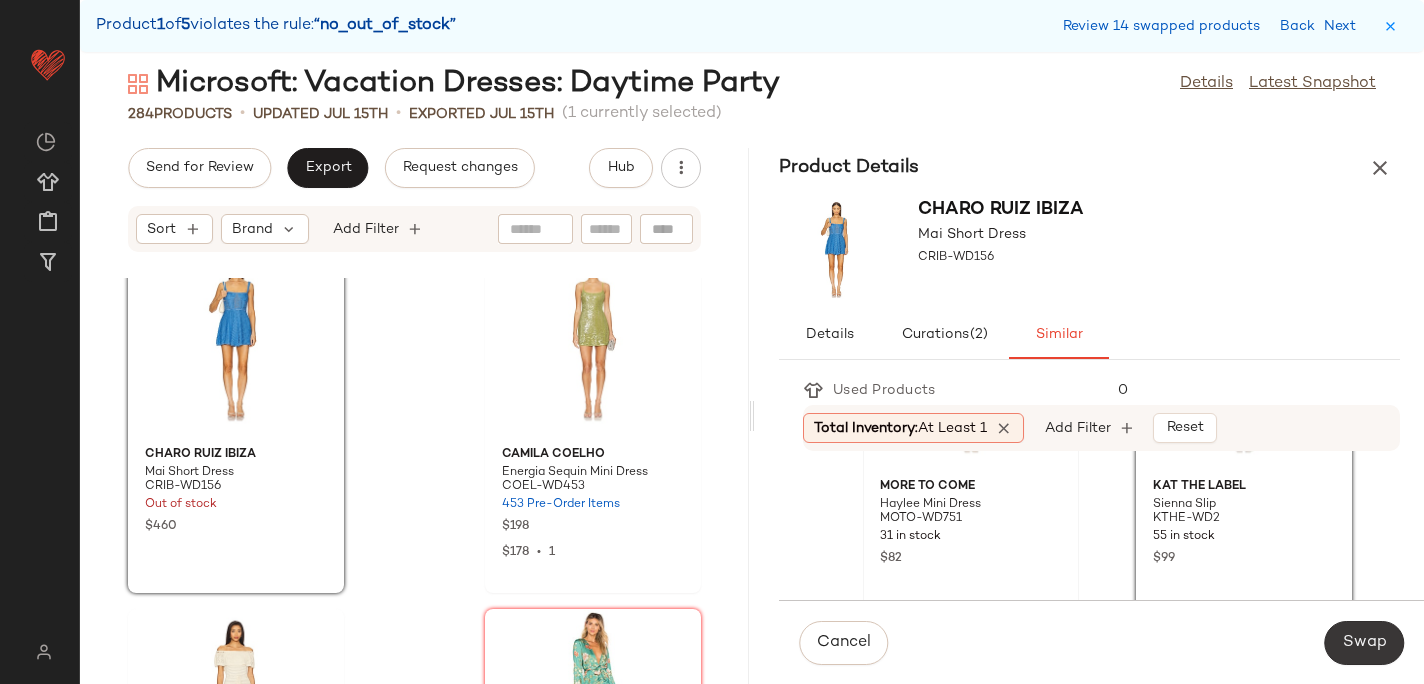 click on "Swap" 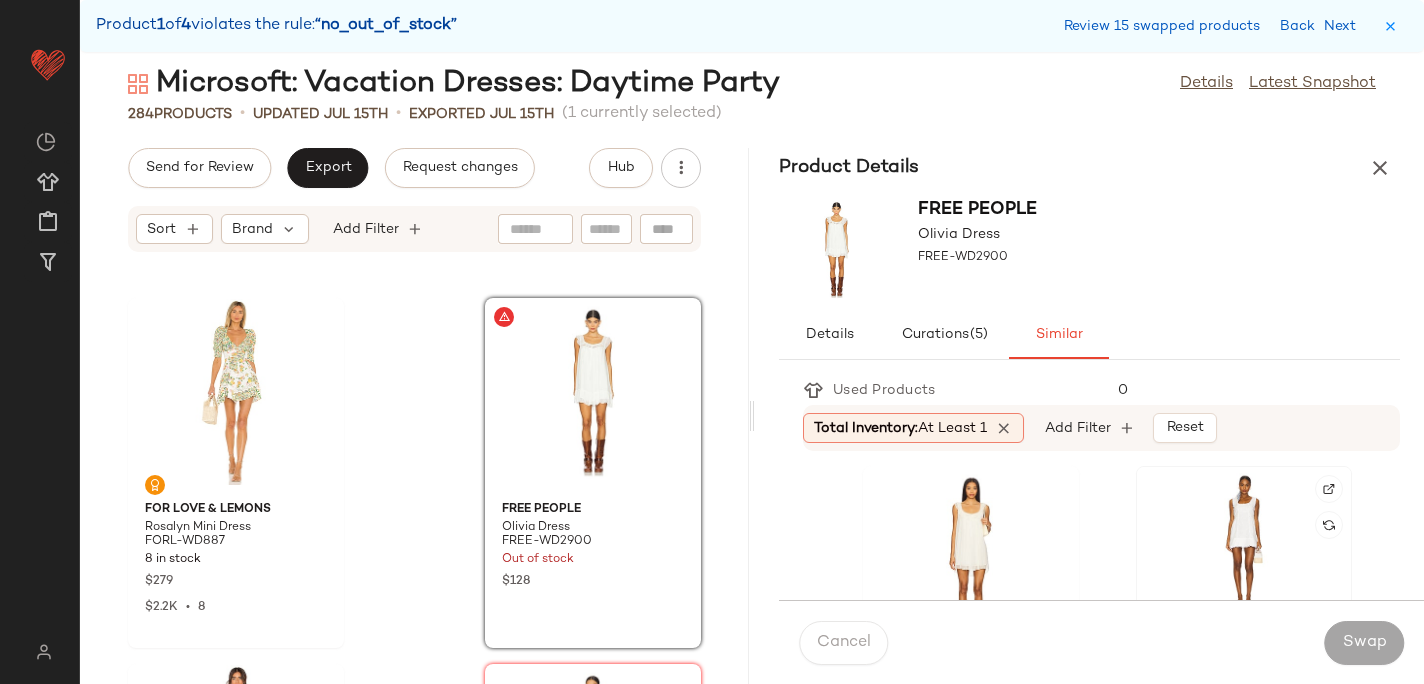 scroll, scrollTop: 0, scrollLeft: 0, axis: both 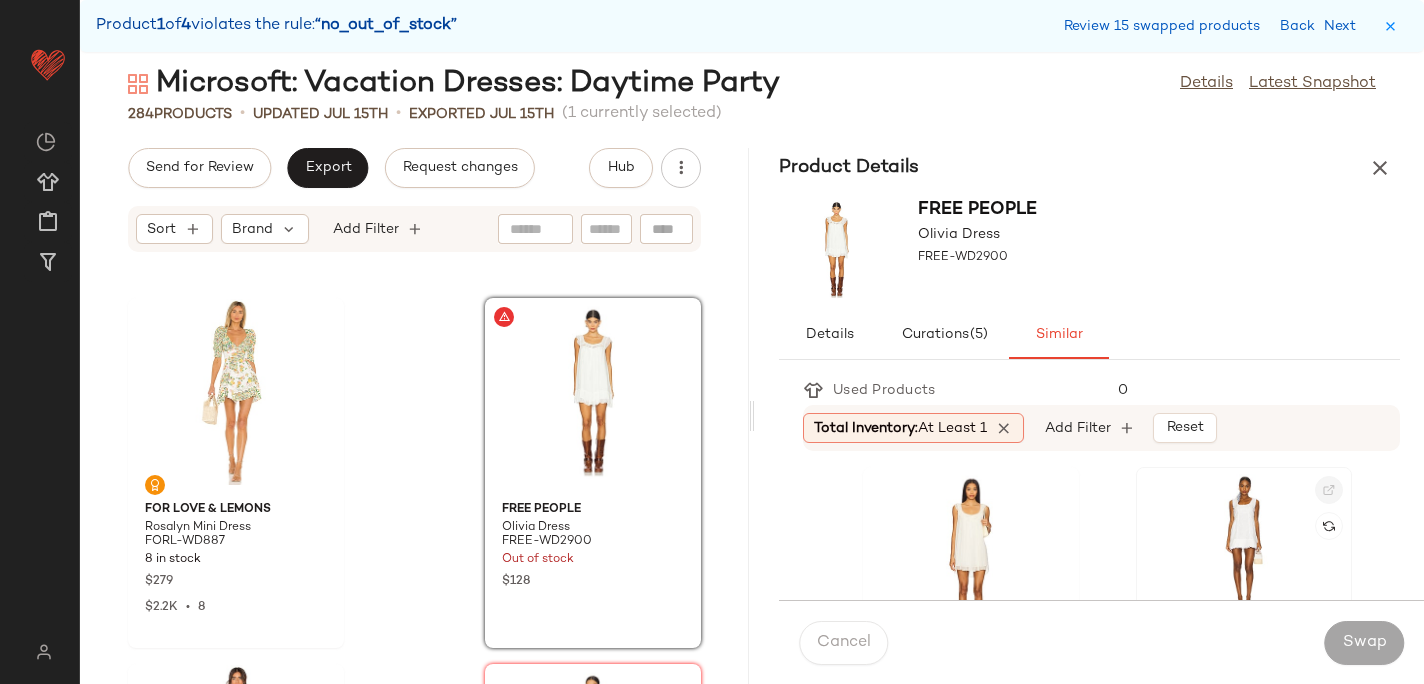 click 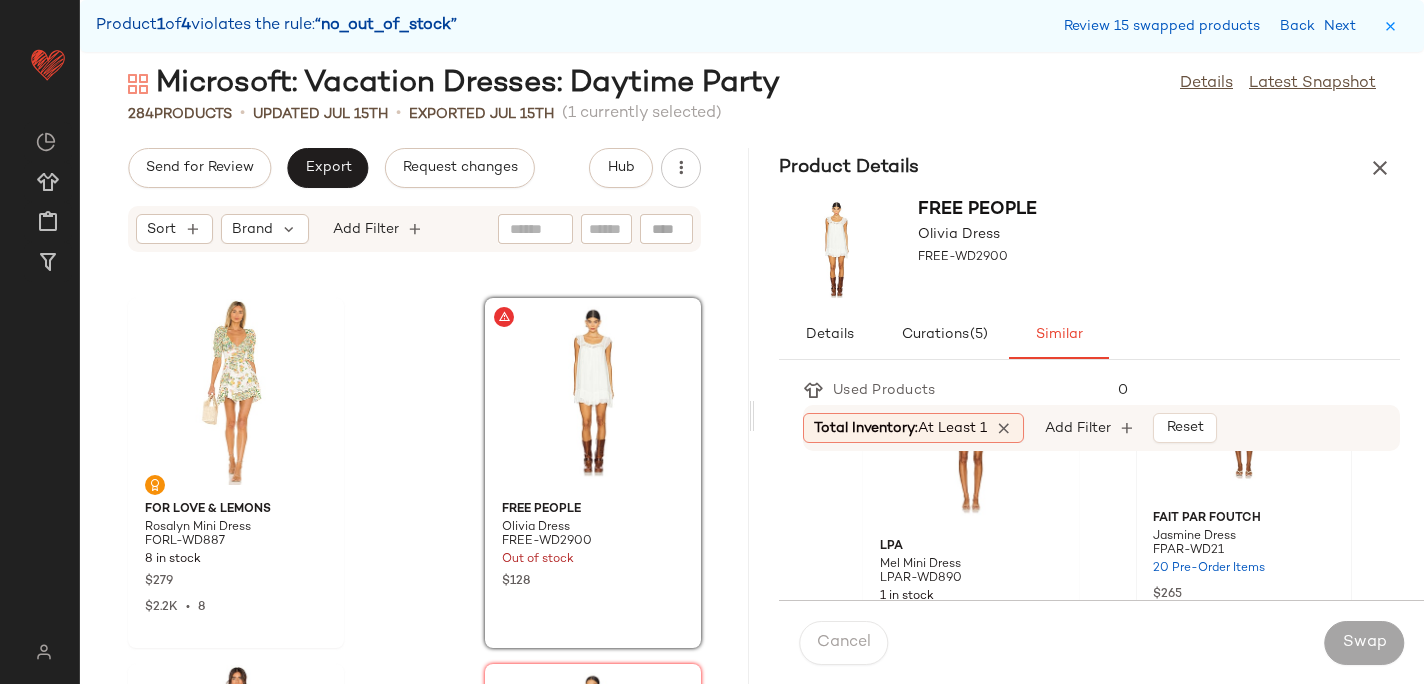 scroll, scrollTop: 134, scrollLeft: 0, axis: vertical 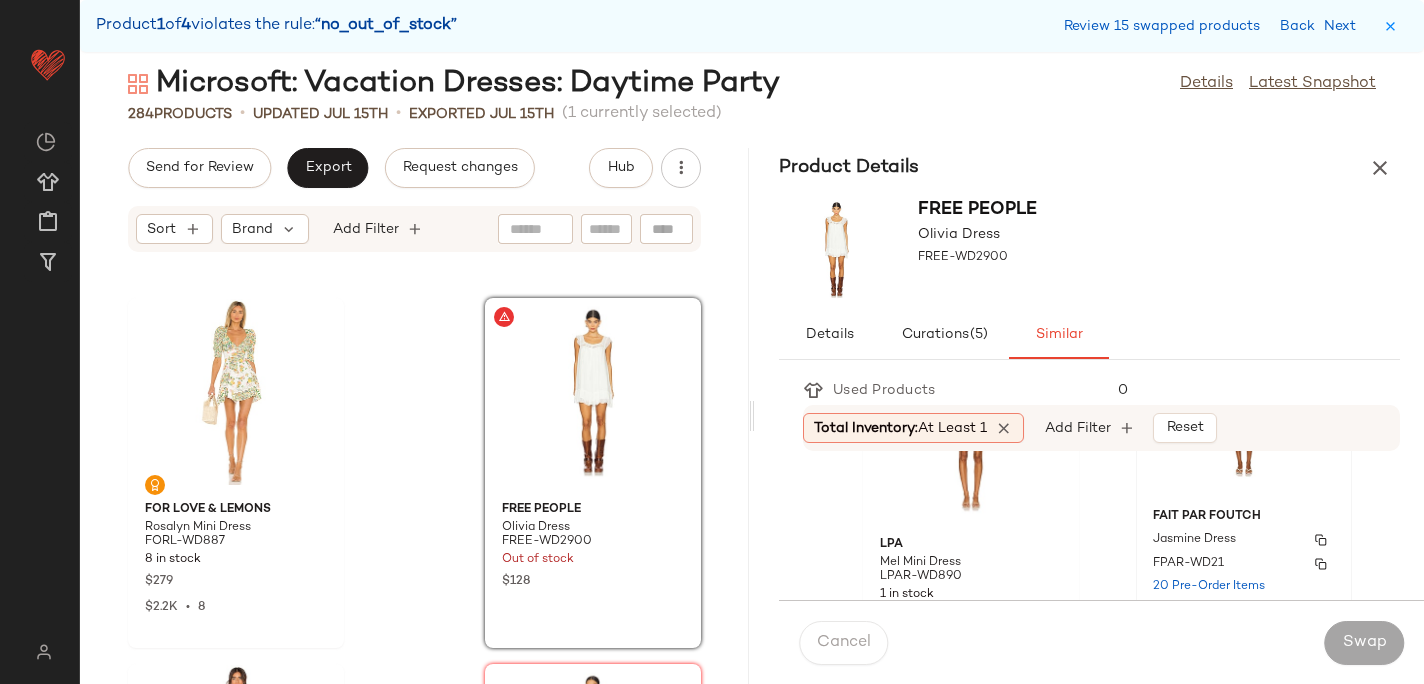 click on "Jasmine Dress" at bounding box center (1244, 540) 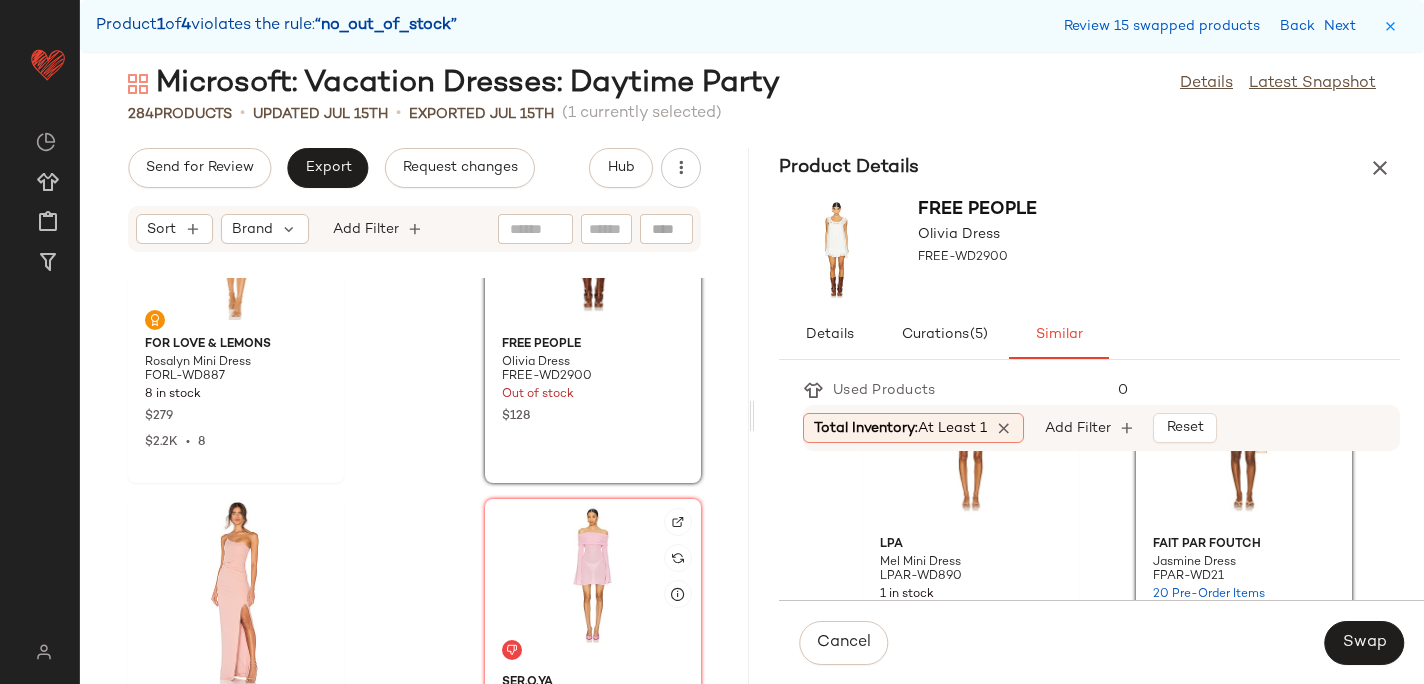 scroll, scrollTop: 43166, scrollLeft: 0, axis: vertical 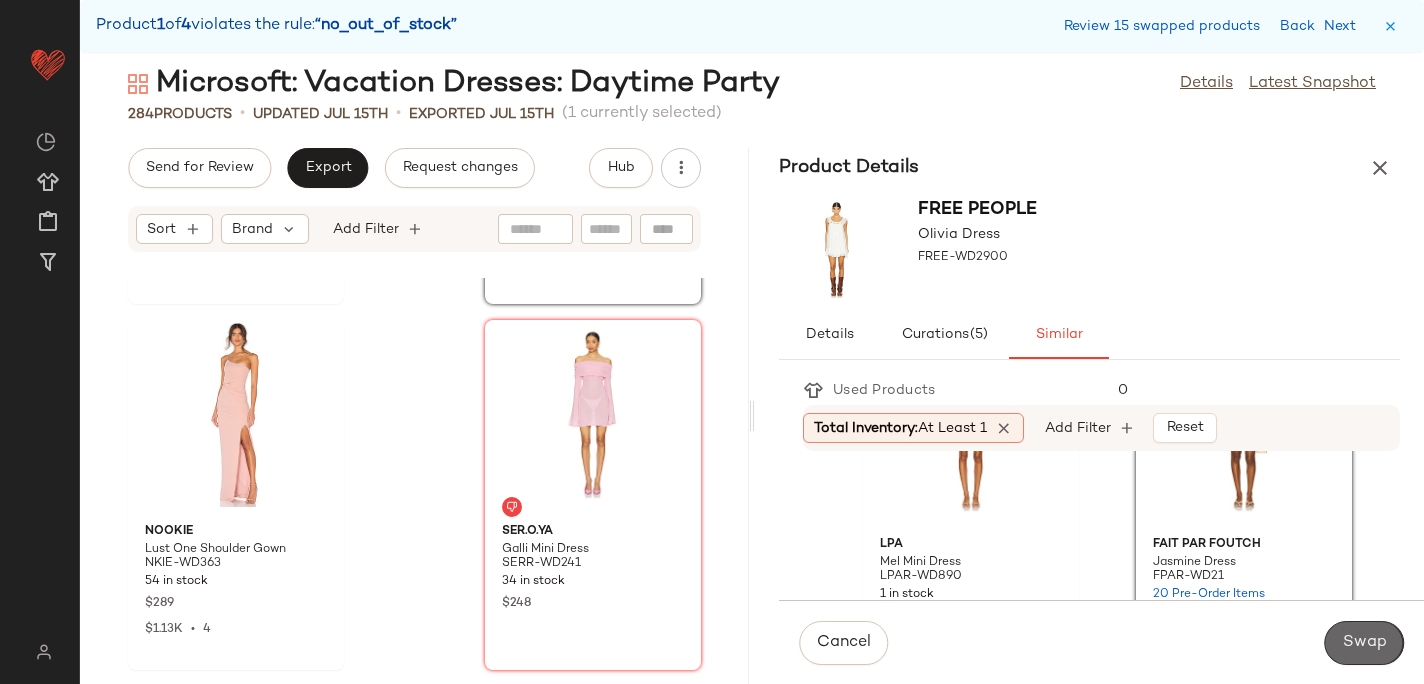 click on "Swap" at bounding box center [1364, 643] 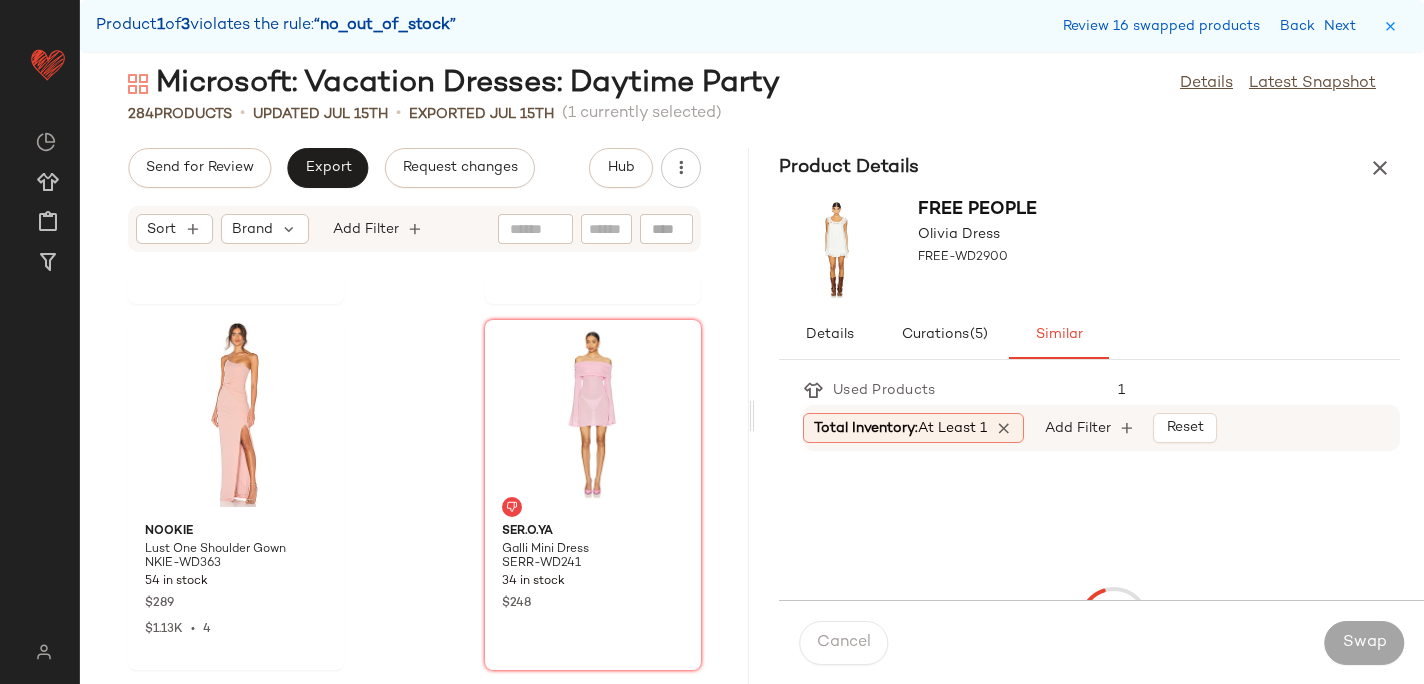 scroll, scrollTop: 45384, scrollLeft: 0, axis: vertical 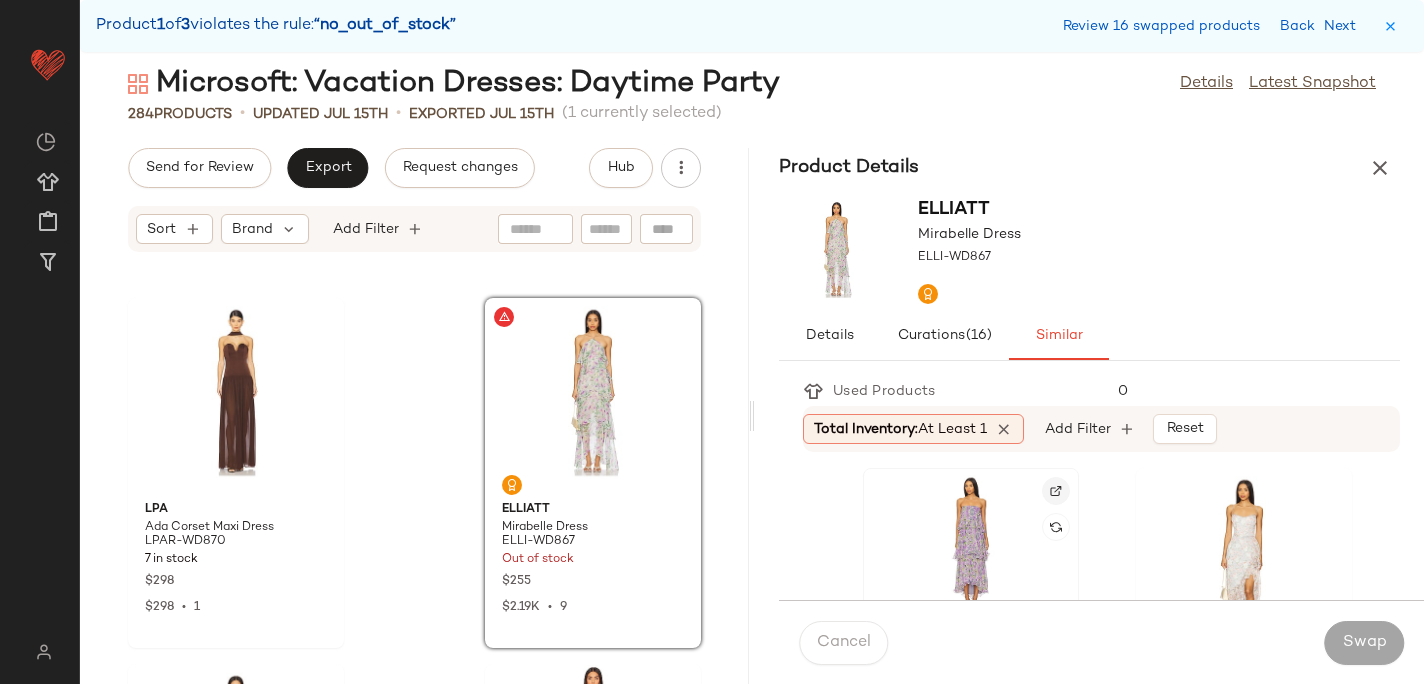 click 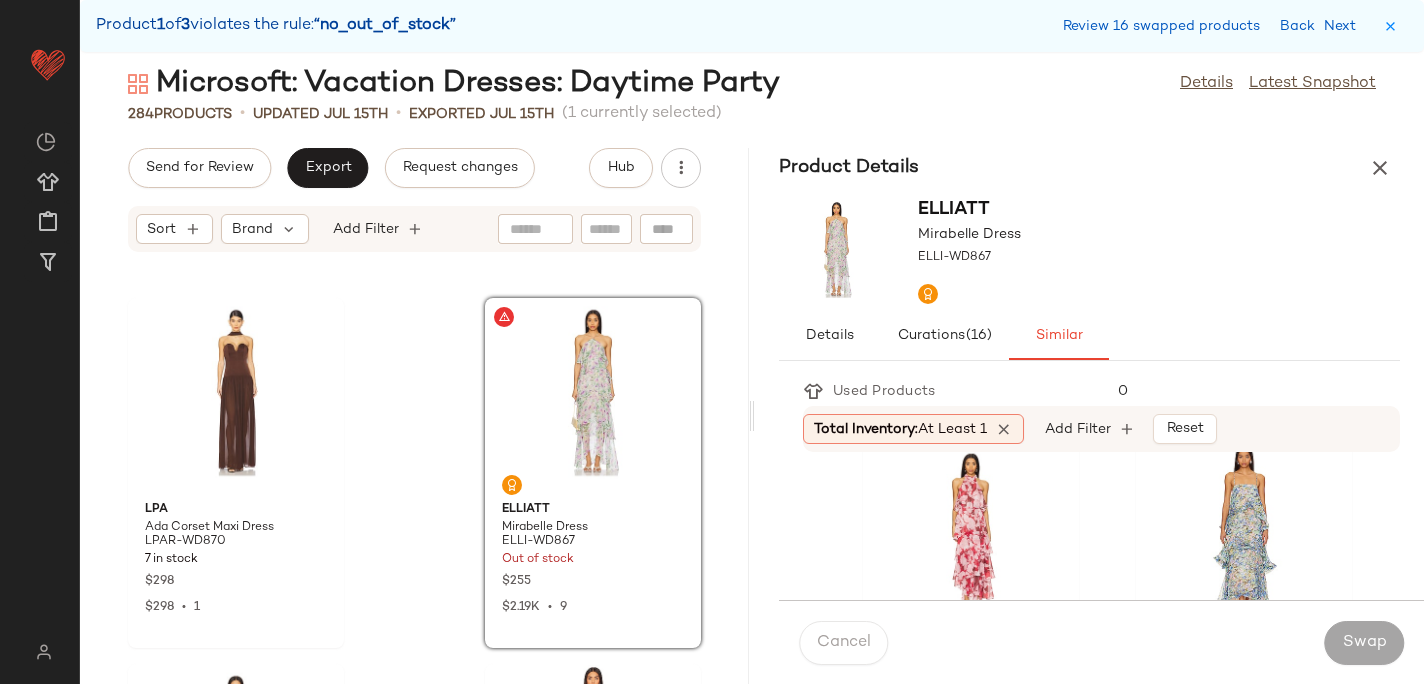 scroll, scrollTop: 749, scrollLeft: 0, axis: vertical 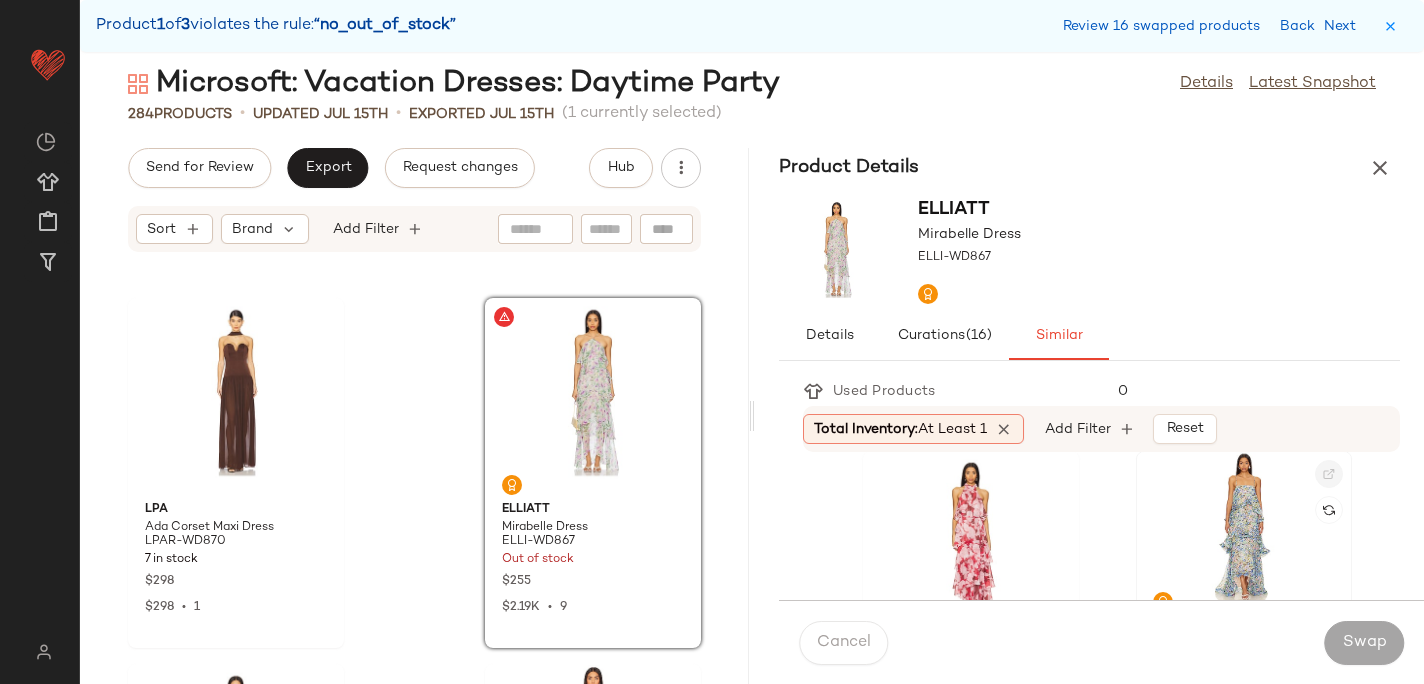 click at bounding box center (1329, 474) 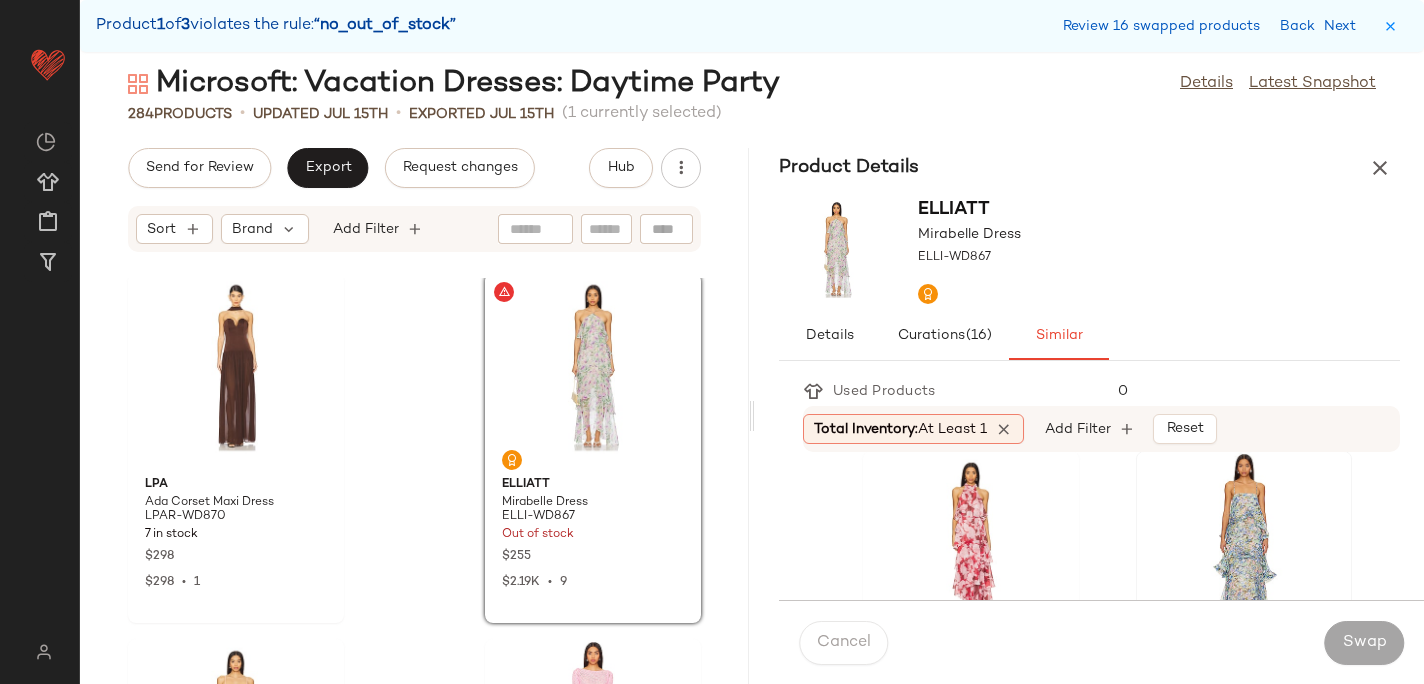 scroll, scrollTop: 45410, scrollLeft: 0, axis: vertical 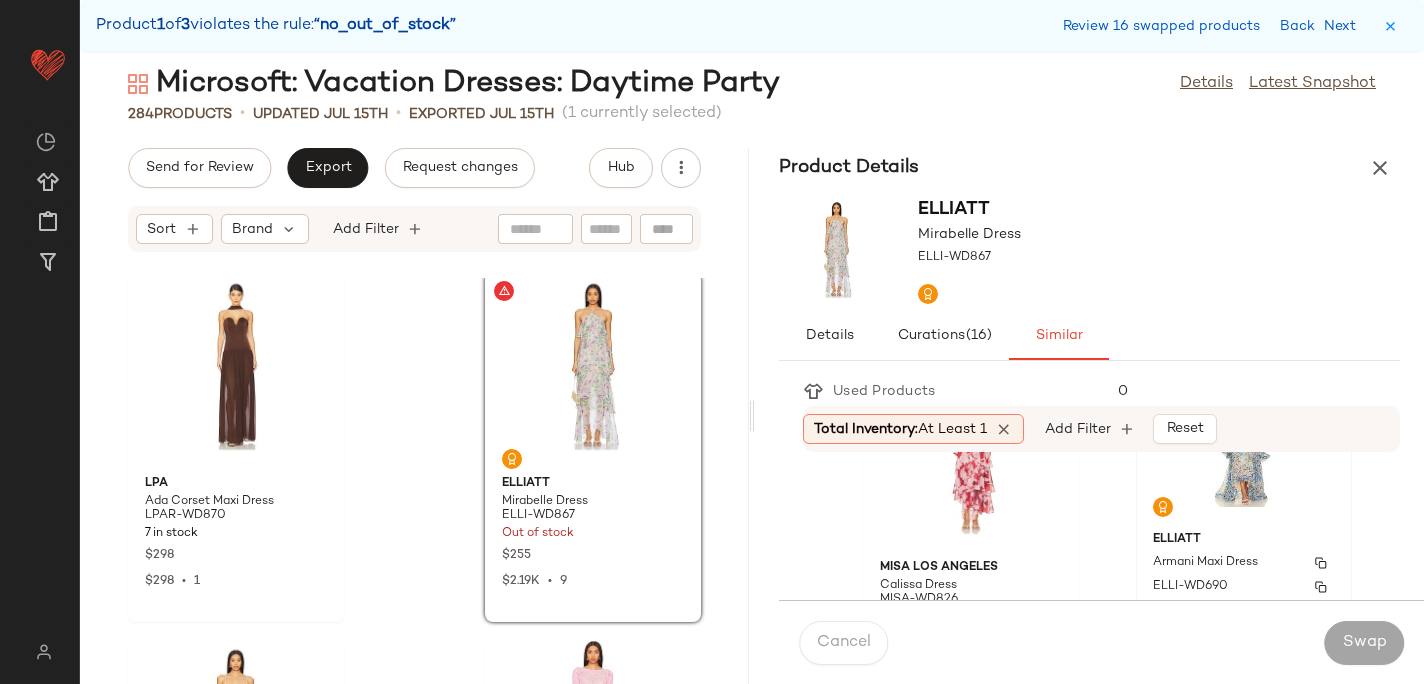 click on "ELLIATT Armani Maxi Dress ELLI-WD690 19 in stock $290 $1.97K  •  7" 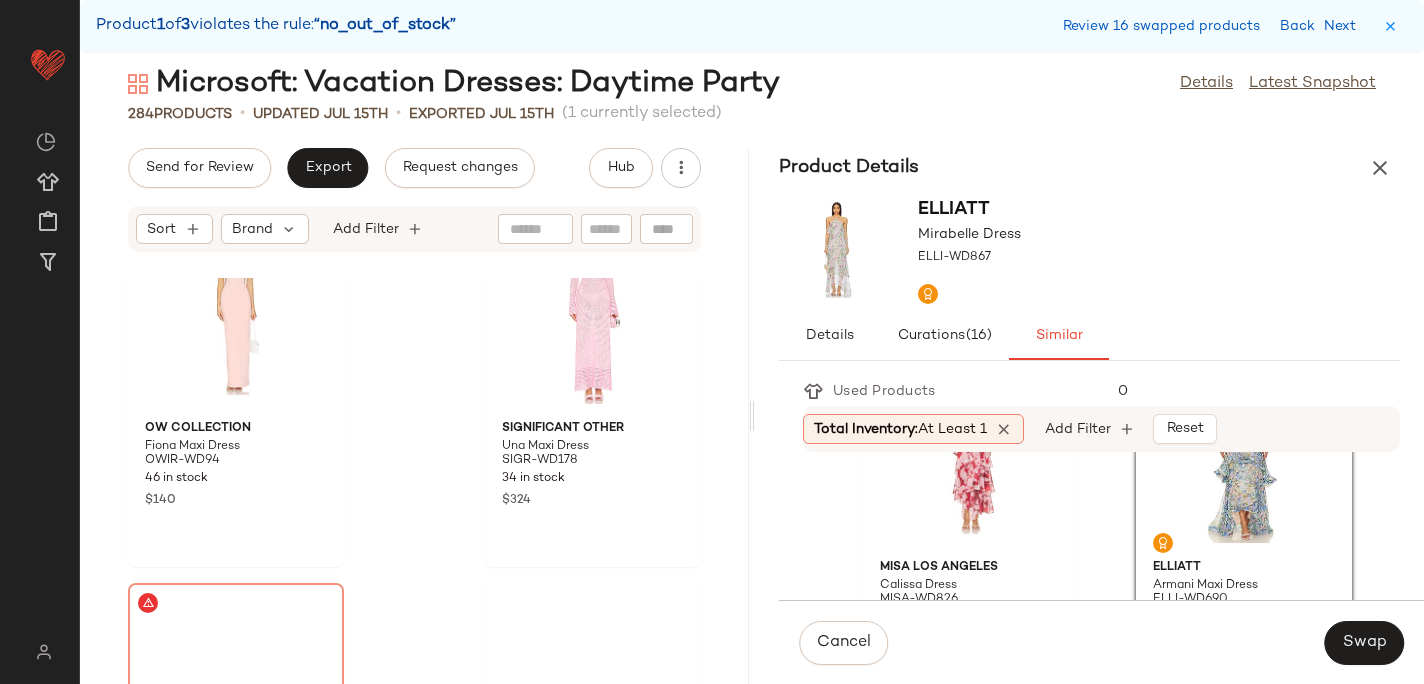 scroll, scrollTop: 45886, scrollLeft: 0, axis: vertical 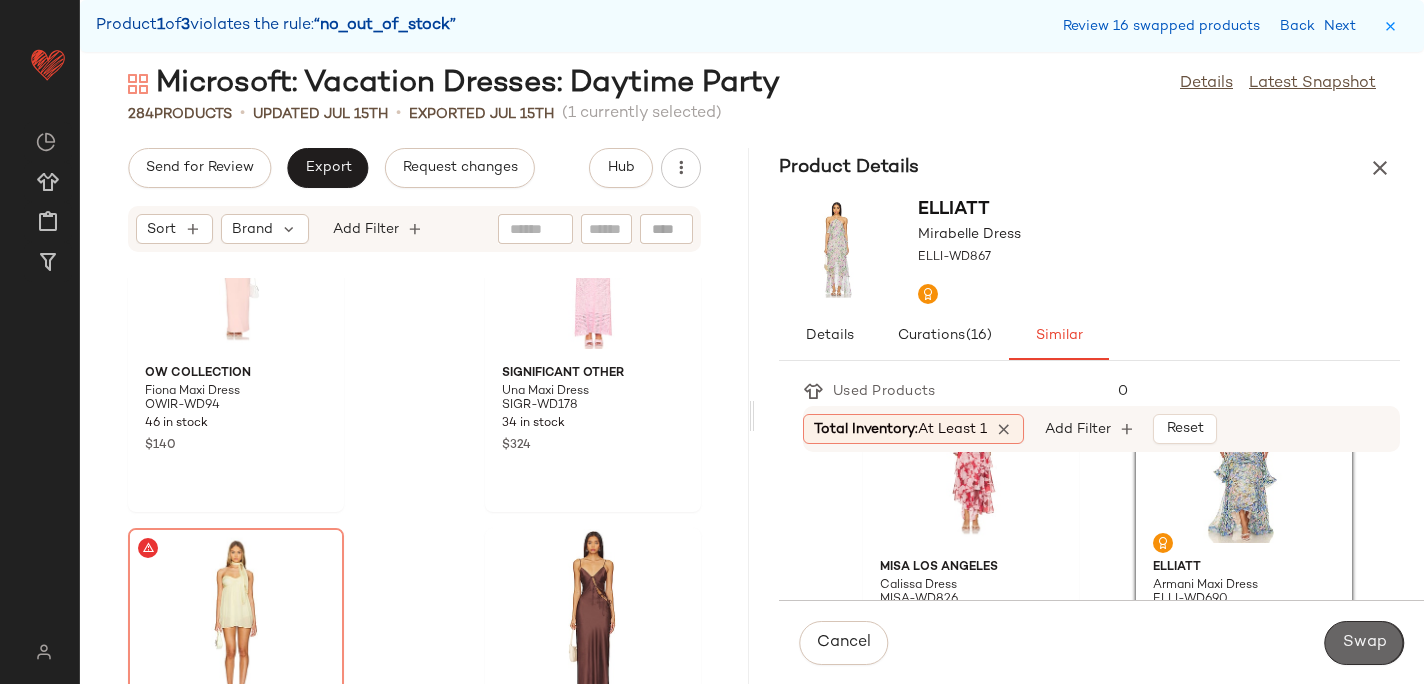 click on "Swap" at bounding box center [1364, 643] 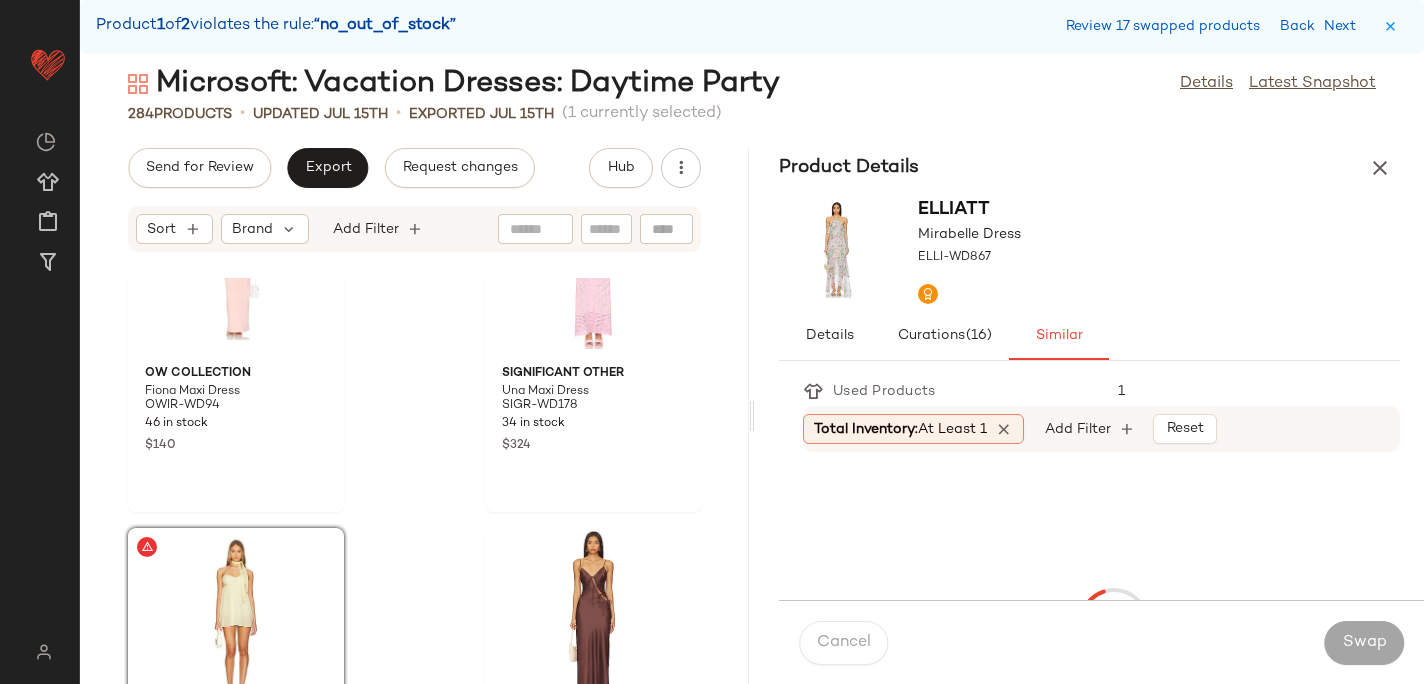 scroll, scrollTop: 46116, scrollLeft: 0, axis: vertical 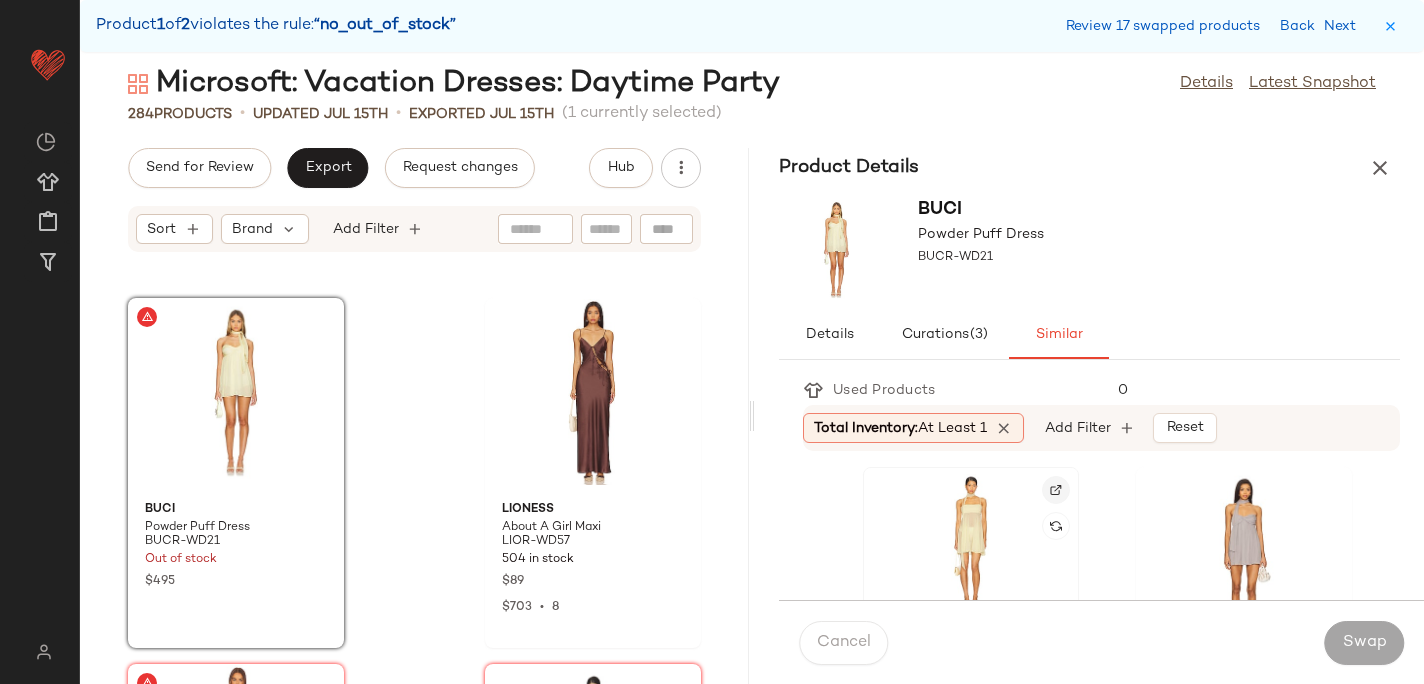 click 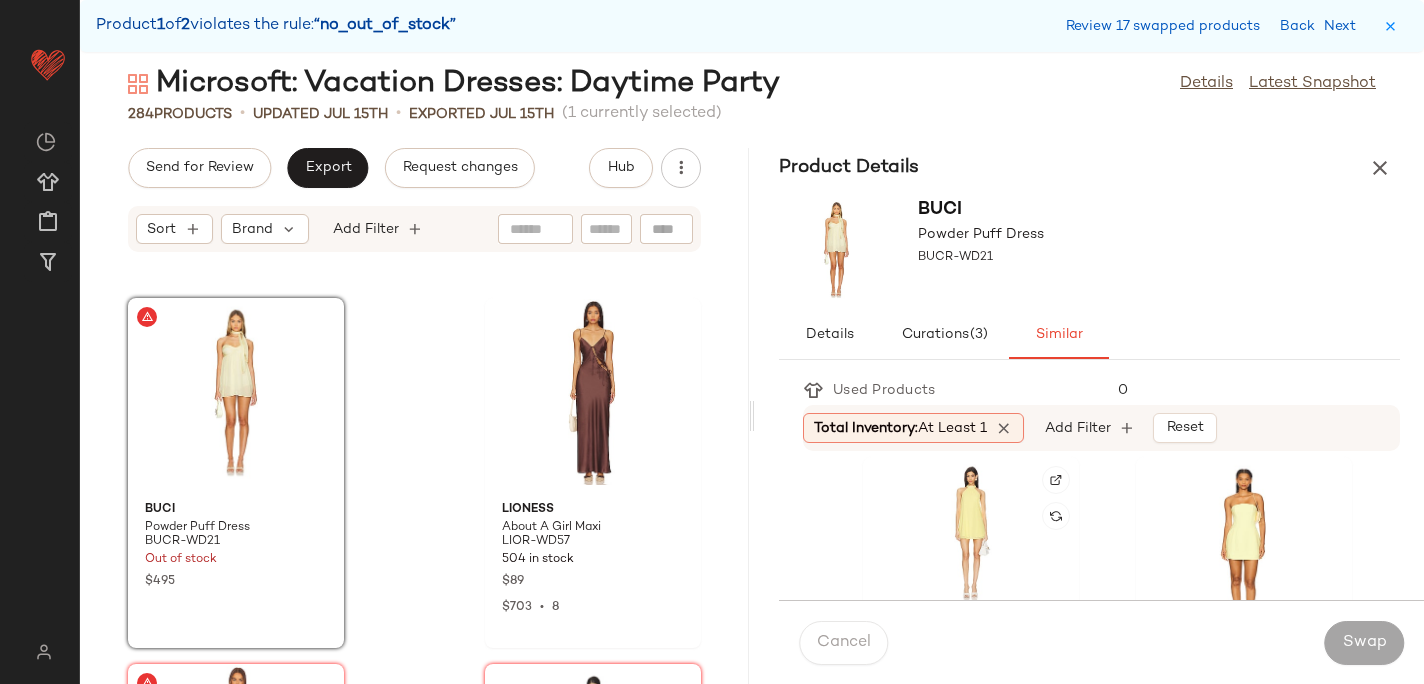 scroll, scrollTop: 741, scrollLeft: 0, axis: vertical 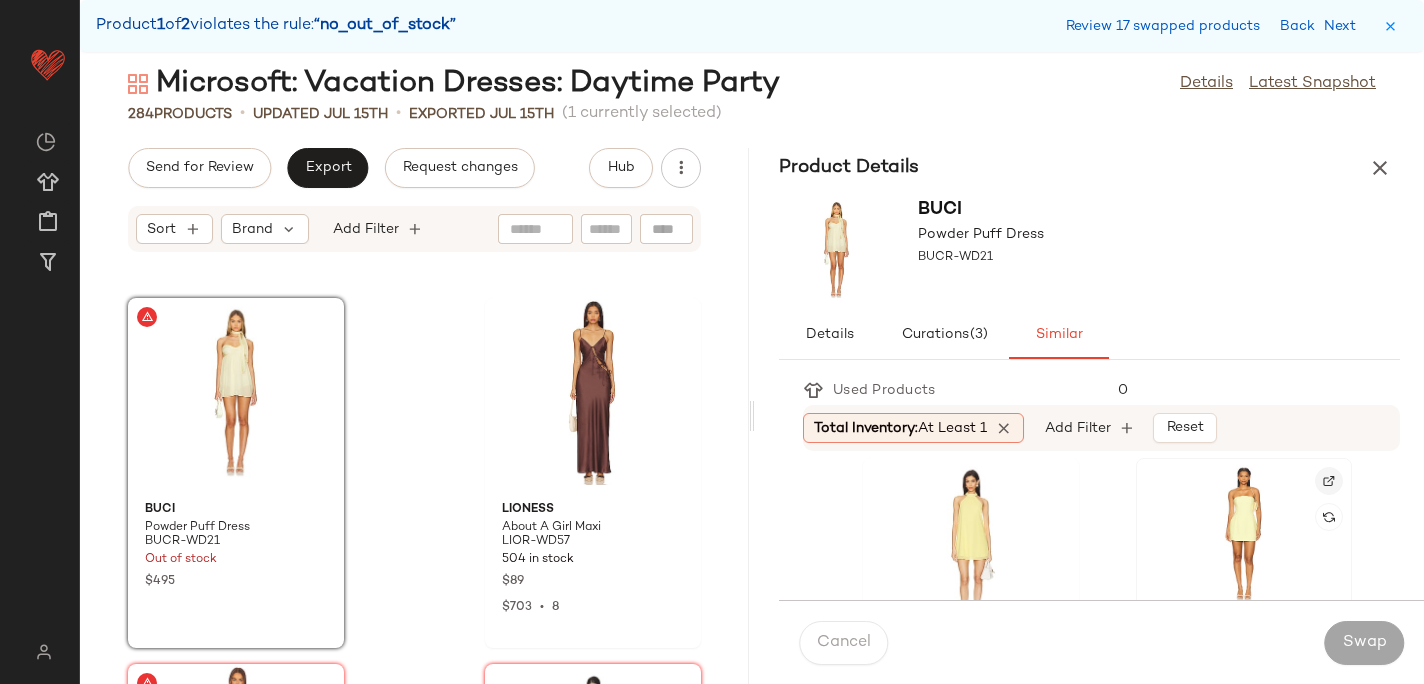 click 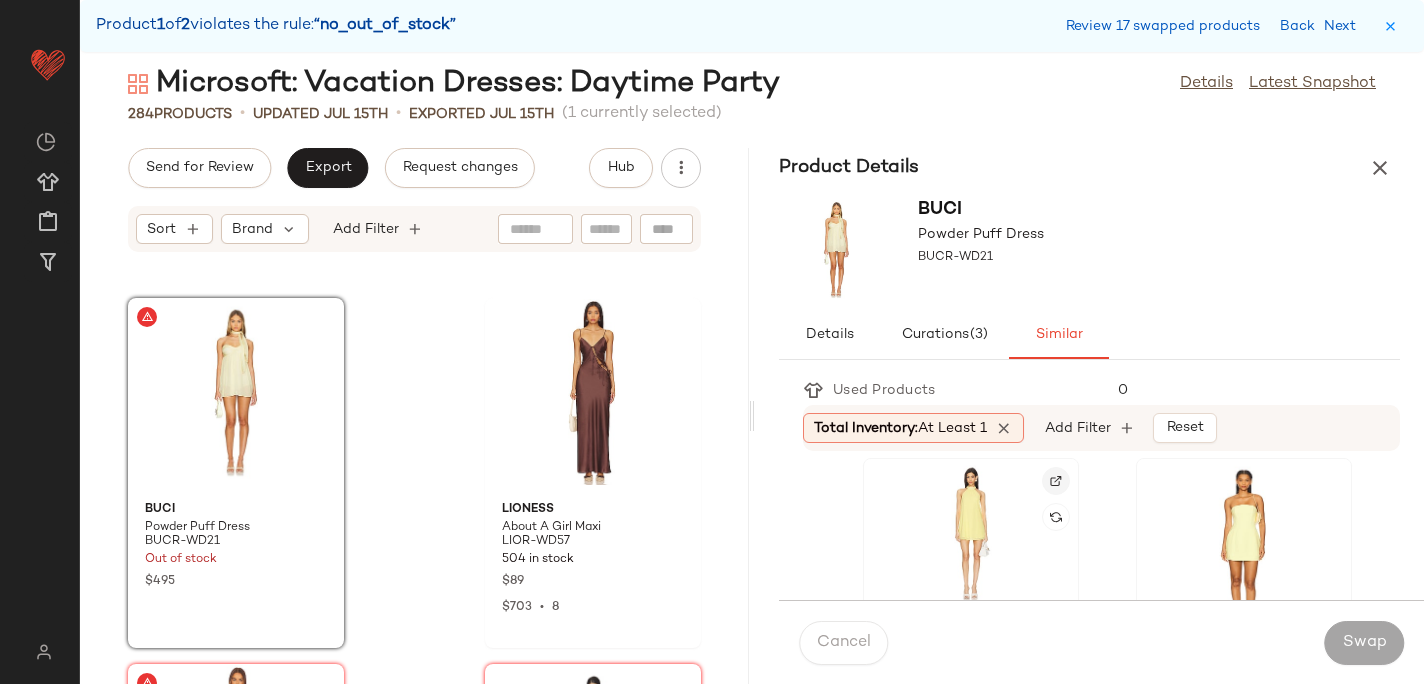 click at bounding box center [1056, 481] 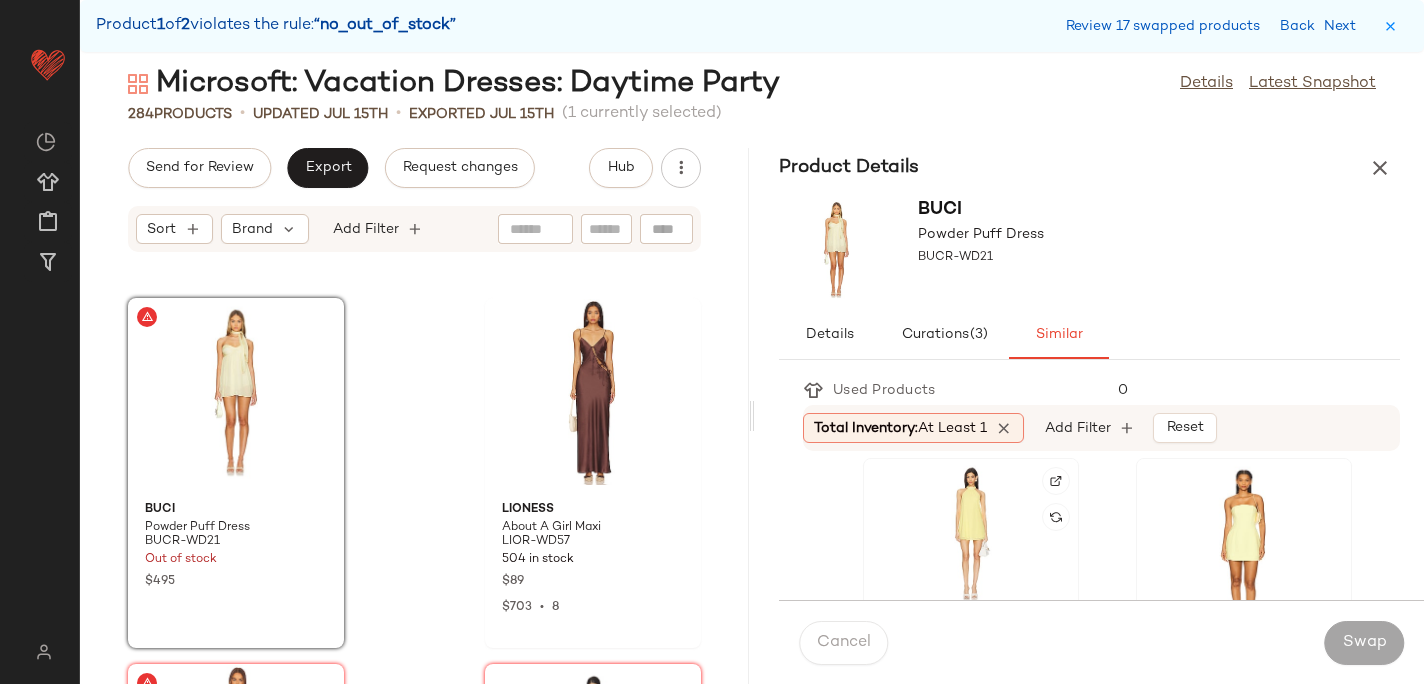 click 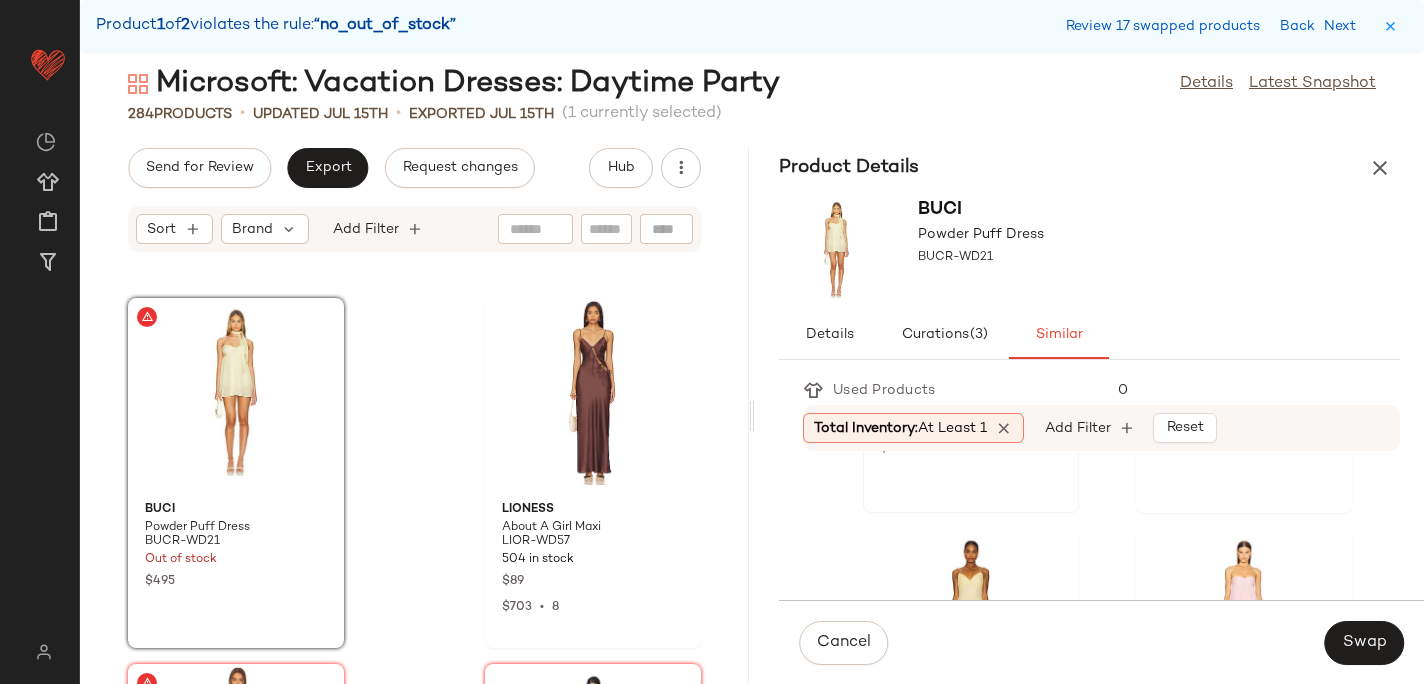 scroll, scrollTop: 1382, scrollLeft: 0, axis: vertical 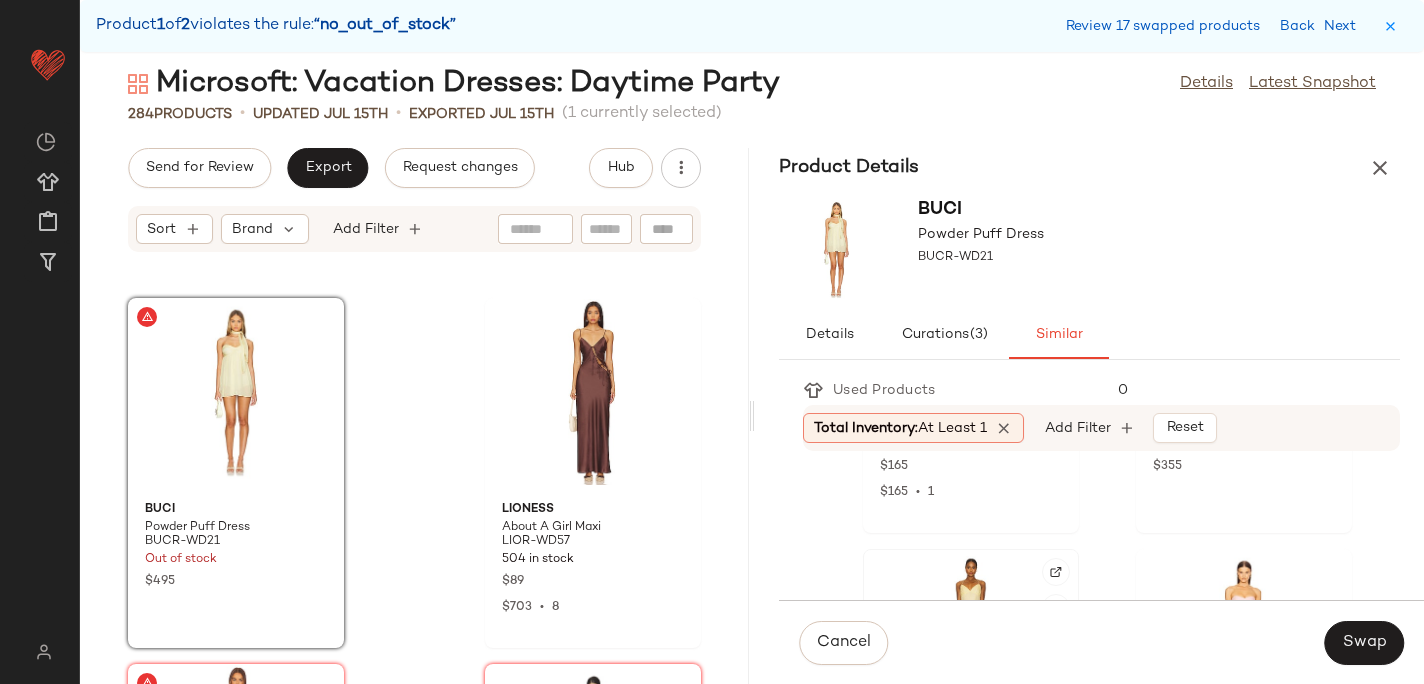 click 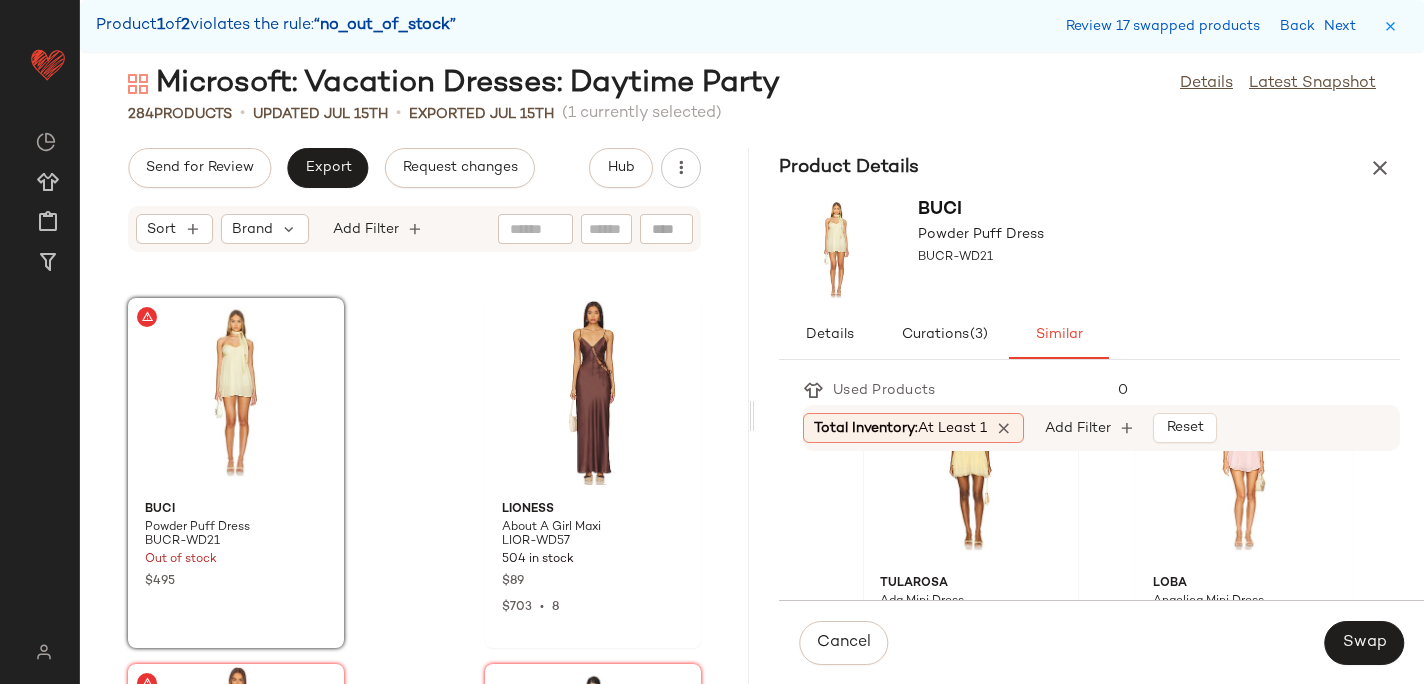 scroll, scrollTop: 1567, scrollLeft: 0, axis: vertical 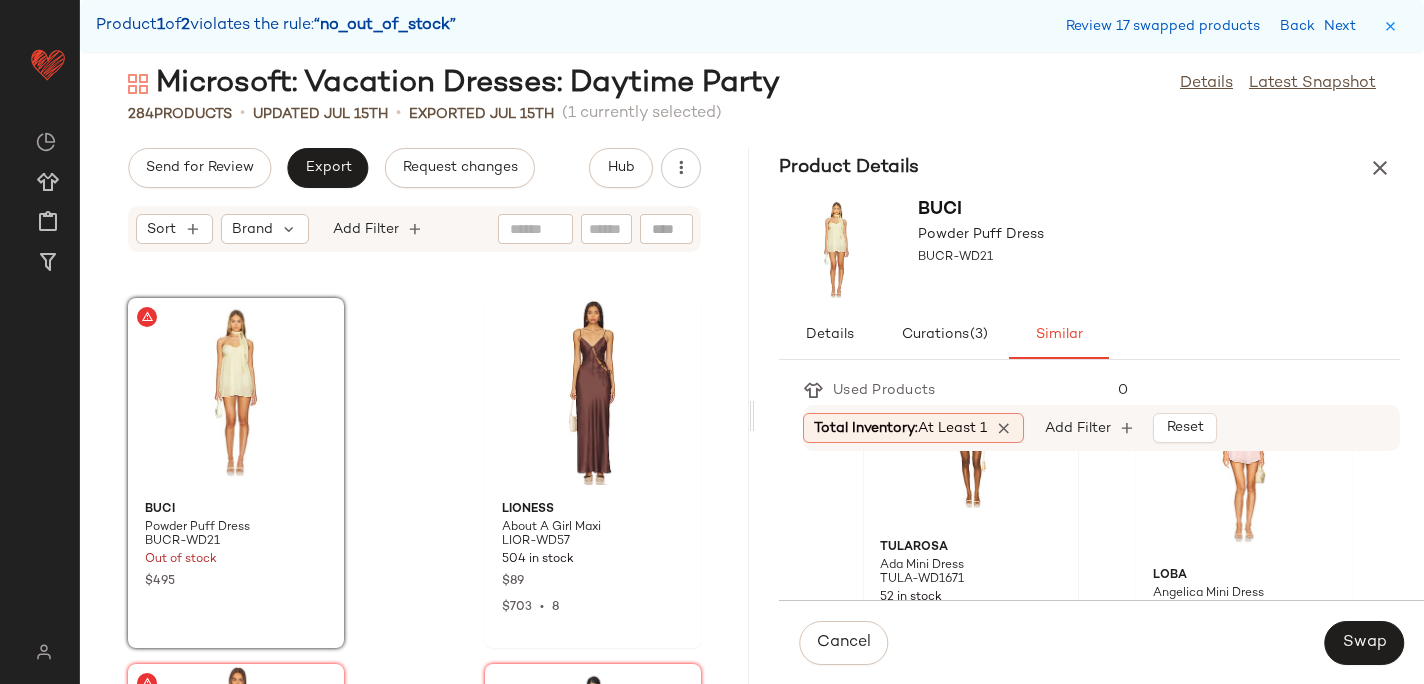 click 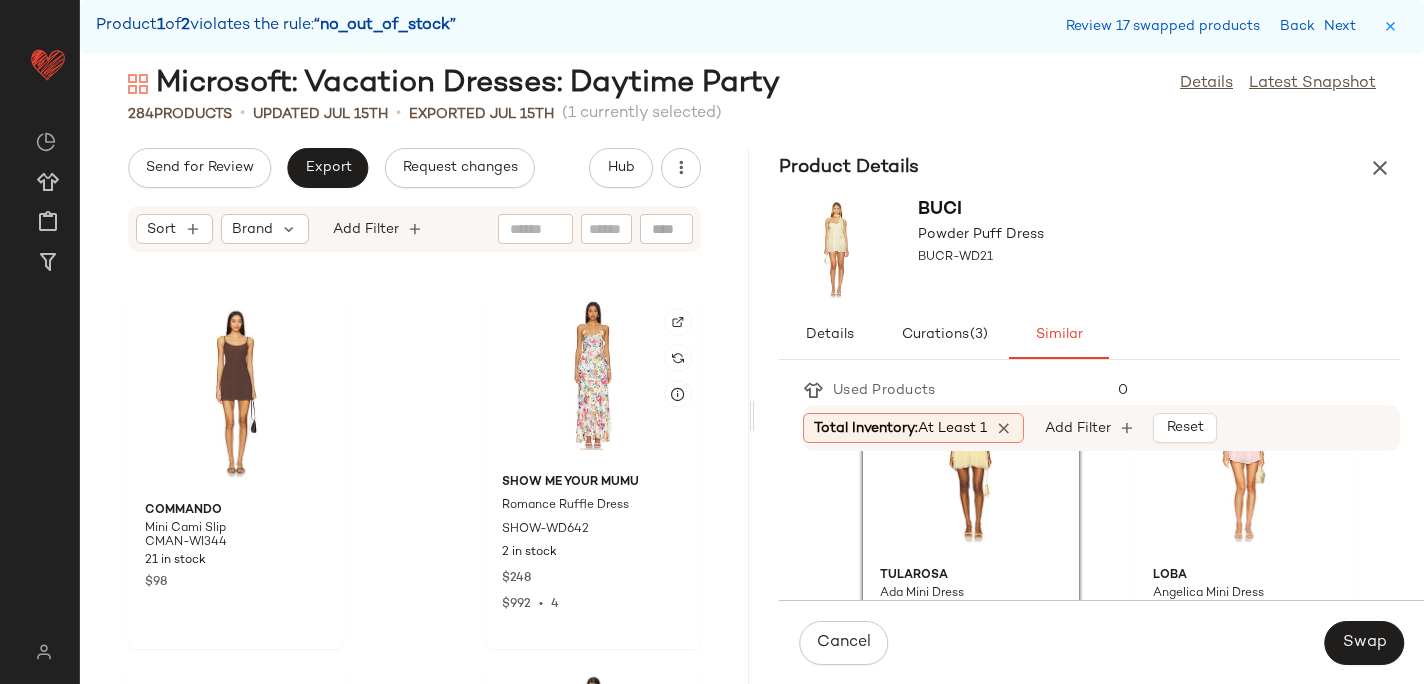 scroll, scrollTop: 46862, scrollLeft: 0, axis: vertical 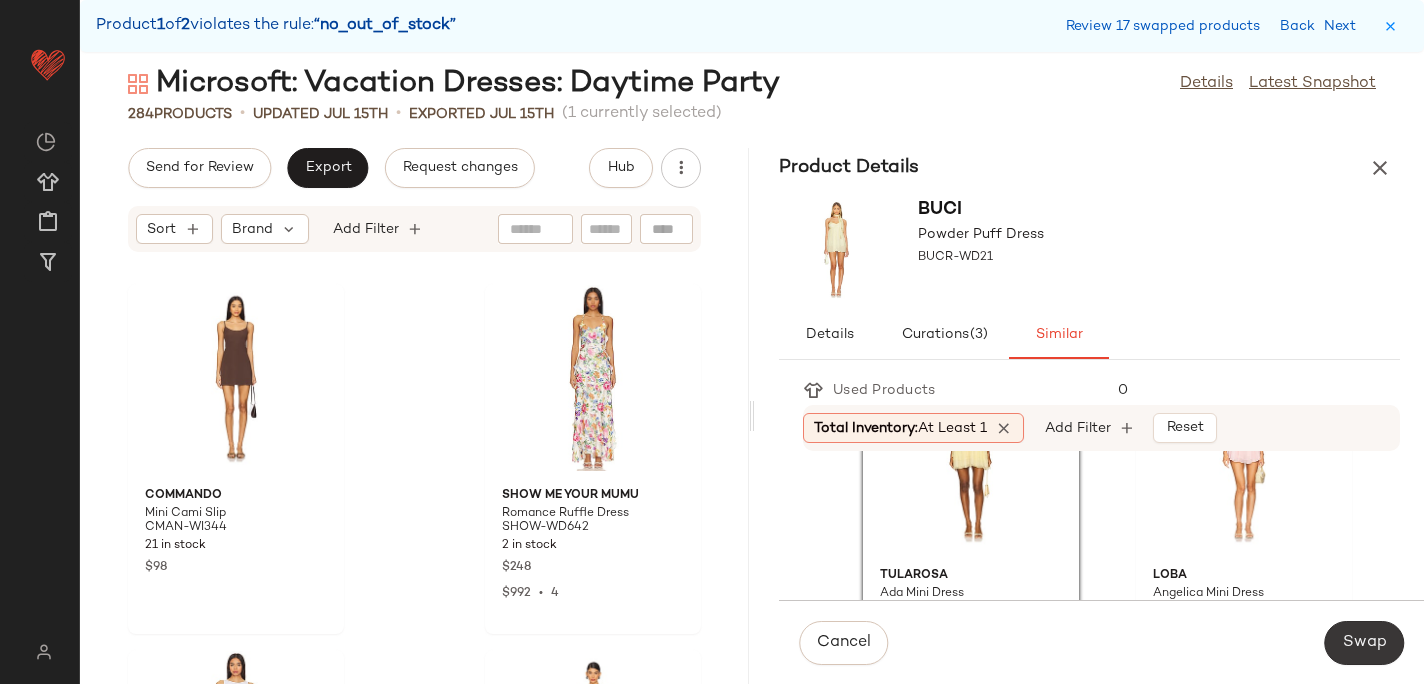 click on "Swap" 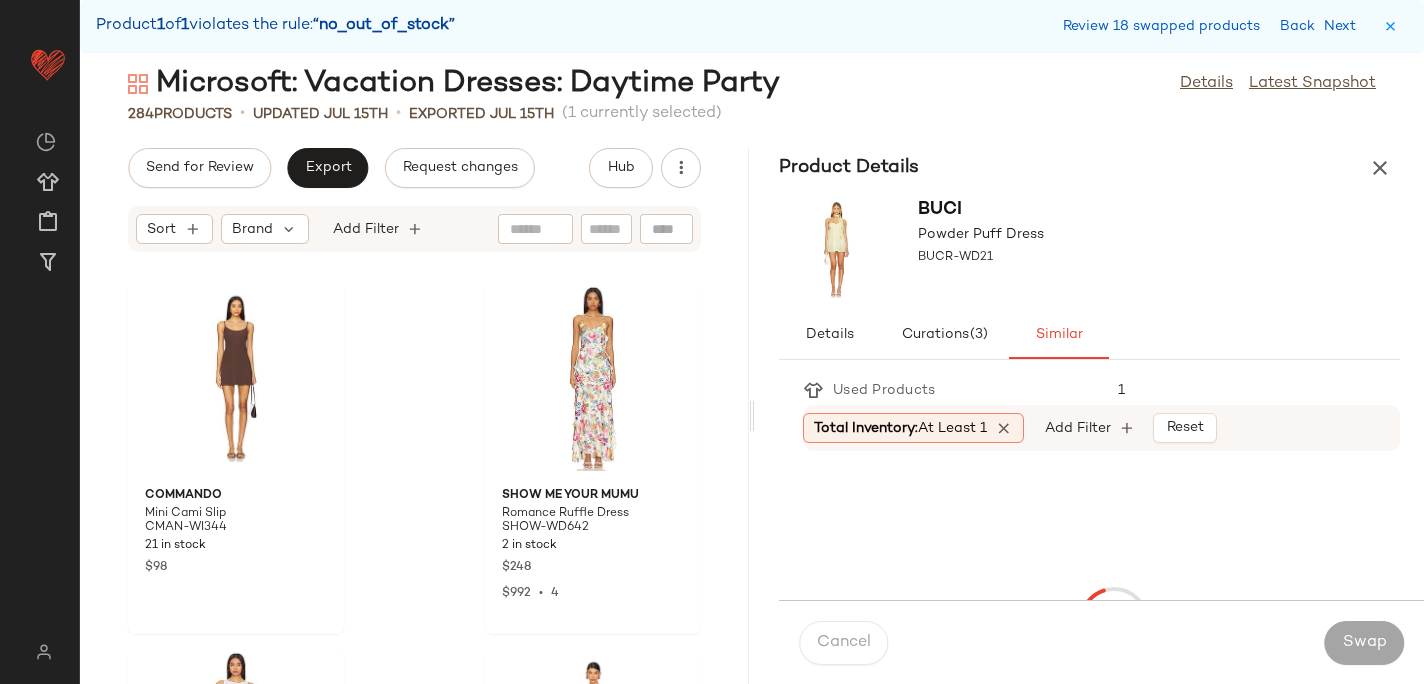 scroll, scrollTop: 46482, scrollLeft: 0, axis: vertical 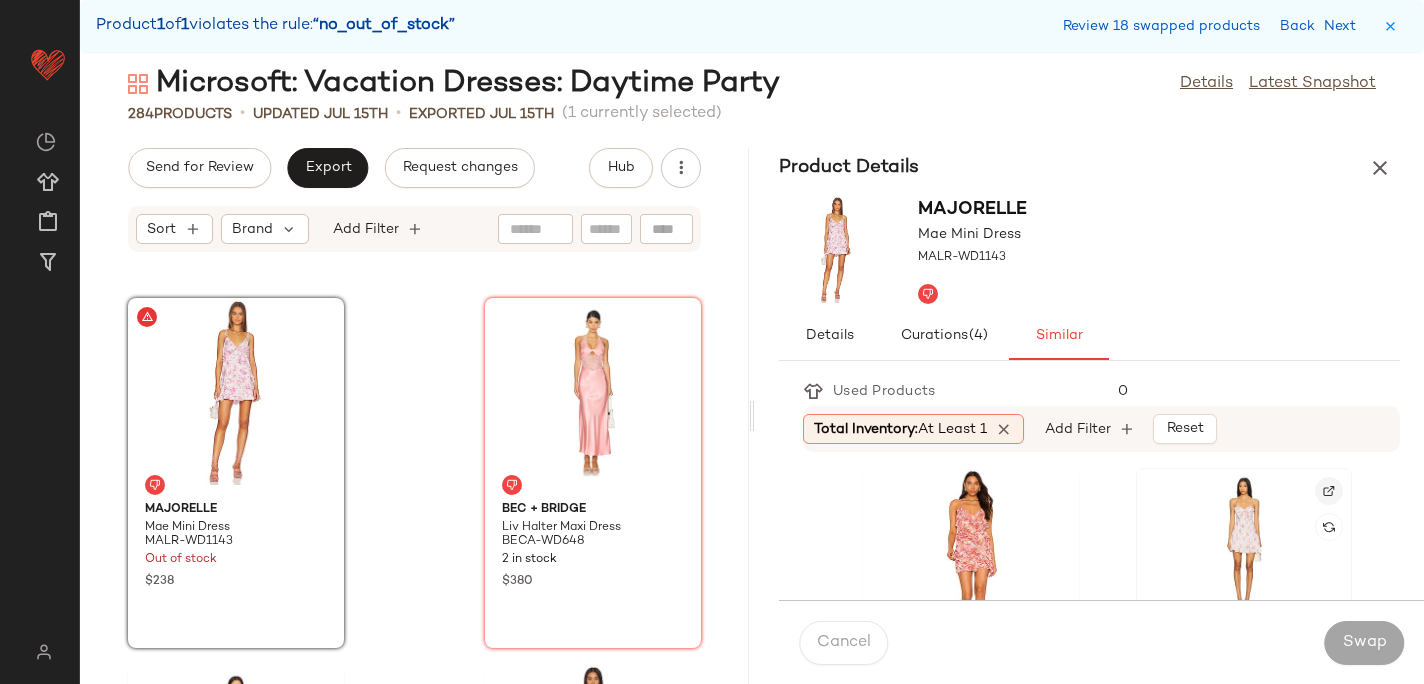 click at bounding box center (1329, 491) 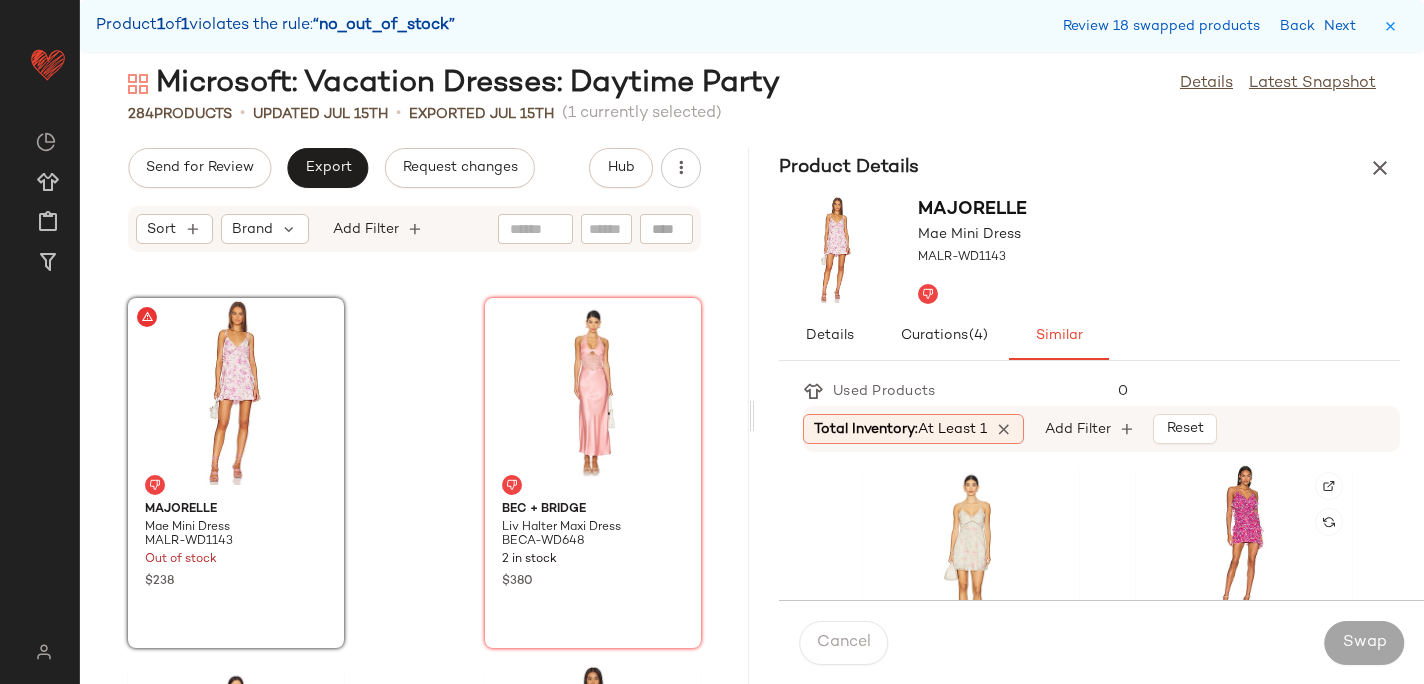 scroll, scrollTop: 735, scrollLeft: 0, axis: vertical 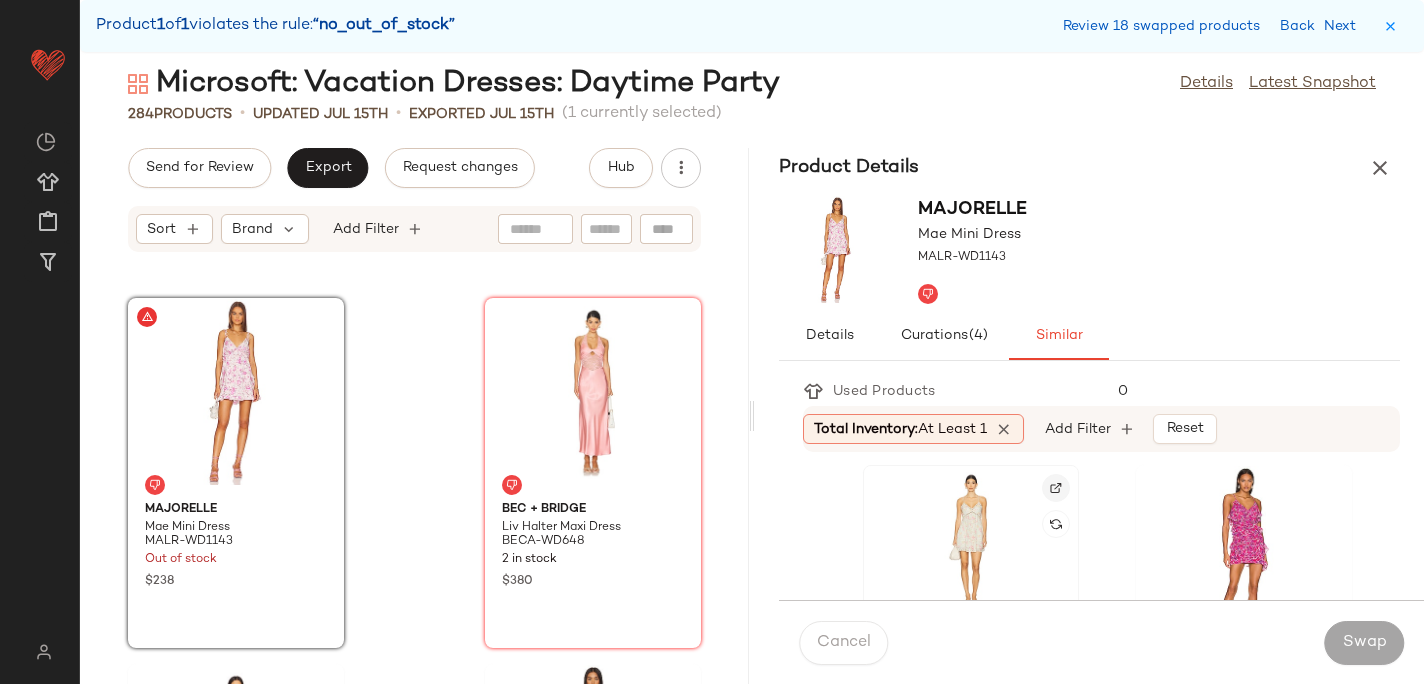 click at bounding box center [1056, 488] 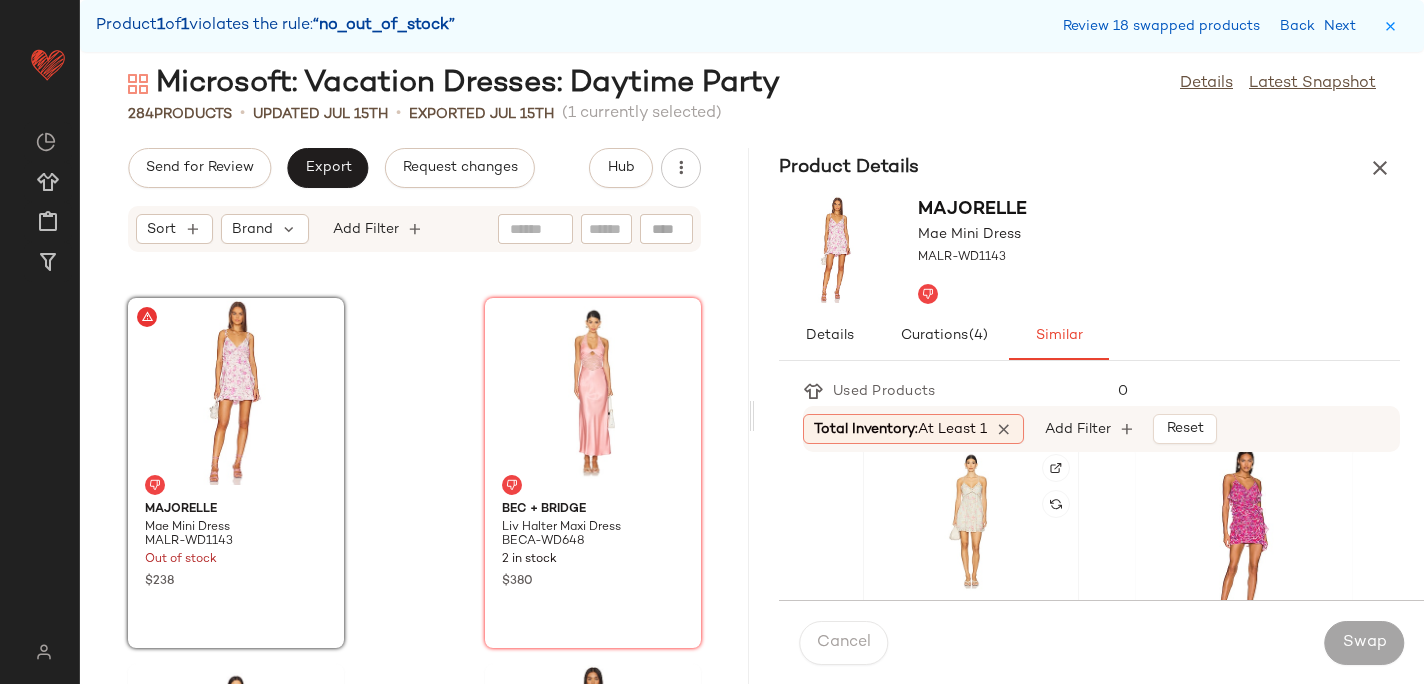 scroll, scrollTop: 726, scrollLeft: 0, axis: vertical 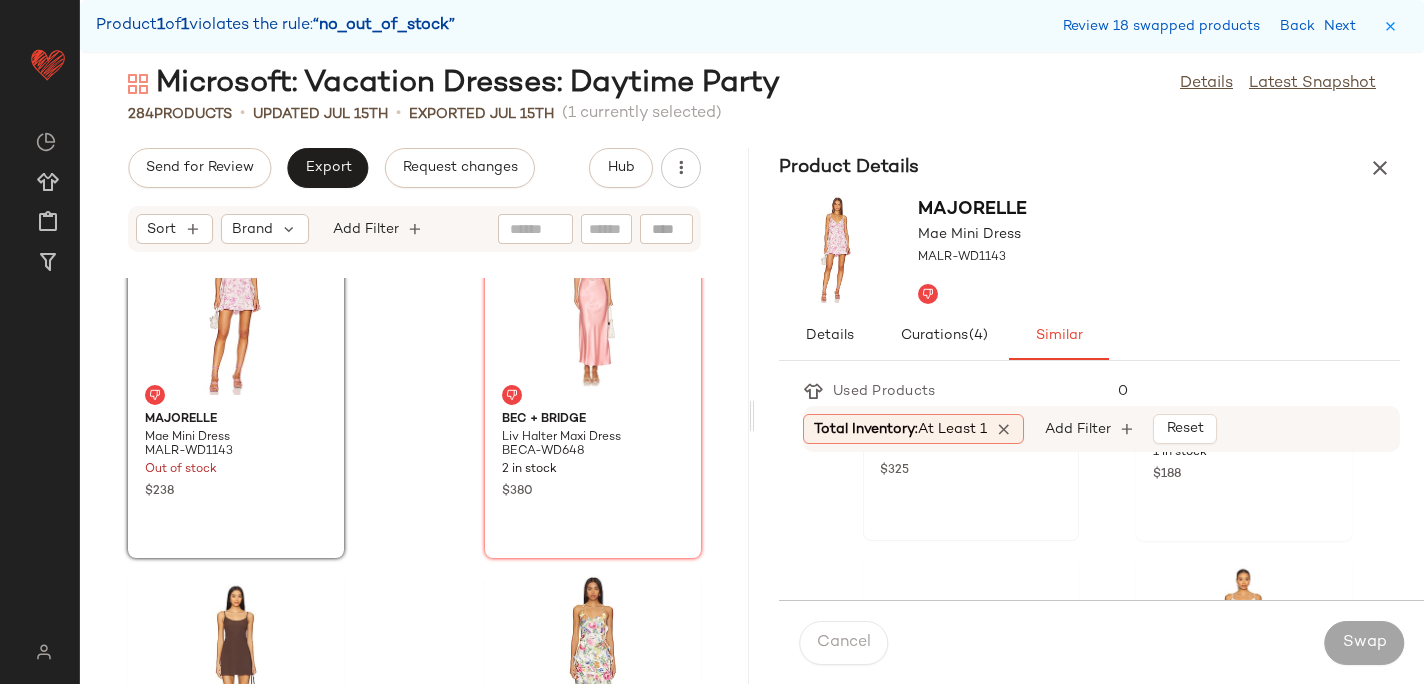 click on "LoveShackFancy Docila Dress LESH-WD919 34 in stock $325" 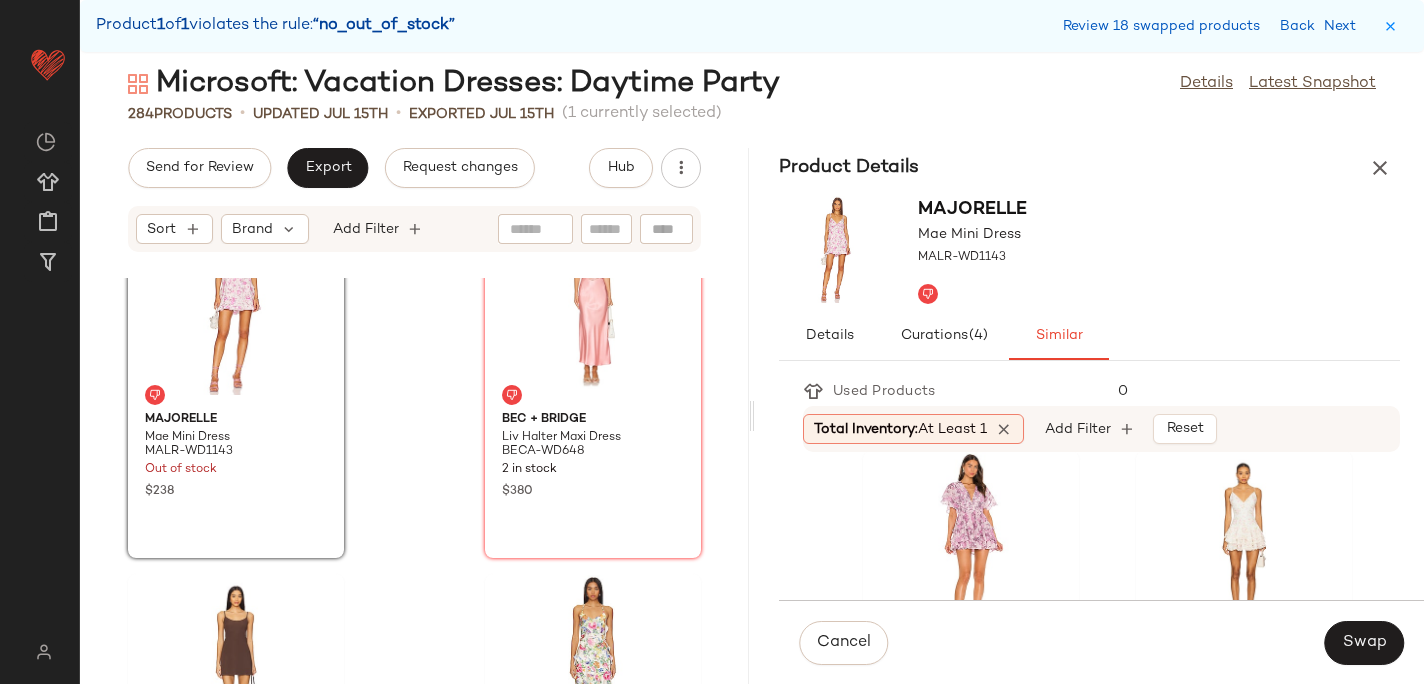 scroll, scrollTop: 1114, scrollLeft: 0, axis: vertical 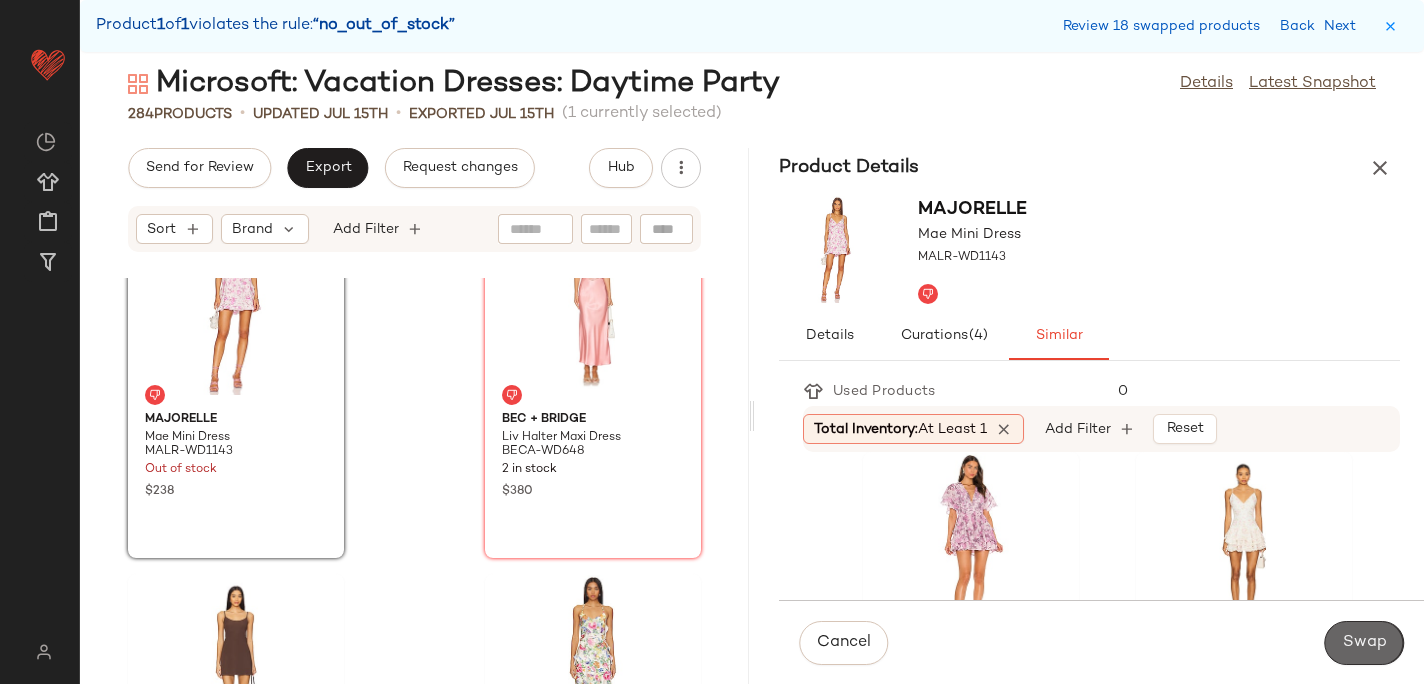 click on "Swap" 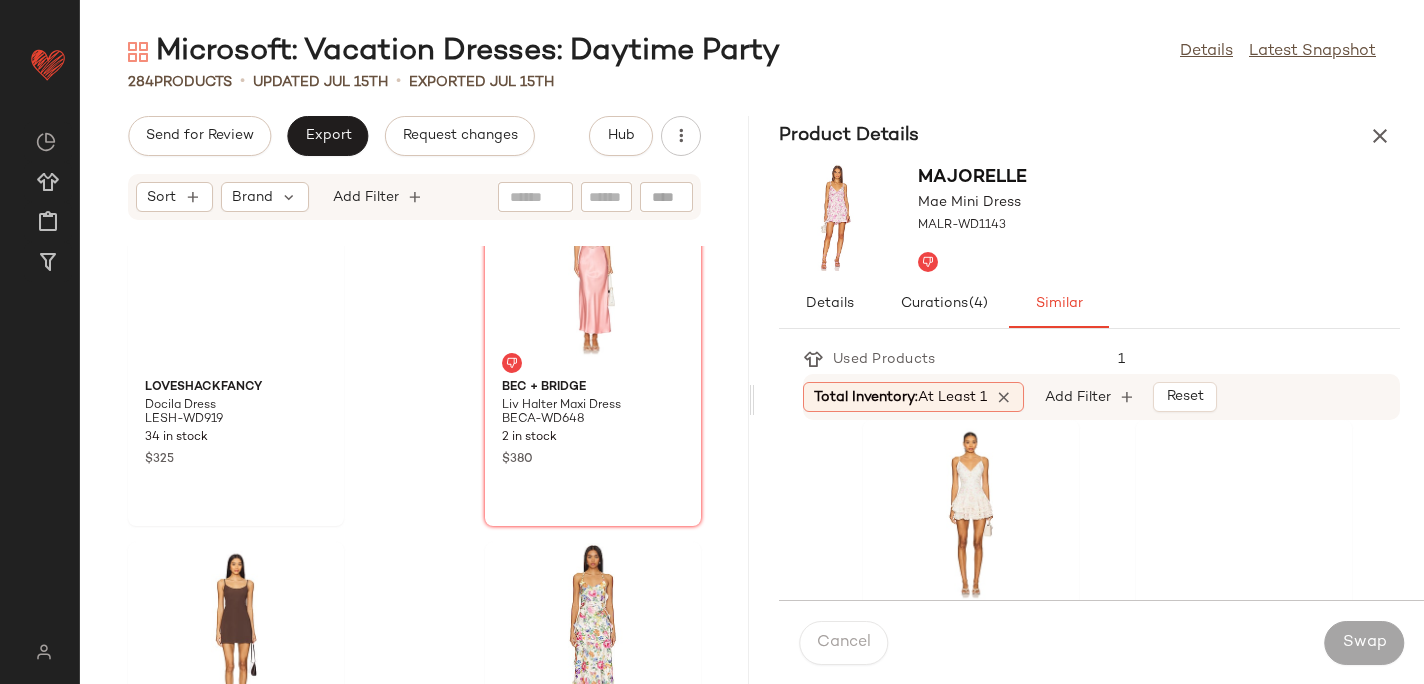 scroll, scrollTop: 748, scrollLeft: 0, axis: vertical 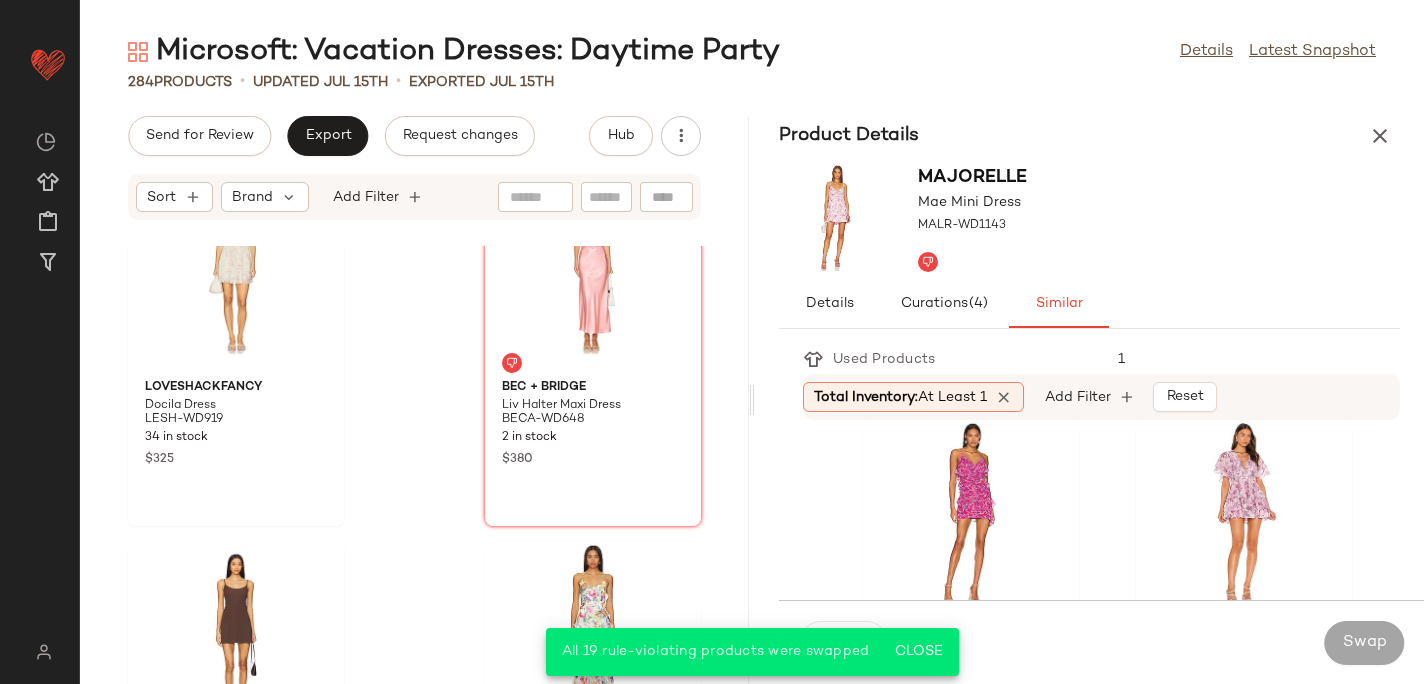 click at bounding box center (1380, 136) 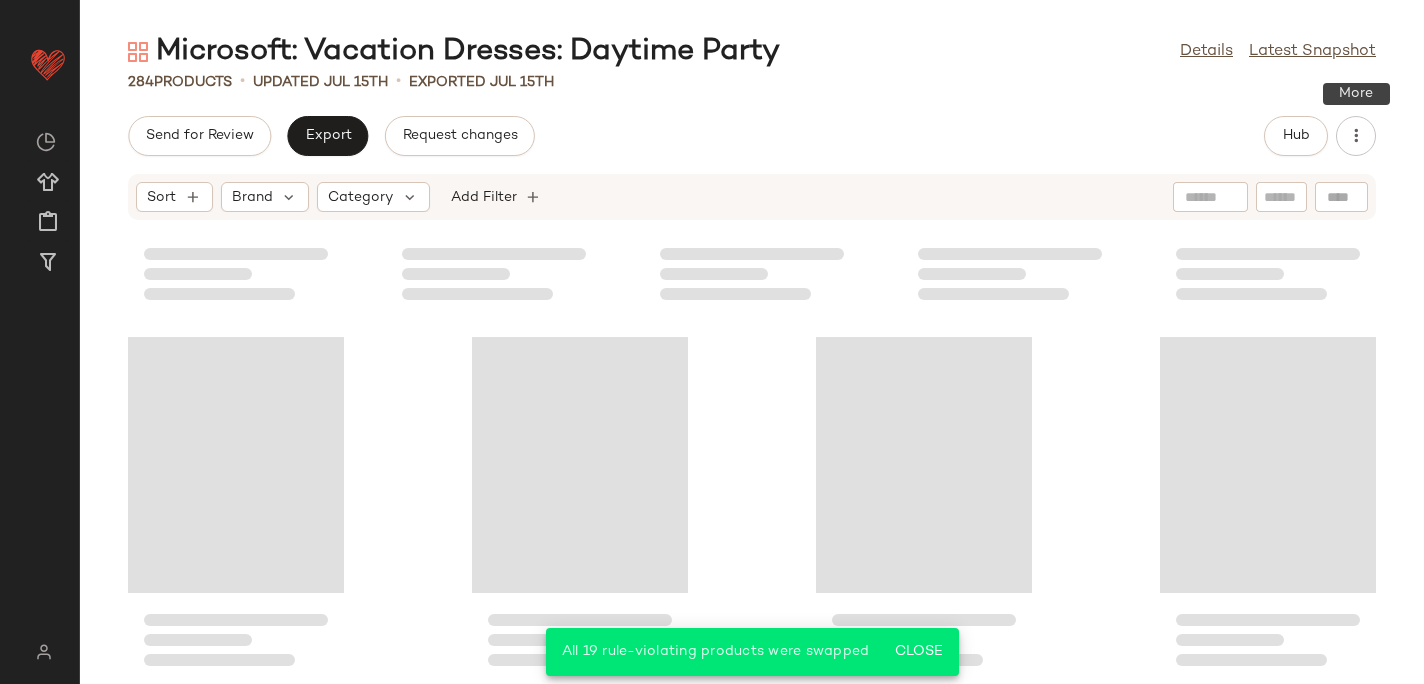 scroll, scrollTop: 20428, scrollLeft: 0, axis: vertical 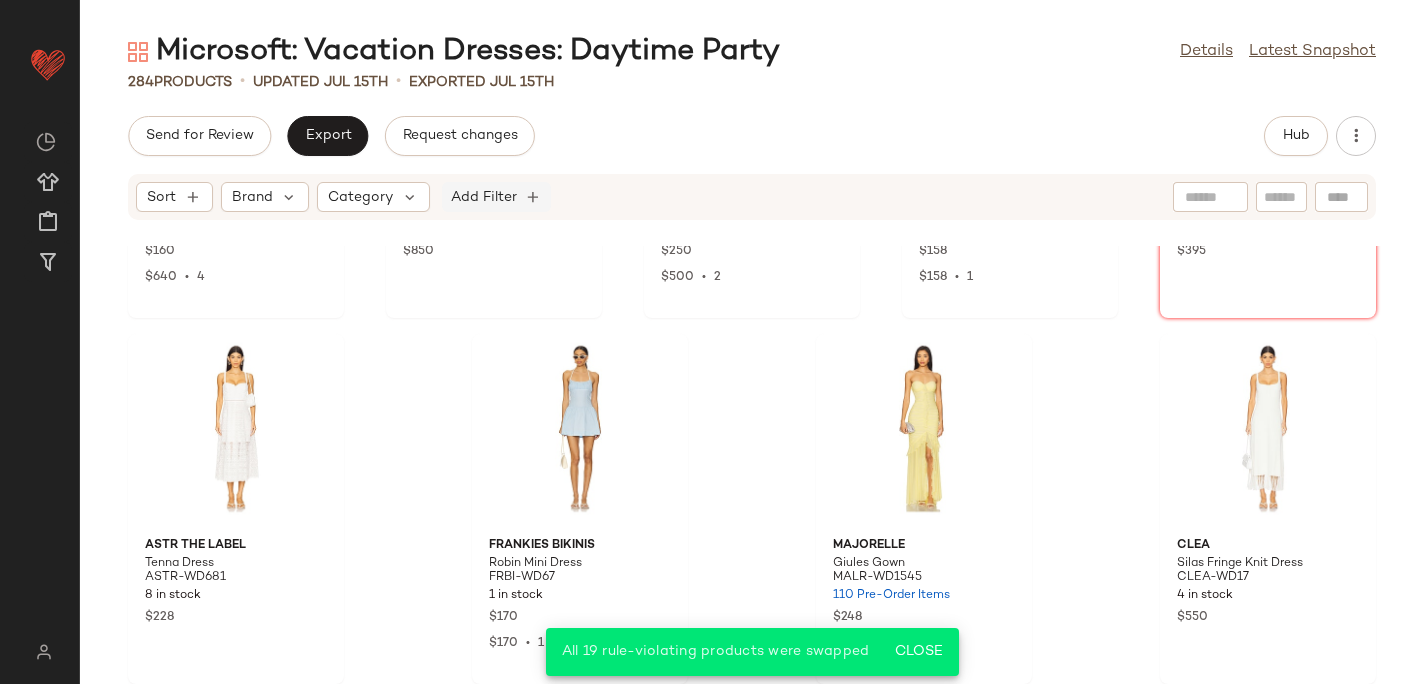 click on "Add Filter" at bounding box center [484, 197] 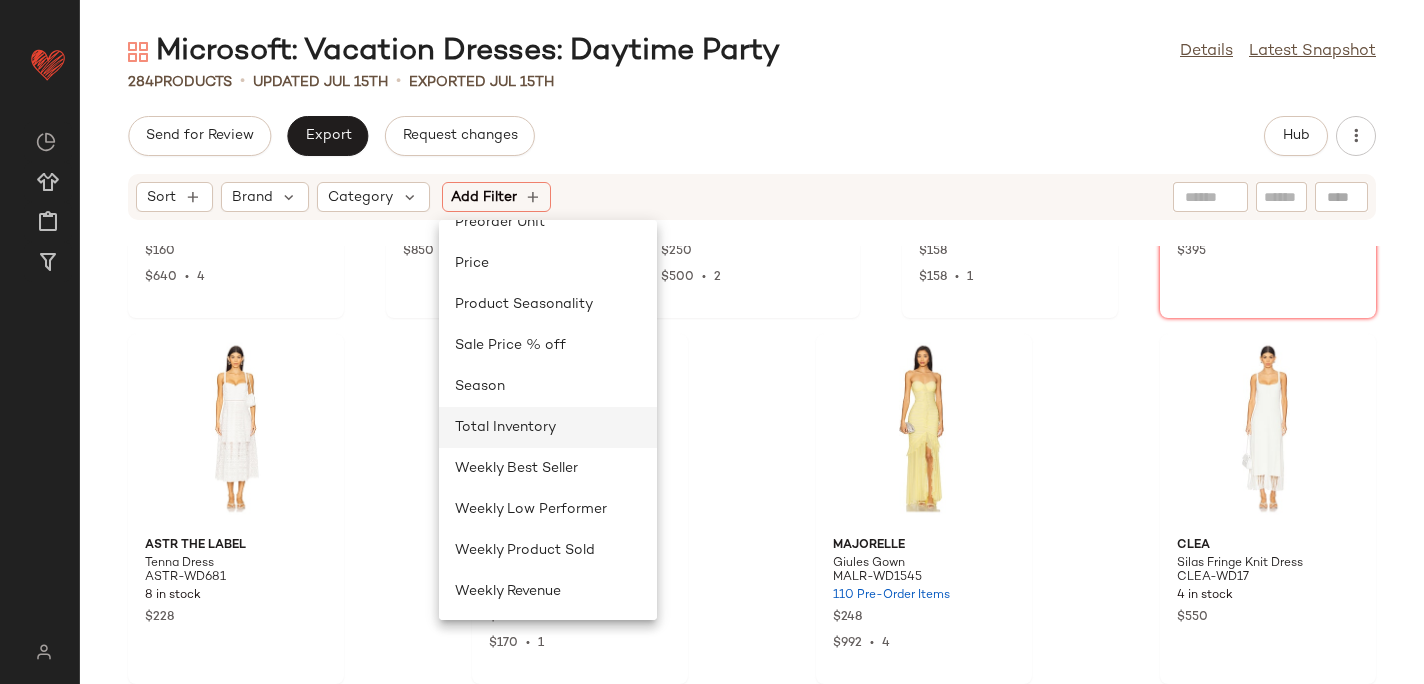 click on "Total Inventory" 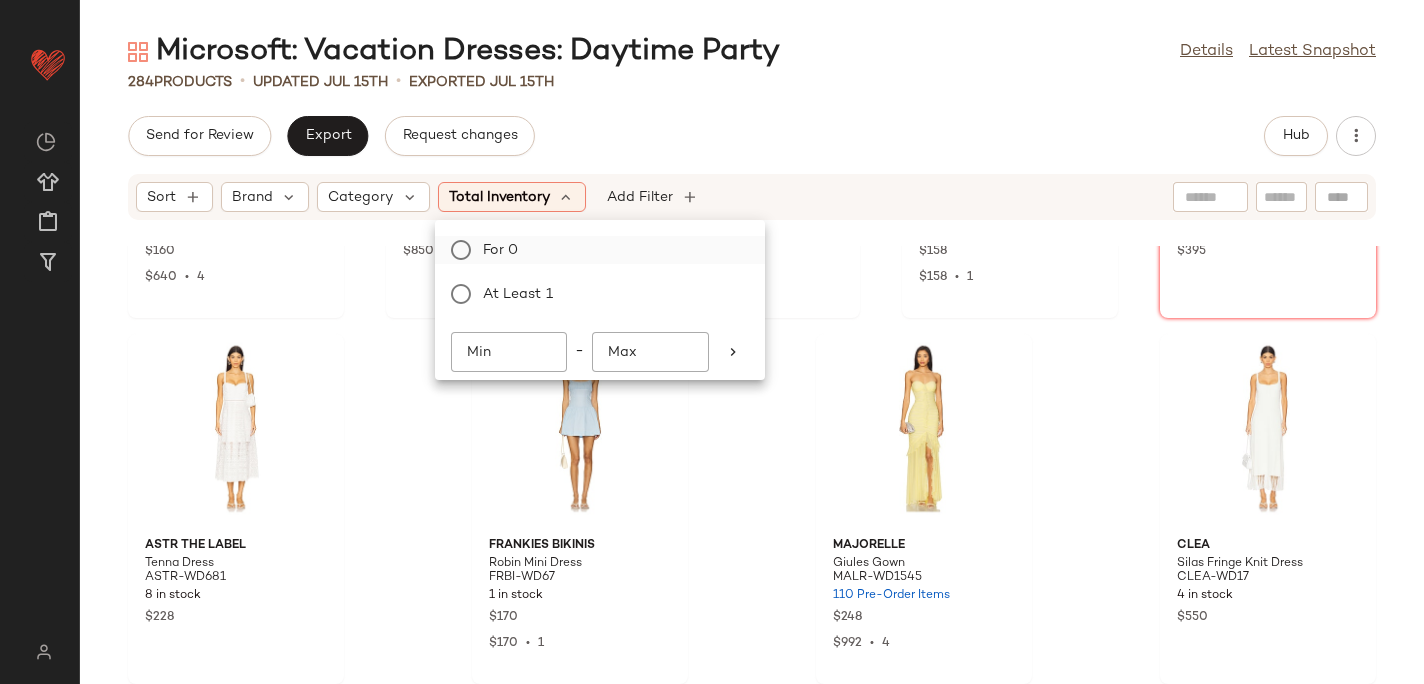 click on "For 0" 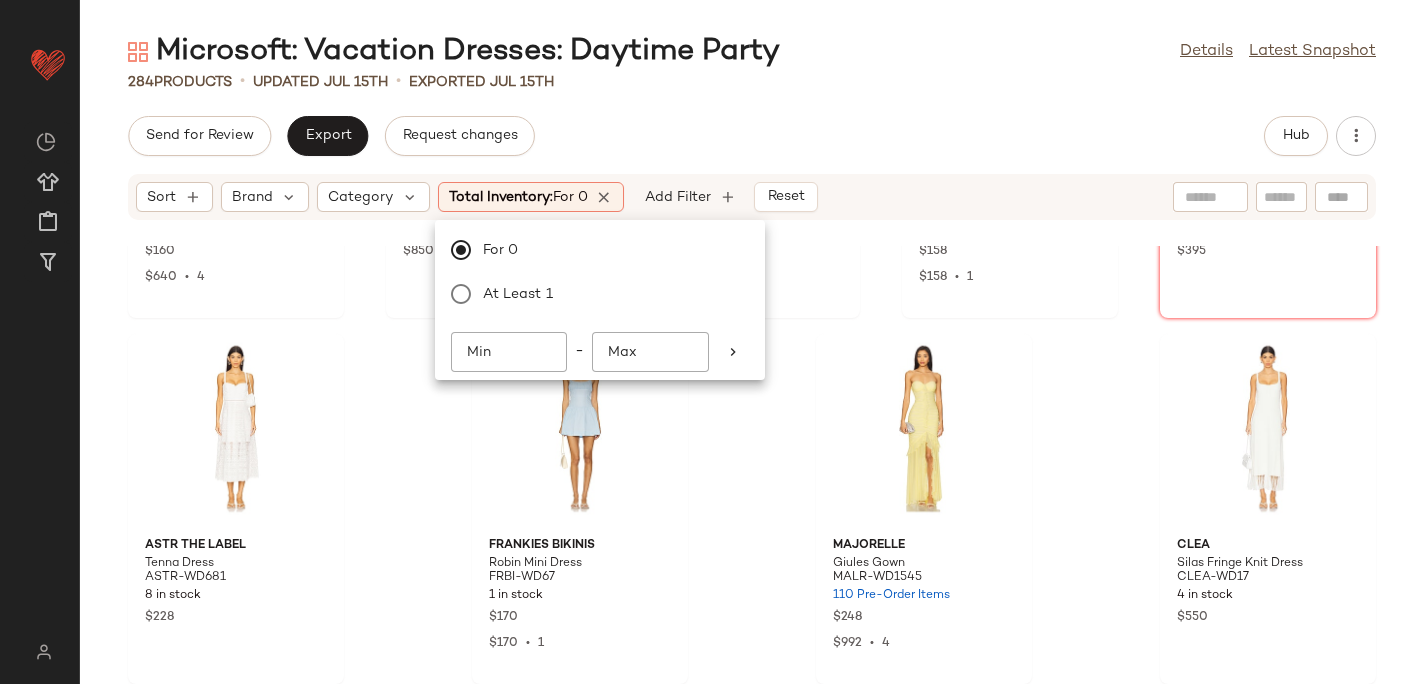 click on "Send for Review   Export   Request changes   Hub" 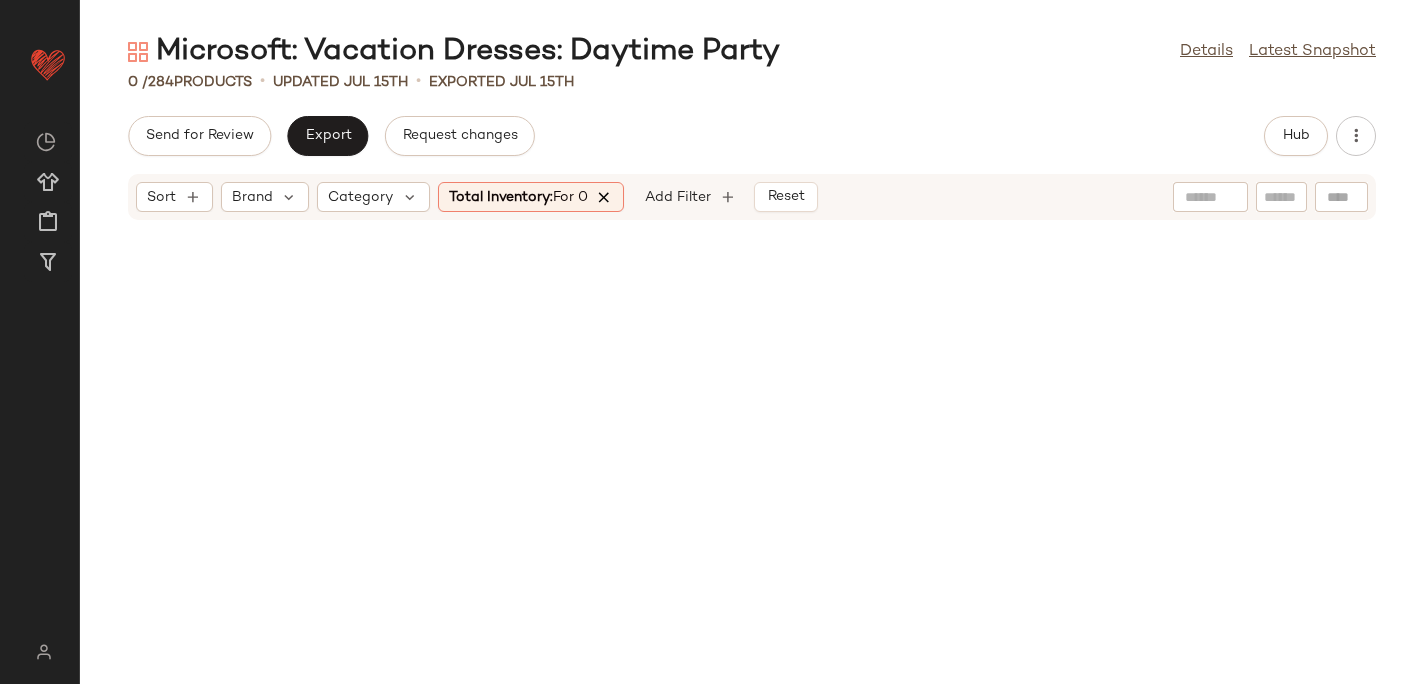 click at bounding box center (605, 197) 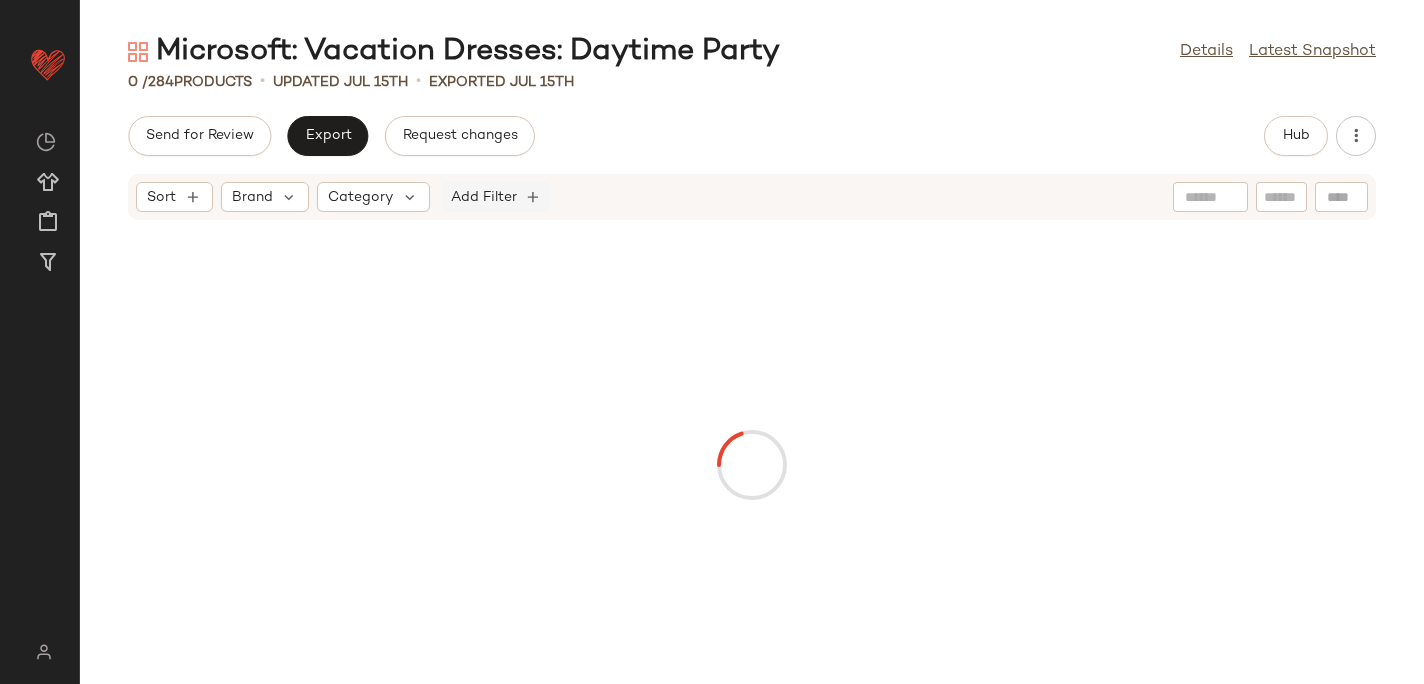 click on "Add Filter" at bounding box center (484, 197) 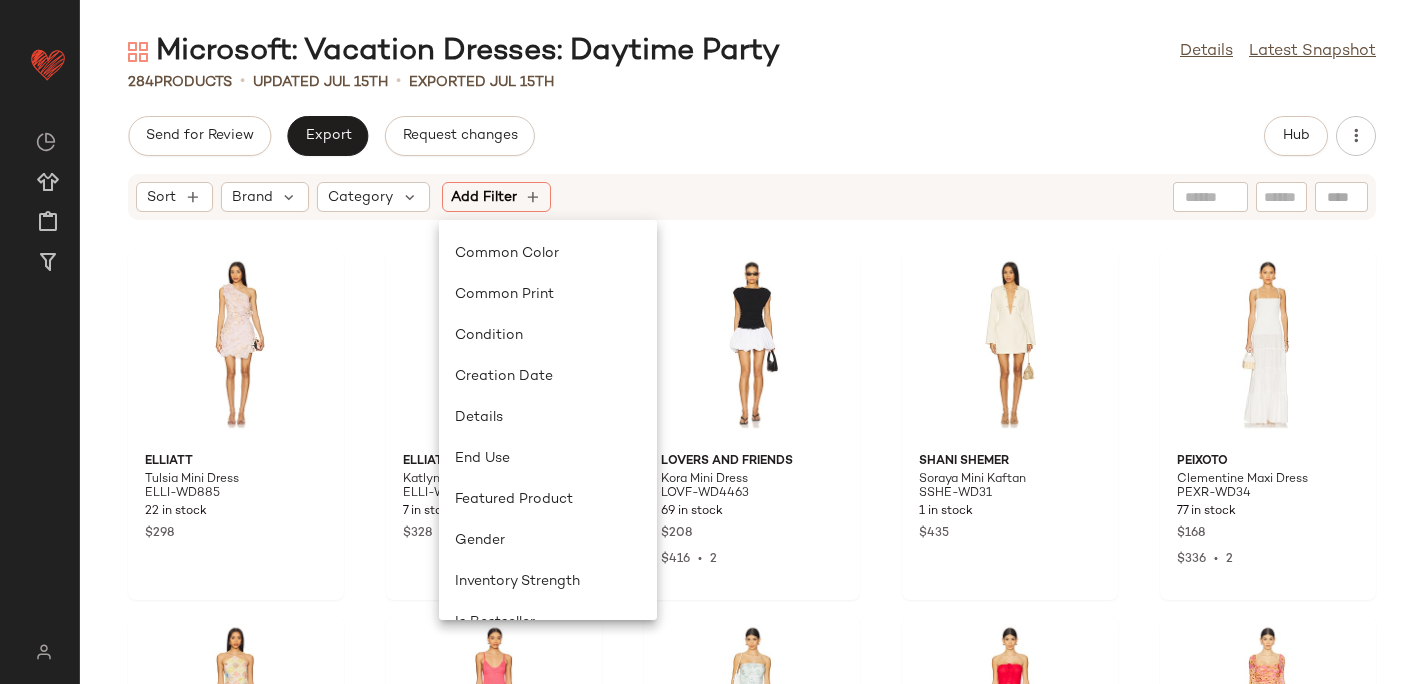scroll, scrollTop: 887, scrollLeft: 0, axis: vertical 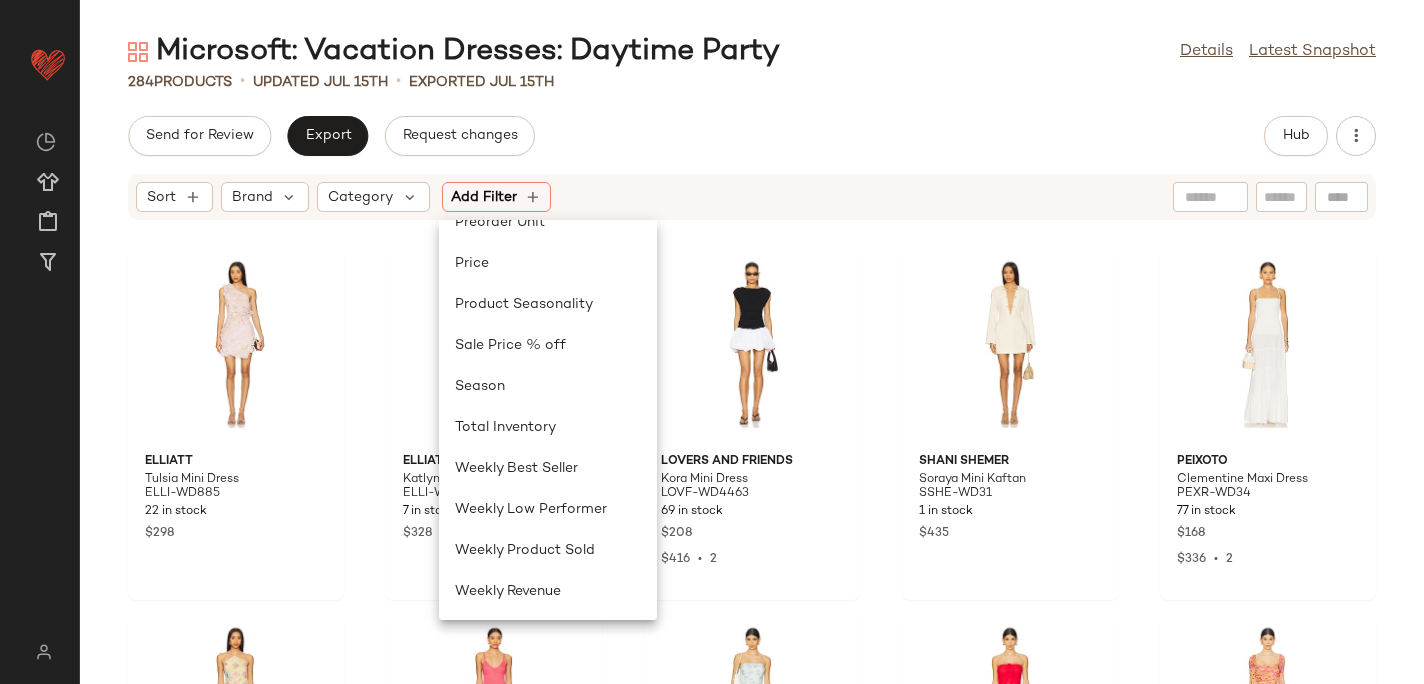 click on "Microsoft: Vacation Dresses: Daytime Party  Details   Latest Snapshot  284   Products   •   updated Jul 15th  •  Exported Jul 15th  Send for Review   Export   Request changes   Hub  Sort  Brand  Category  Add Filter  ELLIATT Tulsia Mini Dress ELLI-WD885 22 in stock $298 ELLIATT Katlyn Halter Mini Dress ELLI-WD883 7 in stock $328 Lovers and Friends Kora Mini Dress LOVF-WD4463 69 in stock $208 $416  •  2 Shani Shemer Soraya Mini Kaftan SSHE-WD31 1 in stock $435 PEIXOTO Clementine Maxi Dress PEXR-WD34 77 in stock $168 $336  •  2 HEMANT AND NANDITA Lace Insert Mini Dress BENE-WD379 1 in stock $438 PEIXOTO Nora Knit Dress PEXR-WD29 28 in stock $148 $888  •  6 MORE TO COME Whitney Mini Dress MOTO-WD620 415 in stock $88 MORE TO COME Chelsea Mini Dress MOTO-WD619 38 in stock $78 $459  •  6 YAURA Molade Dress YAUR-WD67 26 in stock $240 Bananhot Maris Dress in K BANH-WD53 3 in stock $349 Runaway The Label Primrose Mini Dress RUNR-WD142 322 Pre-Order Items $151 $1.76K  •  12 Nakedvice The Annabel Dress 3" at bounding box center [752, 358] 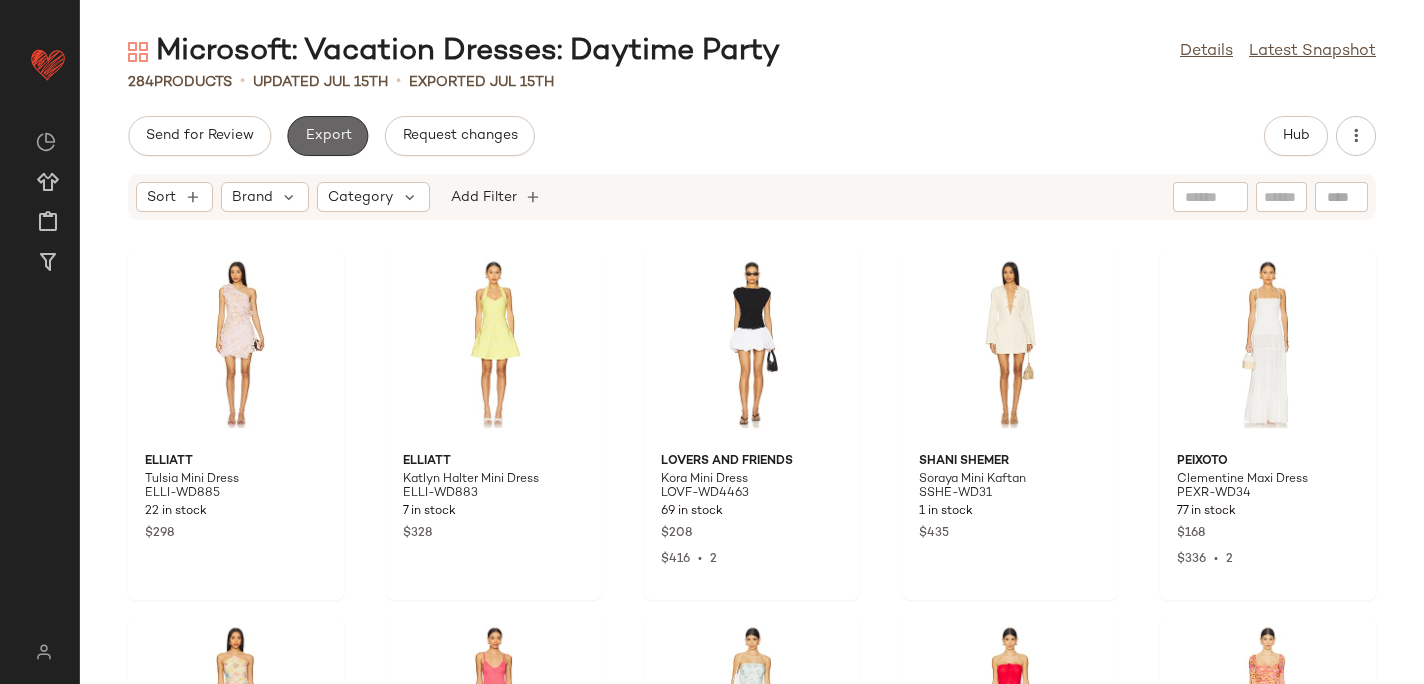 click on "Export" at bounding box center (327, 136) 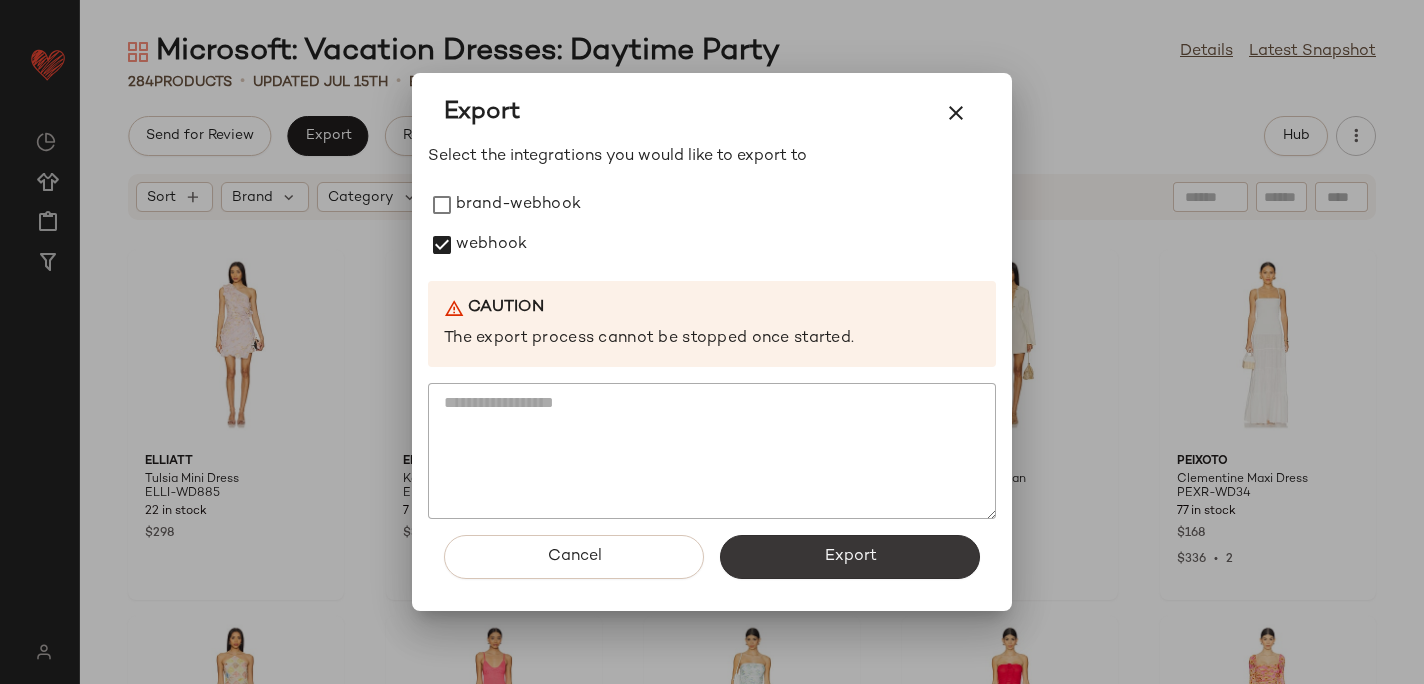 click on "Export" at bounding box center [850, 557] 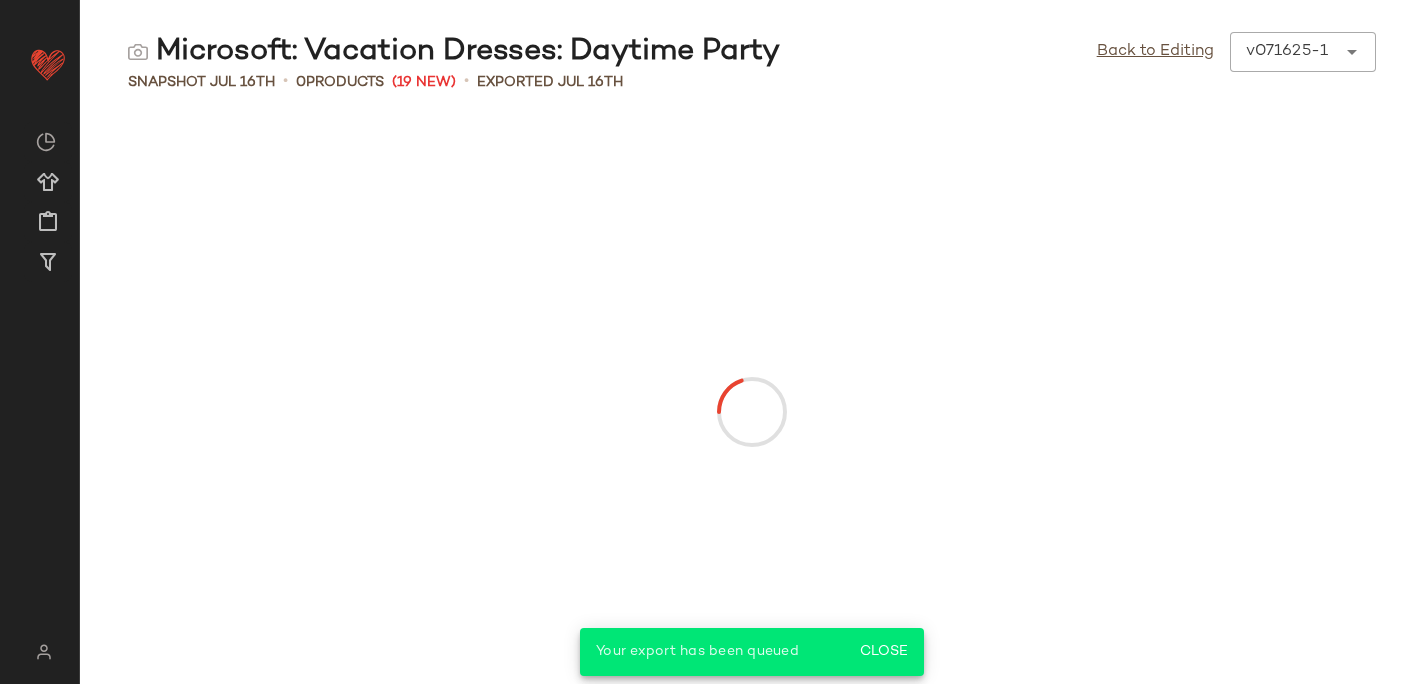 scroll, scrollTop: 0, scrollLeft: 0, axis: both 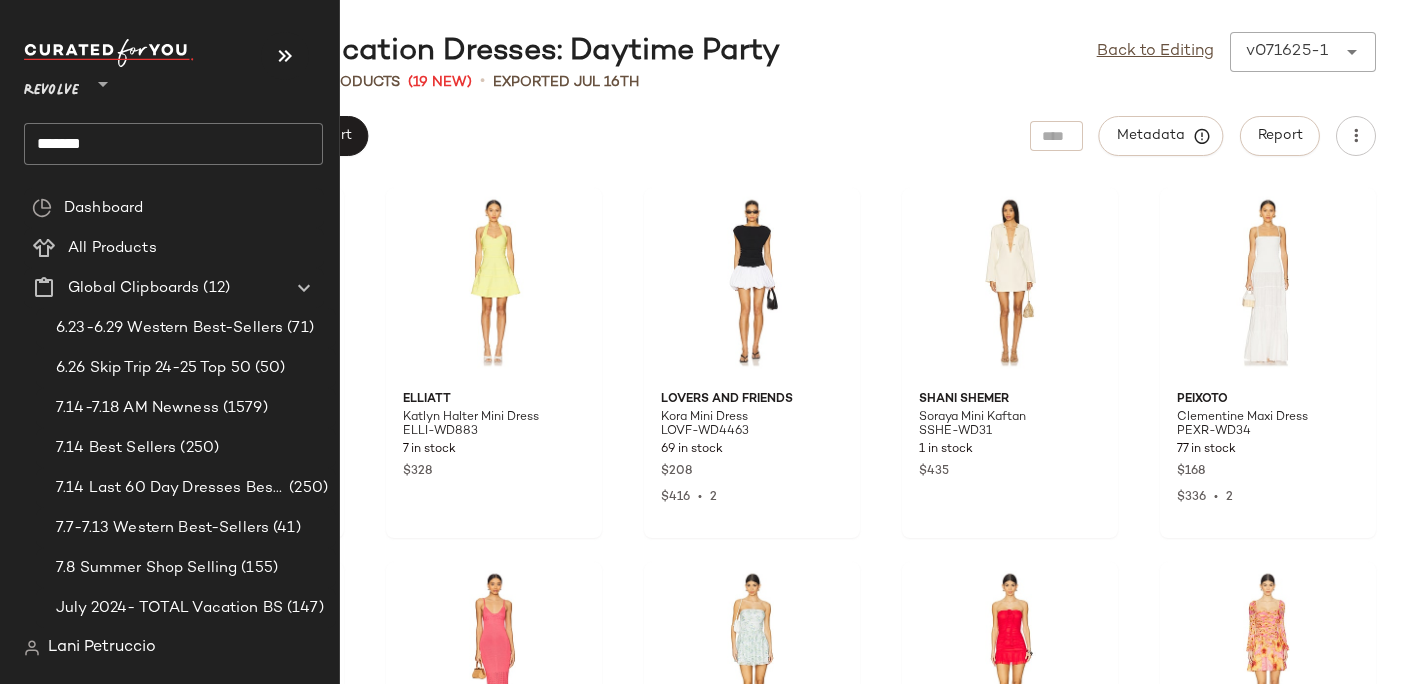 click on "Revolve" at bounding box center (51, 86) 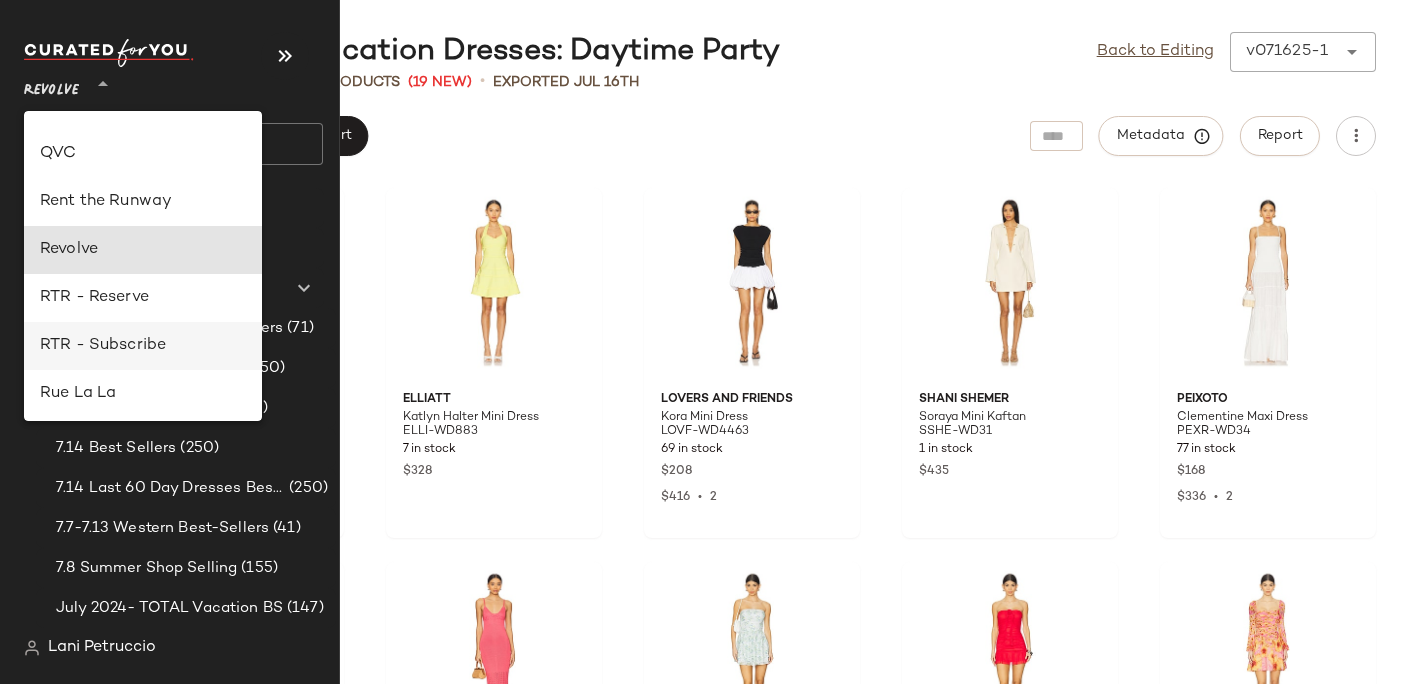 scroll, scrollTop: 899, scrollLeft: 0, axis: vertical 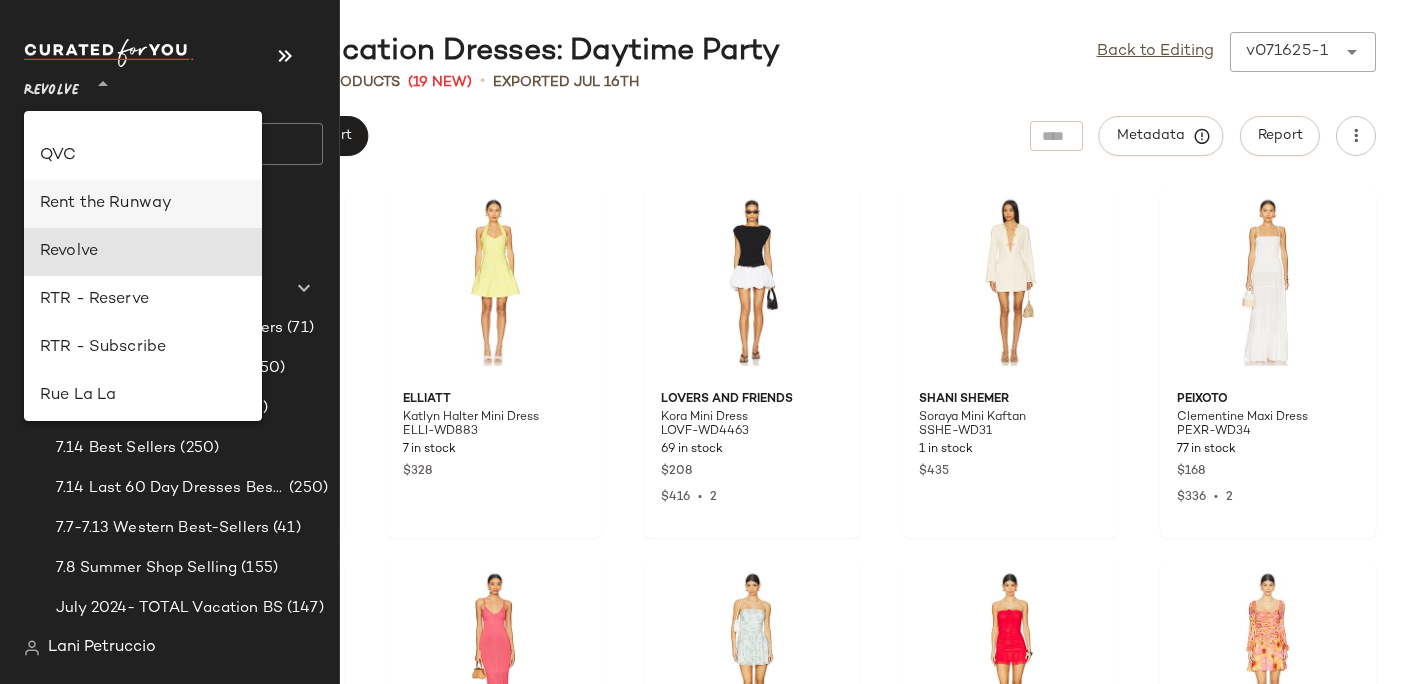 click on "Rent the Runway" at bounding box center [143, 204] 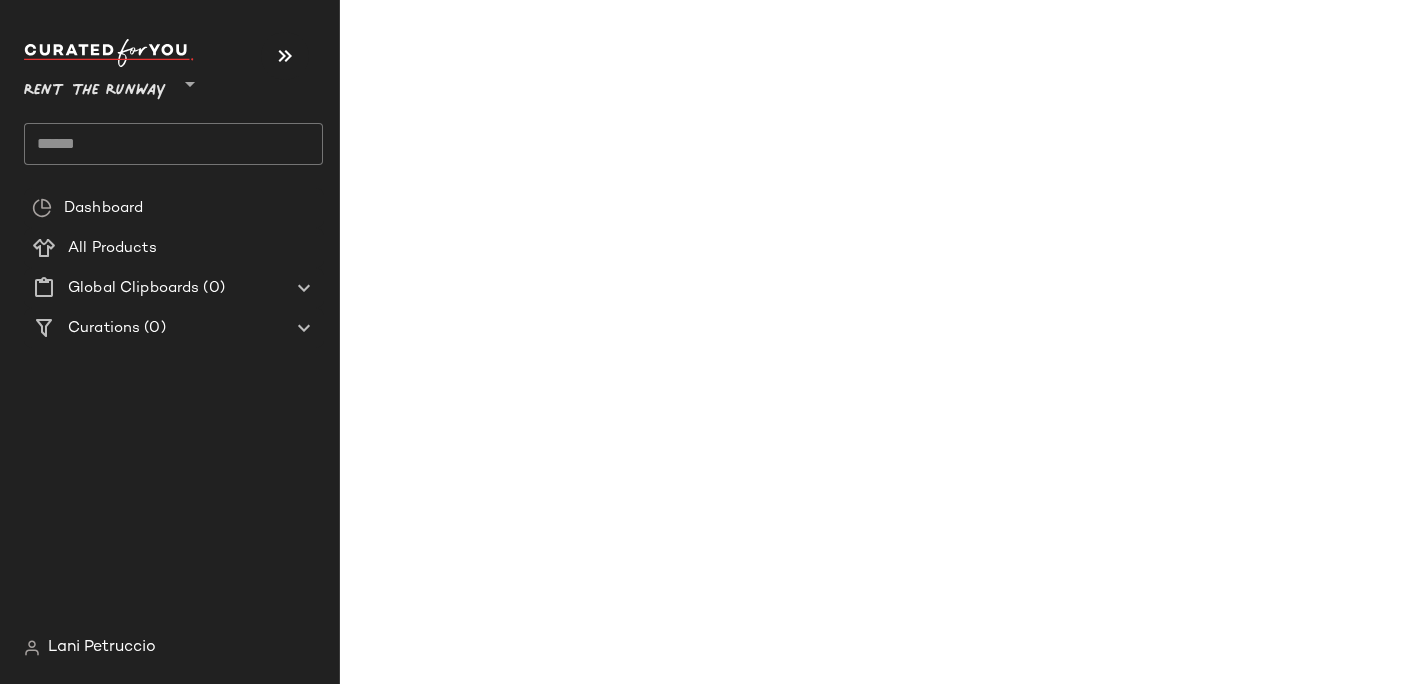 click 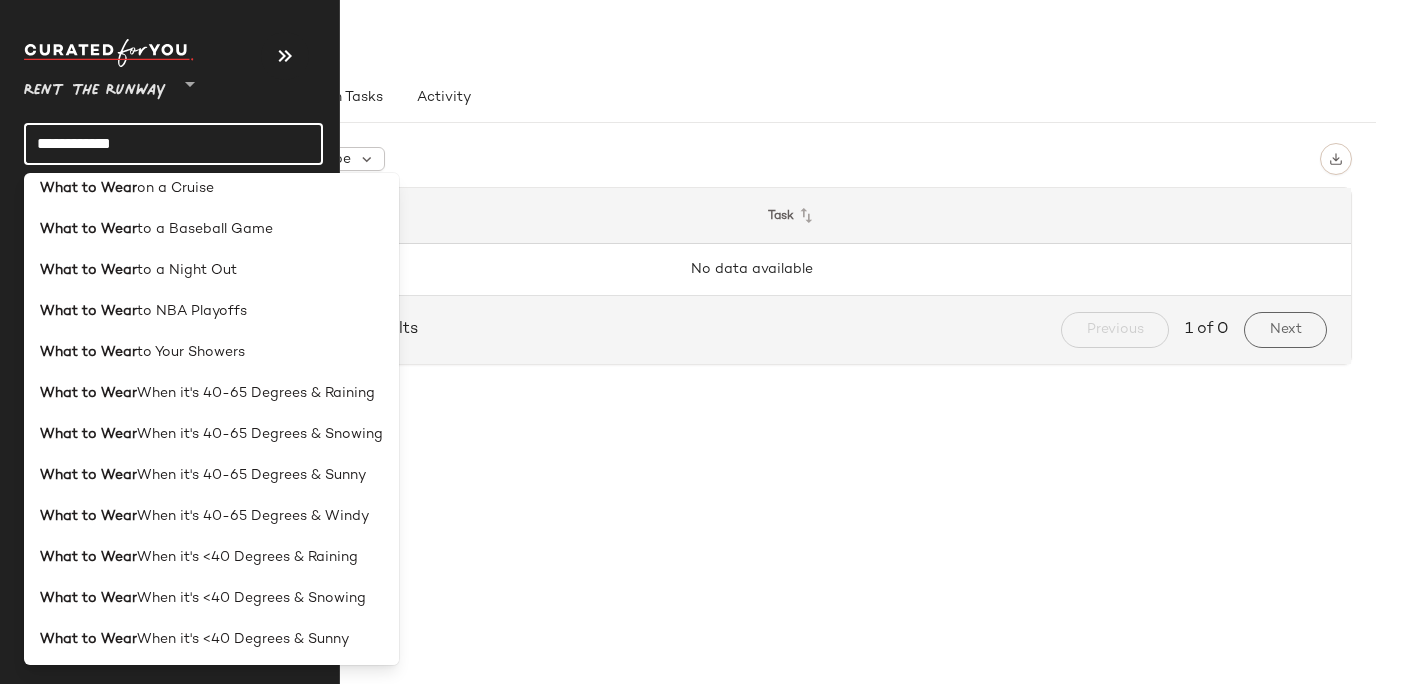 scroll, scrollTop: 508, scrollLeft: 0, axis: vertical 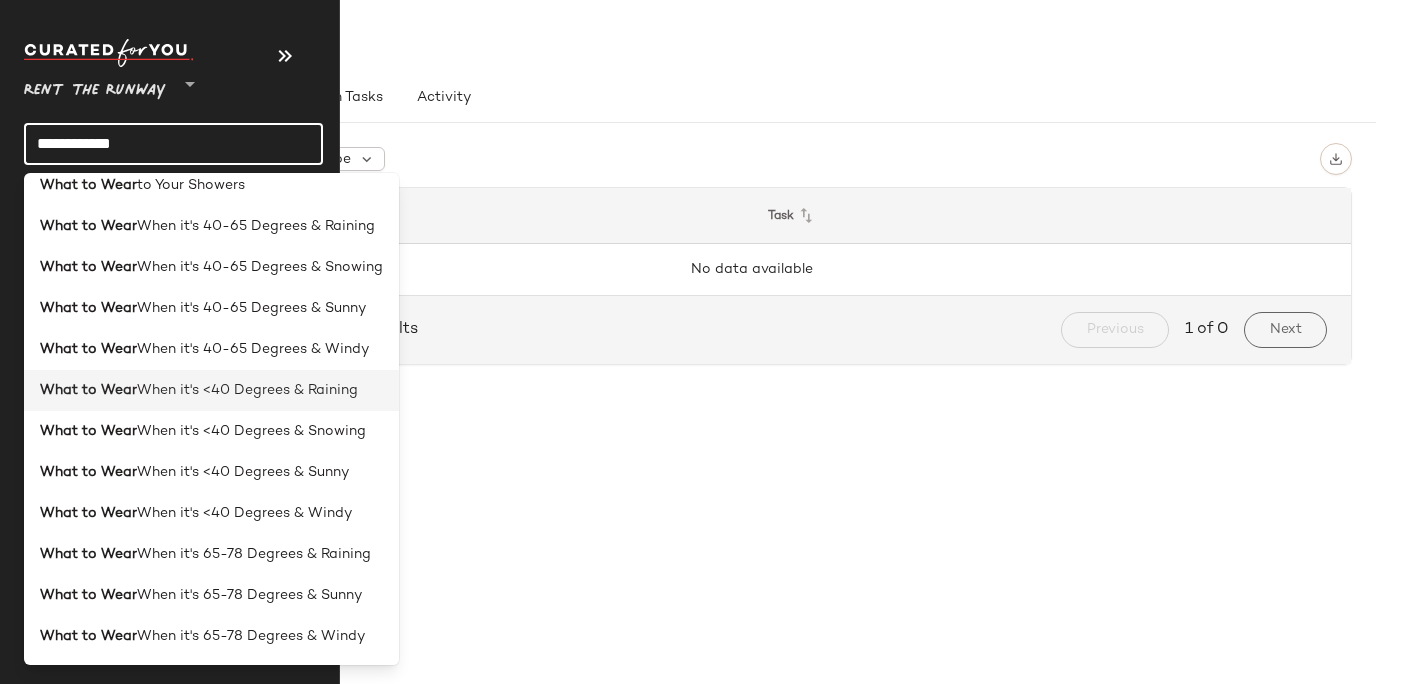 click on "When it's <40 Degrees & Raining" at bounding box center (247, 390) 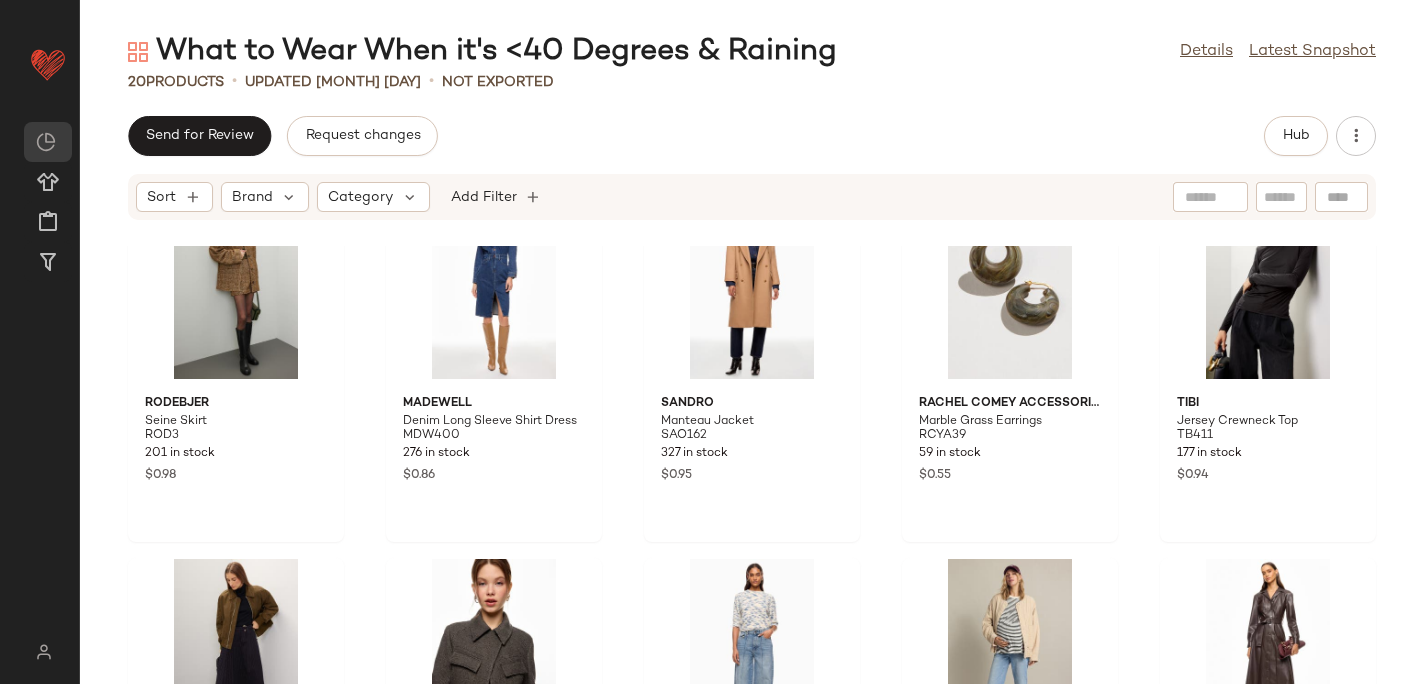 scroll, scrollTop: 1030, scrollLeft: 0, axis: vertical 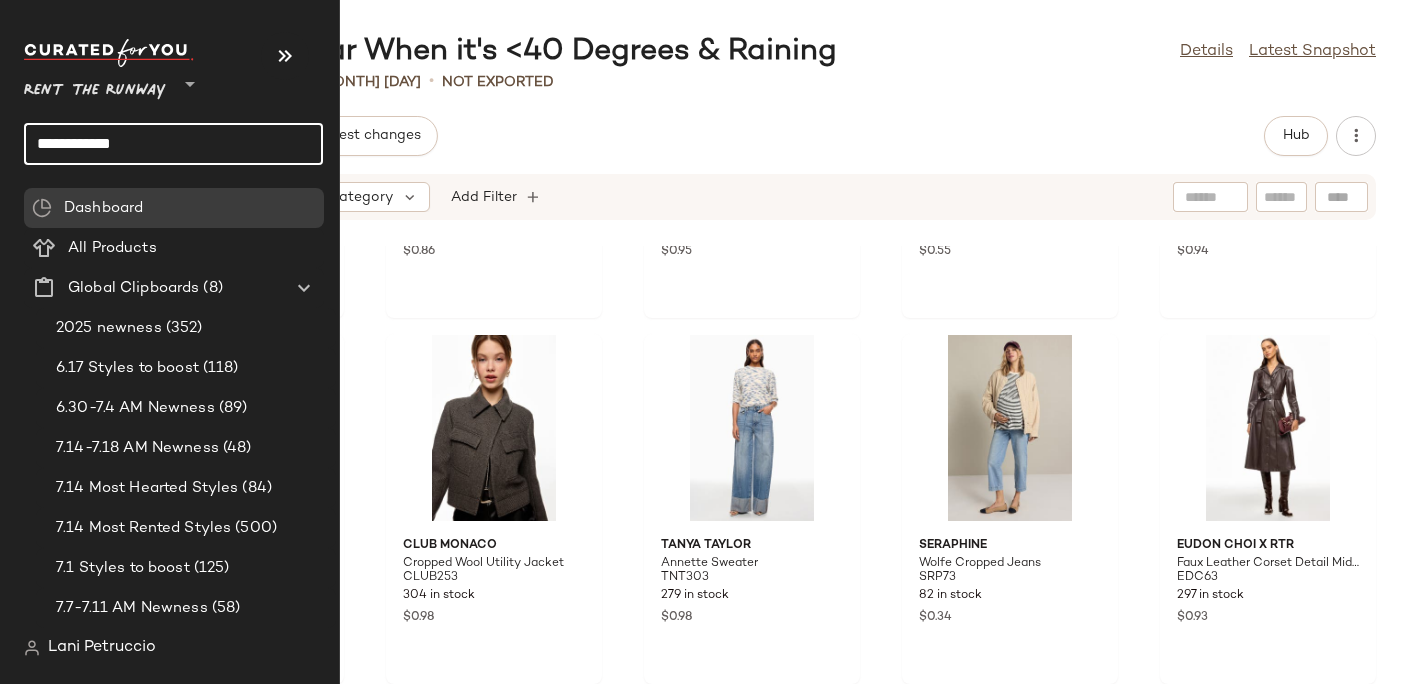 click on "**********" 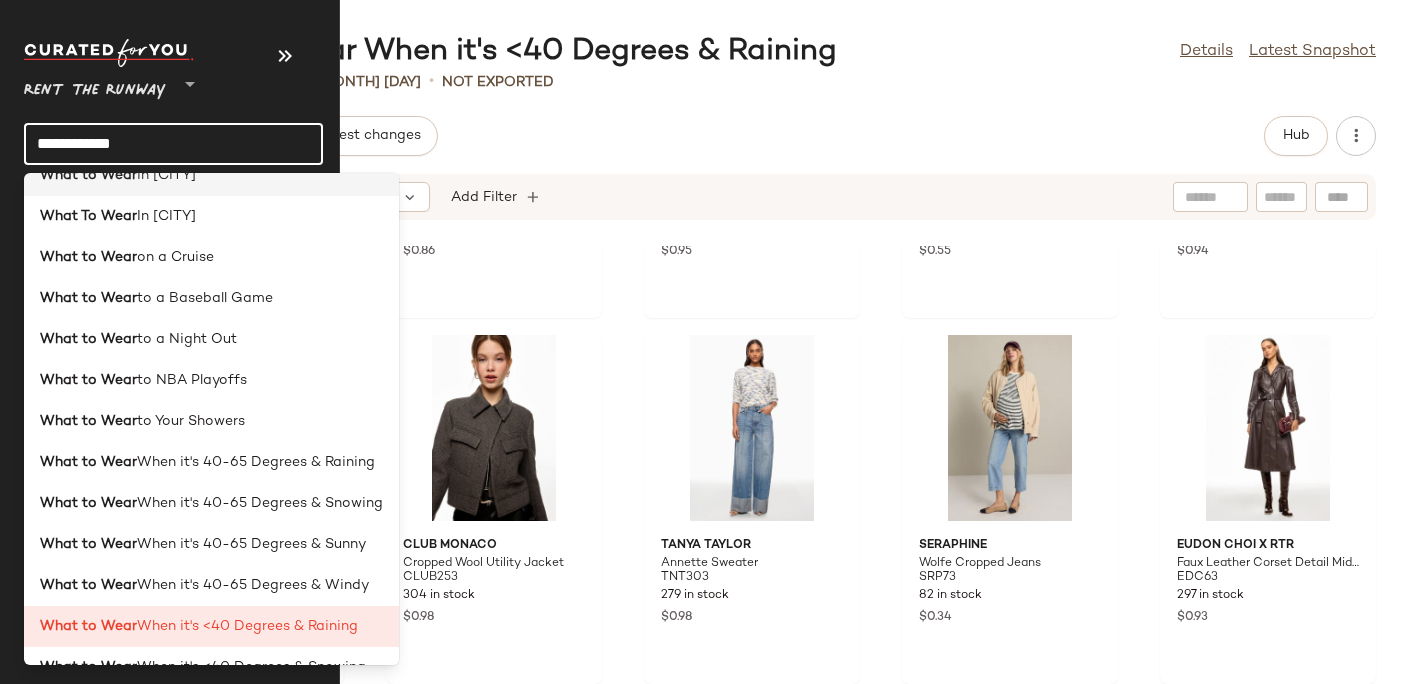 scroll, scrollTop: 508, scrollLeft: 0, axis: vertical 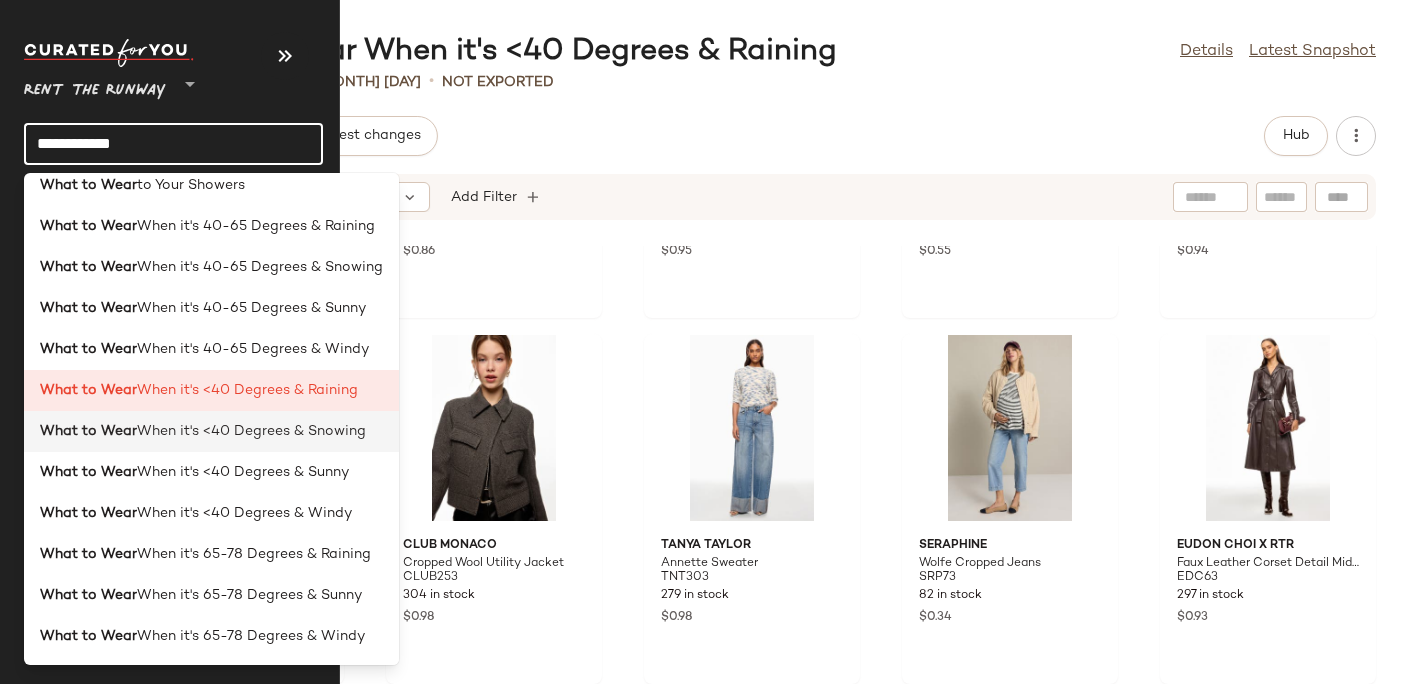 click on "What to Wear  When it's <40 Degrees & Snowing" 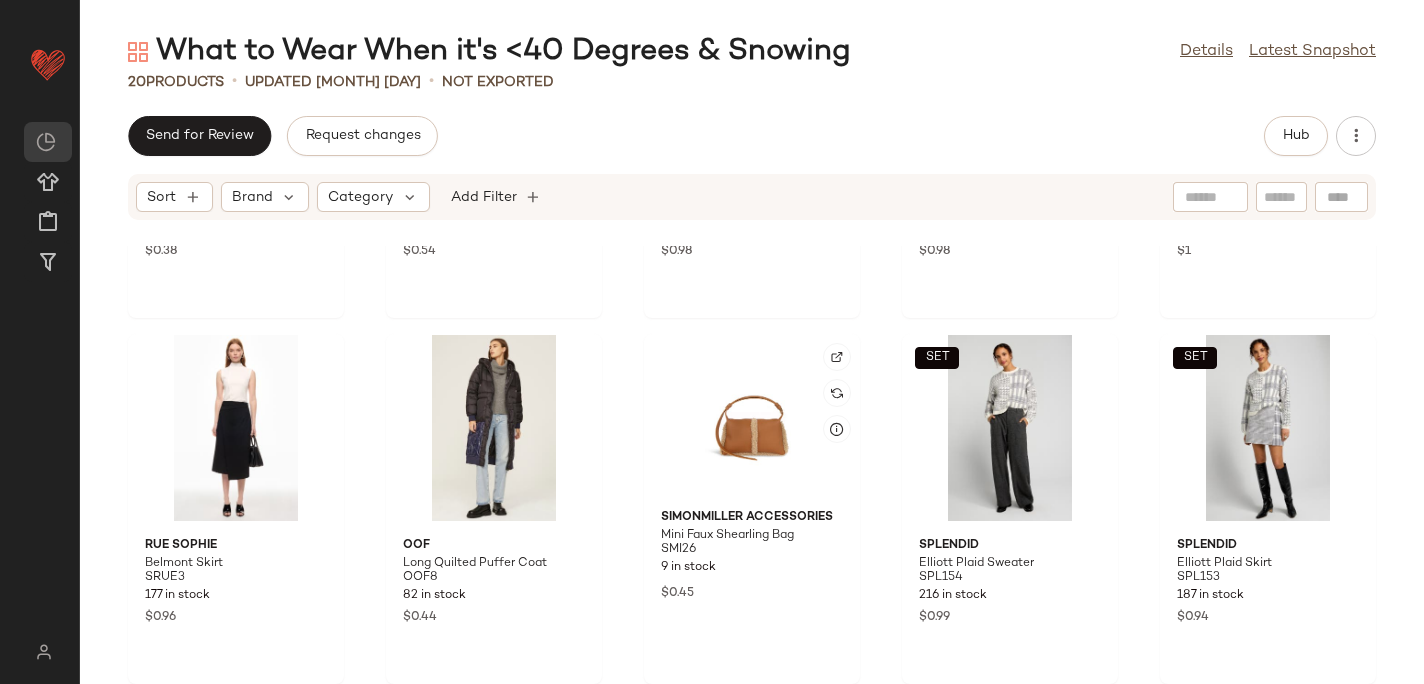 scroll, scrollTop: 0, scrollLeft: 0, axis: both 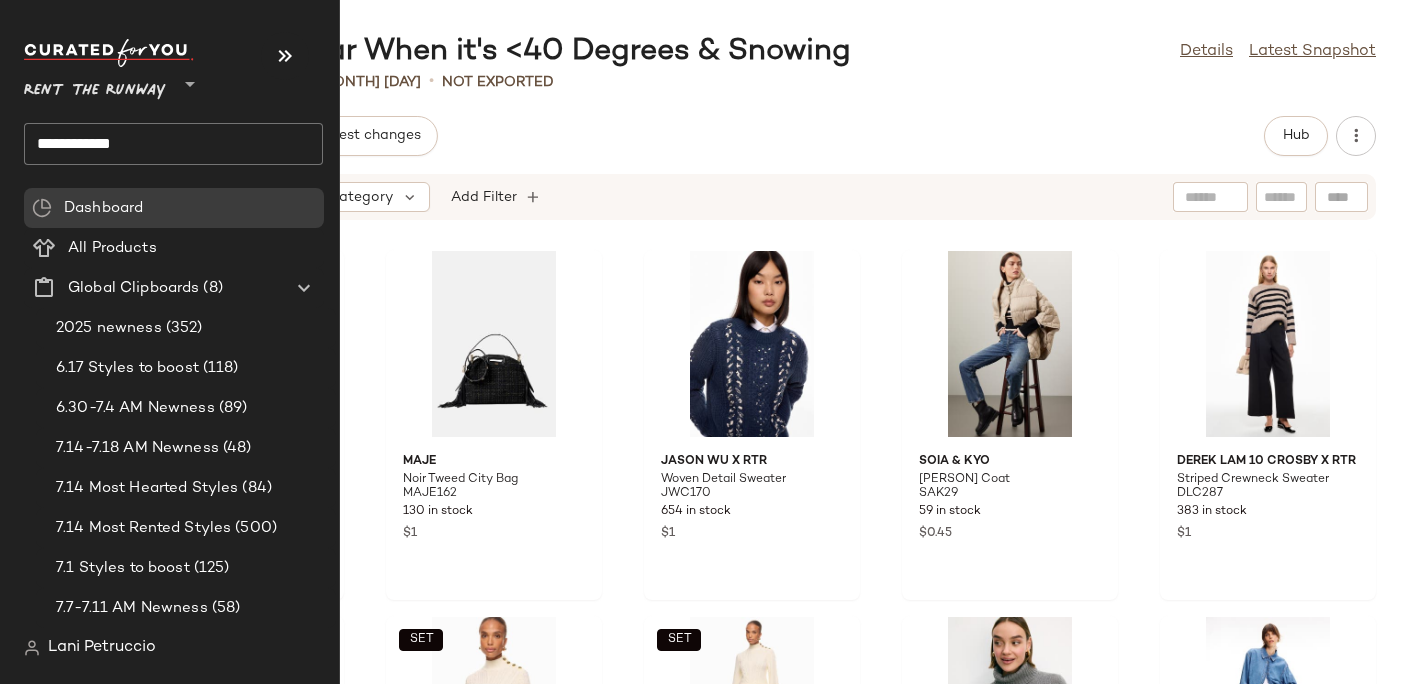 click on "**********" 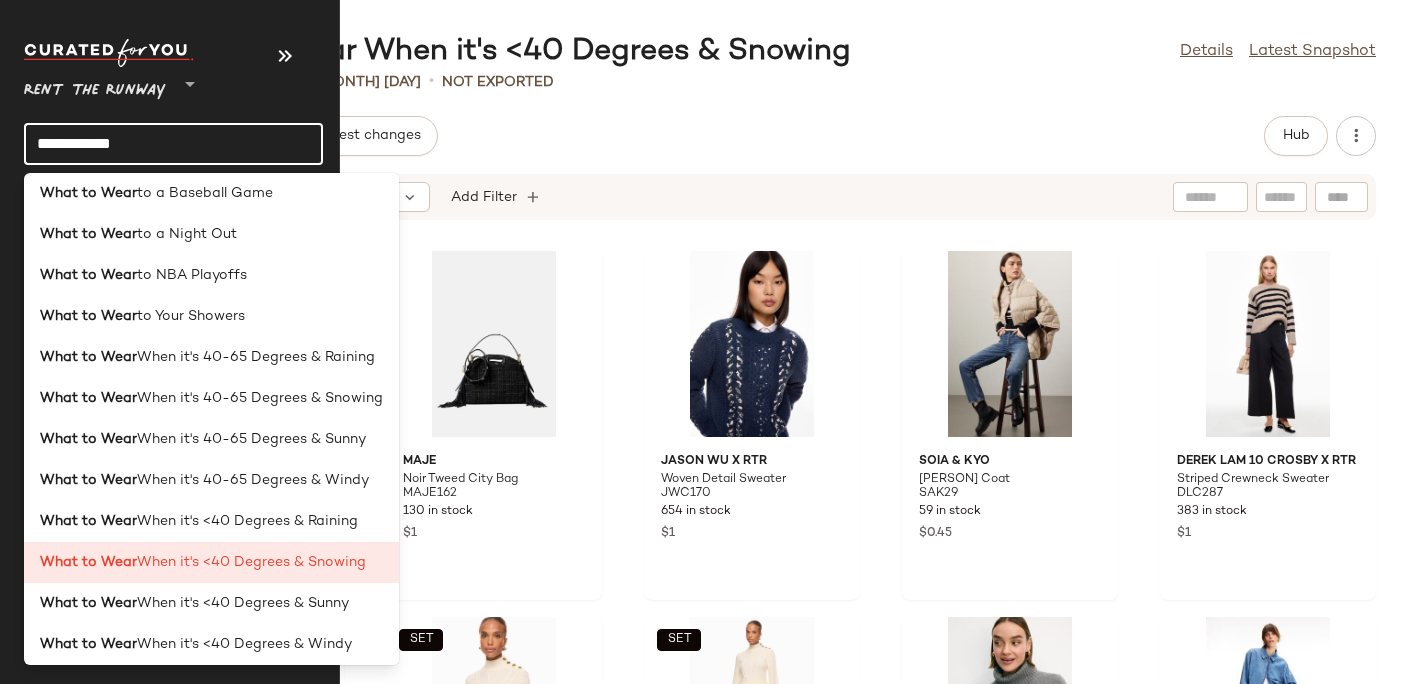 scroll, scrollTop: 508, scrollLeft: 0, axis: vertical 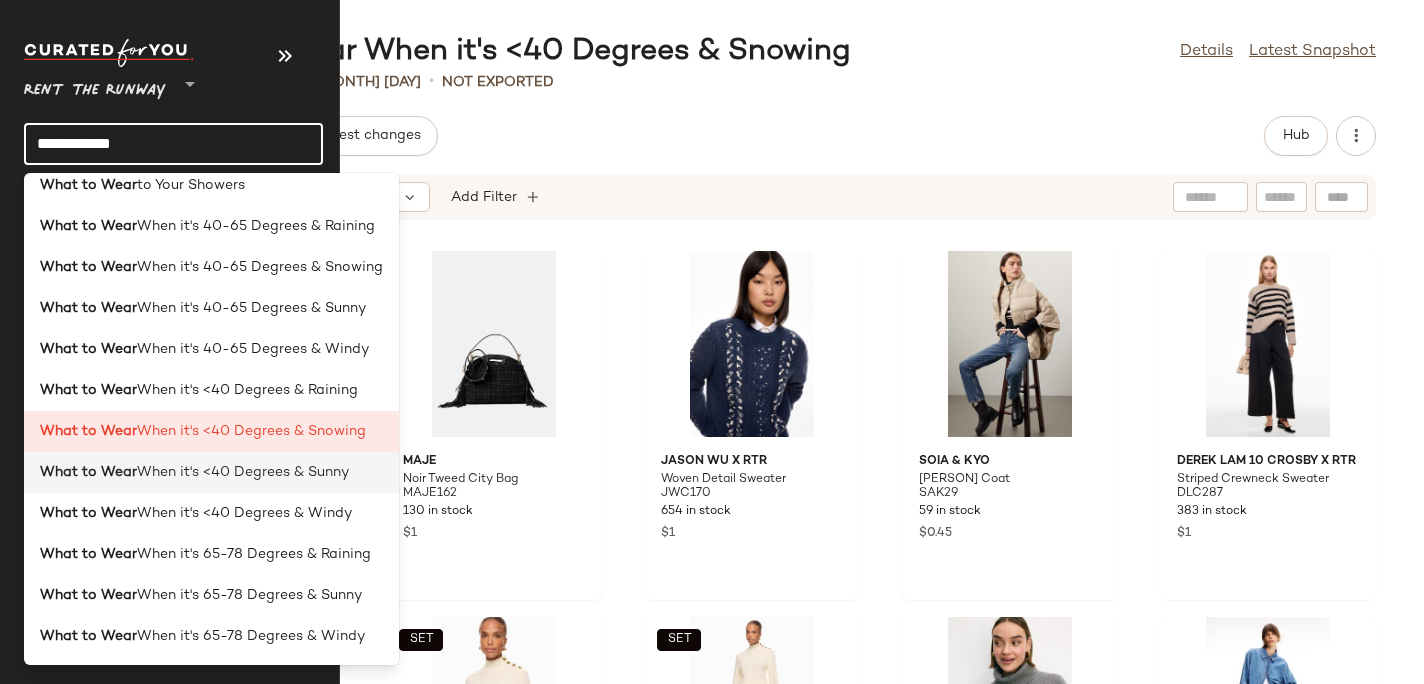 click on "When it's <40 Degrees & Sunny" at bounding box center [243, 472] 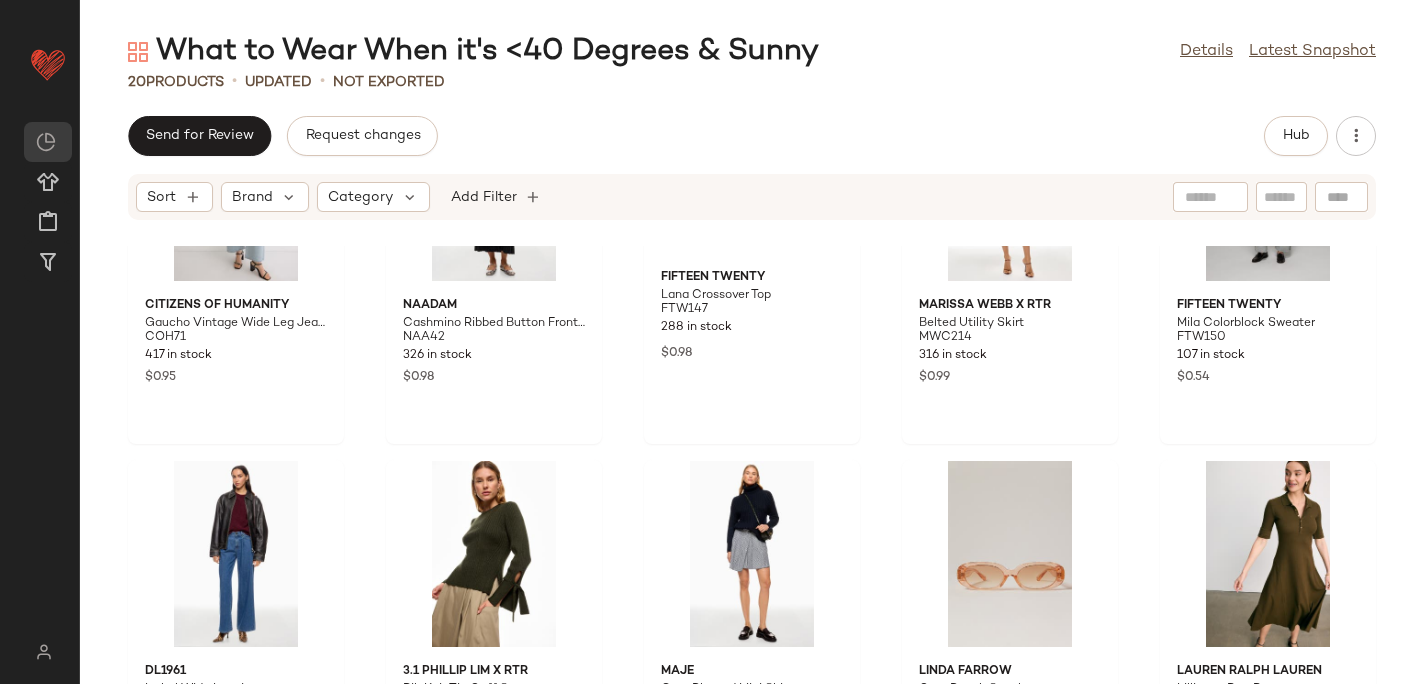 scroll, scrollTop: 1030, scrollLeft: 0, axis: vertical 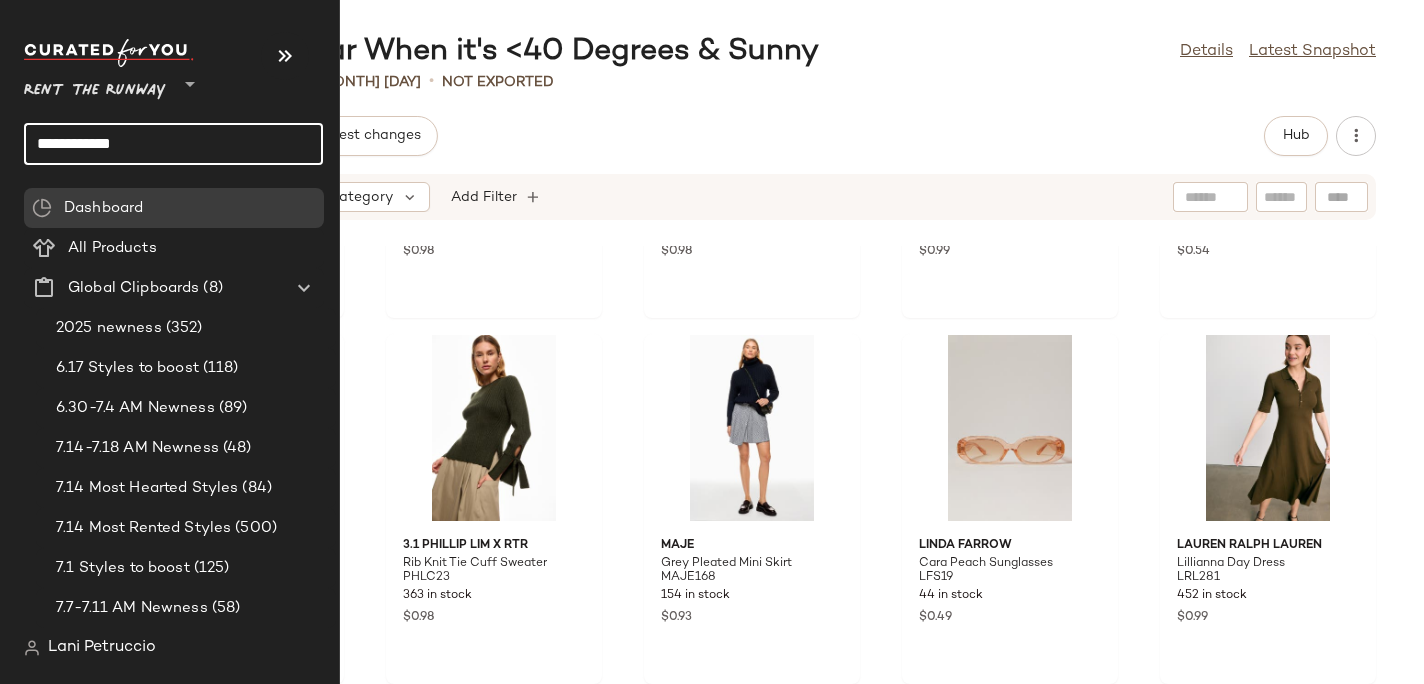 click on "**********" 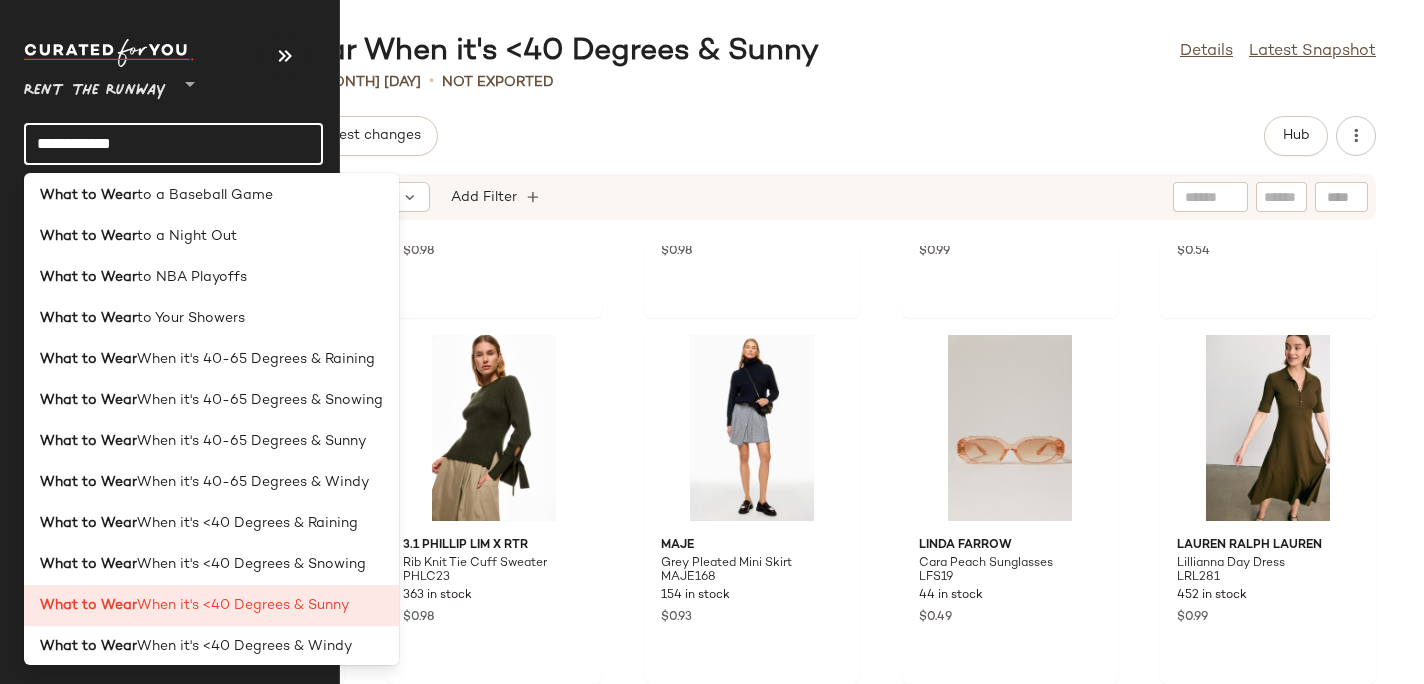 scroll, scrollTop: 508, scrollLeft: 0, axis: vertical 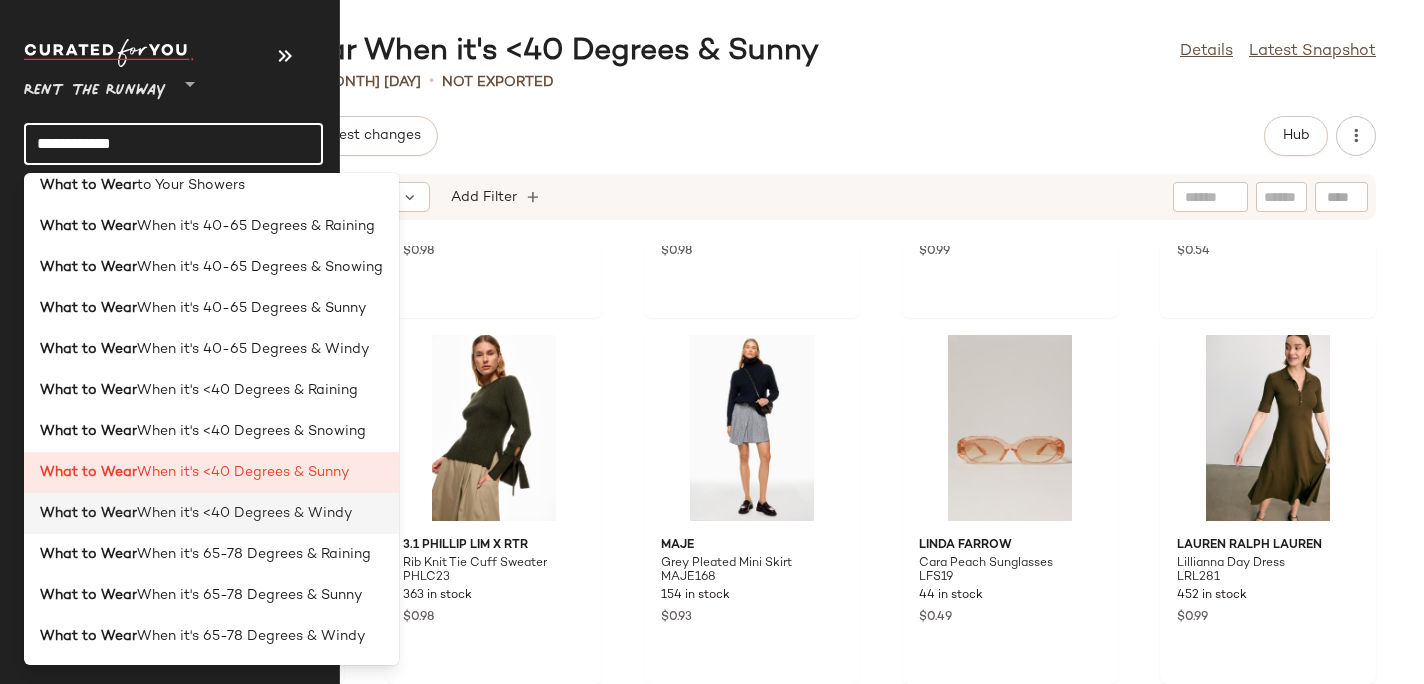 click on "When it's <40 Degrees & Windy" at bounding box center [244, 513] 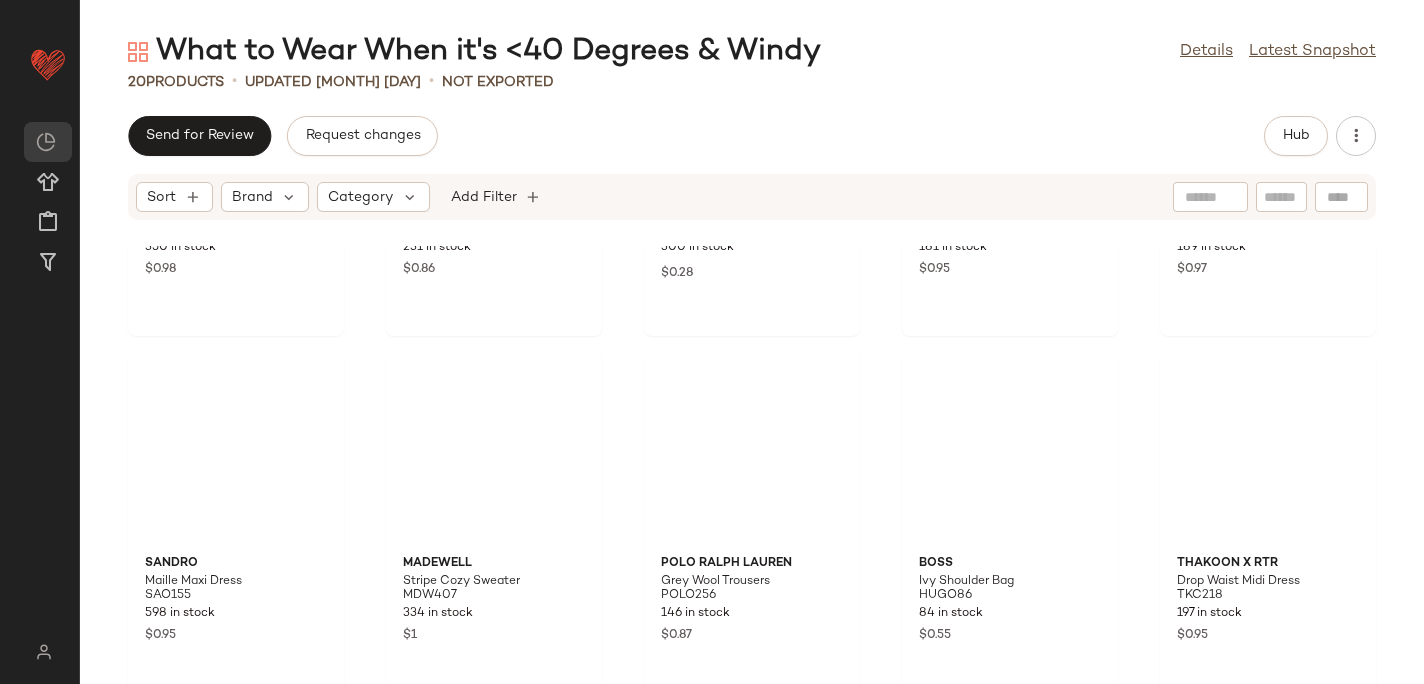 scroll, scrollTop: 1030, scrollLeft: 0, axis: vertical 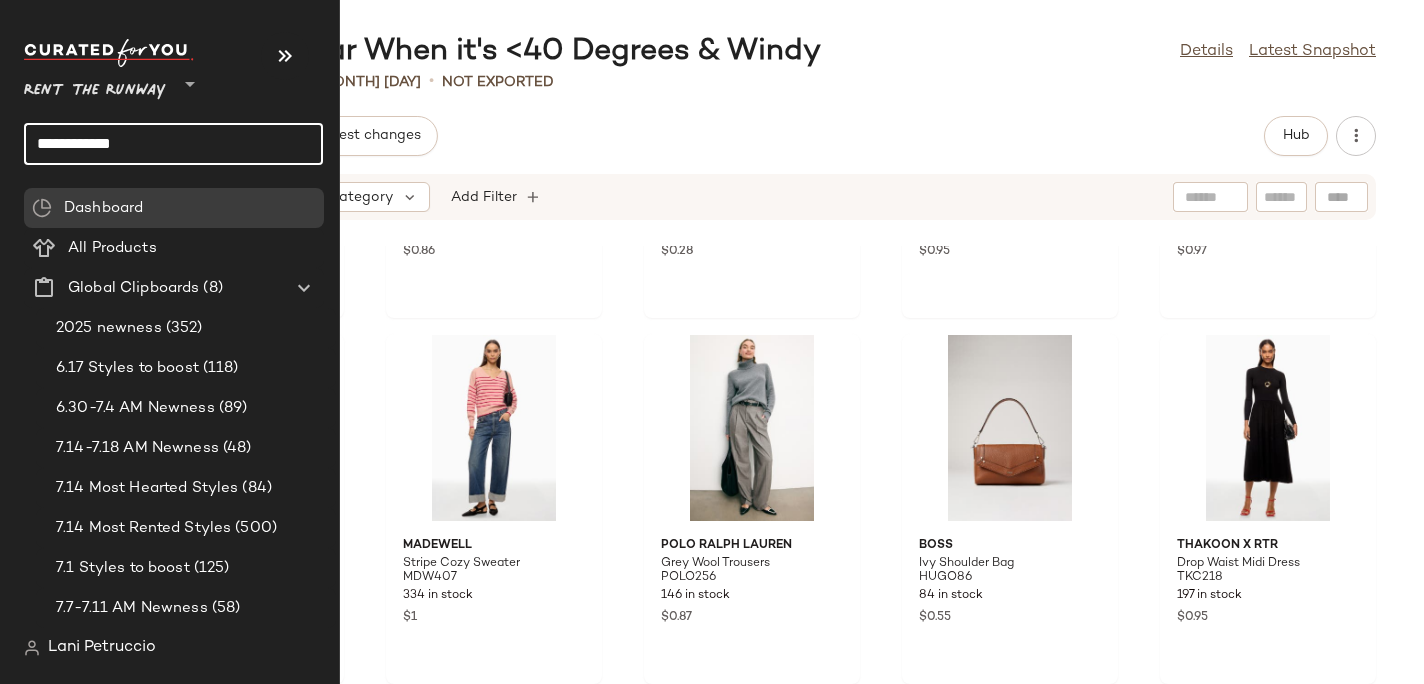 click on "**********" 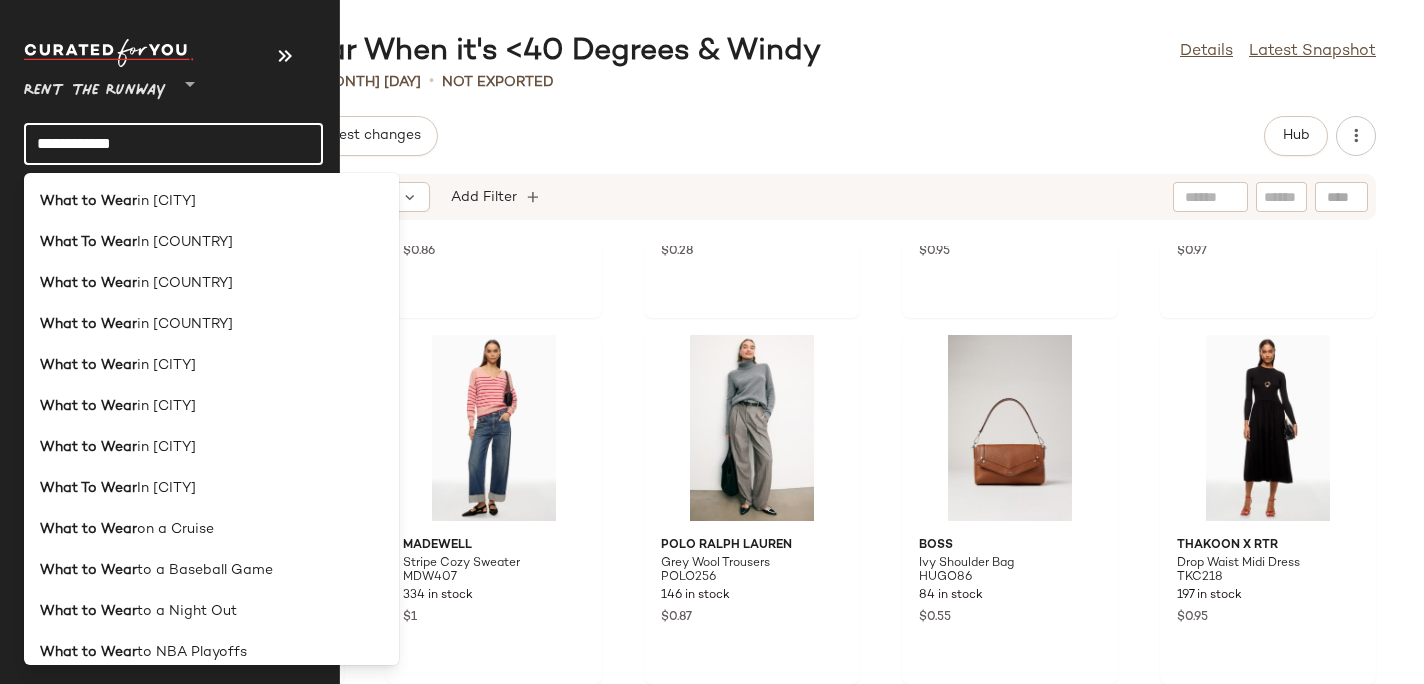 click on "**********" 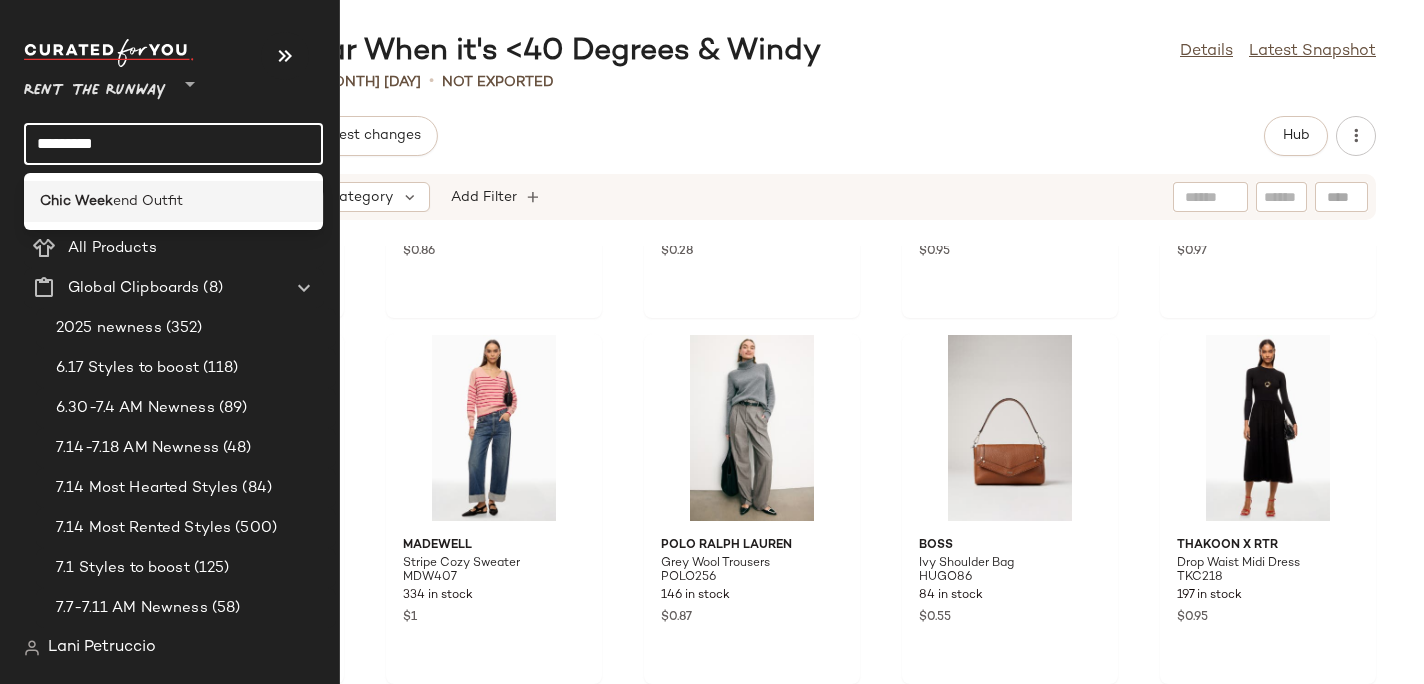 click on "end Outfit" at bounding box center [148, 201] 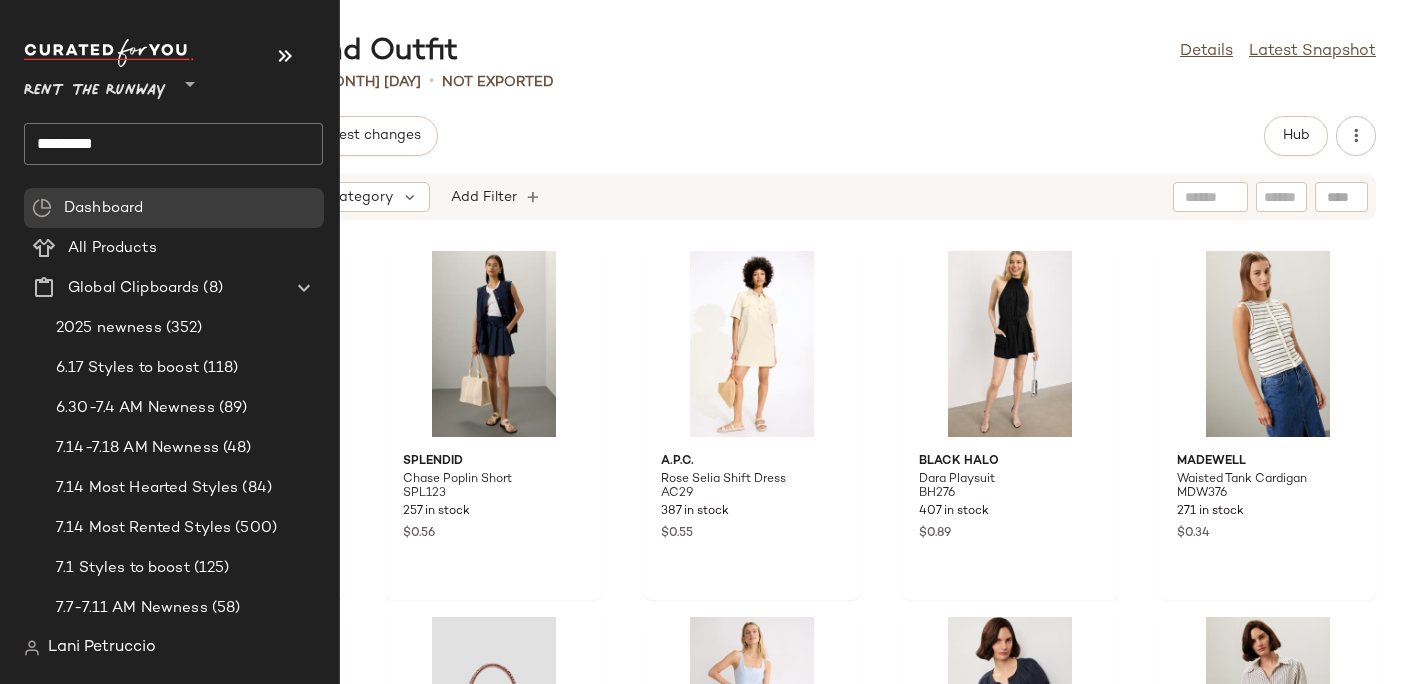 click on "*********" 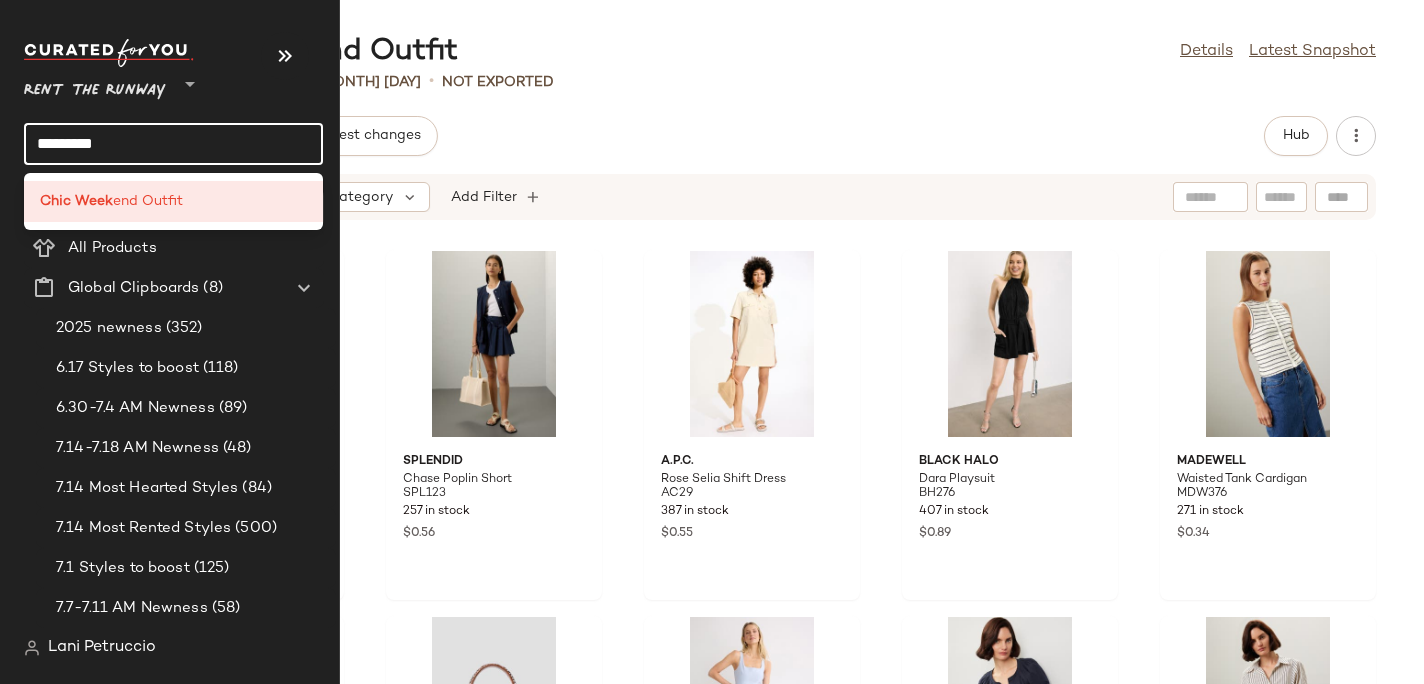 click on "*********" 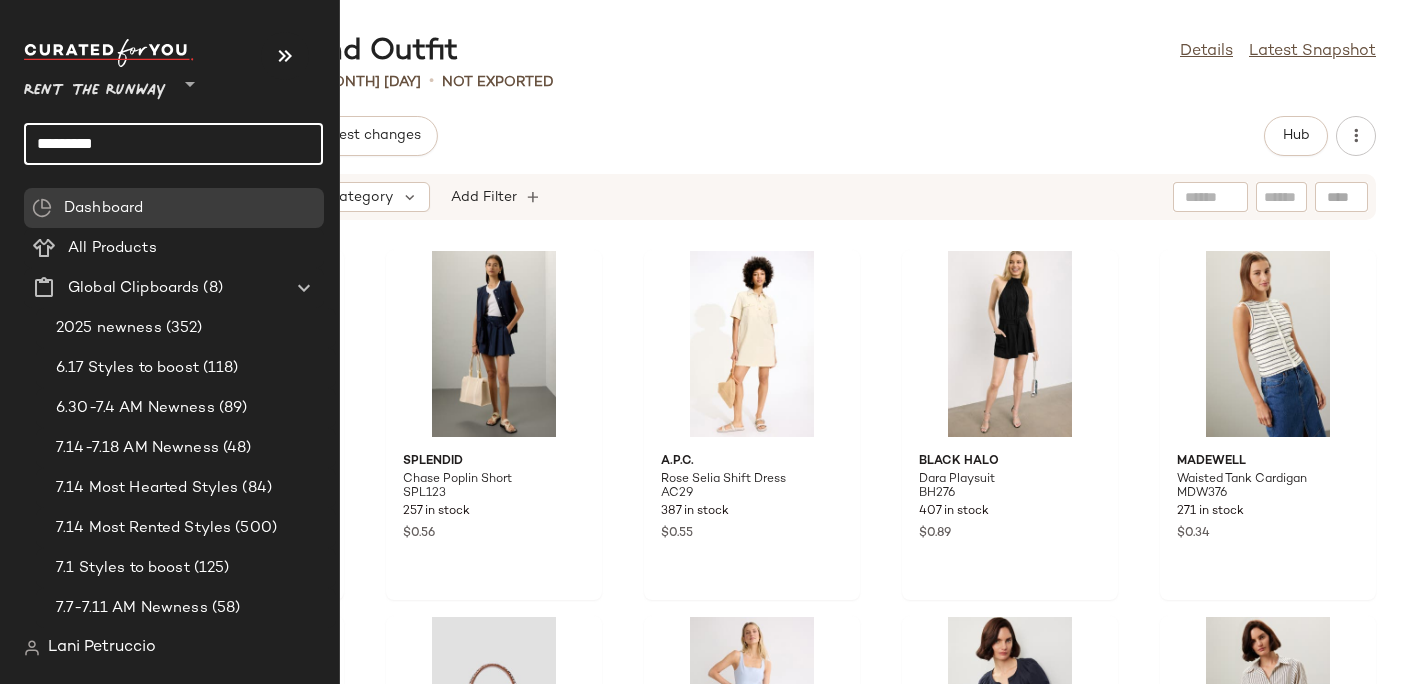 click on "*********" 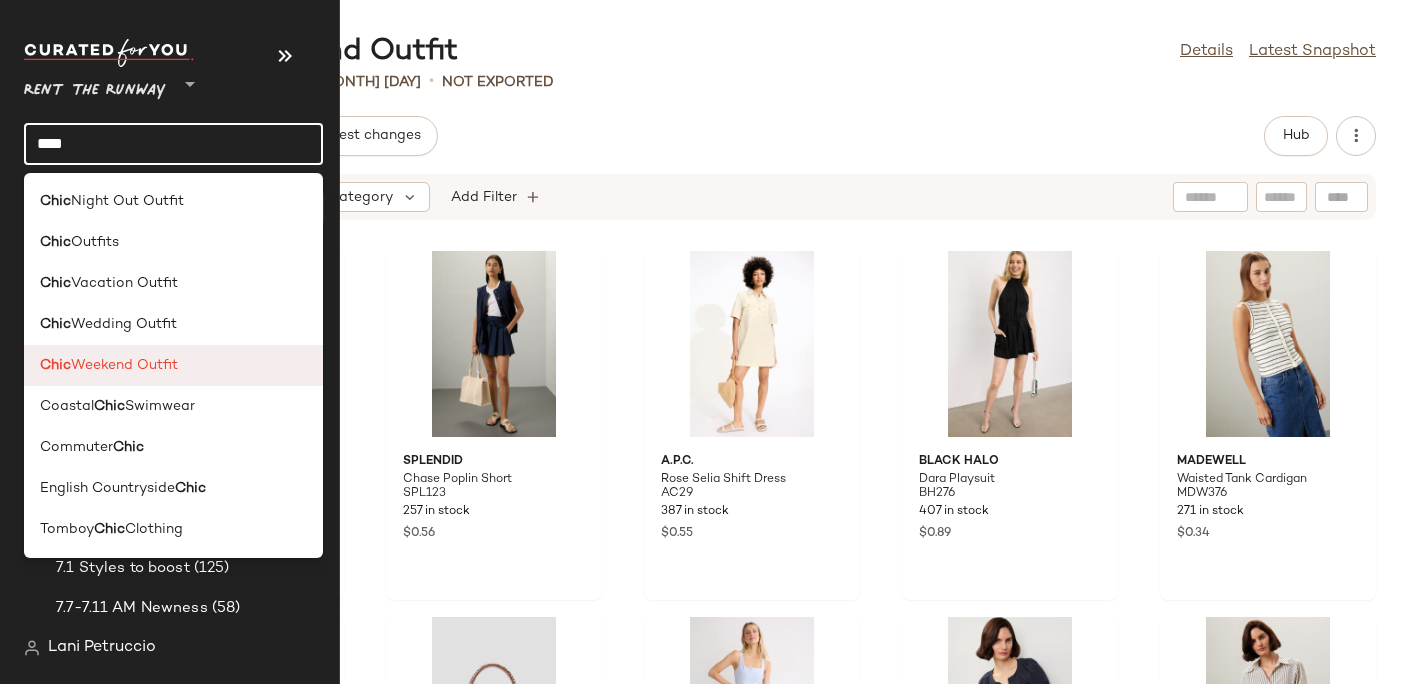 type on "****" 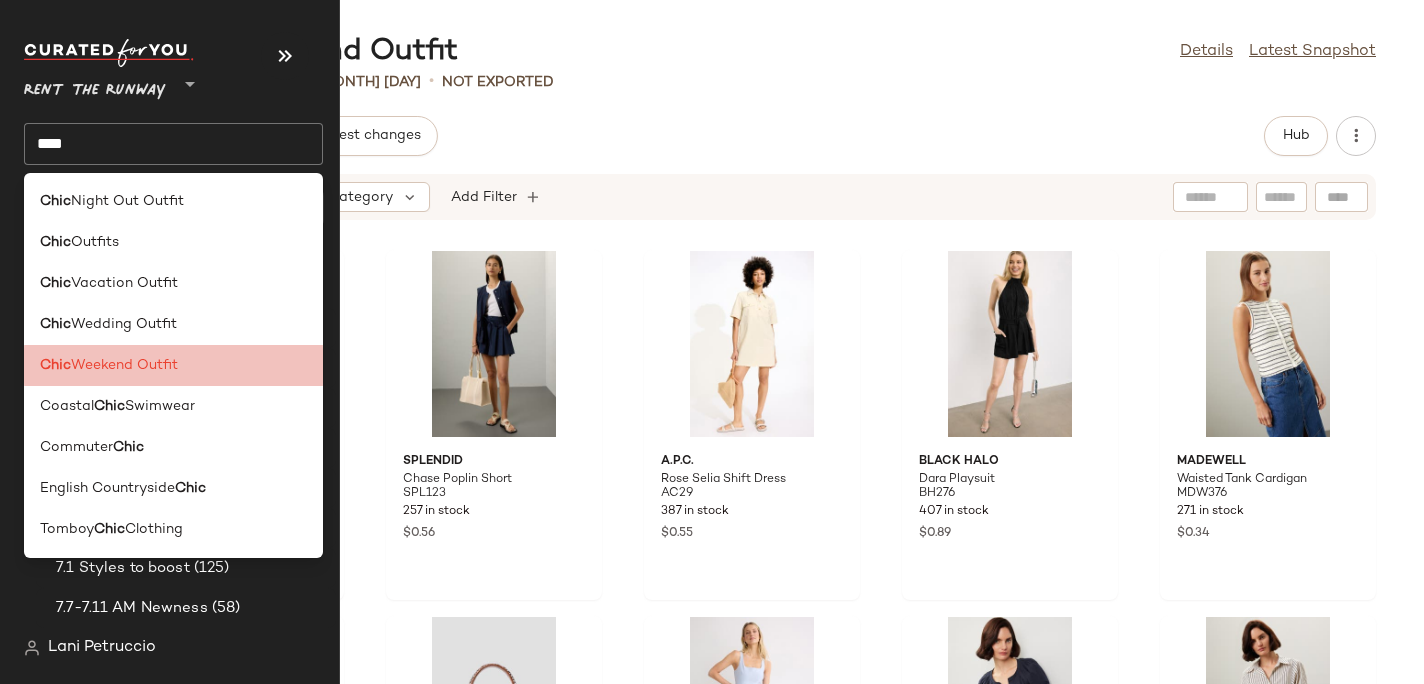 click on "Chic  Weekend Outfit" 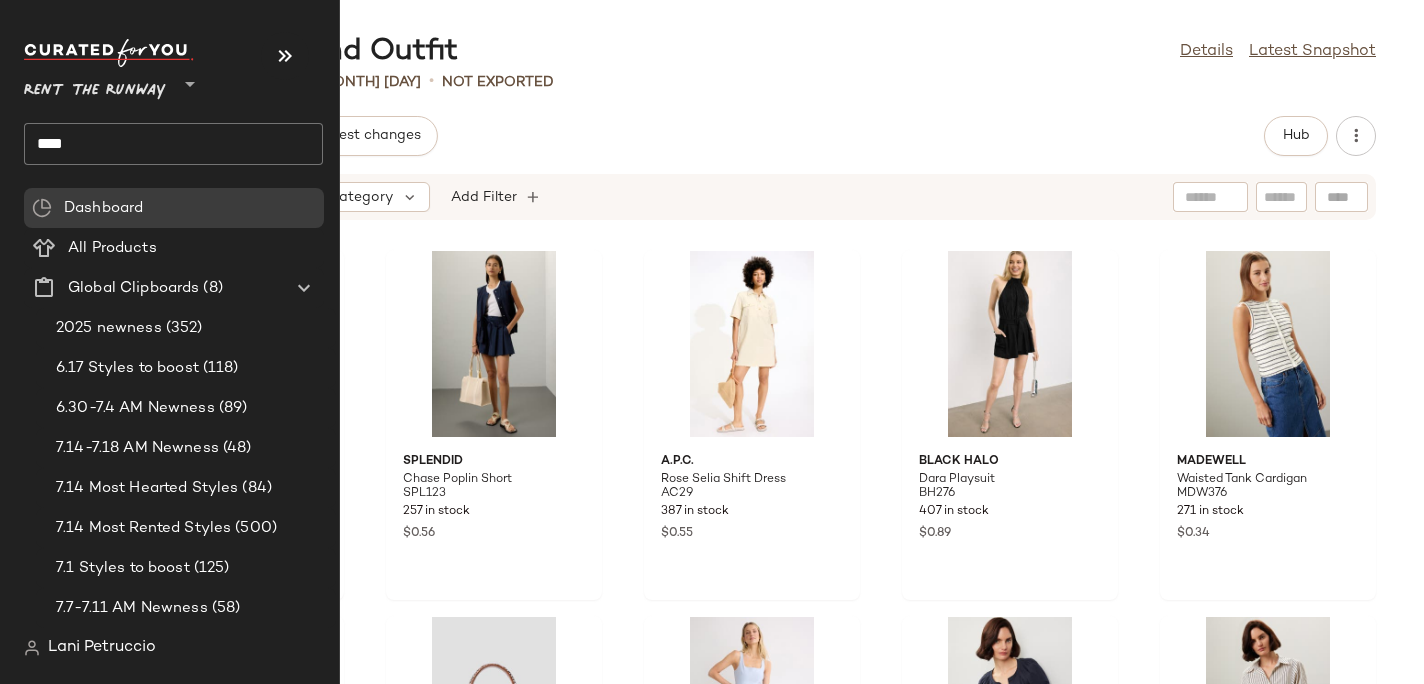 click on "****" 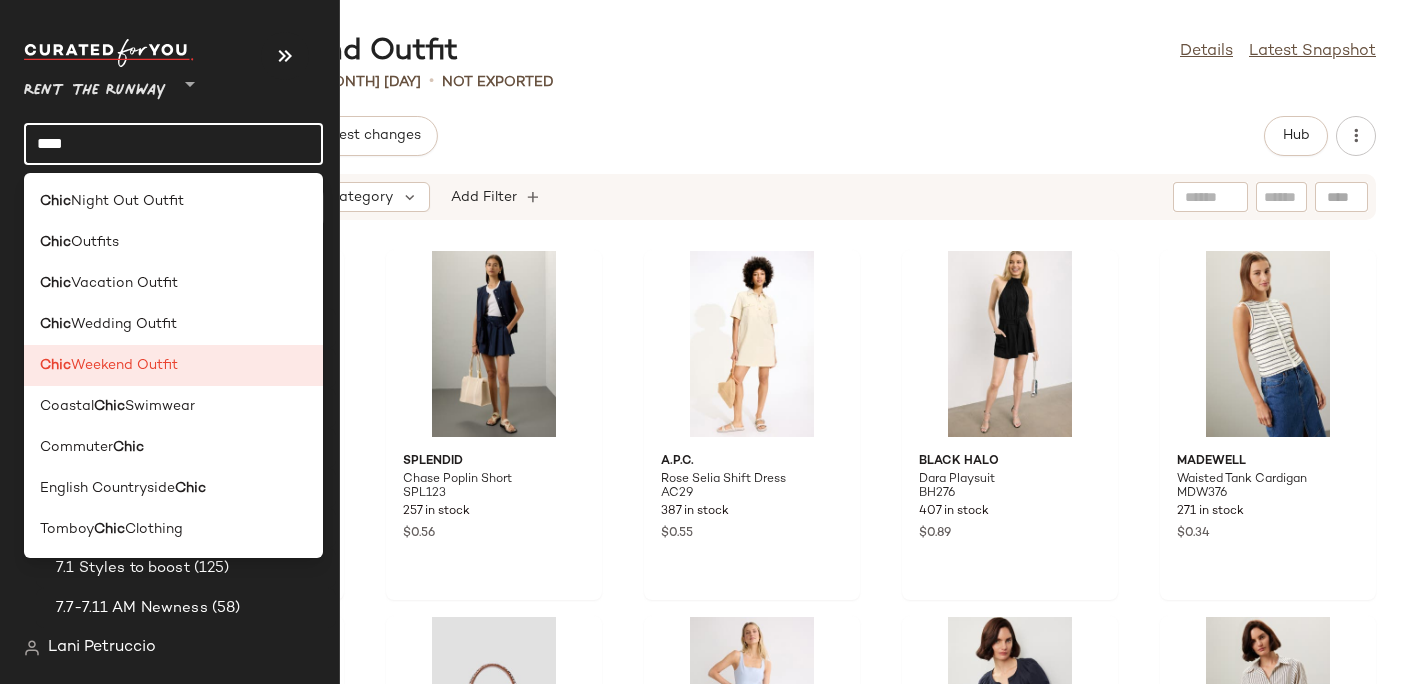 click on "****" 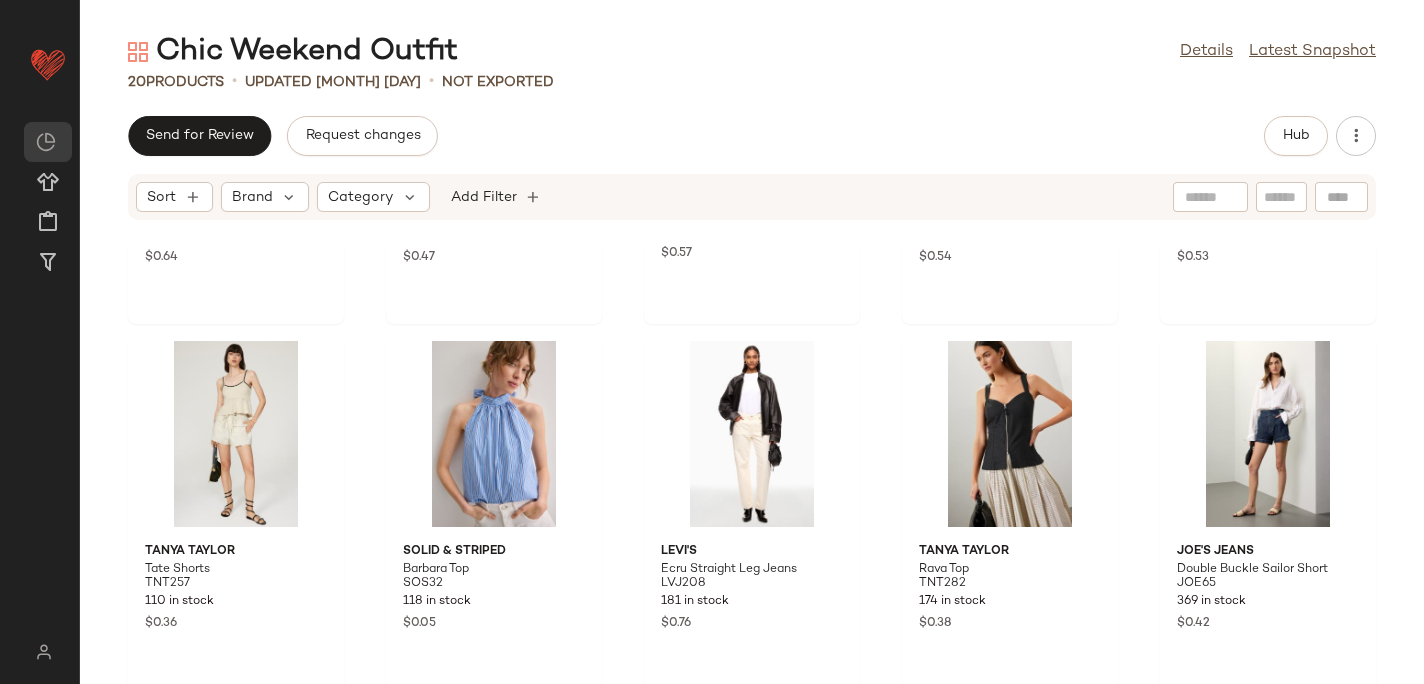 scroll, scrollTop: 1030, scrollLeft: 0, axis: vertical 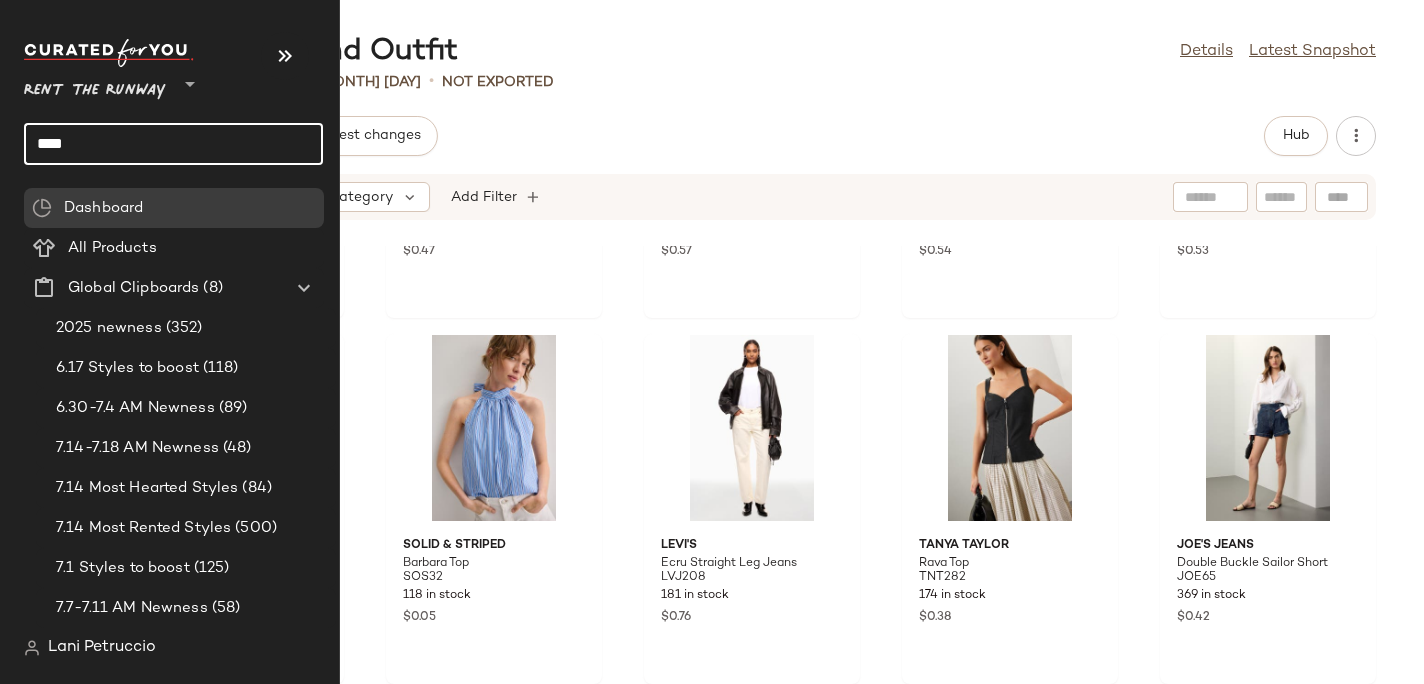click on "****" 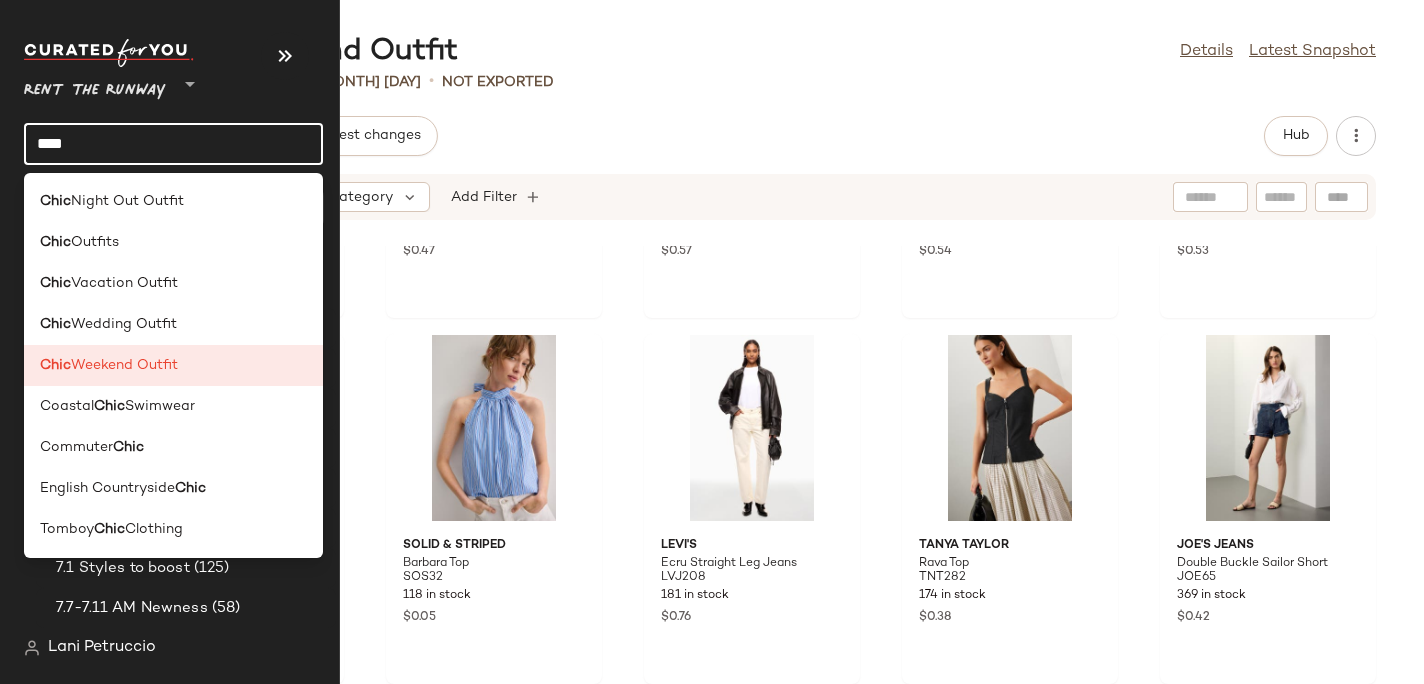 click on "Rent the Runway" at bounding box center (95, 86) 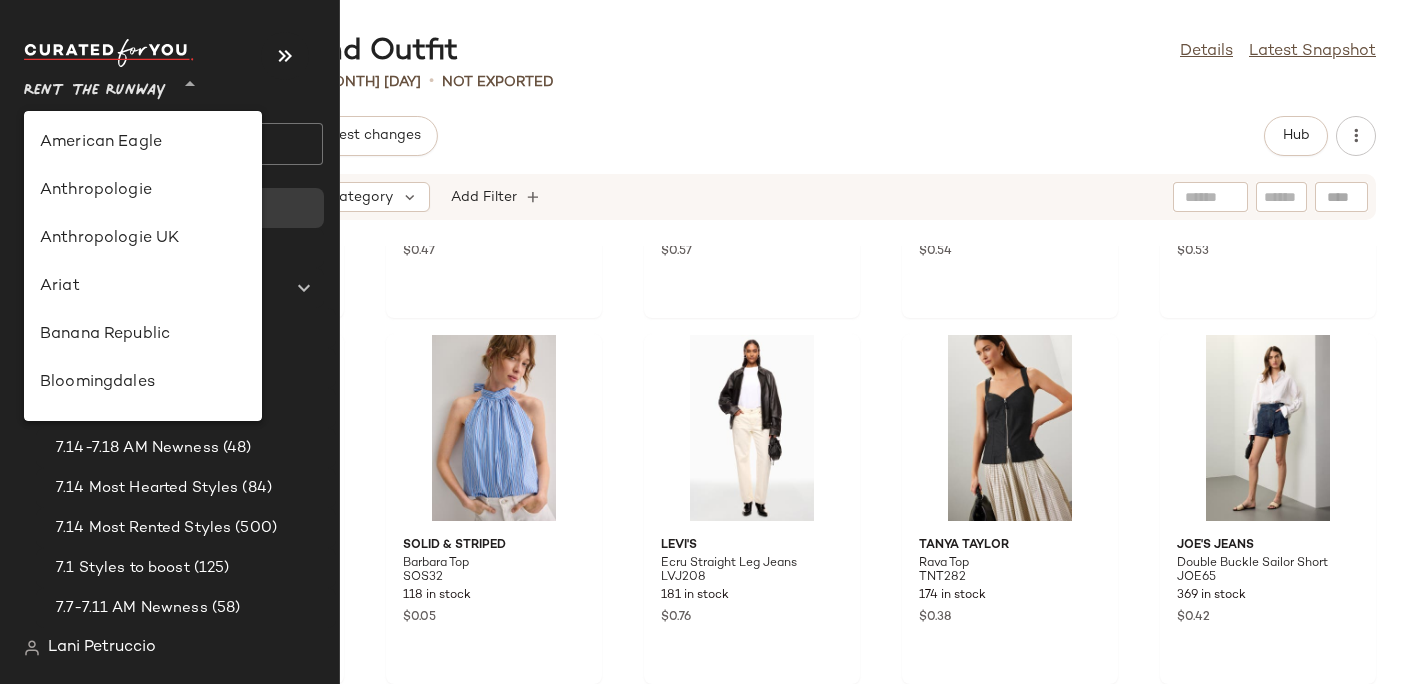 click on "Rent the Runway" at bounding box center (95, 86) 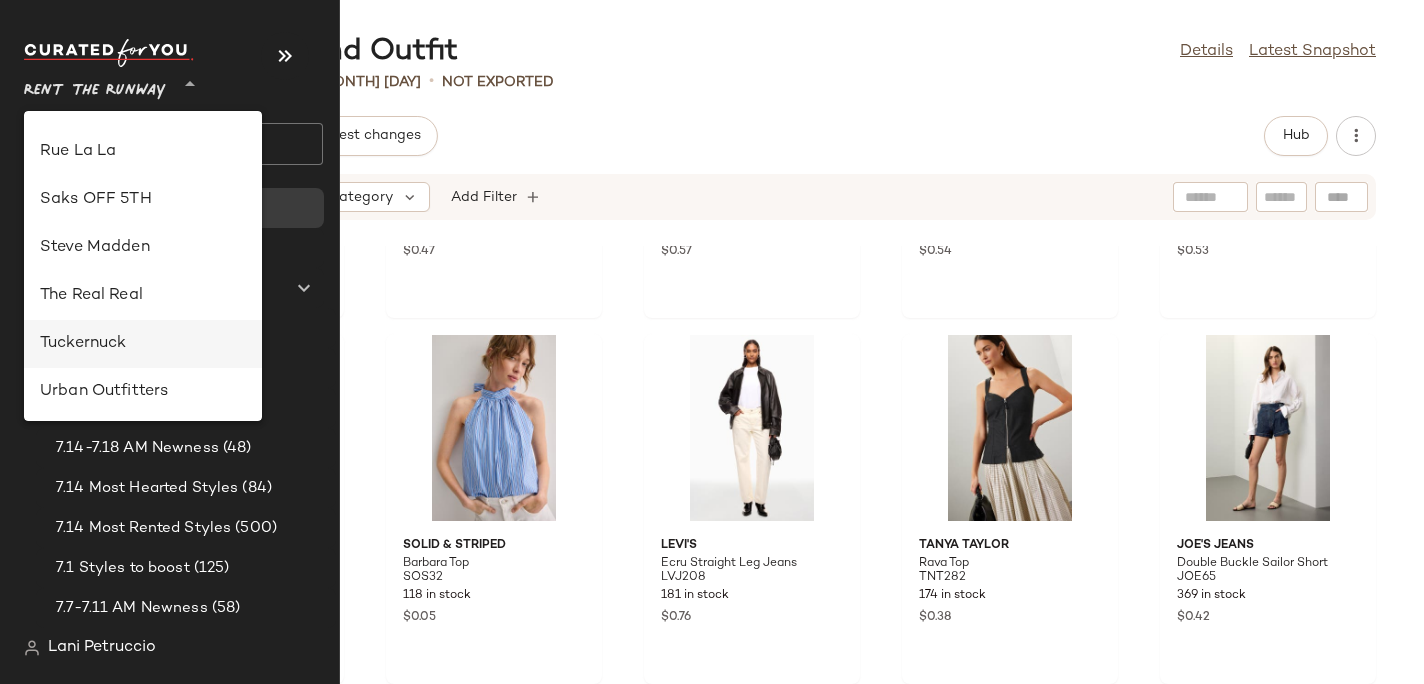 scroll, scrollTop: 1196, scrollLeft: 0, axis: vertical 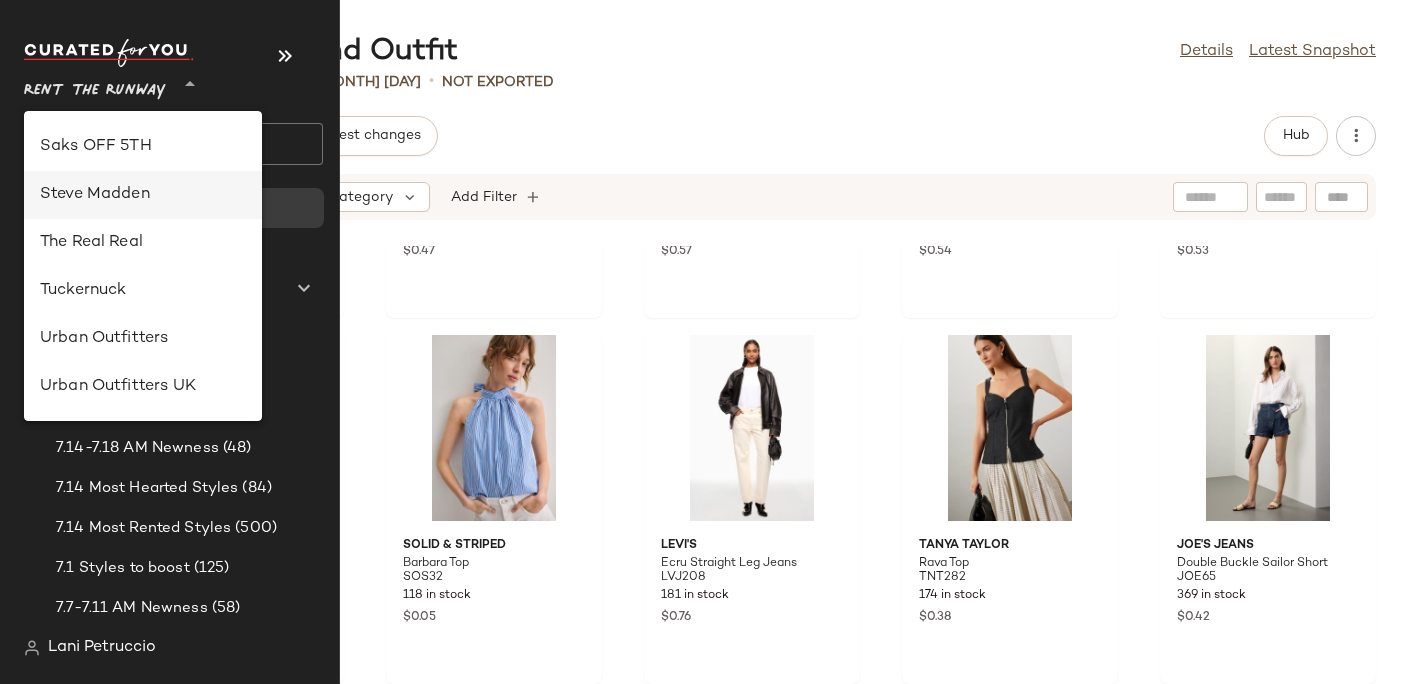 click on "Steve Madden" at bounding box center [143, 195] 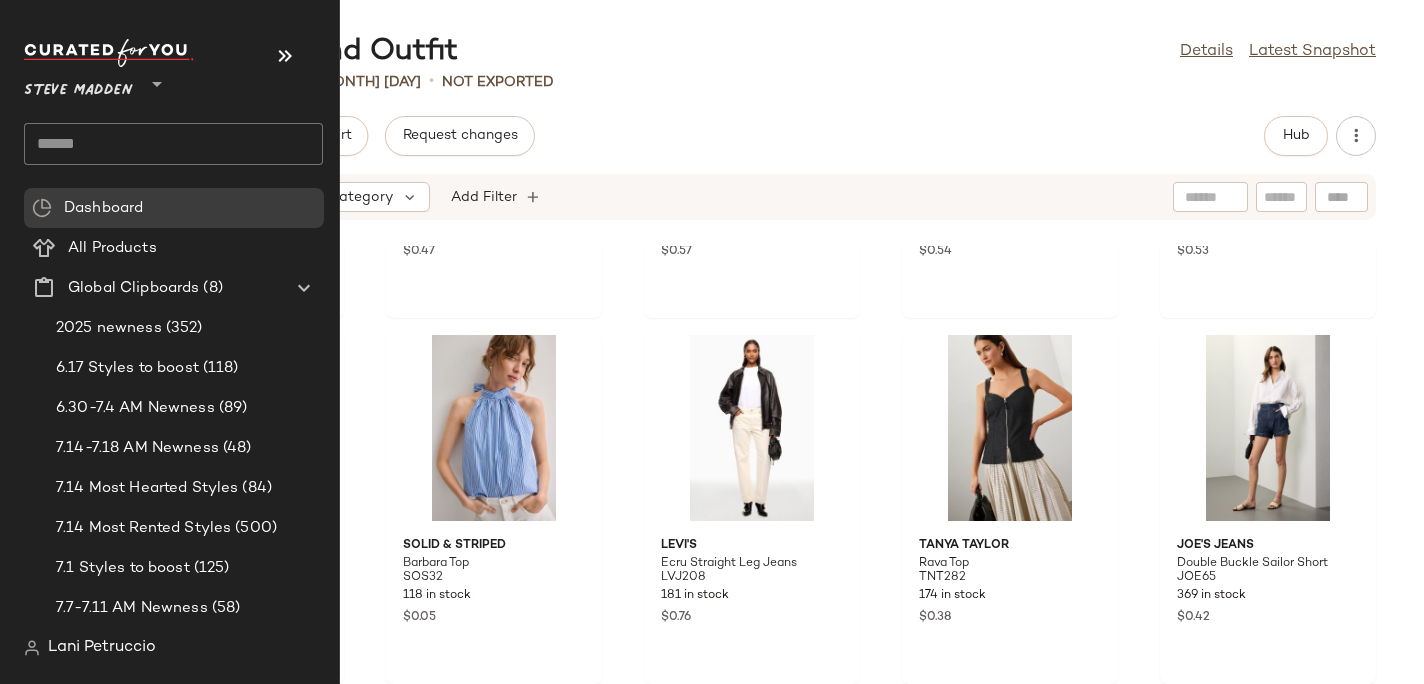 click 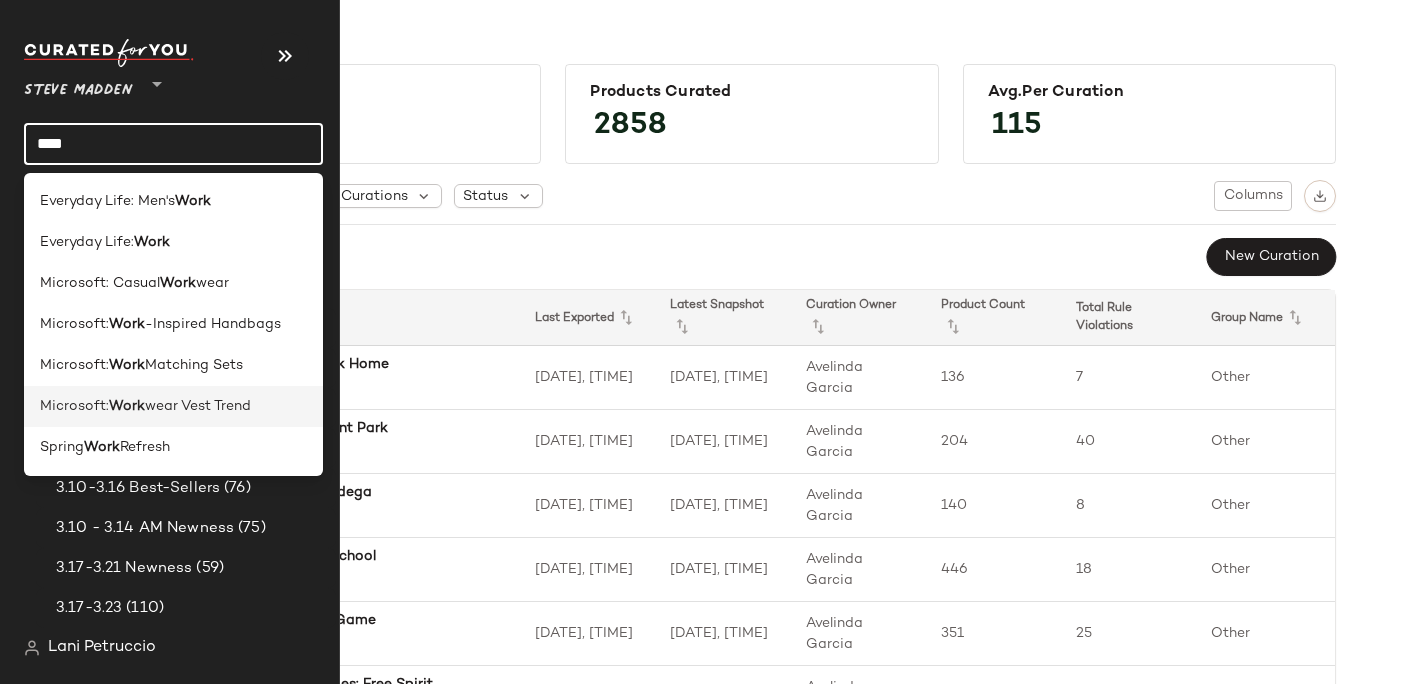click on "Work" at bounding box center [127, 406] 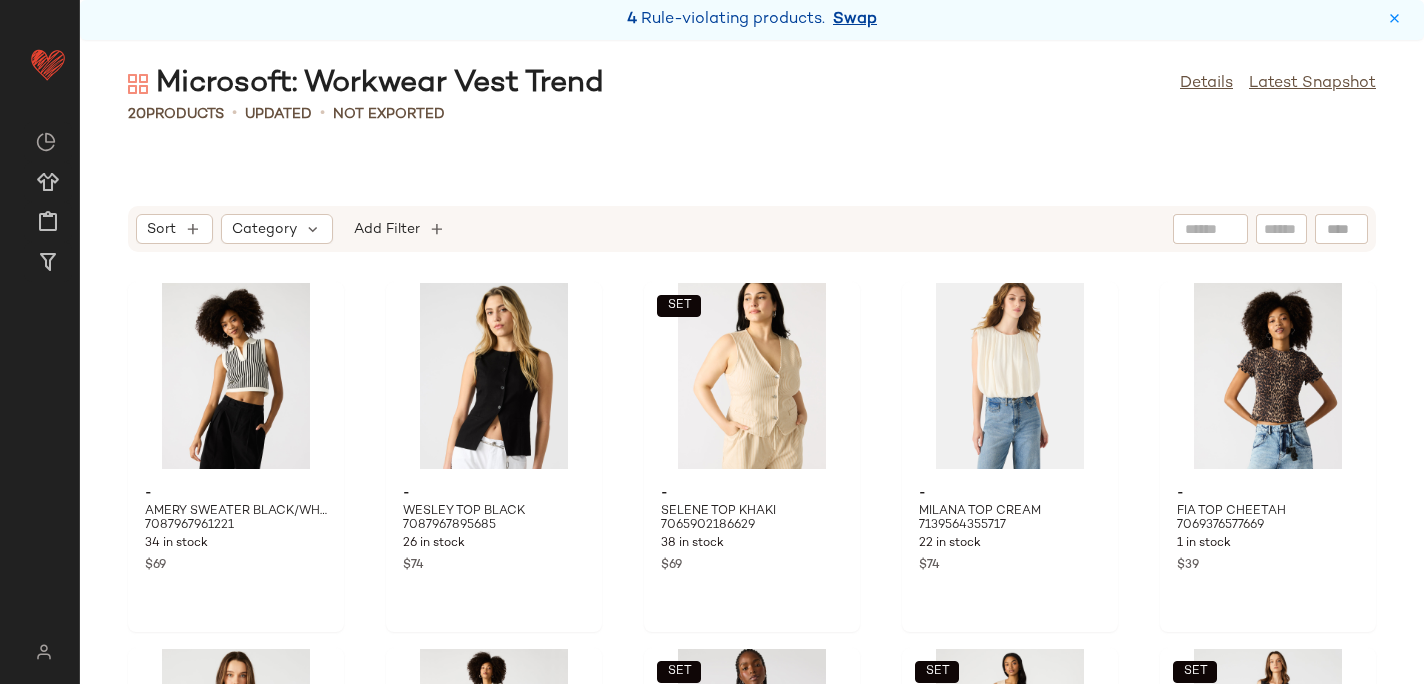 click on "Swap" at bounding box center [855, 20] 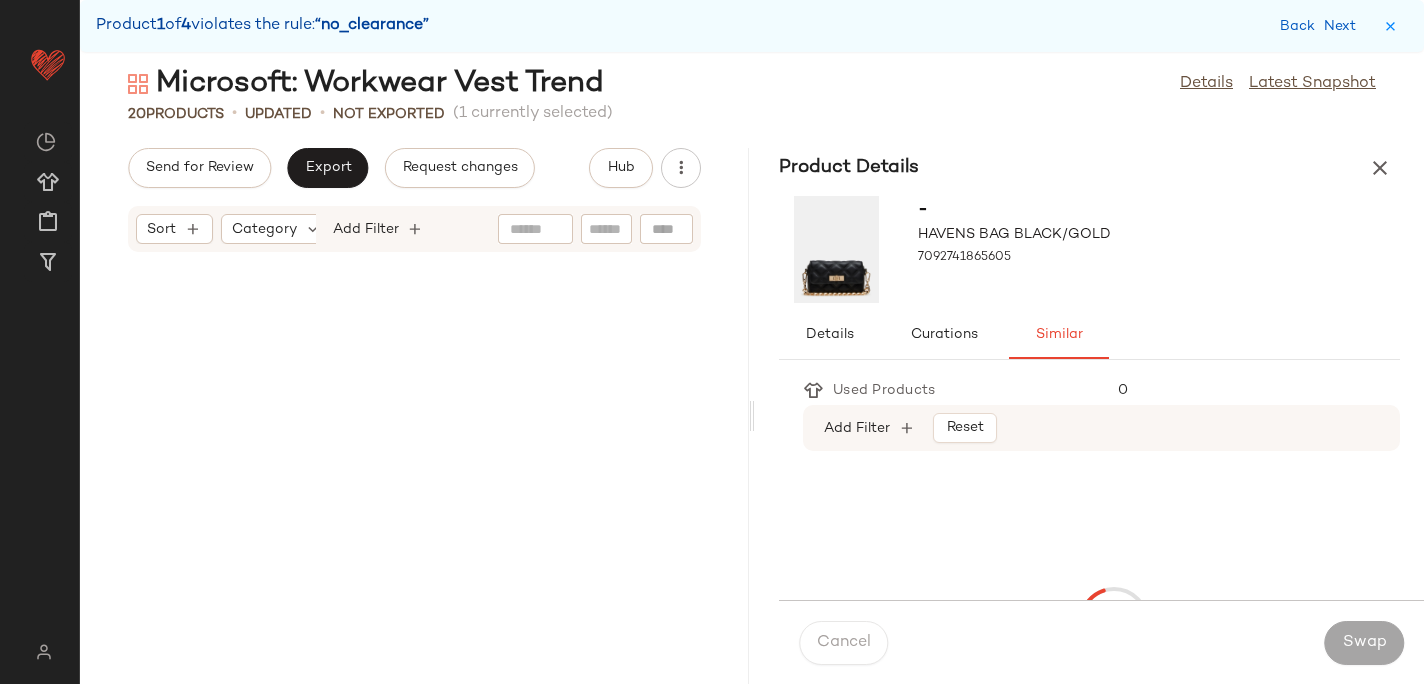 scroll, scrollTop: 1830, scrollLeft: 0, axis: vertical 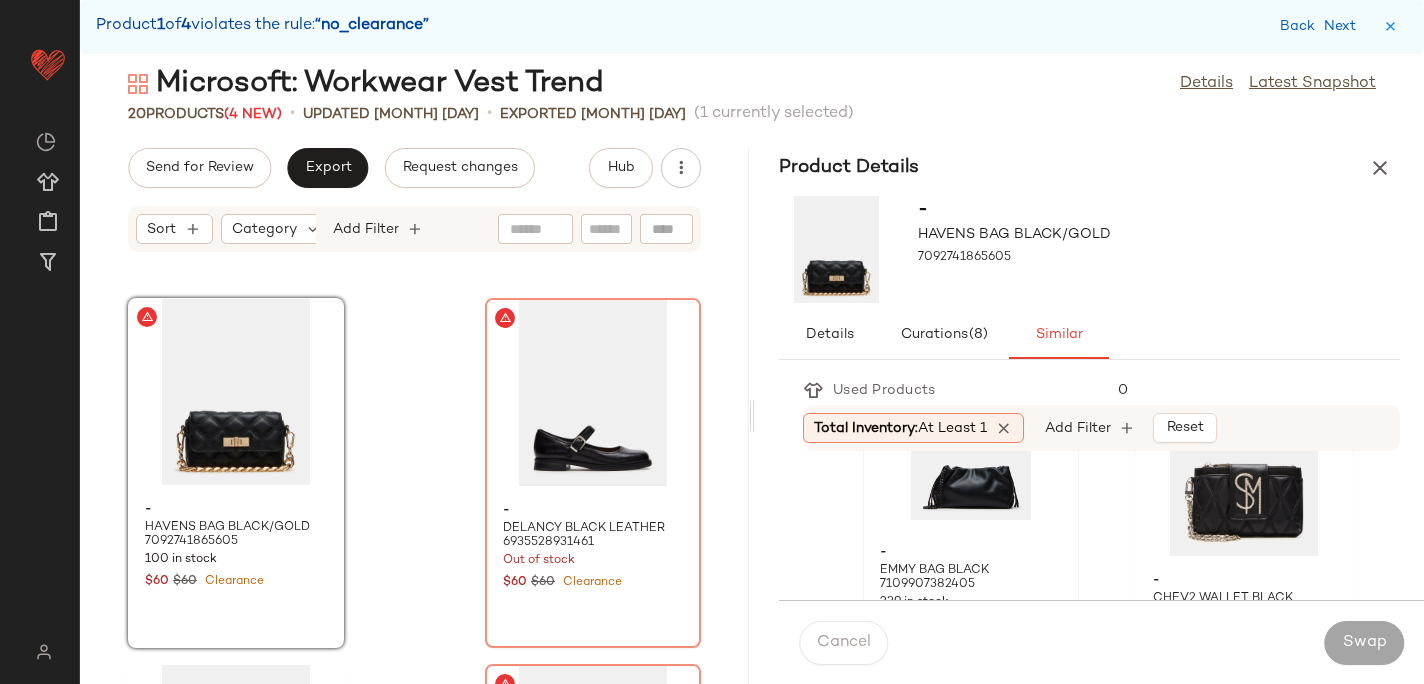 click 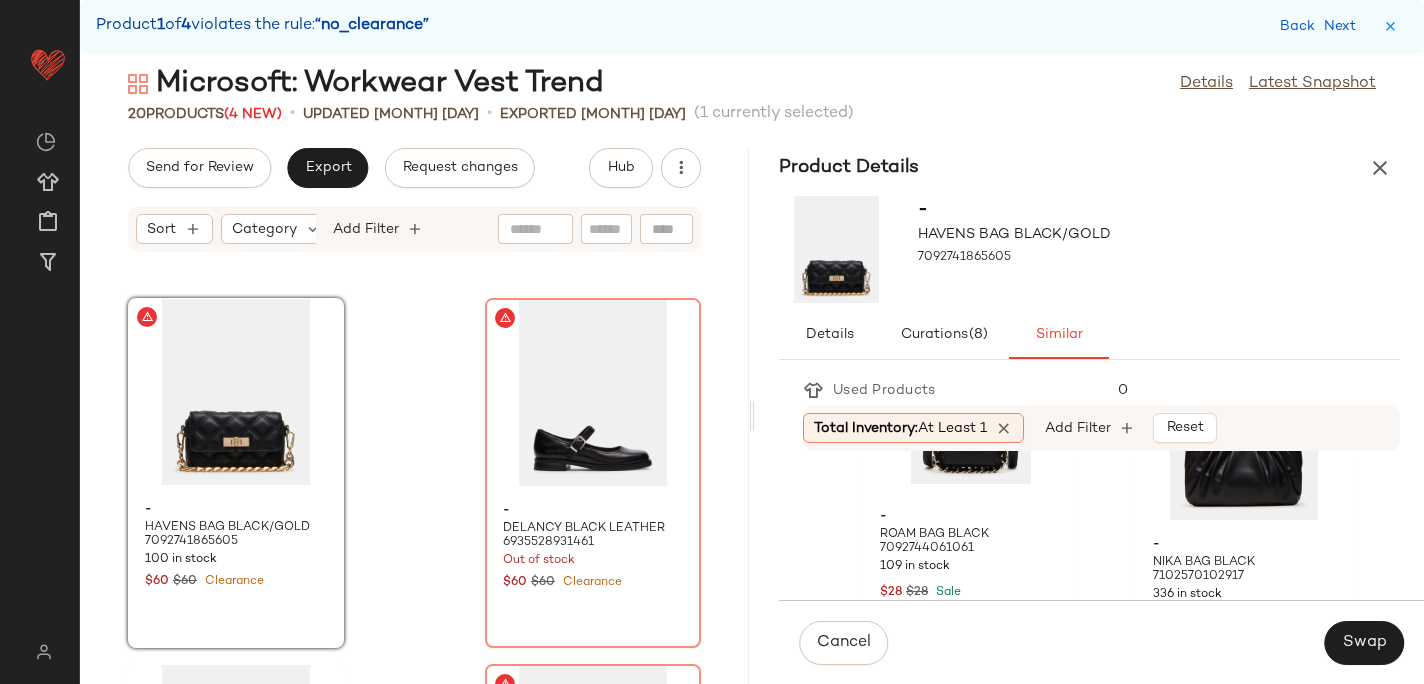 scroll, scrollTop: 525, scrollLeft: 0, axis: vertical 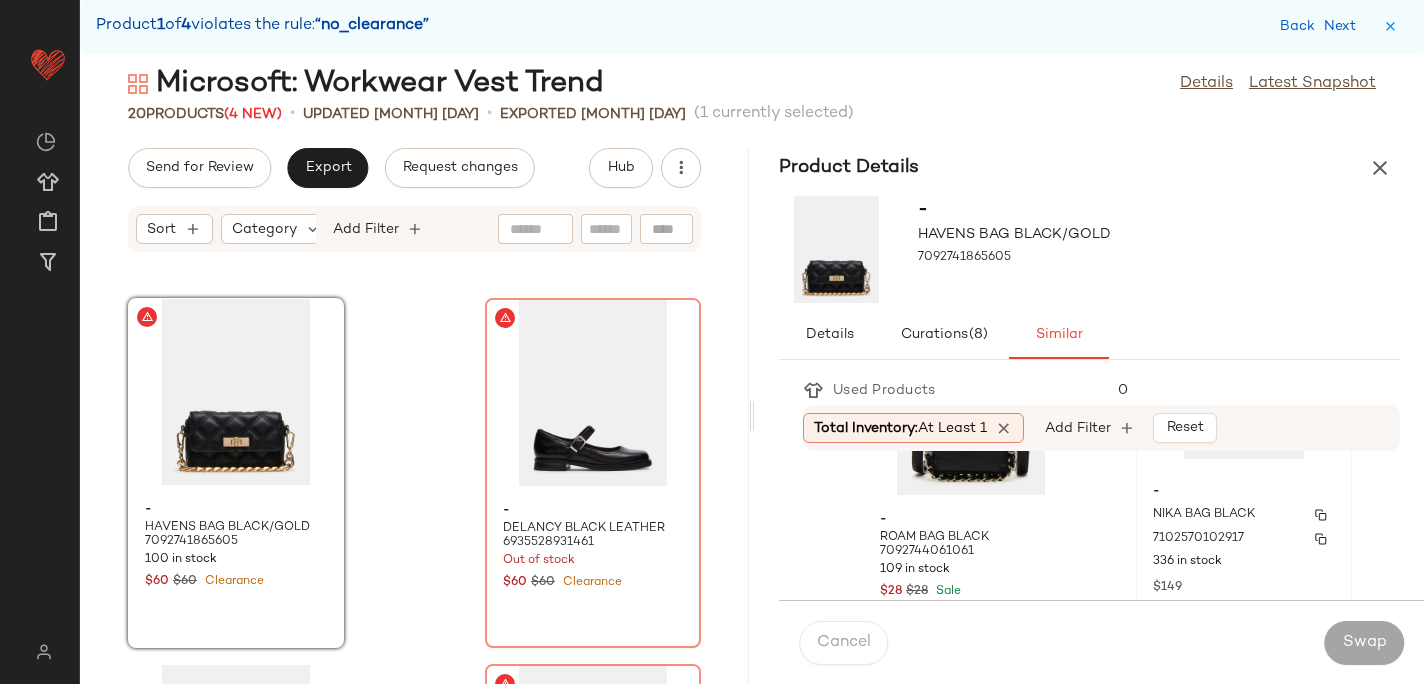 click on "NIKA BAG BLACK" at bounding box center [1204, 515] 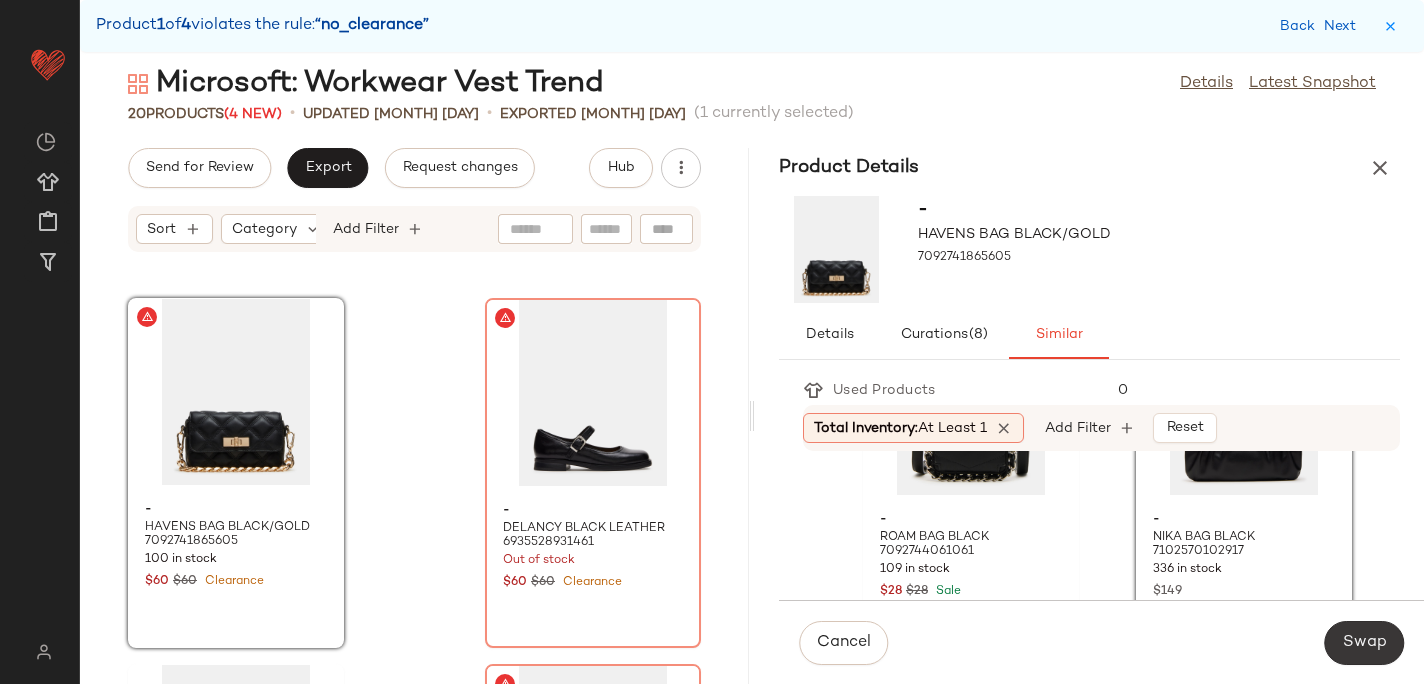 click on "Swap" 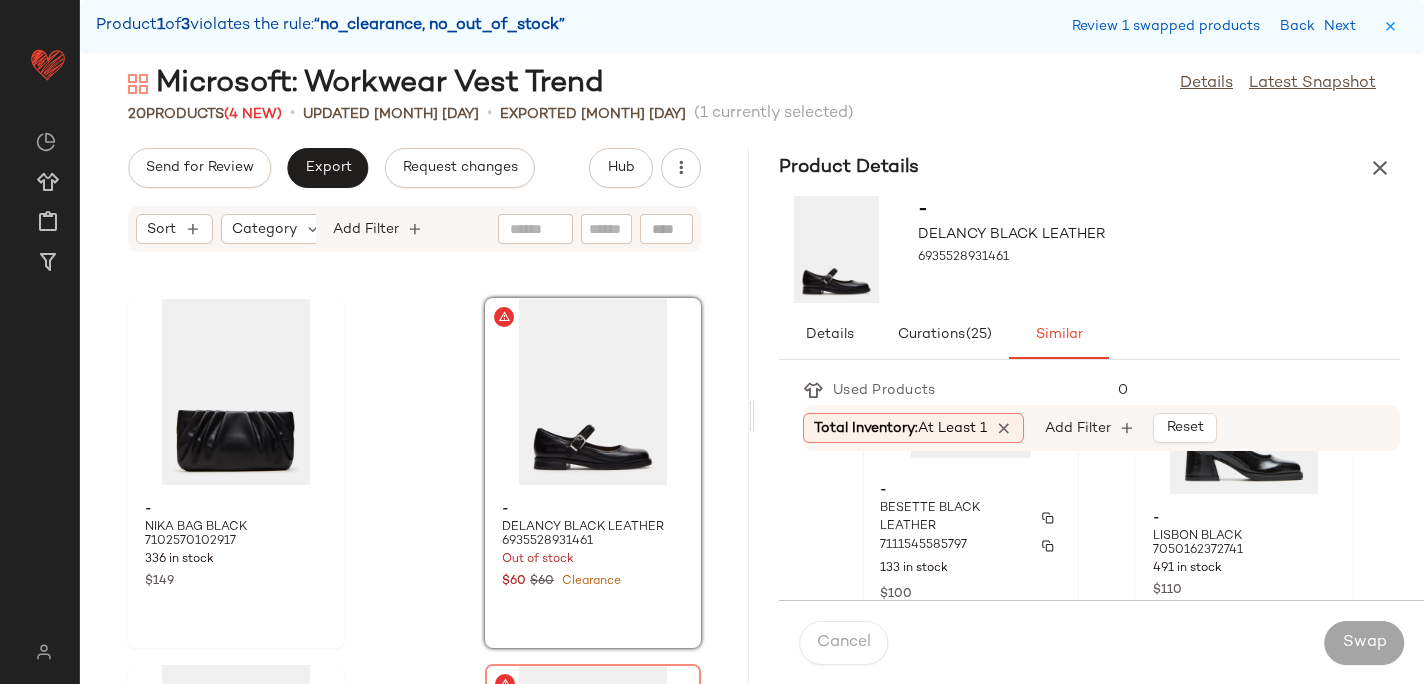 scroll, scrollTop: 162, scrollLeft: 0, axis: vertical 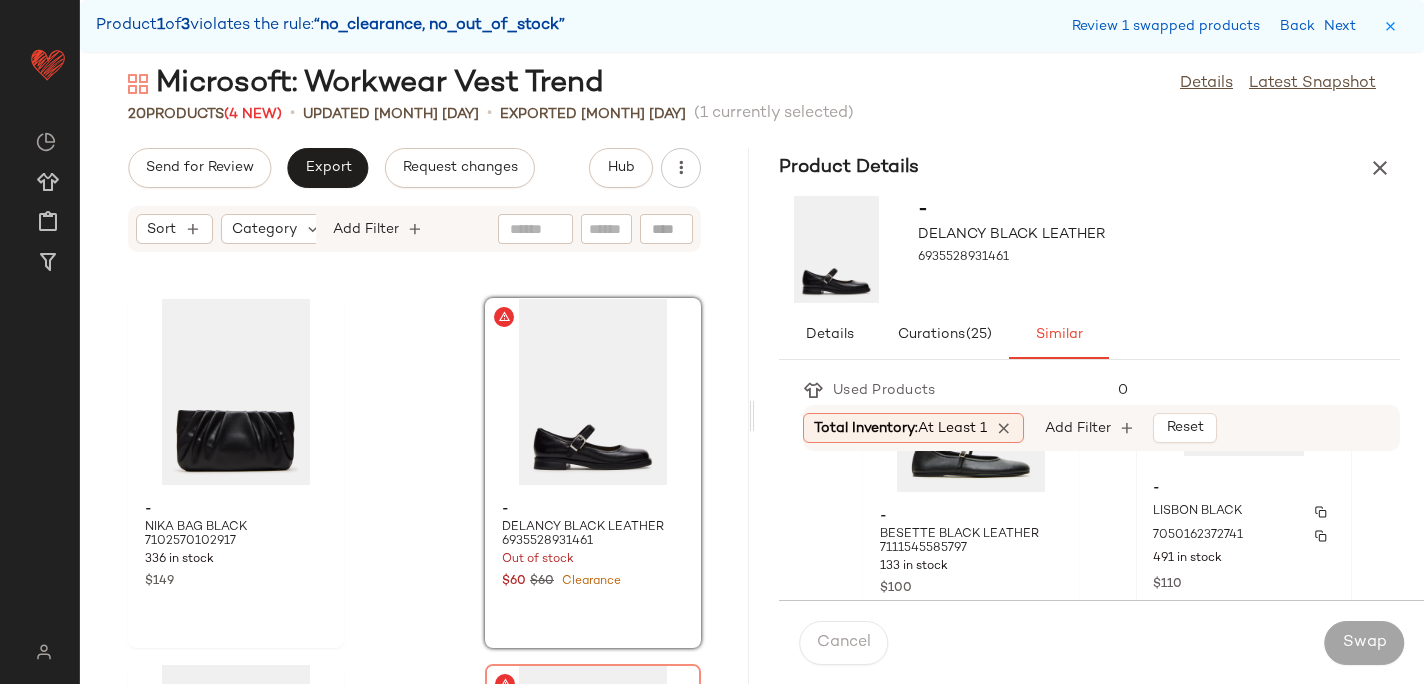 click on "7050162372741" at bounding box center [1244, 536] 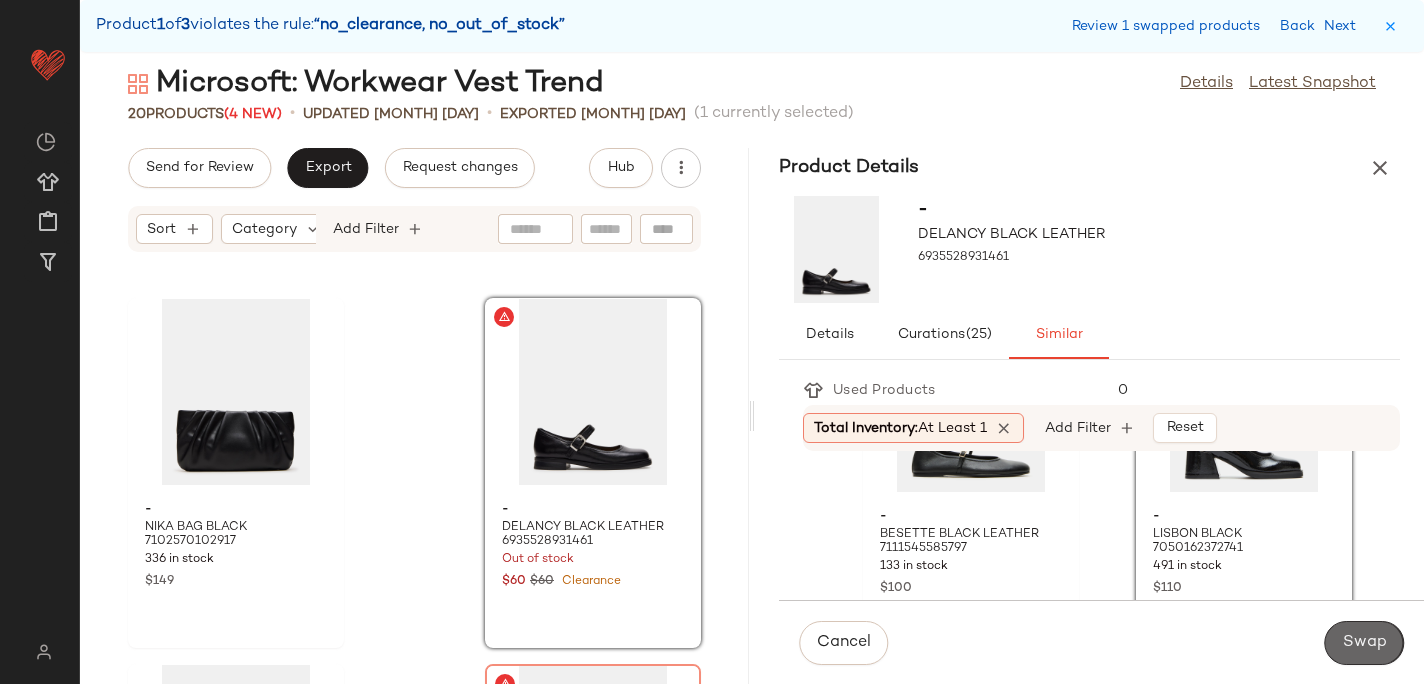 click on "Swap" 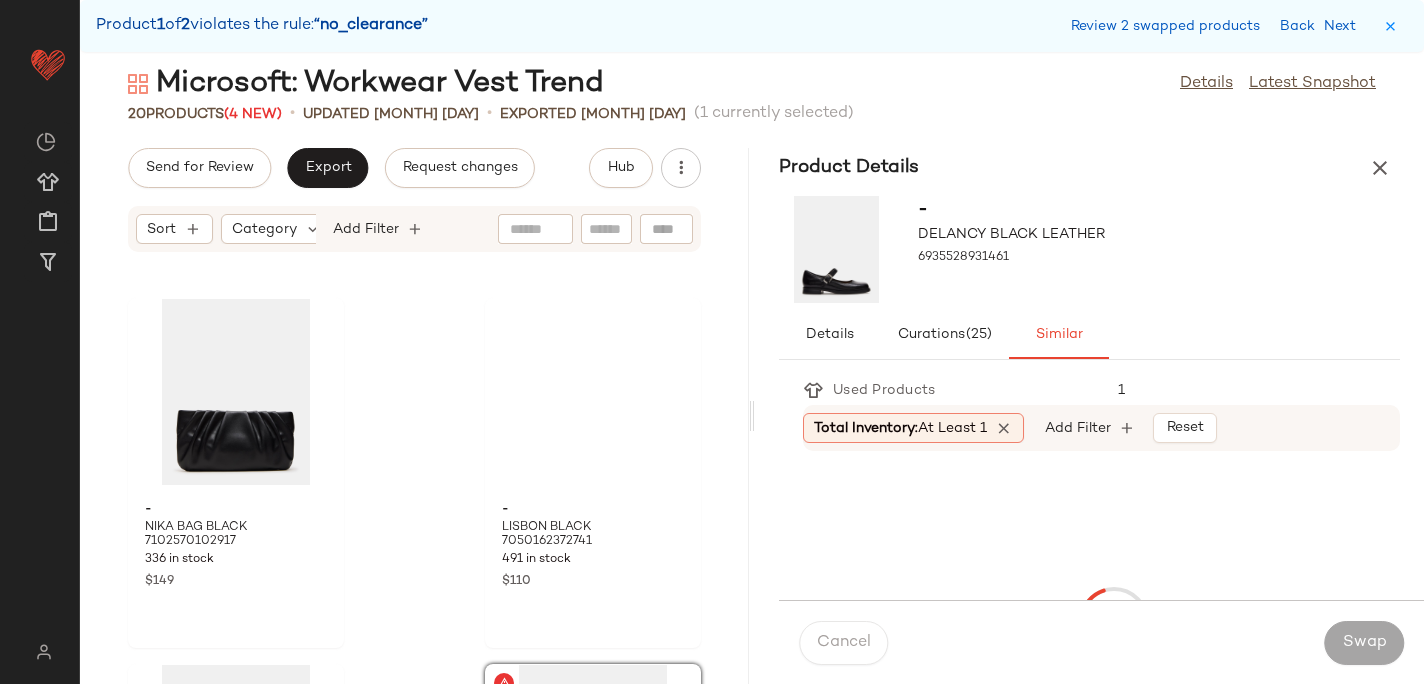 scroll, scrollTop: 2196, scrollLeft: 0, axis: vertical 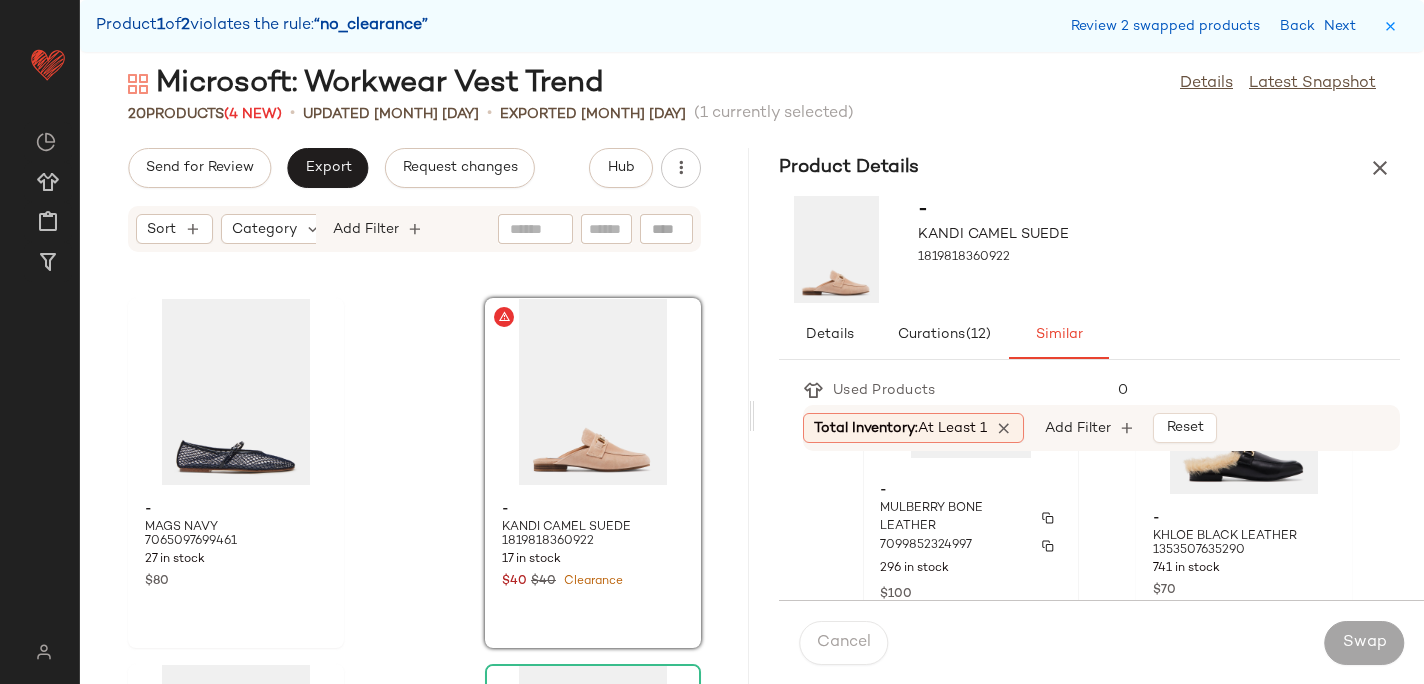 click on "MULBERRY BONE LEATHER" at bounding box center (953, 518) 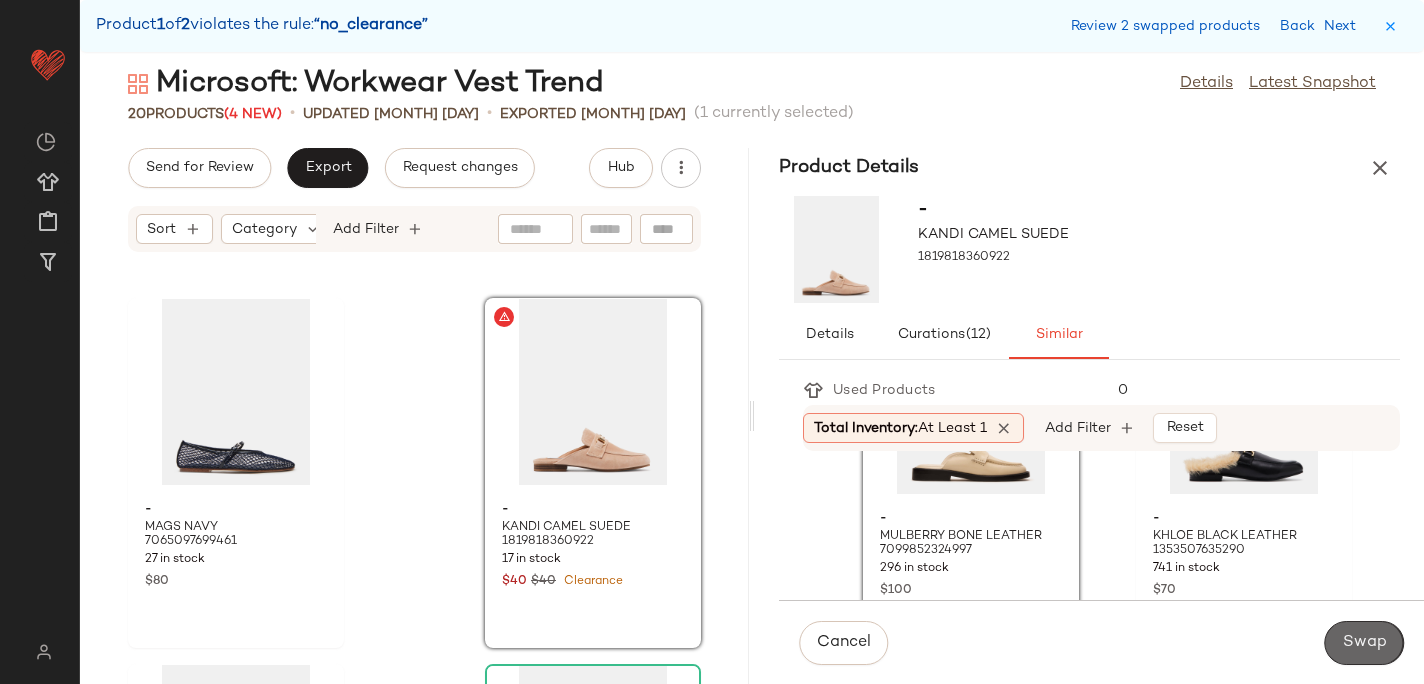 click on "Swap" 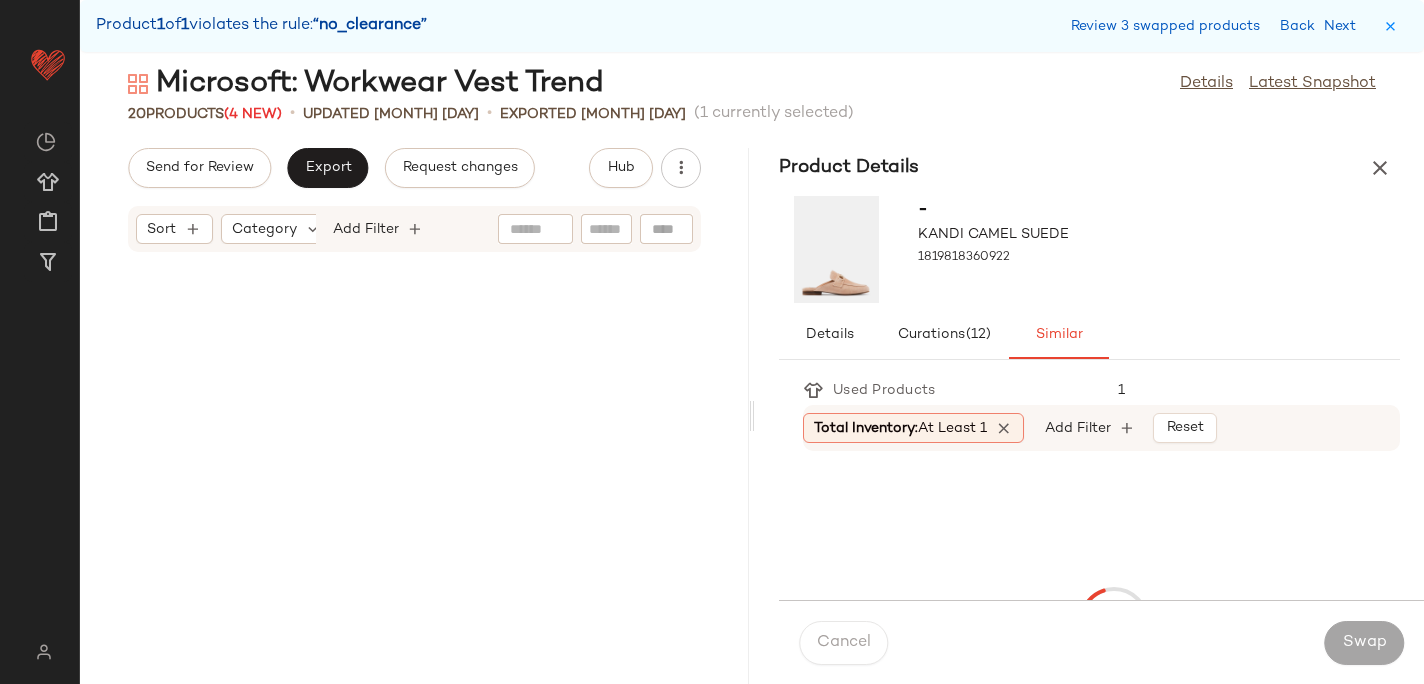 scroll, scrollTop: 2928, scrollLeft: 0, axis: vertical 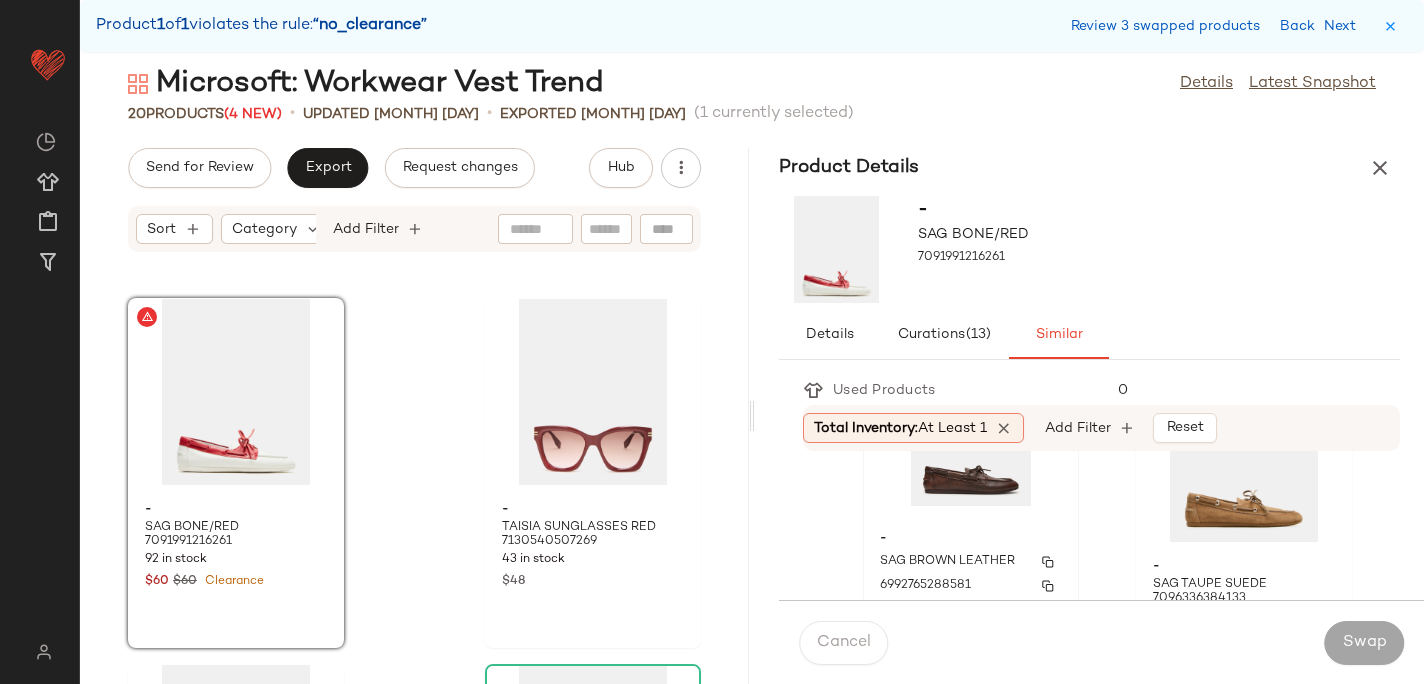 click on "-" at bounding box center [971, 539] 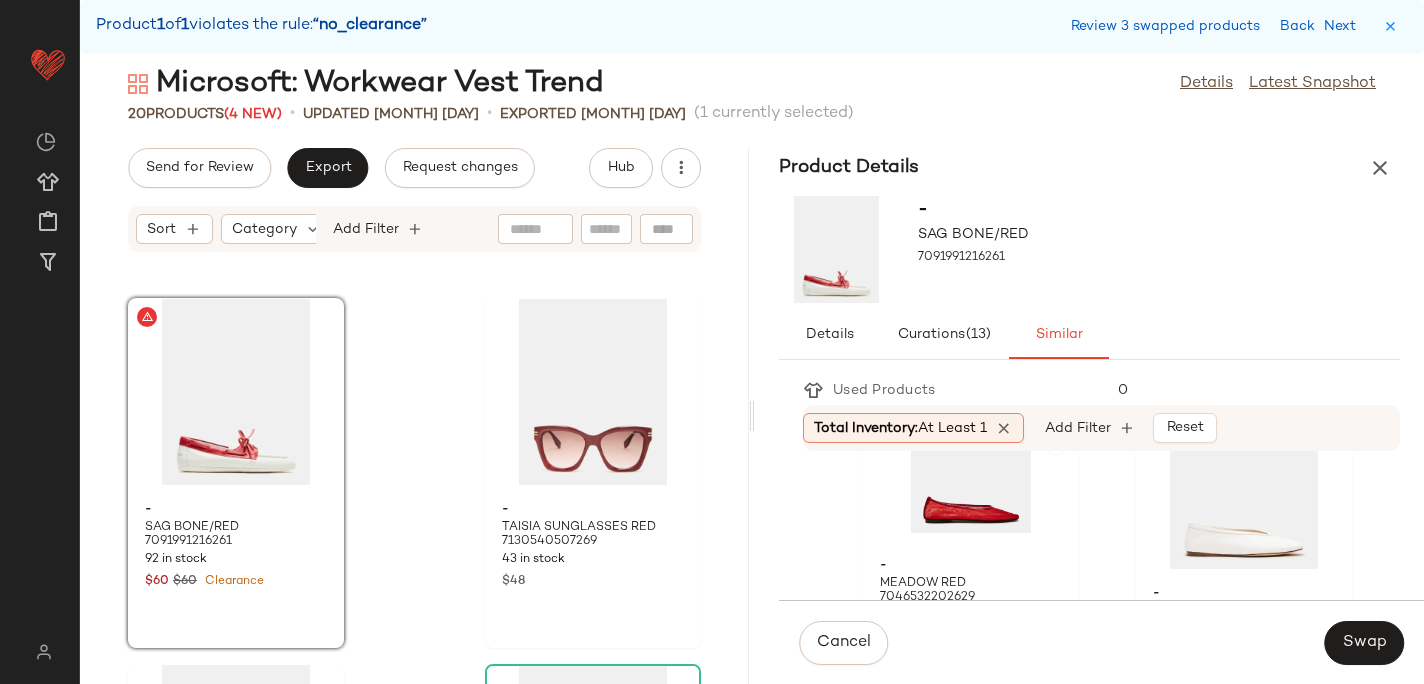 scroll, scrollTop: 446, scrollLeft: 0, axis: vertical 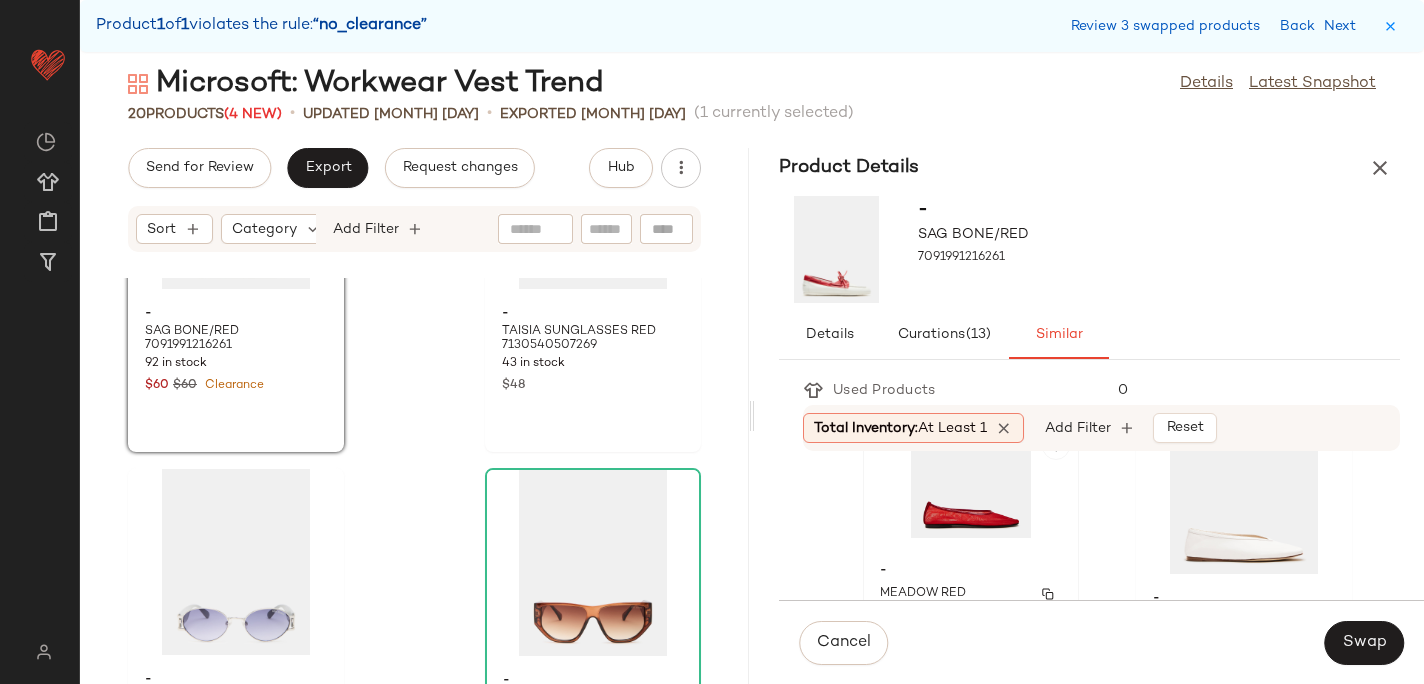 click on "- MEADOW RED 7046532202629 125 in stock $80" 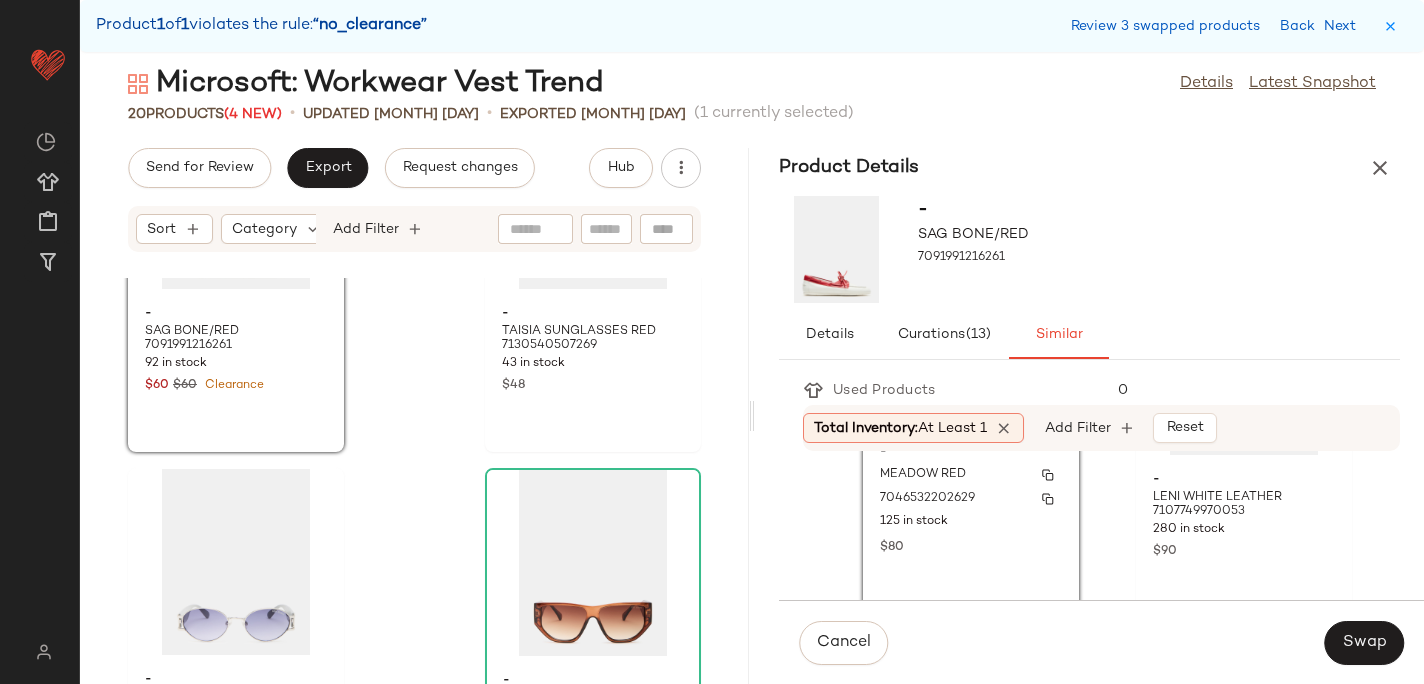 scroll, scrollTop: 567, scrollLeft: 0, axis: vertical 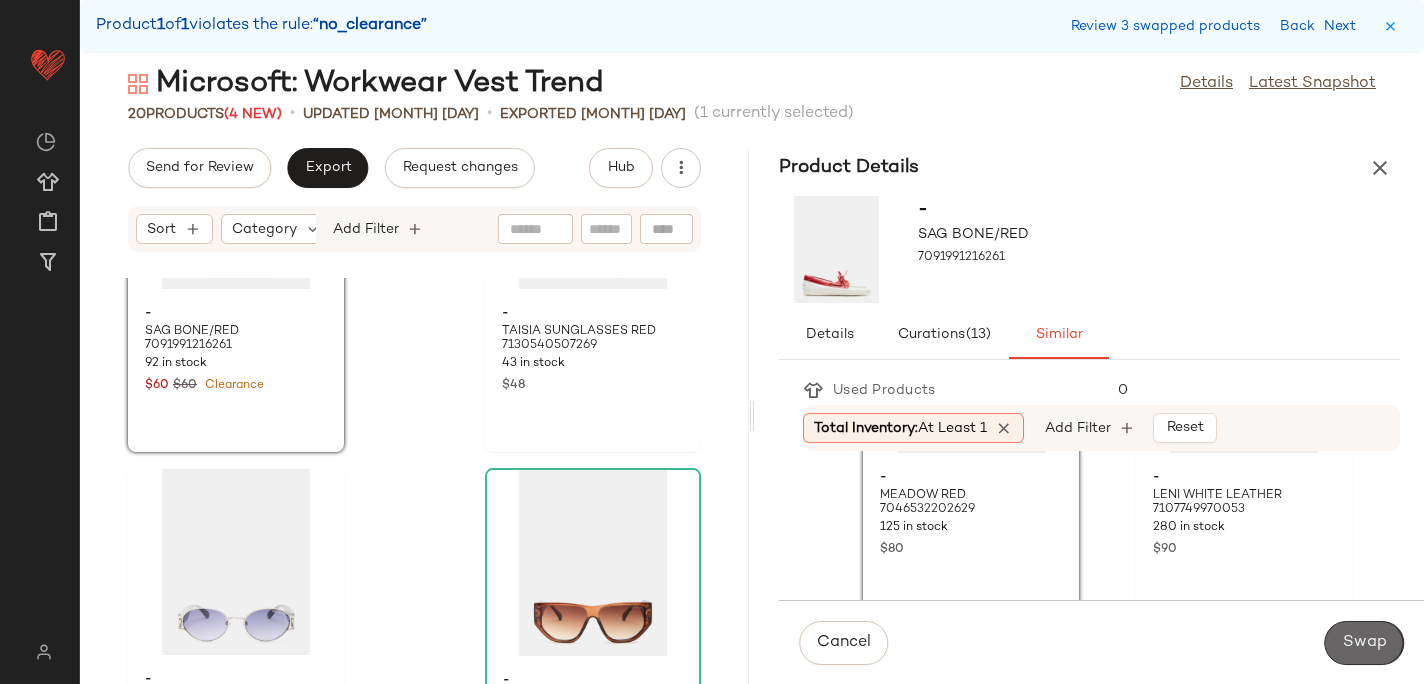 click on "Swap" 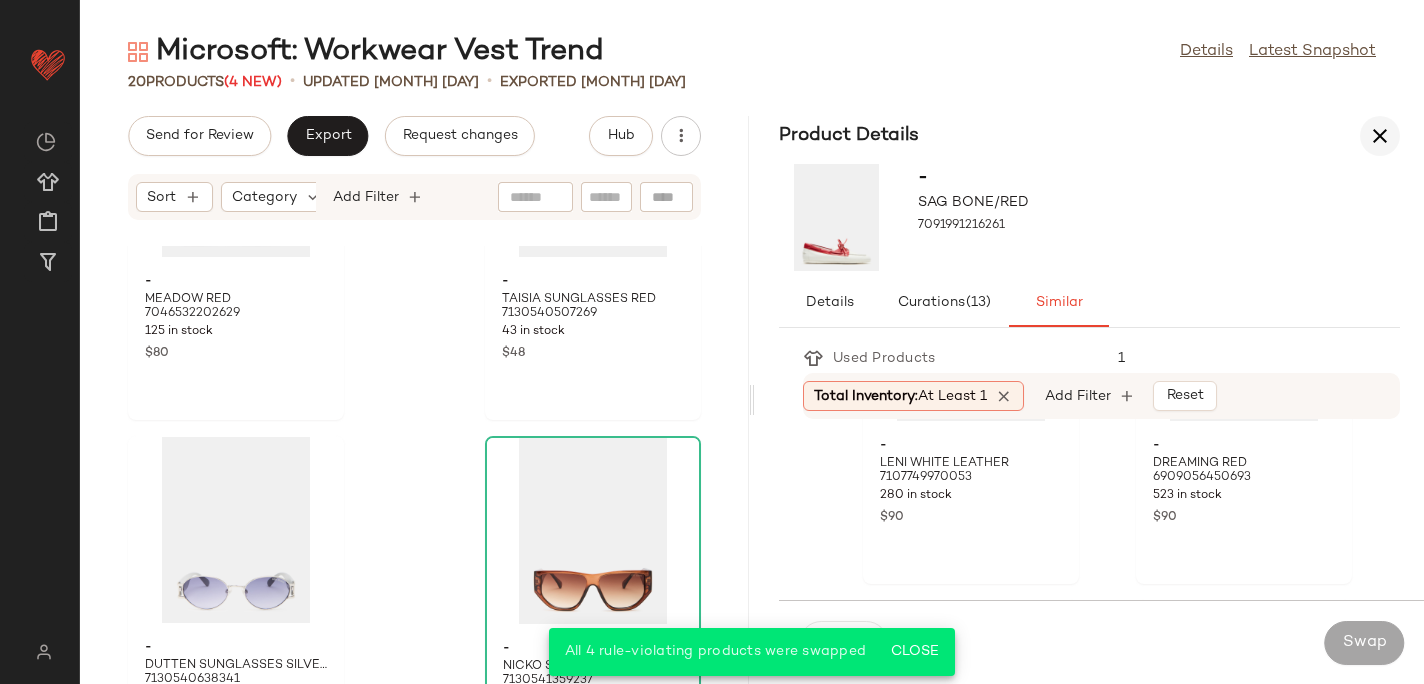 click at bounding box center [1380, 136] 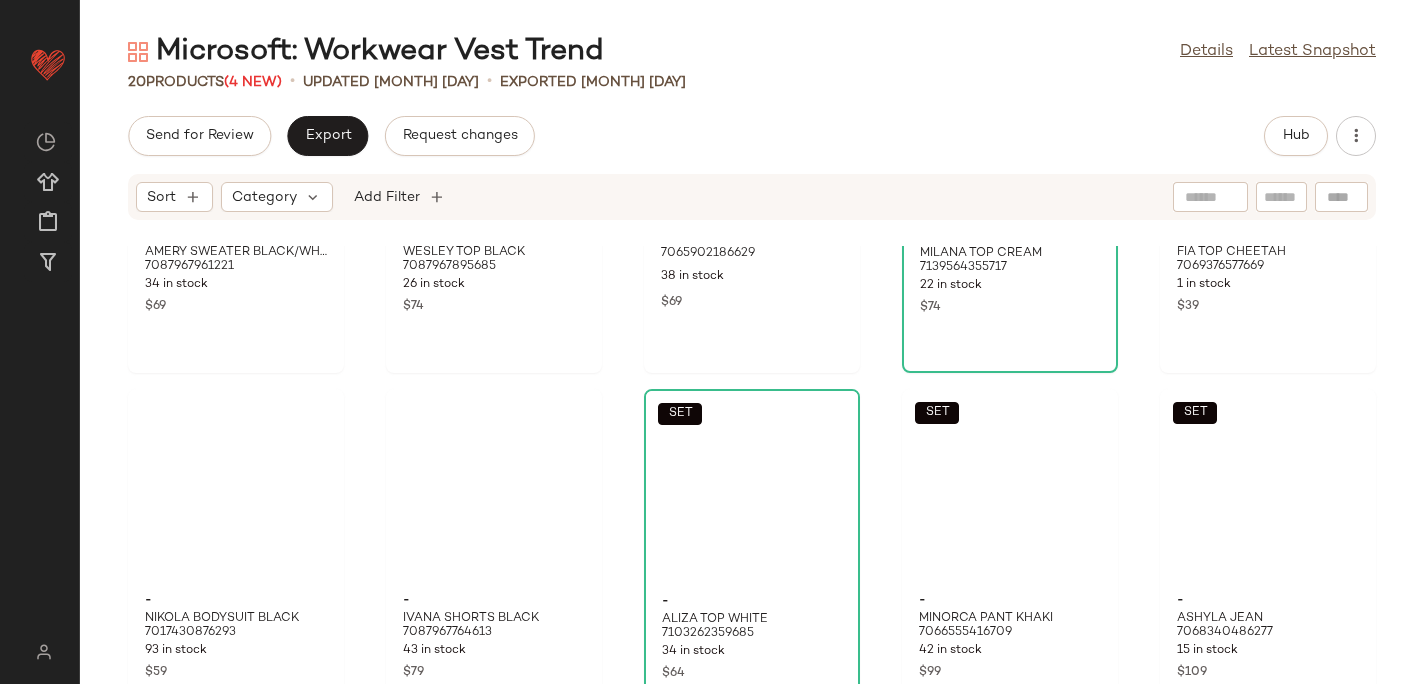 scroll, scrollTop: 0, scrollLeft: 0, axis: both 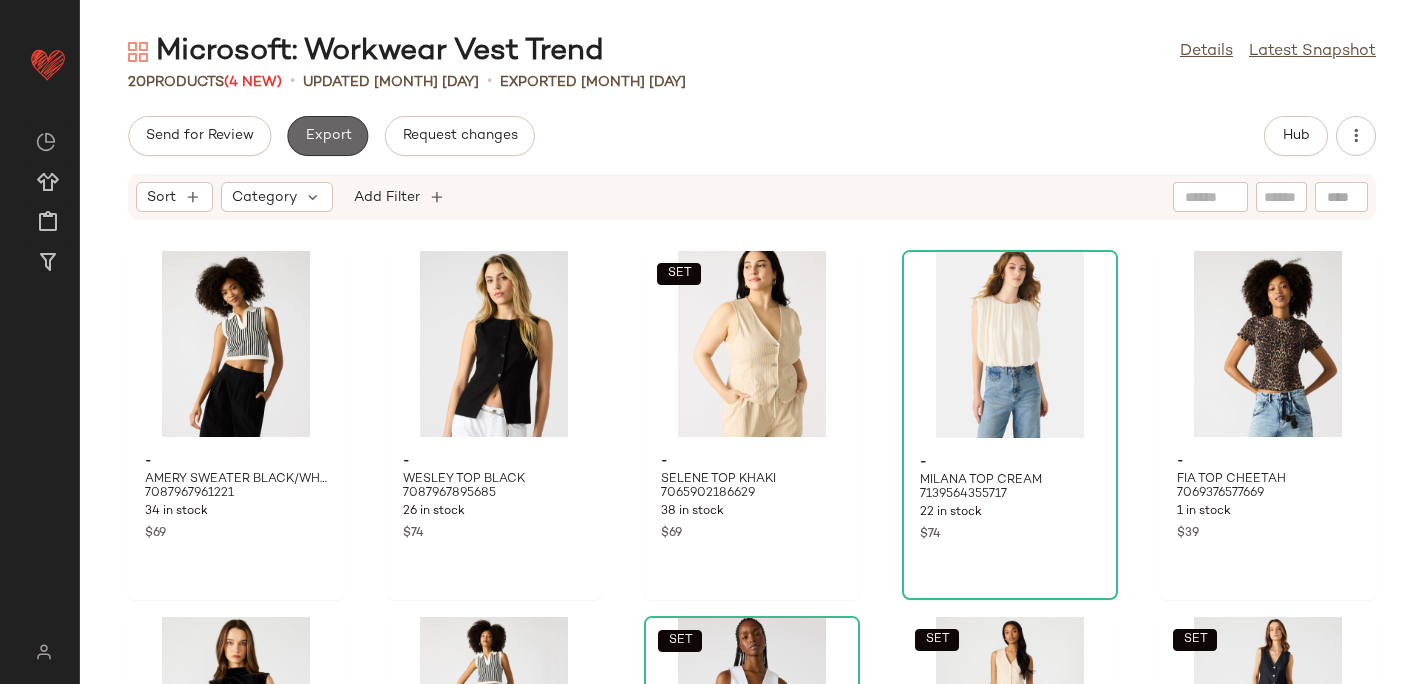 click on "Export" 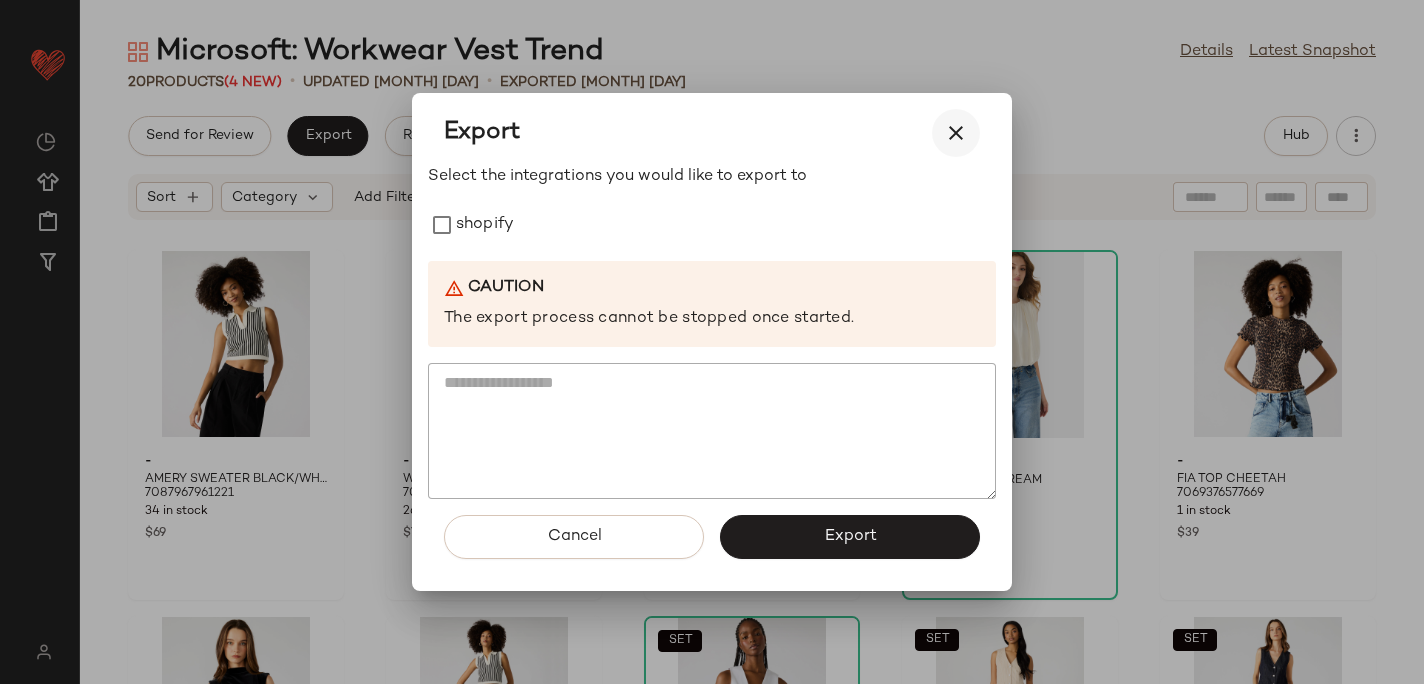 click at bounding box center [956, 133] 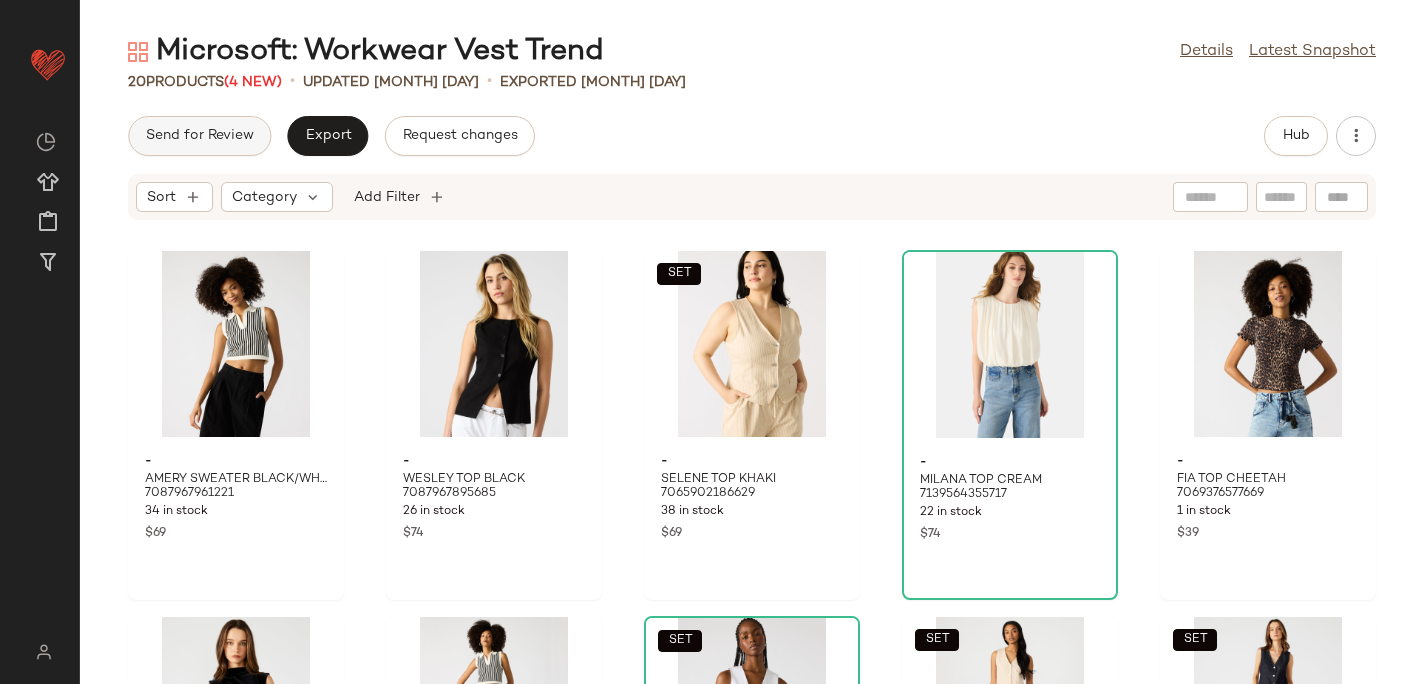 click on "Send for Review" 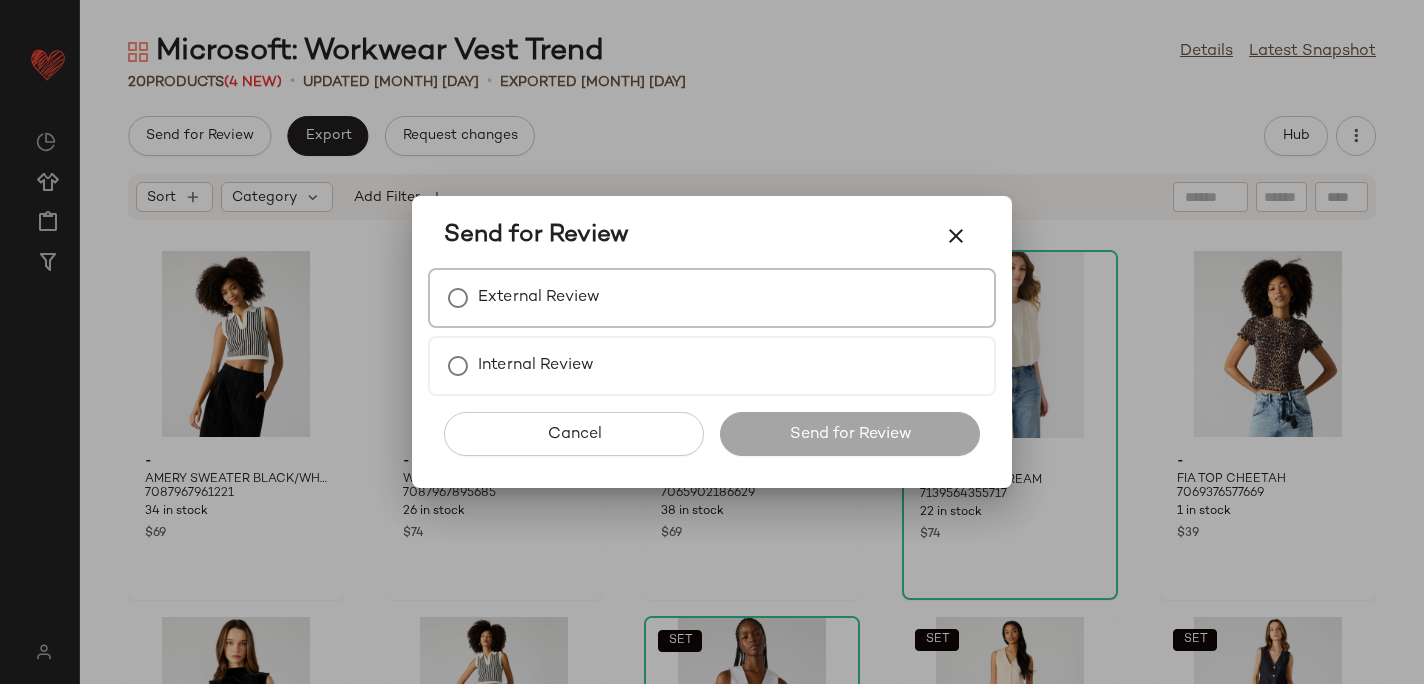 click on "External Review" at bounding box center [539, 298] 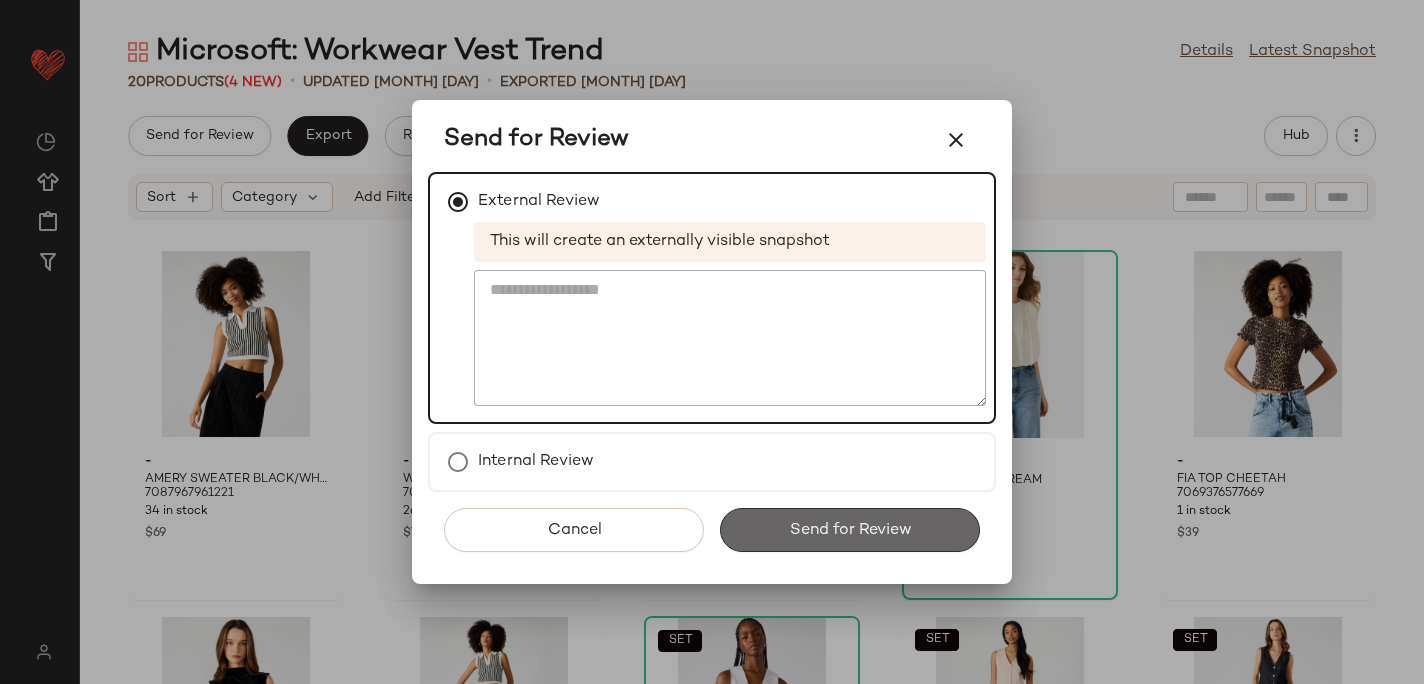 click on "Send for Review" at bounding box center (850, 530) 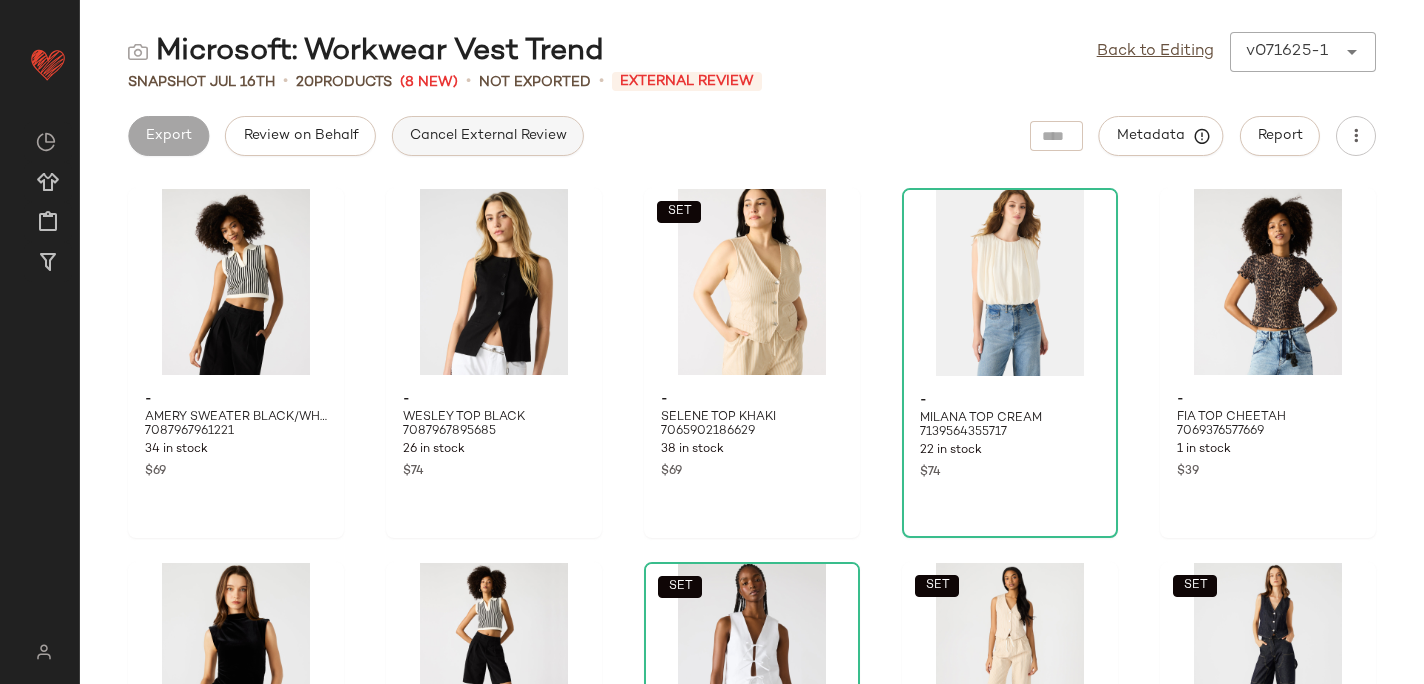 click on "Cancel External Review" 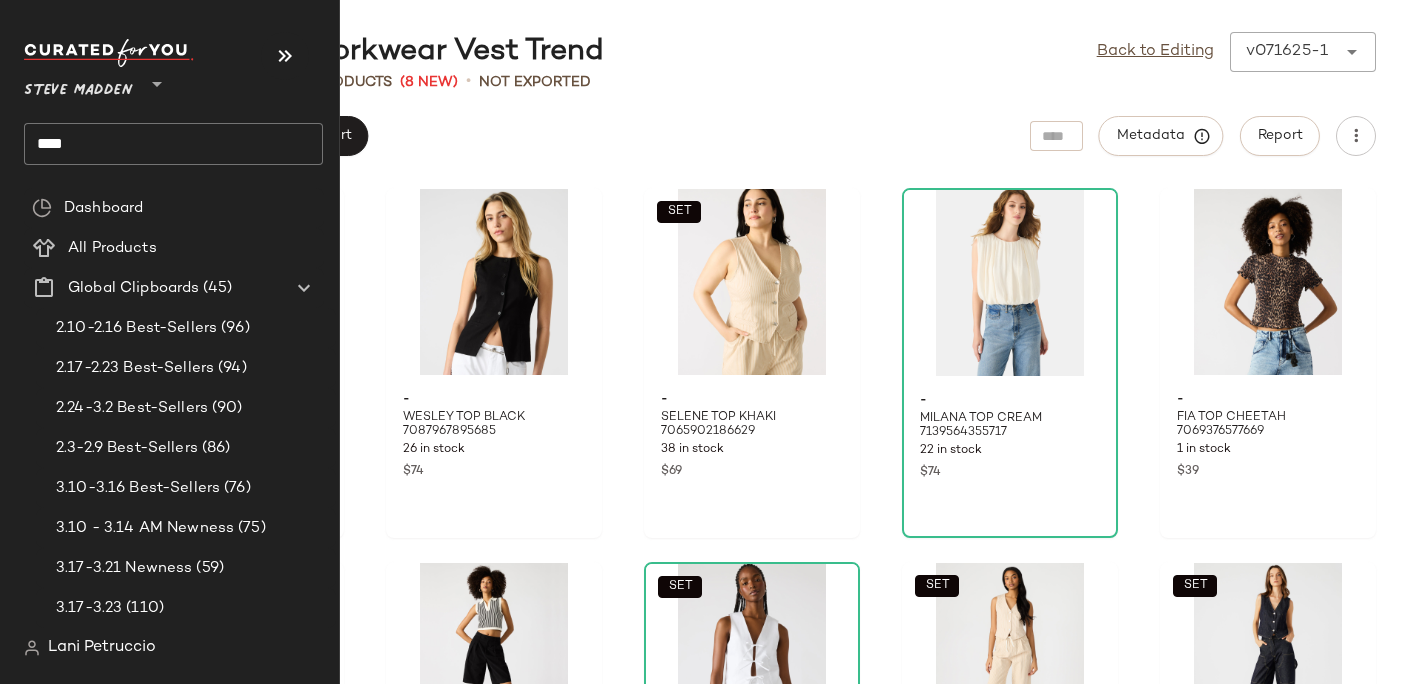 click on "****" 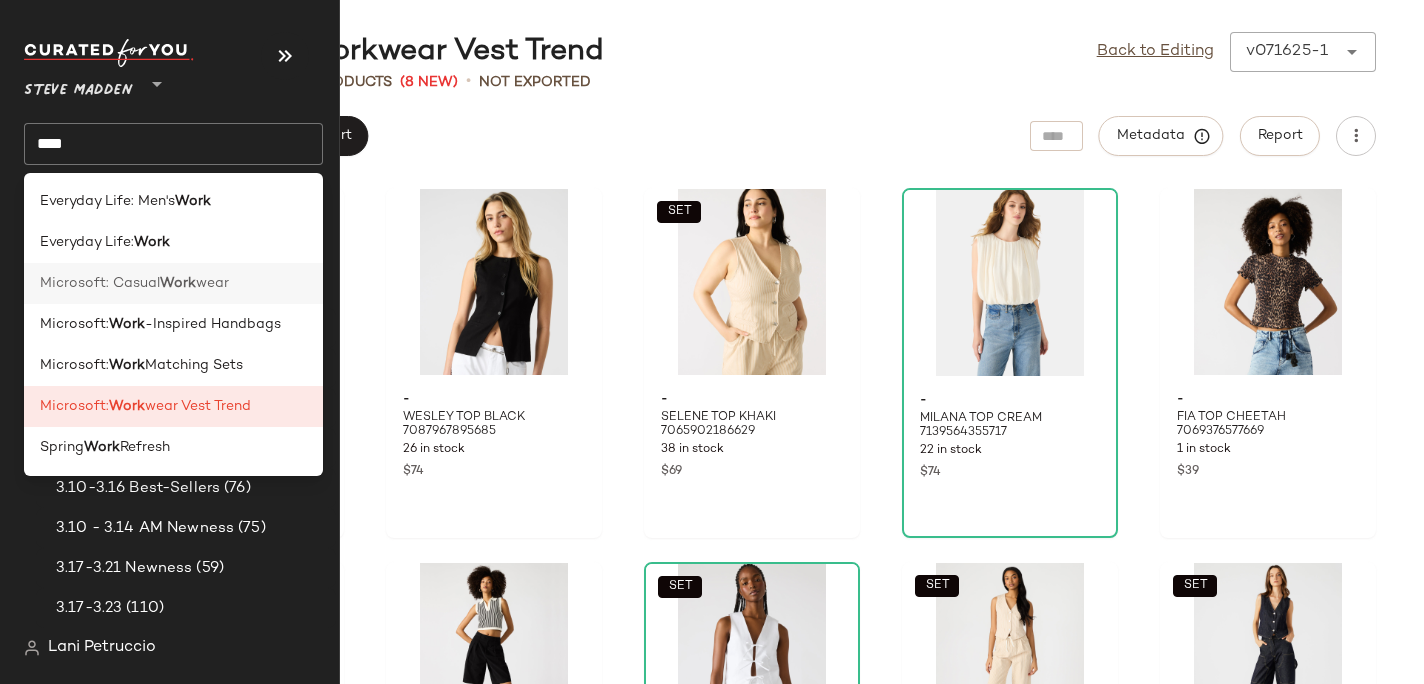 click on "Microsoft: Casual" at bounding box center [100, 283] 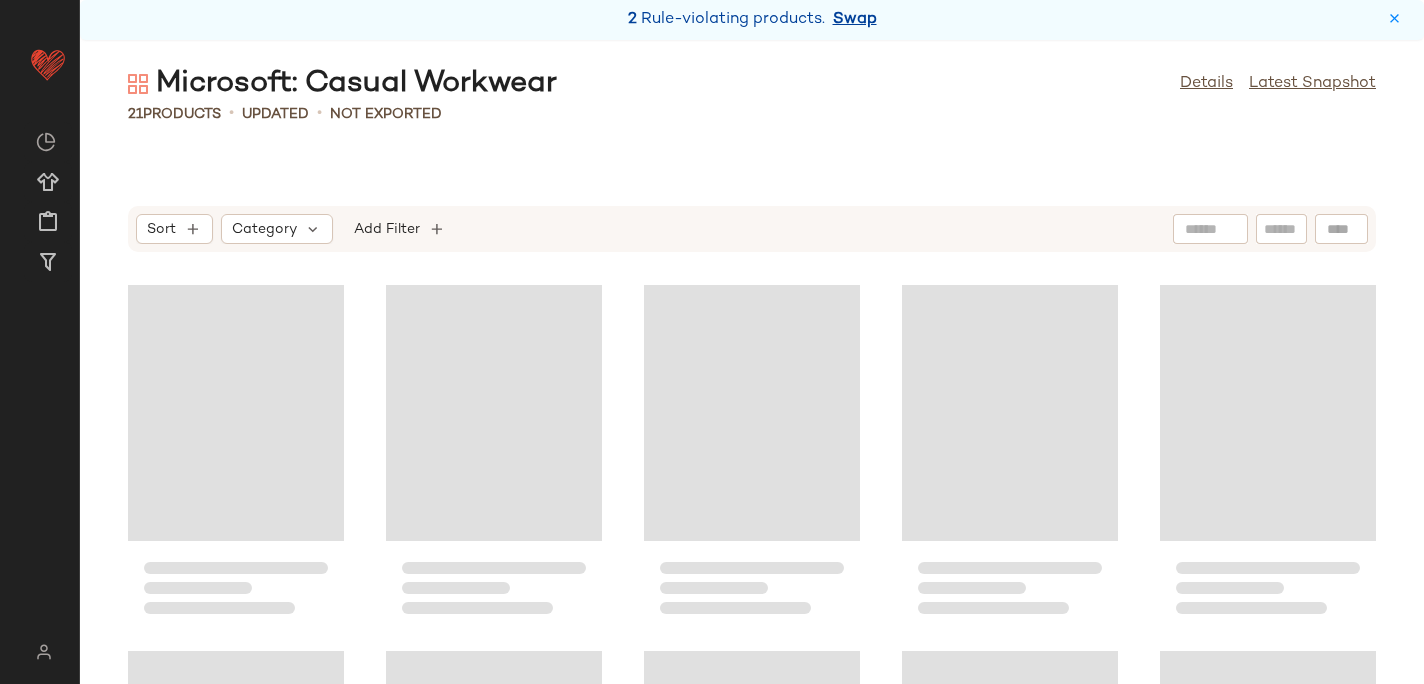 click on "Swap" at bounding box center (855, 20) 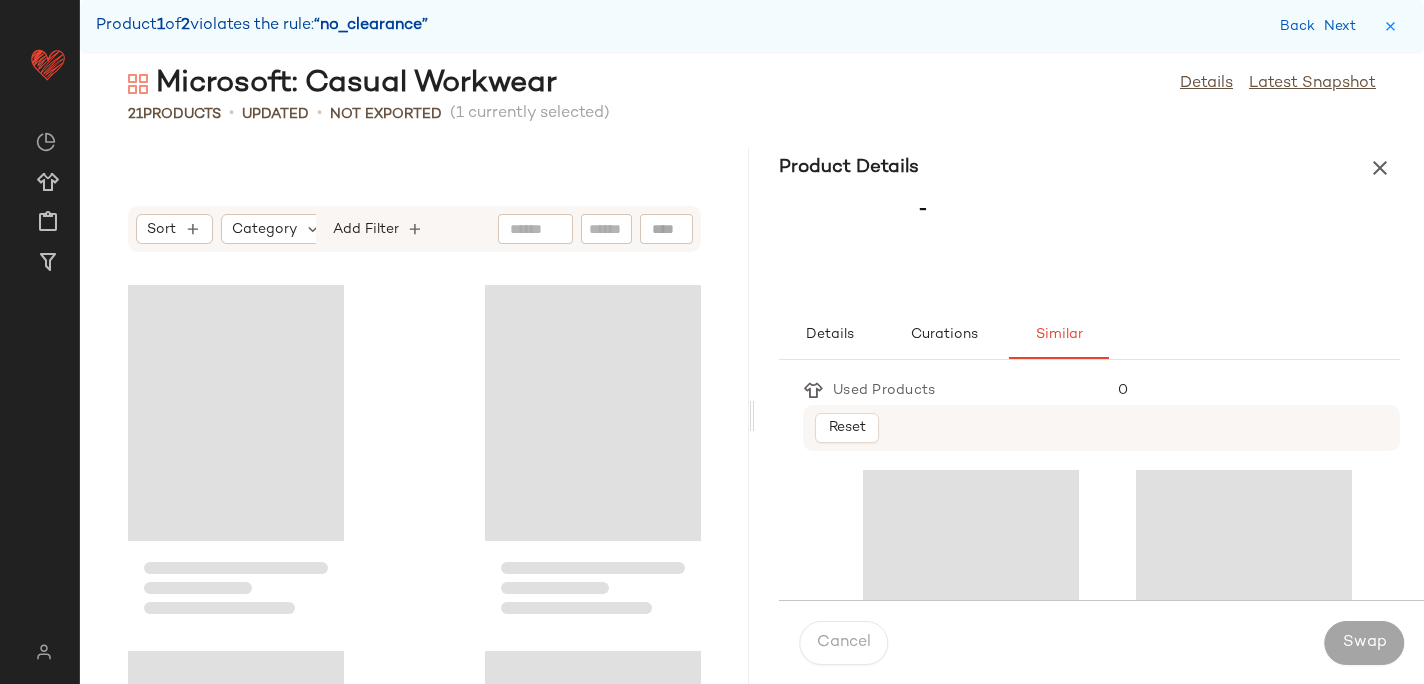 scroll, scrollTop: 366, scrollLeft: 0, axis: vertical 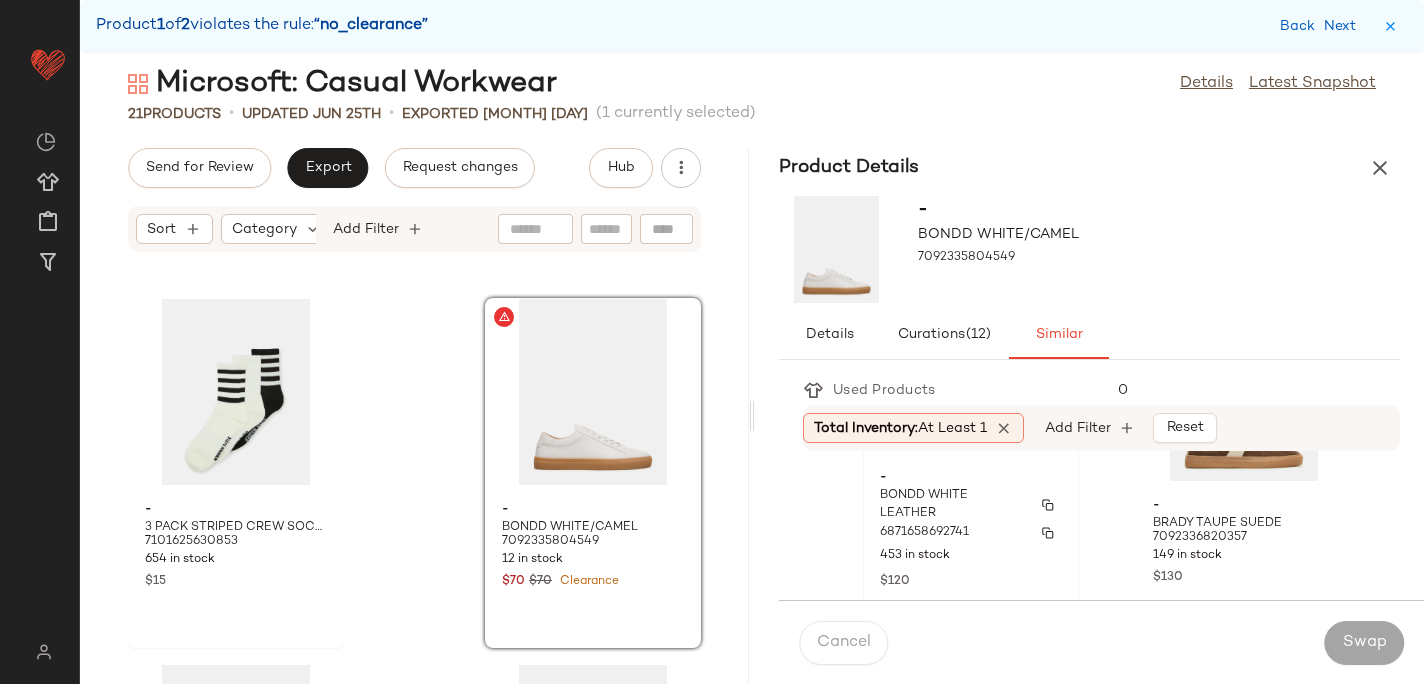 click on "BONDD WHITE LEATHER" at bounding box center [953, 505] 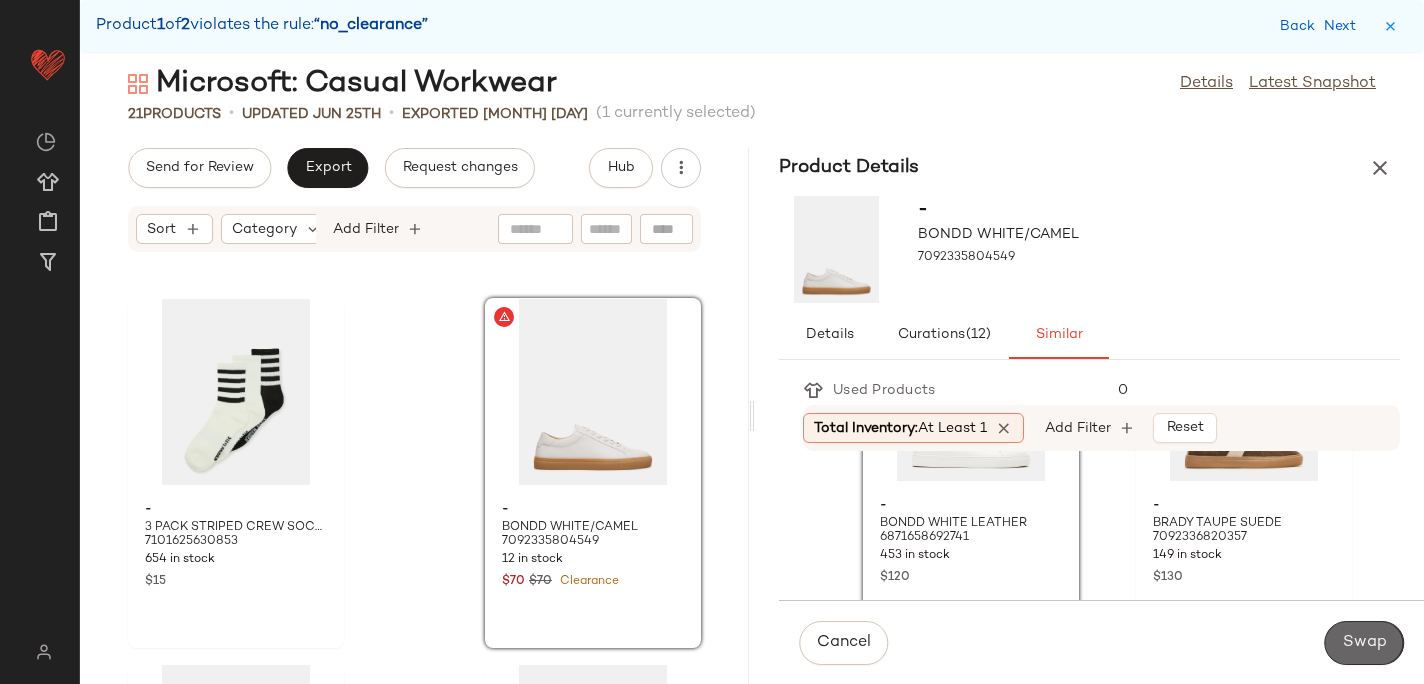click on "Swap" 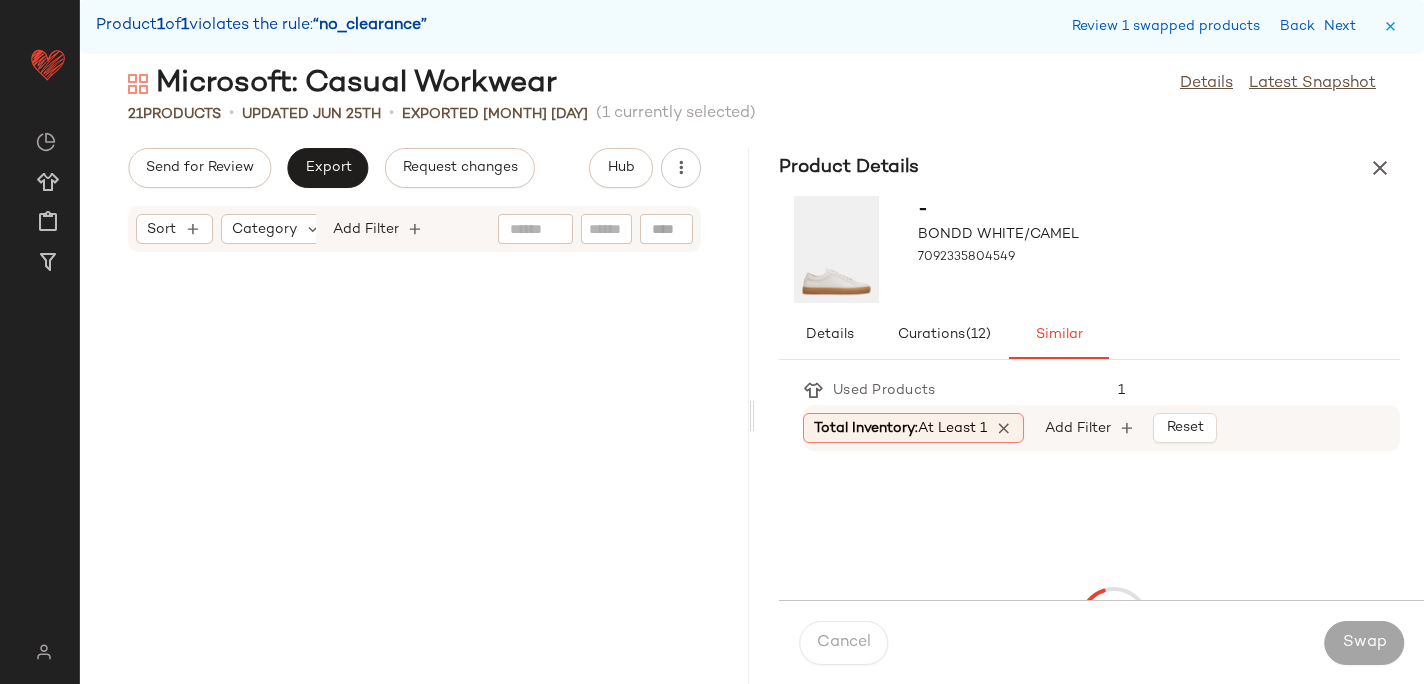 scroll, scrollTop: 3294, scrollLeft: 0, axis: vertical 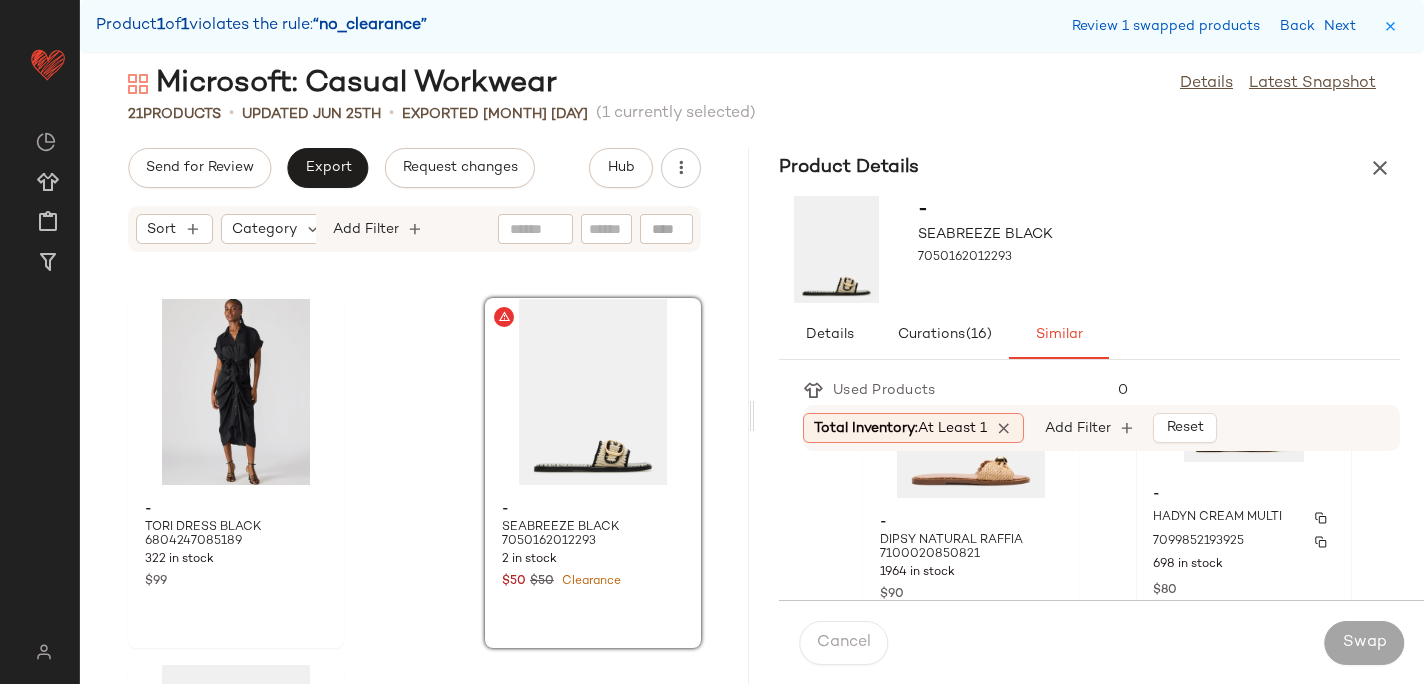 click on "HADYN CREAM MULTI" at bounding box center (1217, 518) 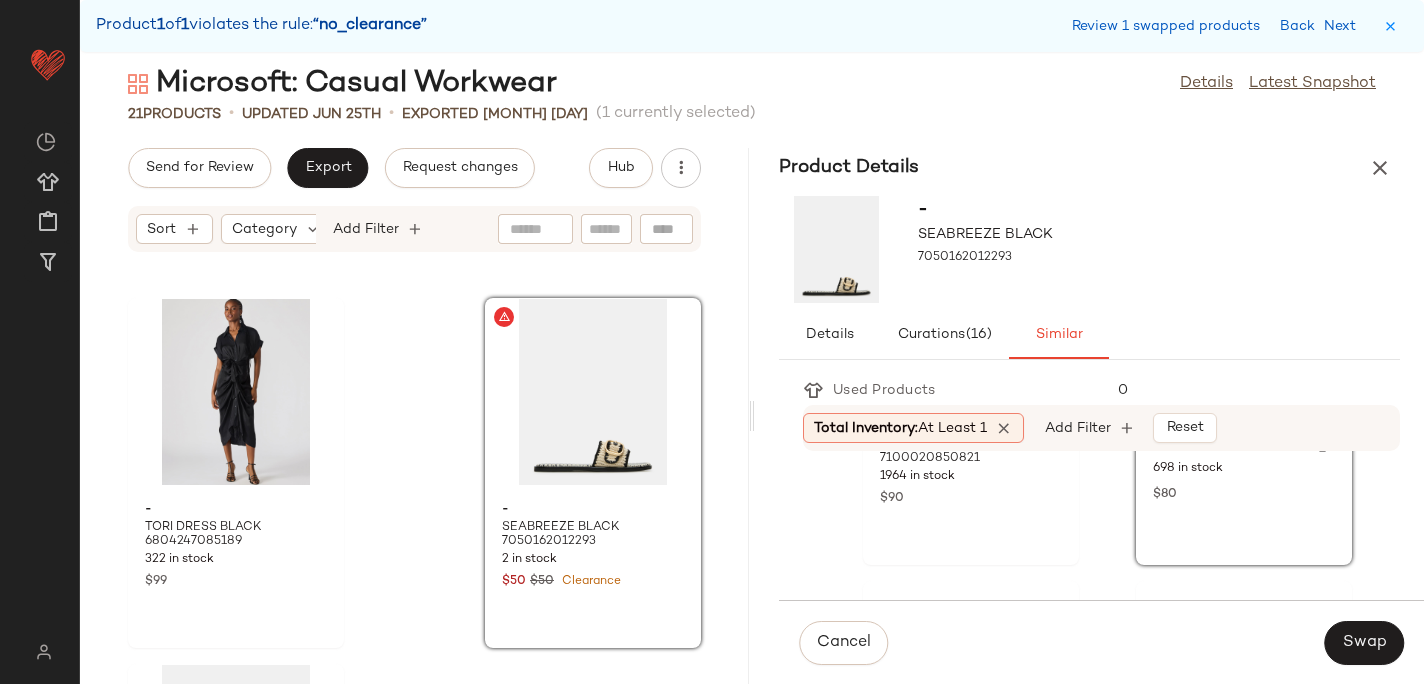scroll, scrollTop: 254, scrollLeft: 0, axis: vertical 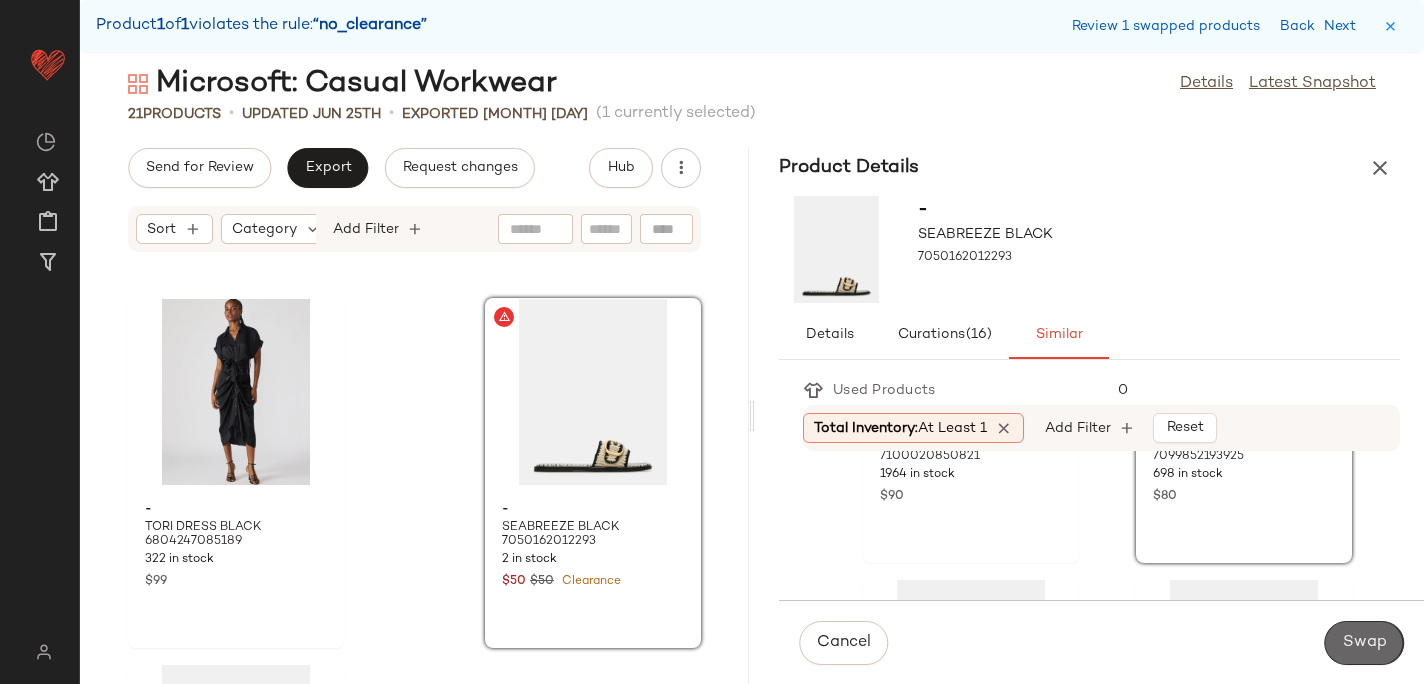 click on "Swap" 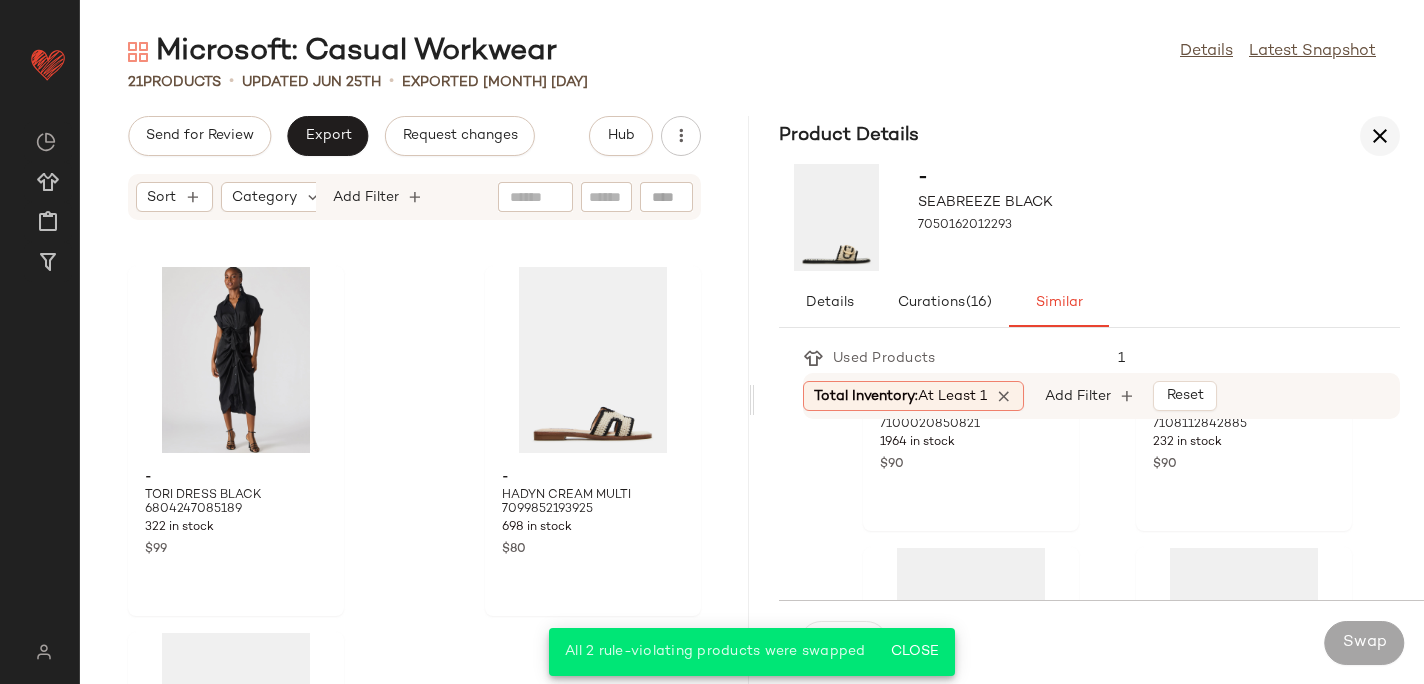 click at bounding box center (1380, 136) 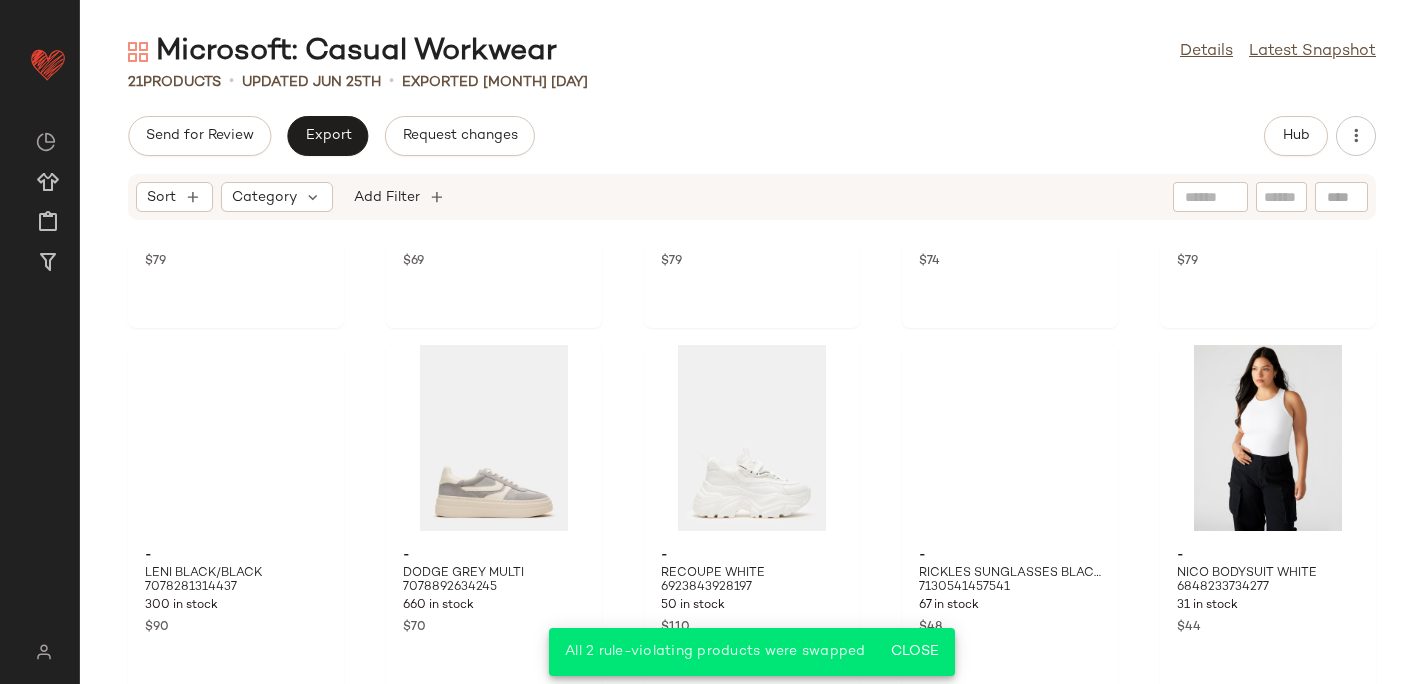 scroll, scrollTop: 0, scrollLeft: 0, axis: both 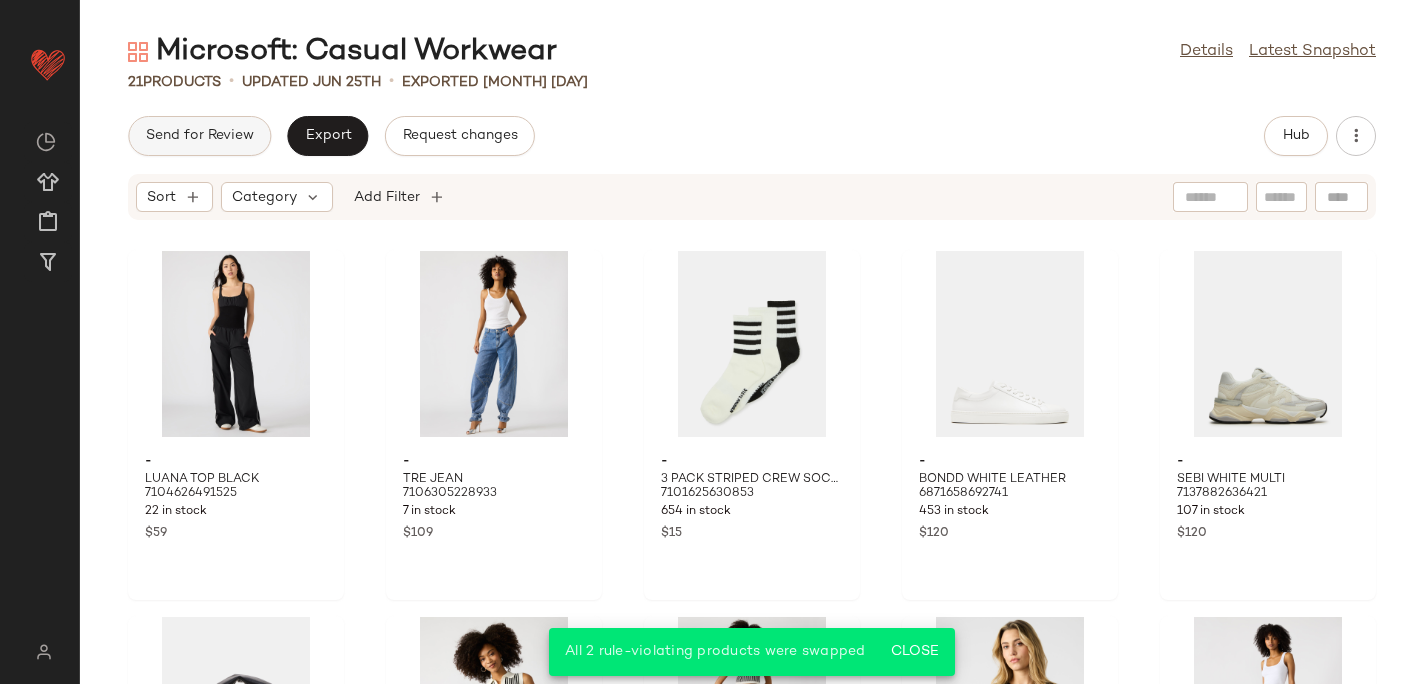 click on "Send for Review" 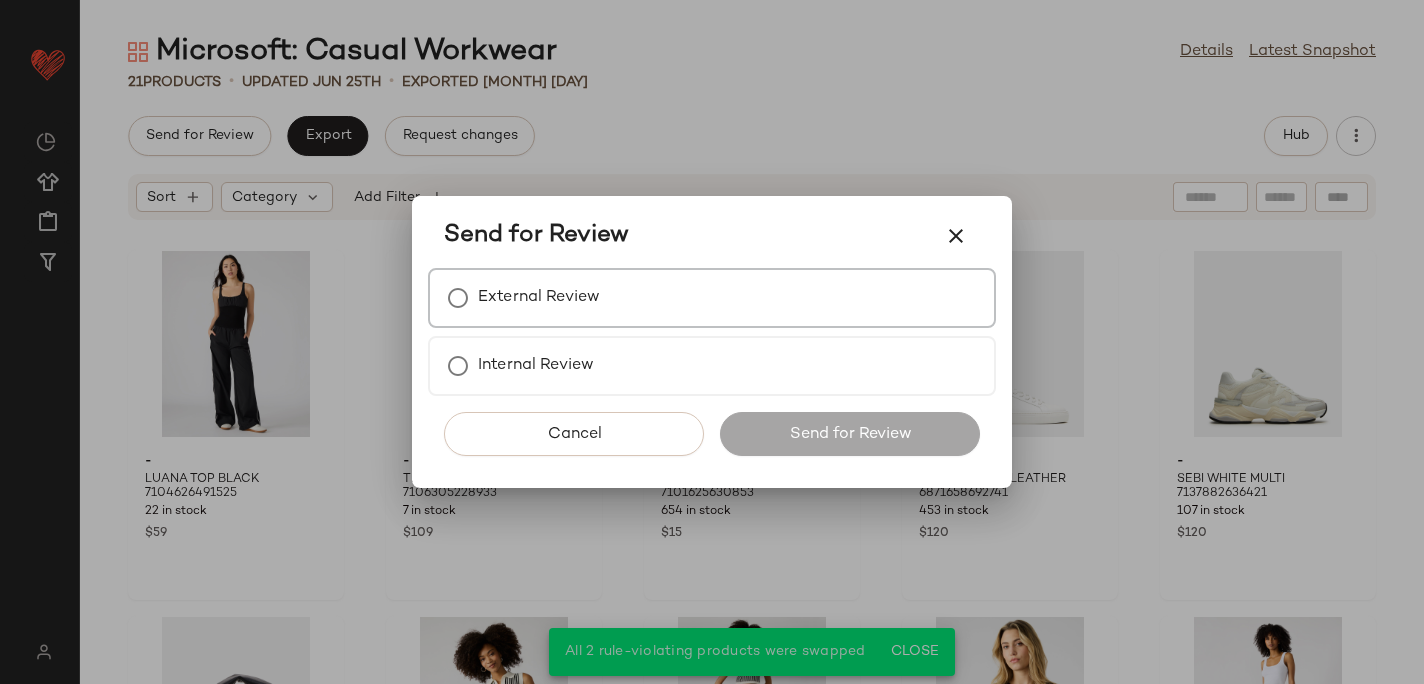 click on "External Review" at bounding box center (539, 298) 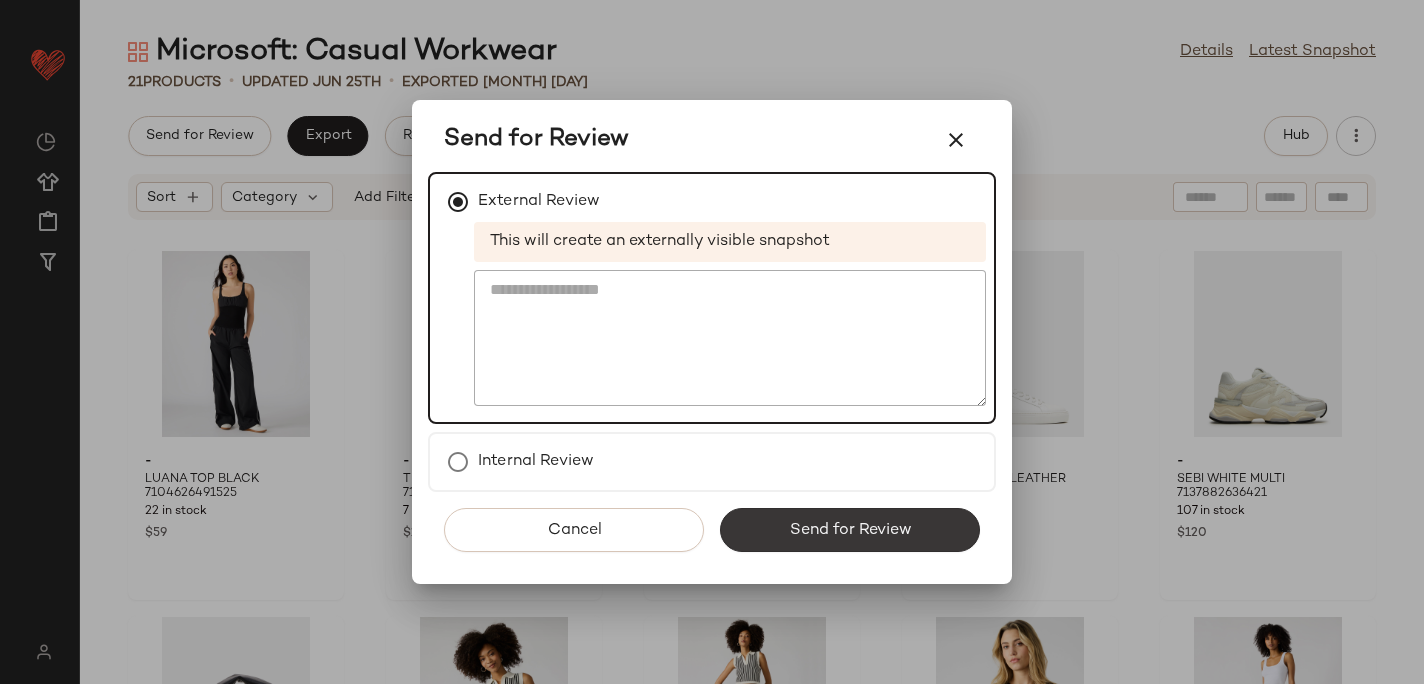 click on "Send for Review" 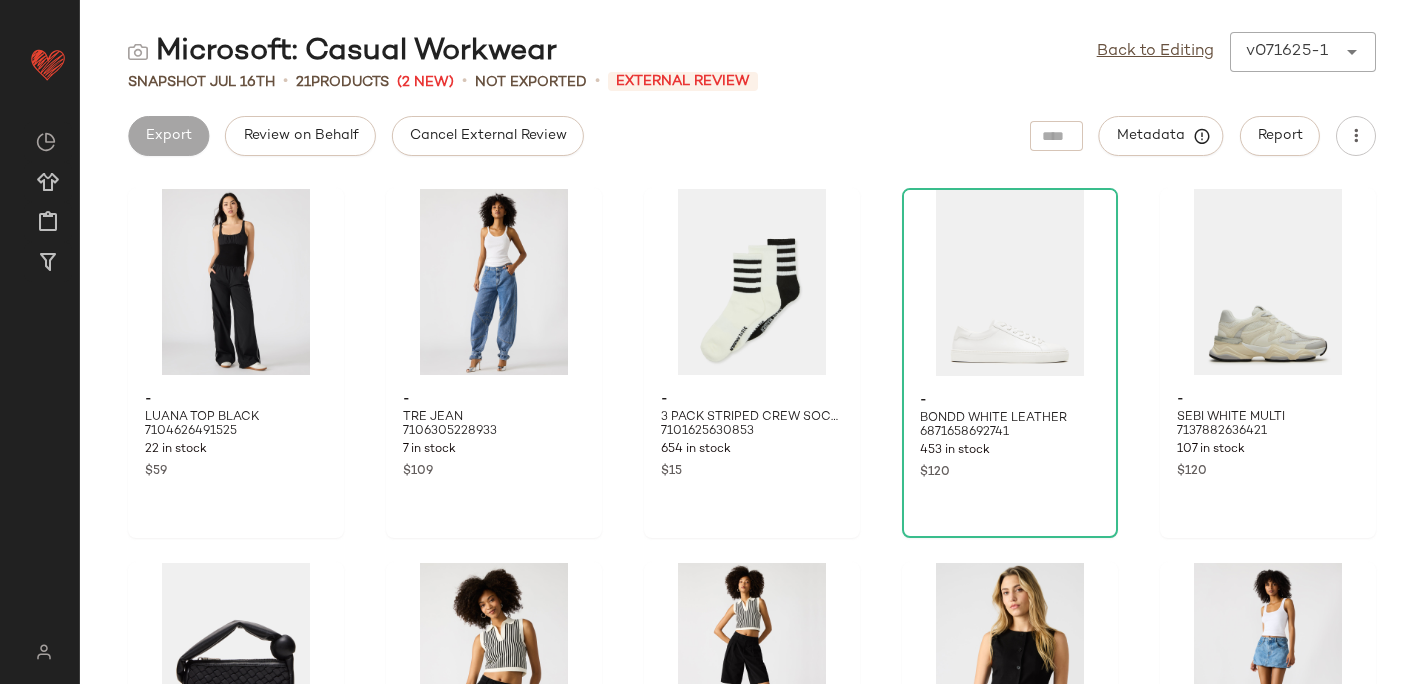 click on "Microsoft: Casual Workwear  Back to Editing  v071625-1 ******  Snapshot Jul 16th  •  21  Products   (2 New)   •   Not Exported   •  External Review  Export   Review on Behalf   Cancel External Review   Metadata   Report  - LUANA TOP BLACK 7104626491525 22 in stock $59 - TRE JEAN 7106305228933 7 in stock $109 - 3 PACK STRIPED CREW SOCKS IVORY 7101625630853 654 in stock $15 - BONDD WHITE LEATHER 6871658692741 453 in stock $120 - SEBI WHITE MULTI 7137882636421 107 in stock $120 - NATASHA BAG BLACK 7101080436869 251 in stock $79 - AMERY SWEATER BLACK/WHITE 7087967961221 34 in stock $69 - IVANA SHORTS BLACK 7087967764613 43 in stock $79 - WESLEY TOP BLACK 7087967895685 26 in stock $74 - SIMONA DENIM SKIRT 7103262064773 56 in stock $79 - LENI BLACK/BLACK 7078281314437 300 in stock $90 - DODGE GREY MULTI 7078892634245 660 in stock $70 - RECOUPE WHITE 6923843928197 50 in stock $110 - RICKLES SUNGLASSES BLACK 7130541457541 67 in stock $48 - NICO BODYSUIT WHITE 6848233734277 31 in stock $44 - DUO PANT WHITE - -" at bounding box center [752, 358] 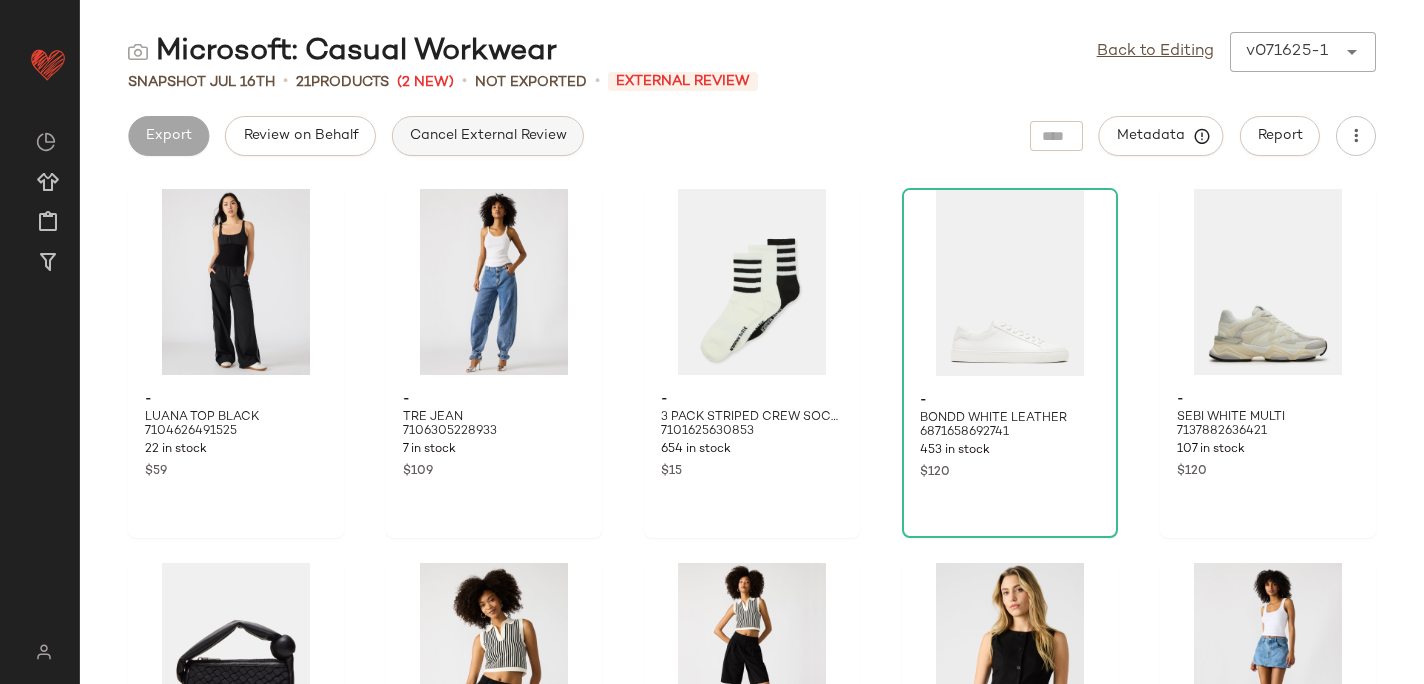 click on "Cancel External Review" 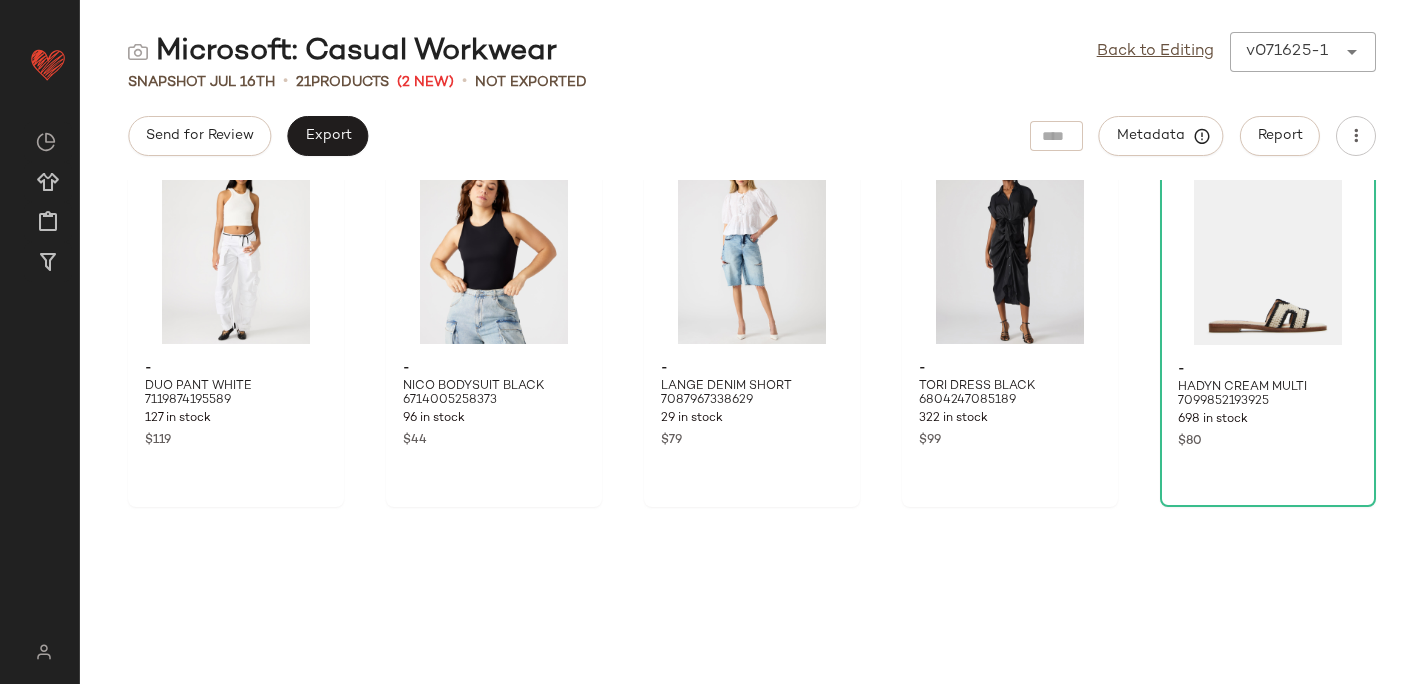 scroll, scrollTop: 0, scrollLeft: 0, axis: both 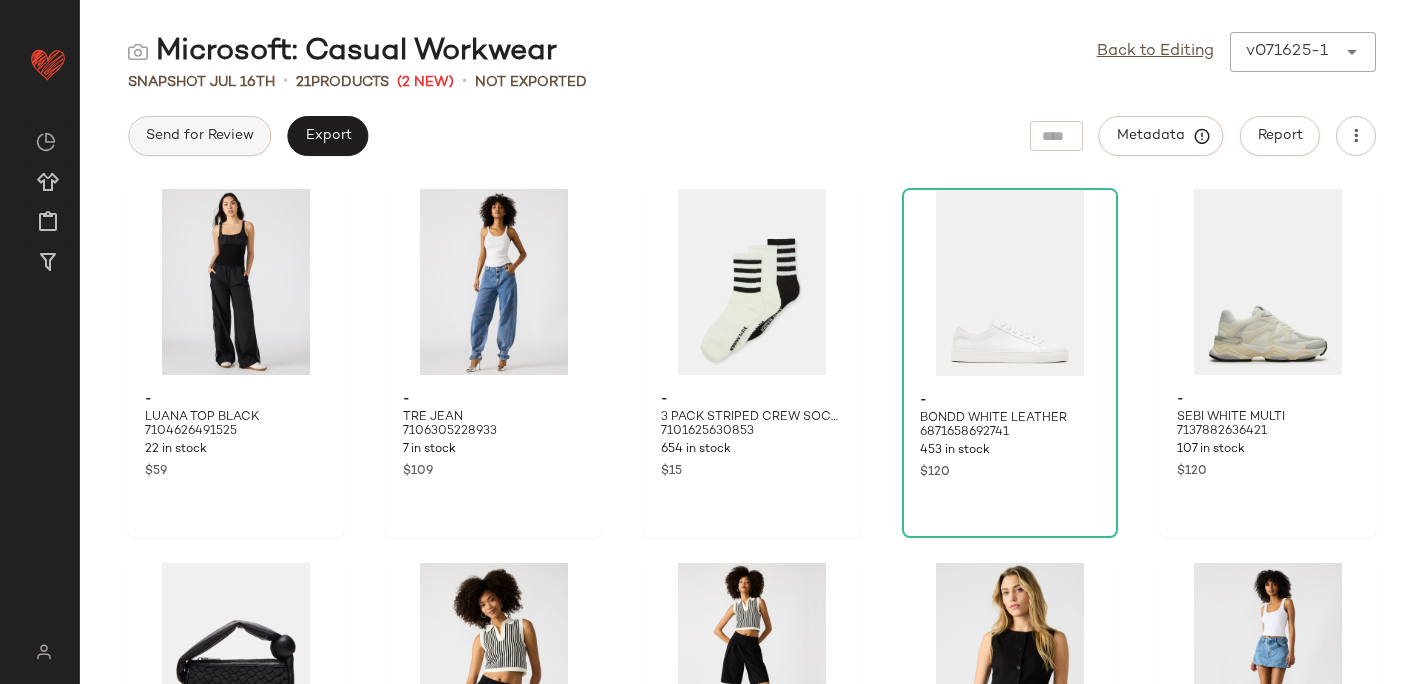 click on "Send for Review" 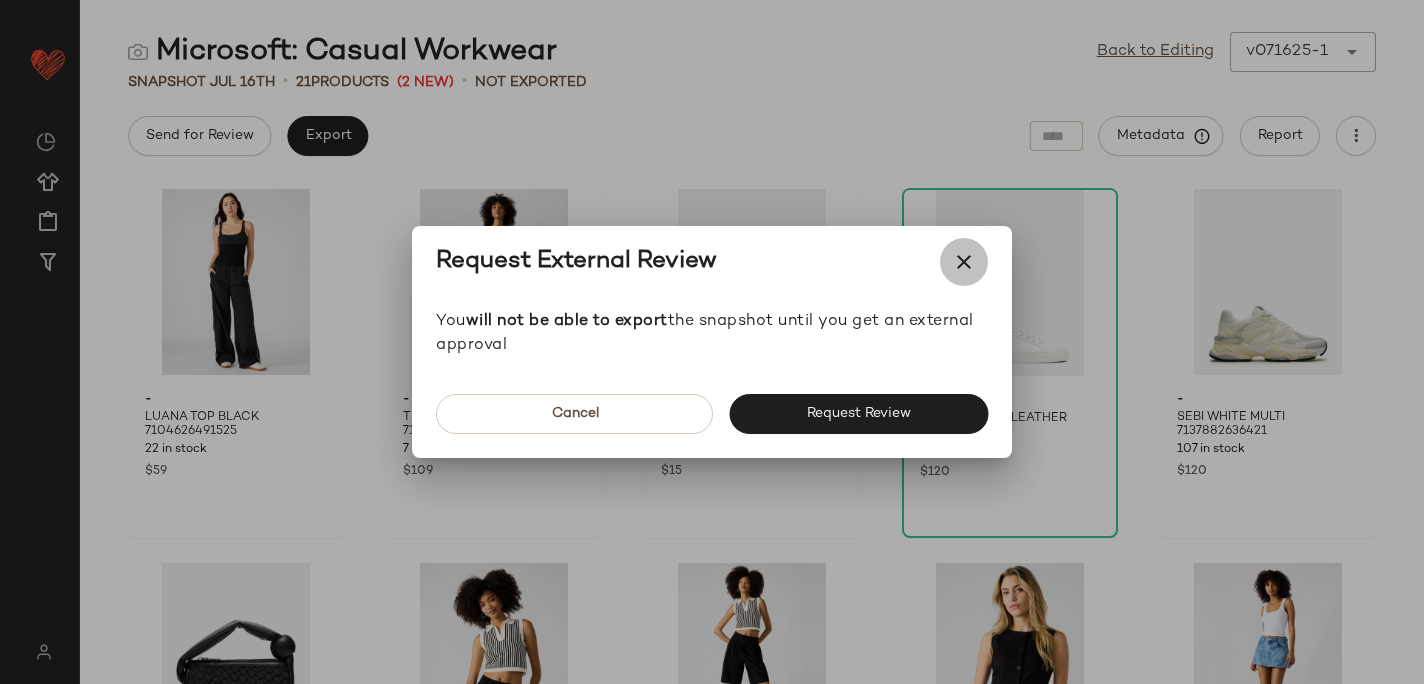 click at bounding box center (964, 262) 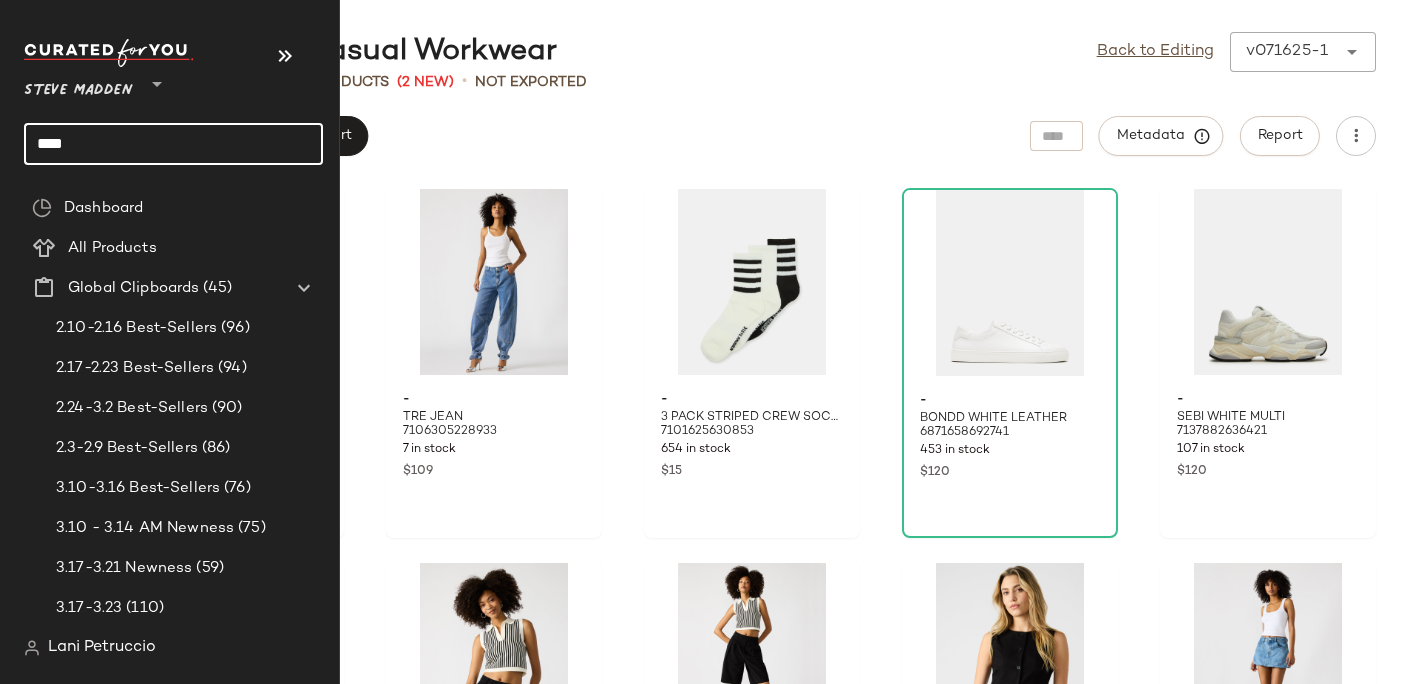 click on "****" 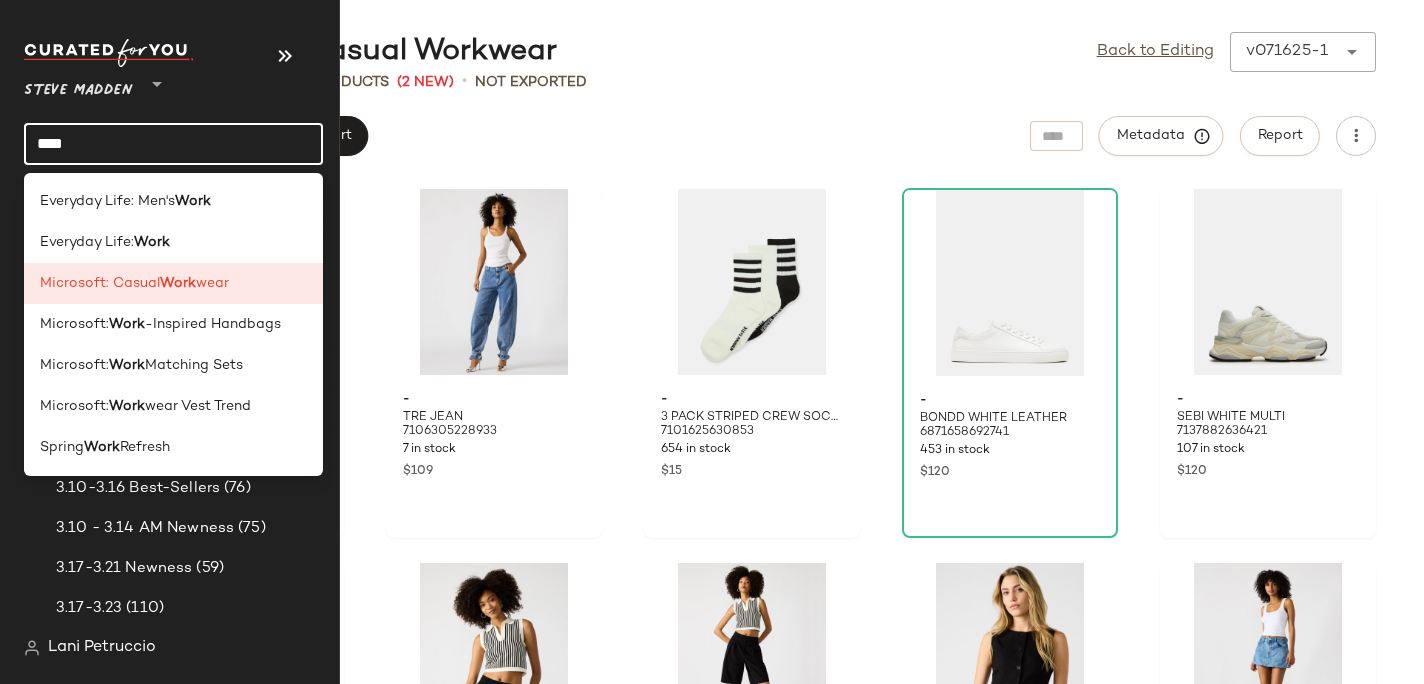 click on "****" 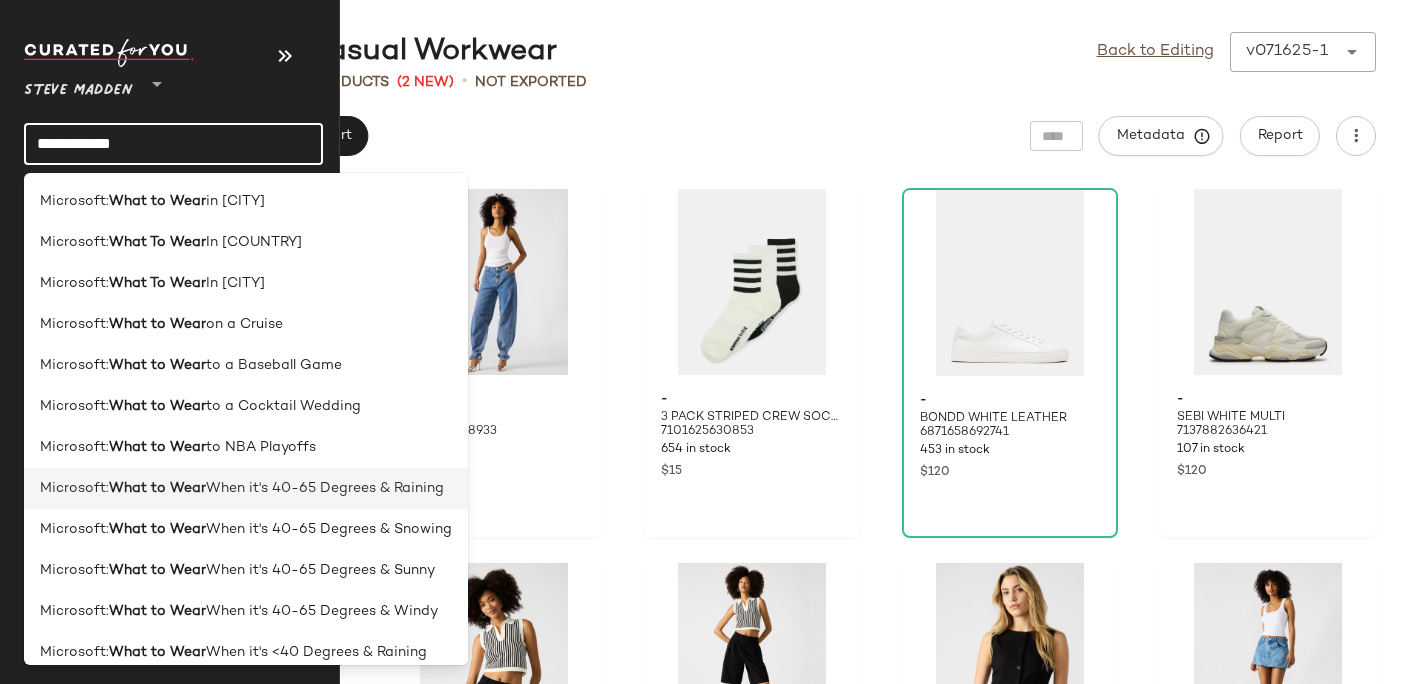type on "**********" 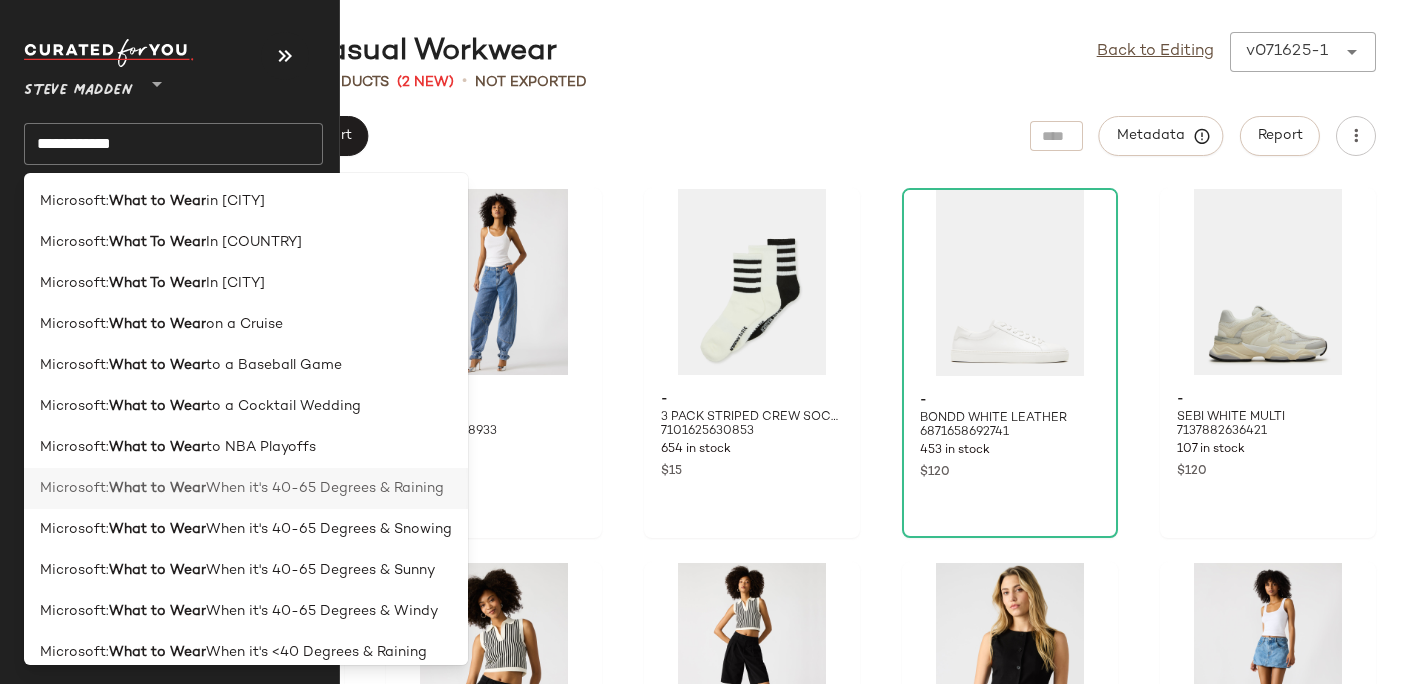 click on "When it's 40-65 Degrees & Raining" at bounding box center (325, 488) 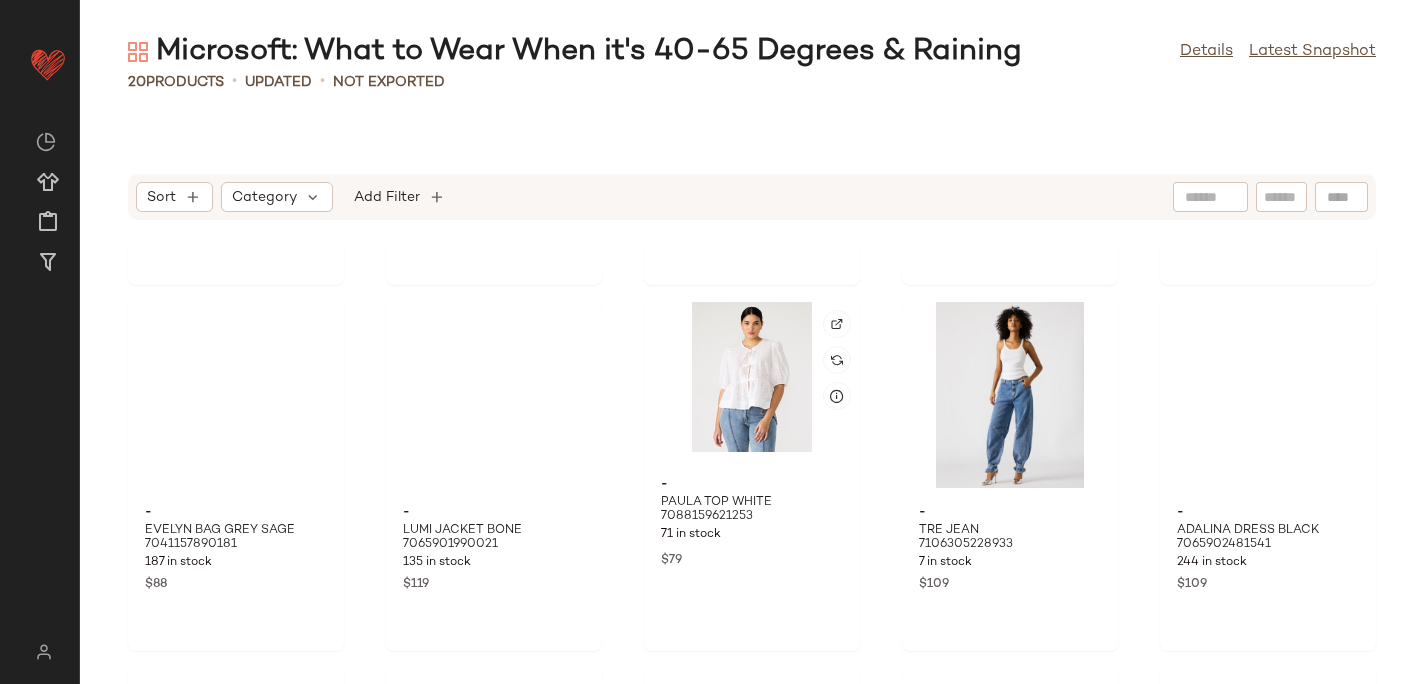 scroll, scrollTop: 1030, scrollLeft: 0, axis: vertical 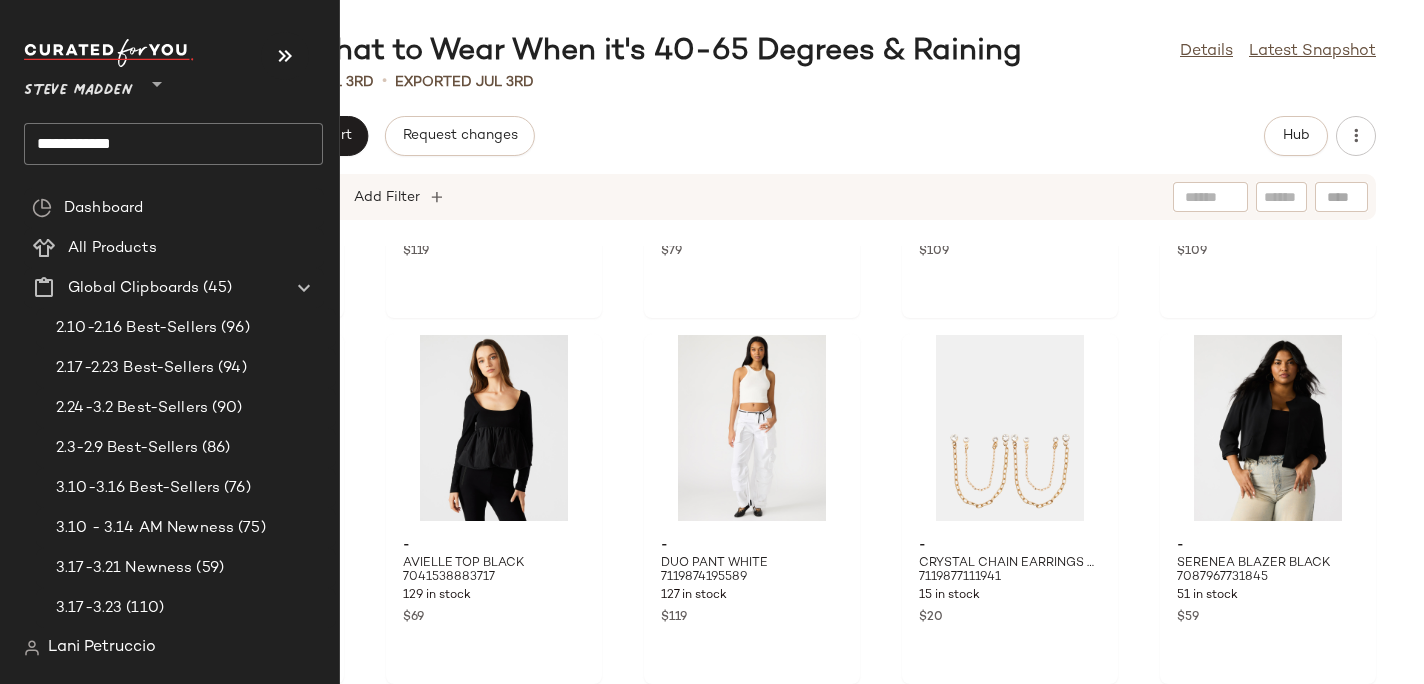 click on "**********" 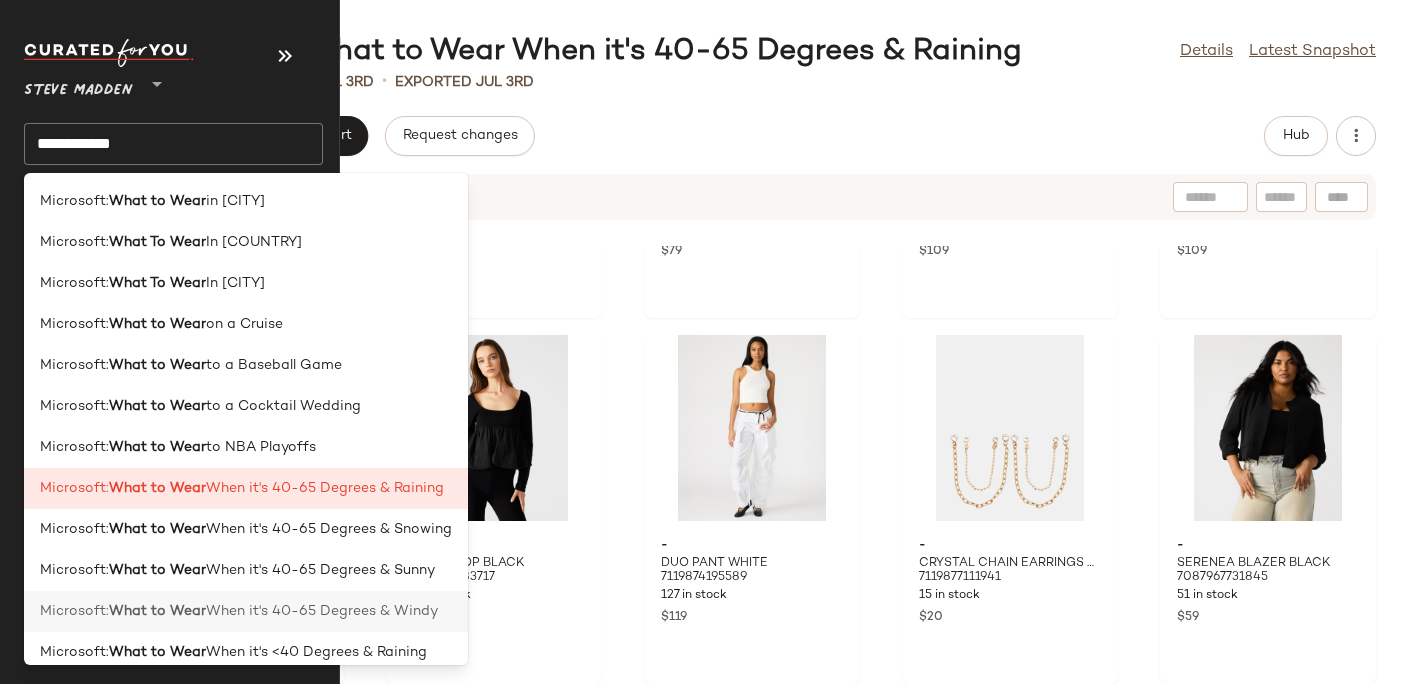 click on "Microsoft:  What to Wear  When it's 40-65 Degrees & Windy" 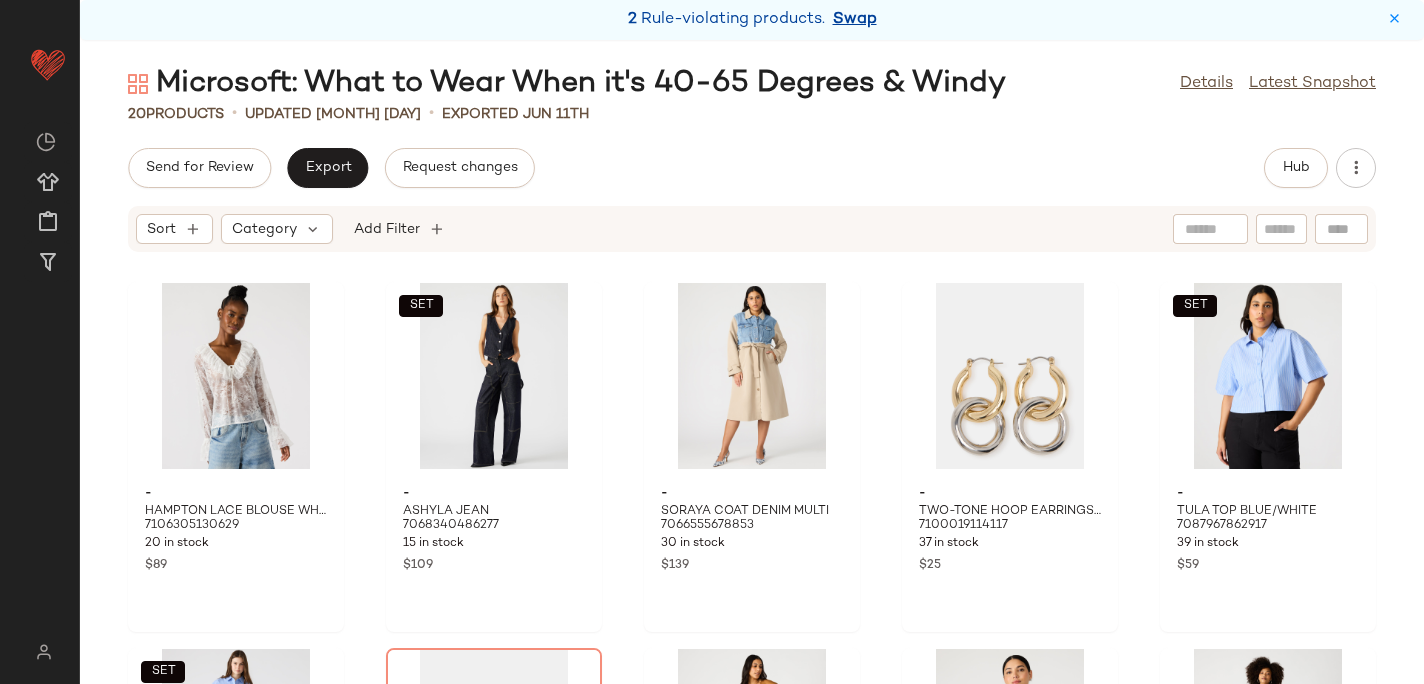 click on "Swap" at bounding box center [855, 20] 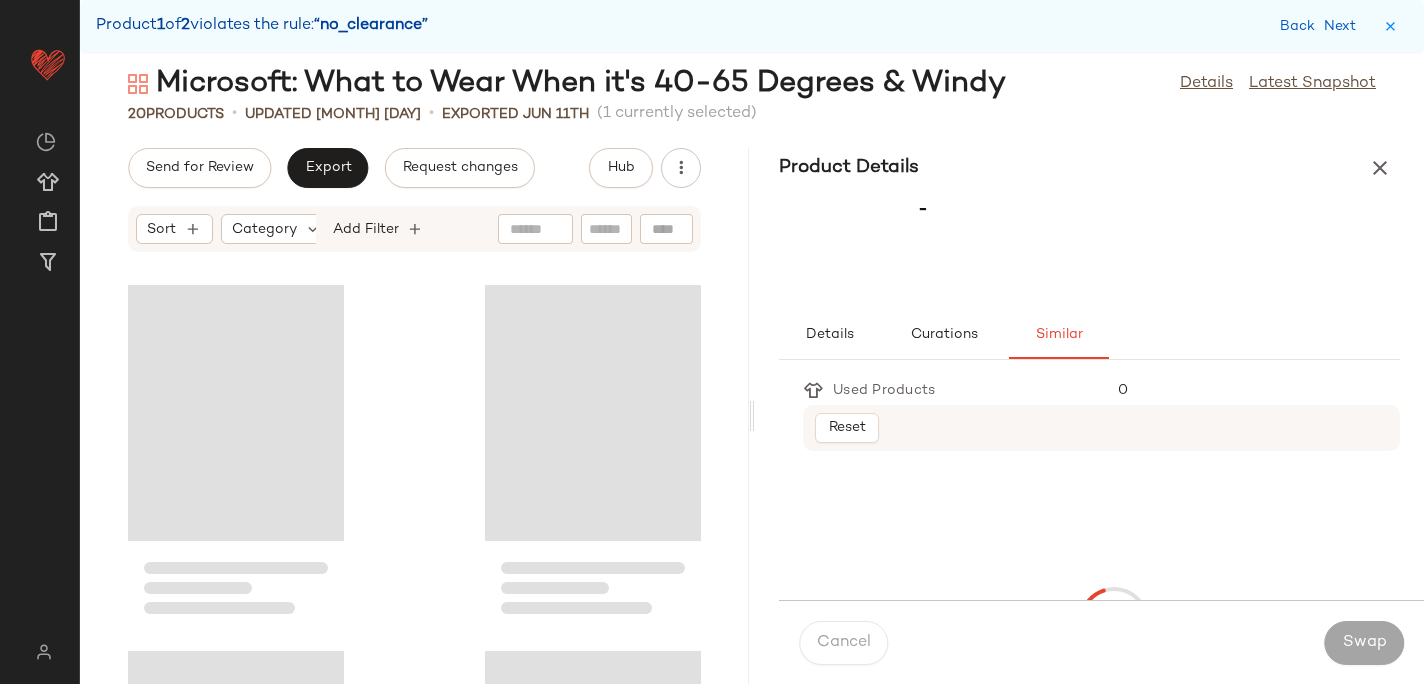 scroll, scrollTop: 1098, scrollLeft: 0, axis: vertical 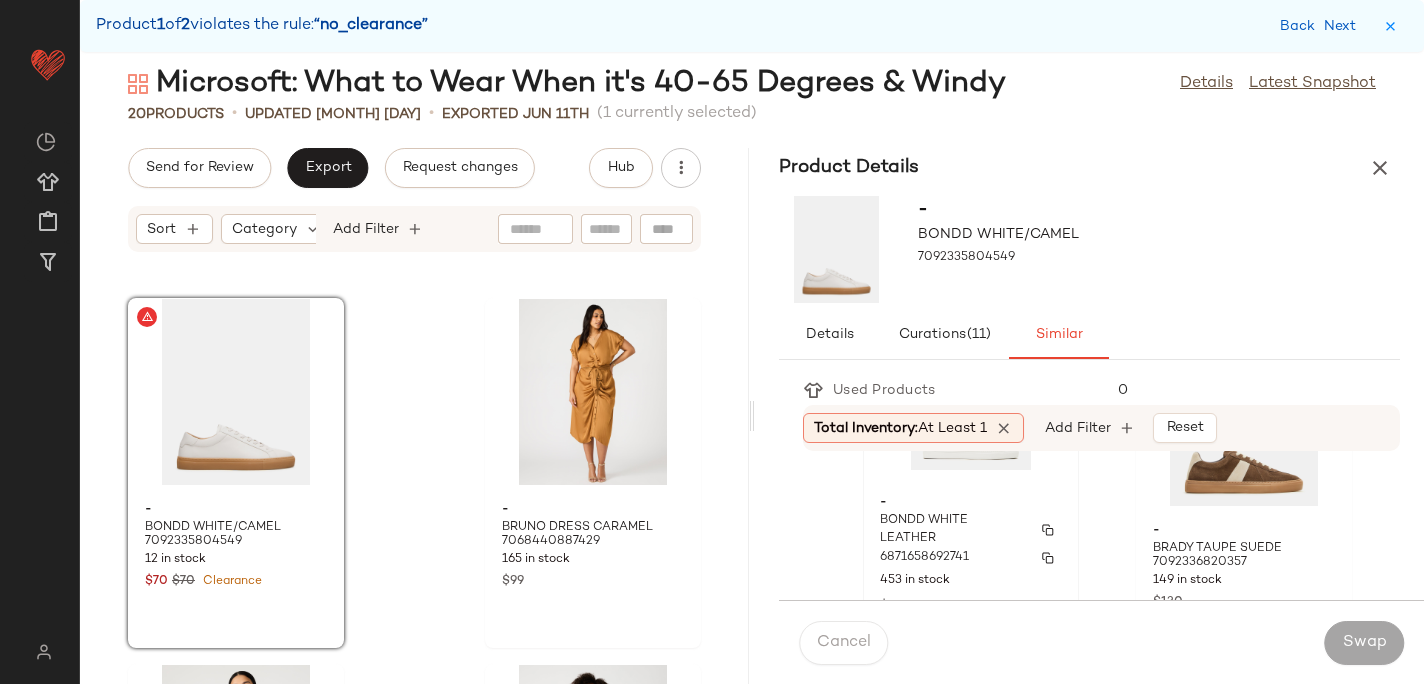 click on "6871658692741" at bounding box center [971, 558] 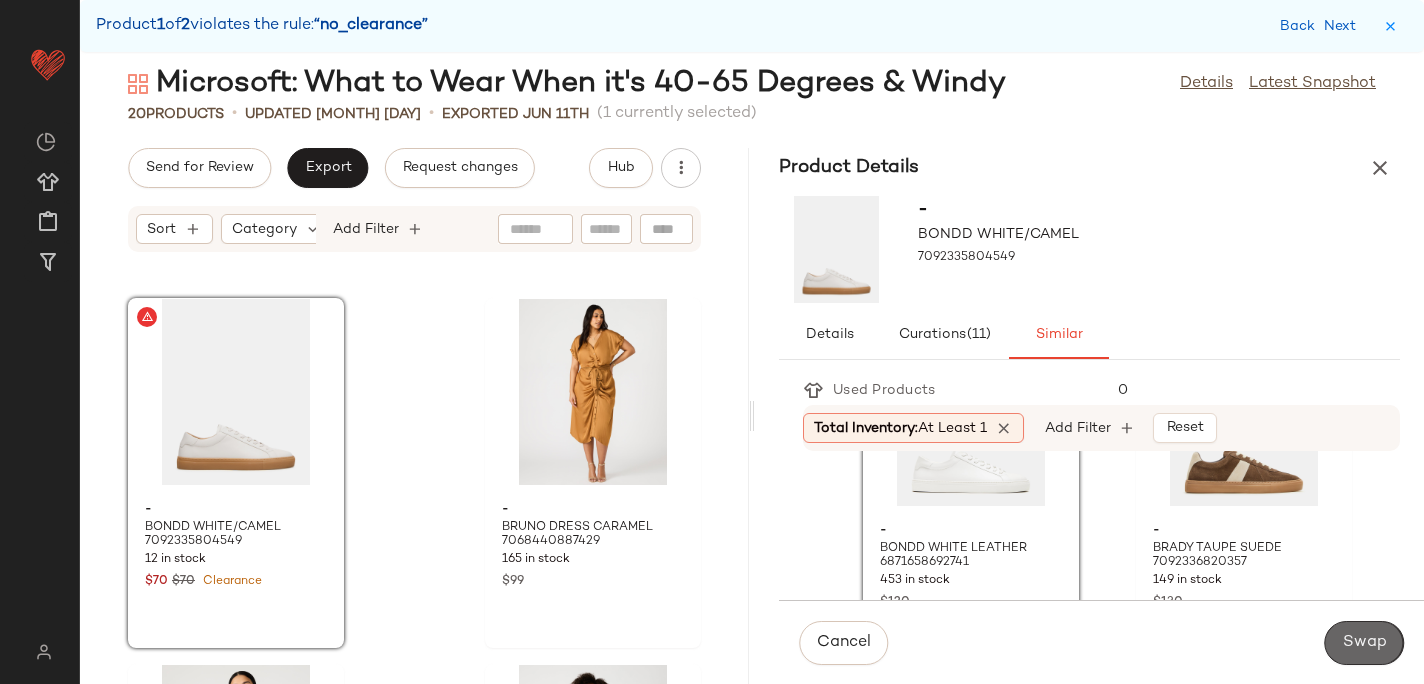 click on "Swap" 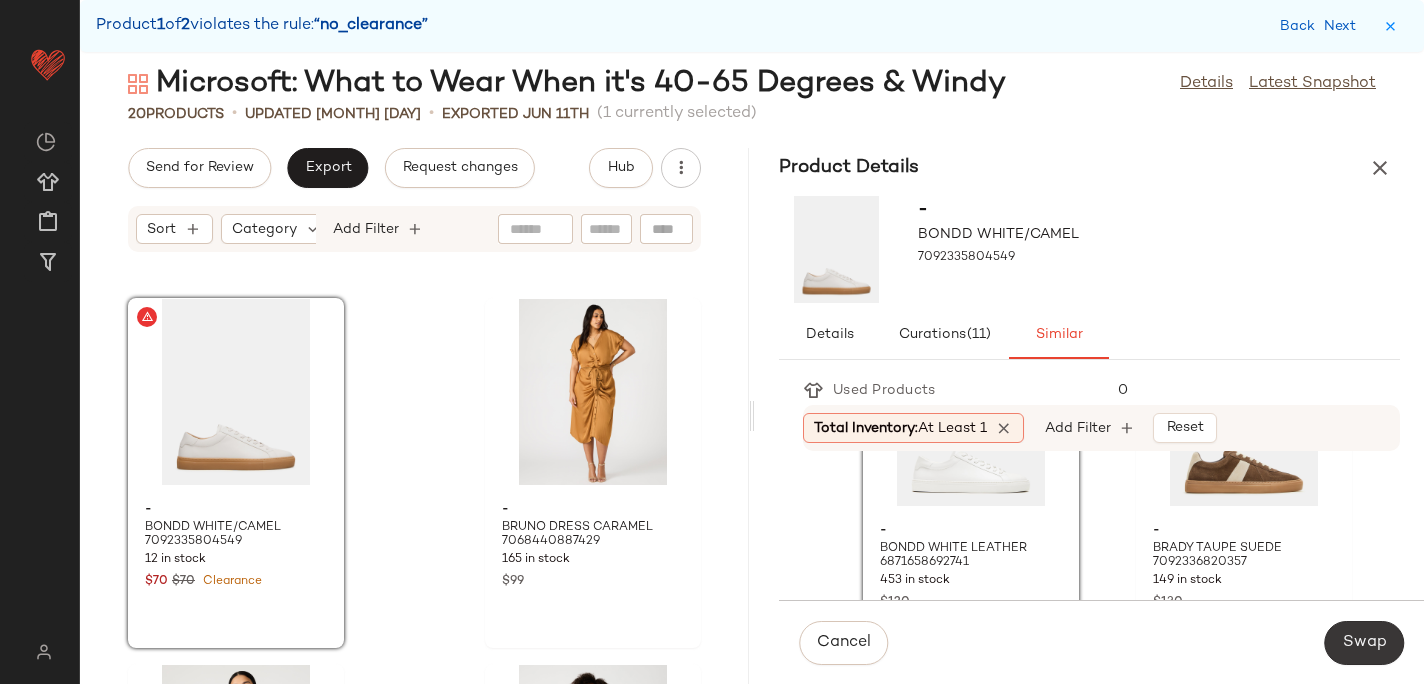 scroll, scrollTop: 2928, scrollLeft: 0, axis: vertical 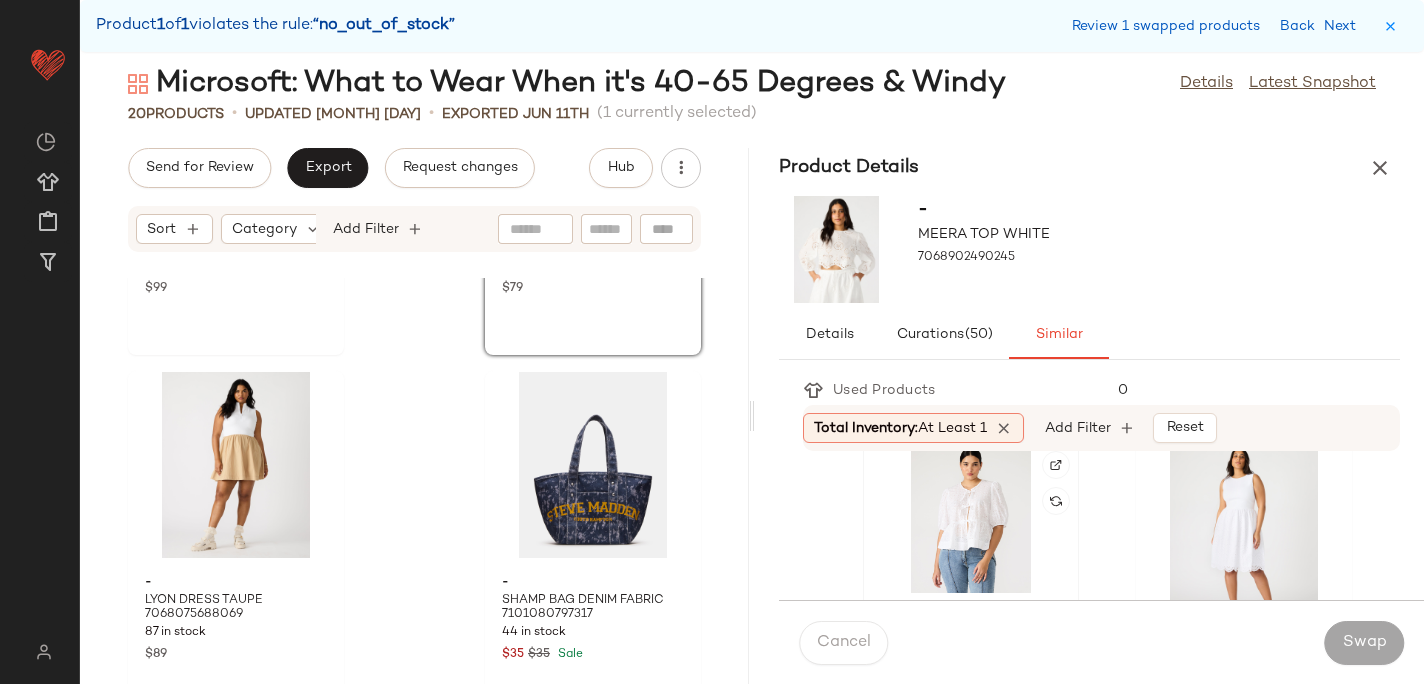 click 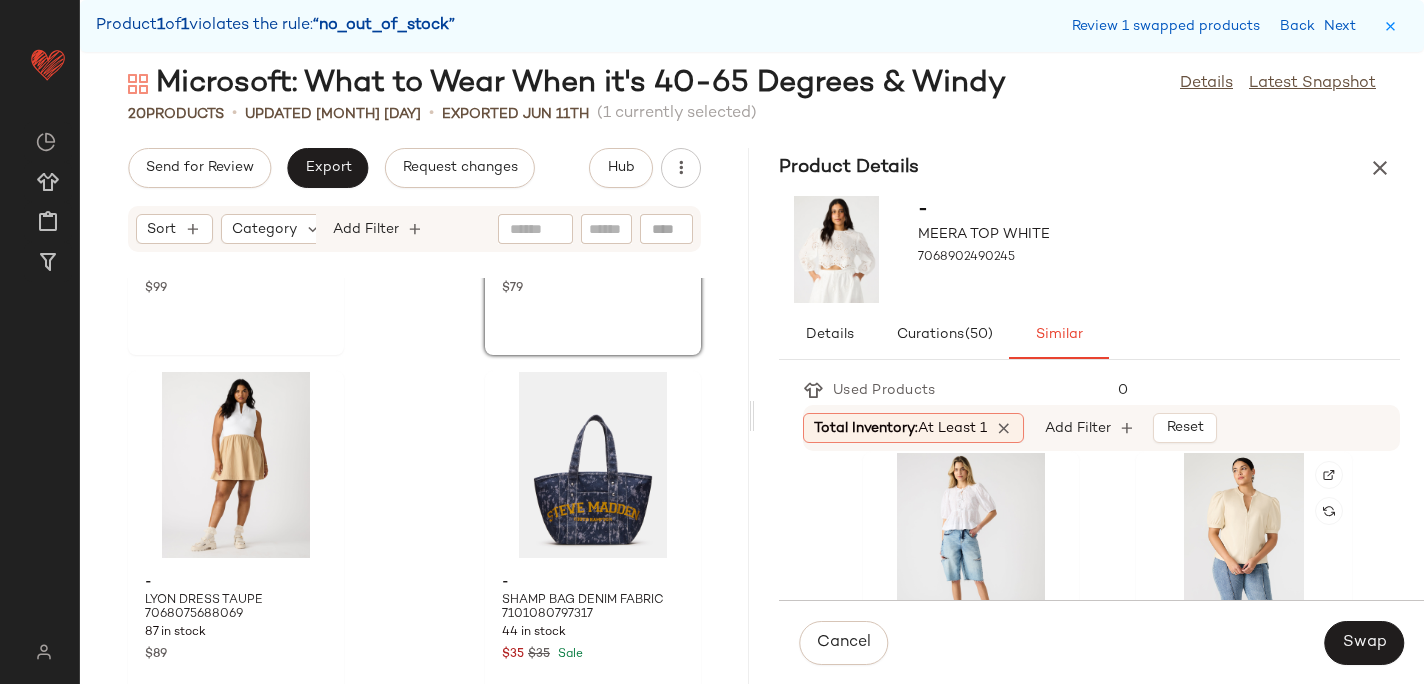 scroll, scrollTop: 379, scrollLeft: 0, axis: vertical 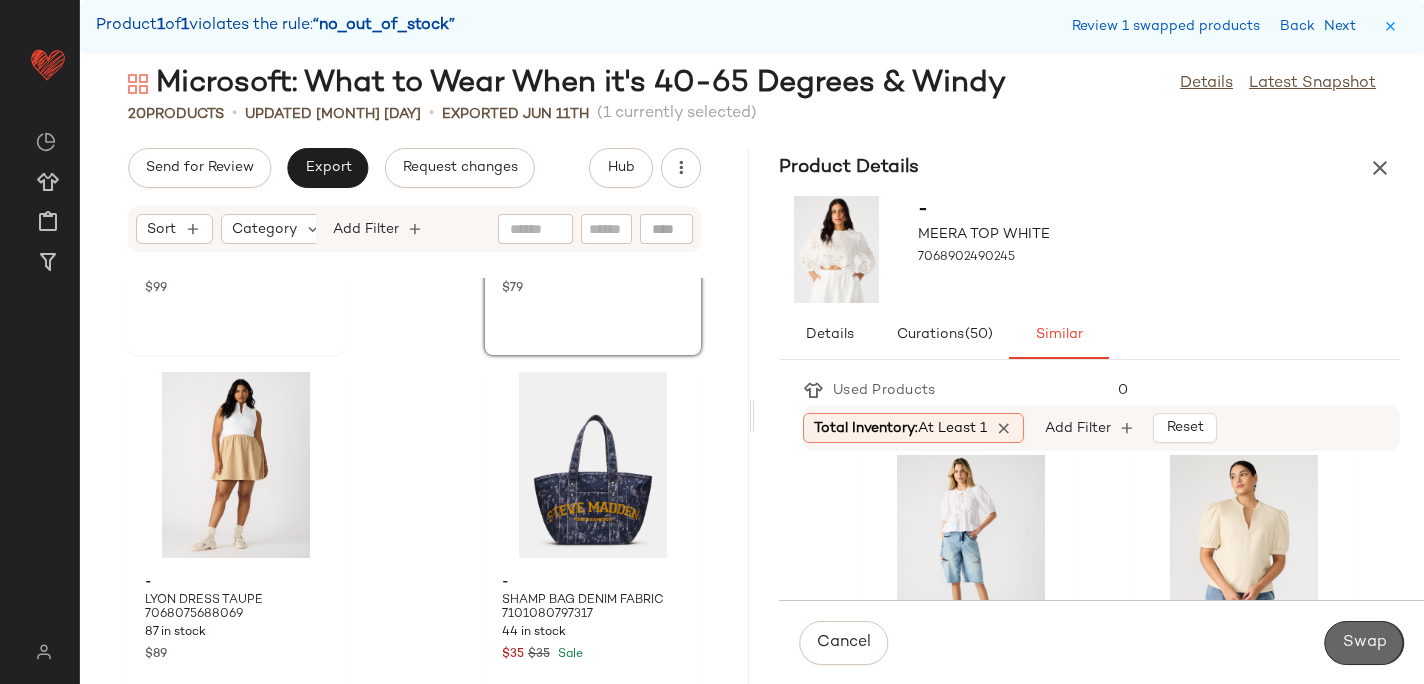 click on "Swap" 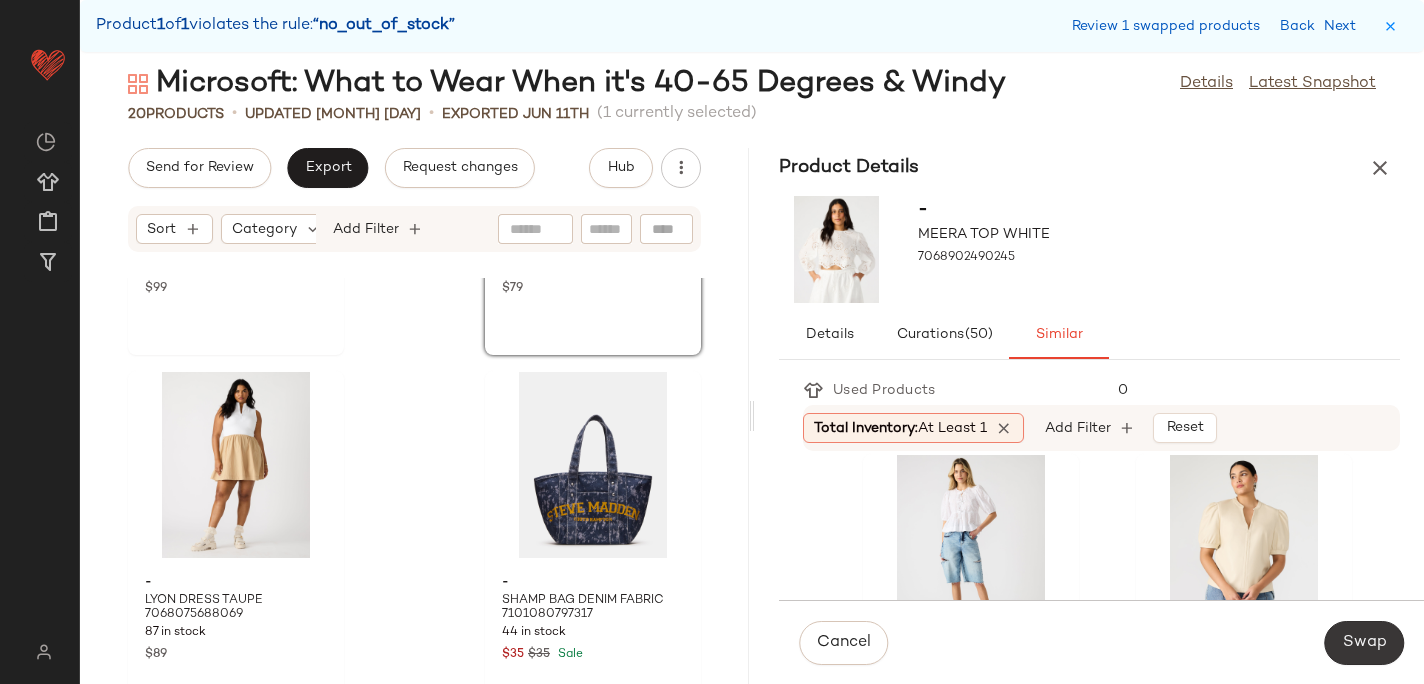scroll, scrollTop: 13, scrollLeft: 0, axis: vertical 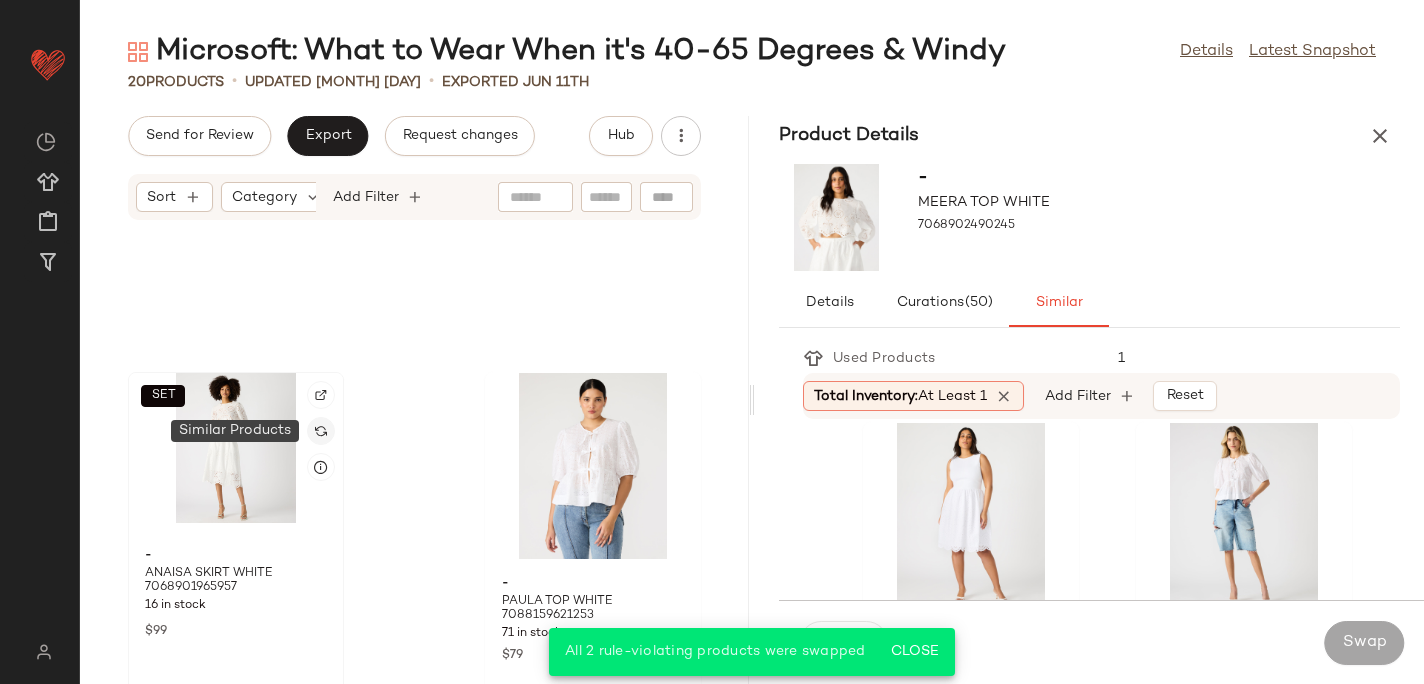 click 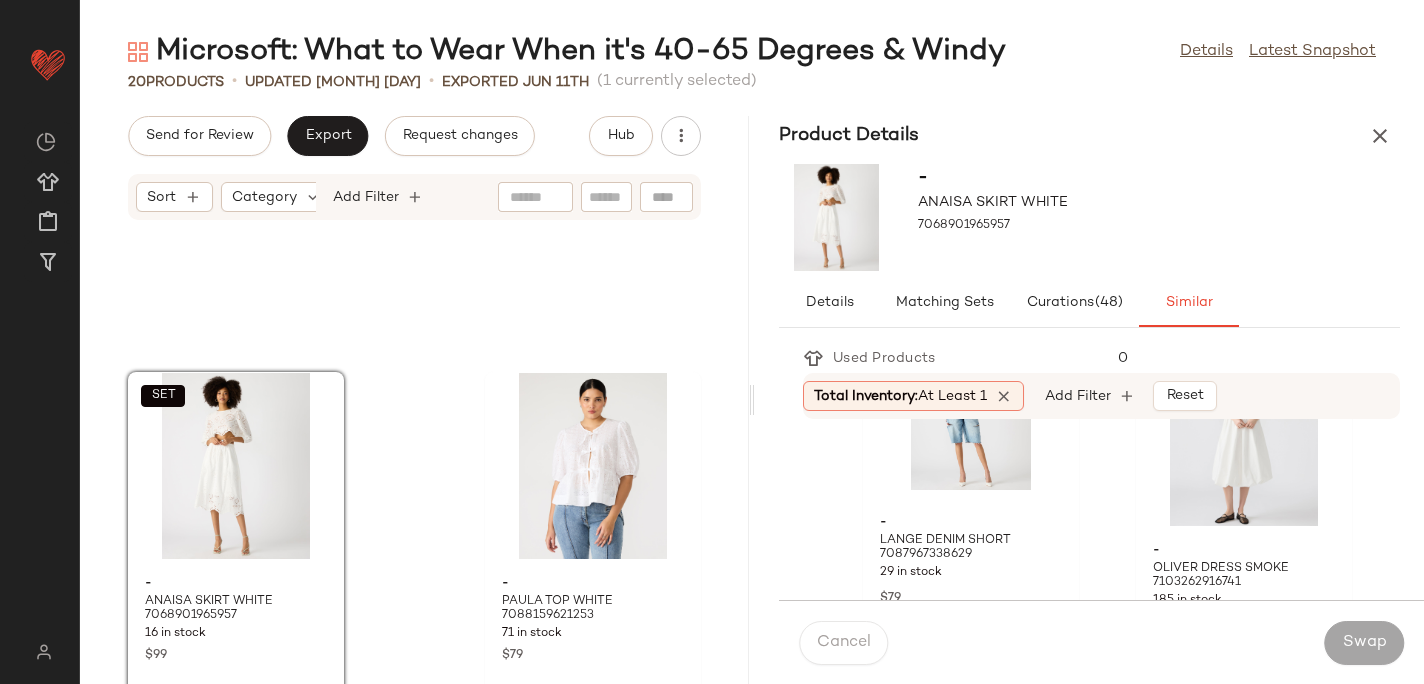 scroll, scrollTop: 827, scrollLeft: 0, axis: vertical 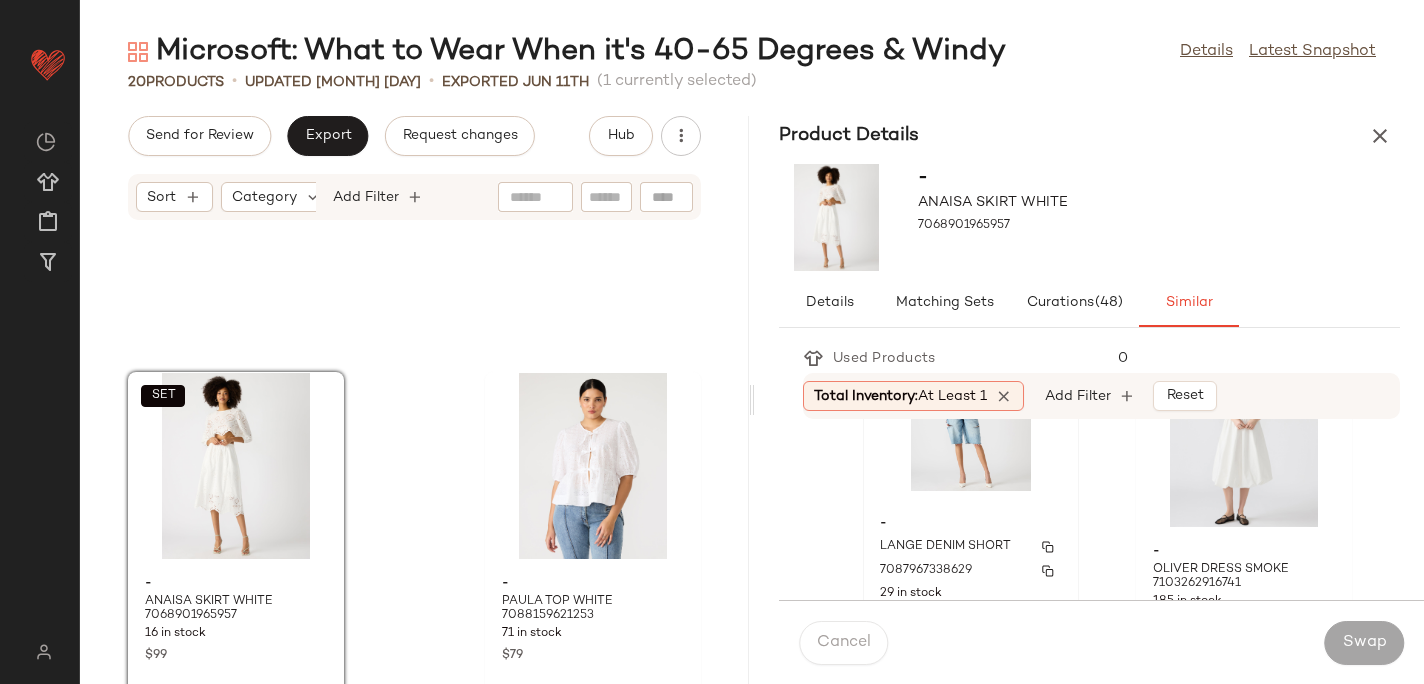click on "- LANGE DENIM SHORT 7087967338629 29 in stock $79" 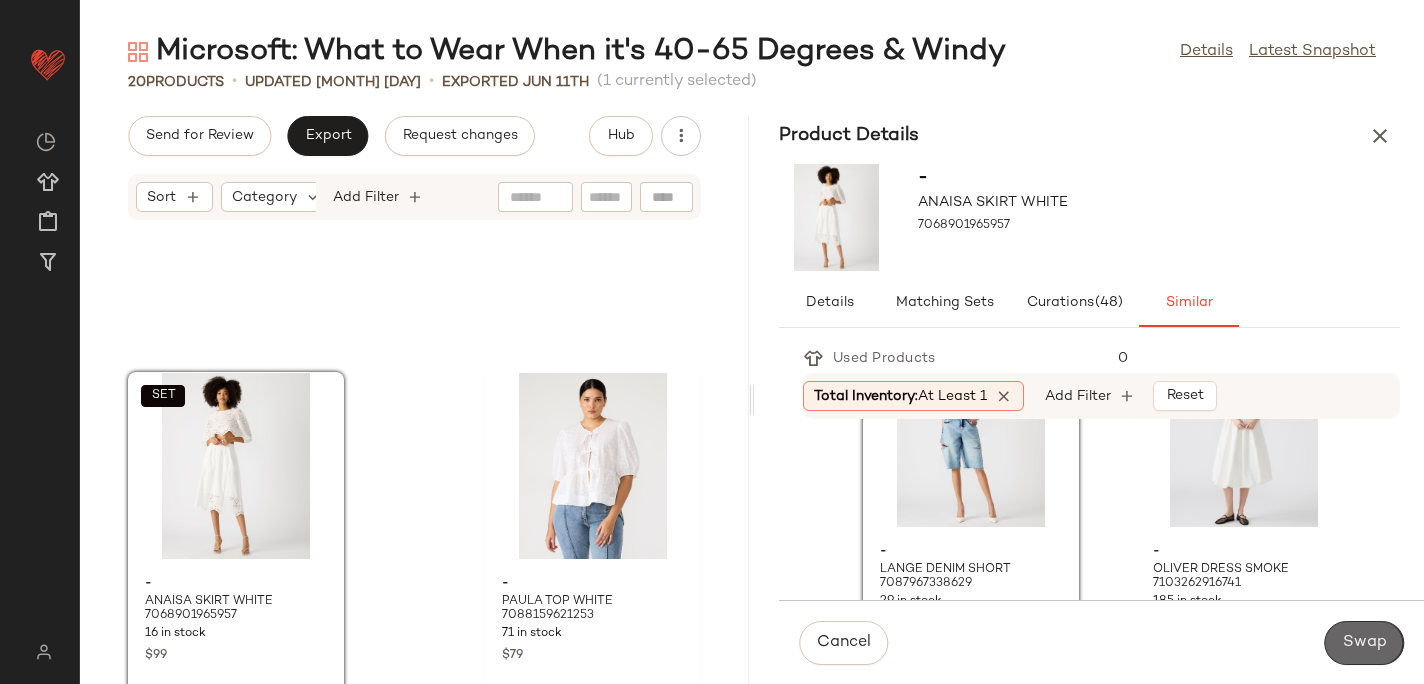 click on "Swap" at bounding box center (1364, 643) 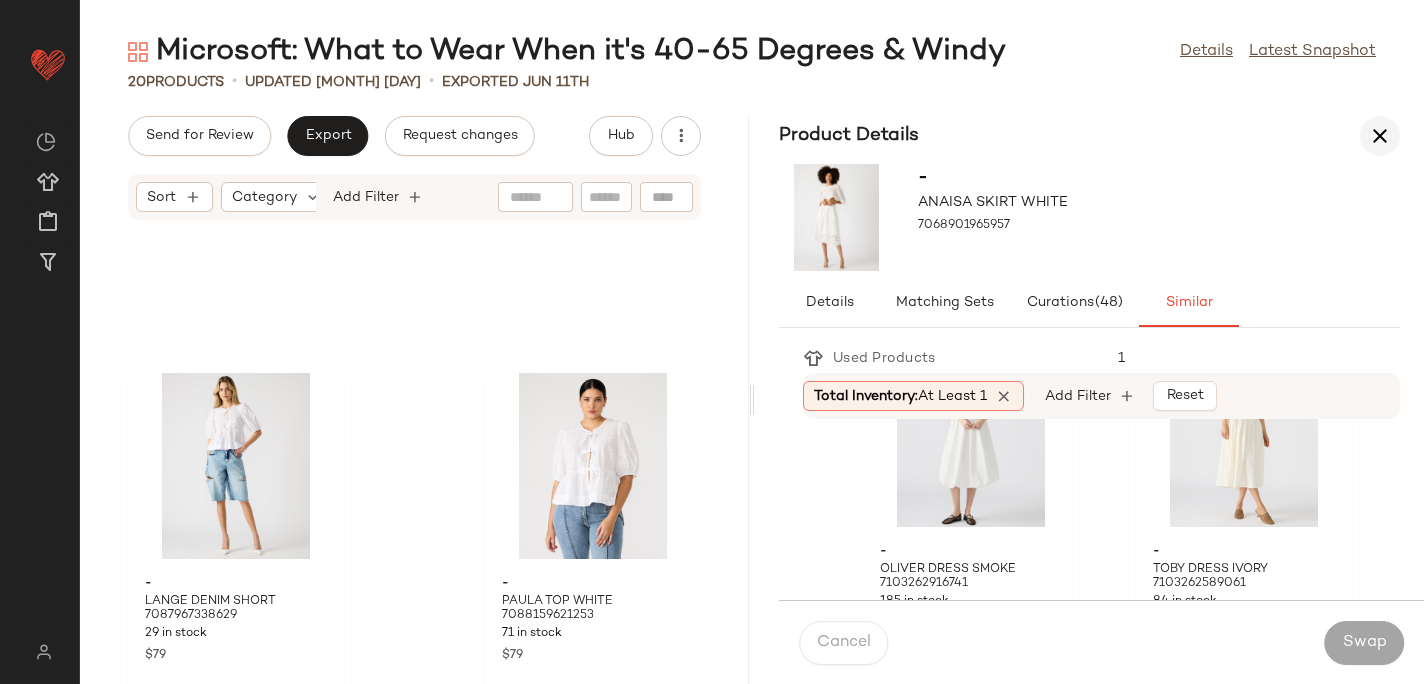 click at bounding box center [1380, 136] 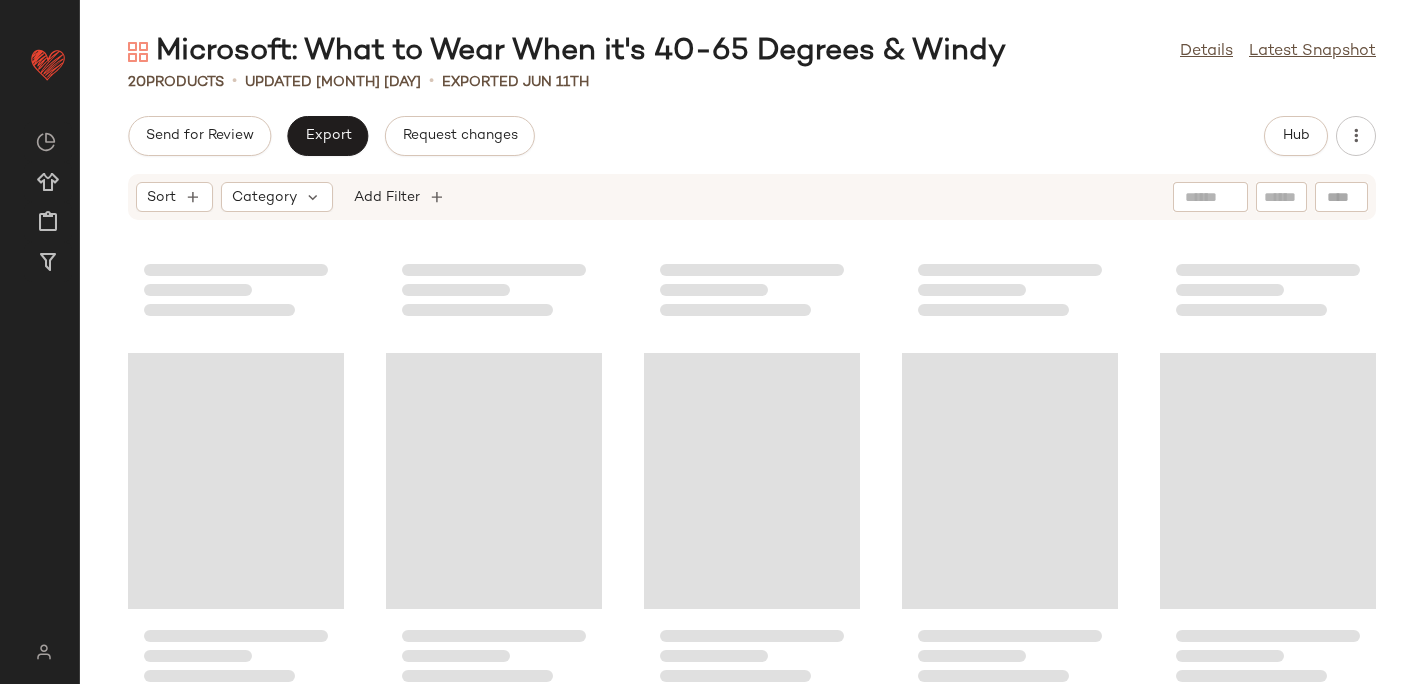 scroll, scrollTop: 1030, scrollLeft: 0, axis: vertical 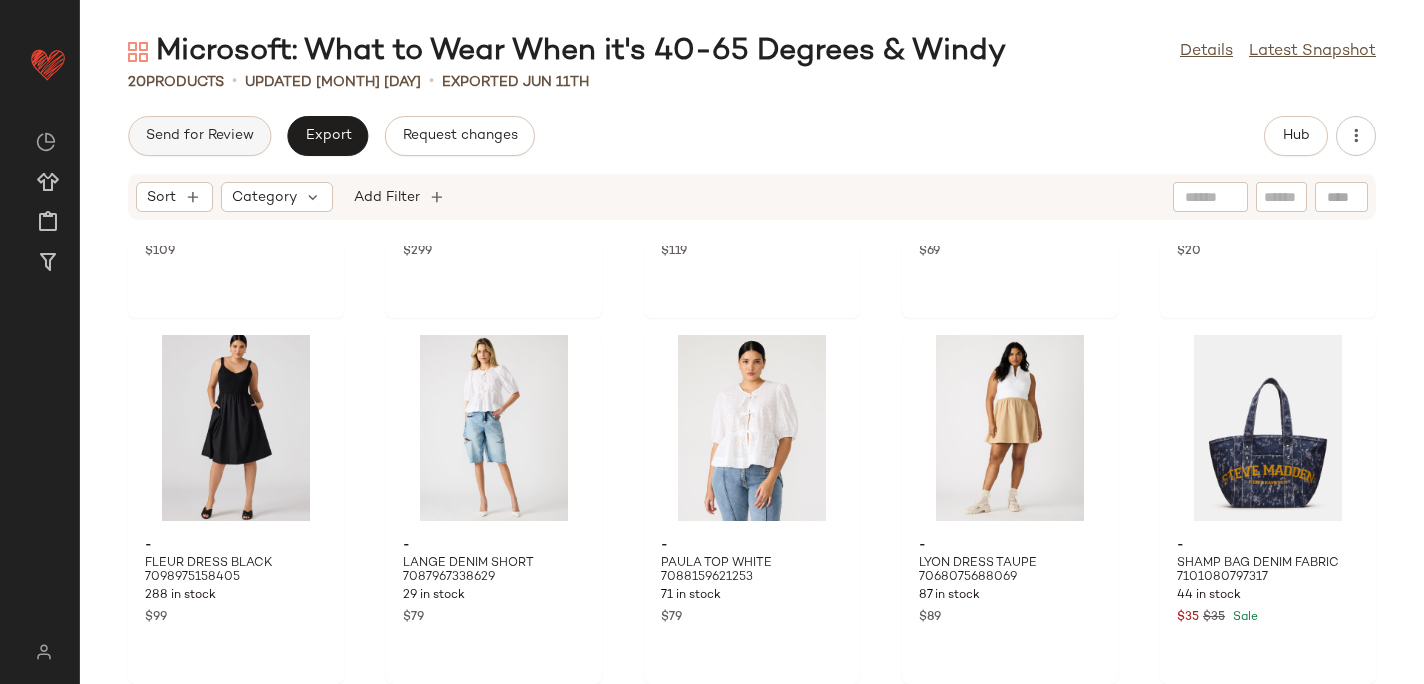 click on "Send for Review" 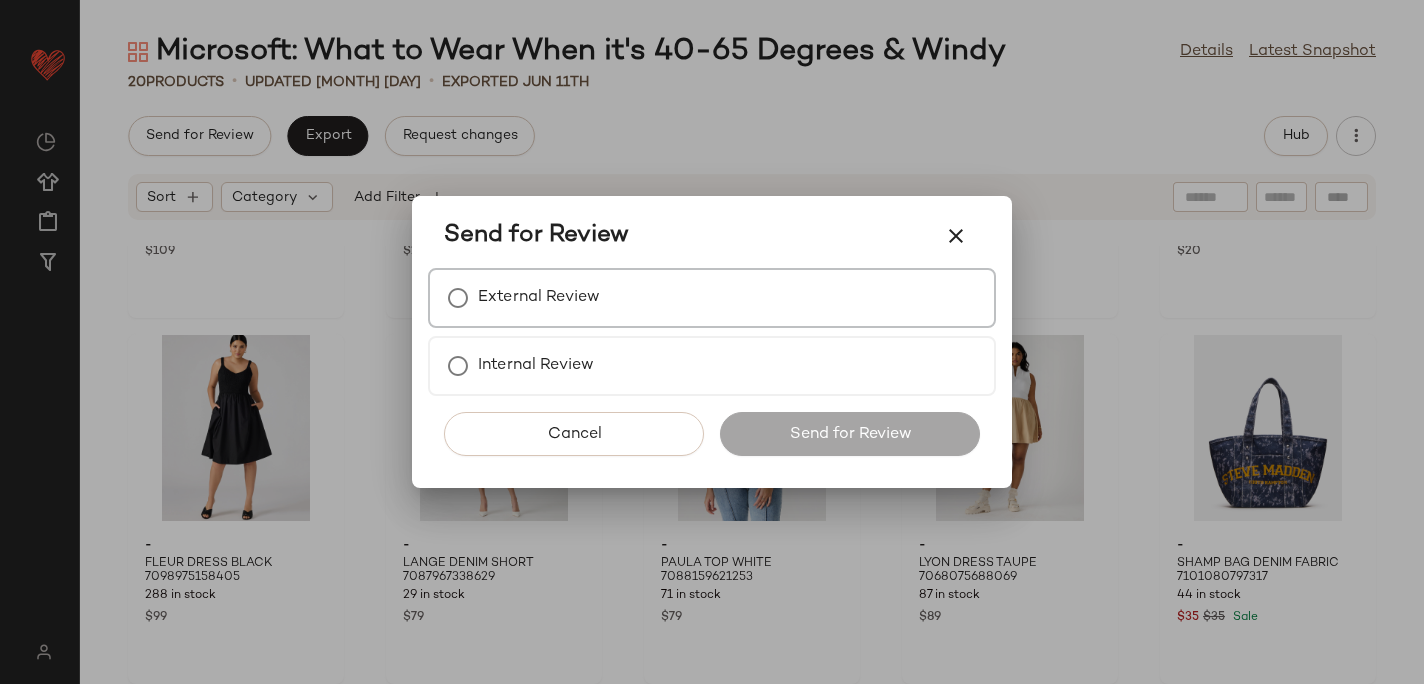 click on "External Review" at bounding box center (539, 298) 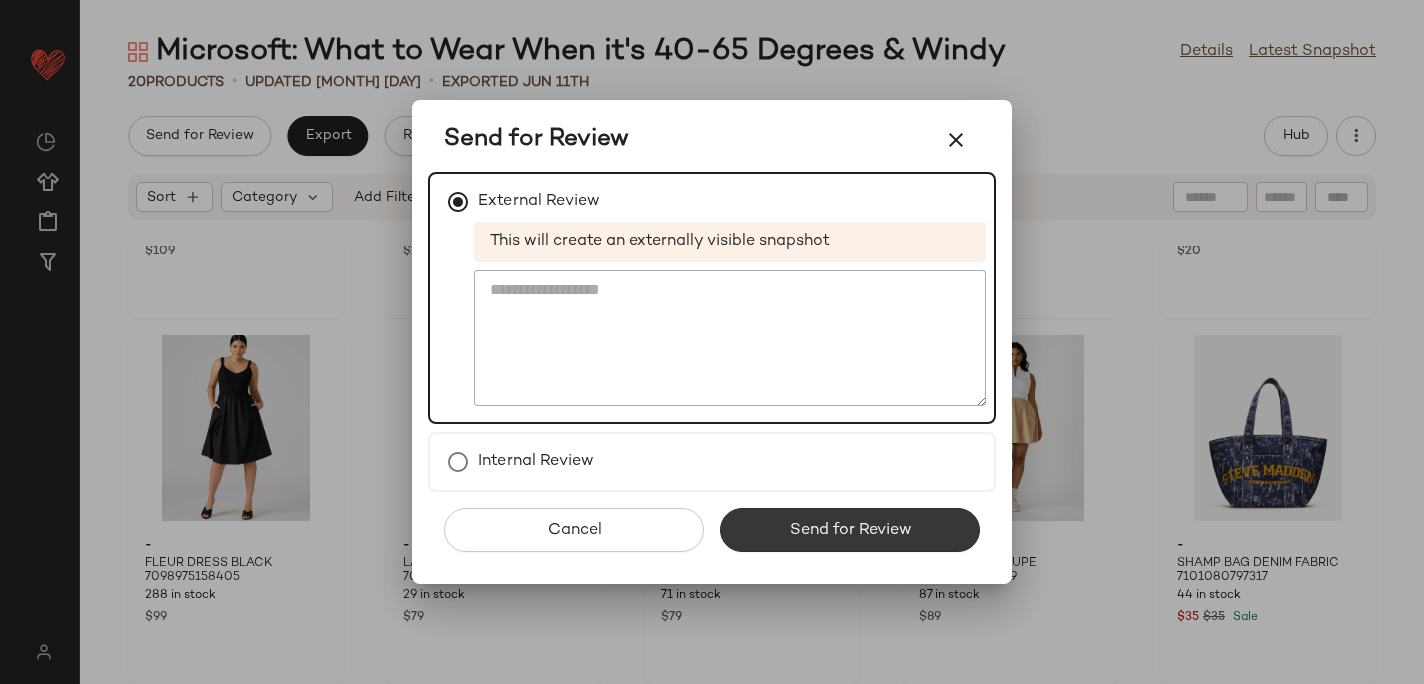 click on "Send for Review" 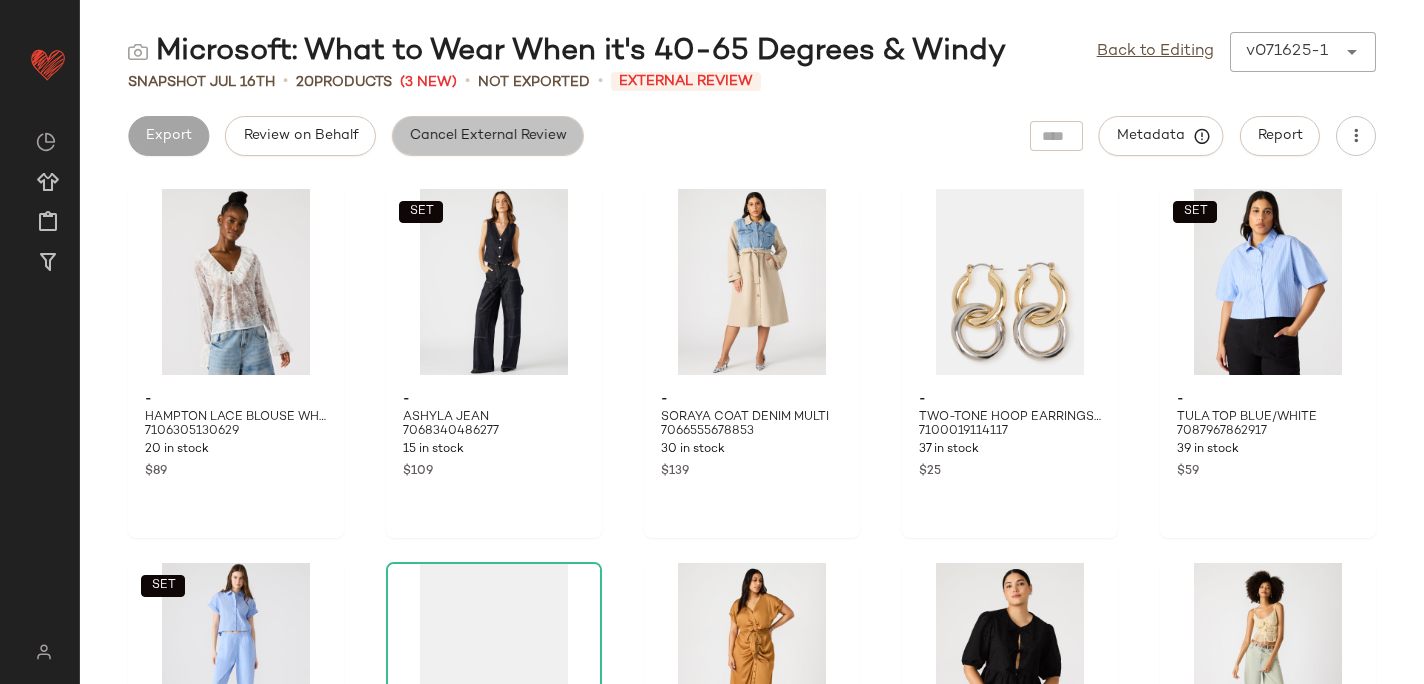 click on "Cancel External Review" 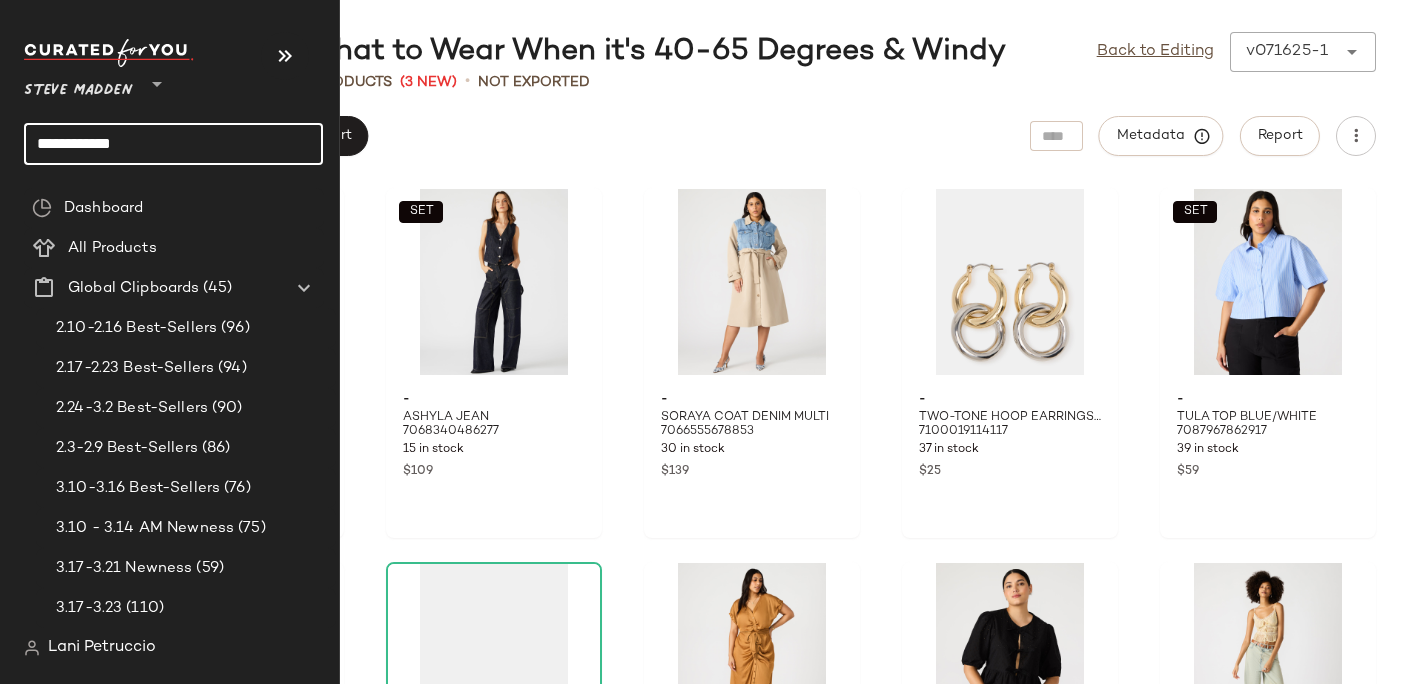 click on "**********" 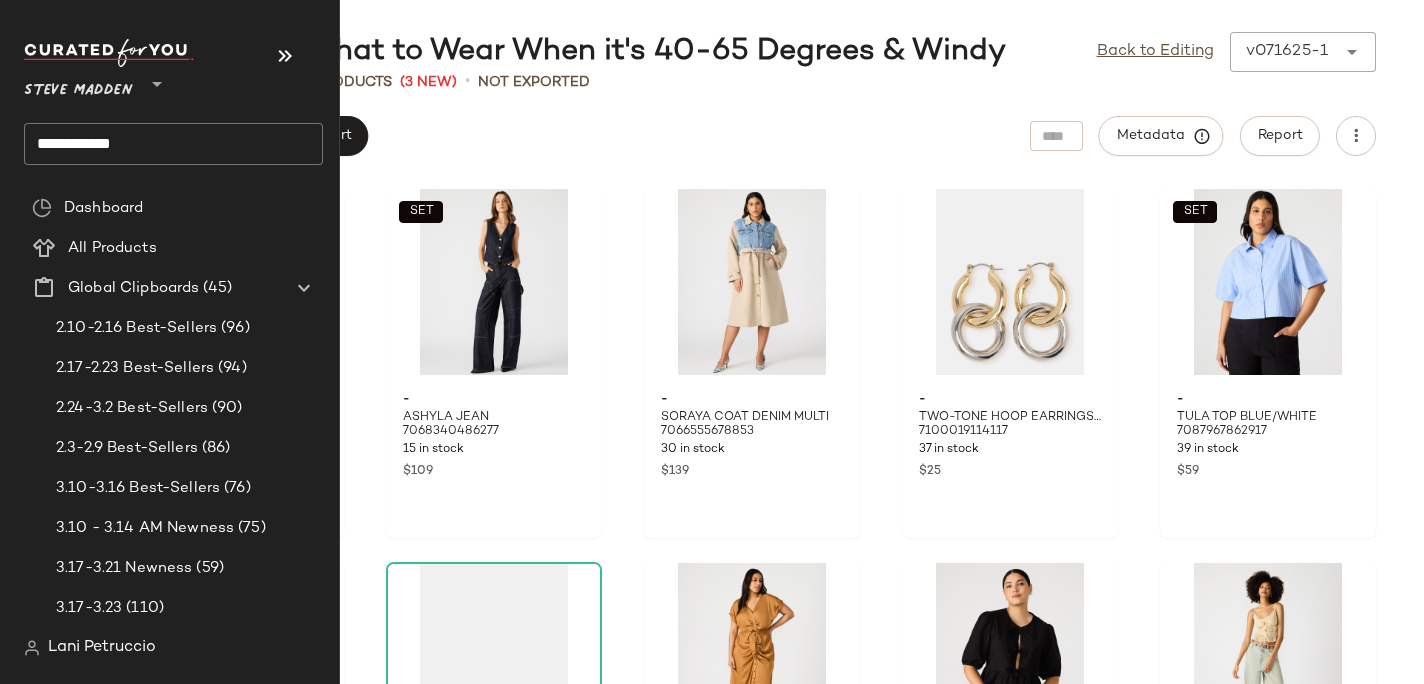 click on "**********" 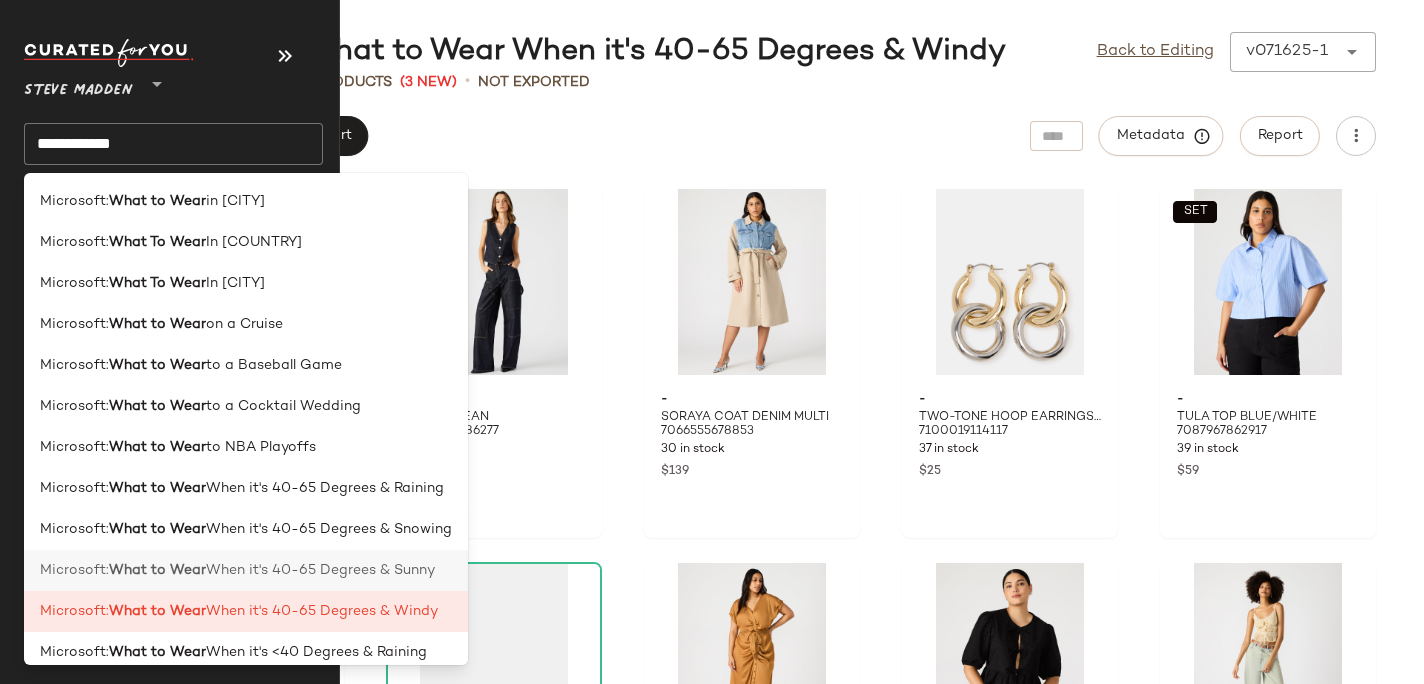 click on "What to Wear" at bounding box center [157, 570] 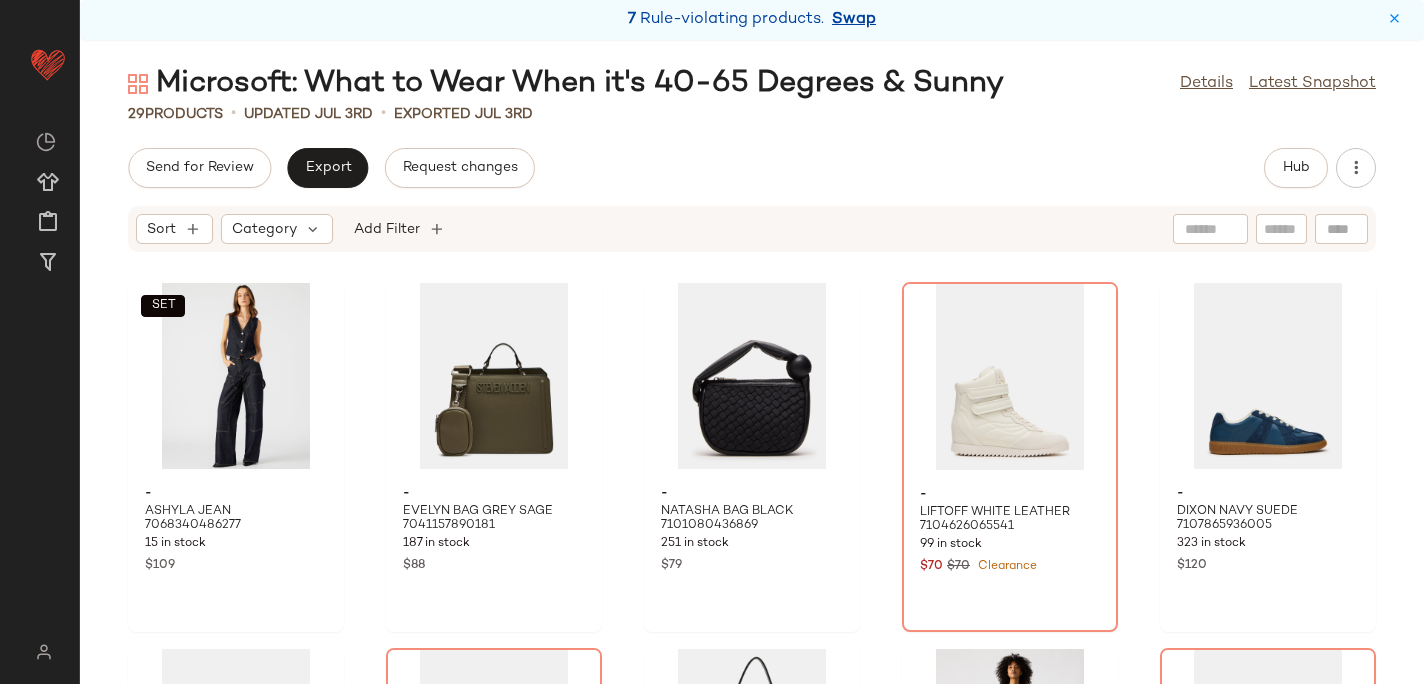 click on "Swap" at bounding box center (854, 20) 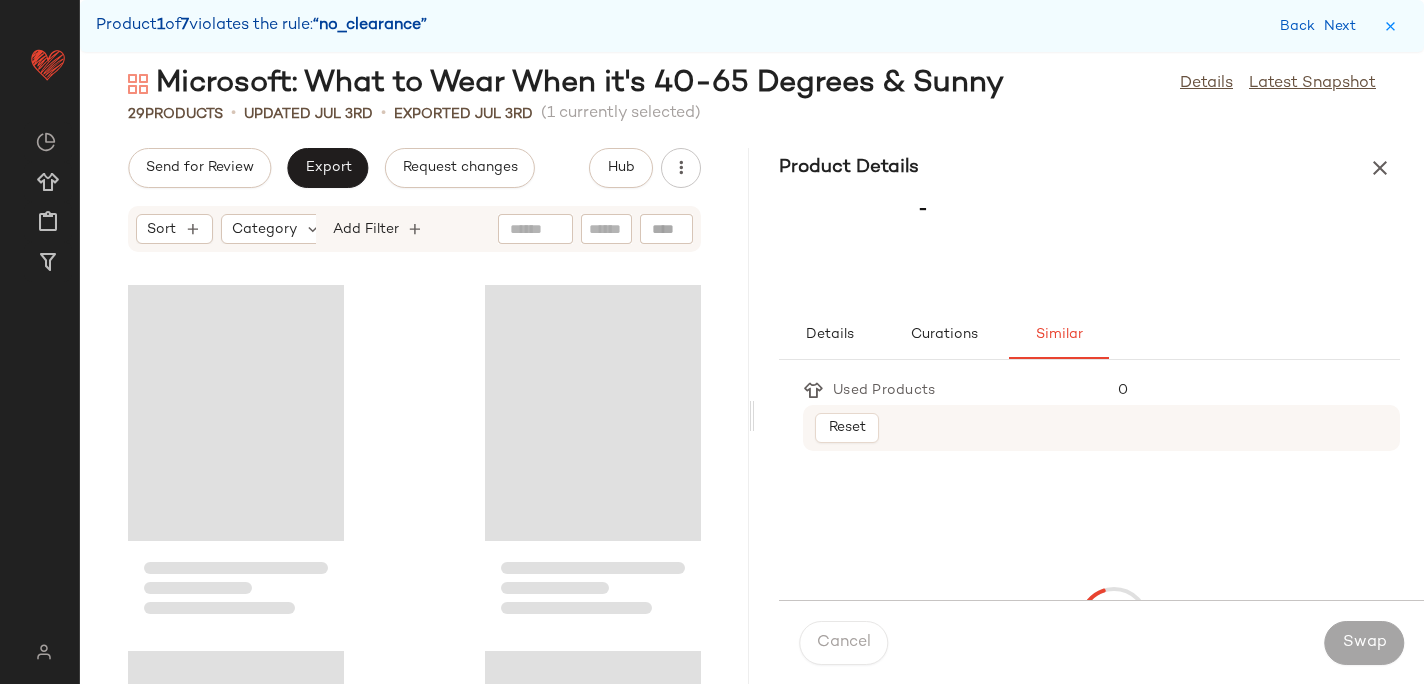 scroll, scrollTop: 366, scrollLeft: 0, axis: vertical 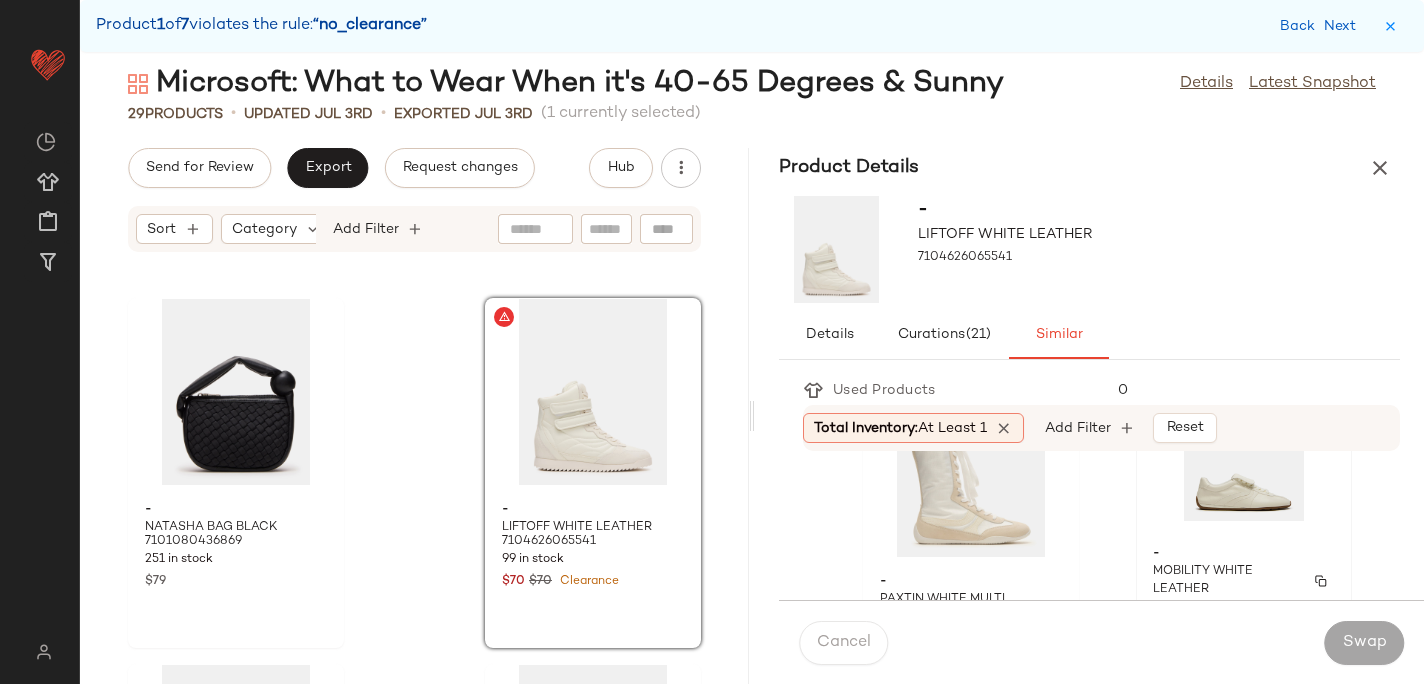 click on "- MOBILITY WHITE LEATHER 7087967600773 173 in stock $100" 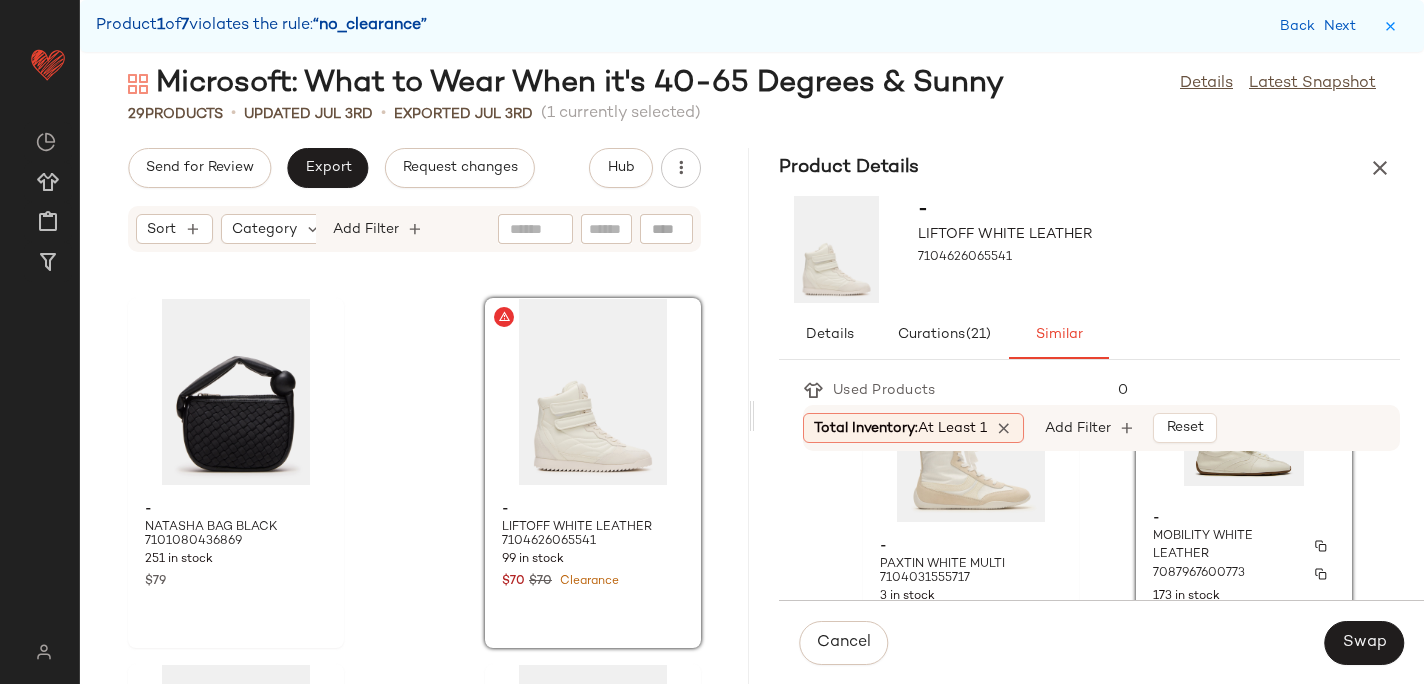 scroll, scrollTop: 133, scrollLeft: 0, axis: vertical 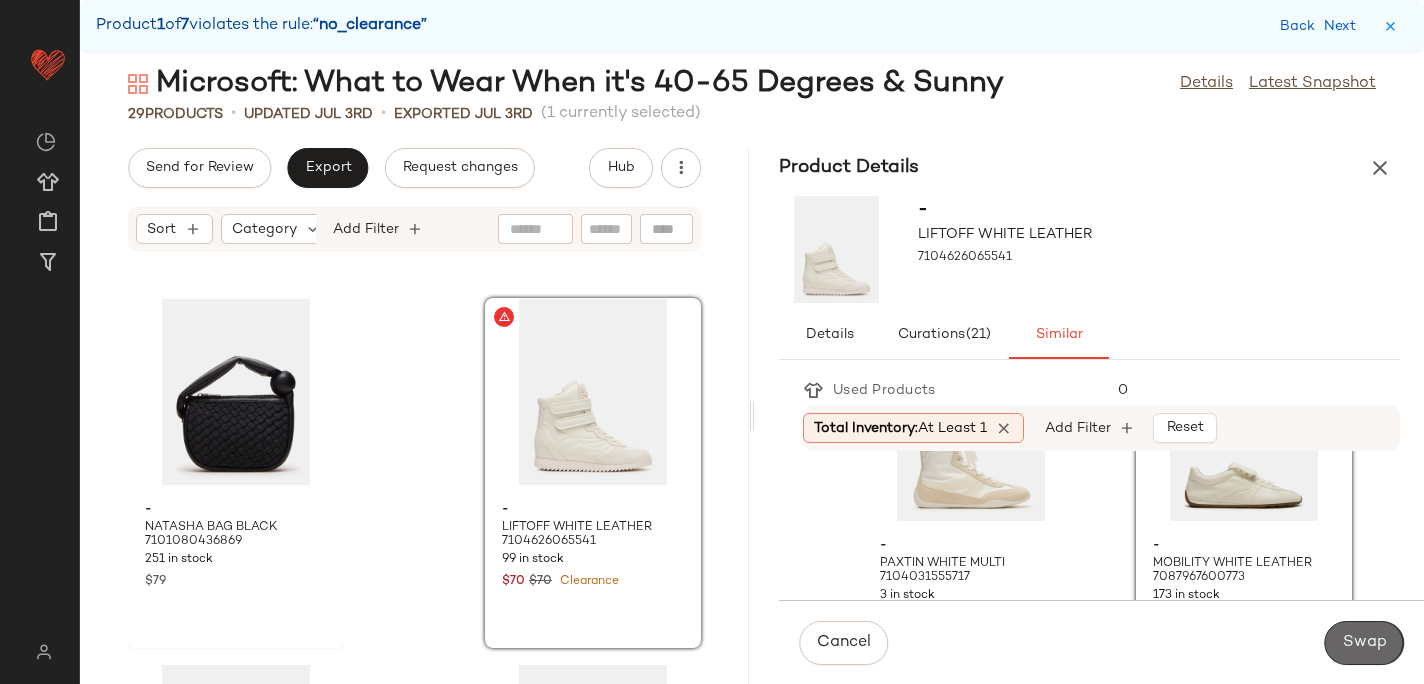 click on "Swap" 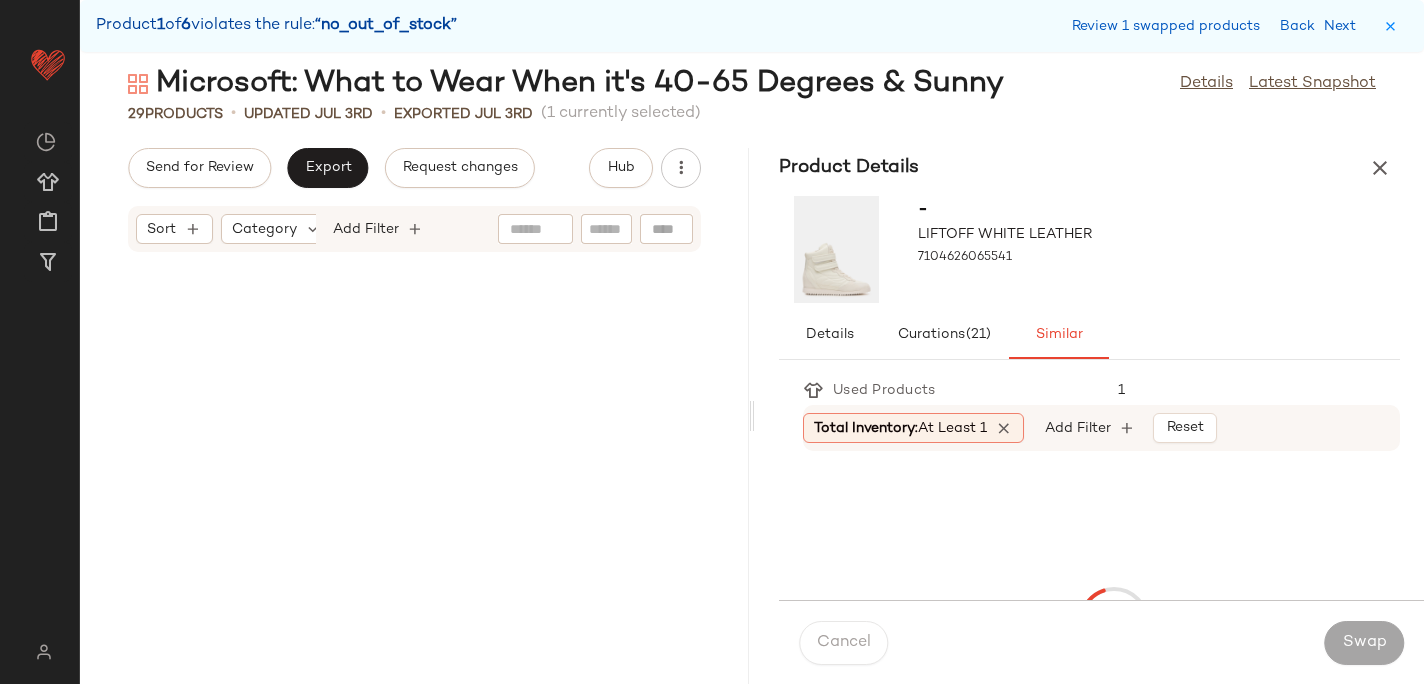 scroll, scrollTop: 1098, scrollLeft: 0, axis: vertical 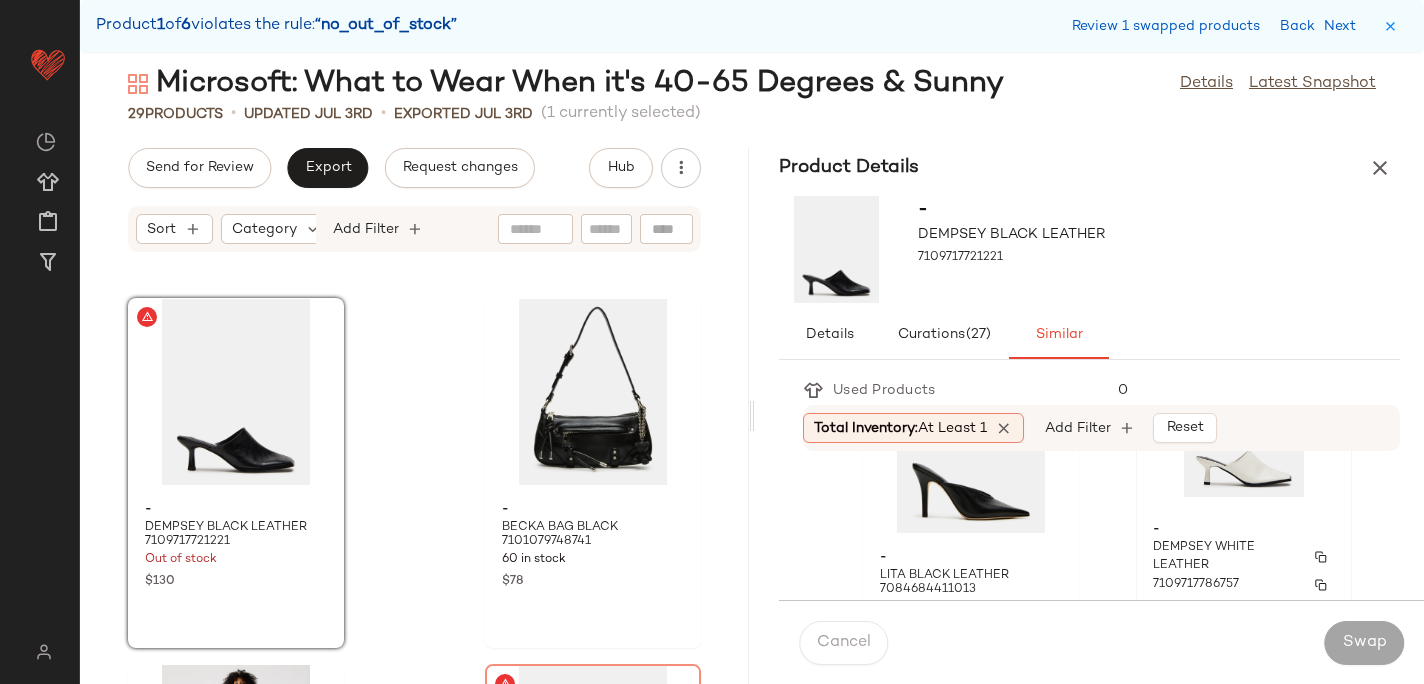 click on "-" at bounding box center [1244, 530] 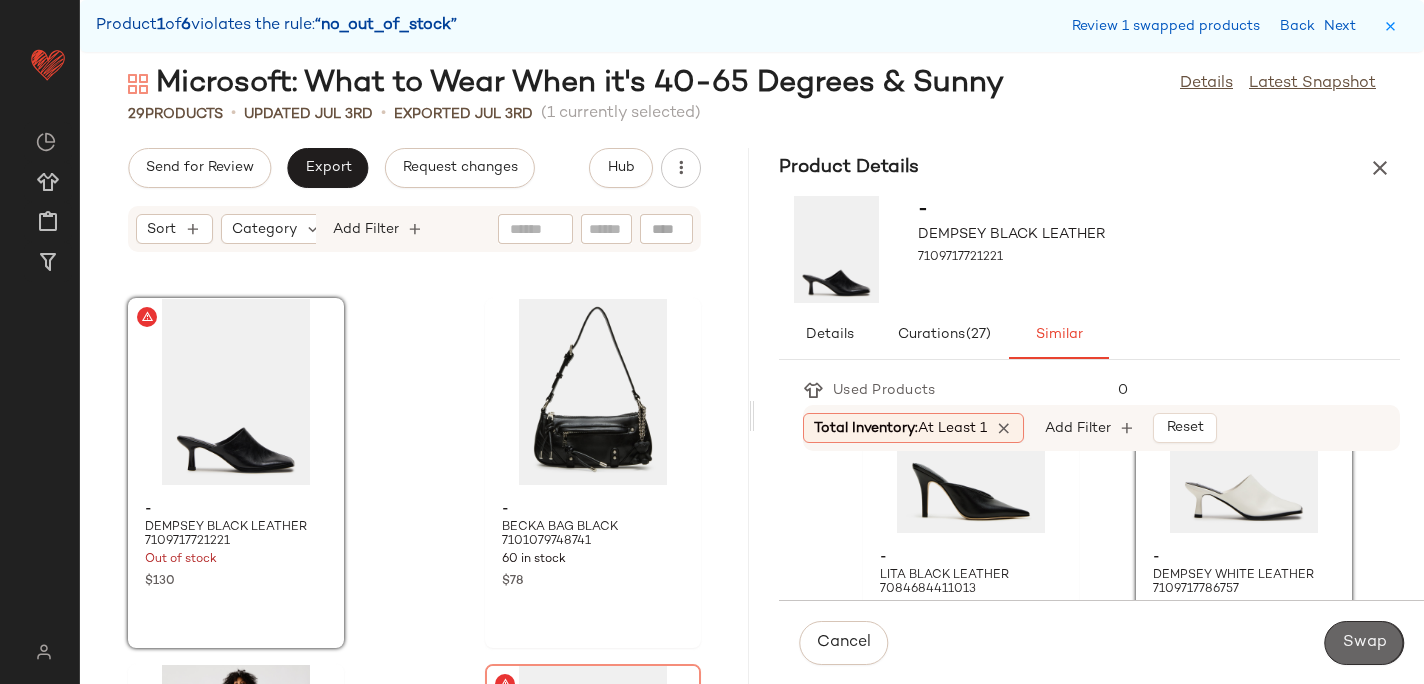 click on "Swap" 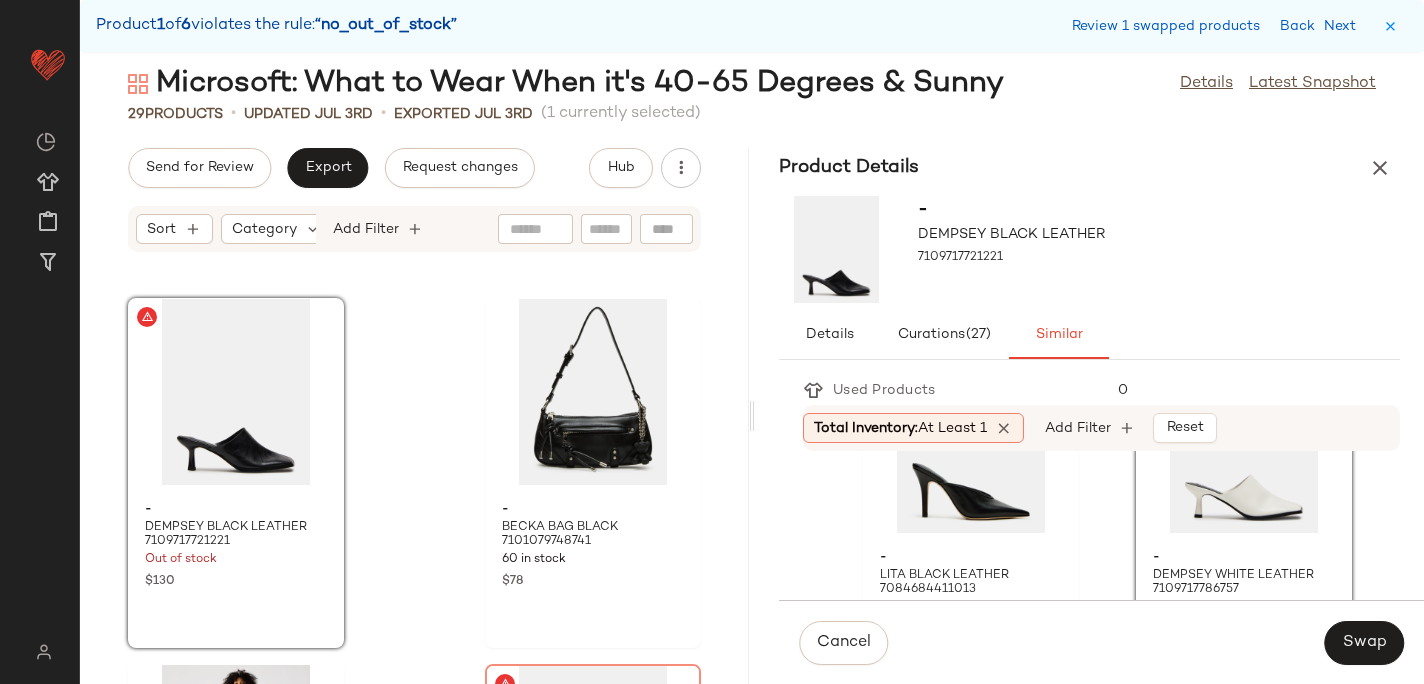 scroll, scrollTop: 1464, scrollLeft: 0, axis: vertical 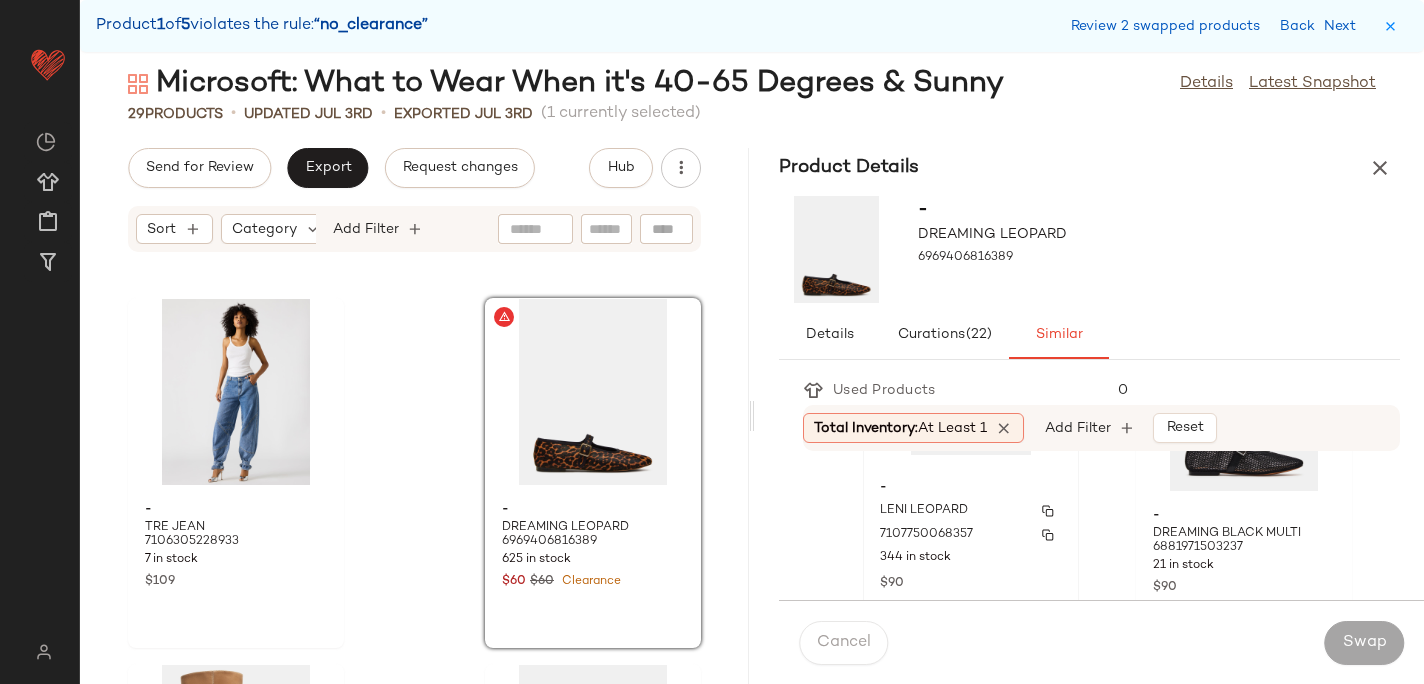 click on "LENI LEOPARD" at bounding box center [971, 511] 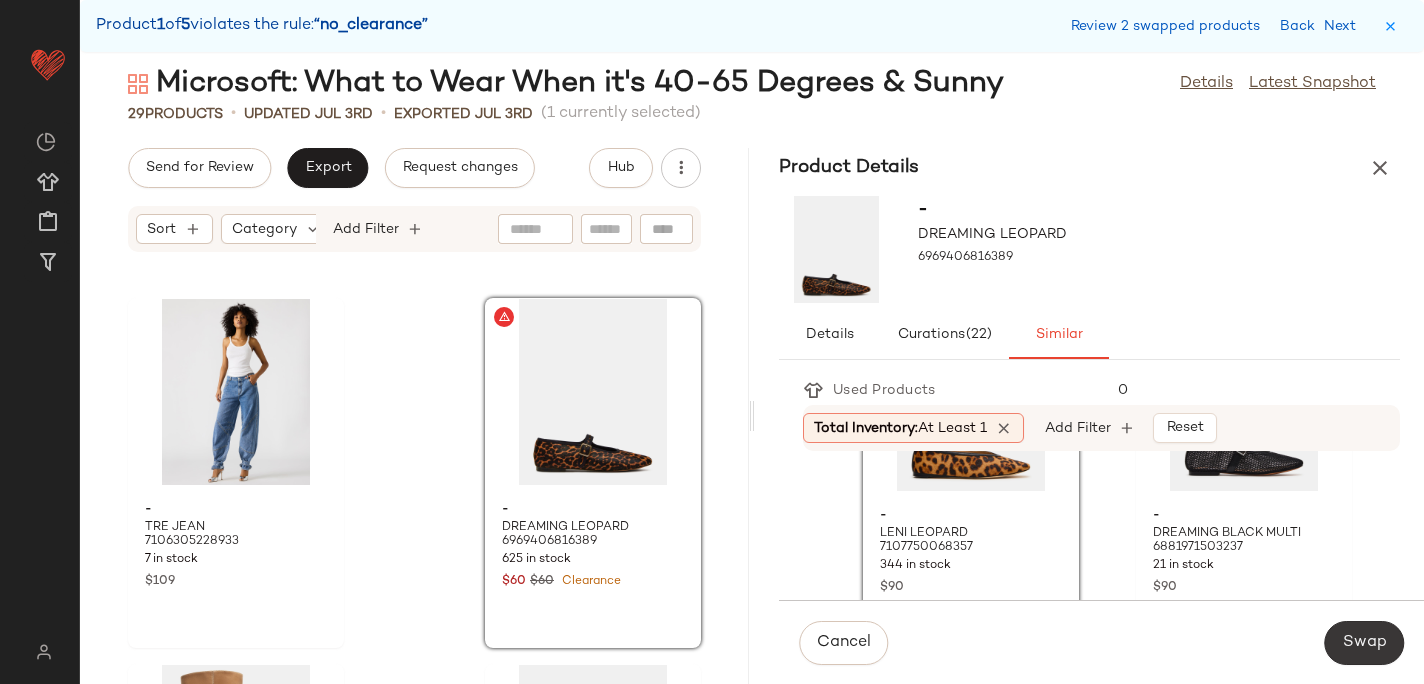 click on "Swap" 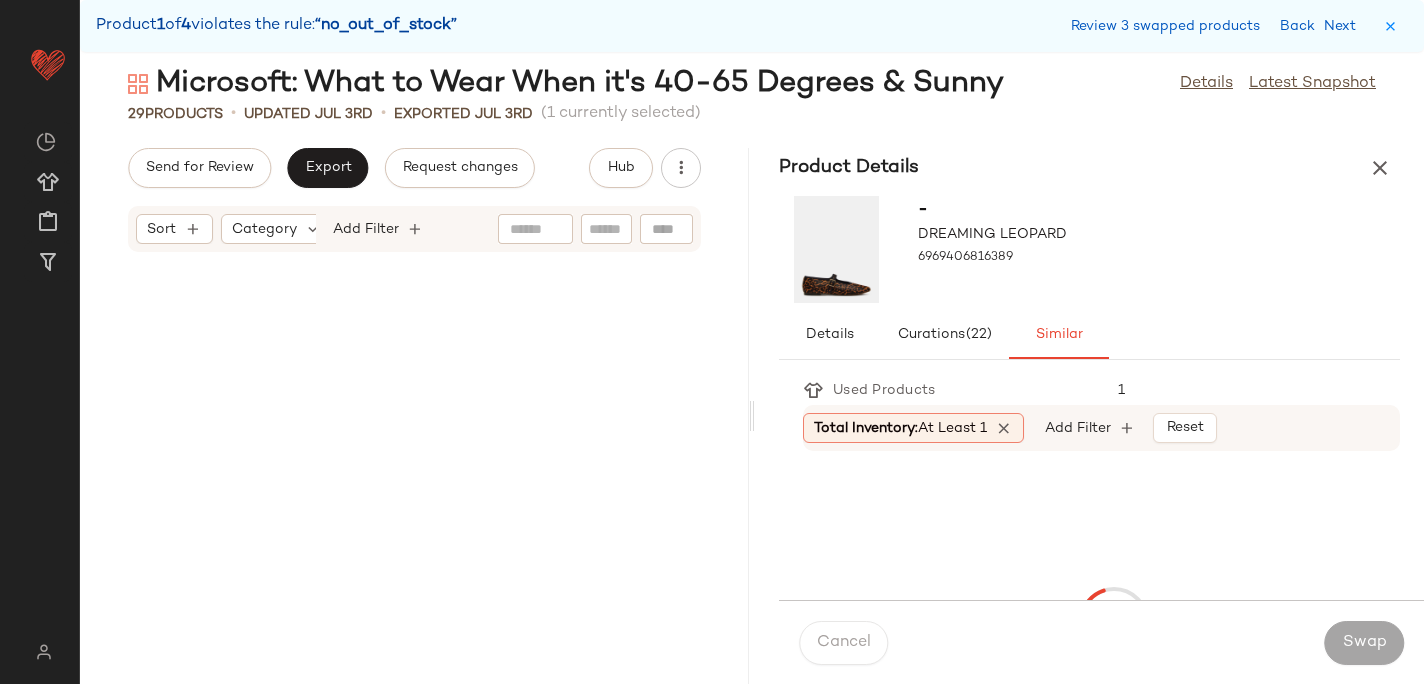 scroll, scrollTop: 2562, scrollLeft: 0, axis: vertical 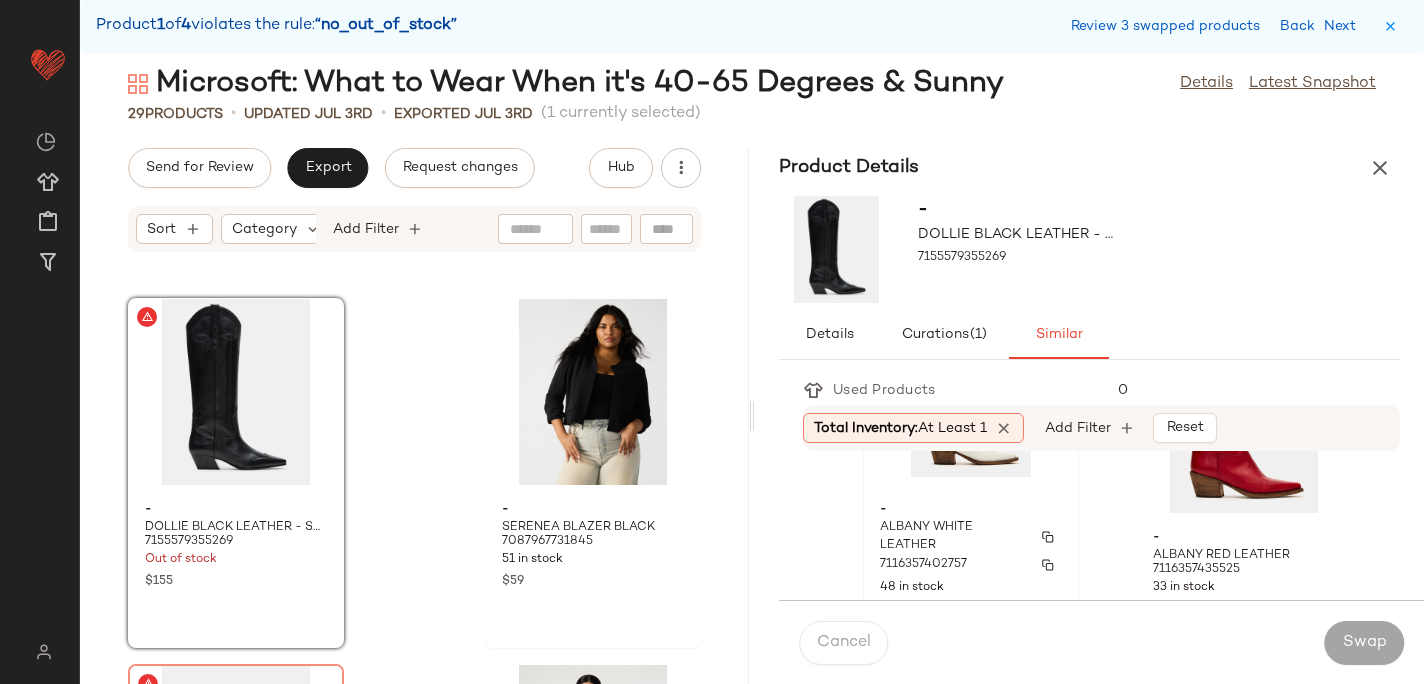 click on "ALBANY WHITE LEATHER" at bounding box center (953, 537) 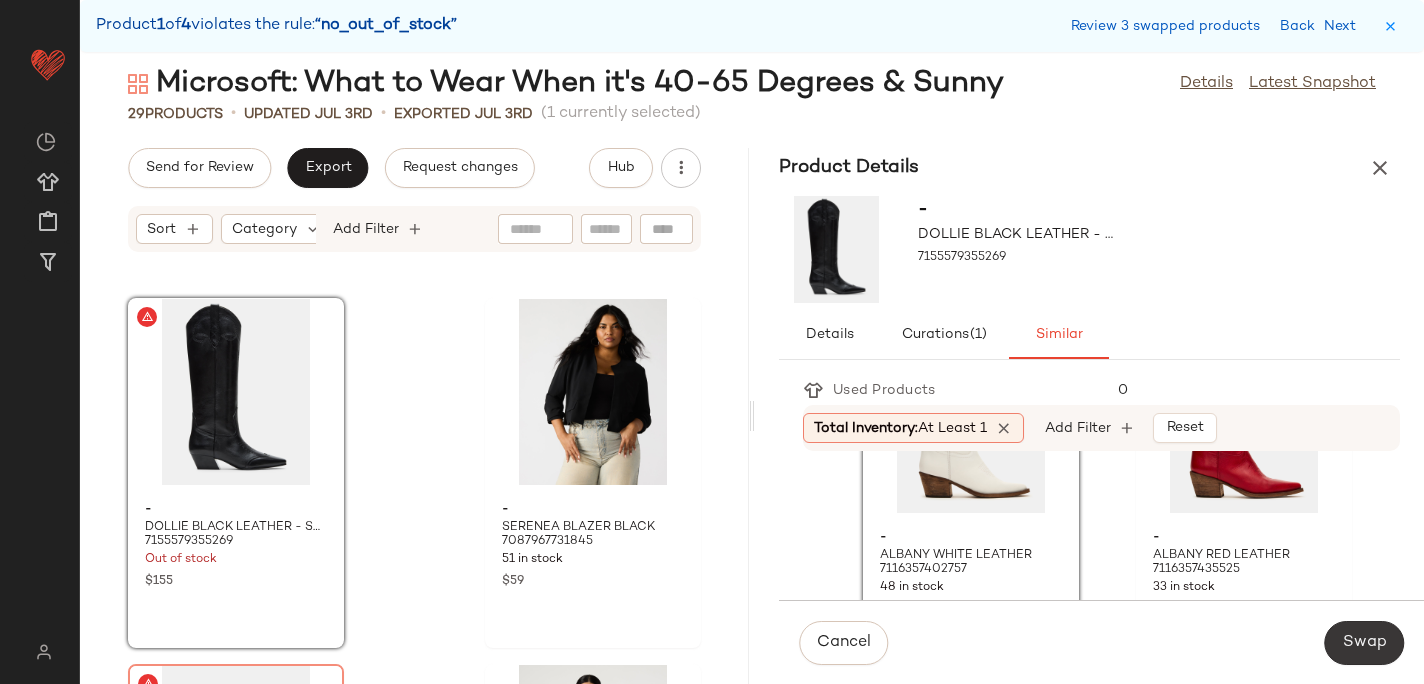 click on "Swap" 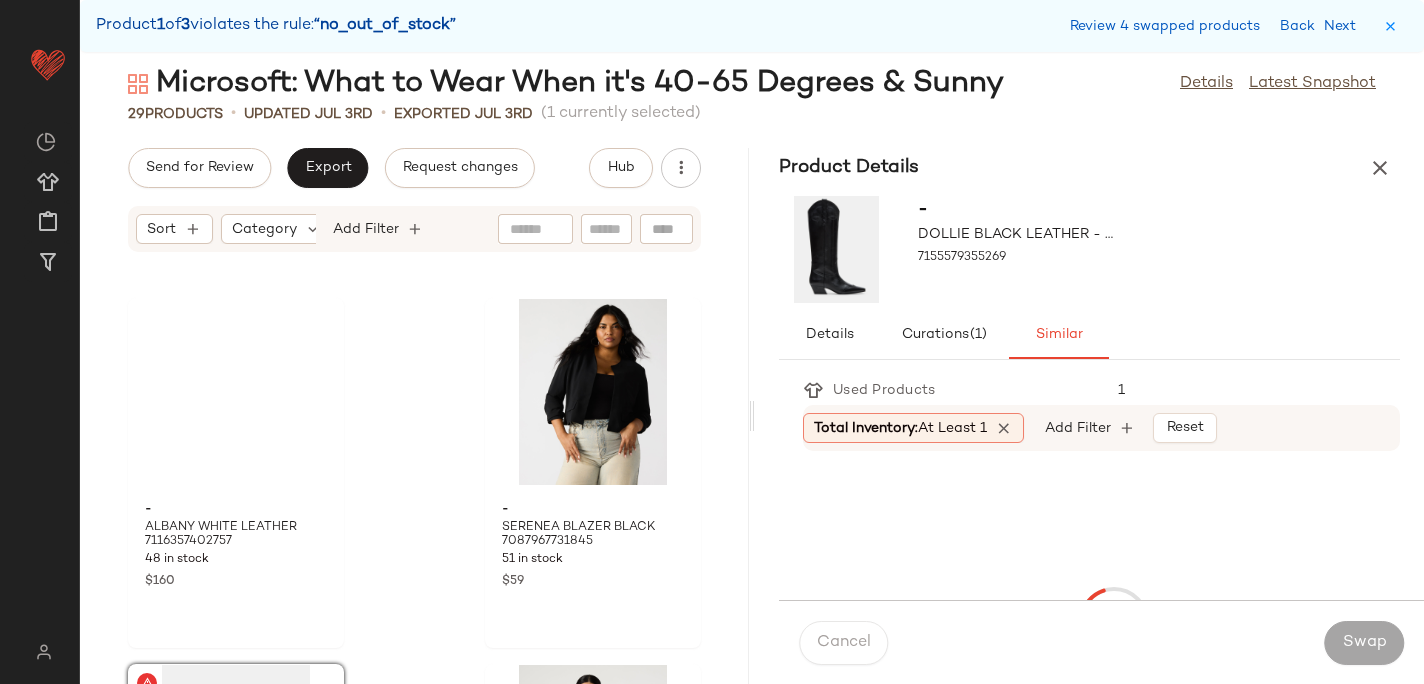 scroll, scrollTop: 2928, scrollLeft: 0, axis: vertical 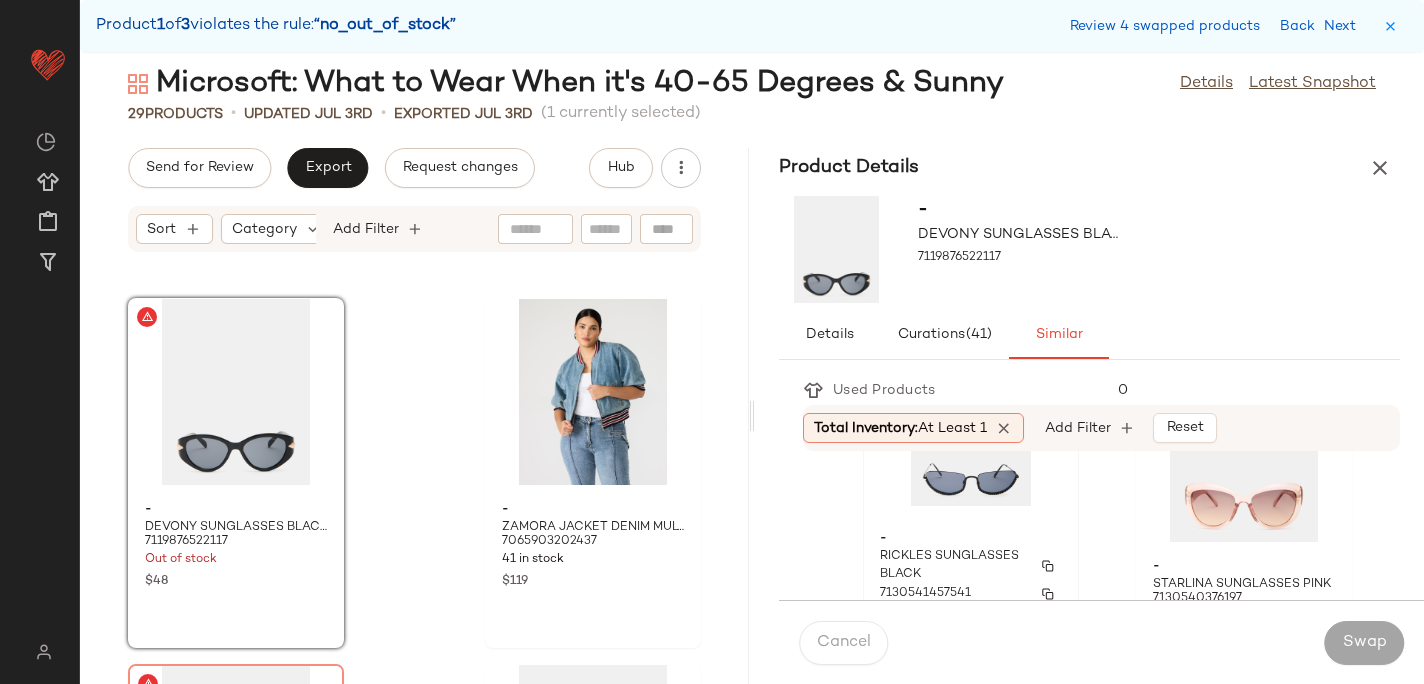 click on "- RICKLES SUNGLASSES BLACK 7130541457541 67 in stock $48" 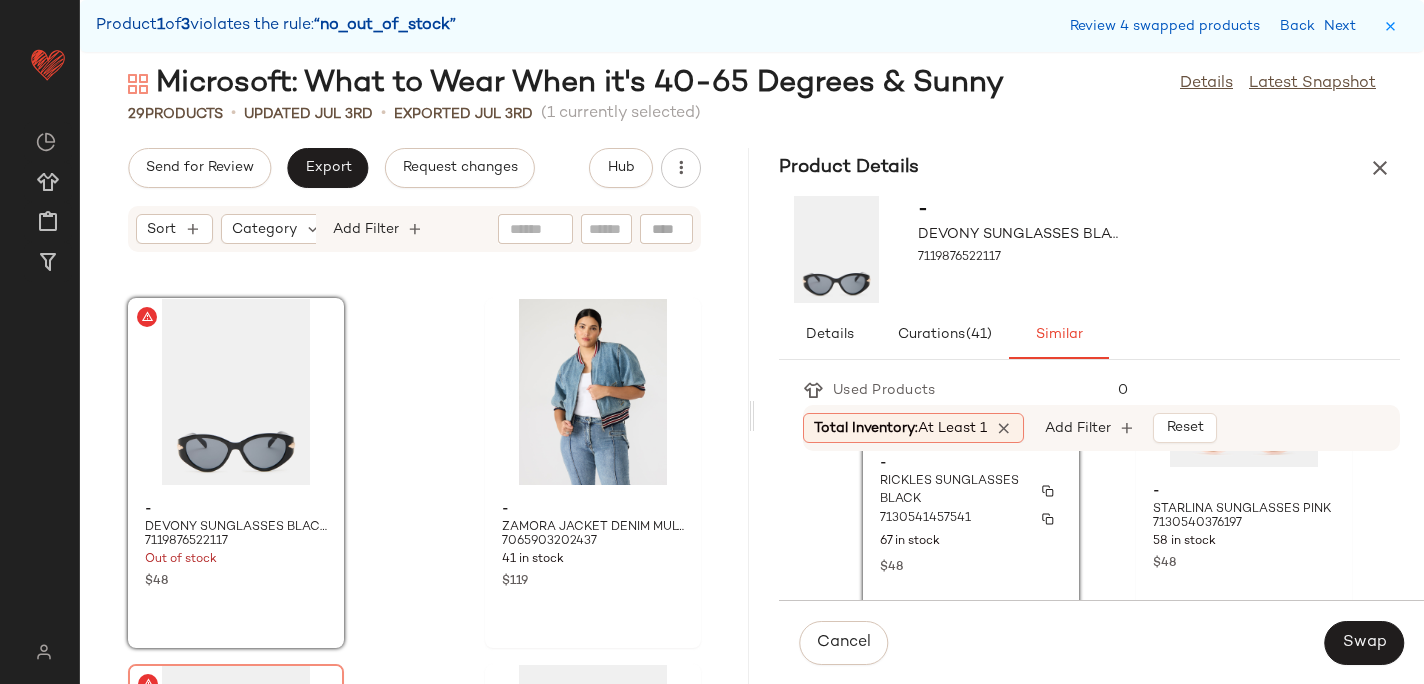 scroll, scrollTop: 202, scrollLeft: 0, axis: vertical 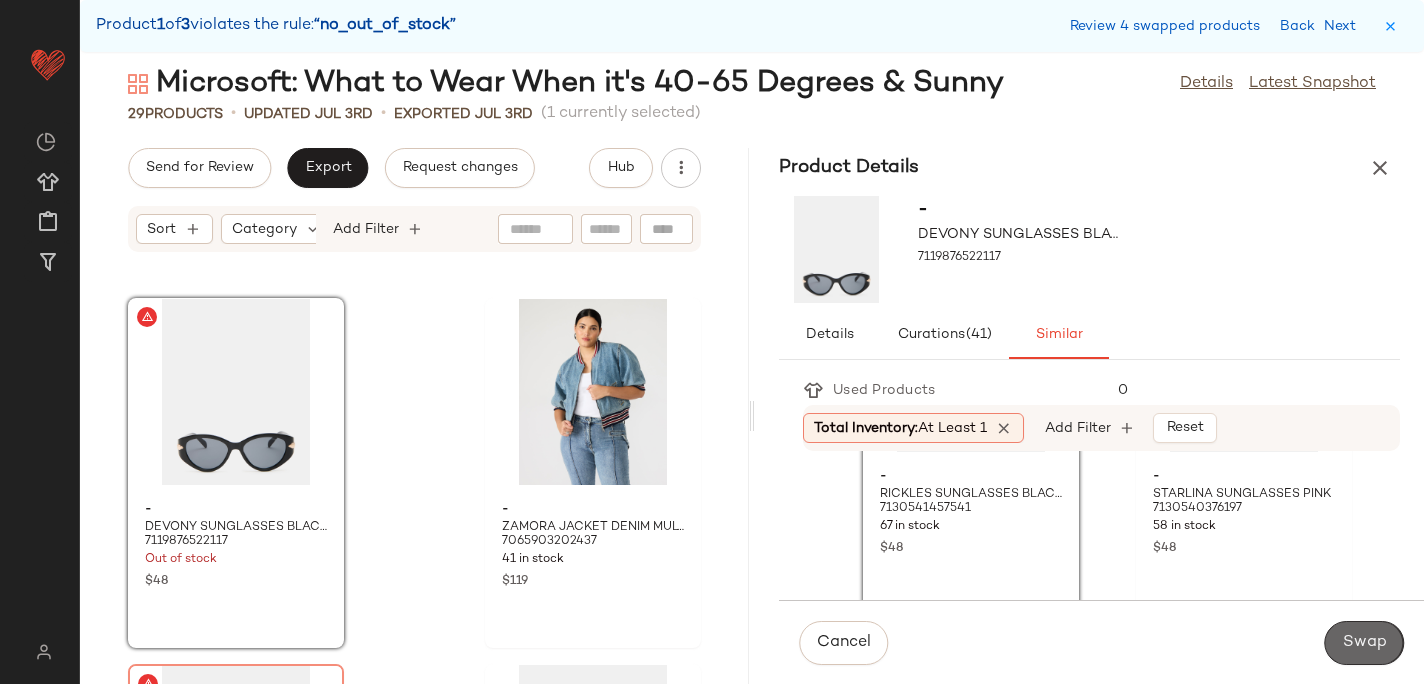 click on "Swap" 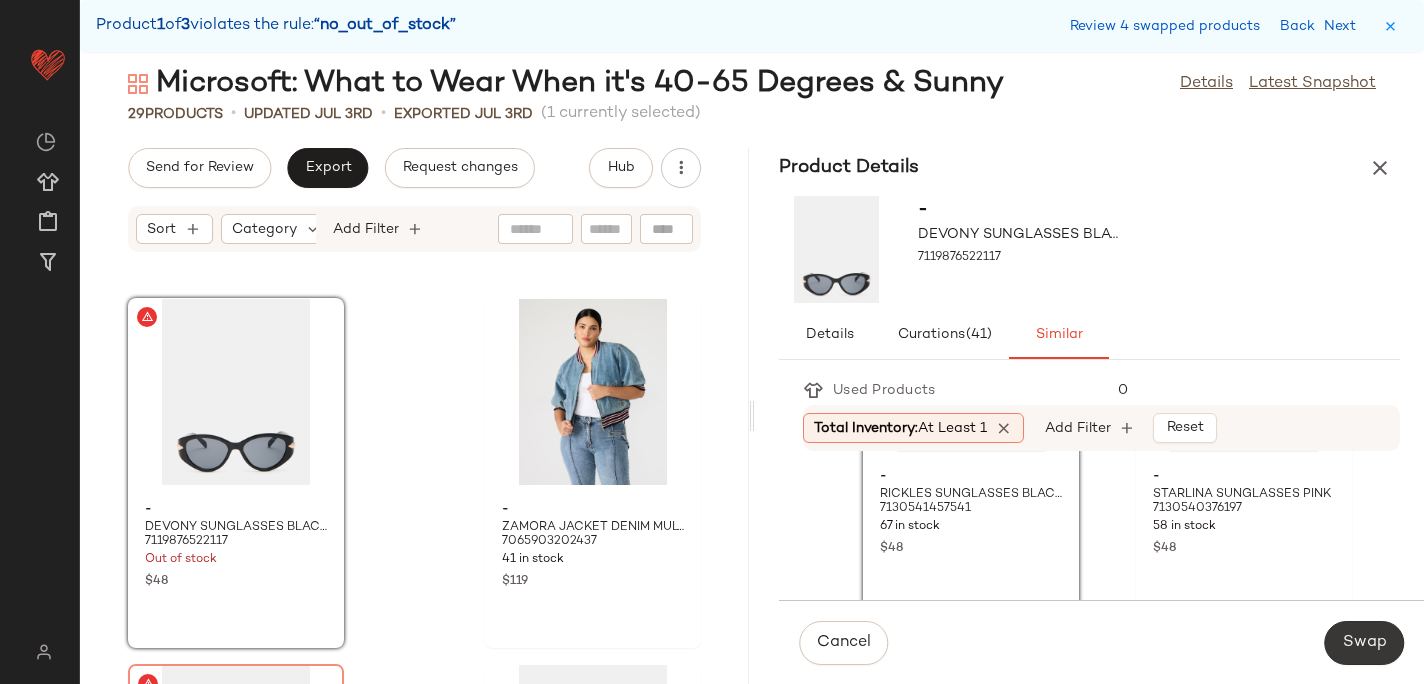 scroll, scrollTop: 3294, scrollLeft: 0, axis: vertical 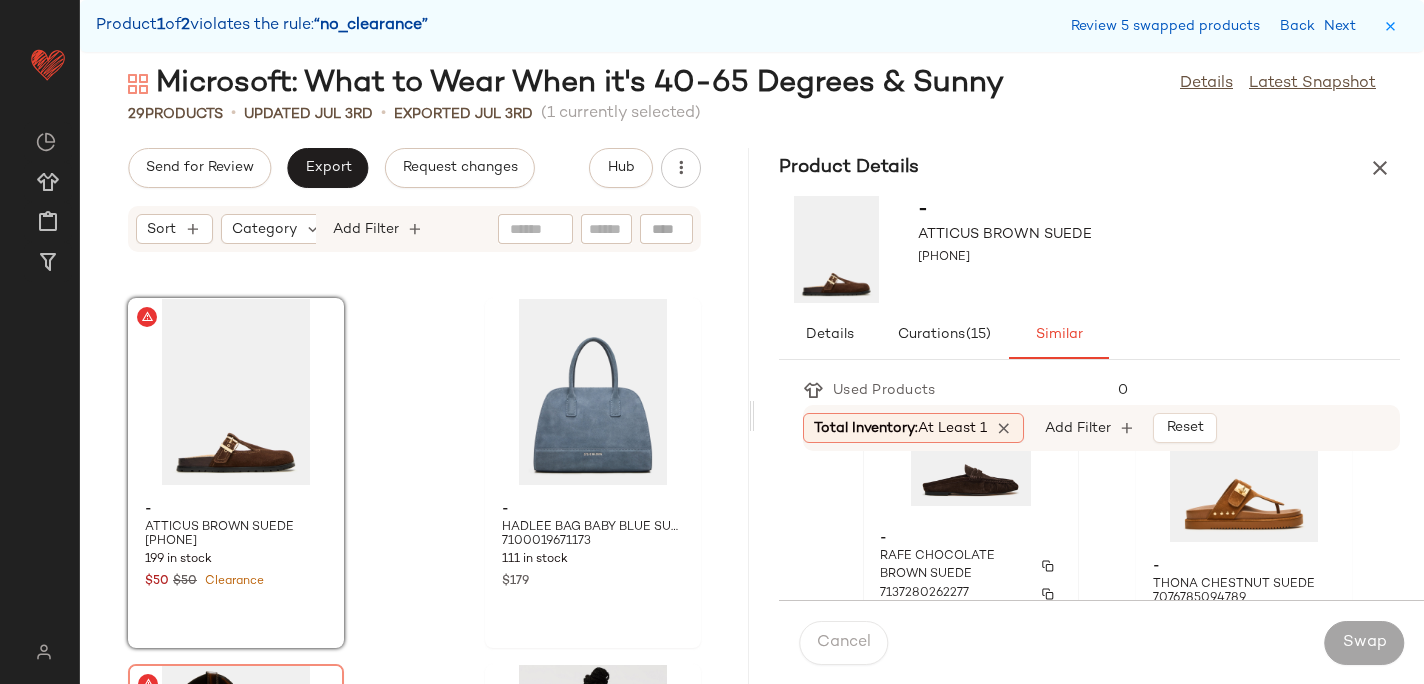 click on "-" at bounding box center [971, 539] 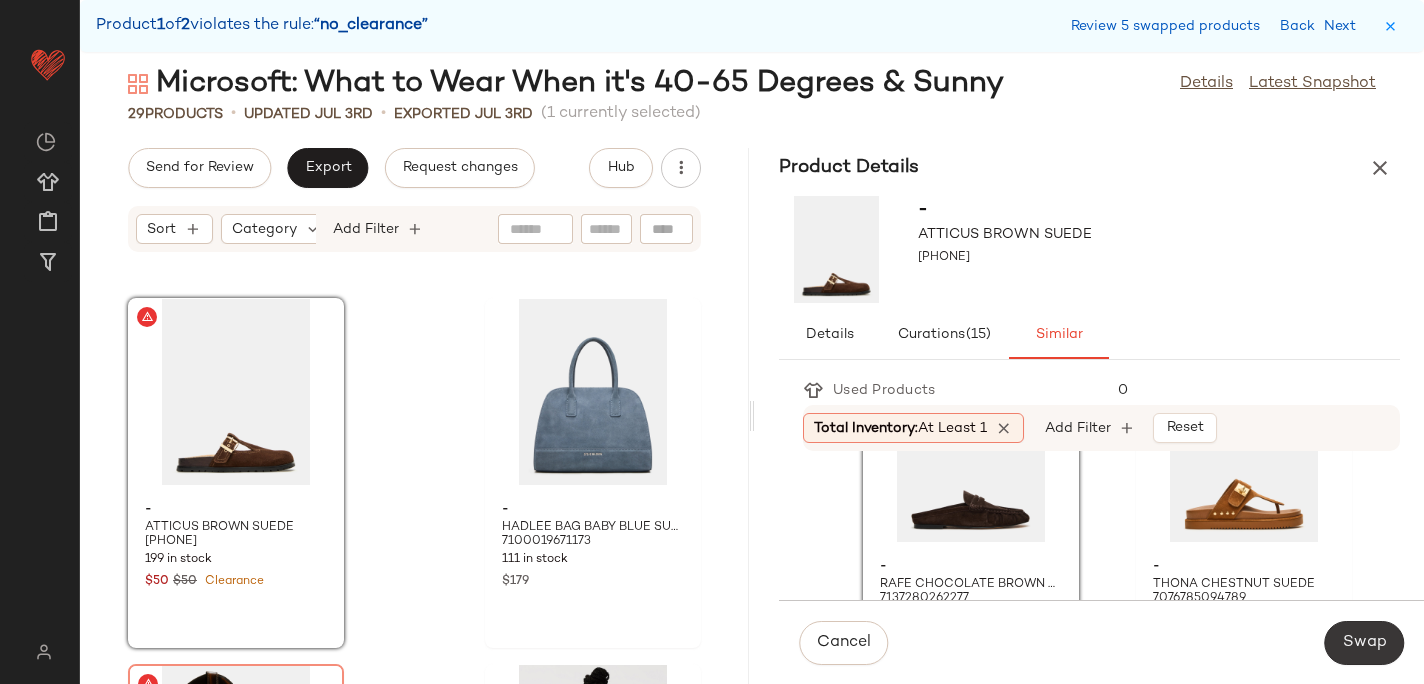 click on "Swap" 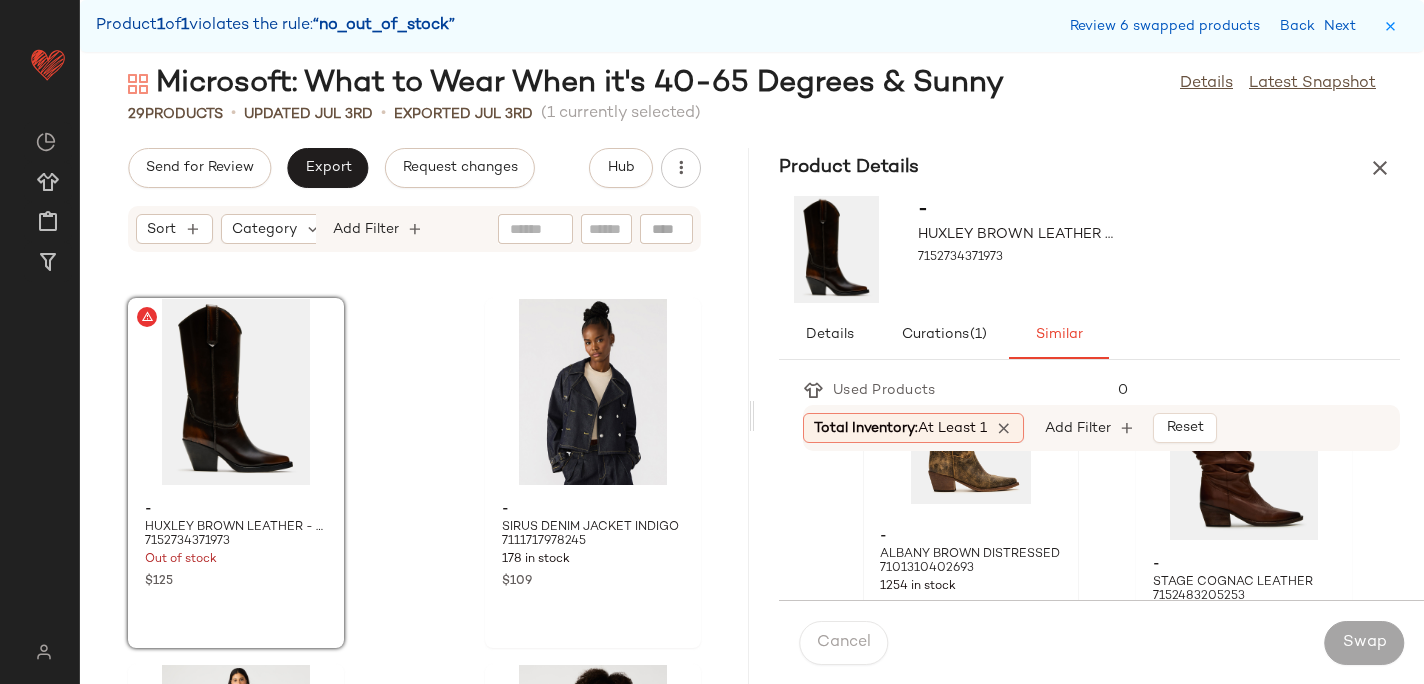 scroll, scrollTop: 111, scrollLeft: 0, axis: vertical 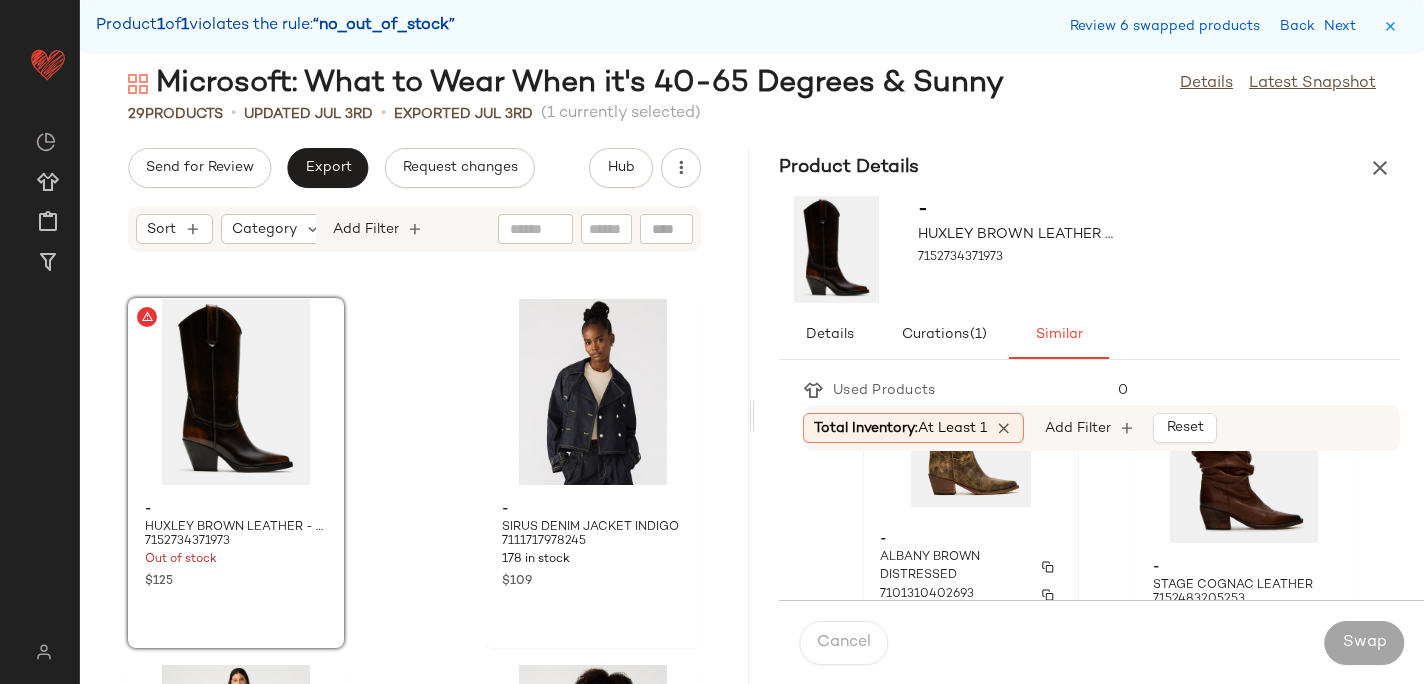 click on "- ALBANY BROWN DISTRESSED 7101310402693 1254 in stock $160" 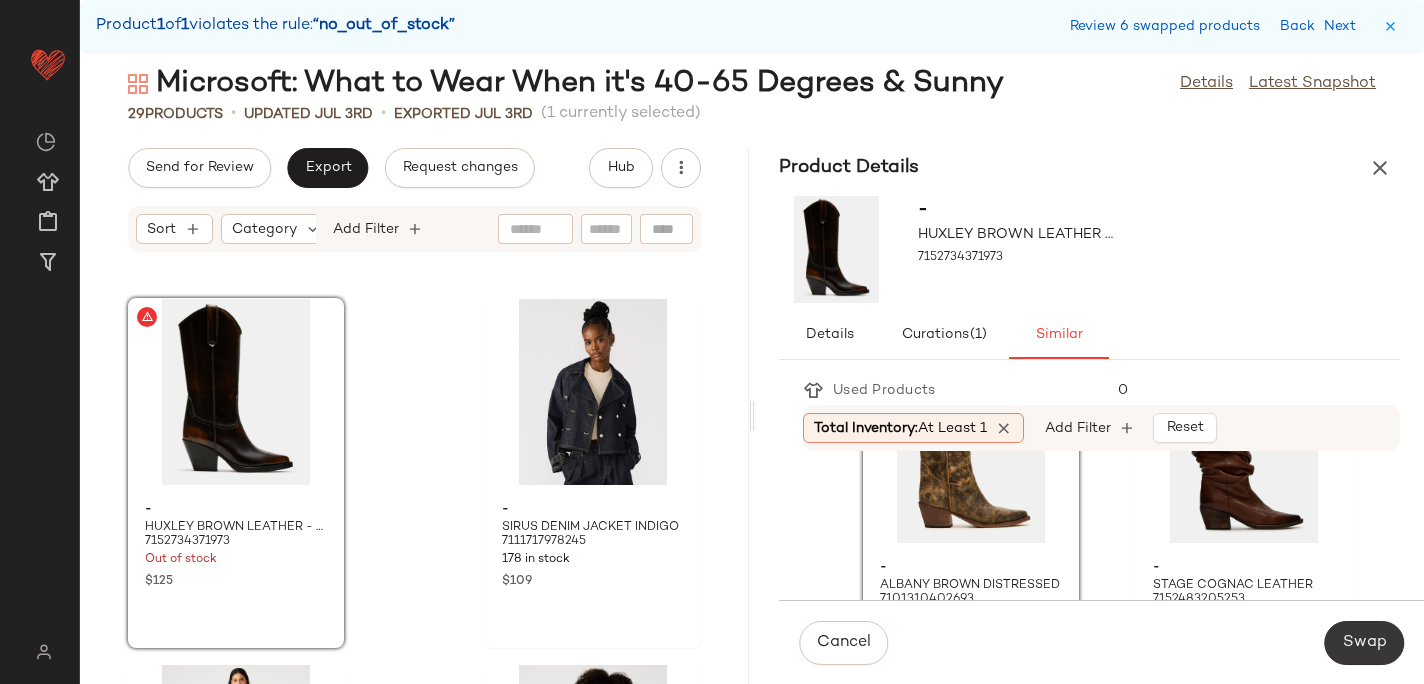 click on "Swap" 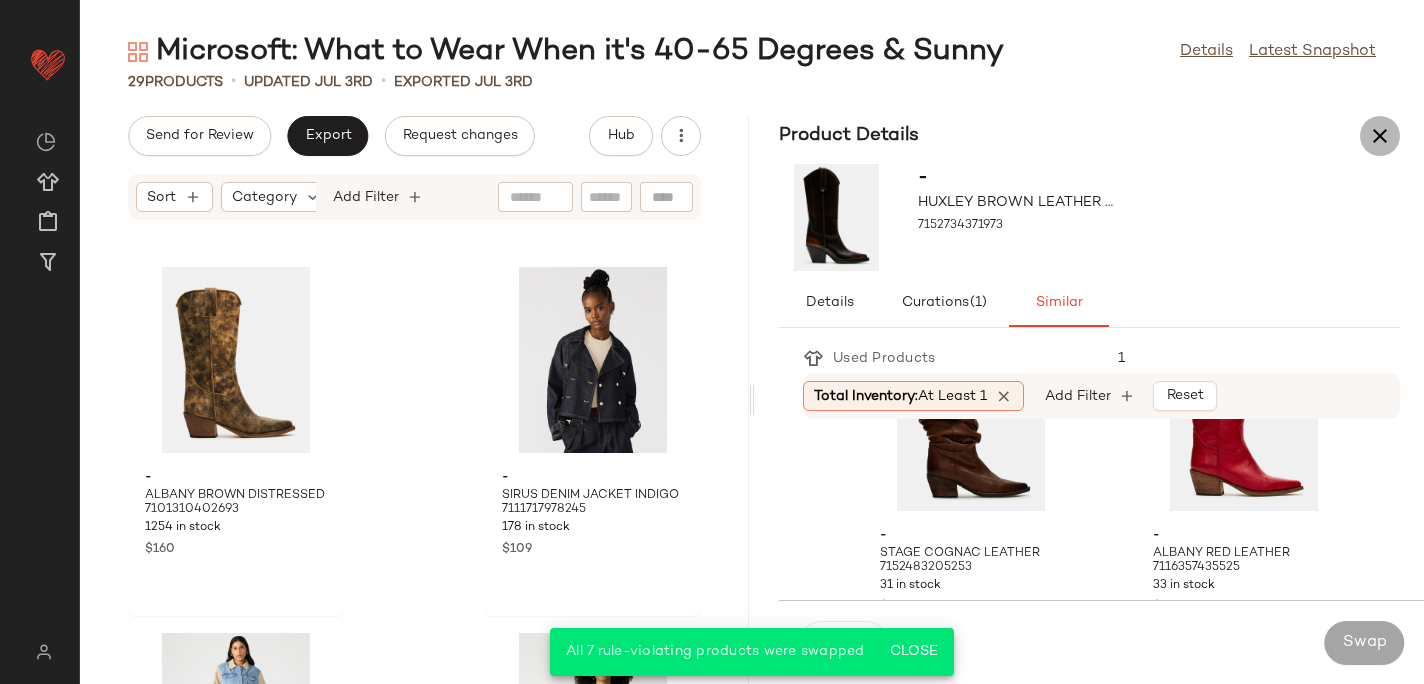 click at bounding box center (1380, 136) 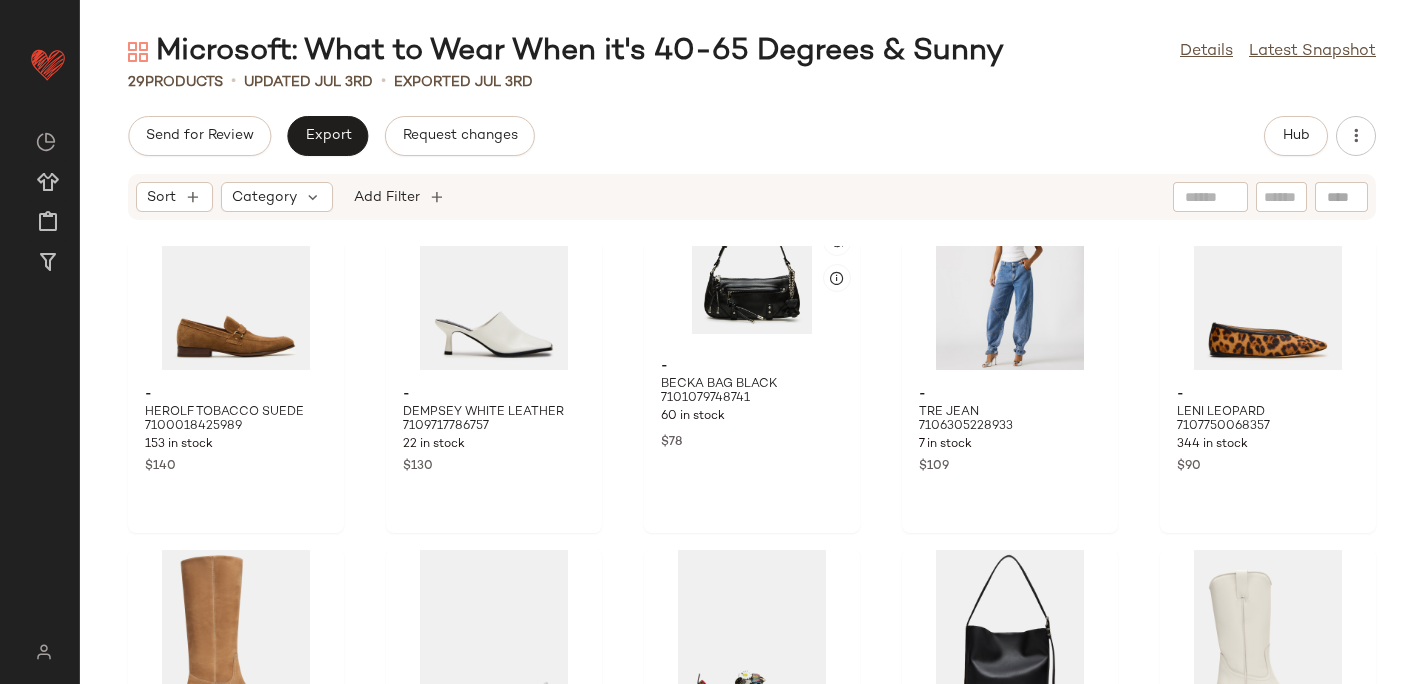 scroll, scrollTop: 0, scrollLeft: 0, axis: both 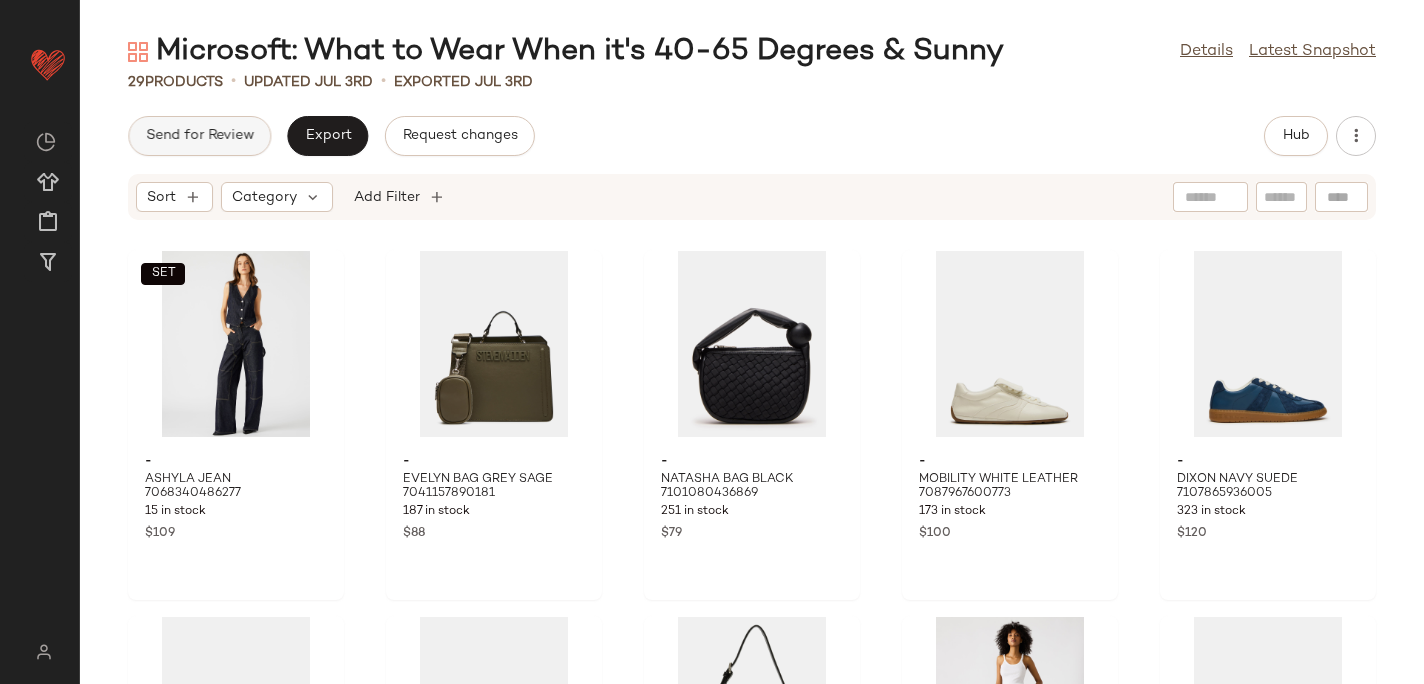 click on "Send for Review" at bounding box center (199, 136) 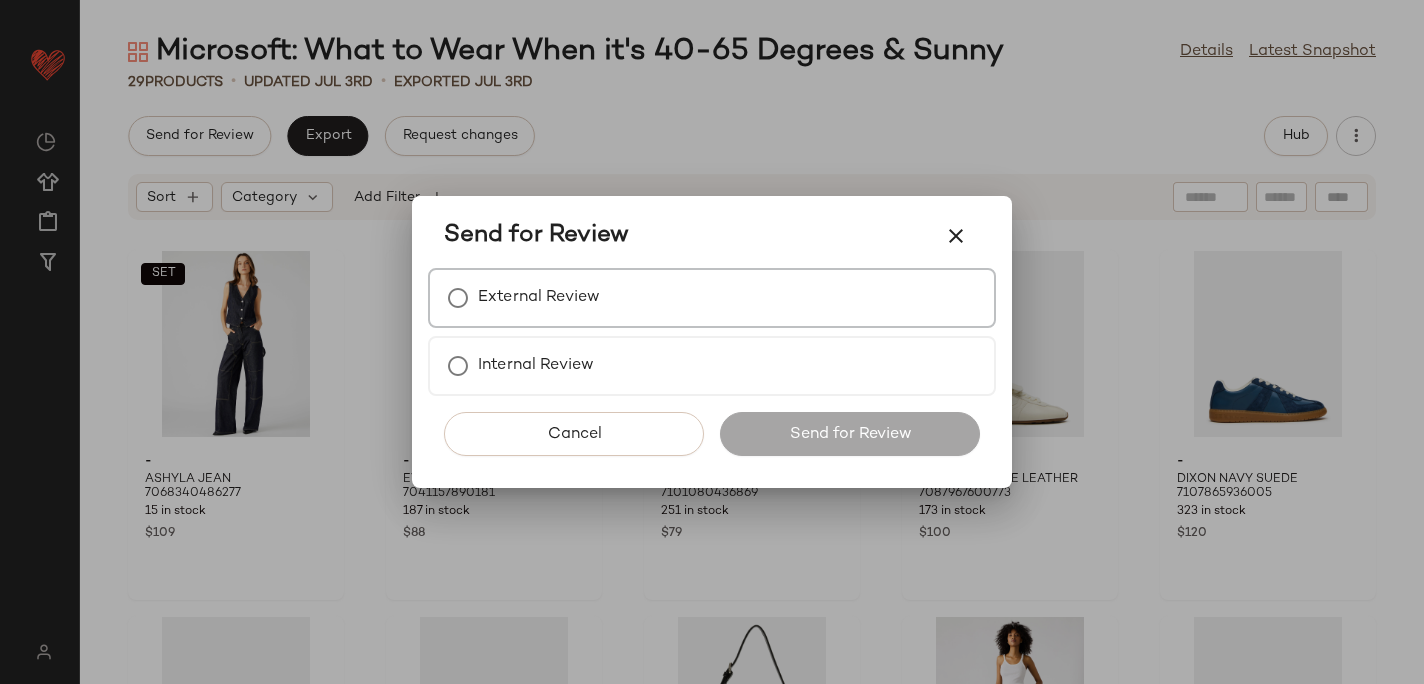click on "External Review" at bounding box center (539, 298) 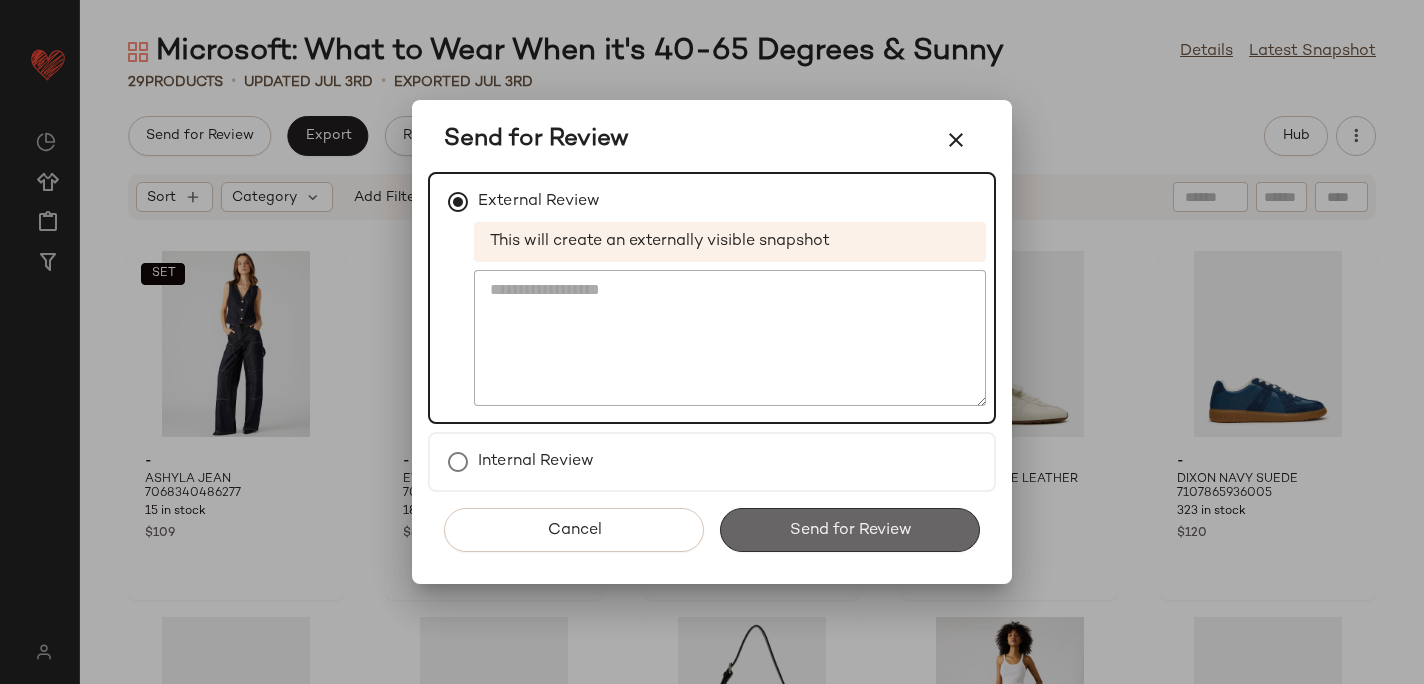 click on "Send for Review" at bounding box center [850, 530] 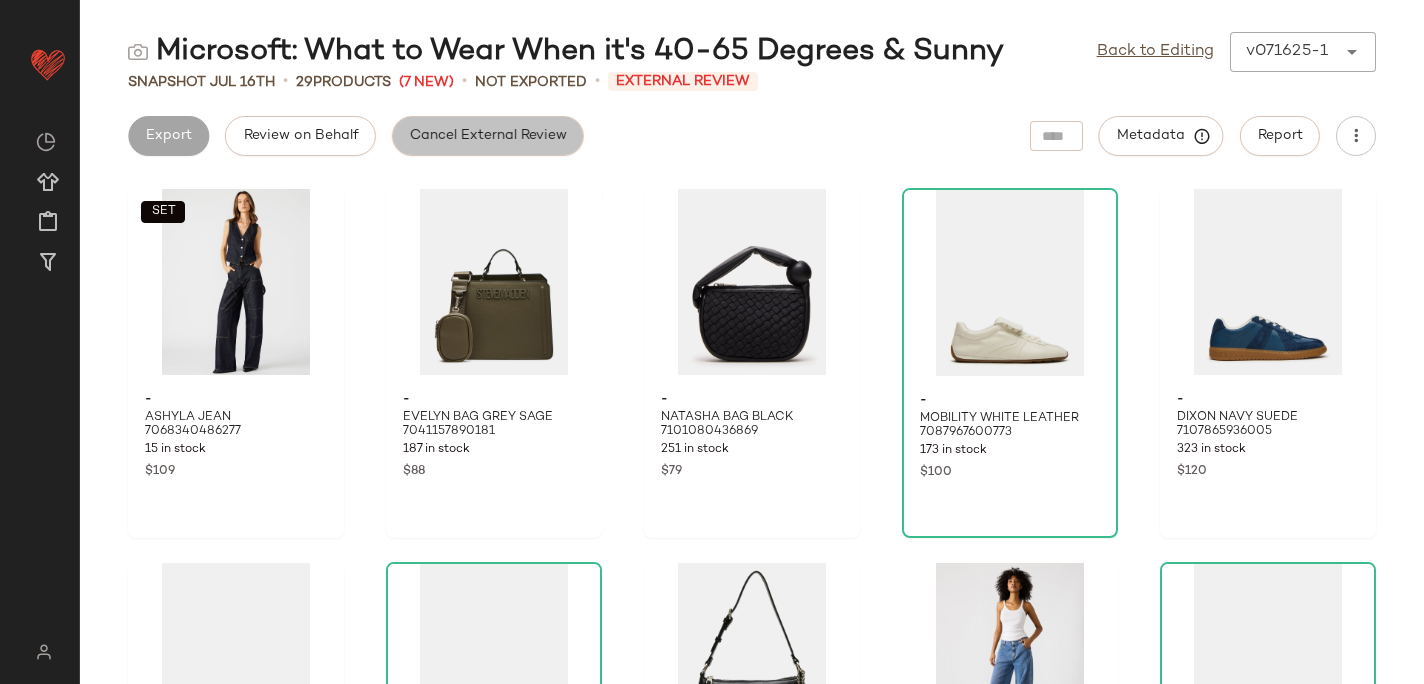 click on "Cancel External Review" 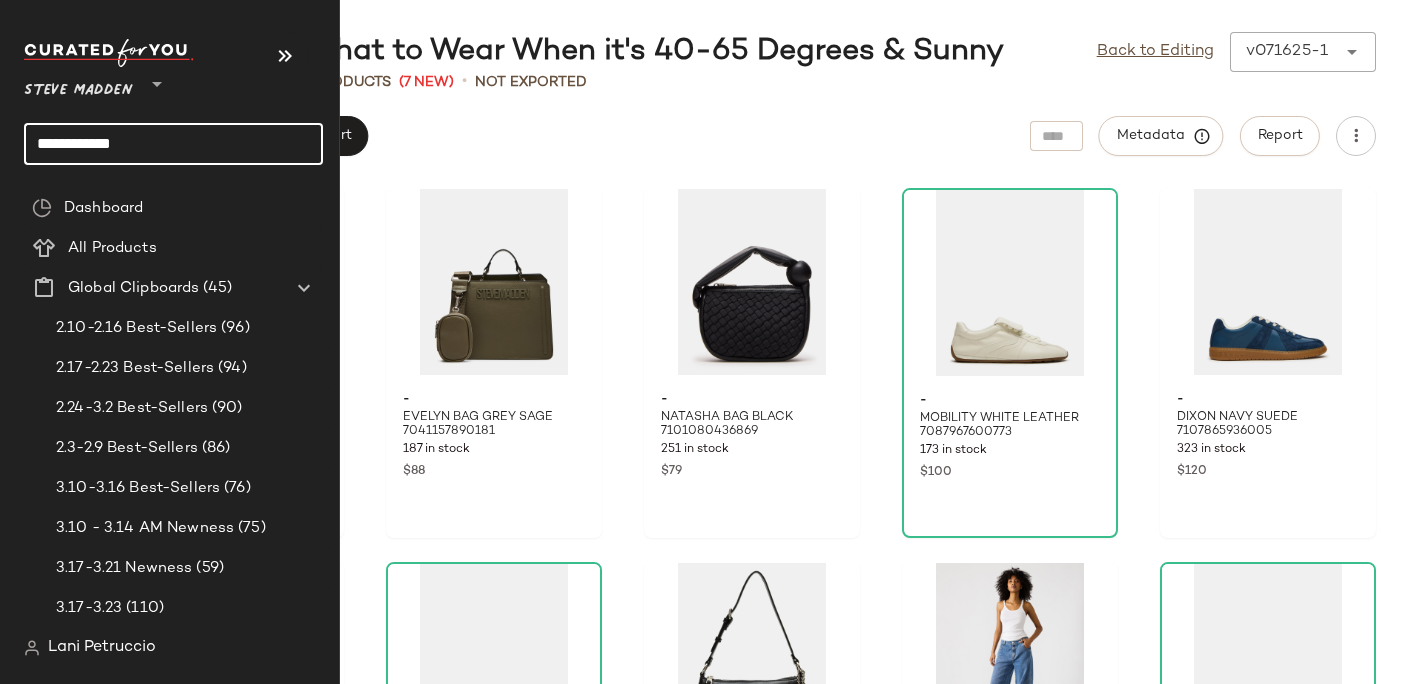 click on "**********" 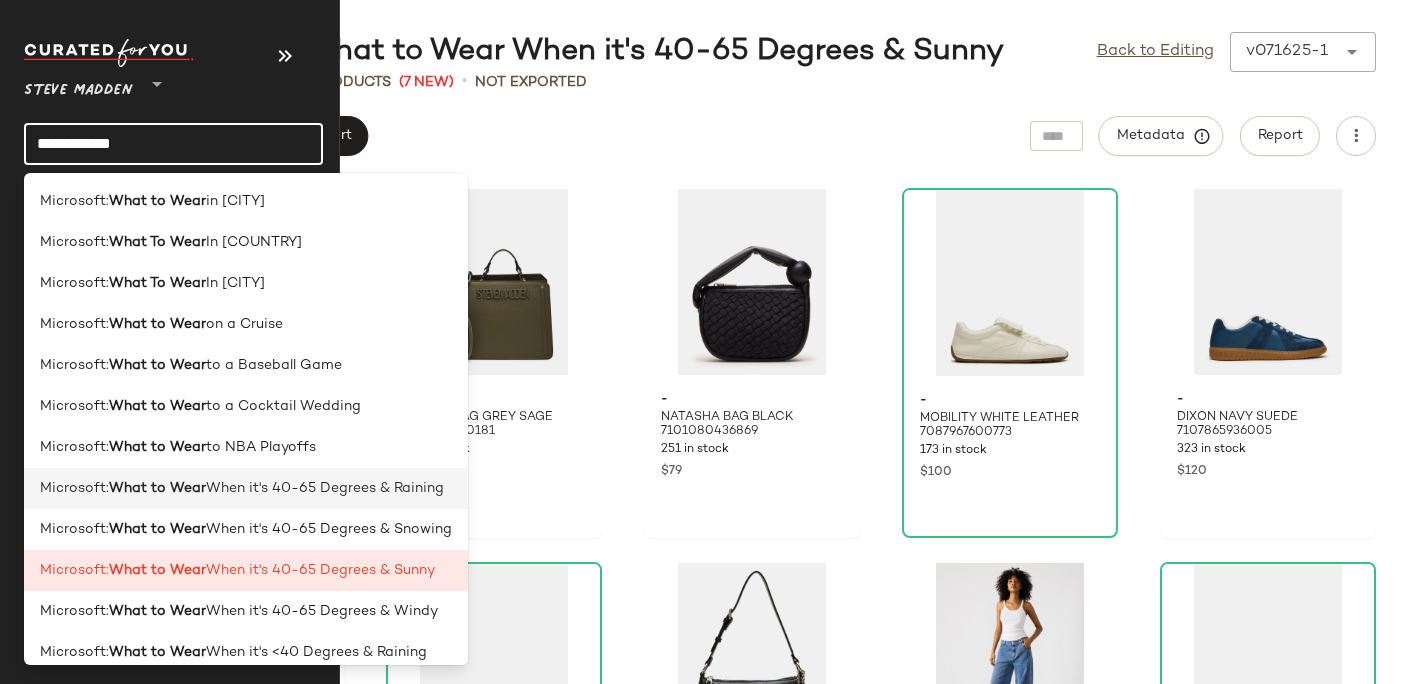 click on "When it's 40-65 Degrees & Raining" at bounding box center [325, 488] 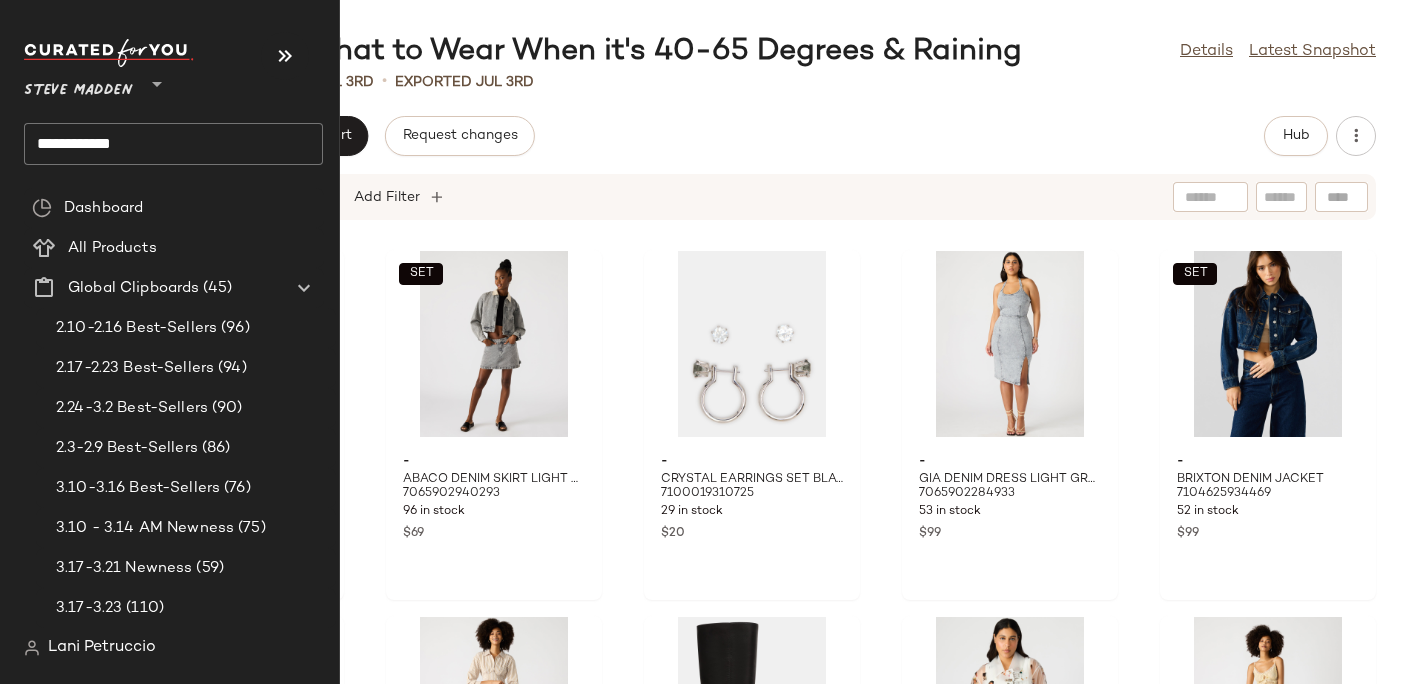 click on "**********" 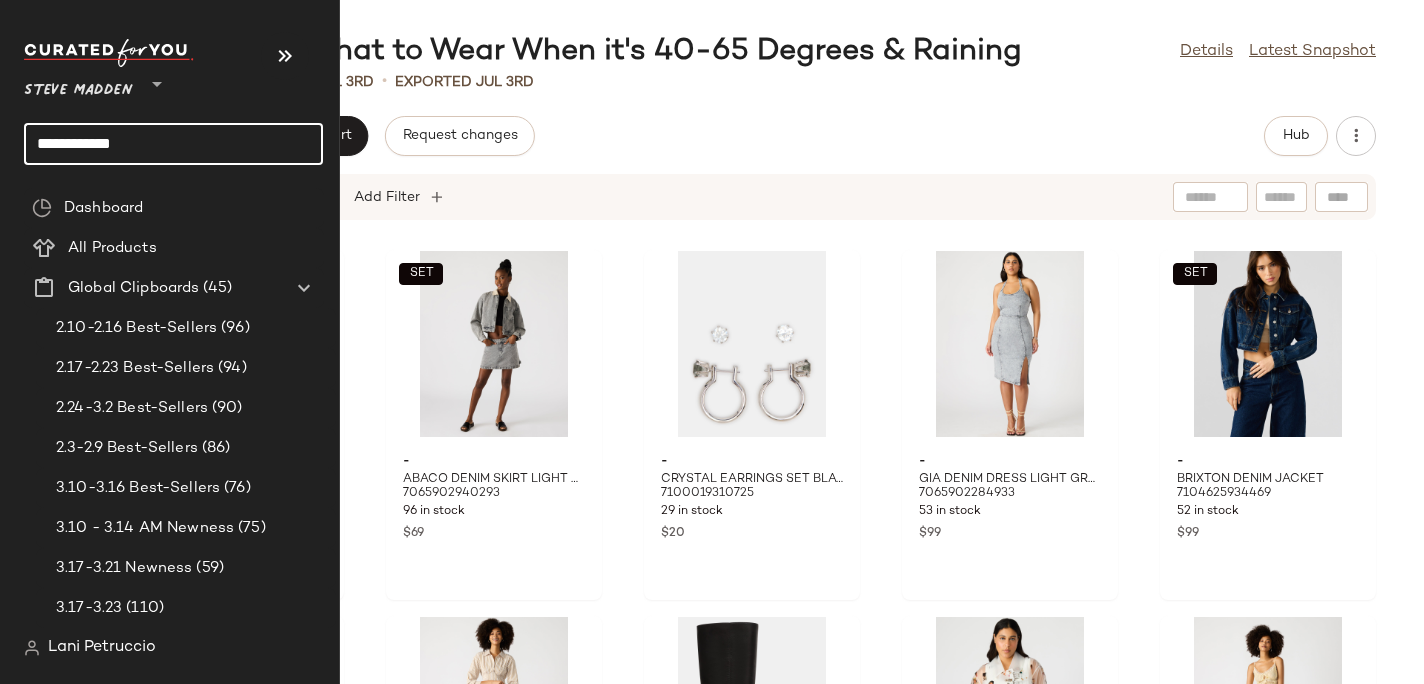 click on "**********" 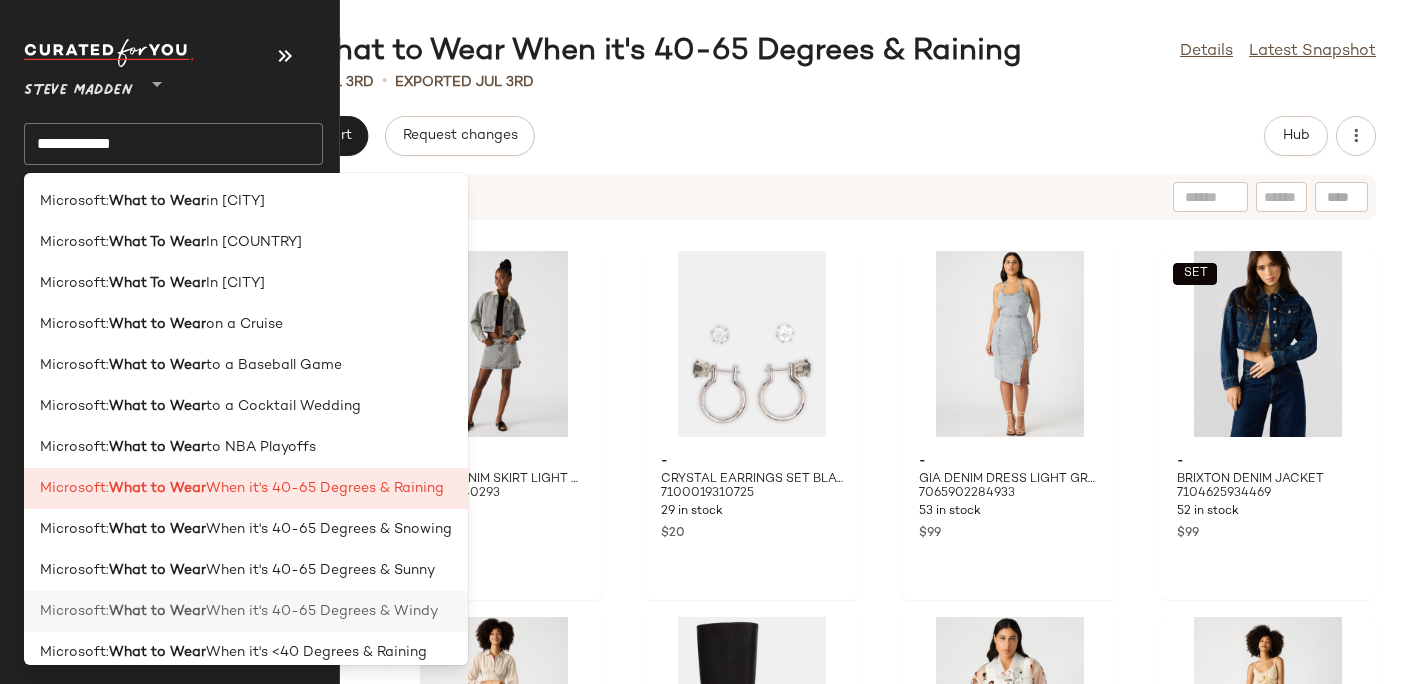 click on "When it's 40-65 Degrees & Windy" at bounding box center (322, 611) 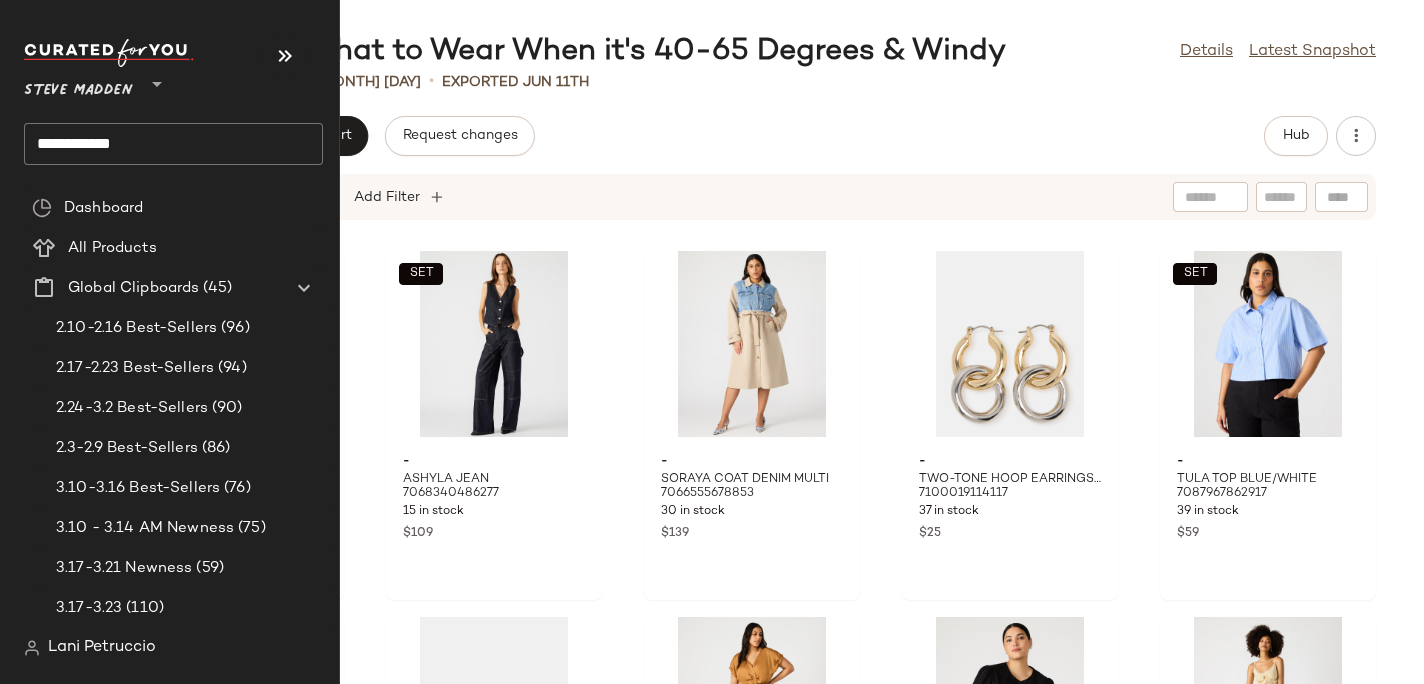 click on "**********" 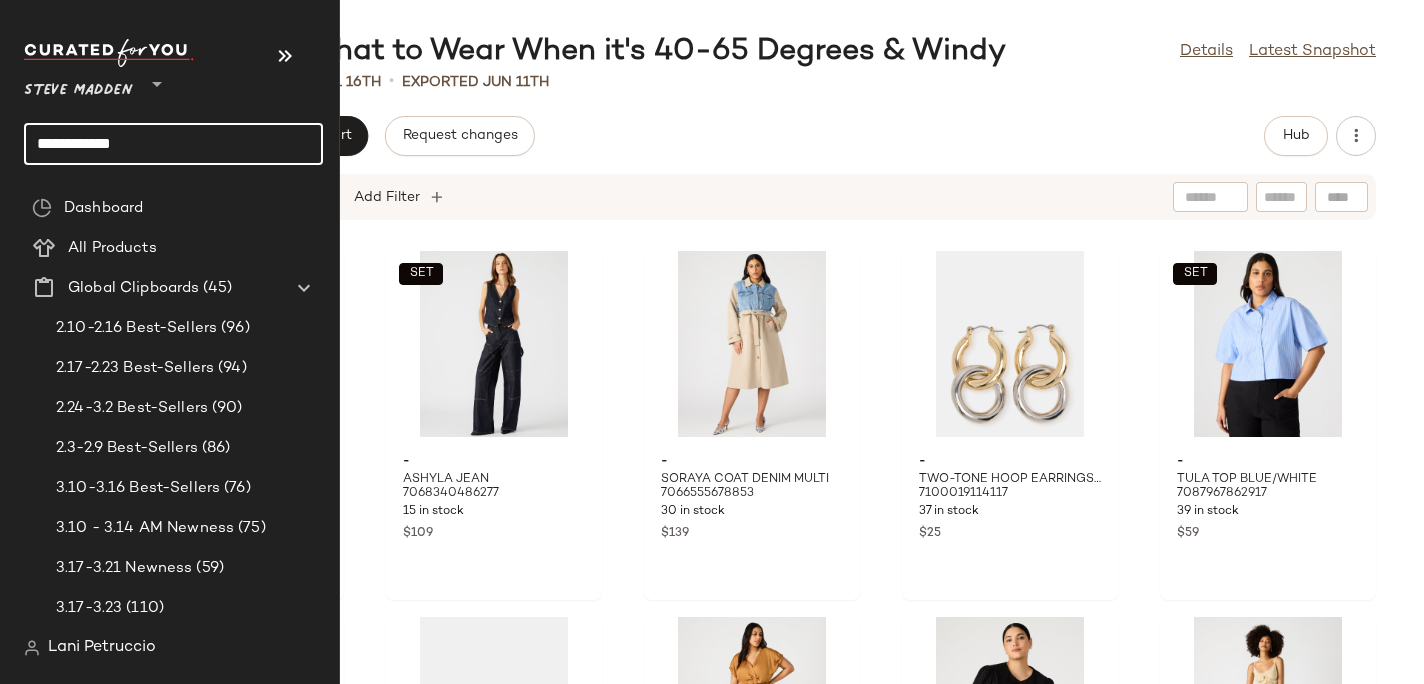 click on "**********" 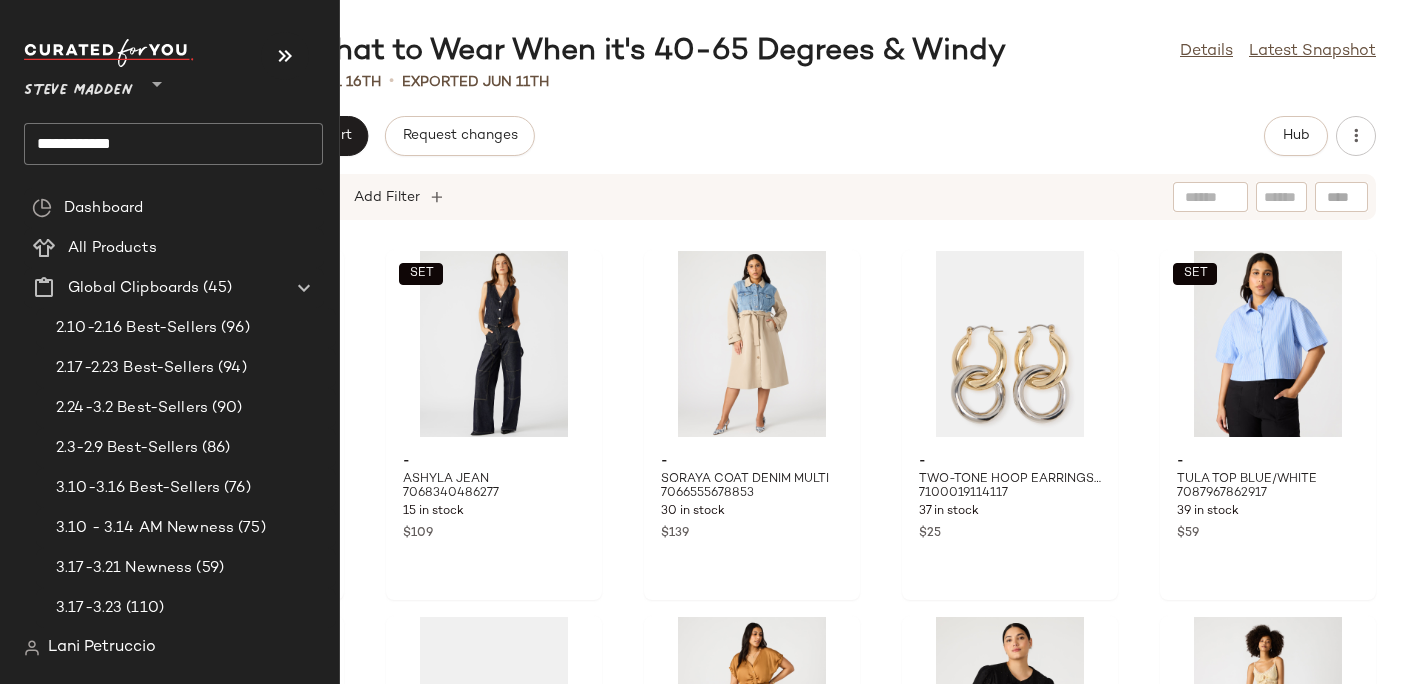 click on "**********" 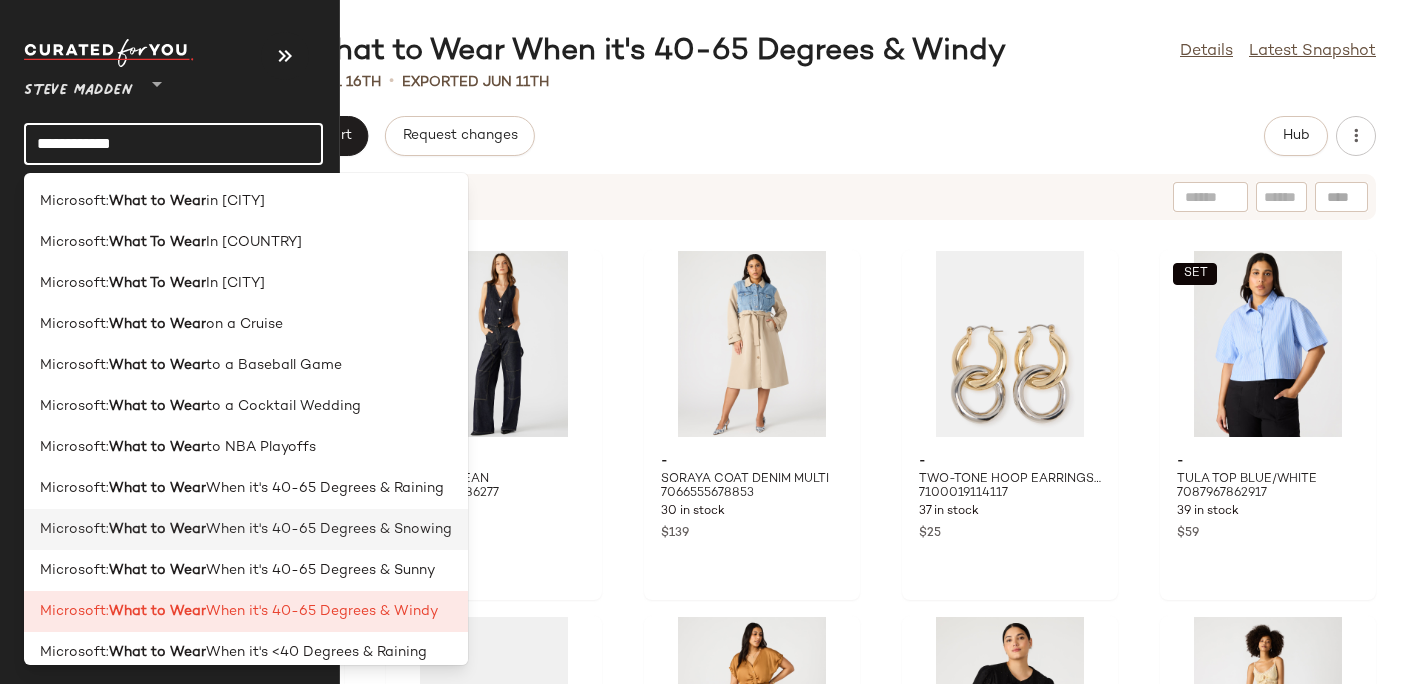 click on "What to Wear" at bounding box center (157, 529) 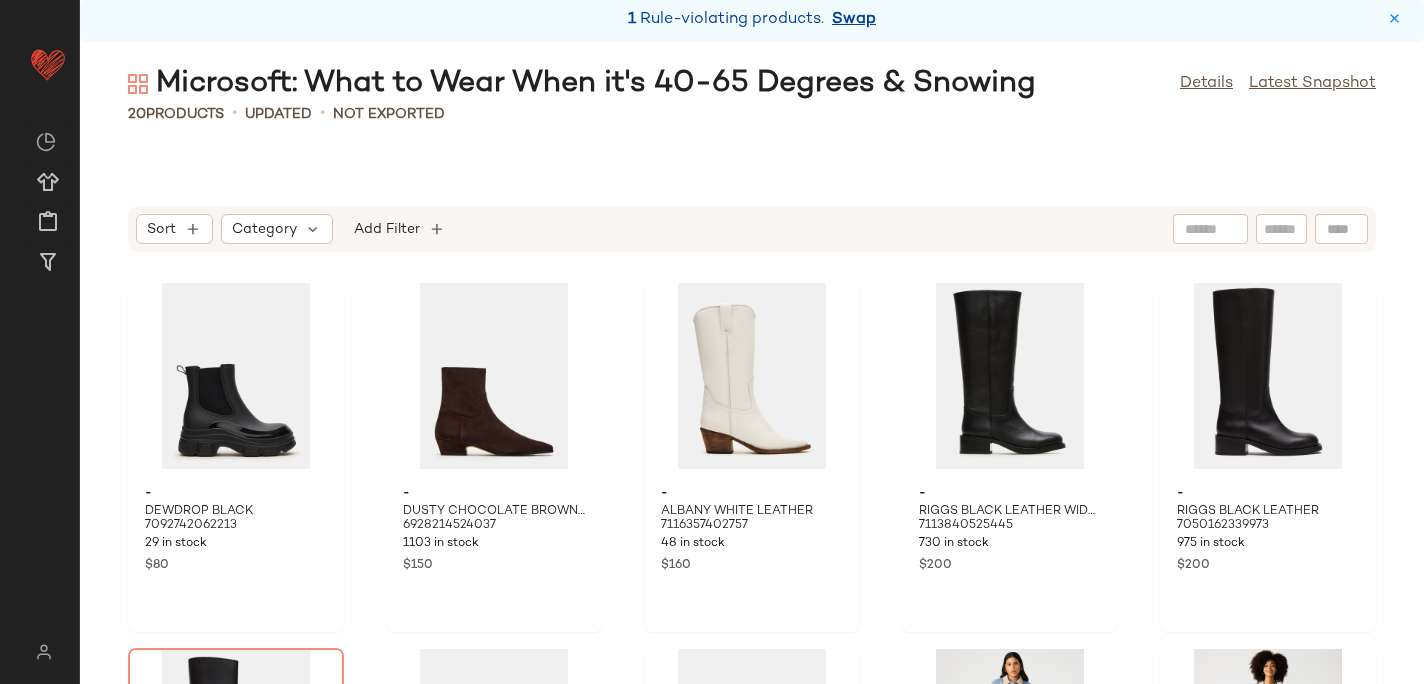 click on "Swap" at bounding box center (854, 20) 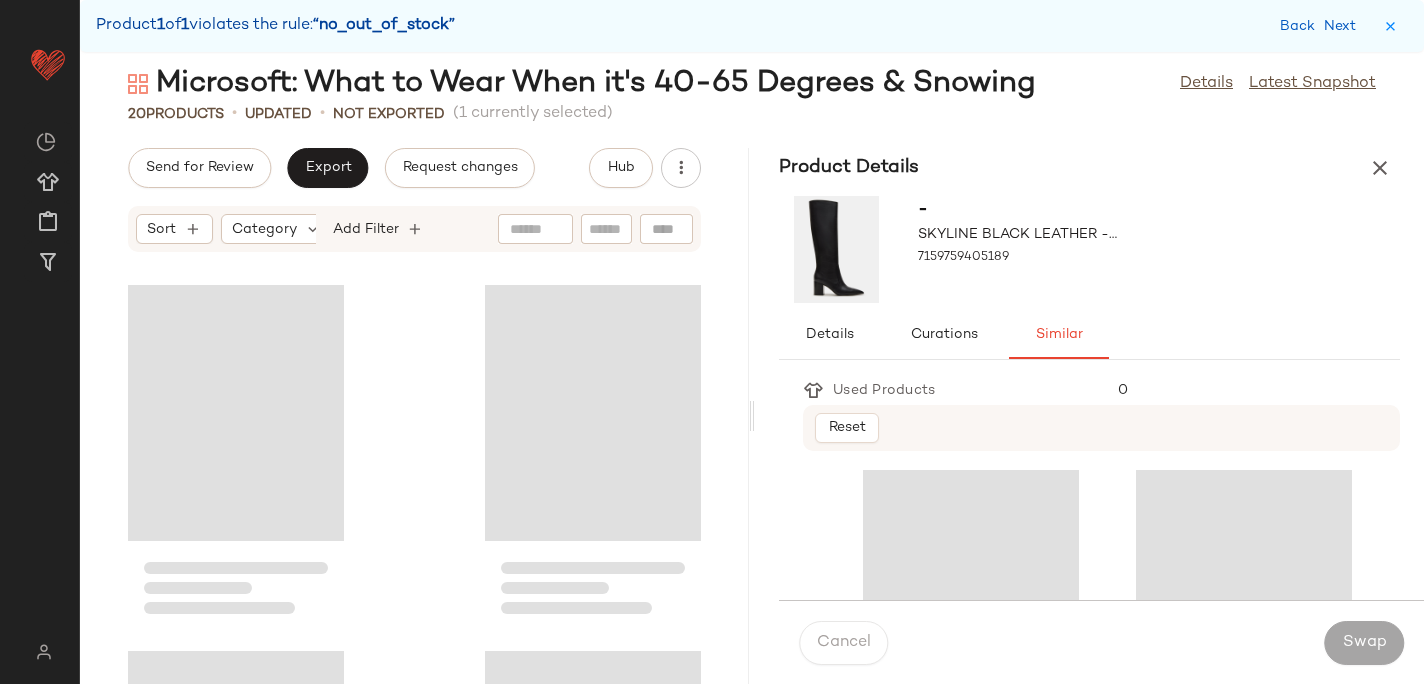 scroll, scrollTop: 732, scrollLeft: 0, axis: vertical 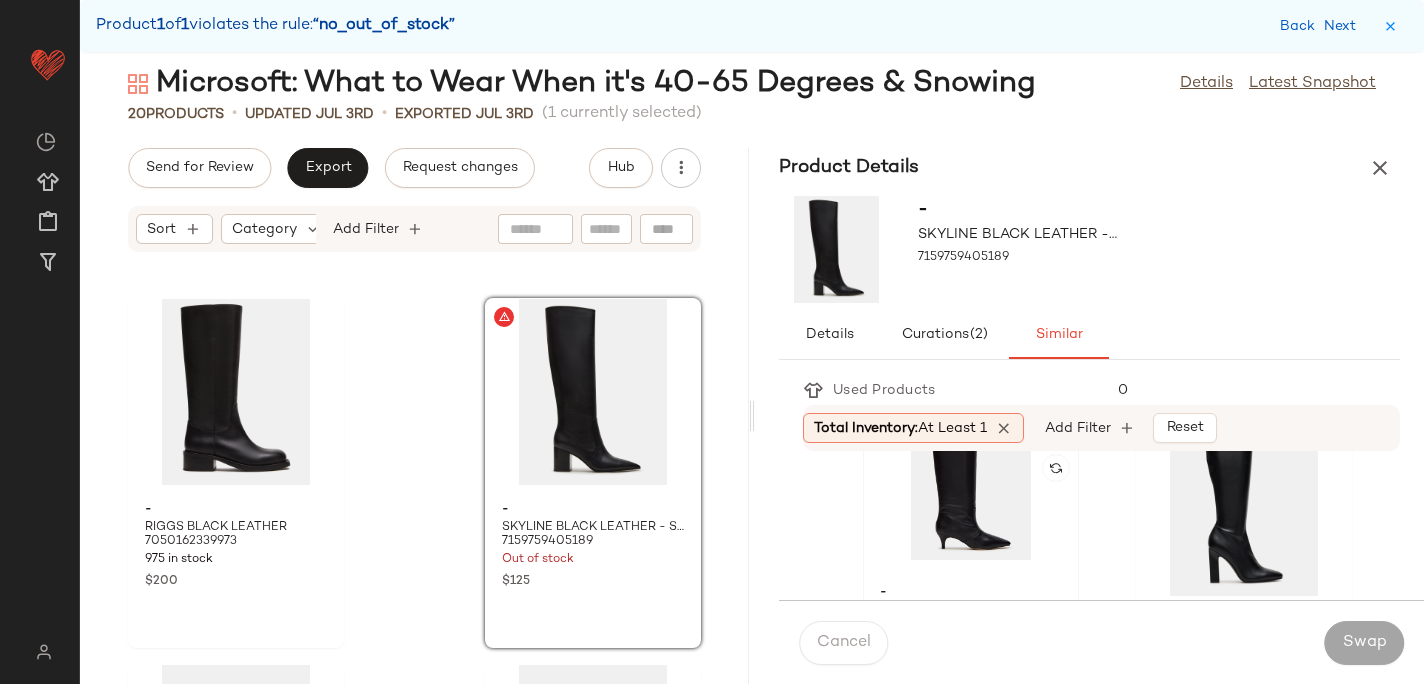 click 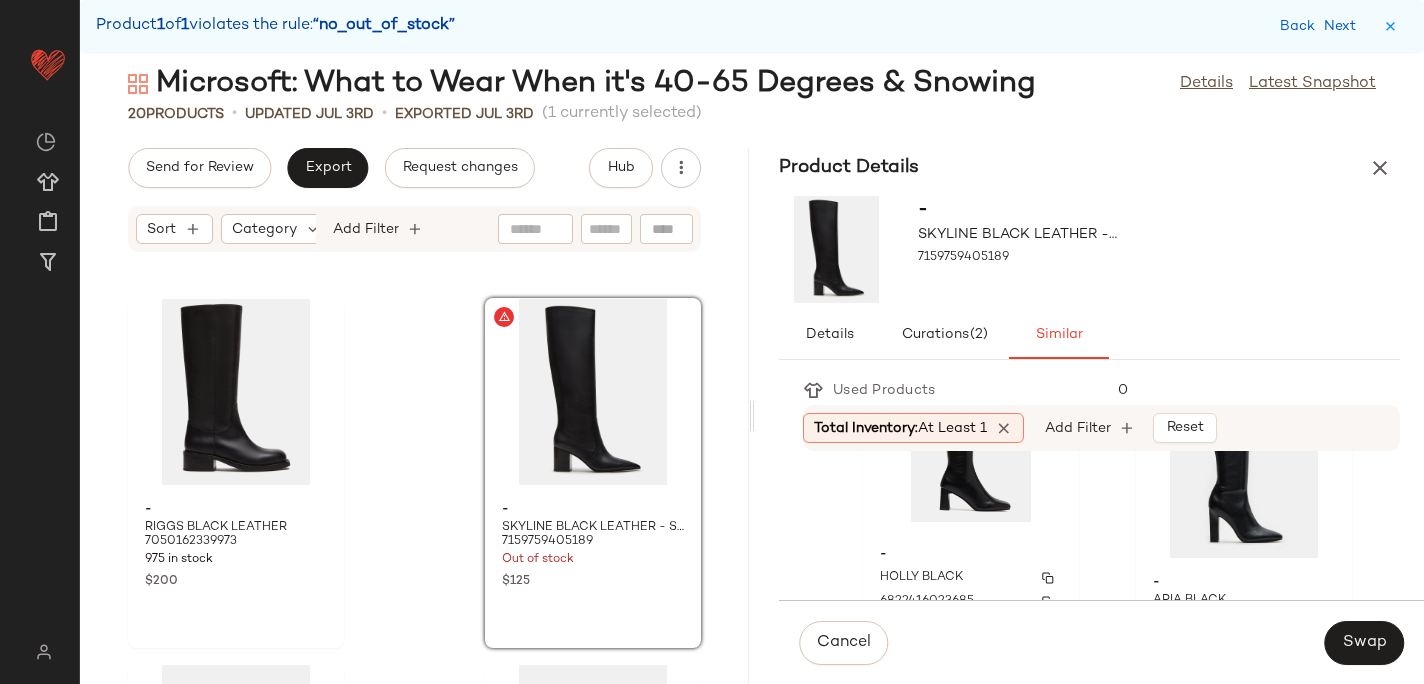 scroll, scrollTop: 508, scrollLeft: 0, axis: vertical 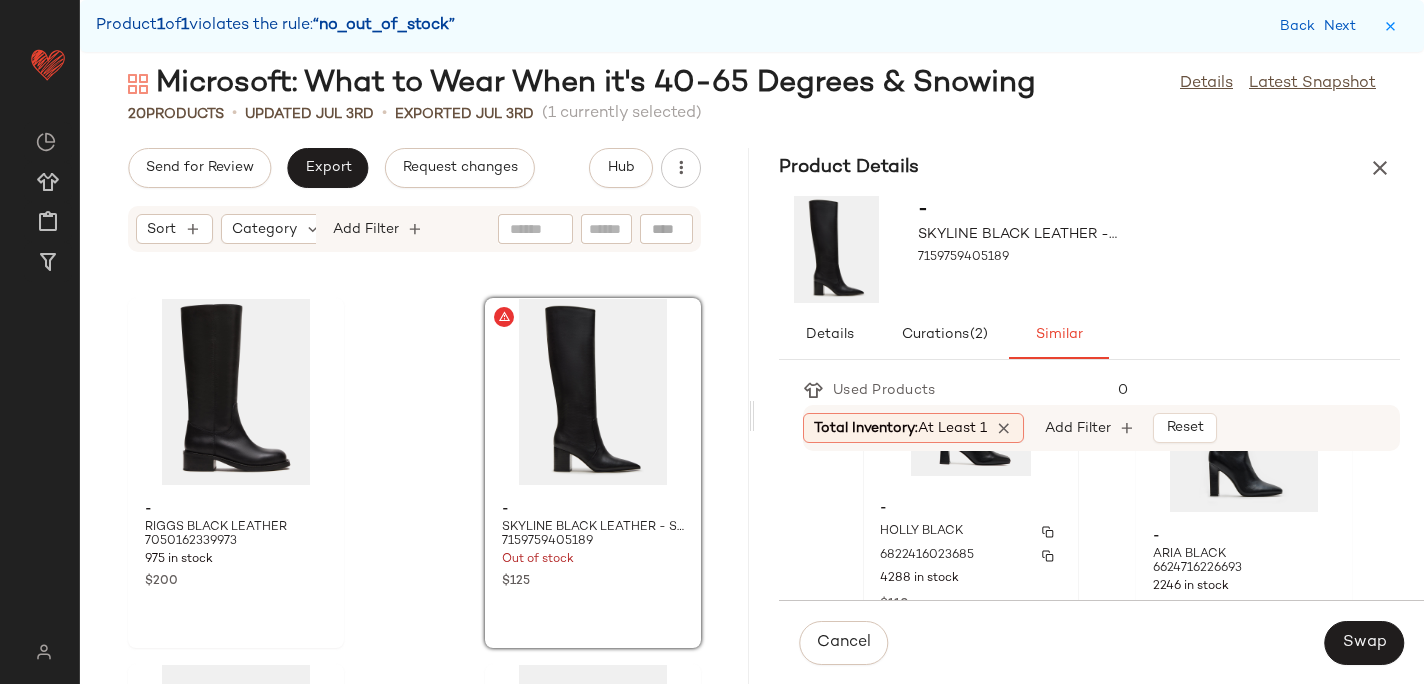 click on "HOLLY BLACK" at bounding box center (971, 532) 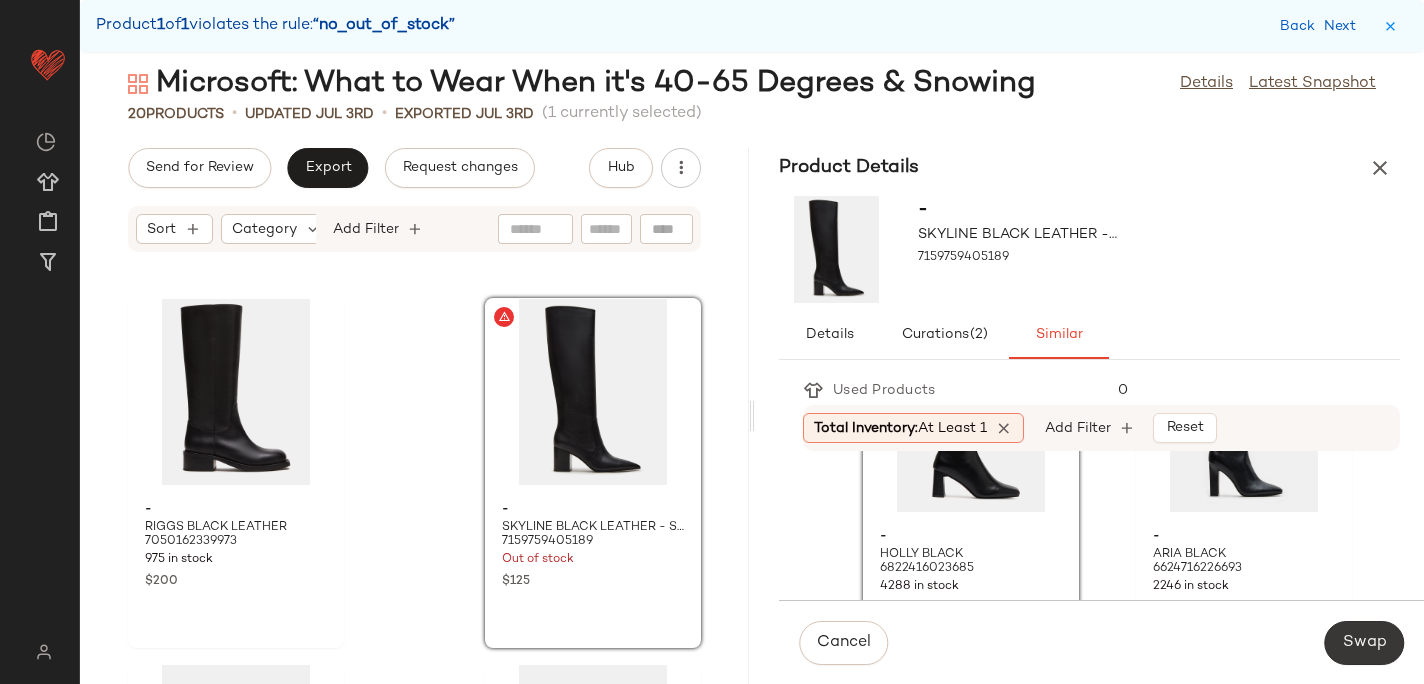 click on "Swap" 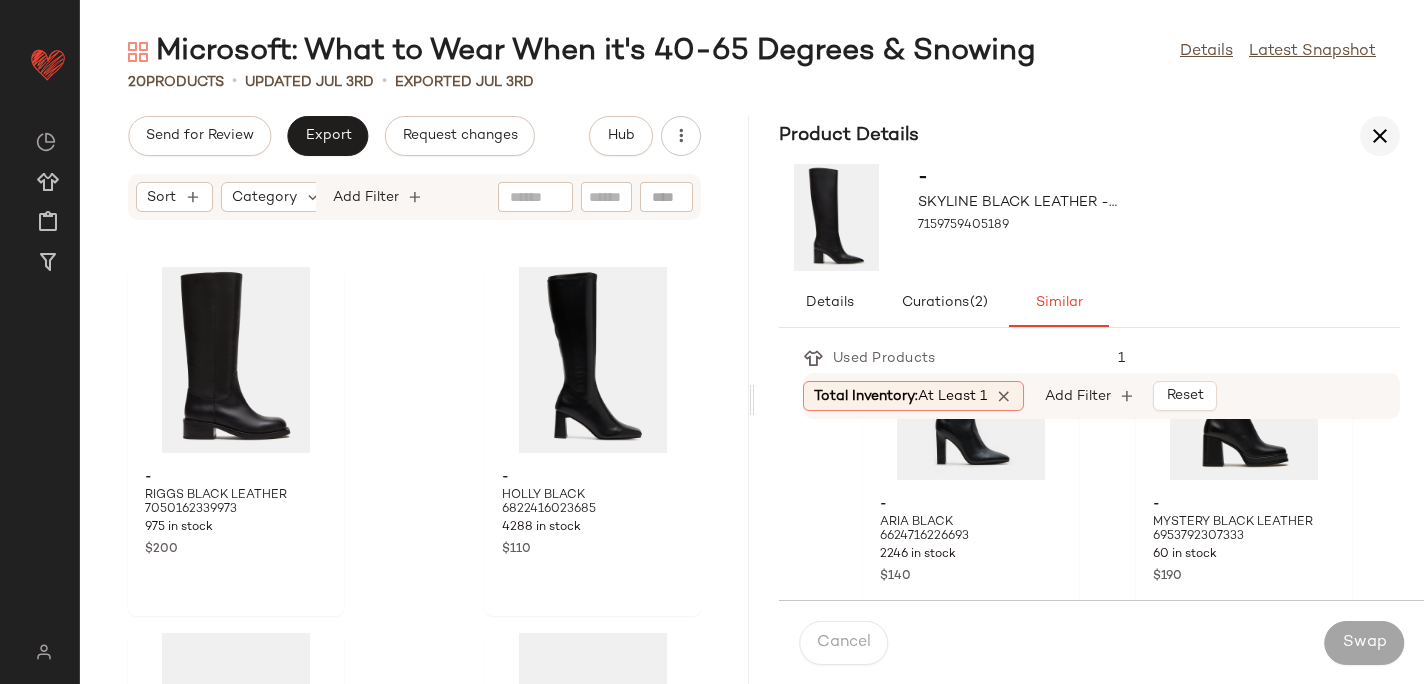 click at bounding box center [1380, 136] 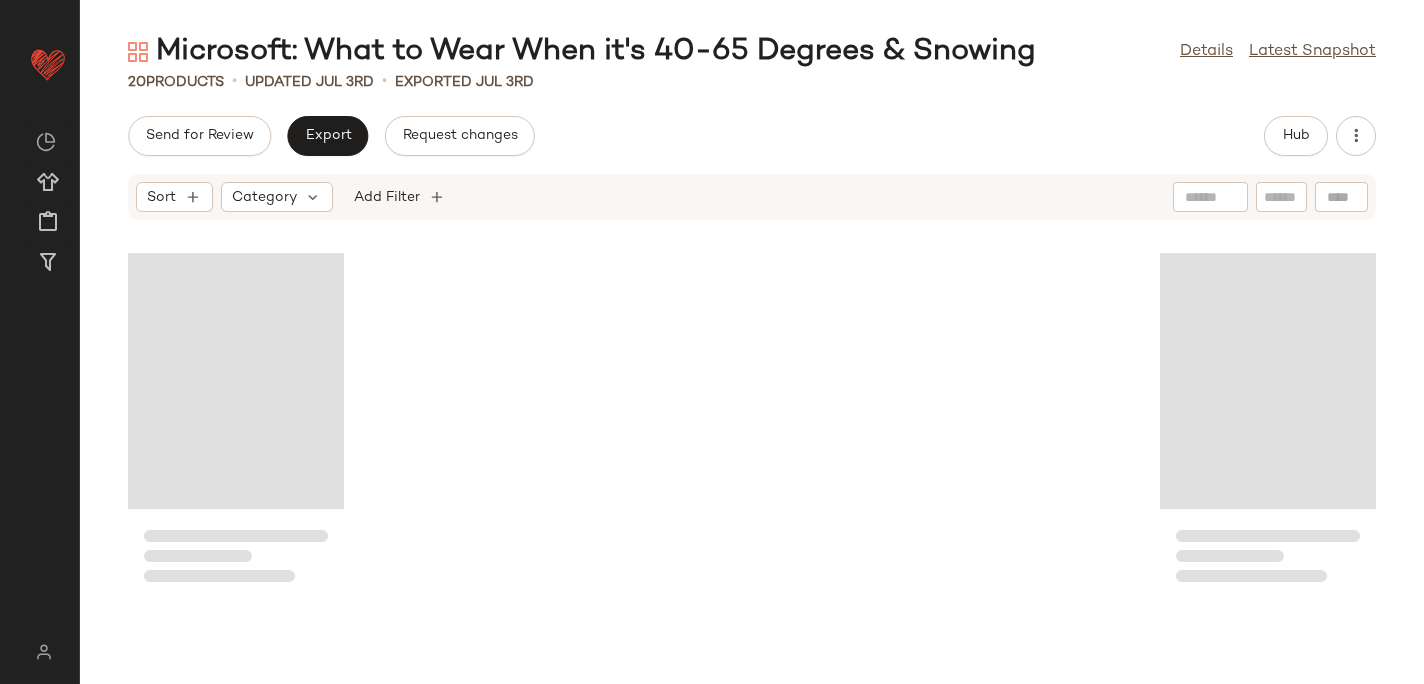 scroll, scrollTop: 0, scrollLeft: 0, axis: both 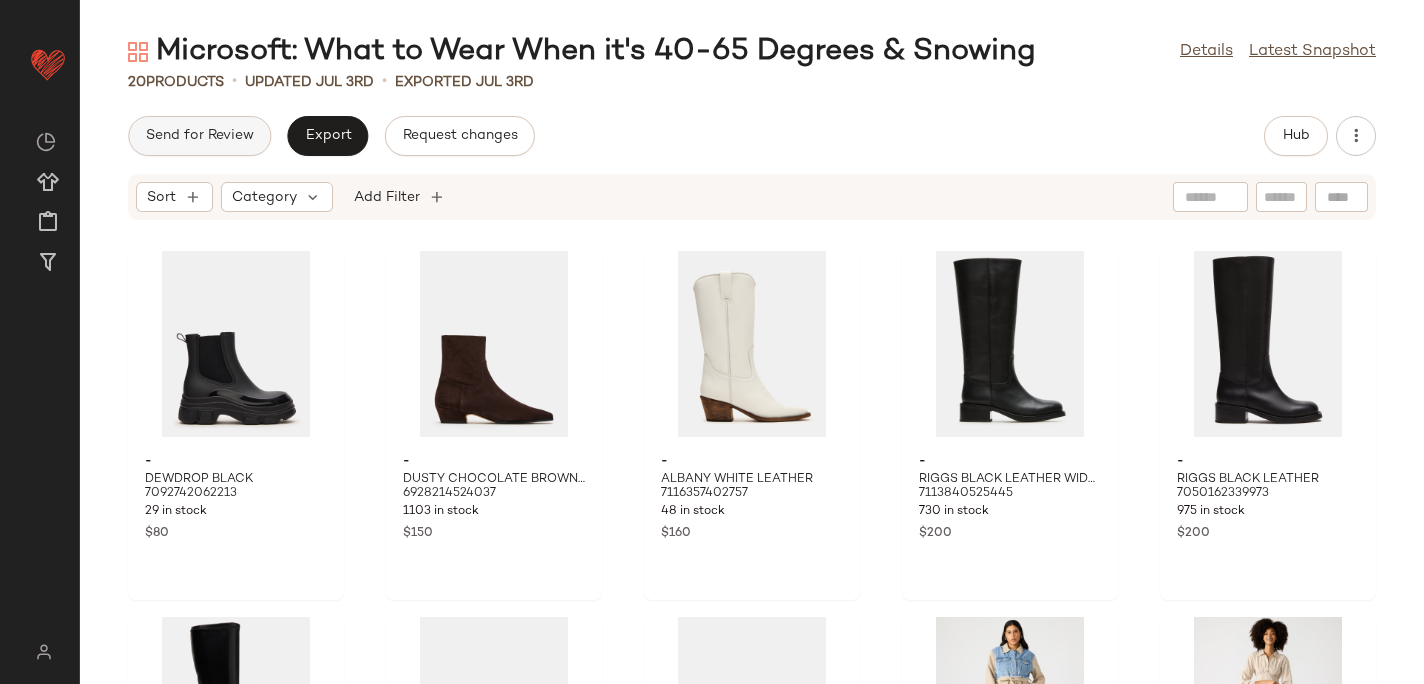 click on "Send for Review" 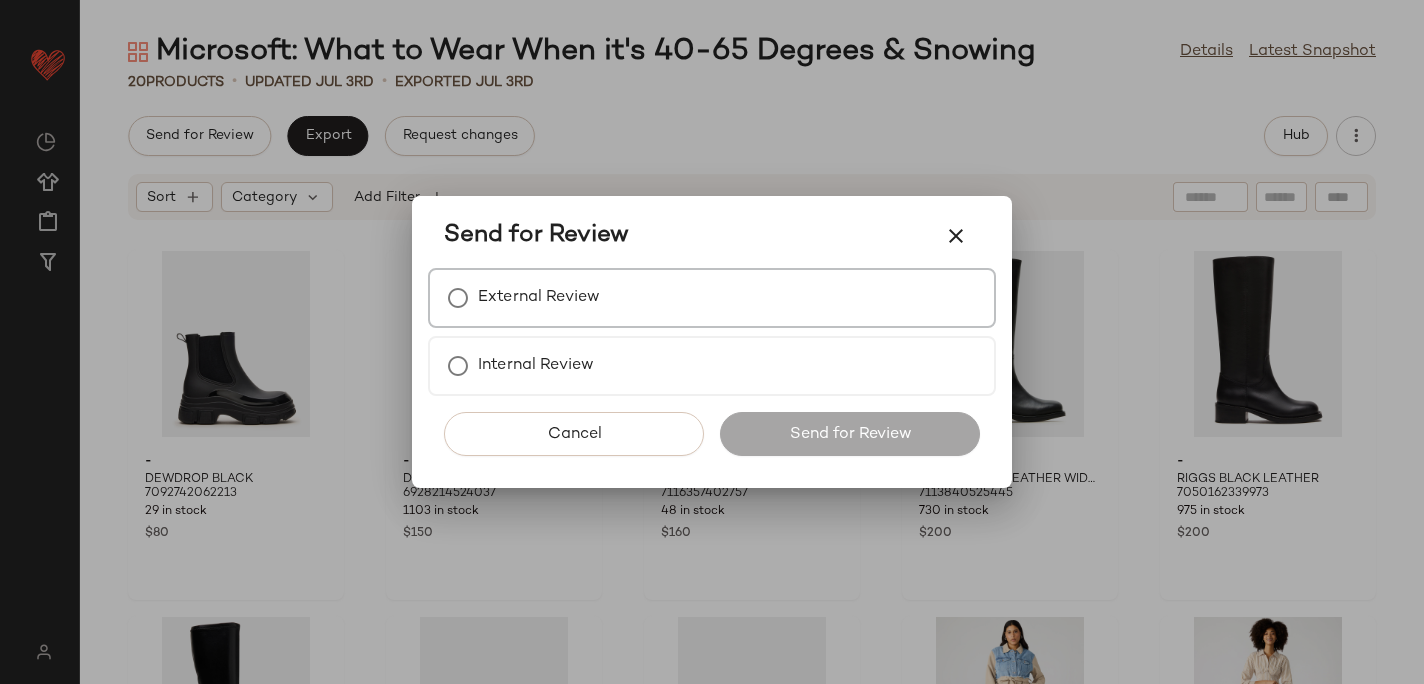 click on "External Review" at bounding box center [539, 298] 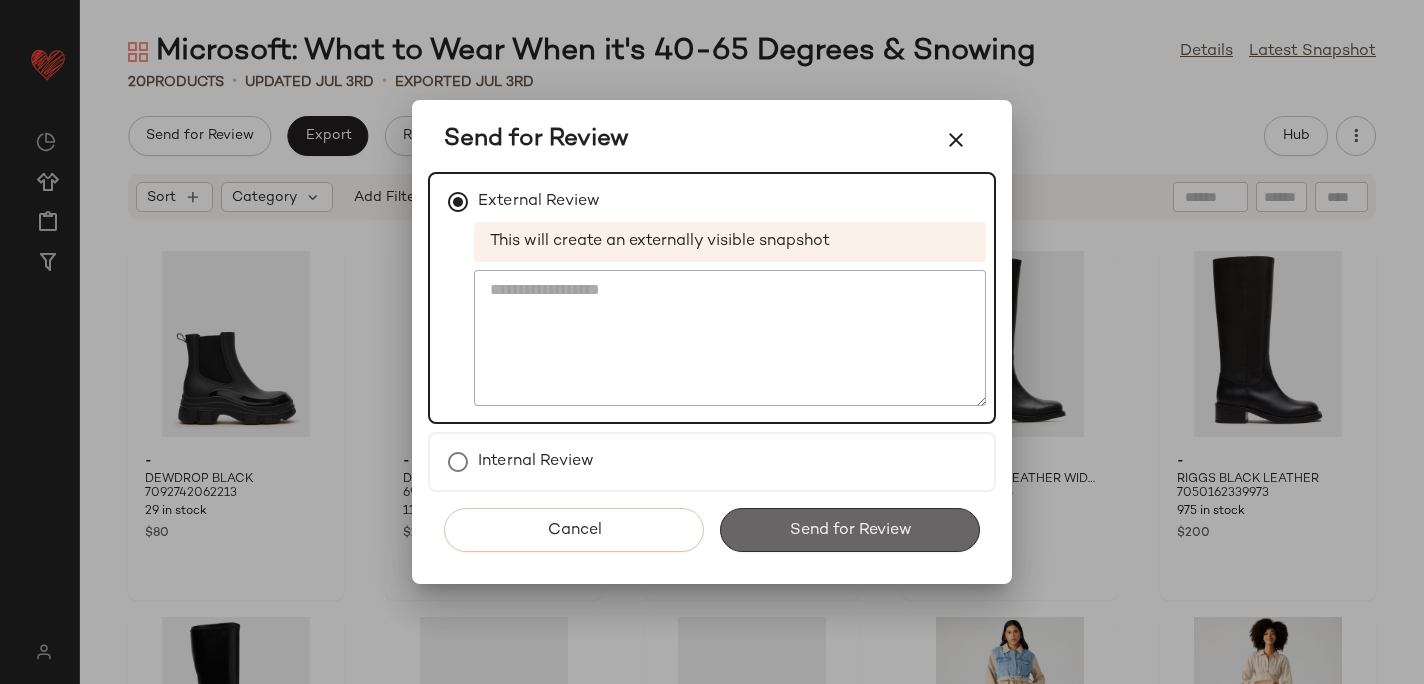 click on "Send for Review" 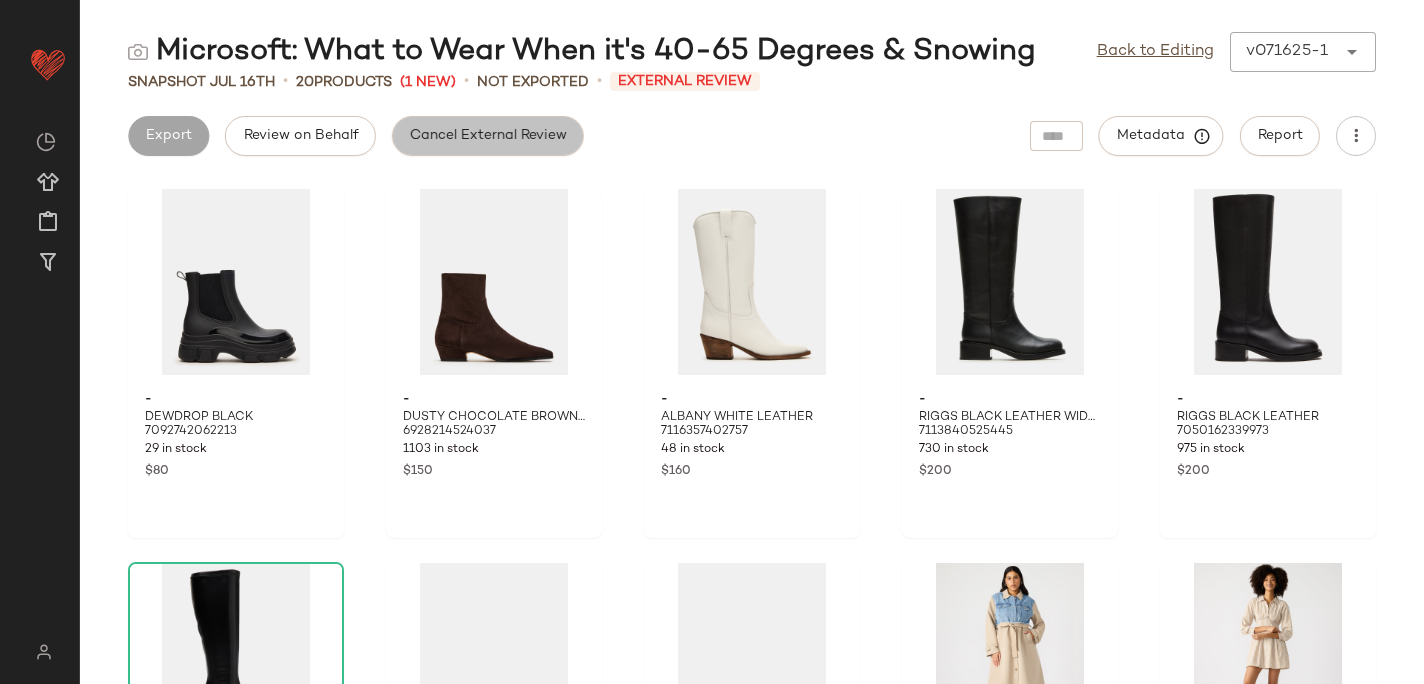 click on "Cancel External Review" 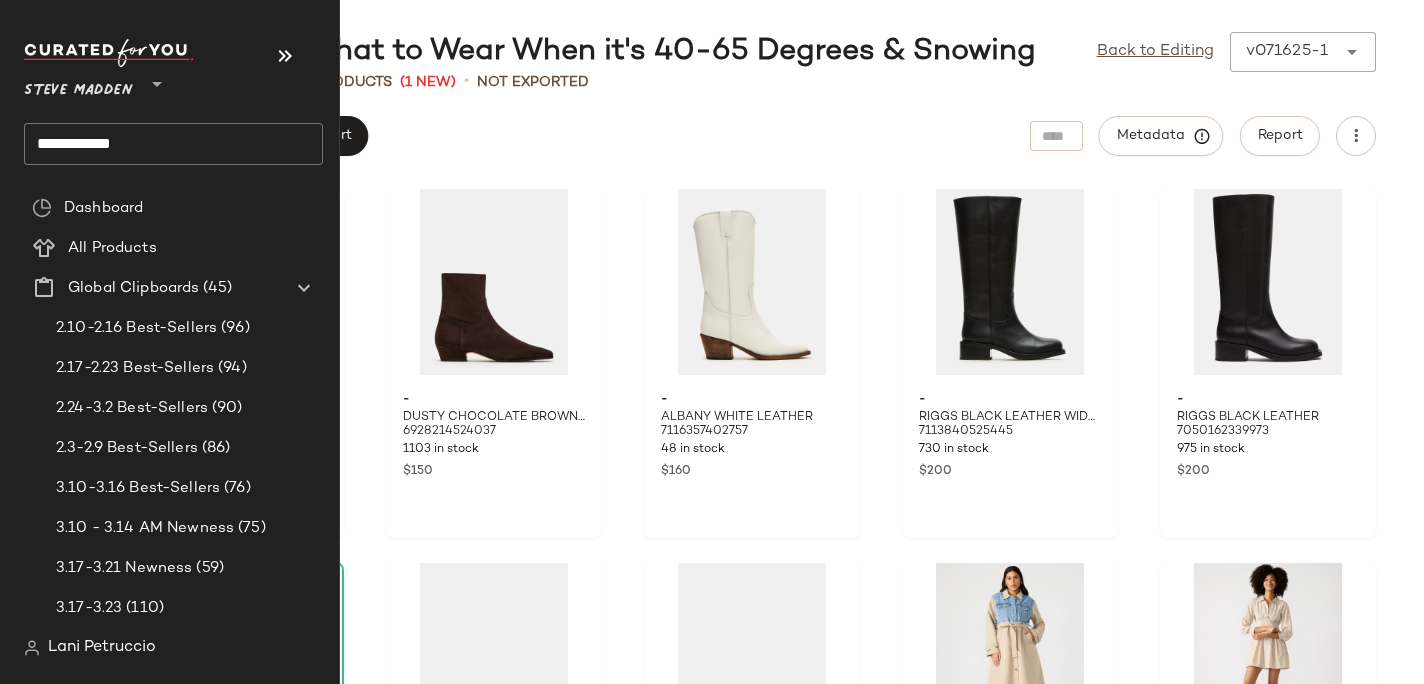 click on "**********" 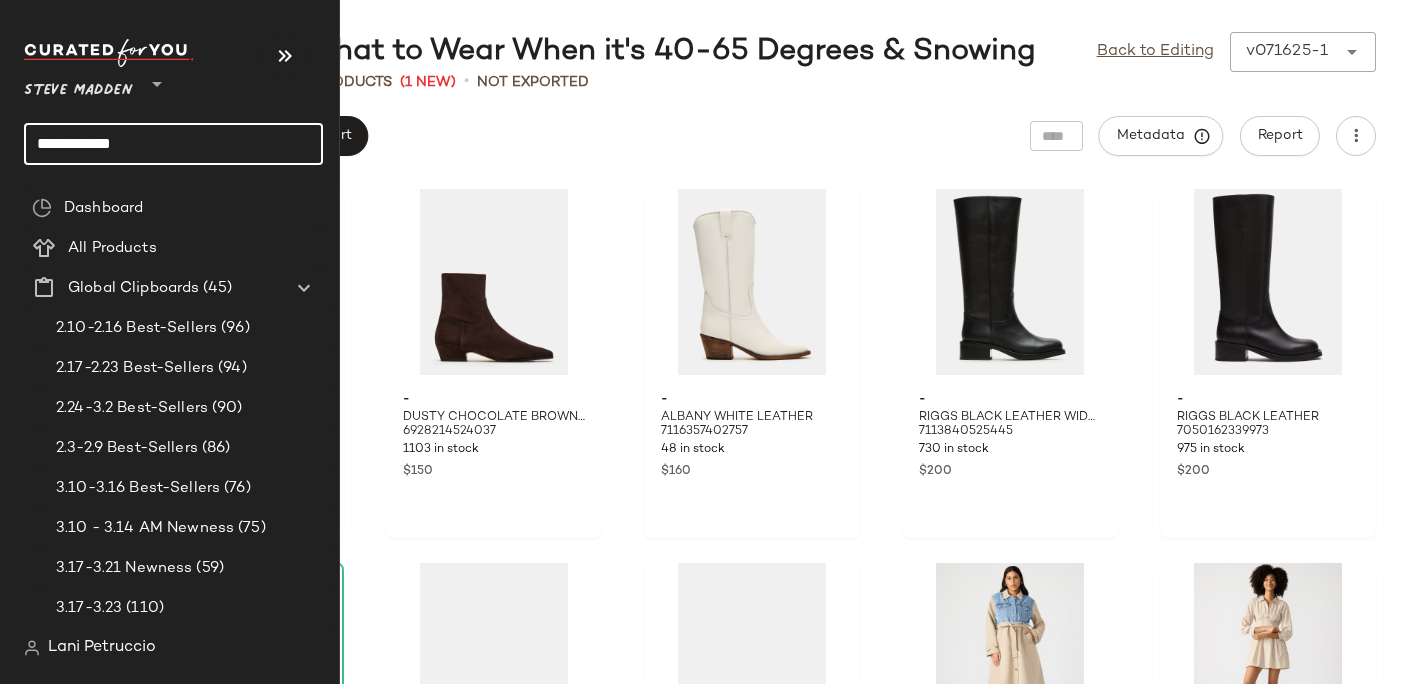 click on "**********" 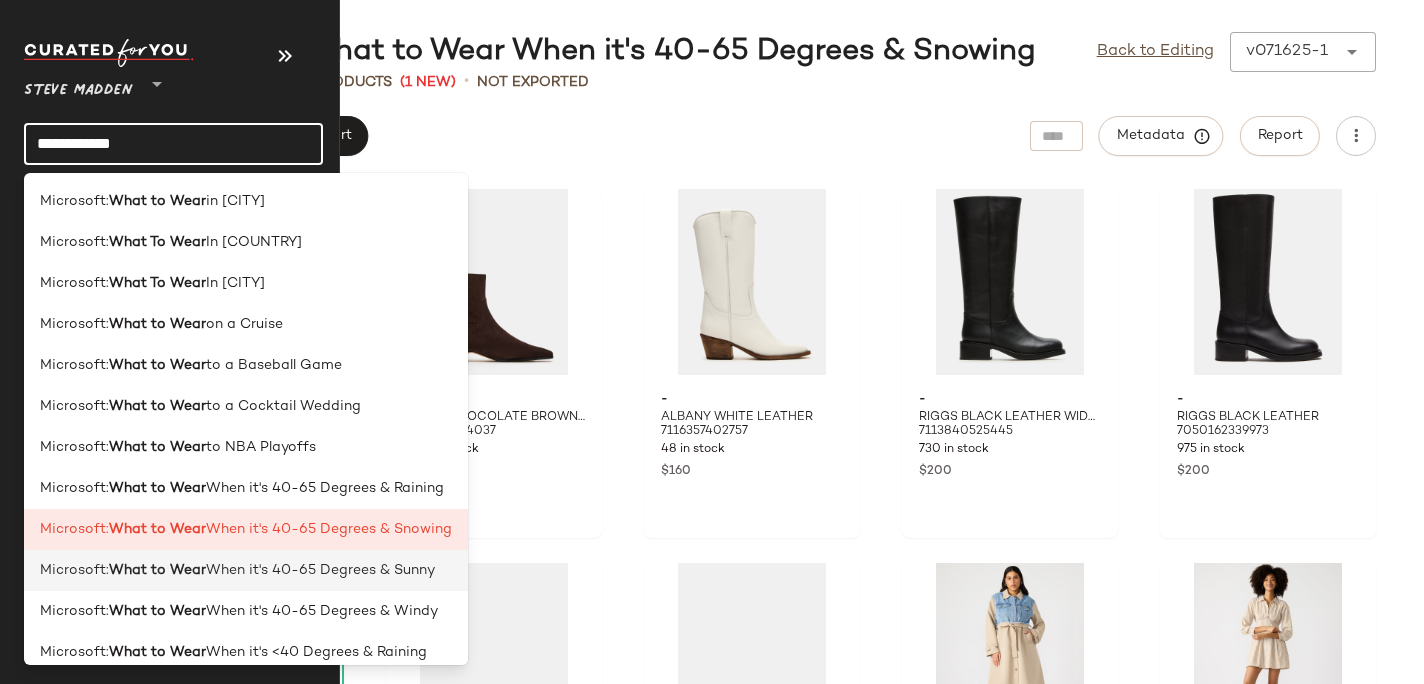 click on "What to Wear" at bounding box center (157, 570) 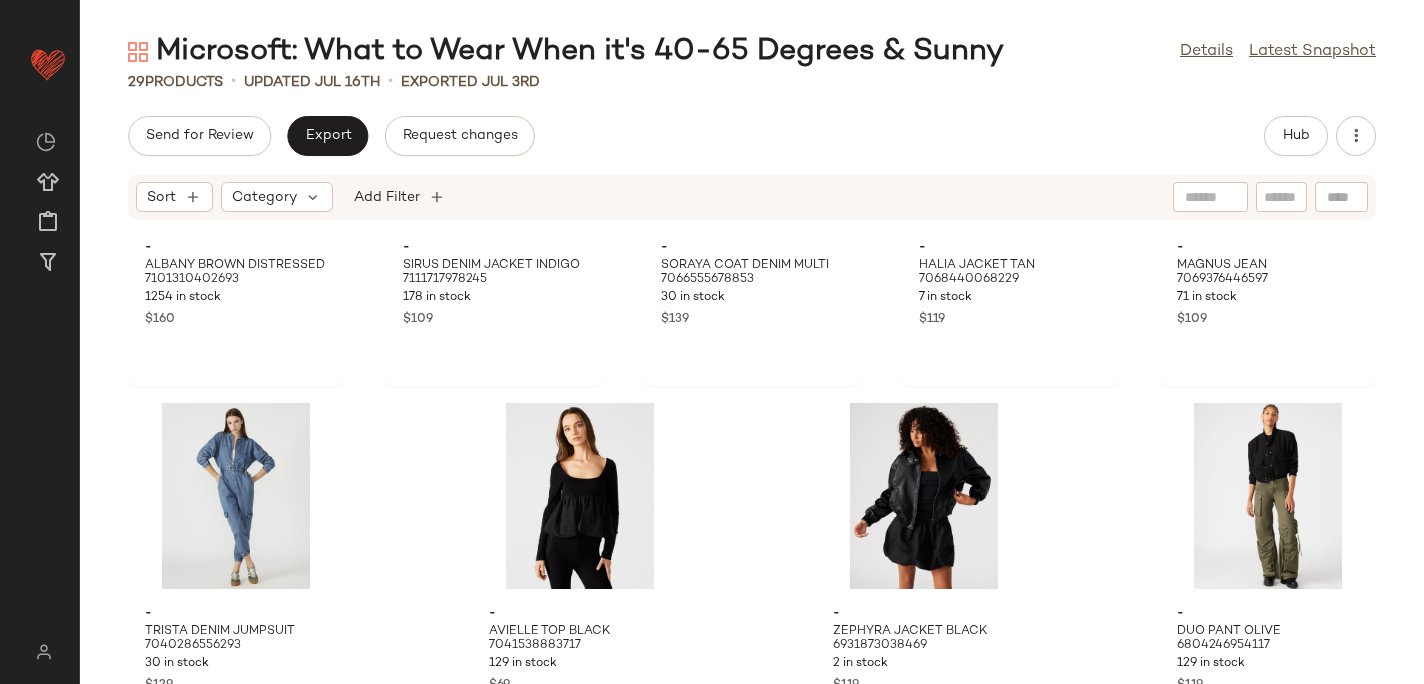 scroll, scrollTop: 1762, scrollLeft: 0, axis: vertical 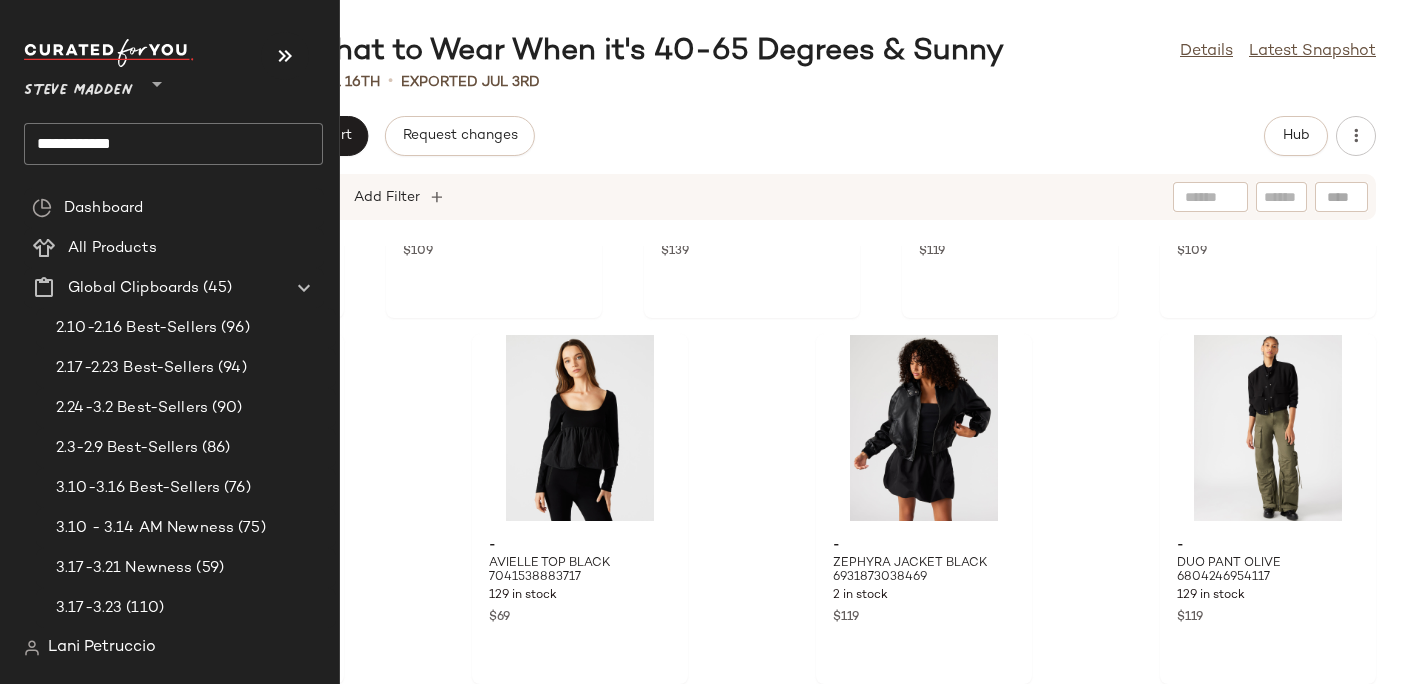 click on "**********" 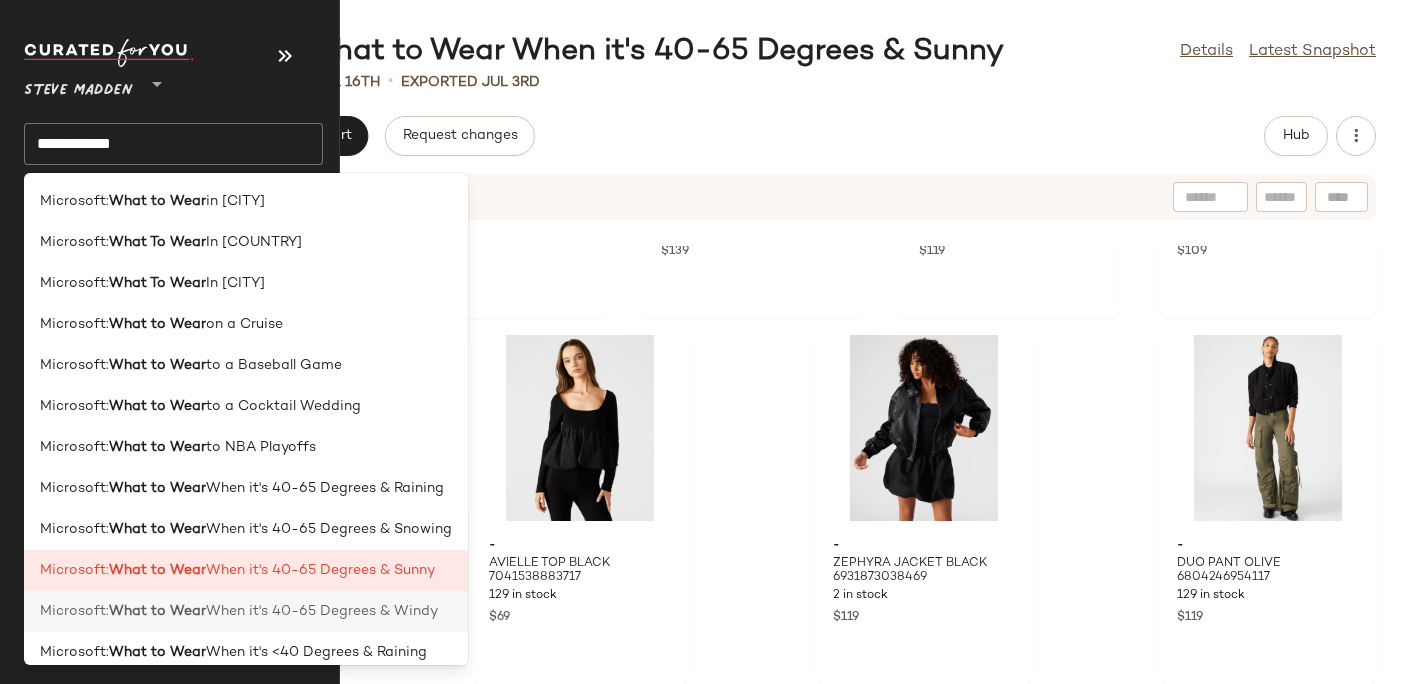 click on "When it's 40-65 Degrees & Windy" at bounding box center (322, 611) 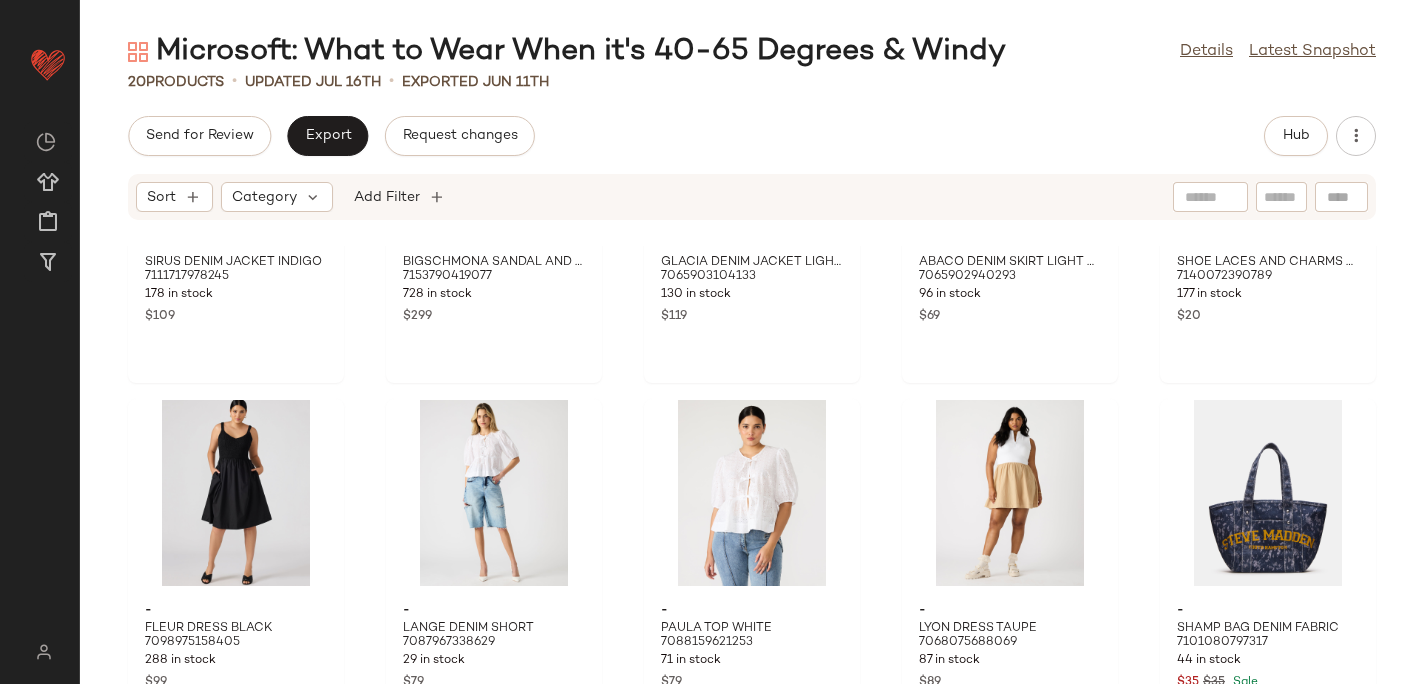 scroll, scrollTop: 1030, scrollLeft: 0, axis: vertical 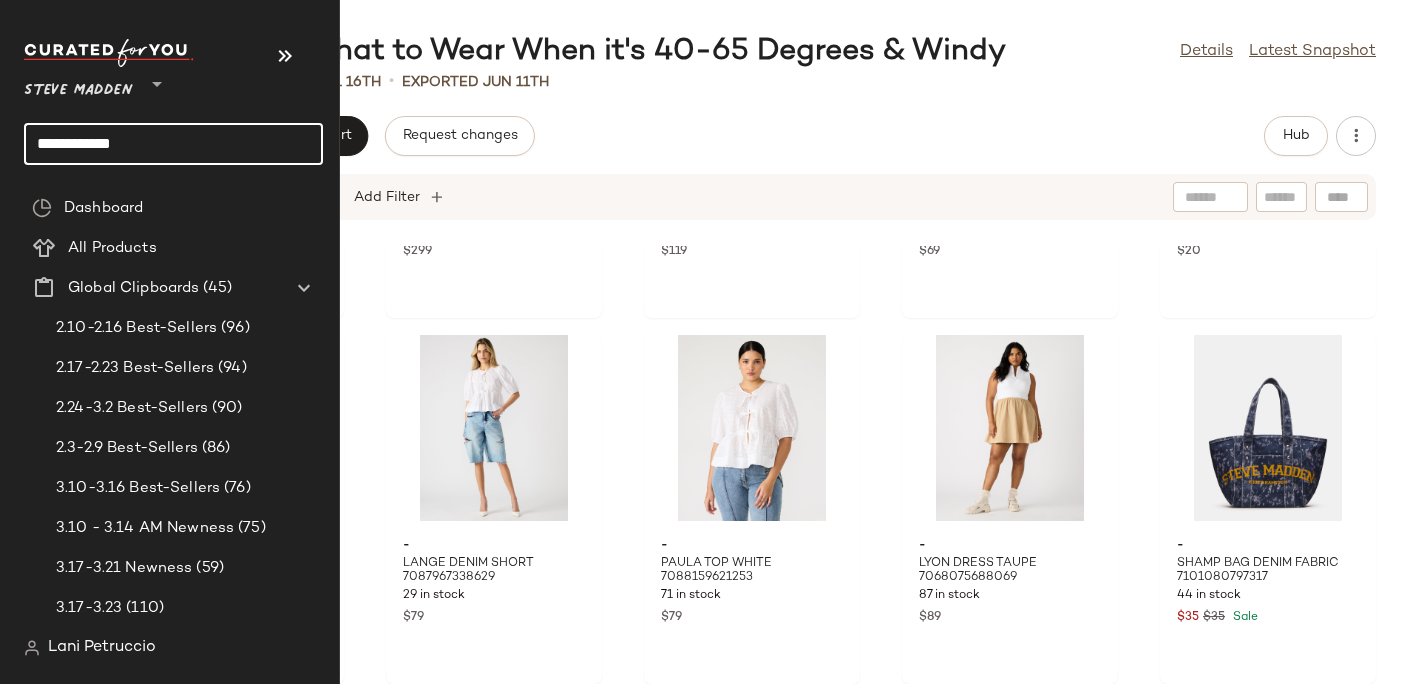 click on "**********" 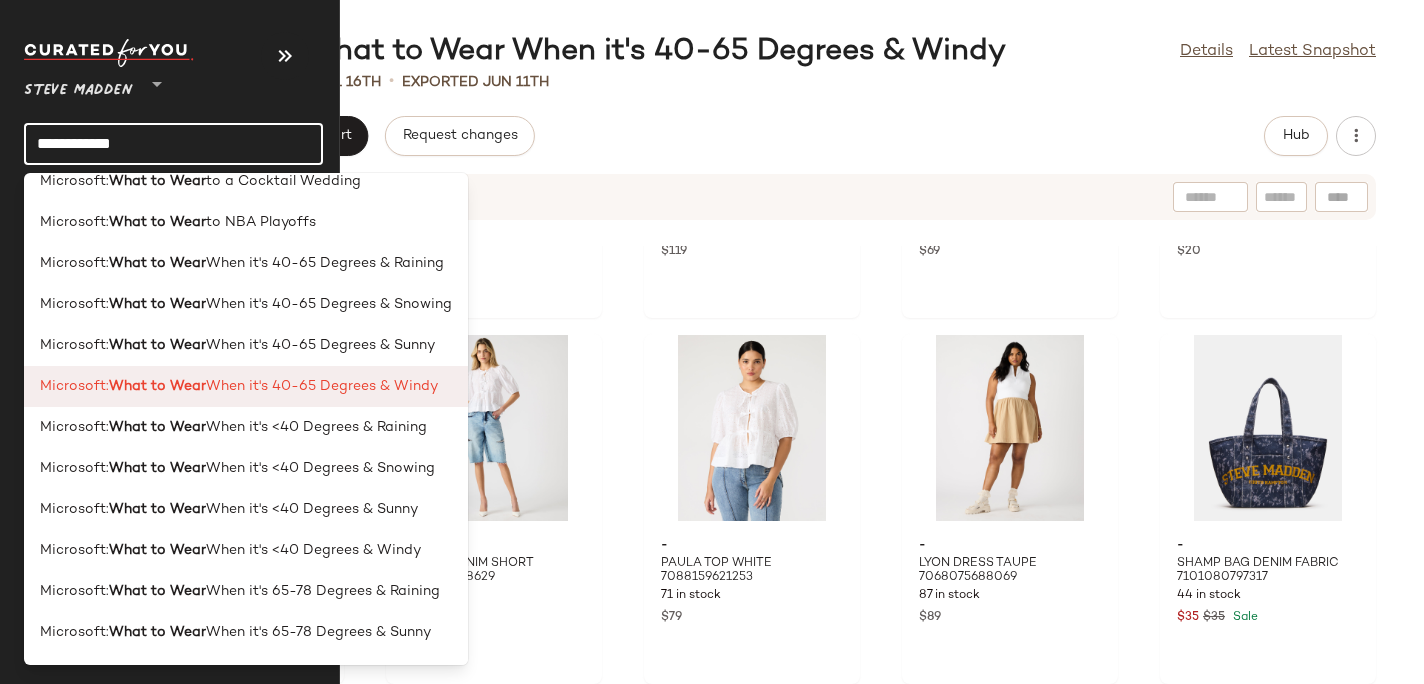scroll, scrollTop: 262, scrollLeft: 0, axis: vertical 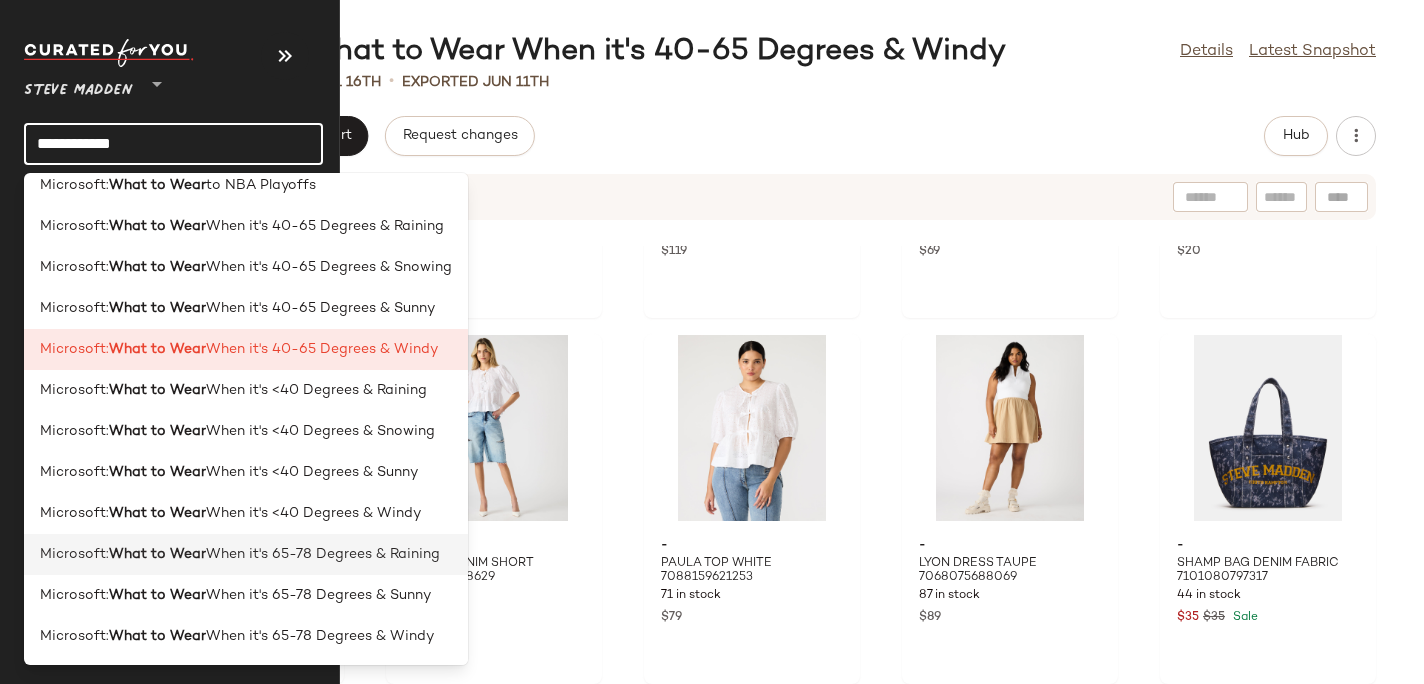 click on "When it's 65-78 Degrees & Raining" at bounding box center [323, 554] 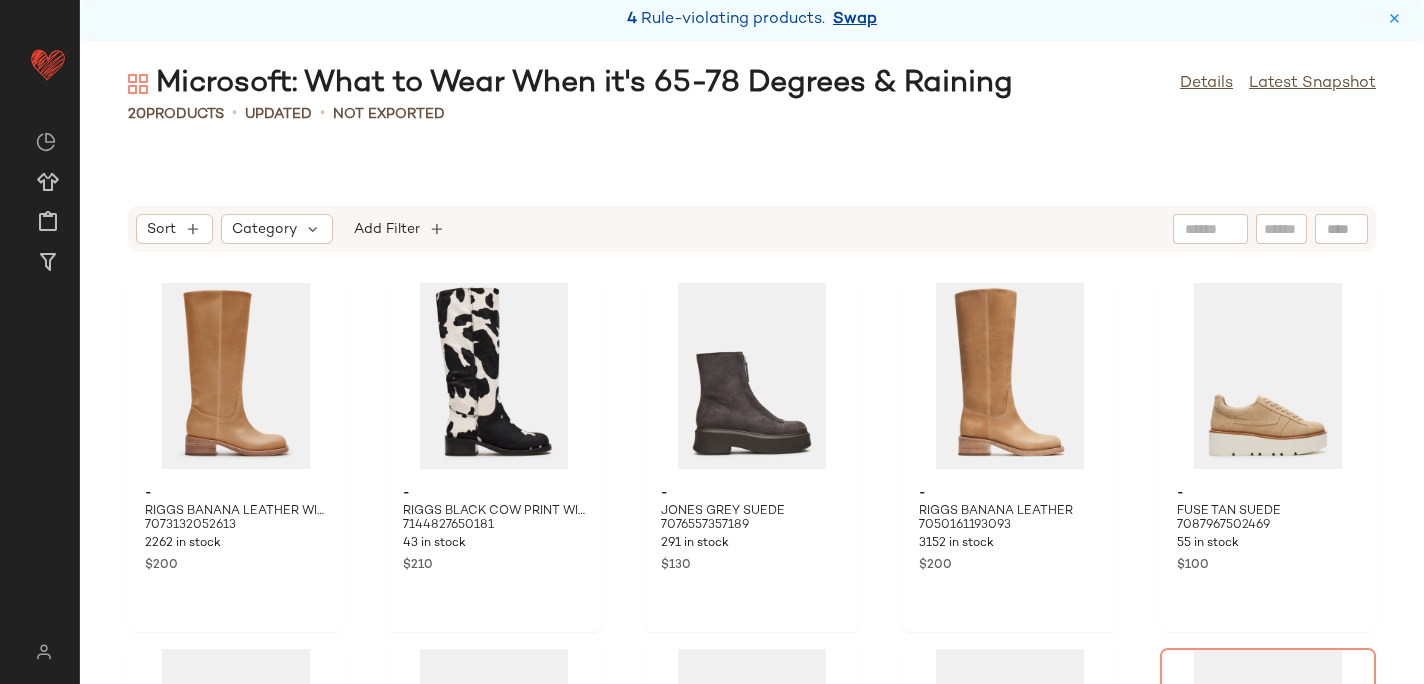 click on "Swap" at bounding box center [855, 20] 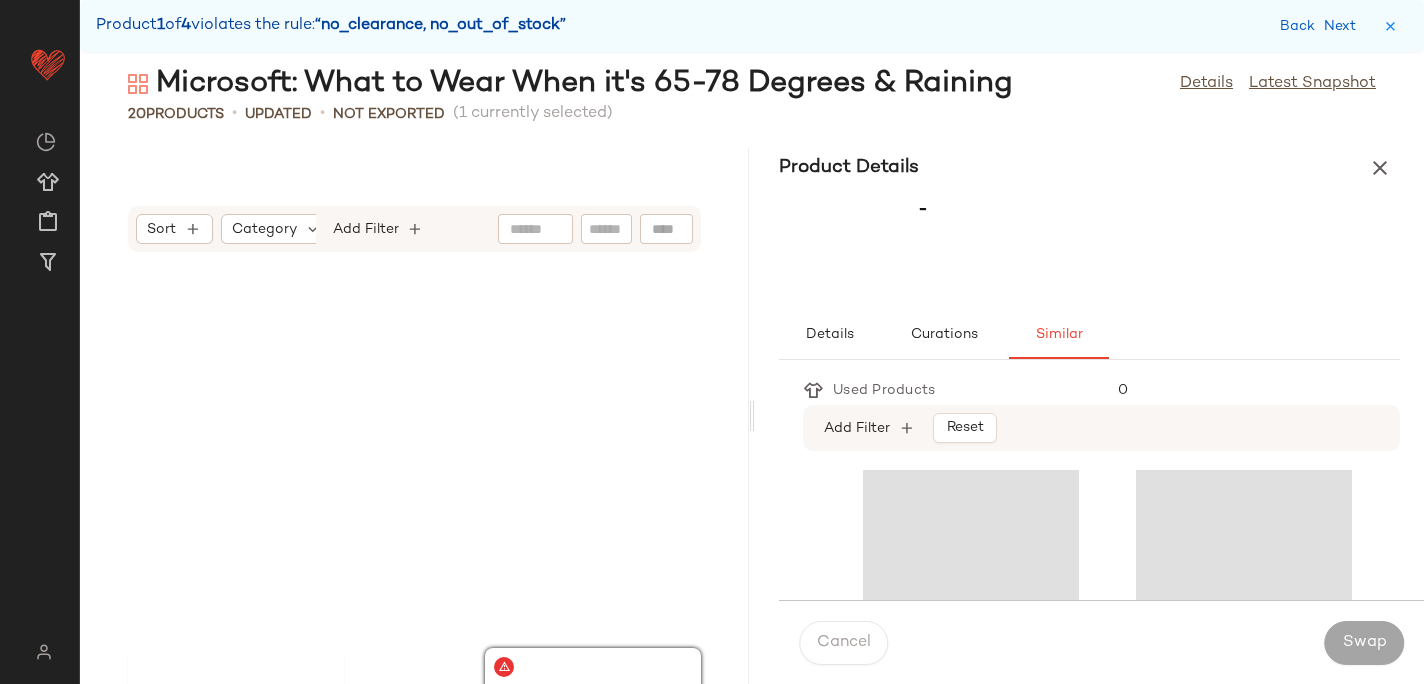 scroll, scrollTop: 1464, scrollLeft: 0, axis: vertical 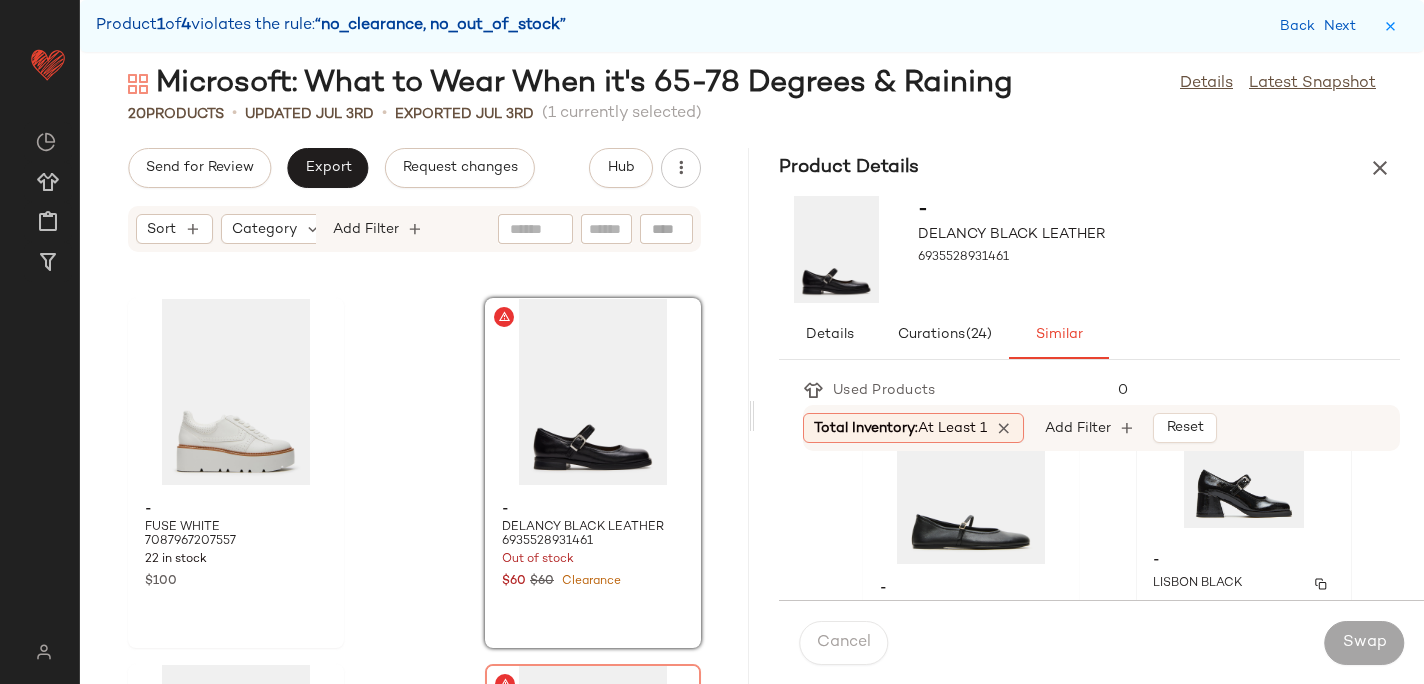 click on "- LISBON BLACK 7050162372741 491 in stock $110" 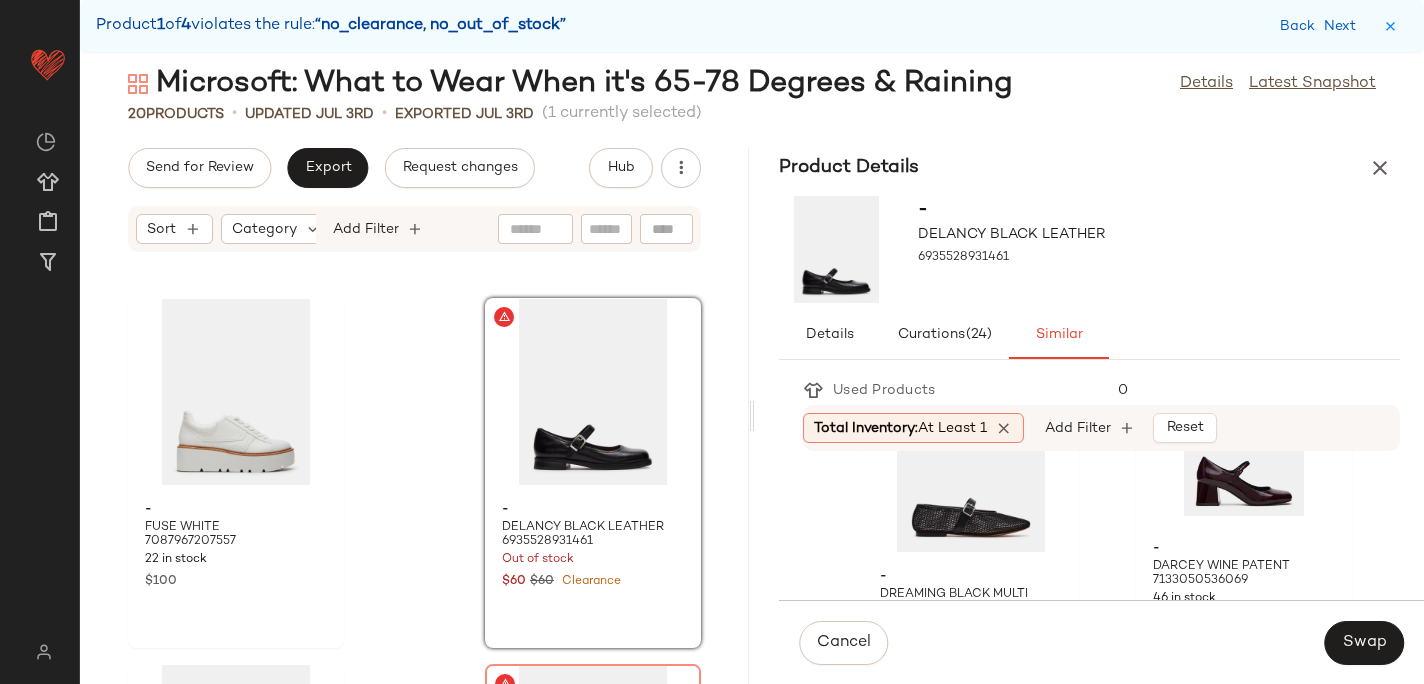 scroll, scrollTop: 836, scrollLeft: 0, axis: vertical 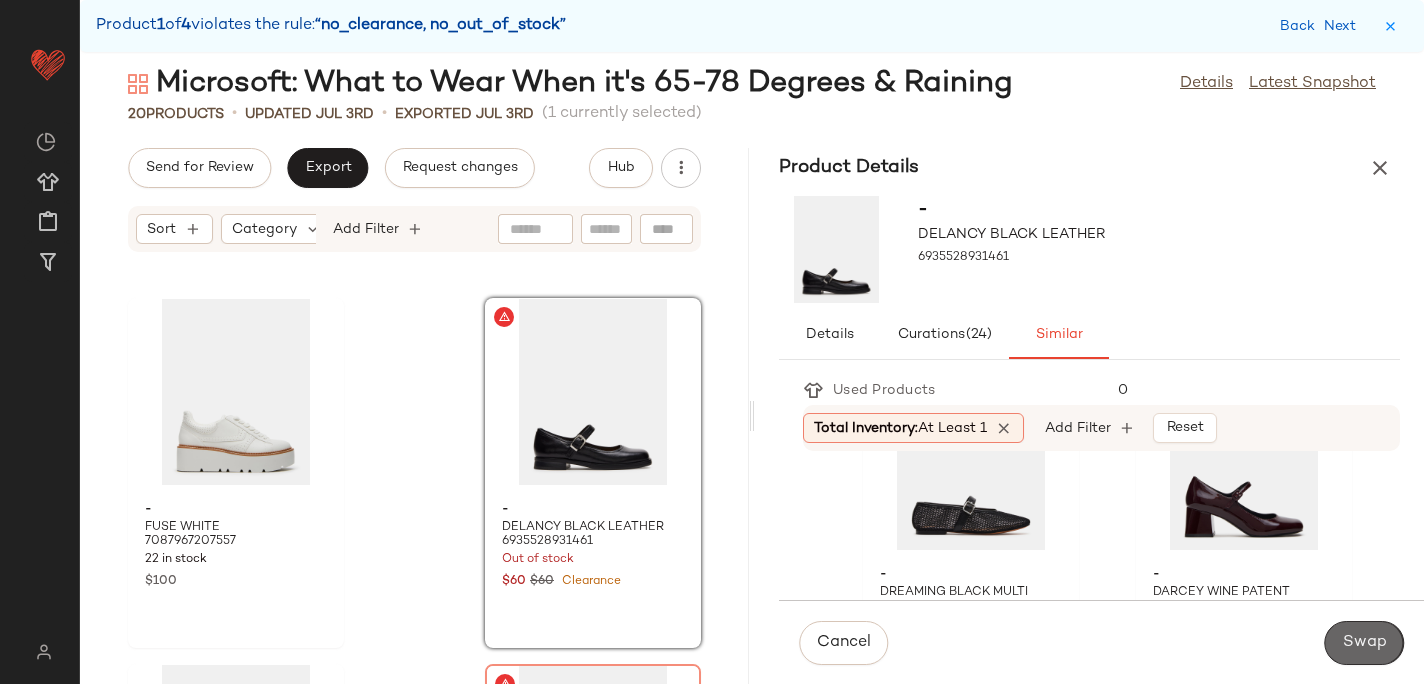 click on "Swap" 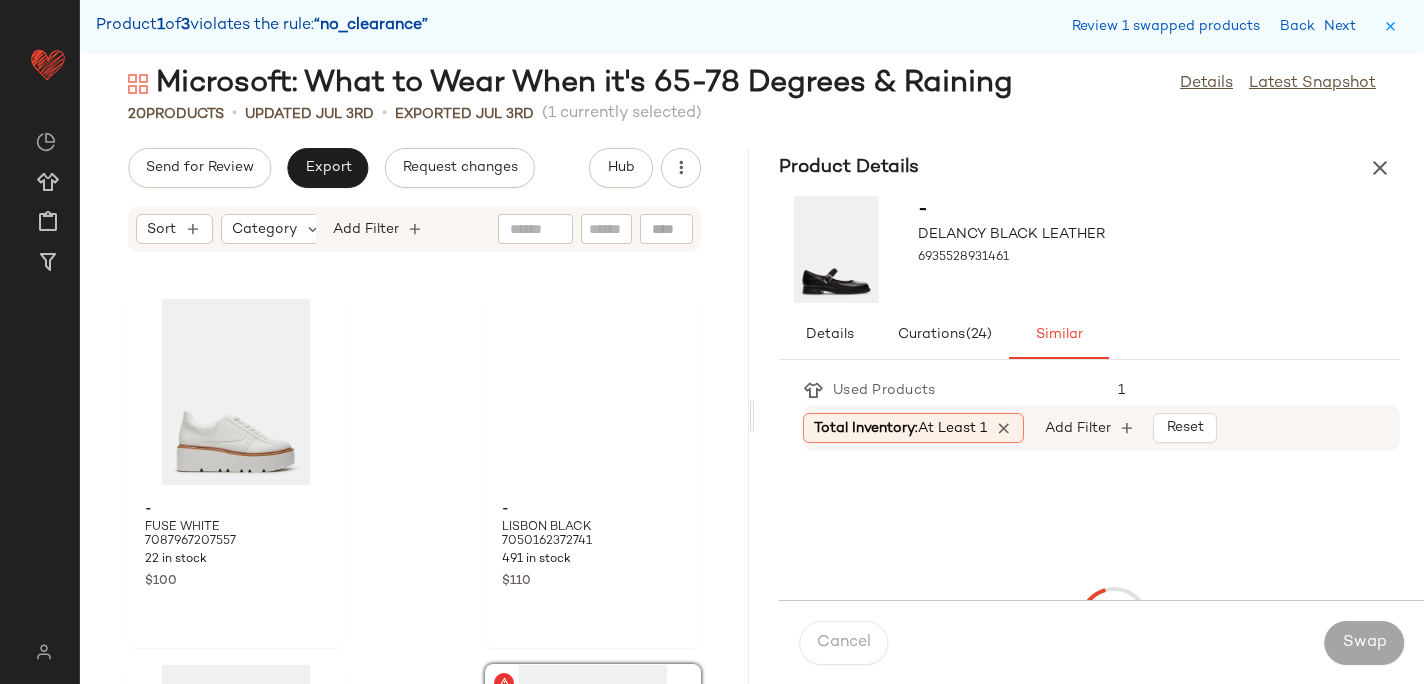 scroll, scrollTop: 1830, scrollLeft: 0, axis: vertical 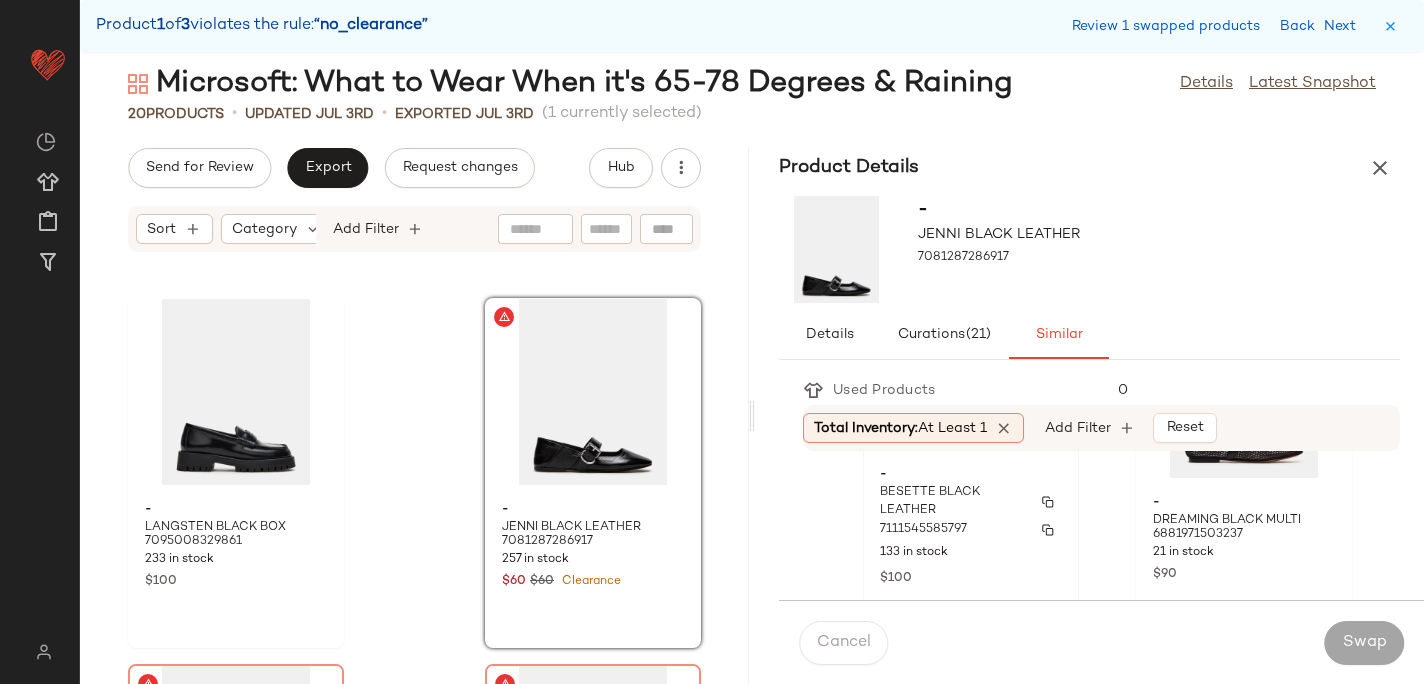 click on "7111545585797" at bounding box center [923, 530] 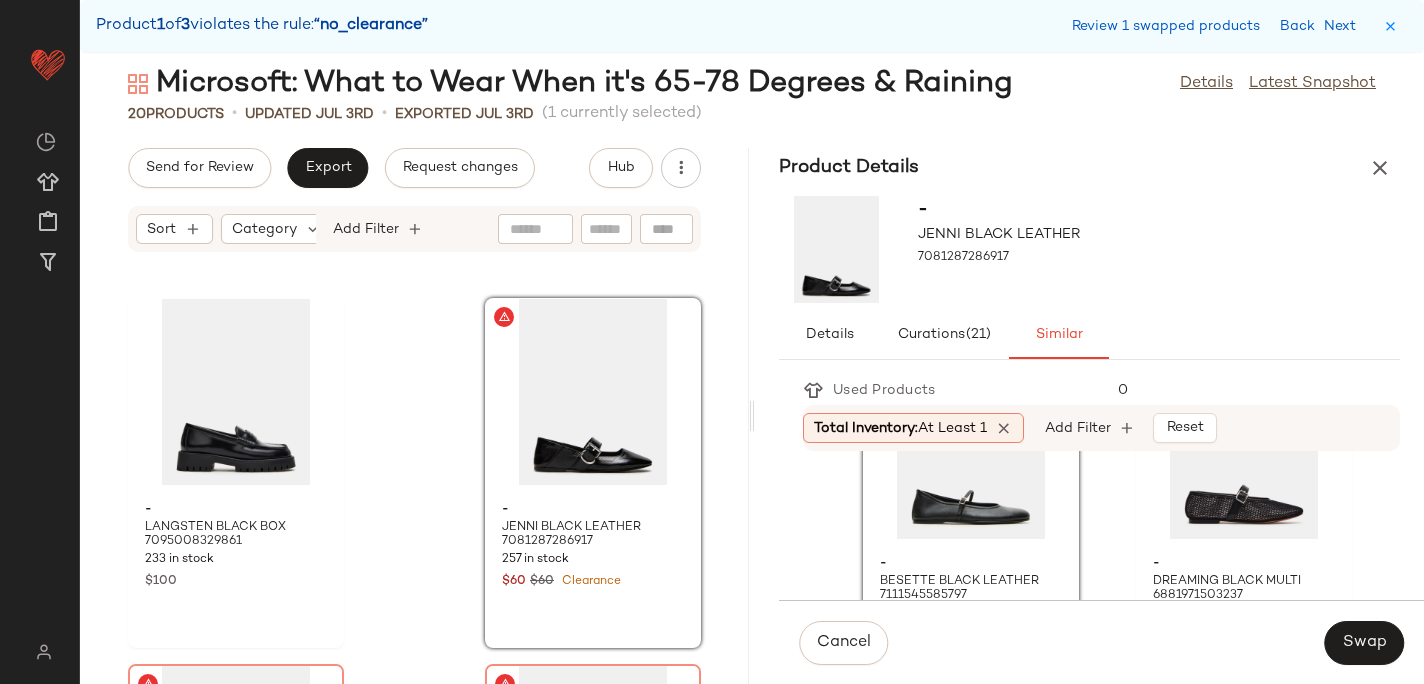 scroll, scrollTop: 112, scrollLeft: 0, axis: vertical 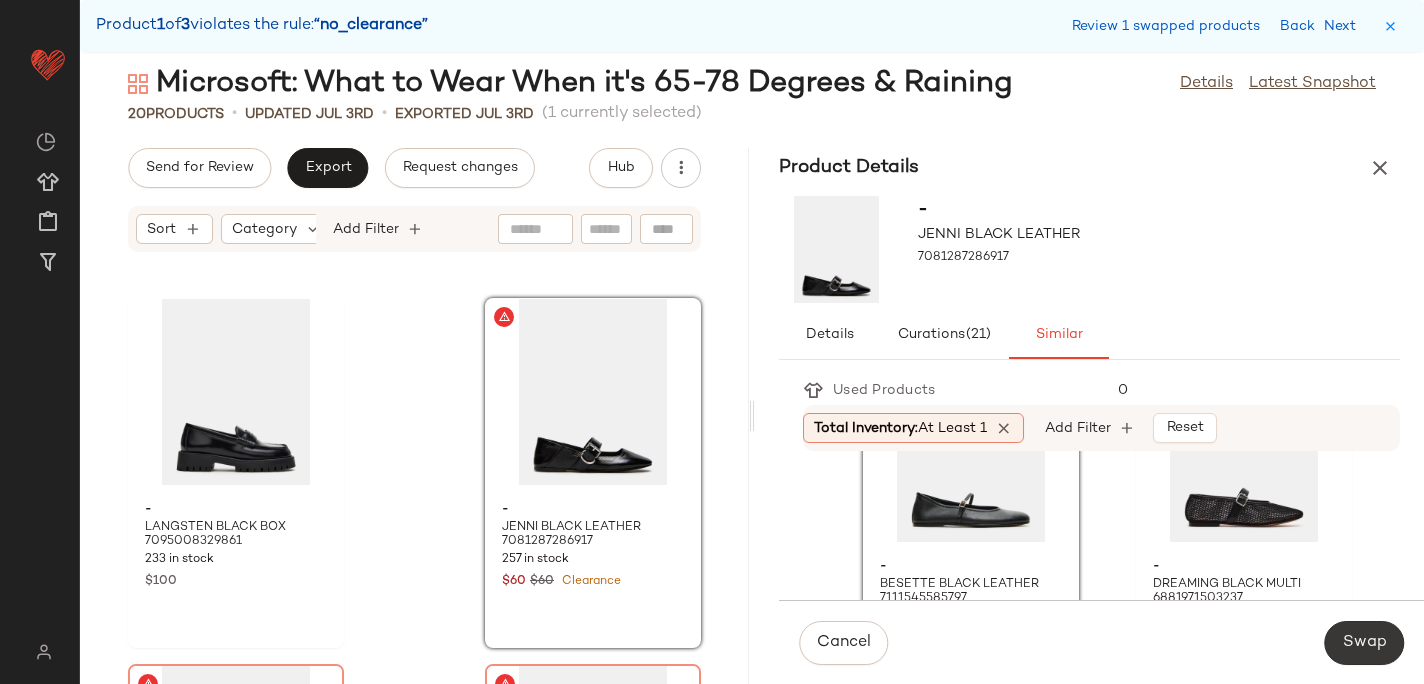 click on "Swap" 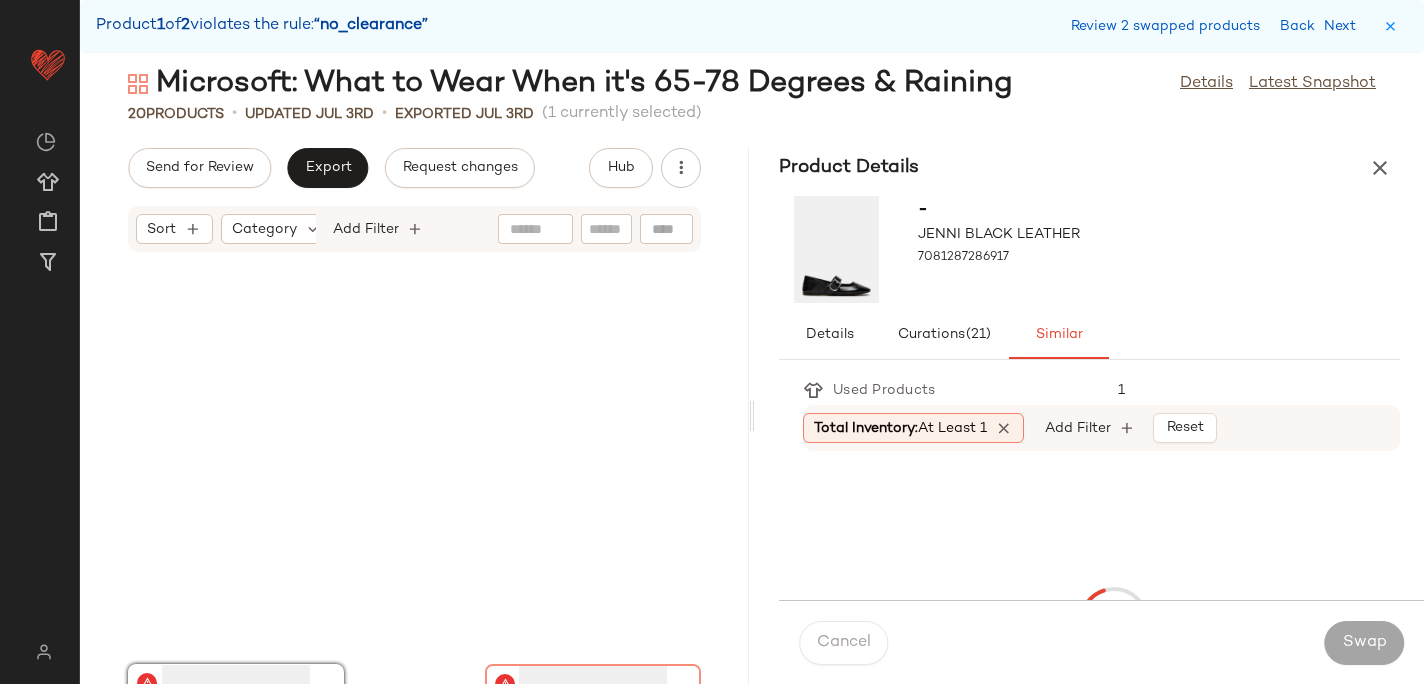 scroll, scrollTop: 2196, scrollLeft: 0, axis: vertical 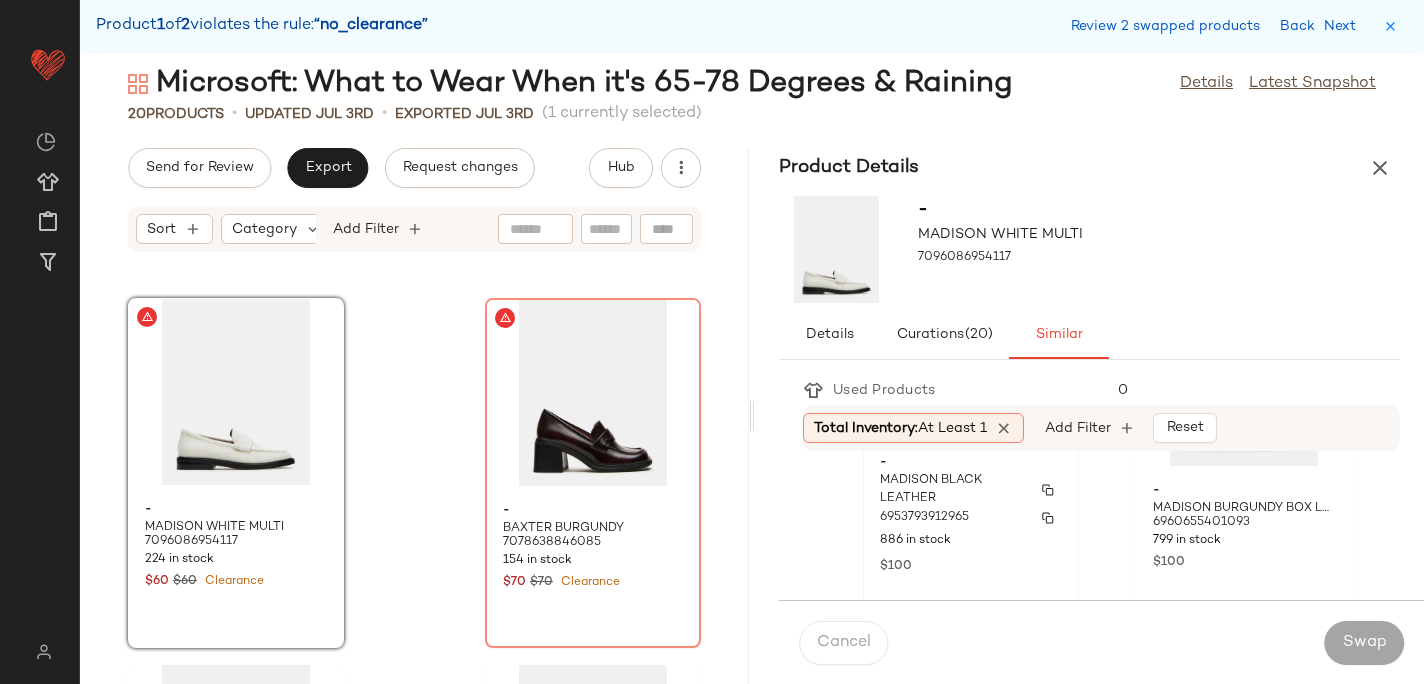 click on "6953793912965" at bounding box center [971, 518] 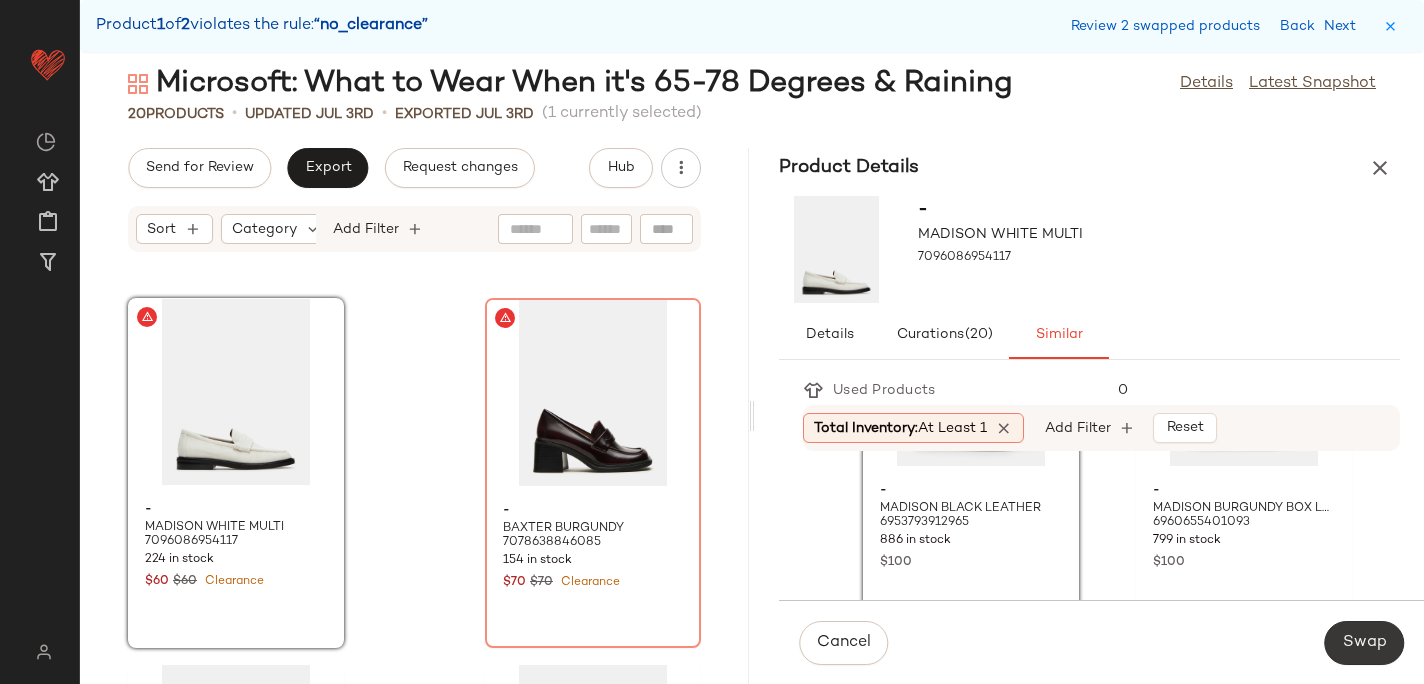 click on "Swap" 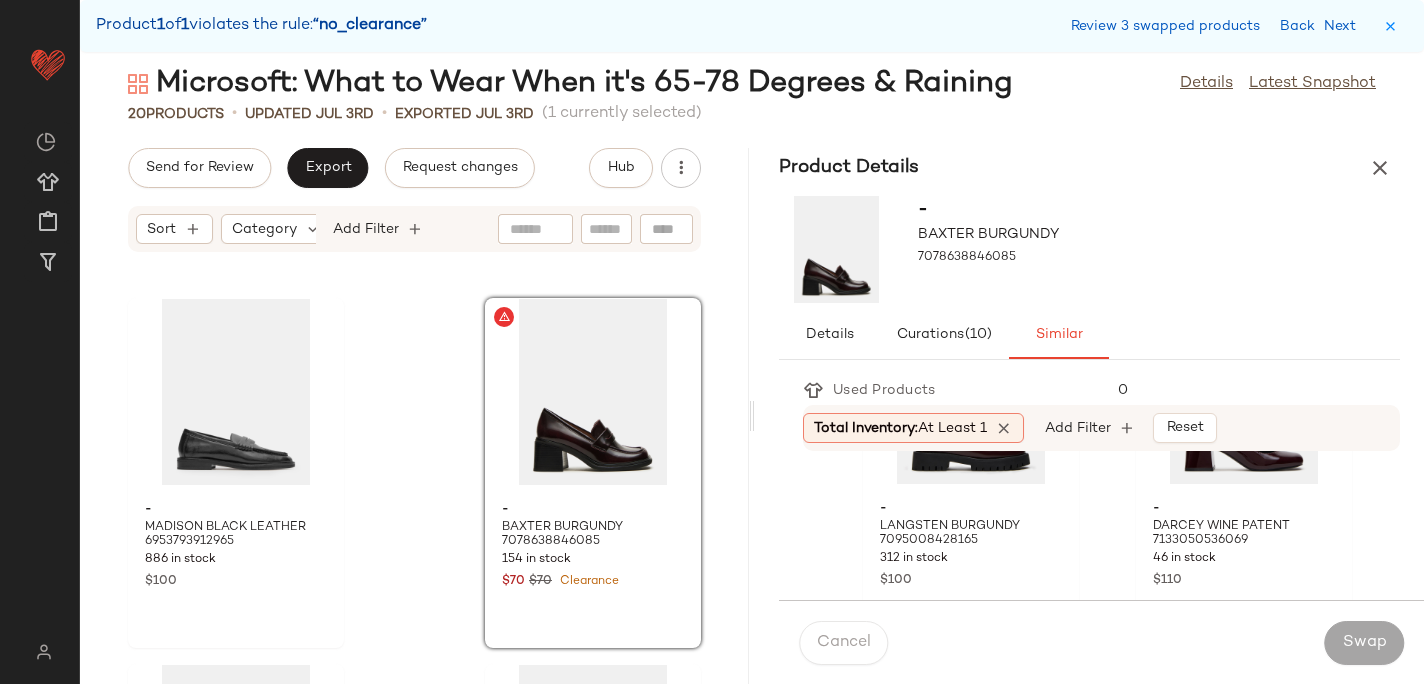 scroll, scrollTop: 176, scrollLeft: 0, axis: vertical 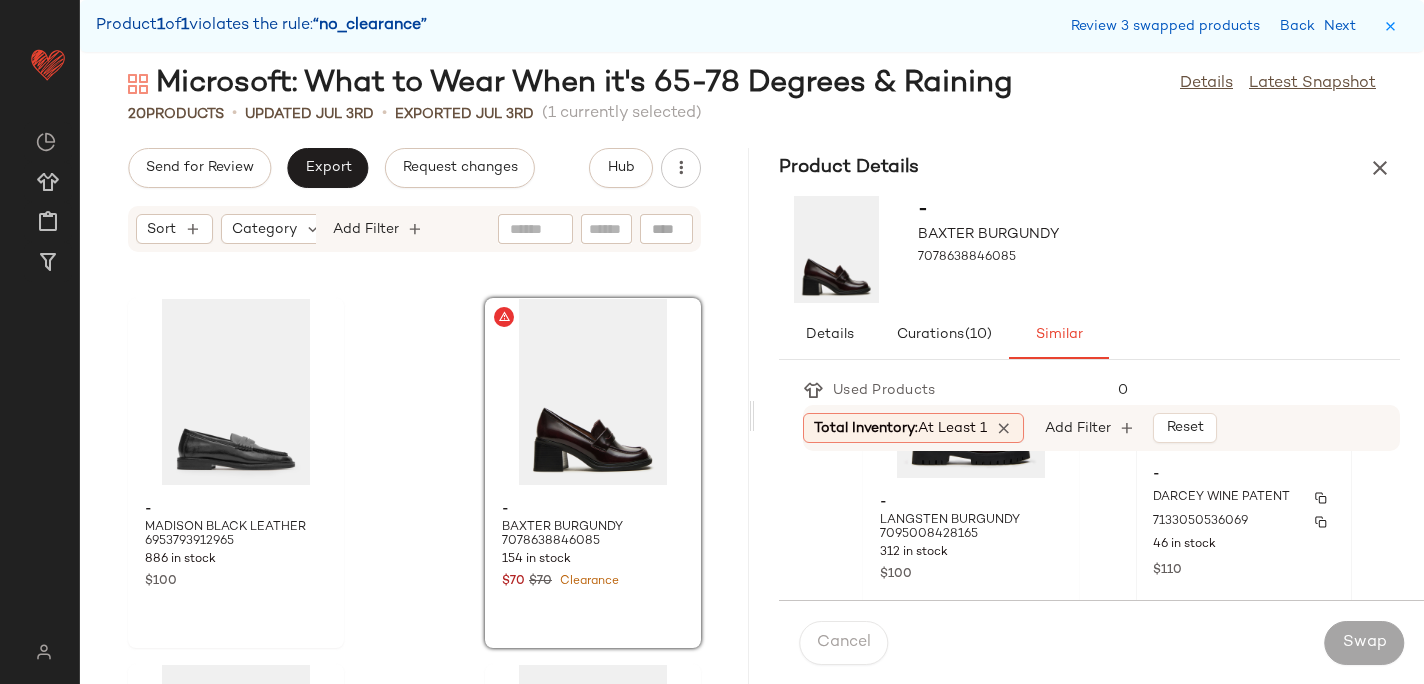 click on "46 in stock" 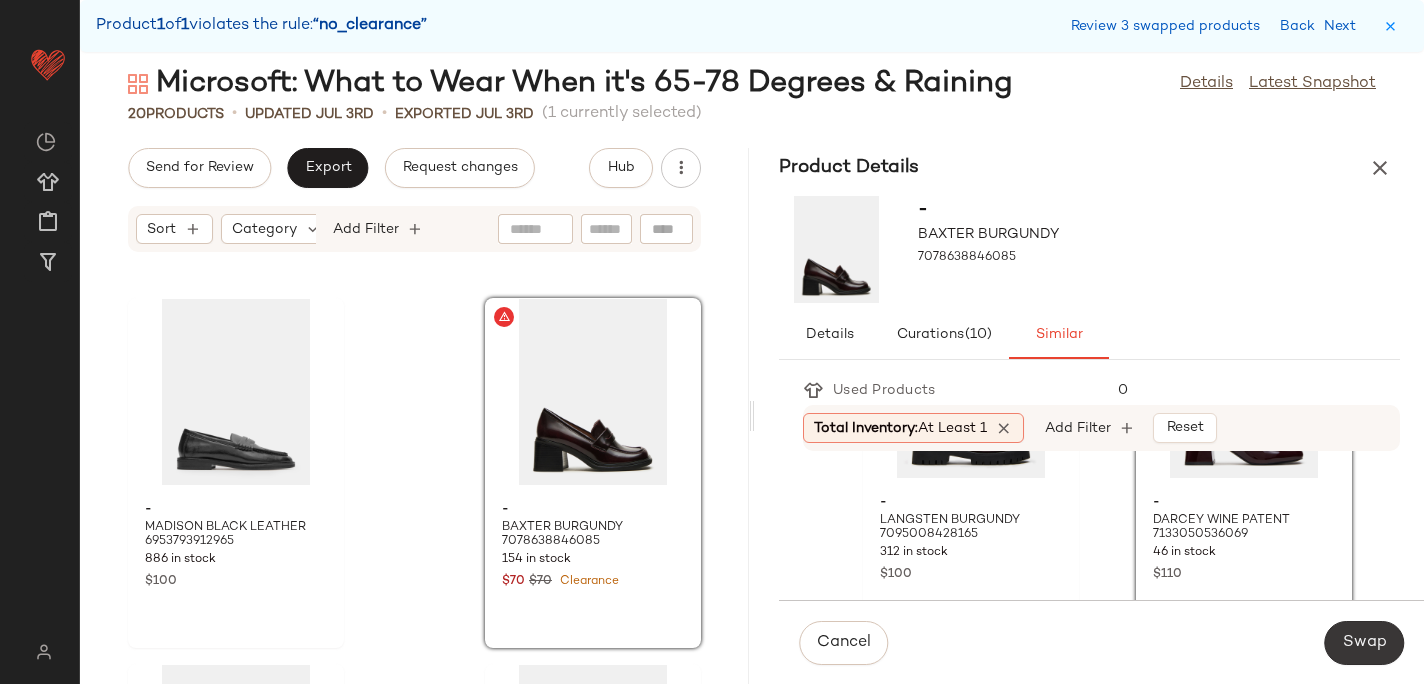 click on "Swap" 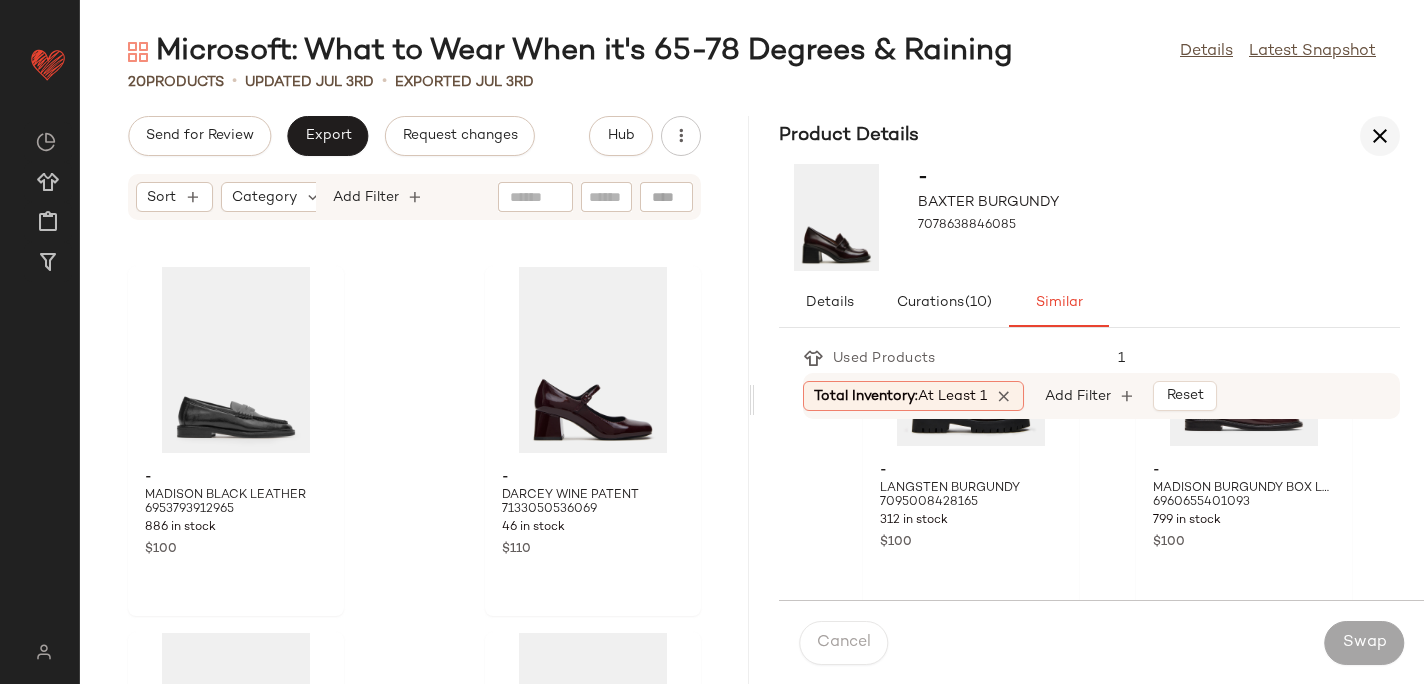 click at bounding box center (1380, 136) 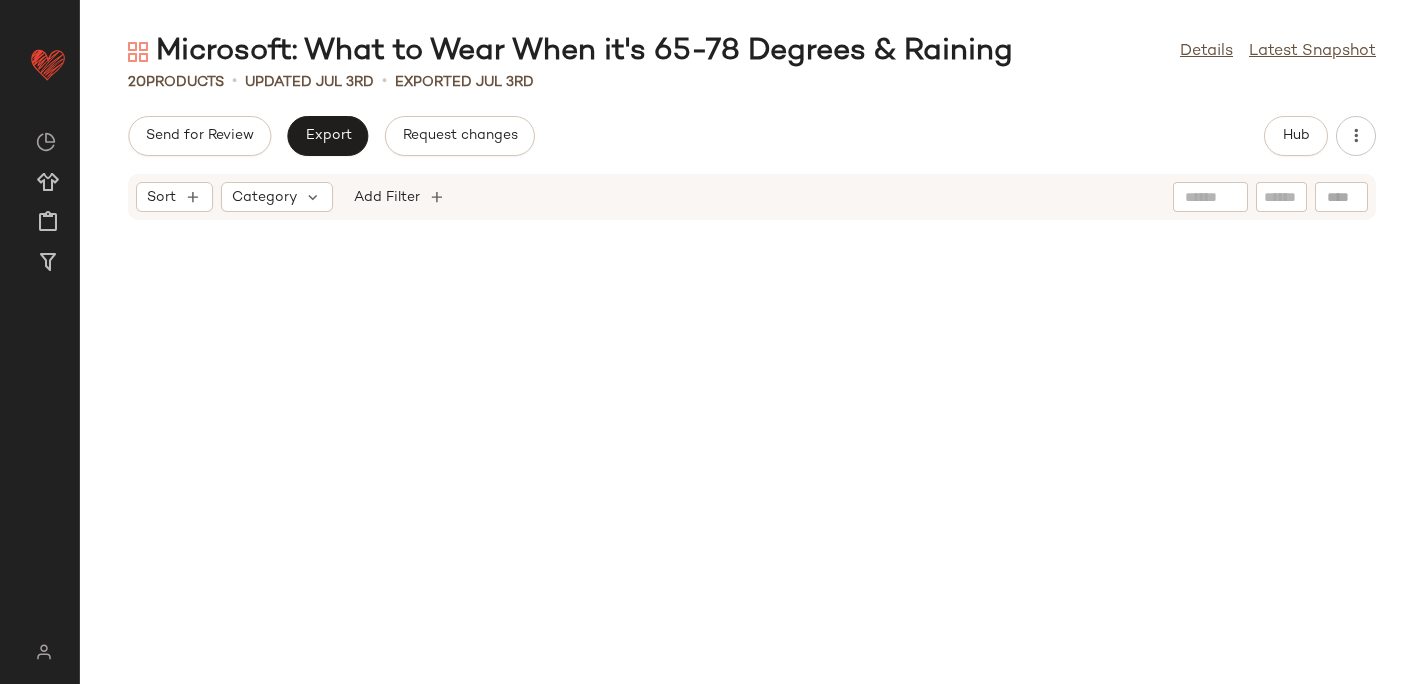 scroll, scrollTop: 0, scrollLeft: 0, axis: both 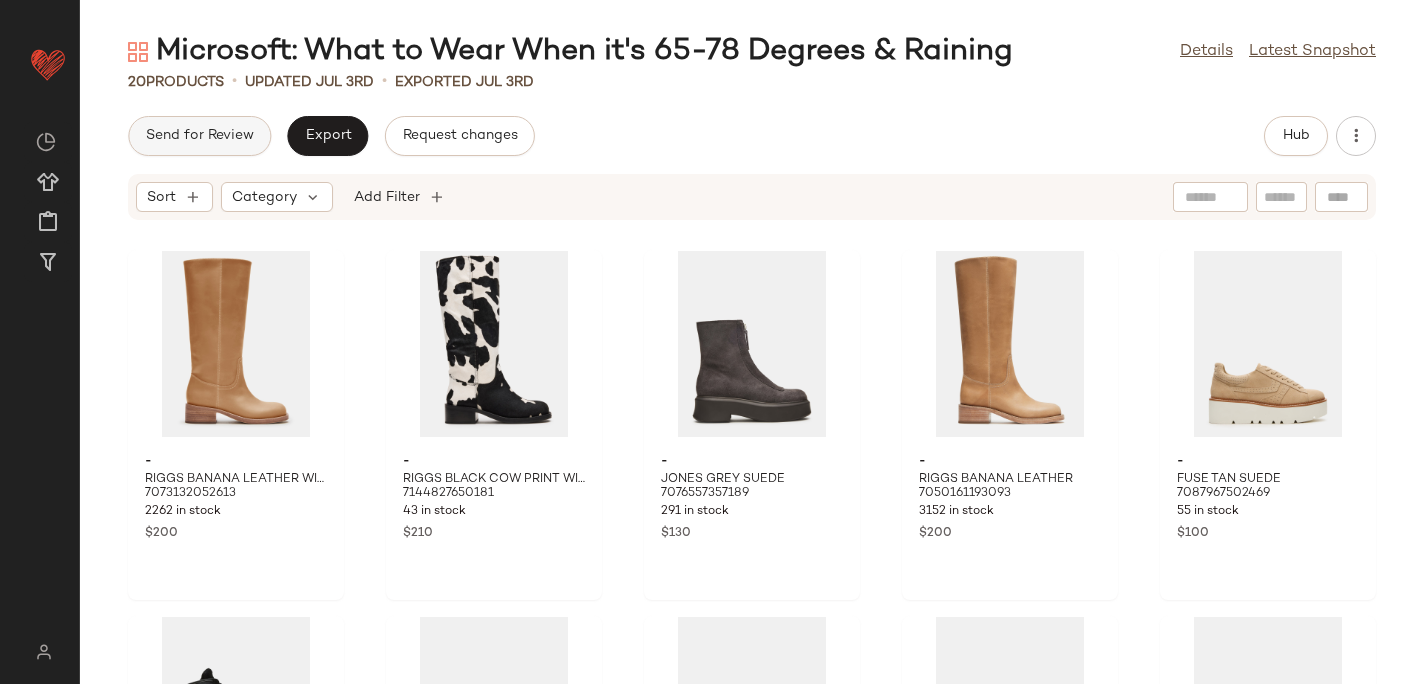 click on "Send for Review" 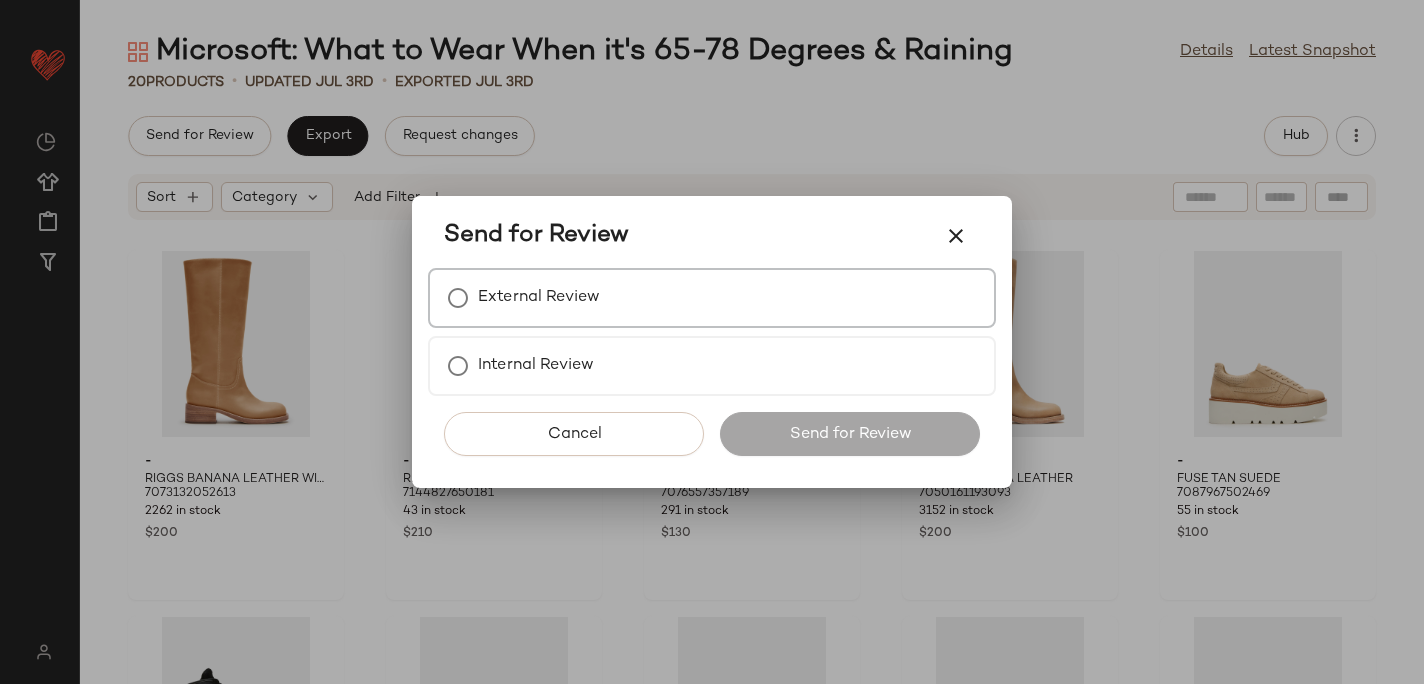 click on "External Review" at bounding box center (712, 298) 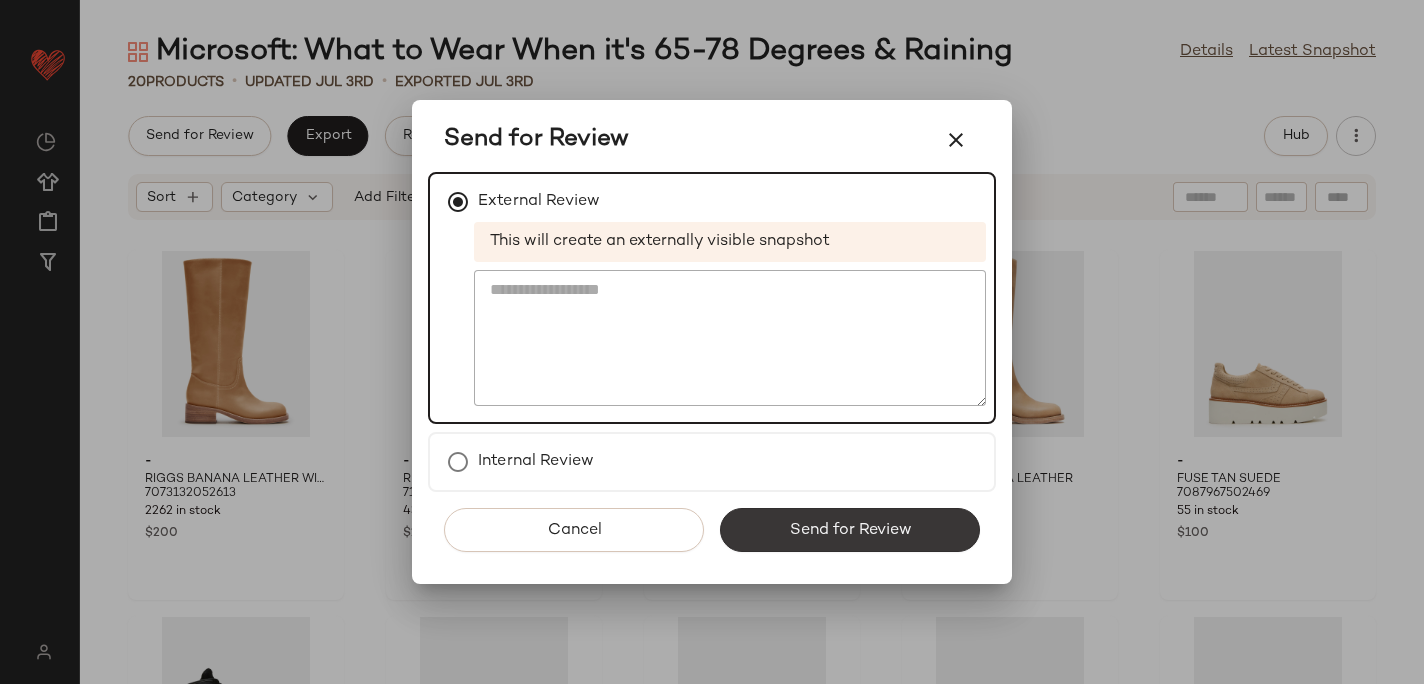 click on "Send for Review" 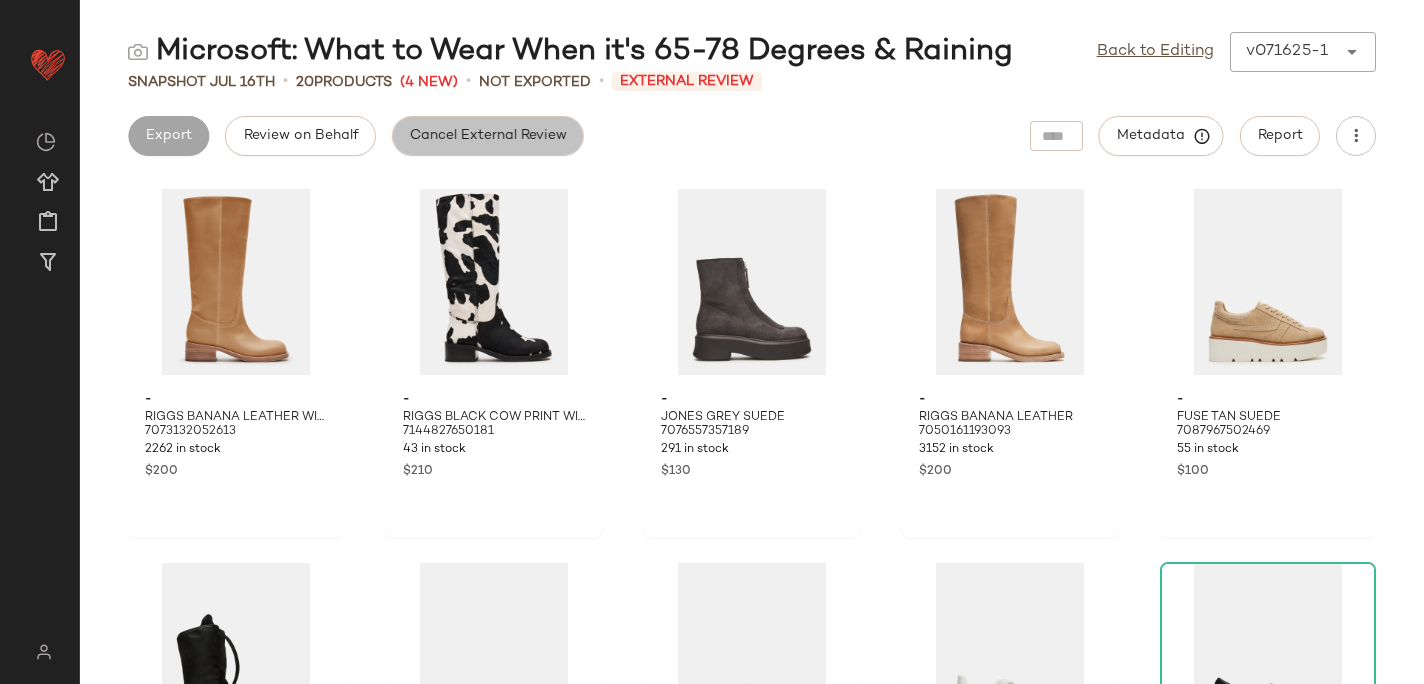 click on "Cancel External Review" 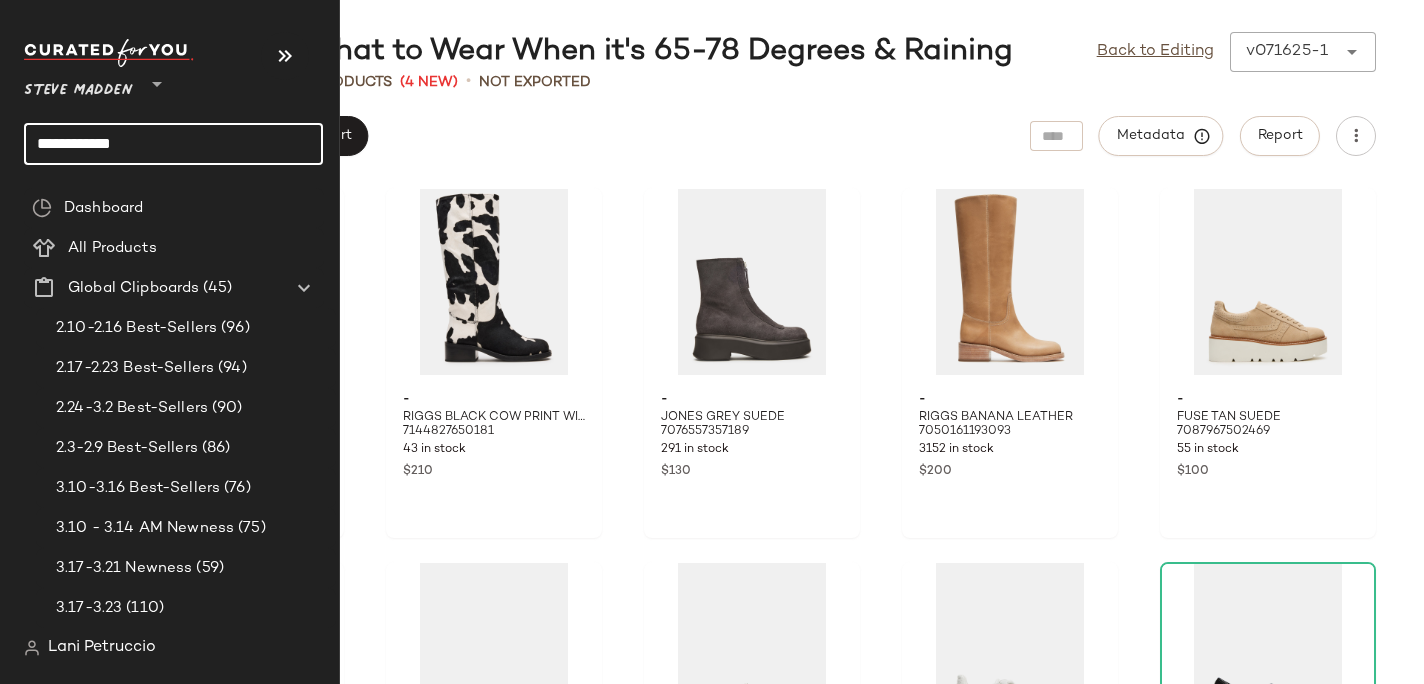 click on "**********" 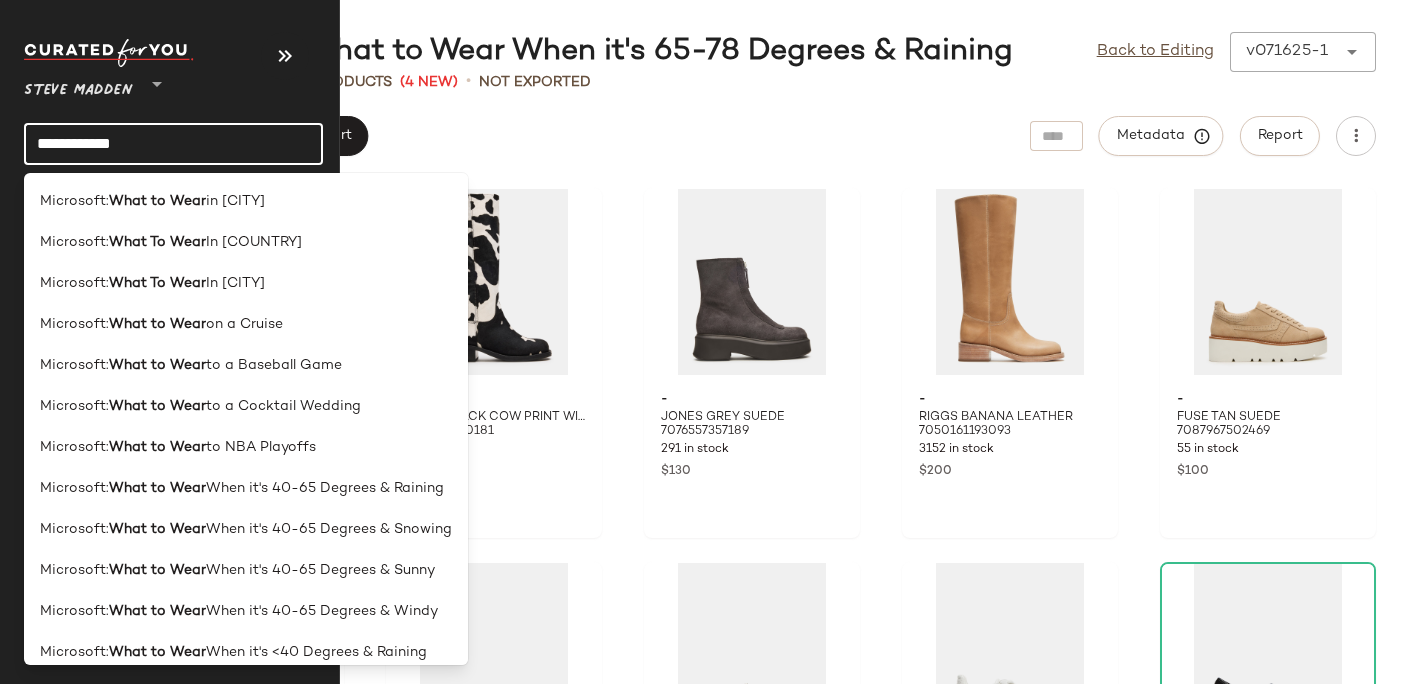 click on "**********" 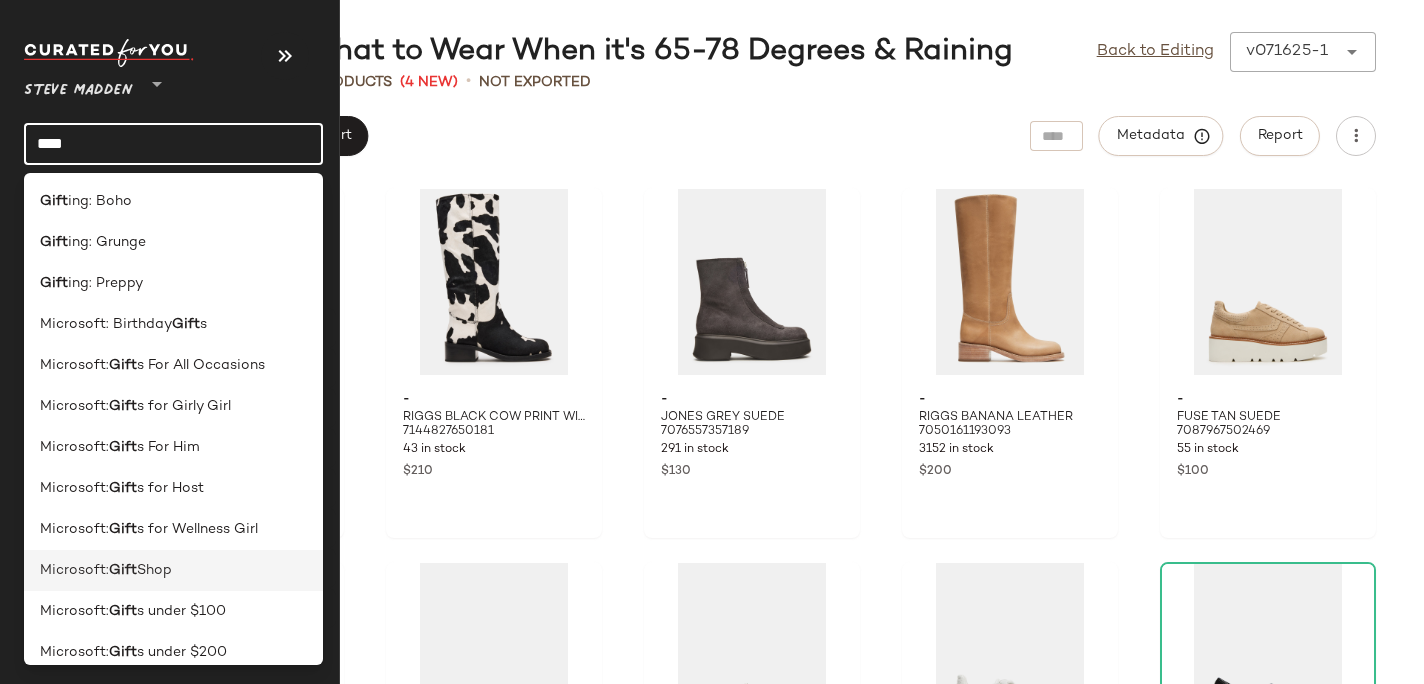 type on "****" 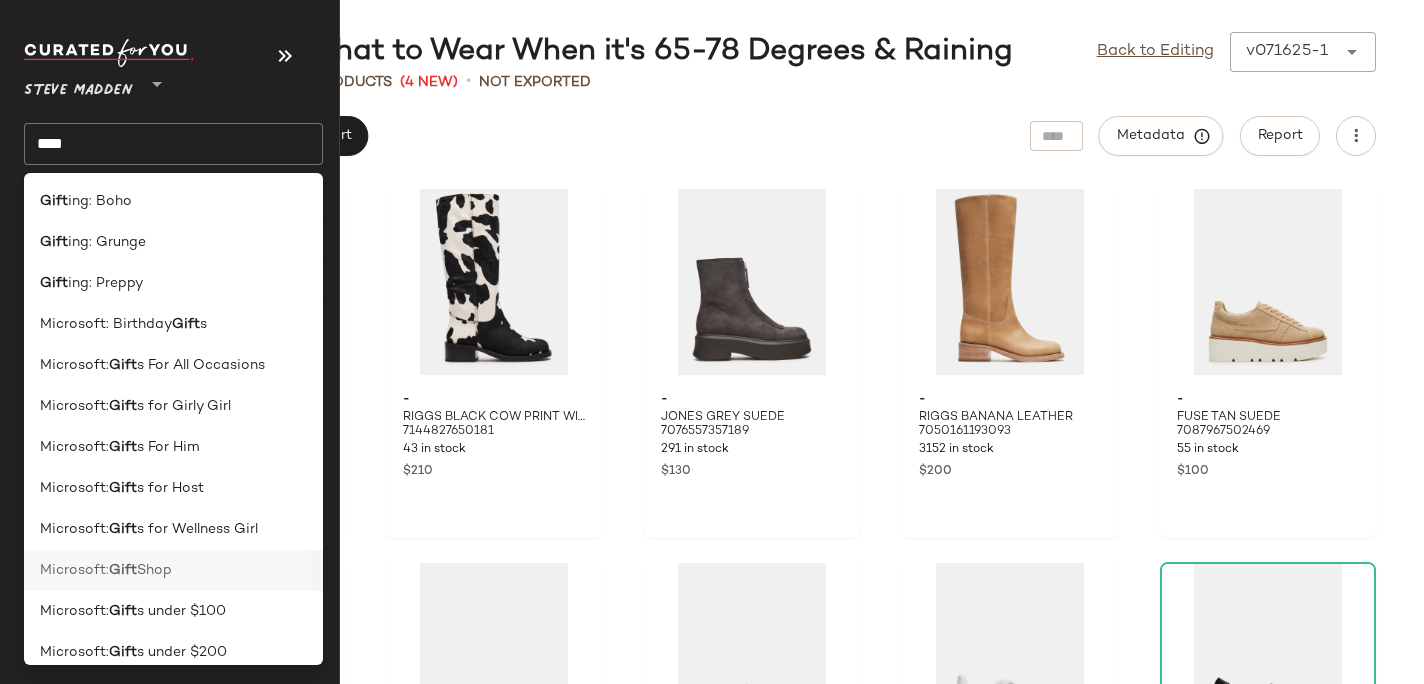 click on "Gift" at bounding box center (123, 570) 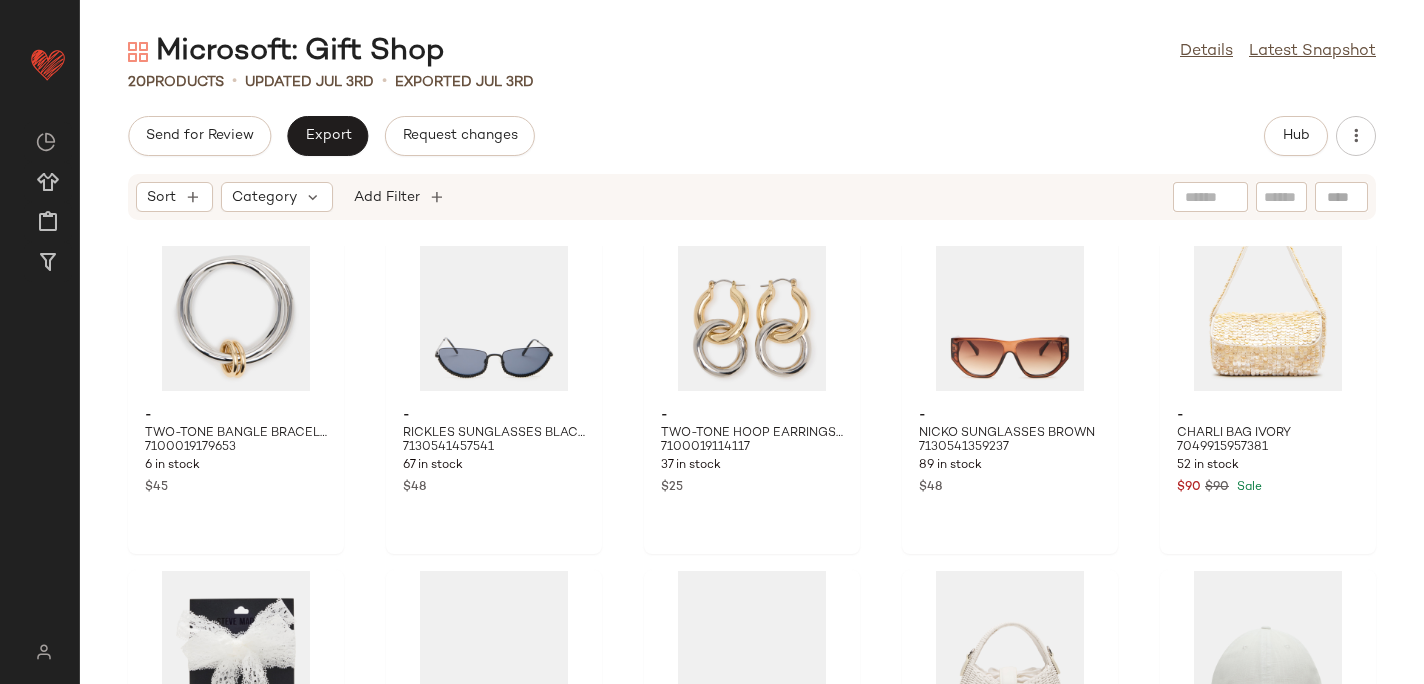 scroll, scrollTop: 0, scrollLeft: 0, axis: both 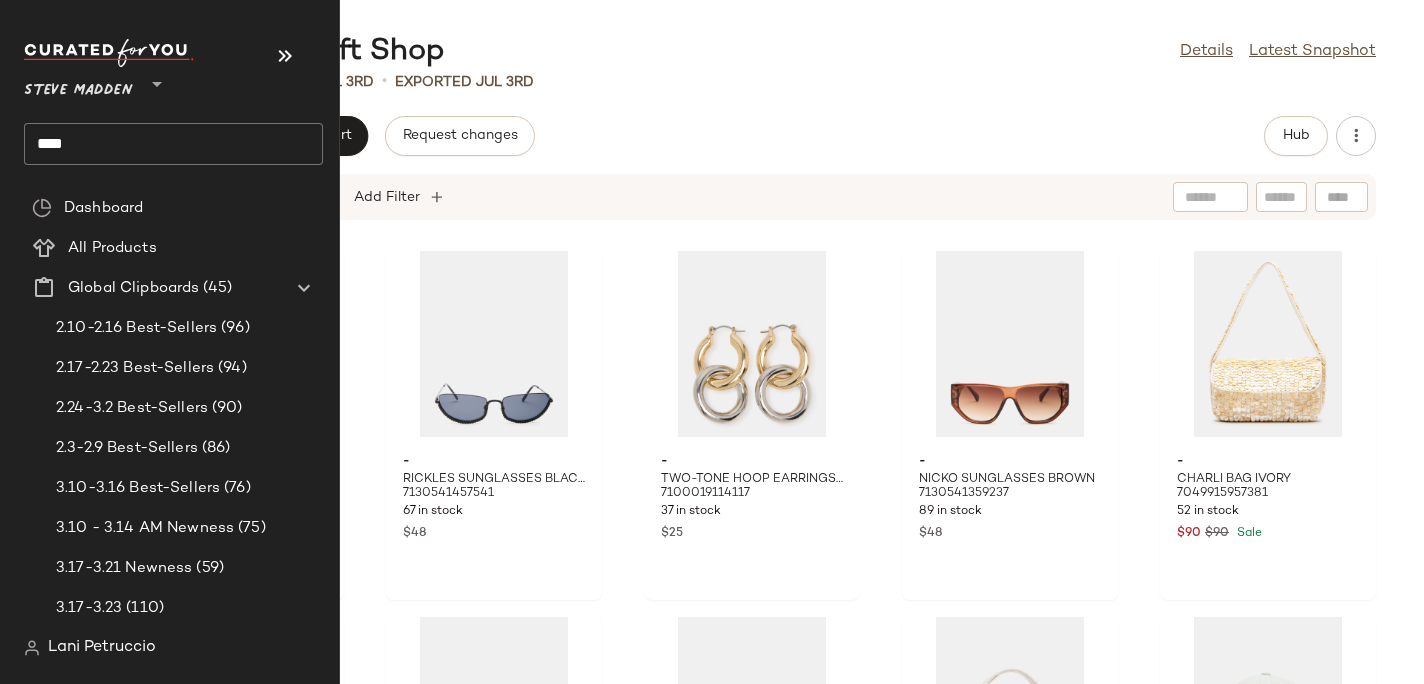 click on "****" 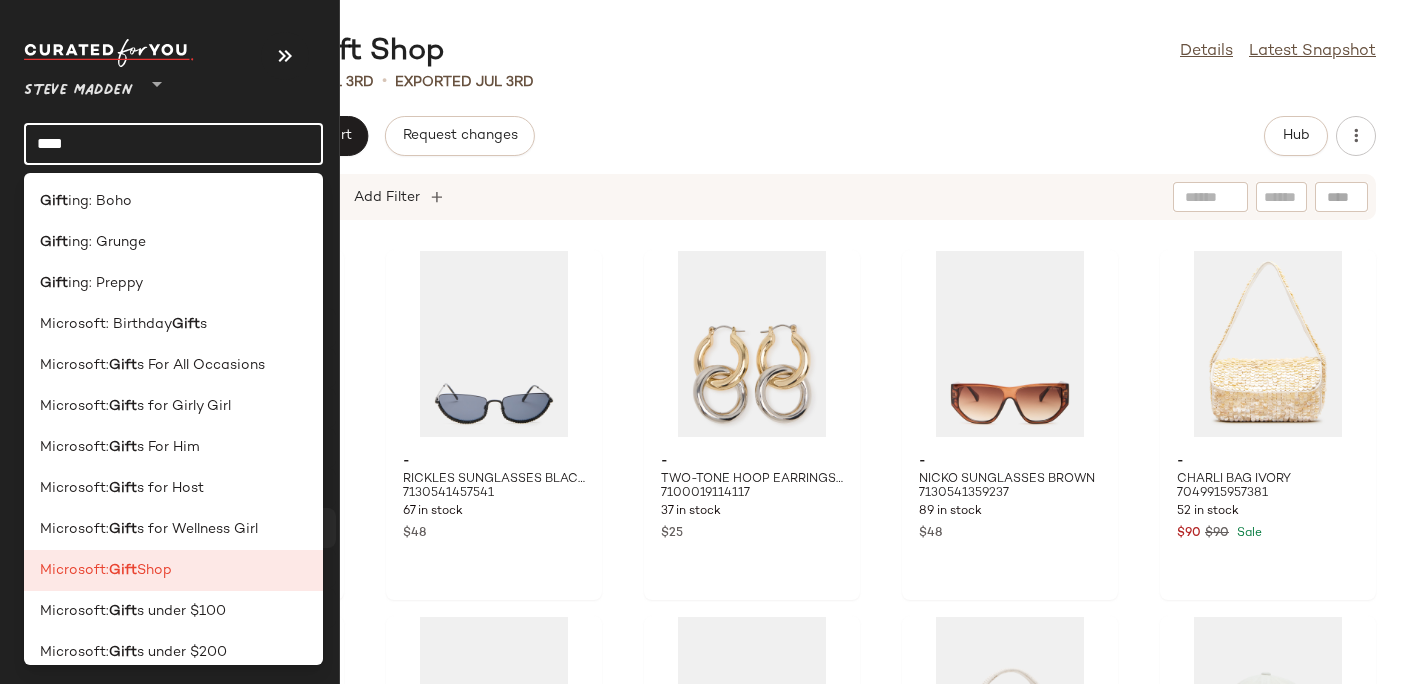 click on "s for Wellness Girl" at bounding box center (197, 529) 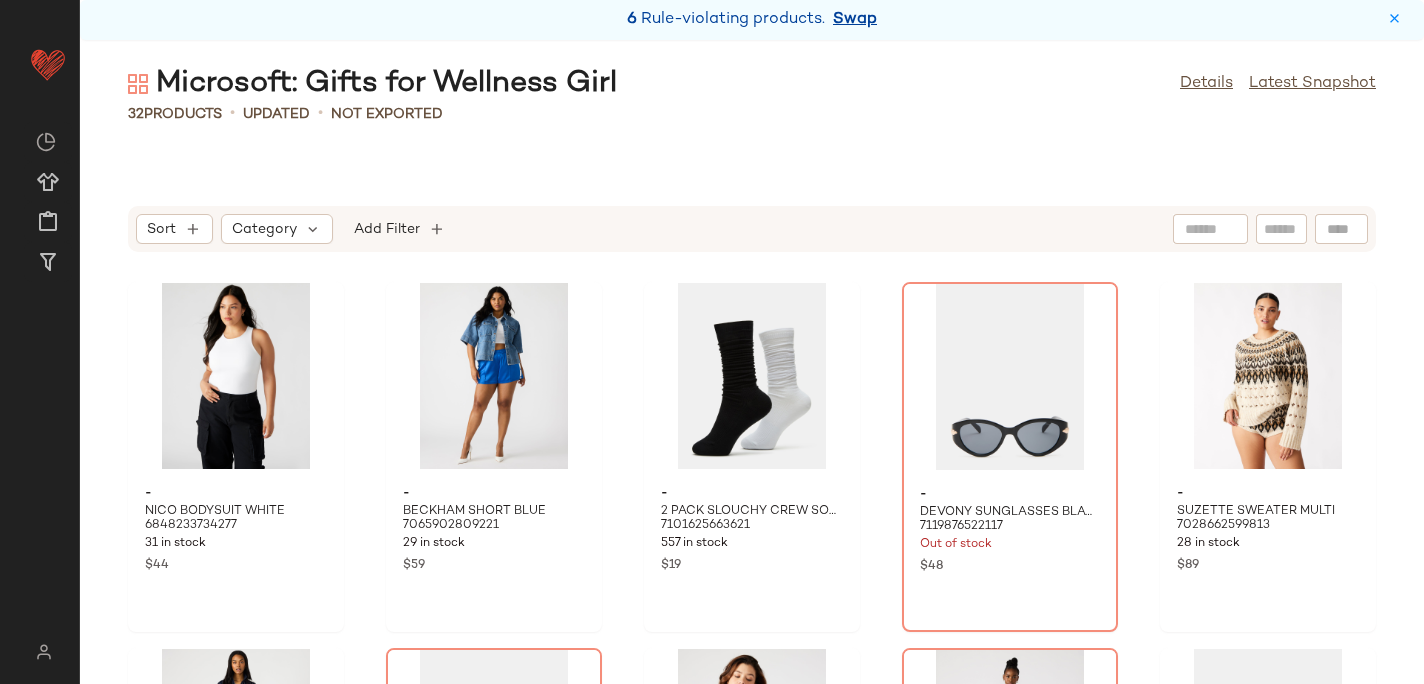 click on "Swap" at bounding box center [855, 20] 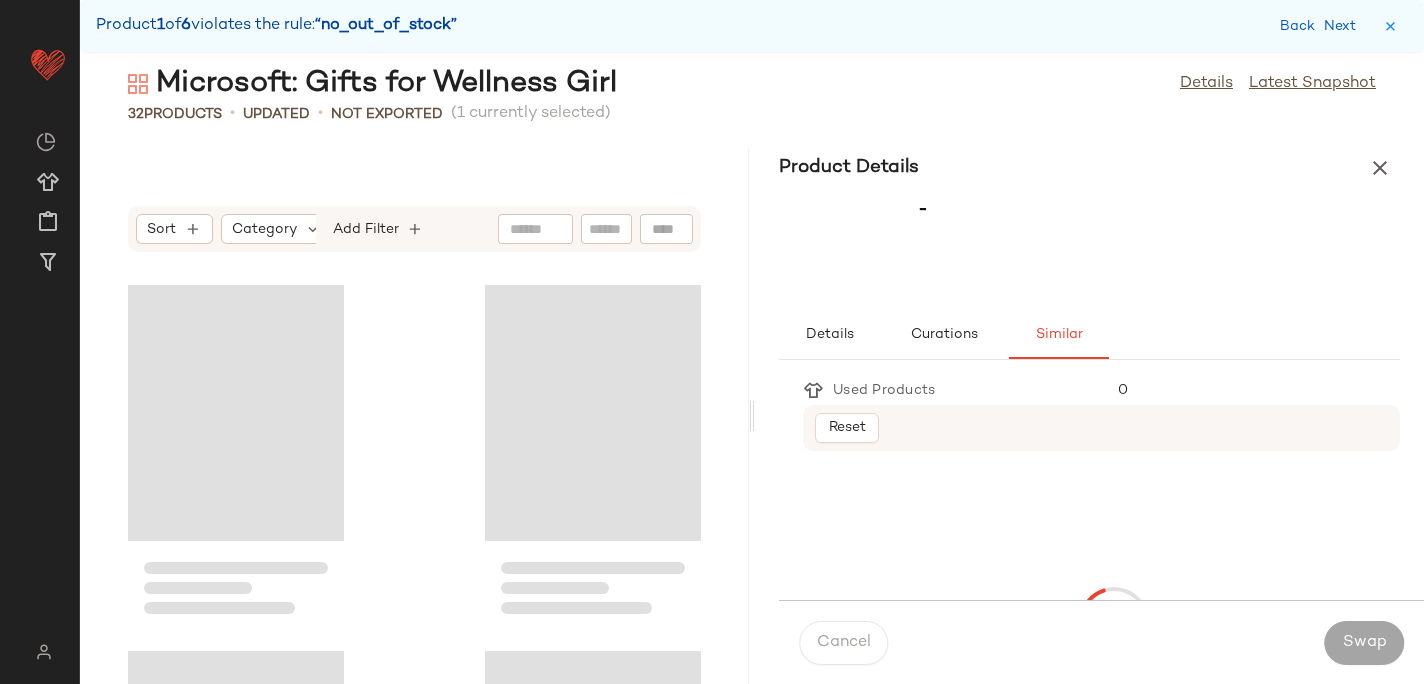 scroll, scrollTop: 366, scrollLeft: 0, axis: vertical 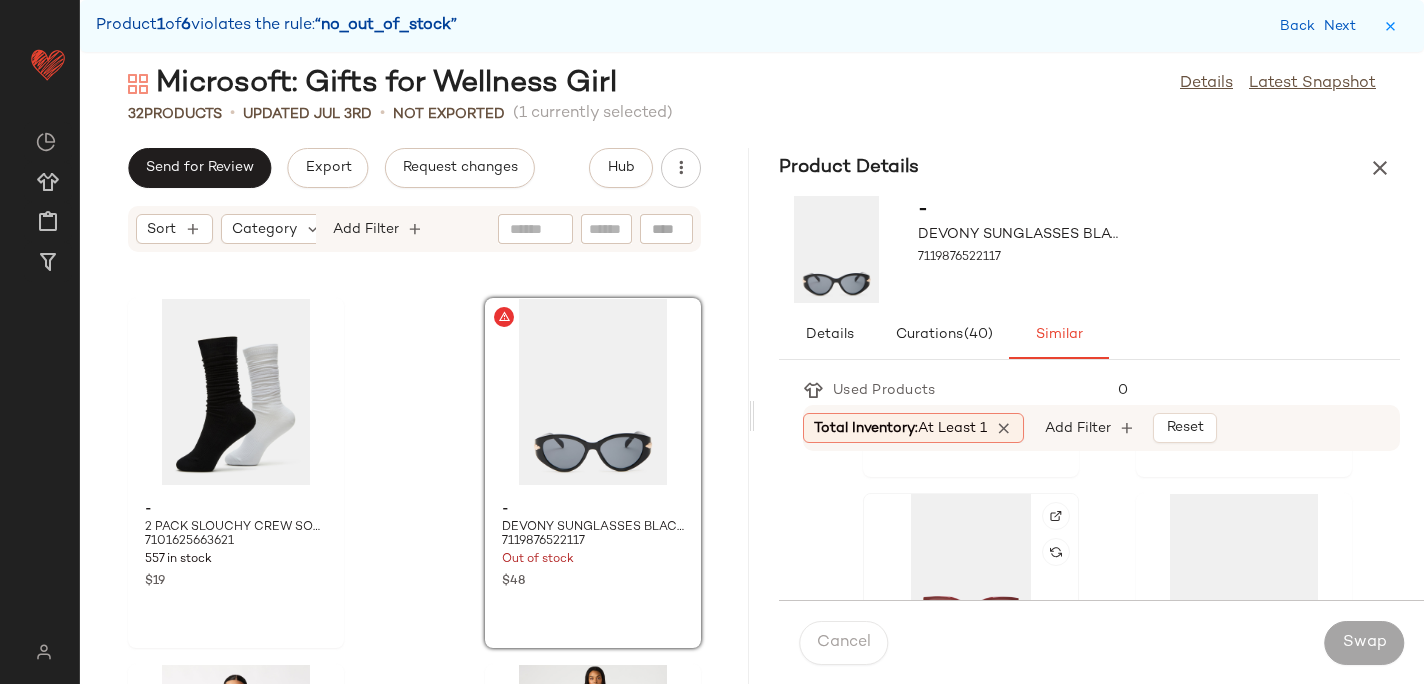 click 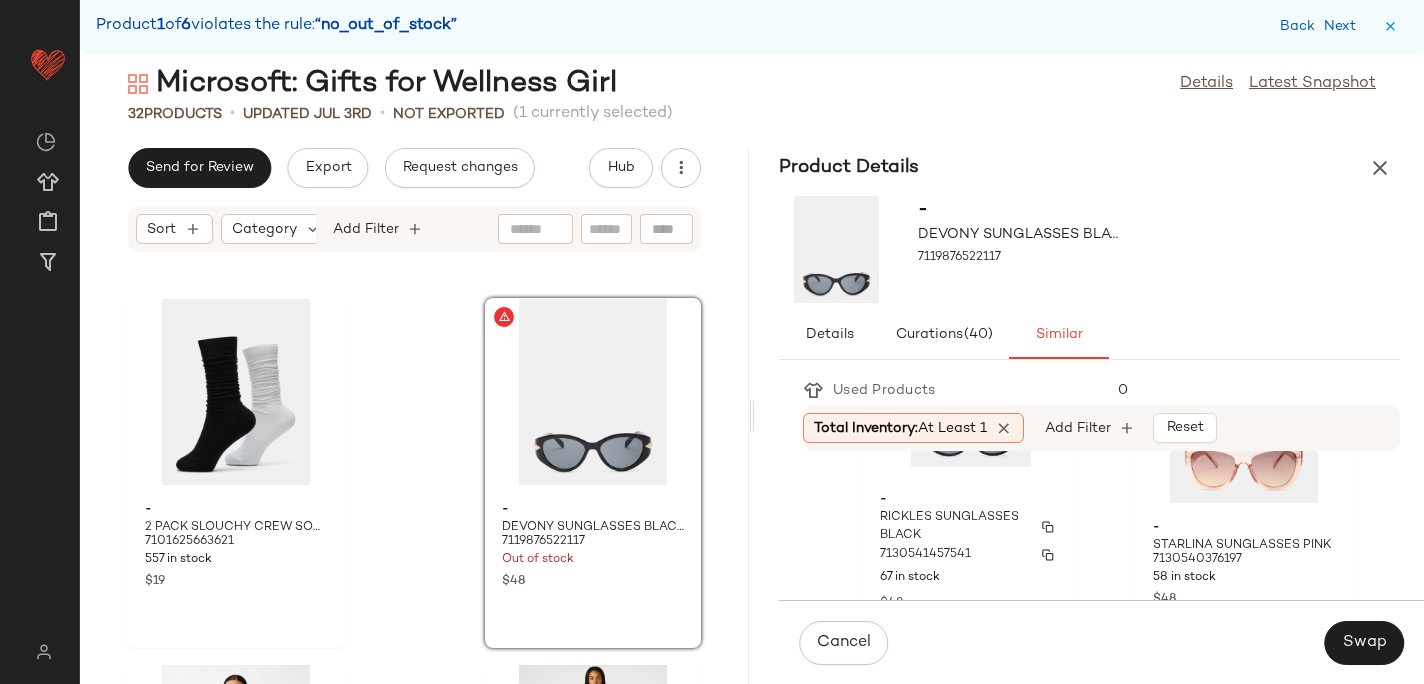 scroll, scrollTop: 152, scrollLeft: 0, axis: vertical 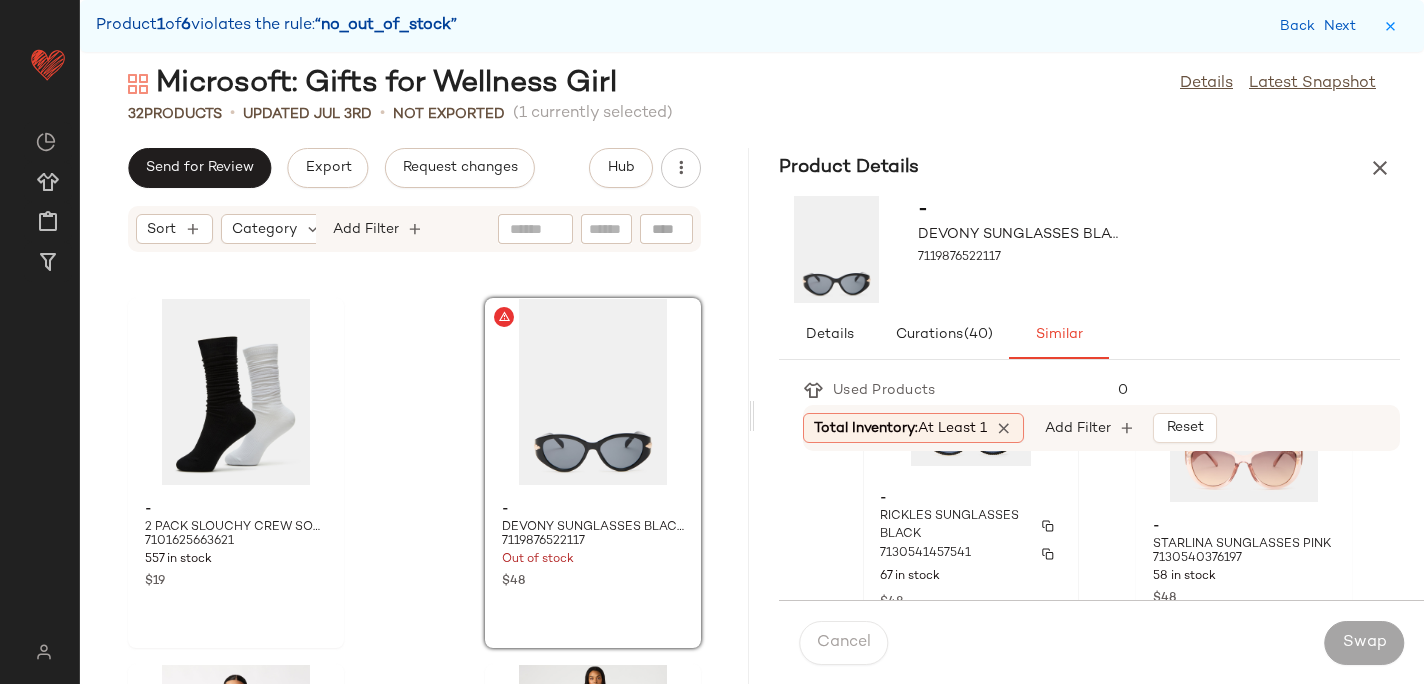 click on "RICKLES SUNGLASSES BLACK" at bounding box center (953, 526) 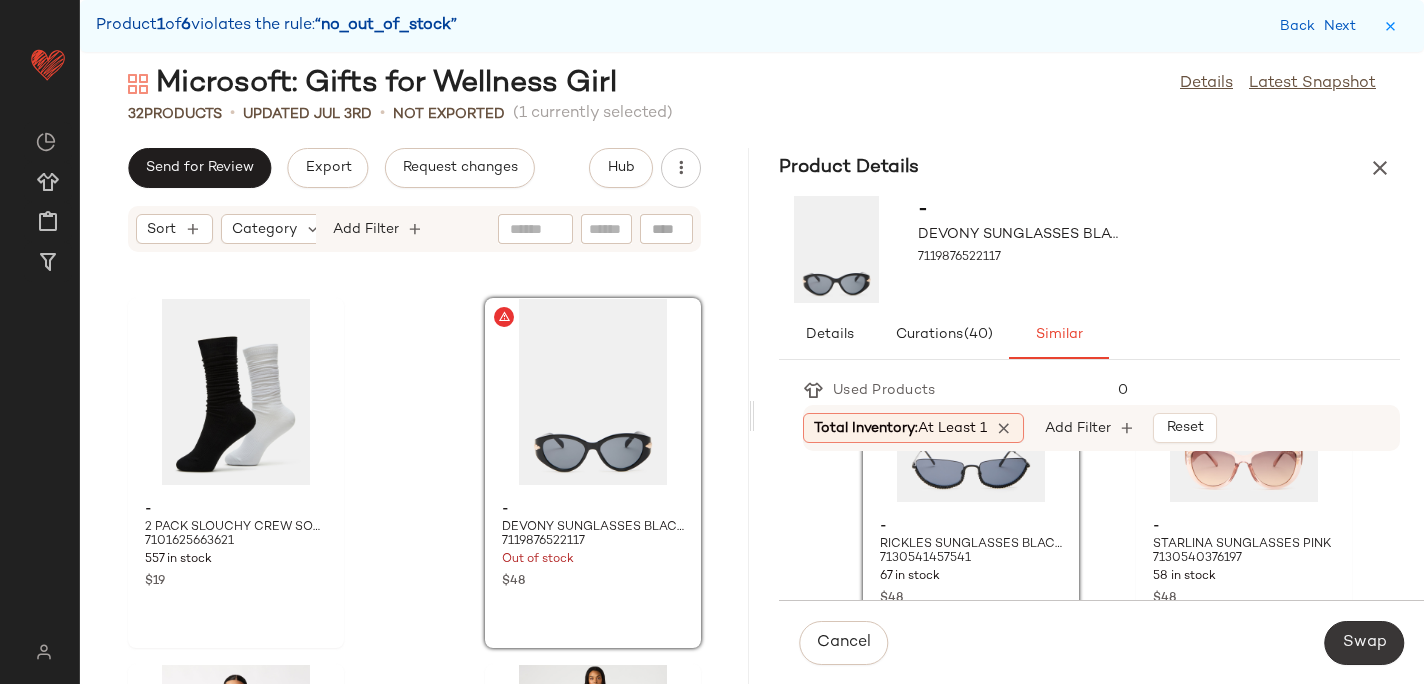 click on "Swap" 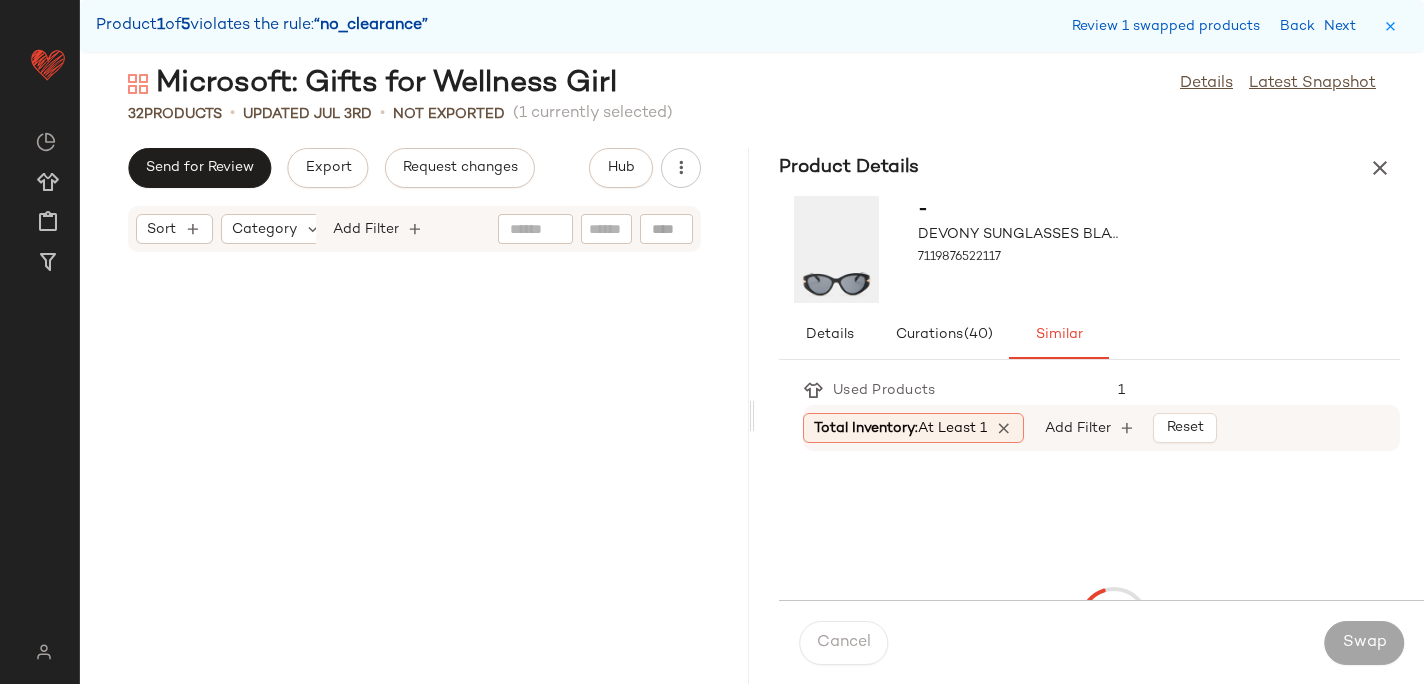 scroll, scrollTop: 1098, scrollLeft: 0, axis: vertical 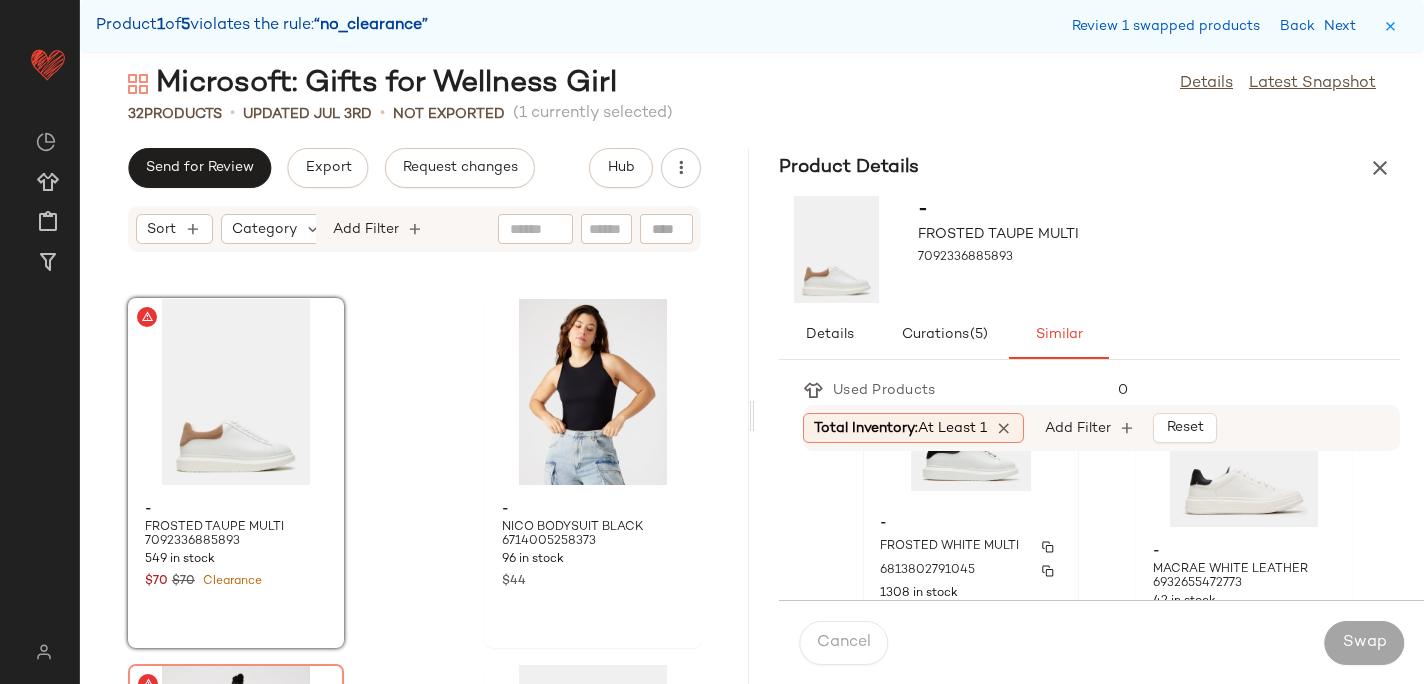 click on "FROSTED WHITE MULTI" at bounding box center (949, 547) 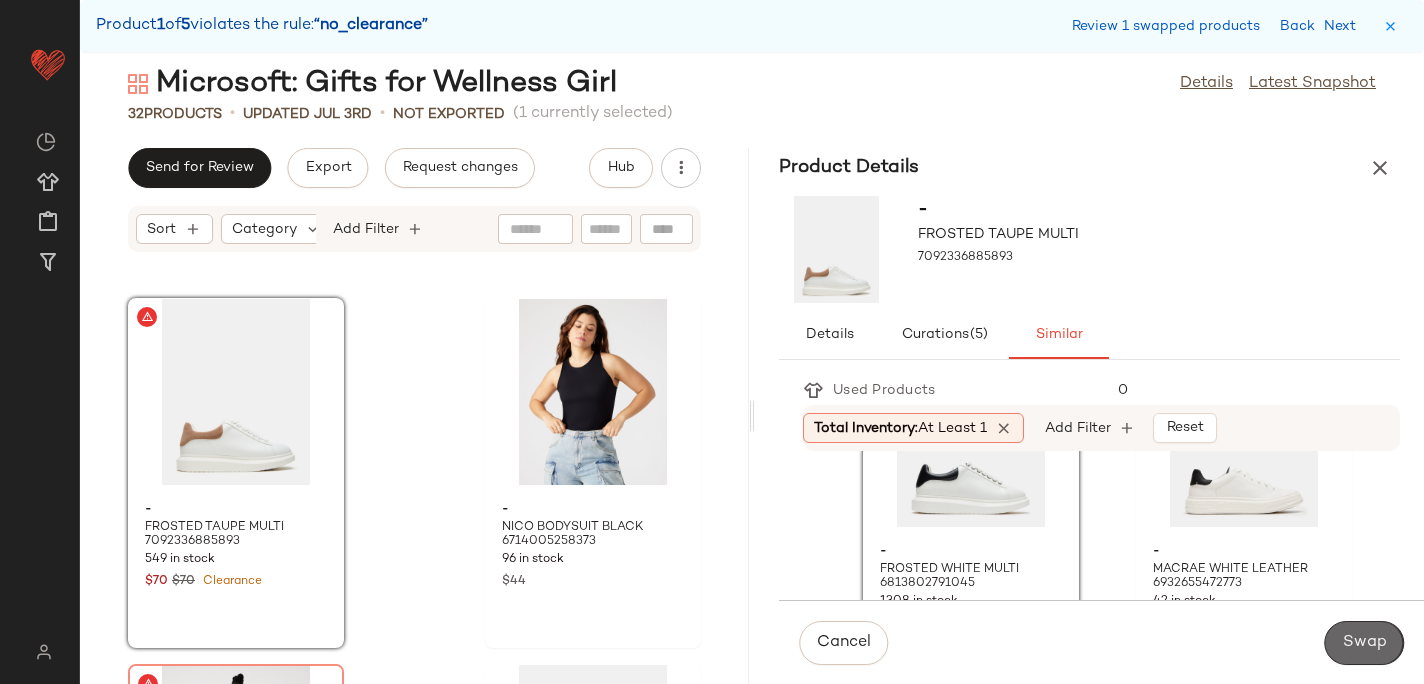 click on "Swap" 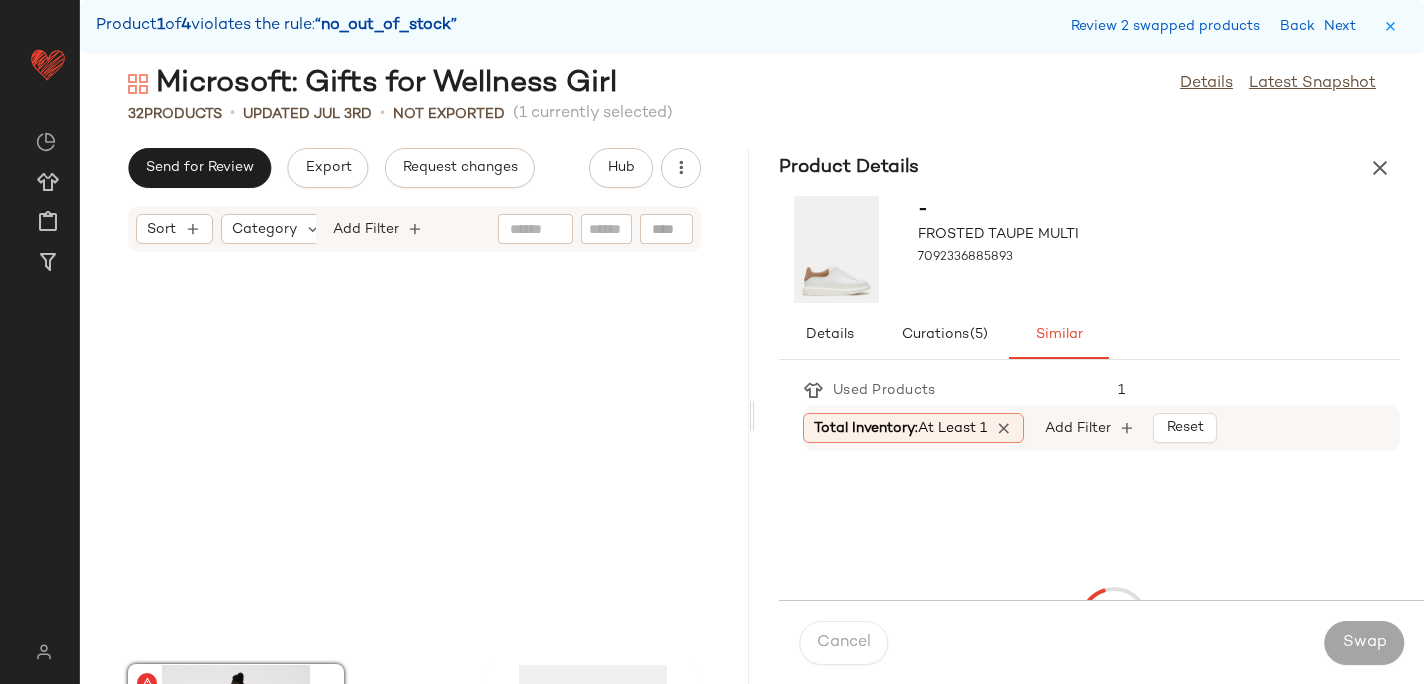 scroll, scrollTop: 1464, scrollLeft: 0, axis: vertical 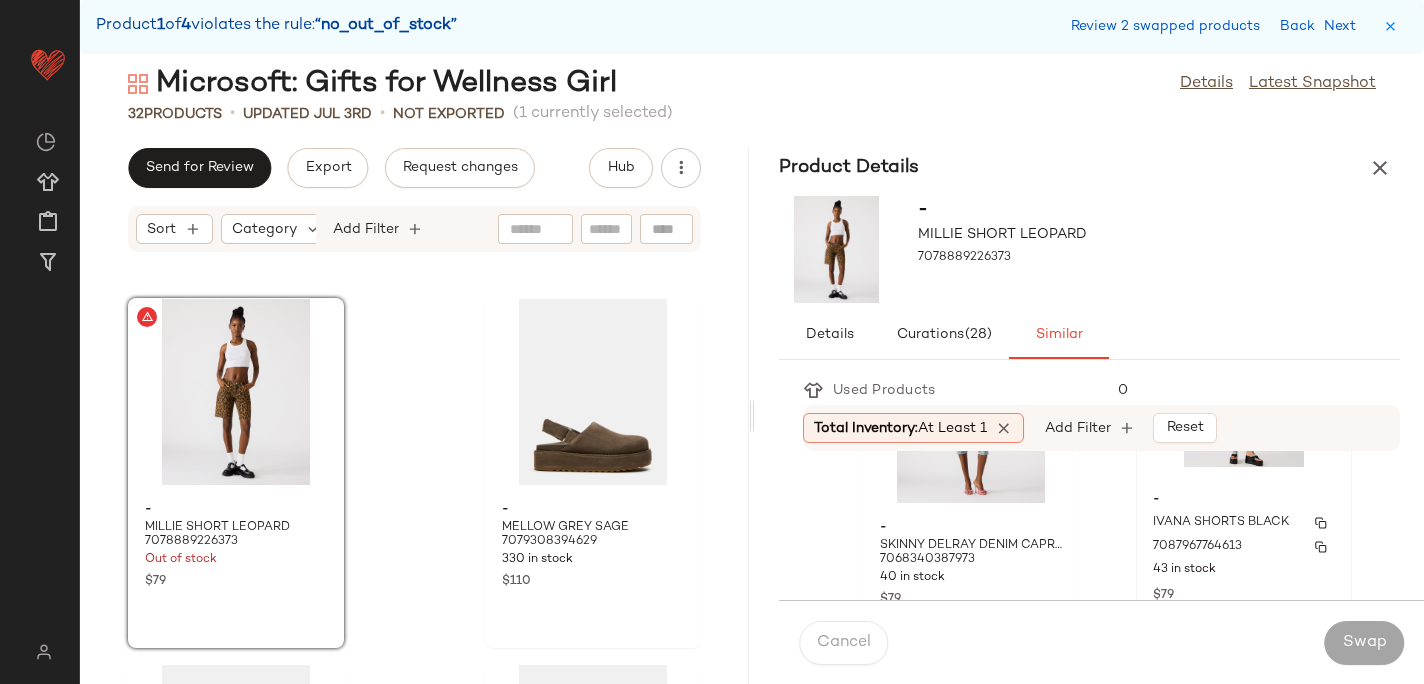 click on "7087967764613" at bounding box center (1197, 547) 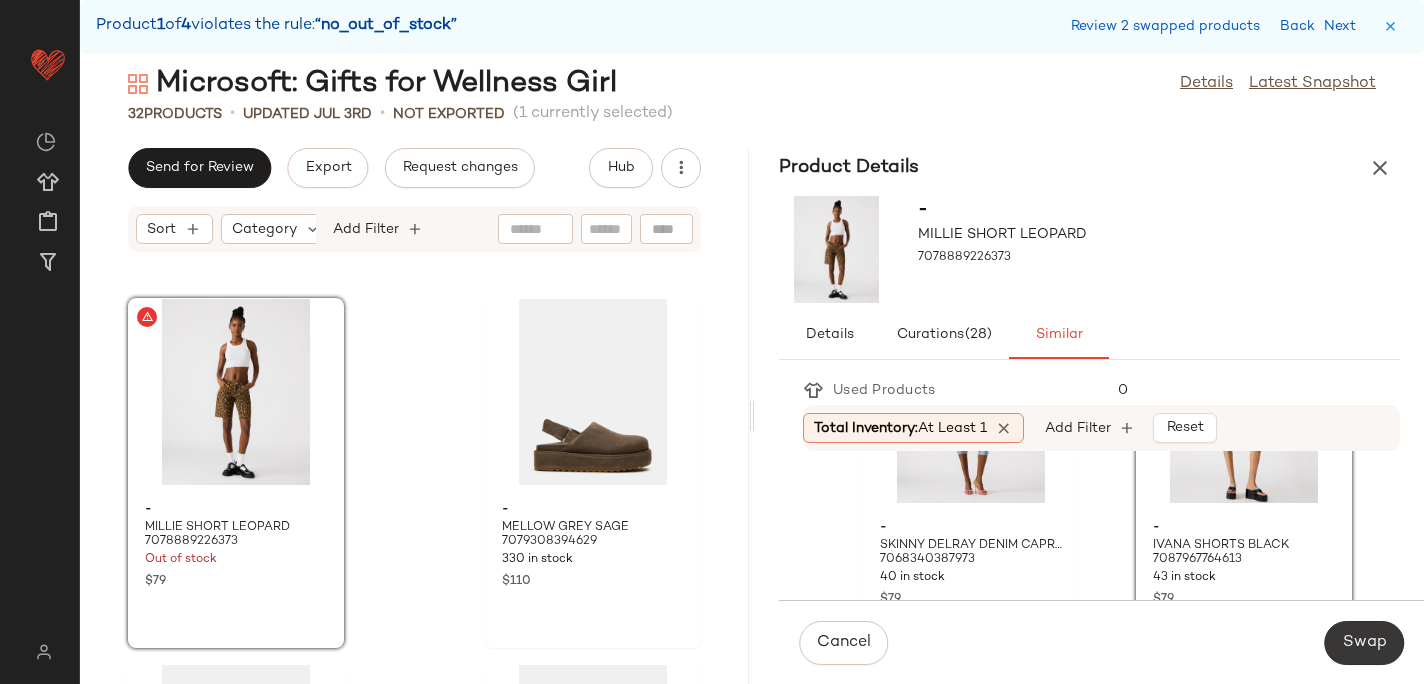 click on "Swap" 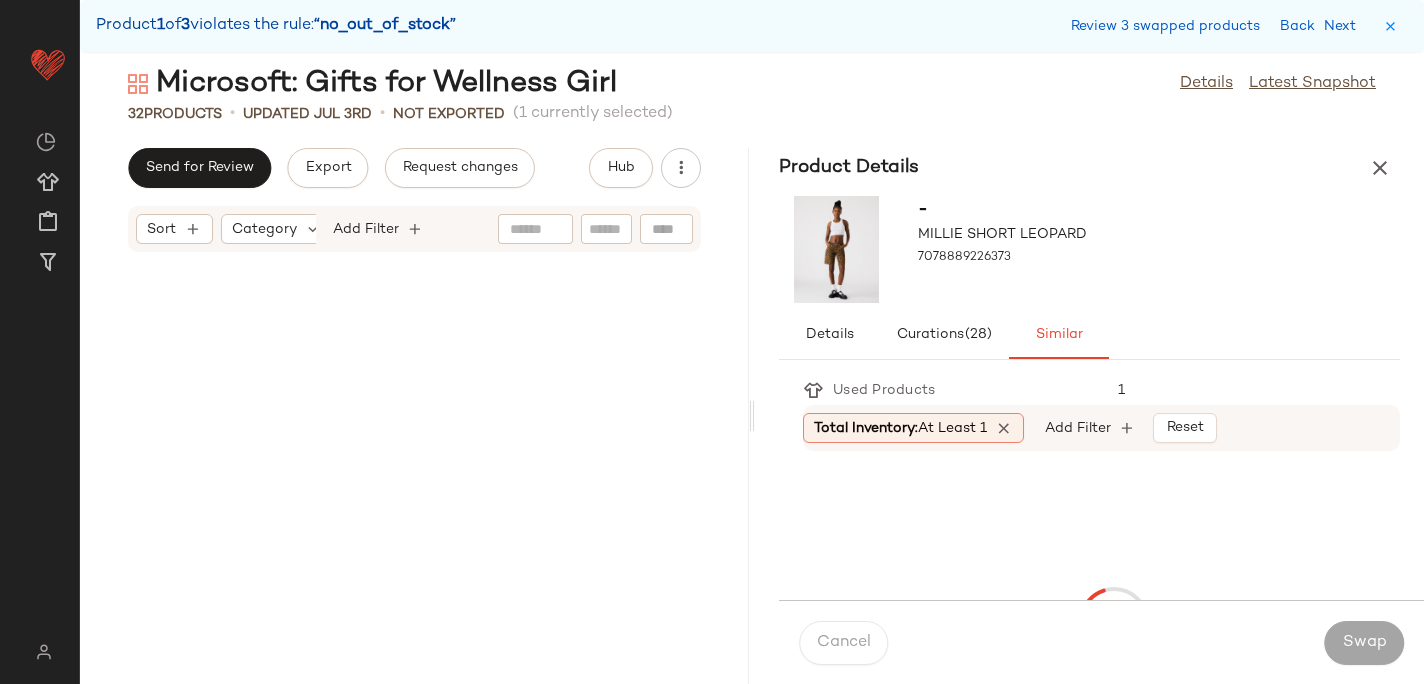 scroll, scrollTop: 3294, scrollLeft: 0, axis: vertical 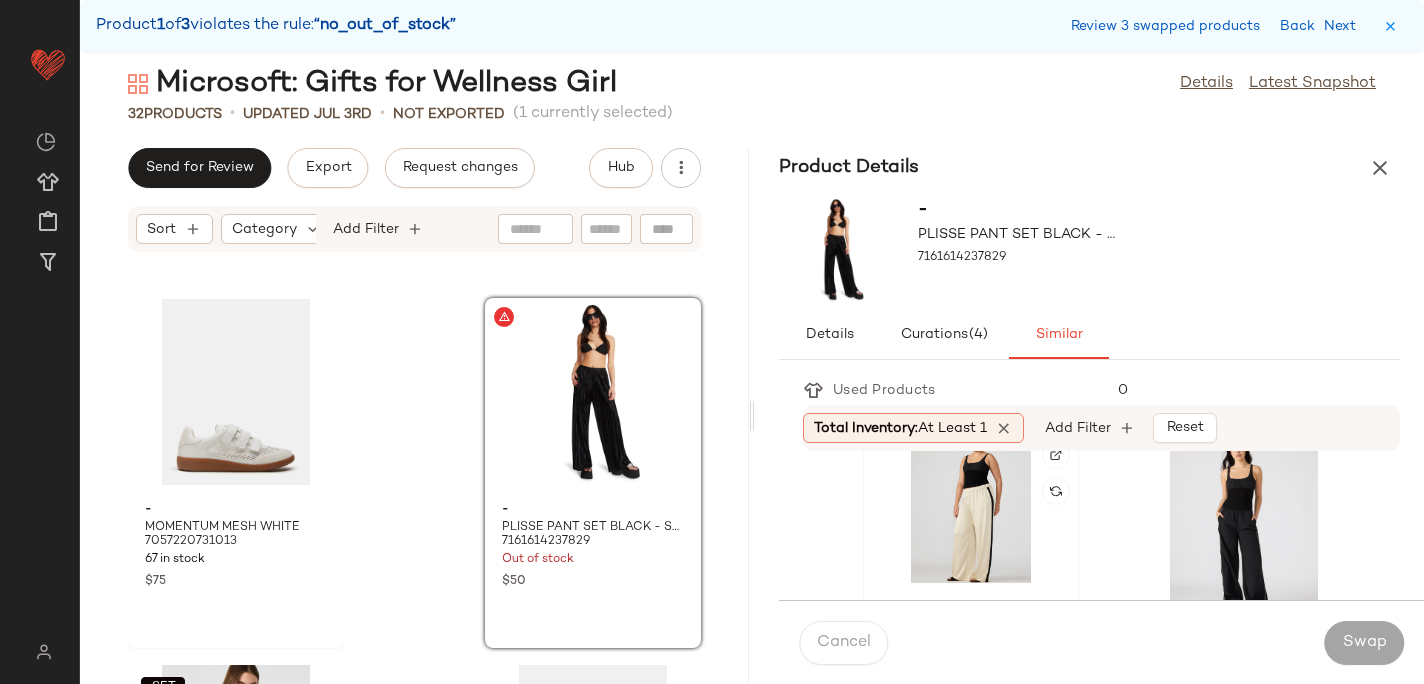 click 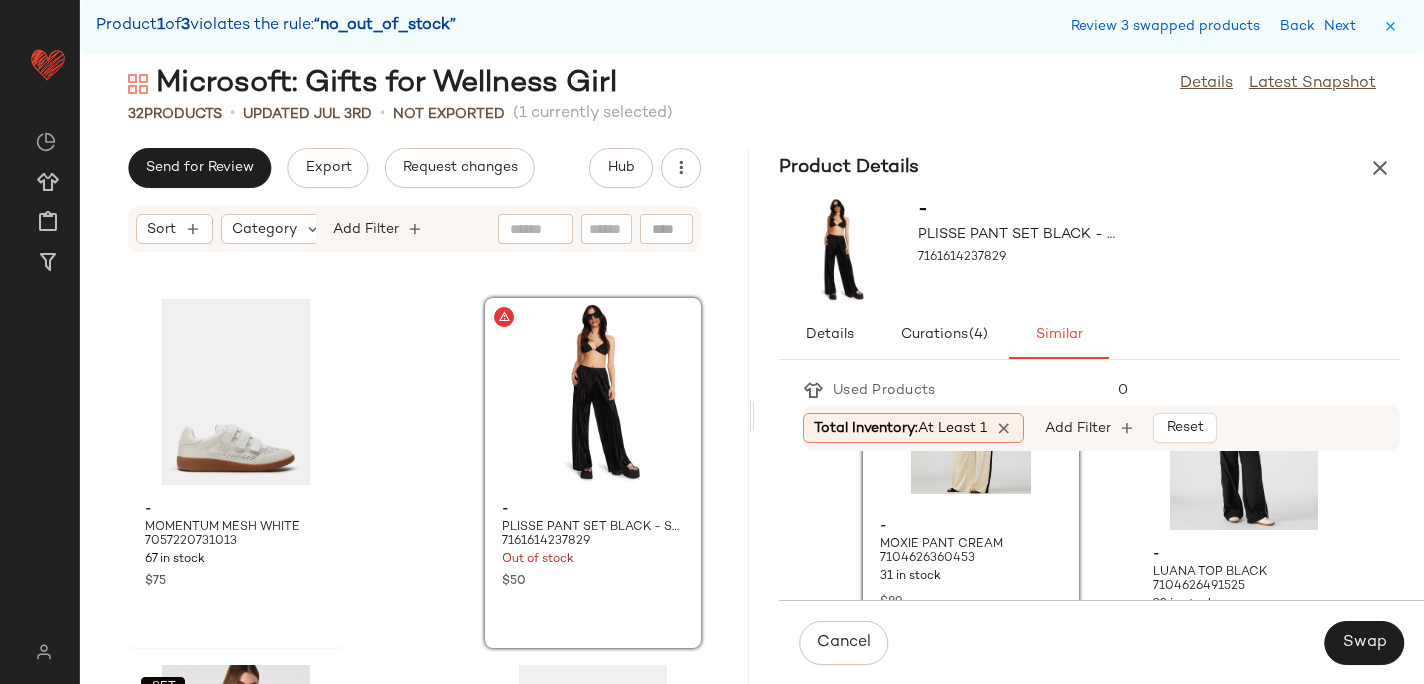 scroll, scrollTop: 132, scrollLeft: 0, axis: vertical 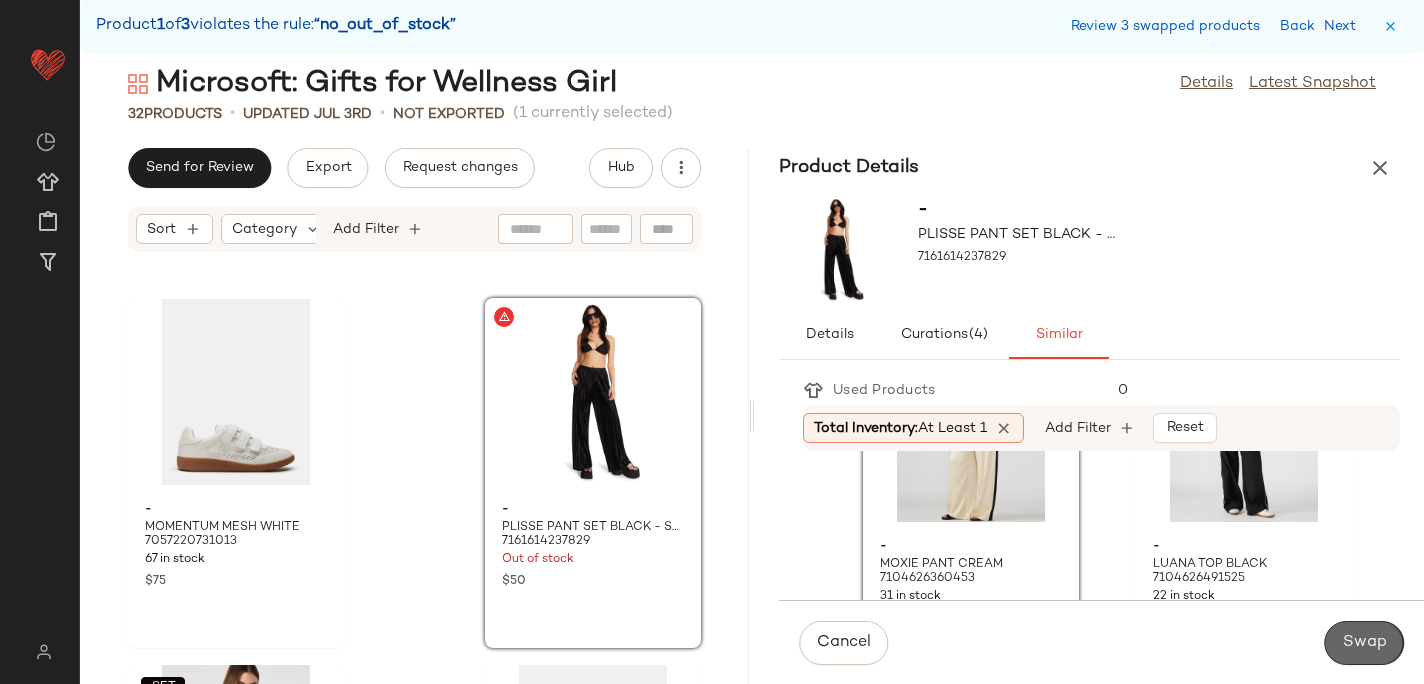 click on "Swap" 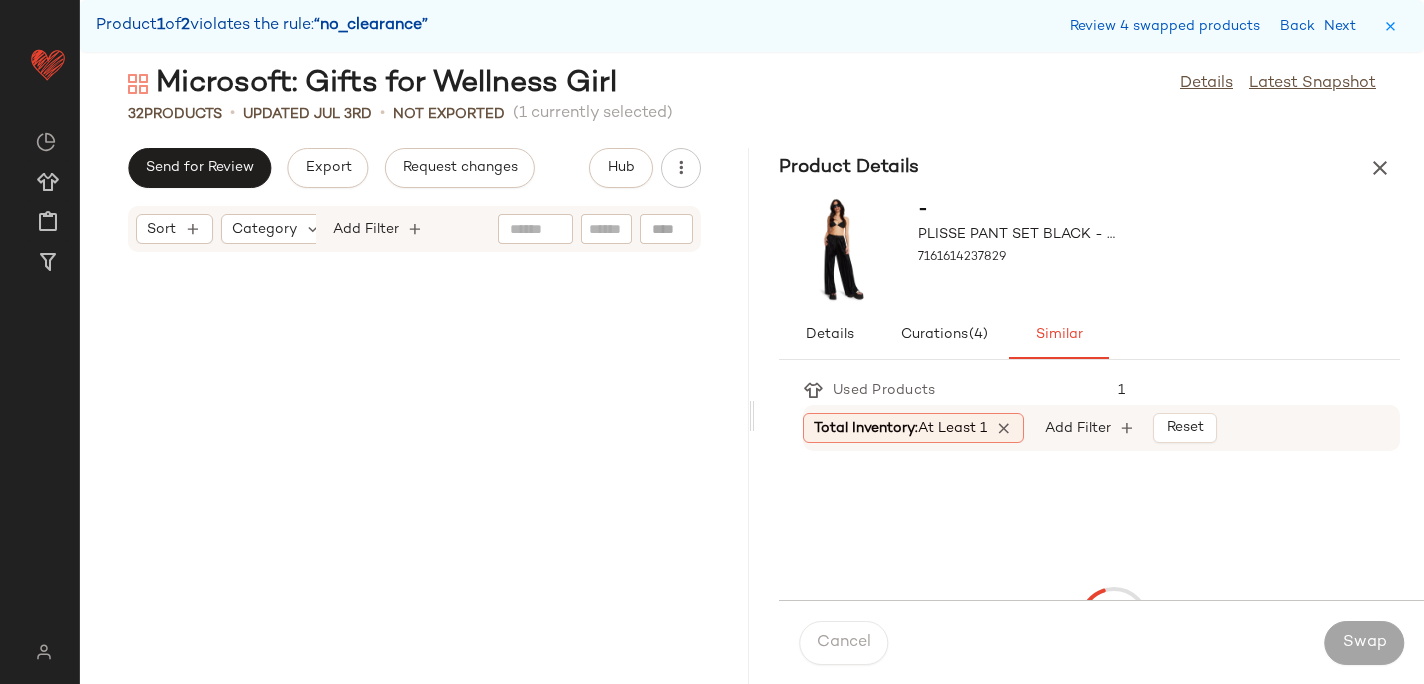scroll, scrollTop: 4026, scrollLeft: 0, axis: vertical 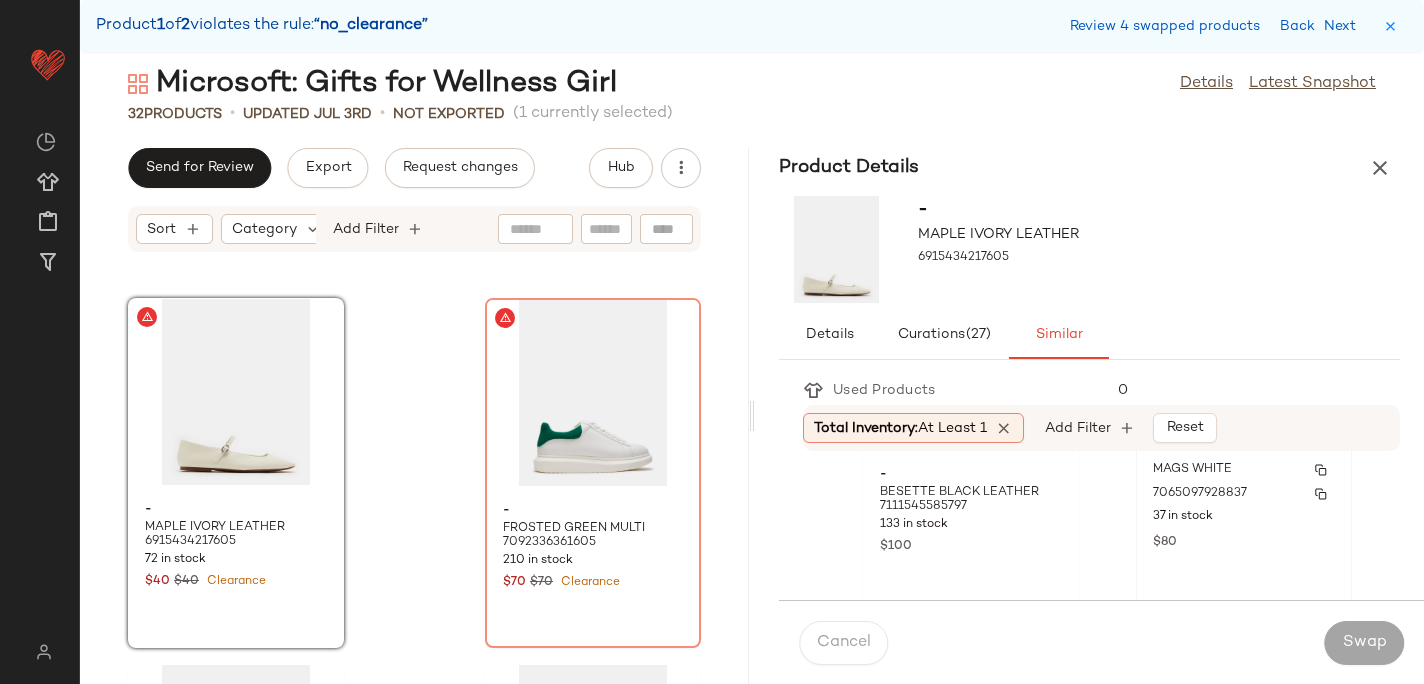 click on "37 in stock" 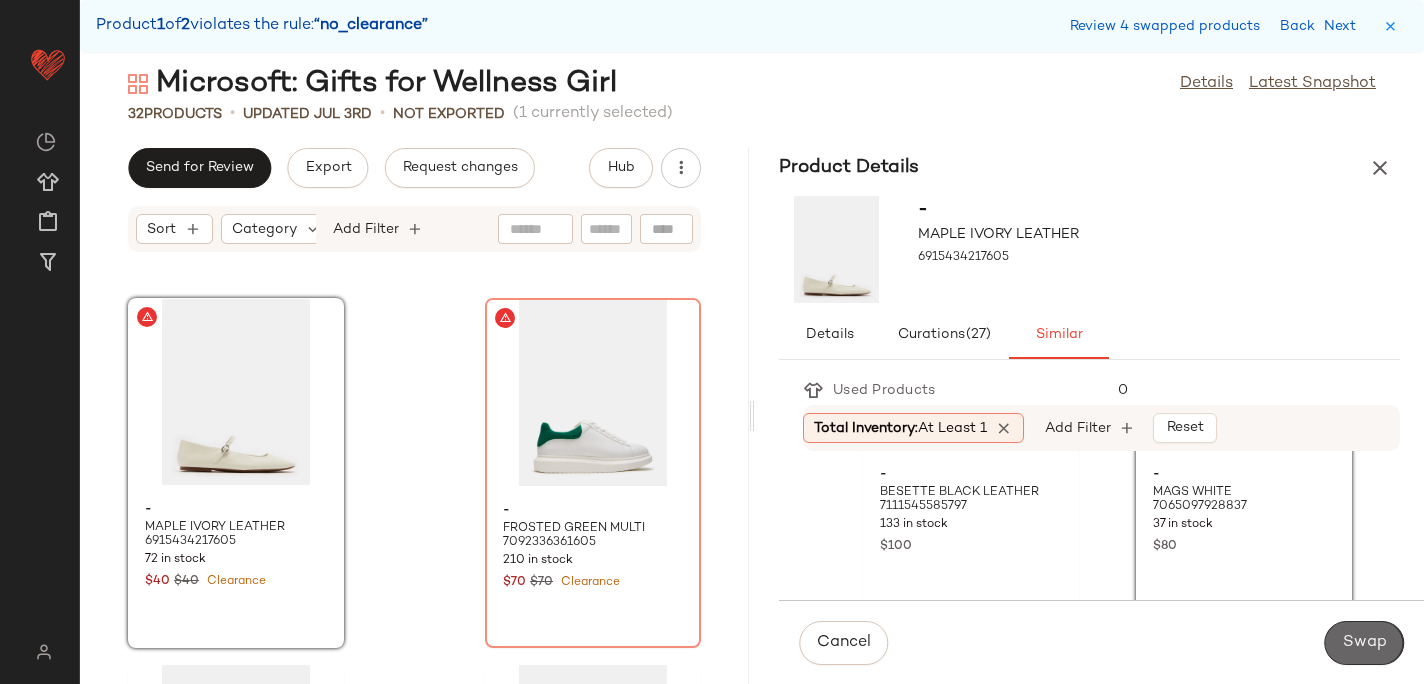 click on "Swap" 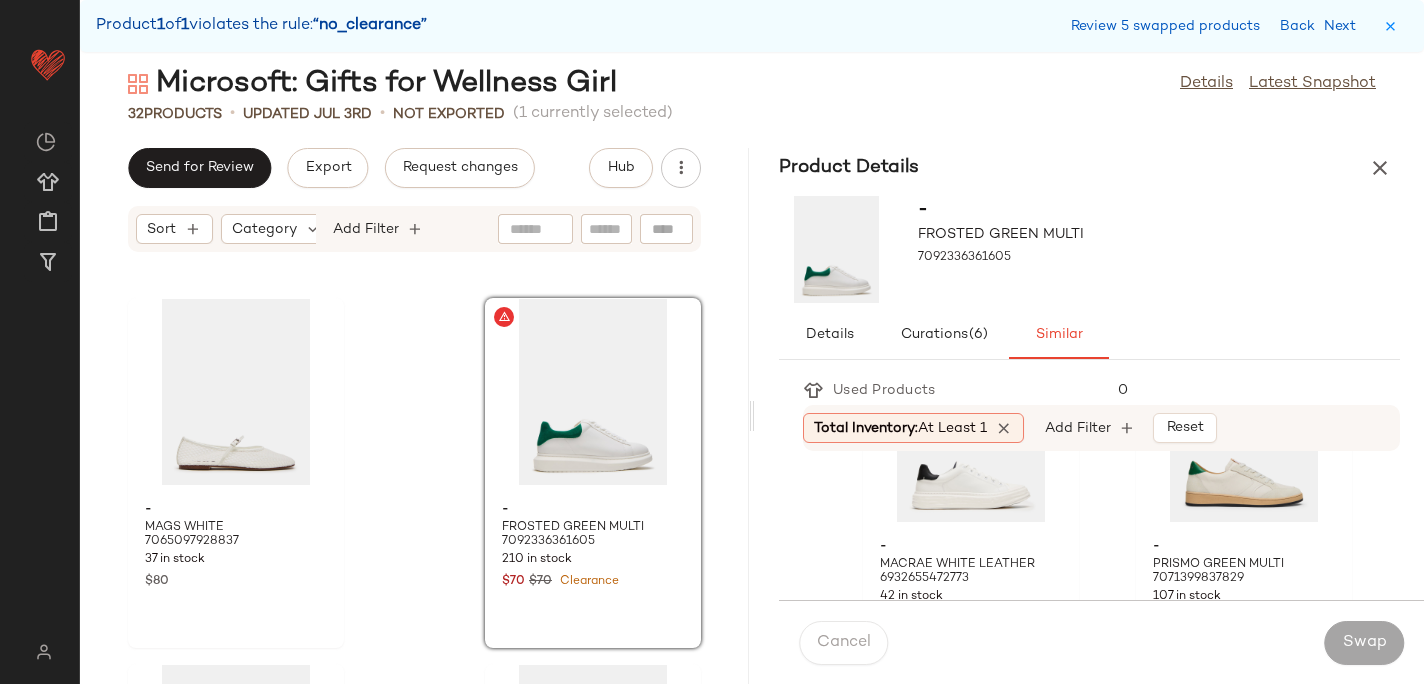 scroll, scrollTop: 127, scrollLeft: 0, axis: vertical 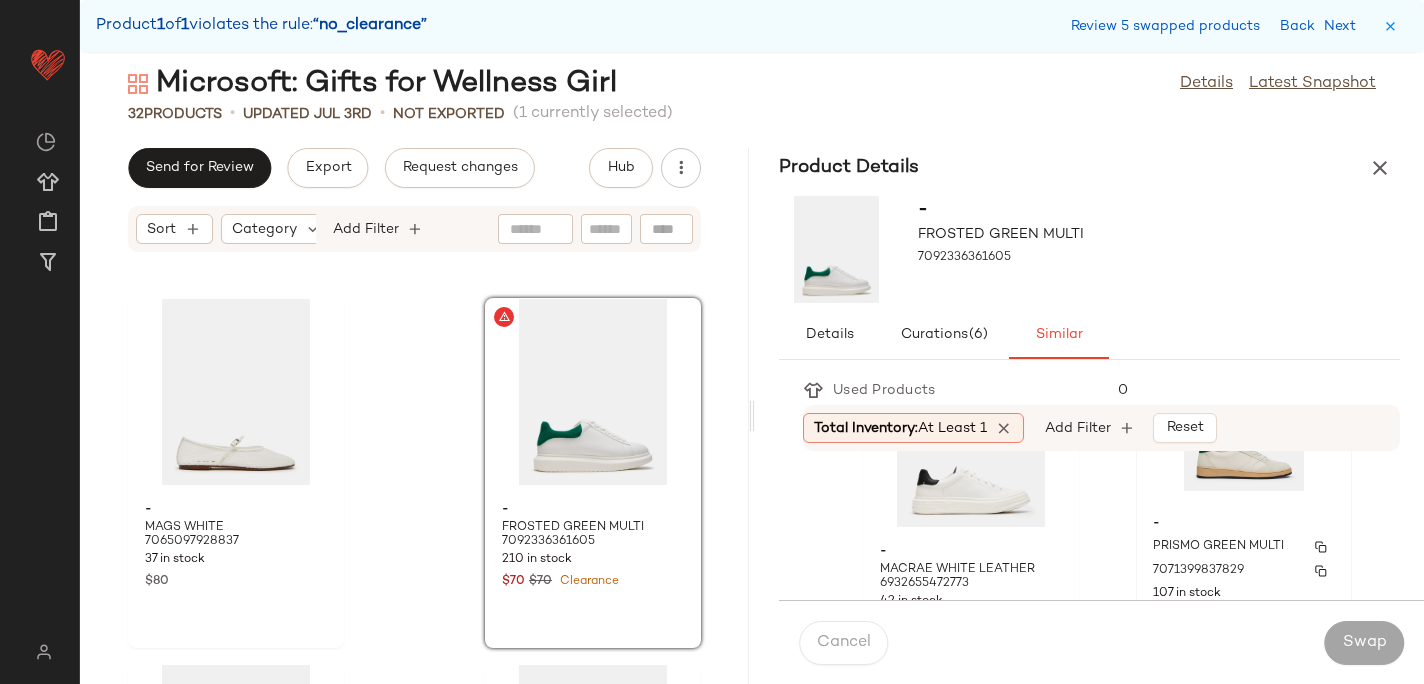 click on "PRISMO GREEN MULTI" at bounding box center (1218, 547) 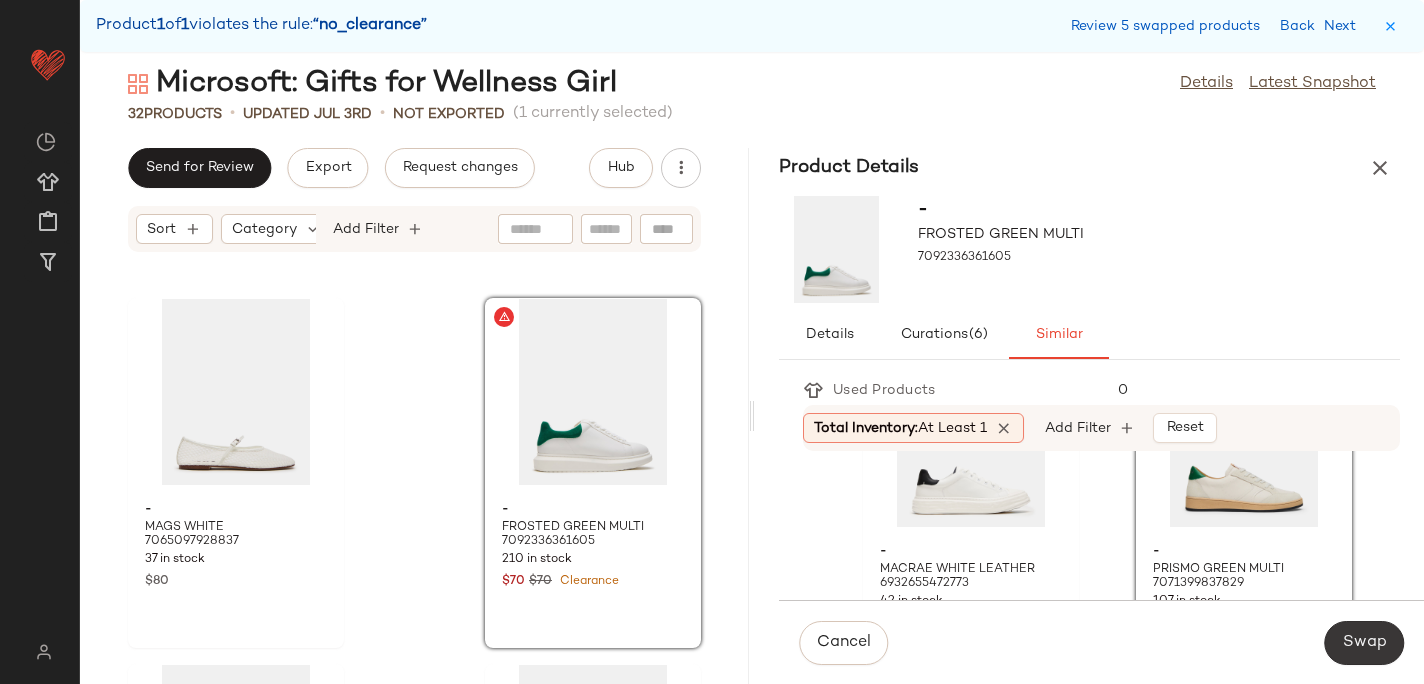 click on "Swap" 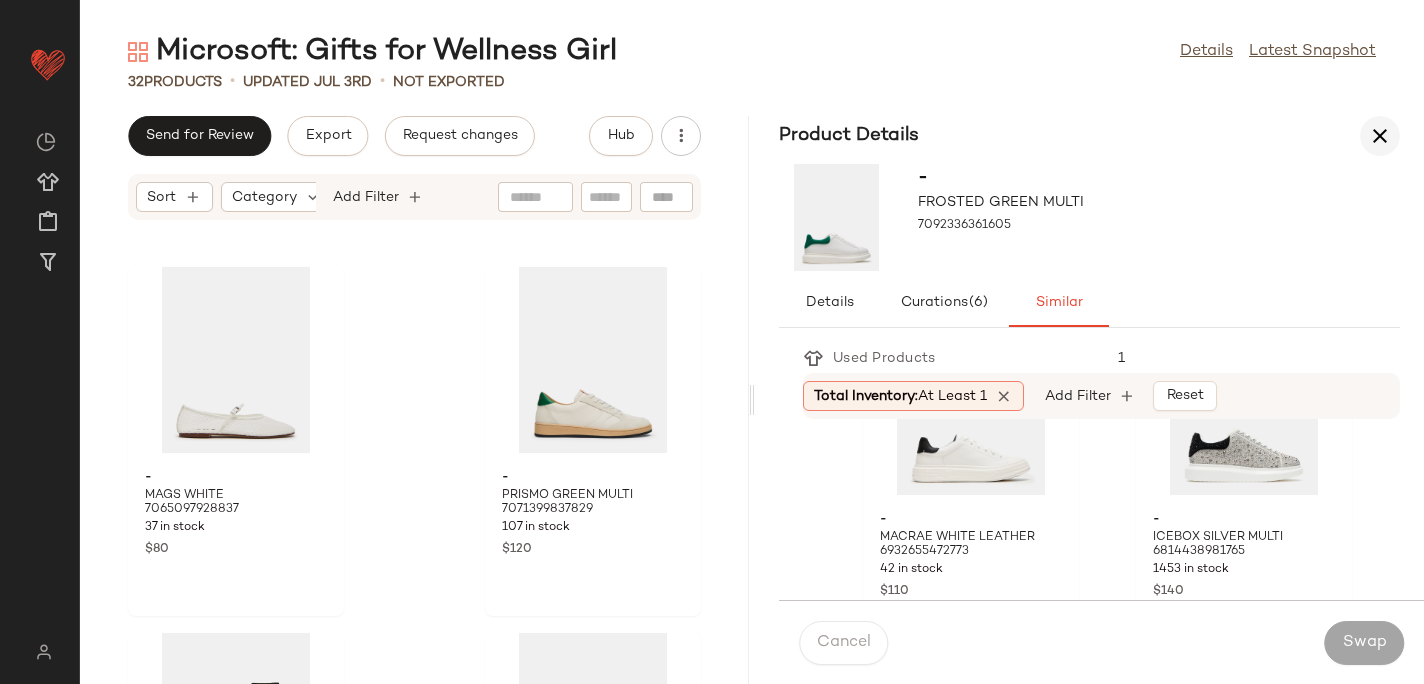 click at bounding box center (1380, 136) 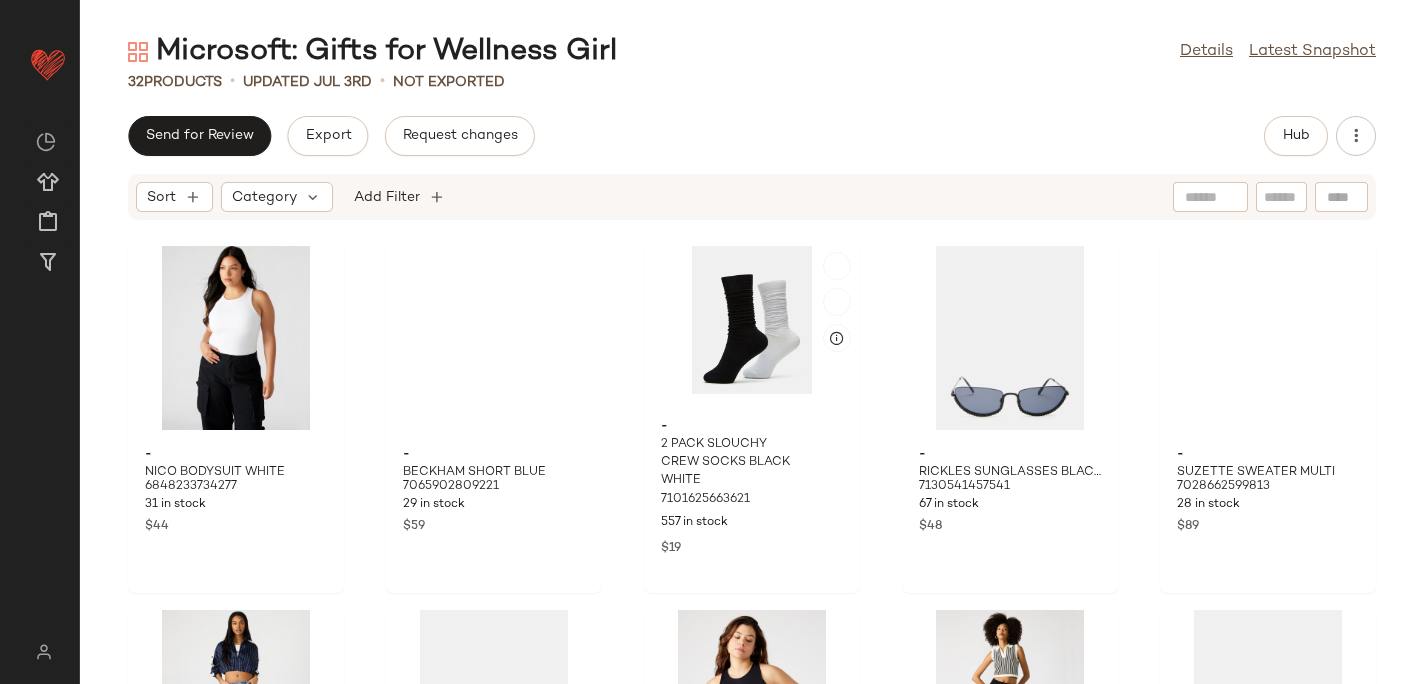 scroll, scrollTop: 0, scrollLeft: 0, axis: both 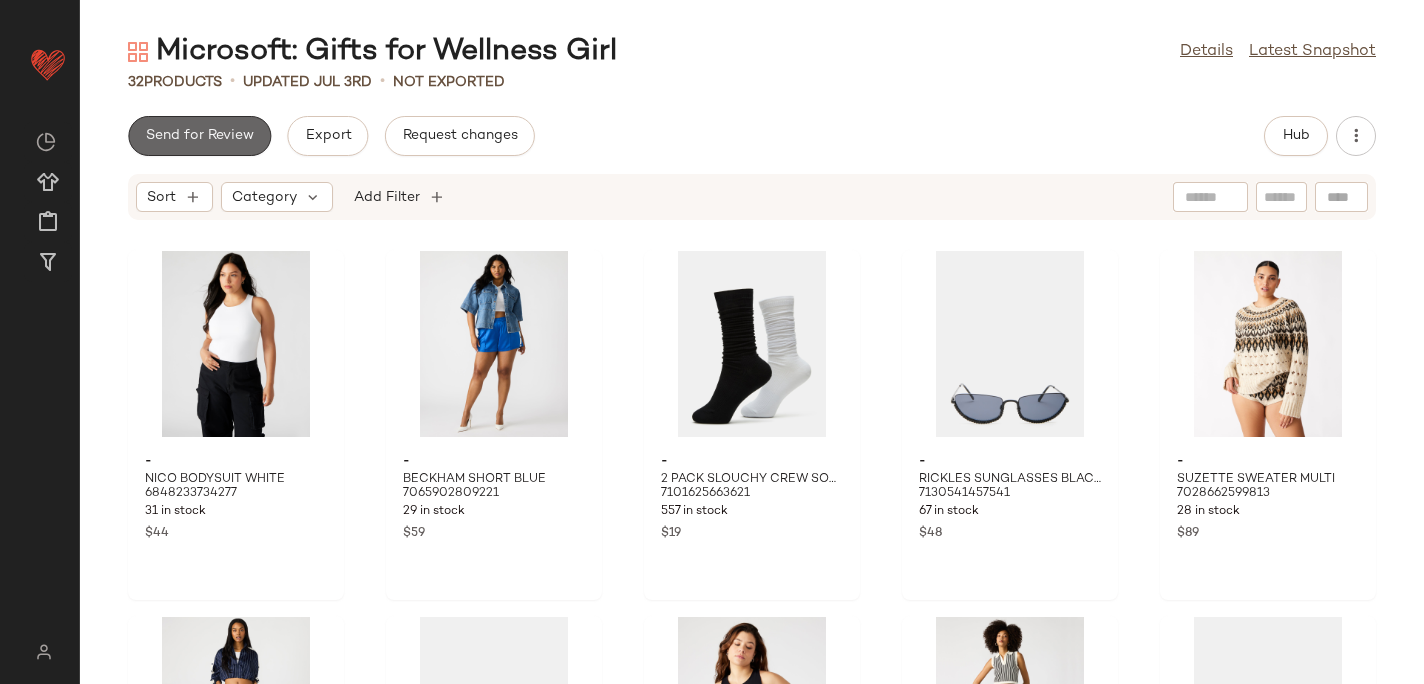 click on "Send for Review" 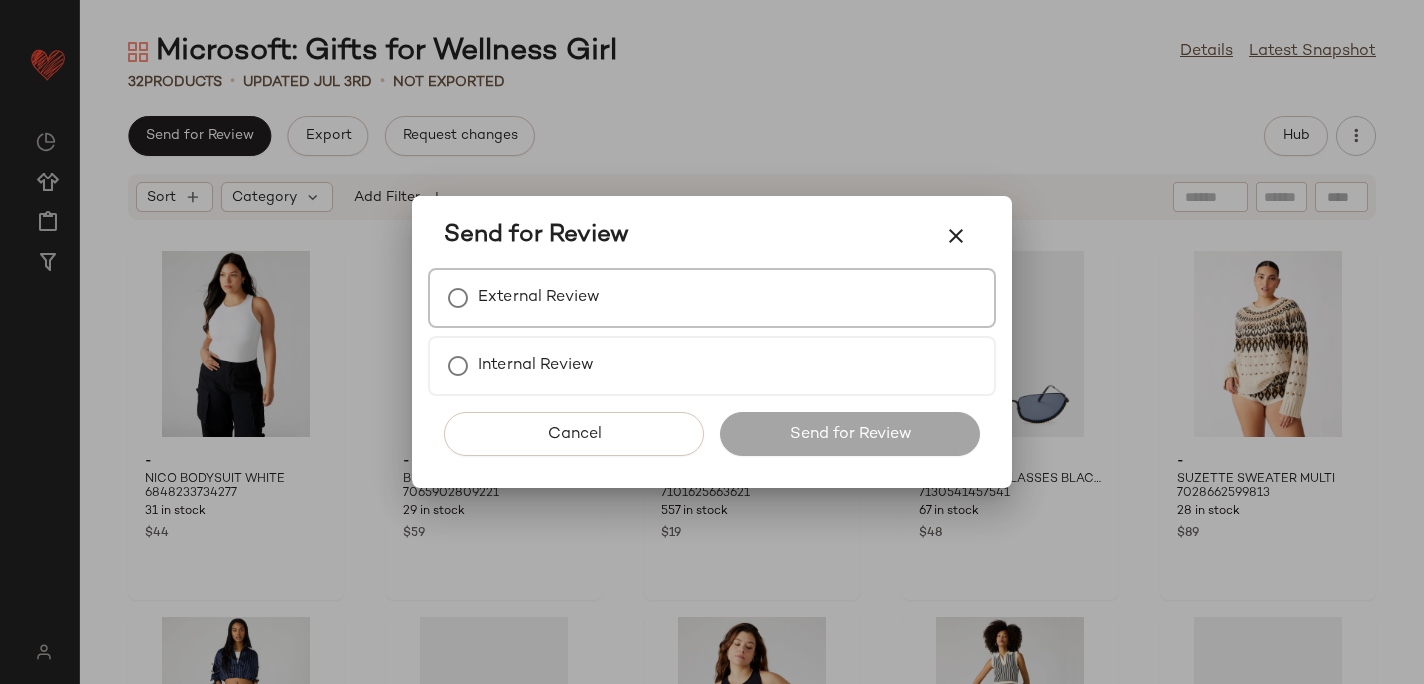 click on "External Review" at bounding box center (712, 298) 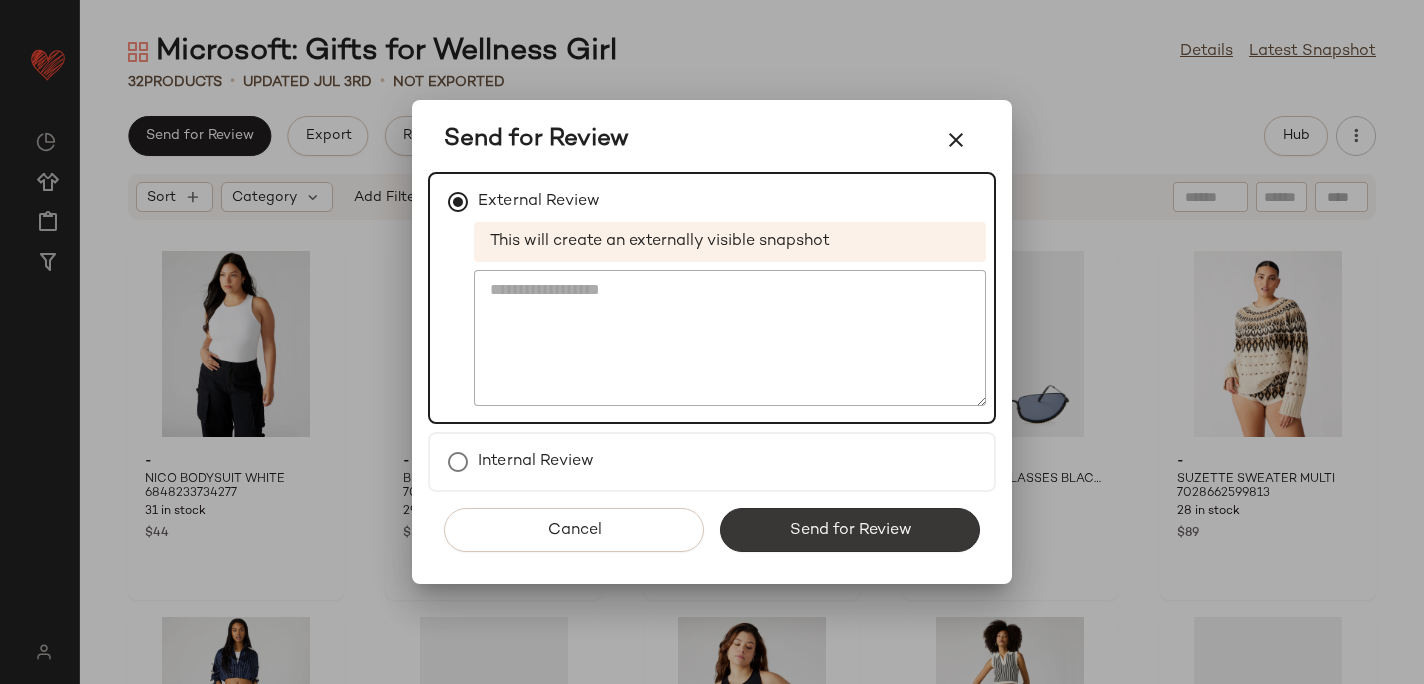 click on "Send for Review" 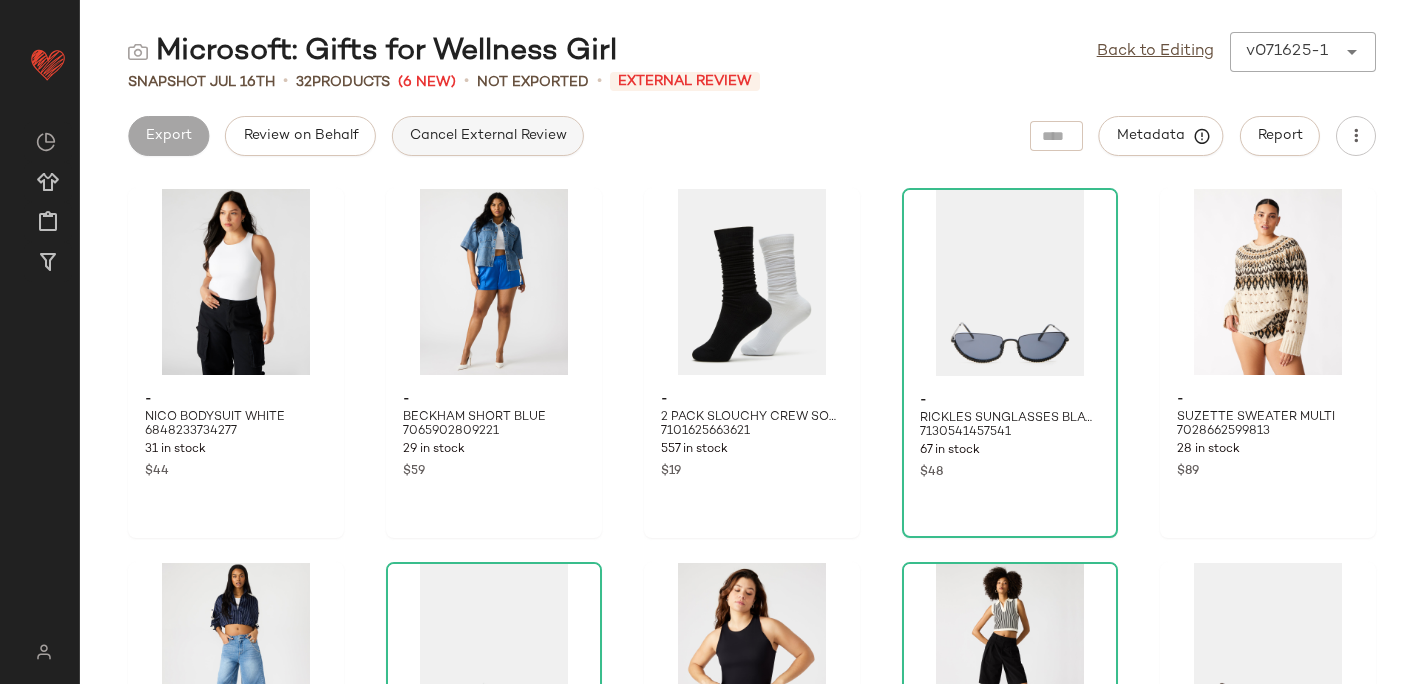 click on "Cancel External Review" 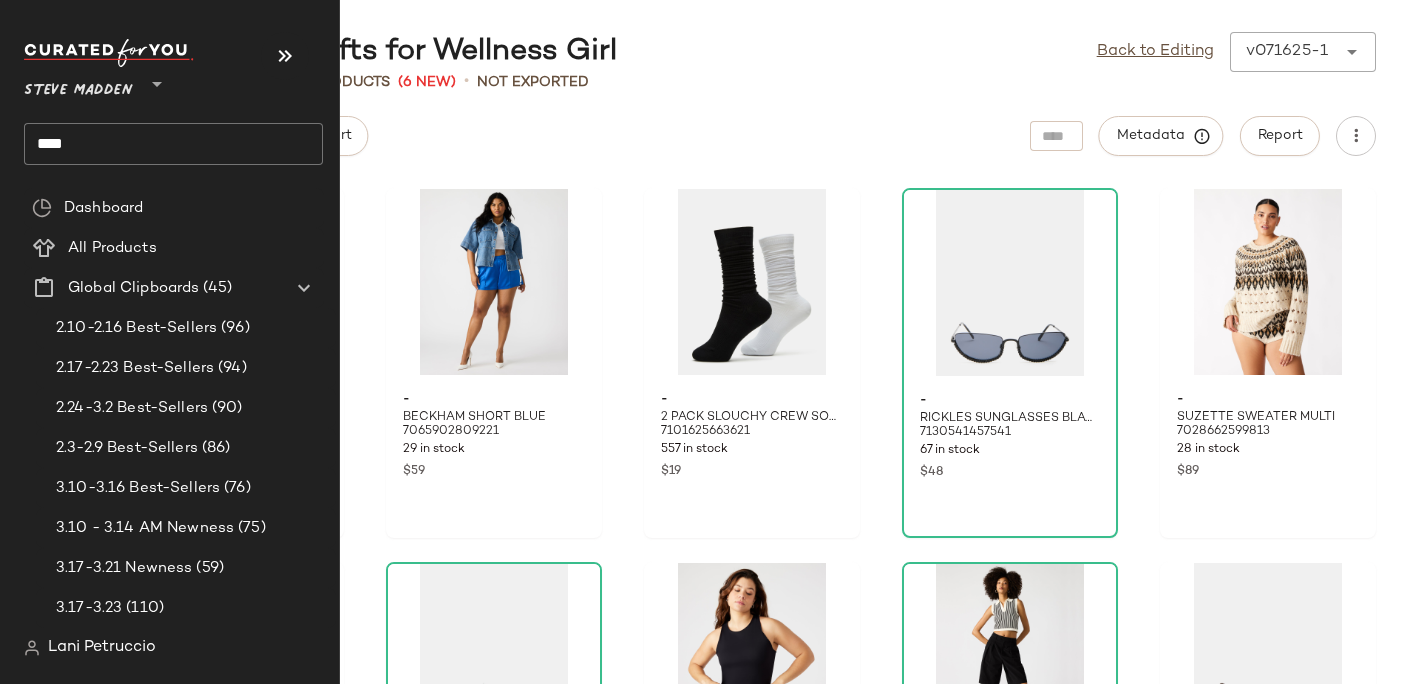 click on "****" 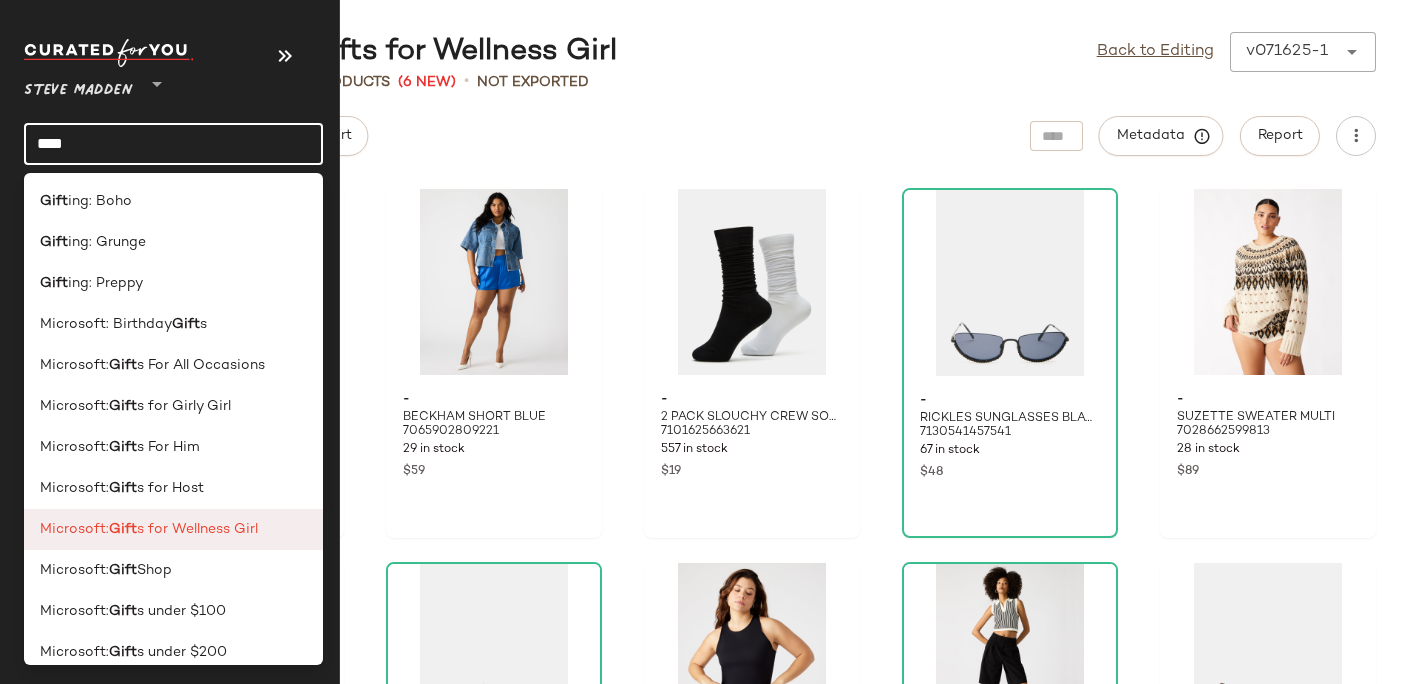 click on "s for Wellness Girl" at bounding box center [197, 529] 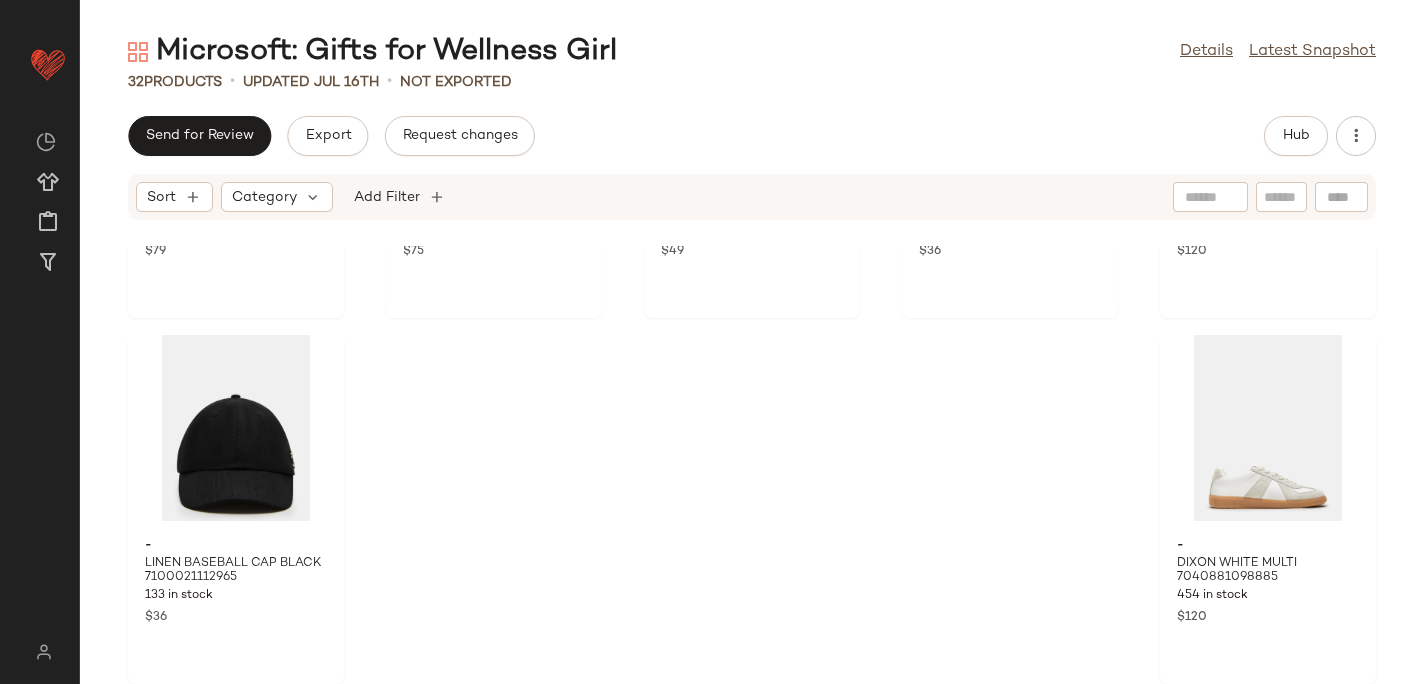 scroll, scrollTop: 2125, scrollLeft: 0, axis: vertical 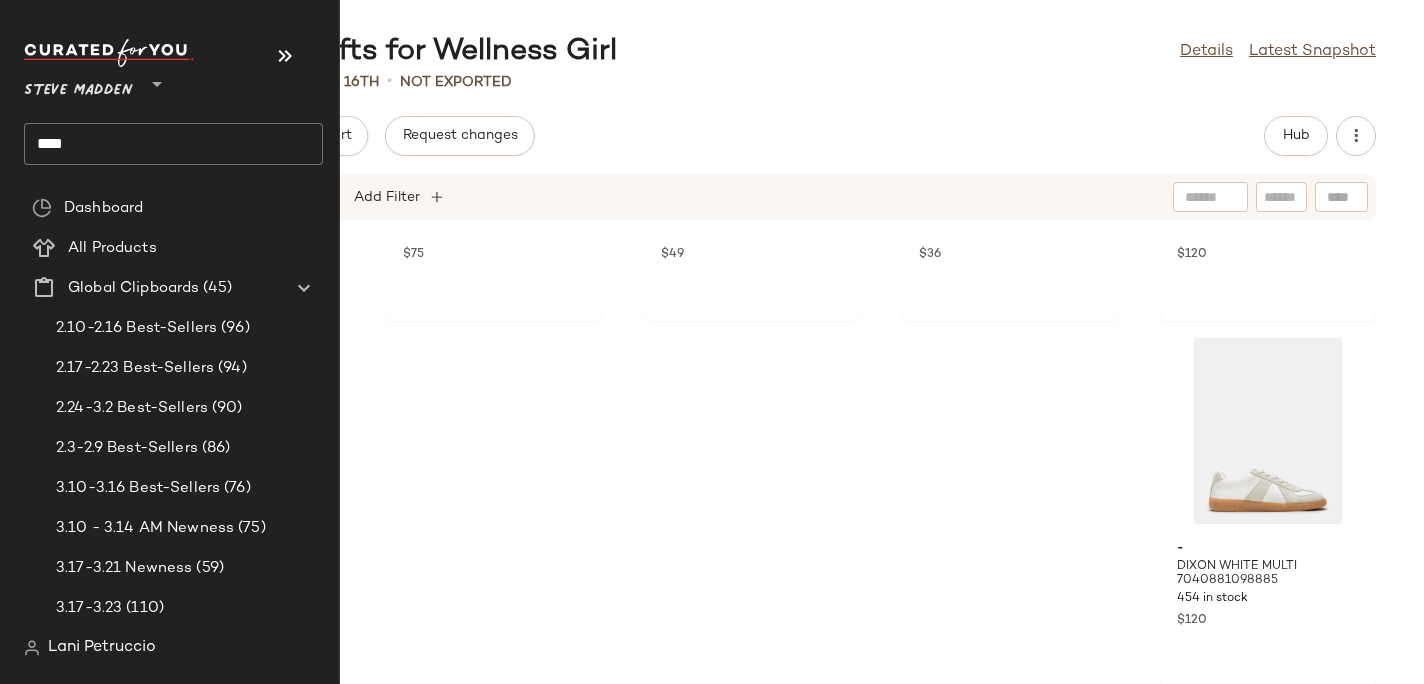 click on "****" 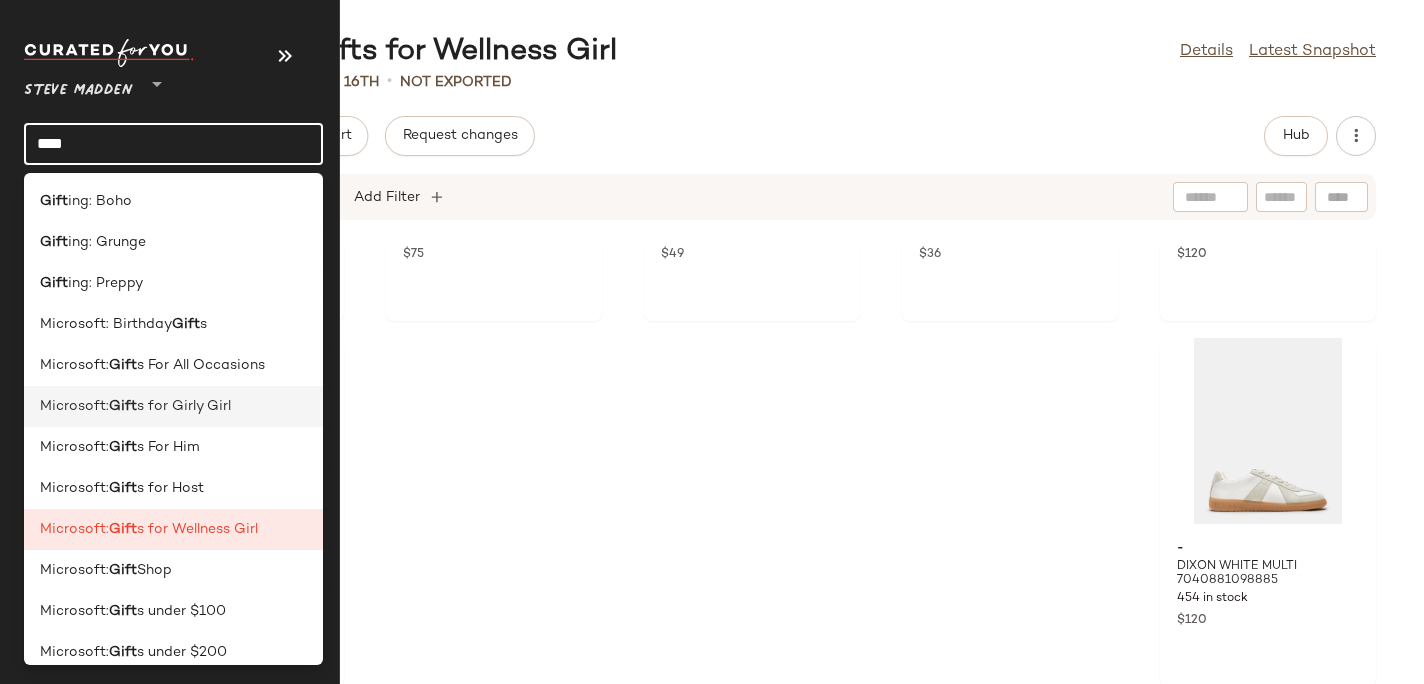 click on "Microsoft:  Gift s for Girly Girl" 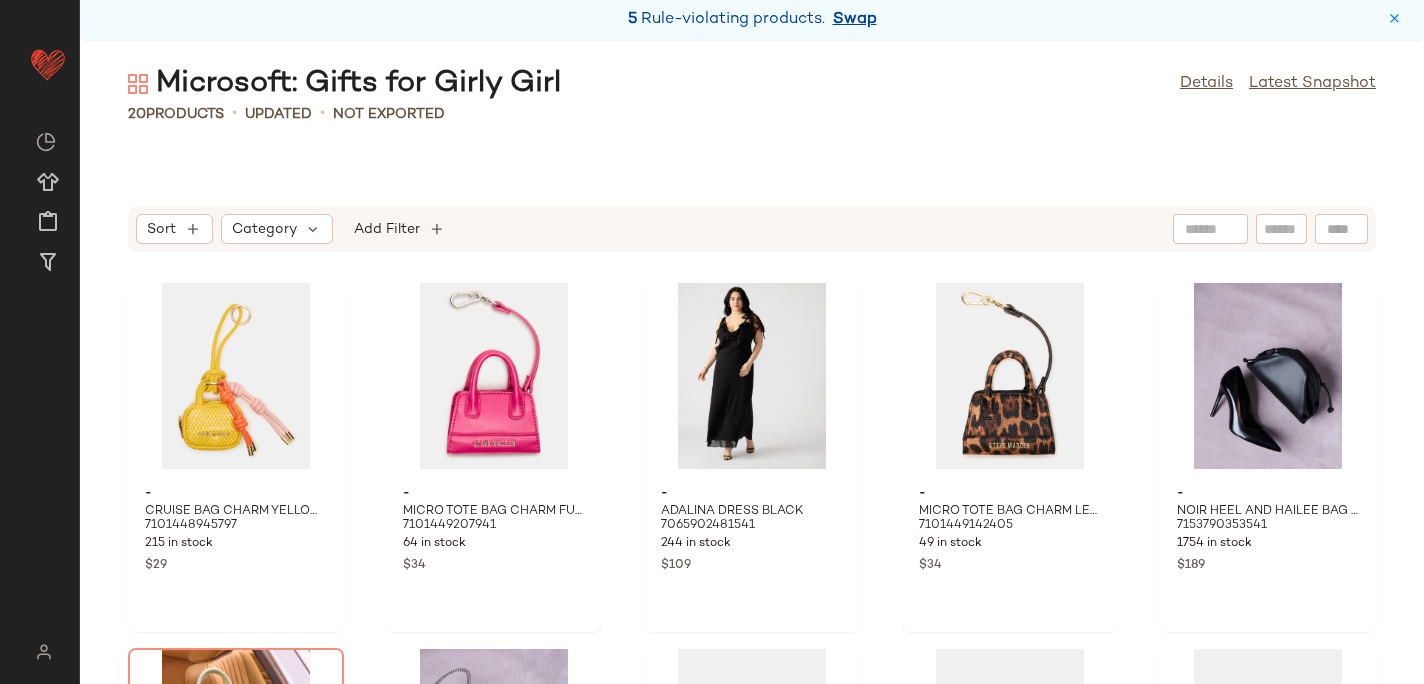 click on "Swap" at bounding box center [855, 20] 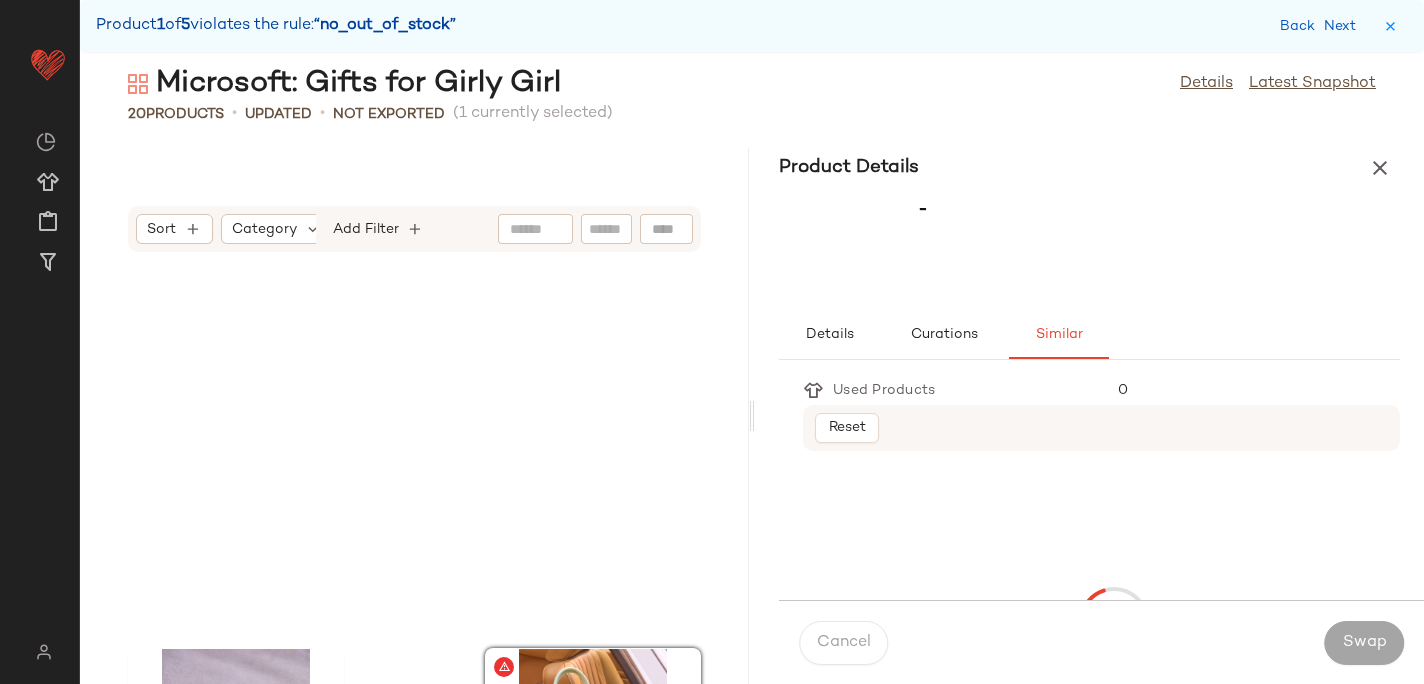 scroll, scrollTop: 732, scrollLeft: 0, axis: vertical 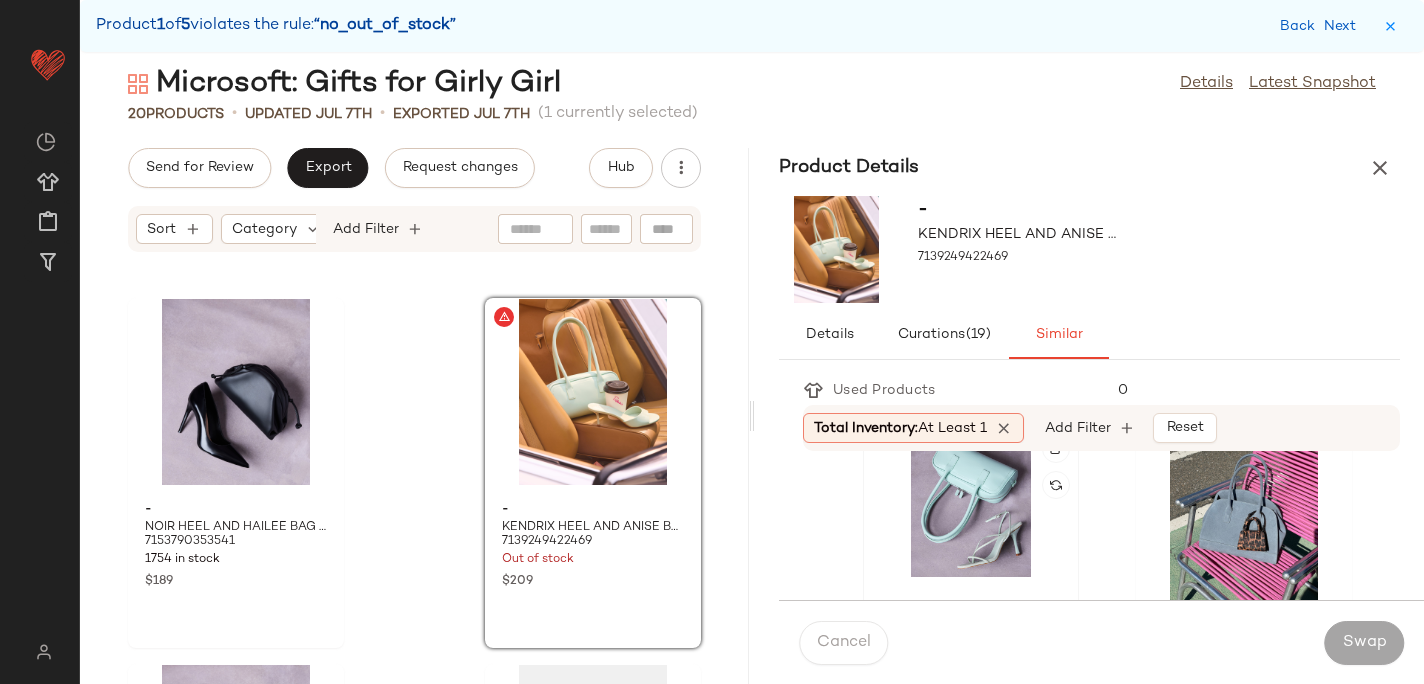 click 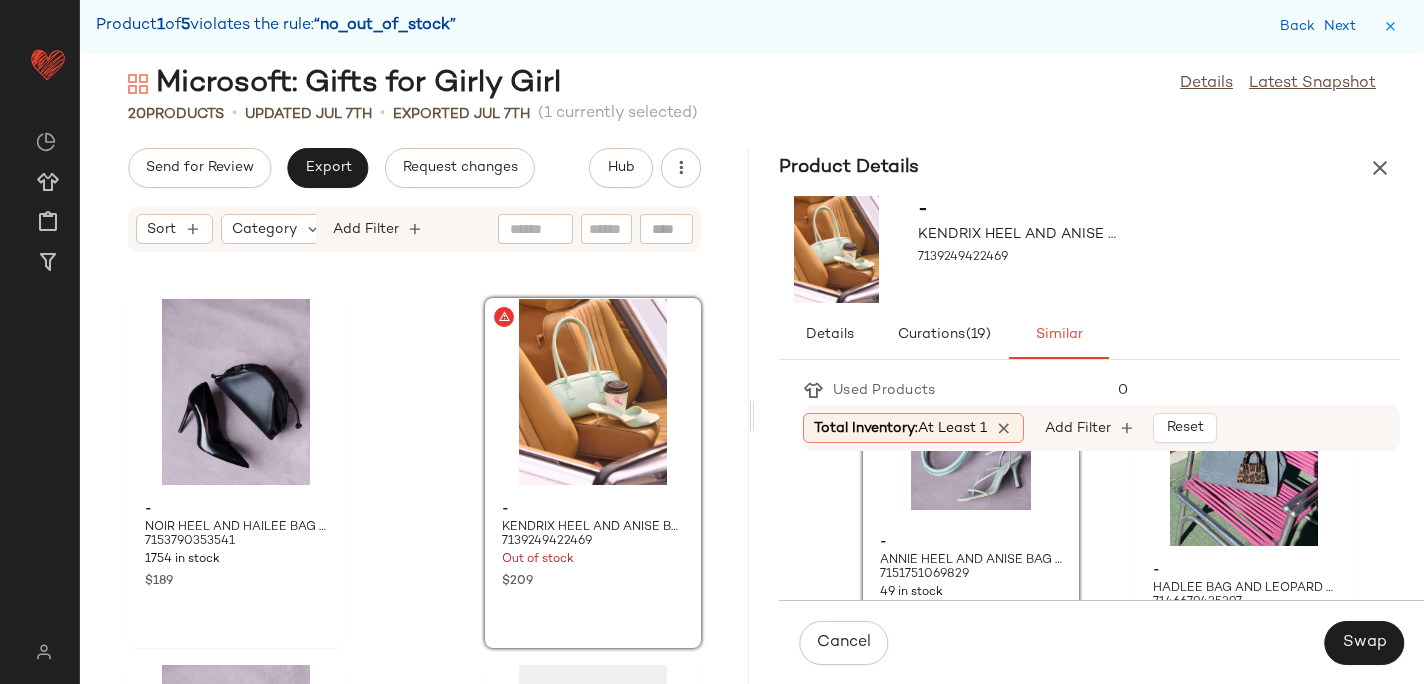 scroll, scrollTop: 110, scrollLeft: 0, axis: vertical 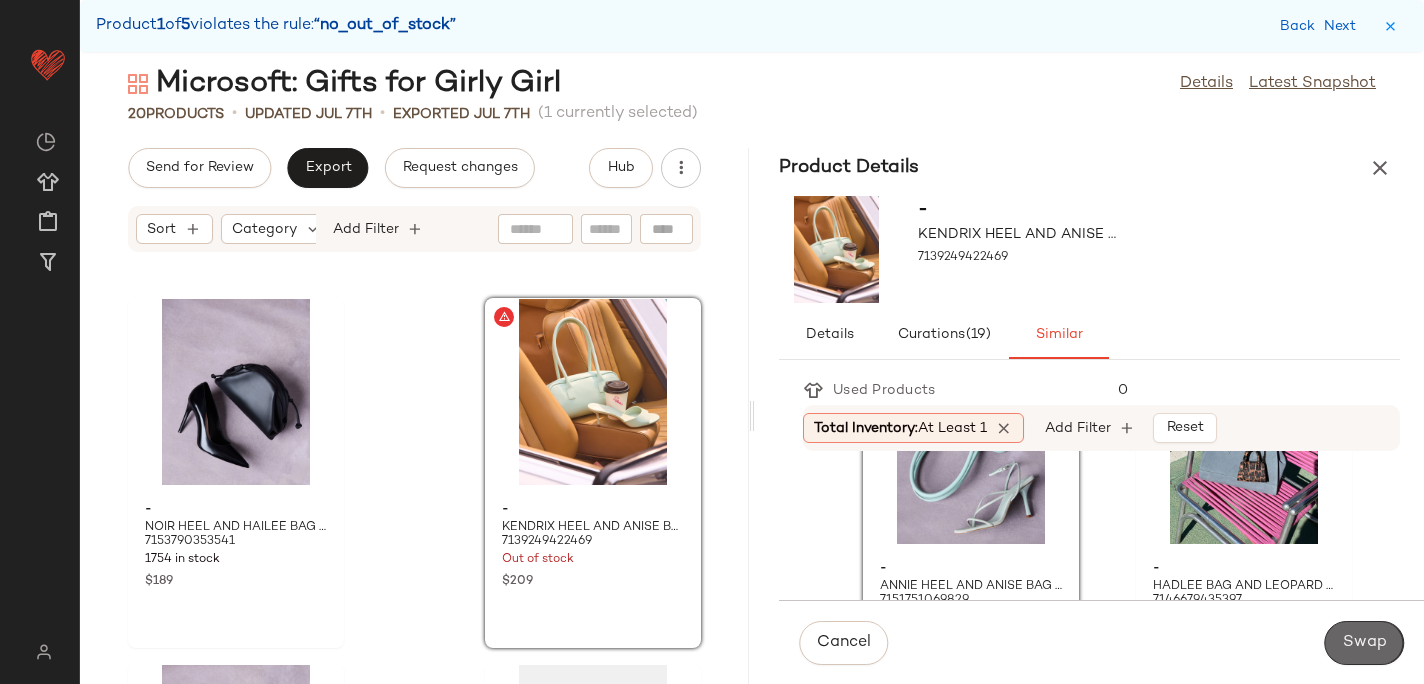 click on "Swap" at bounding box center (1364, 643) 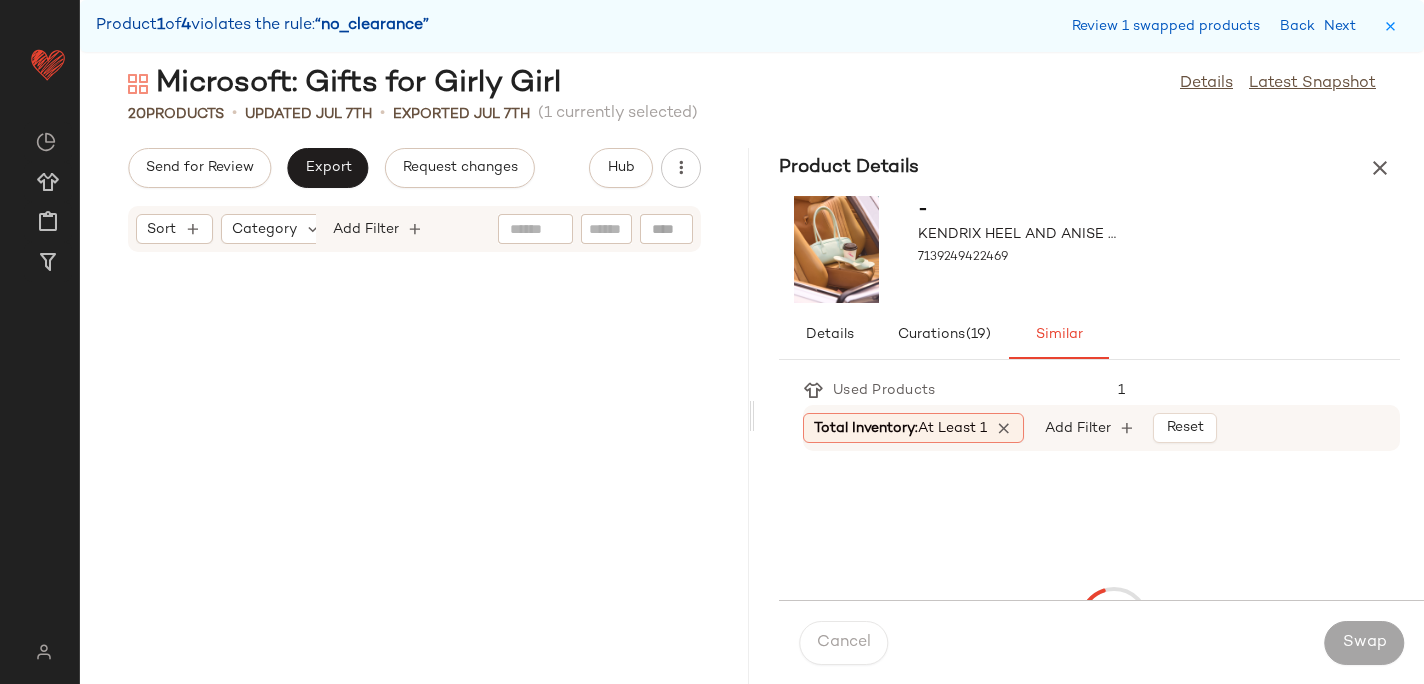 scroll, scrollTop: 1830, scrollLeft: 0, axis: vertical 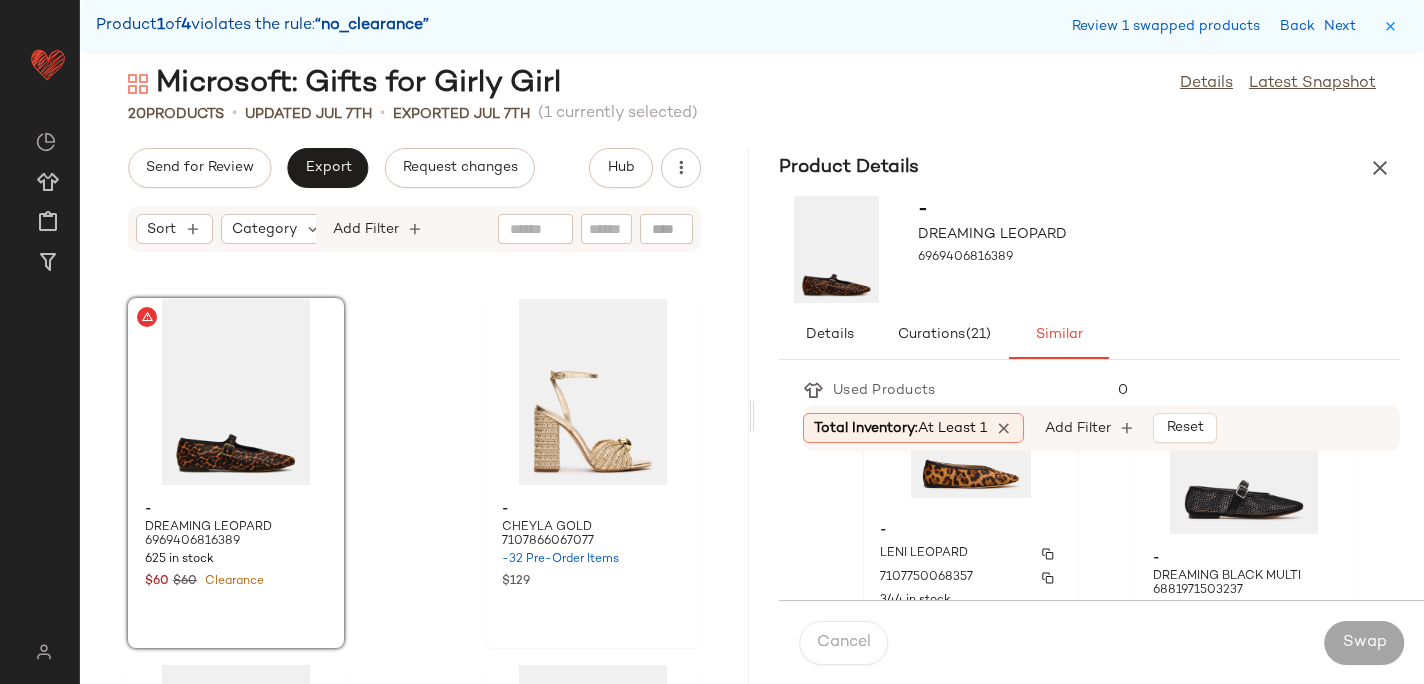 click on "- LENI LEOPARD 7107750068357 344 in stock $90" 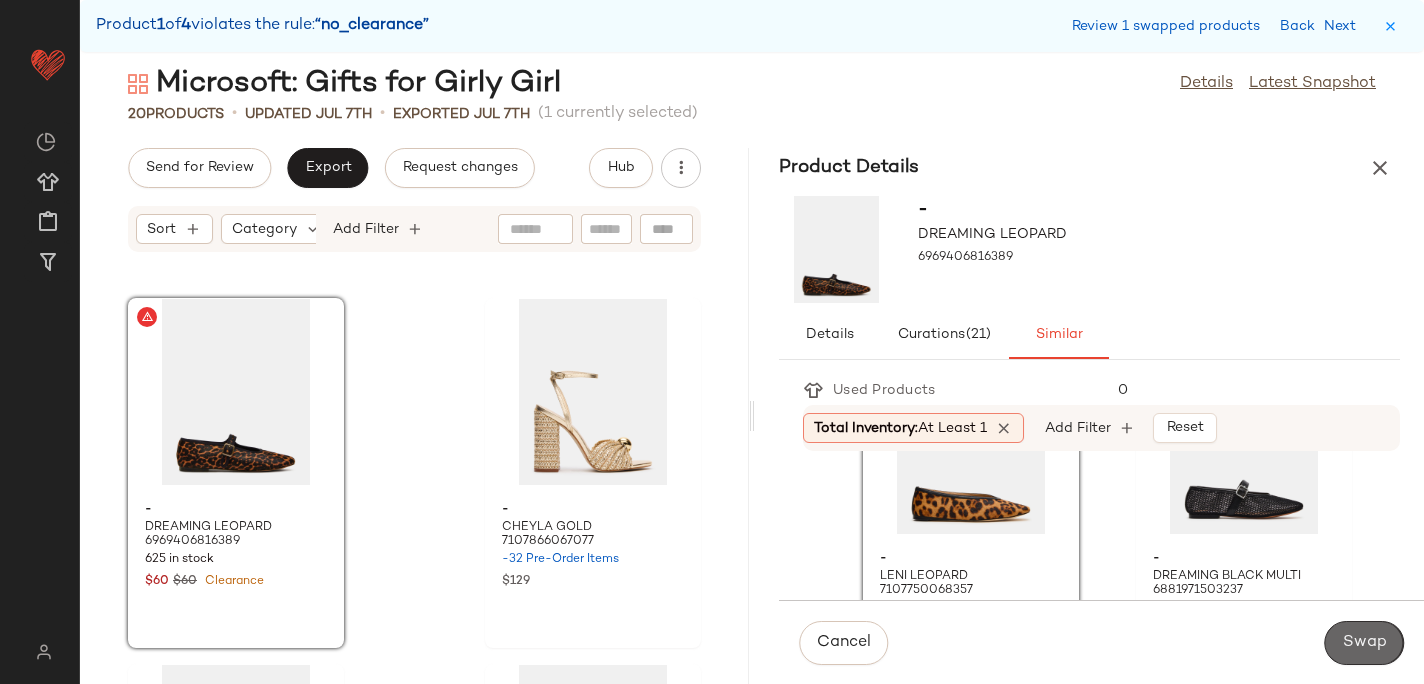 click on "Swap" 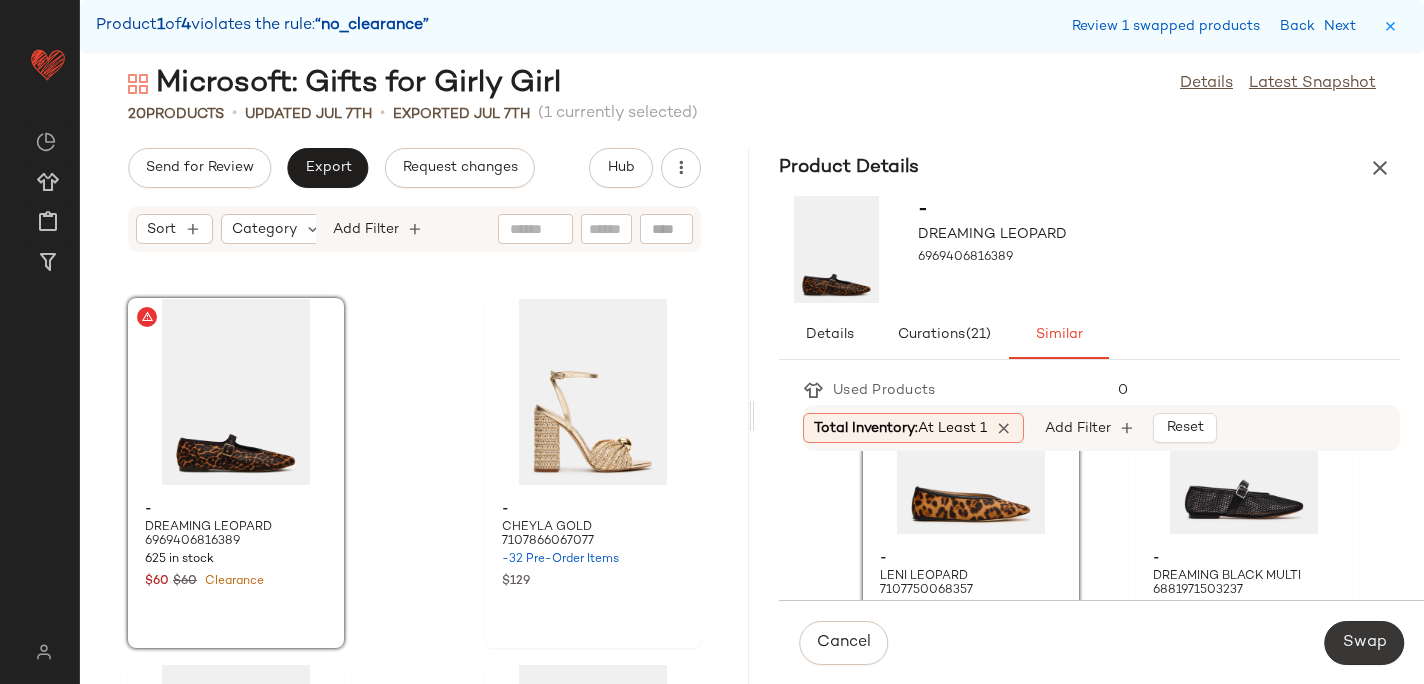scroll, scrollTop: 2562, scrollLeft: 0, axis: vertical 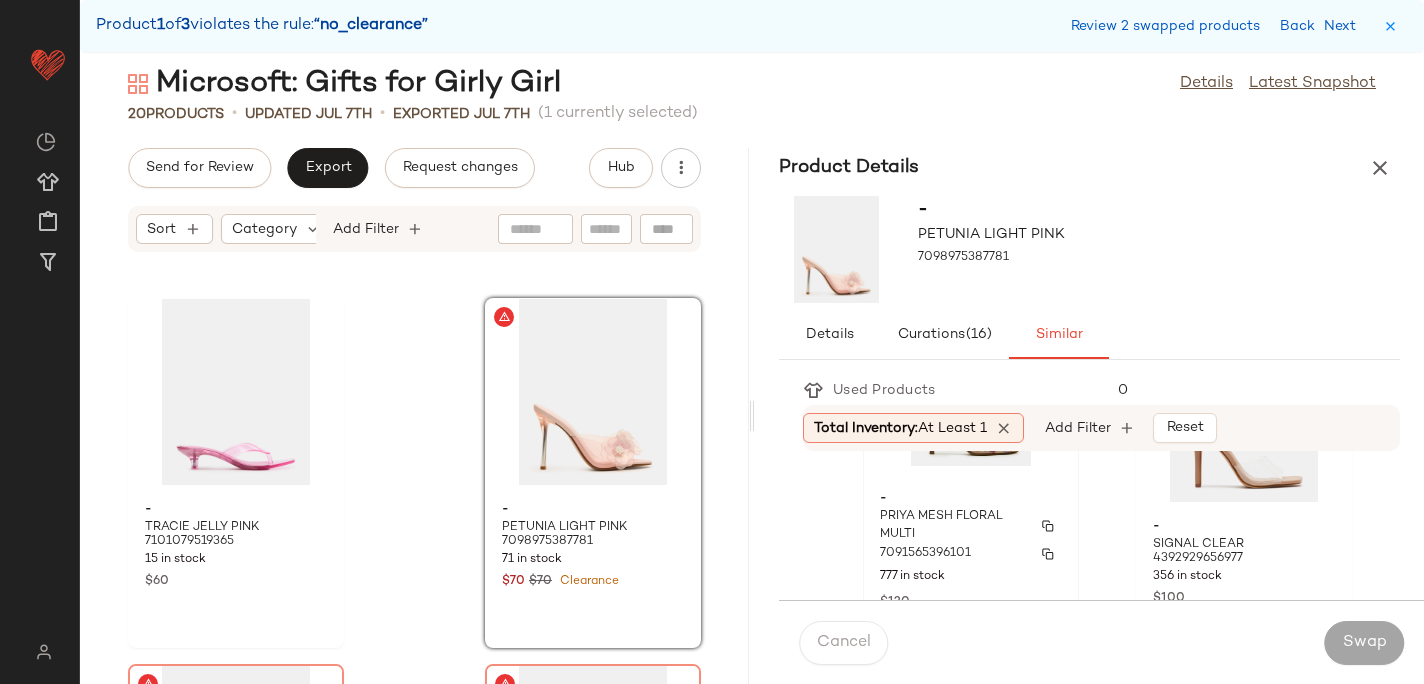 click on "-" at bounding box center [971, 499] 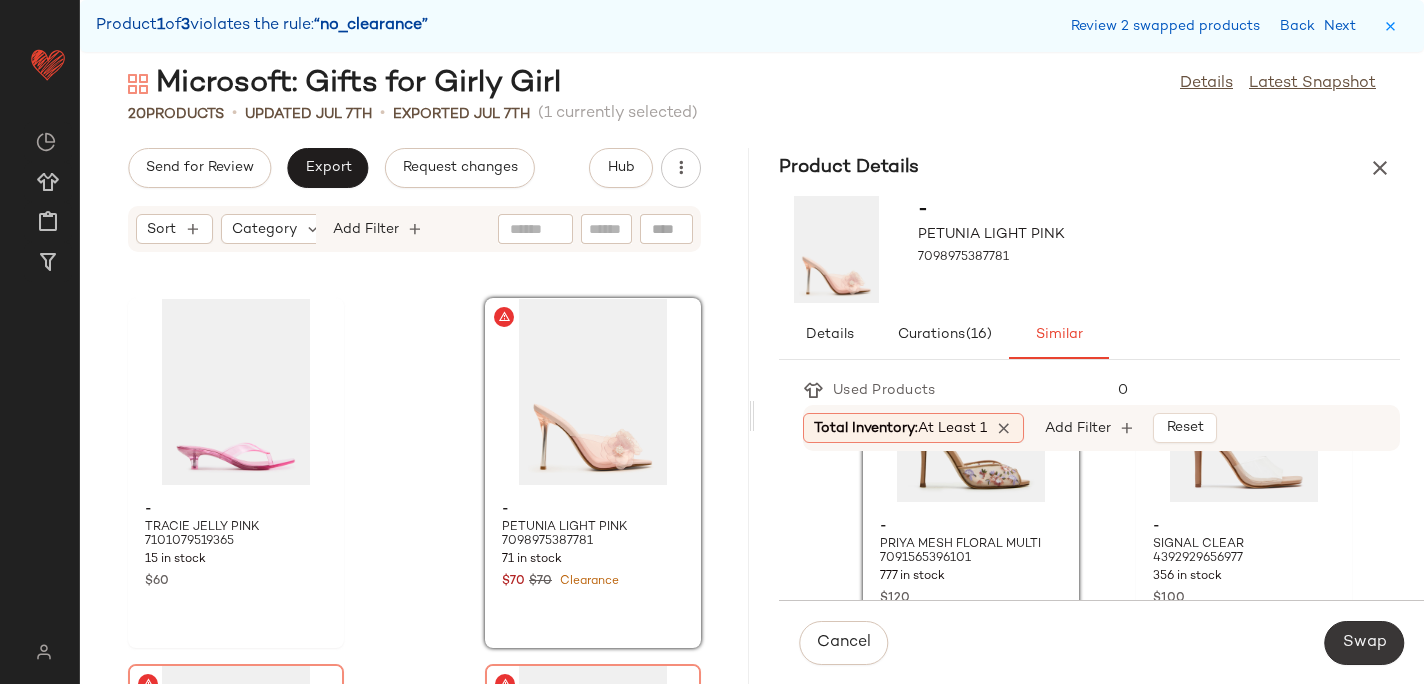 click on "Swap" 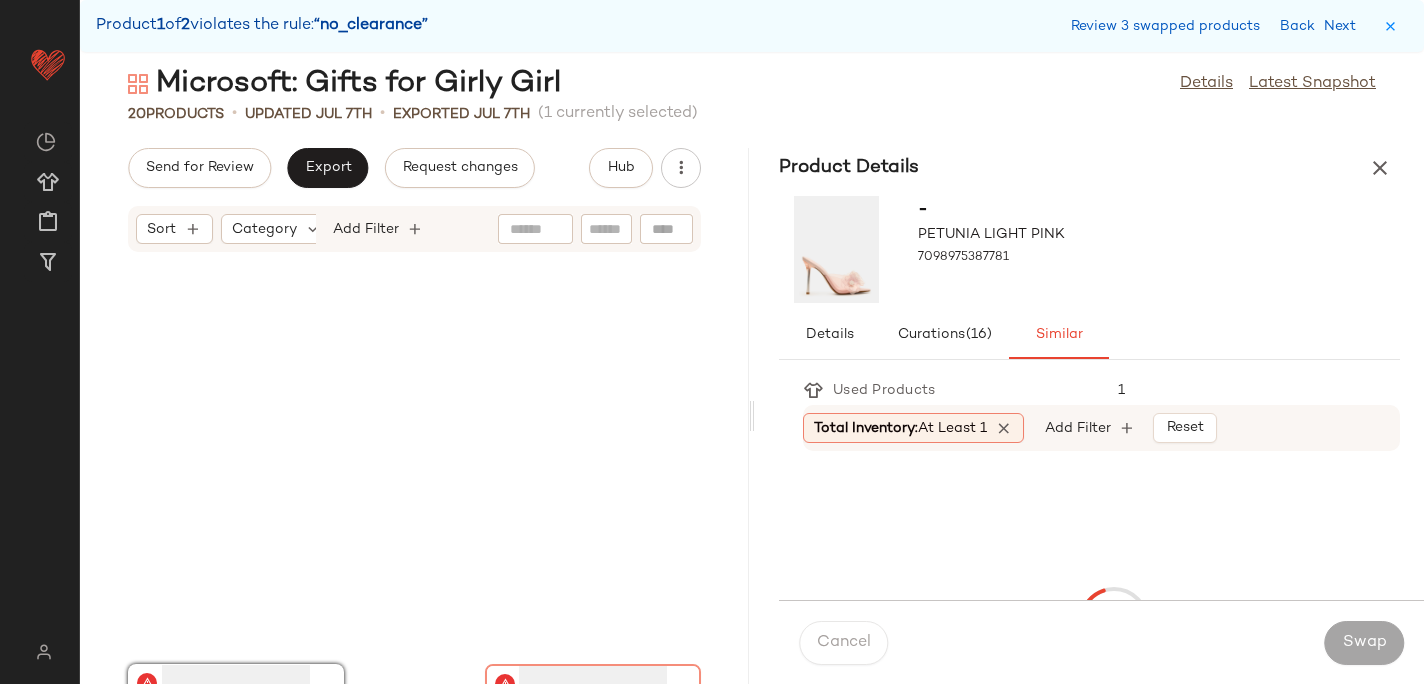 scroll, scrollTop: 2928, scrollLeft: 0, axis: vertical 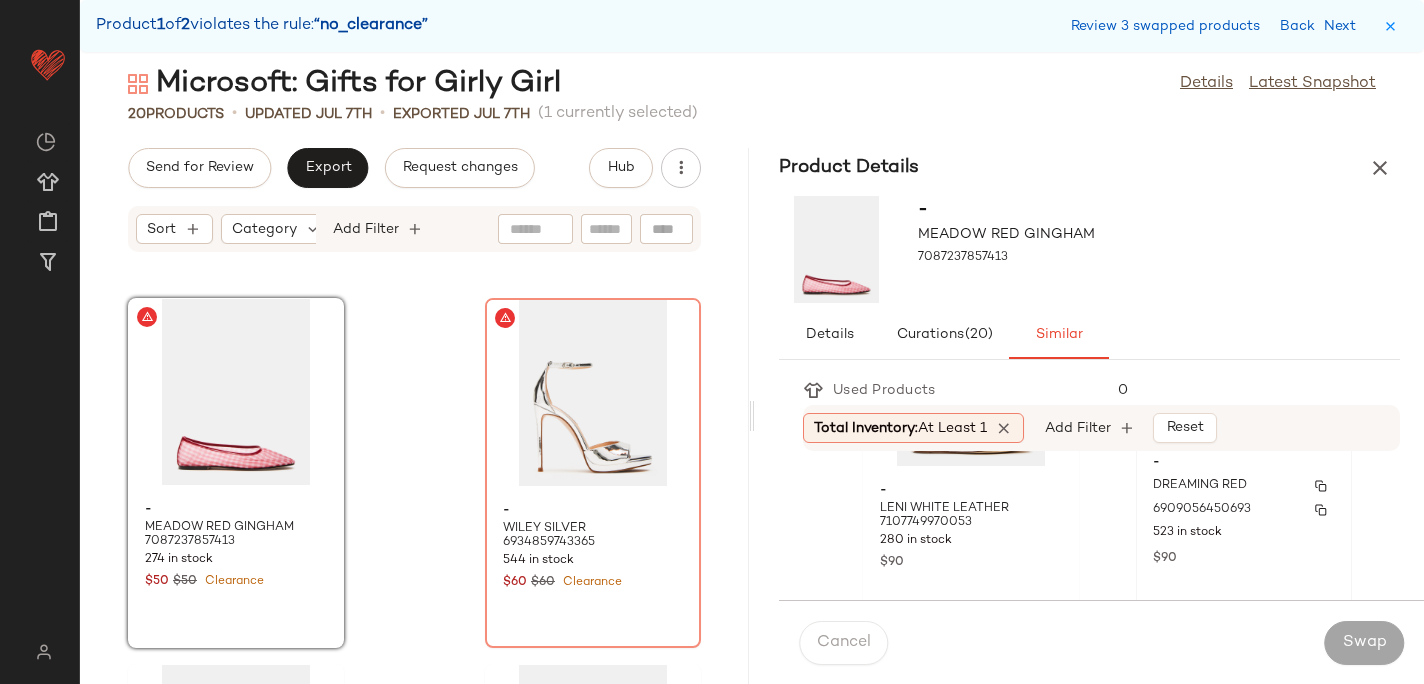 click on "$90" at bounding box center (1244, 557) 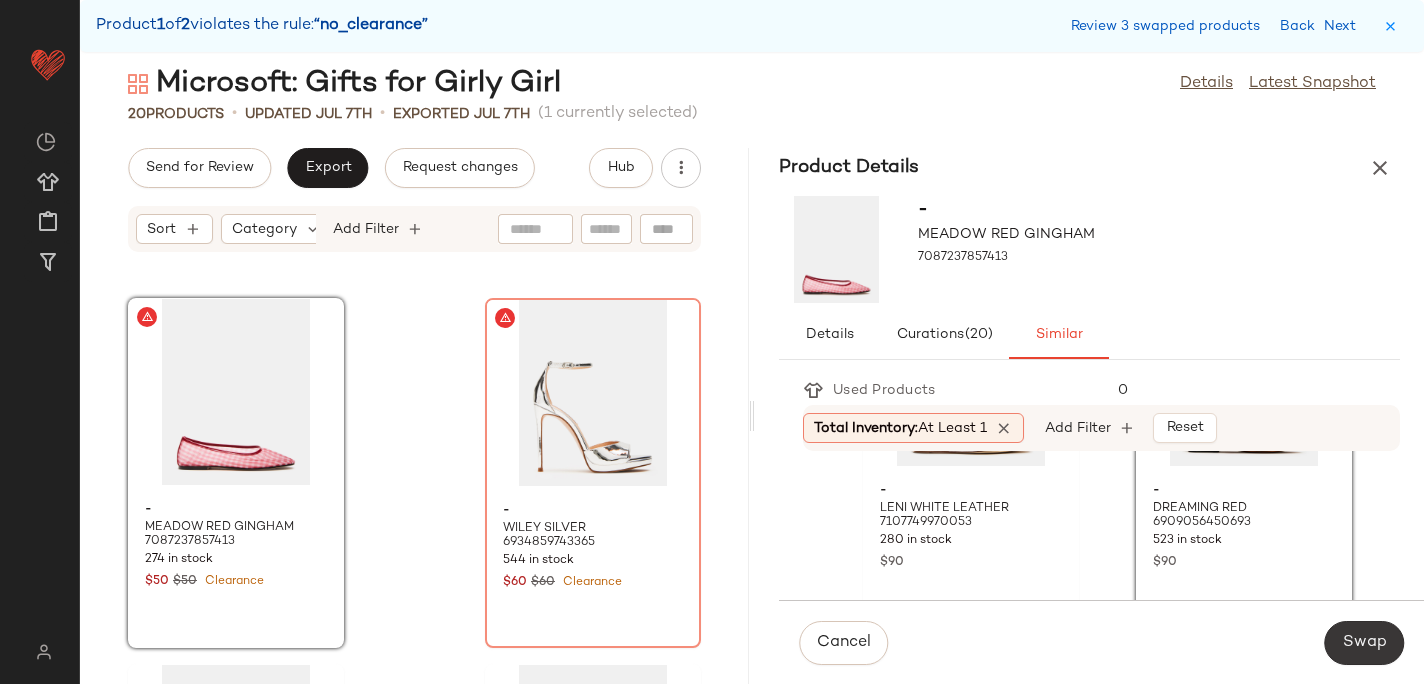 click on "Swap" 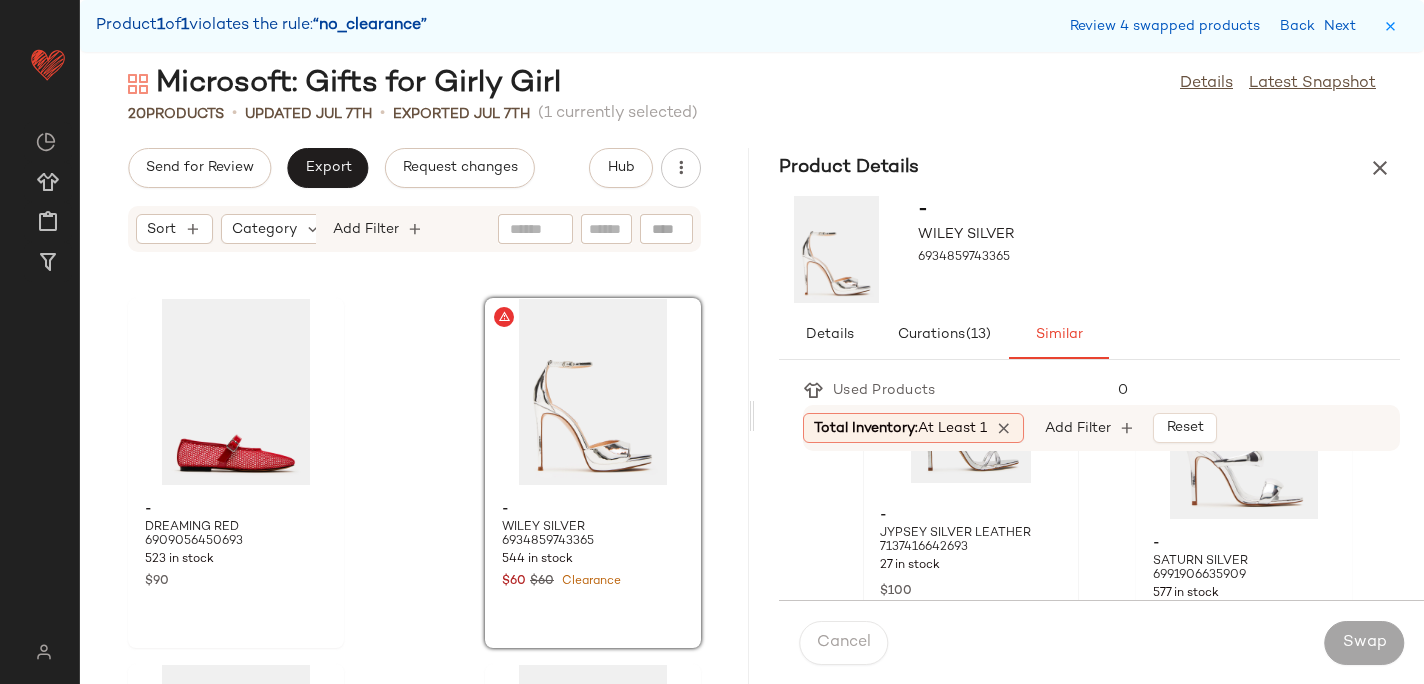 scroll, scrollTop: 137, scrollLeft: 0, axis: vertical 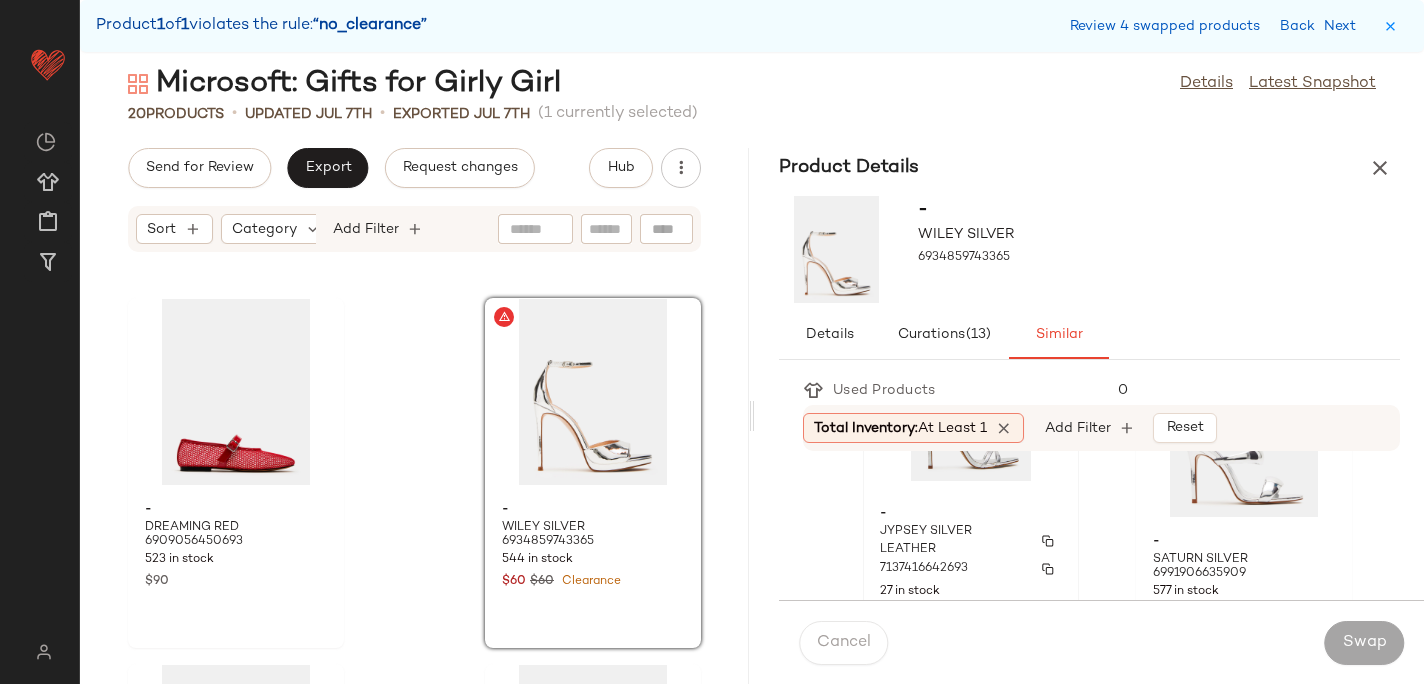 click on "7137416642693" at bounding box center (971, 569) 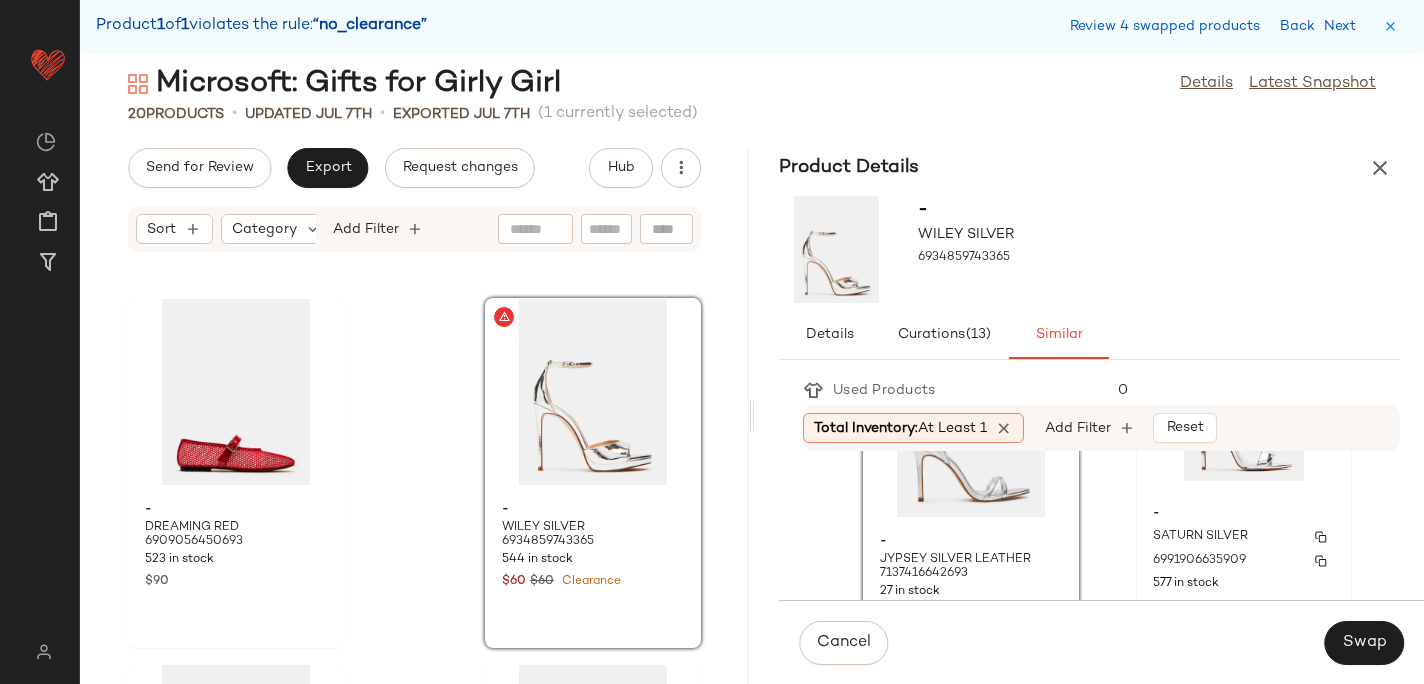 click on "SATURN SILVER" at bounding box center [1200, 537] 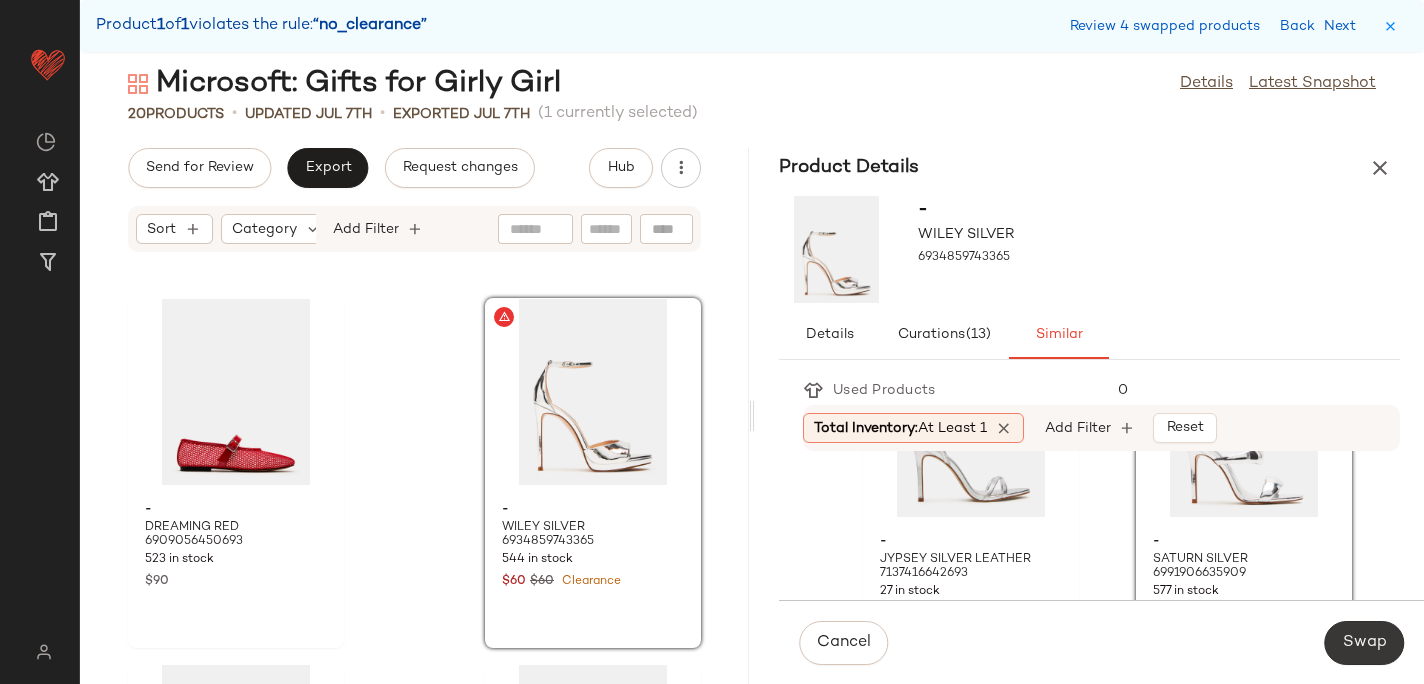 click on "Swap" 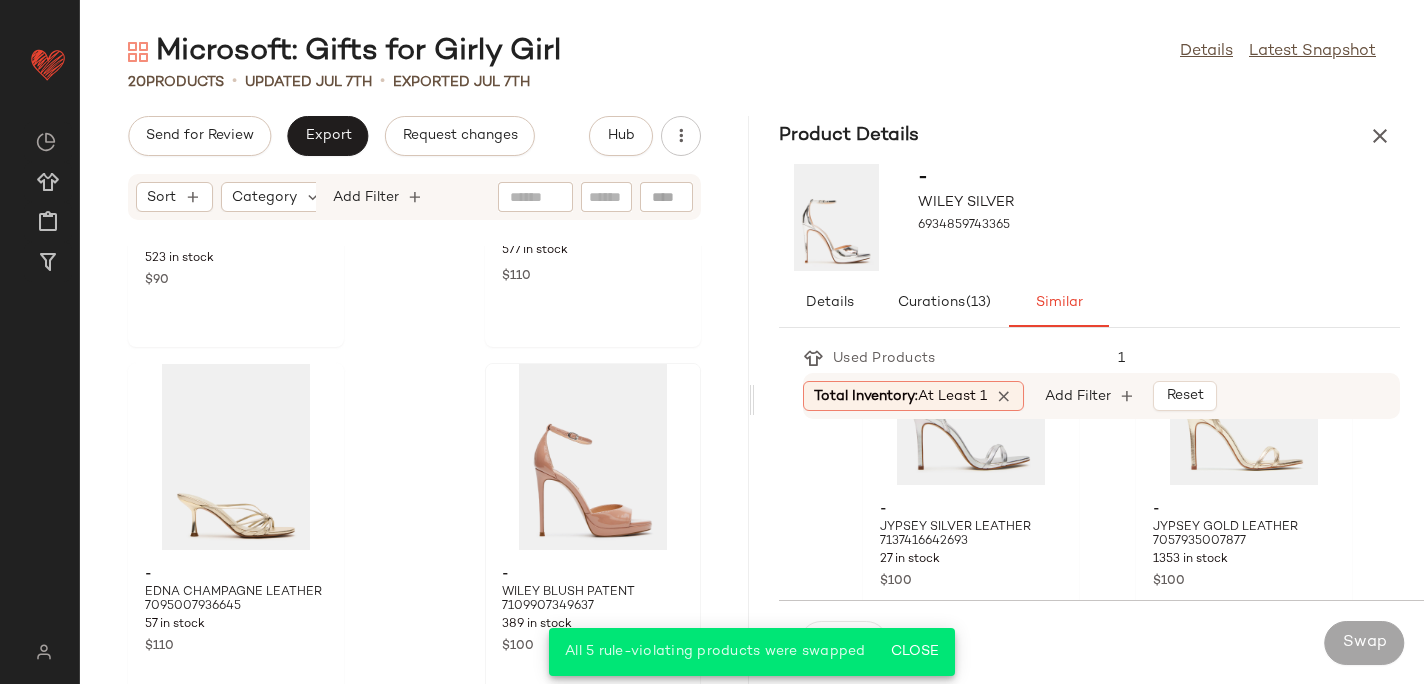 scroll, scrollTop: 3226, scrollLeft: 0, axis: vertical 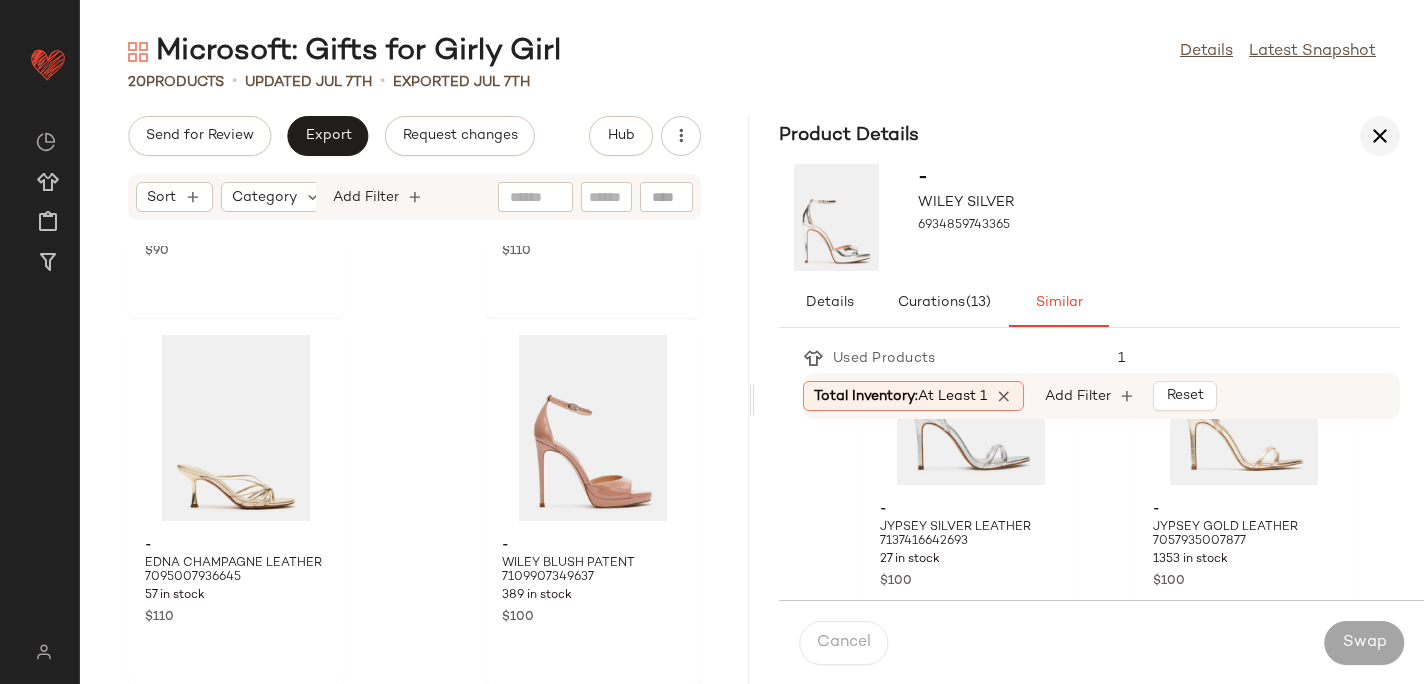 click at bounding box center [1380, 136] 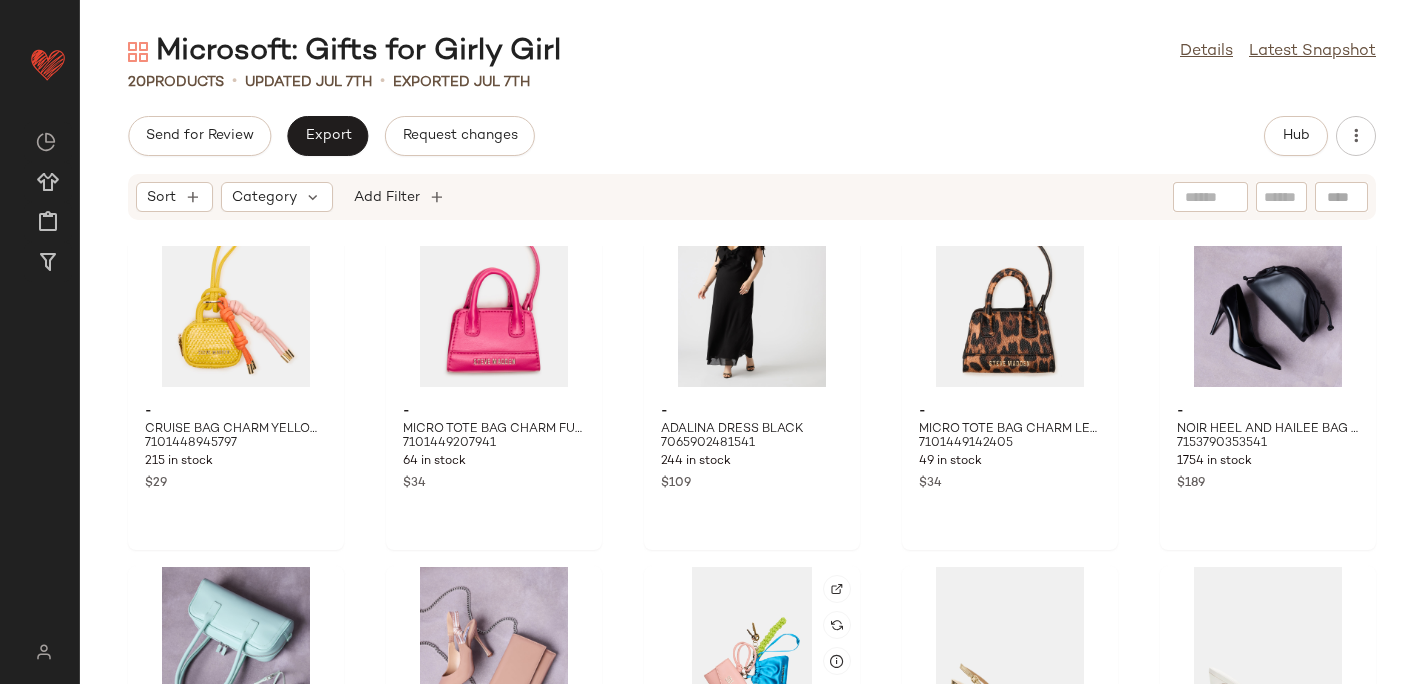 scroll, scrollTop: 0, scrollLeft: 0, axis: both 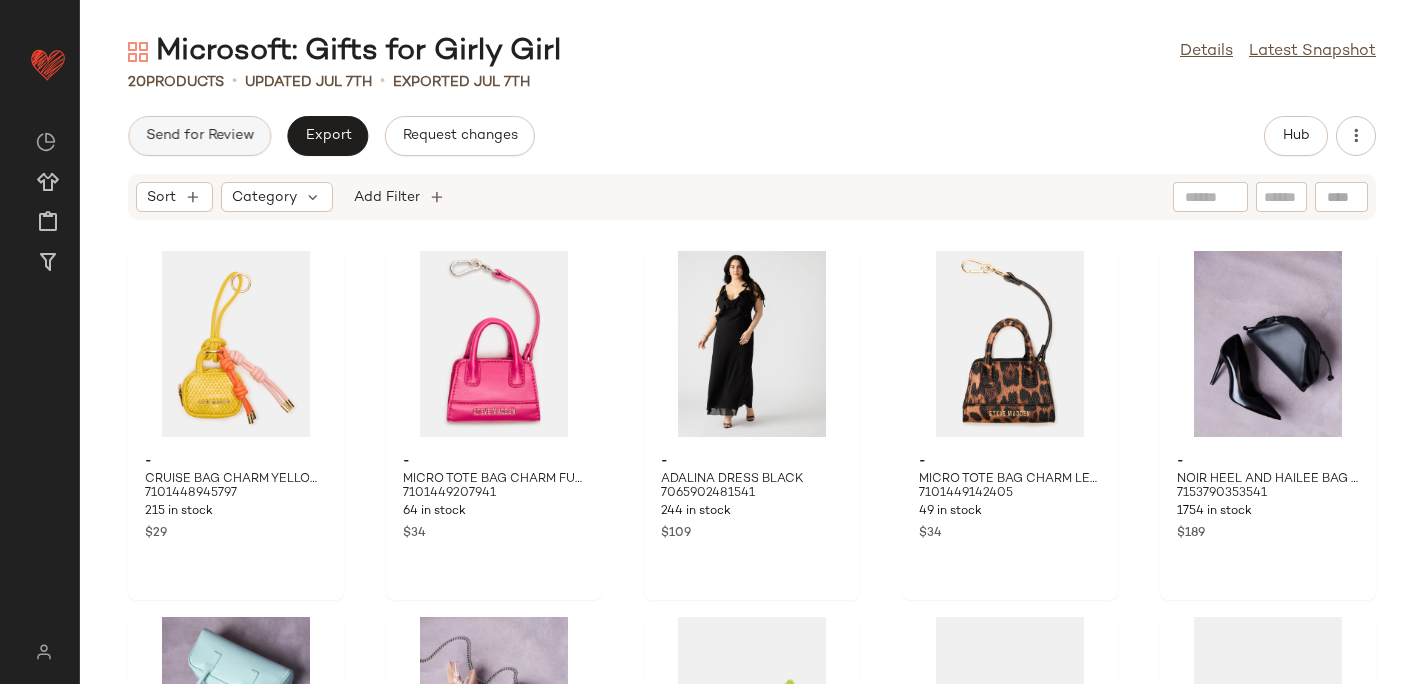 click on "Send for Review" 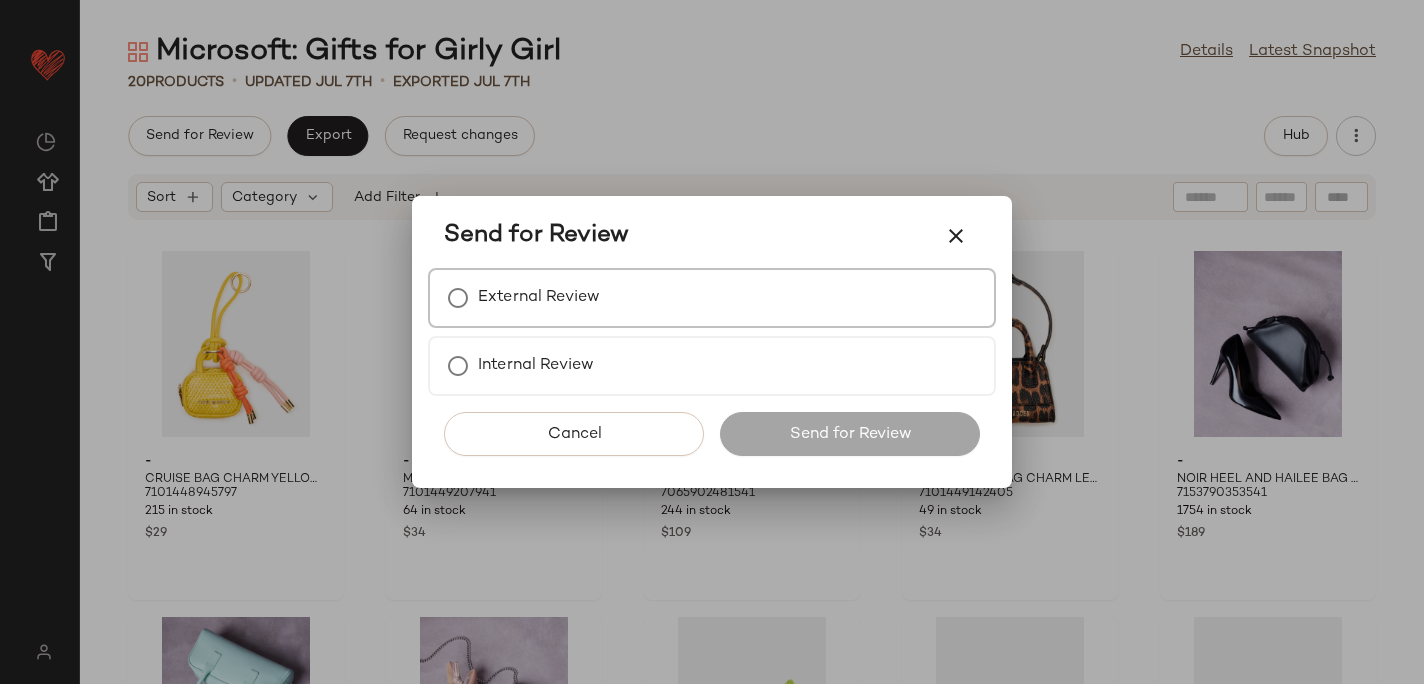 click on "External Review" at bounding box center (539, 298) 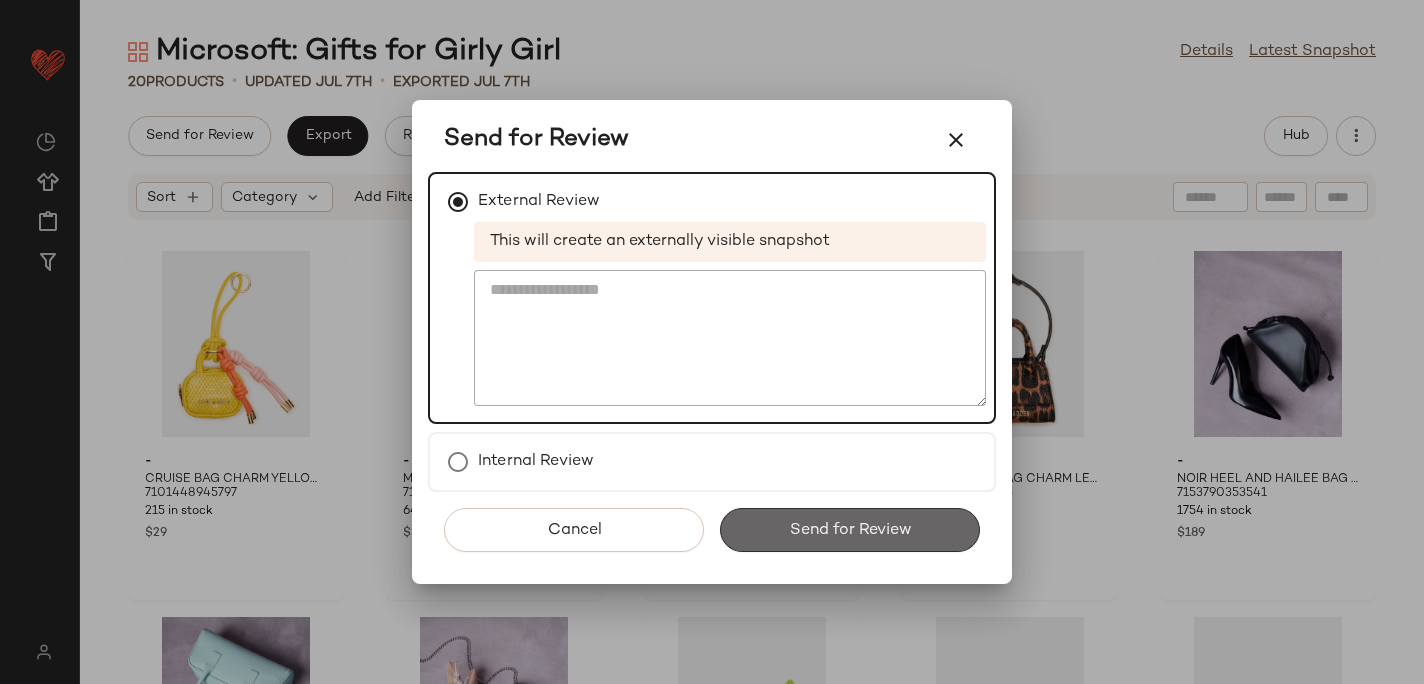 click on "Send for Review" 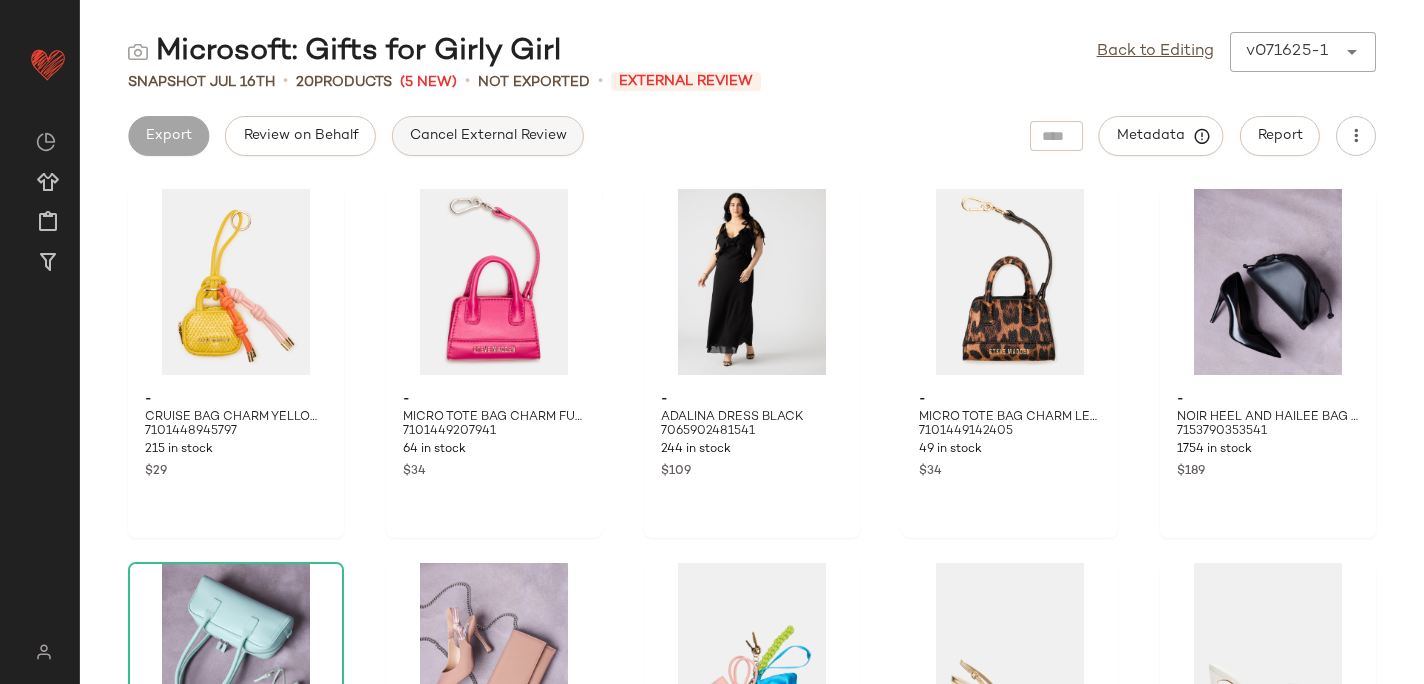 click on "Cancel External Review" 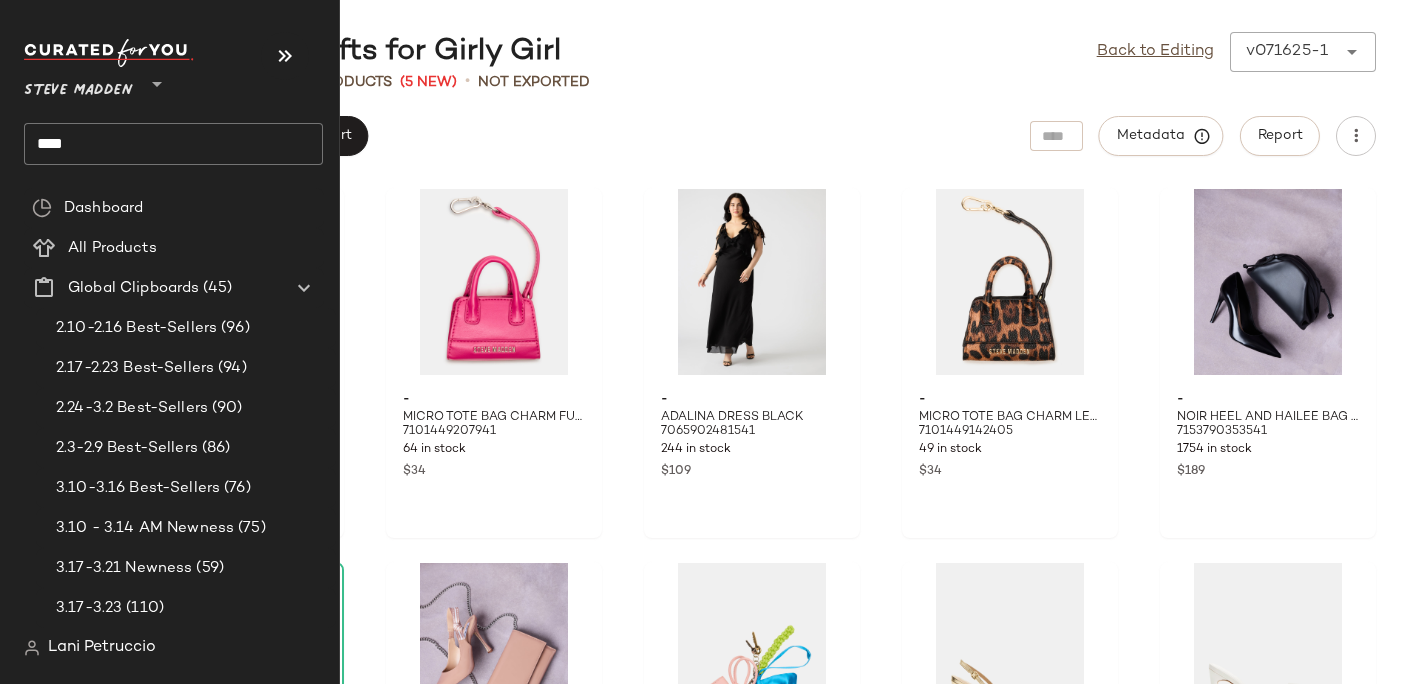 click on "****" 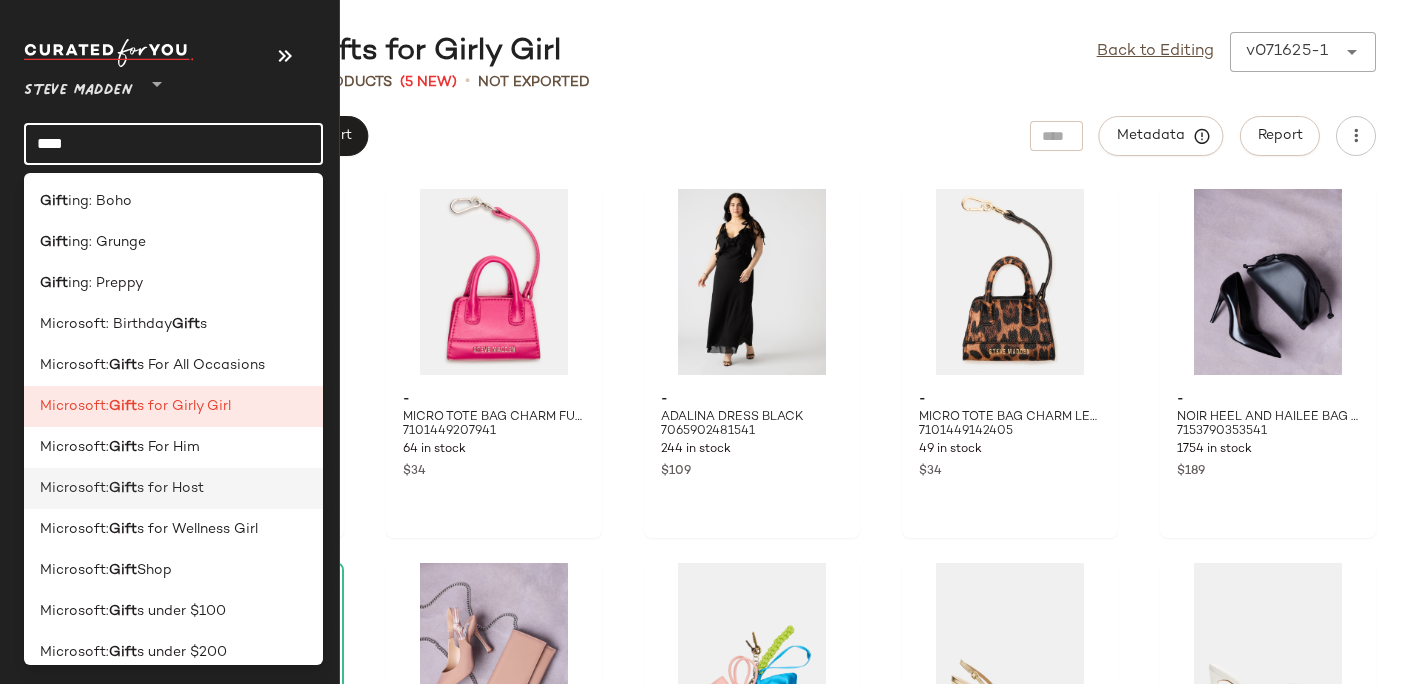 click on "s for Host" at bounding box center (170, 488) 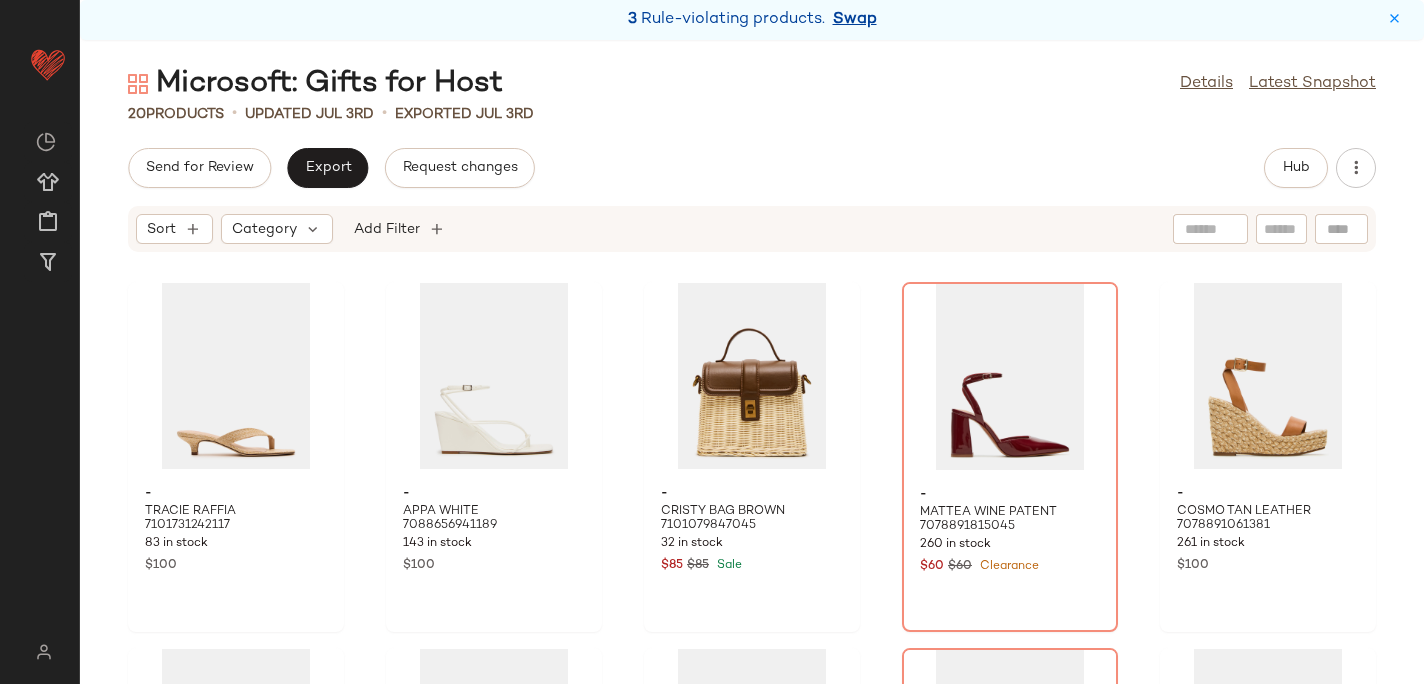 click on "Swap" at bounding box center (855, 20) 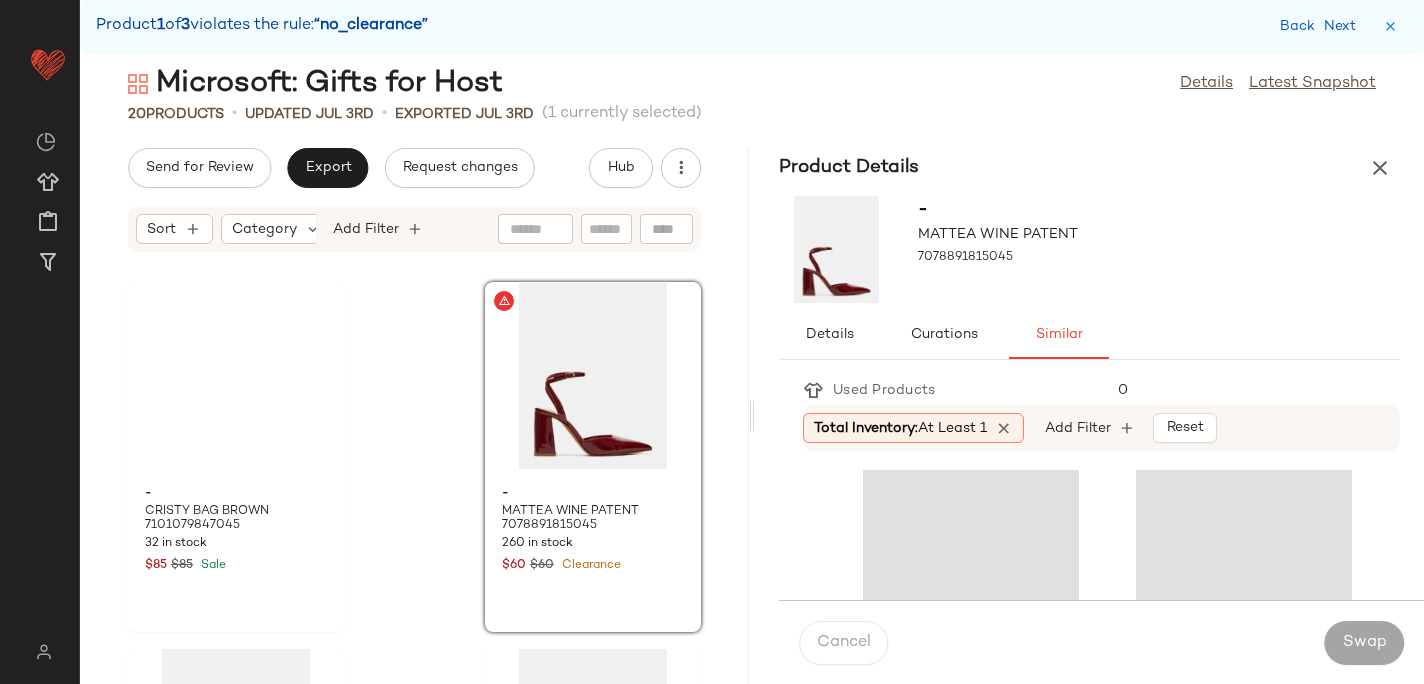 scroll, scrollTop: 366, scrollLeft: 0, axis: vertical 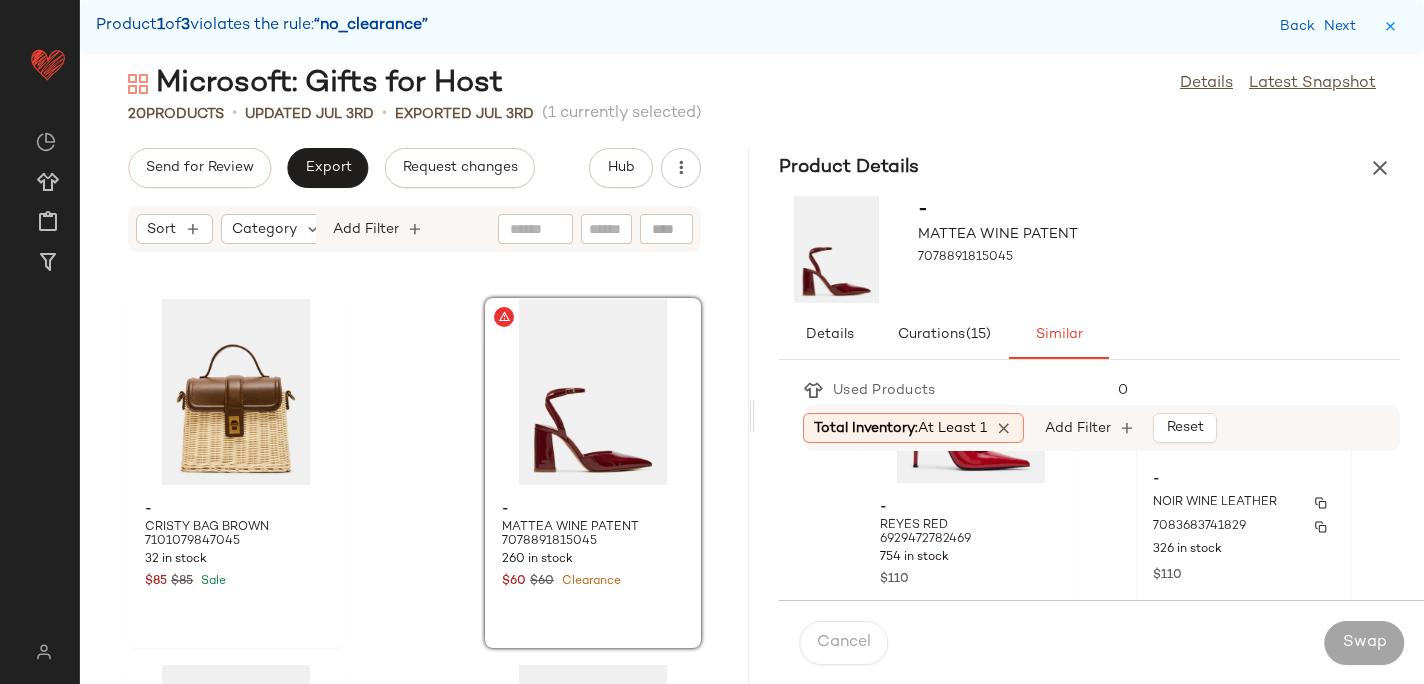 click on "- NOIR WINE LEATHER 7083683741829 326 in stock $110" 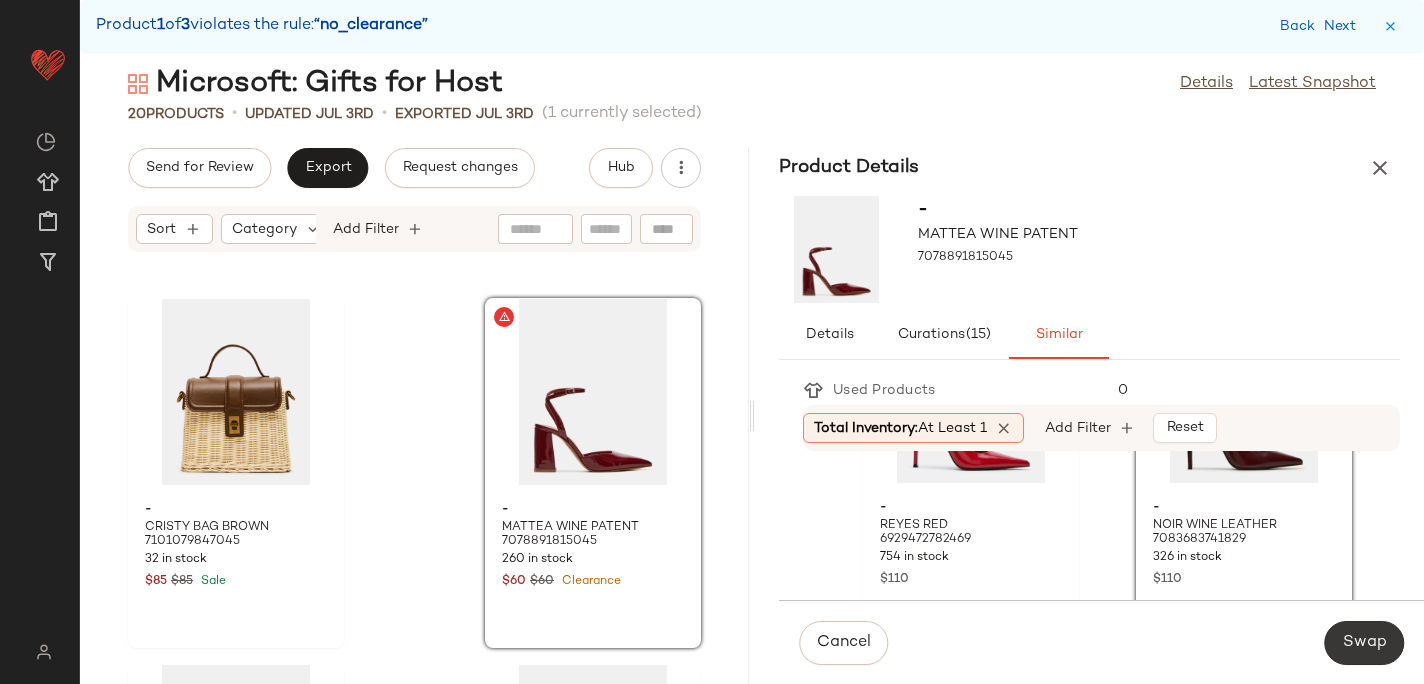 click on "Swap" at bounding box center [1364, 643] 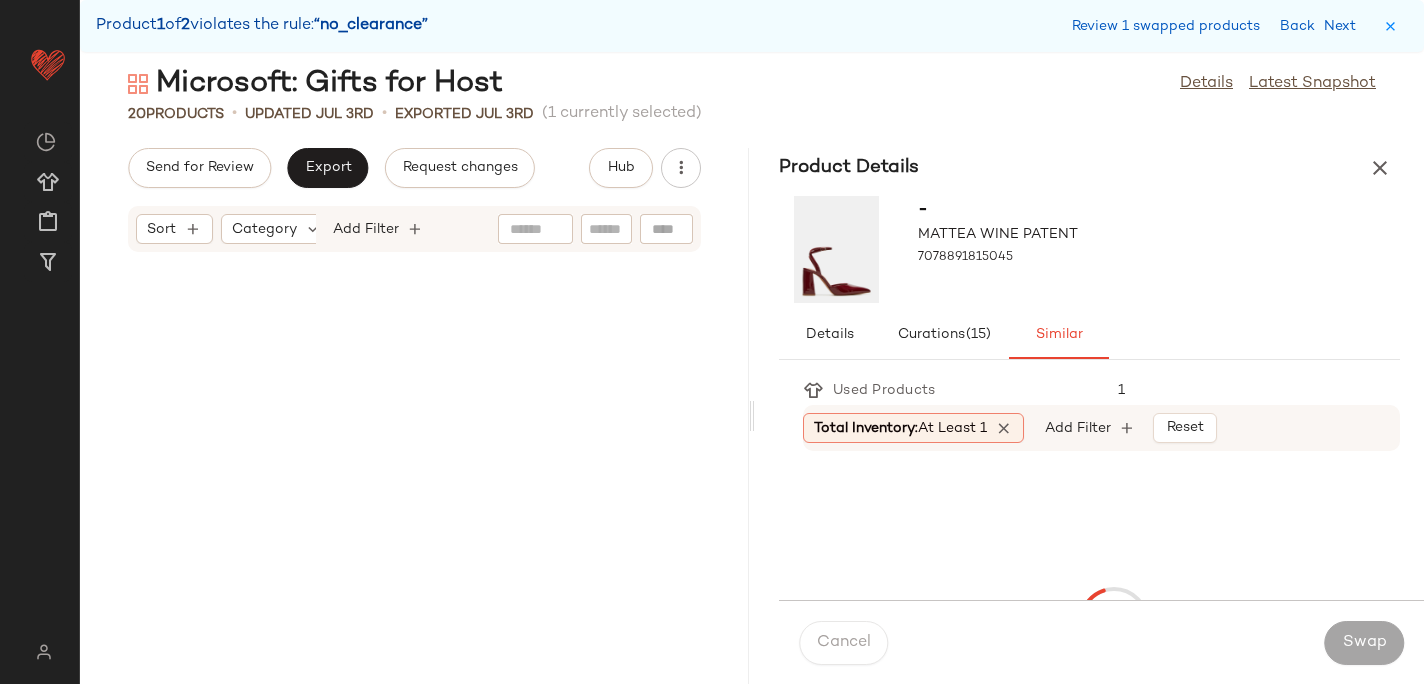 scroll, scrollTop: 1464, scrollLeft: 0, axis: vertical 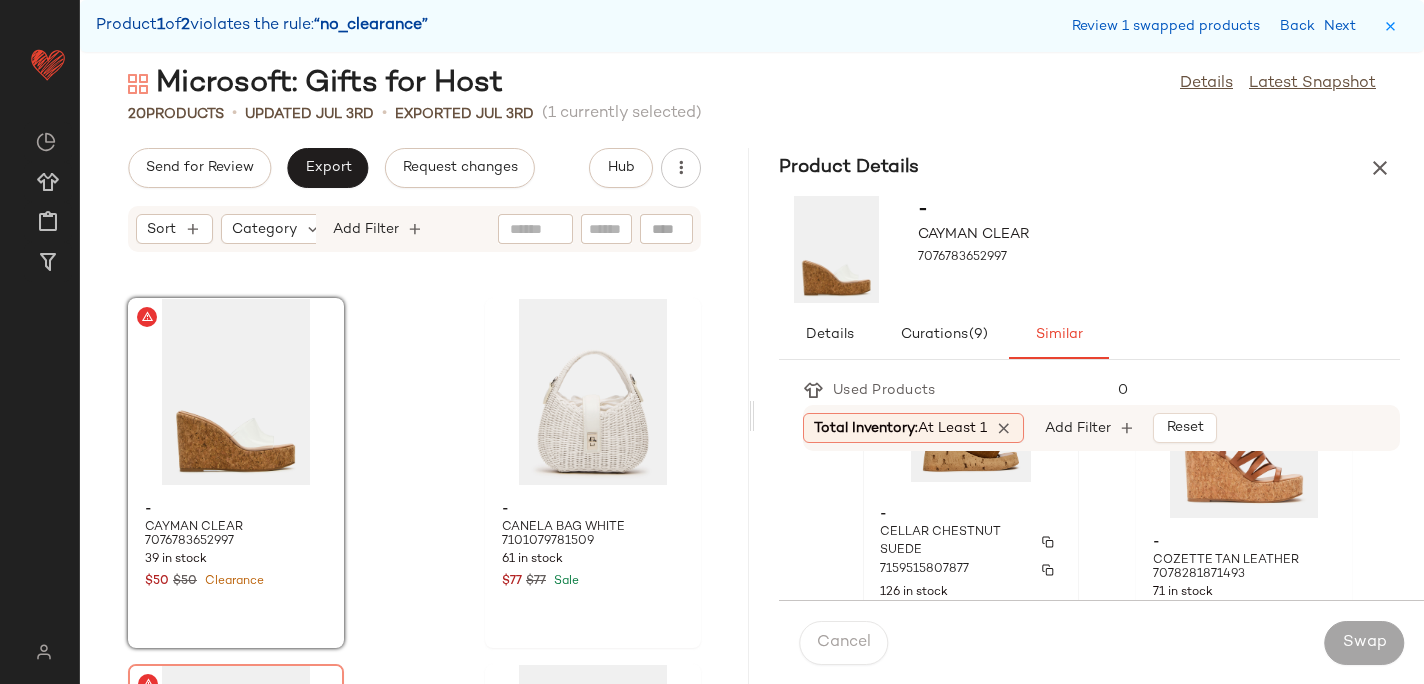 click on "-" at bounding box center [971, 515] 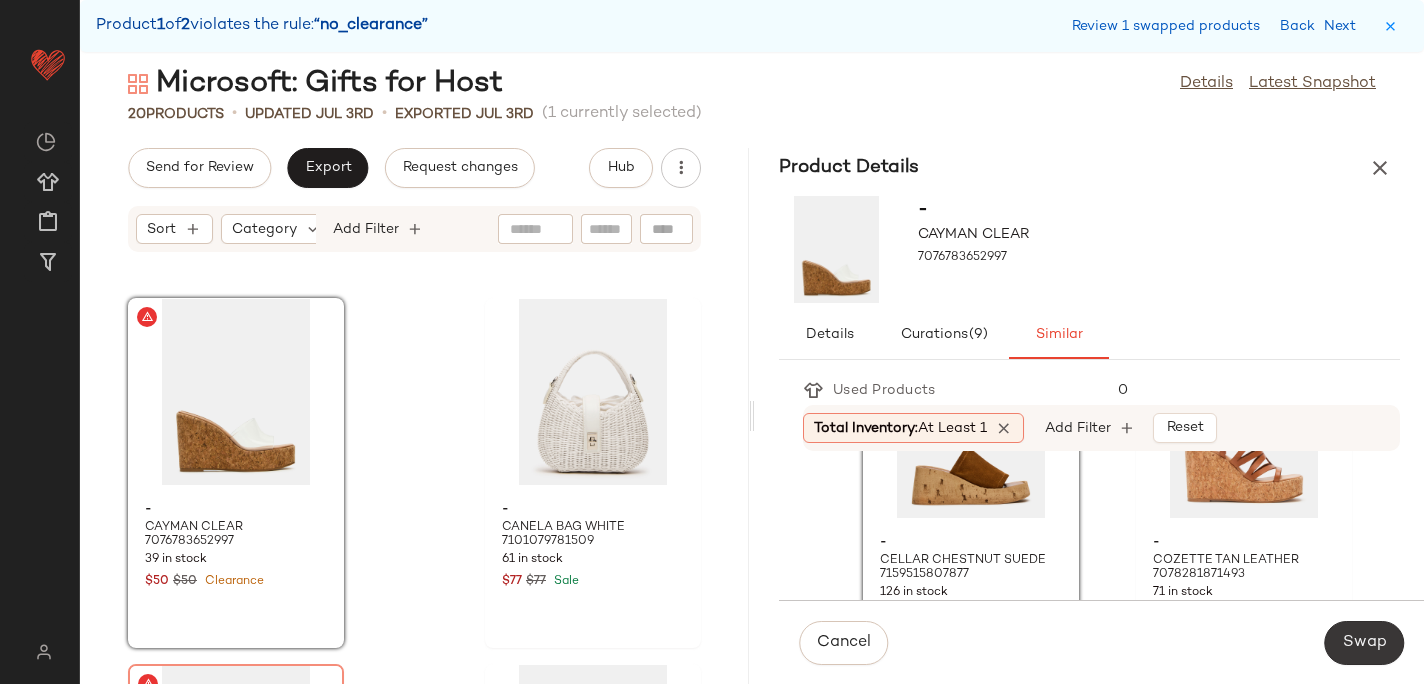 click on "Swap" 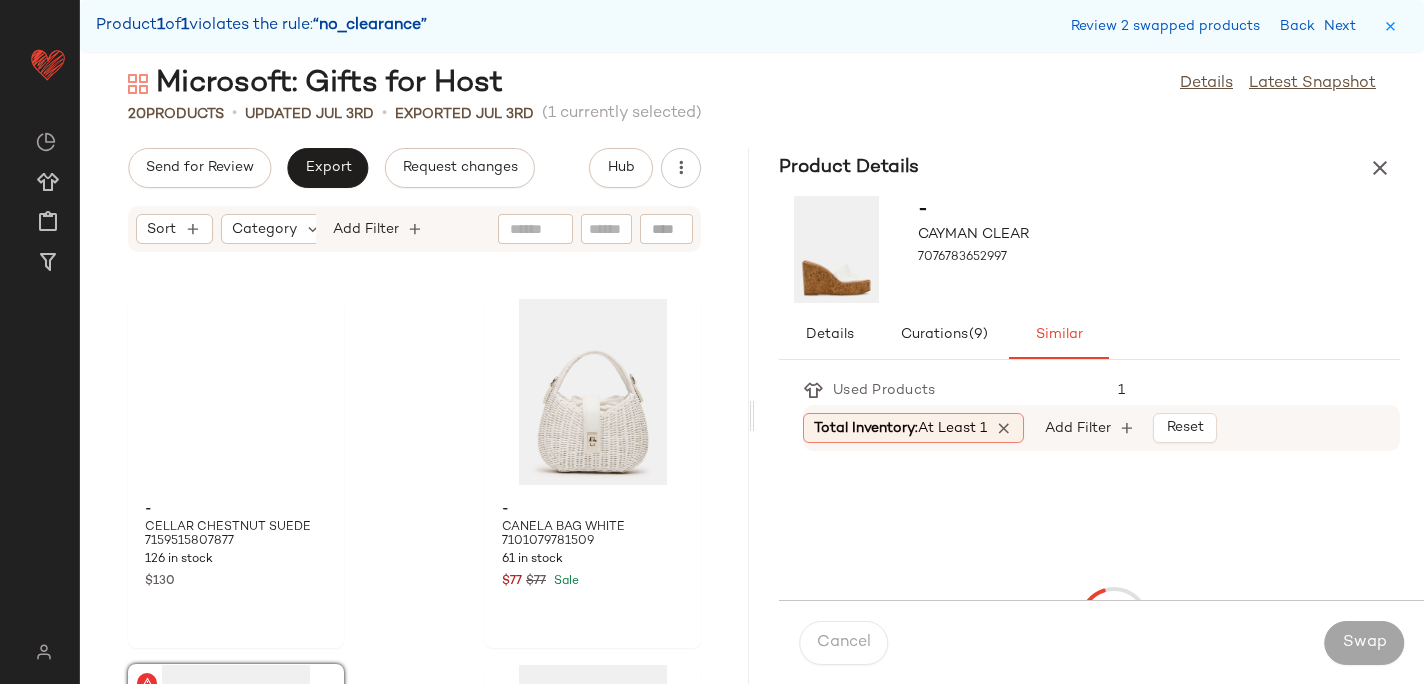 scroll, scrollTop: 1830, scrollLeft: 0, axis: vertical 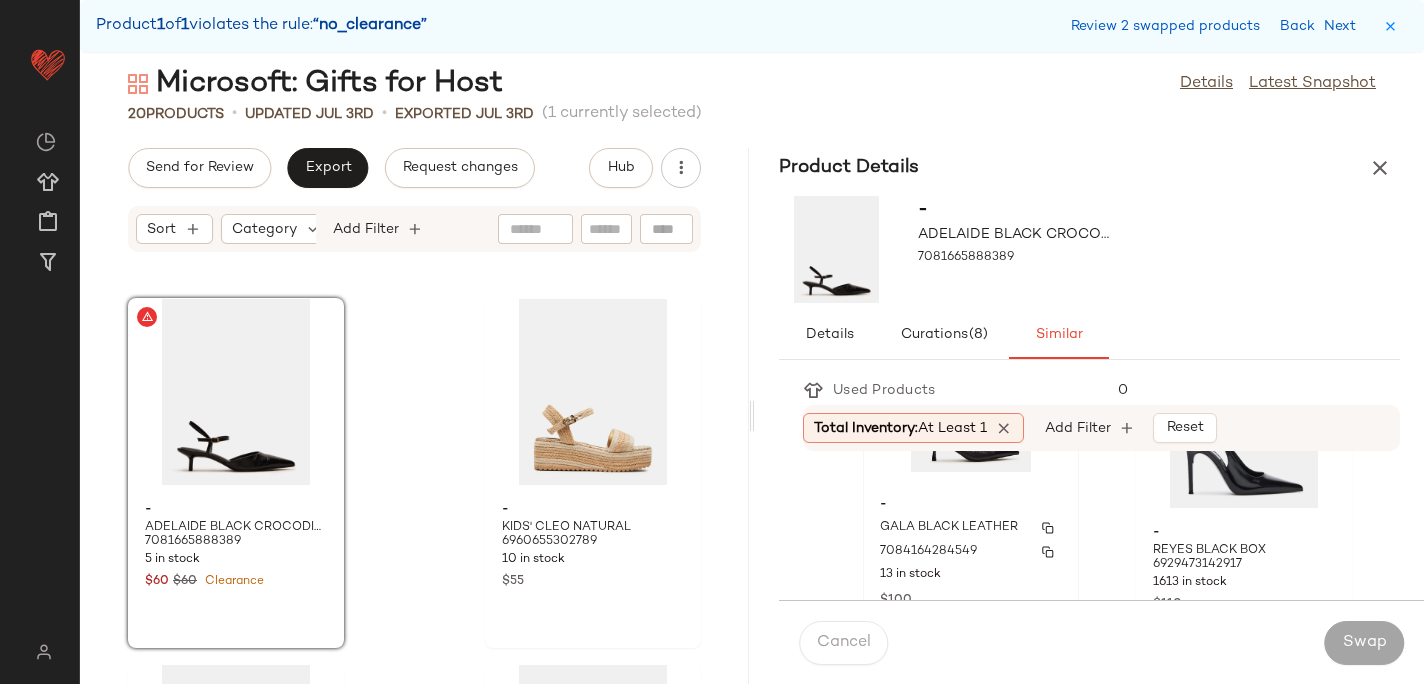 click on "GALA BLACK LEATHER" at bounding box center [949, 528] 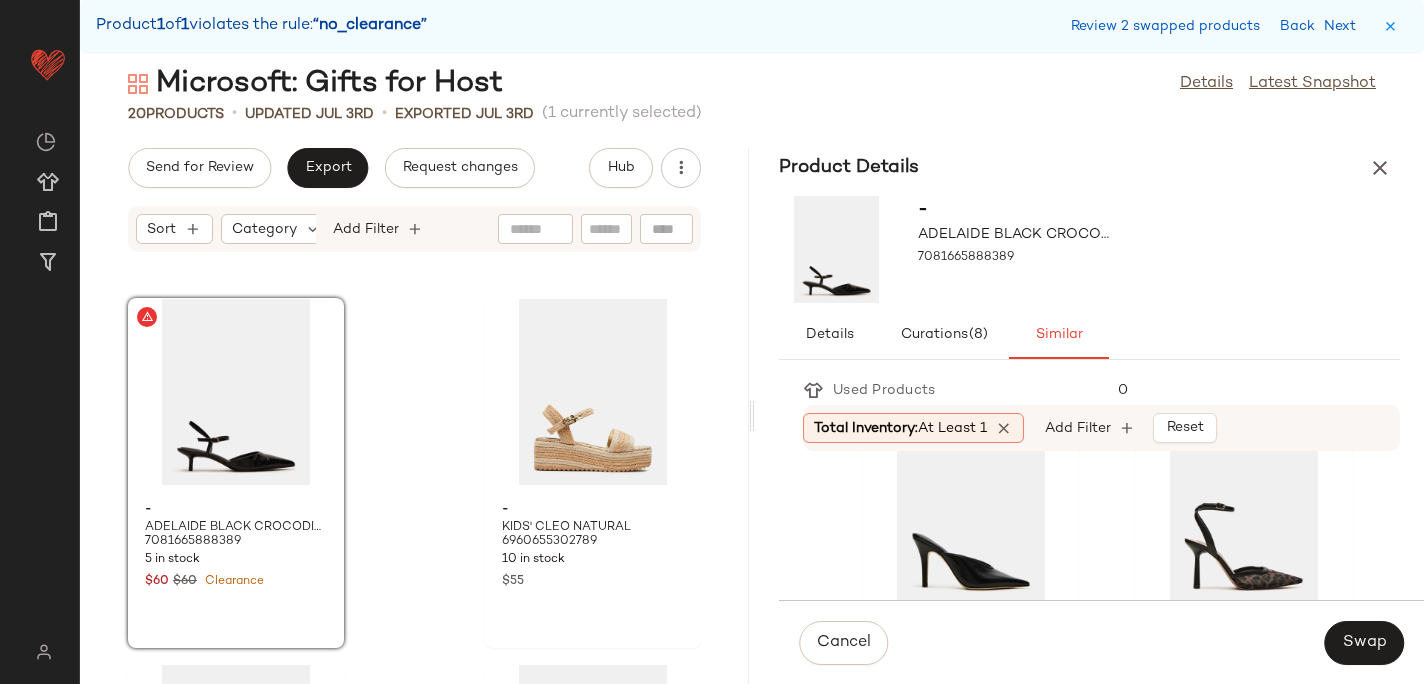 scroll, scrollTop: 468, scrollLeft: 0, axis: vertical 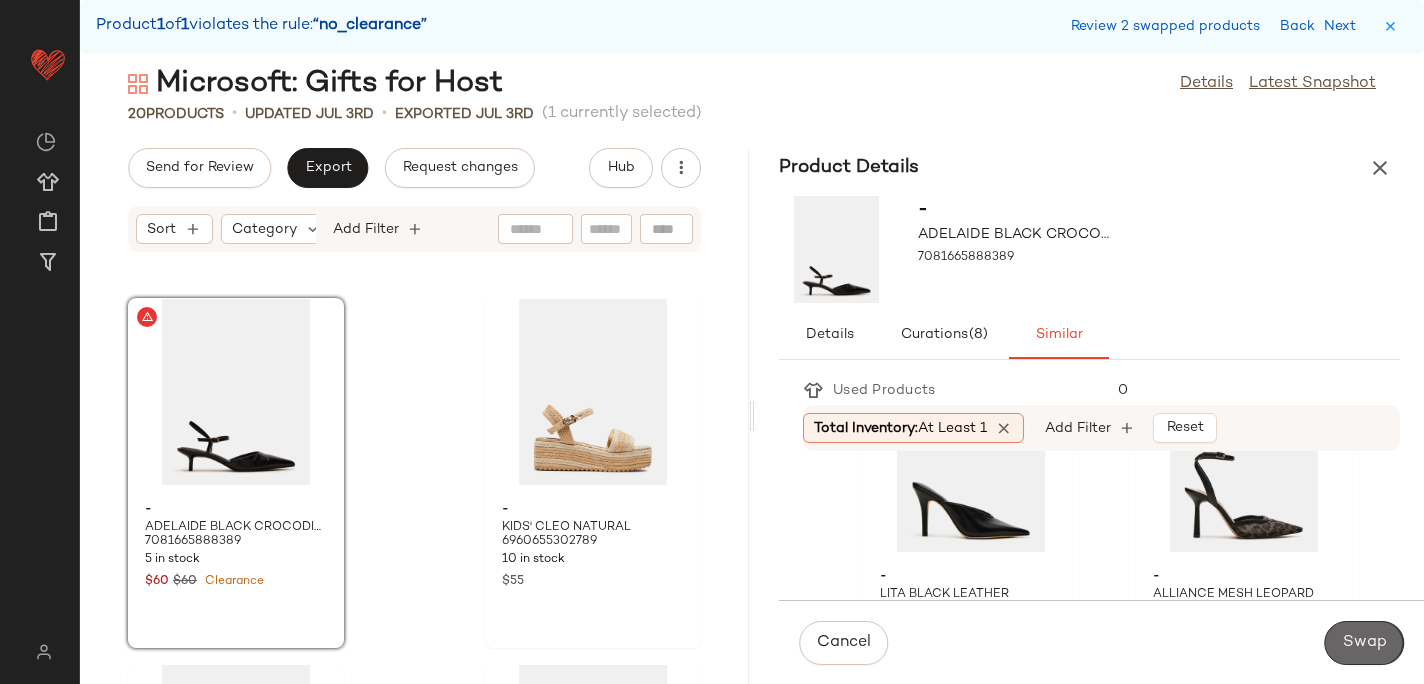 click on "Swap" 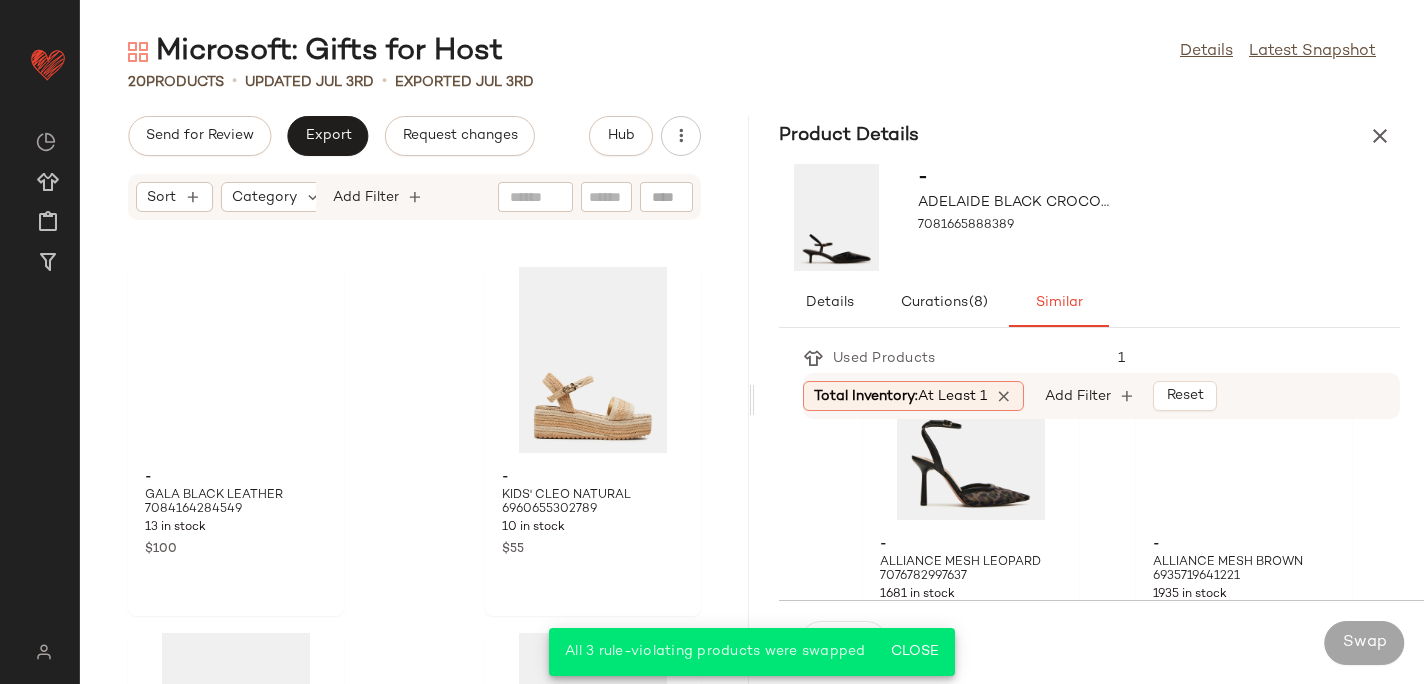 scroll, scrollTop: 102, scrollLeft: 0, axis: vertical 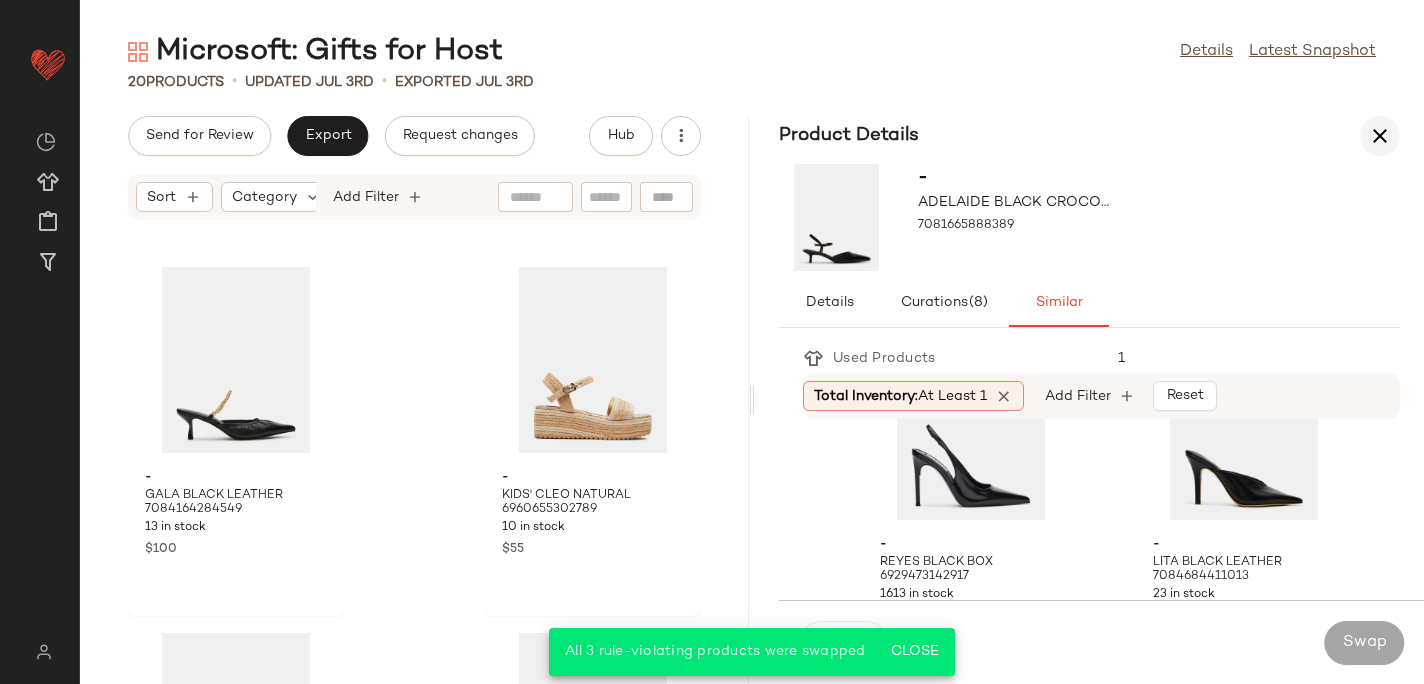 click at bounding box center [1380, 136] 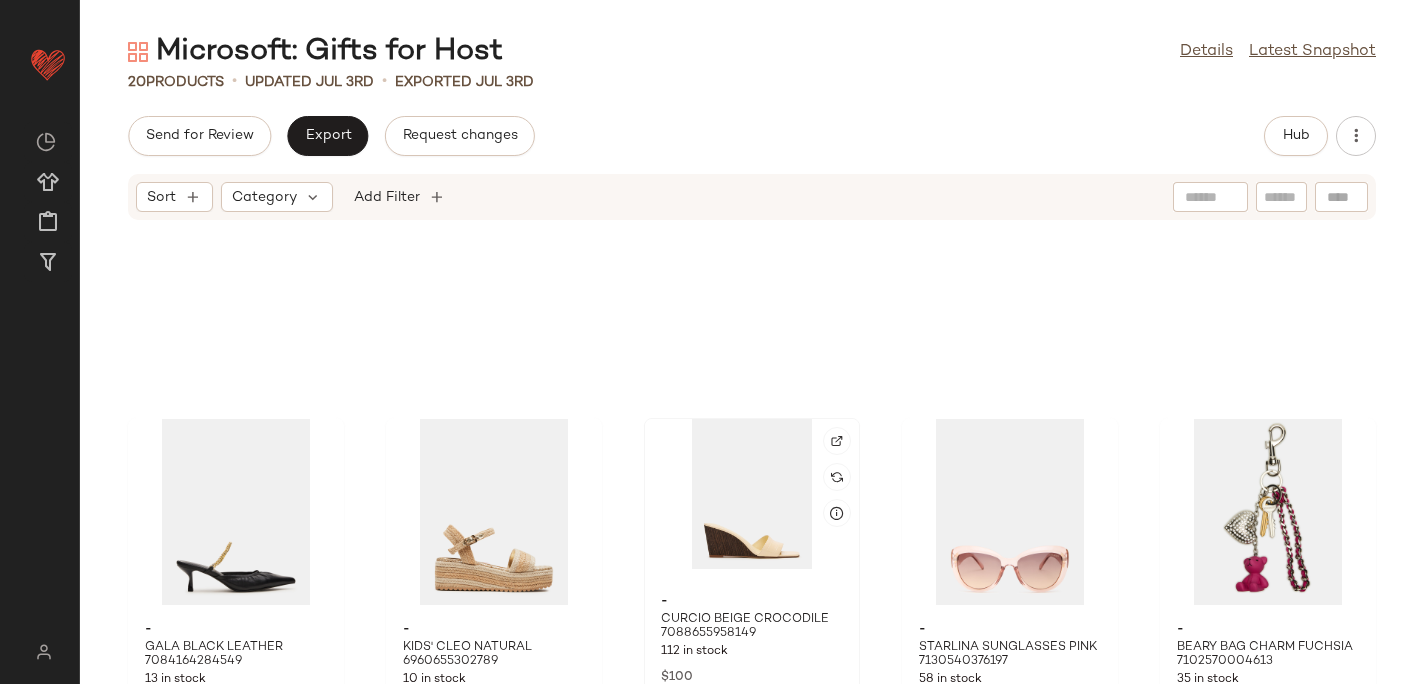 scroll, scrollTop: 0, scrollLeft: 0, axis: both 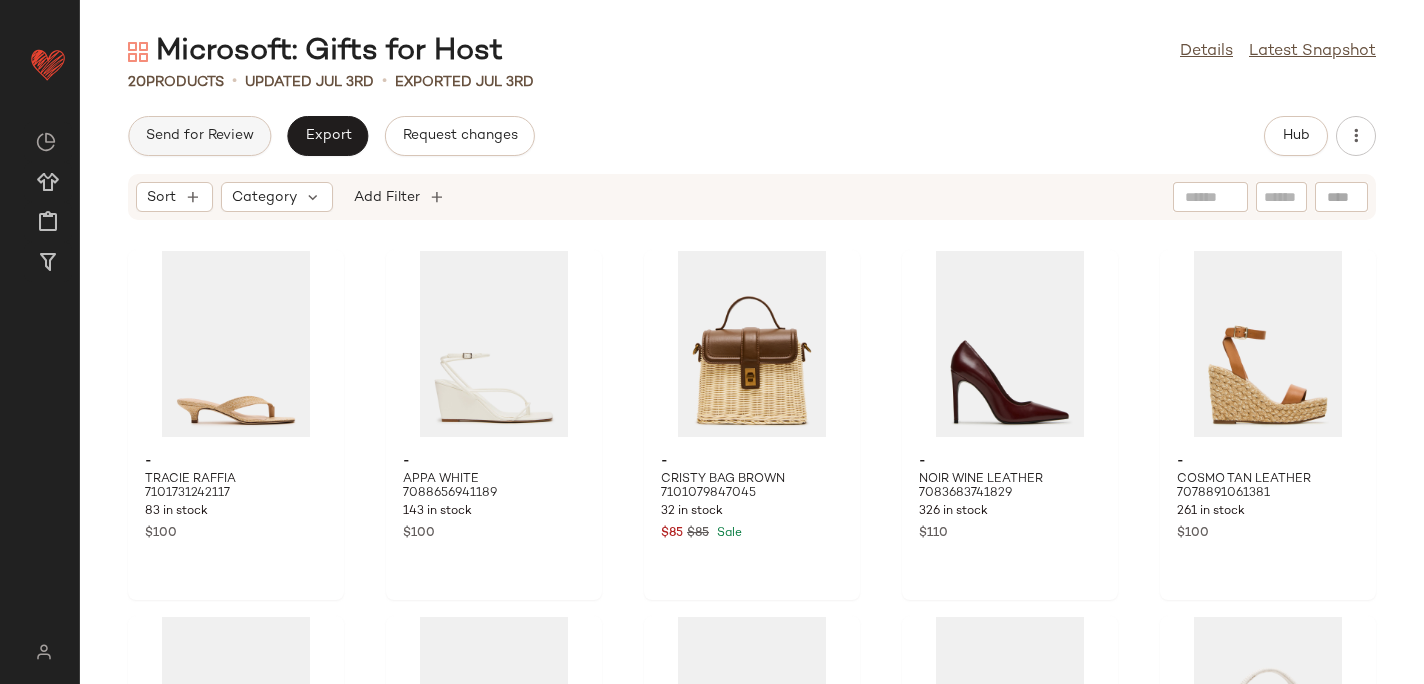 click on "Send for Review" 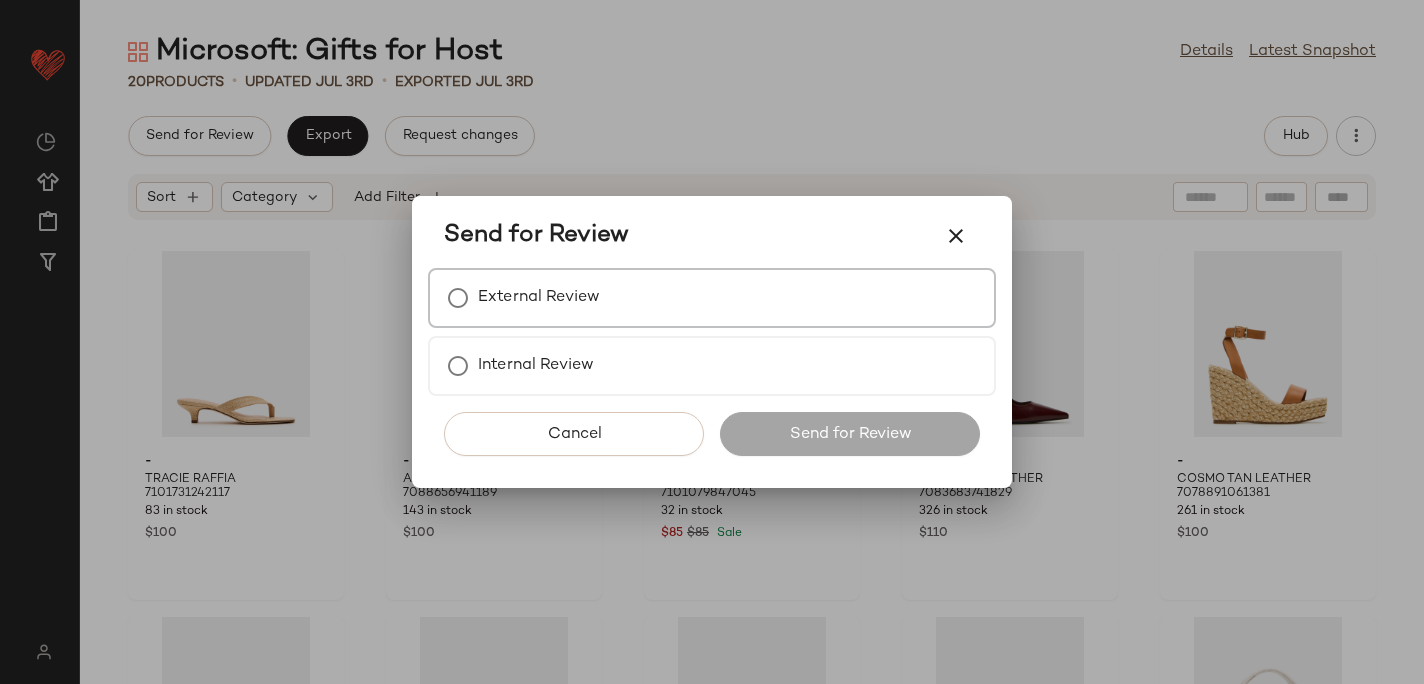 click on "External Review" at bounding box center [539, 298] 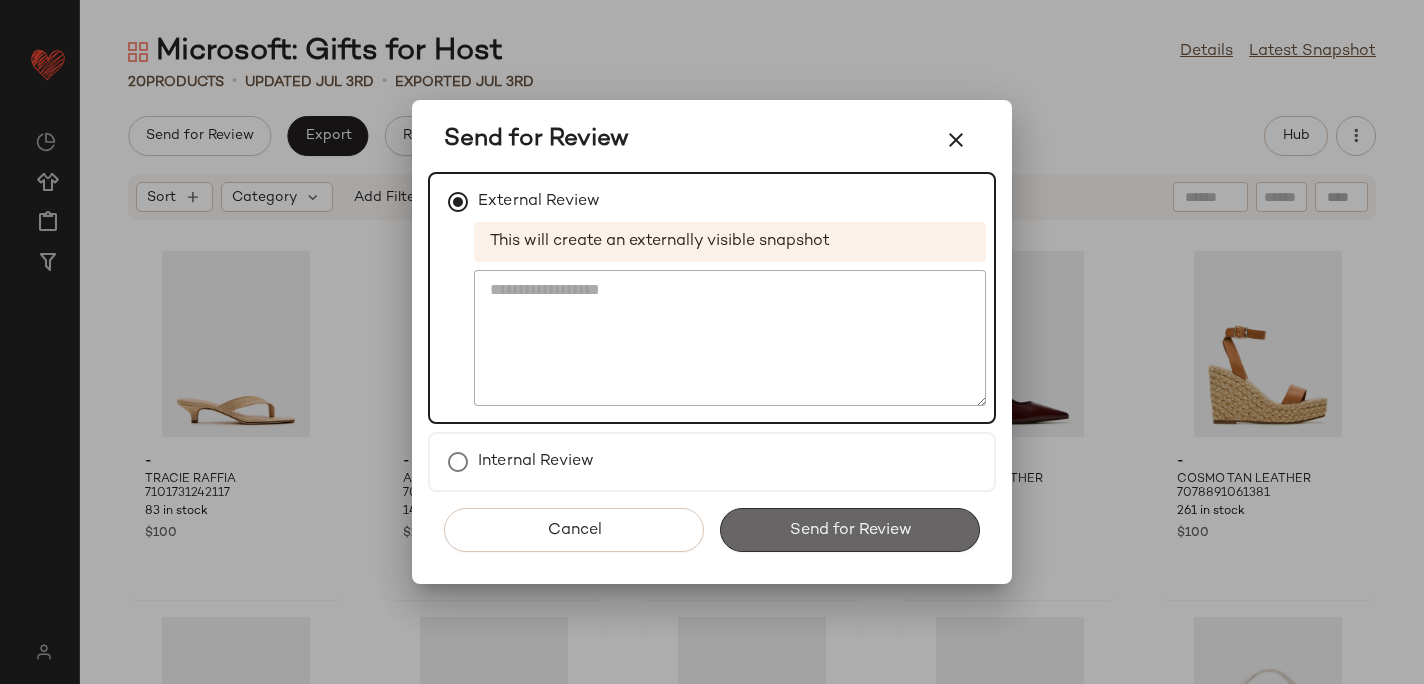click on "Send for Review" 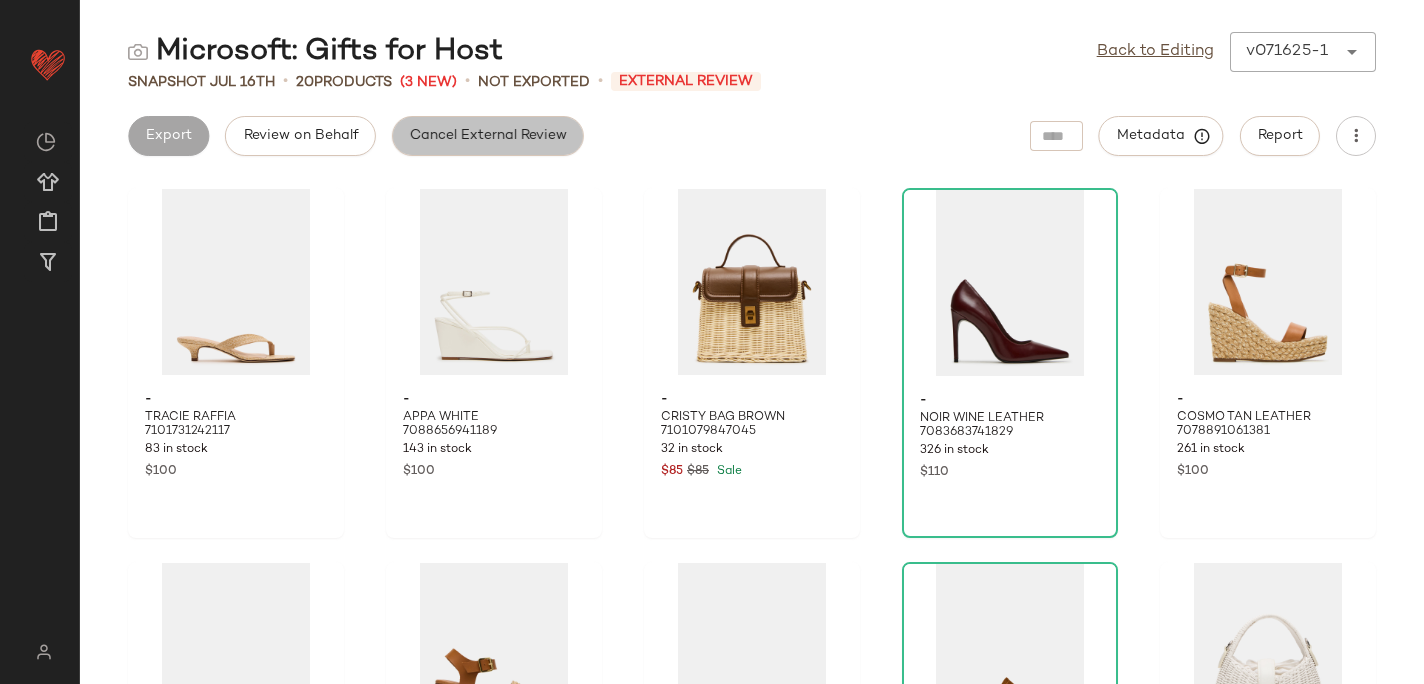 click on "Cancel External Review" at bounding box center [488, 136] 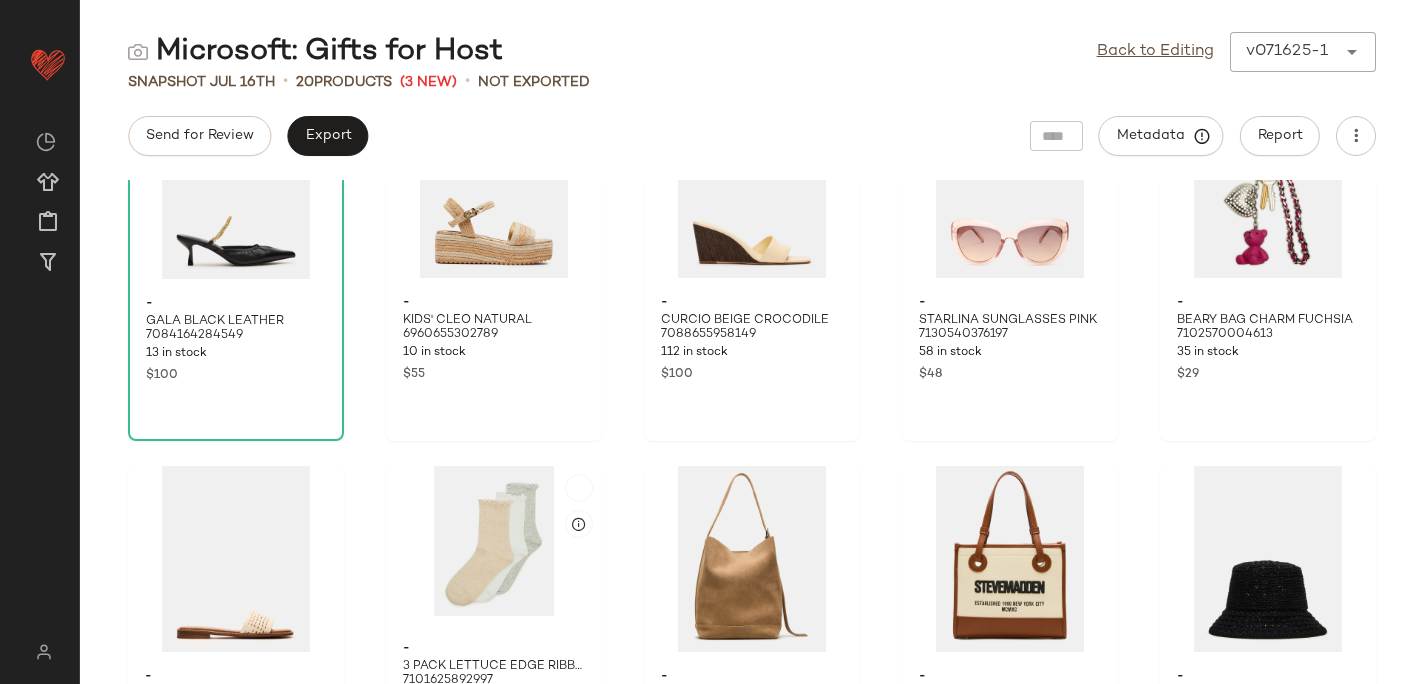 scroll, scrollTop: 1008, scrollLeft: 0, axis: vertical 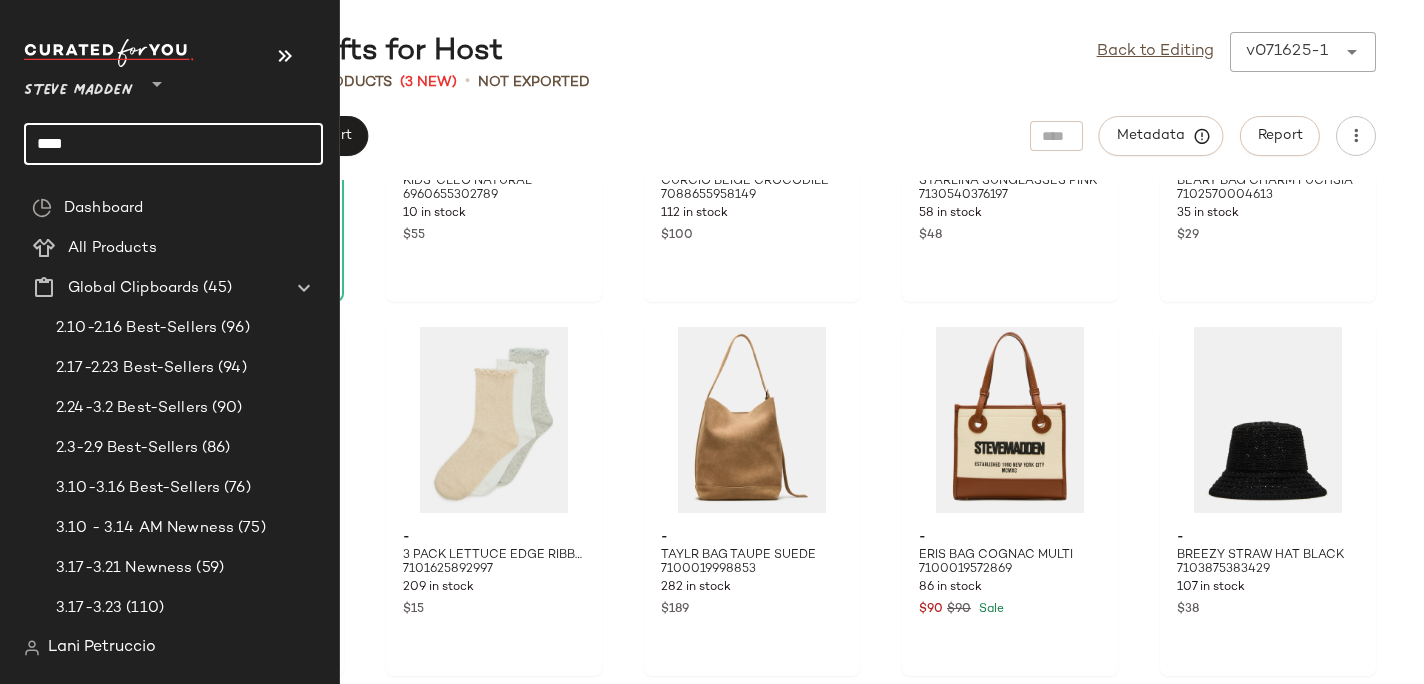 click on "****" 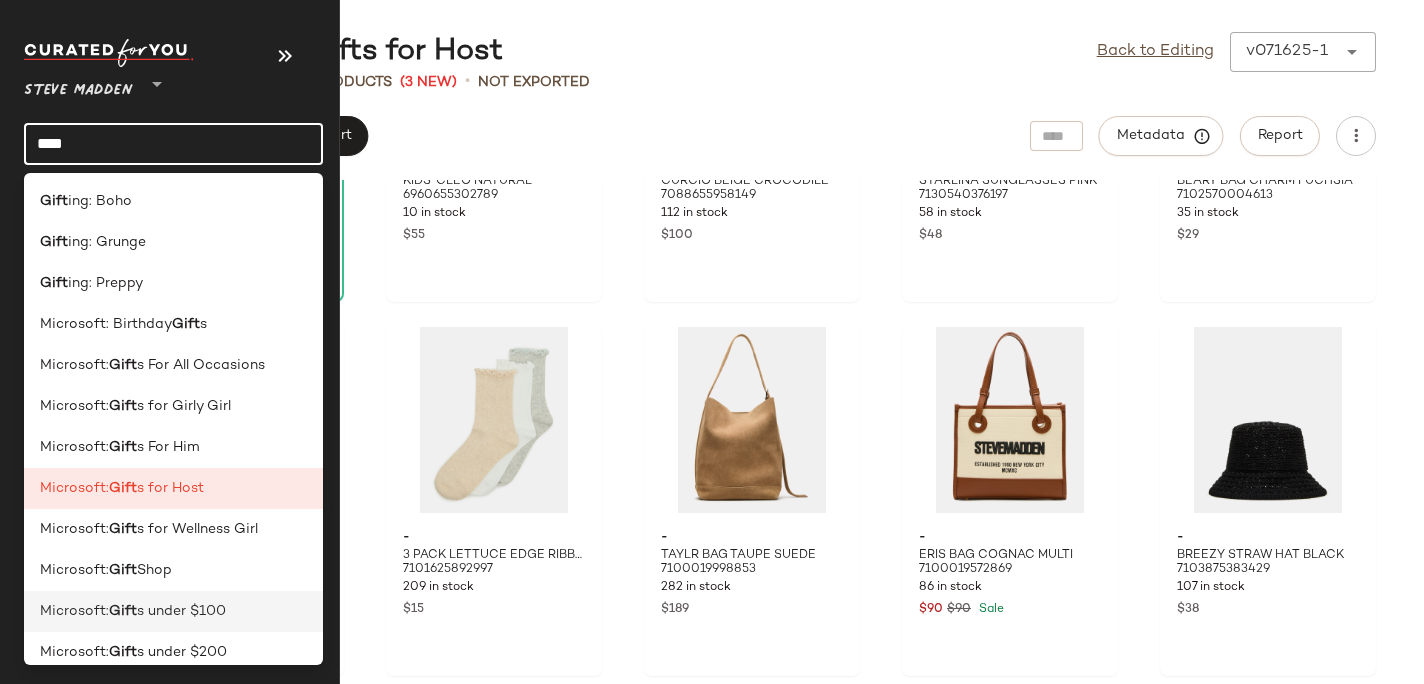 click on "s under $100" at bounding box center [181, 611] 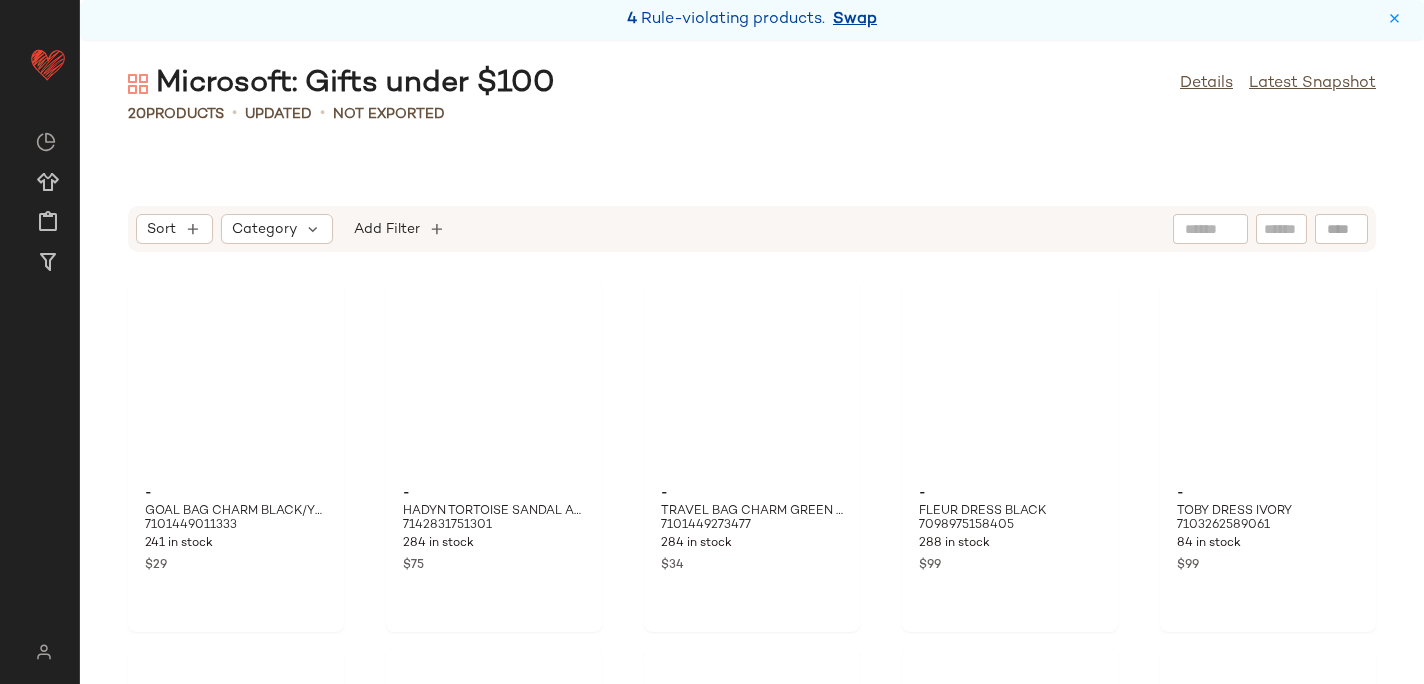 click on "Swap" at bounding box center [855, 20] 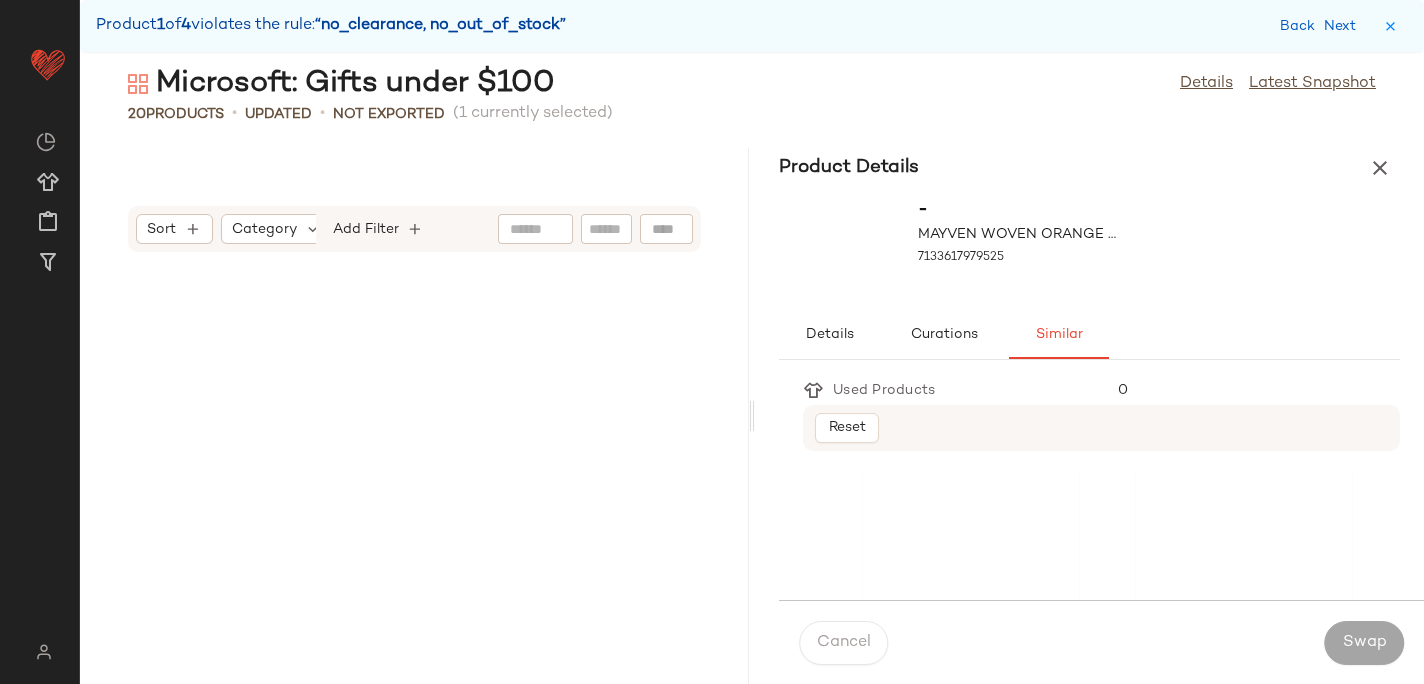 scroll, scrollTop: 2196, scrollLeft: 0, axis: vertical 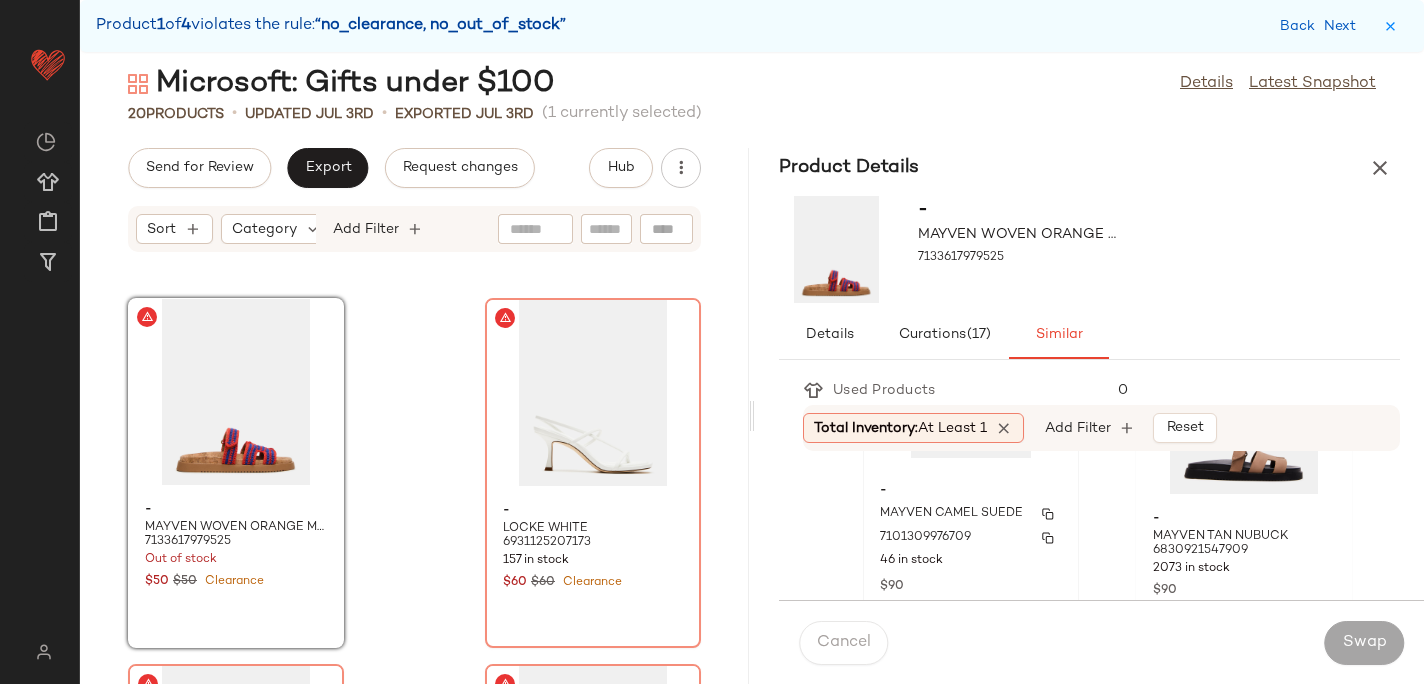 click on "MAYVEN CAMEL SUEDE" at bounding box center (951, 514) 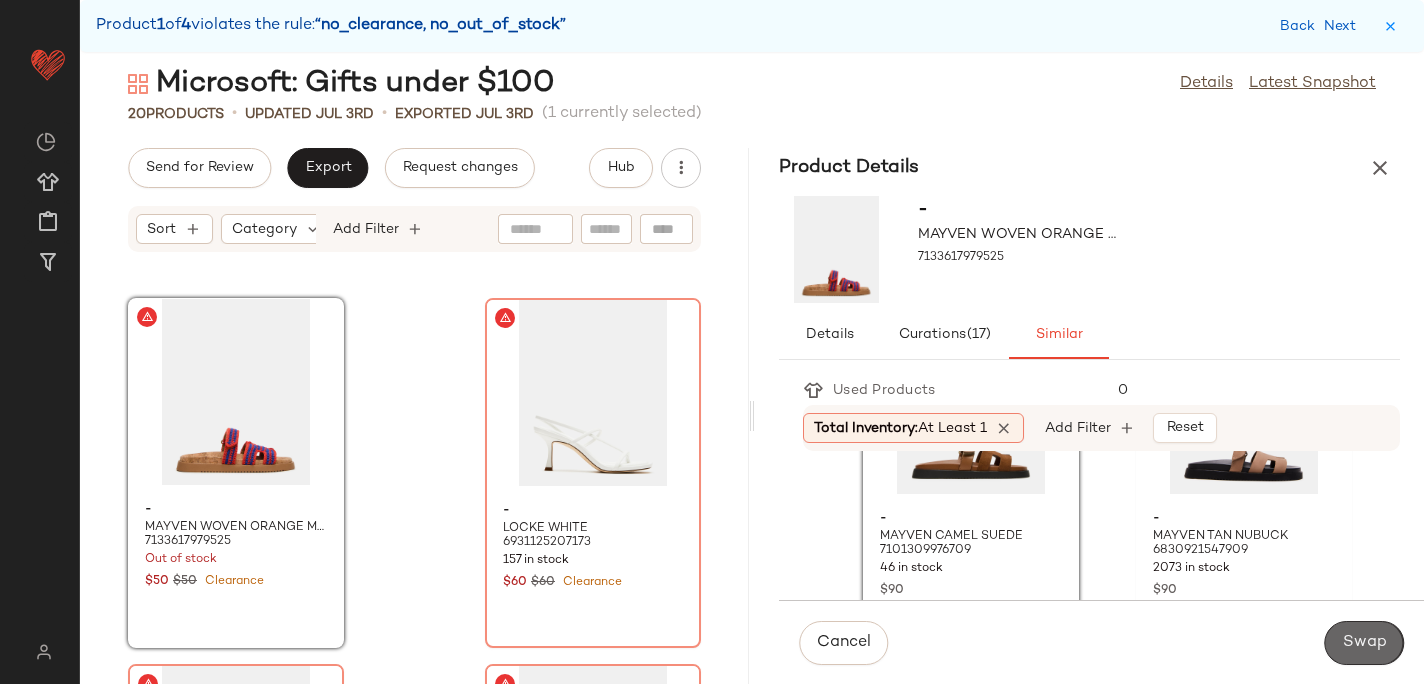 click on "Swap" at bounding box center (1364, 643) 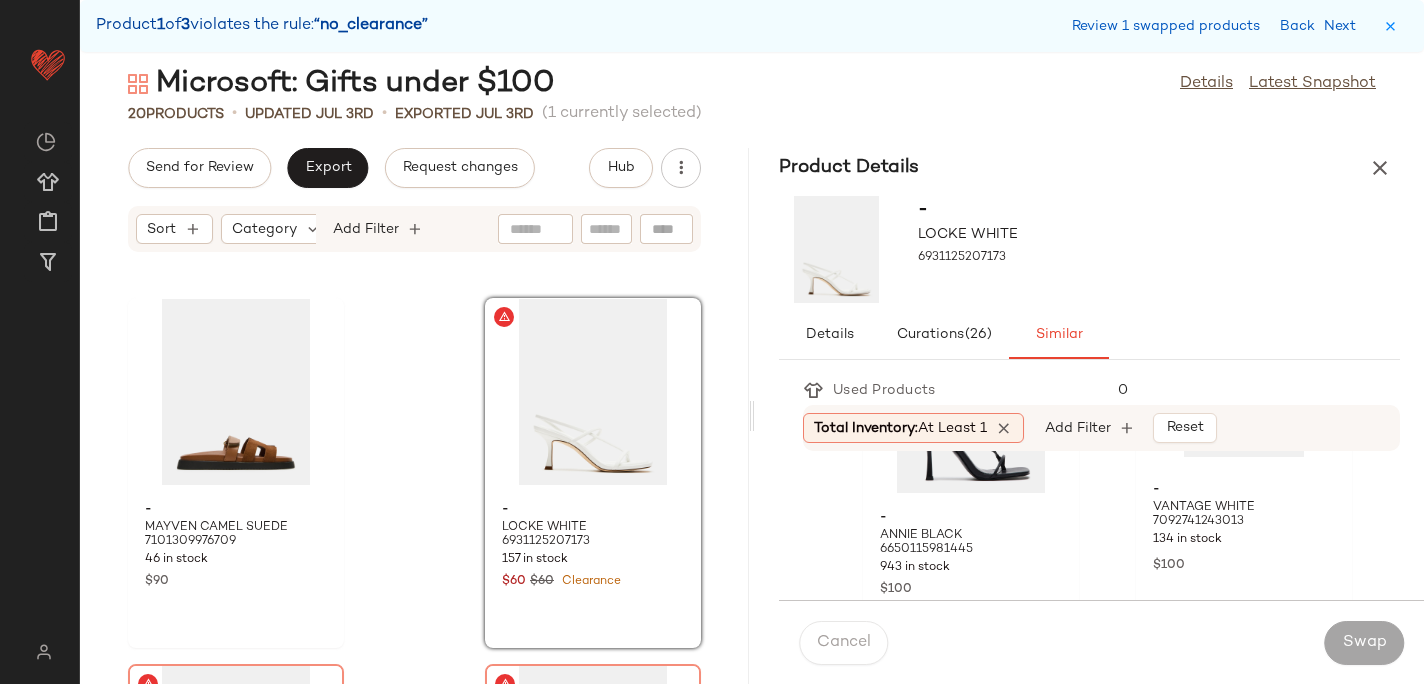 scroll, scrollTop: 554, scrollLeft: 0, axis: vertical 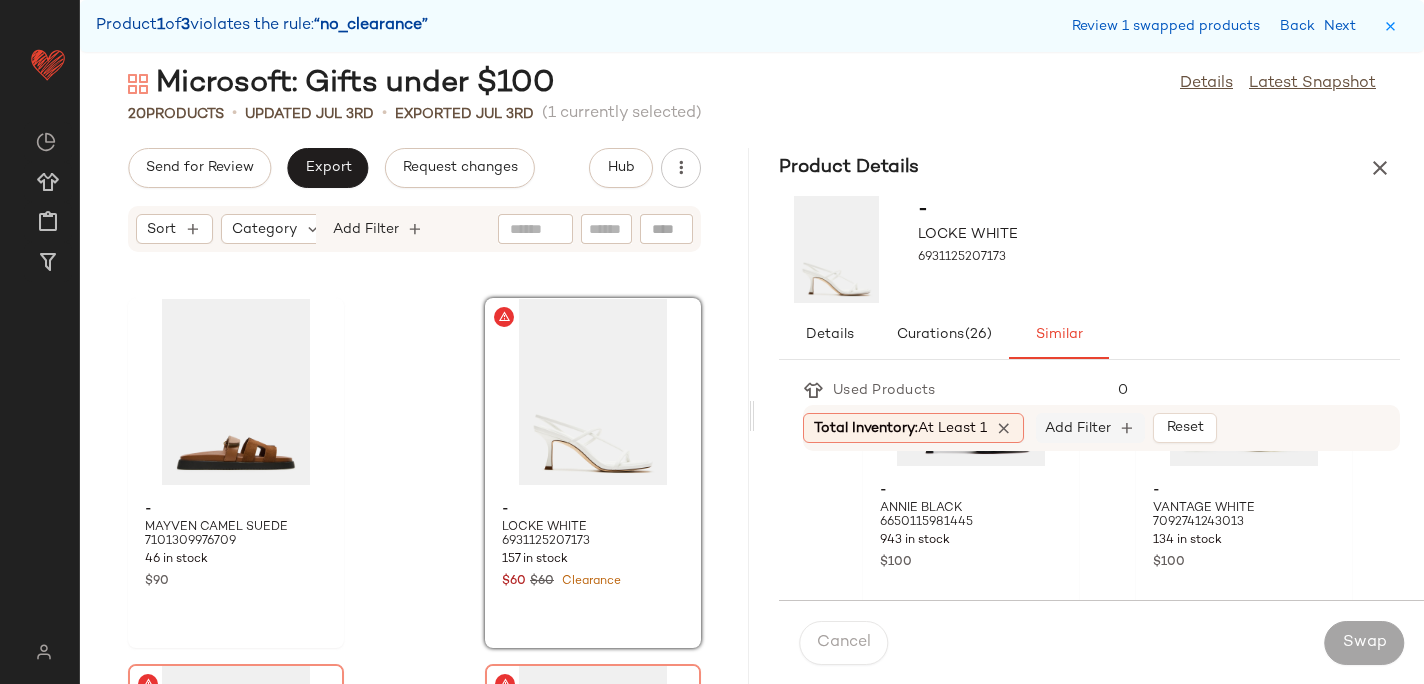 click on "Add Filter" at bounding box center [1078, 428] 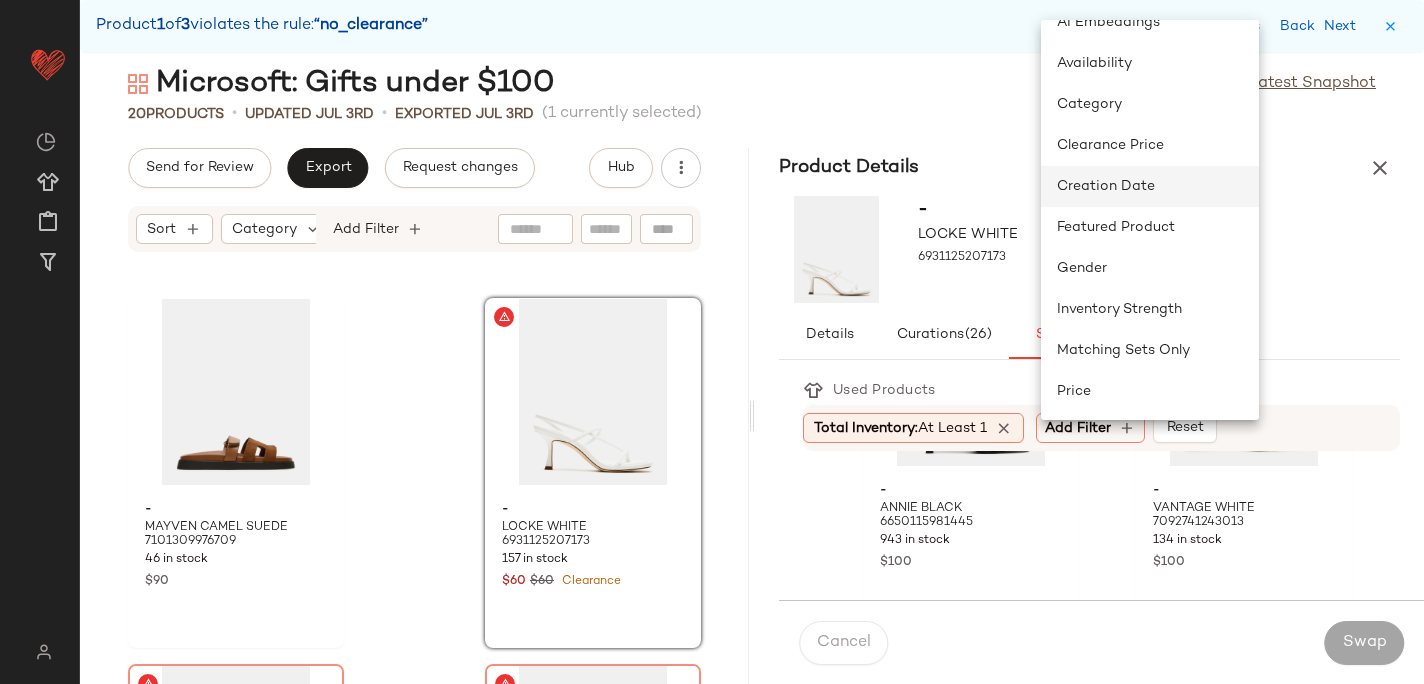 scroll, scrollTop: 142, scrollLeft: 0, axis: vertical 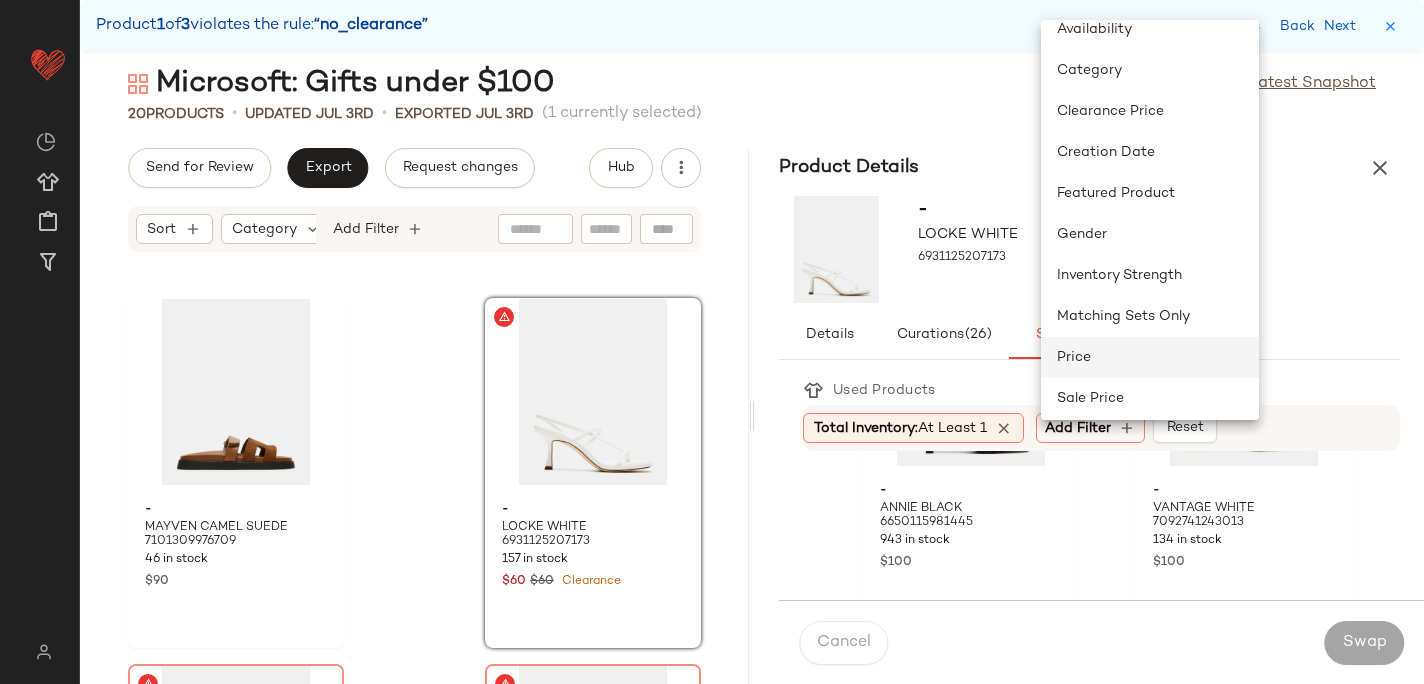 click on "Price" 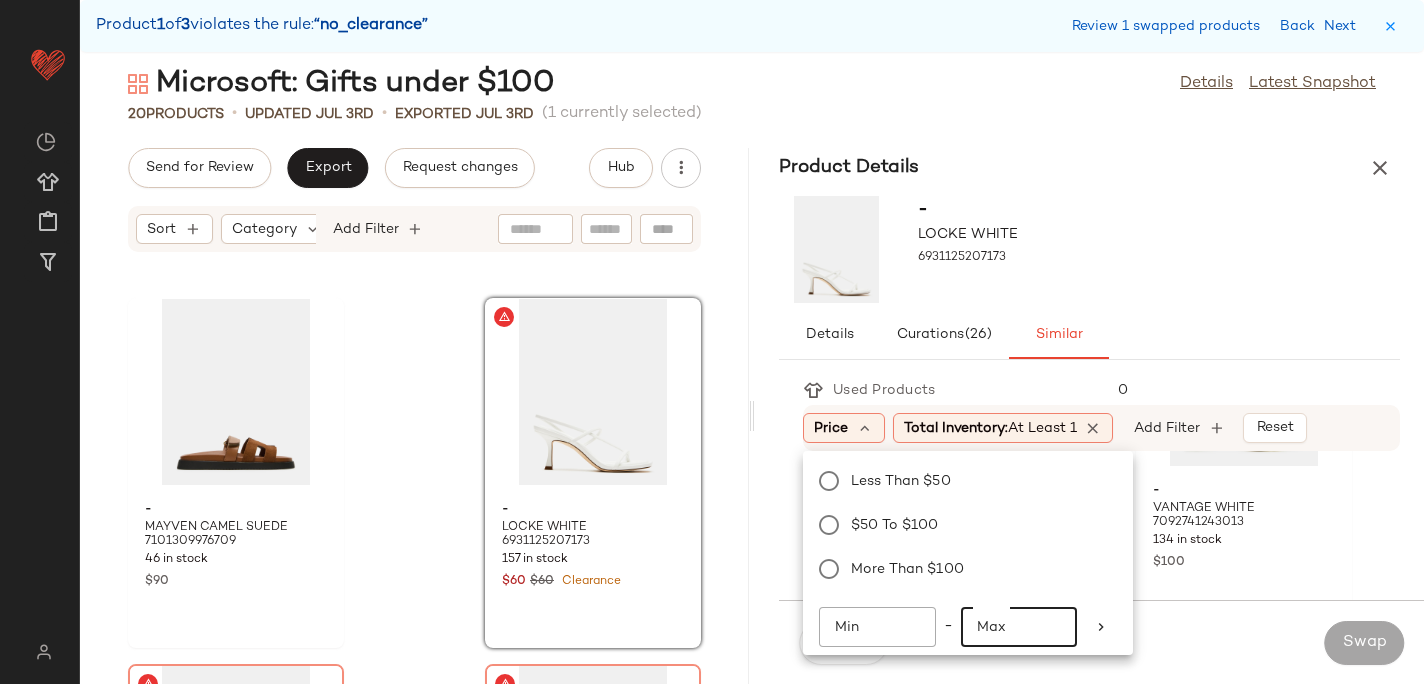 click on "Max" 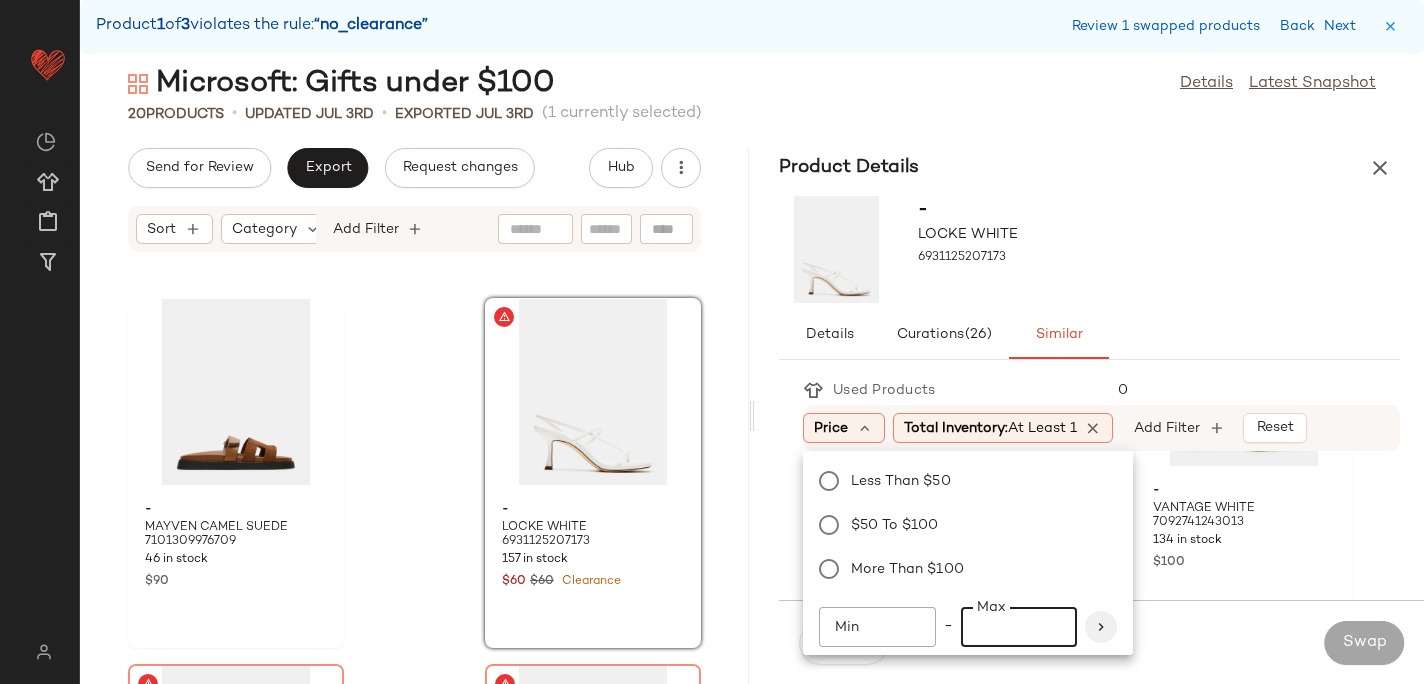 type on "***" 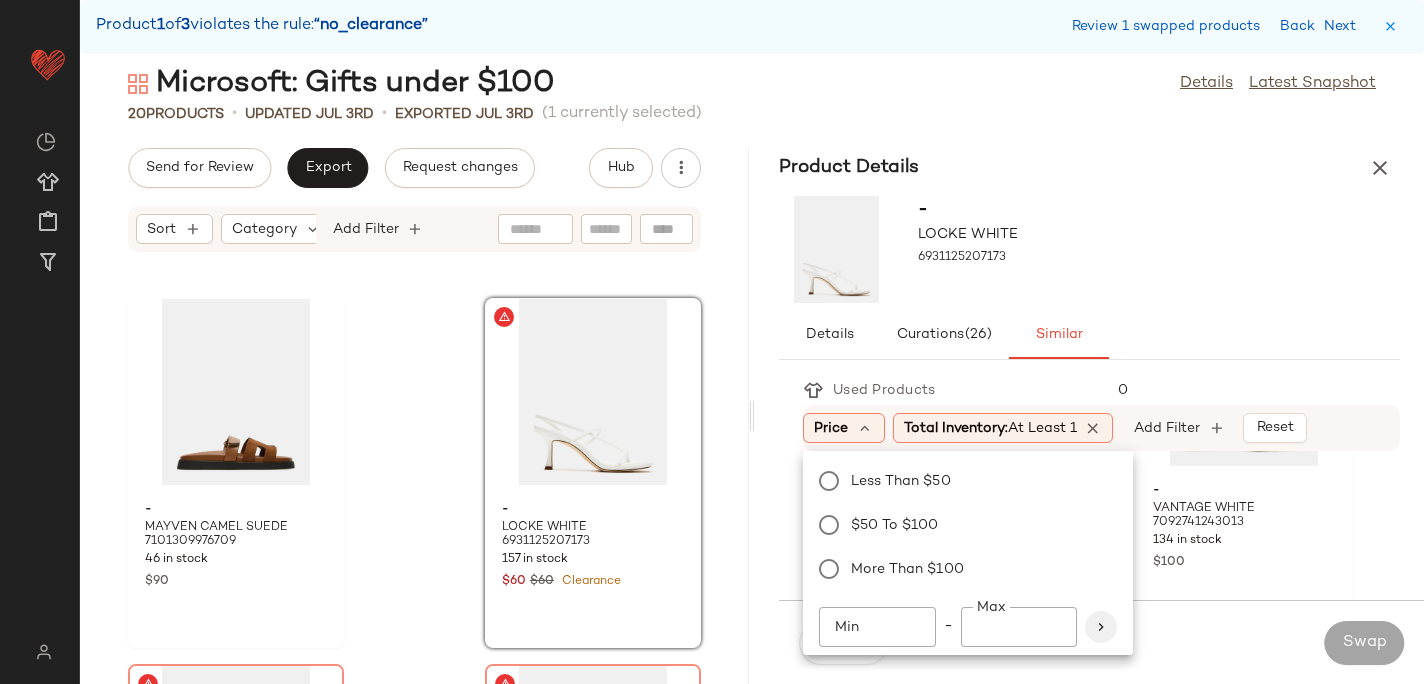 click at bounding box center [1101, 627] 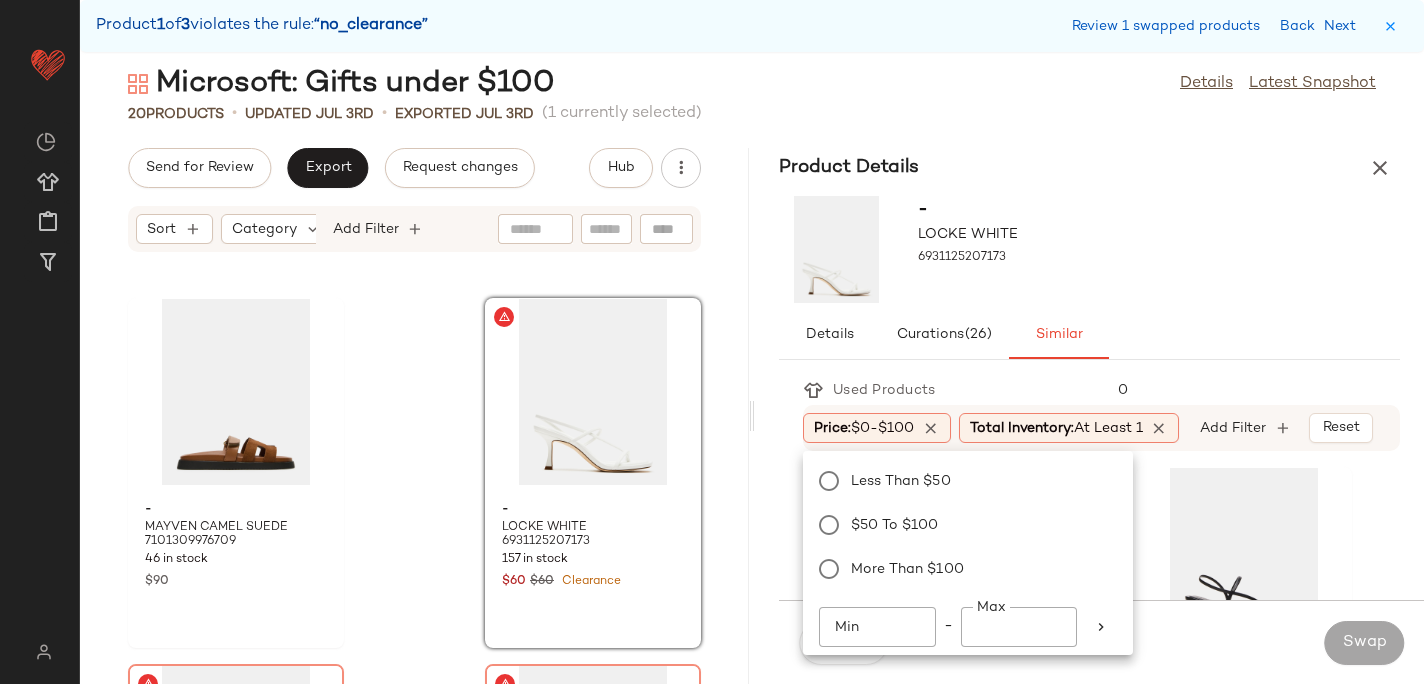 click on "Details   Curations  (26)  Similar" at bounding box center (1089, 335) 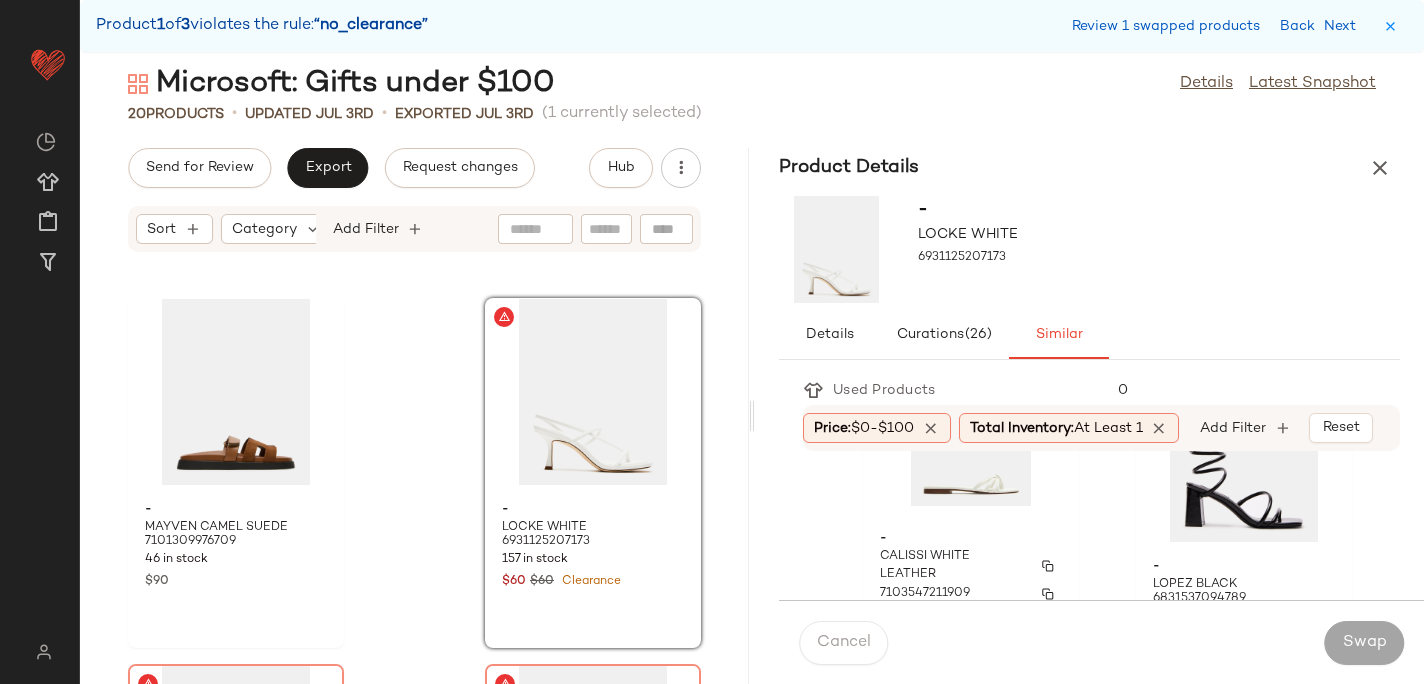 scroll, scrollTop: 4143, scrollLeft: 0, axis: vertical 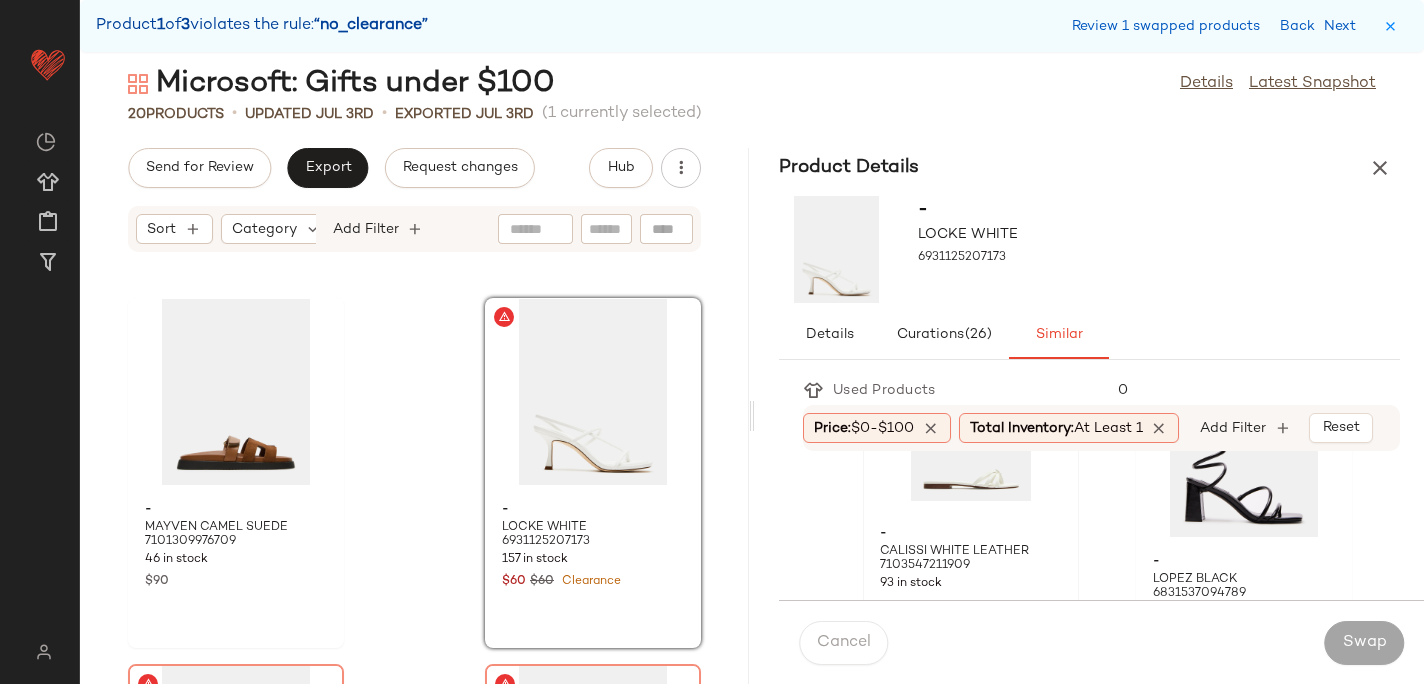 click 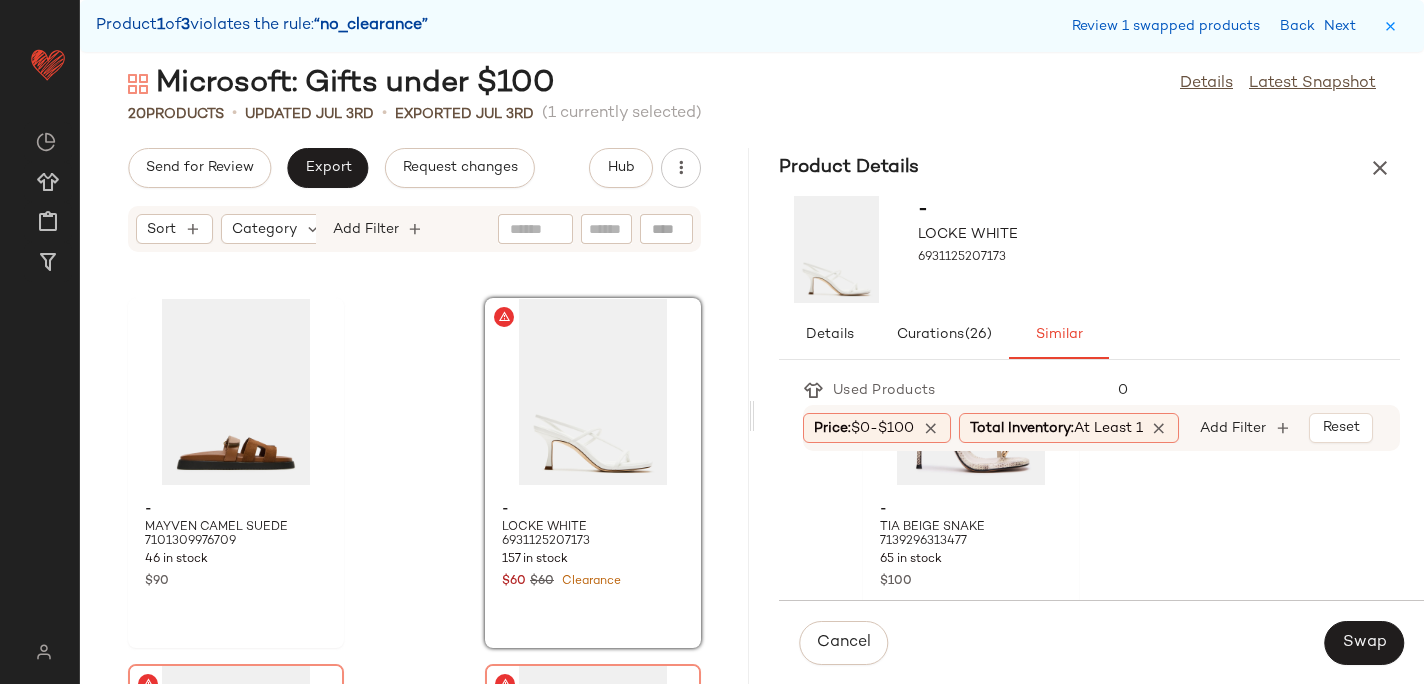 scroll, scrollTop: 4567, scrollLeft: 0, axis: vertical 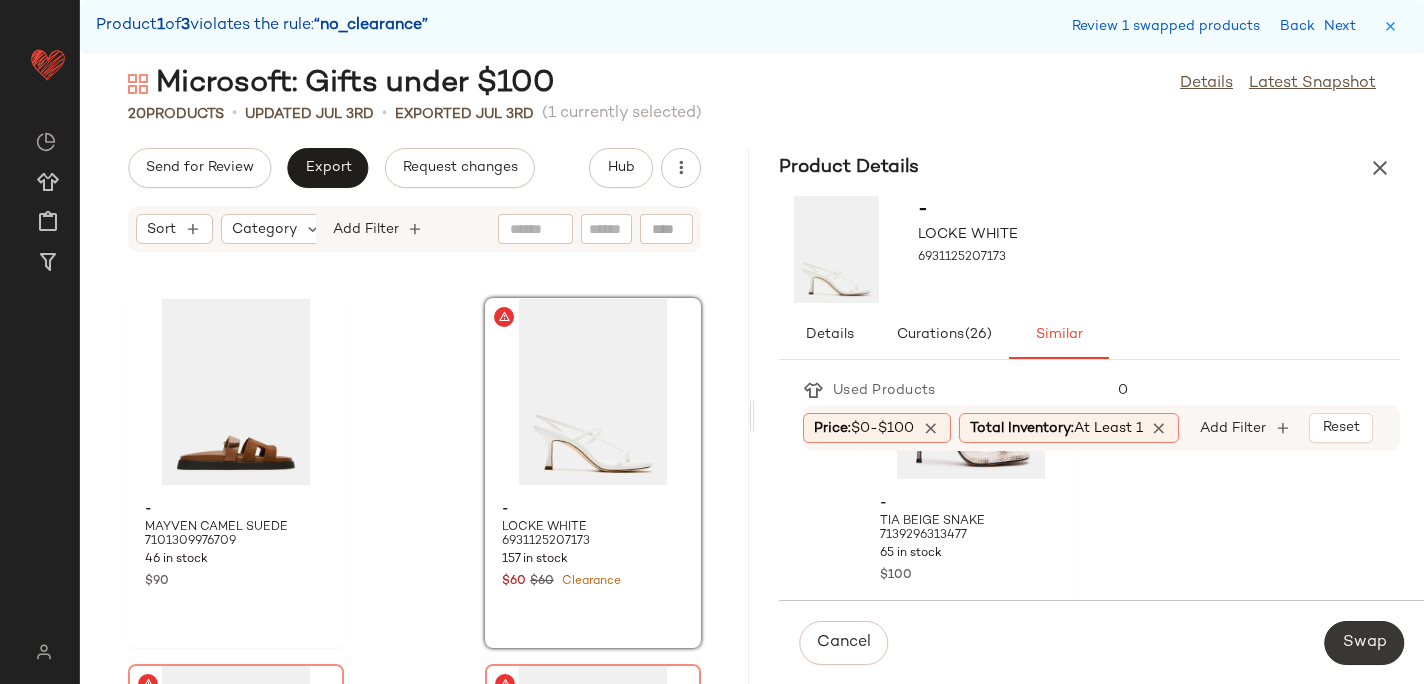 click on "Swap" 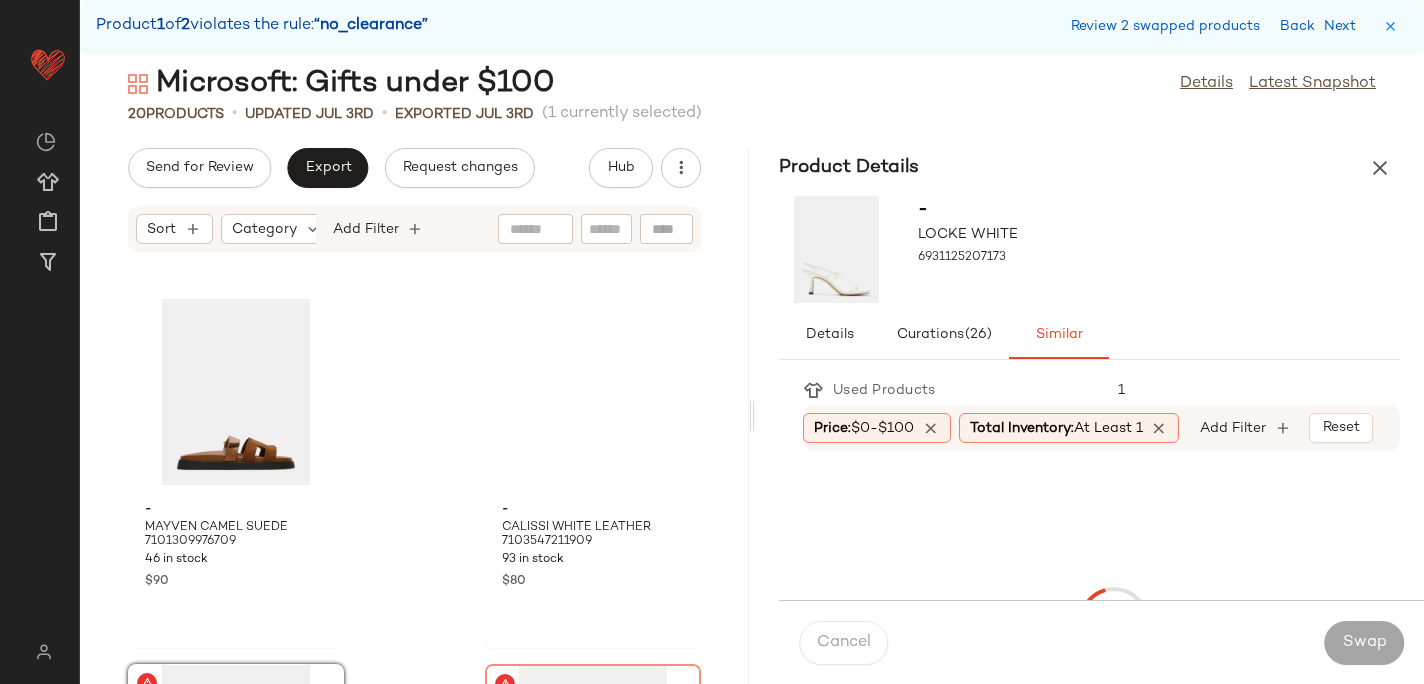 scroll, scrollTop: 2562, scrollLeft: 0, axis: vertical 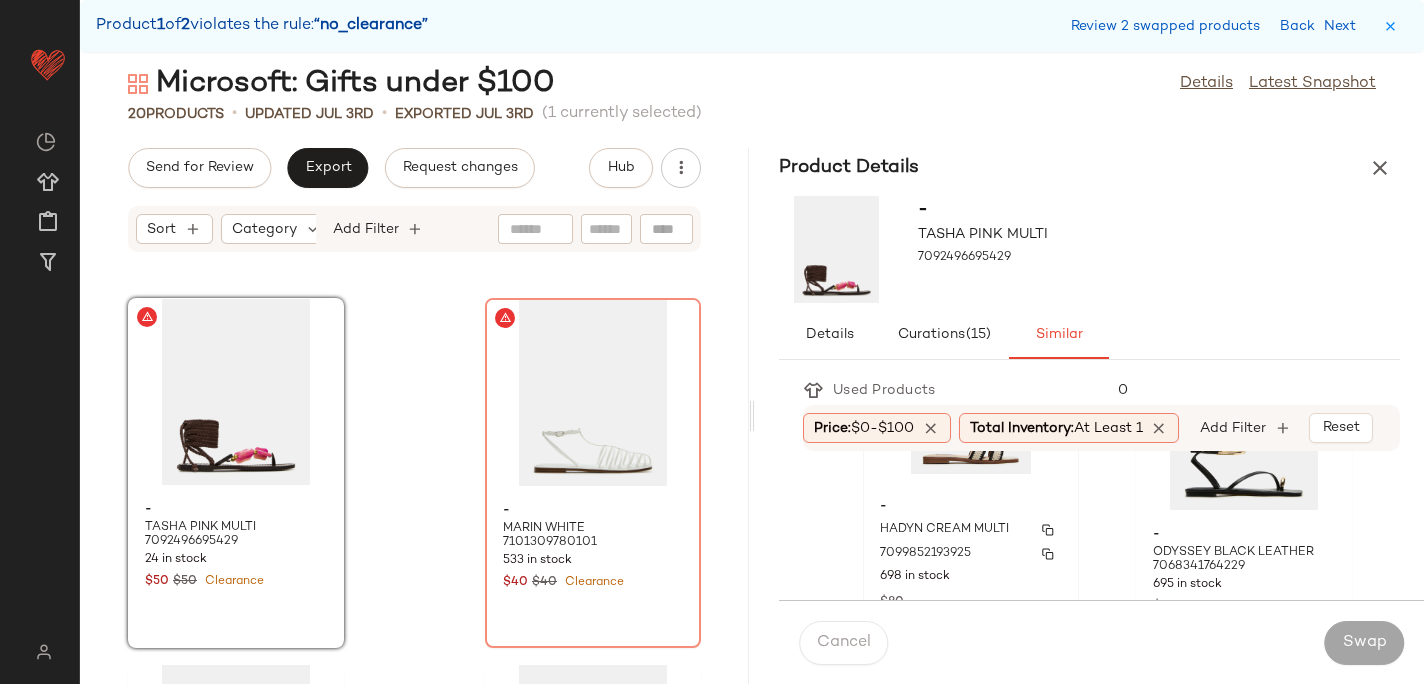 click on "- HADYN CREAM MULTI 7099852193925 698 in stock $80" 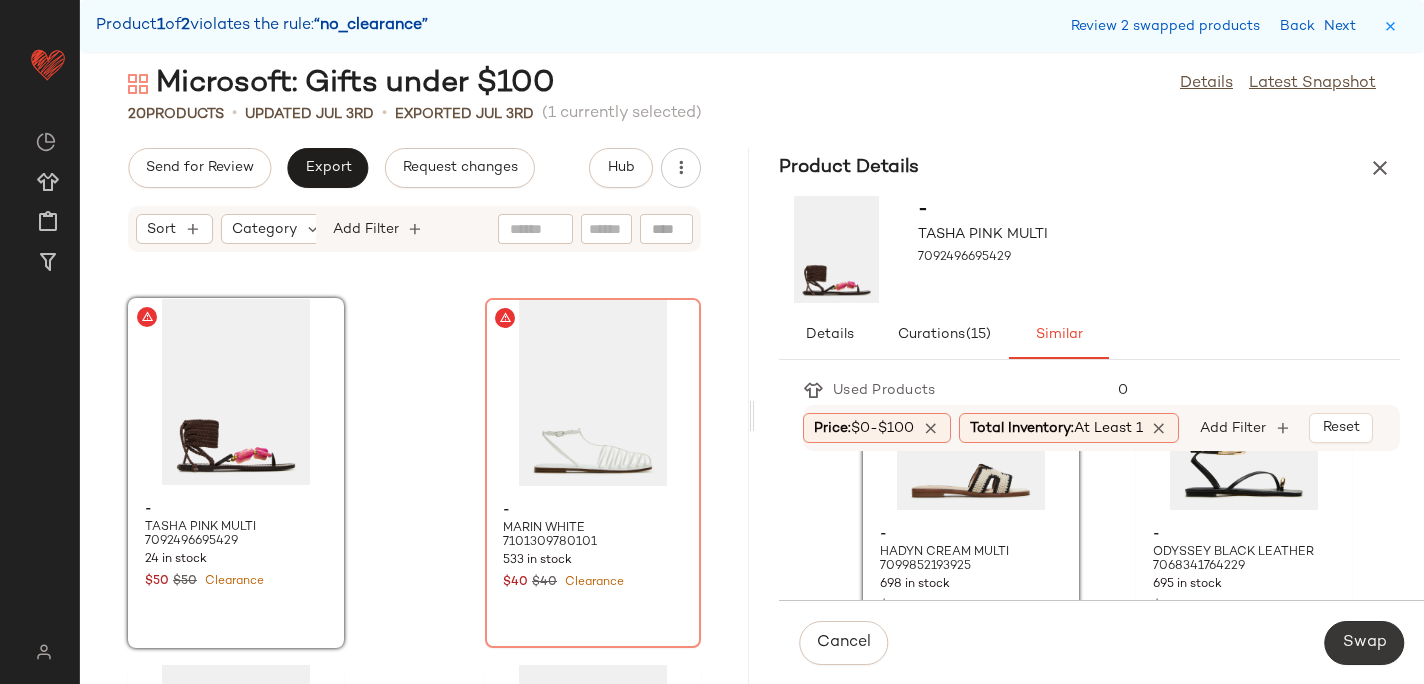 click on "Swap" at bounding box center (1364, 643) 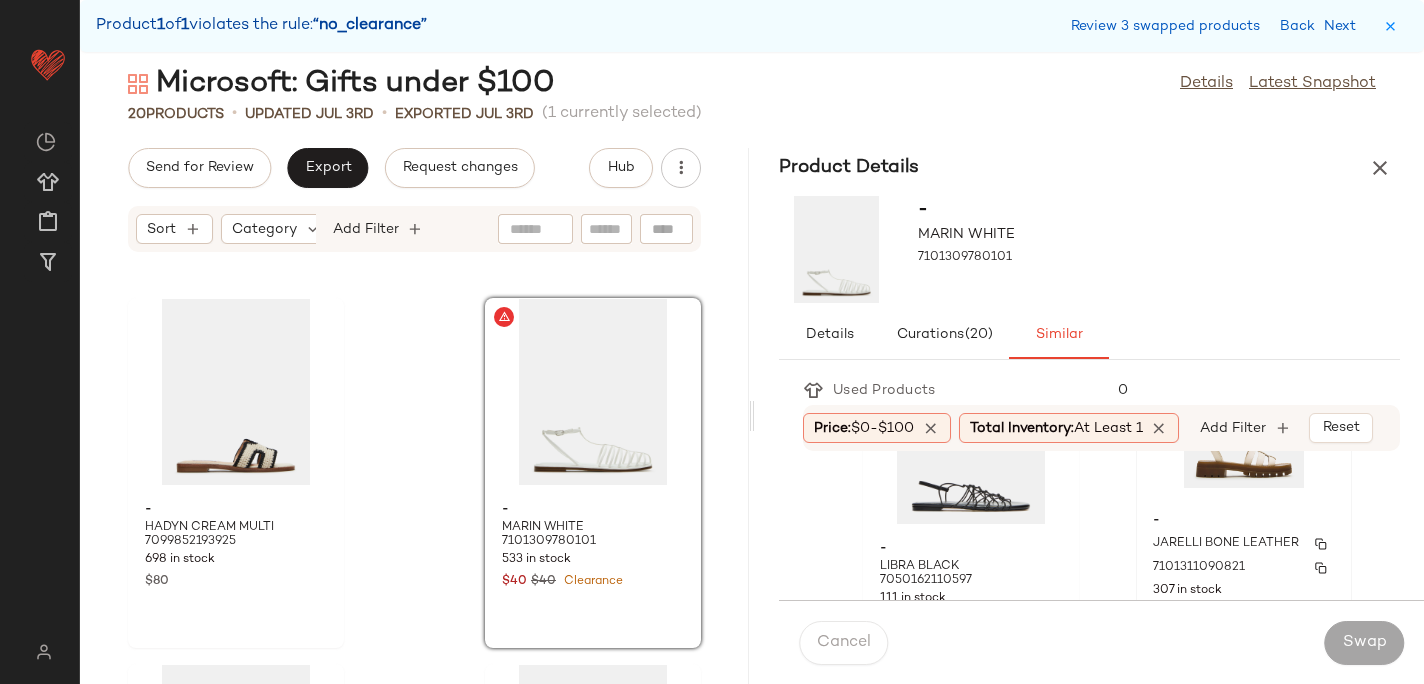 scroll, scrollTop: 114, scrollLeft: 0, axis: vertical 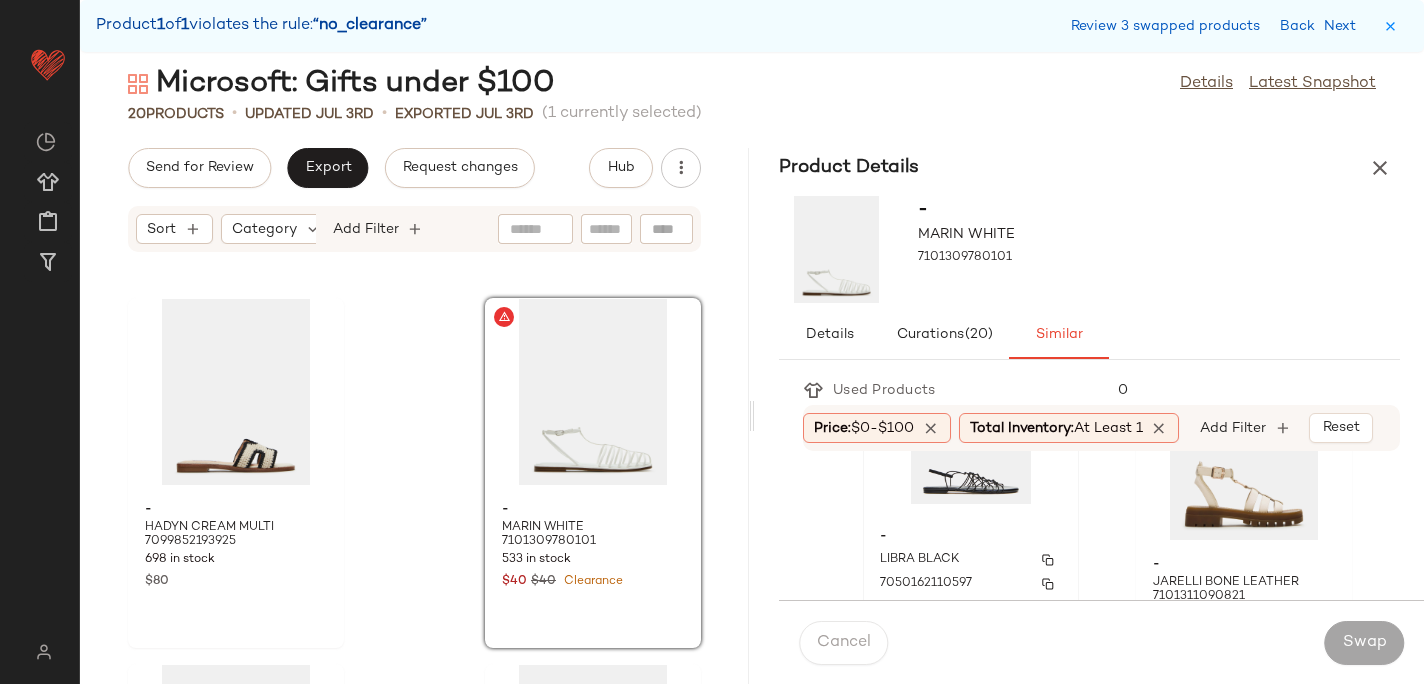 click on "-" at bounding box center (971, 537) 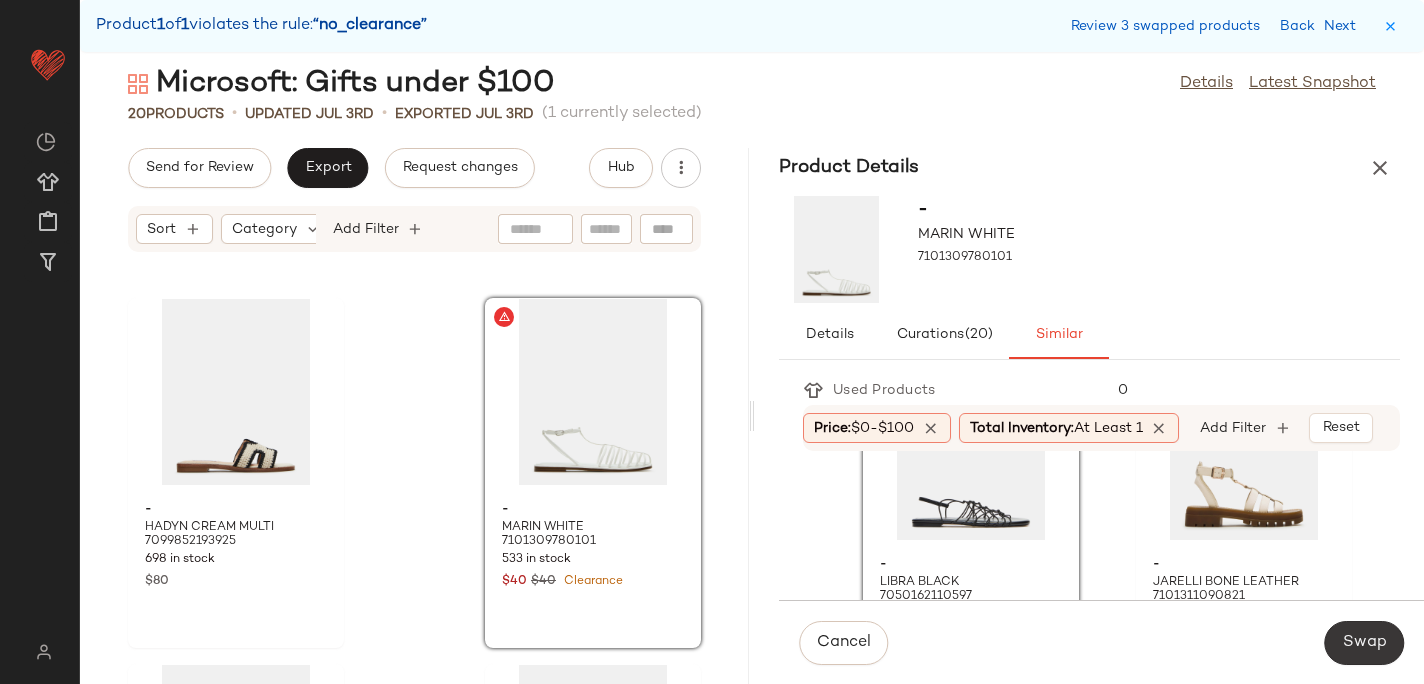 click on "Swap" 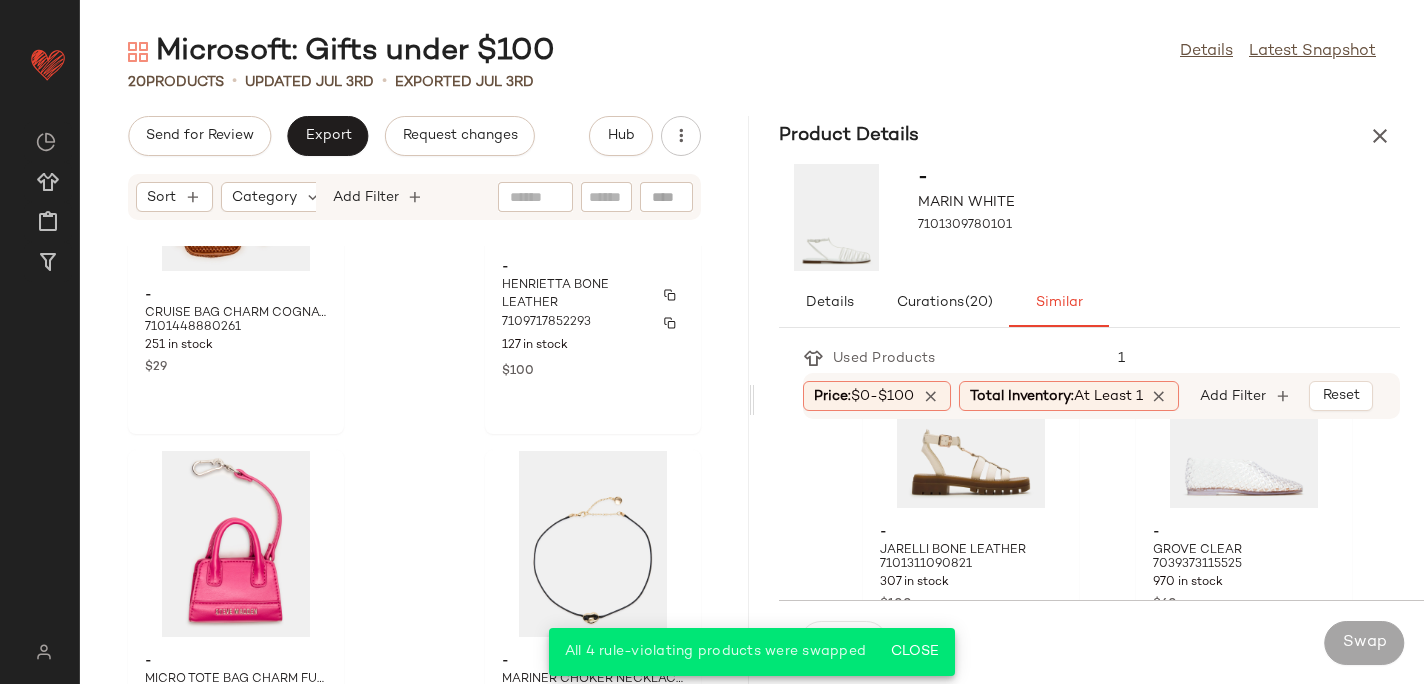 scroll, scrollTop: 3226, scrollLeft: 0, axis: vertical 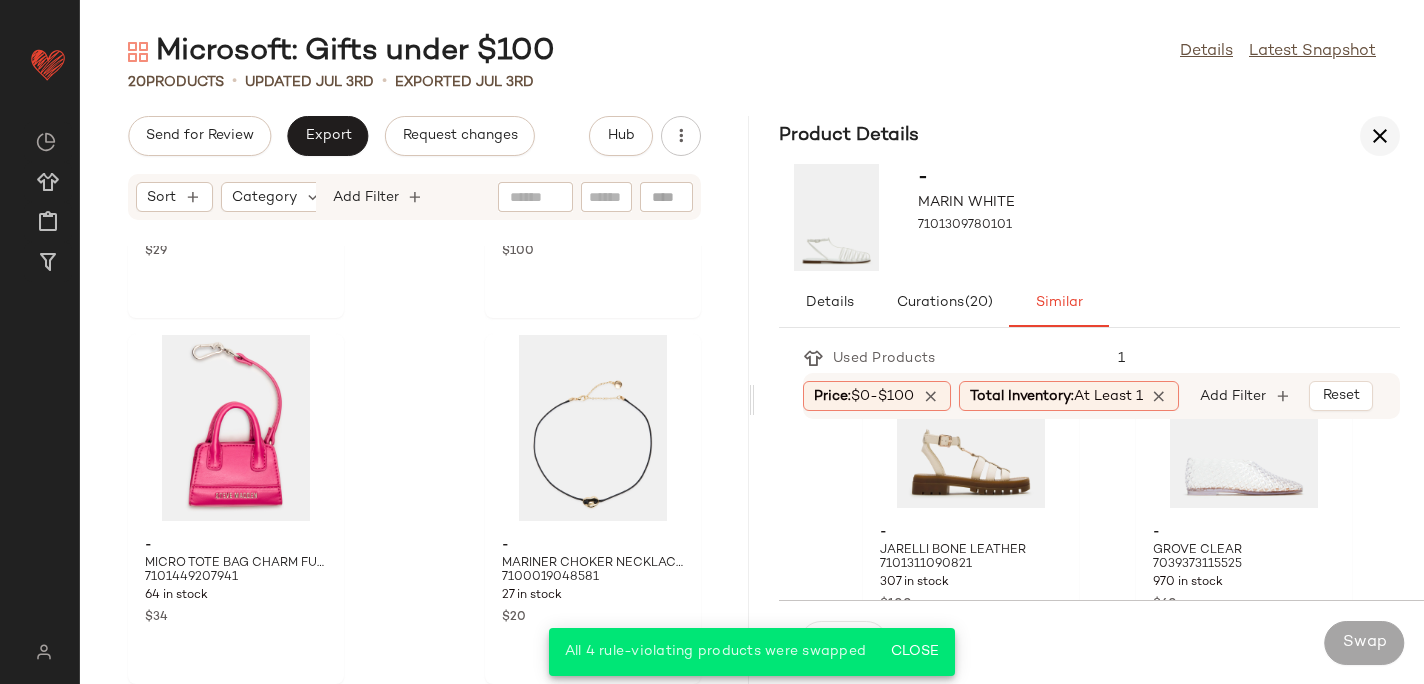 click at bounding box center (1380, 136) 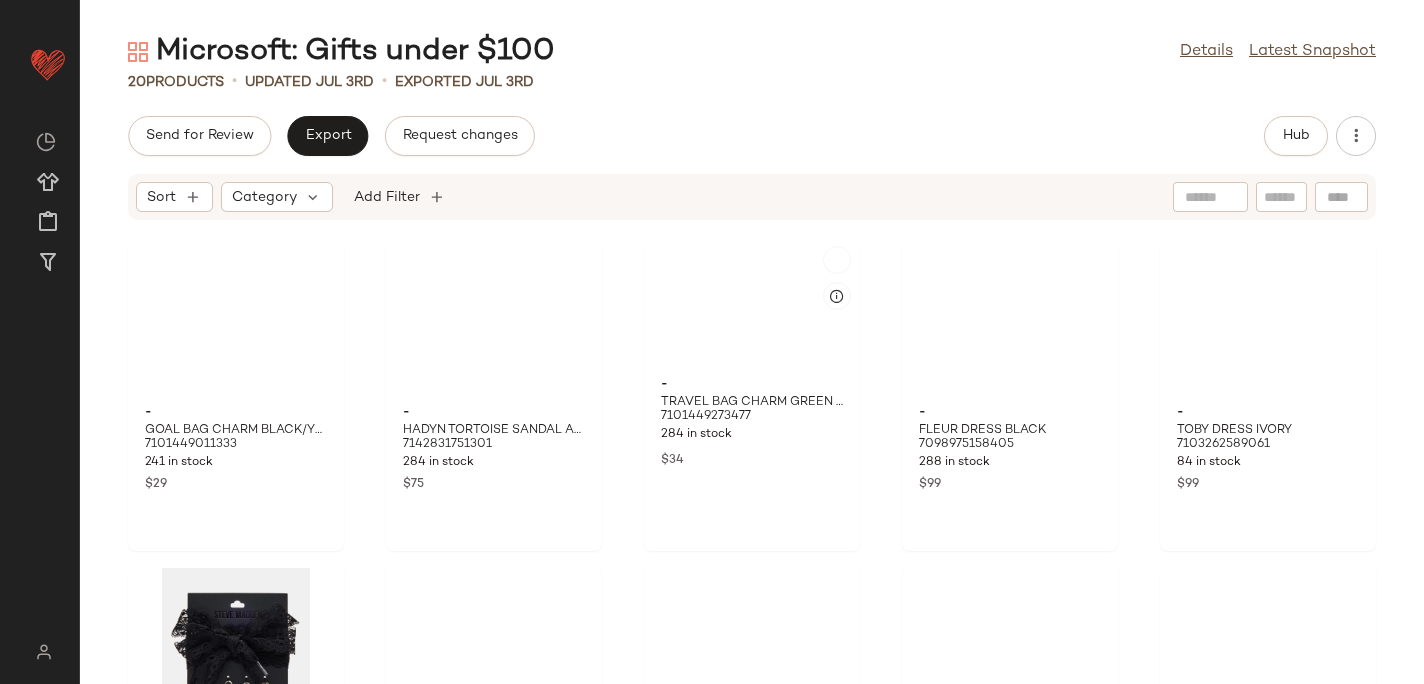 scroll, scrollTop: 0, scrollLeft: 0, axis: both 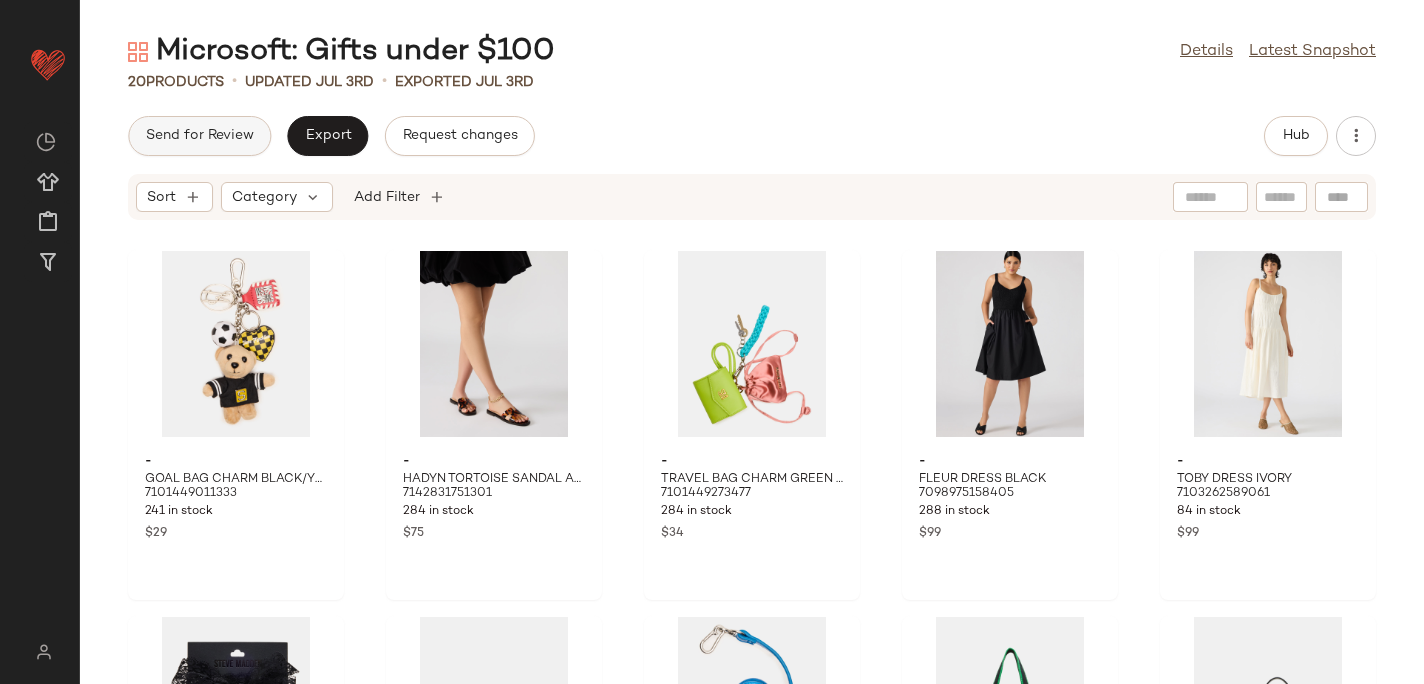 click on "Send for Review" 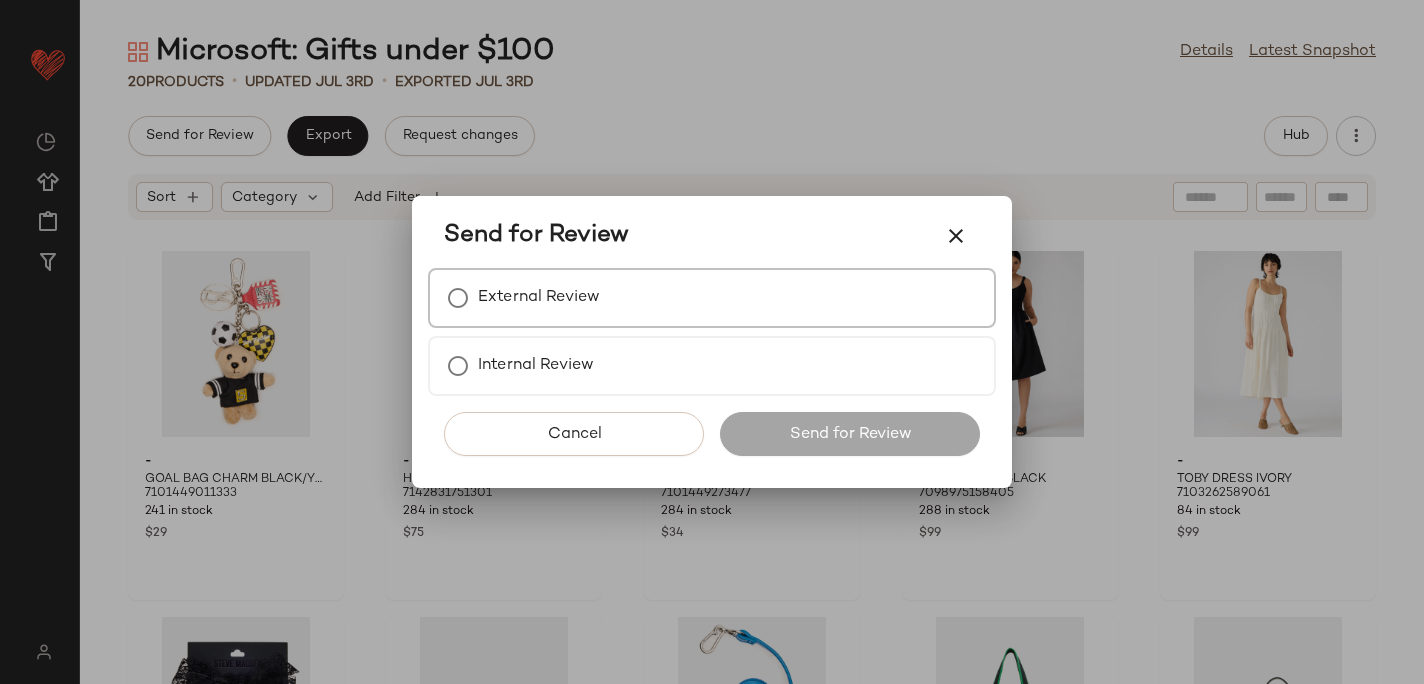 click on "External Review" at bounding box center (539, 298) 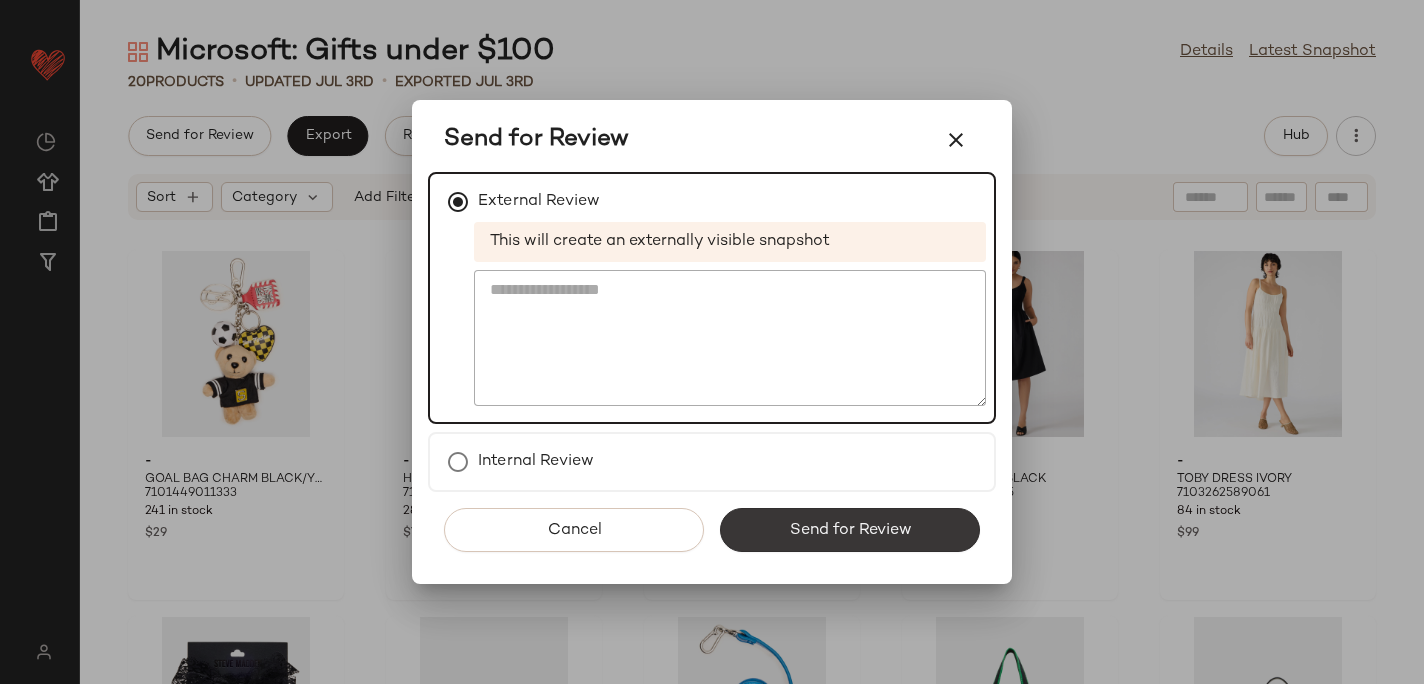 click on "Send for Review" at bounding box center [850, 530] 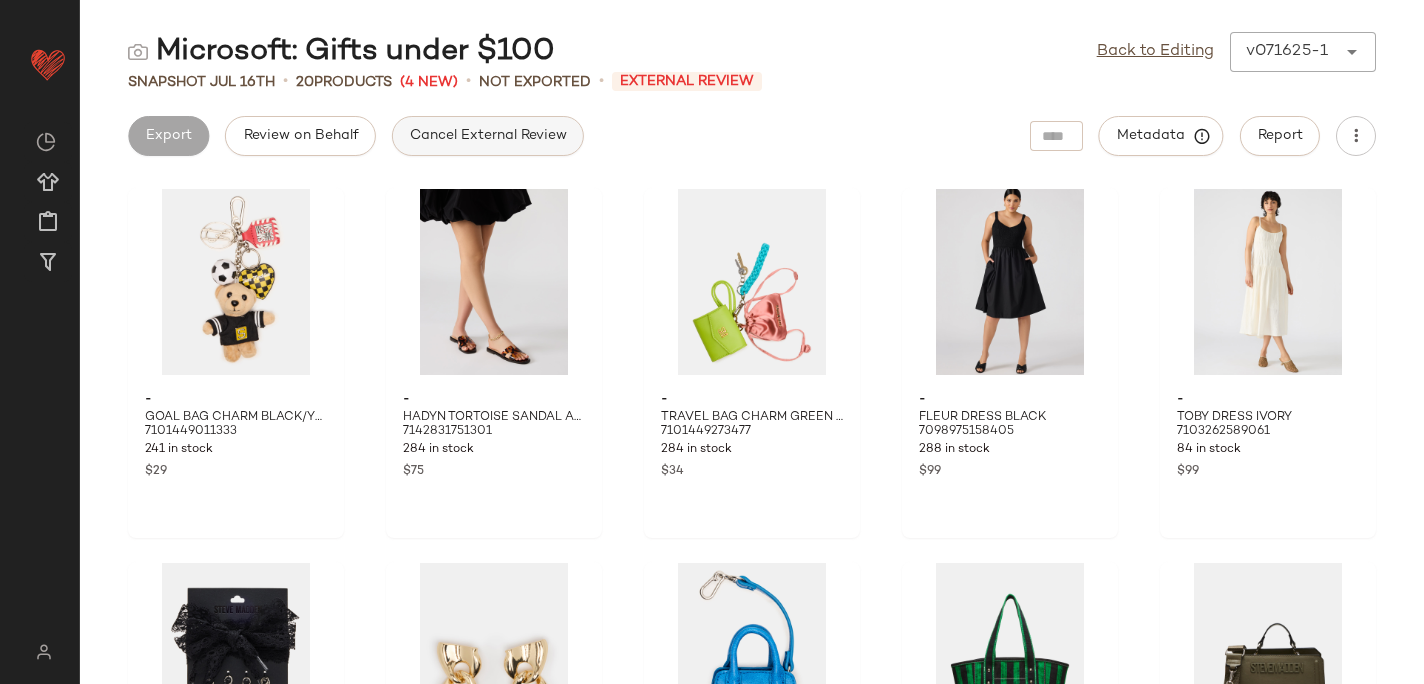 click on "Cancel External Review" 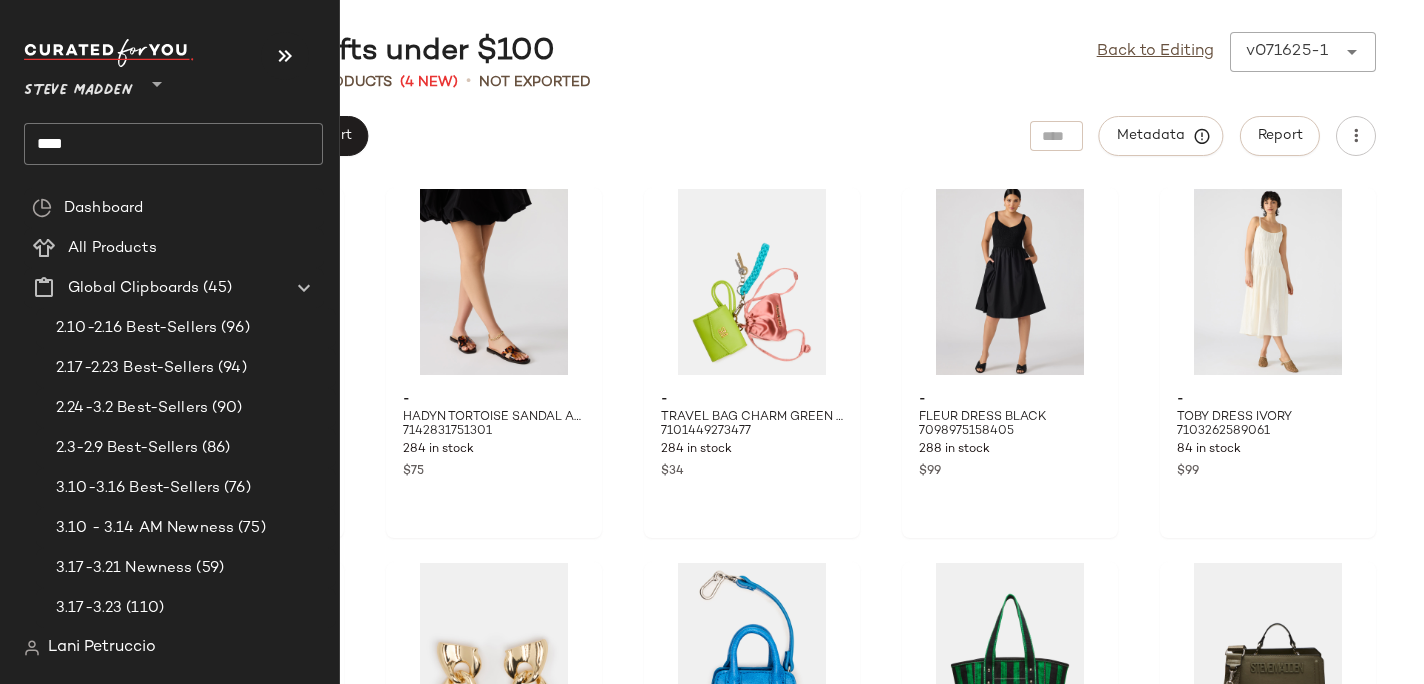click on "****" 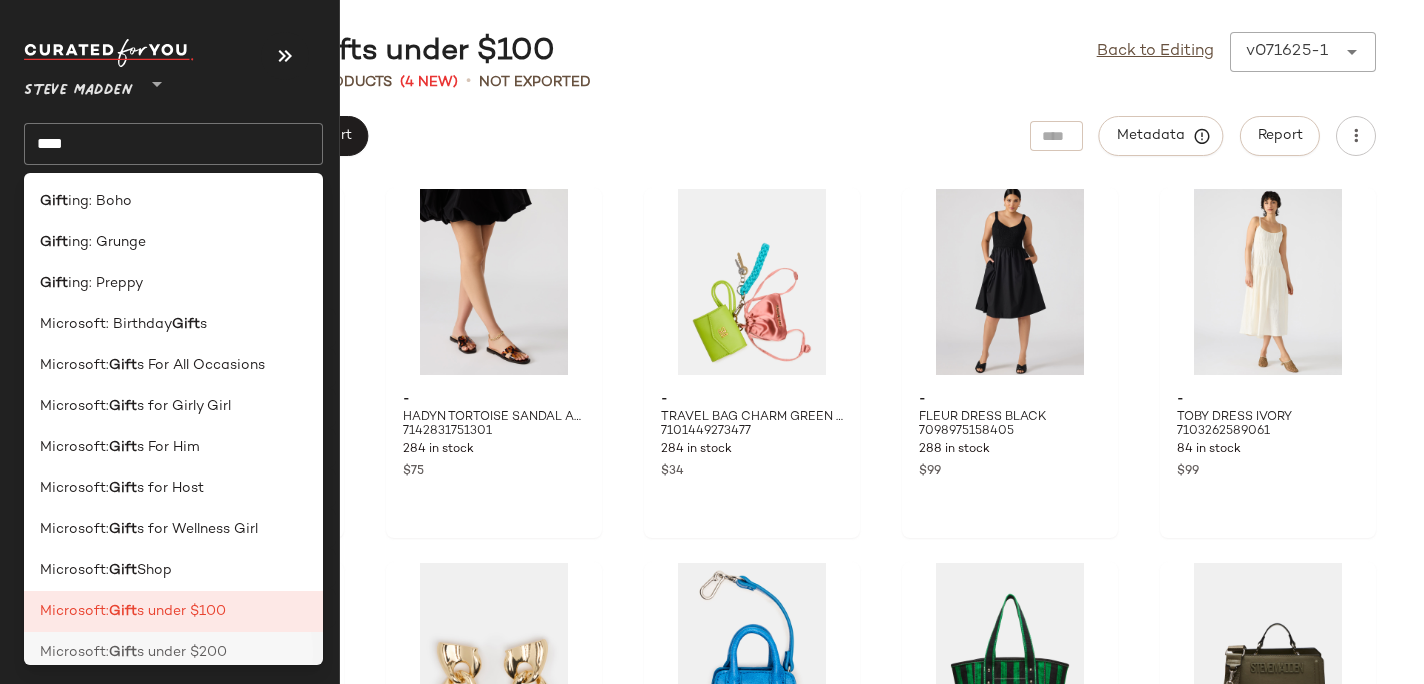 click on "s under $200" at bounding box center [182, 652] 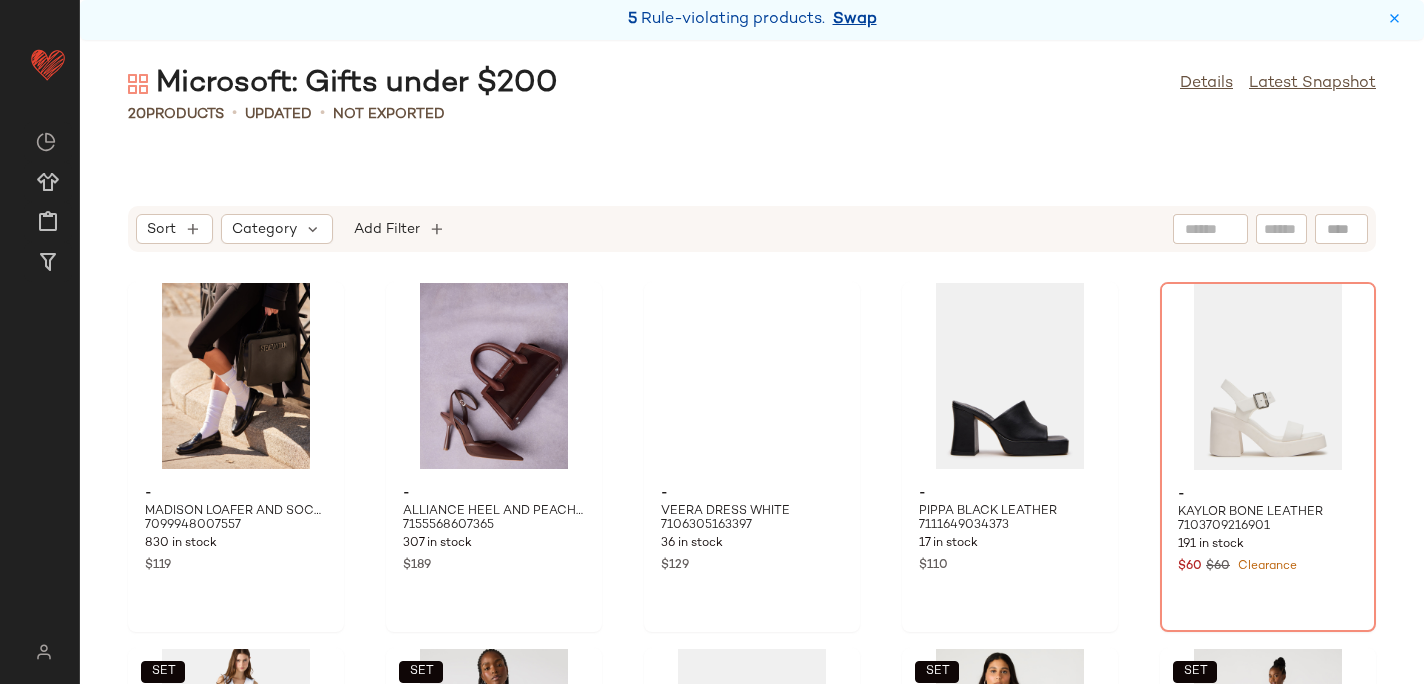 click on "Swap" at bounding box center (855, 20) 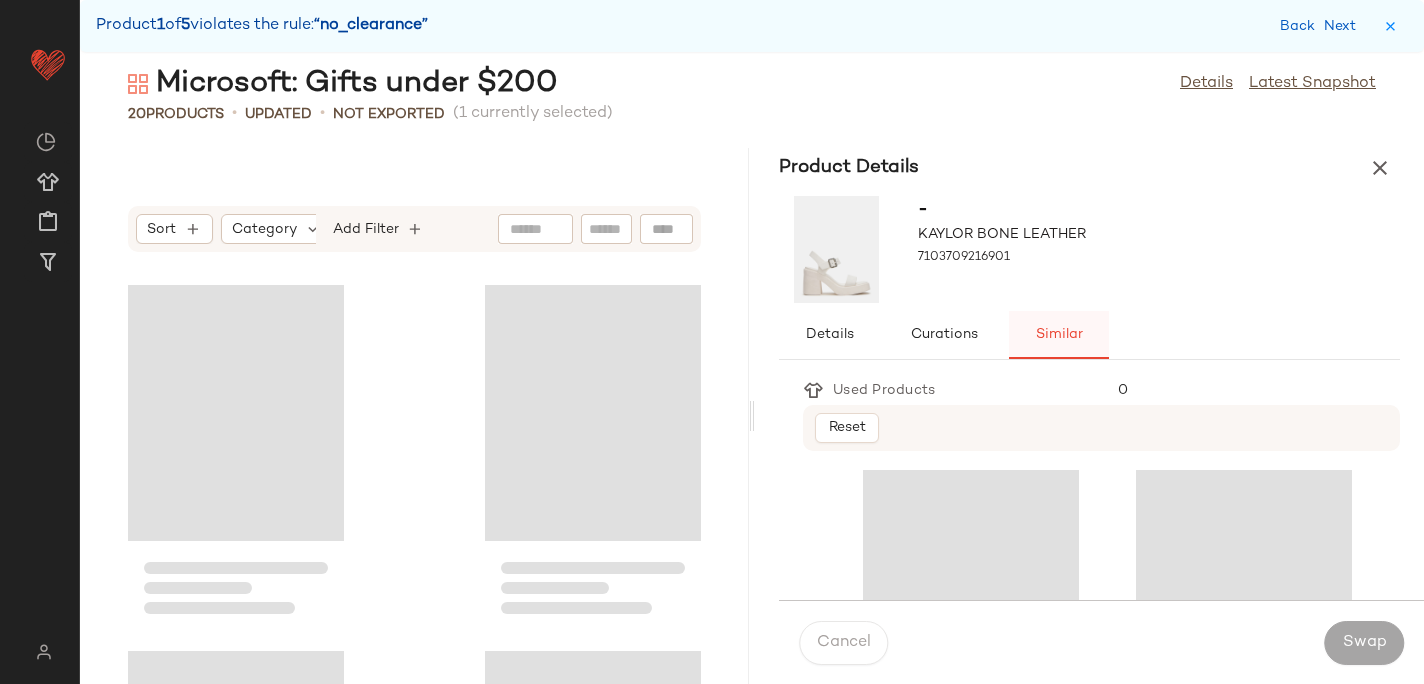 scroll, scrollTop: 732, scrollLeft: 0, axis: vertical 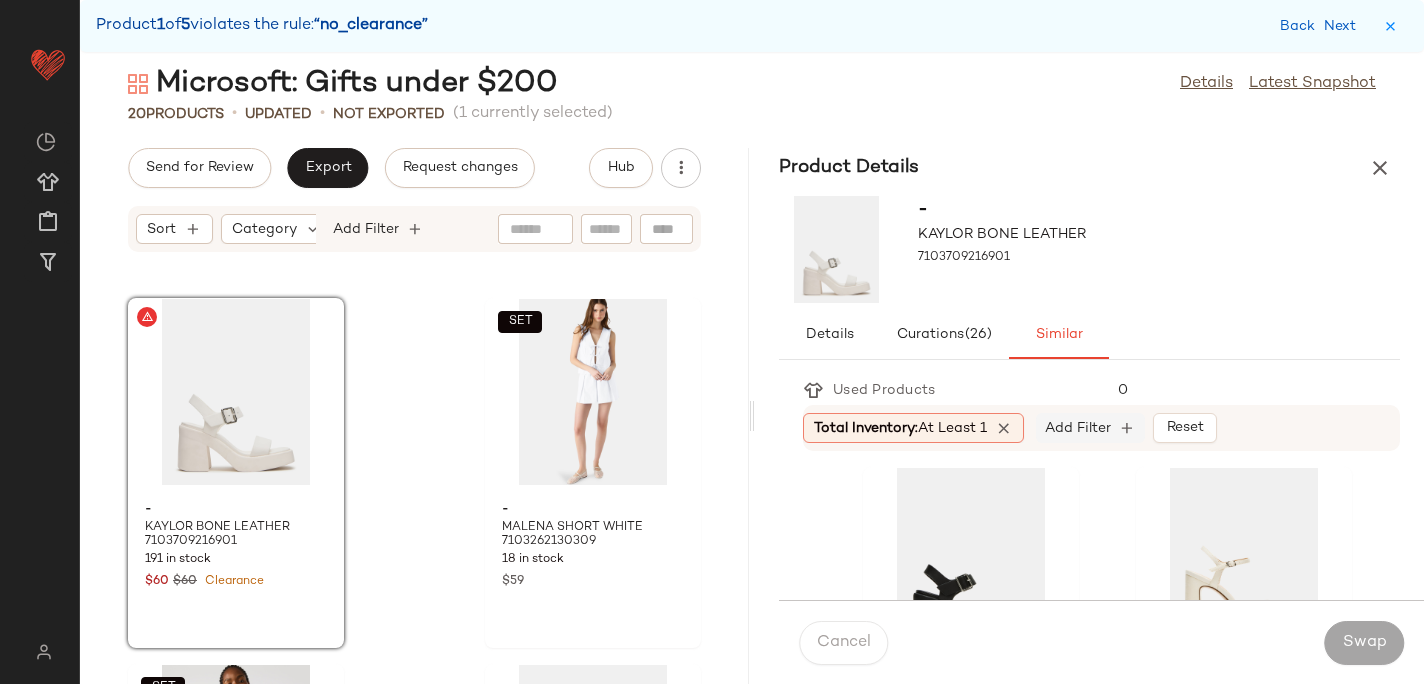 click on "Add Filter" at bounding box center [1078, 428] 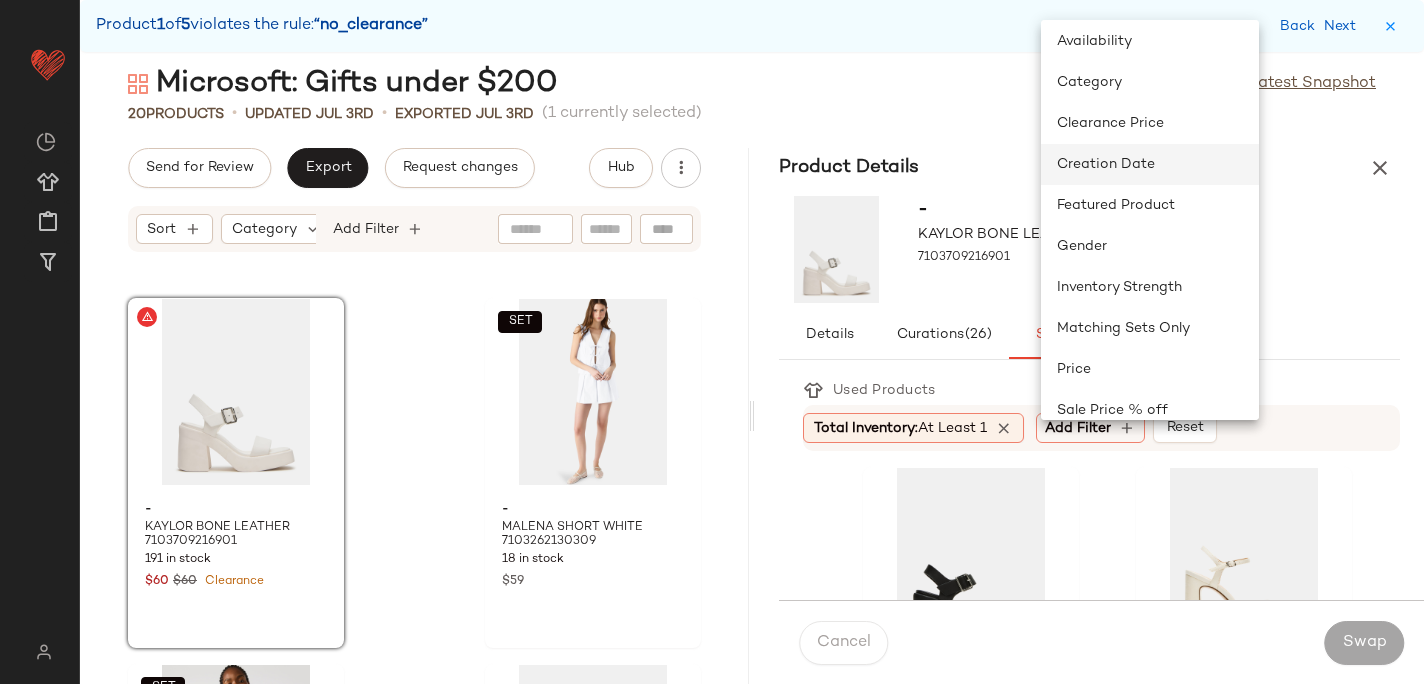 scroll, scrollTop: 149, scrollLeft: 0, axis: vertical 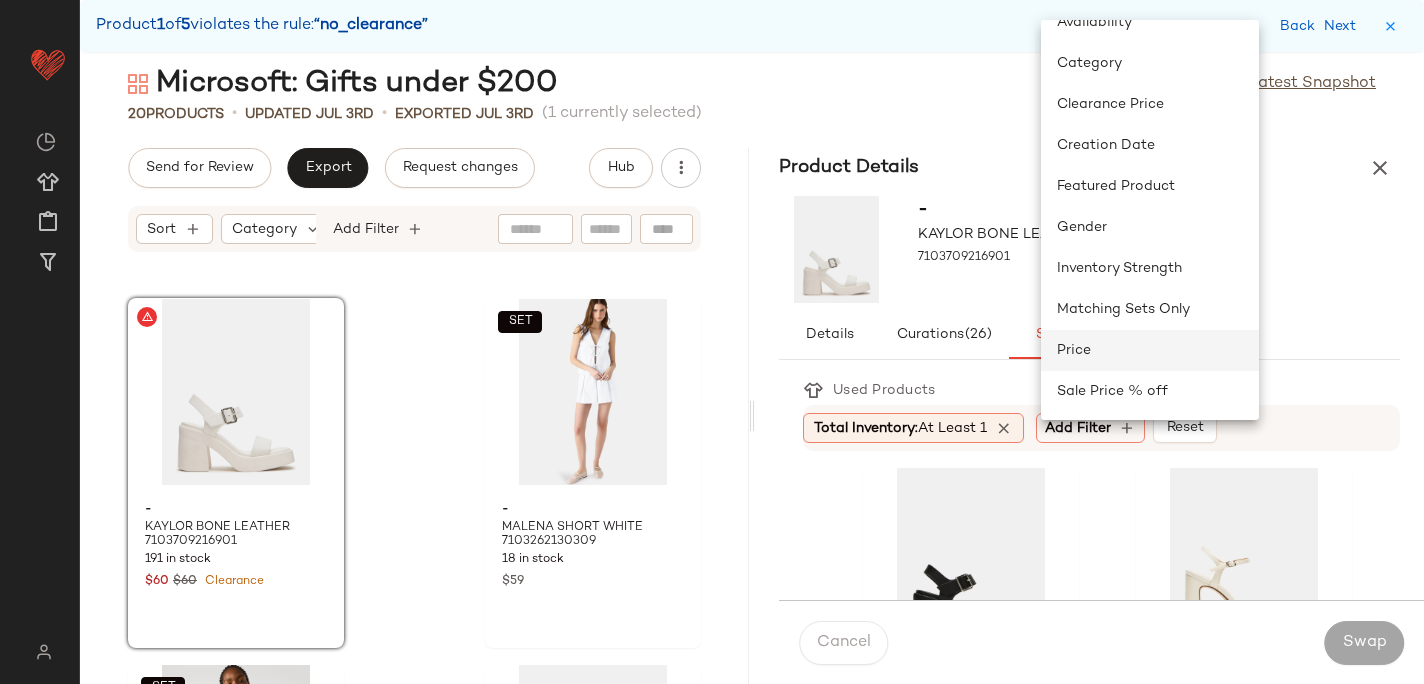 click on "Price" 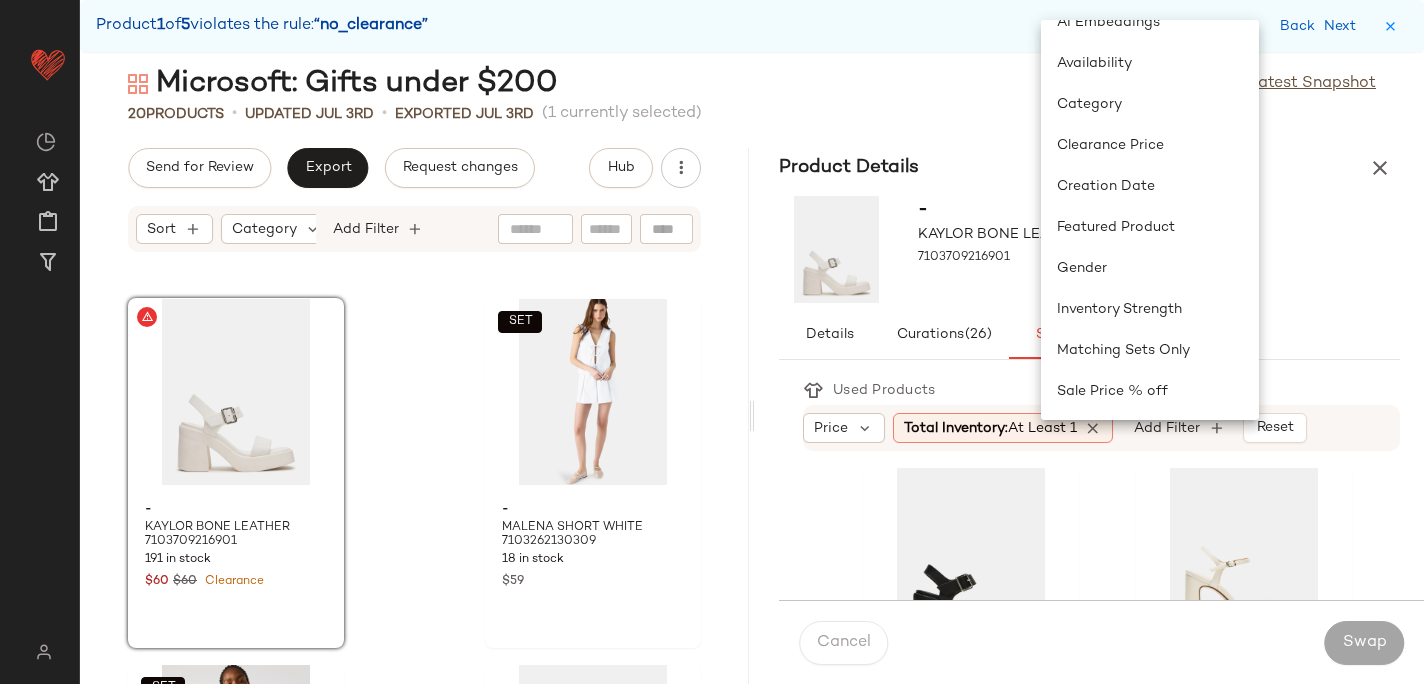 scroll, scrollTop: 108, scrollLeft: 0, axis: vertical 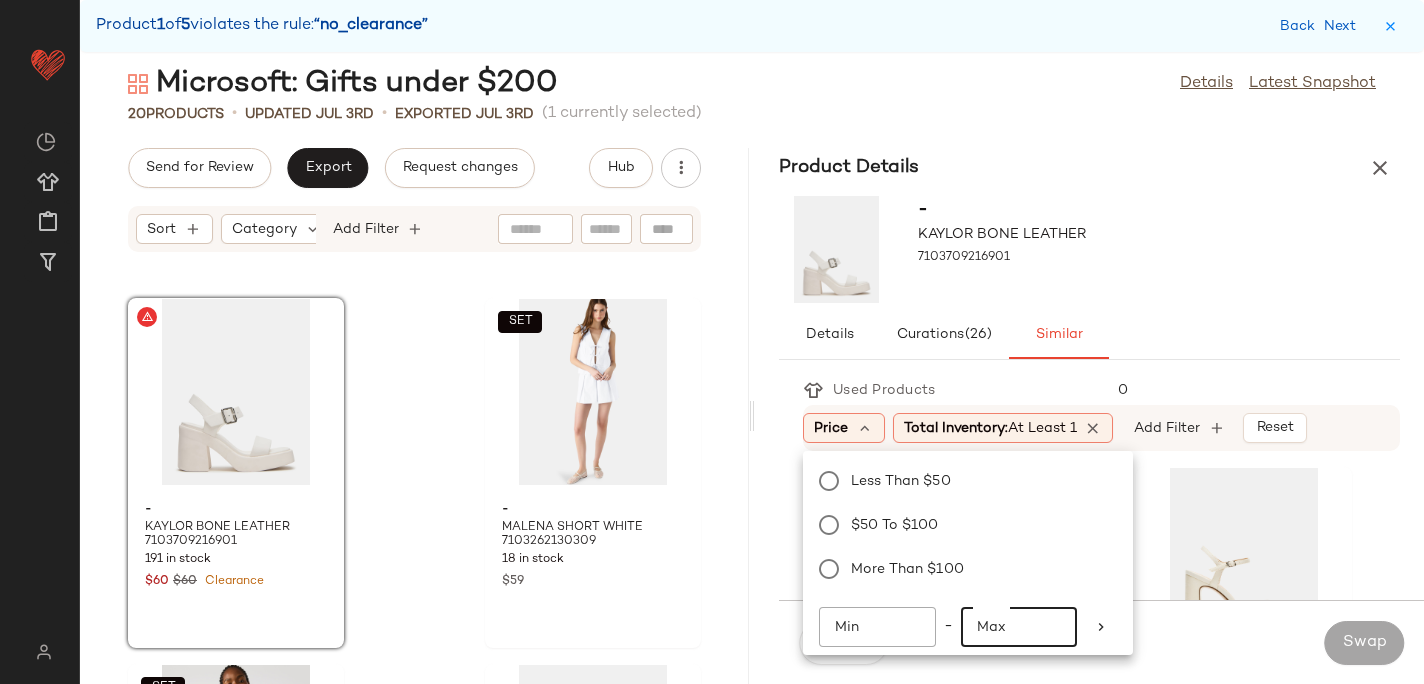 click on "Max" 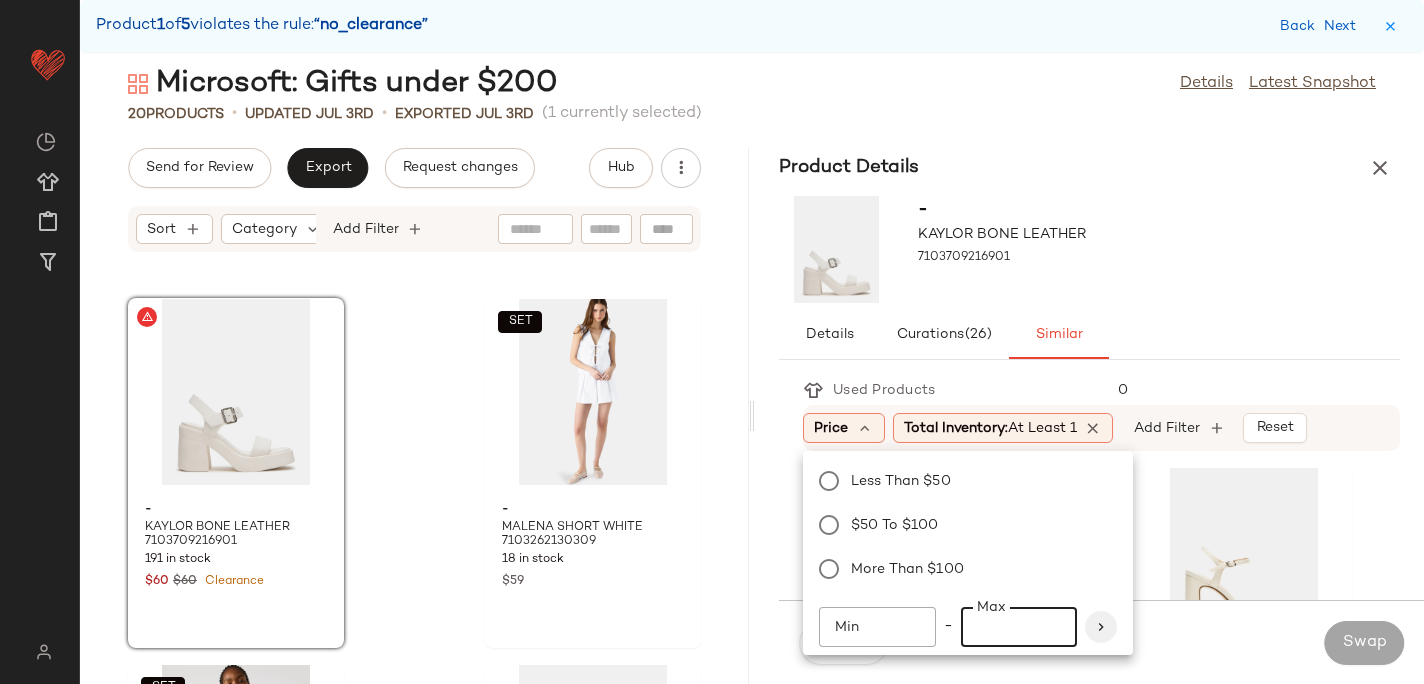 type on "***" 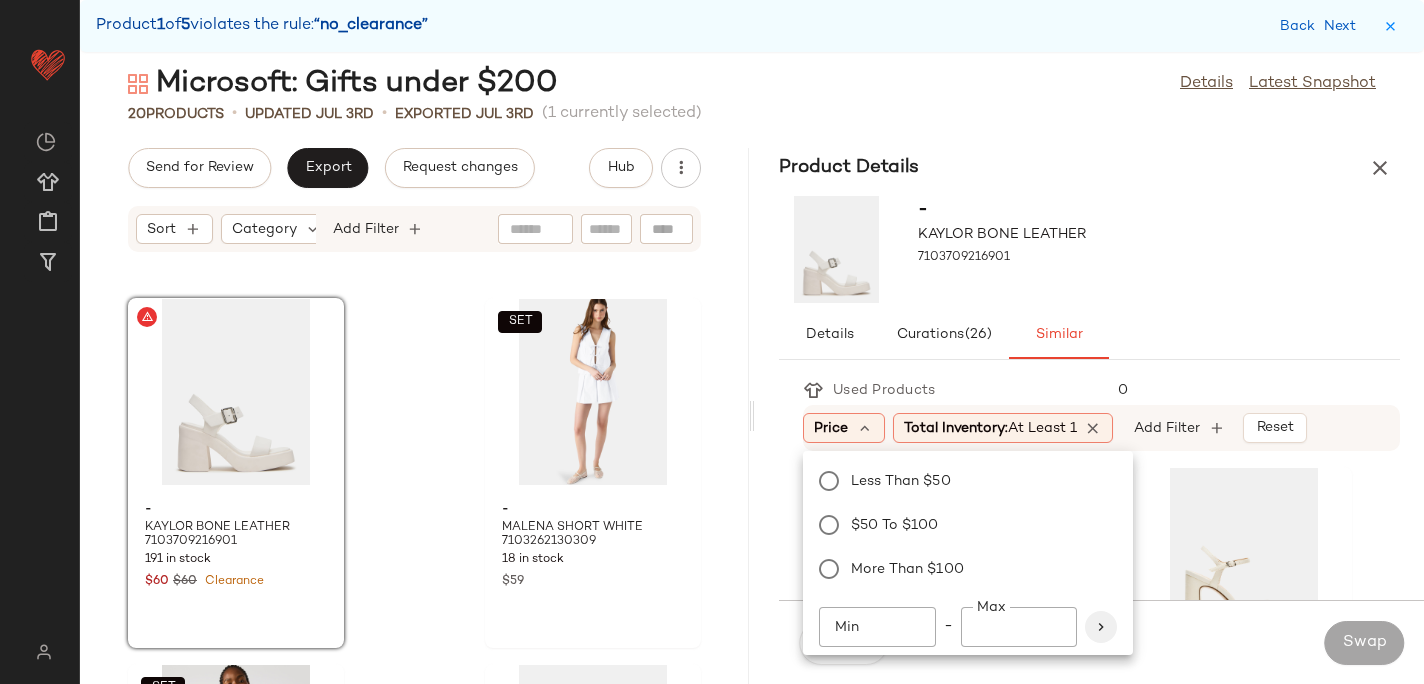 click at bounding box center (1101, 627) 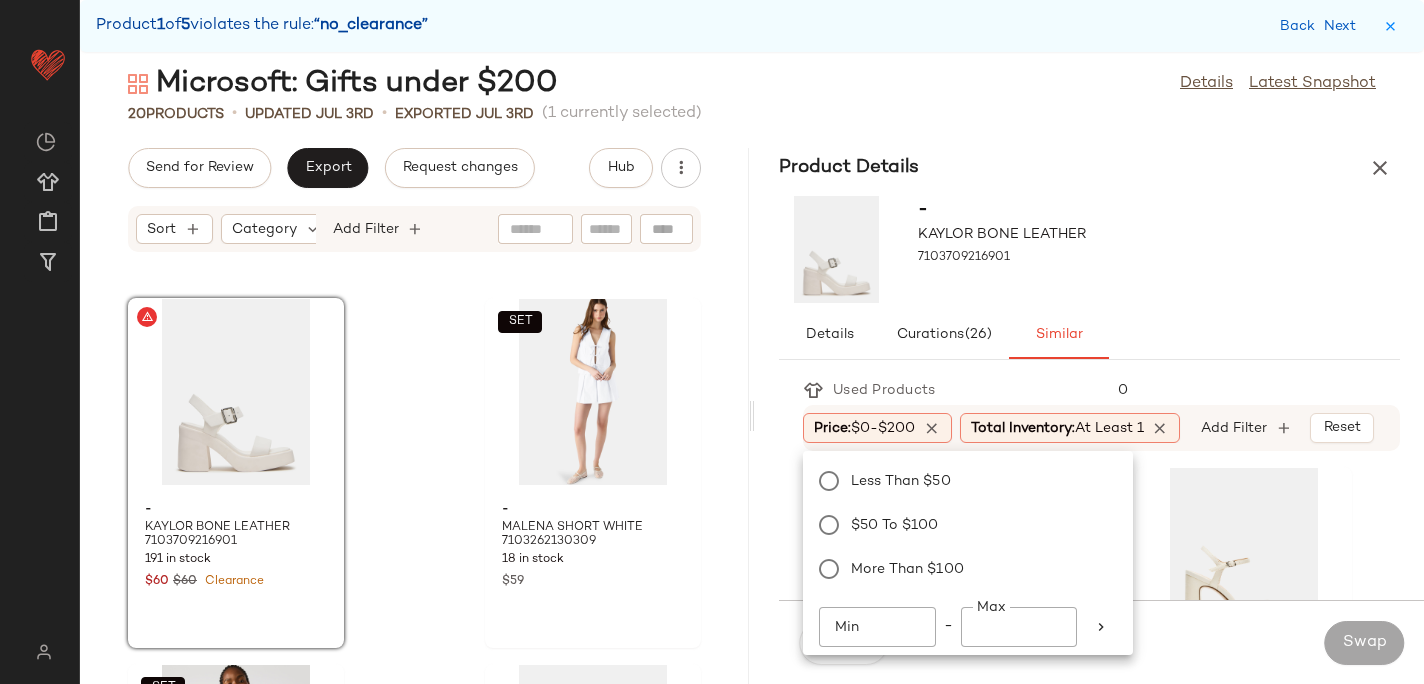 click on "- KAYLOR BONE LEATHER 7103709216901" at bounding box center (1089, 249) 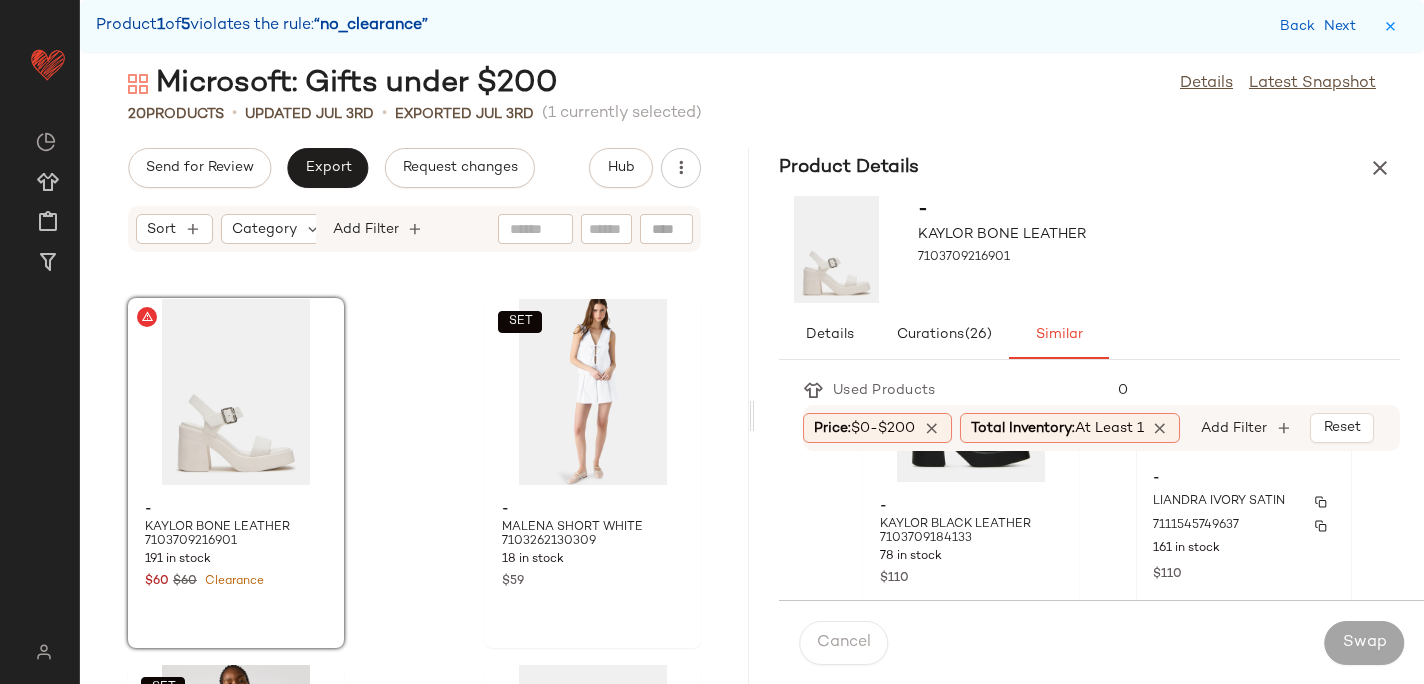 click on "7111545749637" at bounding box center [1244, 526] 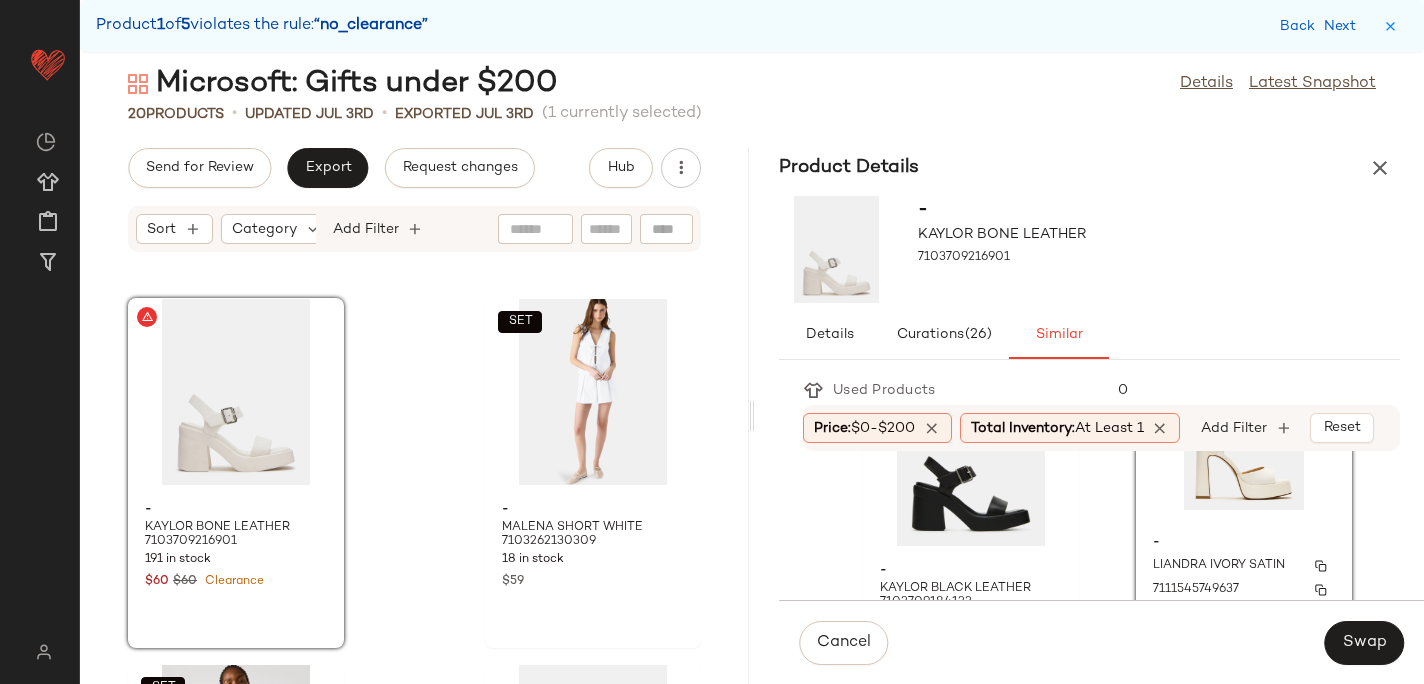 scroll, scrollTop: 85, scrollLeft: 0, axis: vertical 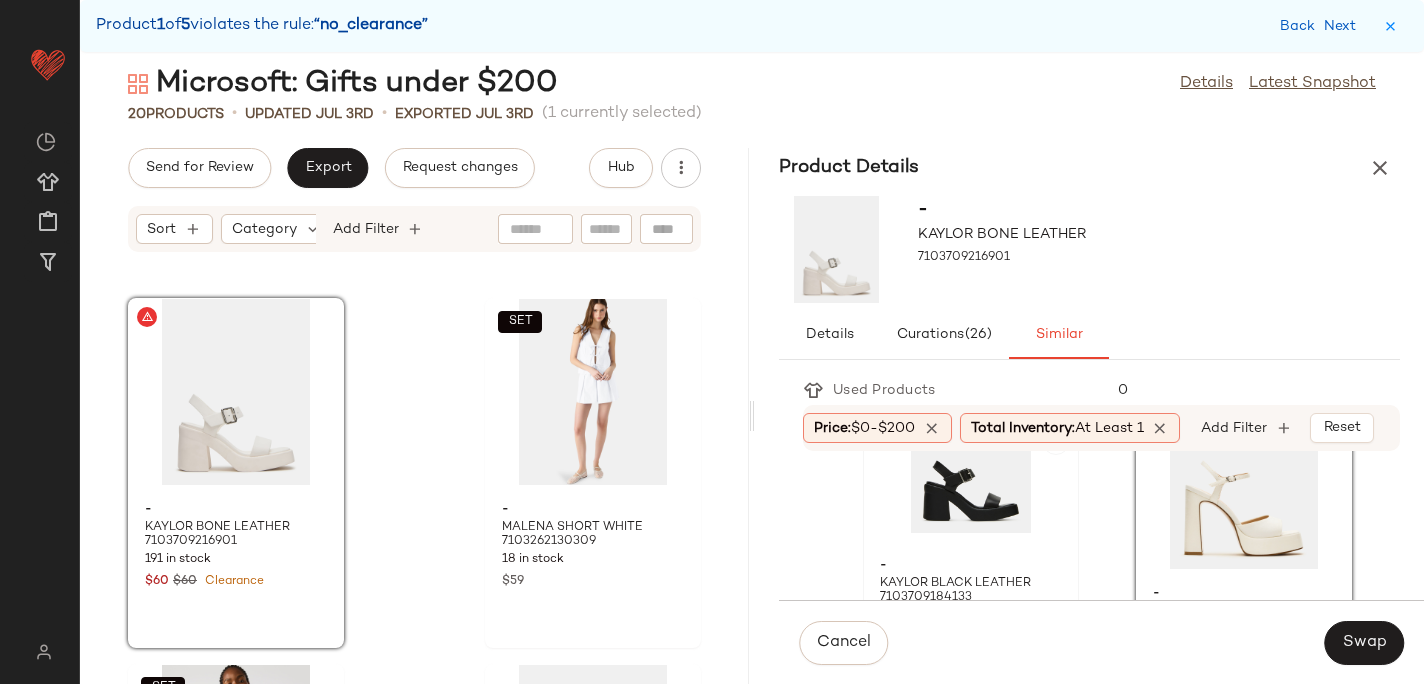 click 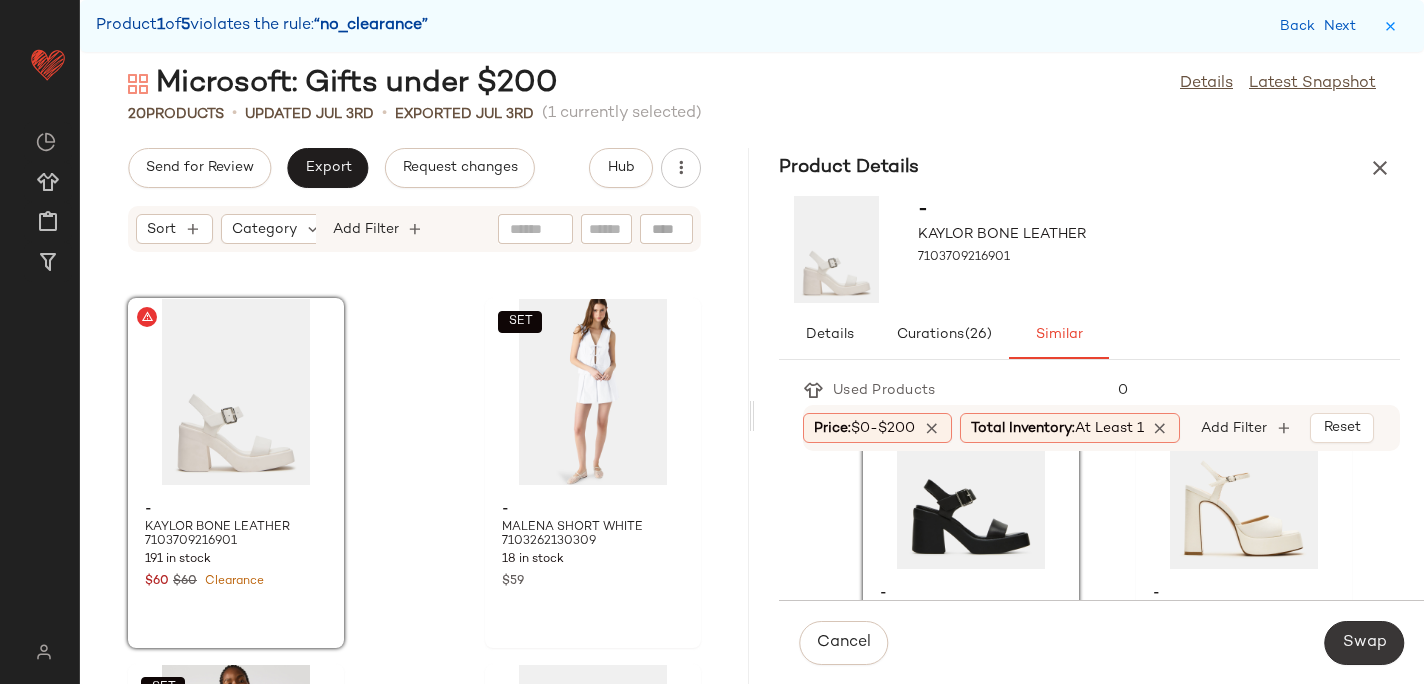 click on "Swap" 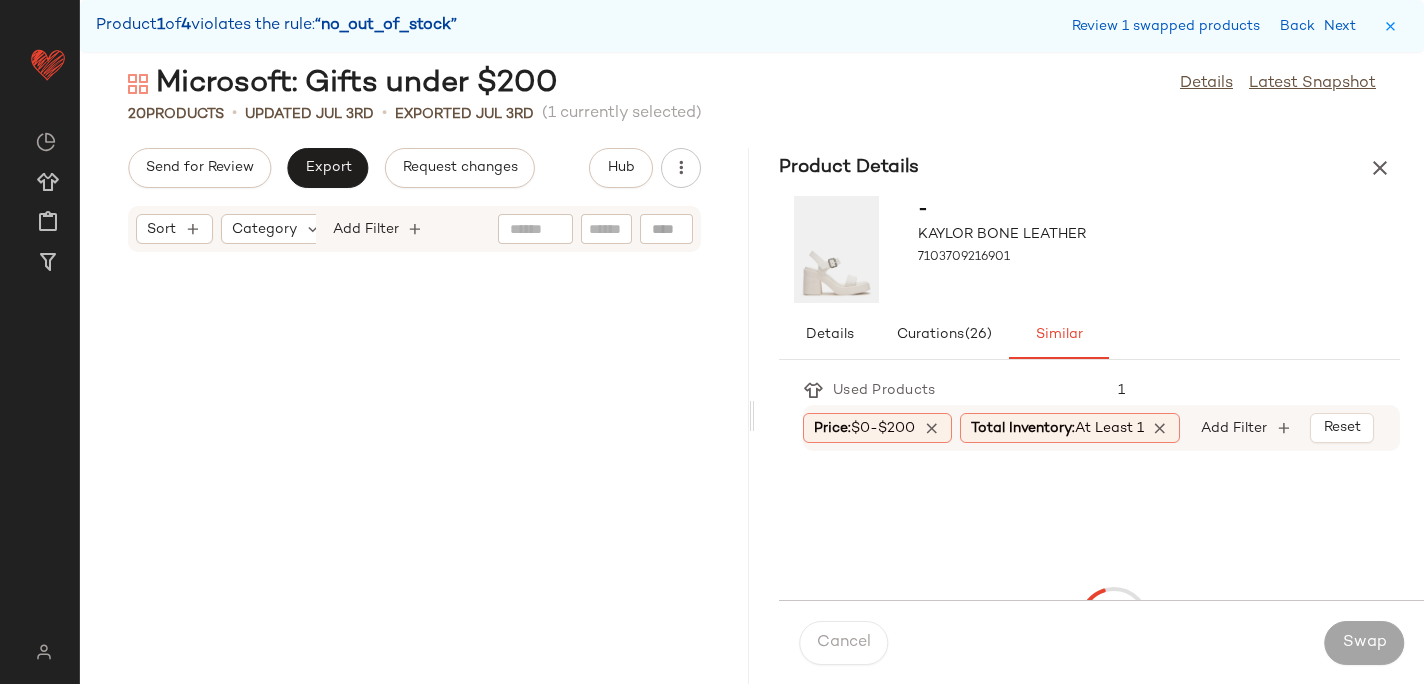 scroll, scrollTop: 1830, scrollLeft: 0, axis: vertical 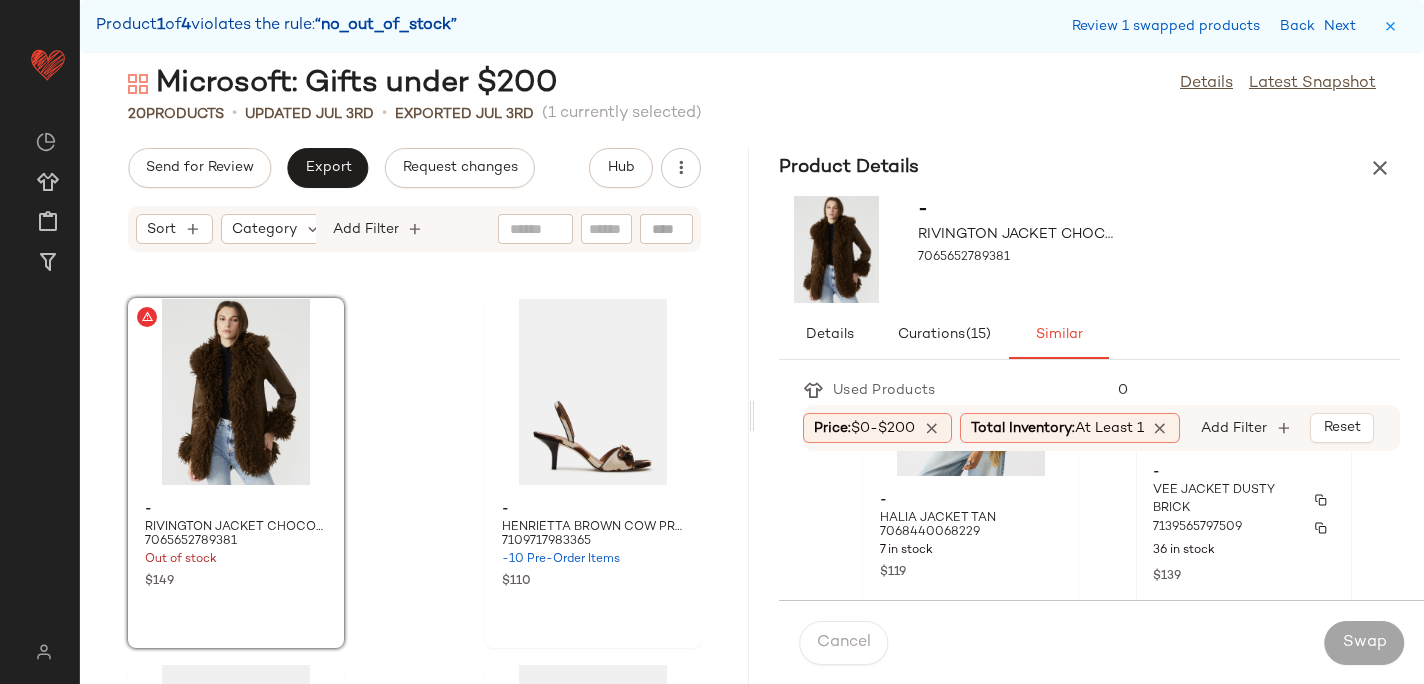 click on "7139565797509" at bounding box center [1197, 528] 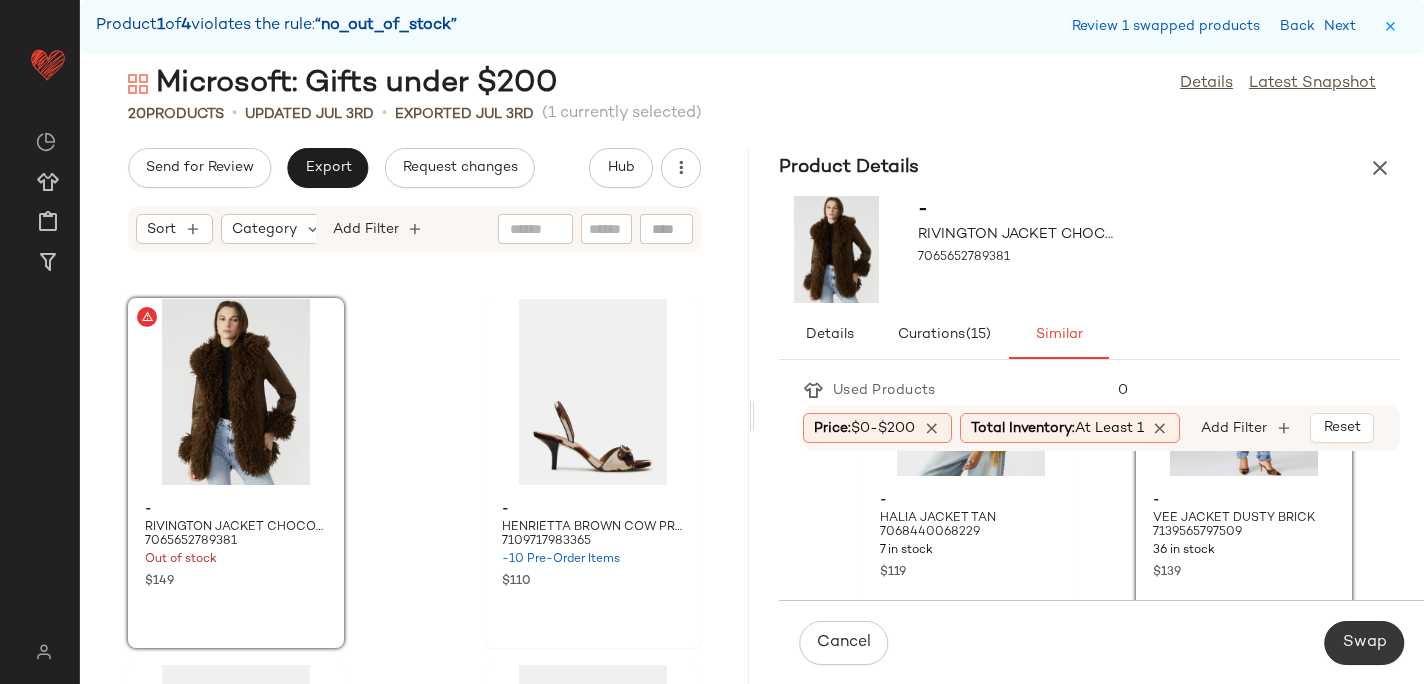 click on "Swap" at bounding box center (1364, 643) 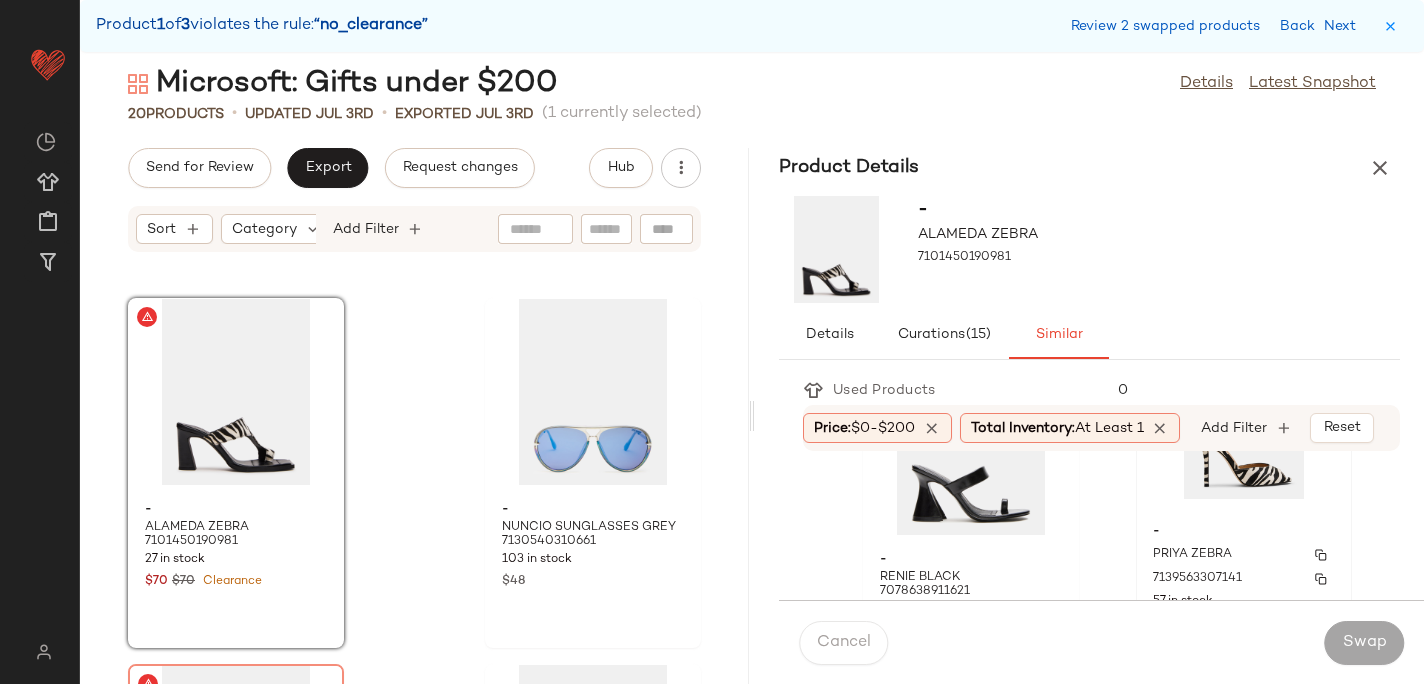 scroll, scrollTop: 110, scrollLeft: 0, axis: vertical 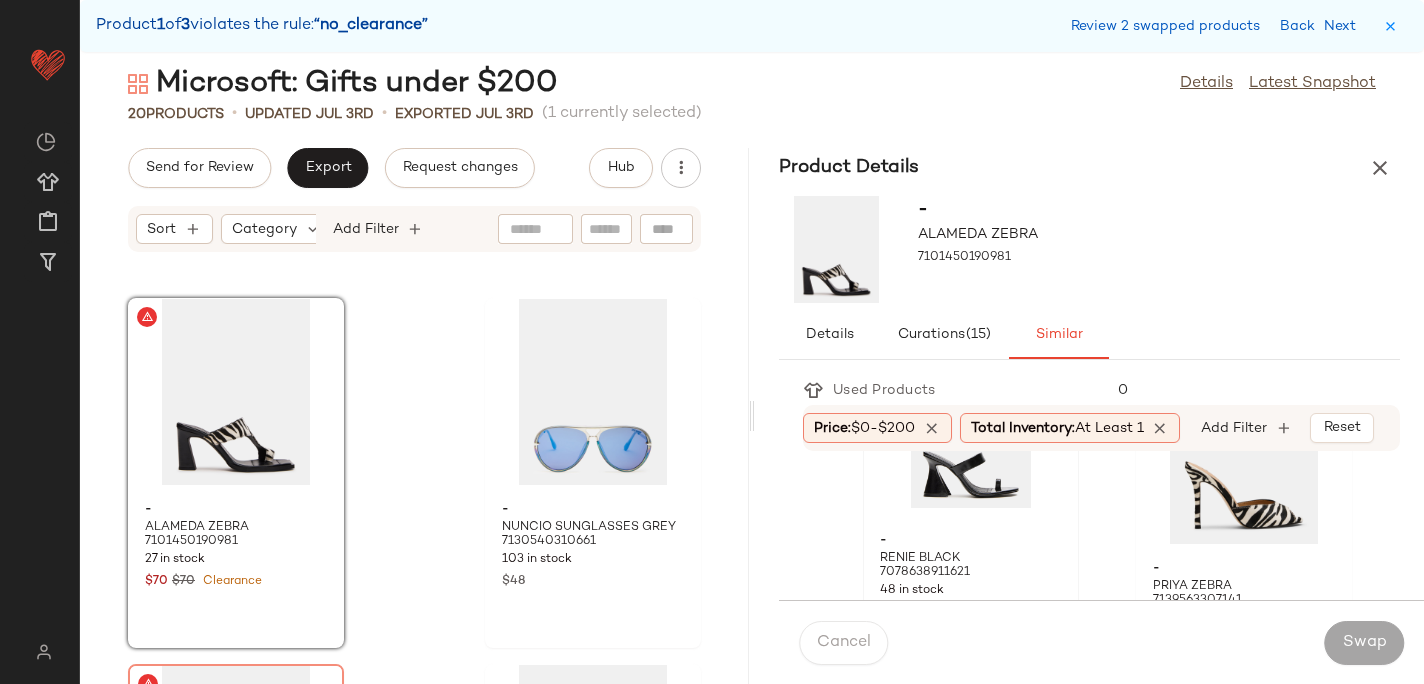 click 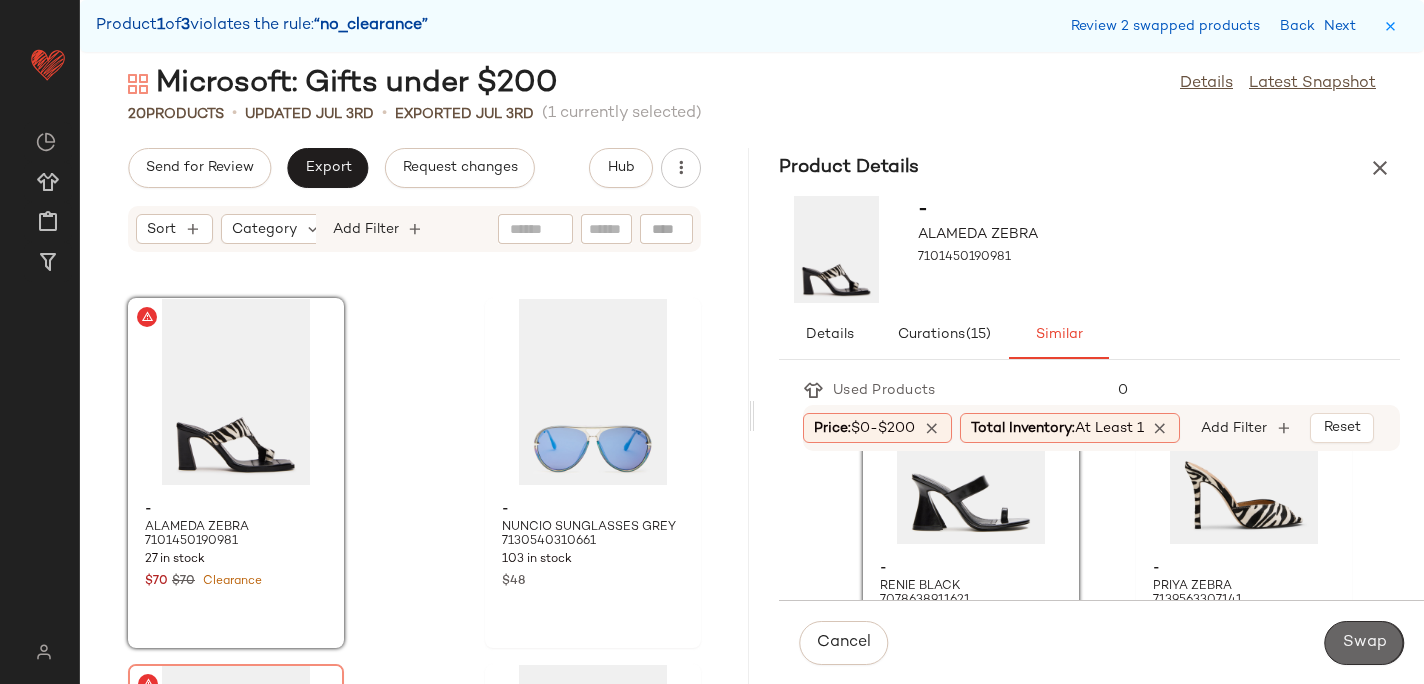 click on "Swap" 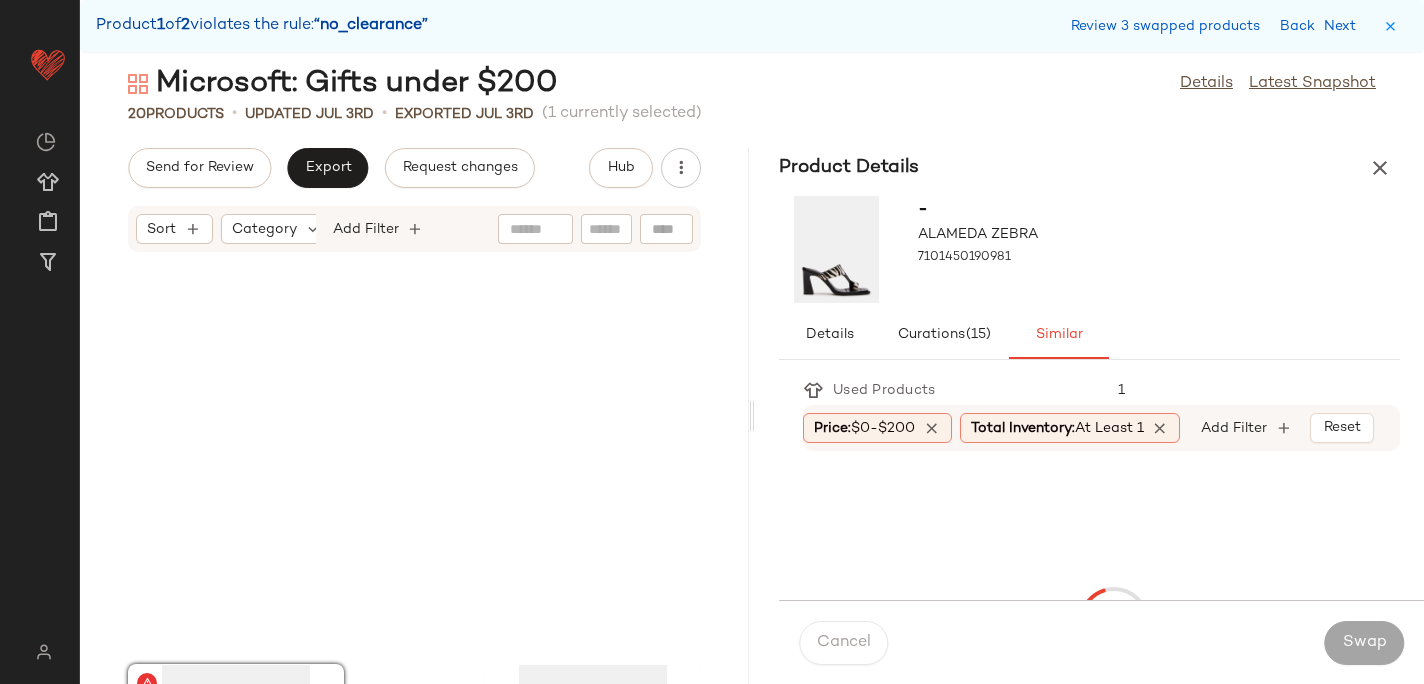 scroll, scrollTop: 2928, scrollLeft: 0, axis: vertical 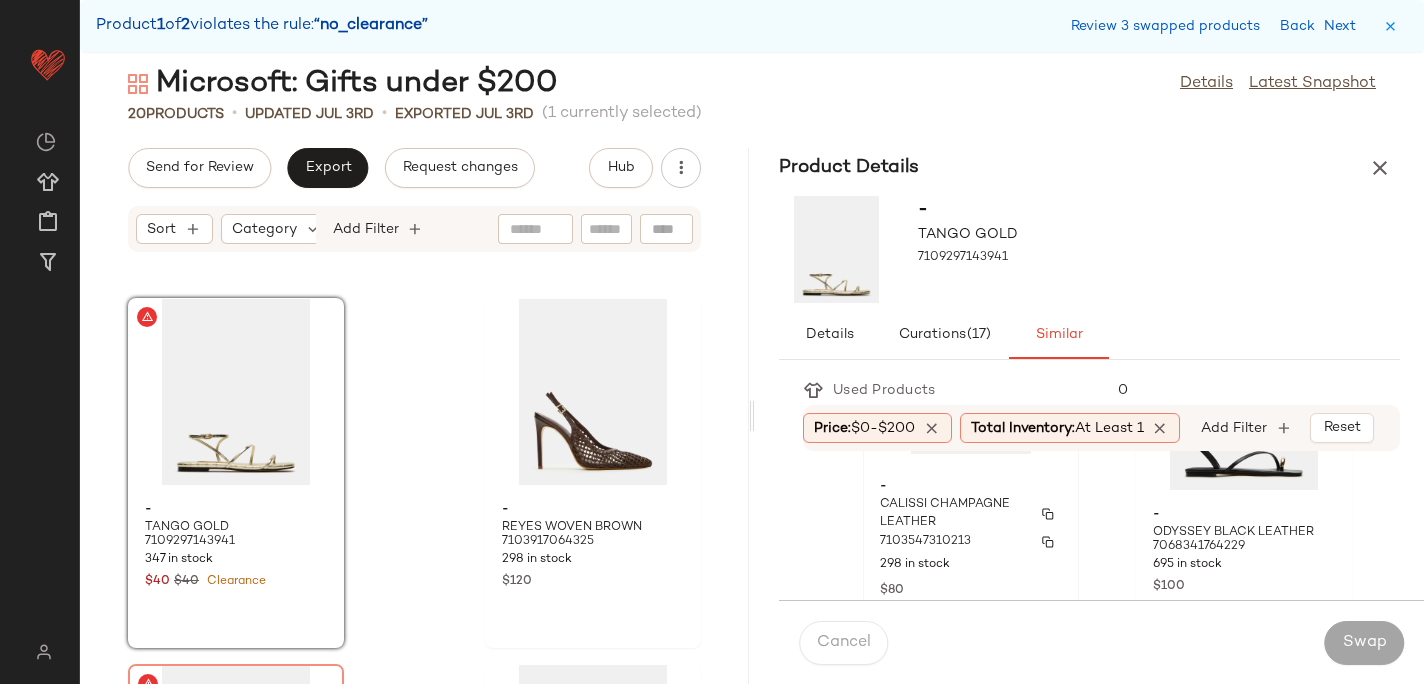 click on "7103547310213" at bounding box center [925, 542] 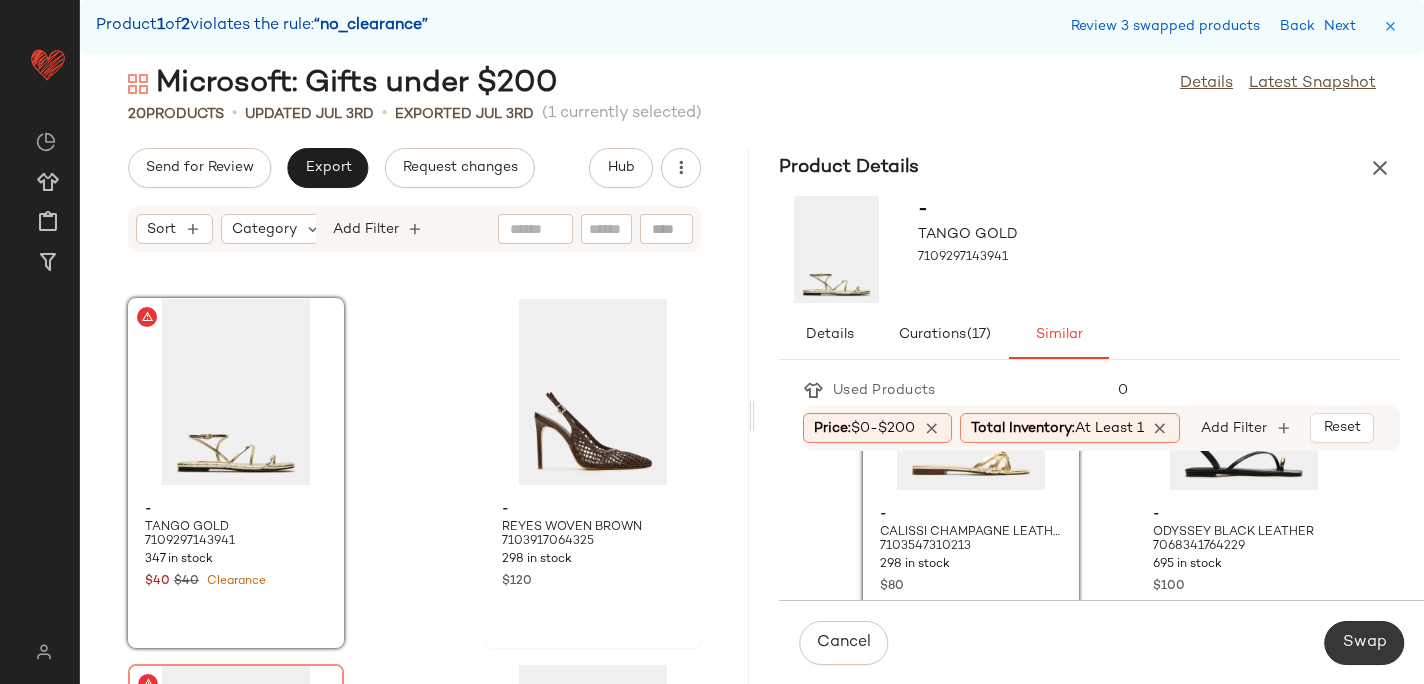 click on "Swap" 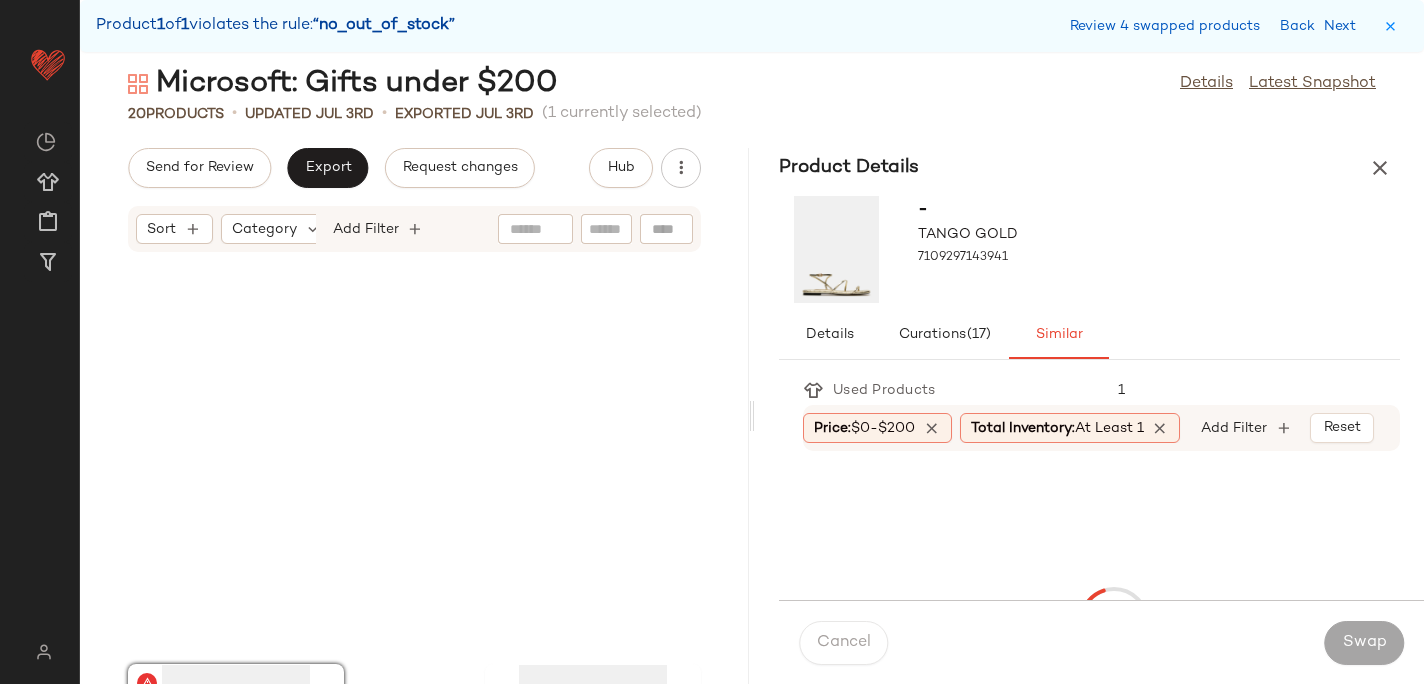 scroll, scrollTop: 3258, scrollLeft: 0, axis: vertical 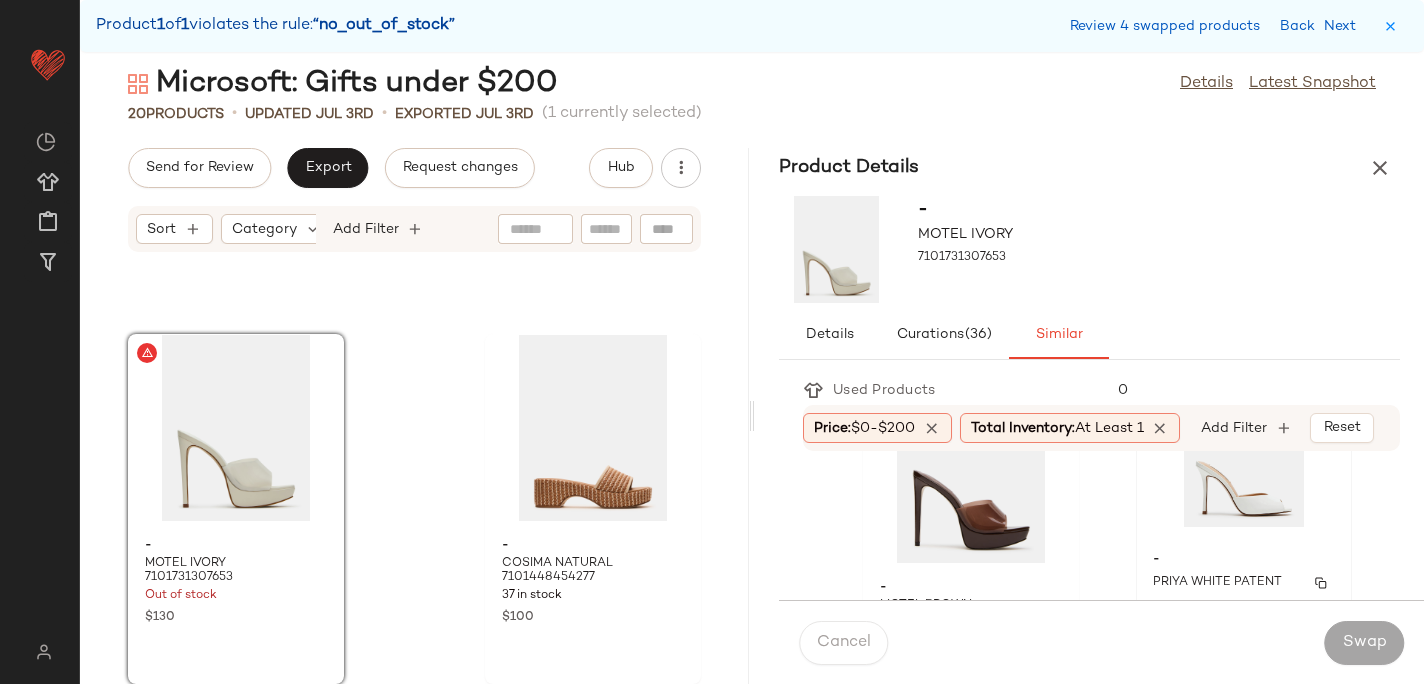 click on "- PRIYA WHITE PATENT 6872653103237 104 in stock $110" 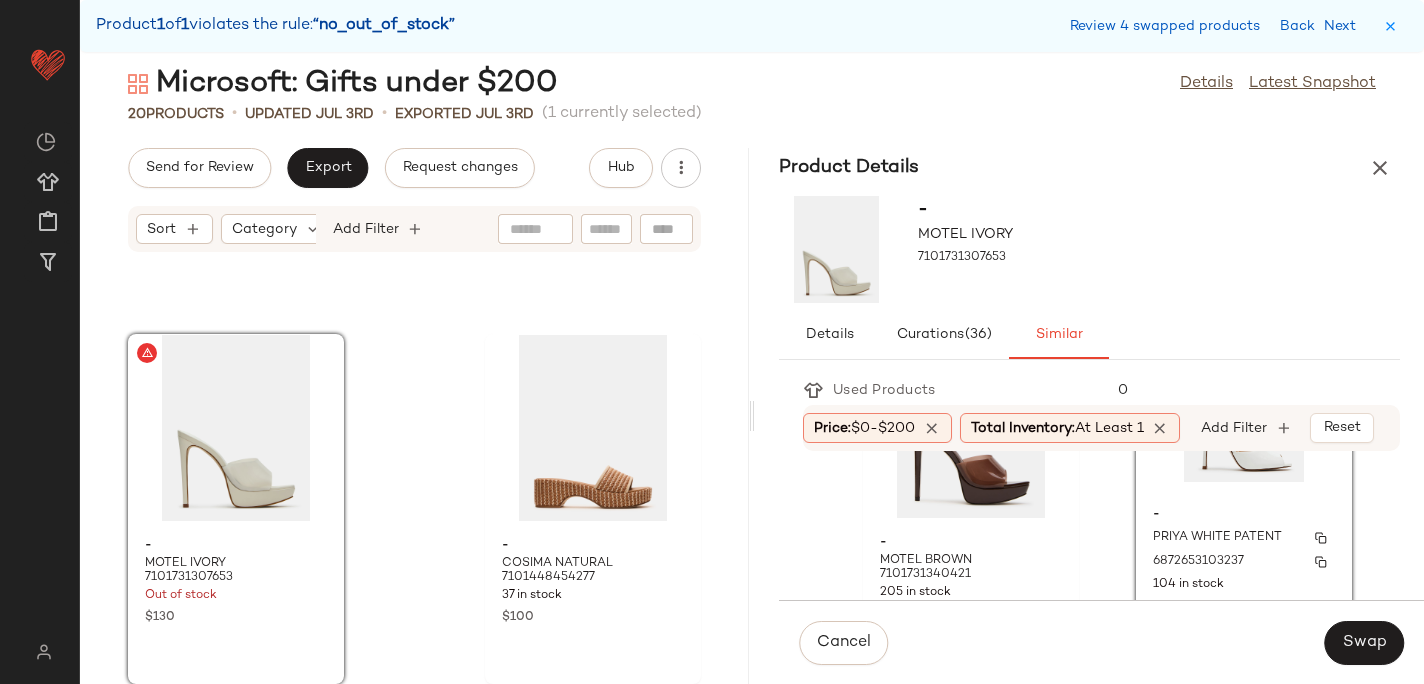 scroll, scrollTop: 131, scrollLeft: 0, axis: vertical 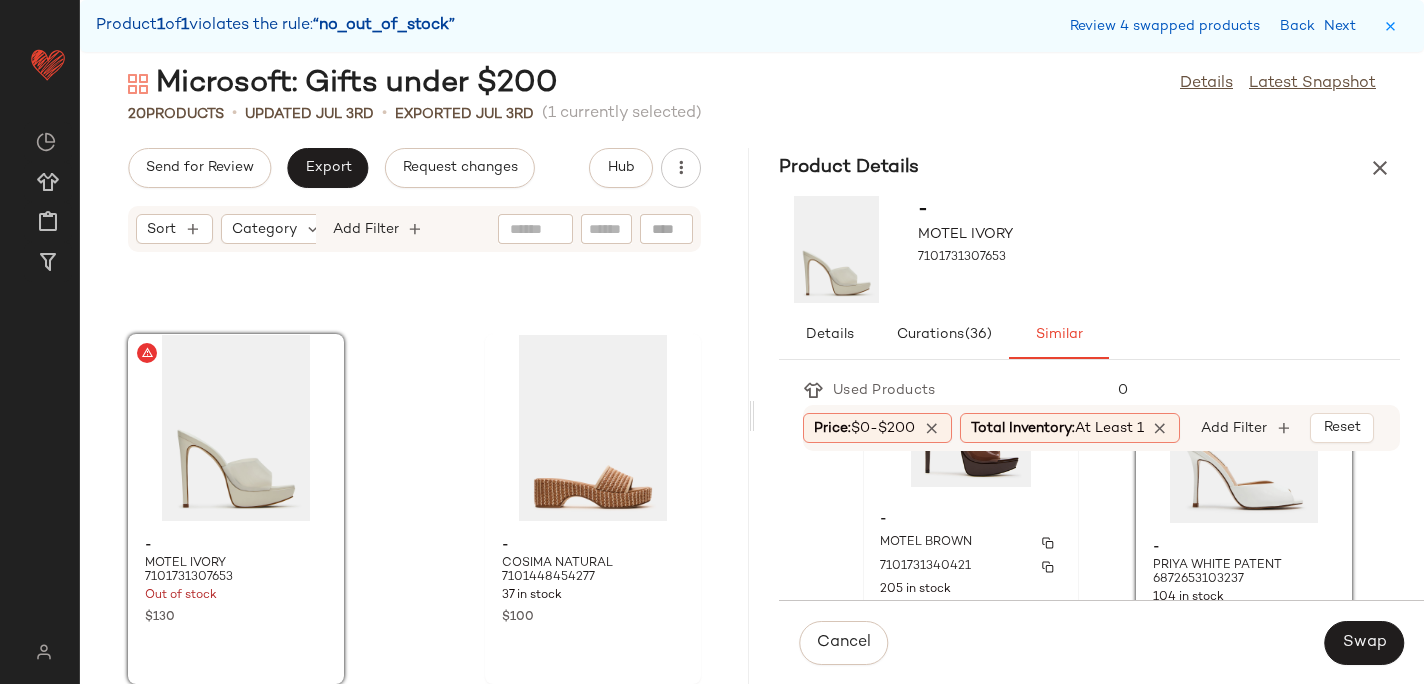 click on "- MOTEL BROWN 7101731340421 205 in stock $130" 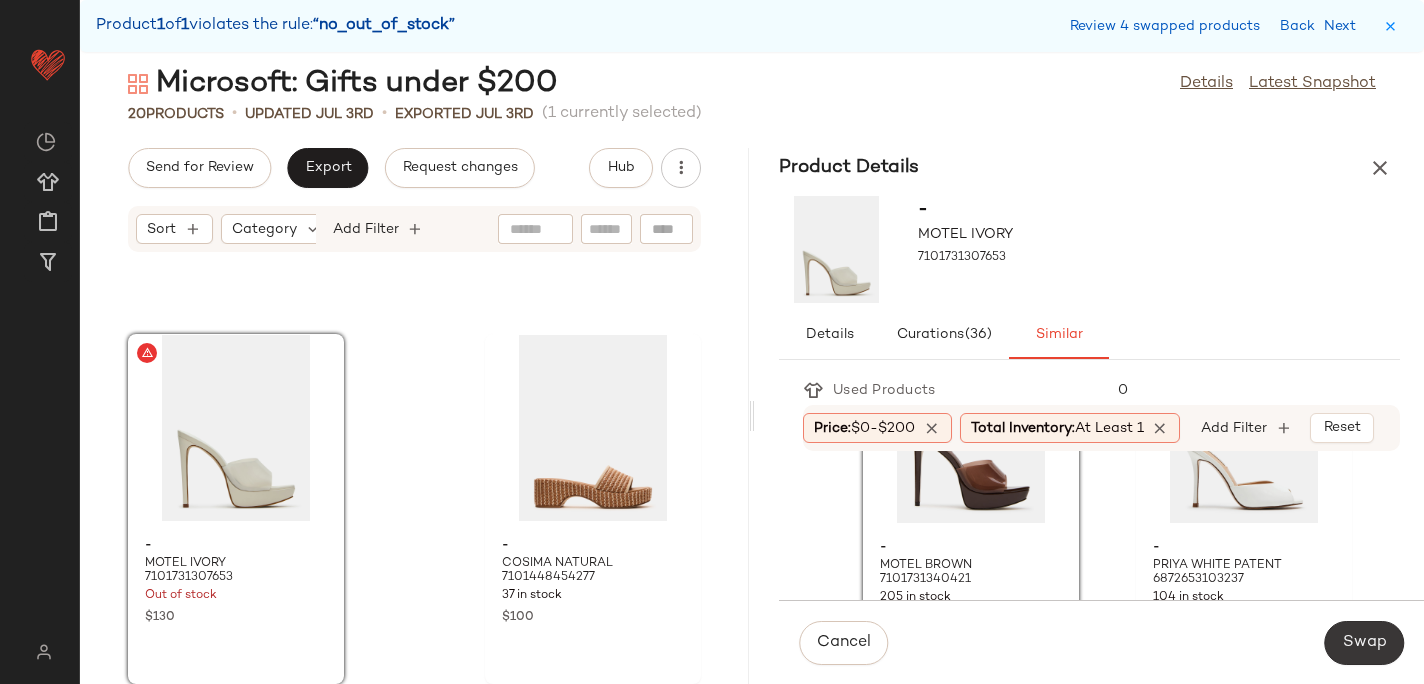 click on "Swap" 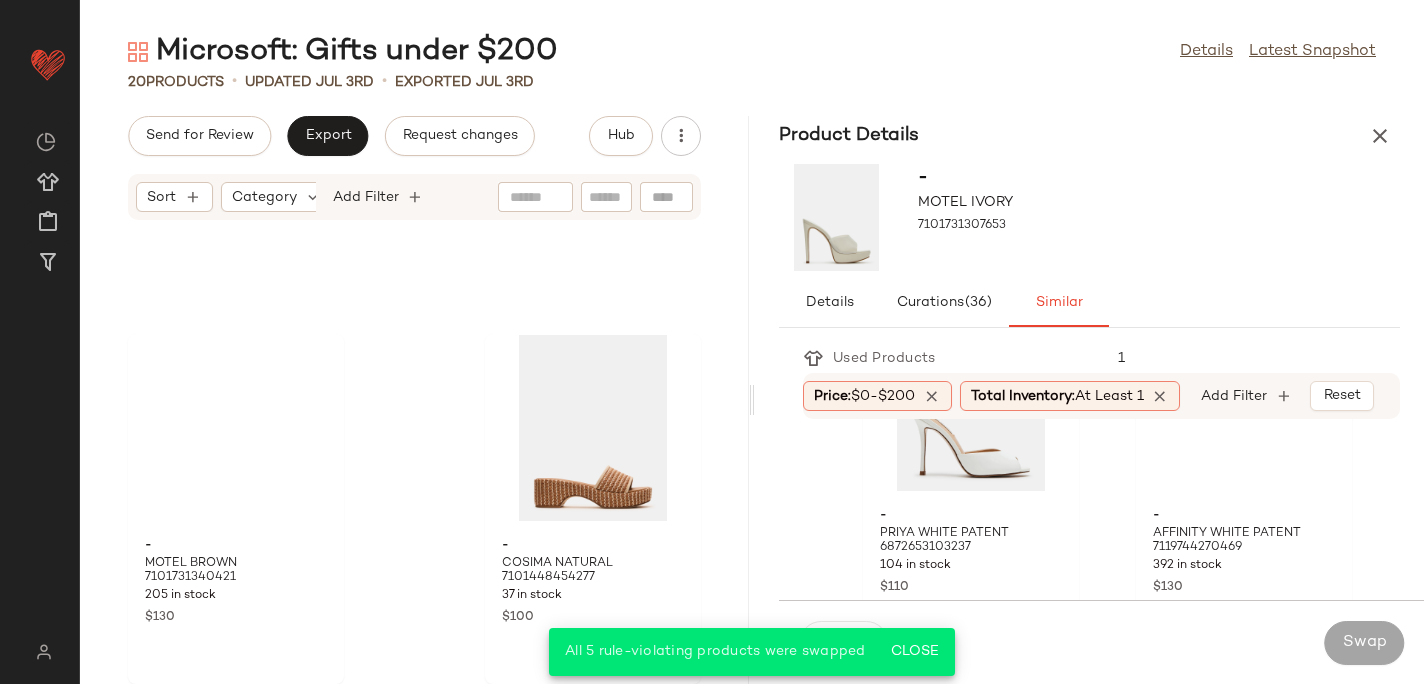 scroll, scrollTop: 3226, scrollLeft: 0, axis: vertical 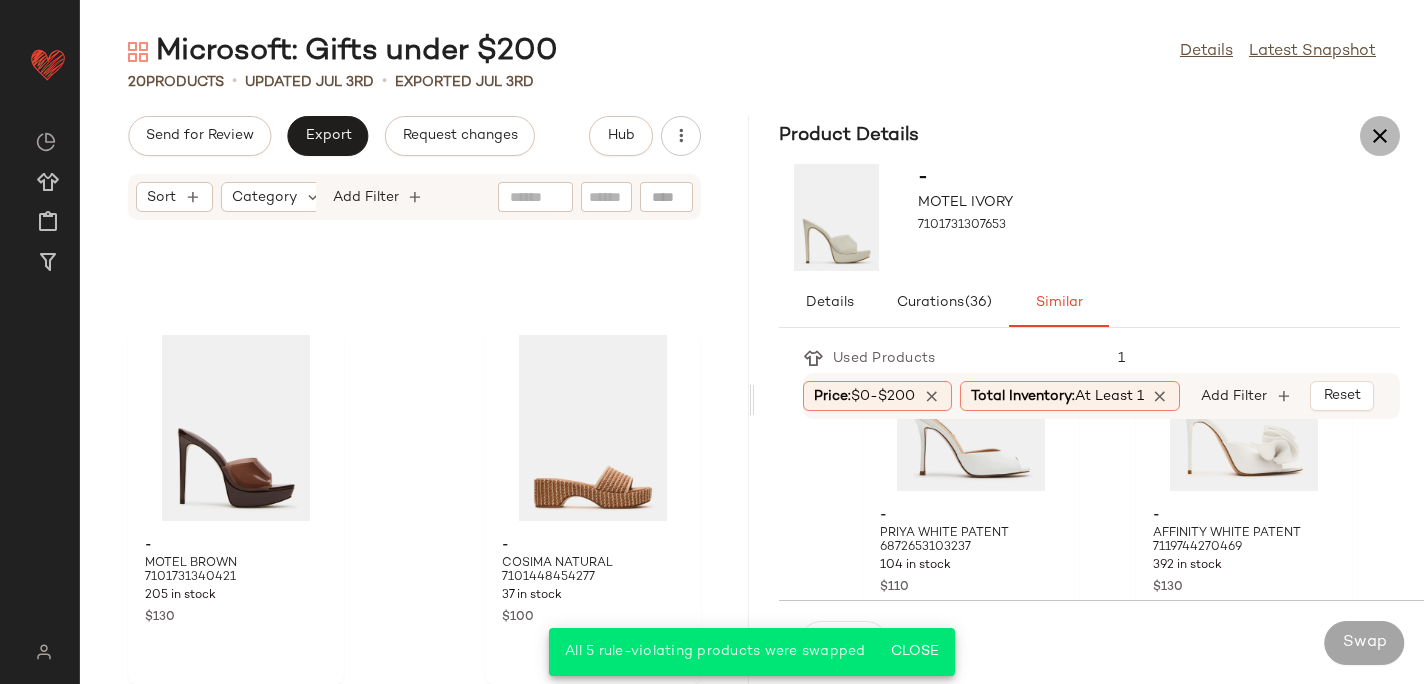 click at bounding box center [1380, 136] 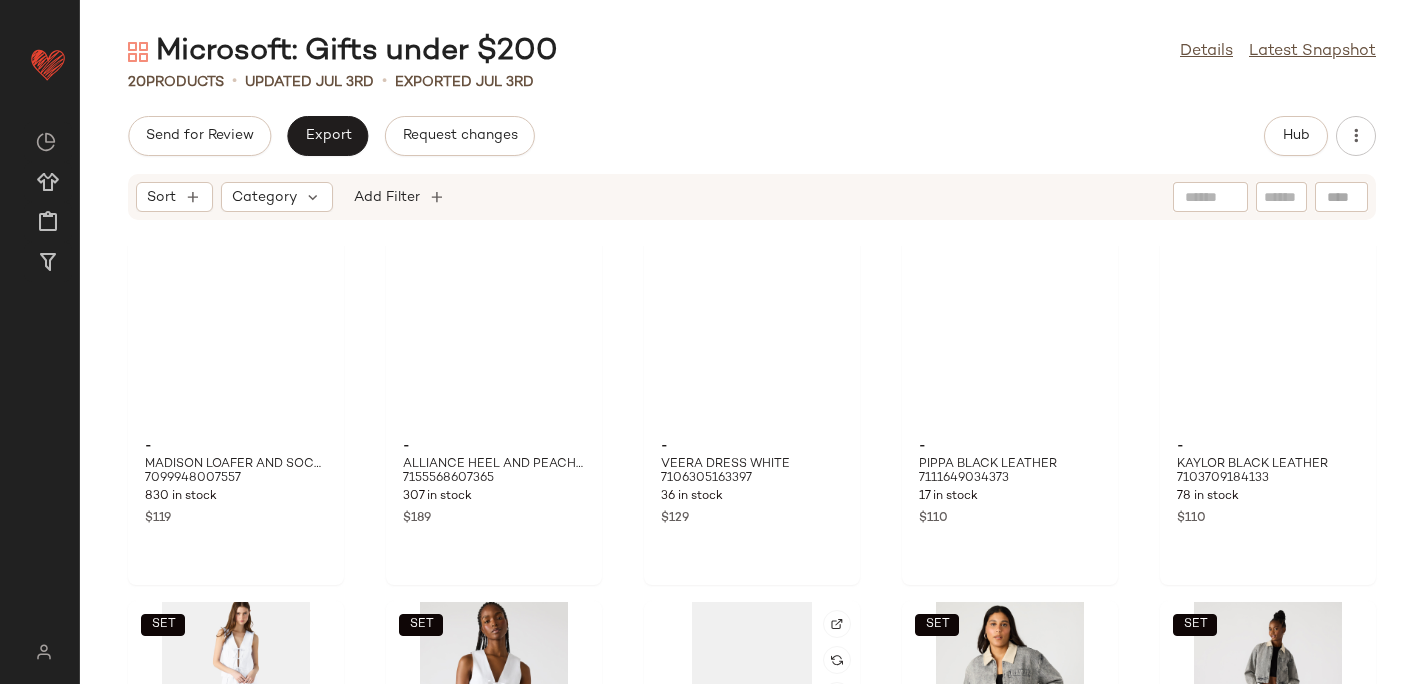 scroll, scrollTop: 0, scrollLeft: 0, axis: both 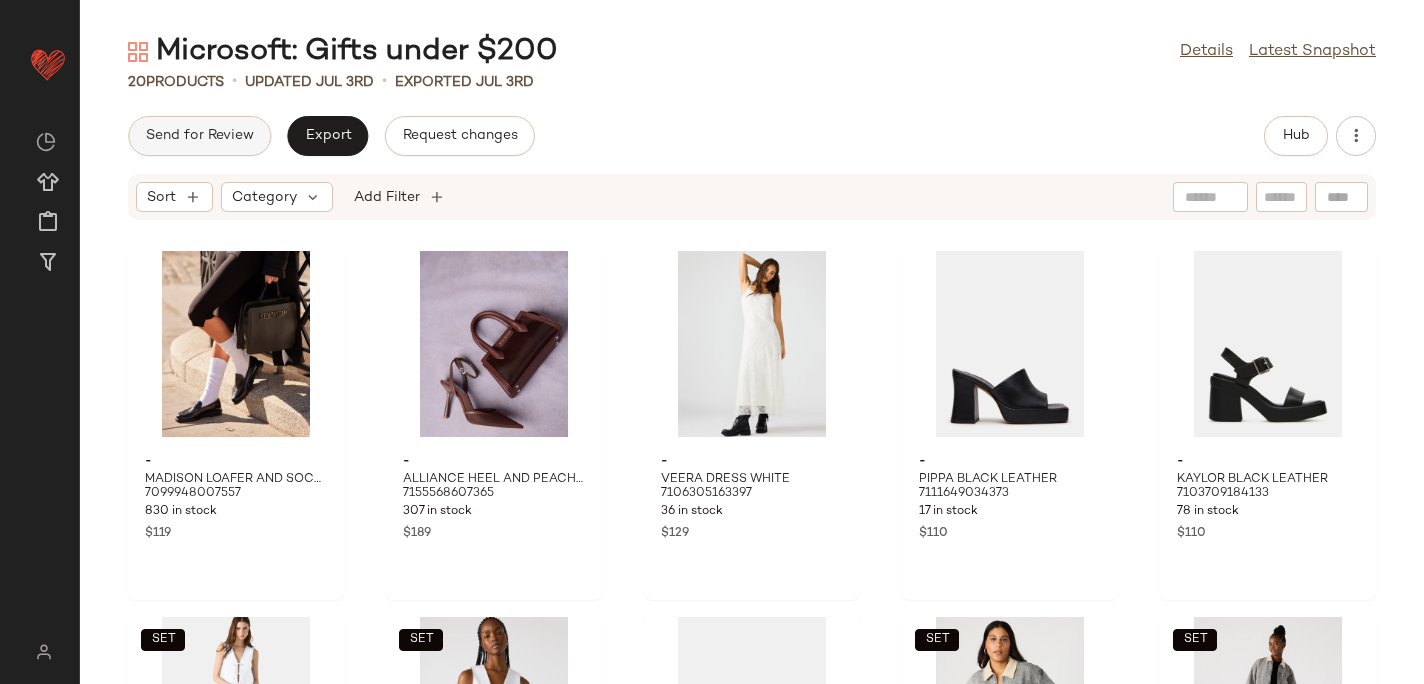 click on "Send for Review" 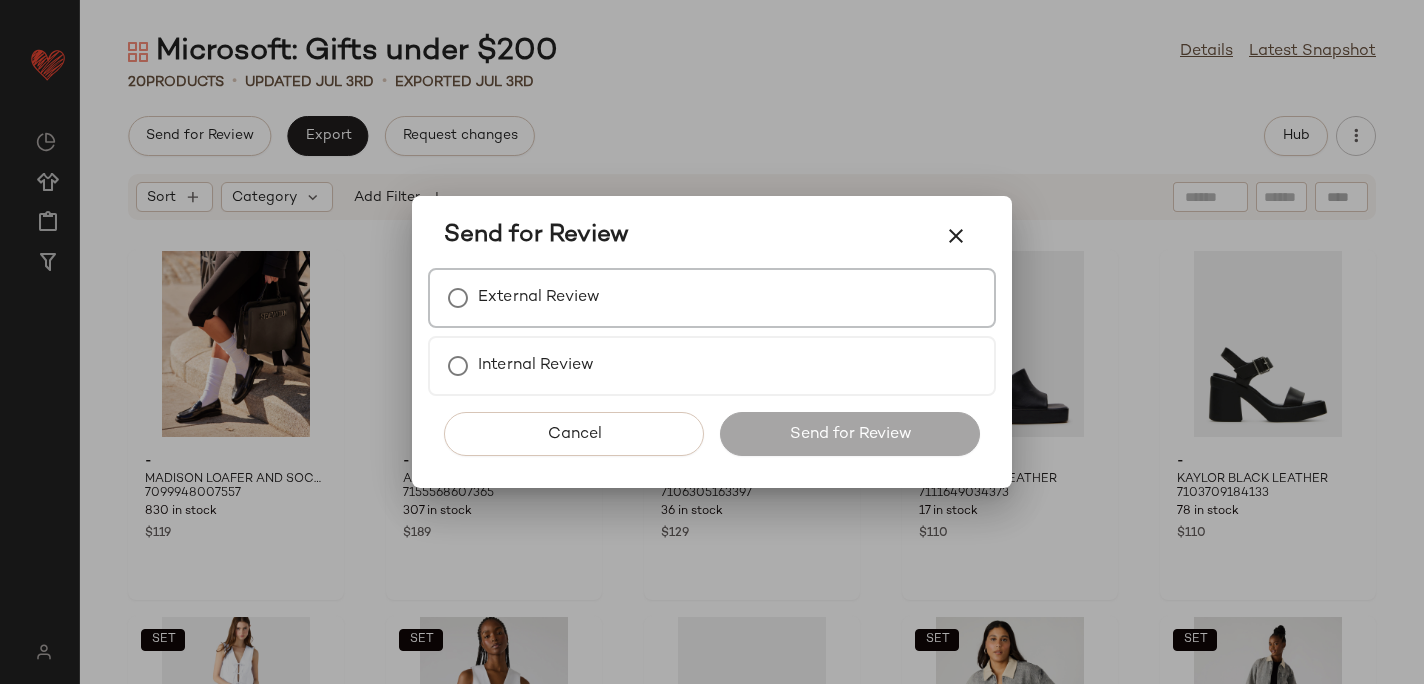 click on "External Review" at bounding box center [712, 298] 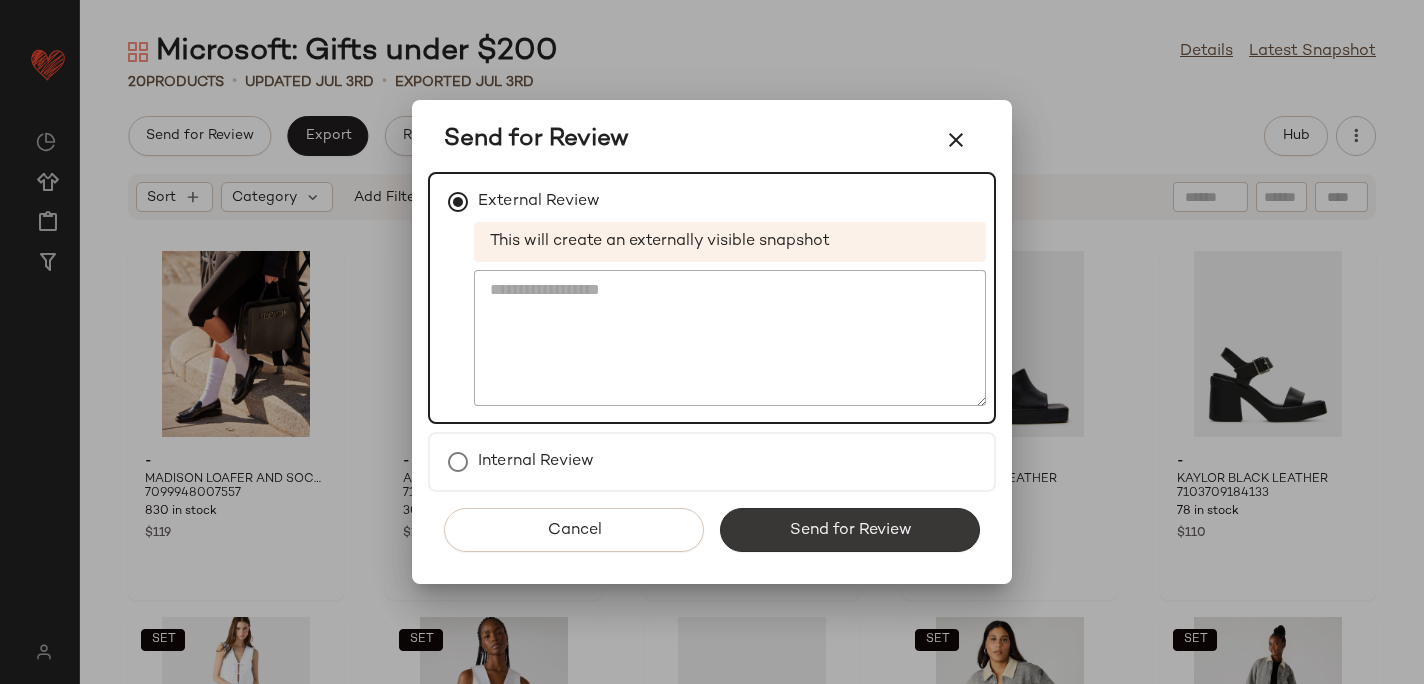 click on "Send for Review" 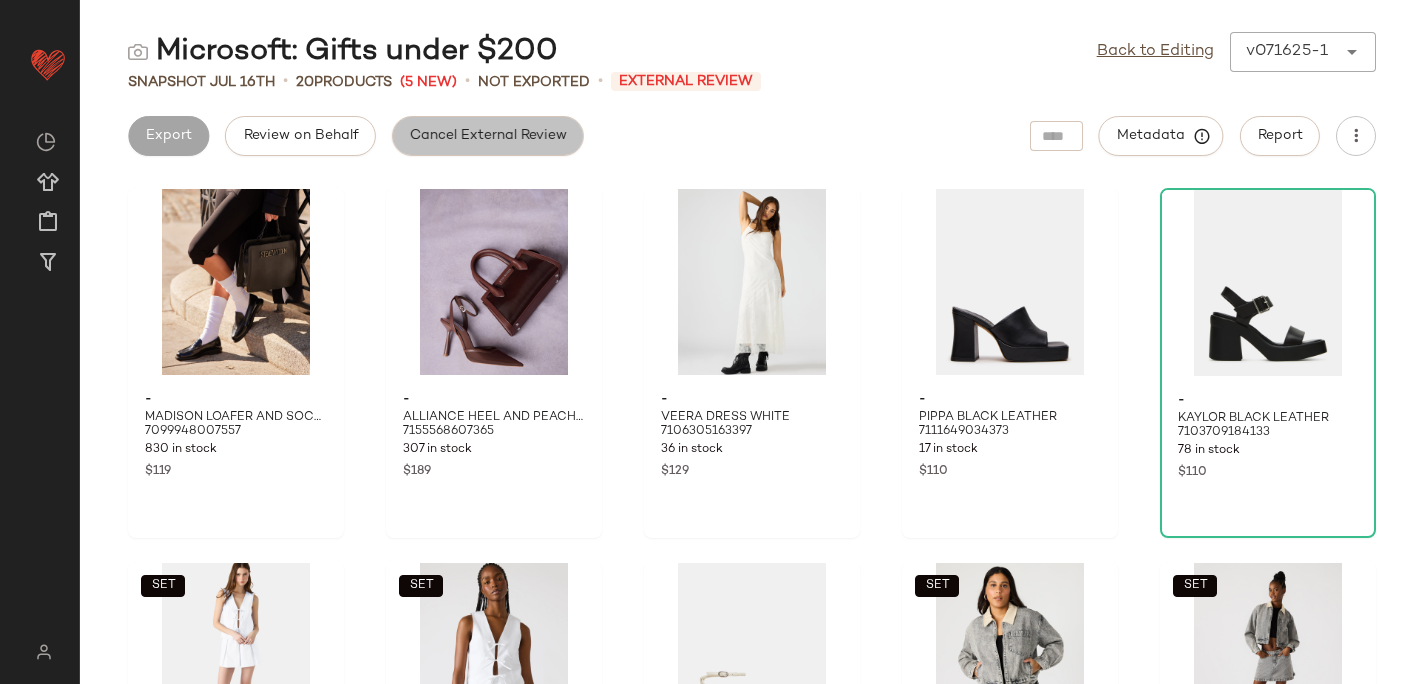 click on "Cancel External Review" at bounding box center (488, 136) 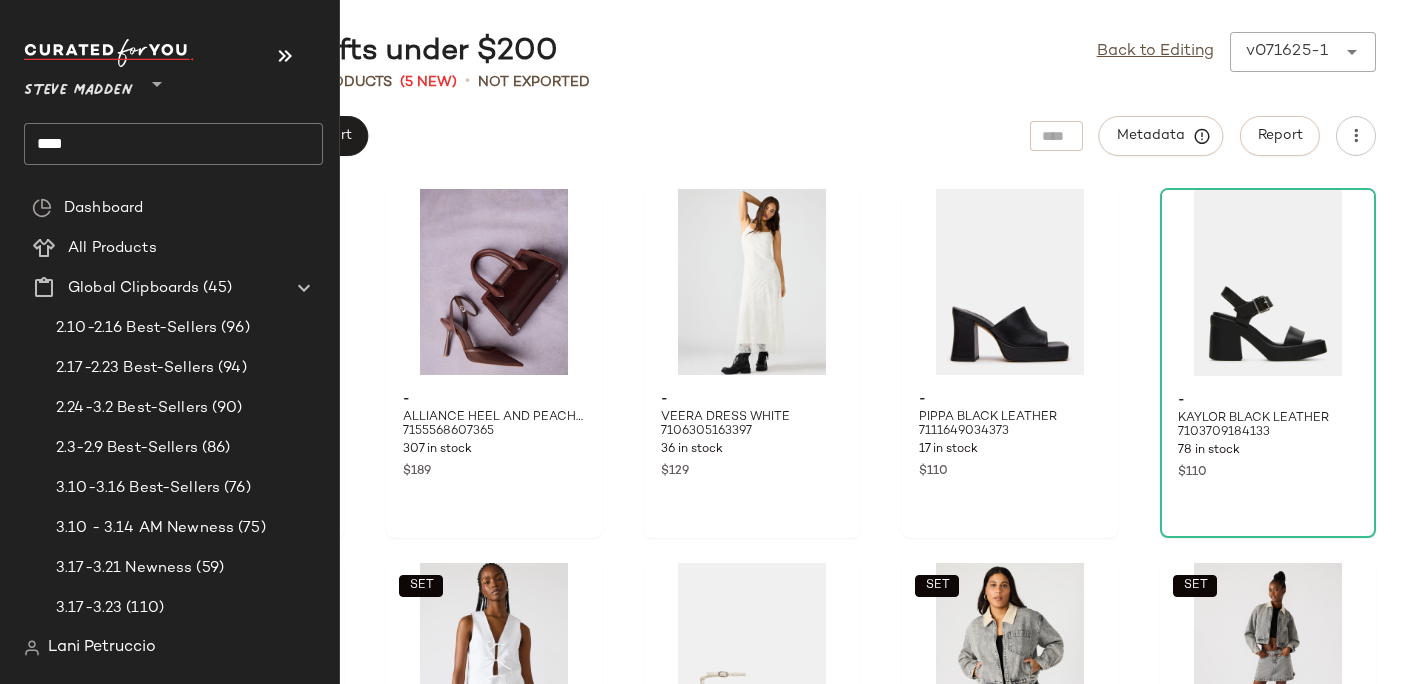 click on "****" 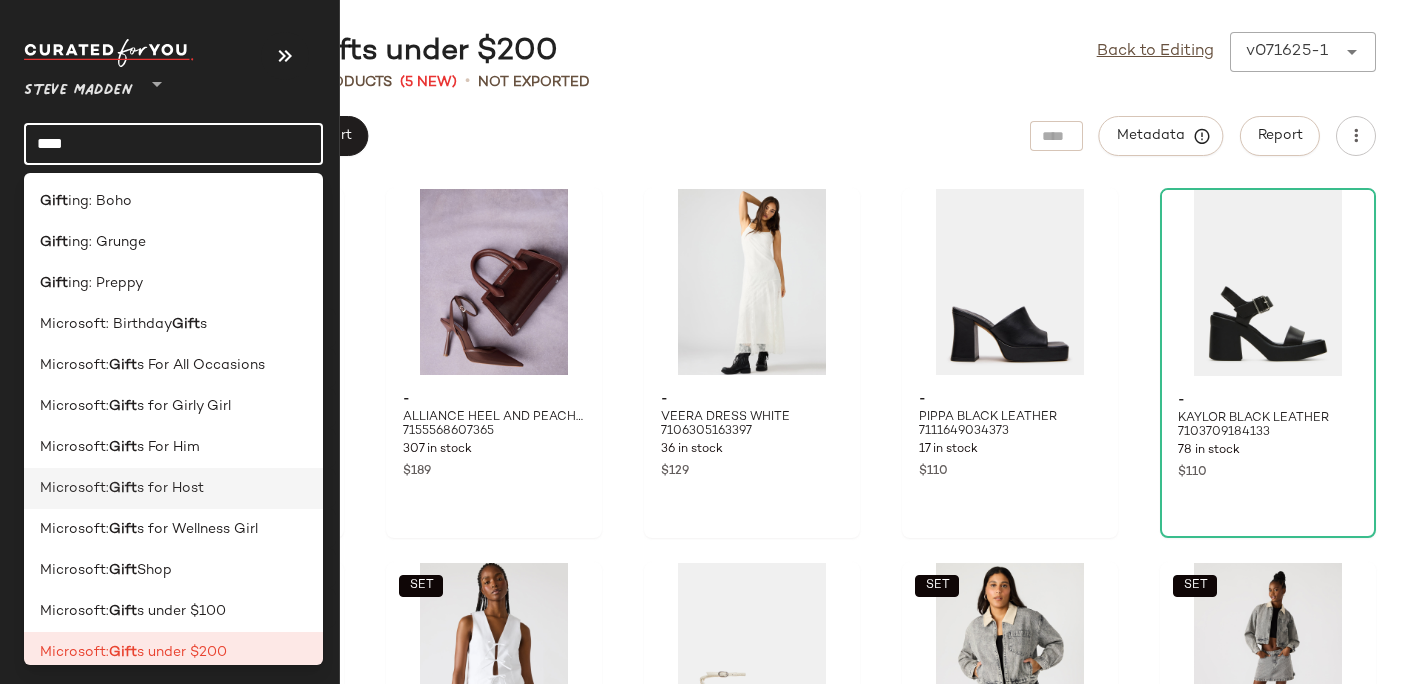 scroll, scrollTop: 98, scrollLeft: 0, axis: vertical 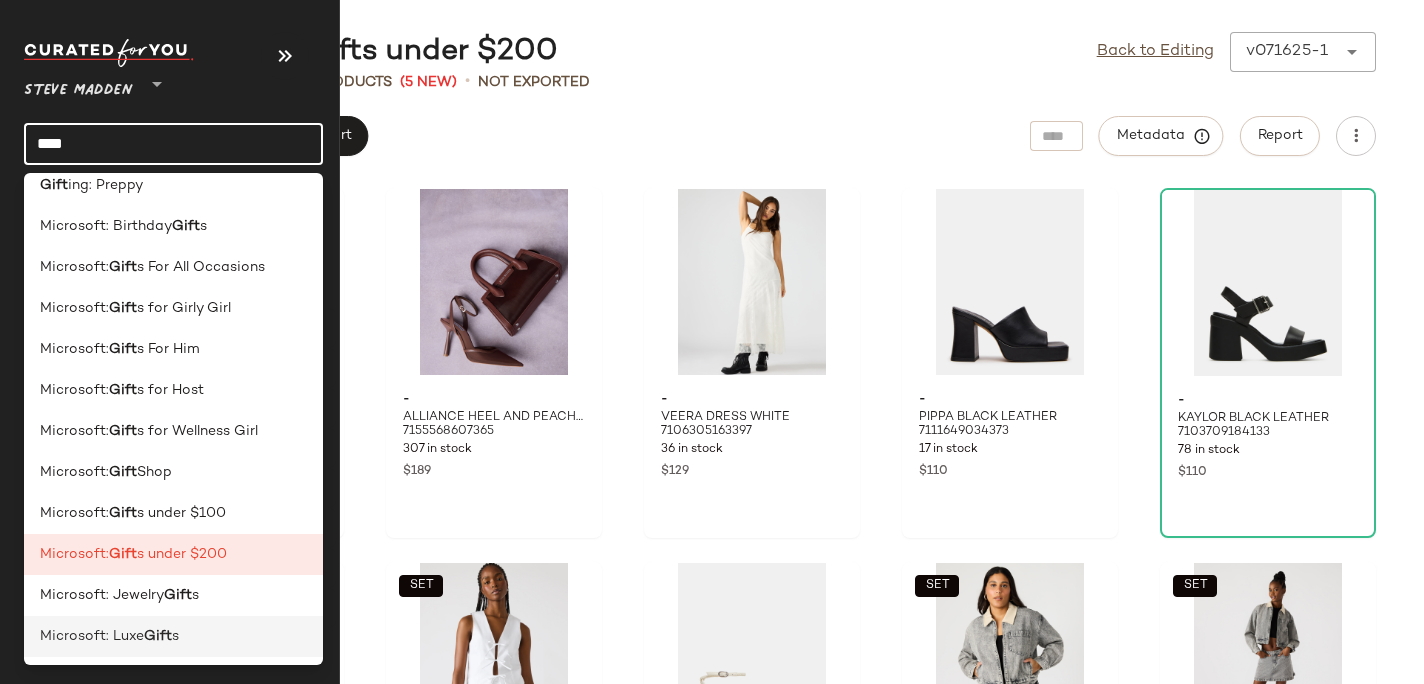 click on "Gift" at bounding box center [158, 636] 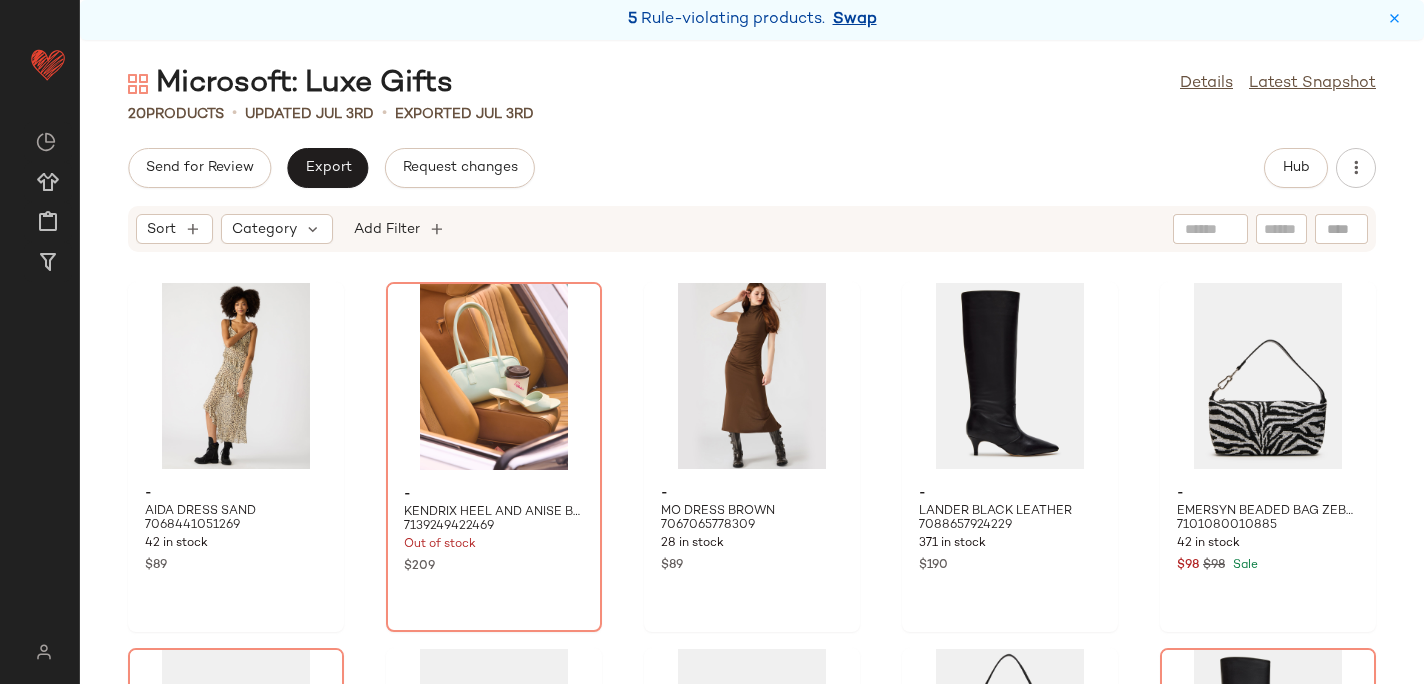 click on "Swap" at bounding box center (855, 20) 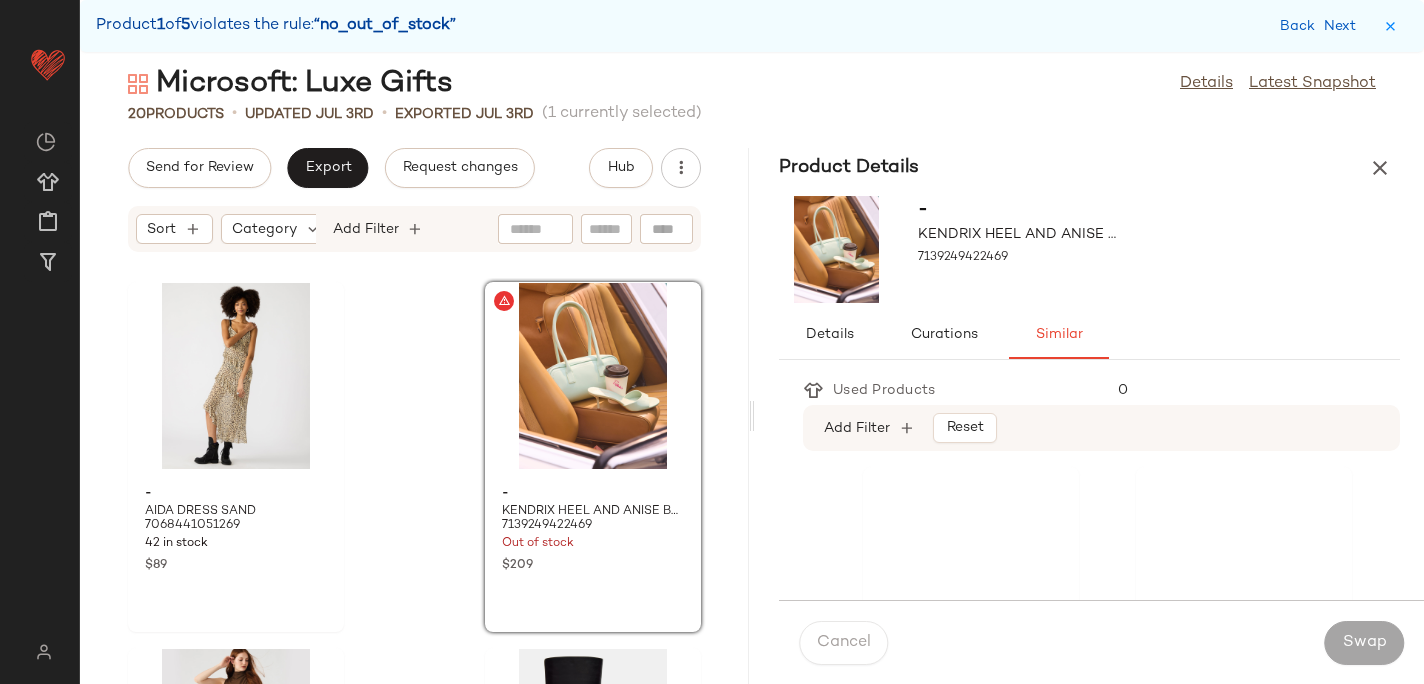 click on "Used Products" at bounding box center [952, 390] 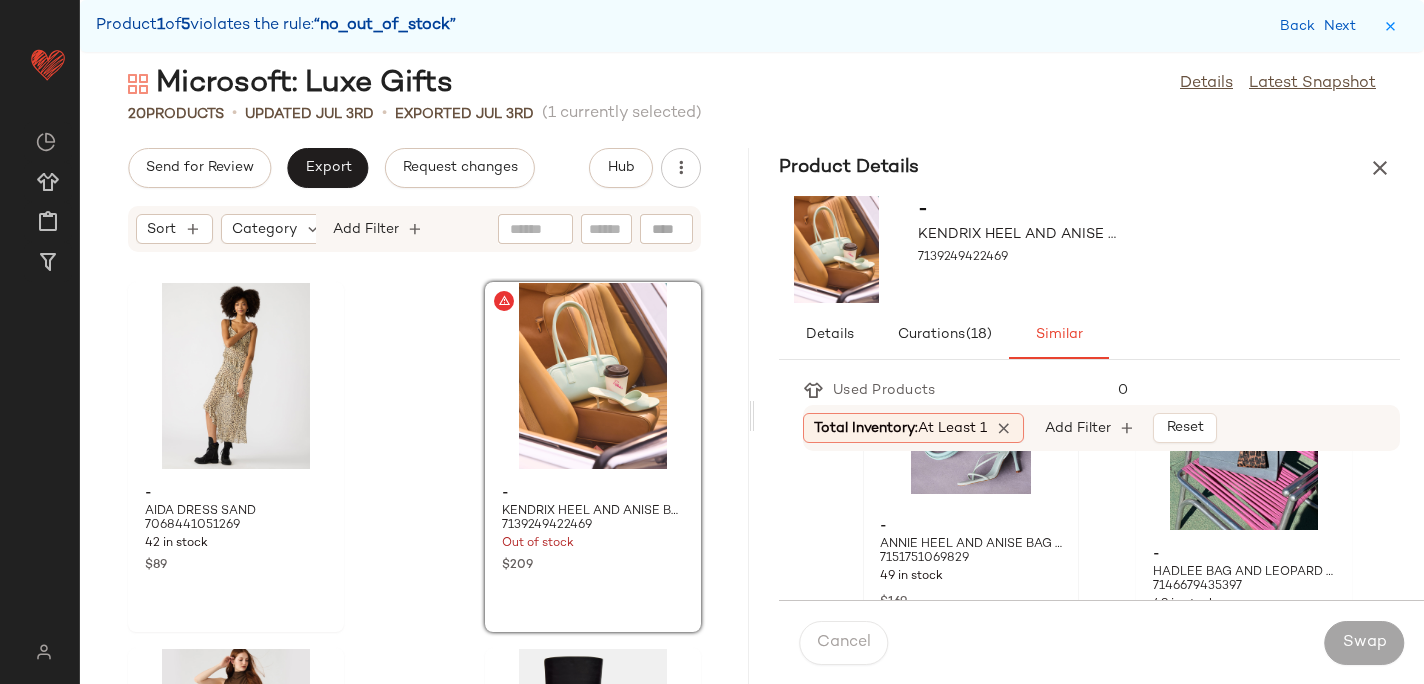 scroll, scrollTop: 125, scrollLeft: 0, axis: vertical 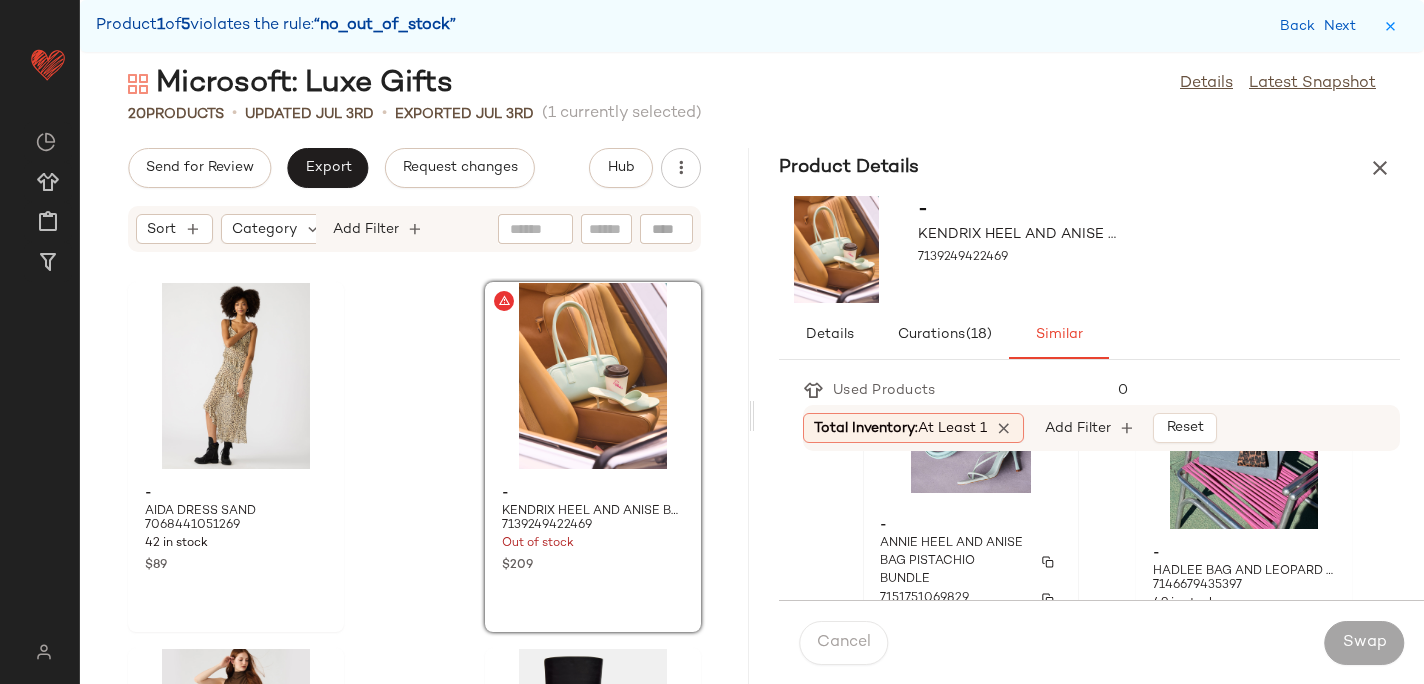 click on "- ANNIE HEEL AND ANISE BAG PISTACHIO BUNDLE 7151751069829 49 in stock $169" 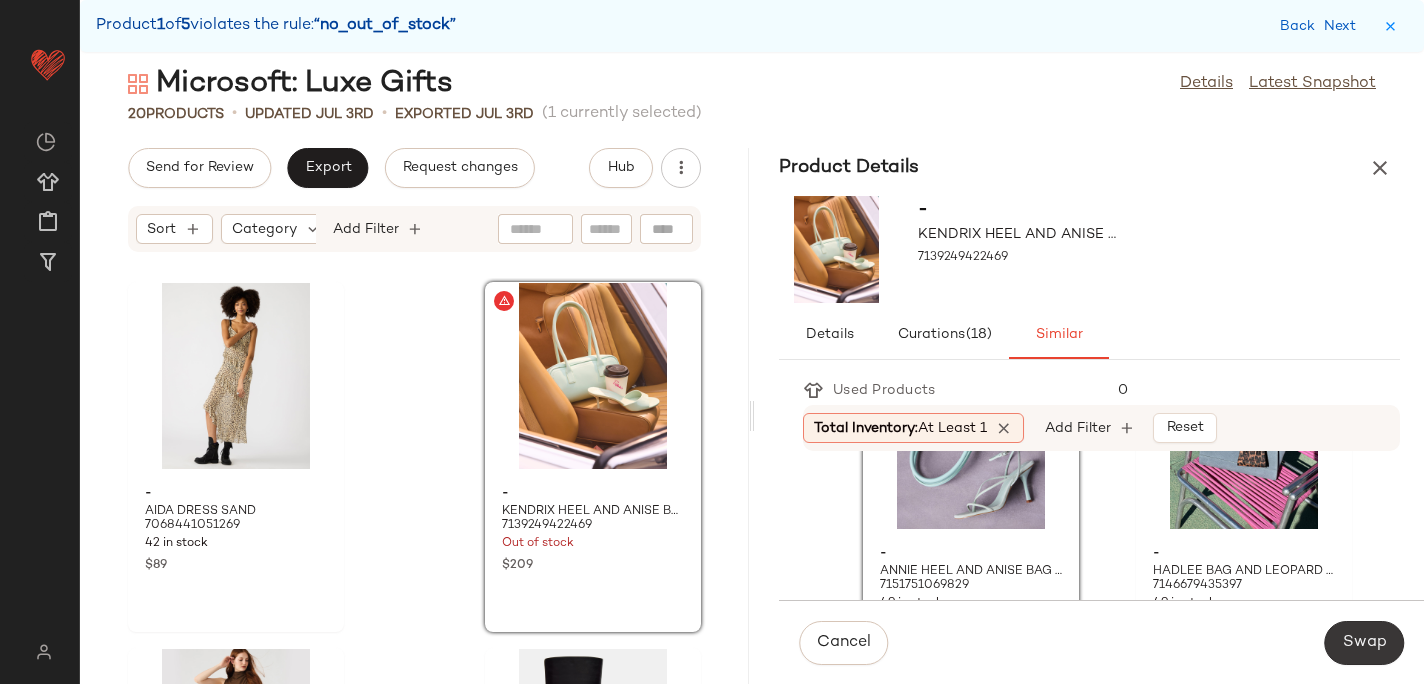 click on "Swap" 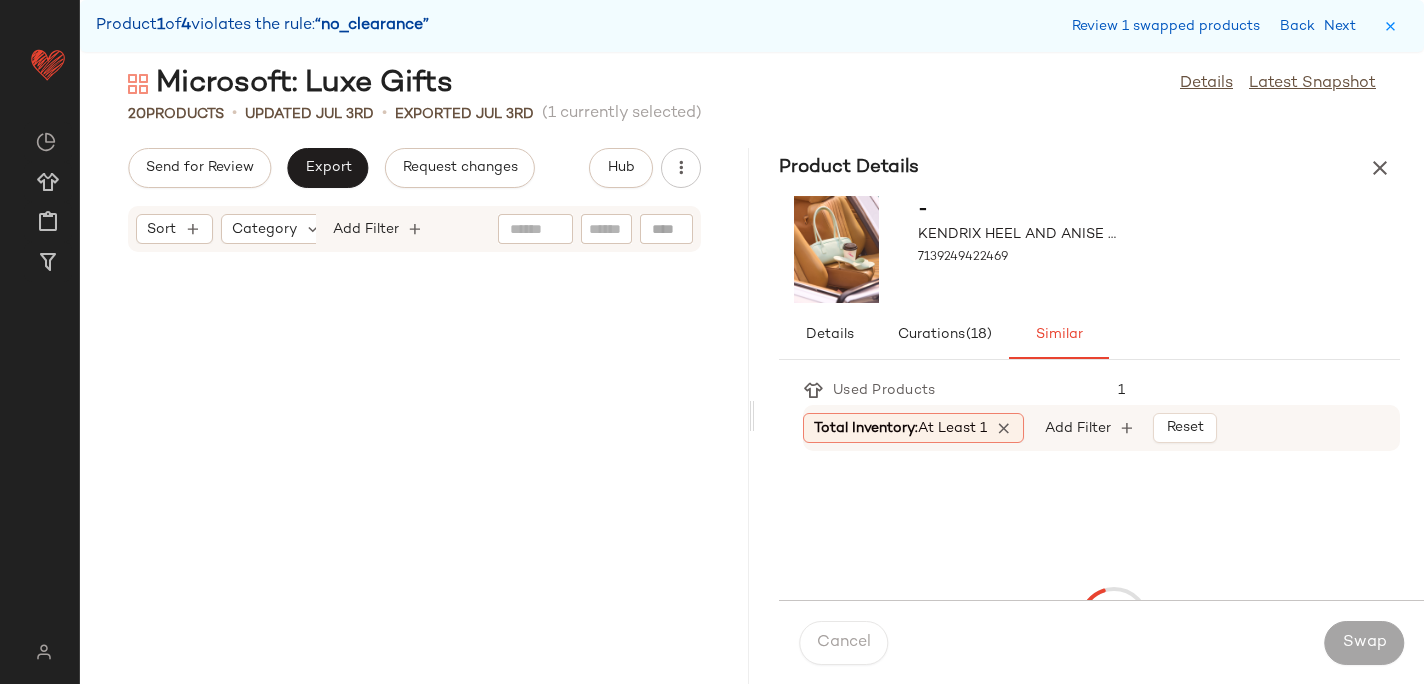 scroll, scrollTop: 748, scrollLeft: 0, axis: vertical 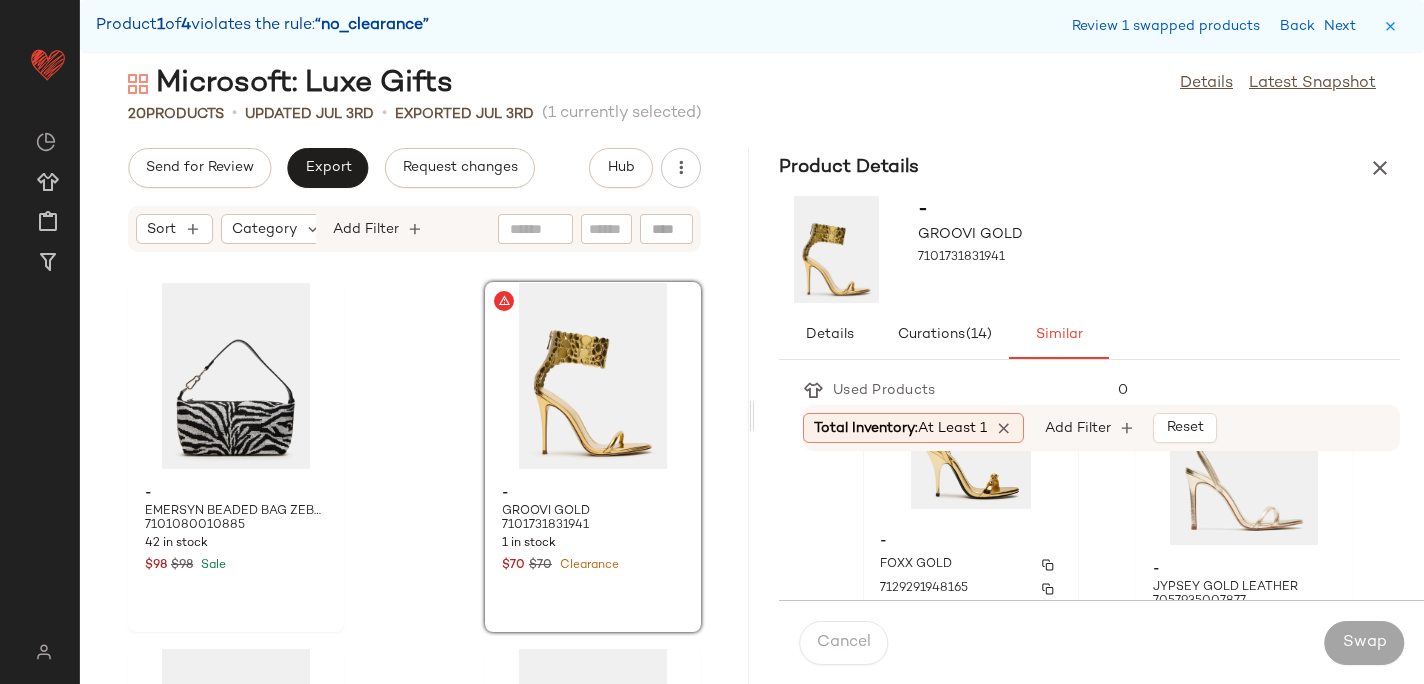 click on "- FOXX GOLD 7129291948165 101 in stock $120" 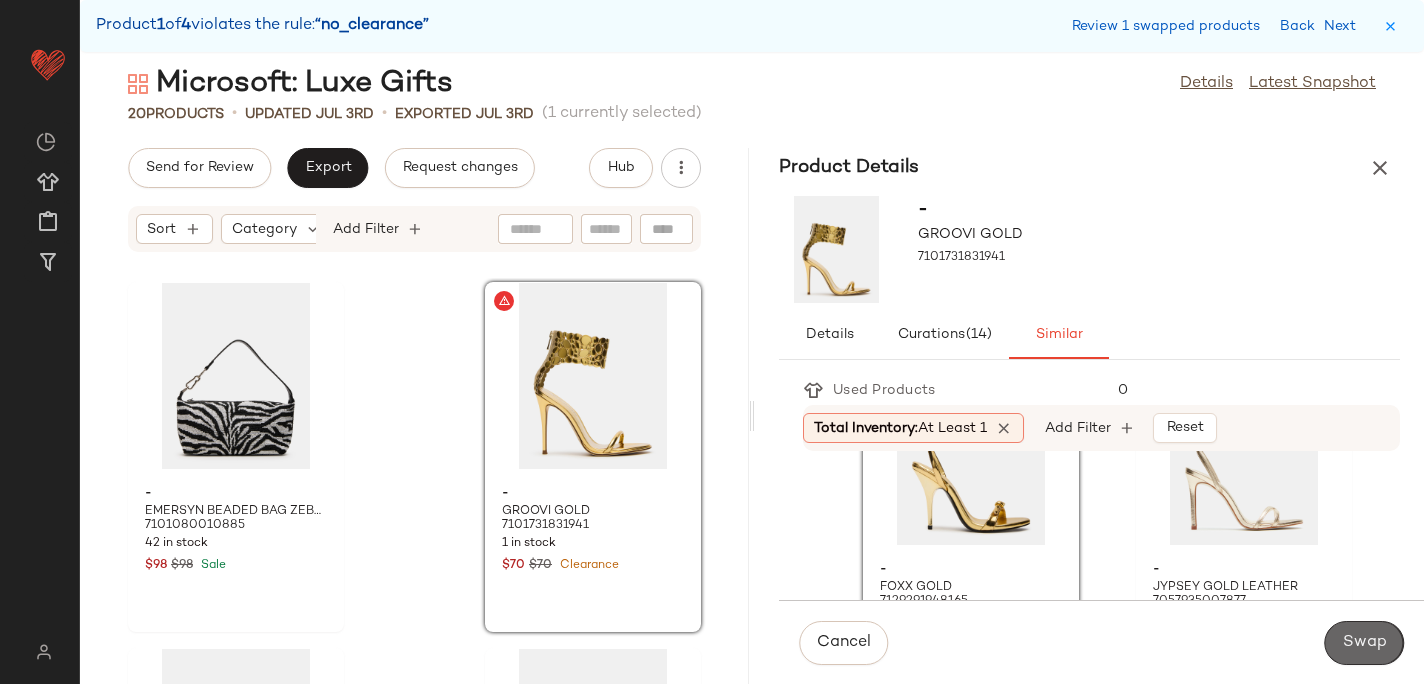 click on "Swap" 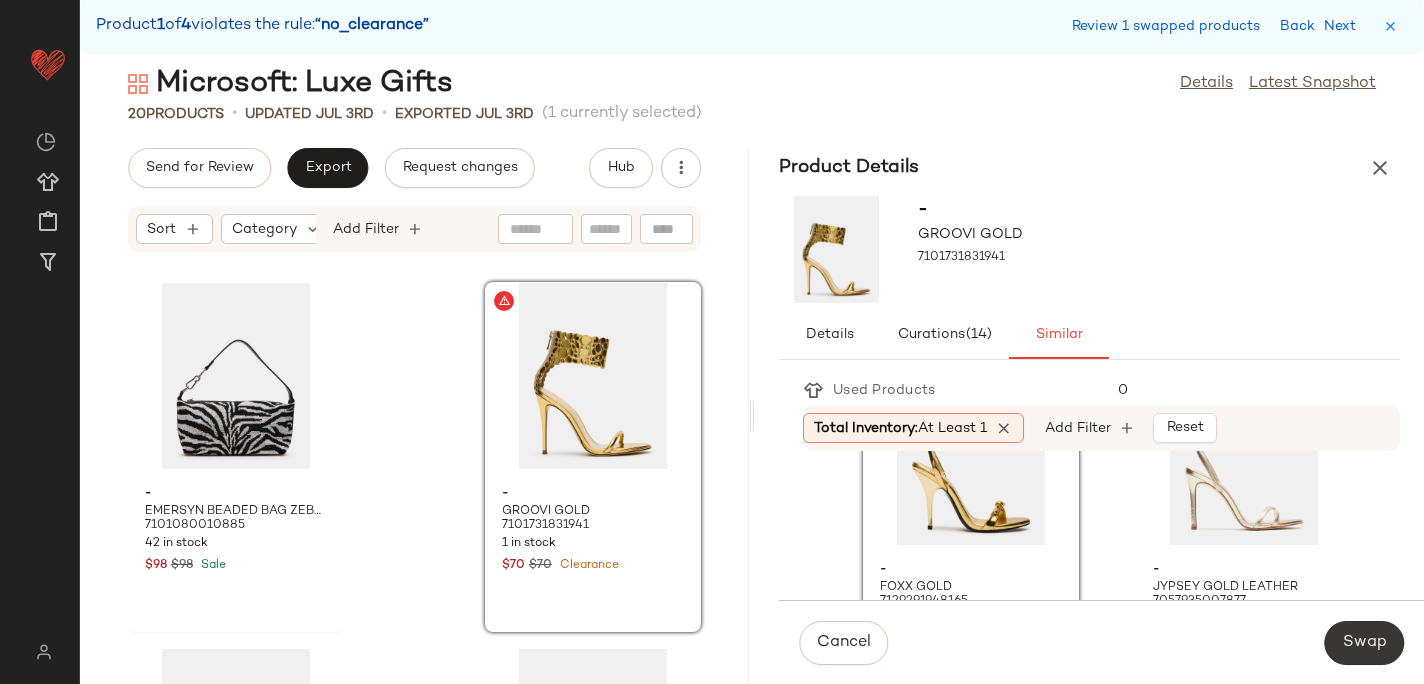 scroll, scrollTop: 1464, scrollLeft: 0, axis: vertical 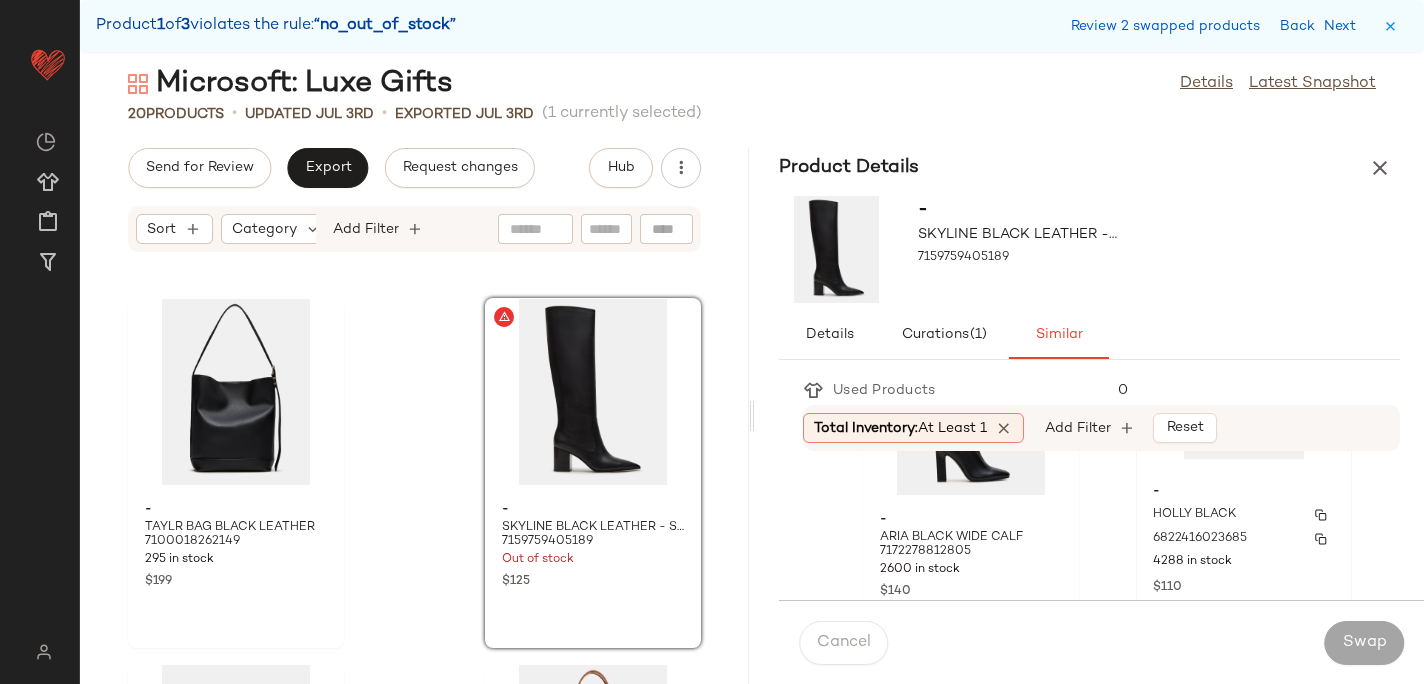 click on "4288 in stock" 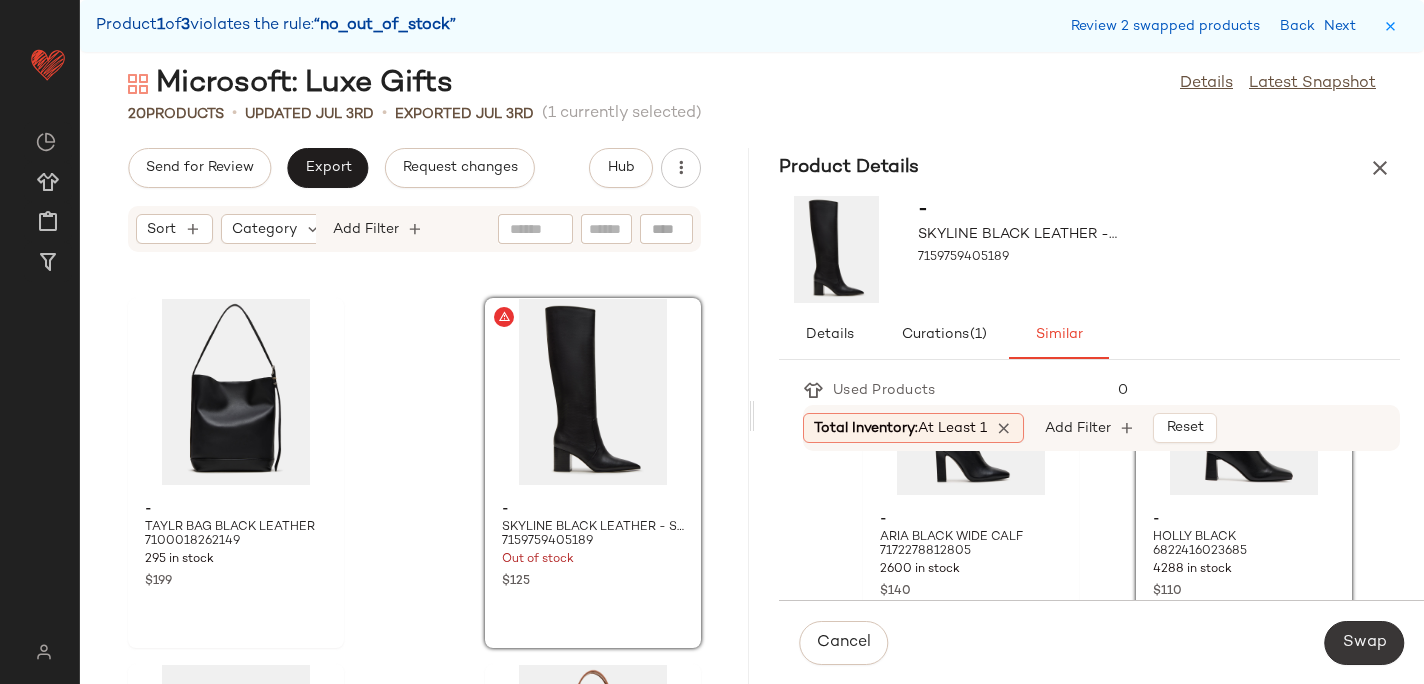 click on "Swap" 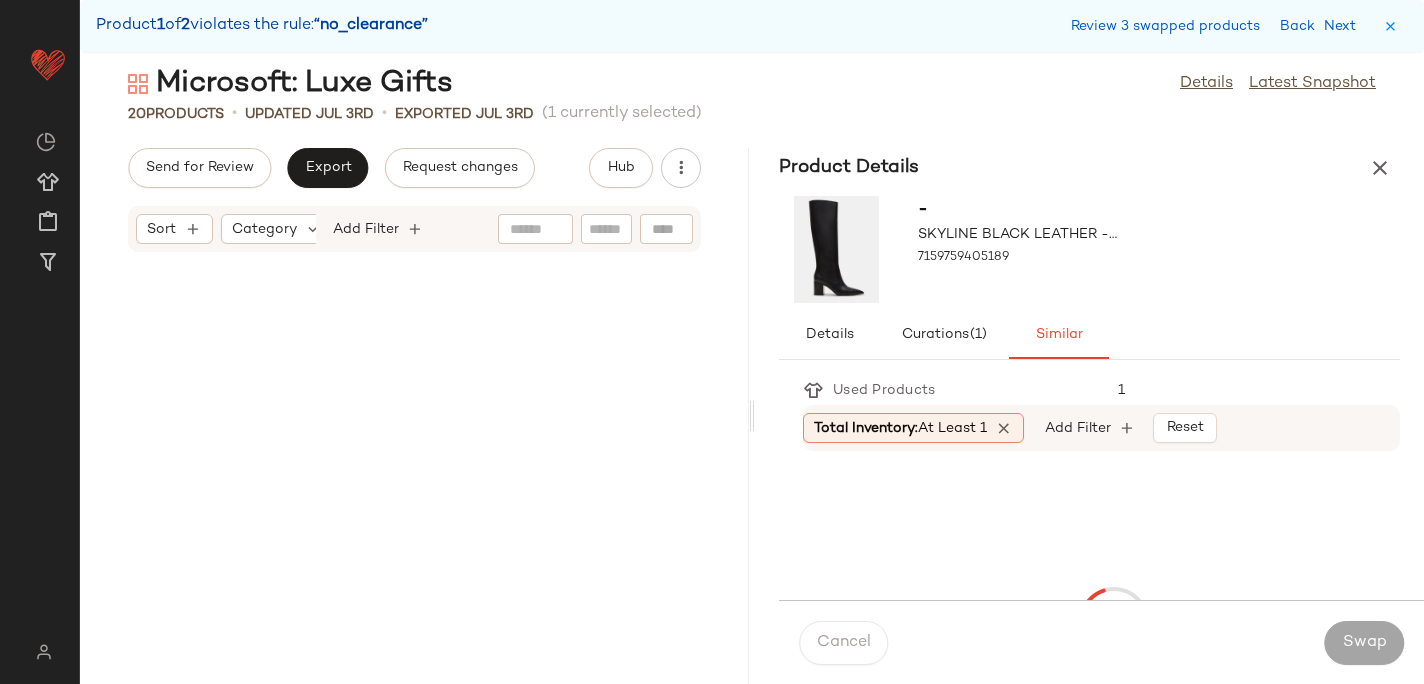 scroll, scrollTop: 2196, scrollLeft: 0, axis: vertical 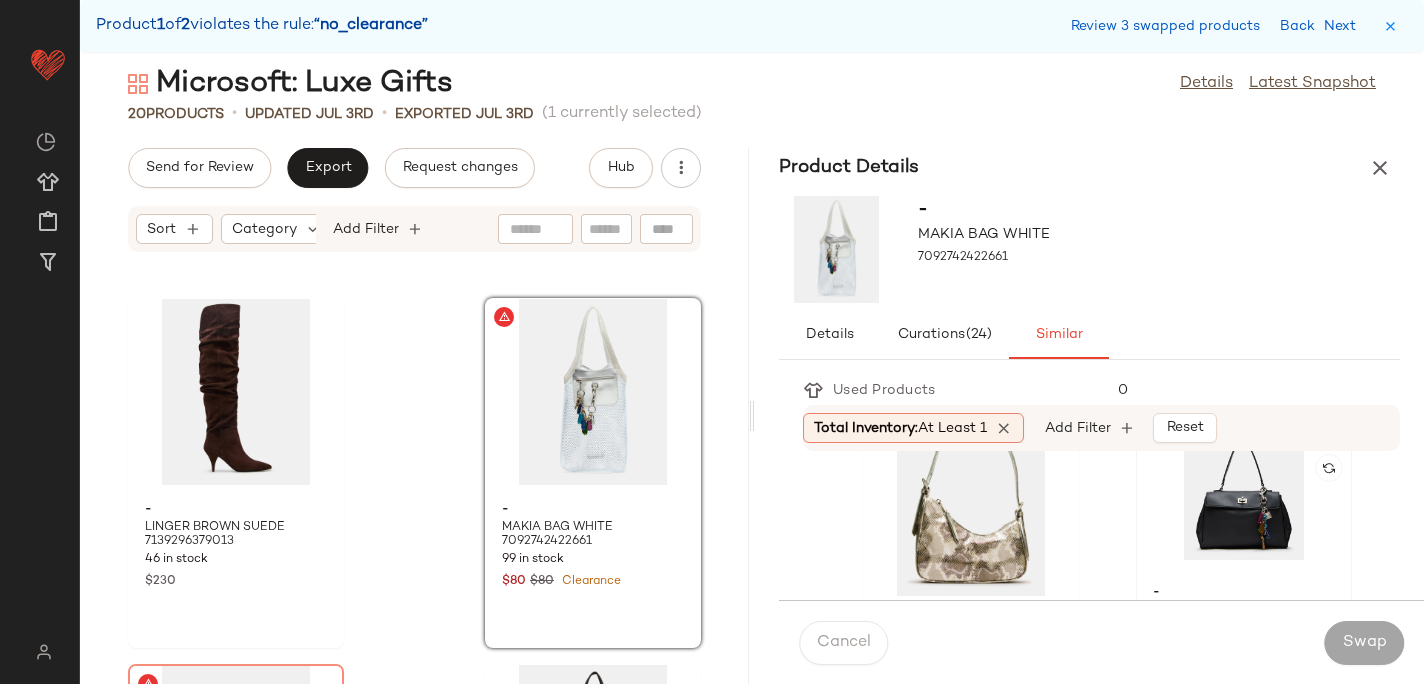 click 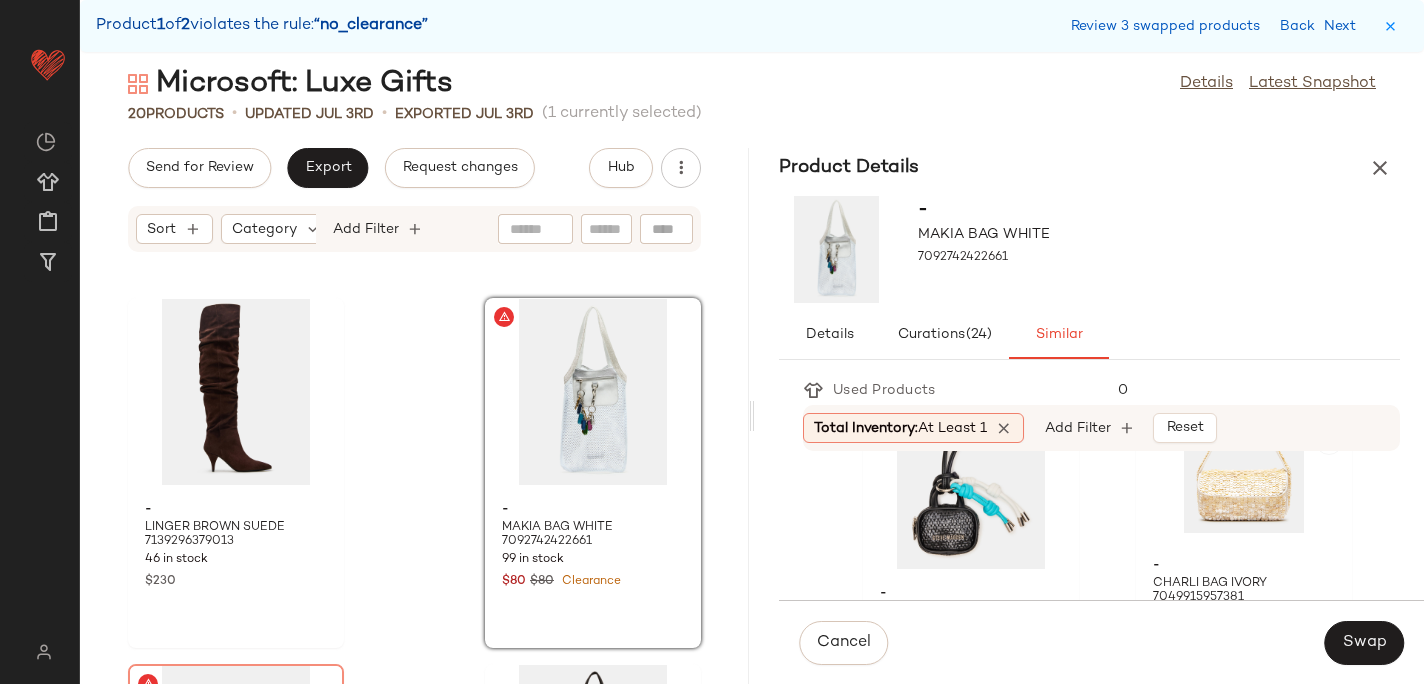 scroll, scrollTop: 1198, scrollLeft: 0, axis: vertical 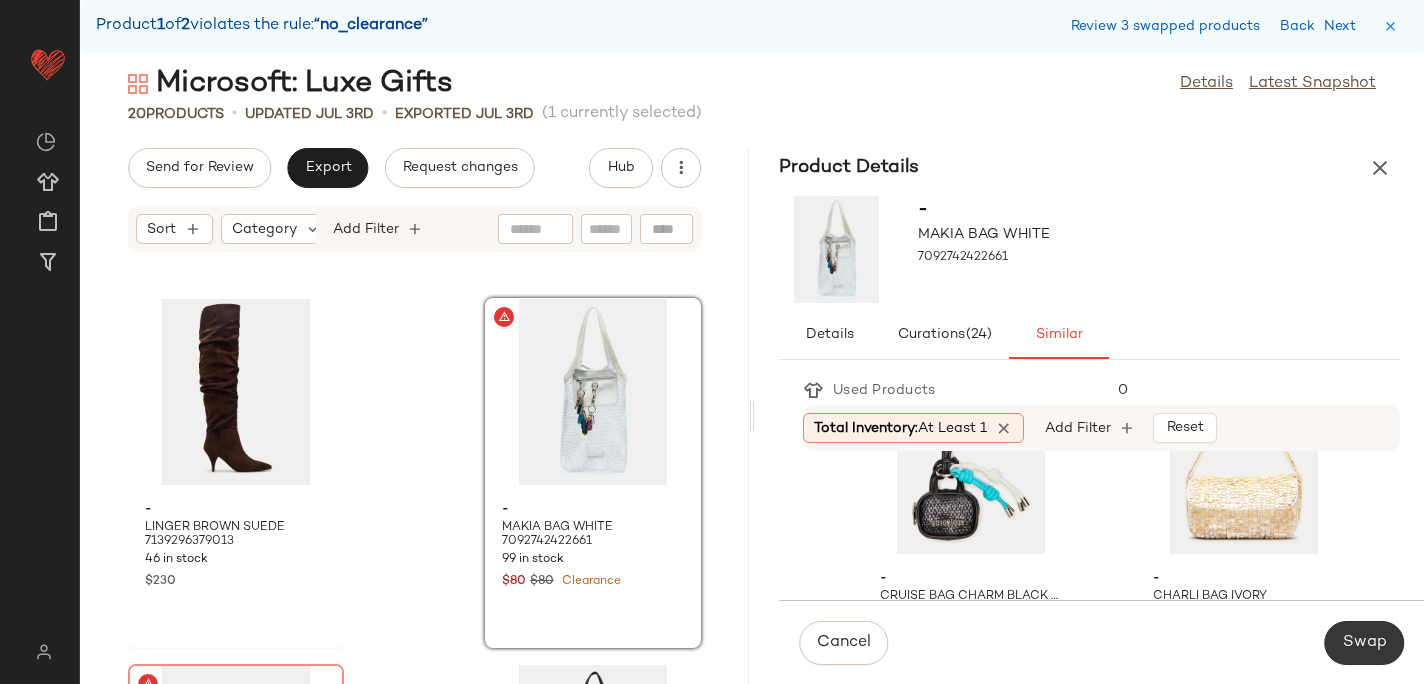 click on "Swap" 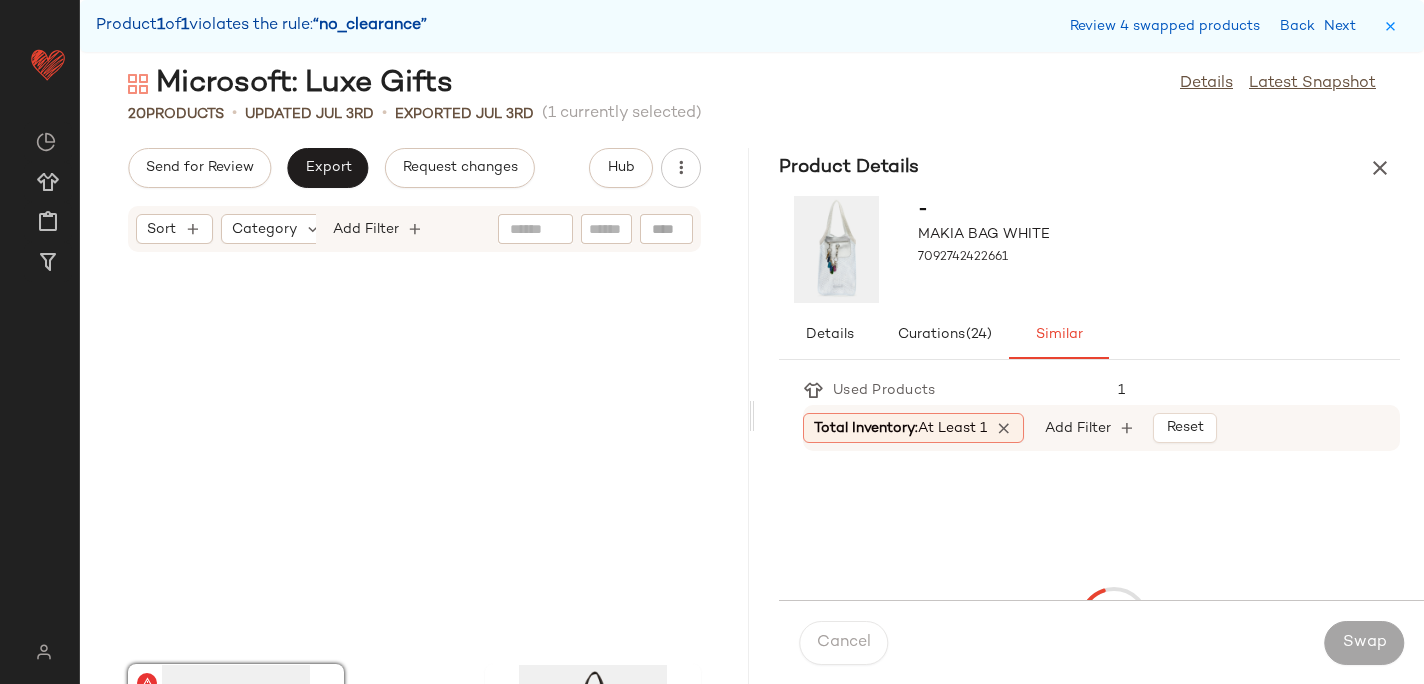 scroll, scrollTop: 2562, scrollLeft: 0, axis: vertical 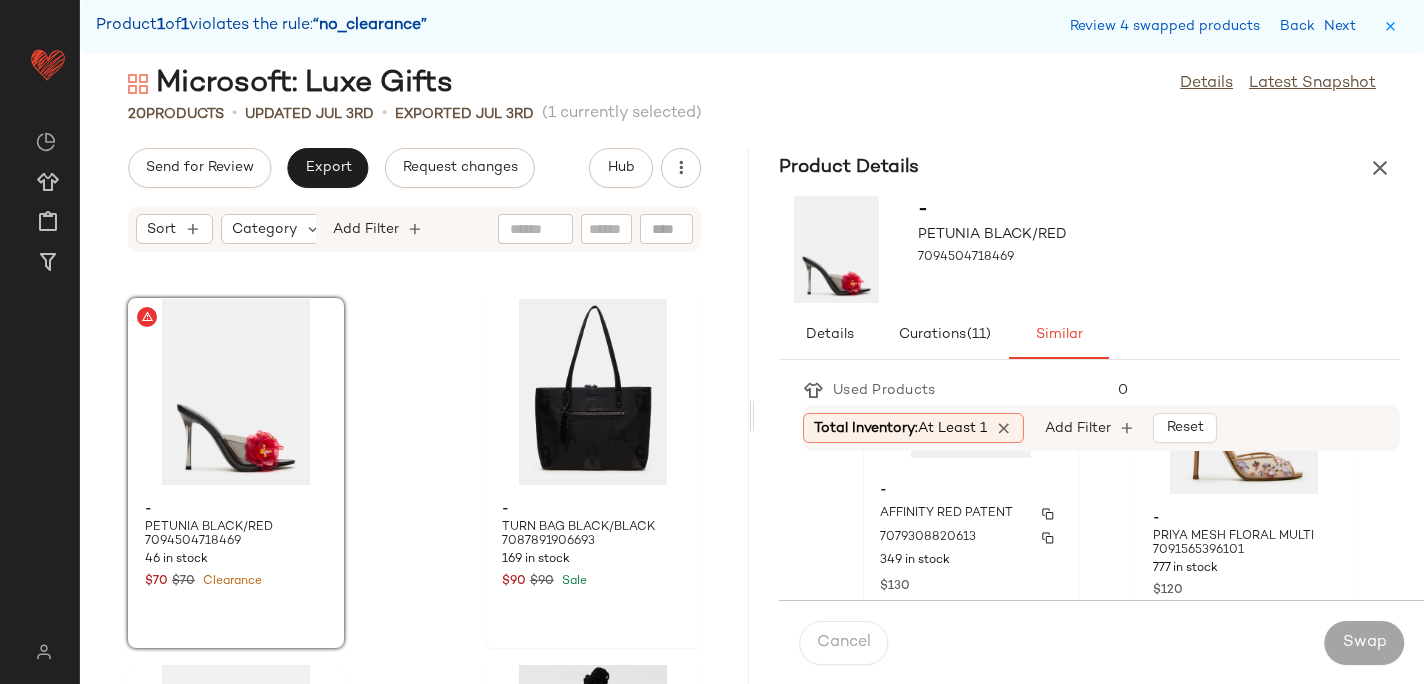 click on "-" at bounding box center (971, 491) 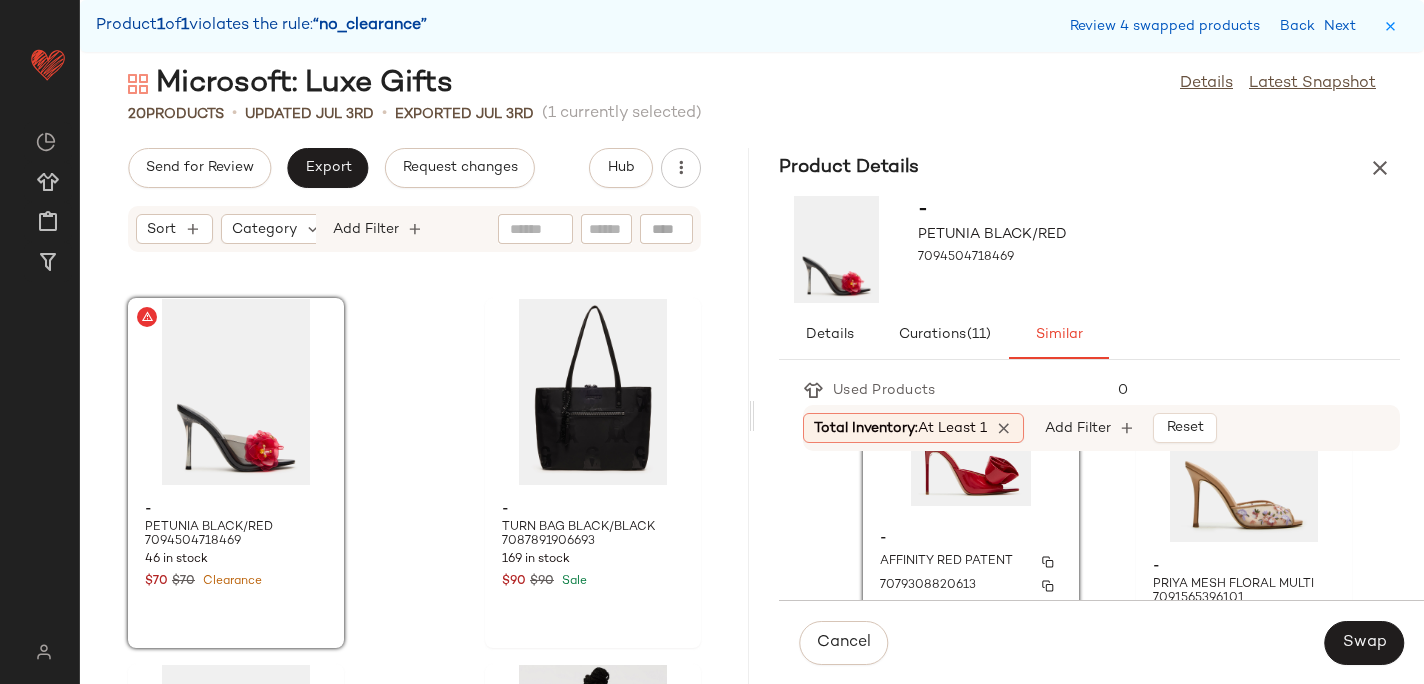 scroll, scrollTop: 138, scrollLeft: 0, axis: vertical 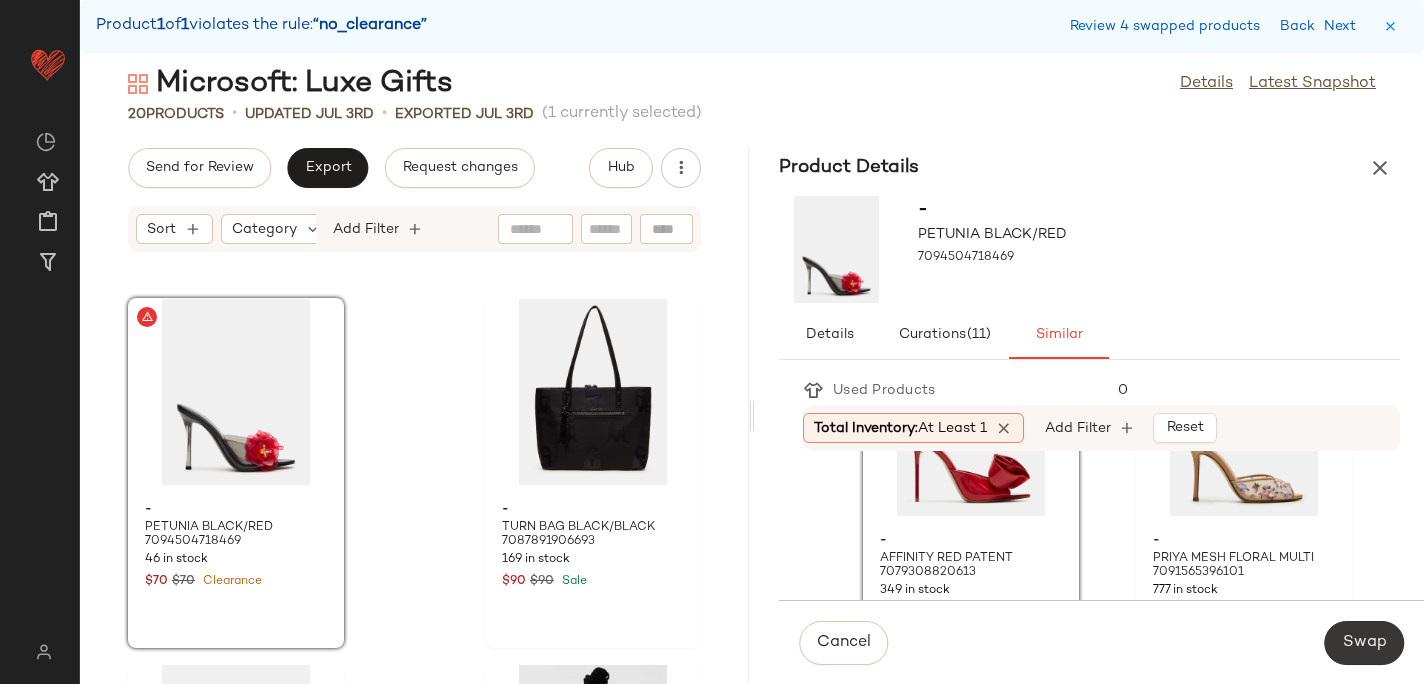 click on "Swap" 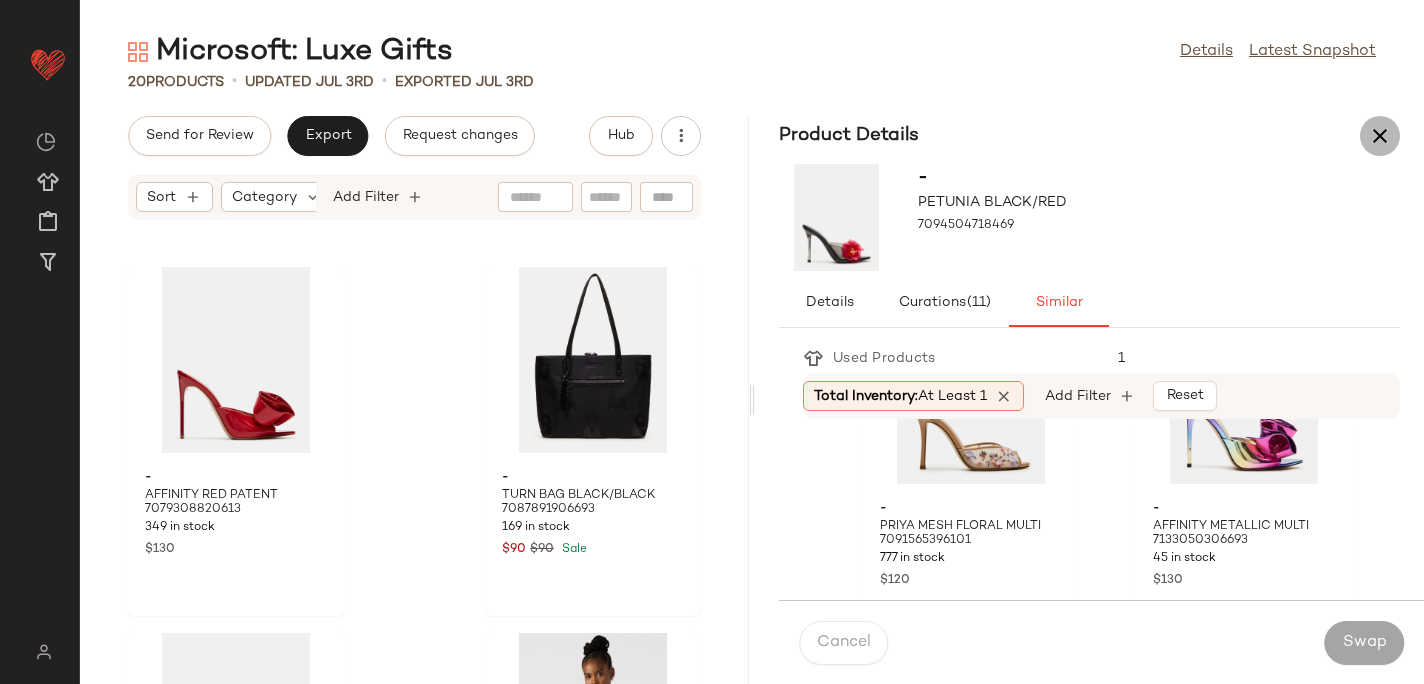 click at bounding box center (1380, 136) 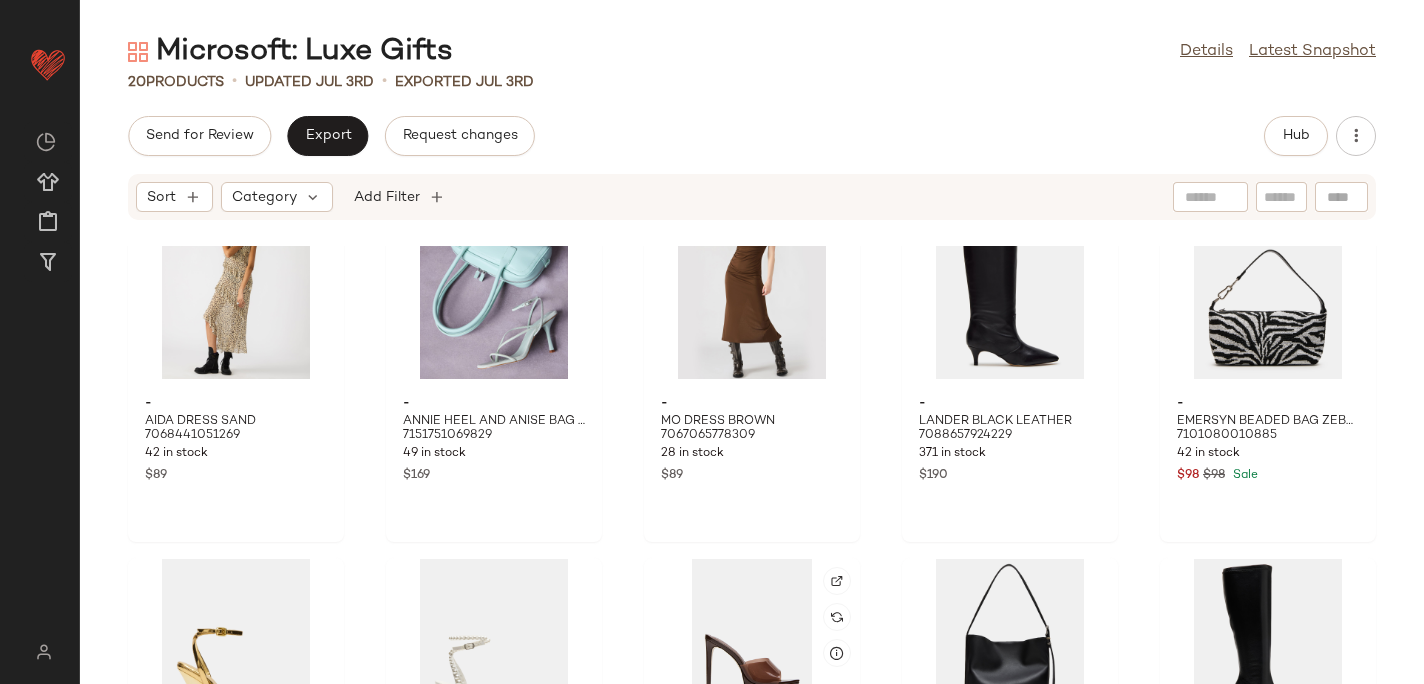 scroll, scrollTop: 0, scrollLeft: 0, axis: both 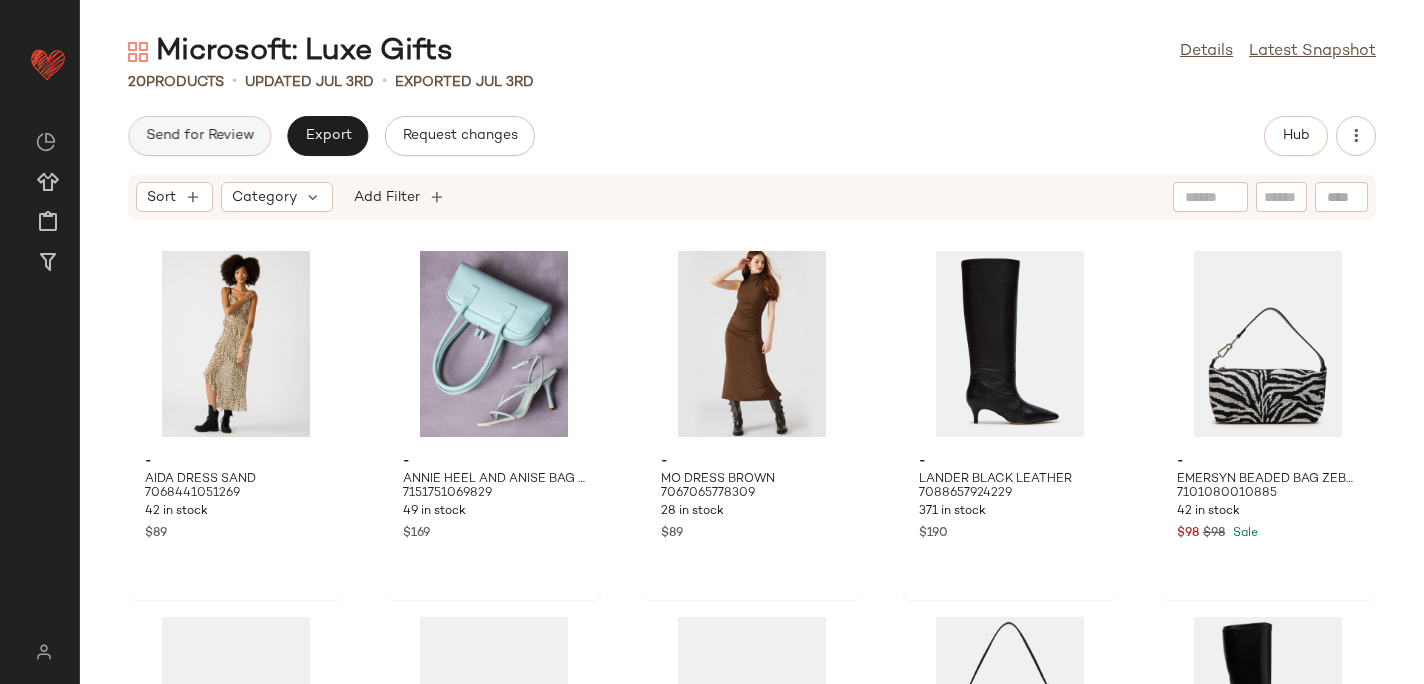 click on "Send for Review" at bounding box center (199, 136) 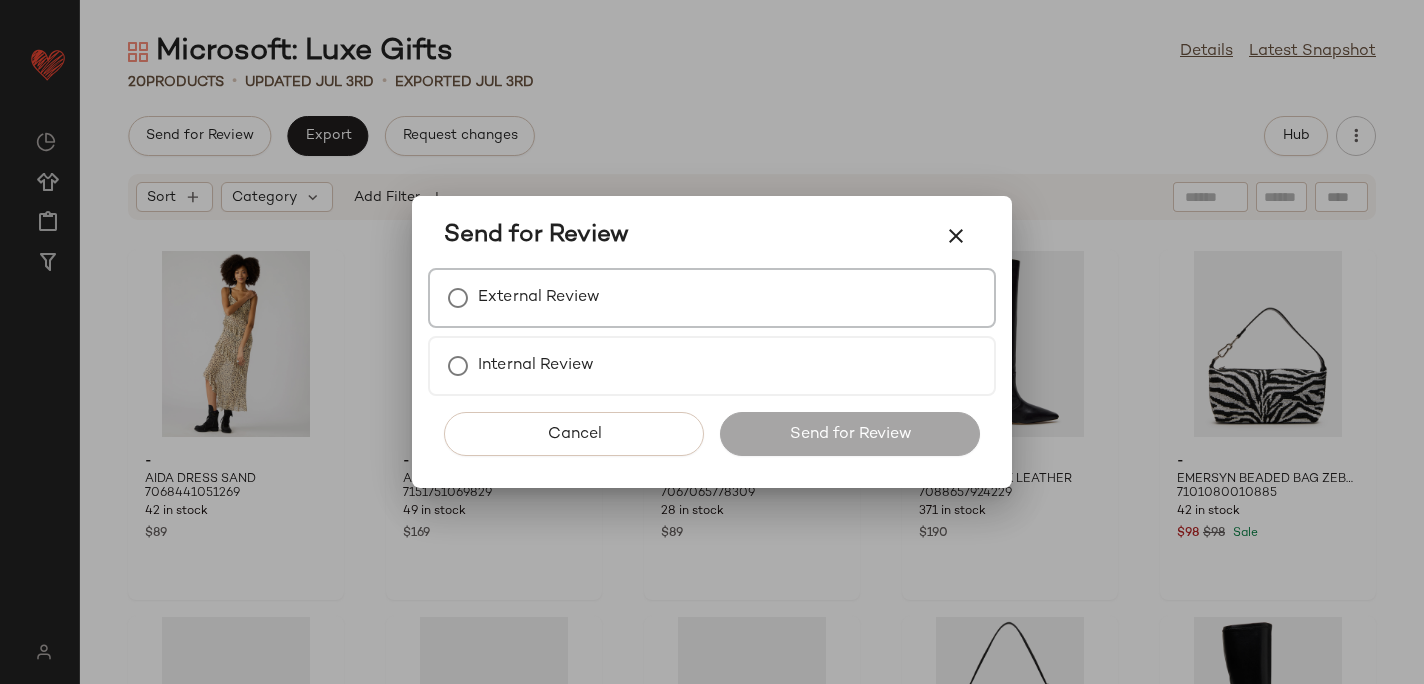 click on "External Review" at bounding box center (712, 298) 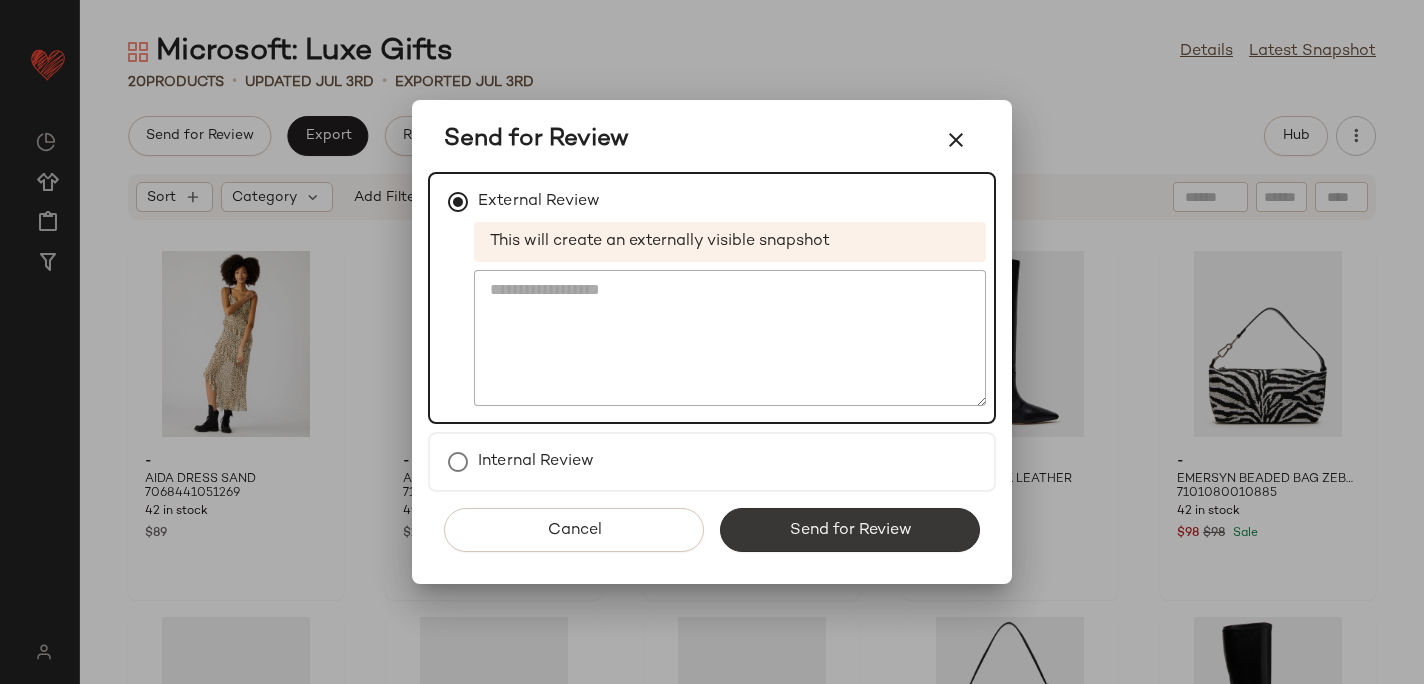 click on "Send for Review" 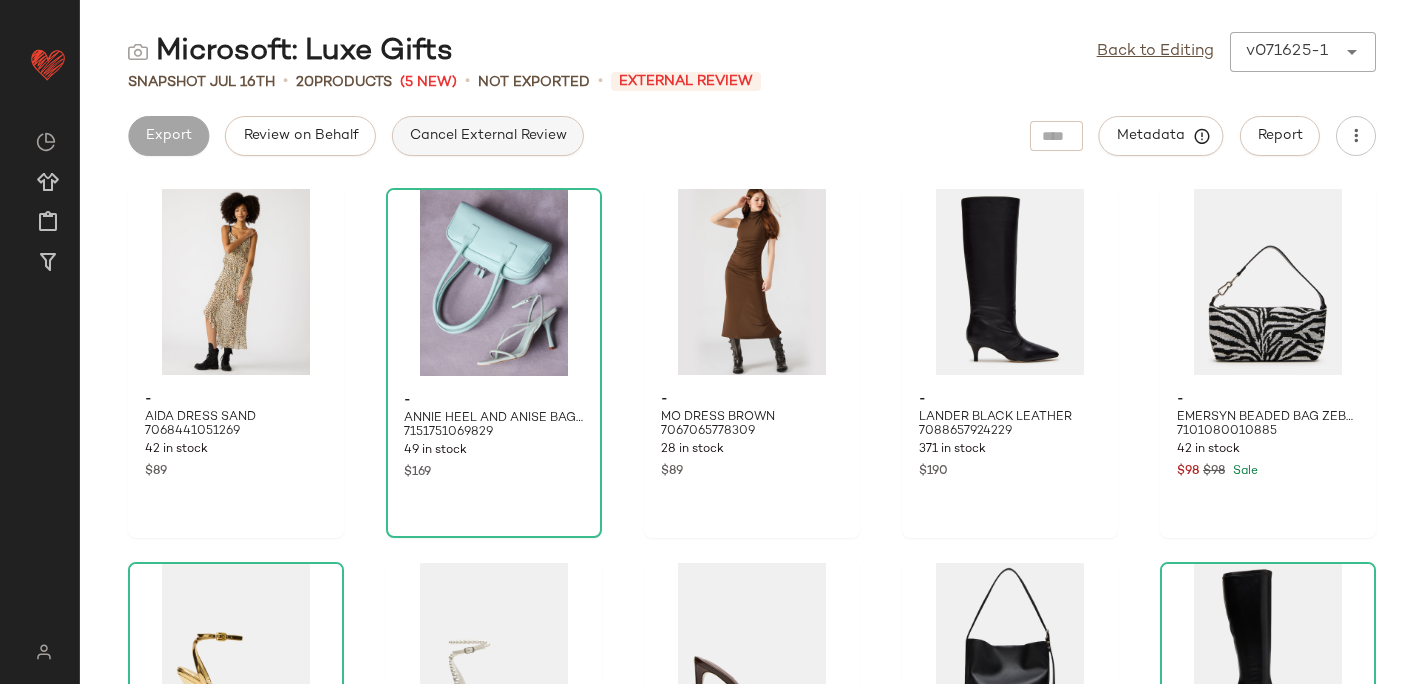 click on "Cancel External Review" at bounding box center [488, 136] 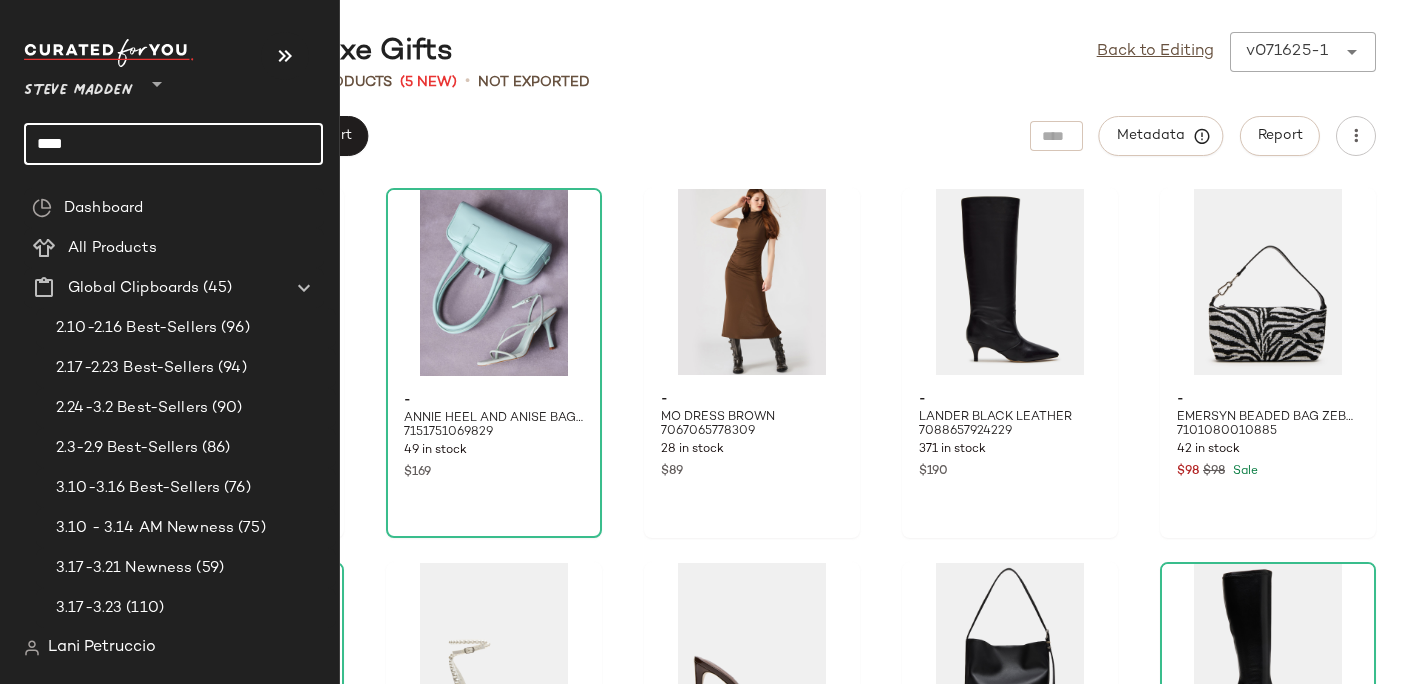 click on "****" 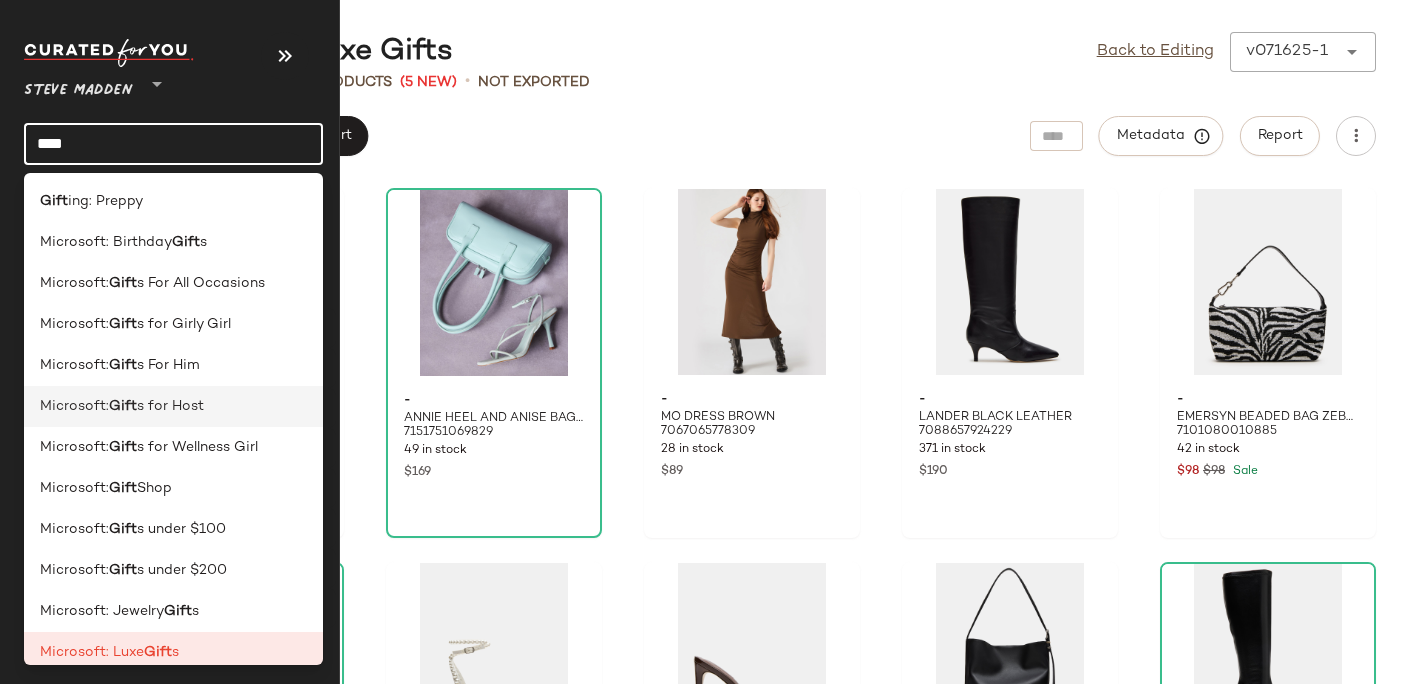 scroll, scrollTop: 98, scrollLeft: 0, axis: vertical 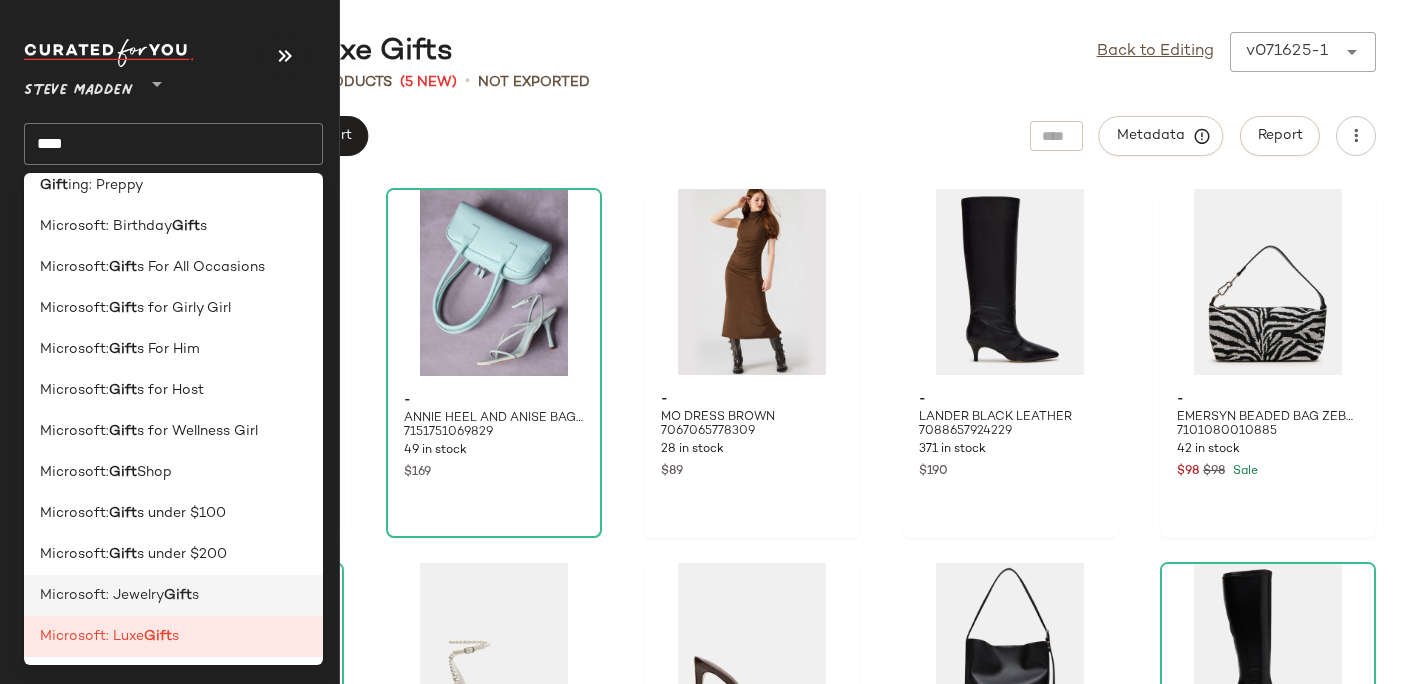 click on "Gift" at bounding box center (178, 595) 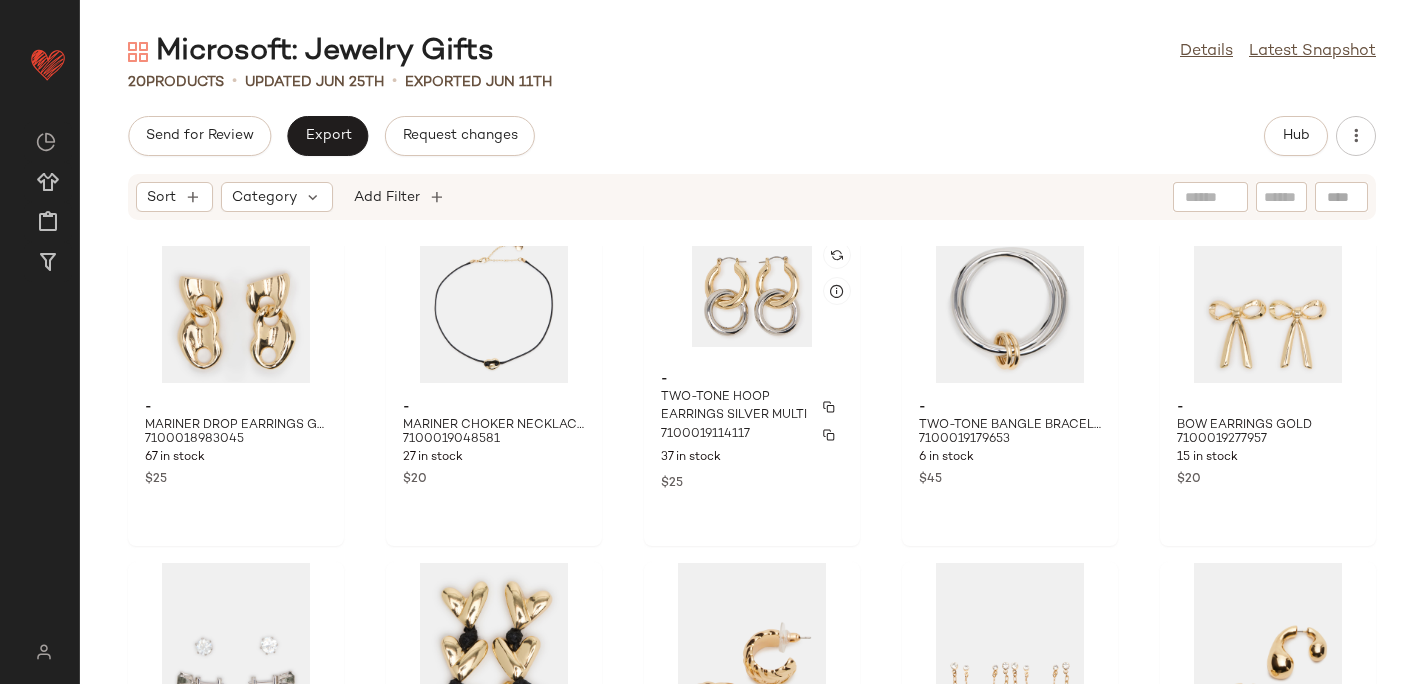 scroll, scrollTop: 0, scrollLeft: 0, axis: both 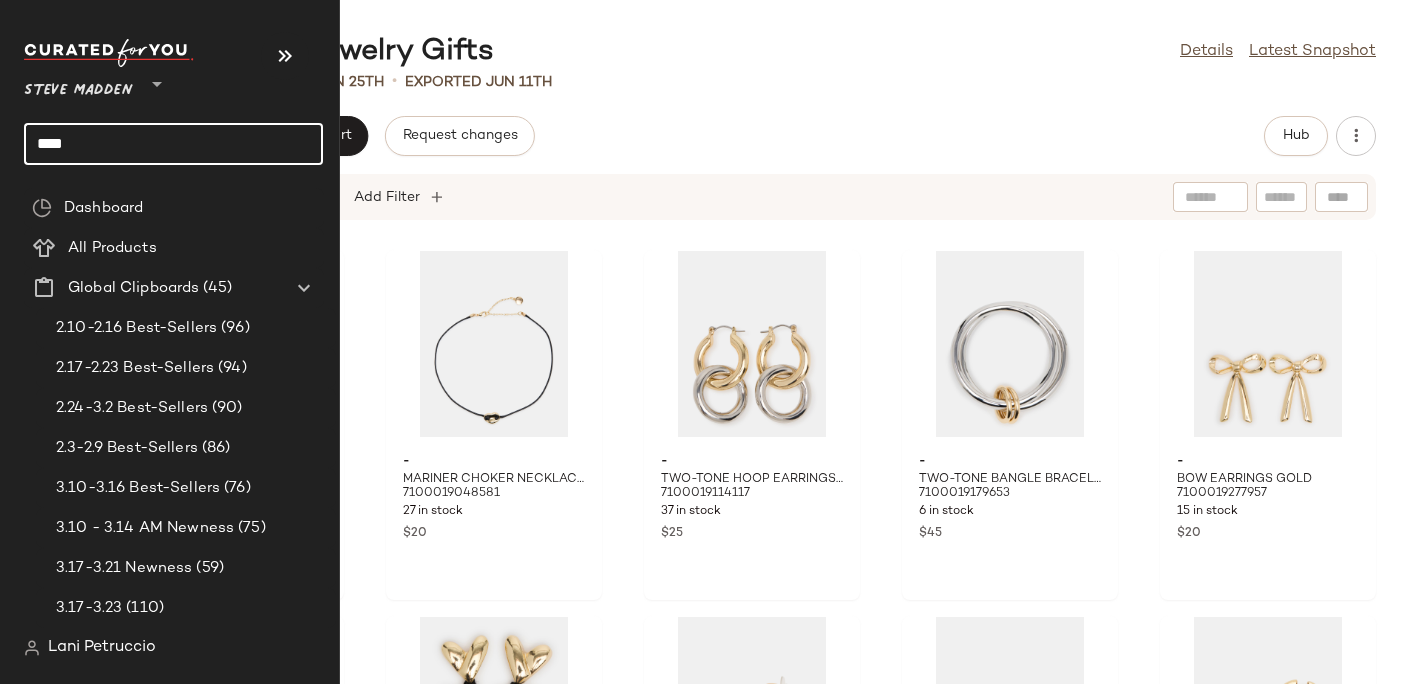 click on "****" 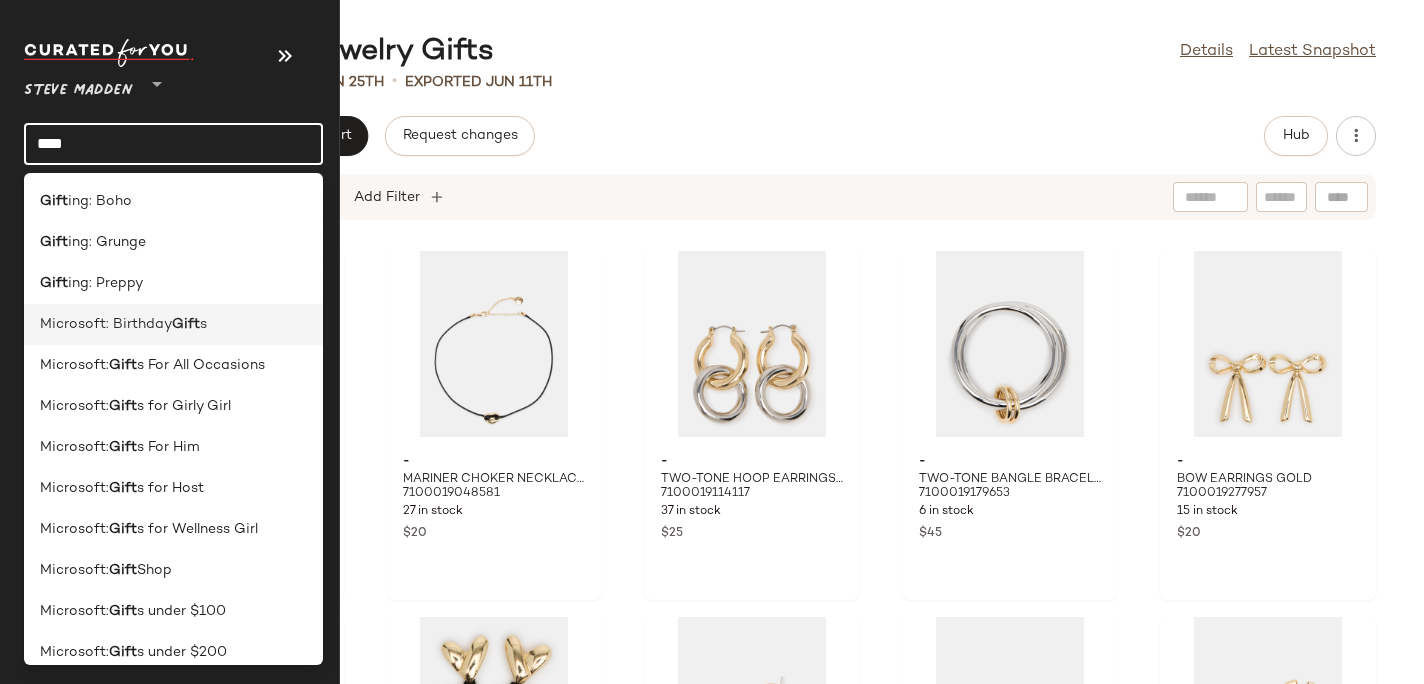 click on "Microsoft: Birthday" at bounding box center [106, 324] 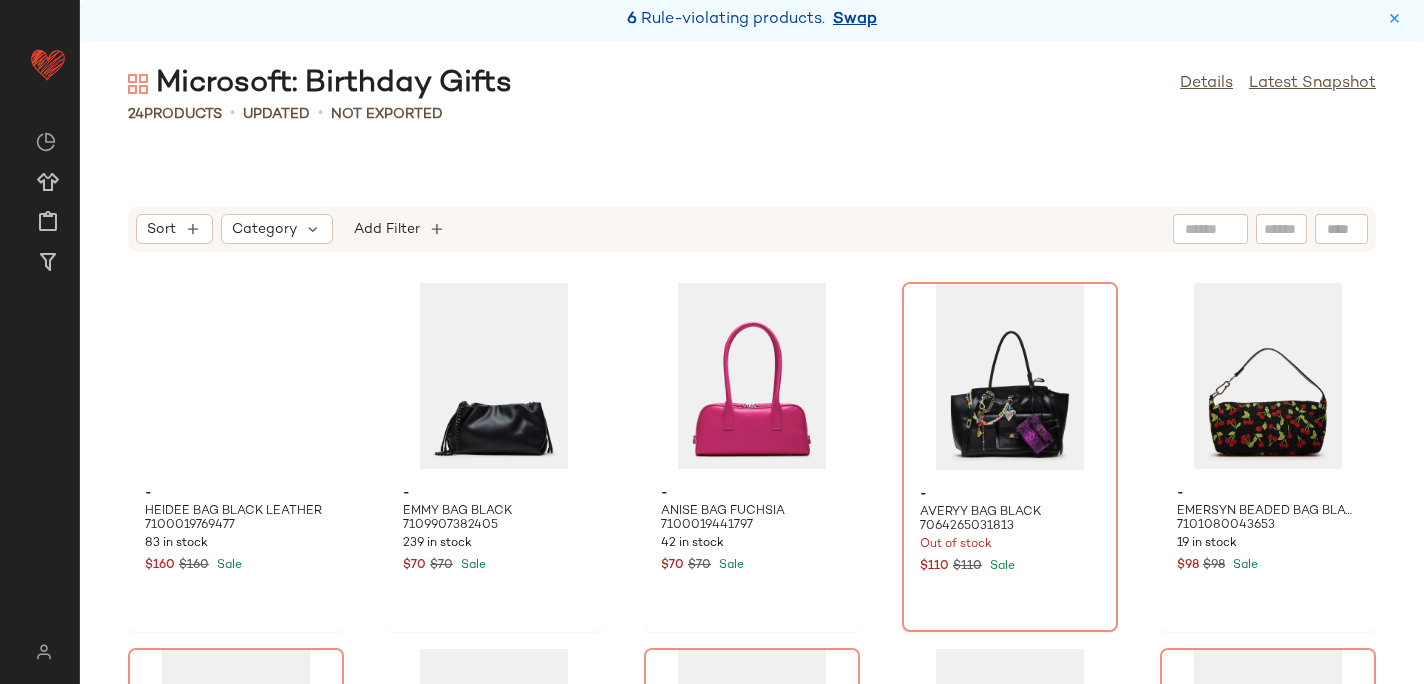 click on "Swap" at bounding box center (855, 20) 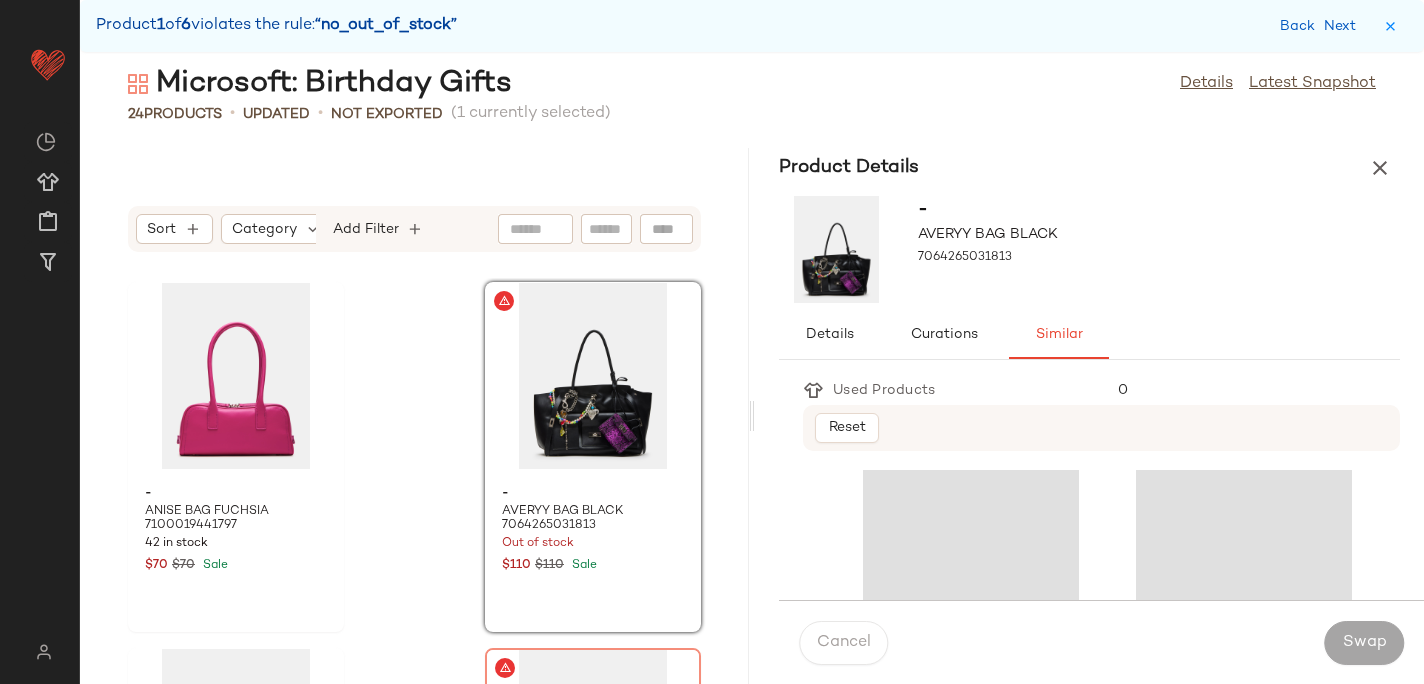 scroll, scrollTop: 366, scrollLeft: 0, axis: vertical 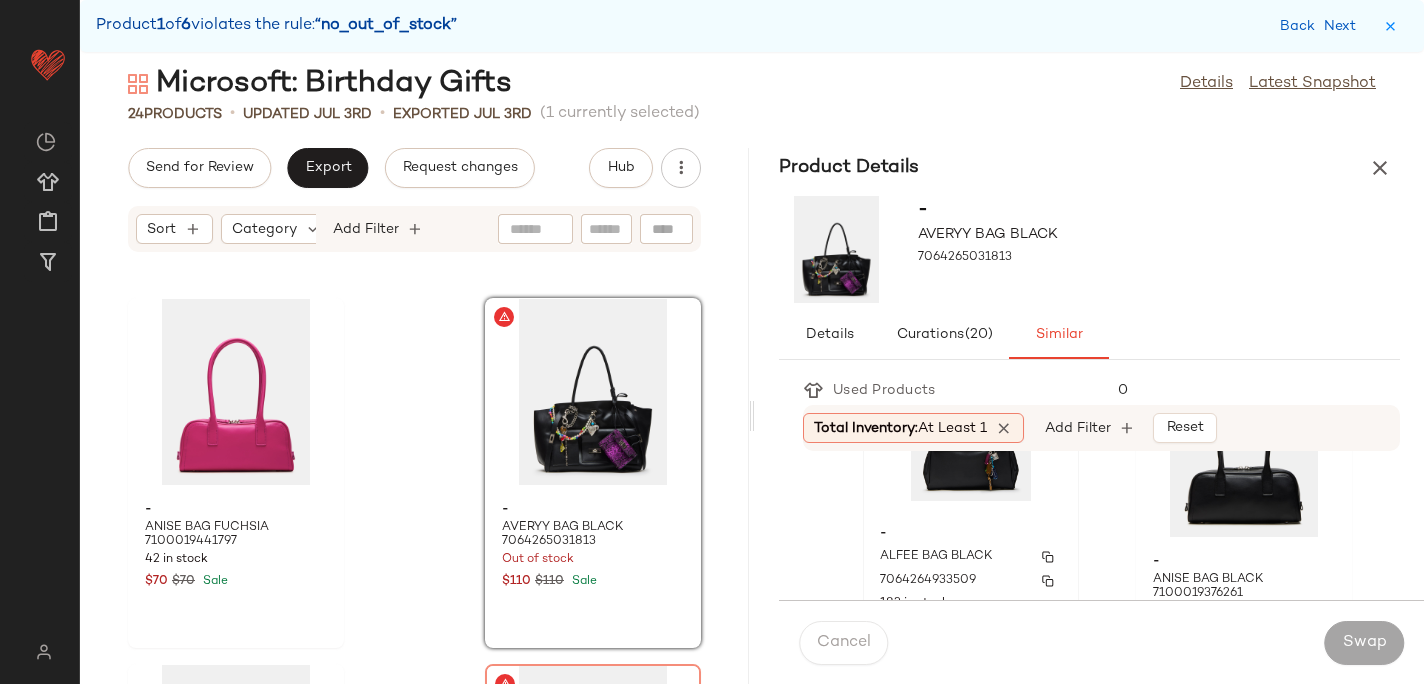 click on "- ALFEE BAG BLACK 7064264933509 183 in stock $90 $90 Sale" 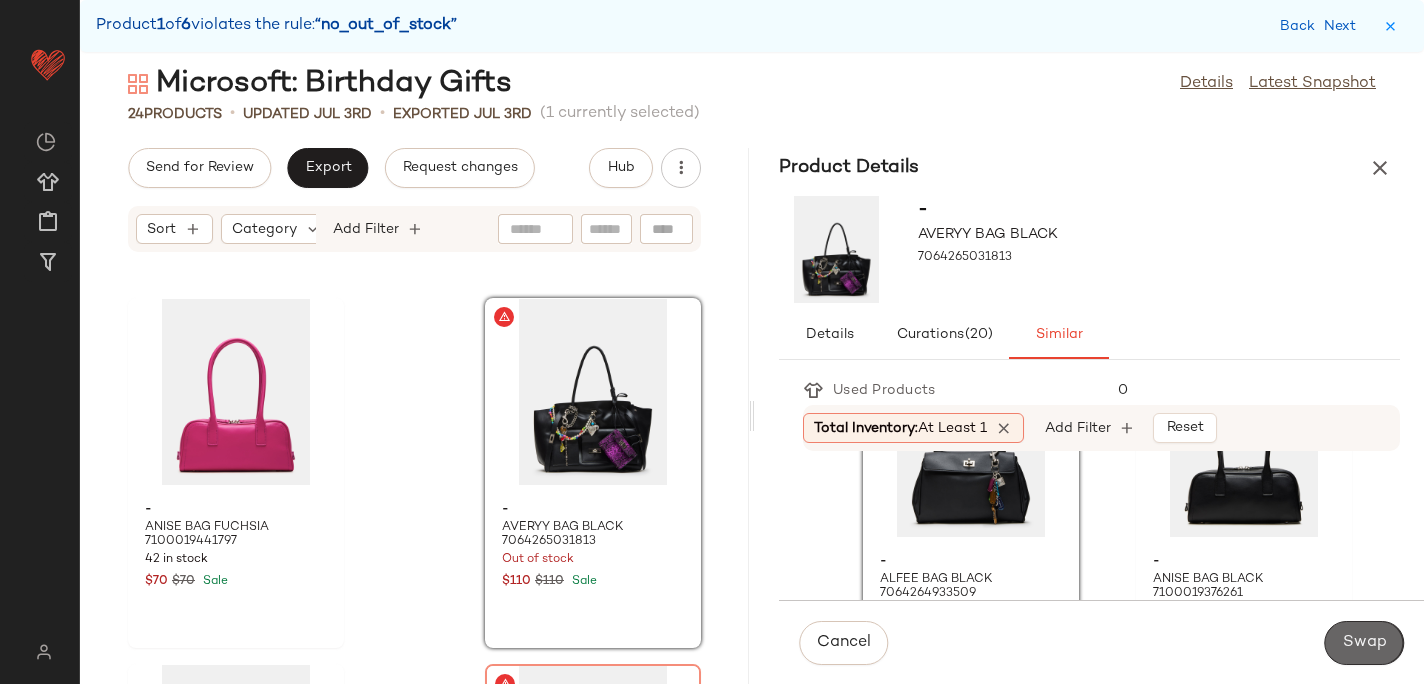 click on "Swap" at bounding box center (1364, 643) 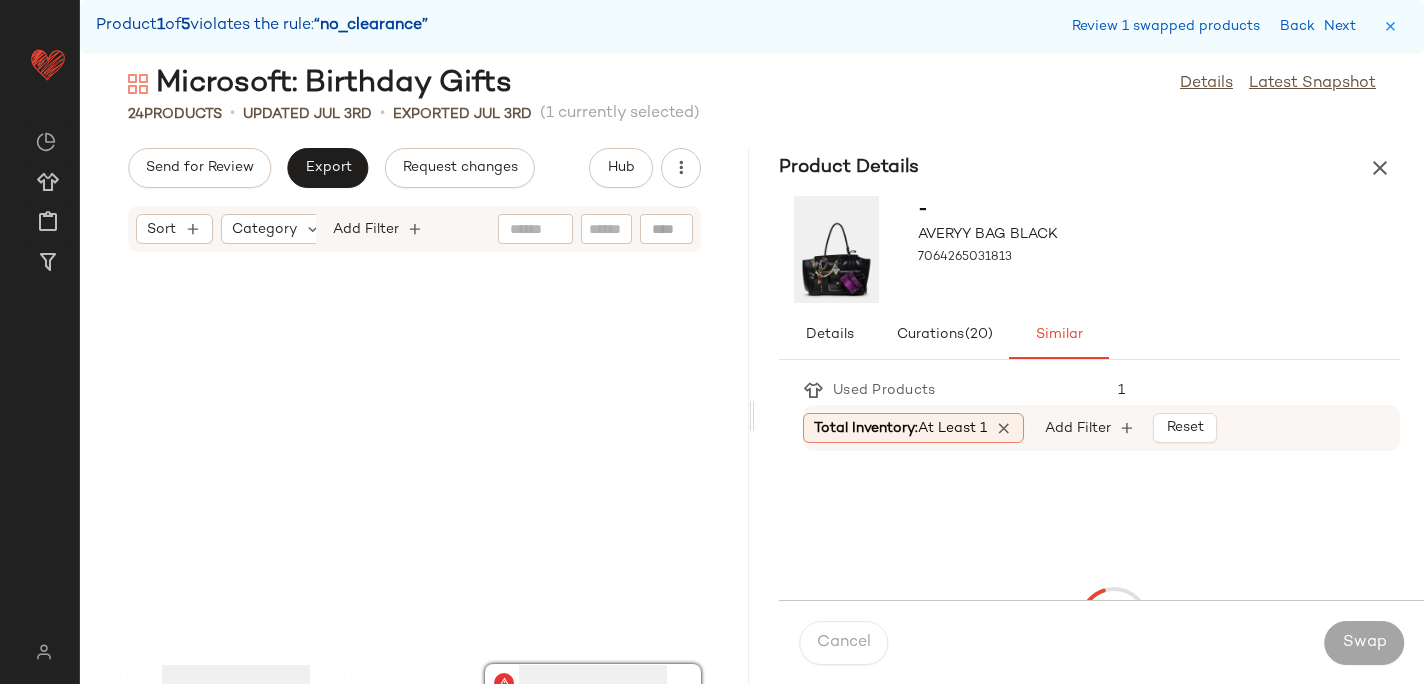 scroll, scrollTop: 732, scrollLeft: 0, axis: vertical 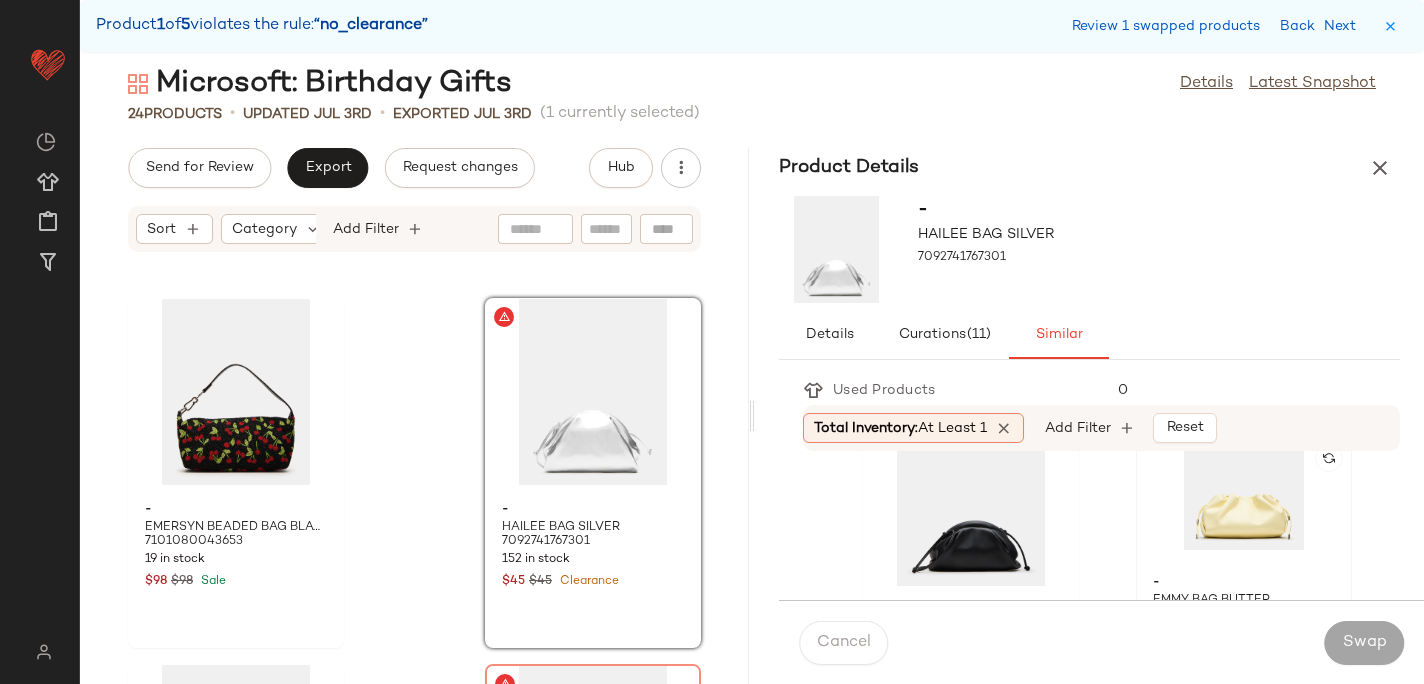 click 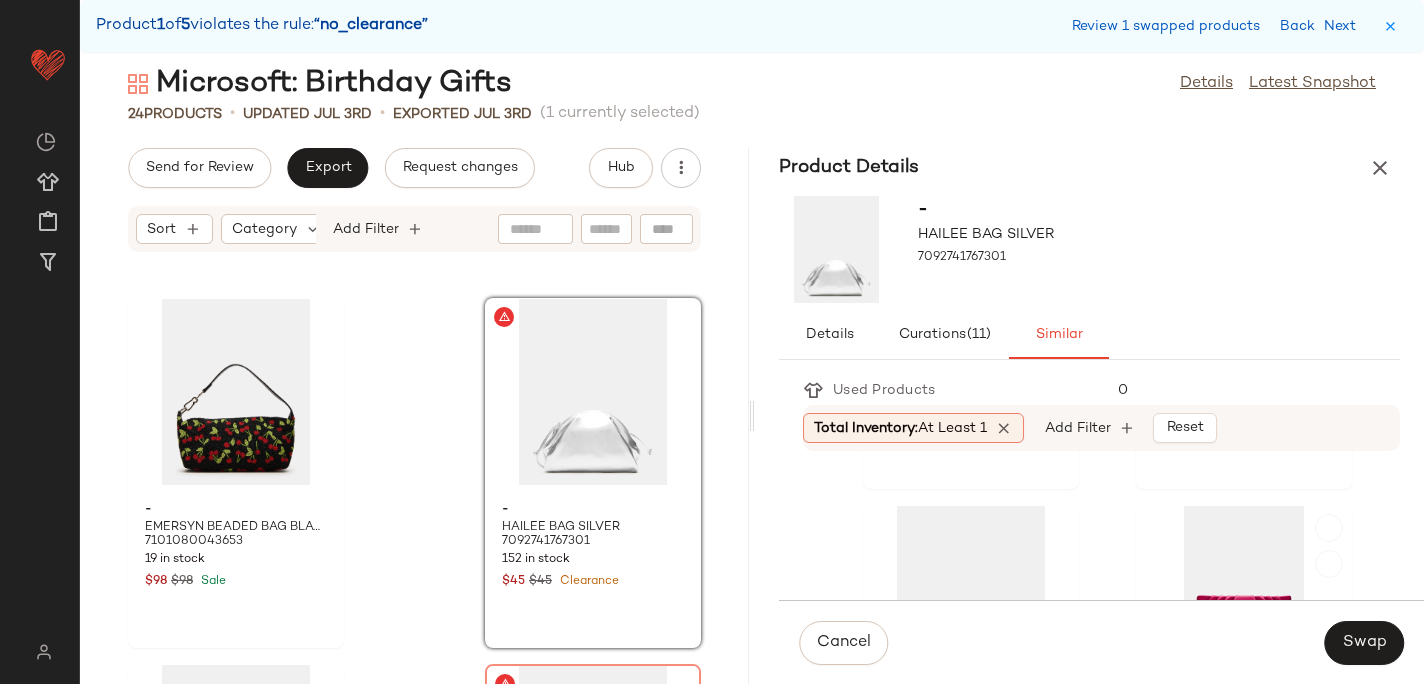 scroll, scrollTop: 717, scrollLeft: 0, axis: vertical 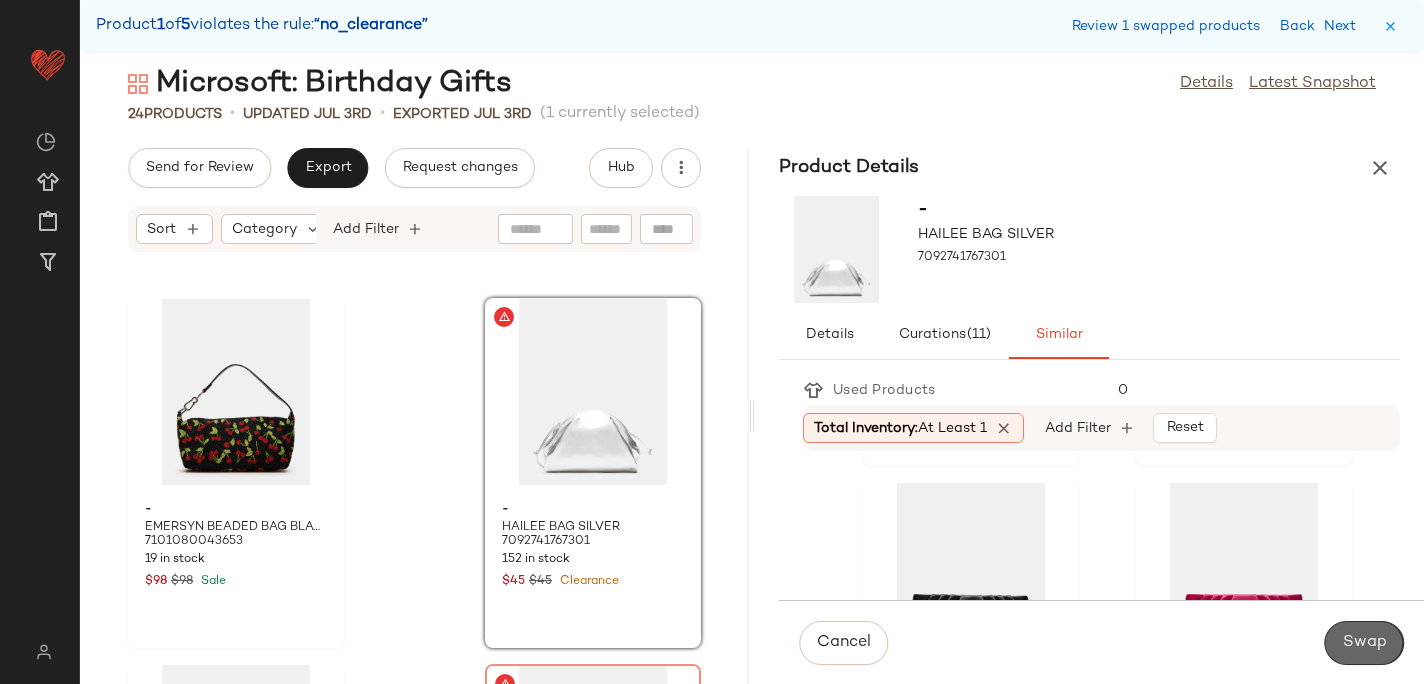 click on "Swap" at bounding box center (1364, 643) 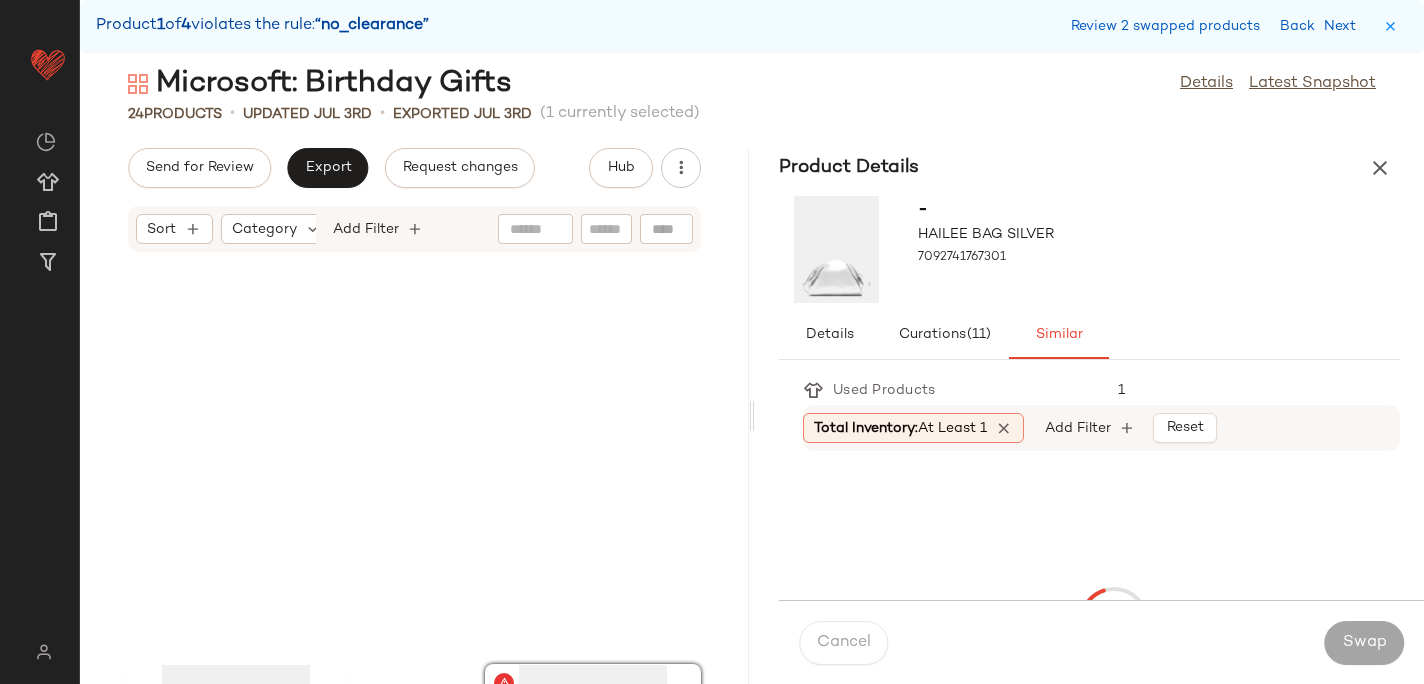 scroll, scrollTop: 1098, scrollLeft: 0, axis: vertical 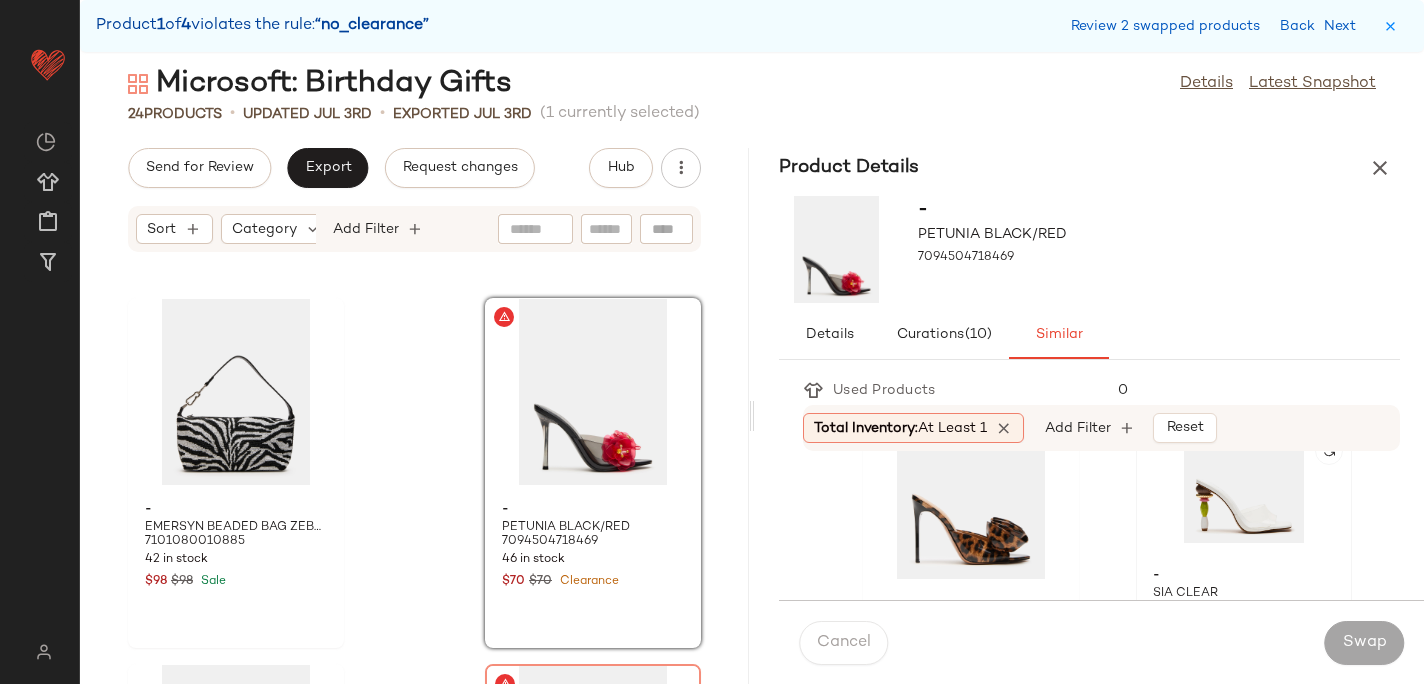 click 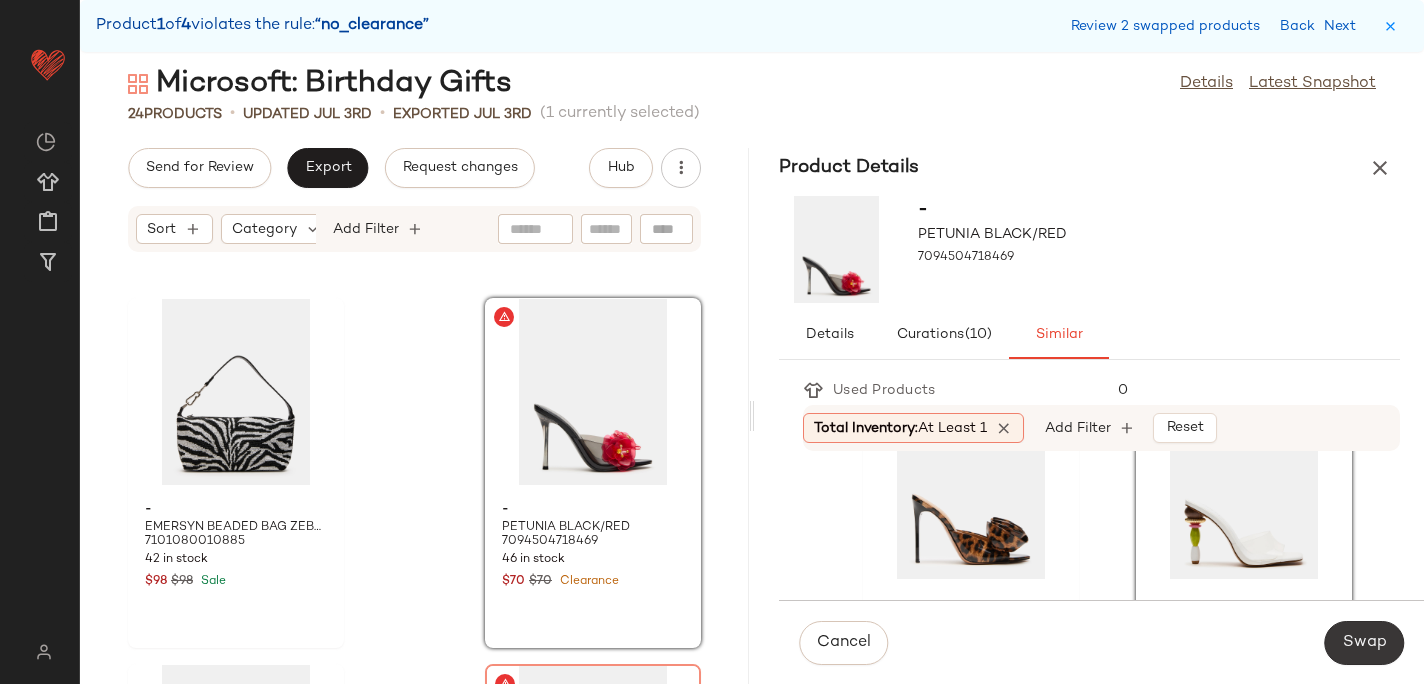 click on "Swap" 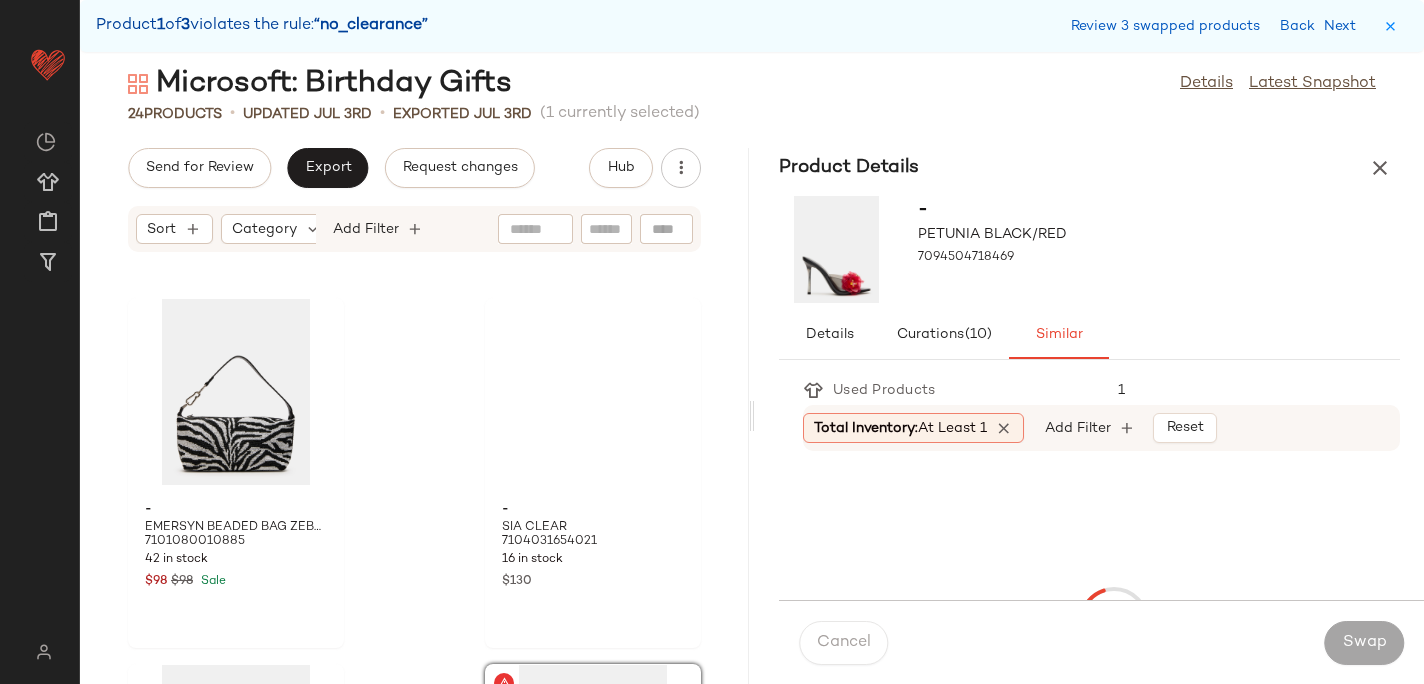 scroll, scrollTop: 1464, scrollLeft: 0, axis: vertical 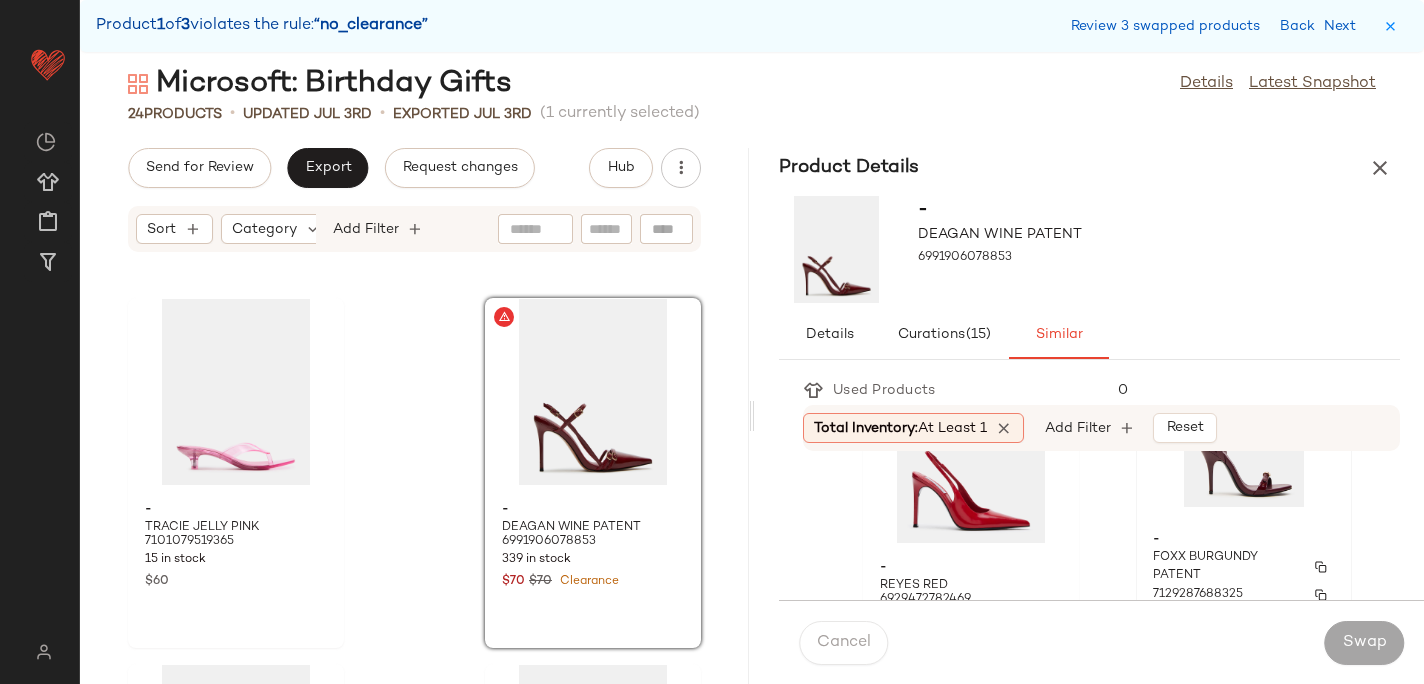 click on "-" at bounding box center (1244, 540) 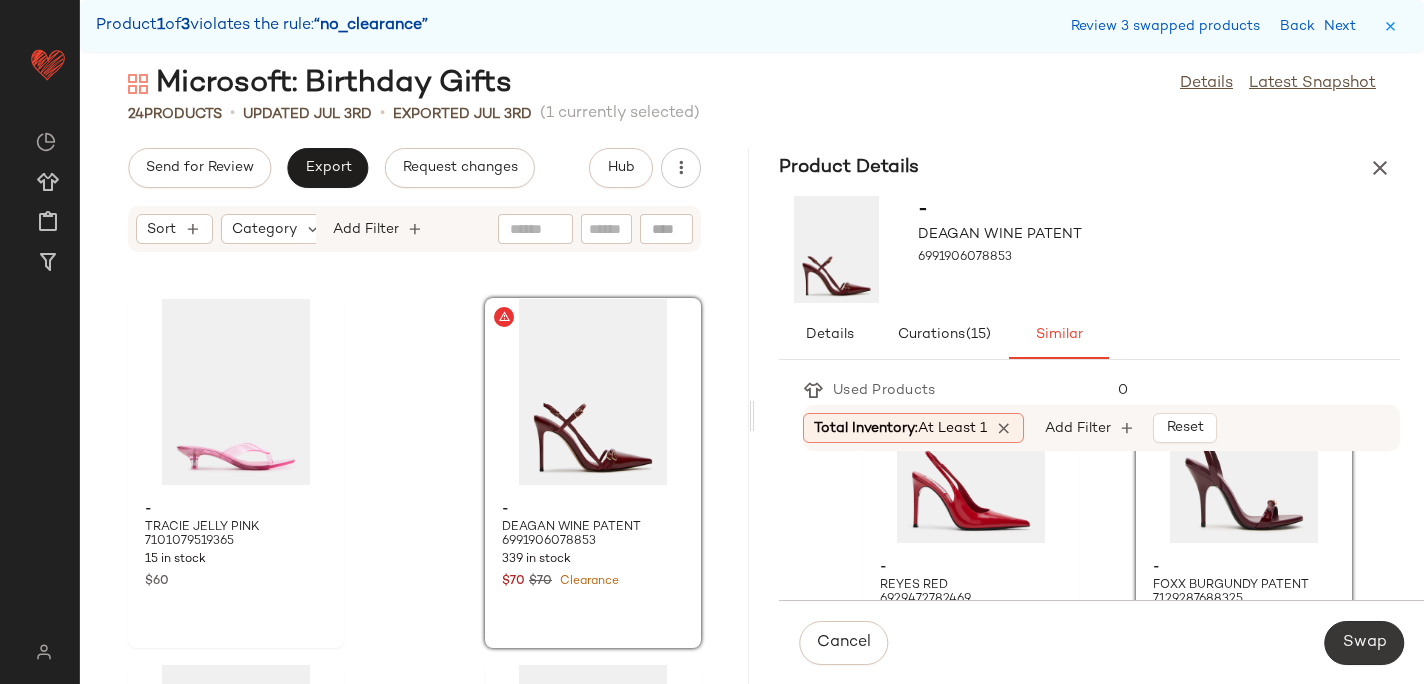 click on "Swap" 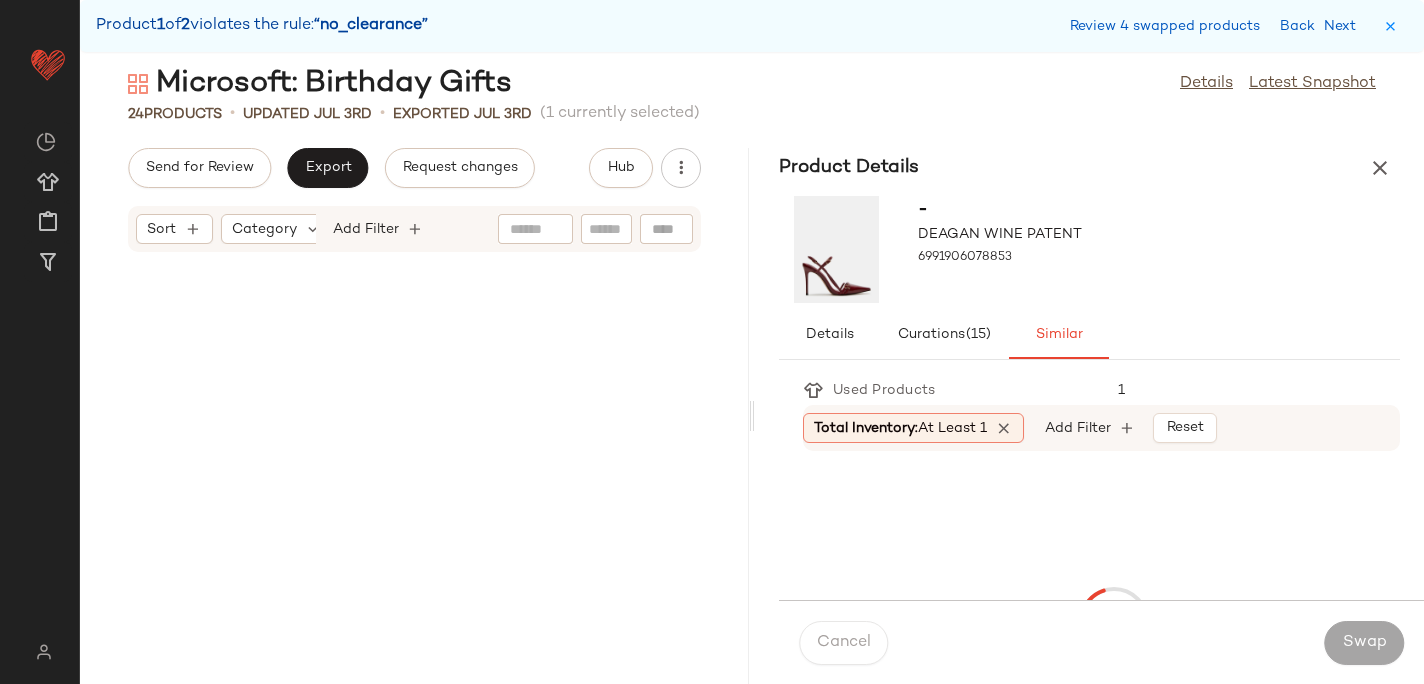 scroll, scrollTop: 2196, scrollLeft: 0, axis: vertical 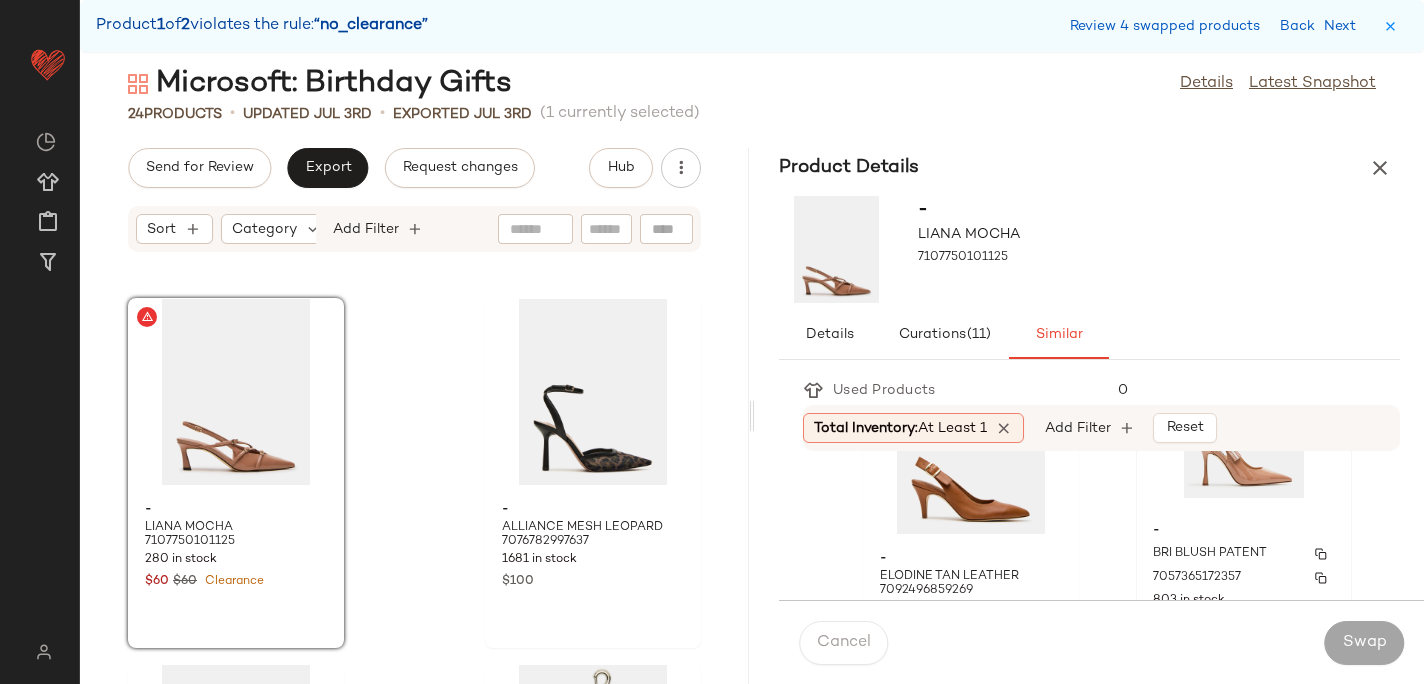 click on "-" at bounding box center [1244, 531] 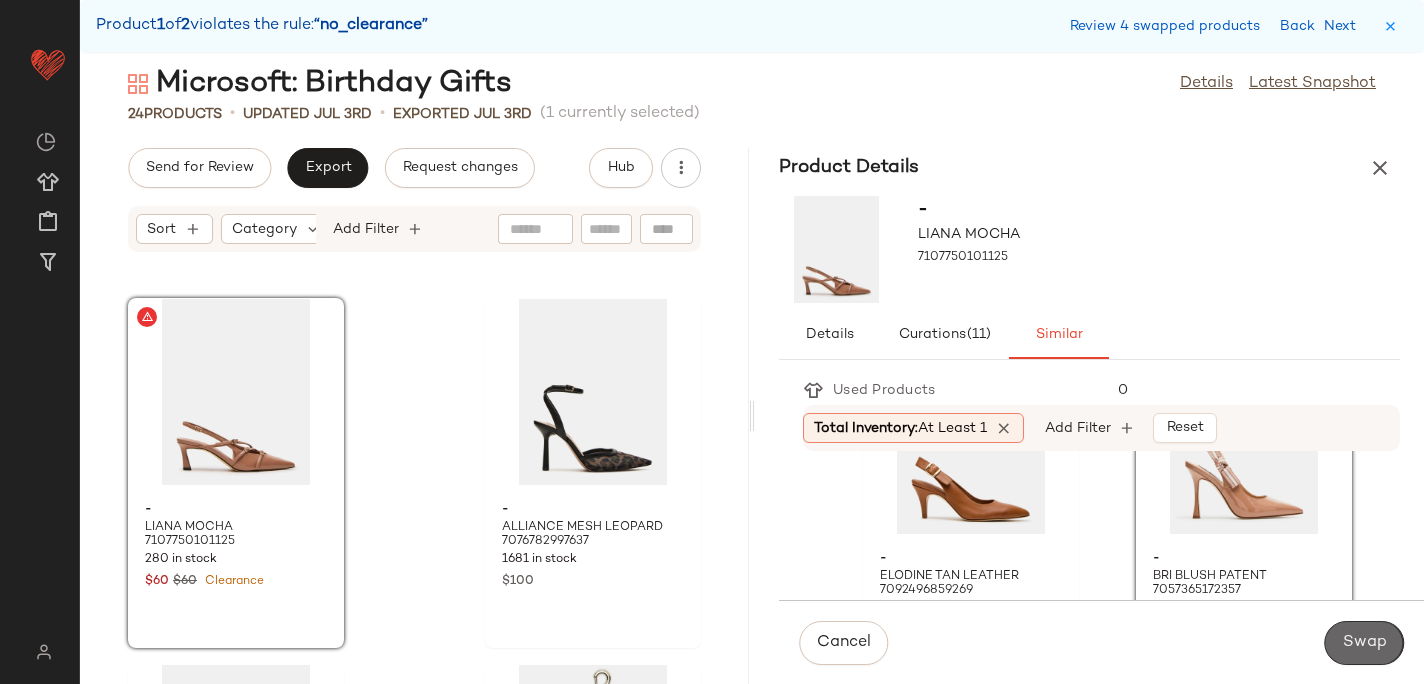 click on "Swap" 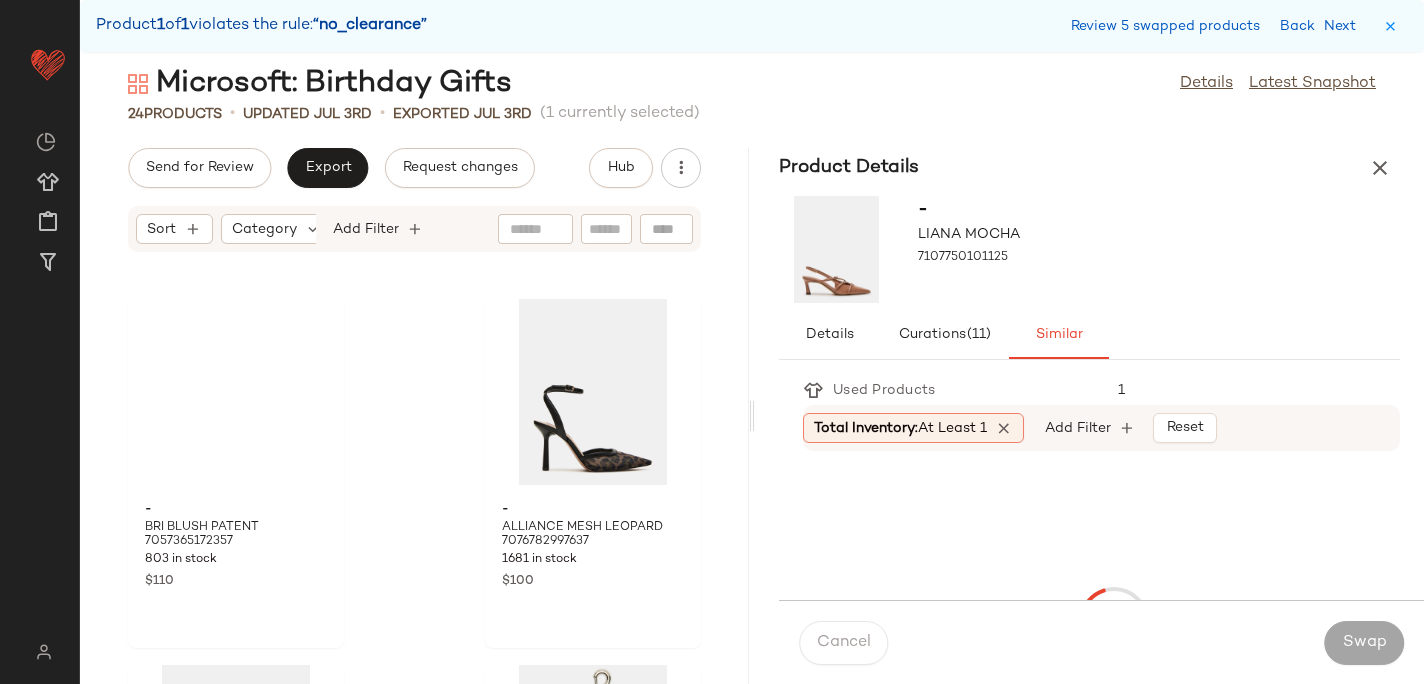 scroll, scrollTop: 3294, scrollLeft: 0, axis: vertical 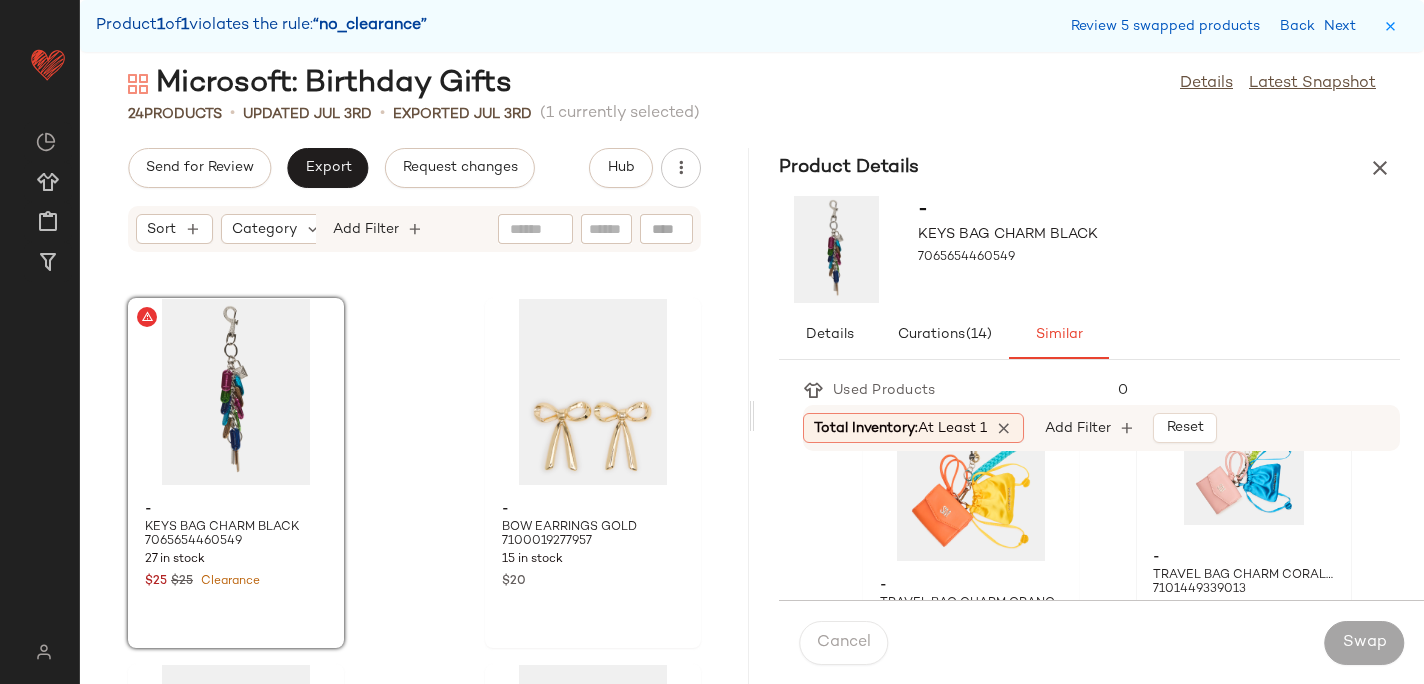 click 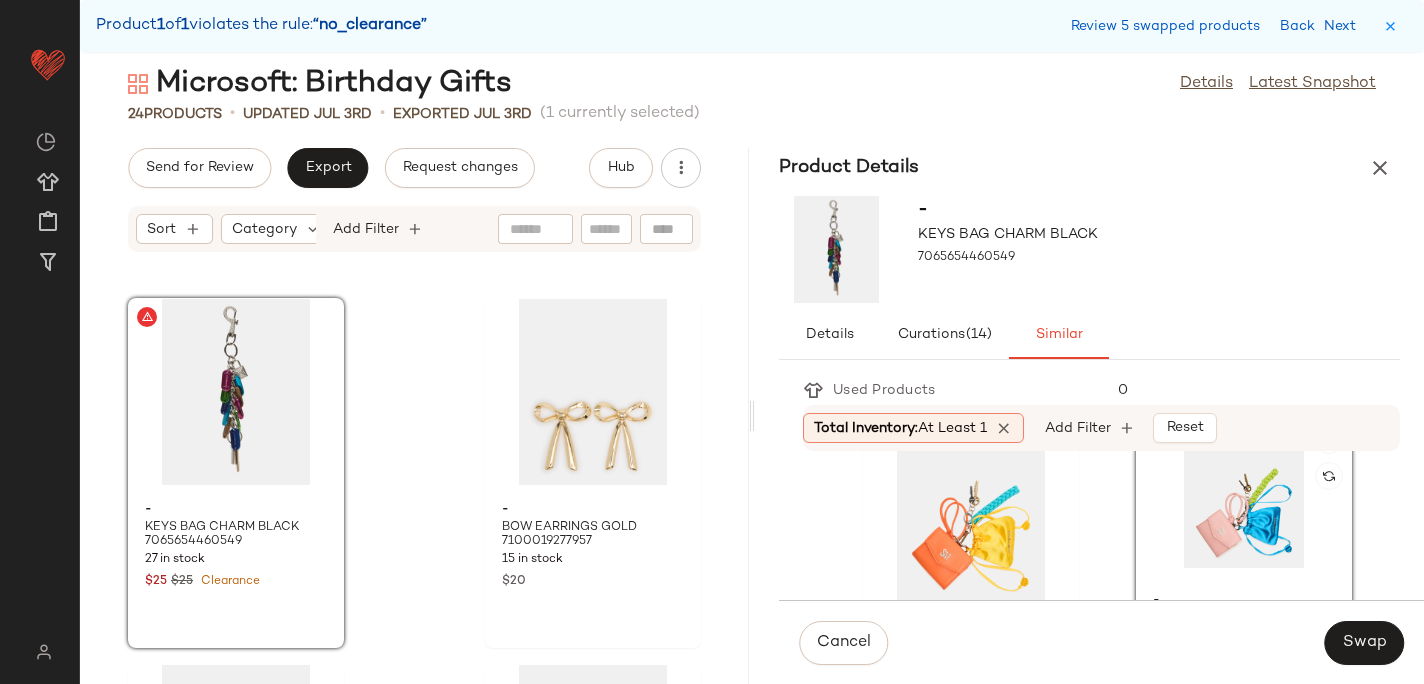 scroll, scrollTop: 778, scrollLeft: 0, axis: vertical 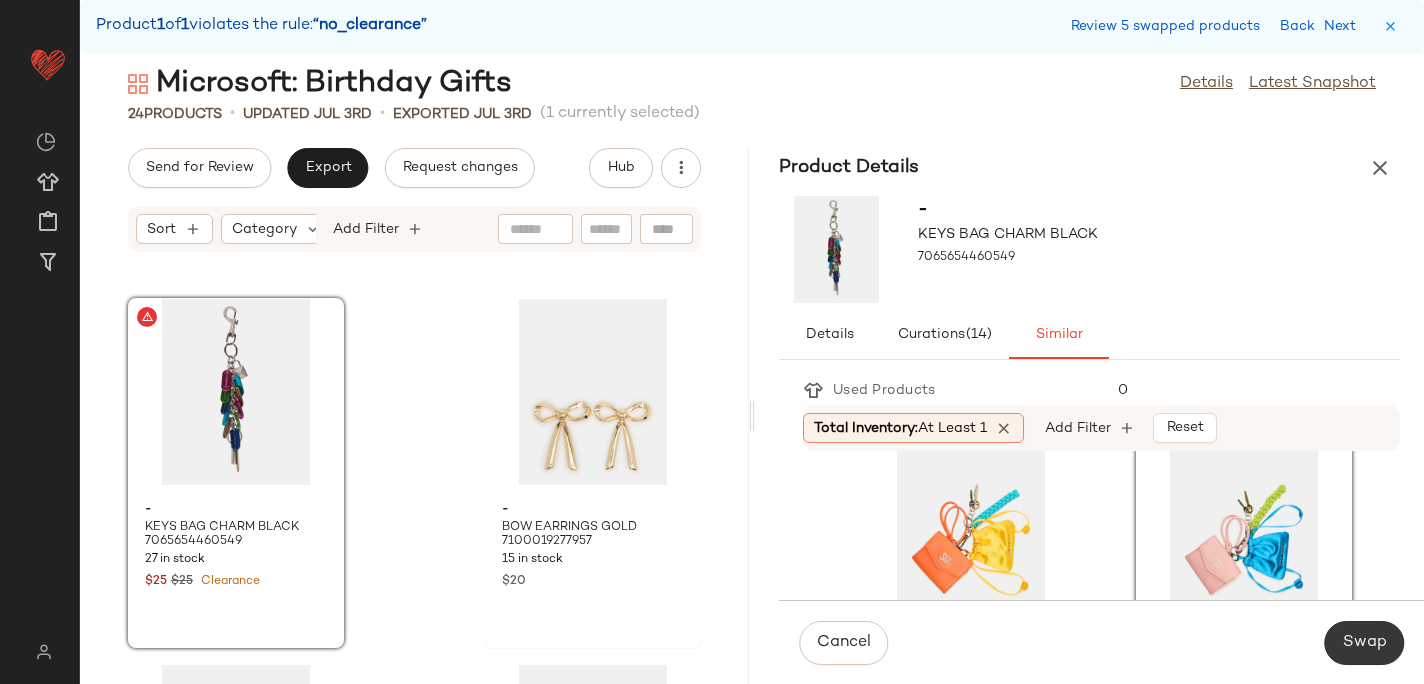 click on "Swap" 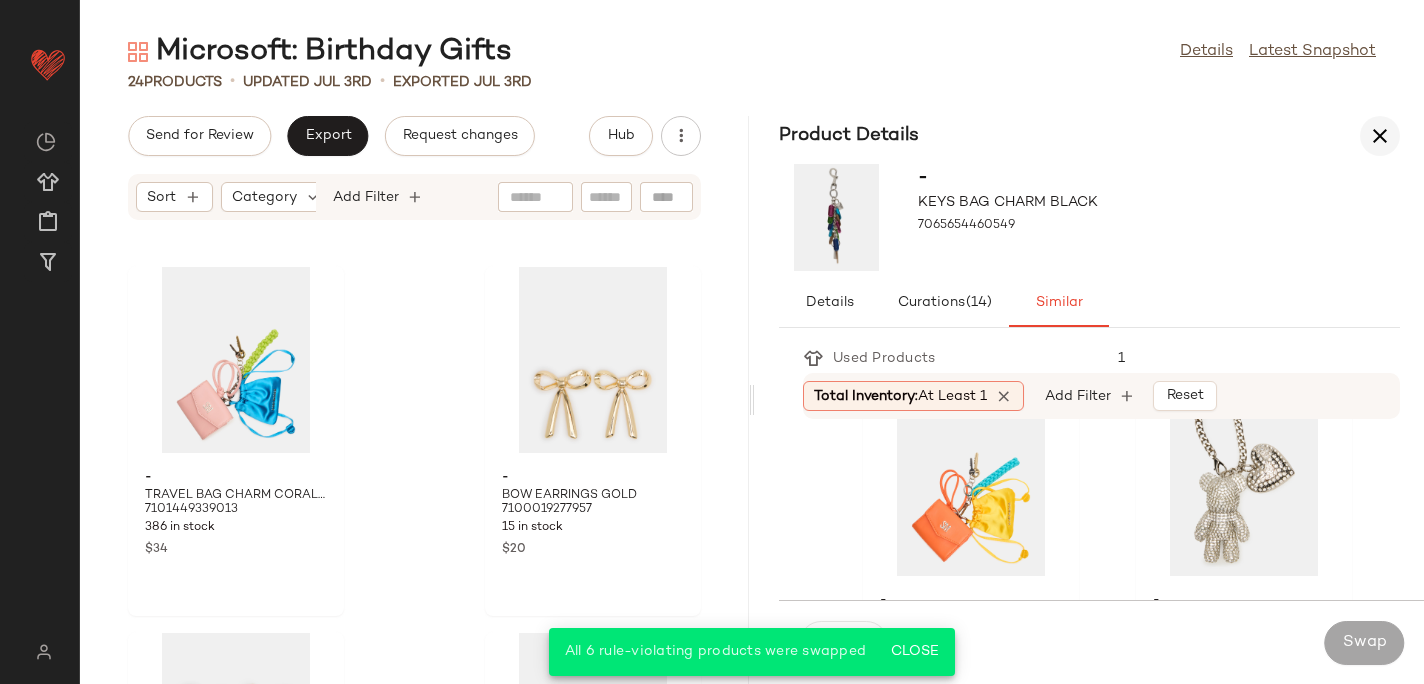 click at bounding box center [1380, 136] 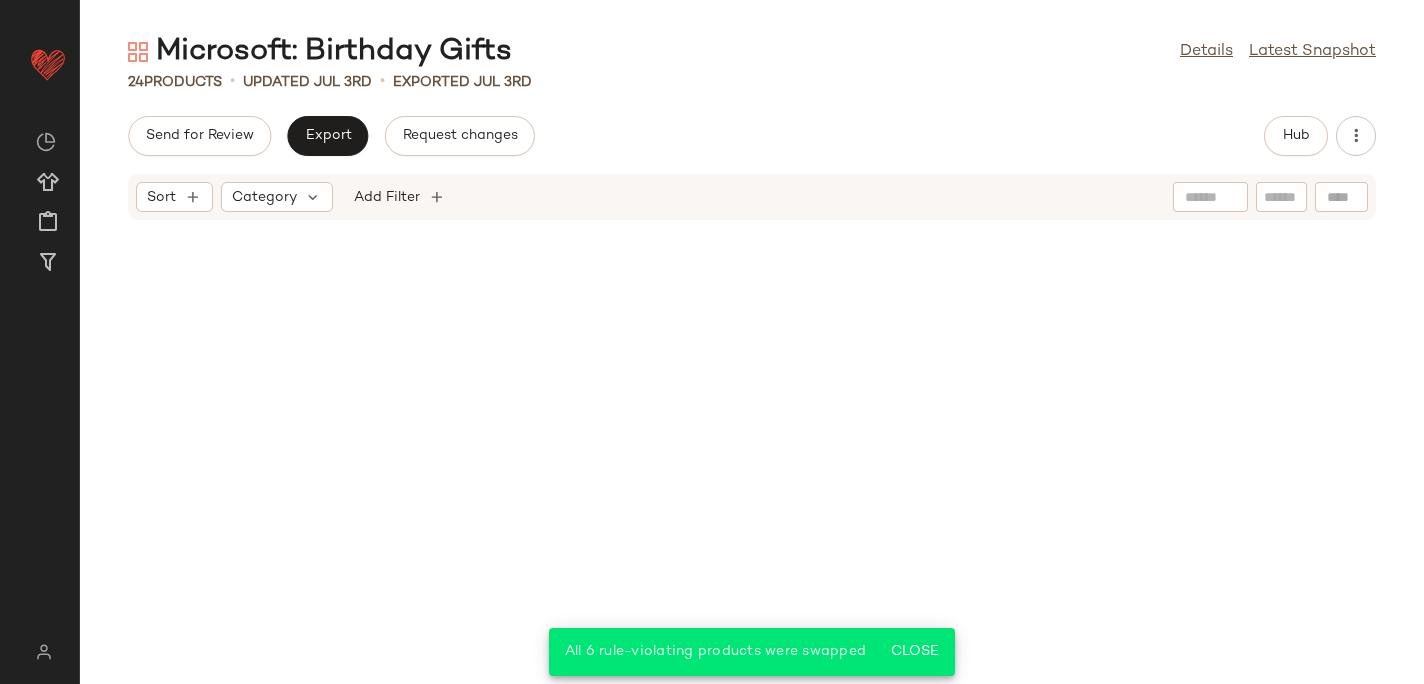 scroll, scrollTop: 1396, scrollLeft: 0, axis: vertical 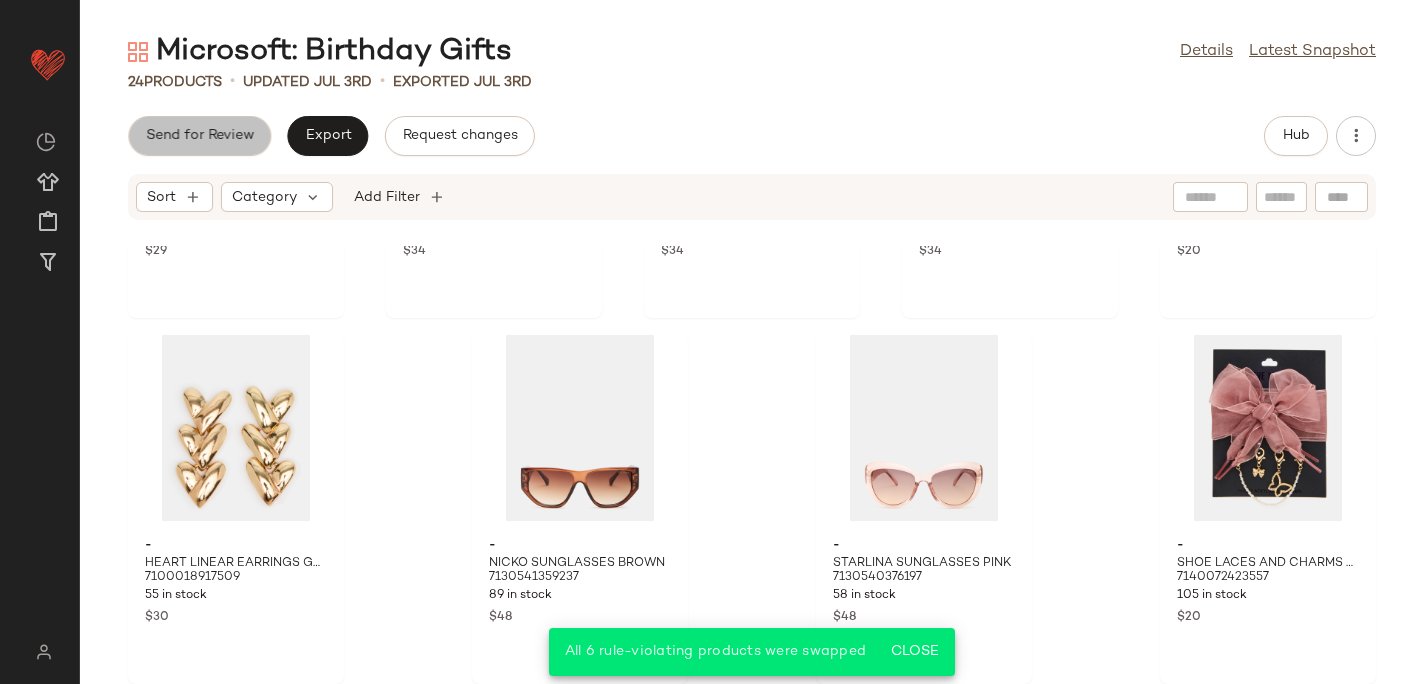 click on "Send for Review" at bounding box center [199, 136] 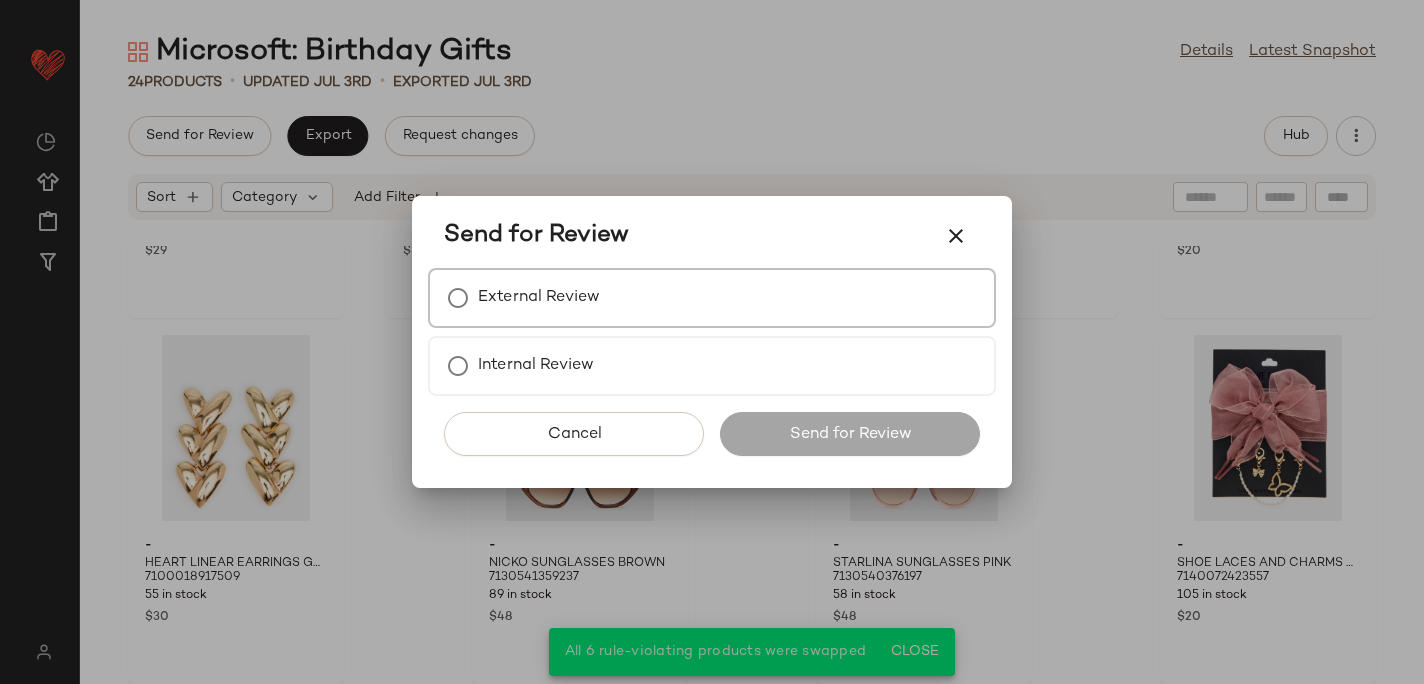 click on "External Review" at bounding box center (712, 298) 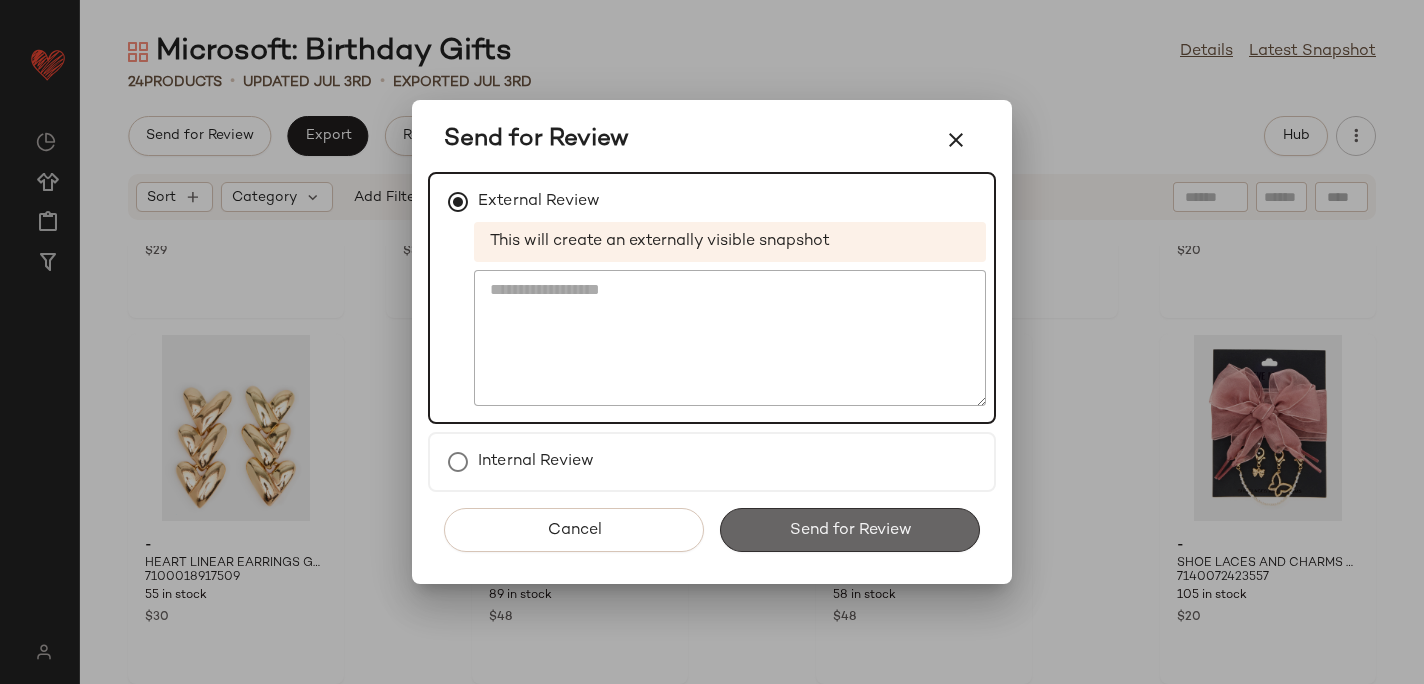 click on "Send for Review" at bounding box center [850, 530] 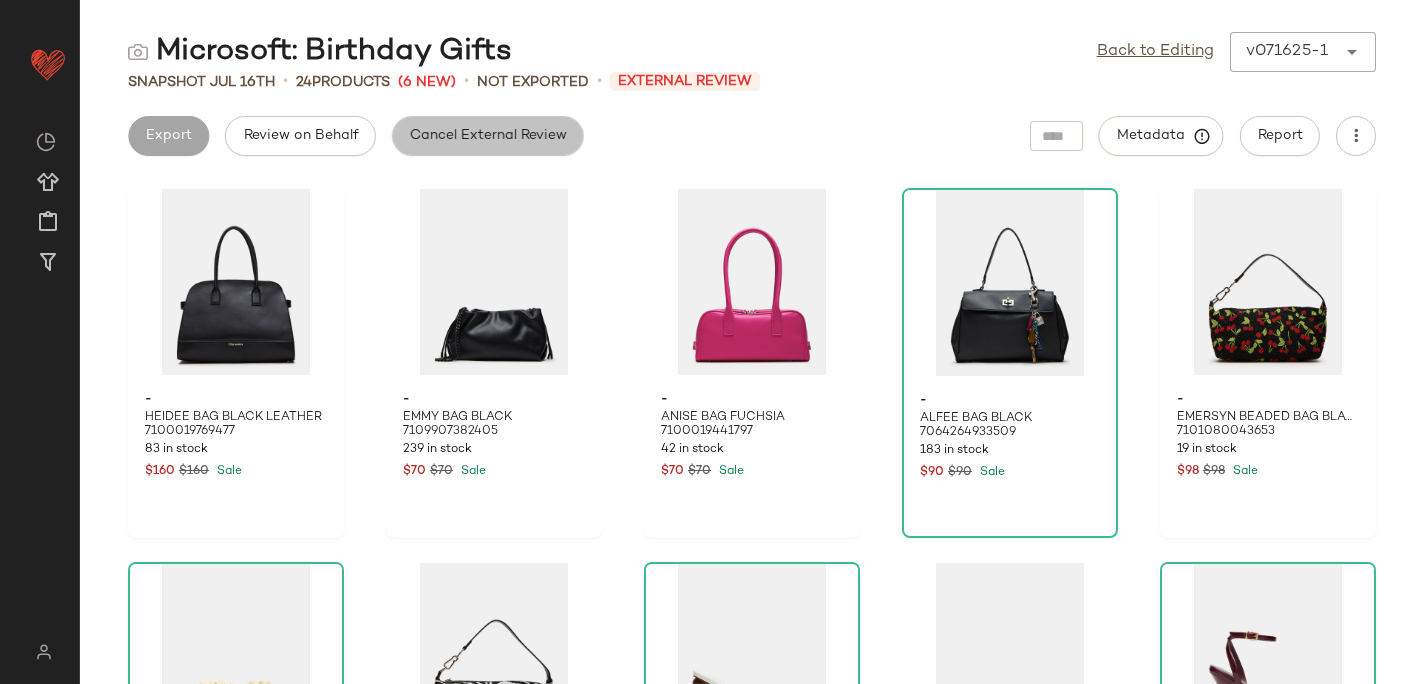 click on "Cancel External Review" 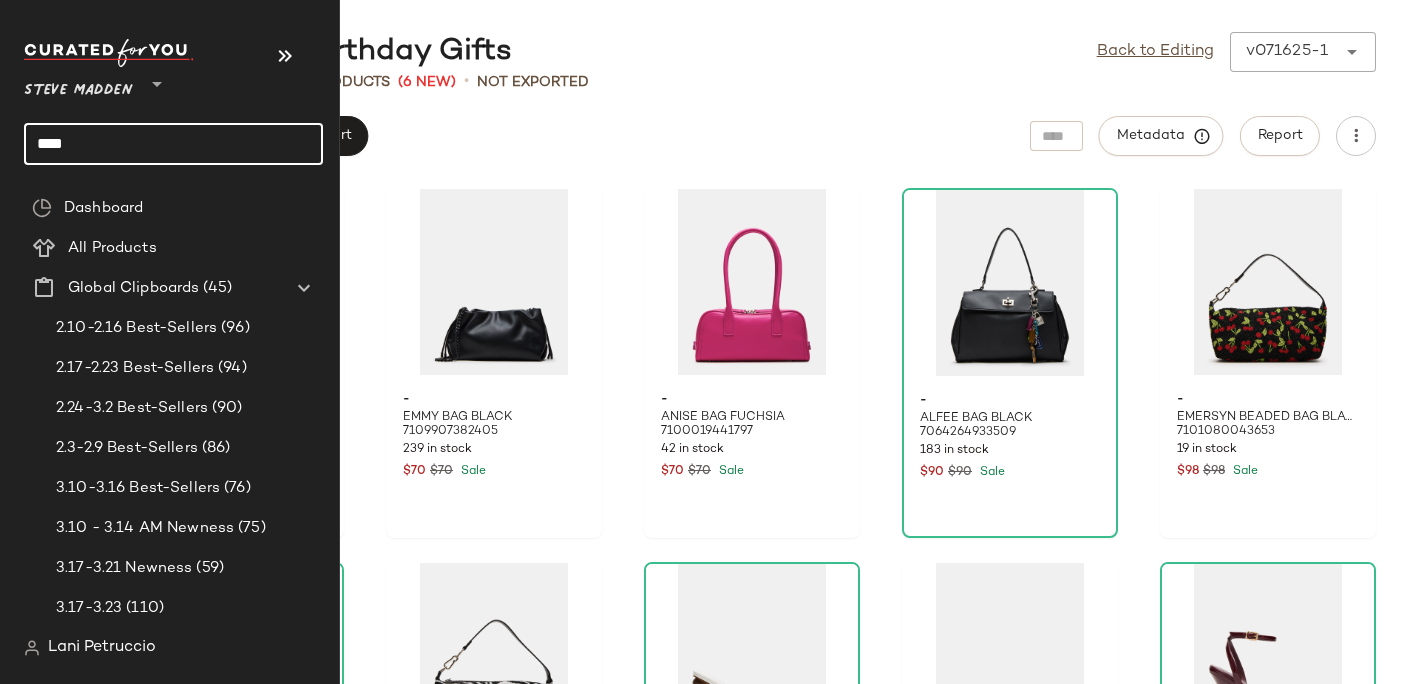 click on "****" 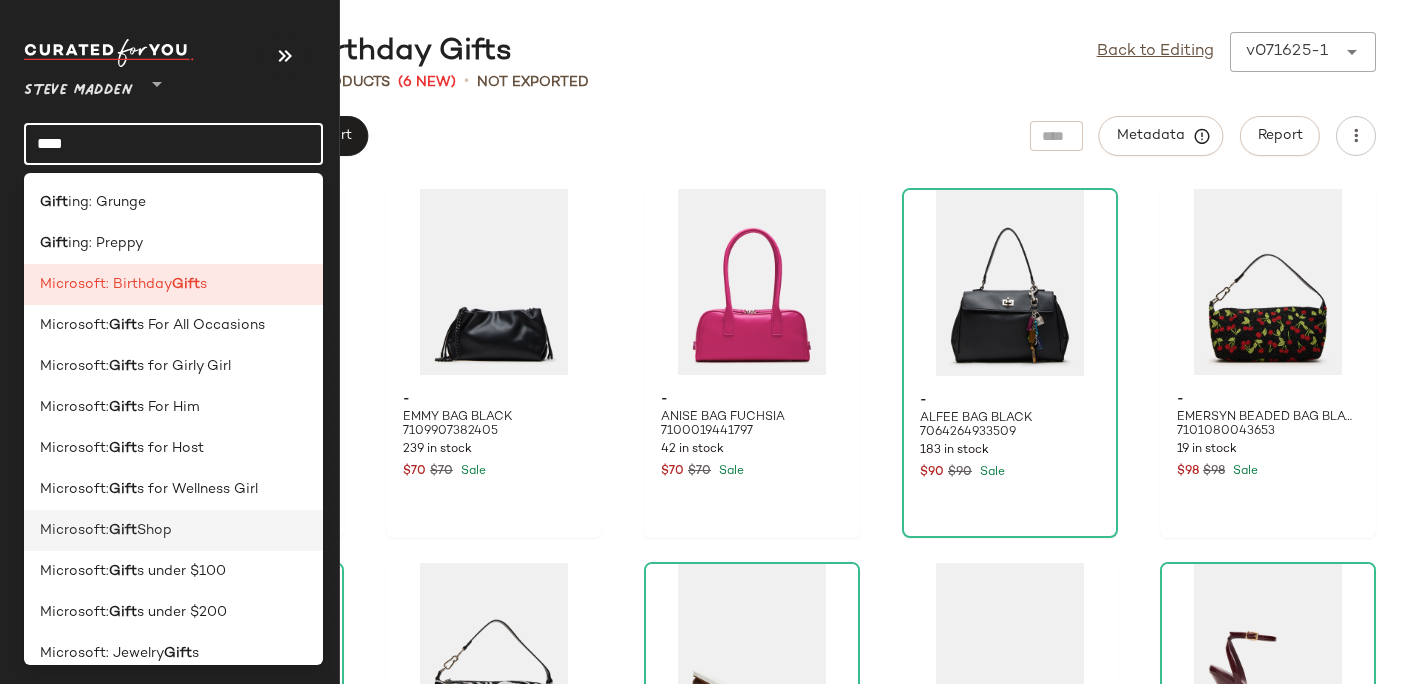 scroll, scrollTop: 0, scrollLeft: 0, axis: both 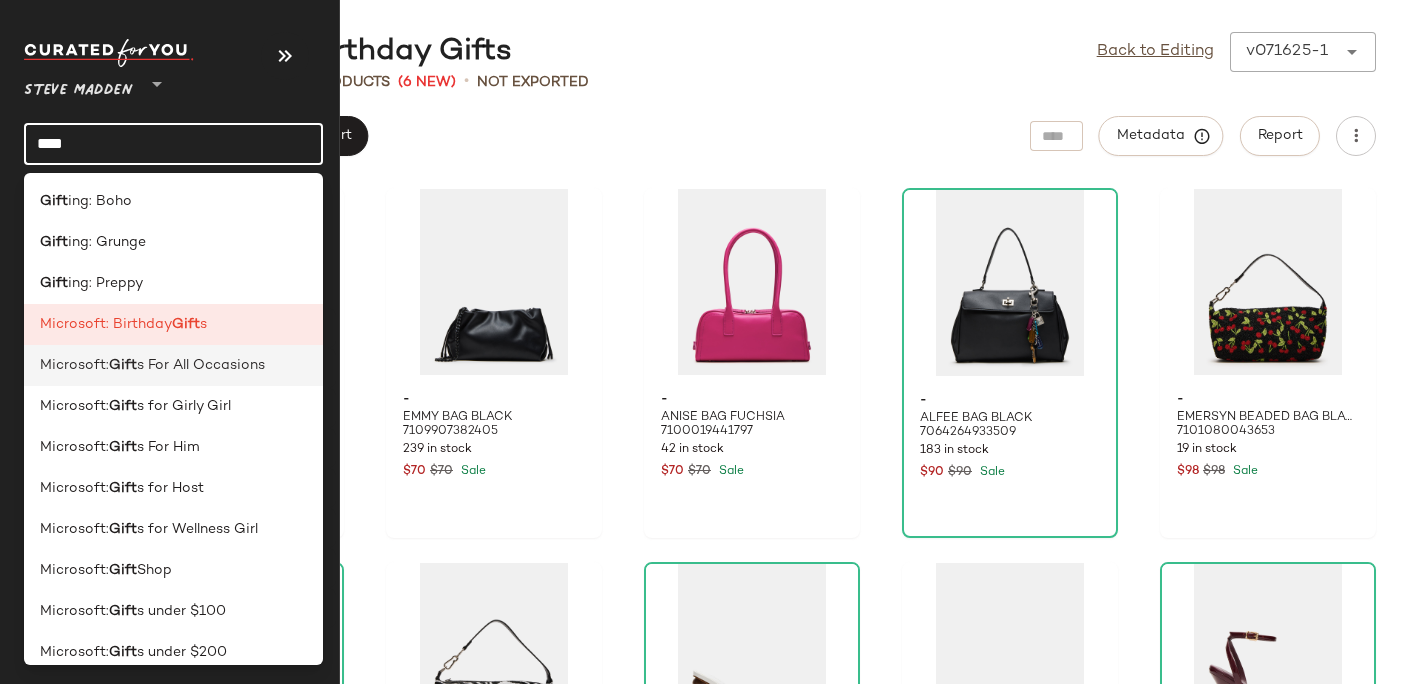 click on "s For All Occasions" at bounding box center [201, 365] 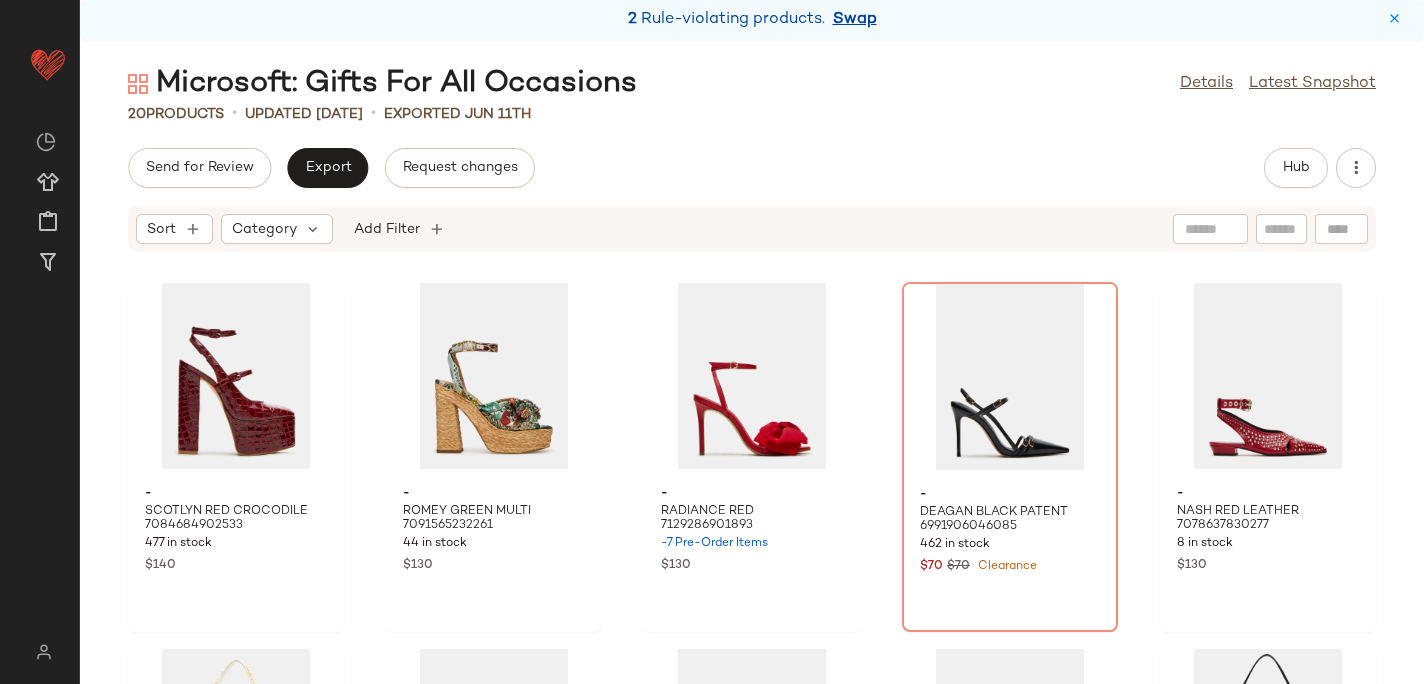 click on "Swap" at bounding box center [855, 20] 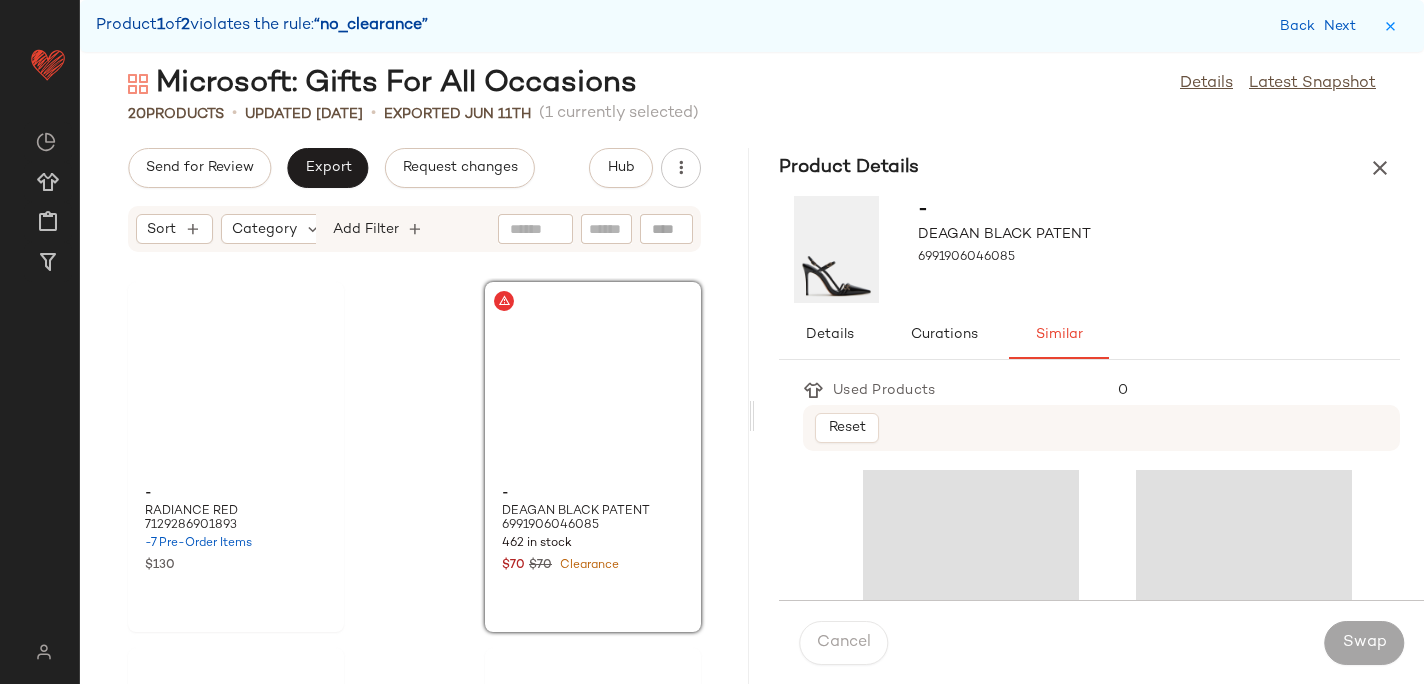 scroll, scrollTop: 366, scrollLeft: 0, axis: vertical 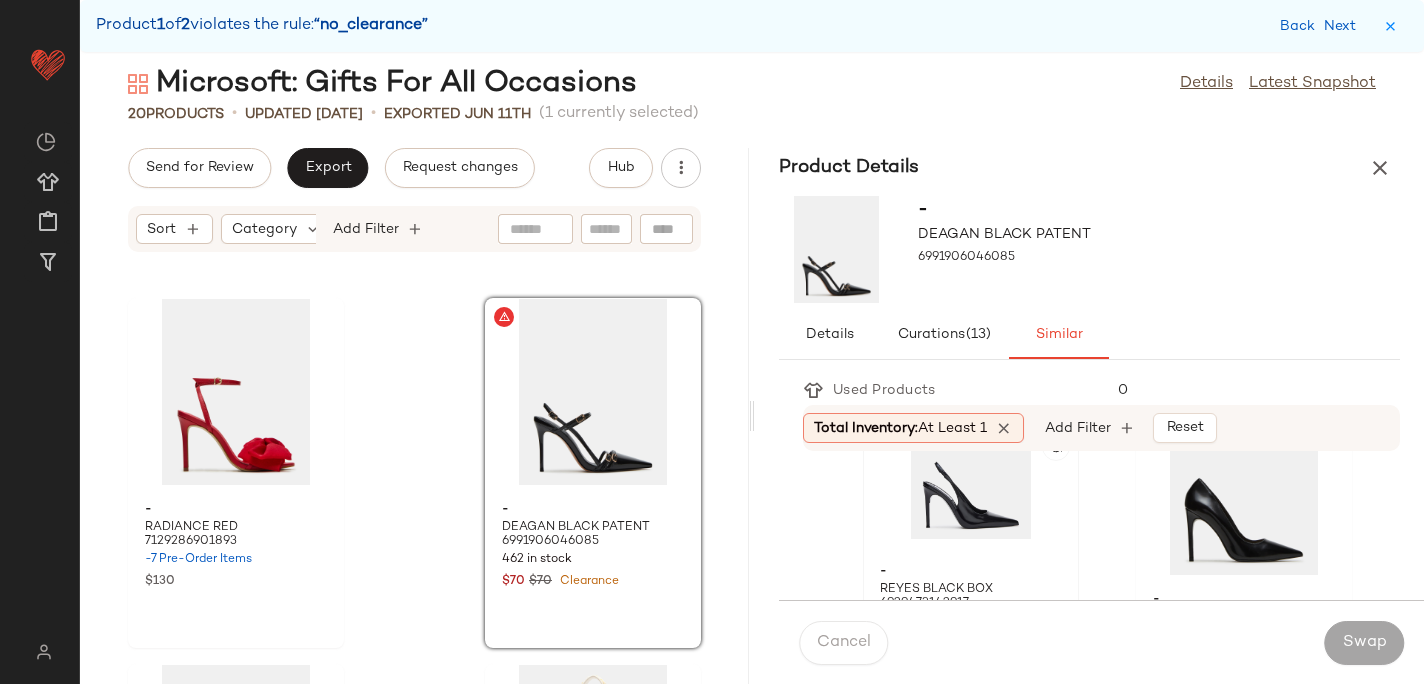 click 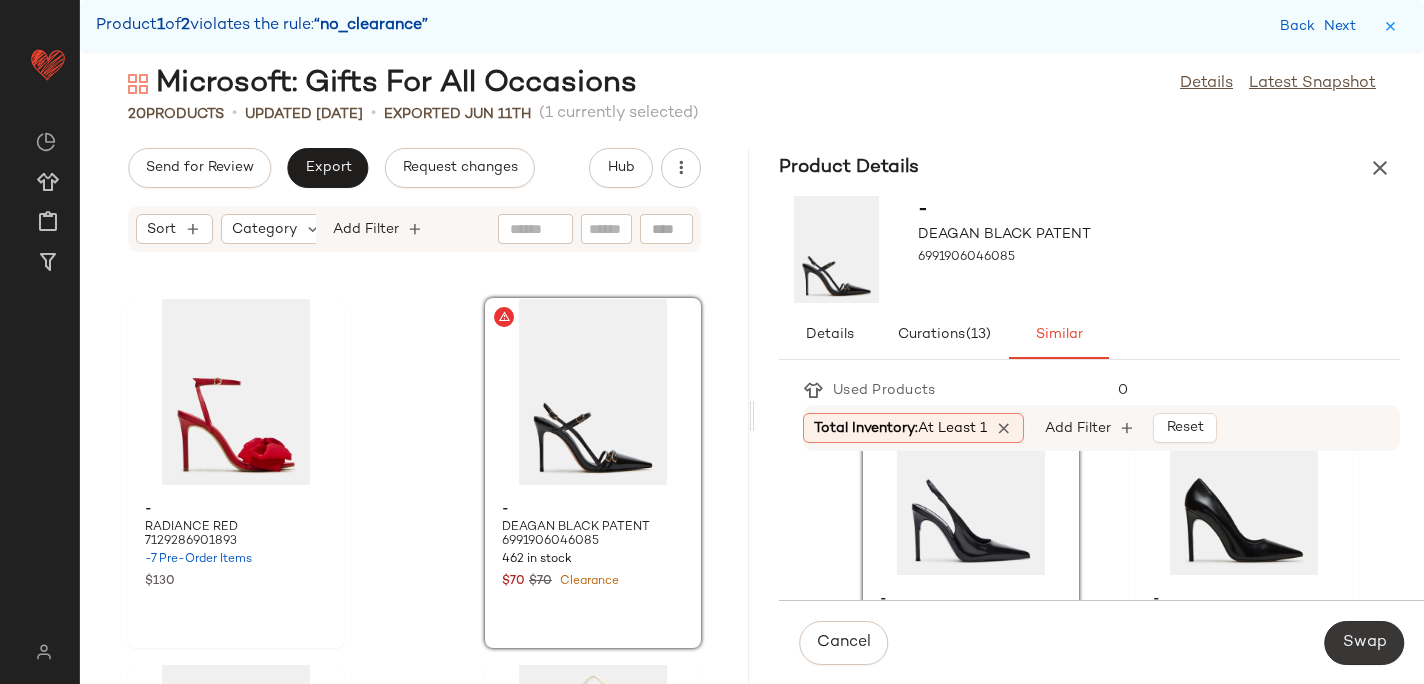 click on "Swap" 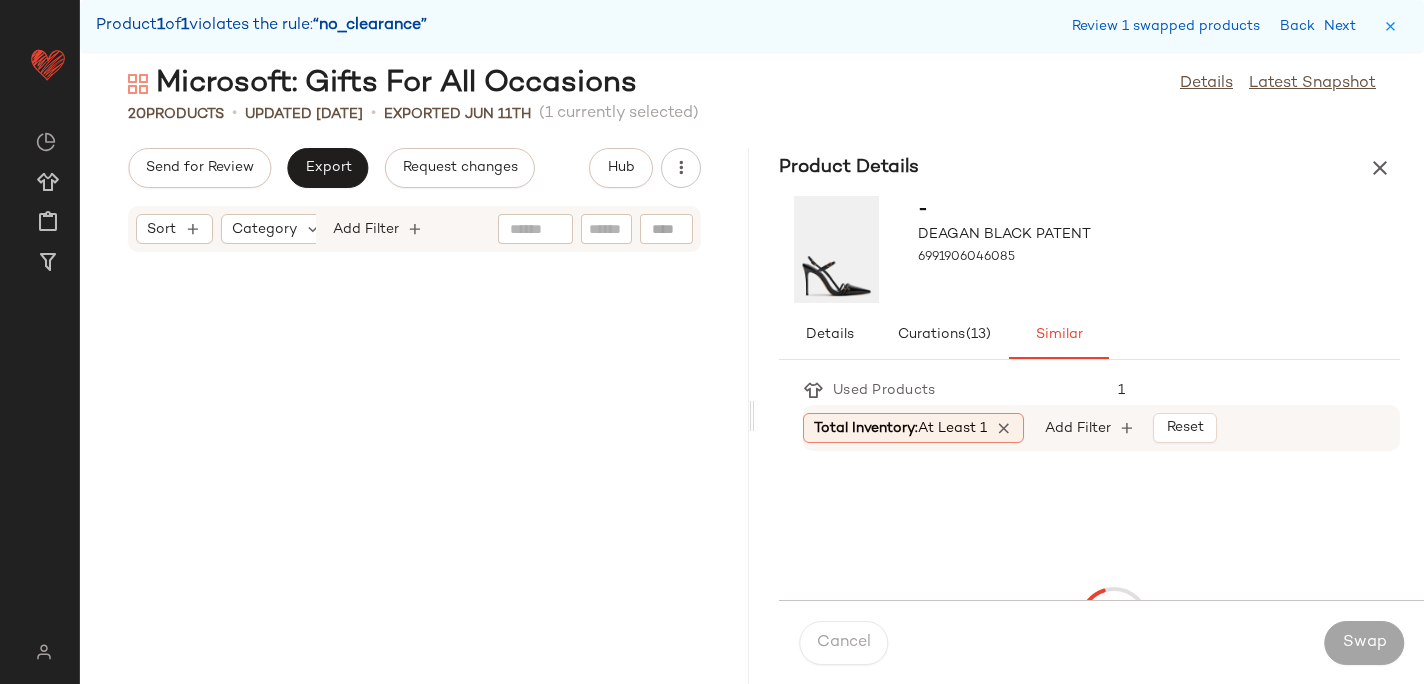scroll, scrollTop: 1830, scrollLeft: 0, axis: vertical 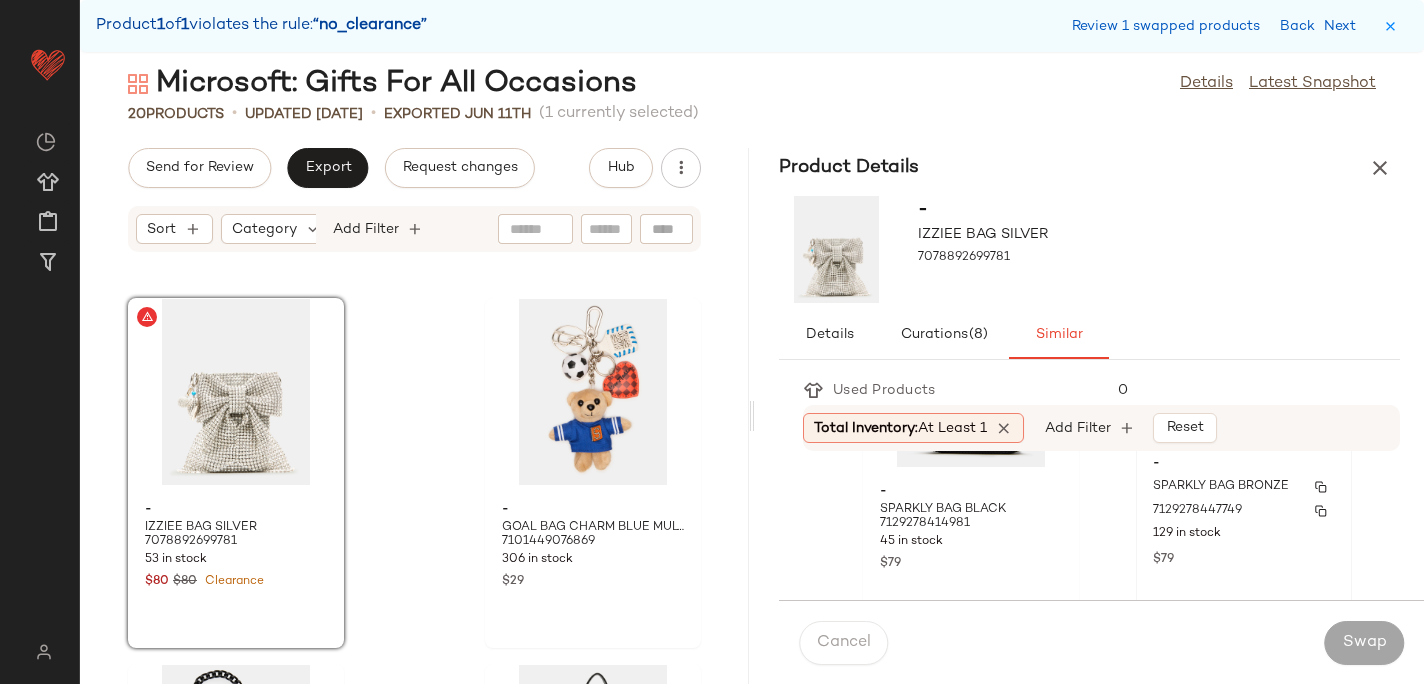 click on "129 in stock" 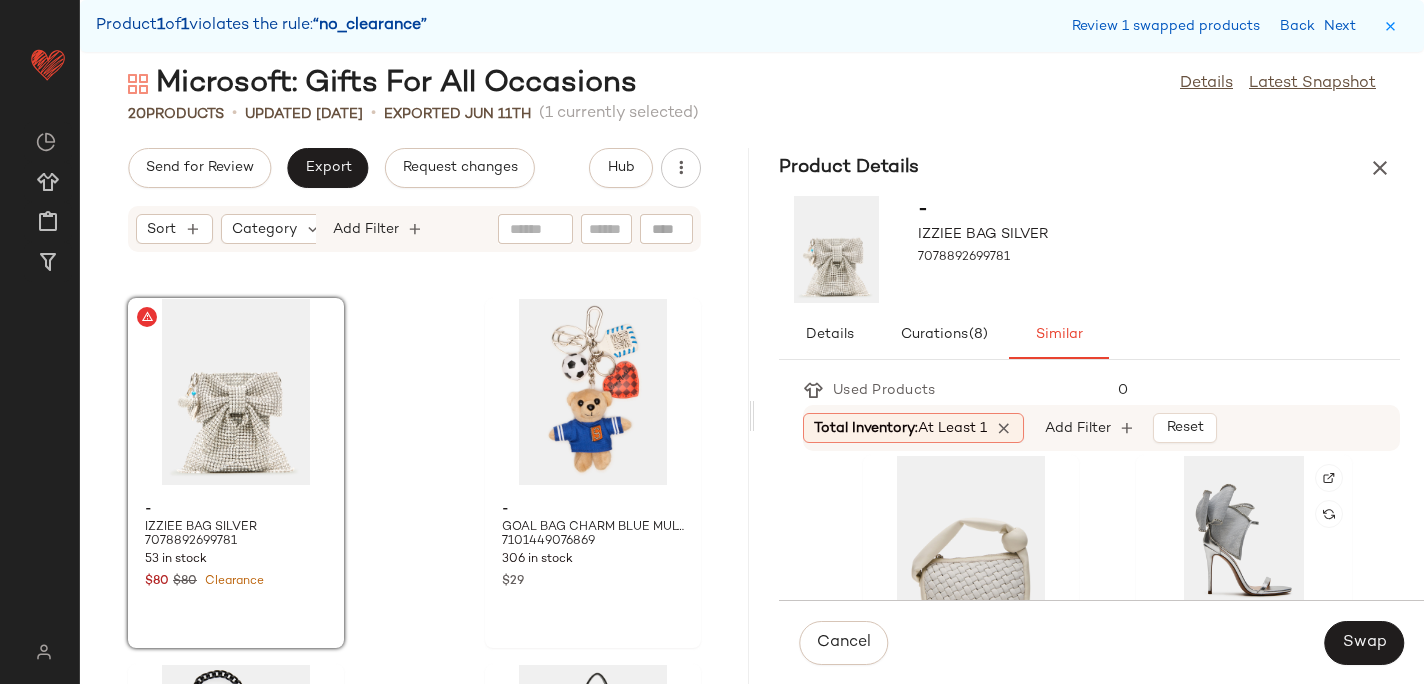 scroll, scrollTop: 1123, scrollLeft: 0, axis: vertical 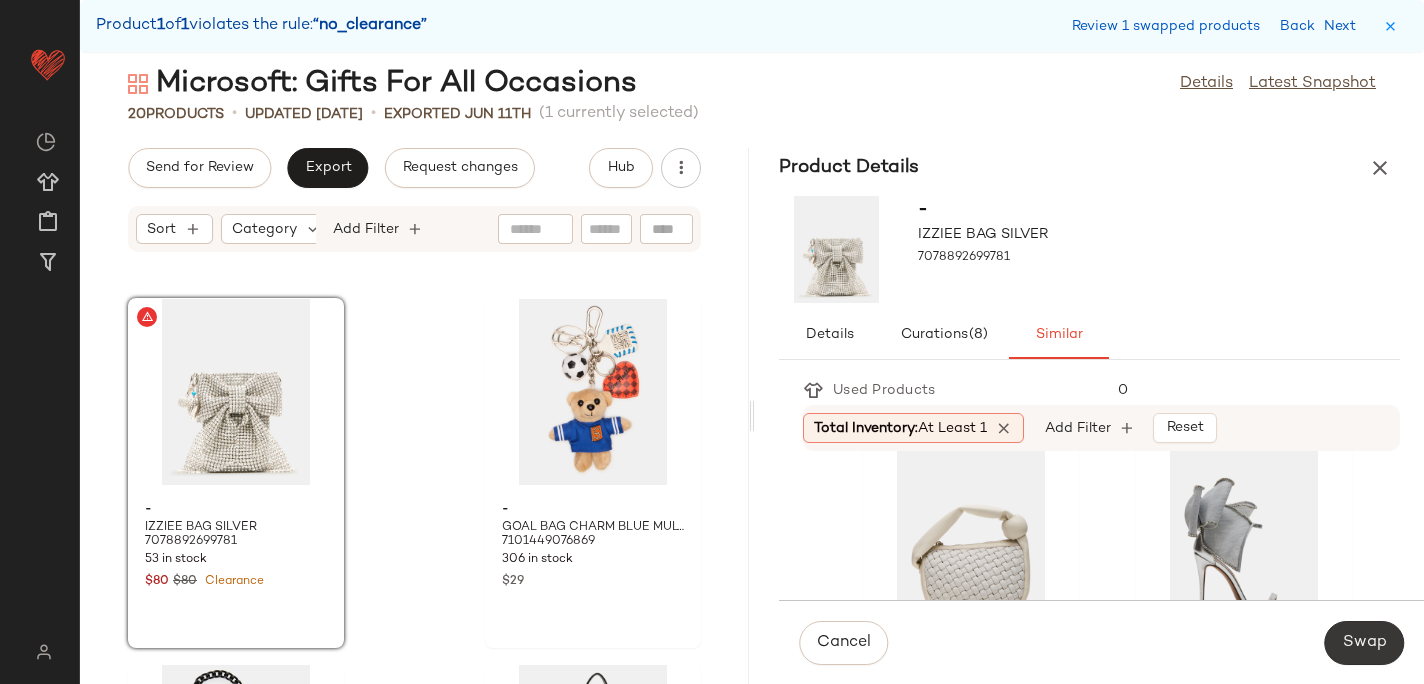click on "Swap" at bounding box center [1364, 643] 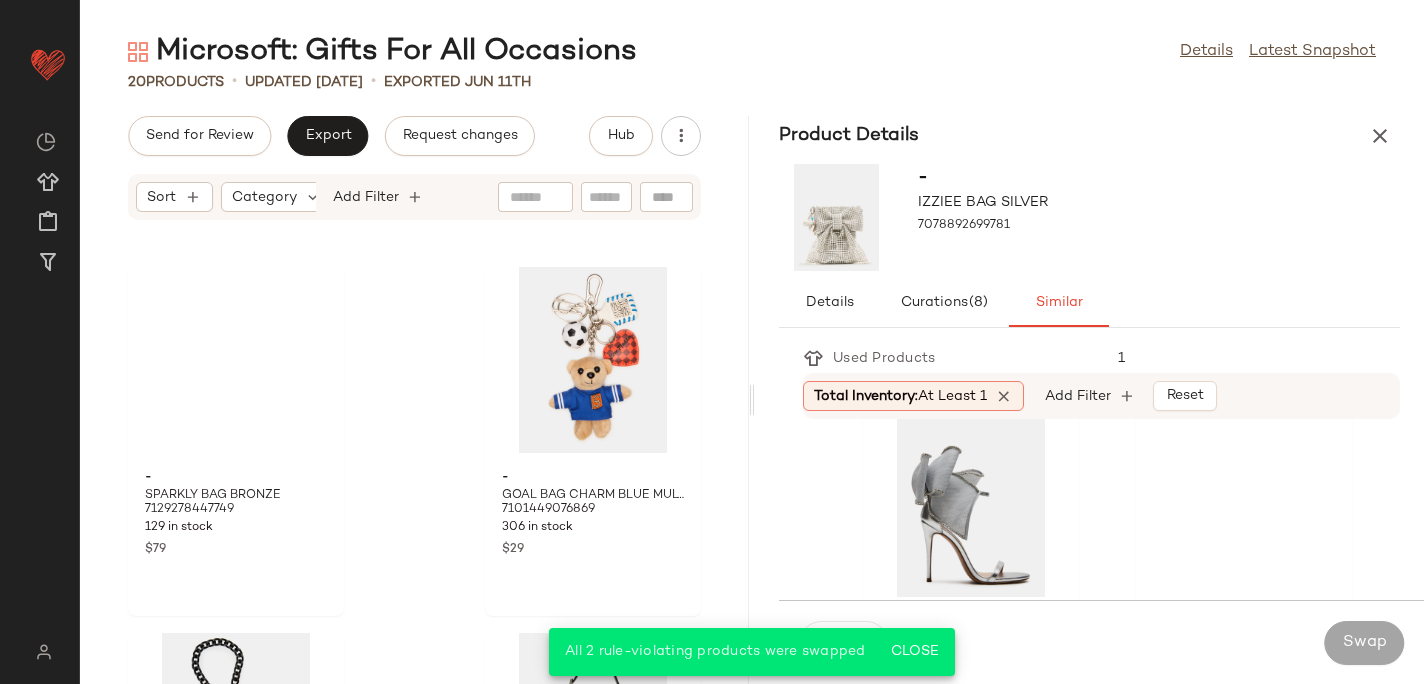 scroll, scrollTop: 757, scrollLeft: 0, axis: vertical 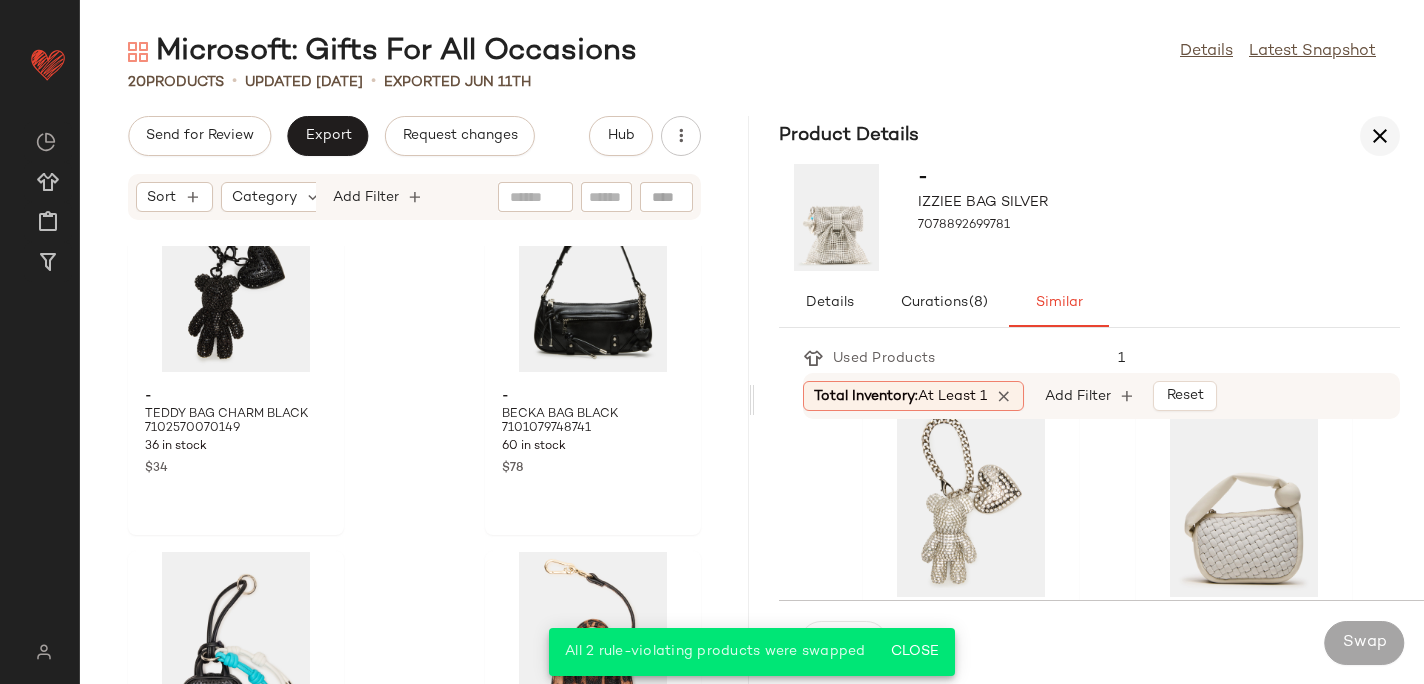 click at bounding box center [1380, 136] 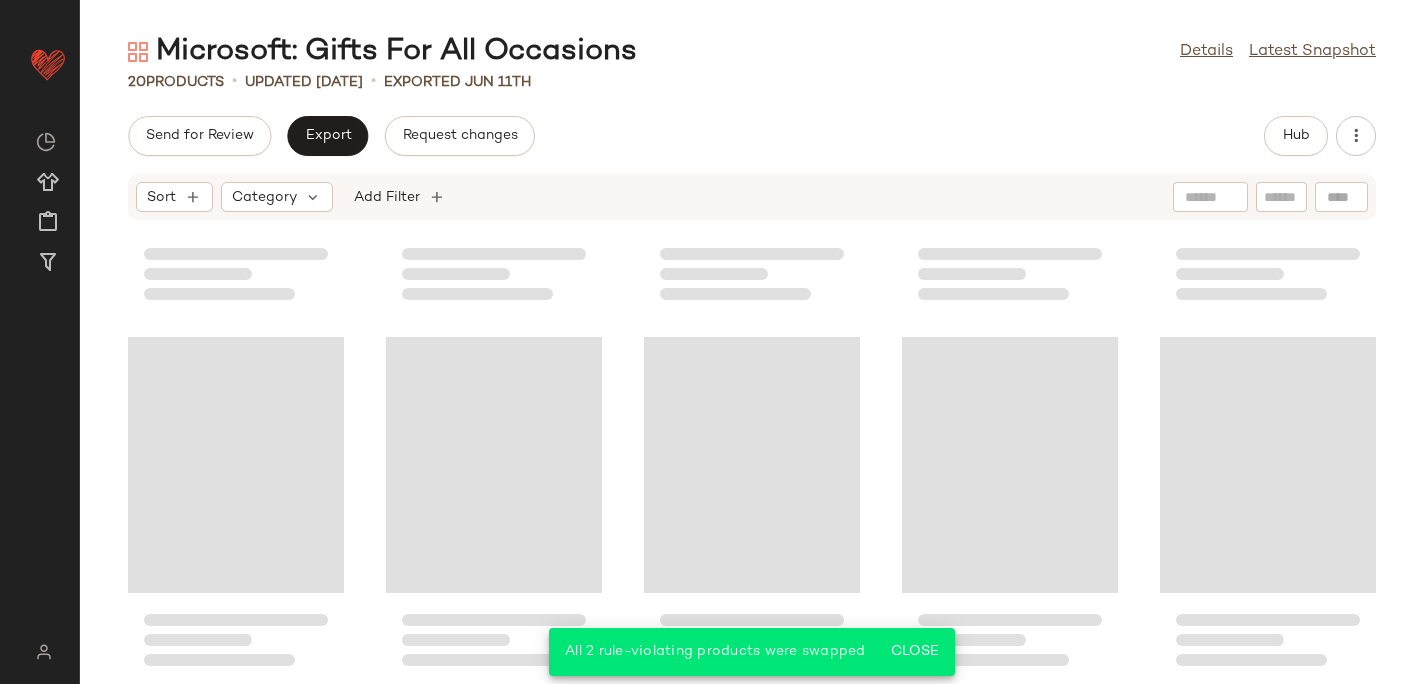 scroll, scrollTop: 1030, scrollLeft: 0, axis: vertical 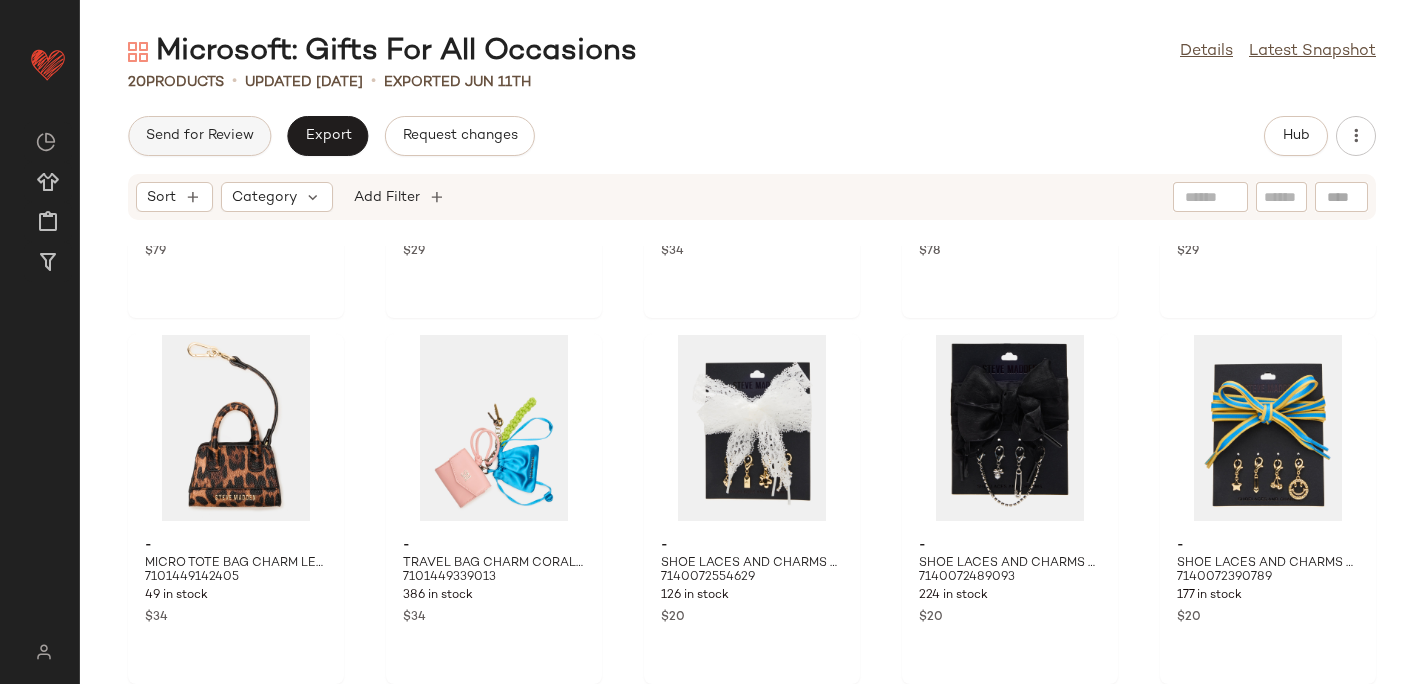 click on "Send for Review" 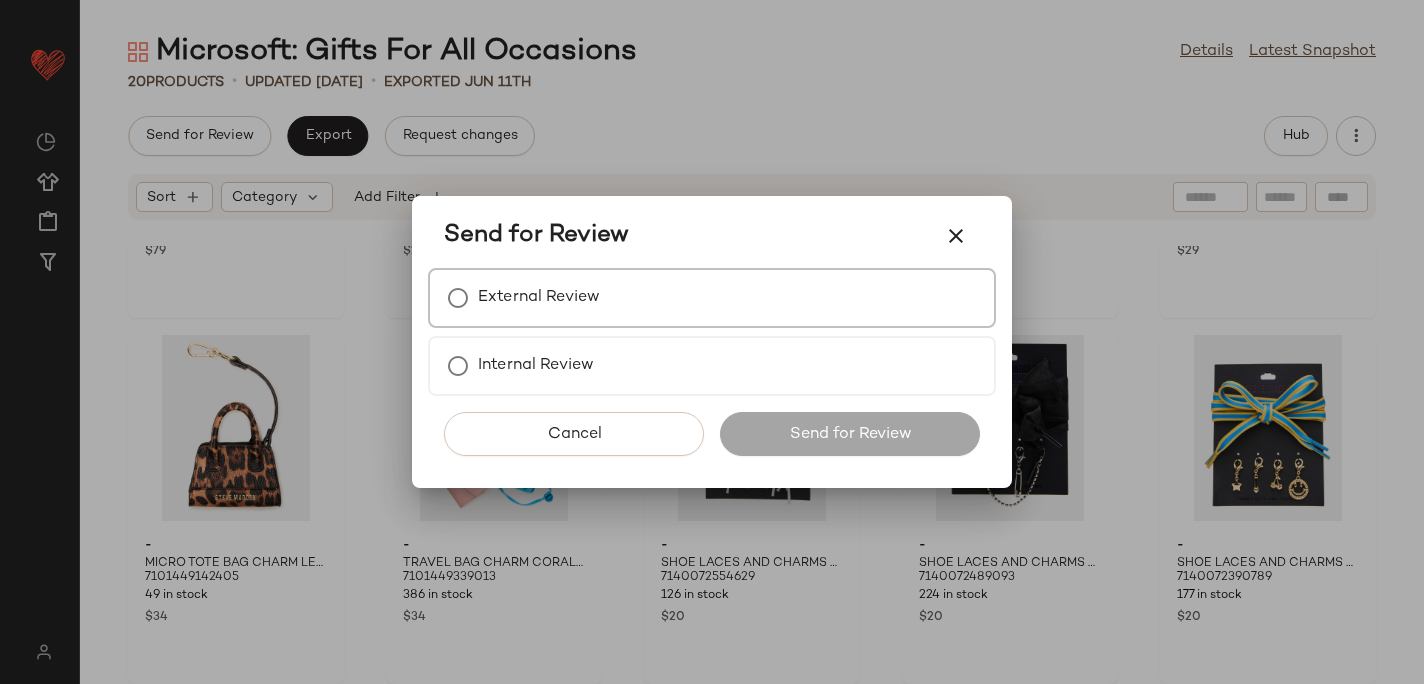 click on "External Review" at bounding box center (539, 298) 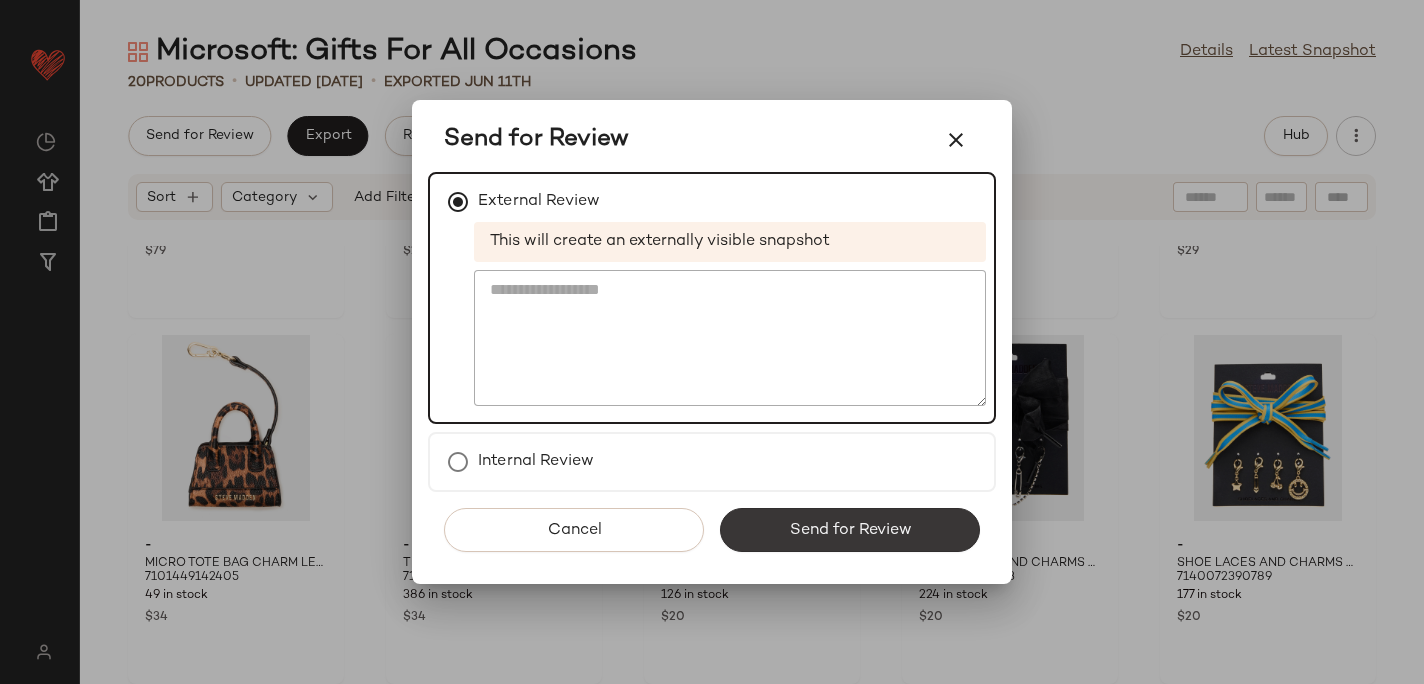 click on "Send for Review" 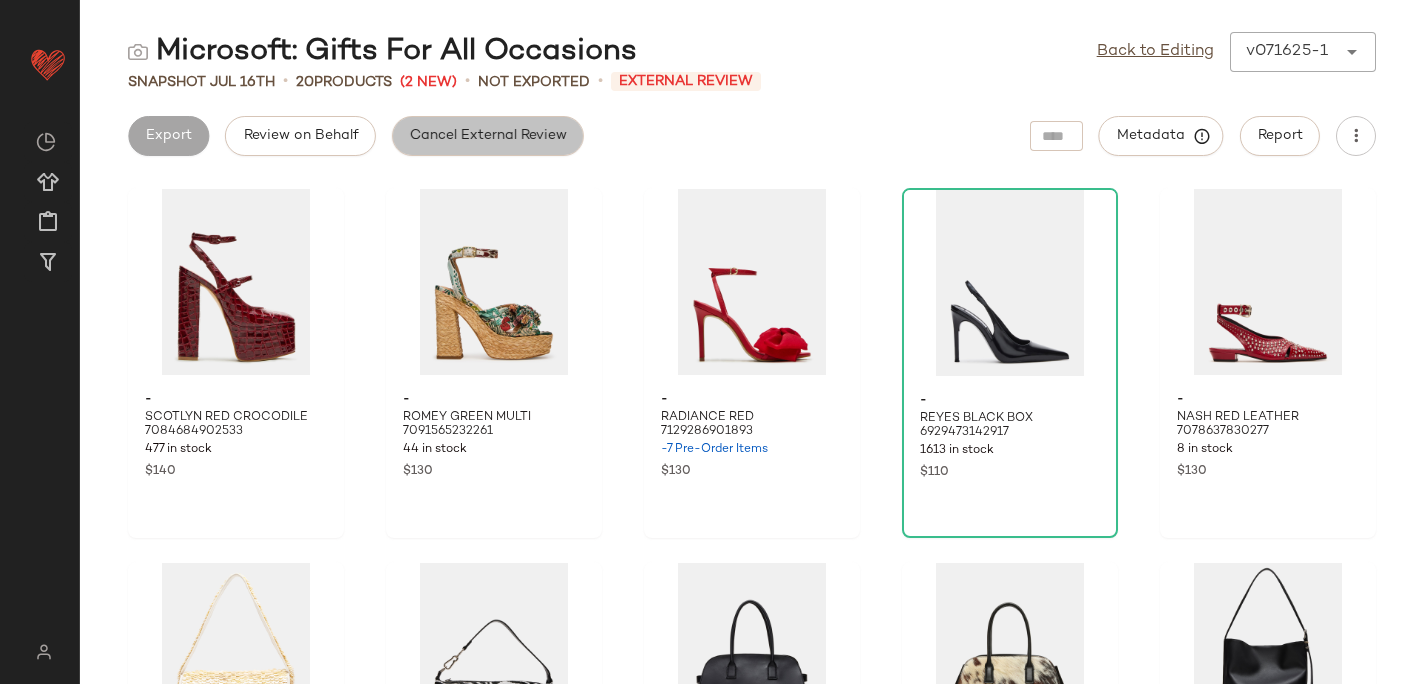 click on "Cancel External Review" 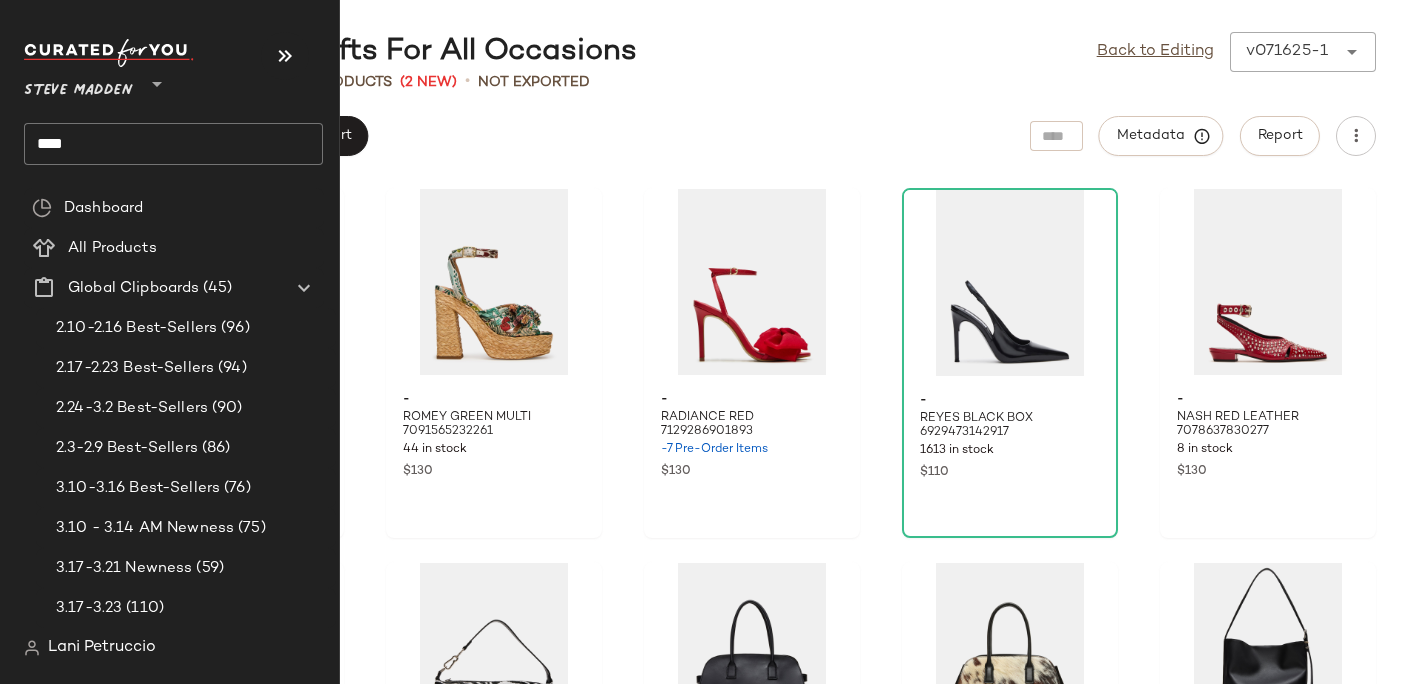 click on "Steve Madden" at bounding box center (78, 86) 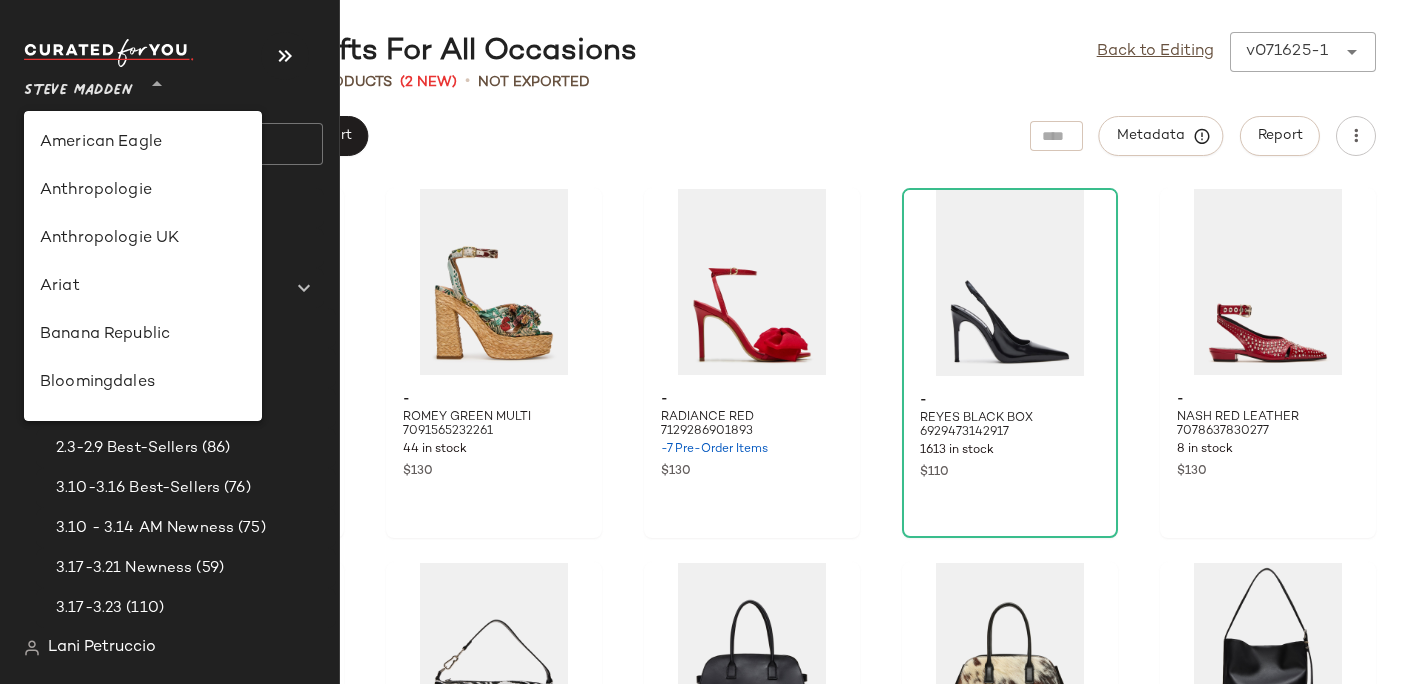 scroll, scrollTop: 1248, scrollLeft: 0, axis: vertical 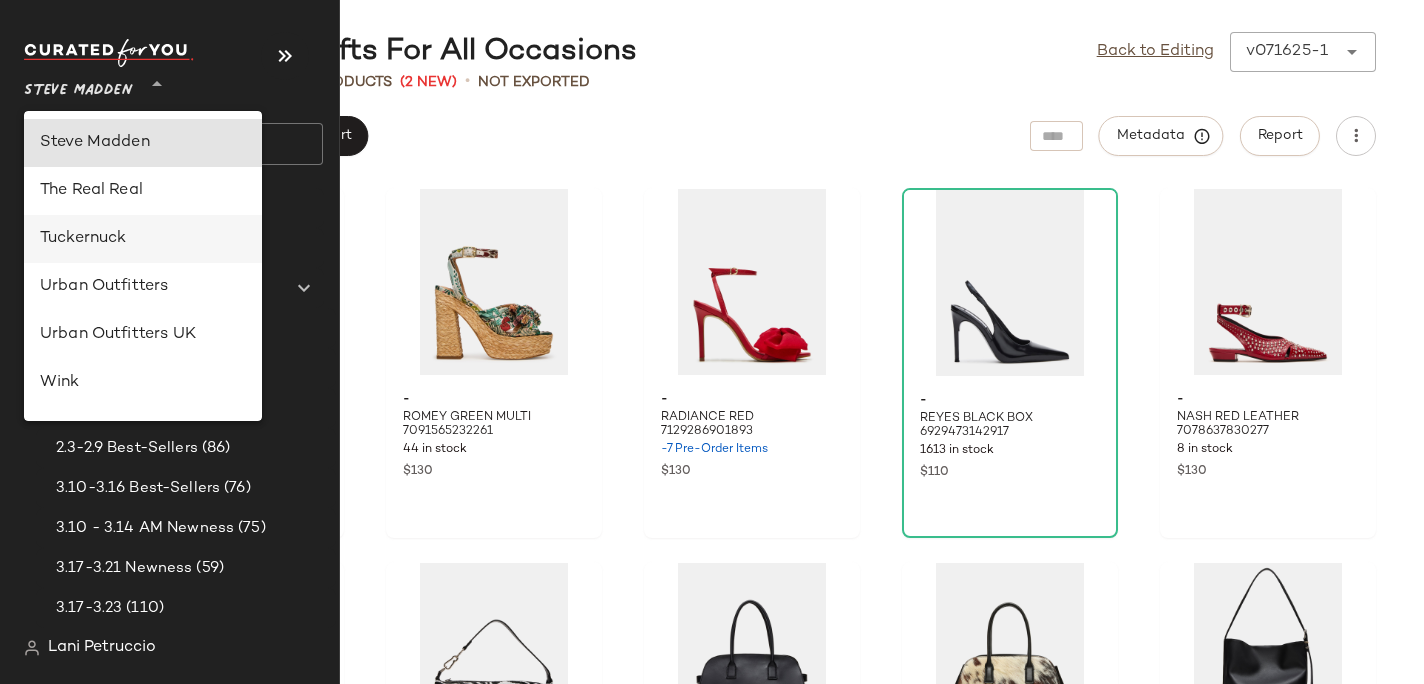 click on "Tuckernuck" at bounding box center [143, 239] 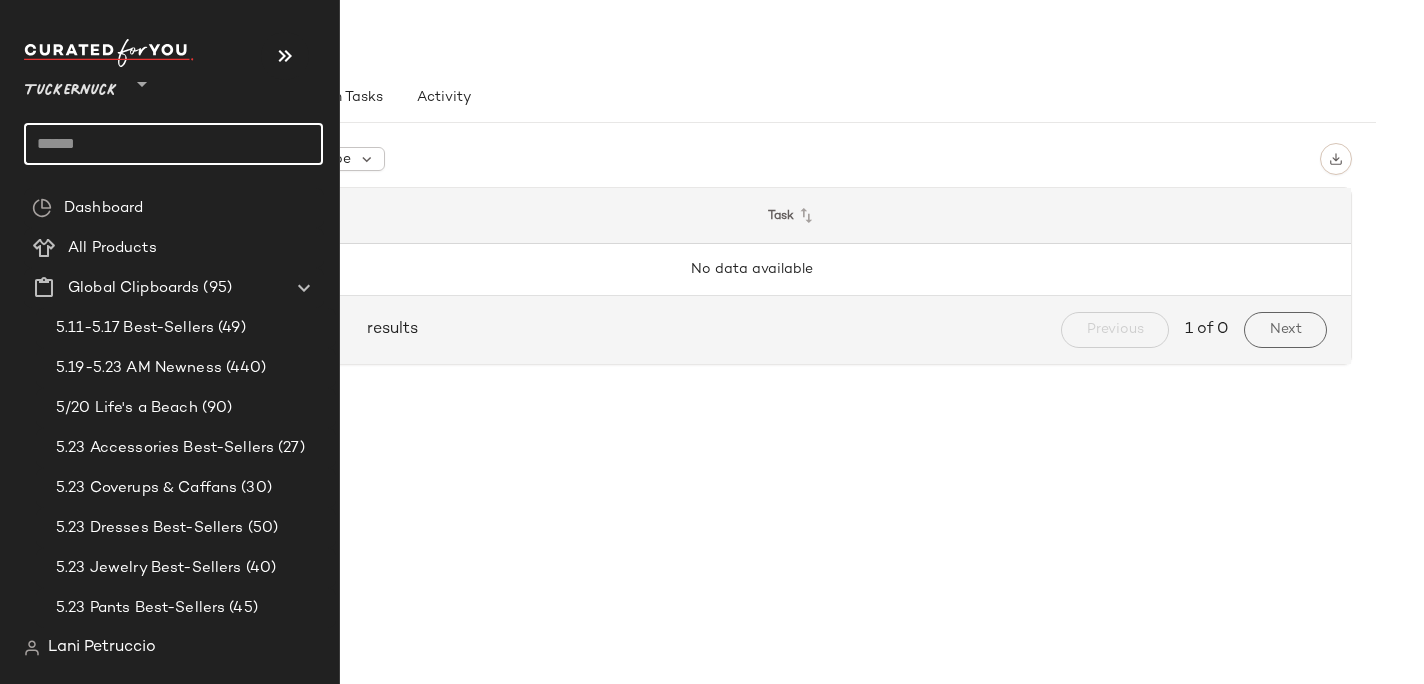 click 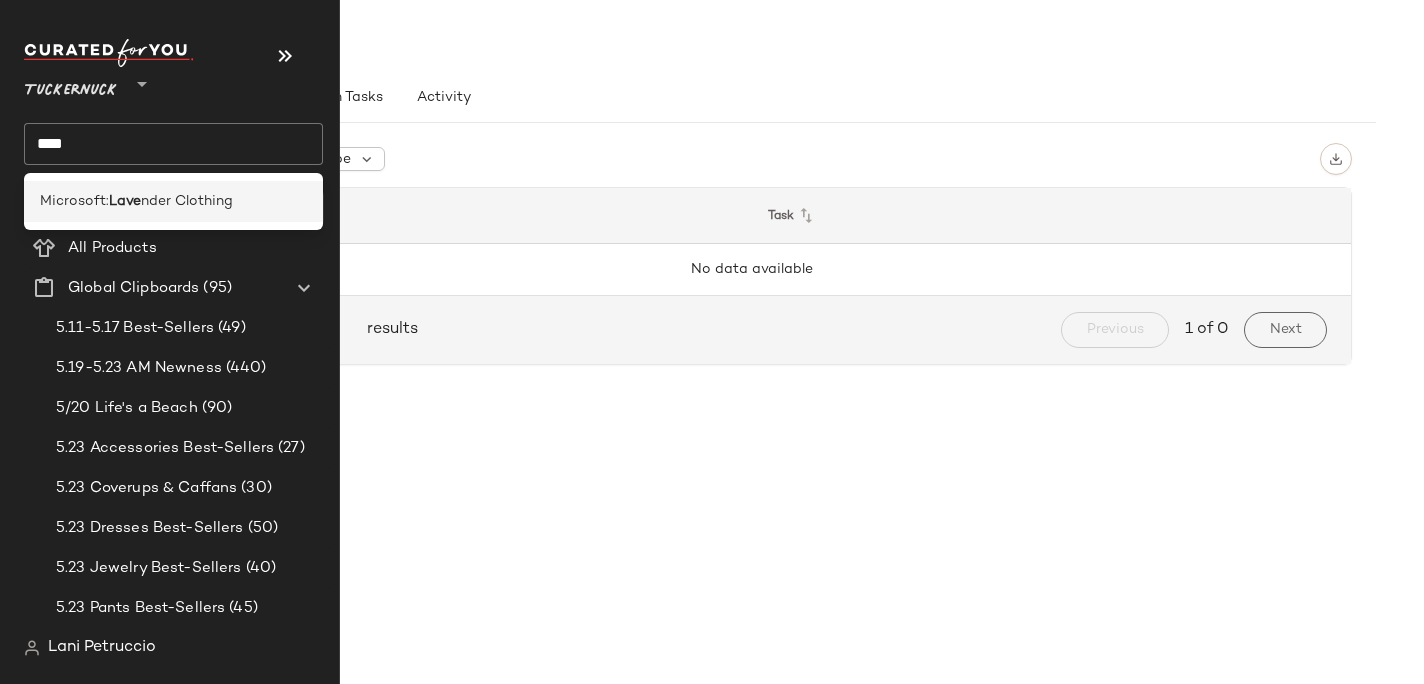 click on "Microsoft:" at bounding box center (74, 201) 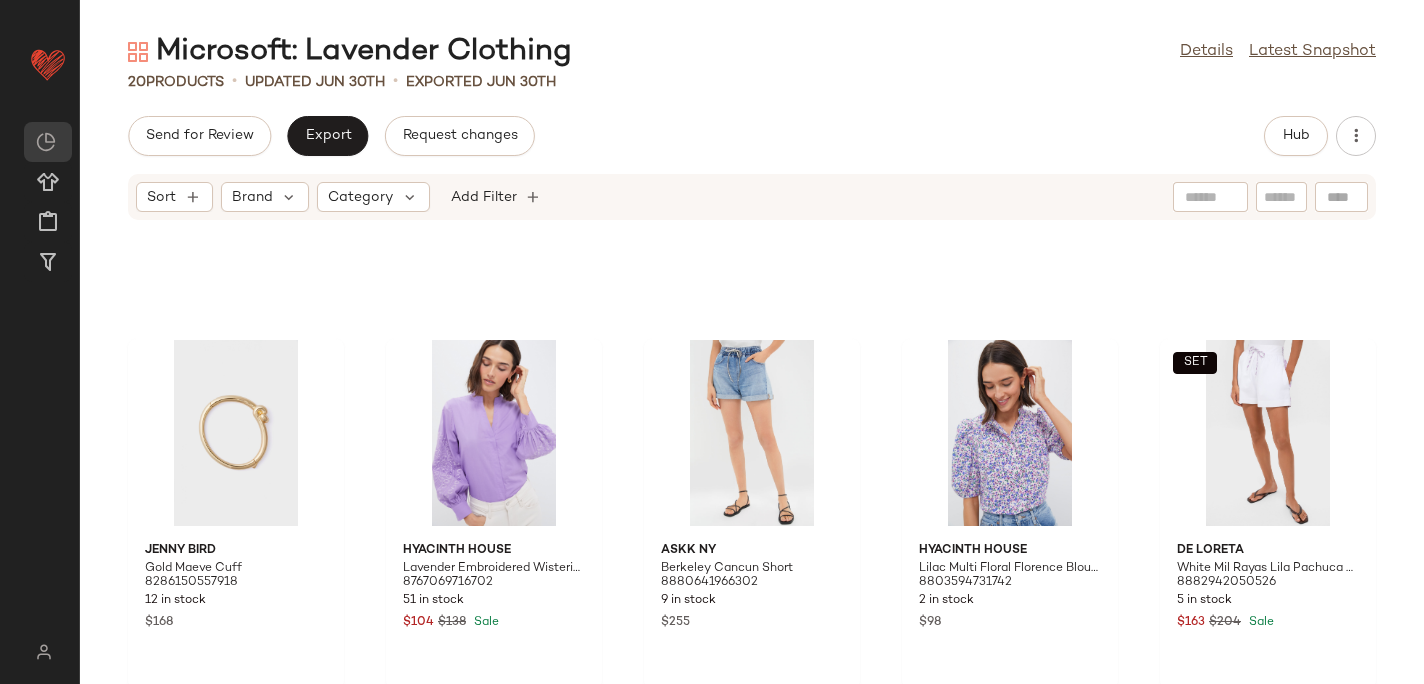 scroll, scrollTop: 291, scrollLeft: 0, axis: vertical 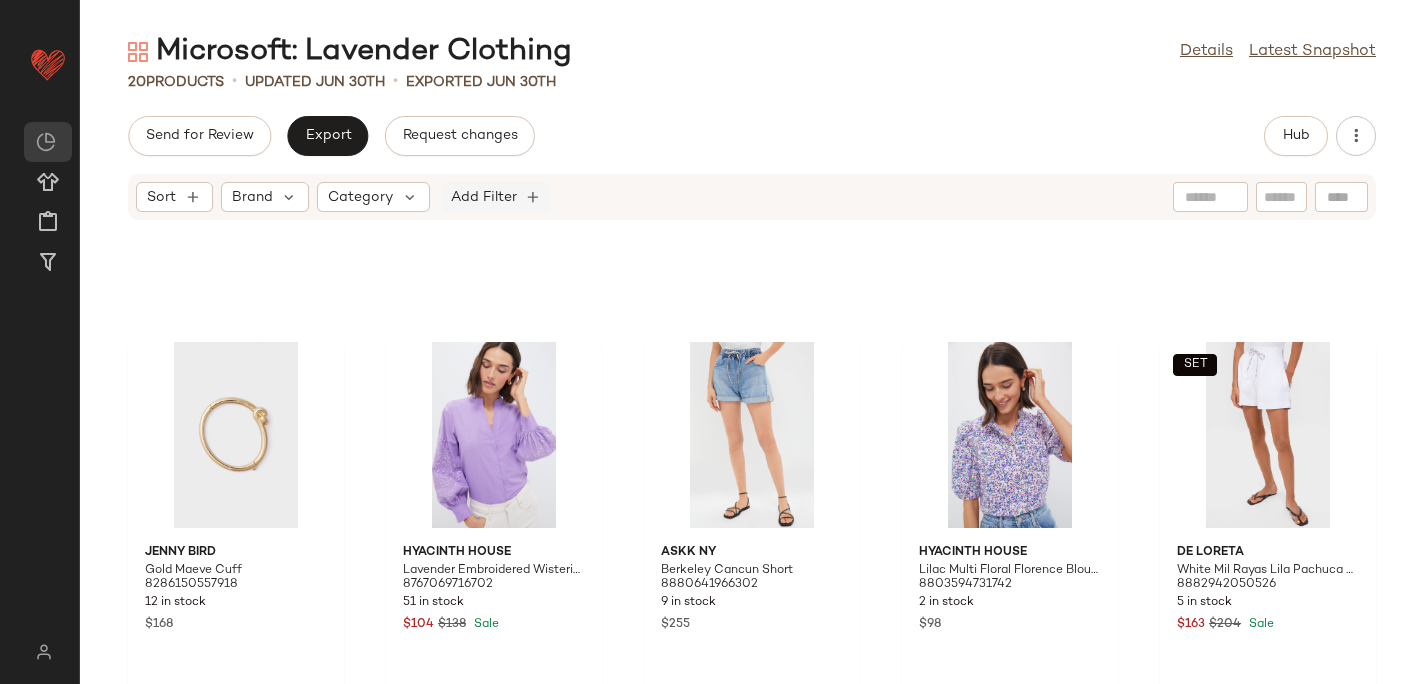 click on "Add Filter" at bounding box center (484, 197) 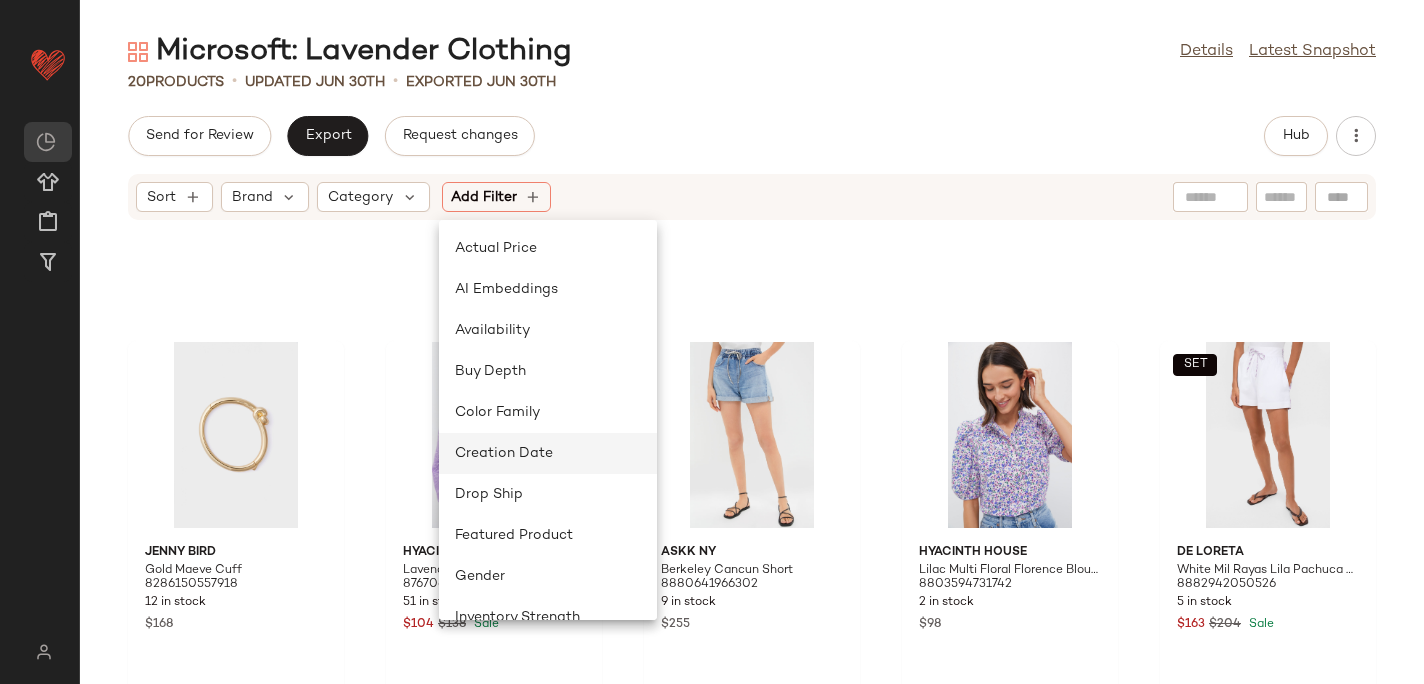 scroll, scrollTop: 313, scrollLeft: 0, axis: vertical 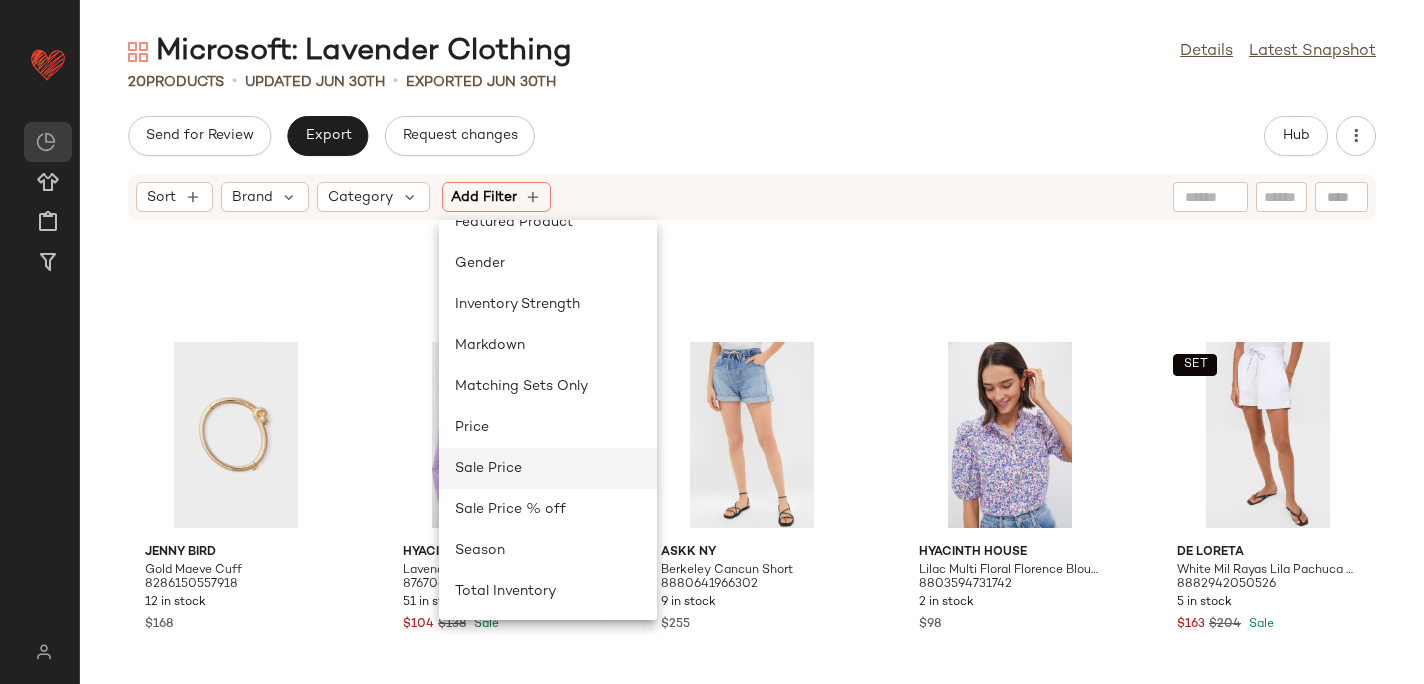 click on "Sale Price" 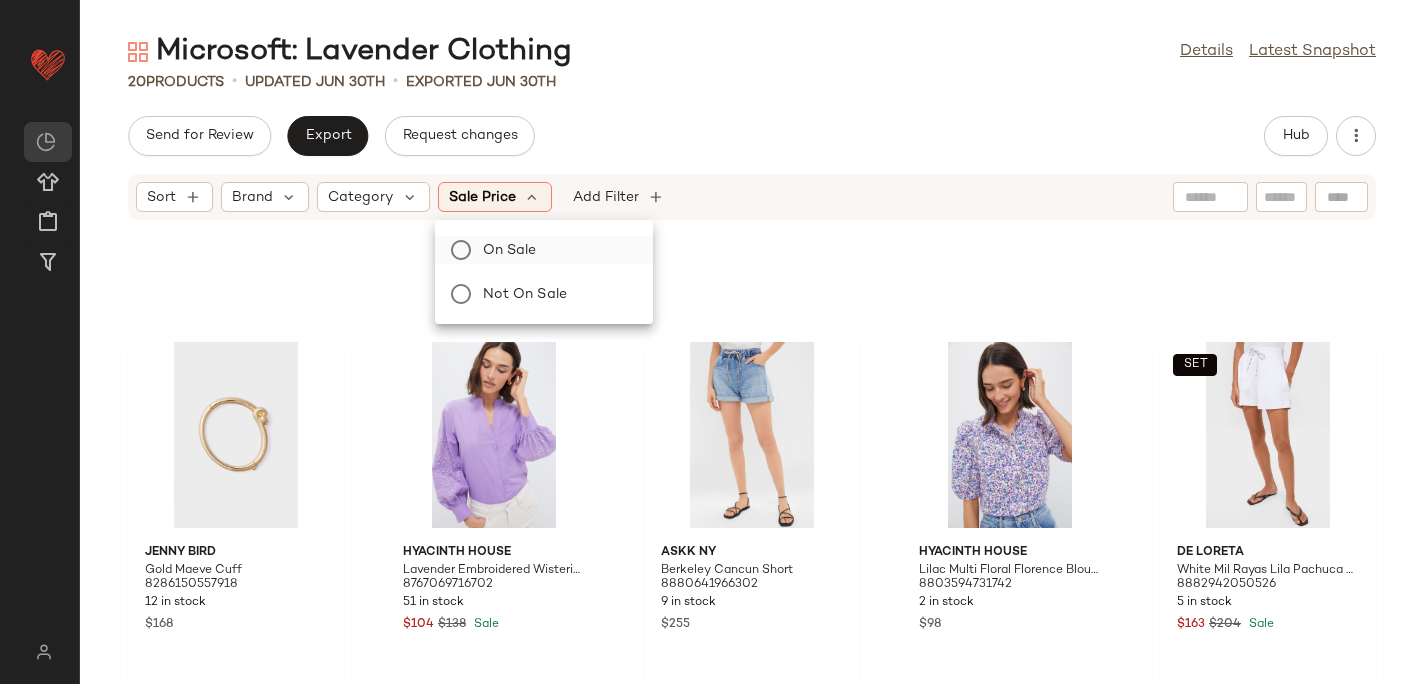click on "On sale" 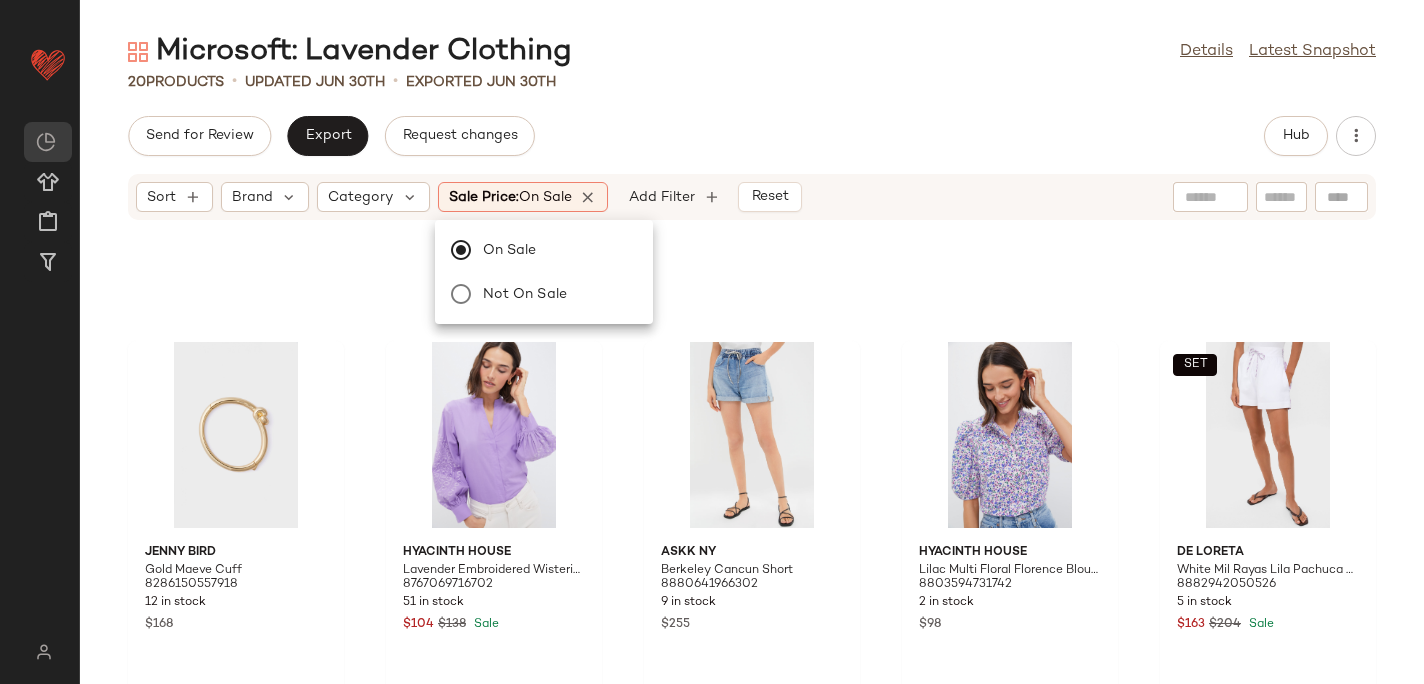 click on "Products   •   updated [DATE]  •  Exported [DATE]" 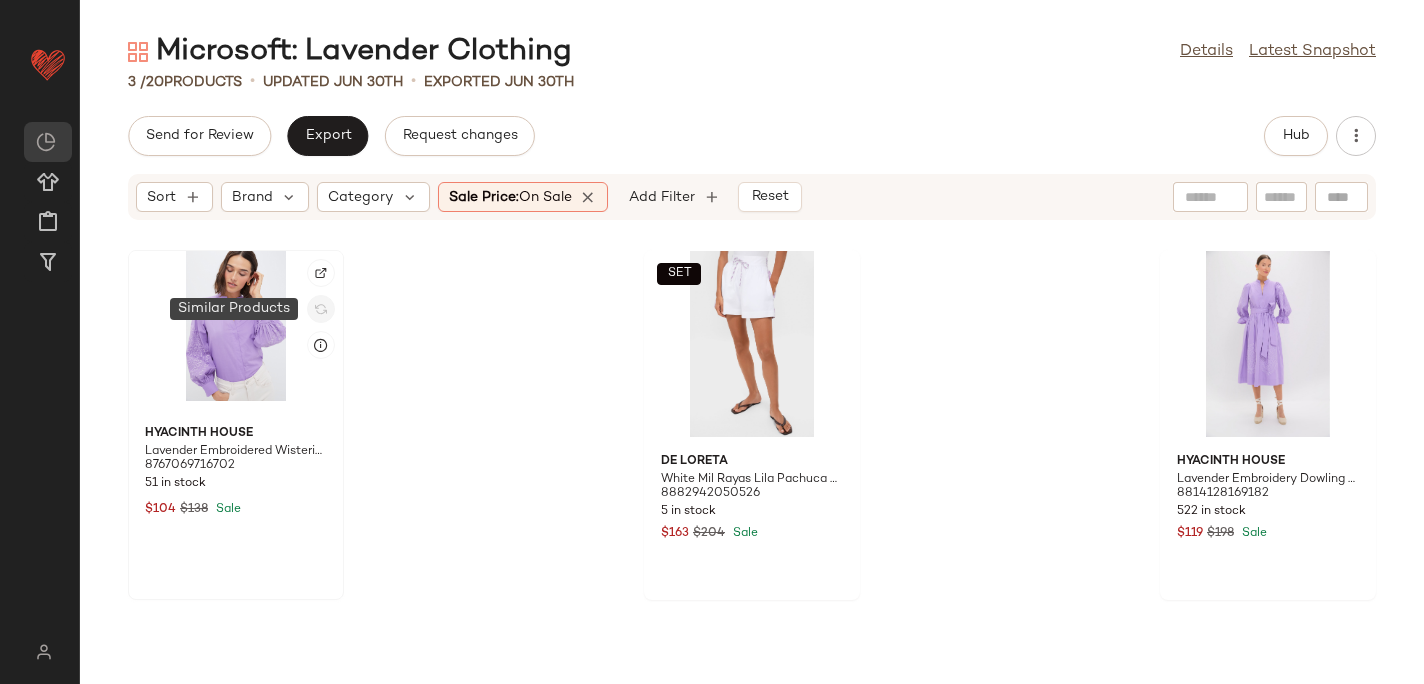 click 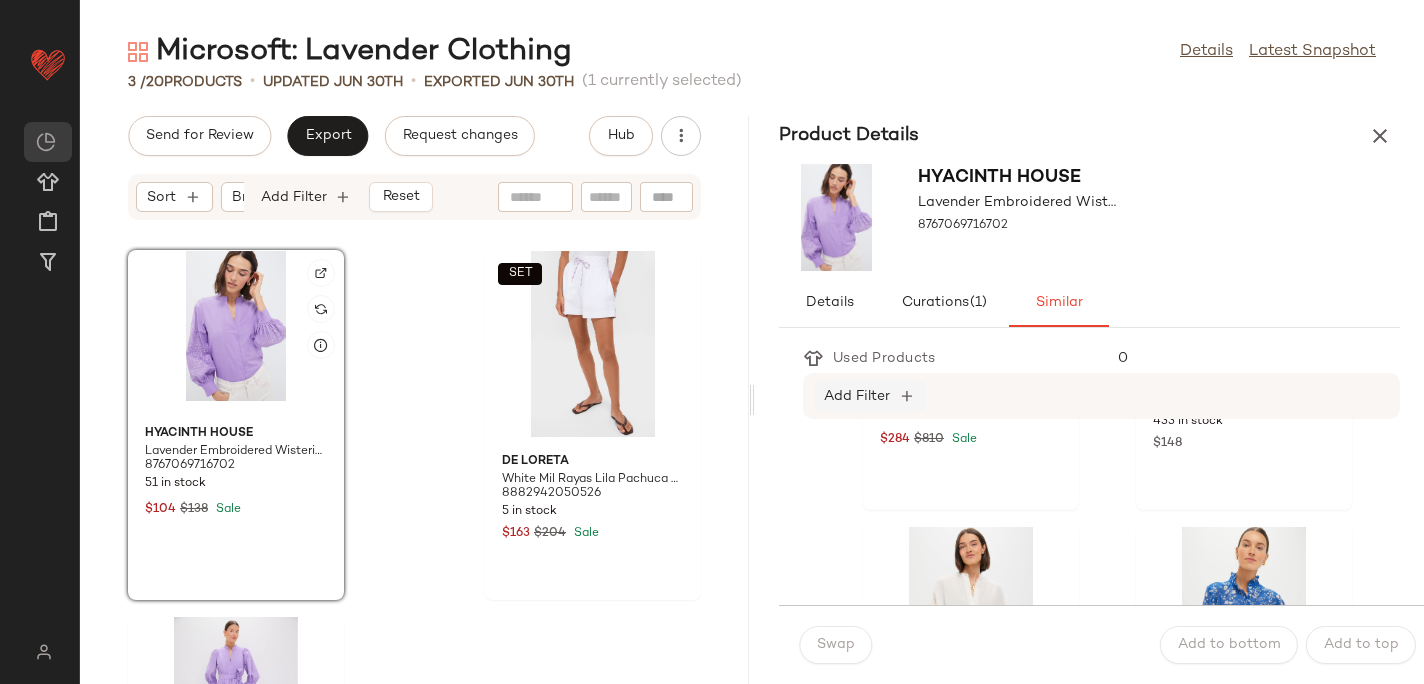 scroll, scrollTop: 2857, scrollLeft: 0, axis: vertical 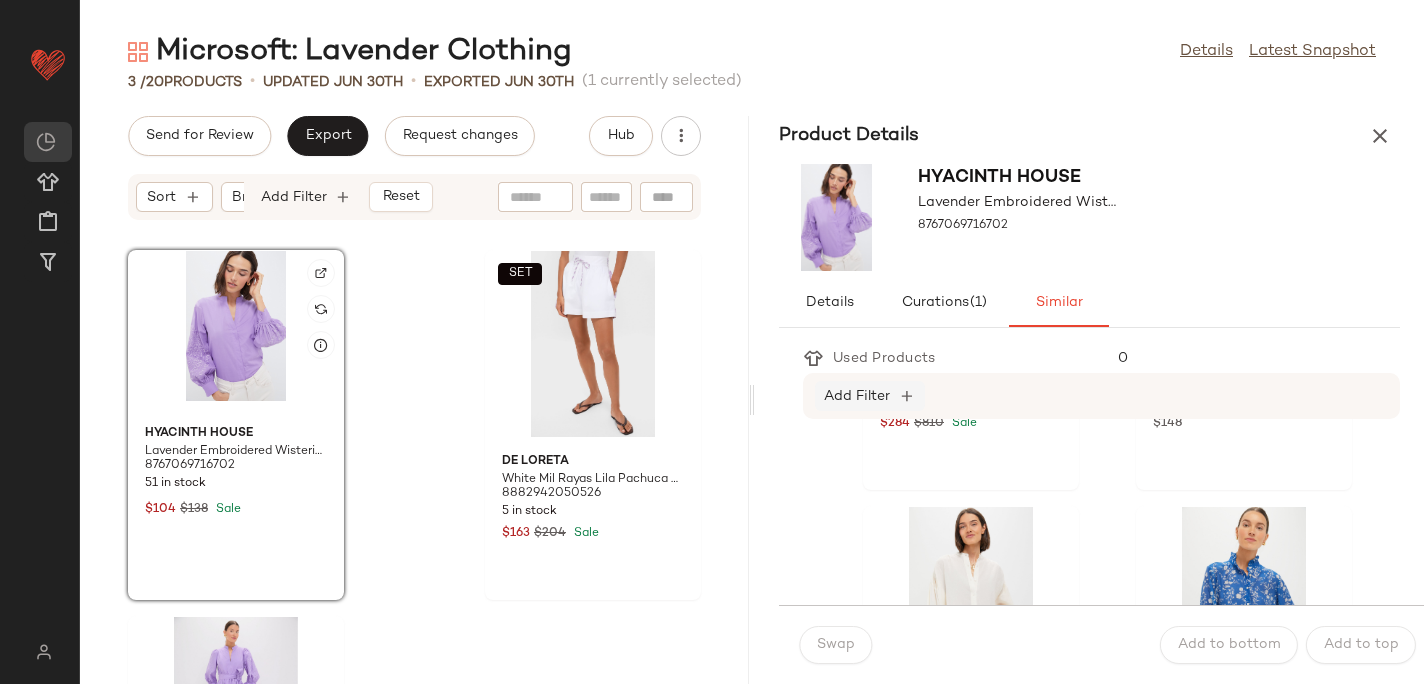 click on "Add Filter" at bounding box center (857, 396) 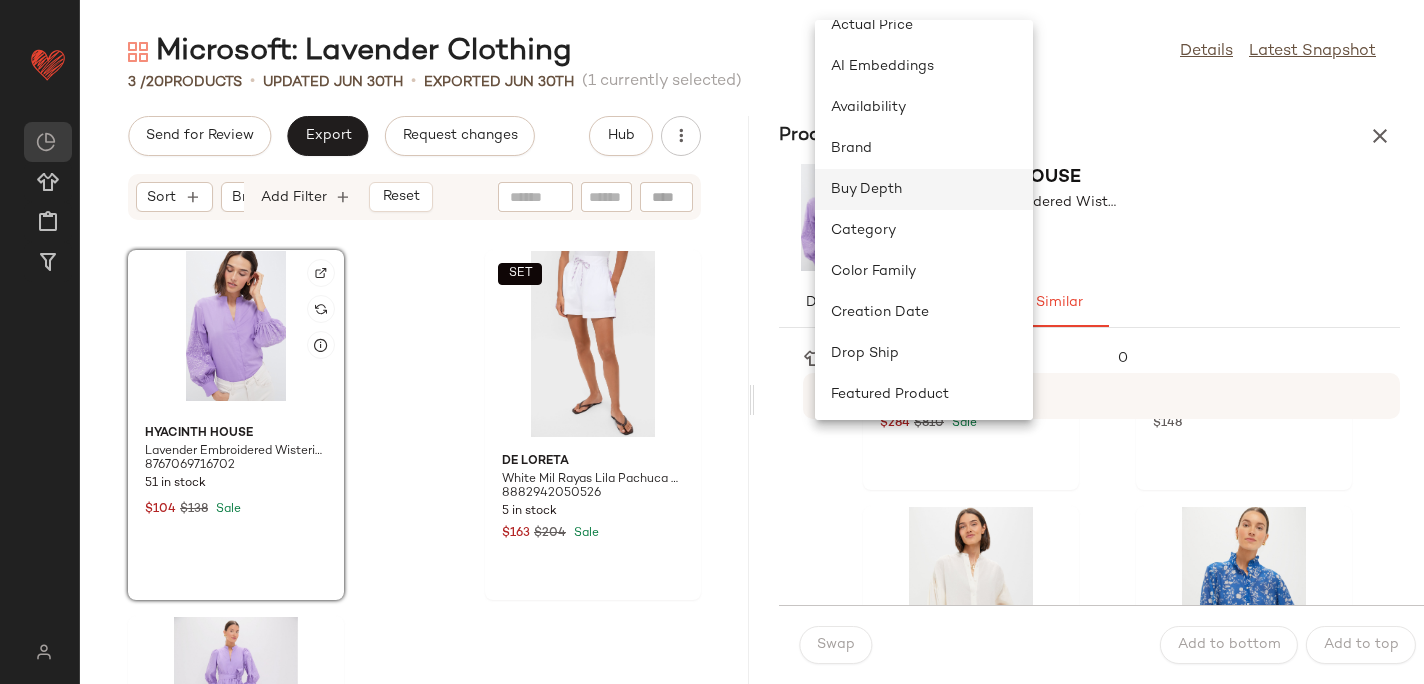 scroll, scrollTop: 32, scrollLeft: 0, axis: vertical 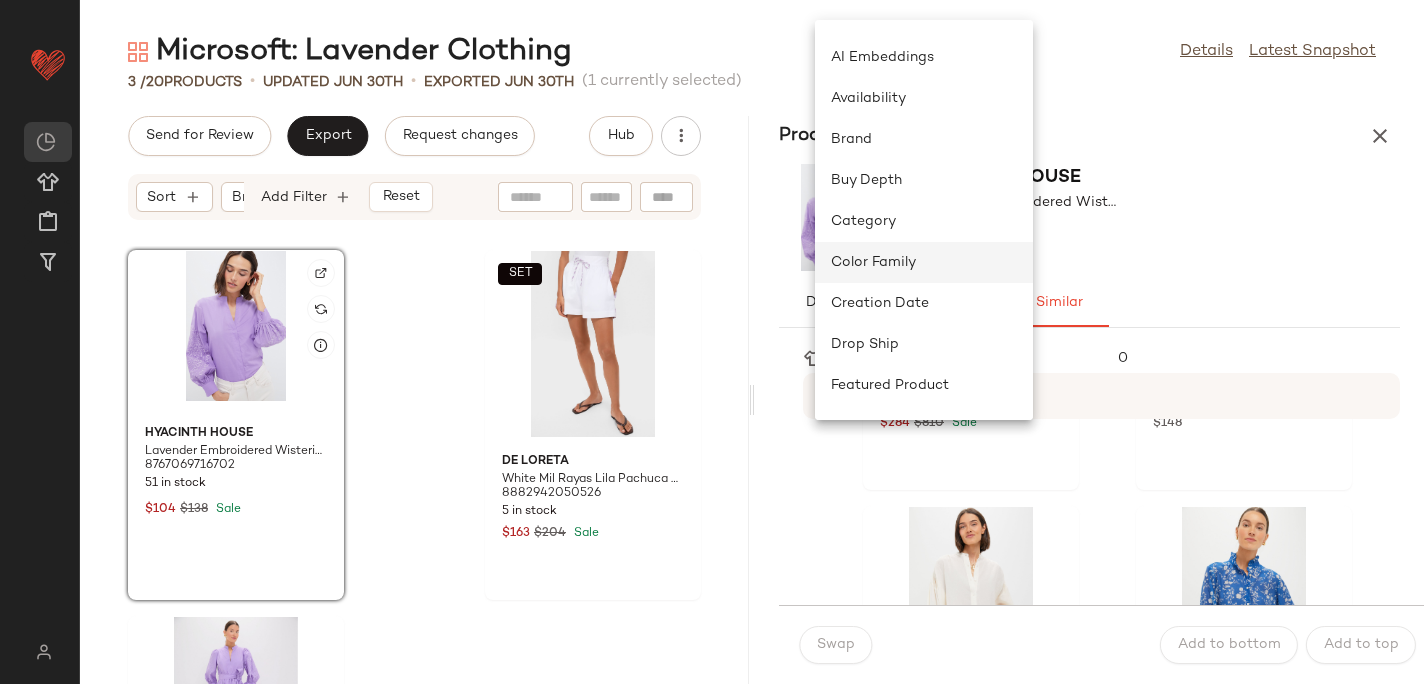 click on "Color Family" 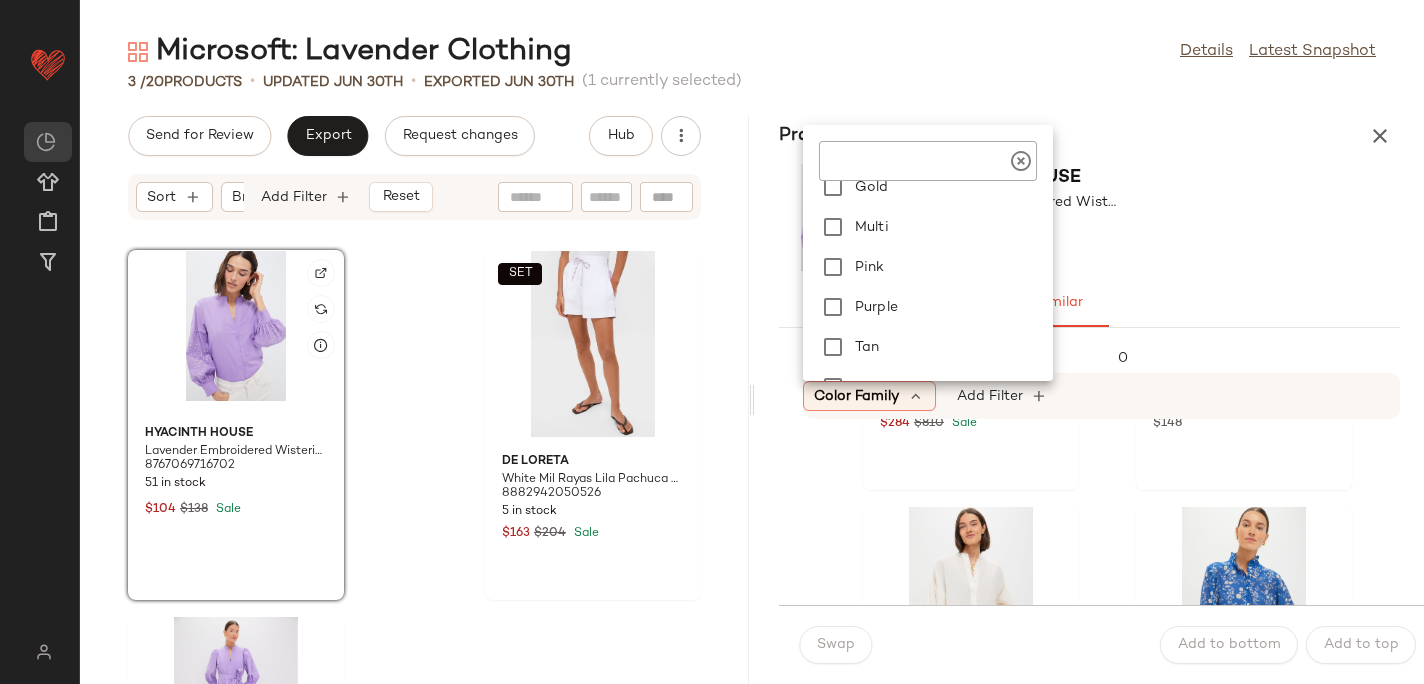 scroll, scrollTop: 169, scrollLeft: 0, axis: vertical 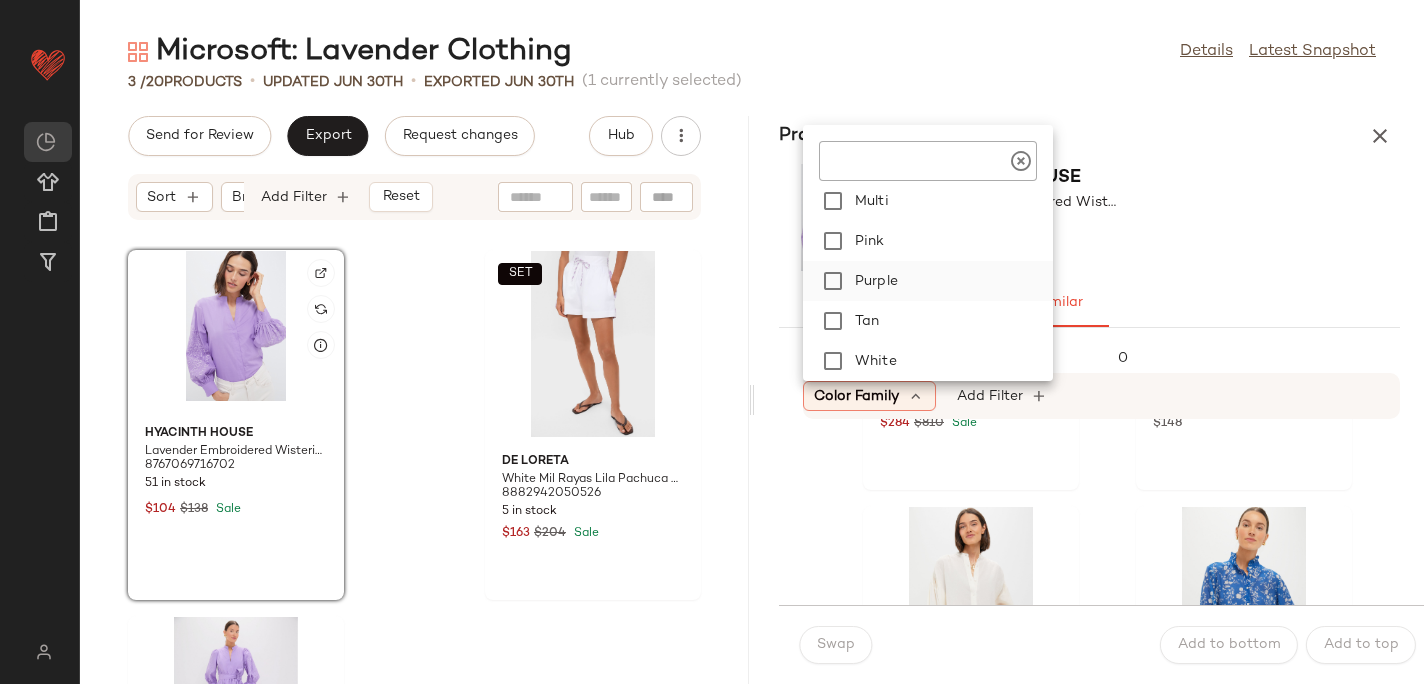 click on "Purple" at bounding box center (950, 281) 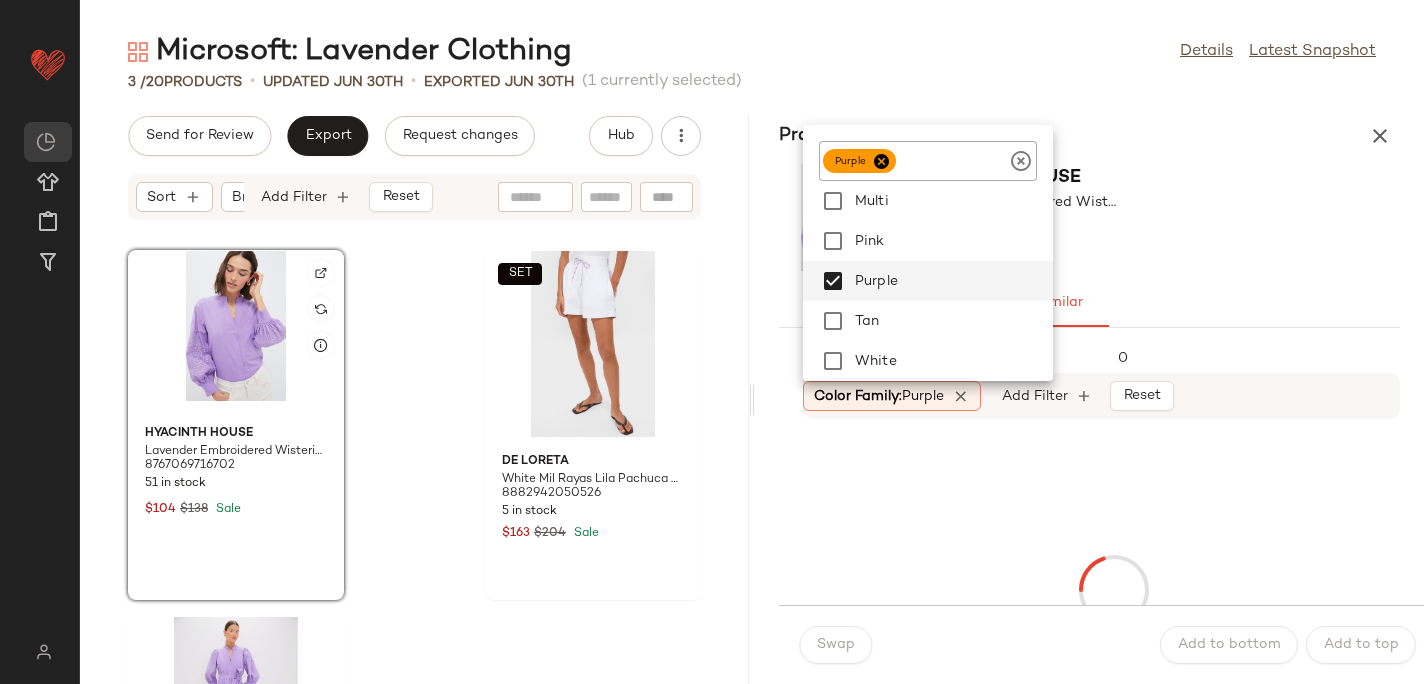 click on "Product Details" at bounding box center [1089, 136] 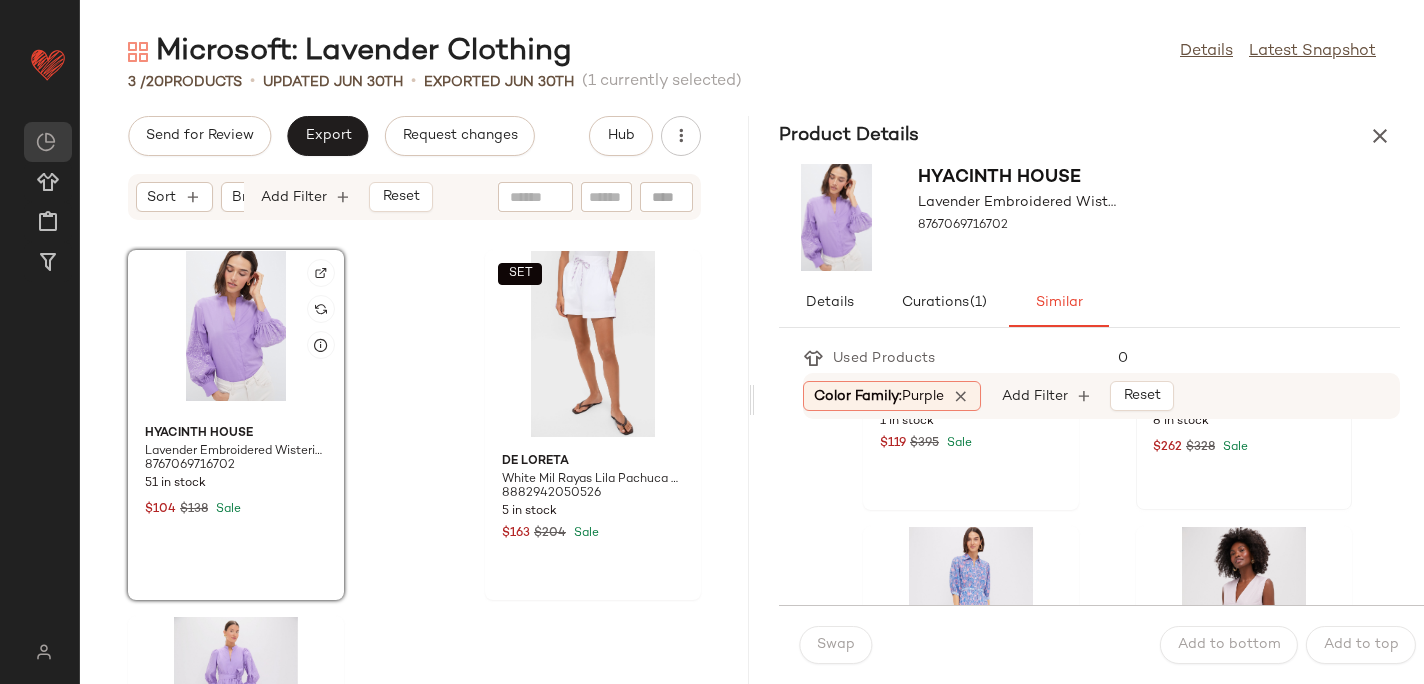 scroll, scrollTop: 1008, scrollLeft: 0, axis: vertical 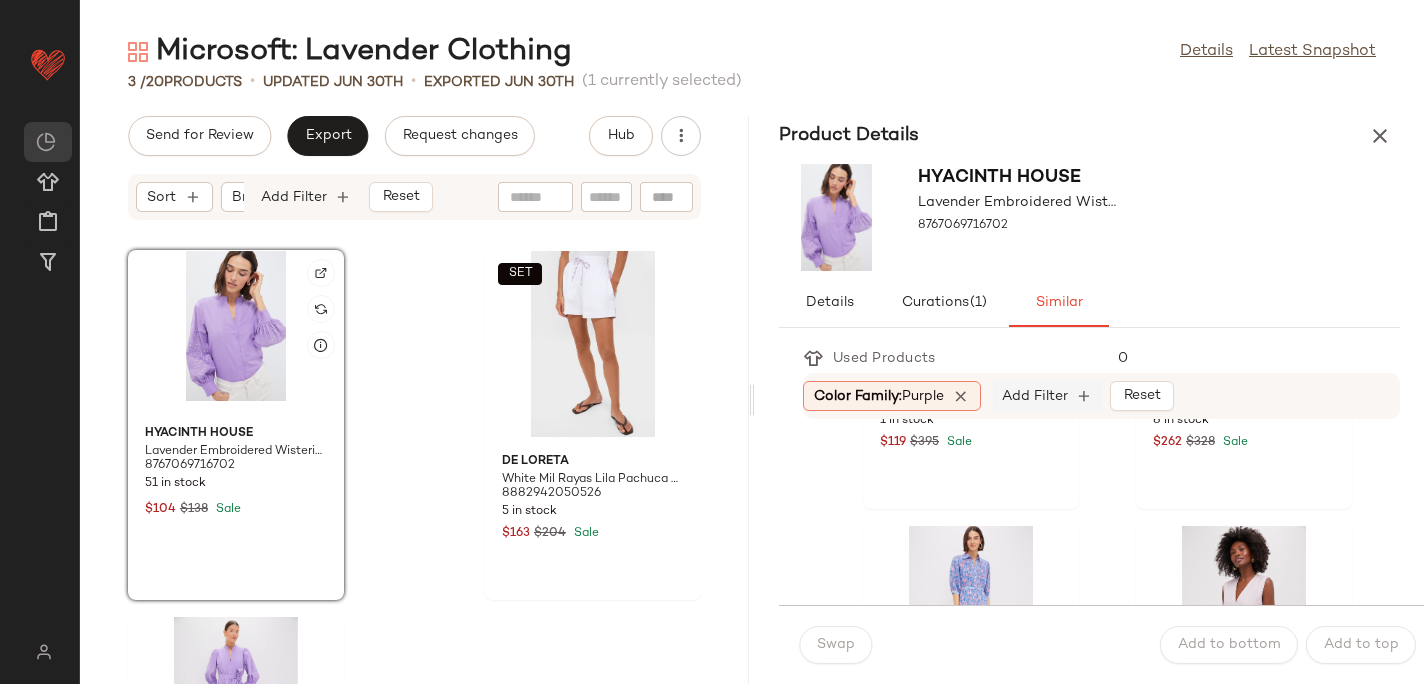 click on "Add Filter" at bounding box center [1035, 396] 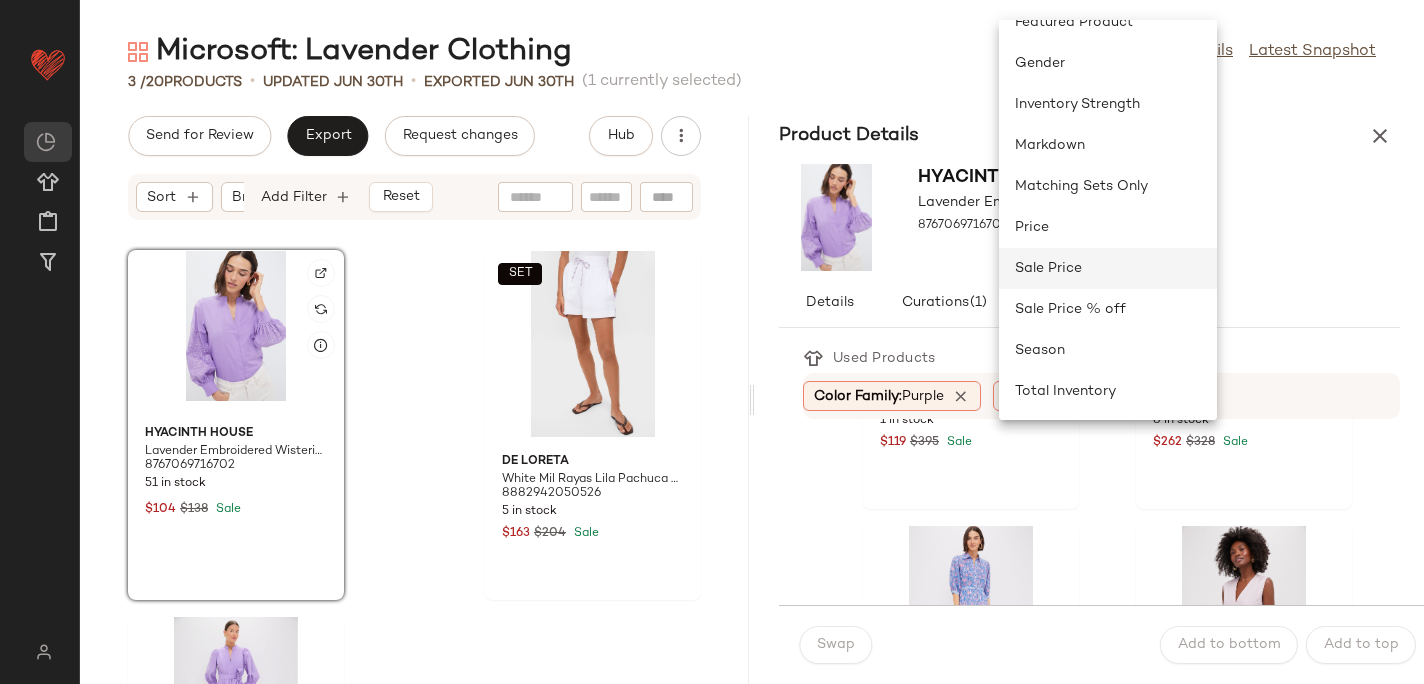 click on "Sale Price" 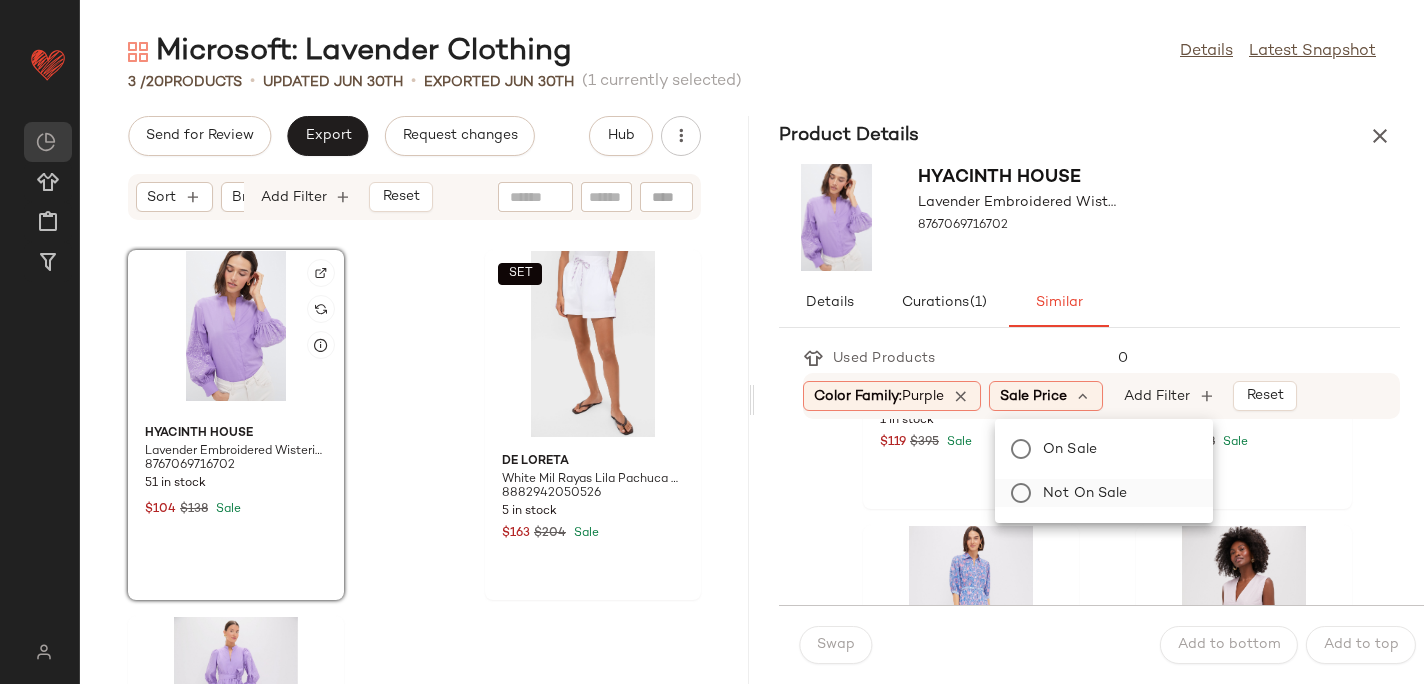 click on "Not on sale" 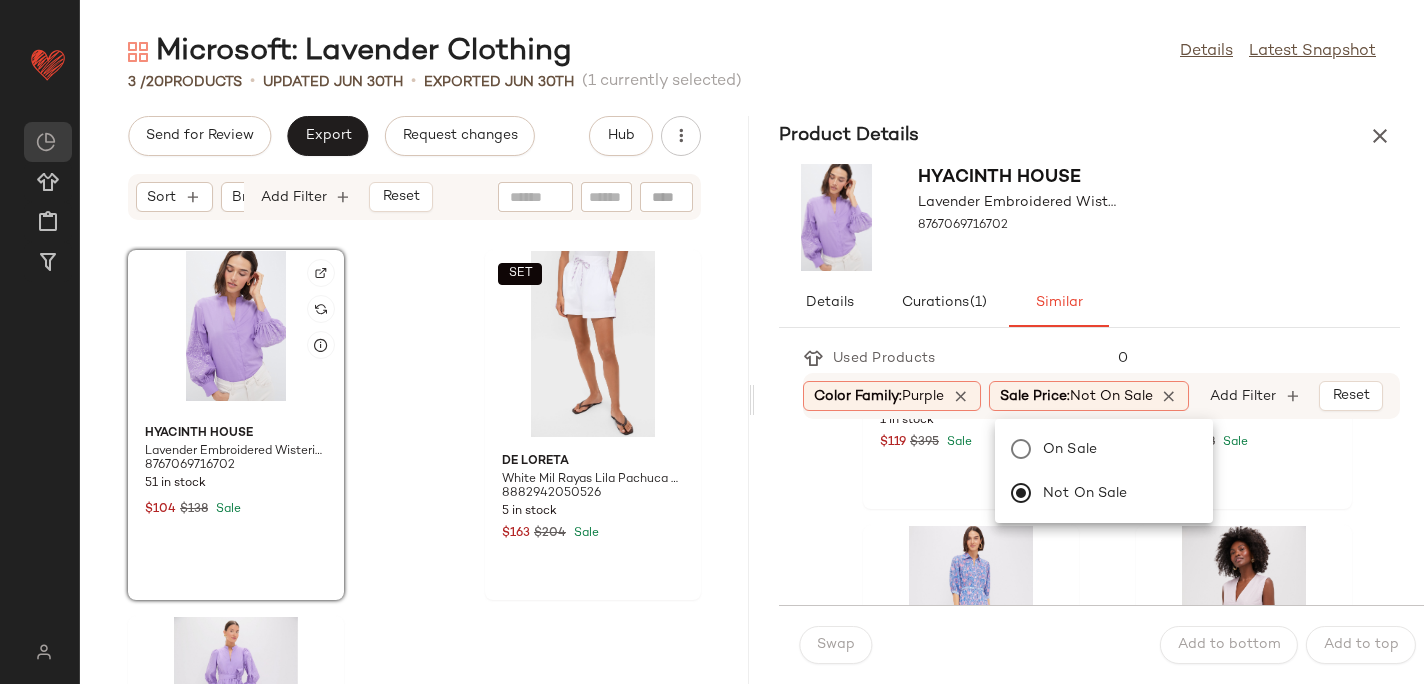 click on "Hyacinth House Lavender Embroidered Wisteria Blouse 8767069716702" at bounding box center (1089, 217) 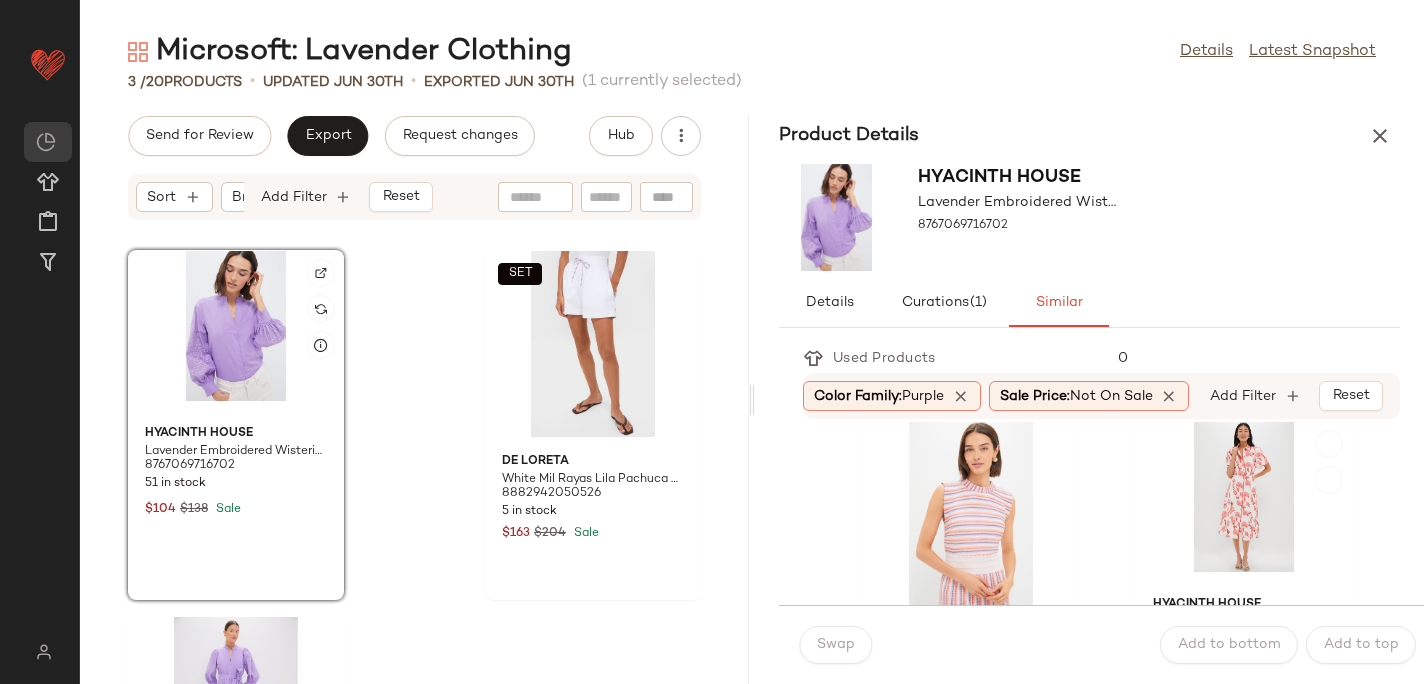 scroll, scrollTop: 533, scrollLeft: 0, axis: vertical 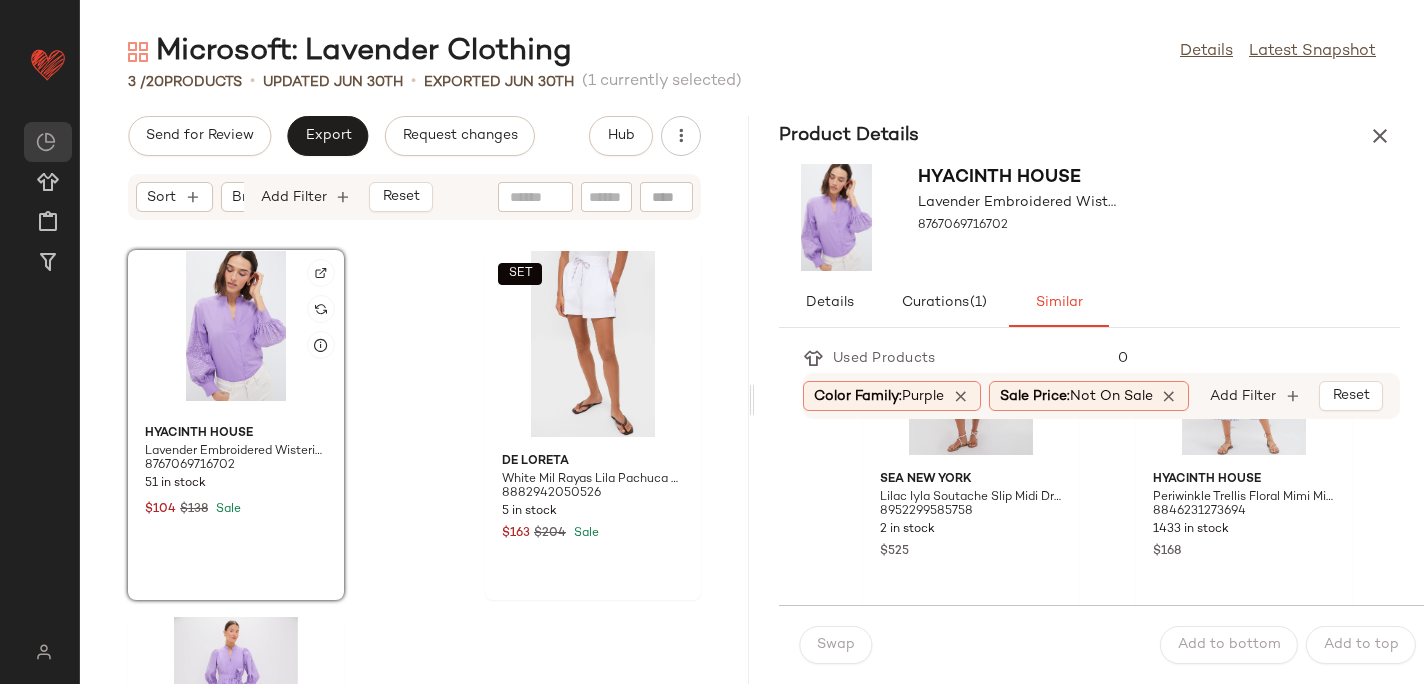 click at bounding box center [961, 396] 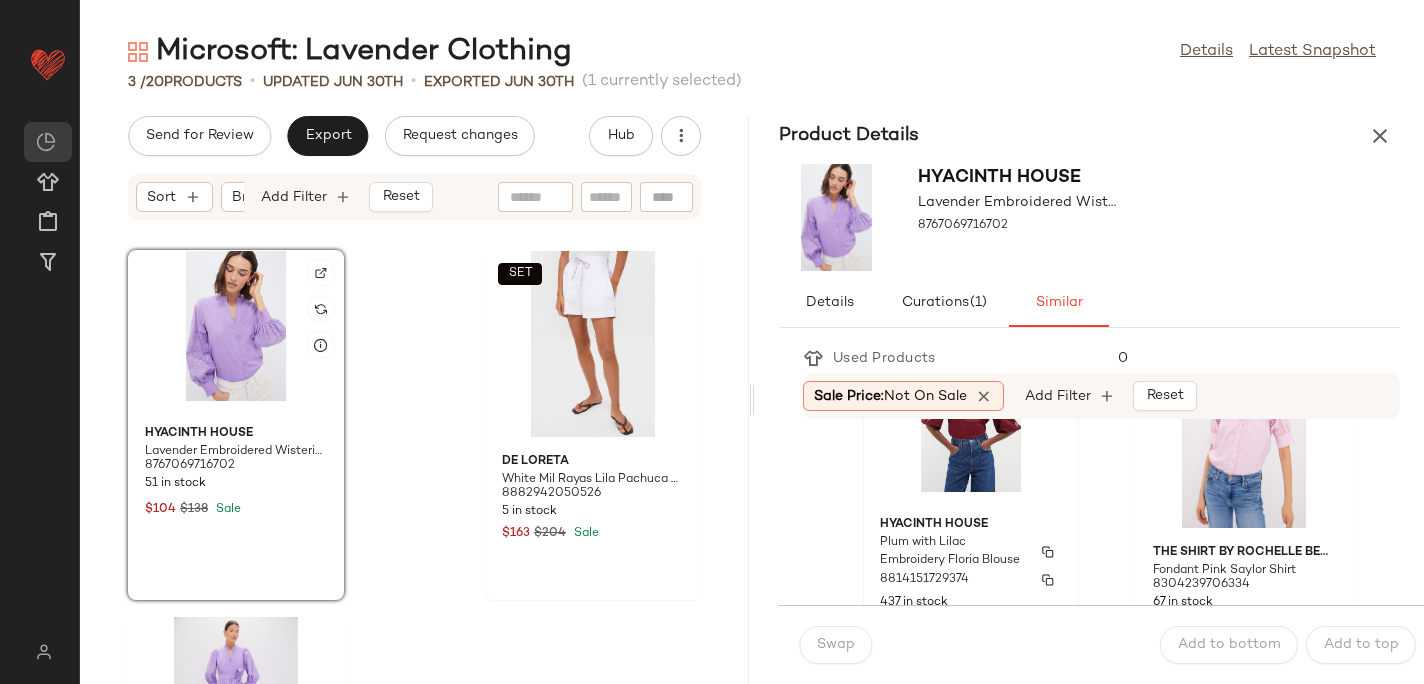 scroll, scrollTop: 97, scrollLeft: 0, axis: vertical 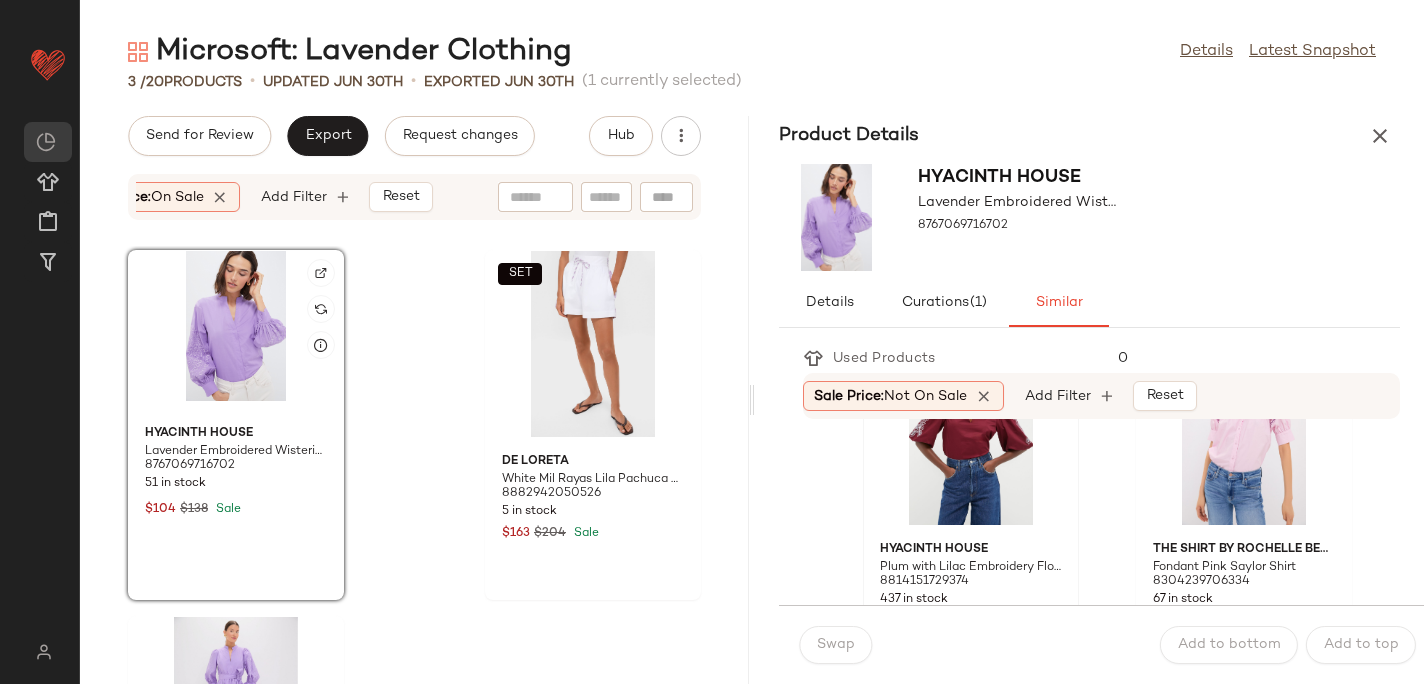 click at bounding box center [221, 197] 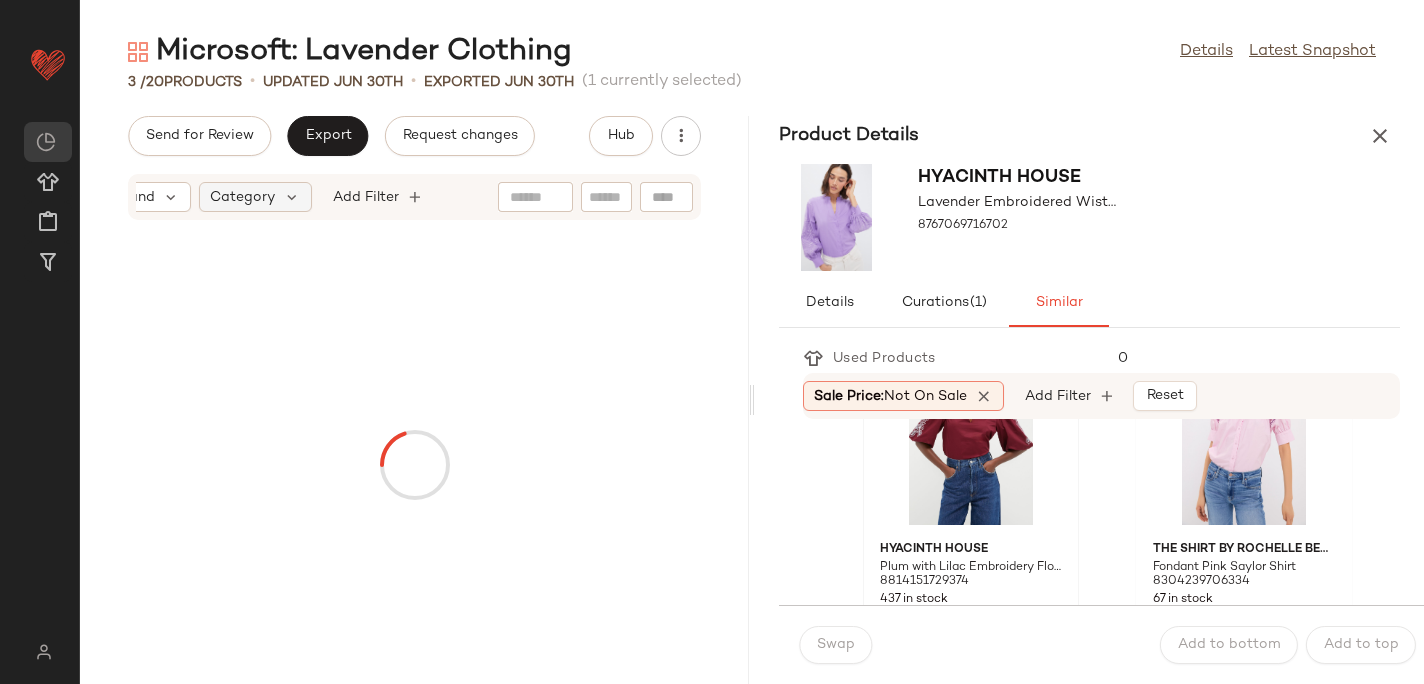 scroll, scrollTop: 0, scrollLeft: 114, axis: horizontal 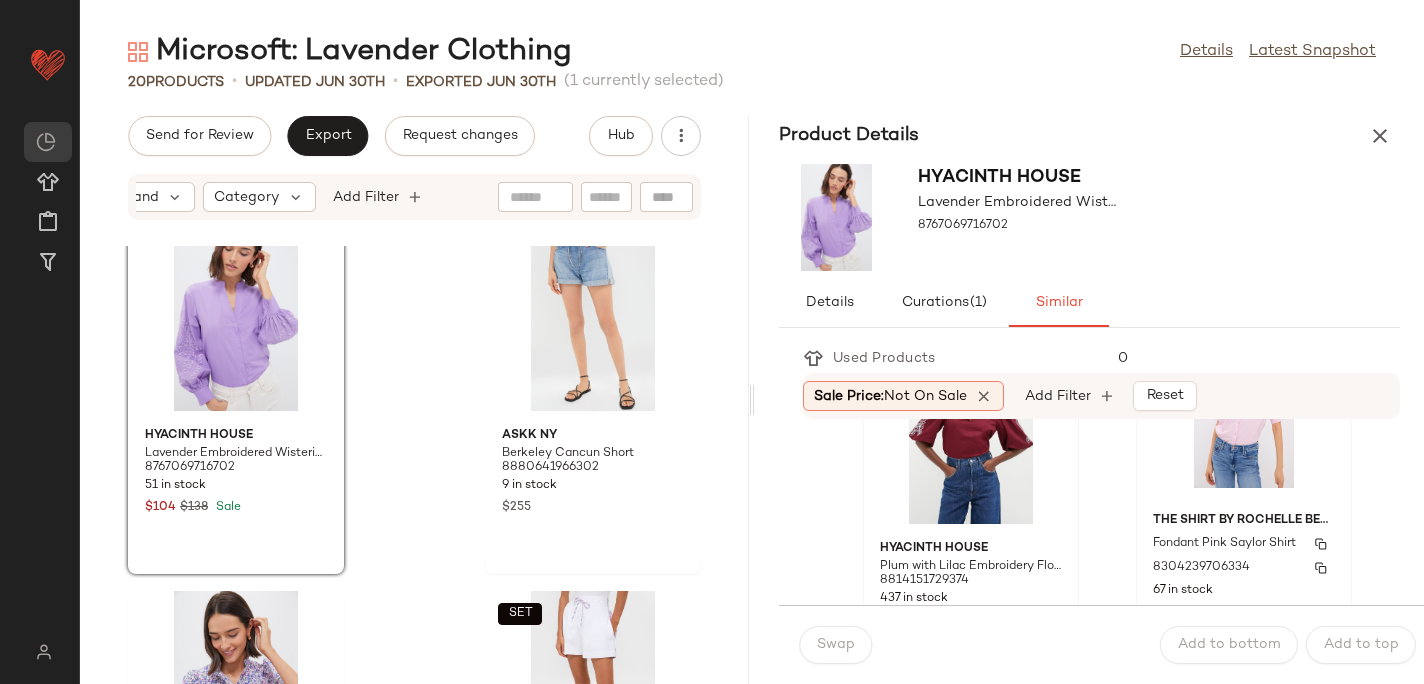 click on "The Shirt by Rochelle Behrens" at bounding box center [1244, 521] 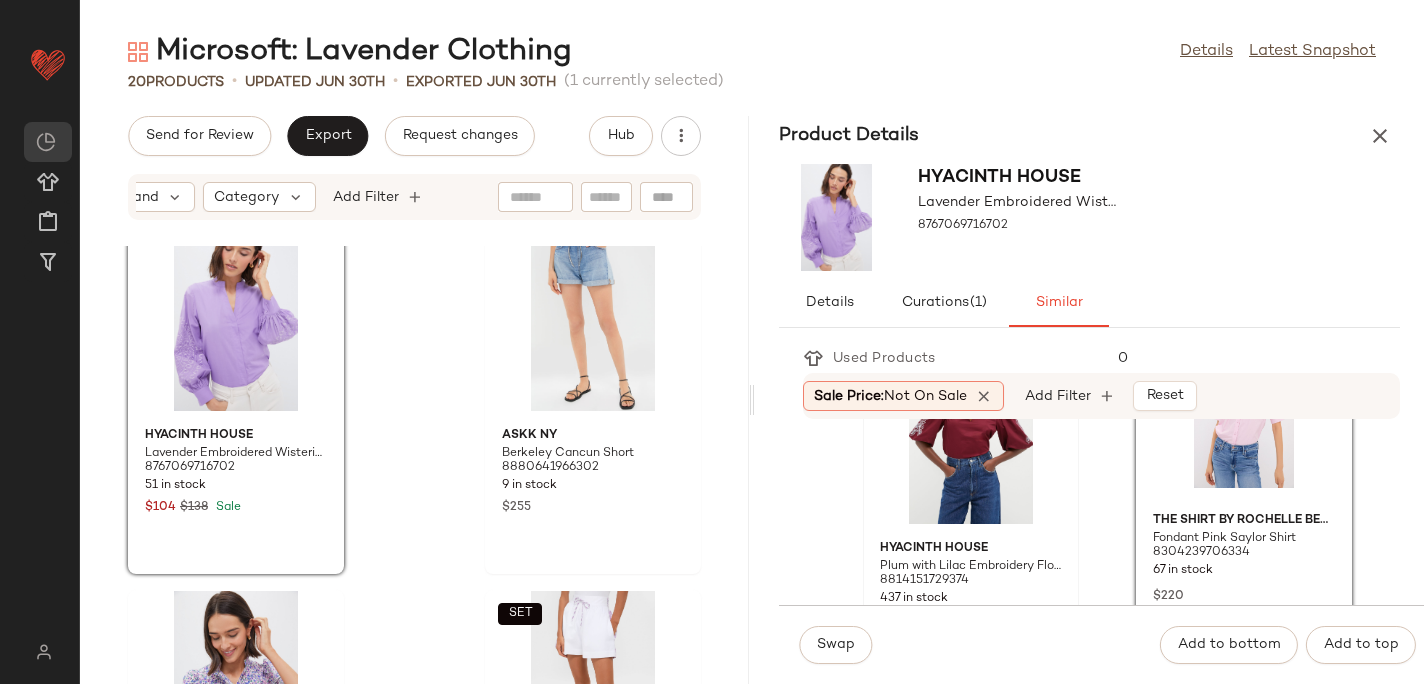 scroll, scrollTop: 0, scrollLeft: 0, axis: both 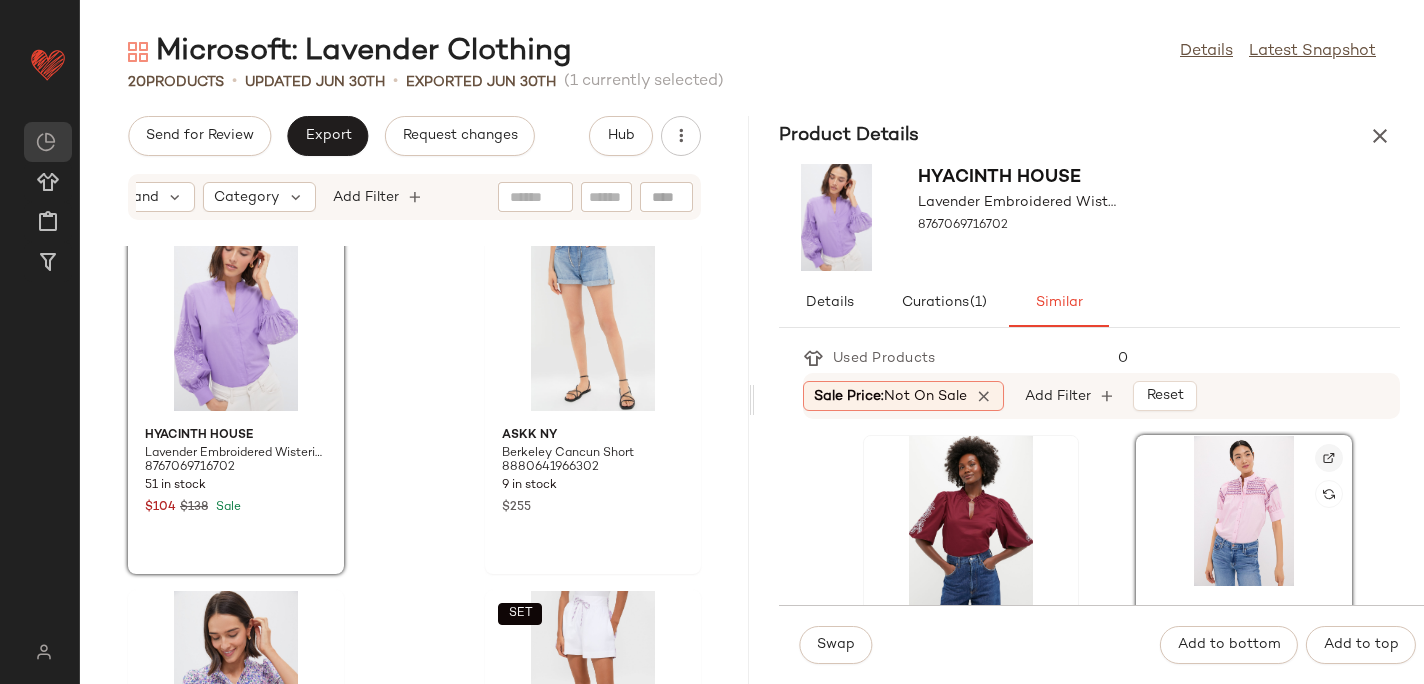click at bounding box center (1329, 458) 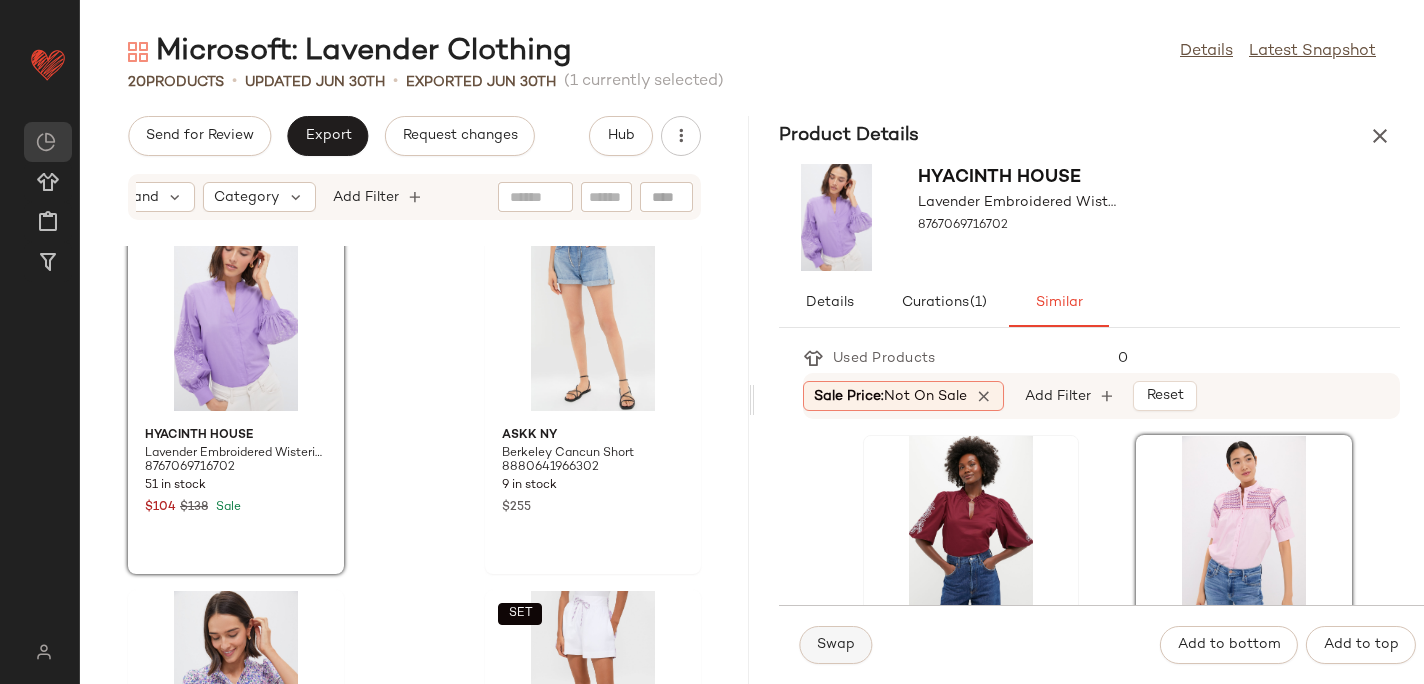 click on "Swap" 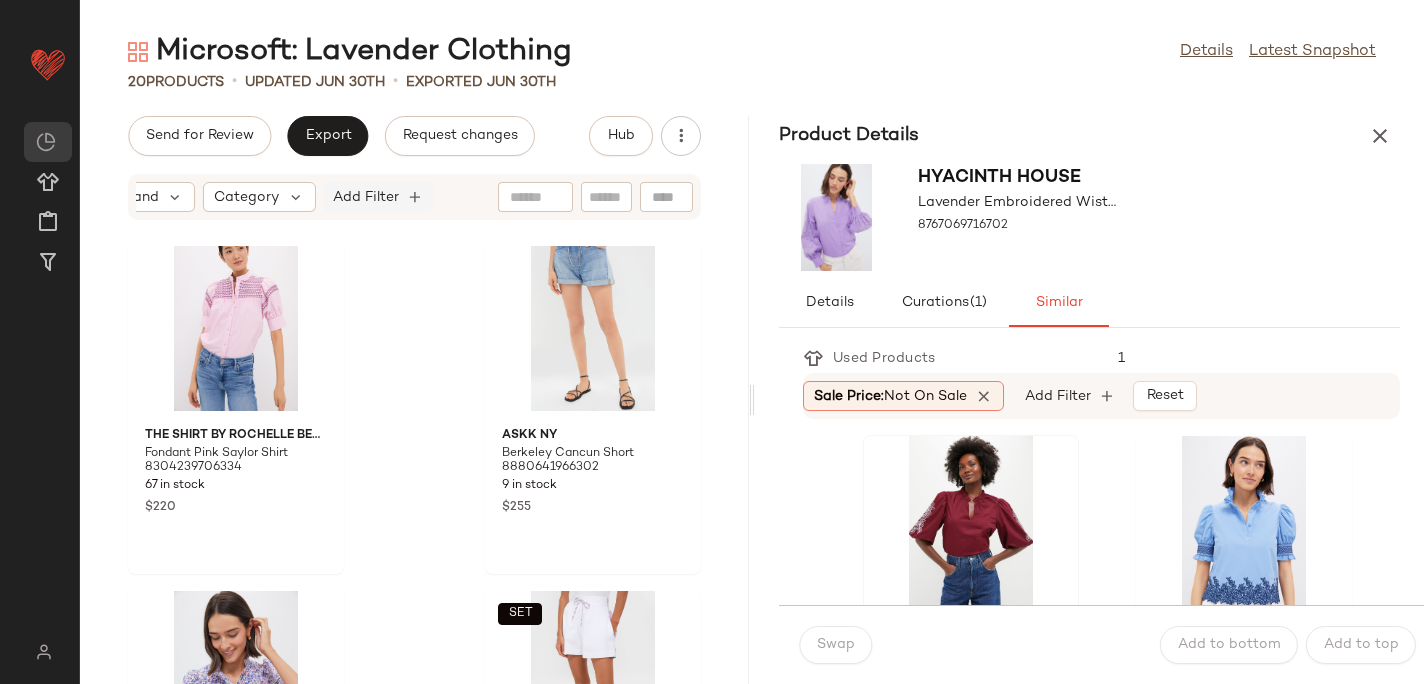 click on "Add Filter" at bounding box center [366, 197] 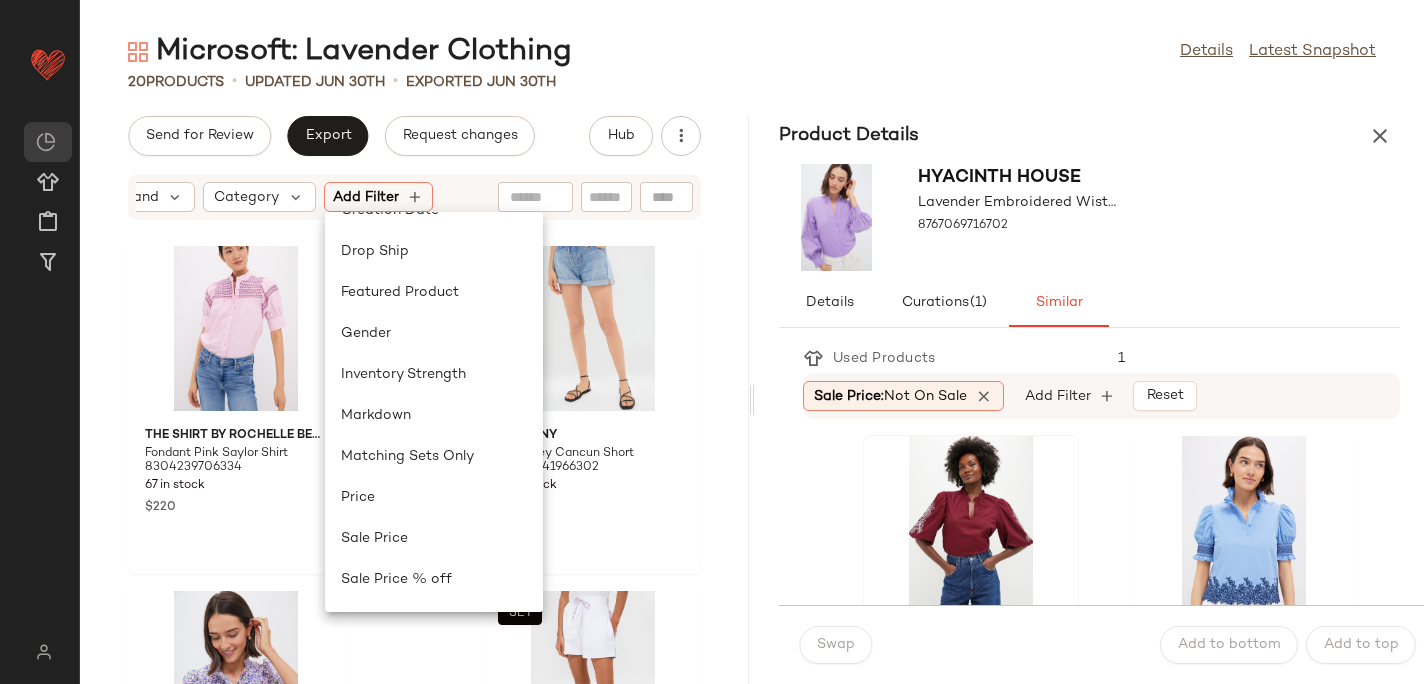 scroll, scrollTop: 313, scrollLeft: 0, axis: vertical 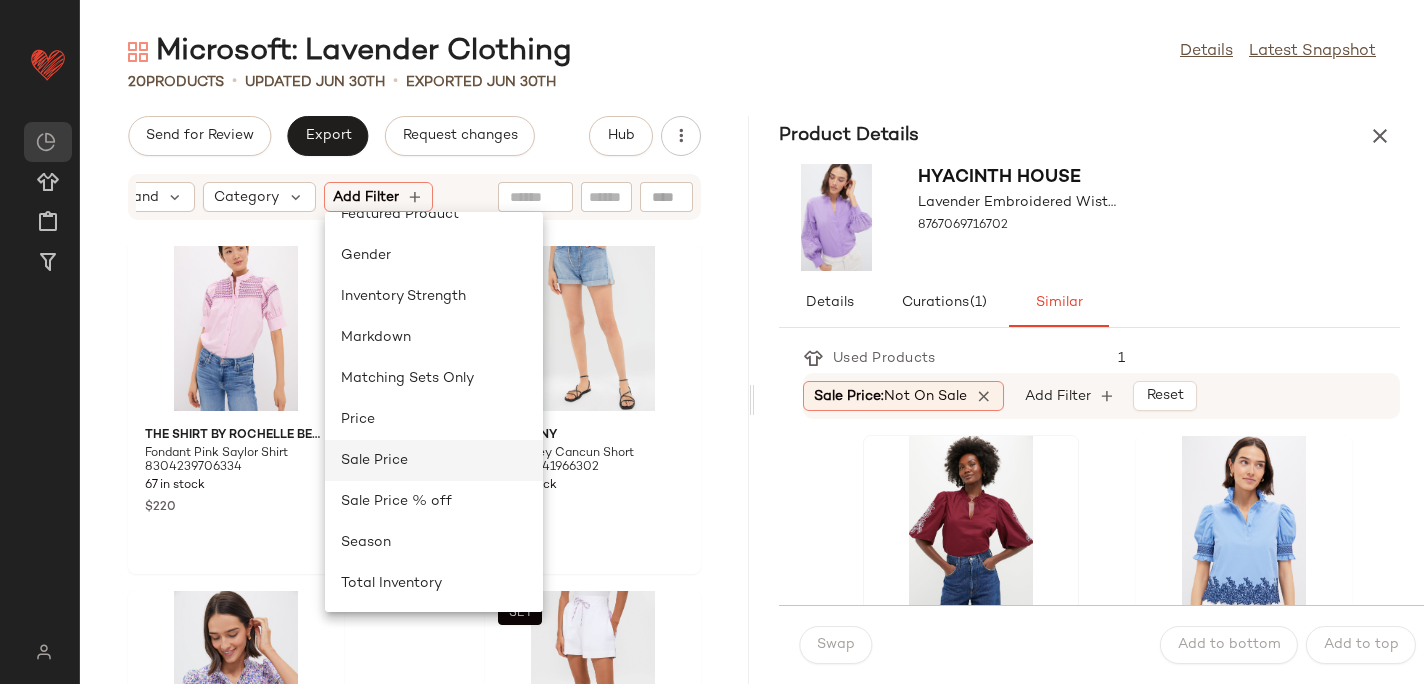 click on "Sale Price" 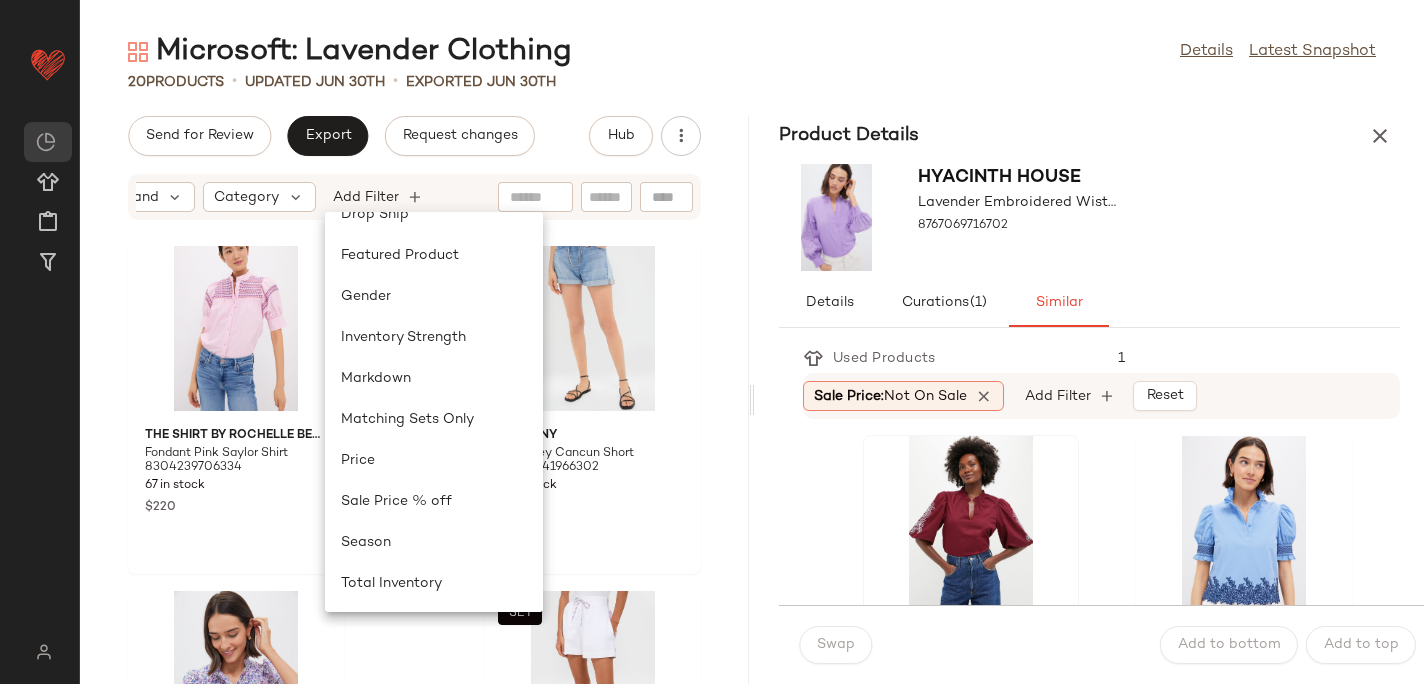 scroll, scrollTop: 0, scrollLeft: 236, axis: horizontal 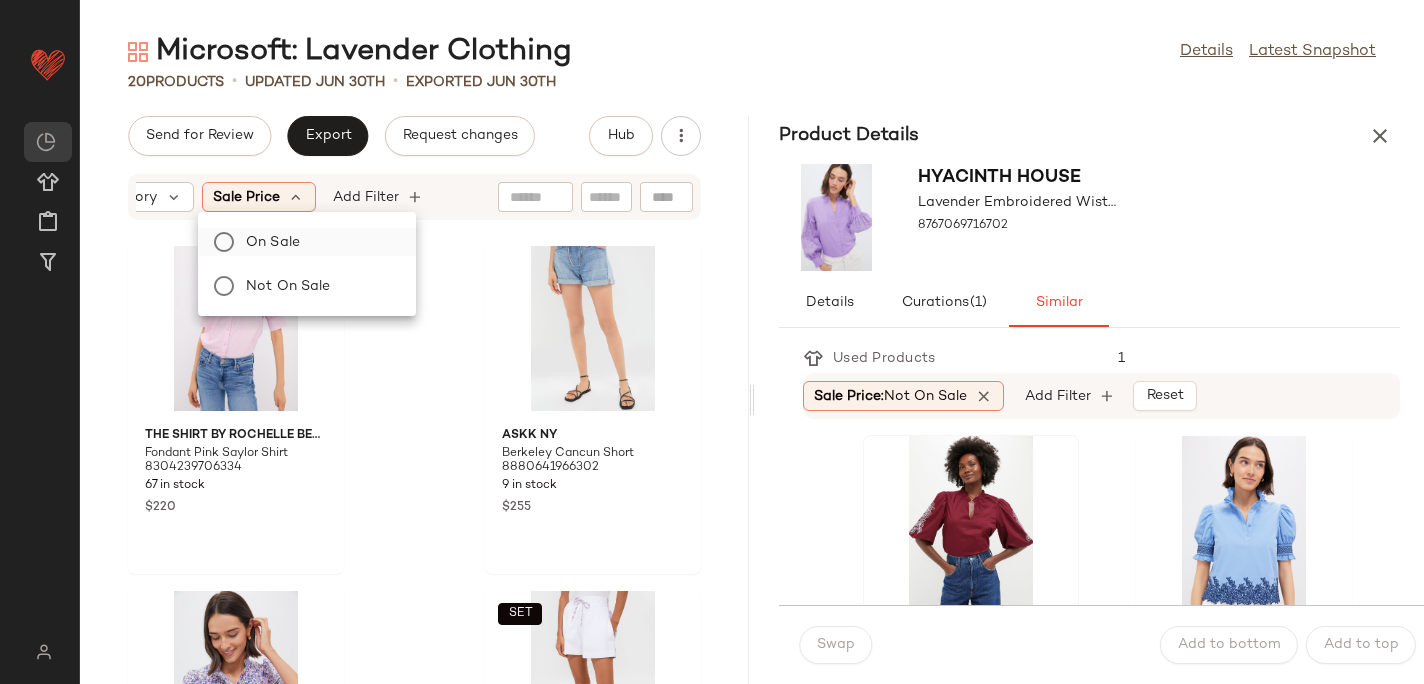 click on "On sale" at bounding box center [319, 242] 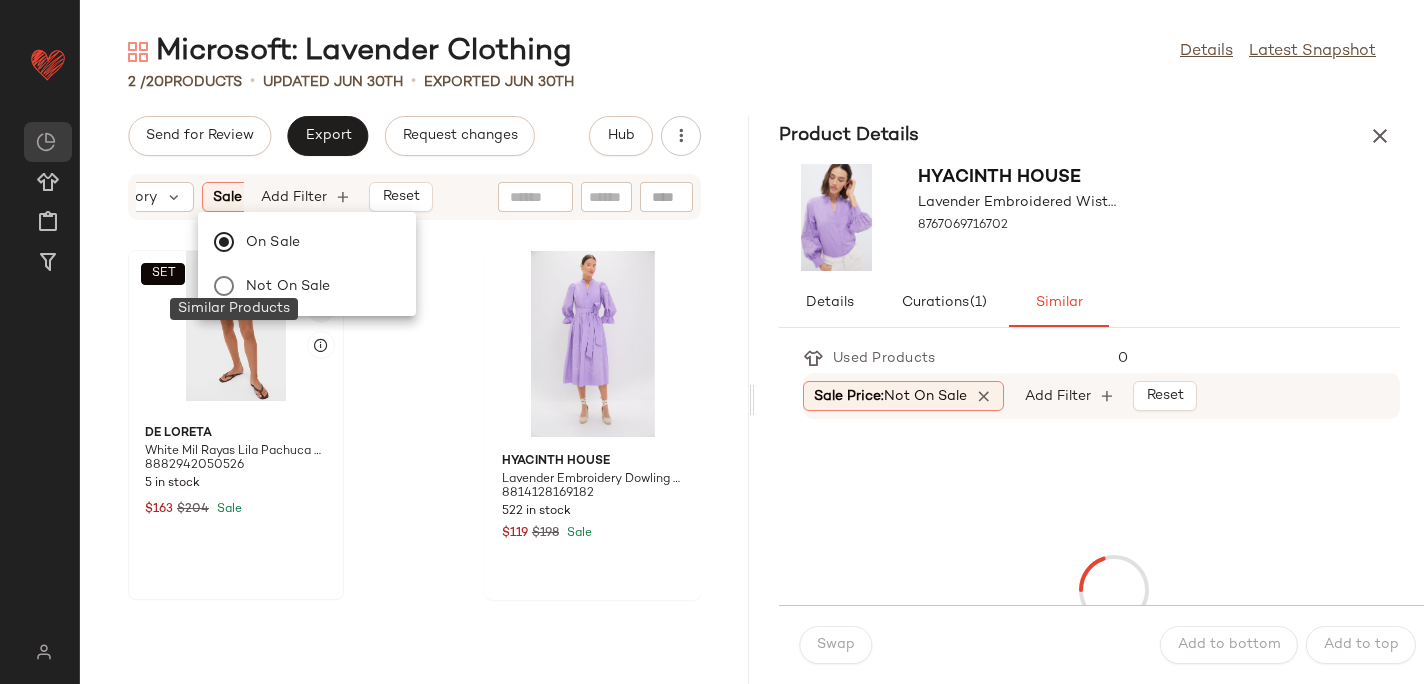 click 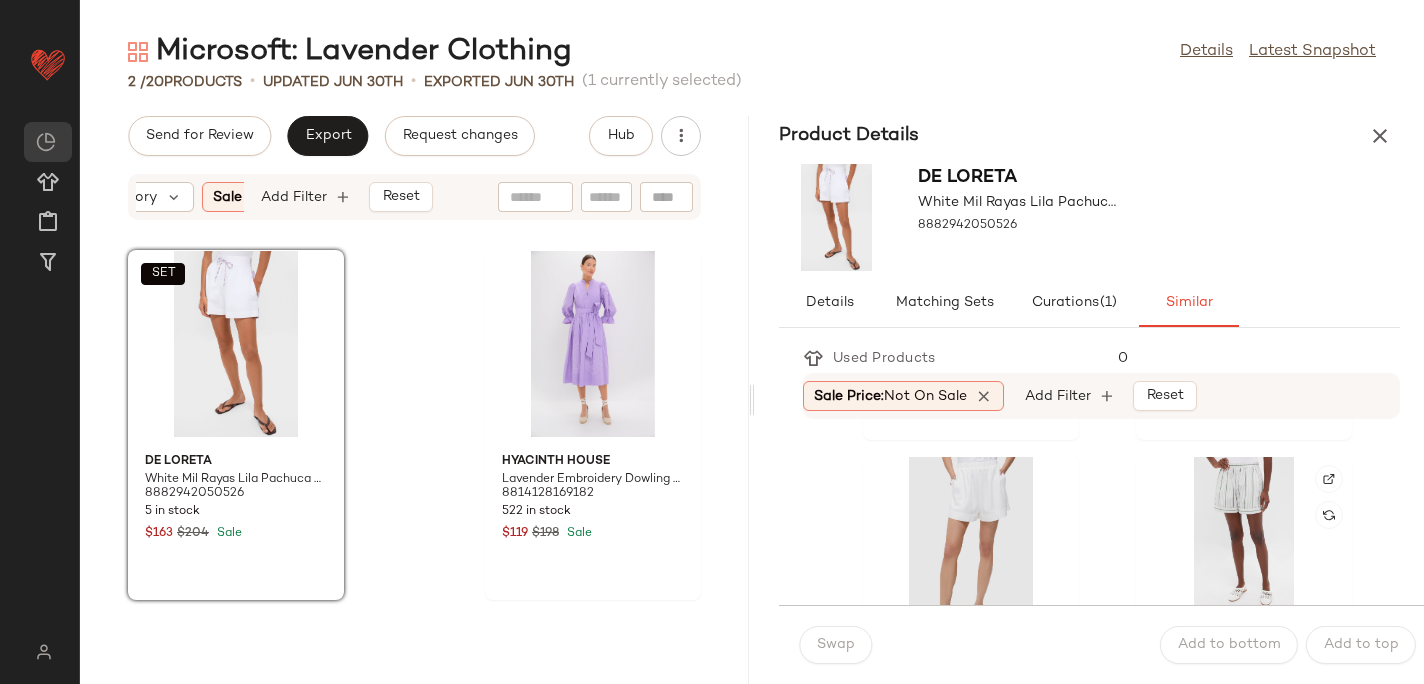 scroll, scrollTop: 1075, scrollLeft: 0, axis: vertical 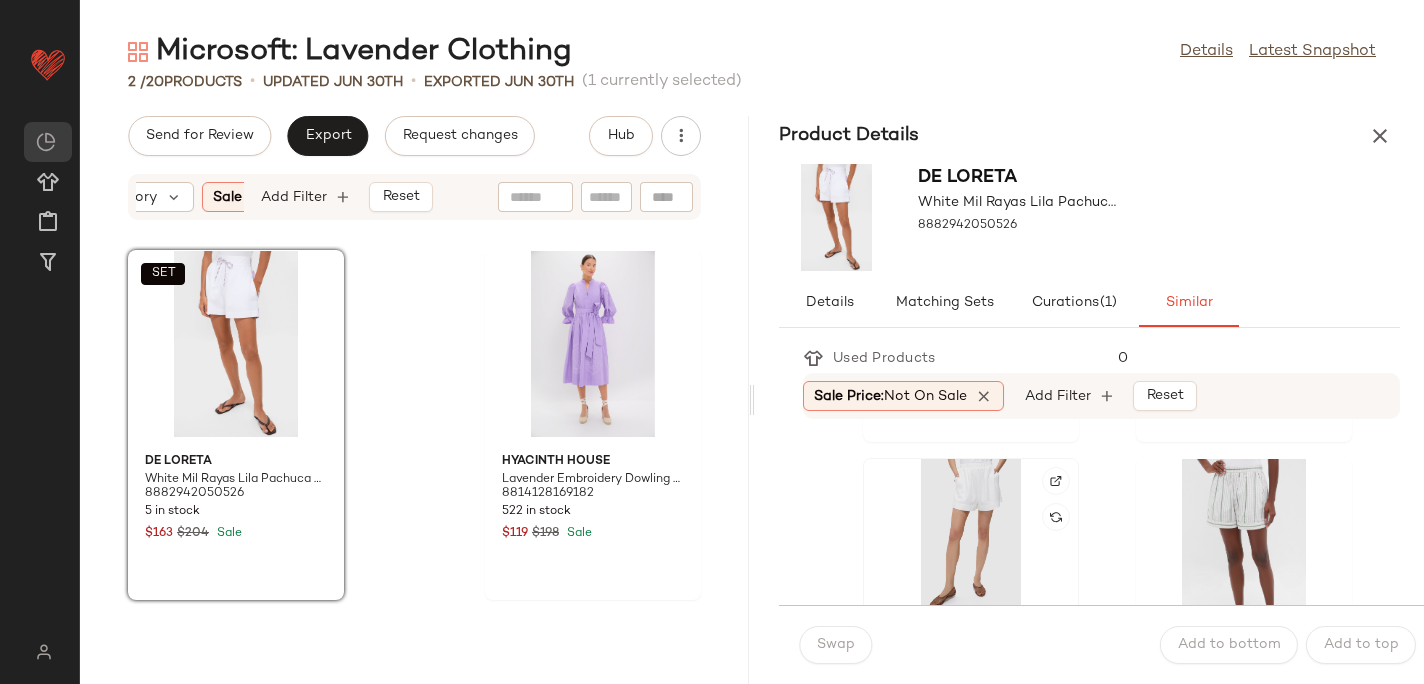 click 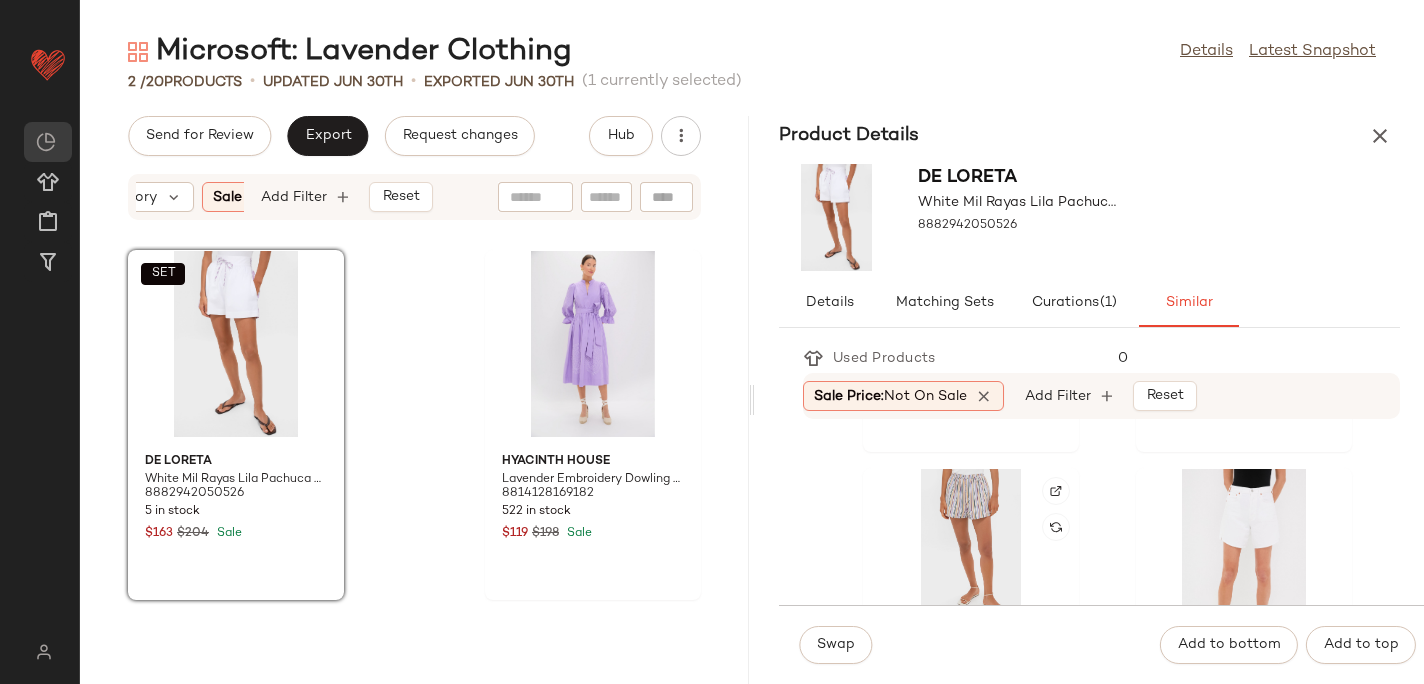 scroll, scrollTop: 2892, scrollLeft: 0, axis: vertical 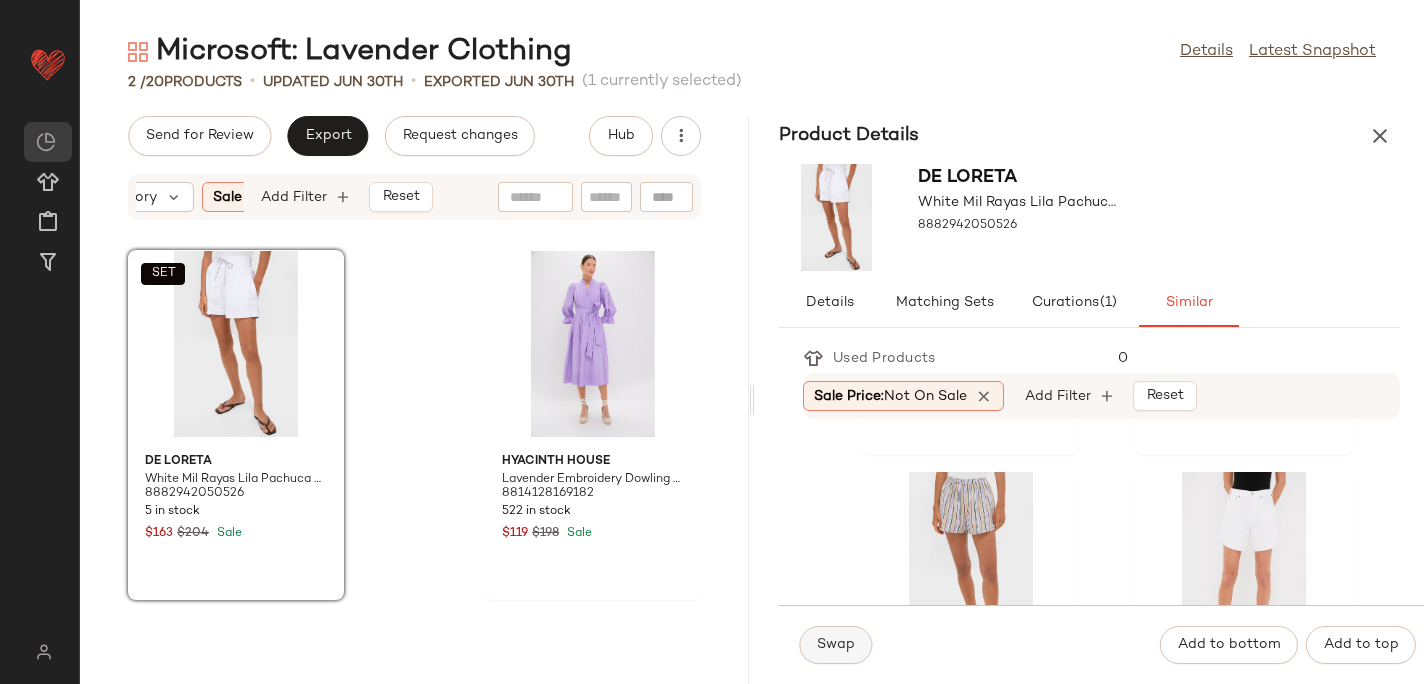 click on "Swap" at bounding box center [835, 645] 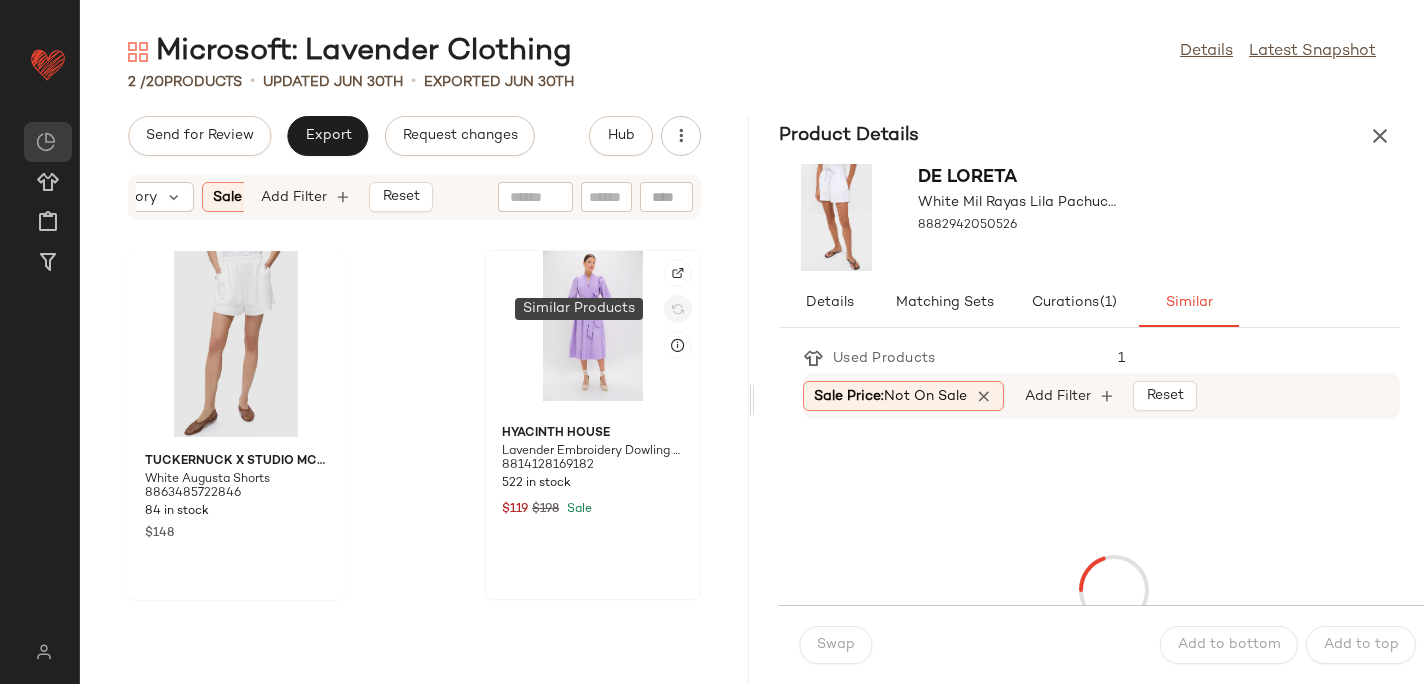 click 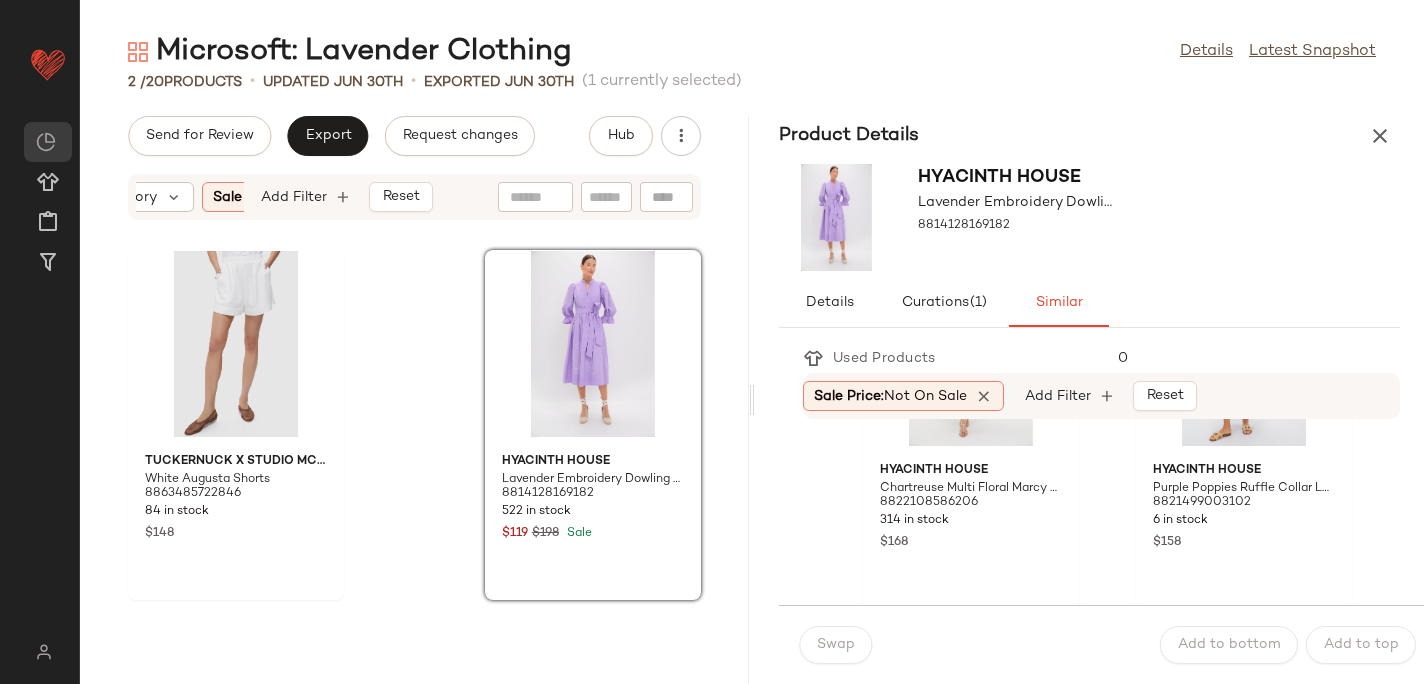 scroll, scrollTop: 547, scrollLeft: 0, axis: vertical 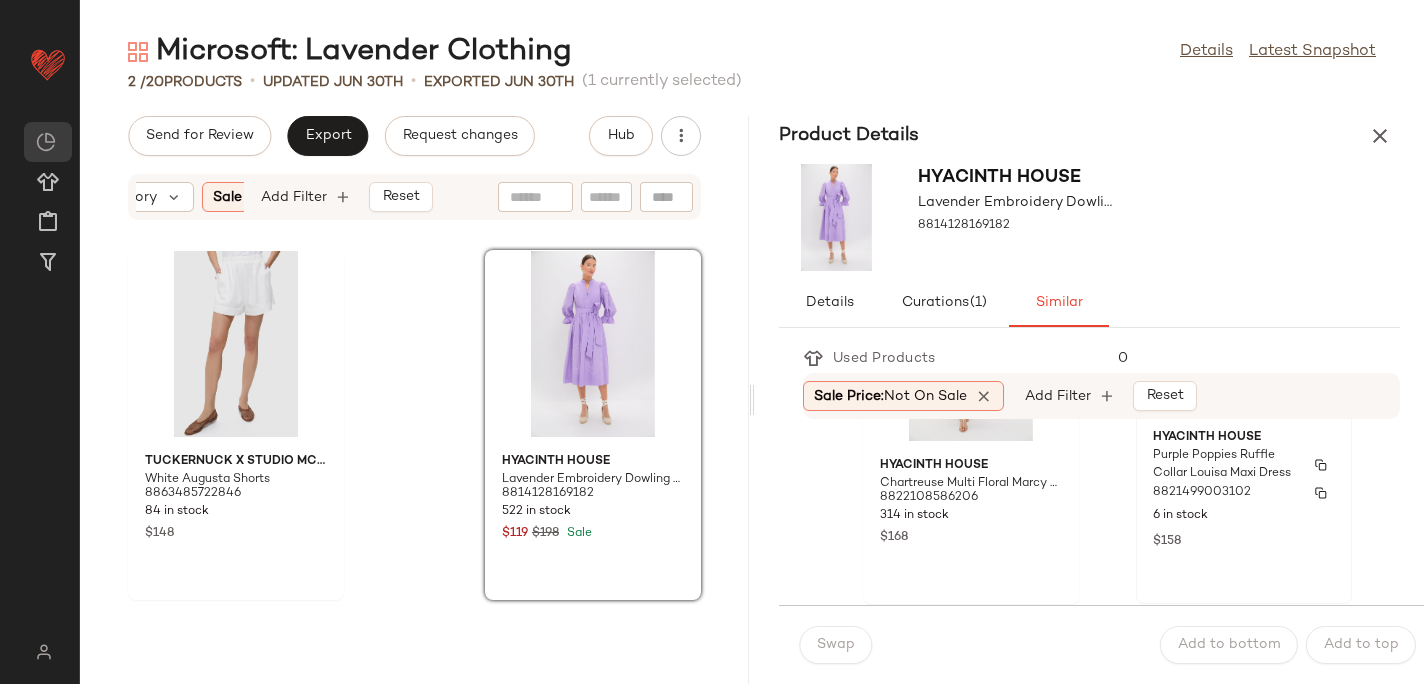 click on "8821499003102" at bounding box center (1202, 493) 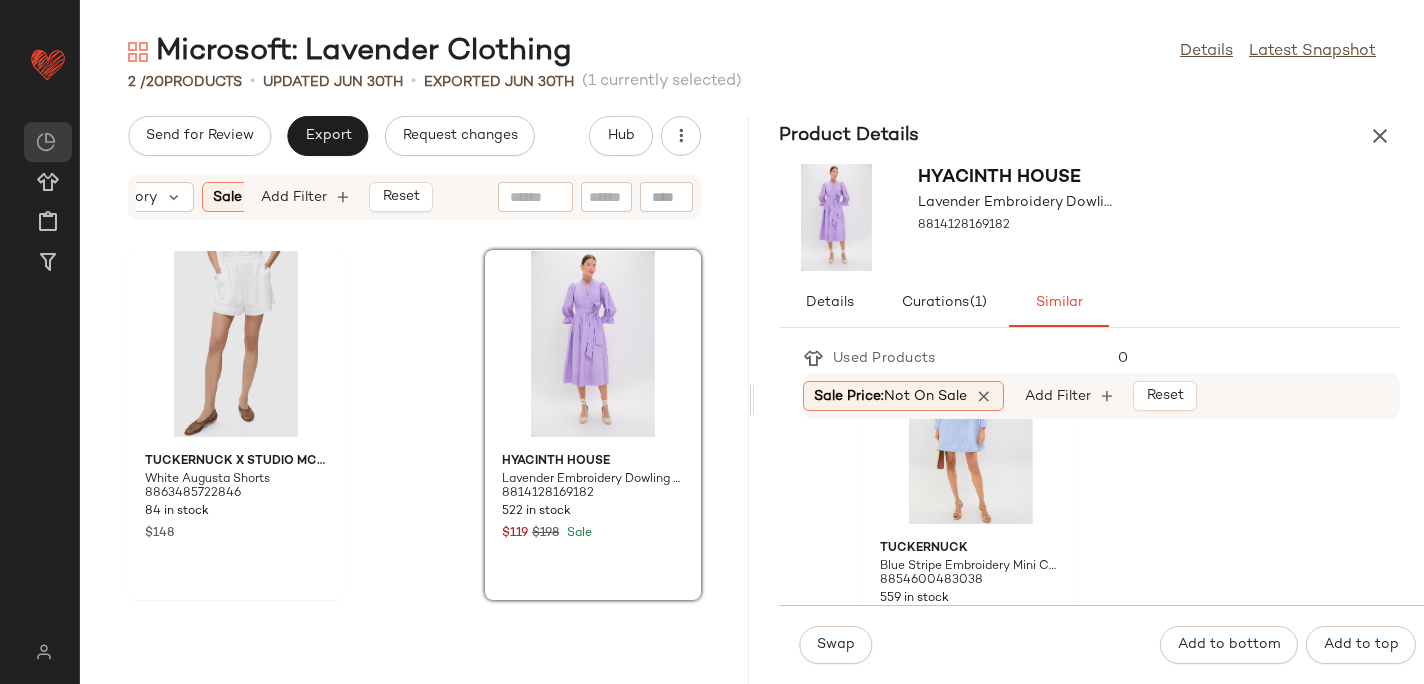 scroll, scrollTop: 4572, scrollLeft: 0, axis: vertical 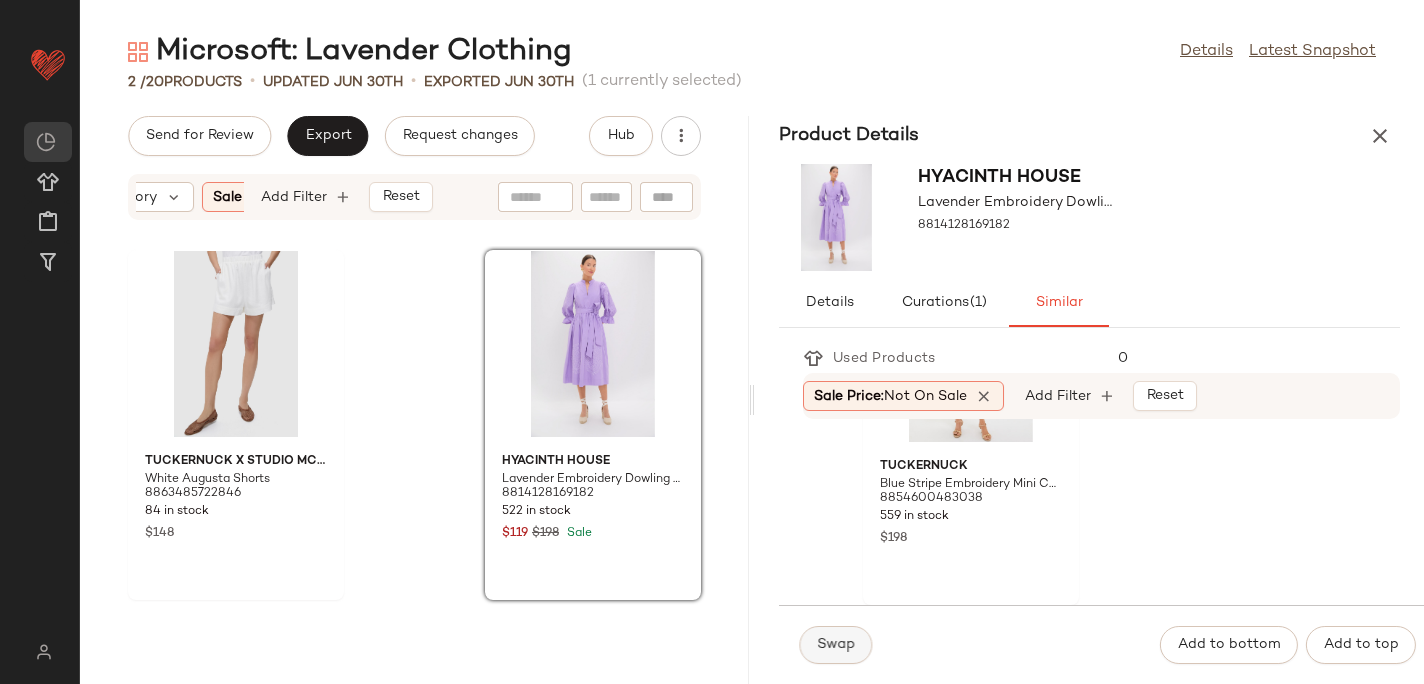 click on "Swap" 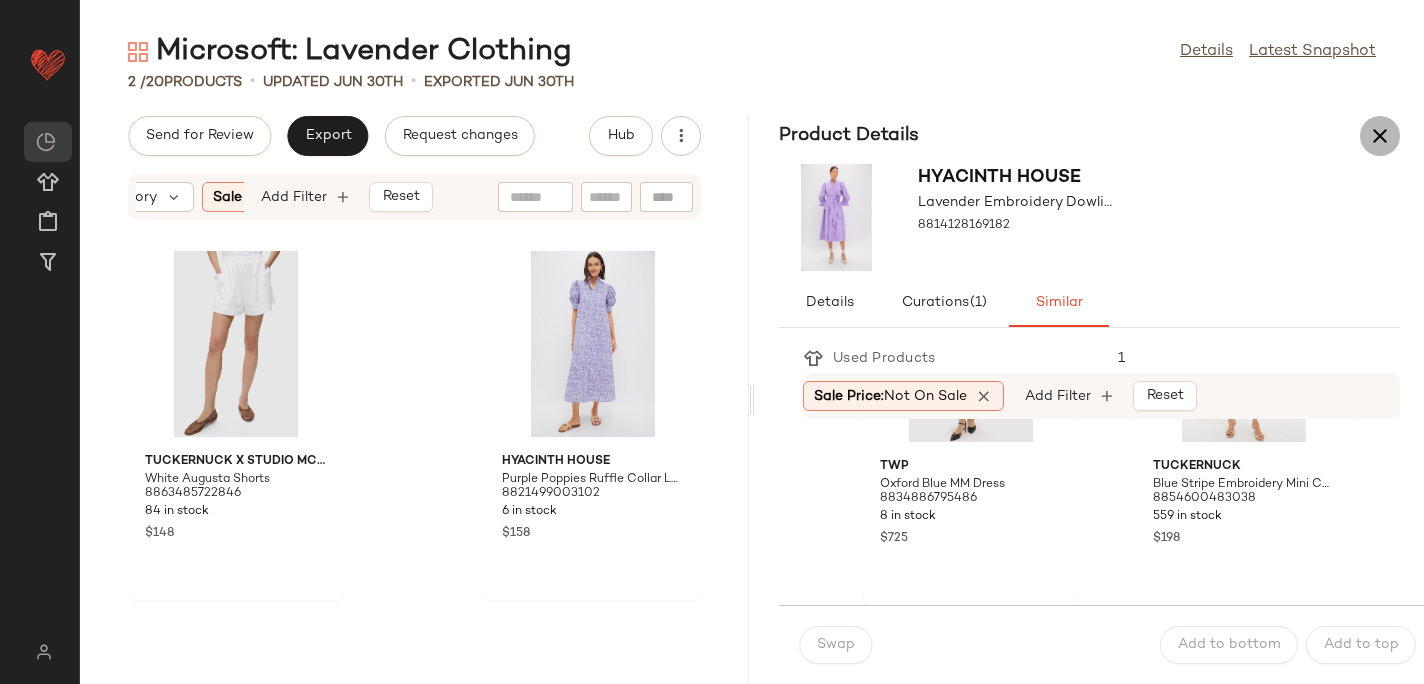click at bounding box center [1380, 136] 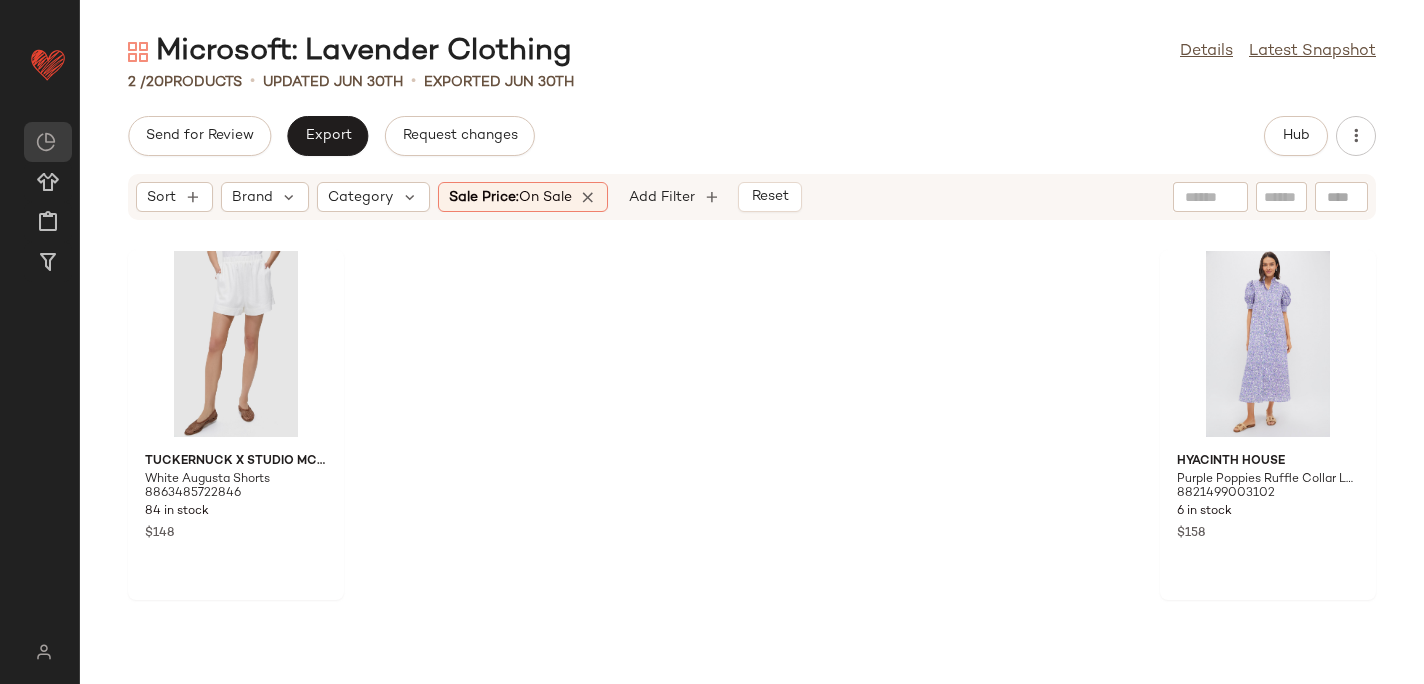 click on "Sort  Brand  Category  Sale Price:   On sale Add Filter   Reset" at bounding box center [752, 197] 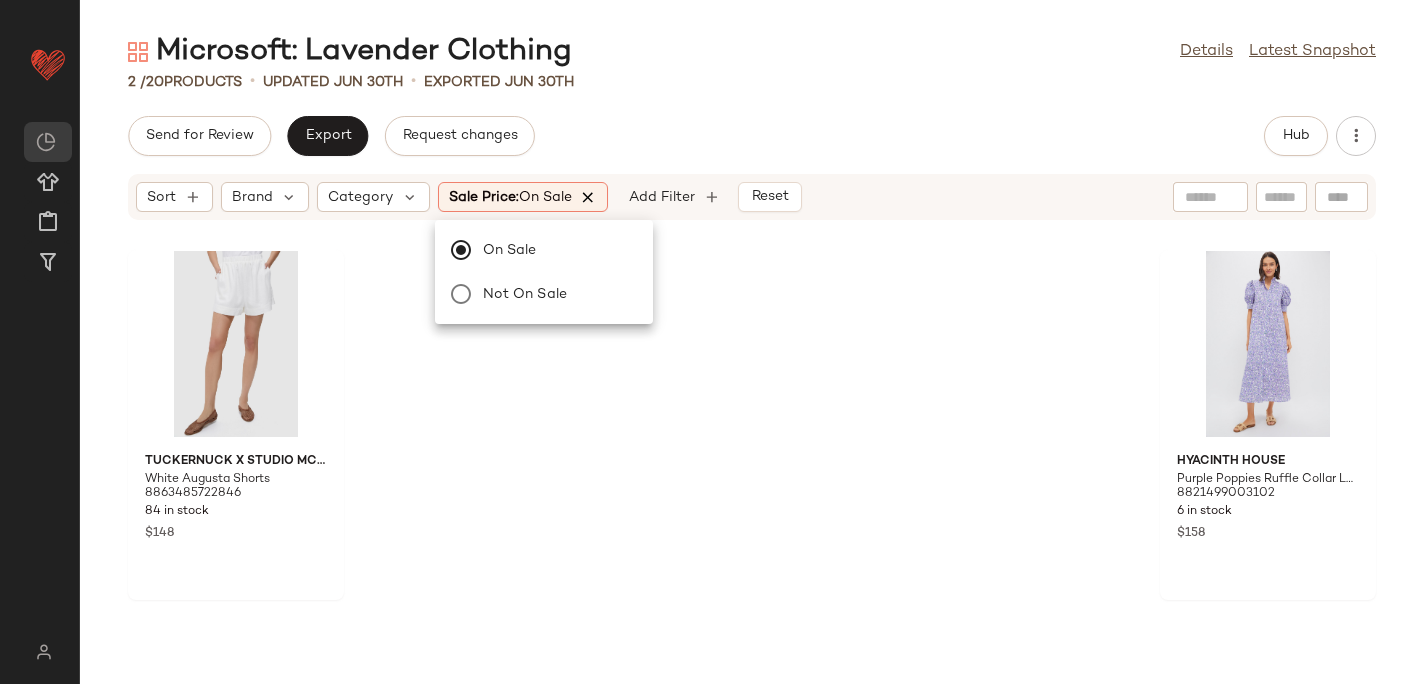 click at bounding box center [589, 197] 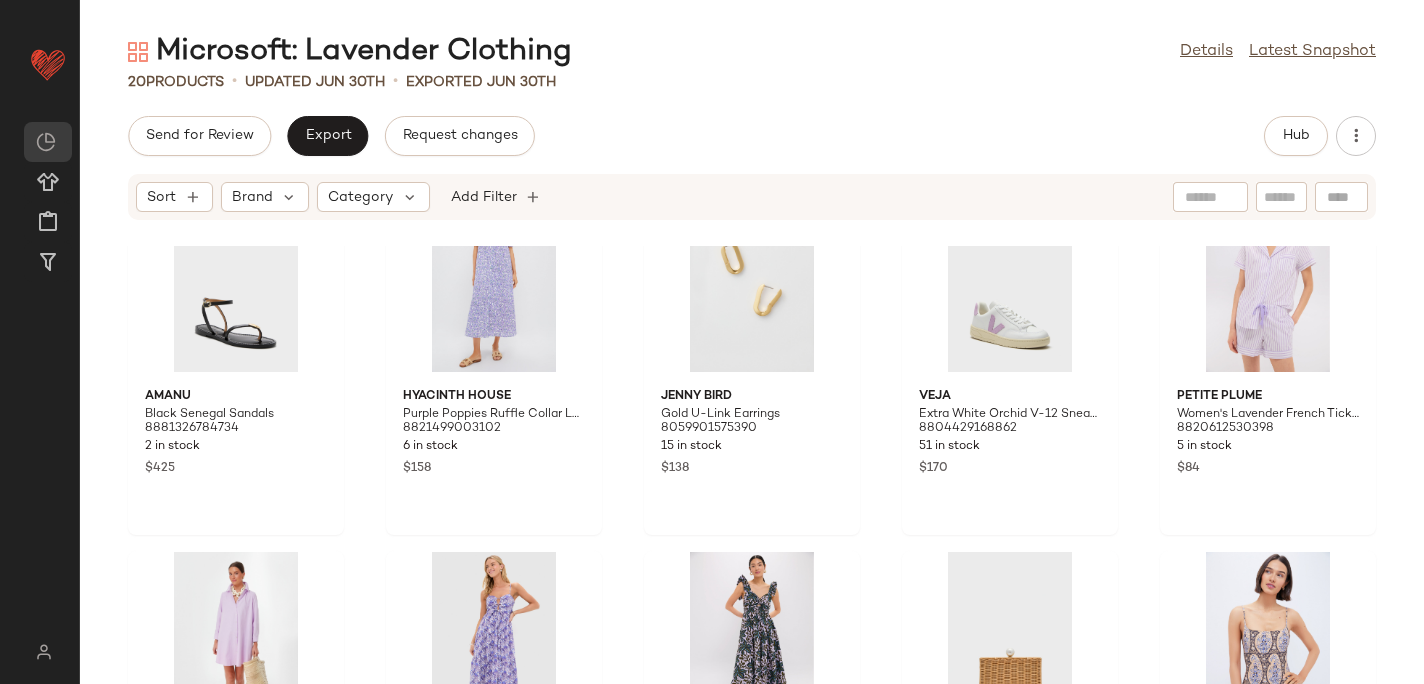 scroll, scrollTop: 0, scrollLeft: 0, axis: both 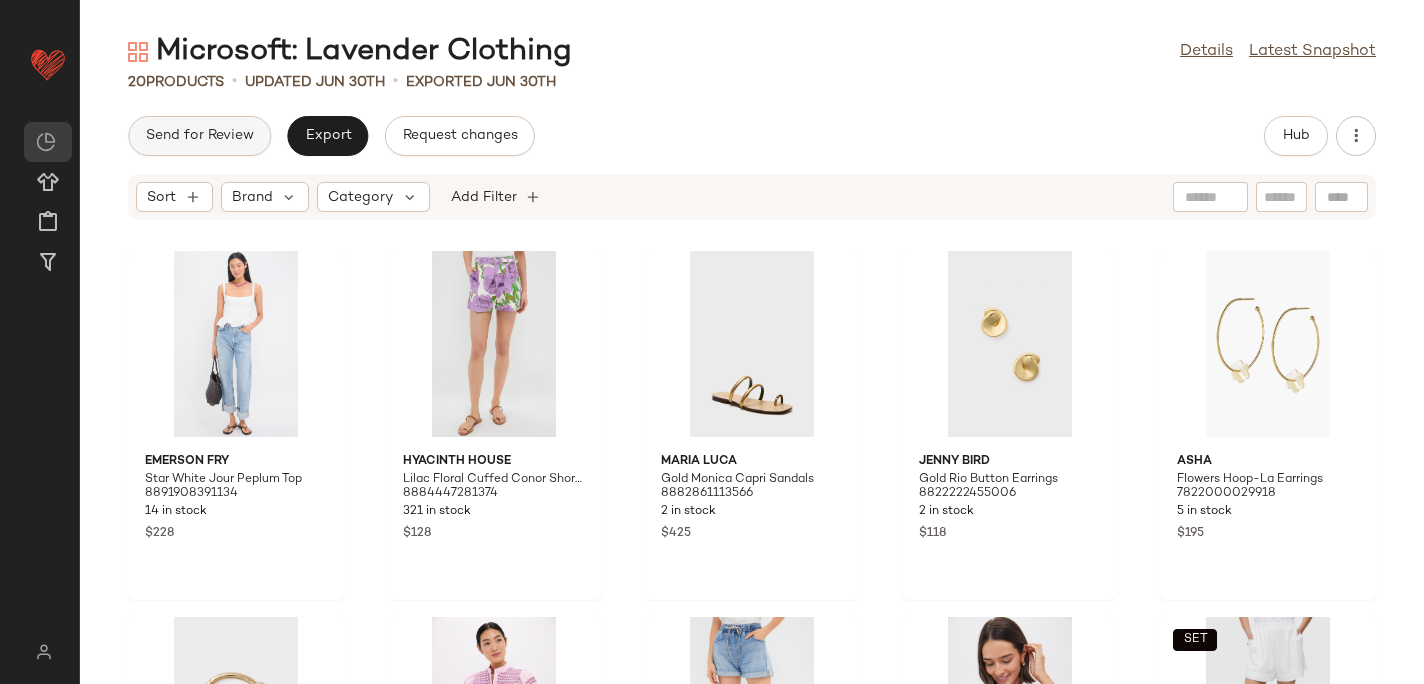 click on "Send for Review" 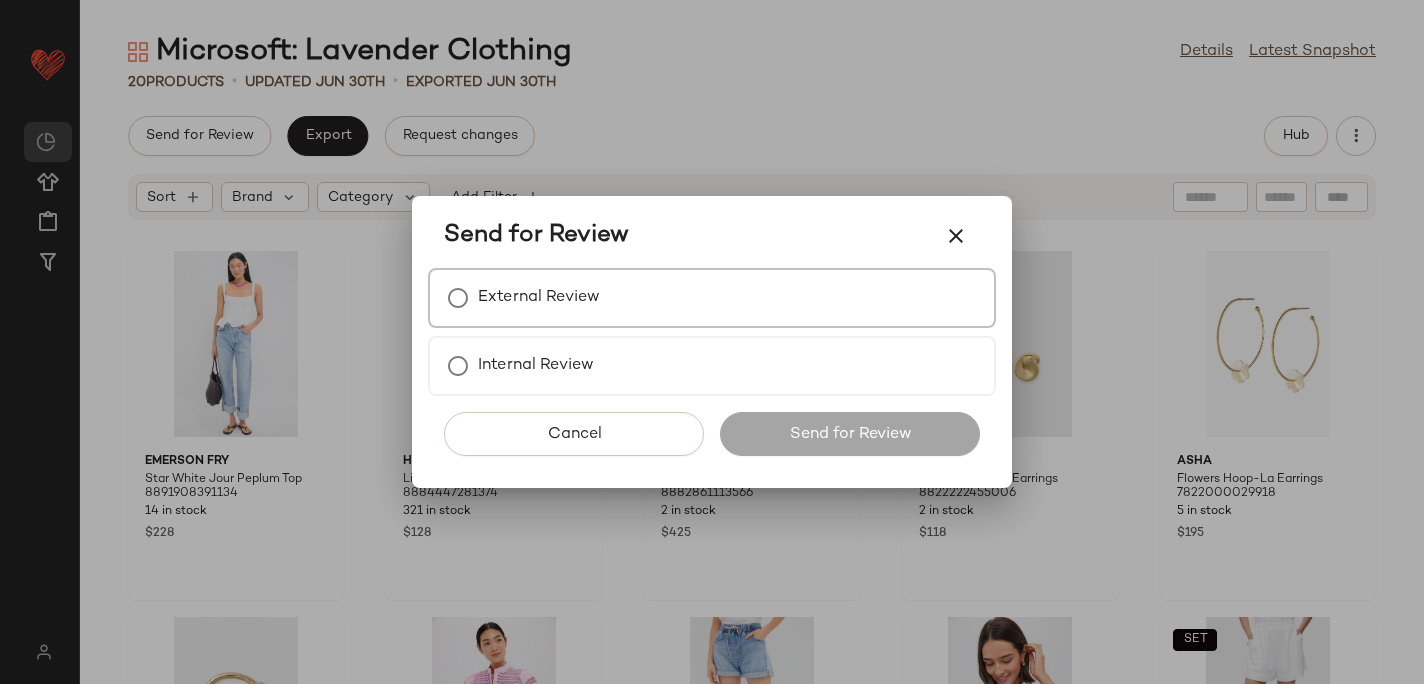 click on "External Review" at bounding box center (539, 298) 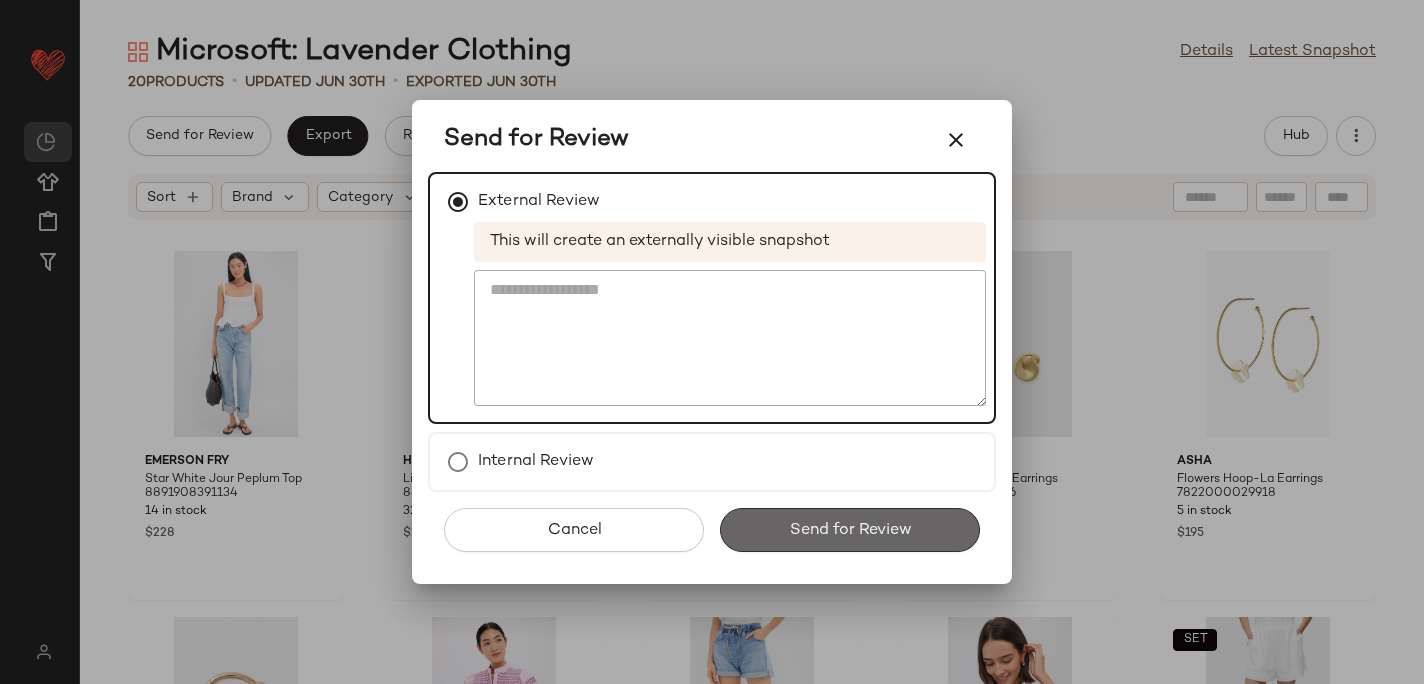 click on "Send for Review" at bounding box center (850, 530) 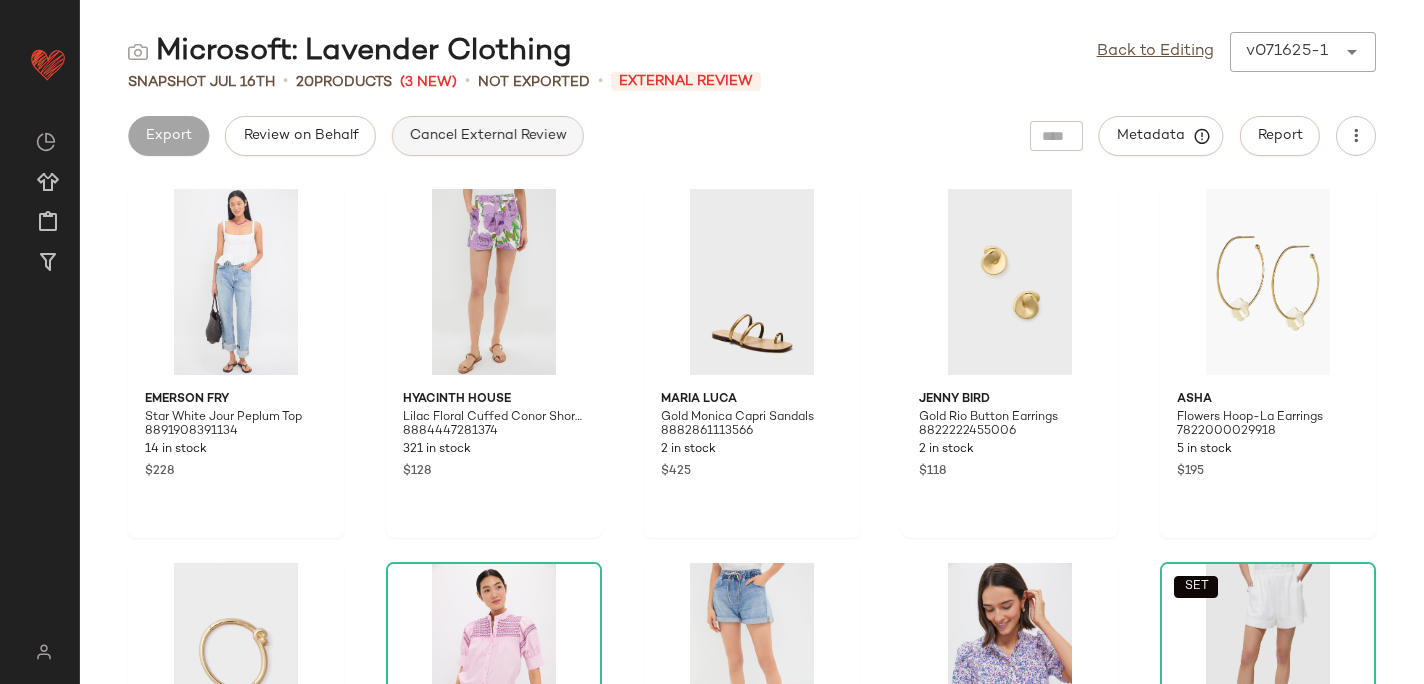 click on "Cancel External Review" at bounding box center [488, 136] 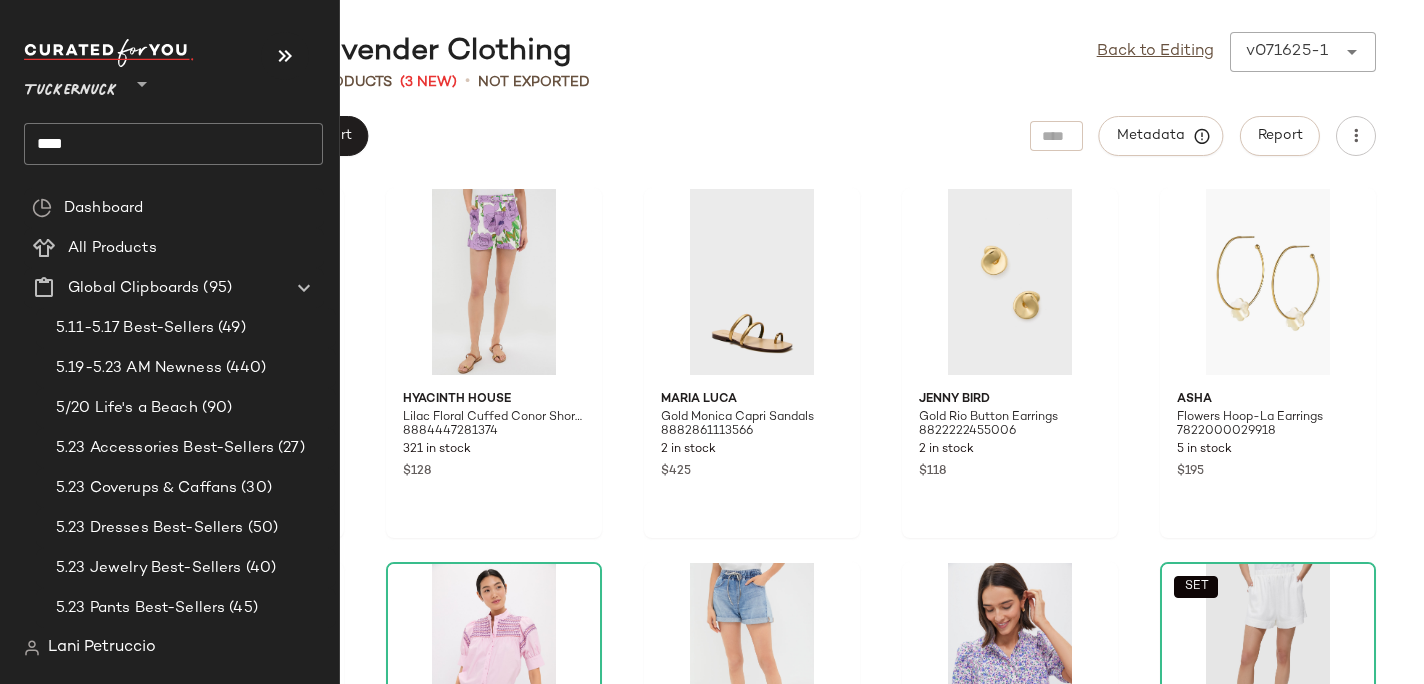 click on "****" 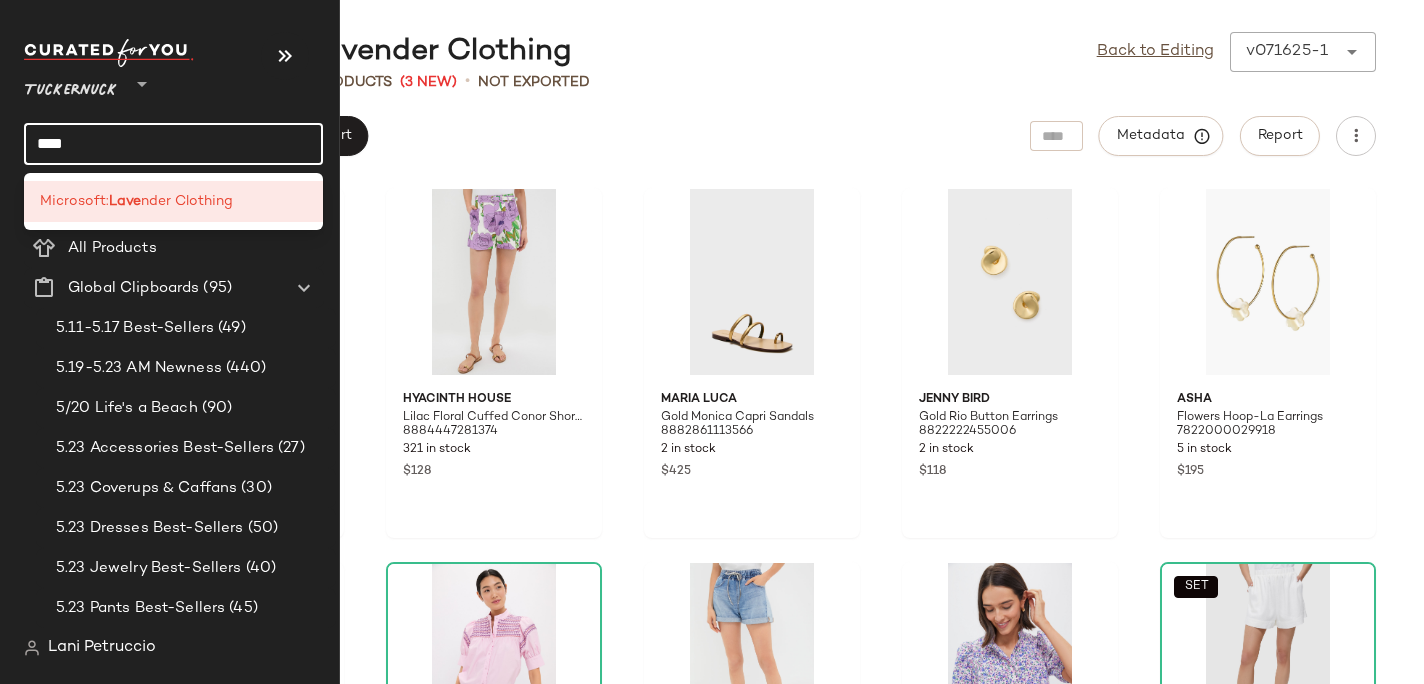click on "****" 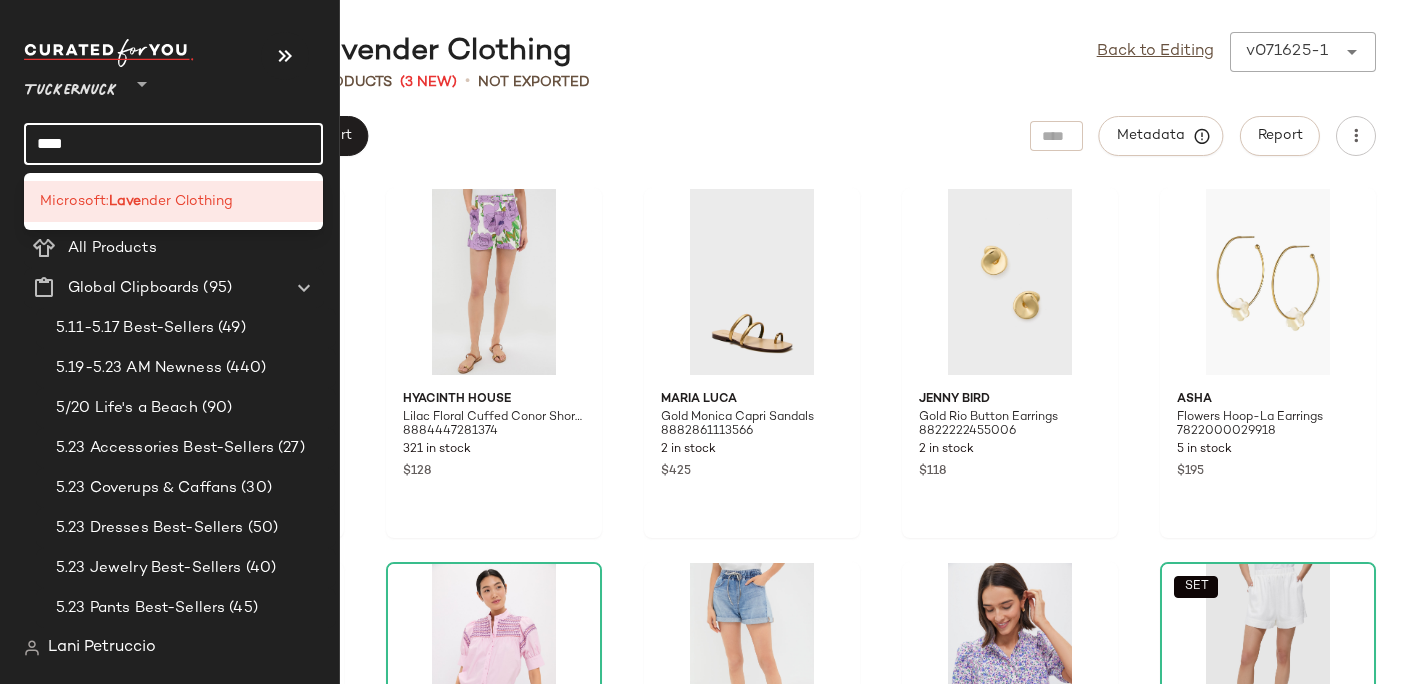 click on "****" 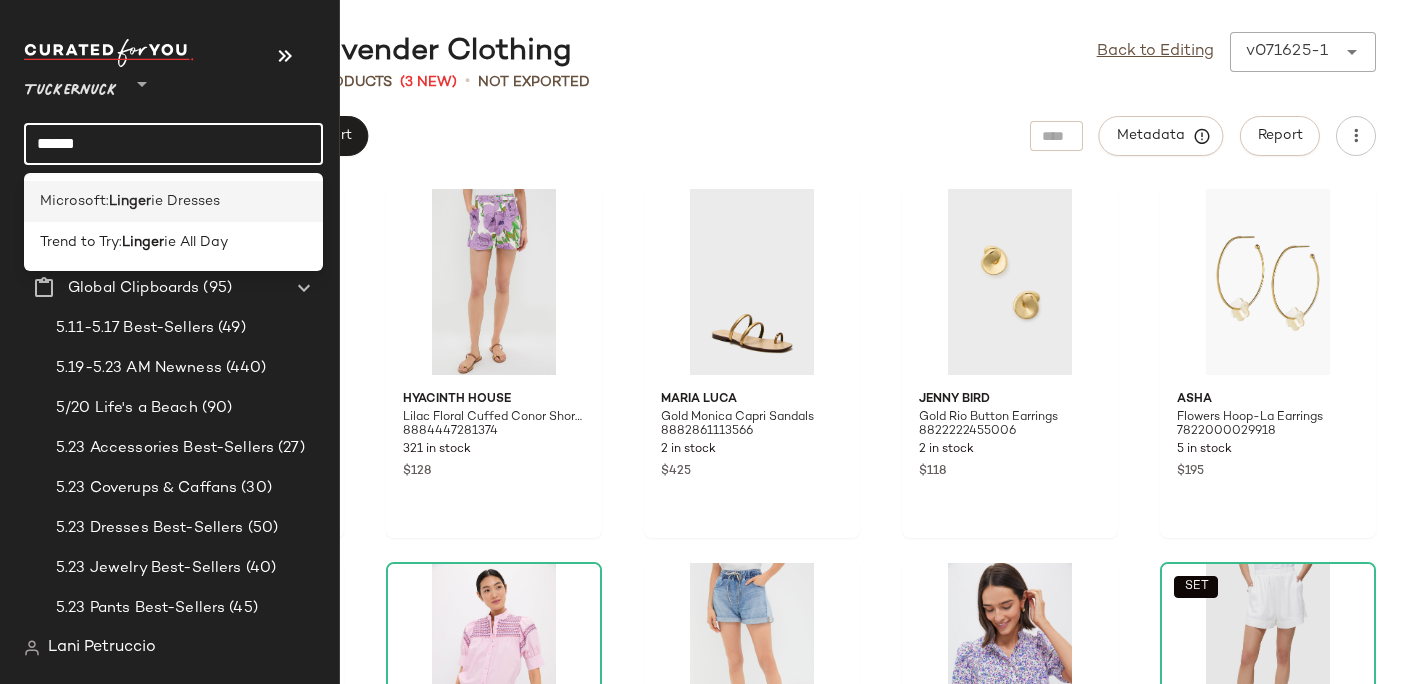 click on "Microsoft:" at bounding box center (74, 201) 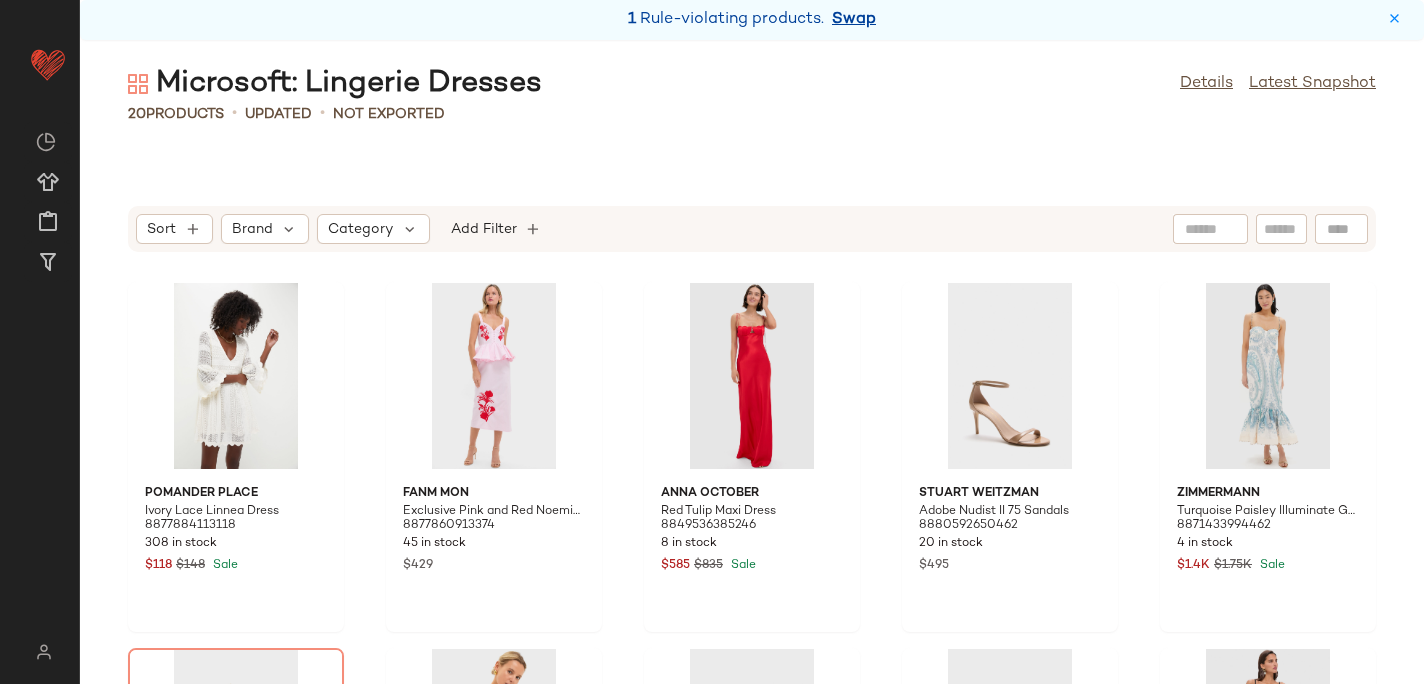 click on "Swap" at bounding box center [854, 20] 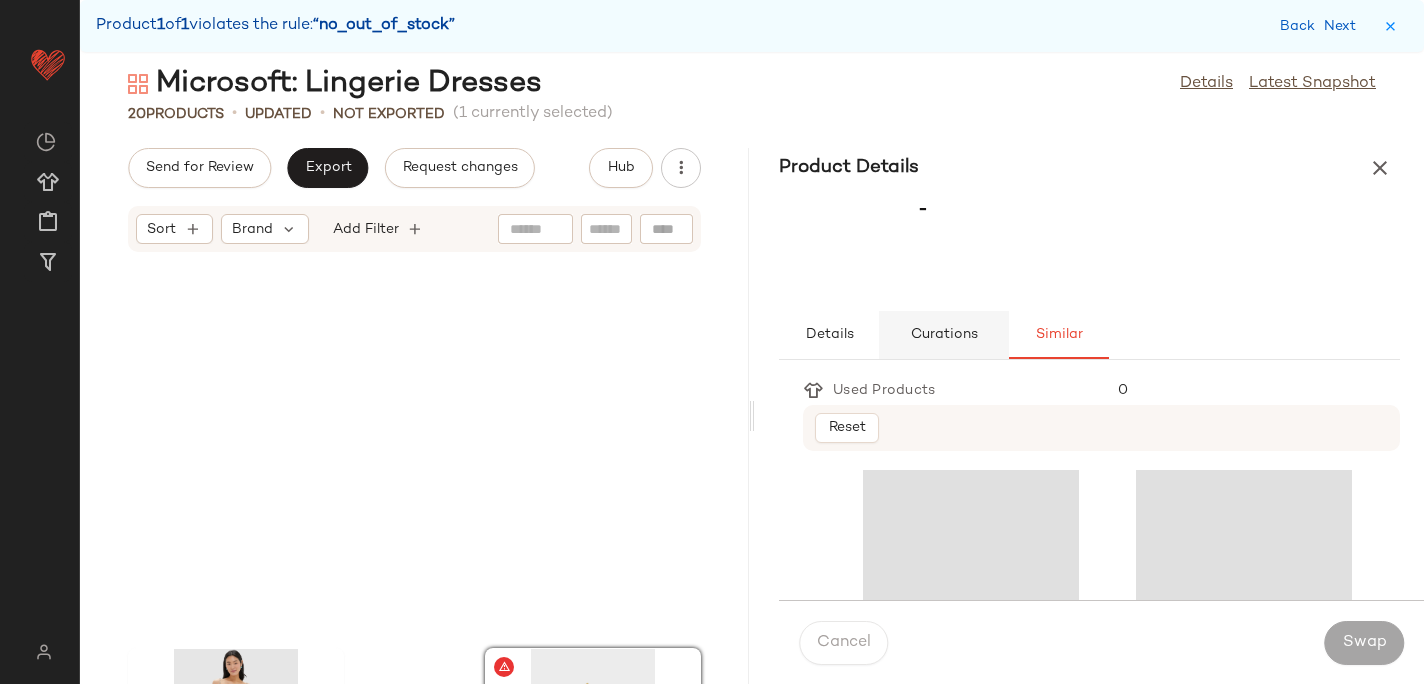 scroll, scrollTop: 732, scrollLeft: 0, axis: vertical 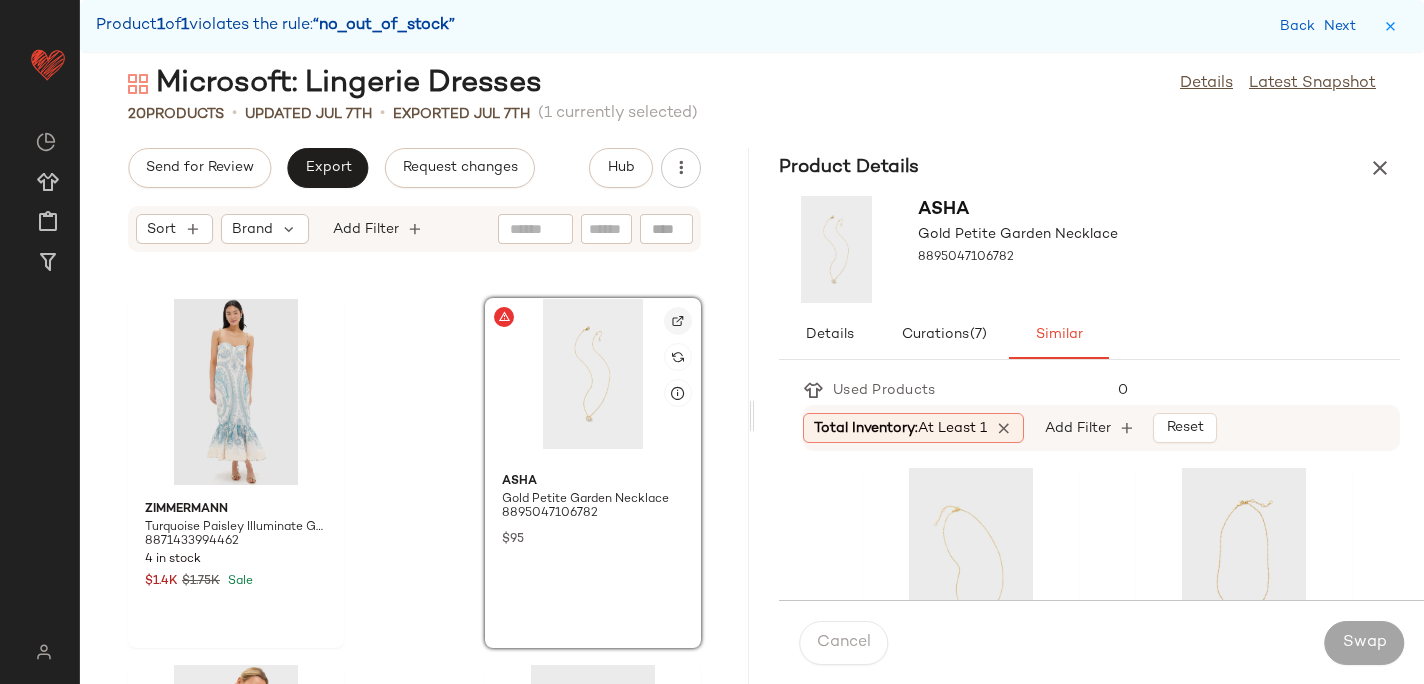 click at bounding box center (678, 321) 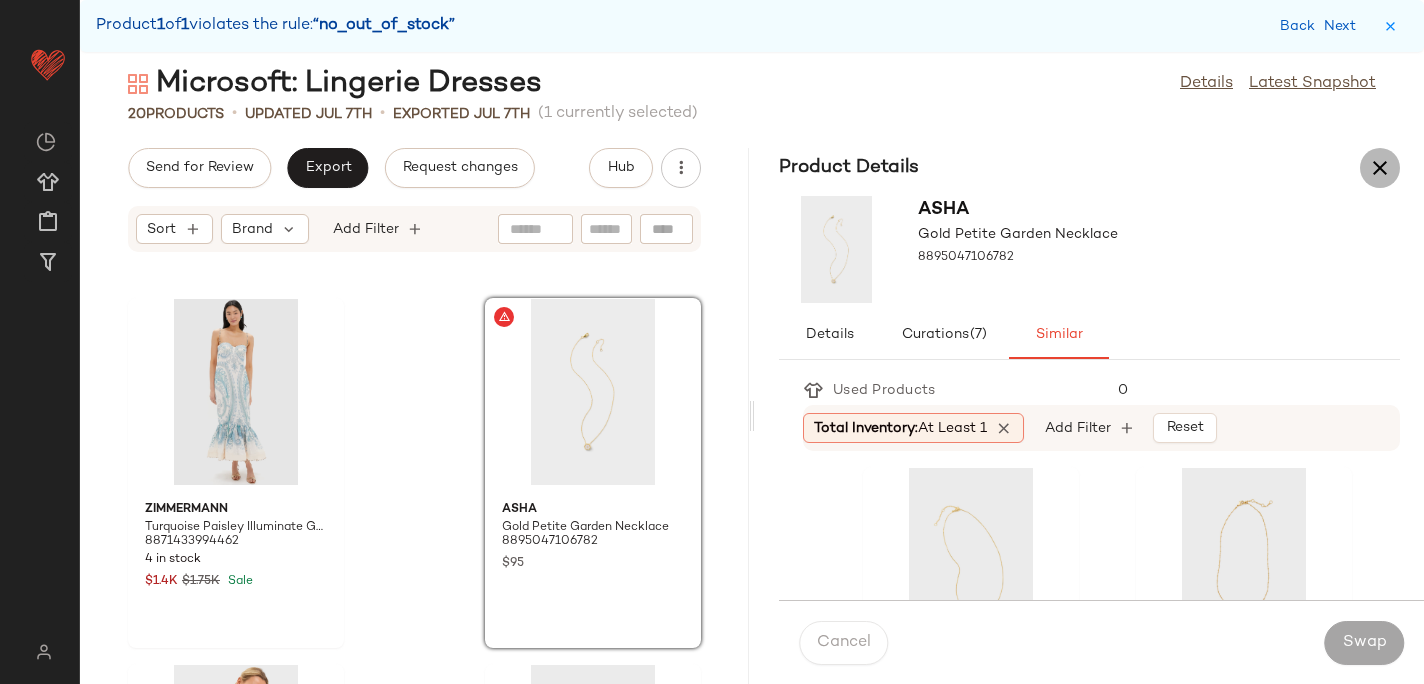 click at bounding box center (1380, 168) 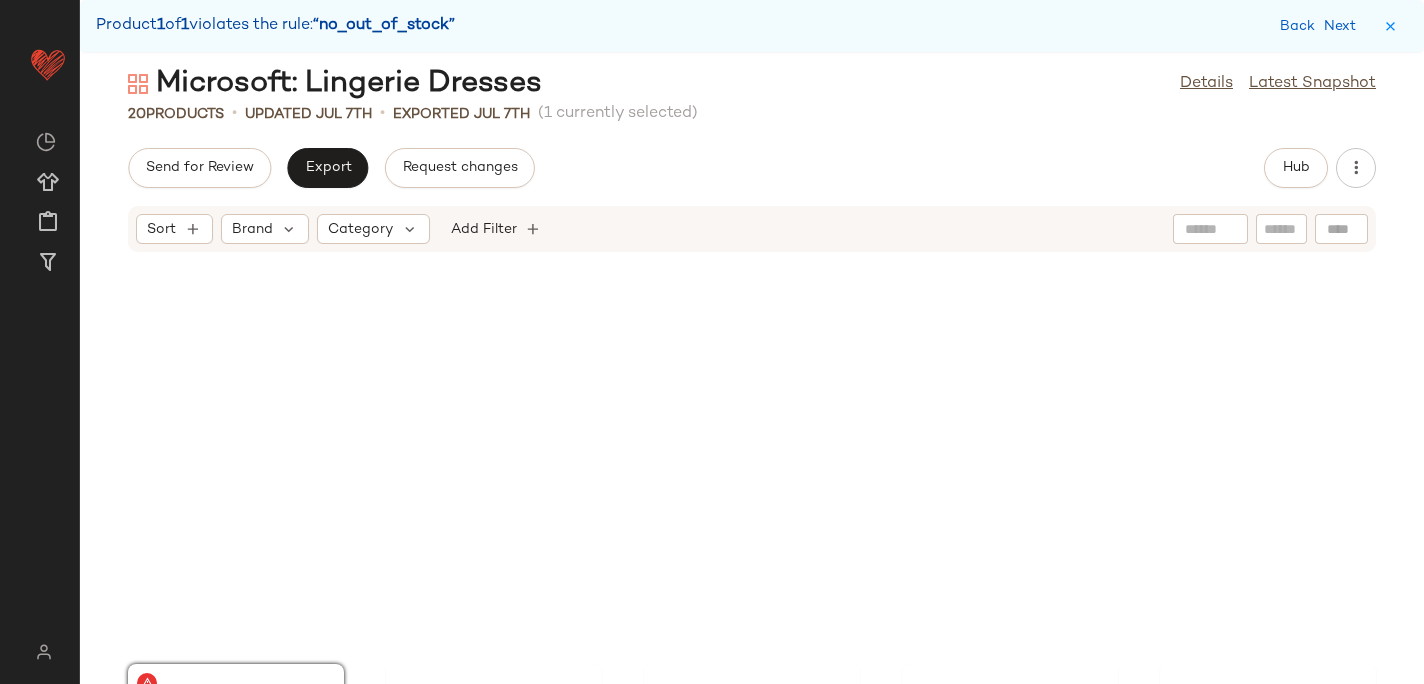 scroll, scrollTop: 382, scrollLeft: 0, axis: vertical 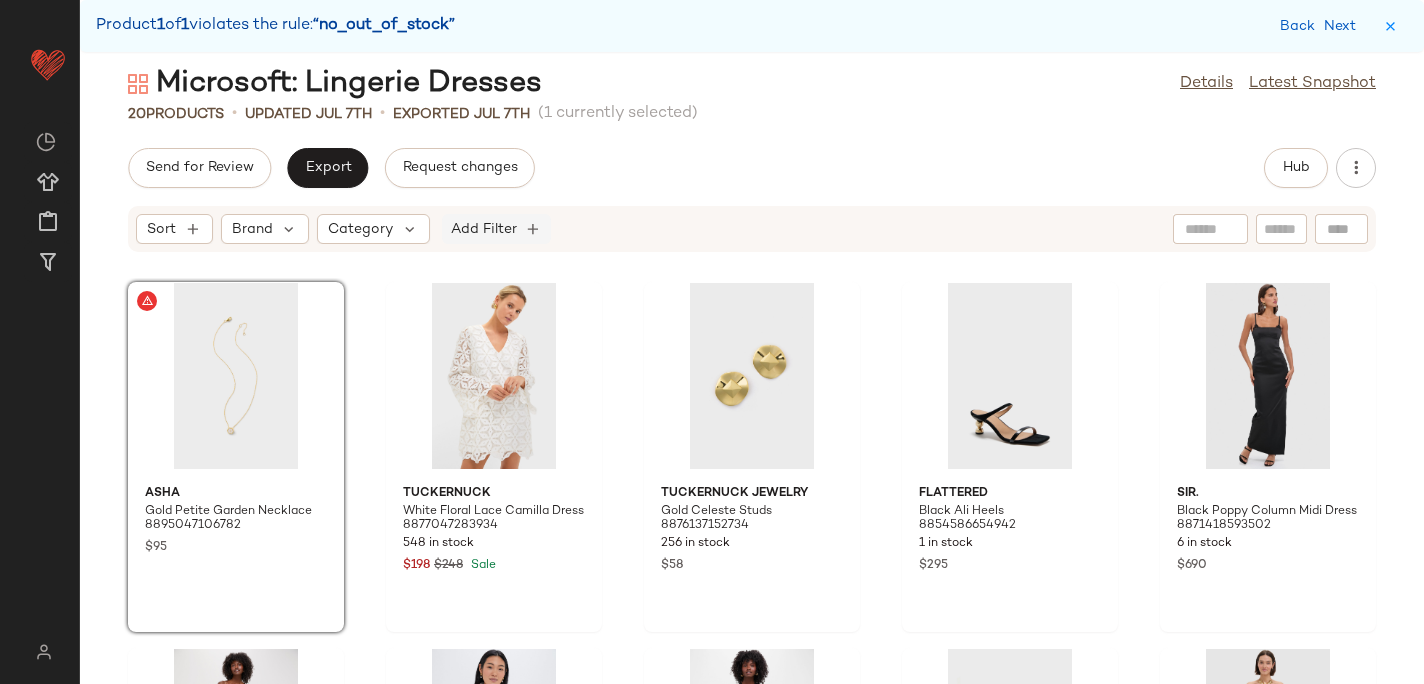 click on "Add Filter" 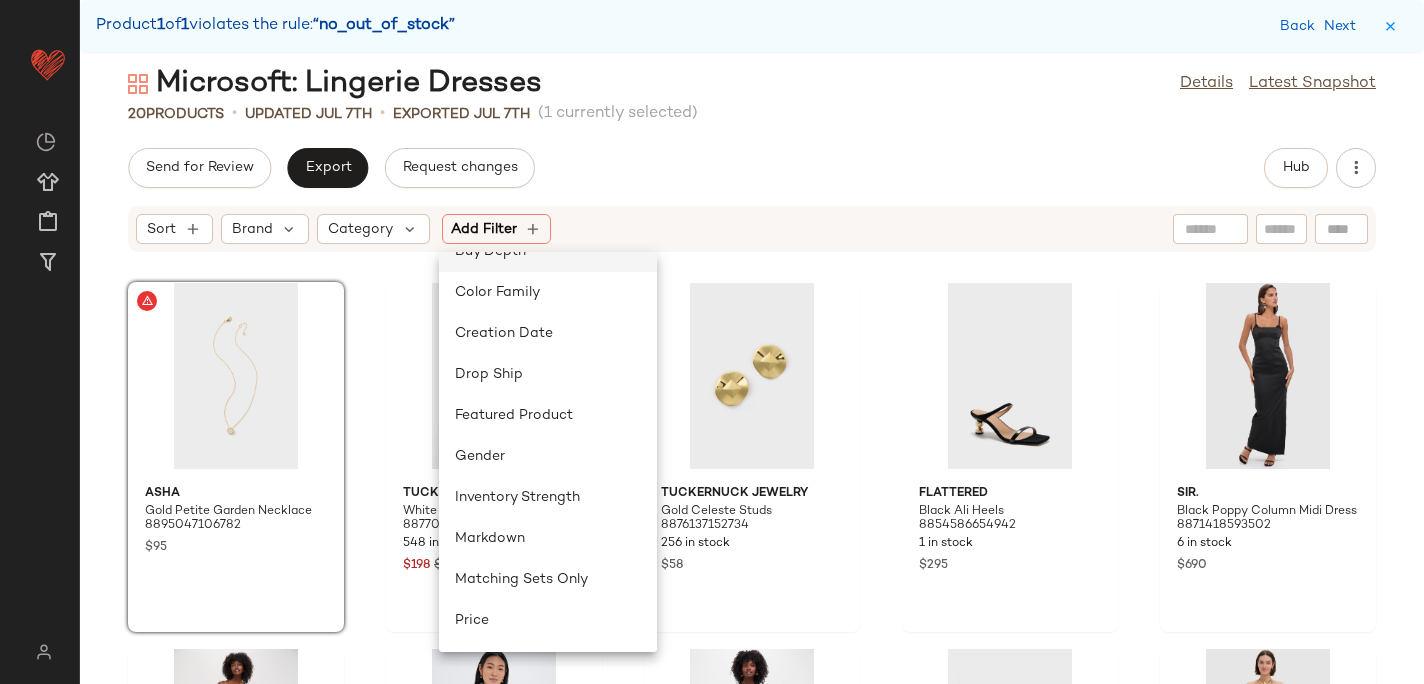 scroll, scrollTop: 313, scrollLeft: 0, axis: vertical 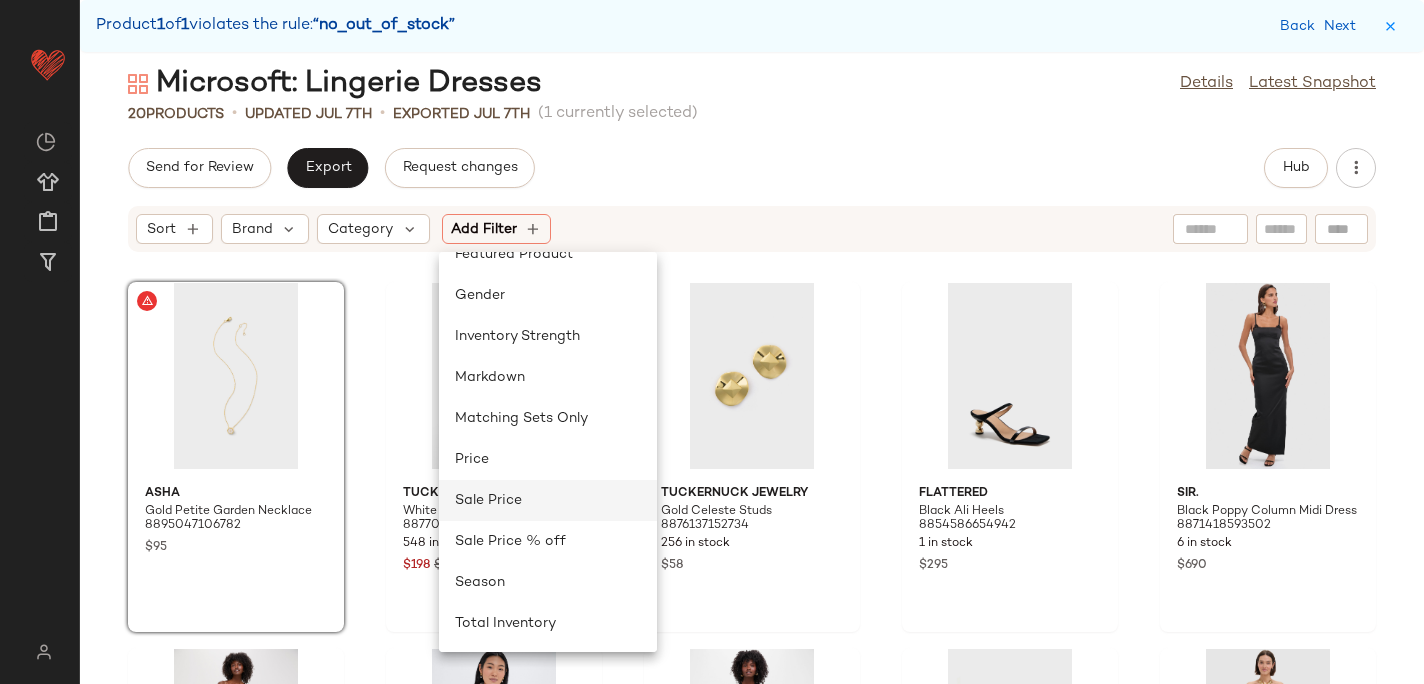 click on "Sale Price" 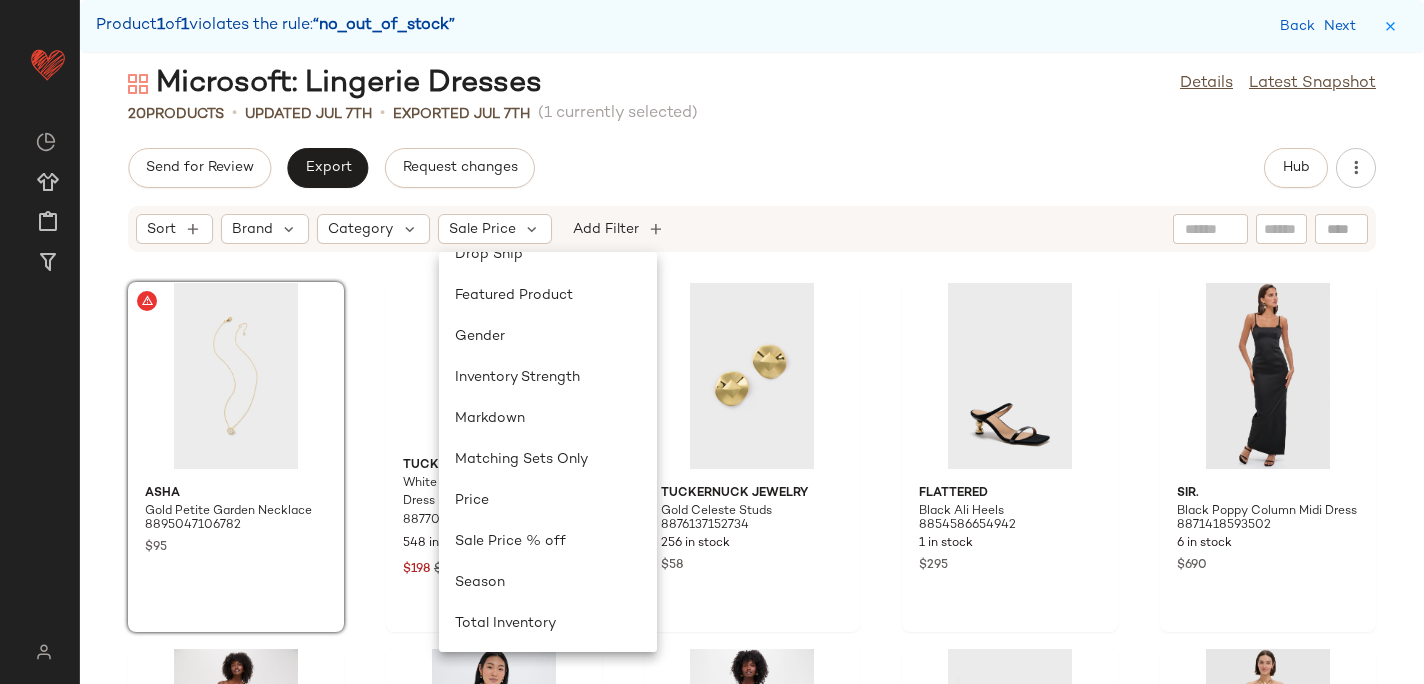 scroll, scrollTop: 0, scrollLeft: 0, axis: both 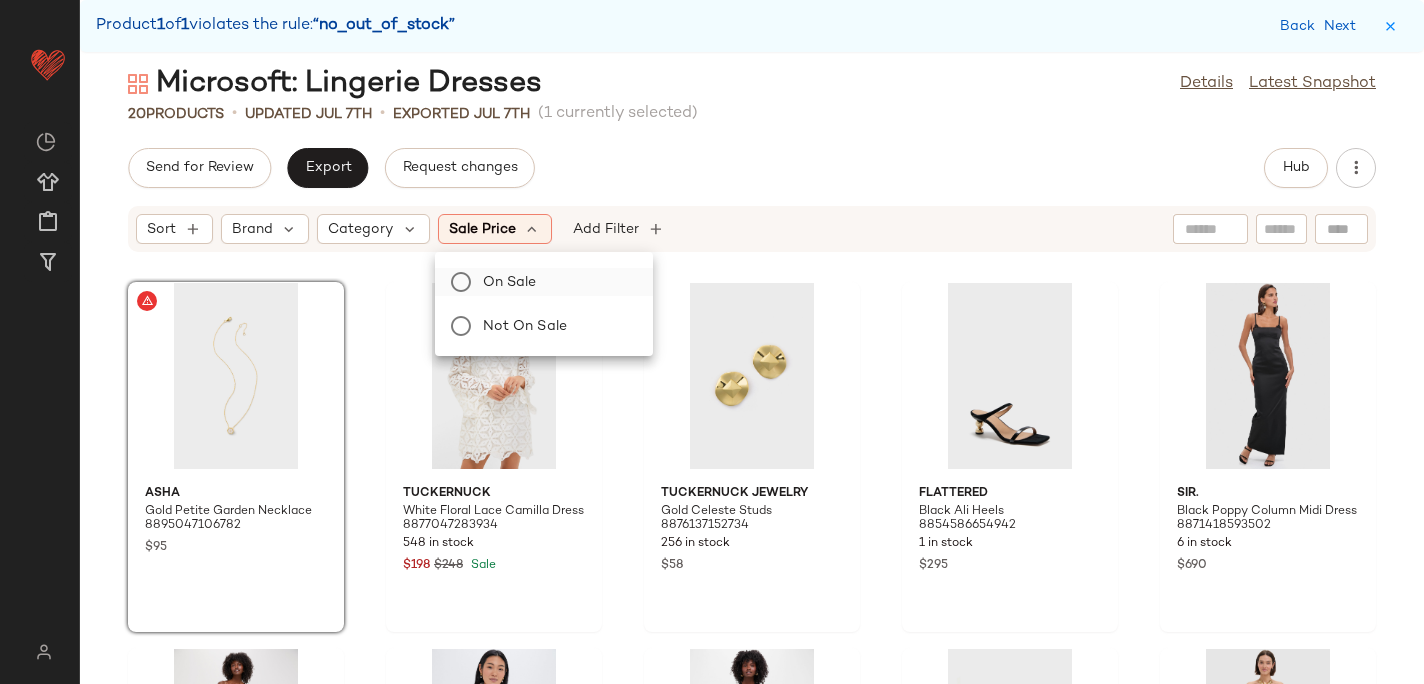 click on "On sale" 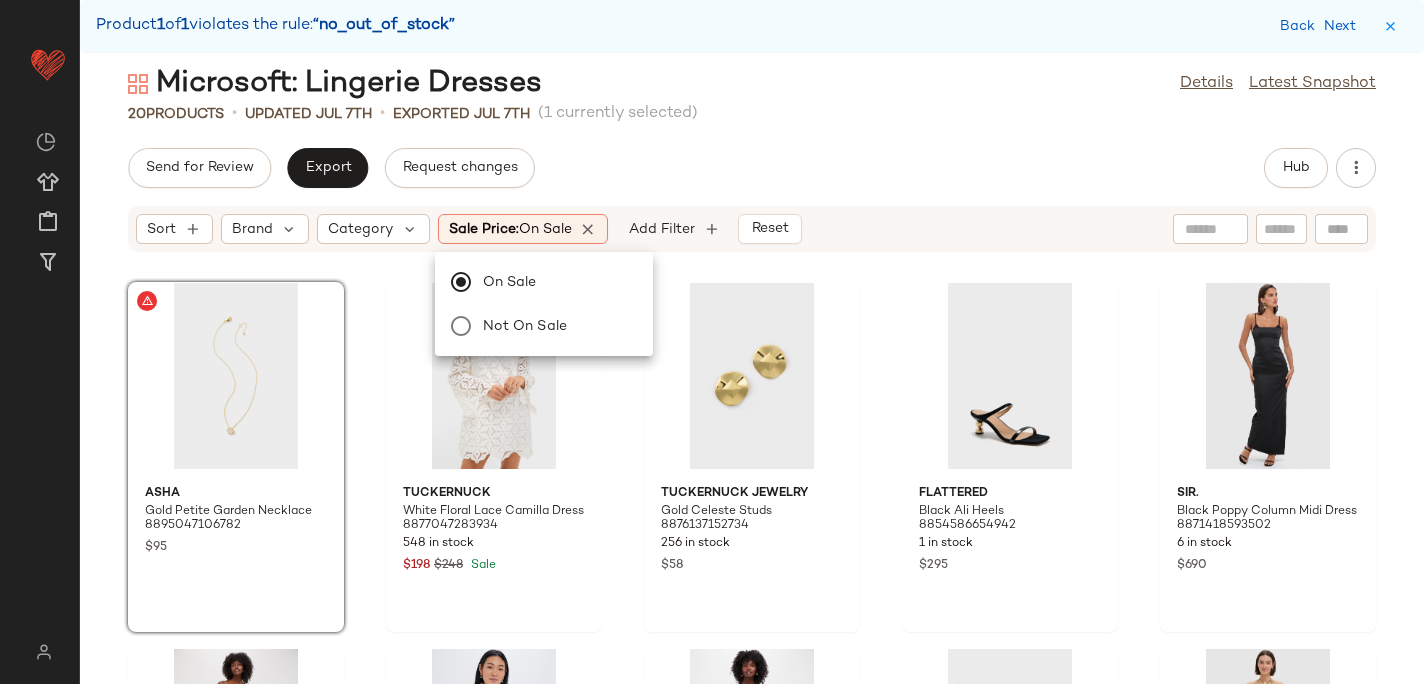 click on "Send for Review   Export   Request changes   Hub" 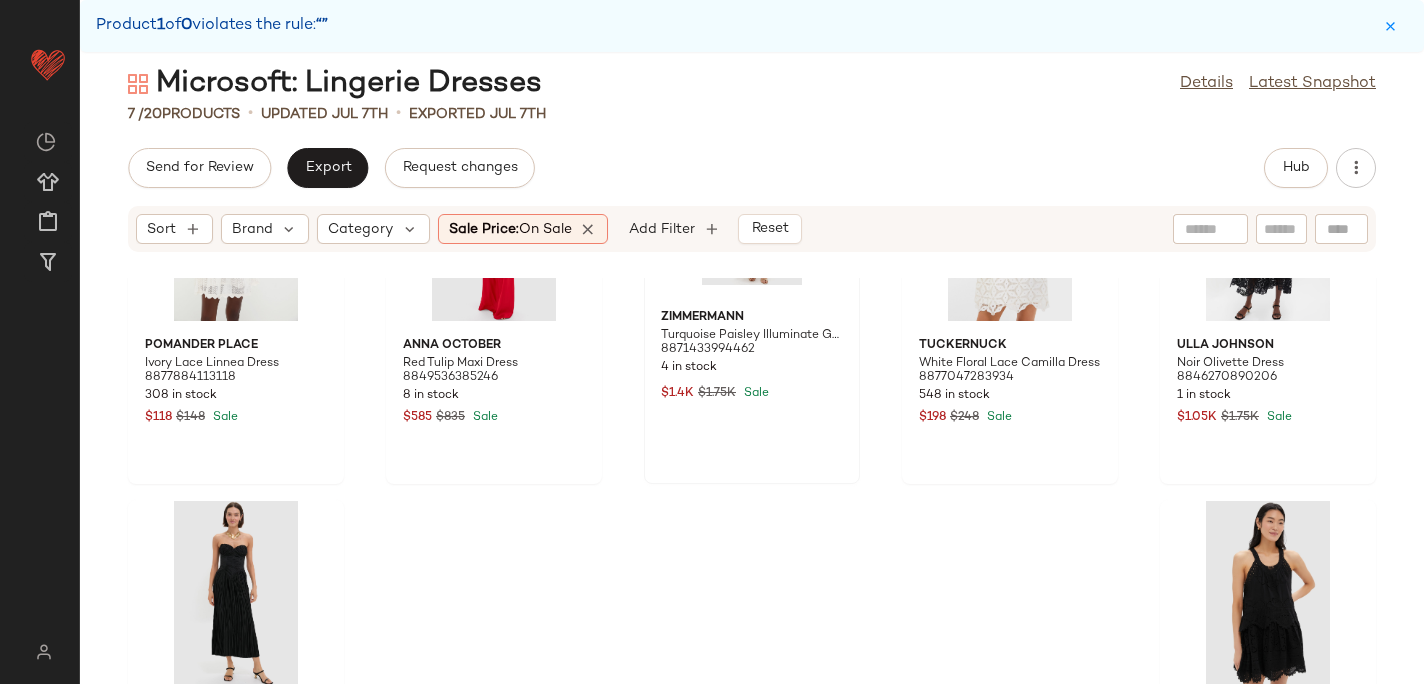 scroll, scrollTop: 0, scrollLeft: 0, axis: both 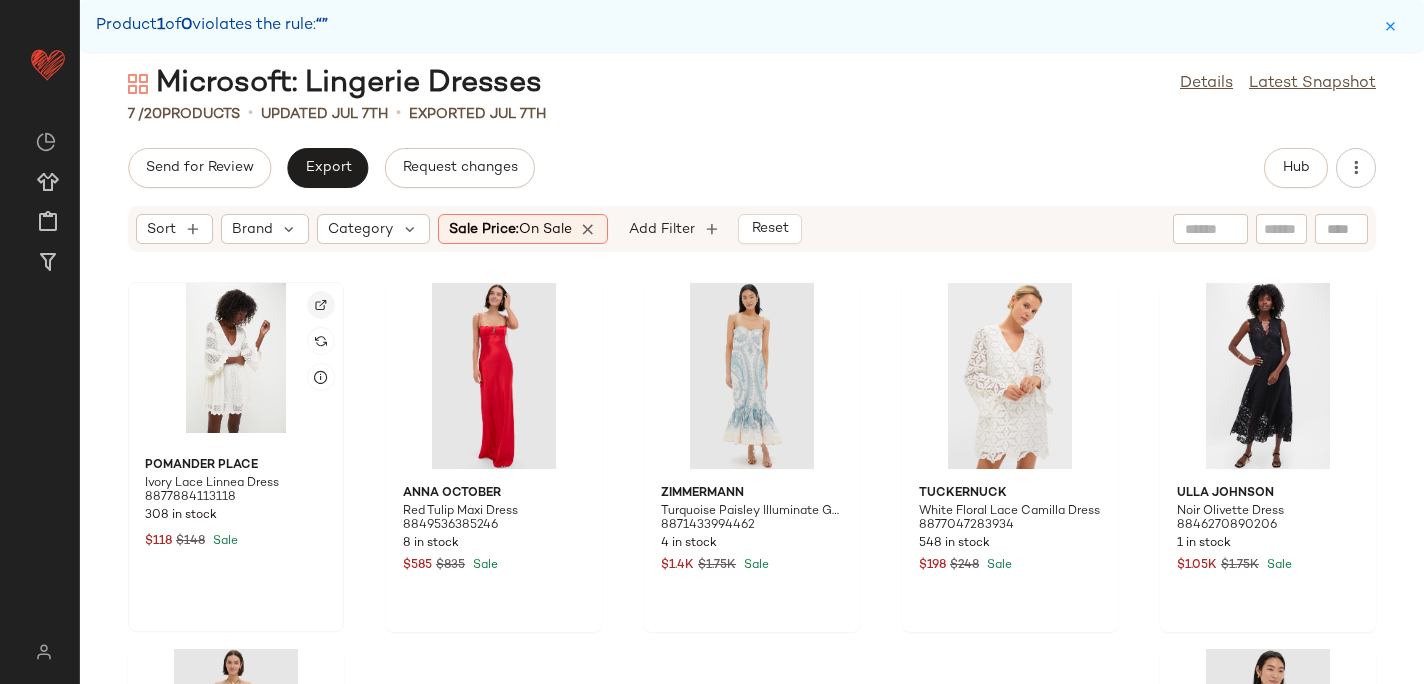 click at bounding box center (321, 305) 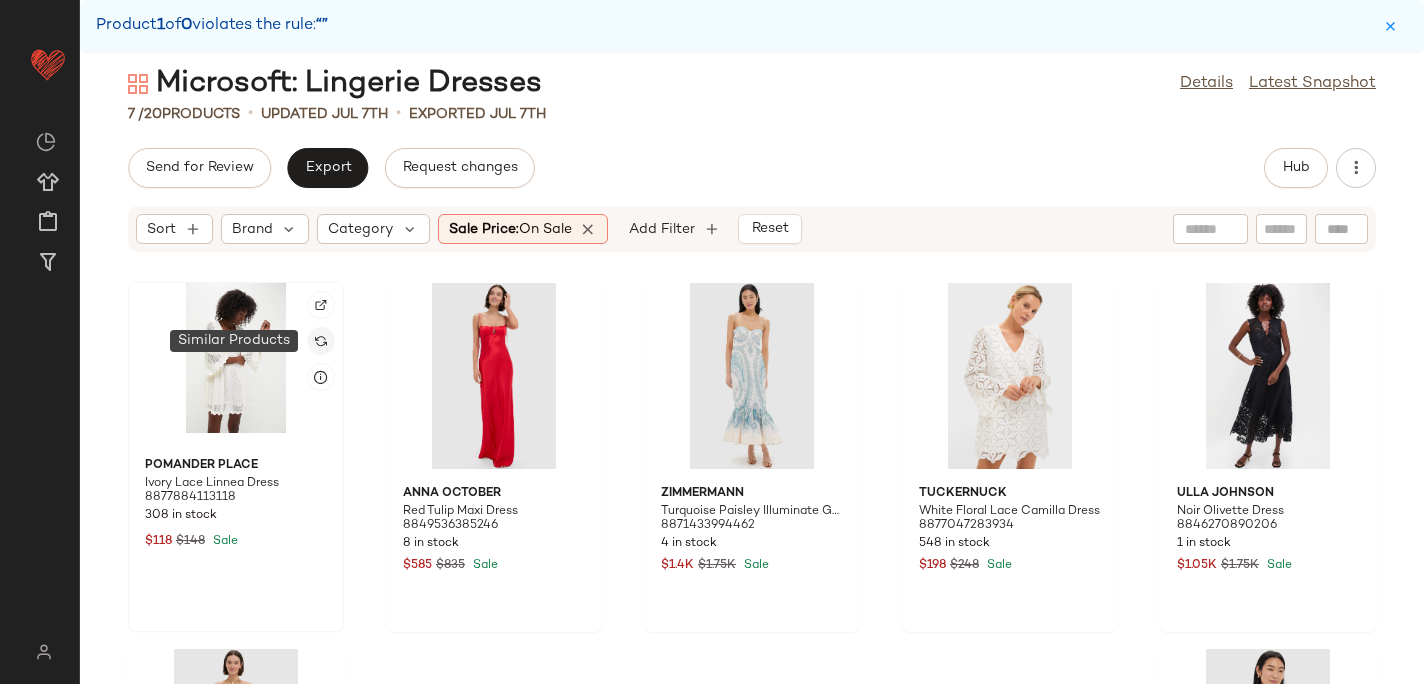 click 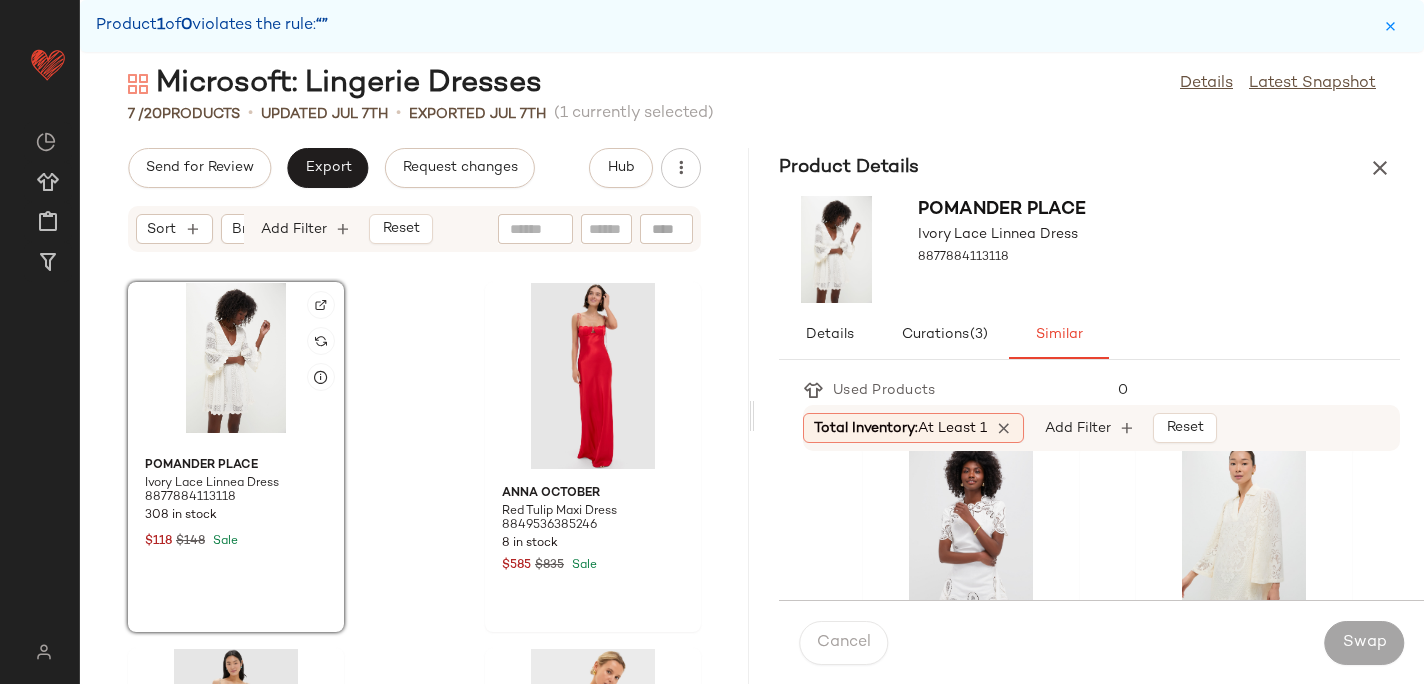 scroll, scrollTop: 387, scrollLeft: 0, axis: vertical 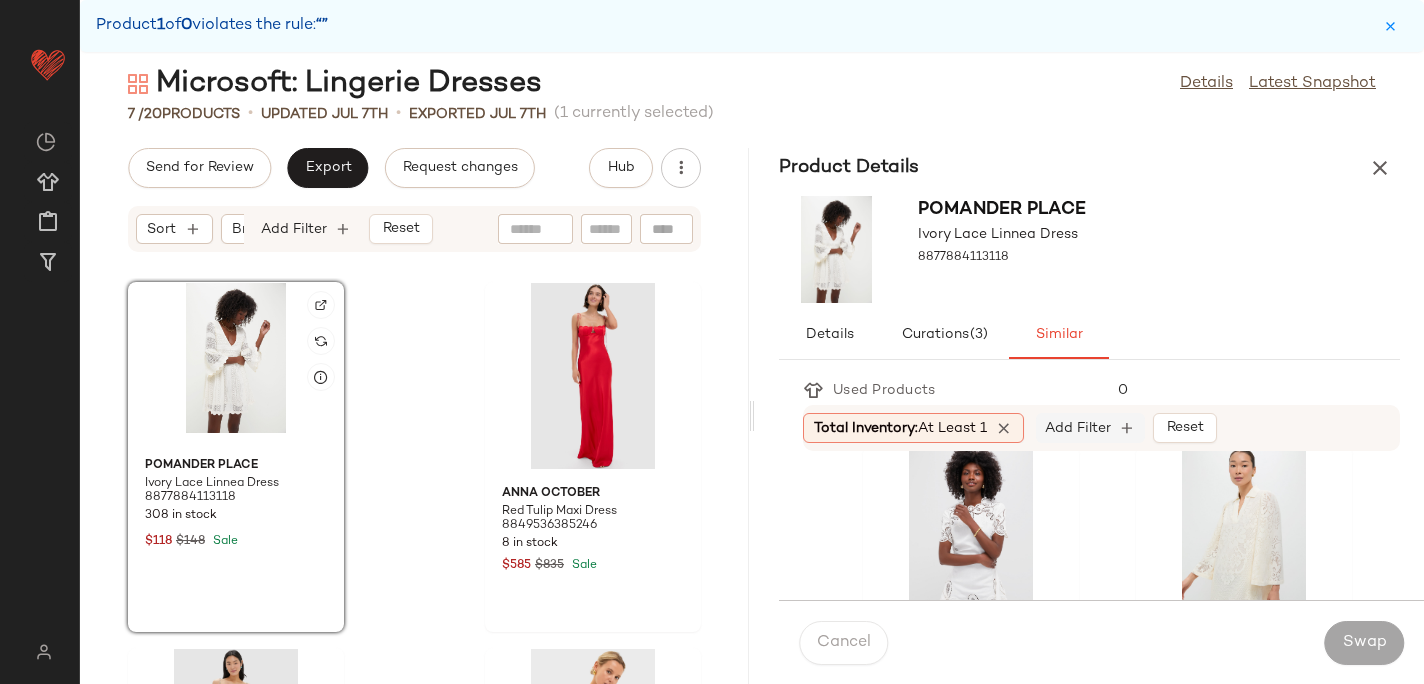click on "Add Filter" at bounding box center (1078, 428) 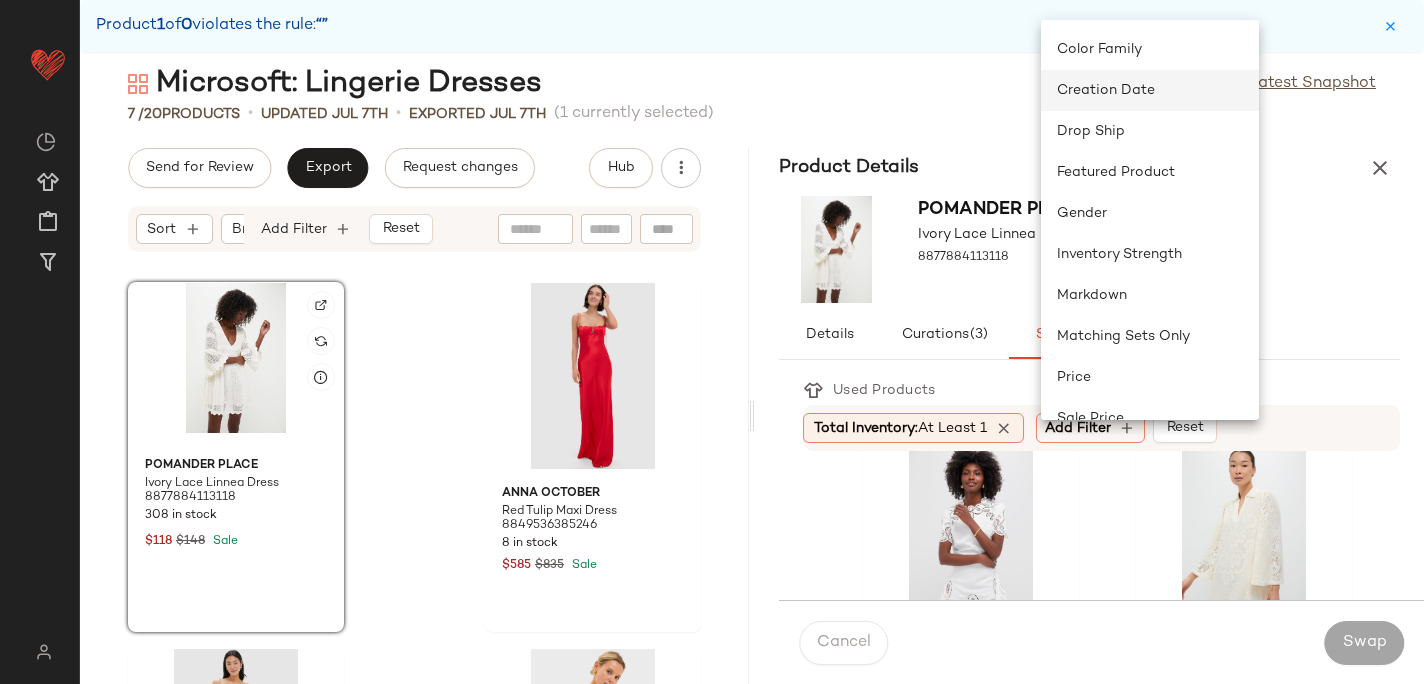 scroll, scrollTop: 354, scrollLeft: 0, axis: vertical 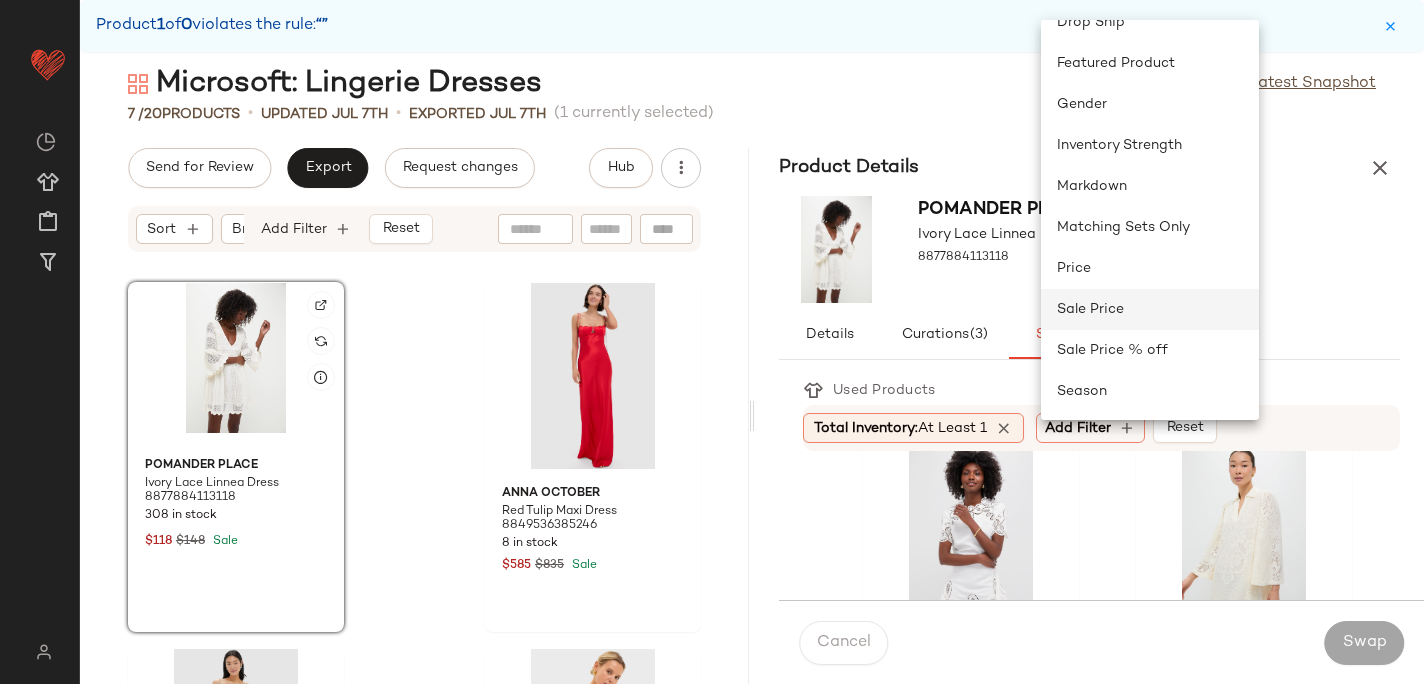 click on "Sale Price" 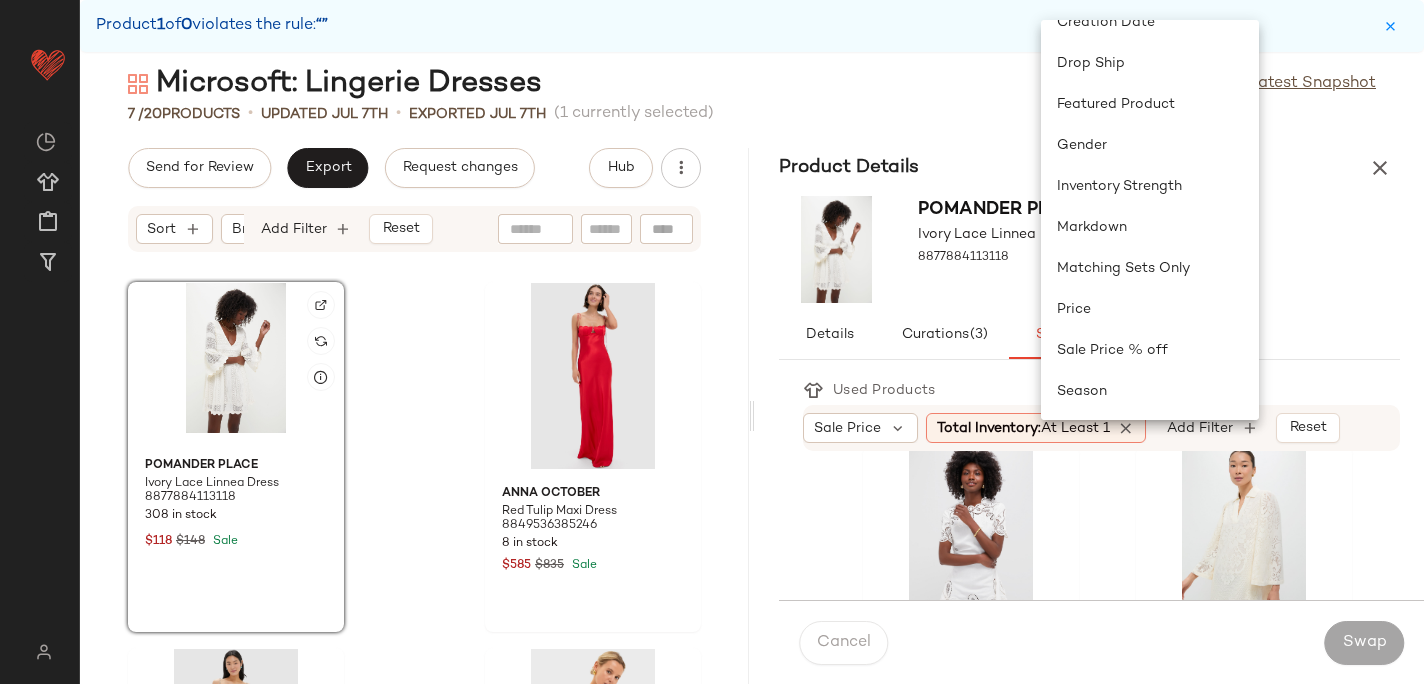 scroll, scrollTop: 0, scrollLeft: 0, axis: both 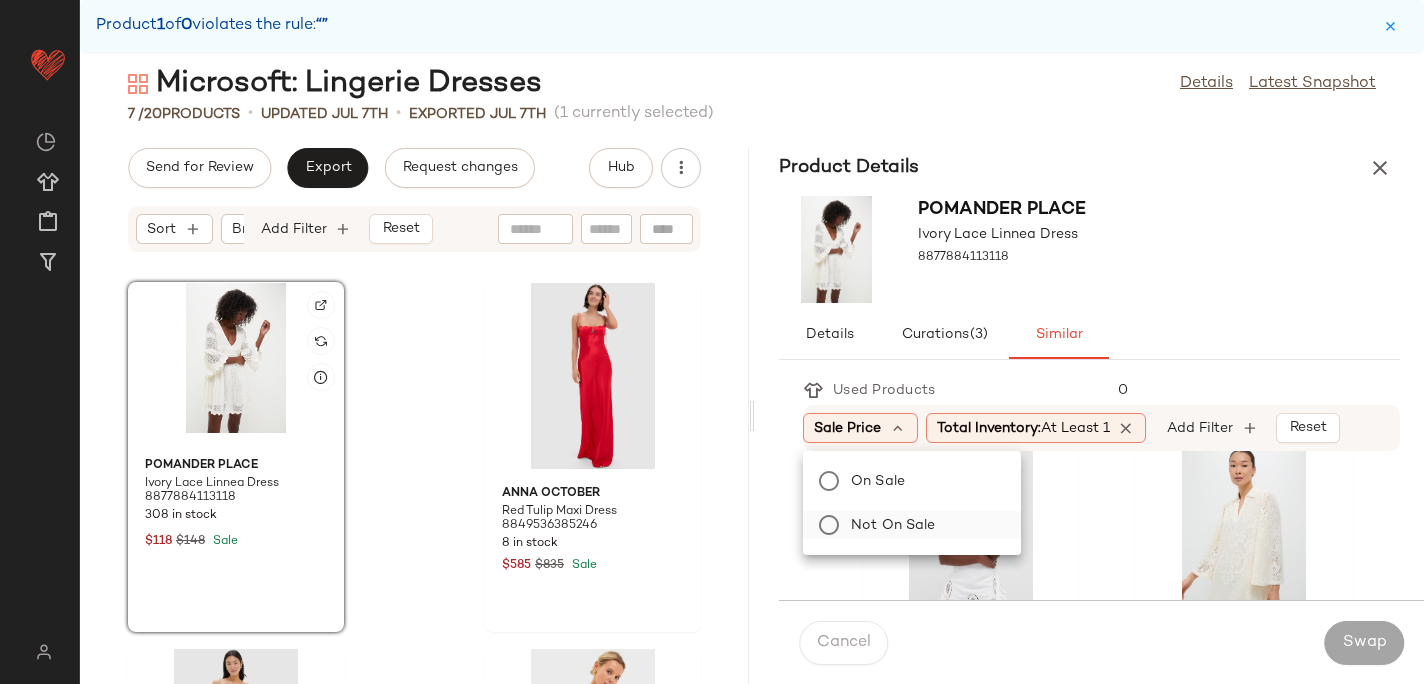 click on "Not on sale" 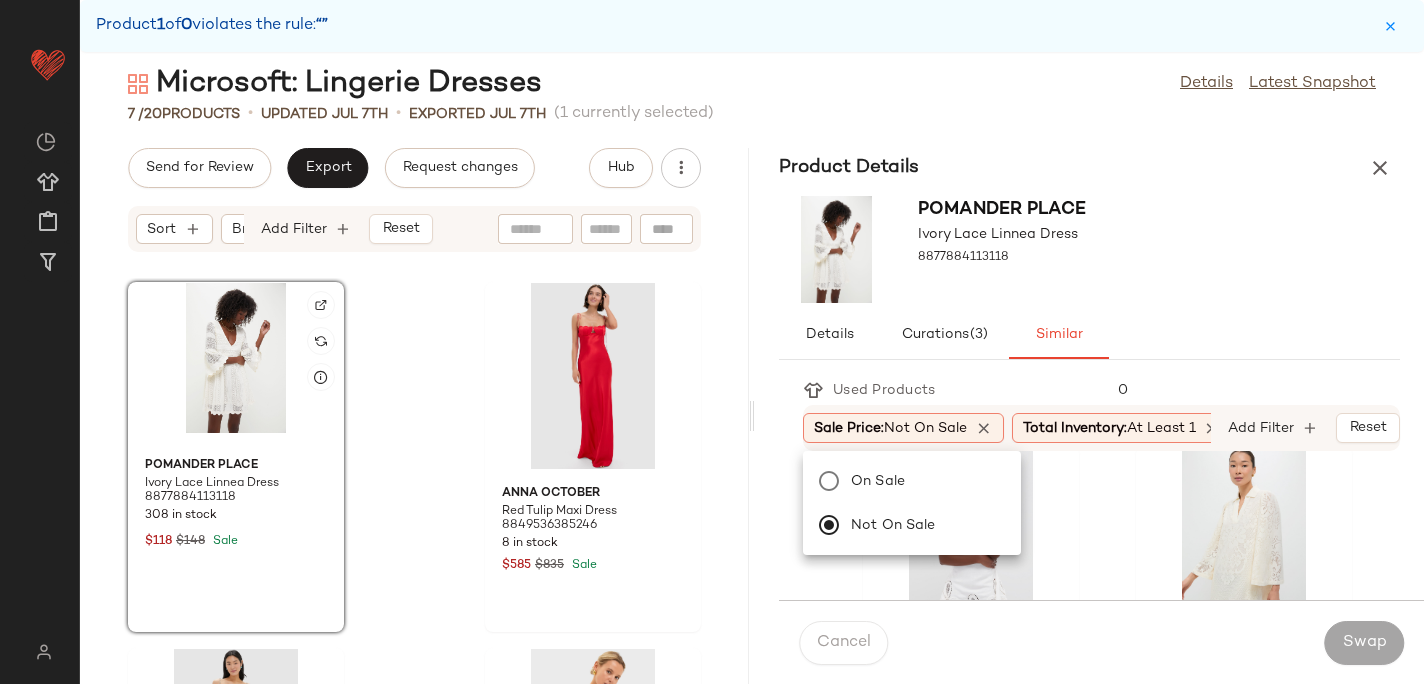 click on "Pomander Place Ivory Lace Linnea Dress 8877884113118" at bounding box center (1089, 249) 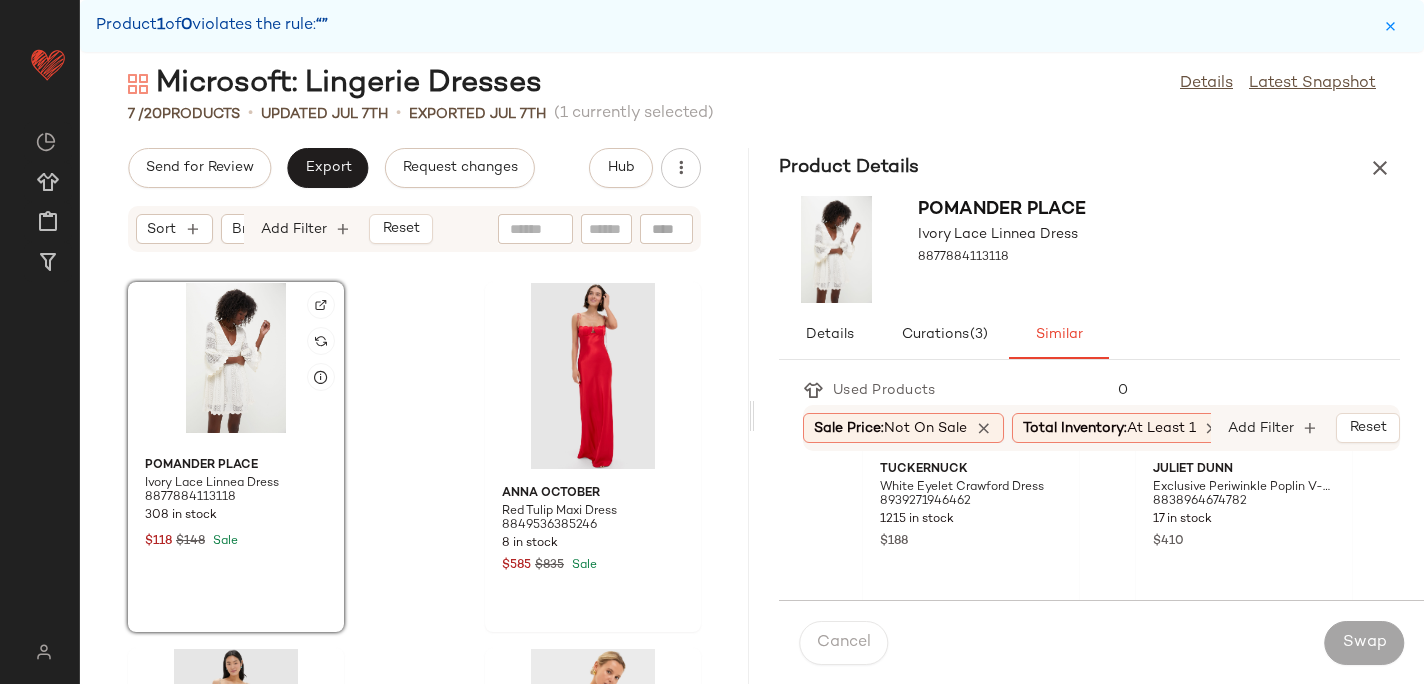 scroll, scrollTop: 206, scrollLeft: 0, axis: vertical 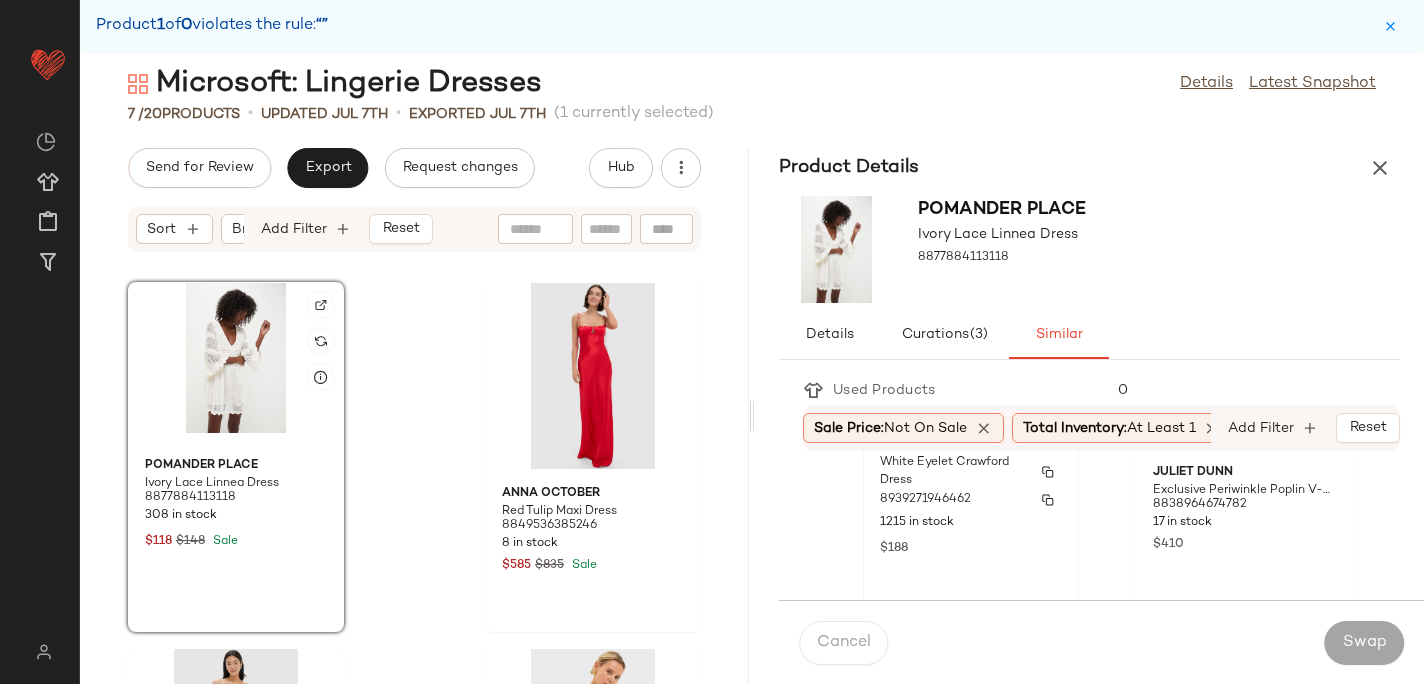 click on "8939271946462" at bounding box center [971, 500] 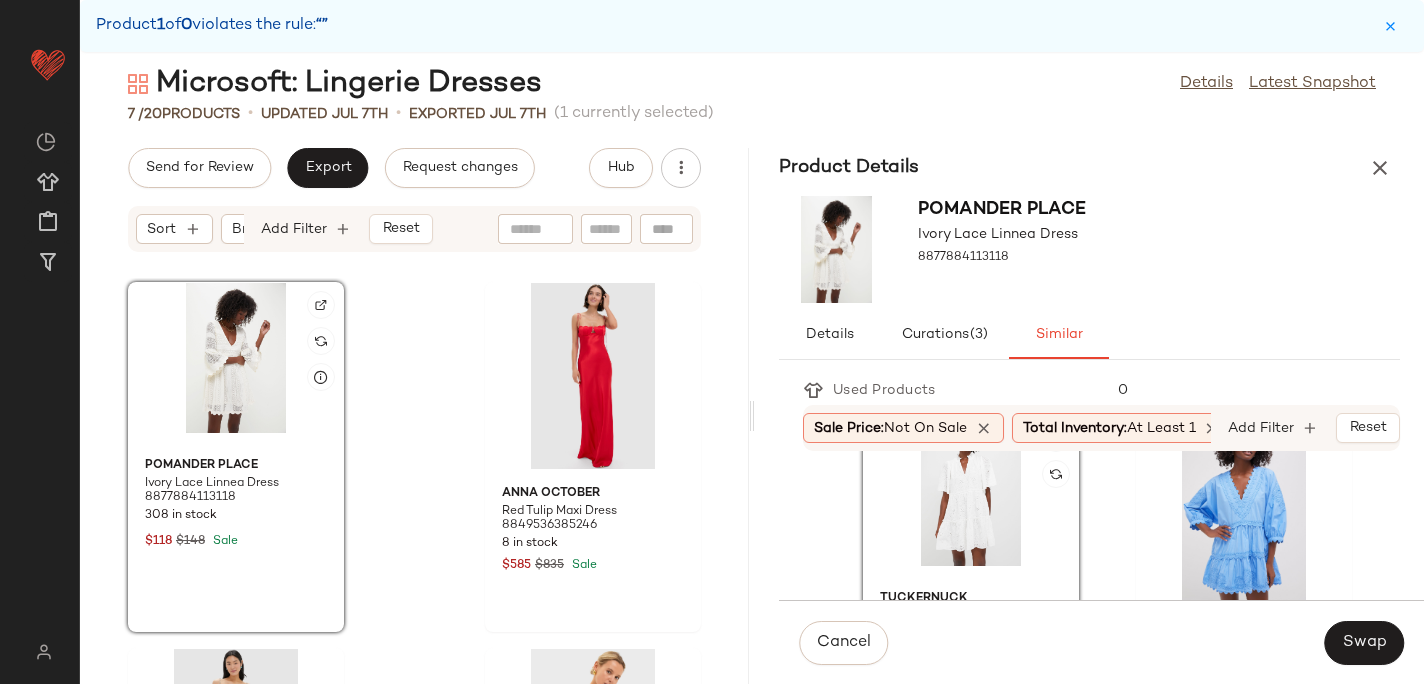 scroll, scrollTop: 51, scrollLeft: 0, axis: vertical 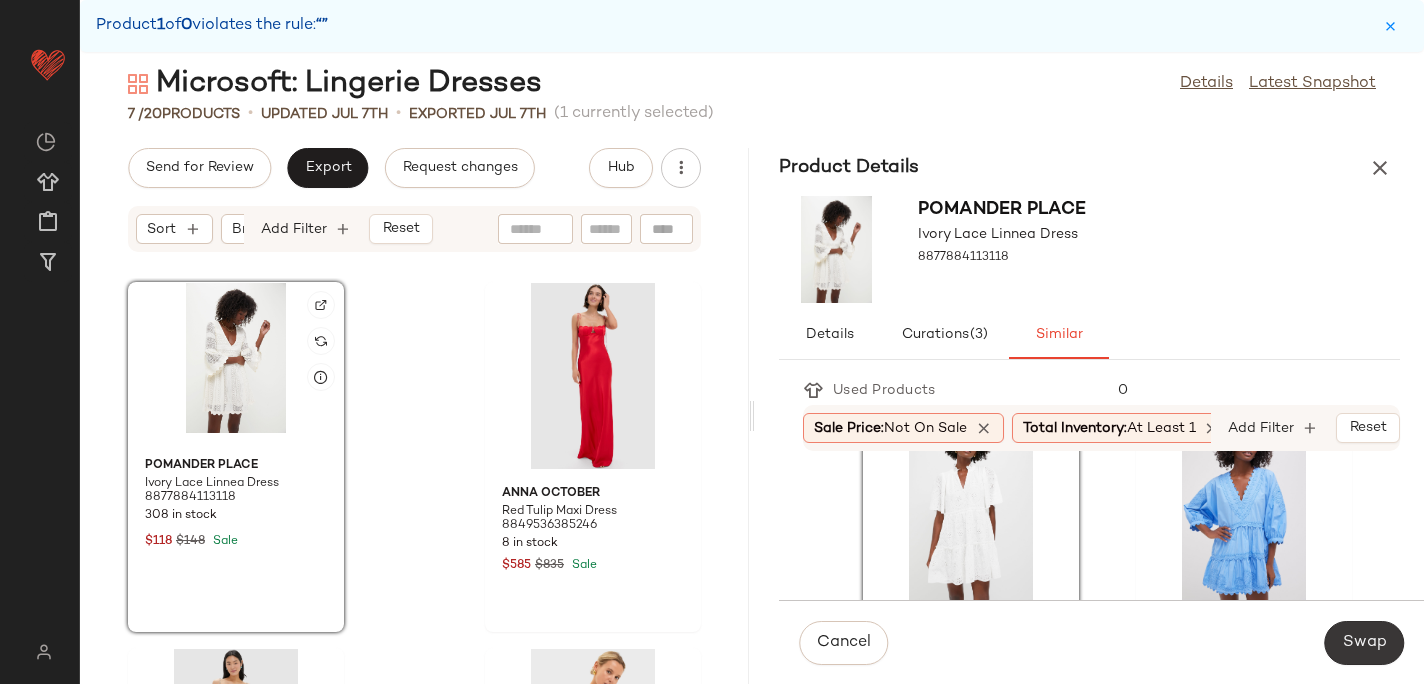 click on "Swap" at bounding box center (1364, 643) 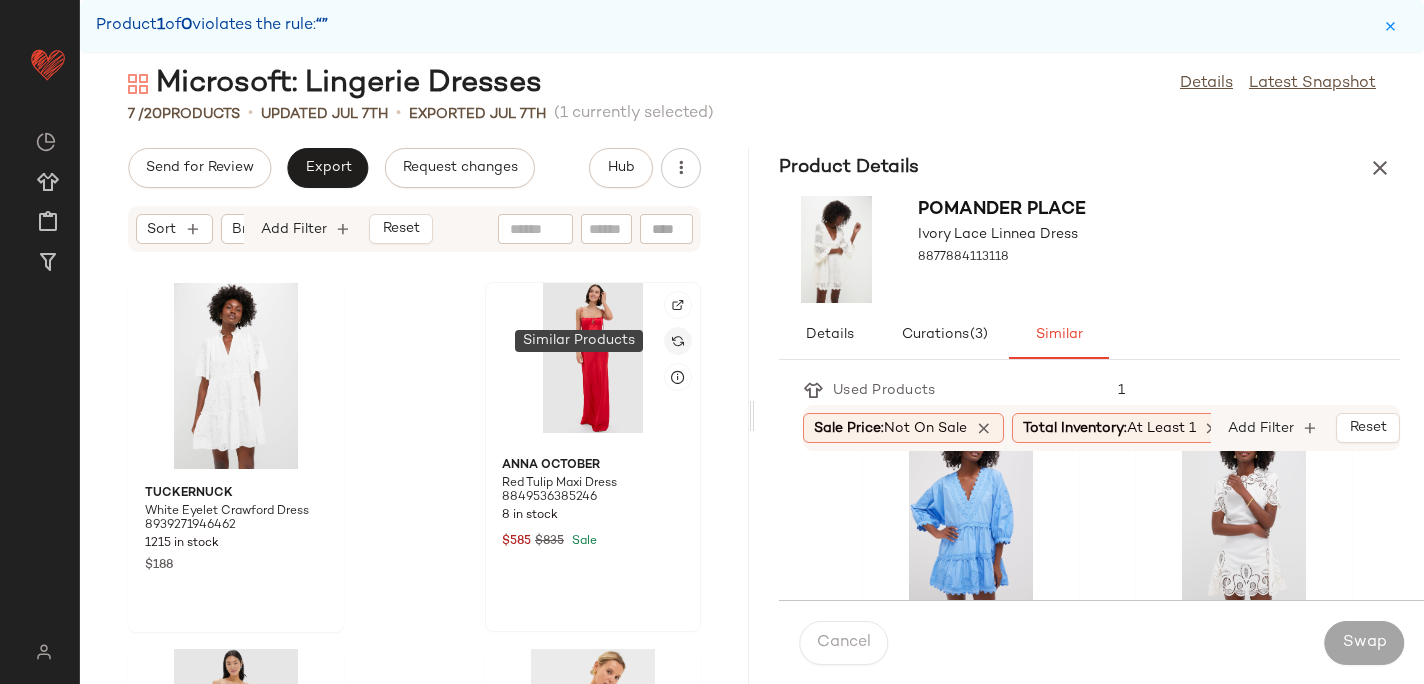 click 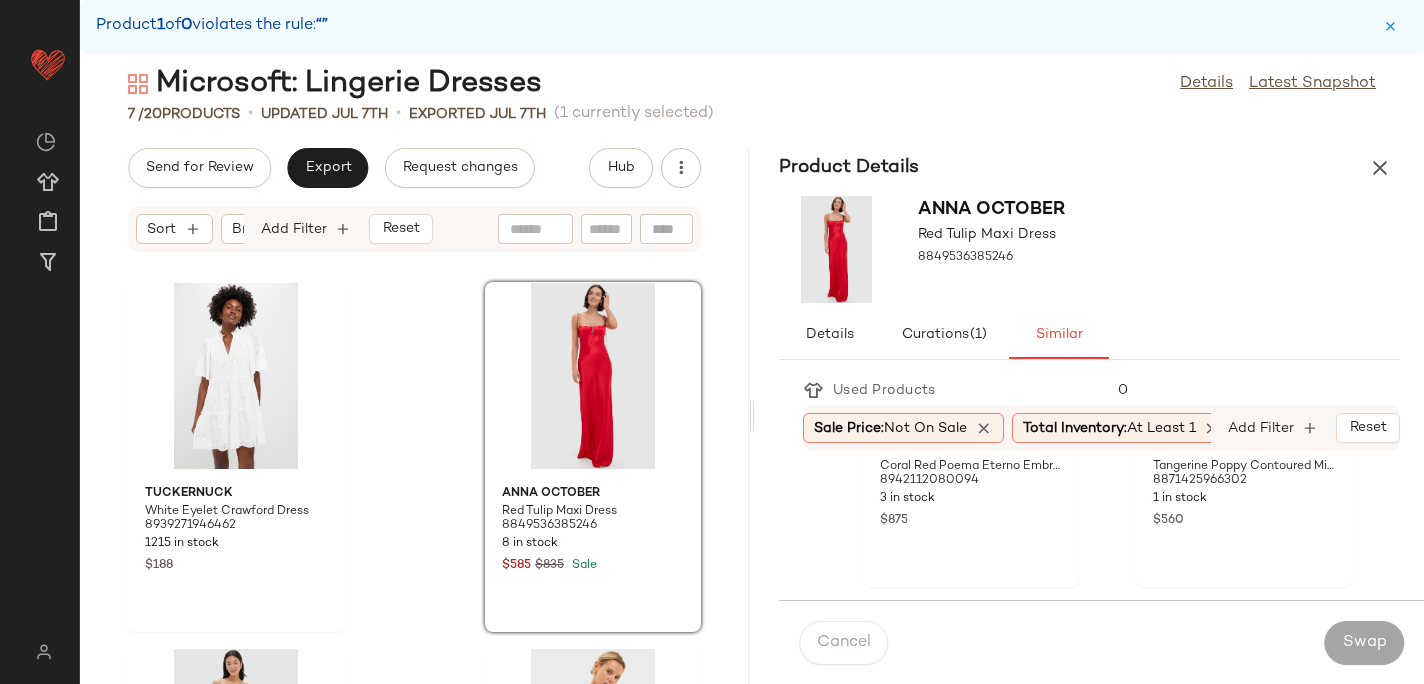 scroll, scrollTop: 0, scrollLeft: 0, axis: both 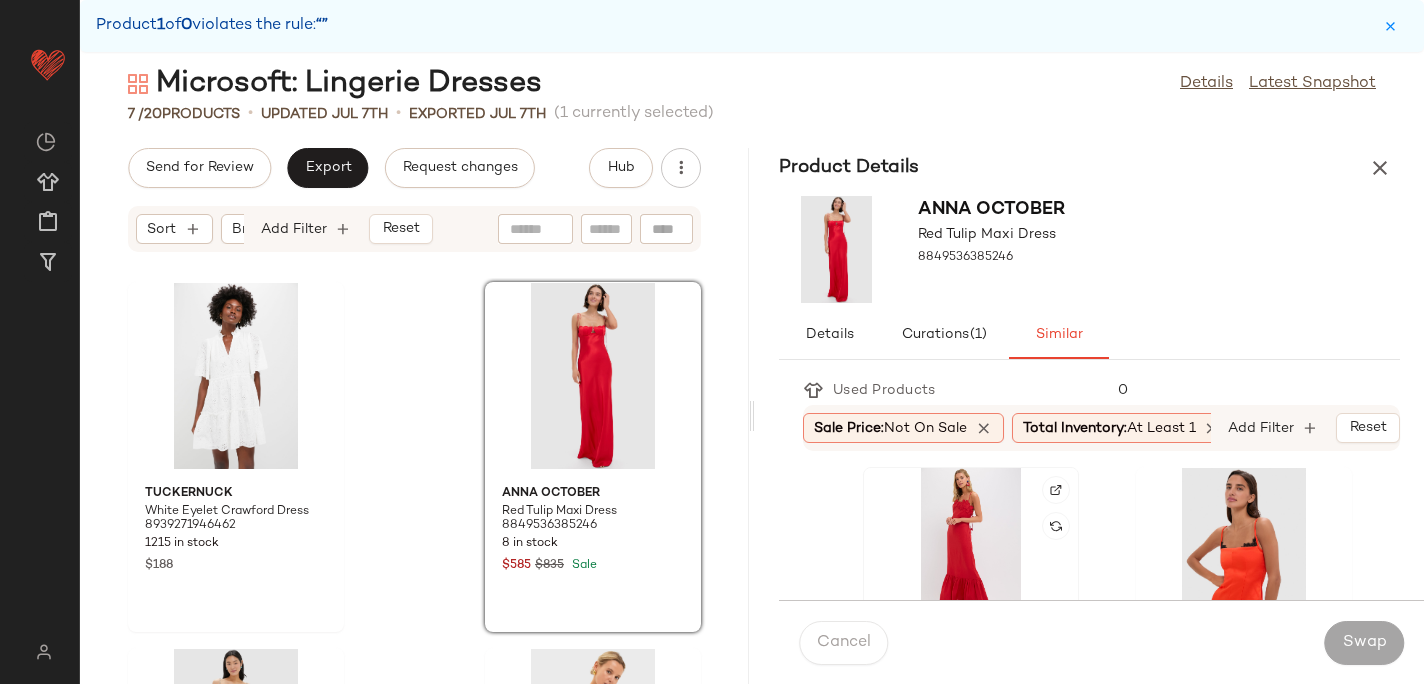 click 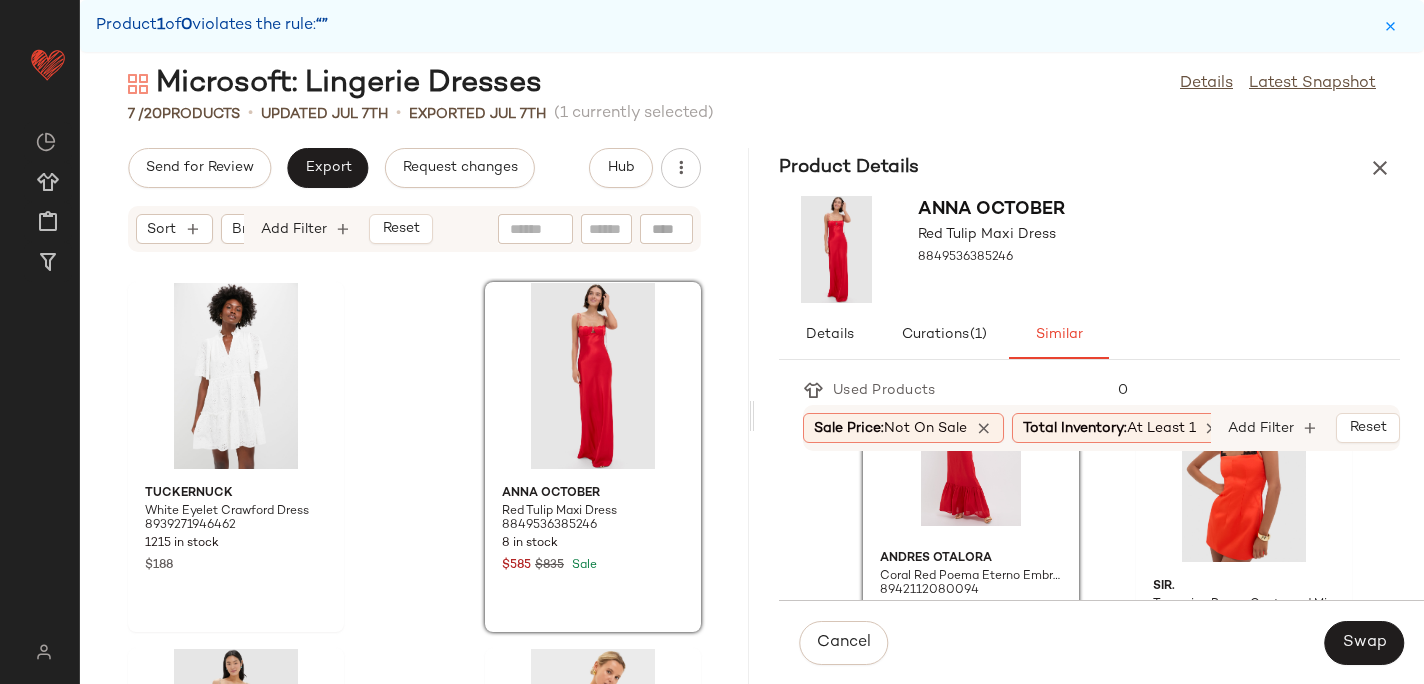 scroll, scrollTop: 101, scrollLeft: 0, axis: vertical 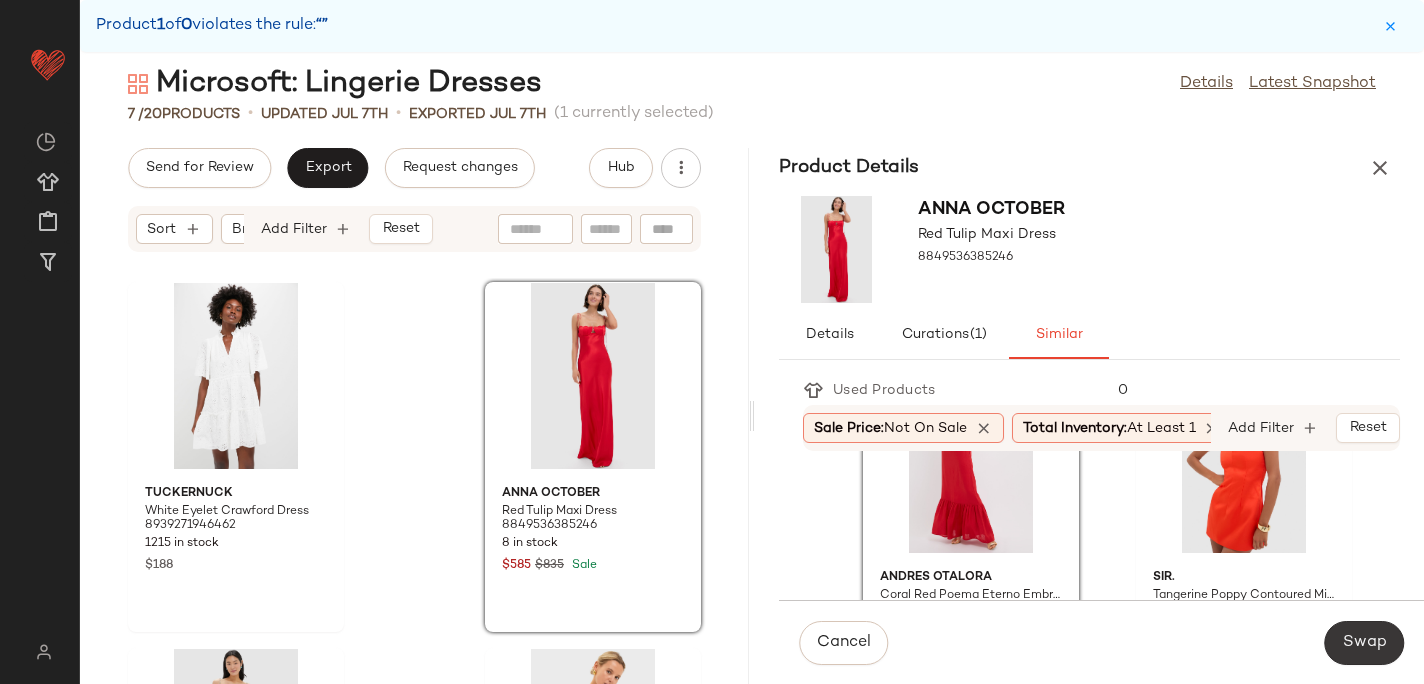 click on "Swap" 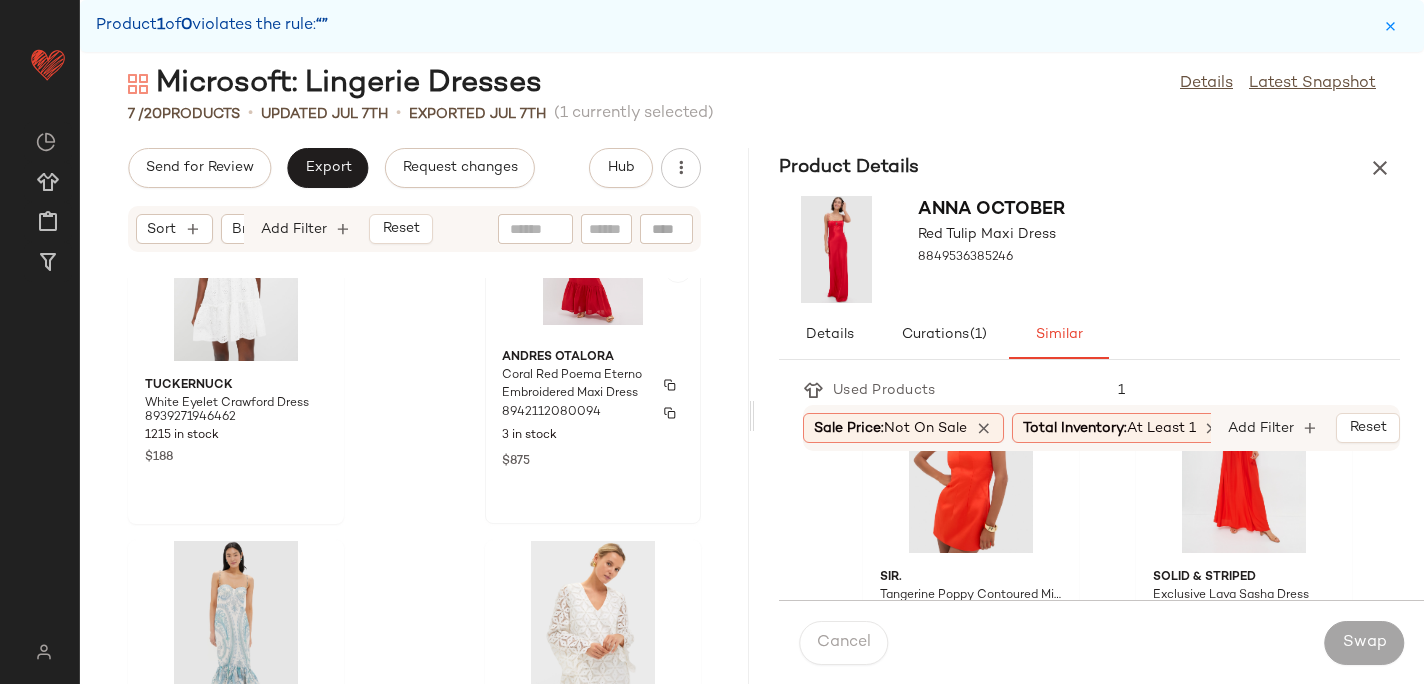 scroll, scrollTop: 301, scrollLeft: 0, axis: vertical 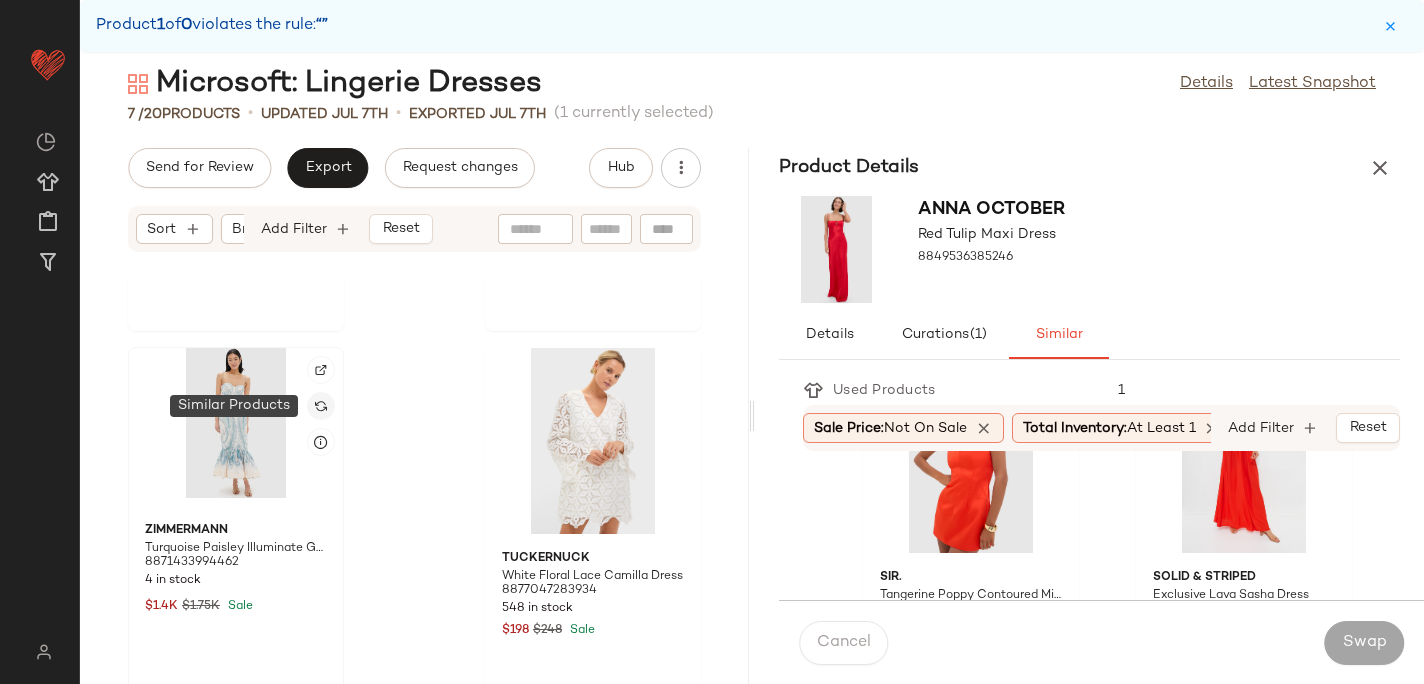 click 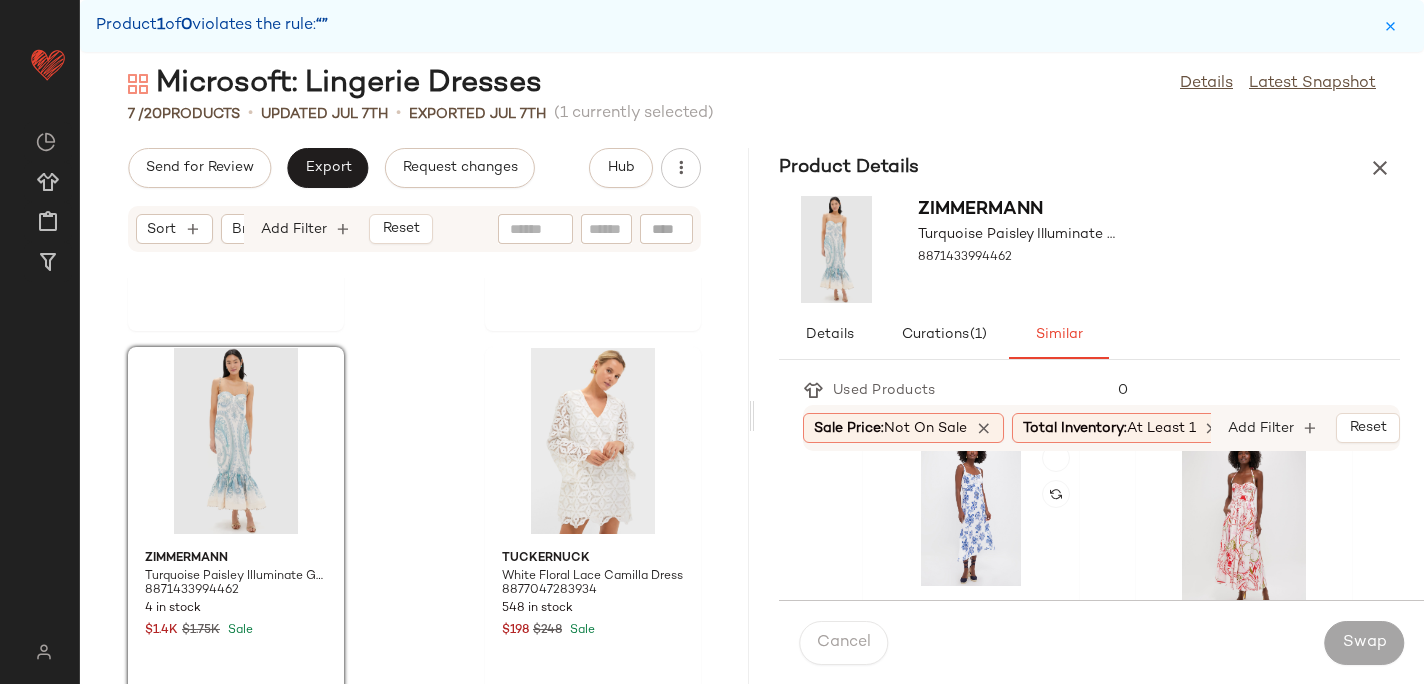scroll, scrollTop: 1126, scrollLeft: 0, axis: vertical 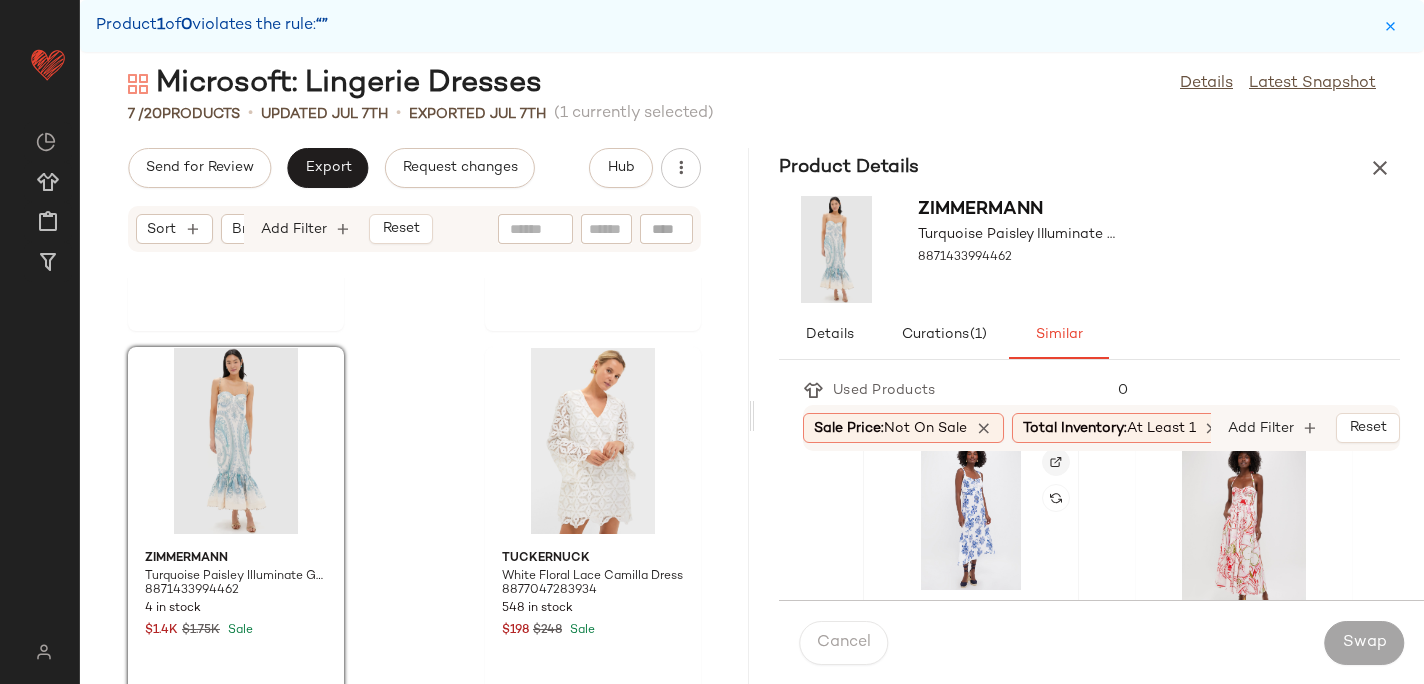 click 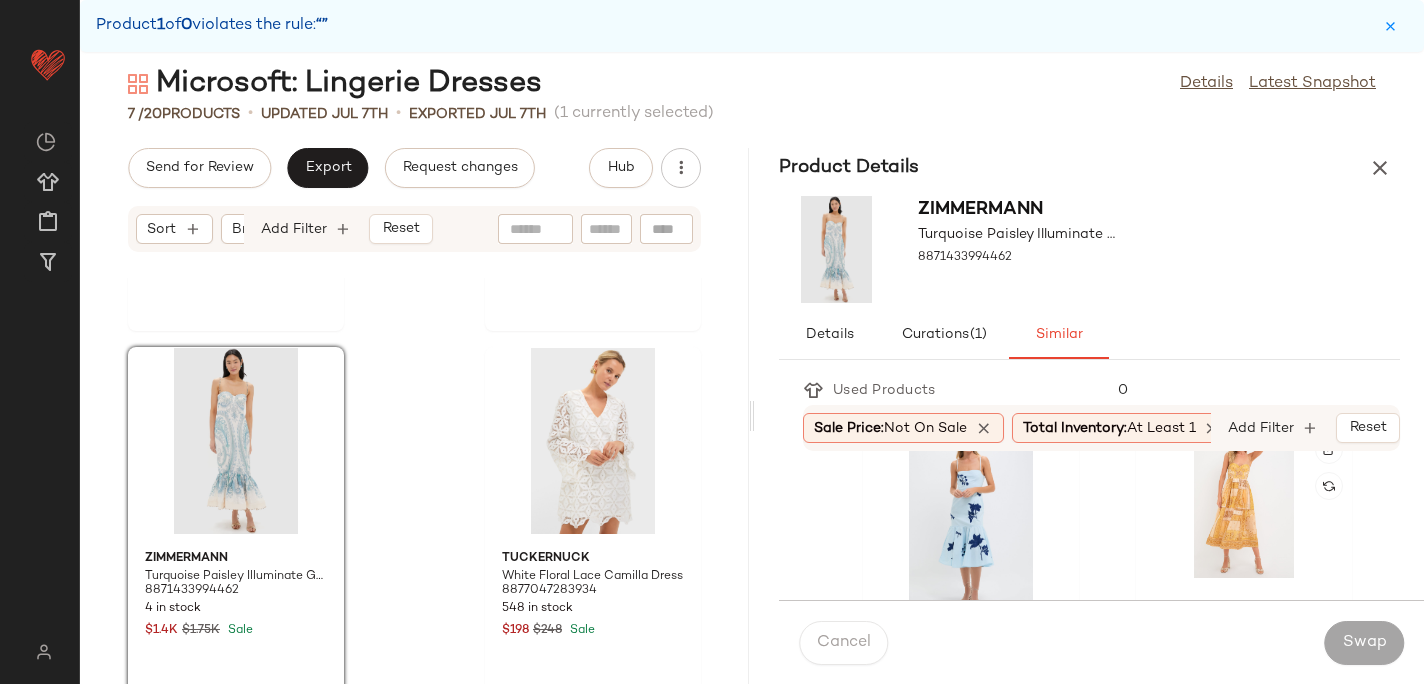 scroll, scrollTop: 14, scrollLeft: 0, axis: vertical 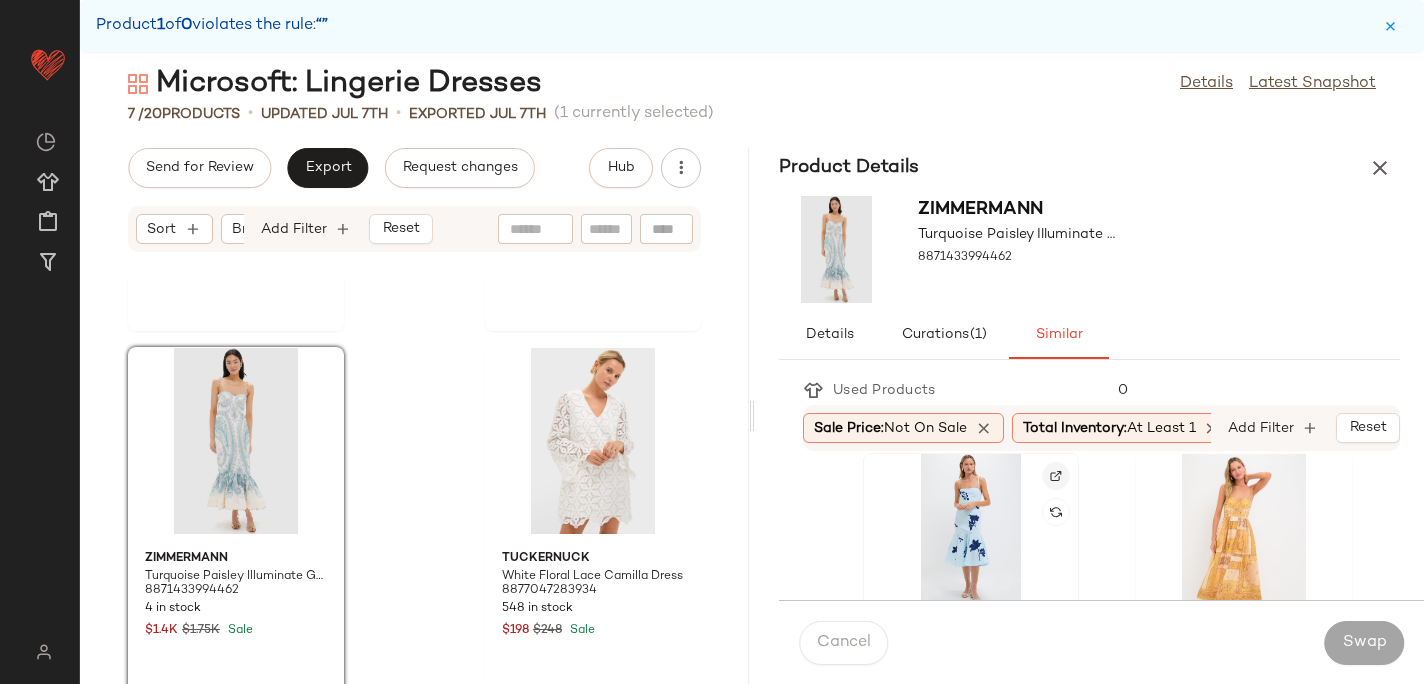 click 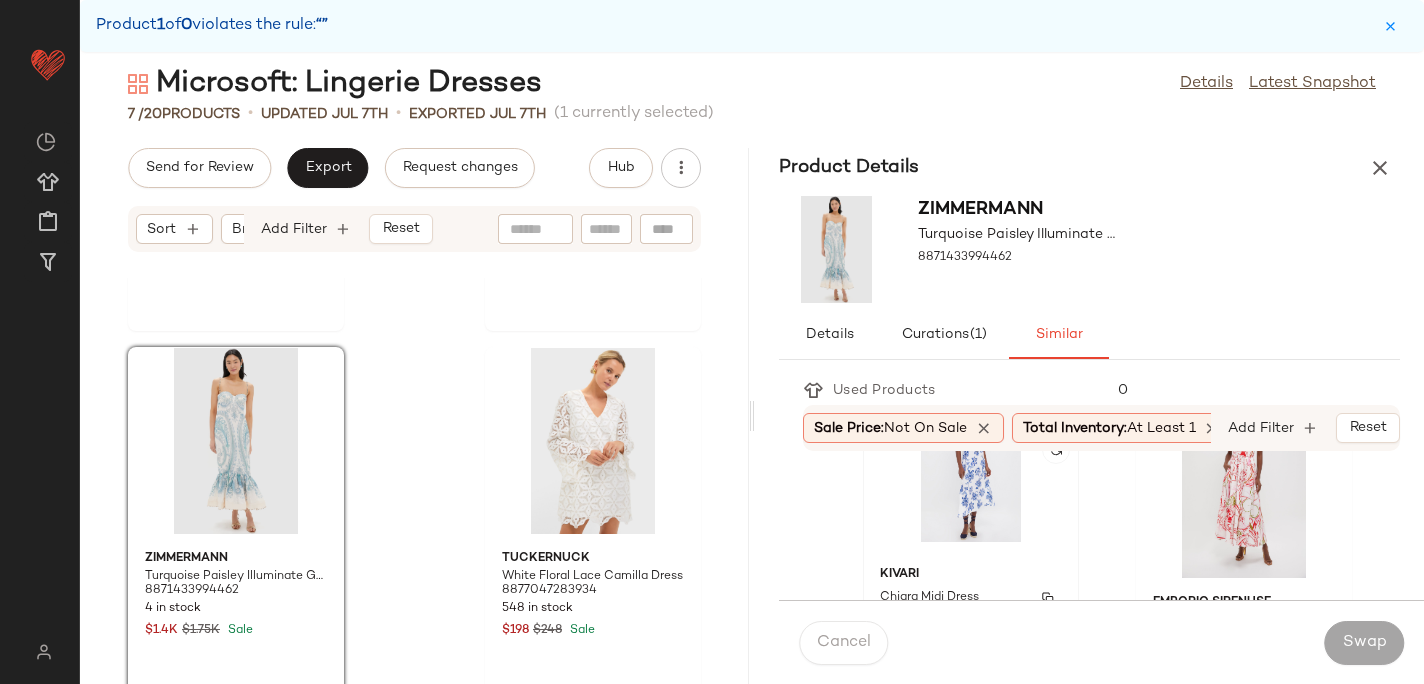 scroll, scrollTop: 1230, scrollLeft: 0, axis: vertical 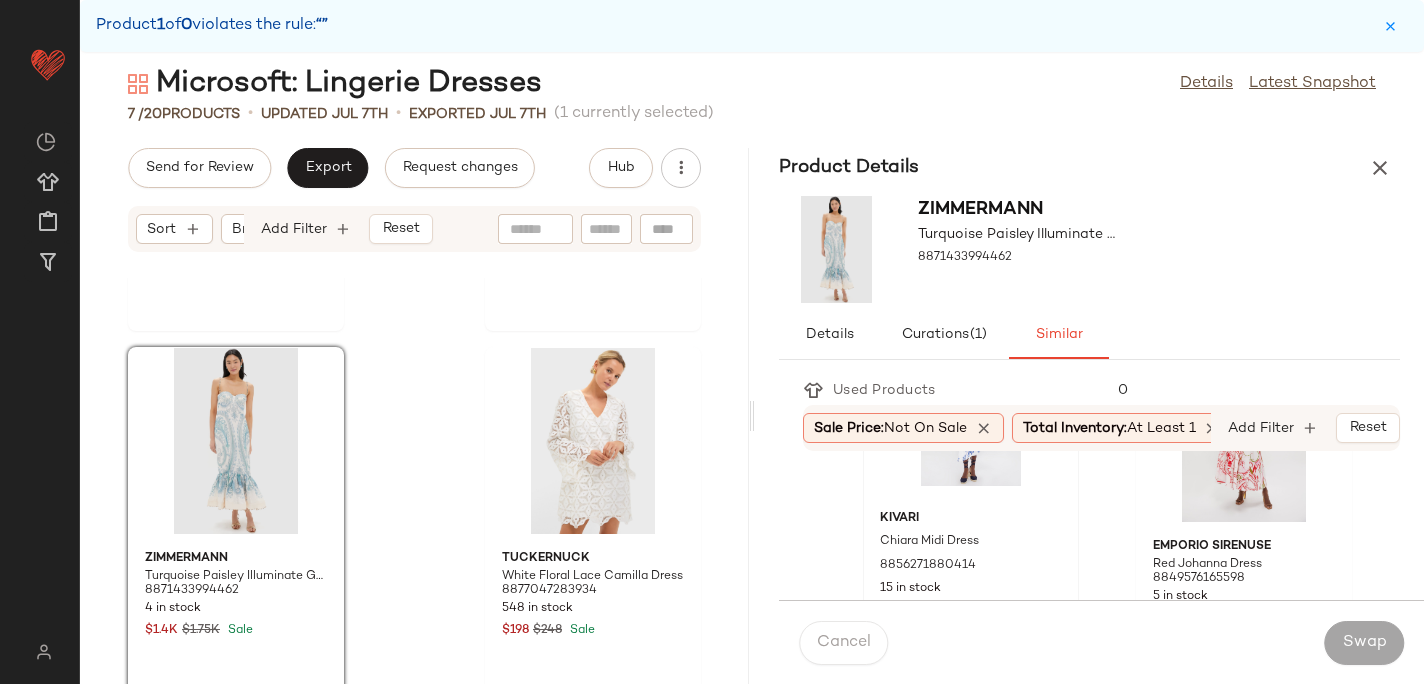 click on "Kivari Chiara Midi Dress 8856271880414 15 in stock $229" 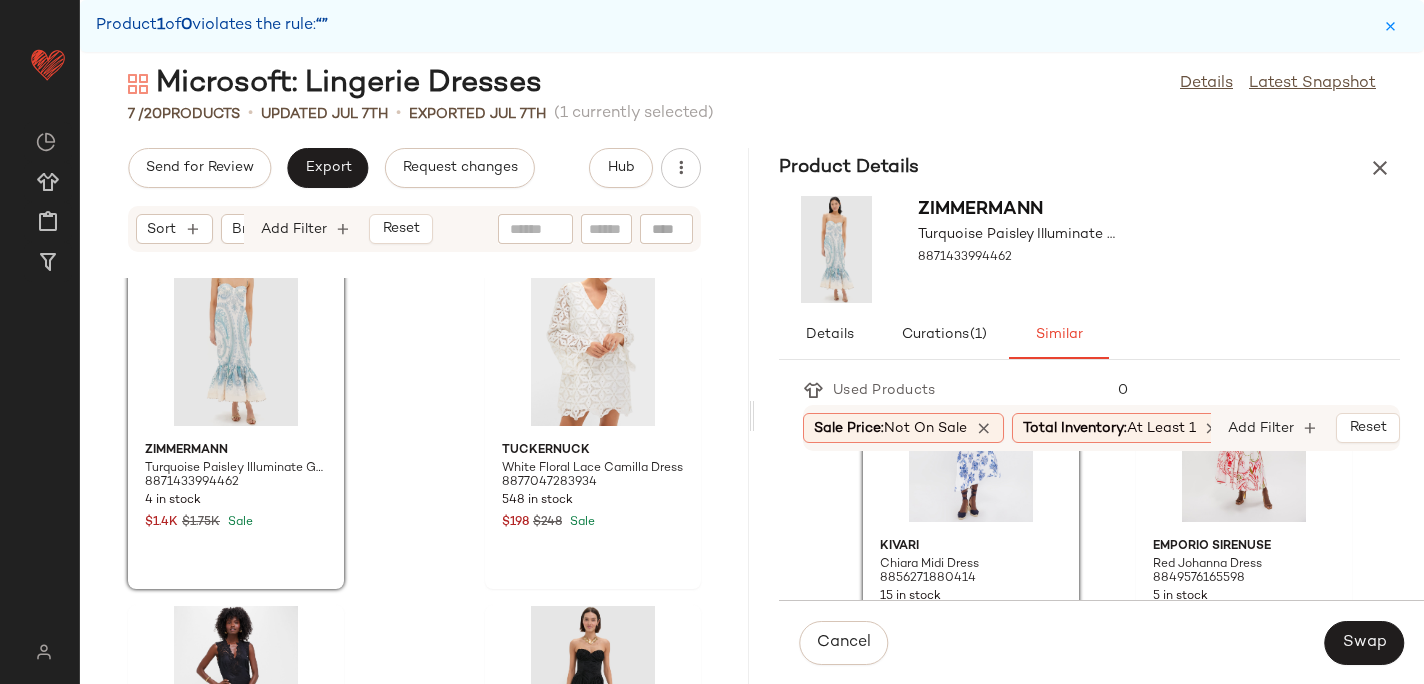 scroll, scrollTop: 414, scrollLeft: 0, axis: vertical 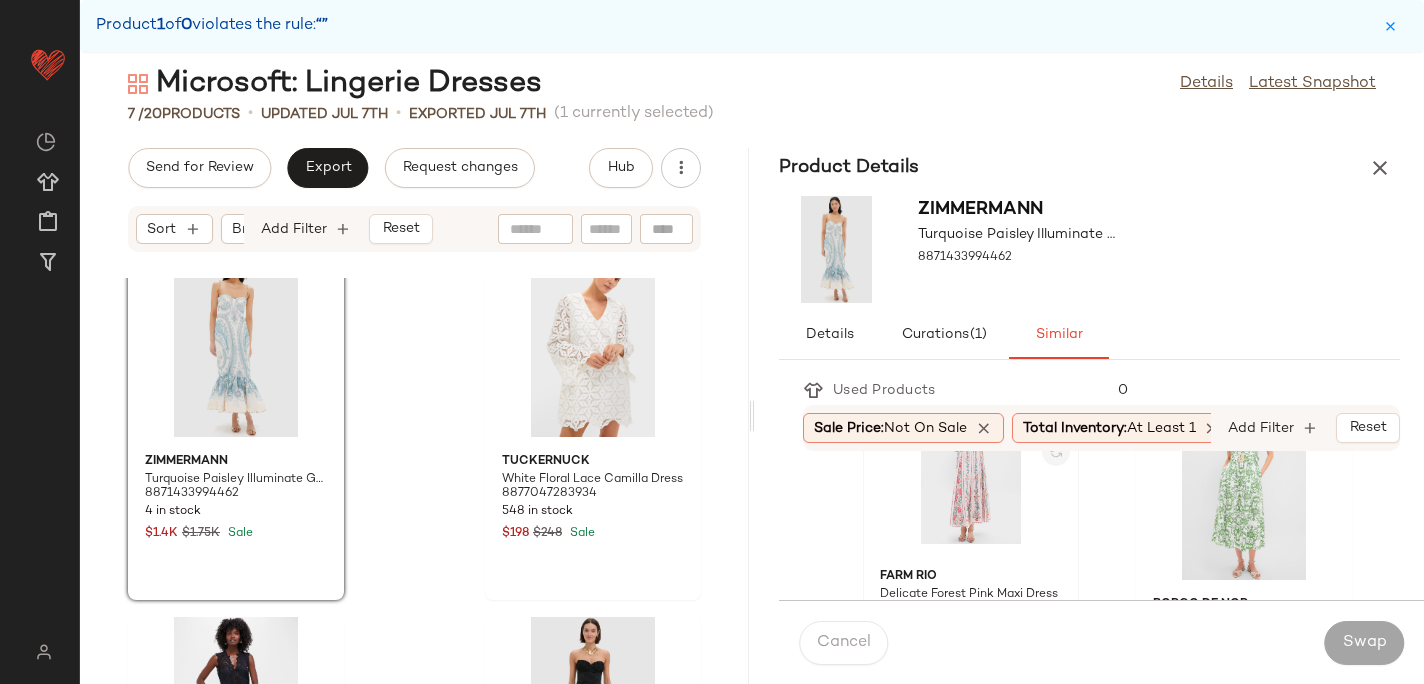 click 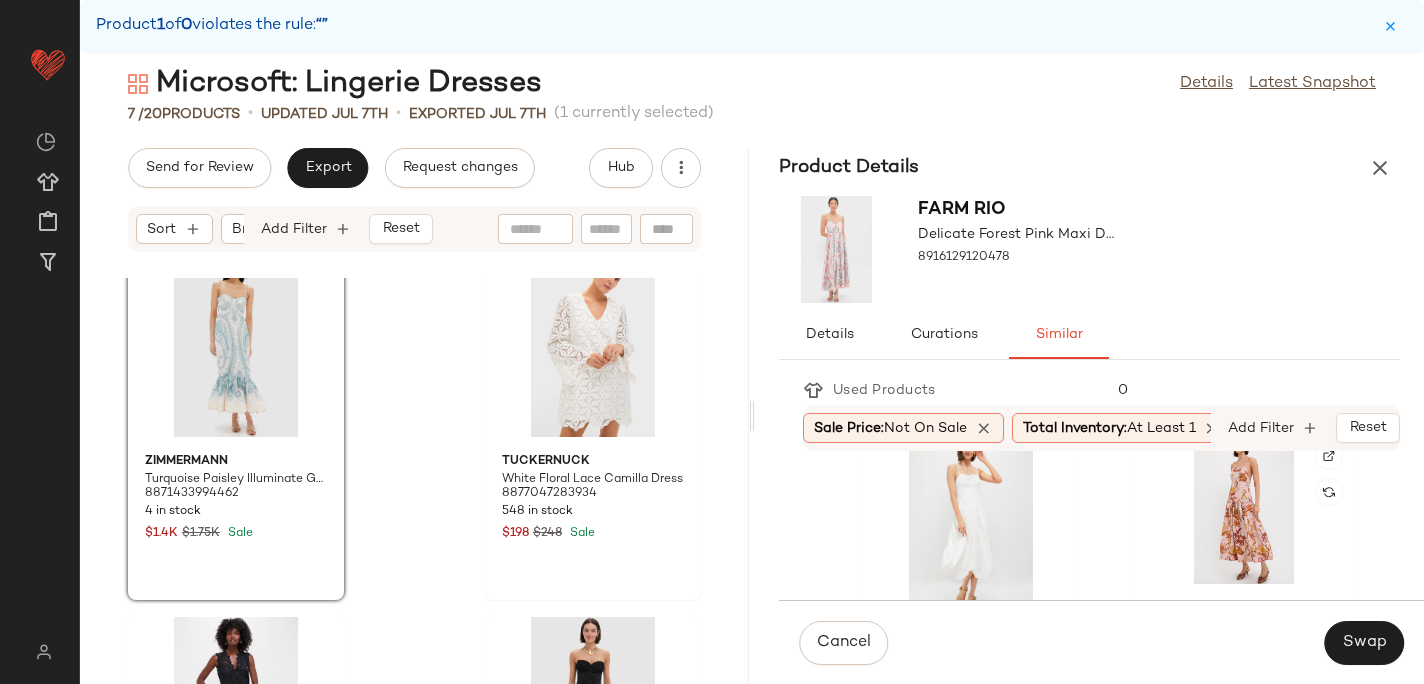 scroll, scrollTop: 2234, scrollLeft: 0, axis: vertical 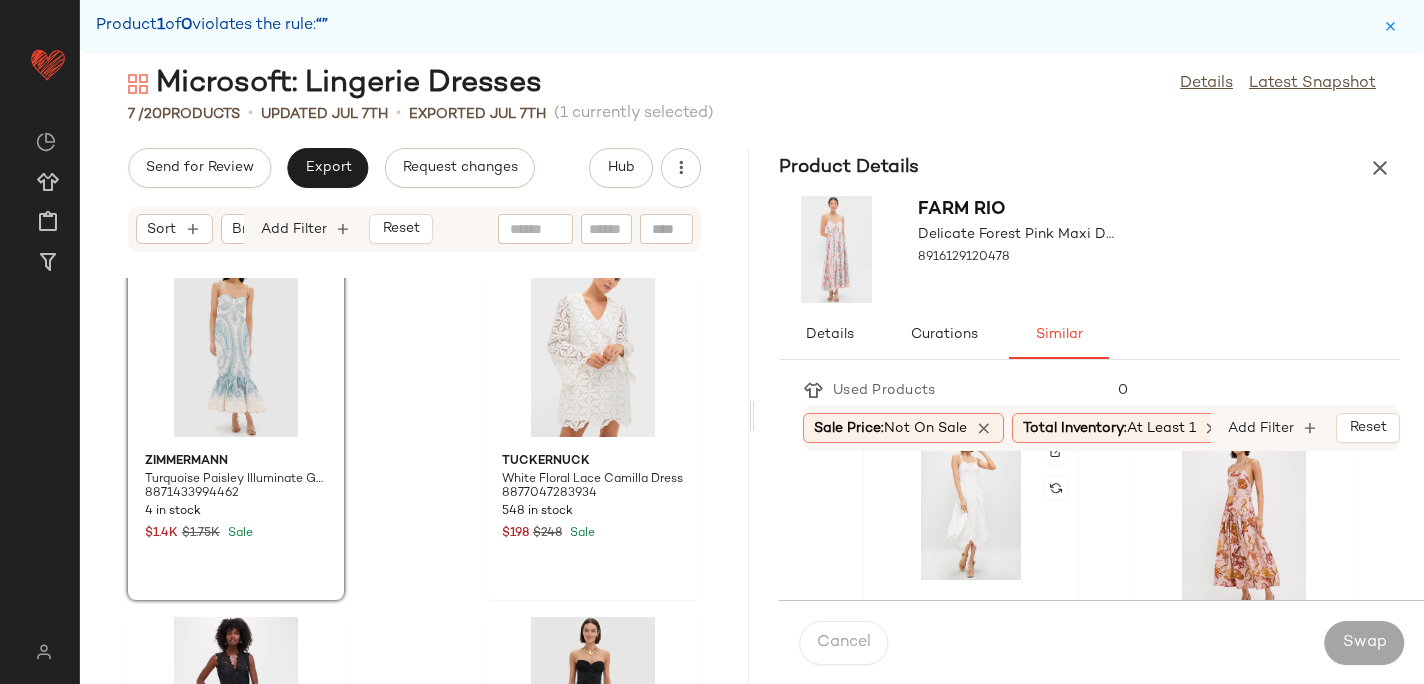 click 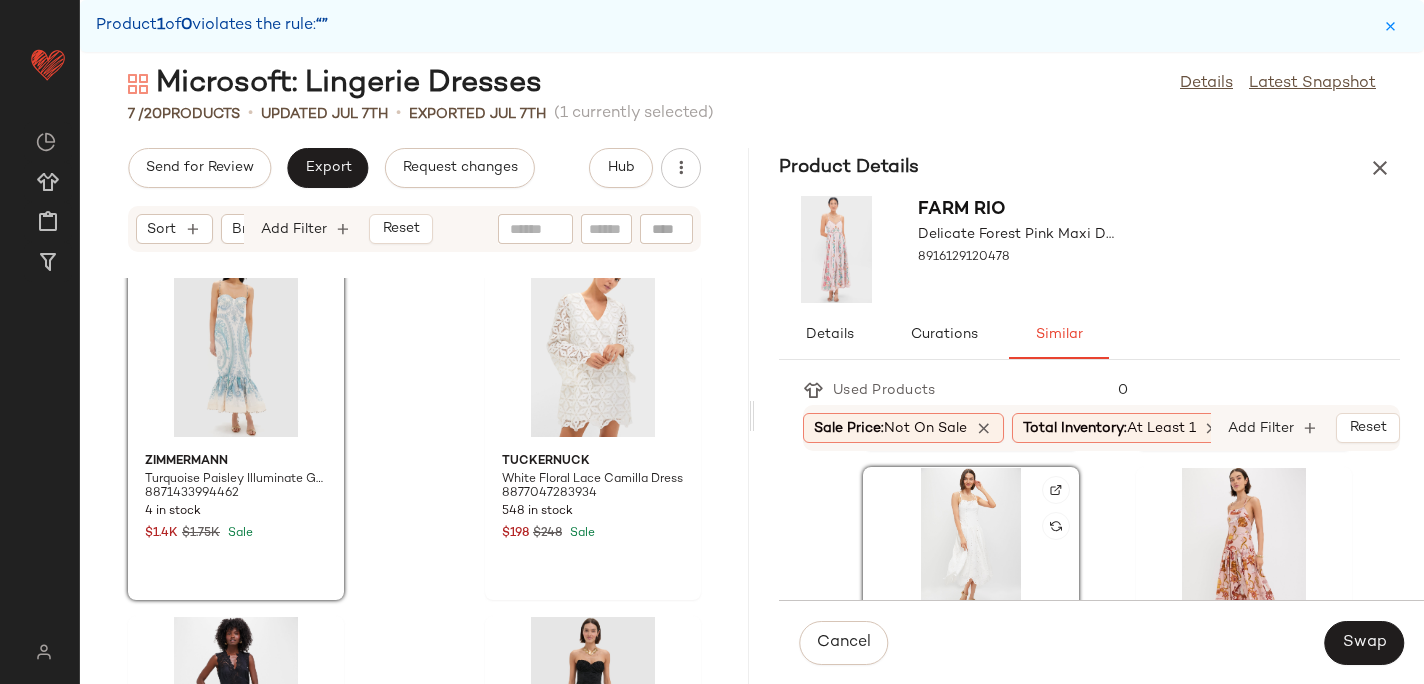 scroll, scrollTop: 2194, scrollLeft: 0, axis: vertical 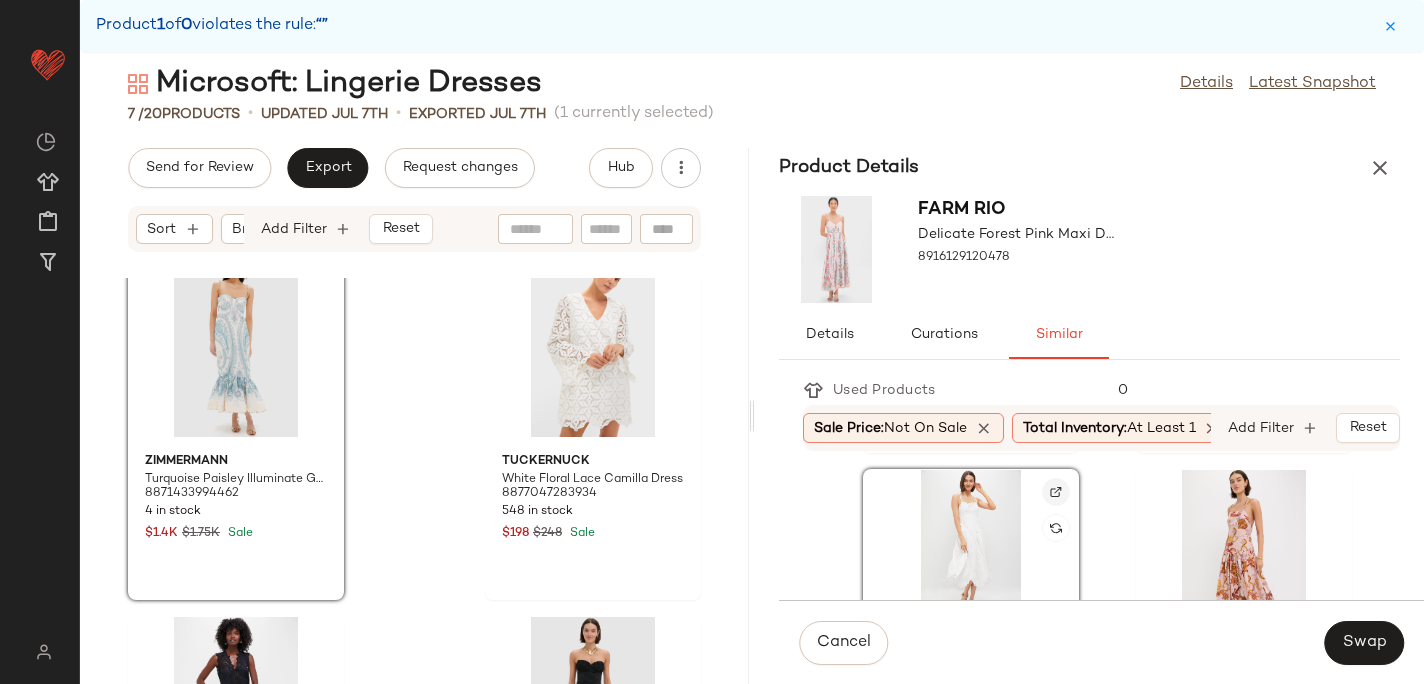 click at bounding box center (1056, 492) 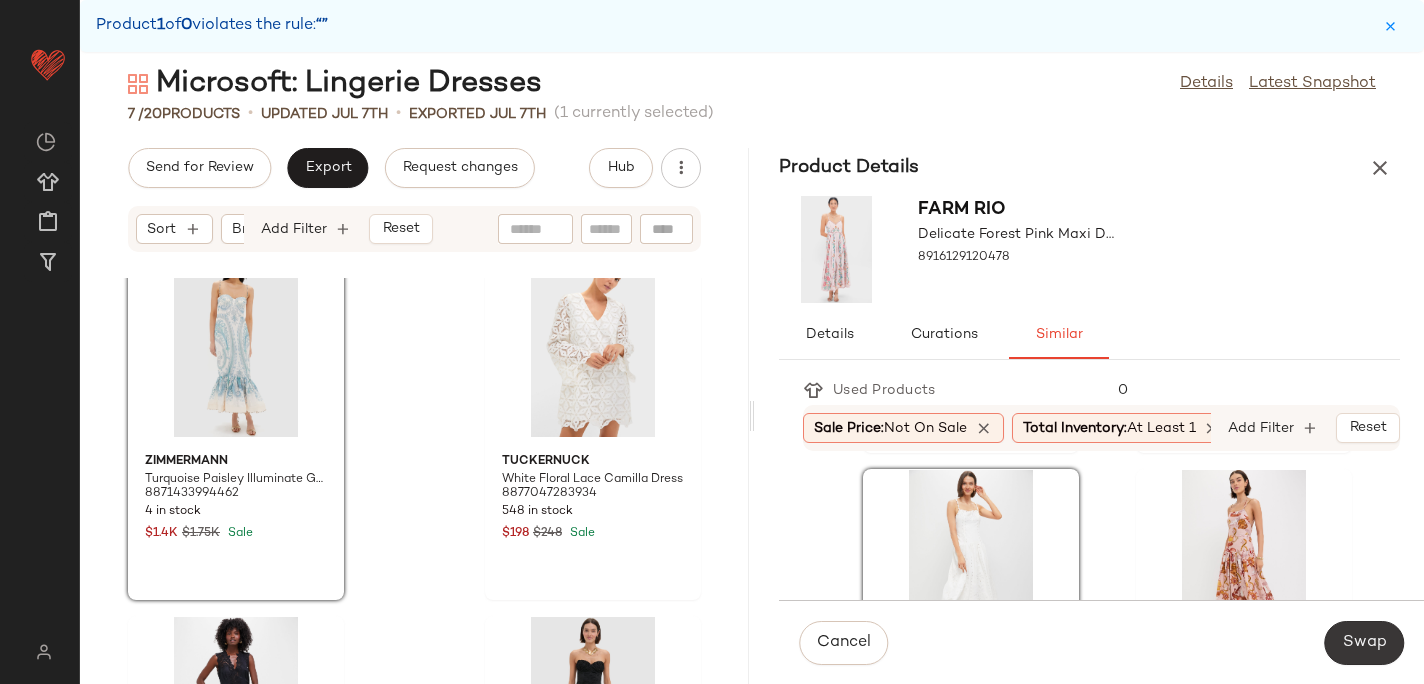 click on "Swap" 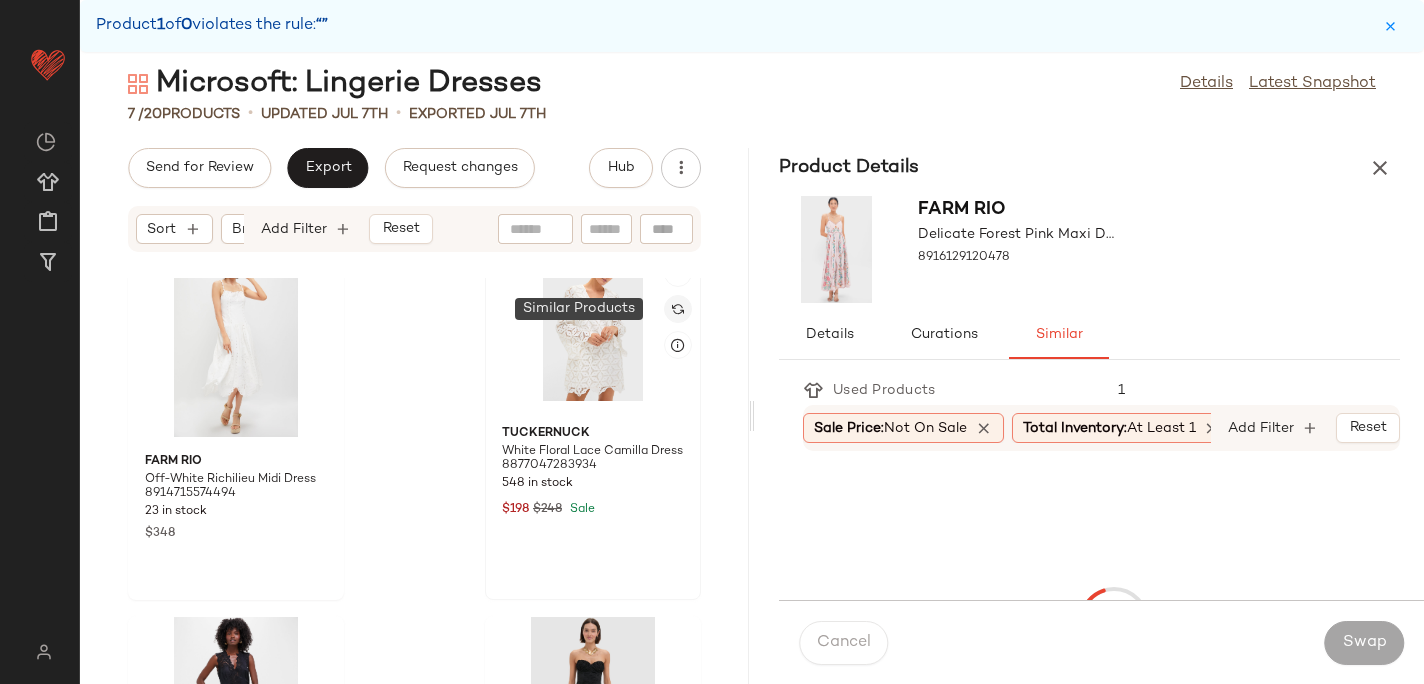 click 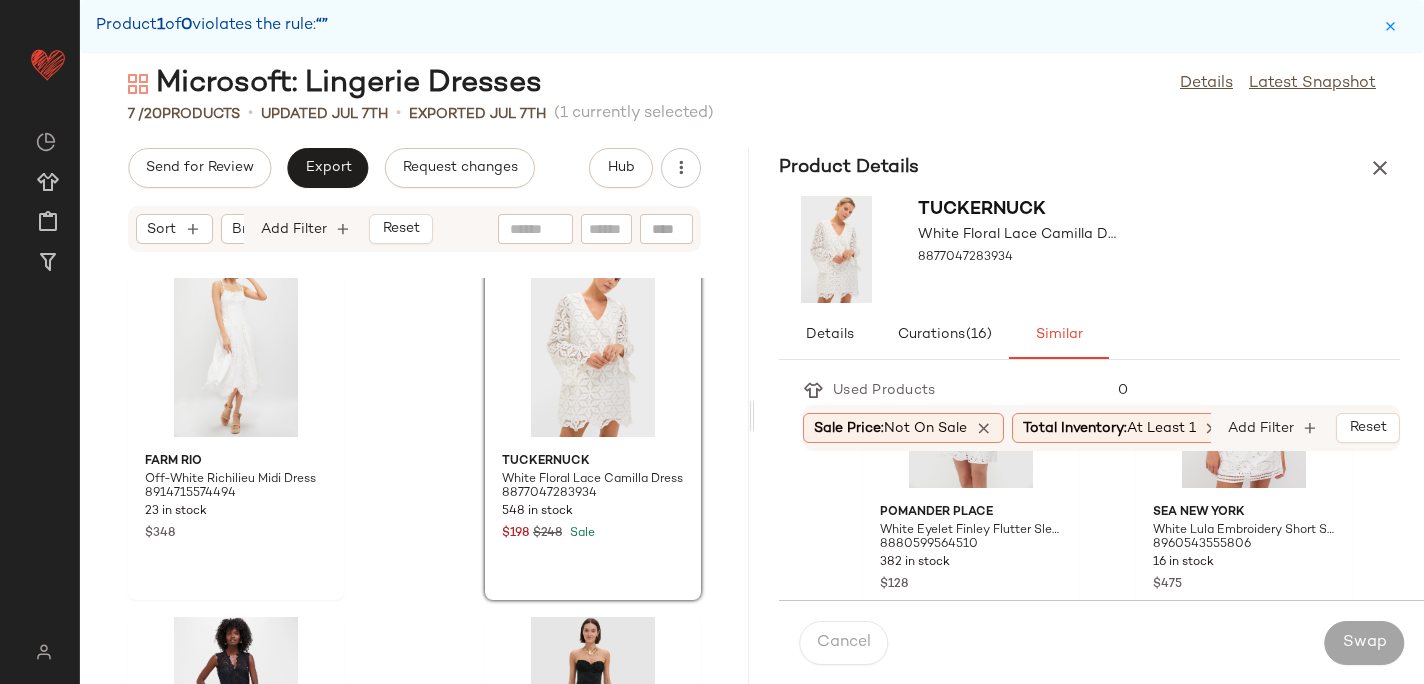 scroll, scrollTop: 554, scrollLeft: 0, axis: vertical 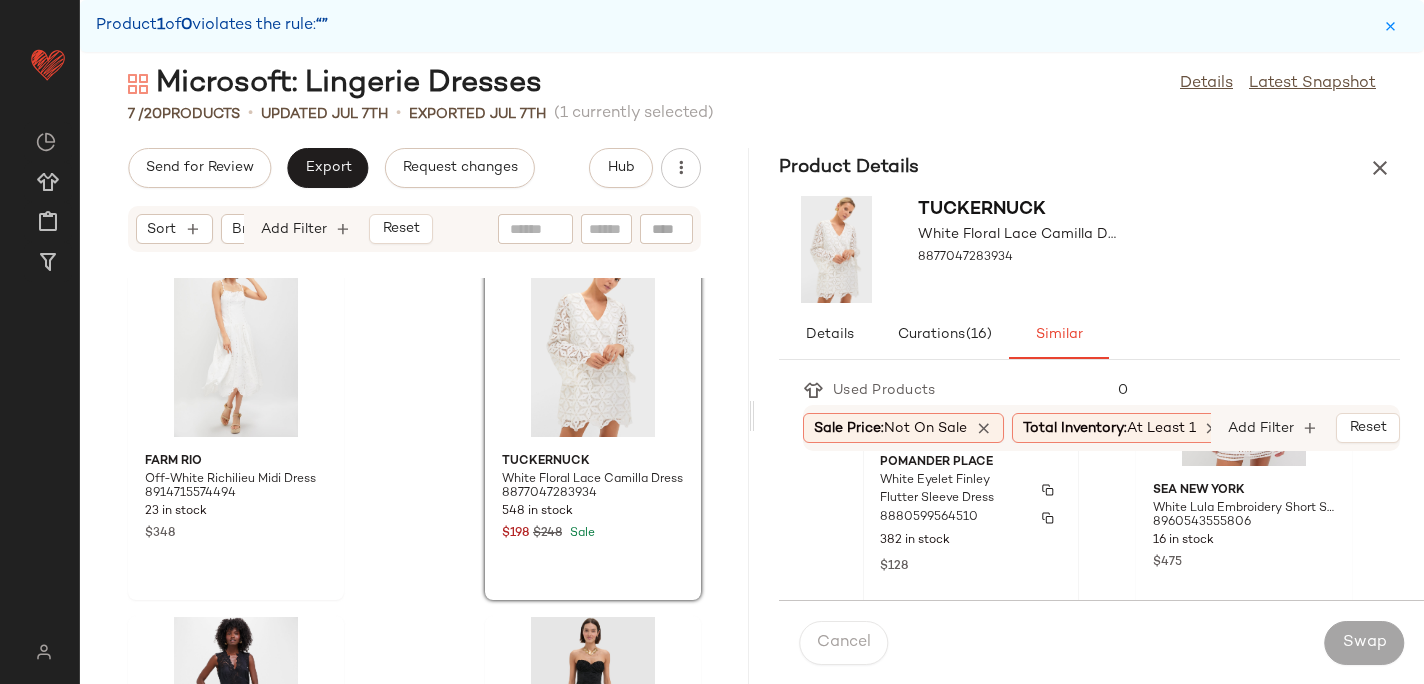 click on "382 in stock" at bounding box center (971, 541) 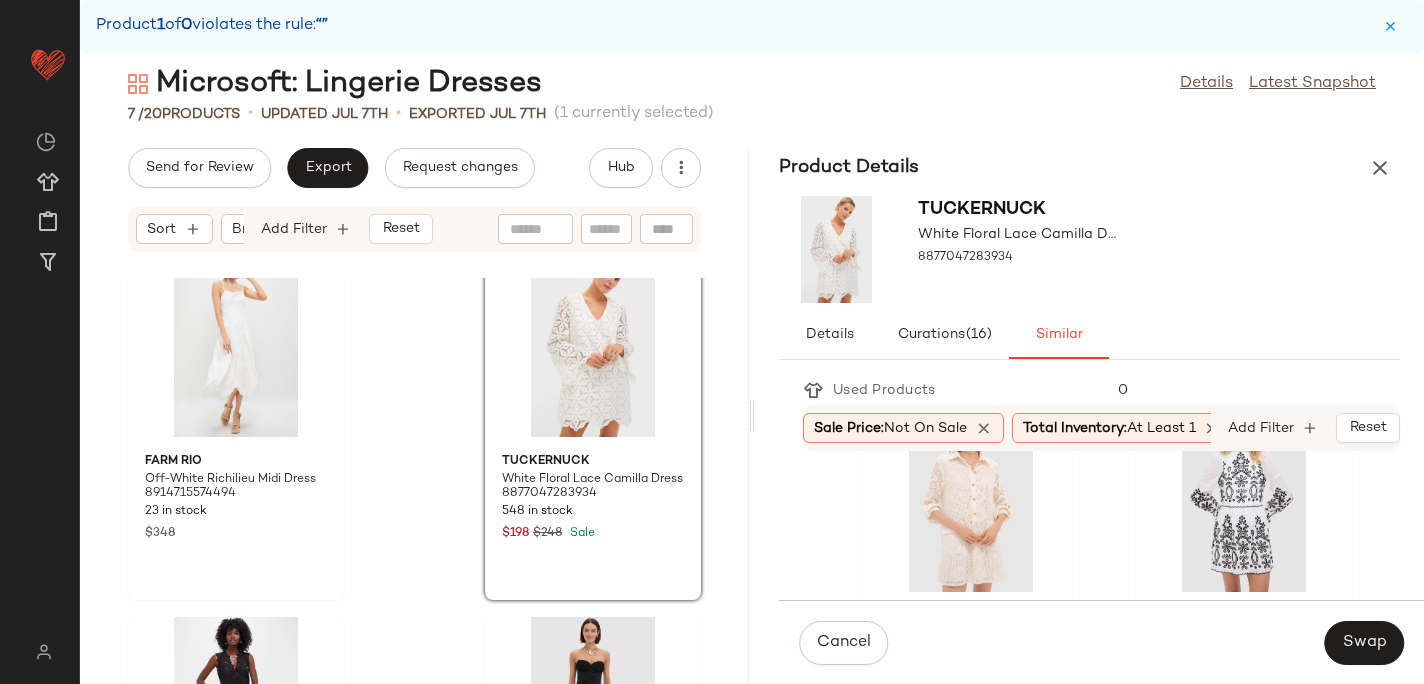 scroll, scrollTop: 1530, scrollLeft: 0, axis: vertical 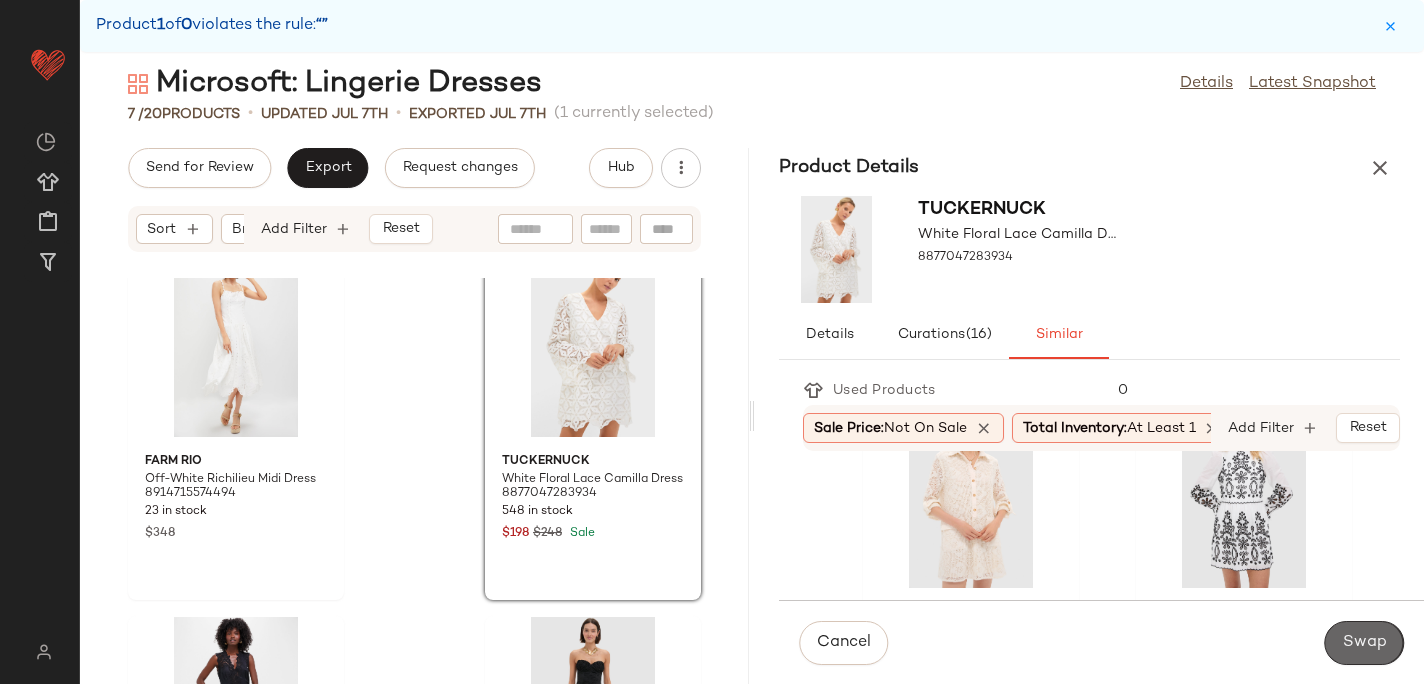click on "Swap" 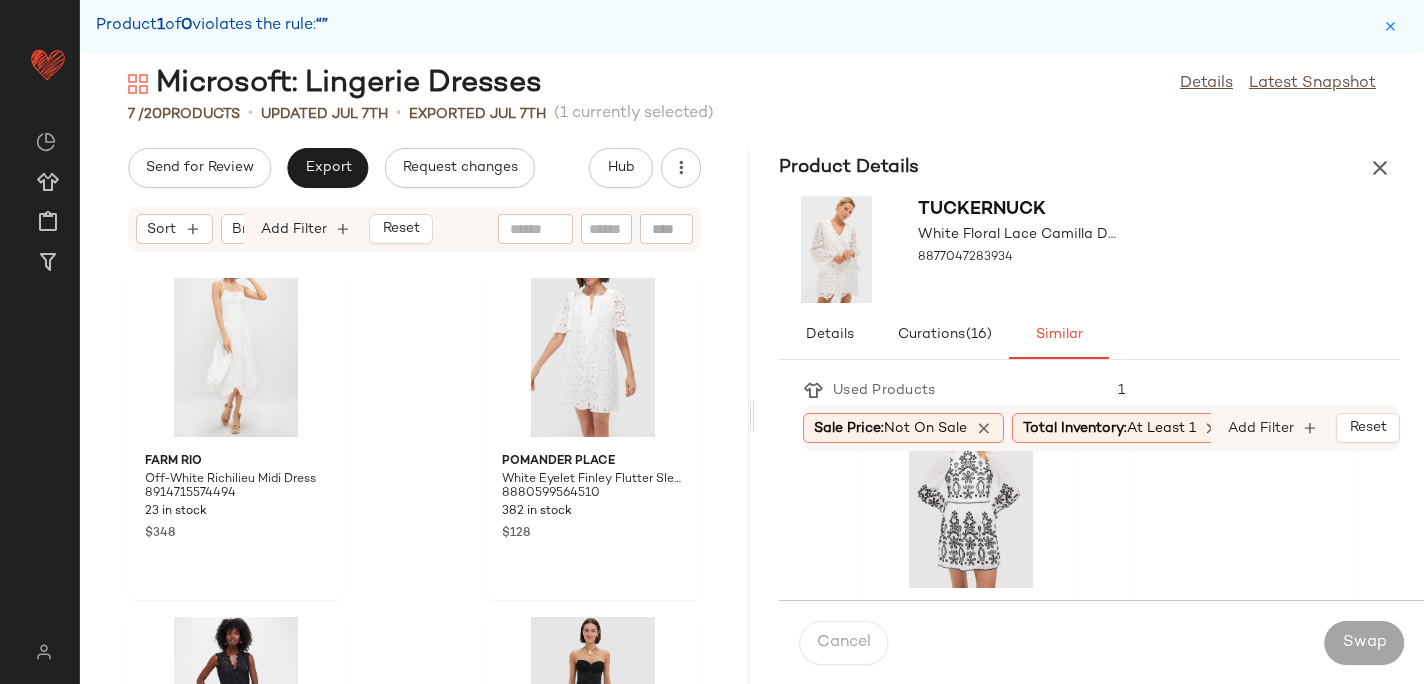 scroll, scrollTop: 1164, scrollLeft: 0, axis: vertical 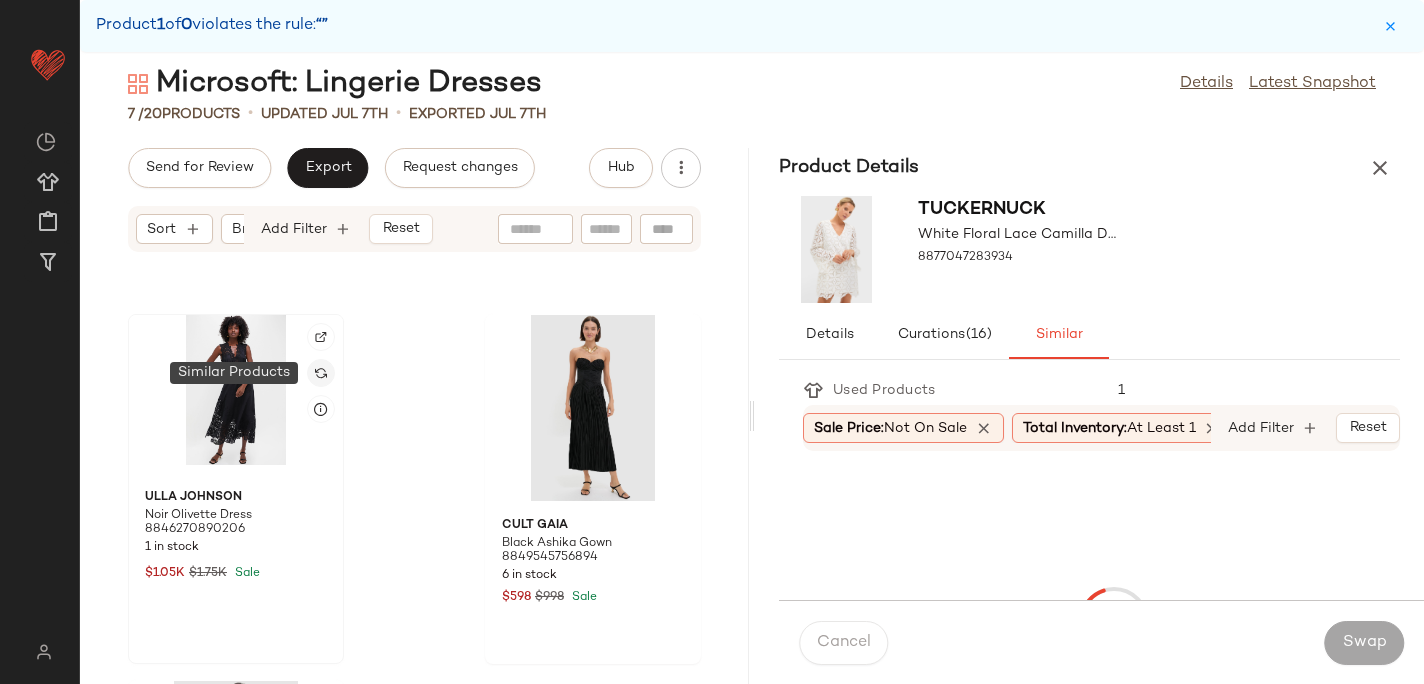 click 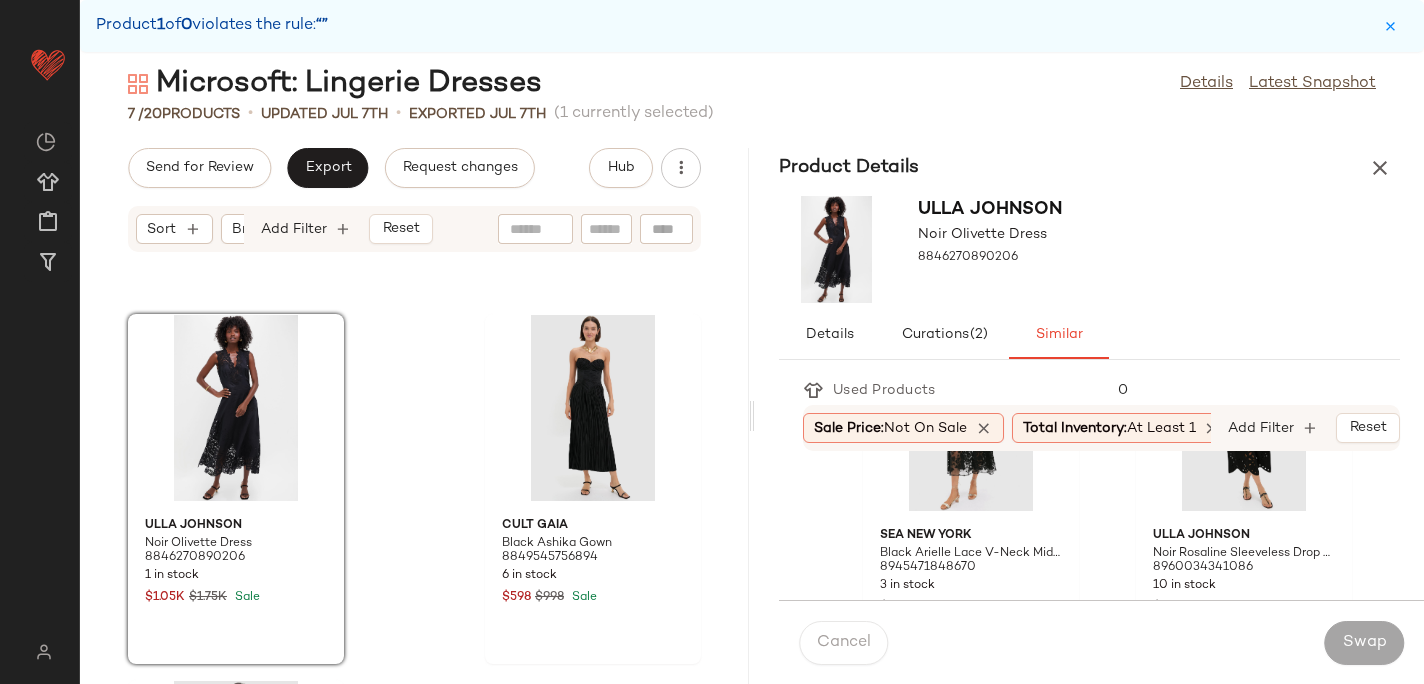 scroll, scrollTop: 34, scrollLeft: 0, axis: vertical 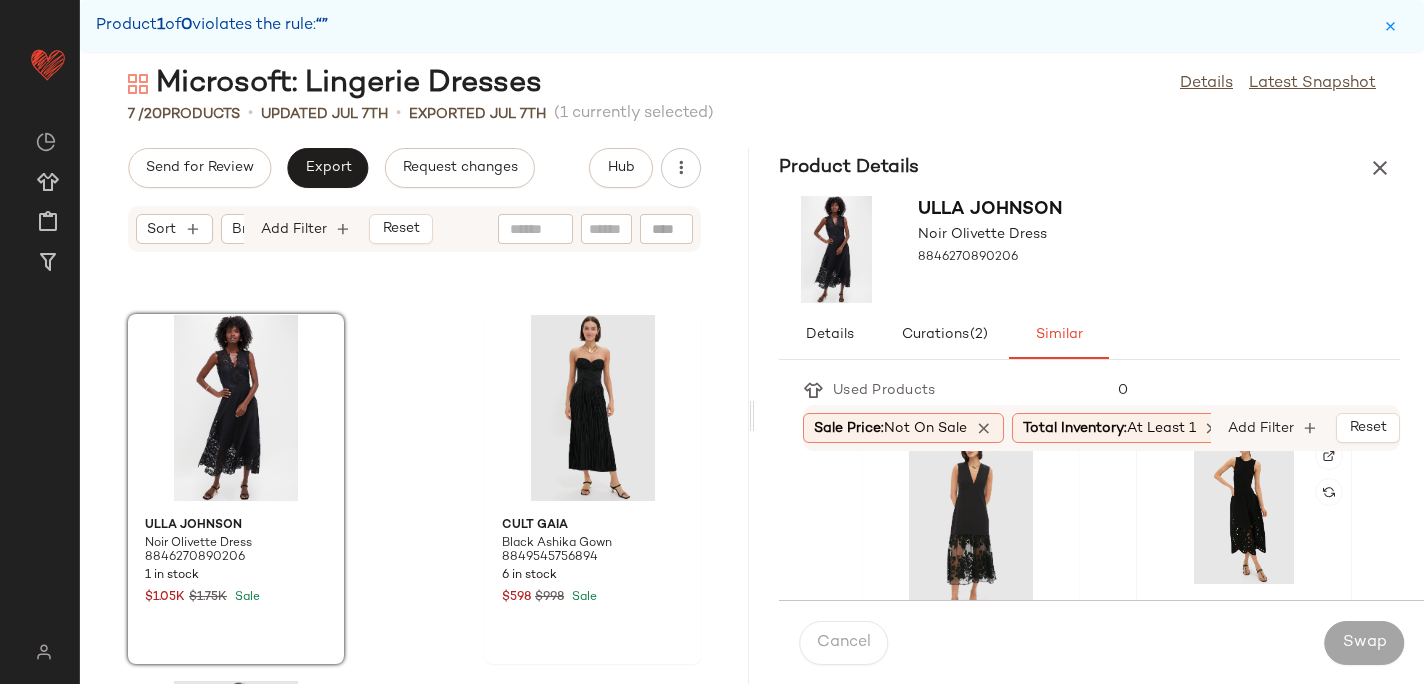 click 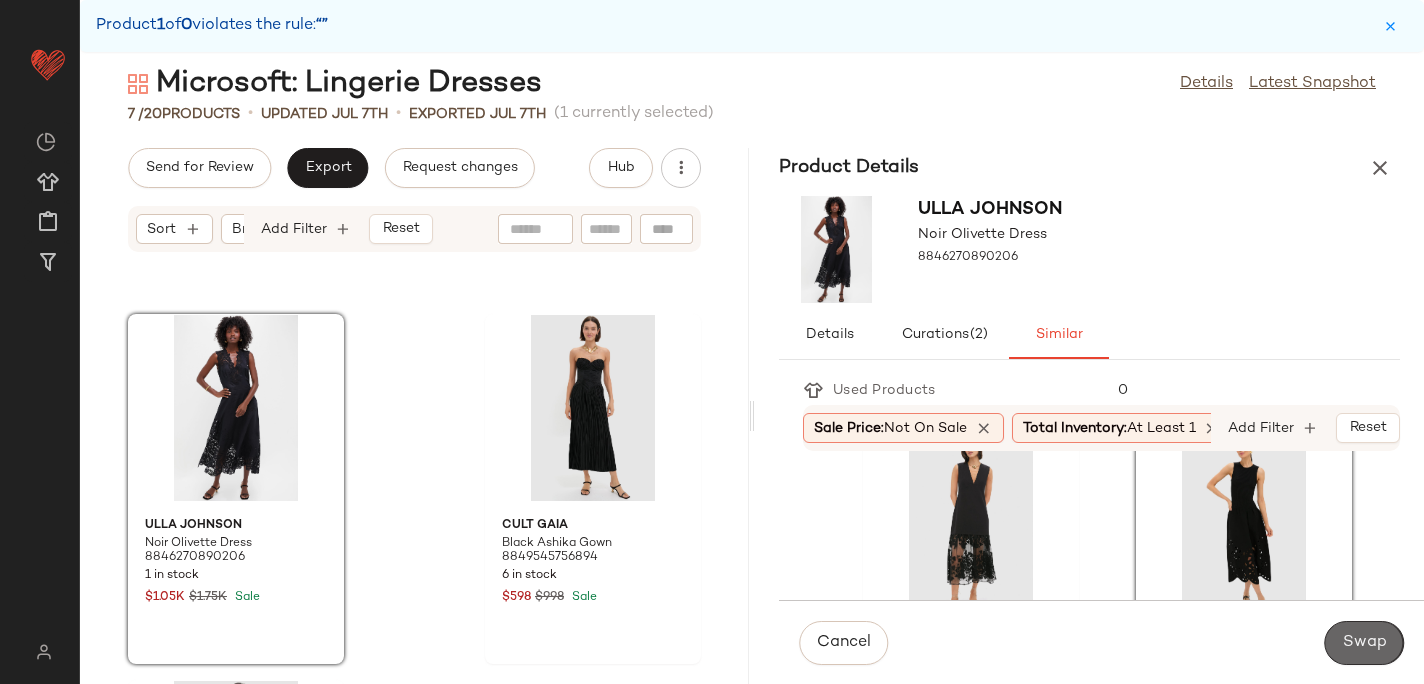 click on "Swap" 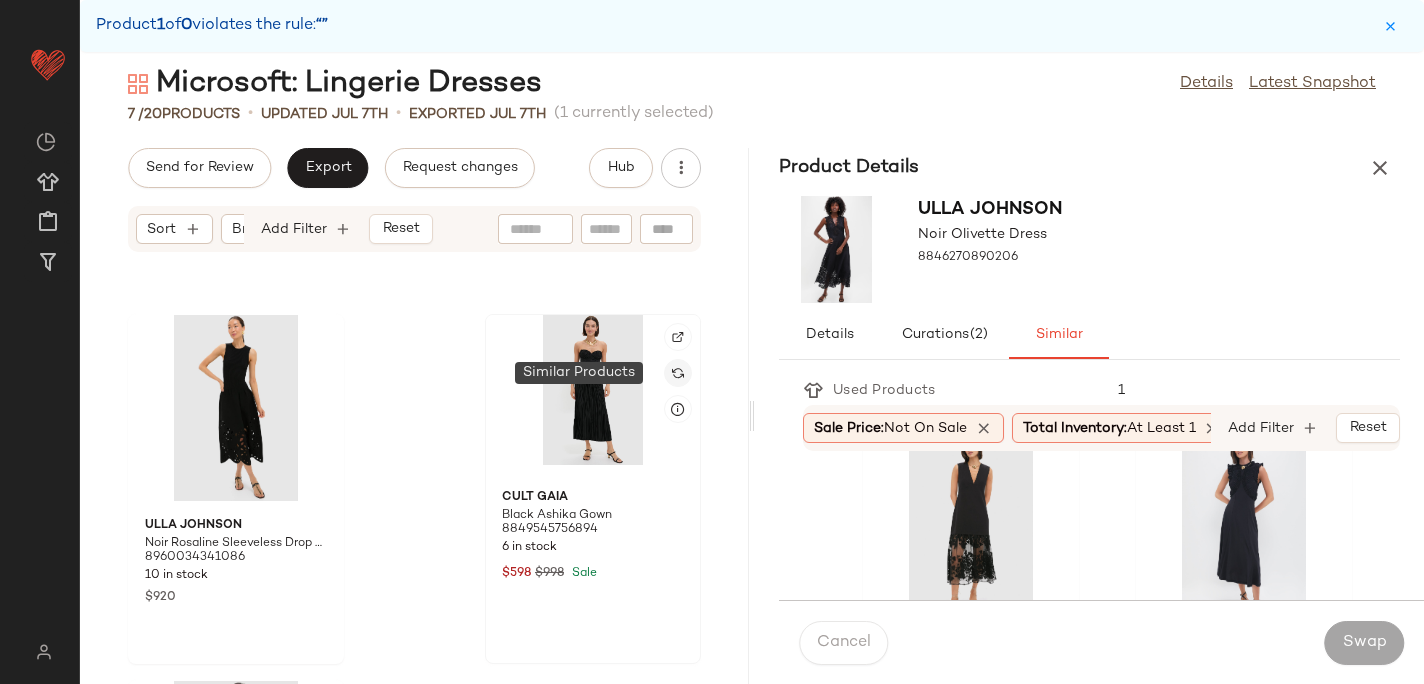 click 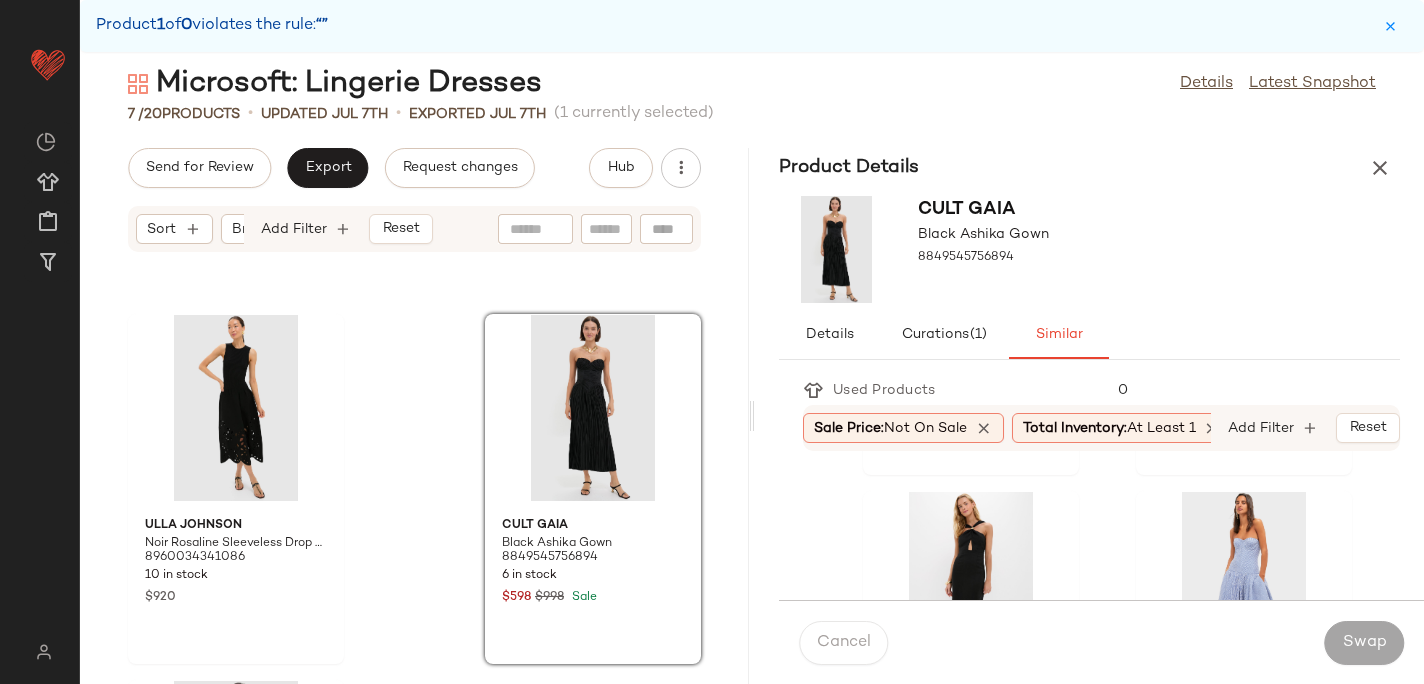 scroll, scrollTop: 1063, scrollLeft: 0, axis: vertical 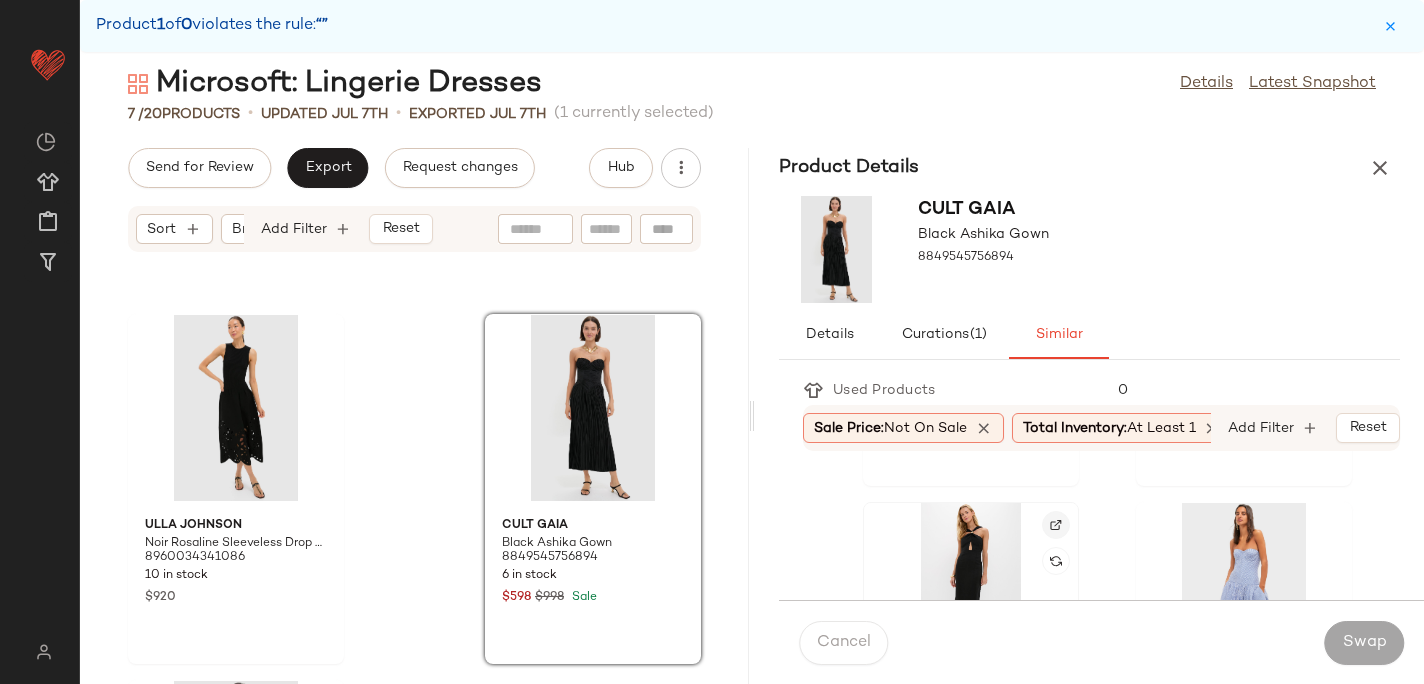 click 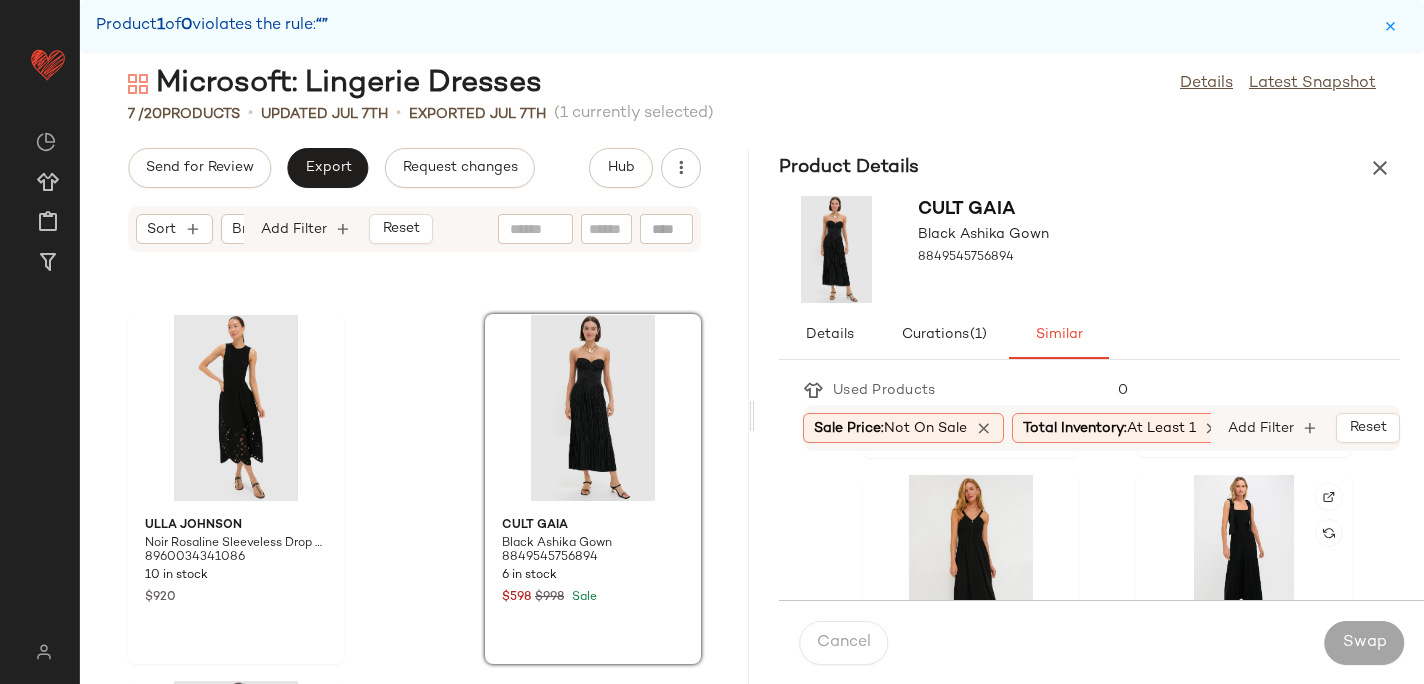 scroll, scrollTop: 3649, scrollLeft: 0, axis: vertical 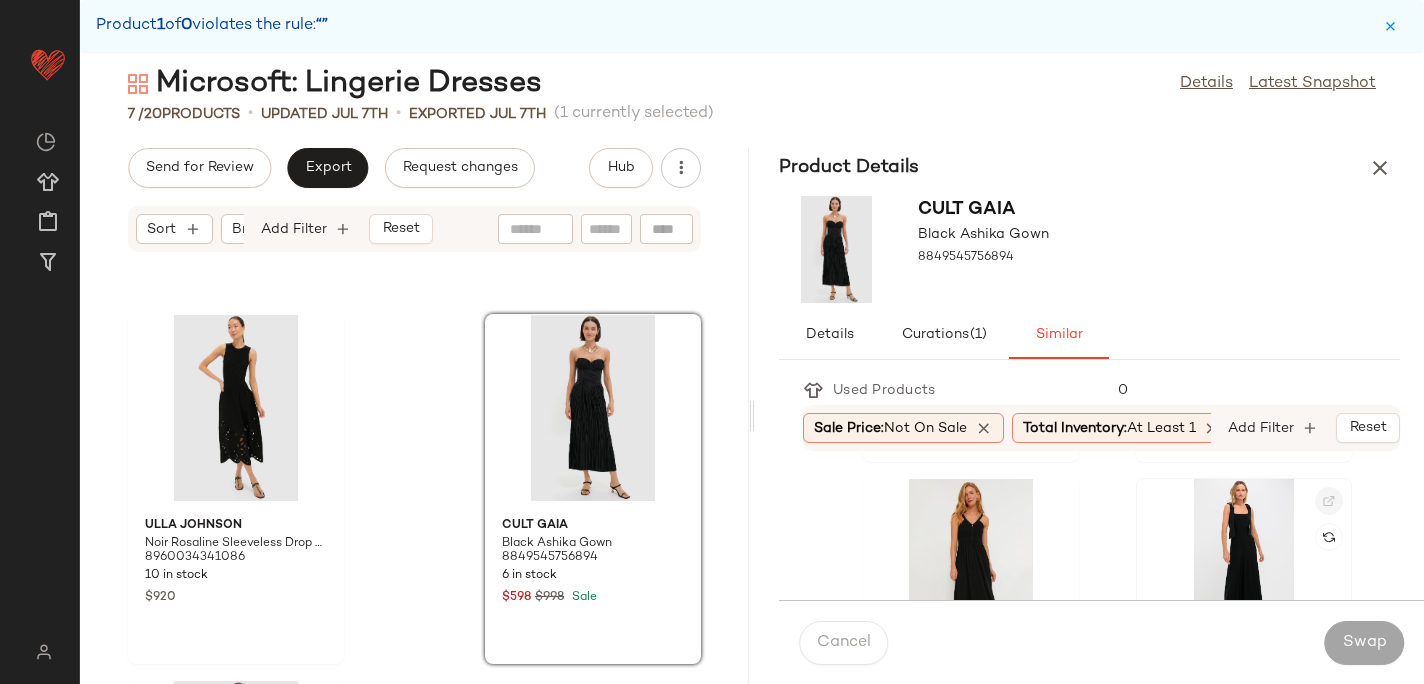 click 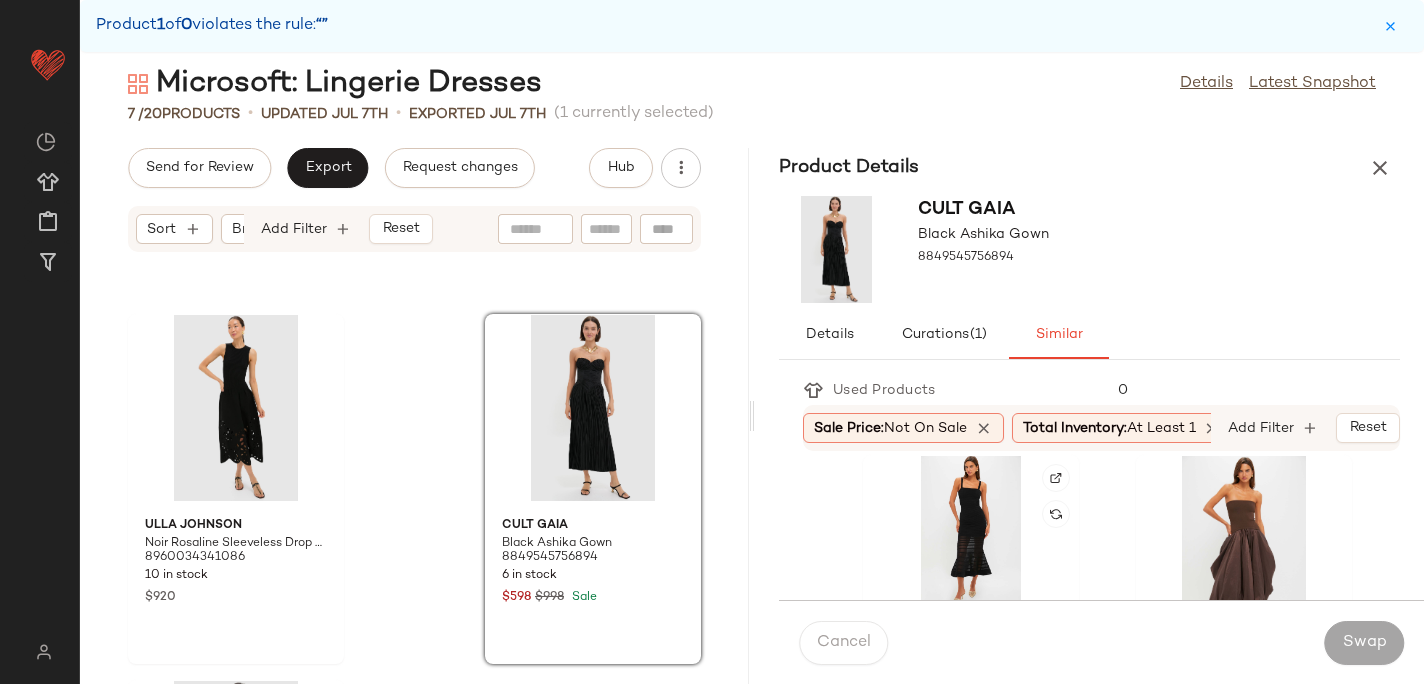scroll, scrollTop: 1835, scrollLeft: 0, axis: vertical 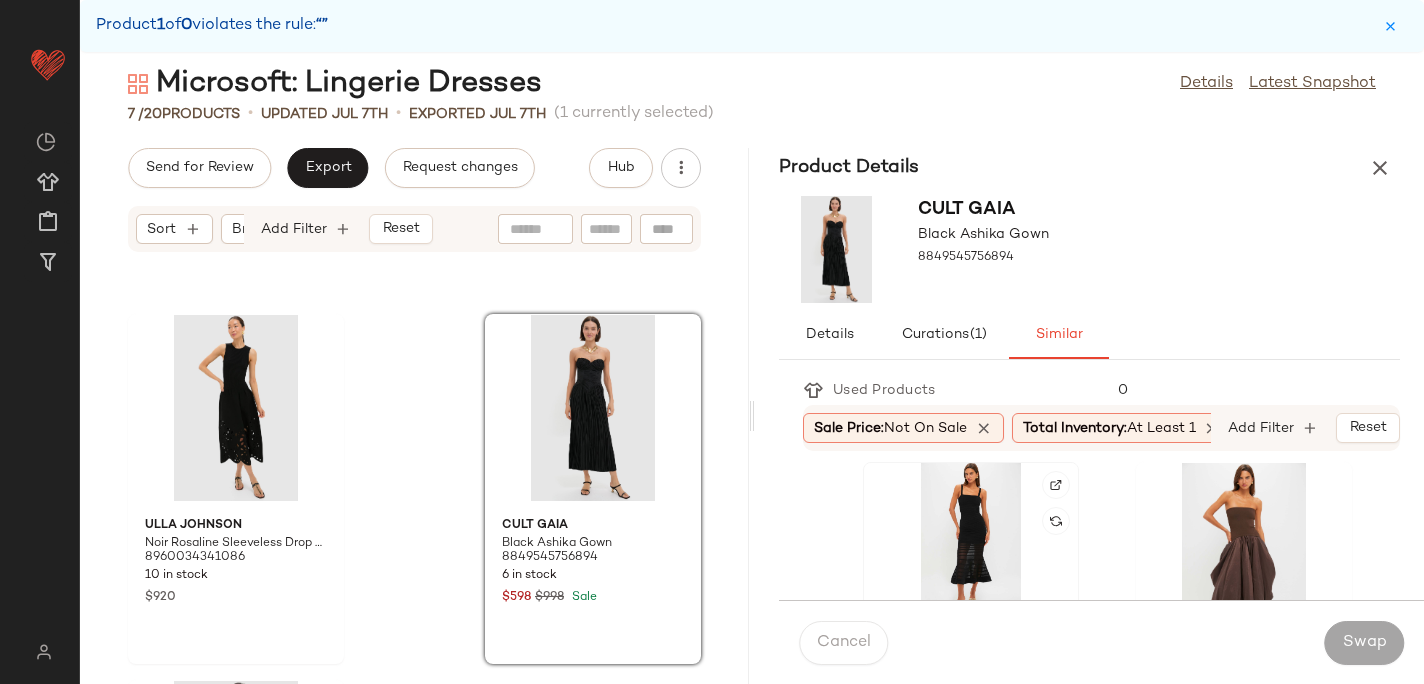 click 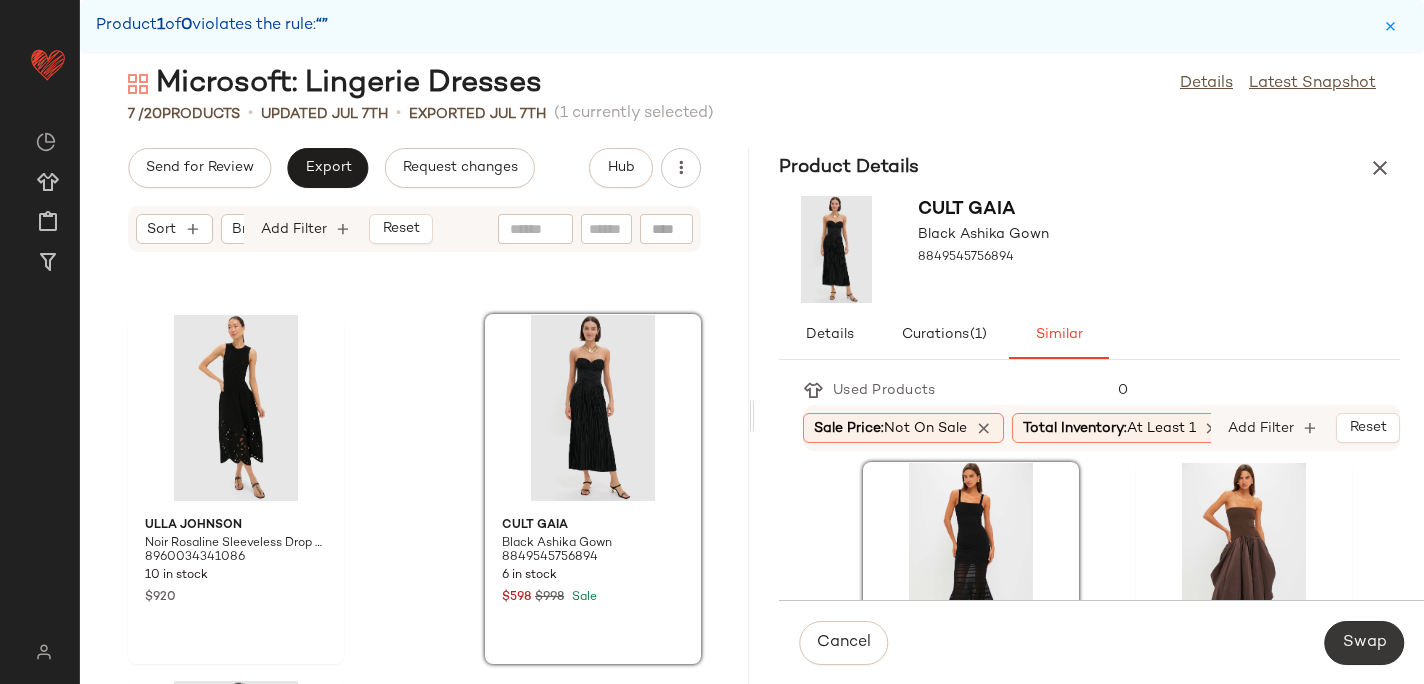 click on "Swap" 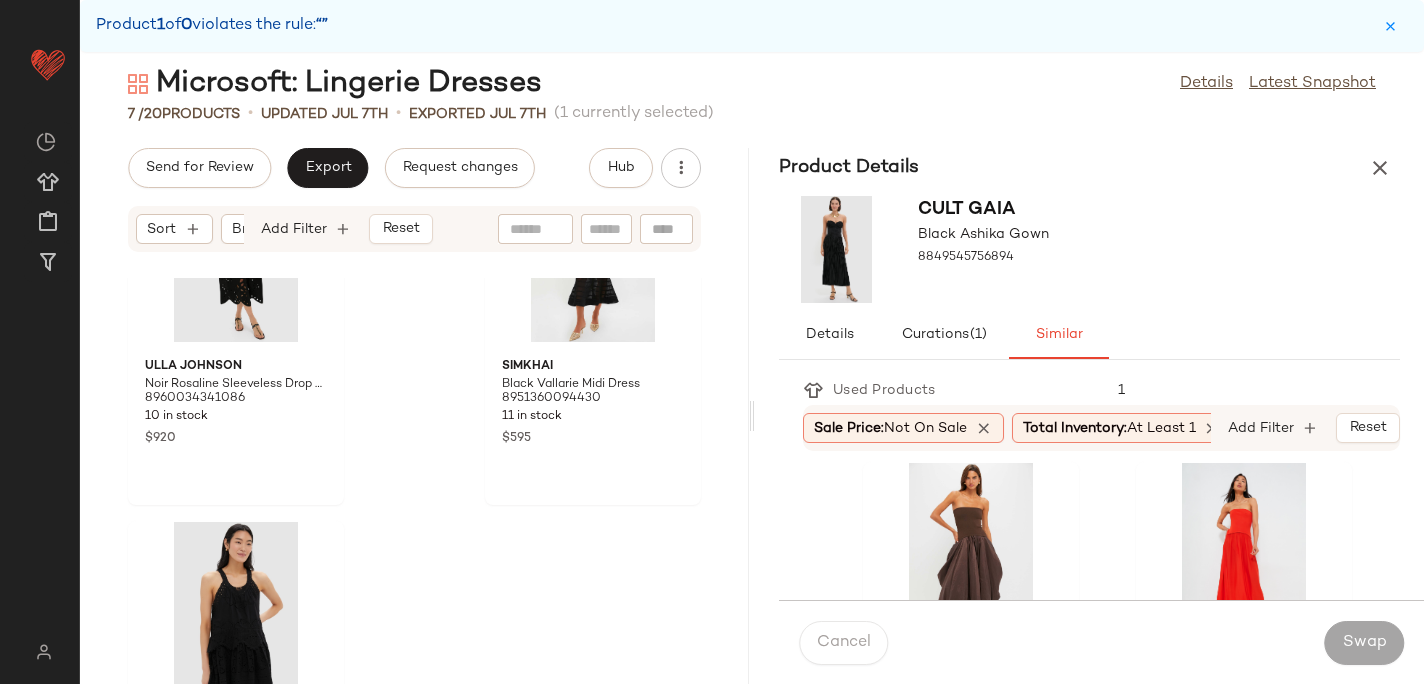 scroll, scrollTop: 1062, scrollLeft: 0, axis: vertical 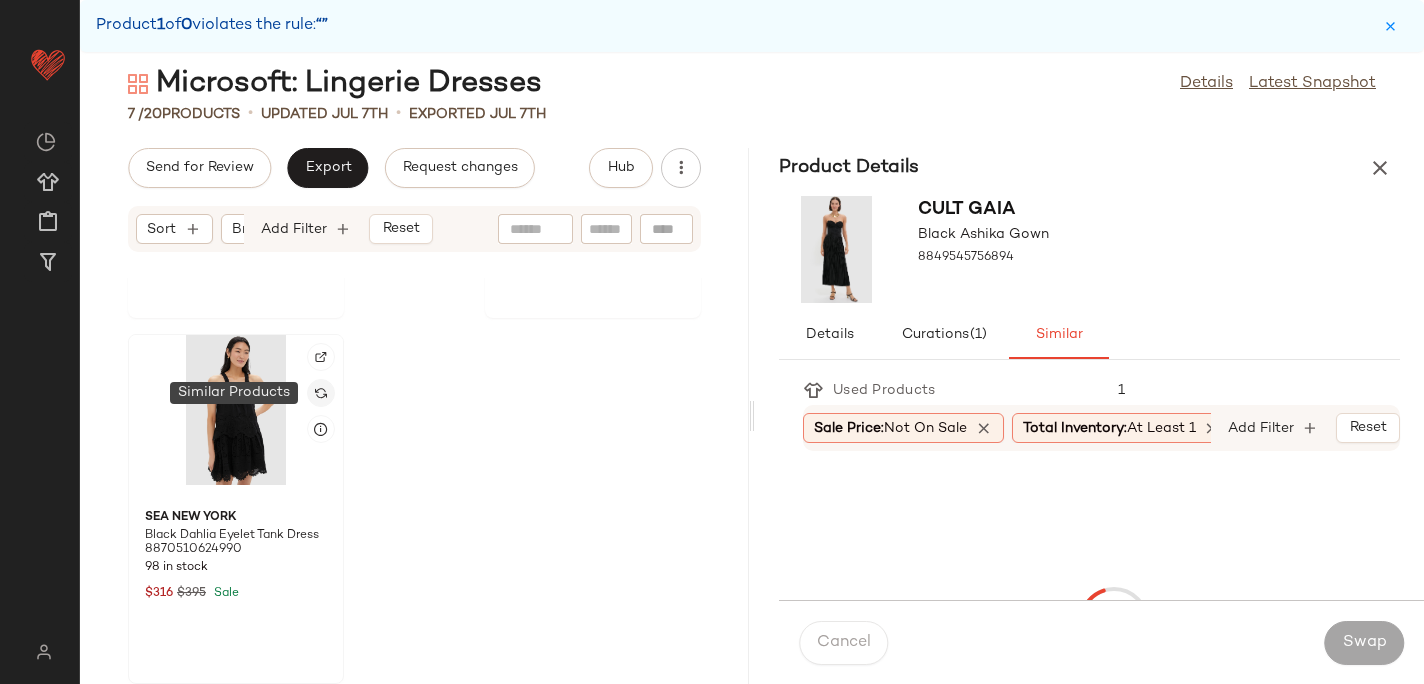 click 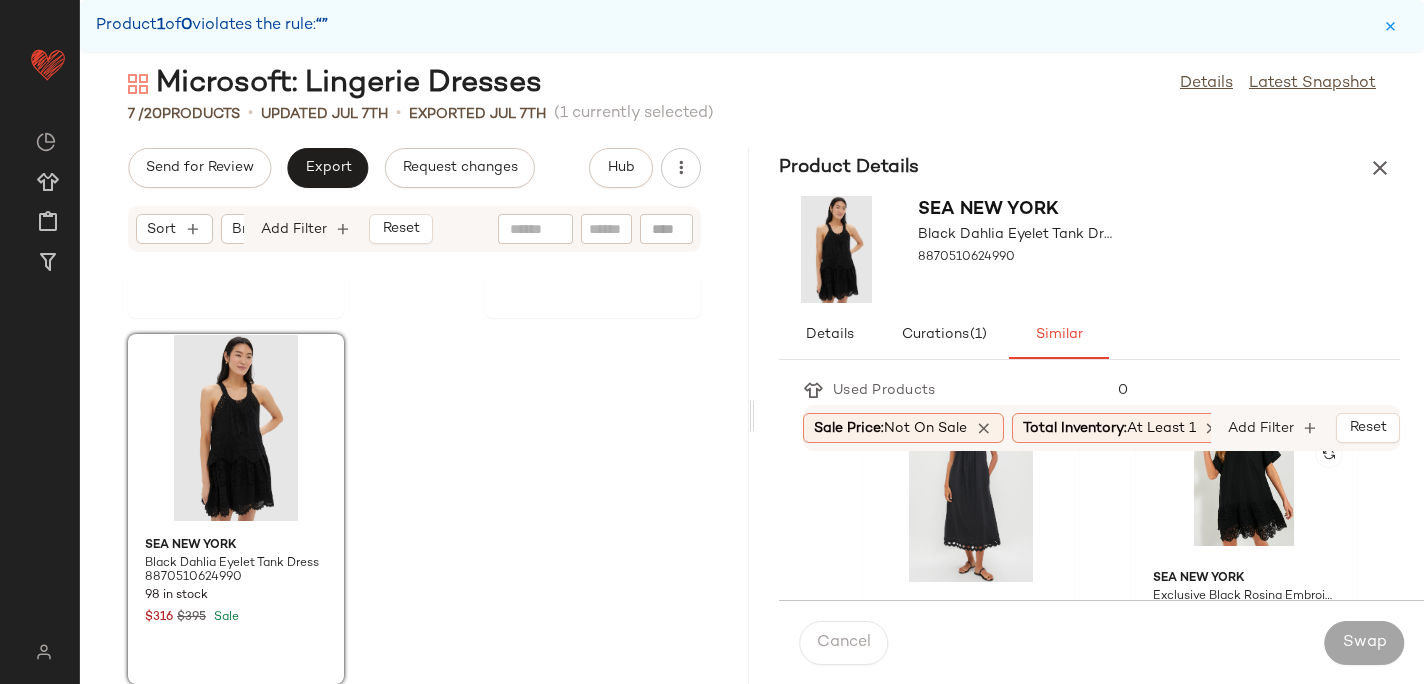scroll, scrollTop: 799, scrollLeft: 0, axis: vertical 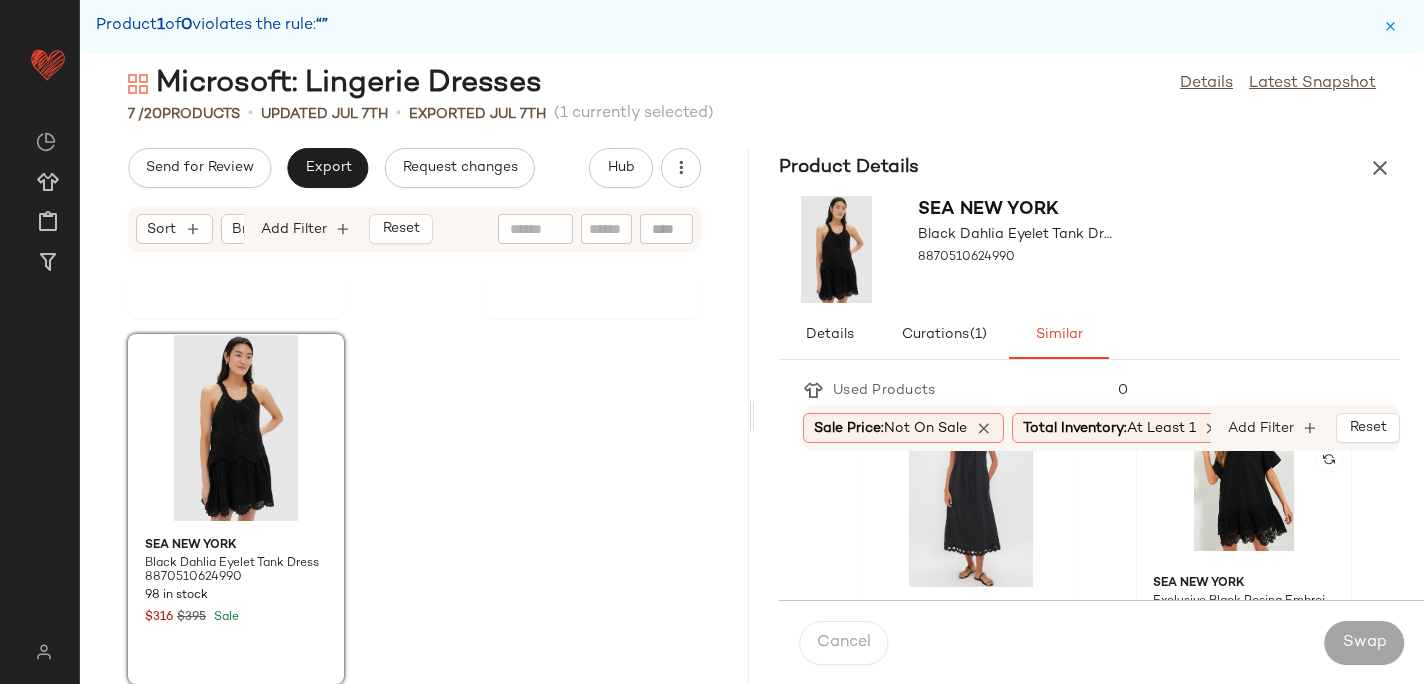 click 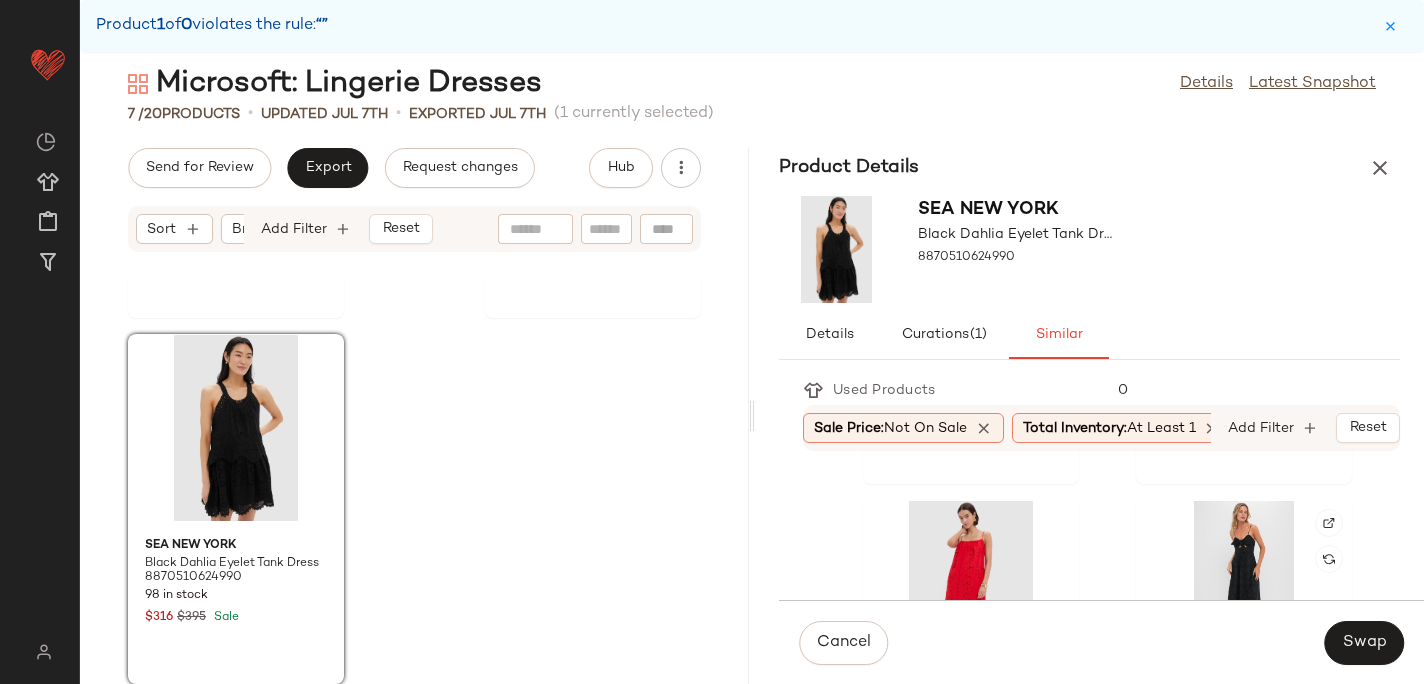 scroll, scrollTop: 1447, scrollLeft: 0, axis: vertical 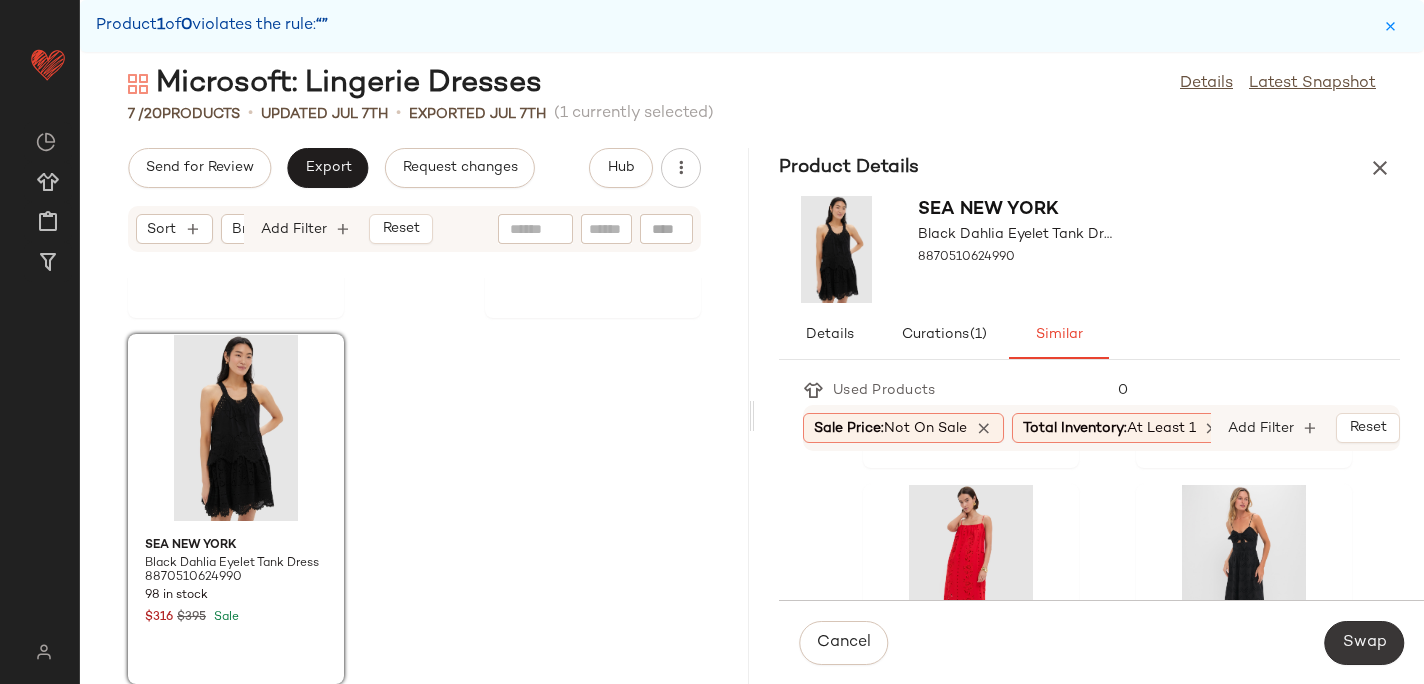 click on "Swap" 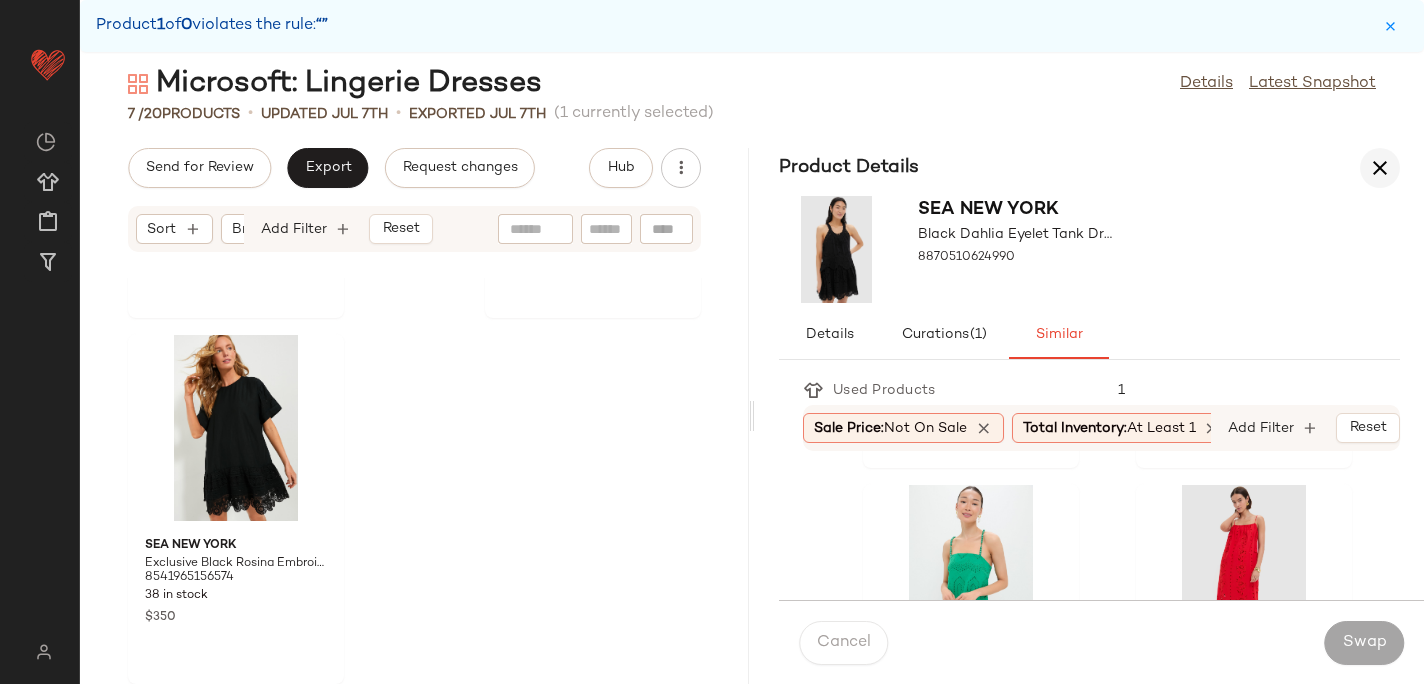 click at bounding box center [1380, 168] 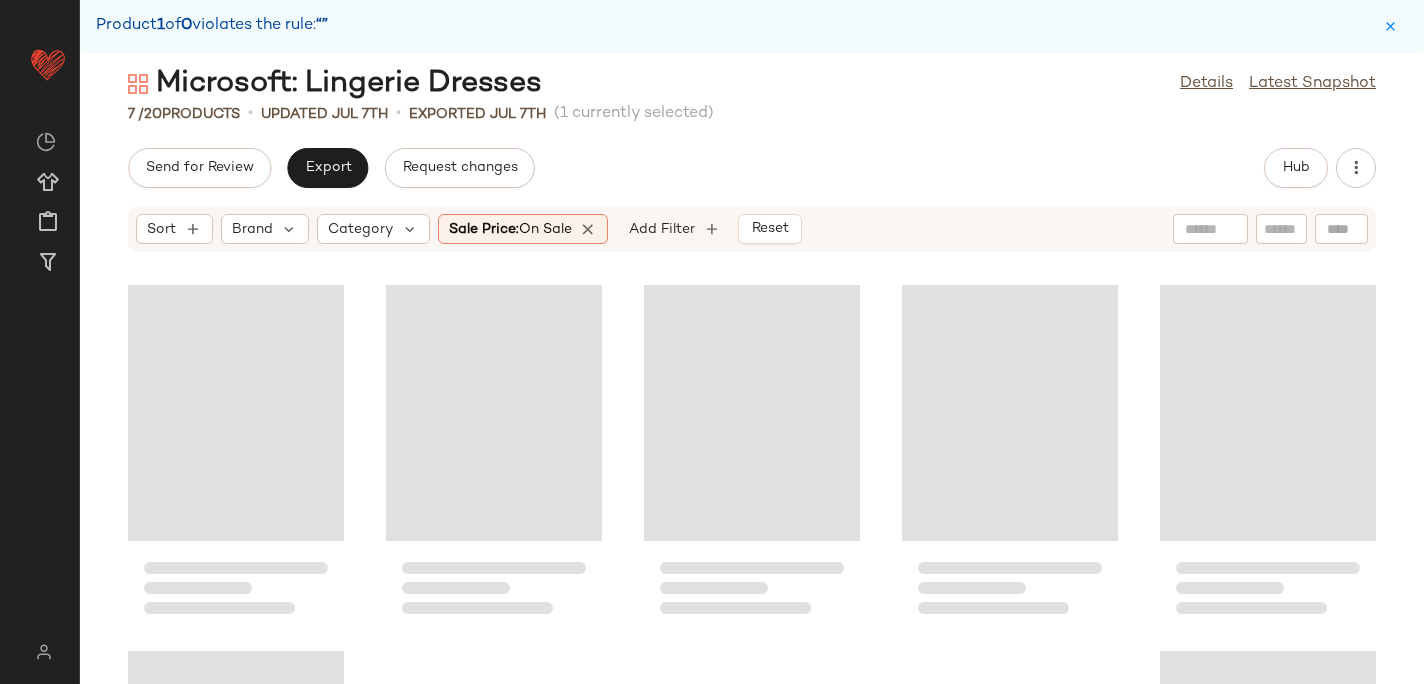 scroll, scrollTop: 330, scrollLeft: 0, axis: vertical 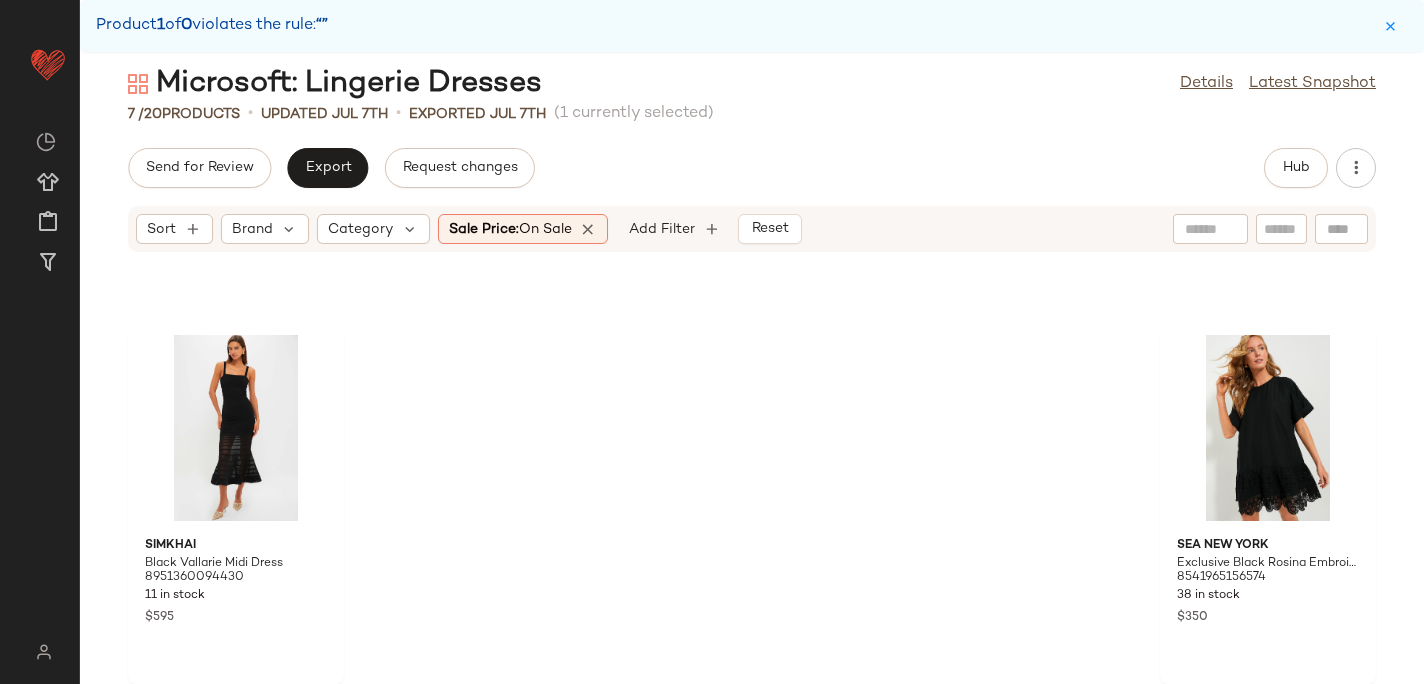 click on "Sale Price:   On sale" 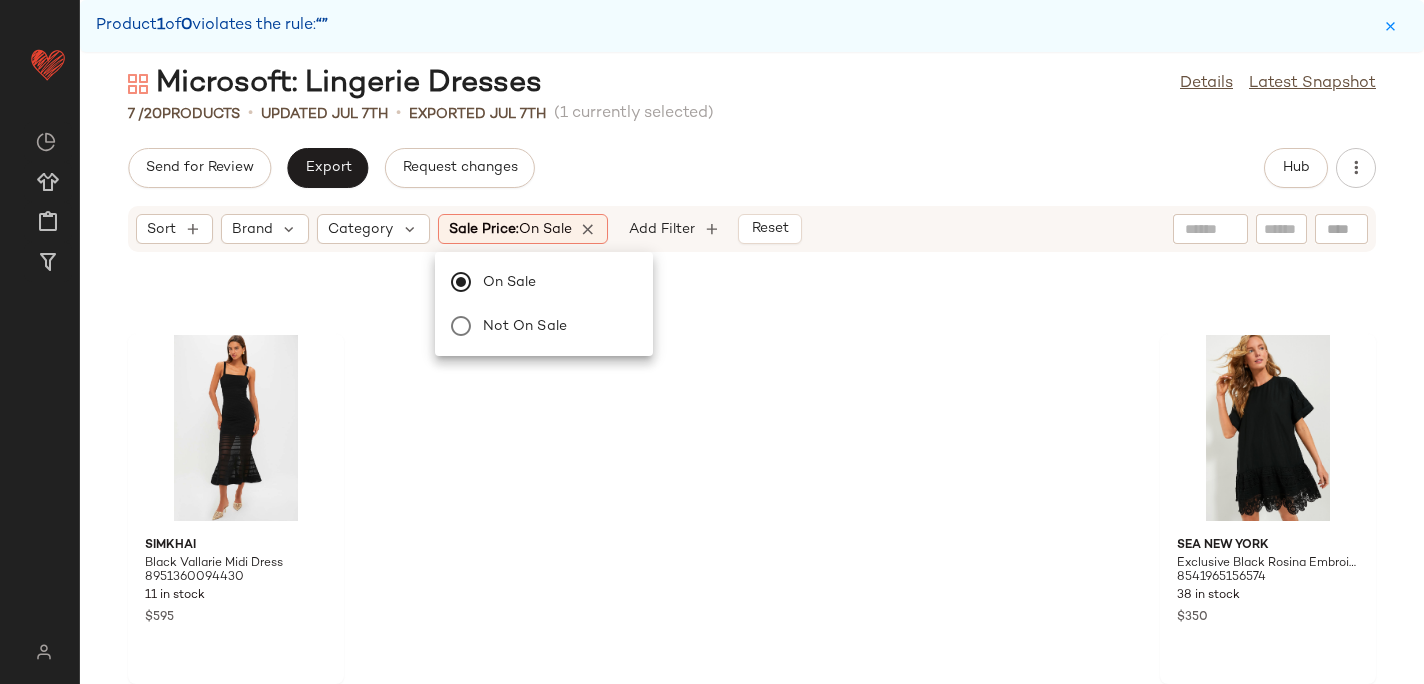 click on "Sale Price:   On sale" 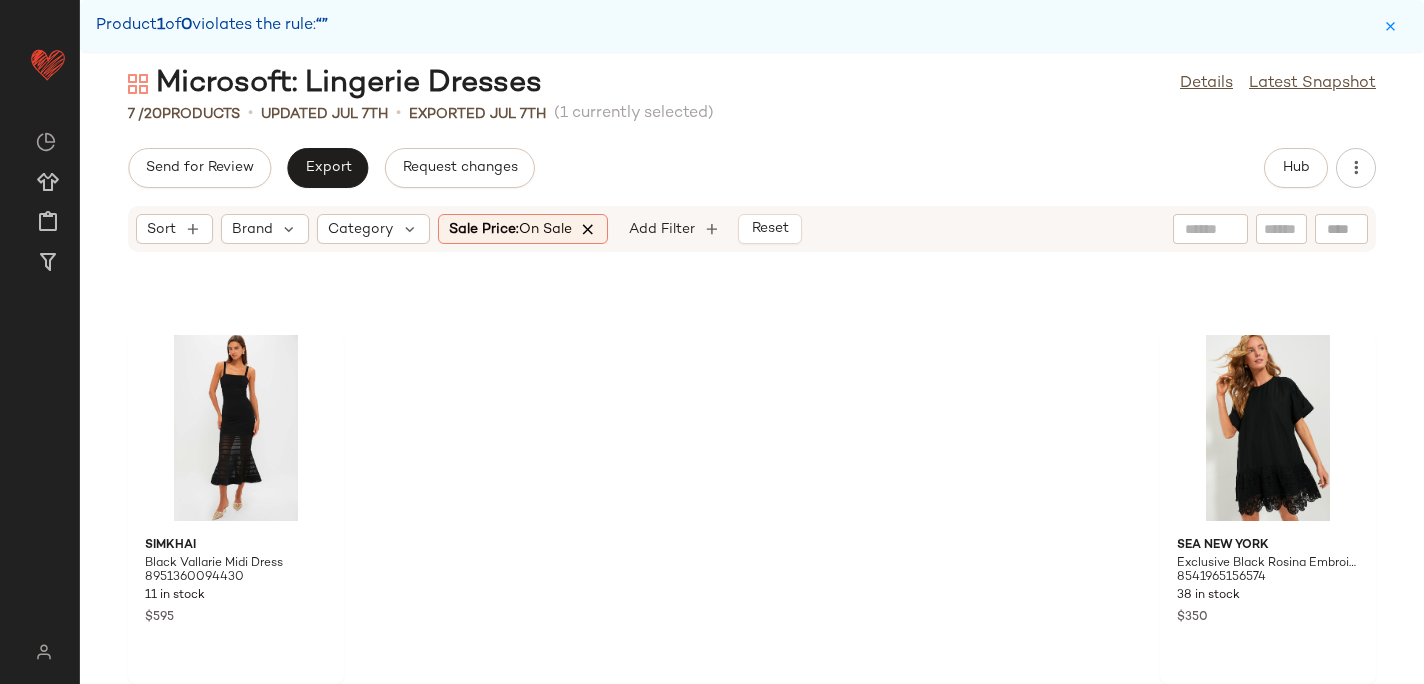 click at bounding box center (589, 229) 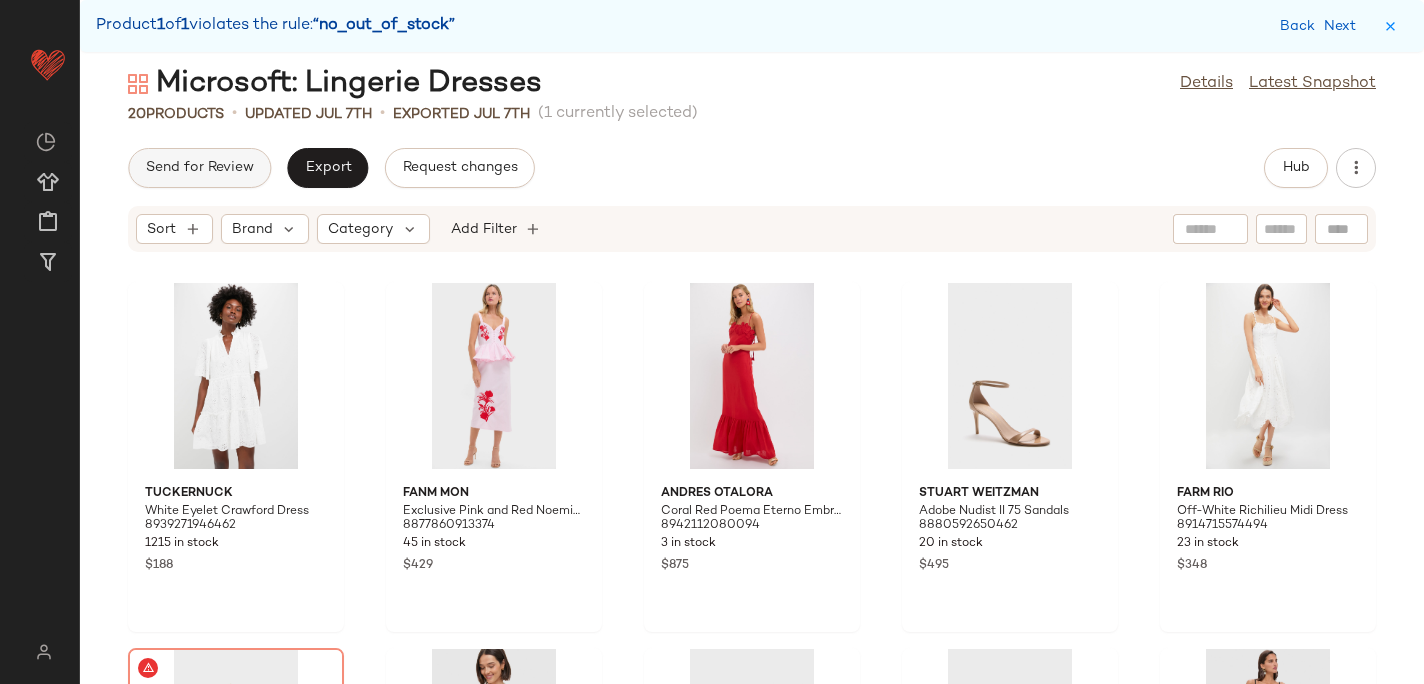 click on "Send for Review" at bounding box center [199, 168] 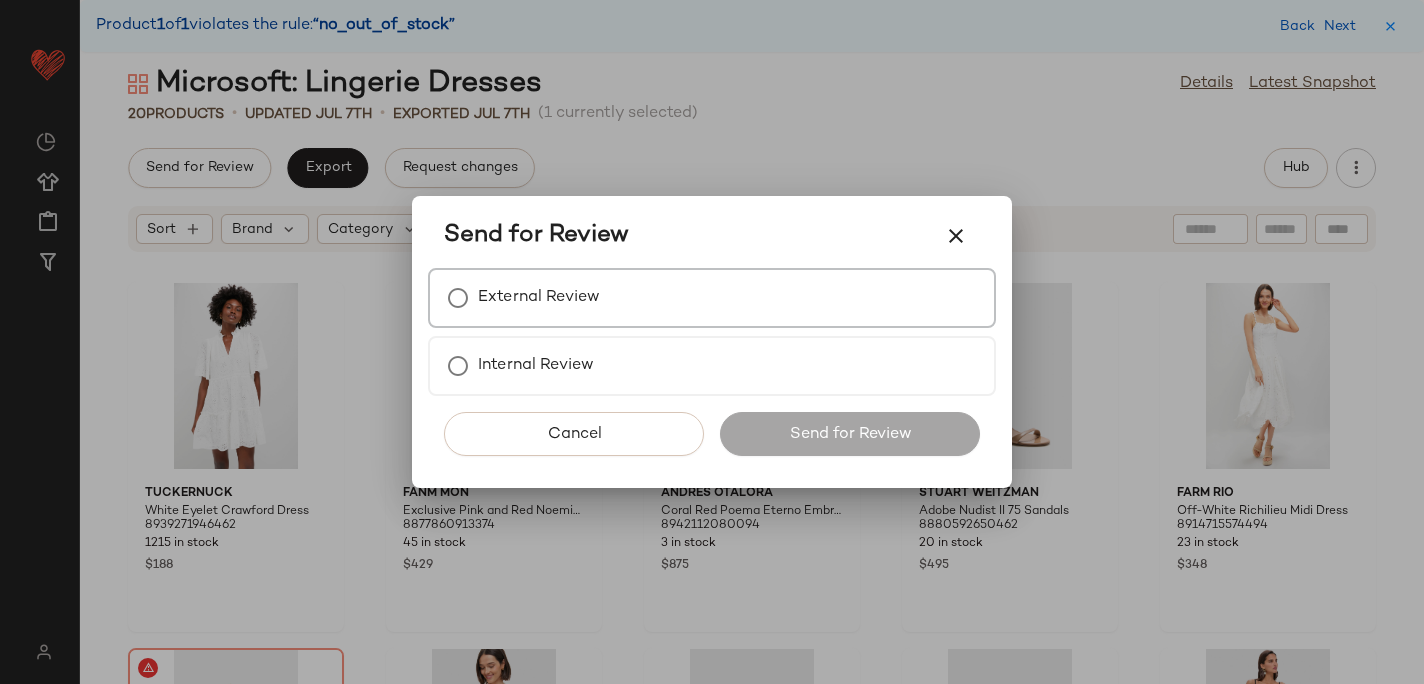 click on "External Review" at bounding box center [539, 298] 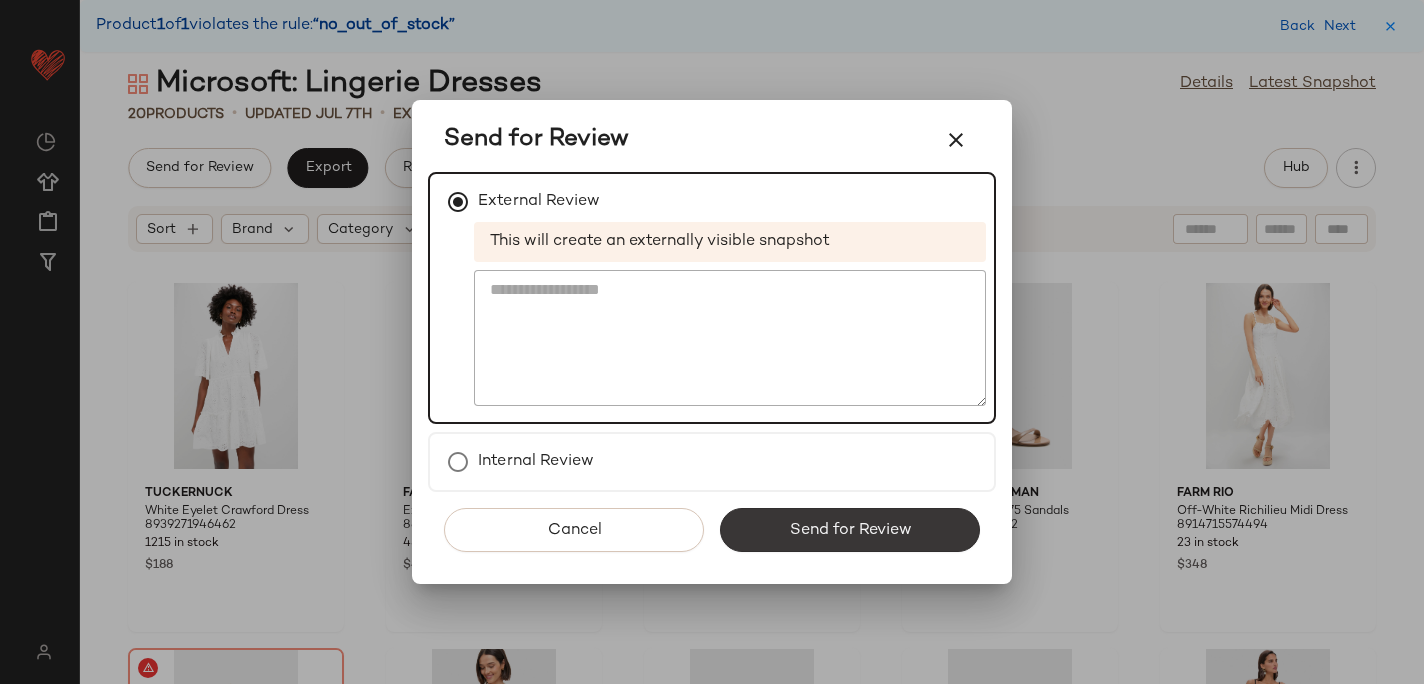click on "Send for Review" 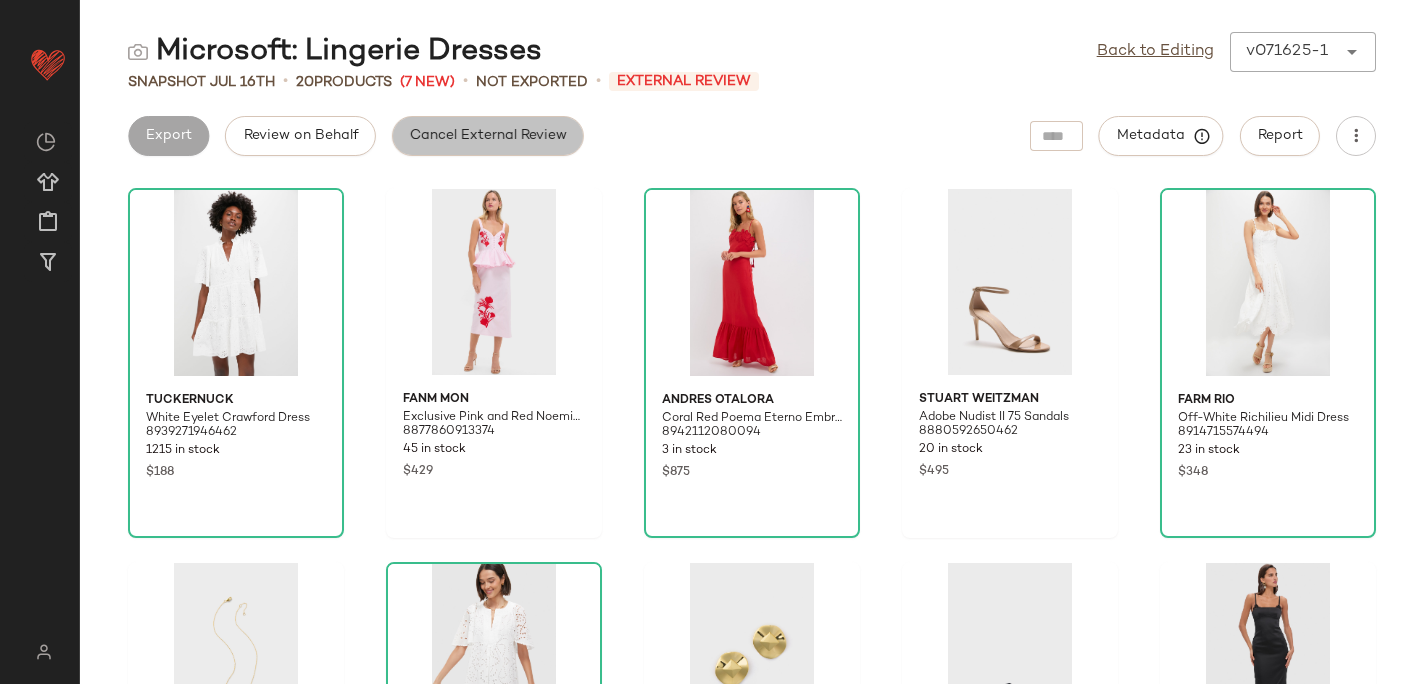 click on "Cancel External Review" at bounding box center (488, 136) 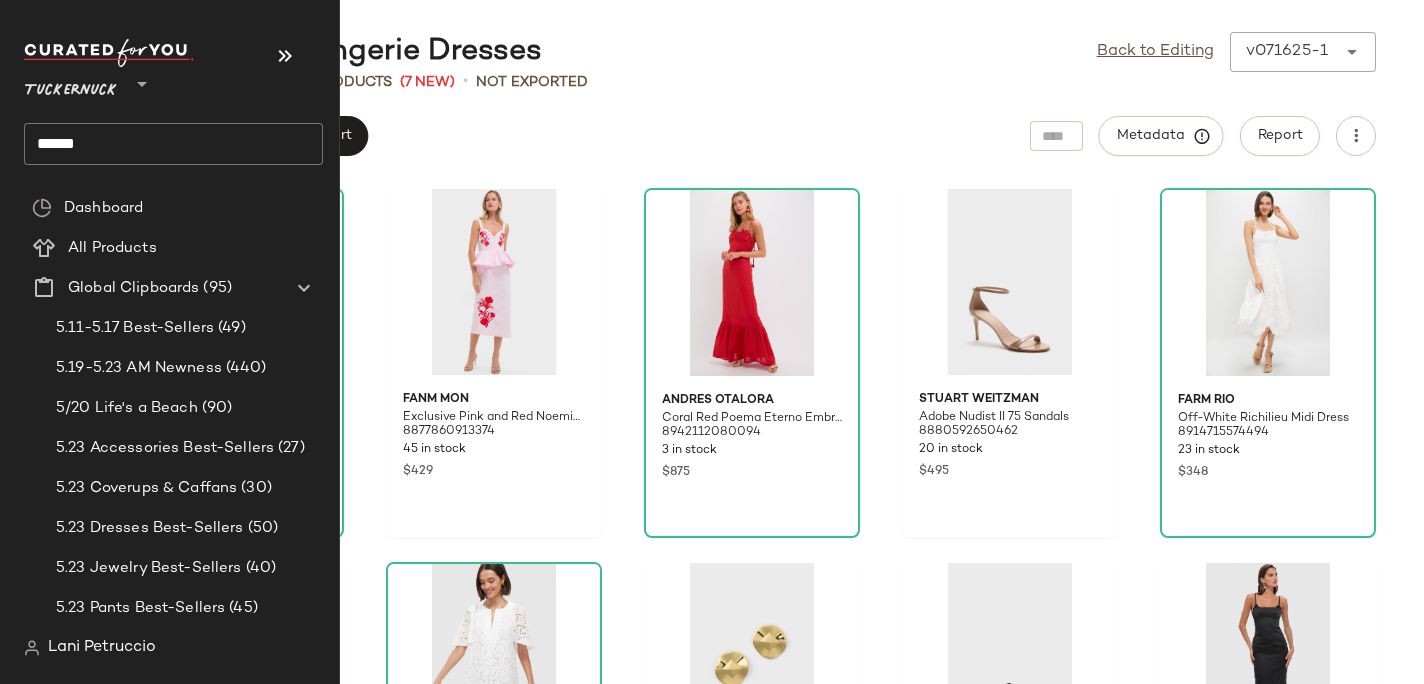 click on "******" 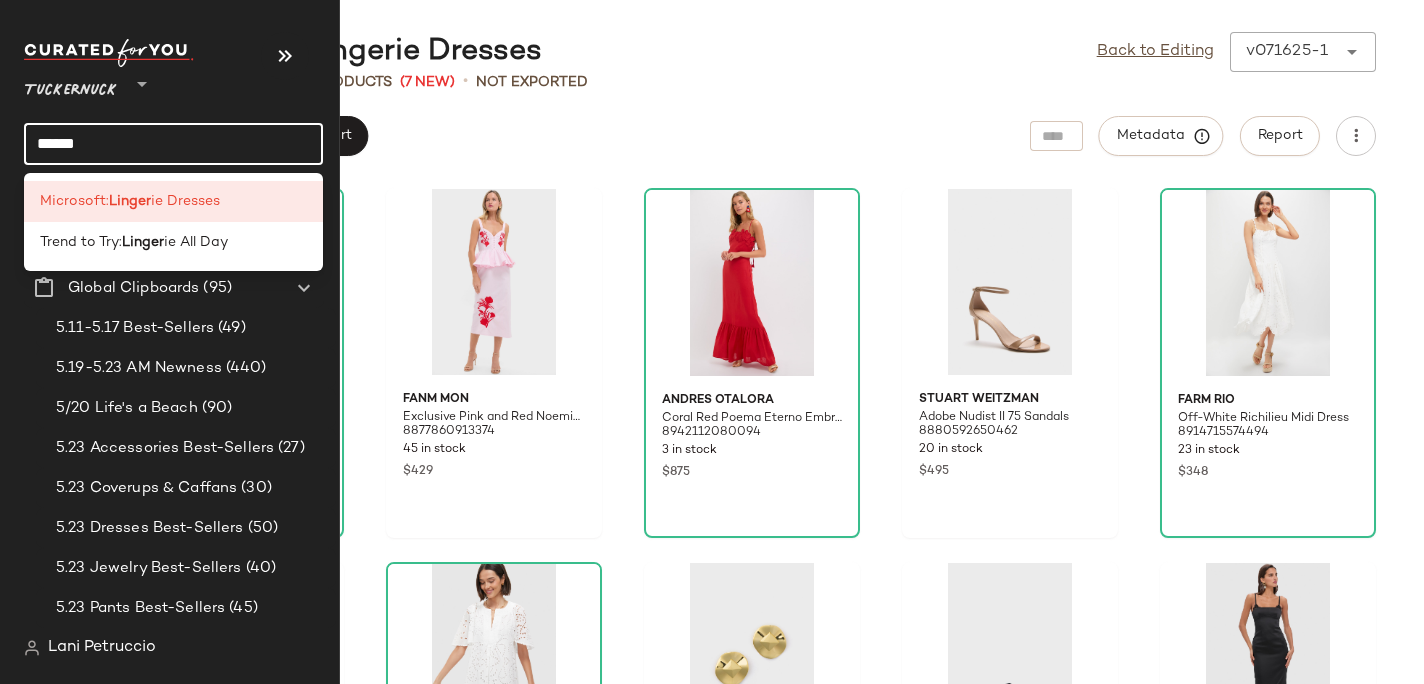 click on "******" 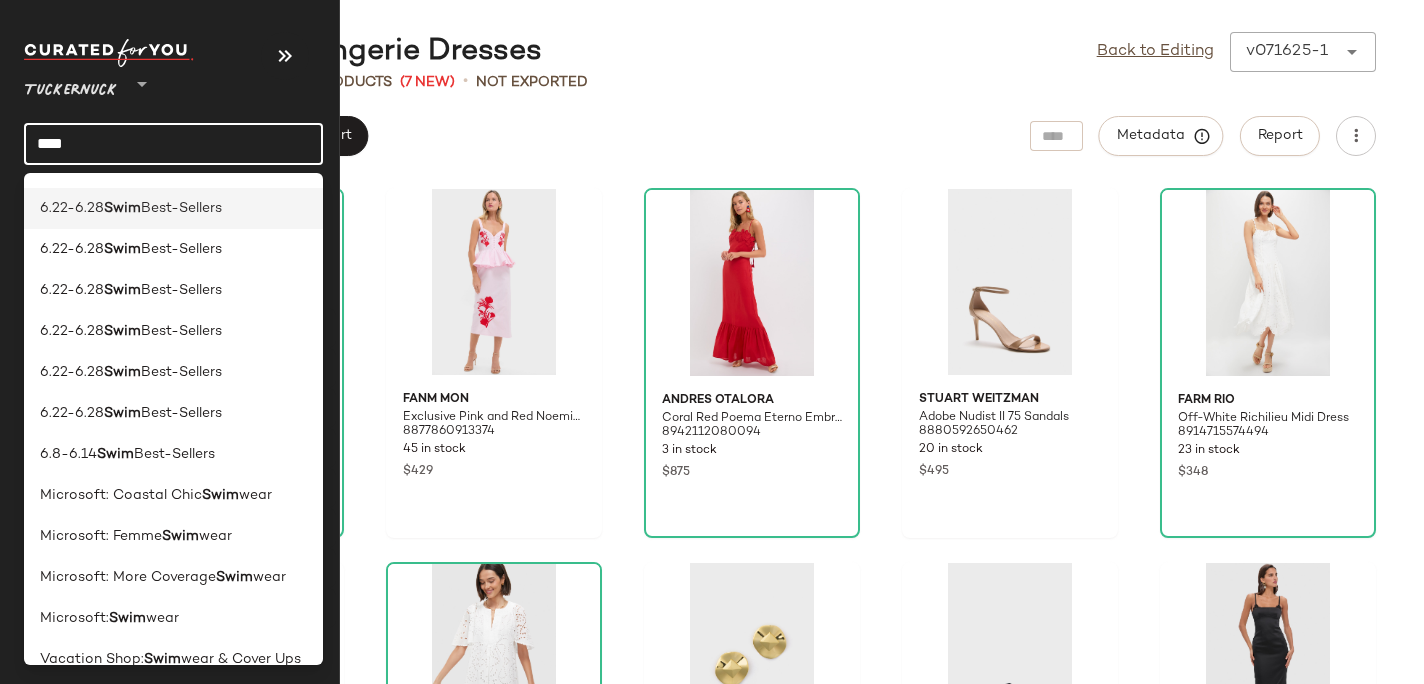 scroll, scrollTop: 262, scrollLeft: 0, axis: vertical 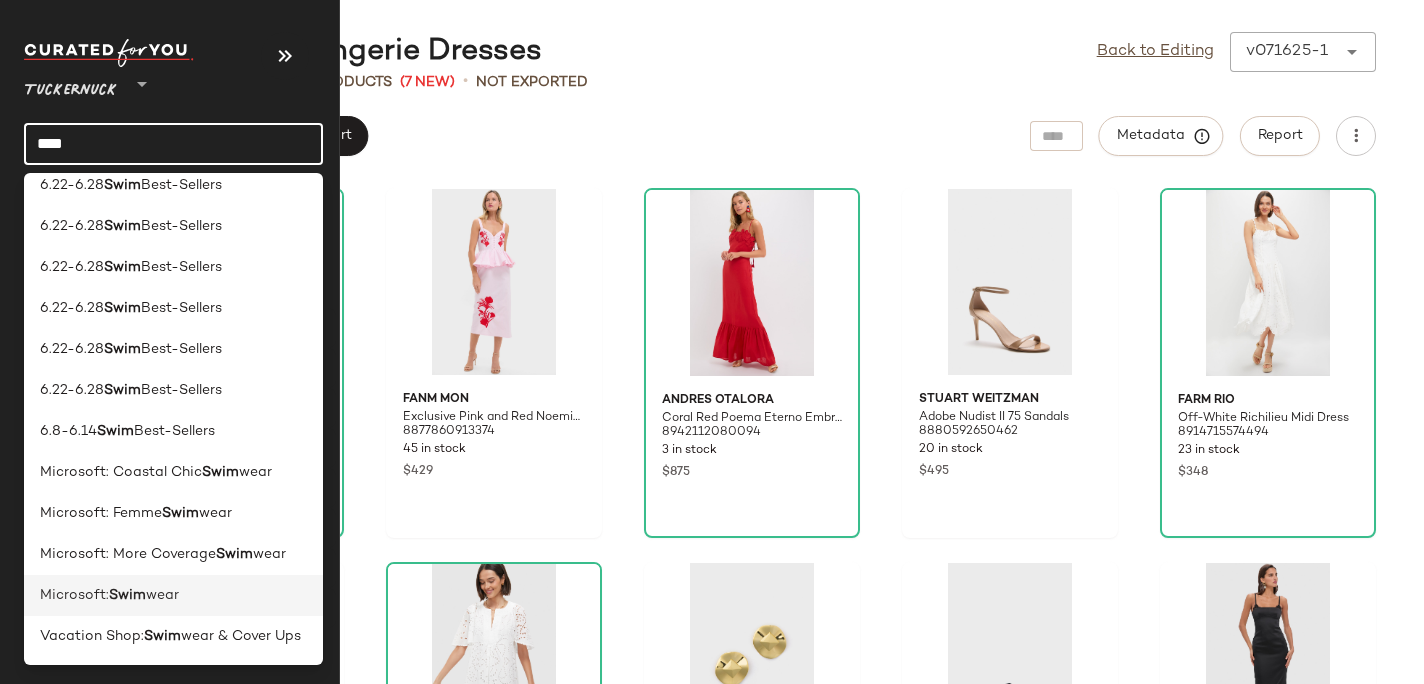 type on "****" 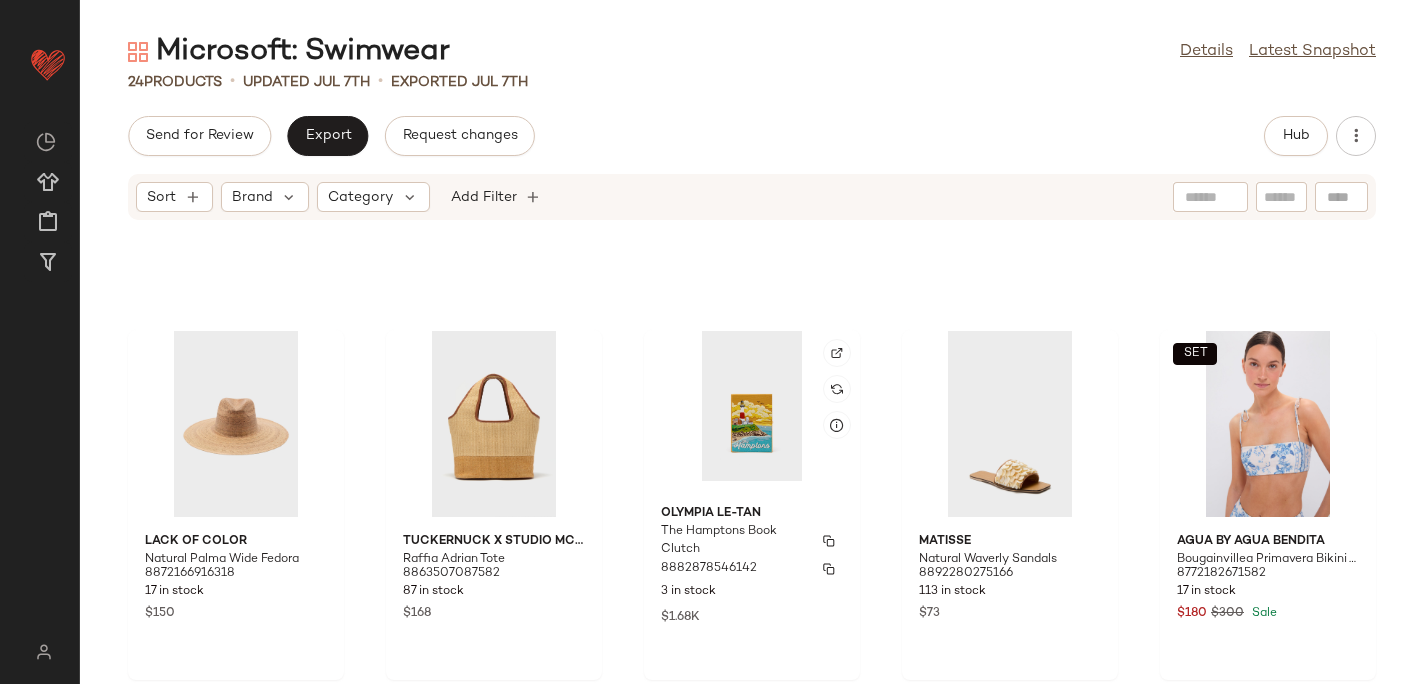 scroll, scrollTop: 668, scrollLeft: 0, axis: vertical 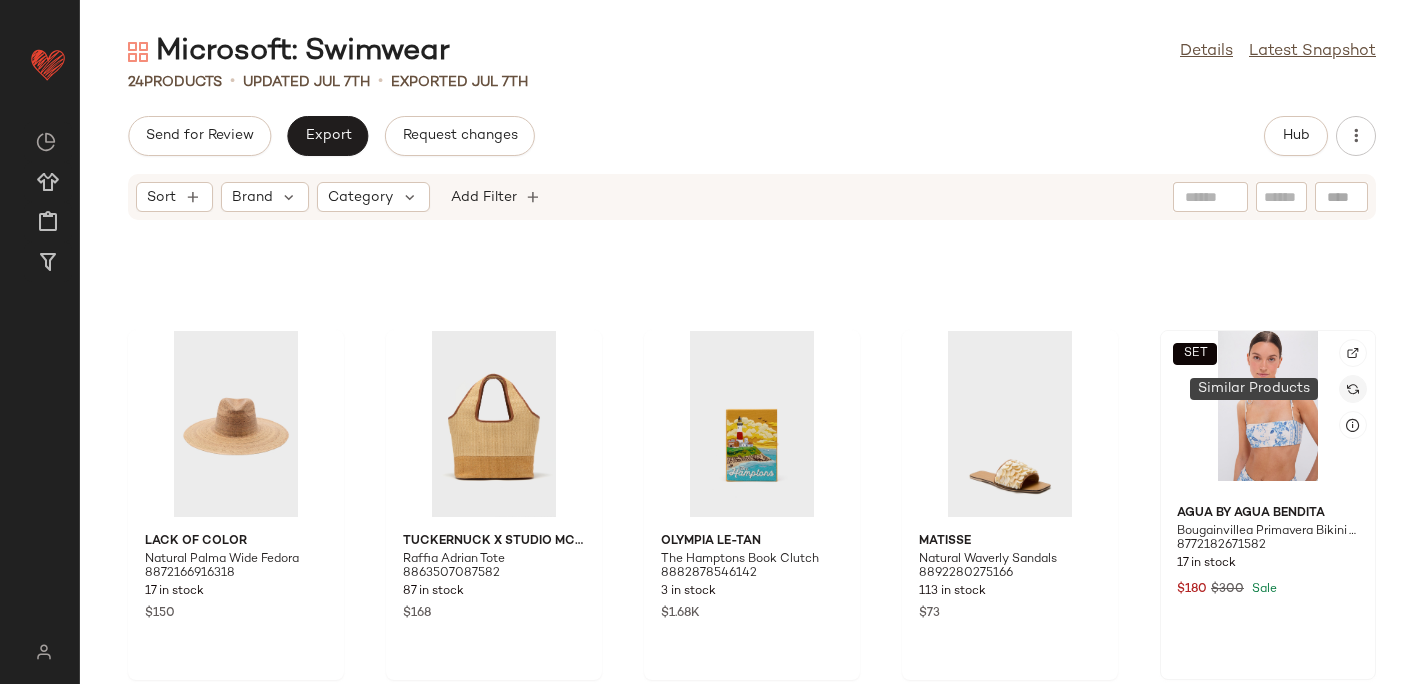click 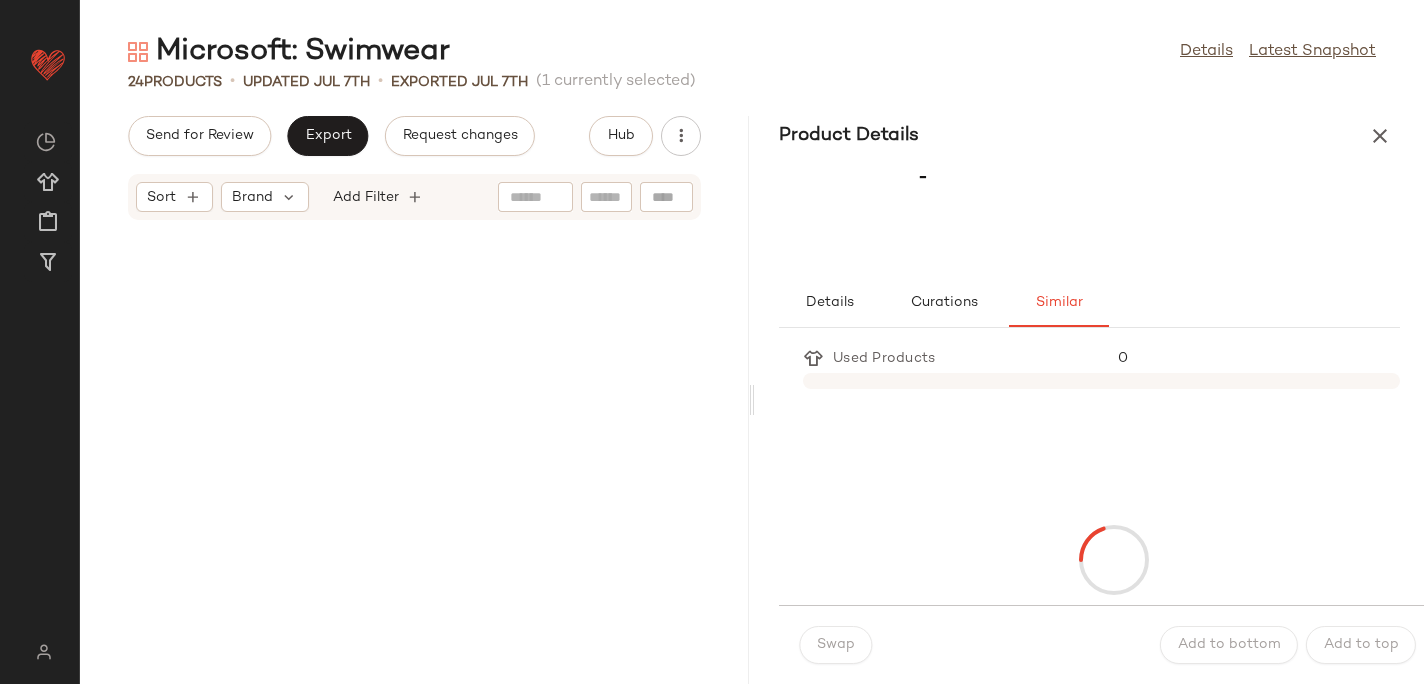 scroll, scrollTop: 2562, scrollLeft: 0, axis: vertical 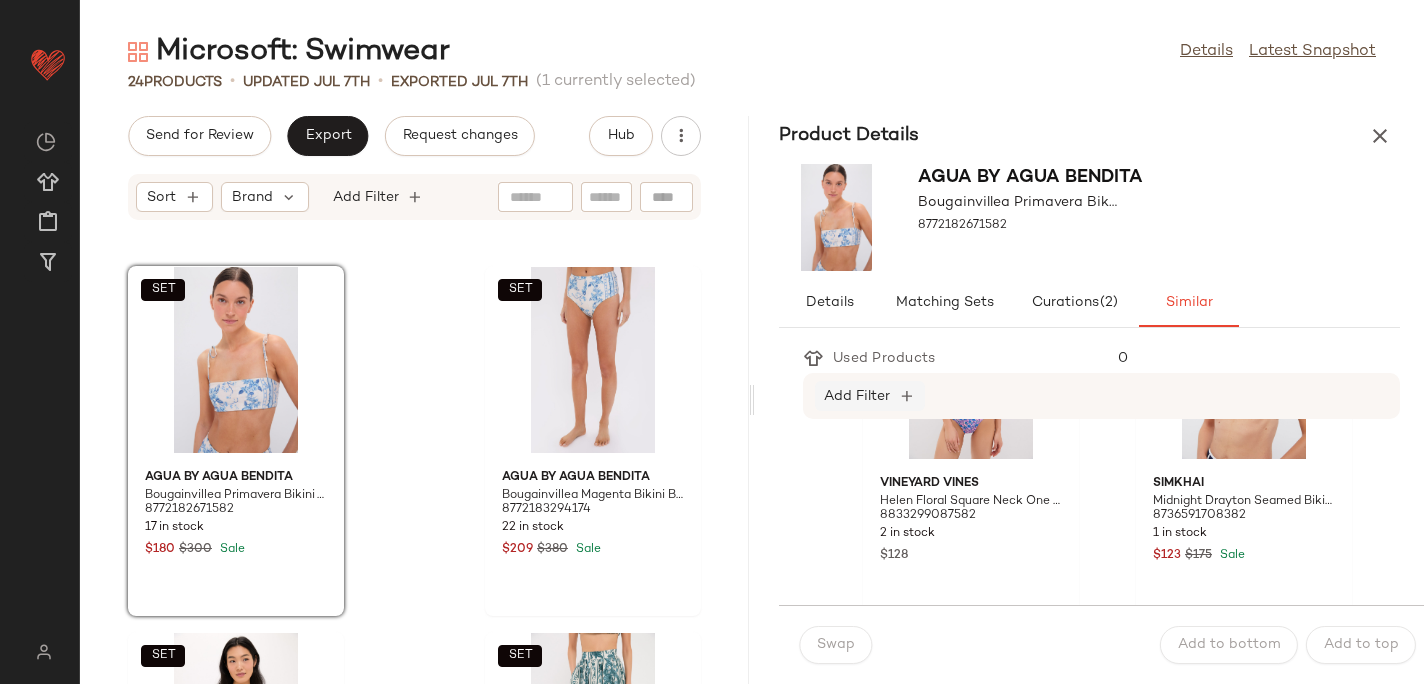 click on "Add Filter" at bounding box center (857, 396) 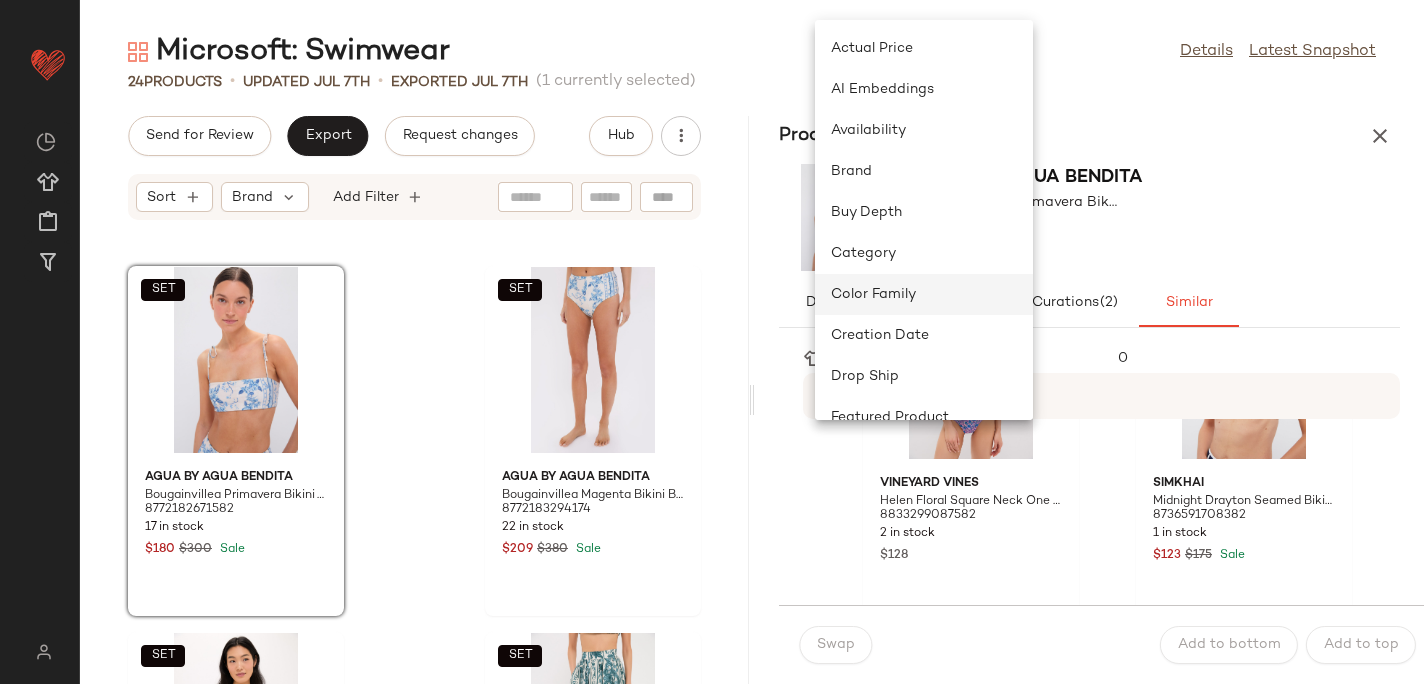 scroll, scrollTop: 395, scrollLeft: 0, axis: vertical 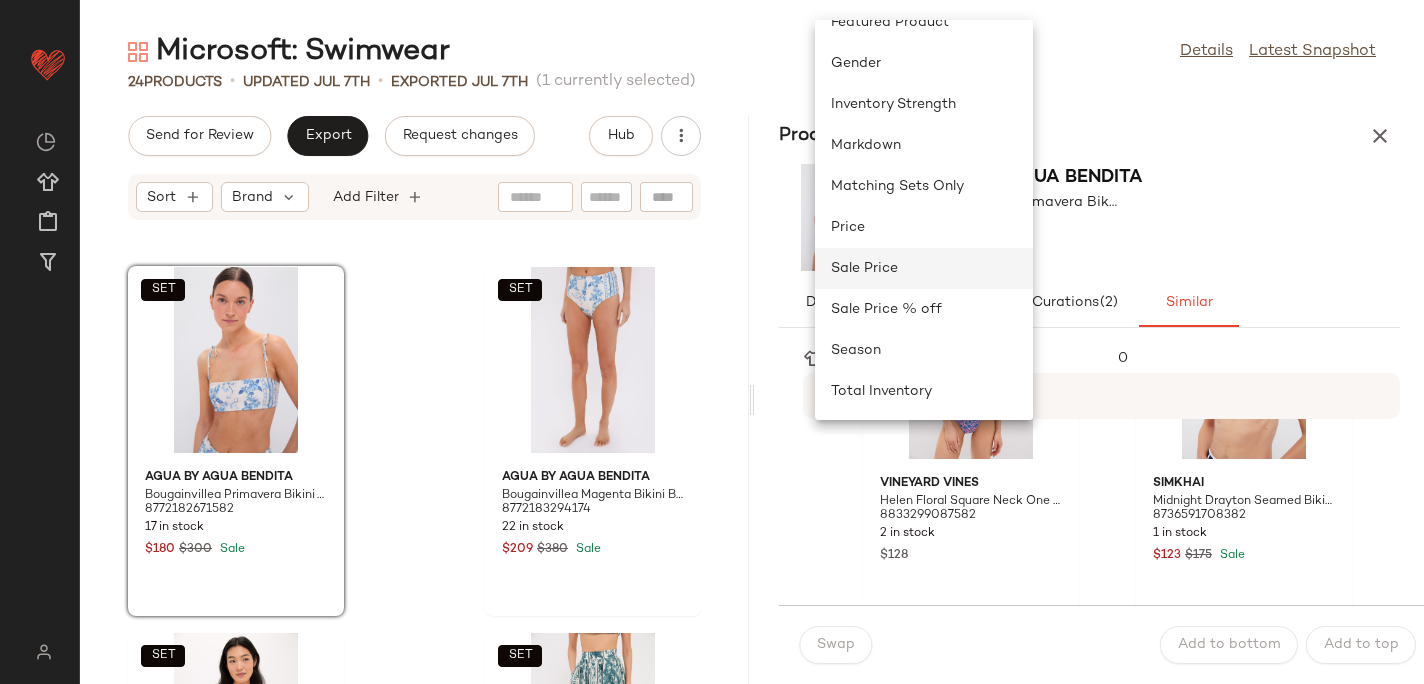click on "Sale Price" 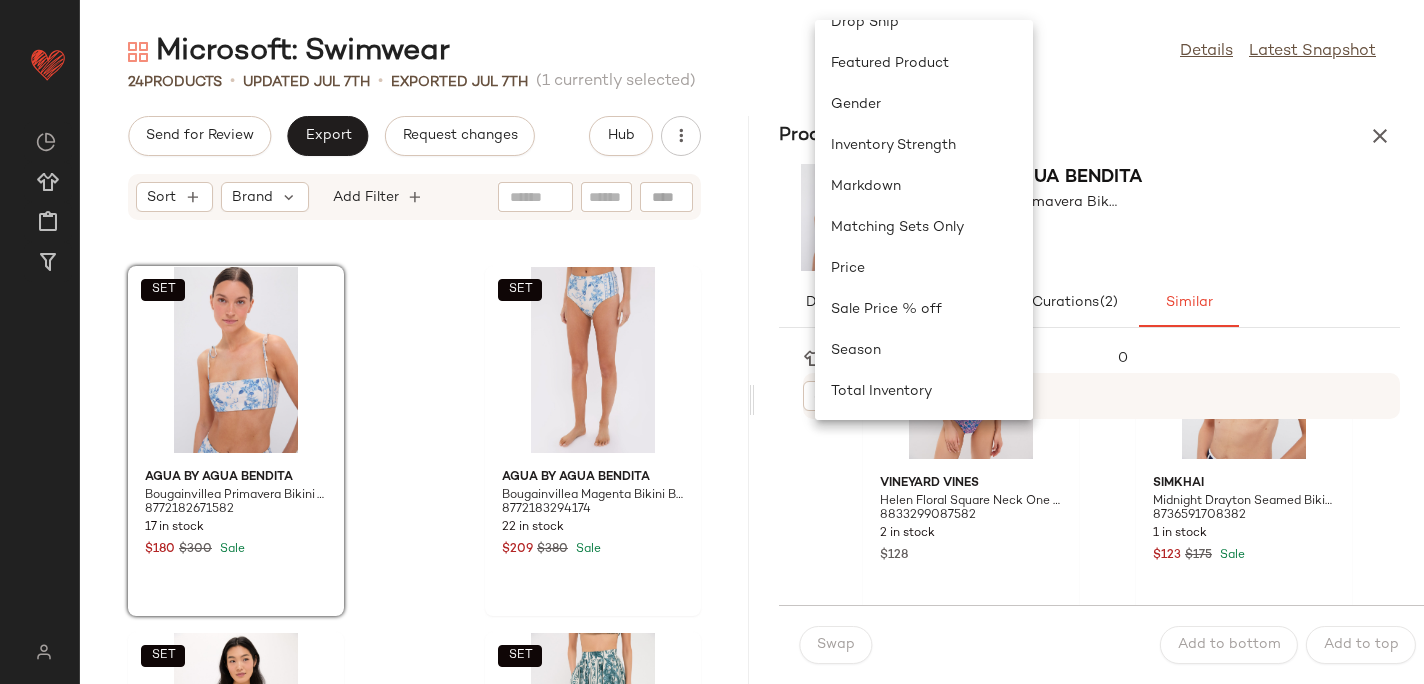 scroll, scrollTop: 0, scrollLeft: 0, axis: both 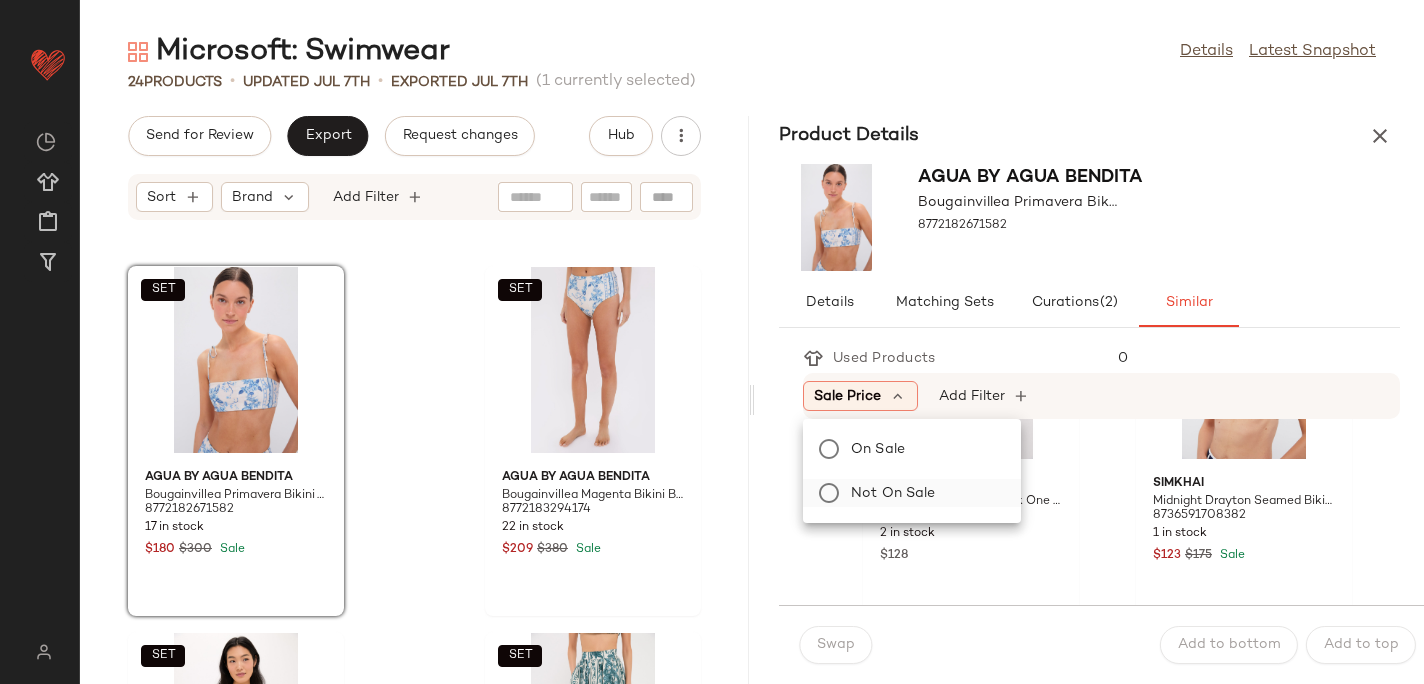 click on "Not on sale" 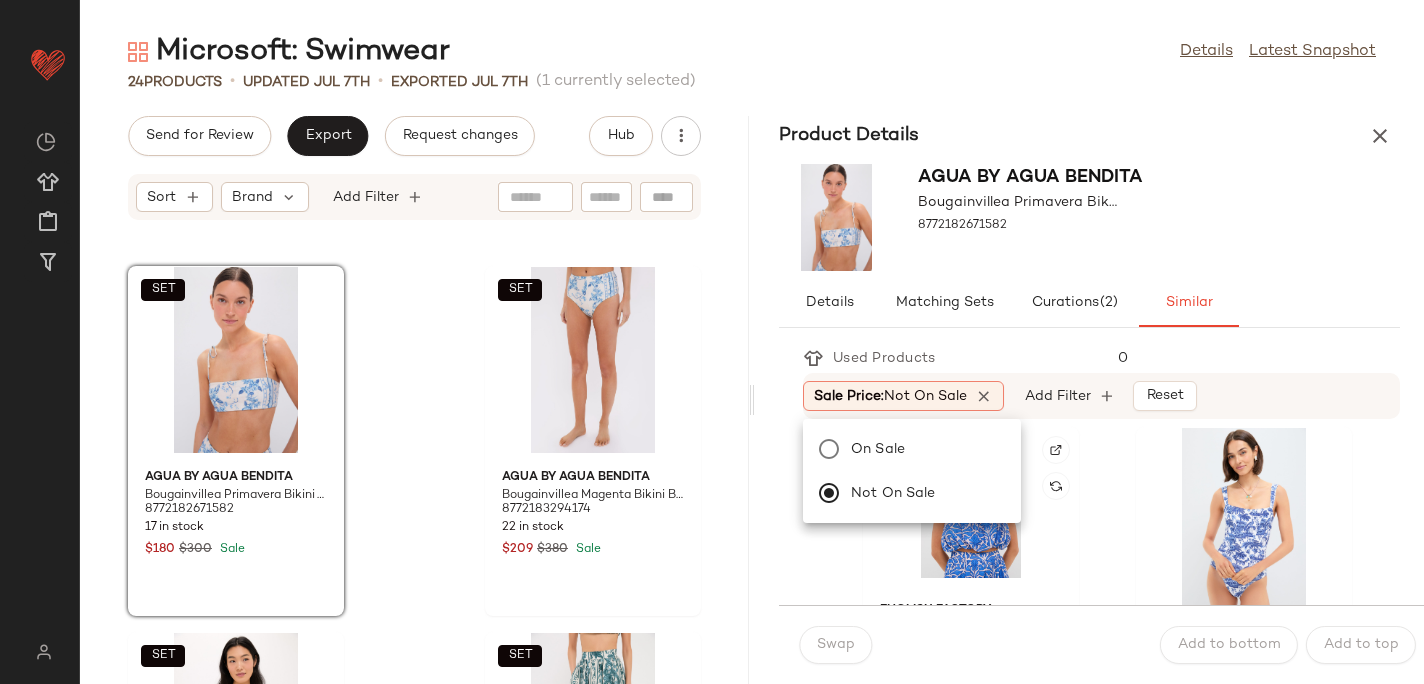 scroll, scrollTop: 393, scrollLeft: 0, axis: vertical 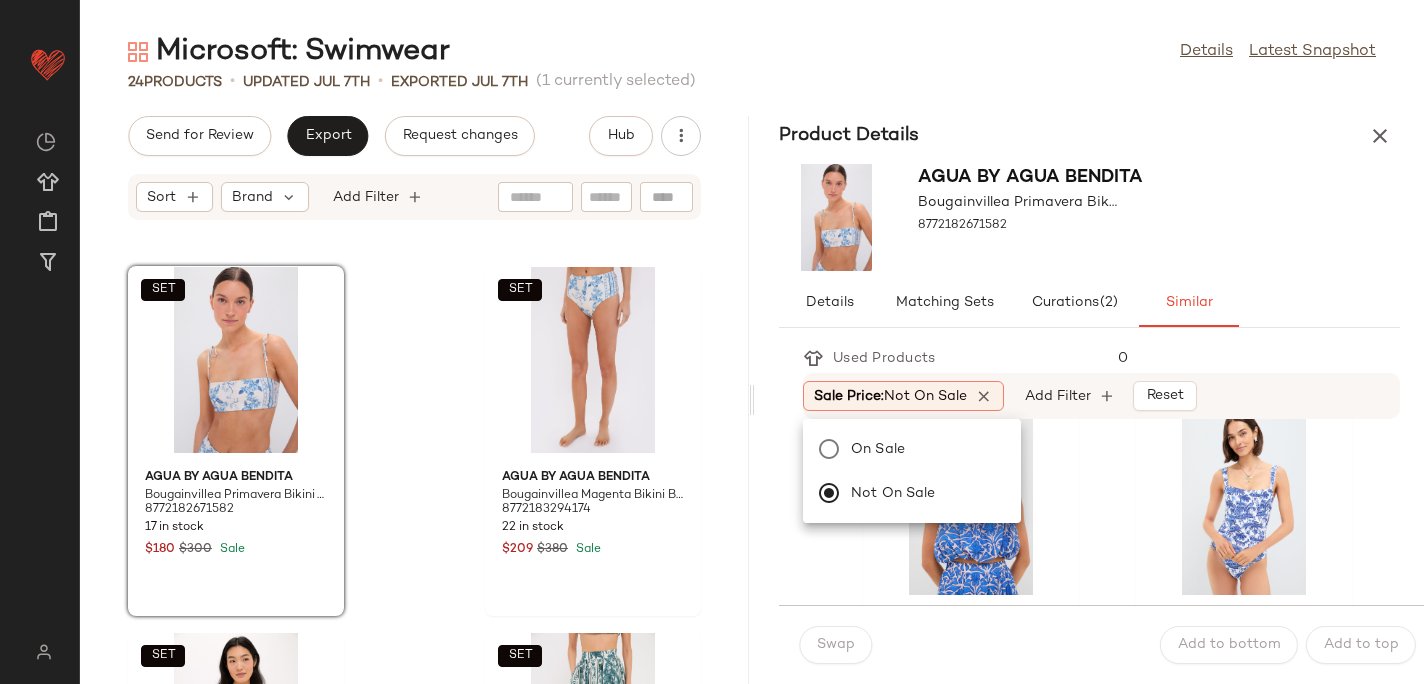 click at bounding box center (1030, 244) 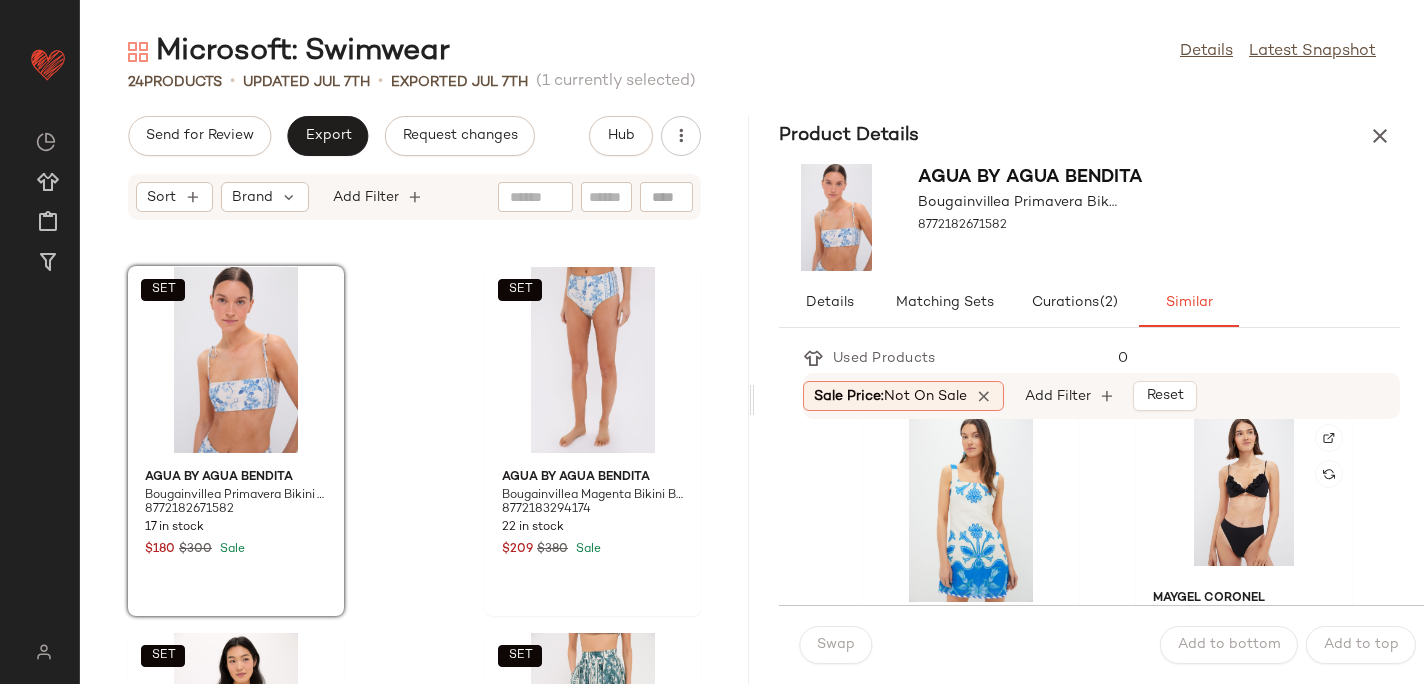 scroll, scrollTop: 2583, scrollLeft: 0, axis: vertical 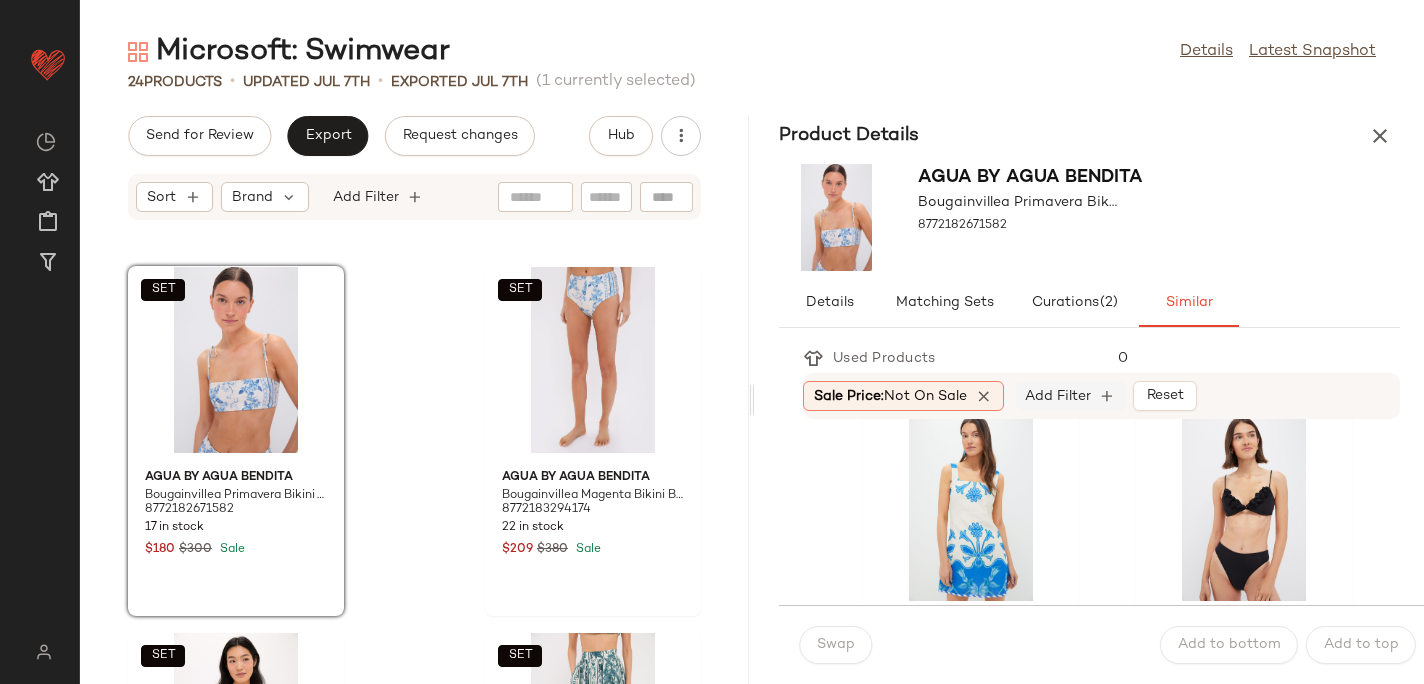 click on "Add Filter" at bounding box center (1058, 396) 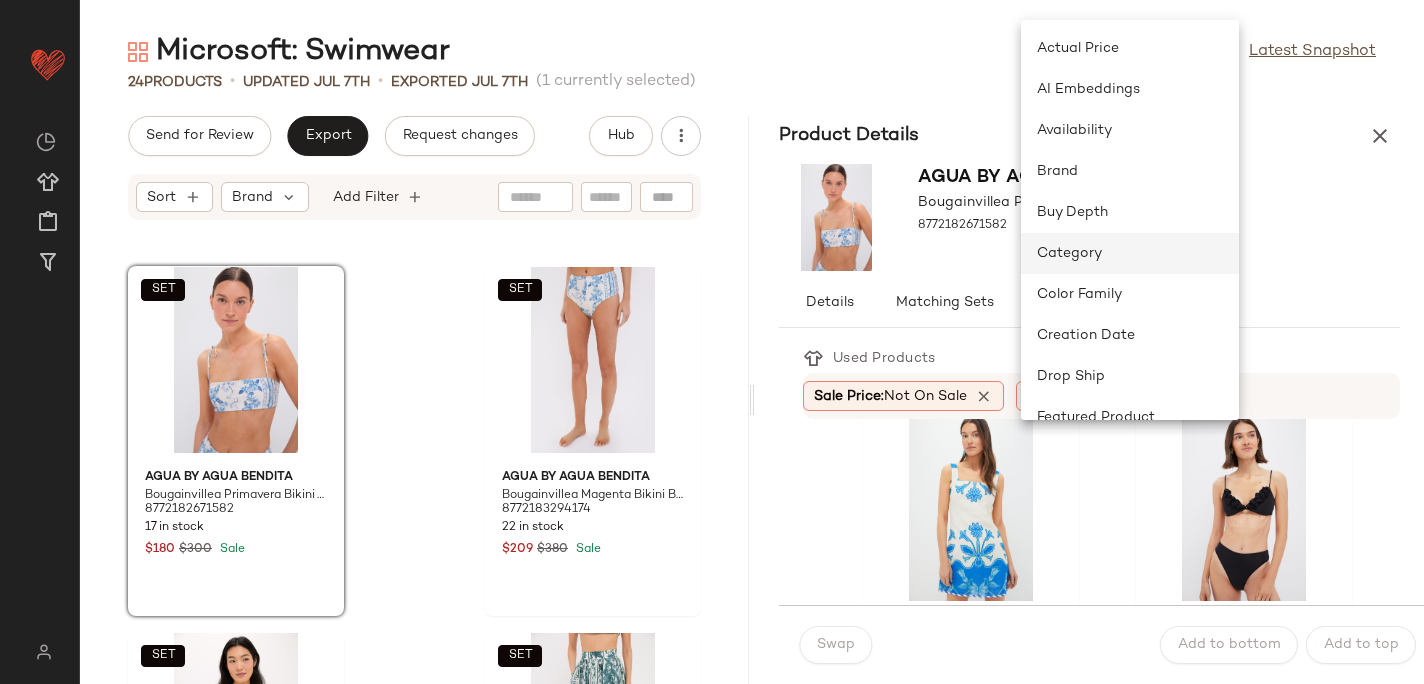 scroll, scrollTop: 354, scrollLeft: 0, axis: vertical 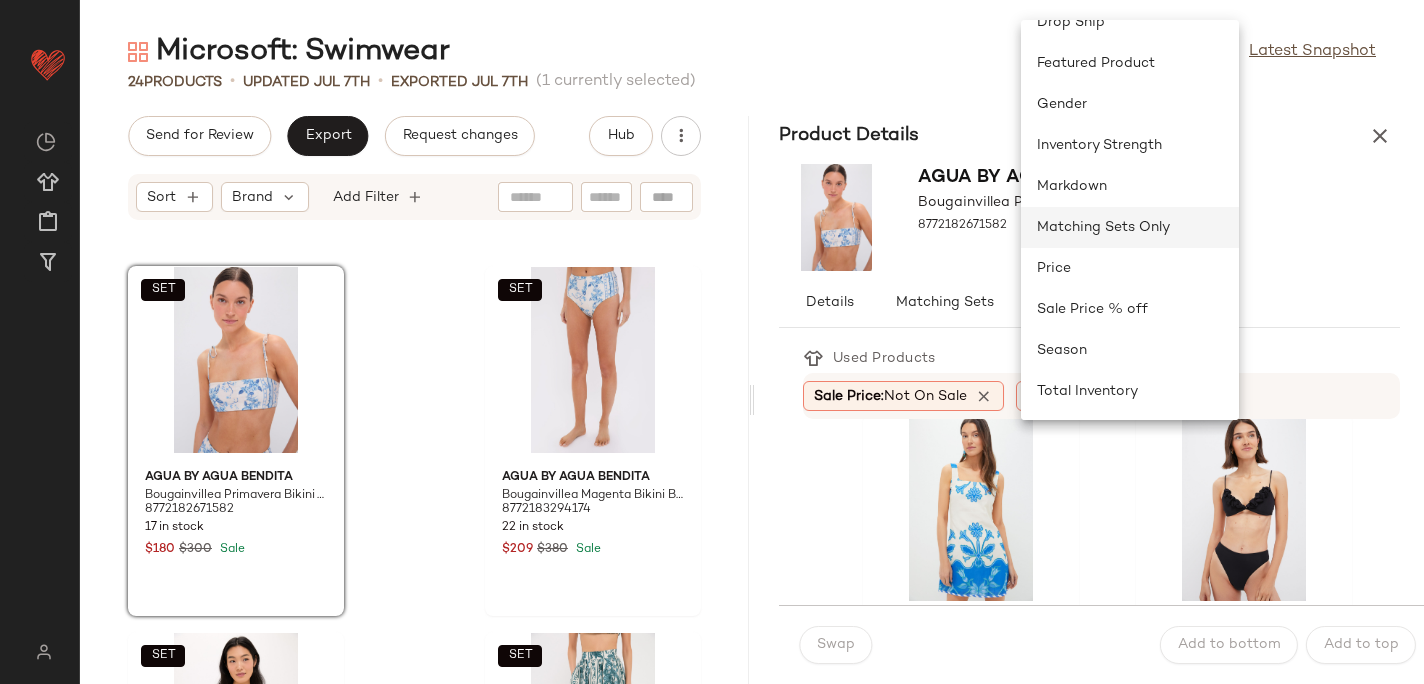 click on "Matching Sets Only" 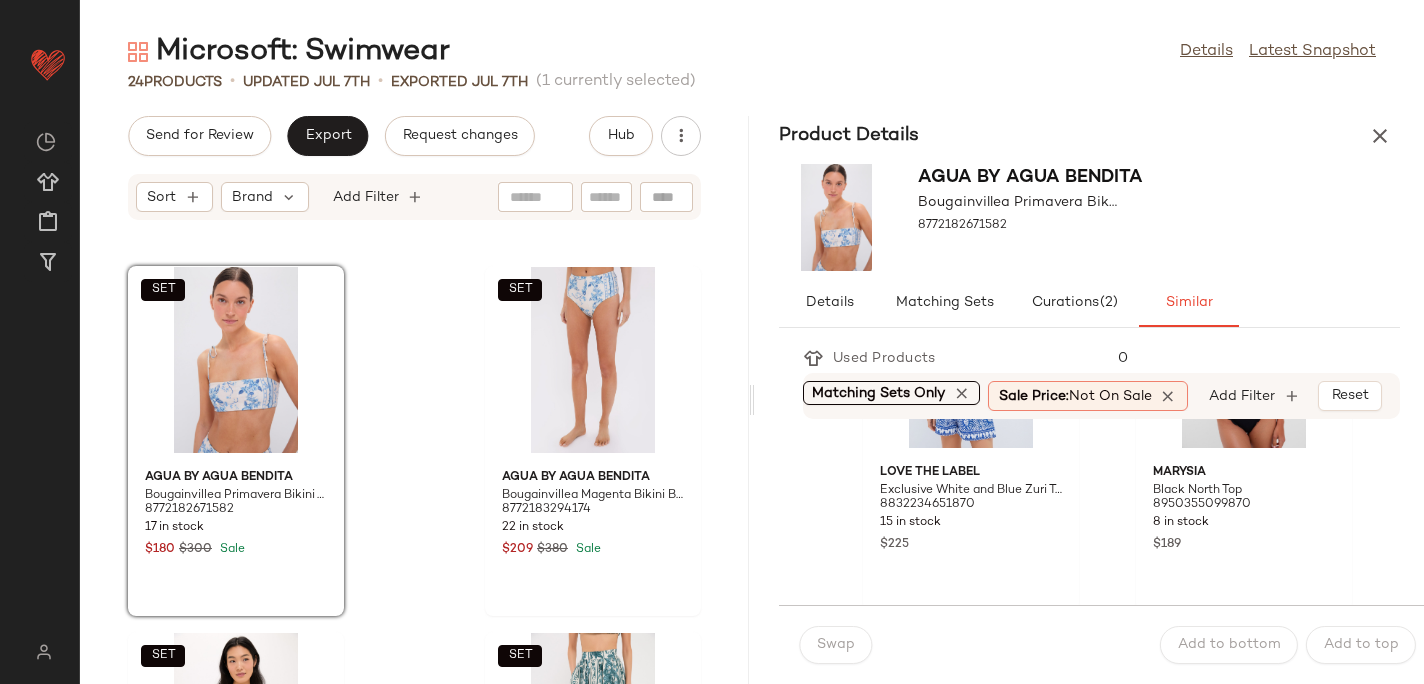 scroll, scrollTop: 3828, scrollLeft: 0, axis: vertical 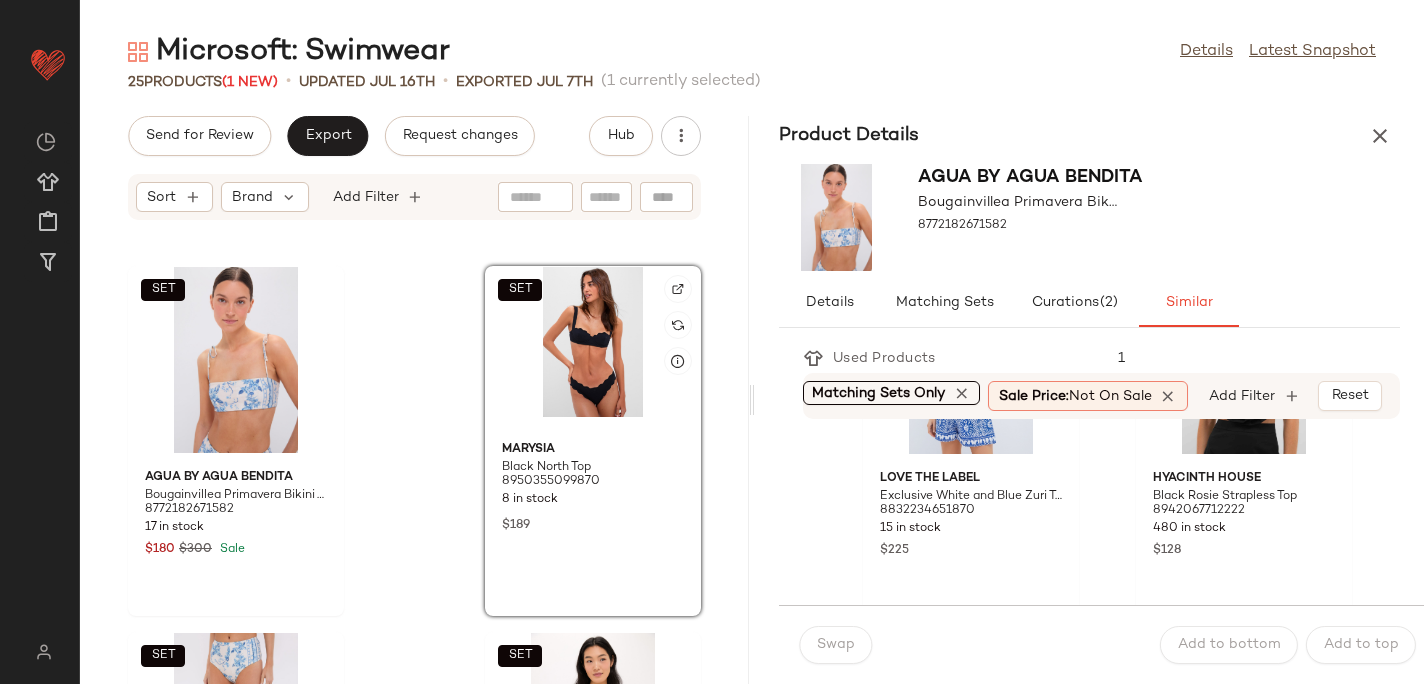 click on "SET" 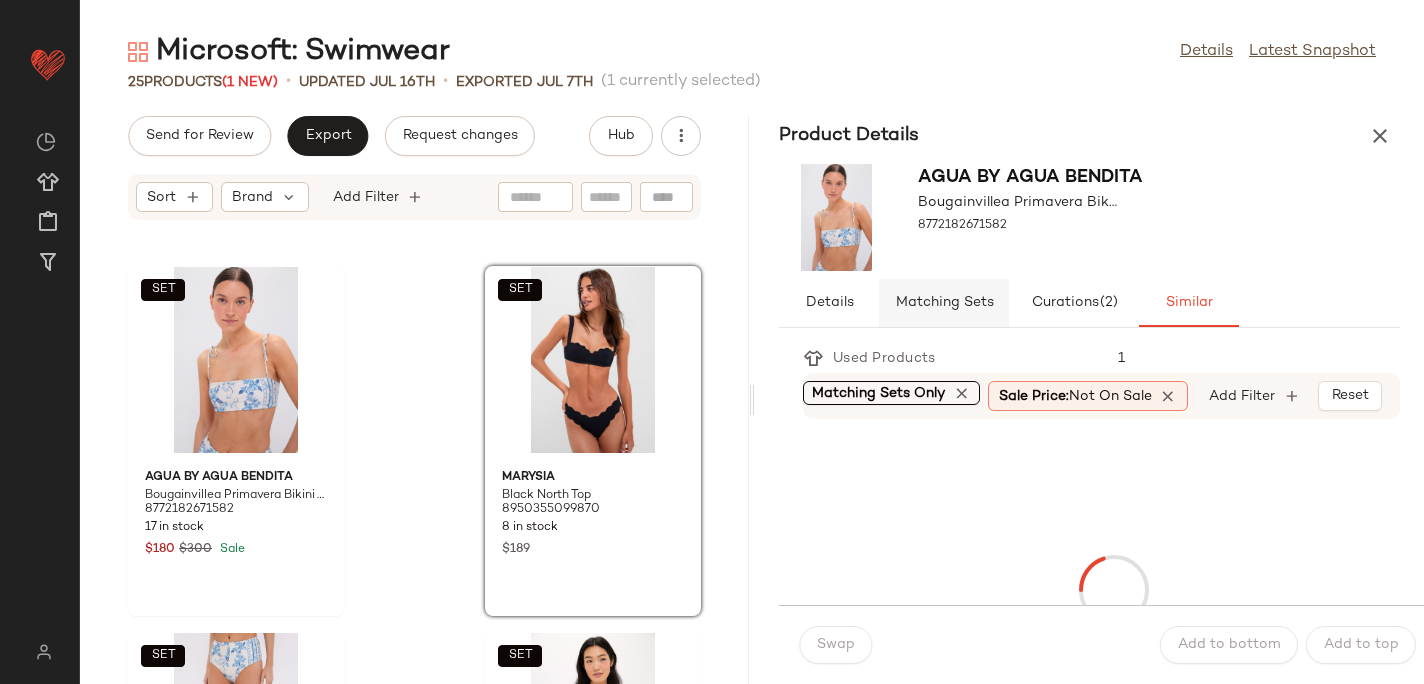 click on "Matching Sets" 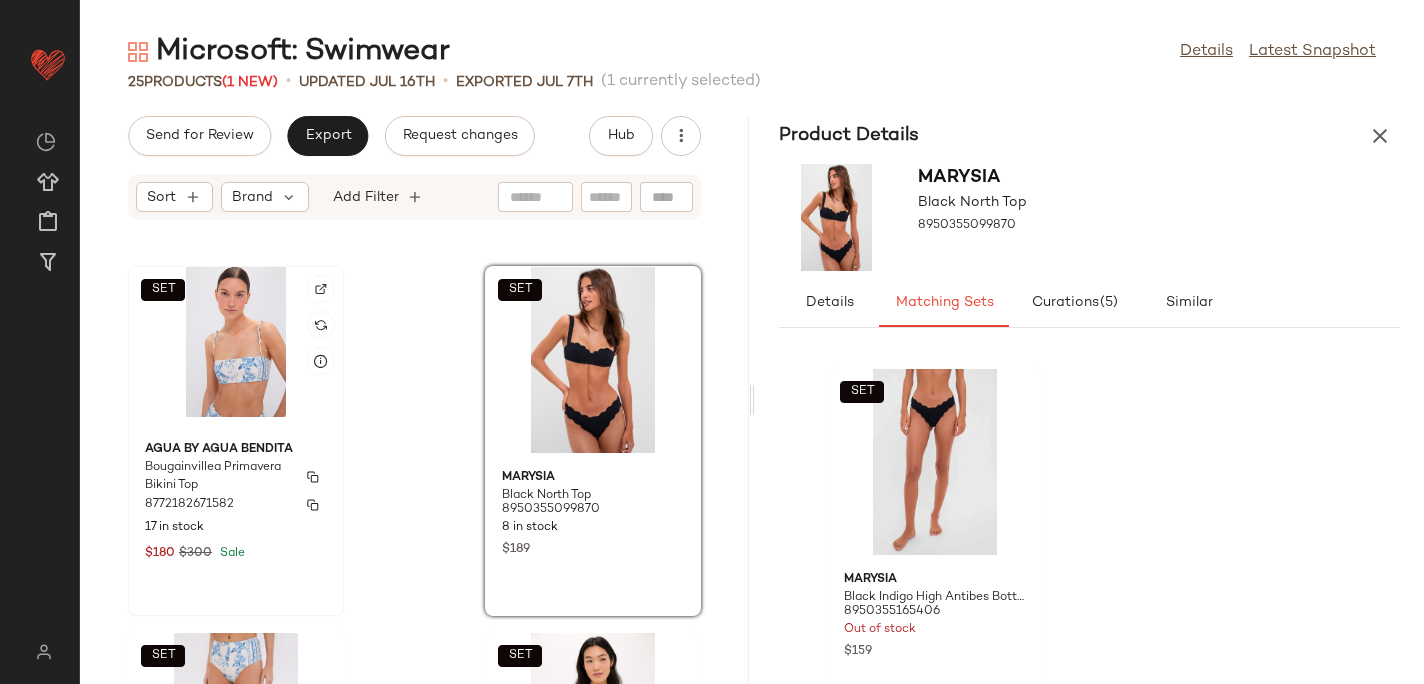 click on "AGUA BY AGUA BENDITA Bougainvillea Primavera Bikini Top 8772182671582 17 in stock $180 $300 Sale" 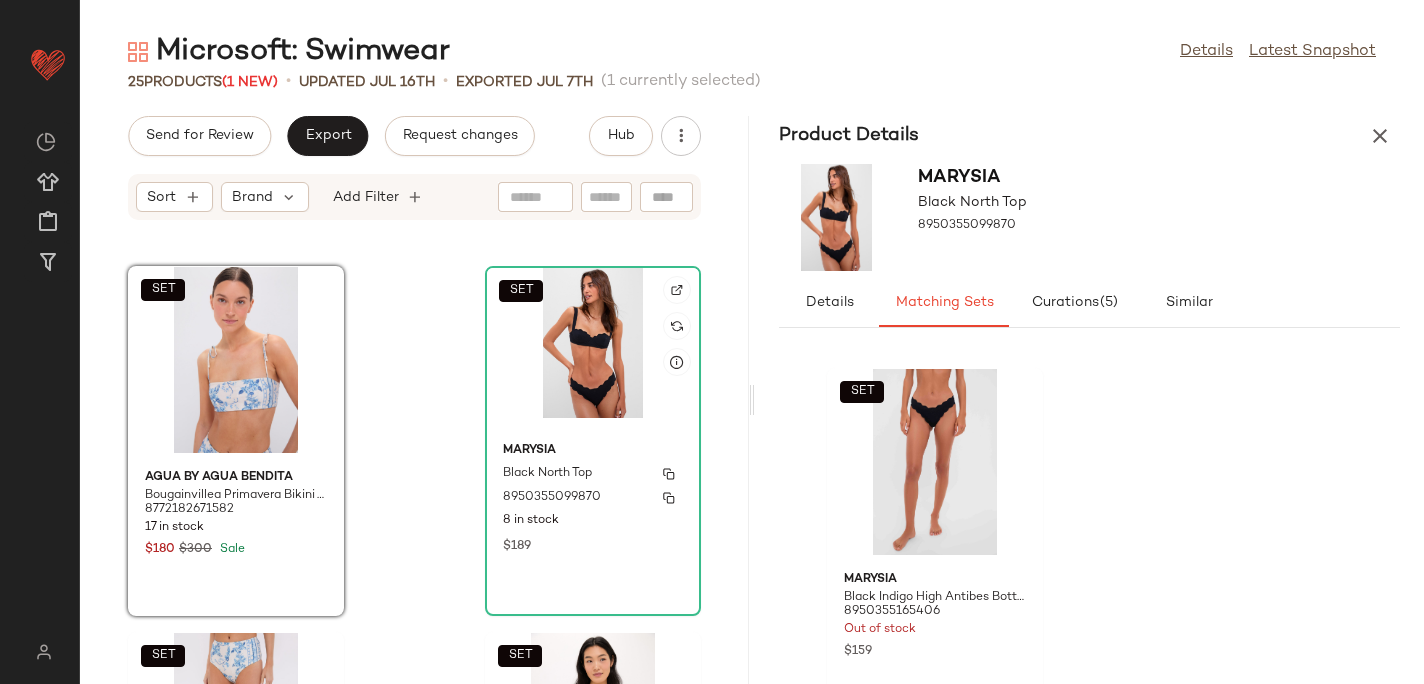 click on "Marysia" at bounding box center [593, 451] 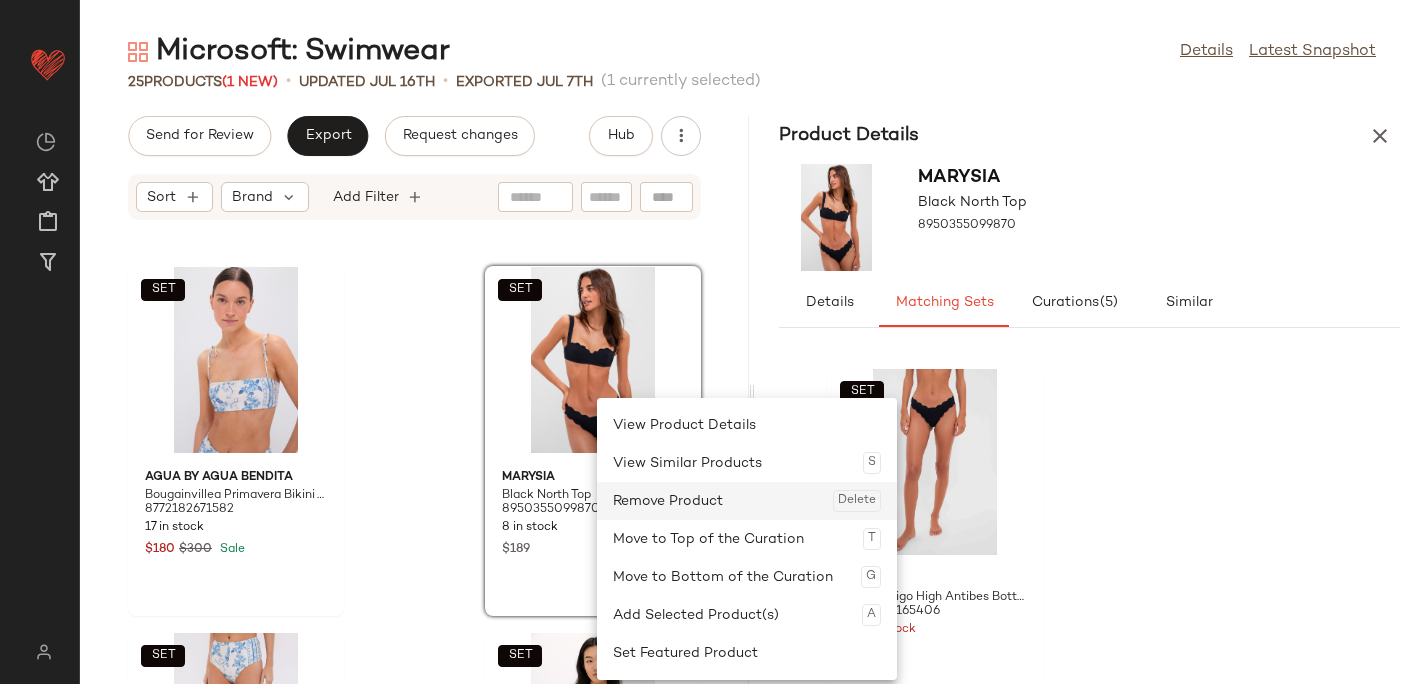 click on "Remove Product  Delete" 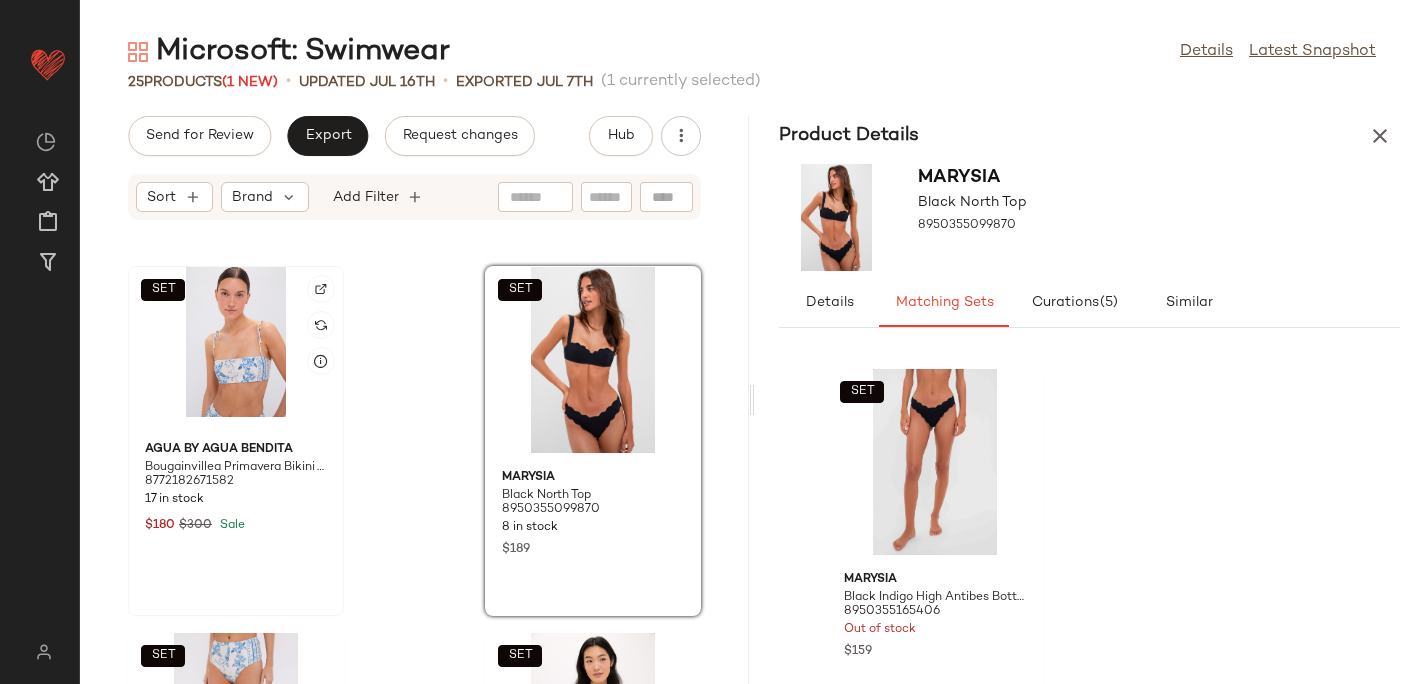 click on "SET" 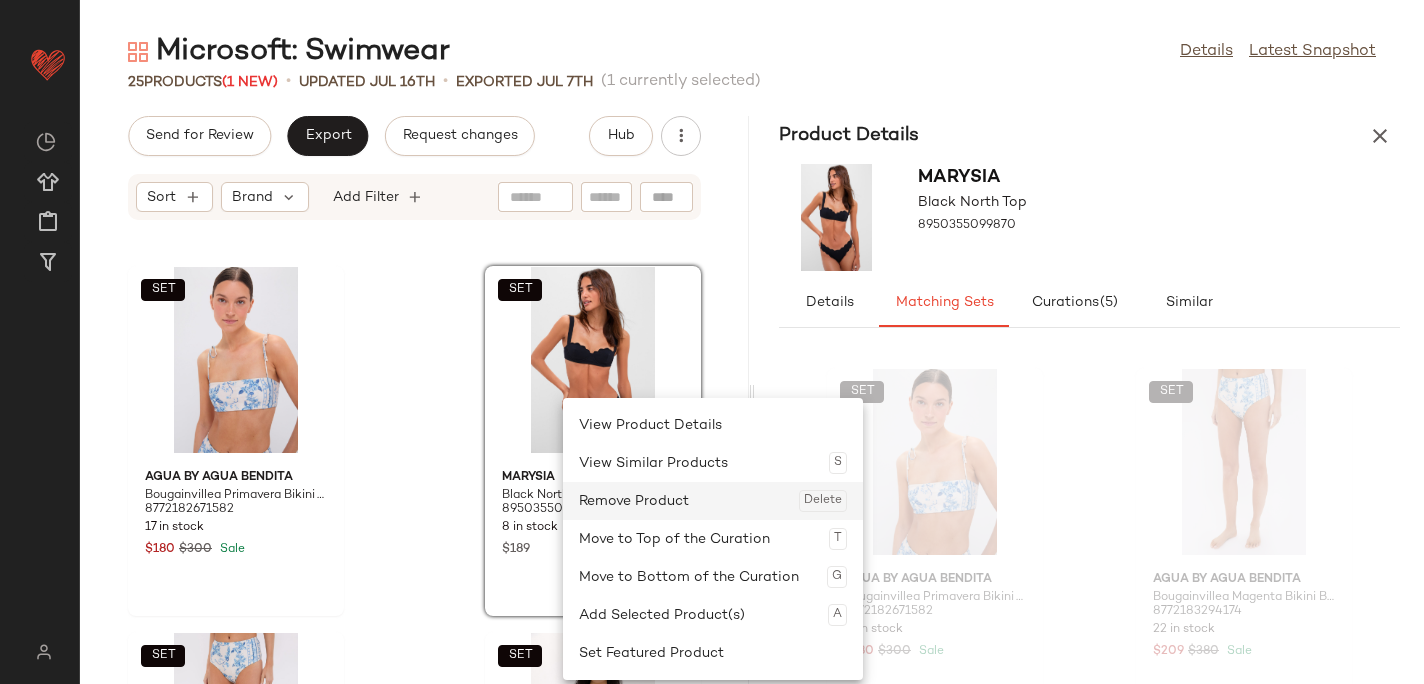 click on "Remove Product  Delete" 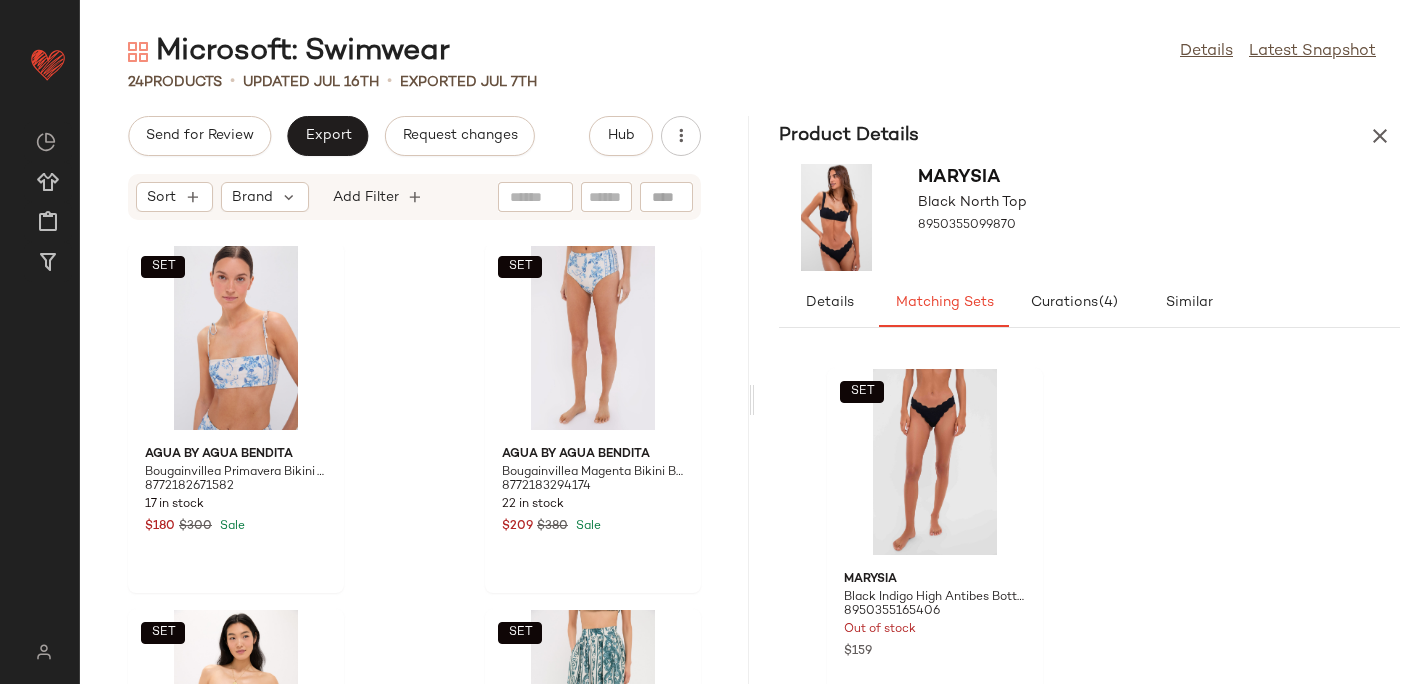 scroll, scrollTop: 2567, scrollLeft: 0, axis: vertical 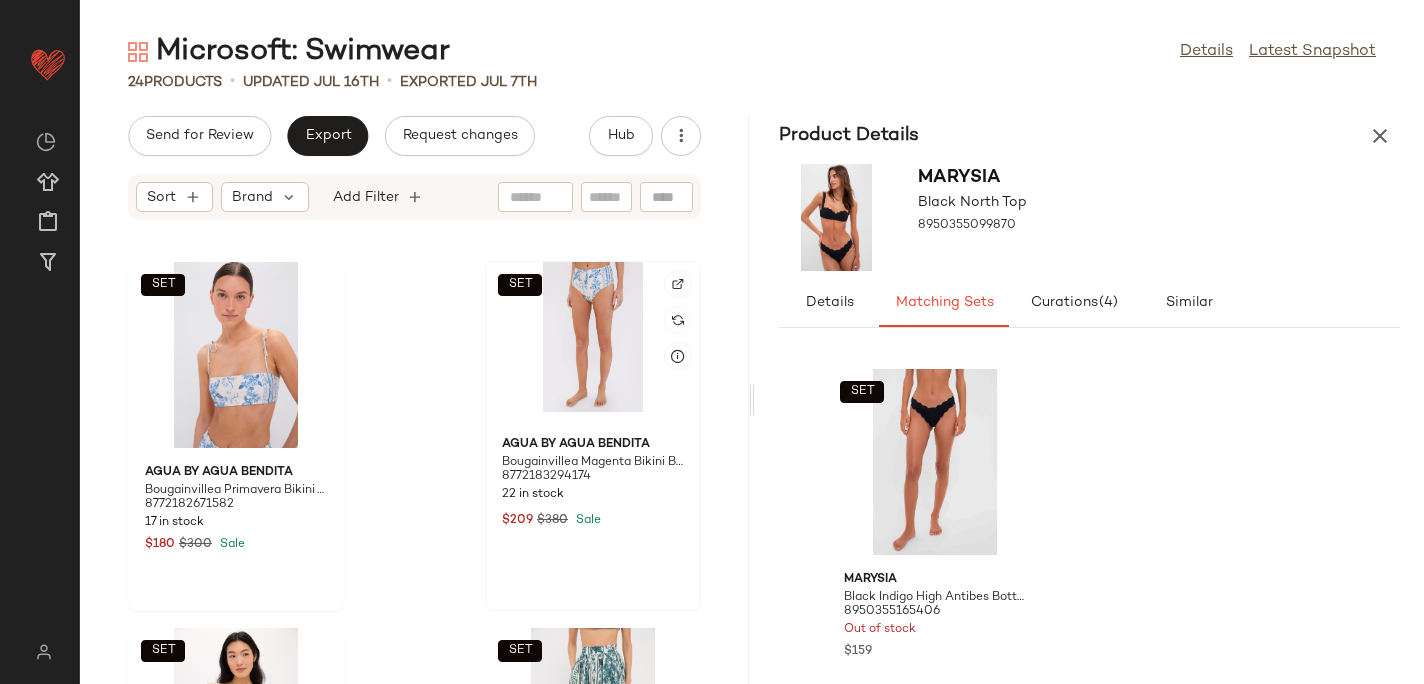 click on "SET" 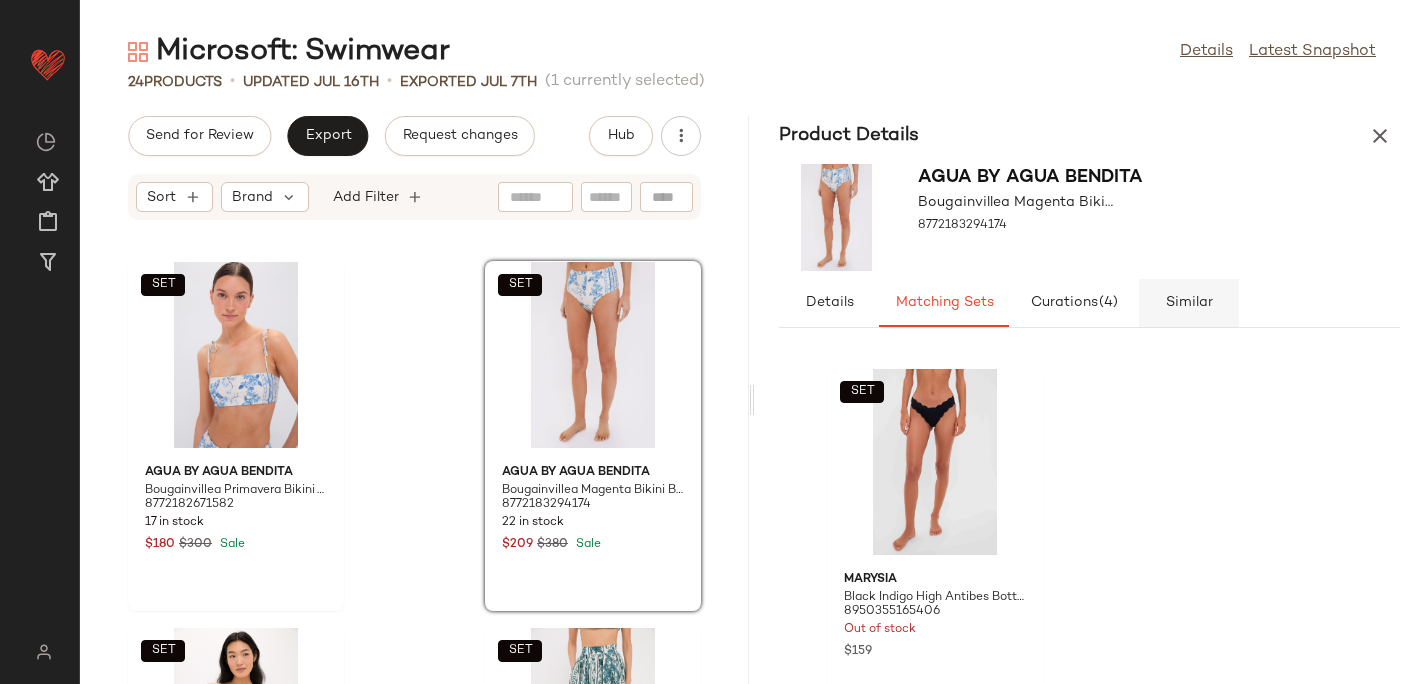 click on "Similar" 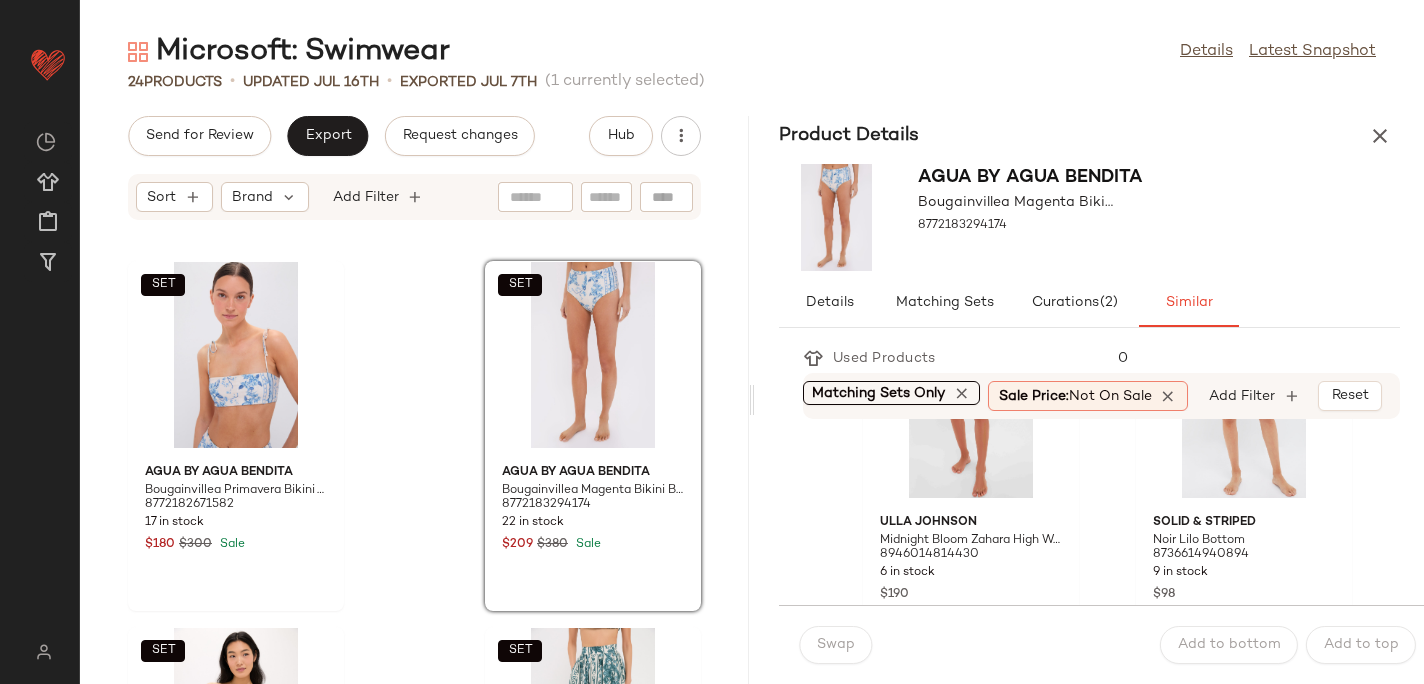 scroll, scrollTop: 135, scrollLeft: 0, axis: vertical 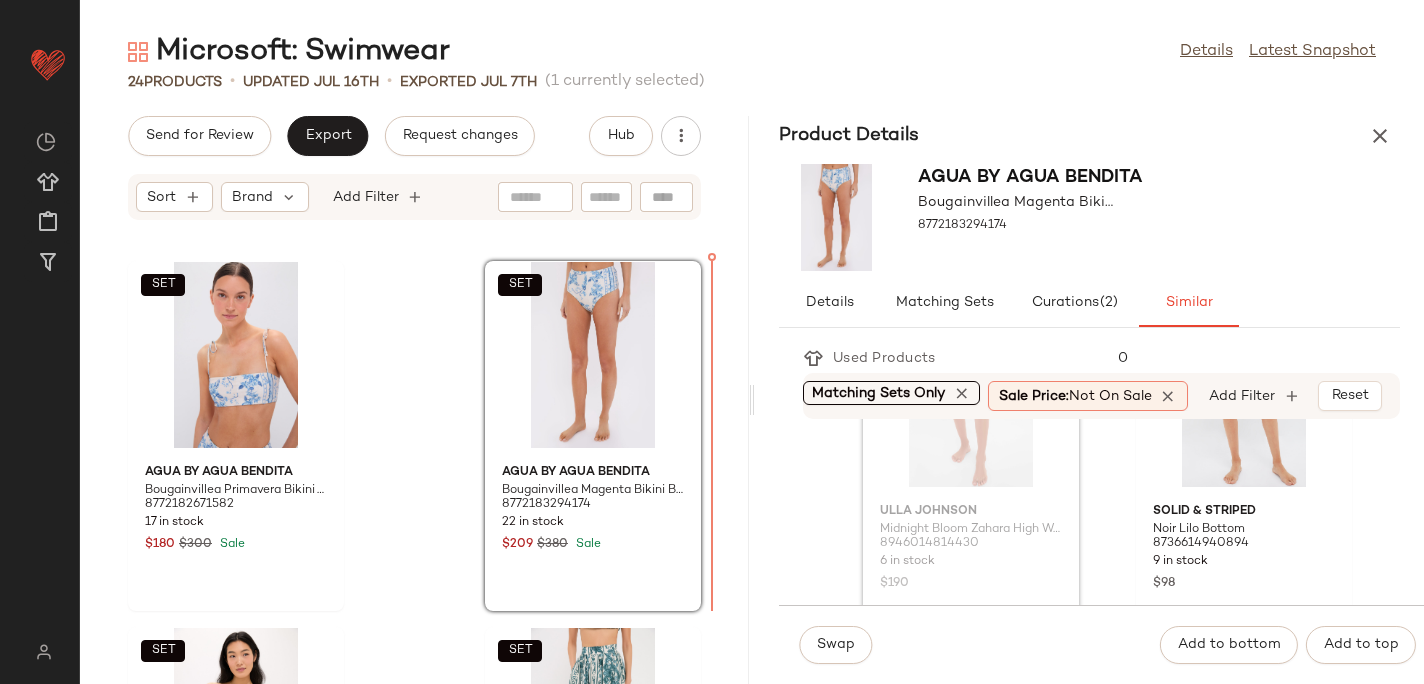 drag, startPoint x: 973, startPoint y: 463, endPoint x: 955, endPoint y: 463, distance: 18 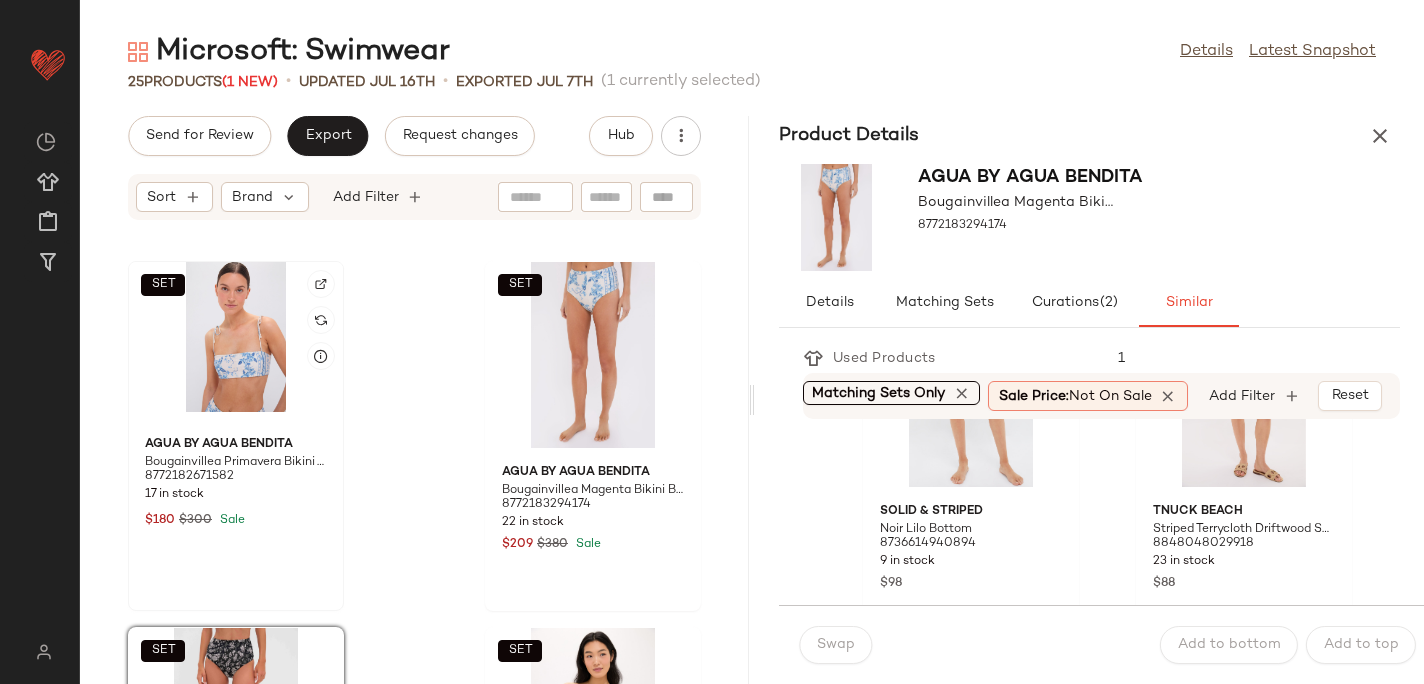 click on "SET" 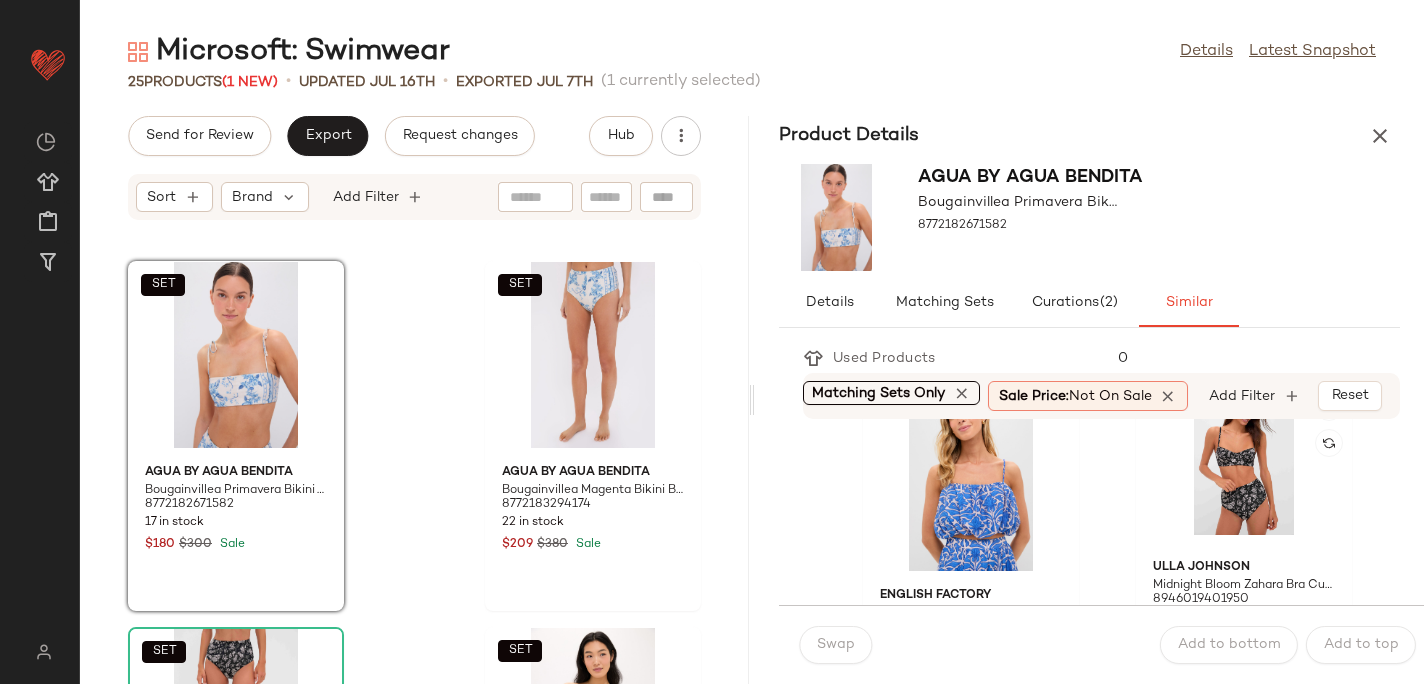 scroll, scrollTop: 429, scrollLeft: 0, axis: vertical 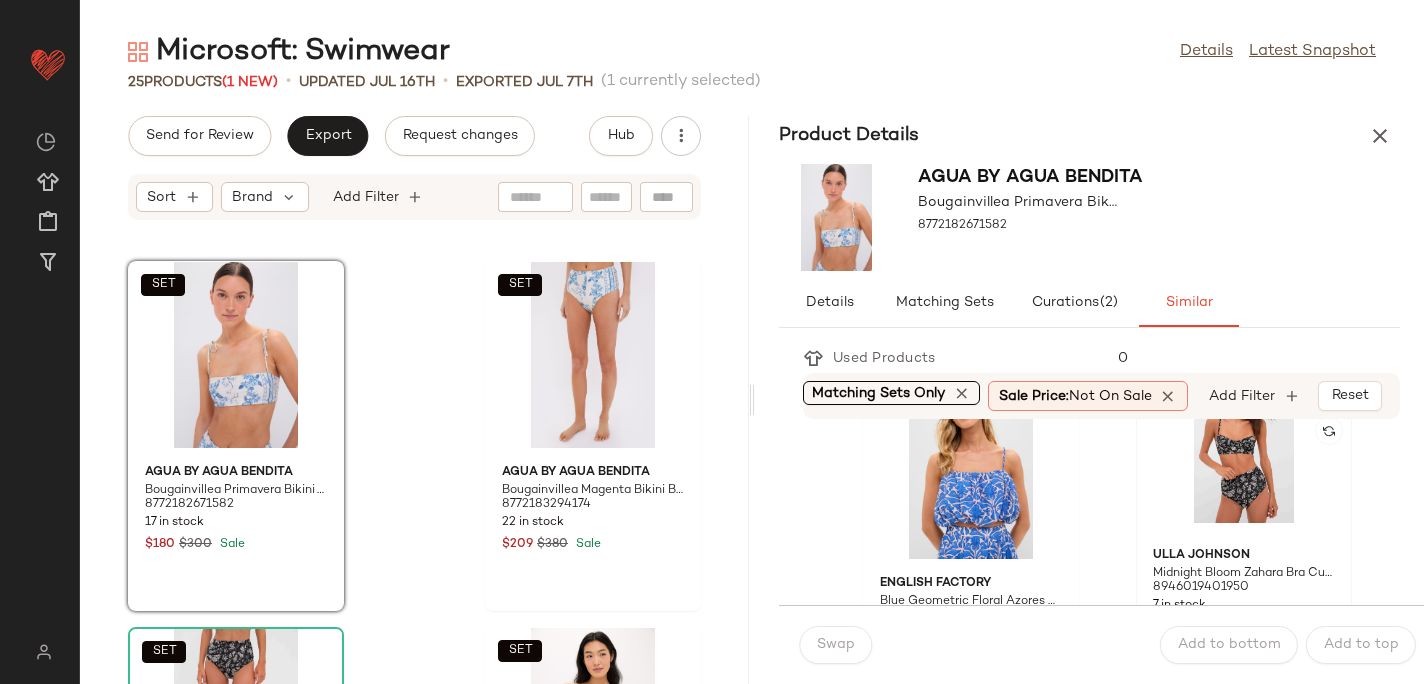 click 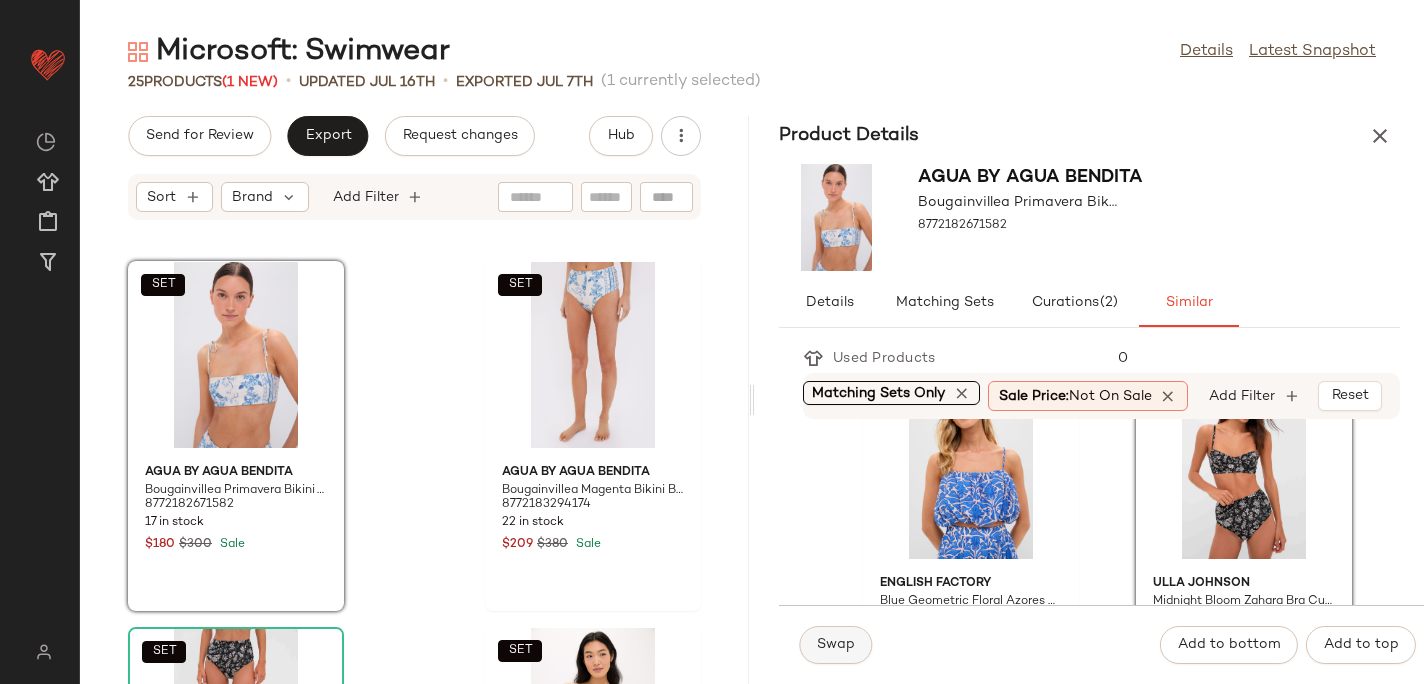 click on "Swap" at bounding box center (835, 645) 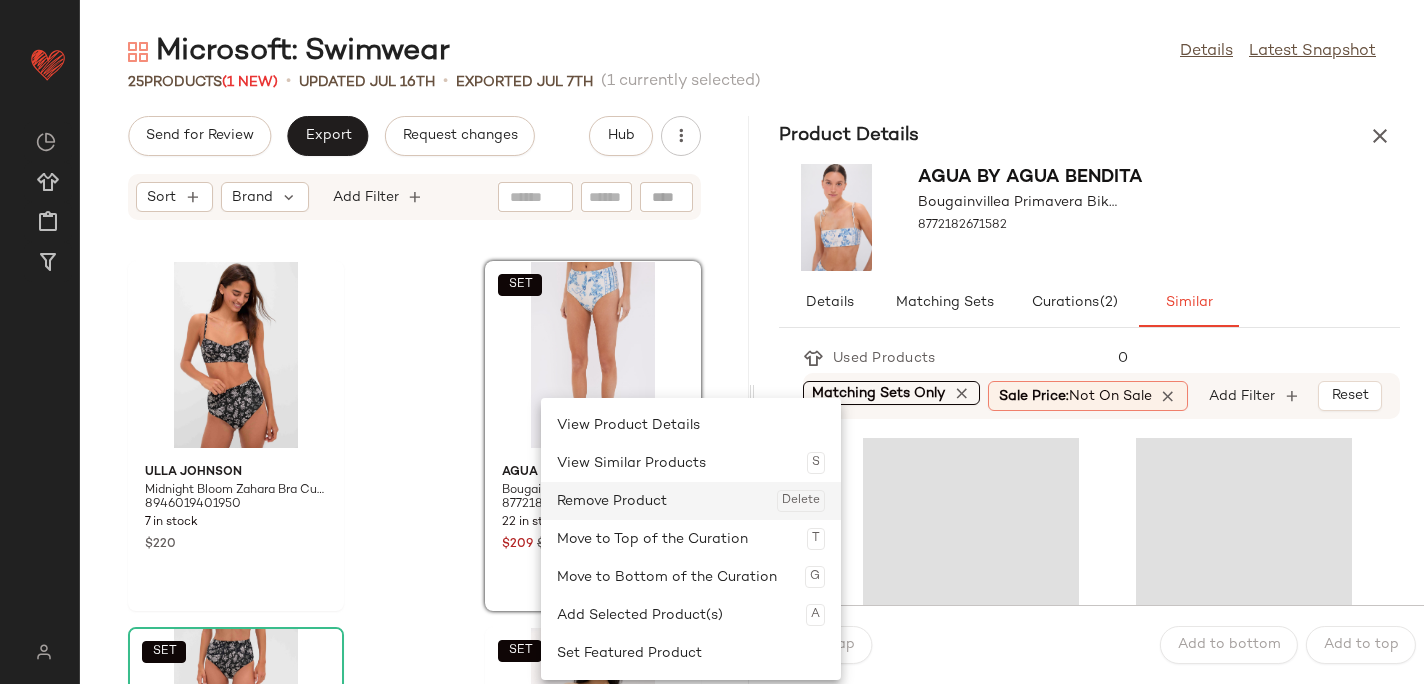 click on "Remove Product  Delete" 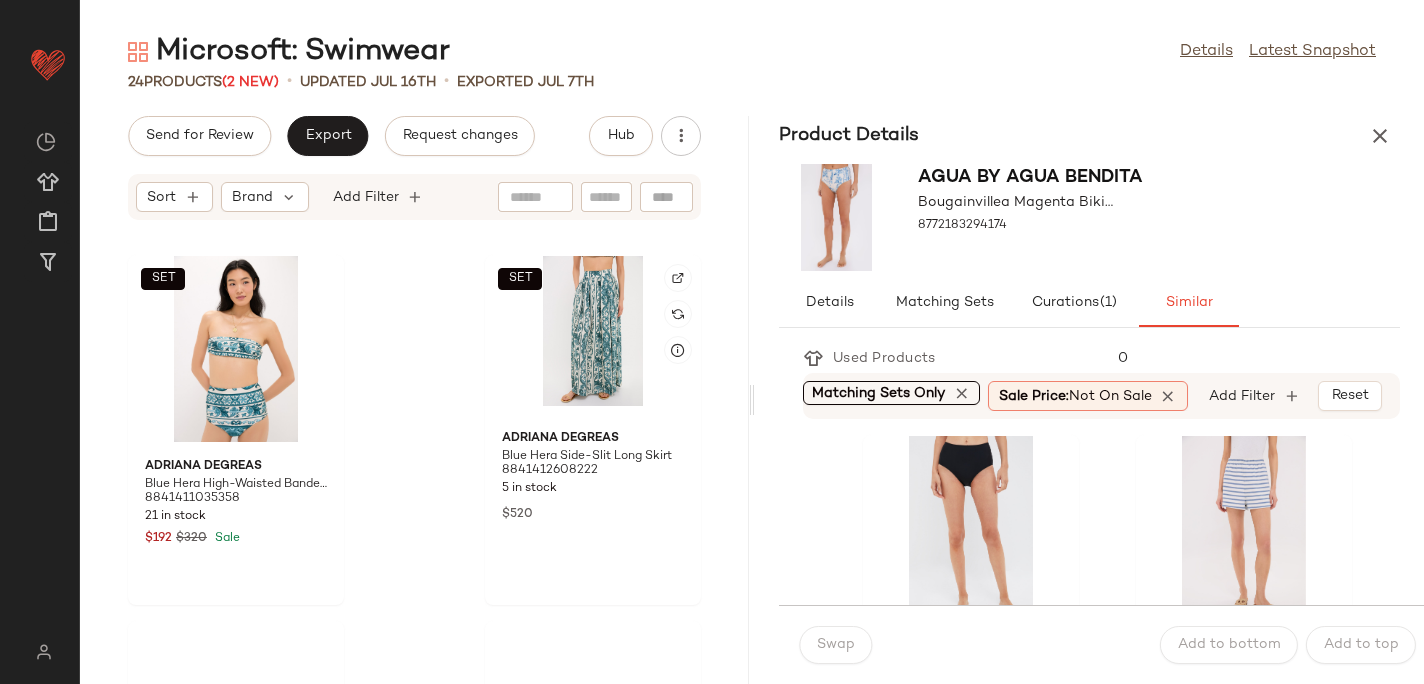 scroll, scrollTop: 2954, scrollLeft: 0, axis: vertical 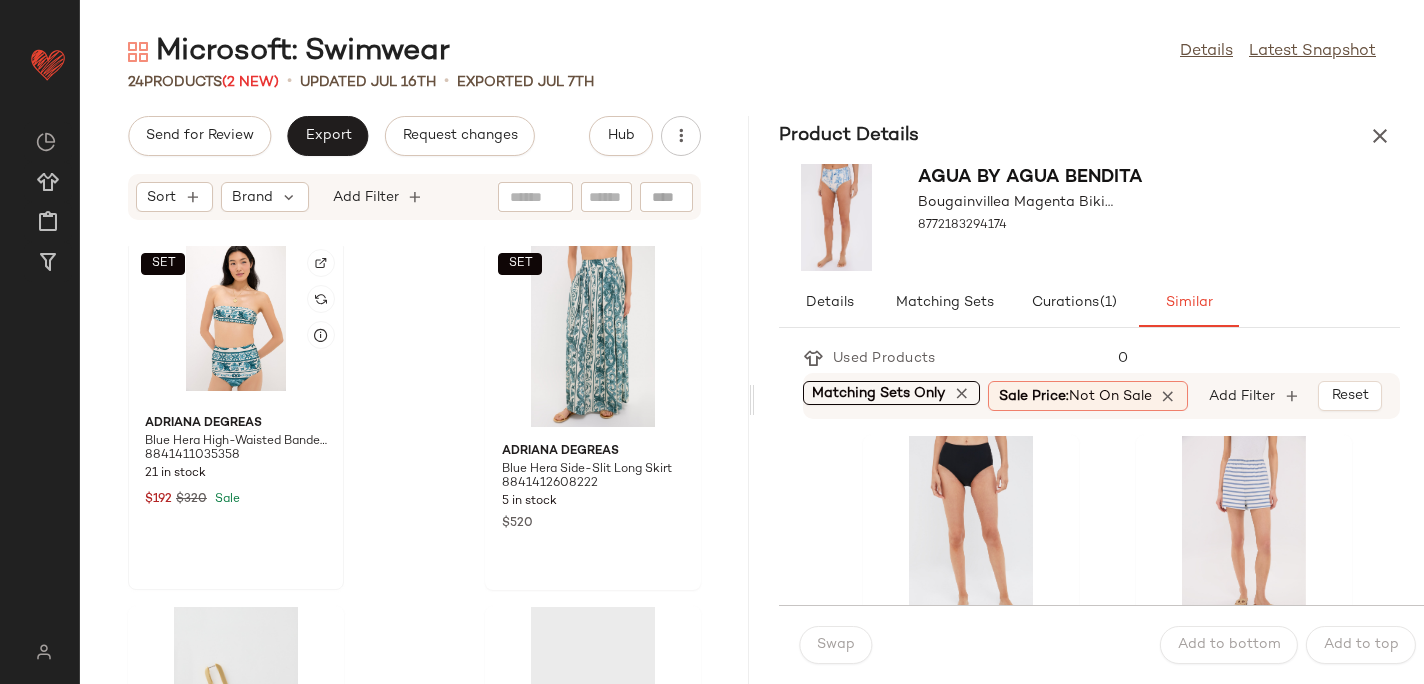 click on "SET" 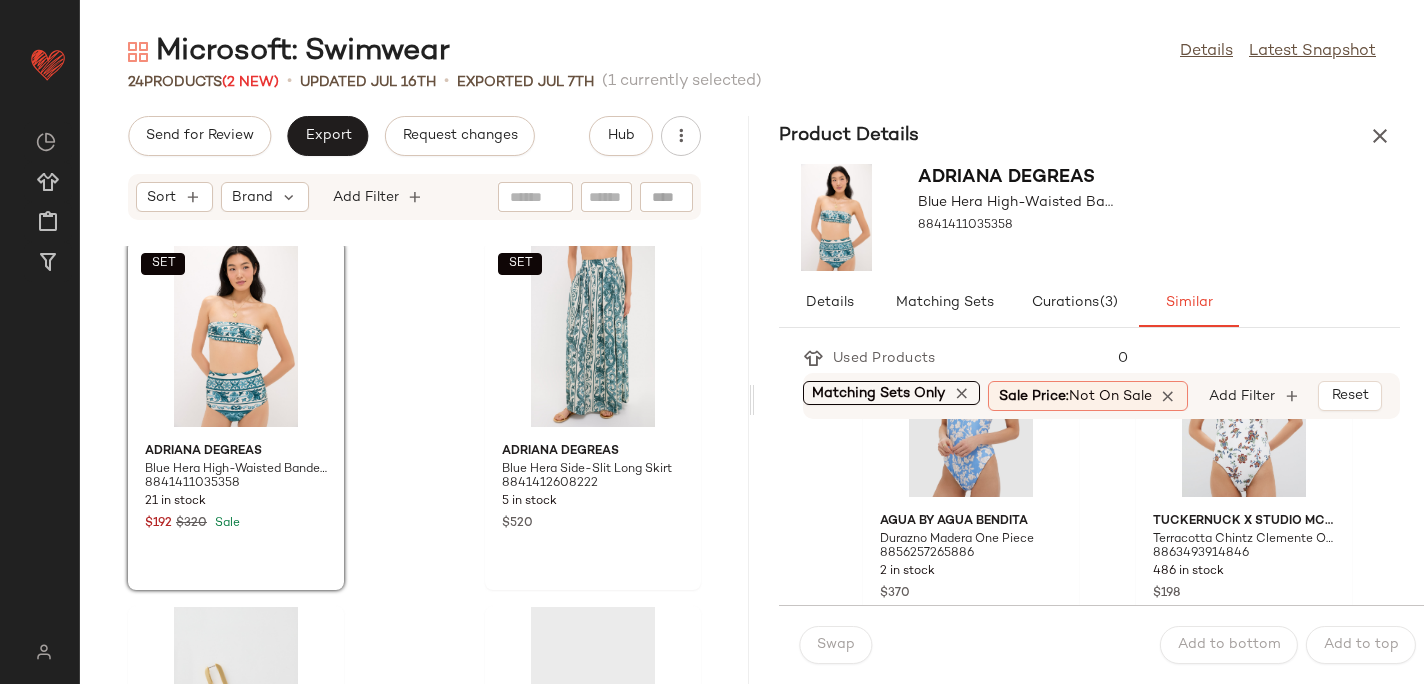 scroll, scrollTop: 476, scrollLeft: 0, axis: vertical 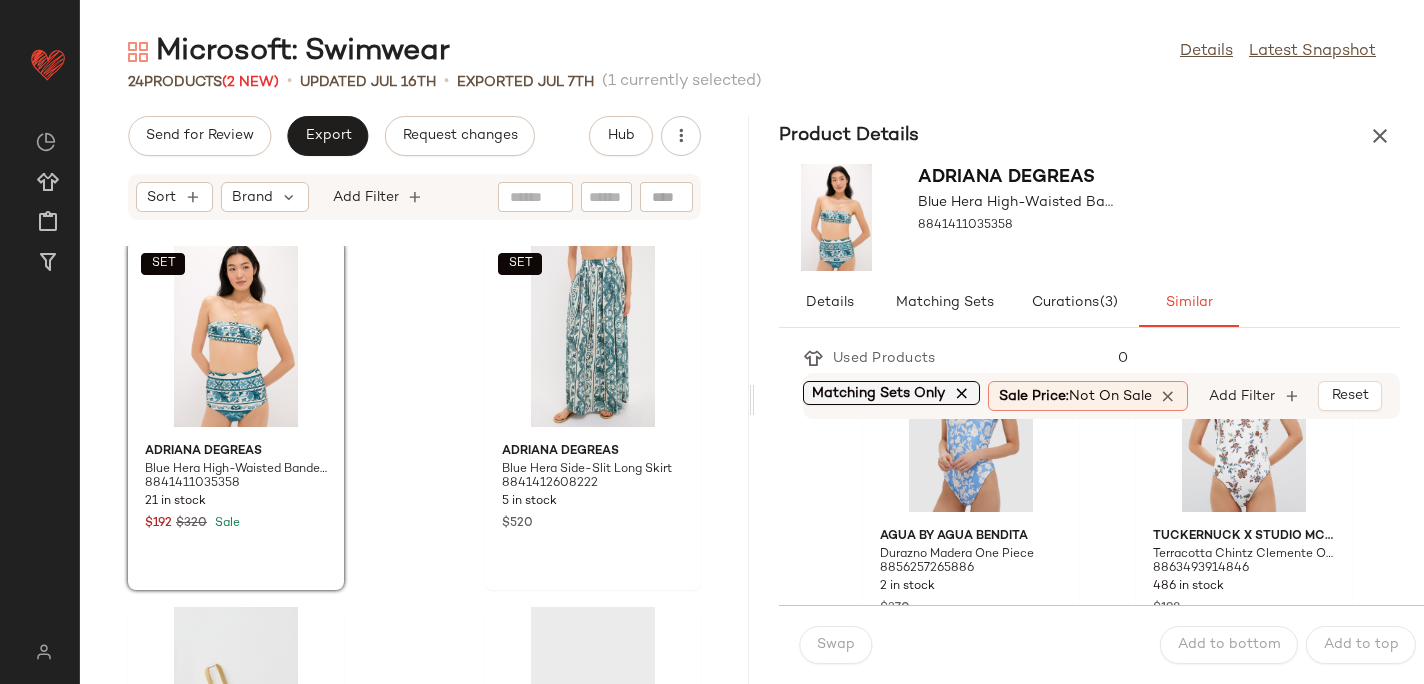 click at bounding box center [962, 393] 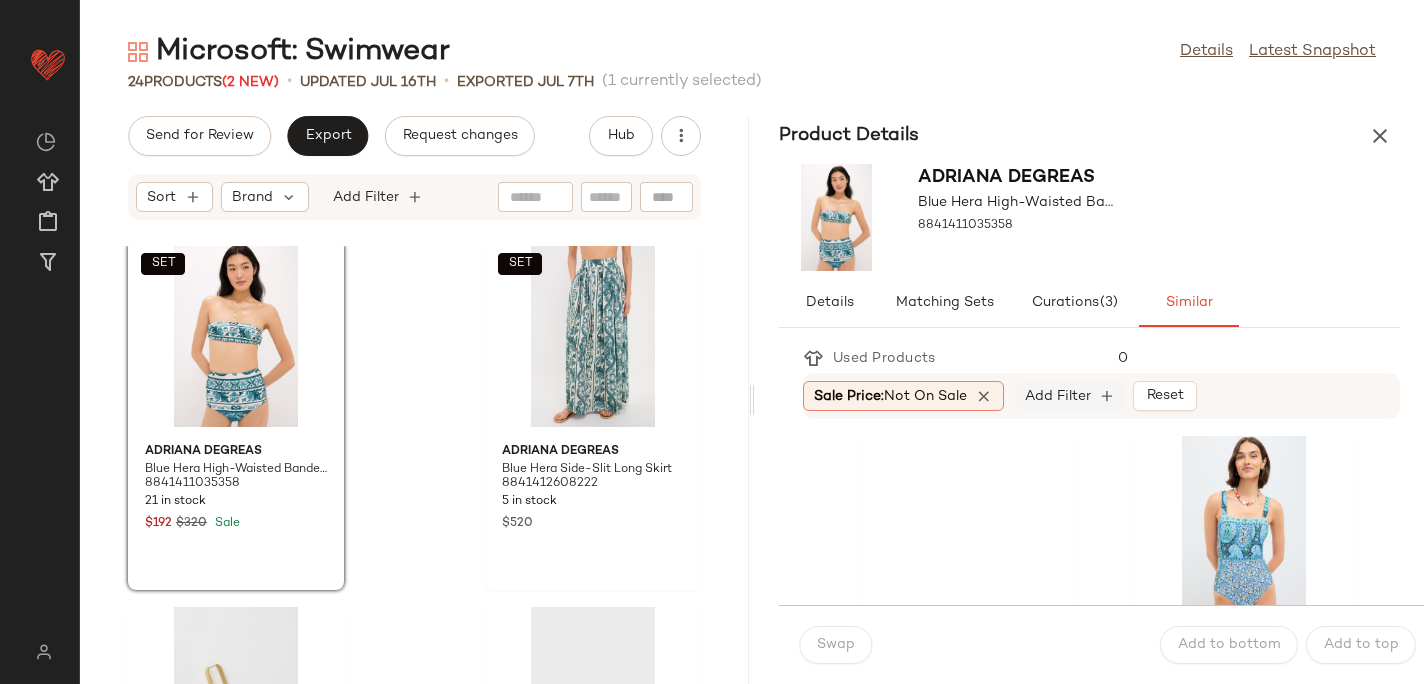 click on "Add Filter" at bounding box center [1058, 396] 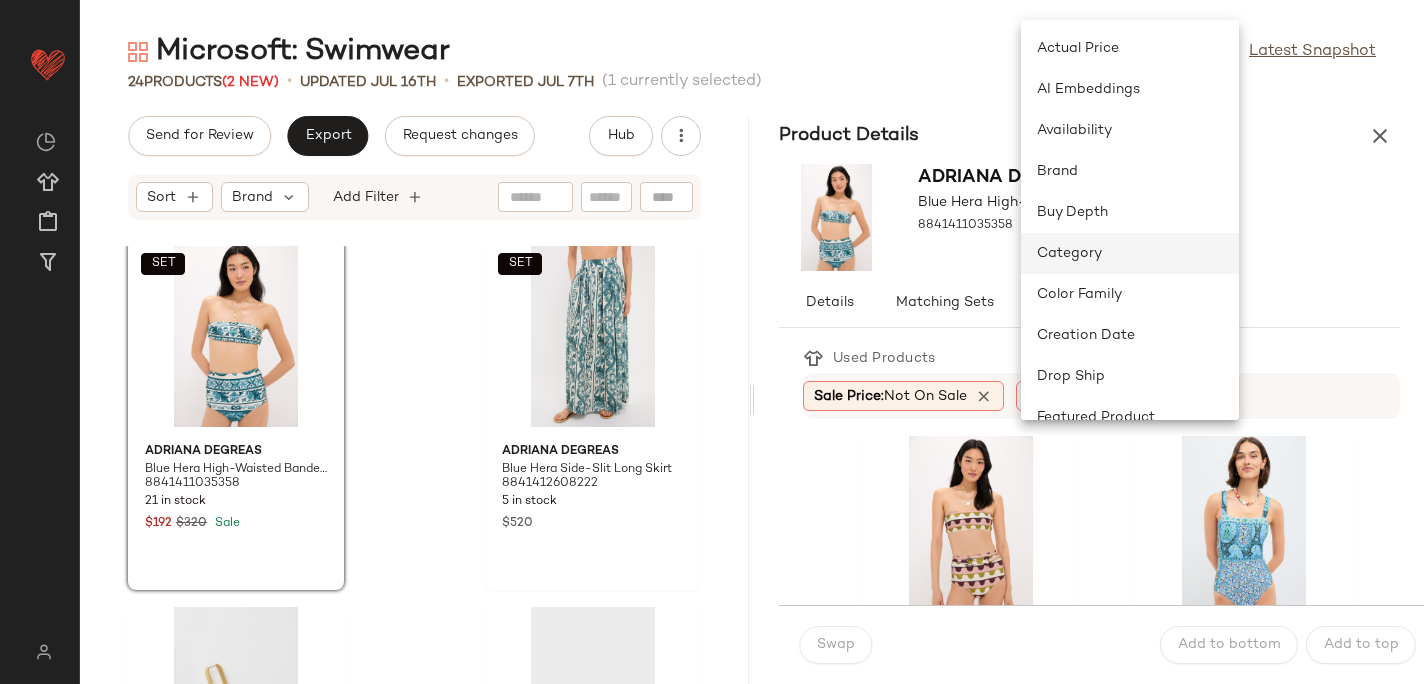 click on "Category" 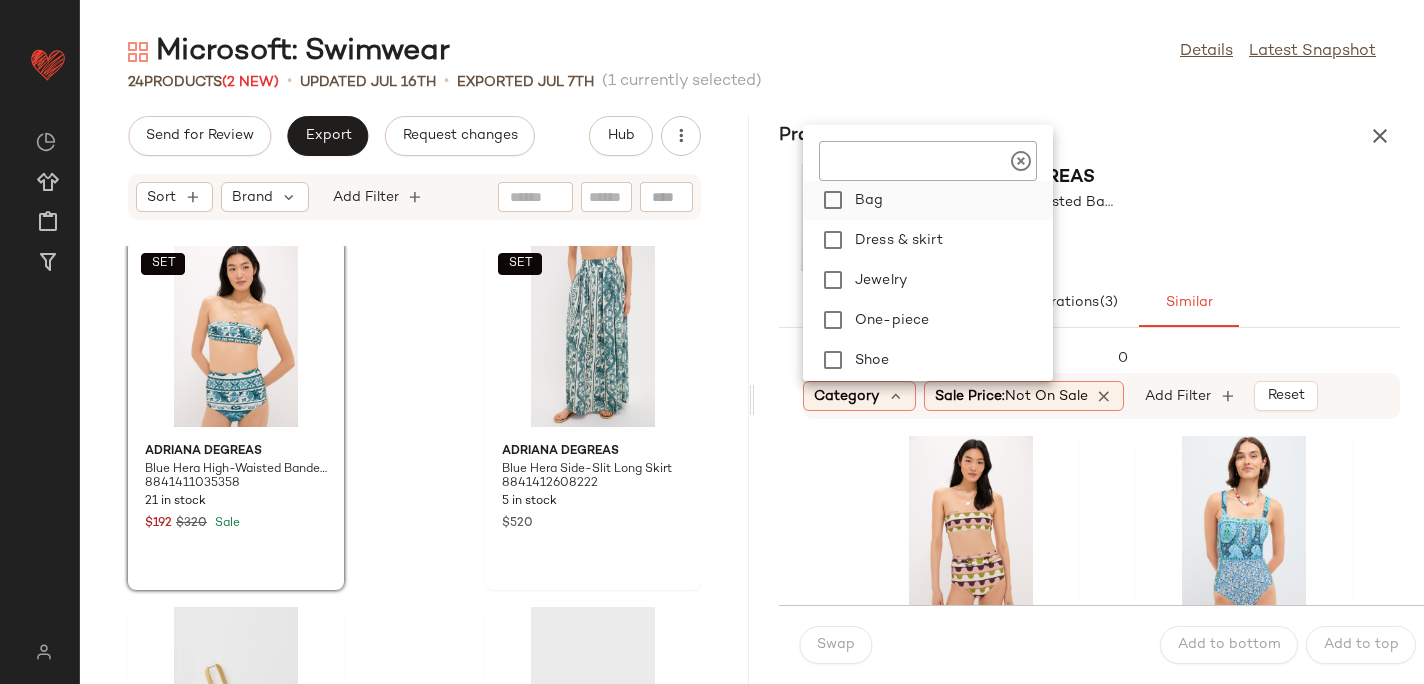 scroll, scrollTop: 129, scrollLeft: 0, axis: vertical 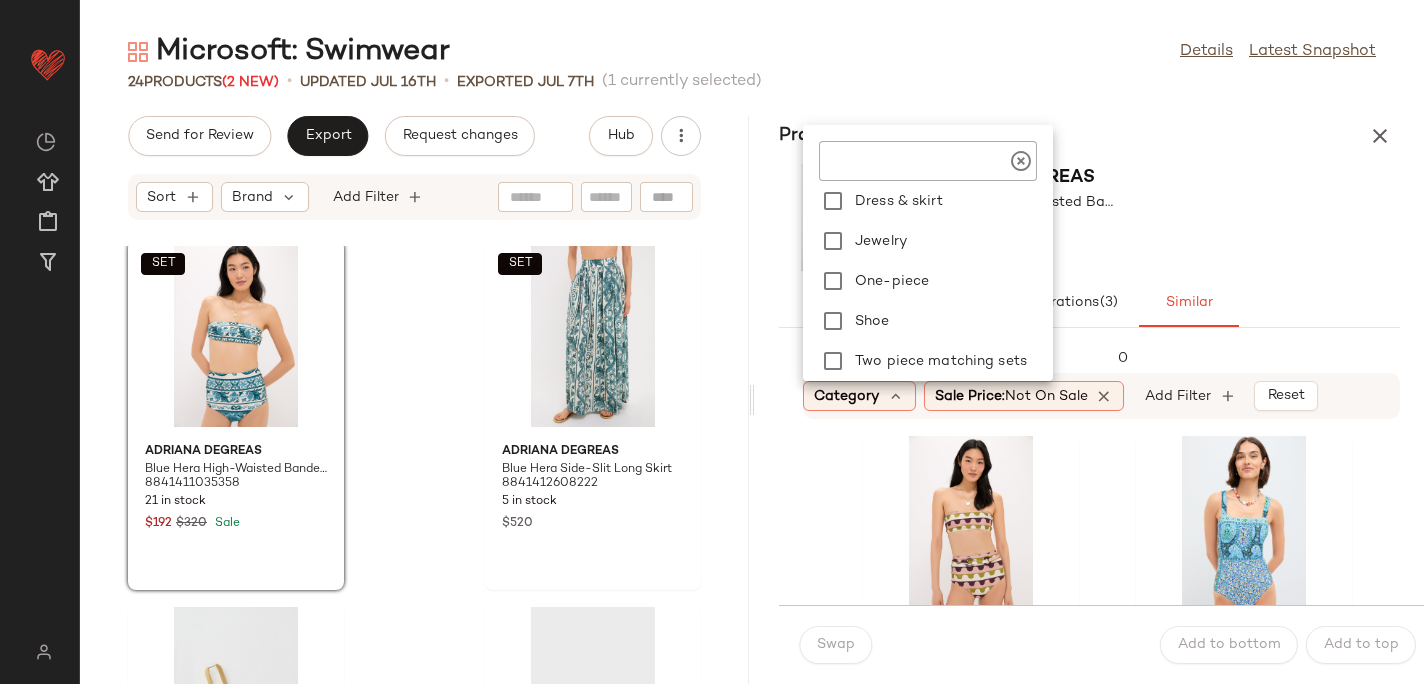 click on "Product Details" at bounding box center [1089, 136] 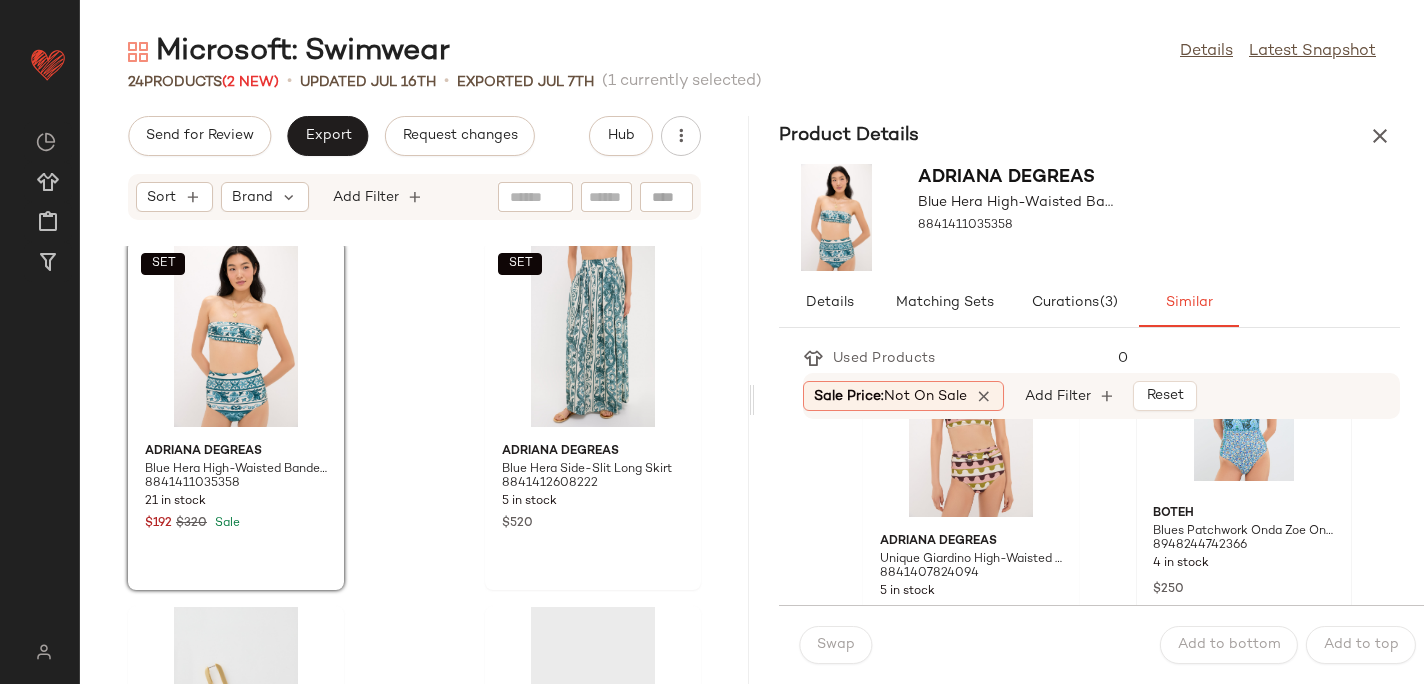 scroll, scrollTop: 106, scrollLeft: 0, axis: vertical 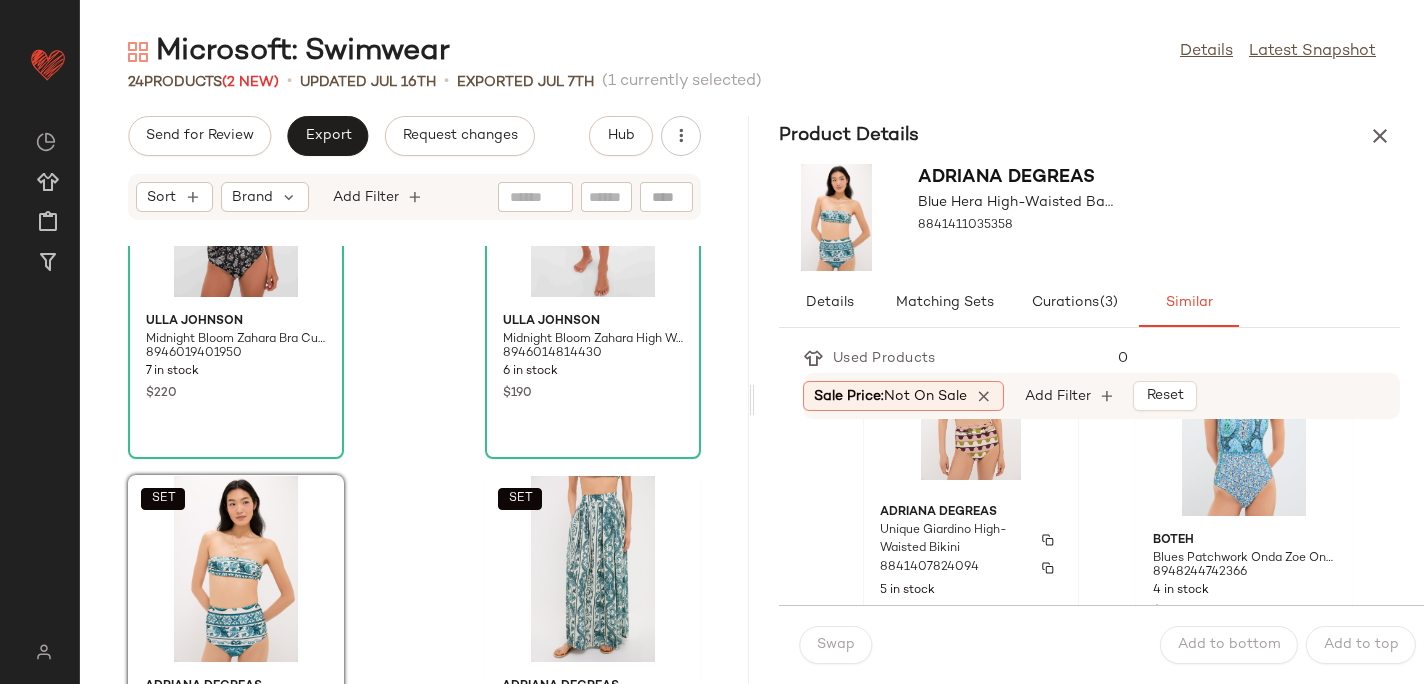 click on "ADRIANA DEGREAS" at bounding box center (971, 513) 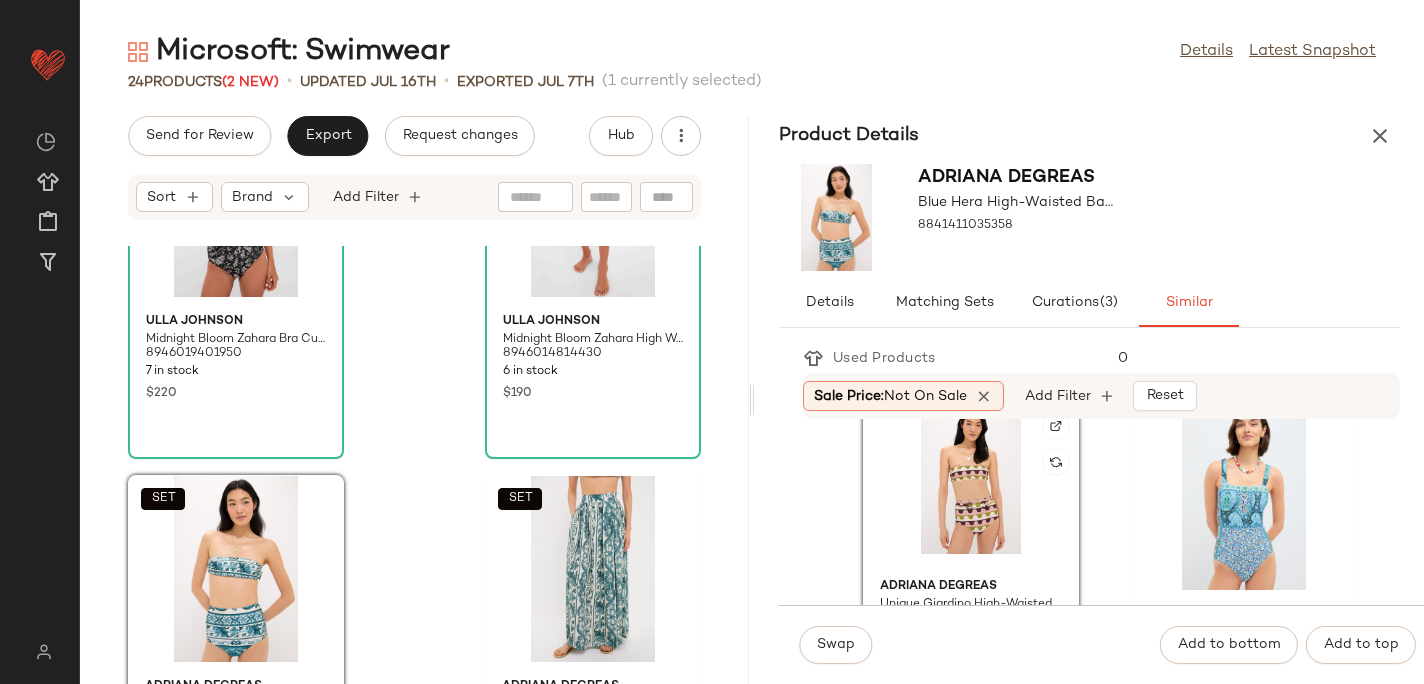 scroll, scrollTop: 21, scrollLeft: 0, axis: vertical 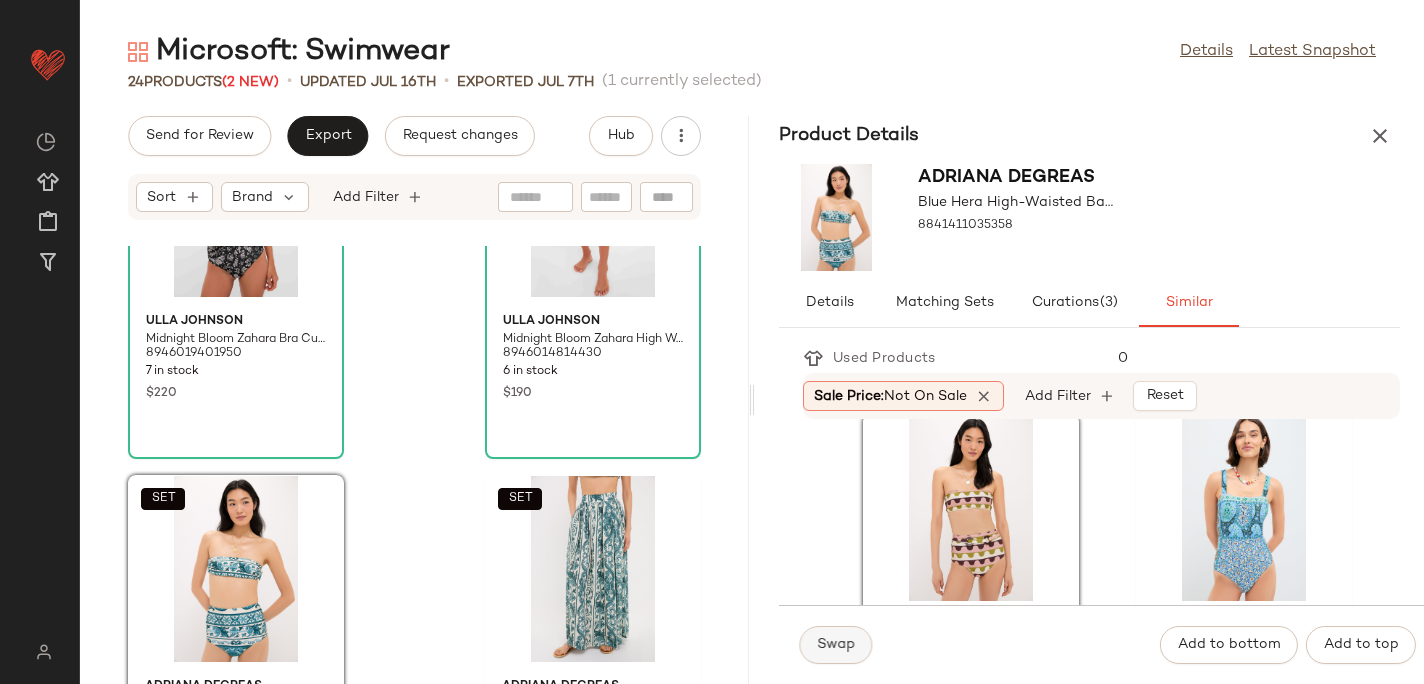 click on "Swap" at bounding box center (835, 645) 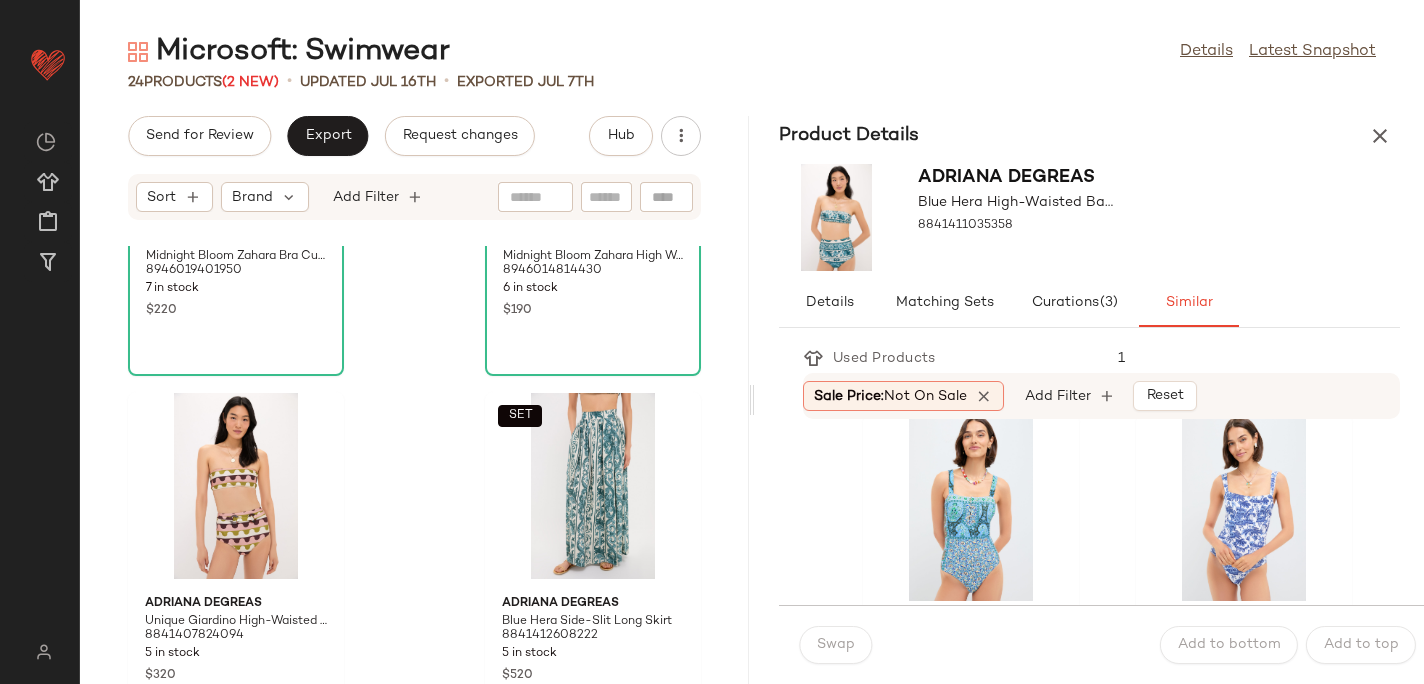 scroll, scrollTop: 2804, scrollLeft: 0, axis: vertical 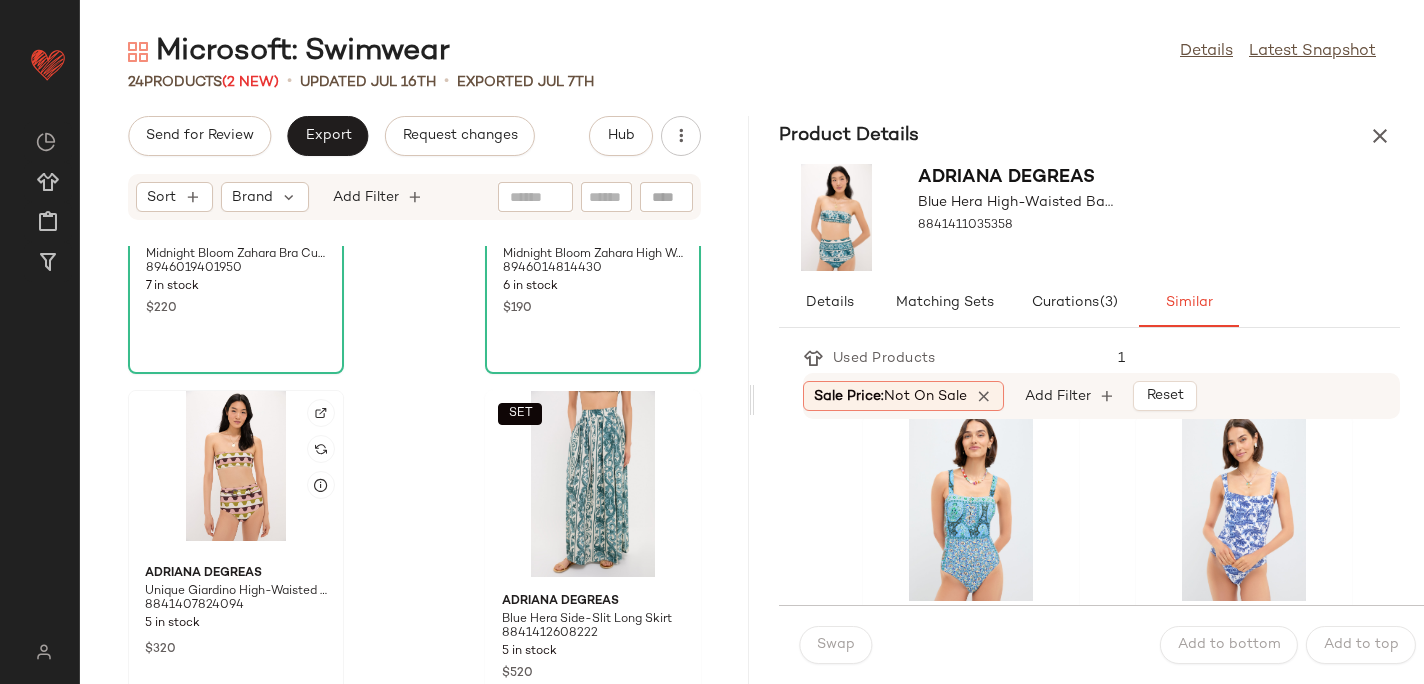 click 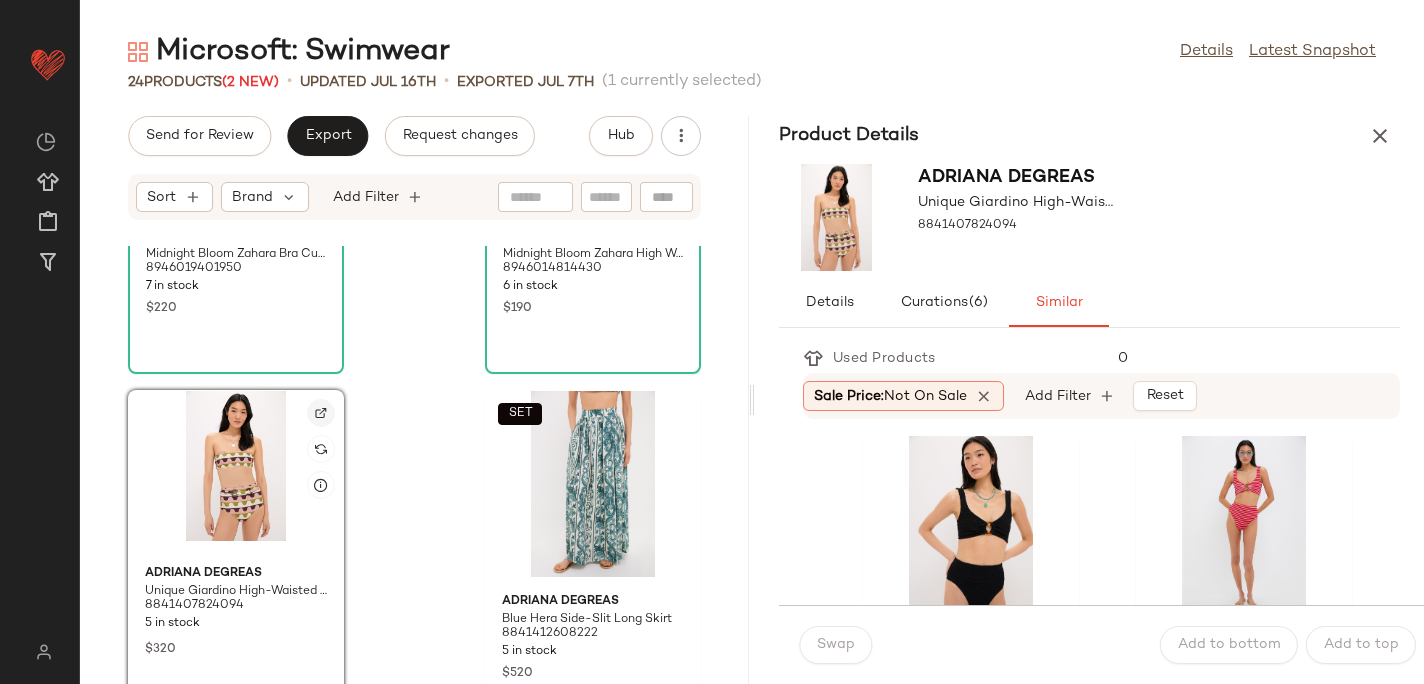 click at bounding box center [321, 413] 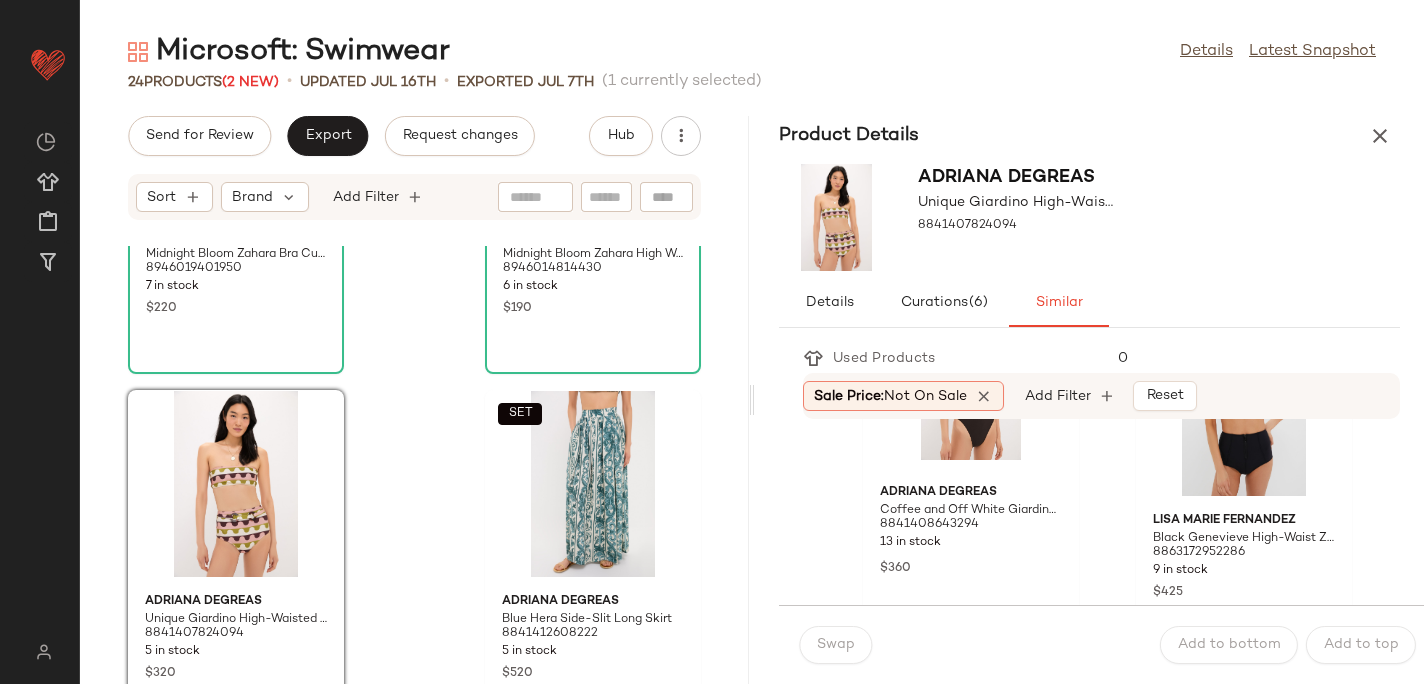 scroll, scrollTop: 485, scrollLeft: 0, axis: vertical 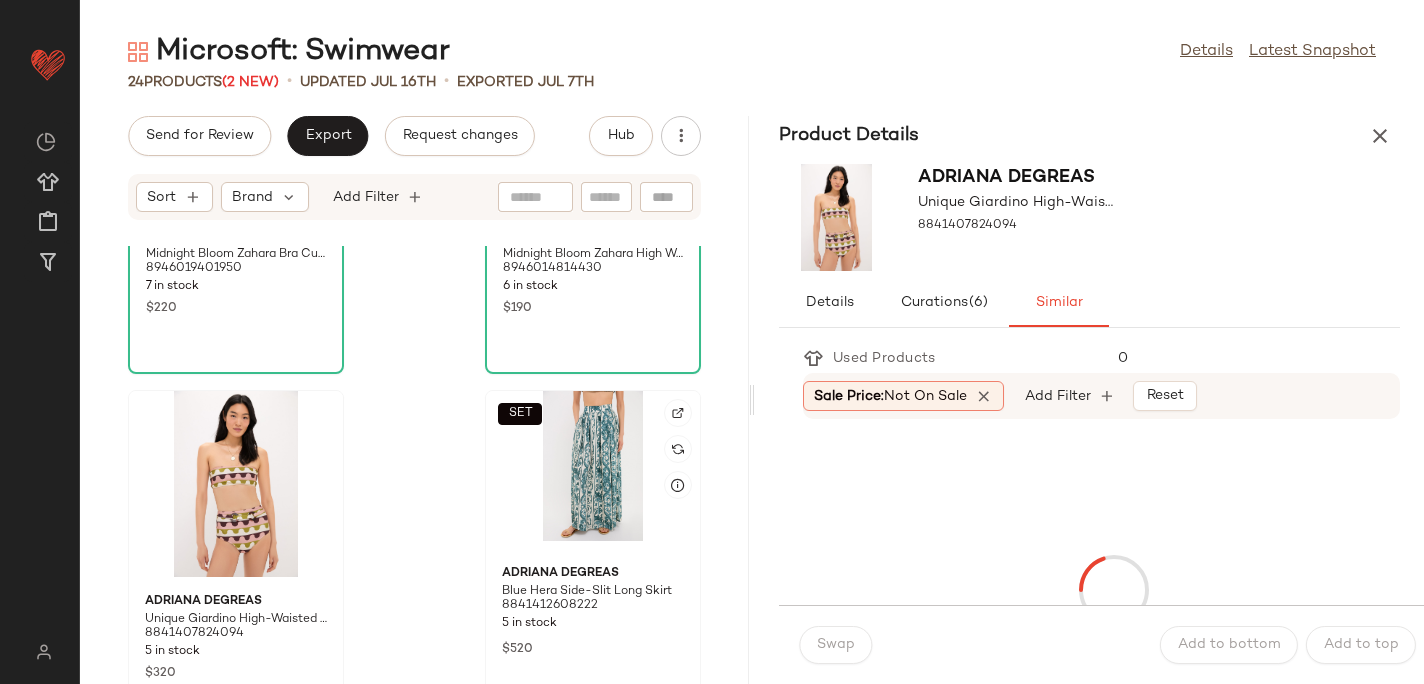 click on "SET" 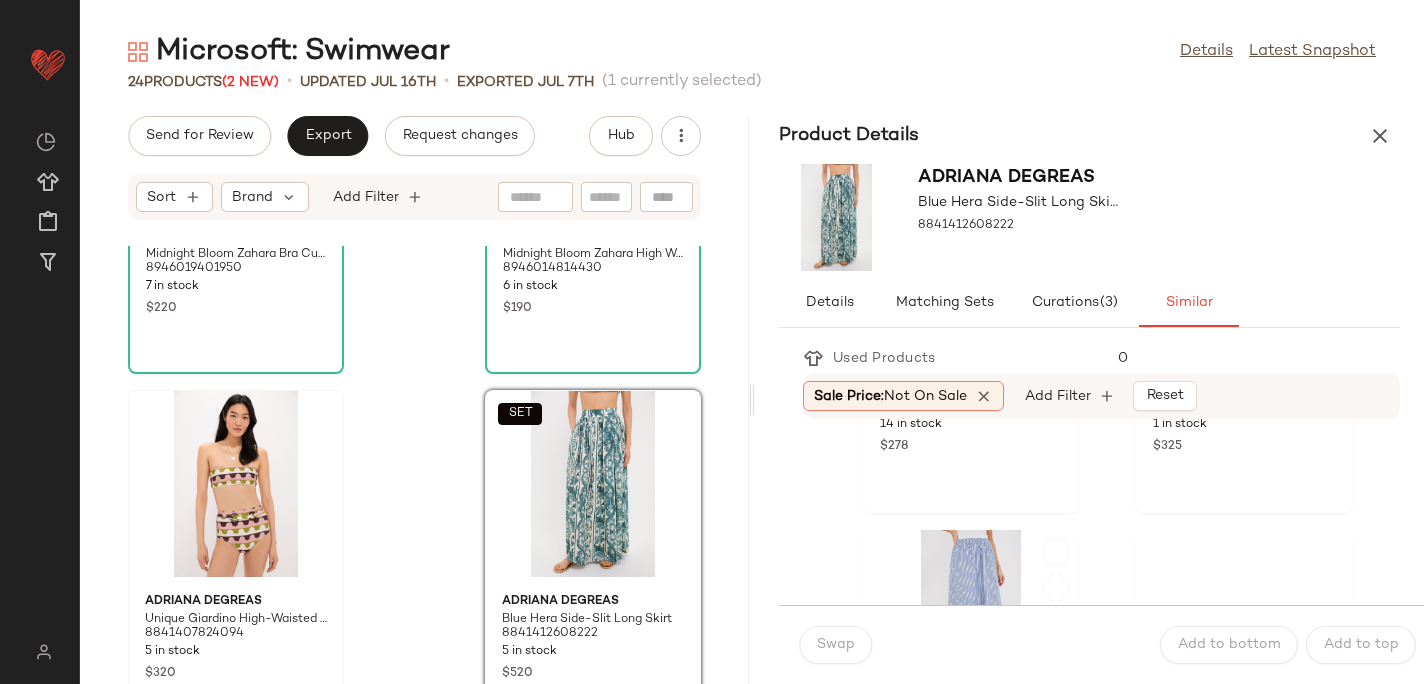 scroll, scrollTop: 3287, scrollLeft: 0, axis: vertical 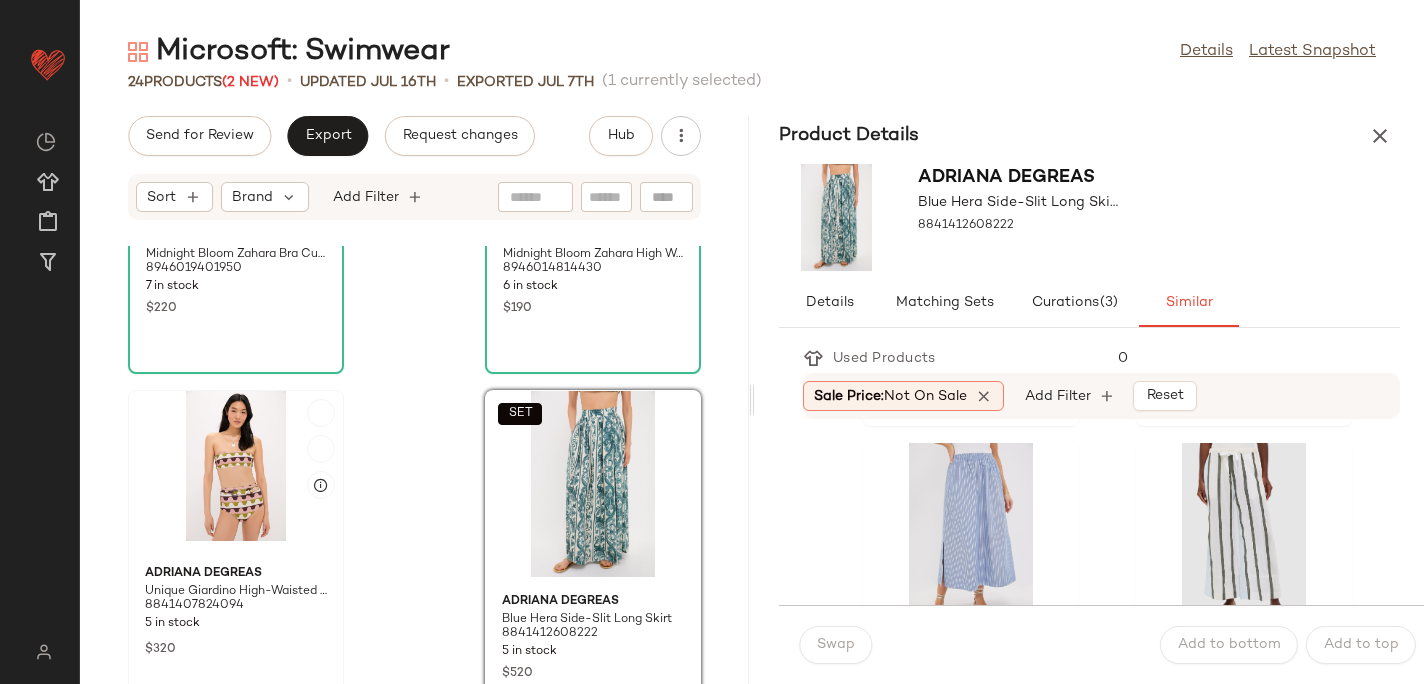 click 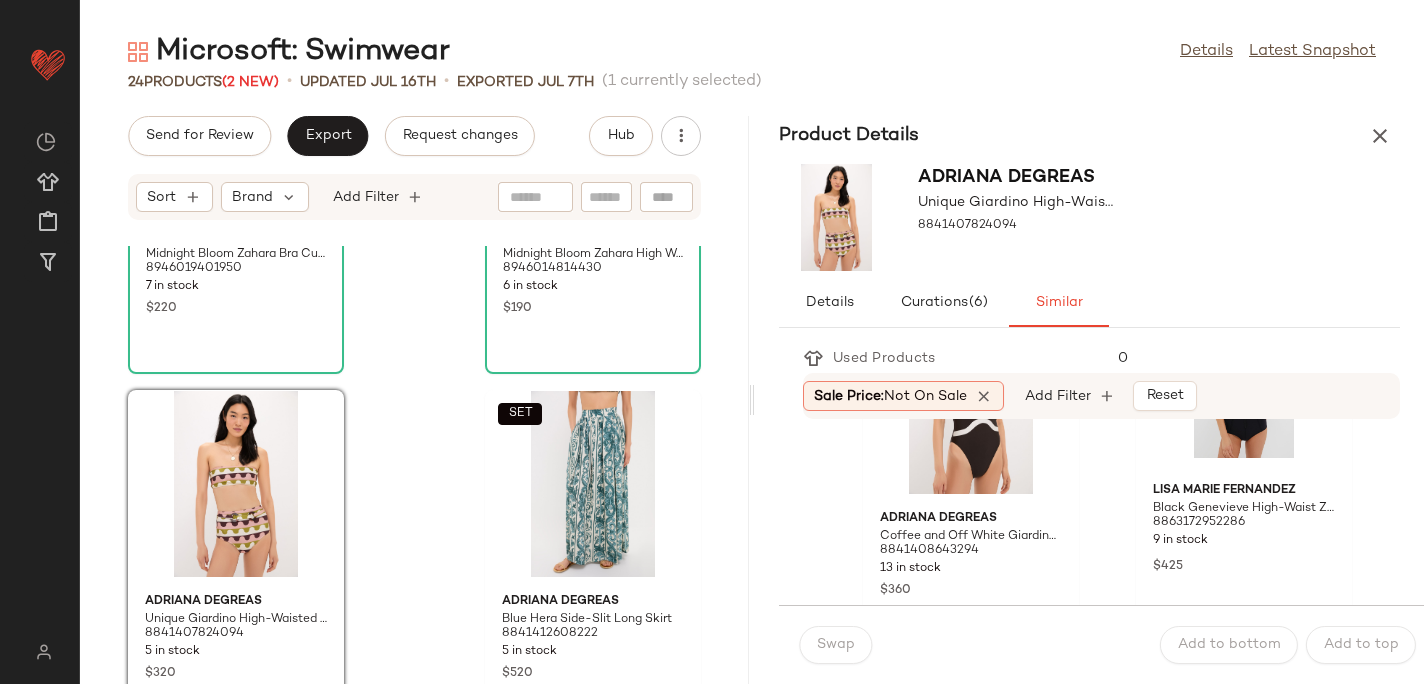 scroll, scrollTop: 496, scrollLeft: 0, axis: vertical 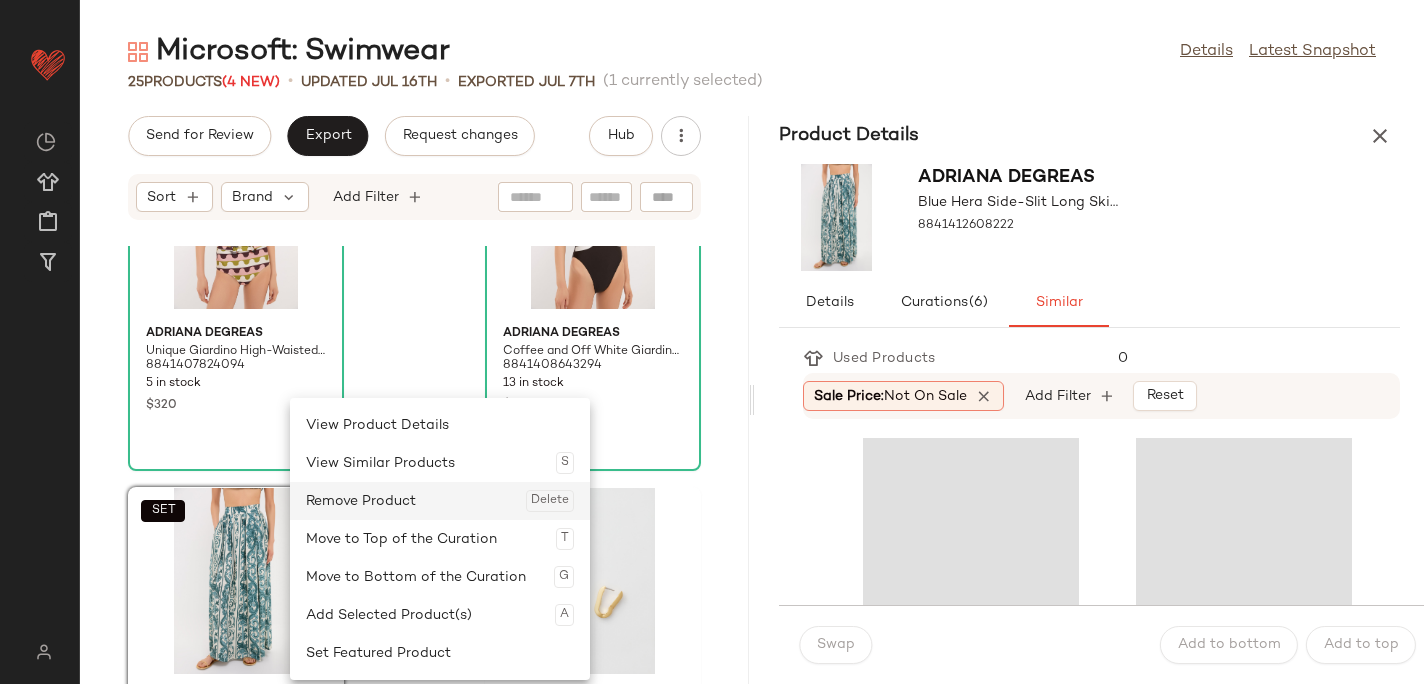 click on "Remove Product  Delete" 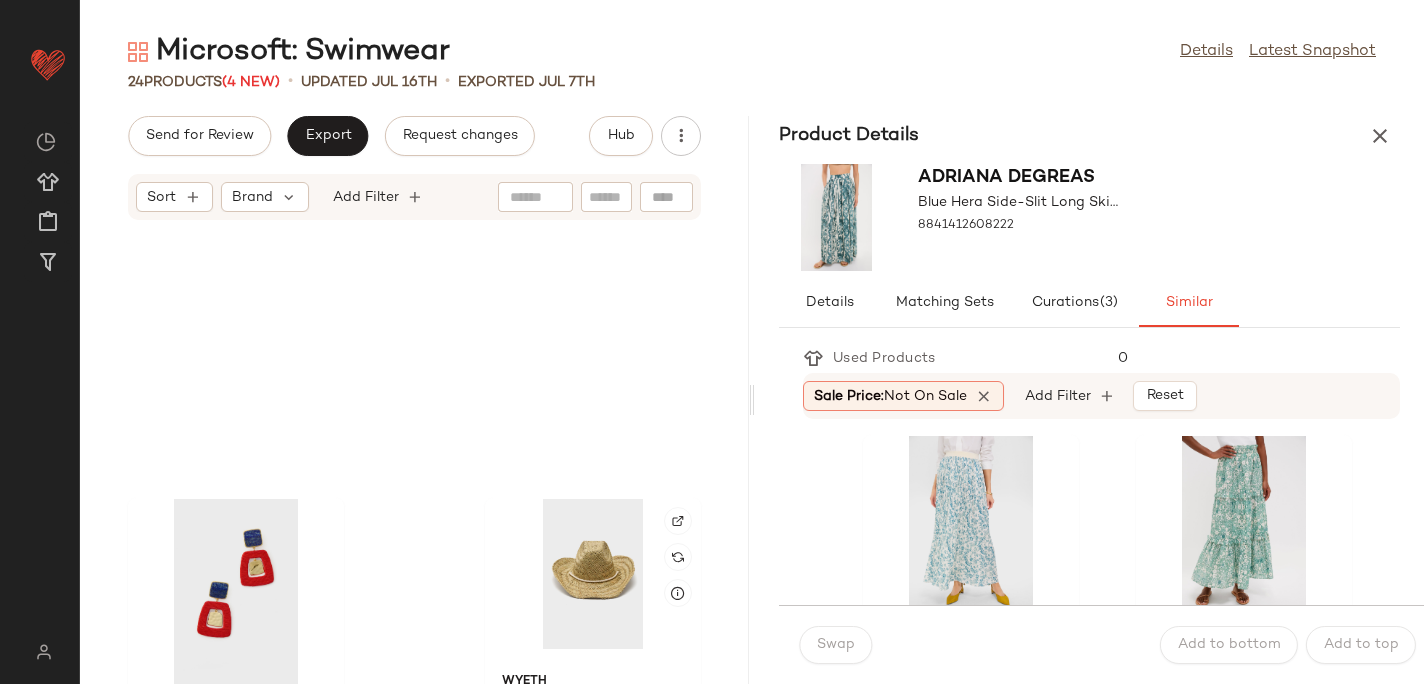 scroll, scrollTop: 0, scrollLeft: 0, axis: both 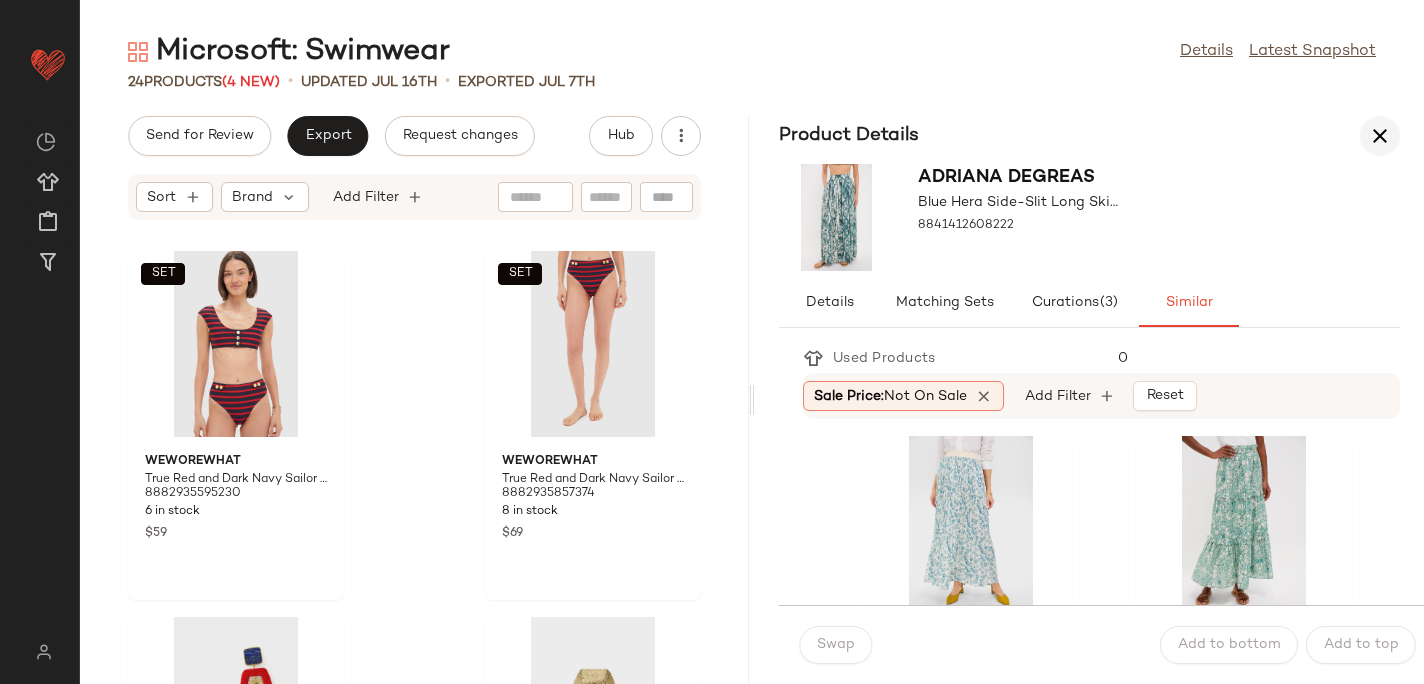 click at bounding box center (1380, 136) 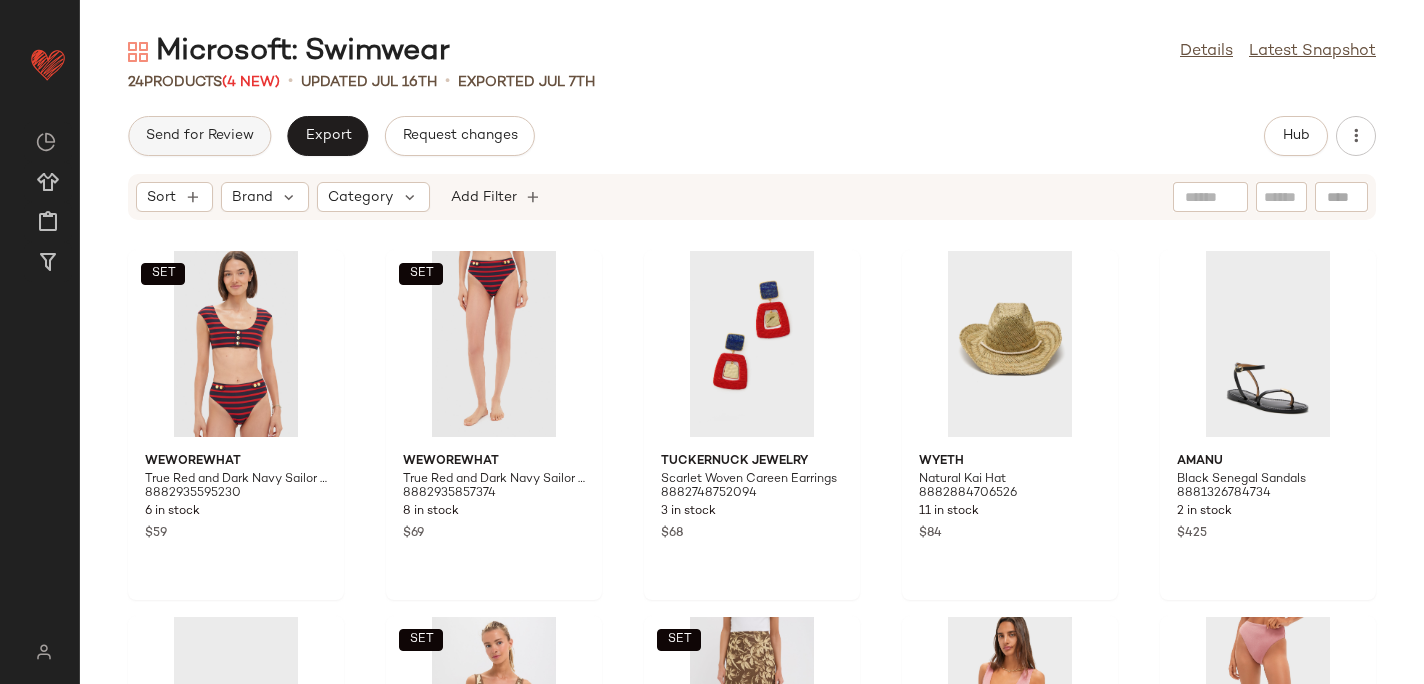 click on "Send for Review" 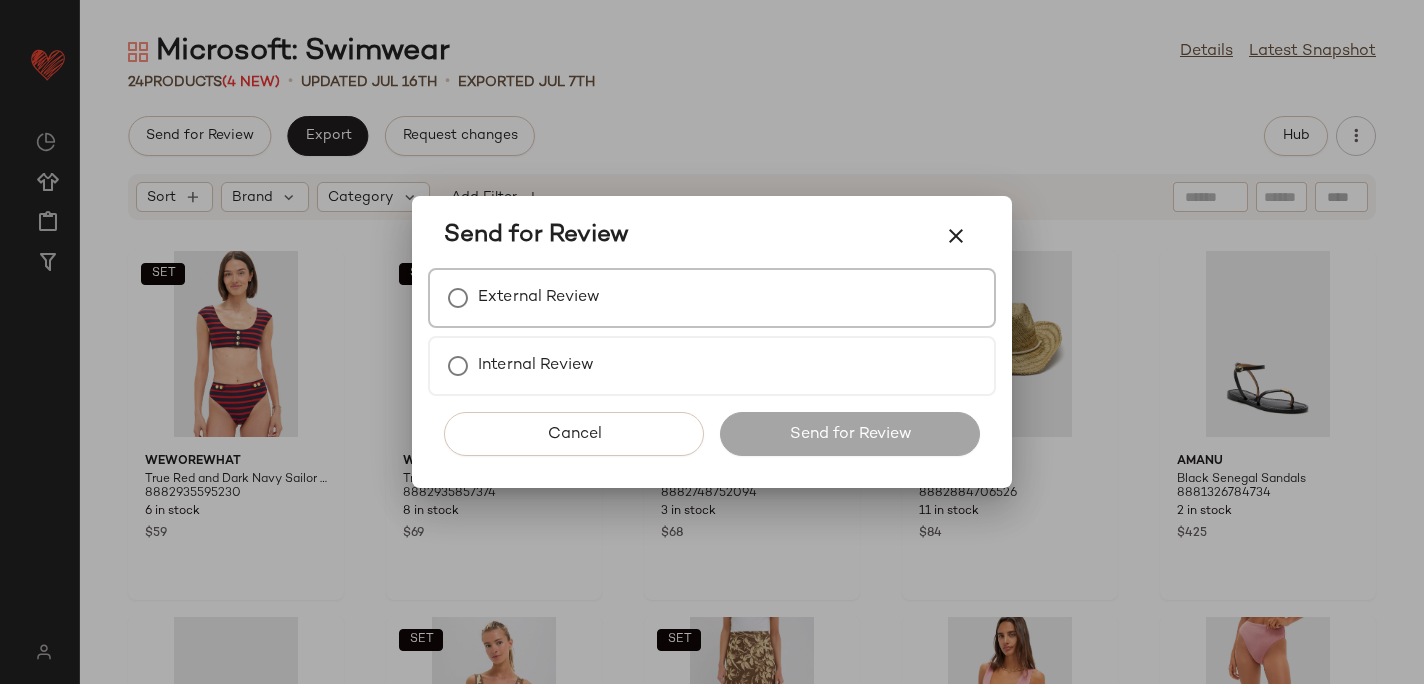 click on "External Review" at bounding box center (539, 298) 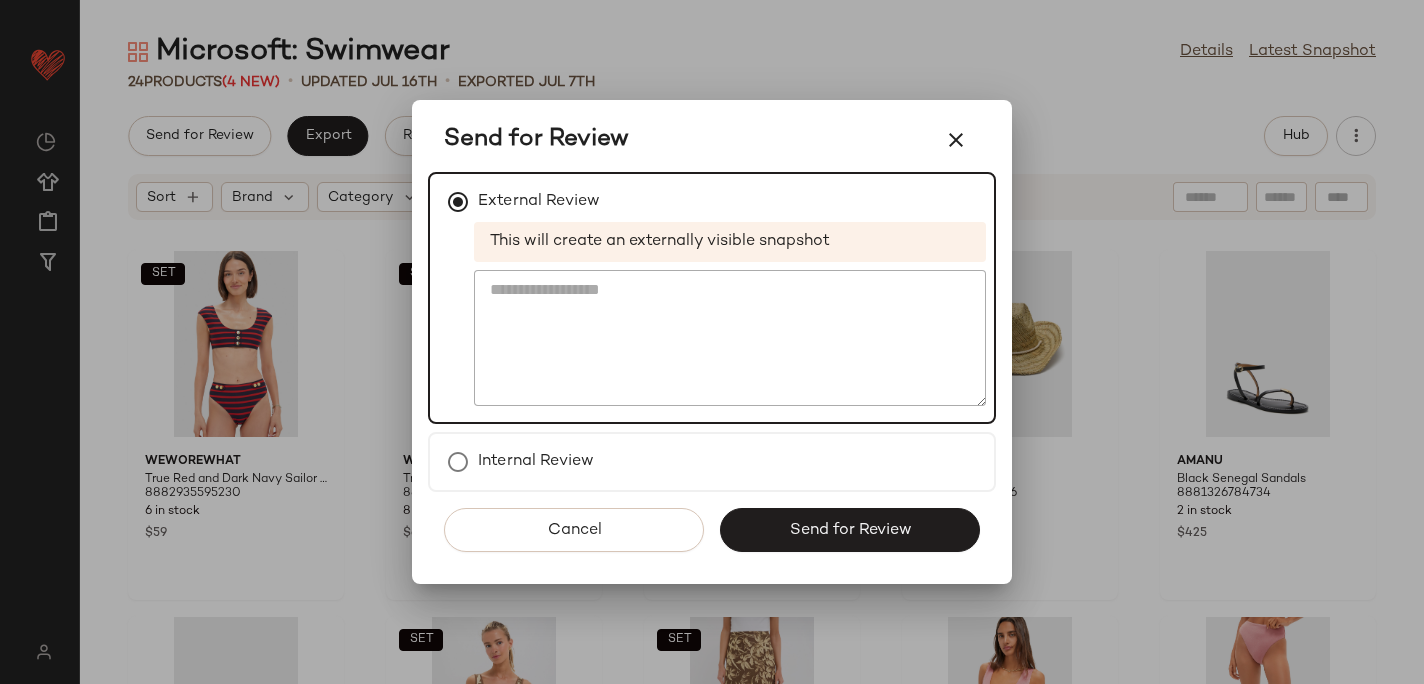 click on "Send for Review" 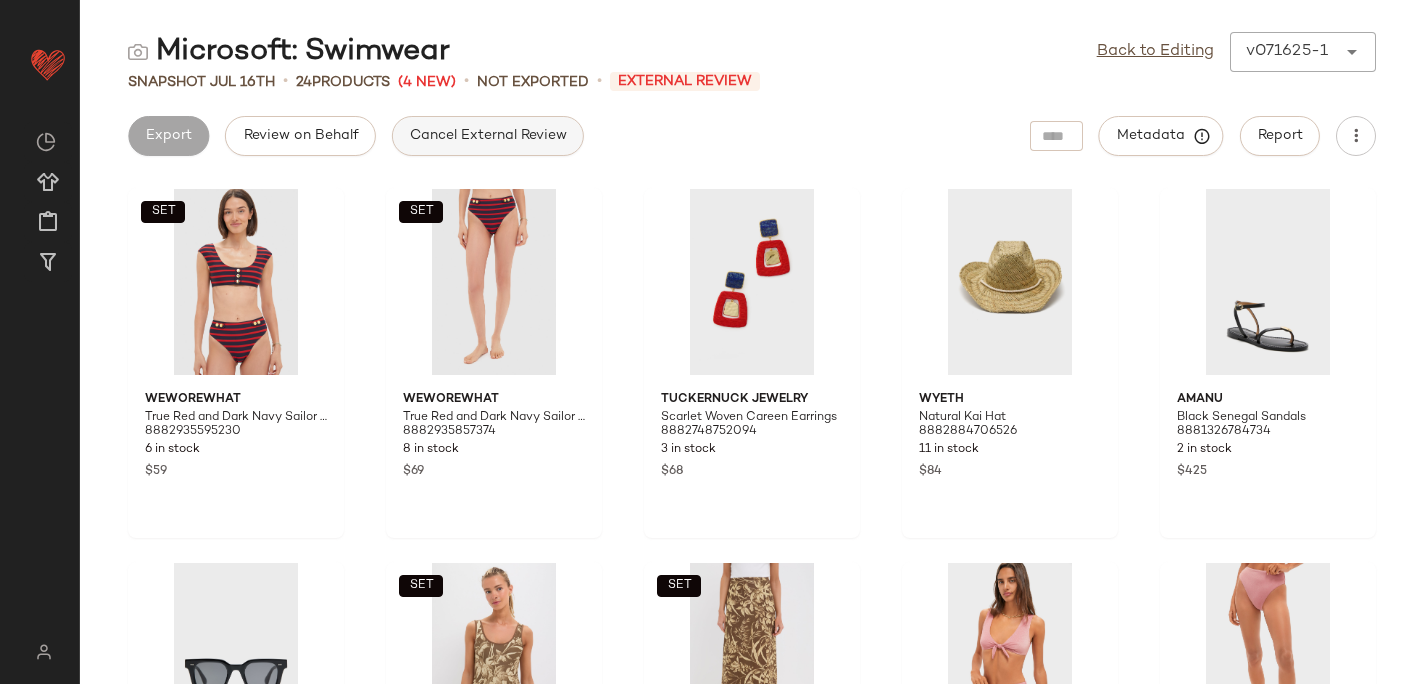 click on "Cancel External Review" 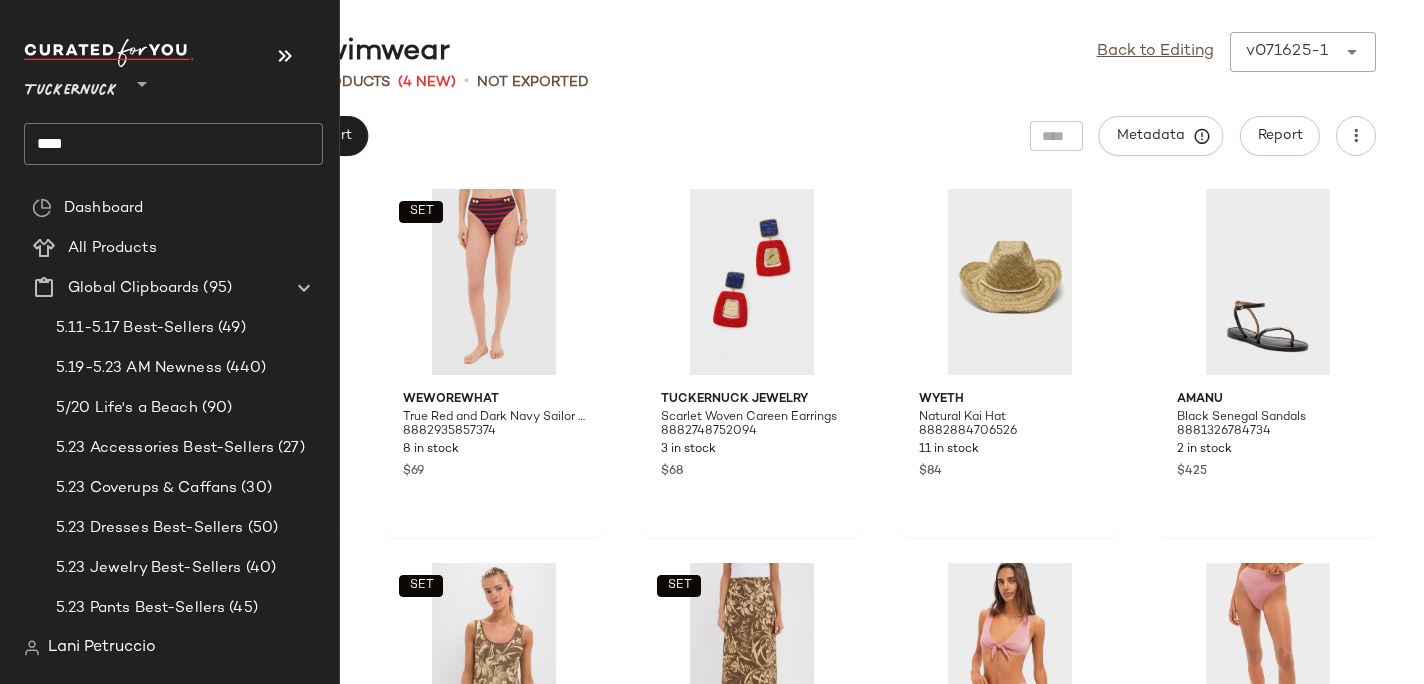 click on "****" 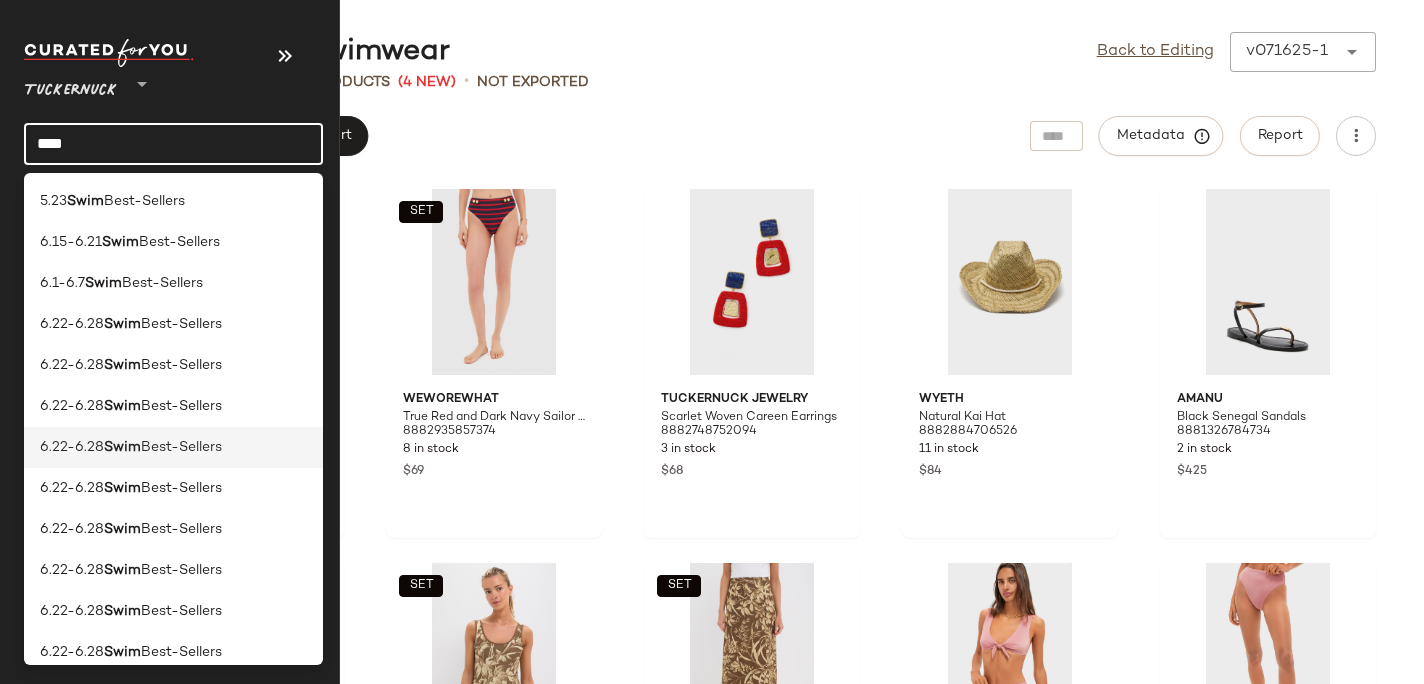 scroll, scrollTop: 262, scrollLeft: 0, axis: vertical 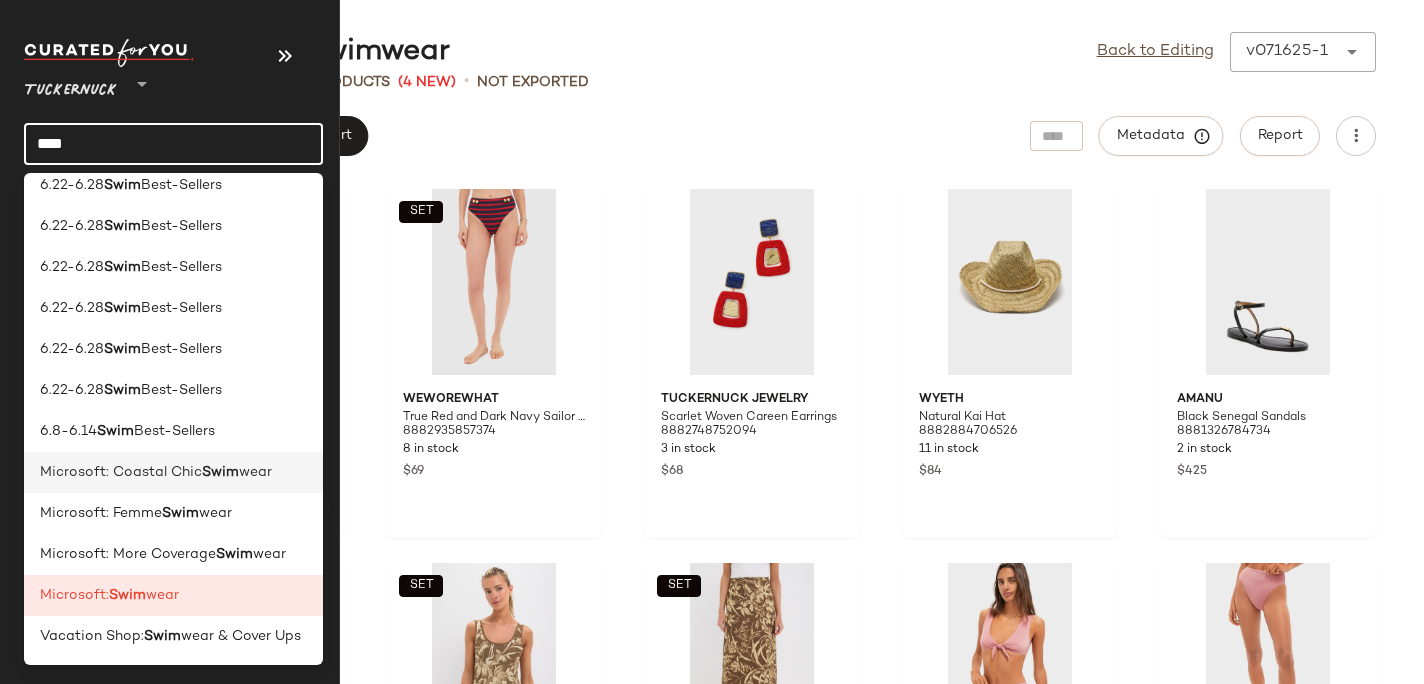 click on "Microsoft: Coastal Chic" at bounding box center (121, 472) 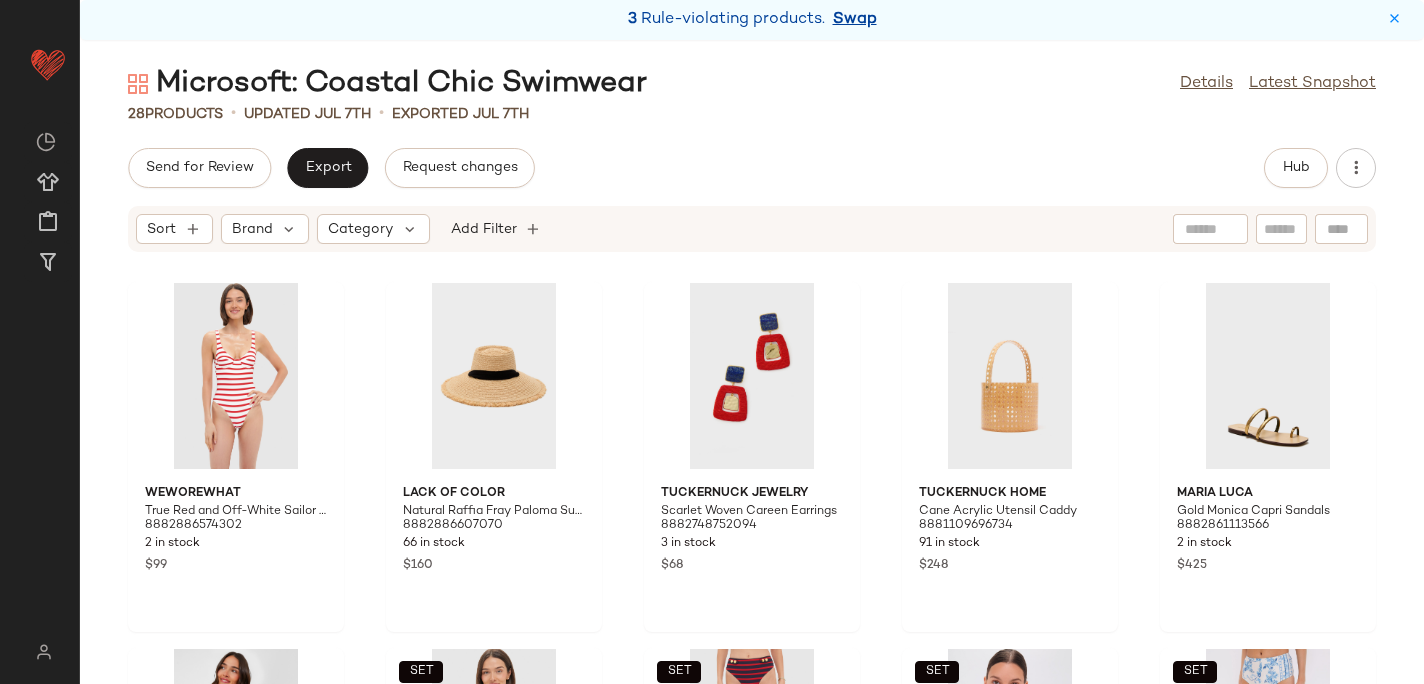 click on "Swap" at bounding box center (855, 20) 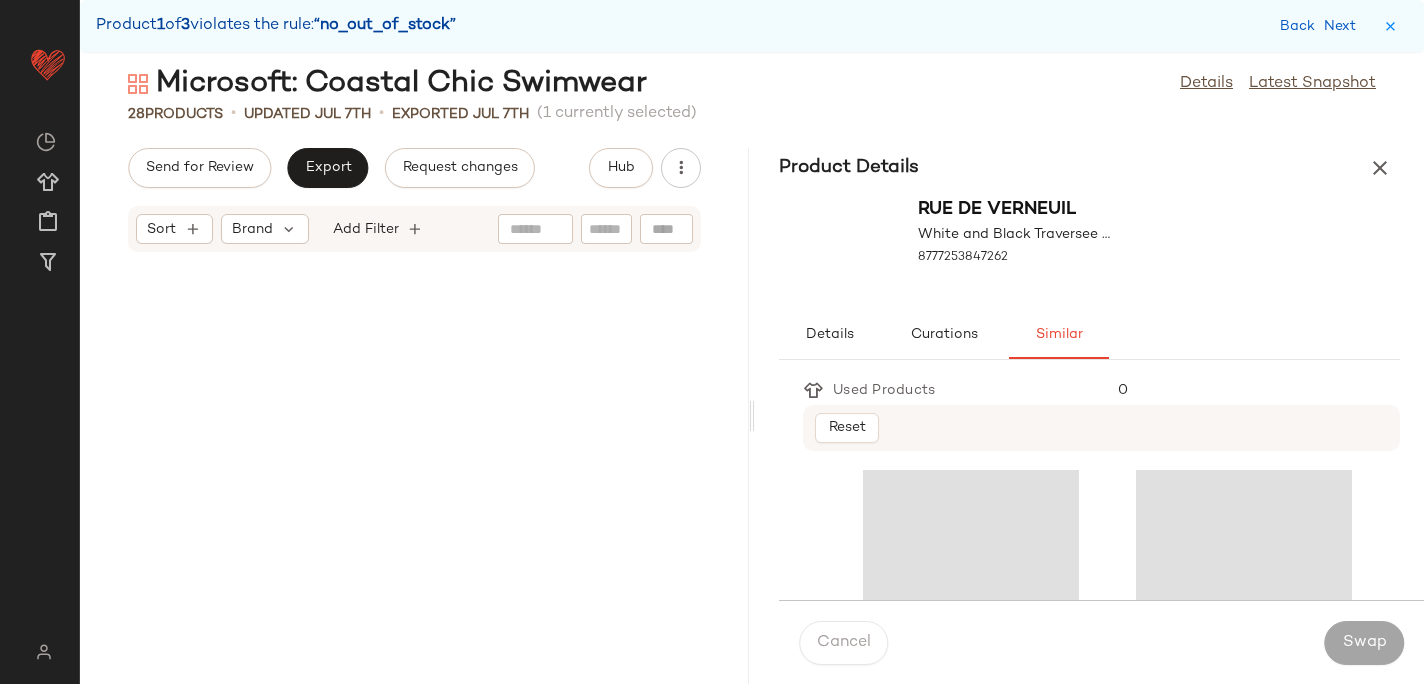 scroll, scrollTop: 2562, scrollLeft: 0, axis: vertical 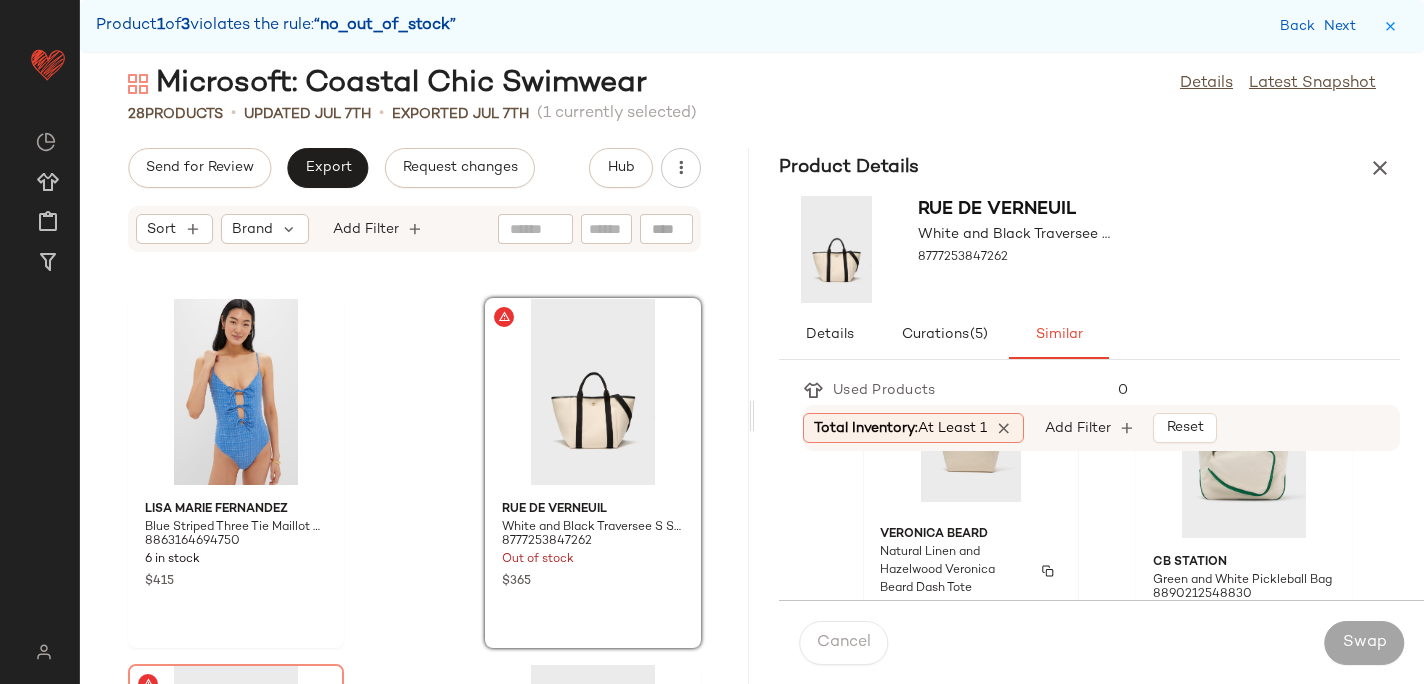 click on "Veronica Beard" at bounding box center (971, 535) 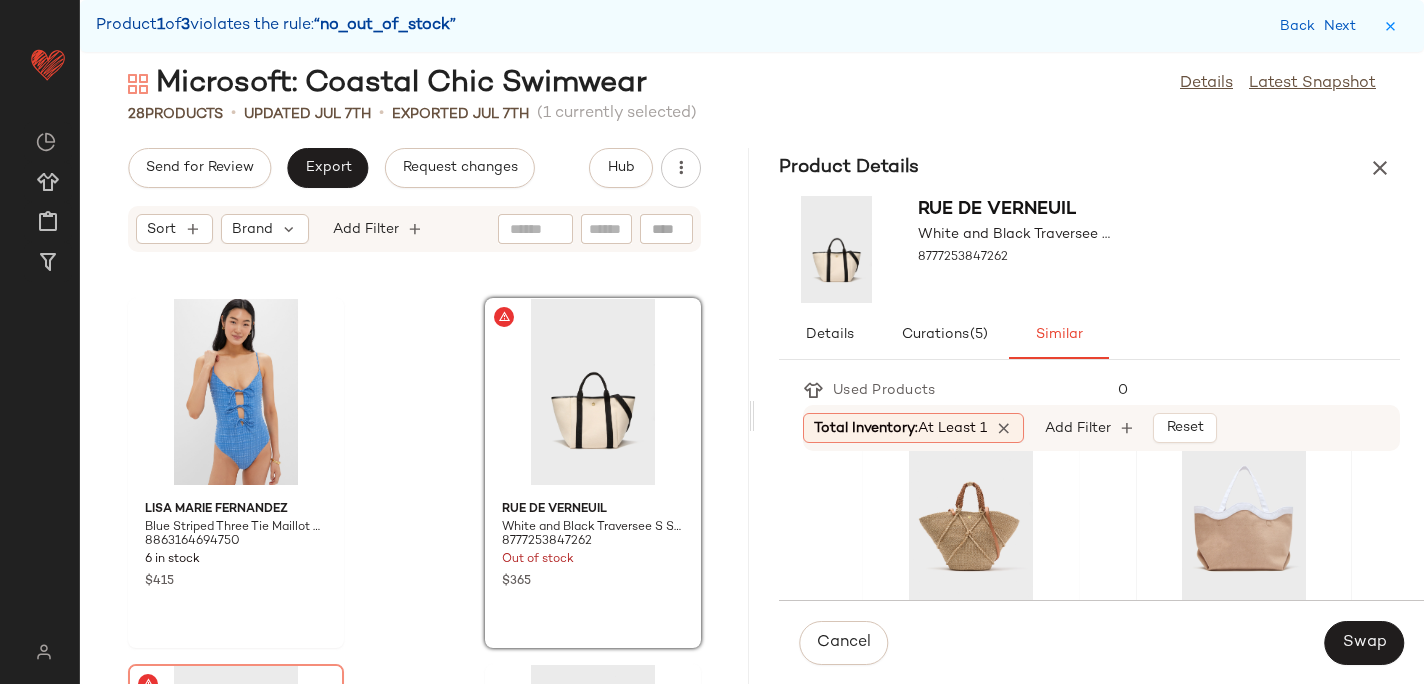 scroll, scrollTop: 784, scrollLeft: 0, axis: vertical 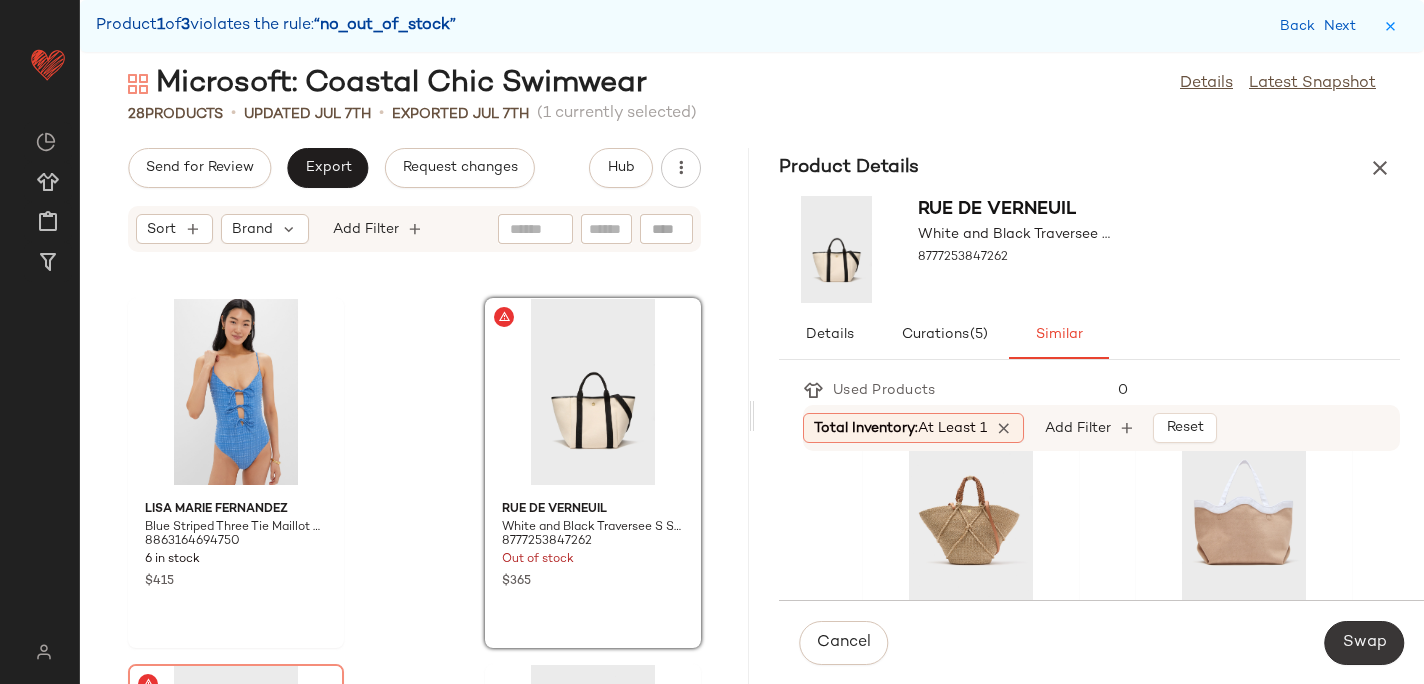 click on "Swap" 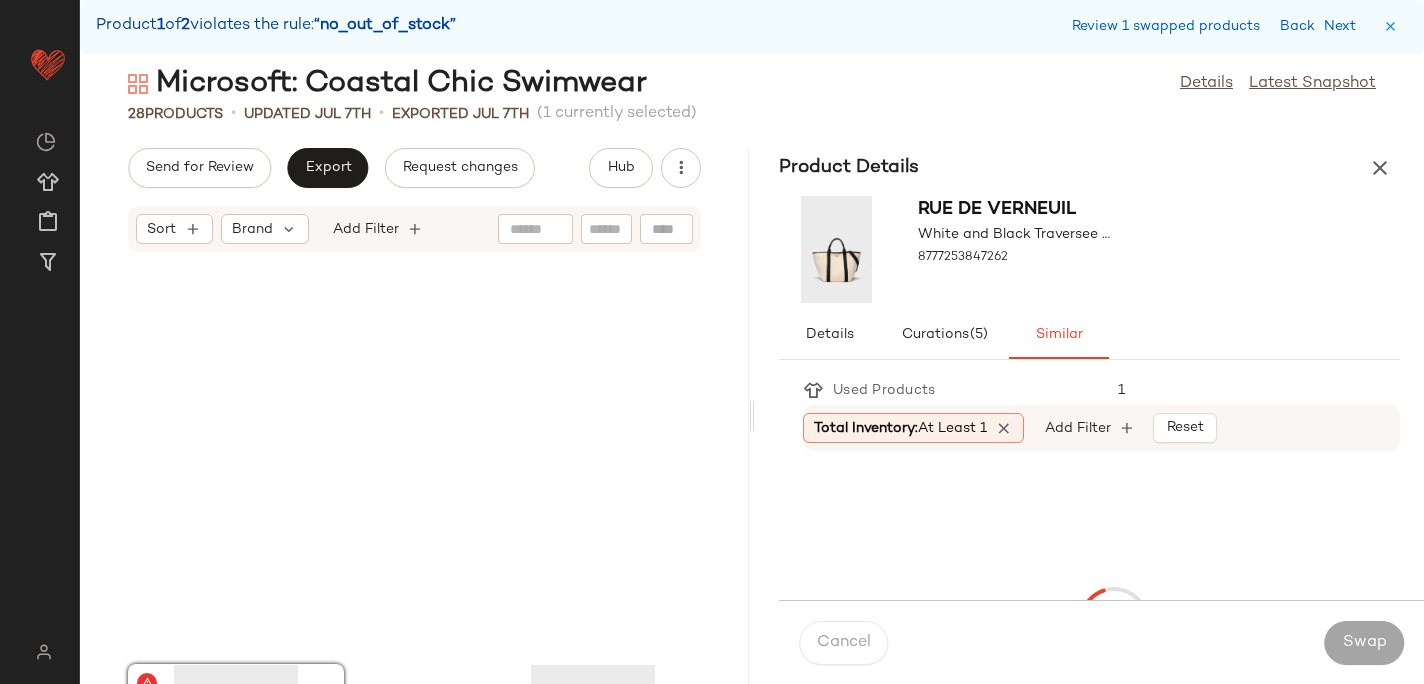 scroll, scrollTop: 2928, scrollLeft: 0, axis: vertical 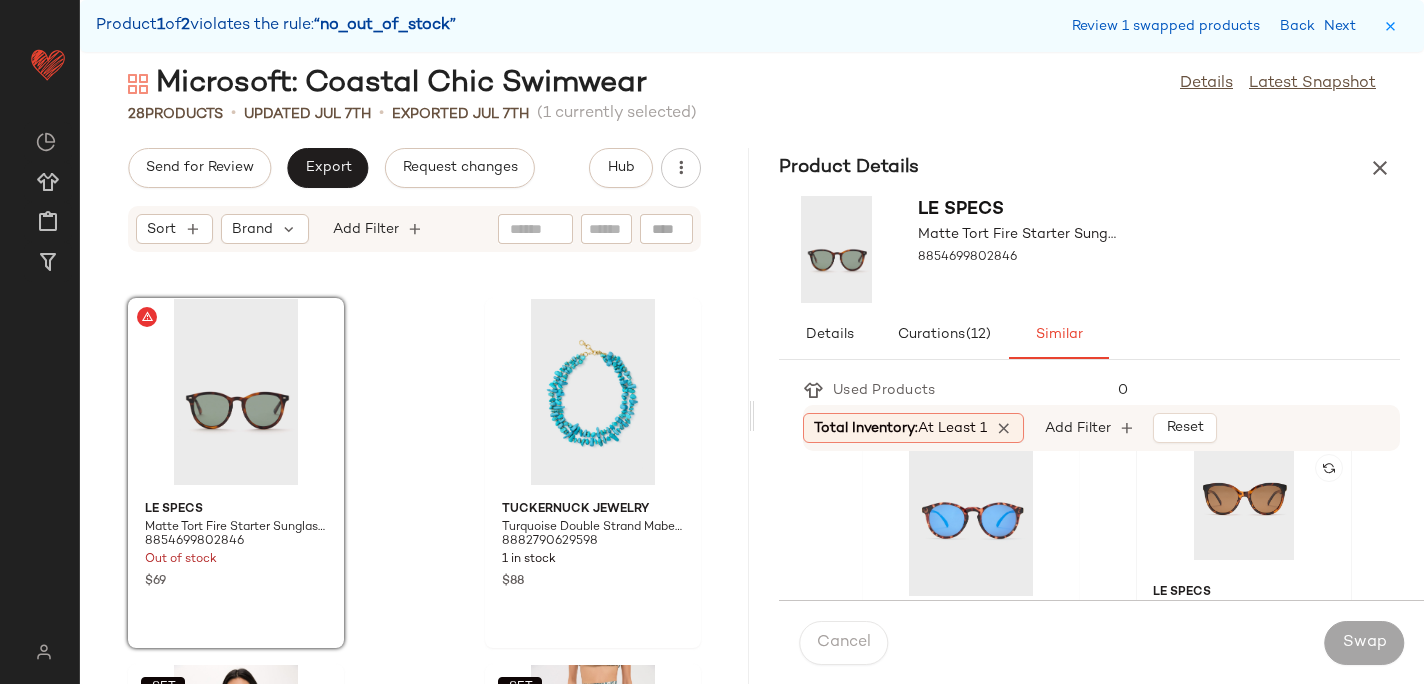 click 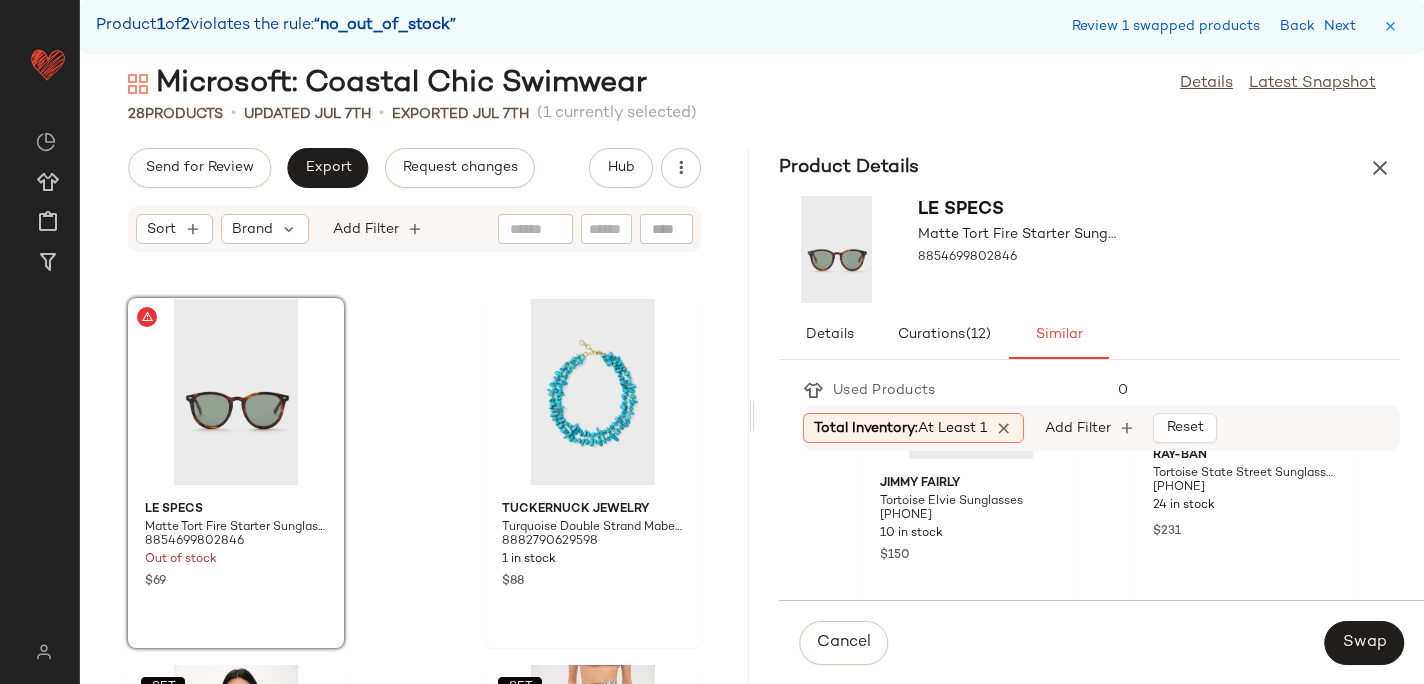 scroll, scrollTop: 925, scrollLeft: 0, axis: vertical 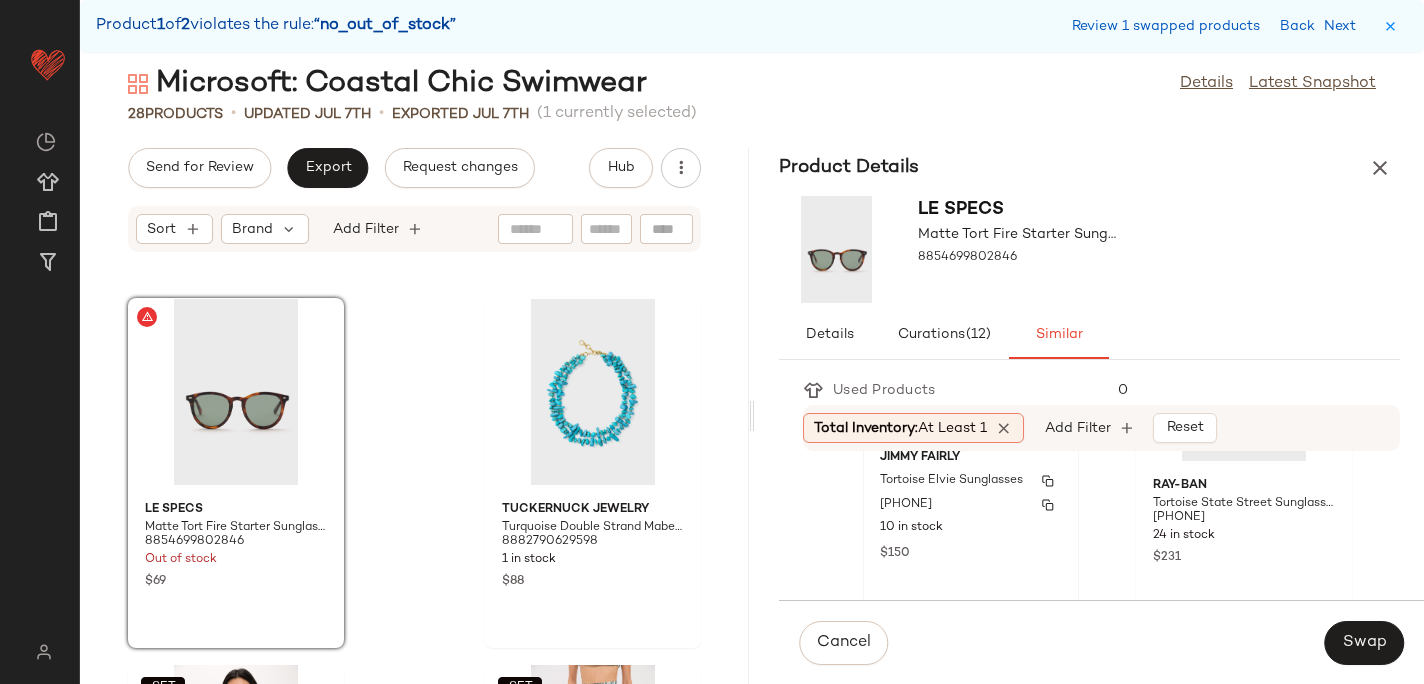 click on "[PHONE]" at bounding box center [971, 505] 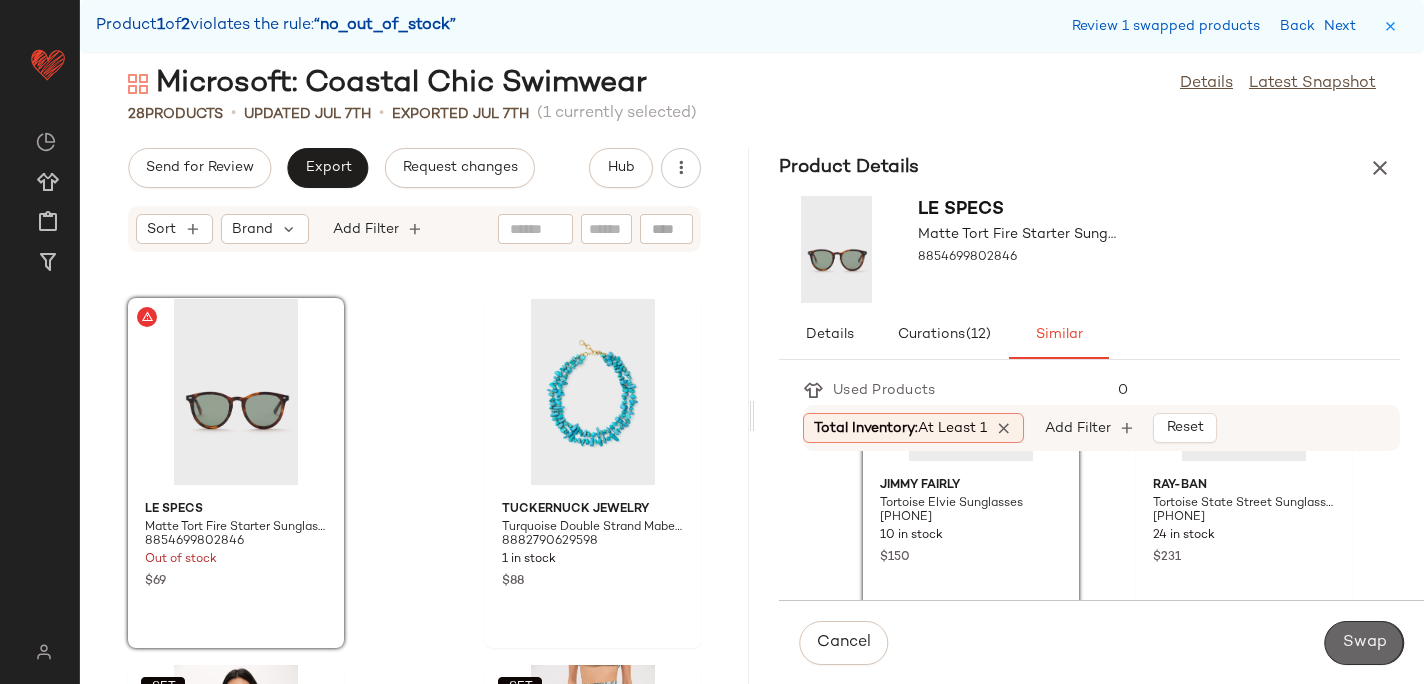 click on "Swap" at bounding box center (1364, 643) 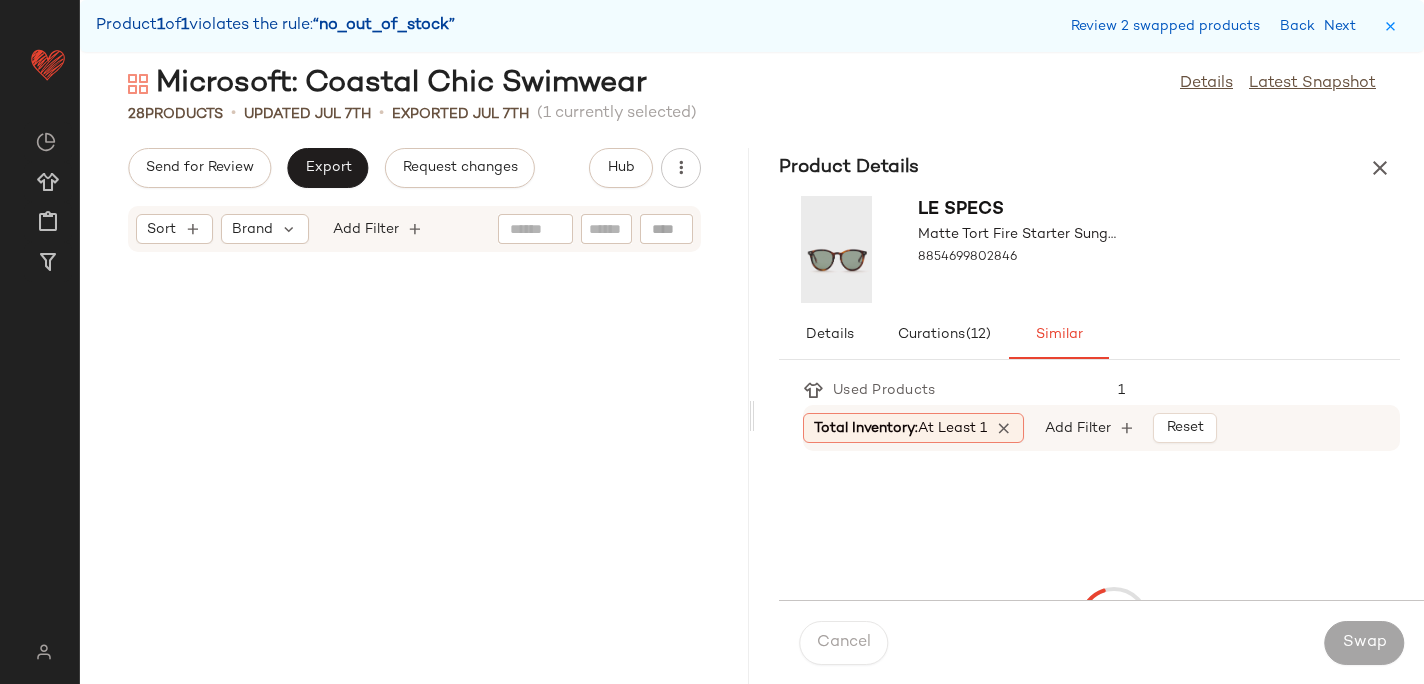 scroll, scrollTop: 3660, scrollLeft: 0, axis: vertical 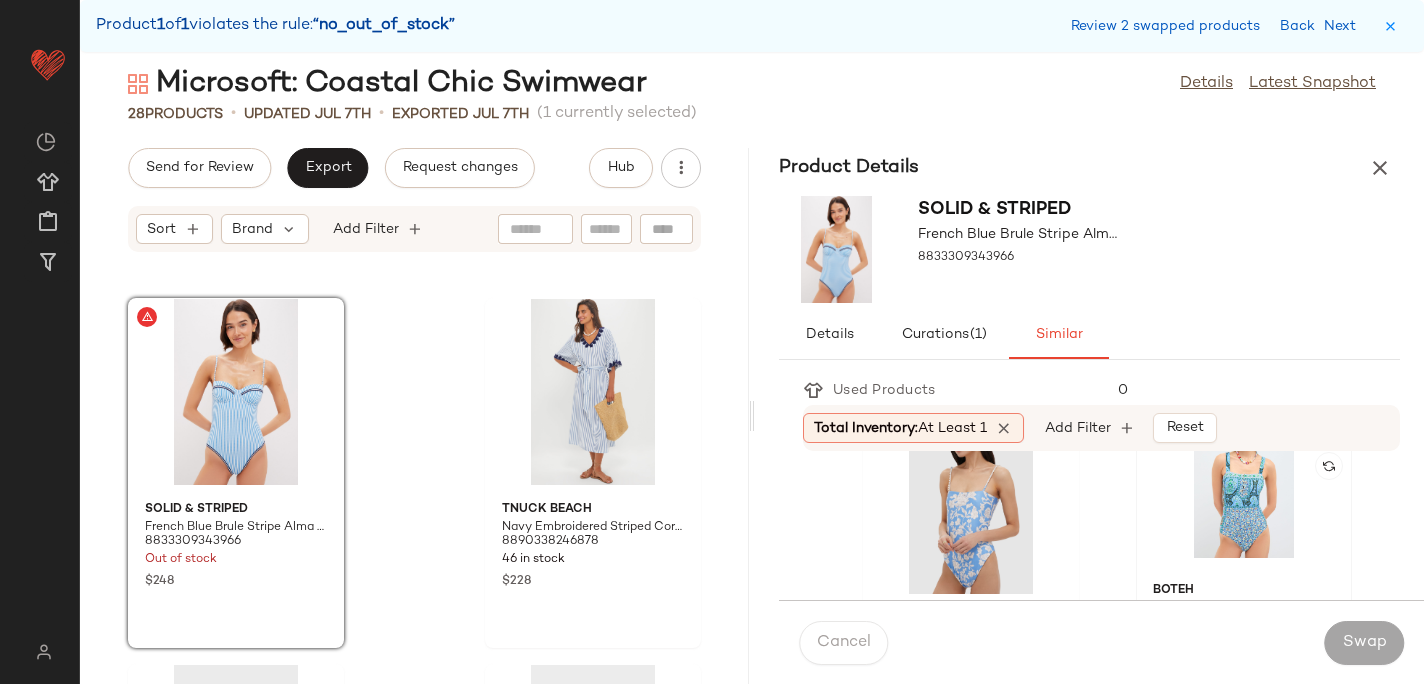 click 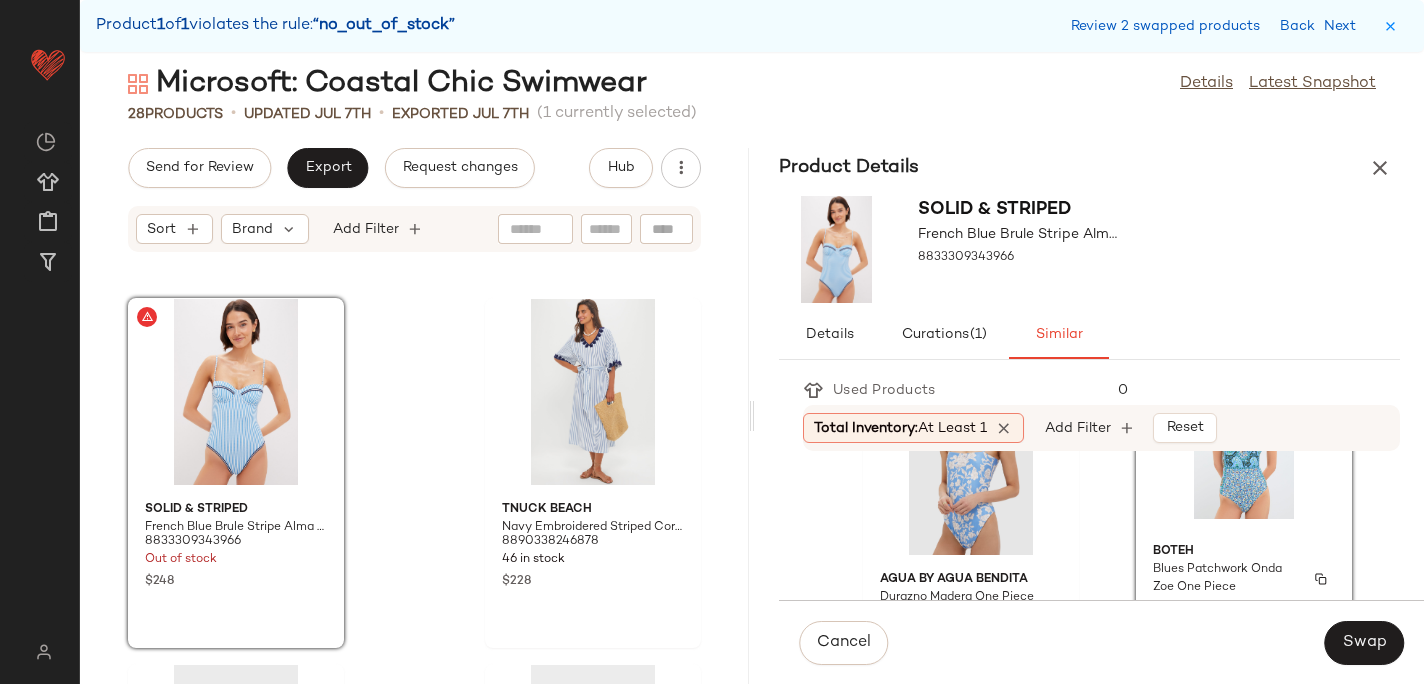 scroll, scrollTop: 809, scrollLeft: 0, axis: vertical 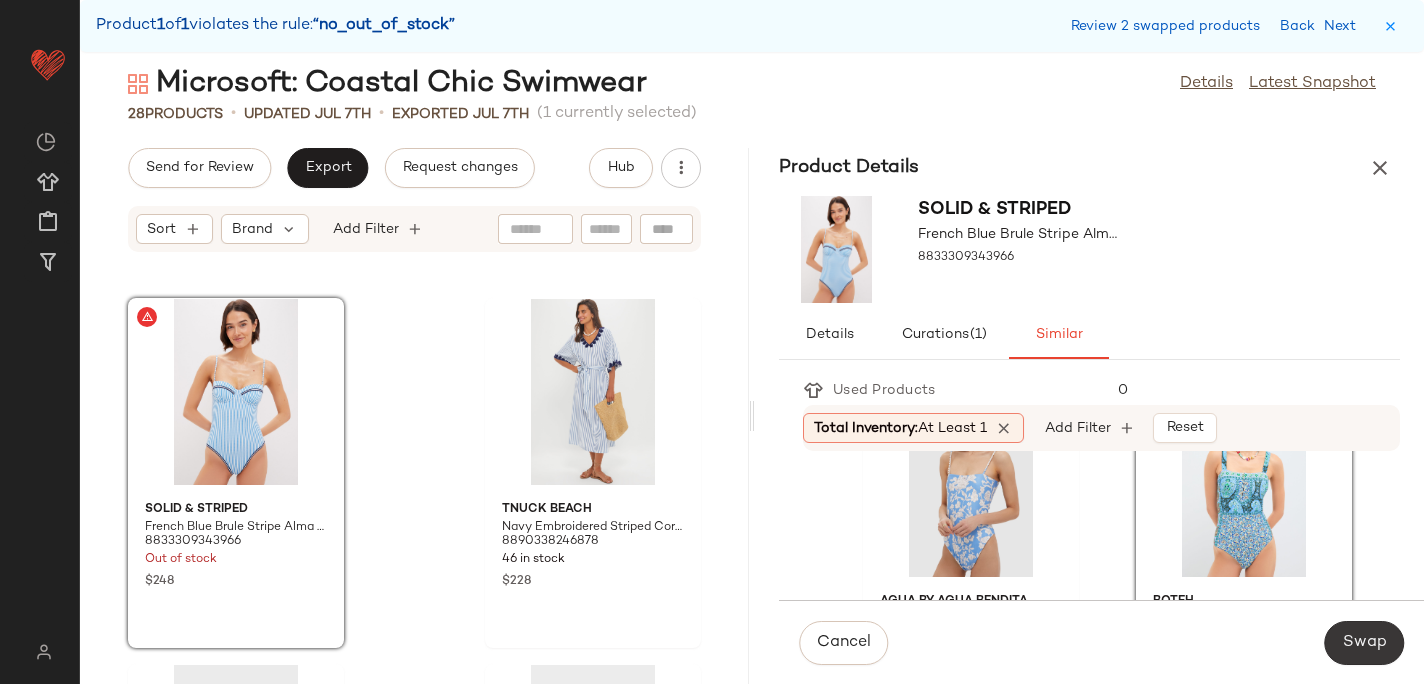 click on "Swap" 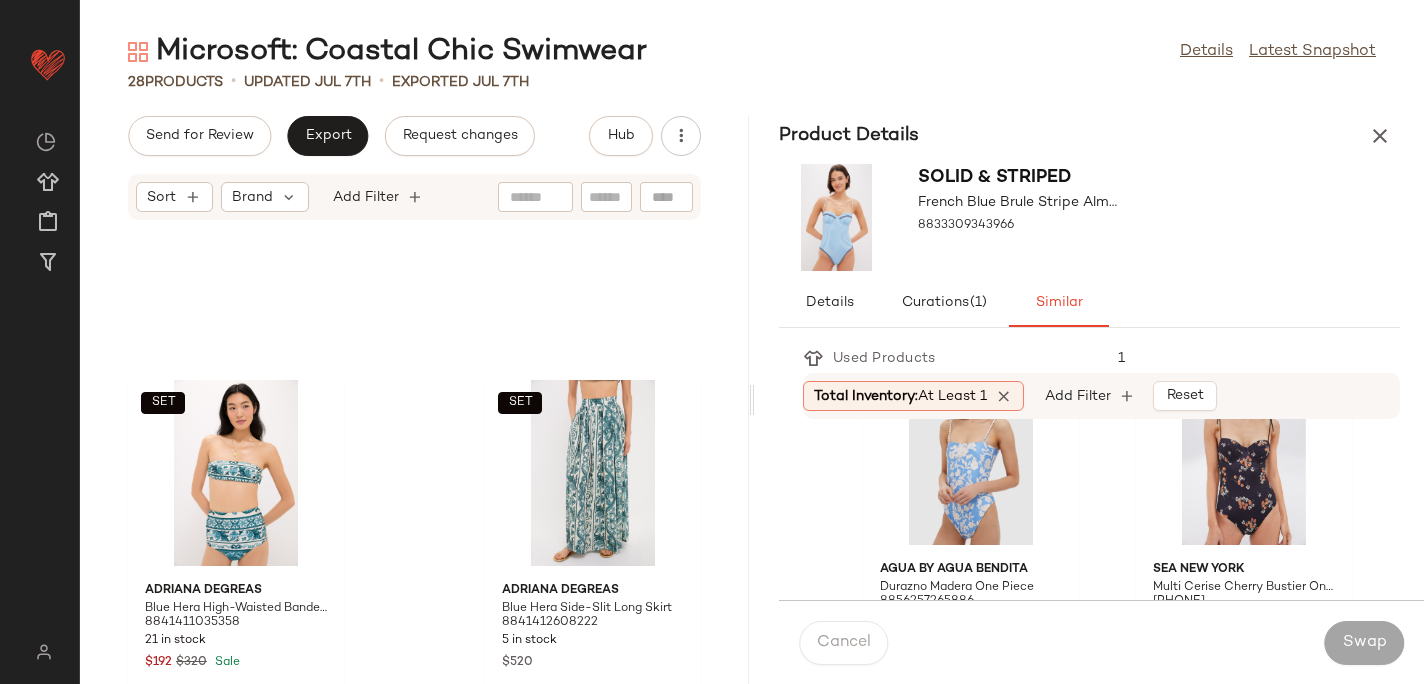 scroll, scrollTop: 3180, scrollLeft: 0, axis: vertical 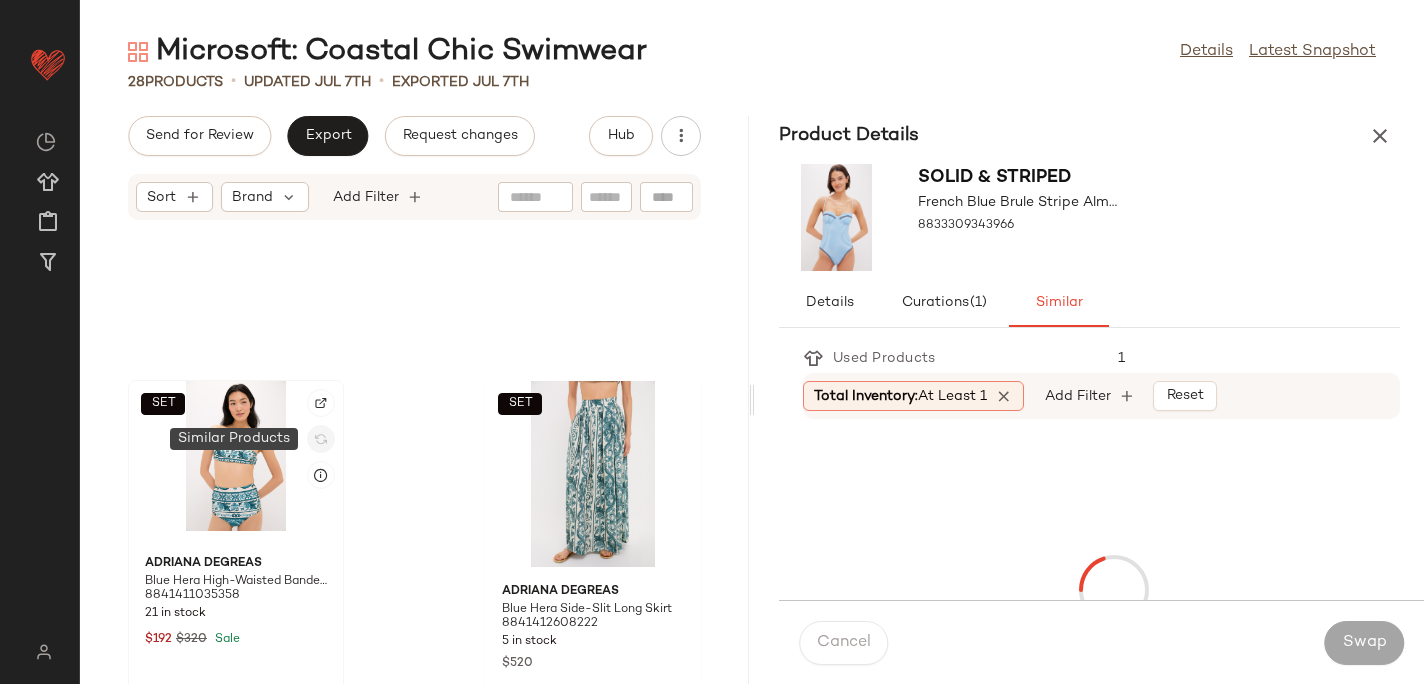 click 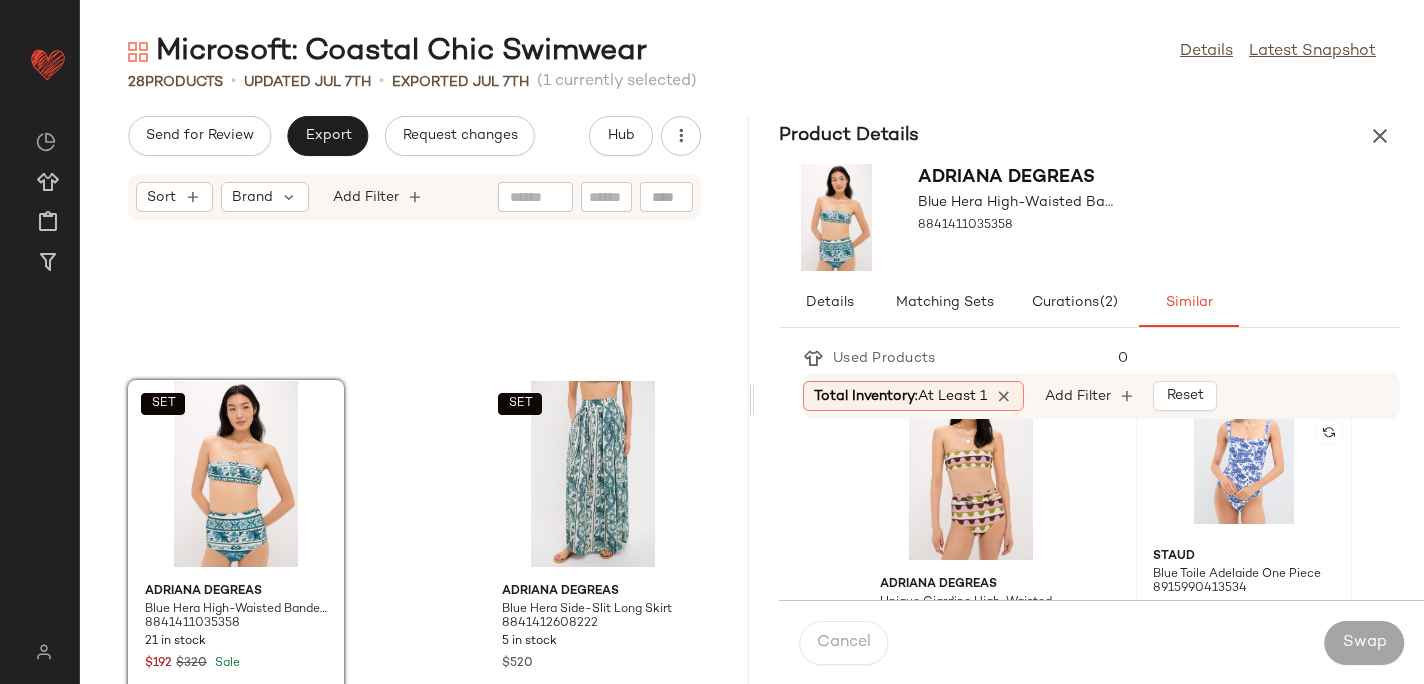 scroll, scrollTop: 58, scrollLeft: 0, axis: vertical 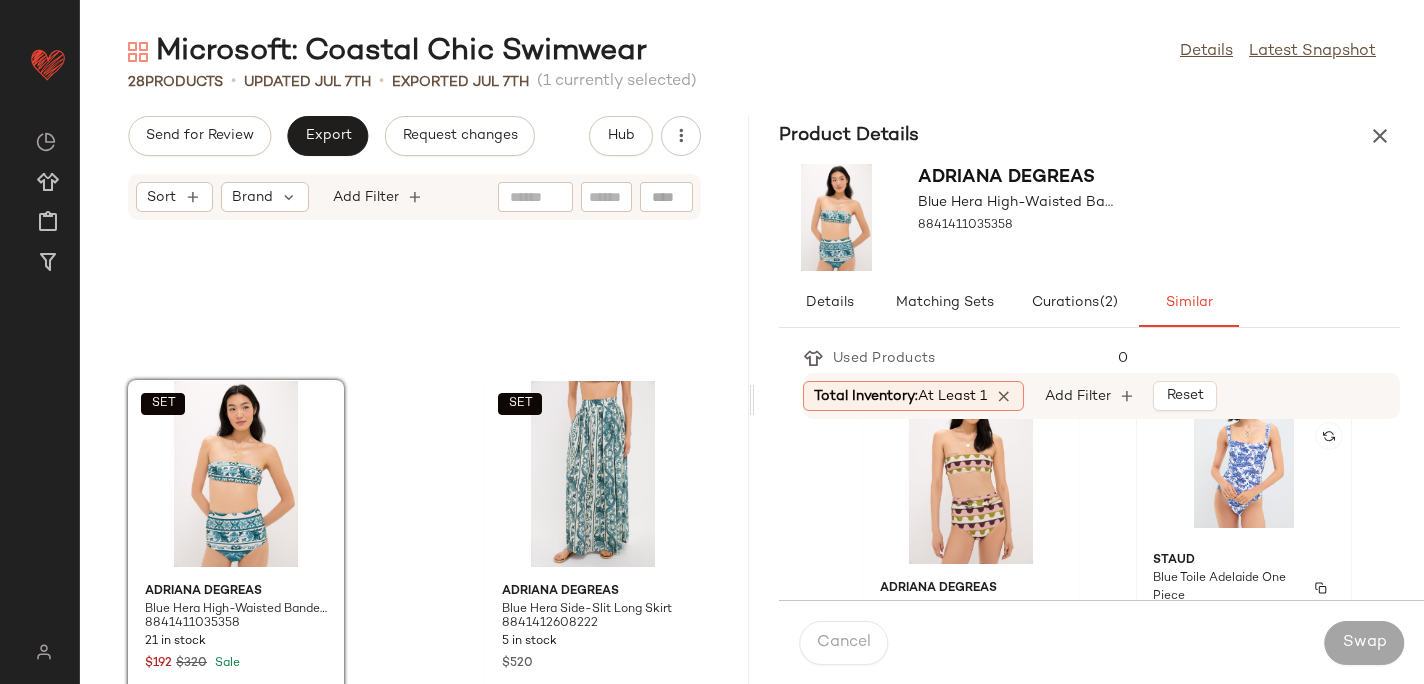 click on "[BRAND] [COLOR] [PRODUCT] [PHONE] [NUMBER] in stock [PRICE]" 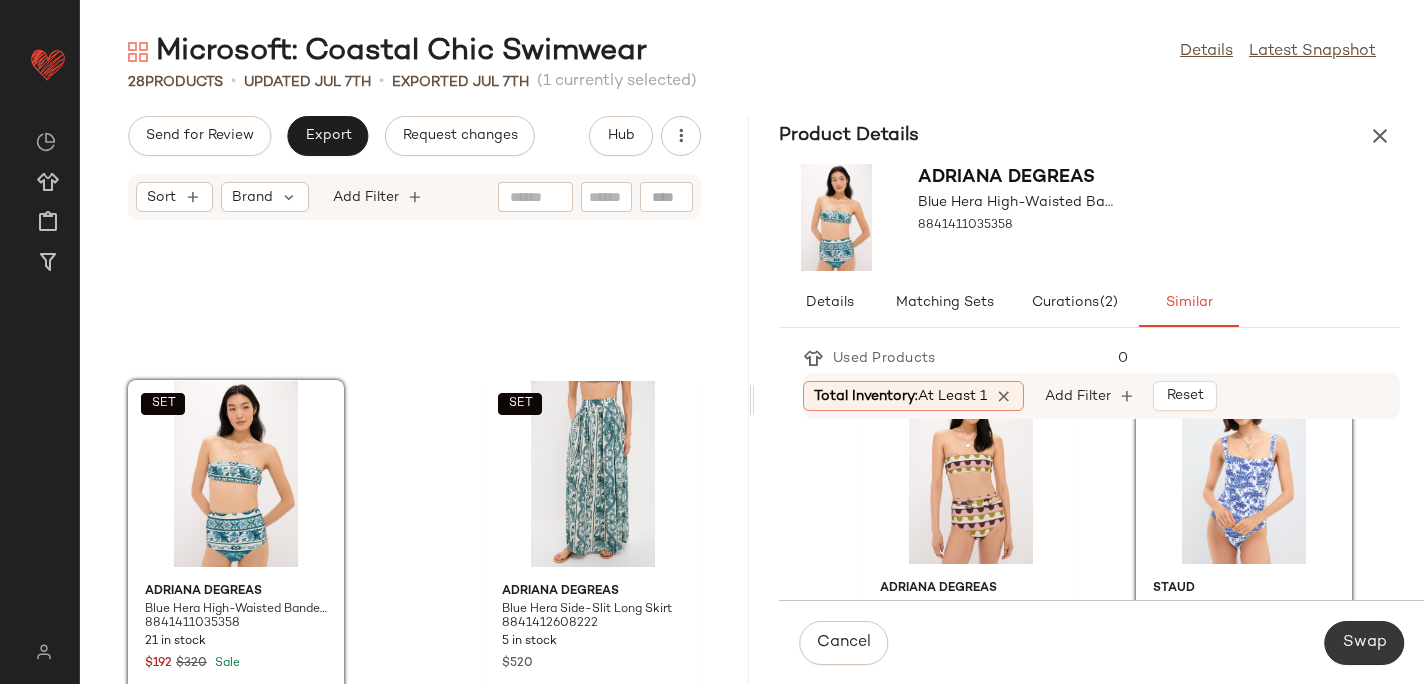 click on "Swap" 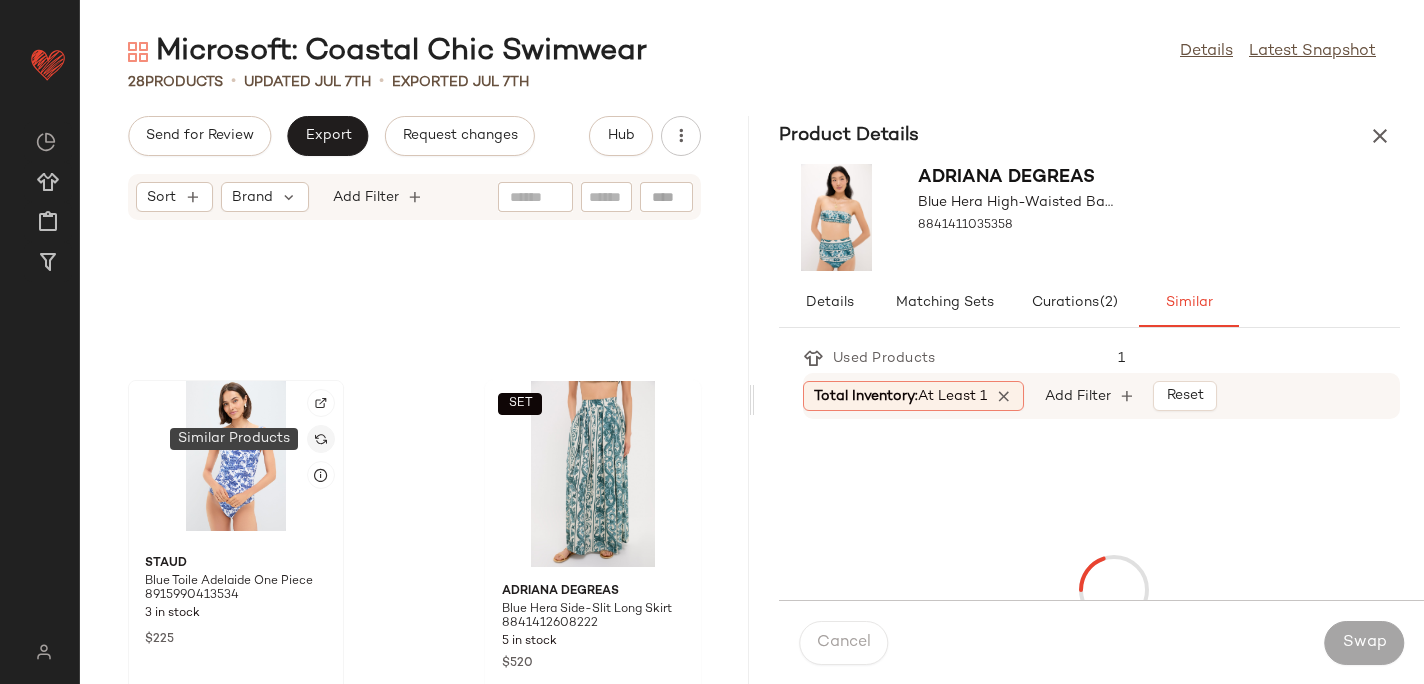click 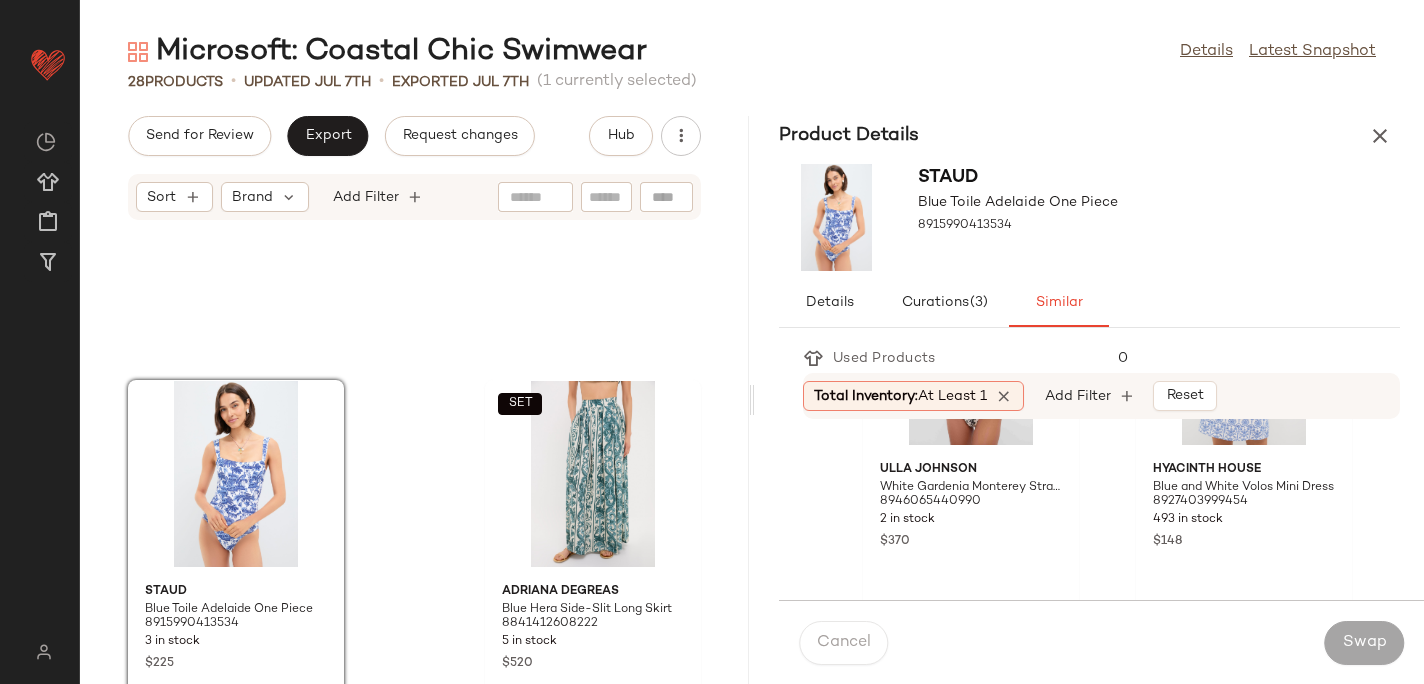 scroll, scrollTop: 910, scrollLeft: 0, axis: vertical 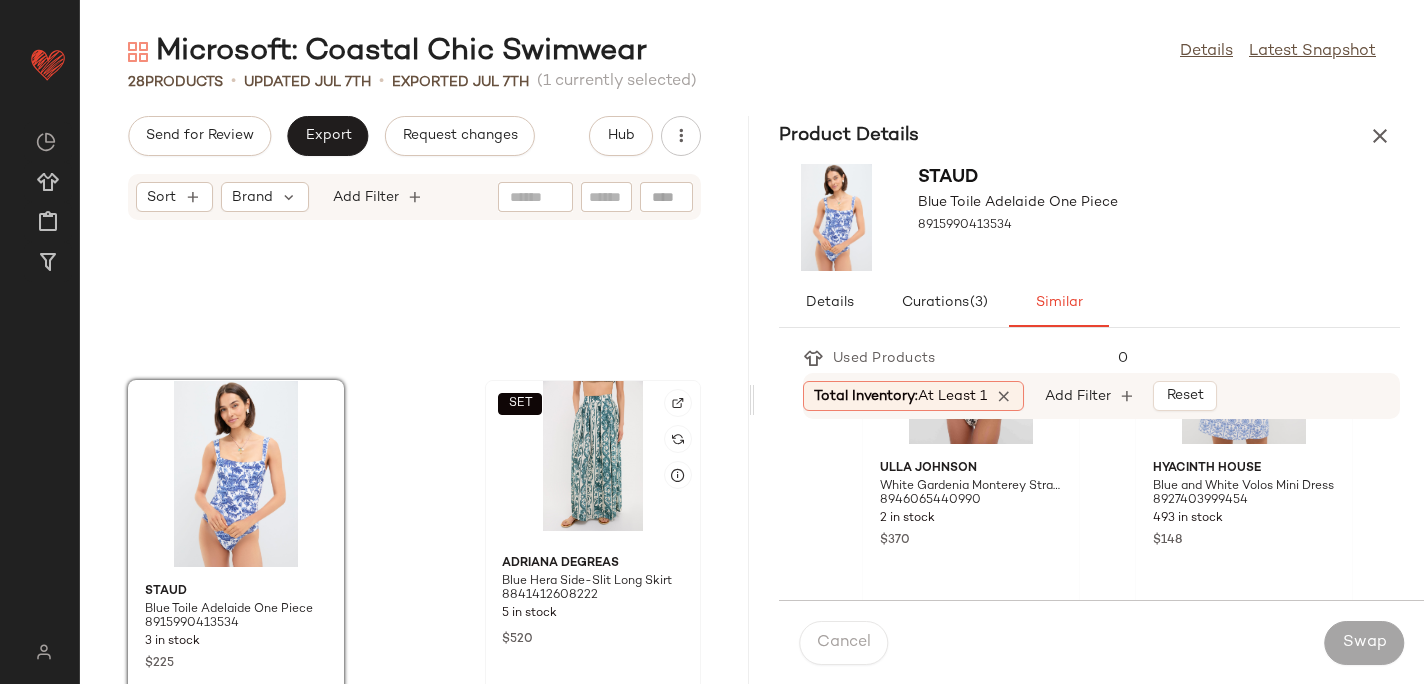 click on "SET" 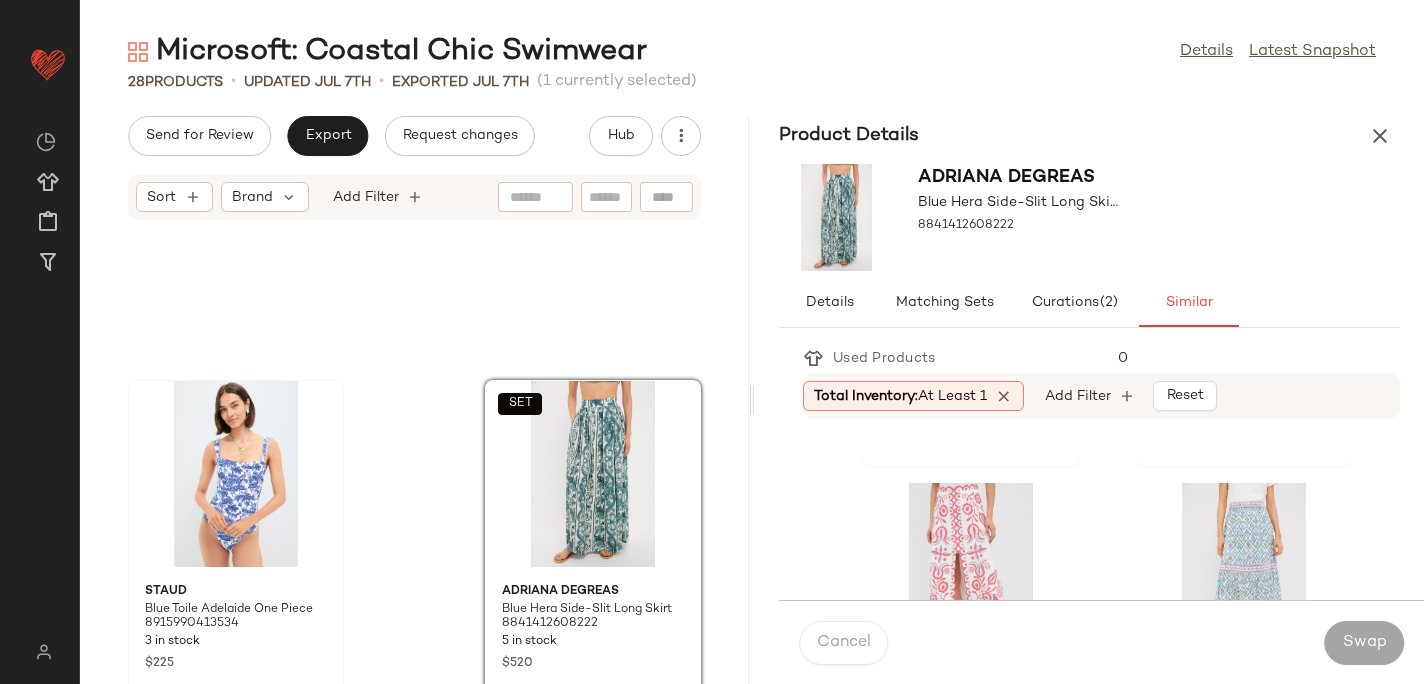 scroll, scrollTop: 3980, scrollLeft: 0, axis: vertical 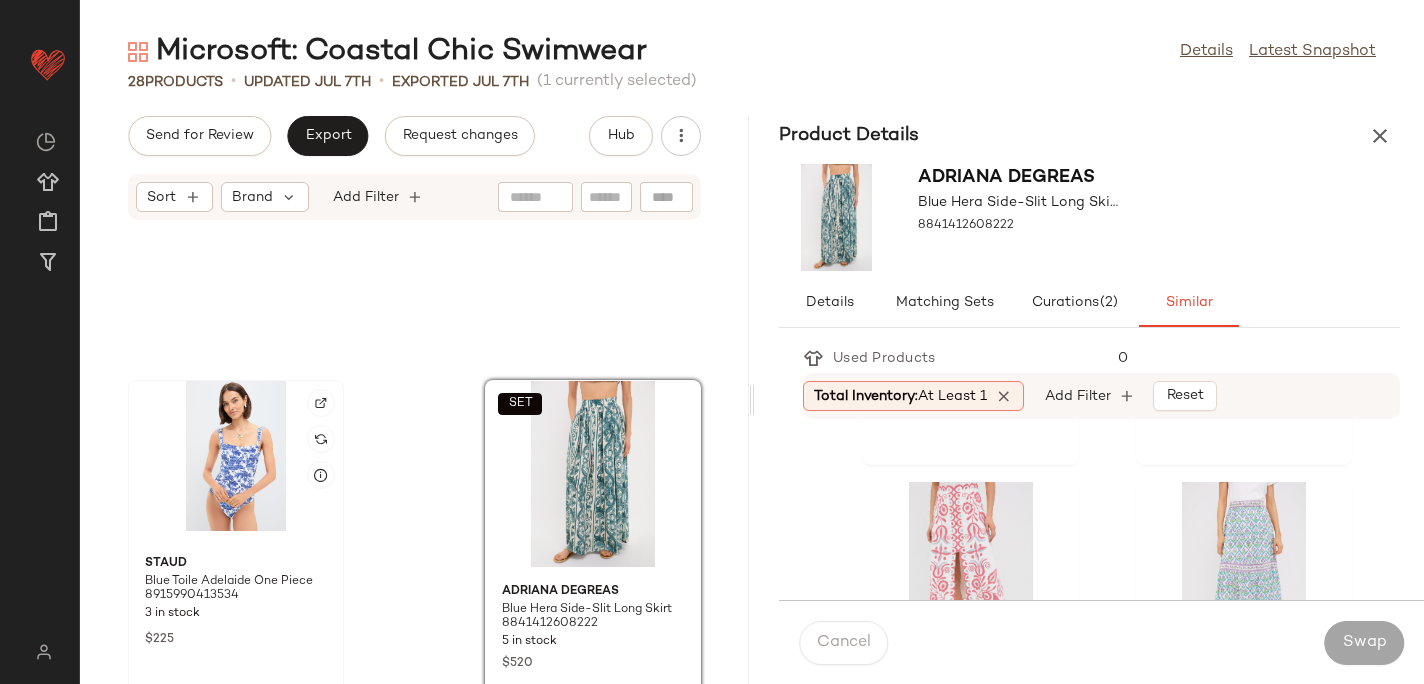 click 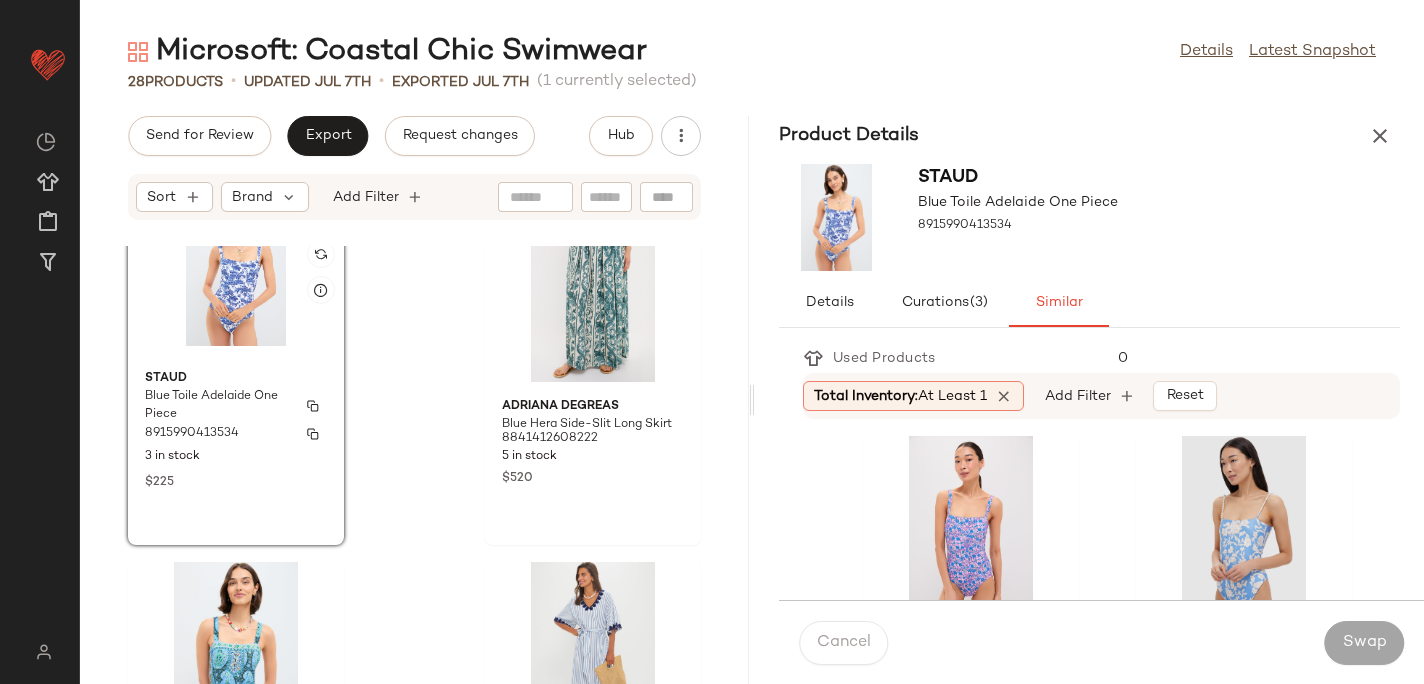 scroll, scrollTop: 3367, scrollLeft: 0, axis: vertical 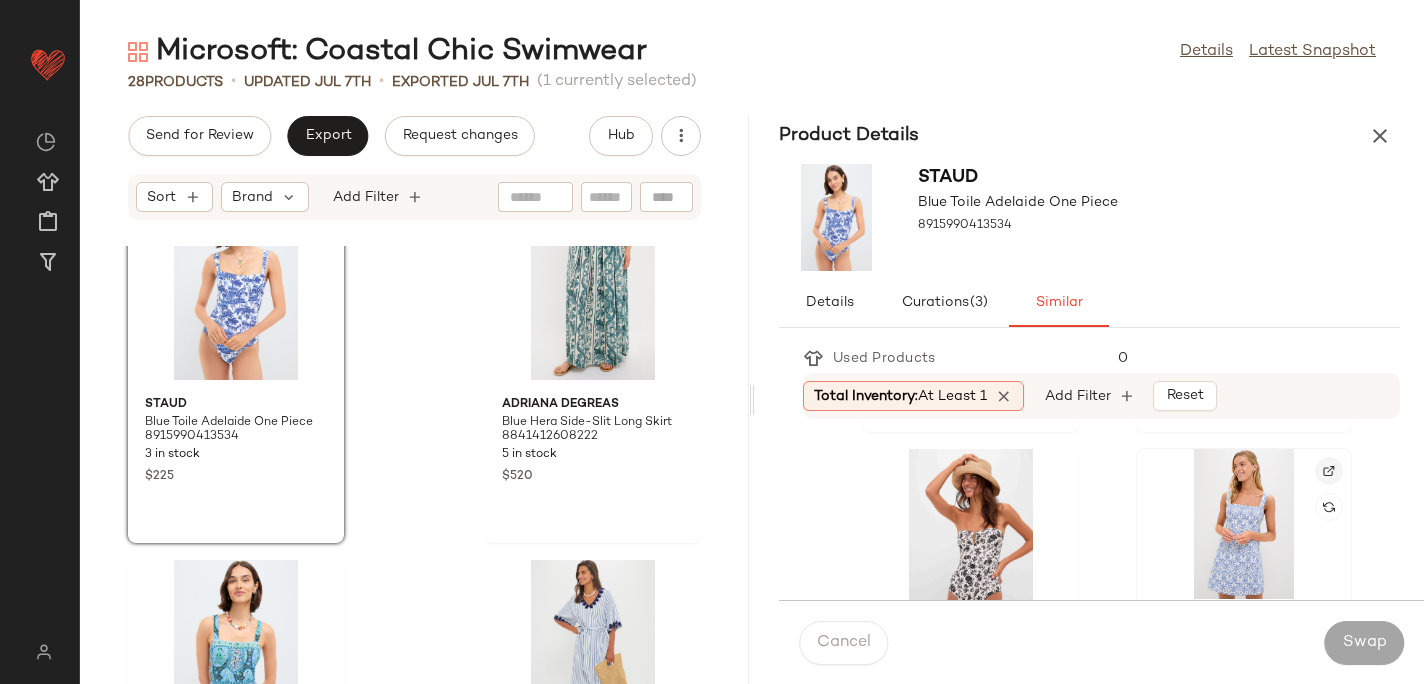 click 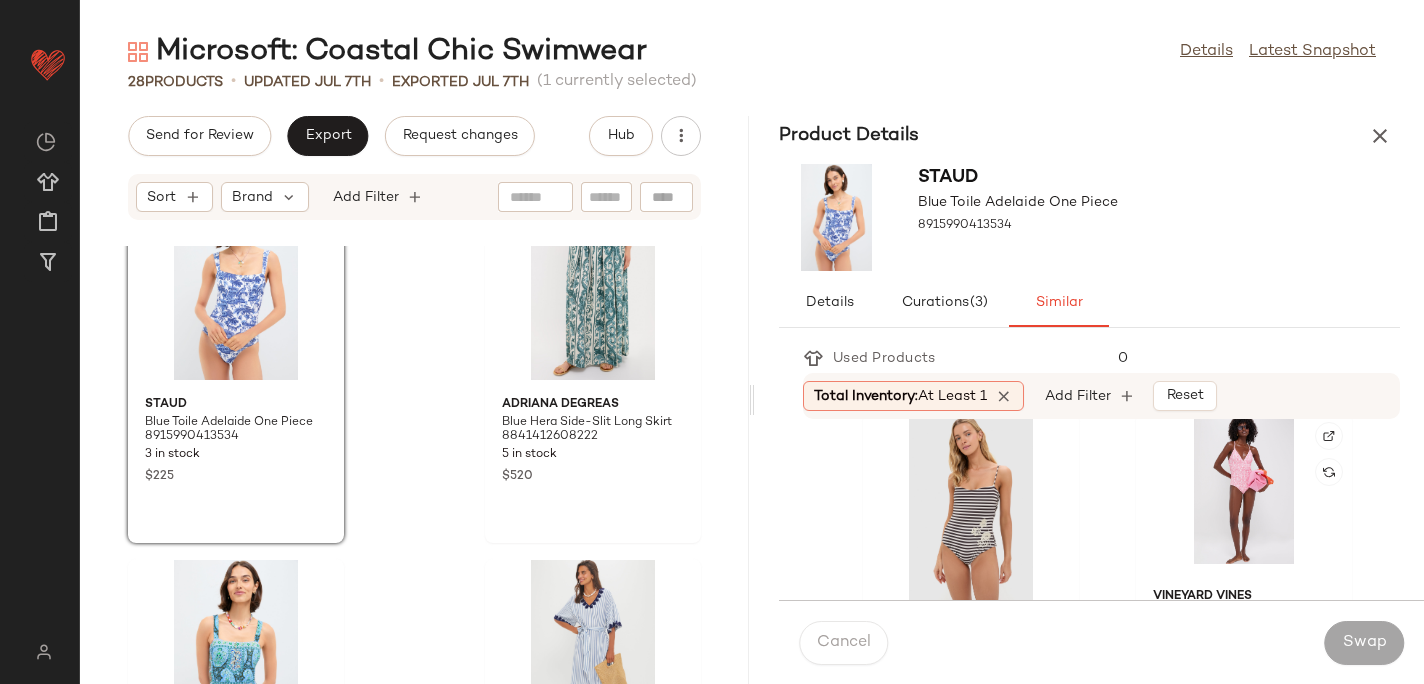 scroll, scrollTop: 2583, scrollLeft: 0, axis: vertical 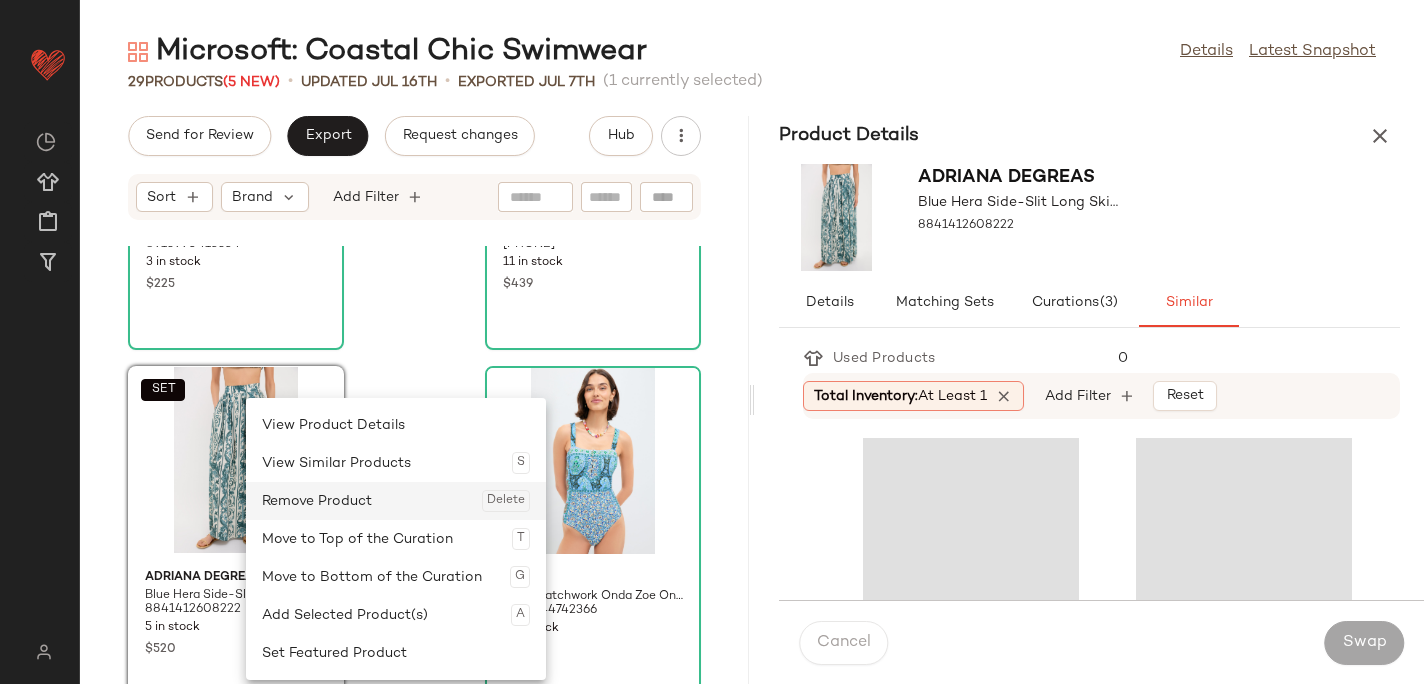click on "Remove Product  Delete" 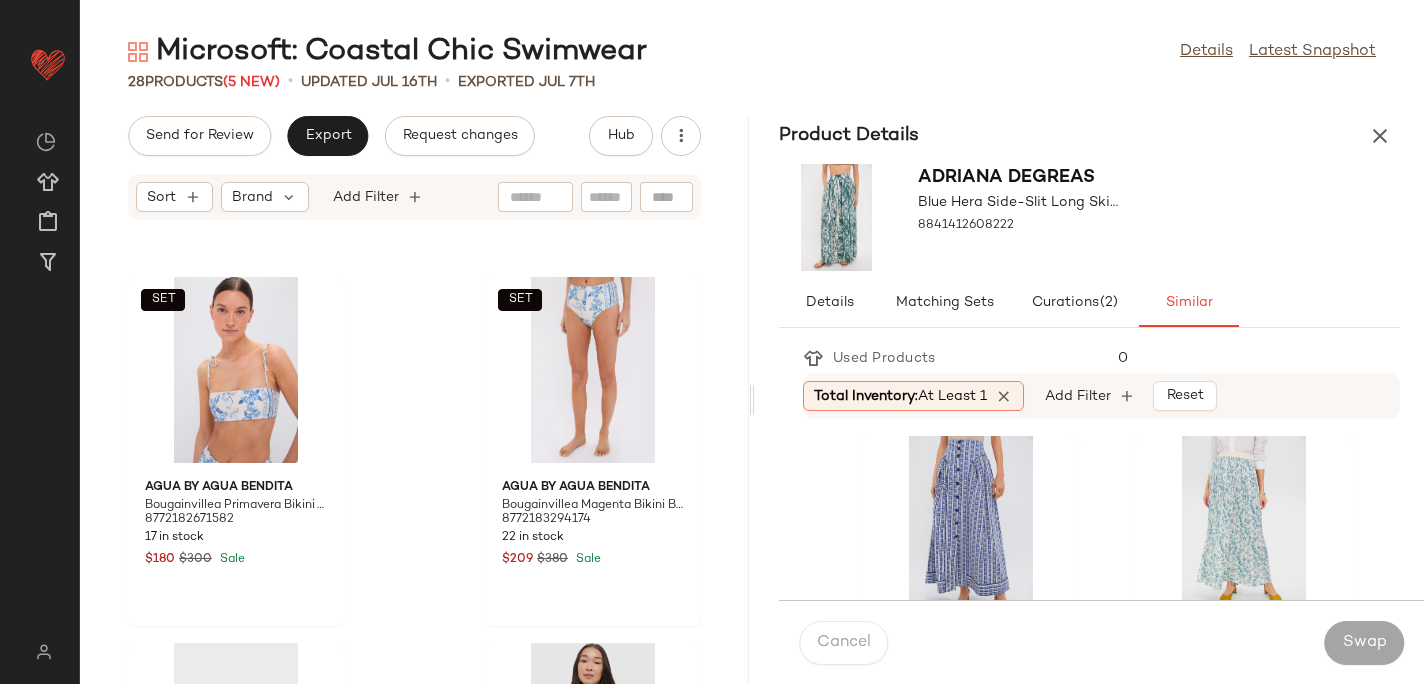 scroll, scrollTop: 1415, scrollLeft: 0, axis: vertical 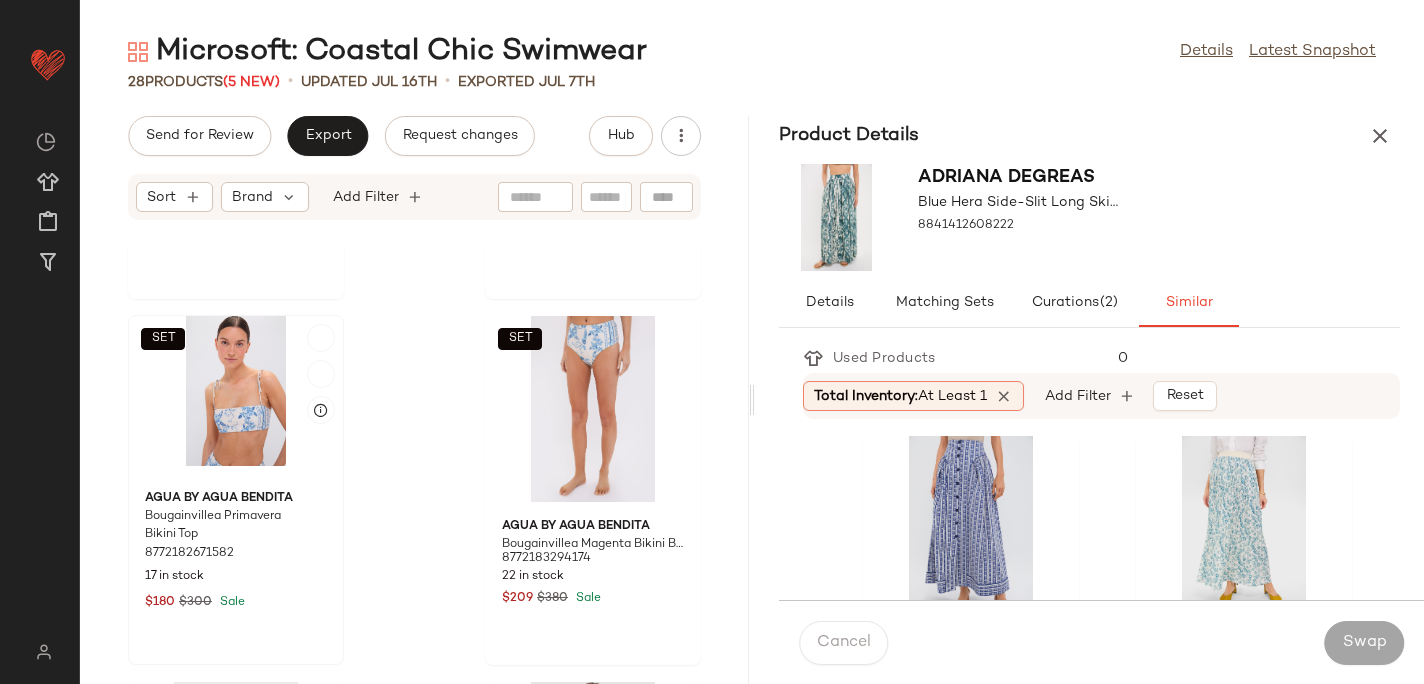 click on "SET" 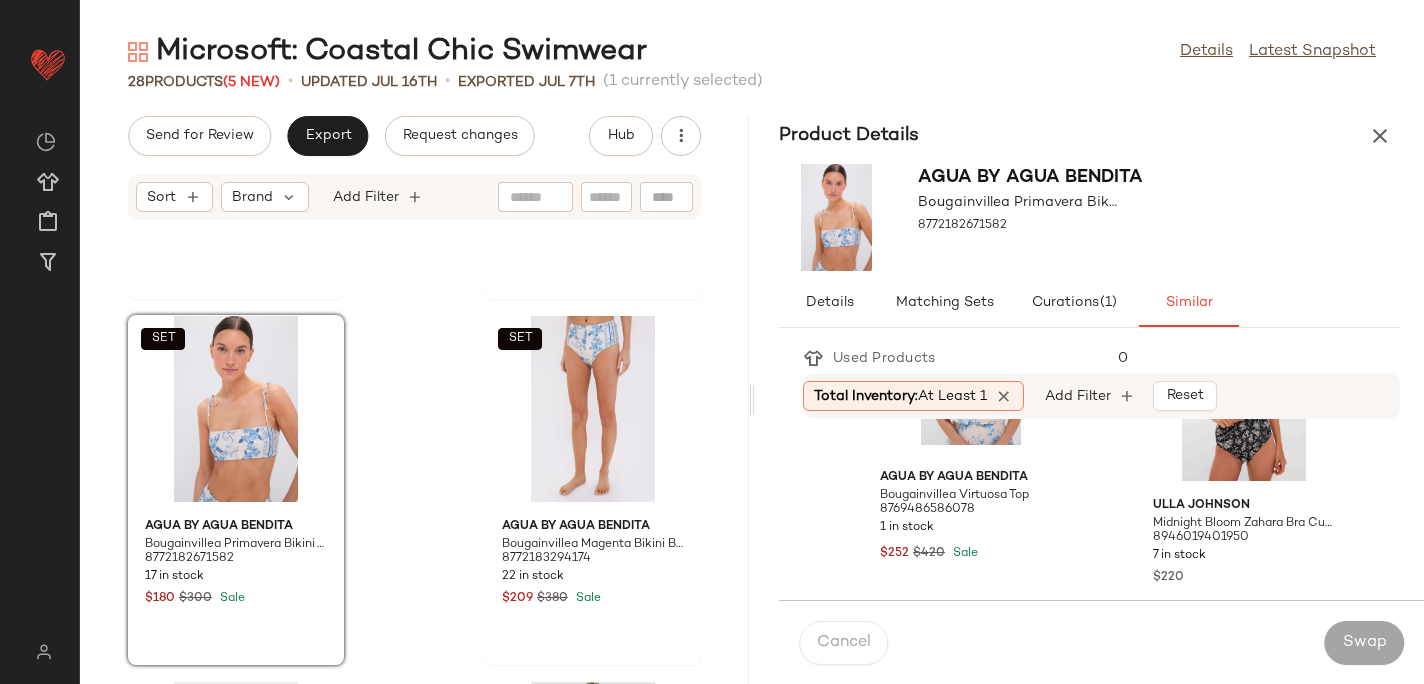 scroll, scrollTop: 872, scrollLeft: 0, axis: vertical 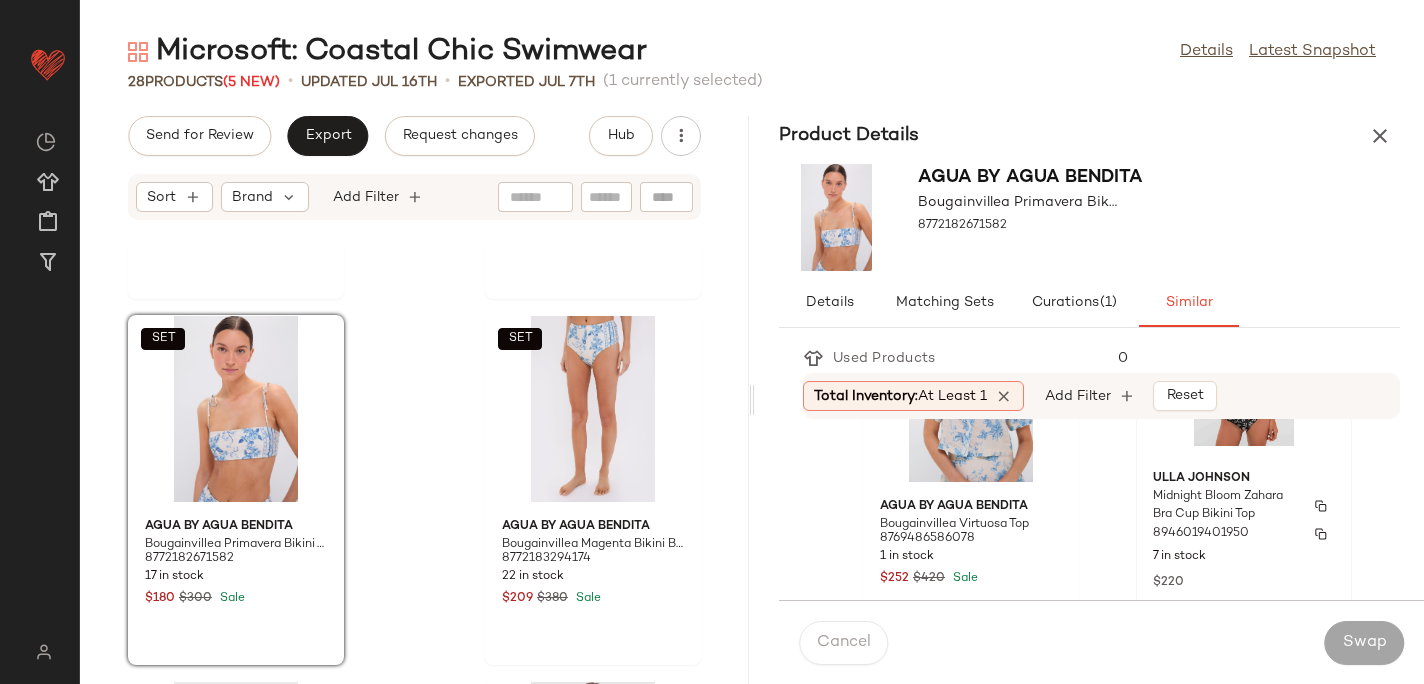 click on "Ulla Johnson" at bounding box center (1244, 479) 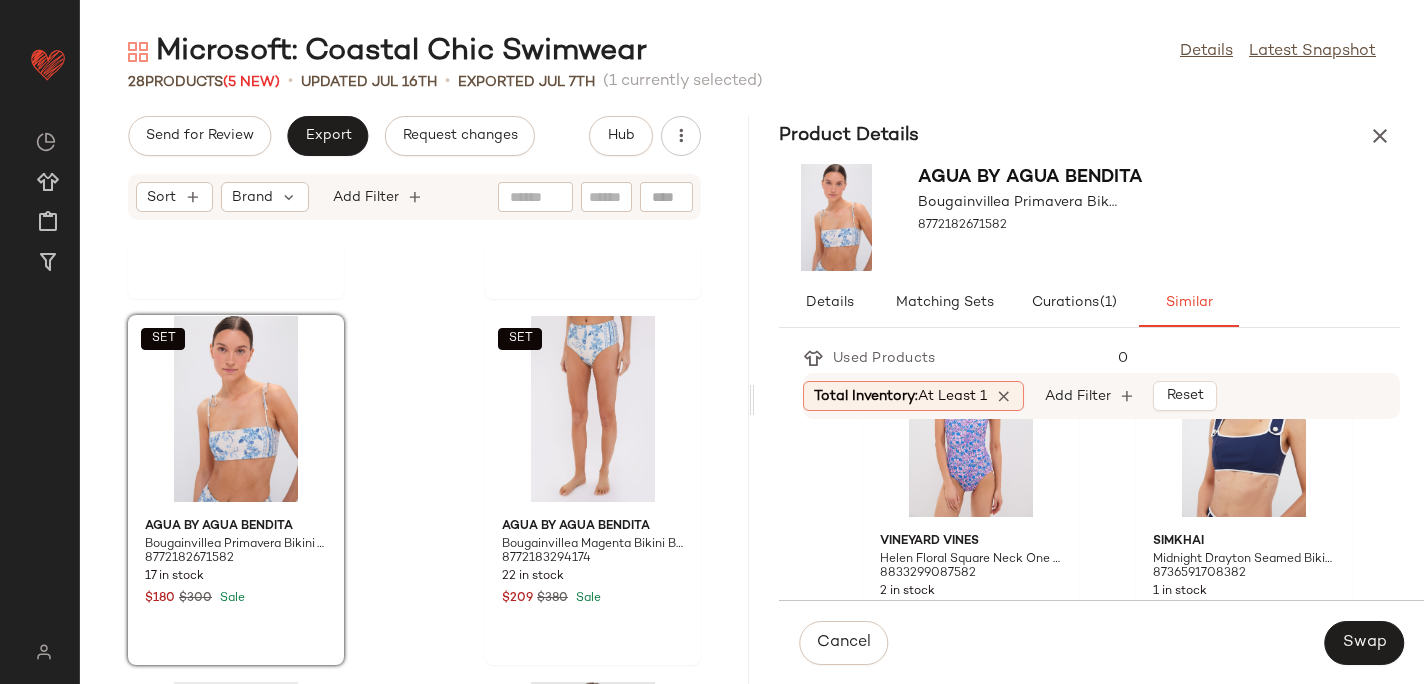 scroll, scrollTop: 1104, scrollLeft: 0, axis: vertical 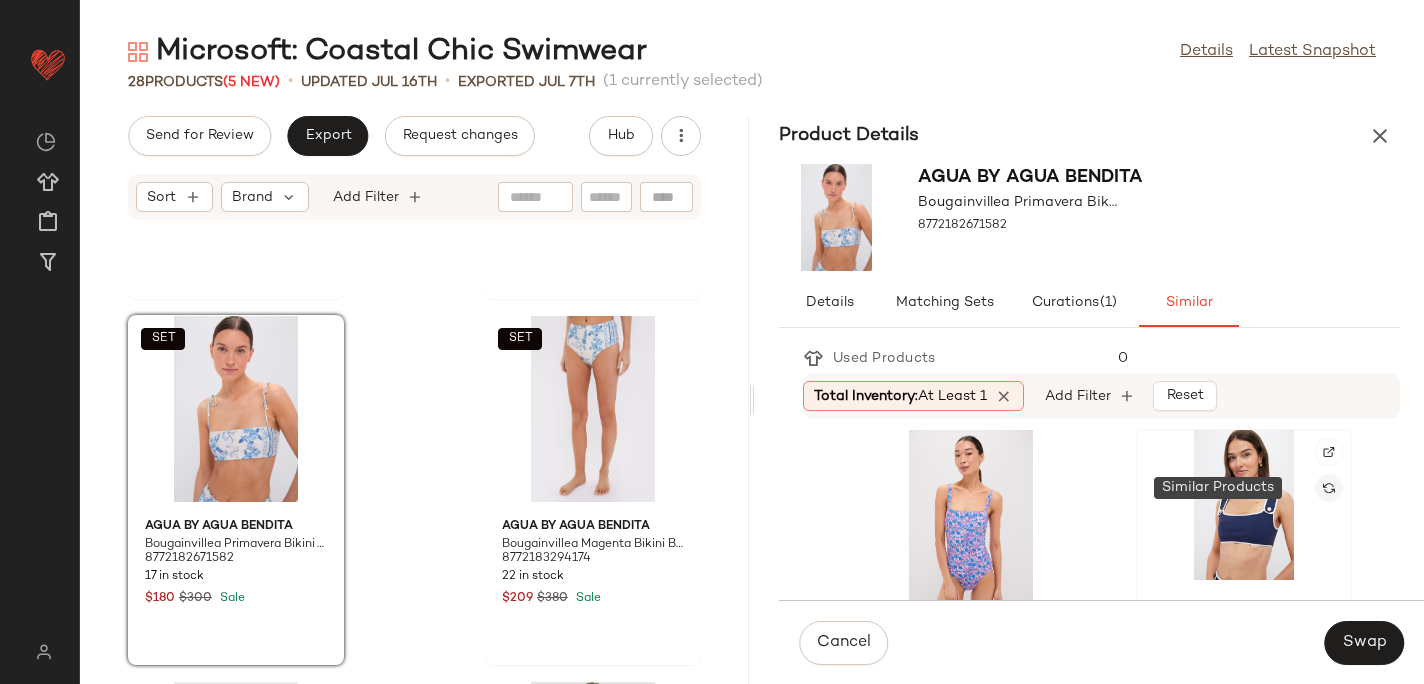 click 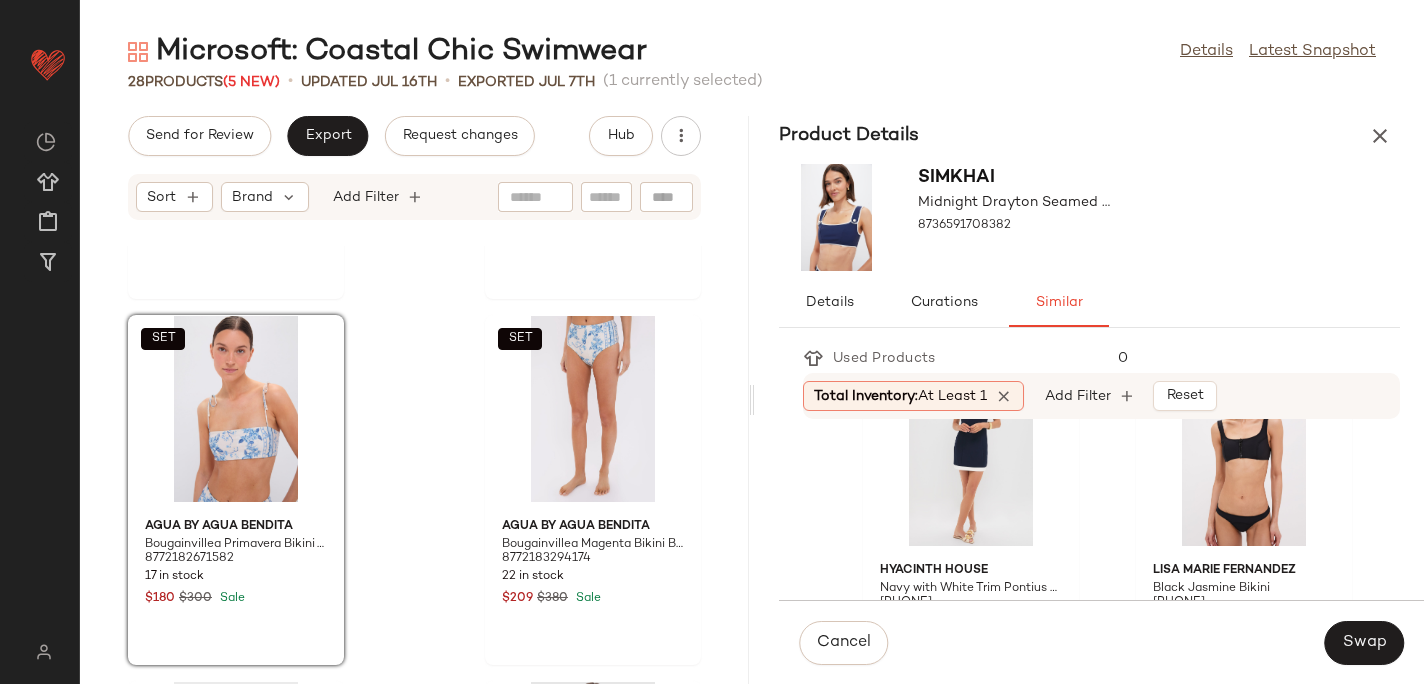 scroll, scrollTop: 48, scrollLeft: 0, axis: vertical 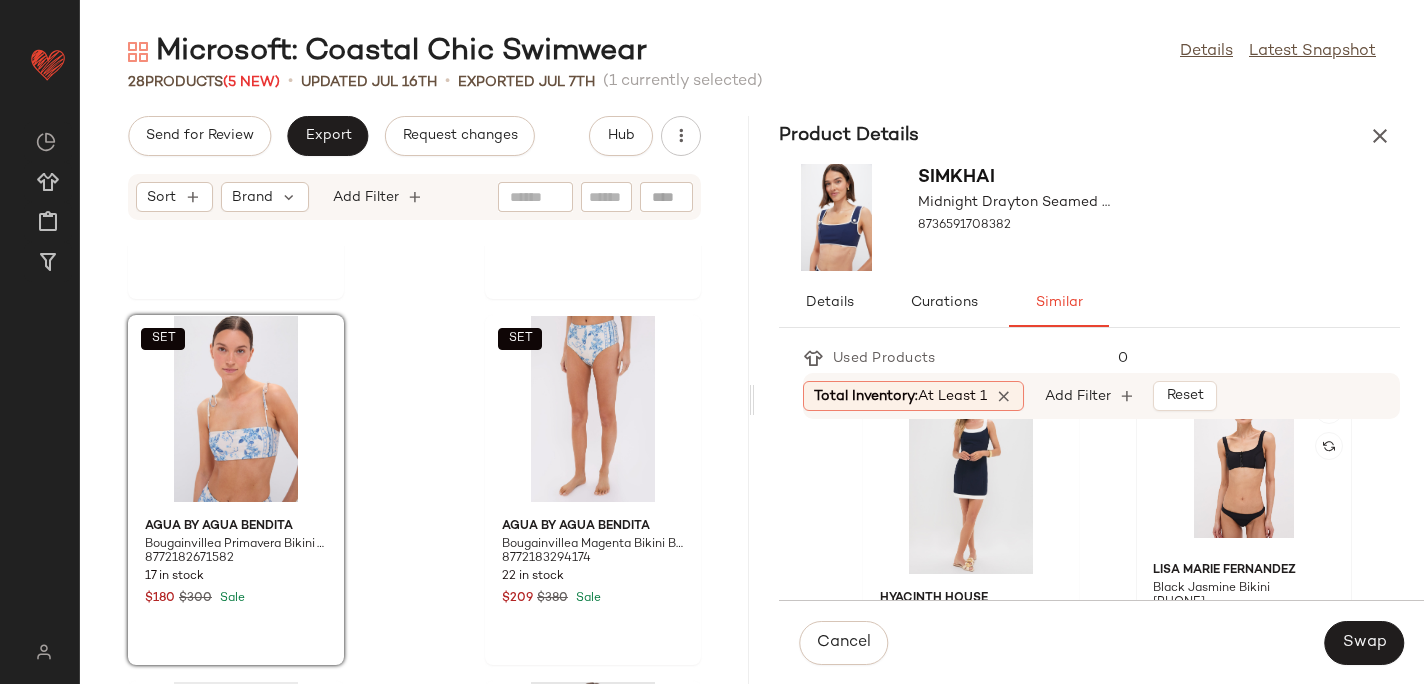 click 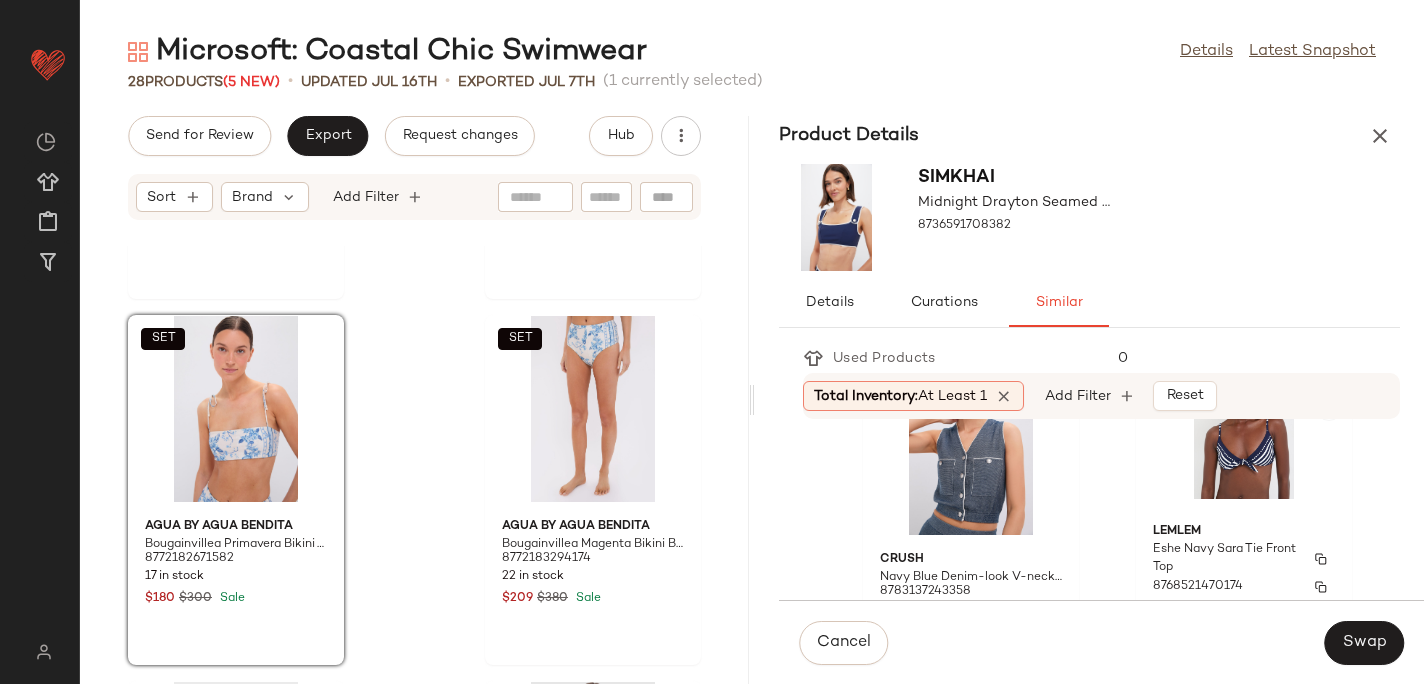 scroll, scrollTop: 810, scrollLeft: 0, axis: vertical 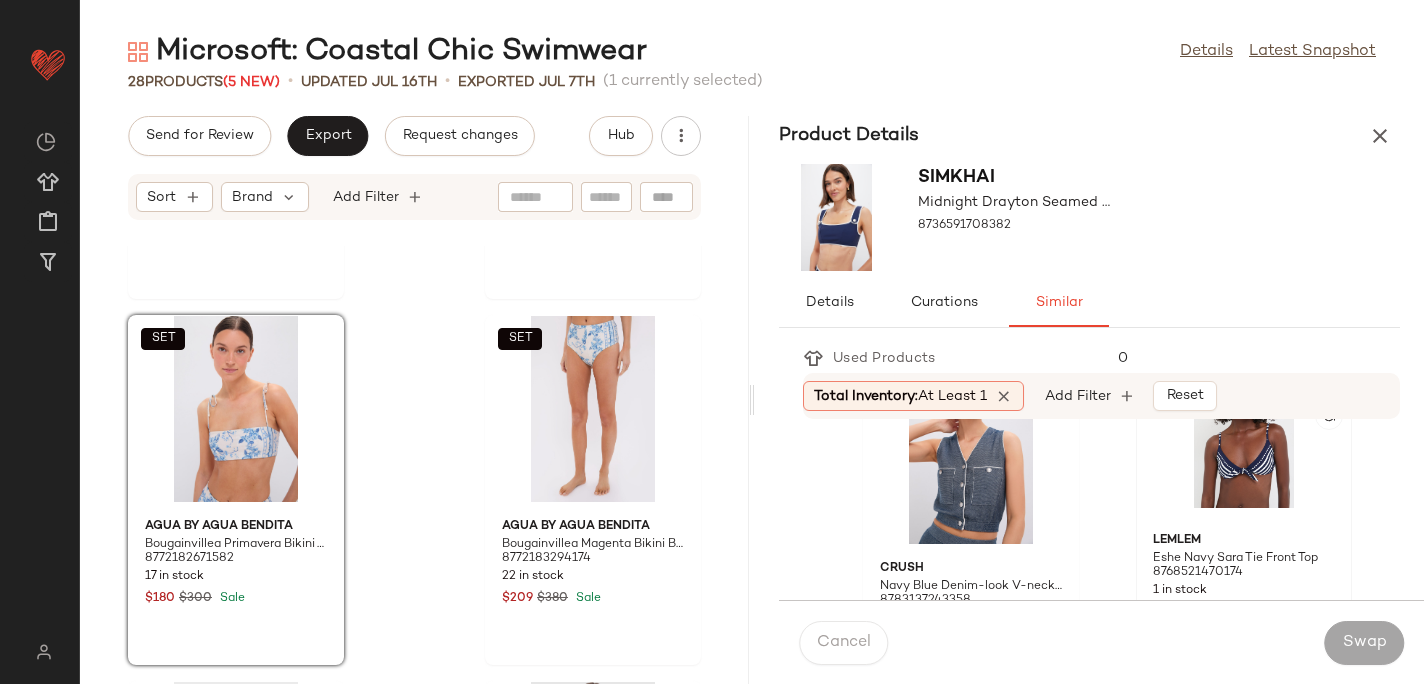 click 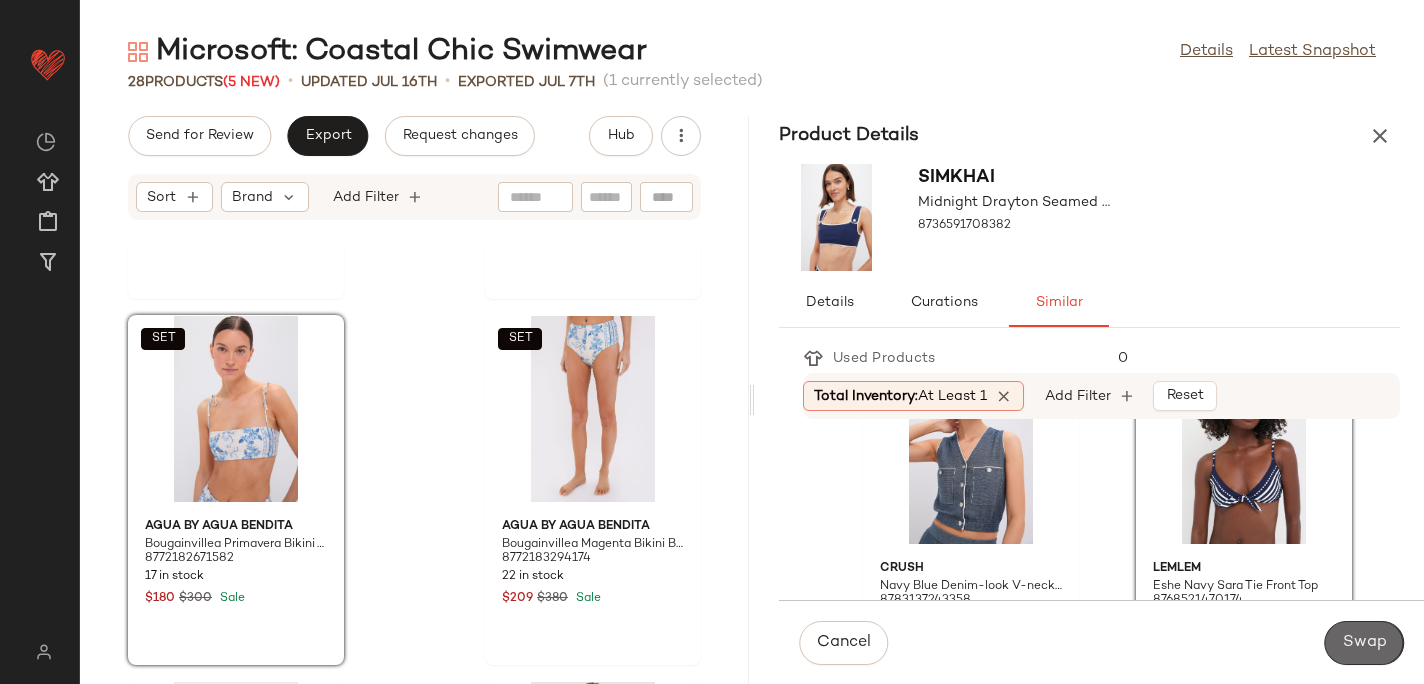 click on "Swap" 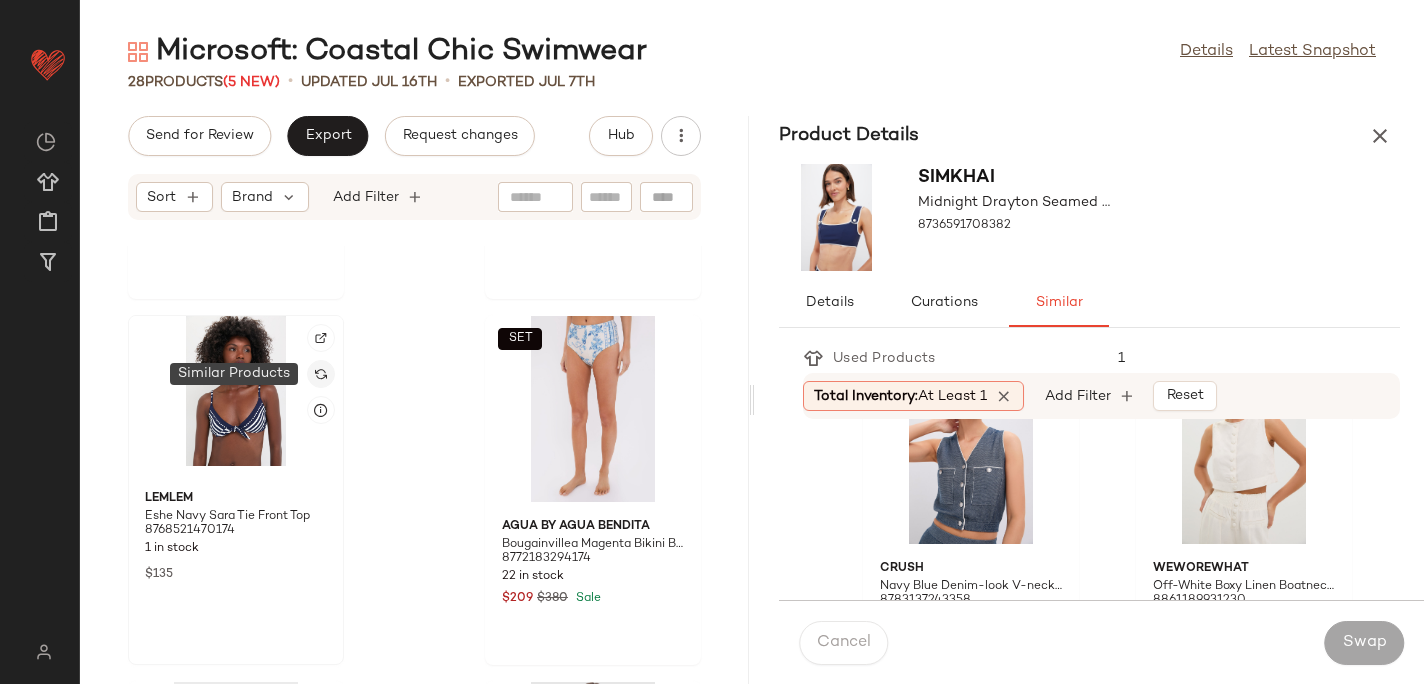 click 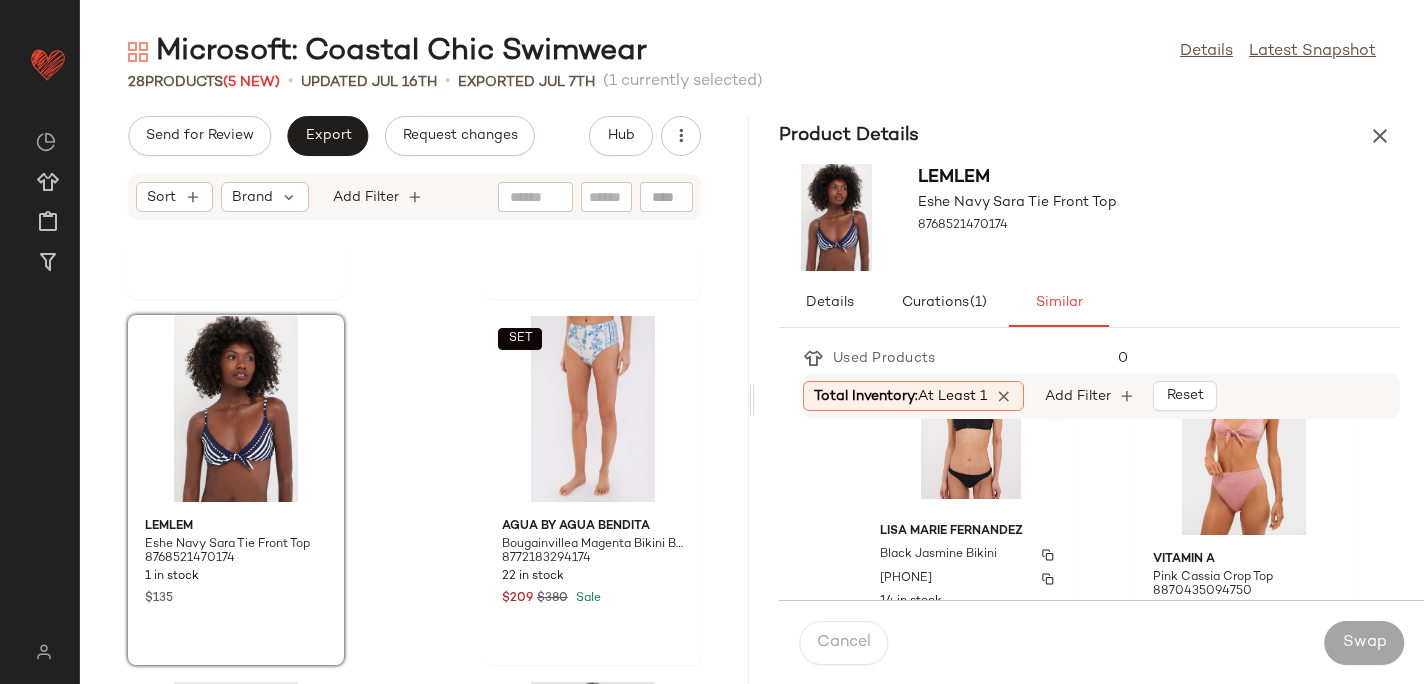 scroll, scrollTop: 2232, scrollLeft: 0, axis: vertical 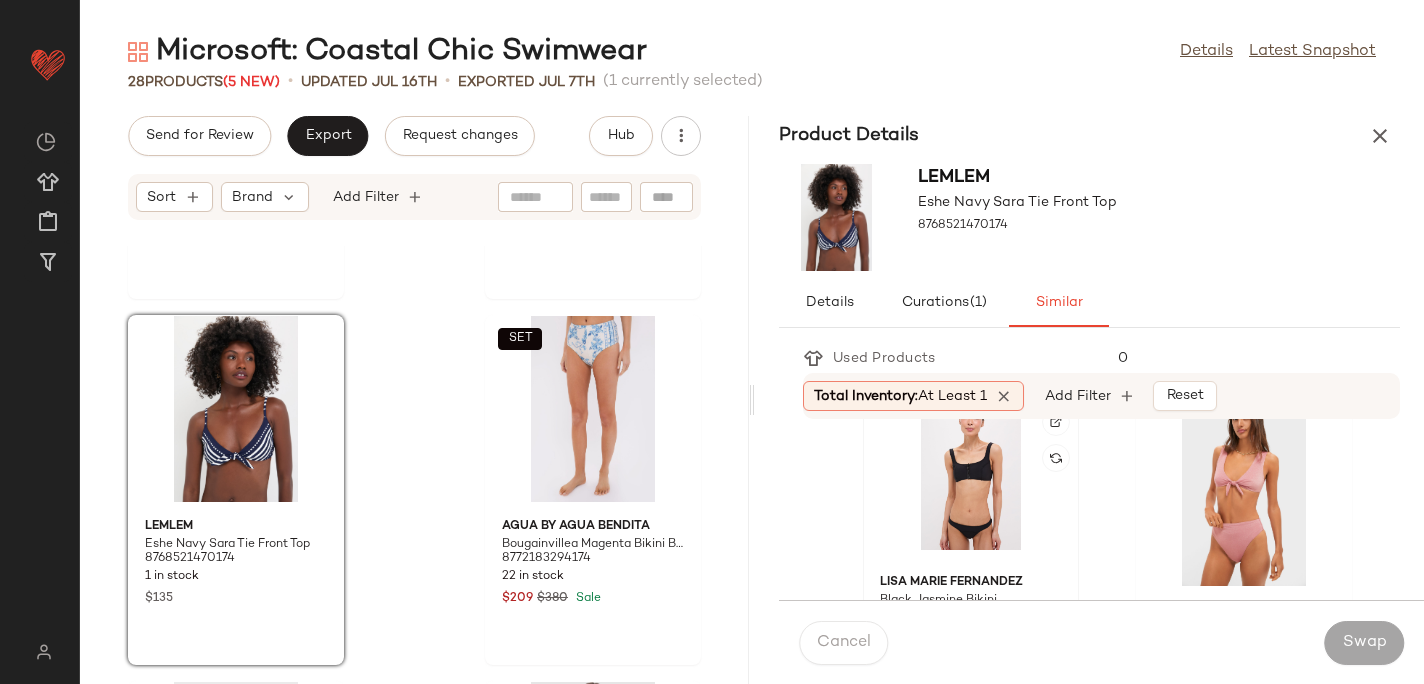 click 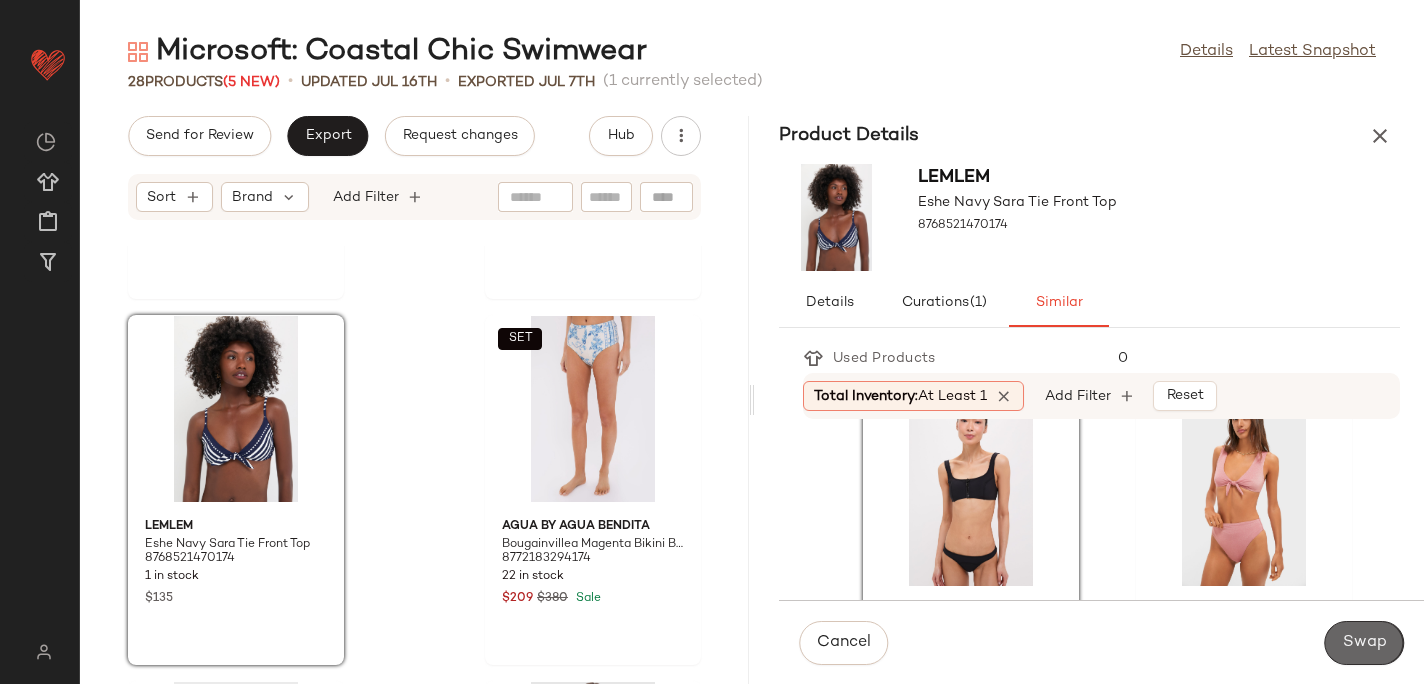 click on "Swap" 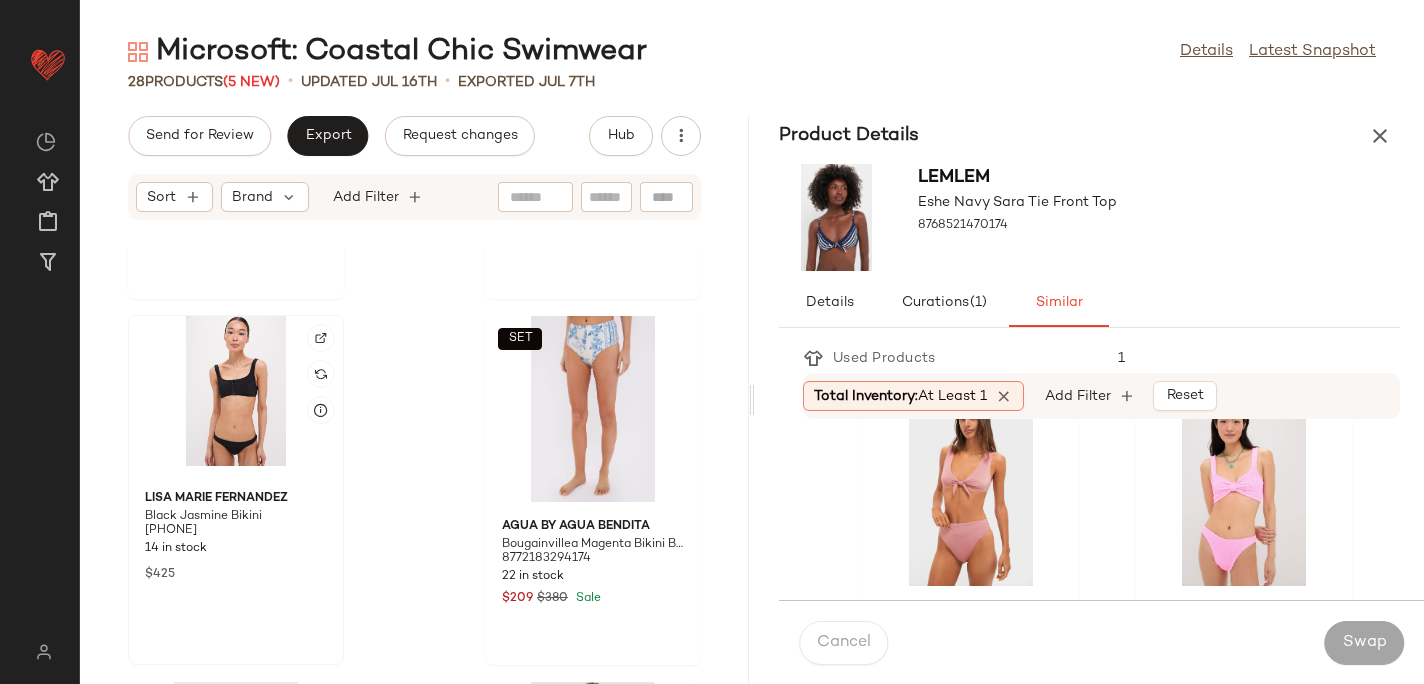 click 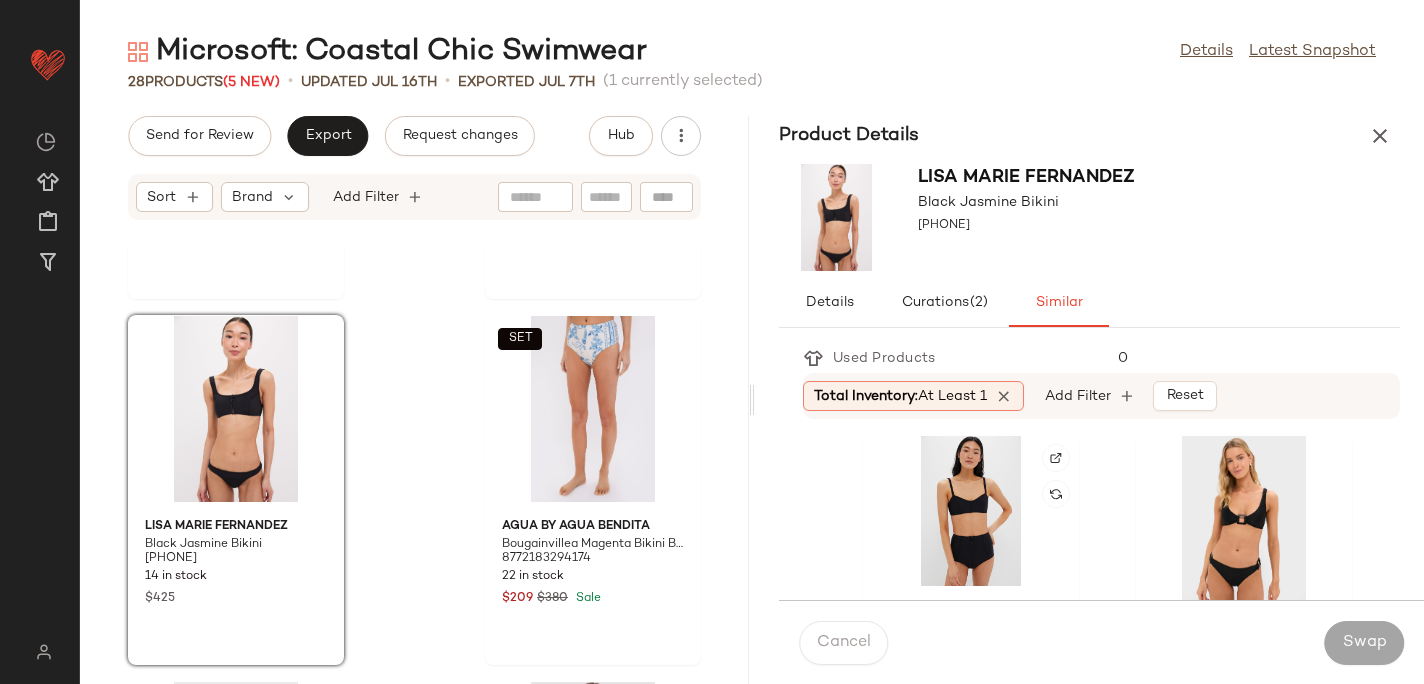 scroll, scrollTop: 139, scrollLeft: 0, axis: vertical 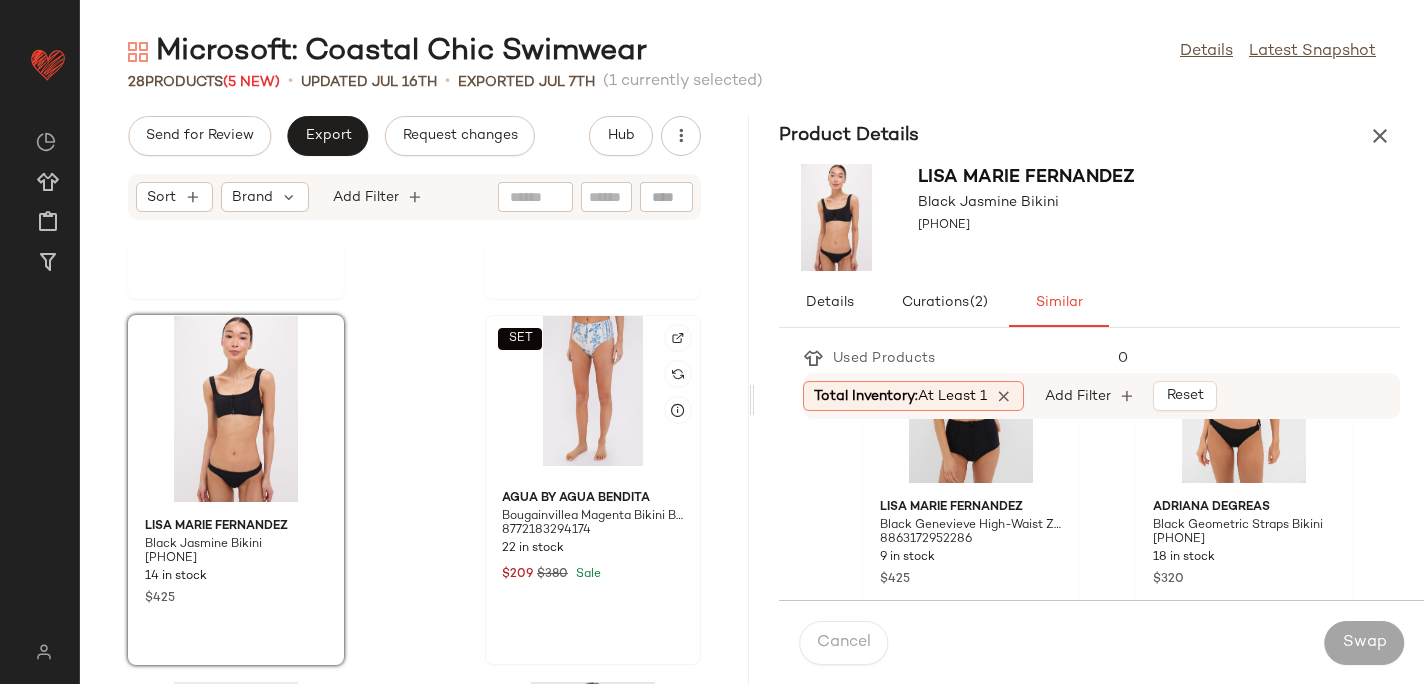 click on "SET" 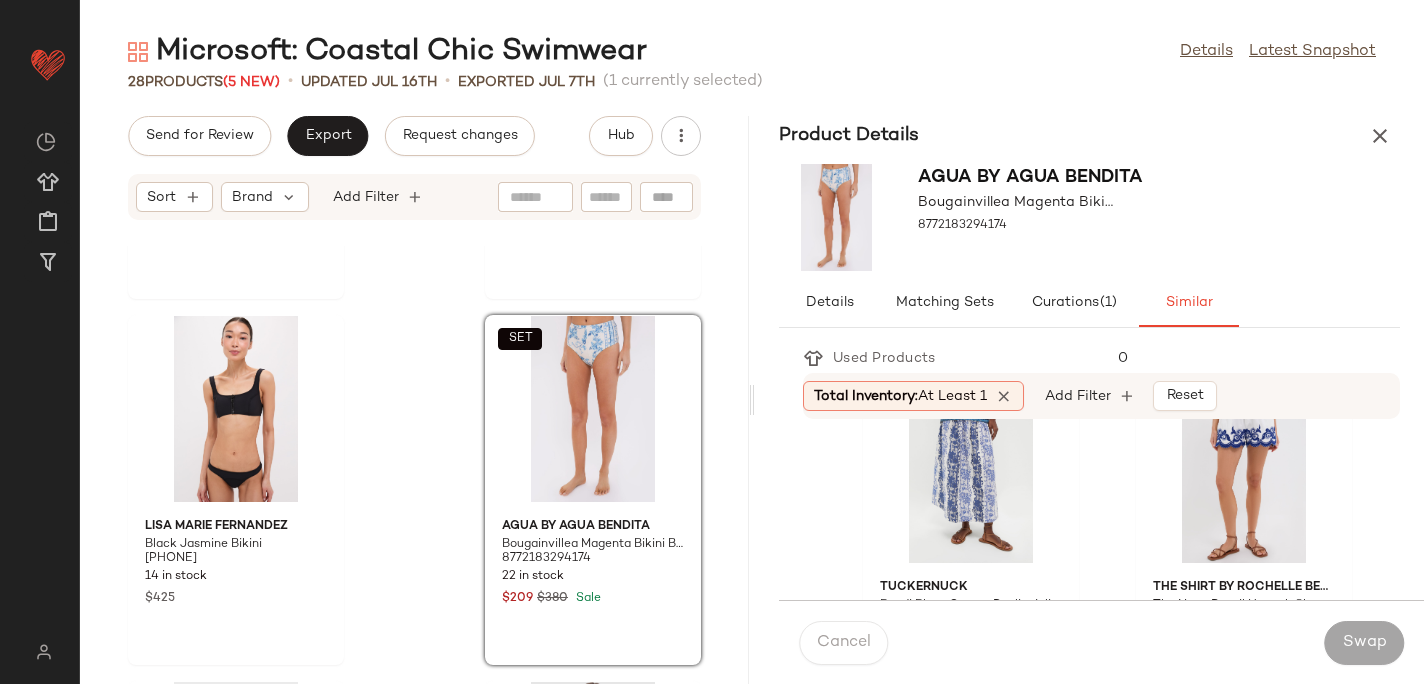 scroll, scrollTop: 4063, scrollLeft: 0, axis: vertical 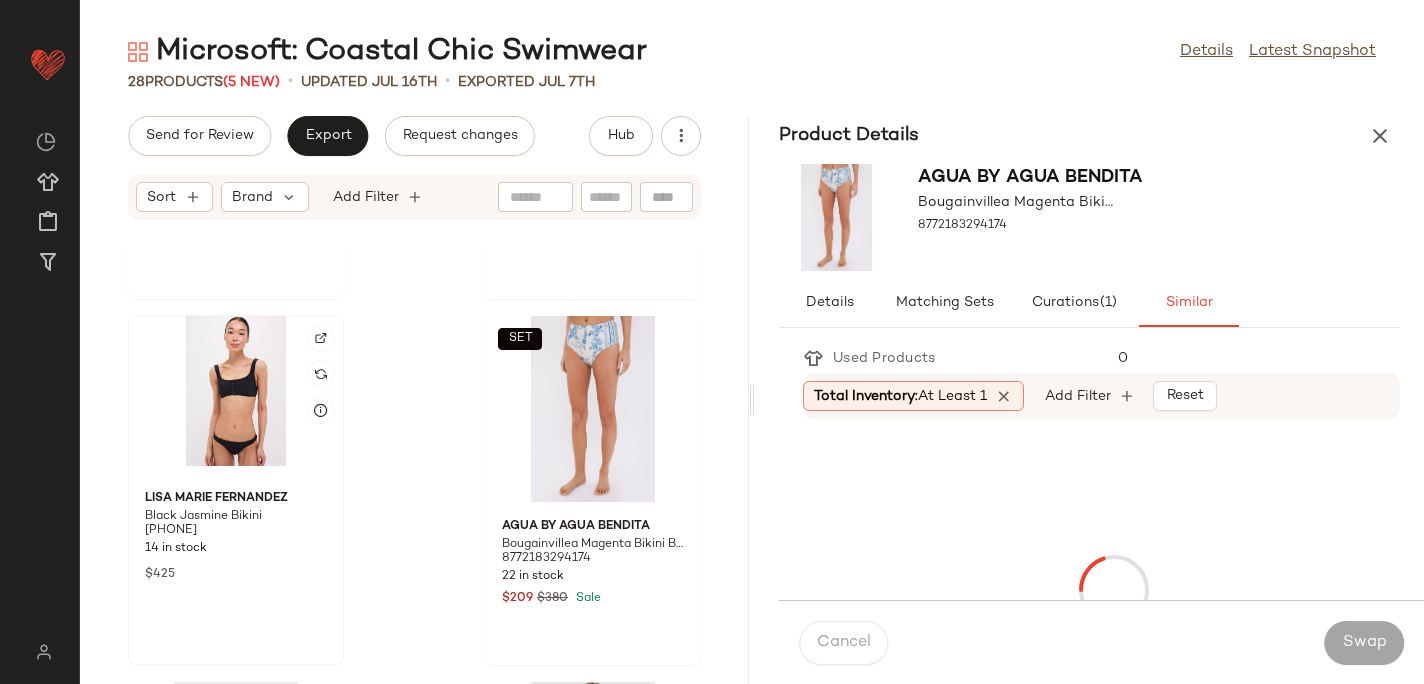 click 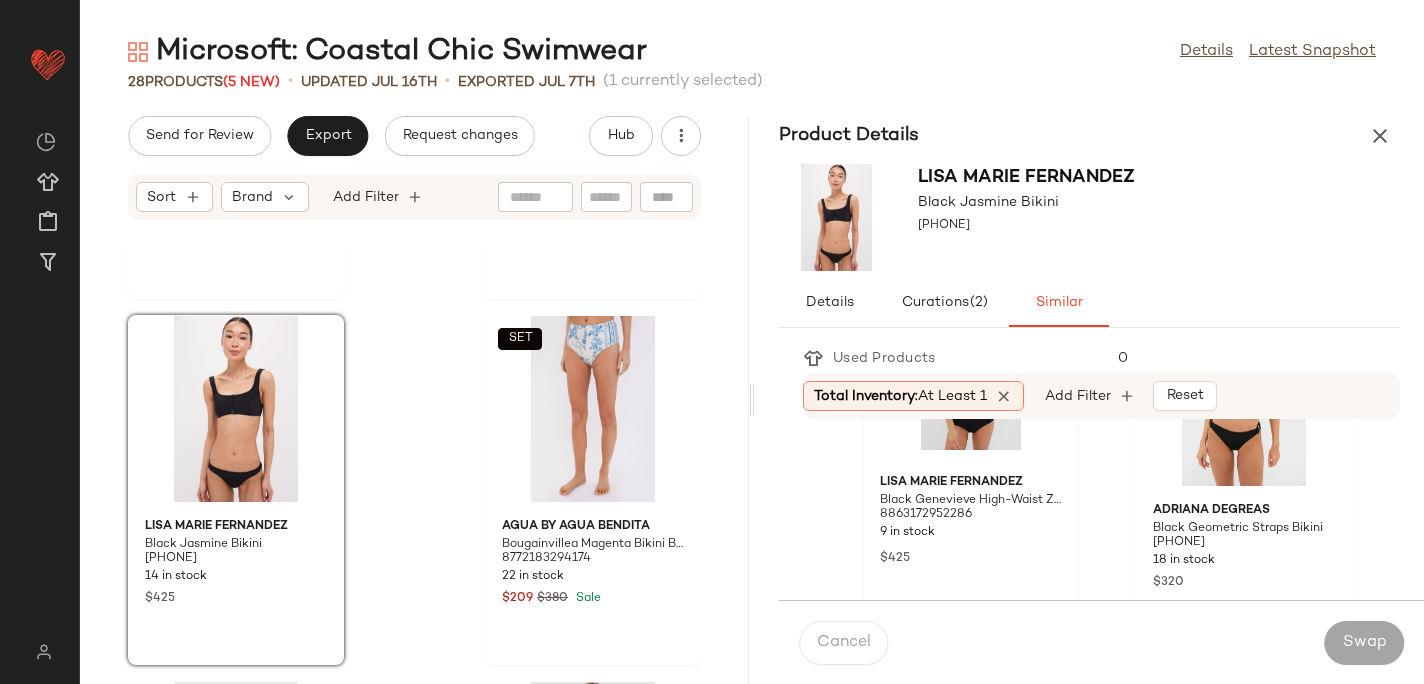 scroll, scrollTop: 132, scrollLeft: 0, axis: vertical 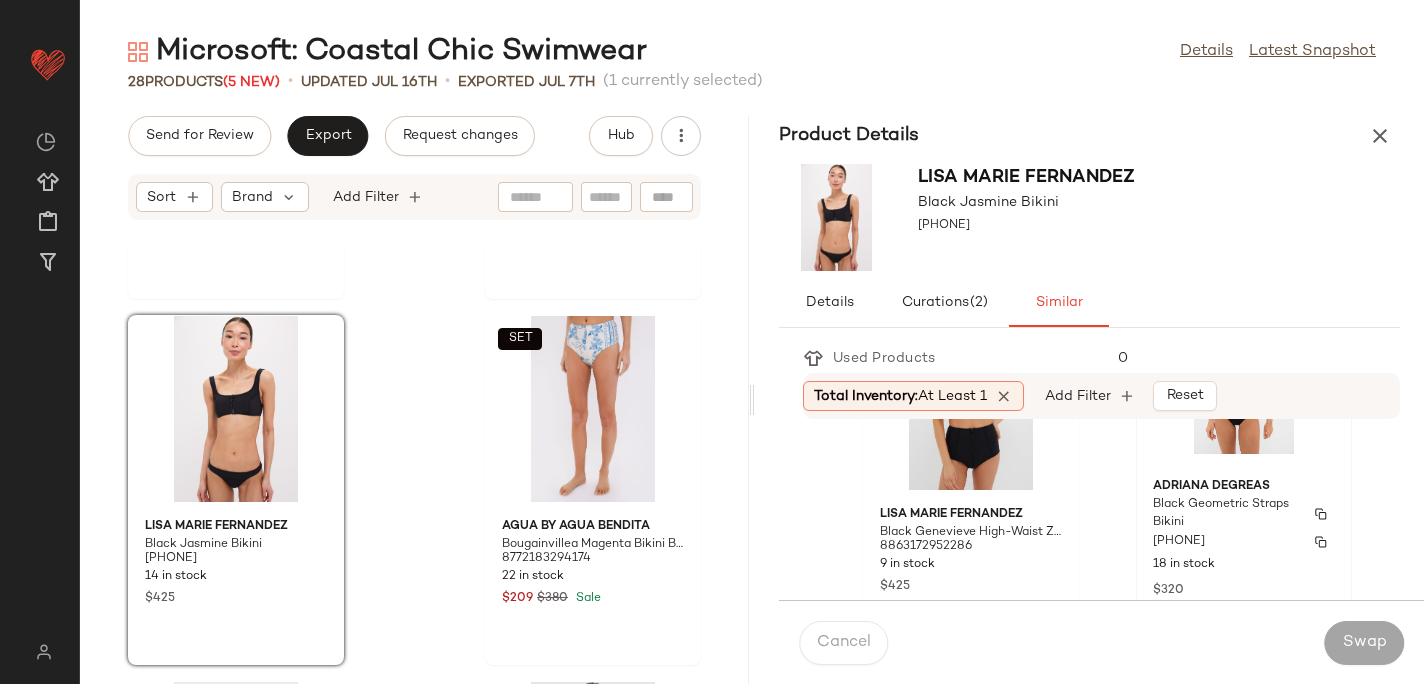 click on "Black Geometric Straps Bikini" at bounding box center [1226, 514] 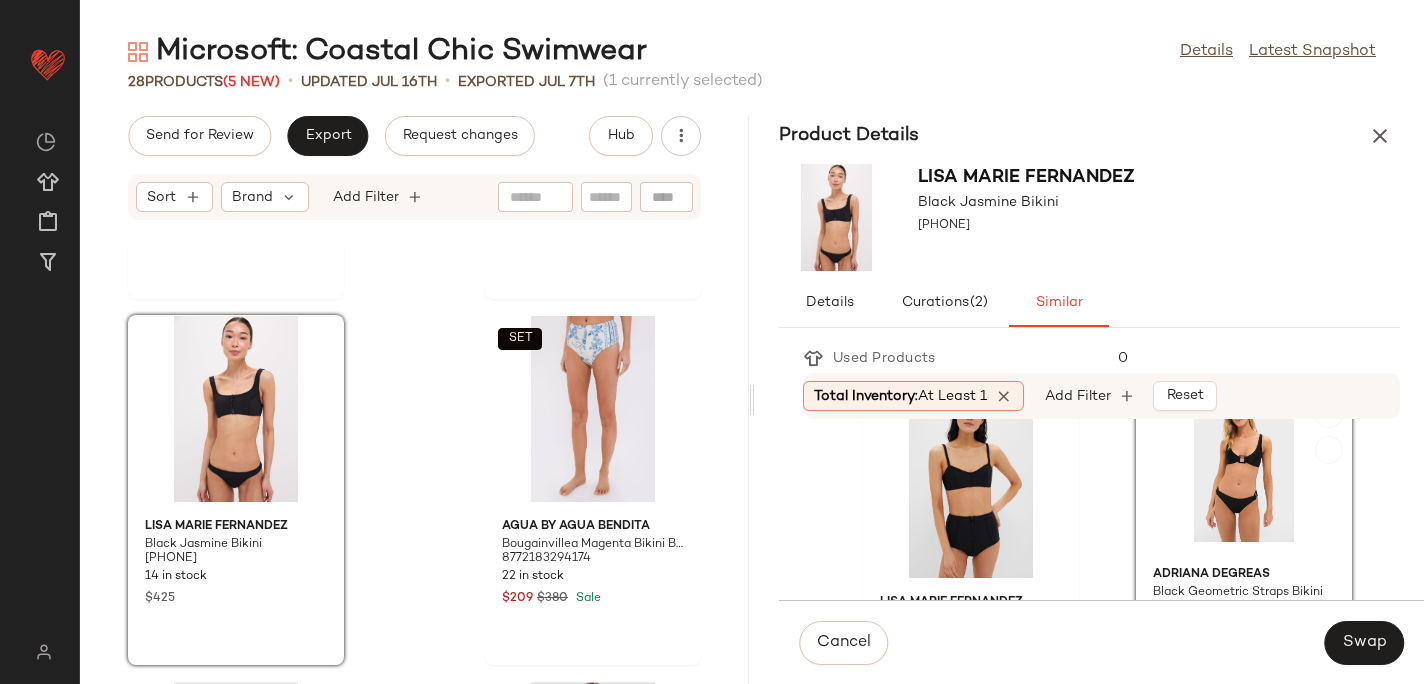scroll, scrollTop: 0, scrollLeft: 0, axis: both 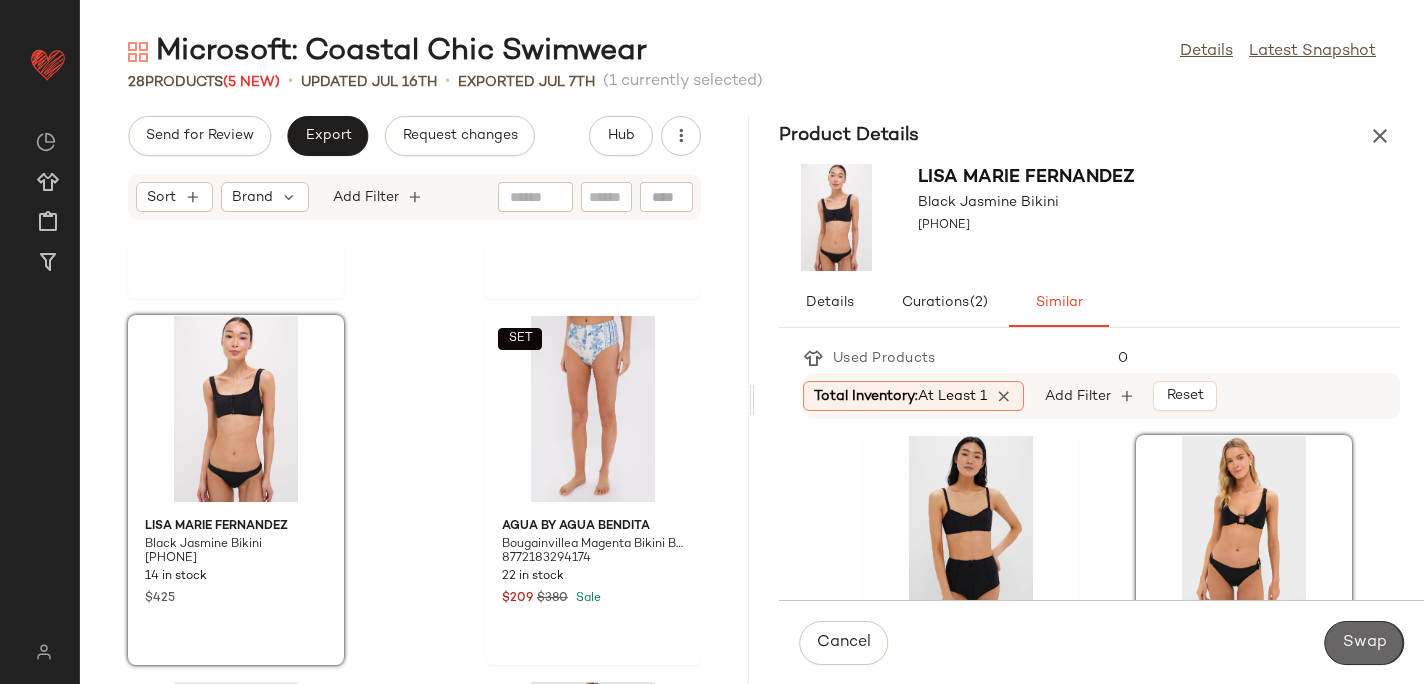 click on "Swap" at bounding box center (1364, 643) 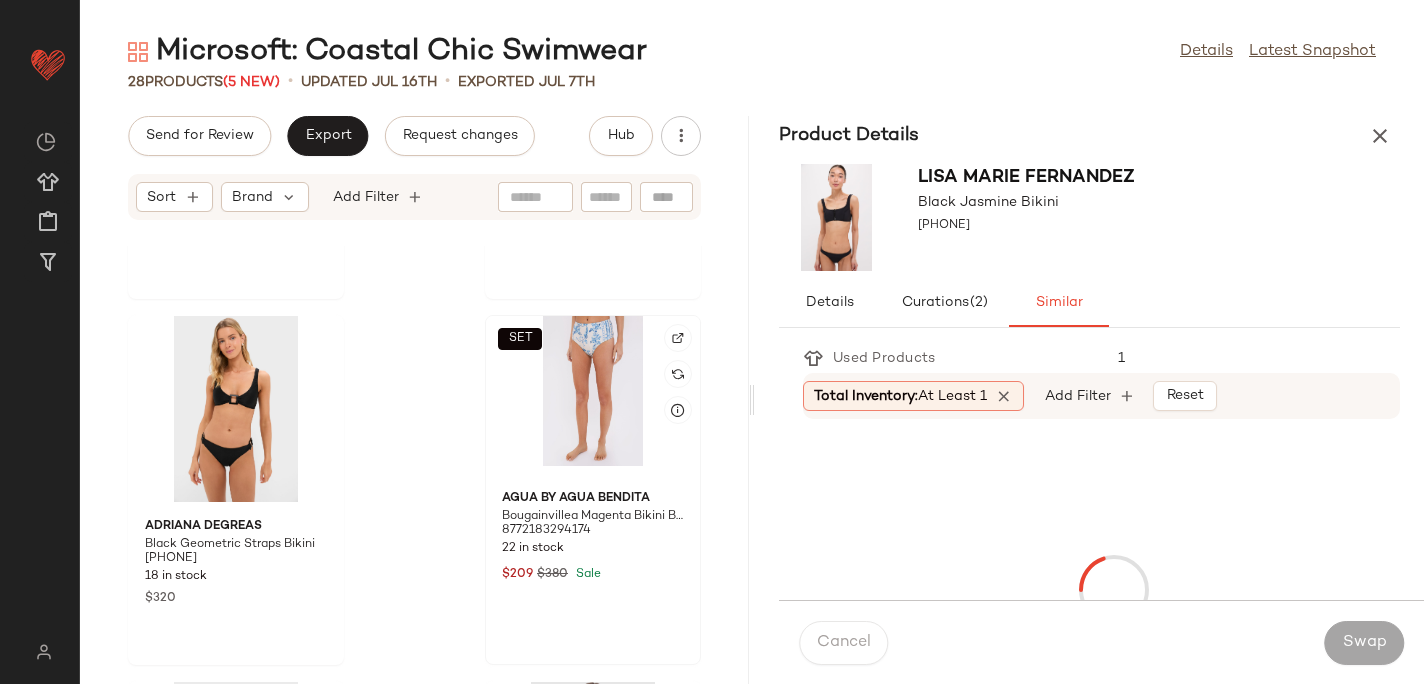 click on "SET" 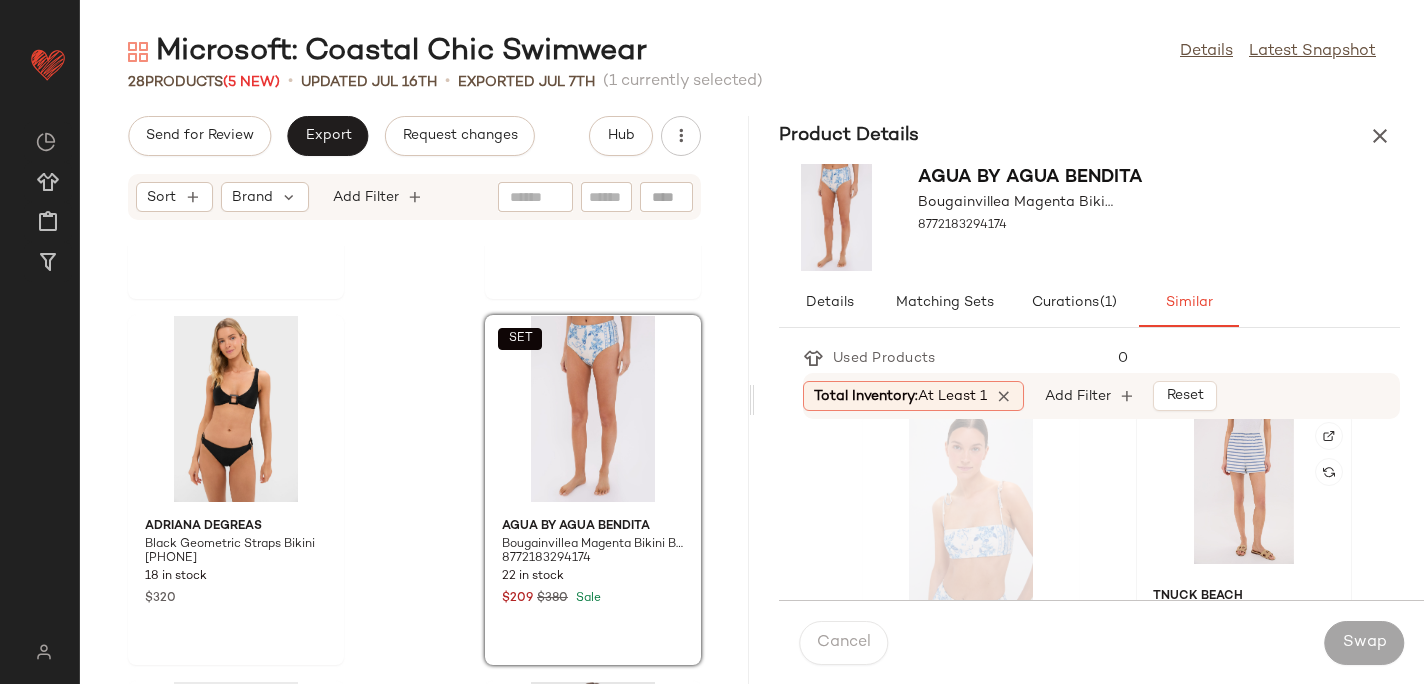 click 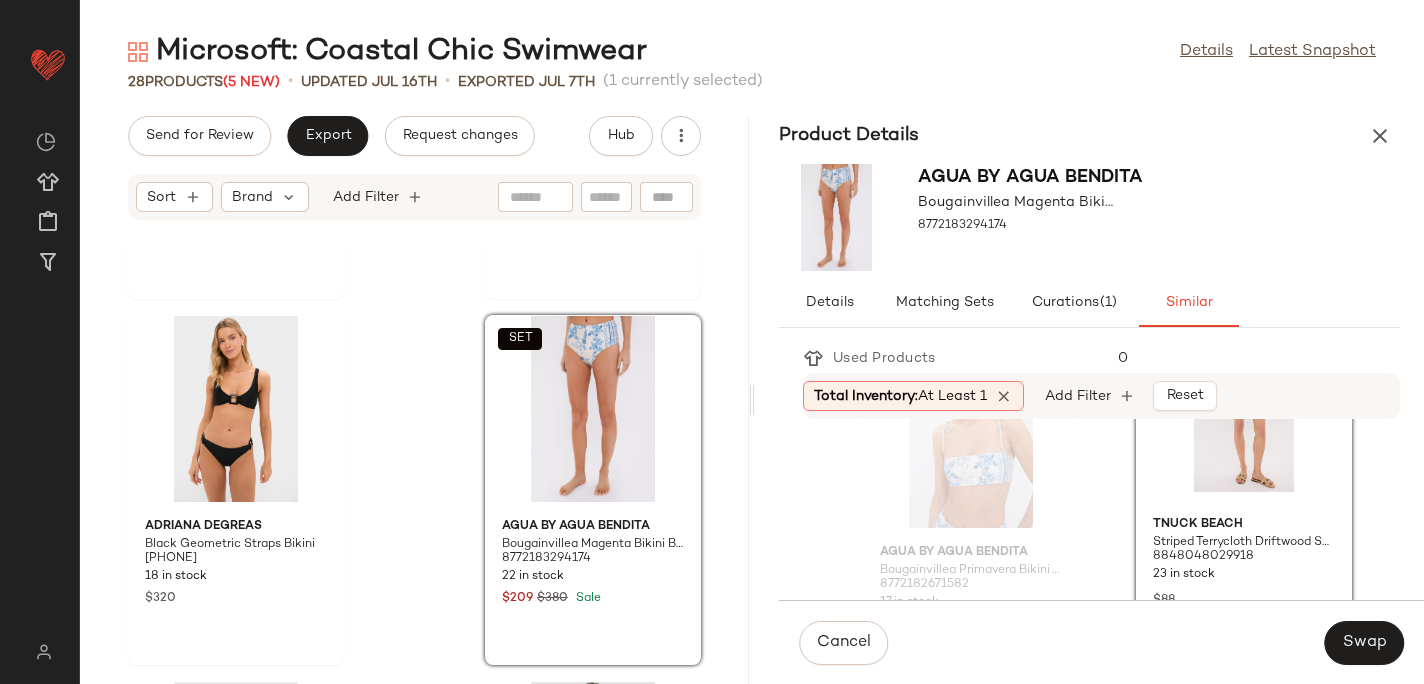 scroll, scrollTop: 466, scrollLeft: 0, axis: vertical 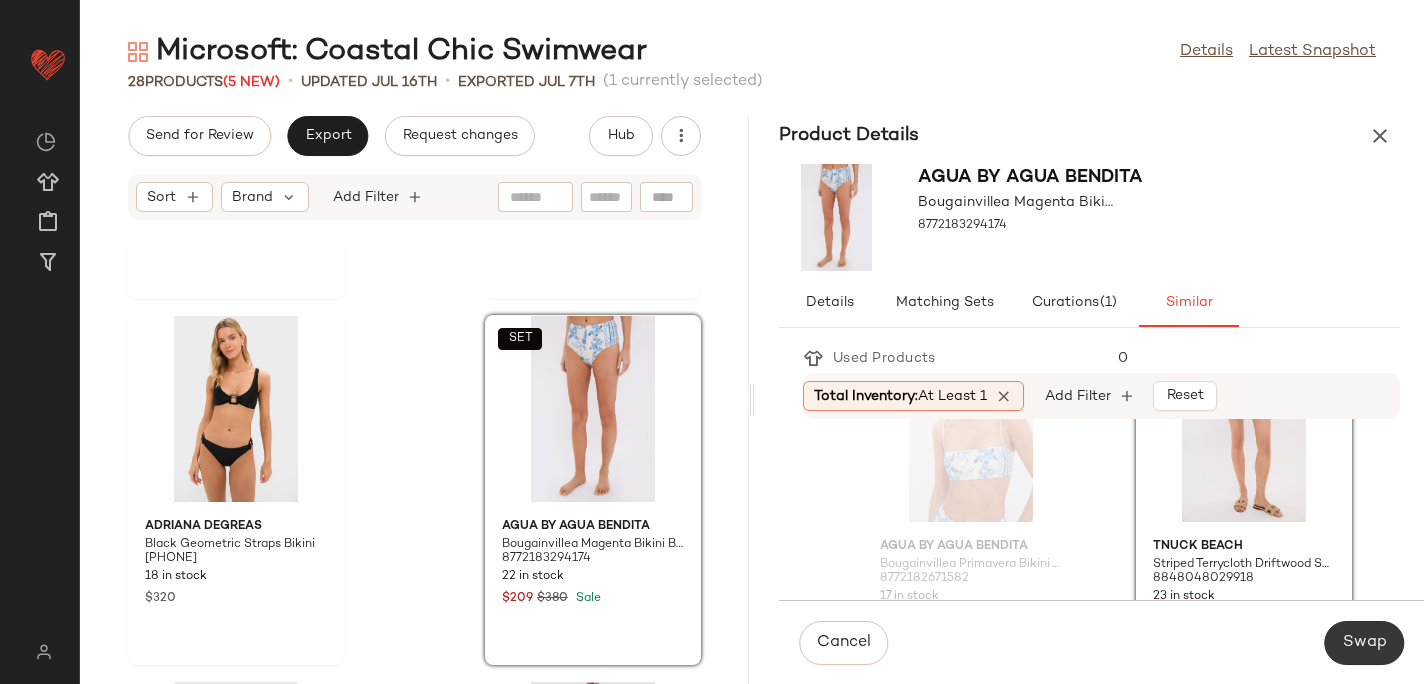 click on "Swap" 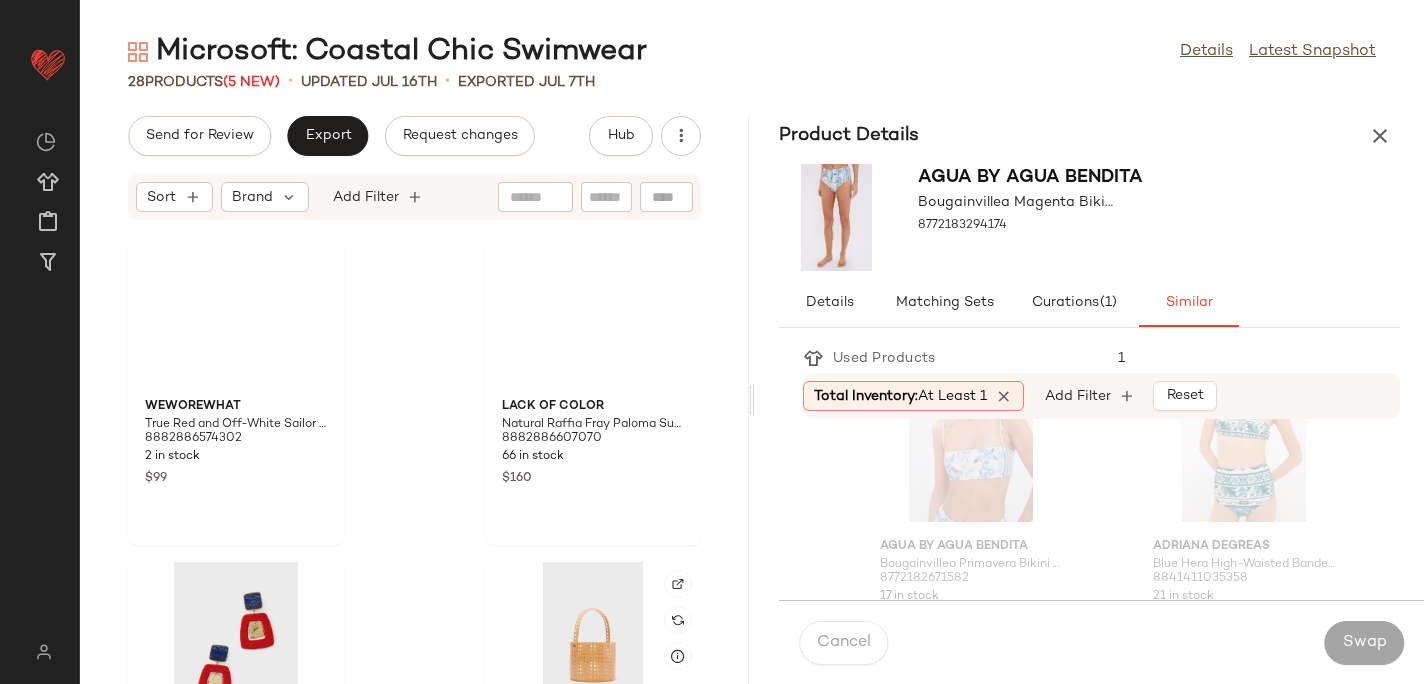 scroll, scrollTop: 0, scrollLeft: 0, axis: both 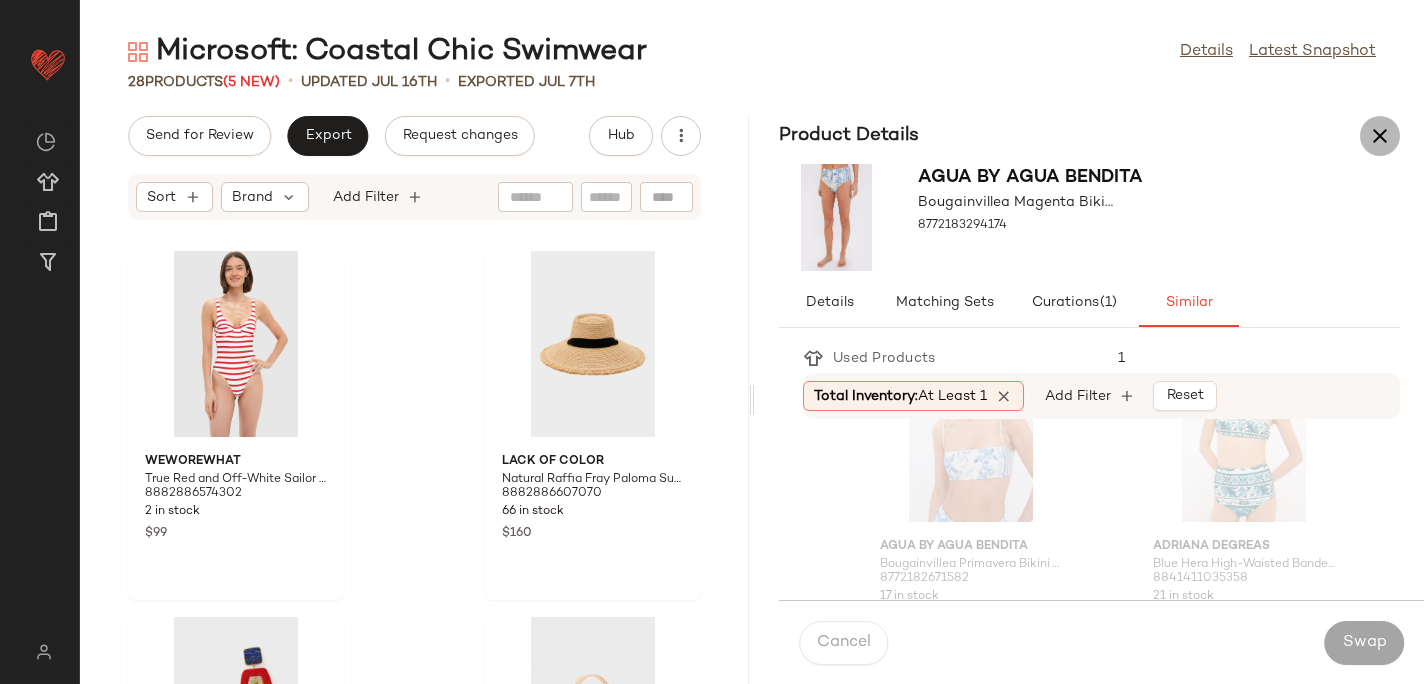 click at bounding box center (1380, 136) 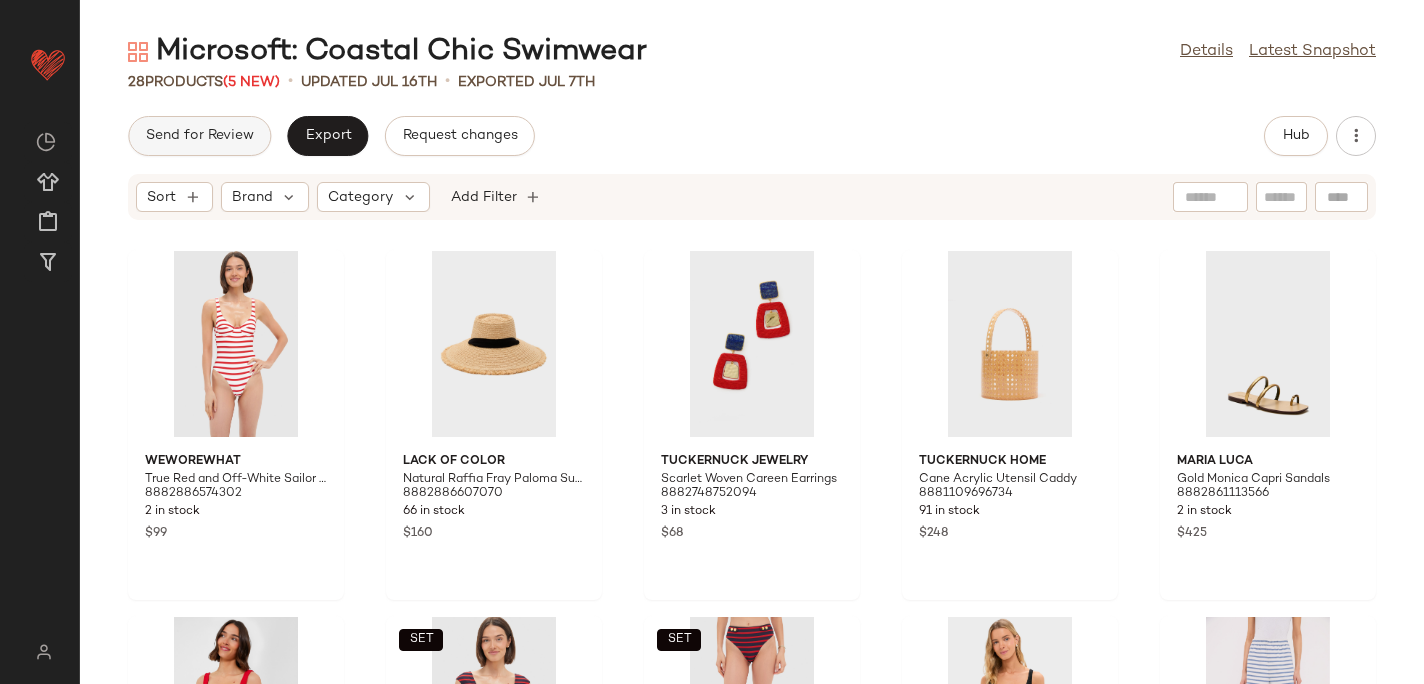 click on "Send for Review" 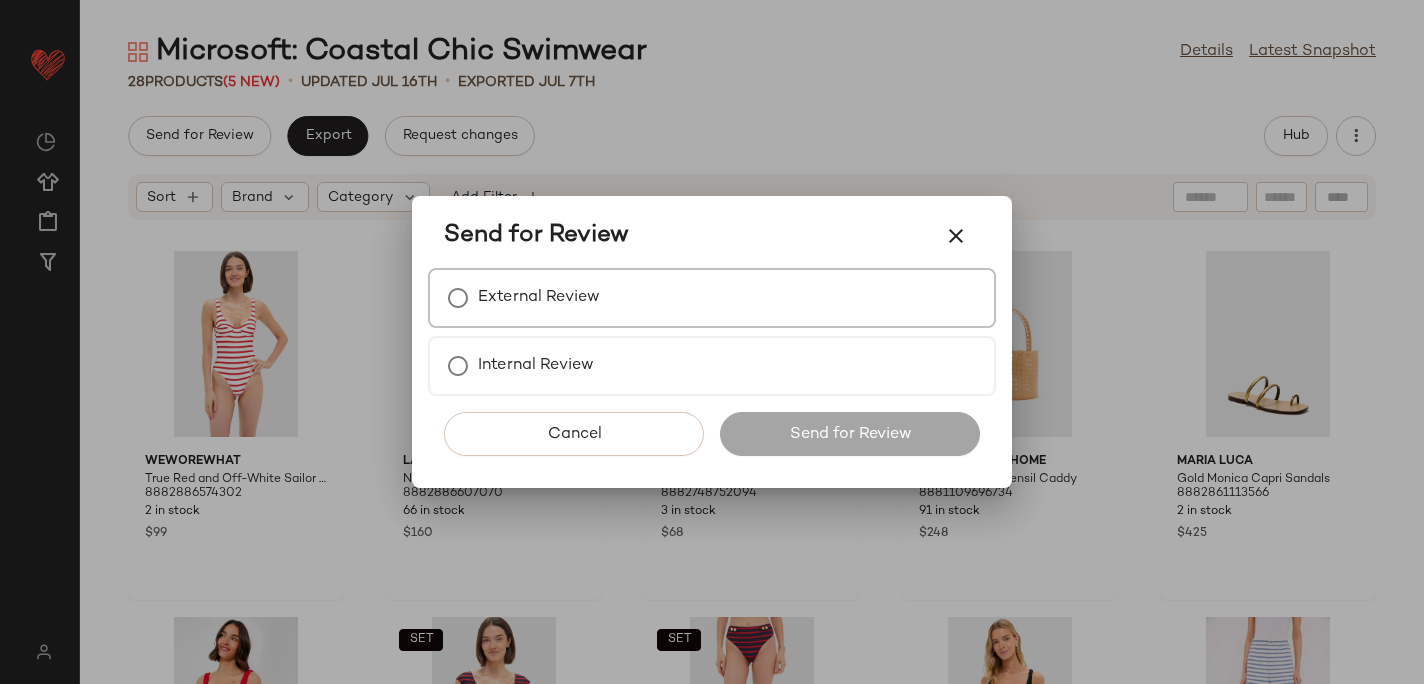click on "External Review" at bounding box center [539, 298] 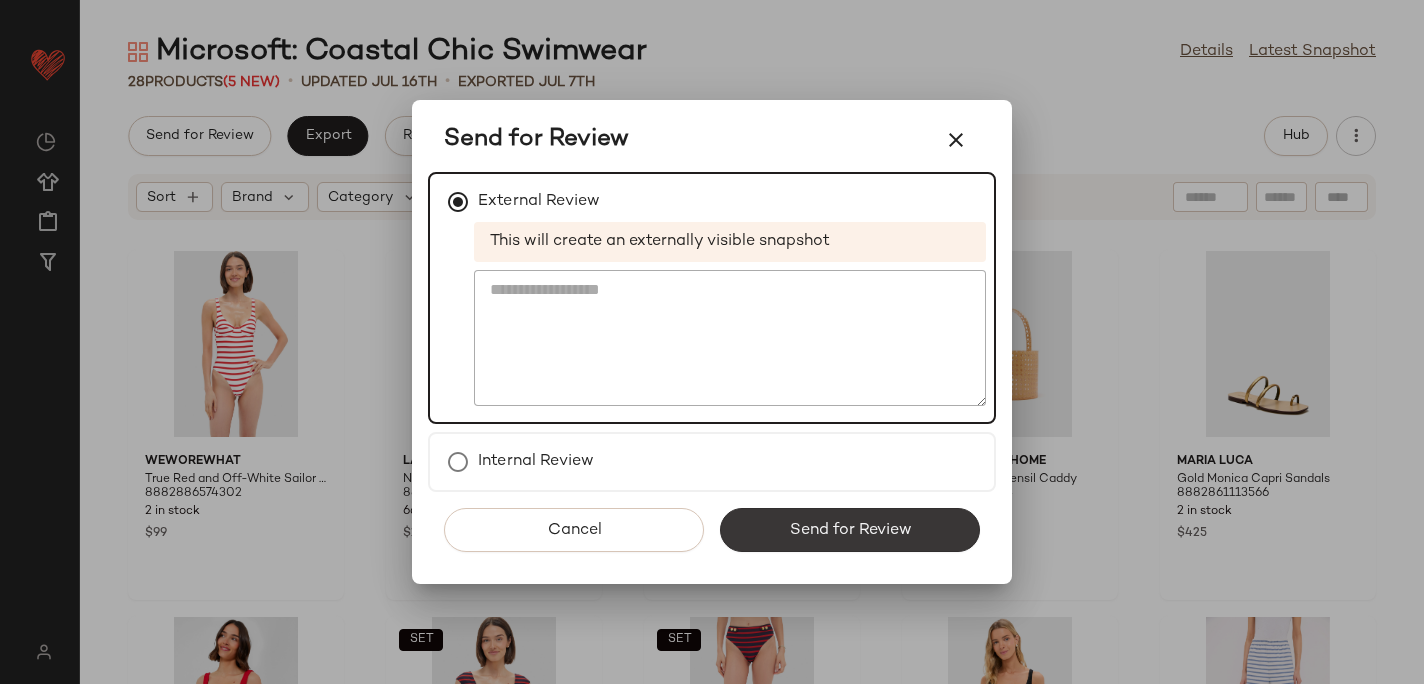 click on "Send for Review" 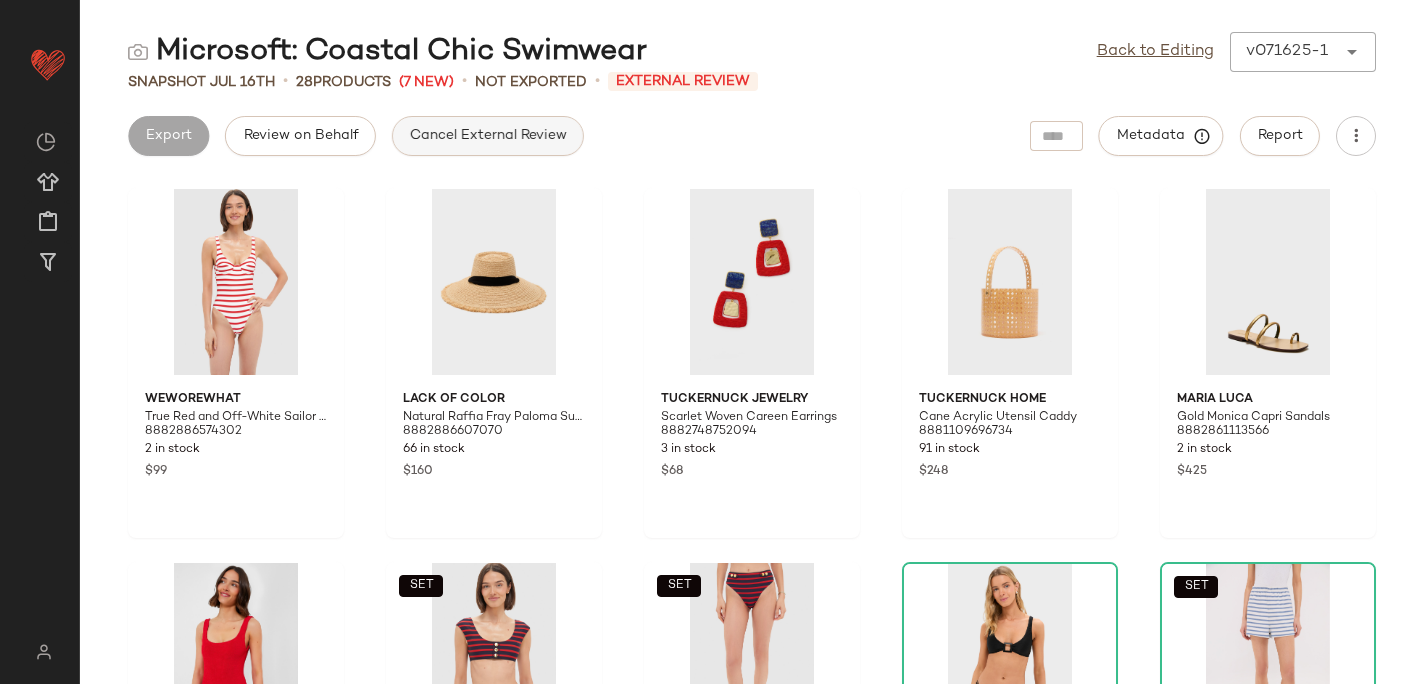 click on "Cancel External Review" 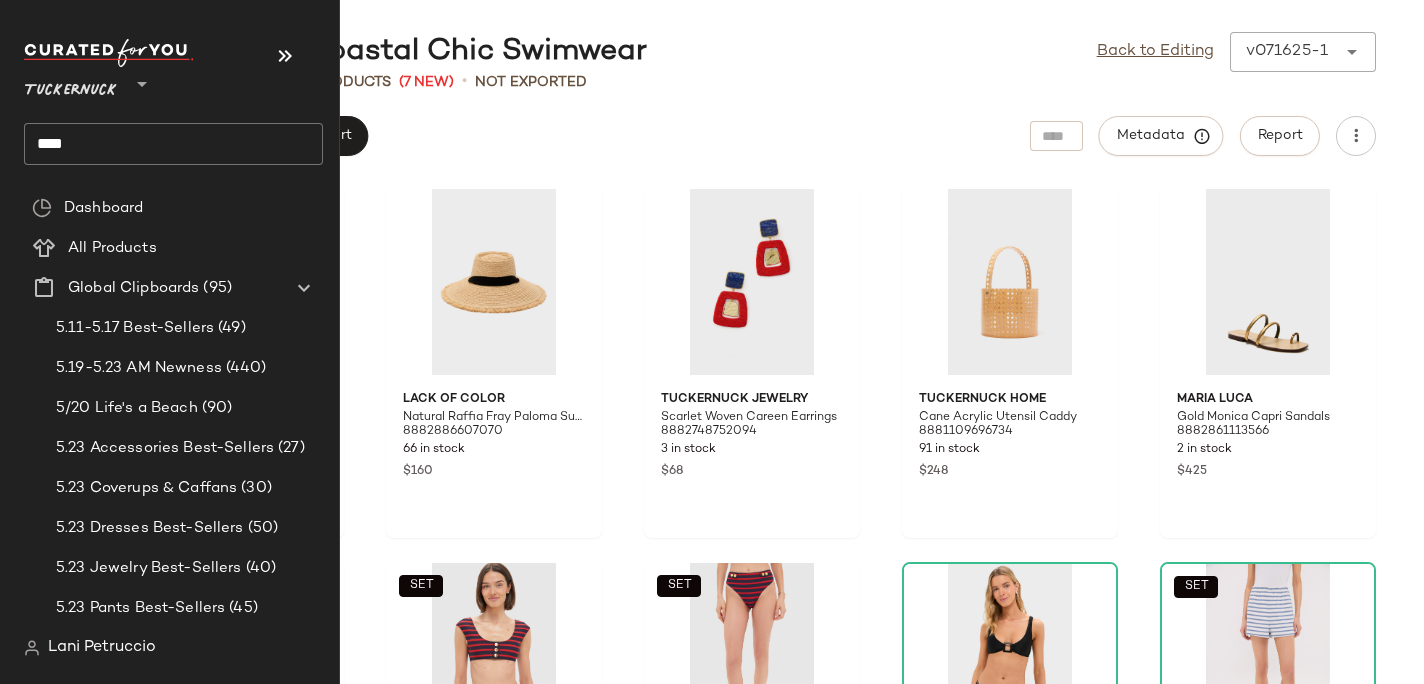 click on "****" 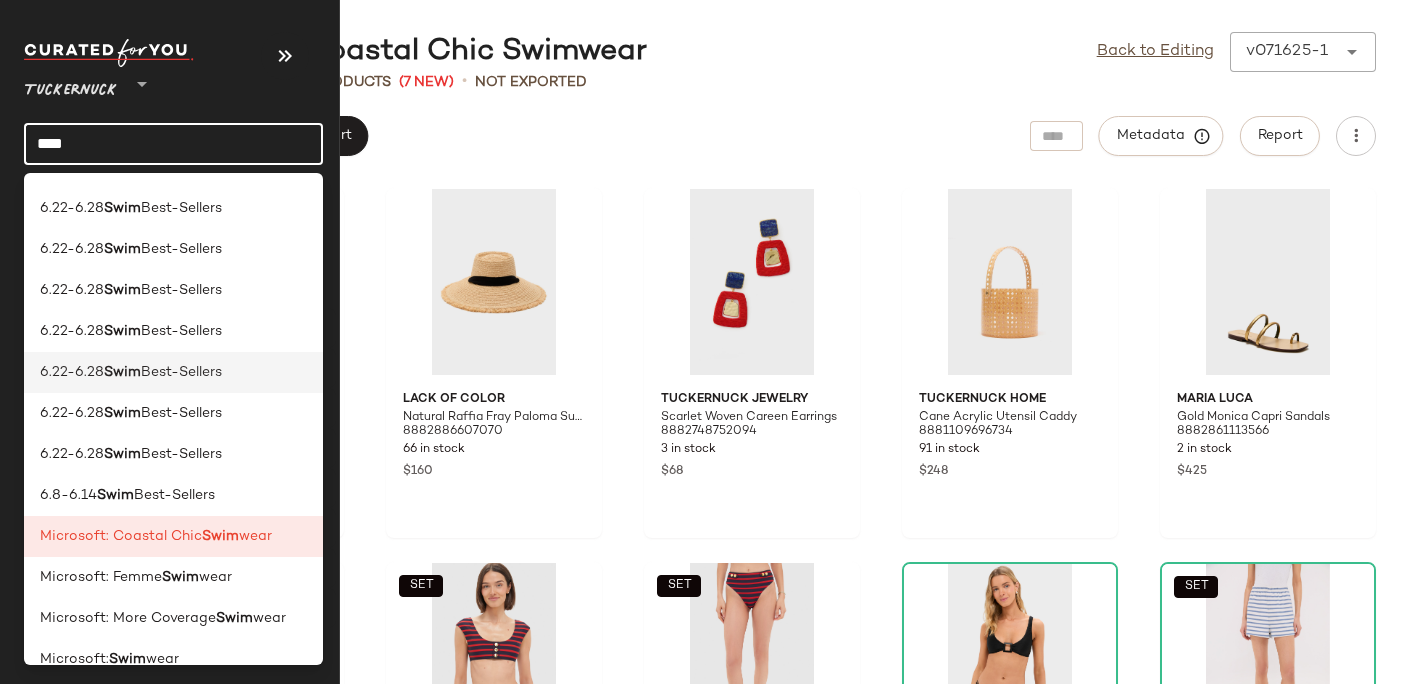 scroll, scrollTop: 262, scrollLeft: 0, axis: vertical 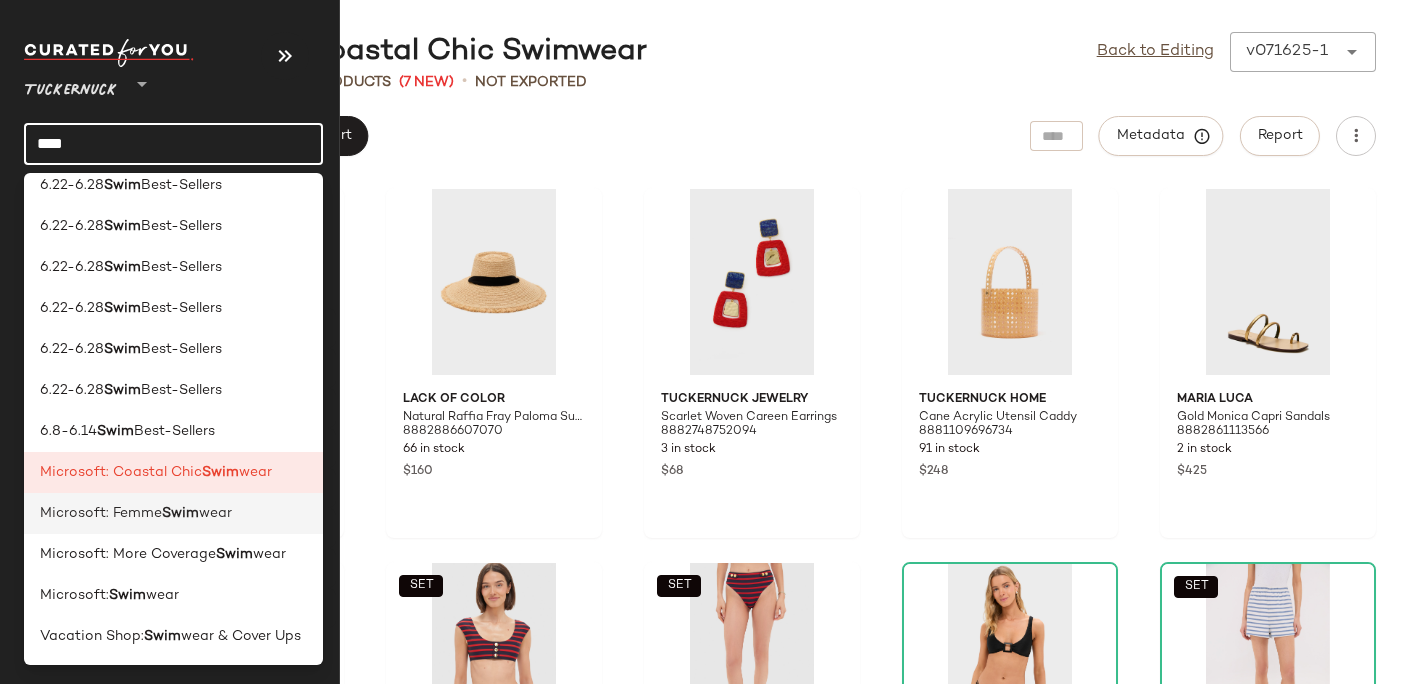click on "Swim" at bounding box center (180, 513) 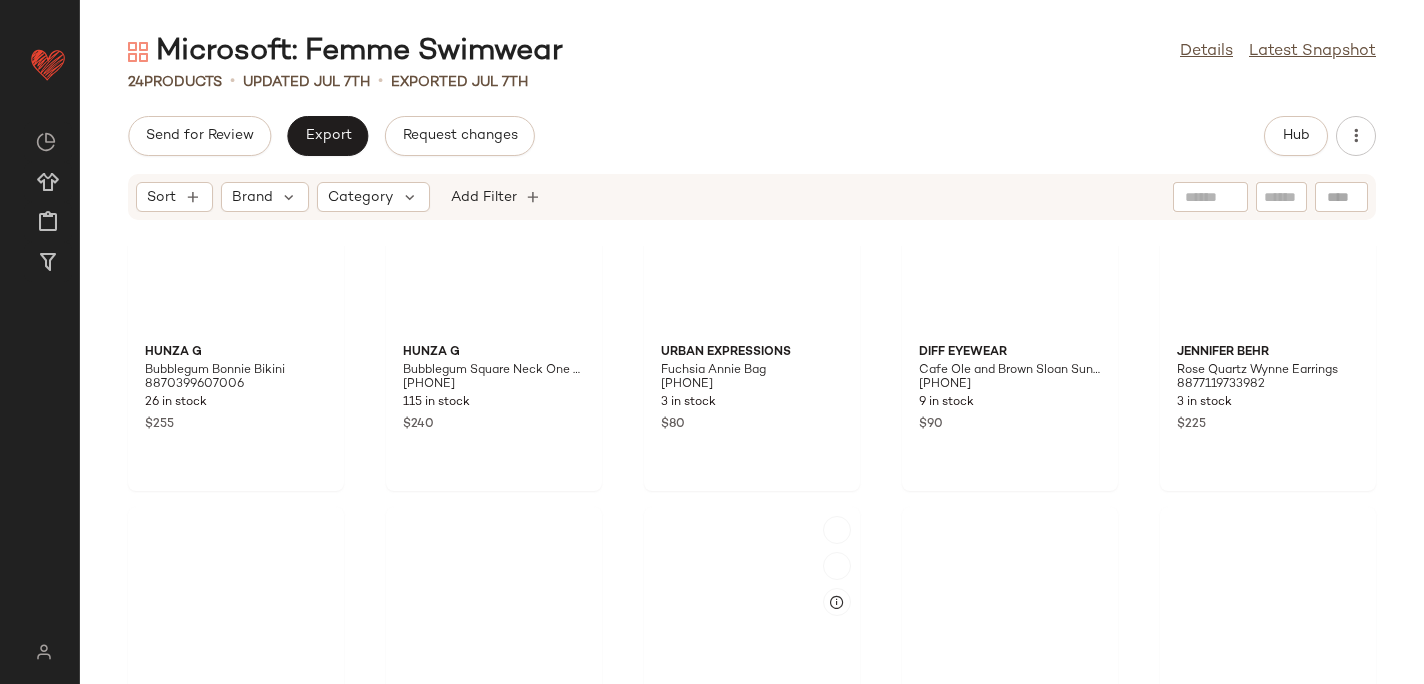 scroll, scrollTop: 0, scrollLeft: 0, axis: both 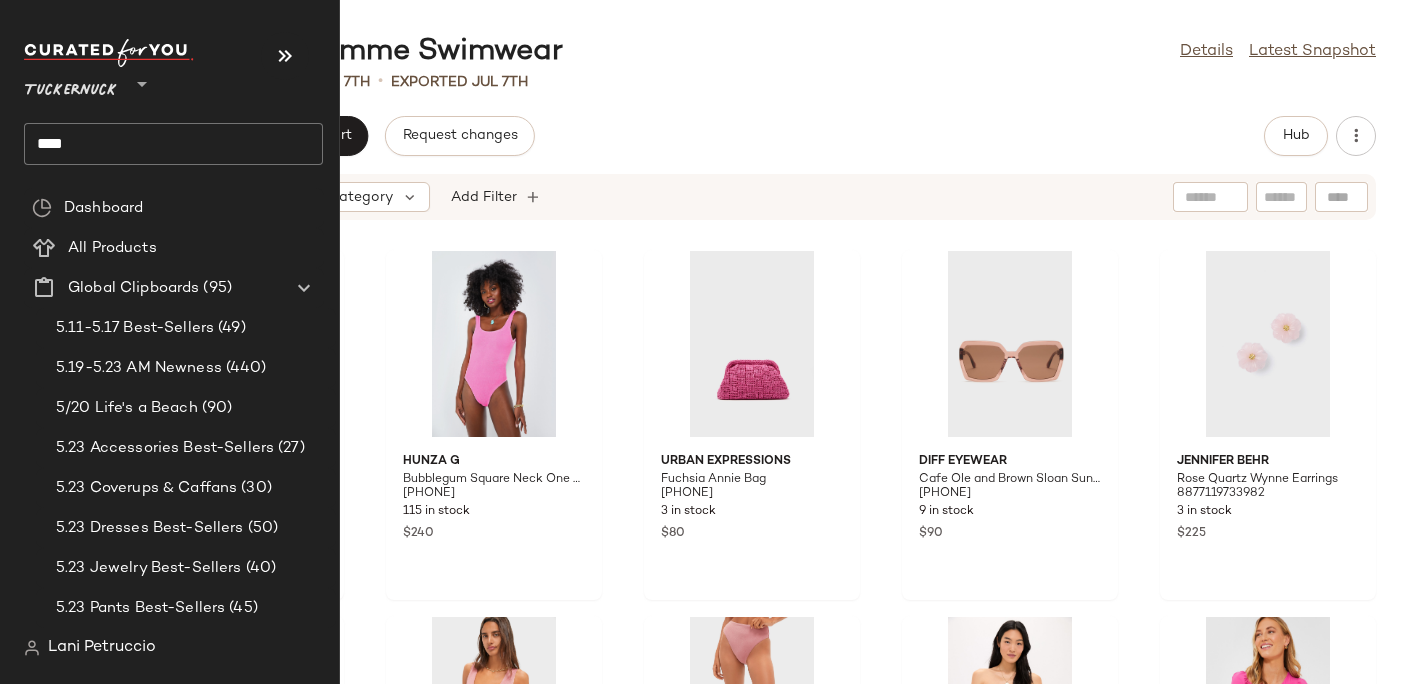 click on "****" 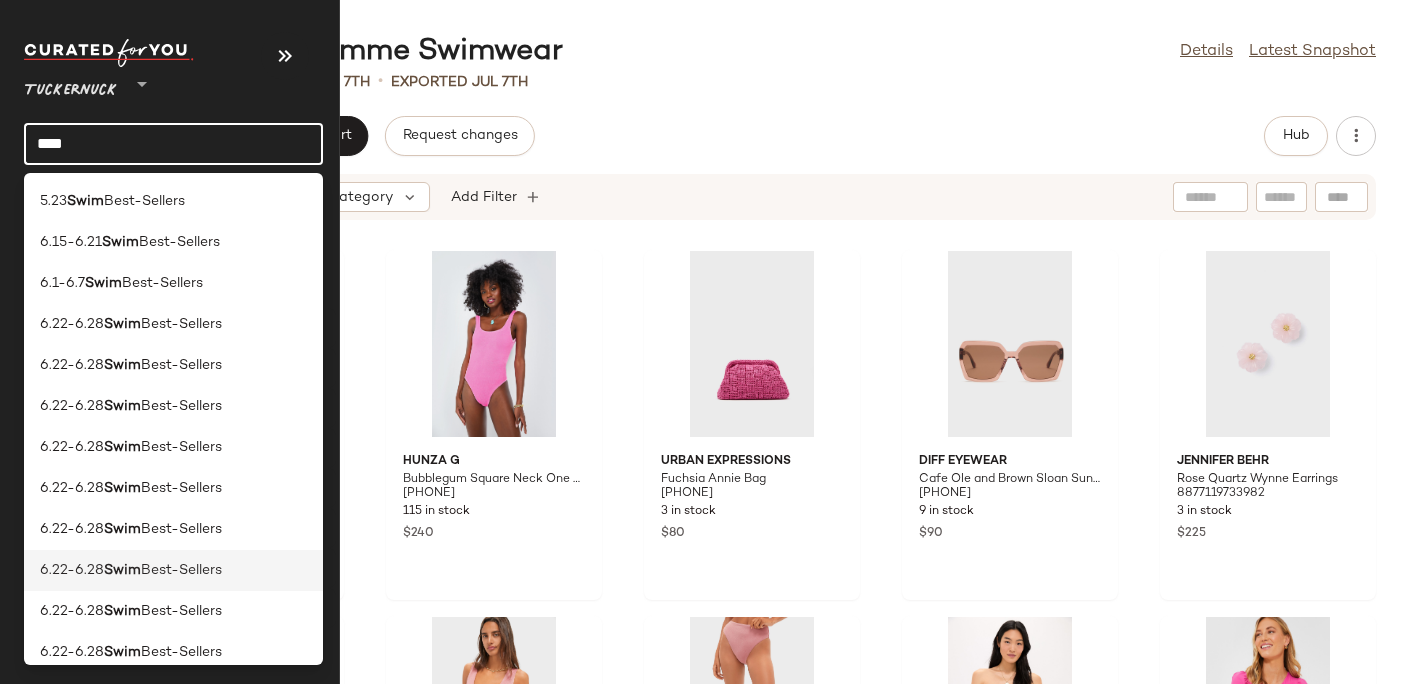 scroll, scrollTop: 262, scrollLeft: 0, axis: vertical 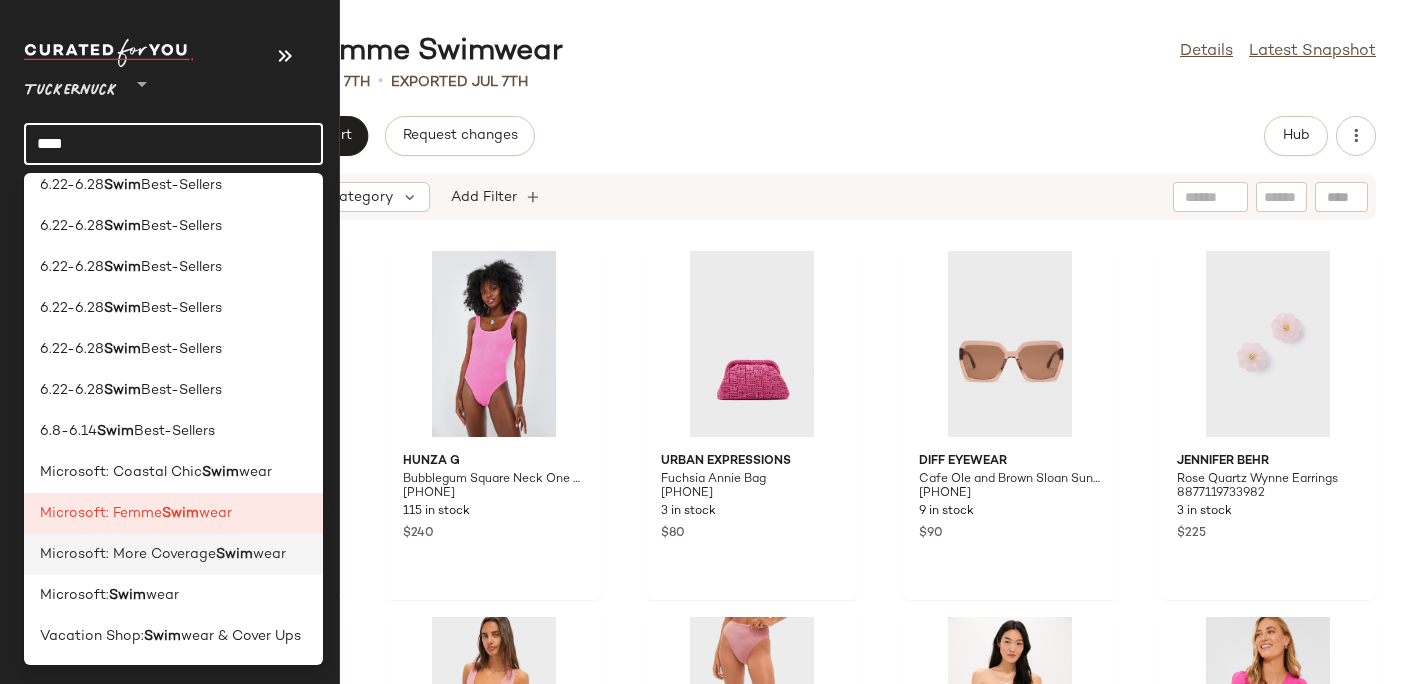 click on "Microsoft: More Coverage" at bounding box center (128, 554) 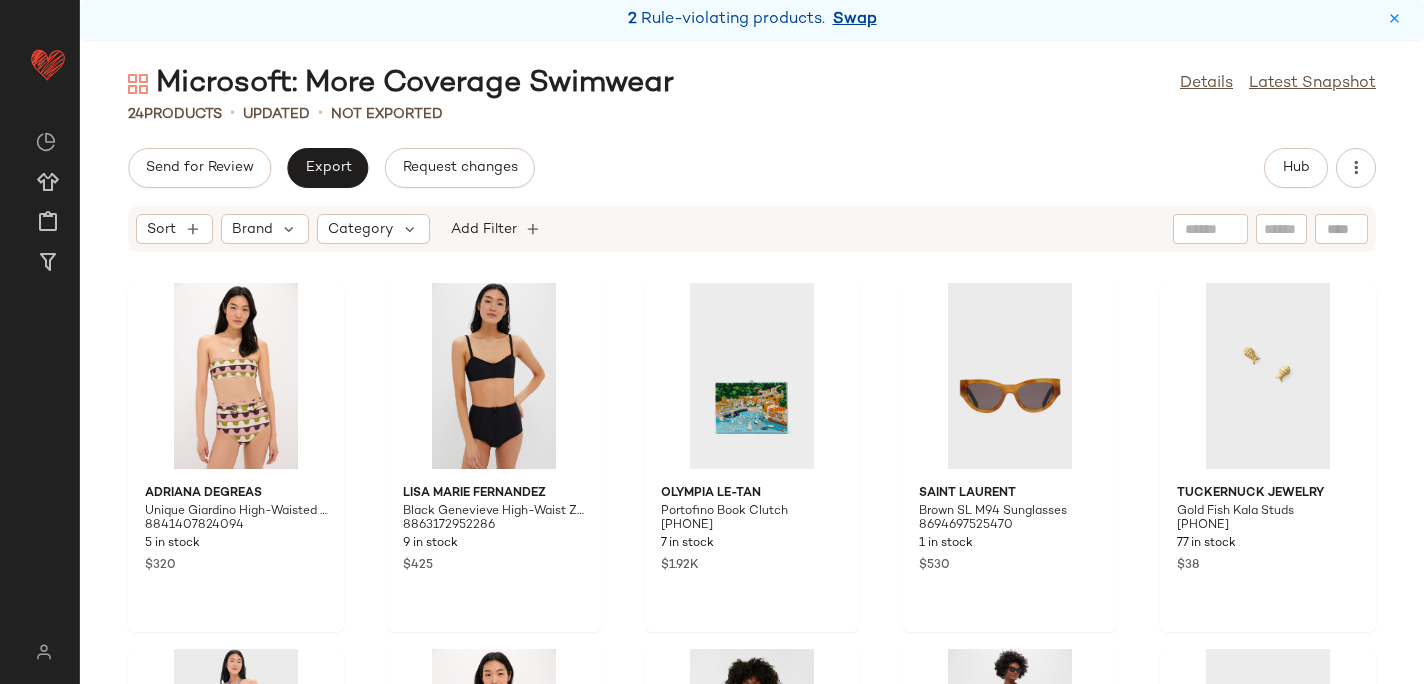 click on "Swap" at bounding box center (855, 20) 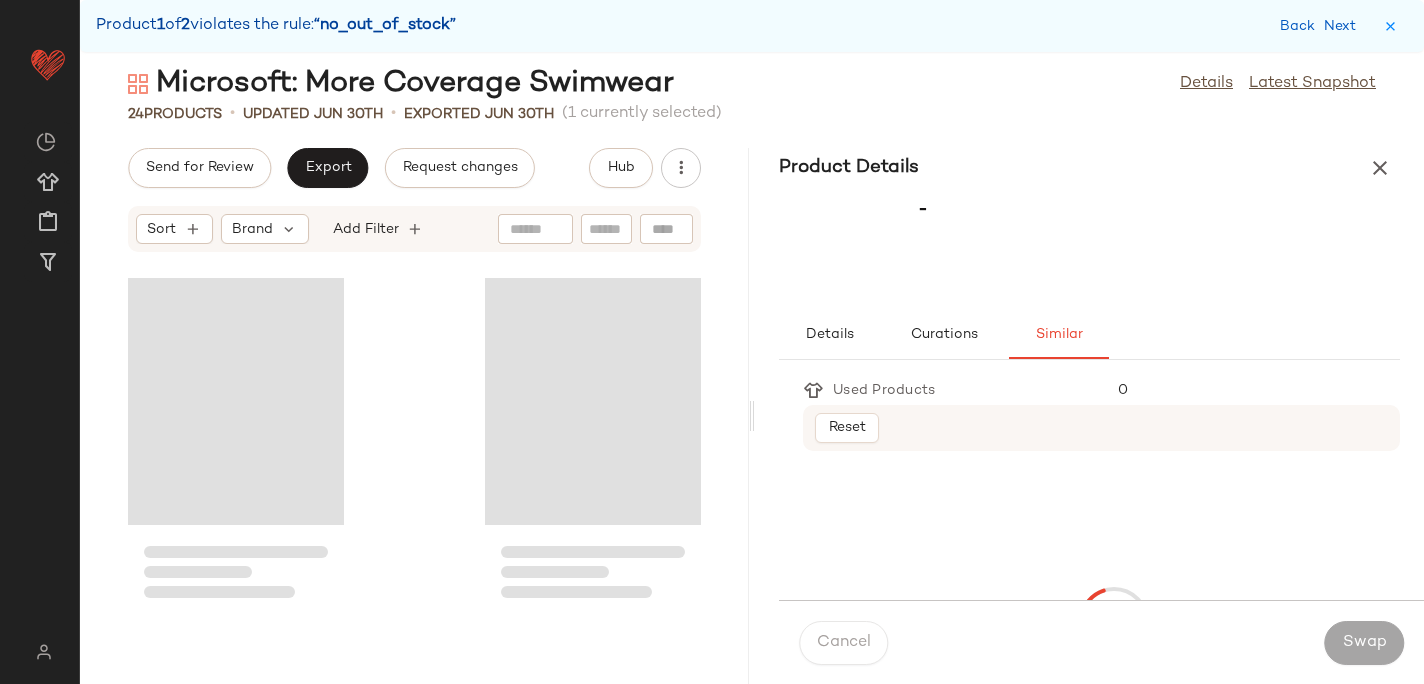 scroll, scrollTop: 1830, scrollLeft: 0, axis: vertical 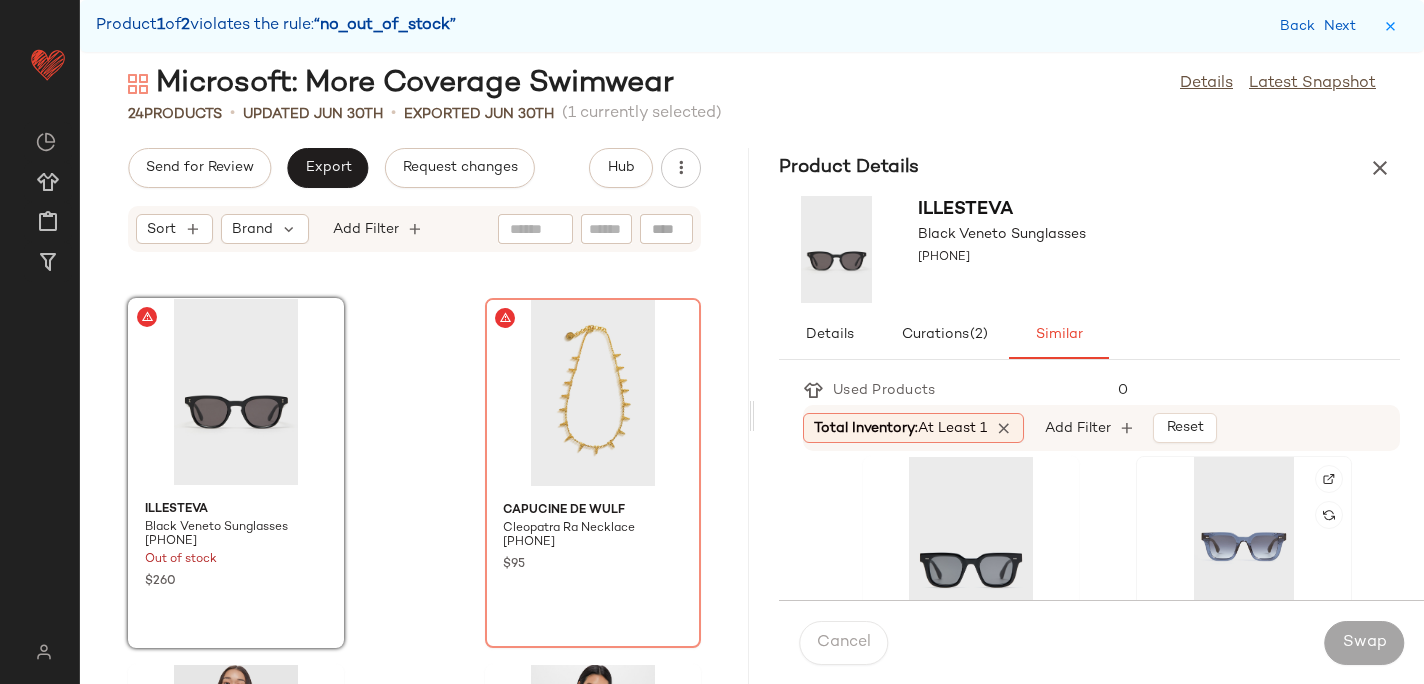 click 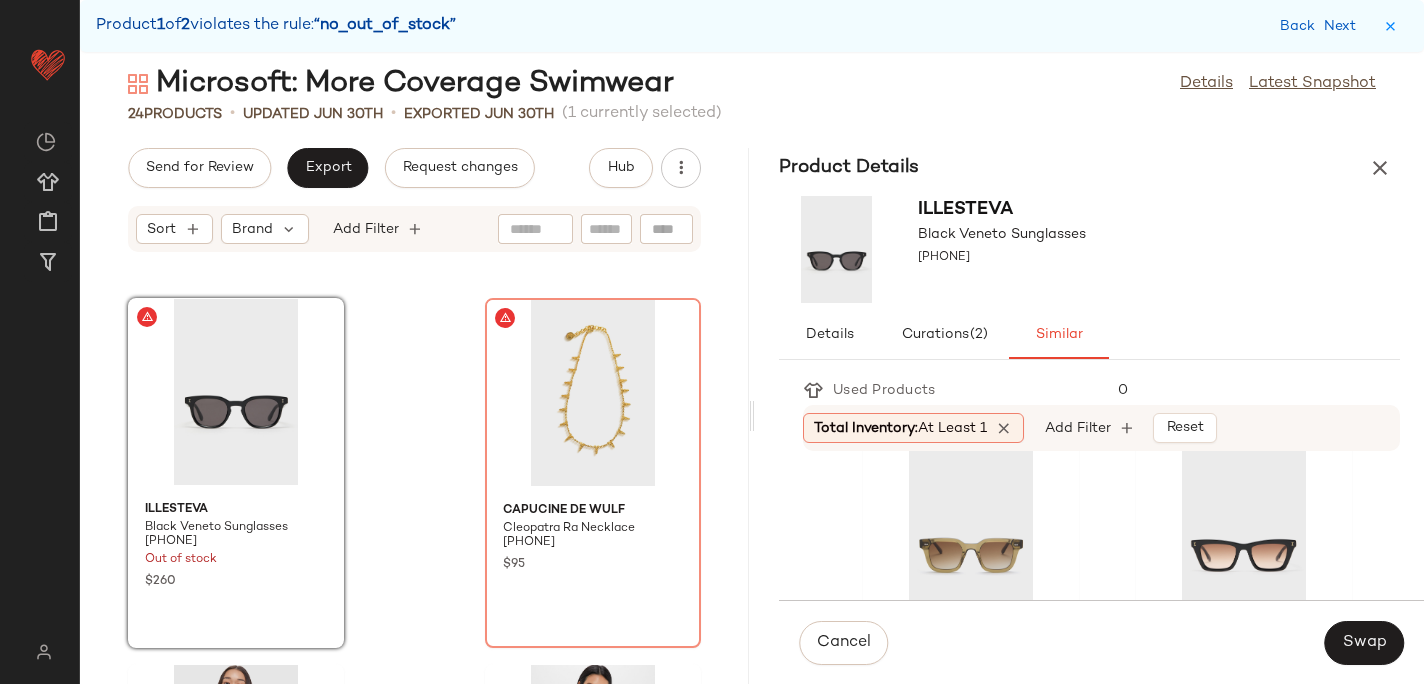scroll, scrollTop: 398, scrollLeft: 0, axis: vertical 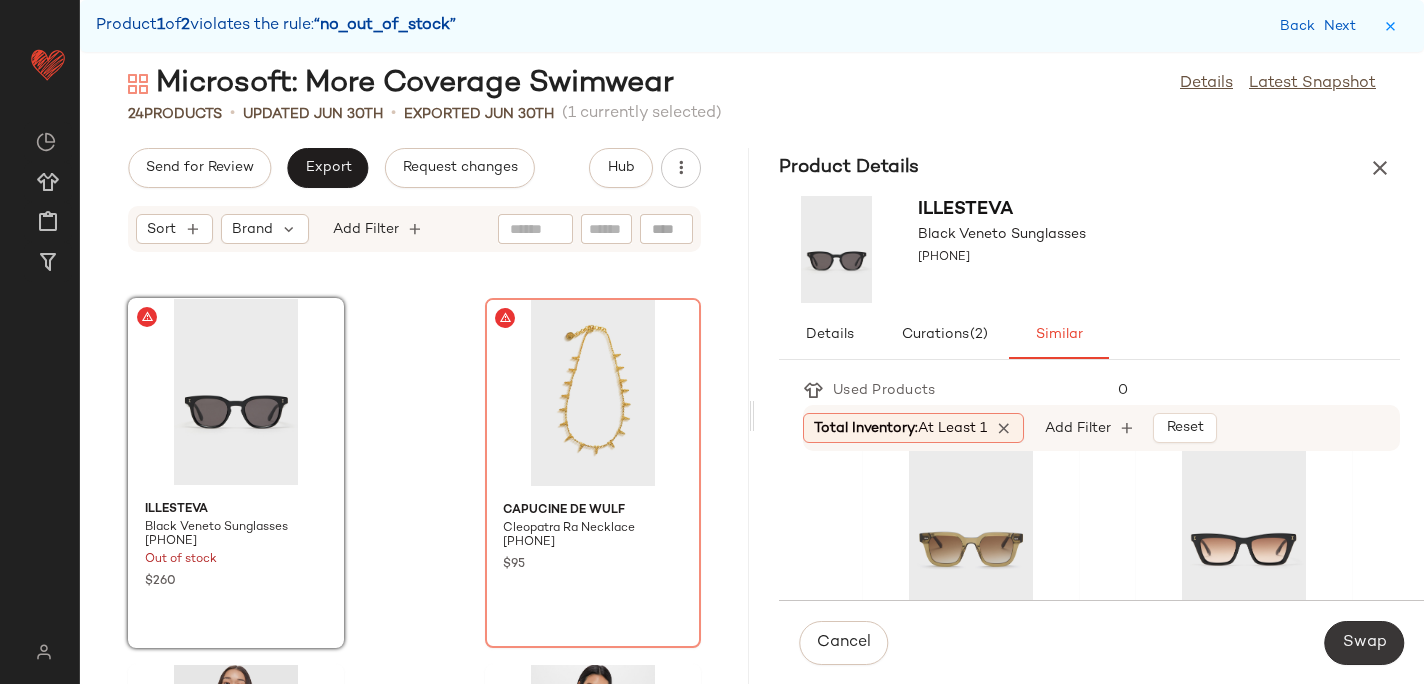 click on "Swap" 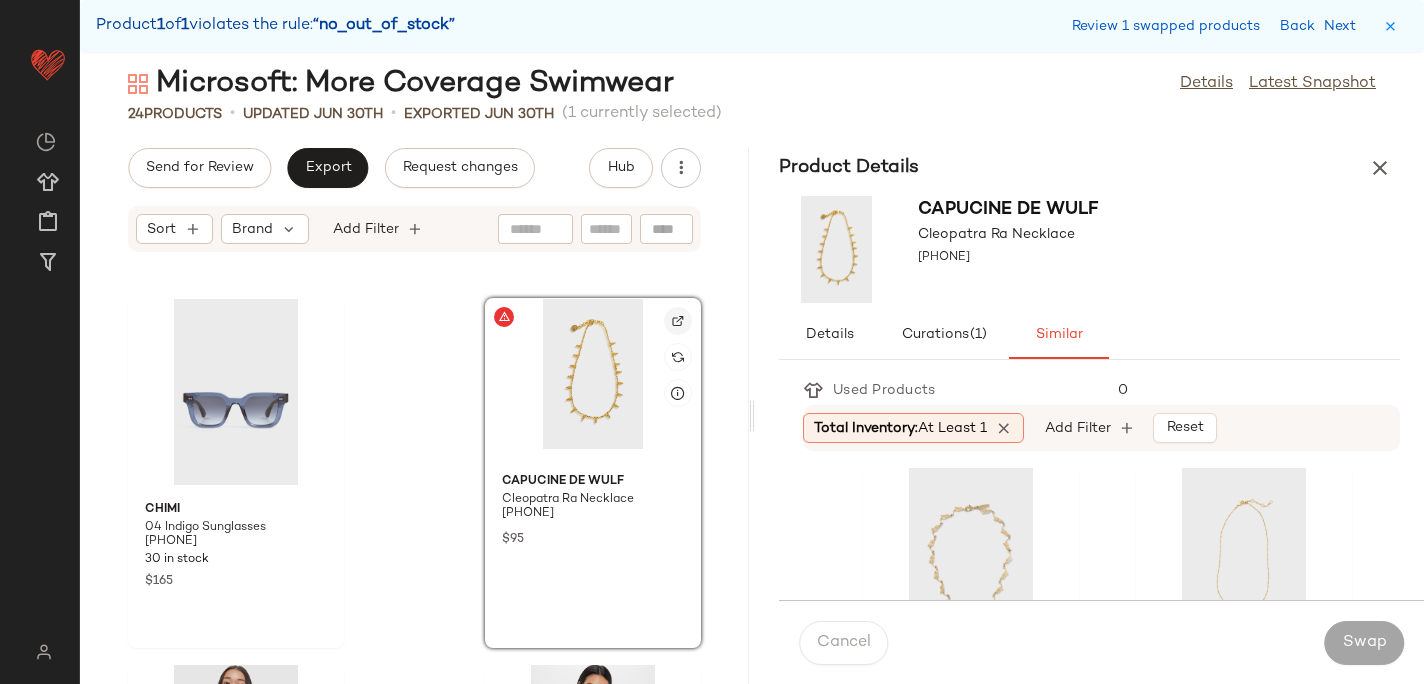 click 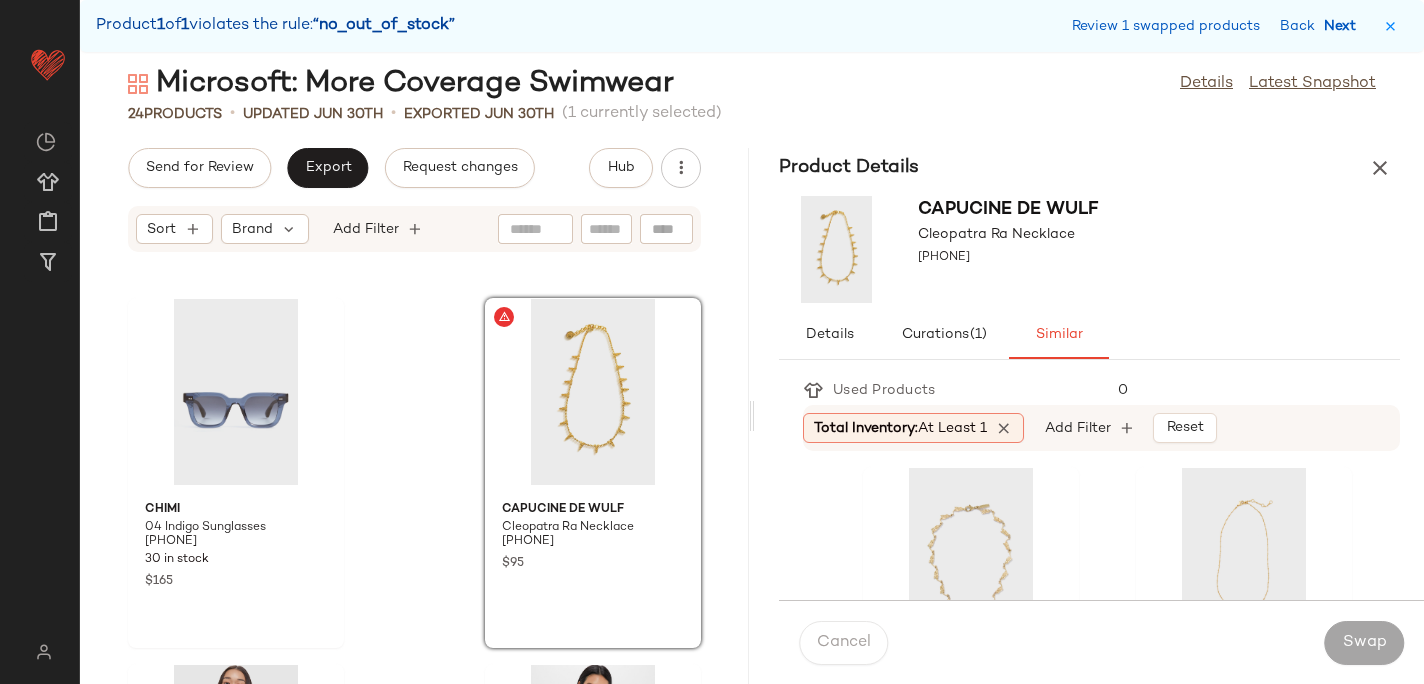 click on "Next" at bounding box center [1344, 26] 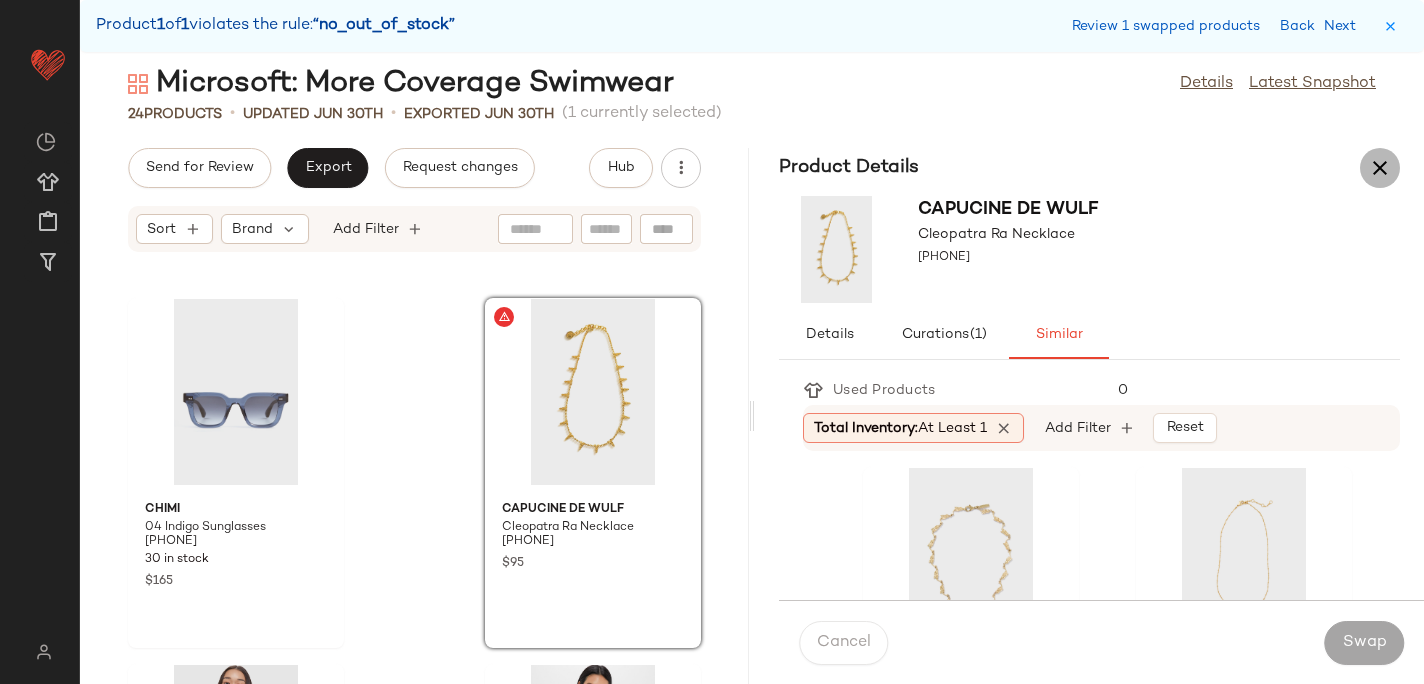 click at bounding box center [1380, 168] 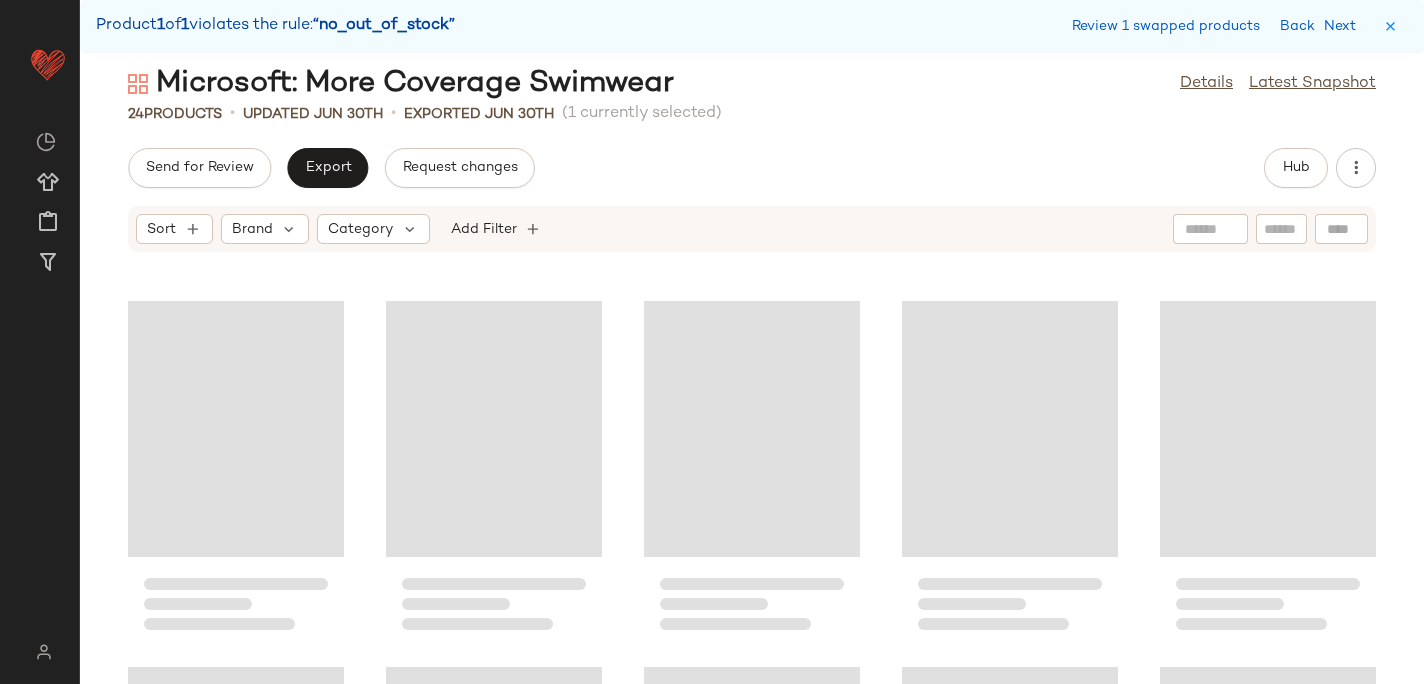 scroll, scrollTop: 732, scrollLeft: 0, axis: vertical 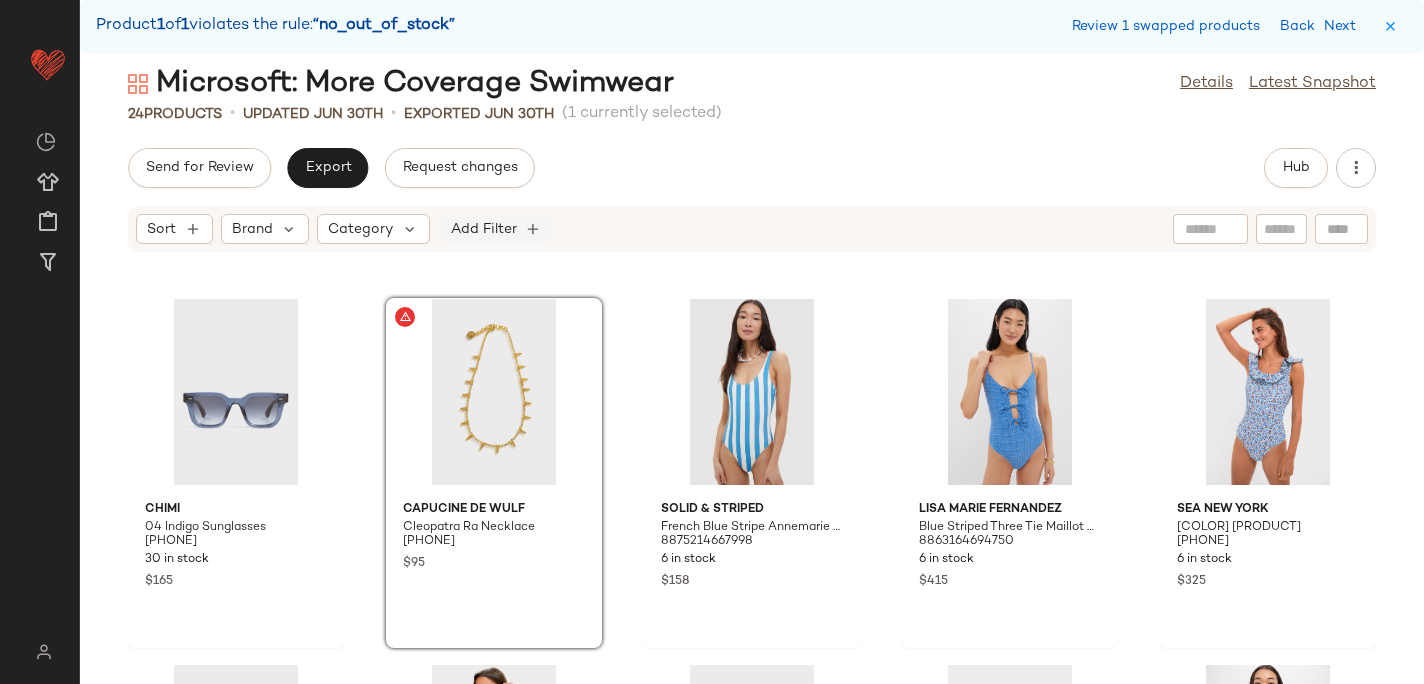 click on "Add Filter" at bounding box center [484, 229] 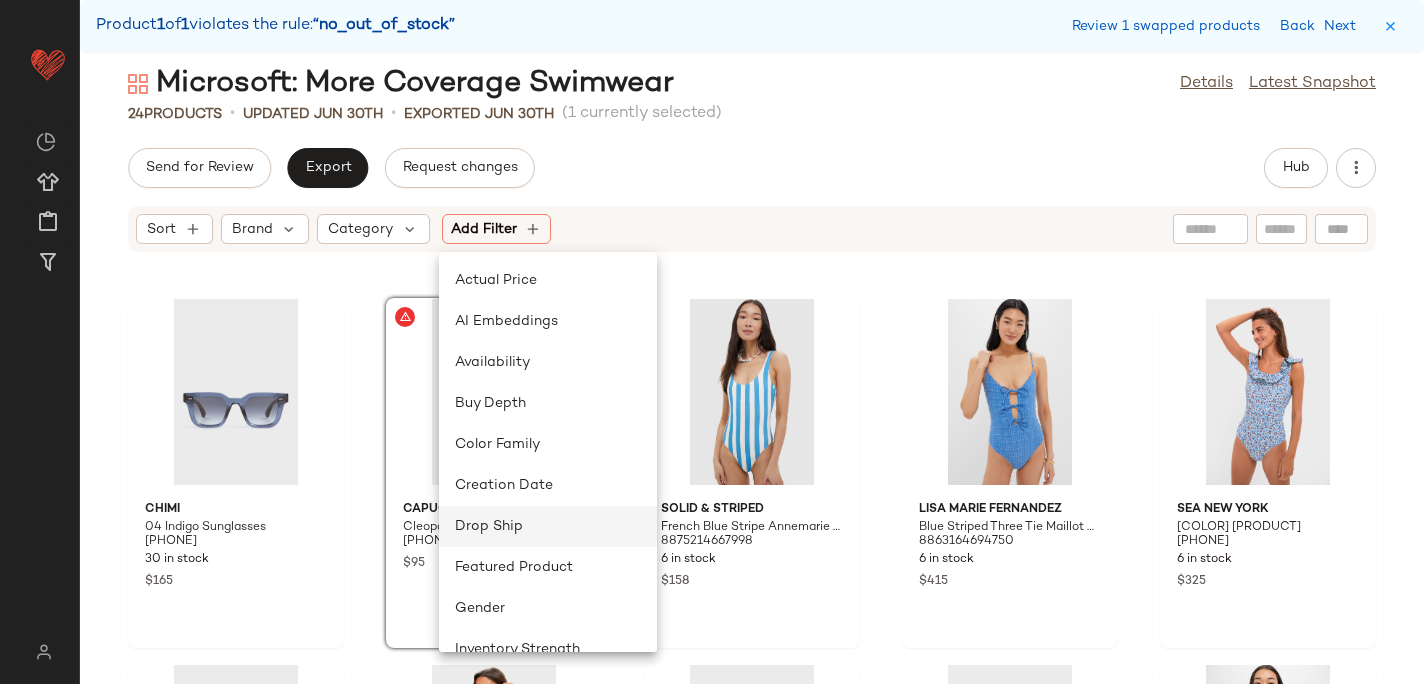 scroll, scrollTop: 272, scrollLeft: 0, axis: vertical 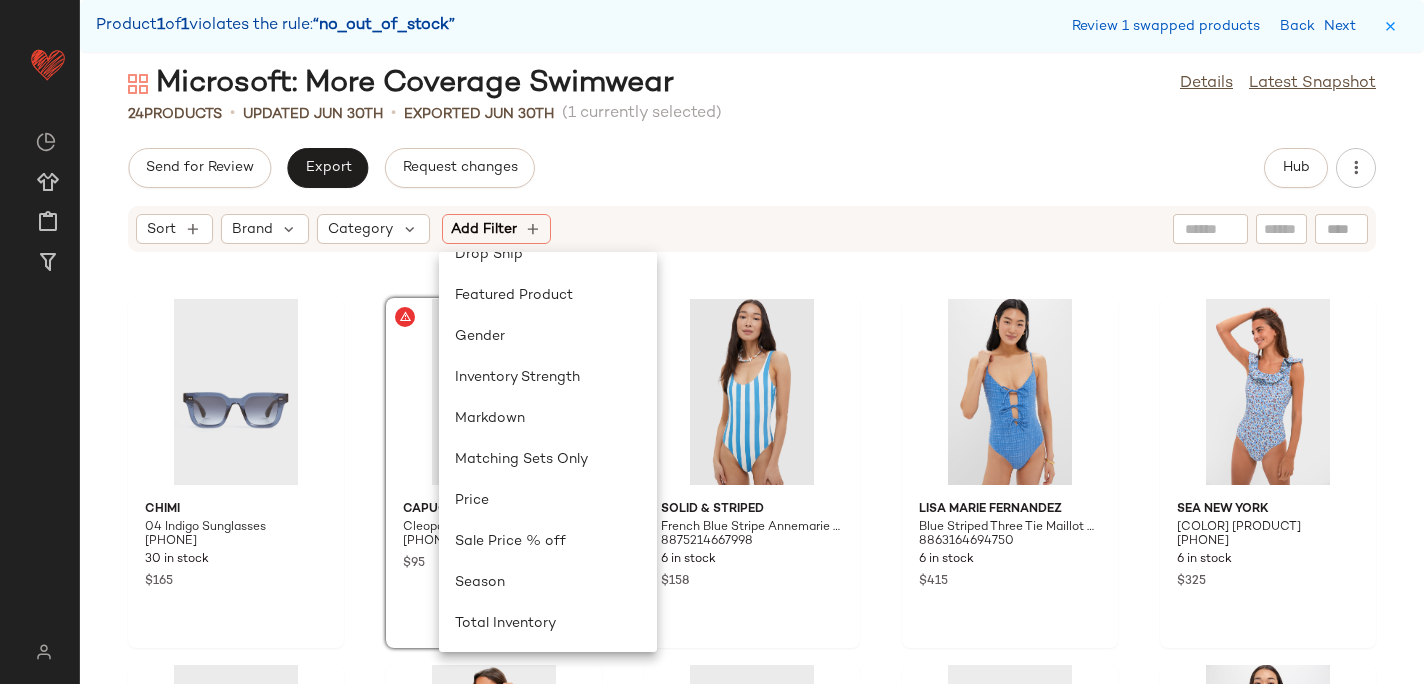 click on "Send for Review   Export   Request changes   Hub" 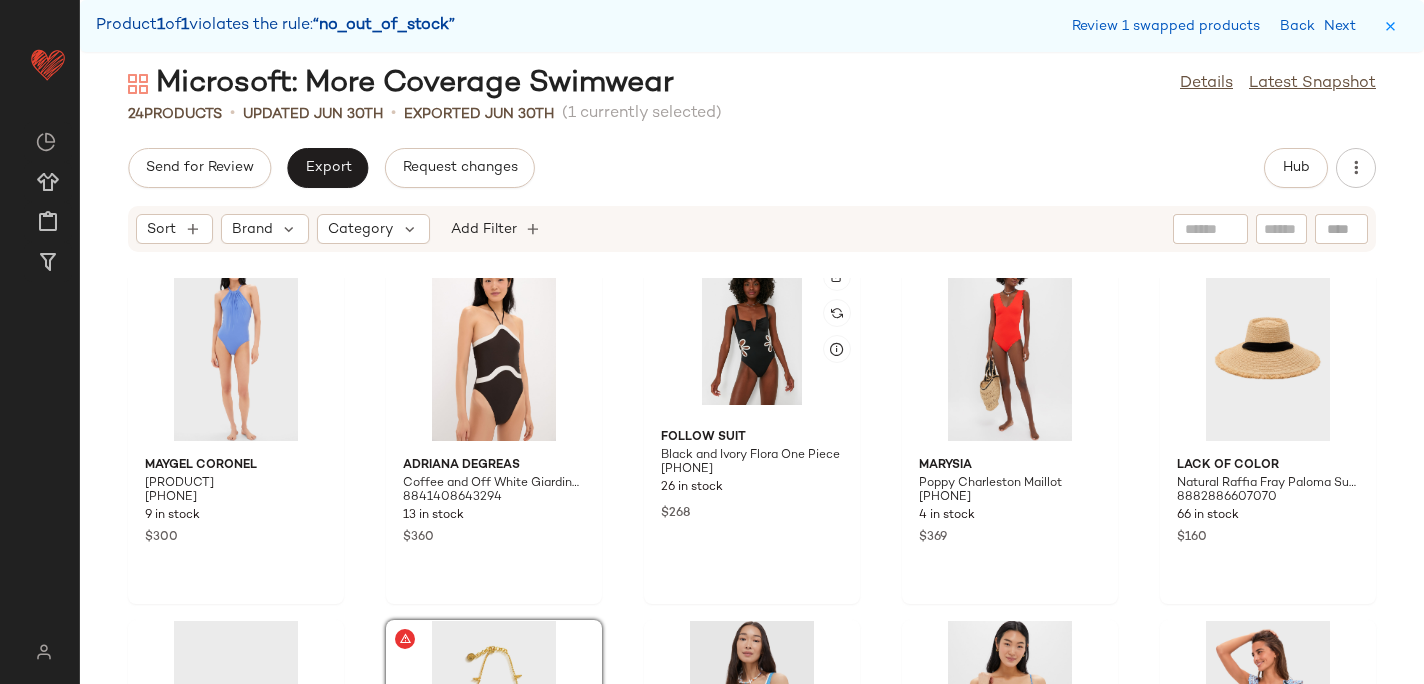 scroll, scrollTop: 183, scrollLeft: 0, axis: vertical 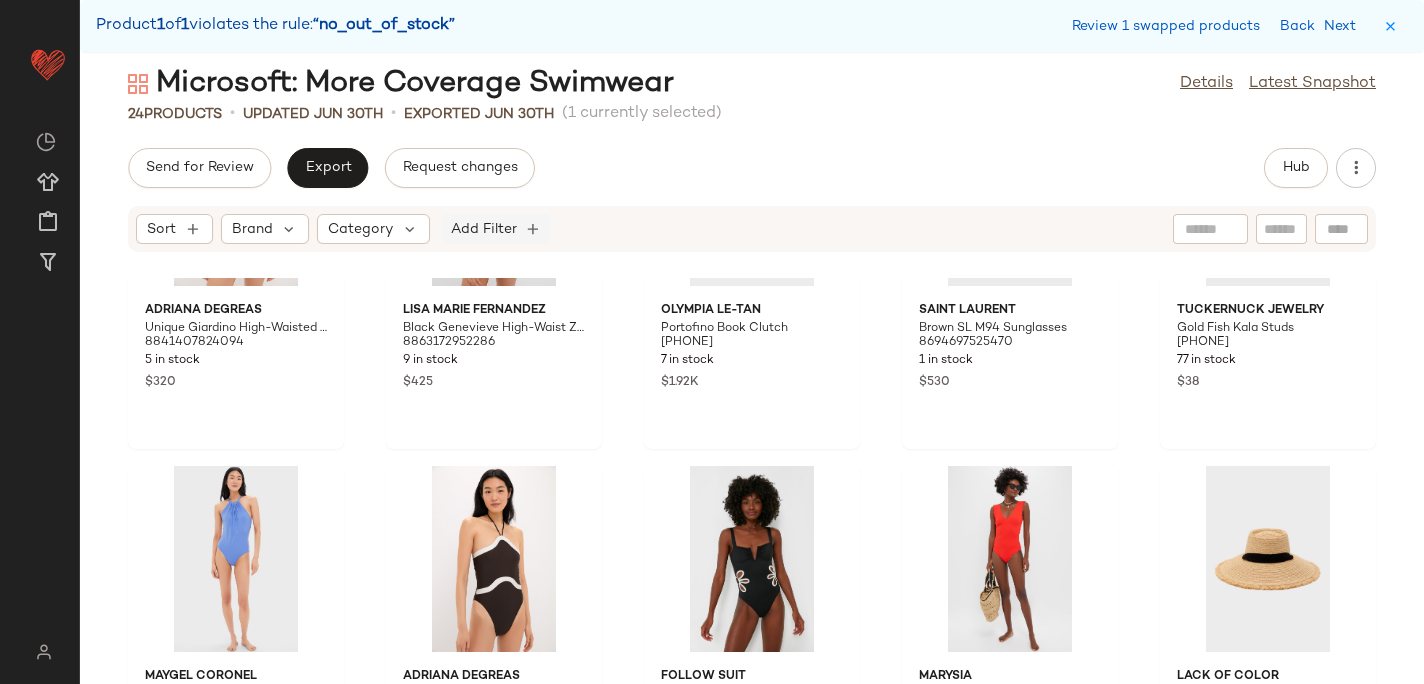click on "Add Filter" 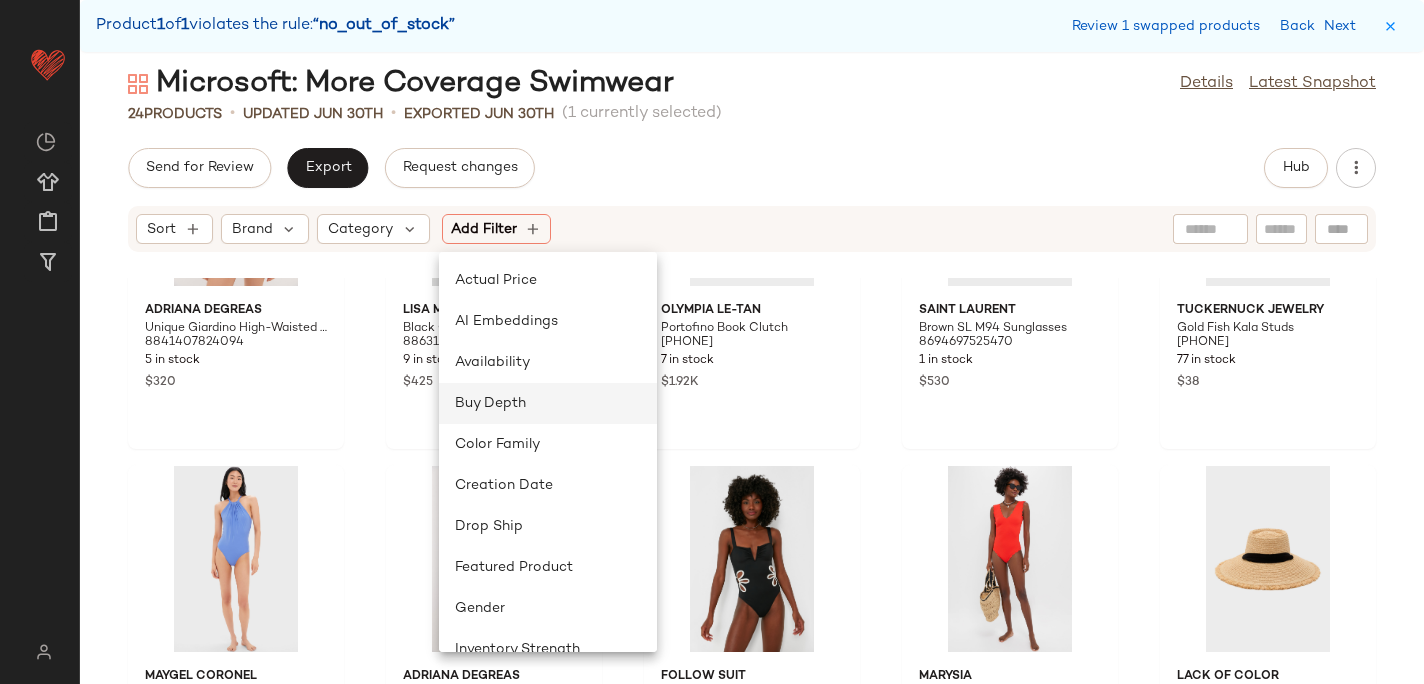 scroll, scrollTop: 272, scrollLeft: 0, axis: vertical 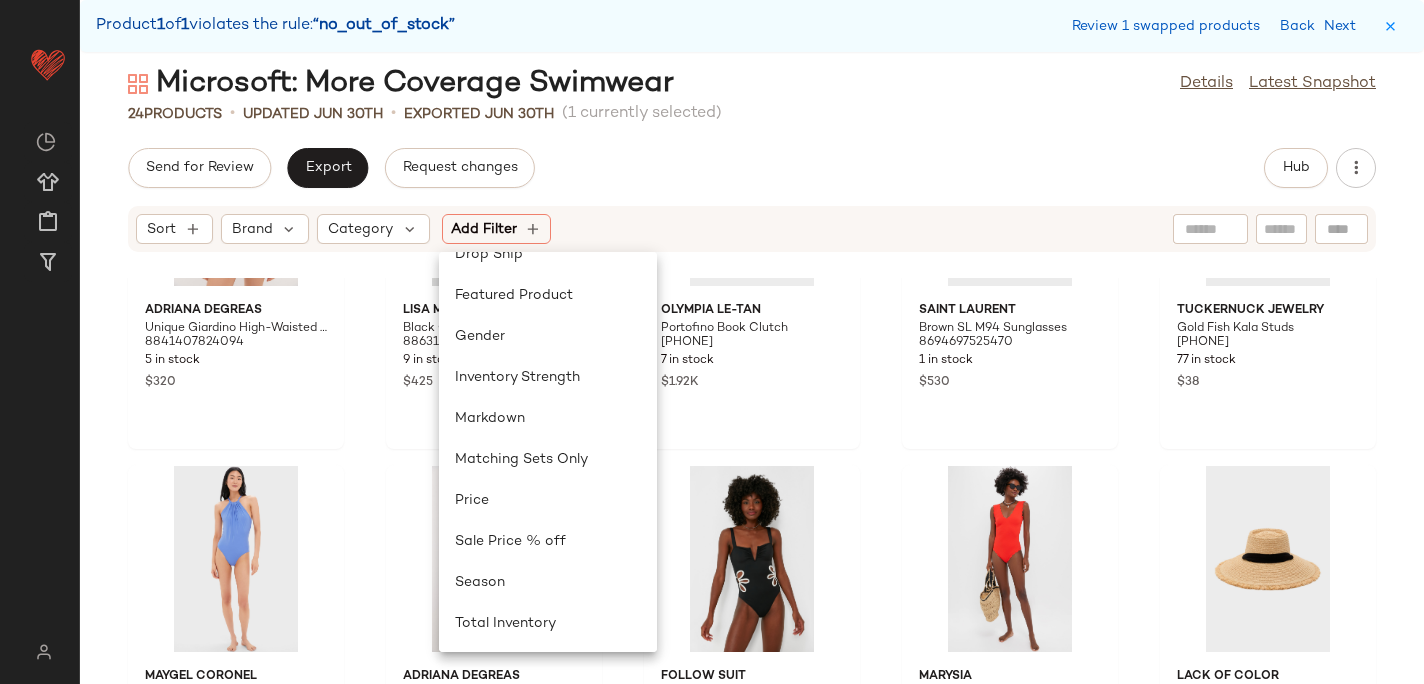 click on "Send for Review   Export   Request changes   Hub" 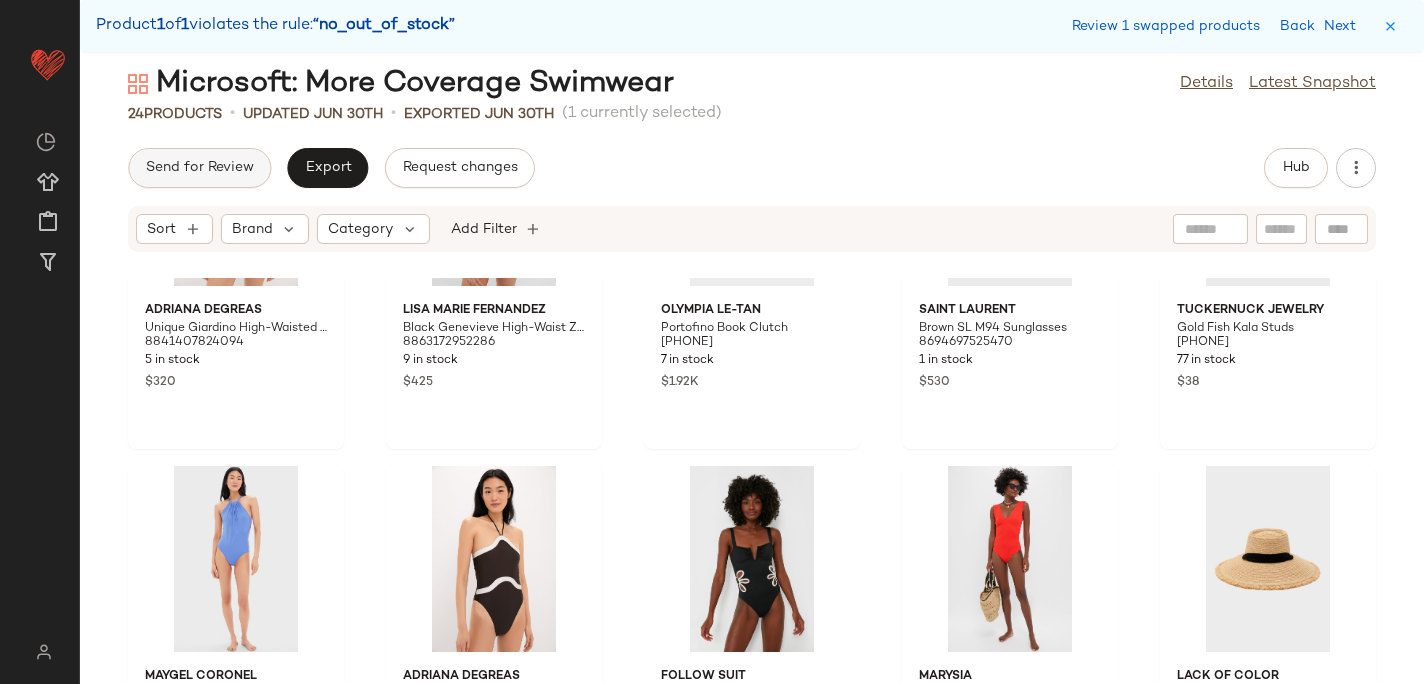 click on "Send for Review" 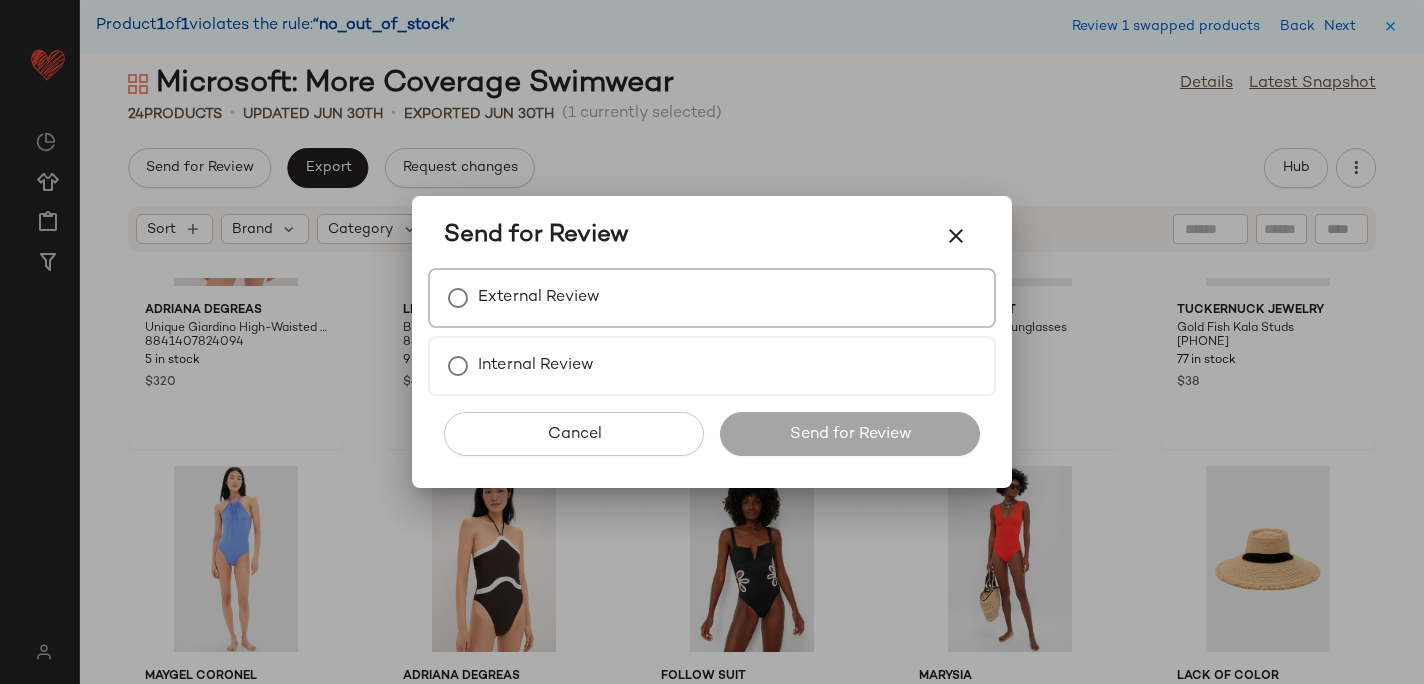 click on "External Review" at bounding box center [539, 298] 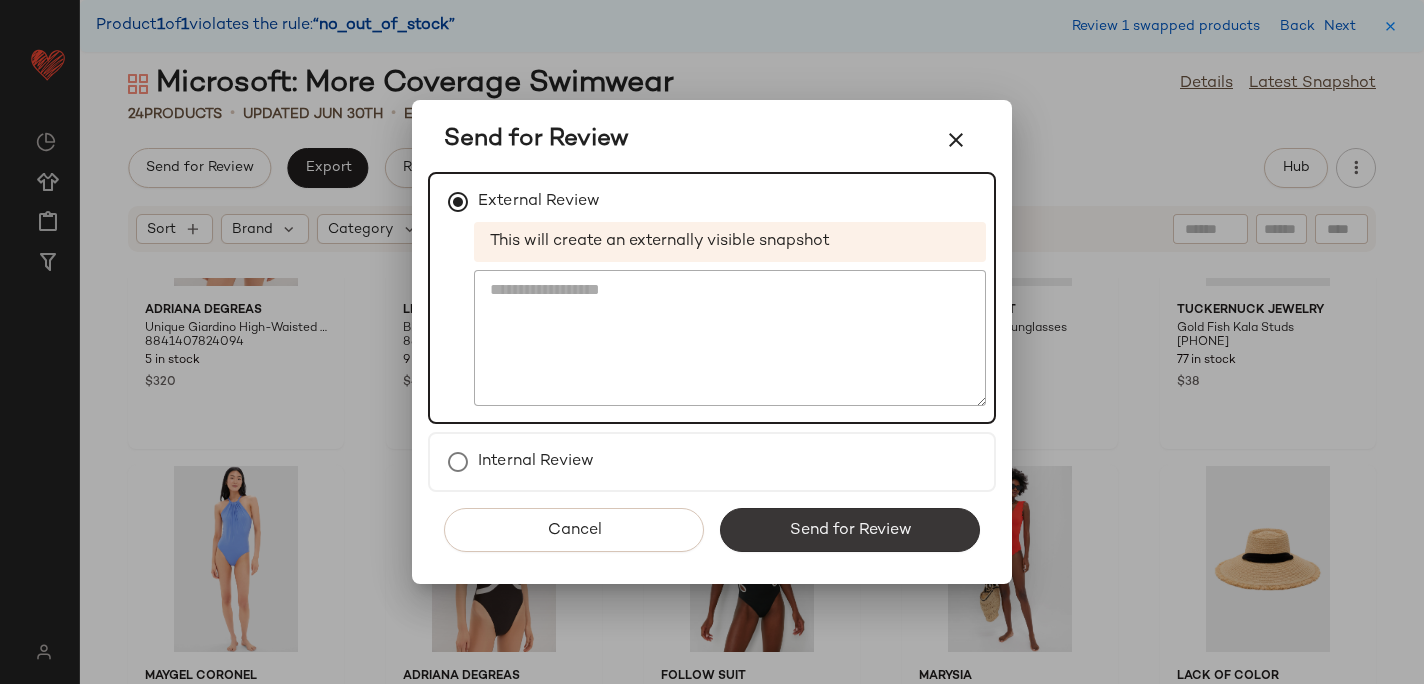 click on "Send for Review" at bounding box center (850, 530) 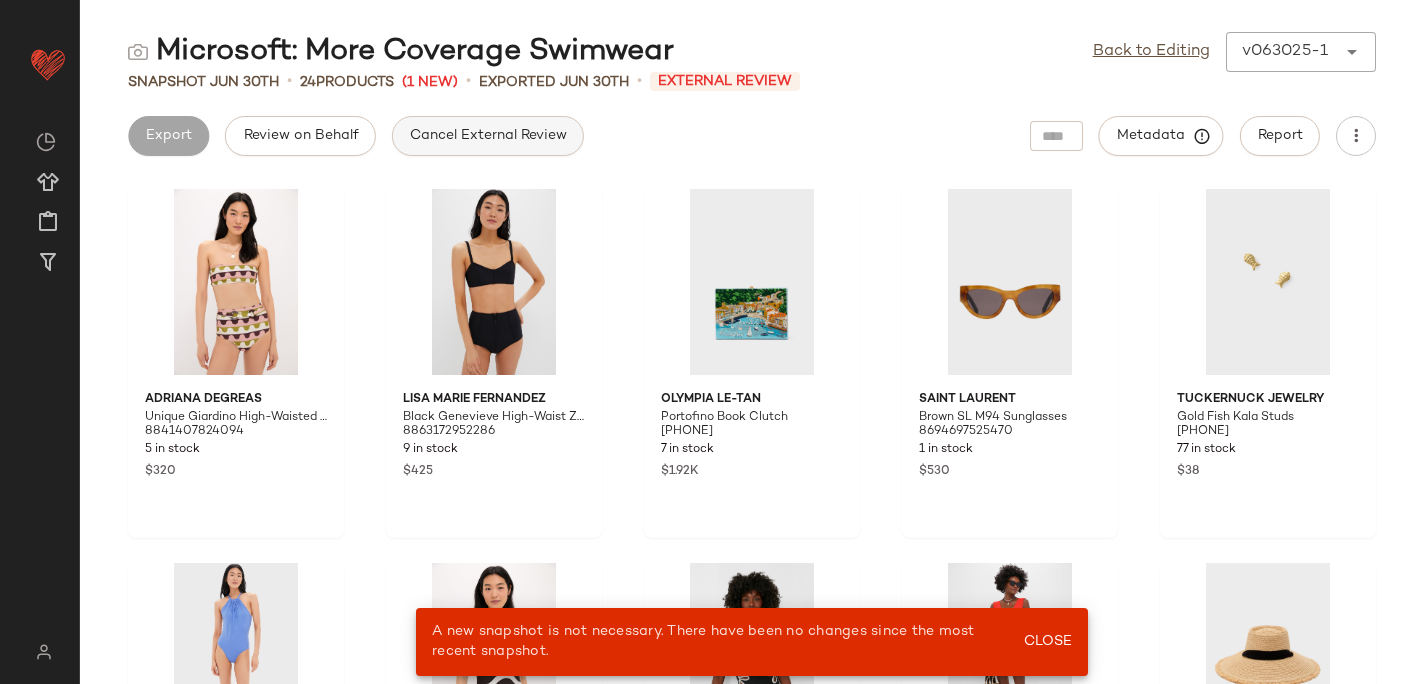 click on "Cancel External Review" 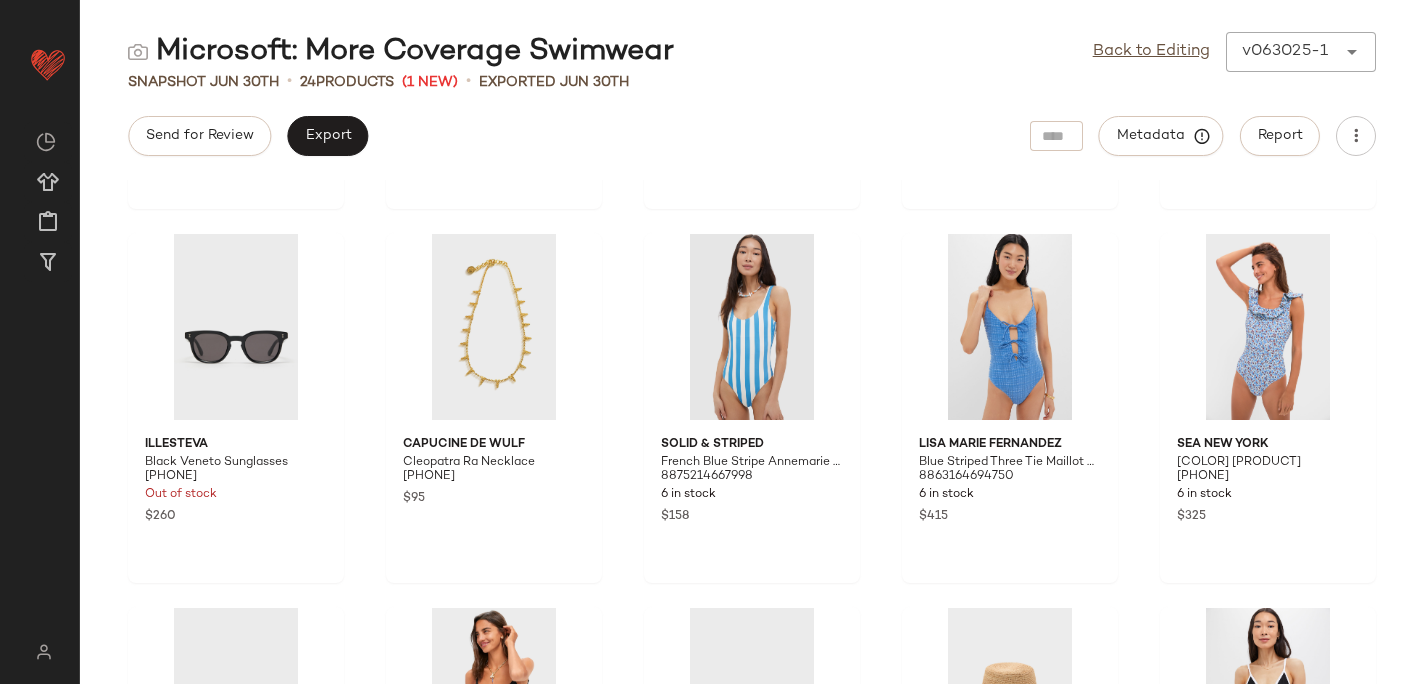 scroll, scrollTop: 747, scrollLeft: 0, axis: vertical 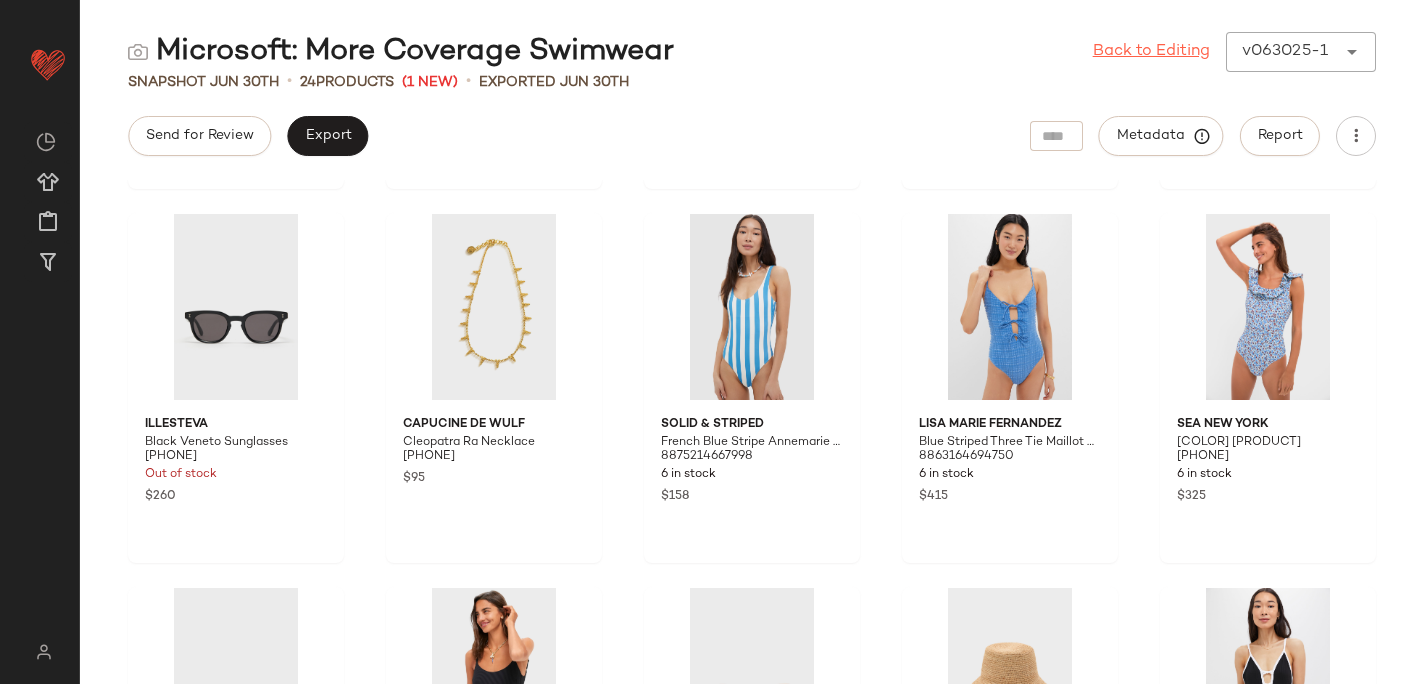 click on "Back to Editing" at bounding box center (1151, 52) 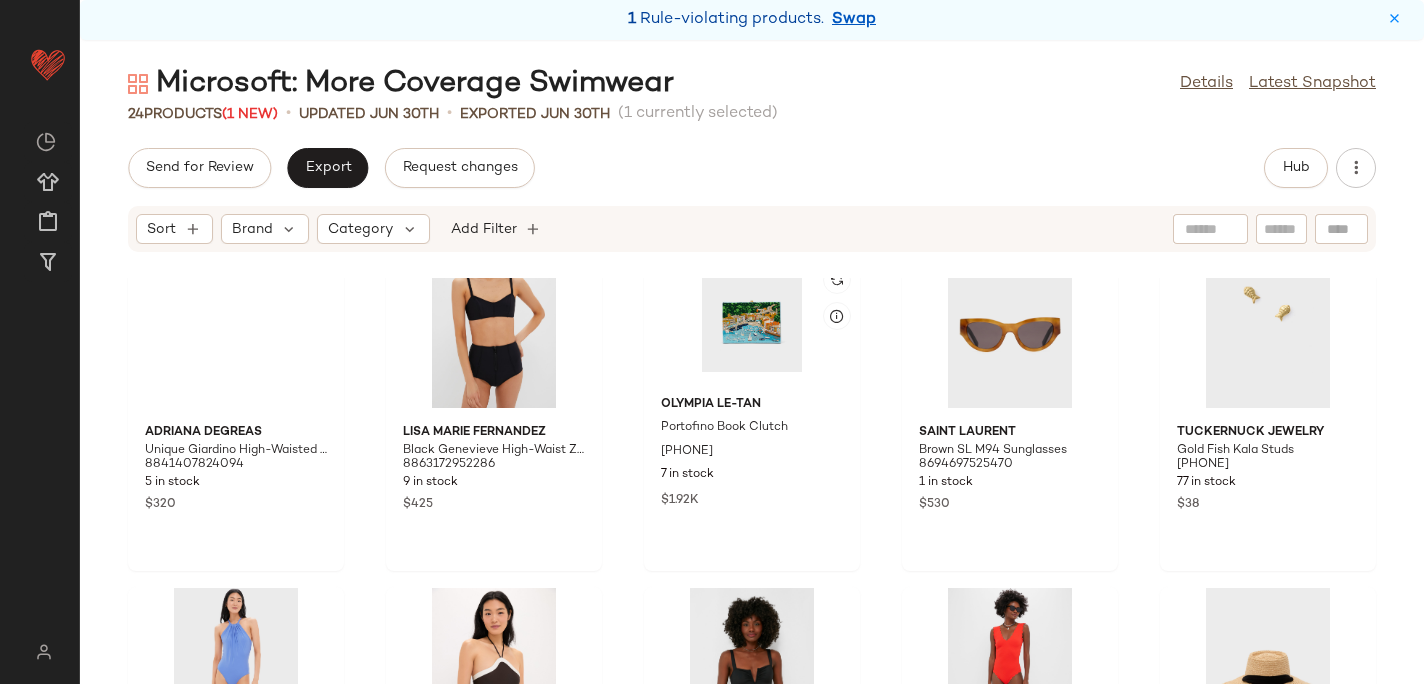 scroll, scrollTop: 0, scrollLeft: 0, axis: both 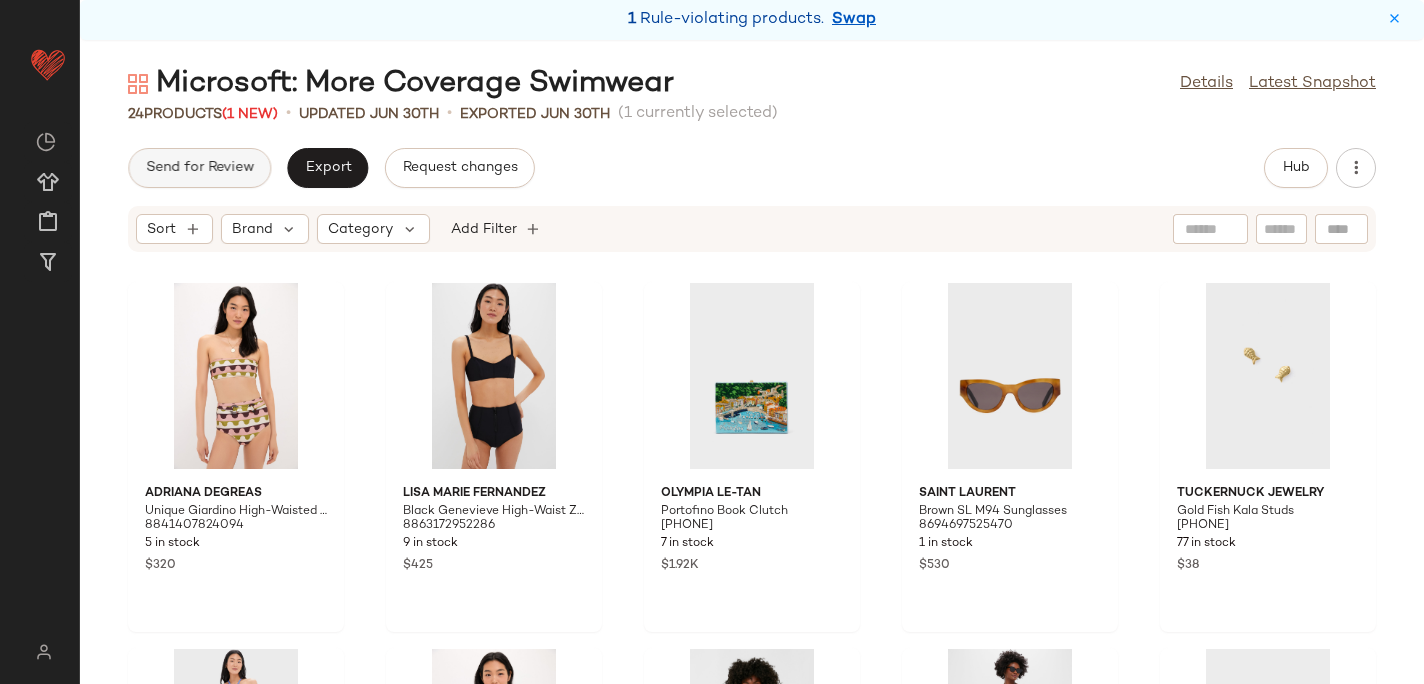click on "Send for Review" 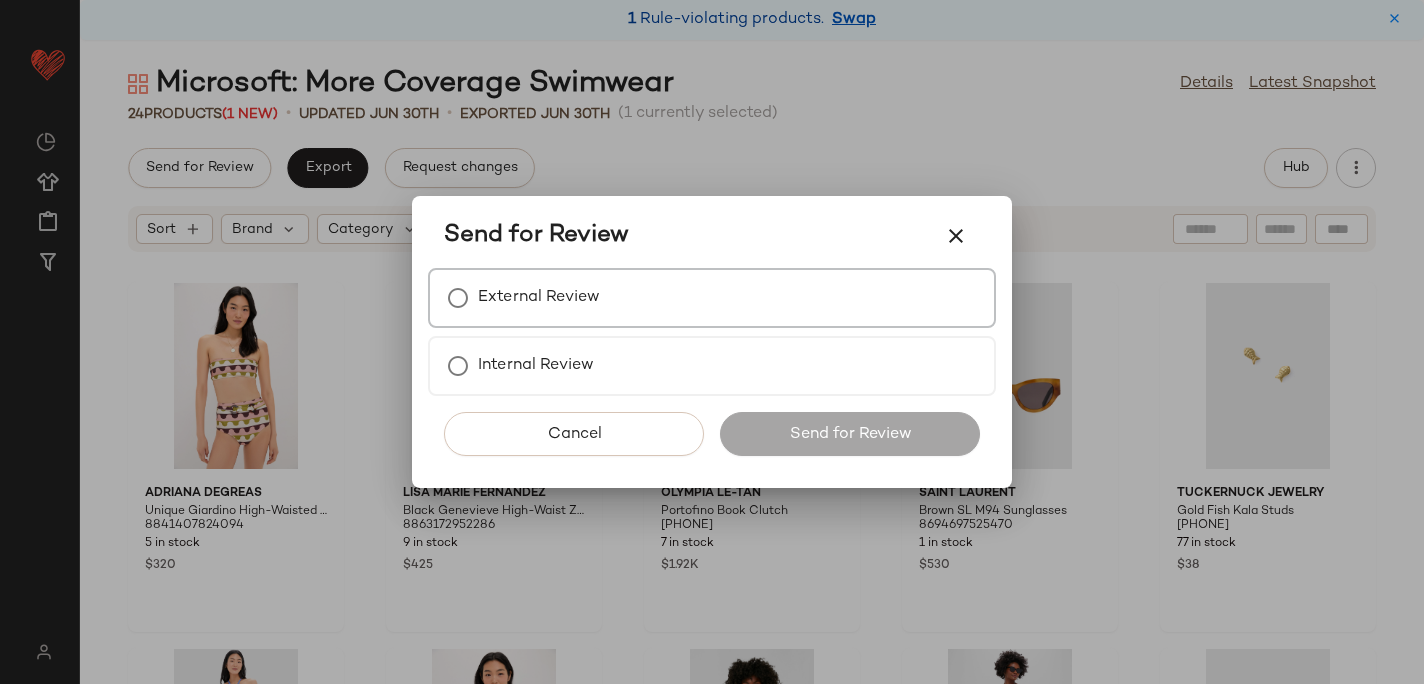 click on "External Review" at bounding box center [539, 298] 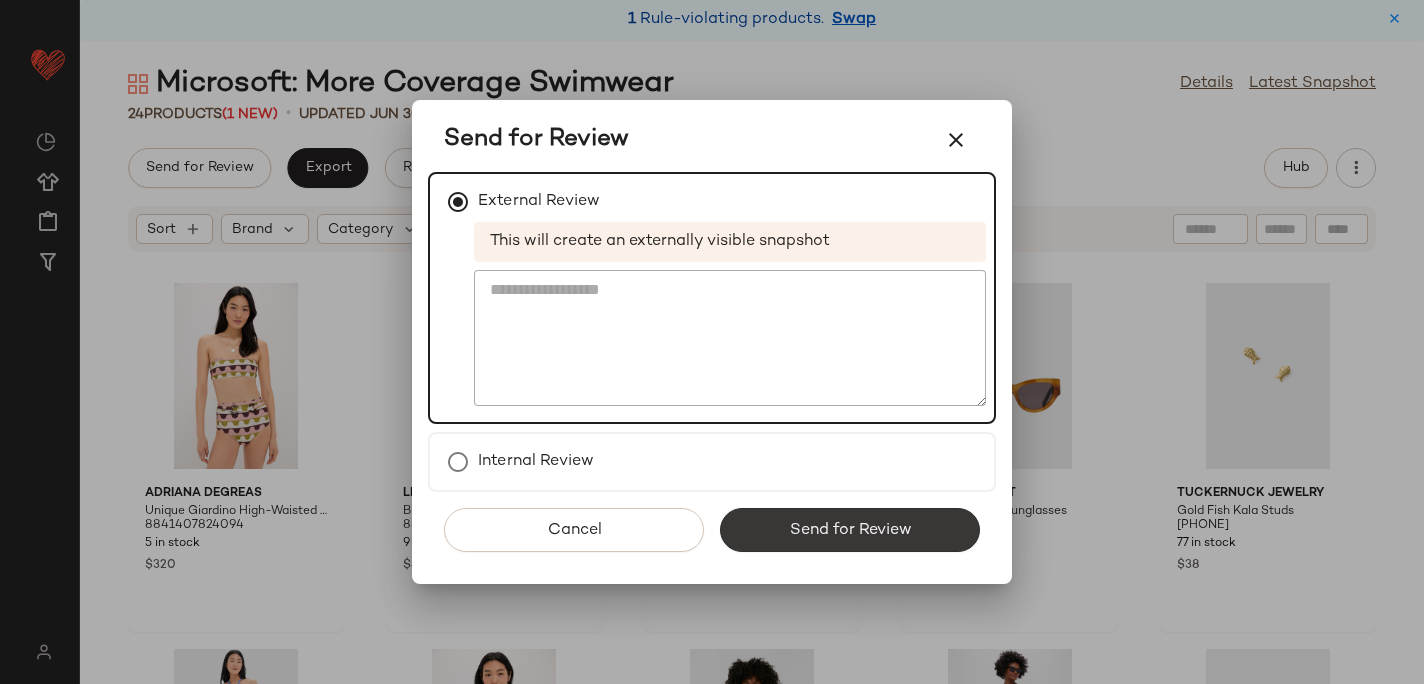click on "Send for Review" at bounding box center [850, 530] 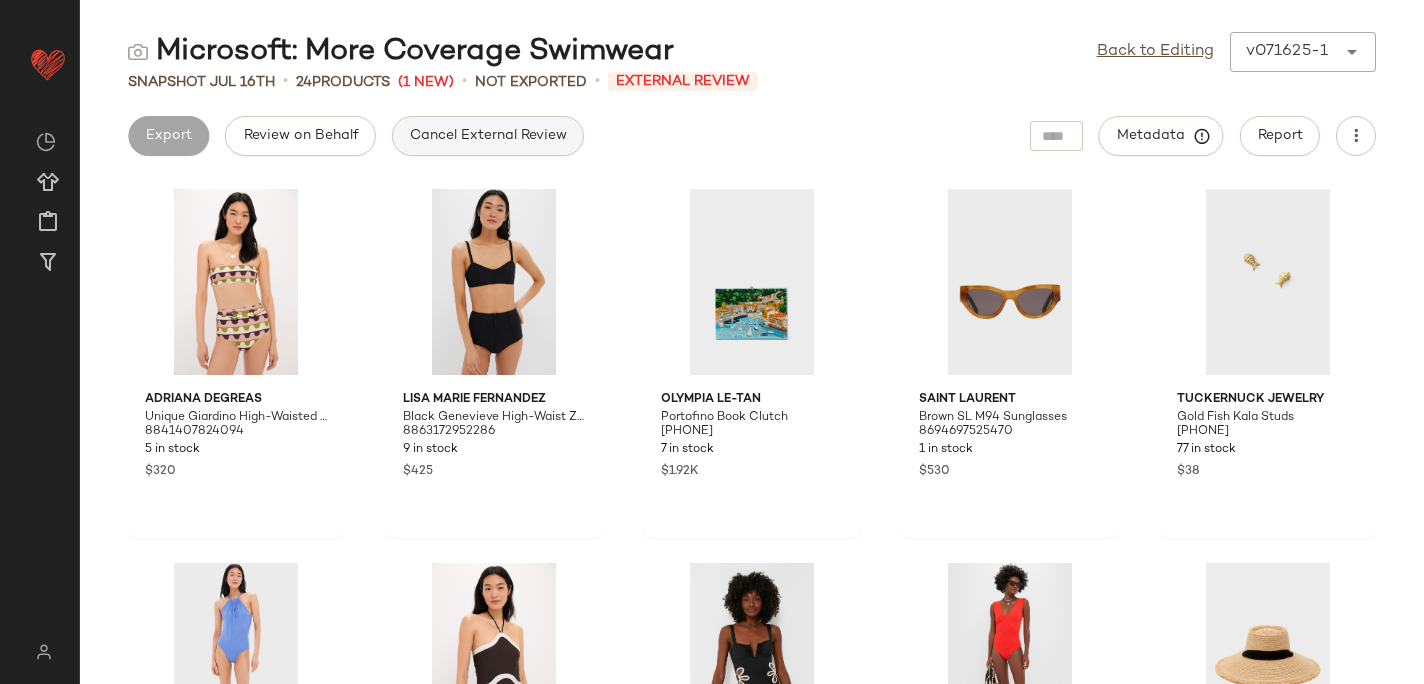 click on "Cancel External Review" 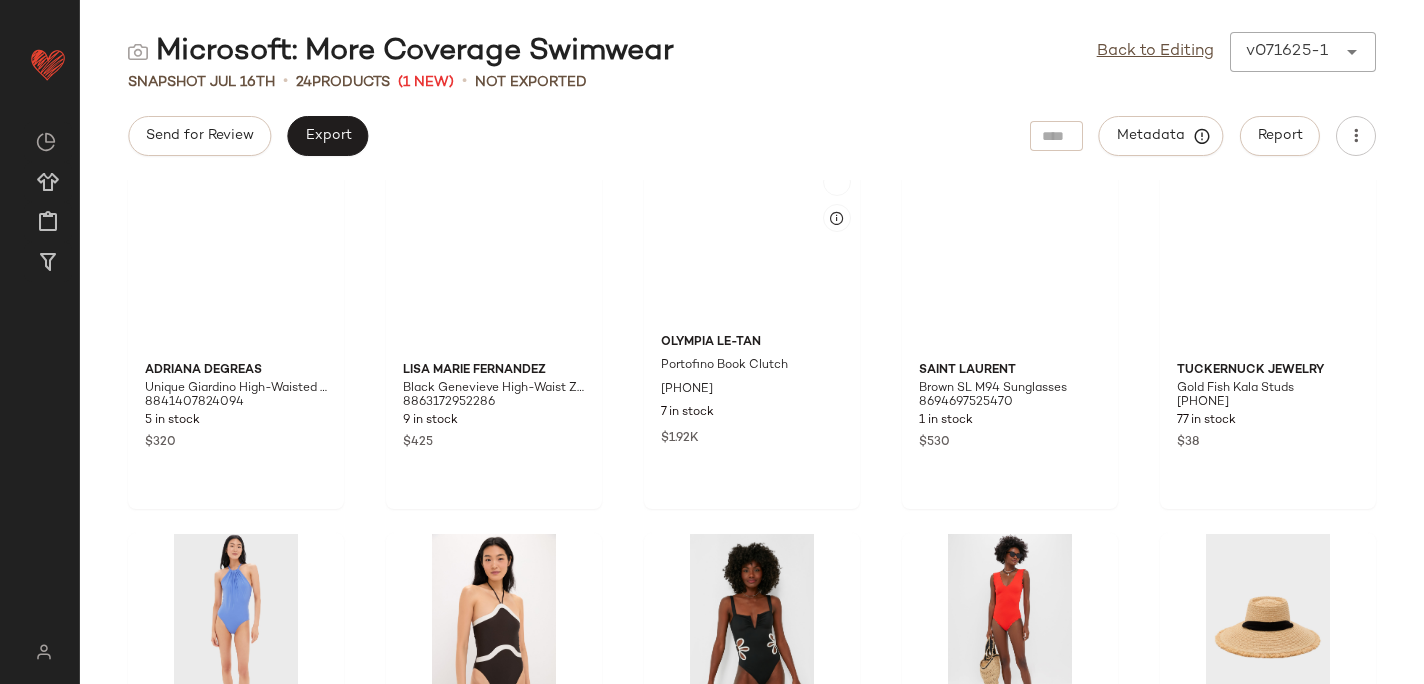 scroll, scrollTop: 0, scrollLeft: 0, axis: both 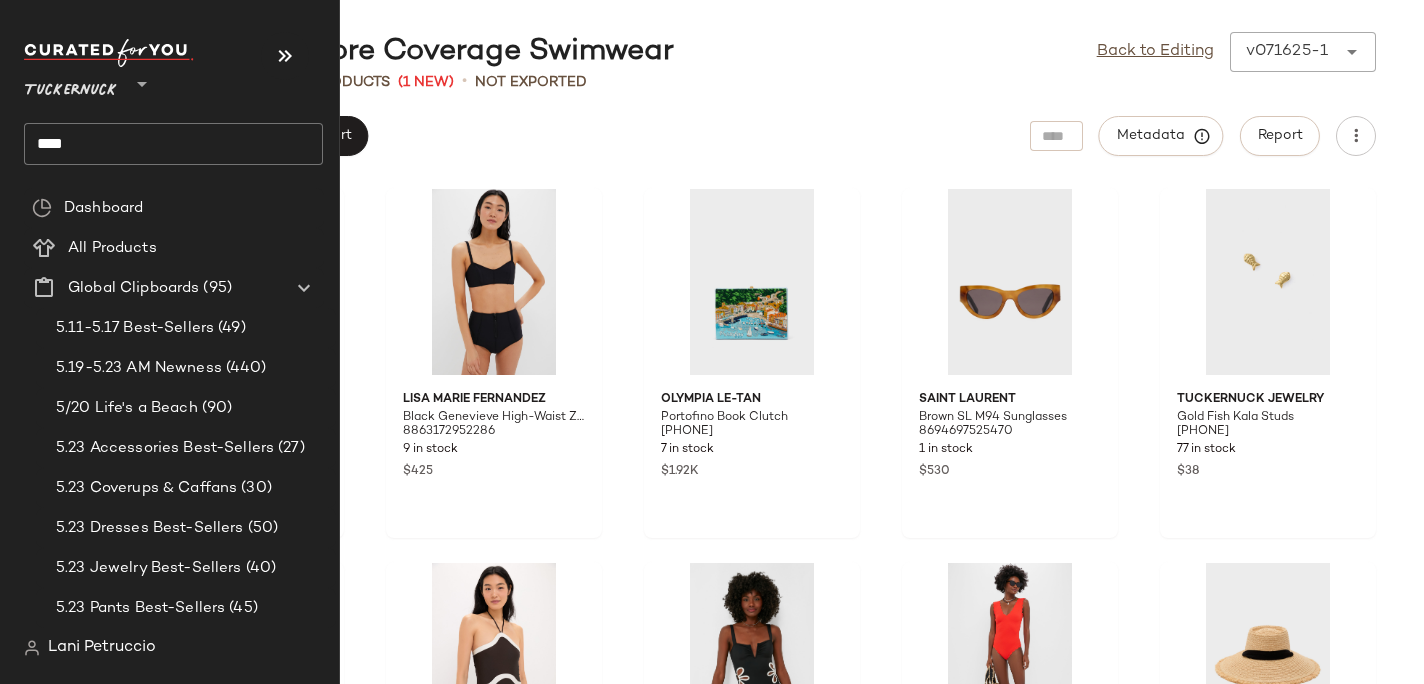 click on "****" 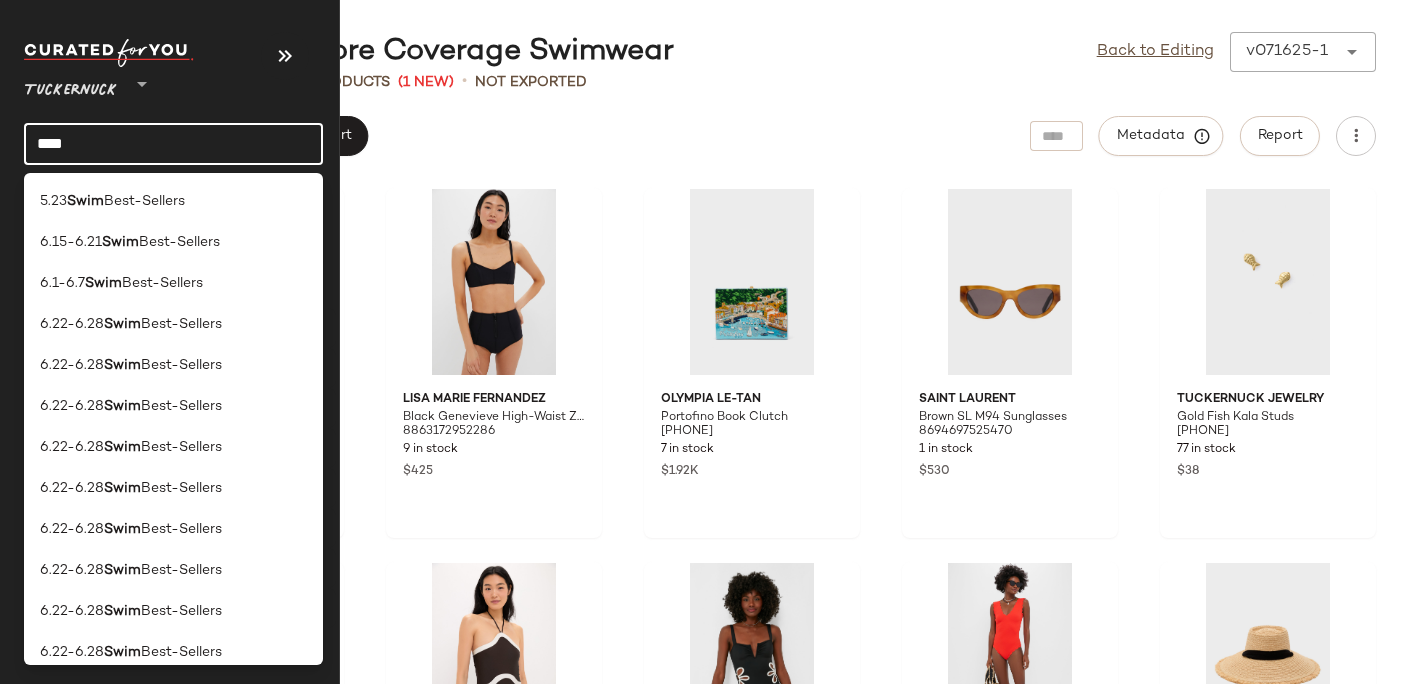 click on "****" 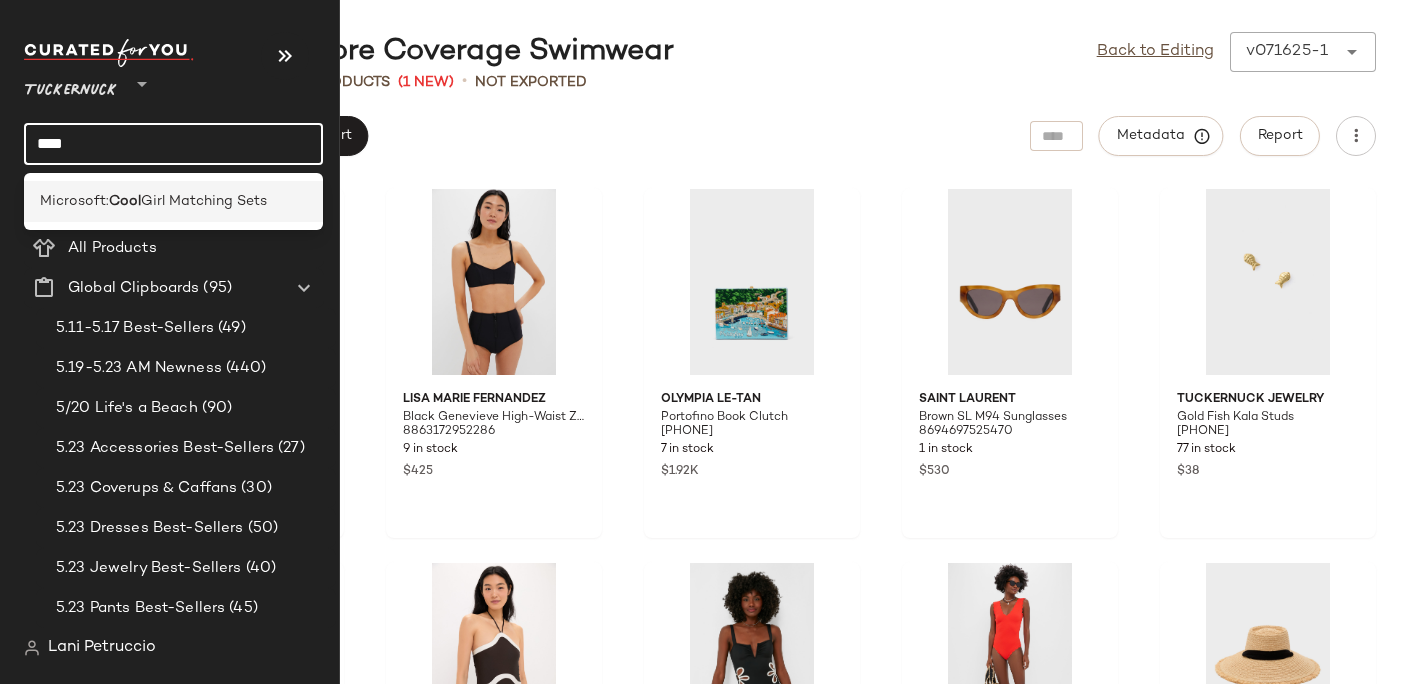 click on "Microsoft:" at bounding box center (74, 201) 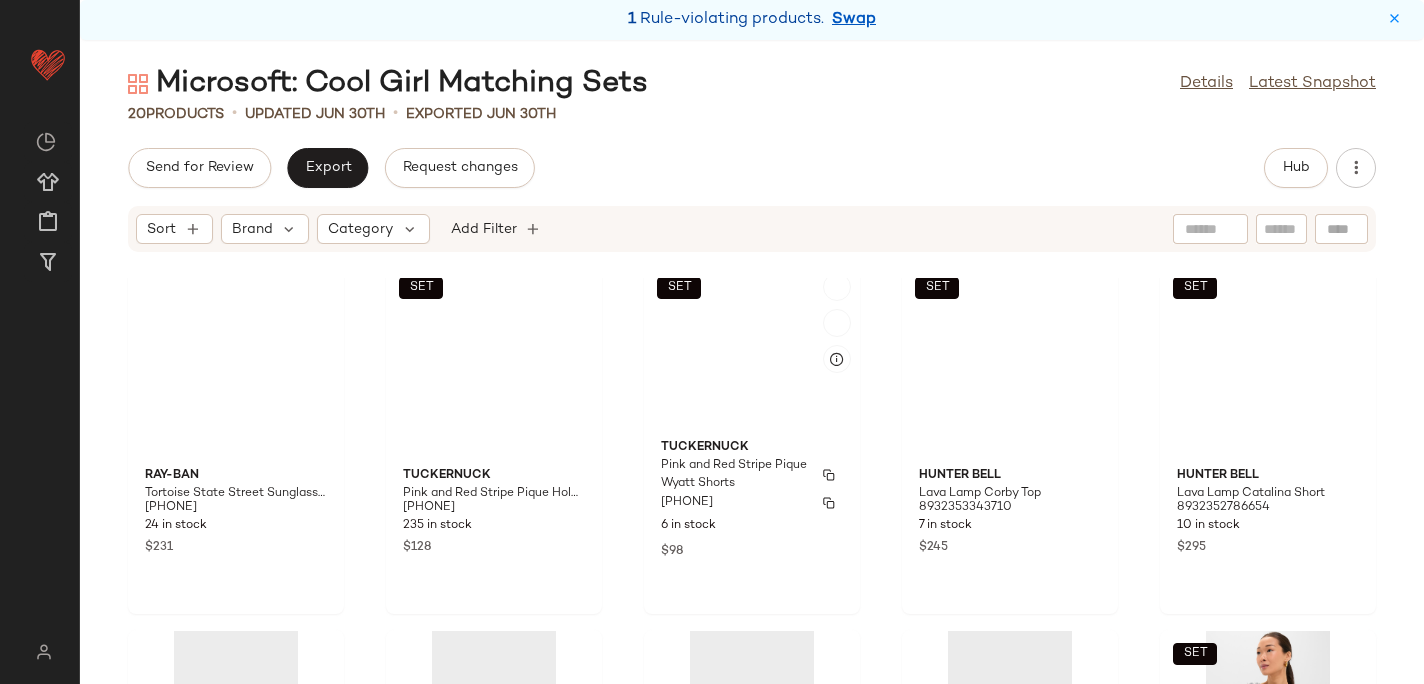 scroll, scrollTop: 362, scrollLeft: 0, axis: vertical 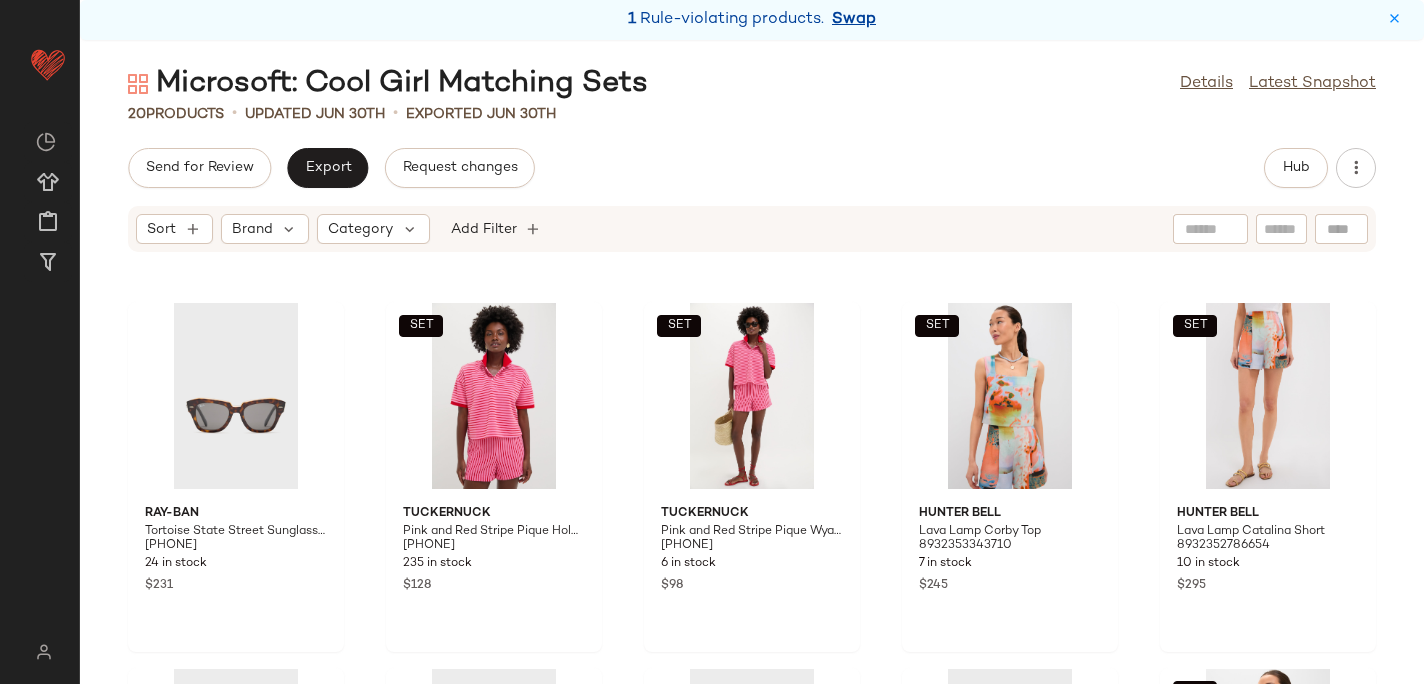 click on "Swap" at bounding box center [854, 20] 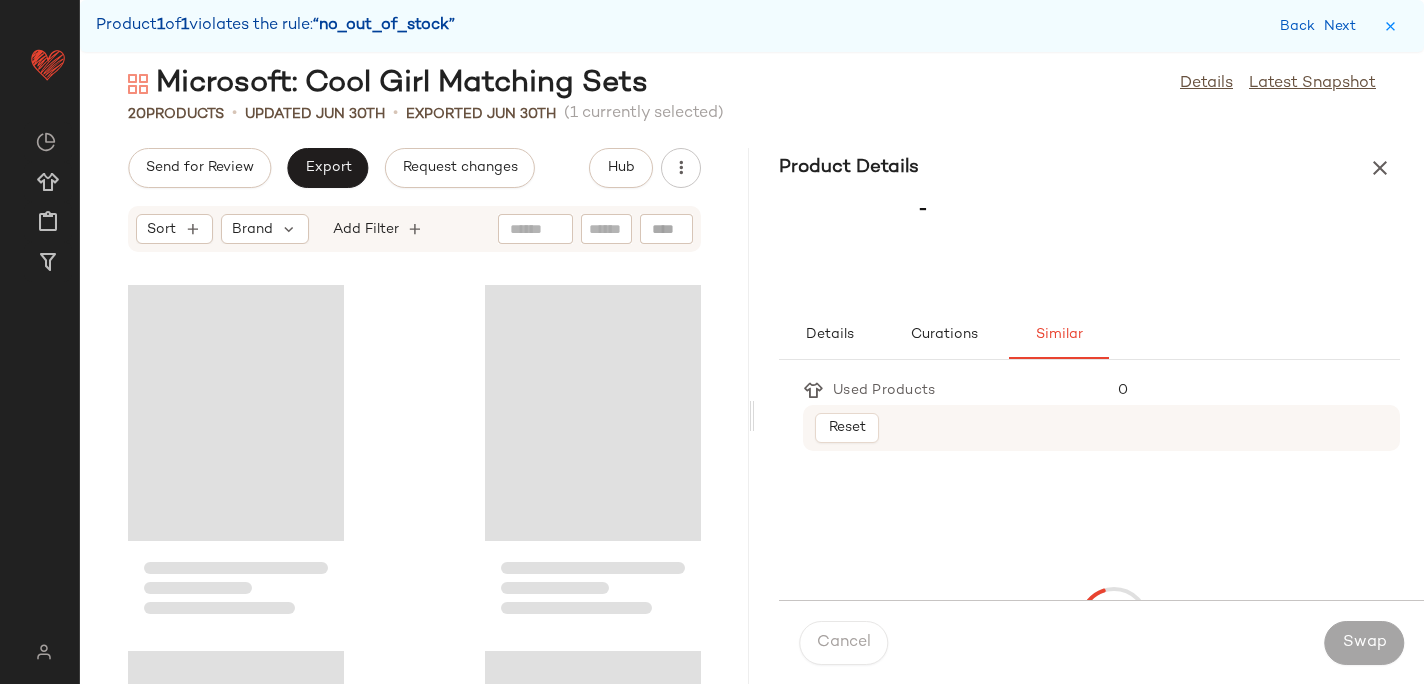scroll, scrollTop: 382, scrollLeft: 0, axis: vertical 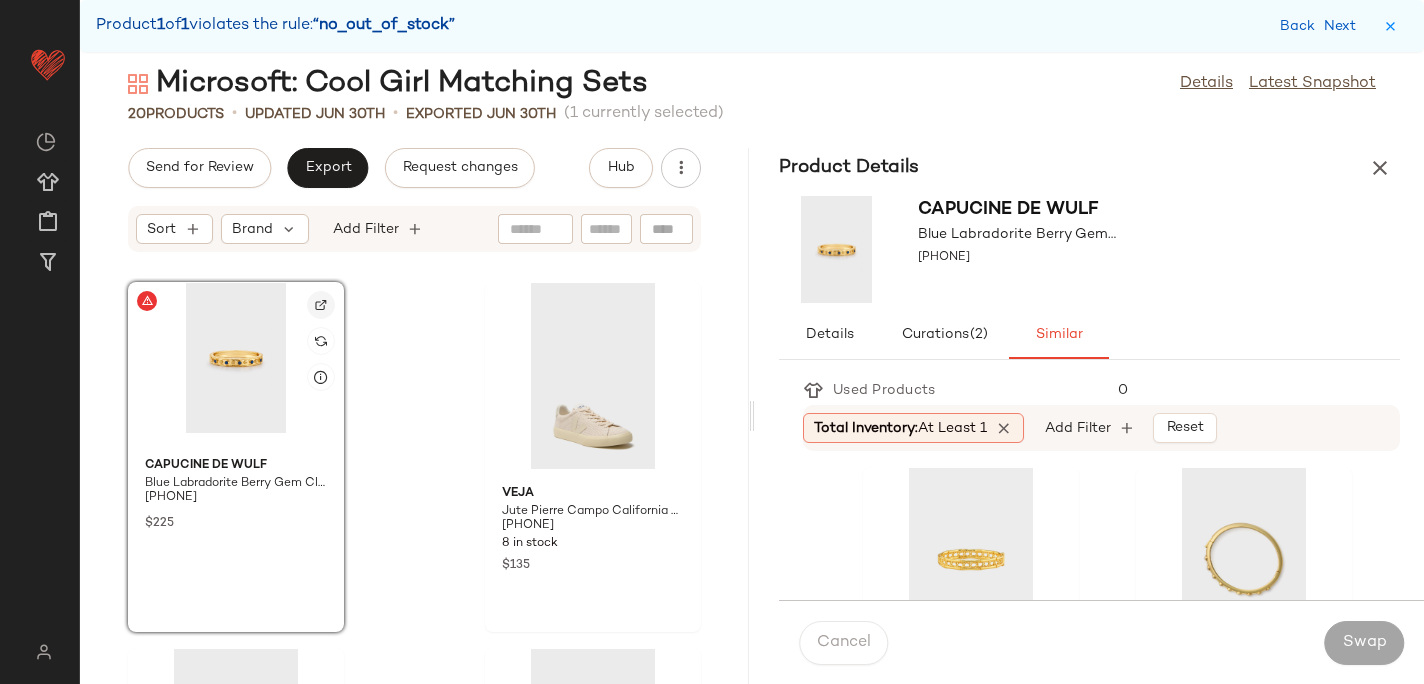 click at bounding box center (321, 305) 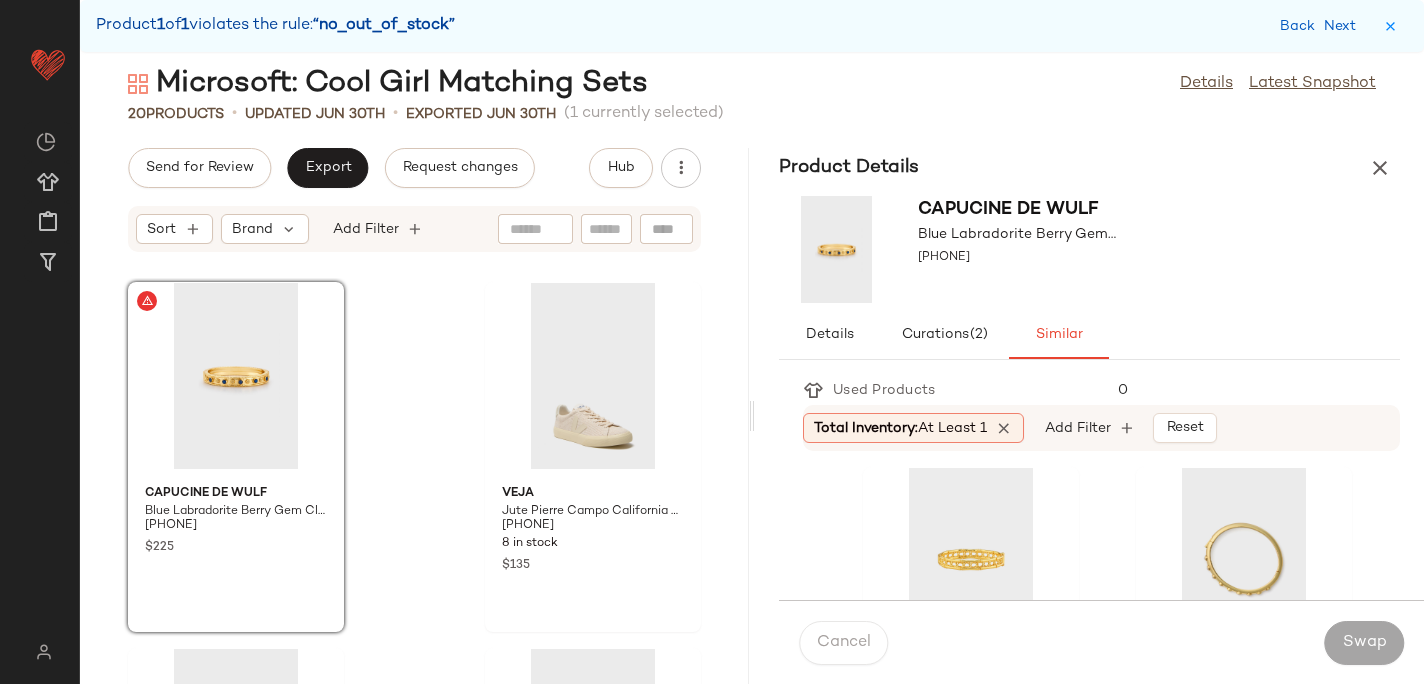 scroll, scrollTop: 0, scrollLeft: 114, axis: horizontal 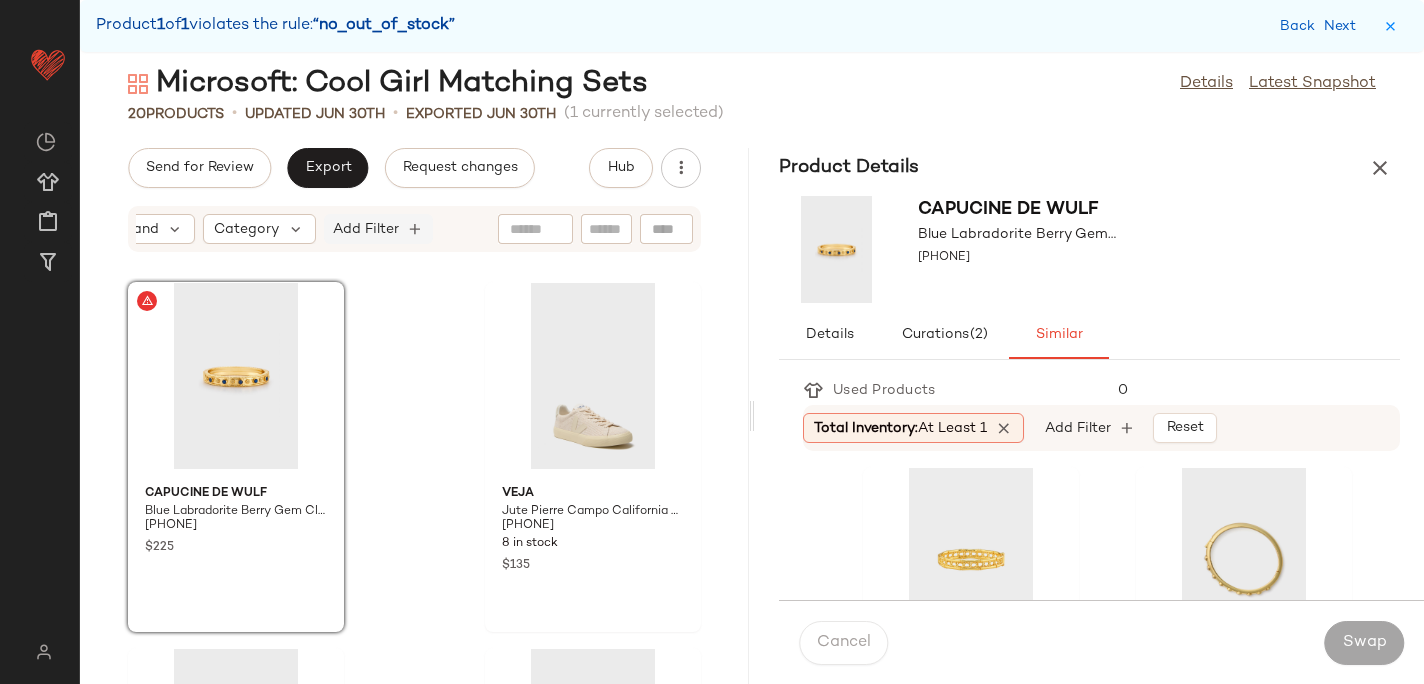 click on "Add Filter" at bounding box center [366, 229] 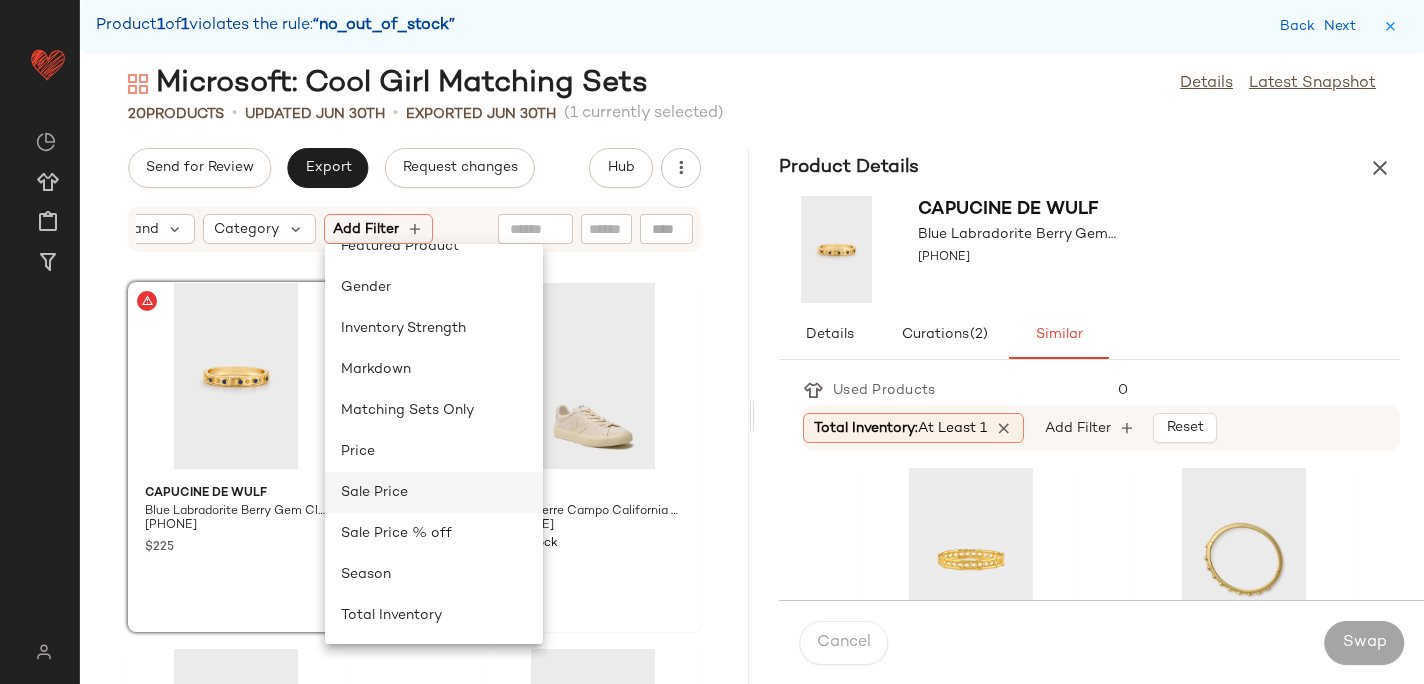 click on "Sale Price" 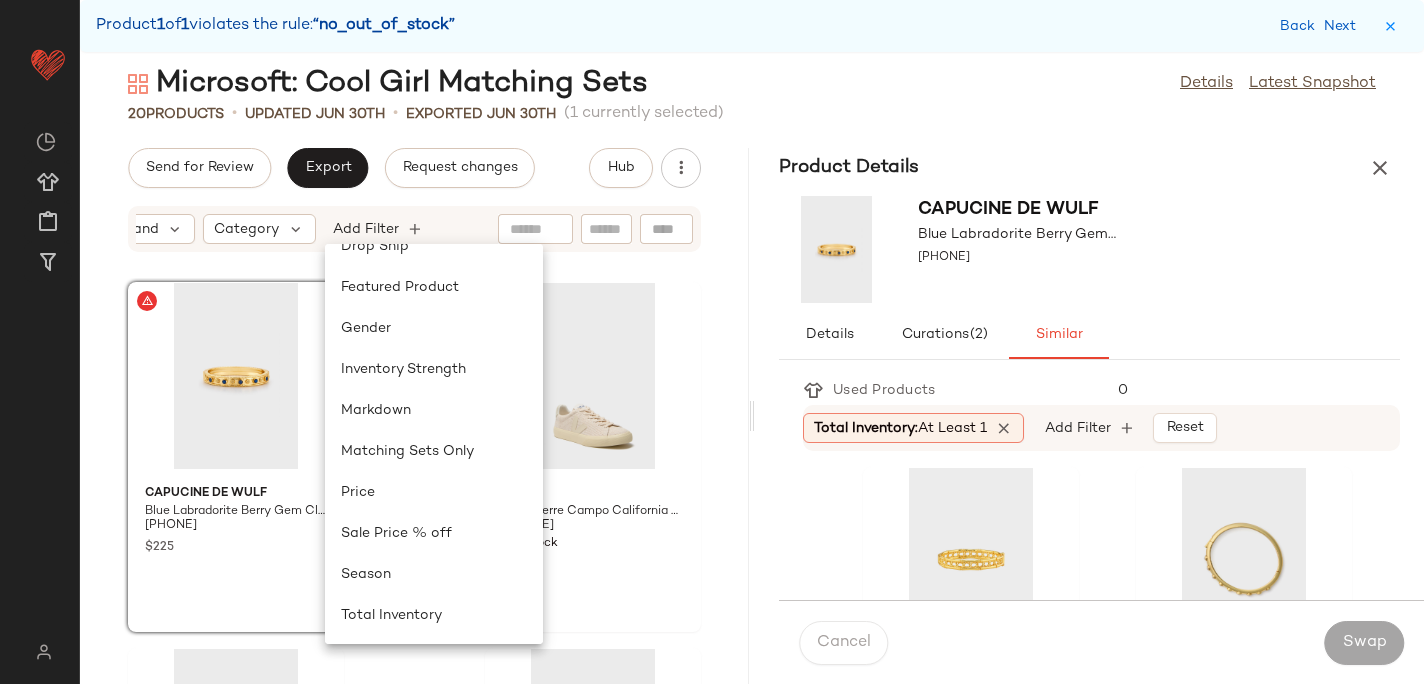 scroll, scrollTop: 0, scrollLeft: 236, axis: horizontal 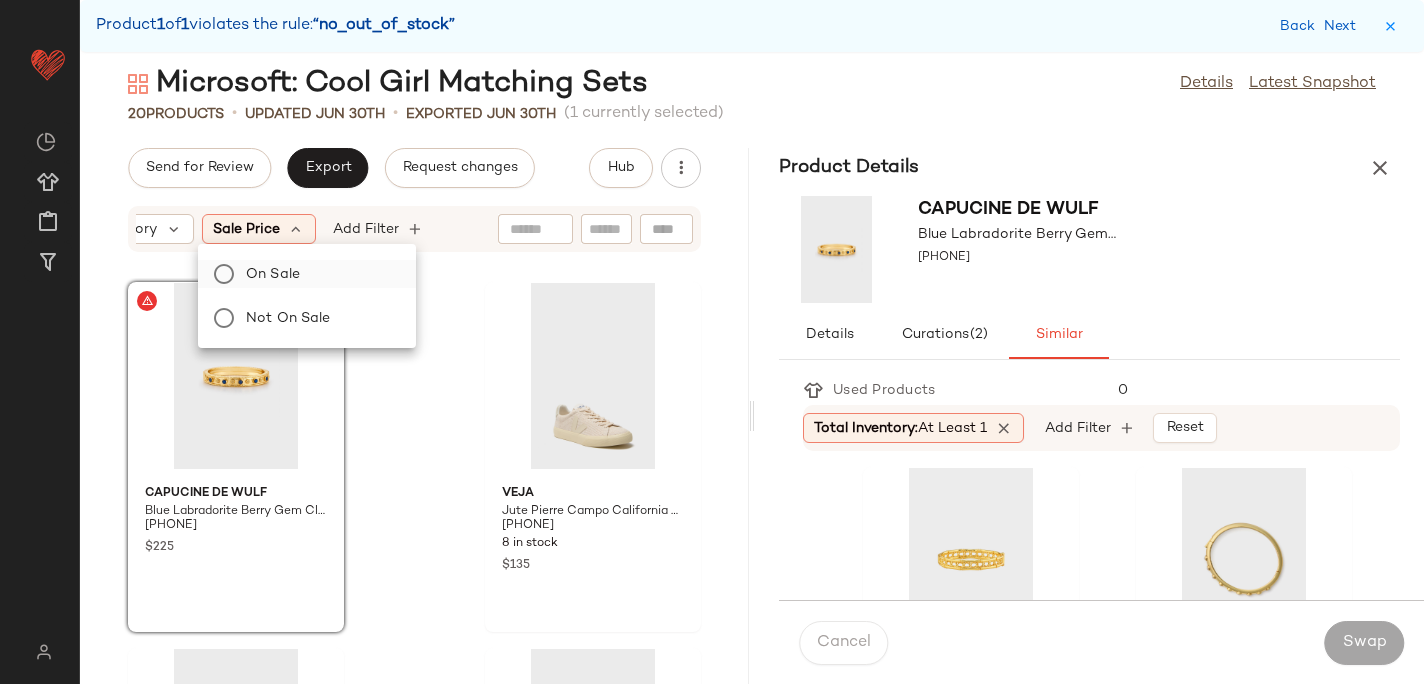 click on "On sale" at bounding box center [319, 274] 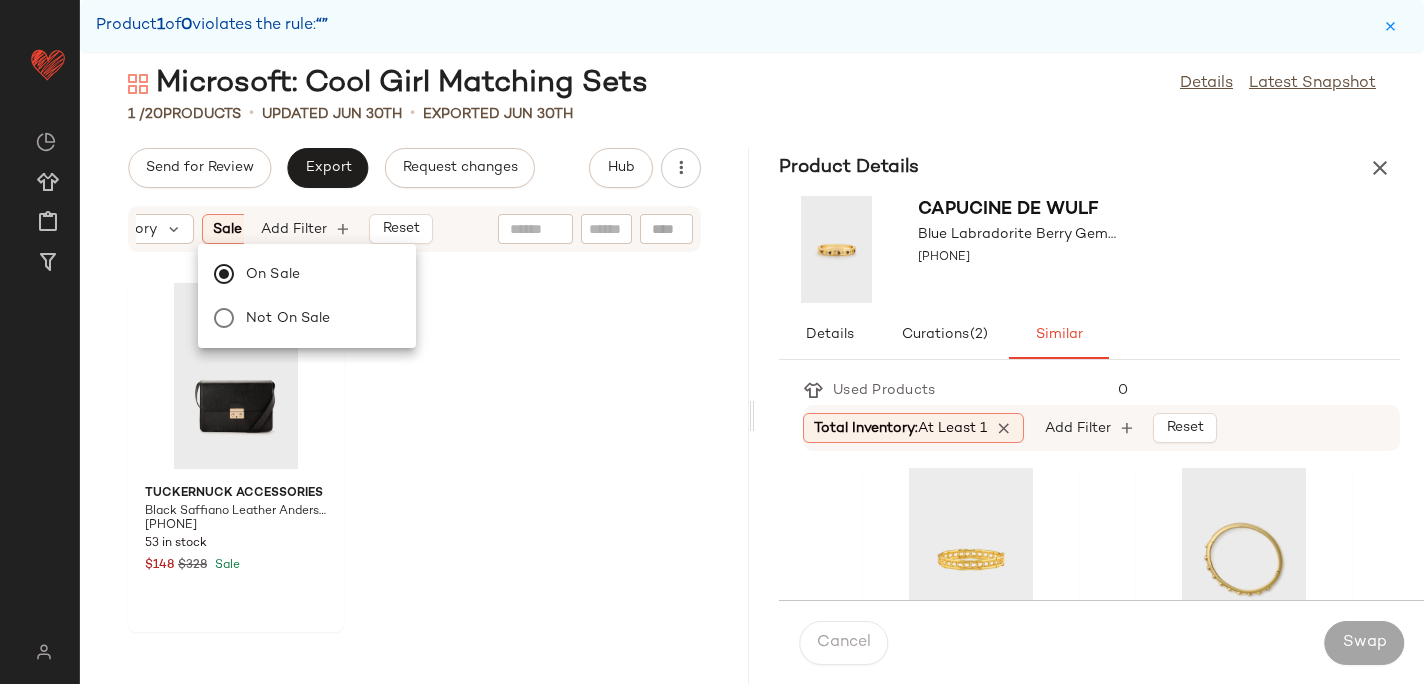 click on "[BRAND] [COLOR] [PRODUCT] [PHONE] [NUMBER] in stock [PRICE] [PRICE] Sale" 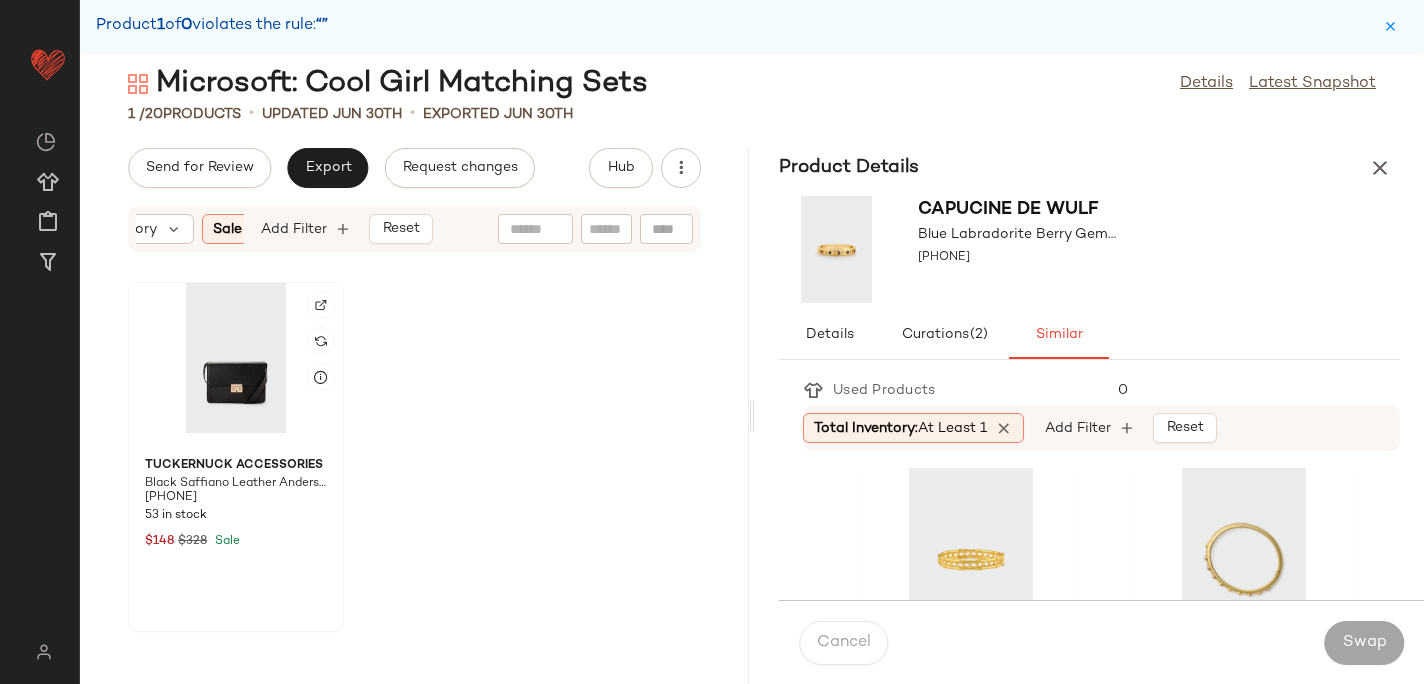 click 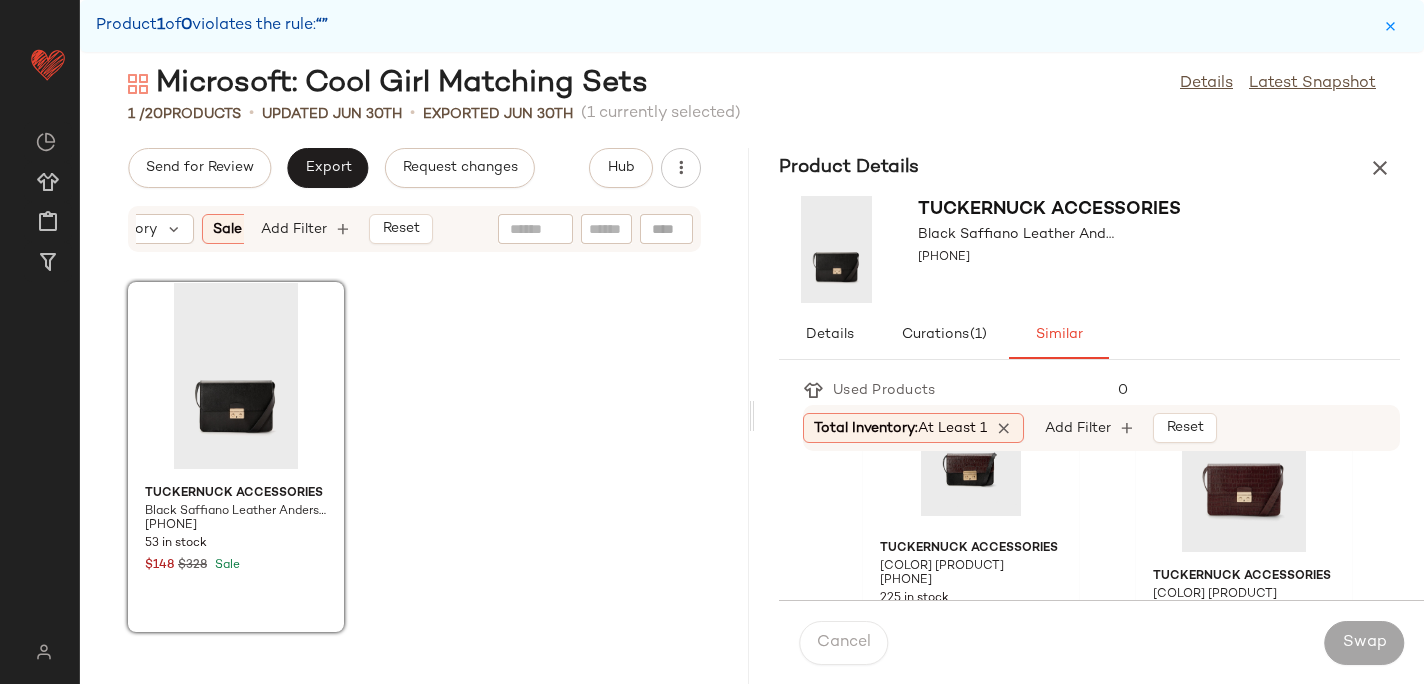 scroll, scrollTop: 96, scrollLeft: 0, axis: vertical 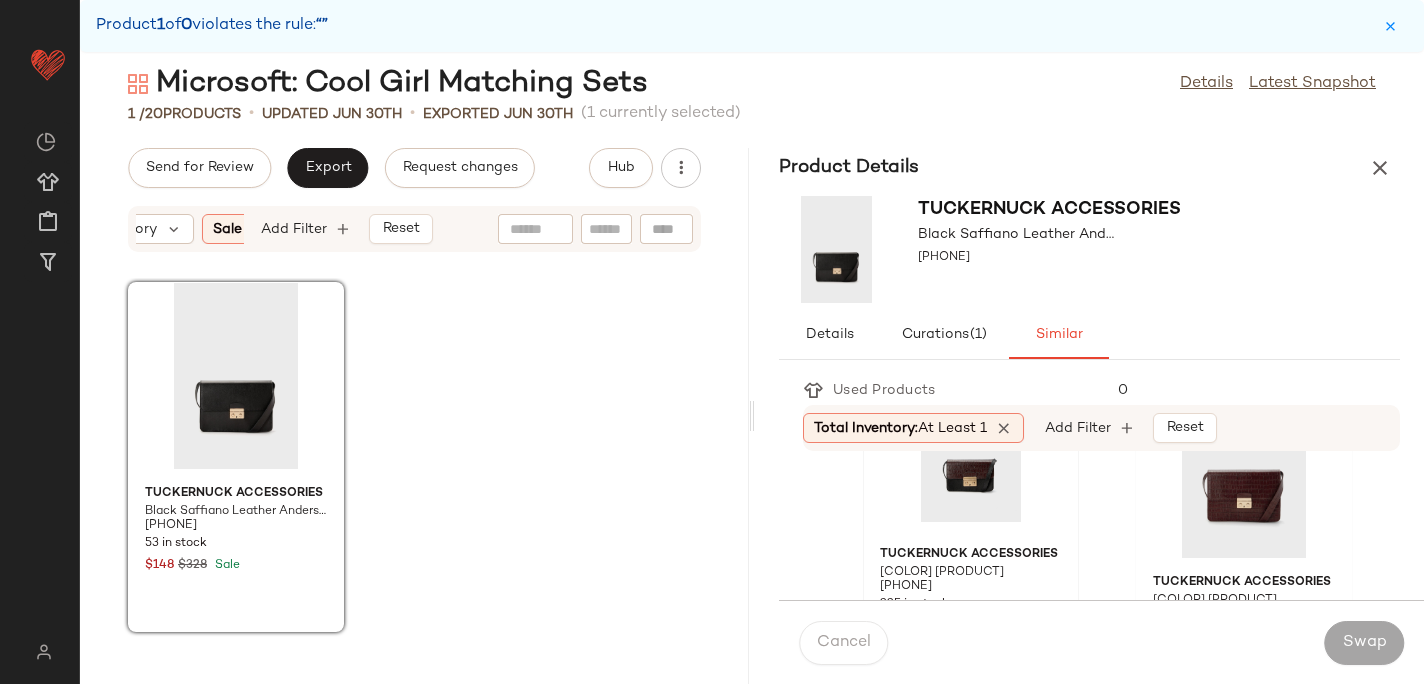click 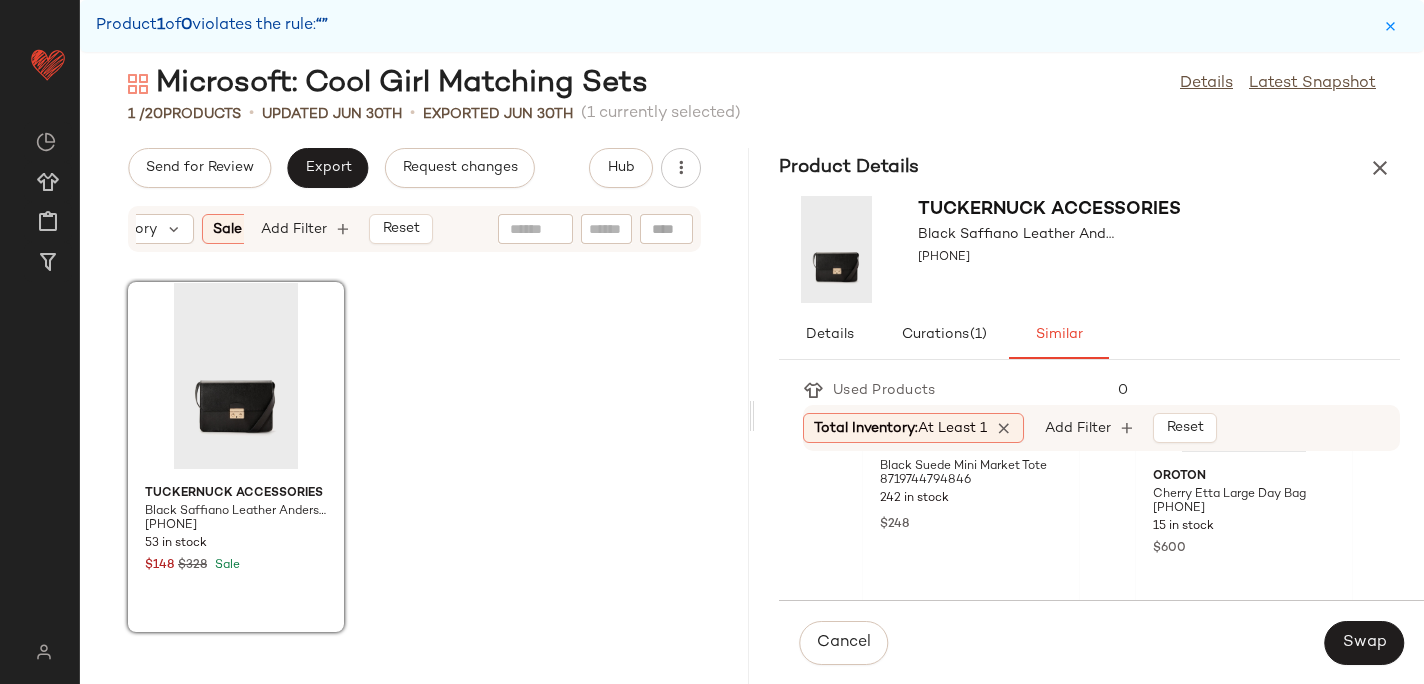 scroll, scrollTop: 654, scrollLeft: 0, axis: vertical 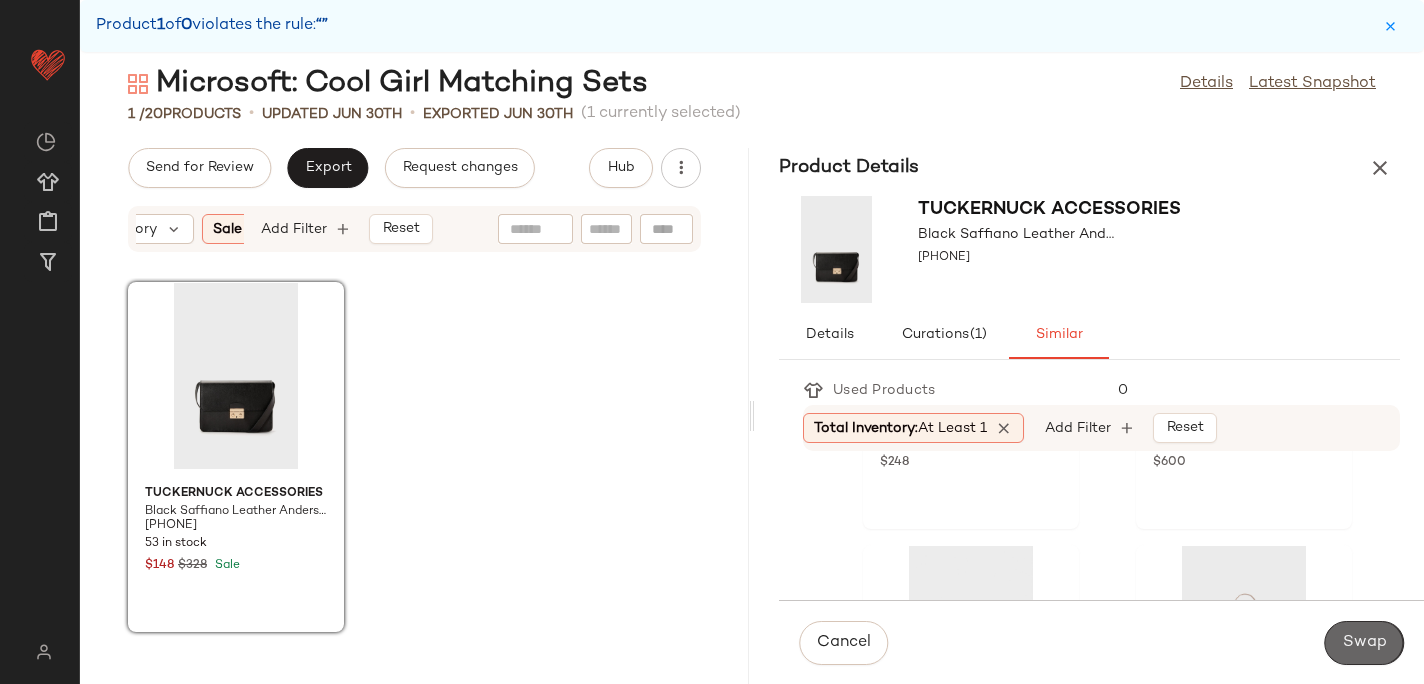 click on "Swap" 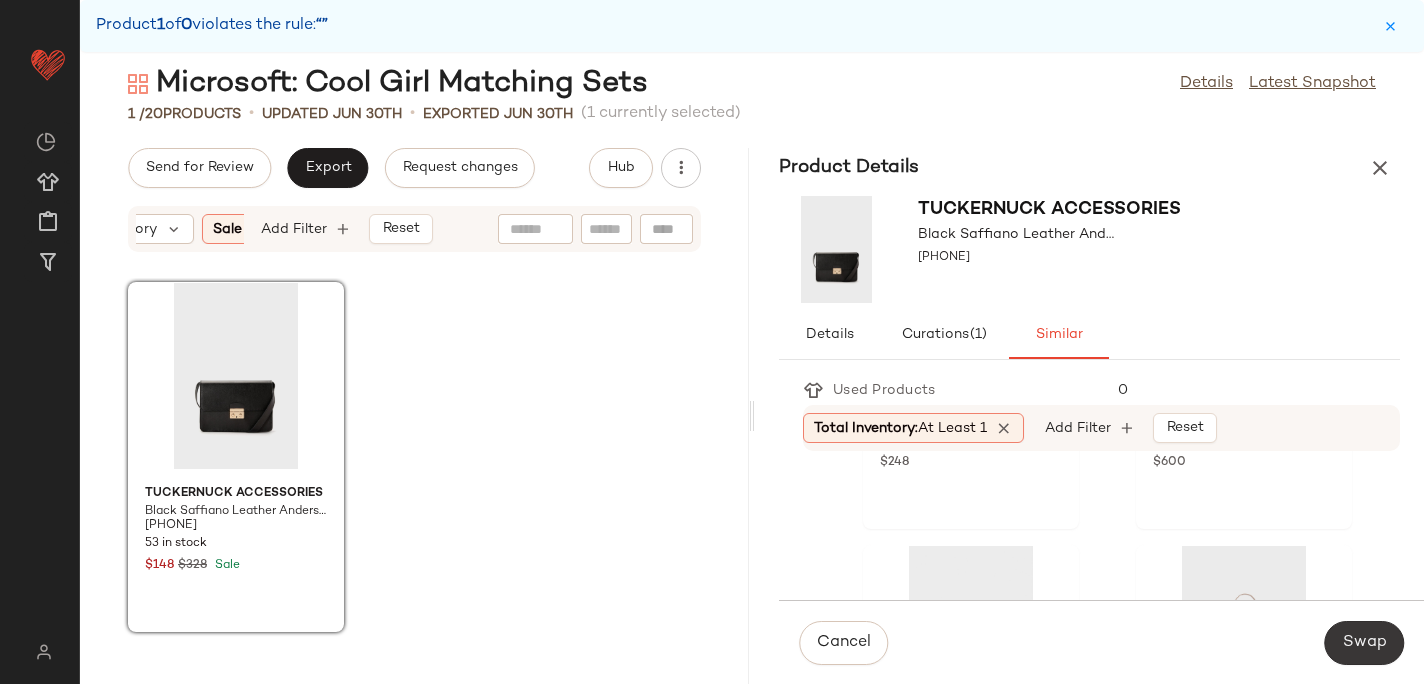 scroll, scrollTop: 288, scrollLeft: 0, axis: vertical 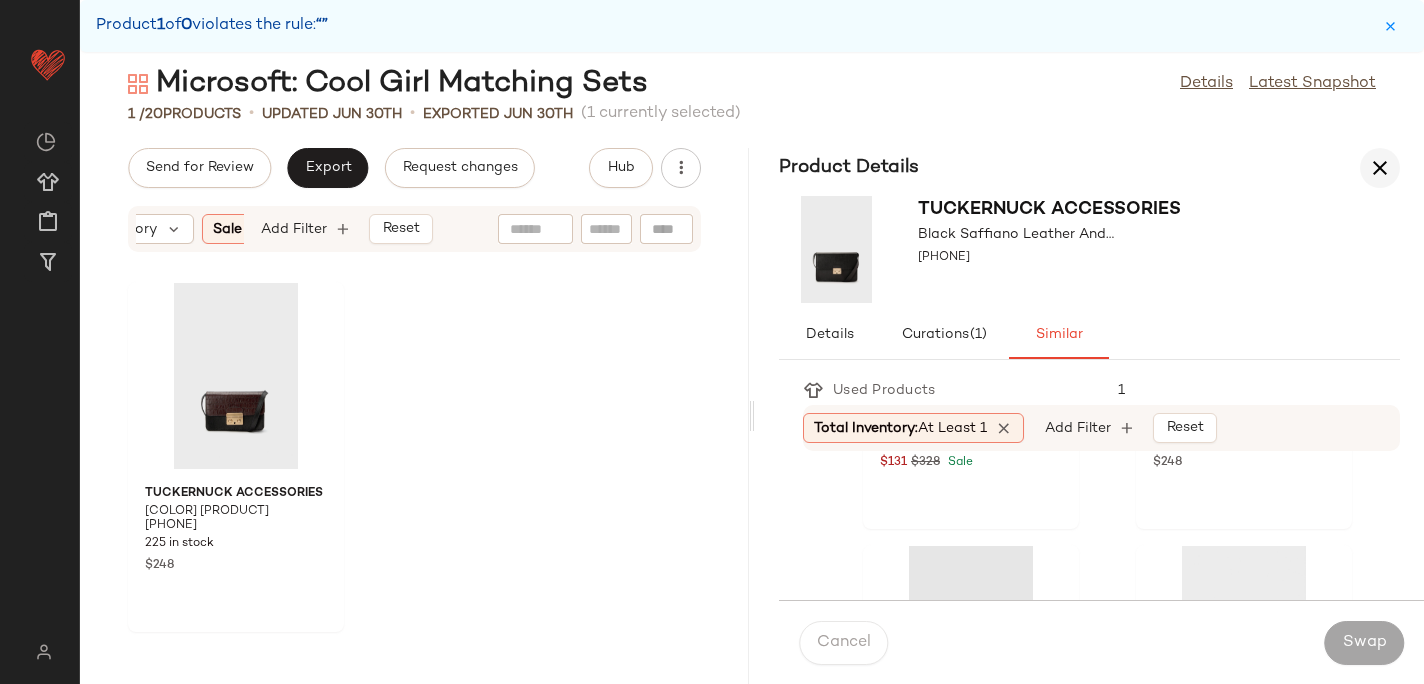 click at bounding box center (1380, 168) 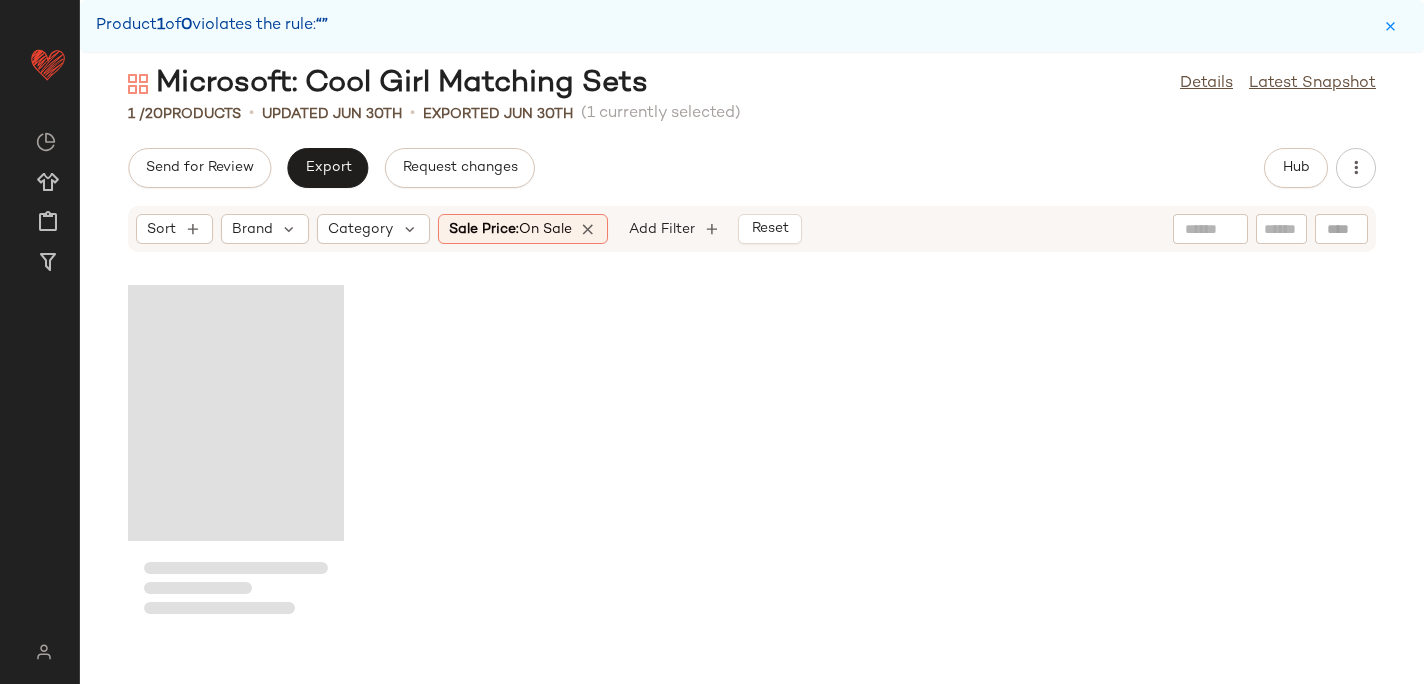 scroll, scrollTop: 0, scrollLeft: 0, axis: both 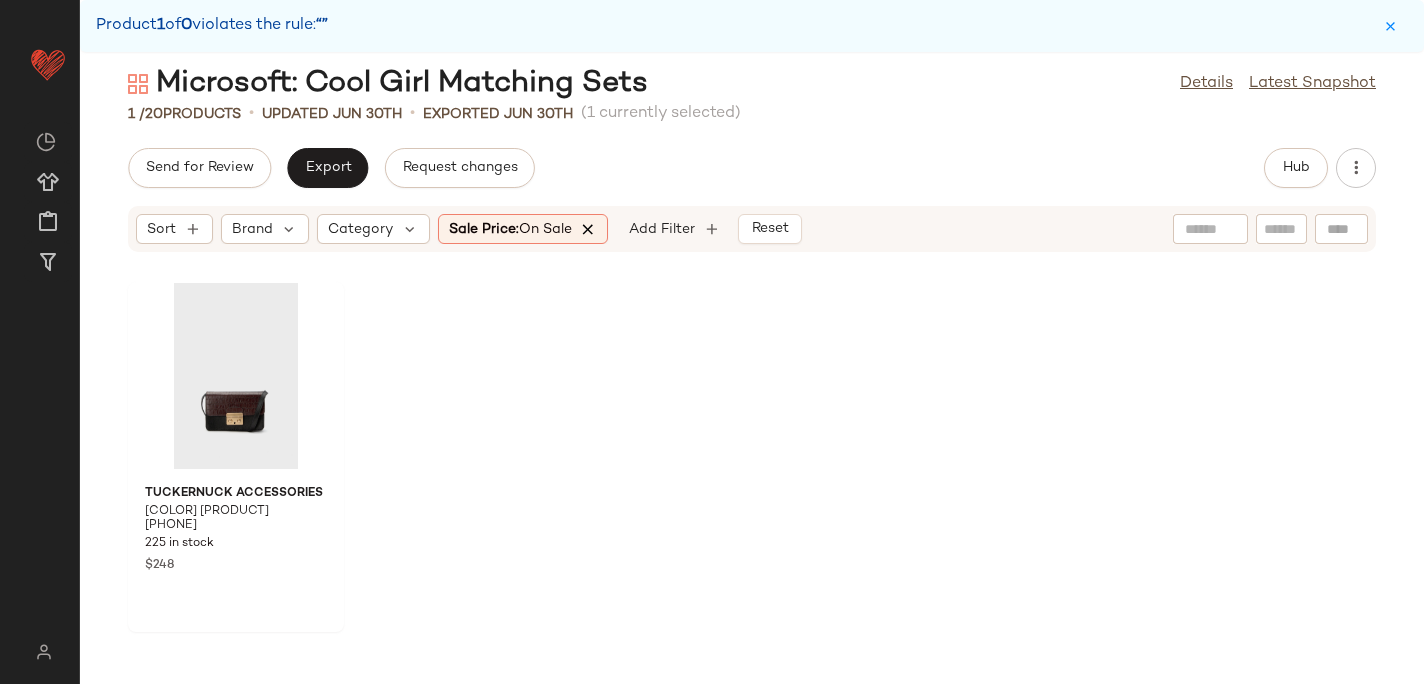 click at bounding box center (589, 229) 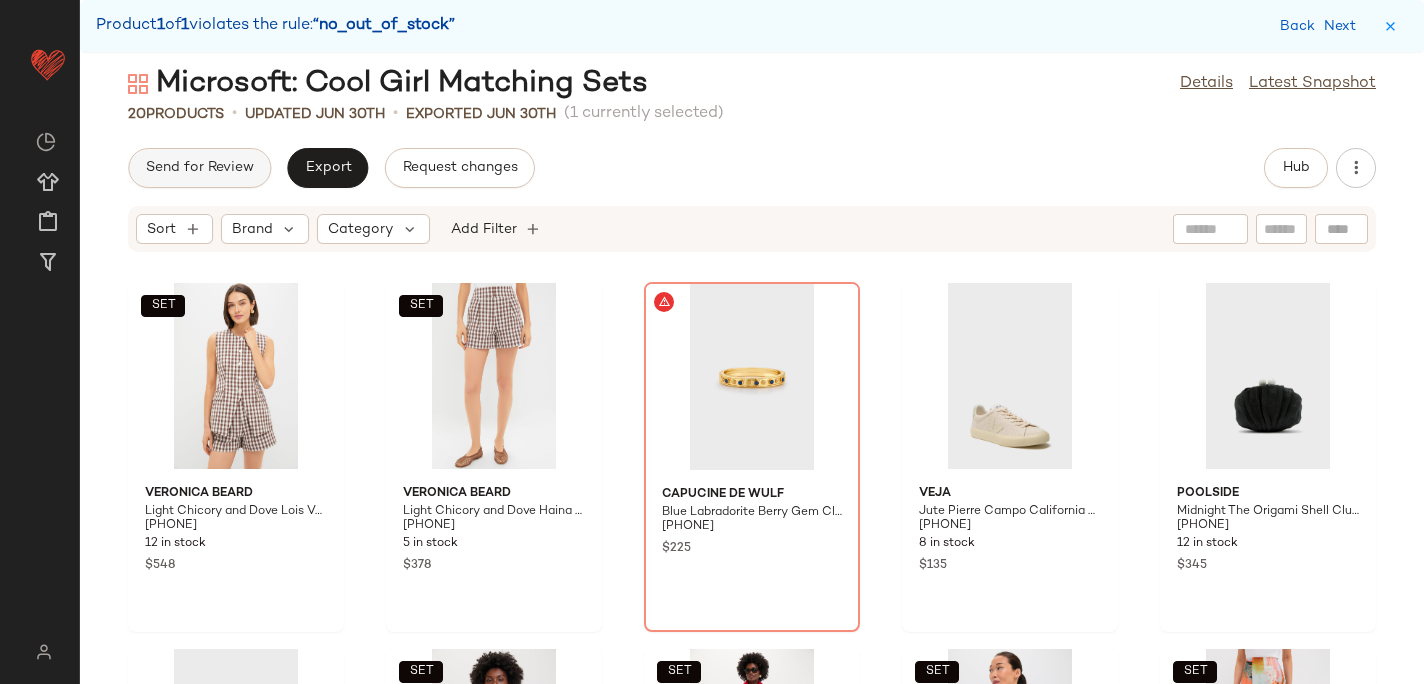 click on "Send for Review" 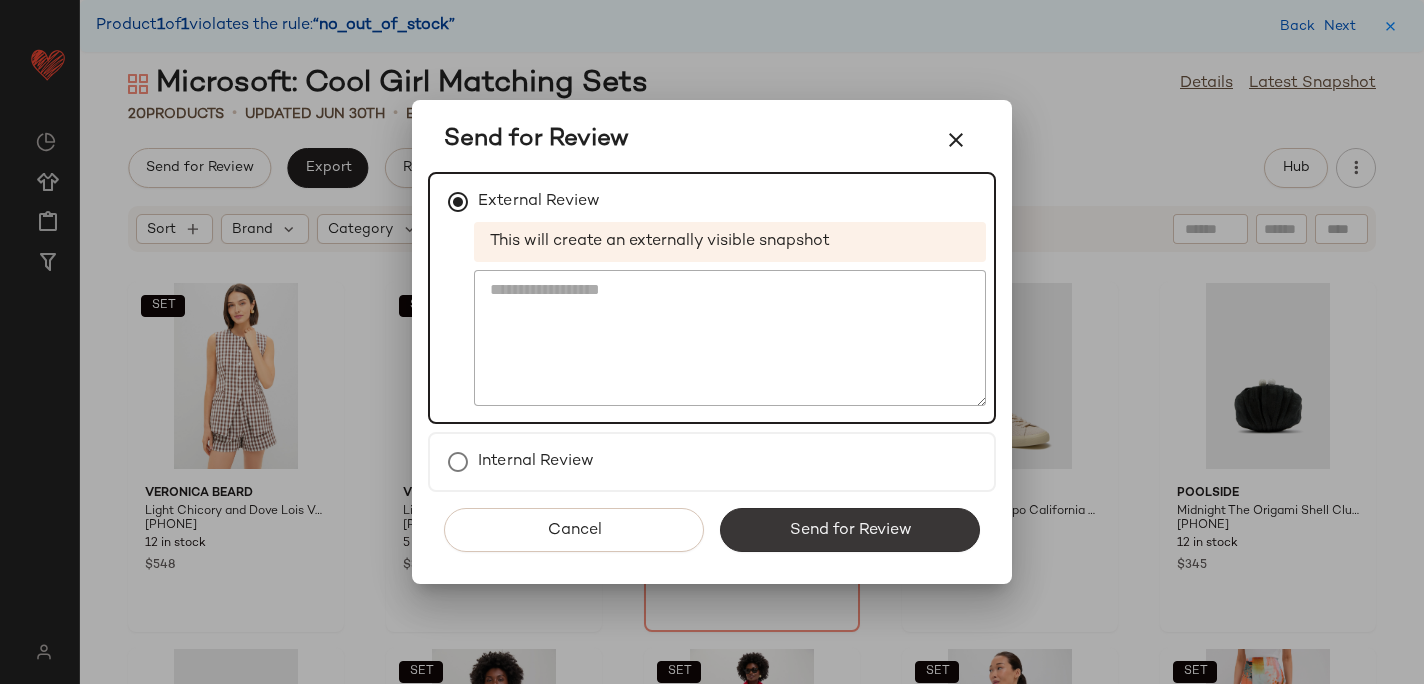 click on "Send for Review" 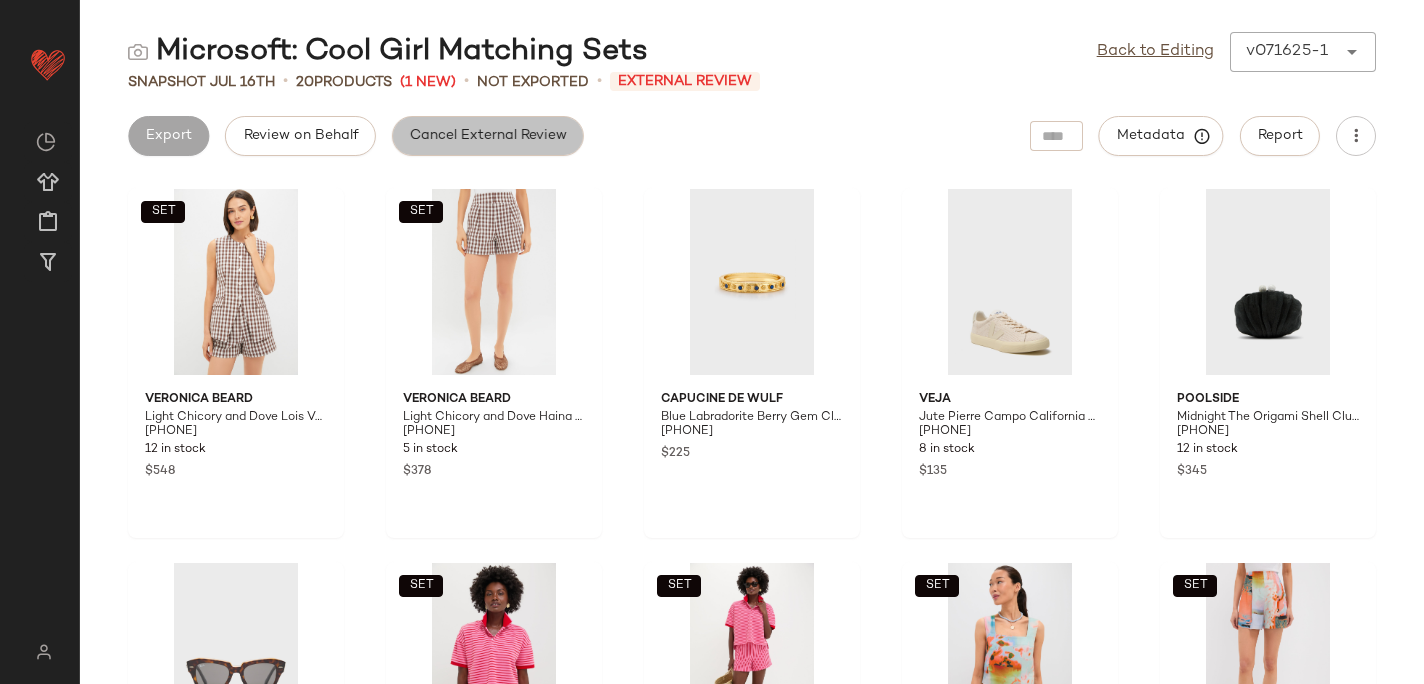 click on "Cancel External Review" at bounding box center [488, 136] 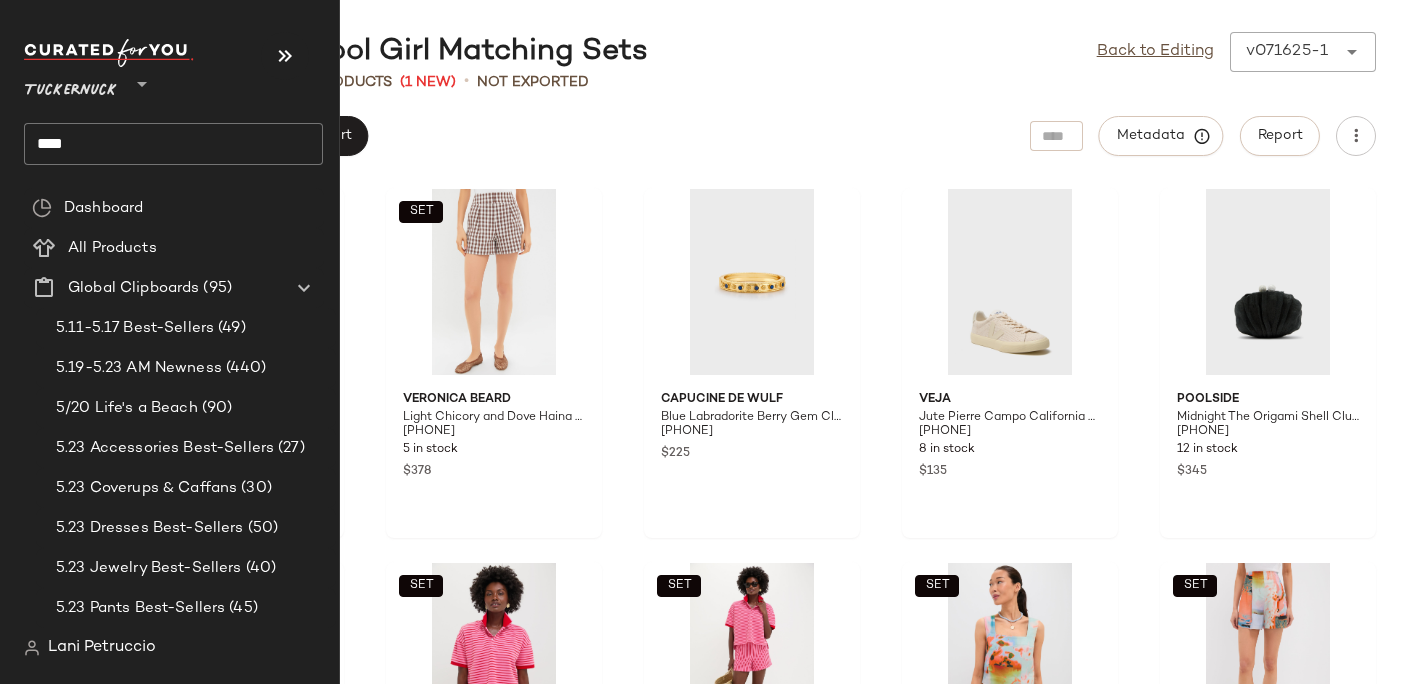 click on "****" 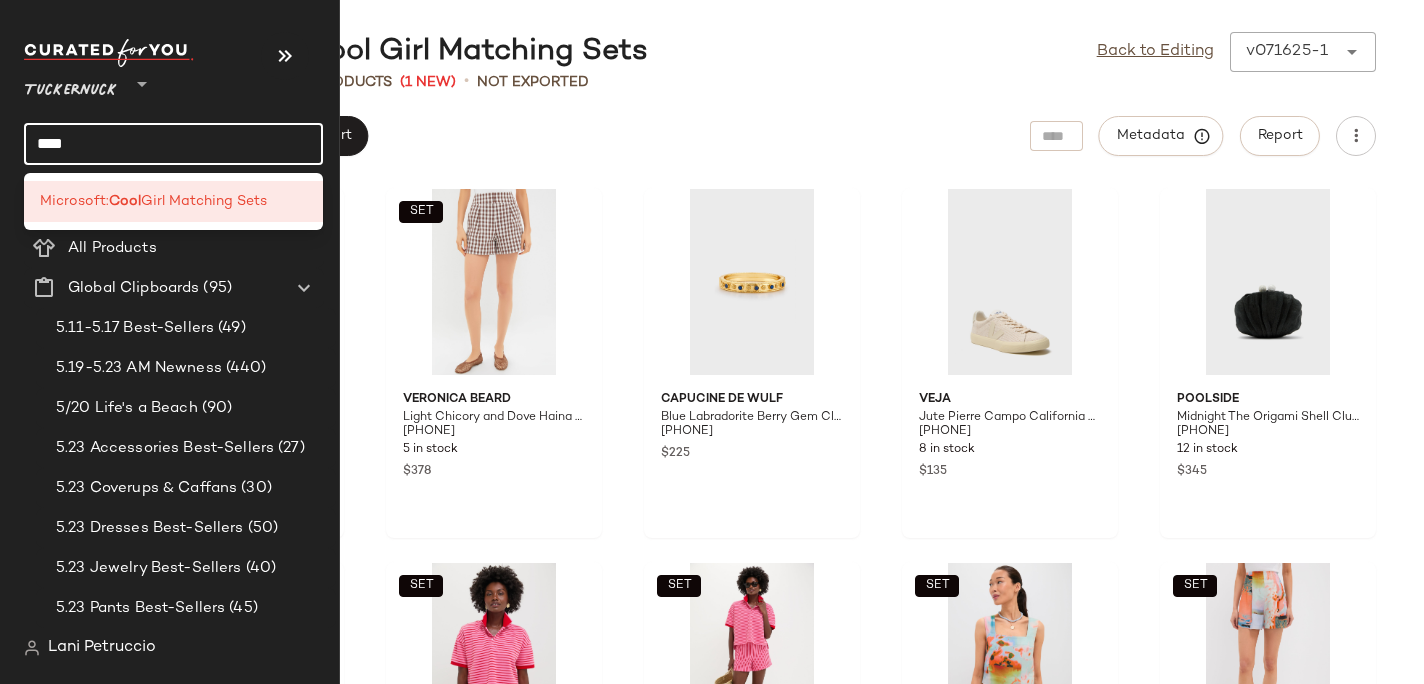 click on "****" 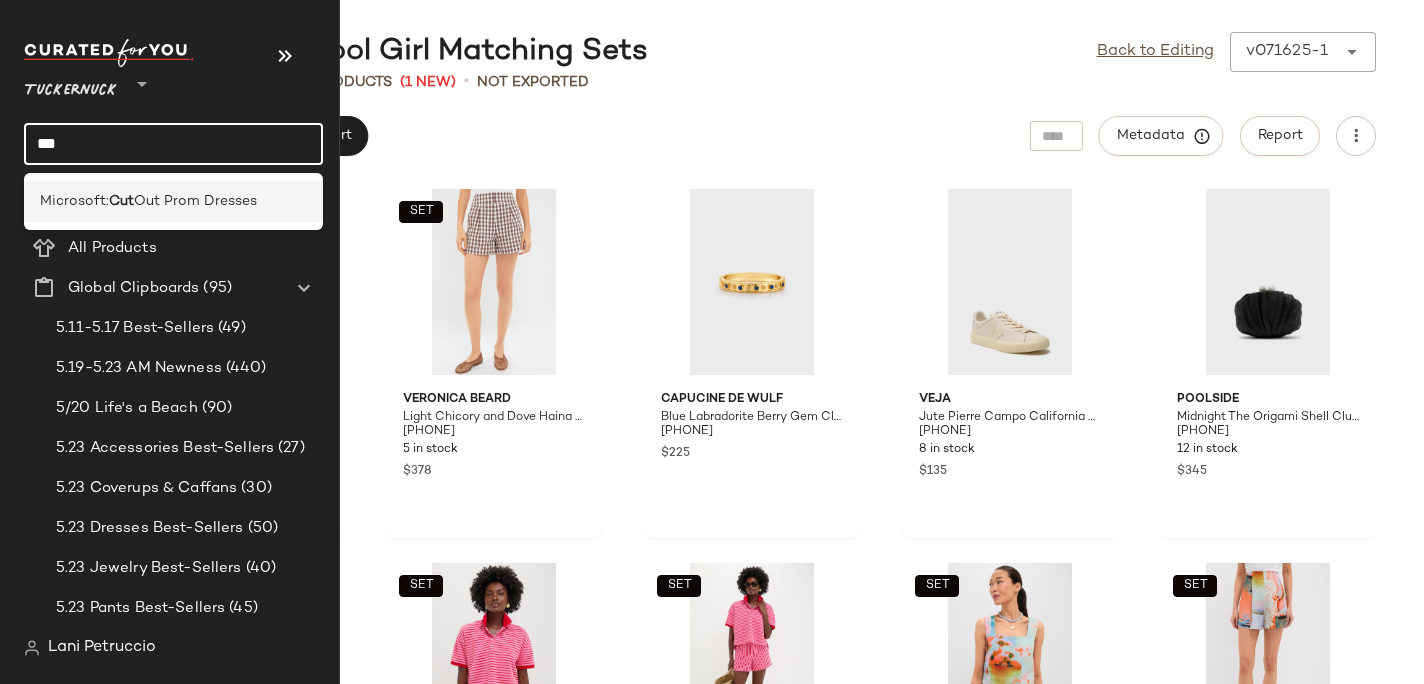 click on "Microsoft:" at bounding box center (74, 201) 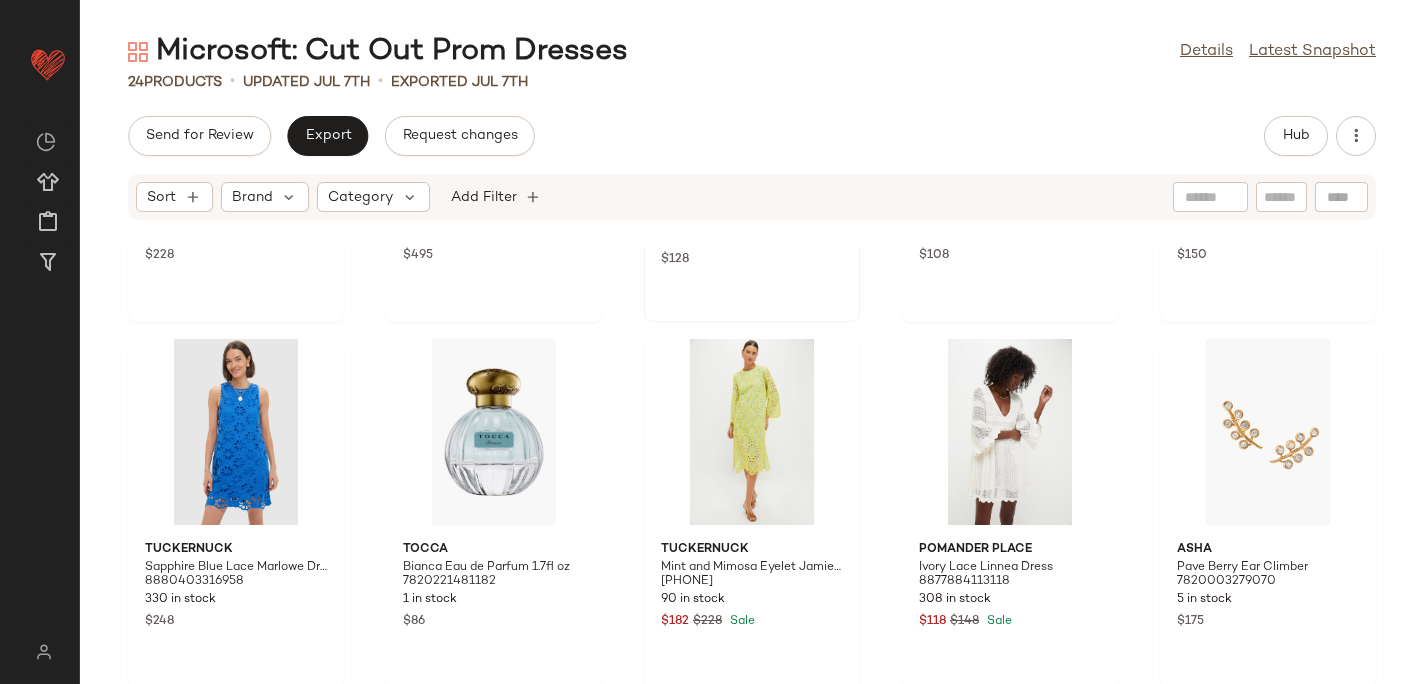 scroll, scrollTop: 282, scrollLeft: 0, axis: vertical 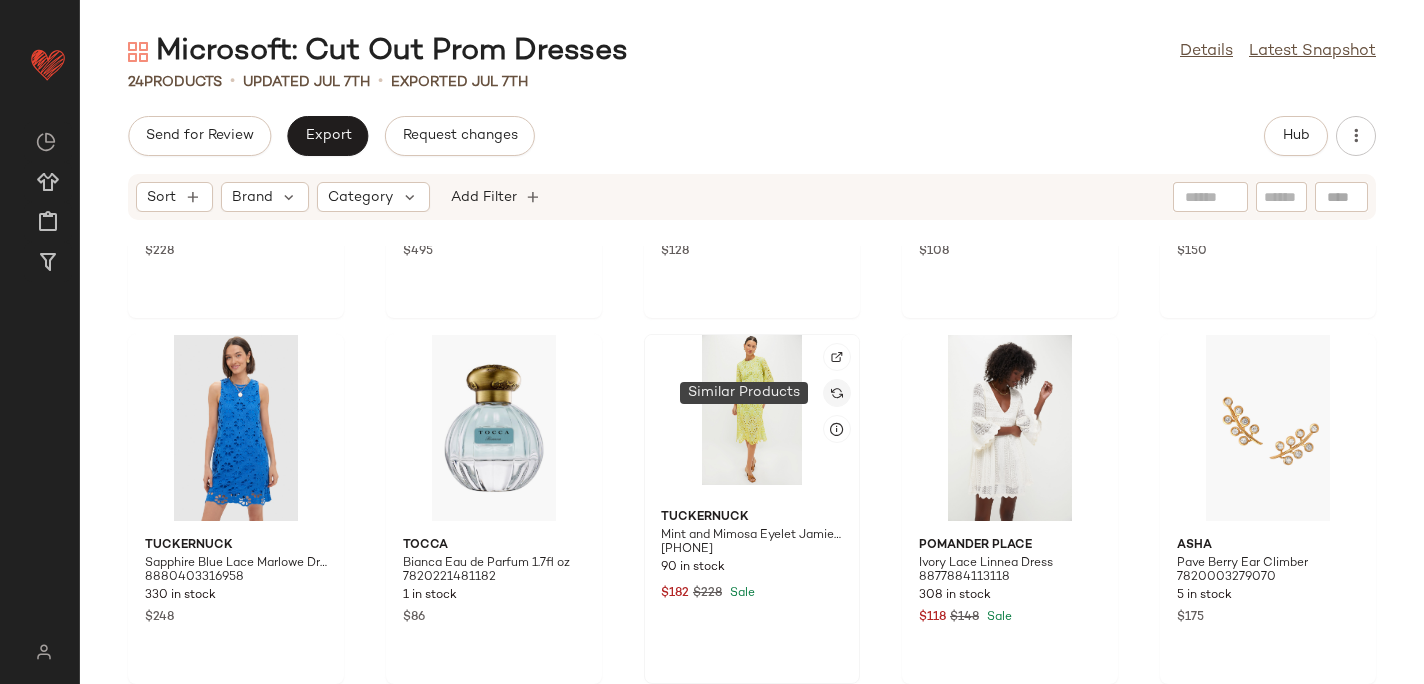 click 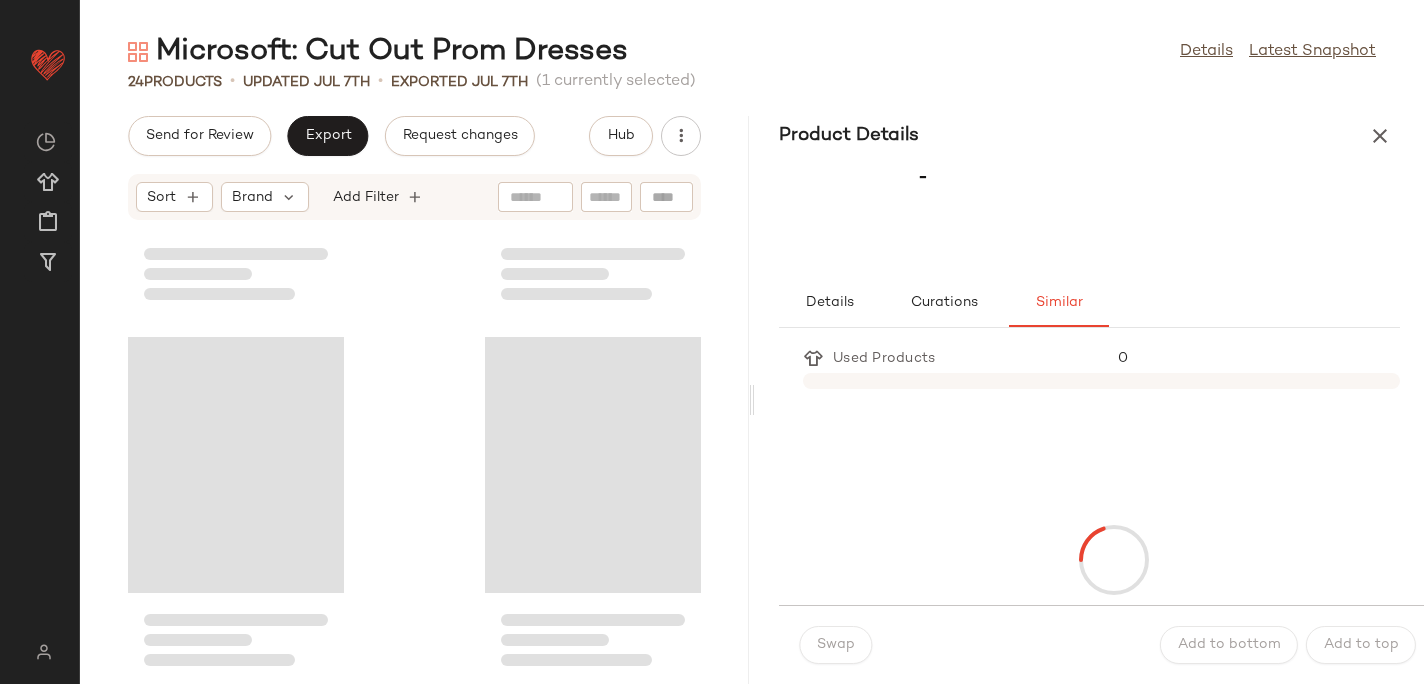 scroll, scrollTop: 1114, scrollLeft: 0, axis: vertical 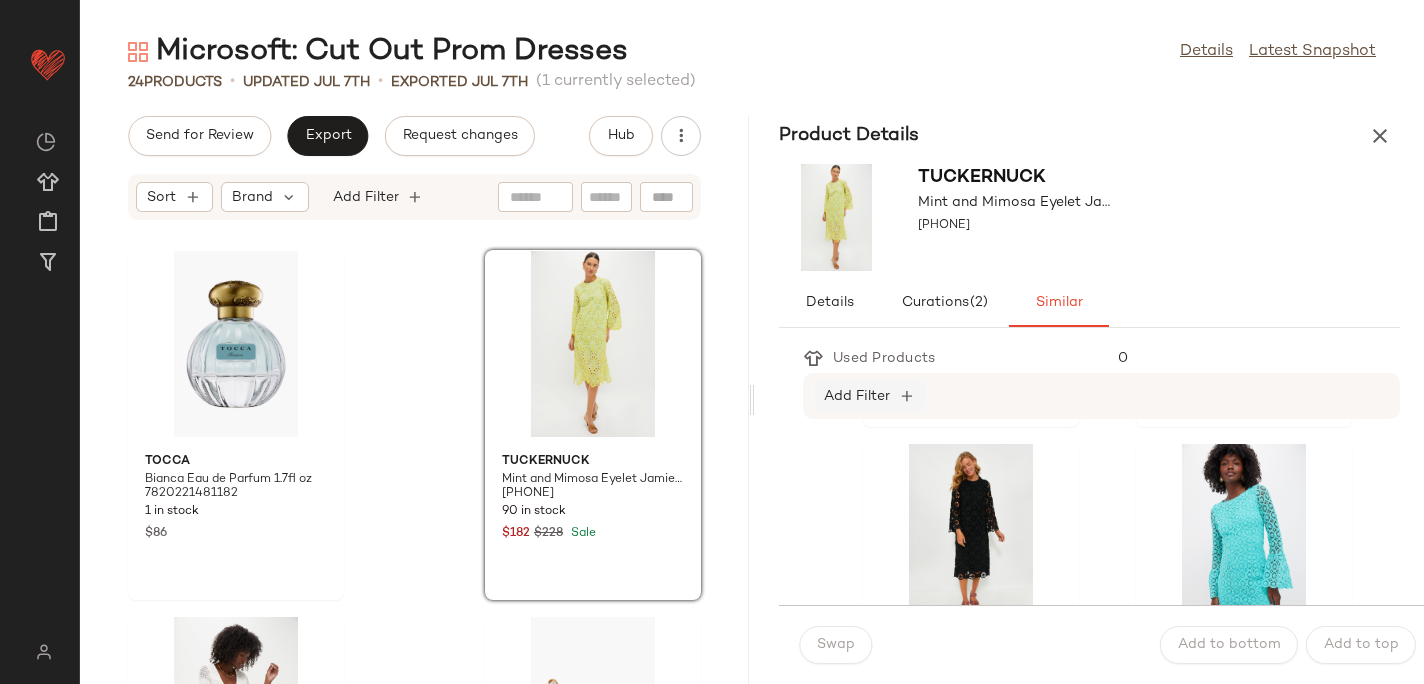 click on "Add Filter" 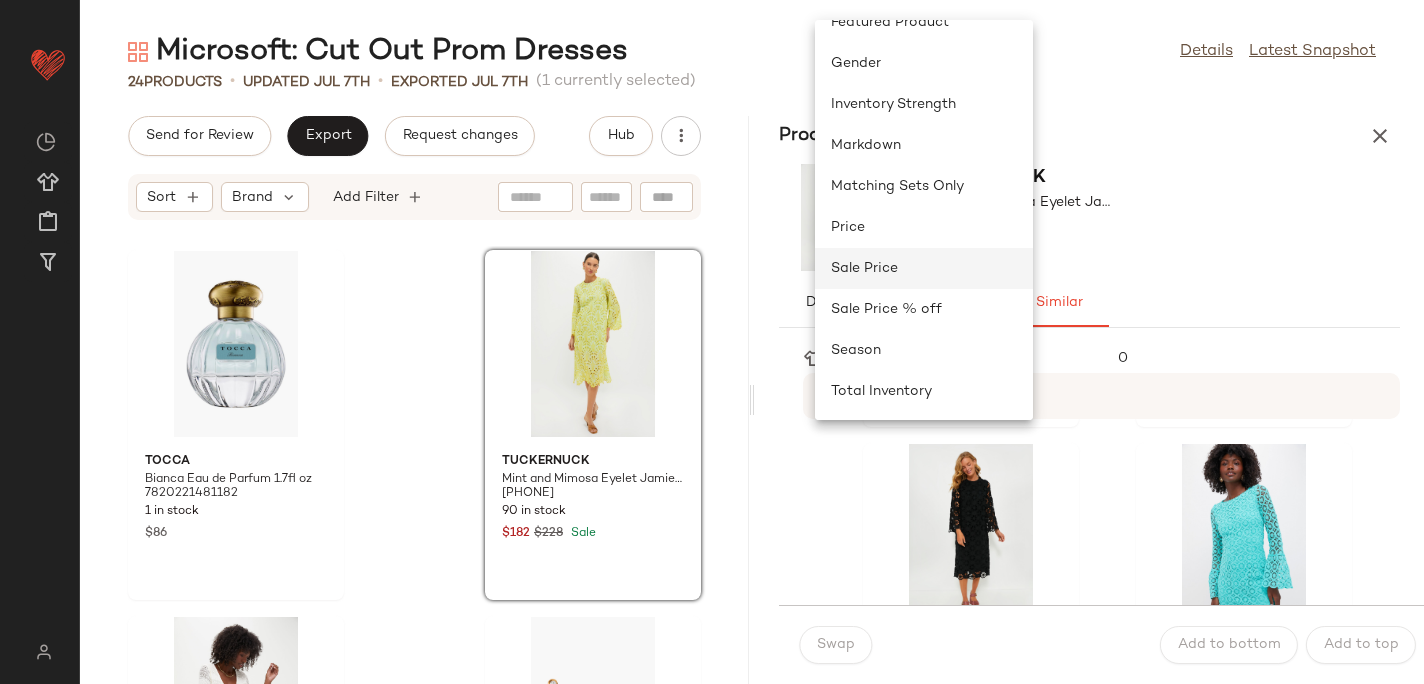 click on "Sale Price" 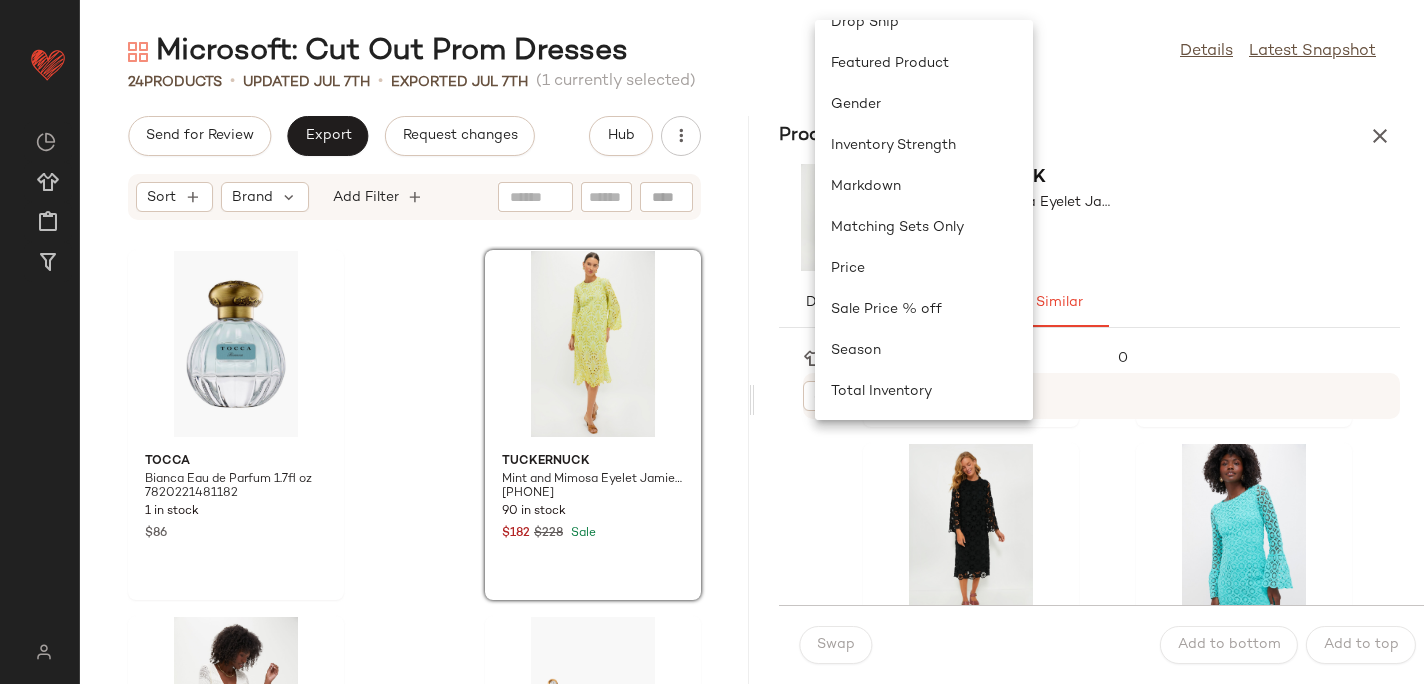 scroll, scrollTop: 354, scrollLeft: 0, axis: vertical 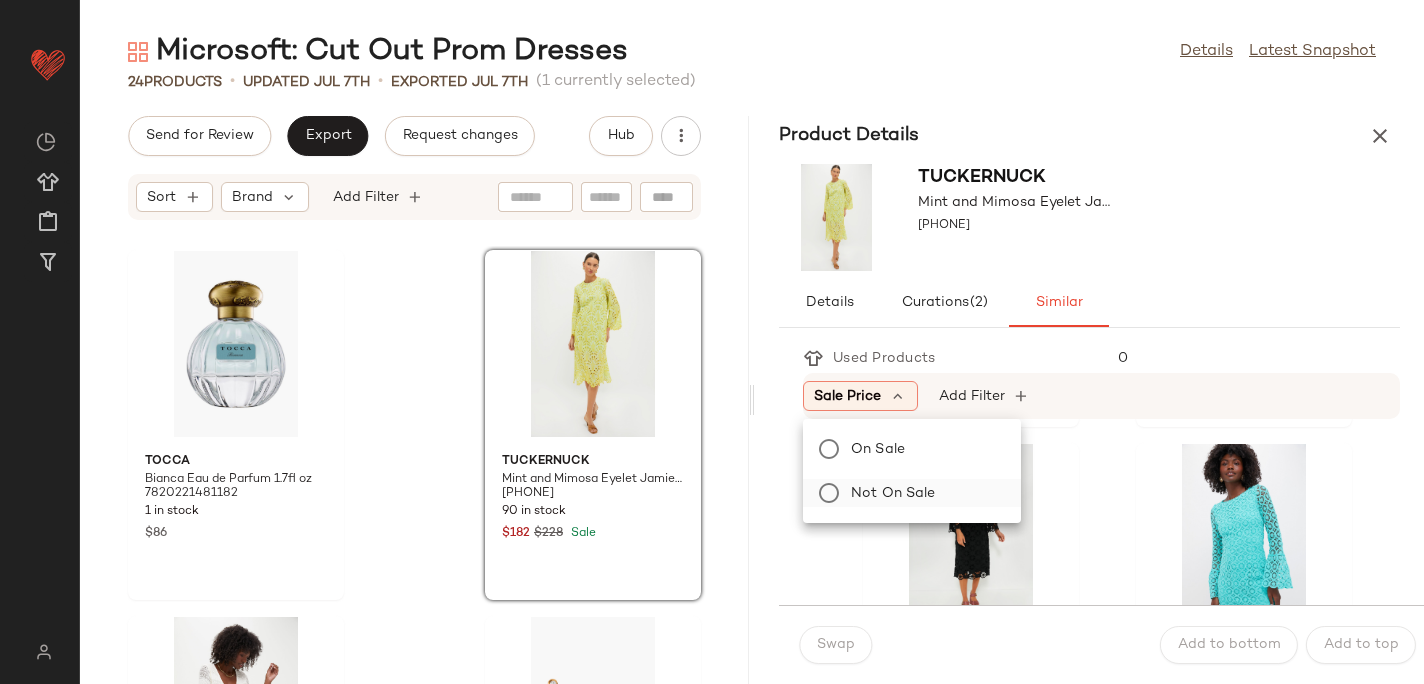 click on "Not on sale" 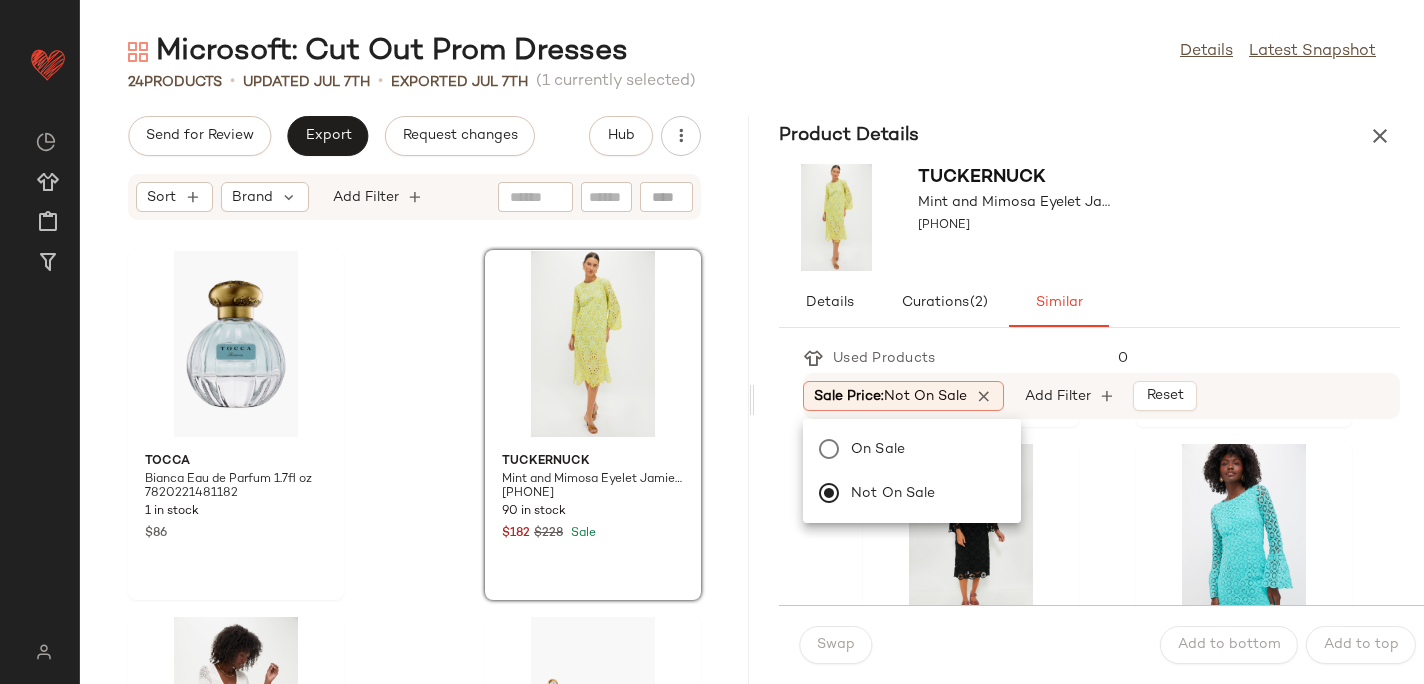 click on "[PHONE]" at bounding box center [1018, 226] 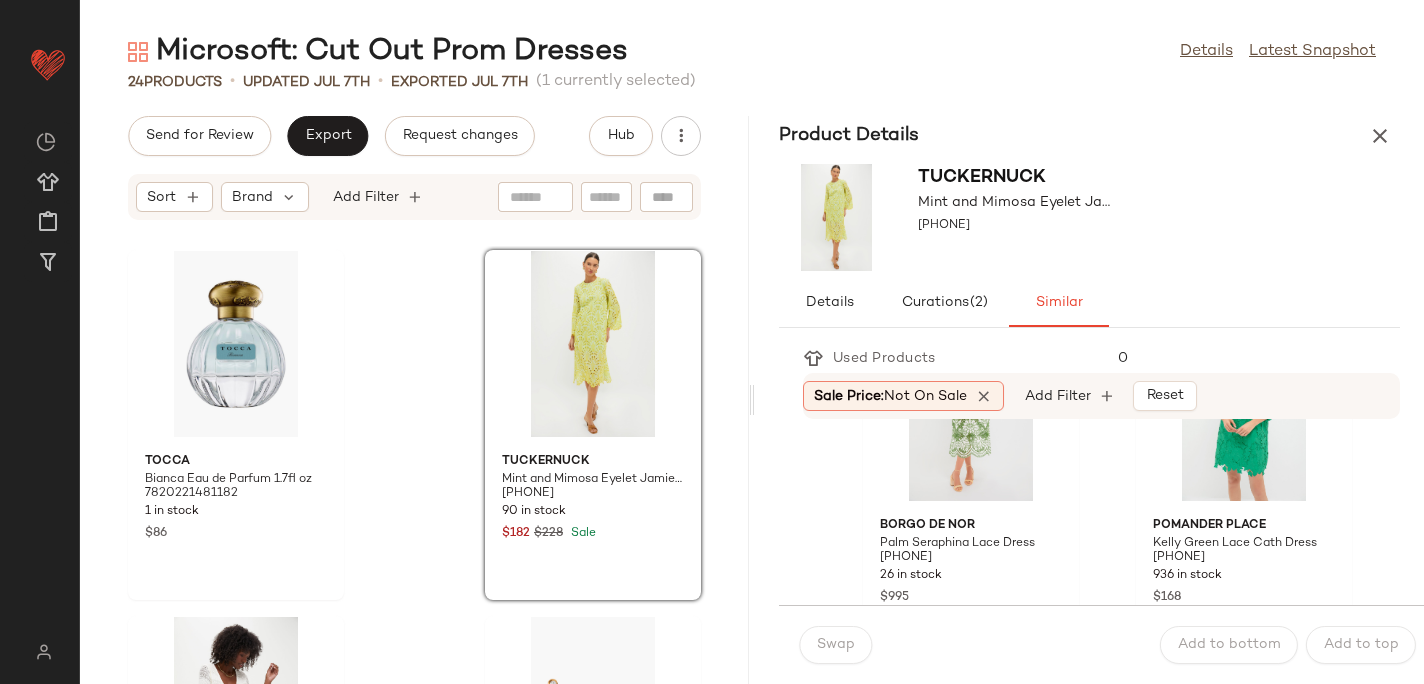 scroll, scrollTop: 131, scrollLeft: 0, axis: vertical 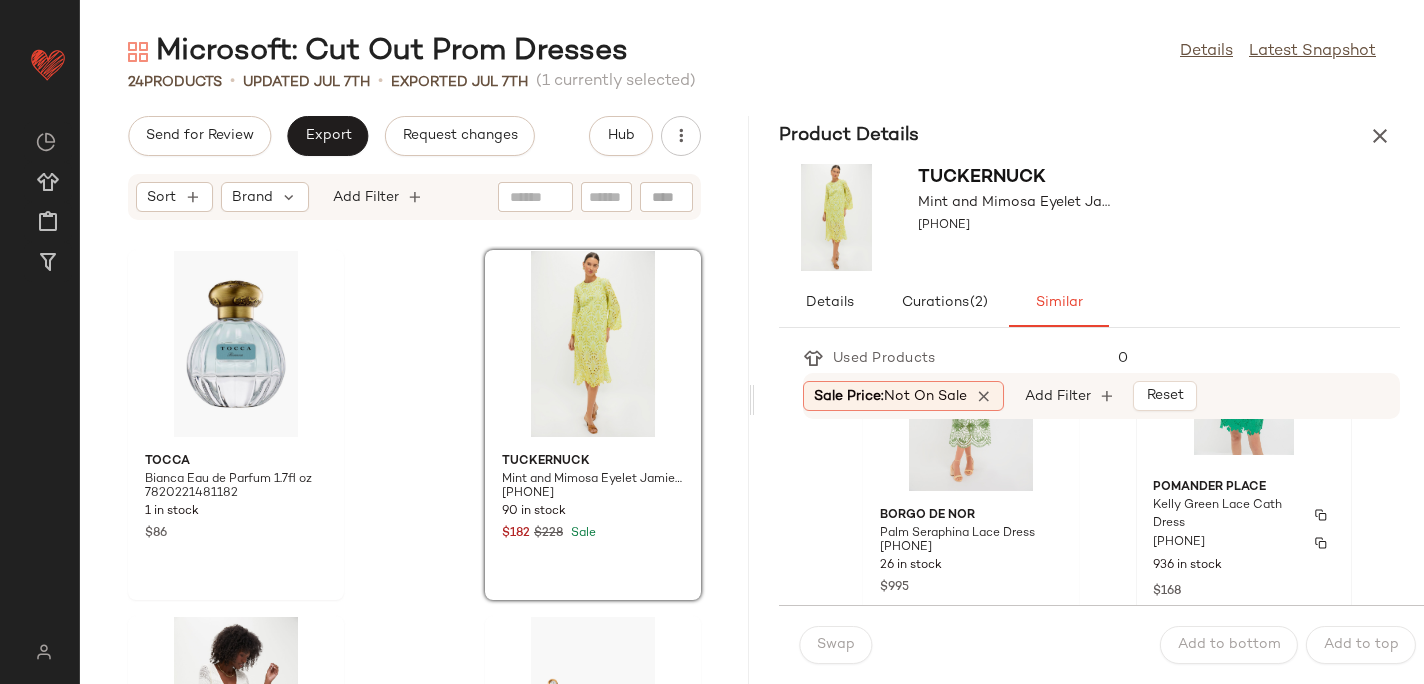 click on "[BRAND] [COLOR] [PRODUCT] [PHONE] [NUMBER] in stock [PRICE]" 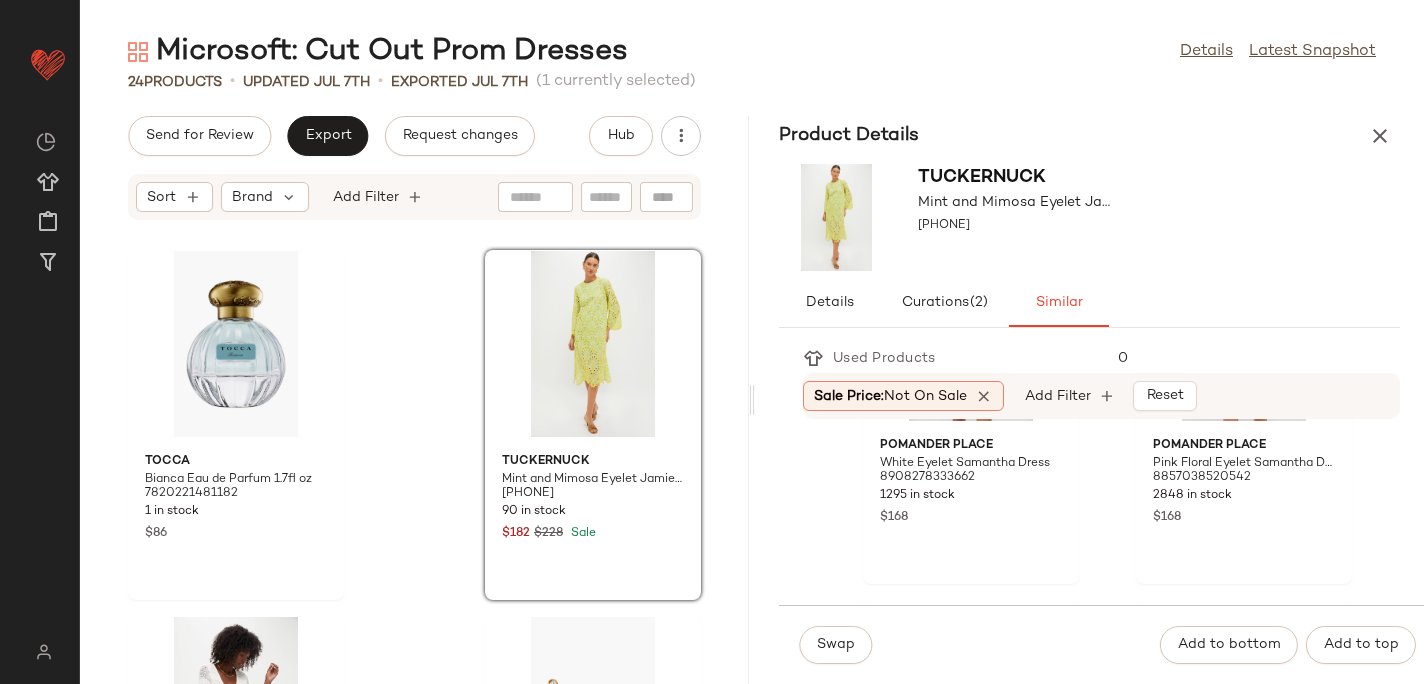 scroll, scrollTop: 586, scrollLeft: 0, axis: vertical 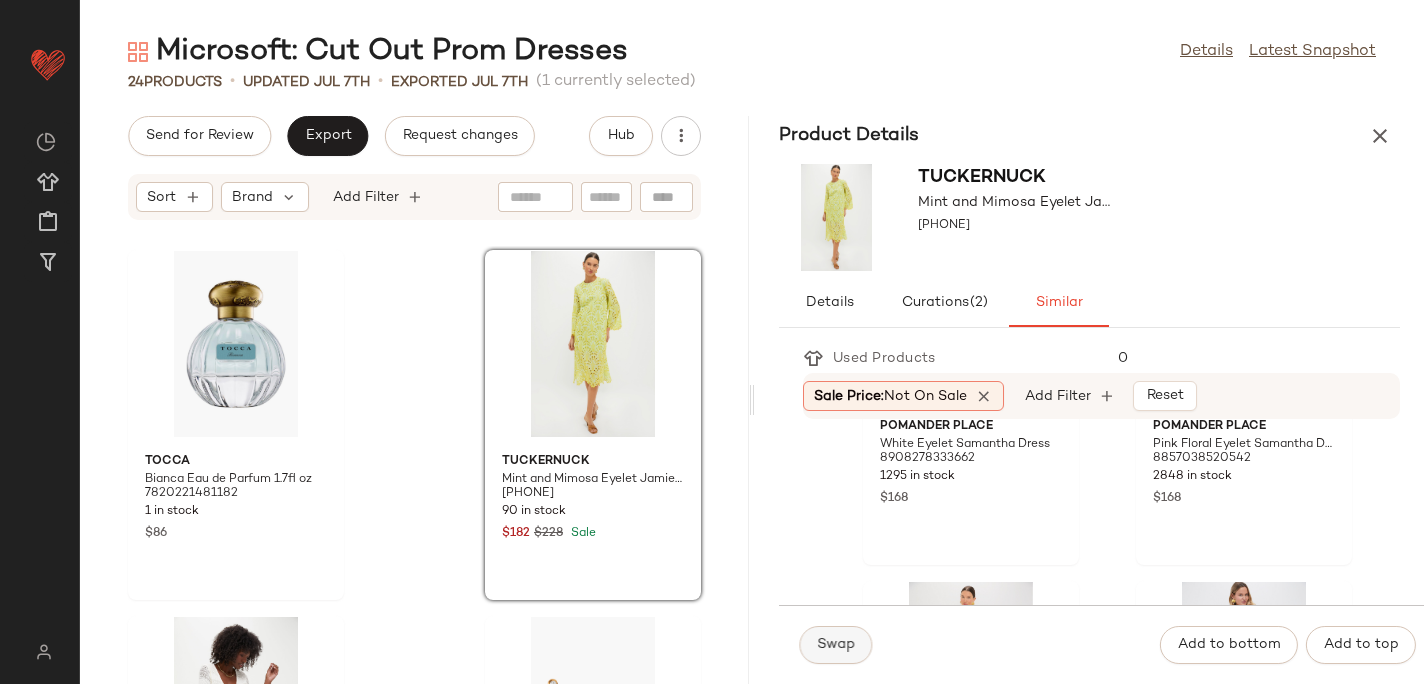 click on "Swap" 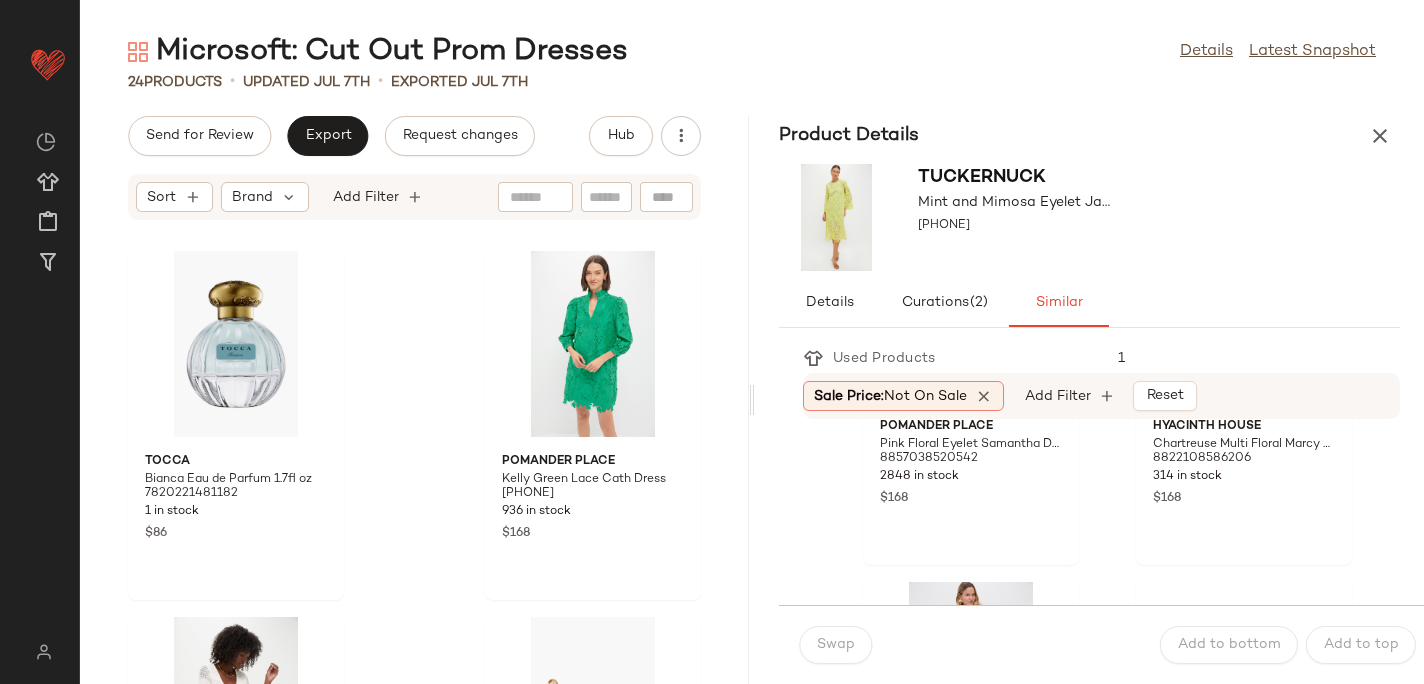 scroll, scrollTop: 220, scrollLeft: 0, axis: vertical 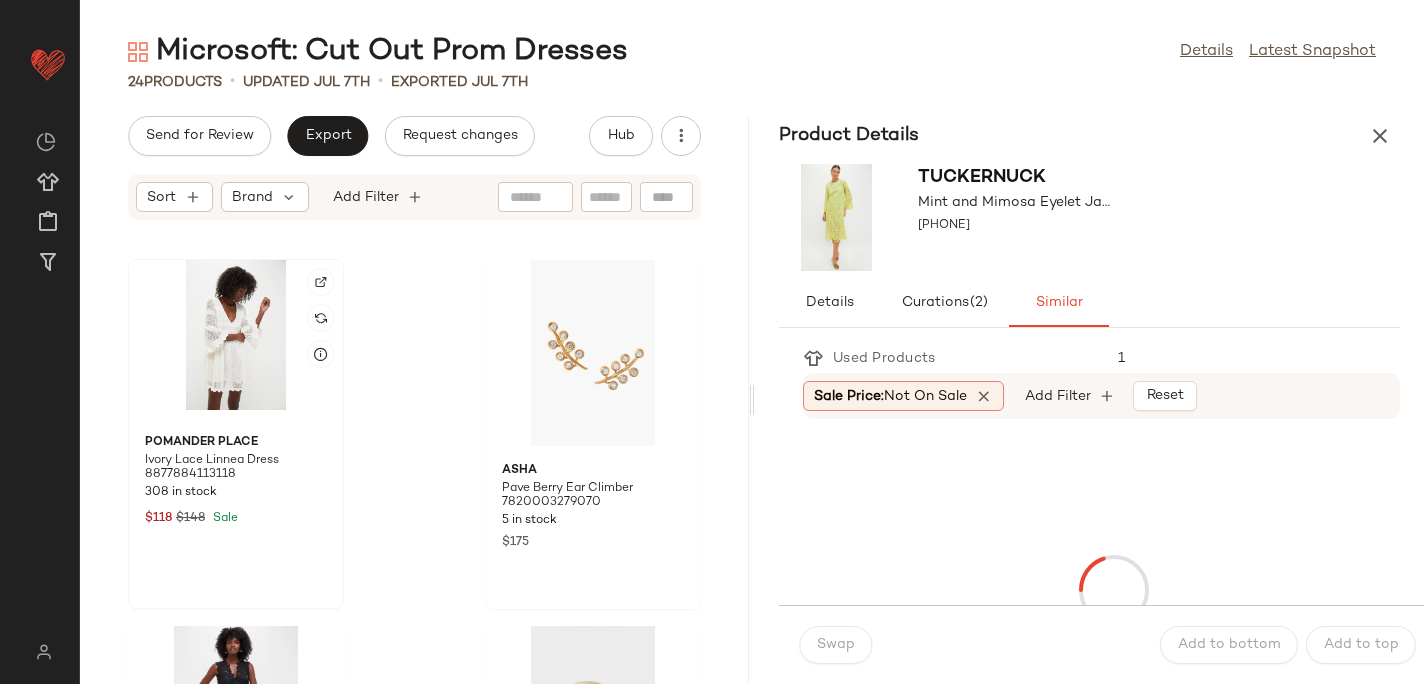 click 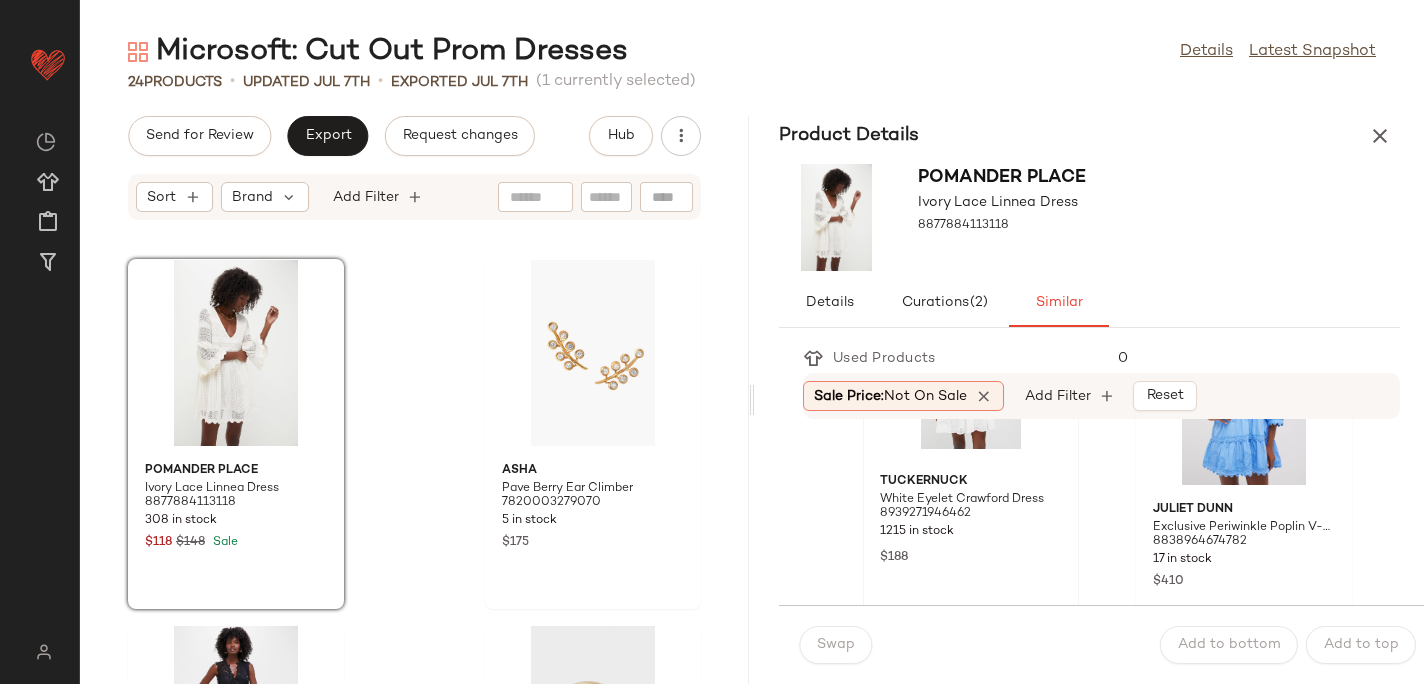 scroll, scrollTop: 92, scrollLeft: 0, axis: vertical 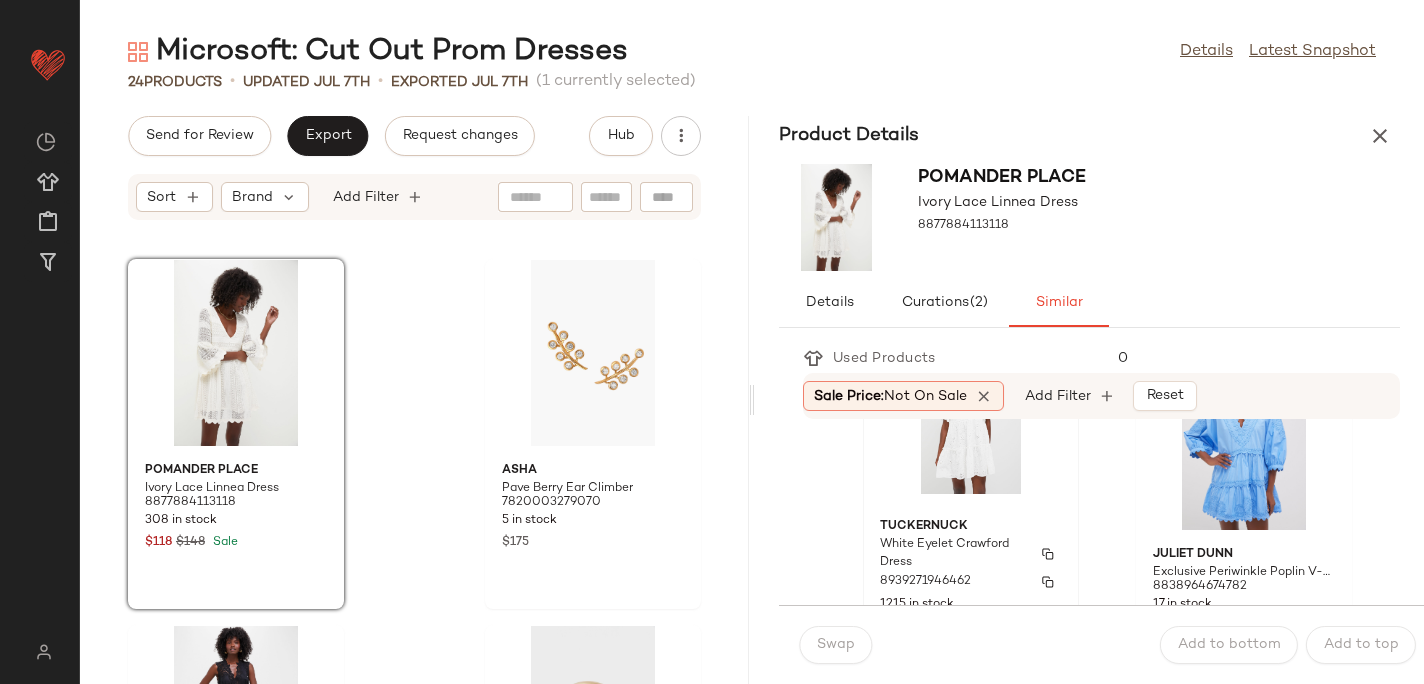 click 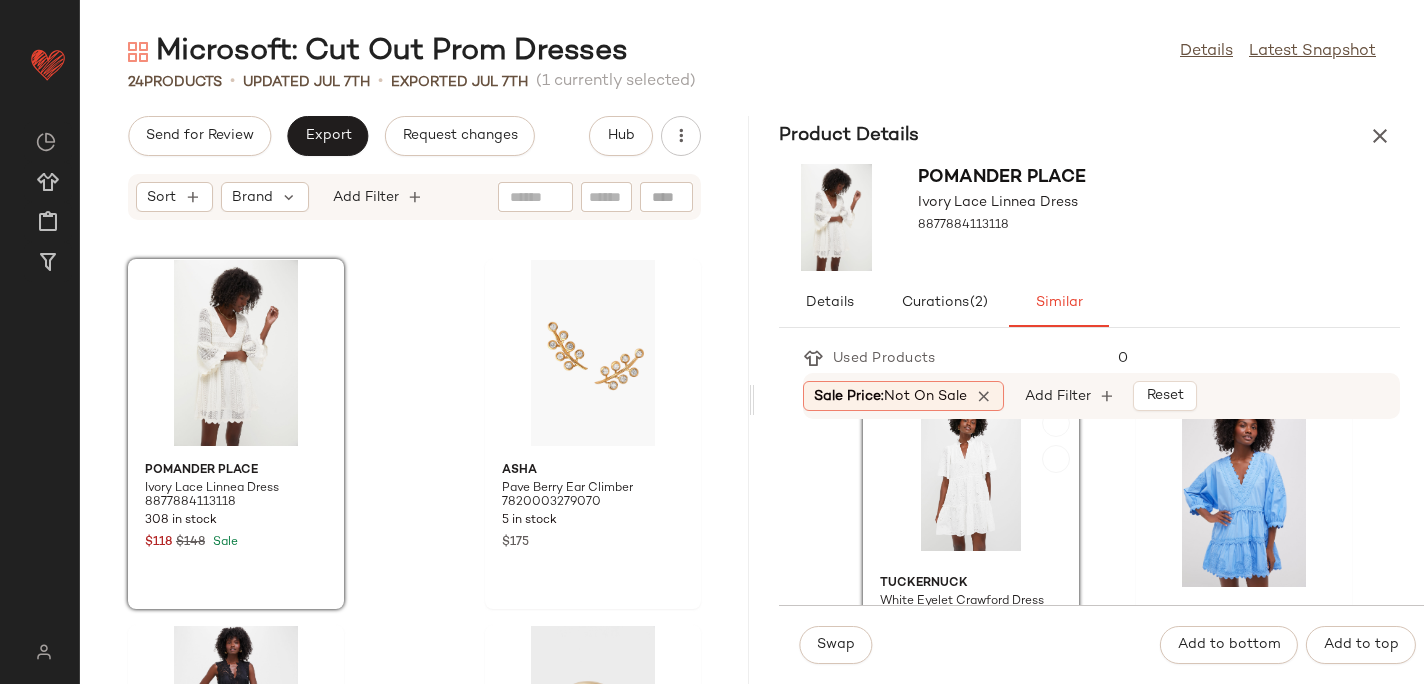 scroll, scrollTop: 0, scrollLeft: 0, axis: both 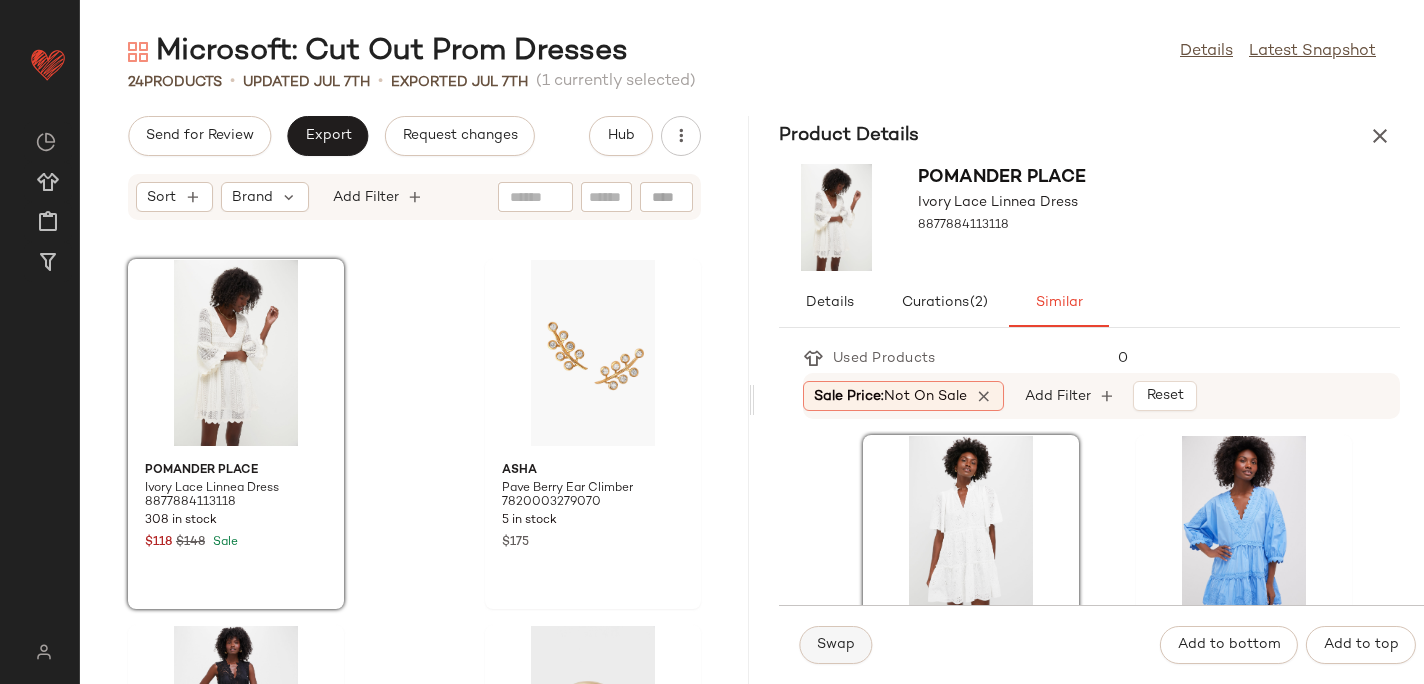 click on "Swap" 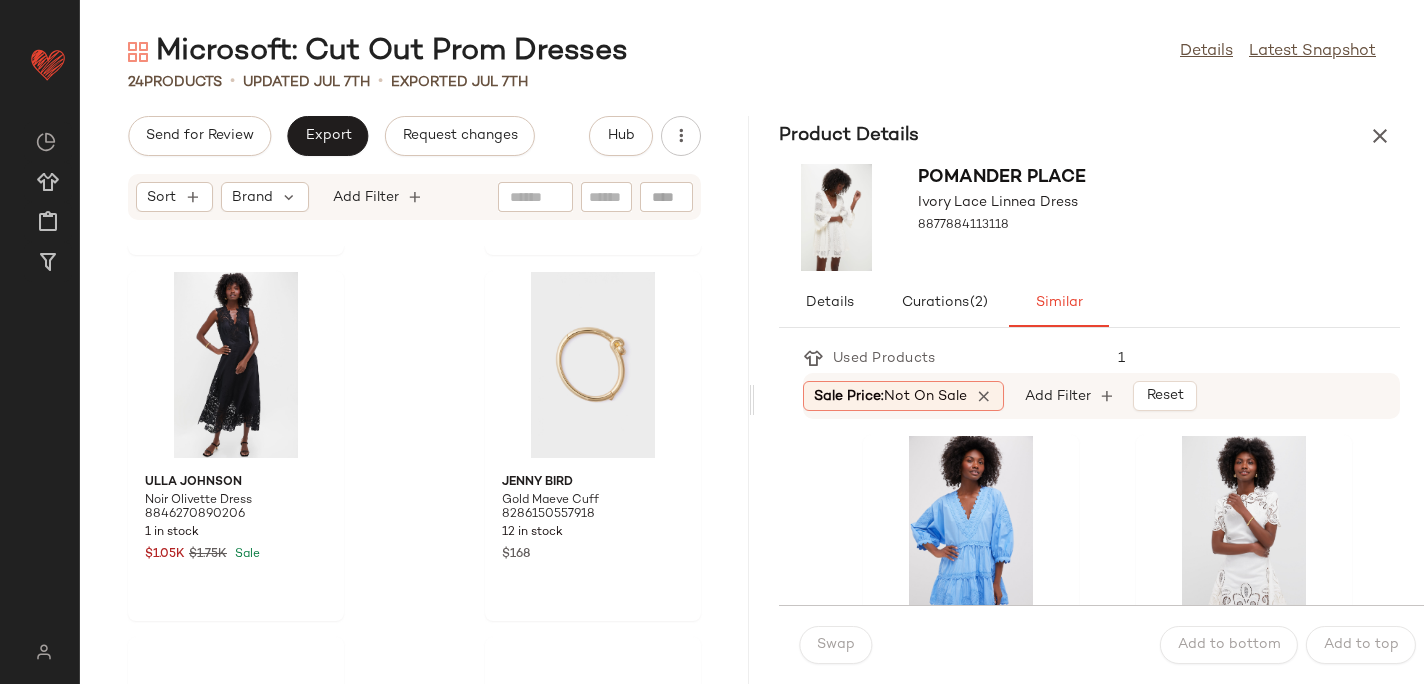 scroll, scrollTop: 1830, scrollLeft: 0, axis: vertical 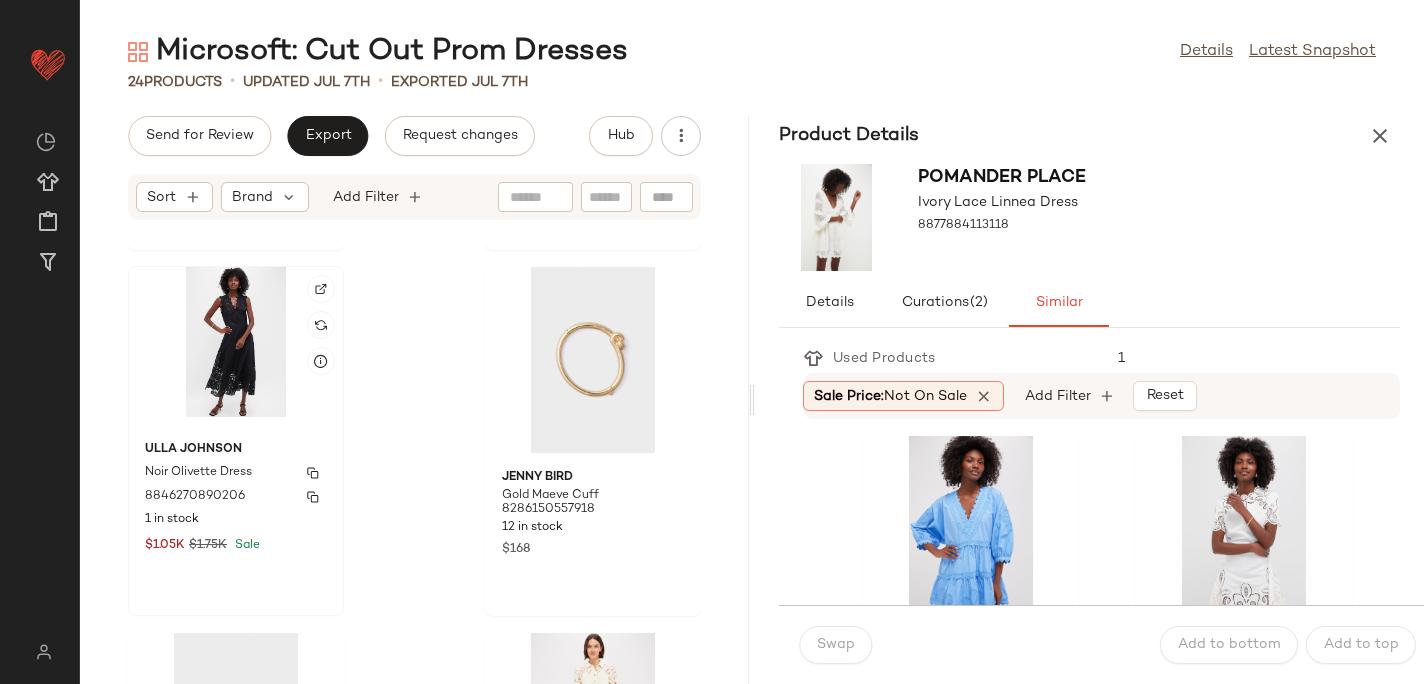 click 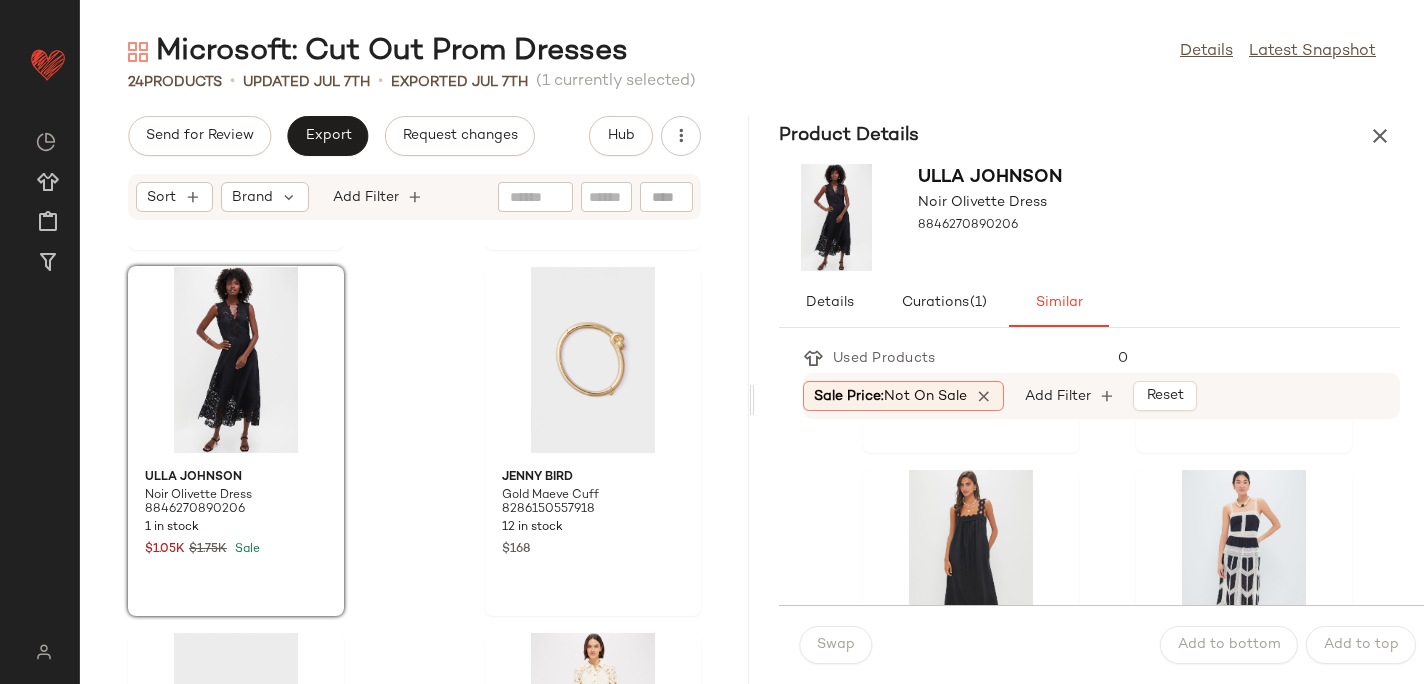scroll, scrollTop: 1431, scrollLeft: 0, axis: vertical 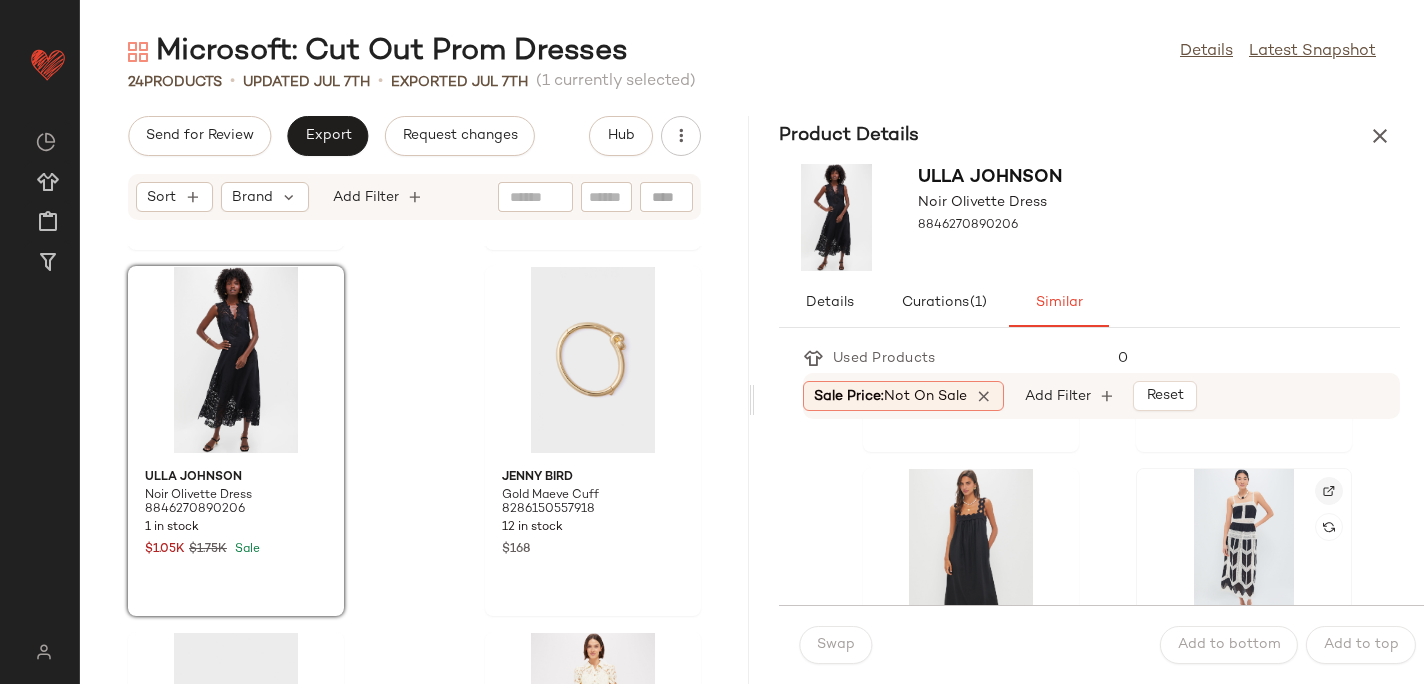 click at bounding box center [1329, 491] 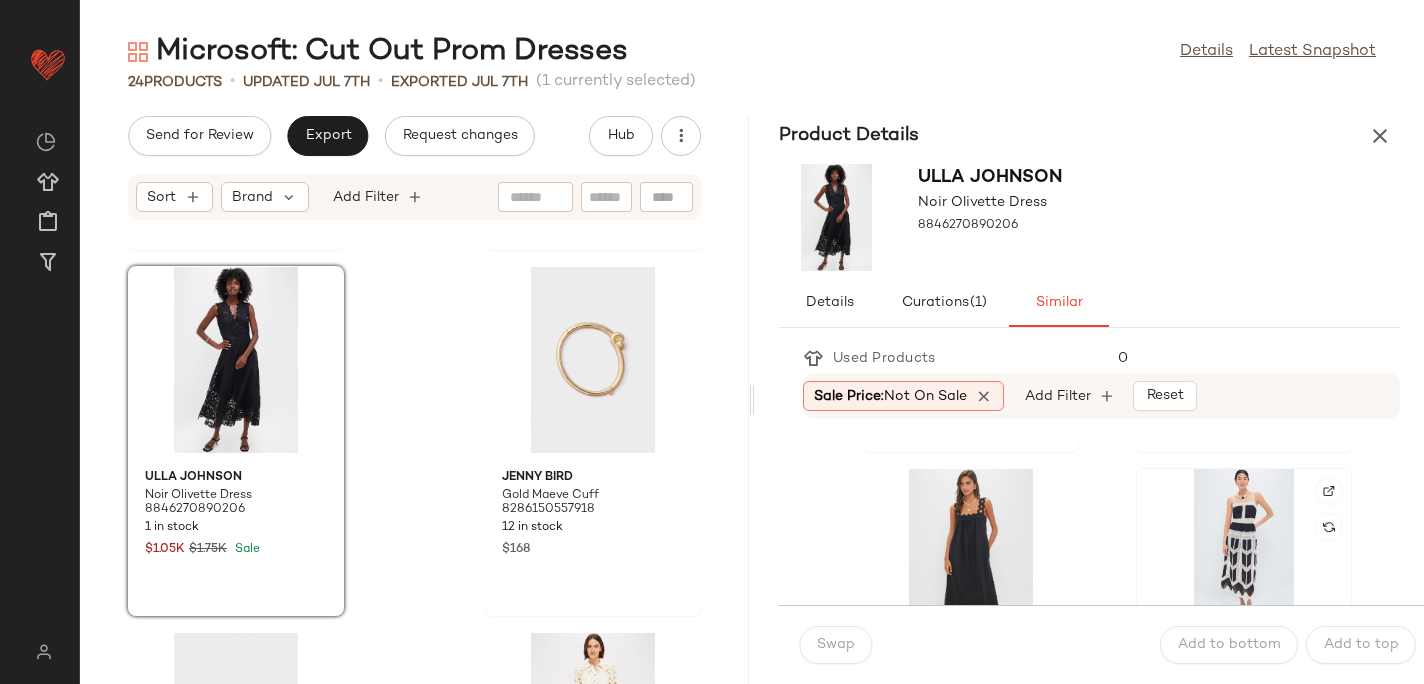 click 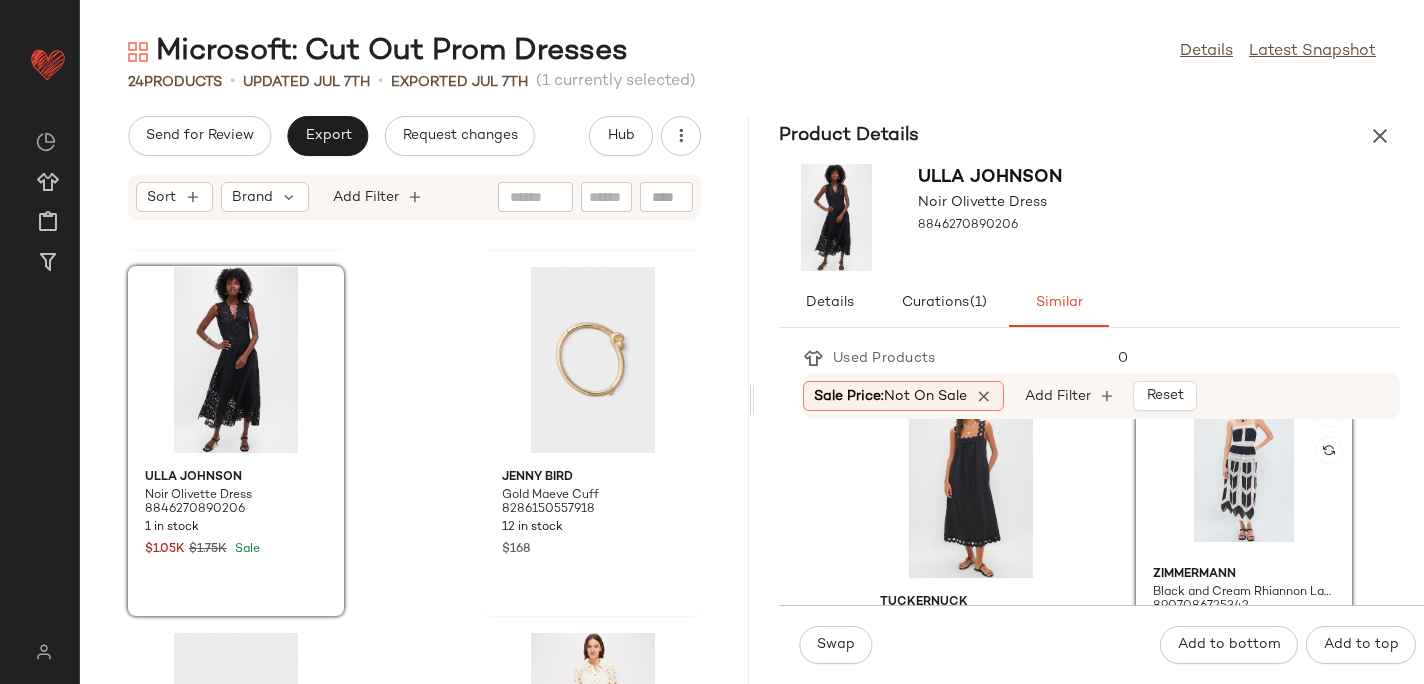 scroll, scrollTop: 1514, scrollLeft: 0, axis: vertical 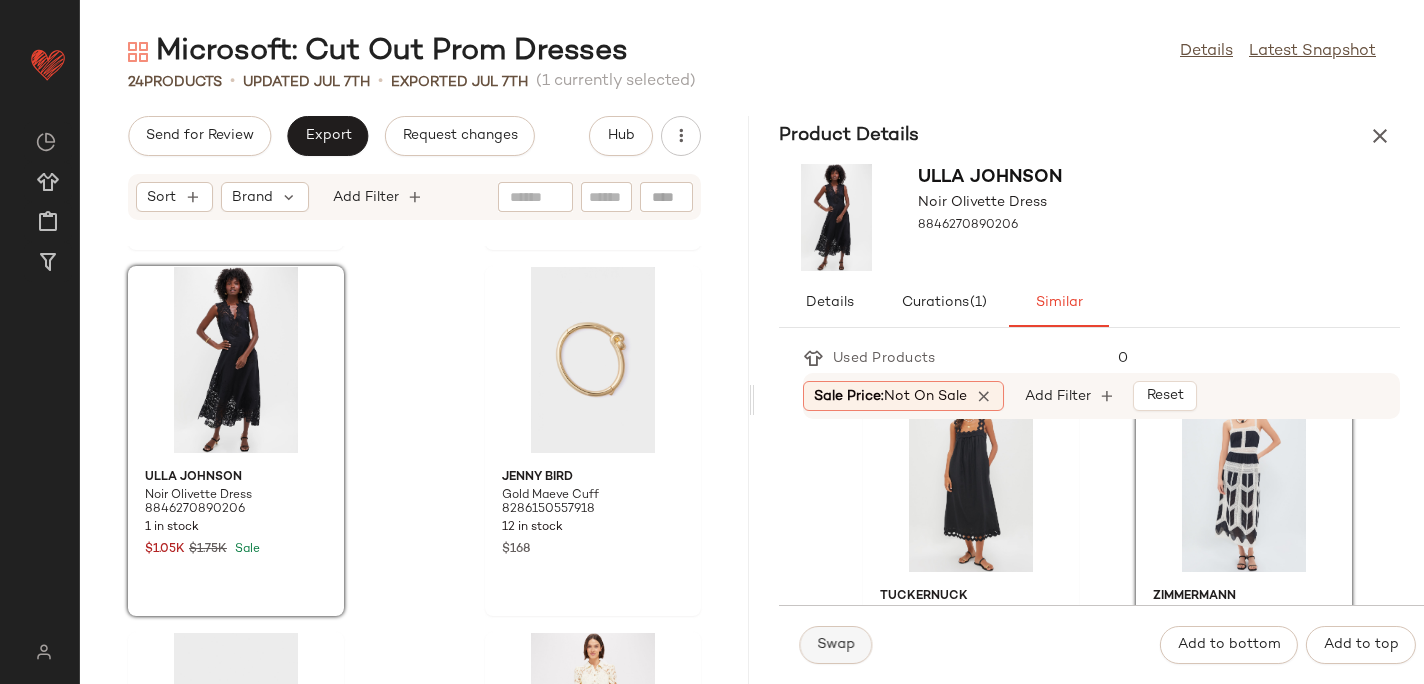 click on "Swap" 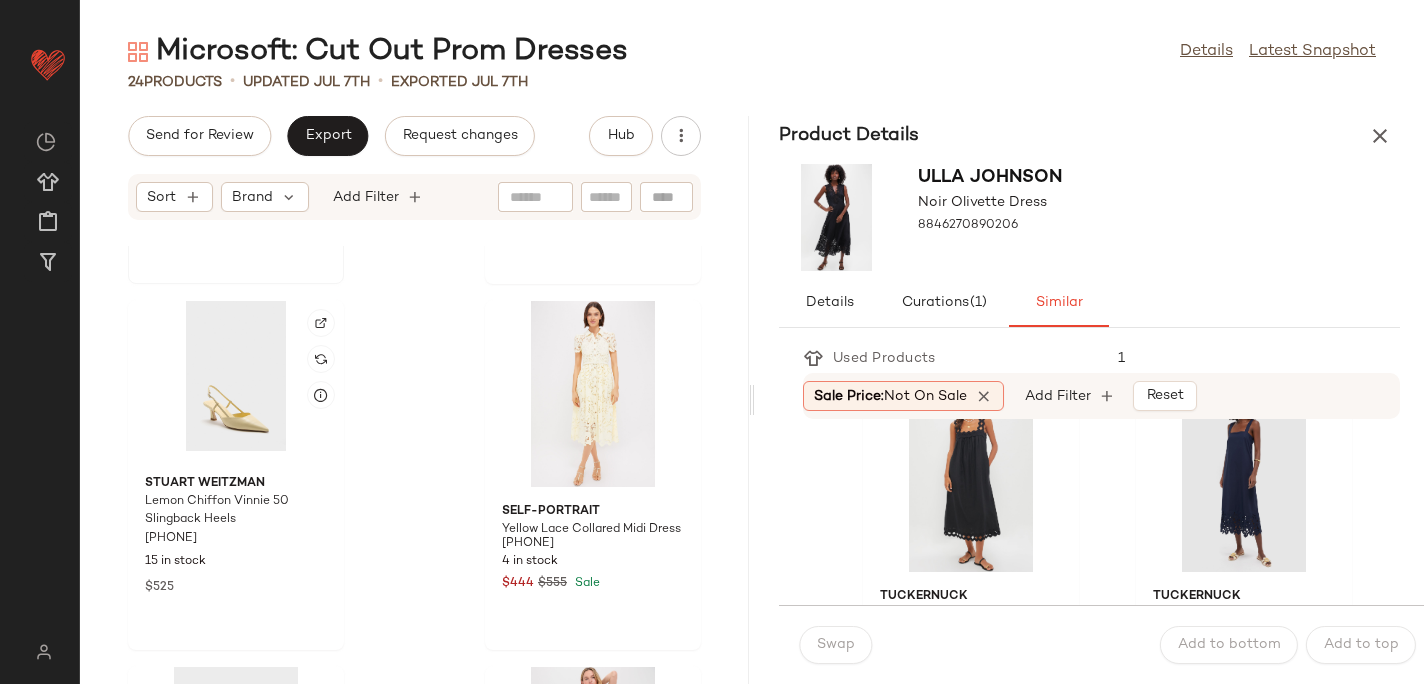 scroll, scrollTop: 2161, scrollLeft: 0, axis: vertical 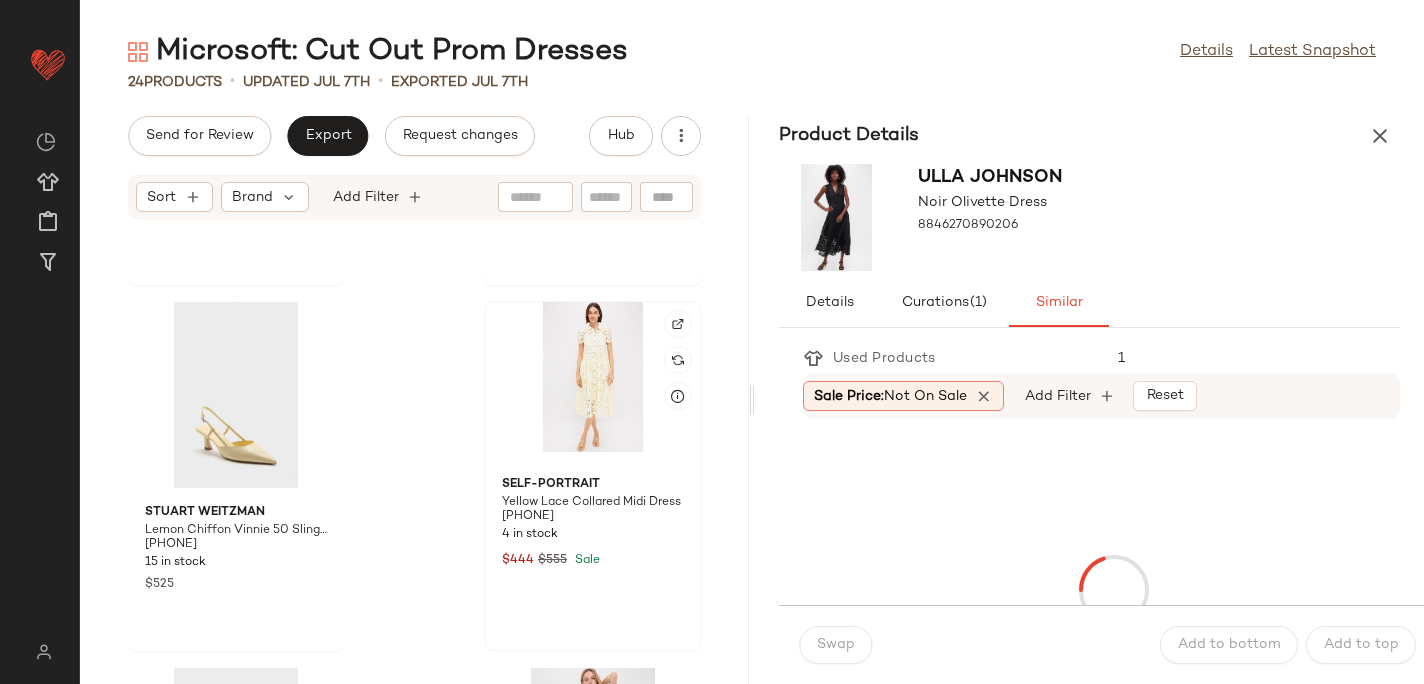 click 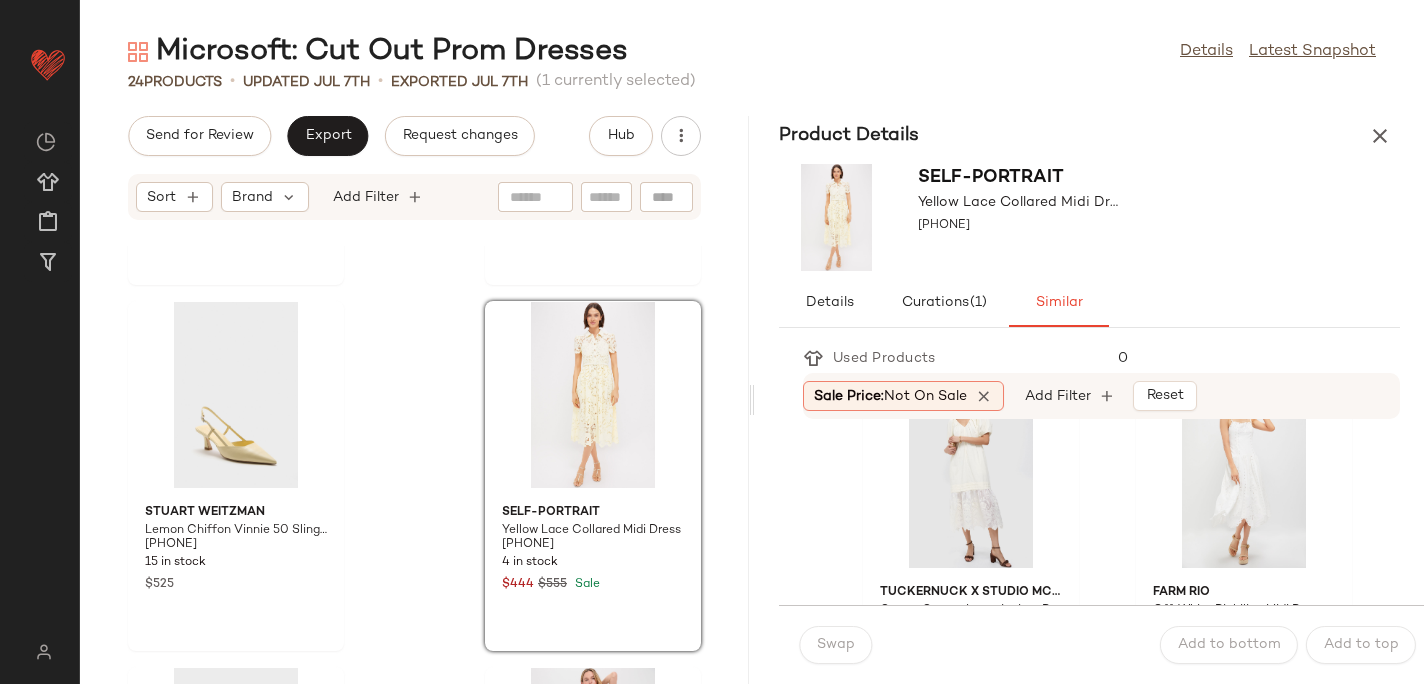 scroll, scrollTop: 44, scrollLeft: 0, axis: vertical 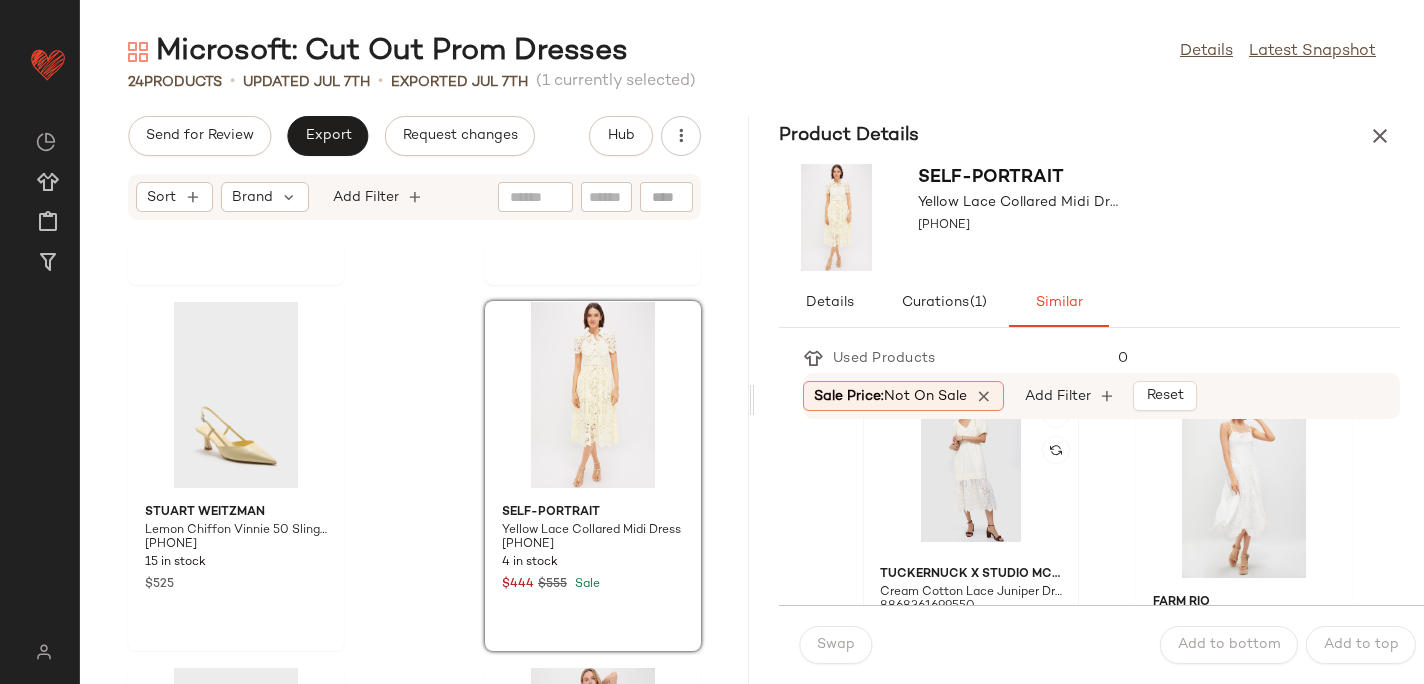 click 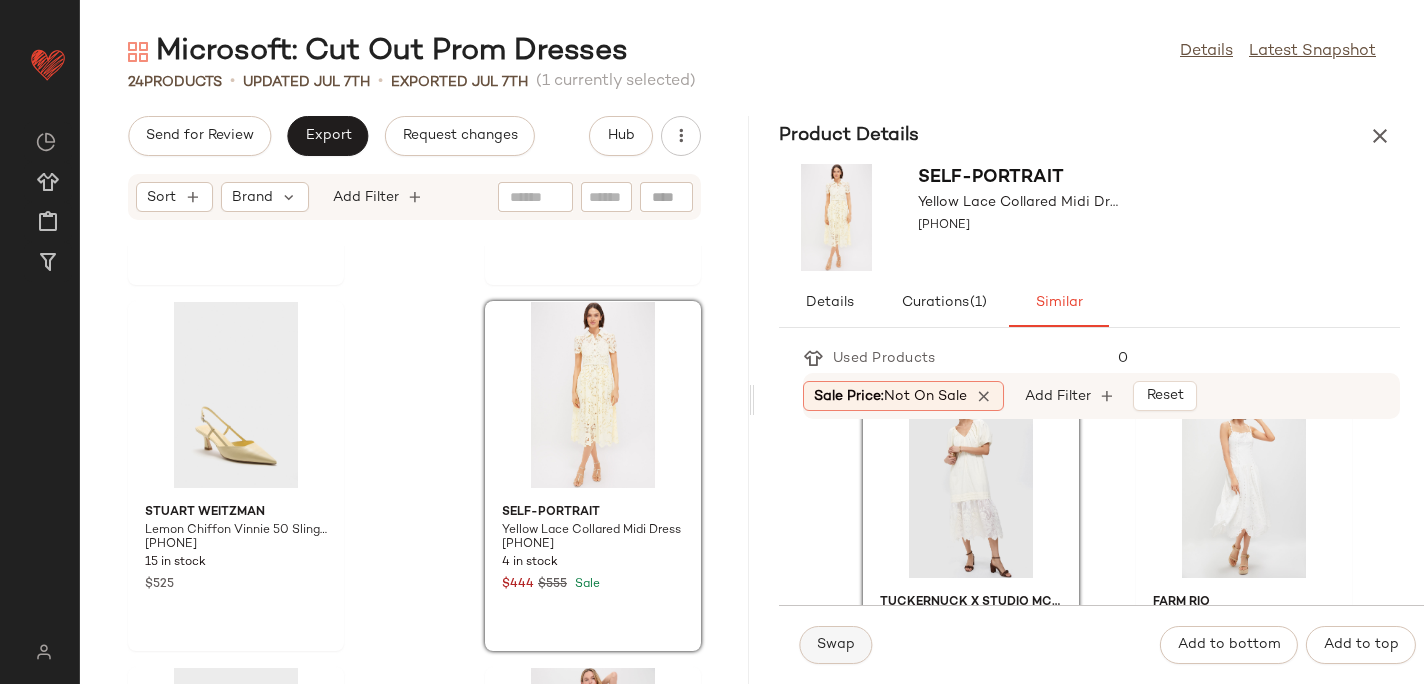 click on "Swap" at bounding box center [835, 645] 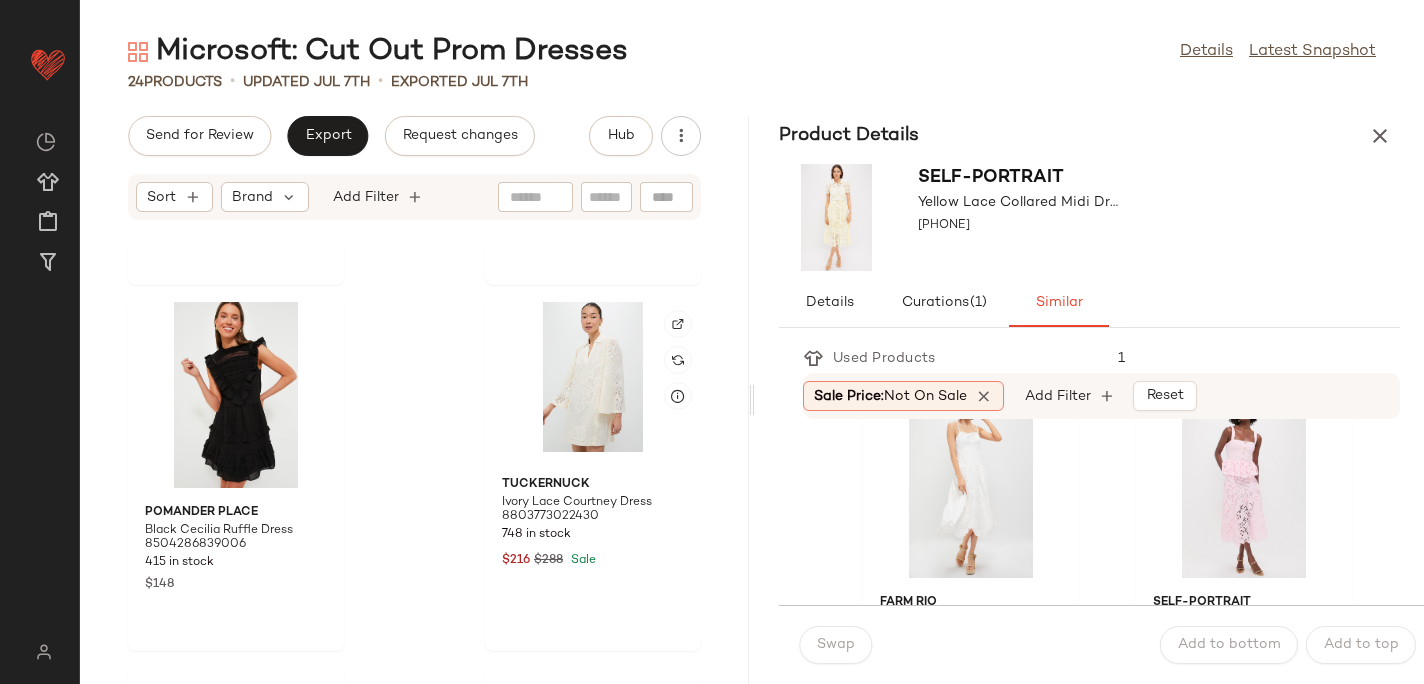 scroll, scrollTop: 2908, scrollLeft: 0, axis: vertical 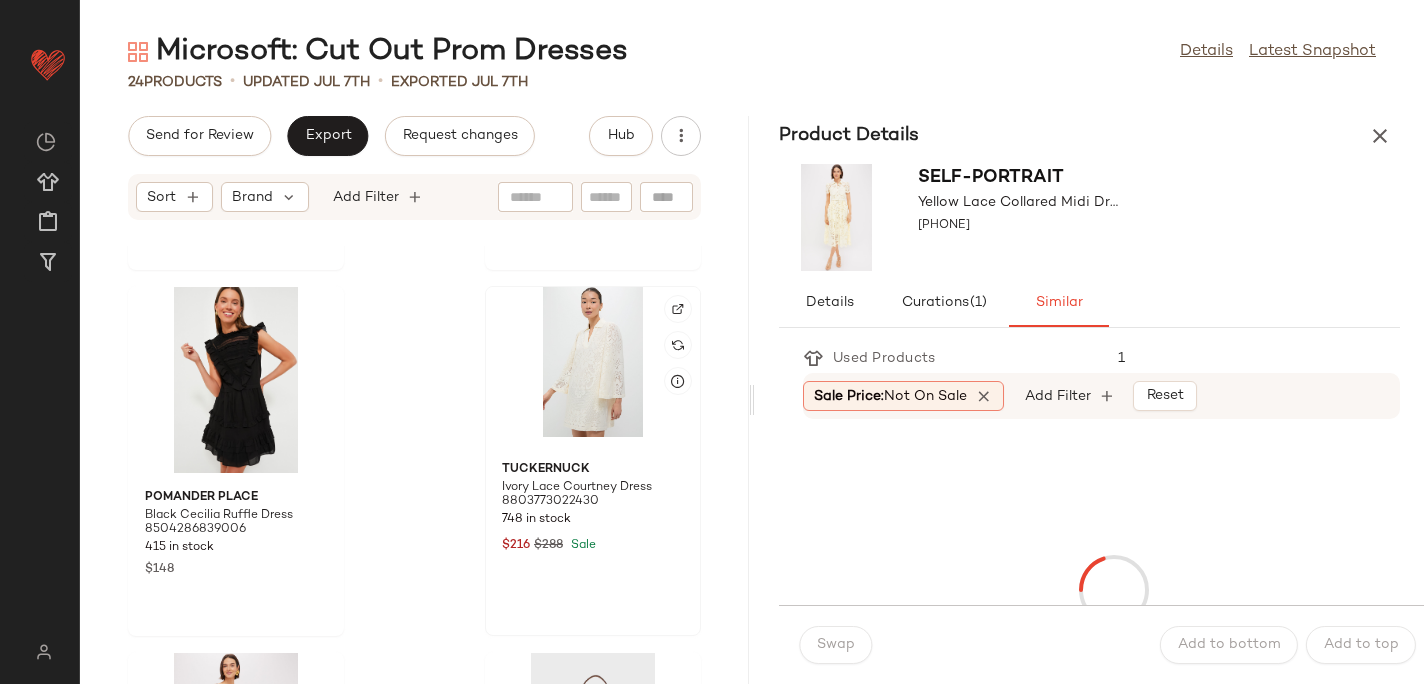 click 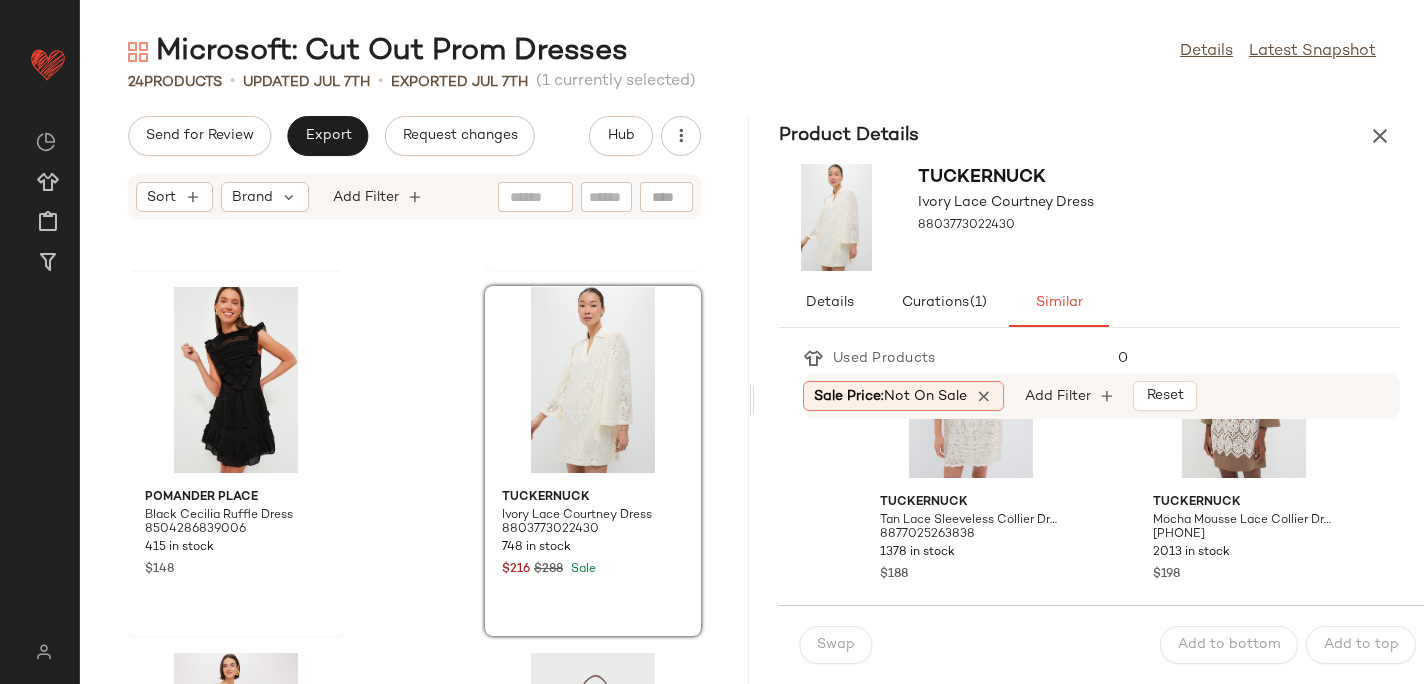 scroll, scrollTop: 432, scrollLeft: 0, axis: vertical 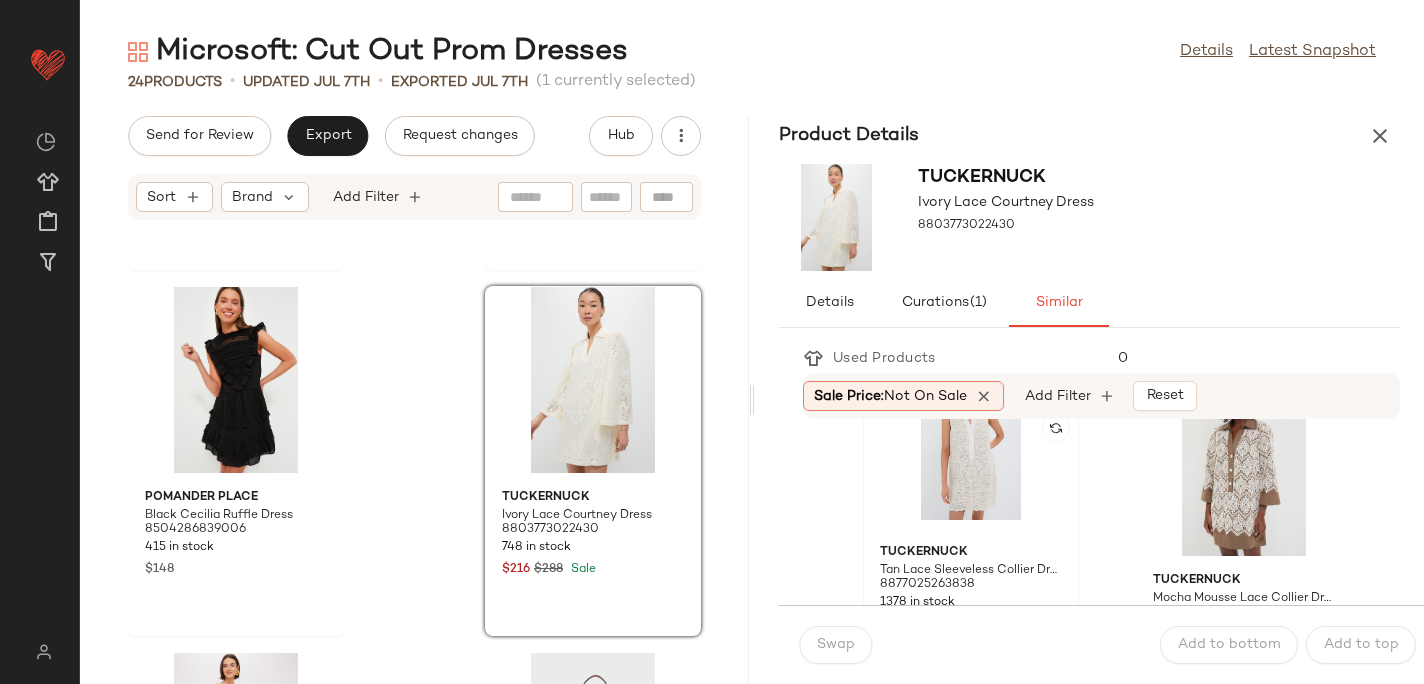 click 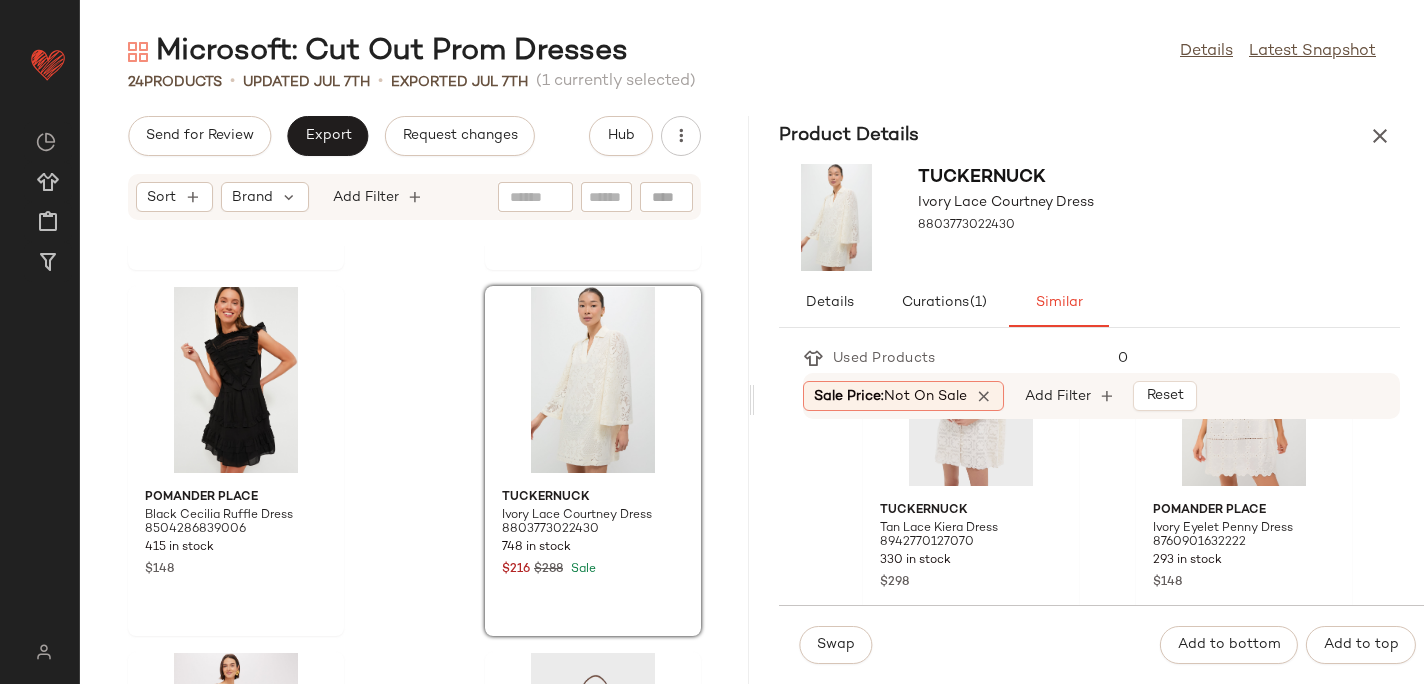 scroll, scrollTop: 1067, scrollLeft: 0, axis: vertical 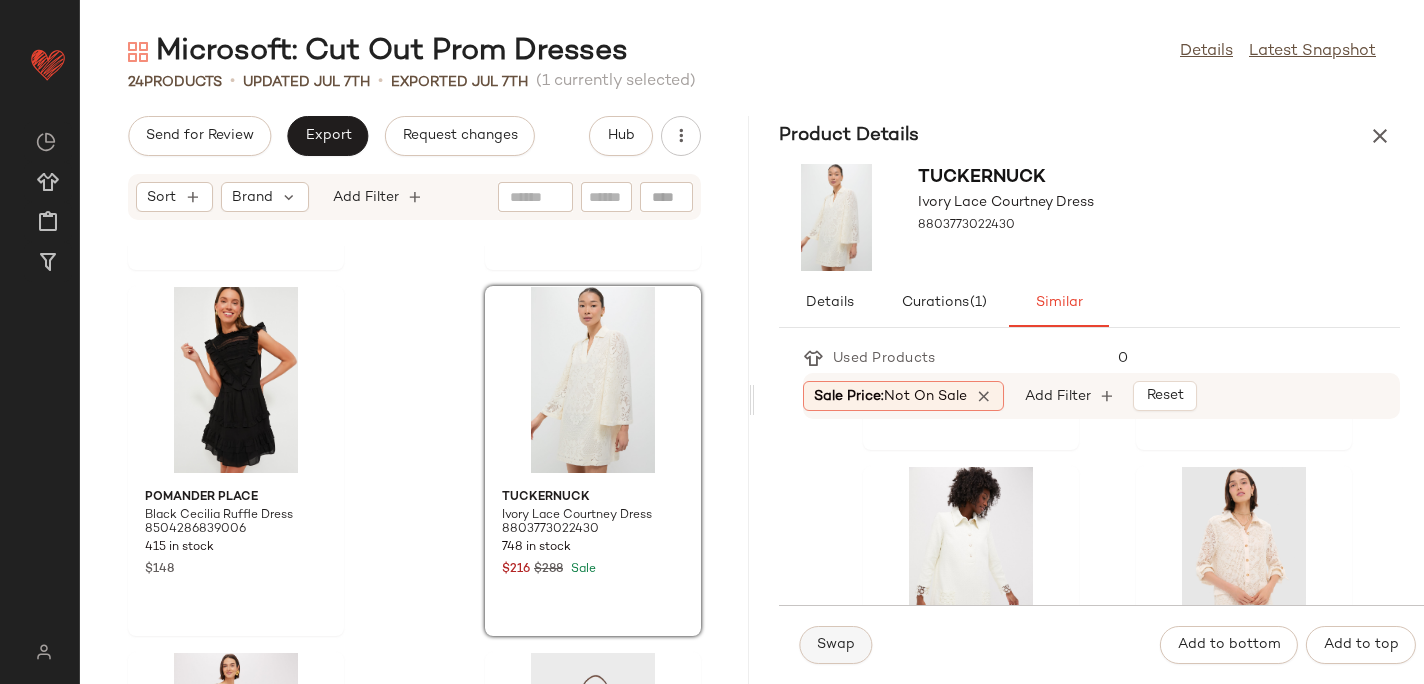 click on "Swap" 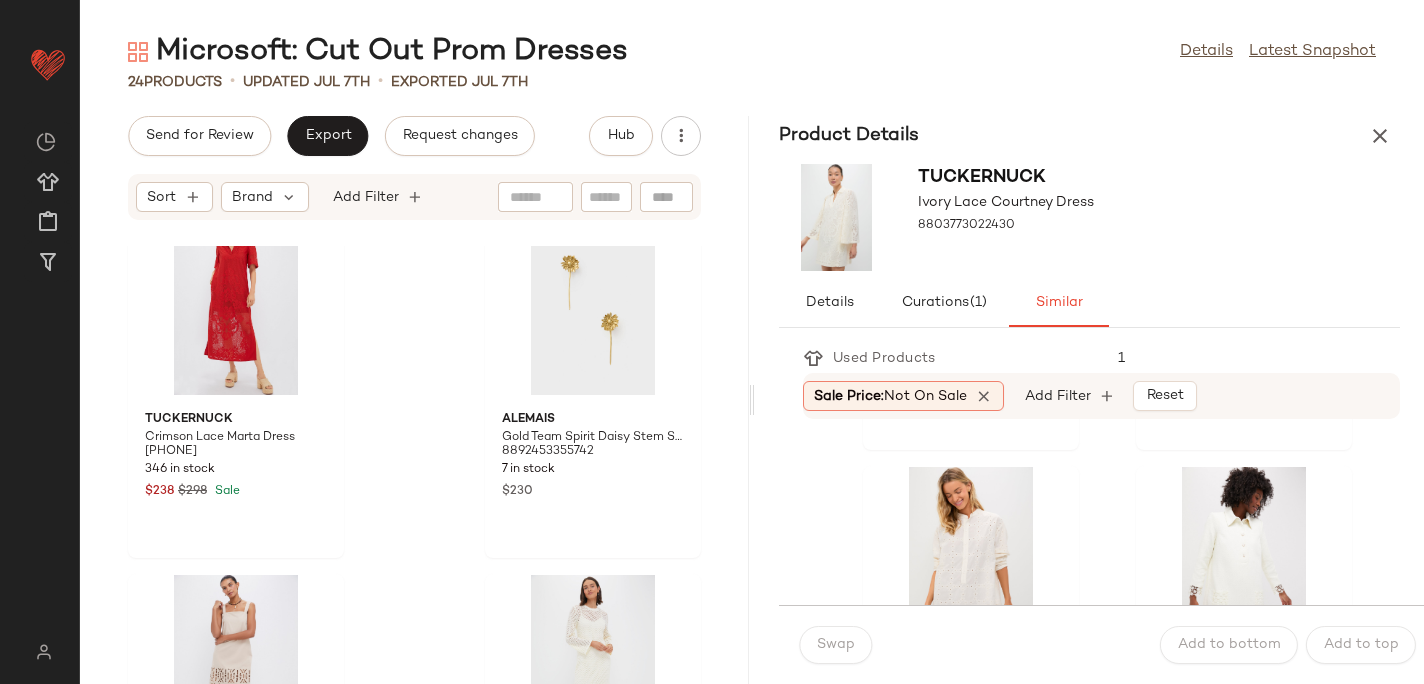 scroll, scrollTop: 3722, scrollLeft: 0, axis: vertical 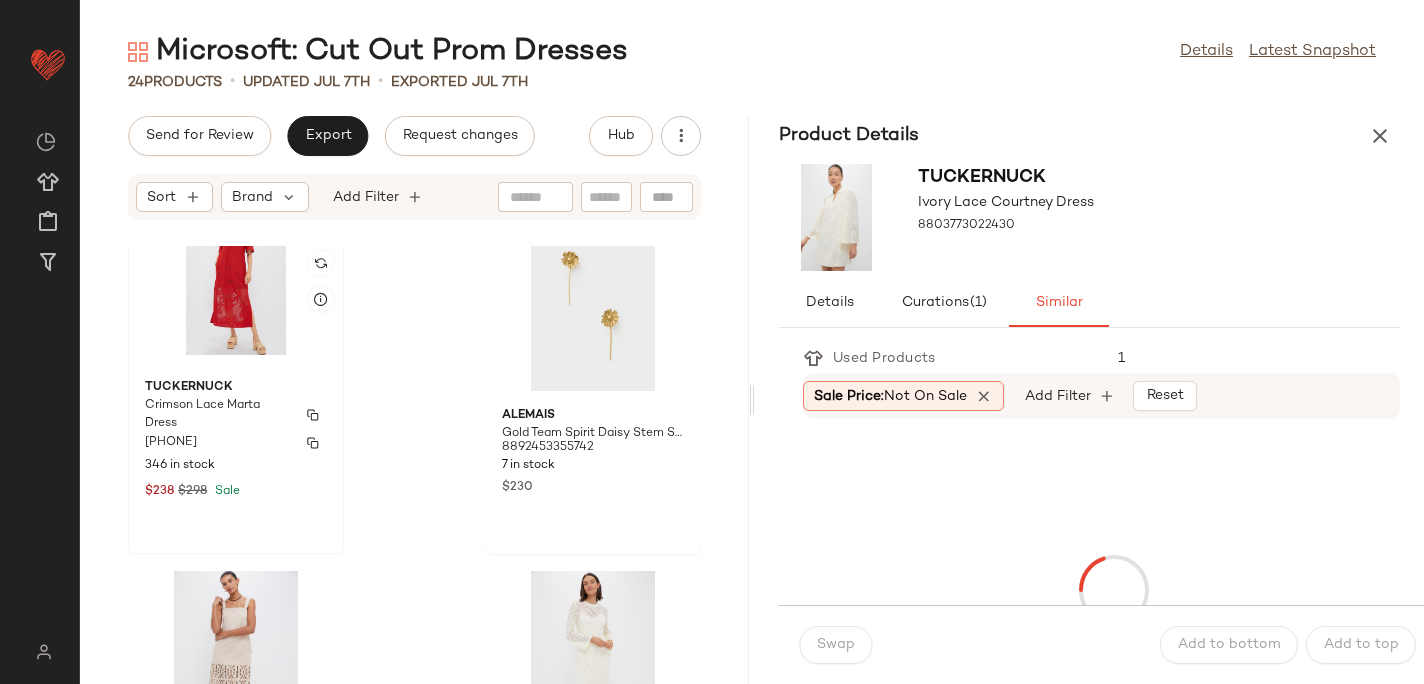 click on "[PRODUCT] [PHONE] [NUMBER] in stock [PRICE] [PRICE] Sale" 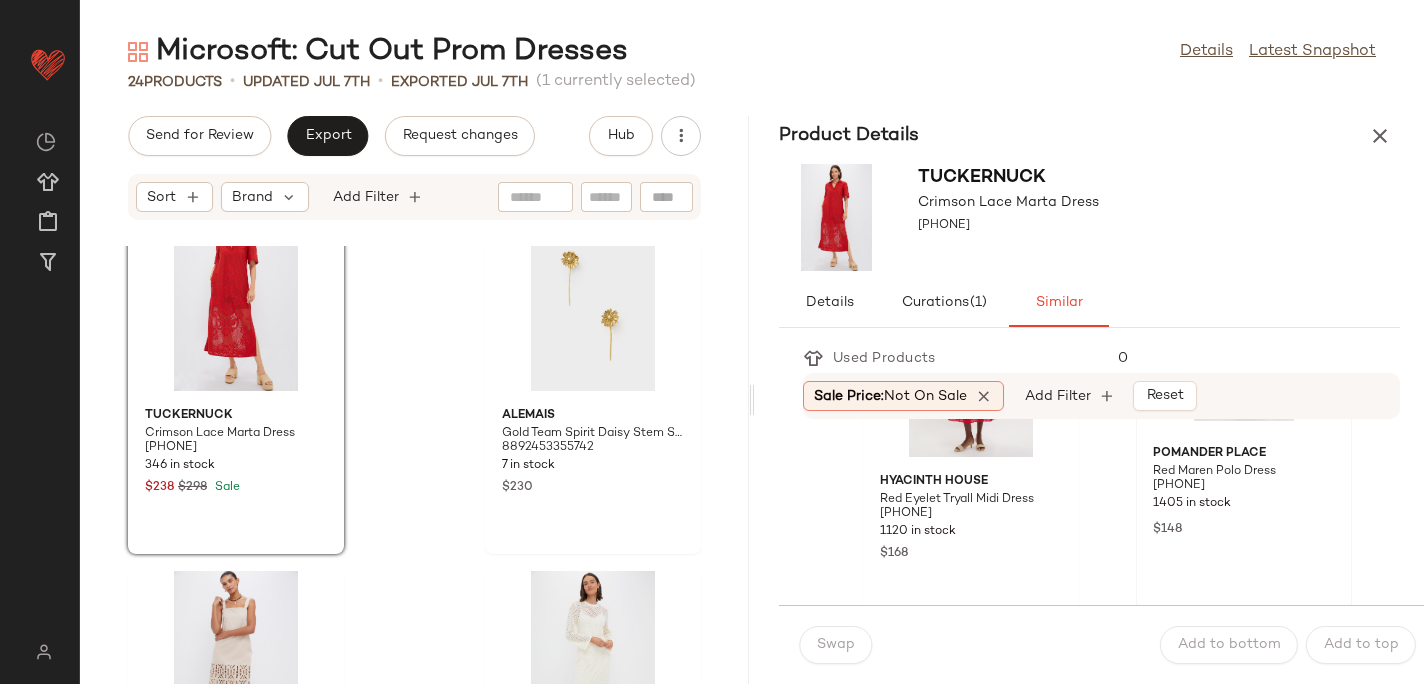 scroll, scrollTop: 164, scrollLeft: 0, axis: vertical 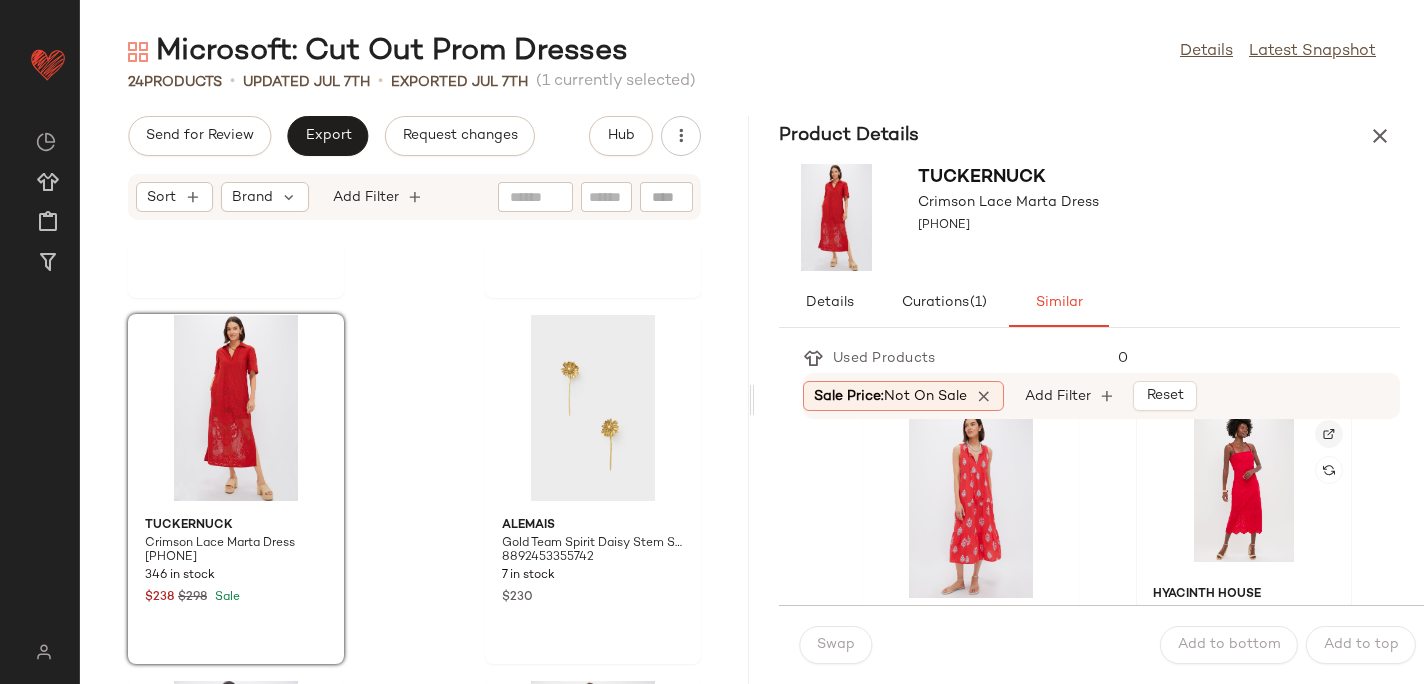 click 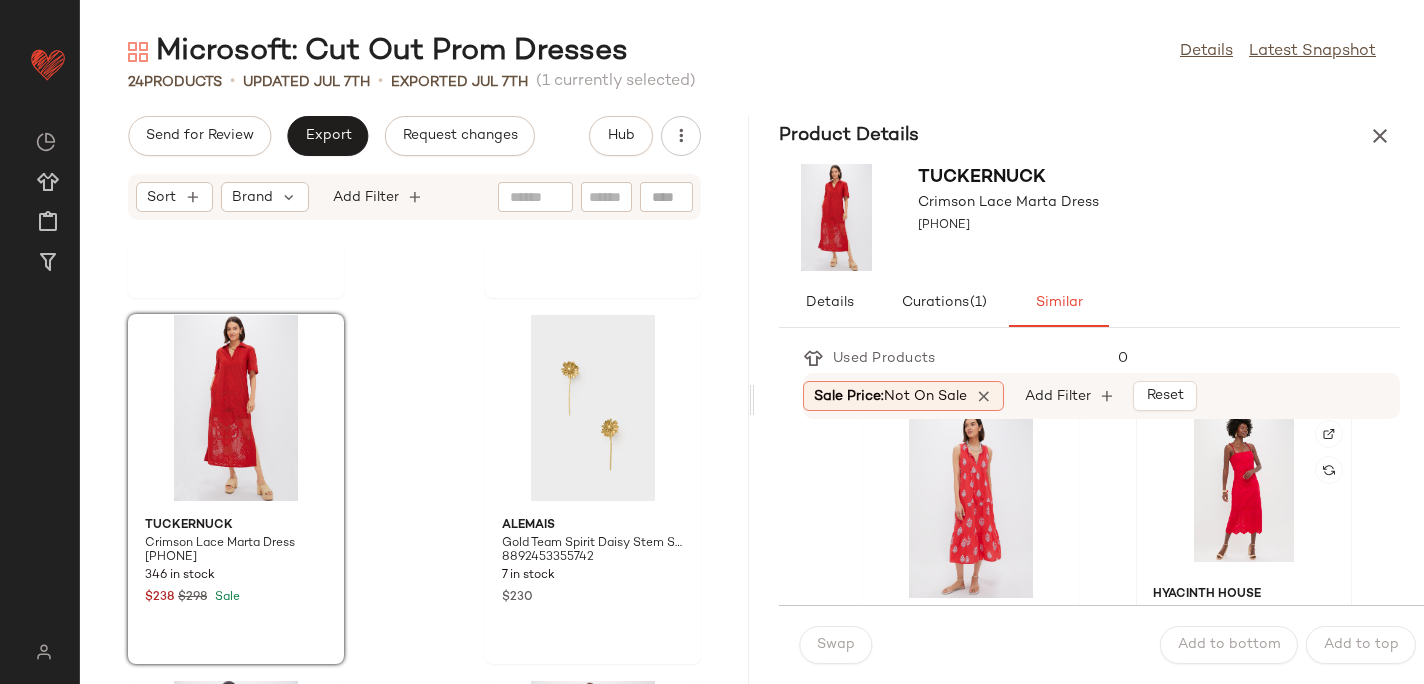 click 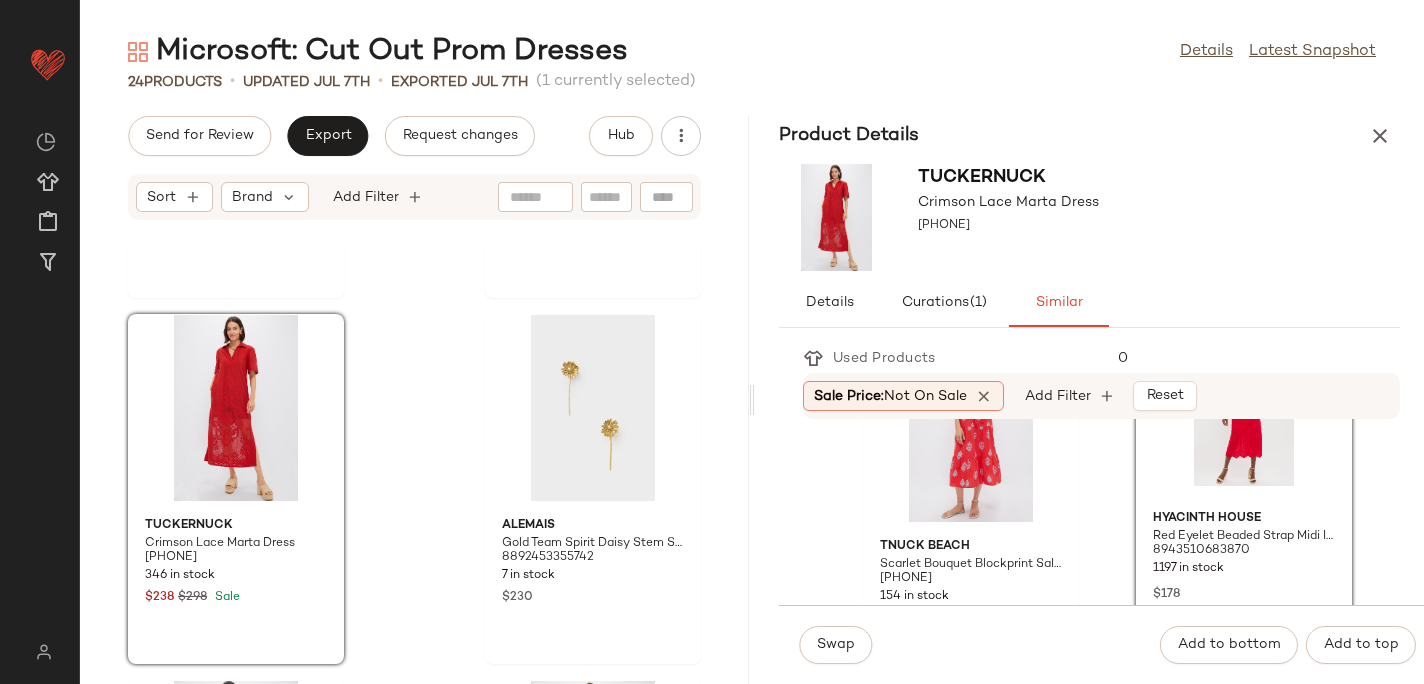 scroll, scrollTop: 3035, scrollLeft: 0, axis: vertical 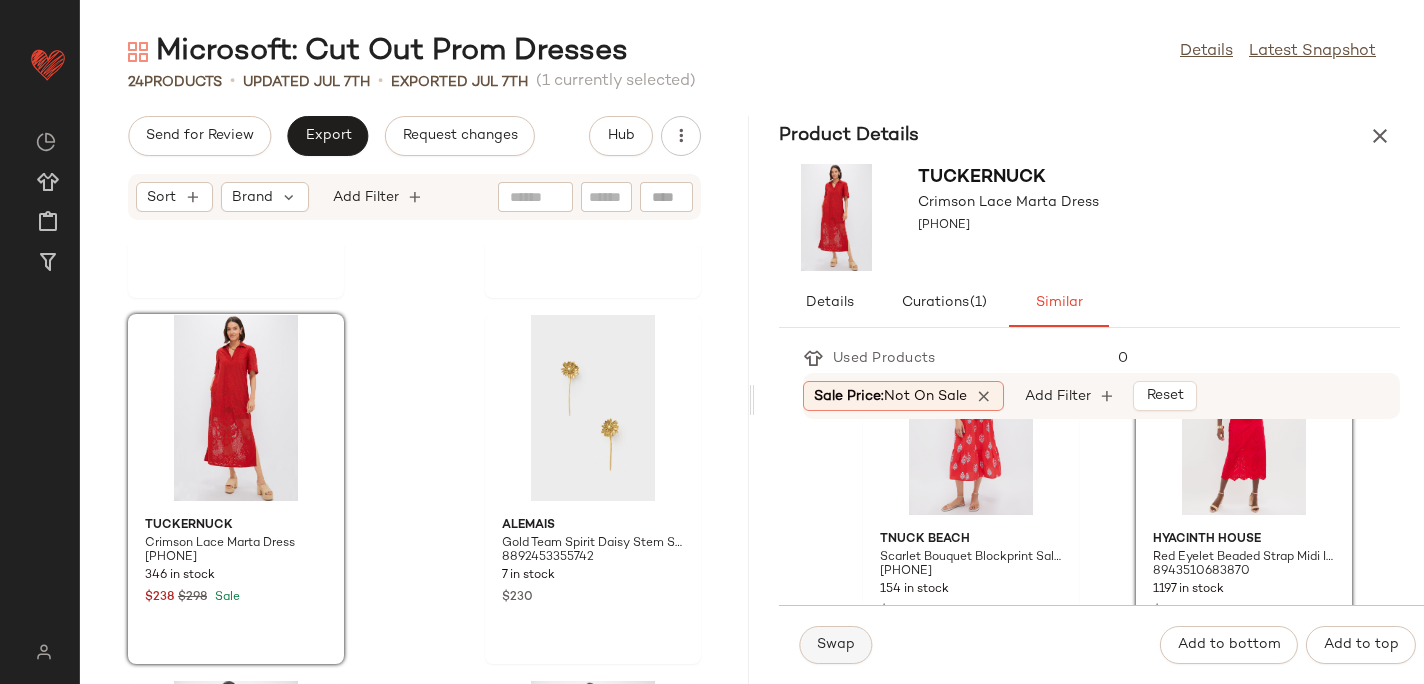 click on "Swap" 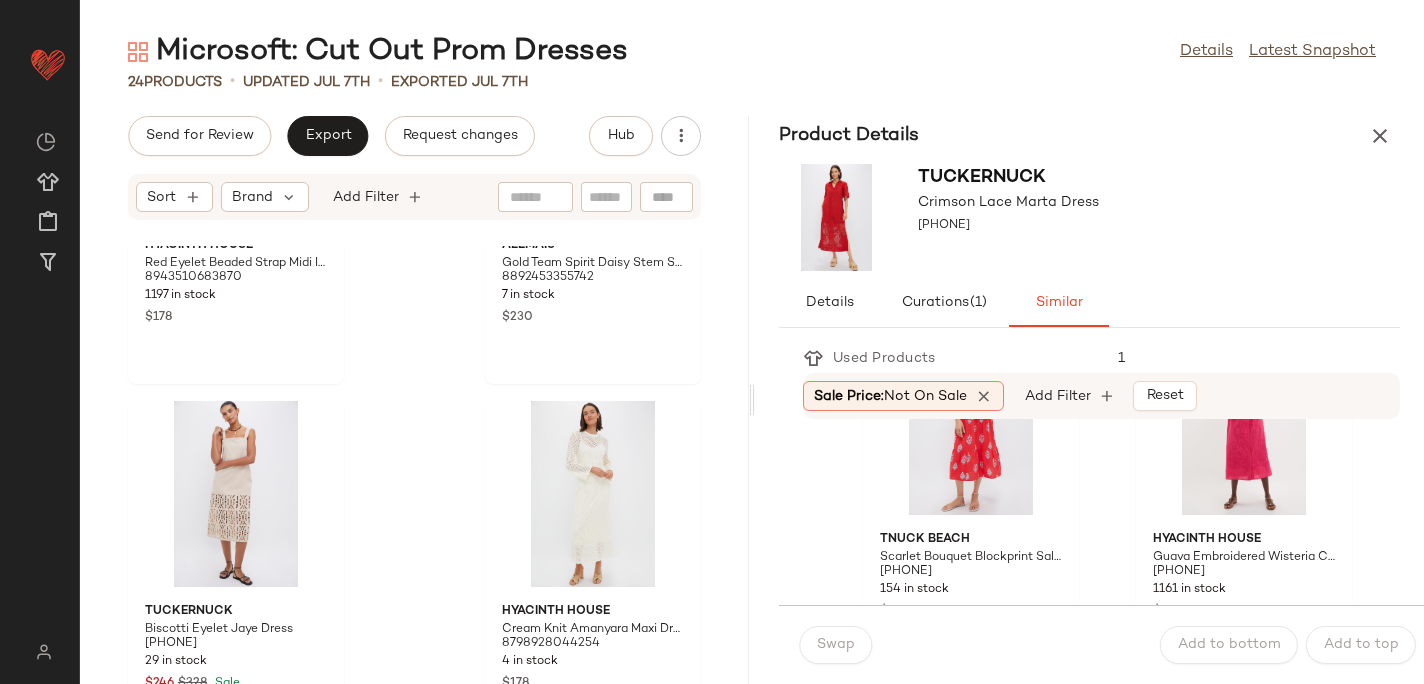 scroll, scrollTop: 3958, scrollLeft: 0, axis: vertical 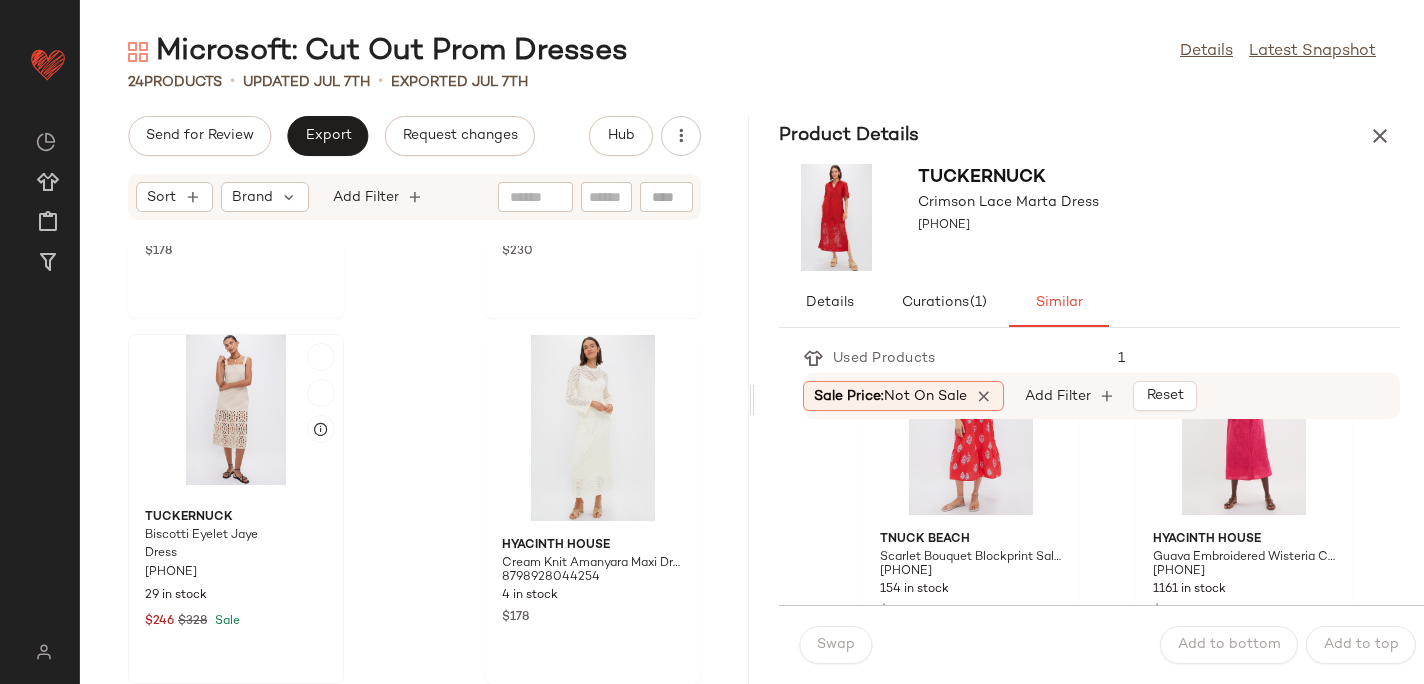 click 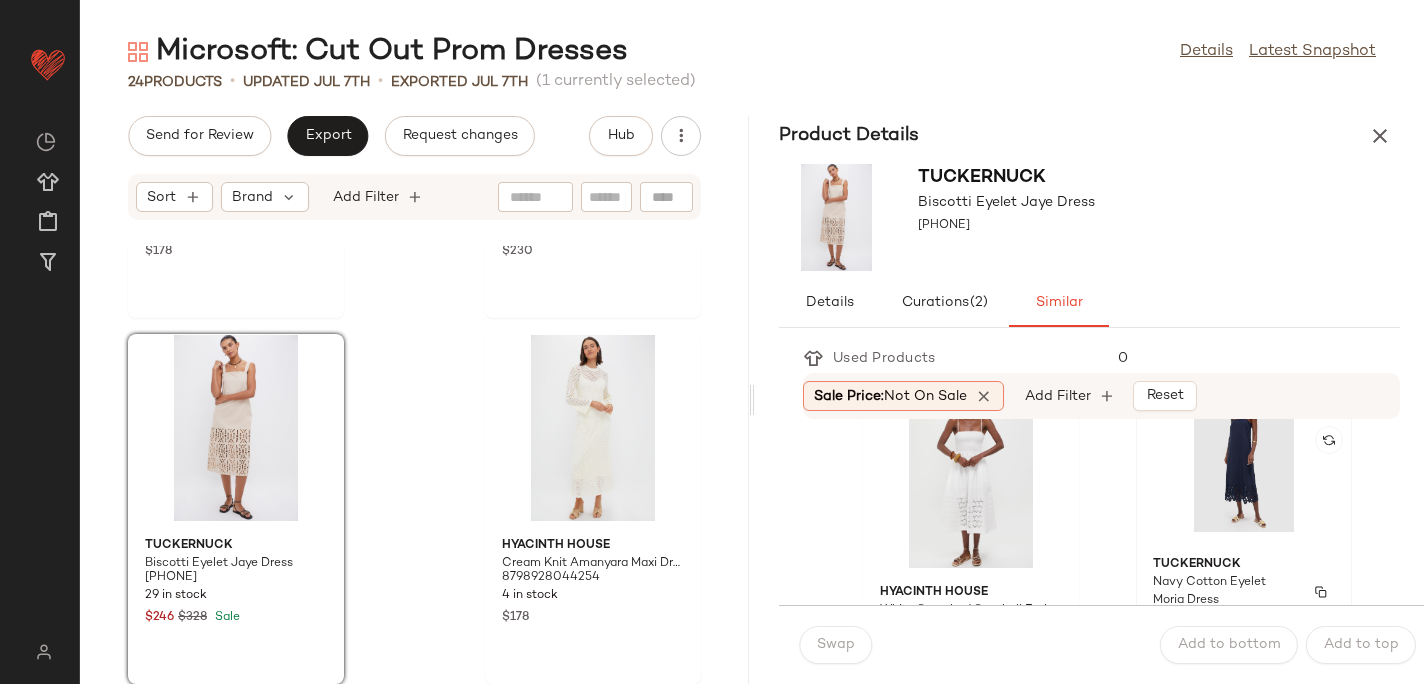 scroll, scrollTop: 39, scrollLeft: 0, axis: vertical 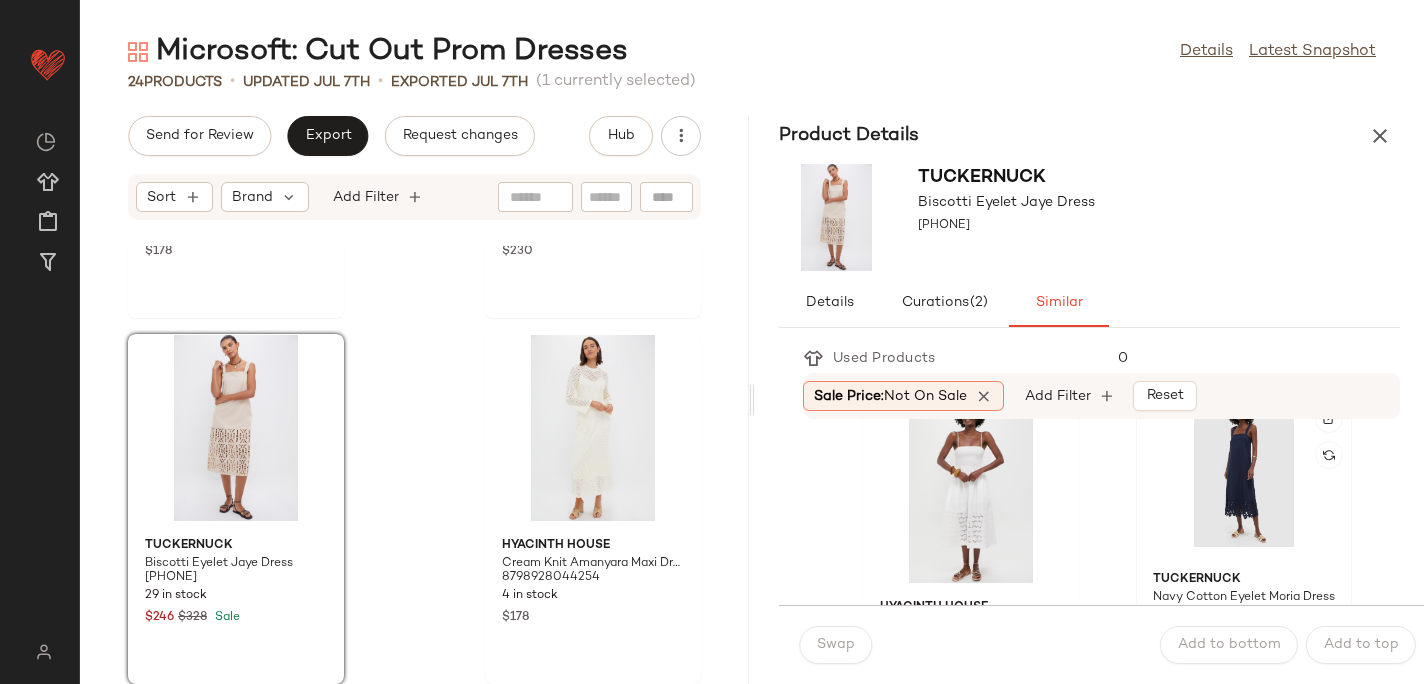 click 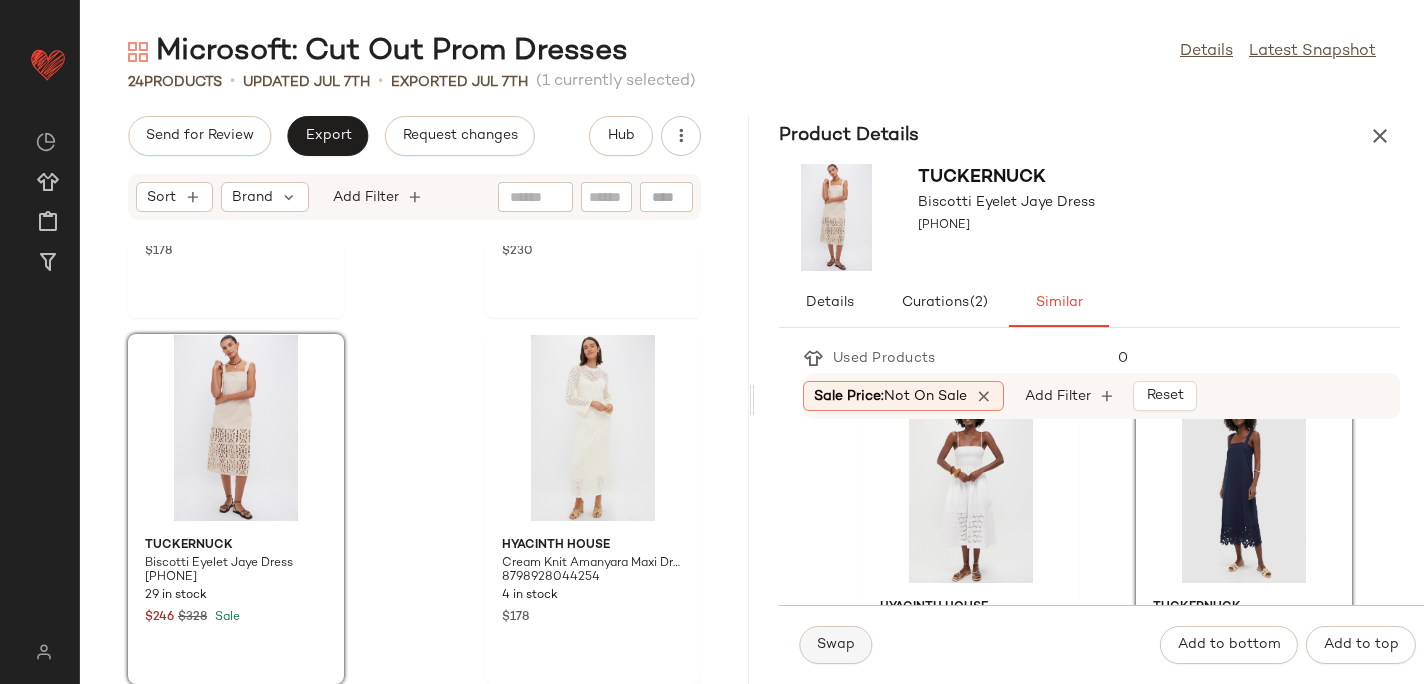 click on "Swap" 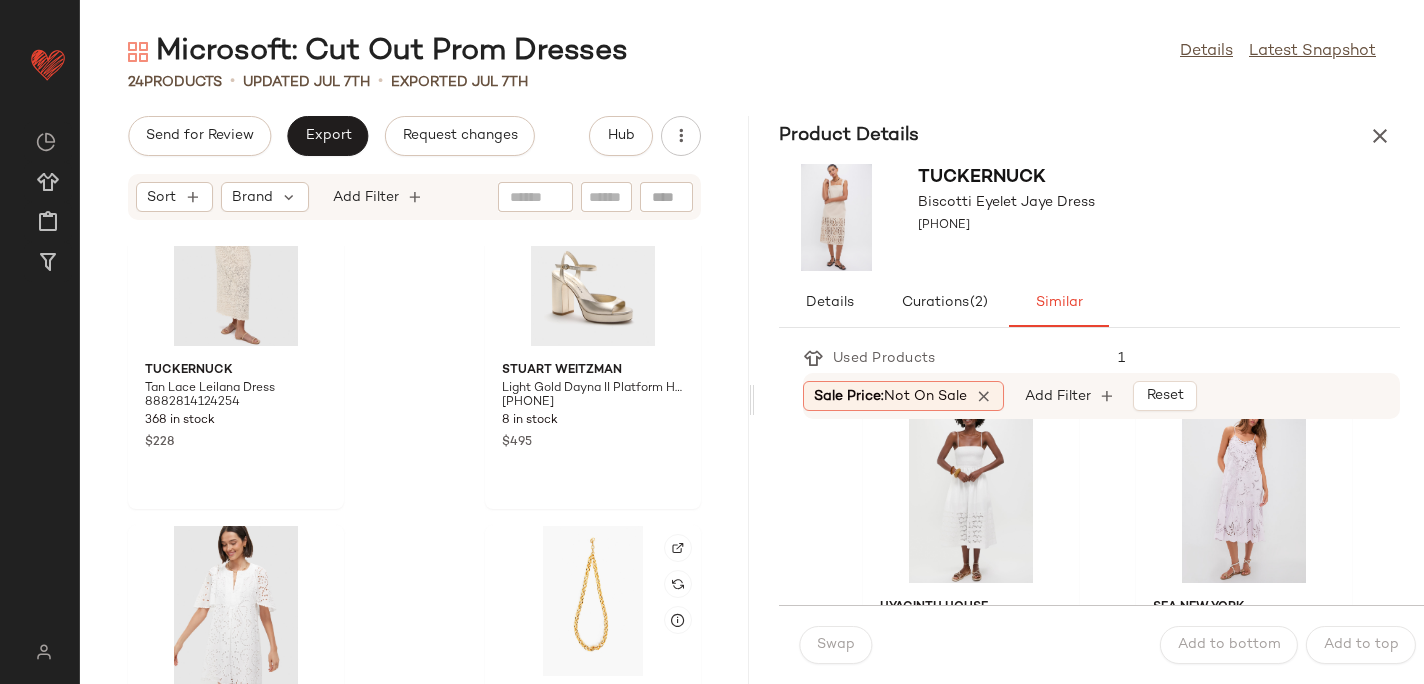 scroll, scrollTop: 0, scrollLeft: 0, axis: both 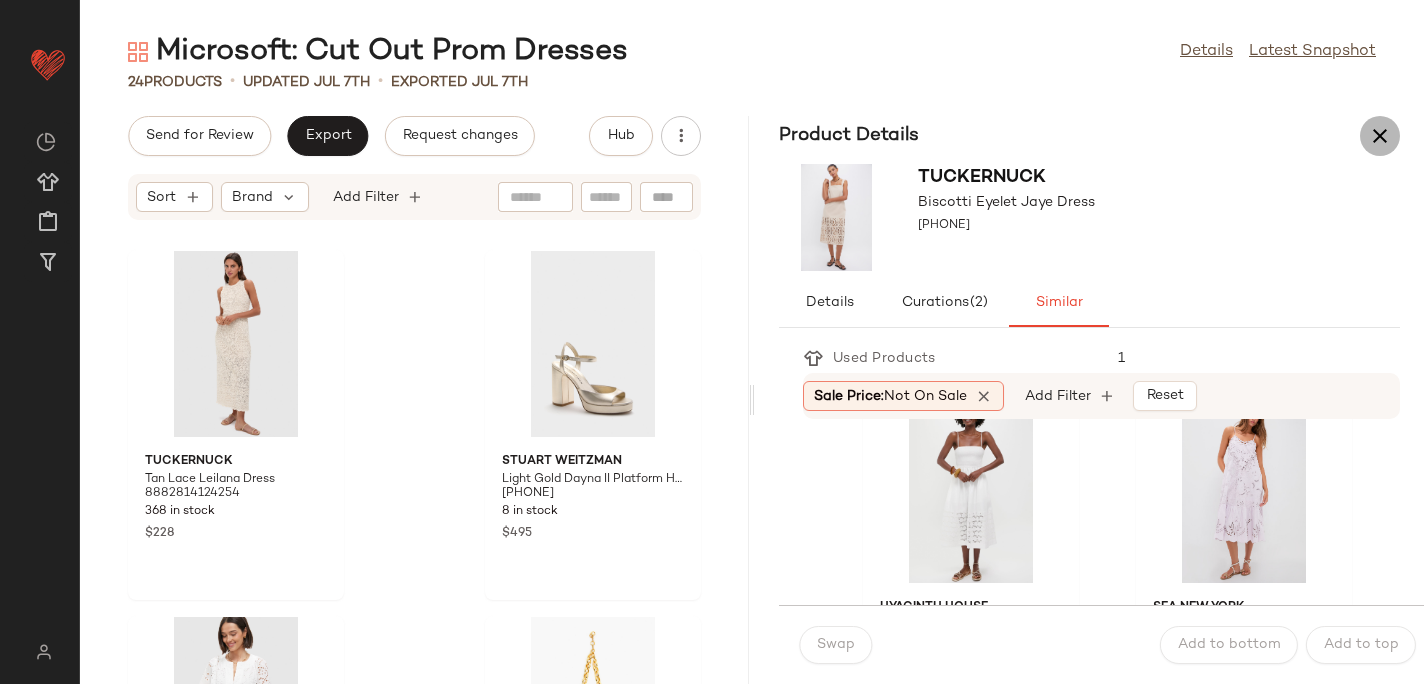 click at bounding box center [1380, 136] 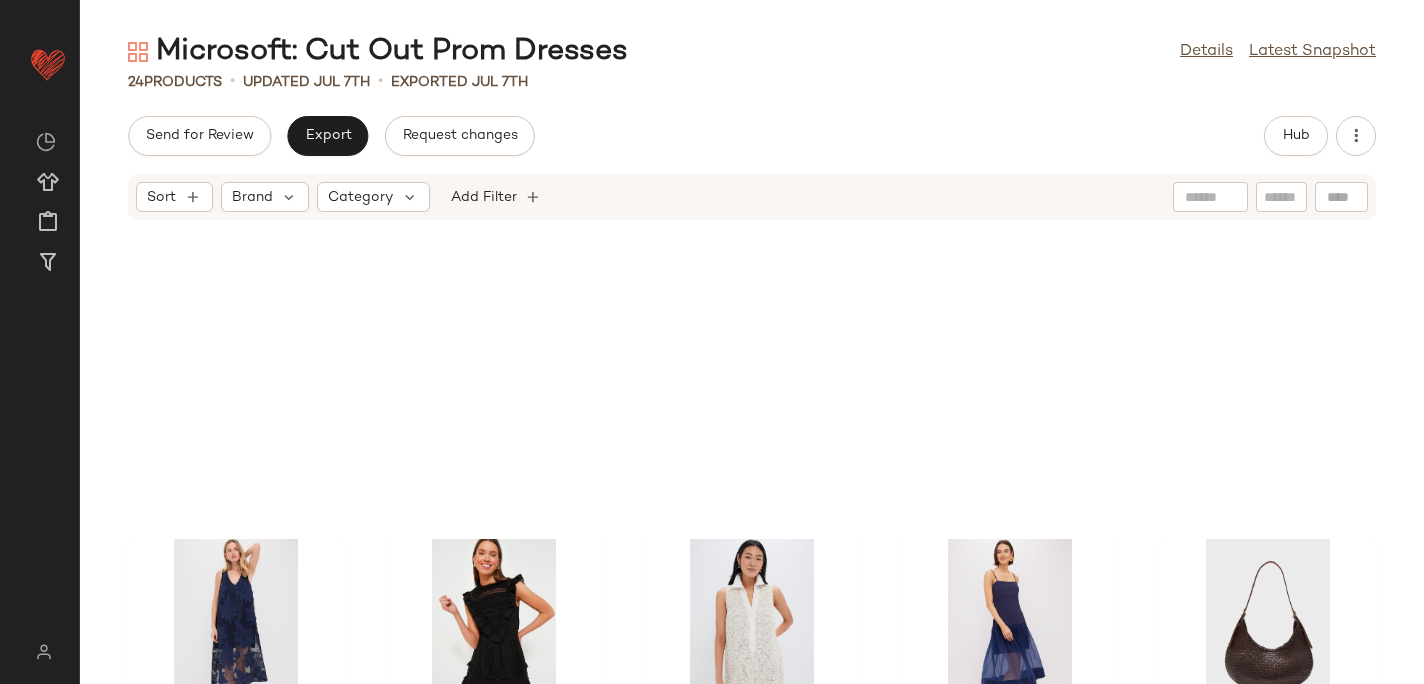 scroll, scrollTop: 0, scrollLeft: 0, axis: both 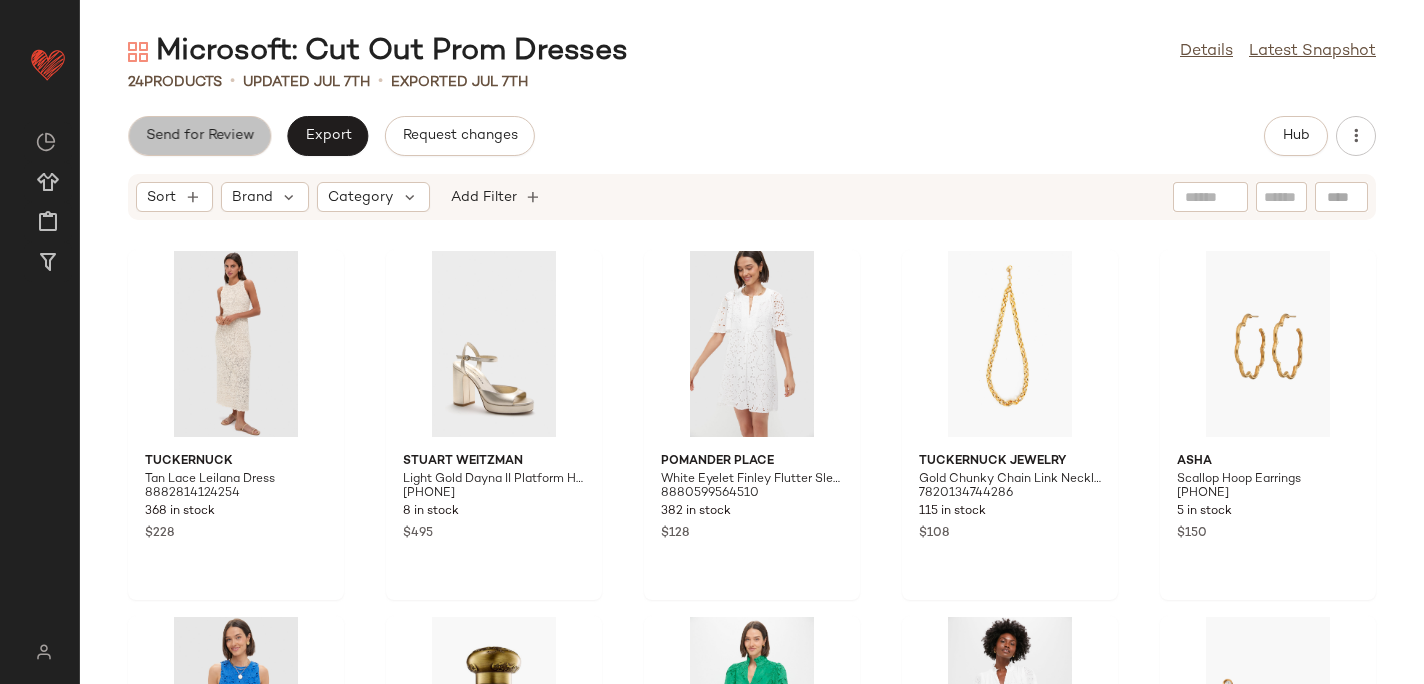 click on "Send for Review" 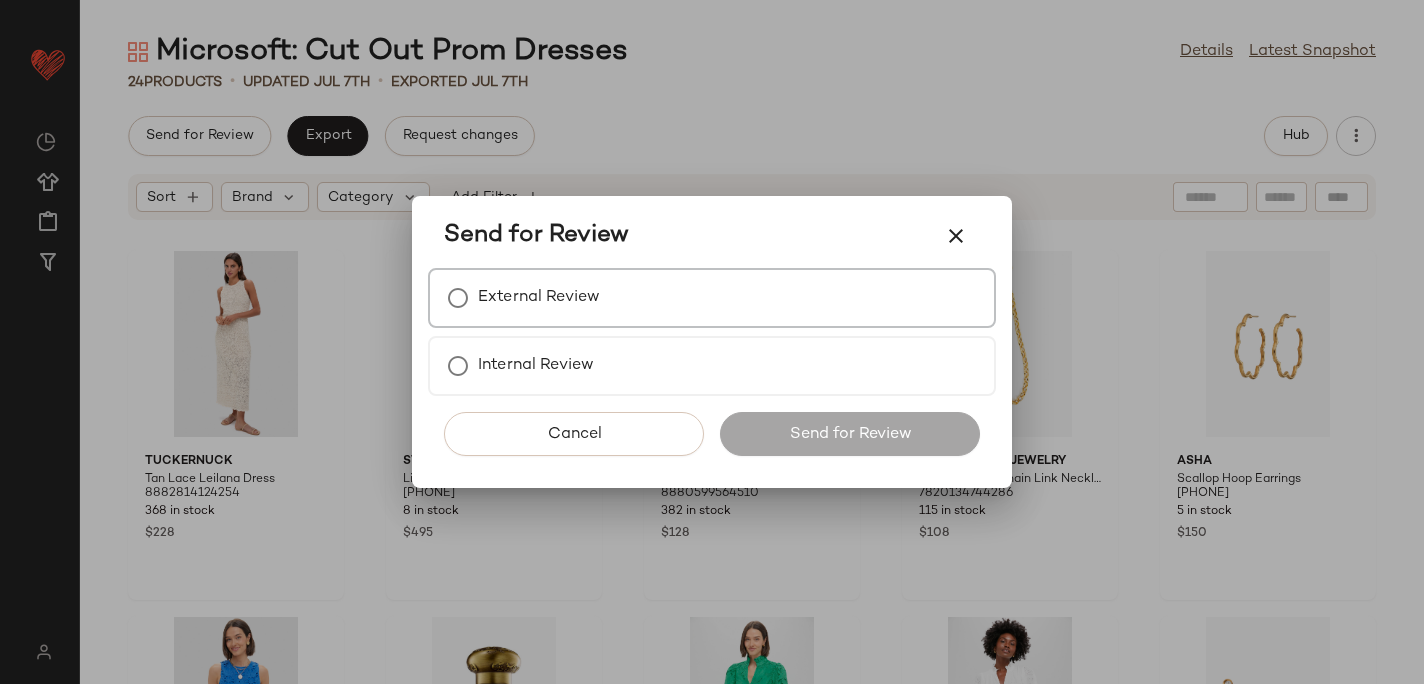 click on "External Review" at bounding box center [539, 298] 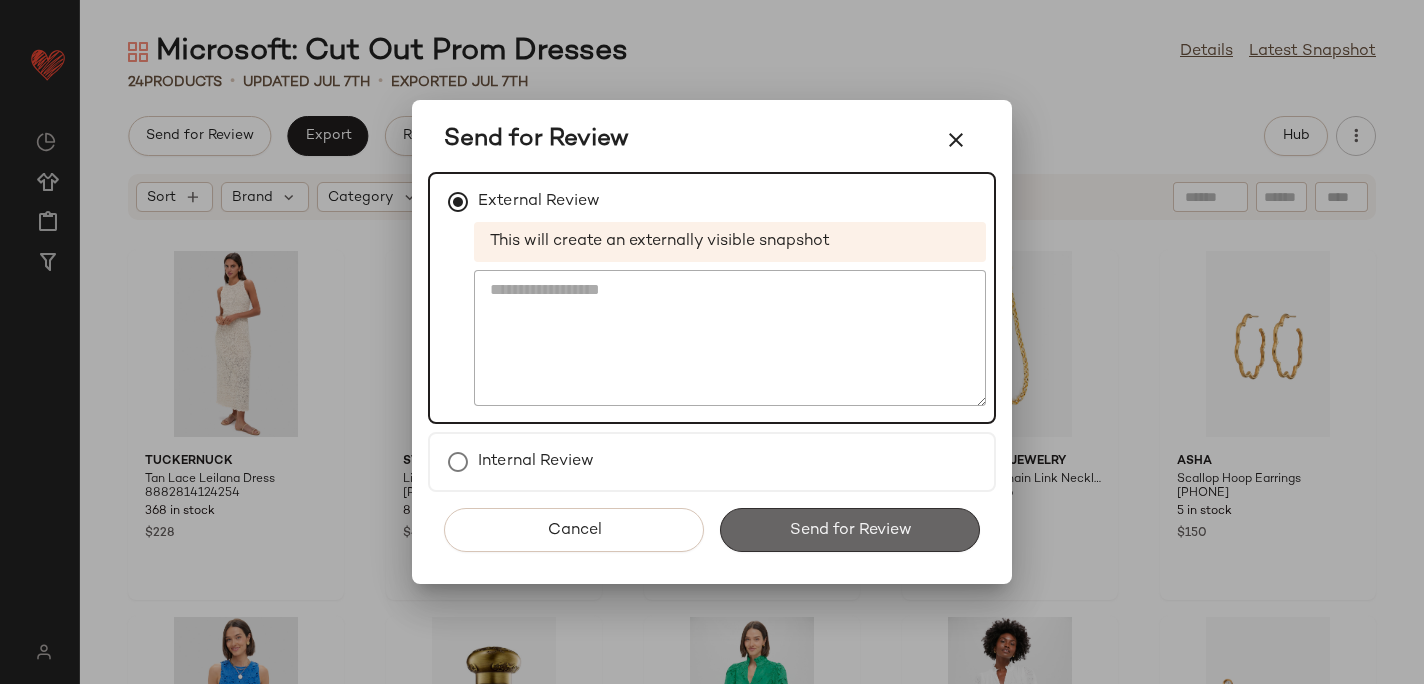 click on "Send for Review" at bounding box center (850, 530) 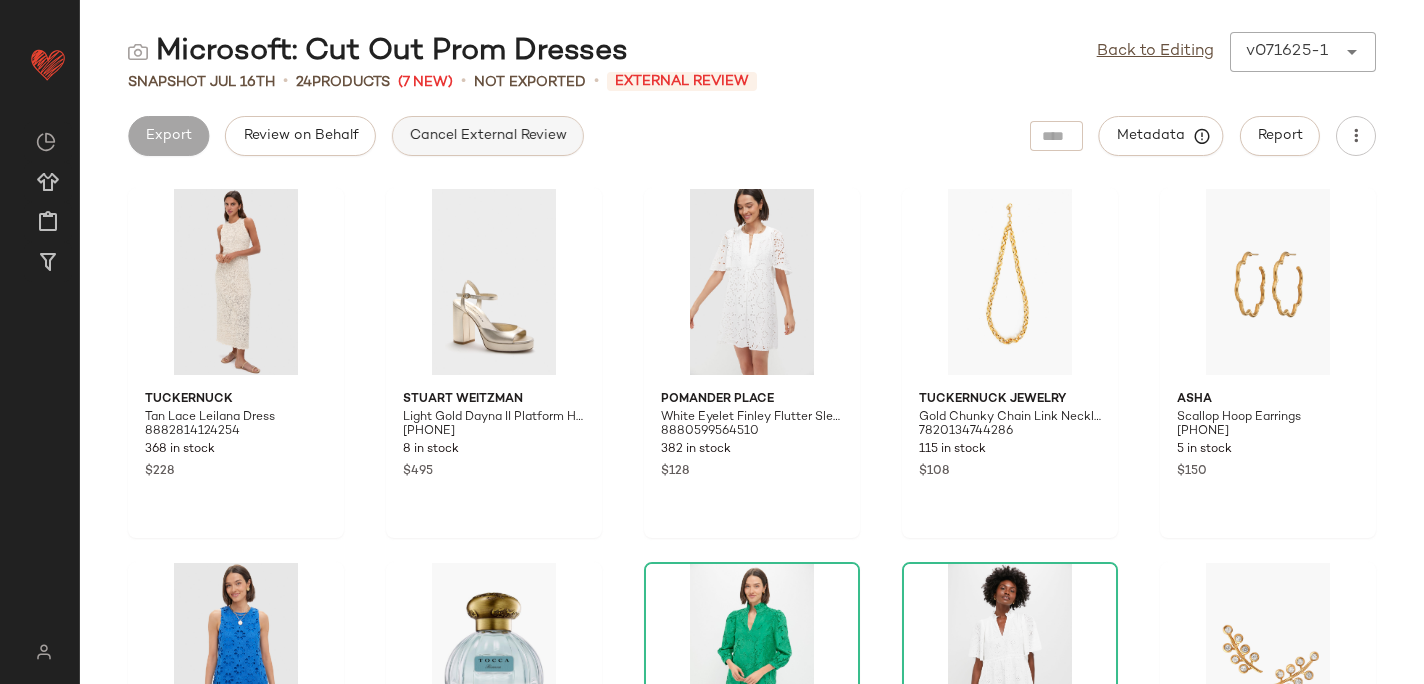 click on "Cancel External Review" 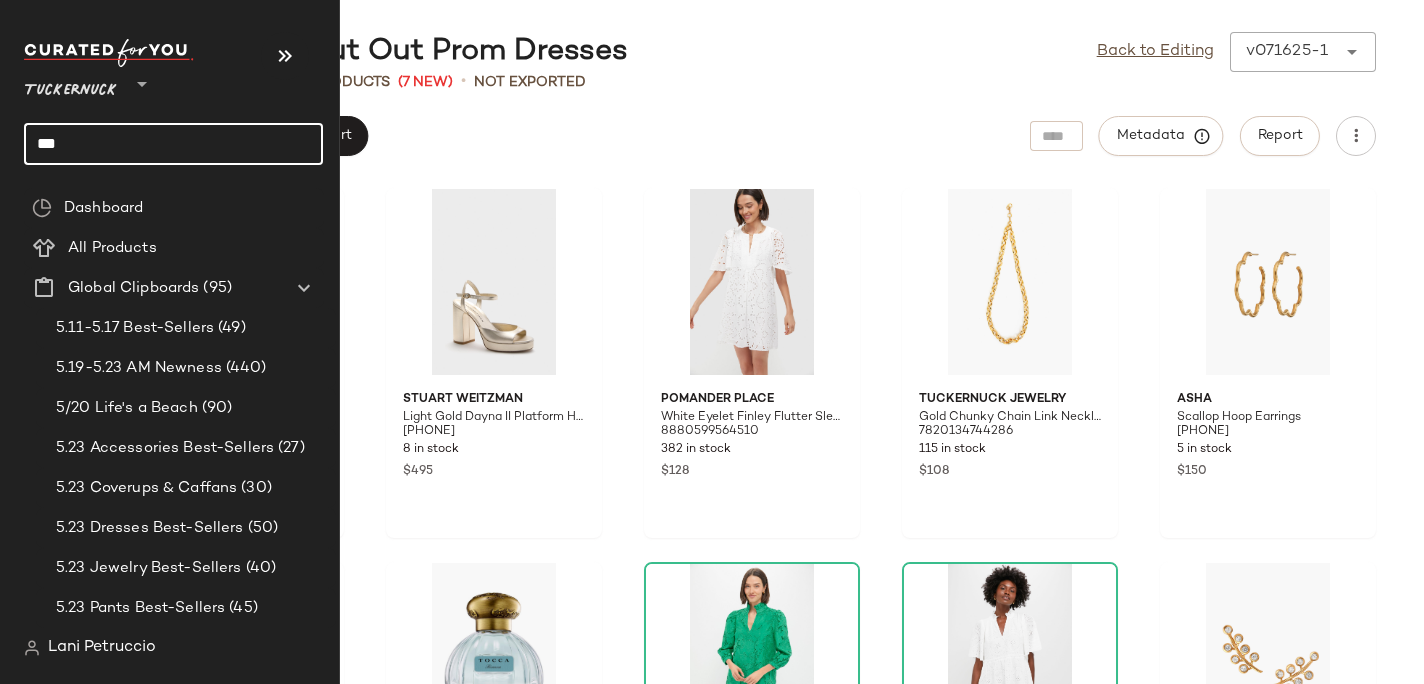 click on "***" 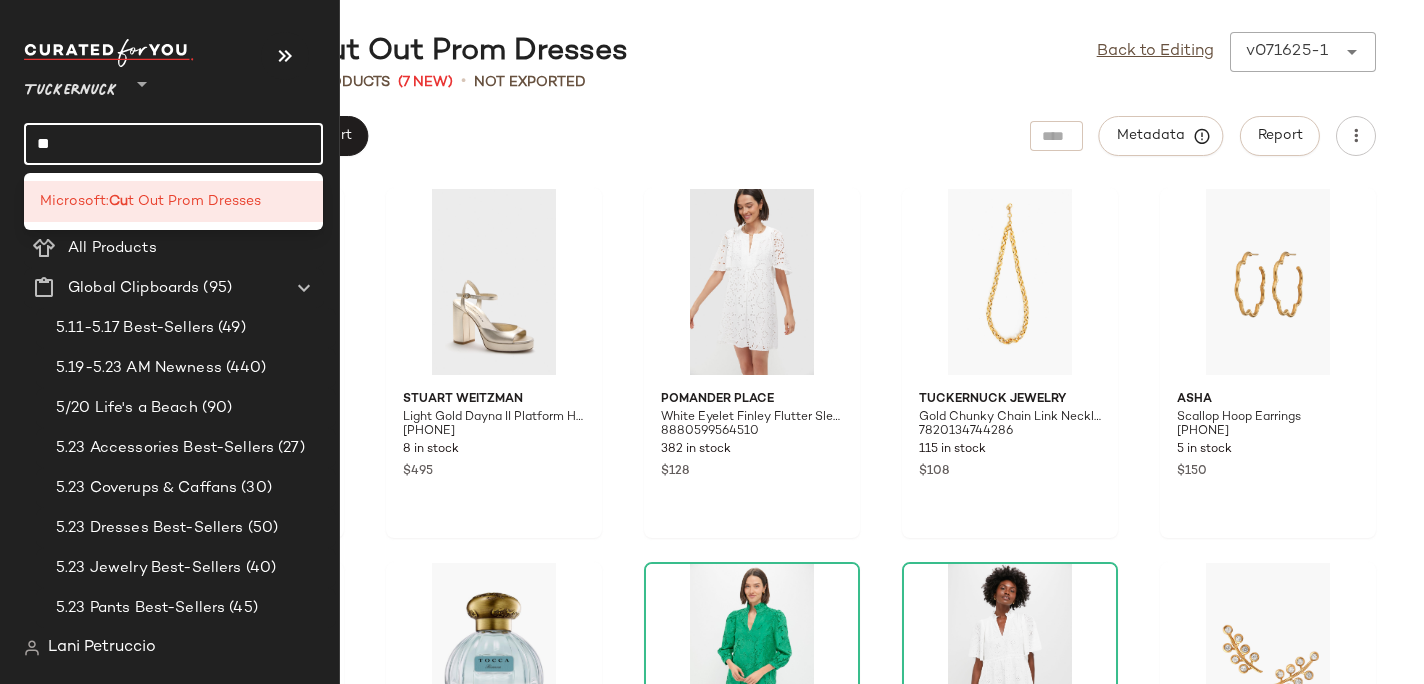 type on "*" 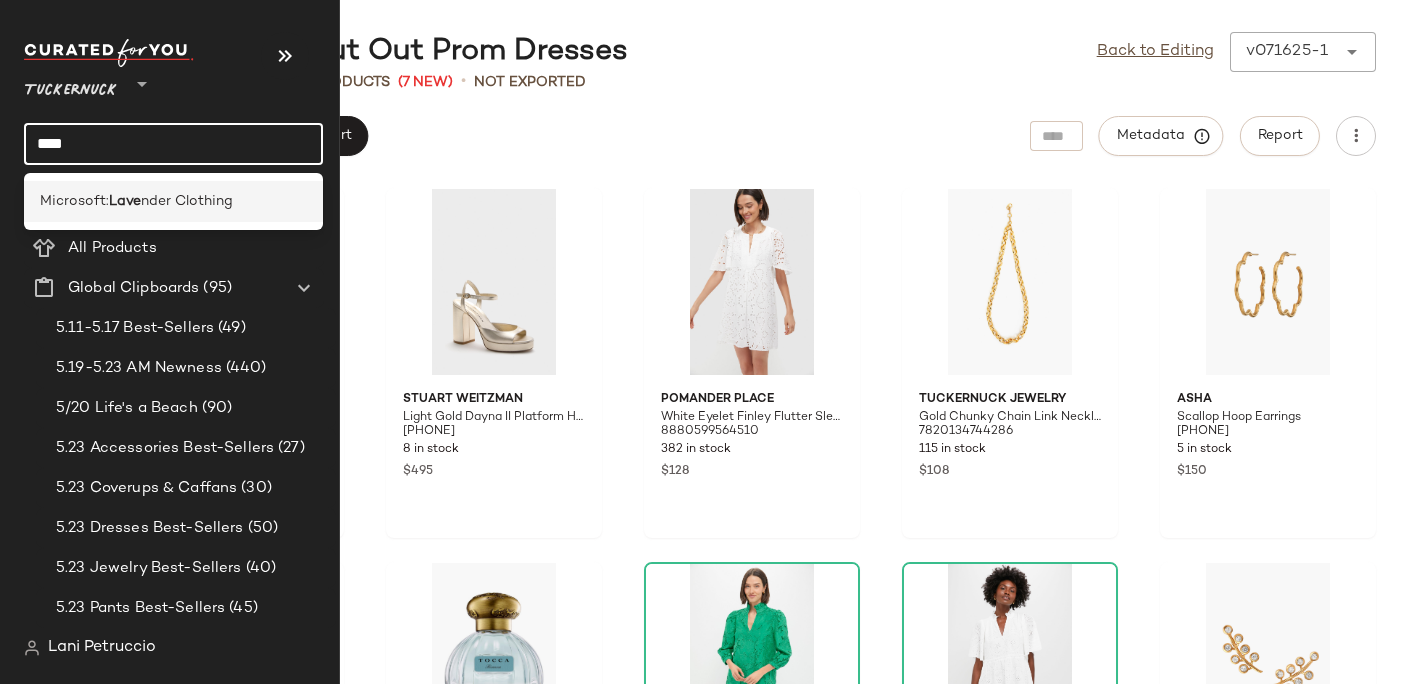 type on "****" 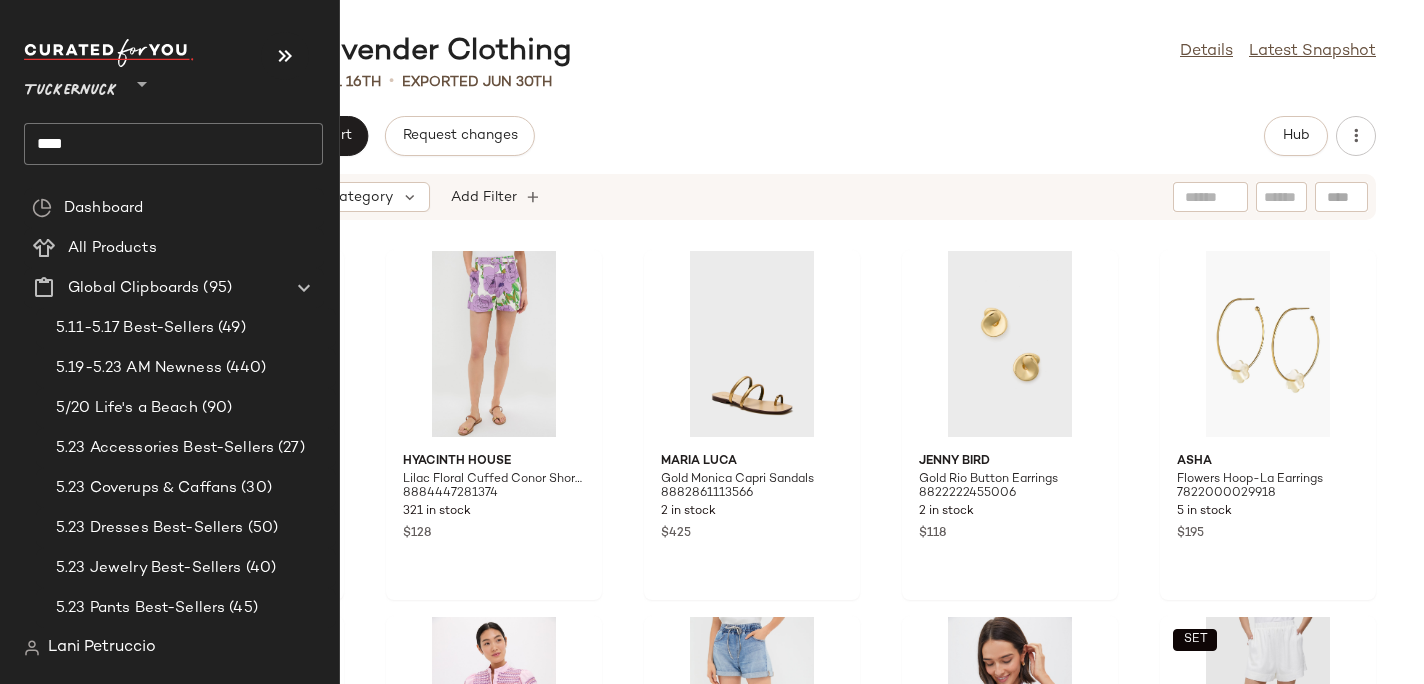 click on "Tuckernuck" at bounding box center (71, 86) 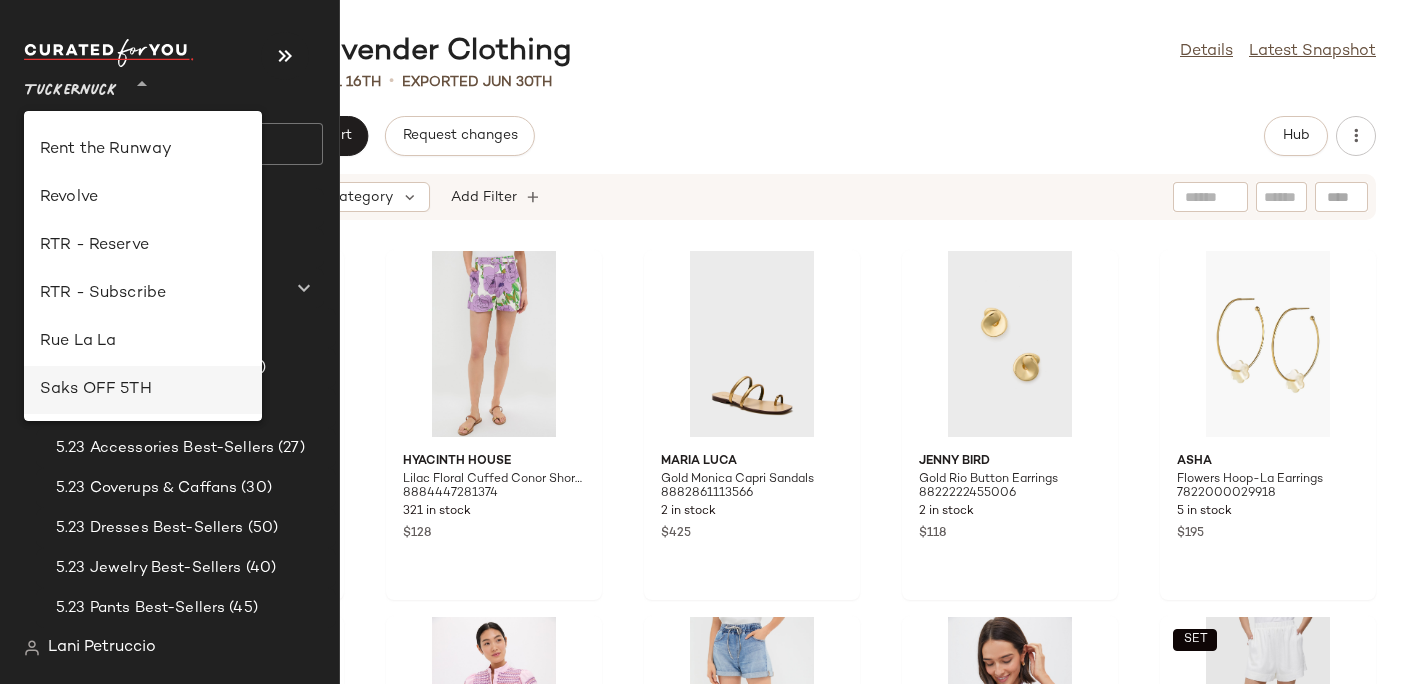 scroll, scrollTop: 929, scrollLeft: 0, axis: vertical 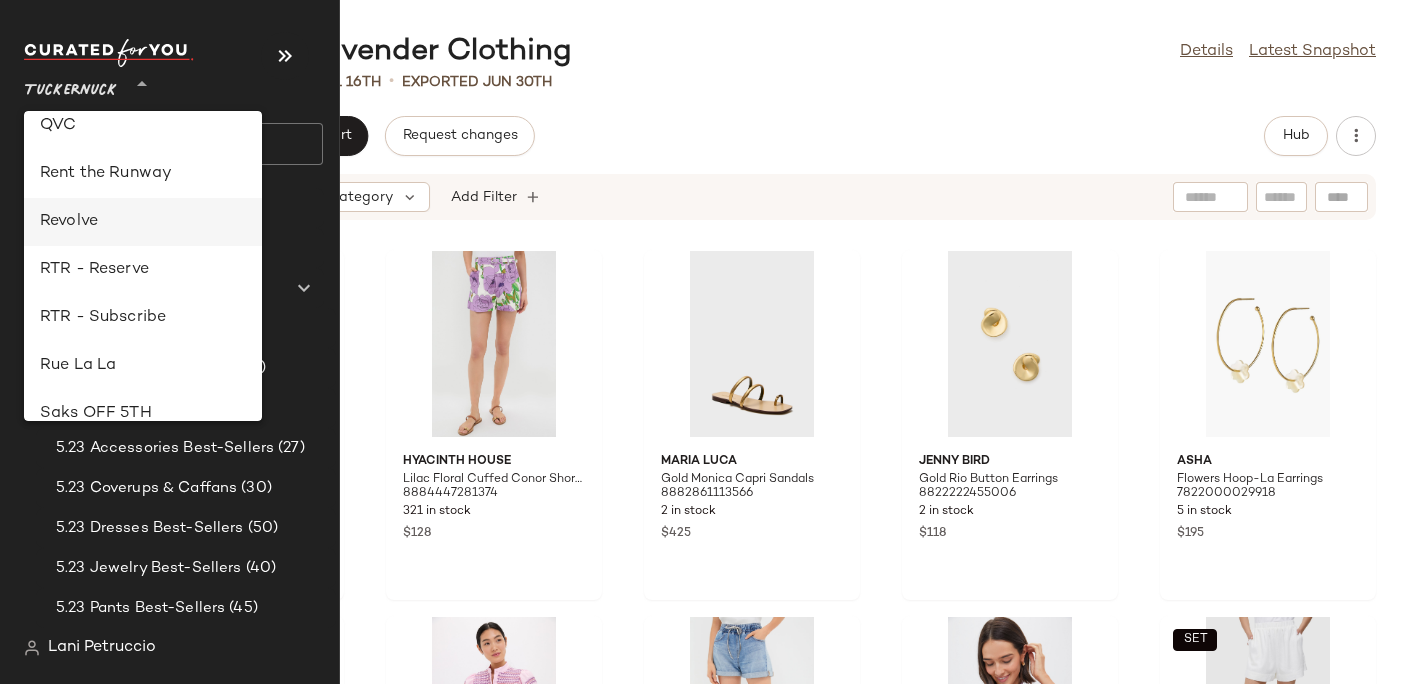 click on "Revolve" at bounding box center (143, 222) 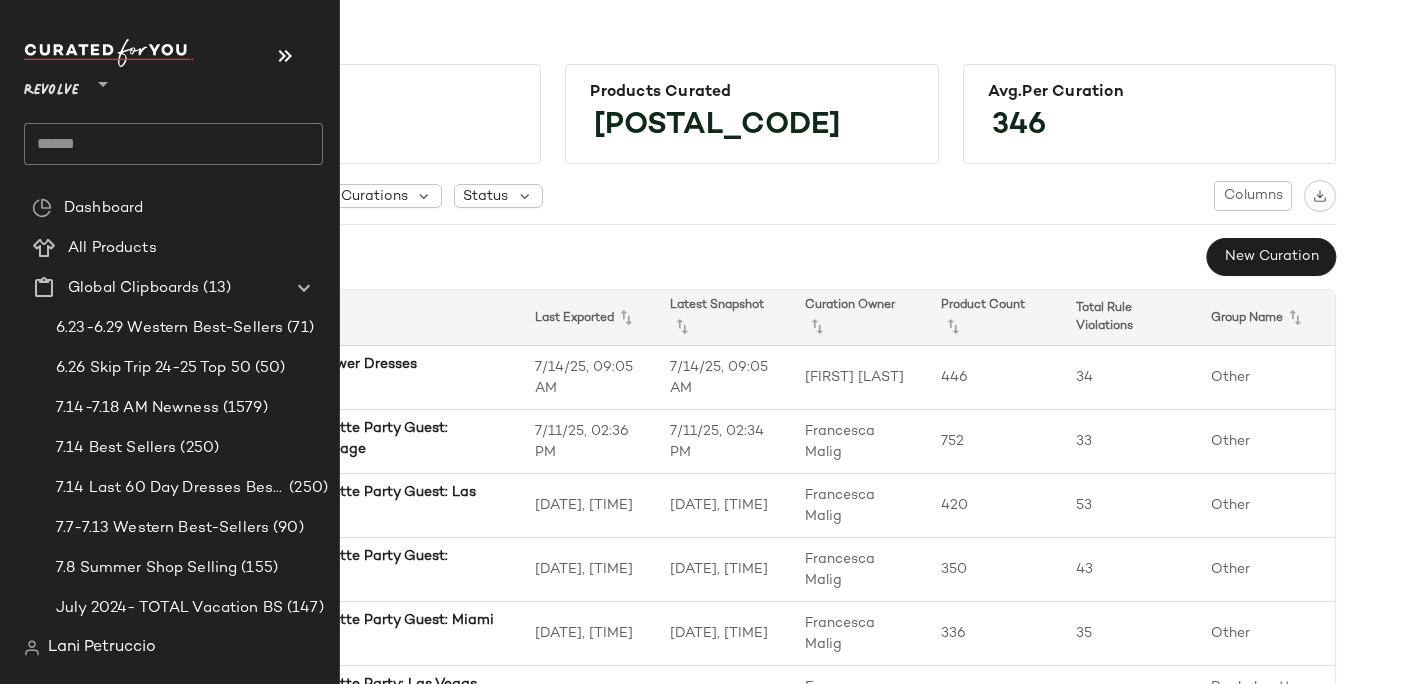 click 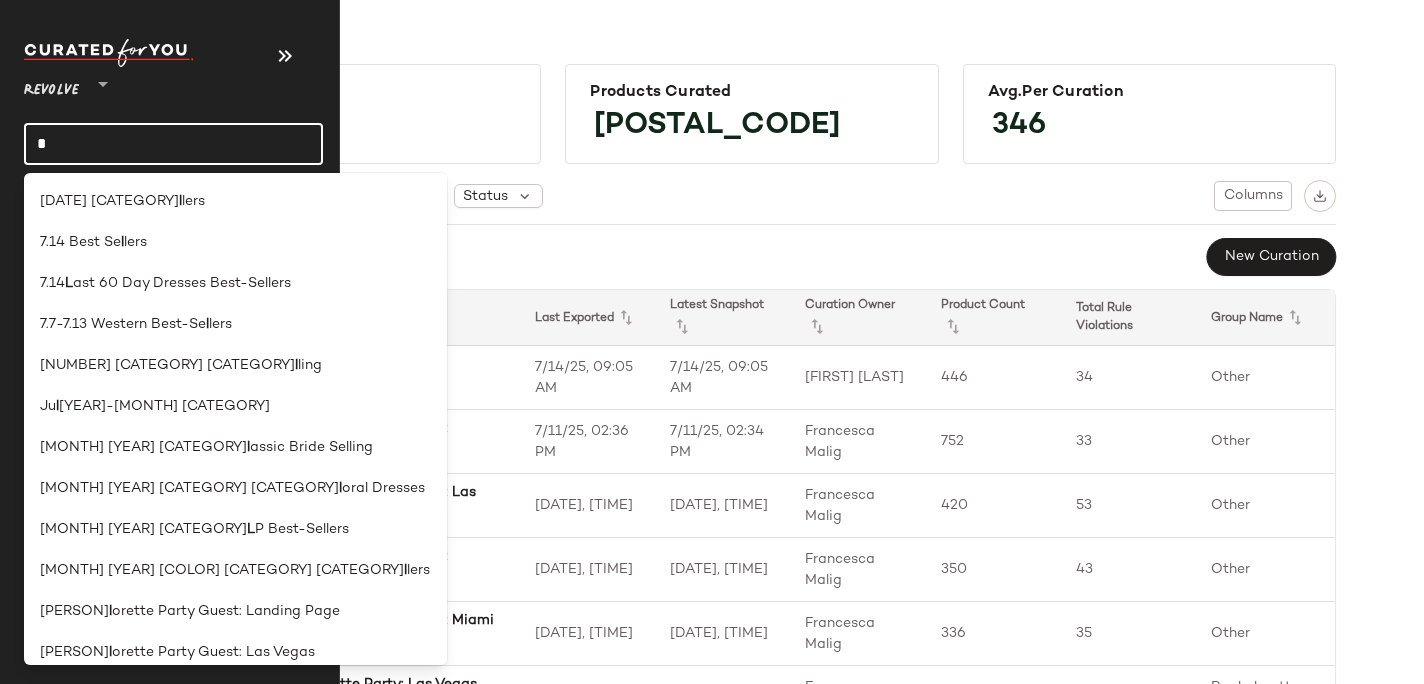 click on "*" 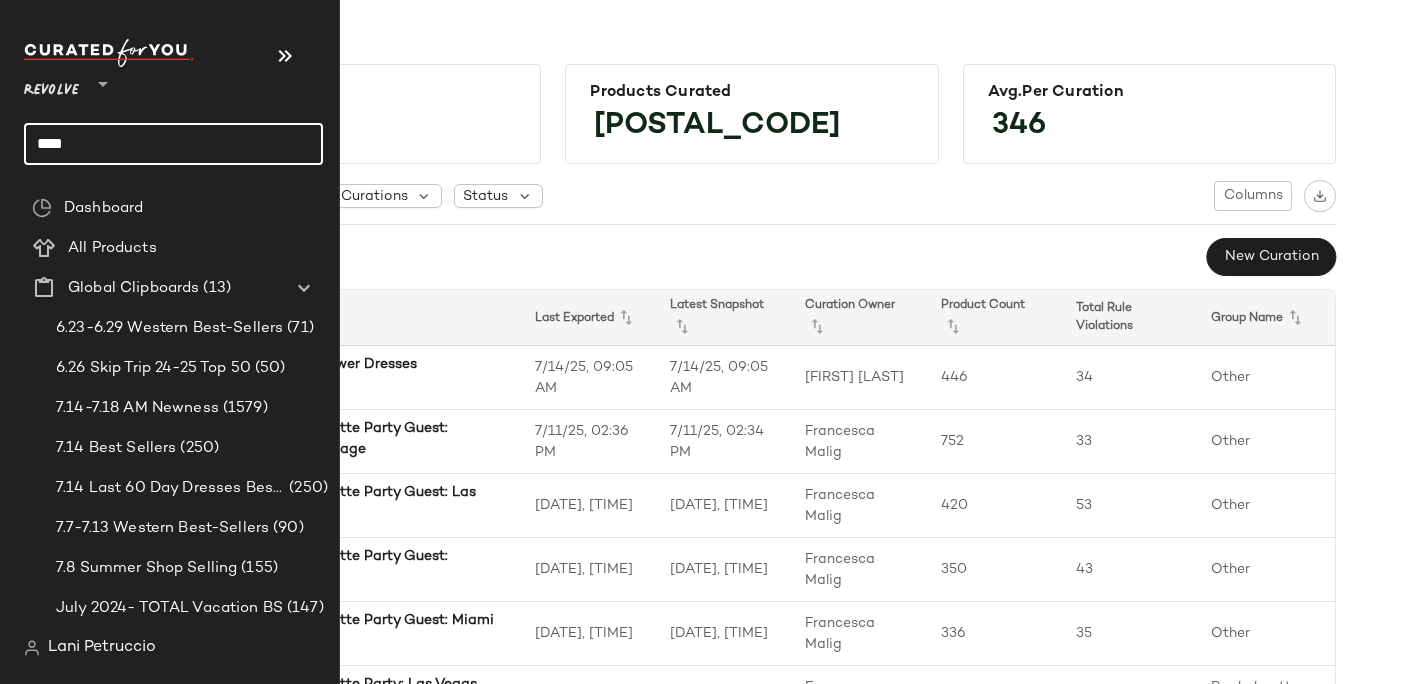 click on "****" 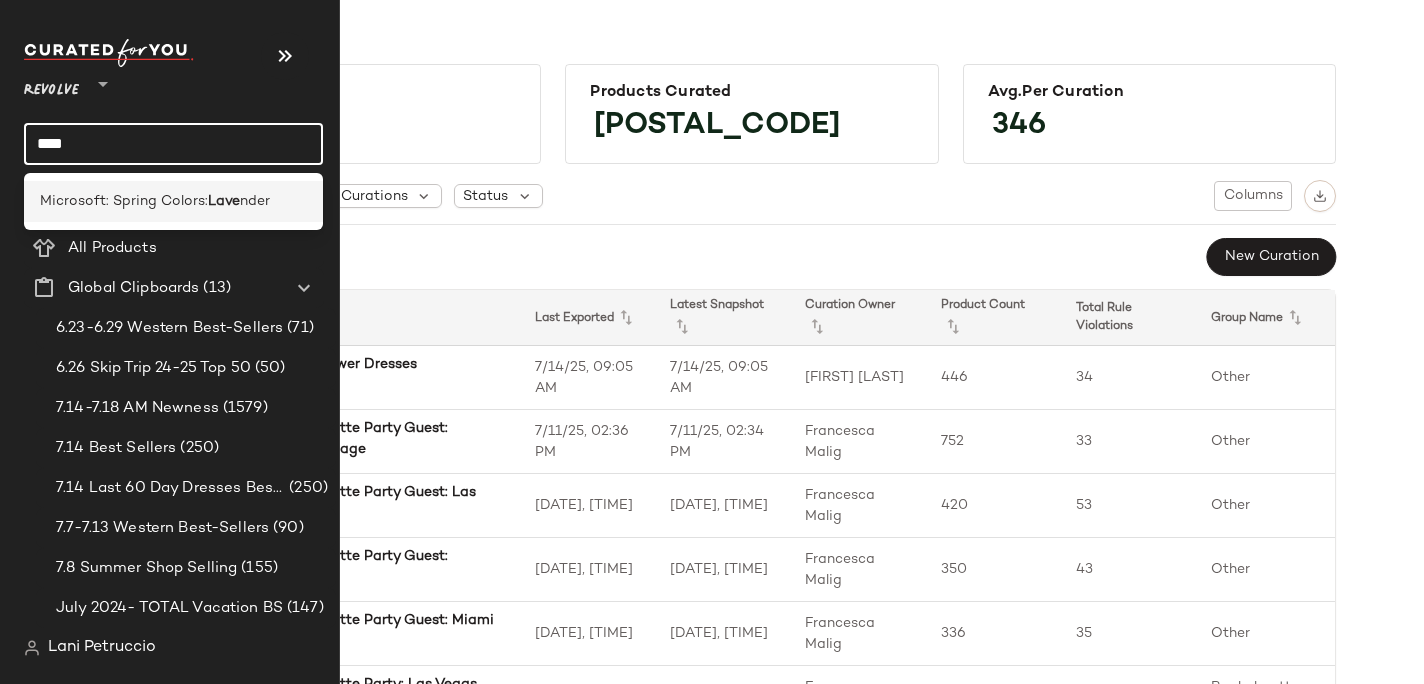 type on "****" 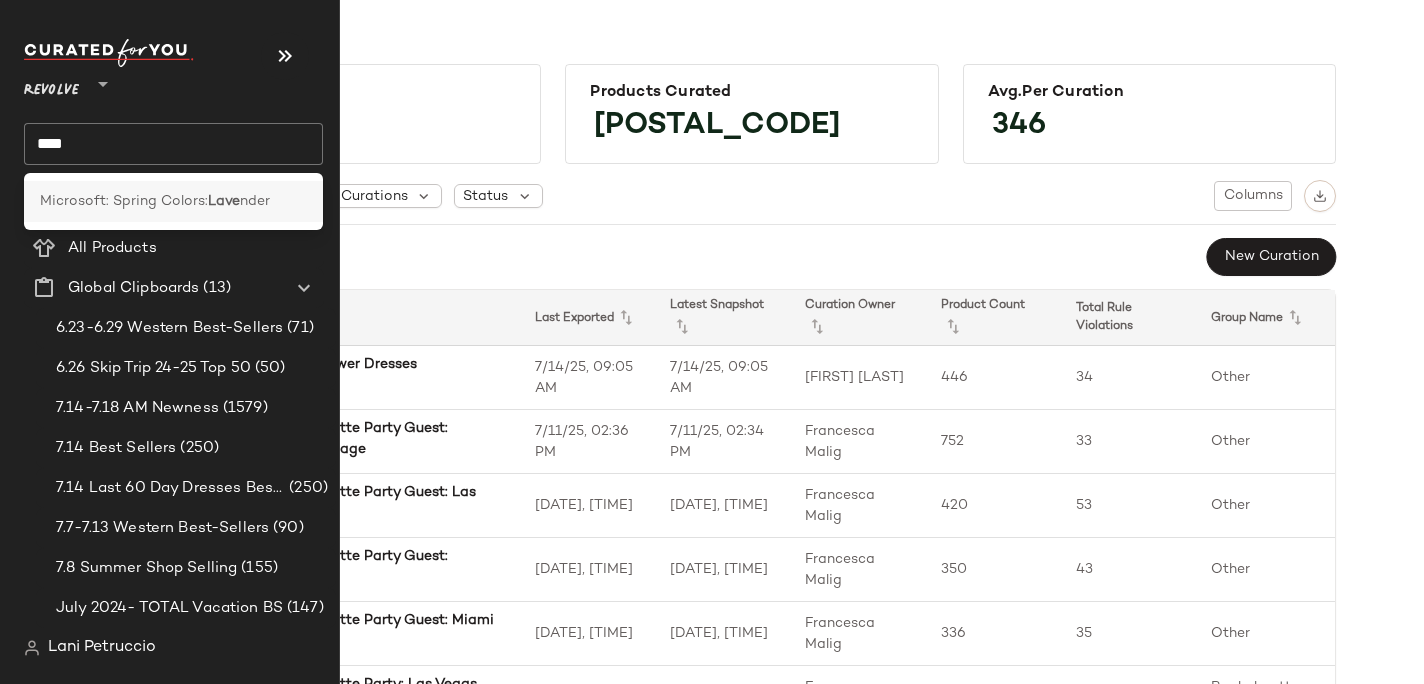 click on "Microsoft: Spring Colors:" at bounding box center [124, 201] 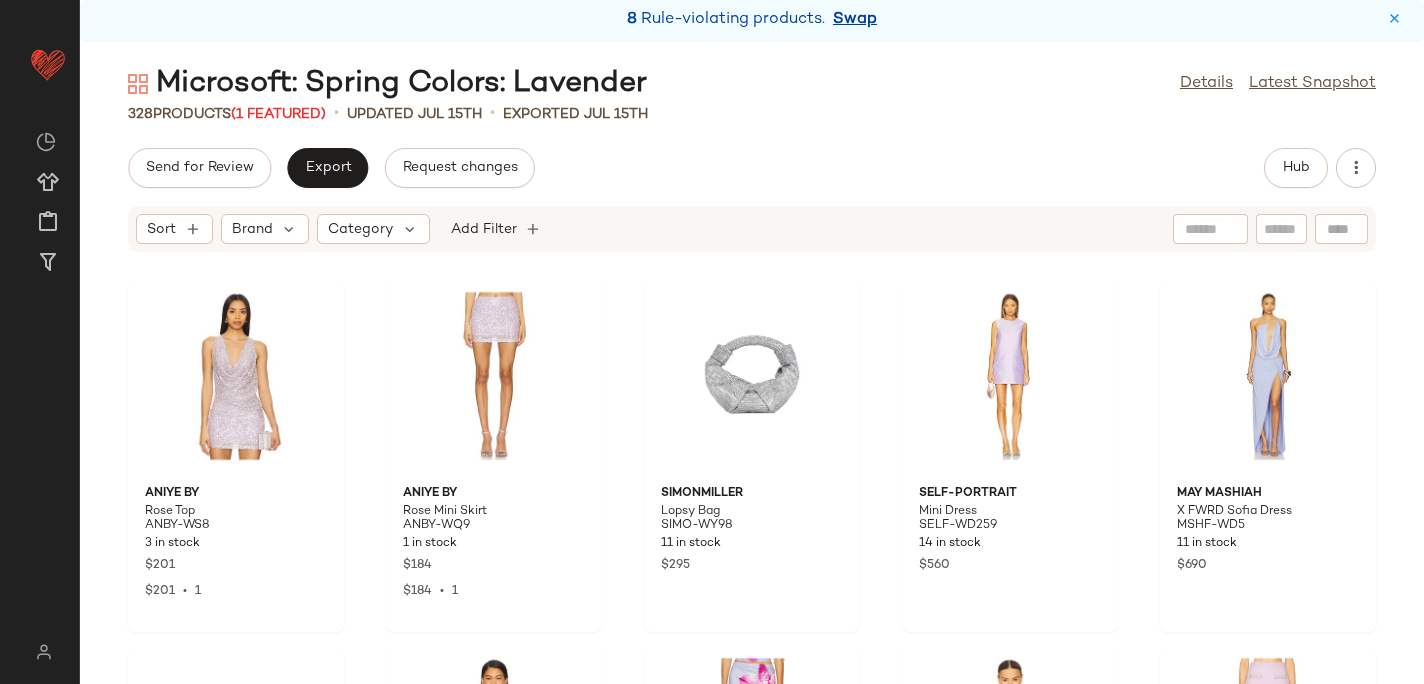 click on "Swap" at bounding box center [855, 20] 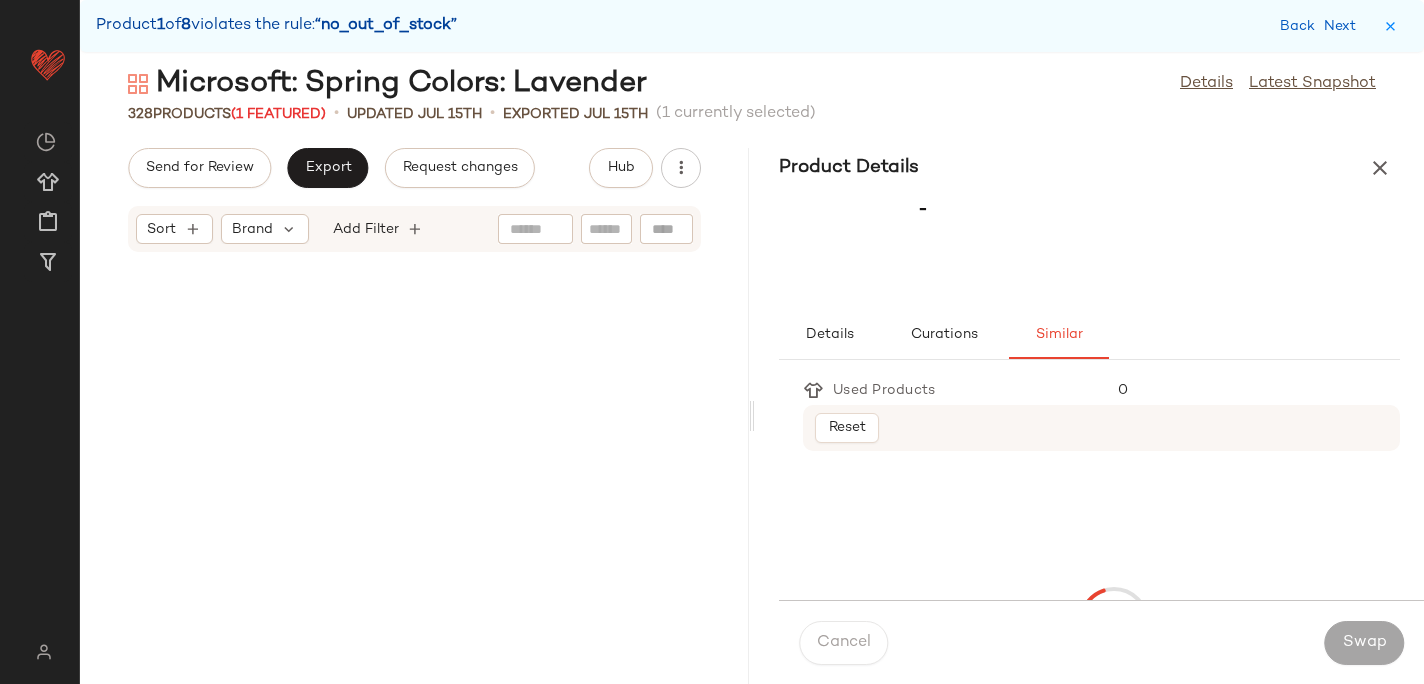 scroll, scrollTop: 3294, scrollLeft: 0, axis: vertical 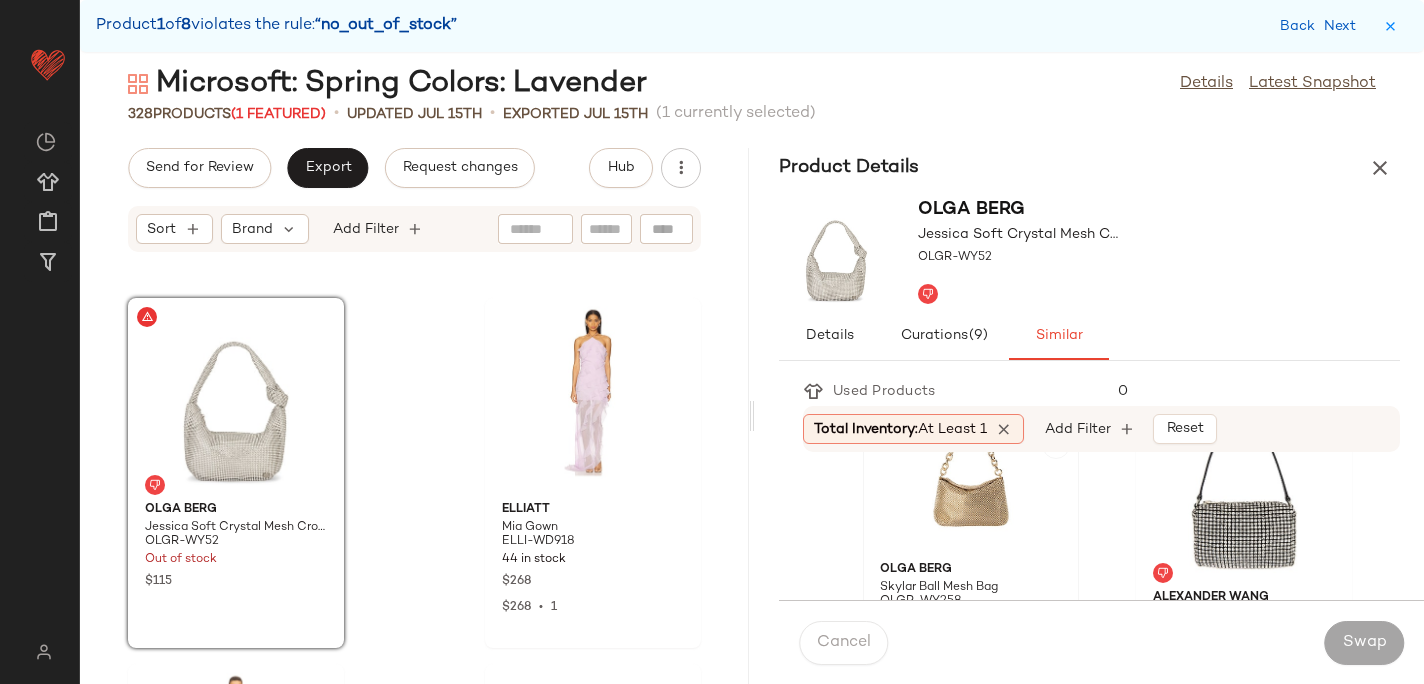 click 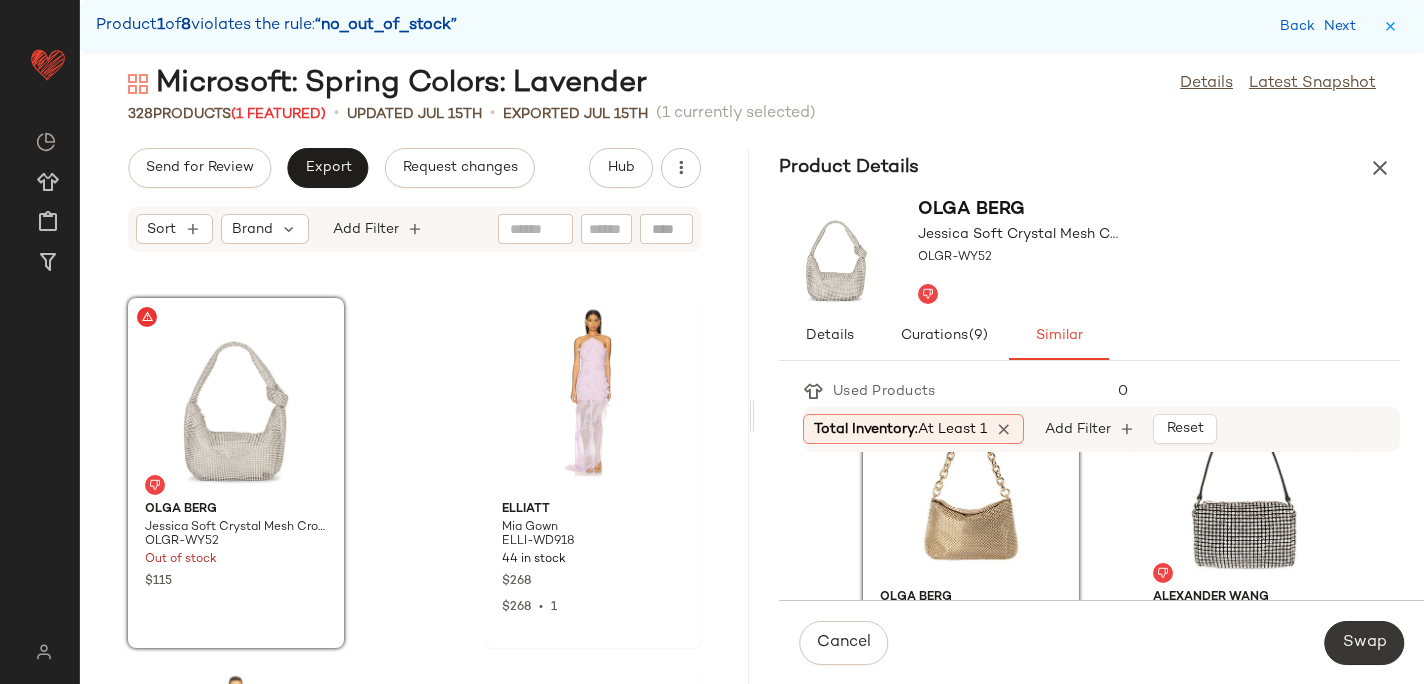 click on "Swap" 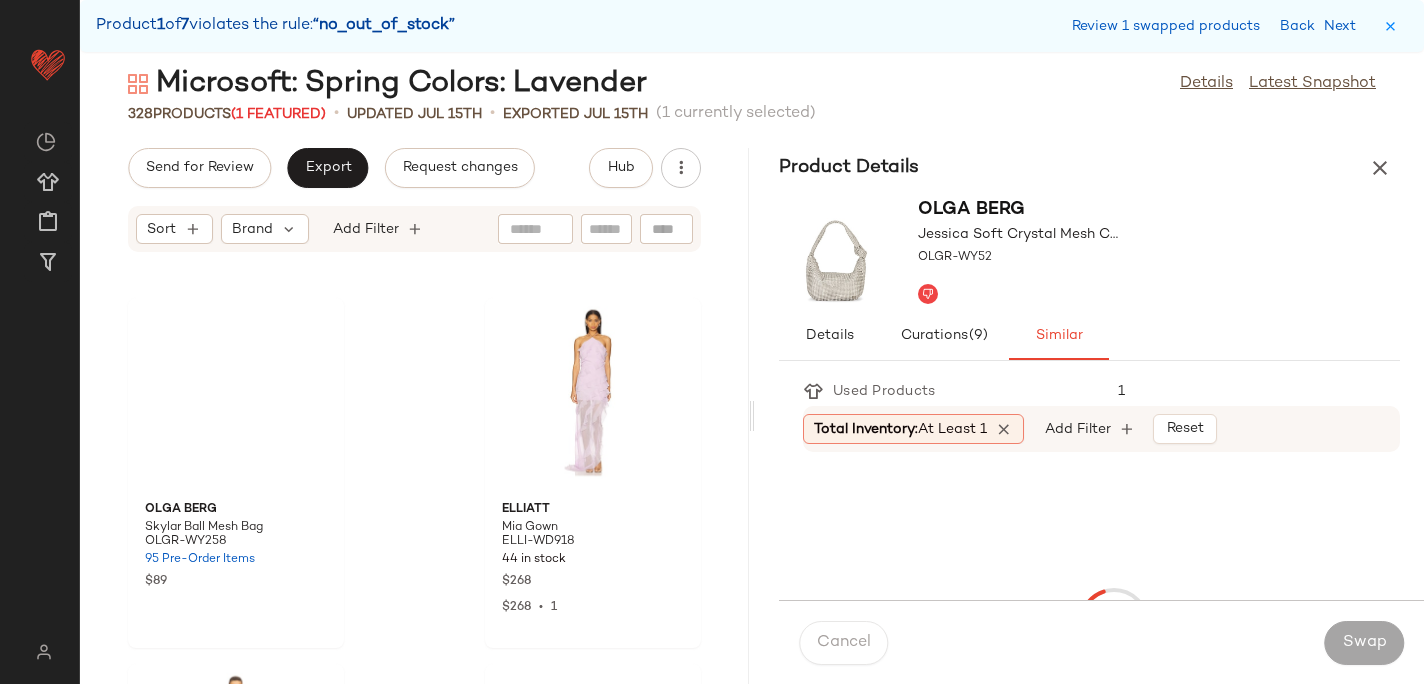 scroll, scrollTop: 16836, scrollLeft: 0, axis: vertical 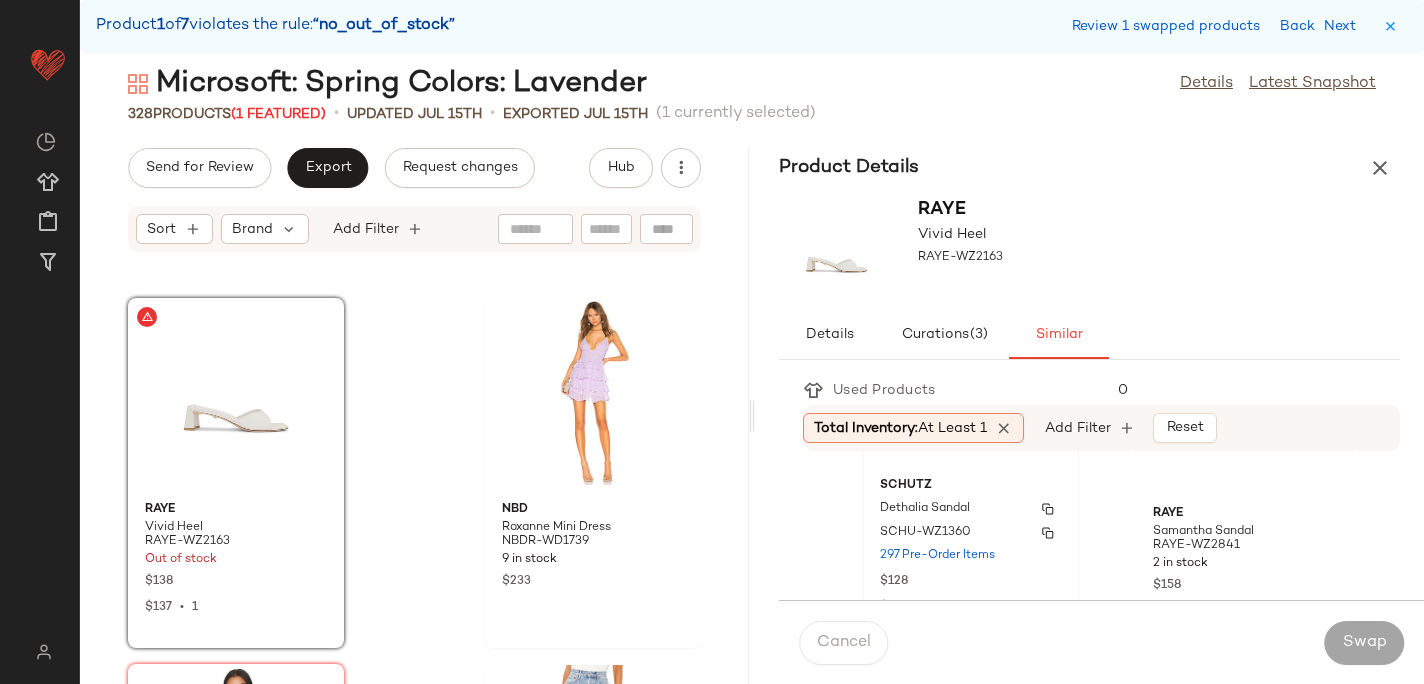 click on "SCHU-WZ1360" at bounding box center (971, 533) 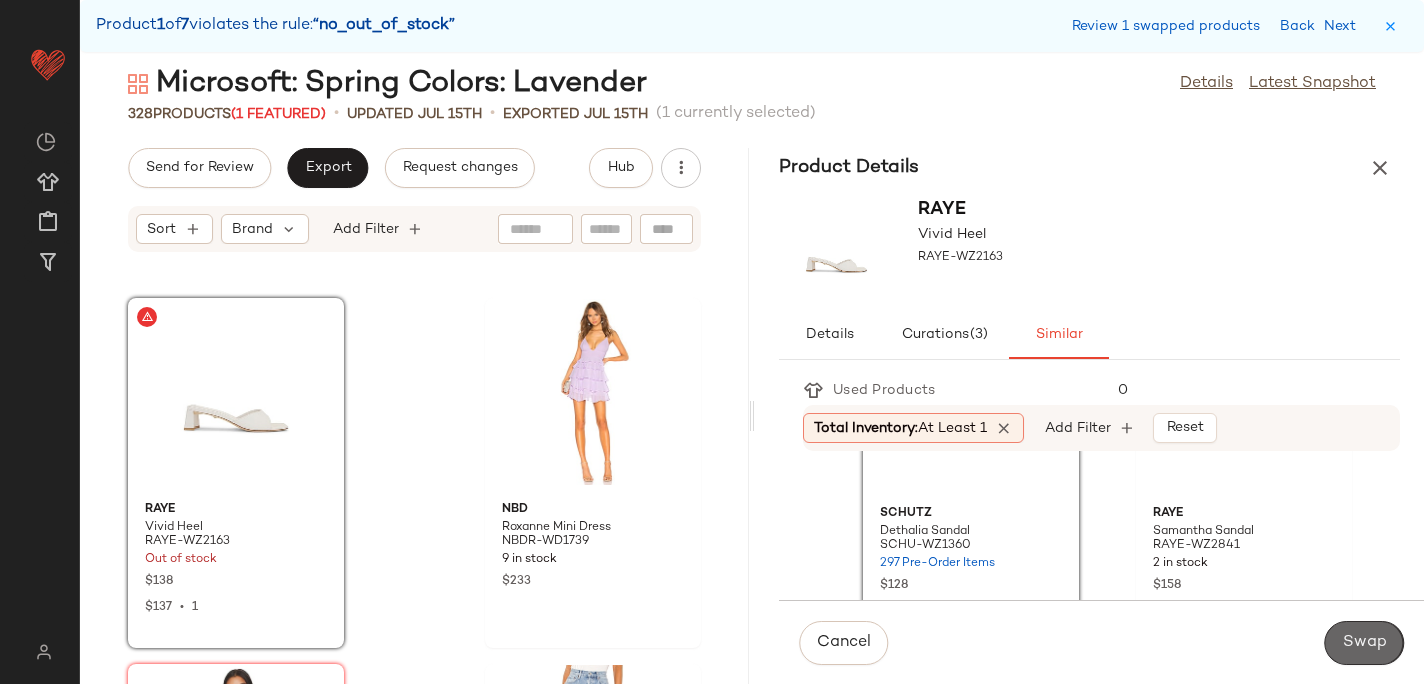 click on "Swap" 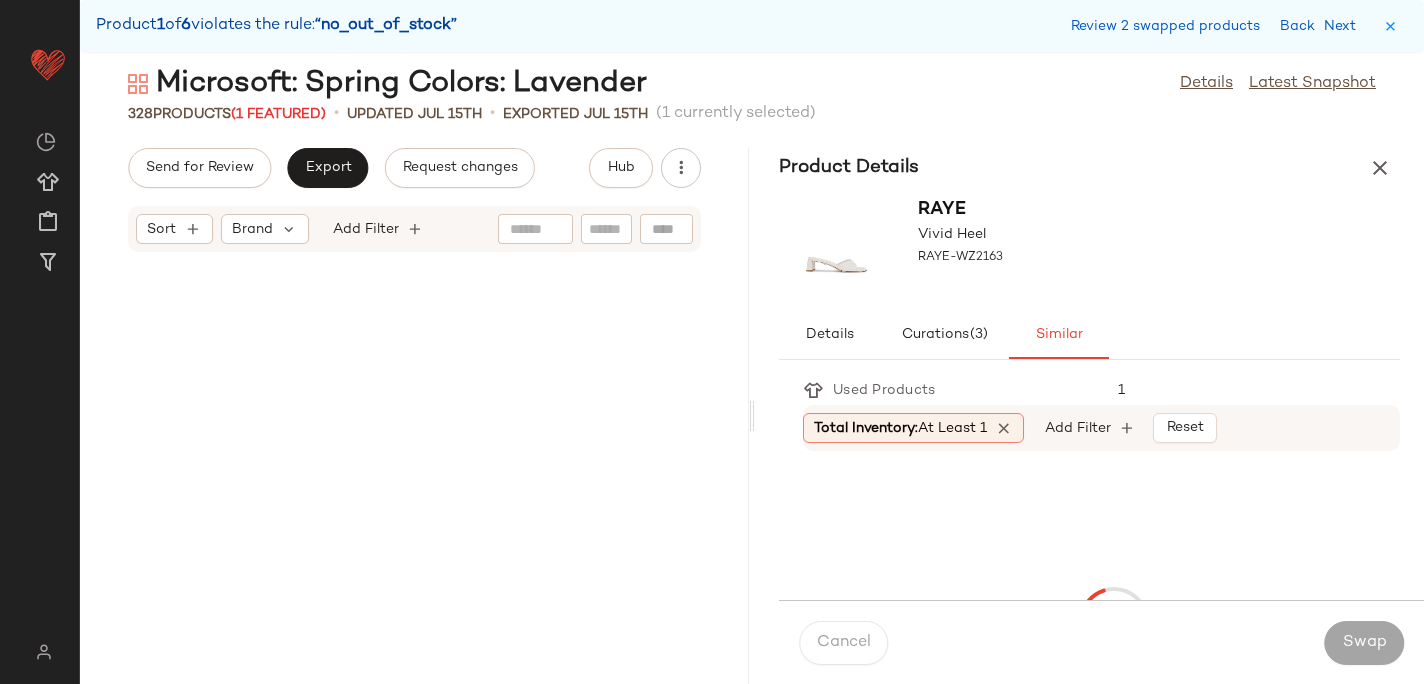 scroll, scrollTop: 18666, scrollLeft: 0, axis: vertical 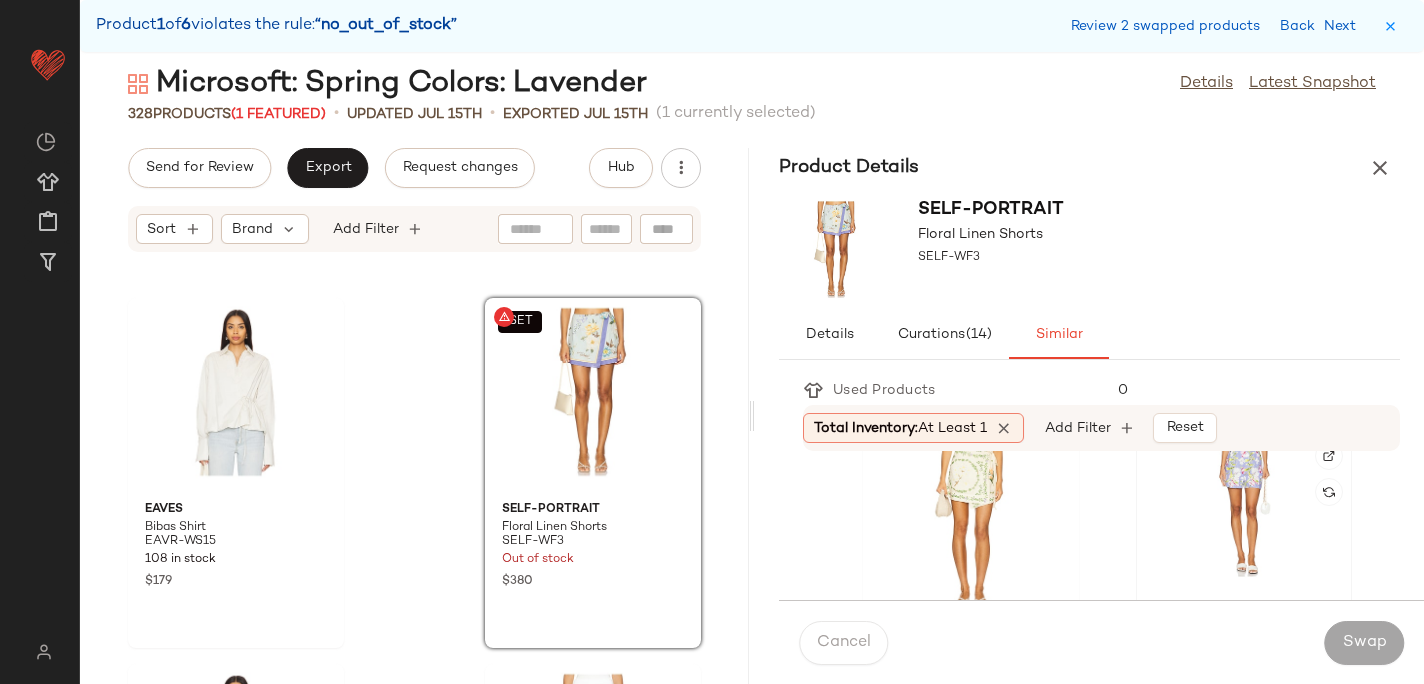 click 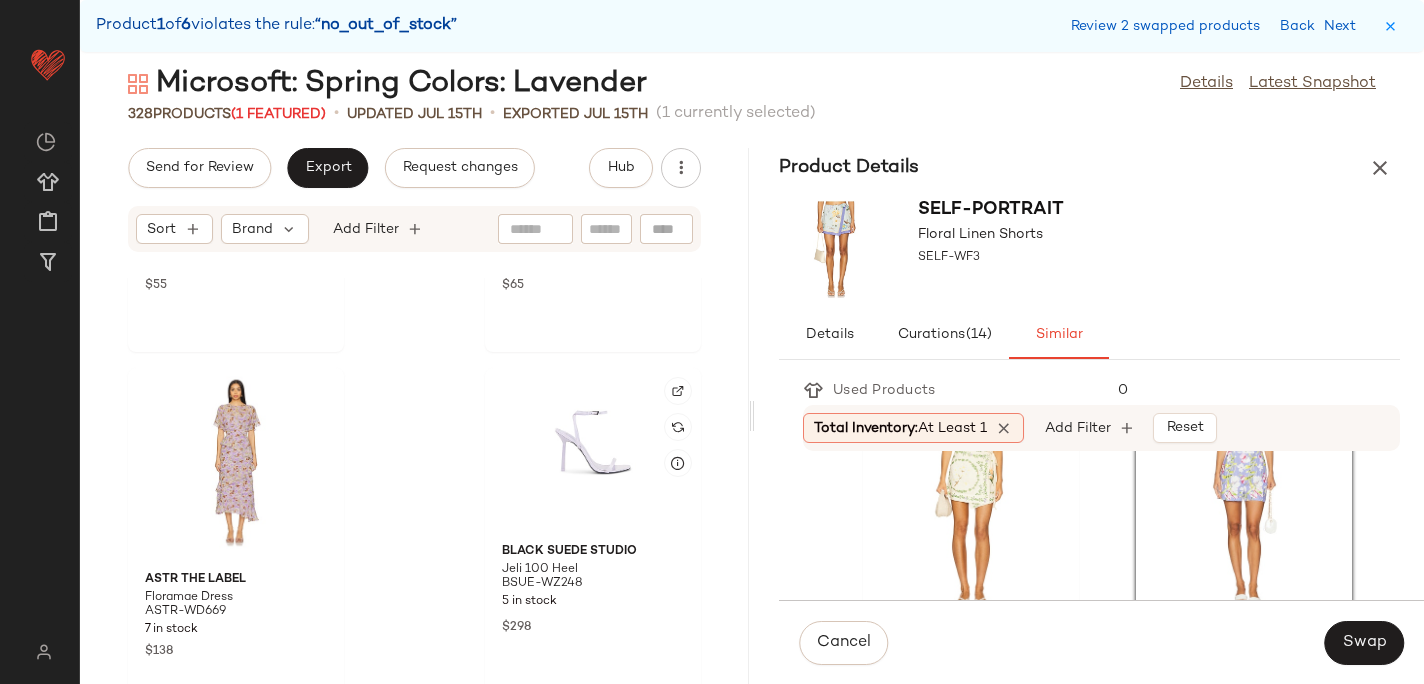 scroll, scrollTop: 19329, scrollLeft: 0, axis: vertical 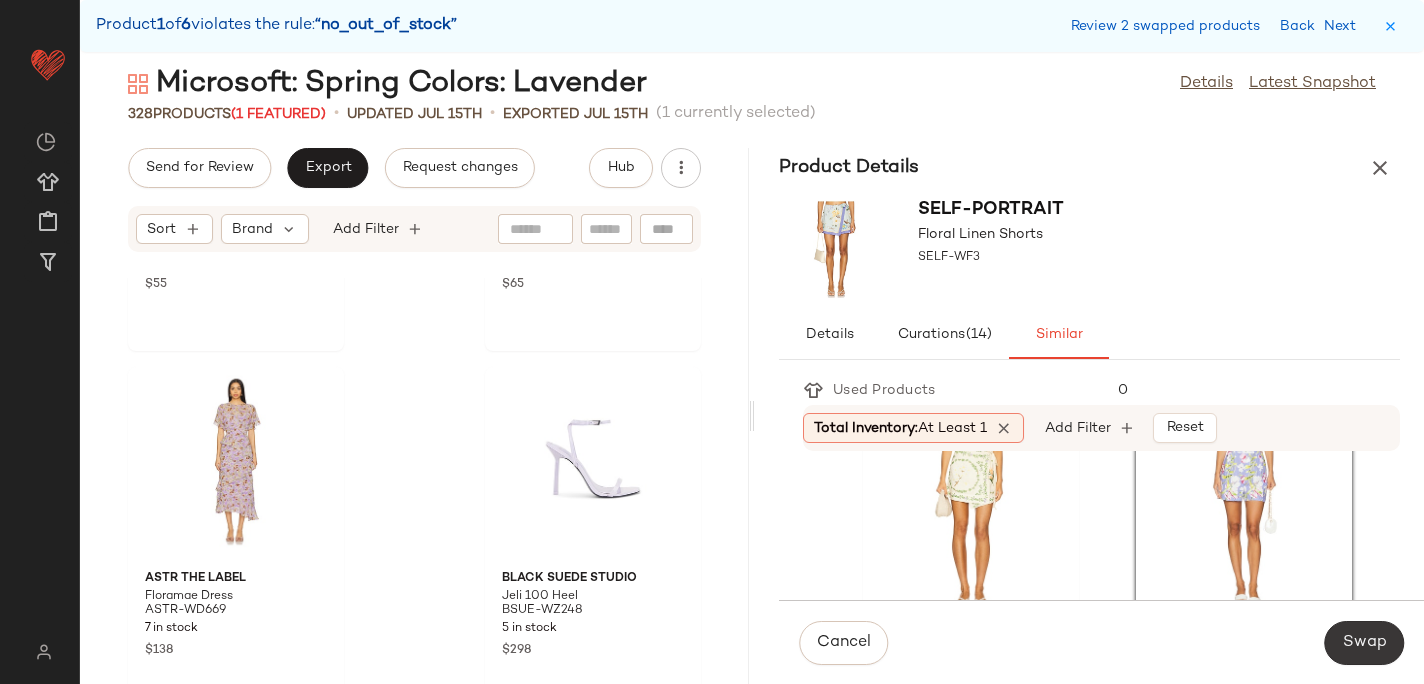 click on "Swap" 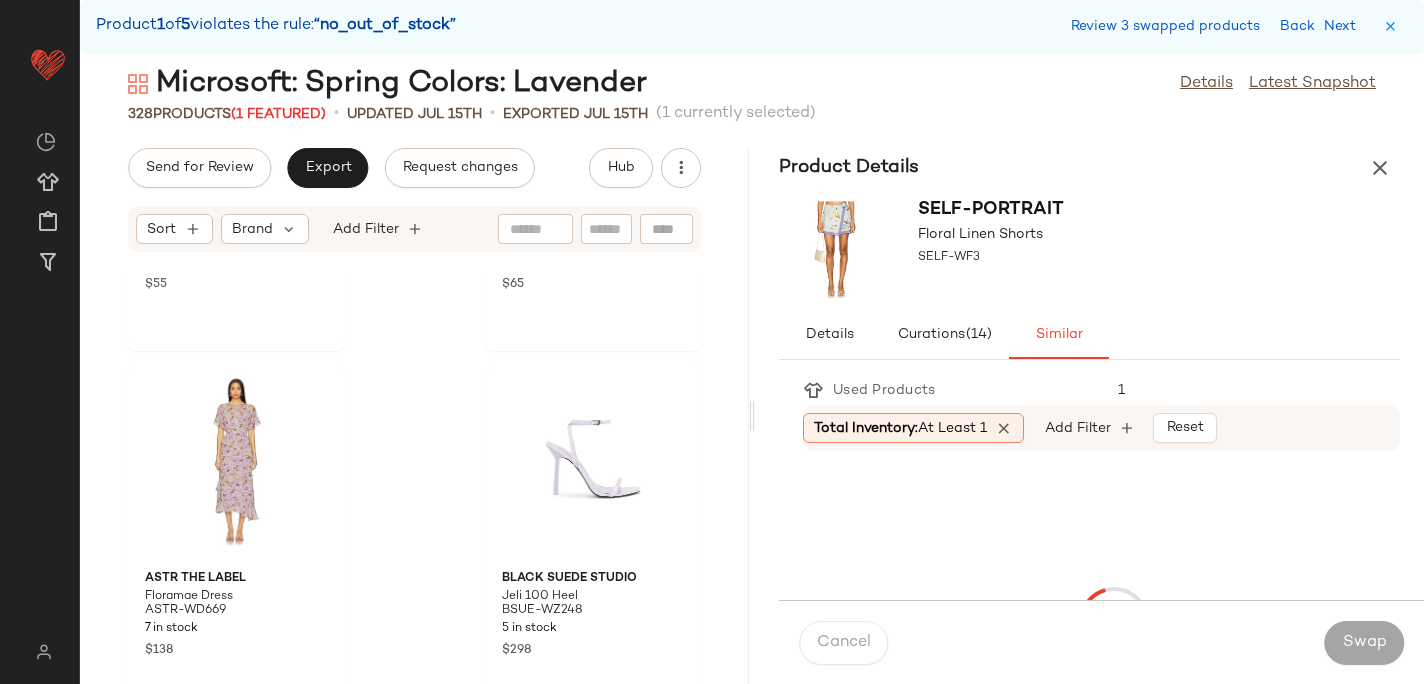 scroll, scrollTop: 23058, scrollLeft: 0, axis: vertical 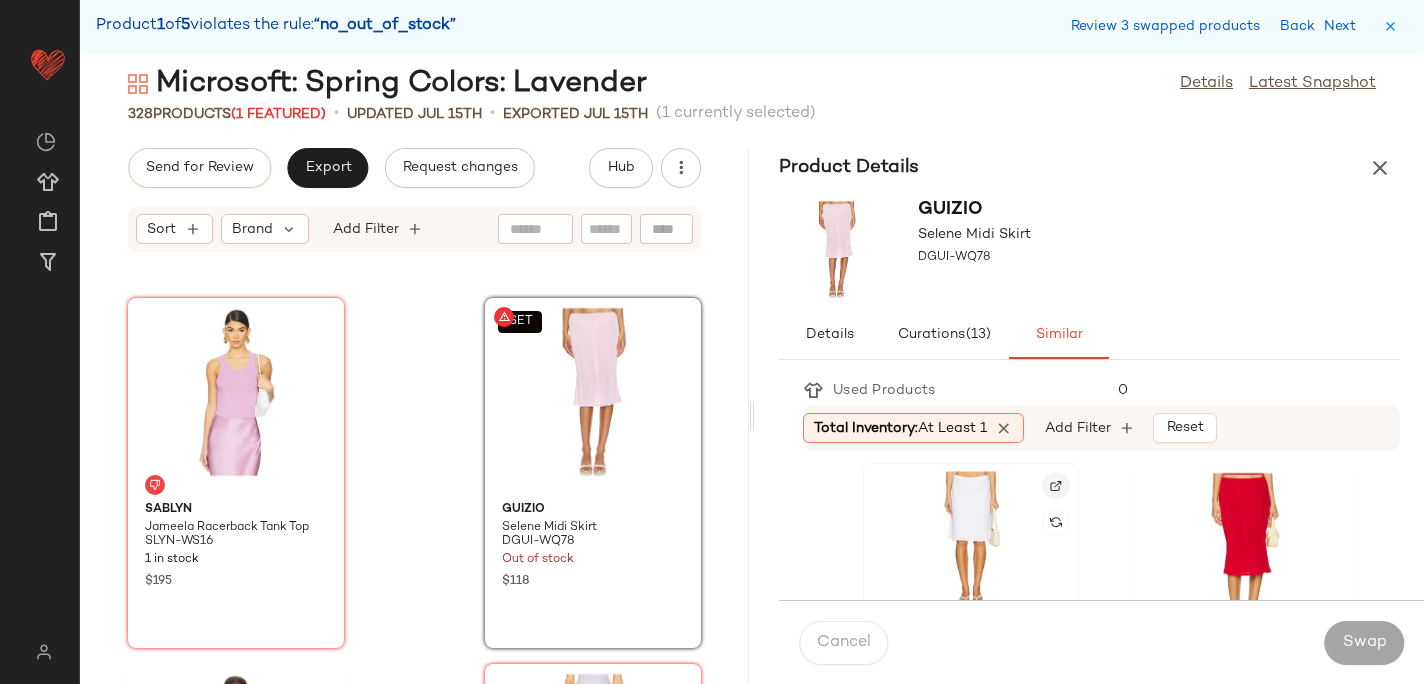 click at bounding box center (1056, 486) 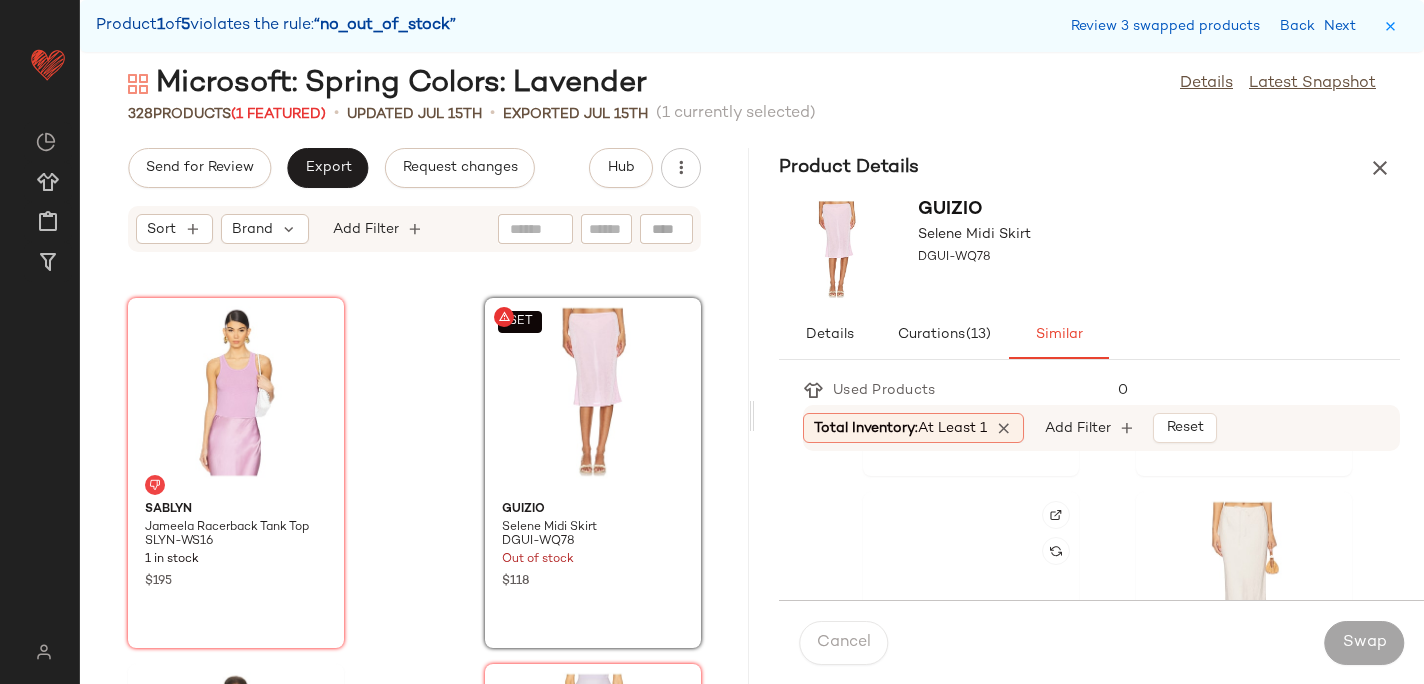 scroll, scrollTop: 1465, scrollLeft: 0, axis: vertical 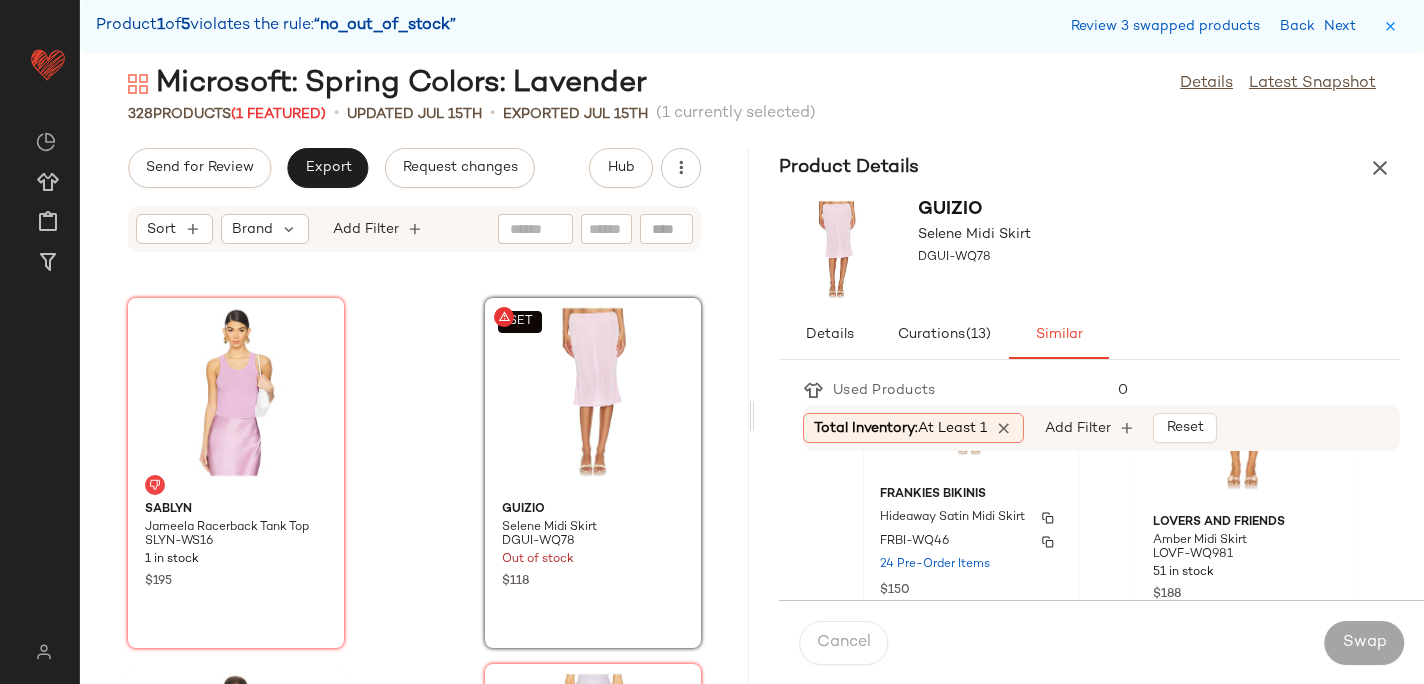 click on "Frankies Bikinis" at bounding box center [971, 495] 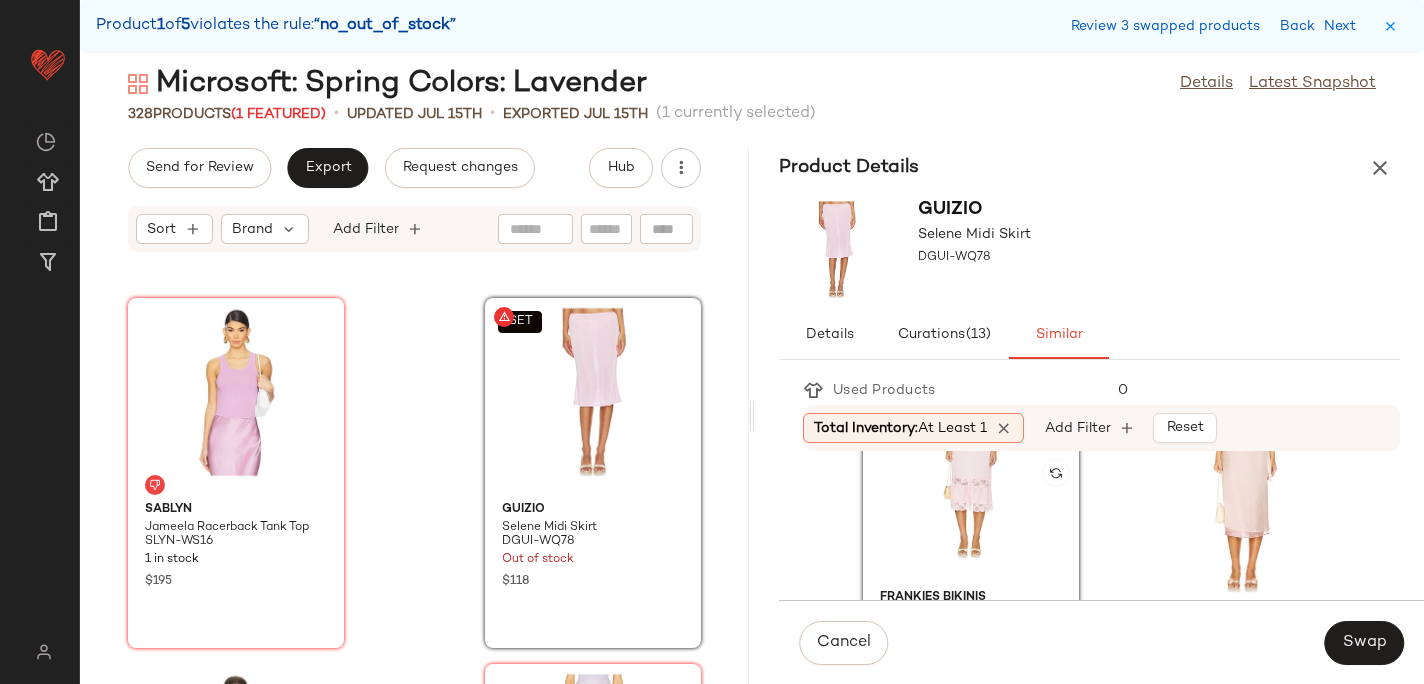 scroll, scrollTop: 47, scrollLeft: 0, axis: vertical 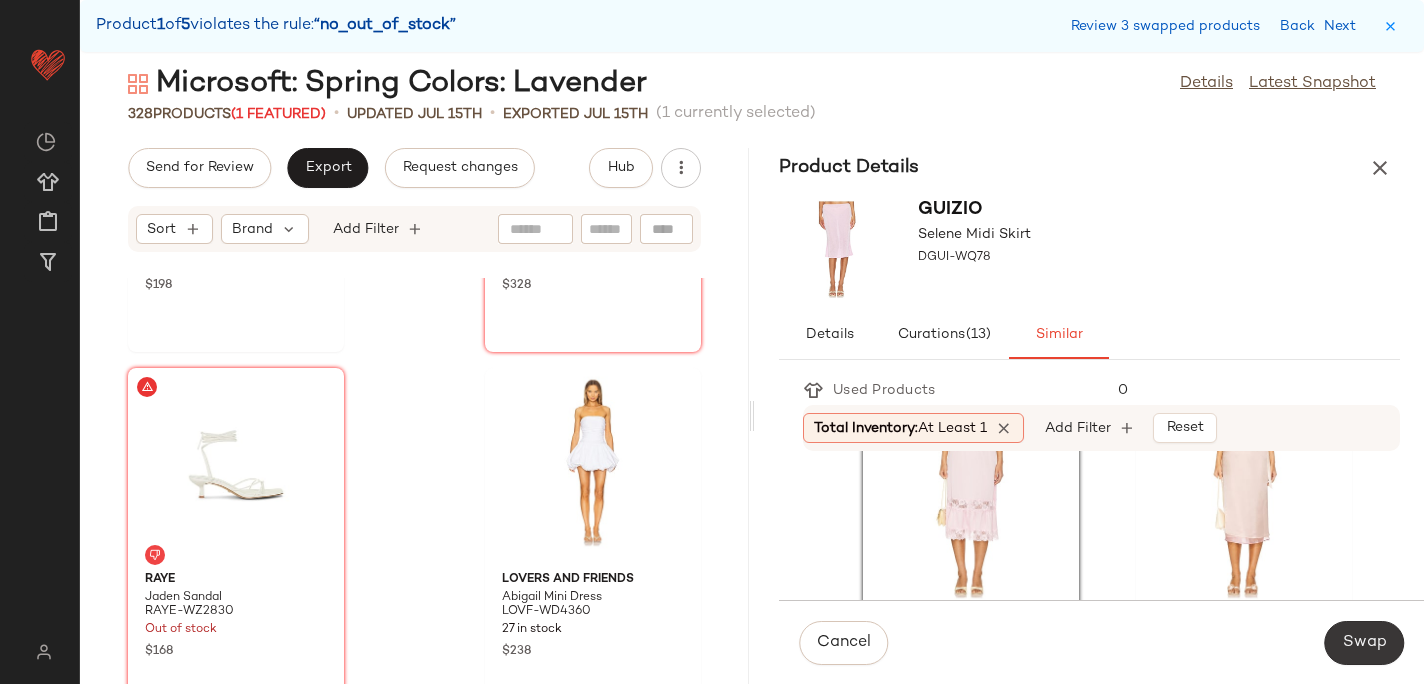 click on "Swap" 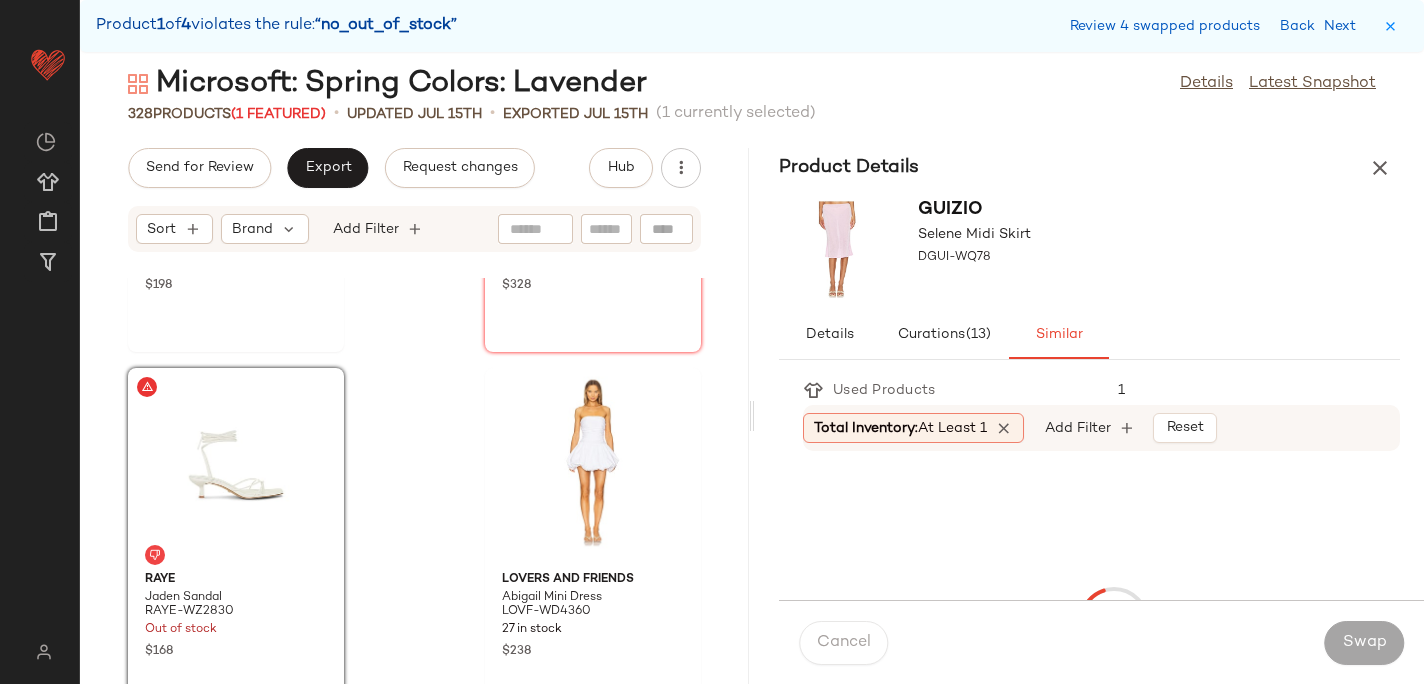 scroll, scrollTop: 23790, scrollLeft: 0, axis: vertical 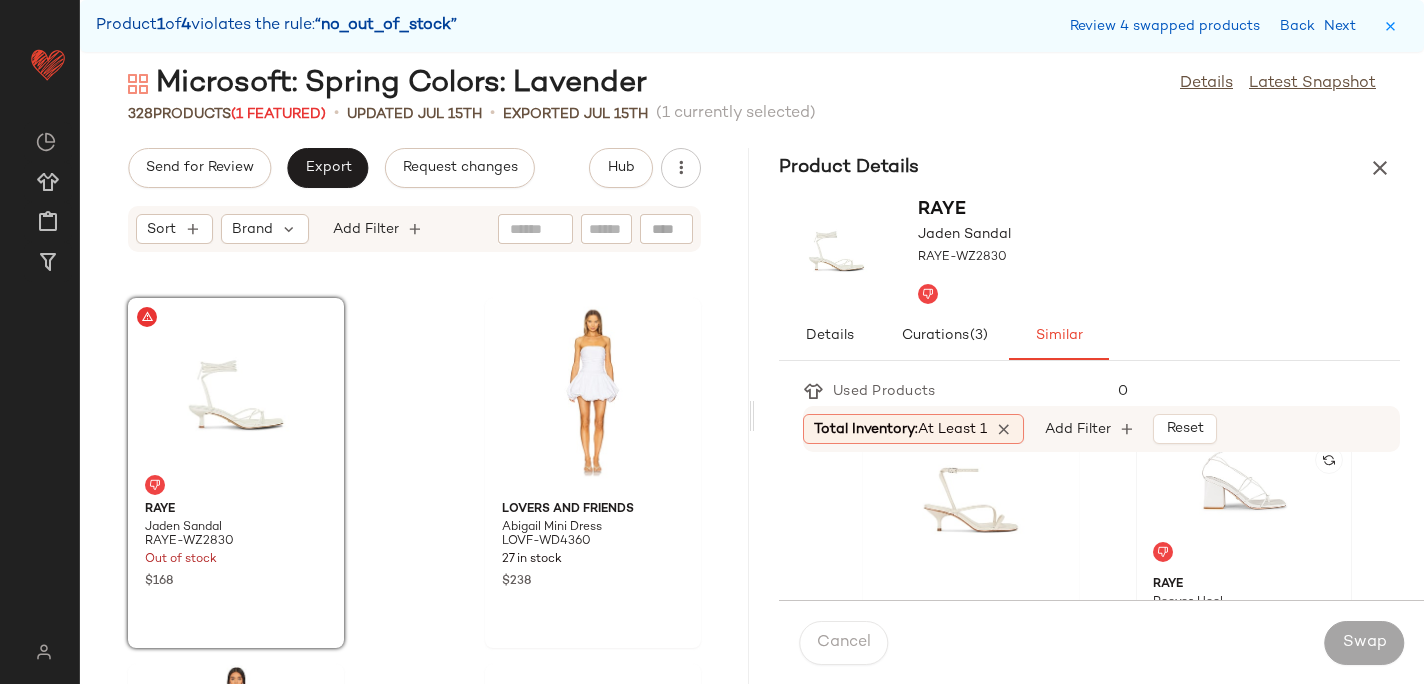 click 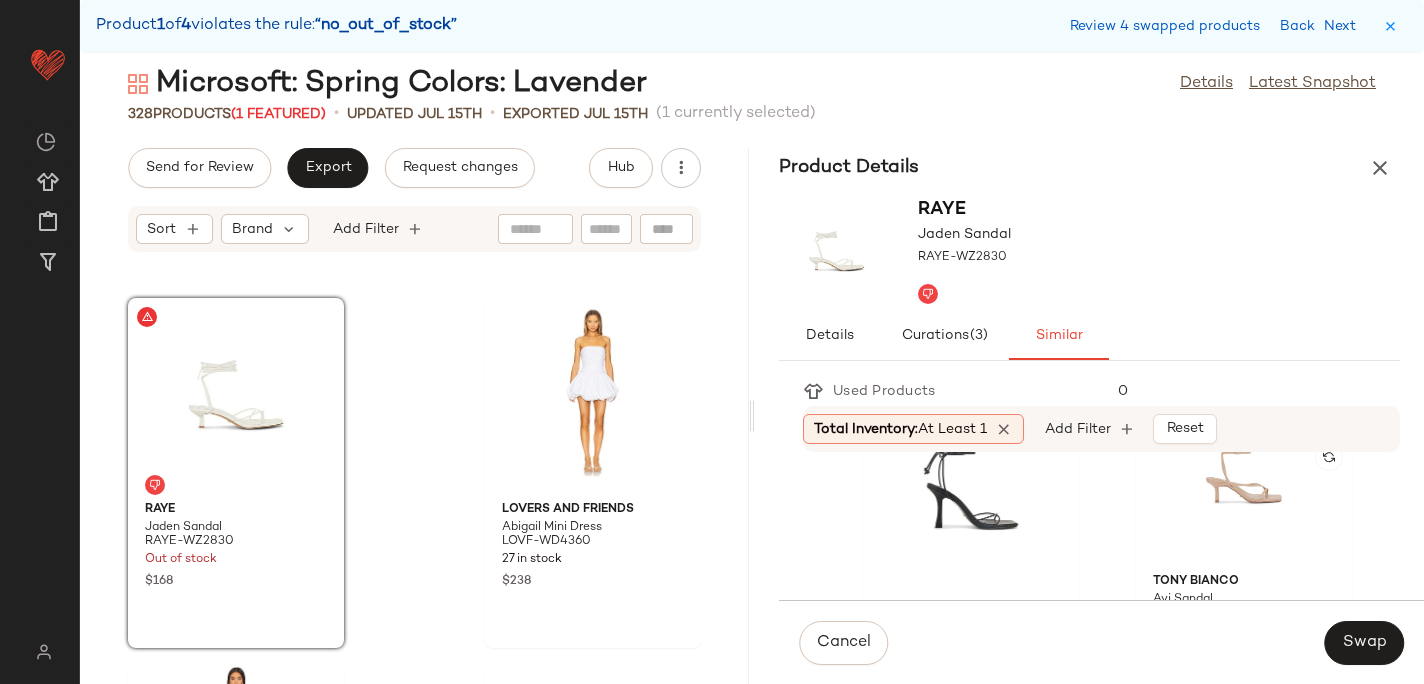 scroll, scrollTop: 1165, scrollLeft: 0, axis: vertical 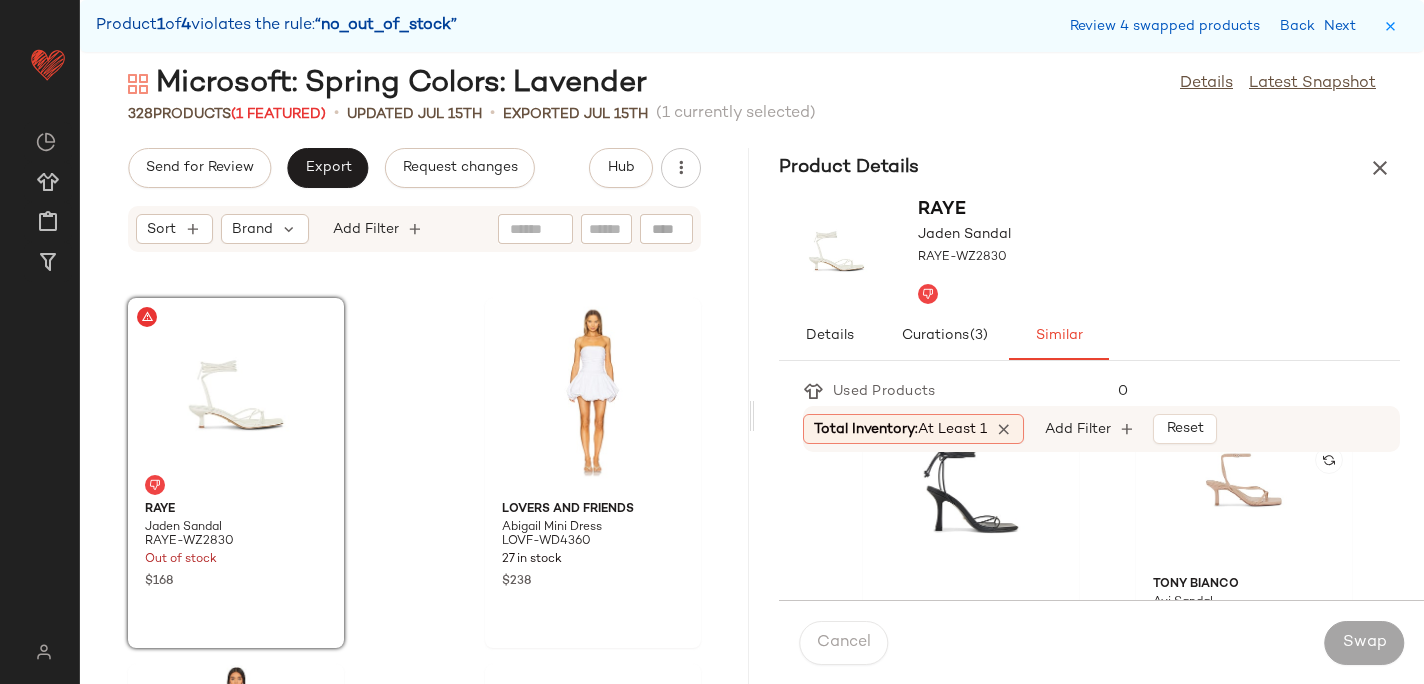 click 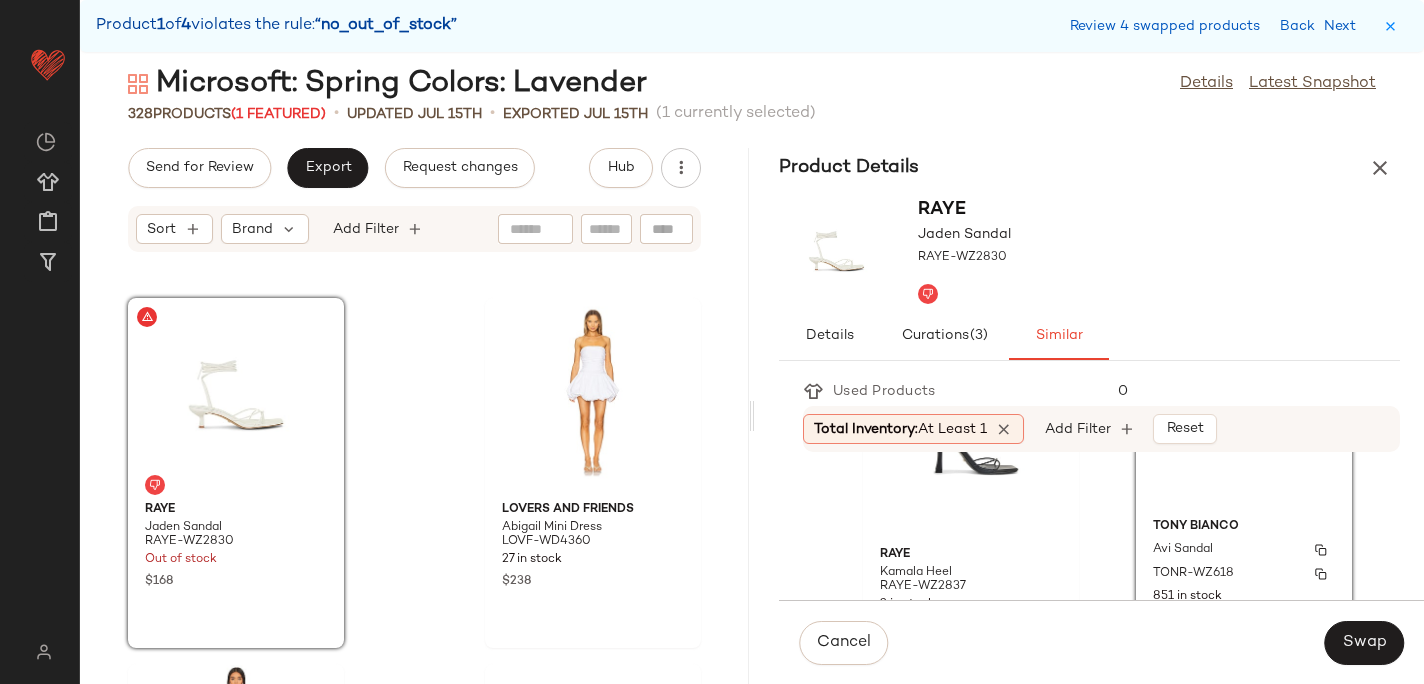 scroll, scrollTop: 1222, scrollLeft: 0, axis: vertical 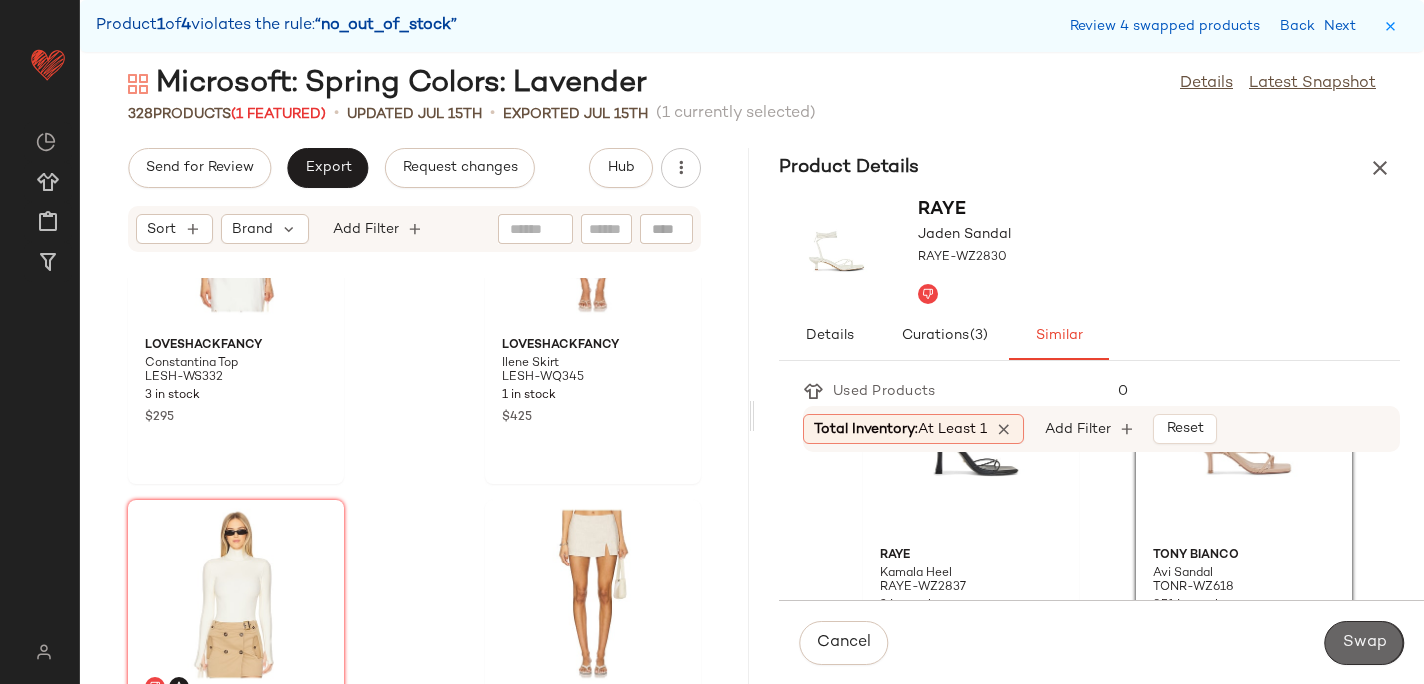click on "Swap" 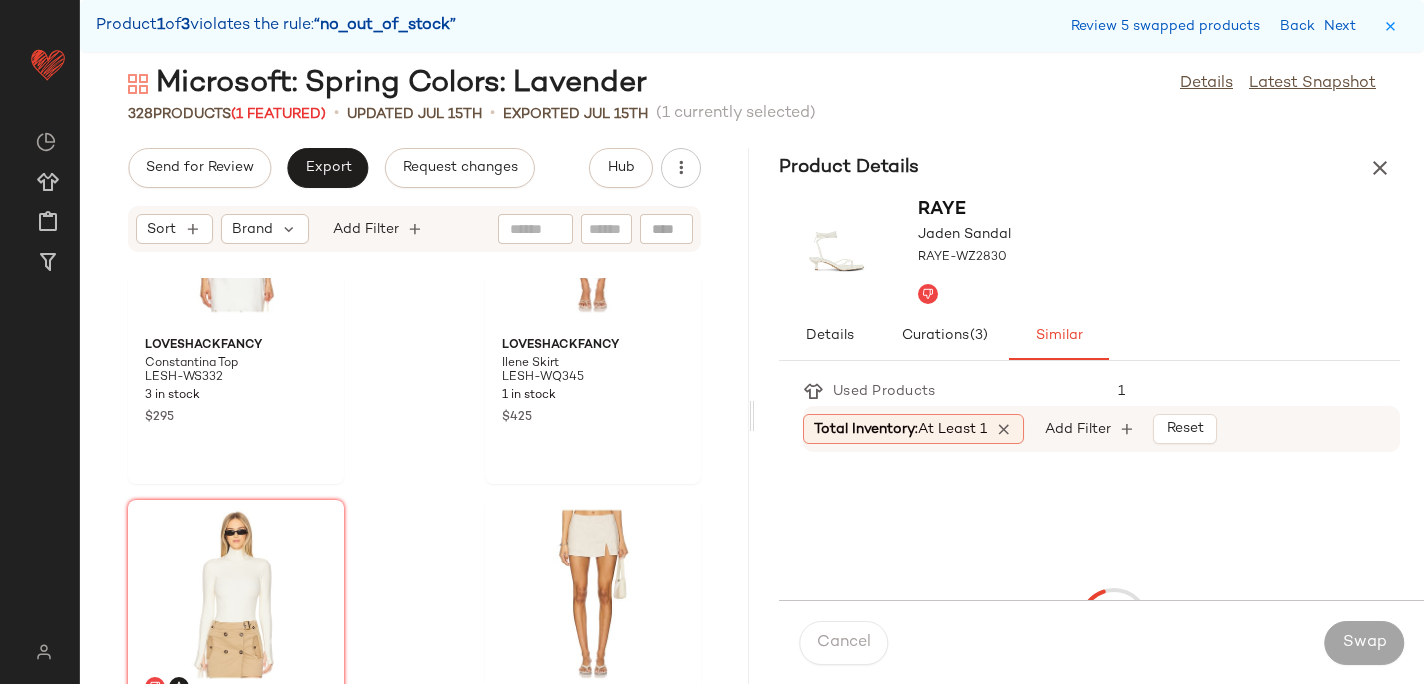 scroll, scrollTop: 26352, scrollLeft: 0, axis: vertical 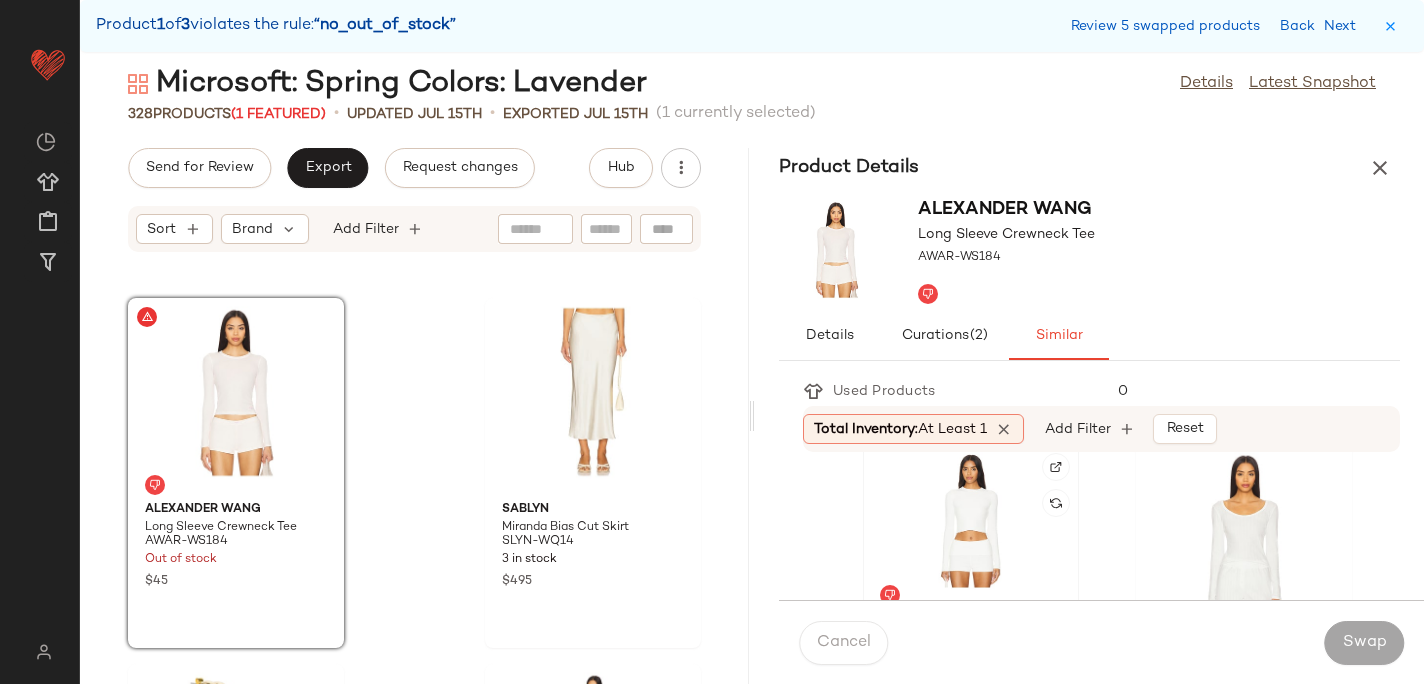 click 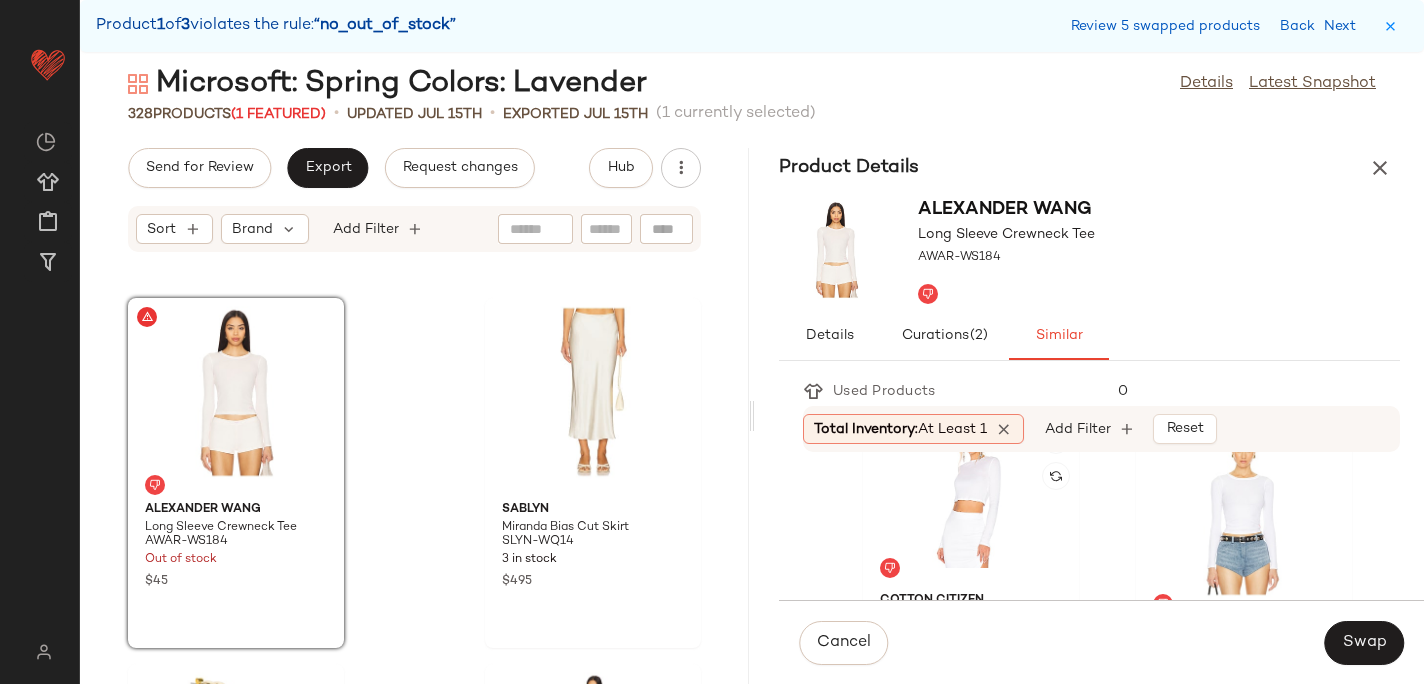 scroll, scrollTop: 1512, scrollLeft: 0, axis: vertical 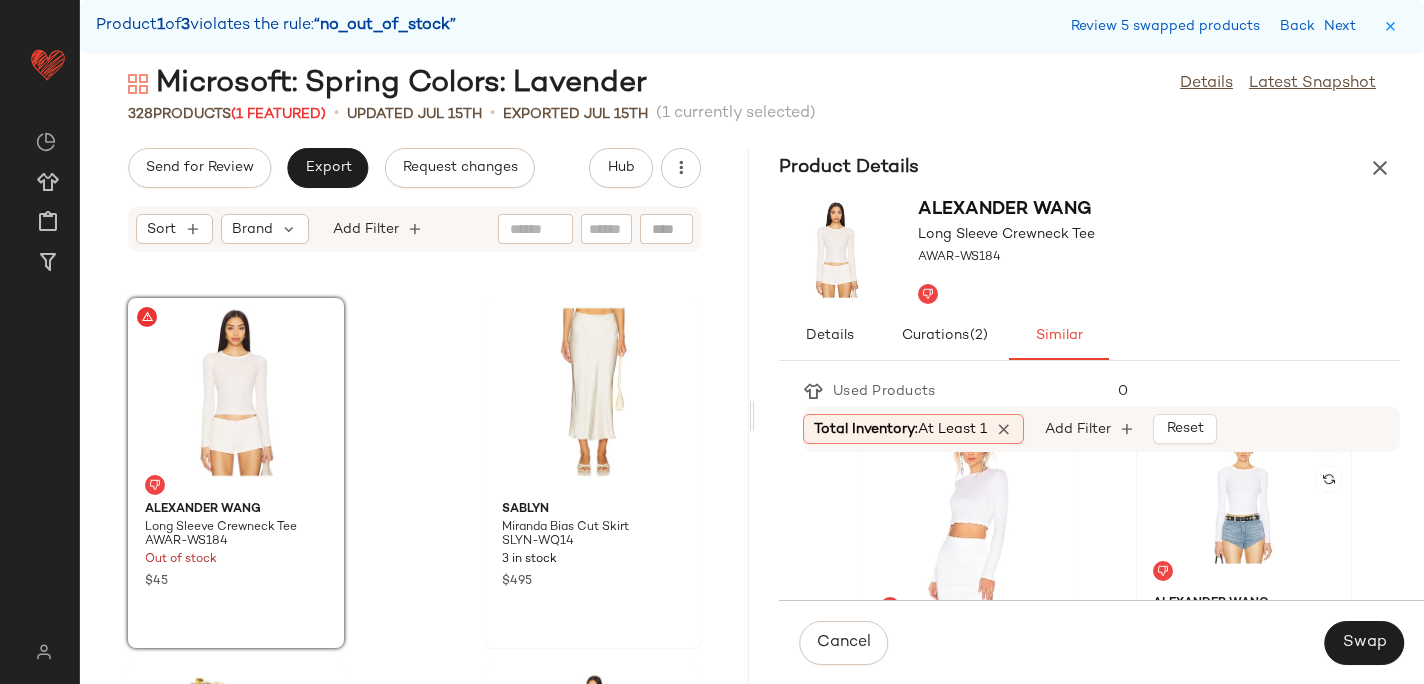 click 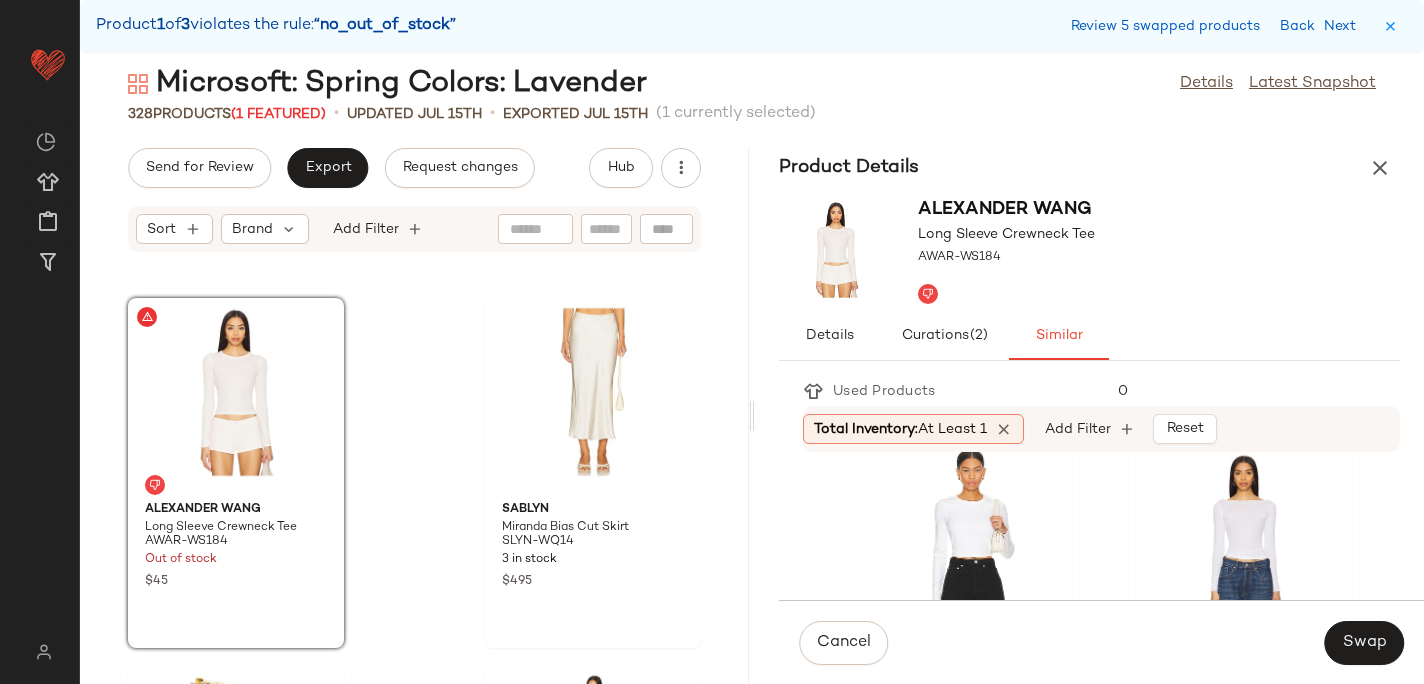 scroll, scrollTop: 1848, scrollLeft: 0, axis: vertical 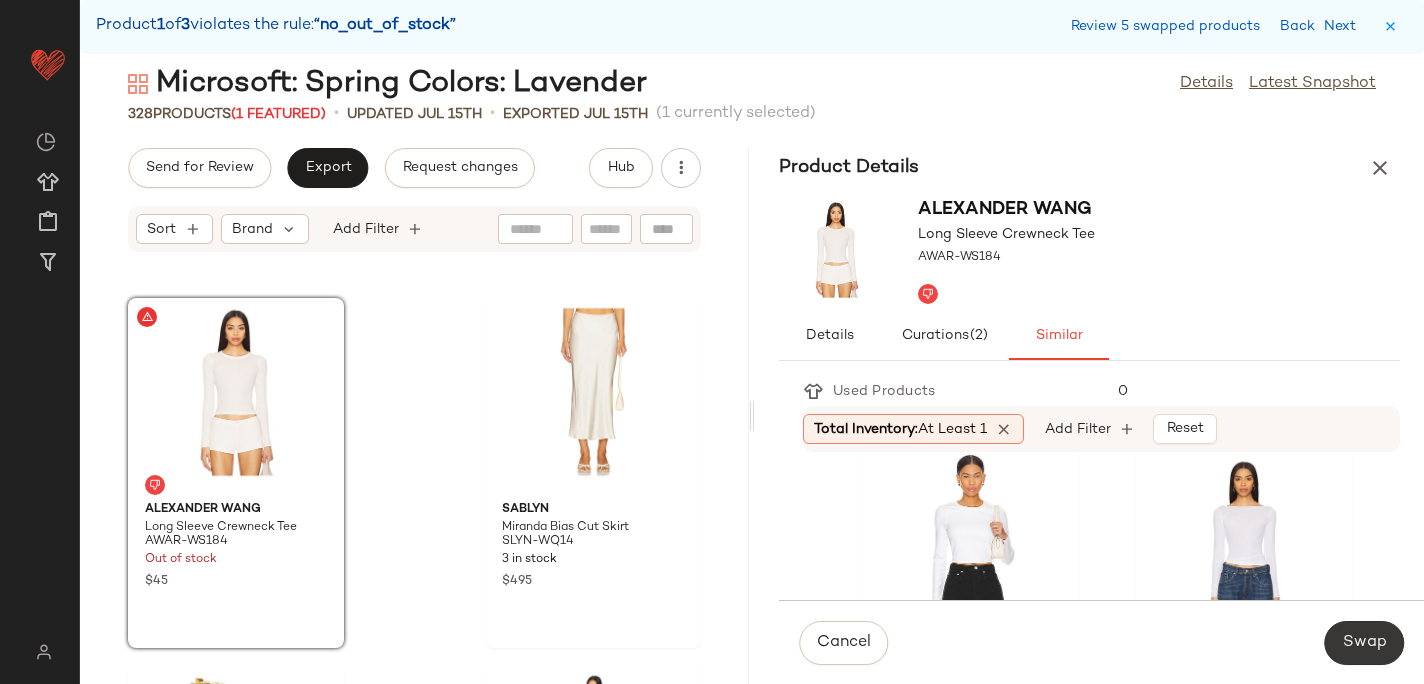 click on "Swap" 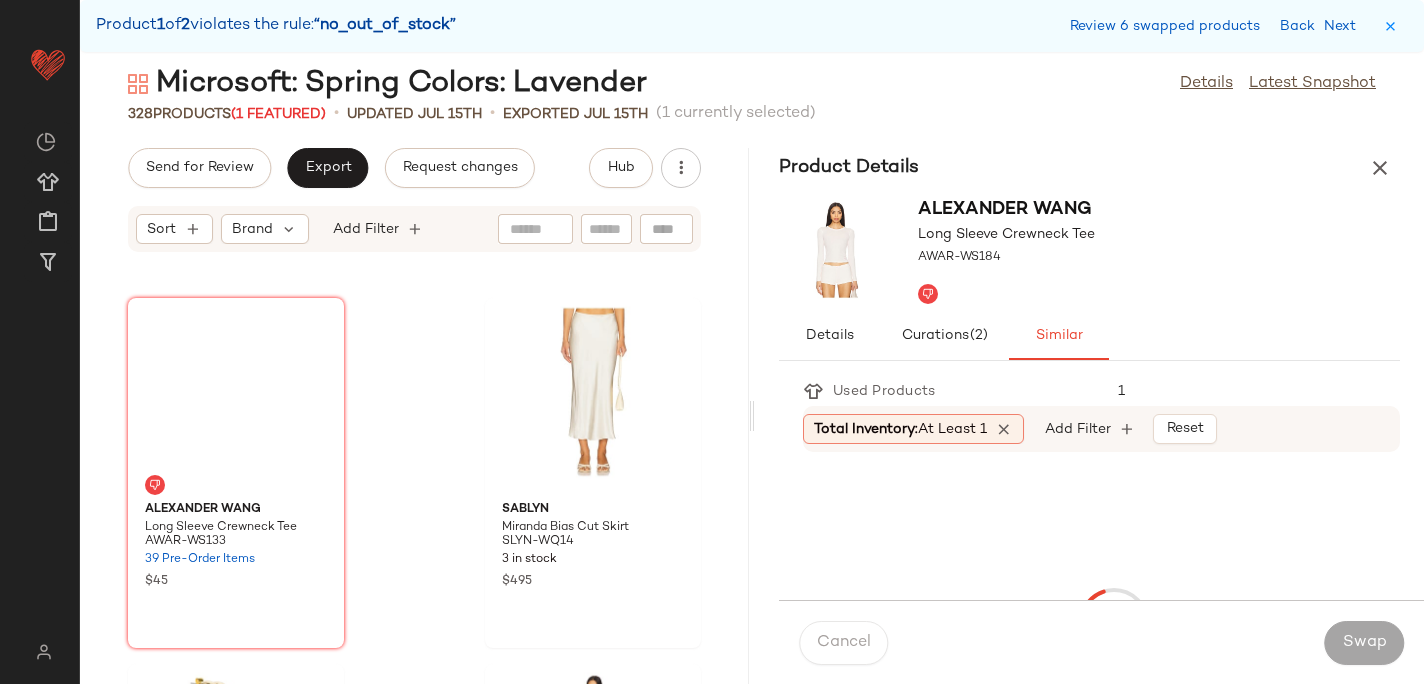 scroll, scrollTop: 44286, scrollLeft: 0, axis: vertical 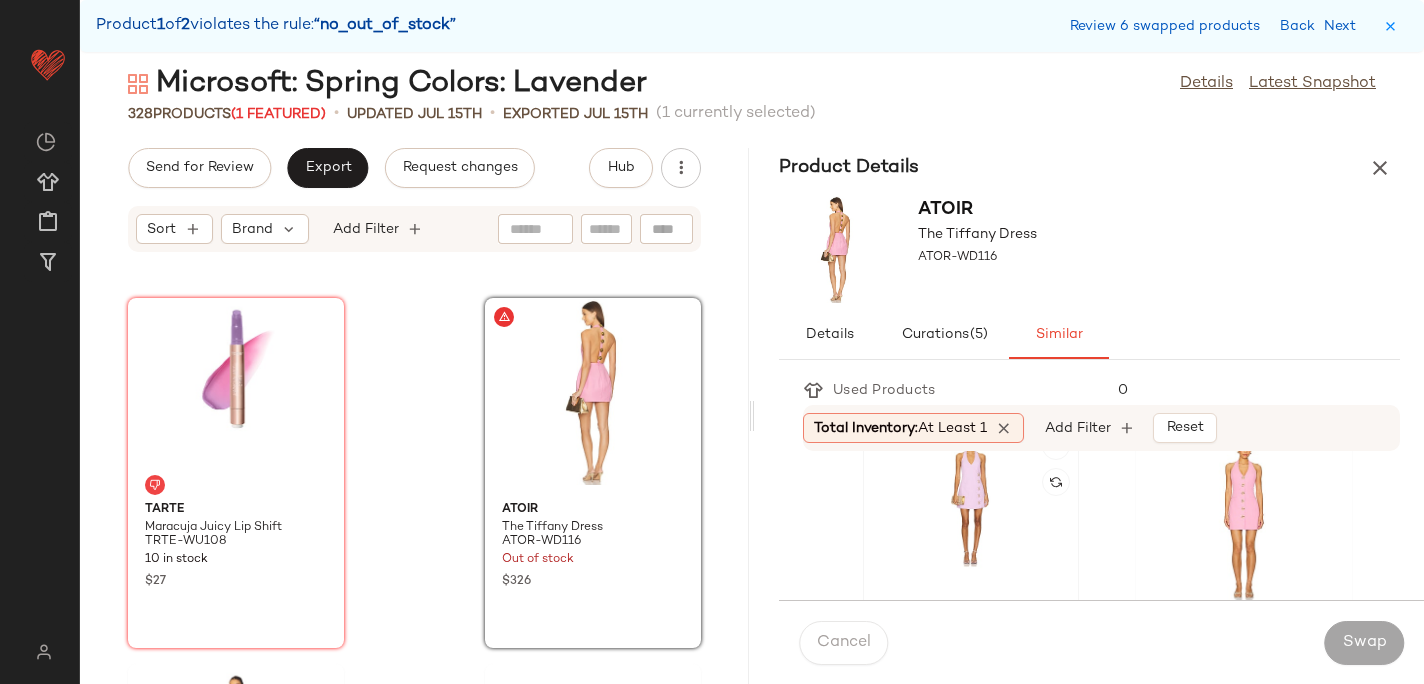 click 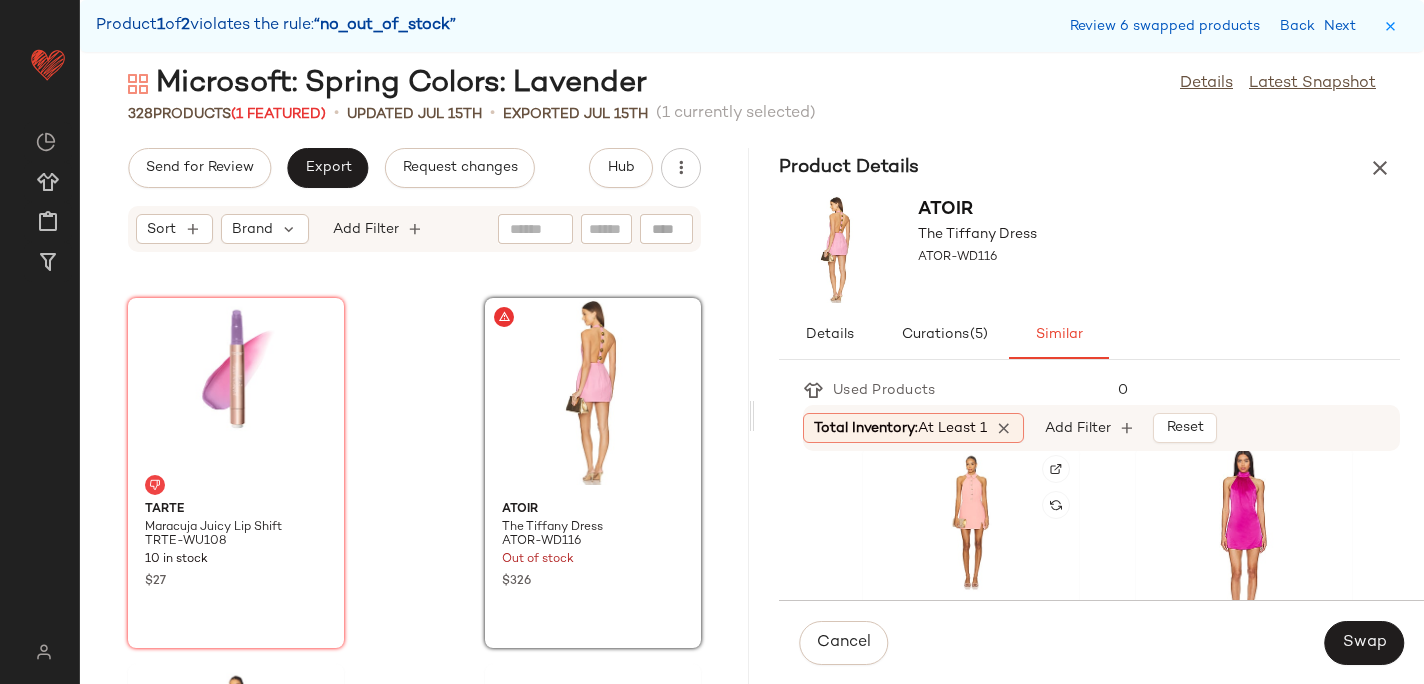scroll, scrollTop: 1121, scrollLeft: 0, axis: vertical 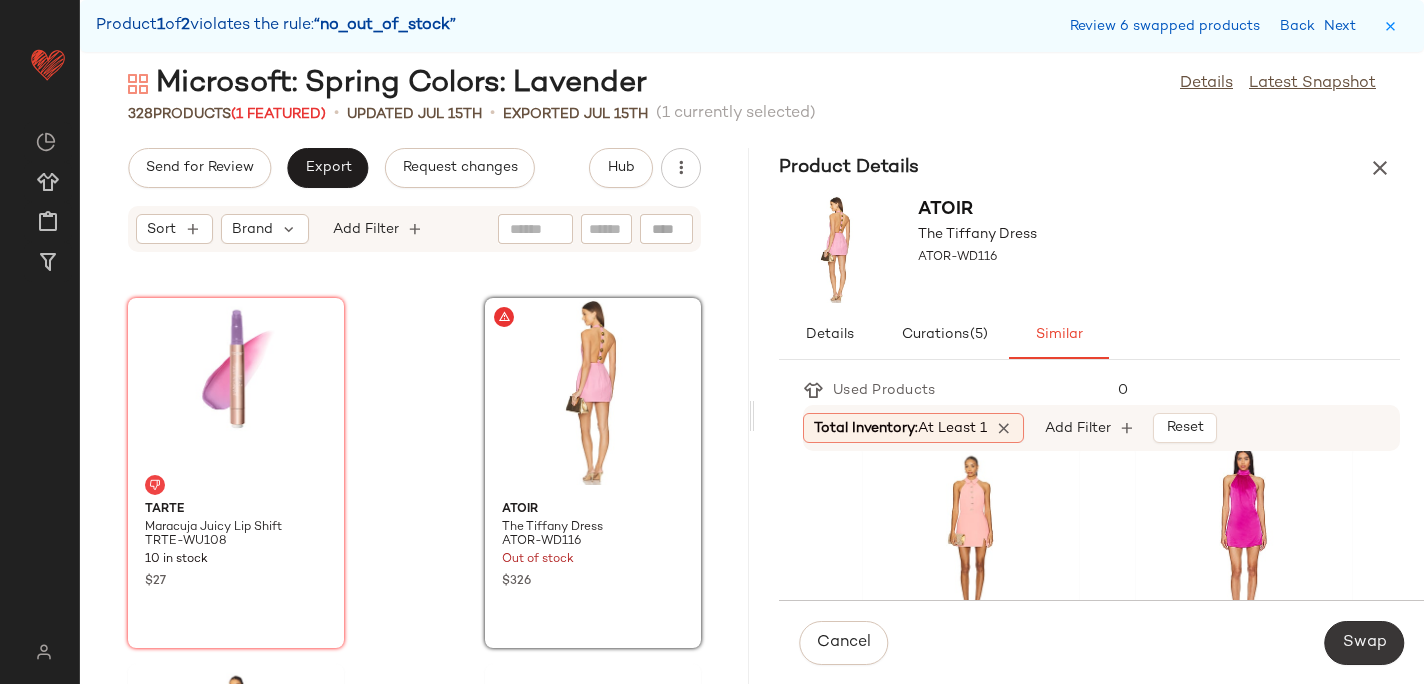 click on "Swap" 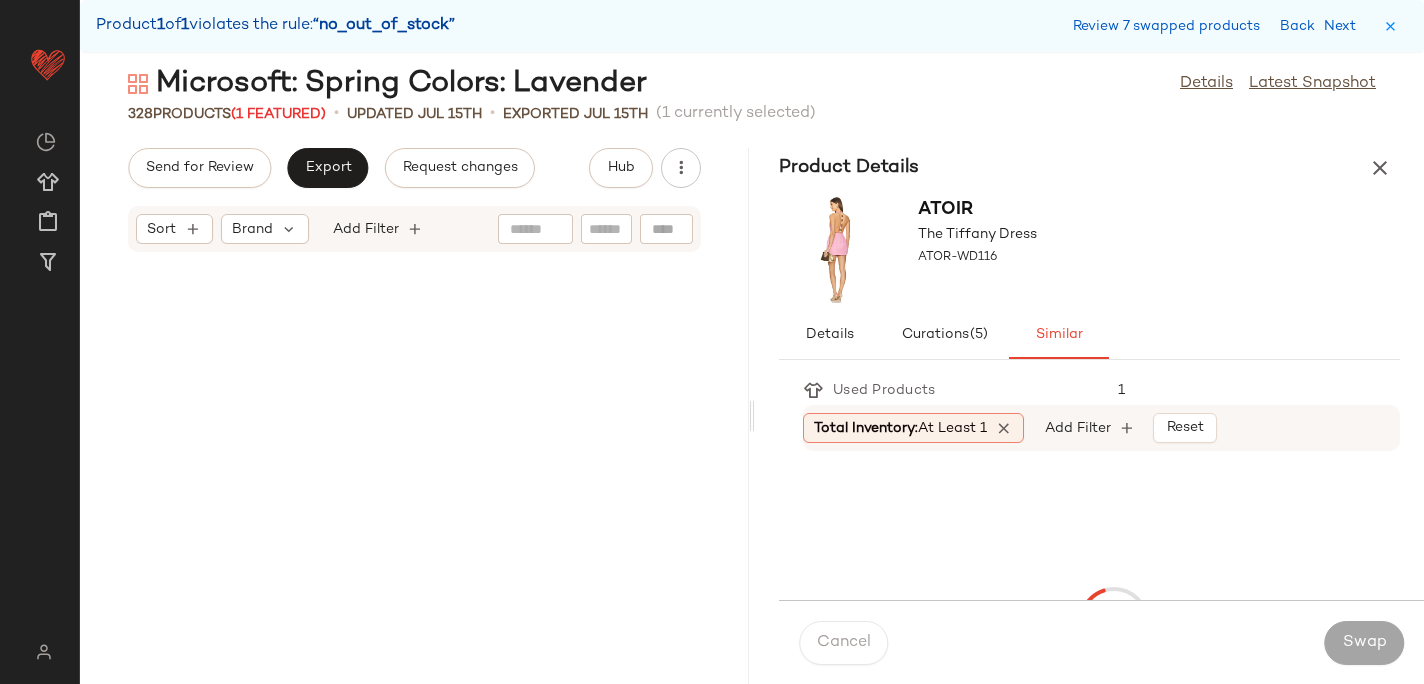 scroll, scrollTop: 47214, scrollLeft: 0, axis: vertical 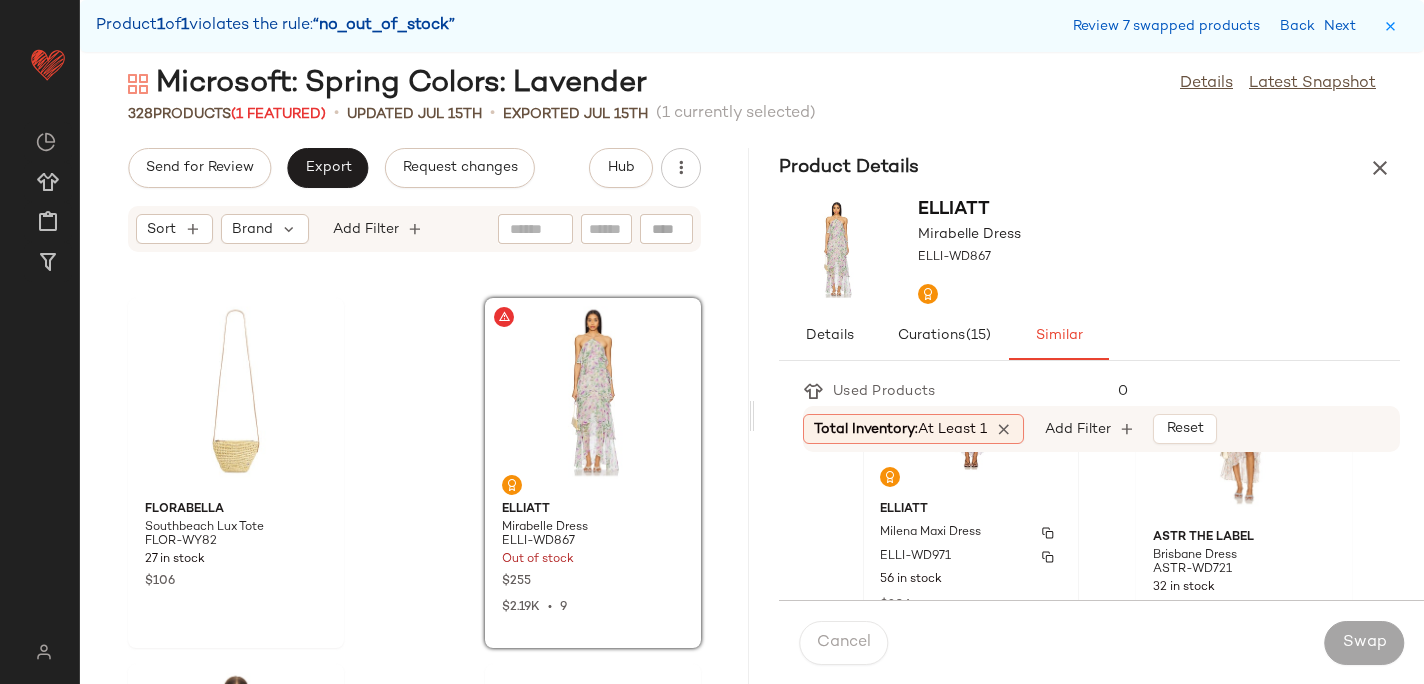 click on "ELLIATT" at bounding box center (971, 510) 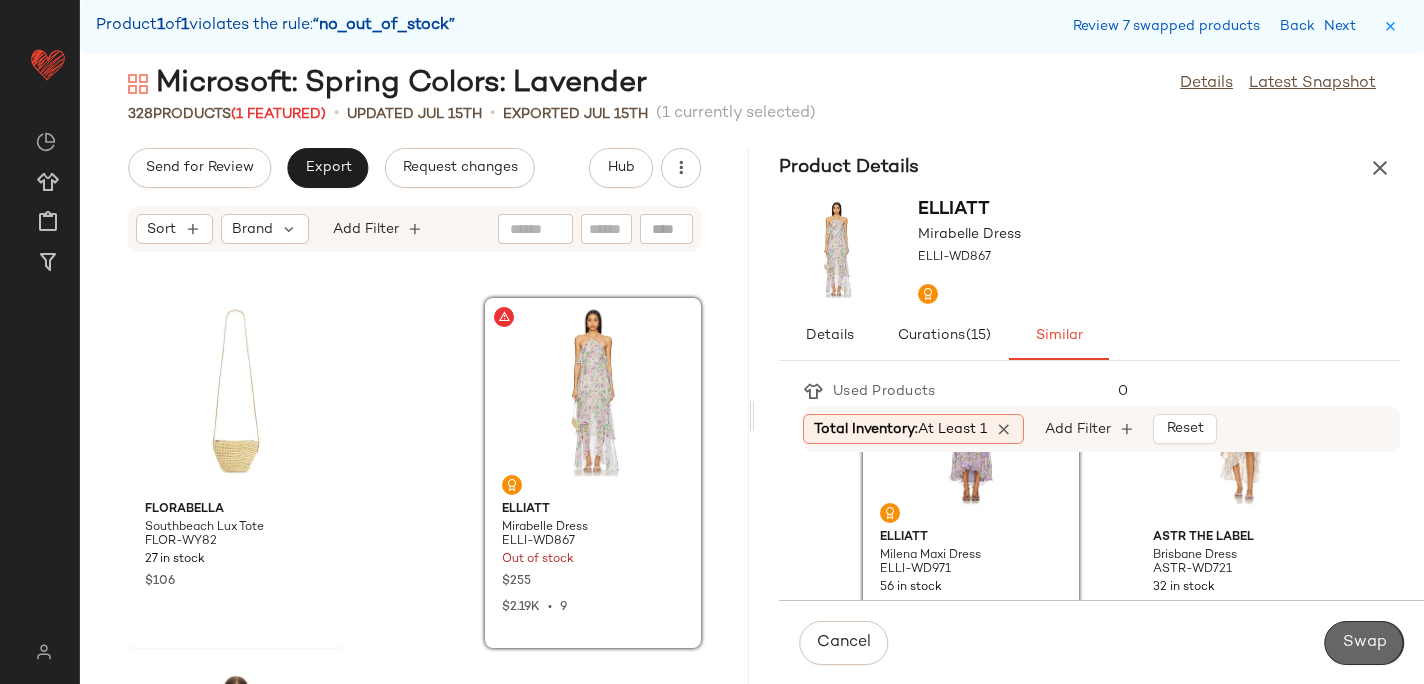 click on "Swap" 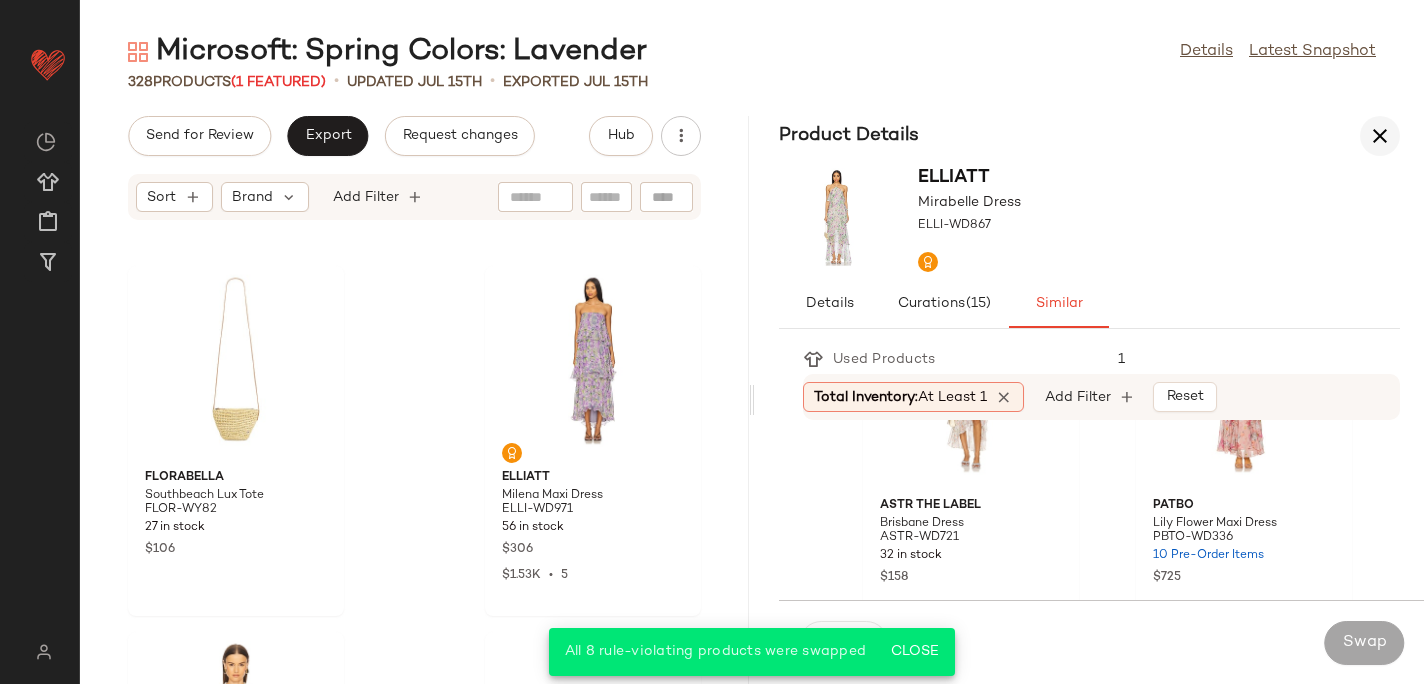 click at bounding box center [1380, 136] 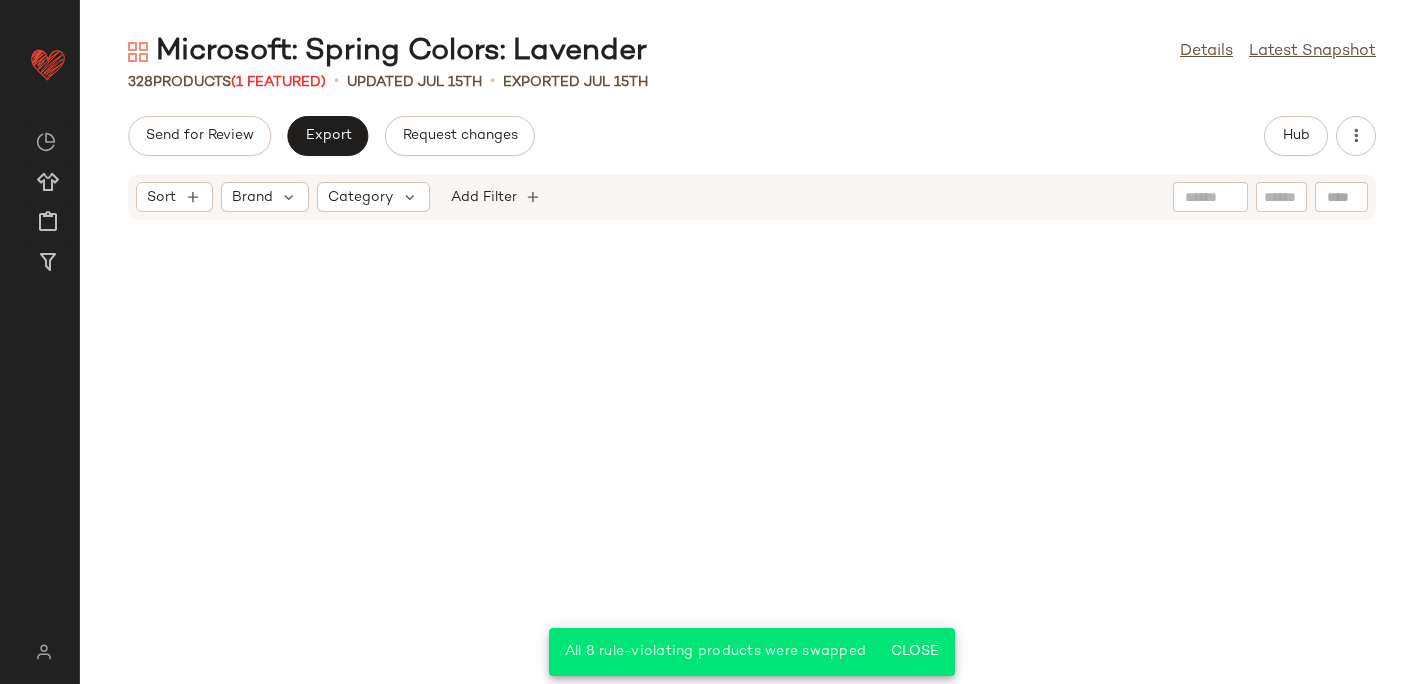scroll, scrollTop: 23722, scrollLeft: 0, axis: vertical 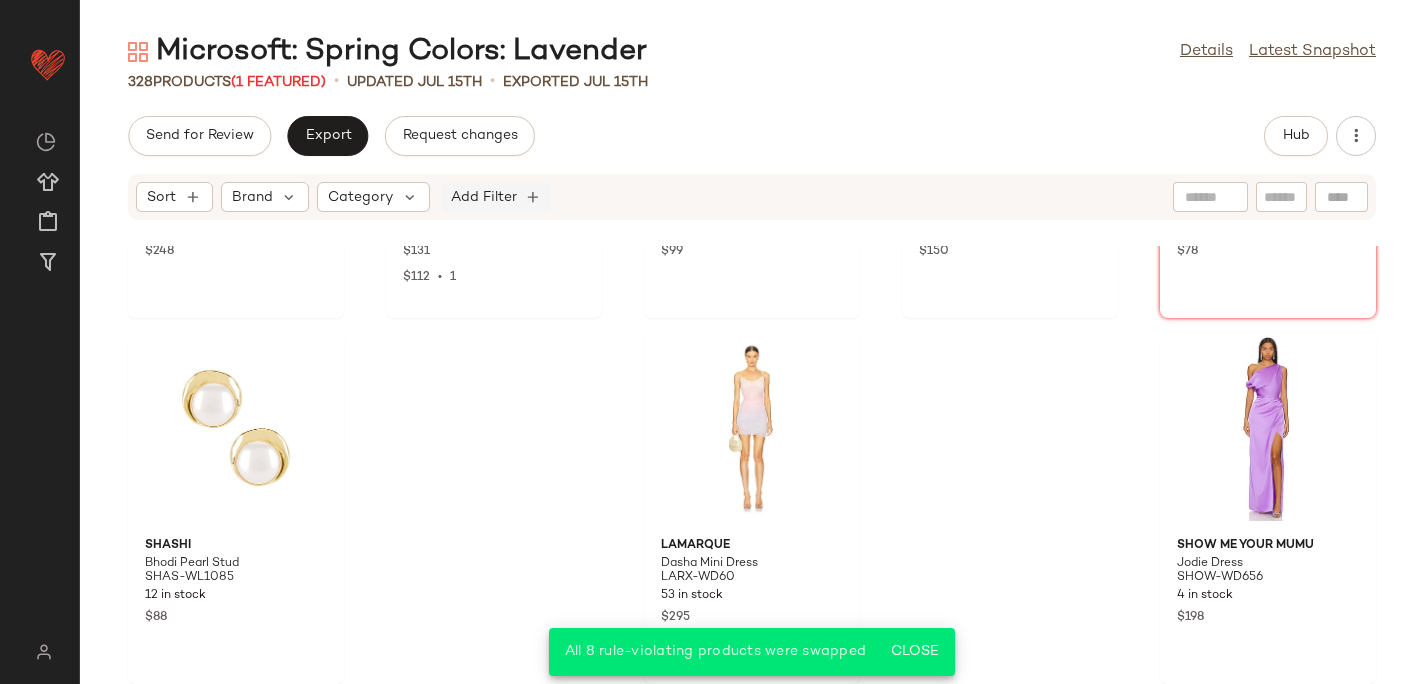 click on "Add Filter" at bounding box center [484, 197] 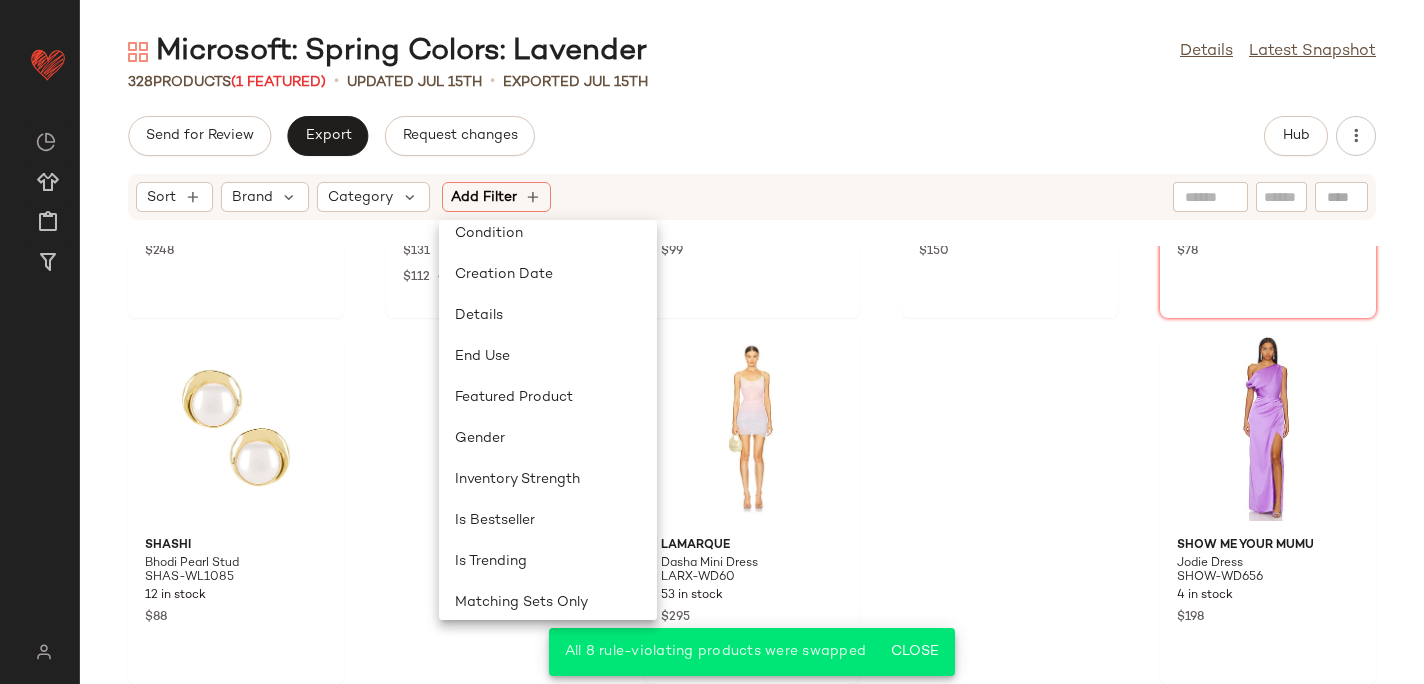 scroll, scrollTop: 887, scrollLeft: 0, axis: vertical 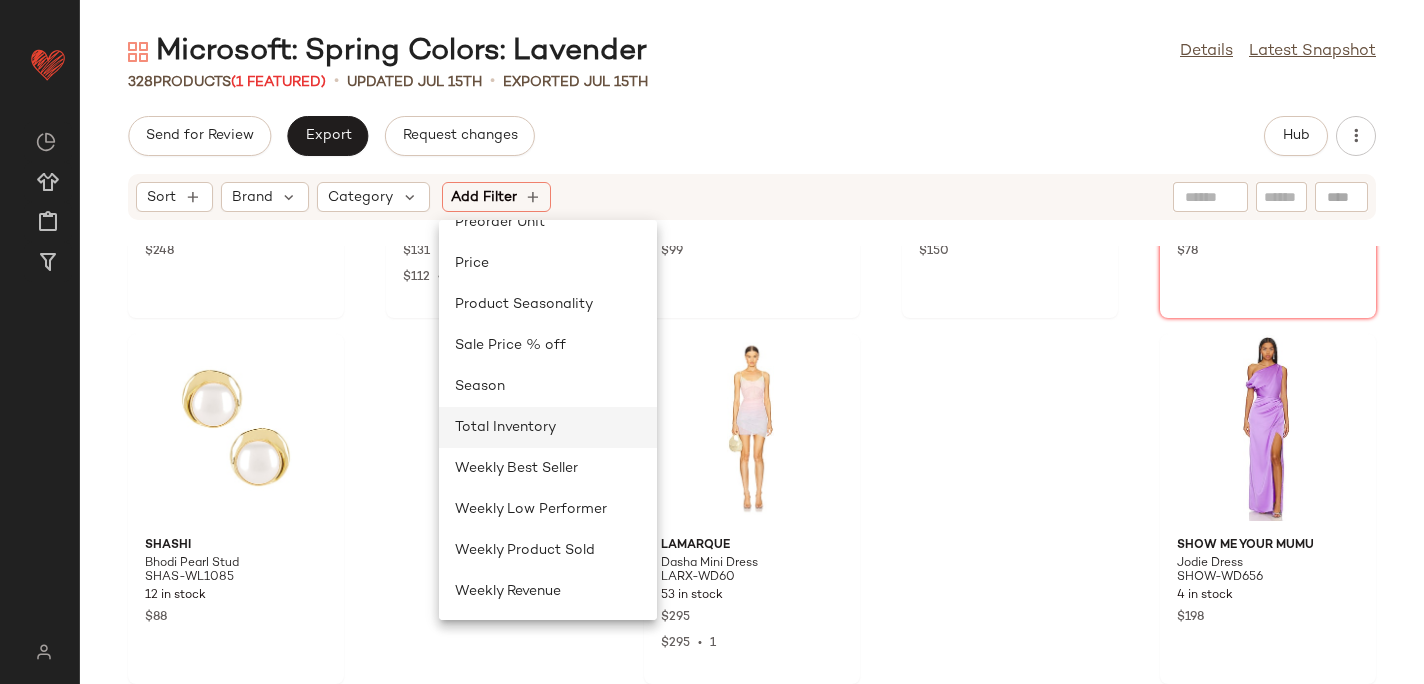click on "Total Inventory" 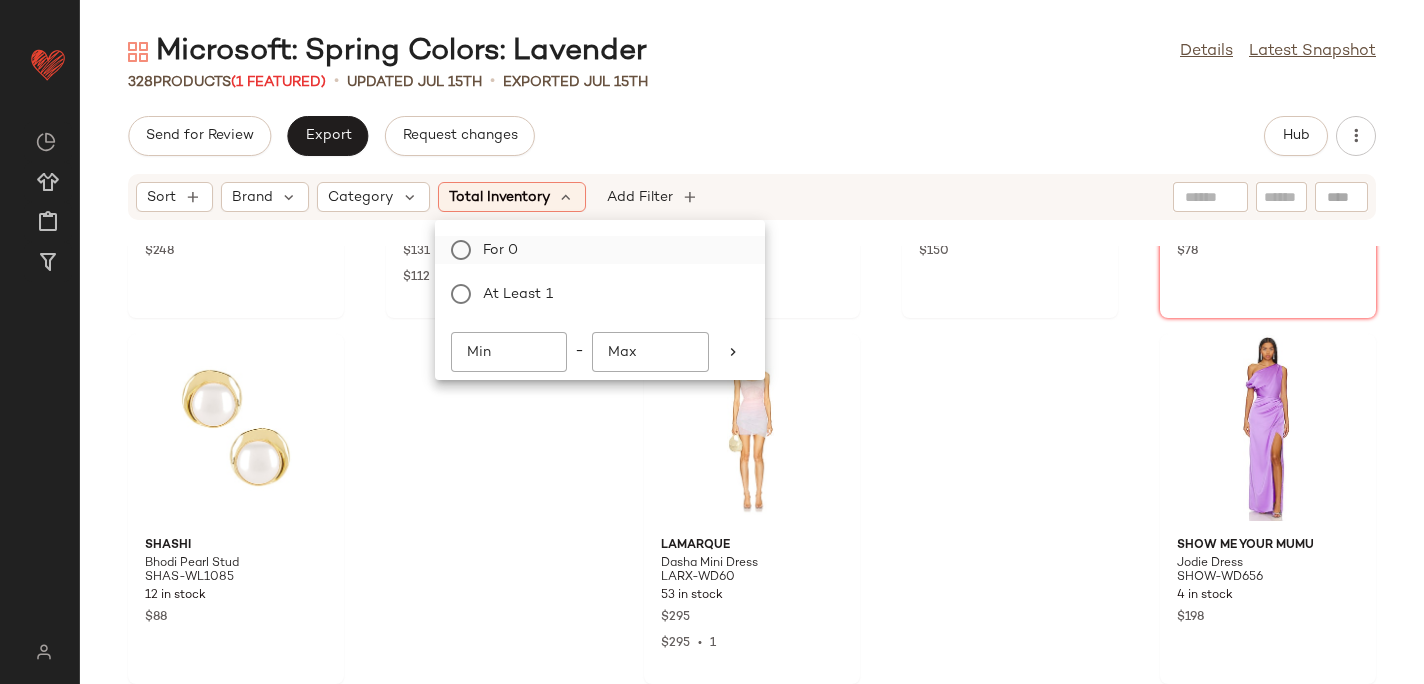 click on "For 0" 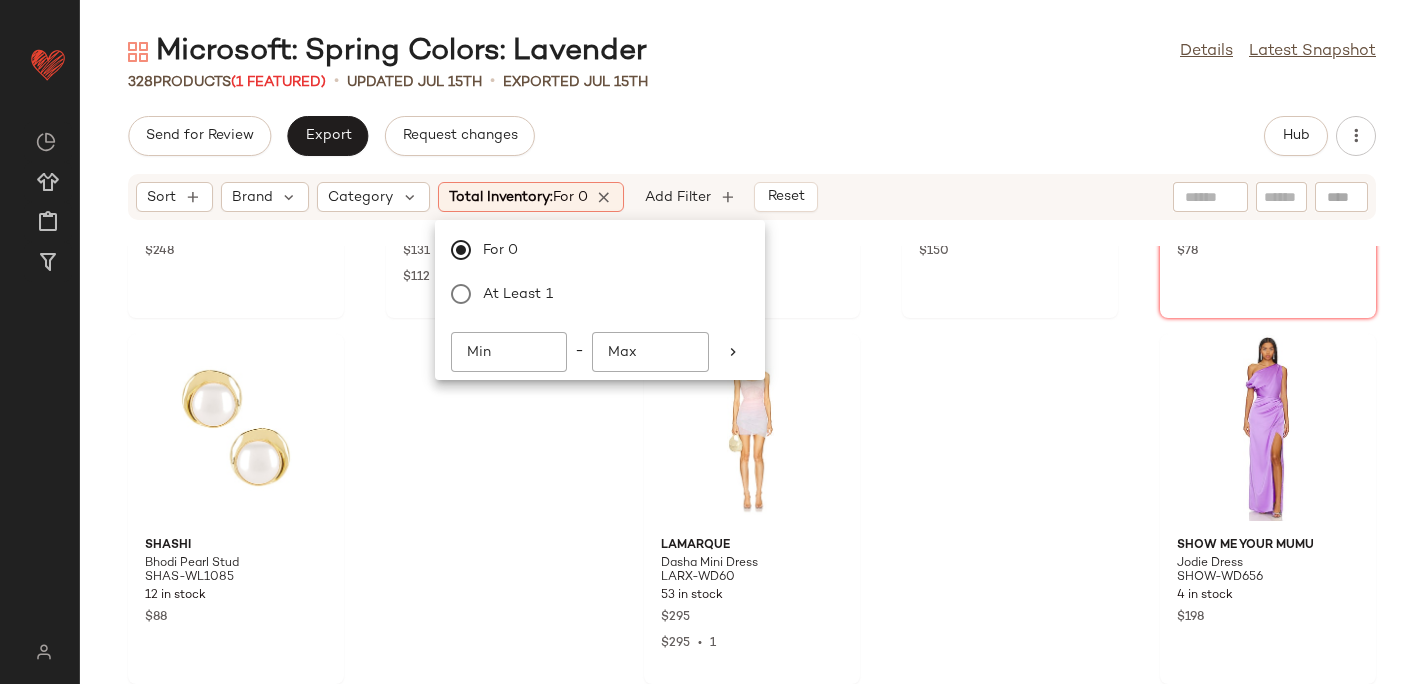 click on "328   Products  (1 Featured)  •   updated Jul 15th  •  Exported Jul 15th" 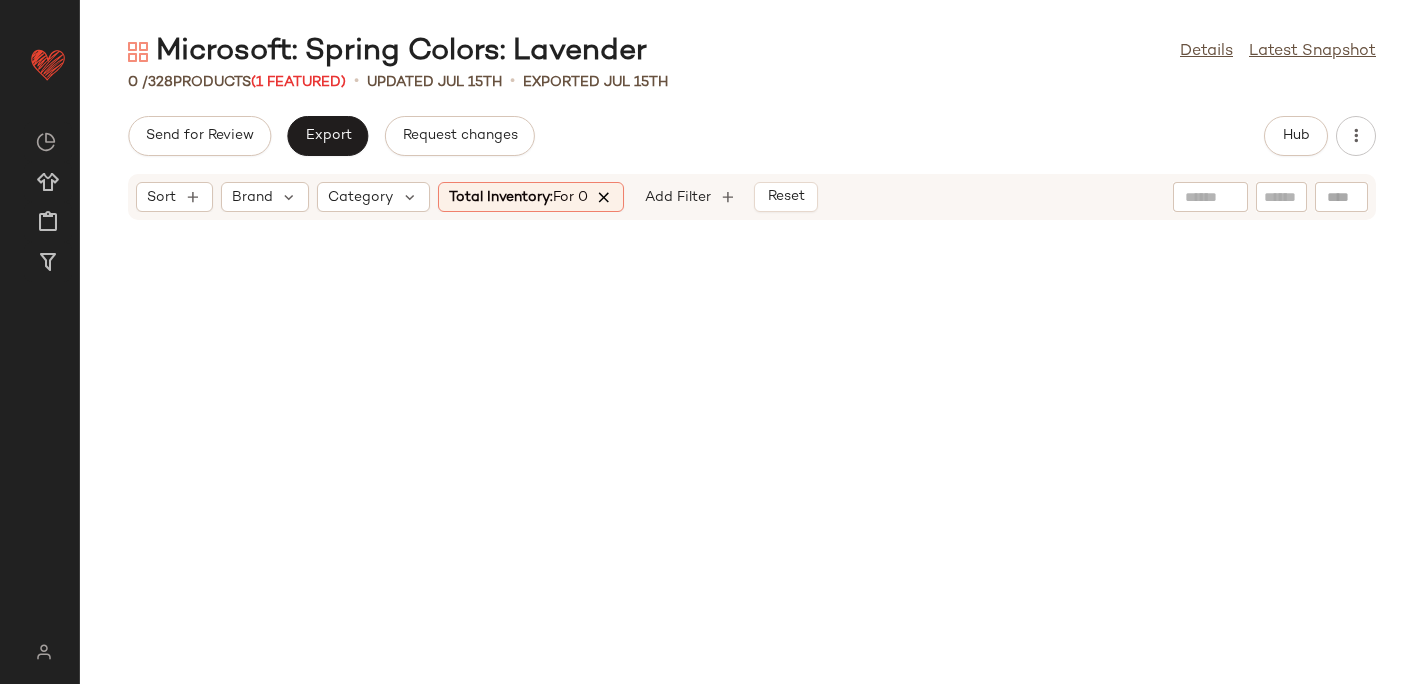click at bounding box center [605, 197] 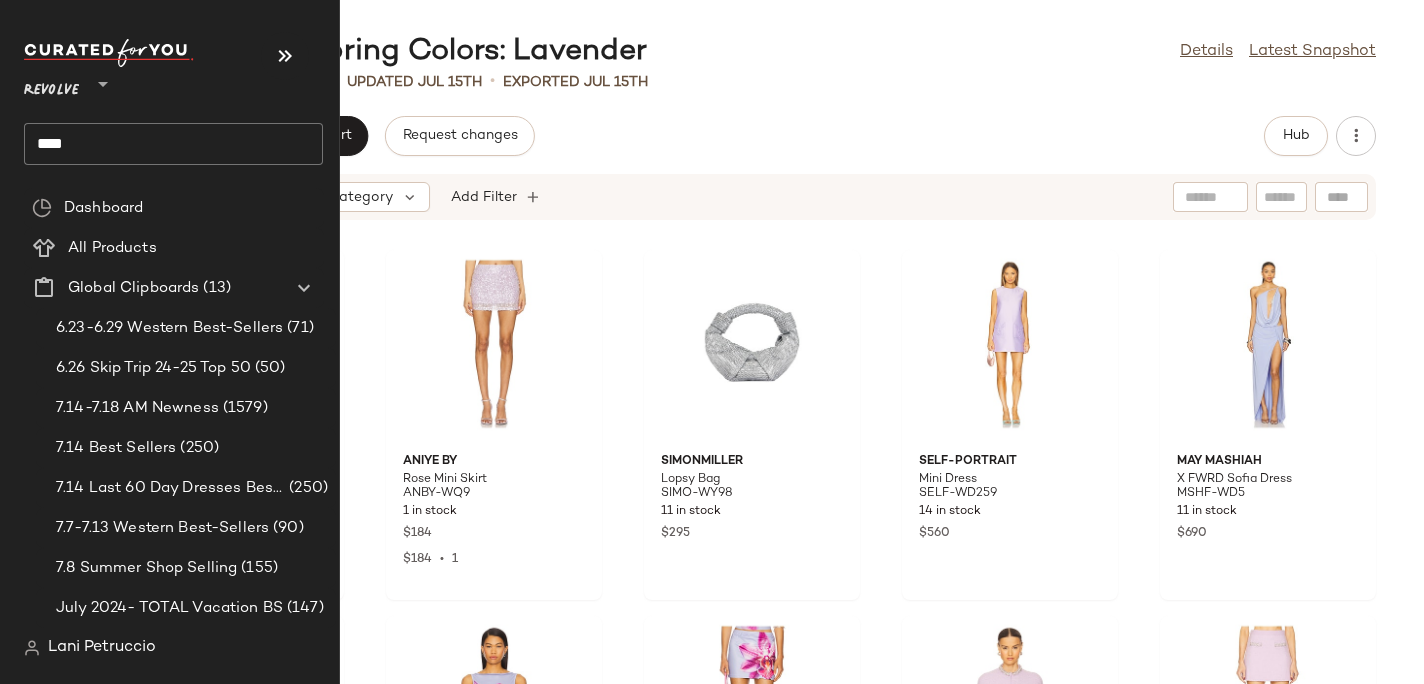 click on "****" 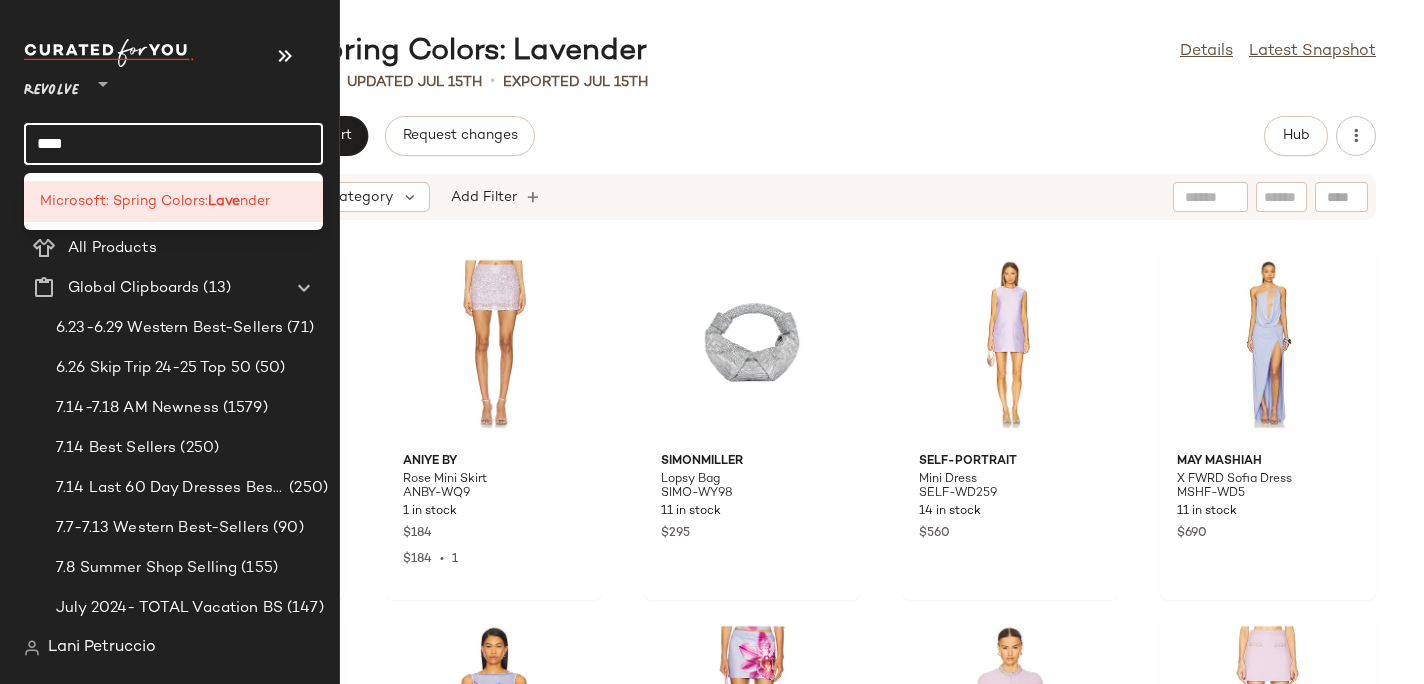 click on "****" 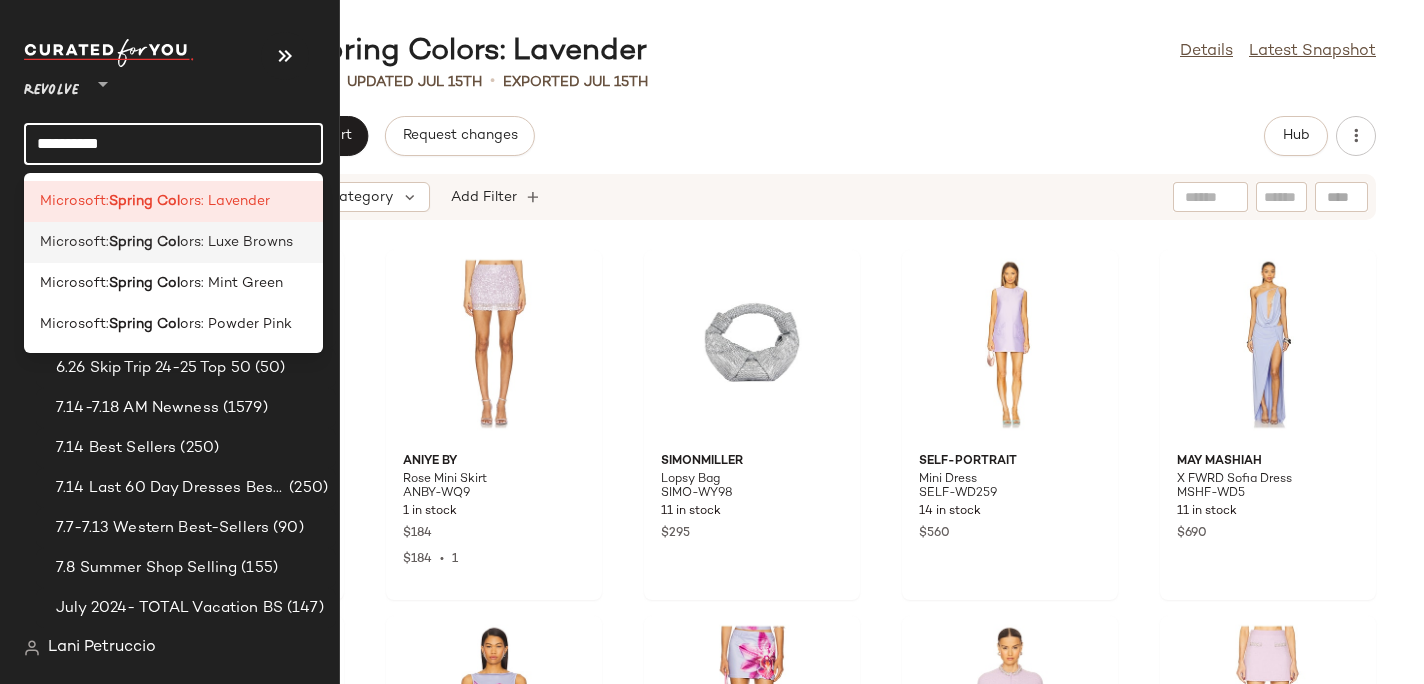 type on "**********" 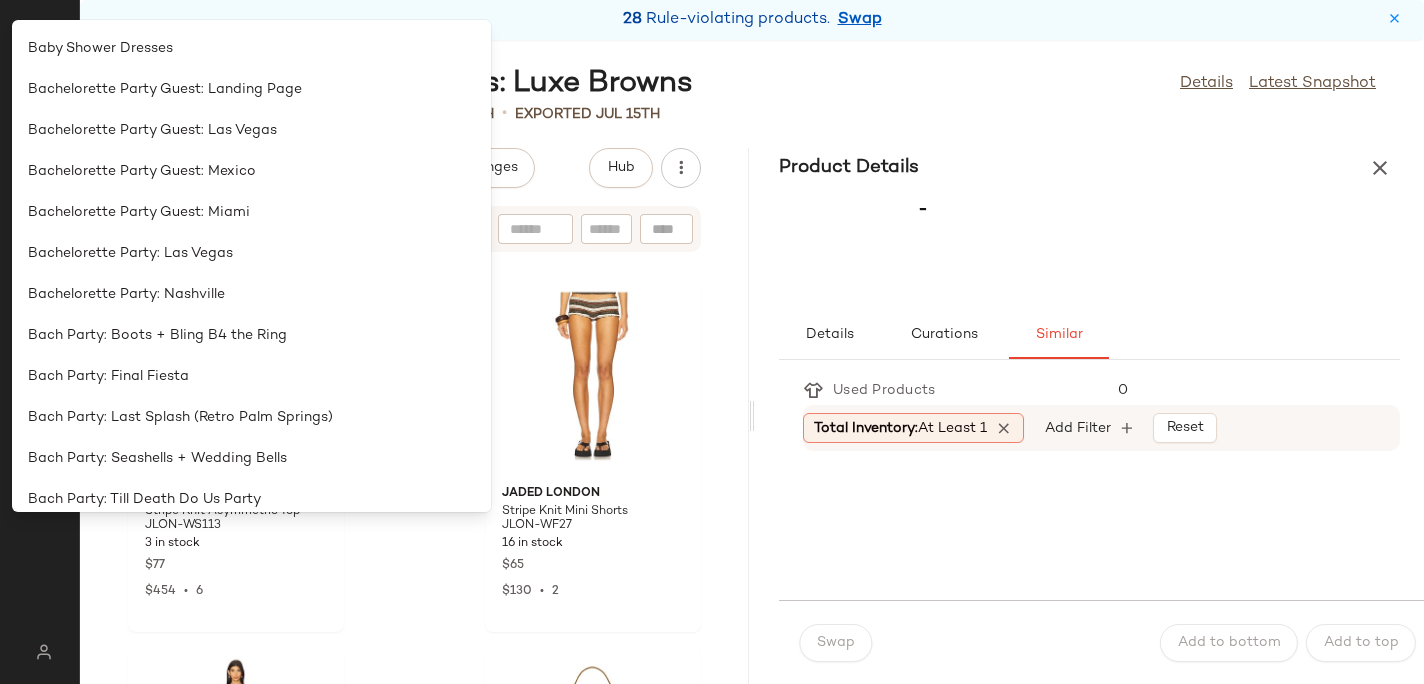 click on "Microsoft: Spring Colors: Luxe Browns  Details   Latest Snapshot  868   Products  (29 Featured)  •   updated Jul 15th  •  Exported Jul 15th  Send for Review   Export   Request changes   Hub  Sort  Brand  Category  Add Filter  Jaded London Stripe Knit Asymmetric Top JLON-WS113 3 in stock $77 $454  •  6 Jaded London Stripe Knit Mini Shorts JLON-WF27 16 in stock $65 $130  •  2 Cult Gaia Franco Knit Dress CULG-WD433 27 in stock $598 Veronica Beard Suede Dash Clutch VBRD-WY20 6 in stock $478 Ronny Kobo Stella Dress RONR-WD793 2 in stock $498 $498  •  1 Lele Sadoughi Broadway Hoop Earring LELE-WL269 27 in stock $95 BY.DYLN Regina Top BYDR-WS124 209 Pre-Order Items $79 $237  •  3 BY.DYLN Regina Mini Skirt BYDR-WQ64 15 in stock $79 $316  •  4 Product Details -  Details   Curations   Similar   Used Products  0 Total Inventory:   At least 1 Add Filter   Reset   Swap   Add to bottom   Add to top" at bounding box center [752, 374] 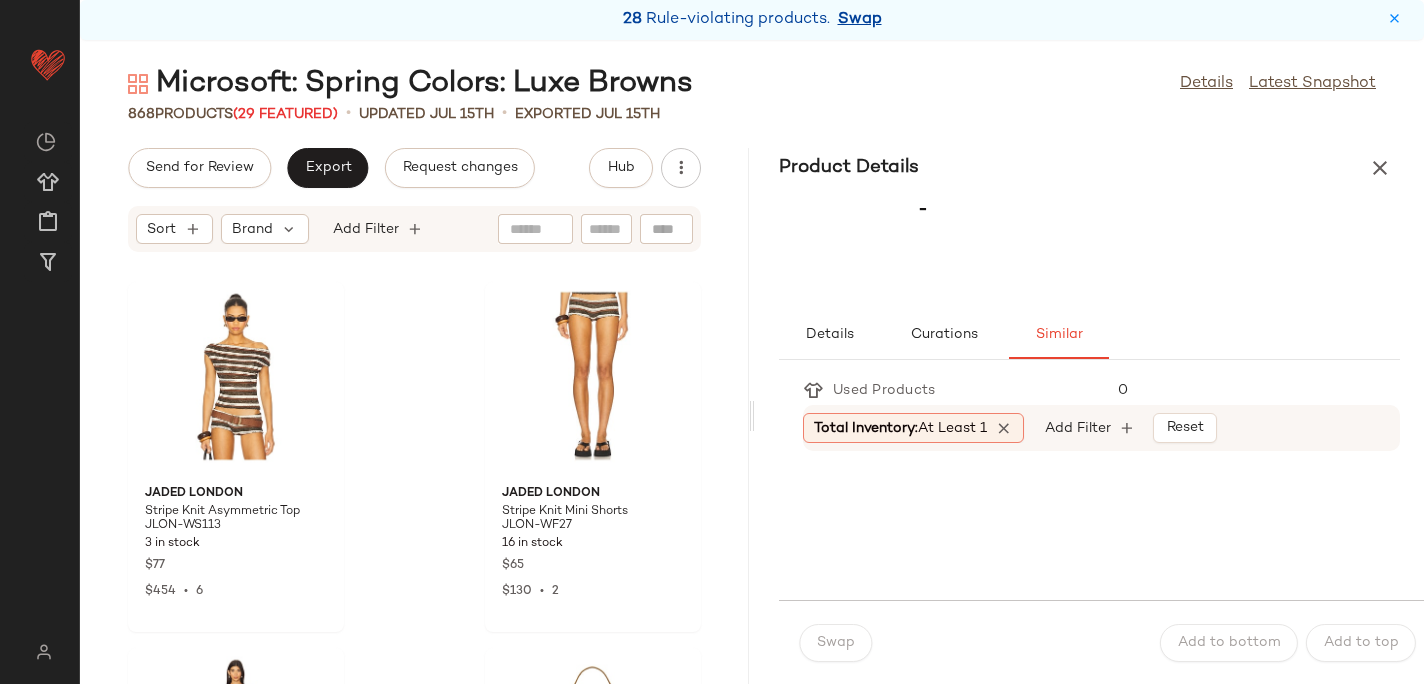 click on "Swap" at bounding box center (860, 20) 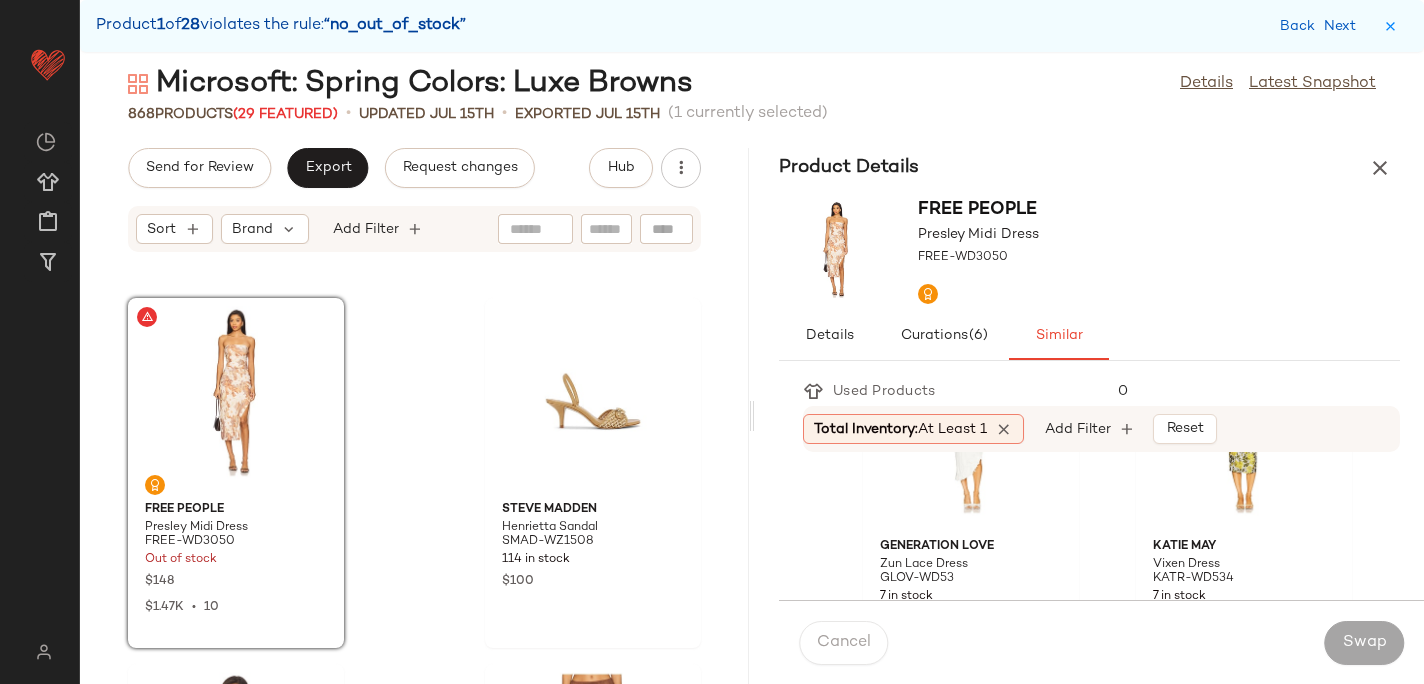 scroll, scrollTop: 1626, scrollLeft: 0, axis: vertical 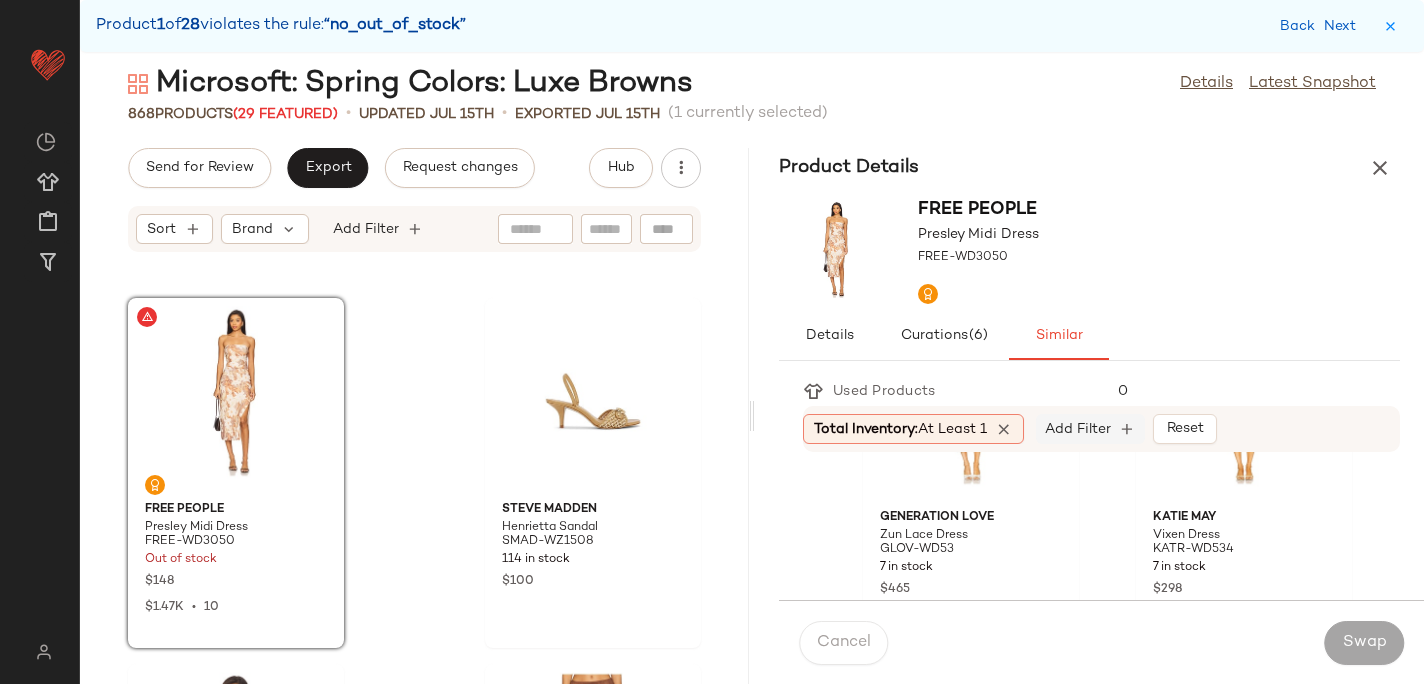 click on "Add Filter" at bounding box center (1078, 429) 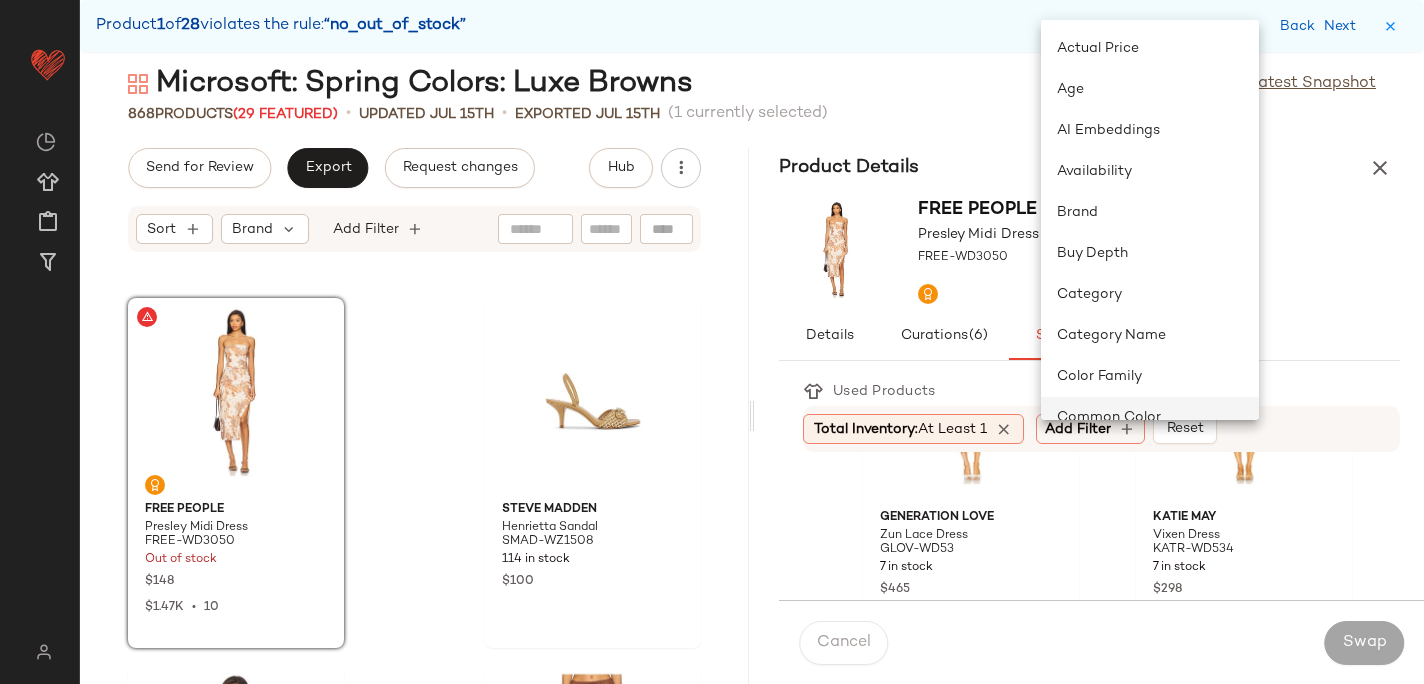 scroll, scrollTop: 3, scrollLeft: 0, axis: vertical 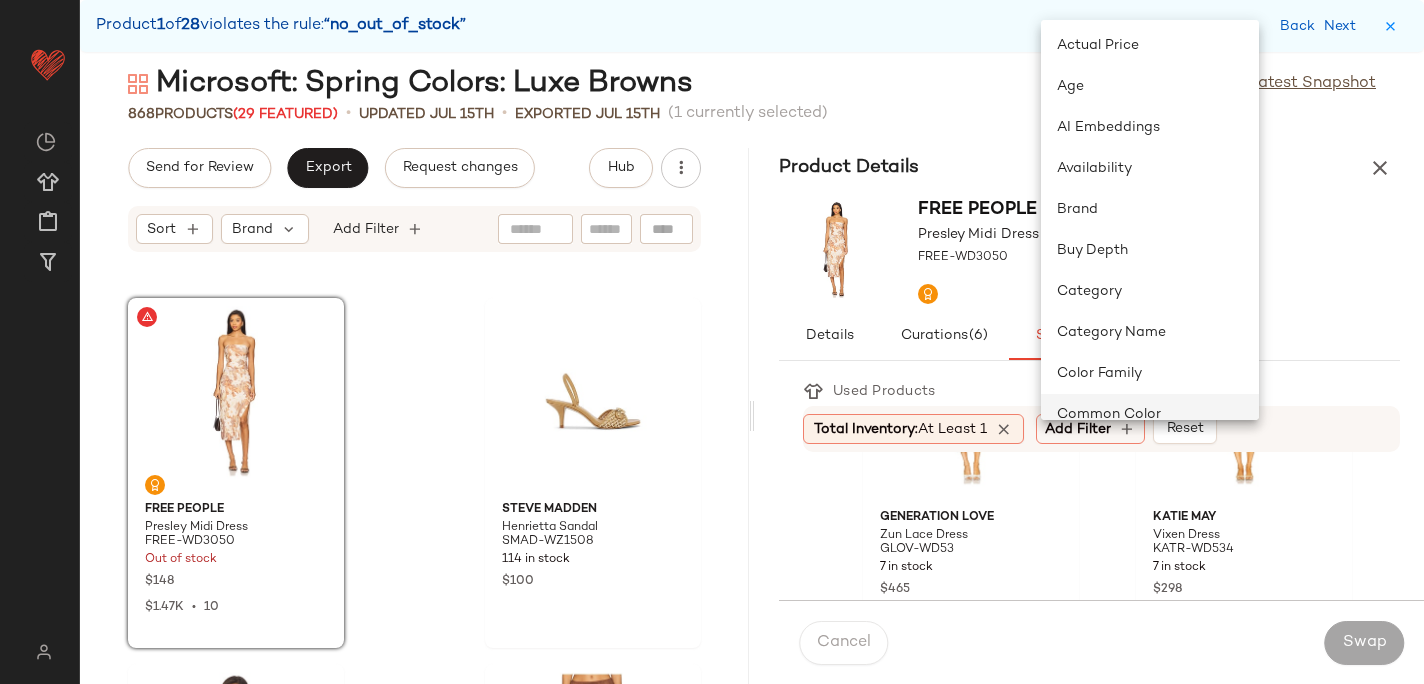 click on "Common Color" 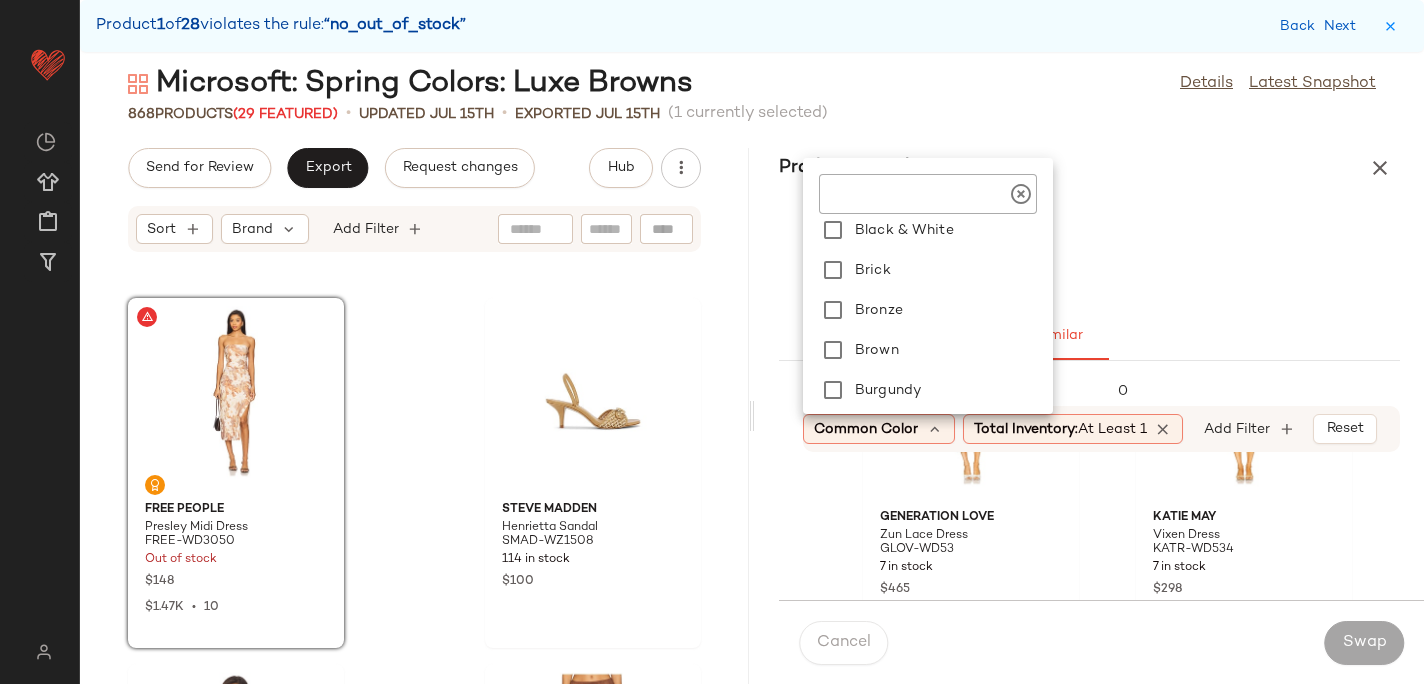 scroll, scrollTop: 249, scrollLeft: 0, axis: vertical 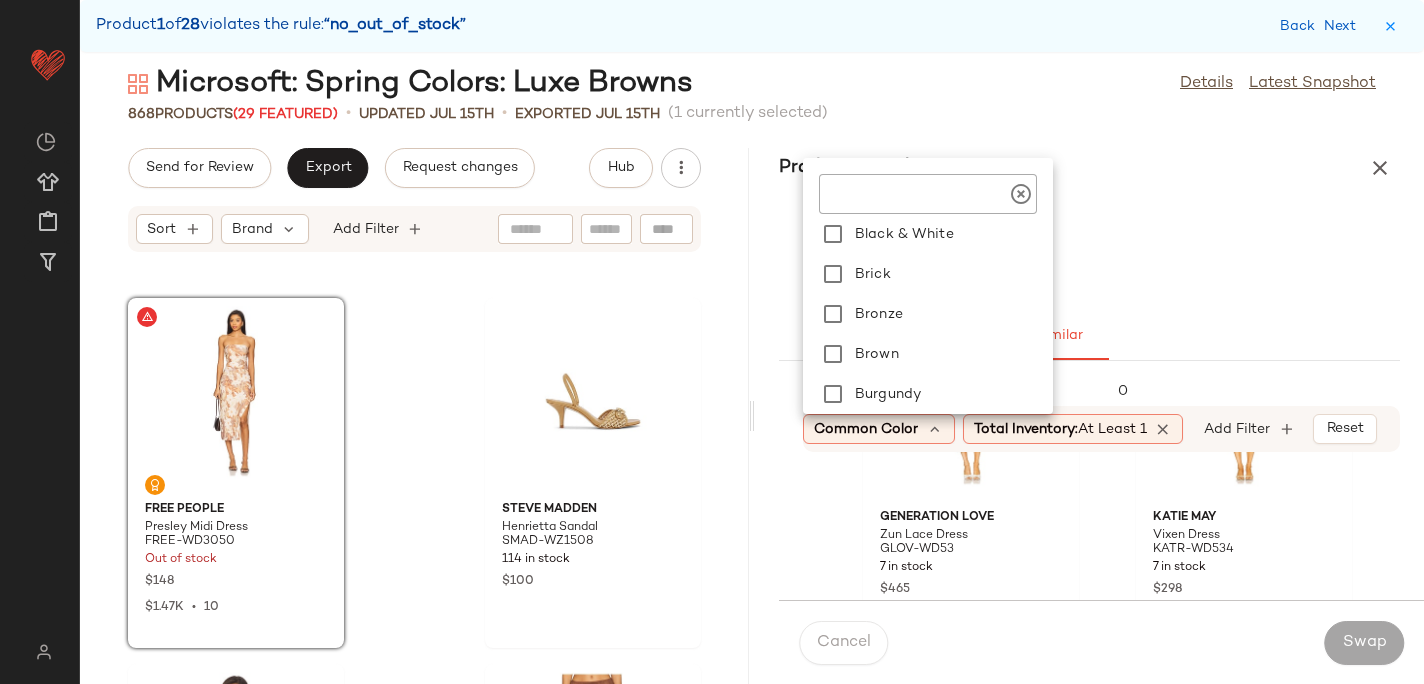 click on "Brown" at bounding box center (950, 354) 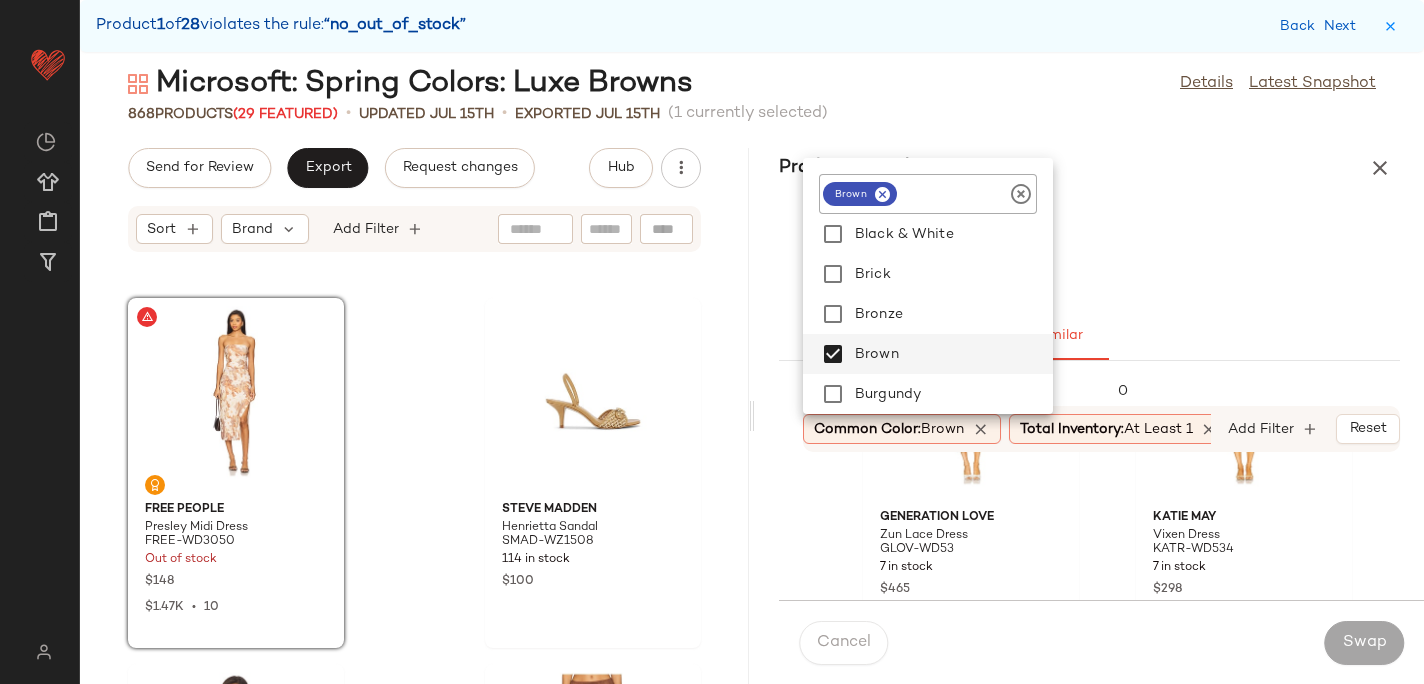 click on "868   Products  (29 Featured)  •   updated Jul 15th  •  Exported Jul 15th   (1 currently selected)" 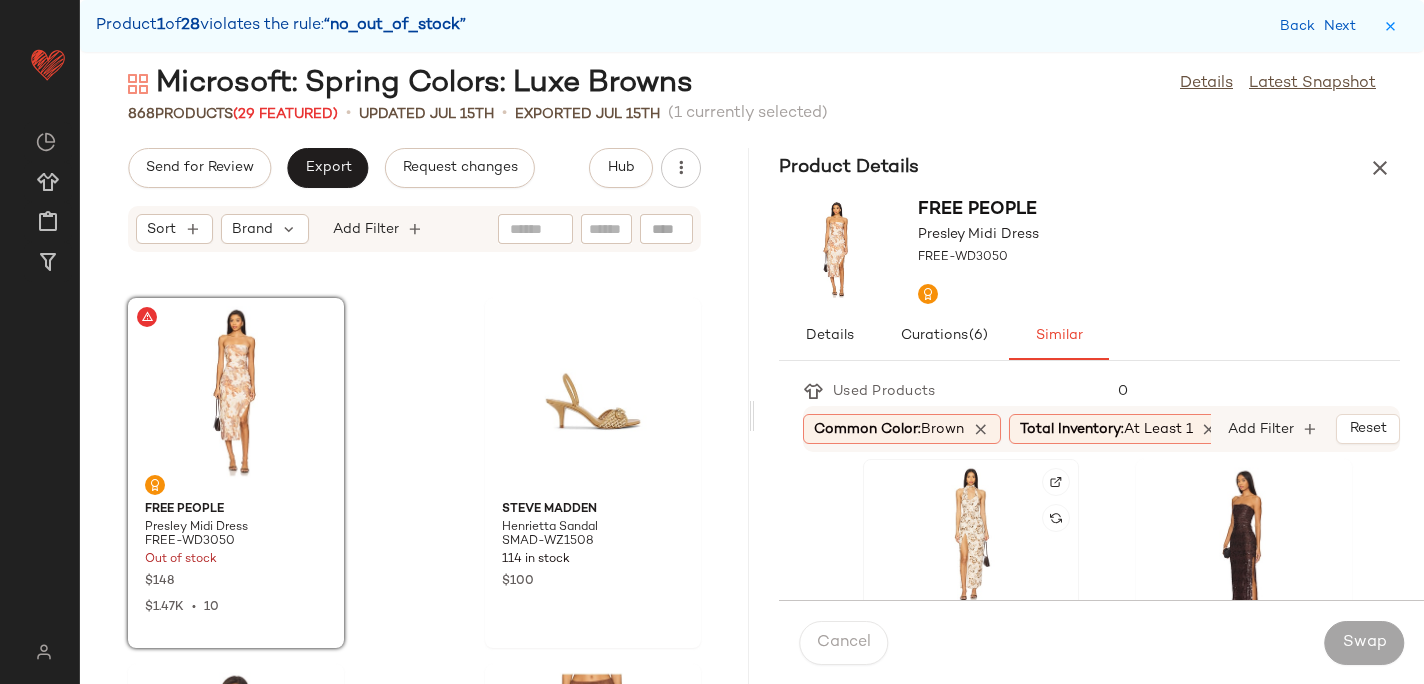 scroll, scrollTop: 8, scrollLeft: 0, axis: vertical 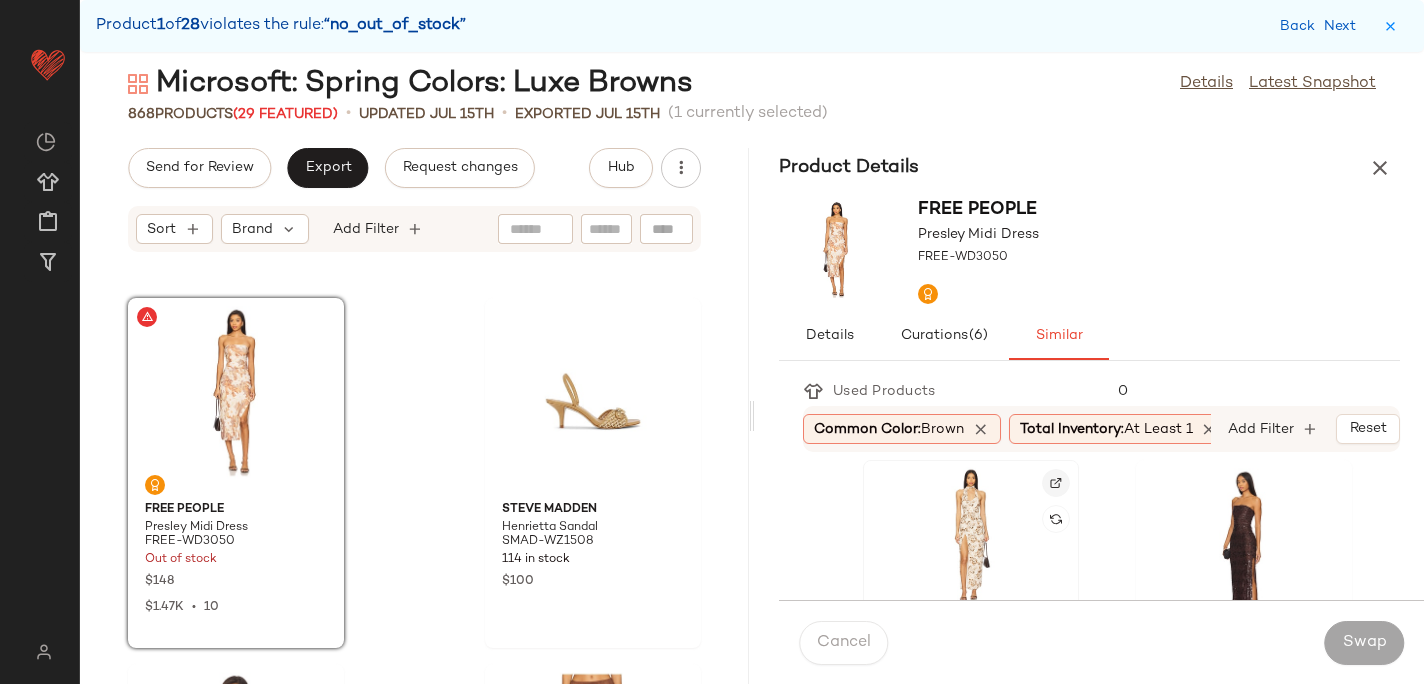 click 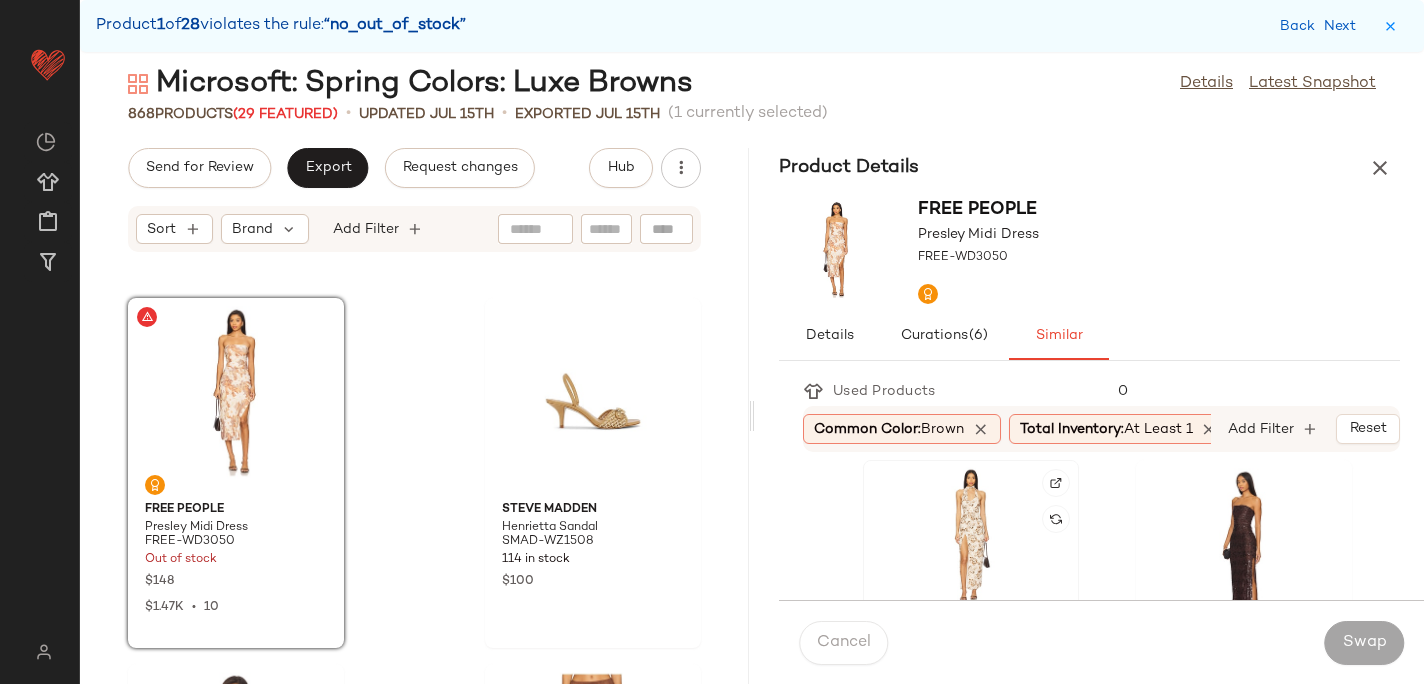 click 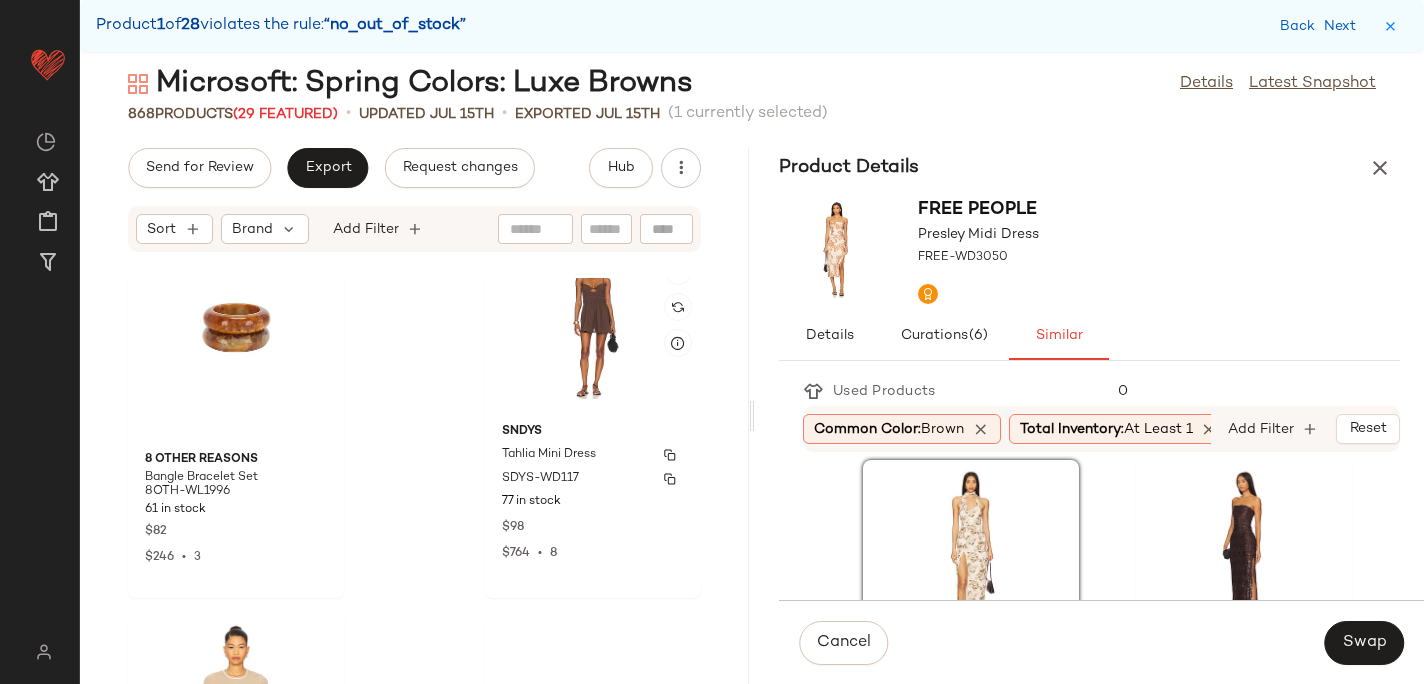 scroll, scrollTop: 5171, scrollLeft: 0, axis: vertical 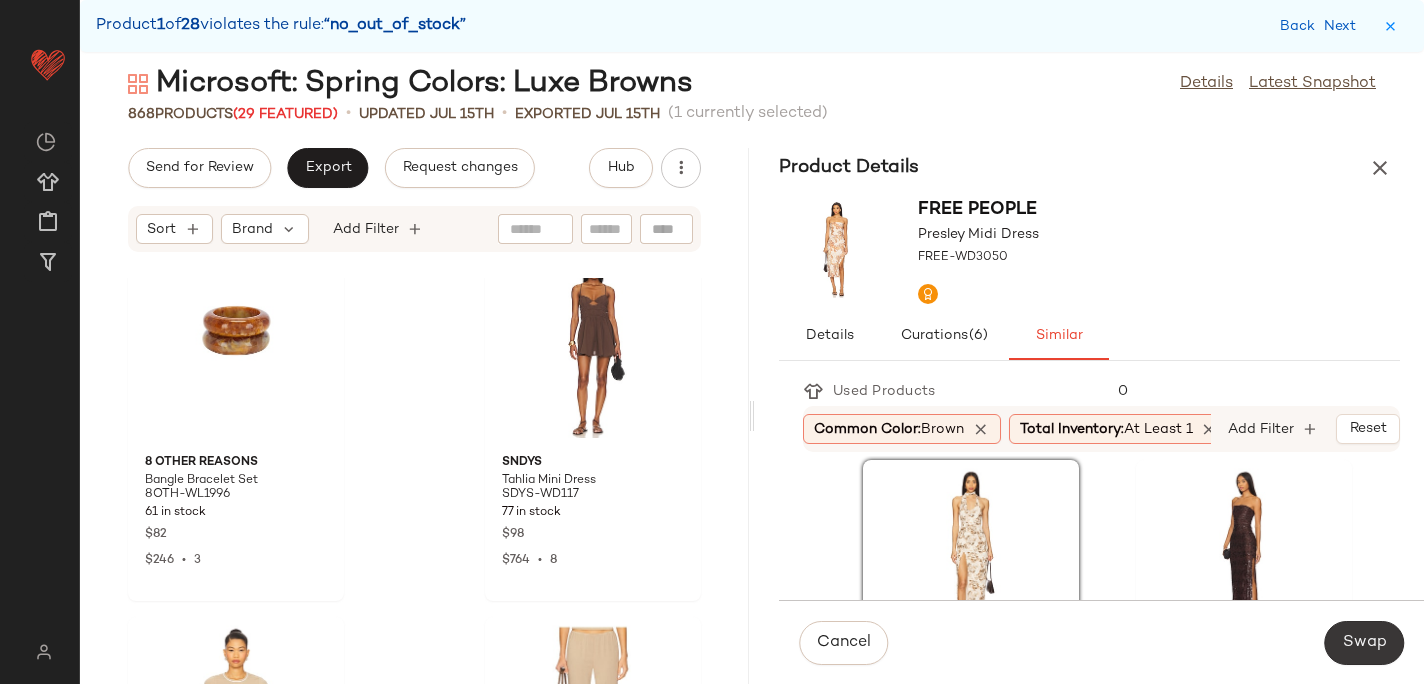 click on "Swap" 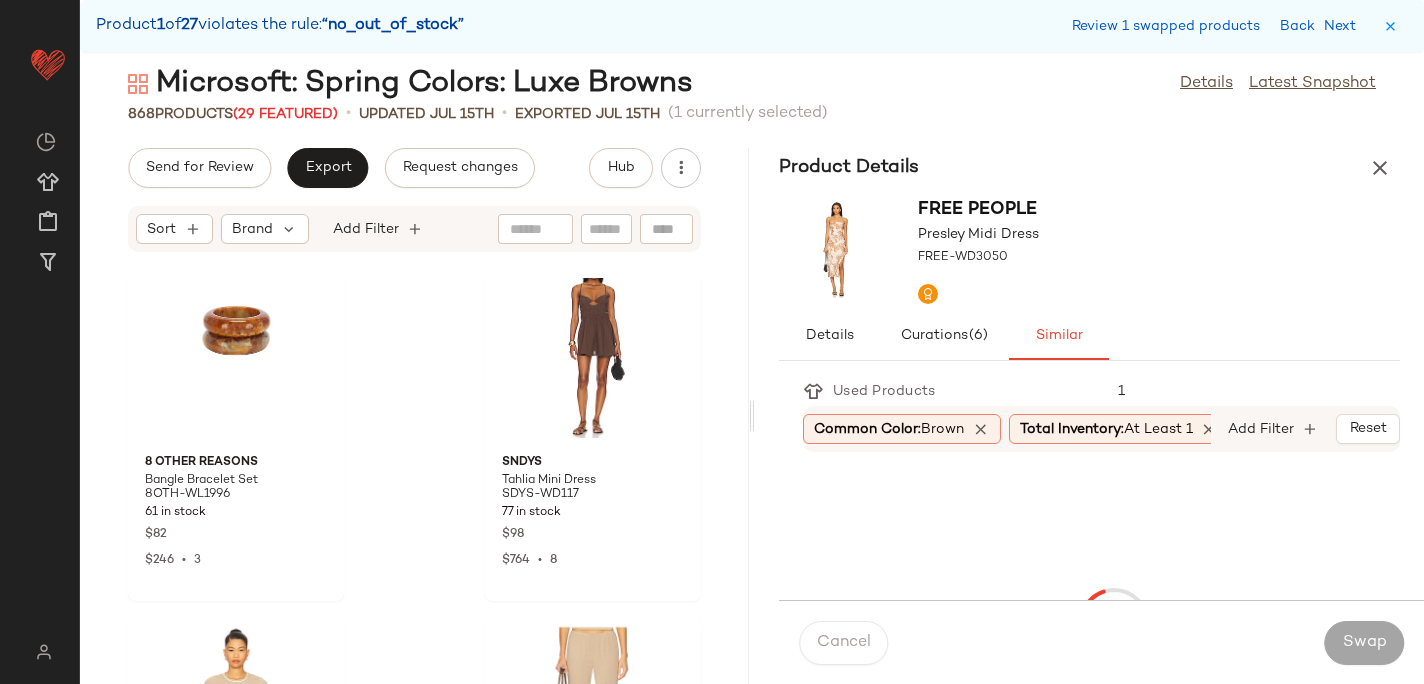 scroll, scrollTop: 16470, scrollLeft: 0, axis: vertical 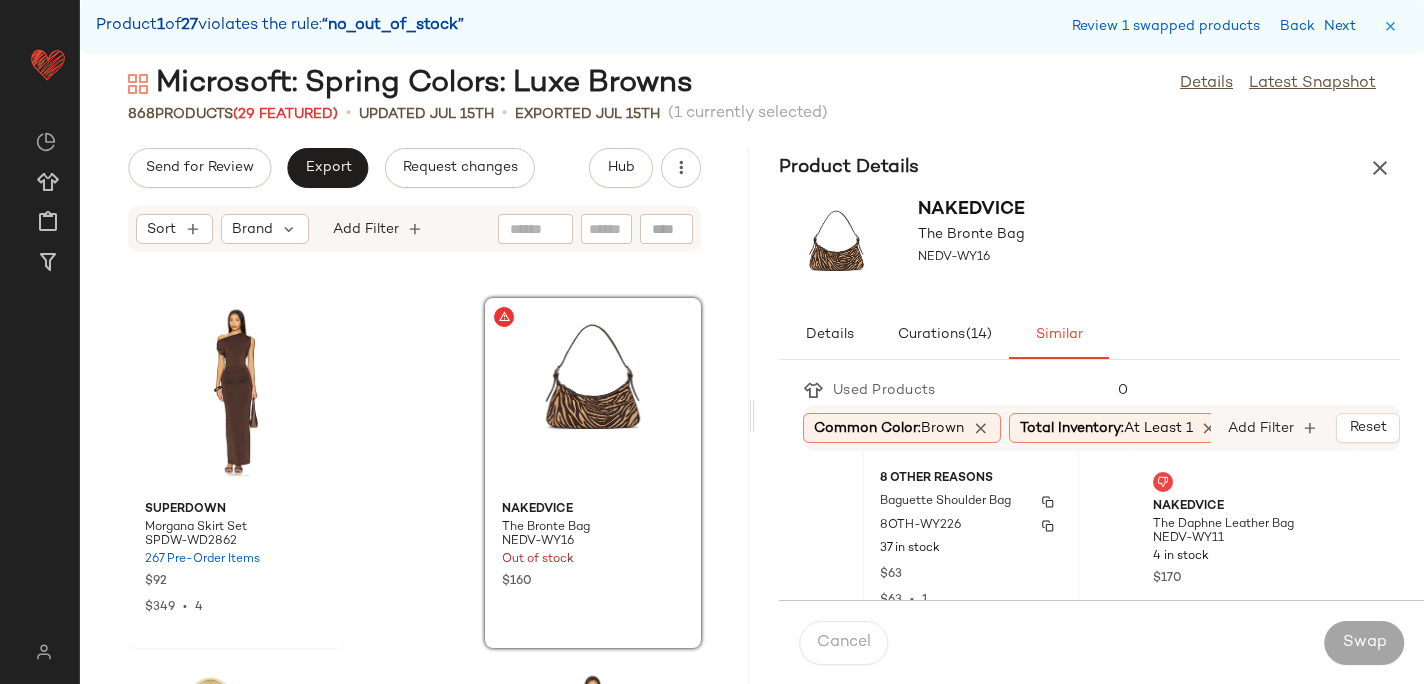 click on "Baguette Shoulder Bag" at bounding box center (945, 502) 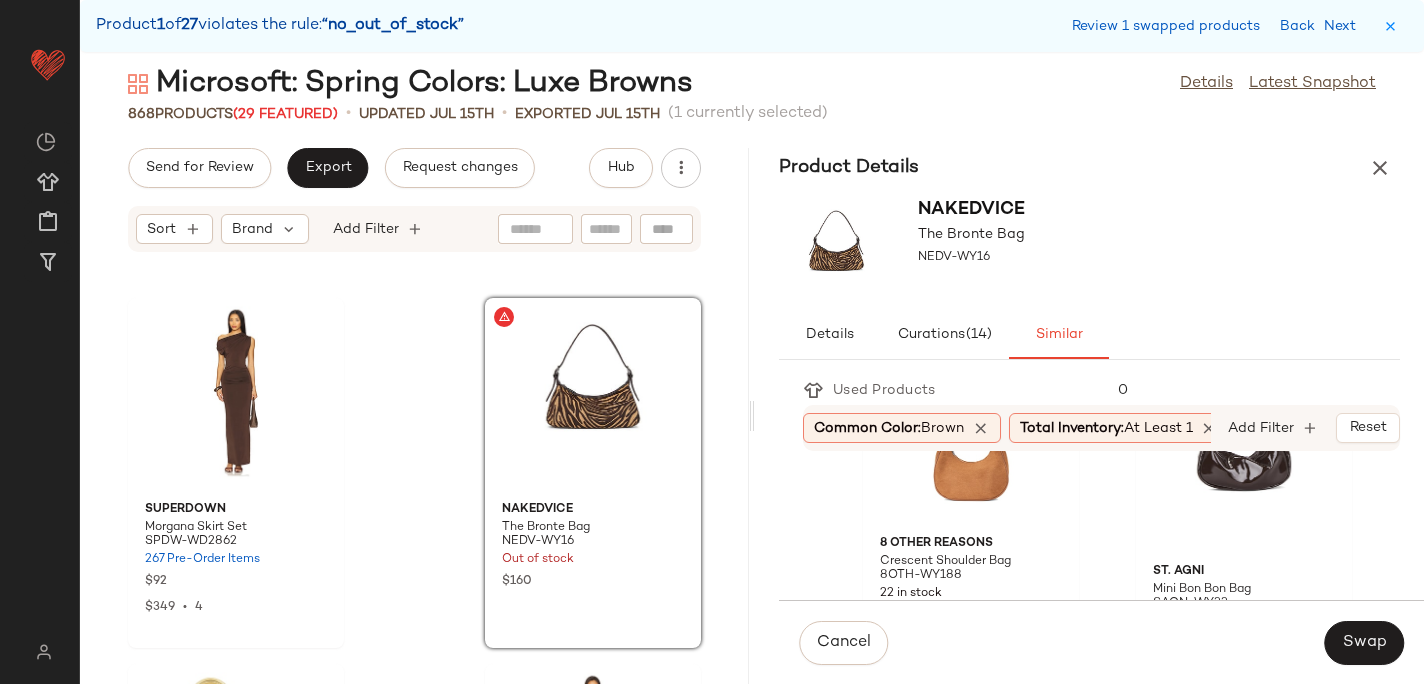 scroll, scrollTop: 516, scrollLeft: 0, axis: vertical 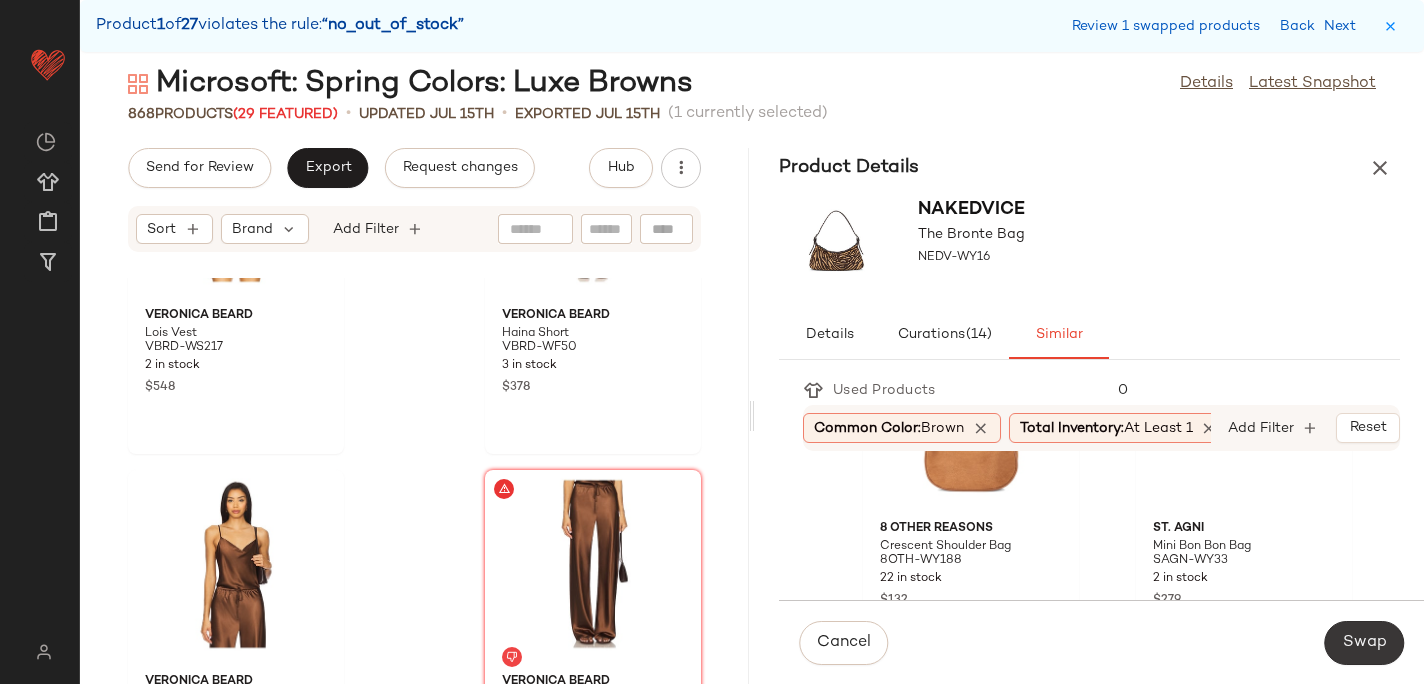 click on "Swap" at bounding box center [1364, 643] 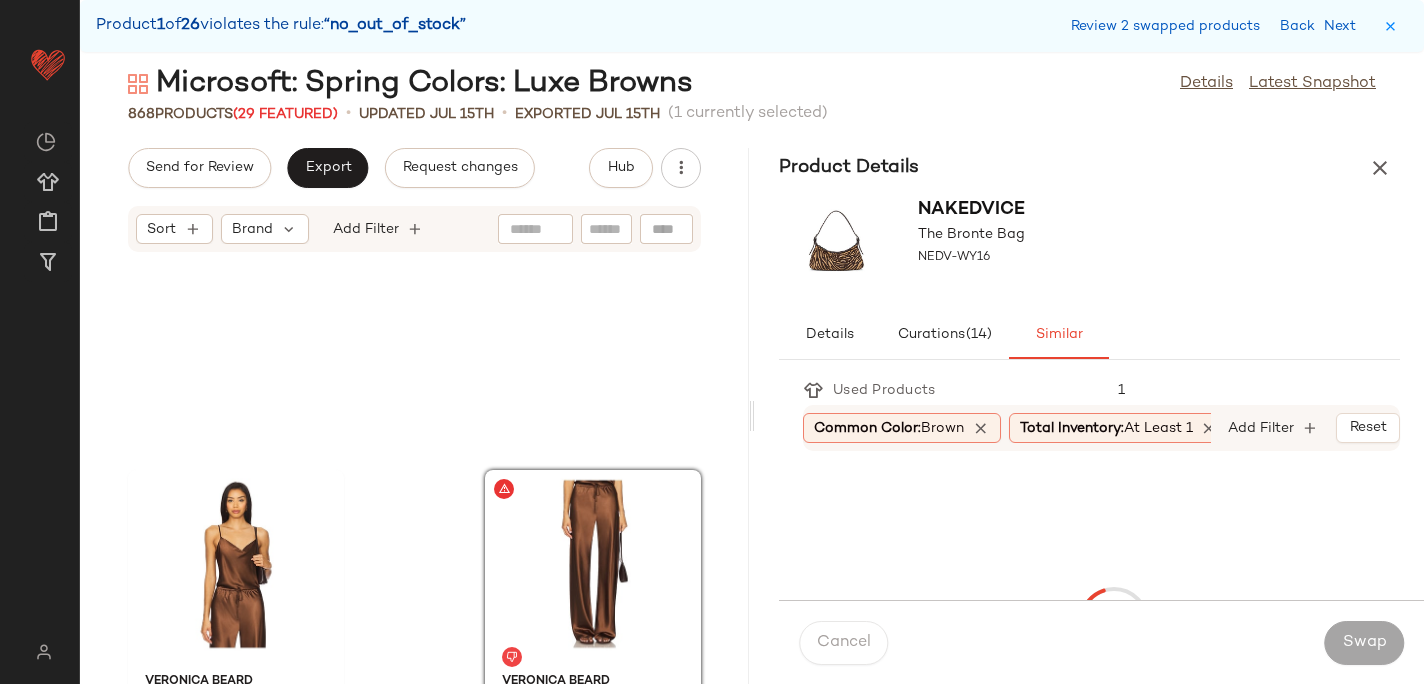 scroll, scrollTop: 17568, scrollLeft: 0, axis: vertical 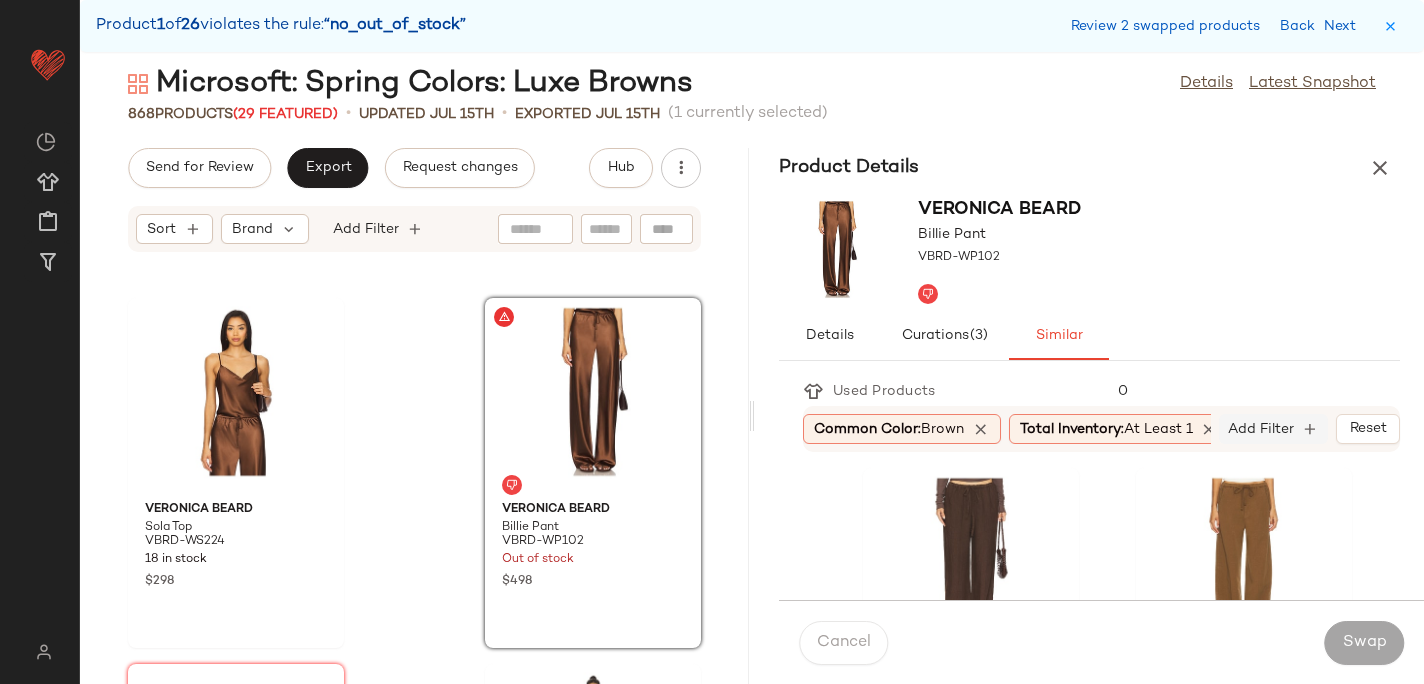 click on "Add Filter" at bounding box center [1261, 429] 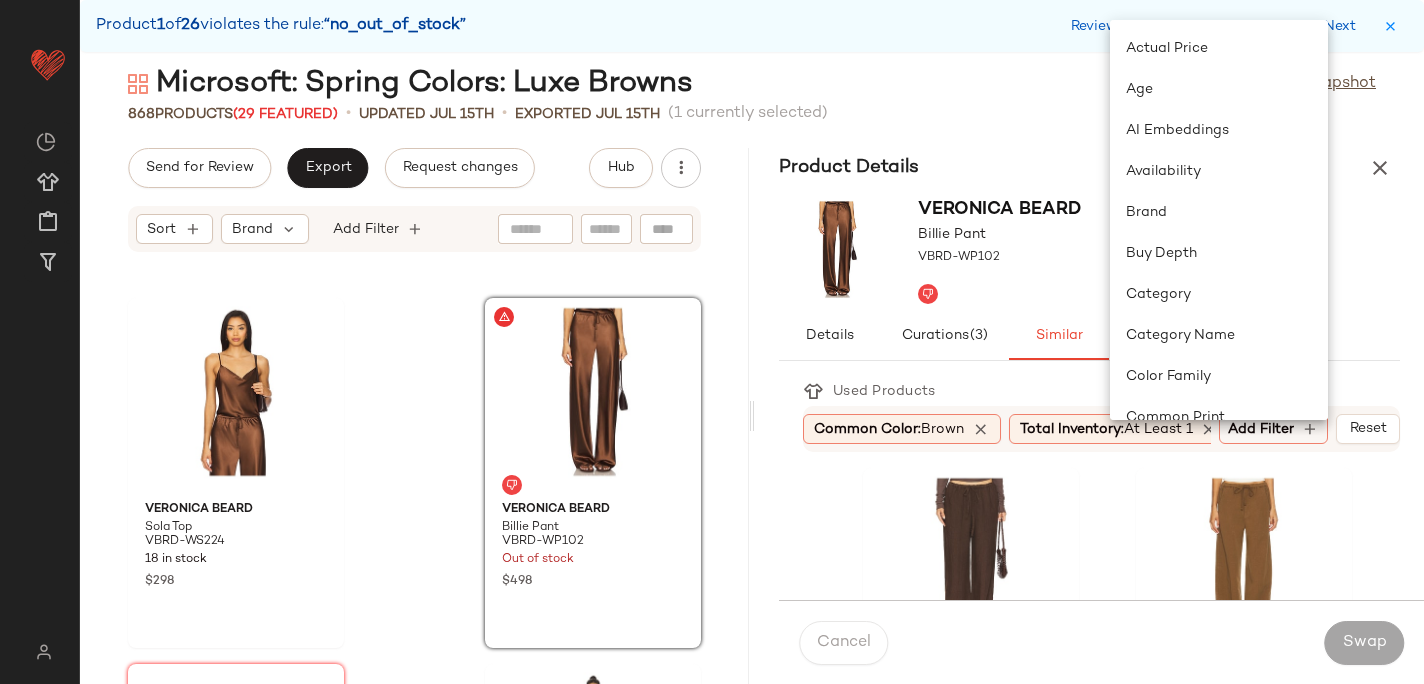 click on "VIR VITA Delphine Linen Pant VVIT-WP4 3 in stock $194 Citizens of Humanity Aurora Pull On CITI-WP185 59 in stock $248 WeWoreWhat x REVOLVE Tailored Pant WWWR-WP126 140 in stock $129 Citizens of Humanity Aurora Pull On CITI-WP187 97 in stock $248 AEXAE Linen Drawstring Trouser AEXR-WP10 62 Pre-Order Items $210 LIONESS Dusty Pant LIOR-WP49 162 in stock $89 $178  •  2 WeWoreWhat Paperbag Linen Pant WWWR-WP124 161 in stock $98 $274  •  3 VIR VITA Pointelle Lounge Pant VVIT-WP1 4 in stock $120 4th & Reckless Macie Linen Trouser 4THR-WP14 5 in stock $93 Bec + Bridge Almeria Pant BECA-WP30 5 in stock $260 DONNI. The Sweater Rib Simple Pant DONR-WP70 1 in stock $184 Geel Aria Pant GEER-WP5 55 in stock $116 Commando Faux Leather Flare Legging CMAN-WP138 1 in stock $158 AEXAE Linen Trouser AEXR-WP2 35 in stock $250 House of Harlow 1960 x REVOLVE Marichelle Pant HOOF-WP228 8 in stock $199 Miaou Element Pant MAOU-WP60 101 Pre-Order Items $295 4th & Reckless Rianna Trouser 4THR-WP13 8 in stock $74 $148  •  2 $298 1" 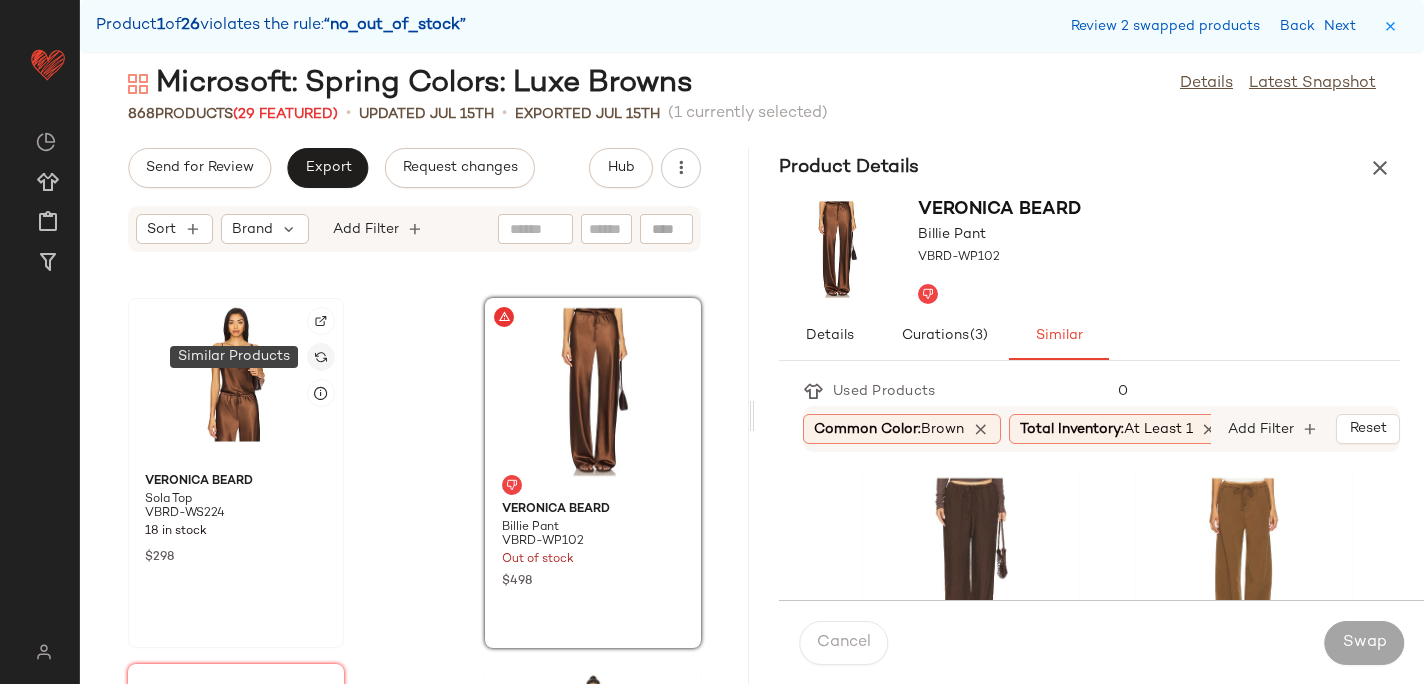 click 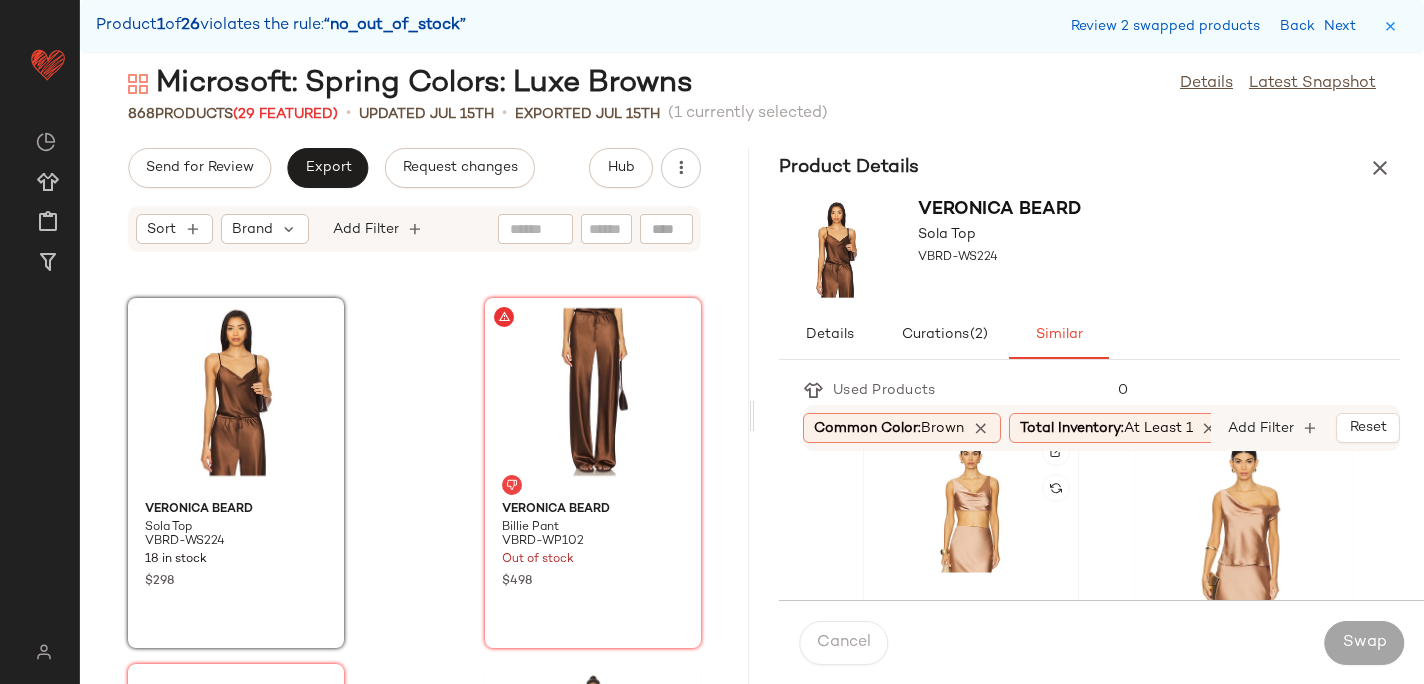 scroll, scrollTop: 30, scrollLeft: 0, axis: vertical 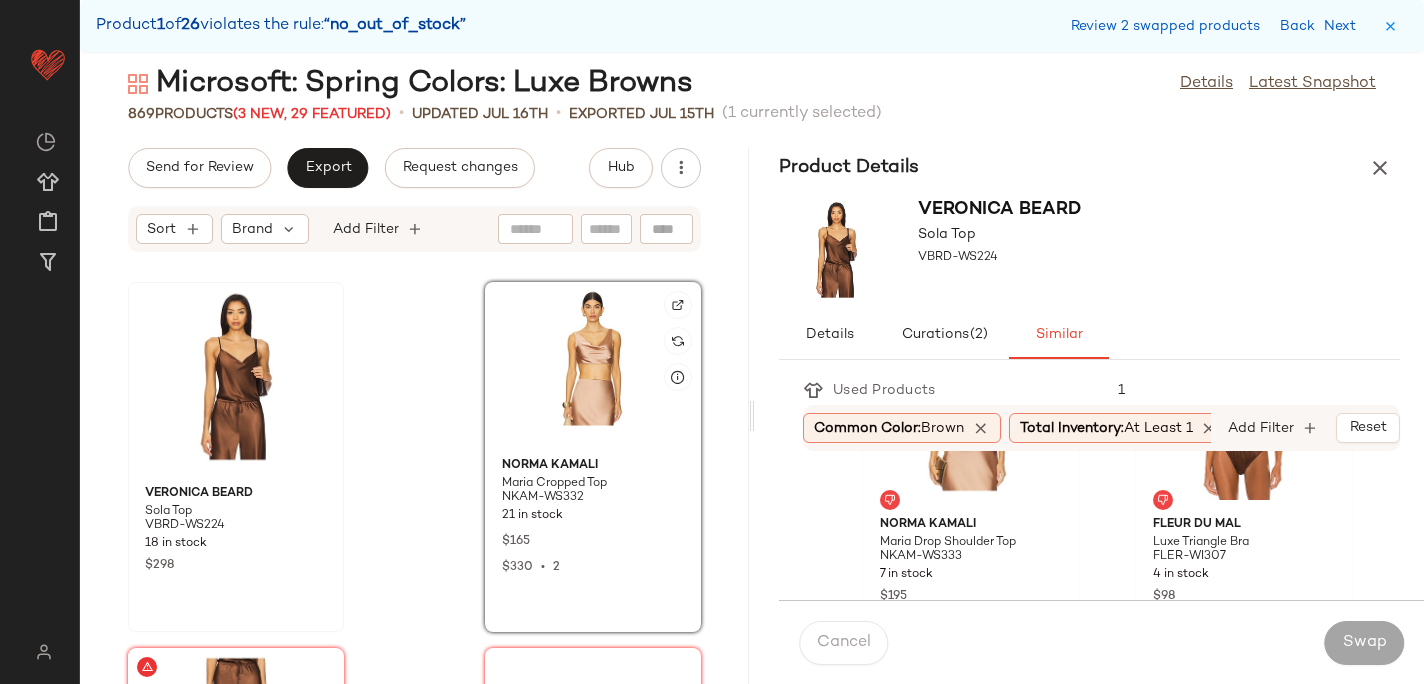 click 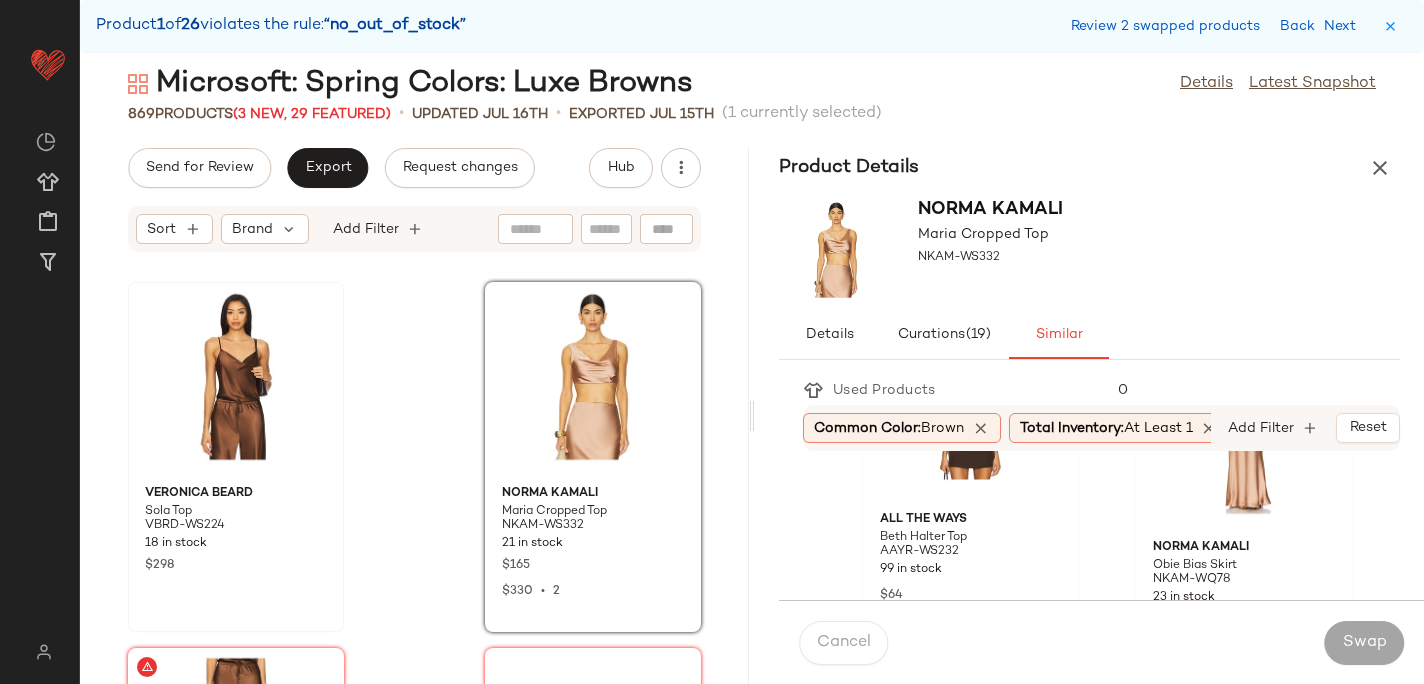 scroll, scrollTop: 503, scrollLeft: 0, axis: vertical 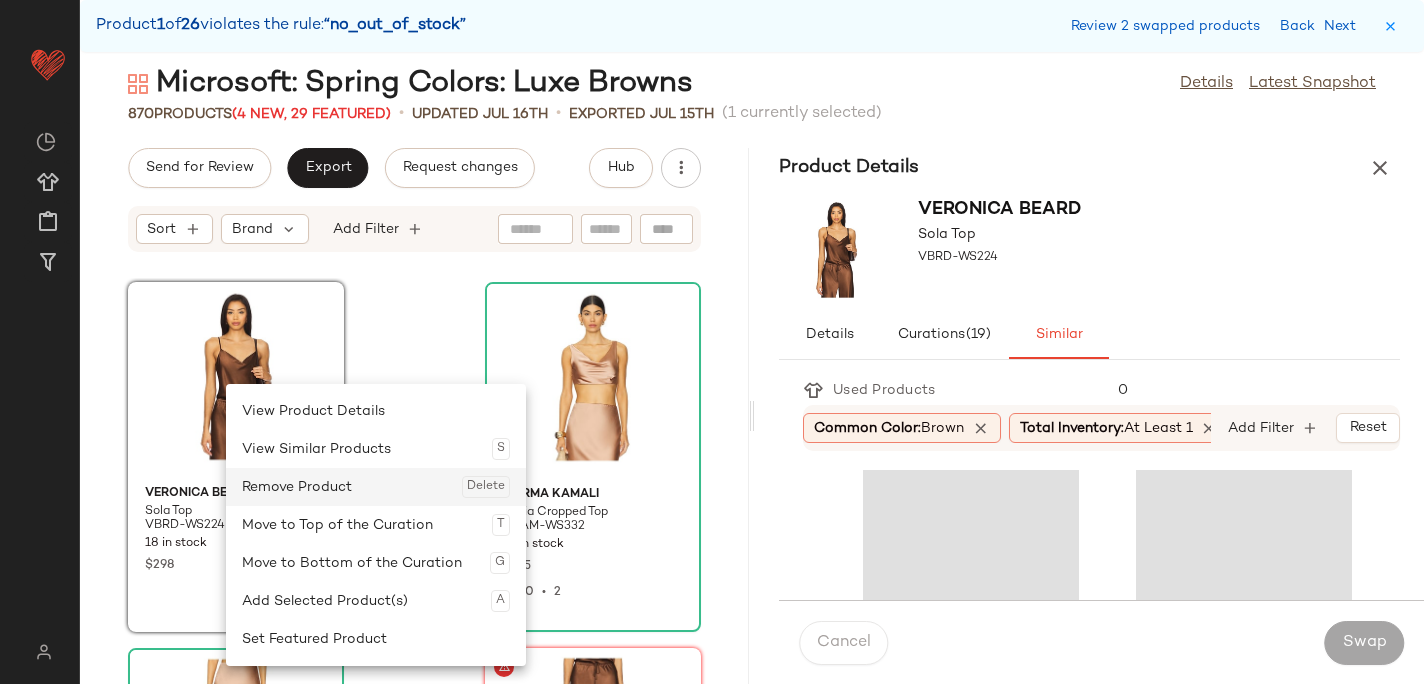click on "Remove Product  Delete" 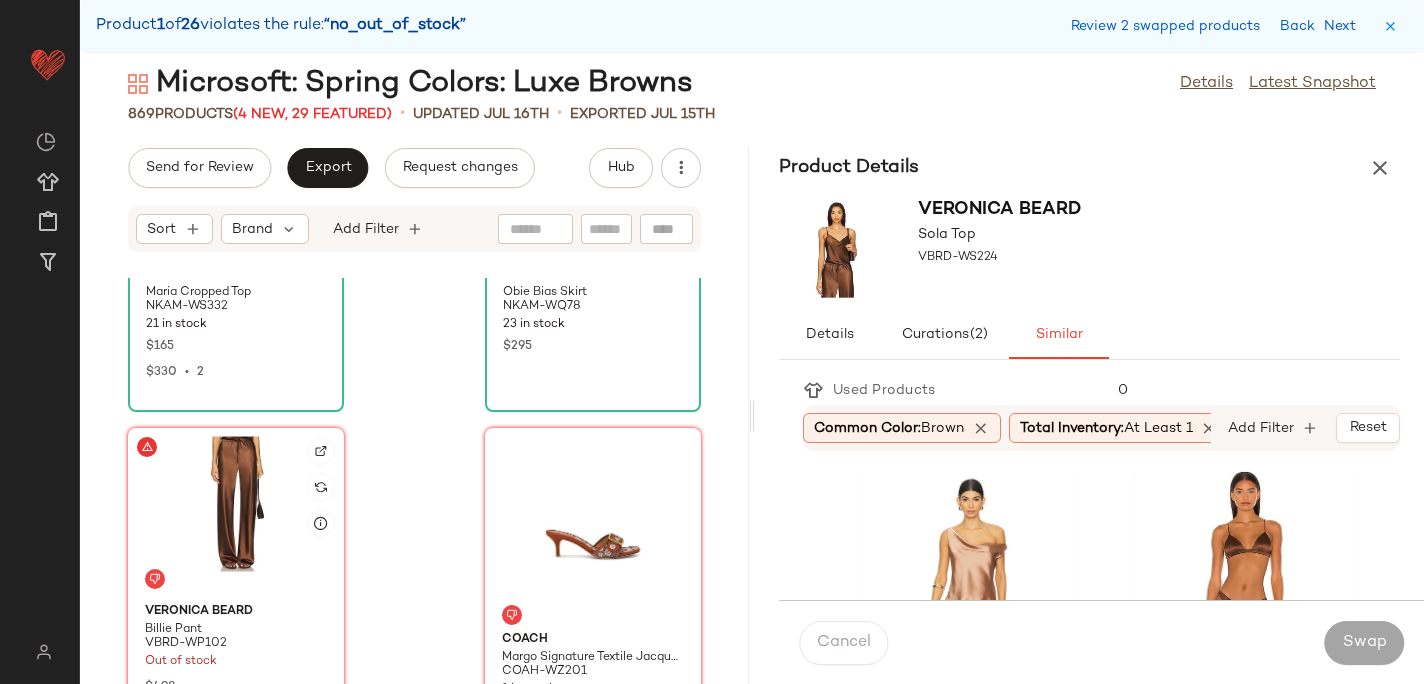 scroll, scrollTop: 17805, scrollLeft: 0, axis: vertical 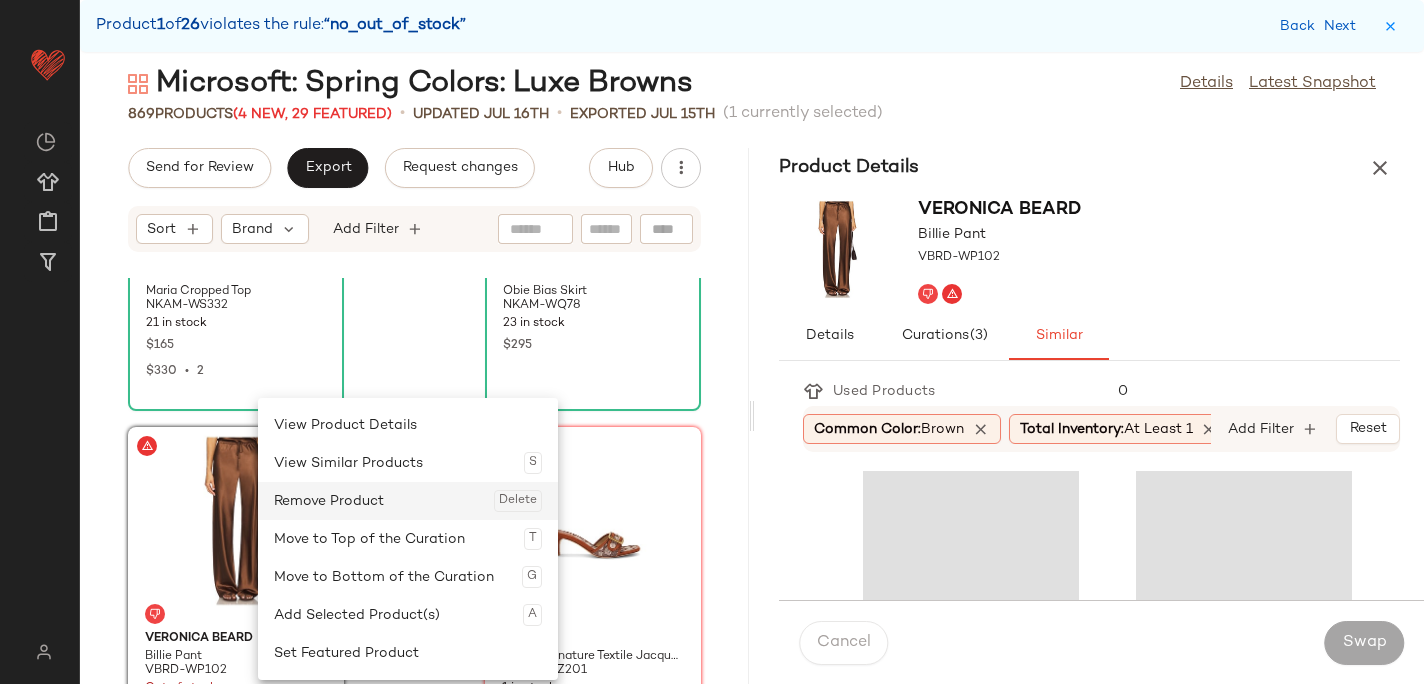 click on "Remove Product  Delete" 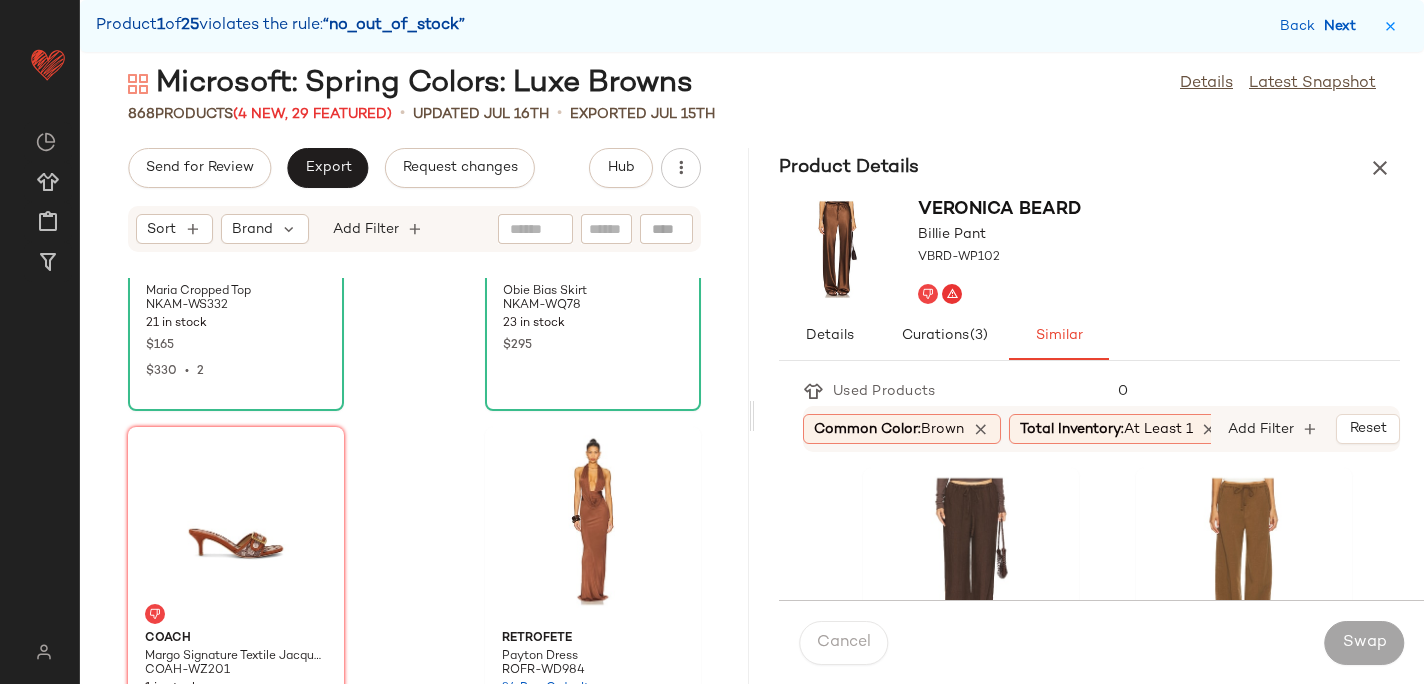 click on "Next" at bounding box center [1344, 26] 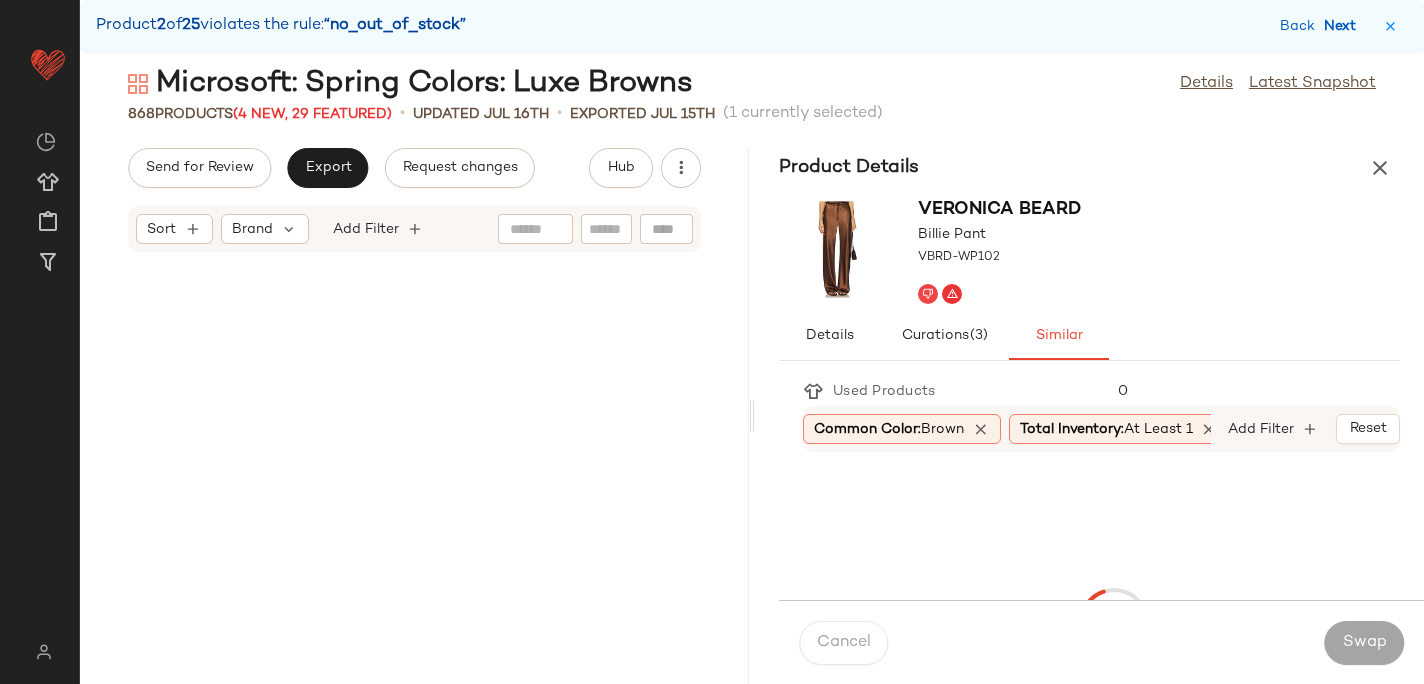 scroll, scrollTop: 31110, scrollLeft: 0, axis: vertical 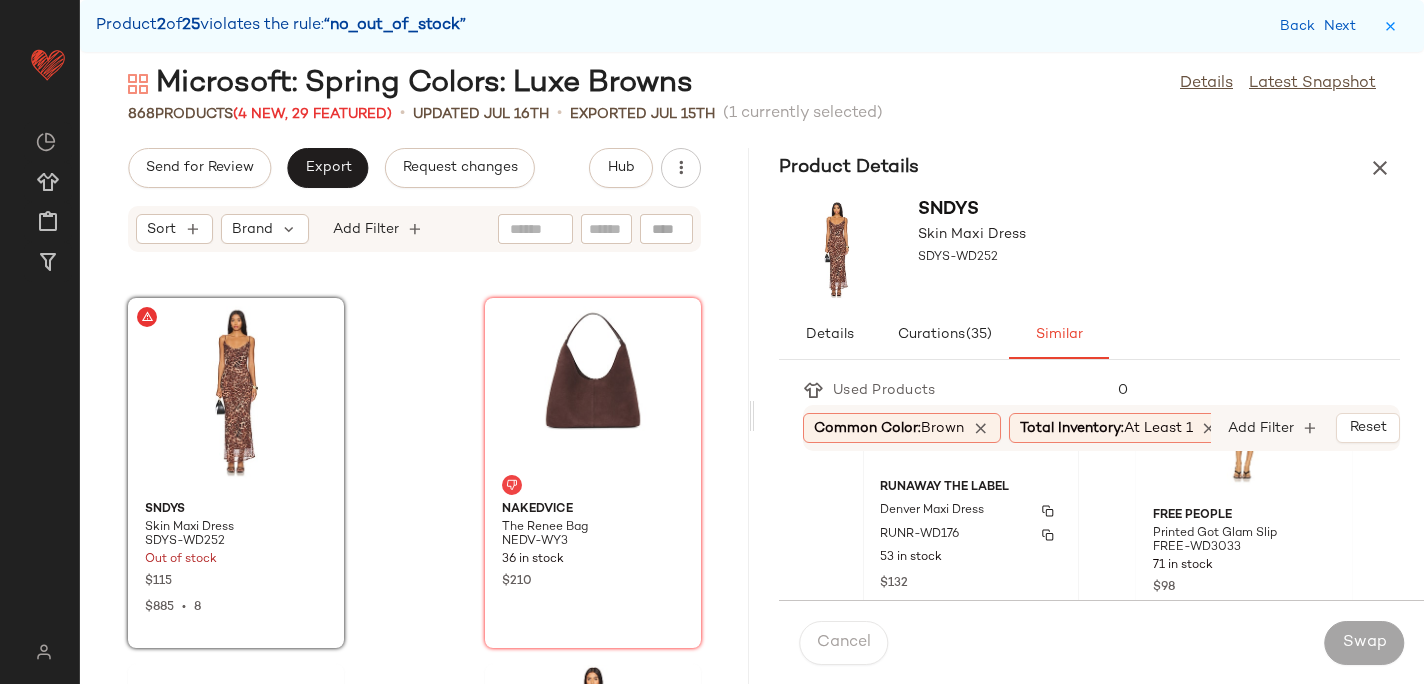 click on "Denver Maxi Dress" at bounding box center [932, 511] 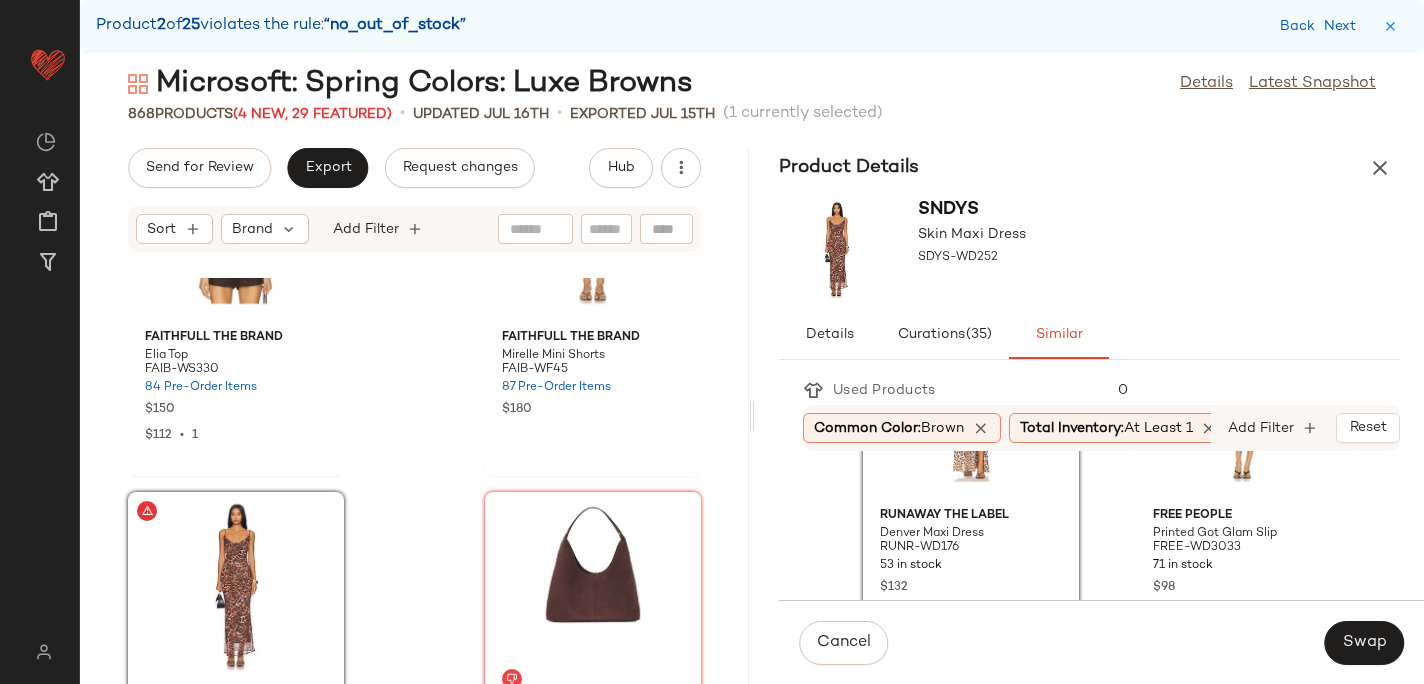scroll, scrollTop: 30950, scrollLeft: 0, axis: vertical 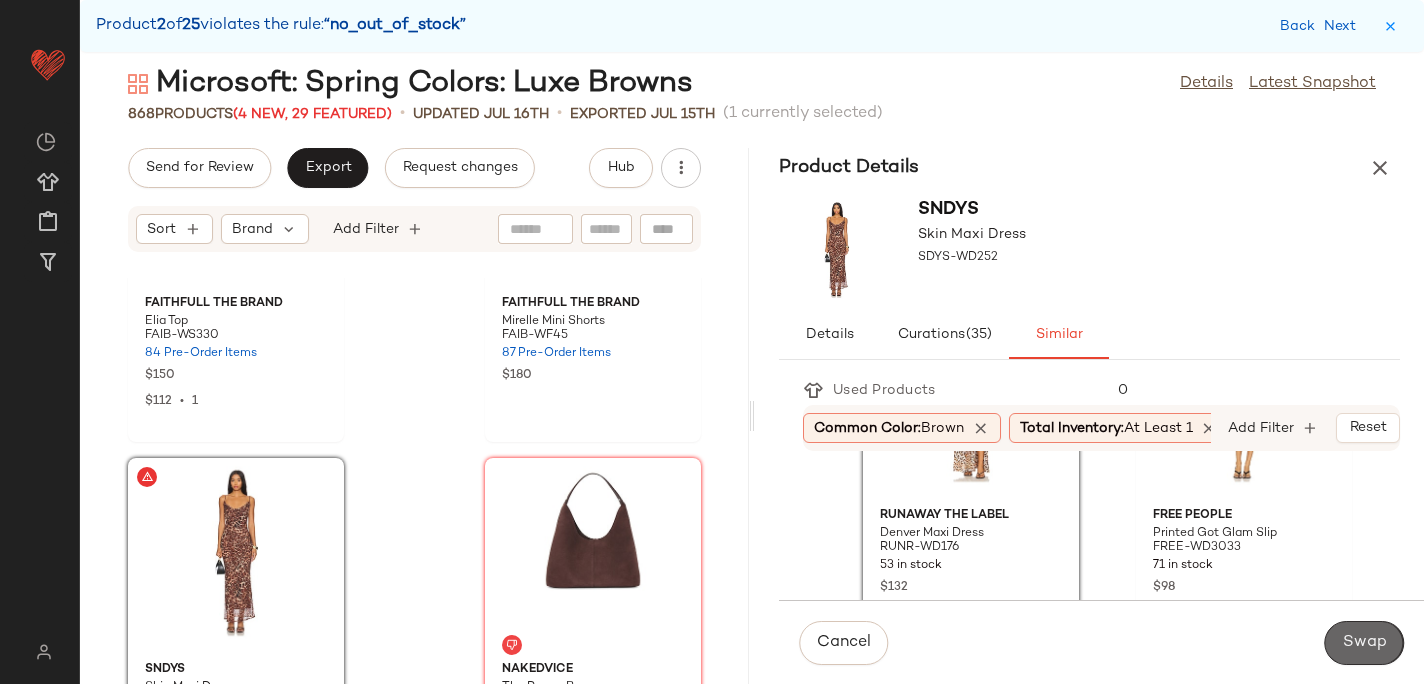 click on "Swap" at bounding box center [1364, 643] 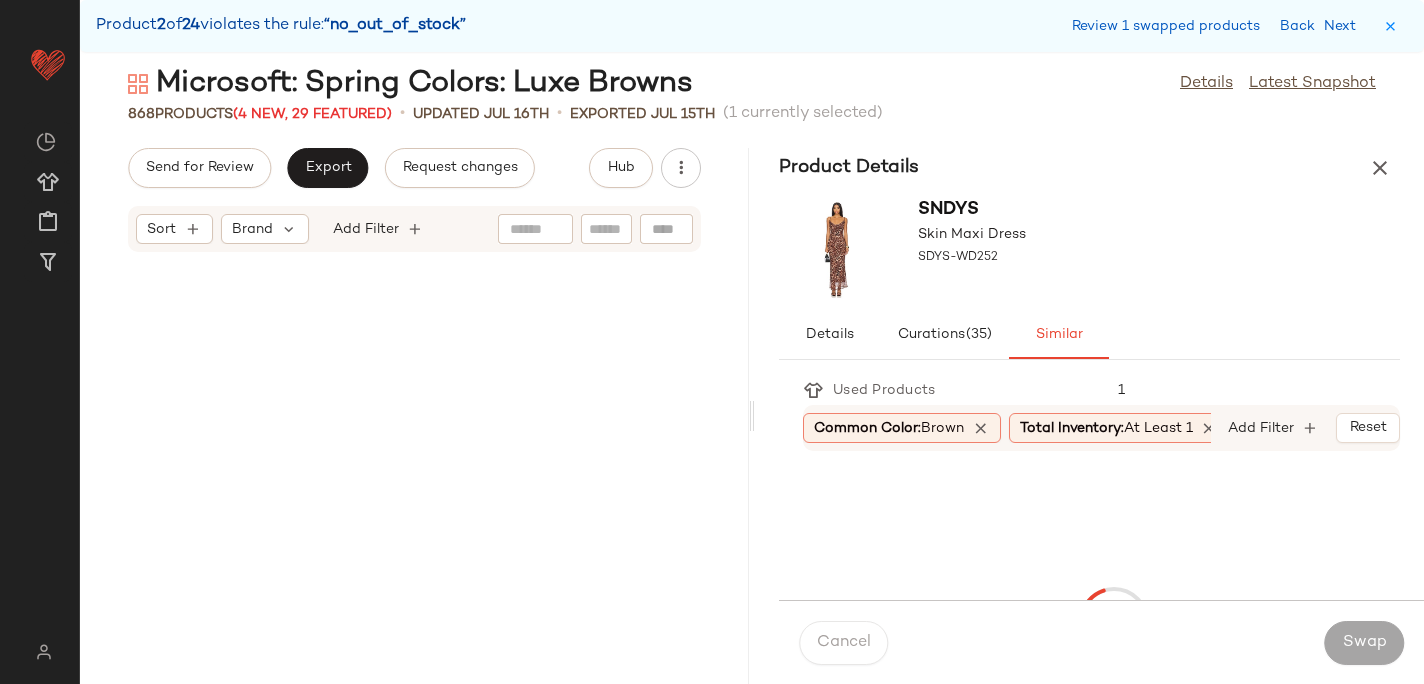 scroll, scrollTop: 39894, scrollLeft: 0, axis: vertical 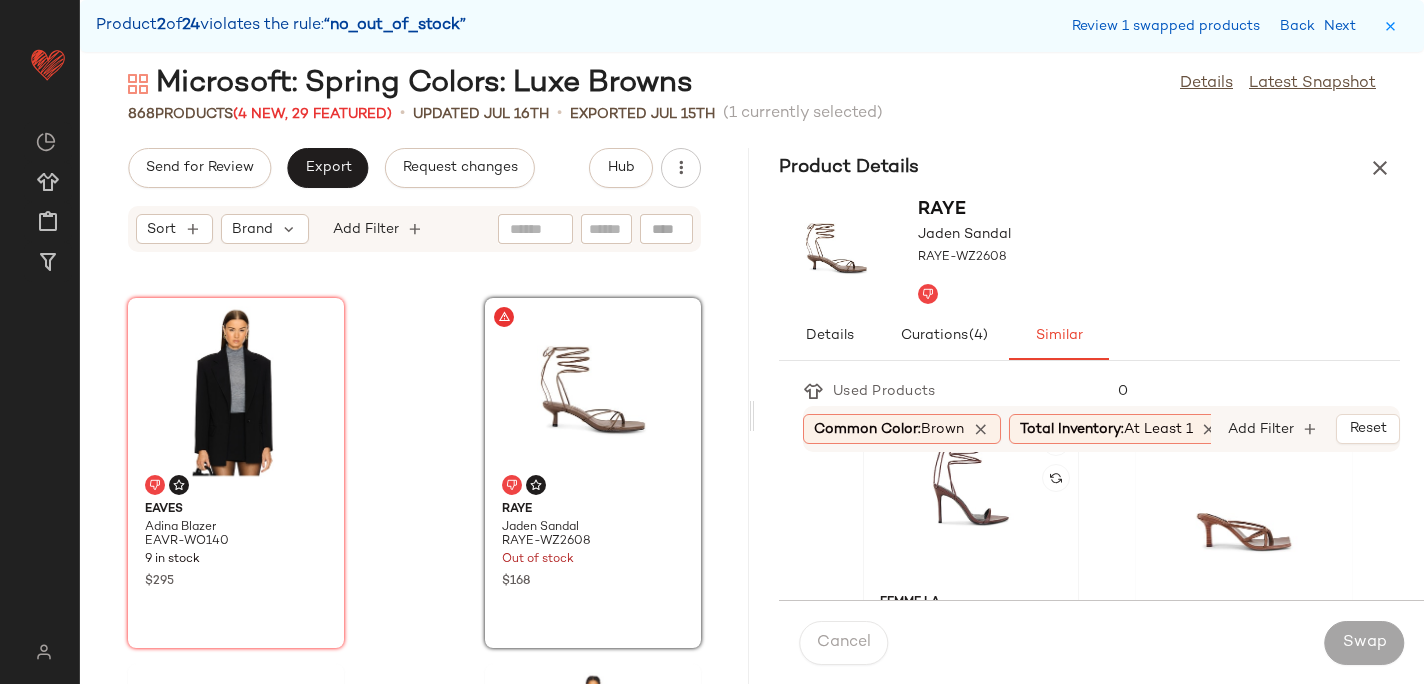 click 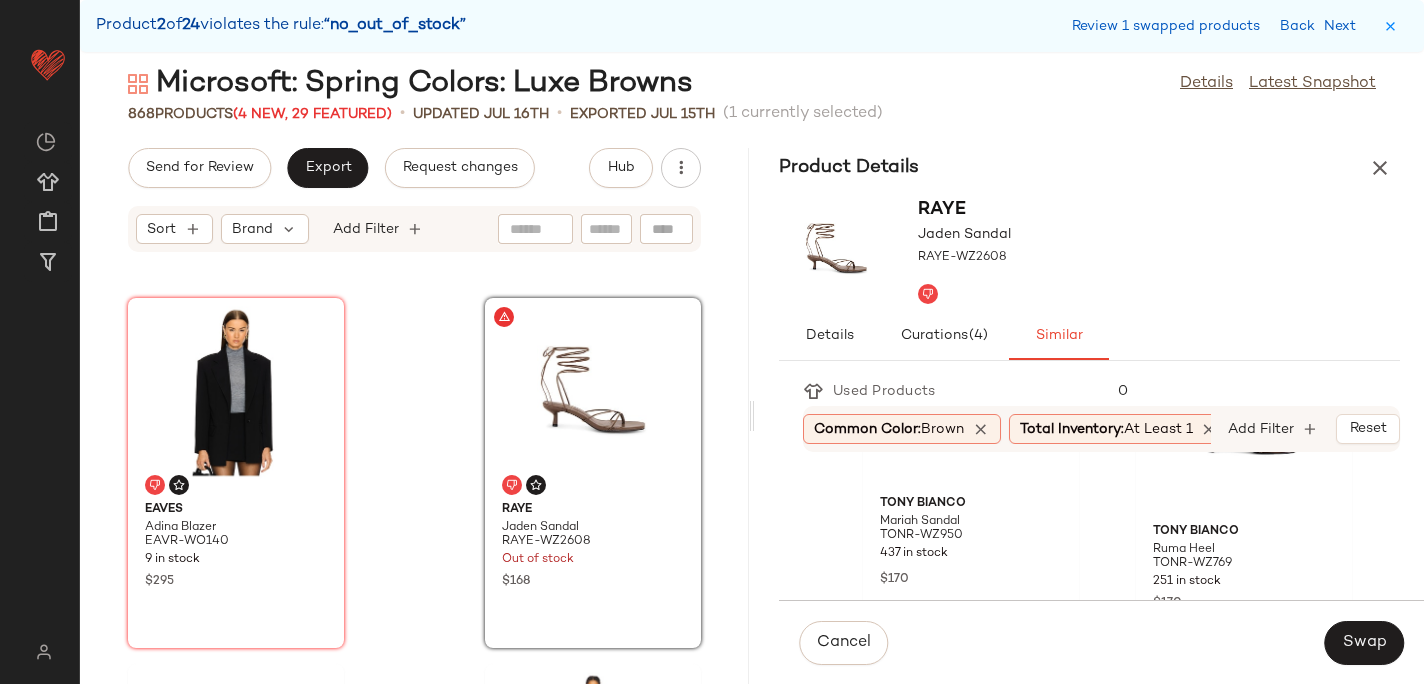 scroll, scrollTop: 515, scrollLeft: 0, axis: vertical 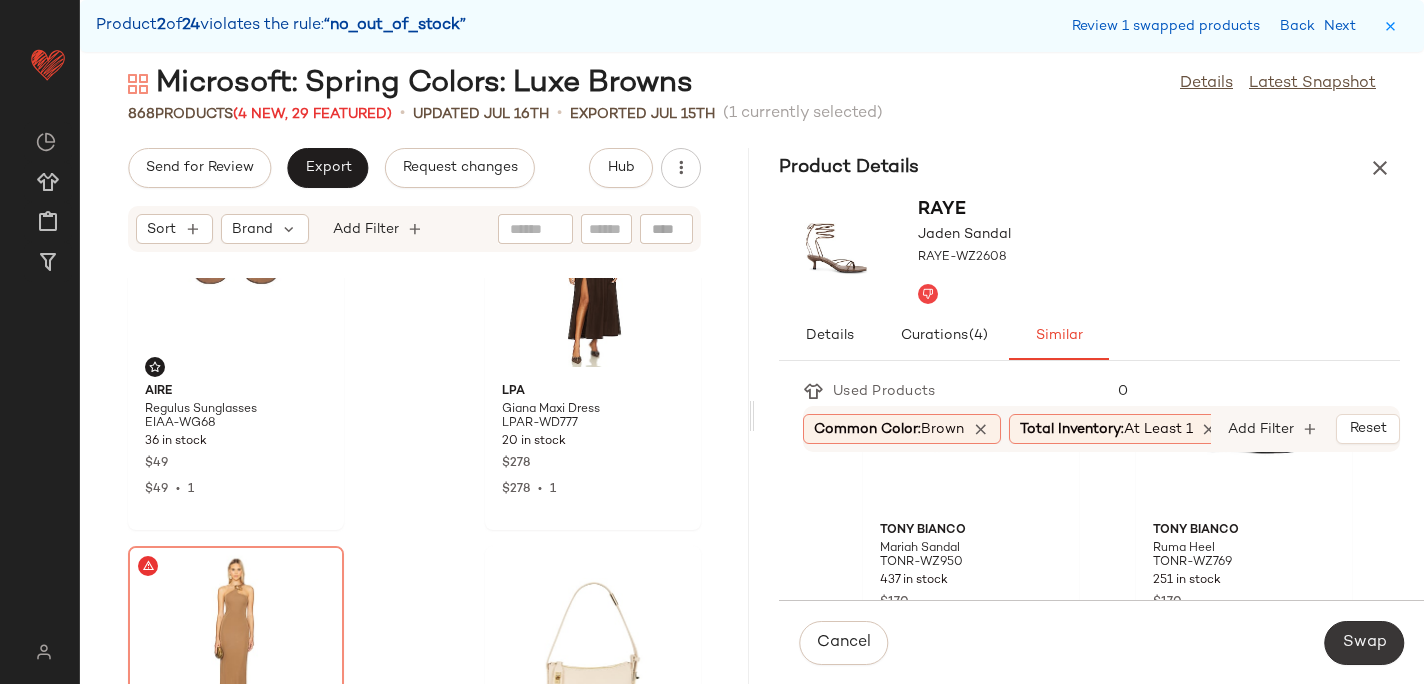 click on "Swap" 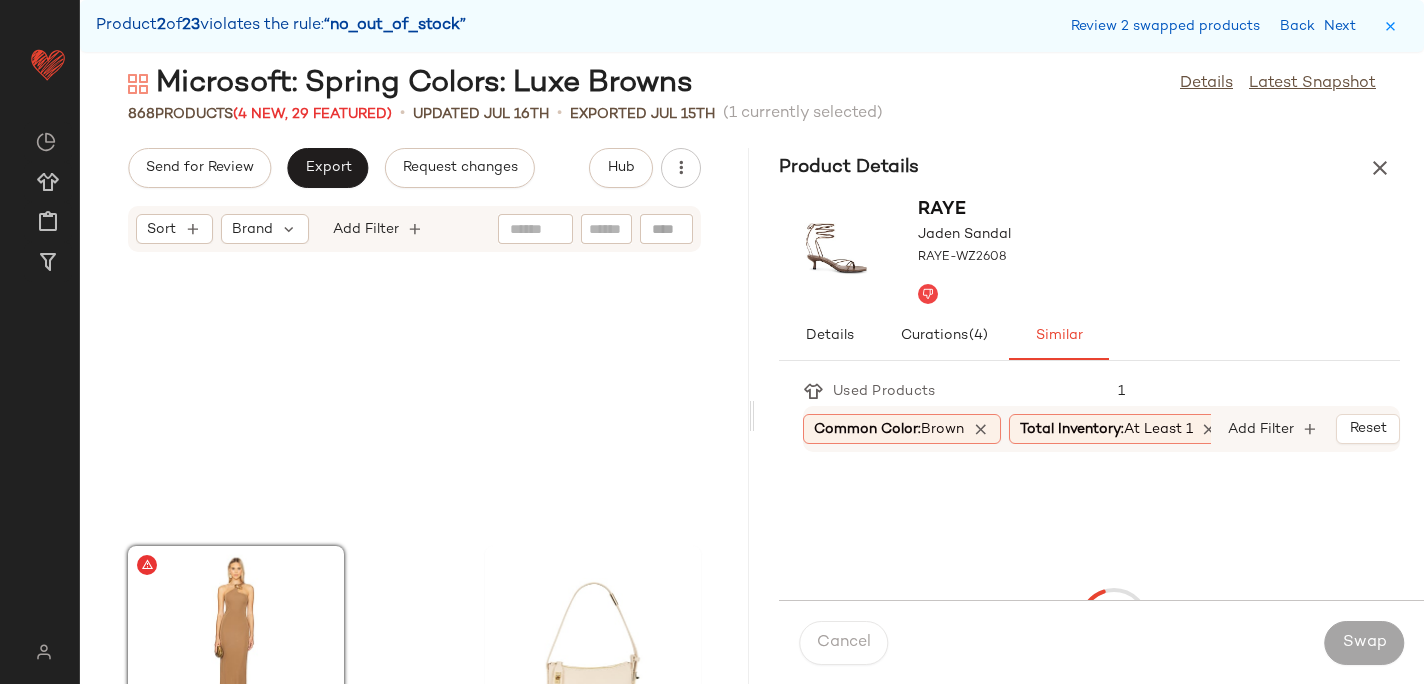 scroll, scrollTop: 41724, scrollLeft: 0, axis: vertical 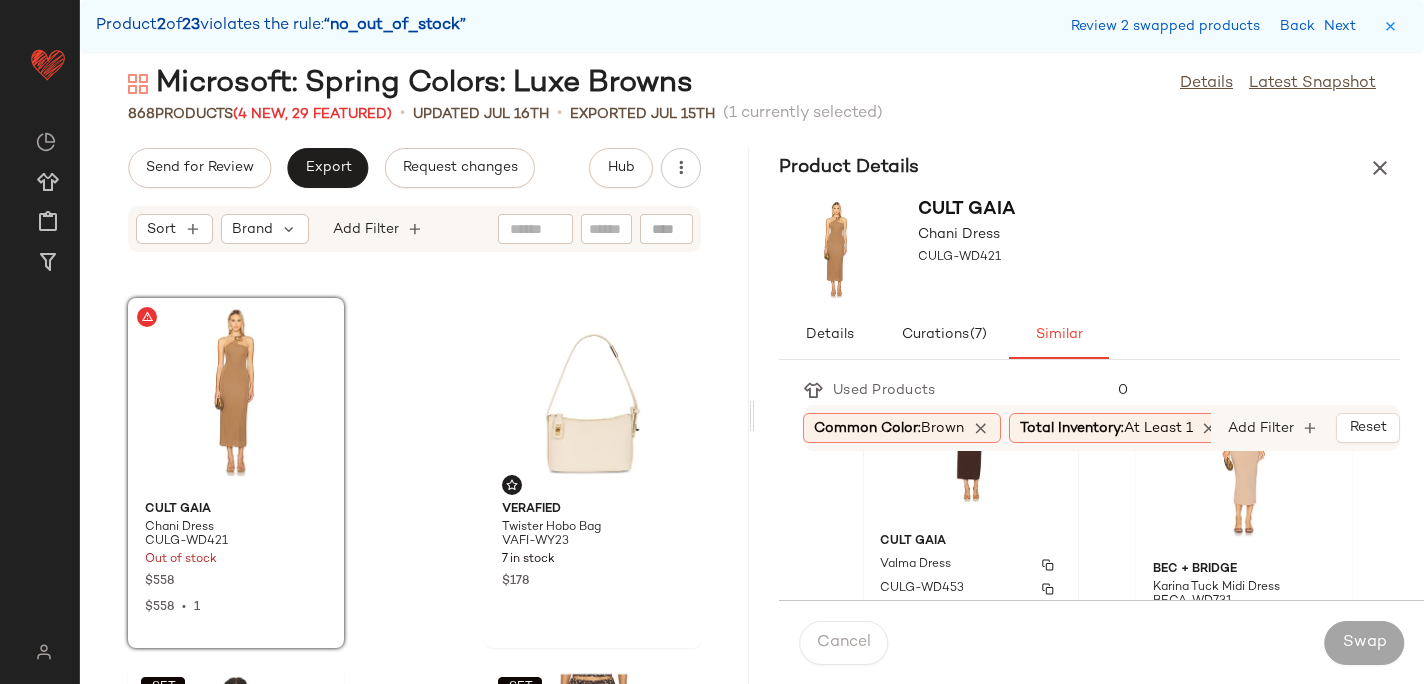click on "Cult Gaia Valma Dress CULG-WD453 38 in stock $498" 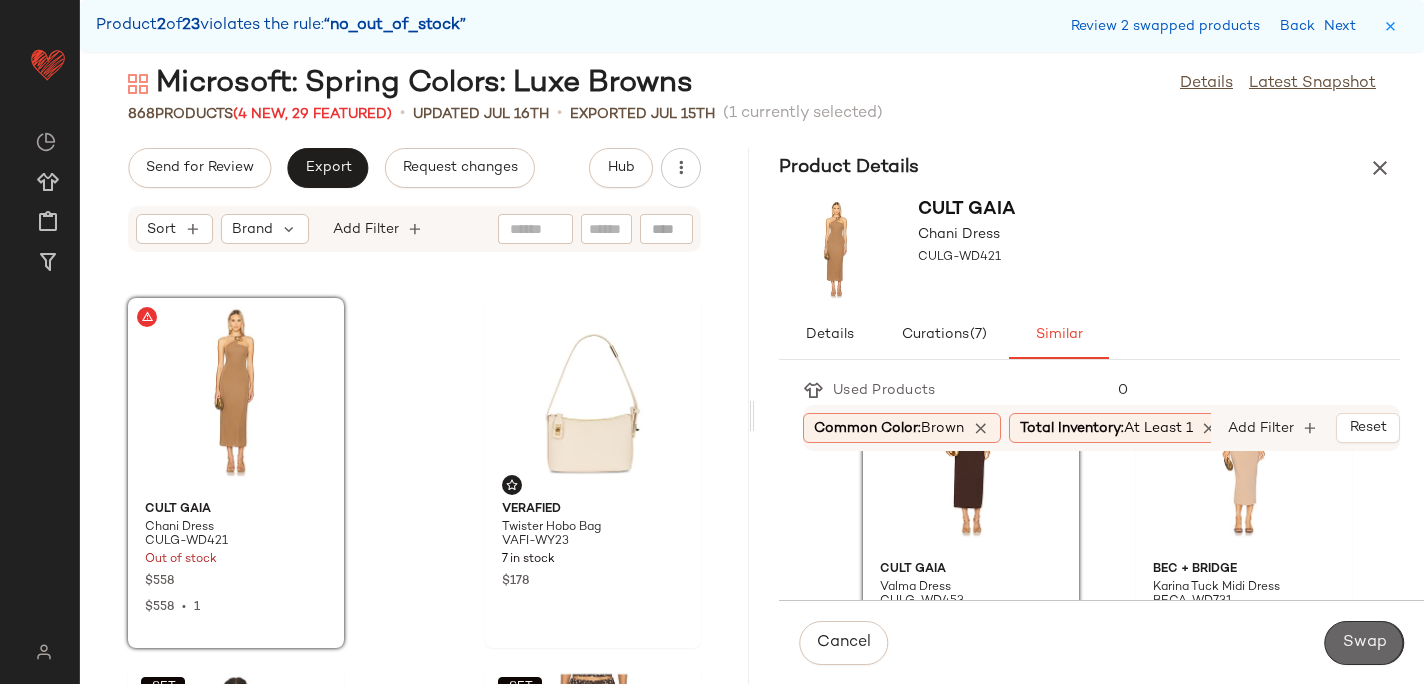 click on "Swap" 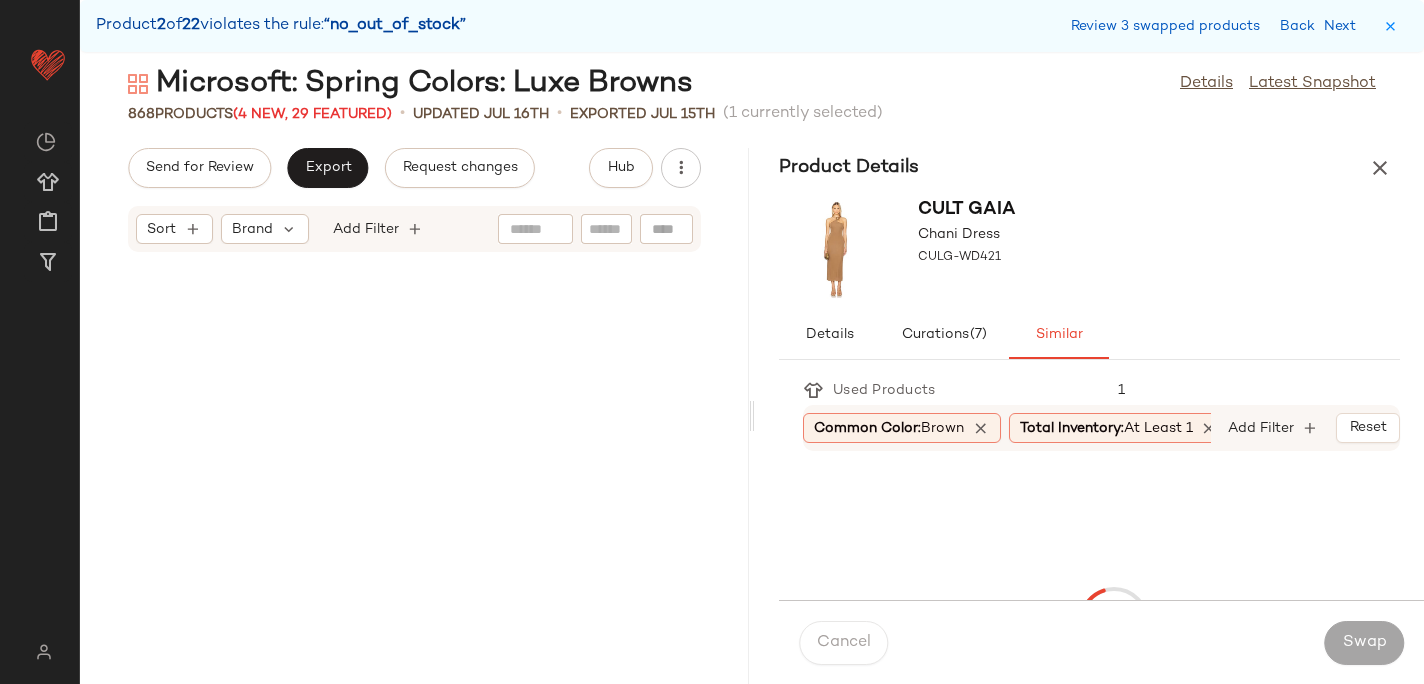 scroll, scrollTop: 46482, scrollLeft: 0, axis: vertical 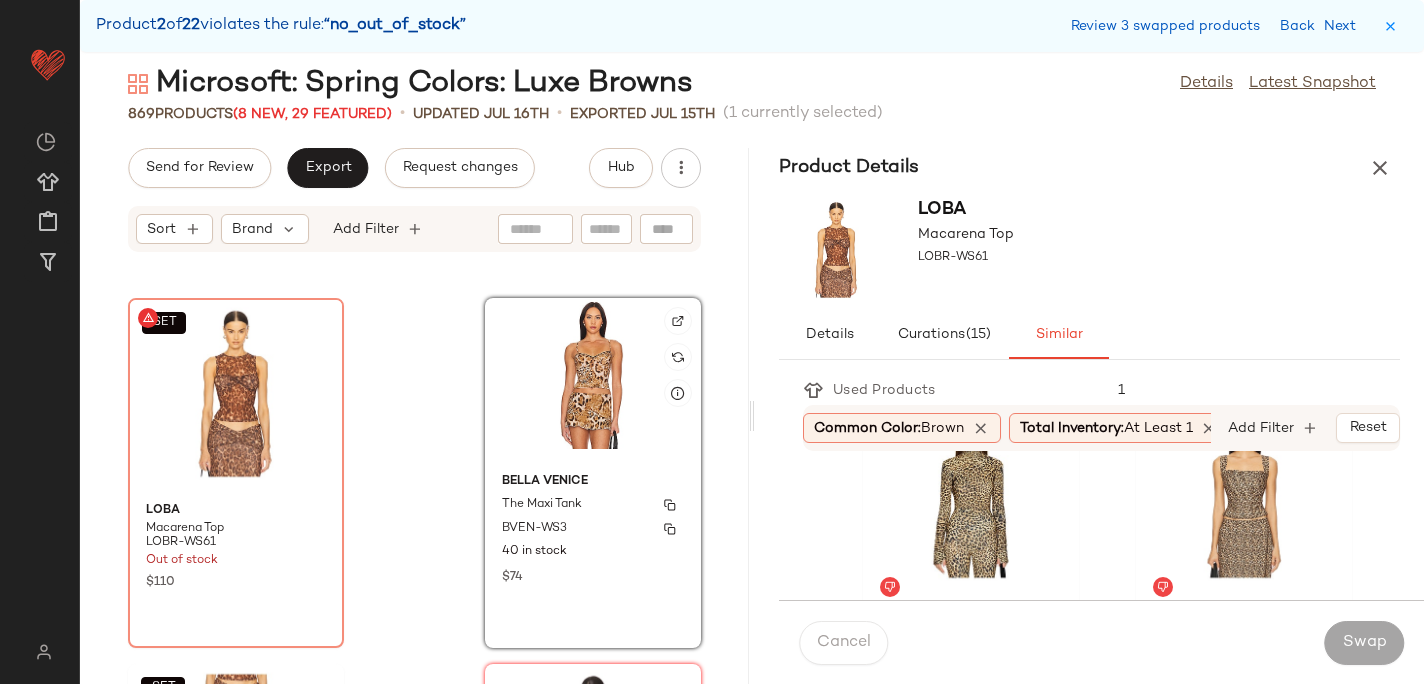 click on "Bella Venice The Maxi Tank BVEN-WS3 40 in stock $74" 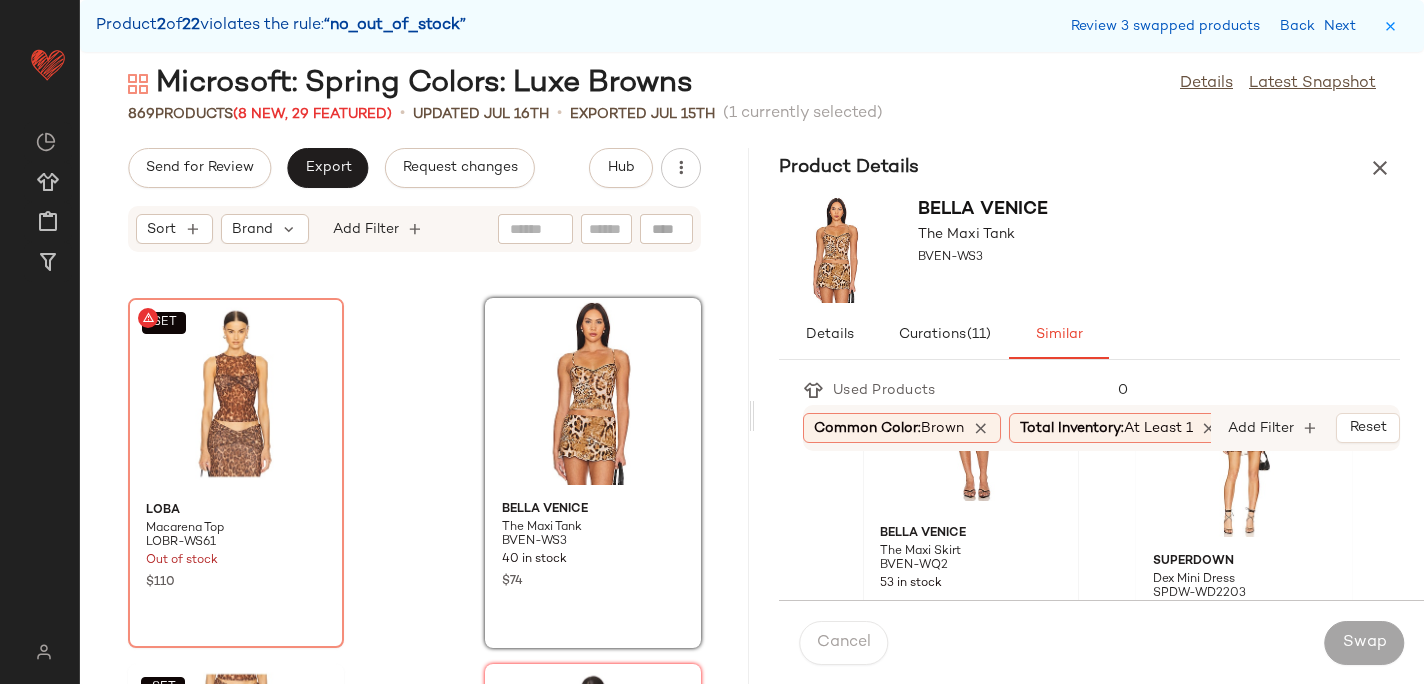 scroll, scrollTop: 118, scrollLeft: 0, axis: vertical 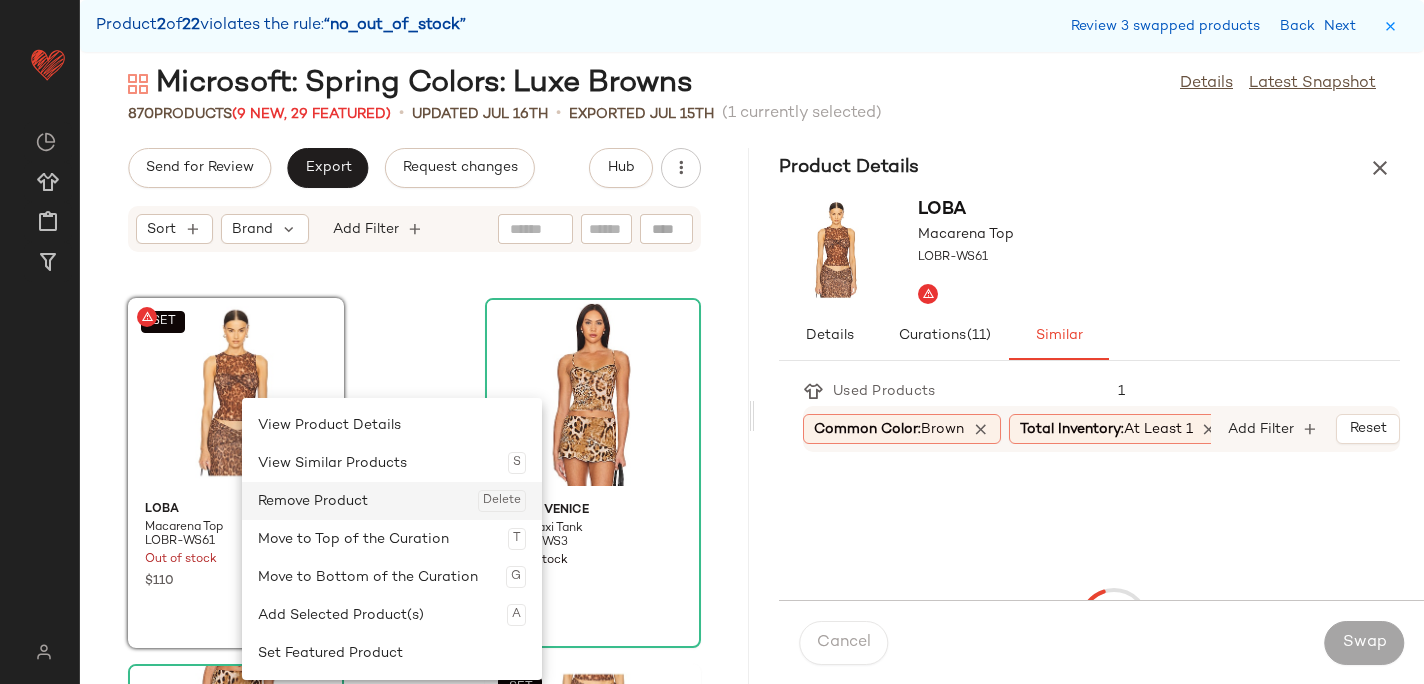 click on "Remove Product  Delete" 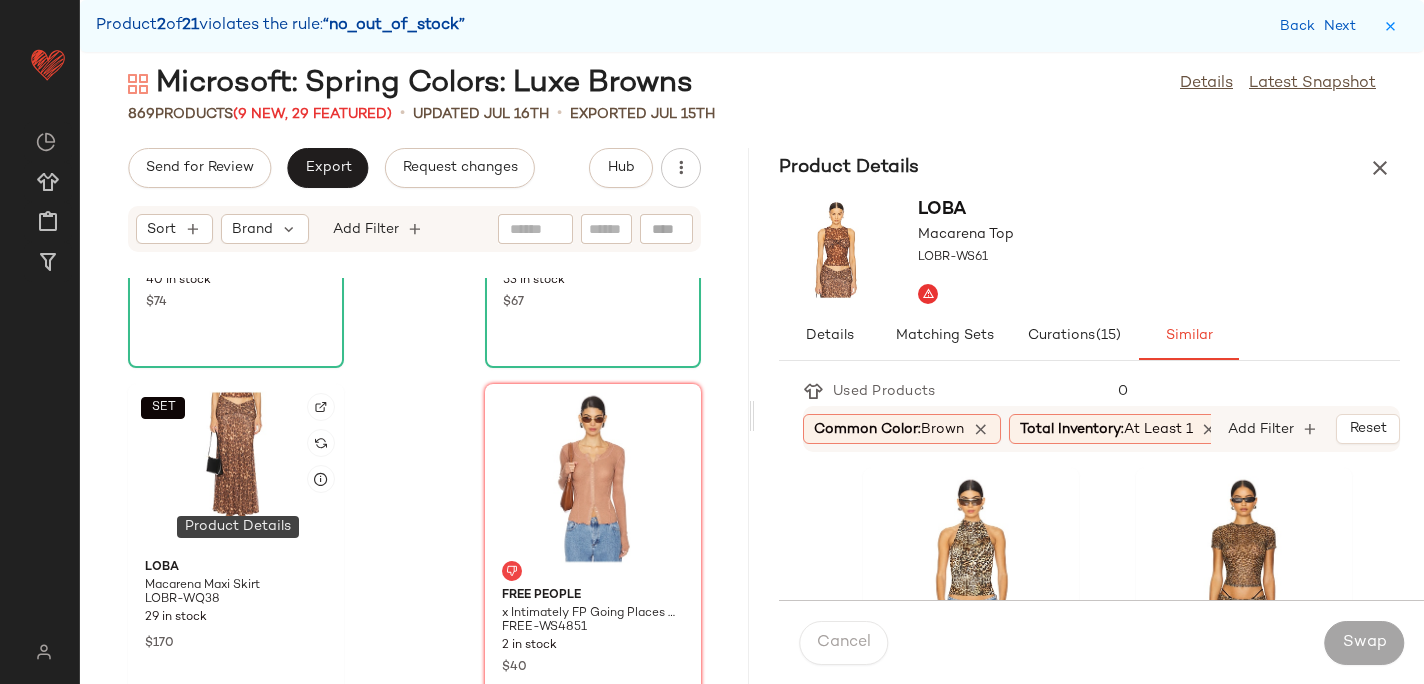 scroll, scrollTop: 46812, scrollLeft: 0, axis: vertical 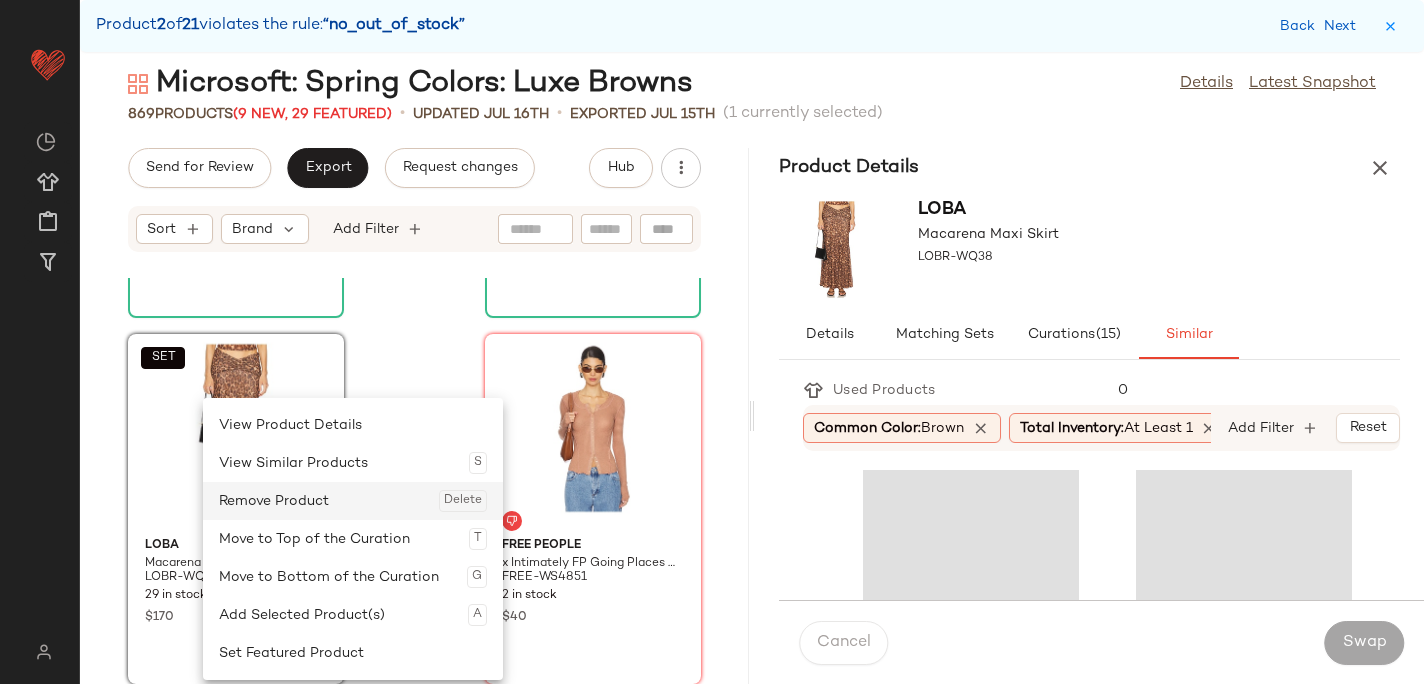 click on "Remove Product  Delete" 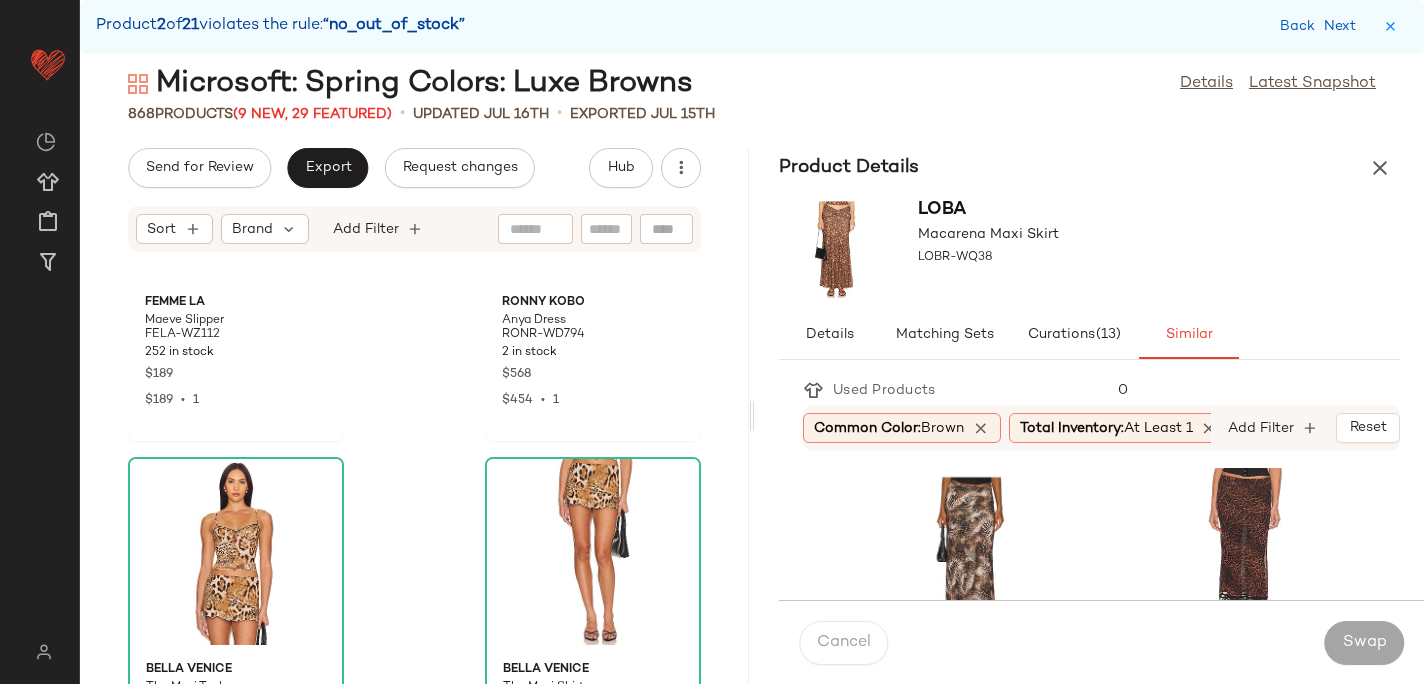 scroll, scrollTop: 46315, scrollLeft: 0, axis: vertical 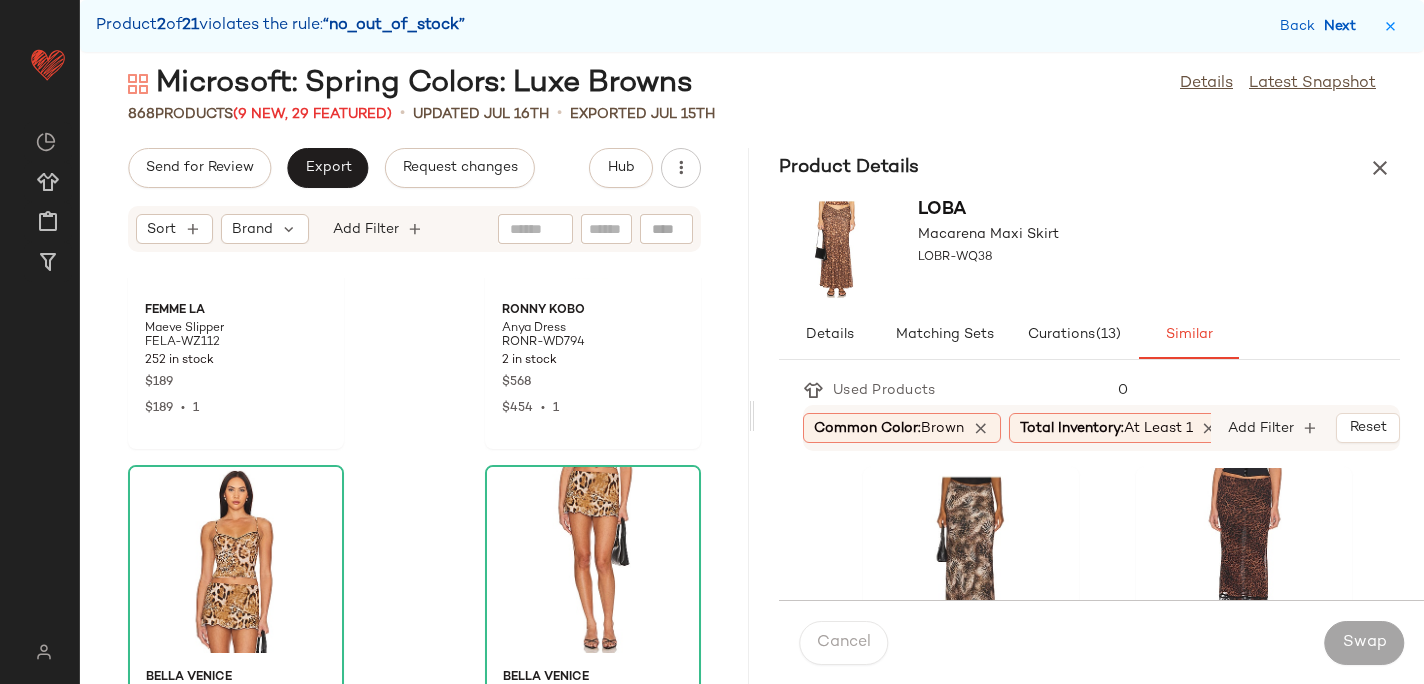 click on "Next" at bounding box center (1344, 26) 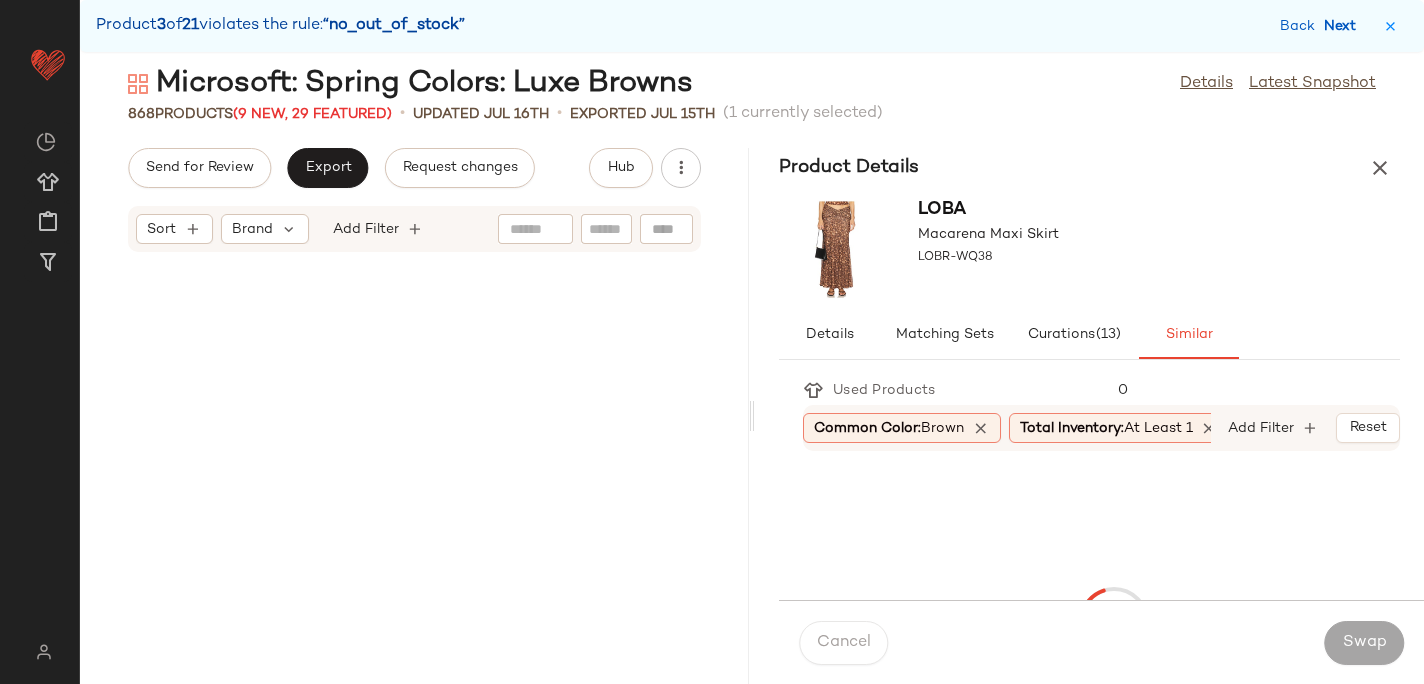 scroll, scrollTop: 50508, scrollLeft: 0, axis: vertical 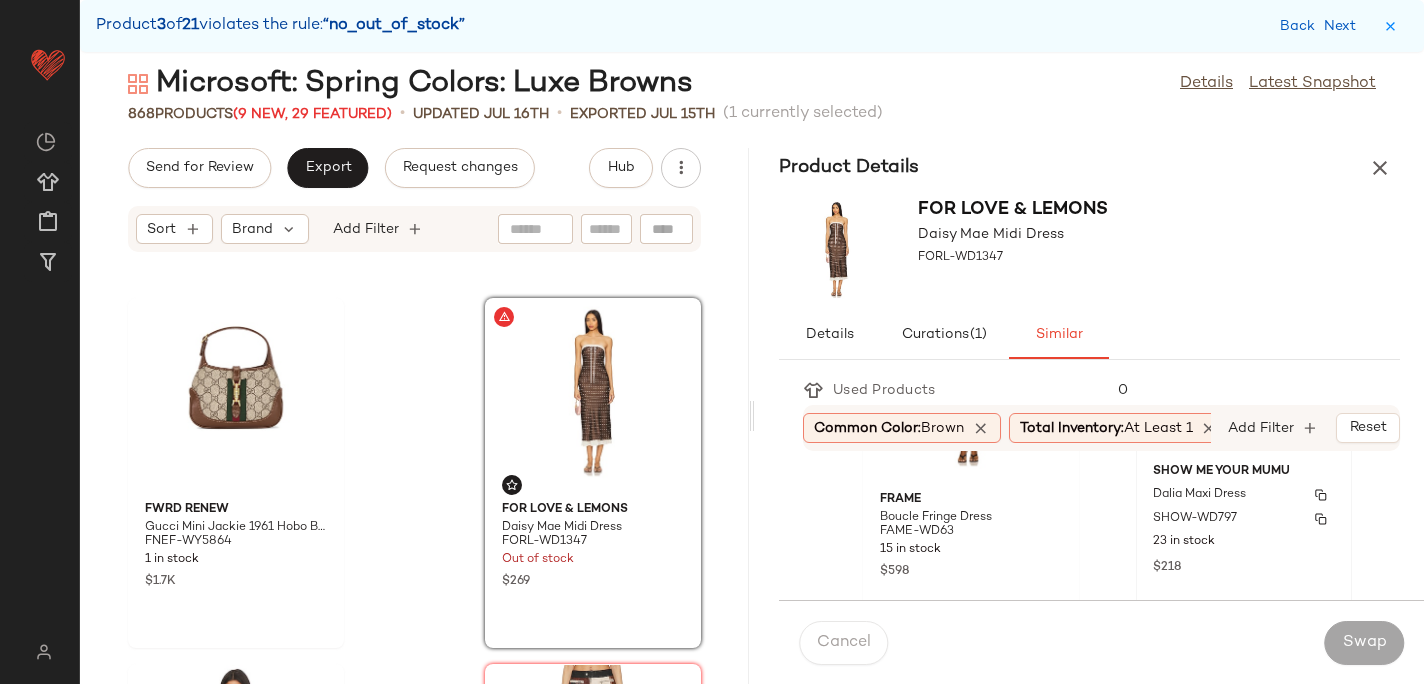 click on "Dalia Maxi Dress" at bounding box center [1199, 495] 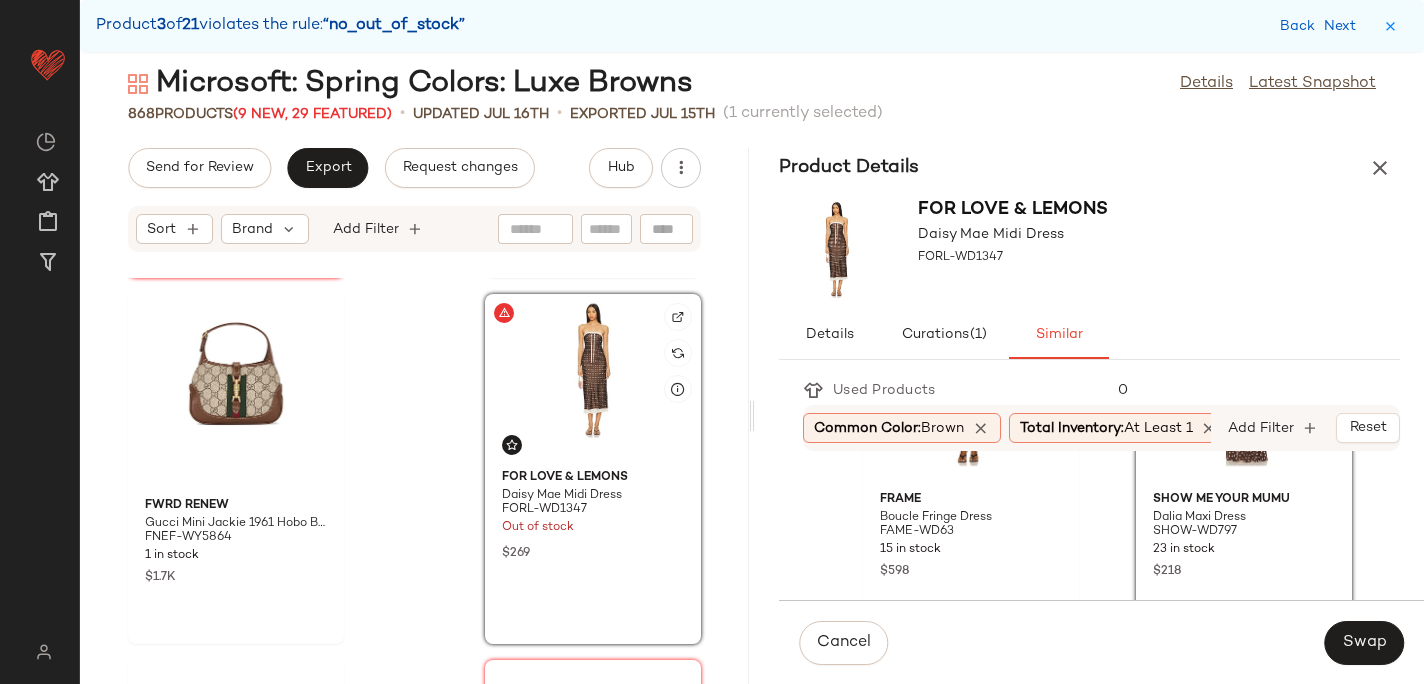 scroll, scrollTop: 50528, scrollLeft: 0, axis: vertical 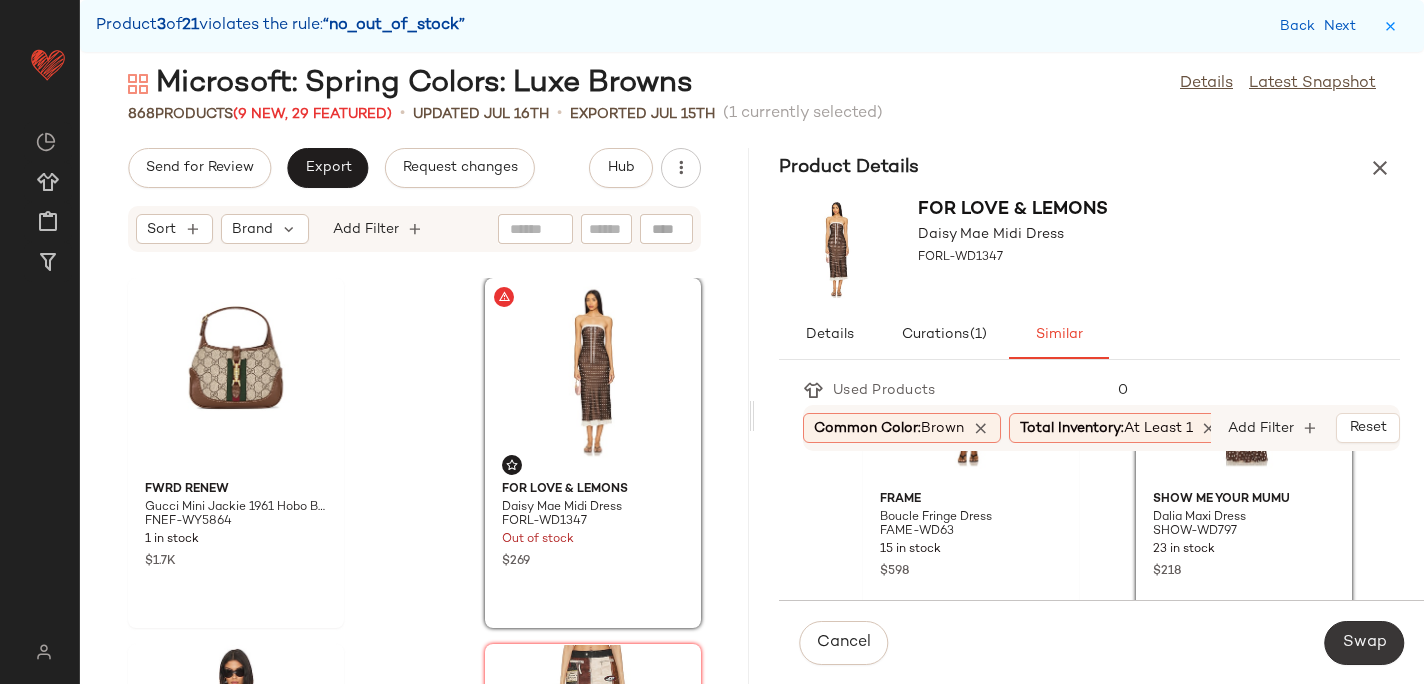 click on "Swap" 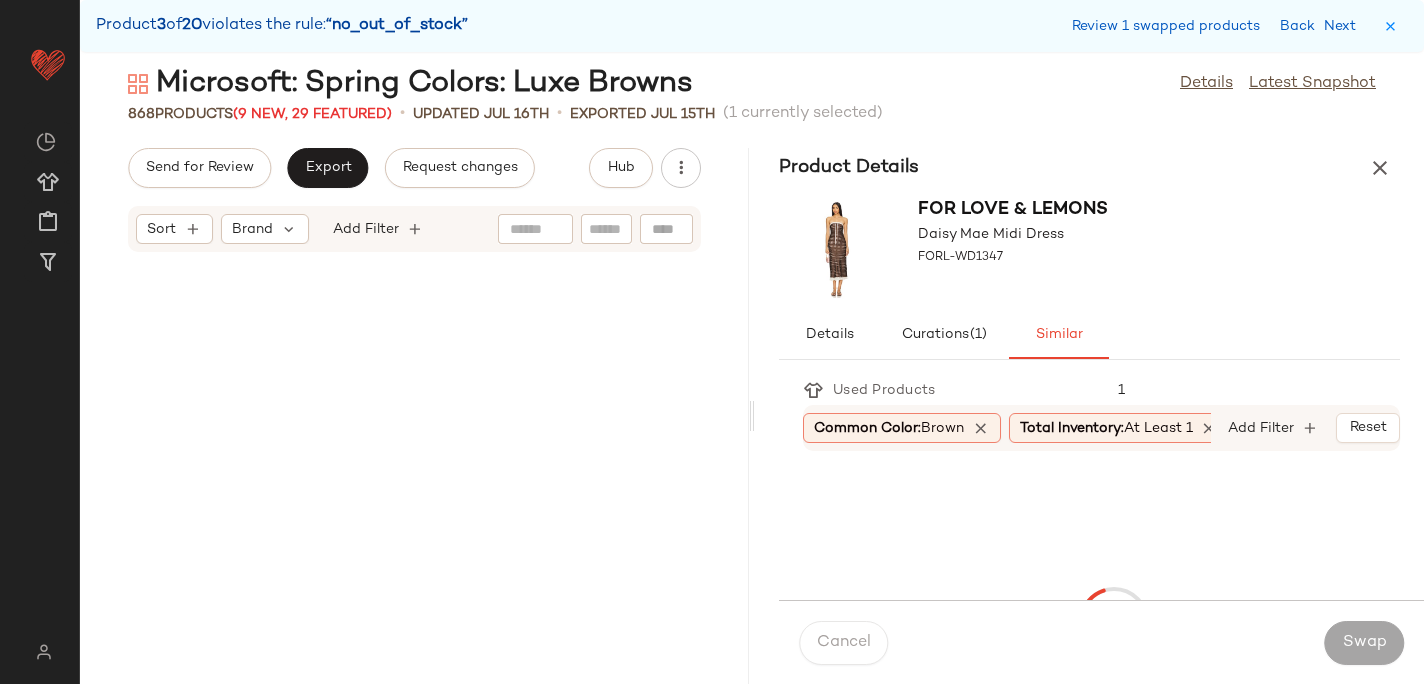 scroll, scrollTop: 51972, scrollLeft: 0, axis: vertical 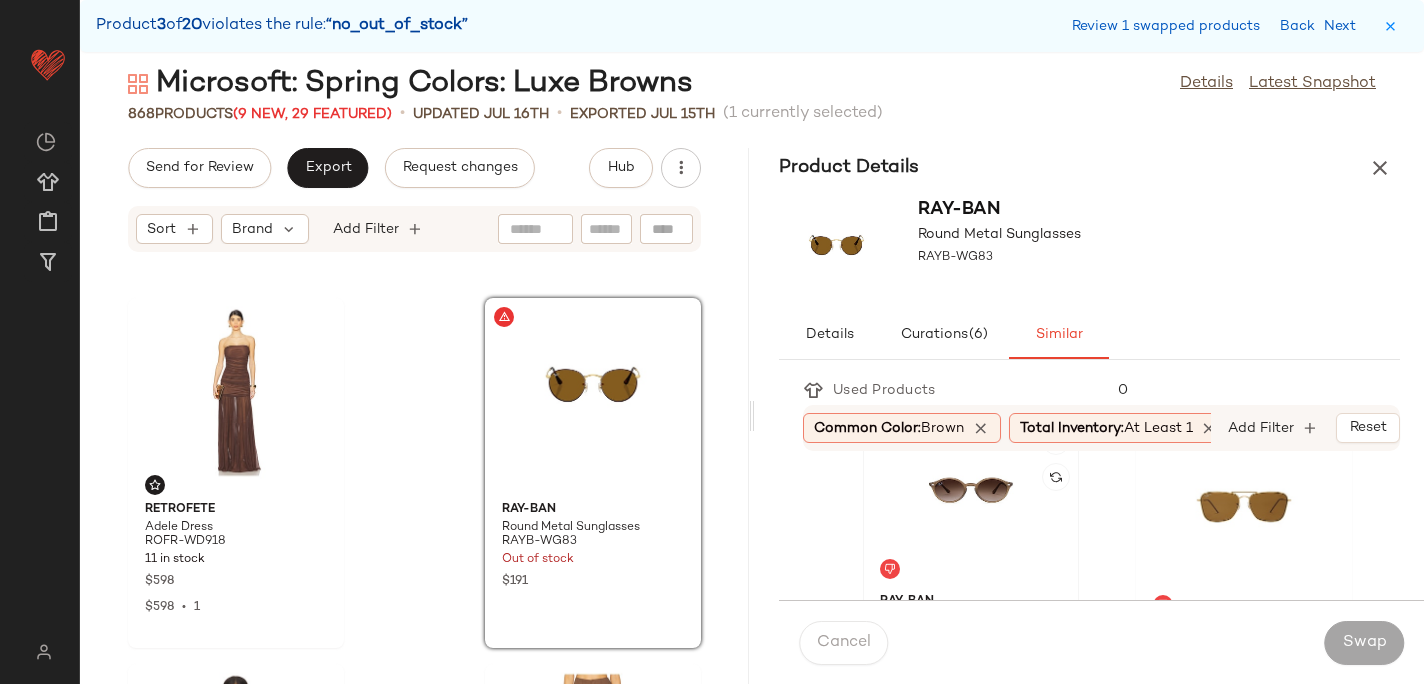 click 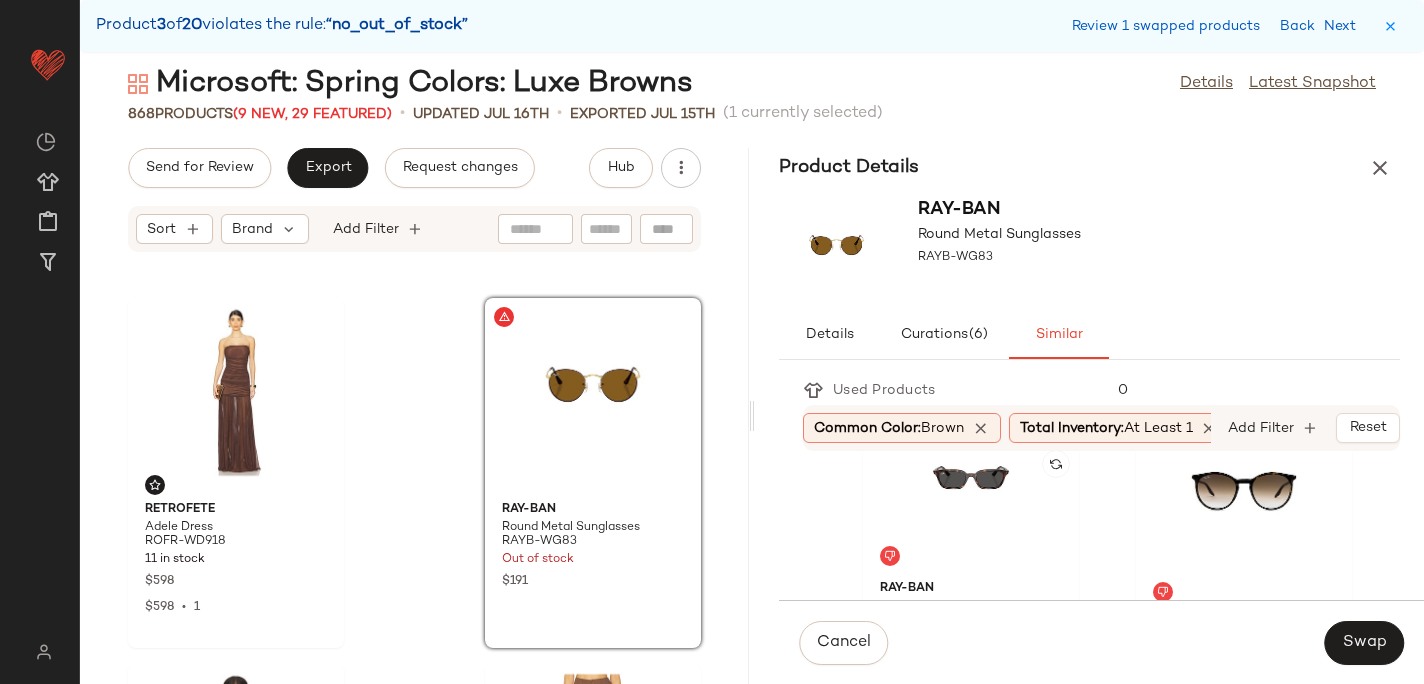 scroll, scrollTop: 1533, scrollLeft: 0, axis: vertical 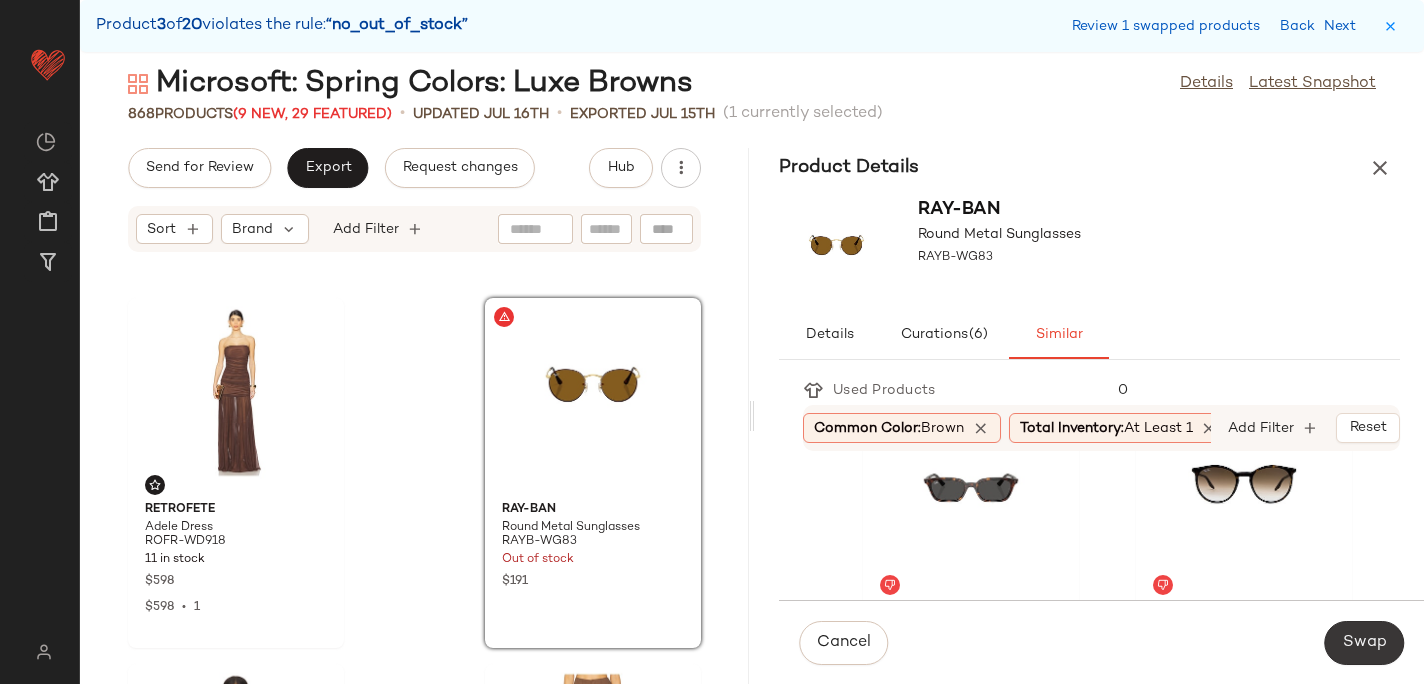 click on "Swap" 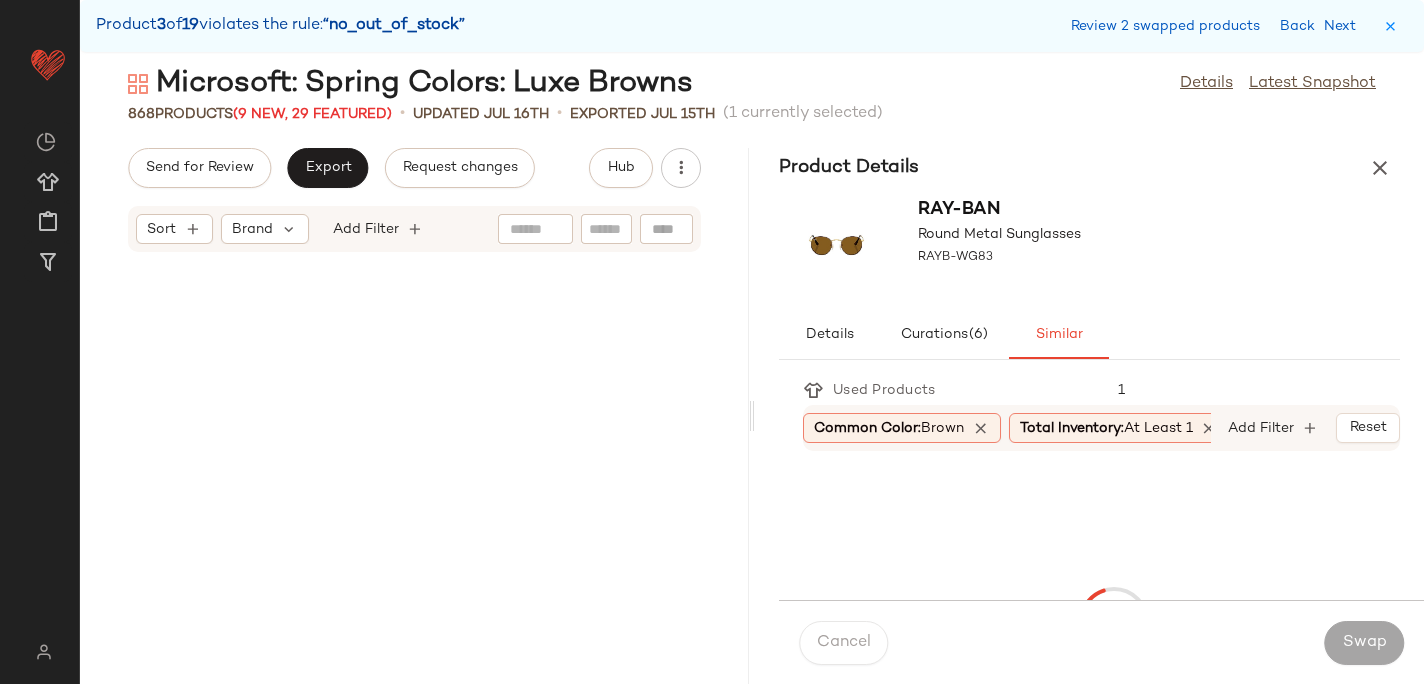 scroll, scrollTop: 53802, scrollLeft: 0, axis: vertical 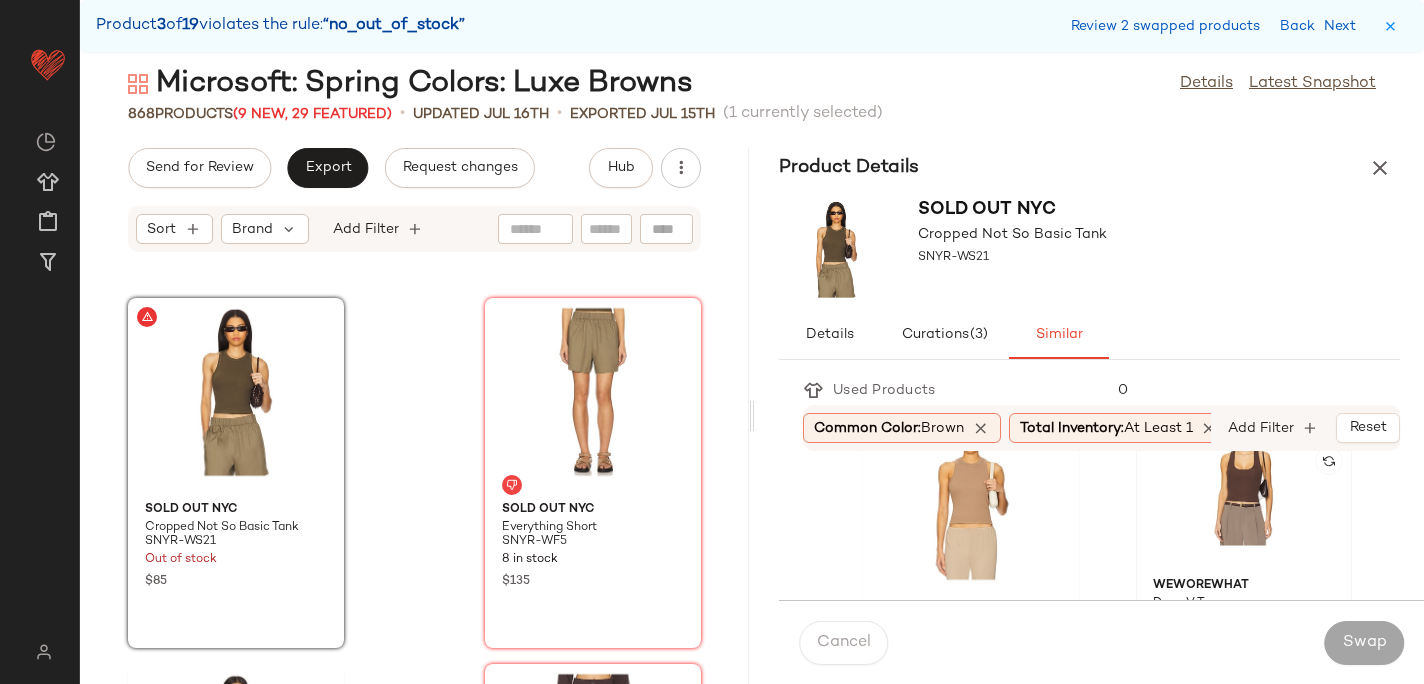 click 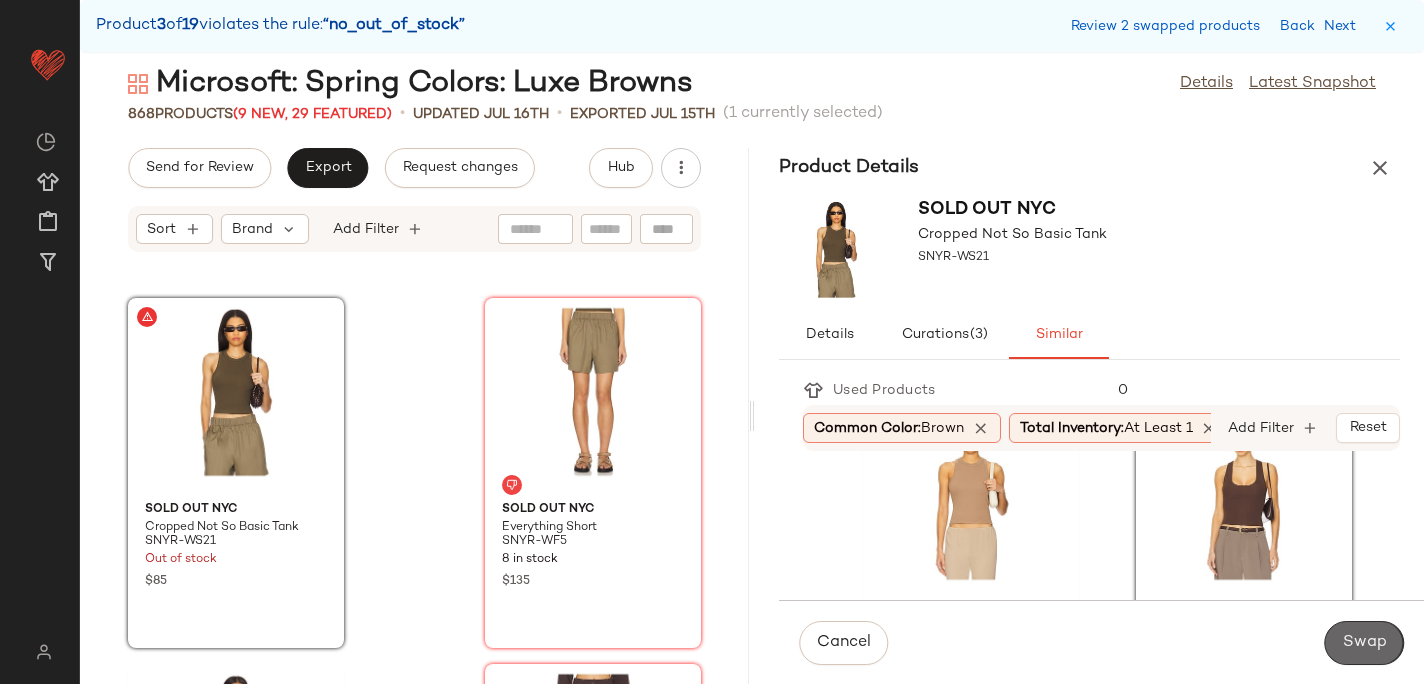 click on "Swap" 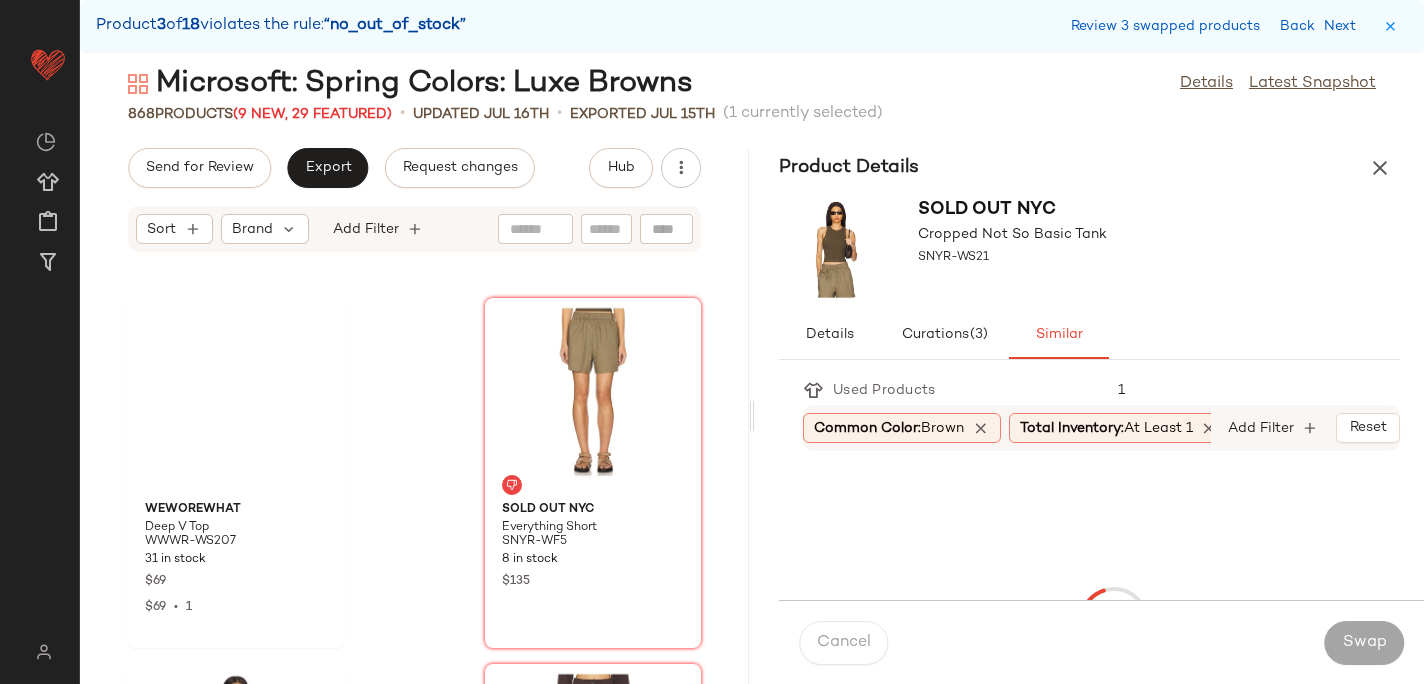 scroll, scrollTop: 59658, scrollLeft: 0, axis: vertical 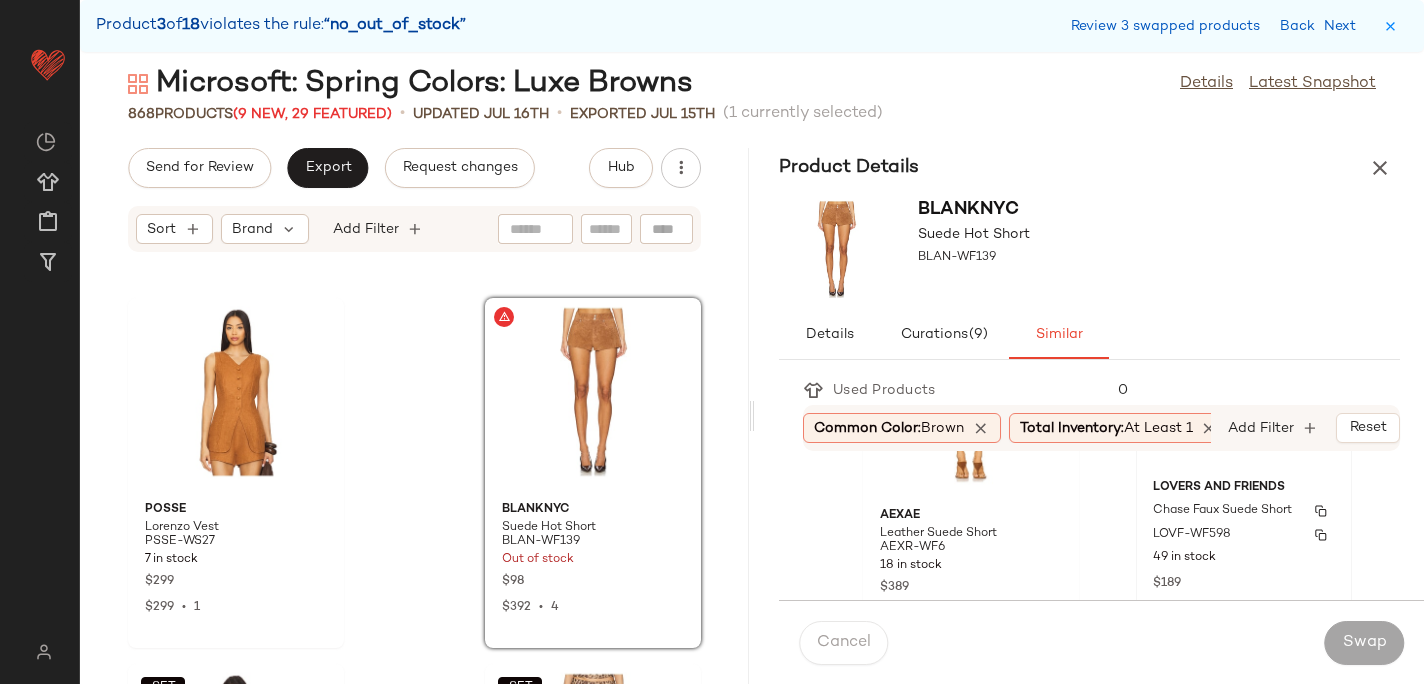 click on "Chase Faux Suede Short" at bounding box center [1222, 511] 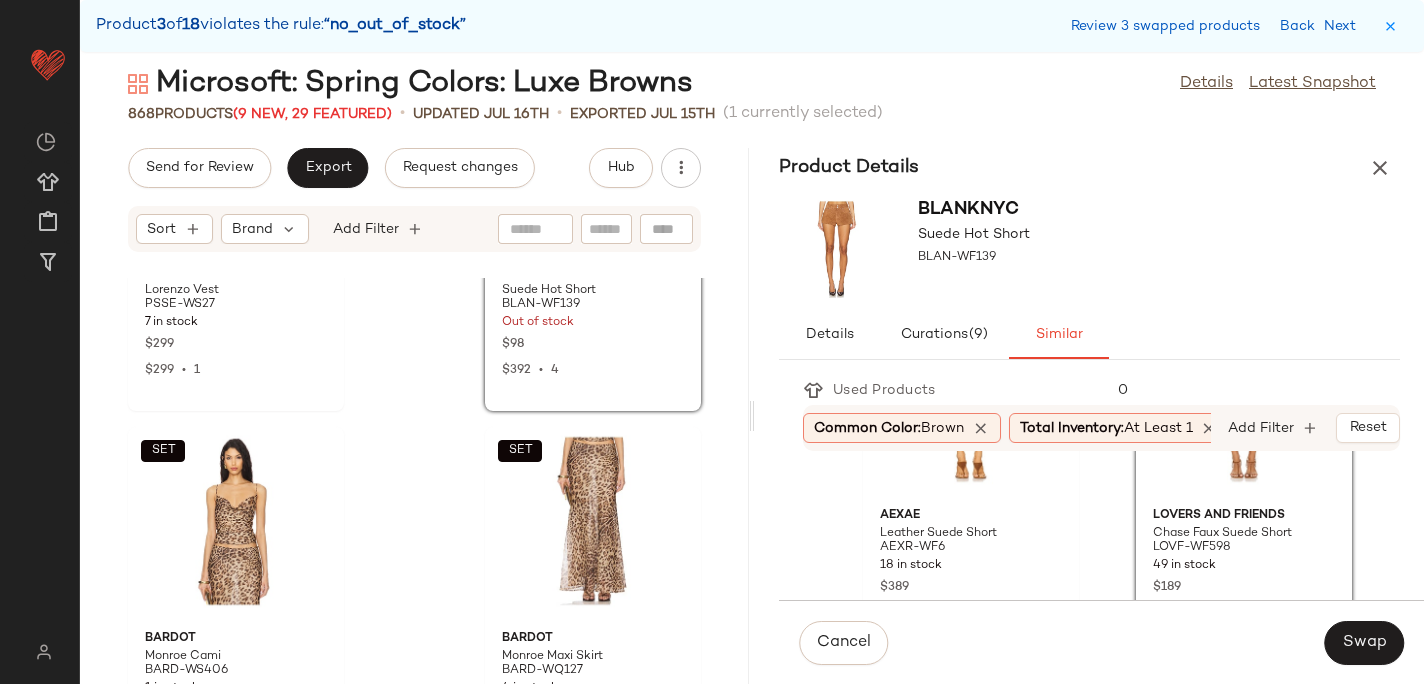 scroll, scrollTop: 59868, scrollLeft: 0, axis: vertical 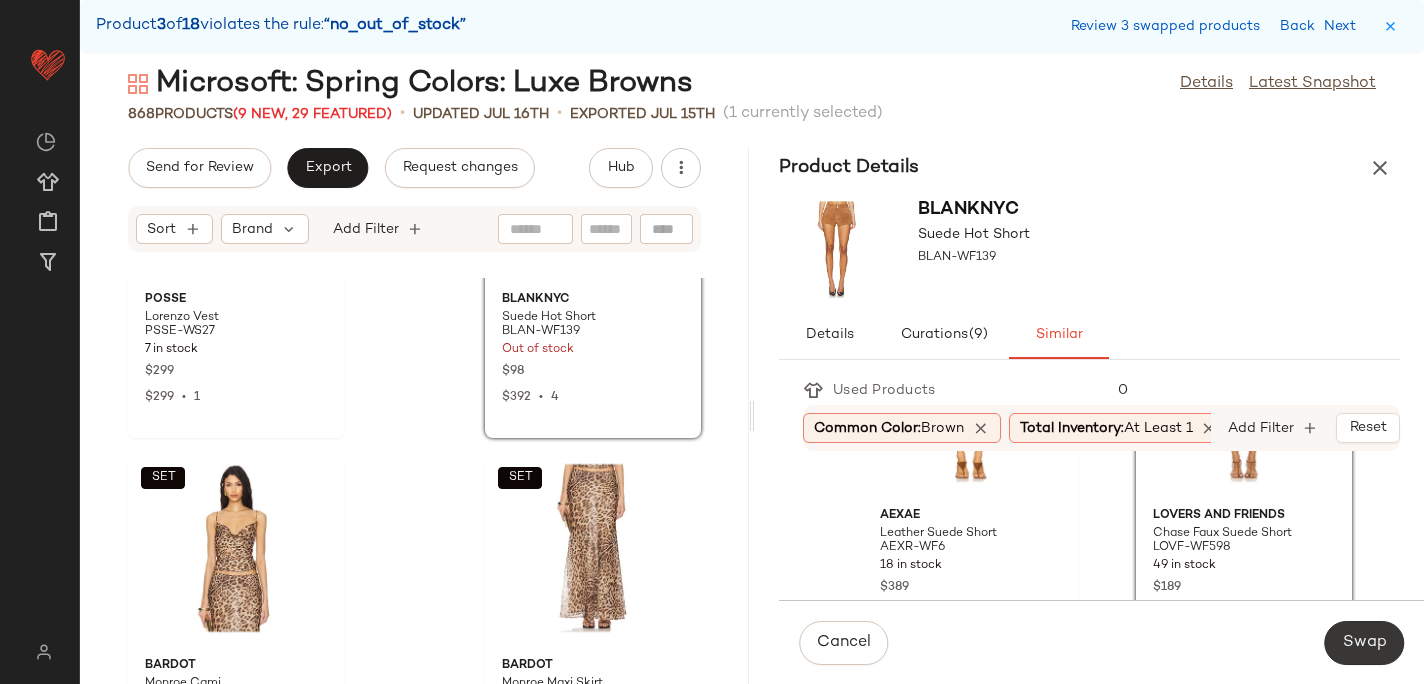 click on "Swap" 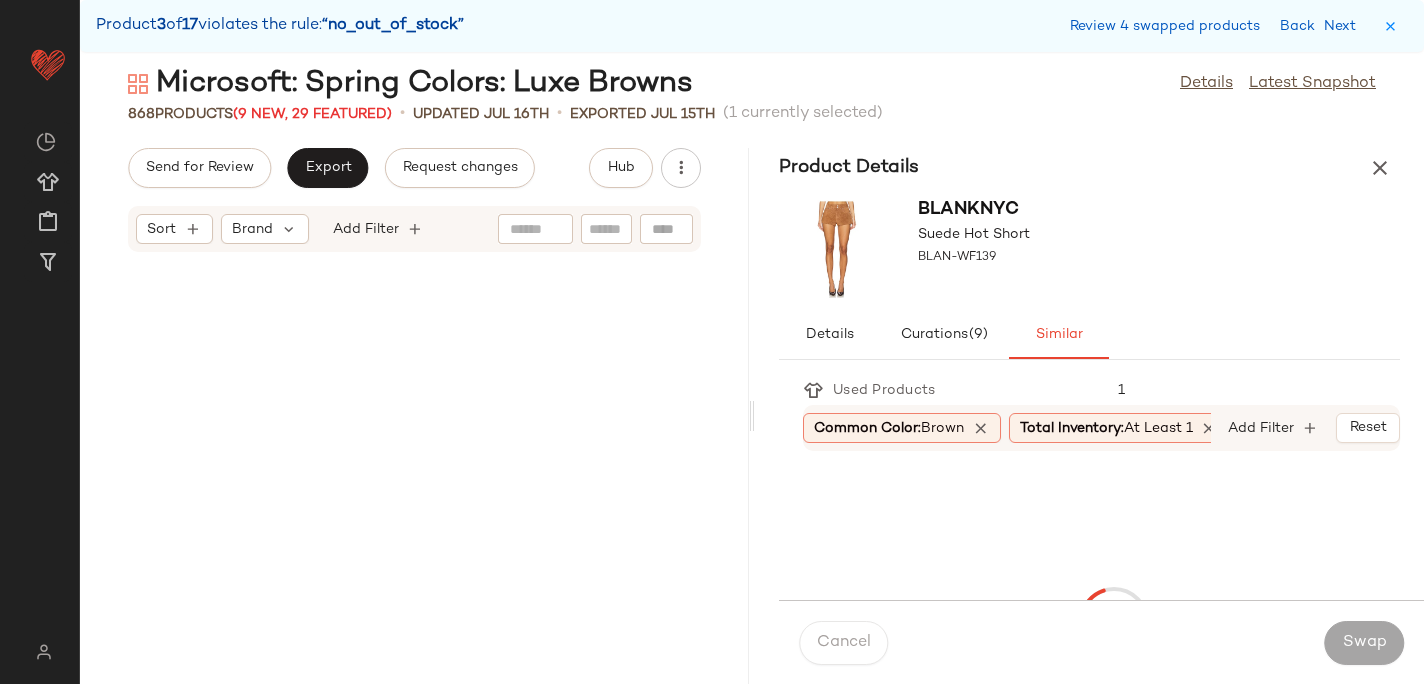 scroll, scrollTop: 60756, scrollLeft: 0, axis: vertical 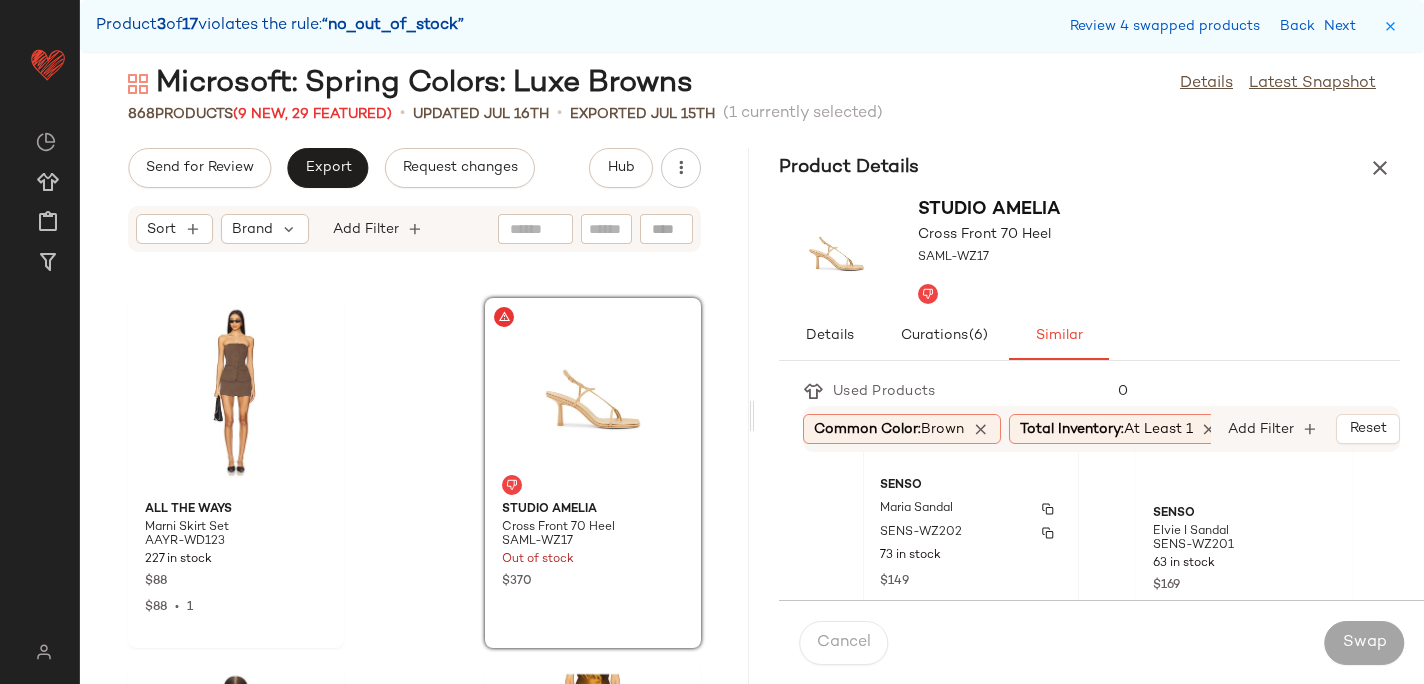 click on "SENSO" at bounding box center [971, 486] 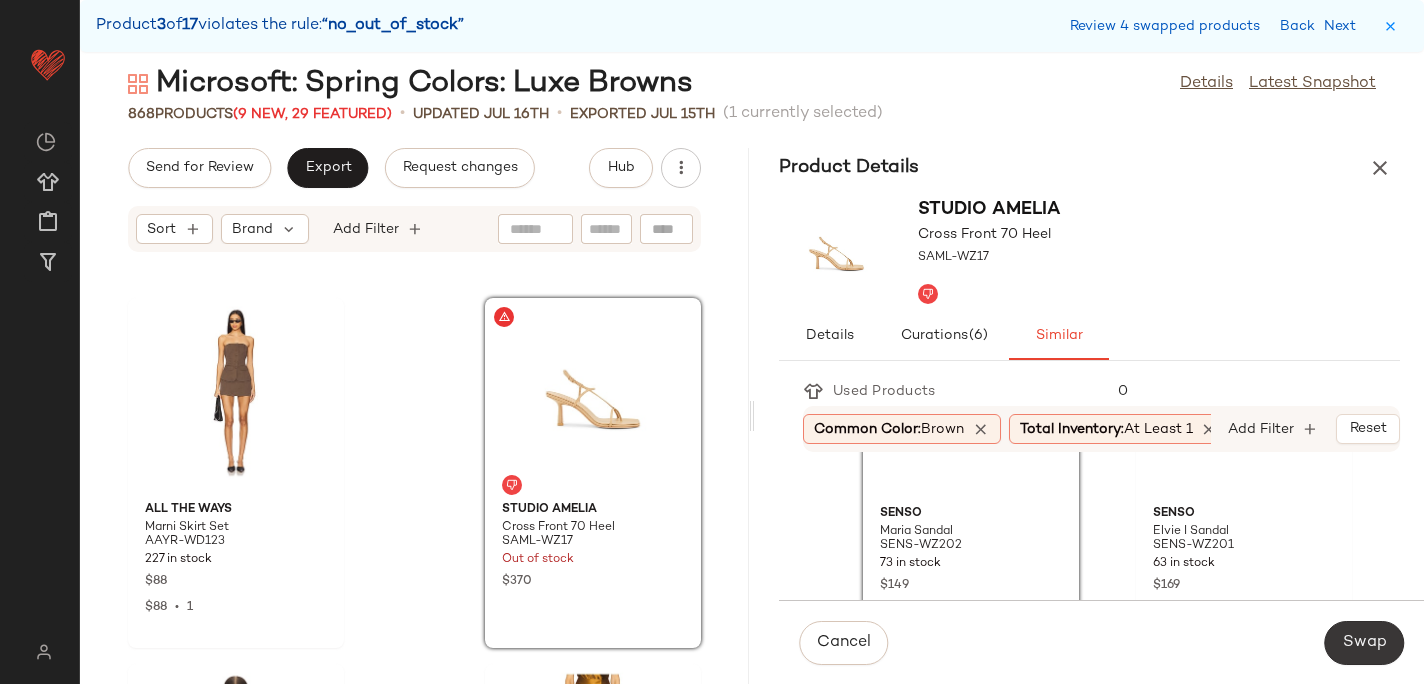 click on "Swap" 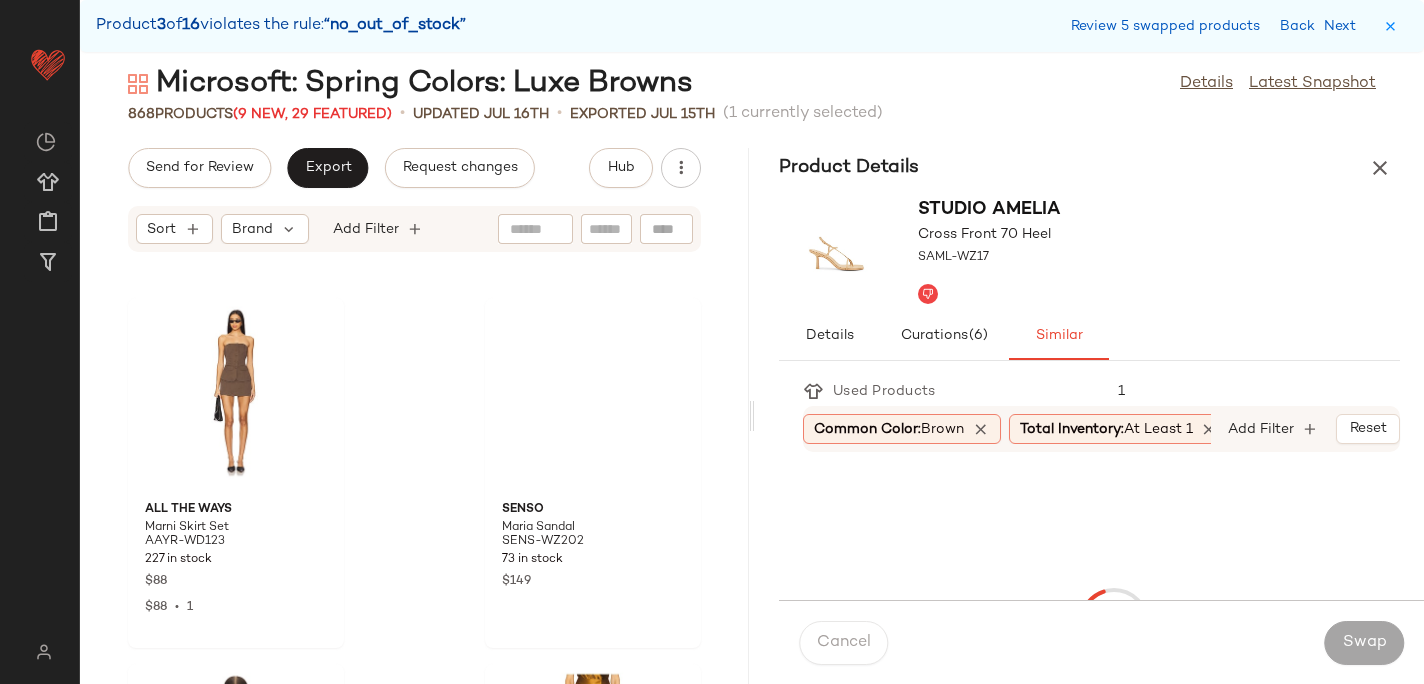 scroll, scrollTop: 73200, scrollLeft: 0, axis: vertical 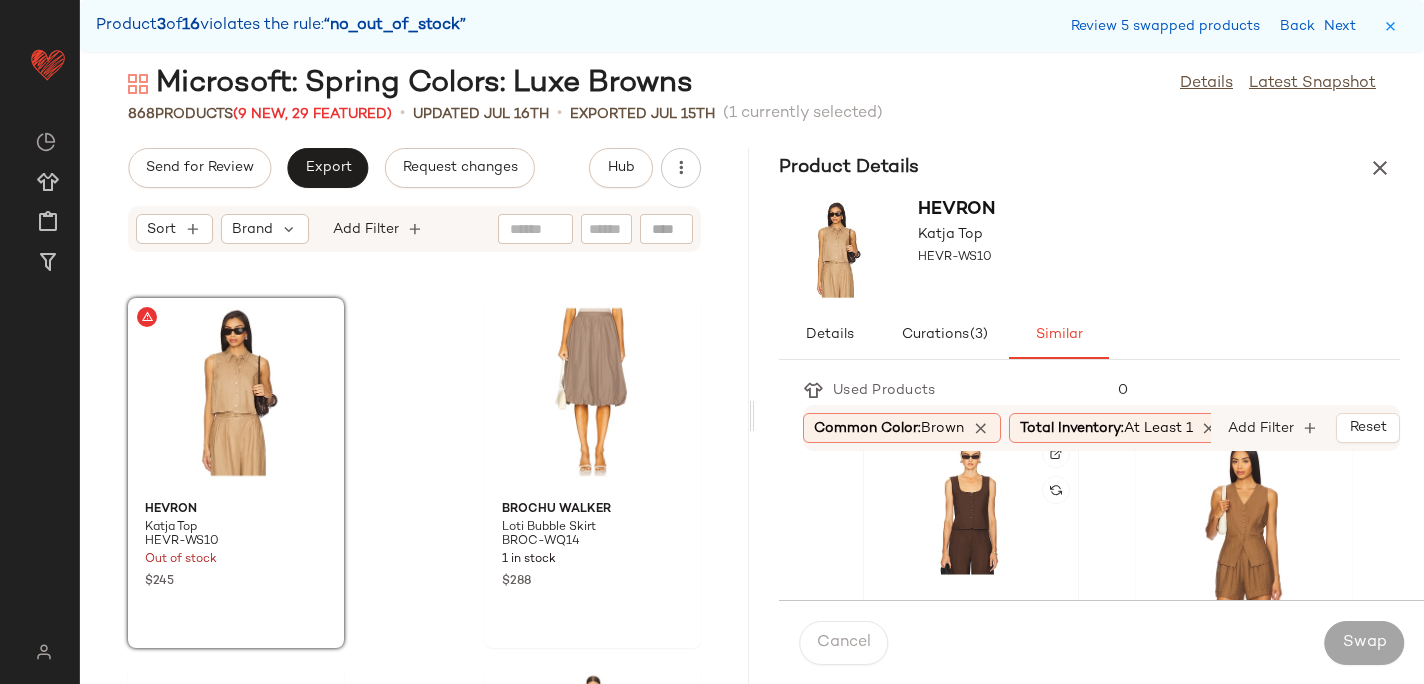 click 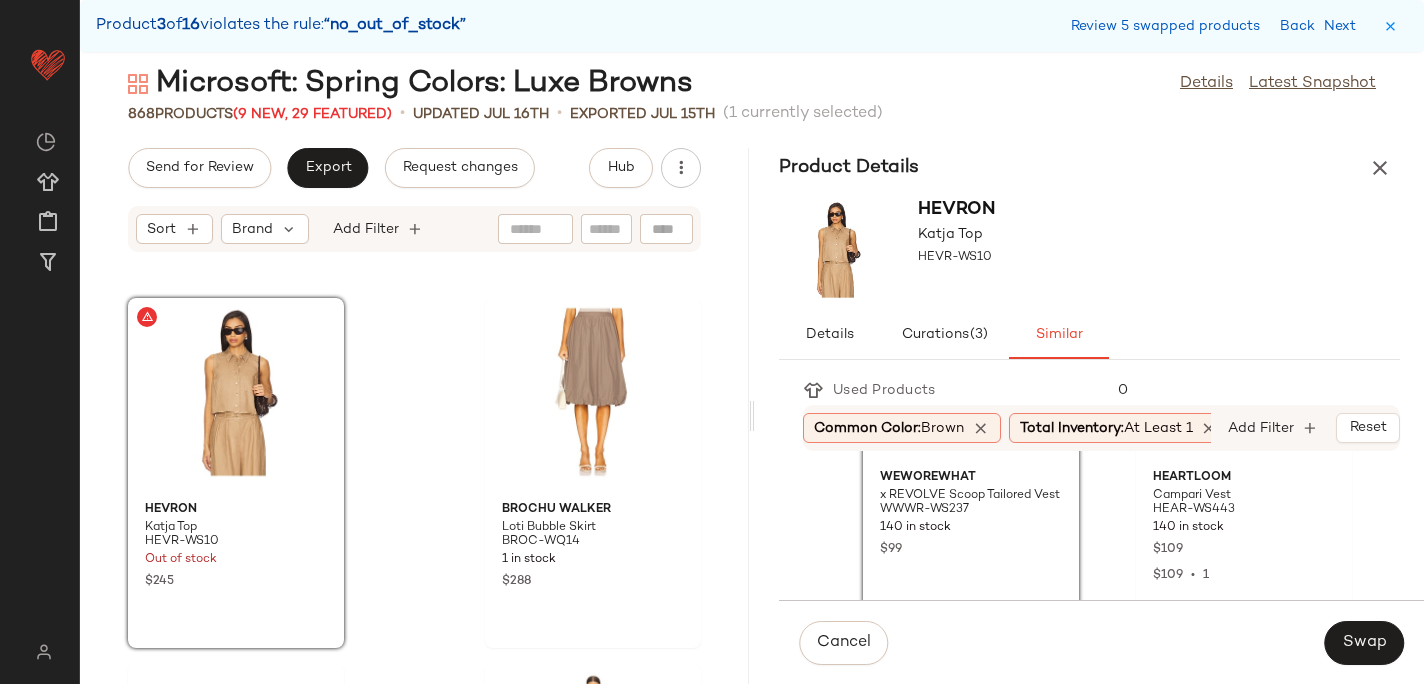 scroll, scrollTop: 559, scrollLeft: 0, axis: vertical 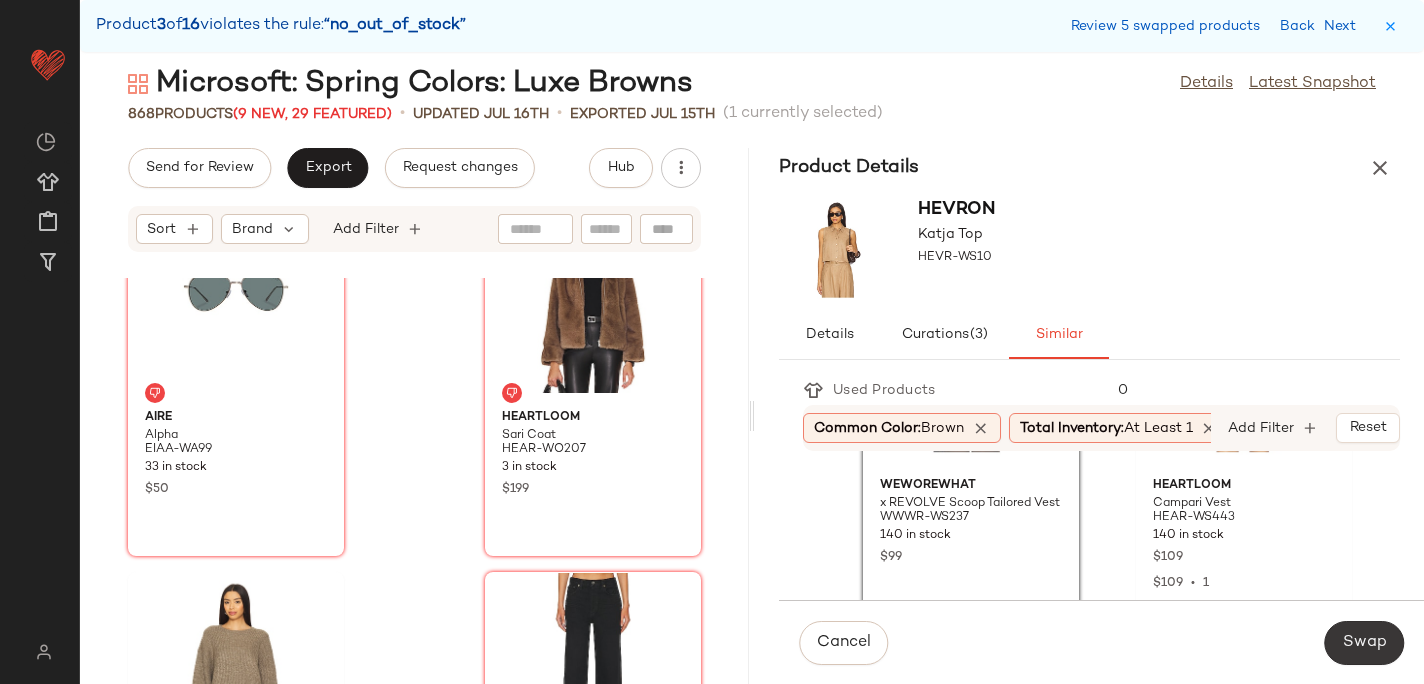 click on "Swap" at bounding box center [1364, 643] 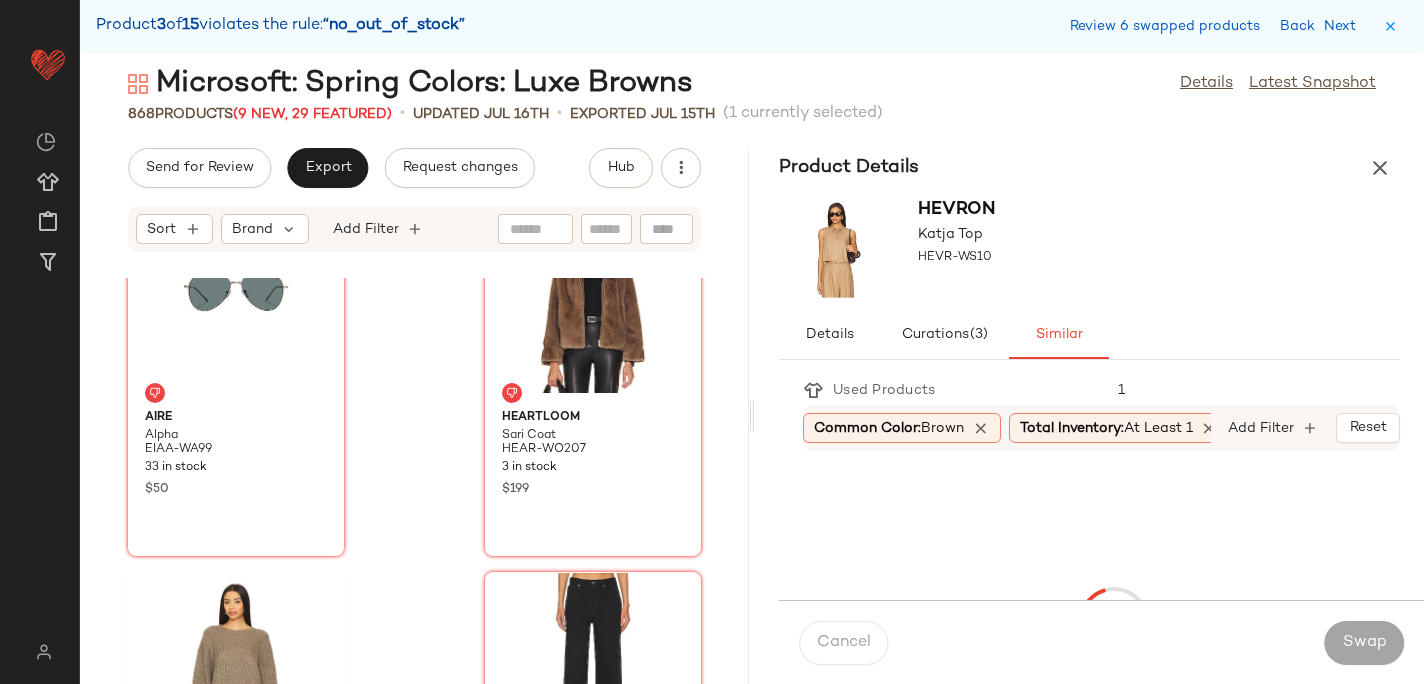 scroll, scrollTop: 79422, scrollLeft: 0, axis: vertical 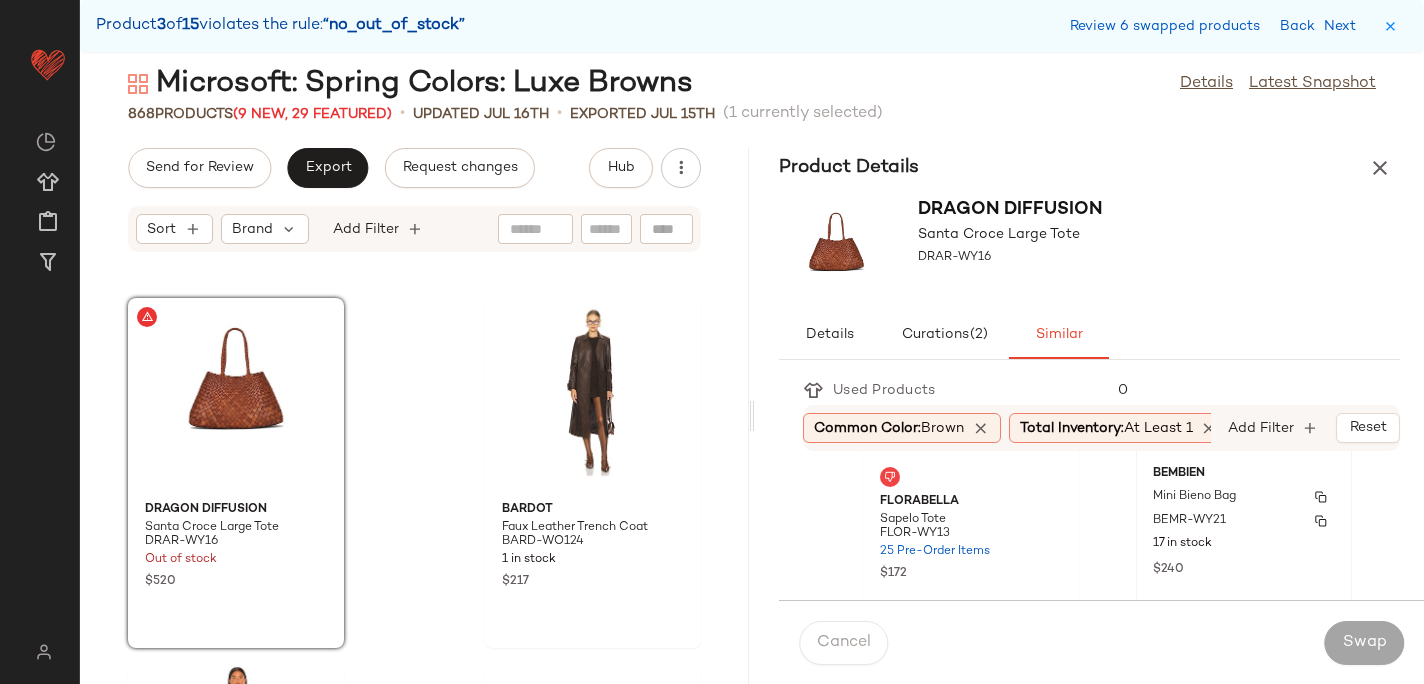 click on "BEMR-WY21" at bounding box center [1189, 521] 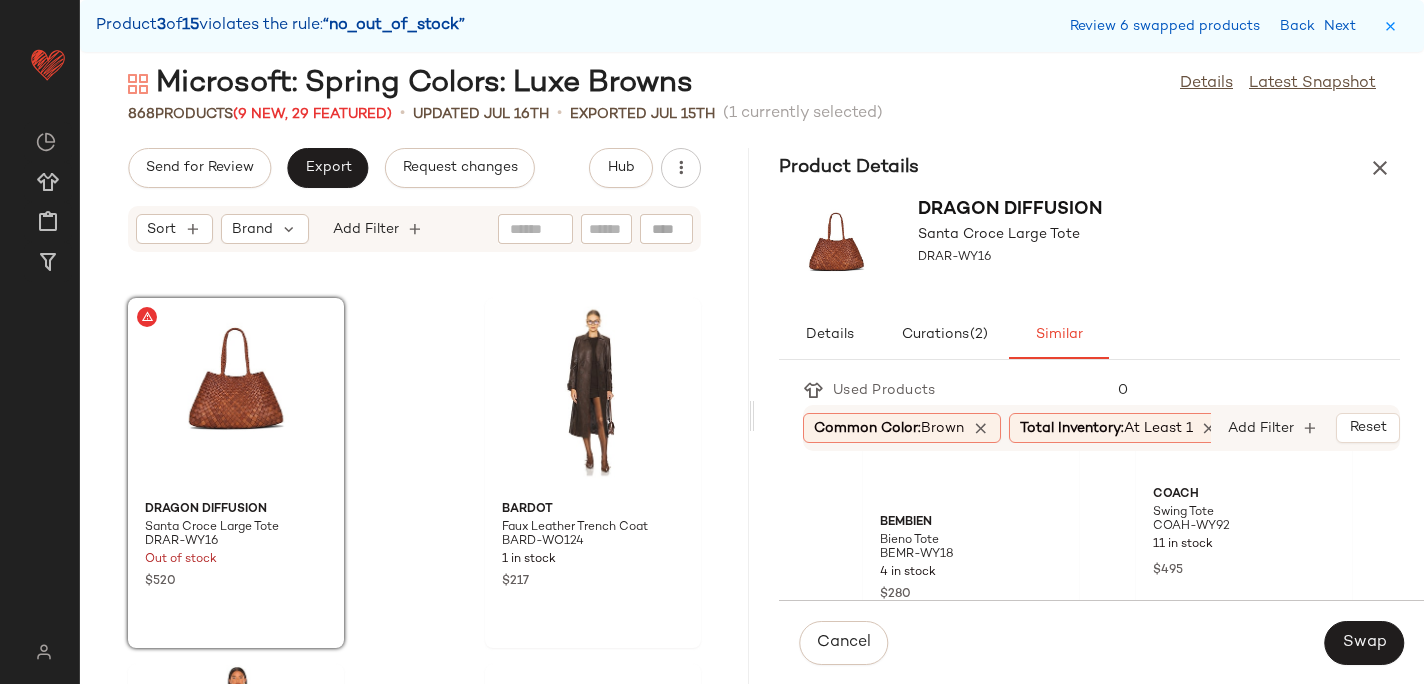 scroll, scrollTop: 1257, scrollLeft: 0, axis: vertical 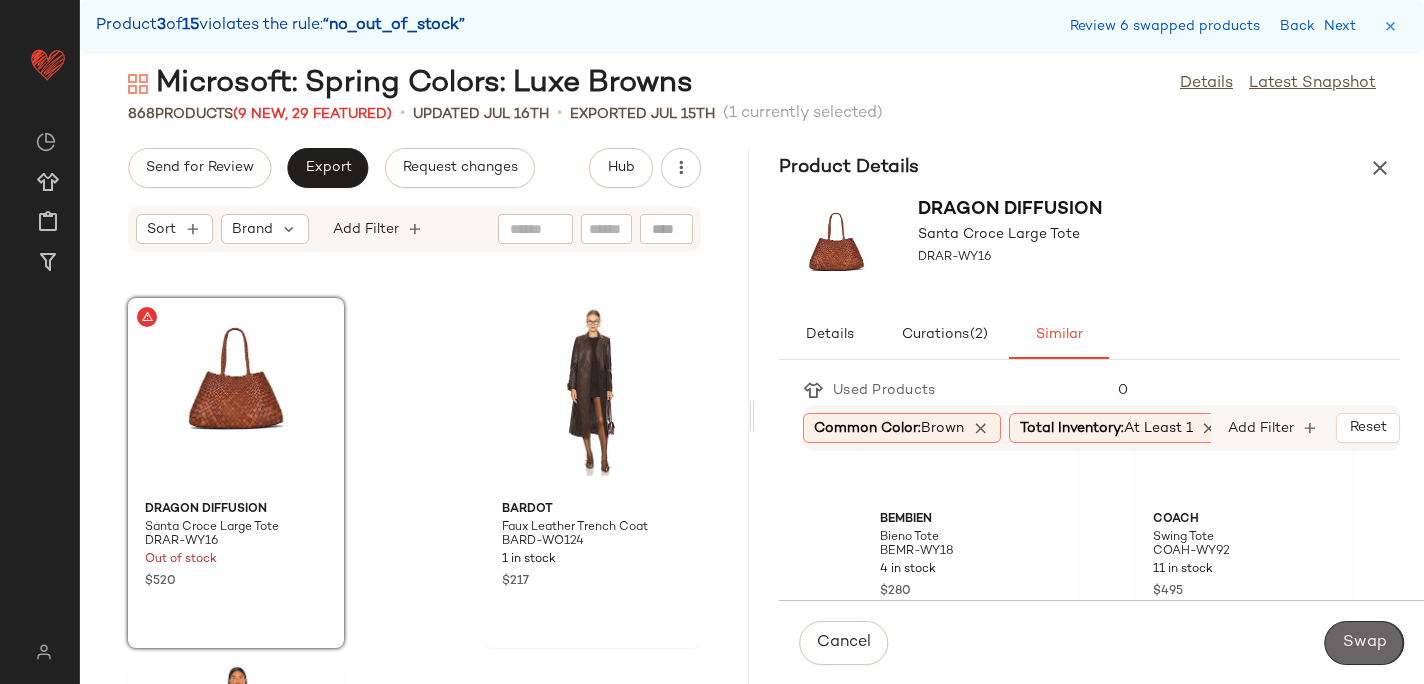 click on "Swap" at bounding box center [1364, 643] 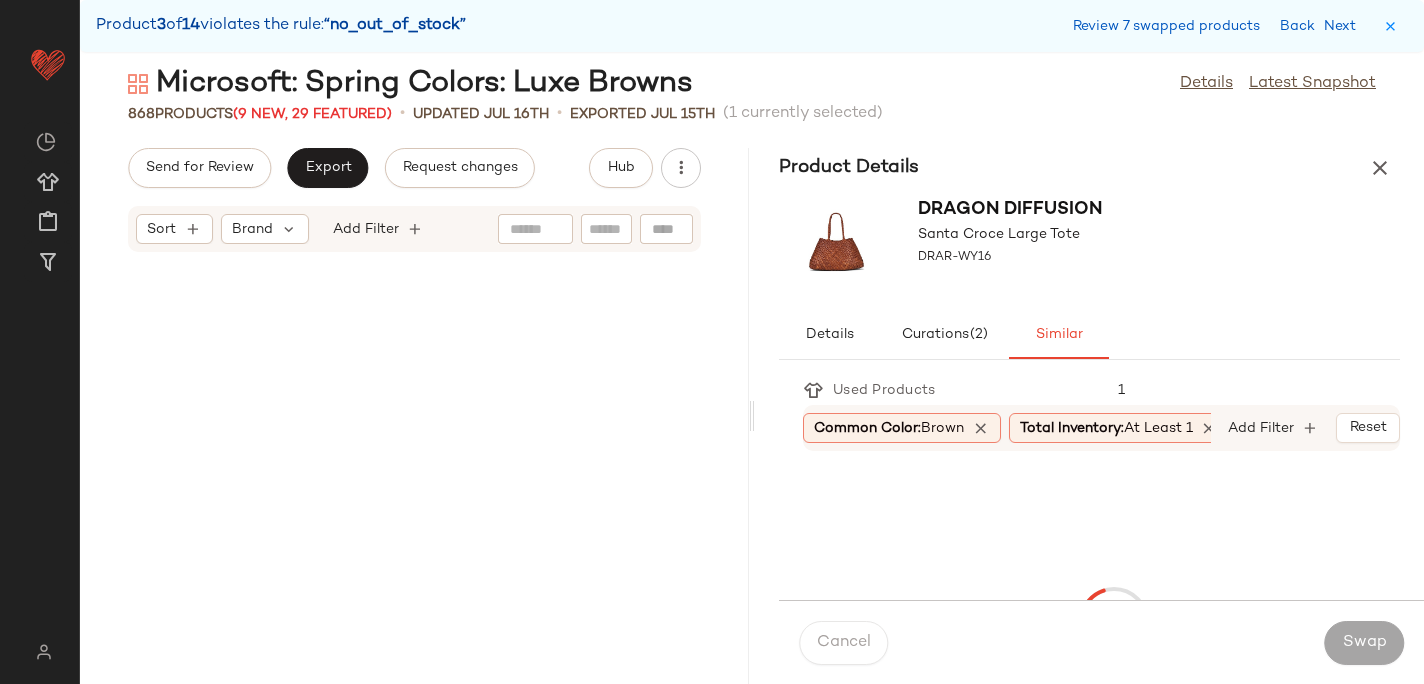 scroll, scrollTop: 84546, scrollLeft: 0, axis: vertical 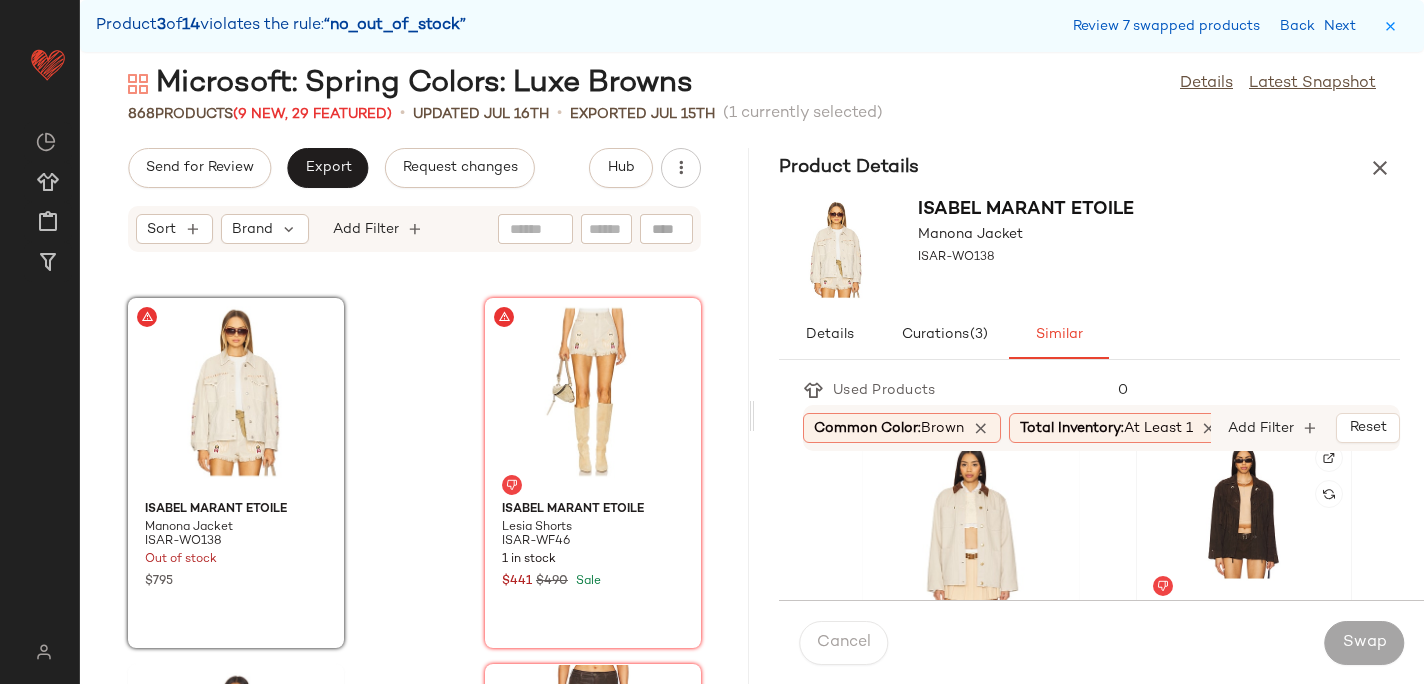 click 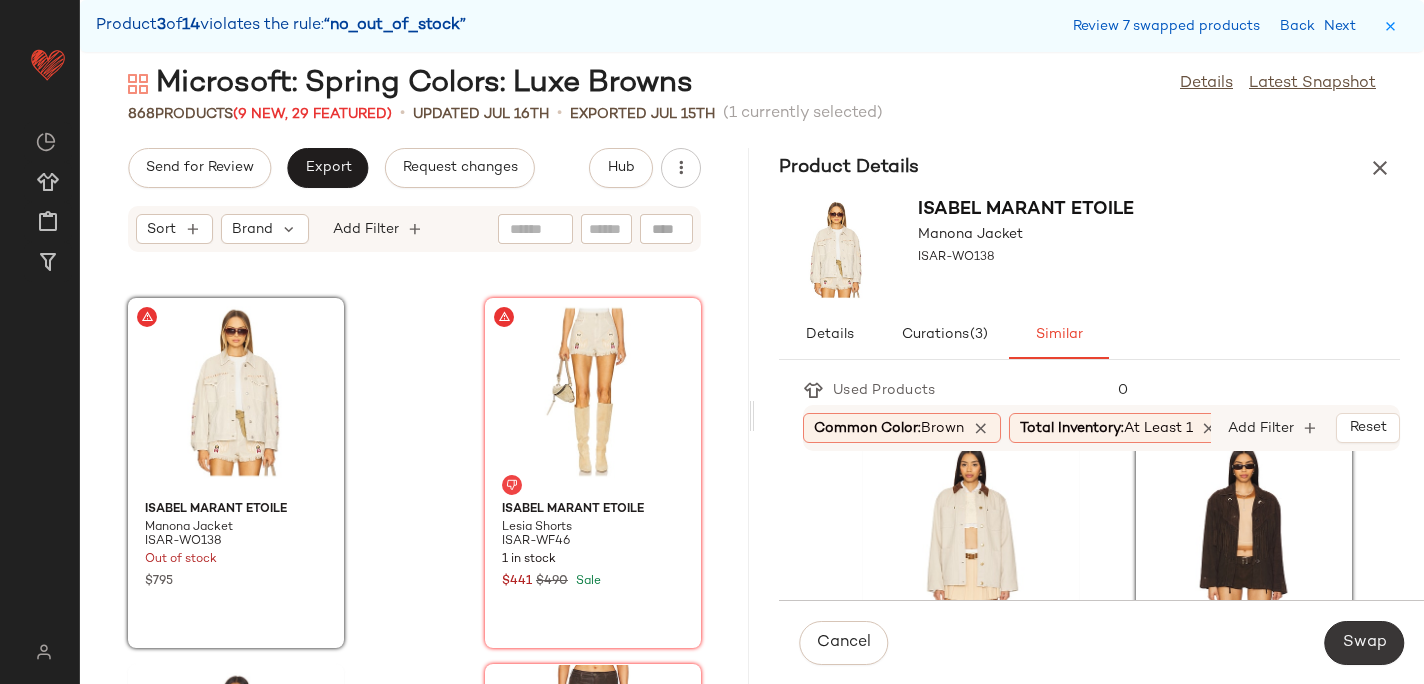 click on "Swap" 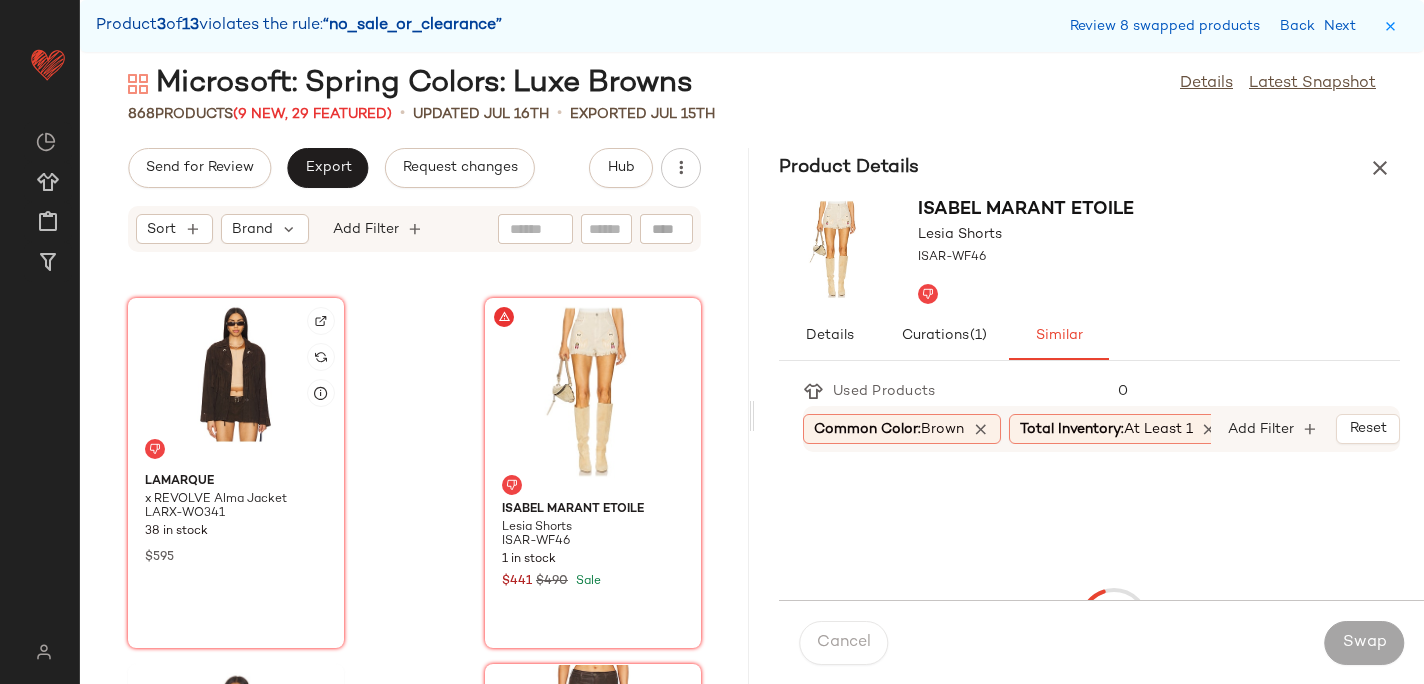 click 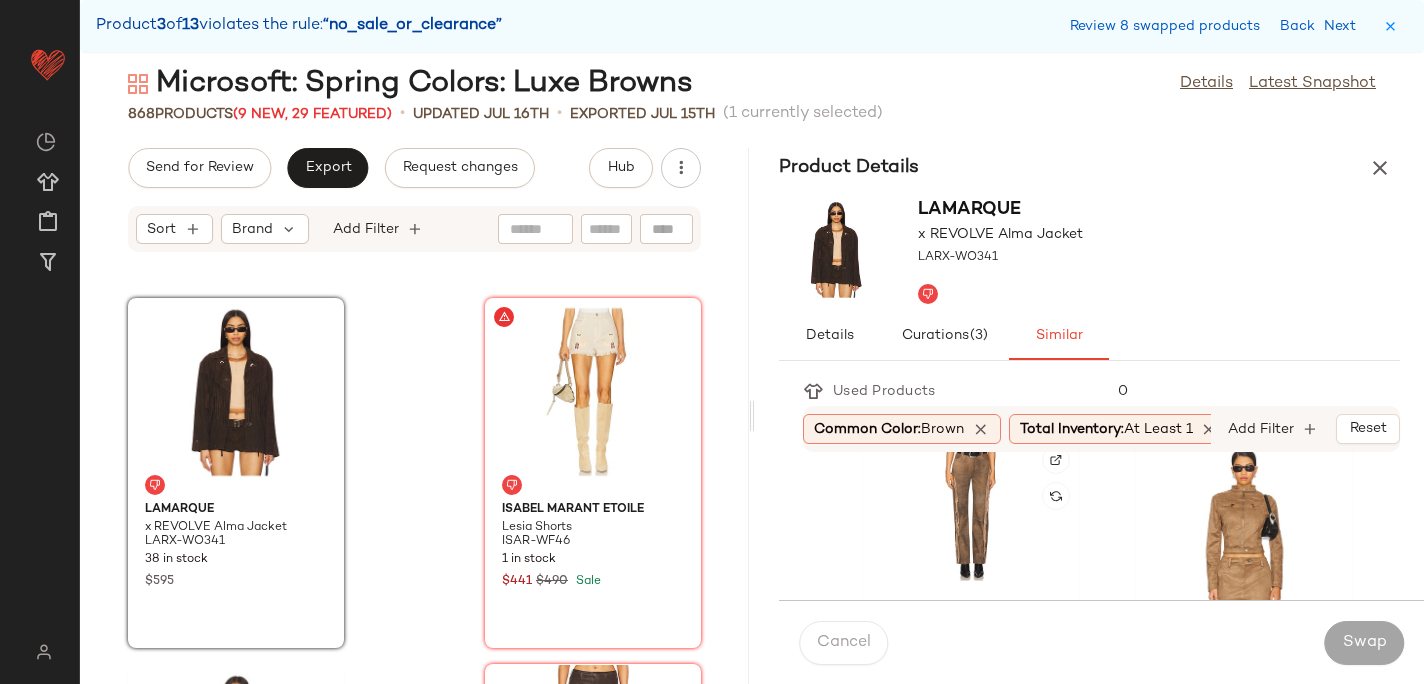 scroll, scrollTop: 818, scrollLeft: 0, axis: vertical 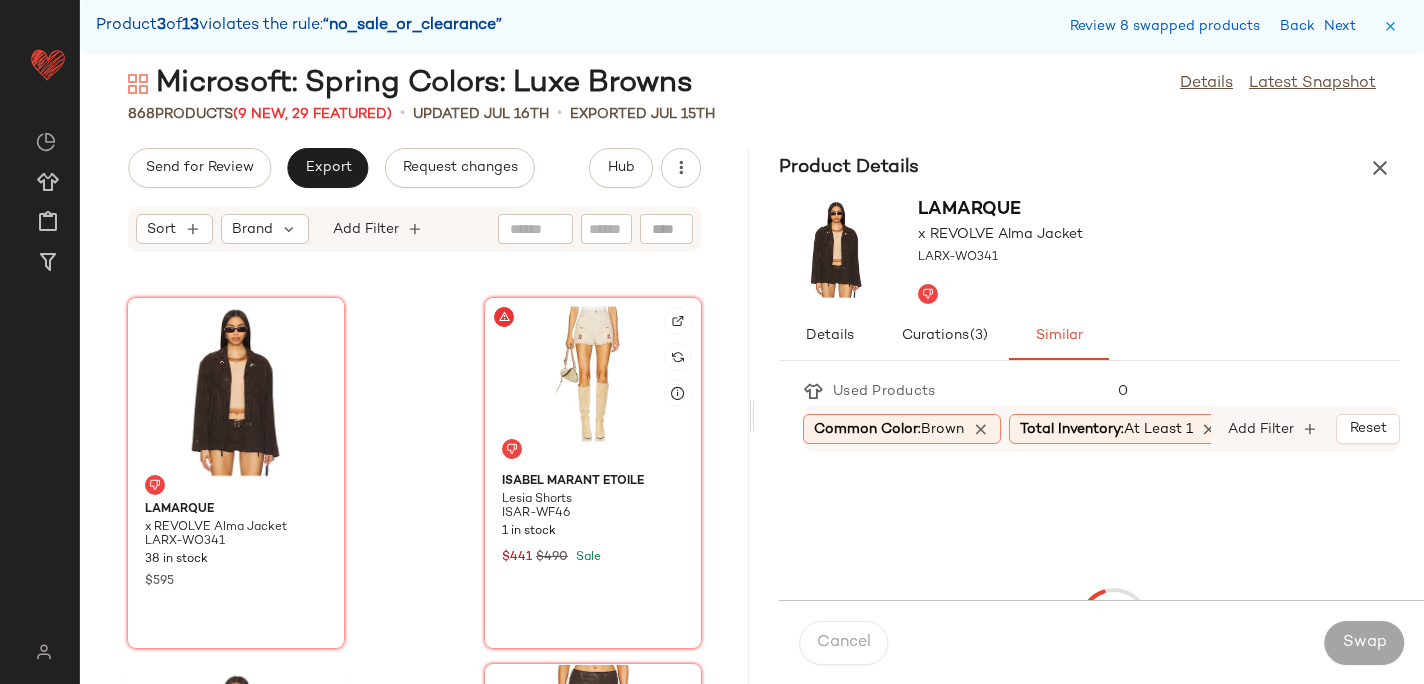 click 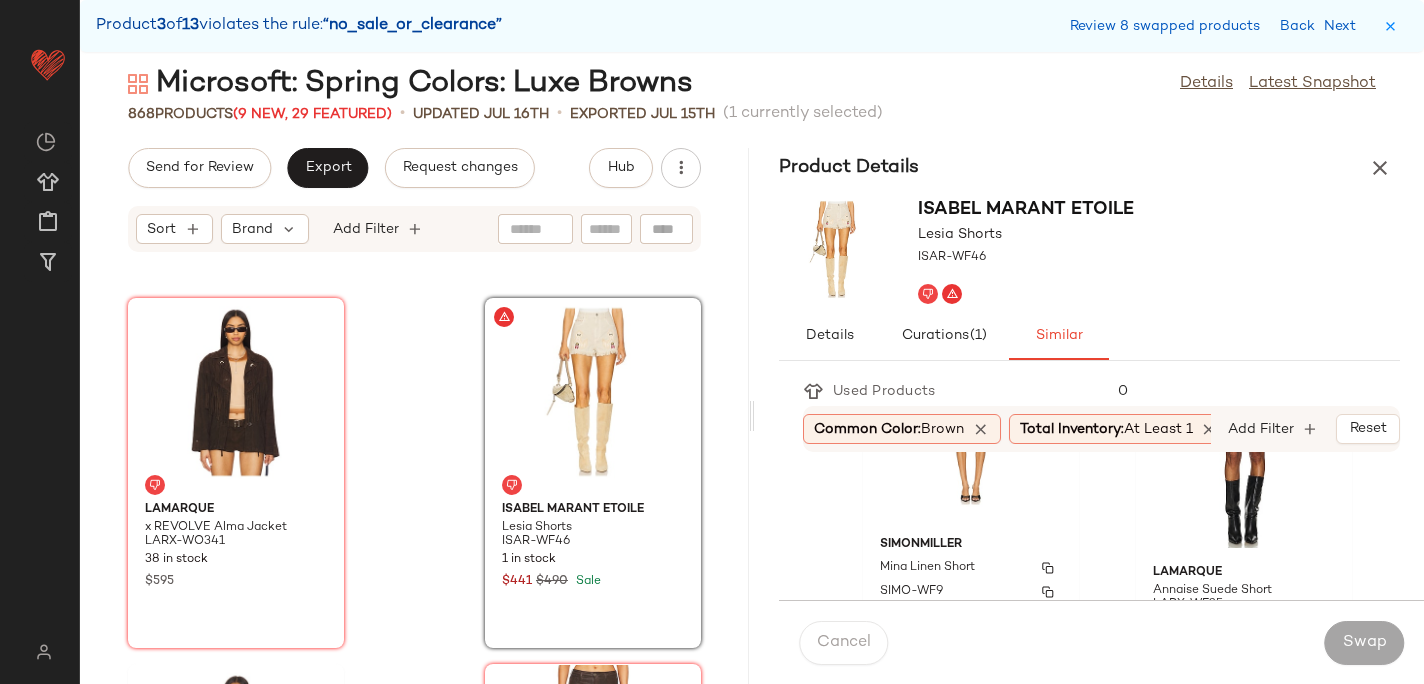 scroll, scrollTop: 1617, scrollLeft: 0, axis: vertical 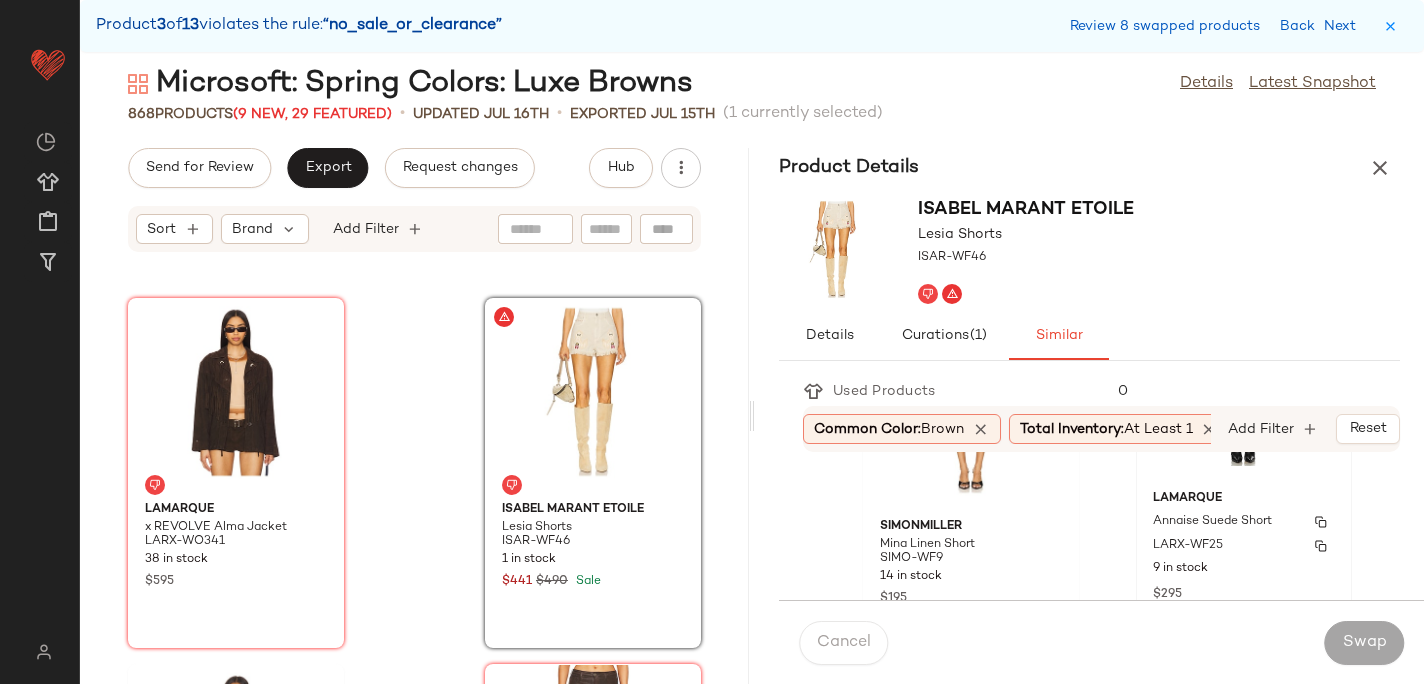 click on "Annaise Suede Short" at bounding box center [1212, 522] 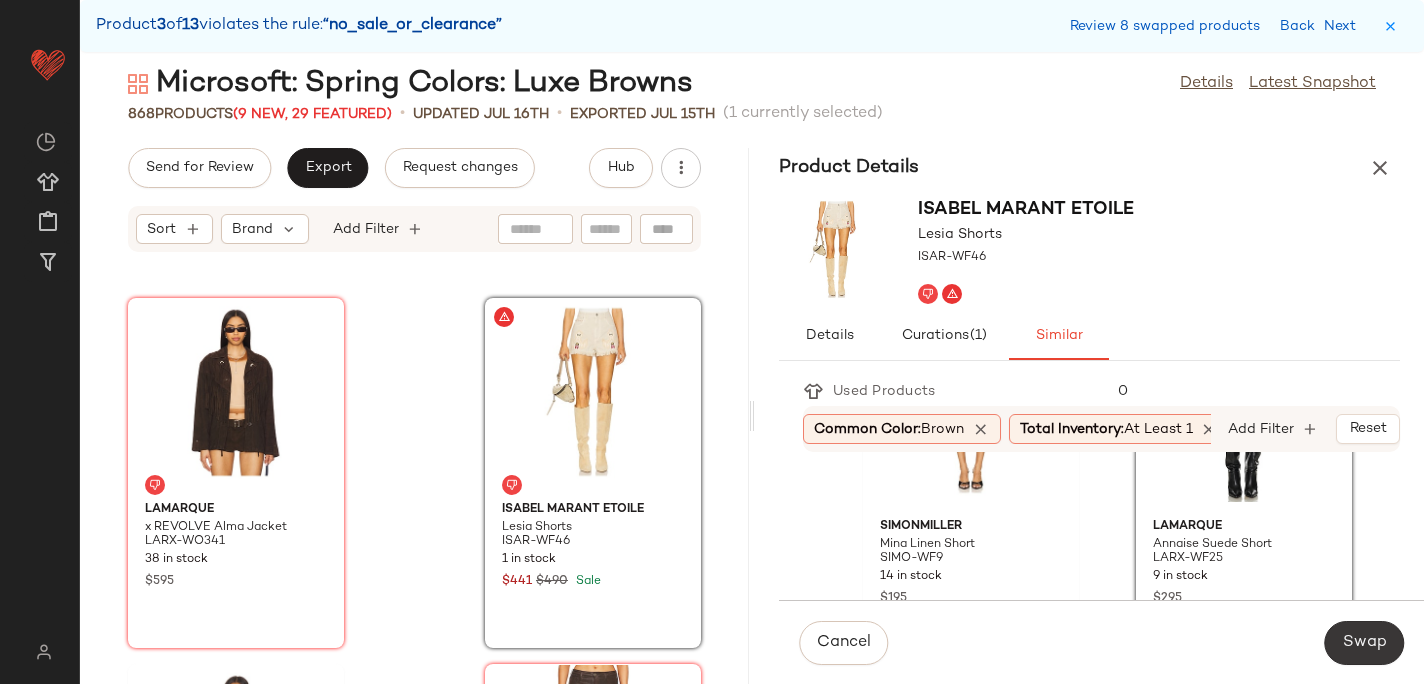 click on "Swap" 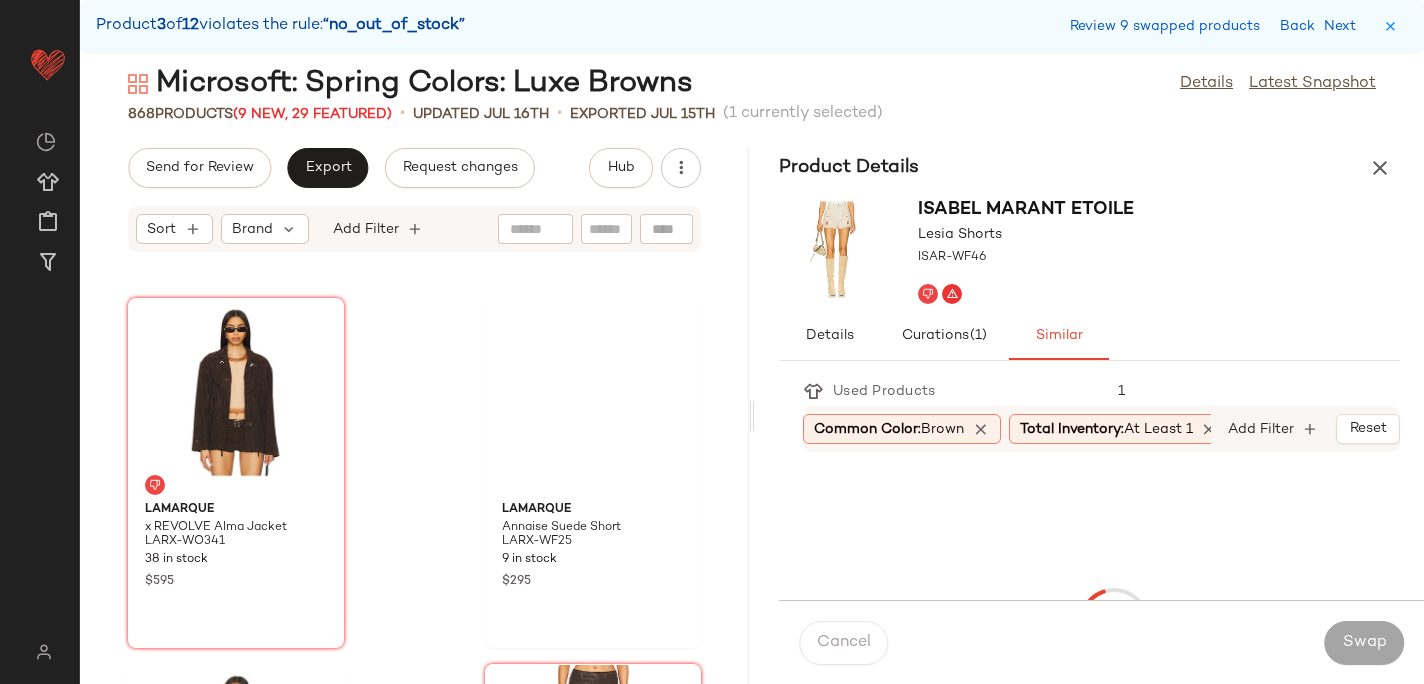 scroll, scrollTop: 96624, scrollLeft: 0, axis: vertical 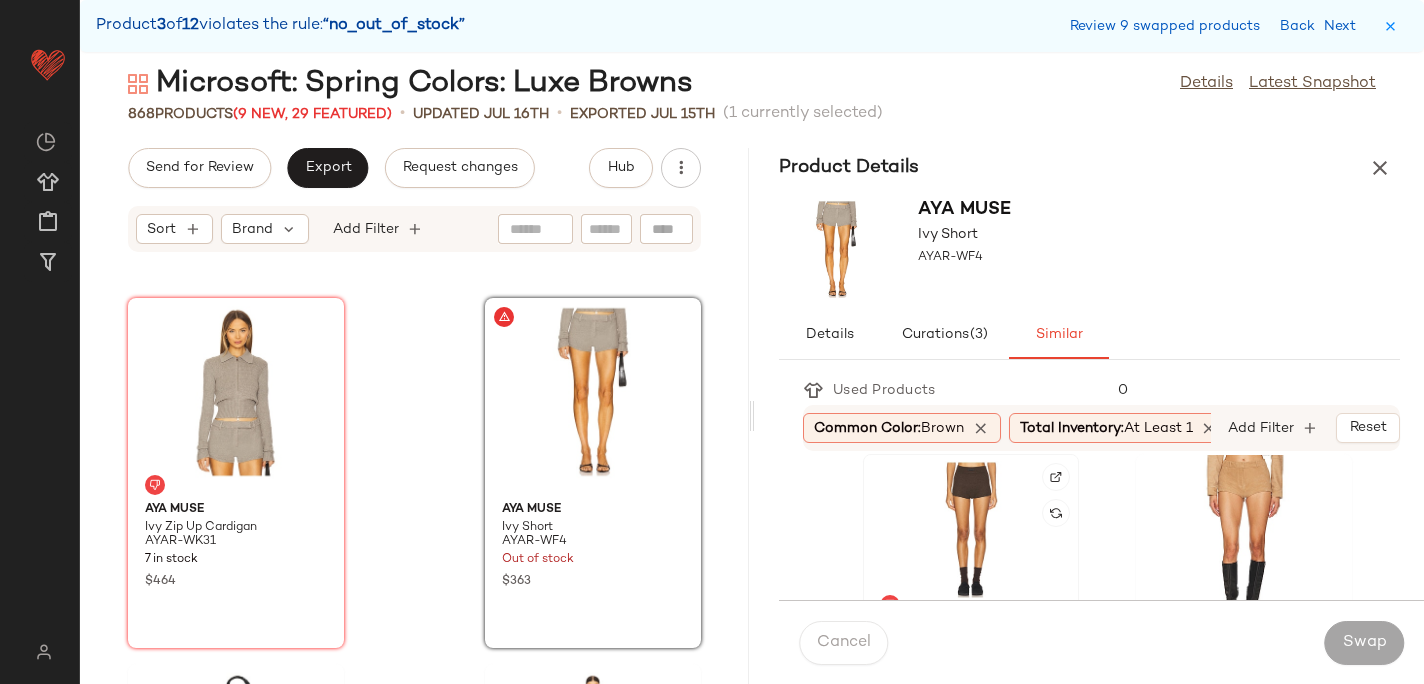 click 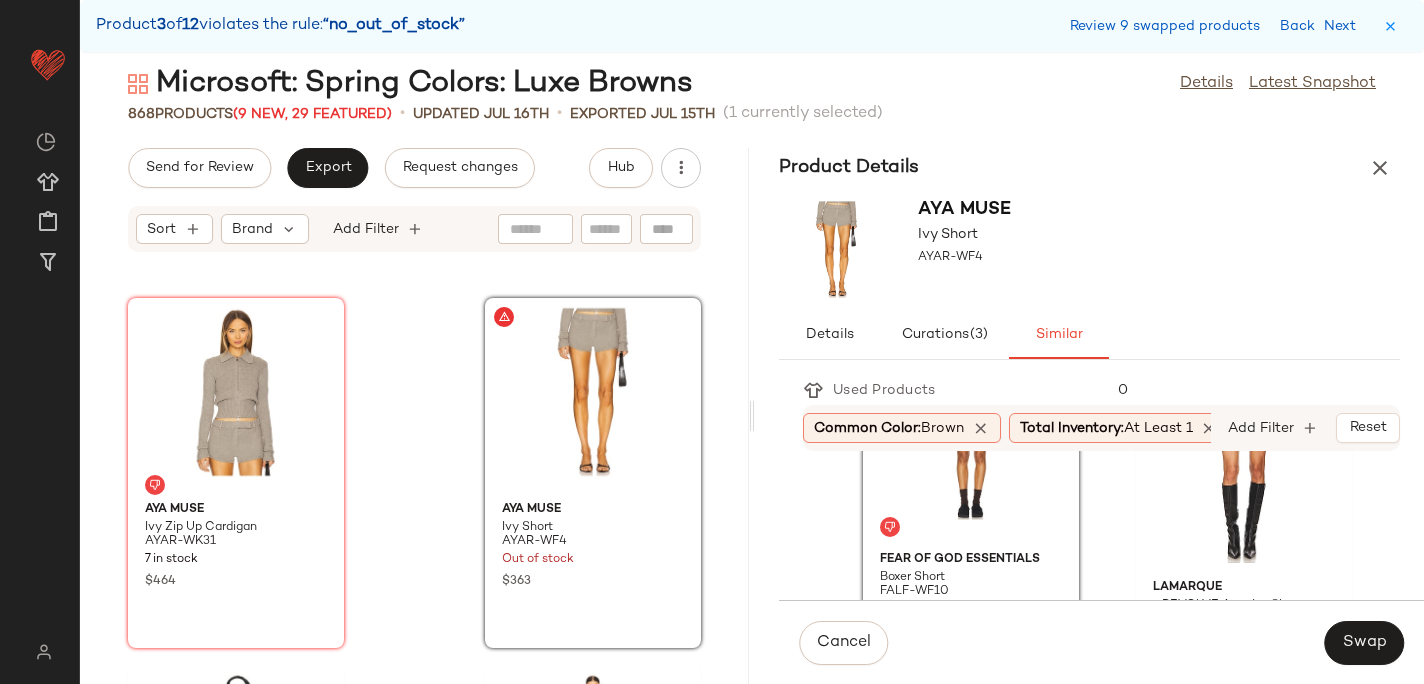 scroll, scrollTop: 97, scrollLeft: 0, axis: vertical 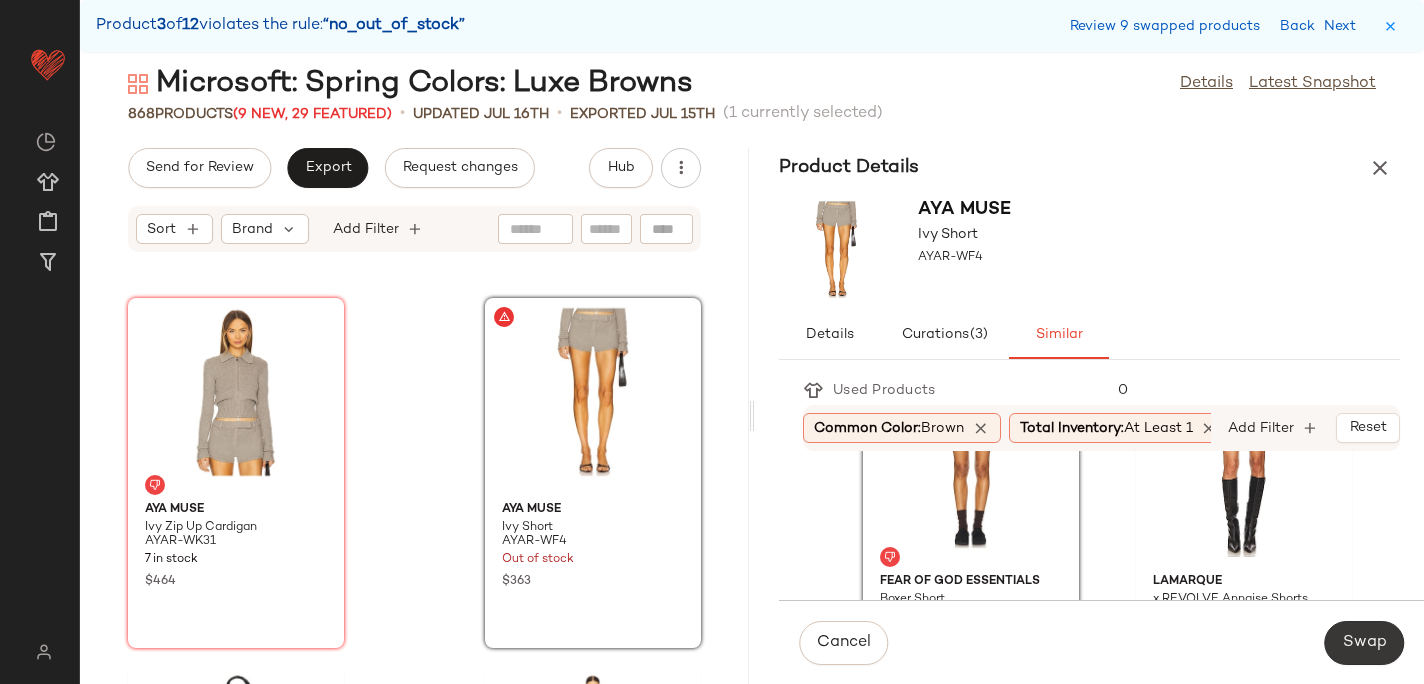 click on "Swap" 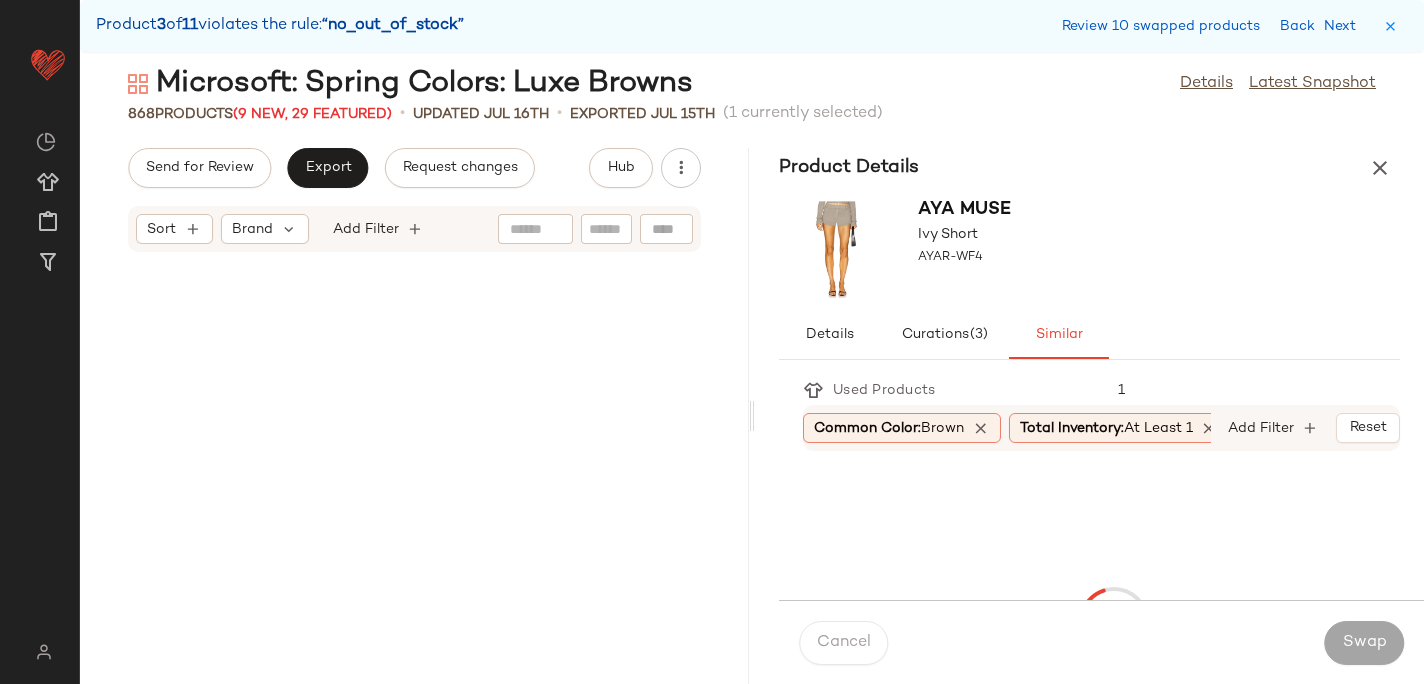 scroll, scrollTop: 105774, scrollLeft: 0, axis: vertical 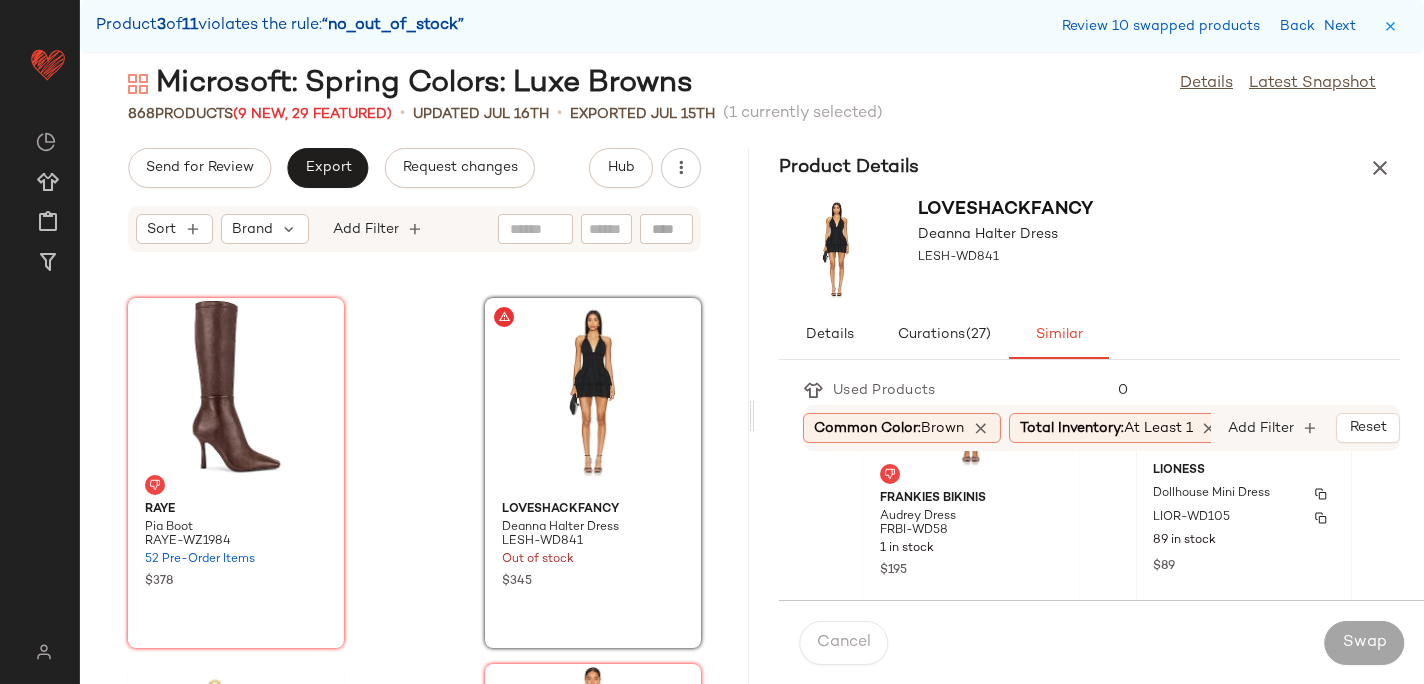 click on "LIOR-WD105" at bounding box center (1244, 518) 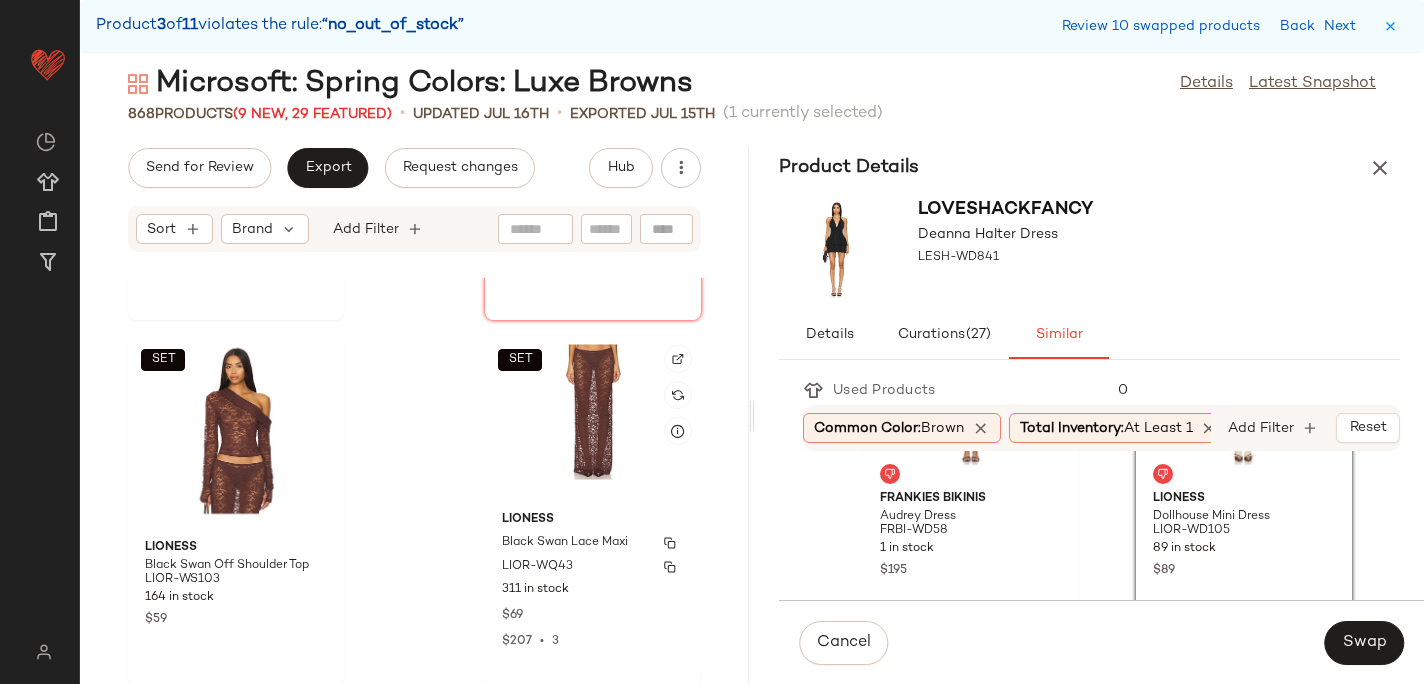 scroll, scrollTop: 105527, scrollLeft: 0, axis: vertical 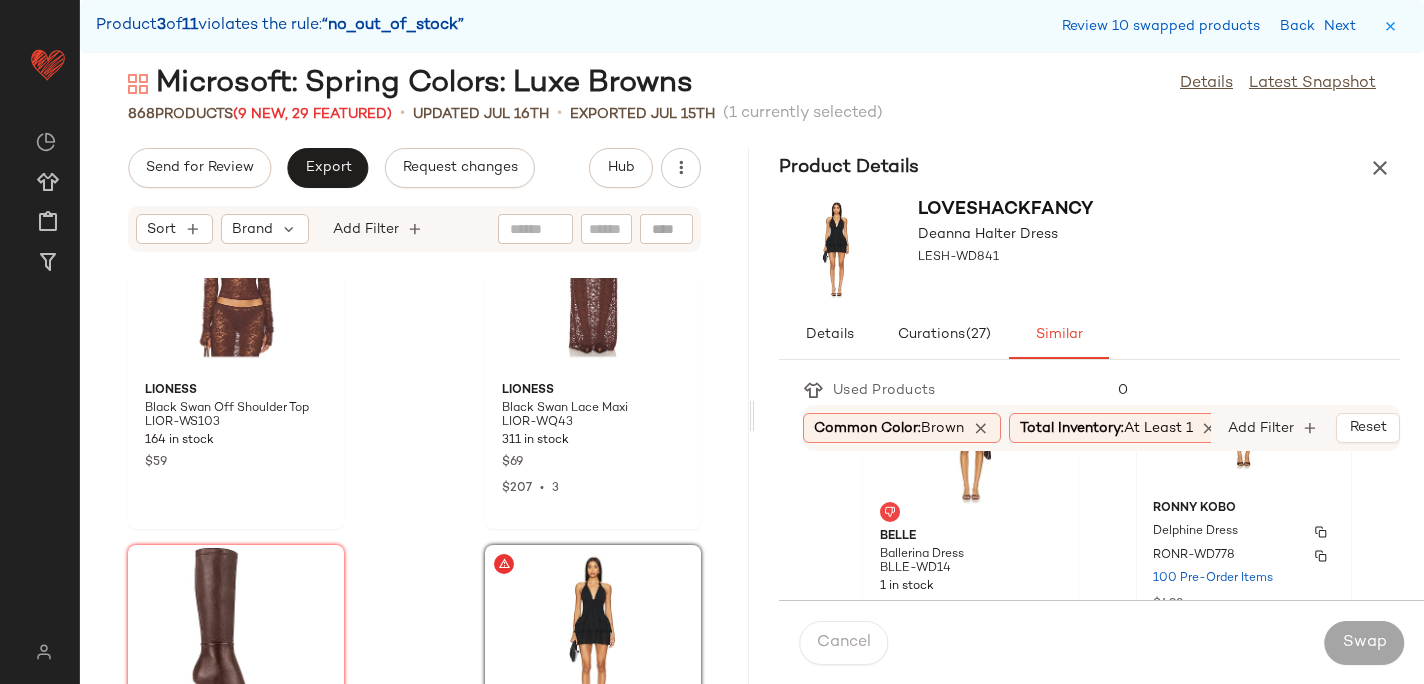 click on "Ronny Kobo" at bounding box center [1244, 509] 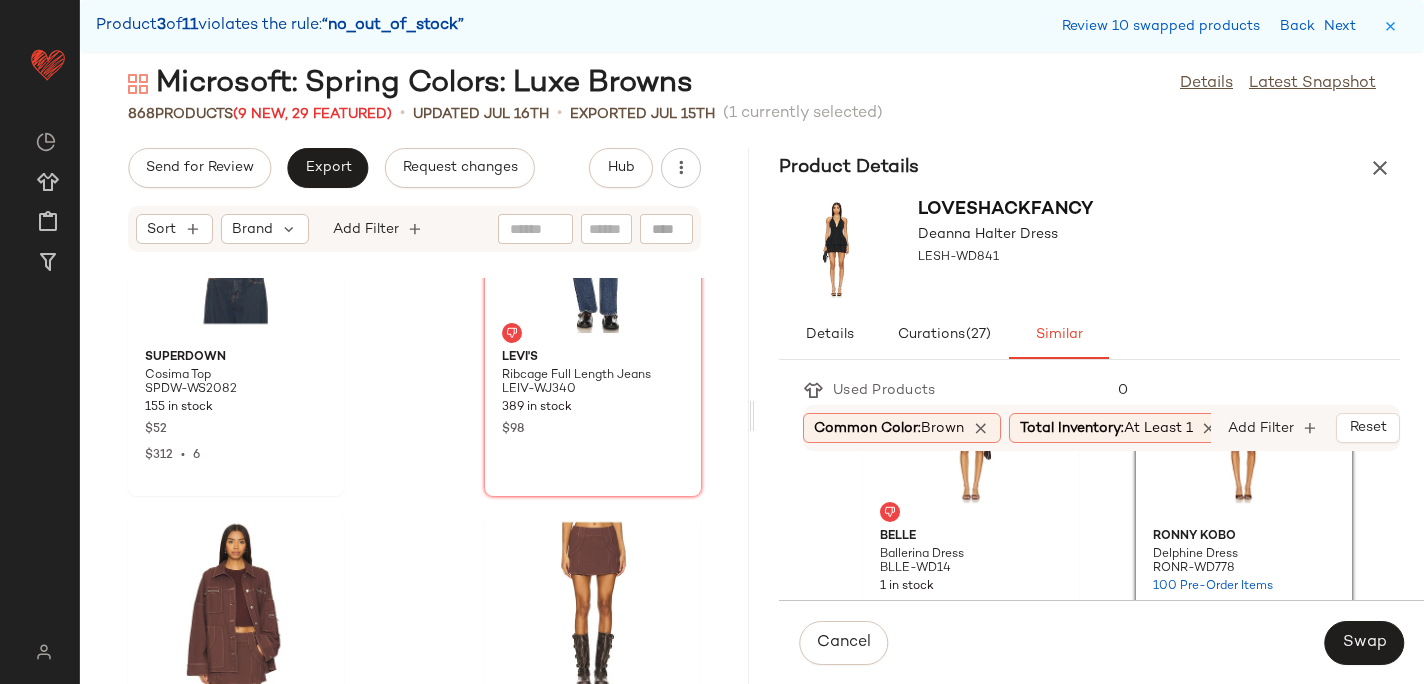 scroll, scrollTop: 106713, scrollLeft: 0, axis: vertical 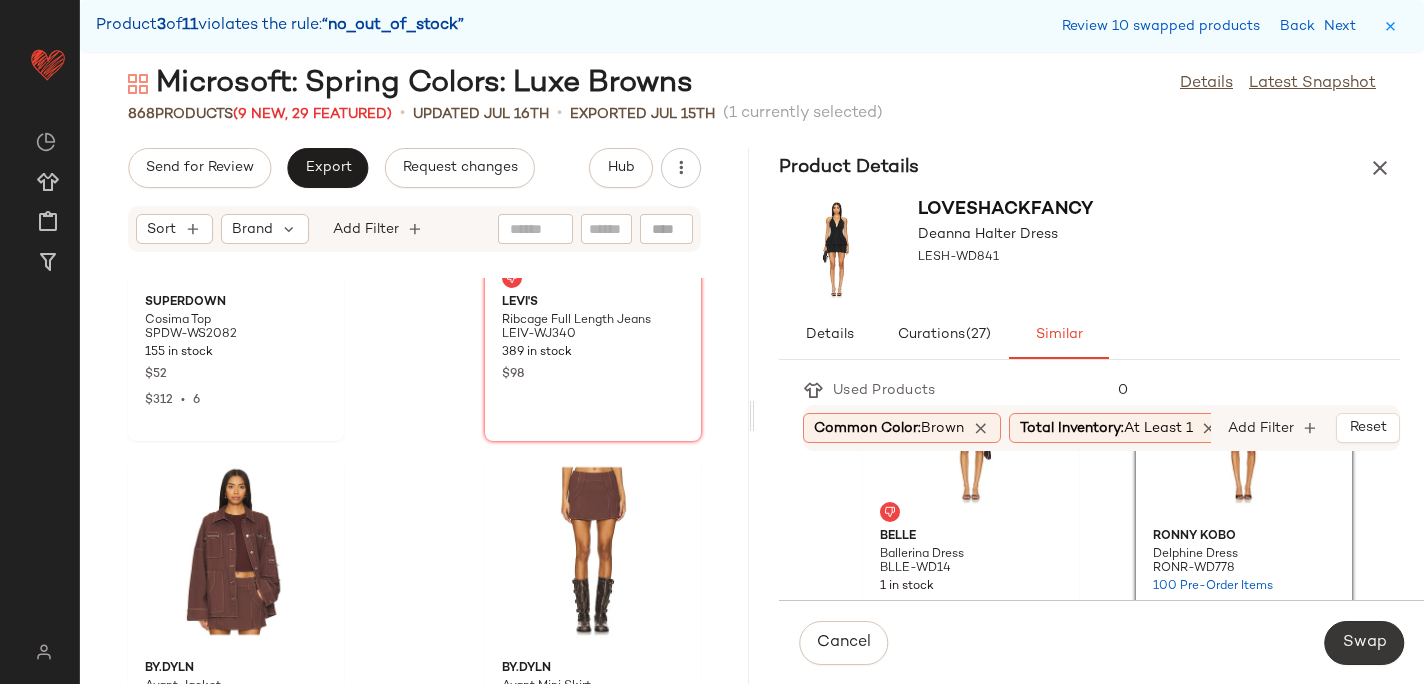click on "Swap" 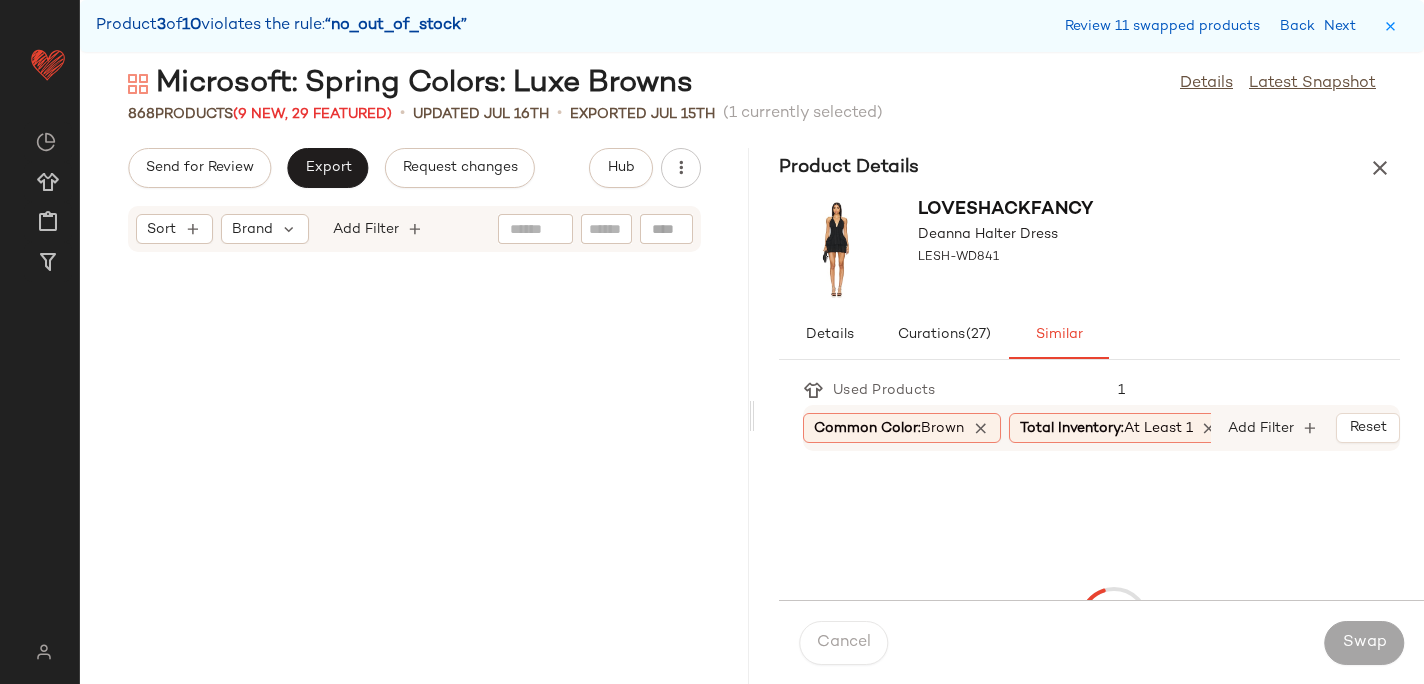 scroll, scrollTop: 107604, scrollLeft: 0, axis: vertical 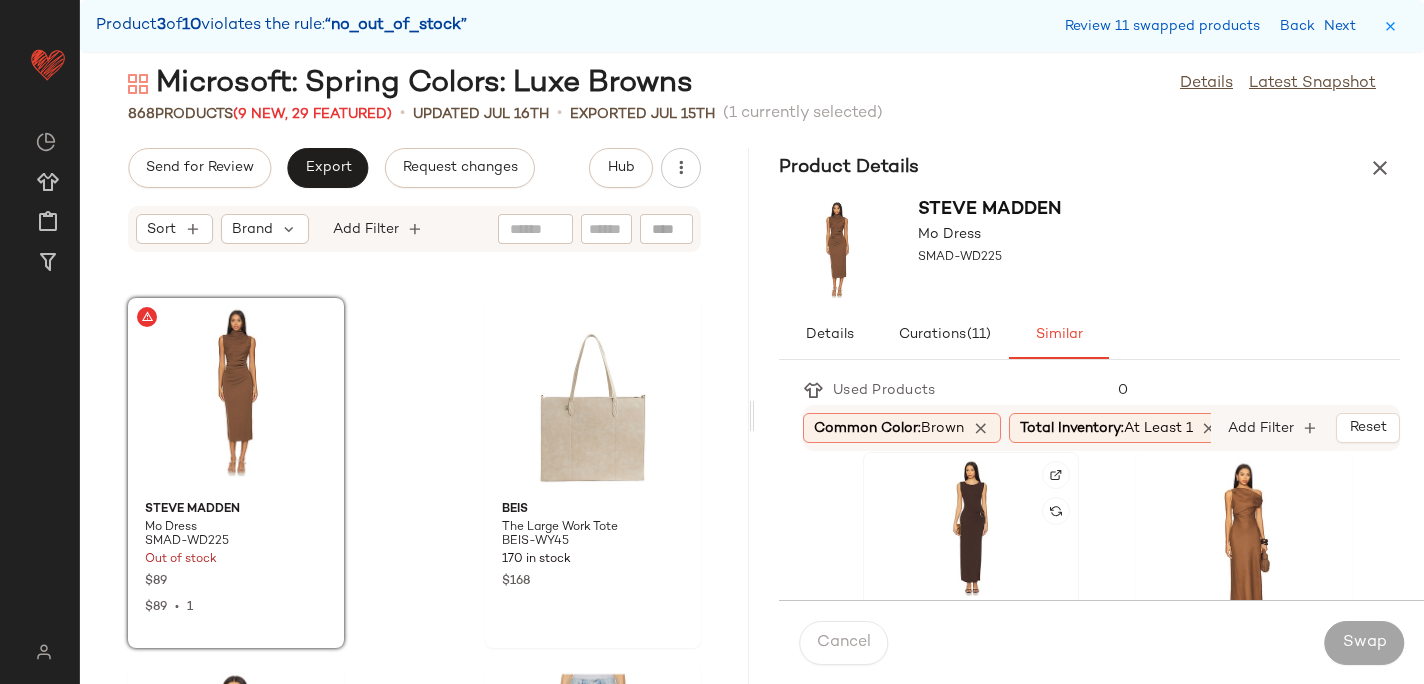 click 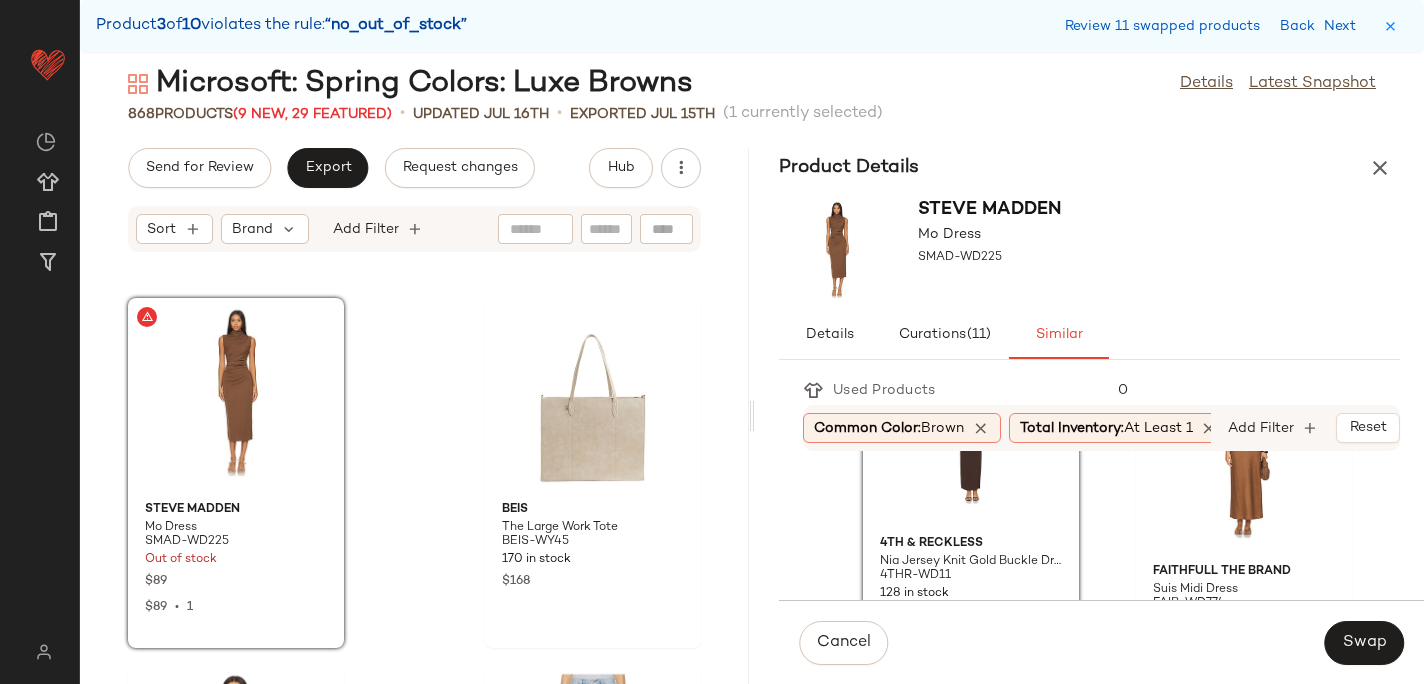 scroll, scrollTop: 482, scrollLeft: 0, axis: vertical 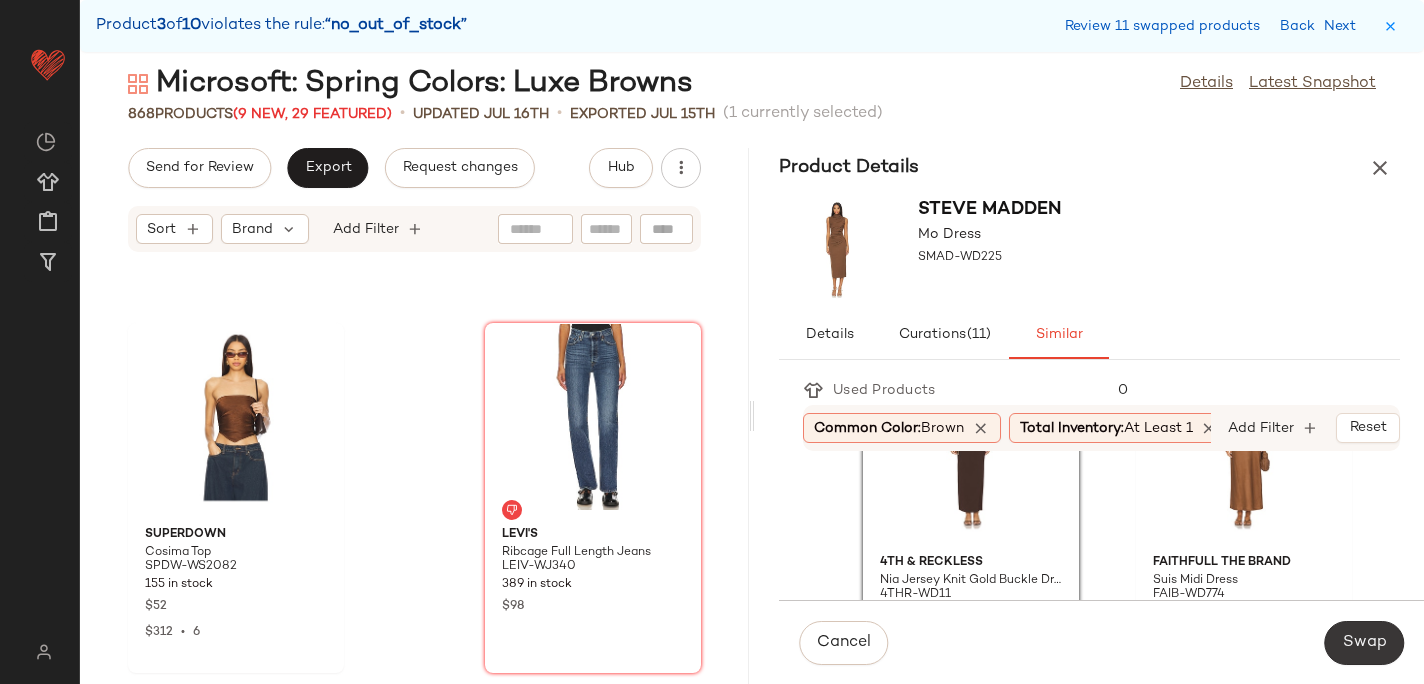 click on "Swap" 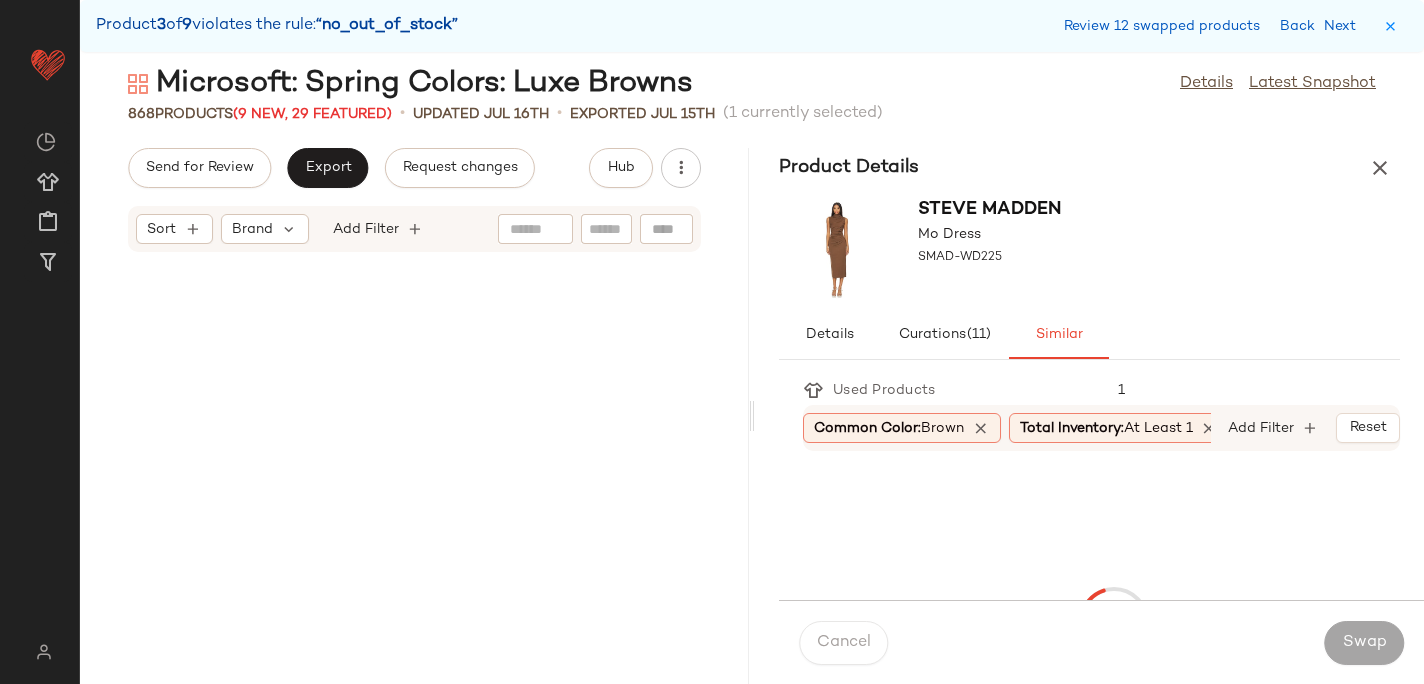 scroll, scrollTop: 122976, scrollLeft: 0, axis: vertical 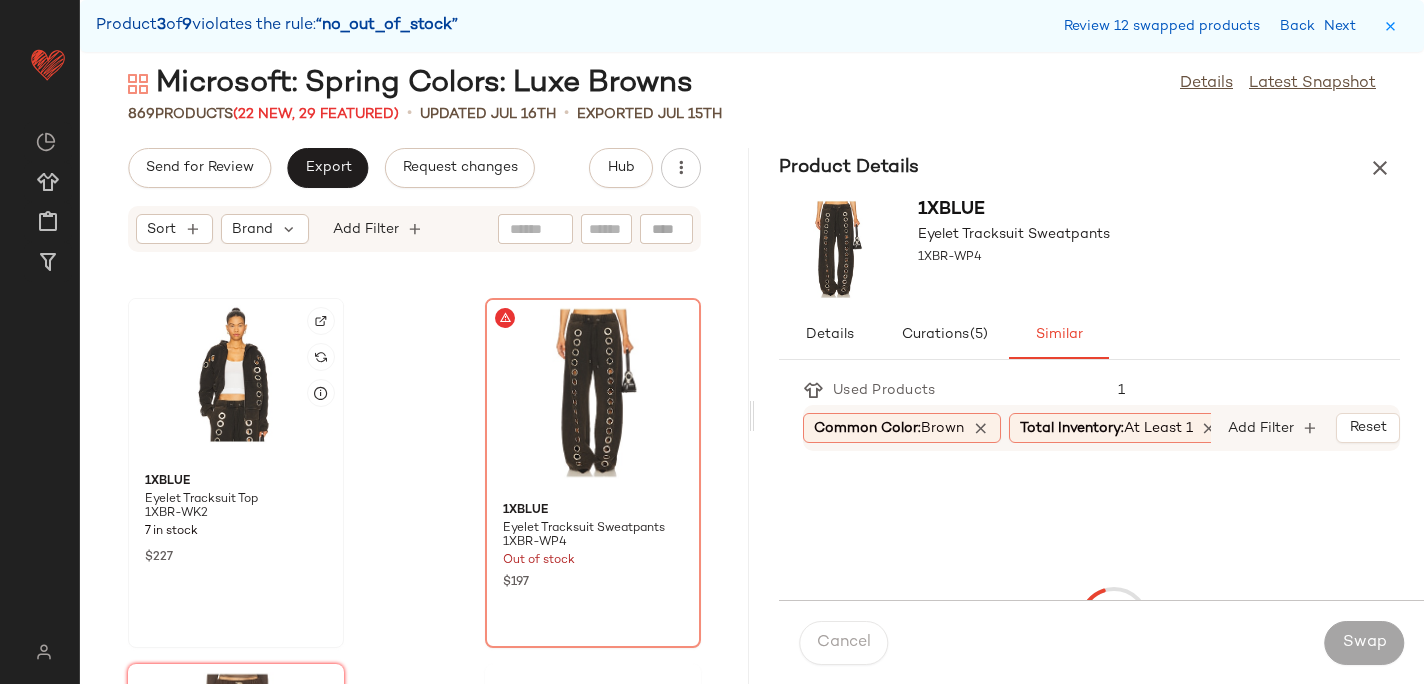 click 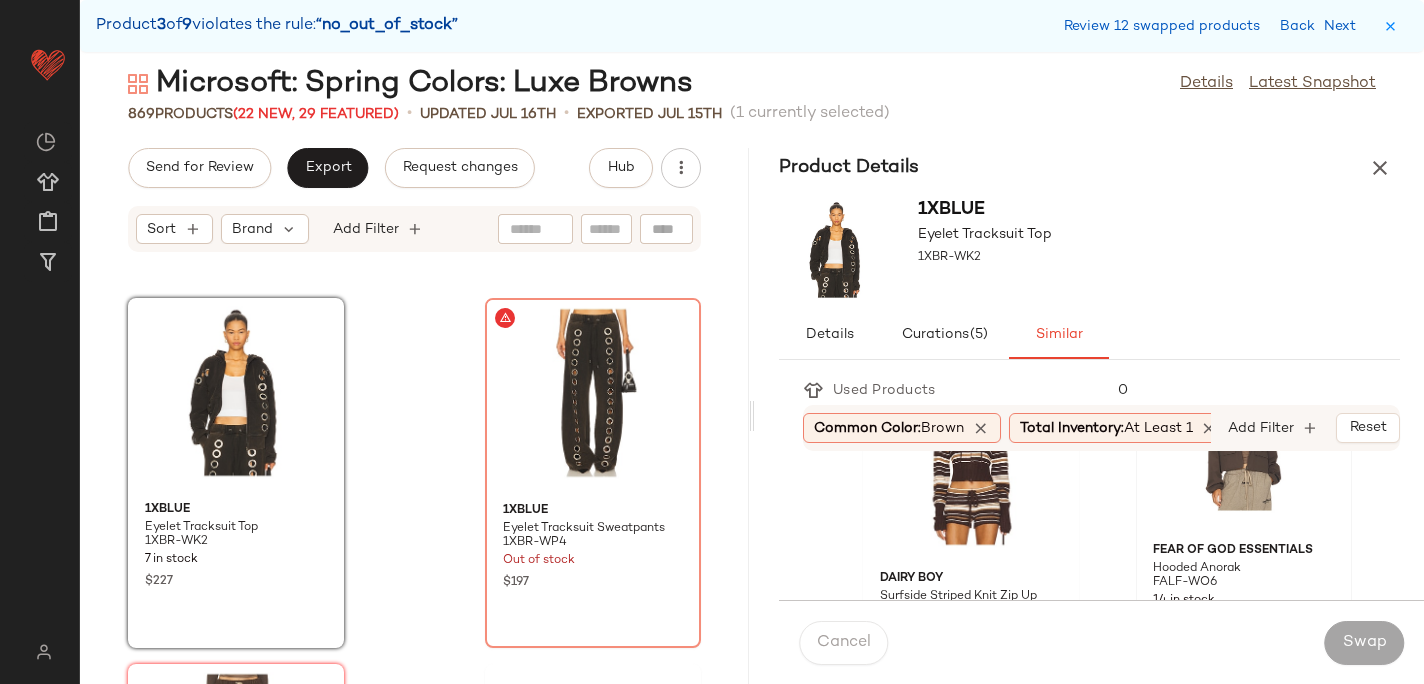 scroll, scrollTop: 107, scrollLeft: 0, axis: vertical 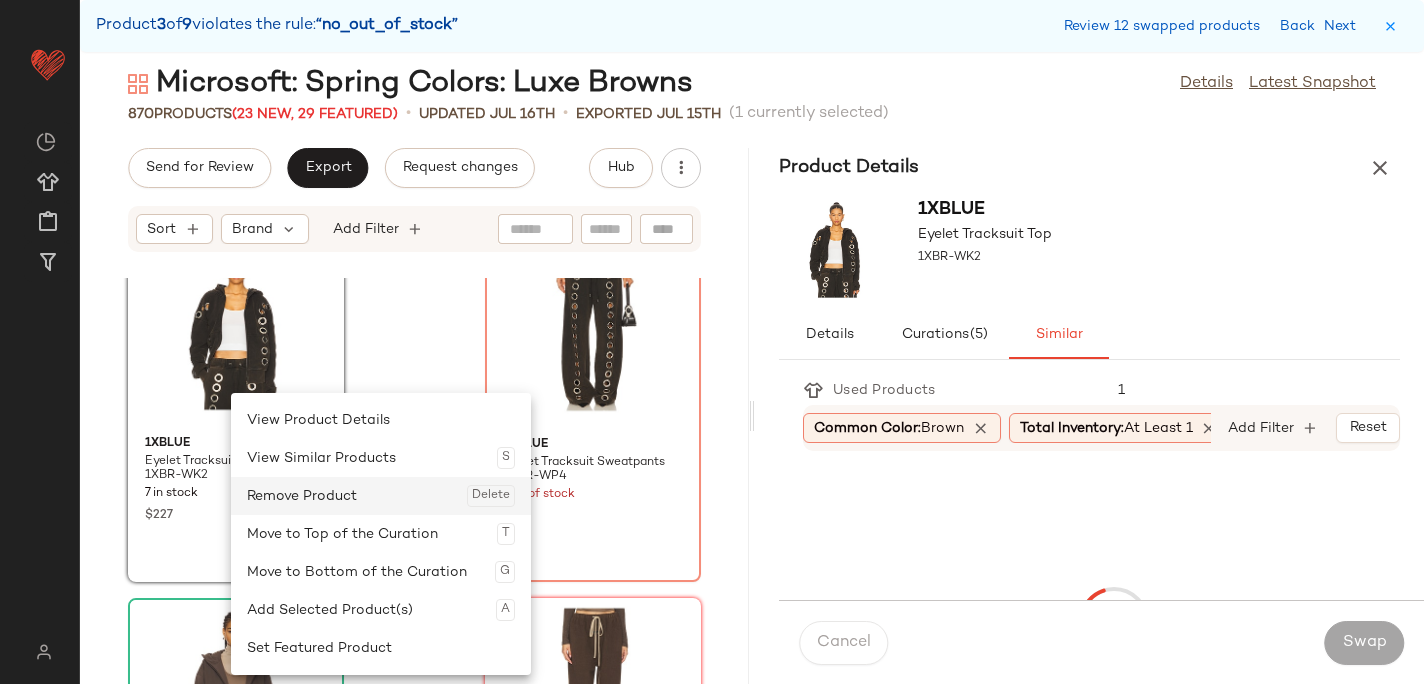 click on "Remove Product  Delete" 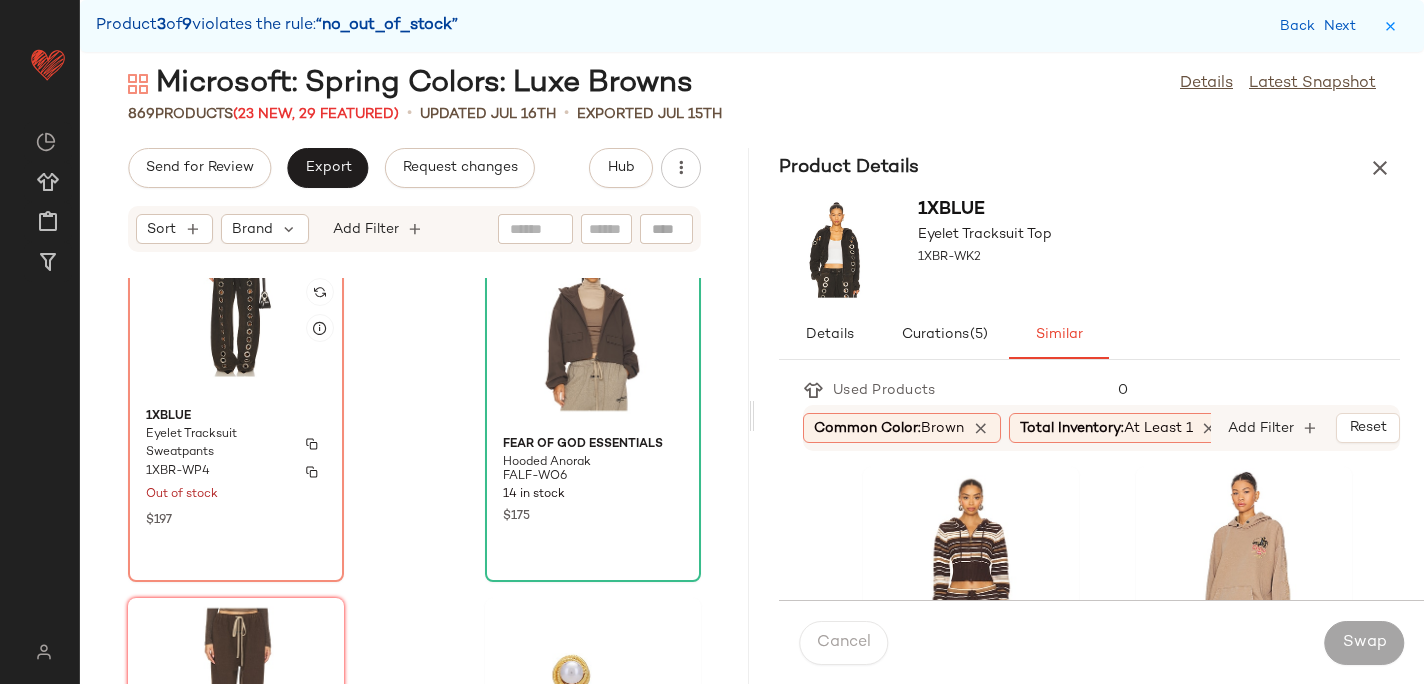scroll, scrollTop: 123041, scrollLeft: 0, axis: vertical 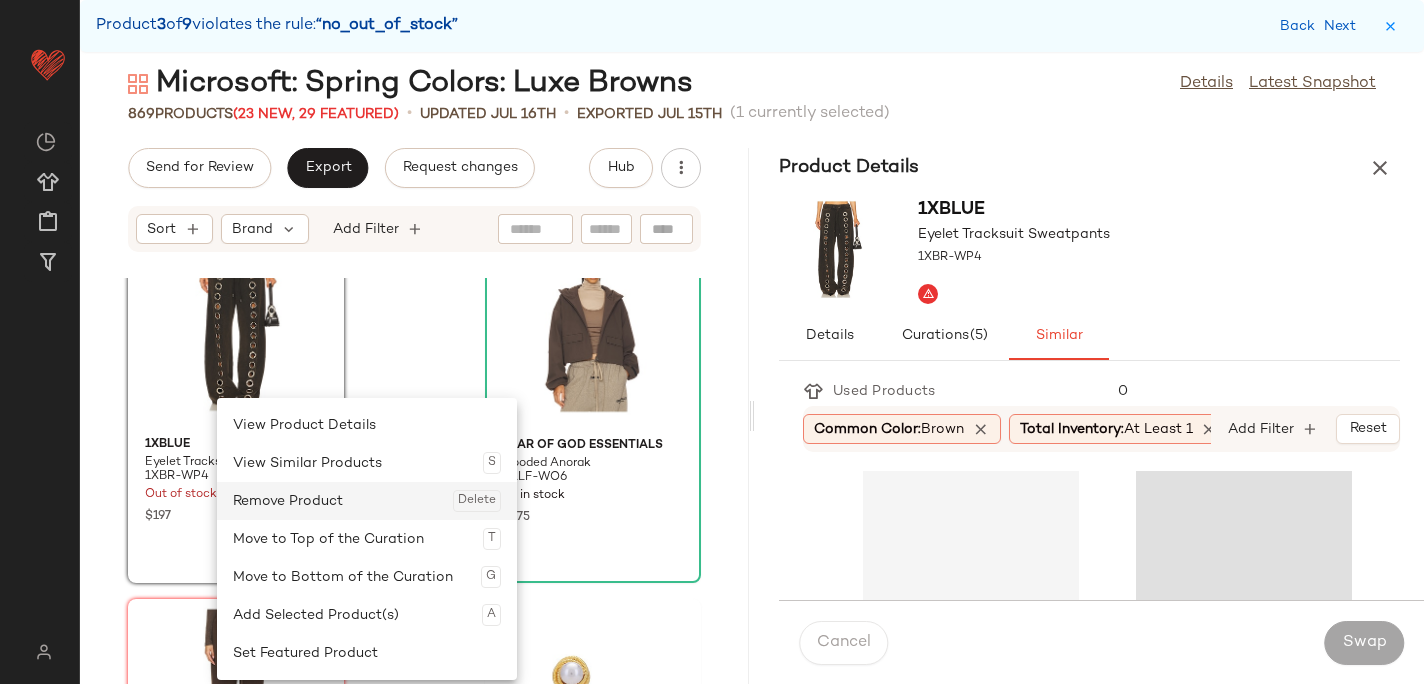 click on "Remove Product  Delete" 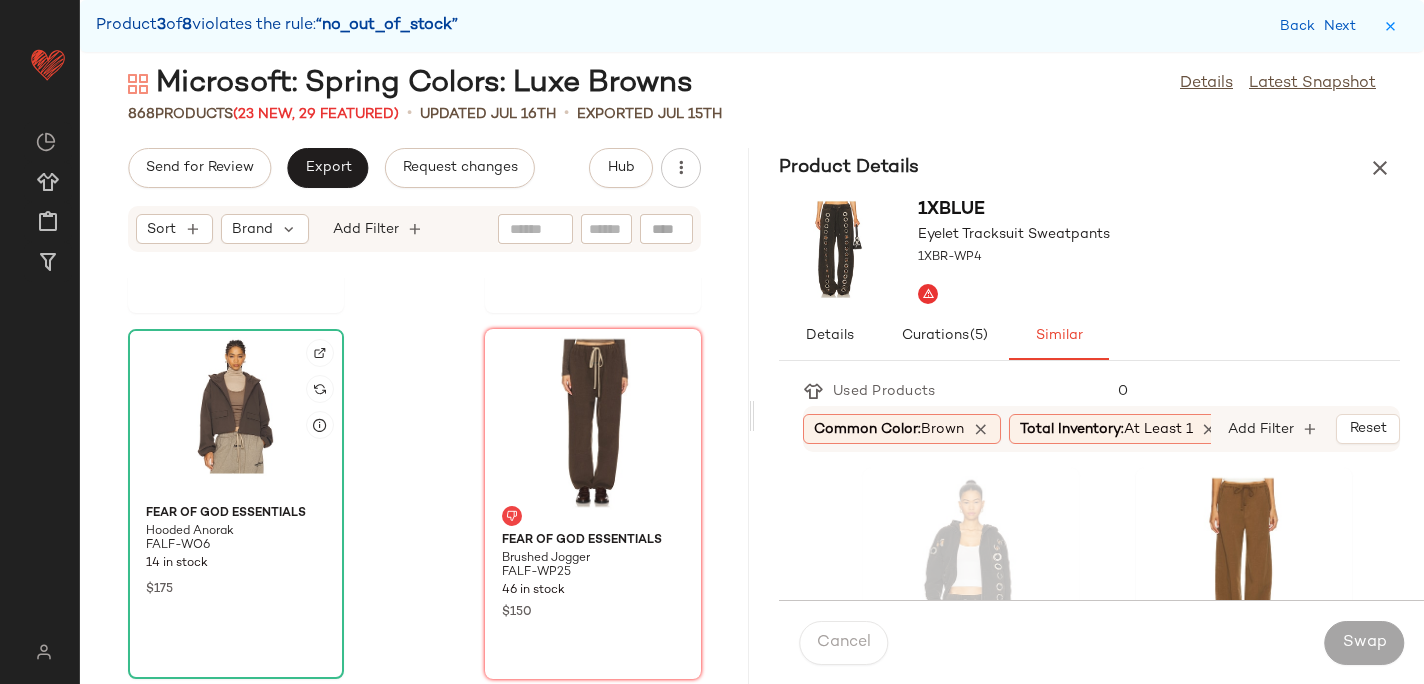 scroll, scrollTop: 122952, scrollLeft: 0, axis: vertical 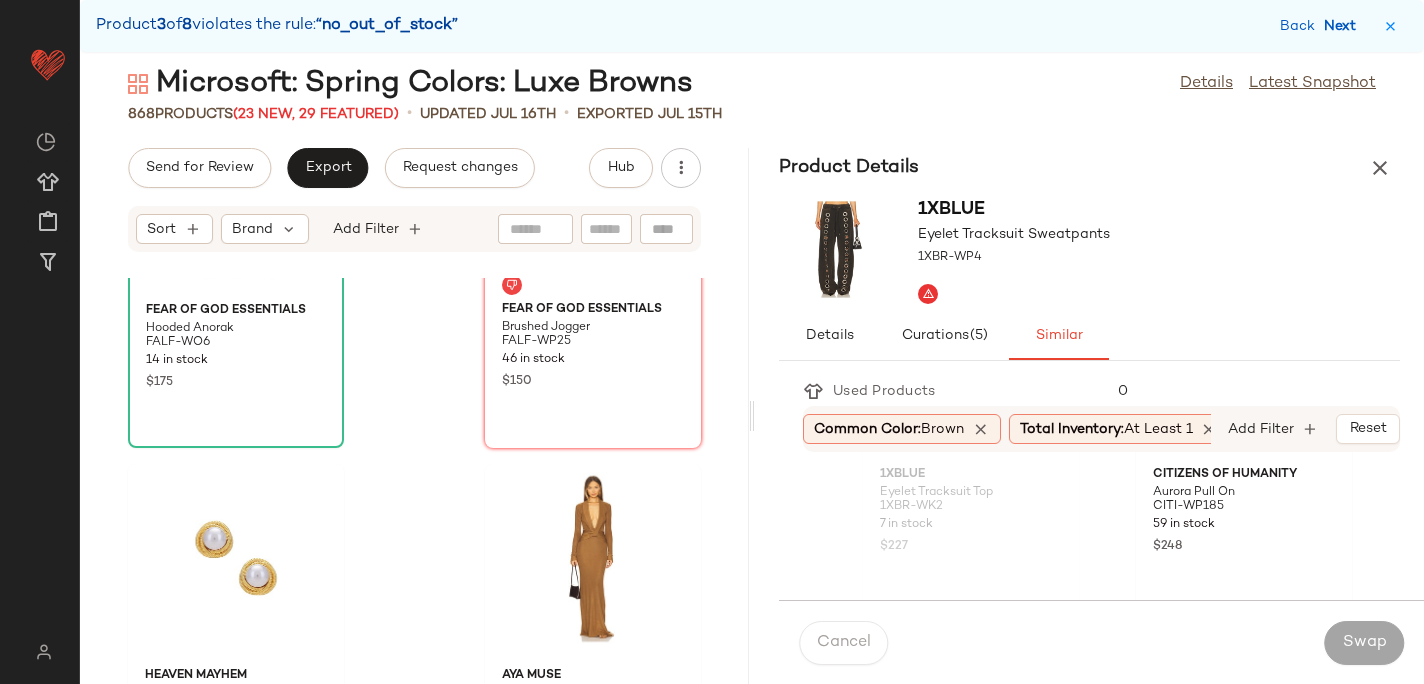 click on "Next" at bounding box center [1344, 26] 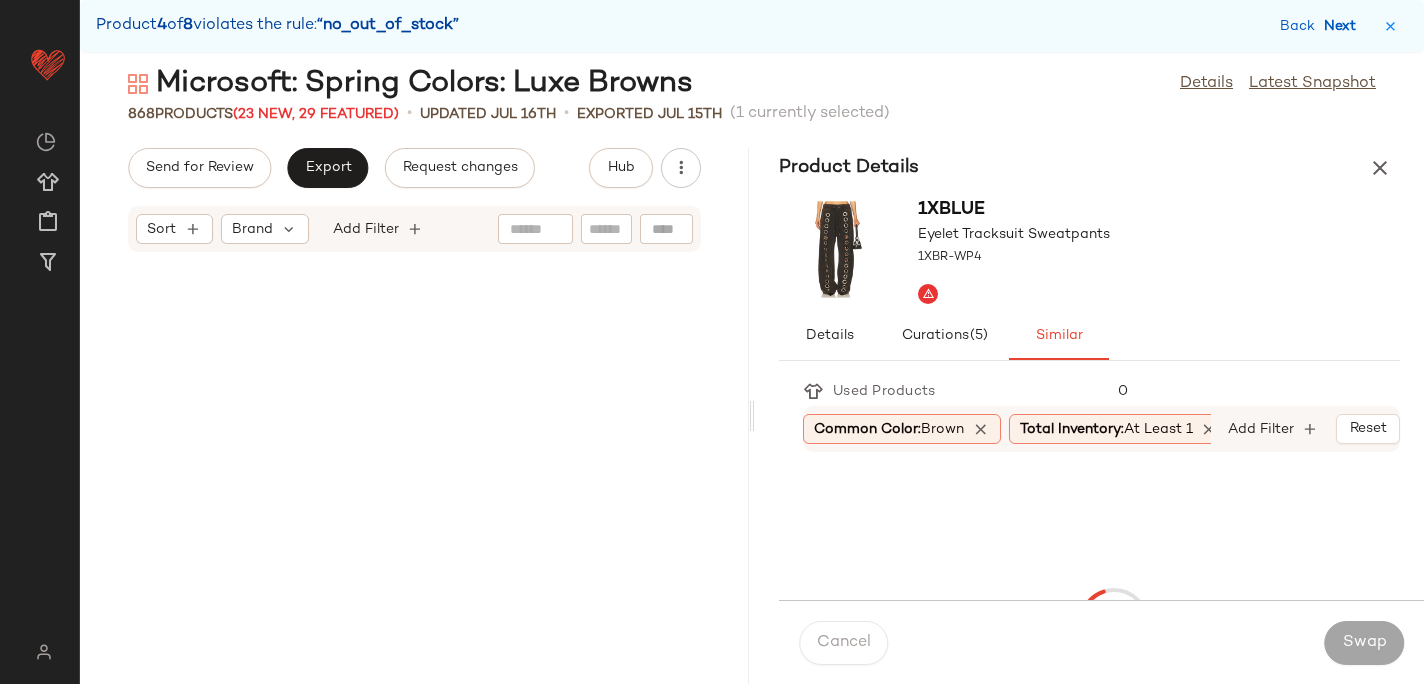 scroll, scrollTop: 127368, scrollLeft: 0, axis: vertical 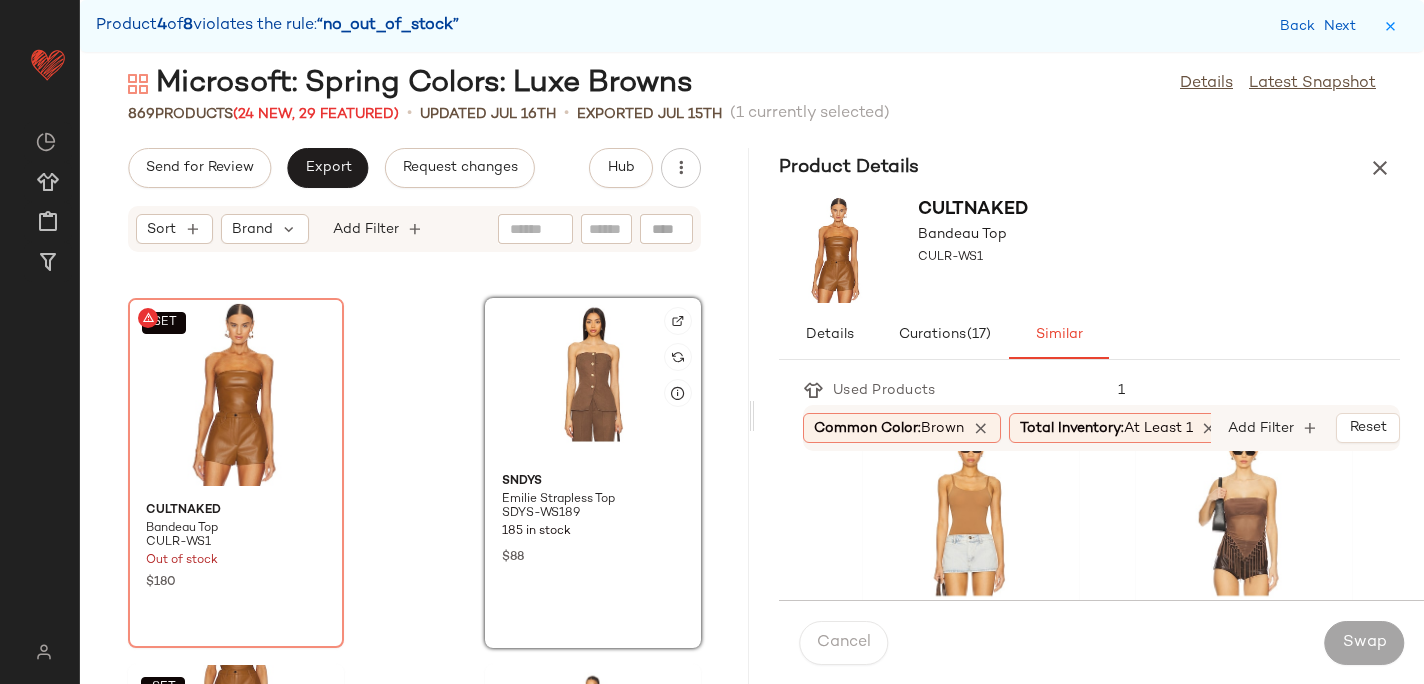 click 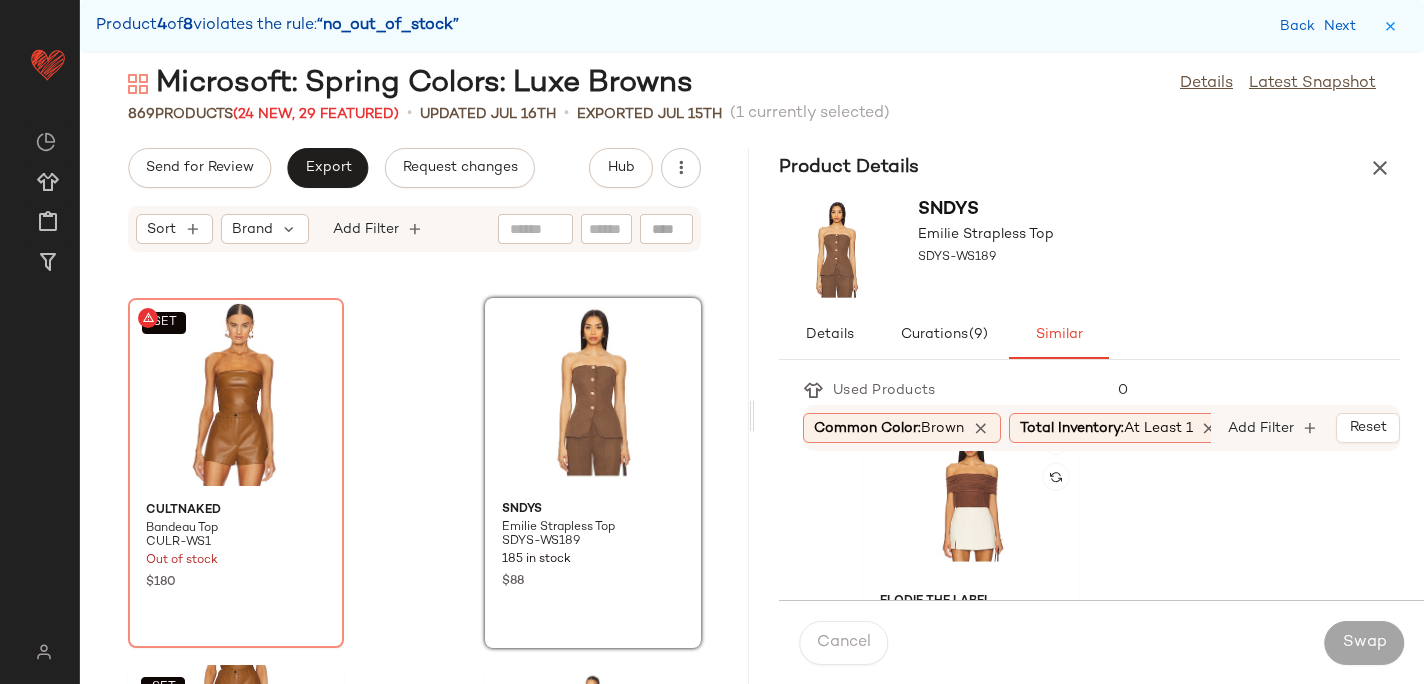 scroll, scrollTop: 4452, scrollLeft: 0, axis: vertical 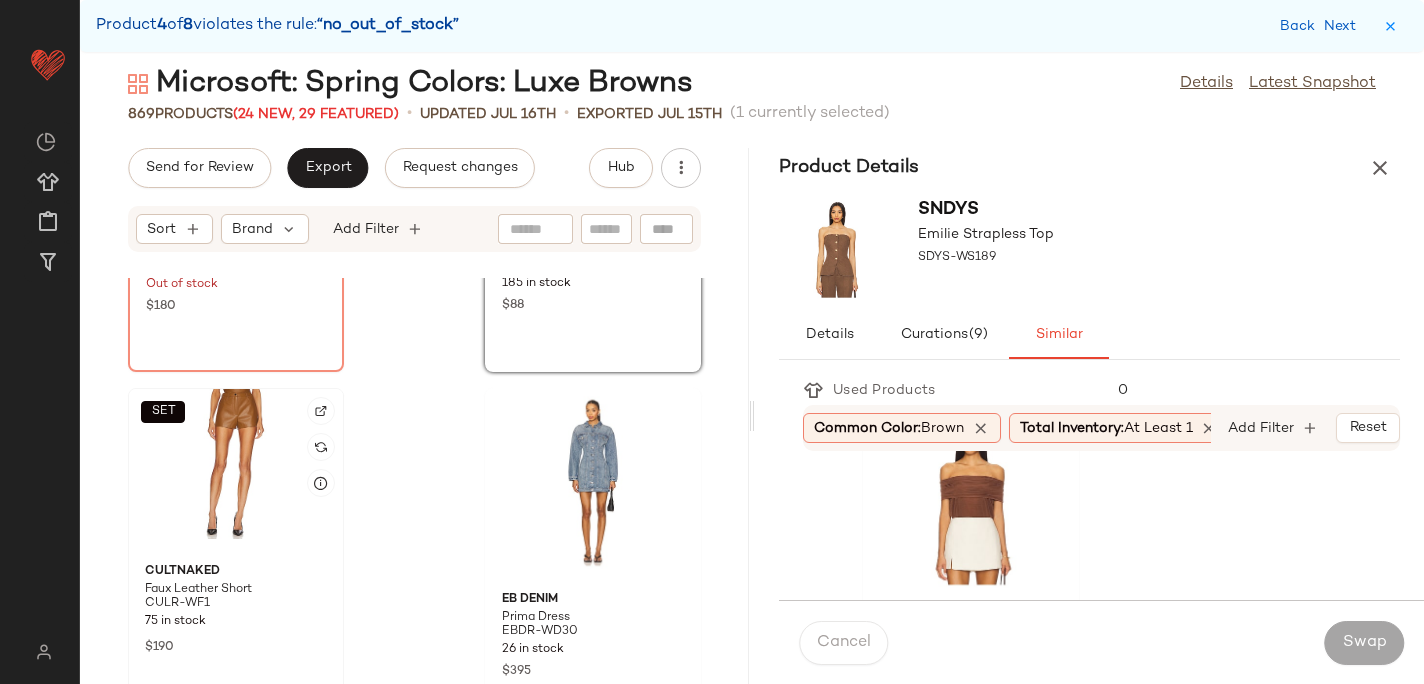 click on "SET" 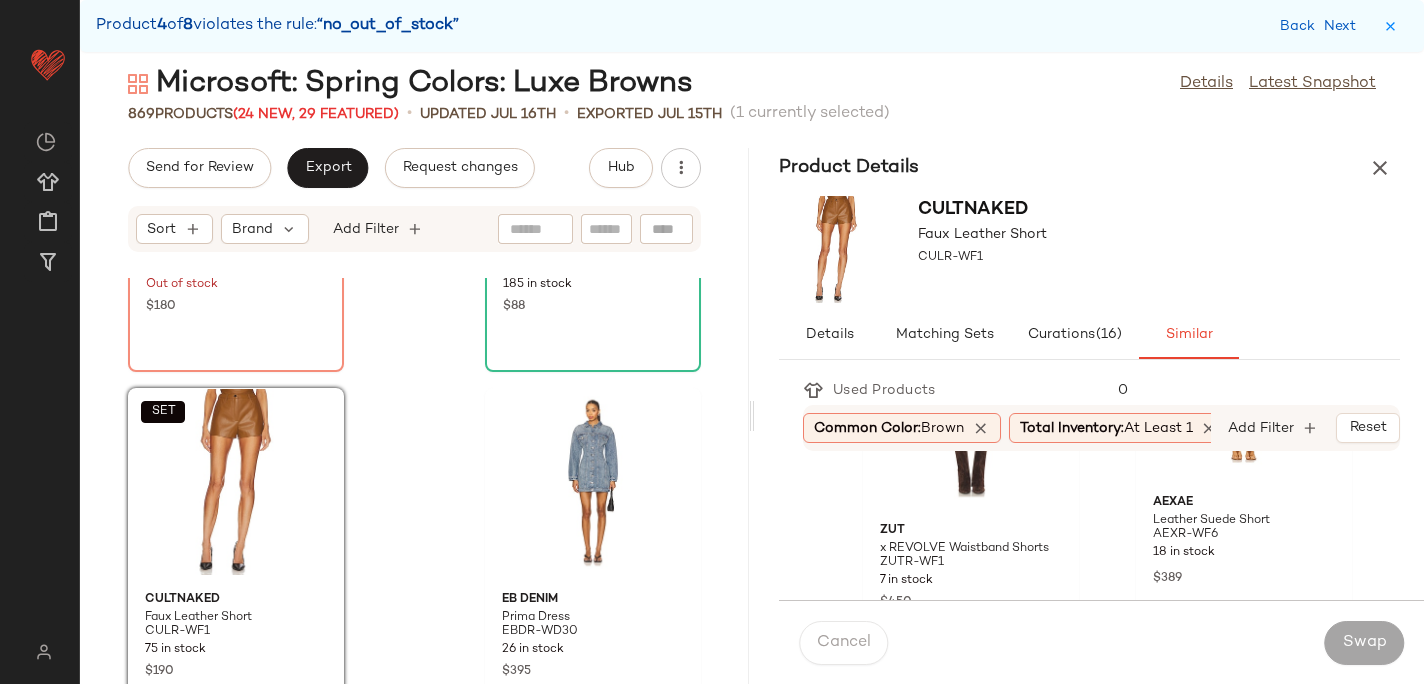scroll, scrollTop: 882, scrollLeft: 0, axis: vertical 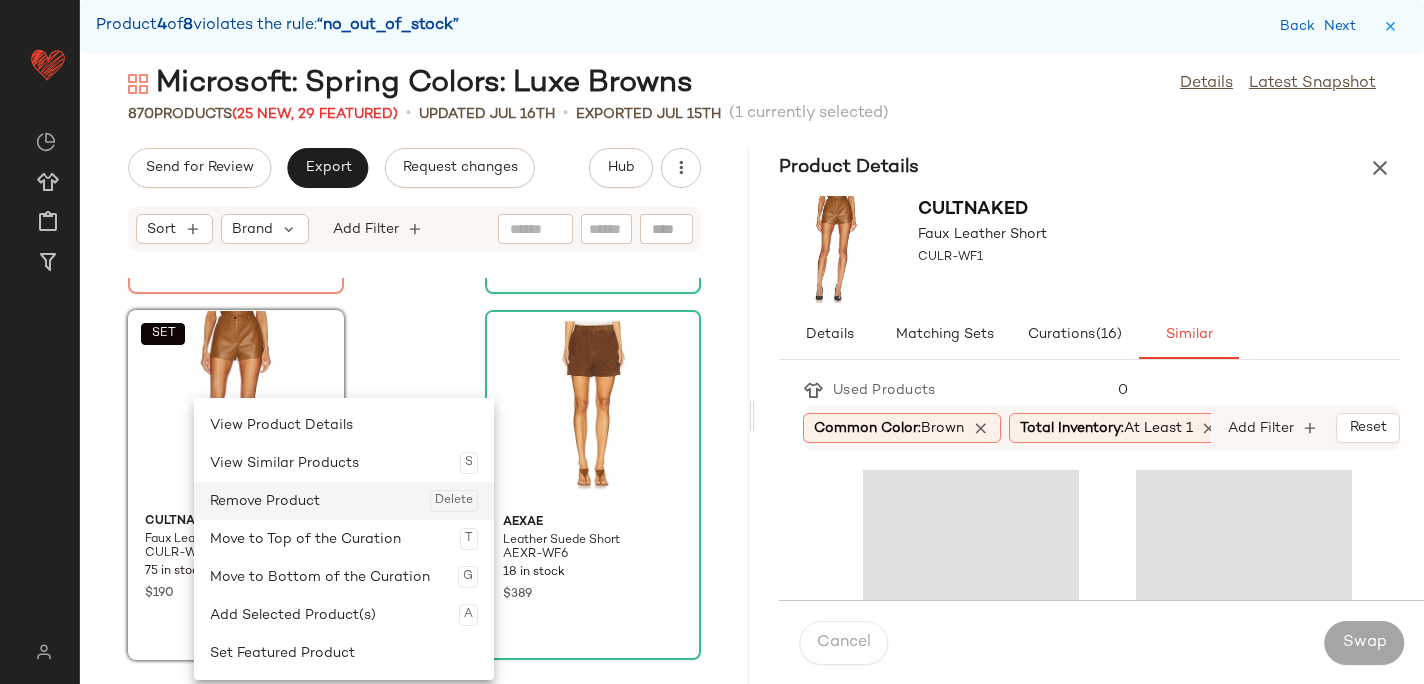 click on "Remove Product  Delete" 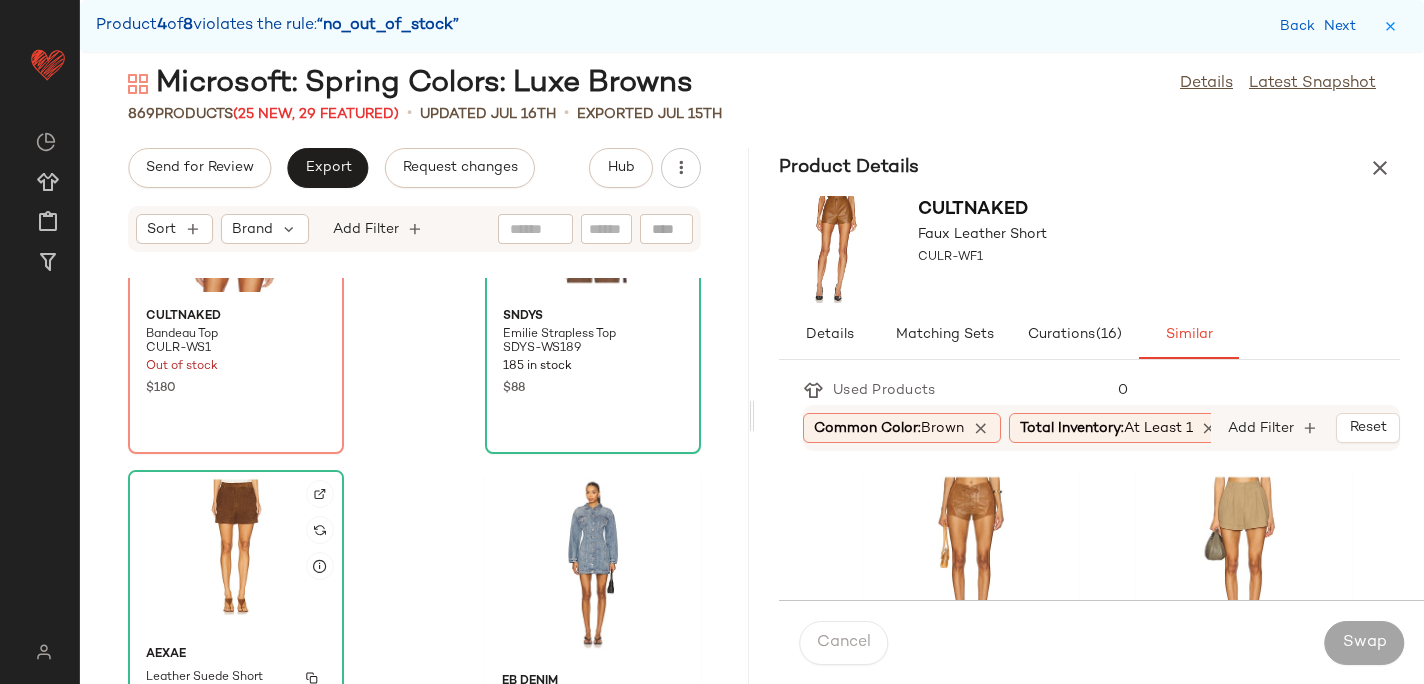 scroll, scrollTop: 127526, scrollLeft: 0, axis: vertical 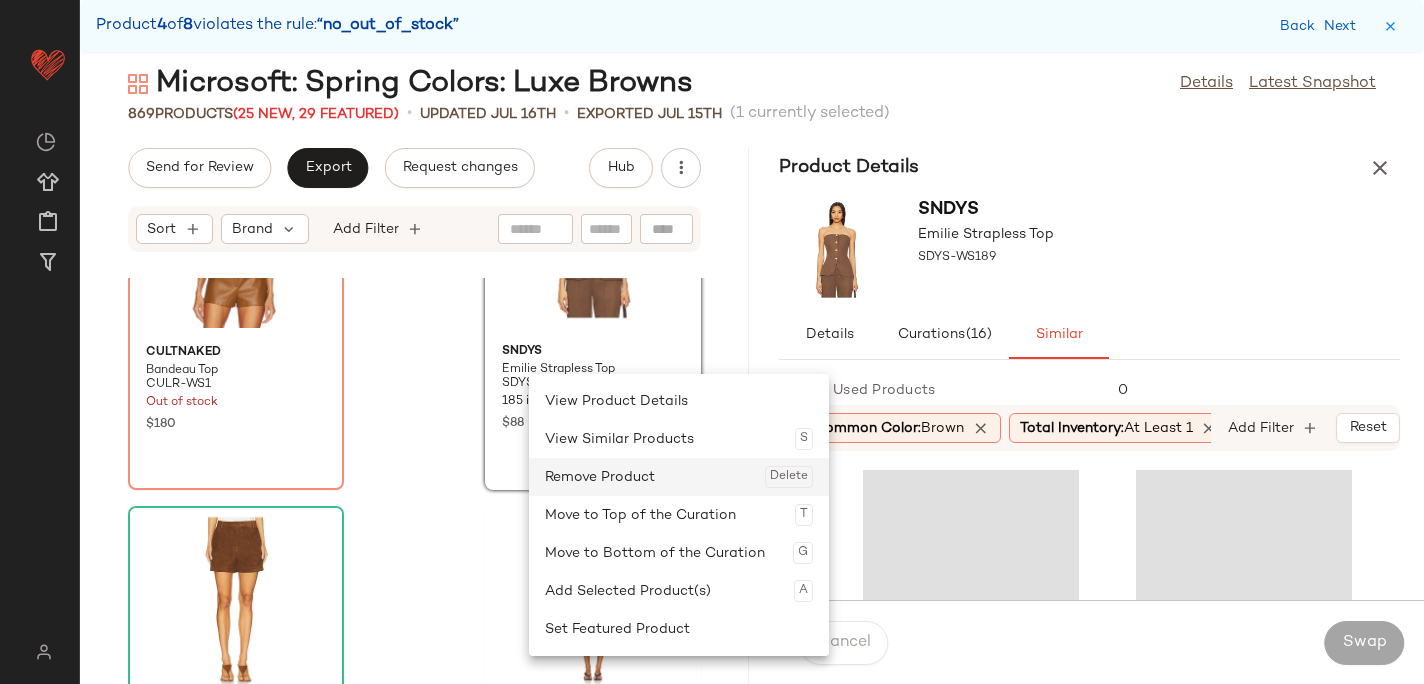 click on "Remove Product  Delete" 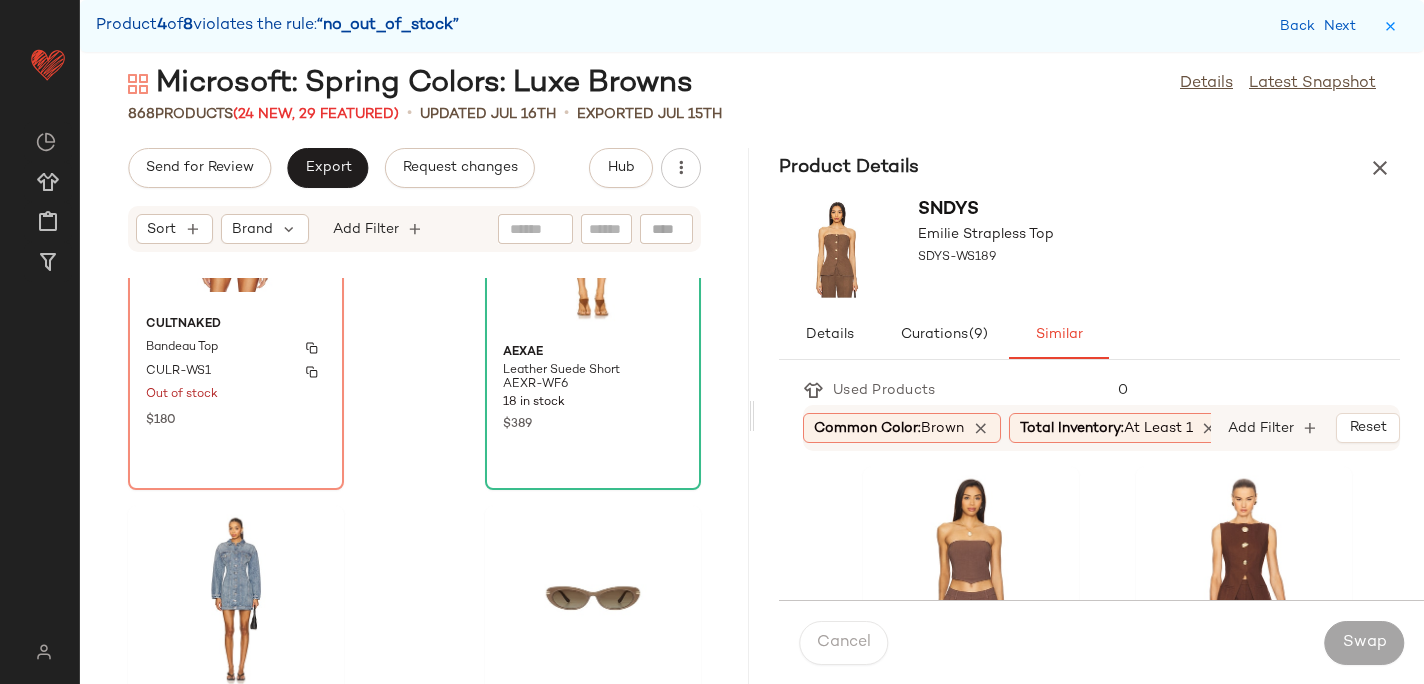 click on "Bandeau Top" at bounding box center (236, 348) 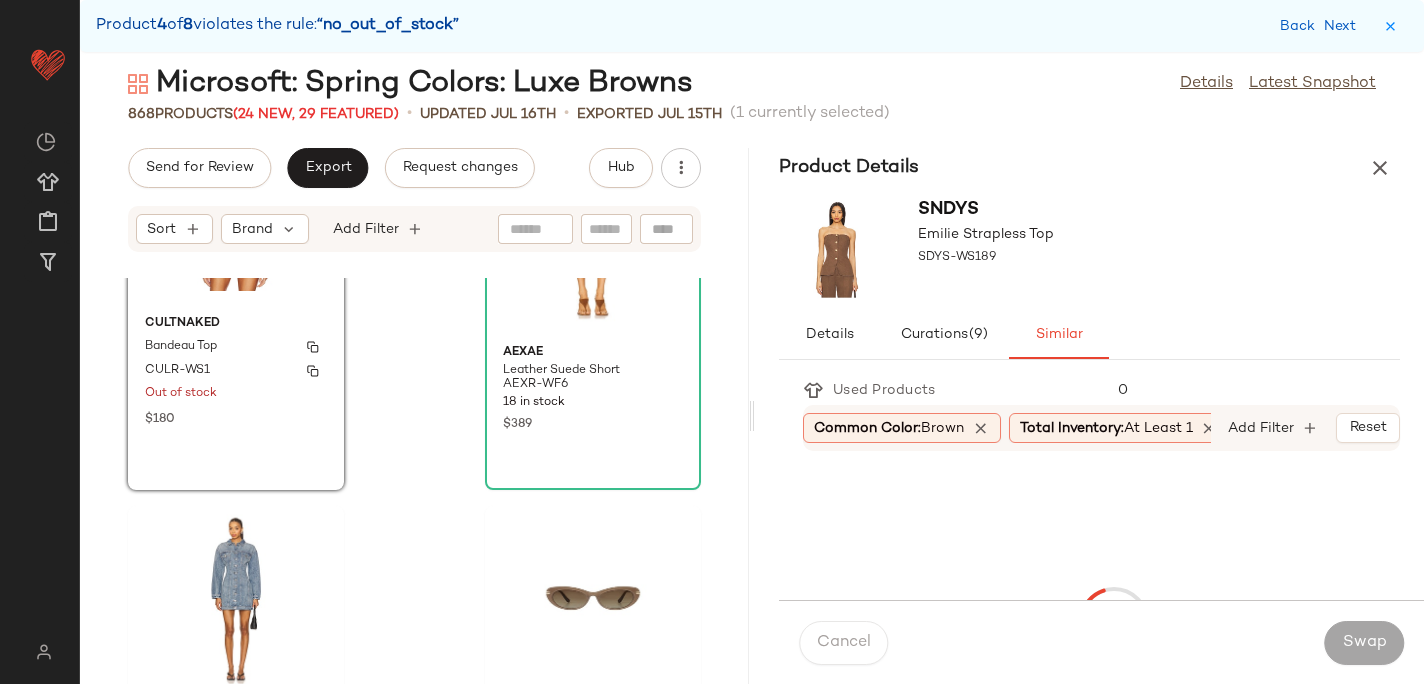 scroll, scrollTop: 127525, scrollLeft: 0, axis: vertical 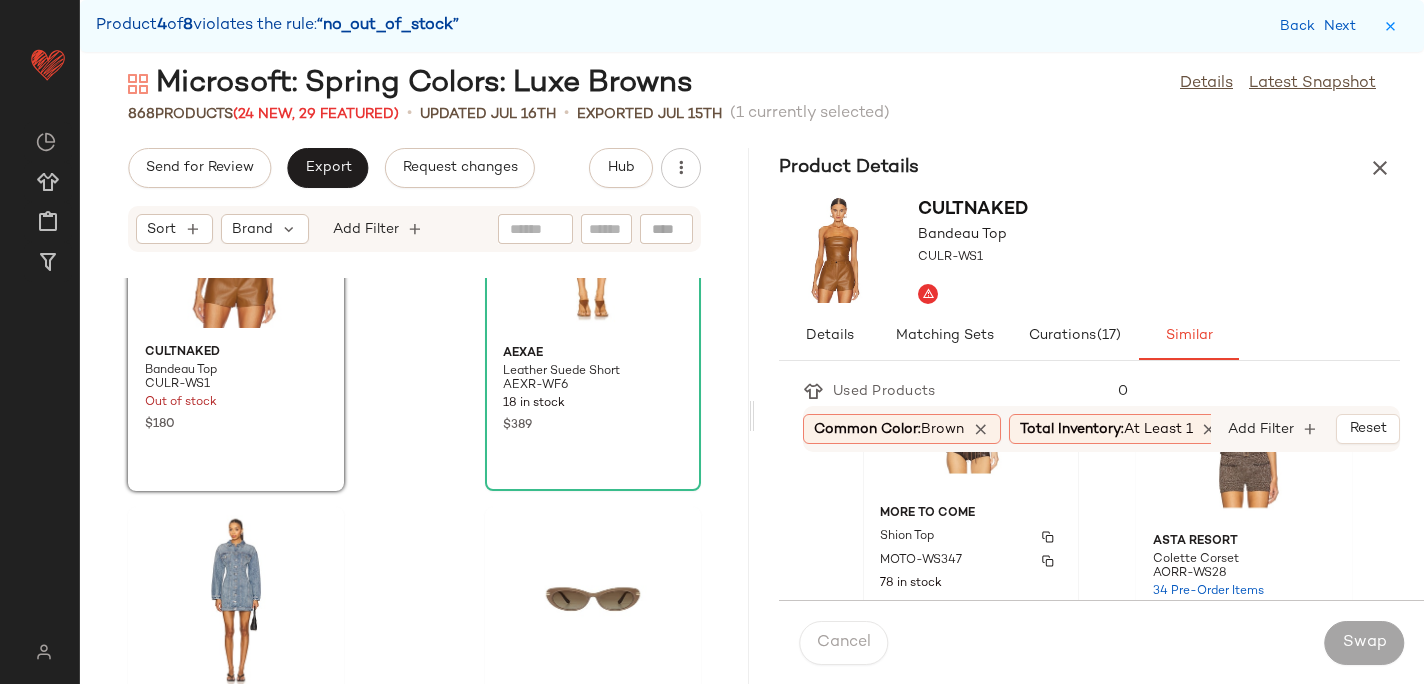 click on "Shion Top" at bounding box center [971, 537] 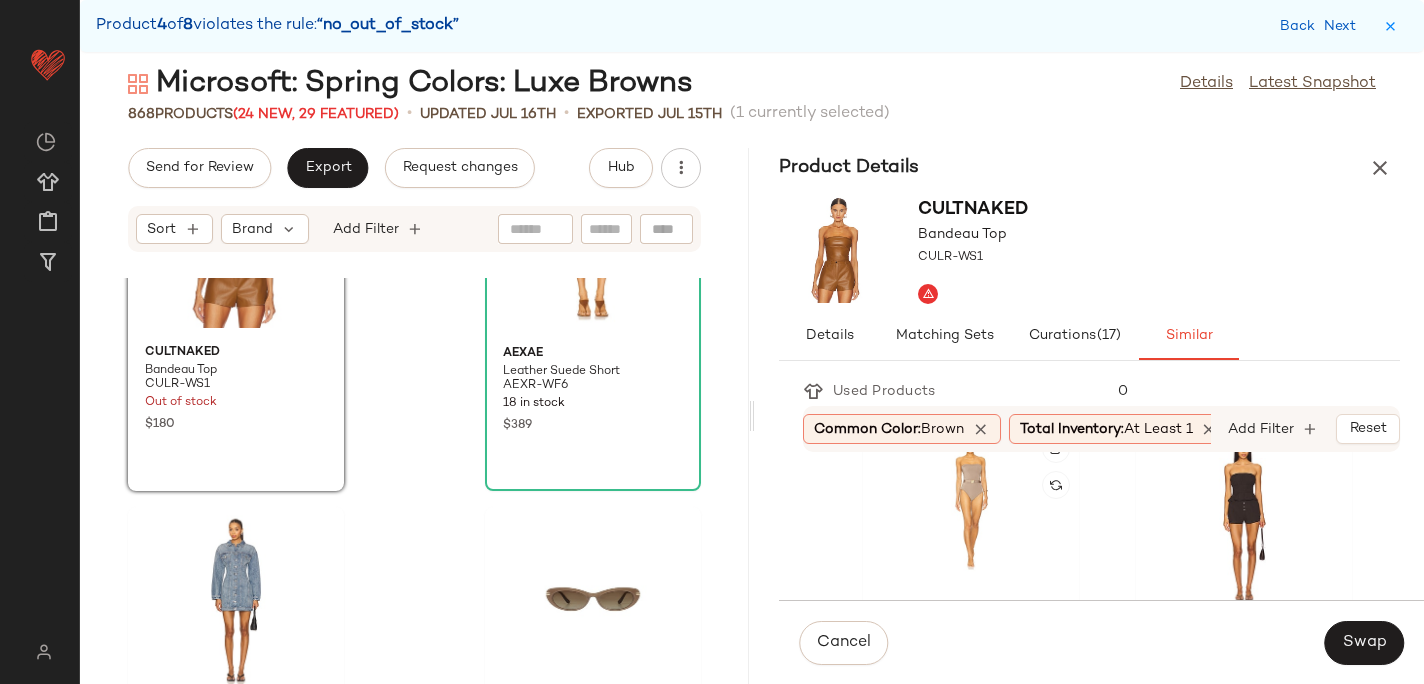 scroll, scrollTop: 1508, scrollLeft: 0, axis: vertical 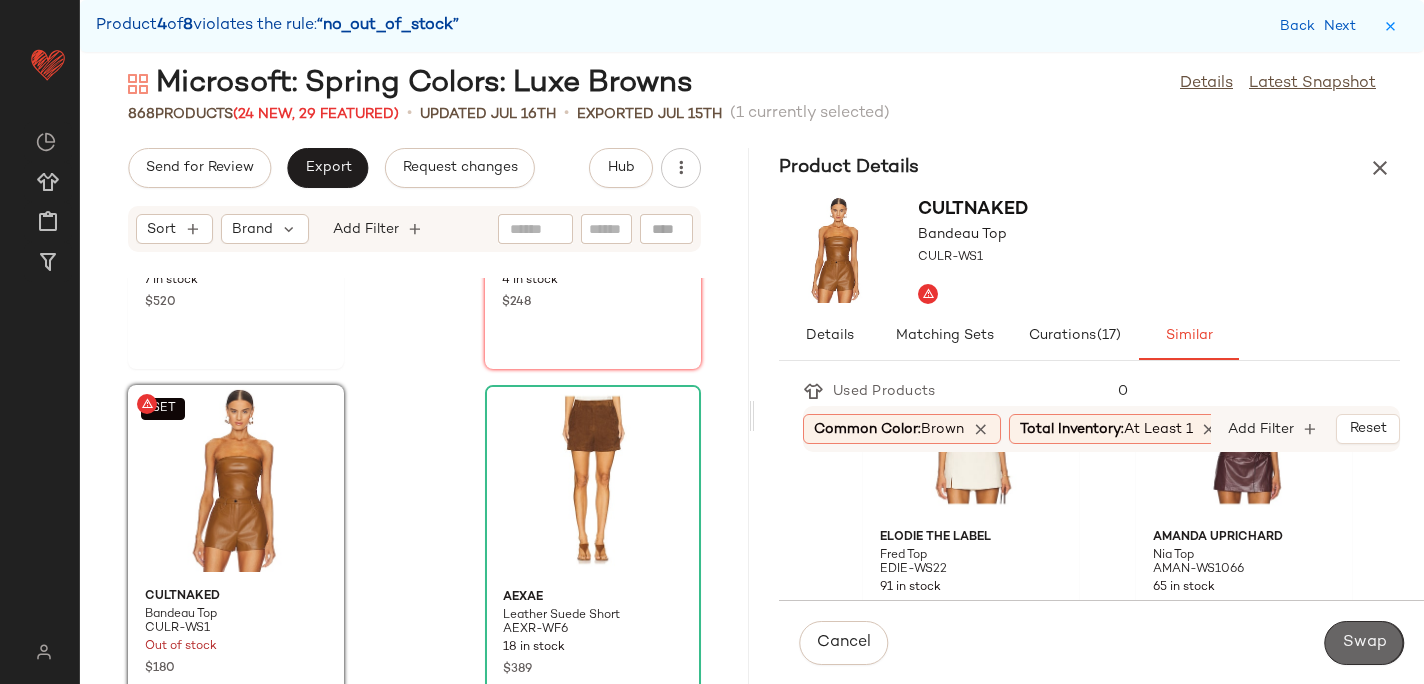 click on "Swap" 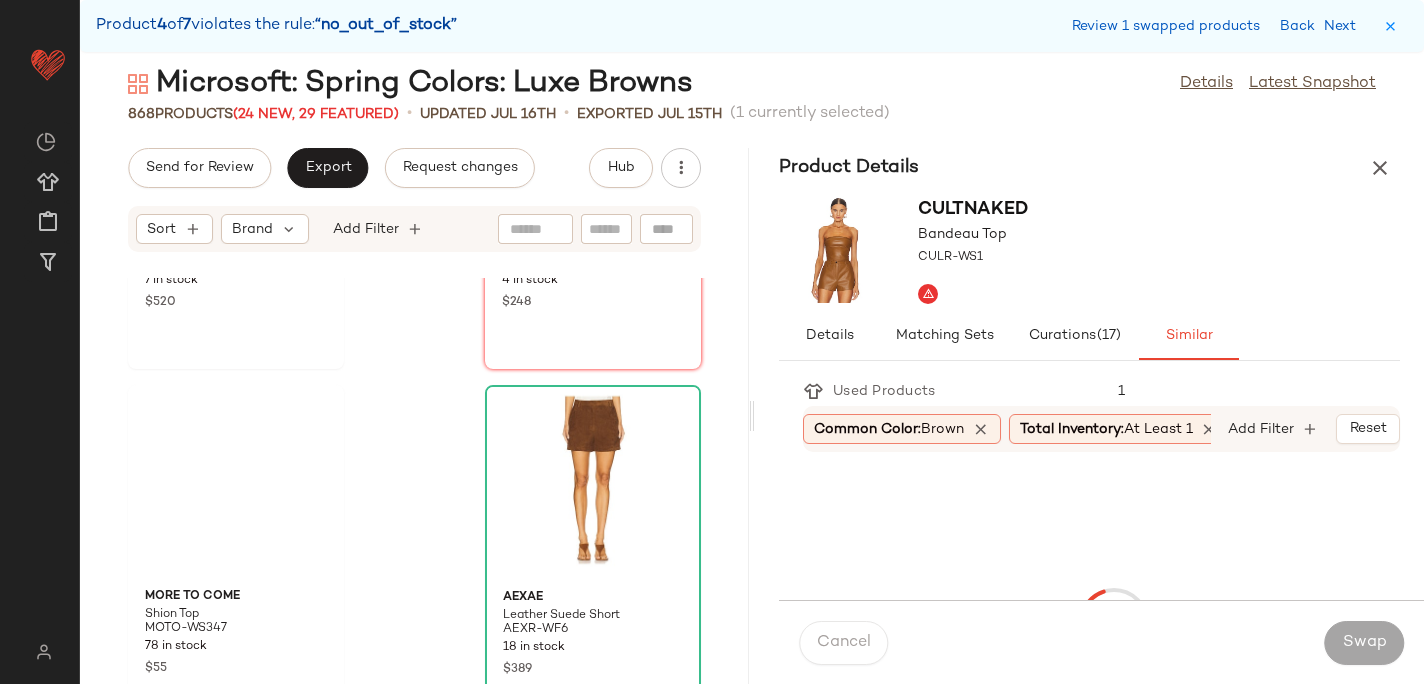 scroll, scrollTop: 129564, scrollLeft: 0, axis: vertical 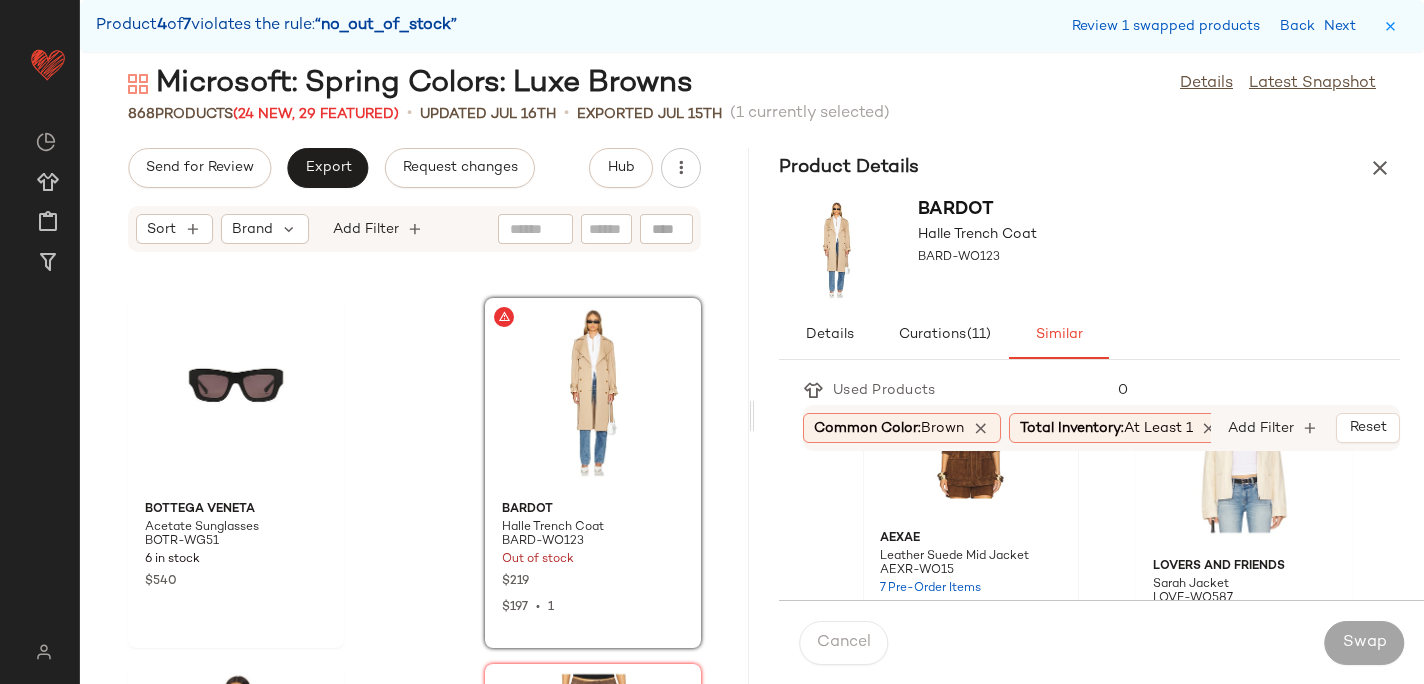 click 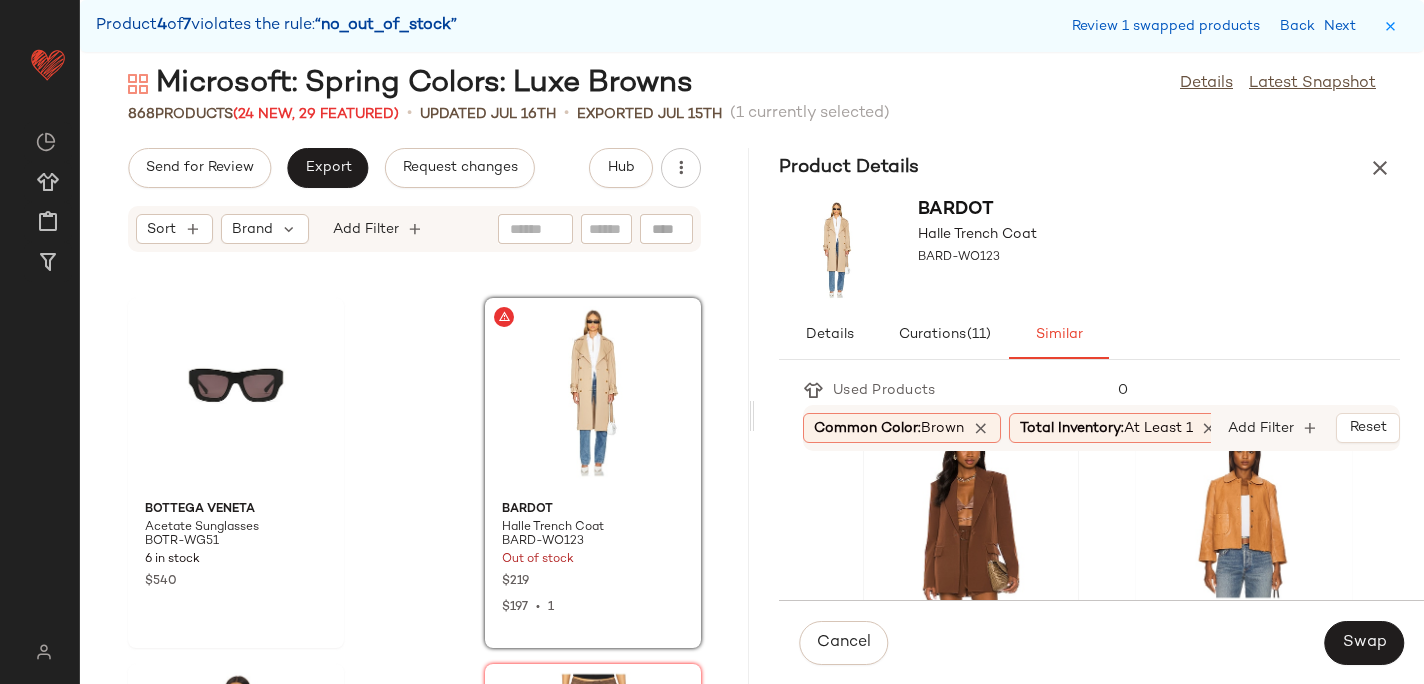 scroll, scrollTop: 1502, scrollLeft: 0, axis: vertical 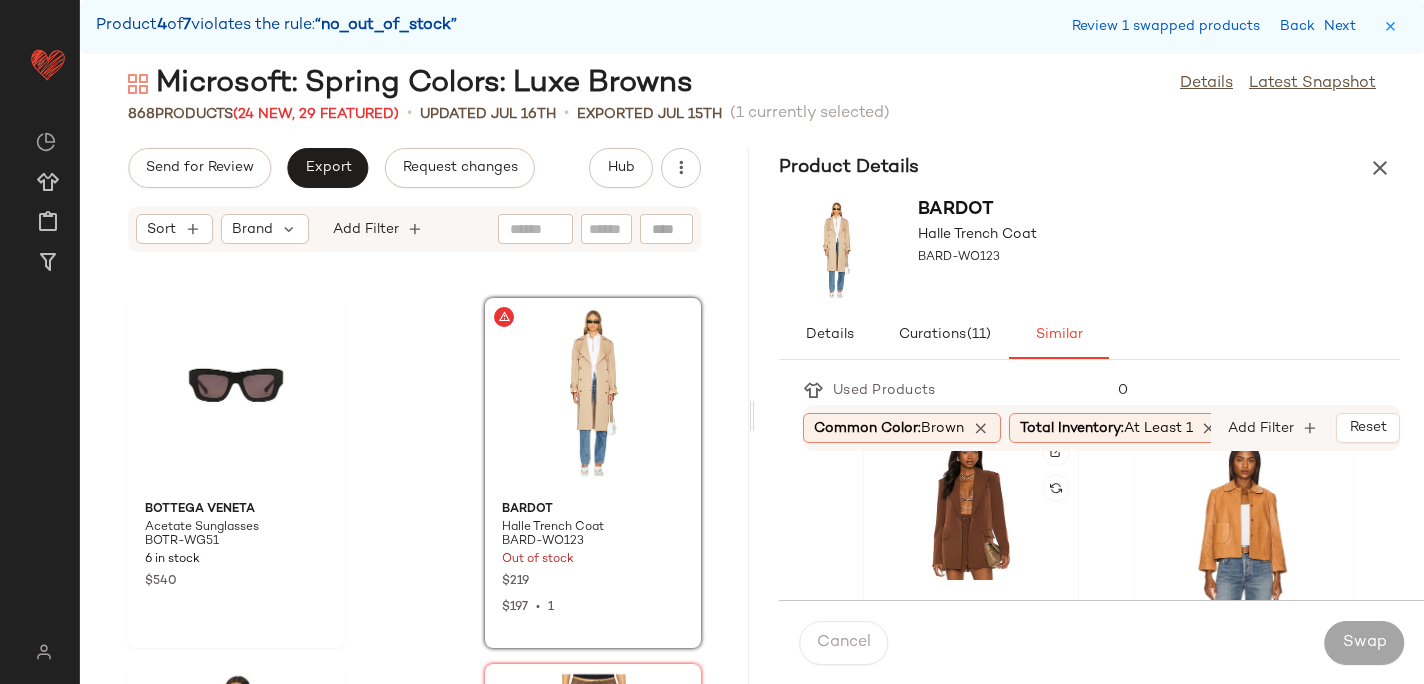 click 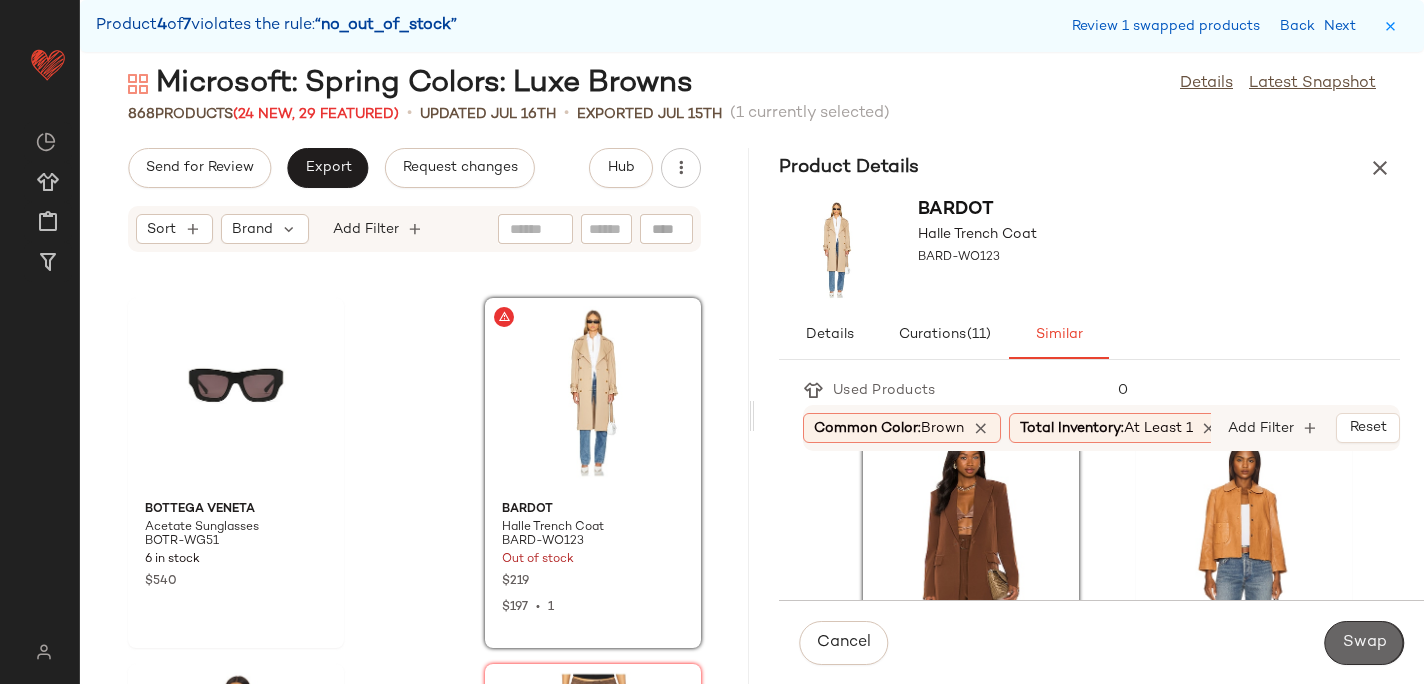 click on "Swap" 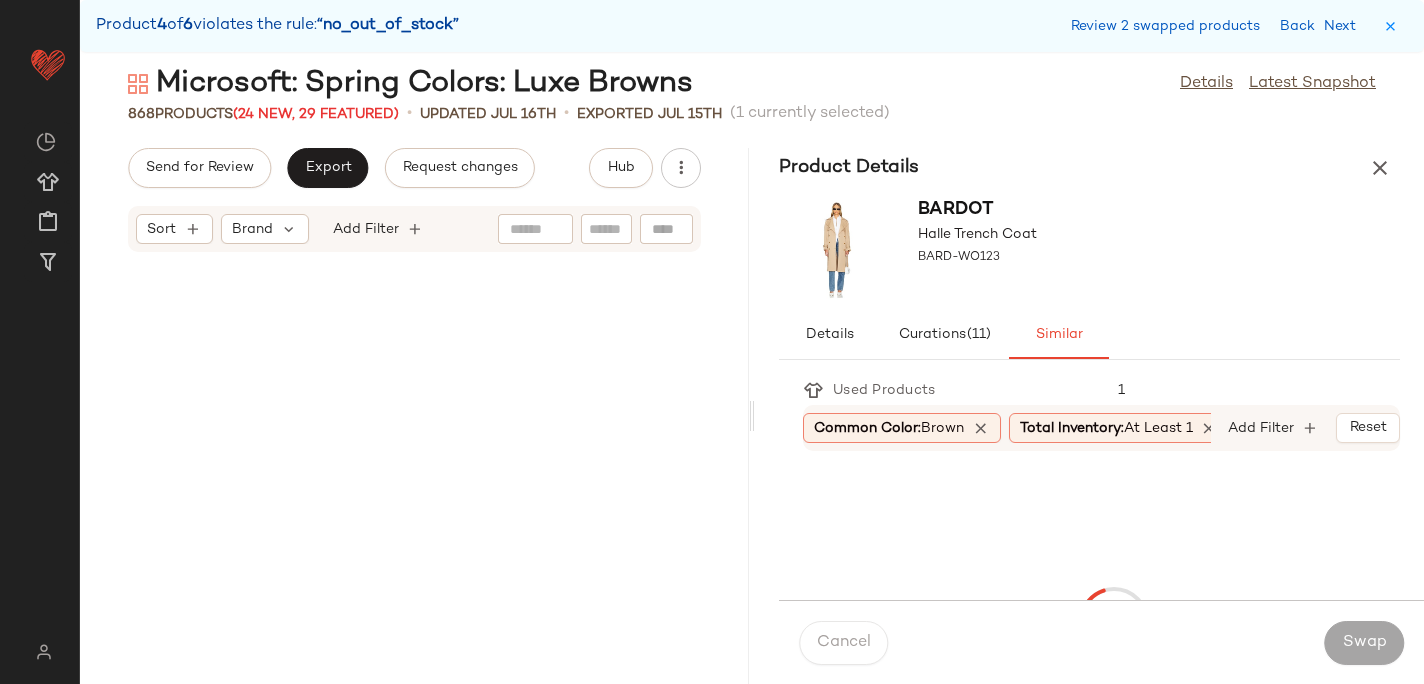 scroll, scrollTop: 146400, scrollLeft: 0, axis: vertical 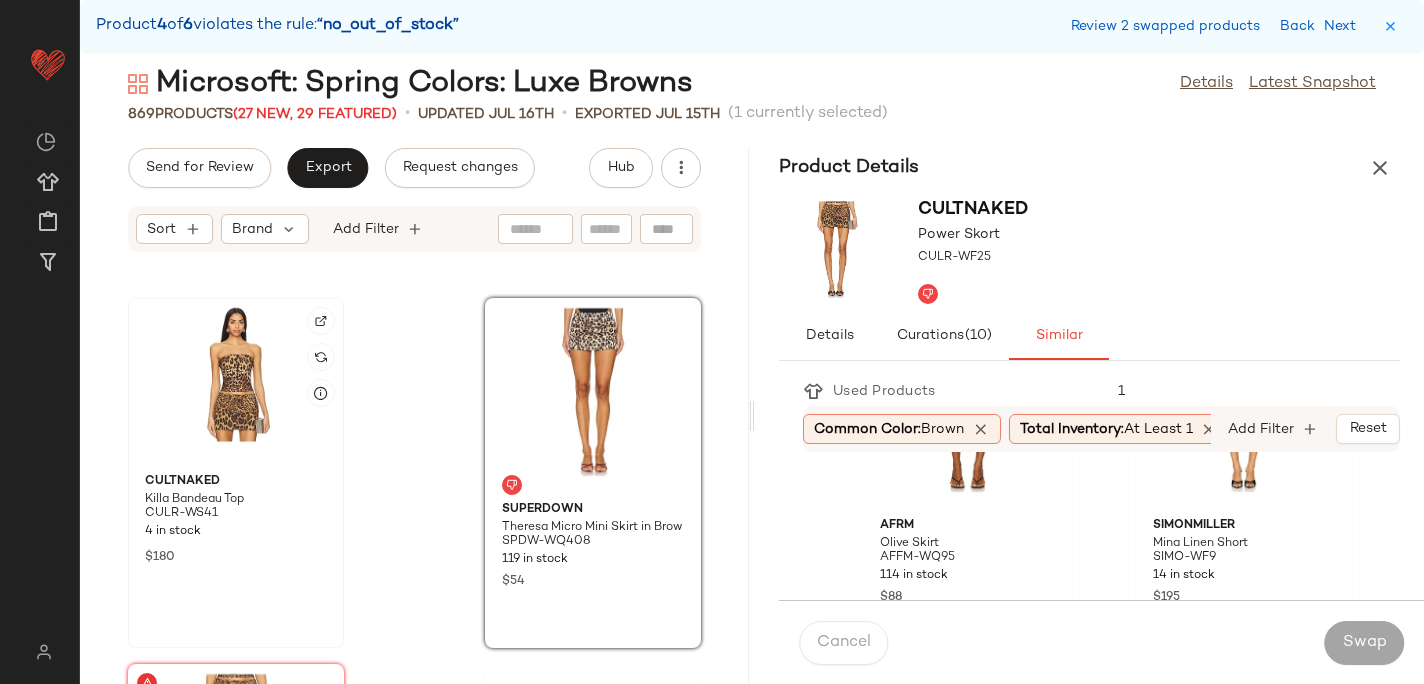 click 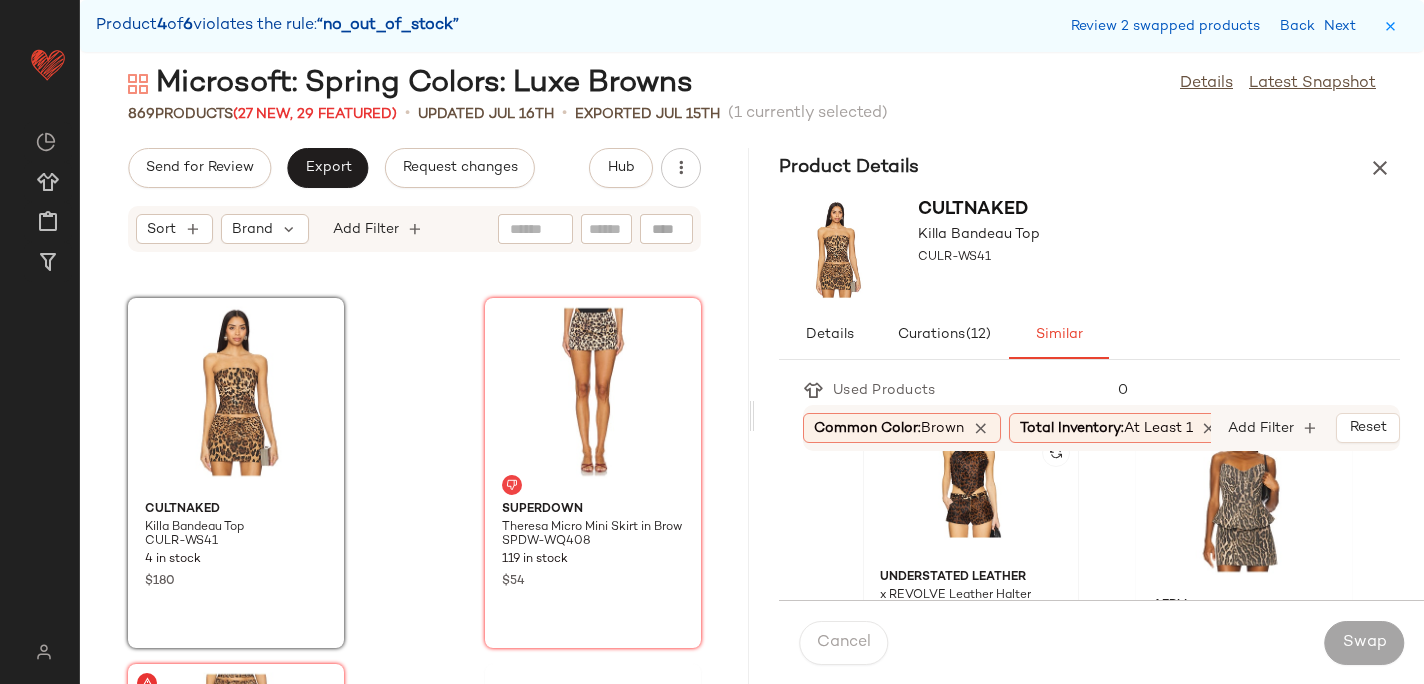 scroll, scrollTop: 72, scrollLeft: 0, axis: vertical 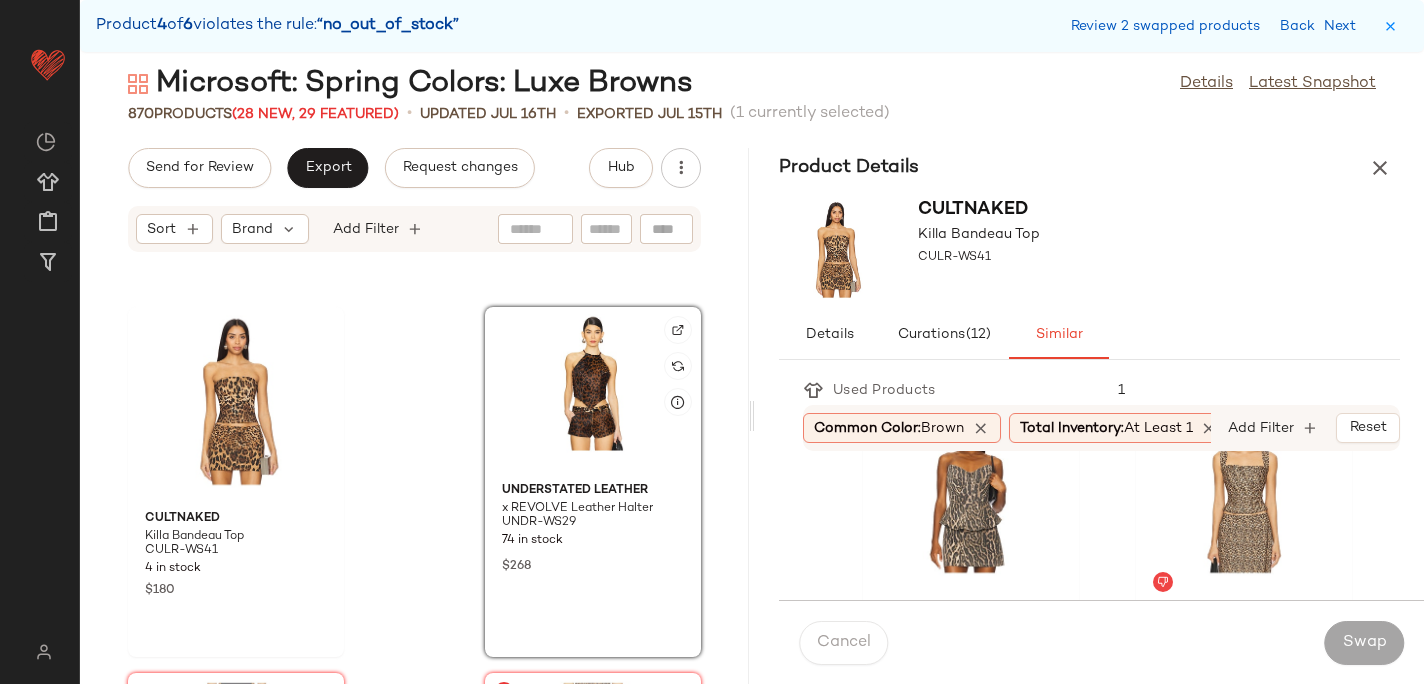 click 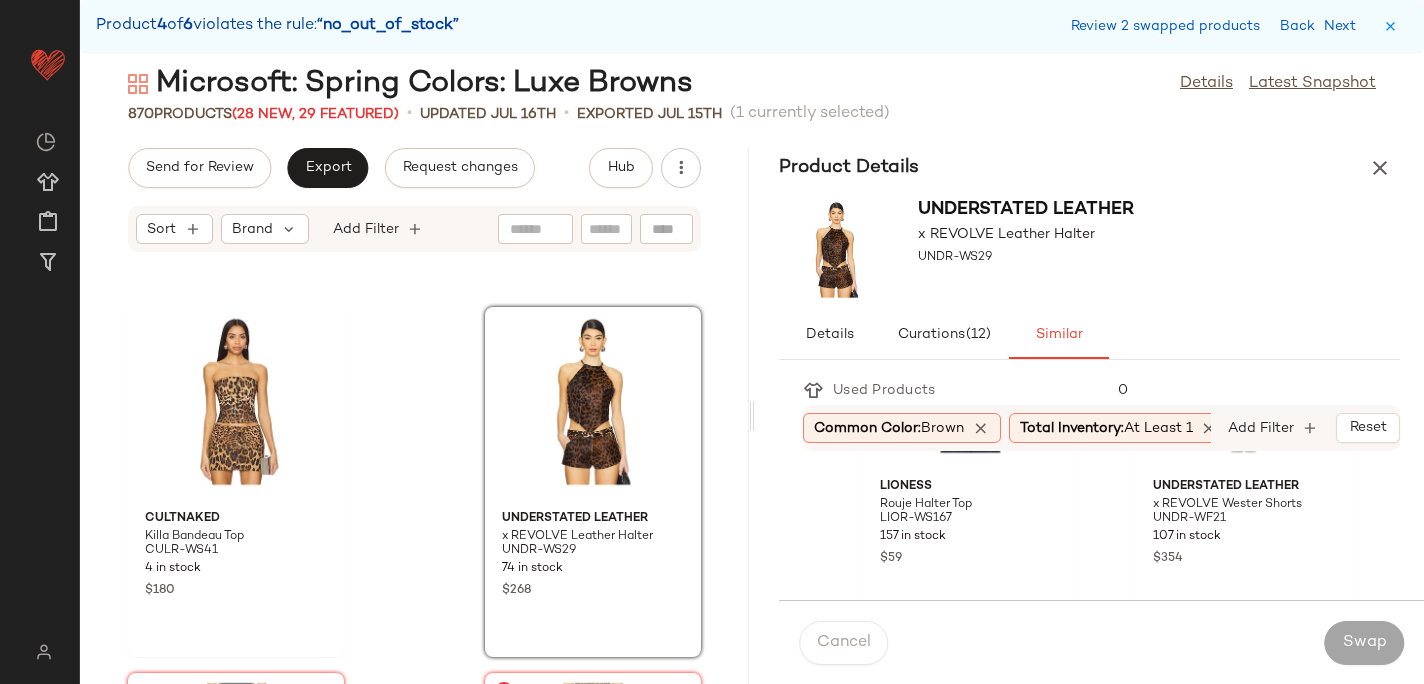 scroll, scrollTop: 934, scrollLeft: 0, axis: vertical 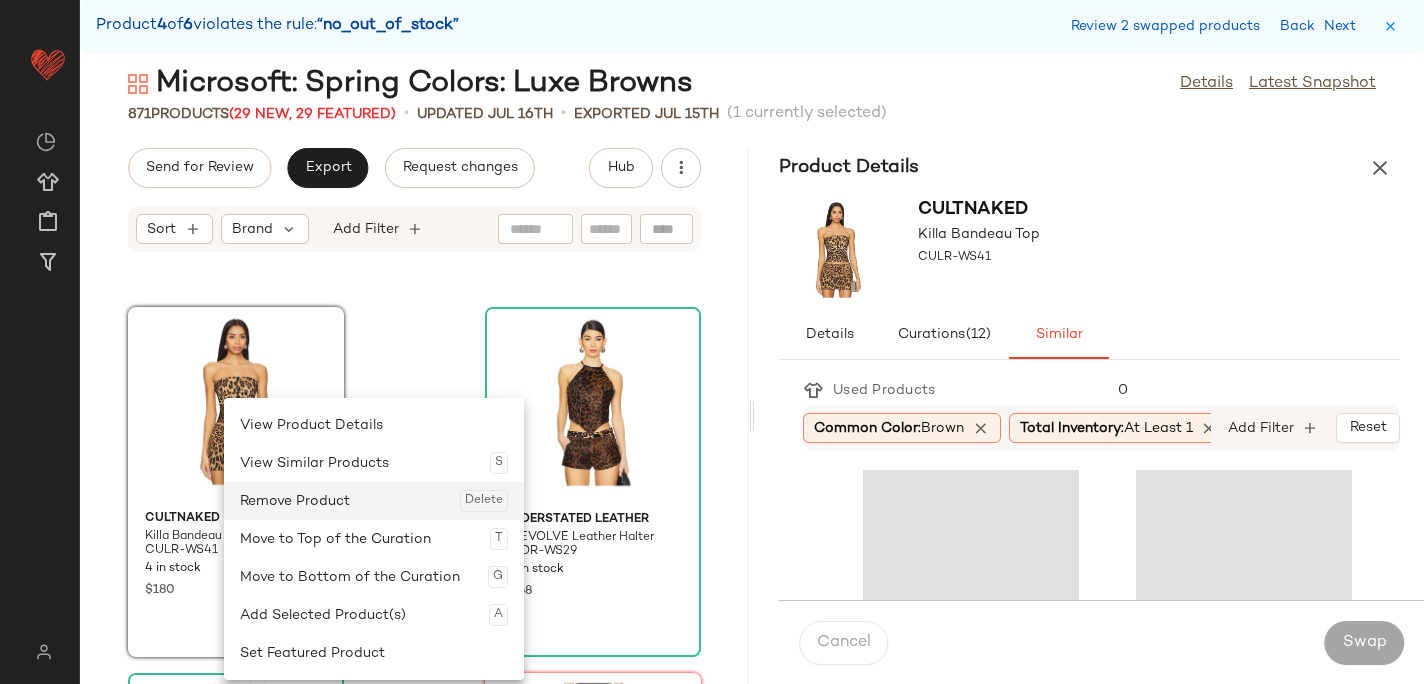 click on "Remove Product  Delete" 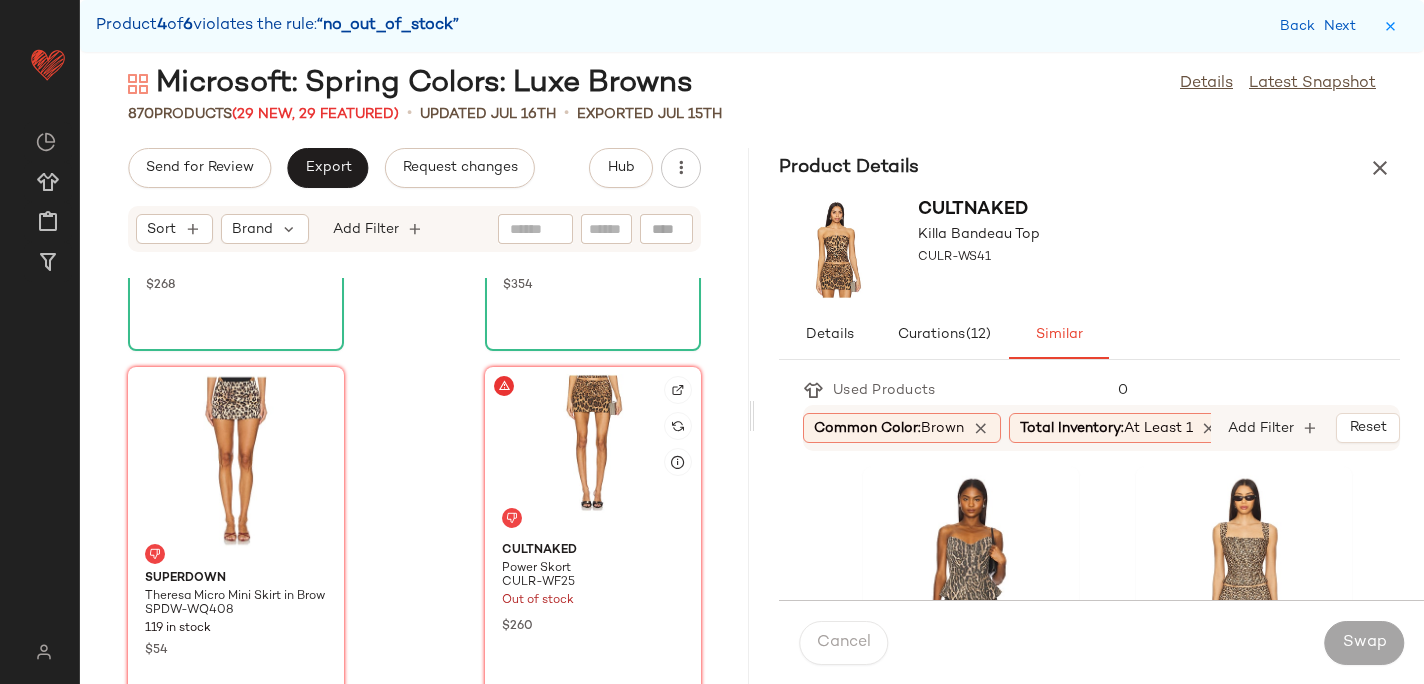 scroll, scrollTop: 146698, scrollLeft: 0, axis: vertical 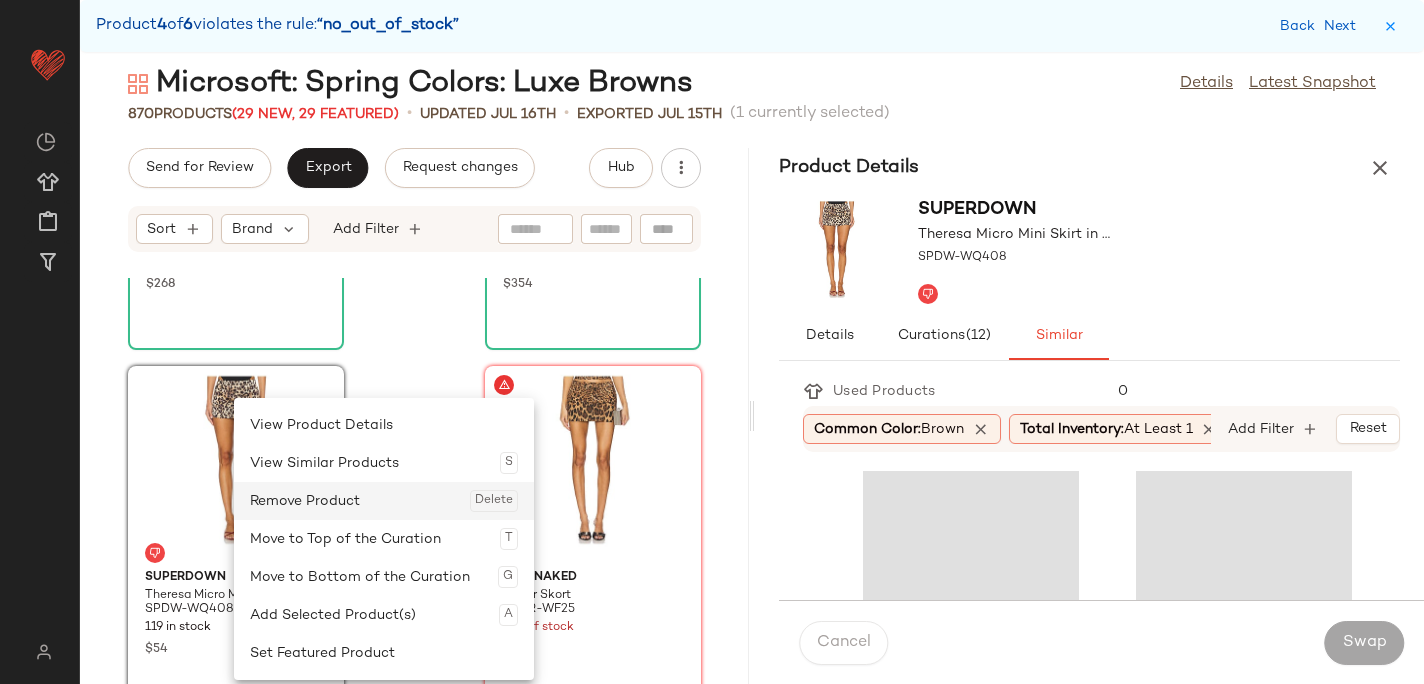 click on "Remove Product  Delete" 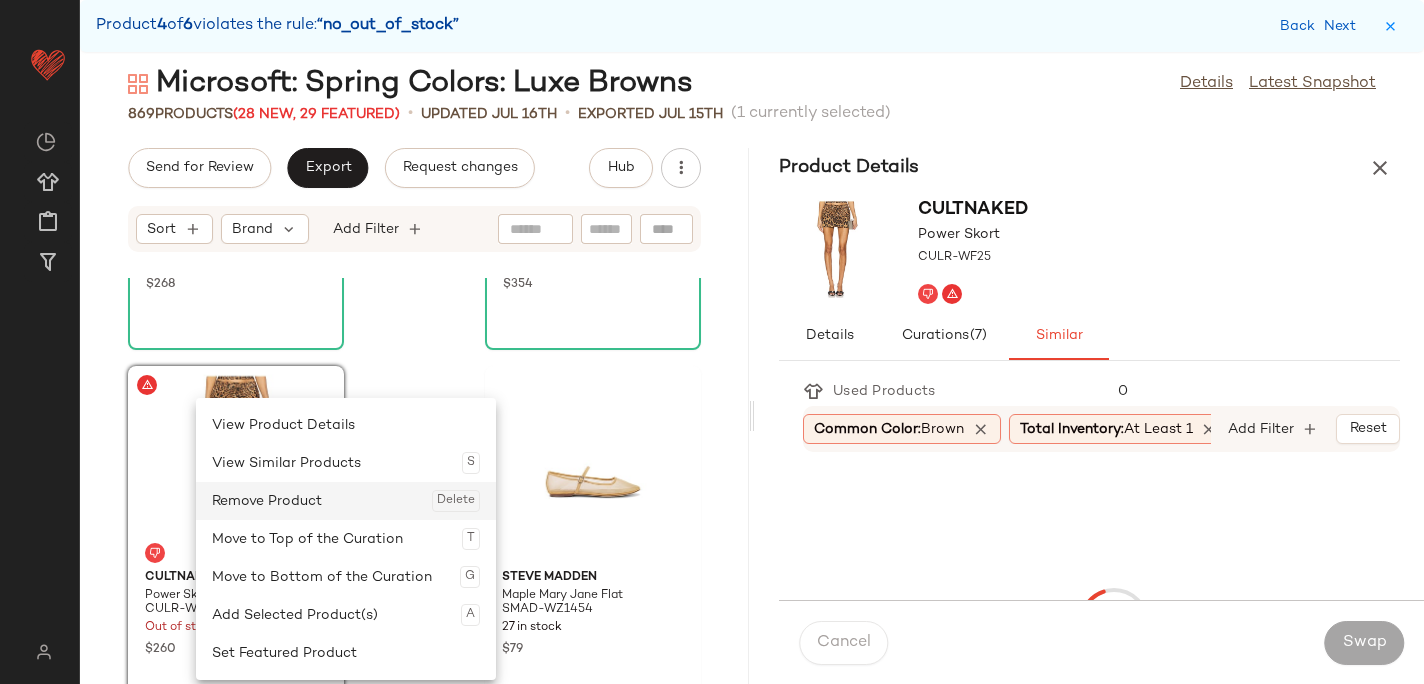 click on "Remove Product  Delete" 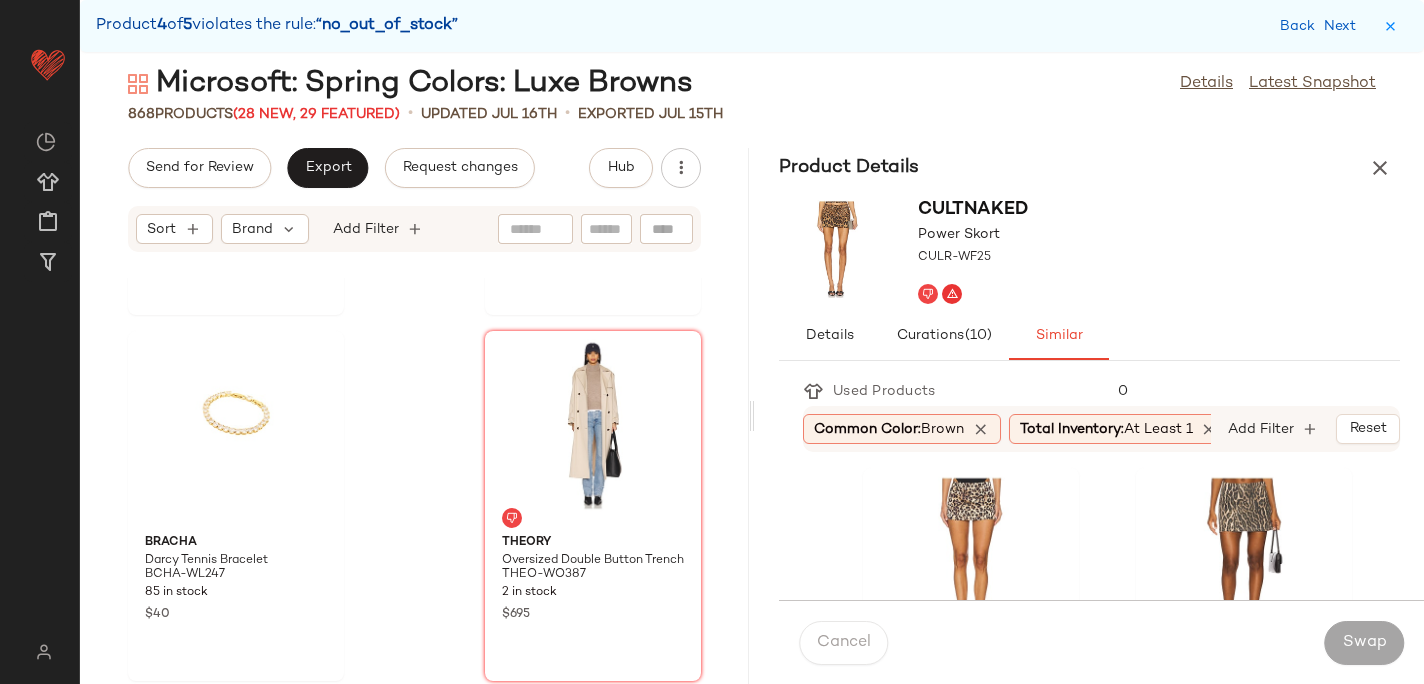scroll, scrollTop: 147112, scrollLeft: 0, axis: vertical 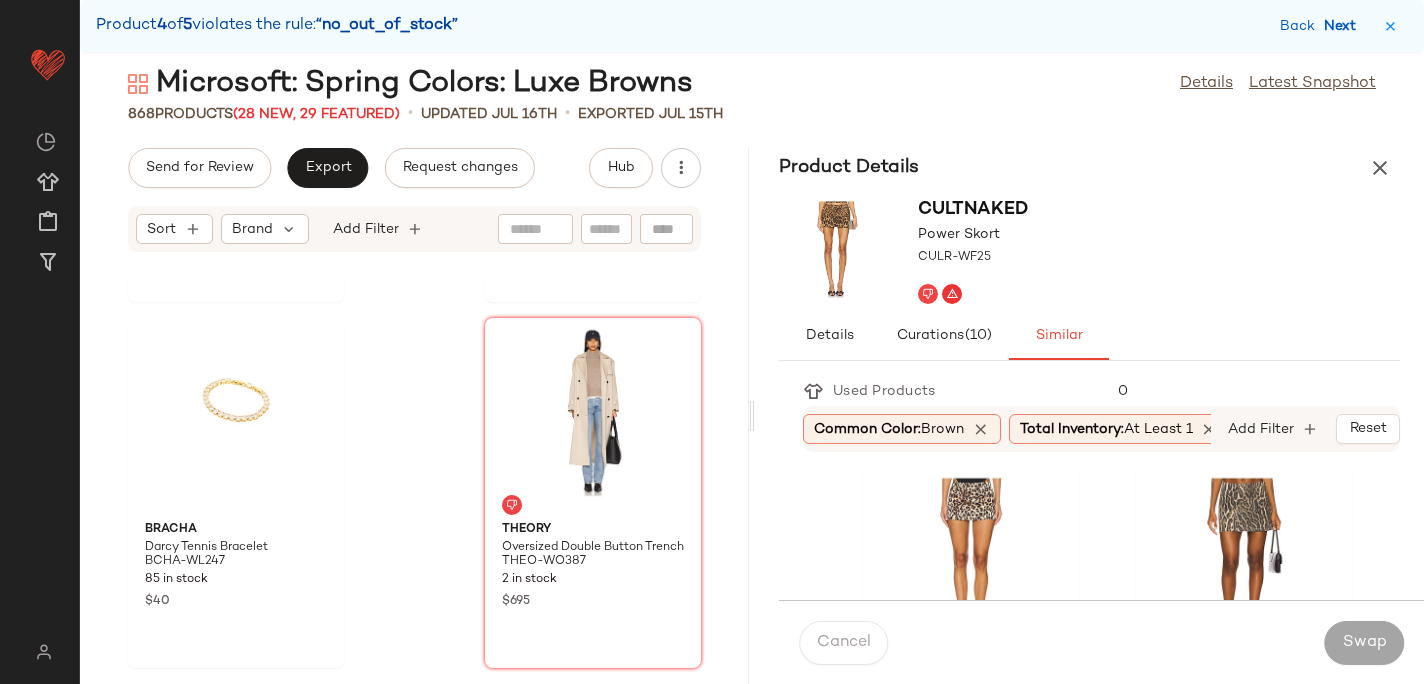 click on "Next" at bounding box center [1344, 26] 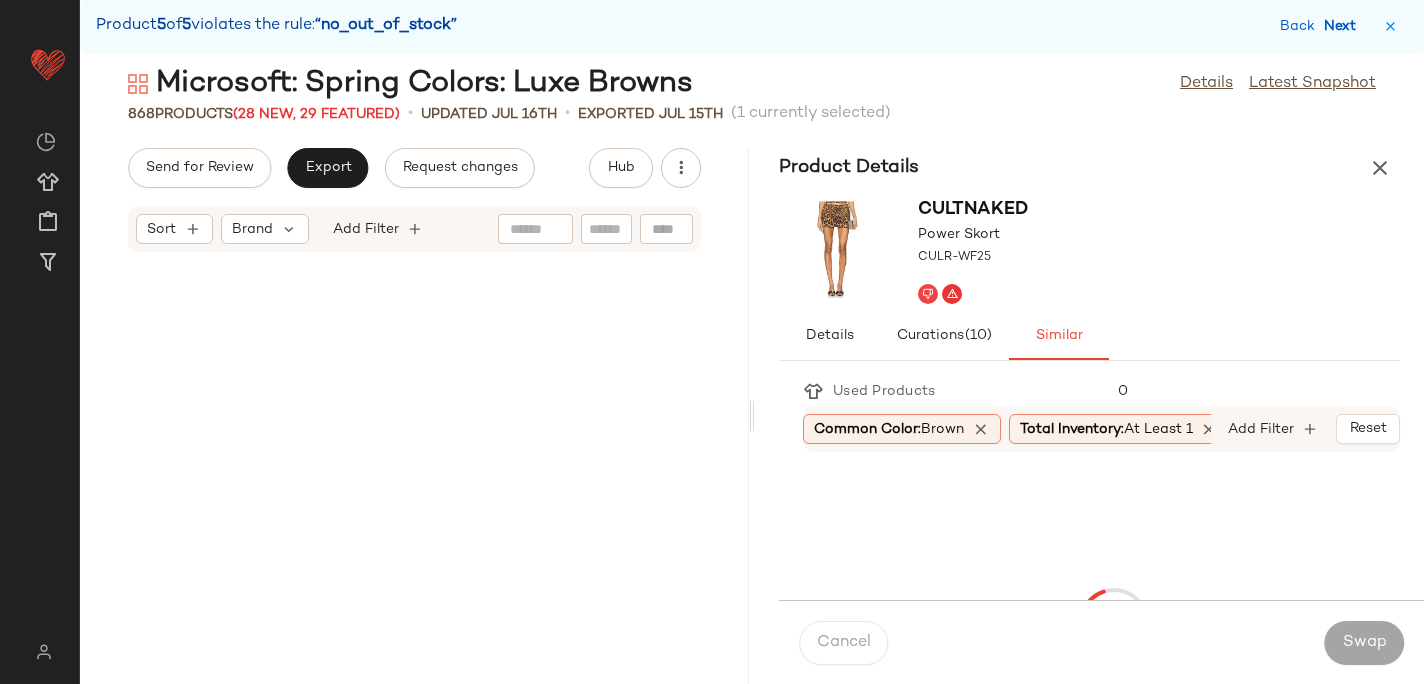 scroll, scrollTop: 157380, scrollLeft: 0, axis: vertical 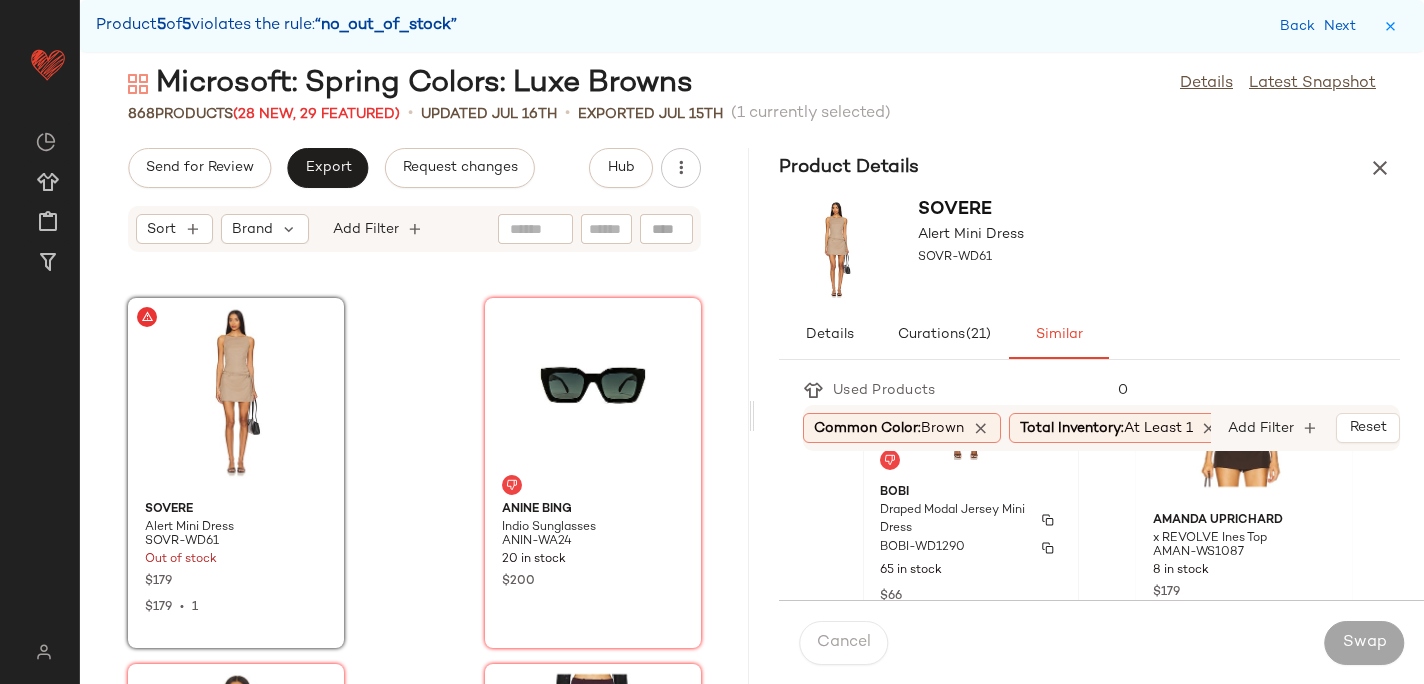 click on "BOBI-WD1290" at bounding box center [971, 548] 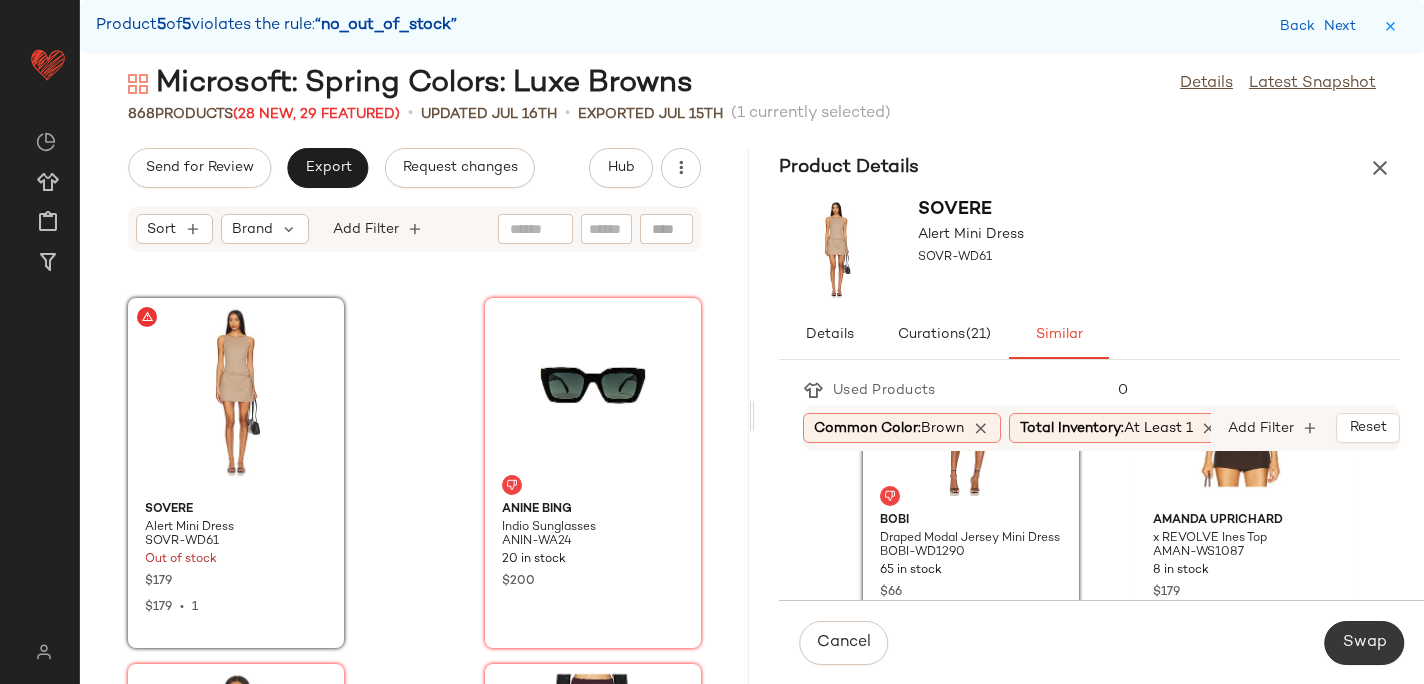 click on "Swap" at bounding box center (1364, 643) 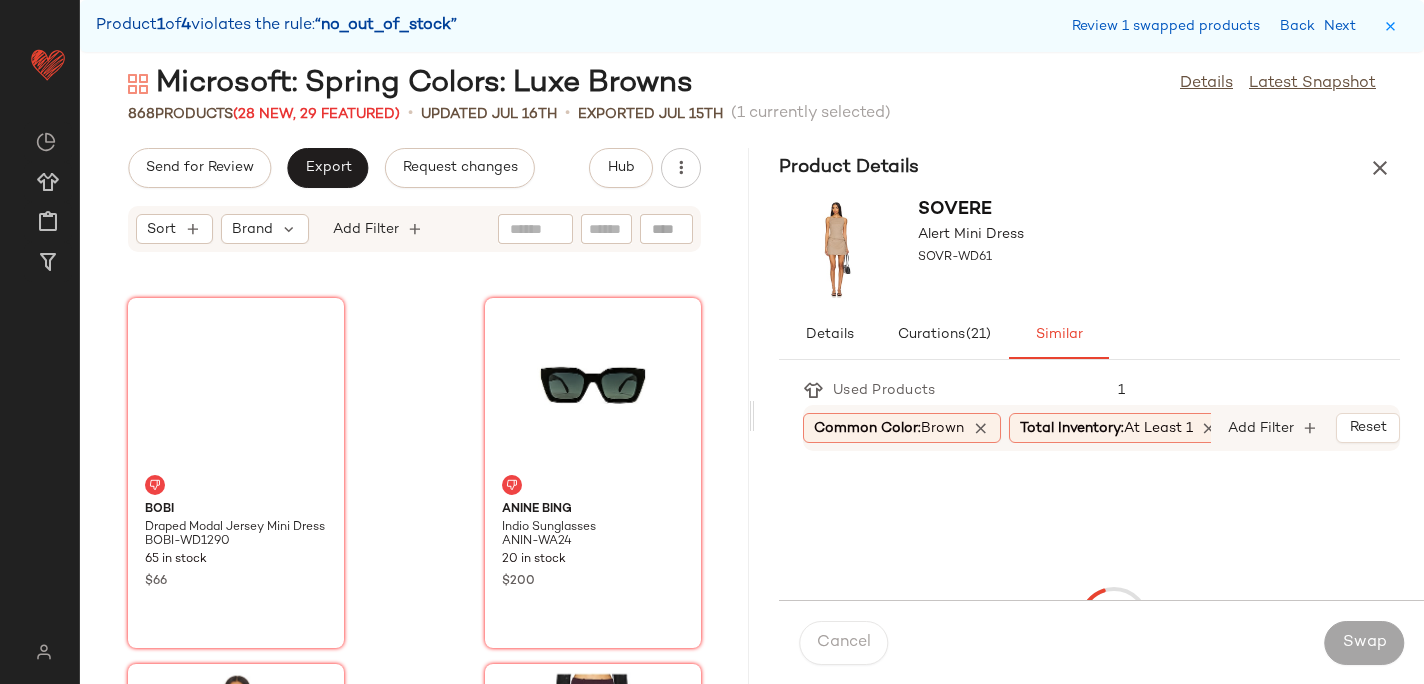 scroll, scrollTop: 21960, scrollLeft: 0, axis: vertical 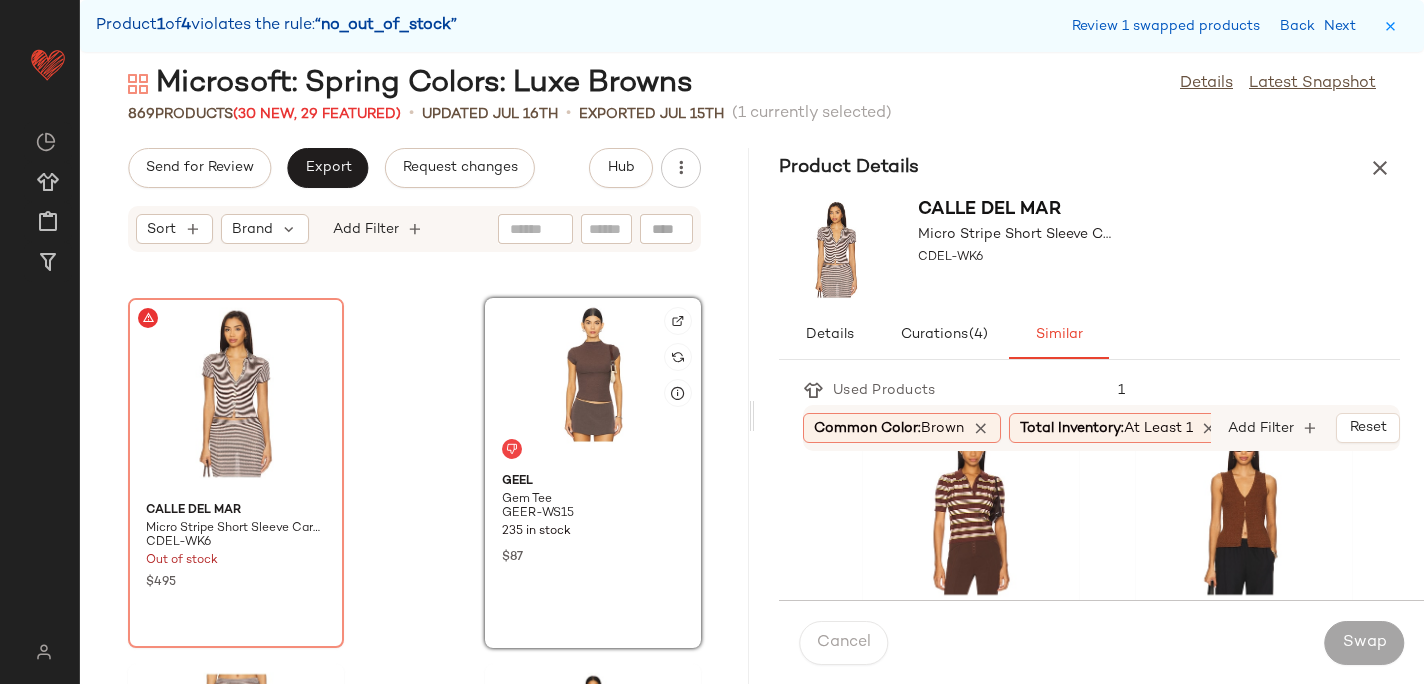 click 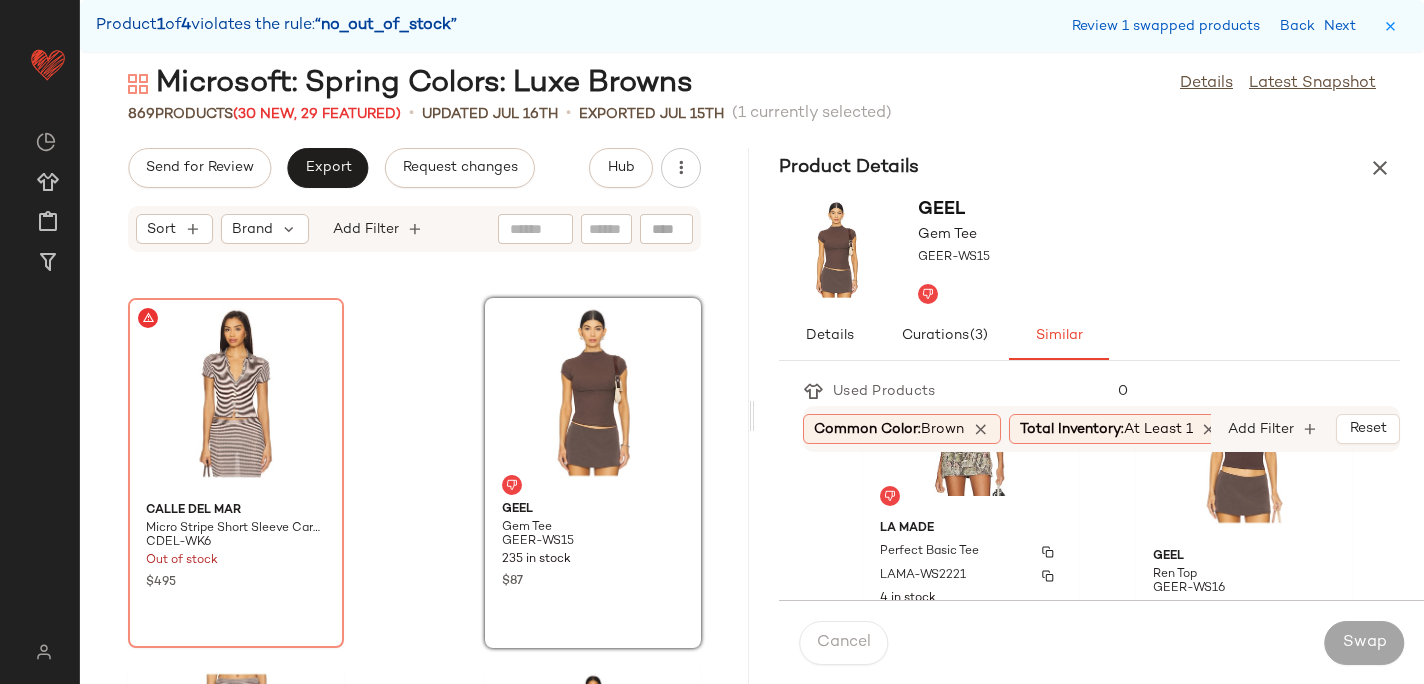 scroll, scrollTop: 1996, scrollLeft: 0, axis: vertical 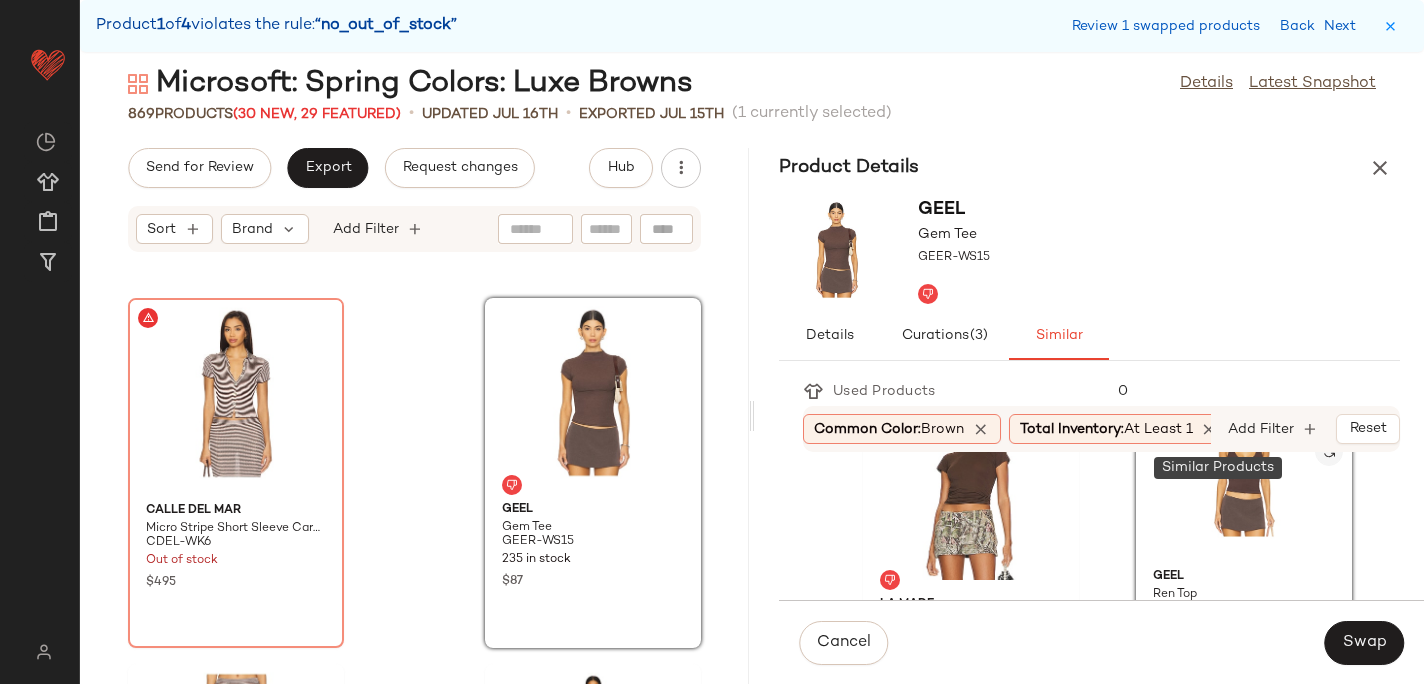 click 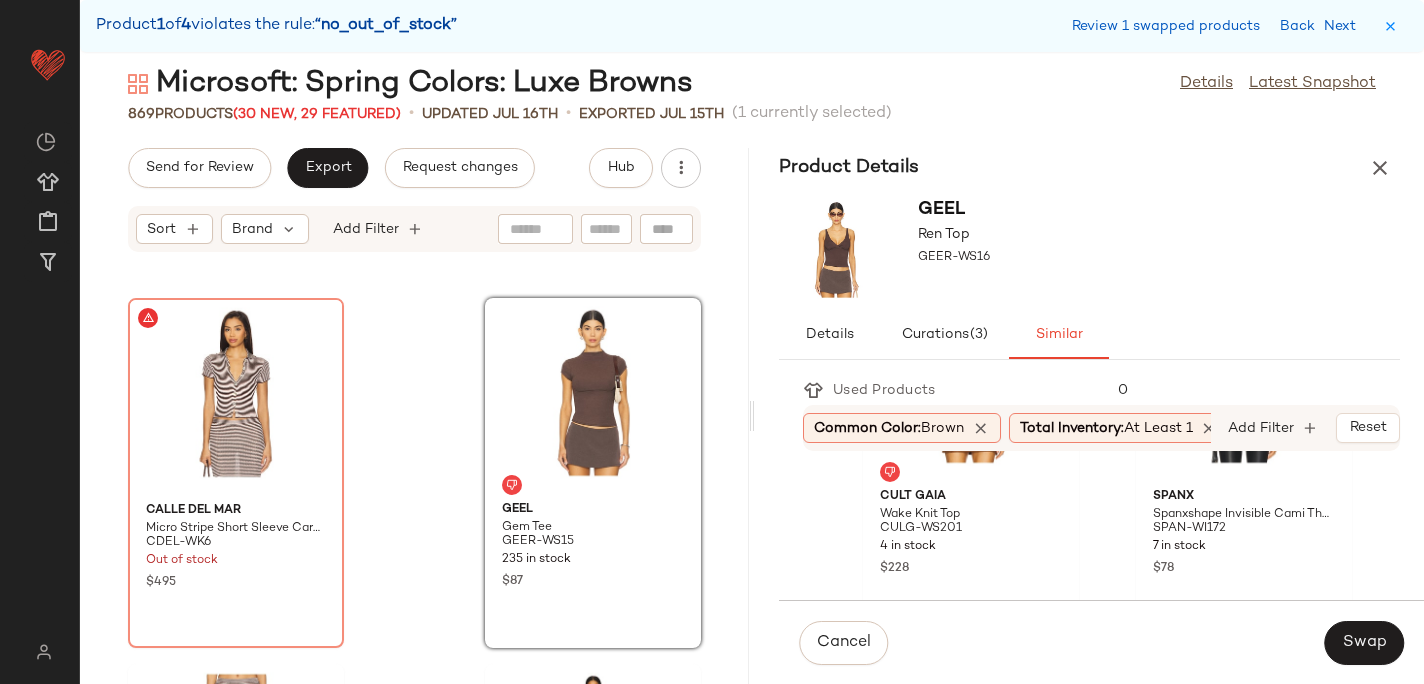 scroll, scrollTop: 1313, scrollLeft: 0, axis: vertical 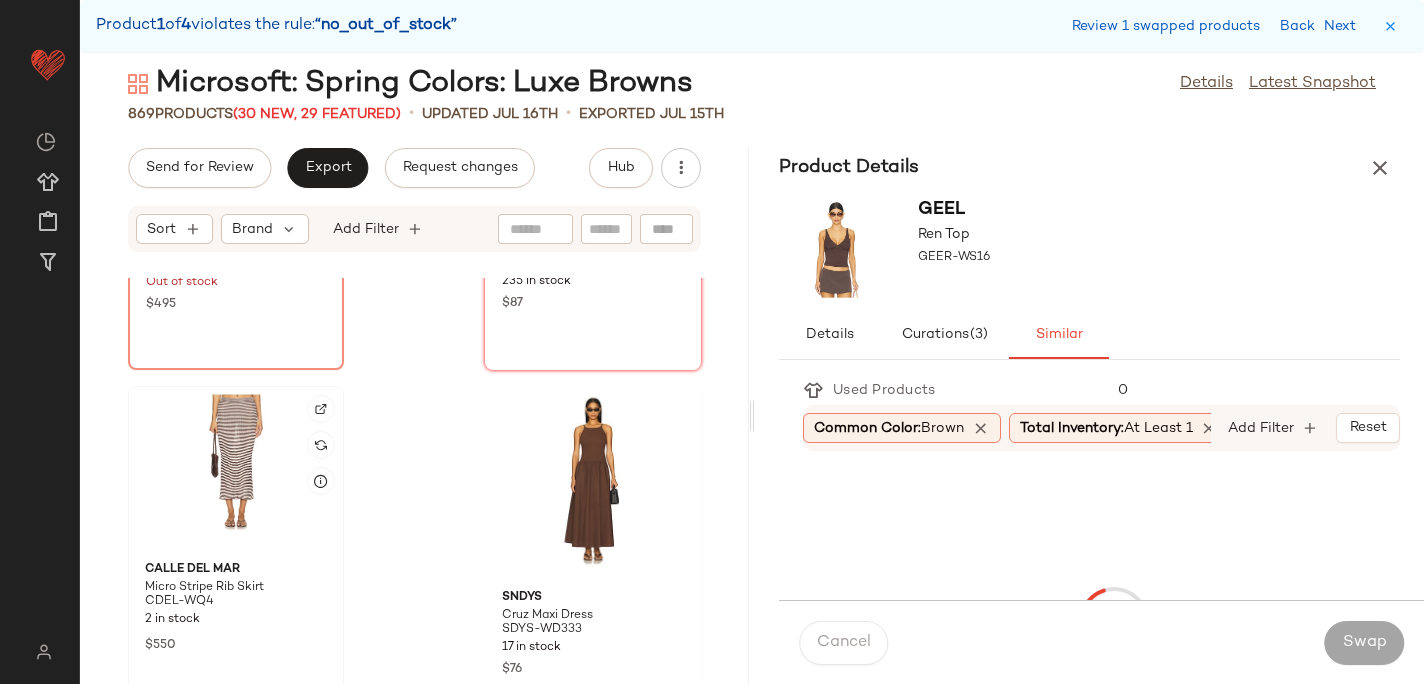 click 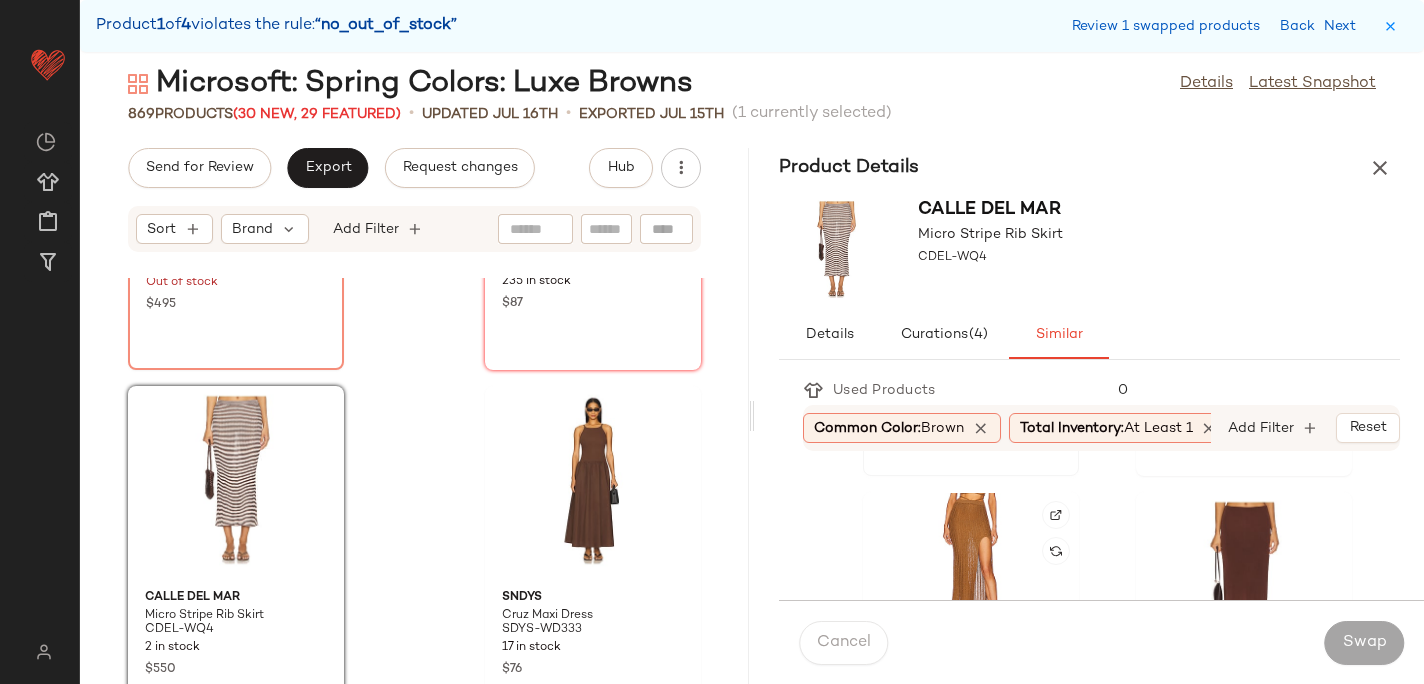scroll, scrollTop: 336, scrollLeft: 0, axis: vertical 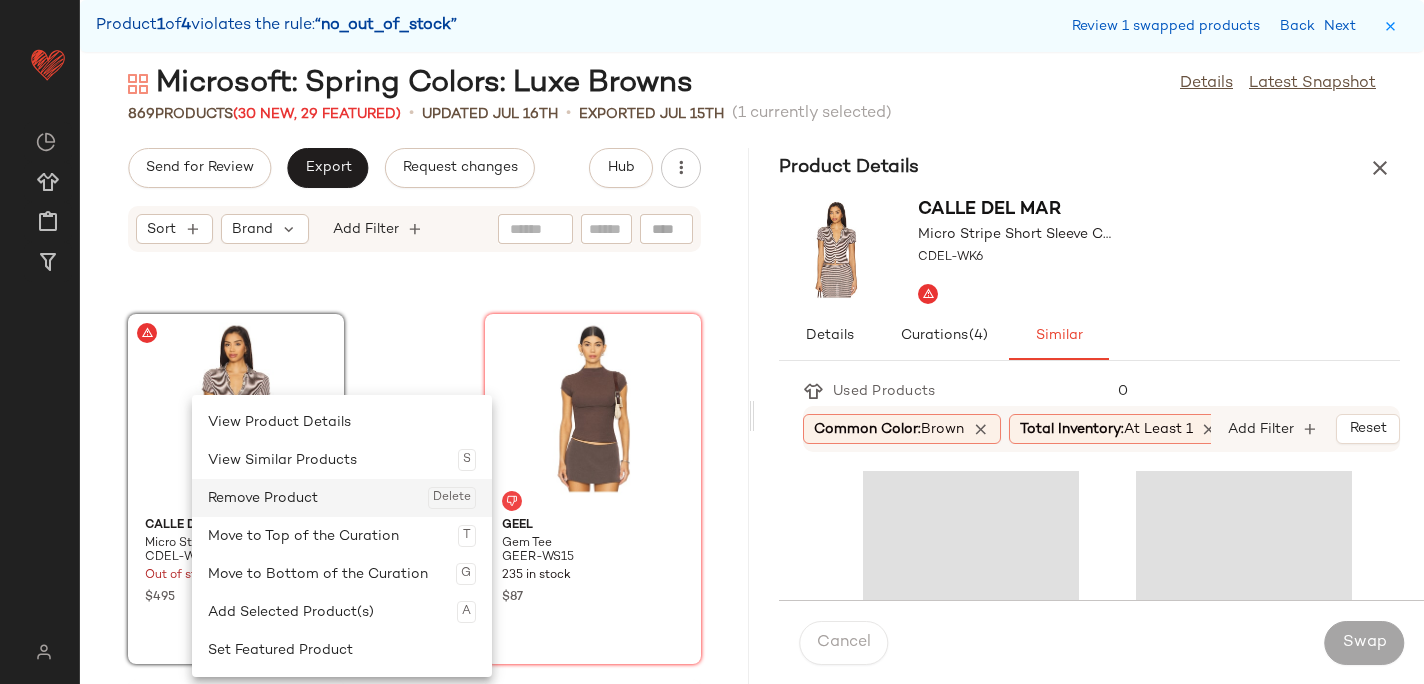 click on "Remove Product  Delete" 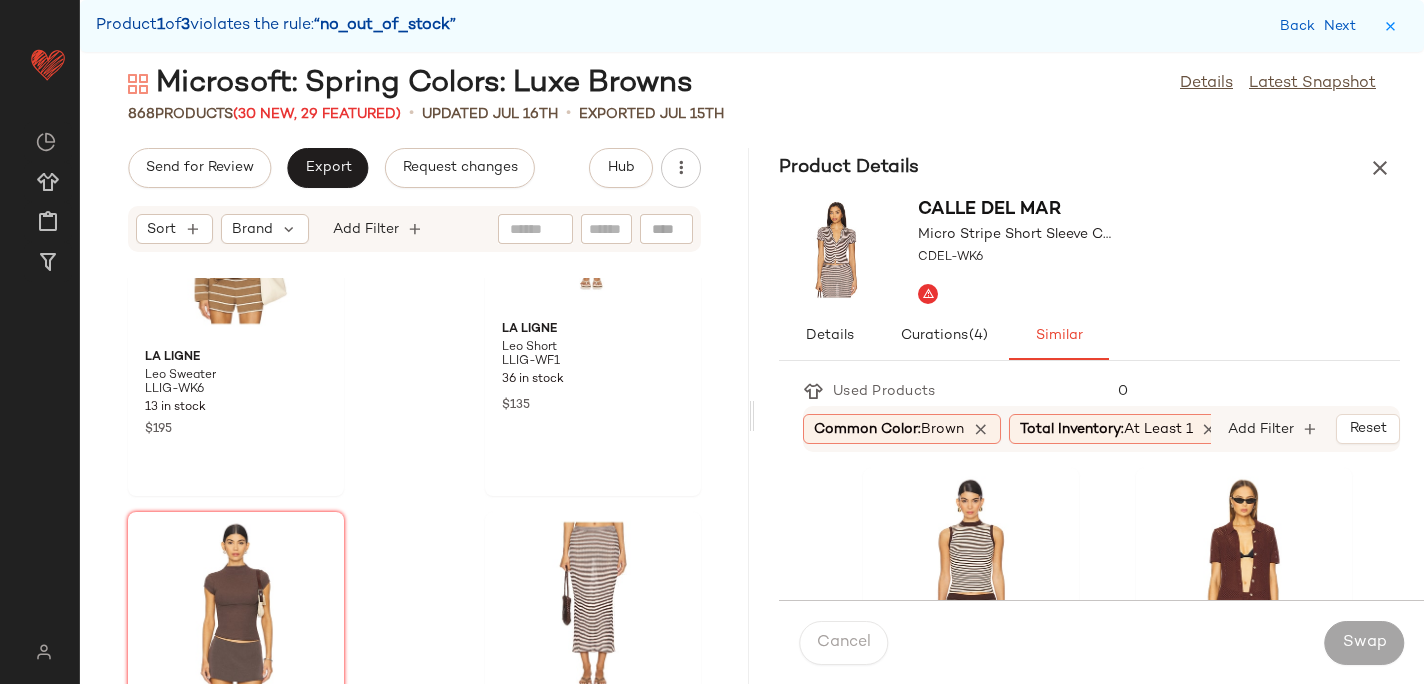 scroll, scrollTop: 21748, scrollLeft: 0, axis: vertical 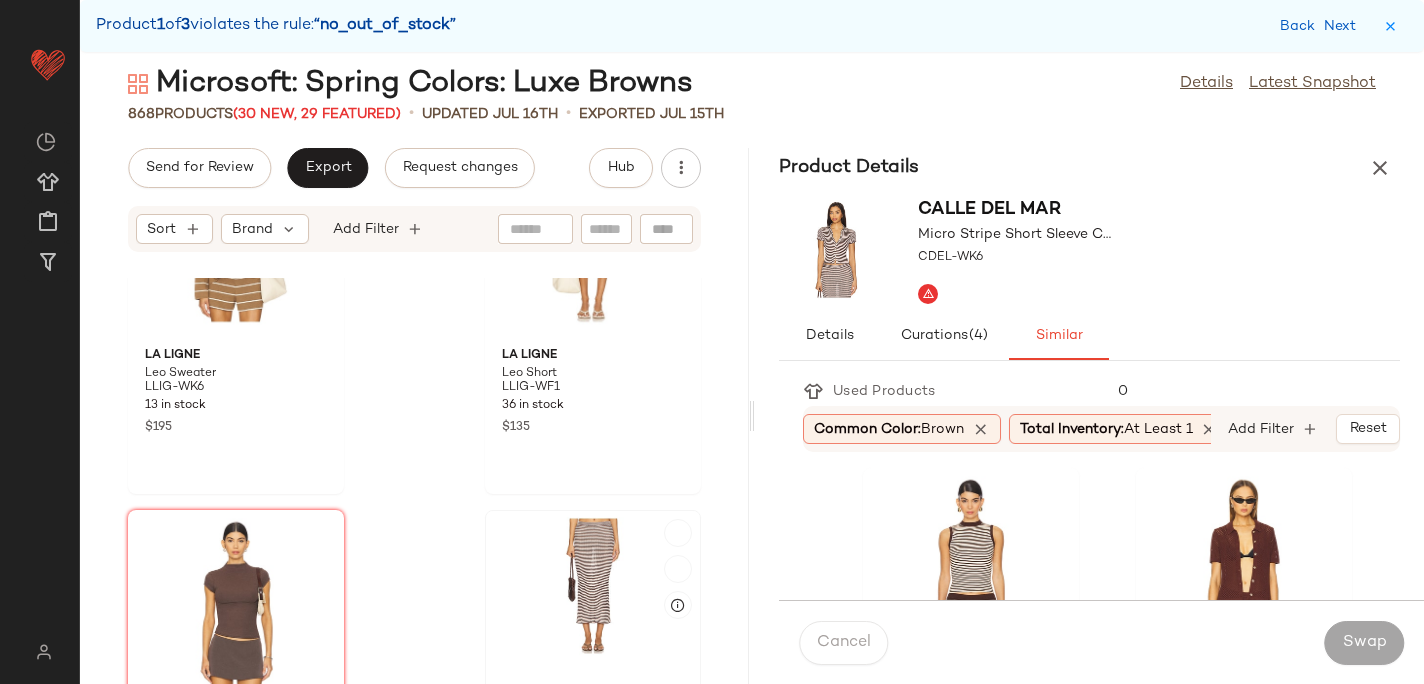 click 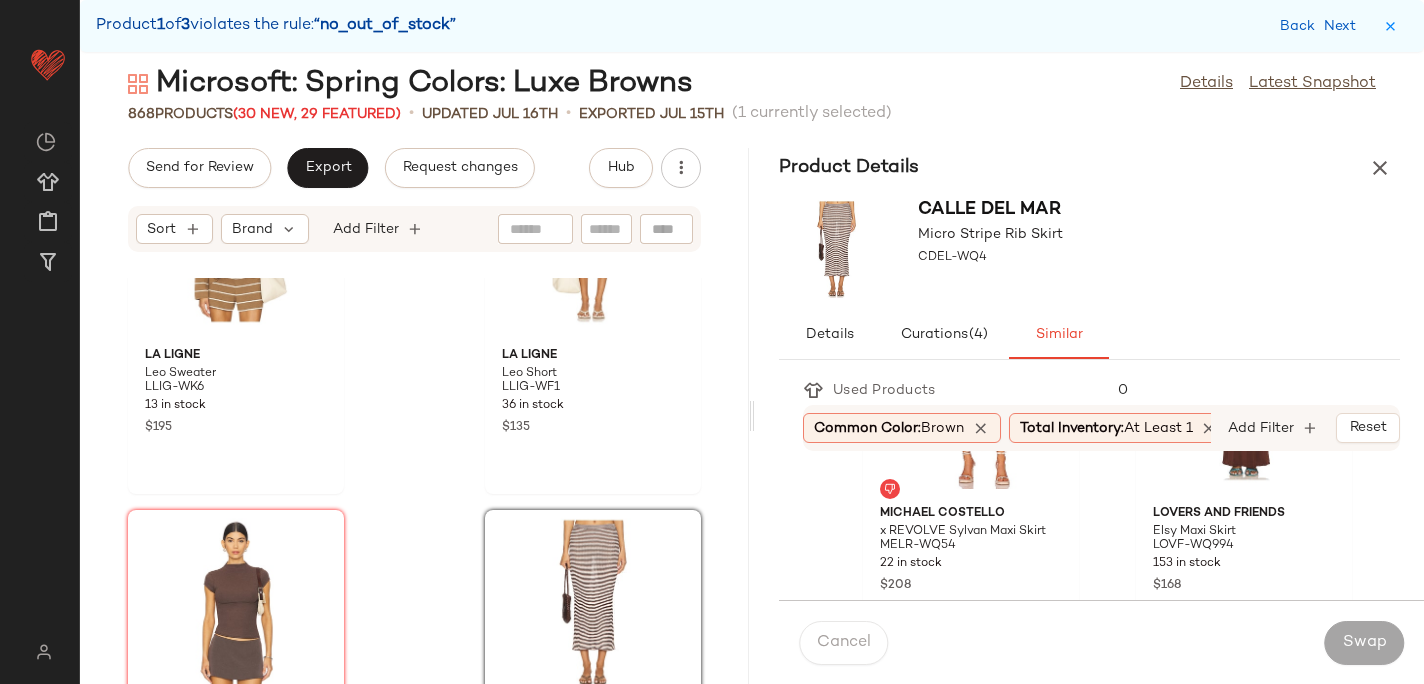 scroll, scrollTop: 529, scrollLeft: 0, axis: vertical 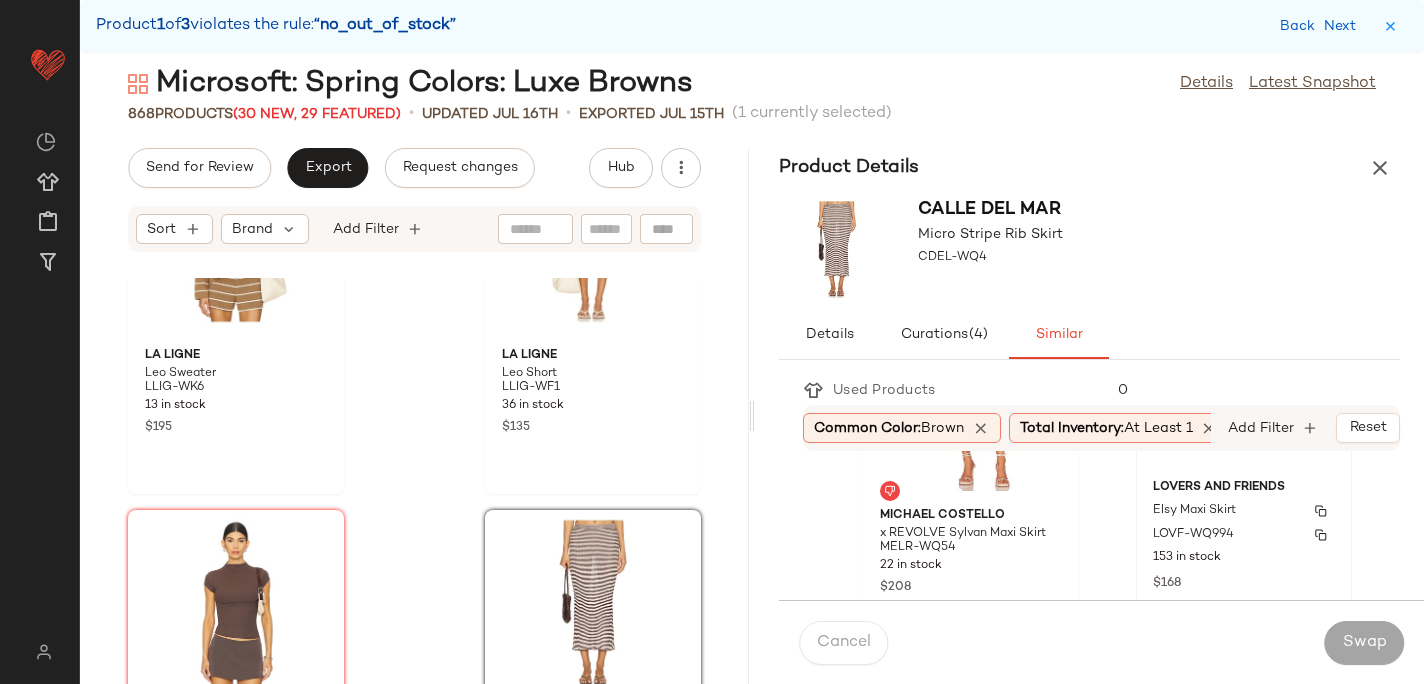 click on "Elsy Maxi Skirt" at bounding box center [1244, 511] 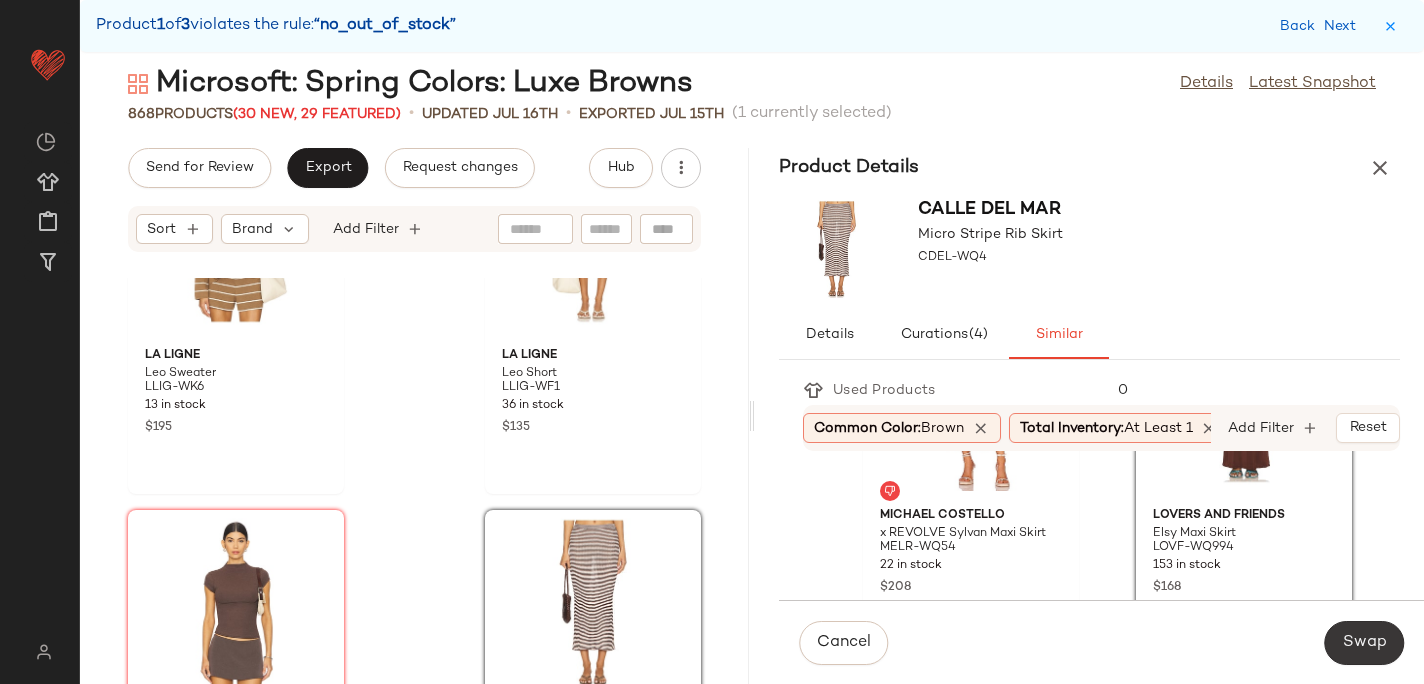 click on "Swap" at bounding box center (1364, 643) 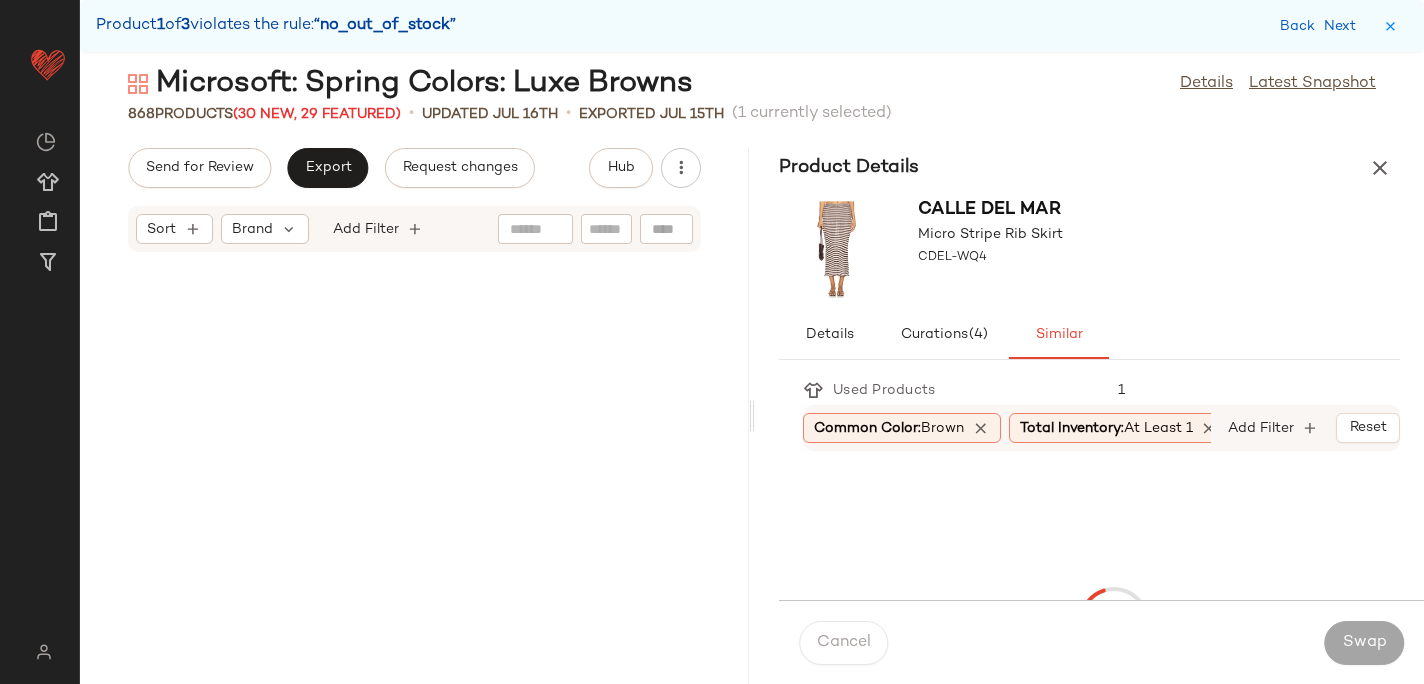 scroll, scrollTop: 48678, scrollLeft: 0, axis: vertical 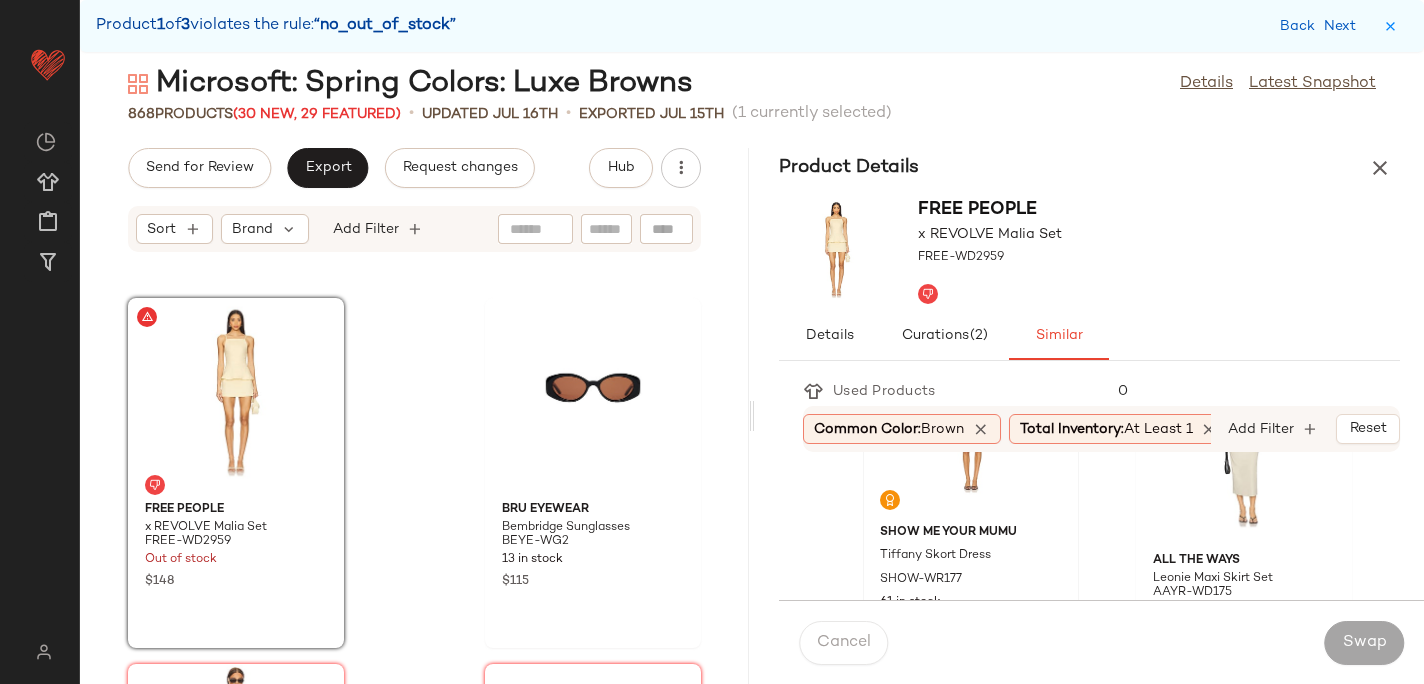 click on "Show Me Your Mumu Tiffany Skort Dress SHOW-WR177 61 in stock $188 $4.73K  •  26" 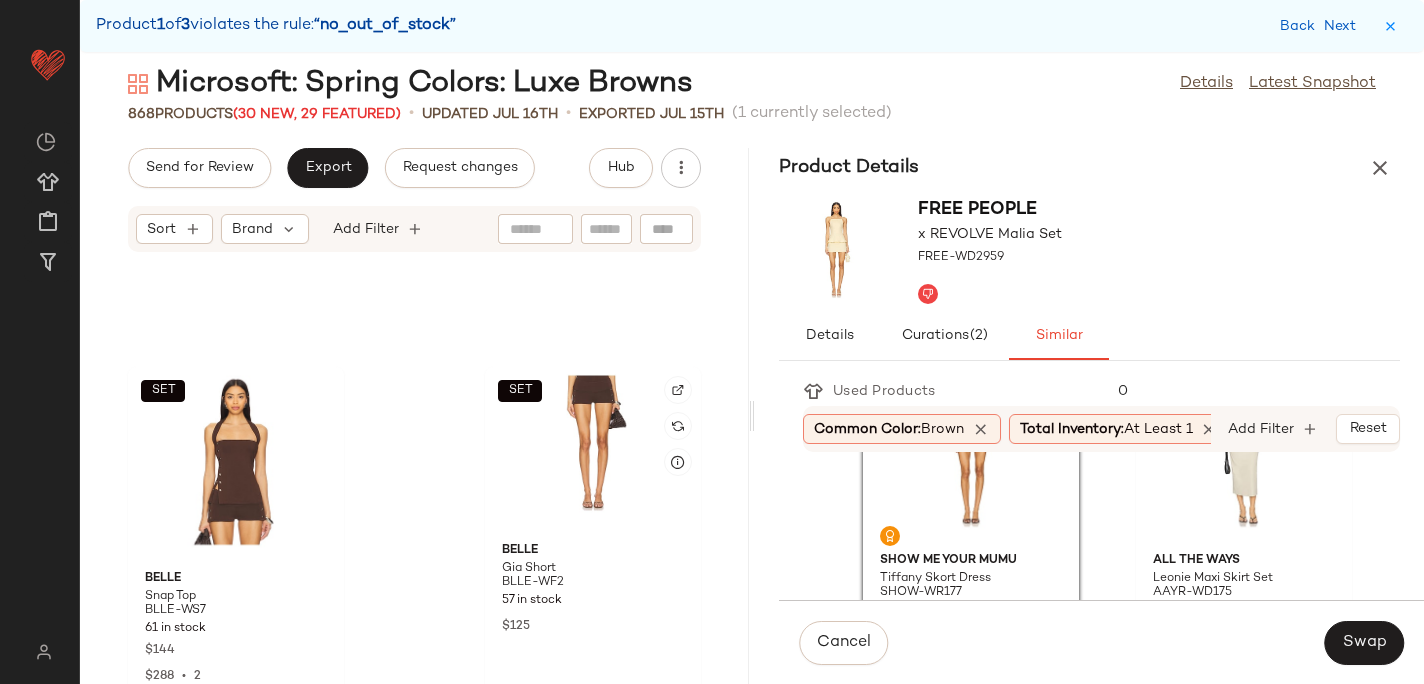 scroll, scrollTop: 49312, scrollLeft: 0, axis: vertical 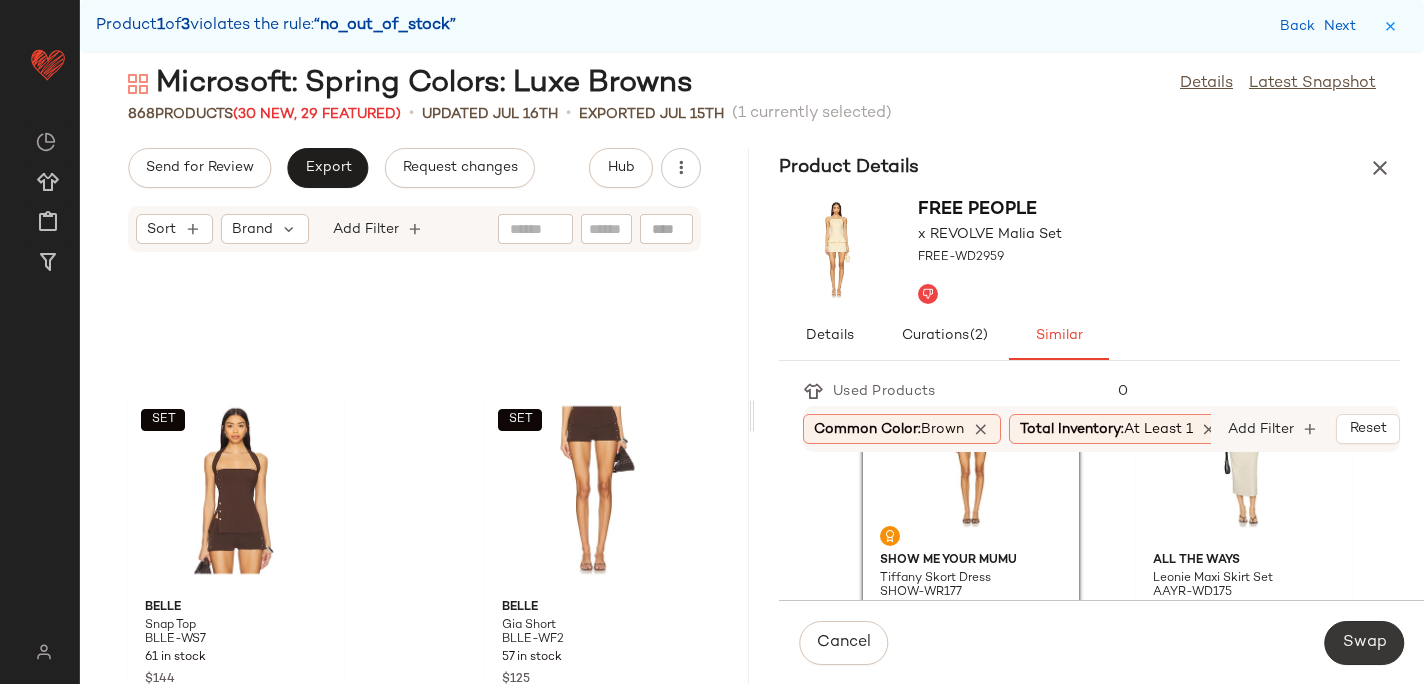 click on "Swap" 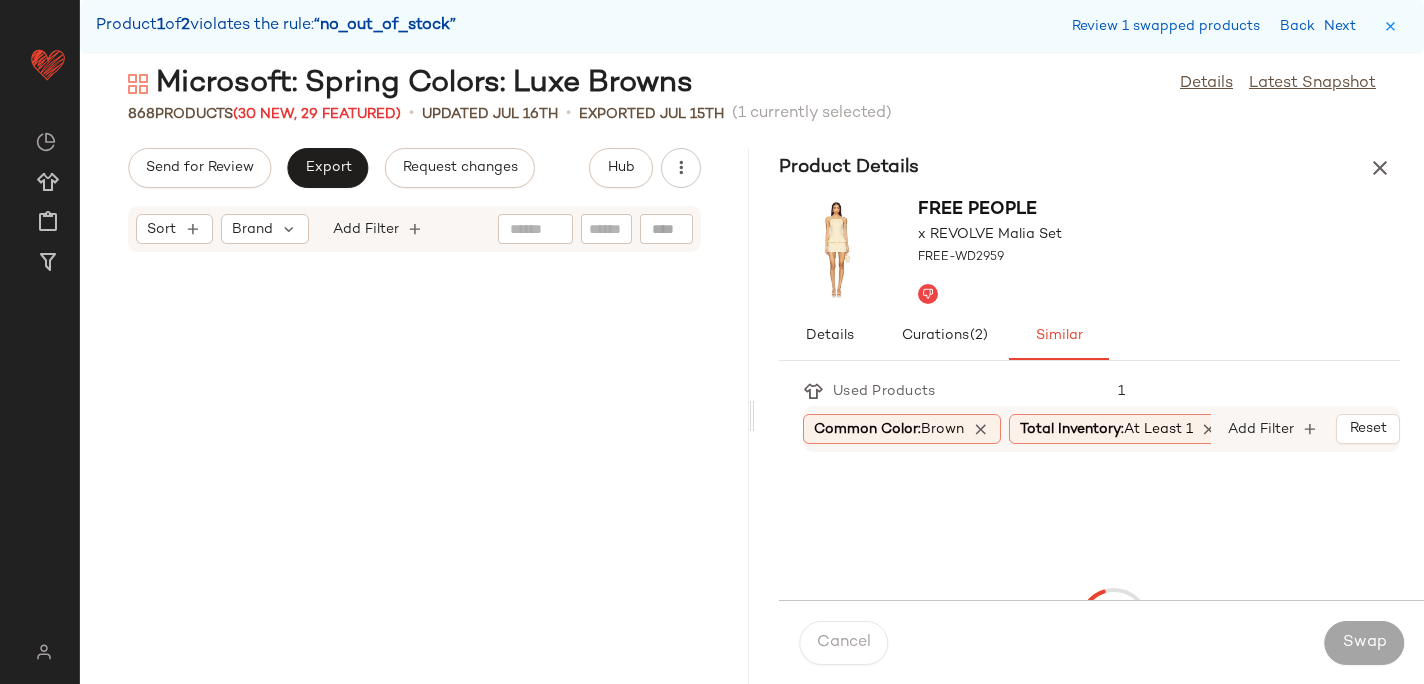 scroll, scrollTop: 126270, scrollLeft: 0, axis: vertical 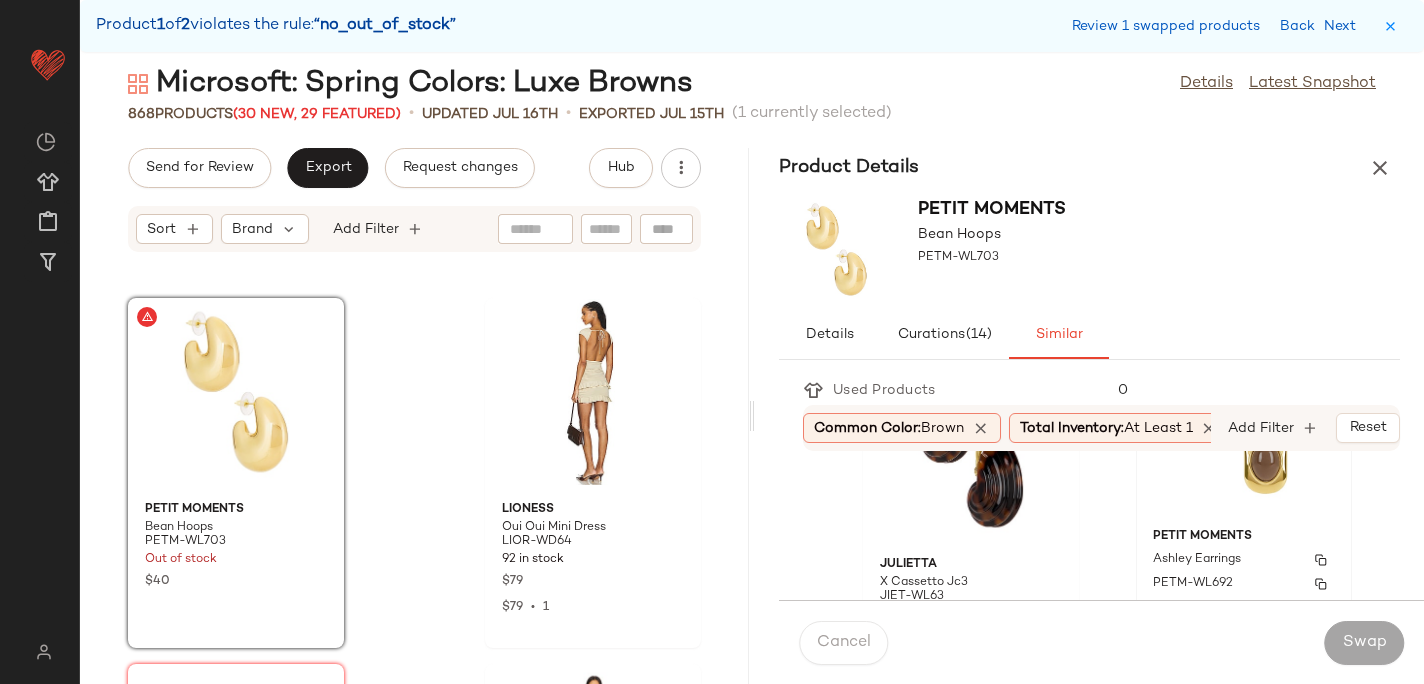click on "petit moments" at bounding box center (1244, 537) 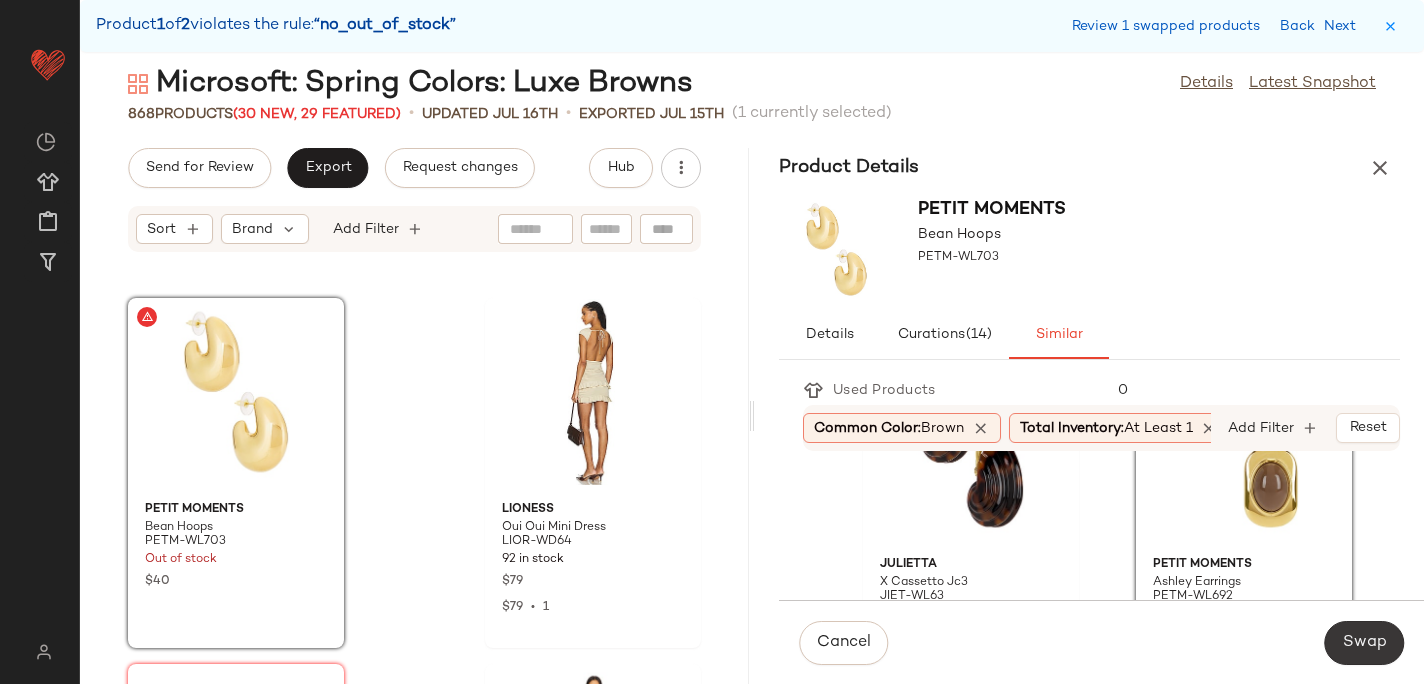 click on "Swap" 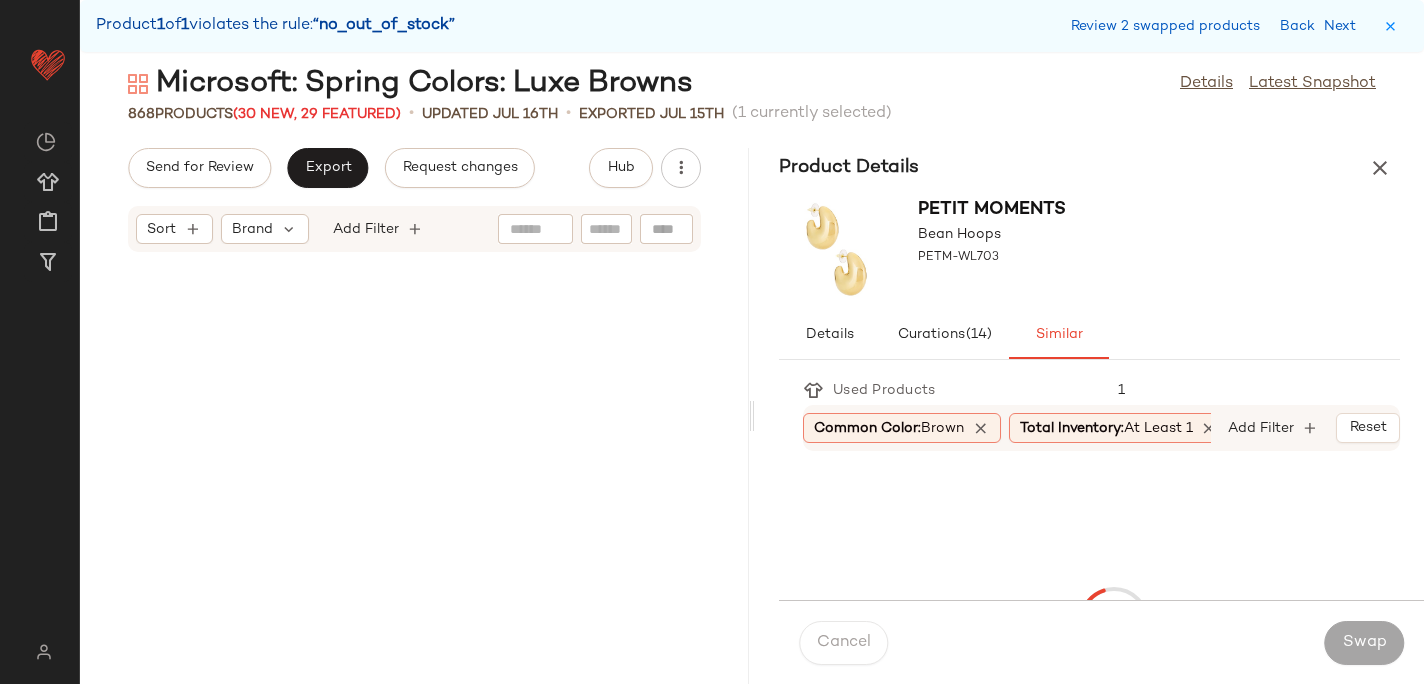 scroll, scrollTop: 150792, scrollLeft: 0, axis: vertical 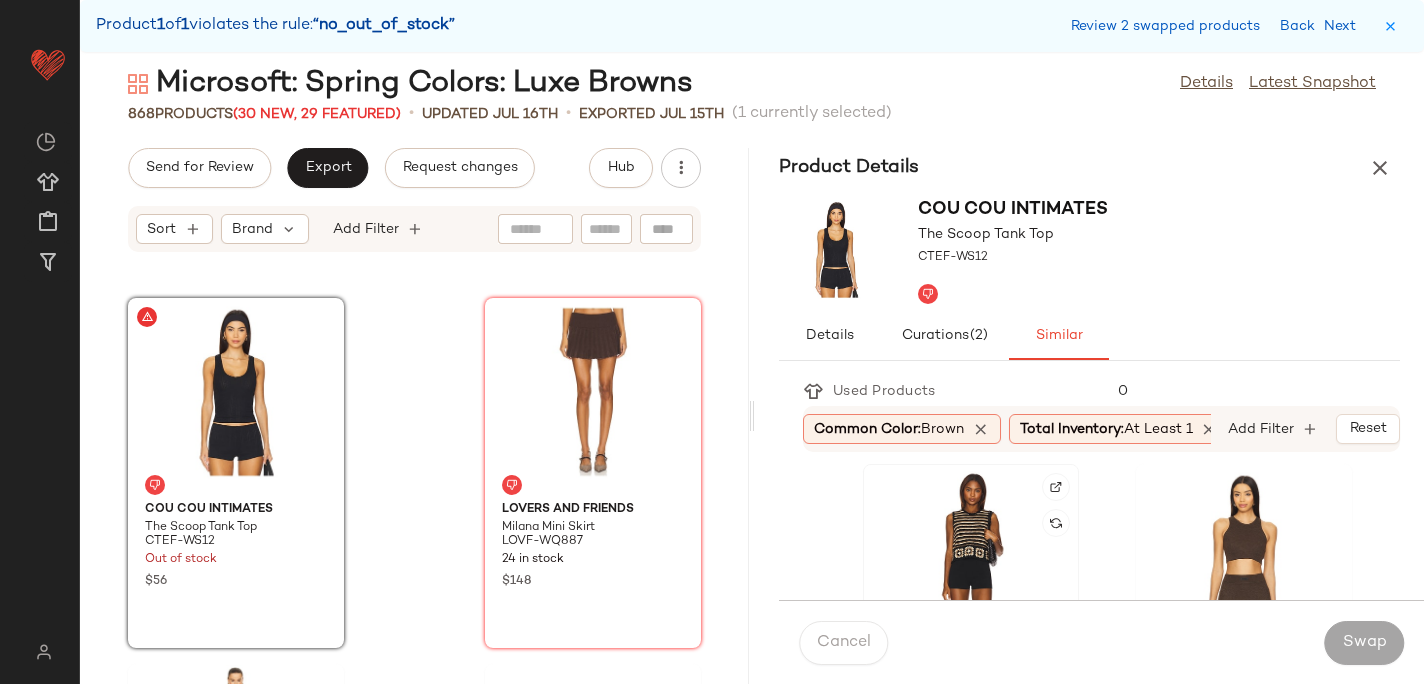 click 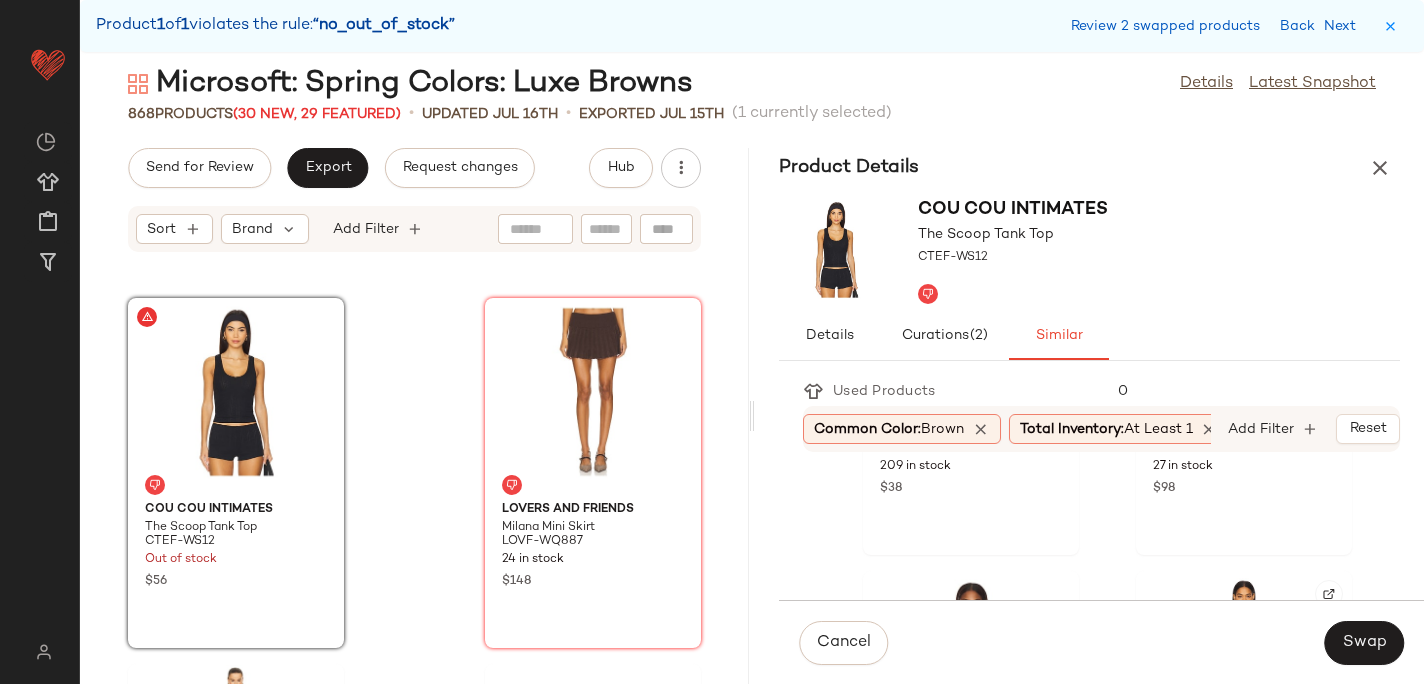 scroll, scrollTop: 606, scrollLeft: 0, axis: vertical 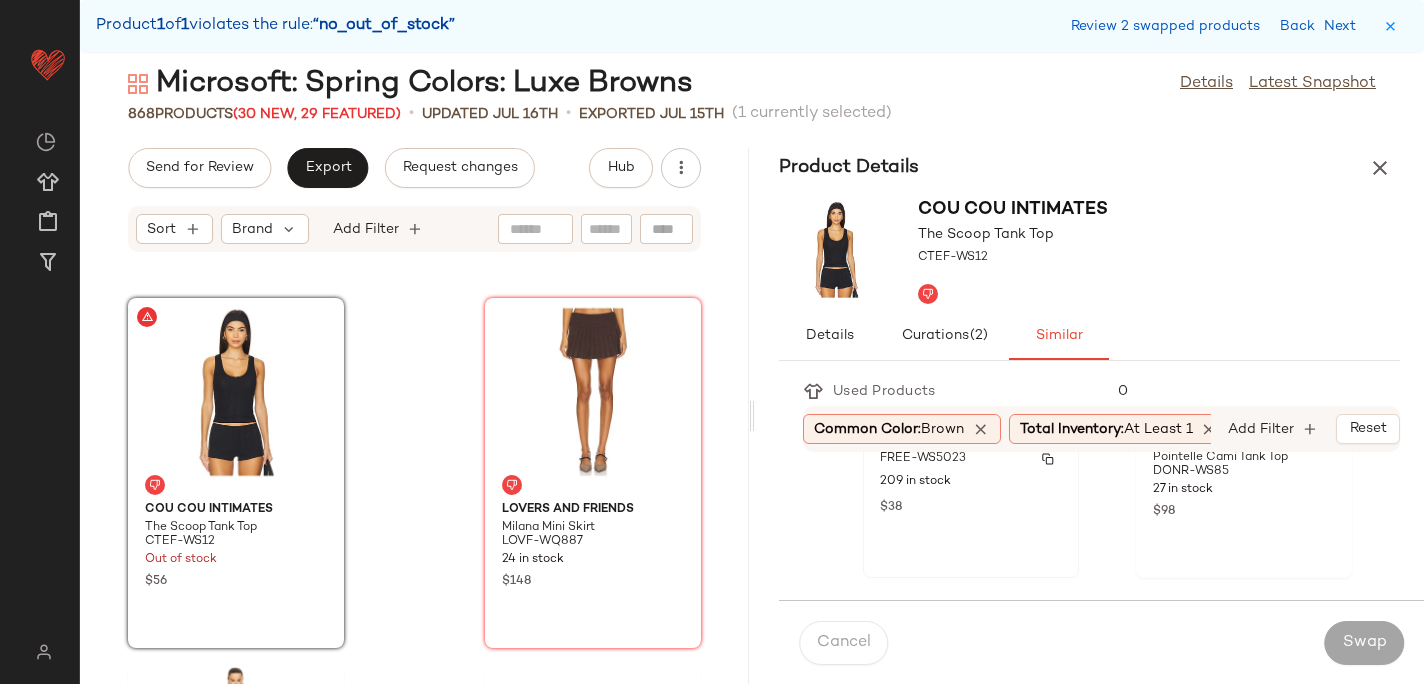 click on "$38" at bounding box center (971, 506) 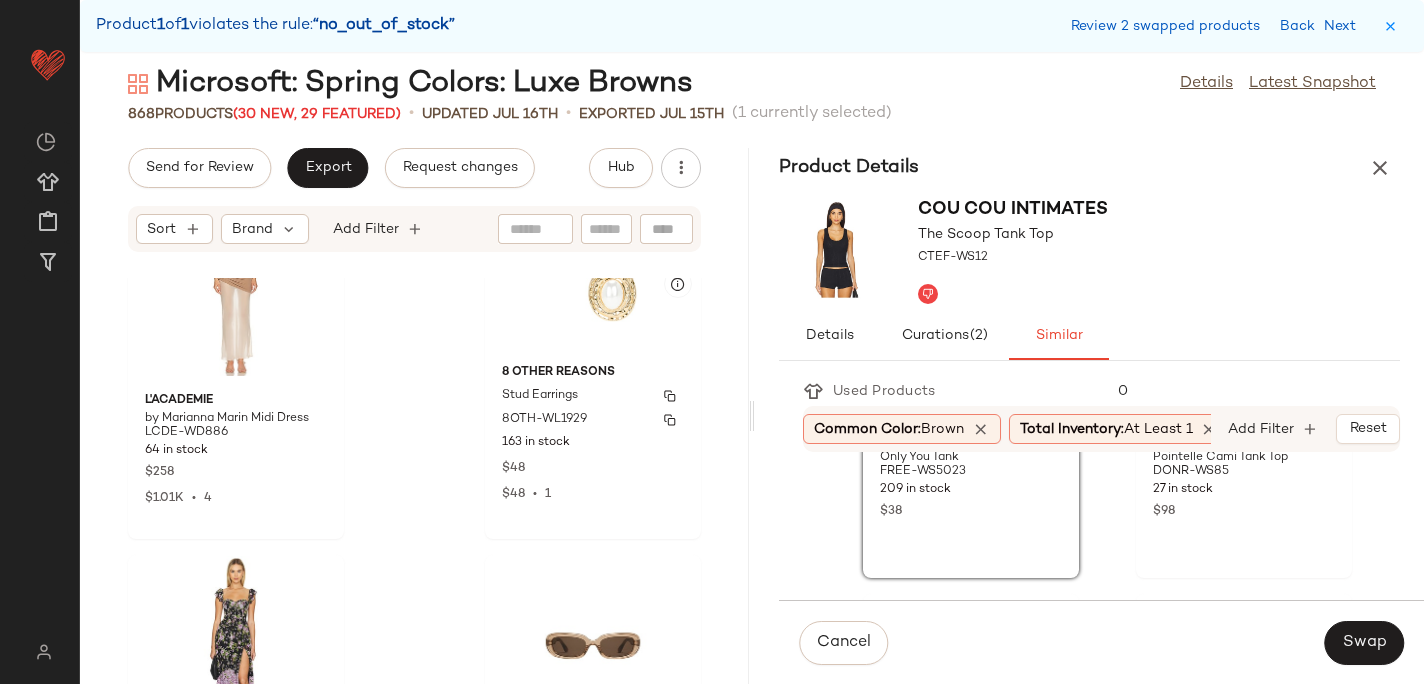 scroll, scrollTop: 151268, scrollLeft: 0, axis: vertical 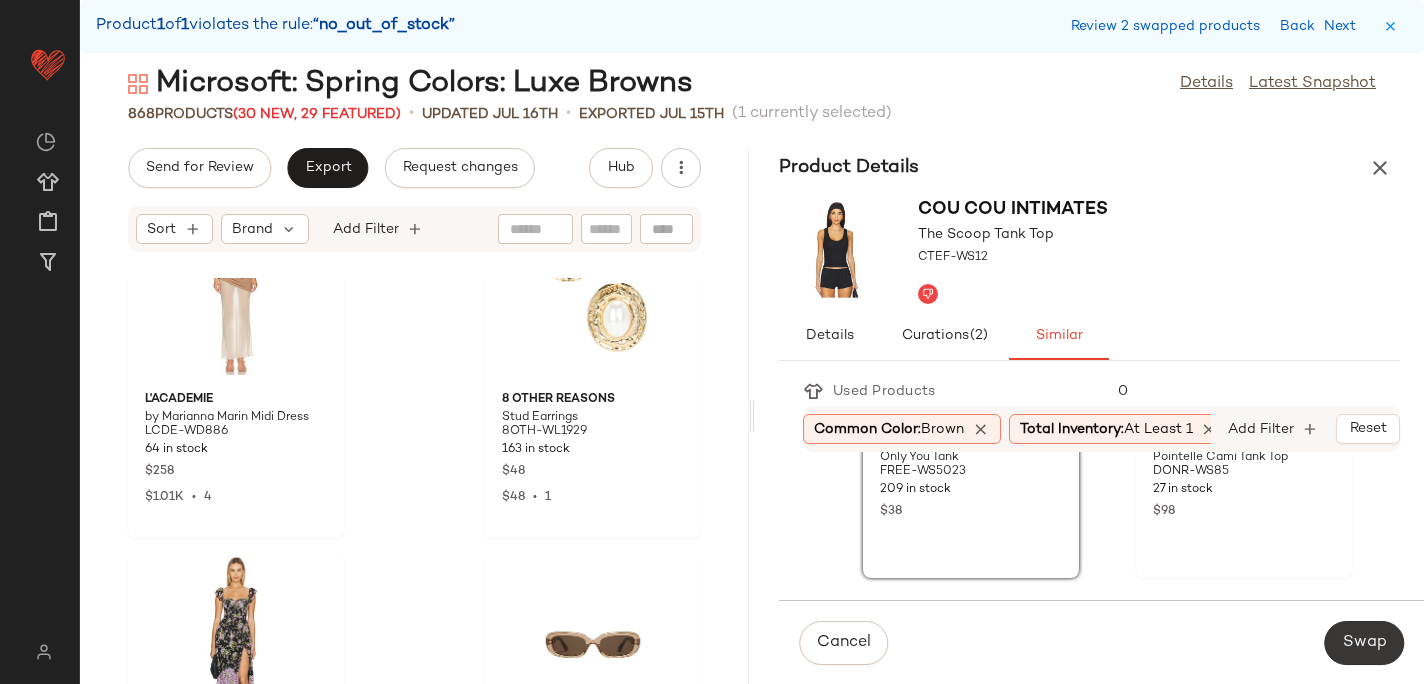 click on "Swap" 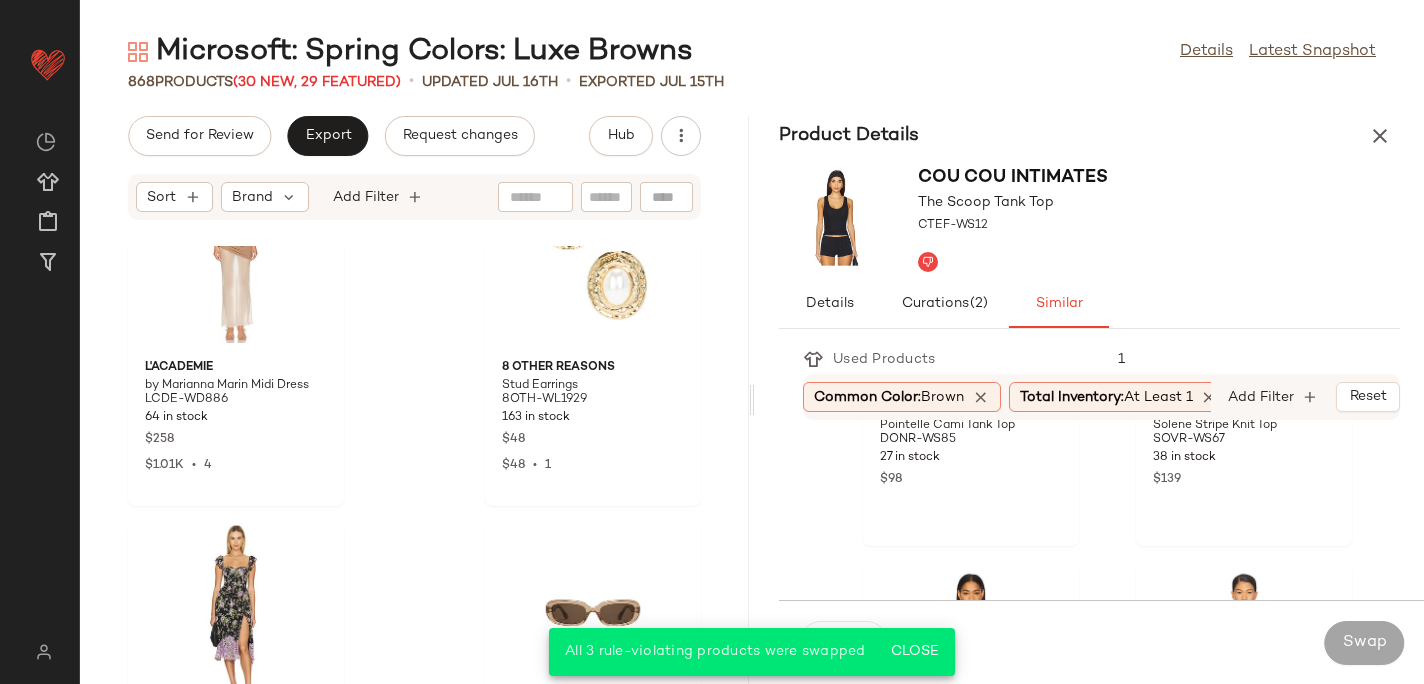 click at bounding box center (1380, 136) 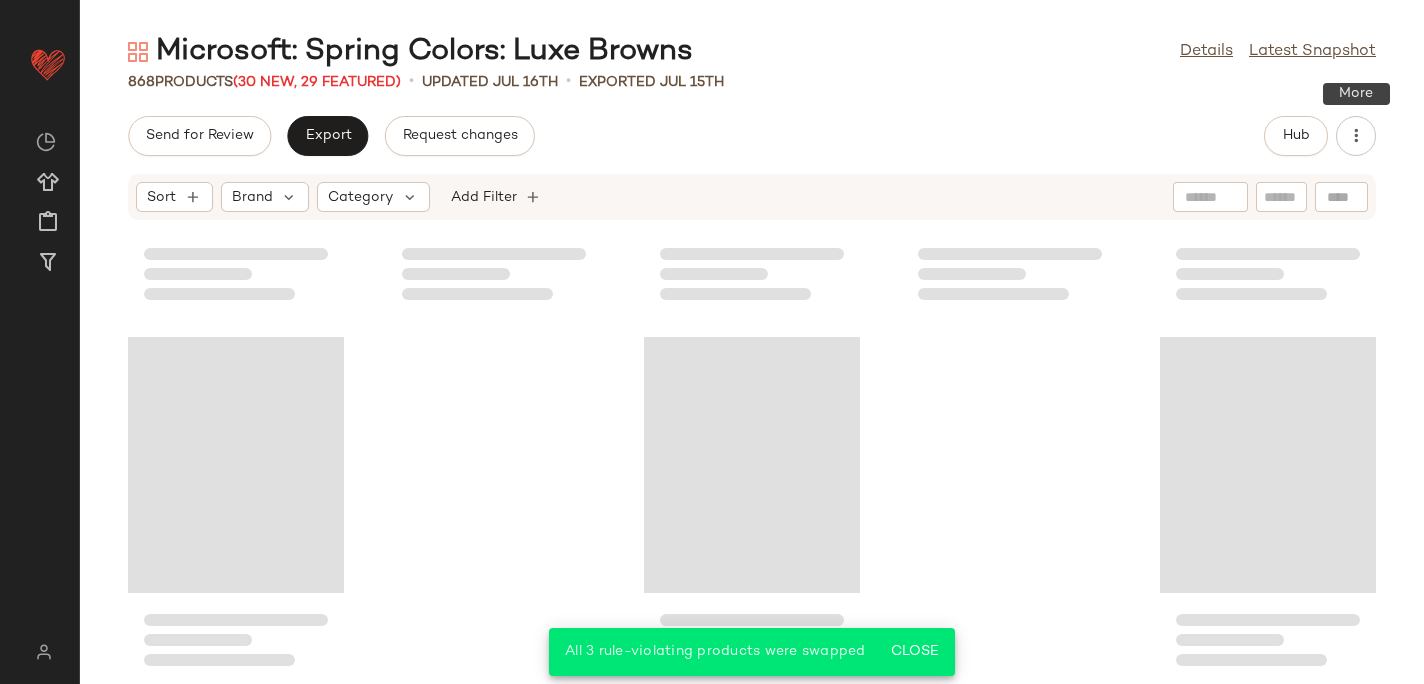 scroll, scrollTop: 63250, scrollLeft: 0, axis: vertical 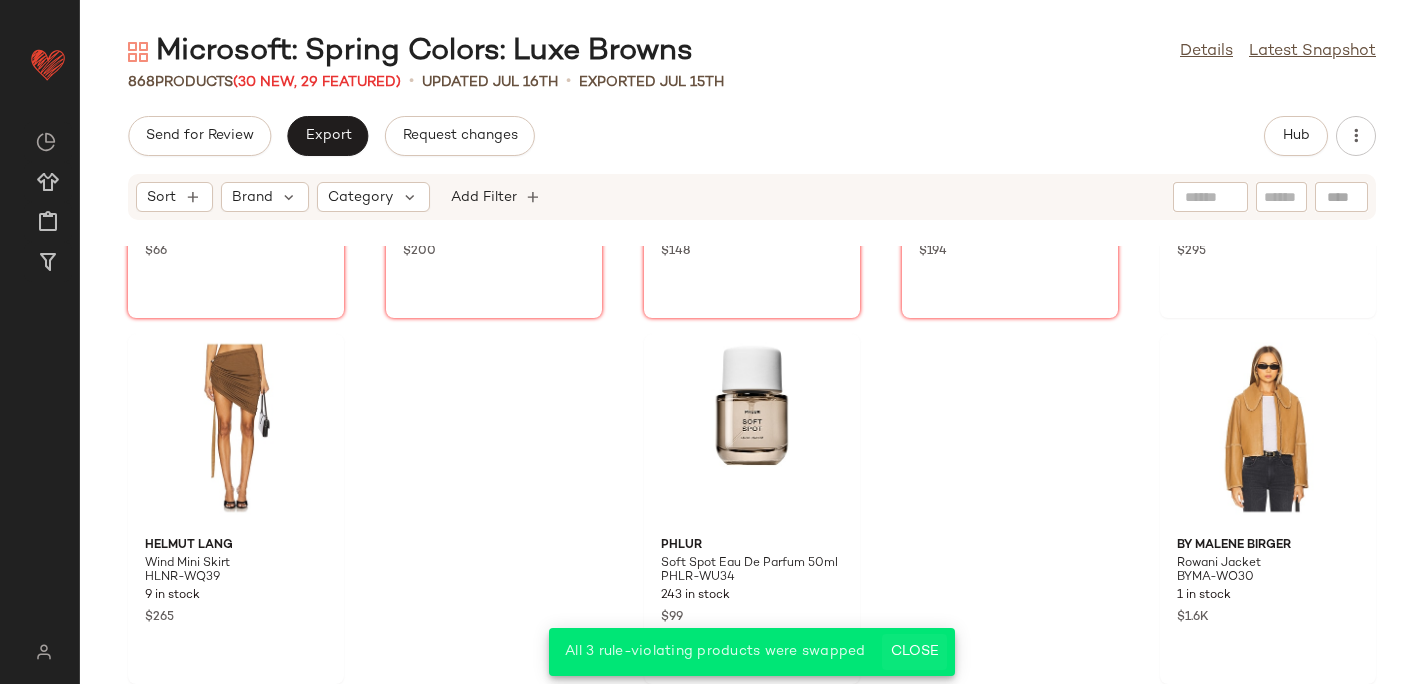 click on "Close" 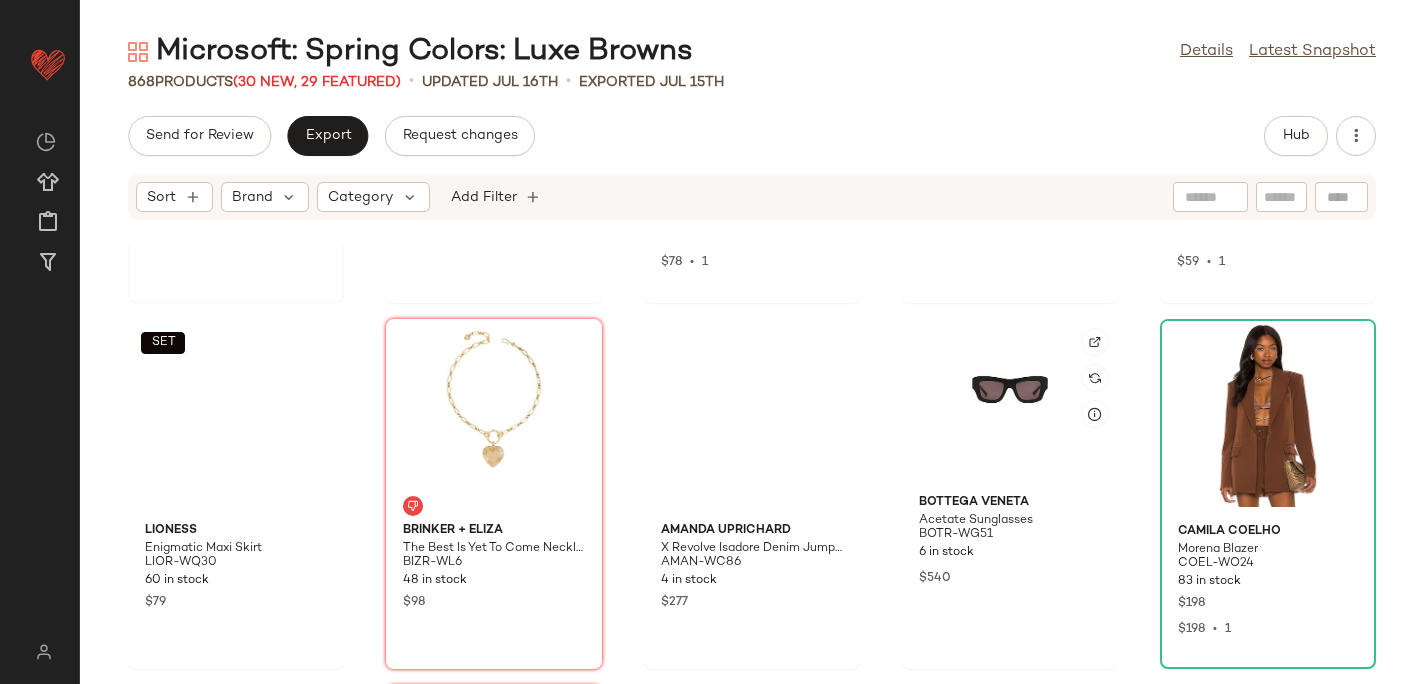 scroll, scrollTop: 51371, scrollLeft: 0, axis: vertical 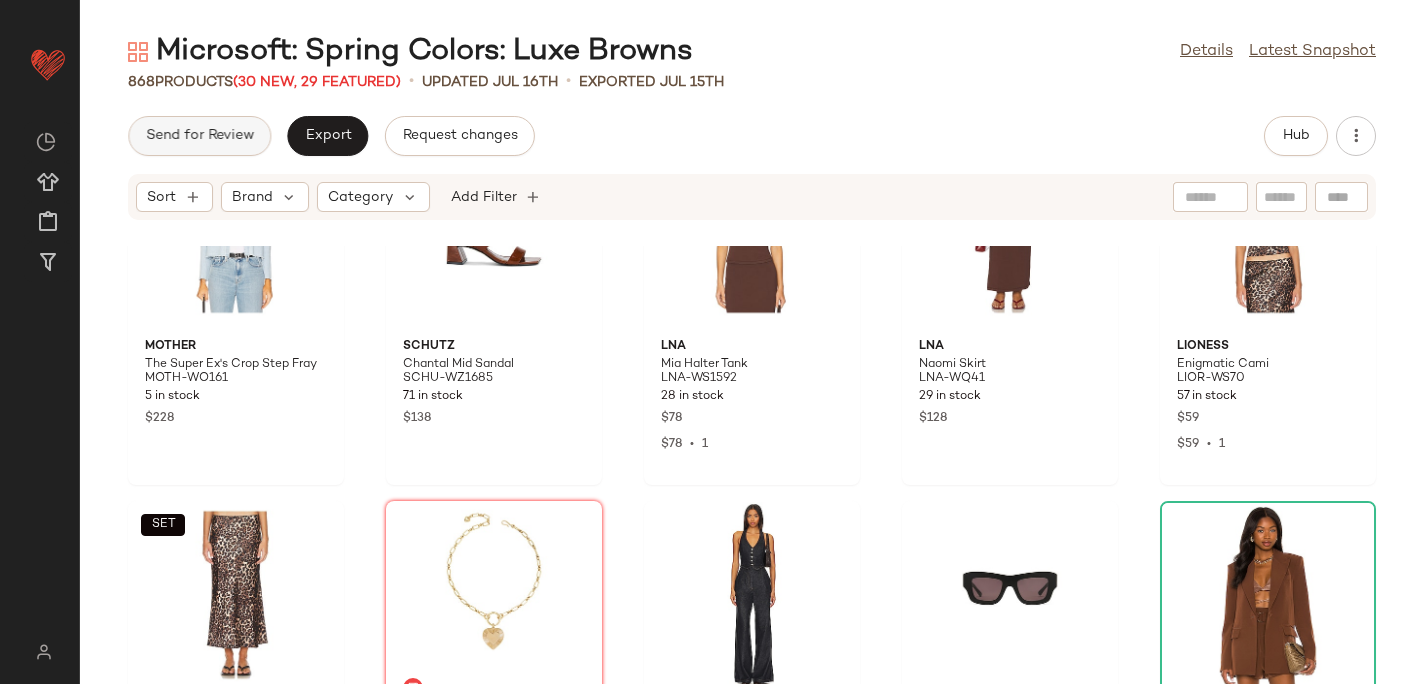 click on "Send for Review" 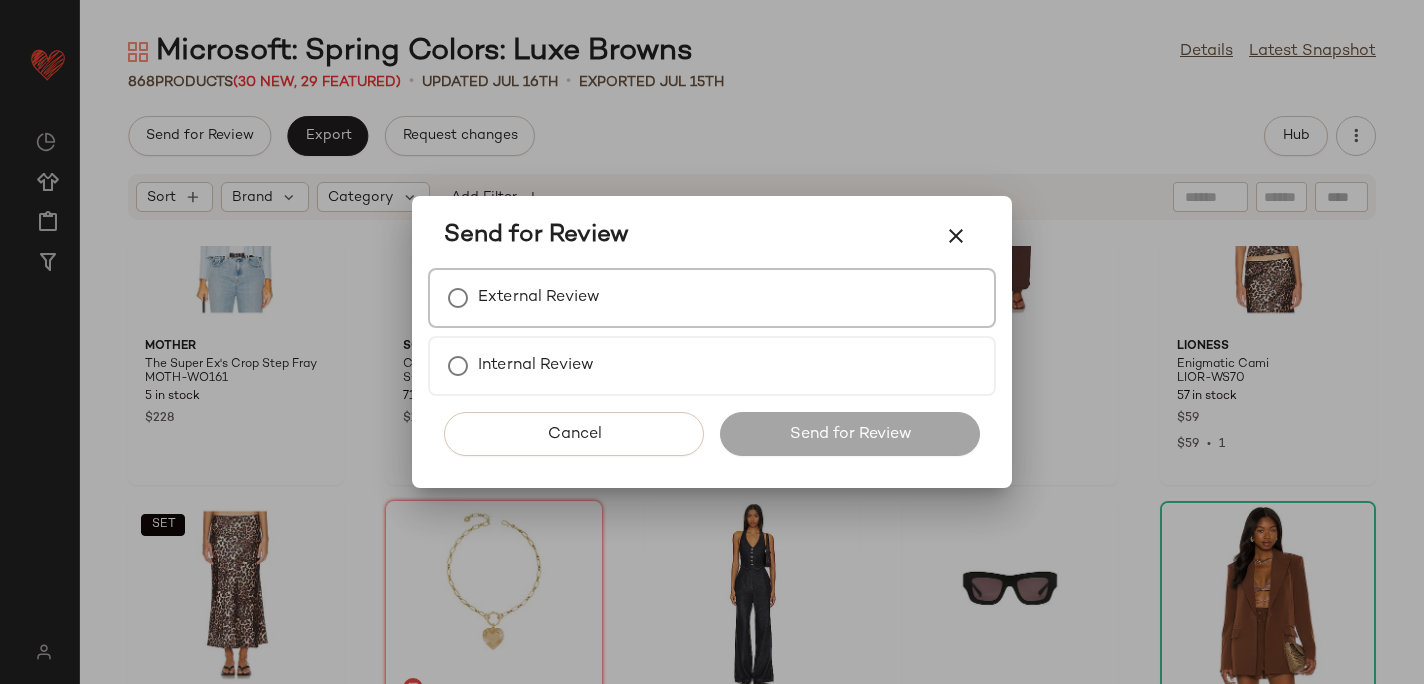 click on "External Review" at bounding box center (539, 298) 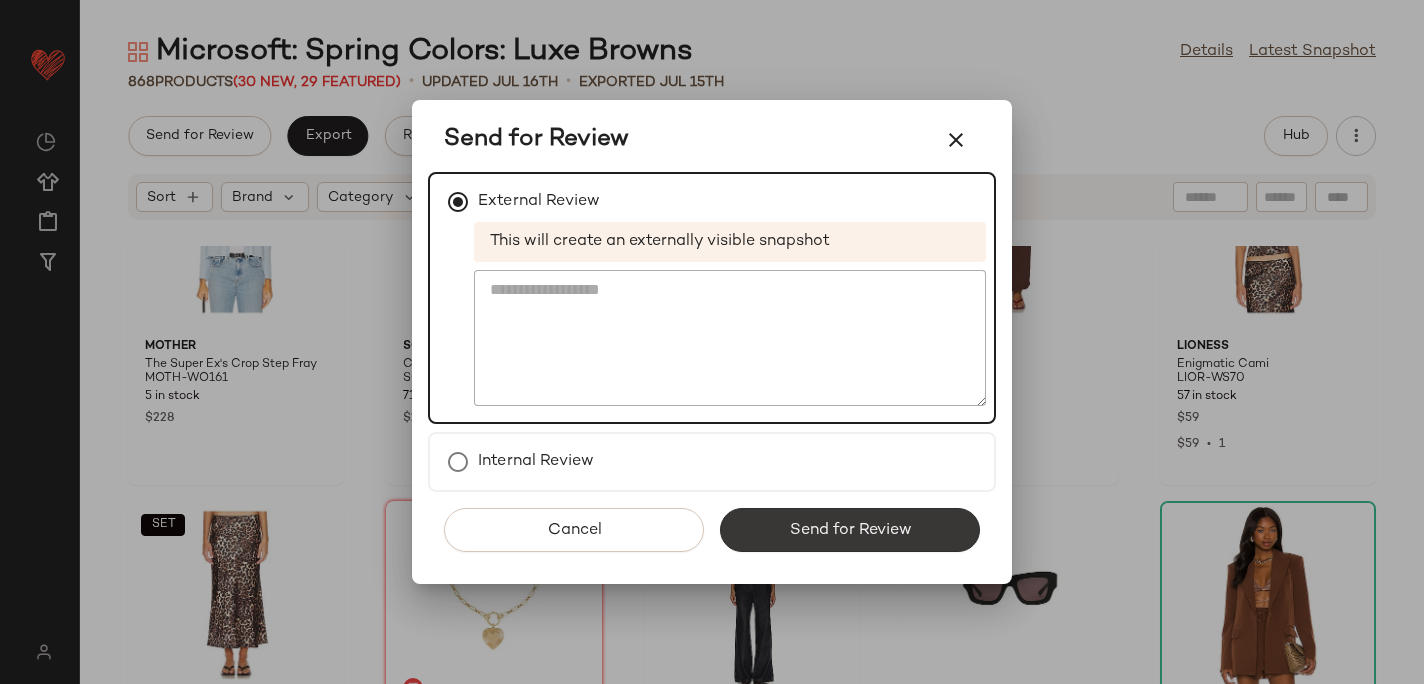 click on "Send for Review" at bounding box center [850, 530] 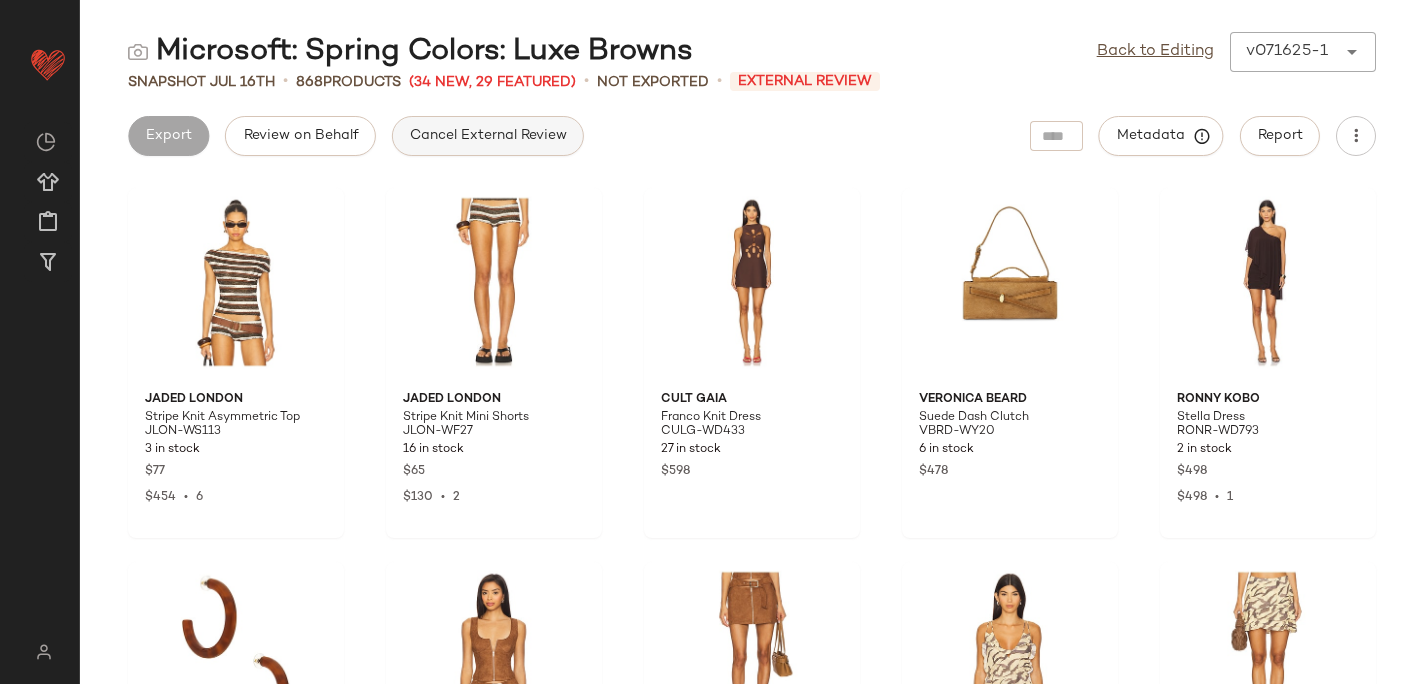 click on "Cancel External Review" 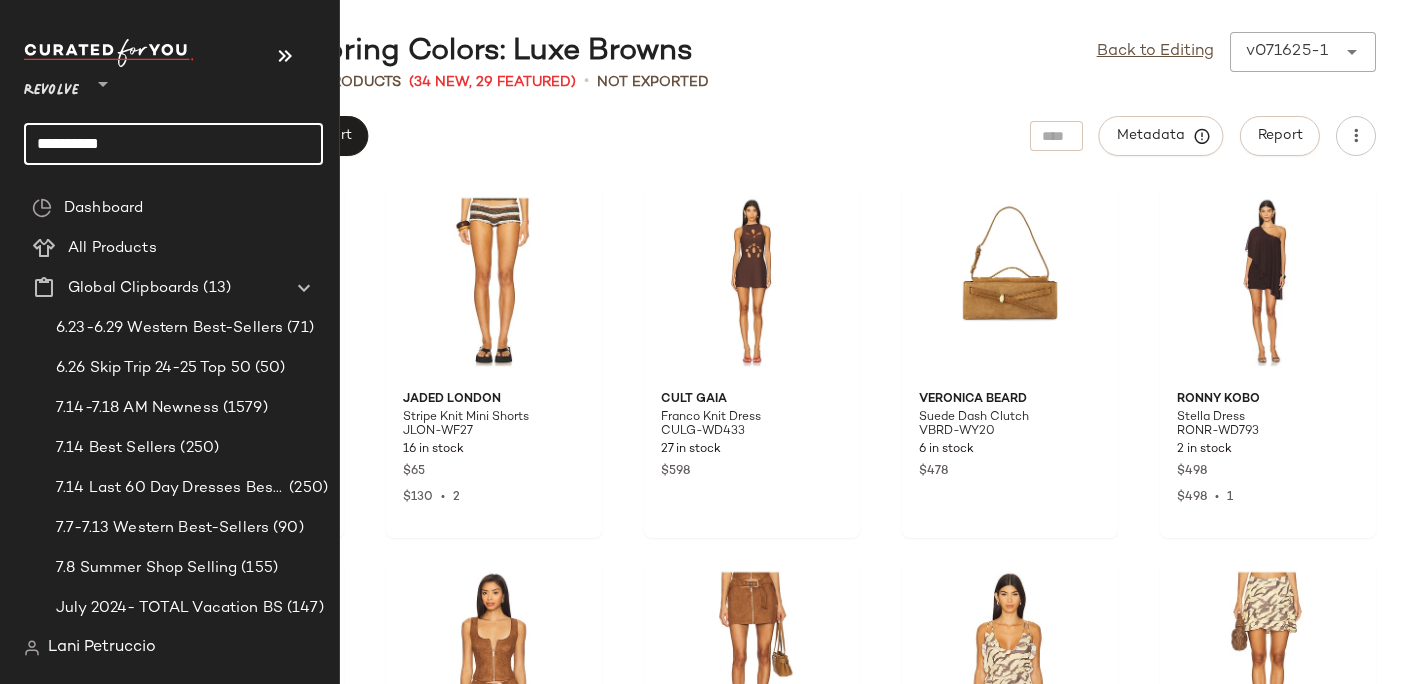click on "**********" 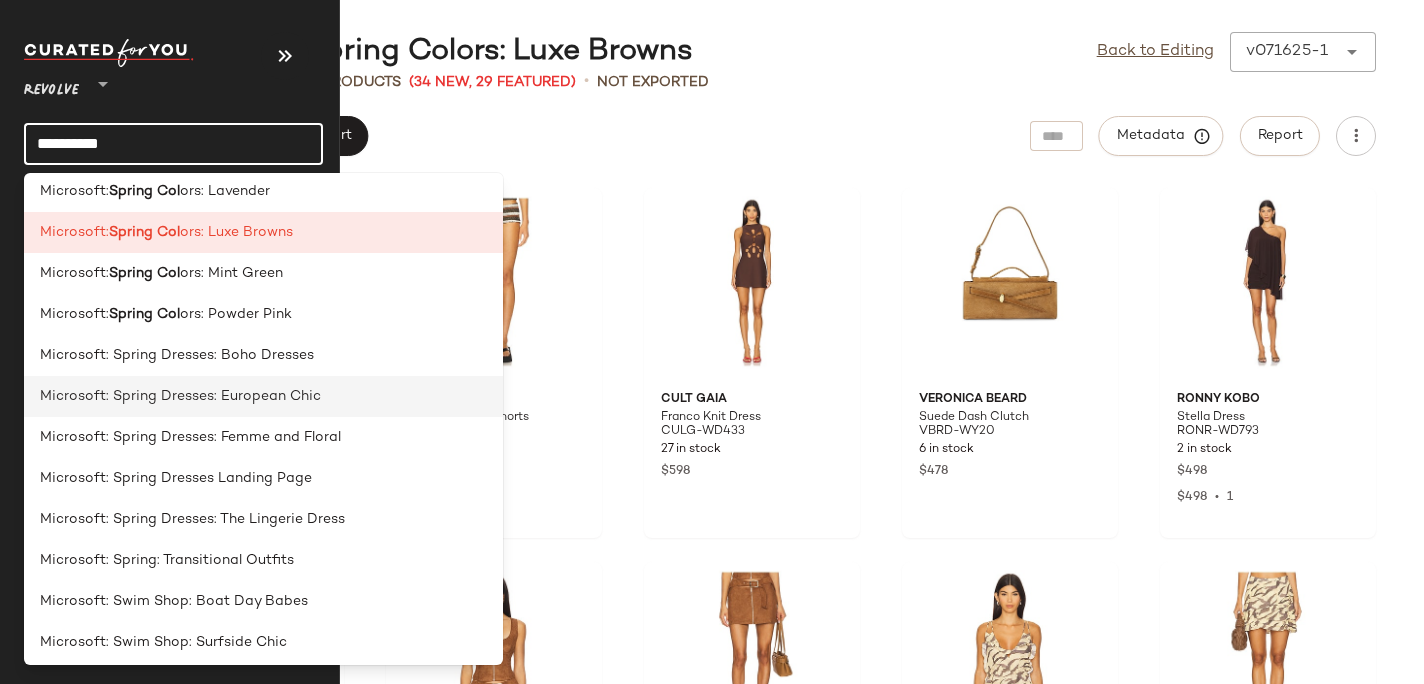 scroll, scrollTop: 8498, scrollLeft: 0, axis: vertical 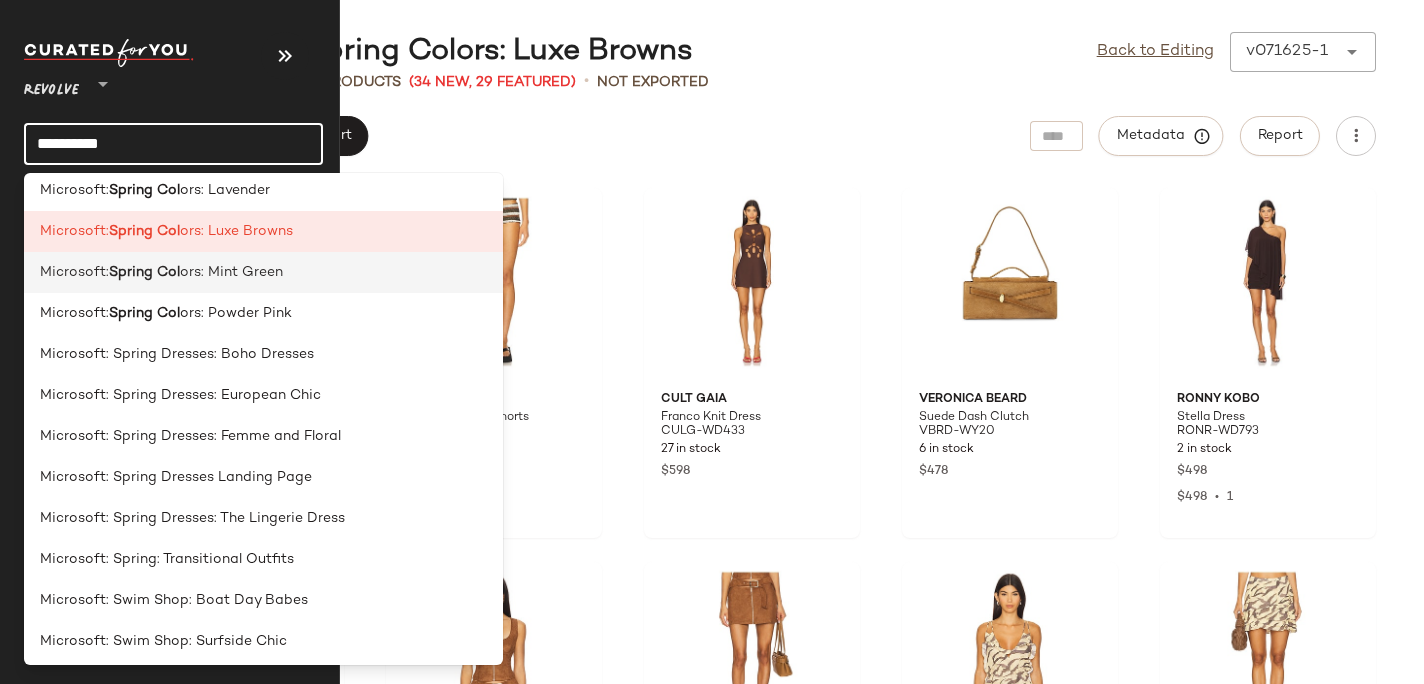 click on "ors: Mint Green" at bounding box center [231, 272] 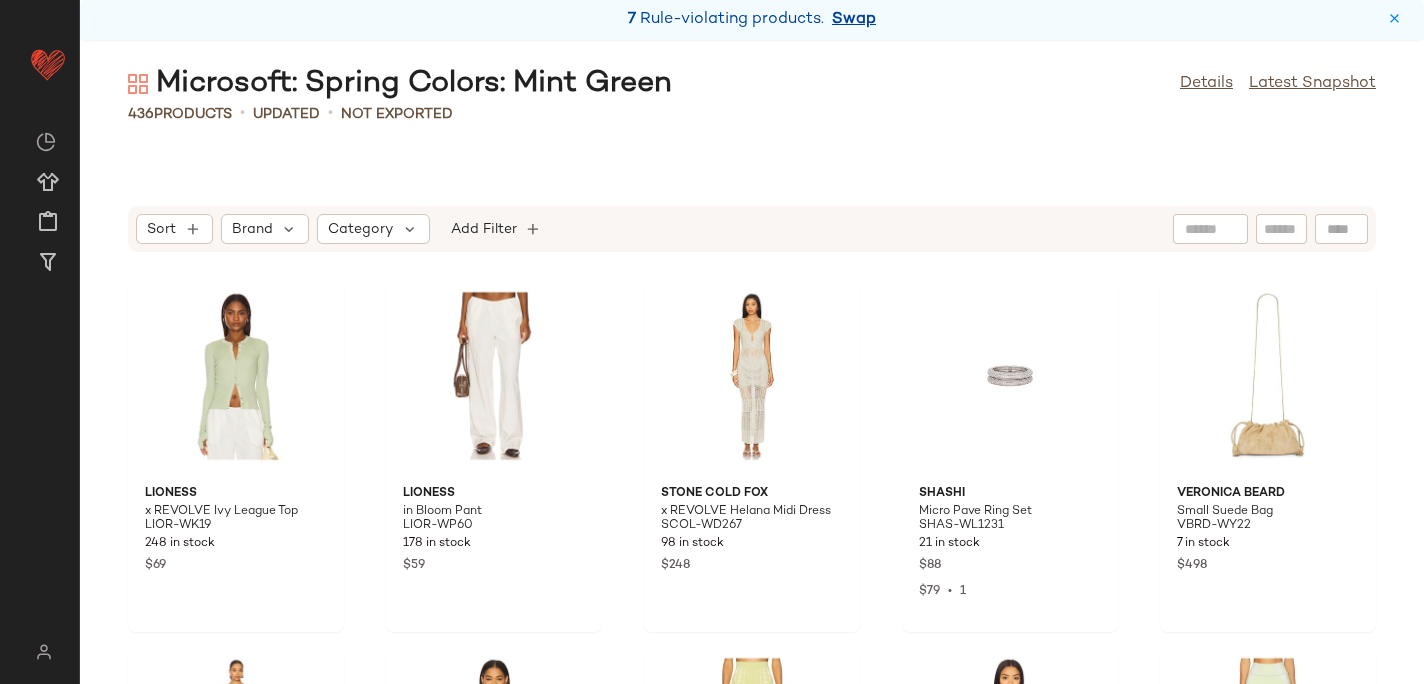click on "Swap" at bounding box center [854, 20] 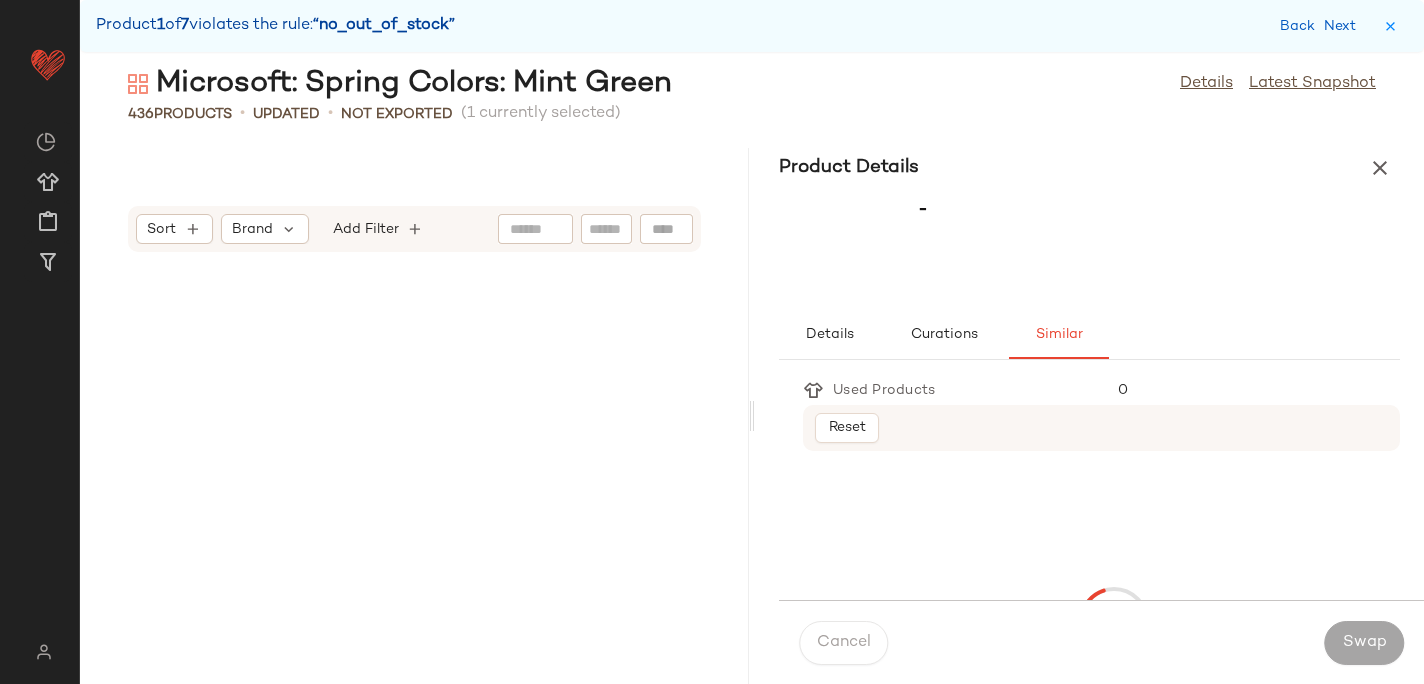 scroll, scrollTop: 23058, scrollLeft: 0, axis: vertical 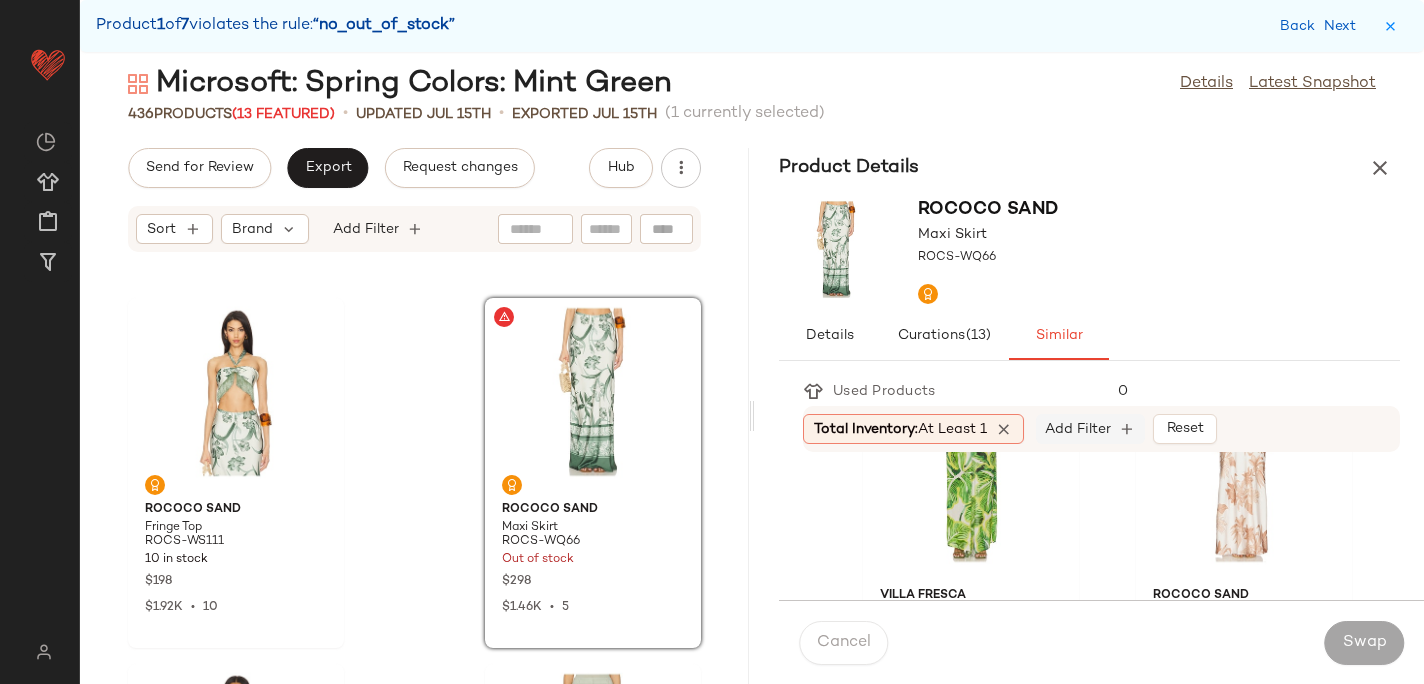 click on "Add Filter" at bounding box center (1078, 429) 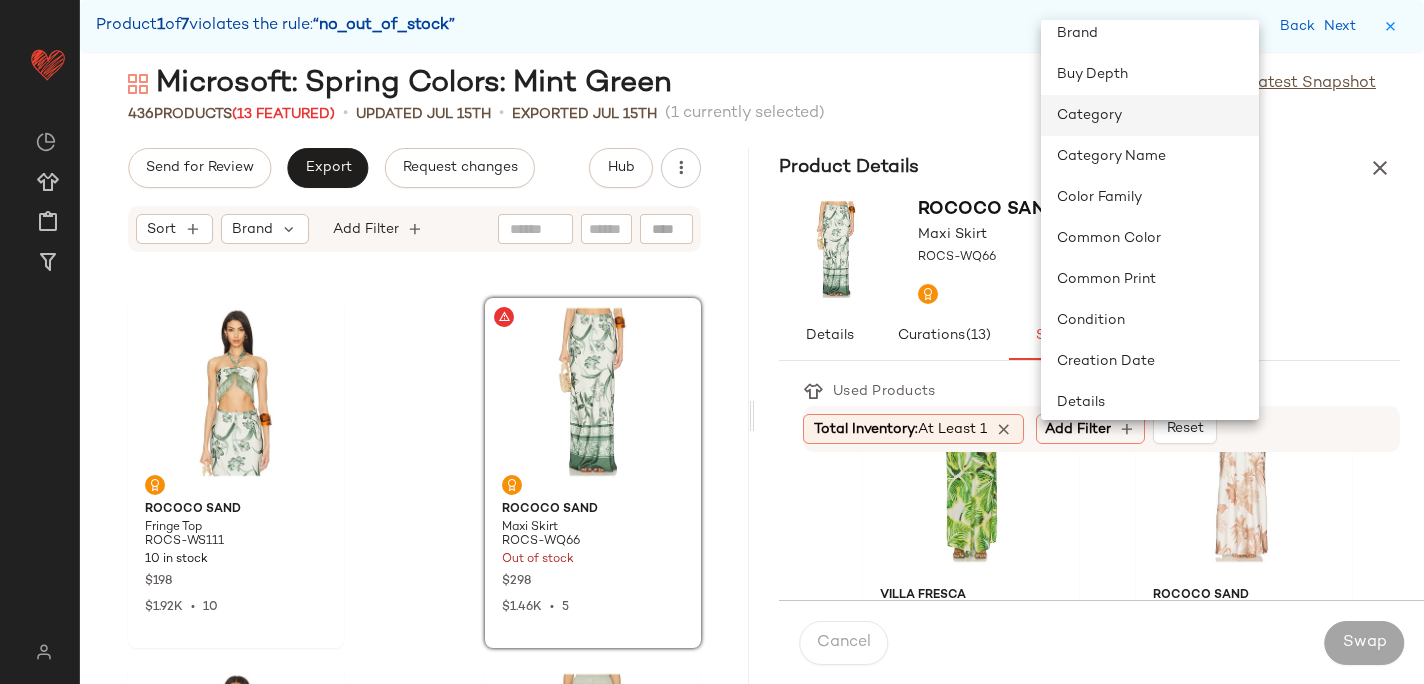 scroll, scrollTop: 211, scrollLeft: 0, axis: vertical 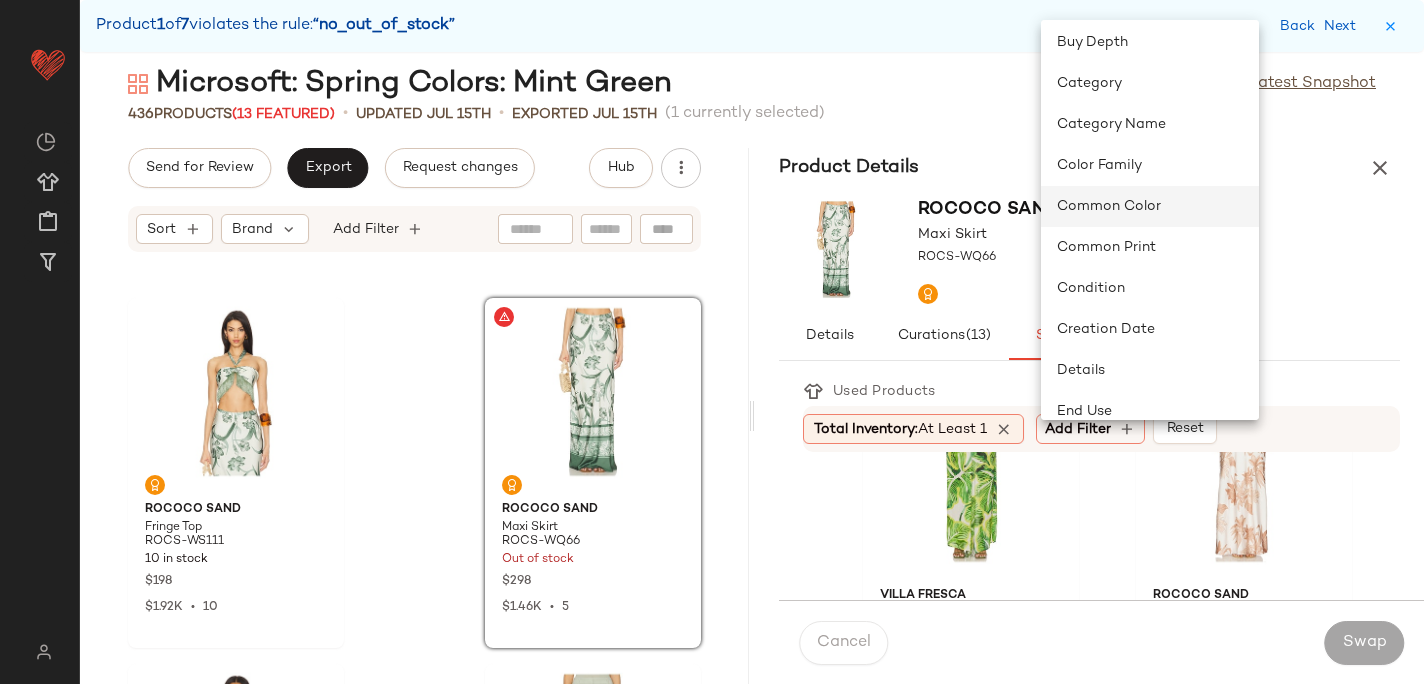 click on "Common Color" 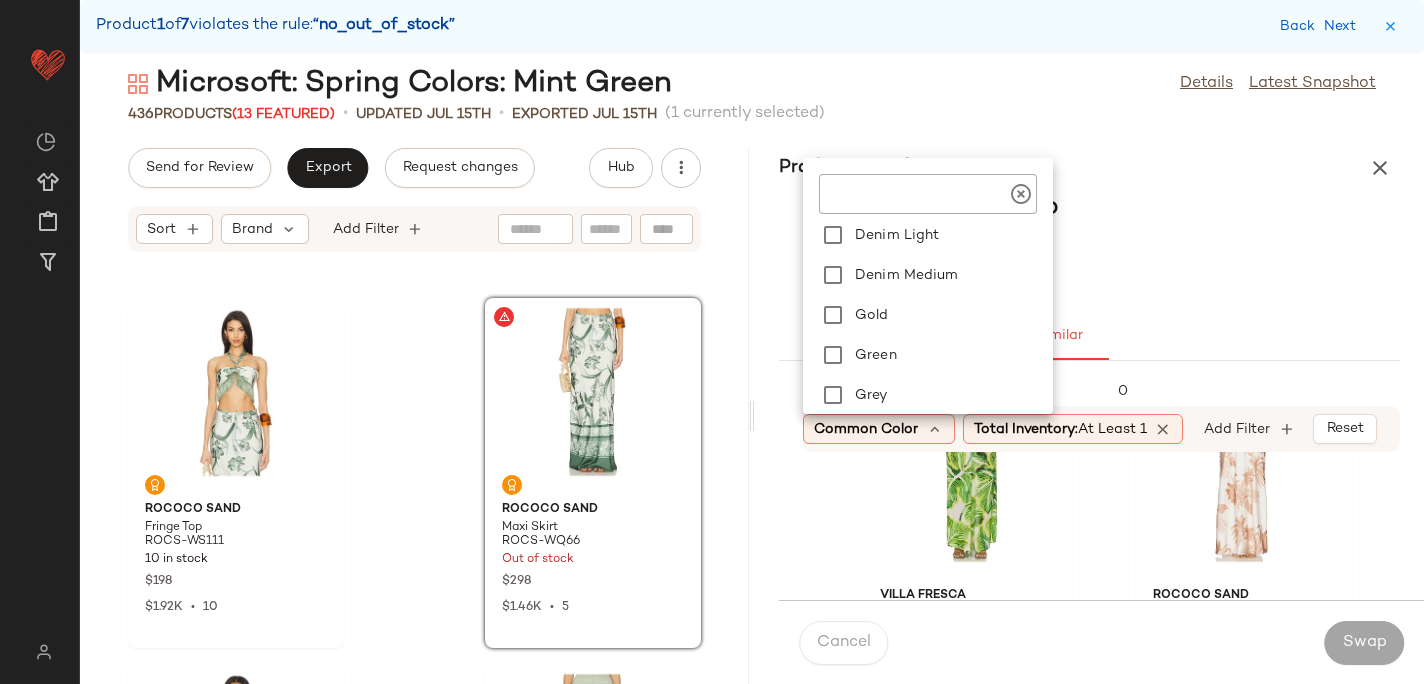 scroll, scrollTop: 524, scrollLeft: 0, axis: vertical 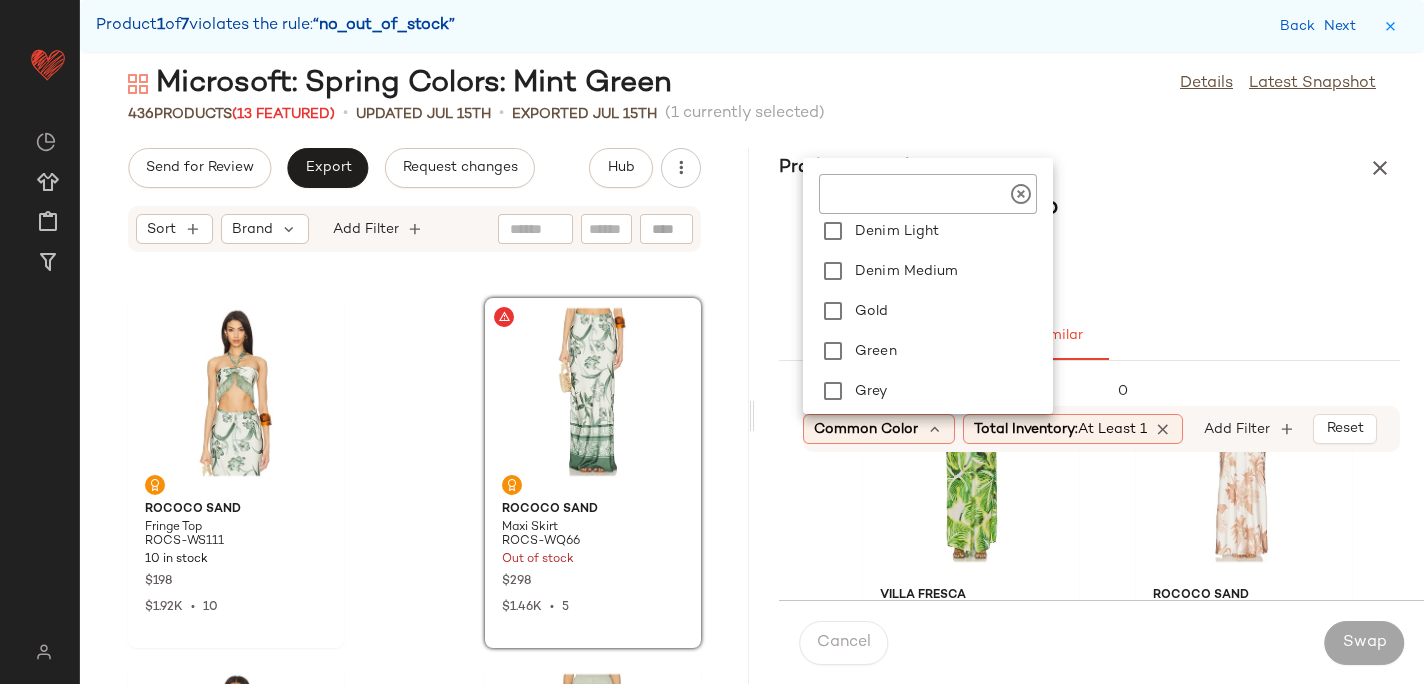 click on "Green" at bounding box center [950, 351] 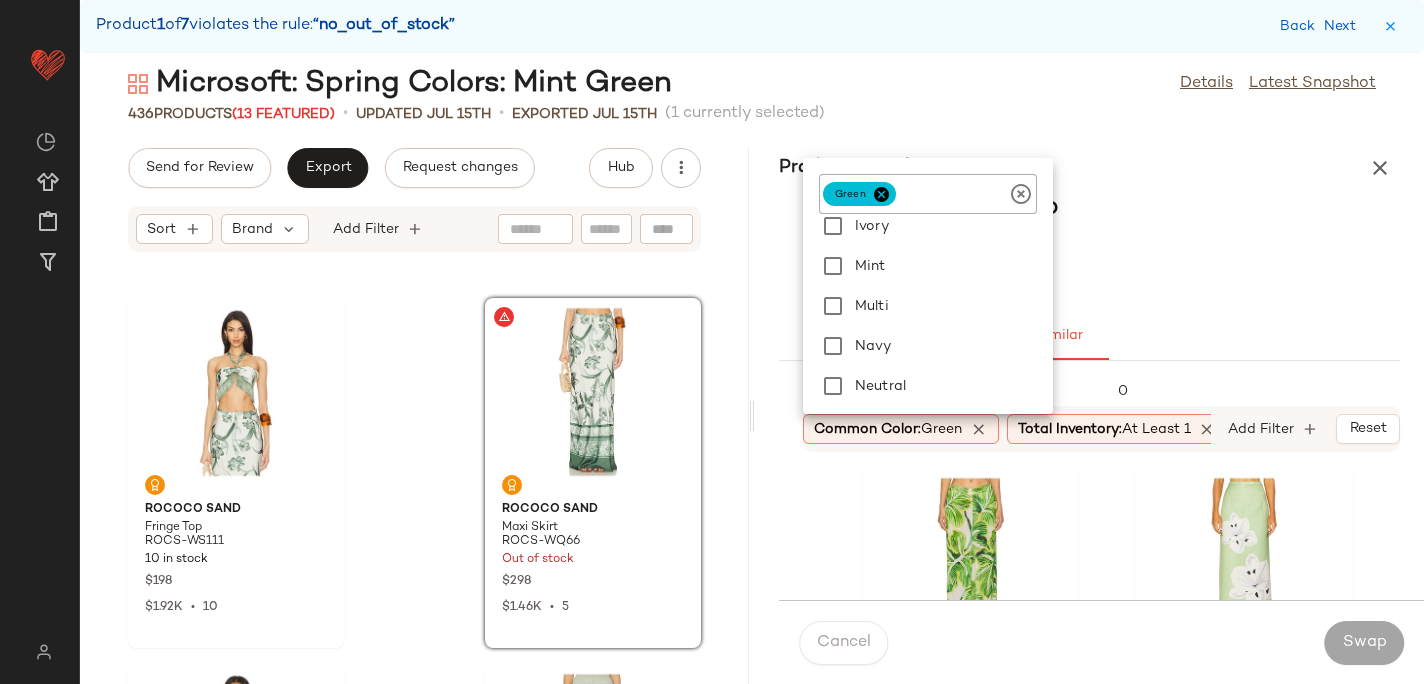 scroll, scrollTop: 683, scrollLeft: 0, axis: vertical 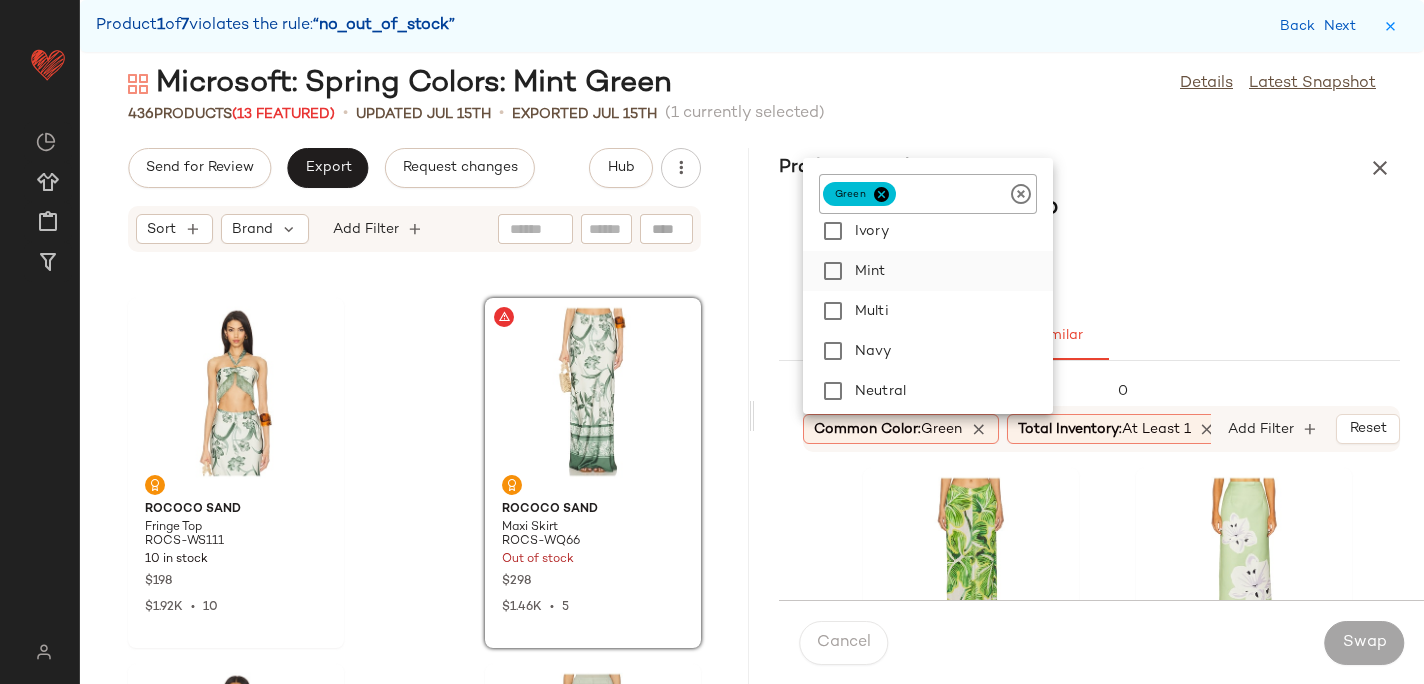 click on "Mint" 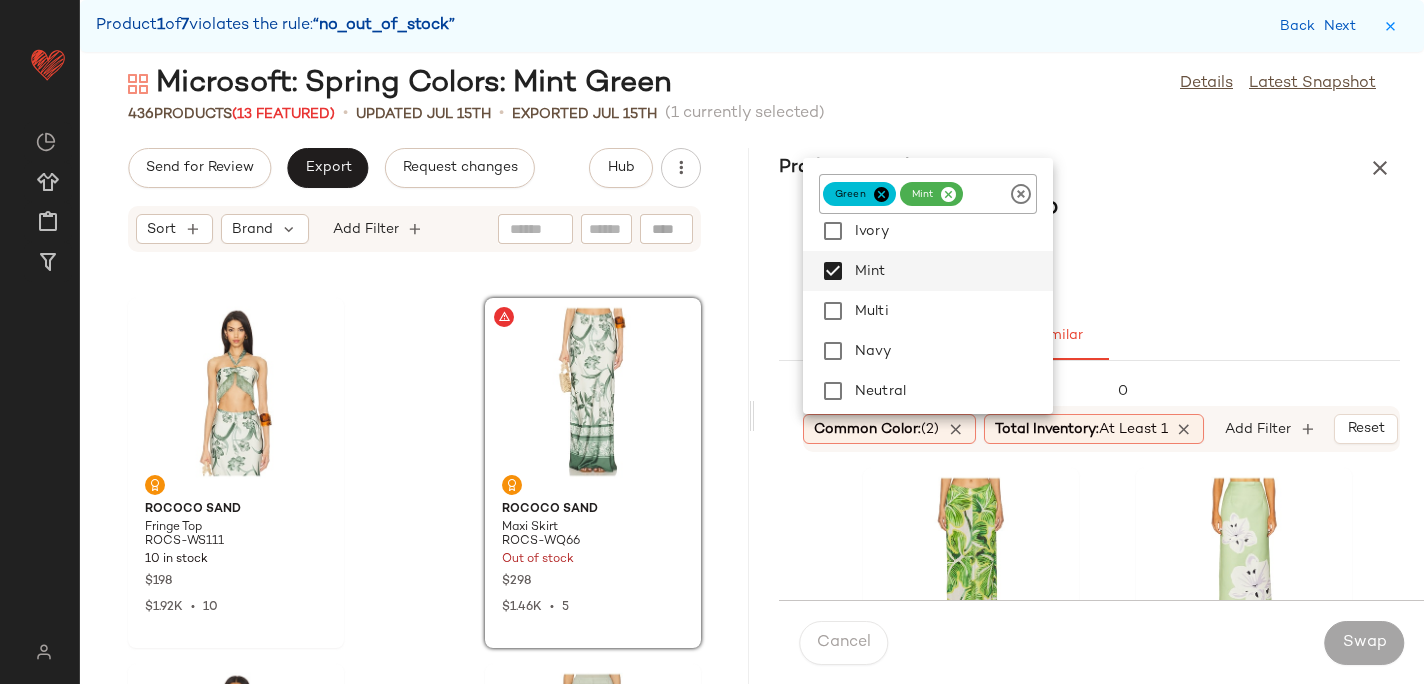 click on "Microsoft: Spring Colors: Mint Green  Details   Latest Snapshot  436   Products  (13 Featured)  •   updated Jul 15th  •  Exported Jul 15th   (1 currently selected)   Send for Review   Export   Request changes   Hub  Sort  Brand  Category  Add Filter  ROCOCO SAND Fringe Top ROCS-WS111 10 in stock $198 $1.92K  •  10 ROCOCO SAND Maxi Skirt ROCS-WQ66 Out of stock $298 $1.46K  •  5 Commando Ballet Mockneck Sleeveless Bodysuit CMAN-WS189 83 in stock $118 $118  •  1 Commando Neoprene Trouser Short CMAN-WF16 51 in stock $208 MAJORELLE Katina Mini Dress MALR-WD1499 2 in stock $258 $1.55K  •  6 Freja New York Caroline Bag FNEW-WY2 51 in stock $268 Jeffrey Campbell Honey-bun Sandals JCAM-WZ1953 1 in stock $150 Alexis April Dress AXIS-WD892 17 in stock $425 Product Details ROCOCO SAND Maxi Skirt ROCS-WQ66  Details   Curations  (13)  Similar   Used Products  0 Common Color:   (2) Total Inventory:   At least 1 Add Filter   Reset  villa fresca Serena Pant VFRE-WP1 6 in stock $74 $74  •  1 LEO LIN LLIF-WQ1" at bounding box center (752, 374) 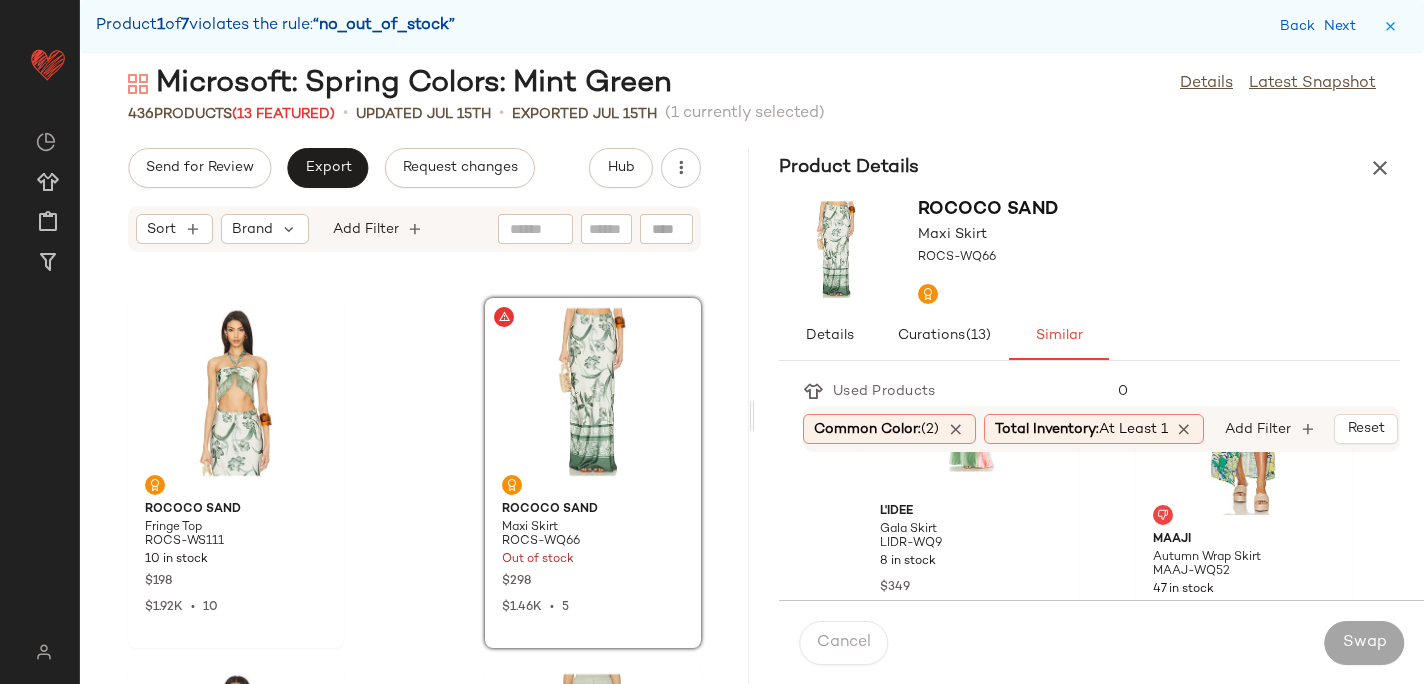 scroll, scrollTop: 508, scrollLeft: 0, axis: vertical 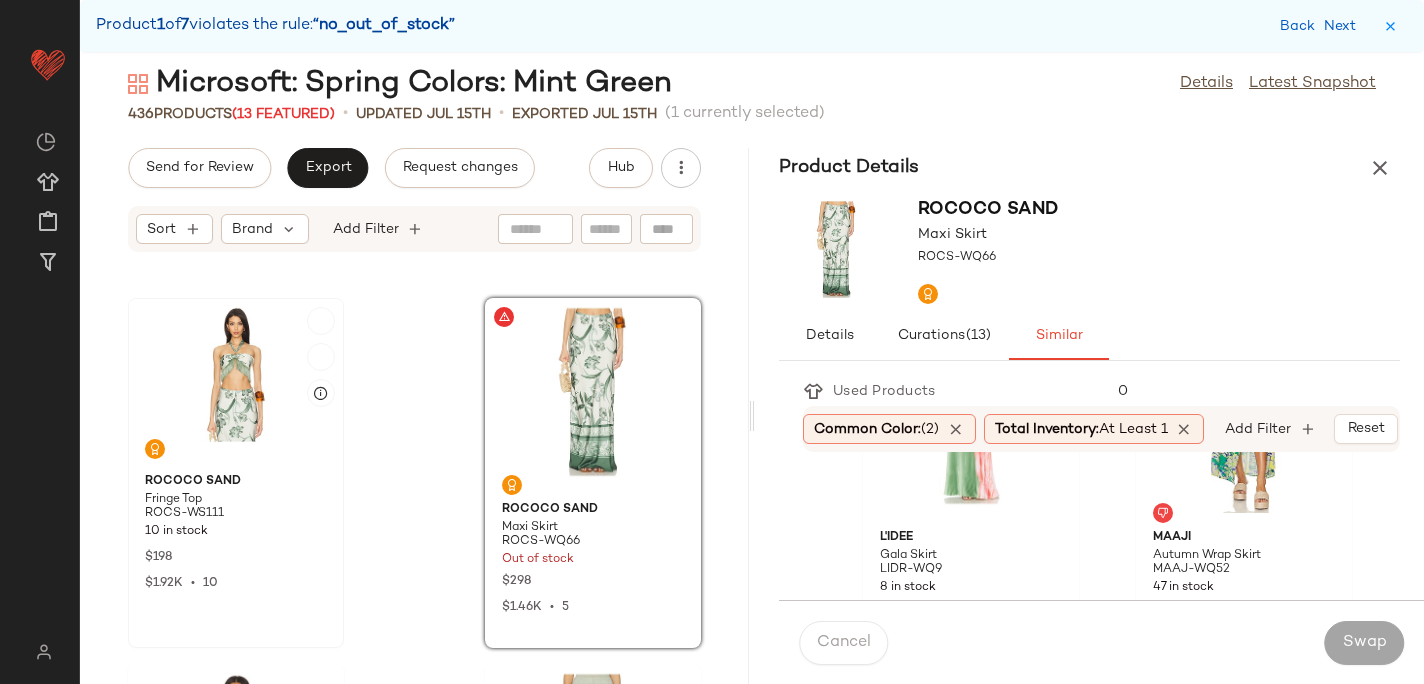 click 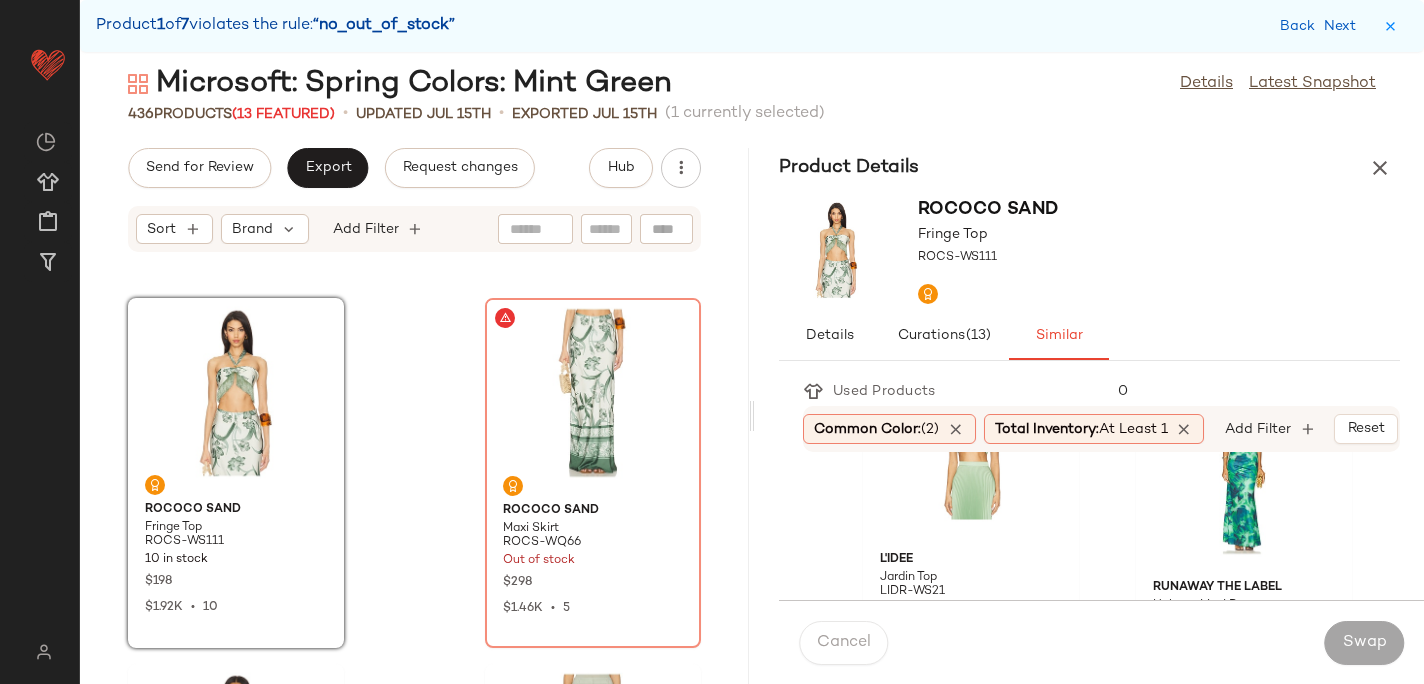 scroll, scrollTop: 89, scrollLeft: 0, axis: vertical 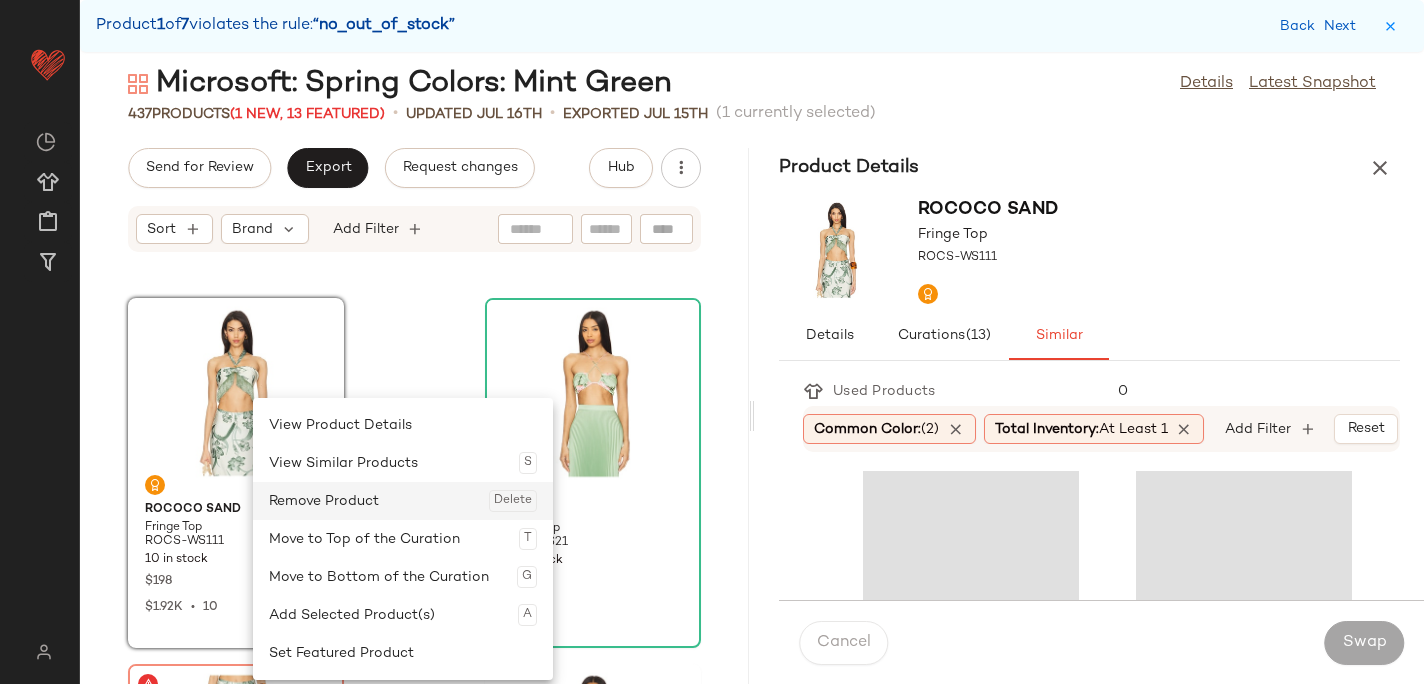 click on "Remove Product  Delete" 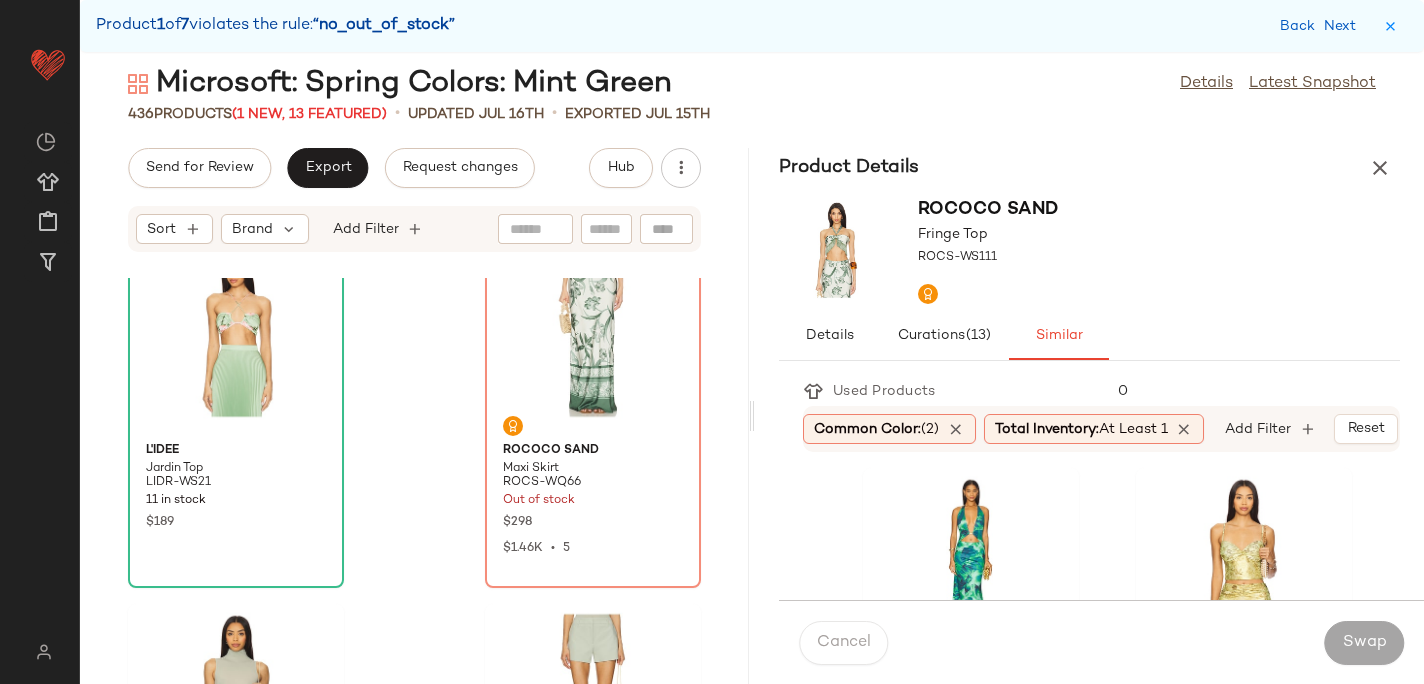 scroll, scrollTop: 23198, scrollLeft: 0, axis: vertical 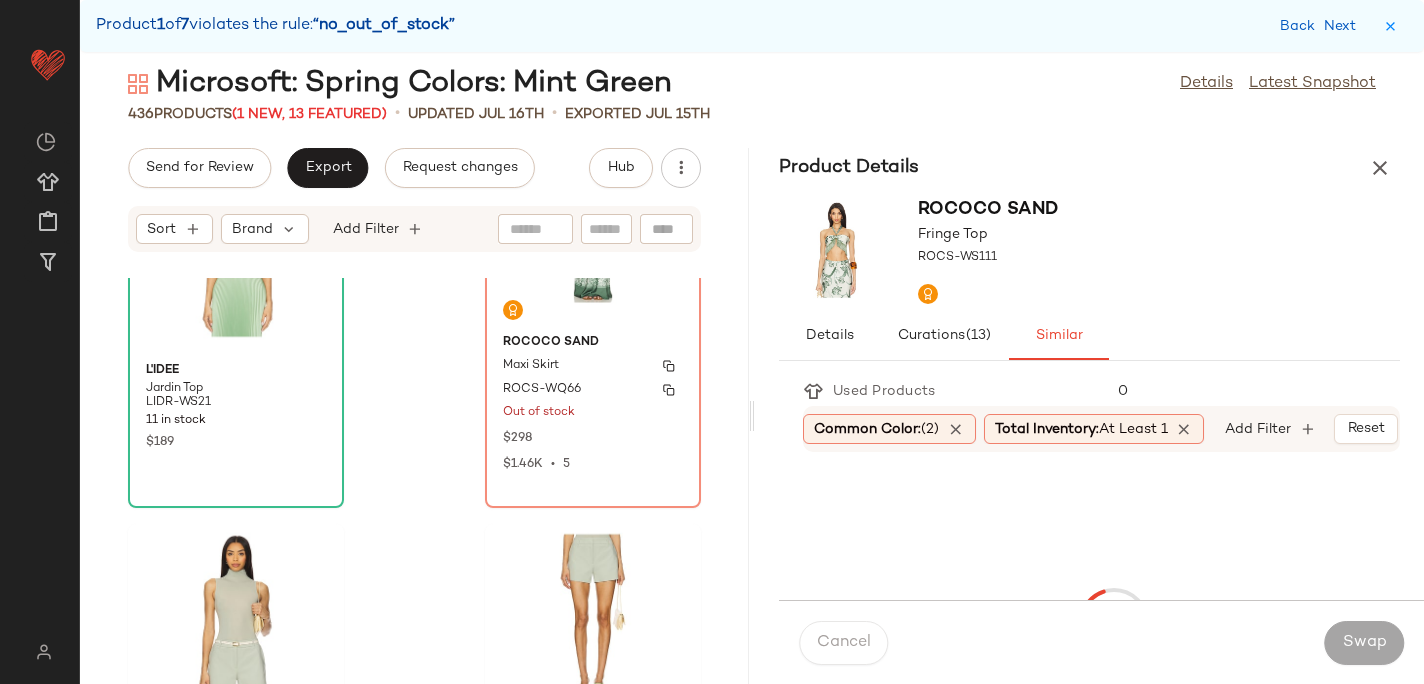 click on "ROCOCO SAND" at bounding box center [593, 343] 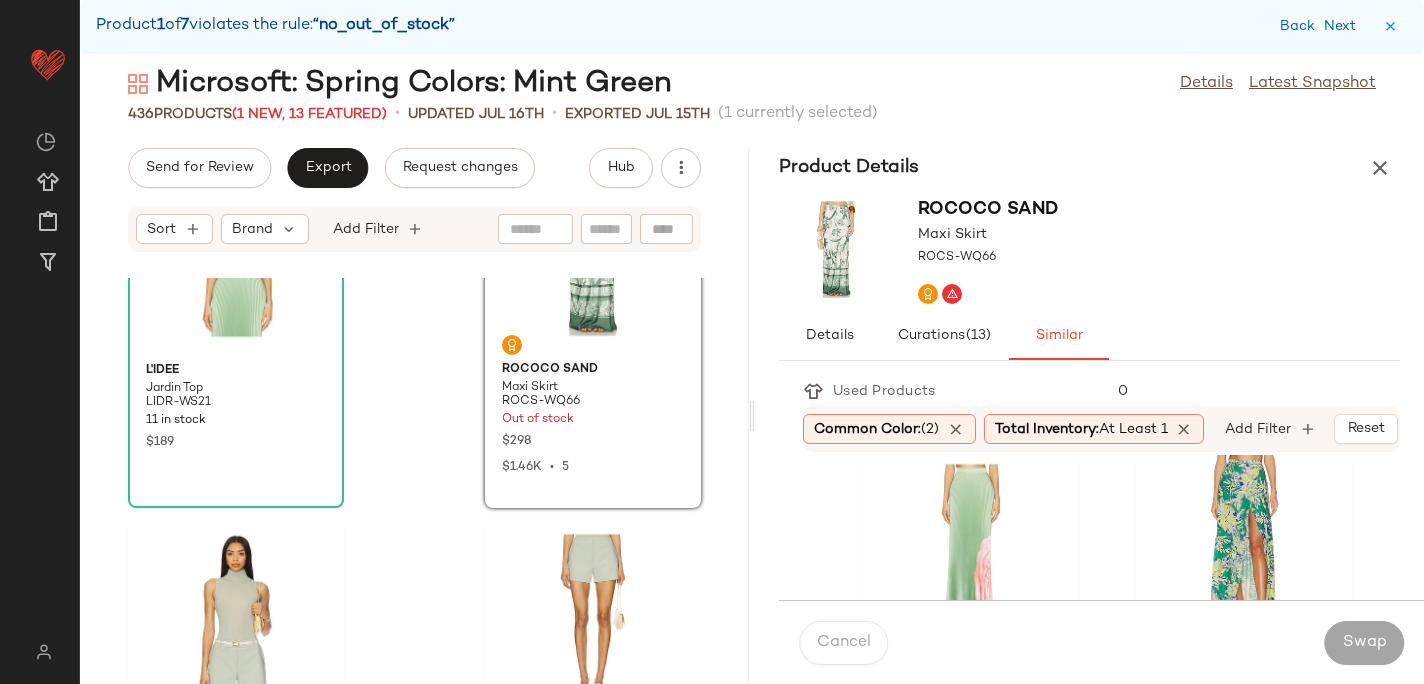 scroll, scrollTop: 383, scrollLeft: 0, axis: vertical 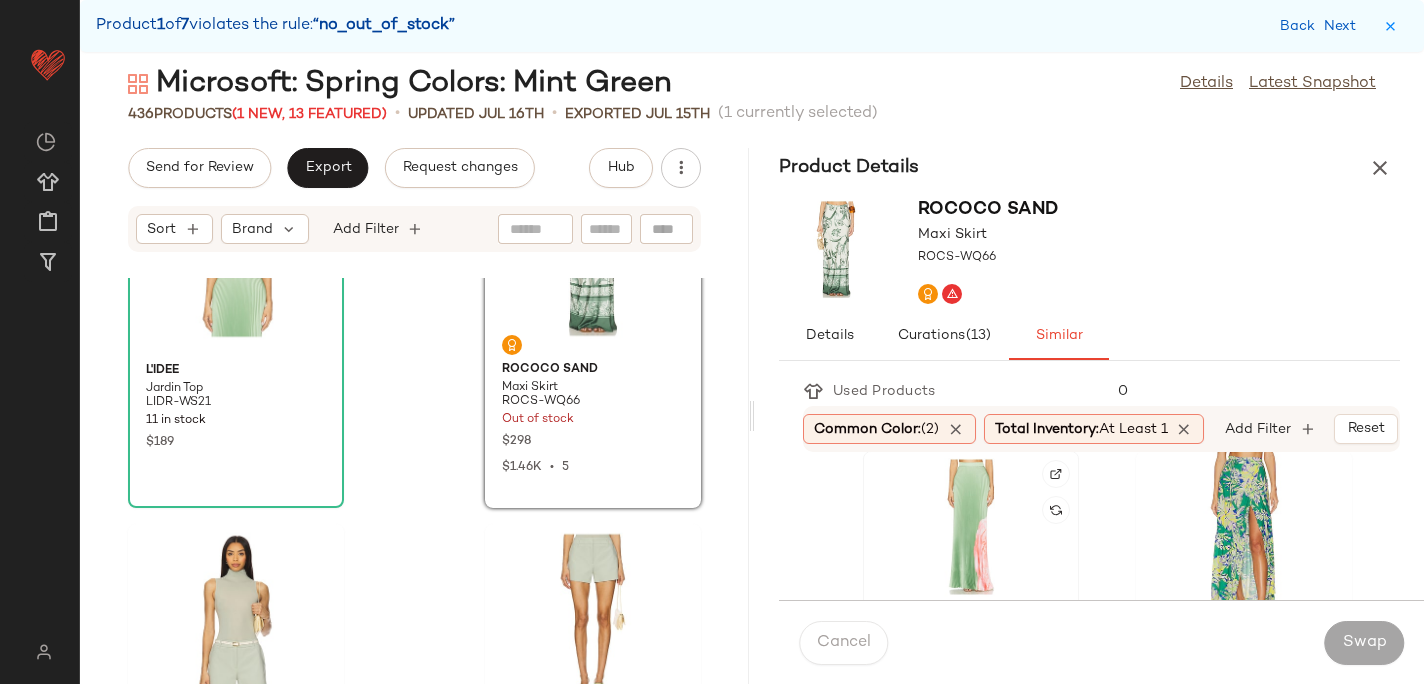 click 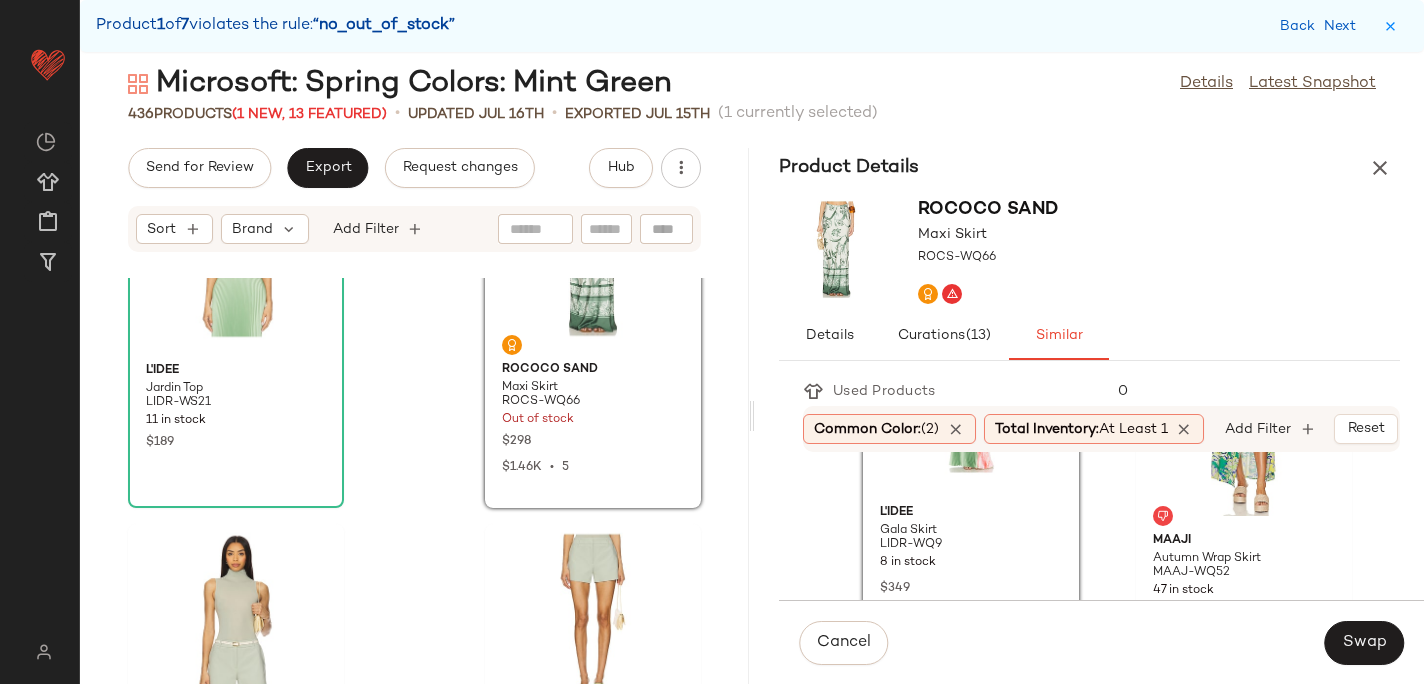 scroll, scrollTop: 540, scrollLeft: 0, axis: vertical 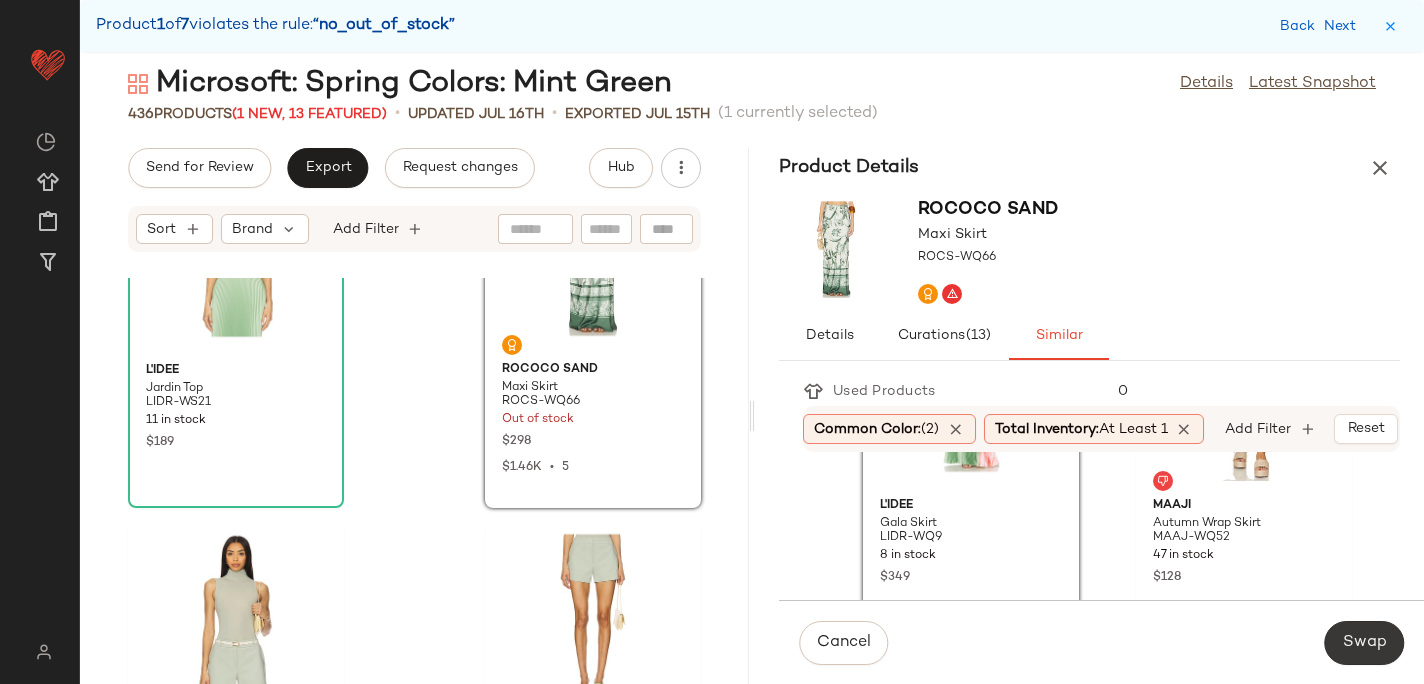 click on "Swap" 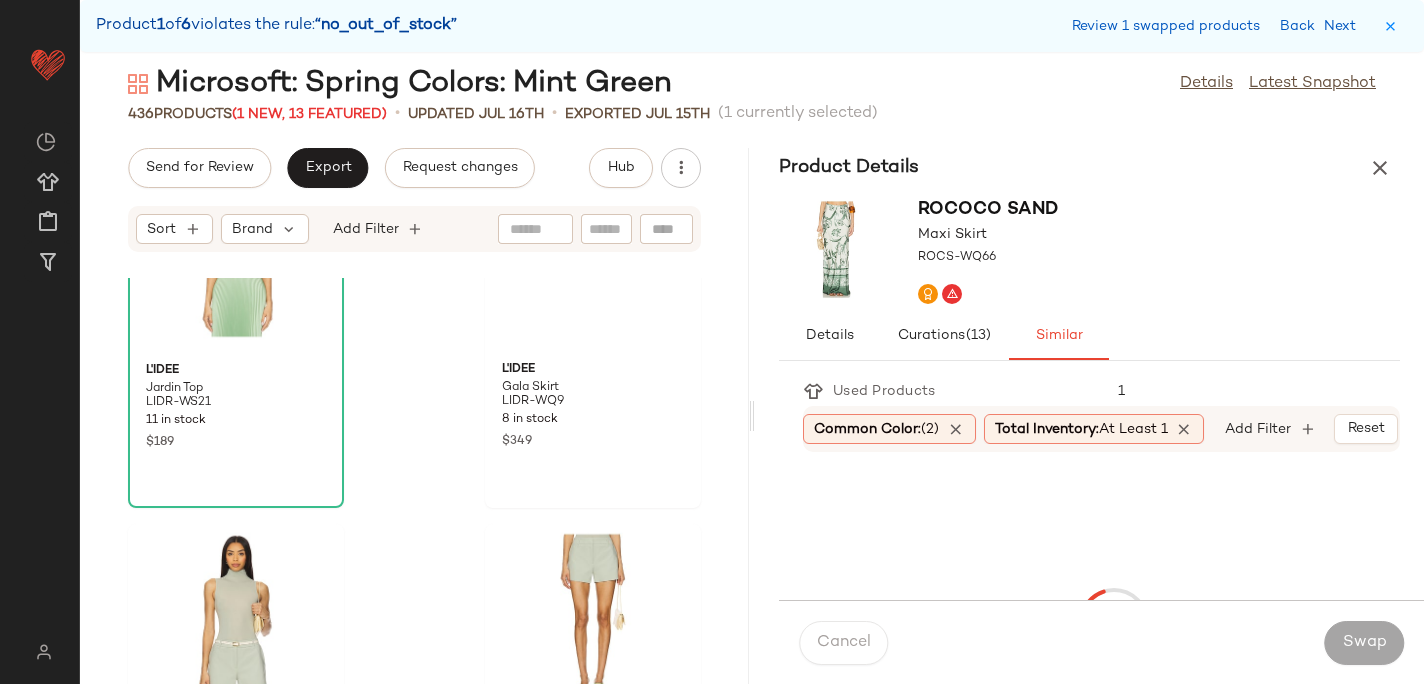 scroll, scrollTop: 25620, scrollLeft: 0, axis: vertical 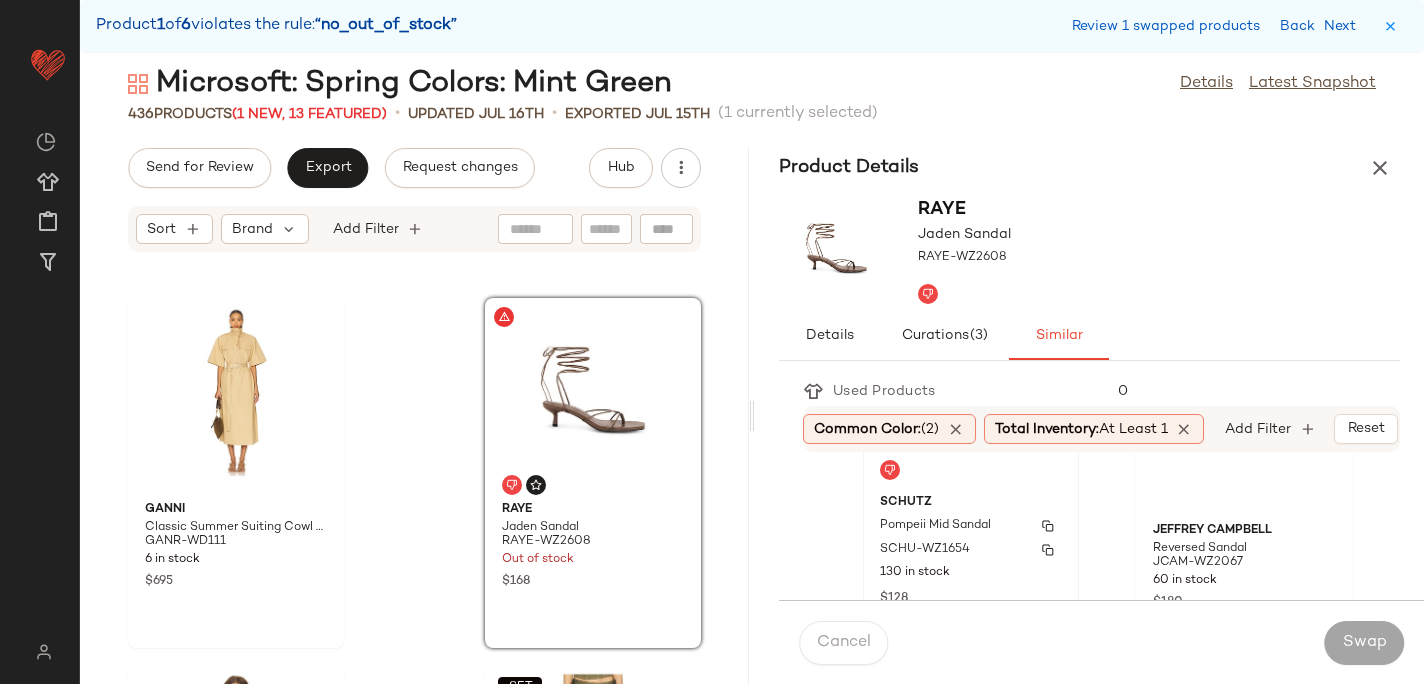 click on "Pompeii Mid Sandal" at bounding box center [935, 526] 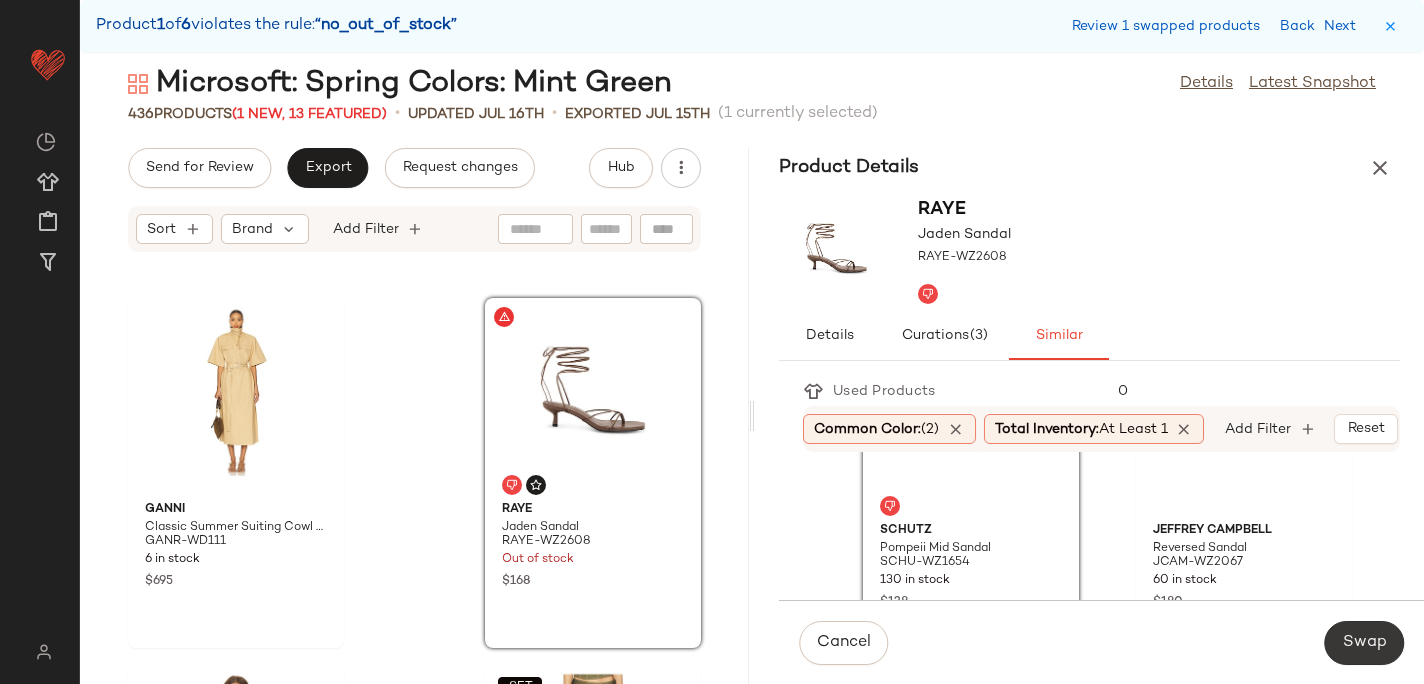click on "Swap" 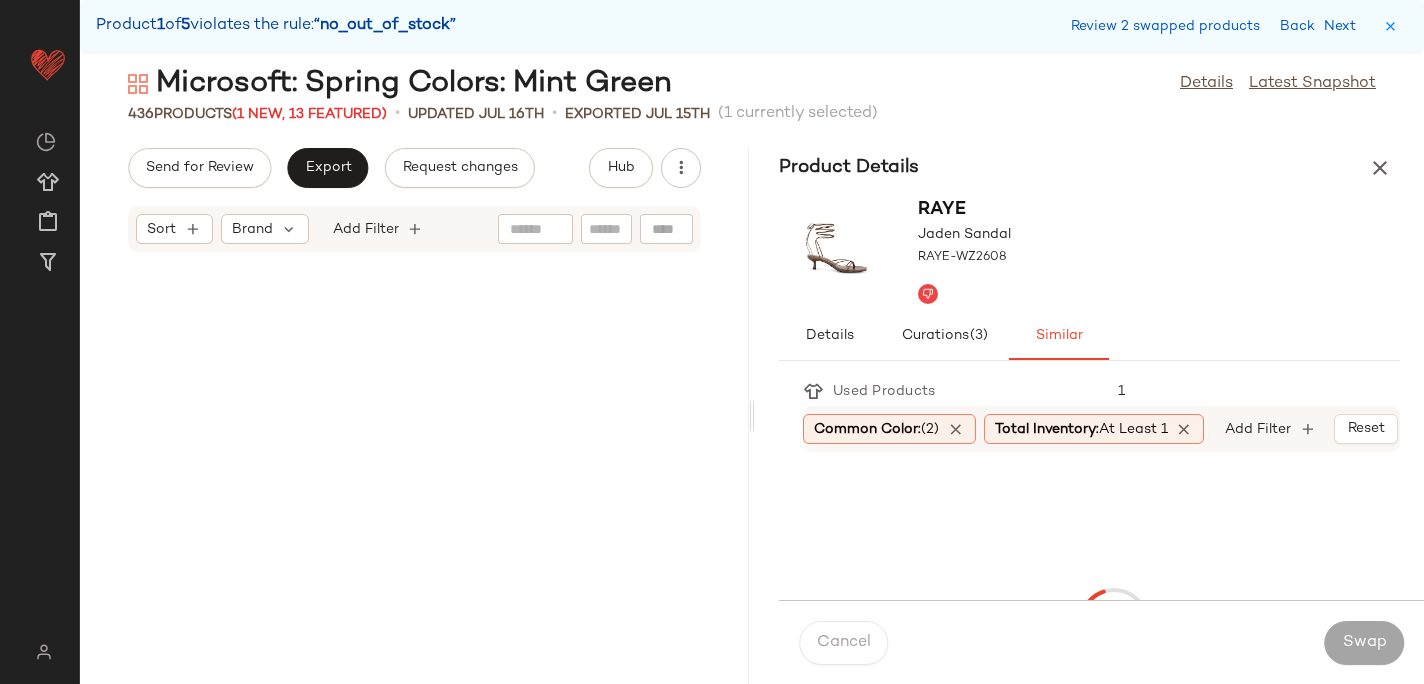 scroll, scrollTop: 38796, scrollLeft: 0, axis: vertical 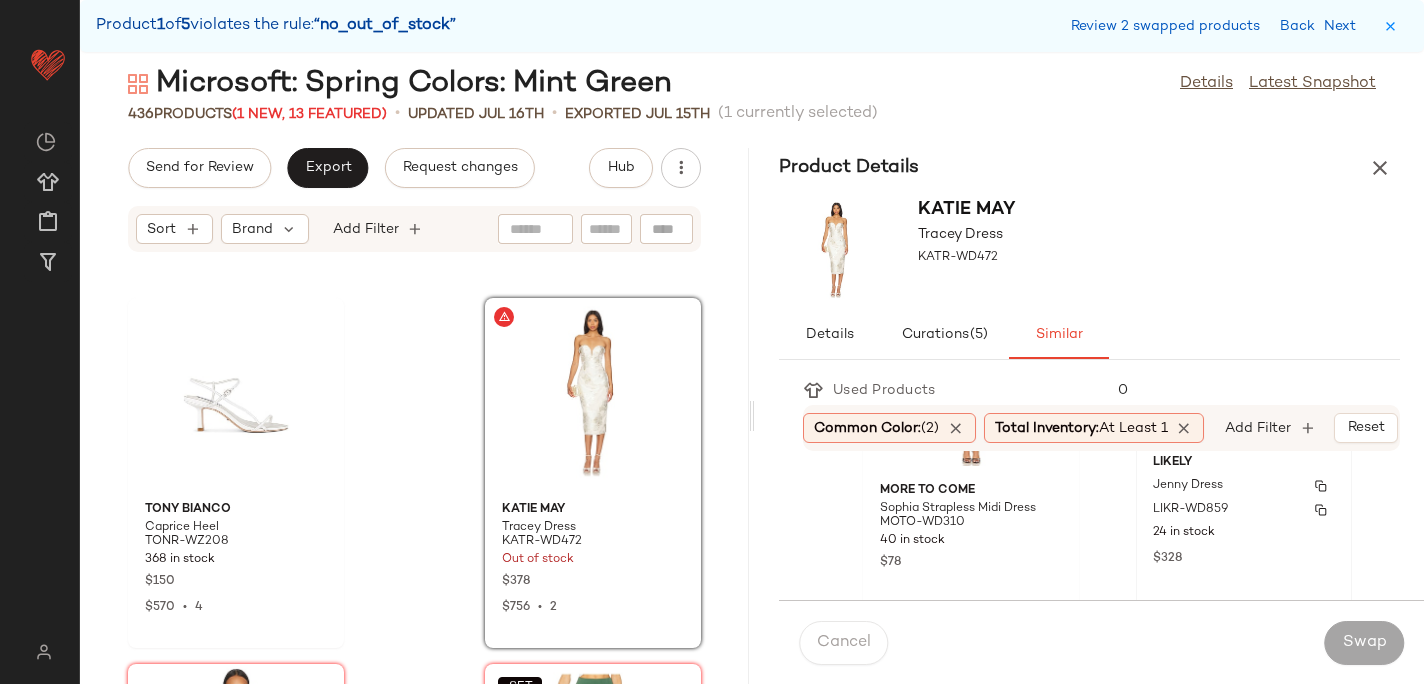 click on "24 in stock" 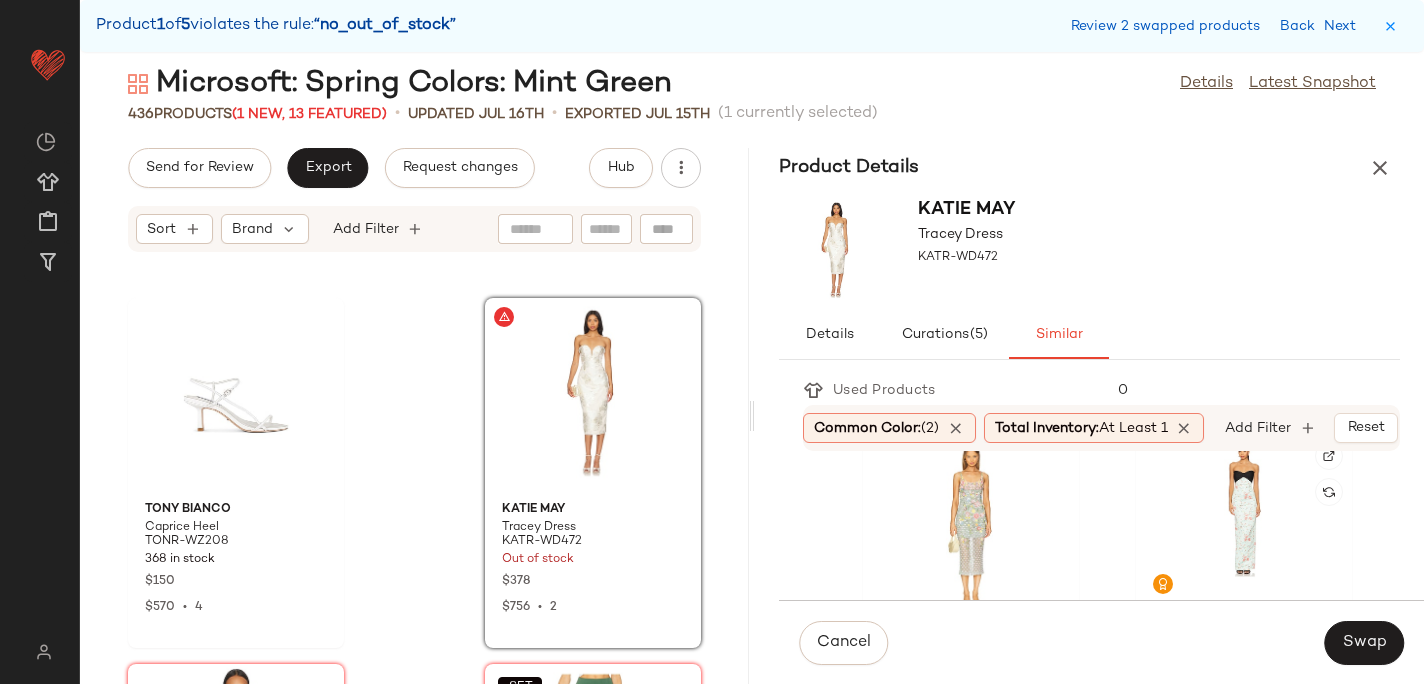 scroll, scrollTop: 398, scrollLeft: 0, axis: vertical 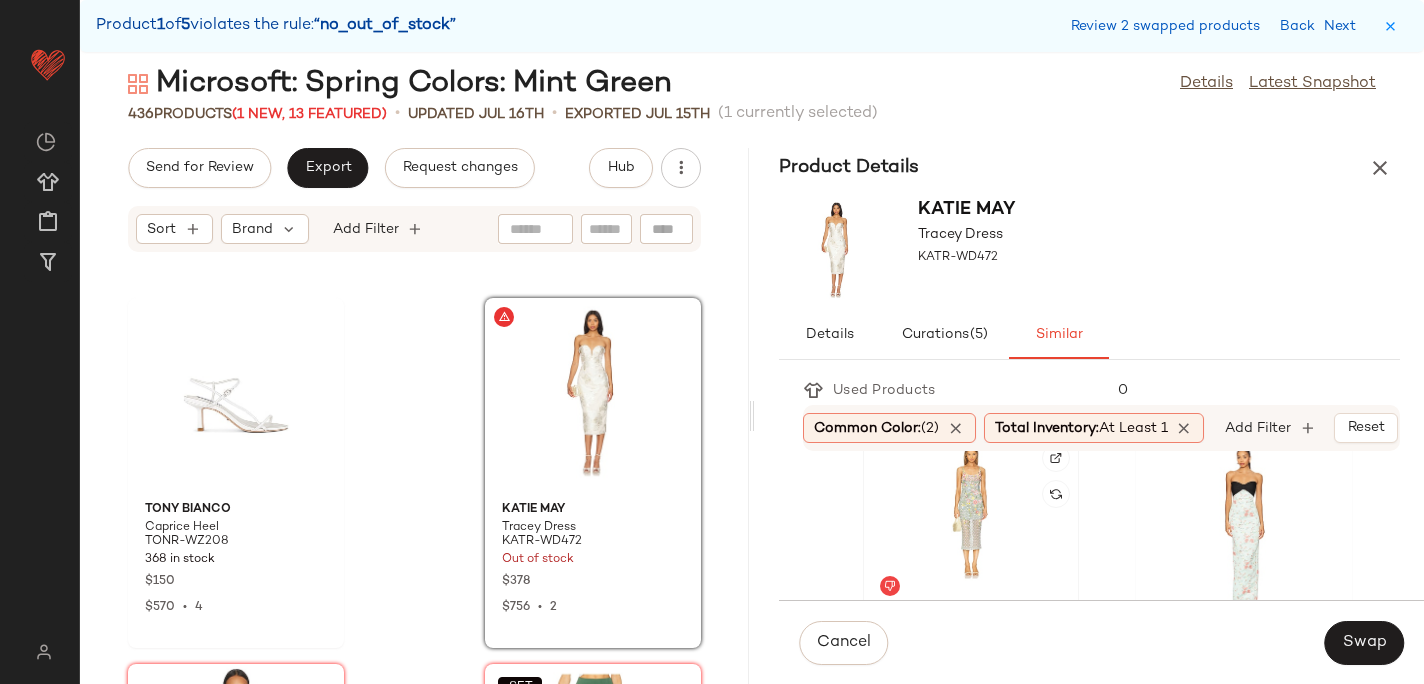 click 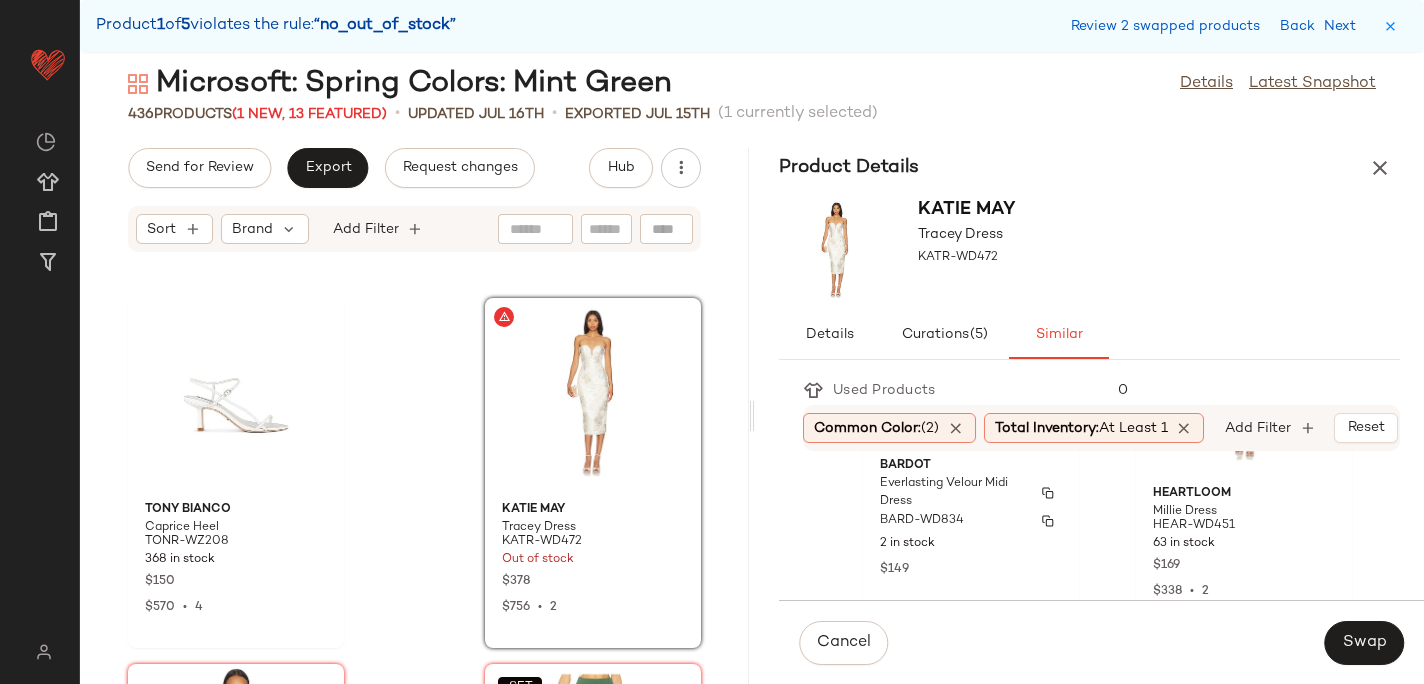 scroll, scrollTop: 911, scrollLeft: 0, axis: vertical 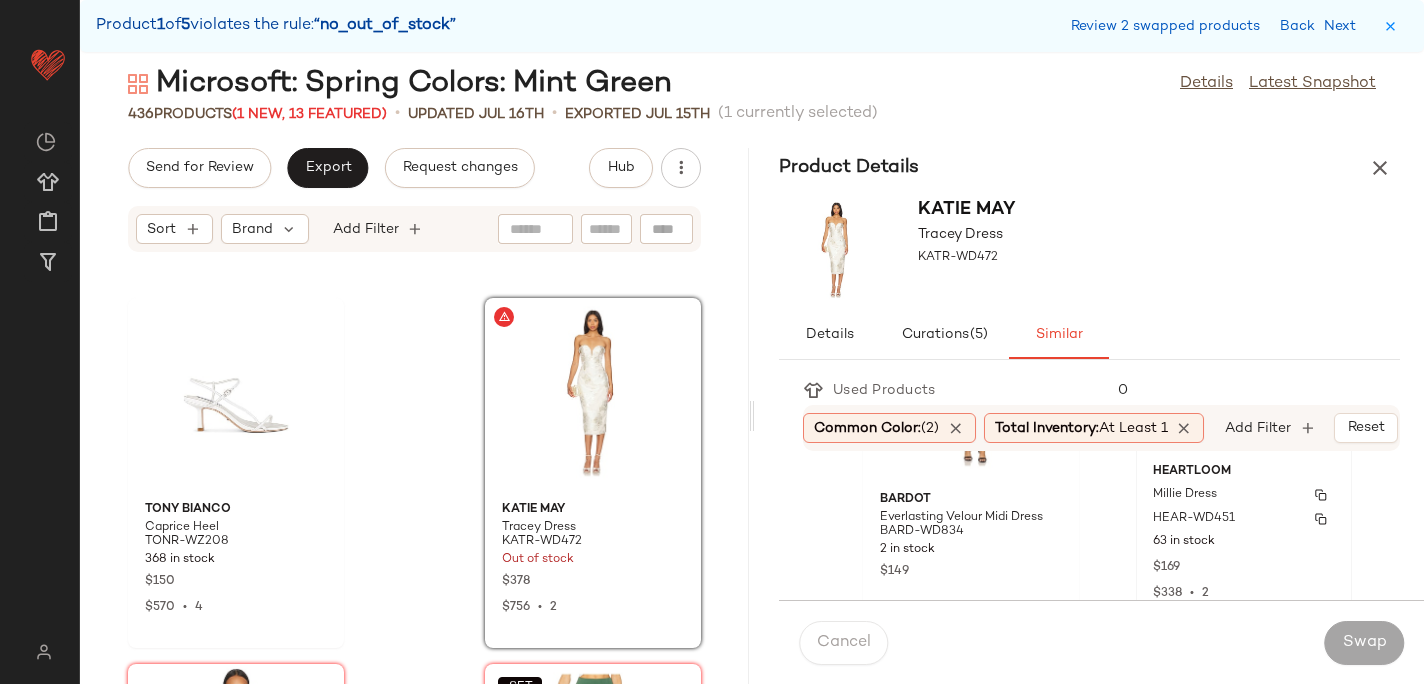 click on "63 in stock" 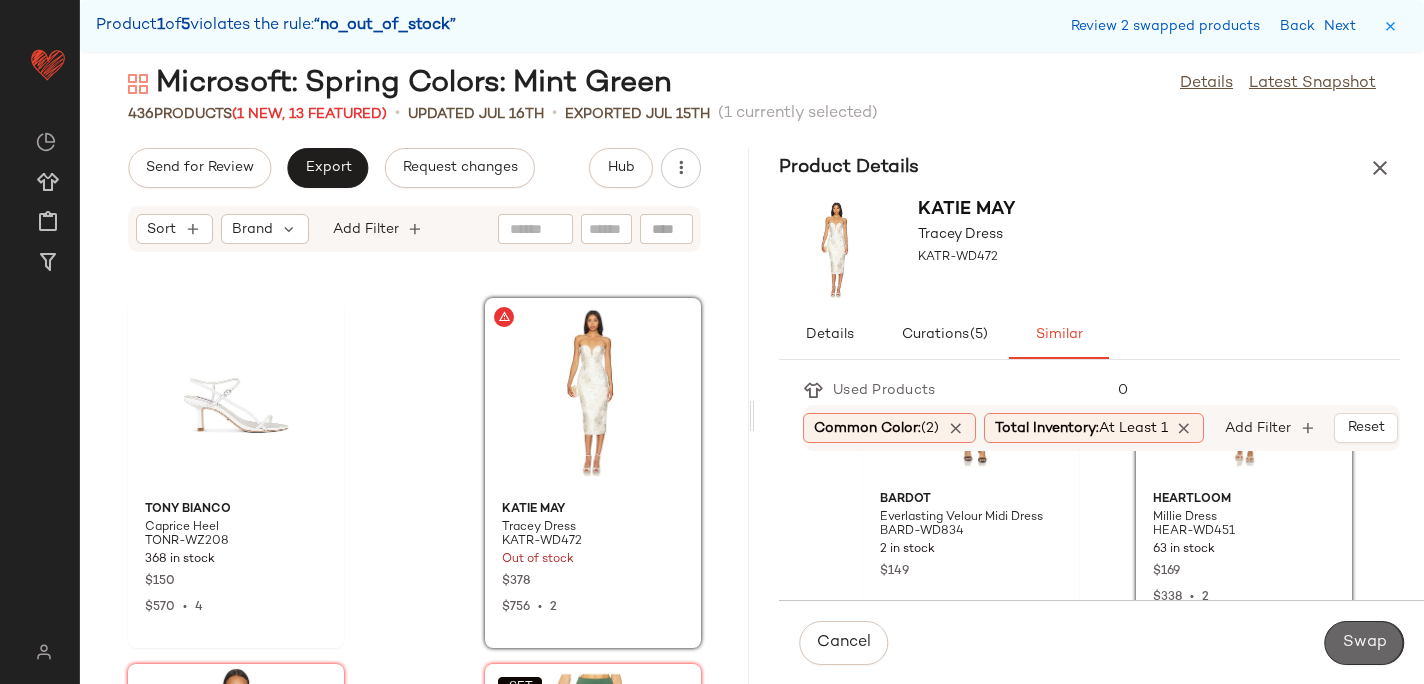 click on "Swap" 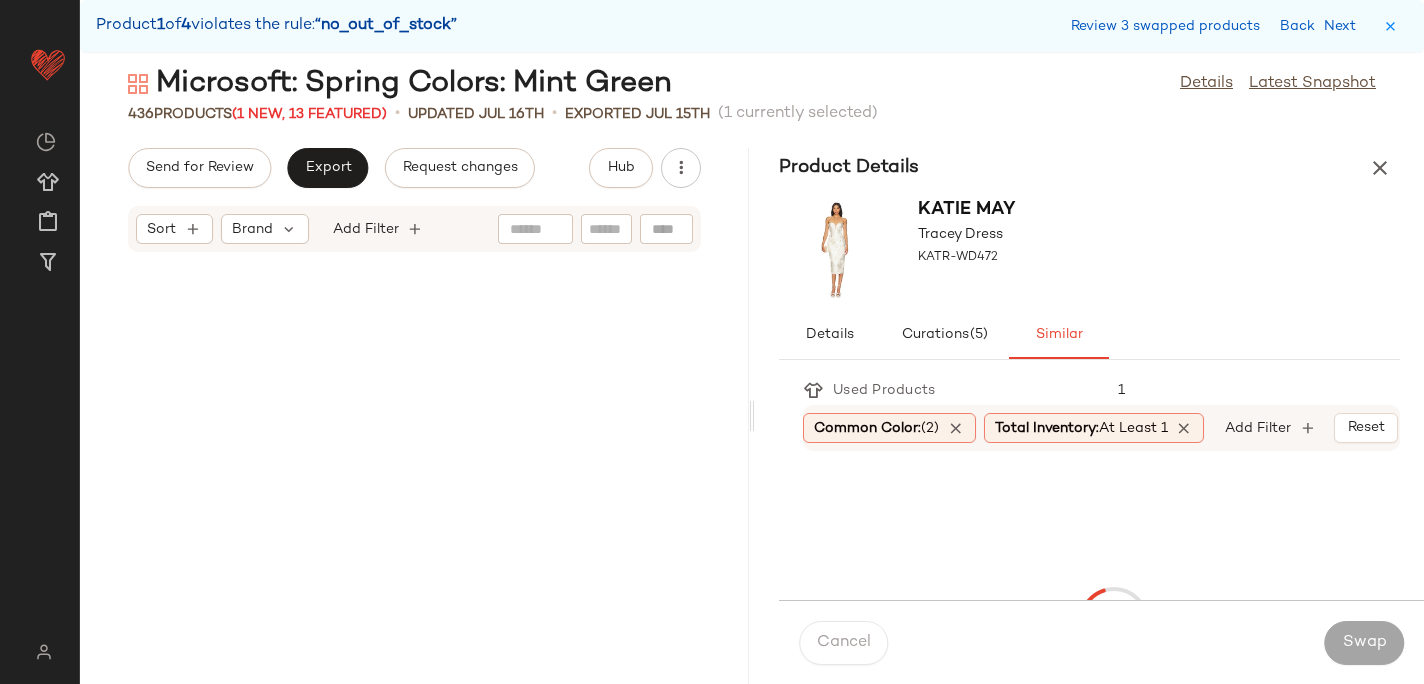 scroll, scrollTop: 50874, scrollLeft: 0, axis: vertical 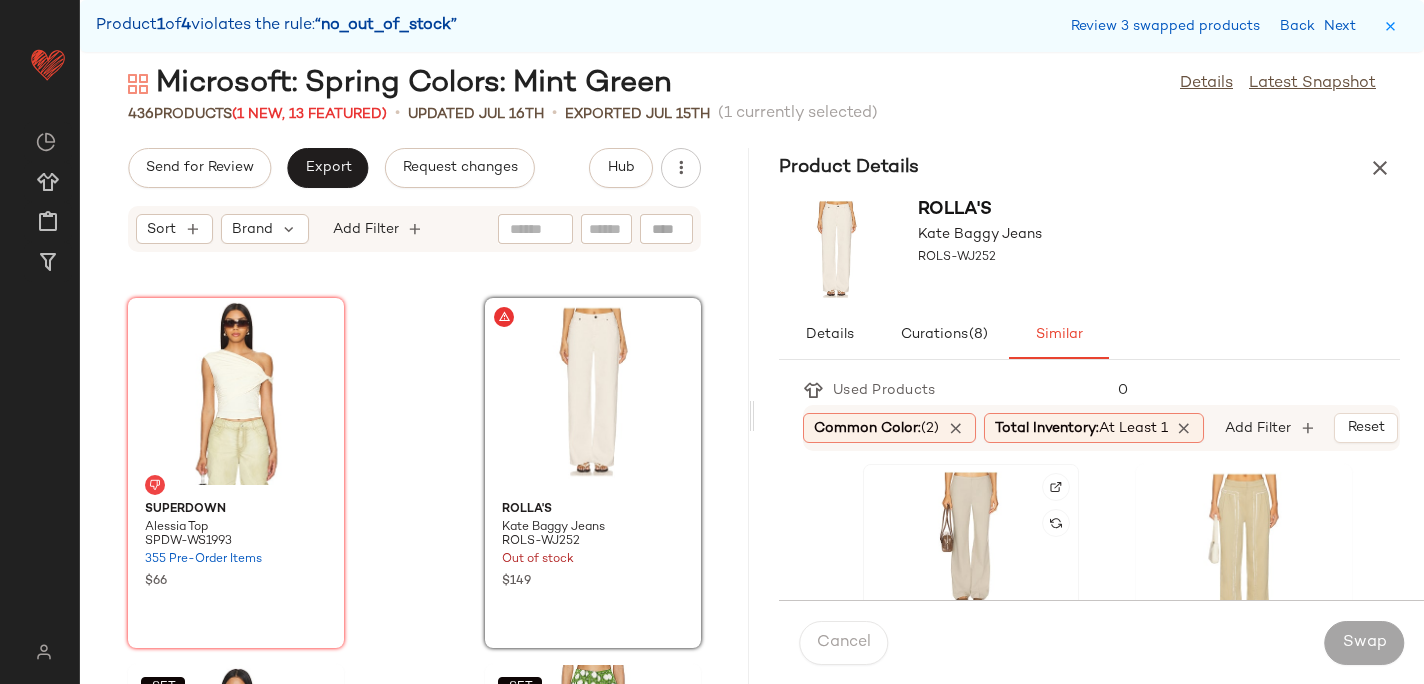 click 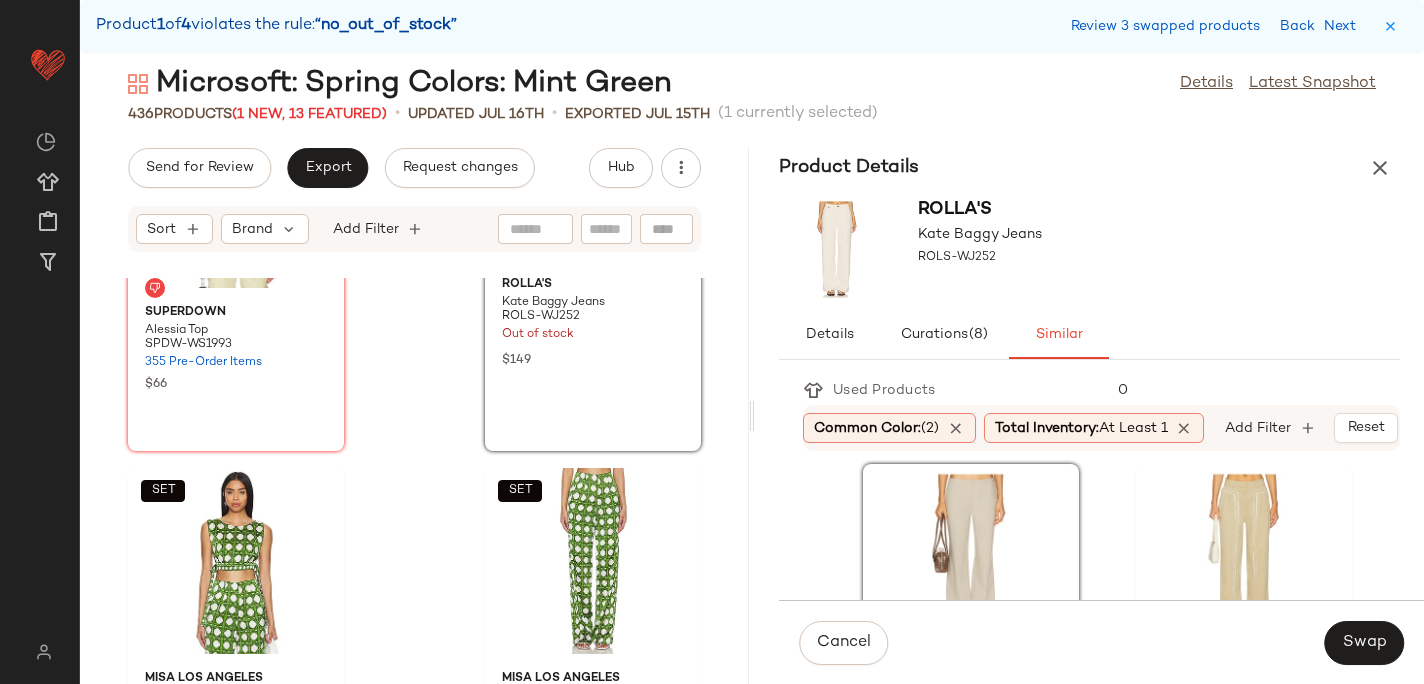 scroll, scrollTop: 51086, scrollLeft: 0, axis: vertical 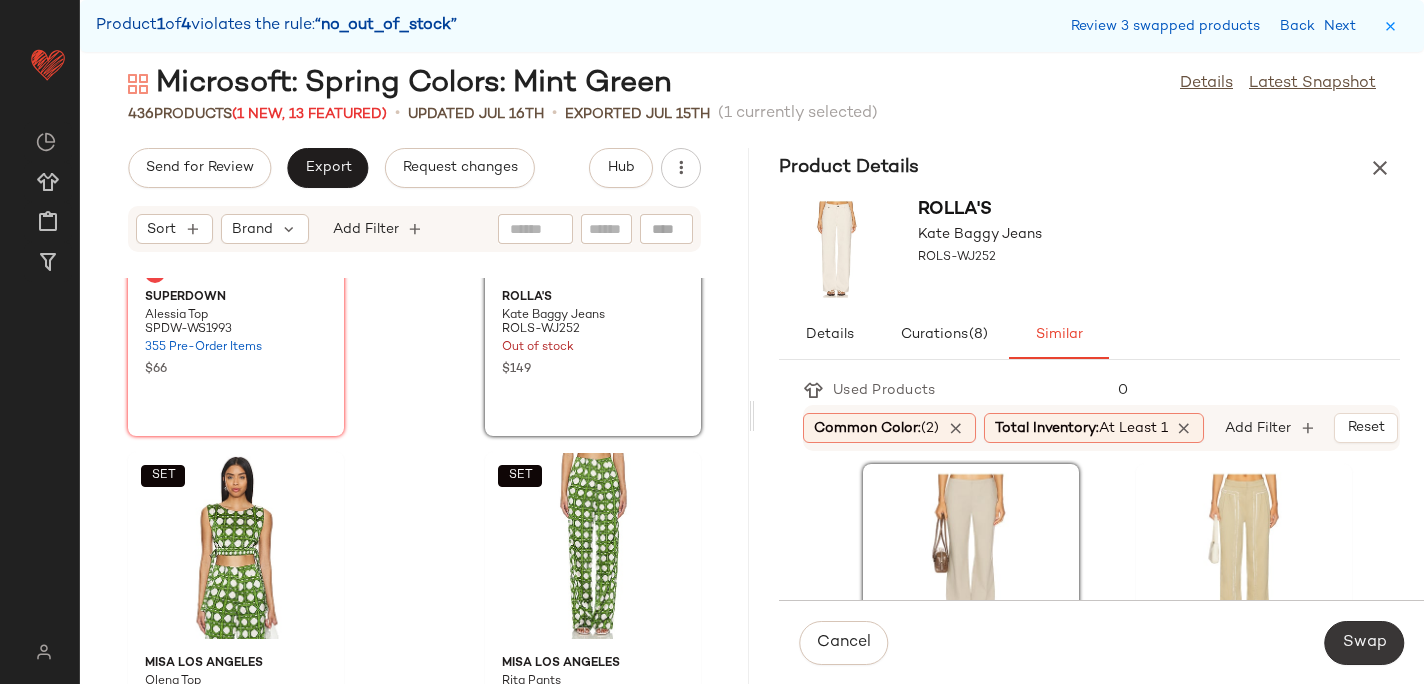 click on "Swap" at bounding box center (1364, 643) 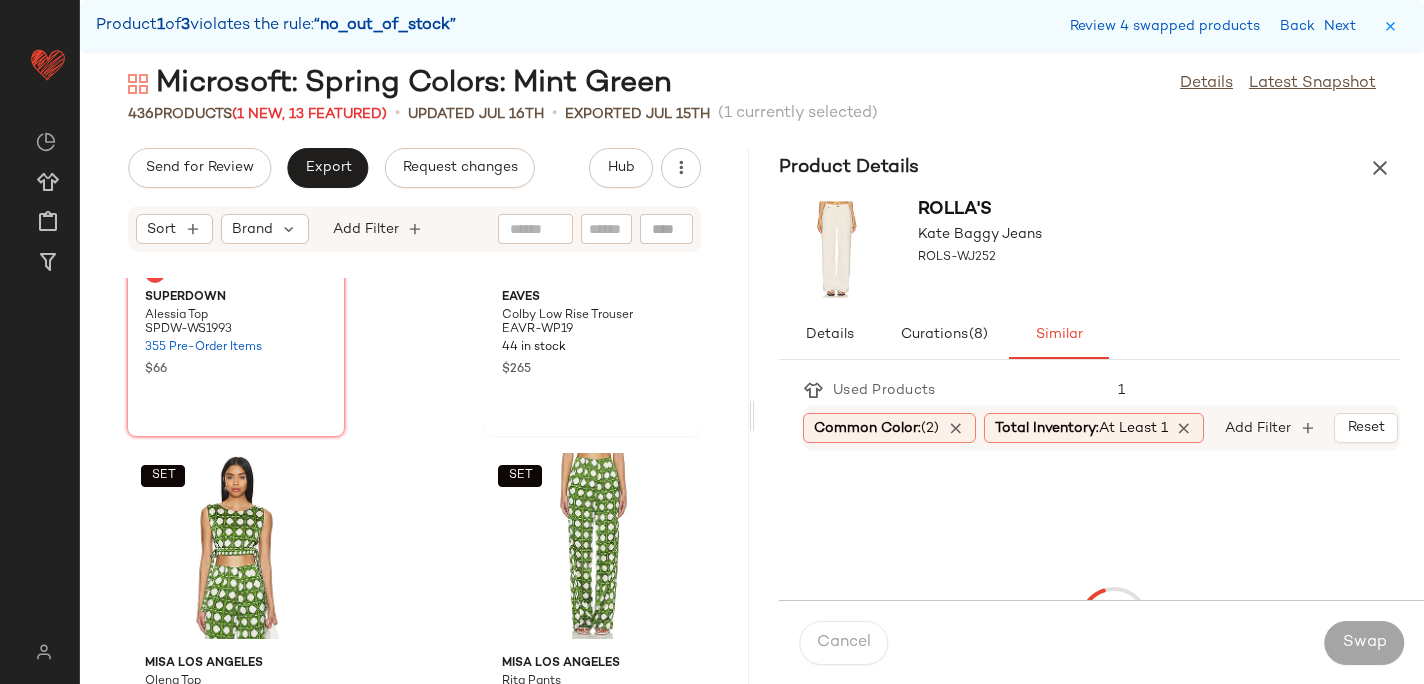 scroll, scrollTop: 52704, scrollLeft: 0, axis: vertical 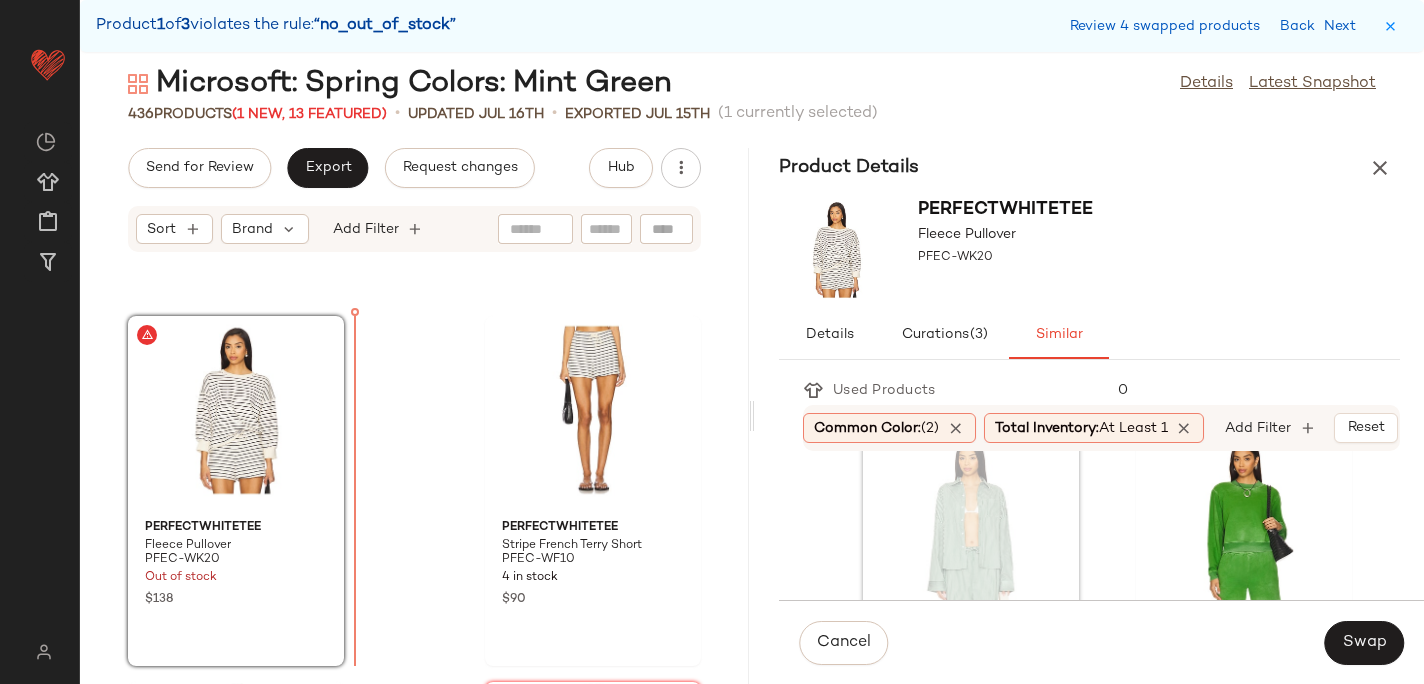 drag, startPoint x: 936, startPoint y: 552, endPoint x: 926, endPoint y: 548, distance: 10.770329 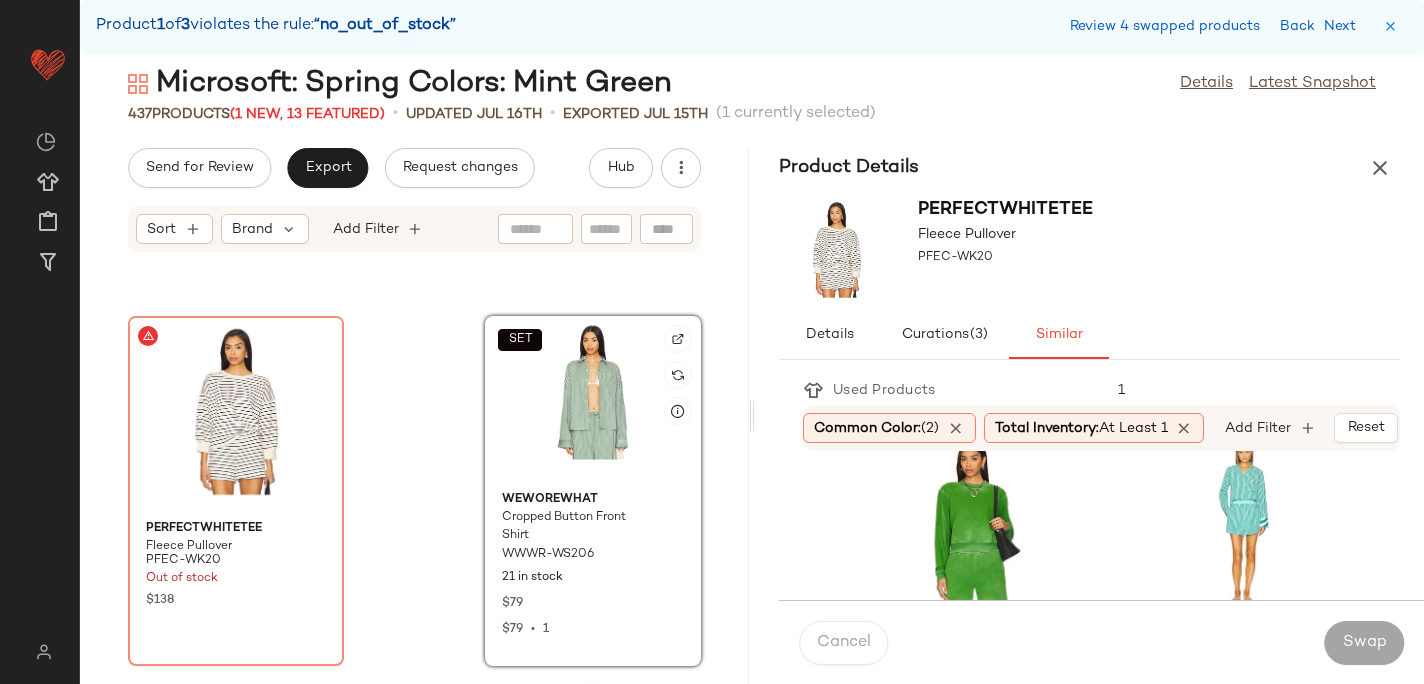 click on "SET" 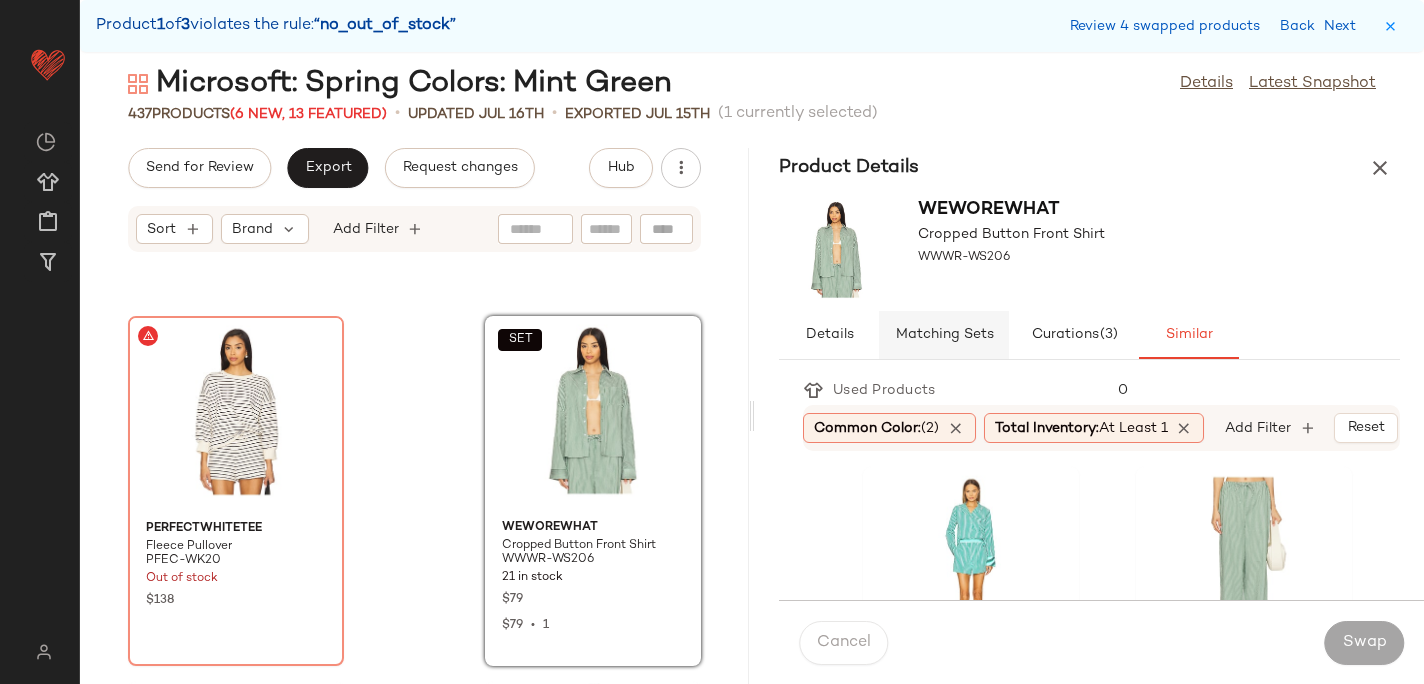 click on "Matching Sets" 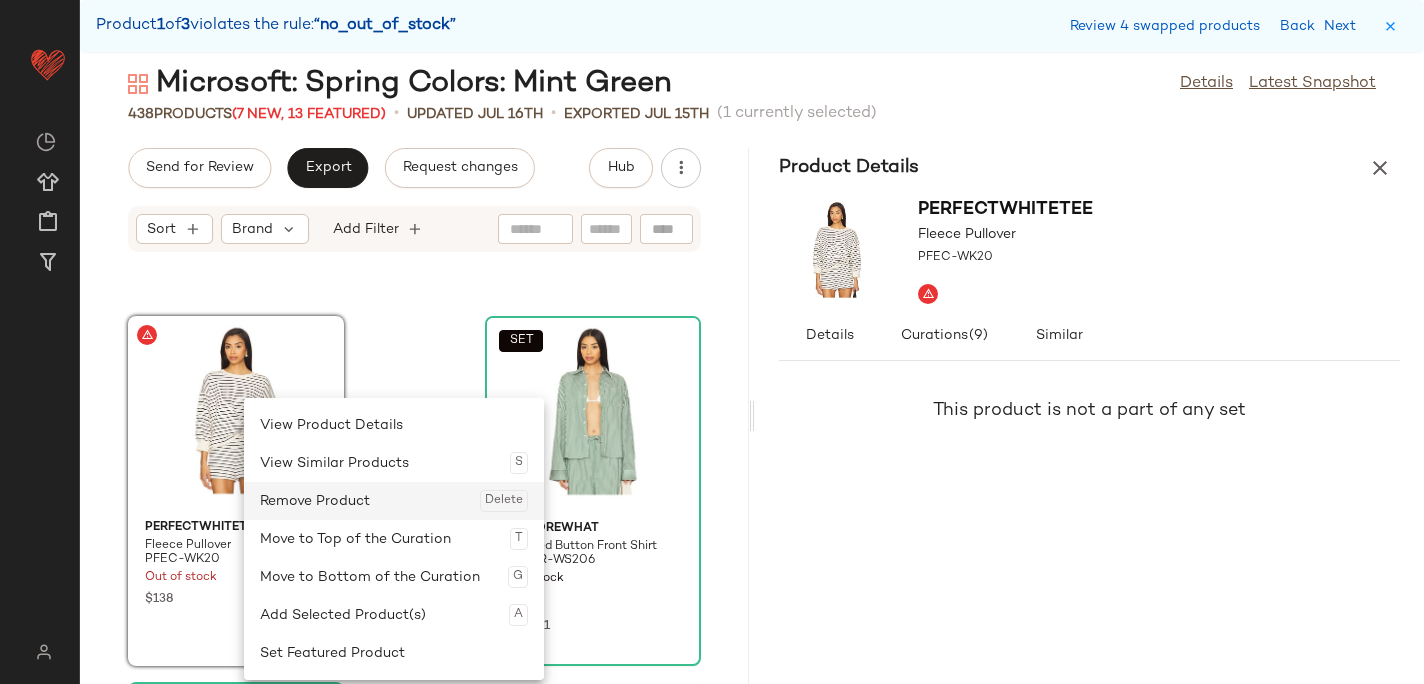click on "Remove Product  Delete" 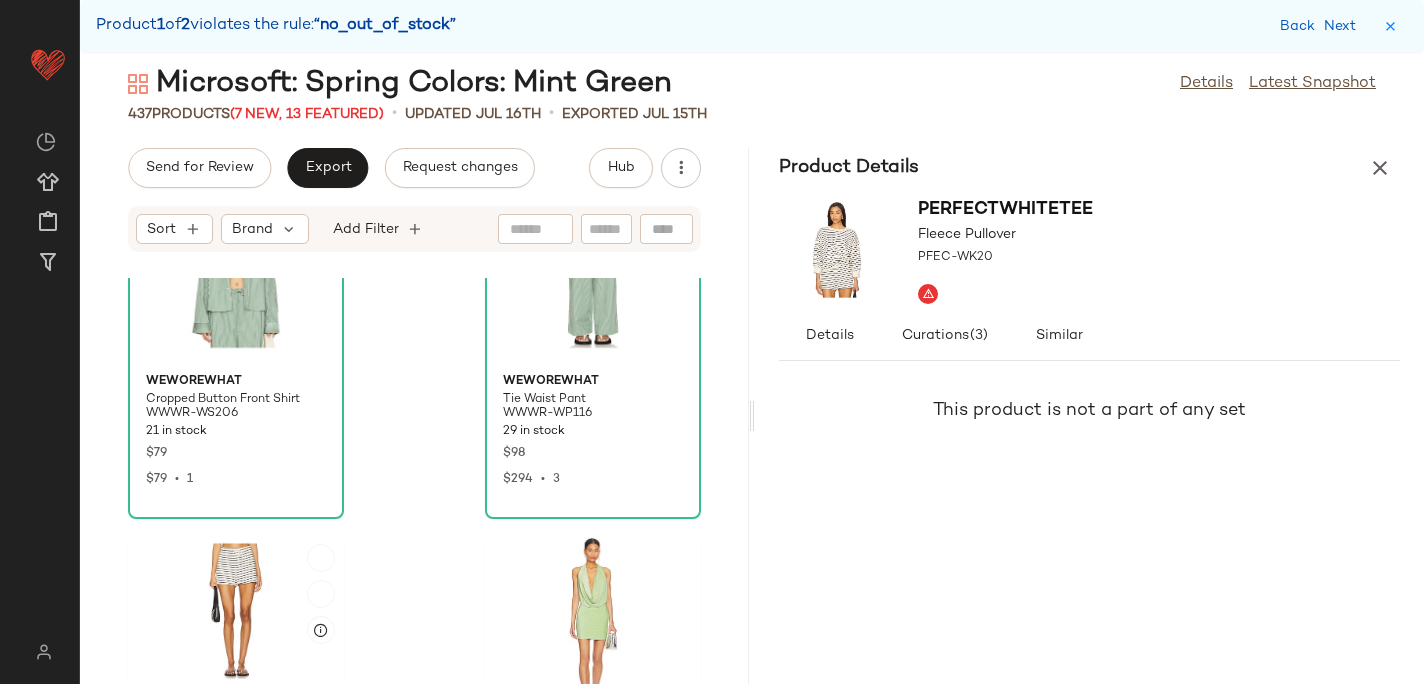 scroll, scrollTop: 52883, scrollLeft: 0, axis: vertical 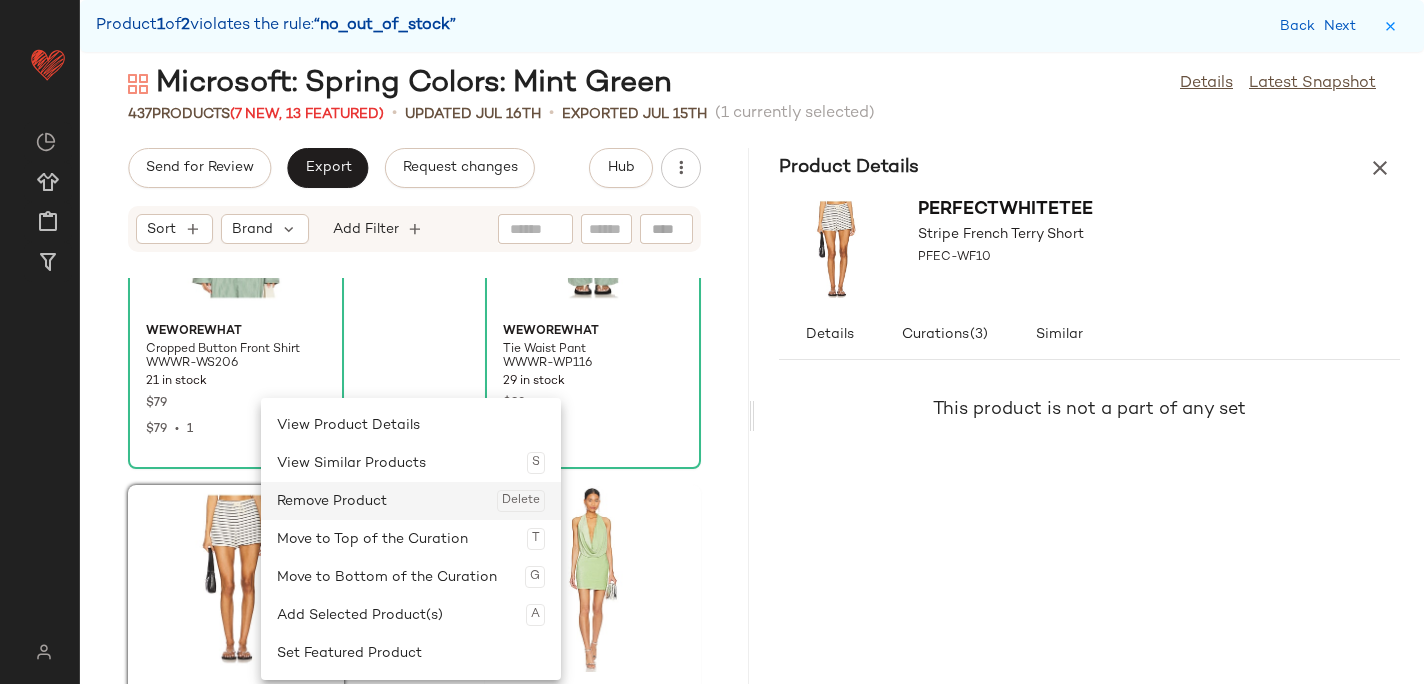 click on "Remove Product  Delete" 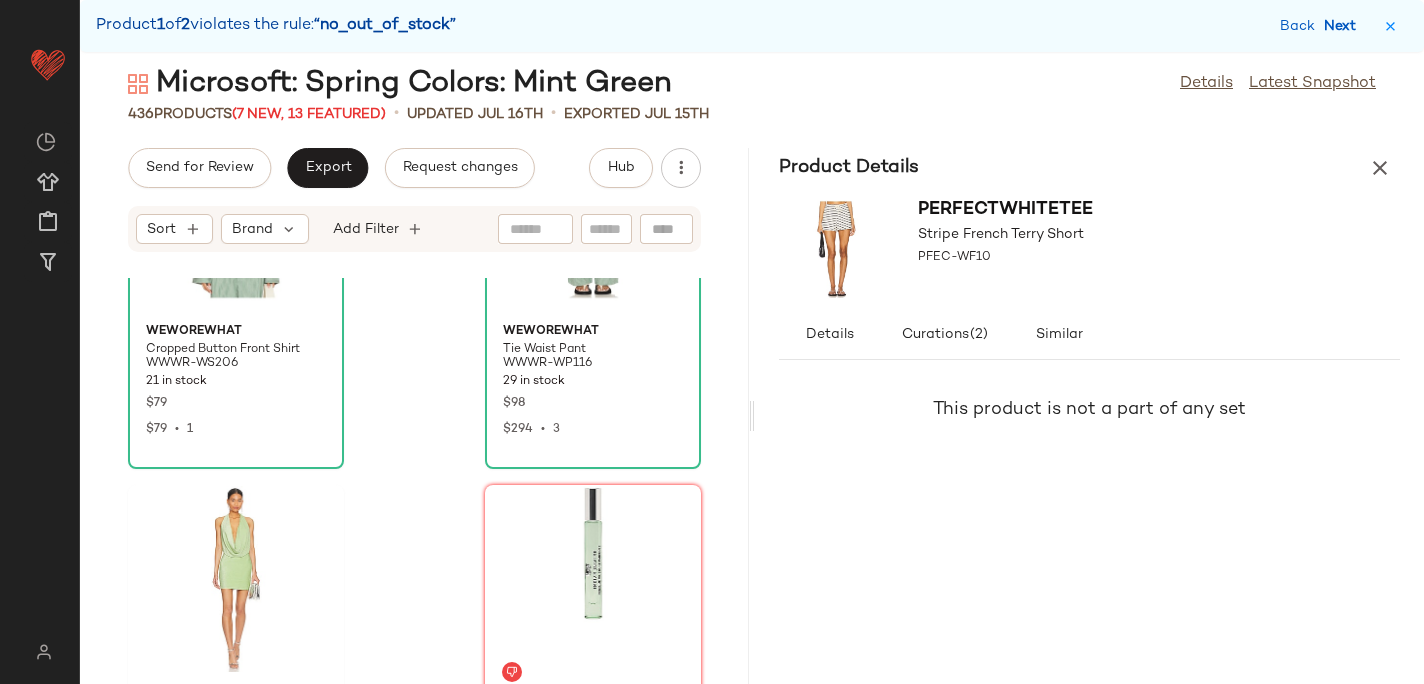 click on "Next" at bounding box center [1344, 26] 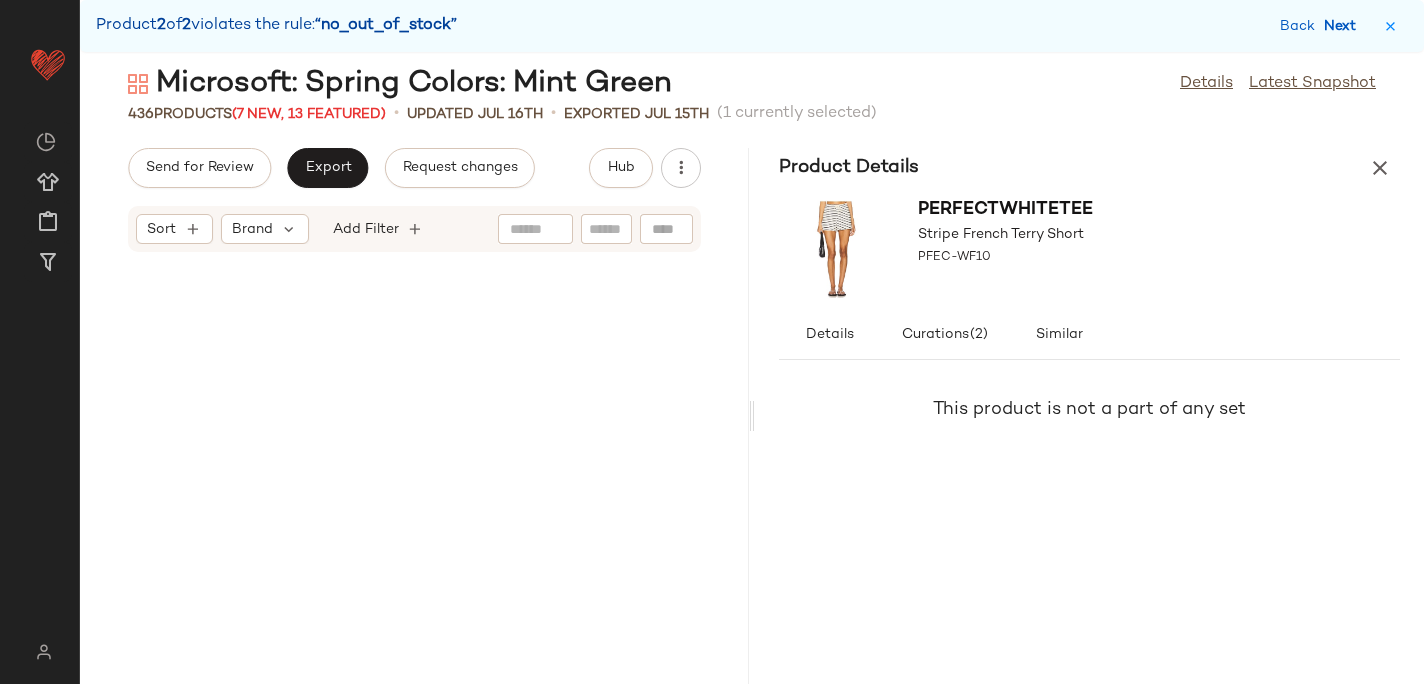 scroll, scrollTop: 72468, scrollLeft: 0, axis: vertical 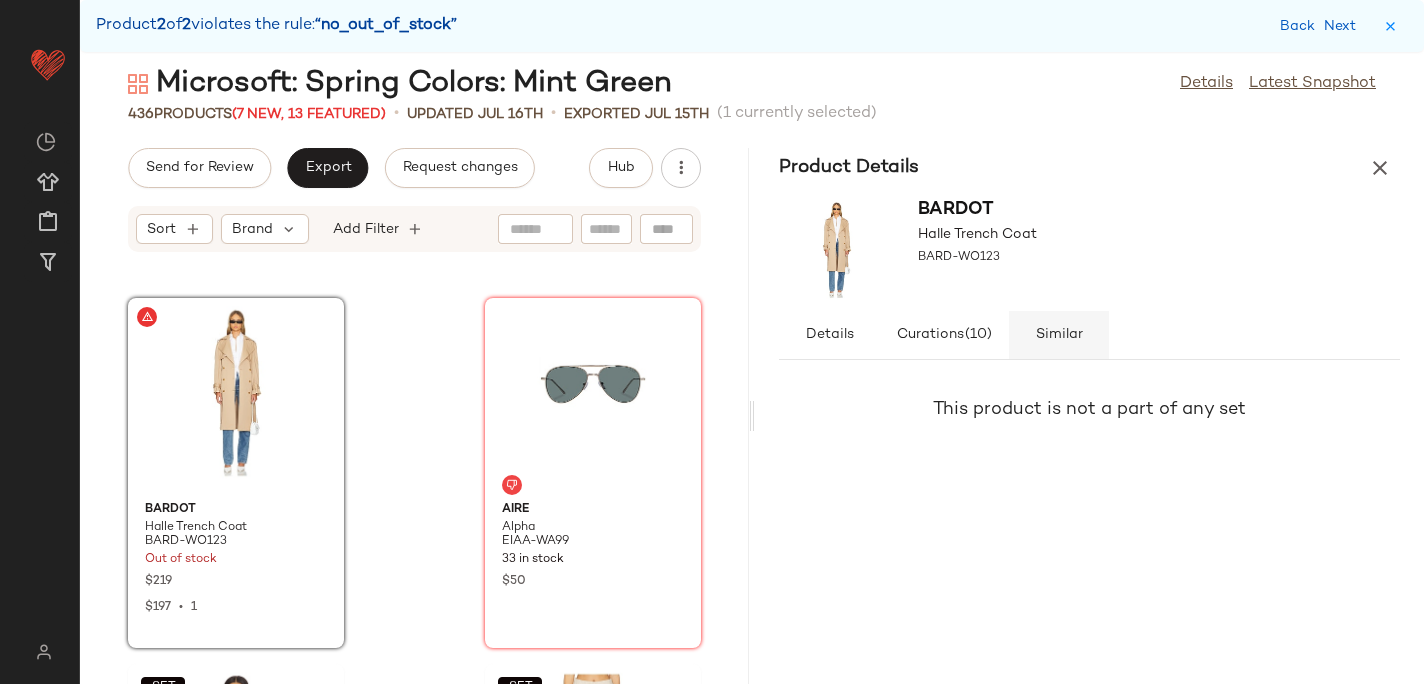 click on "Similar" 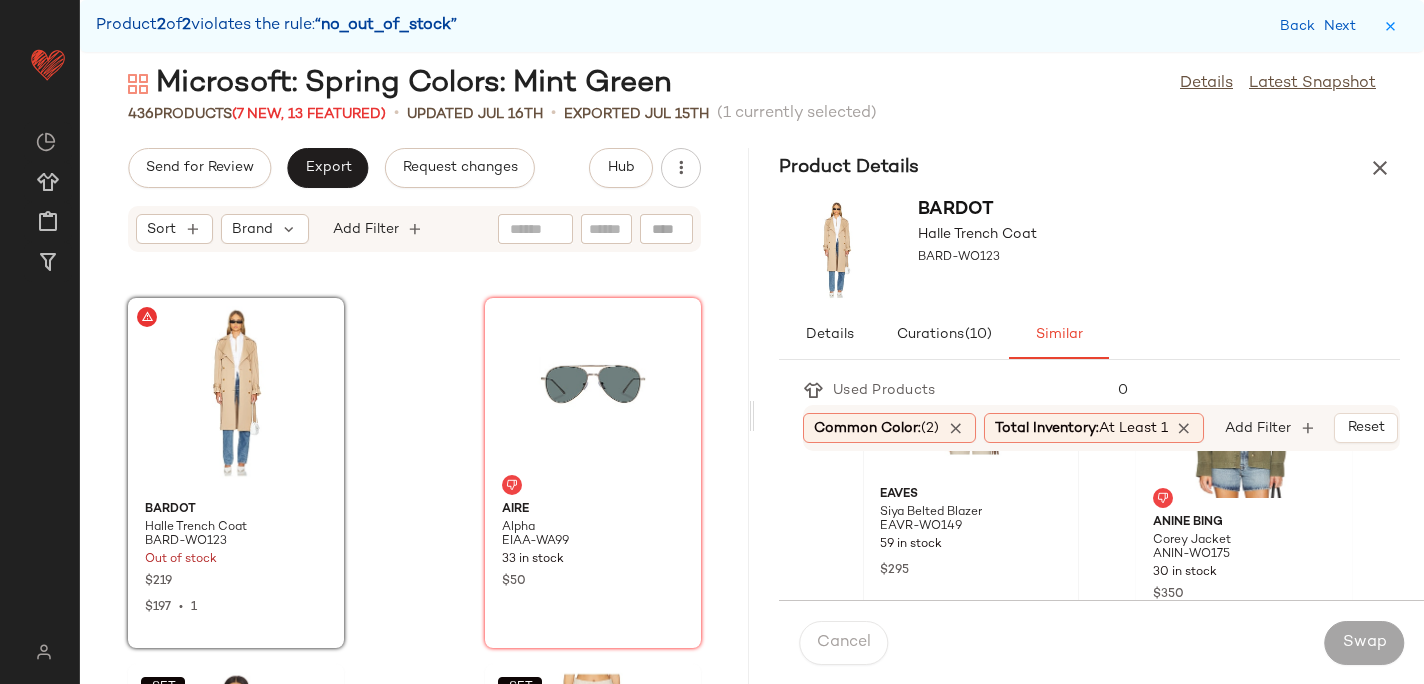 scroll, scrollTop: 157, scrollLeft: 0, axis: vertical 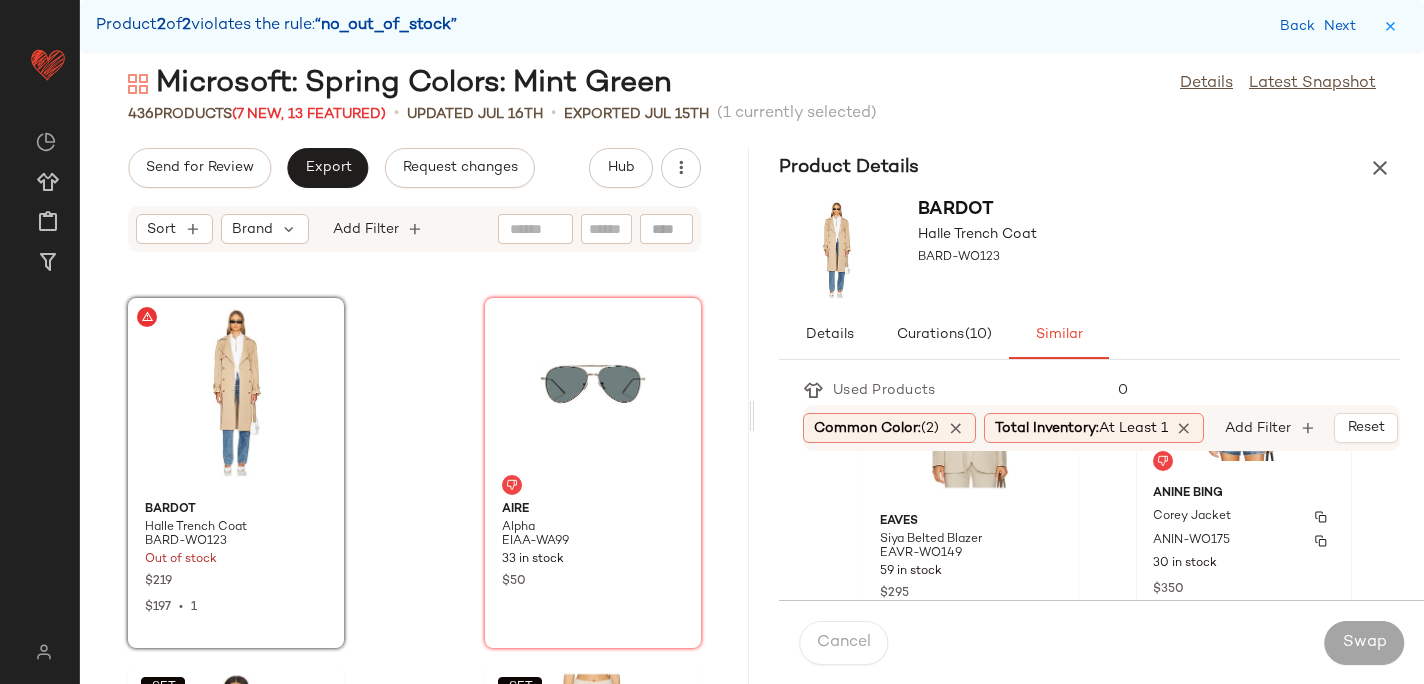 click on "Corey Jacket" at bounding box center [1192, 517] 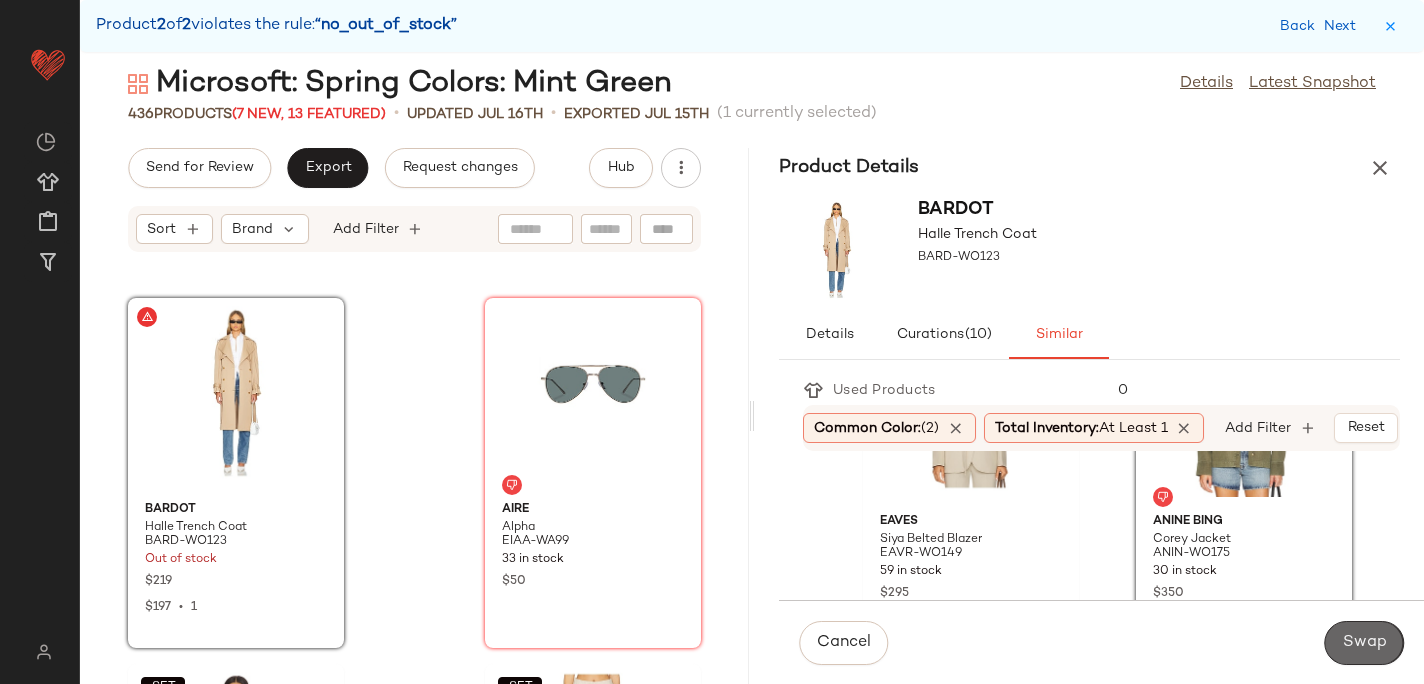 click on "Swap" 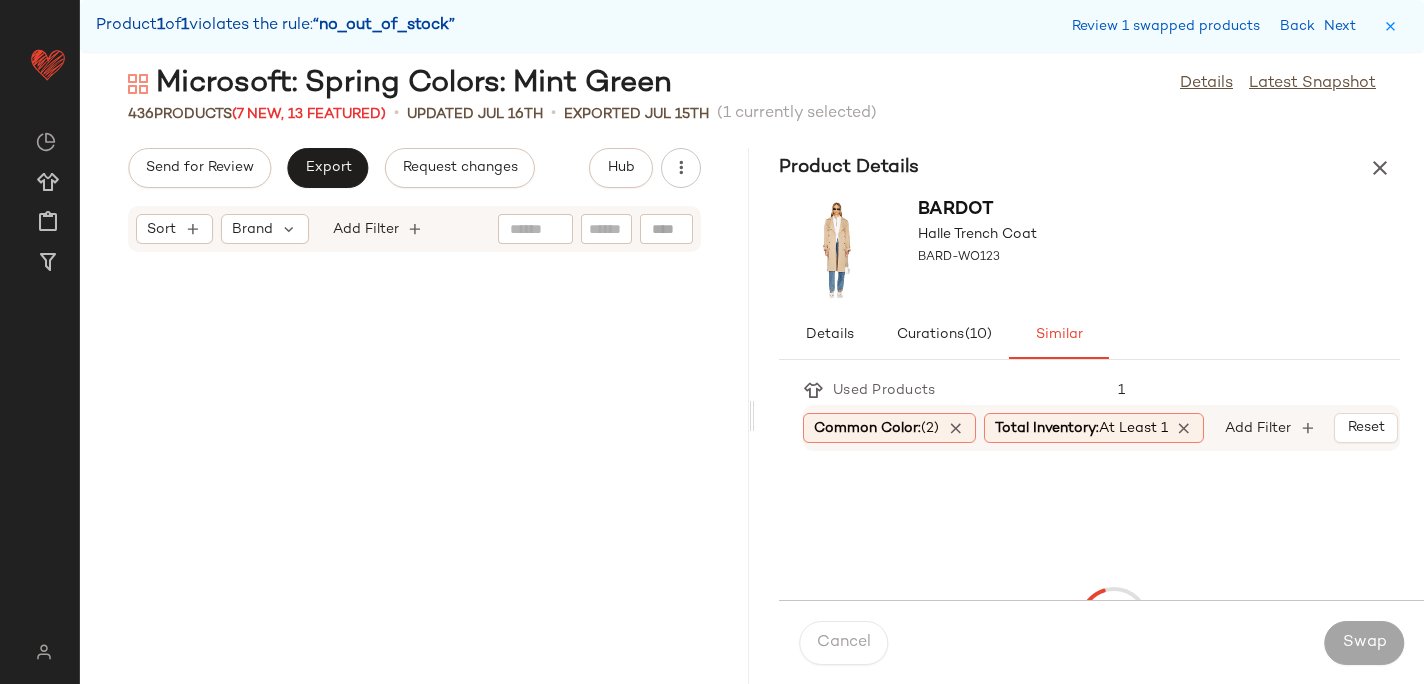 scroll, scrollTop: 66612, scrollLeft: 0, axis: vertical 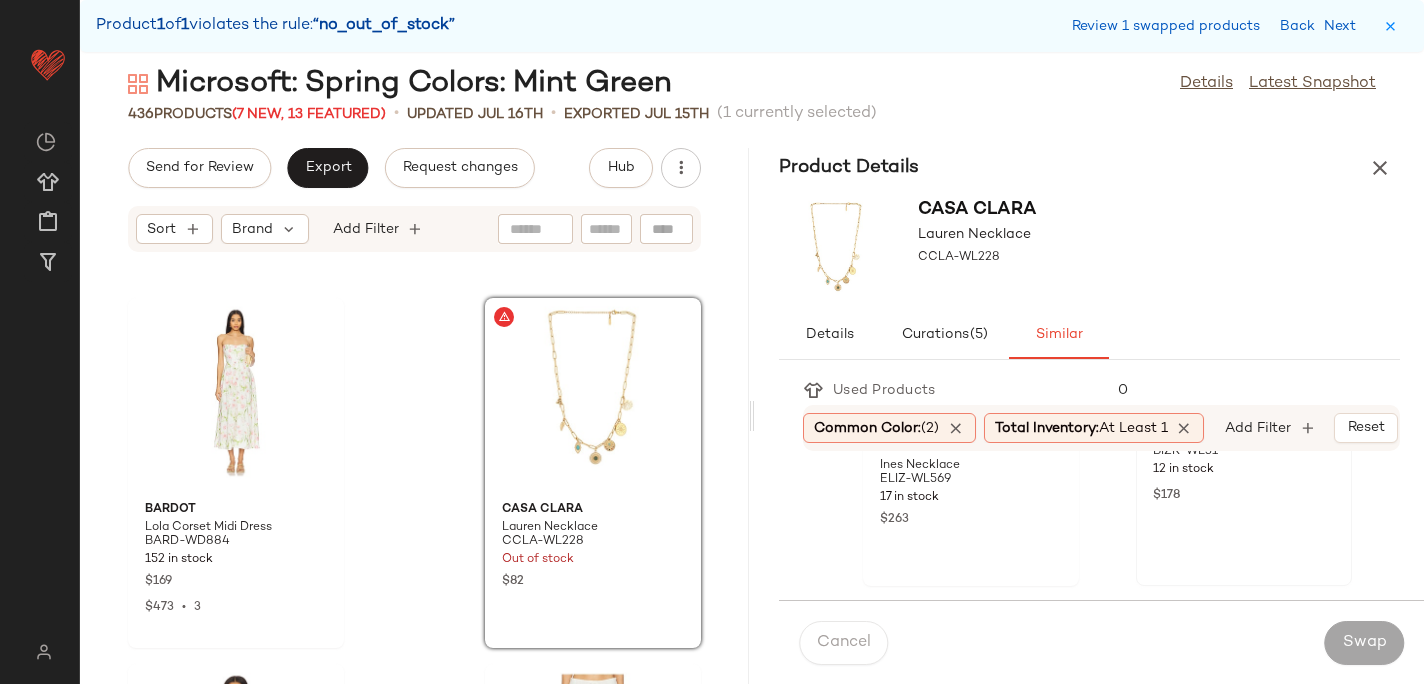 click on "Brinker + Eliza Confetti Necklace BIZR-WL31 12 in stock $178" 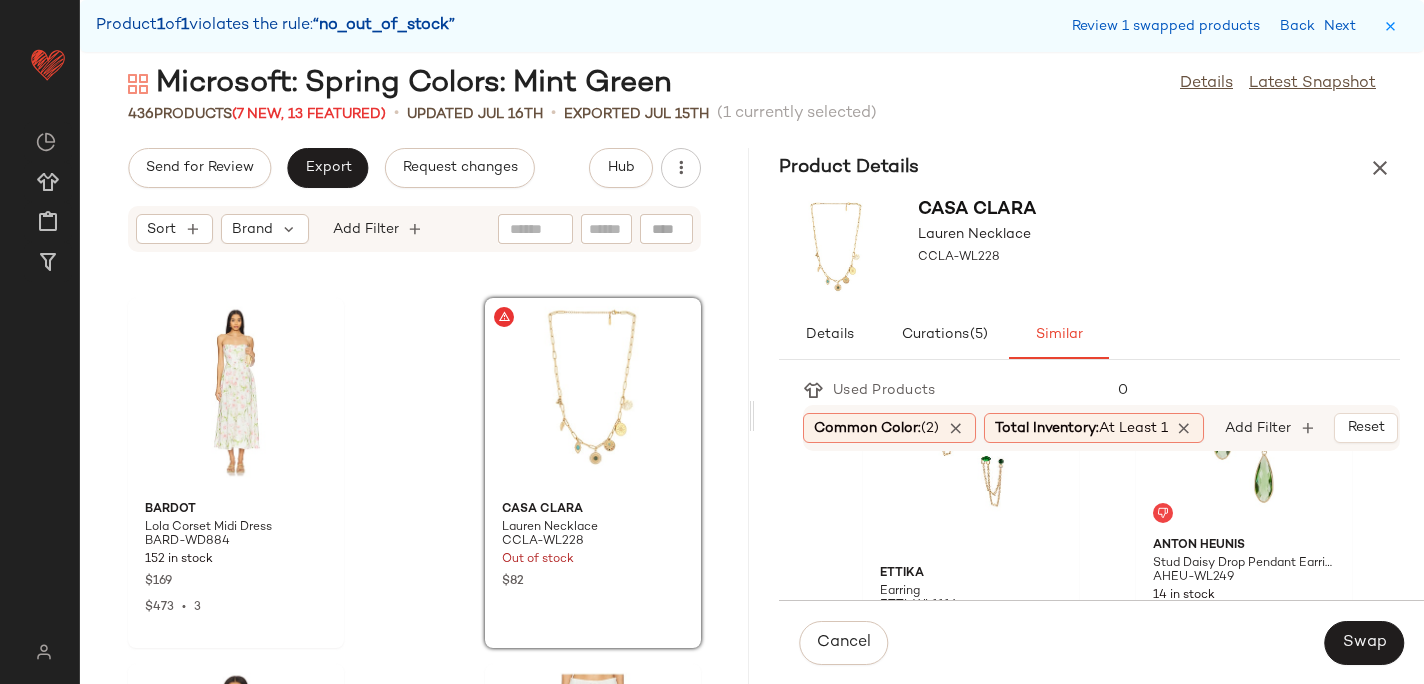 scroll, scrollTop: 1225, scrollLeft: 0, axis: vertical 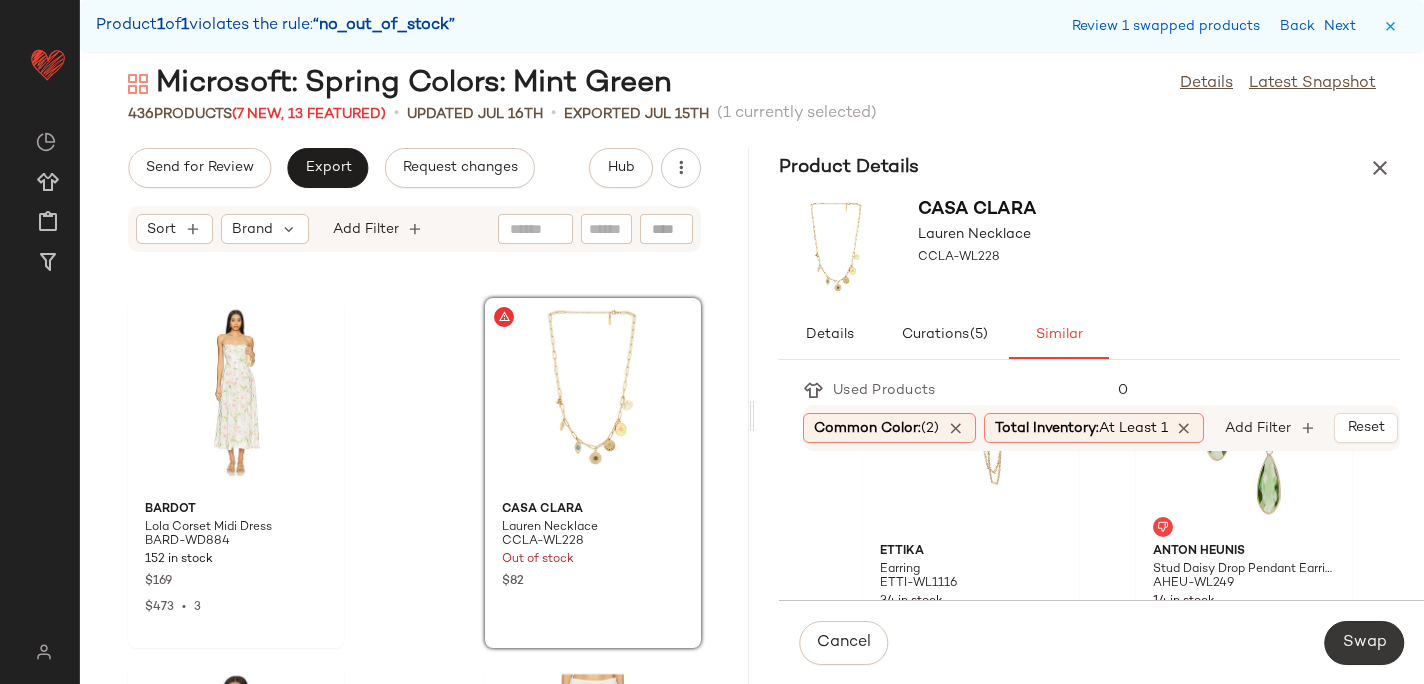 click on "Swap" 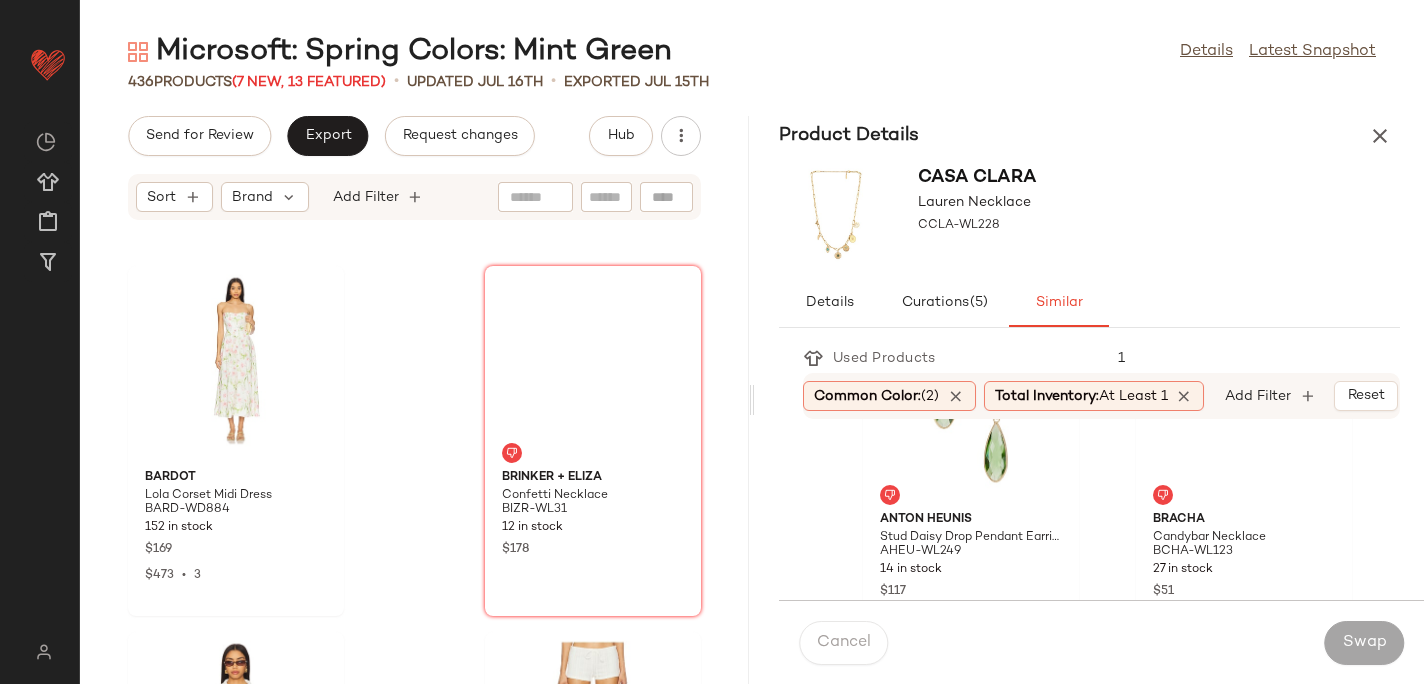 scroll, scrollTop: 859, scrollLeft: 0, axis: vertical 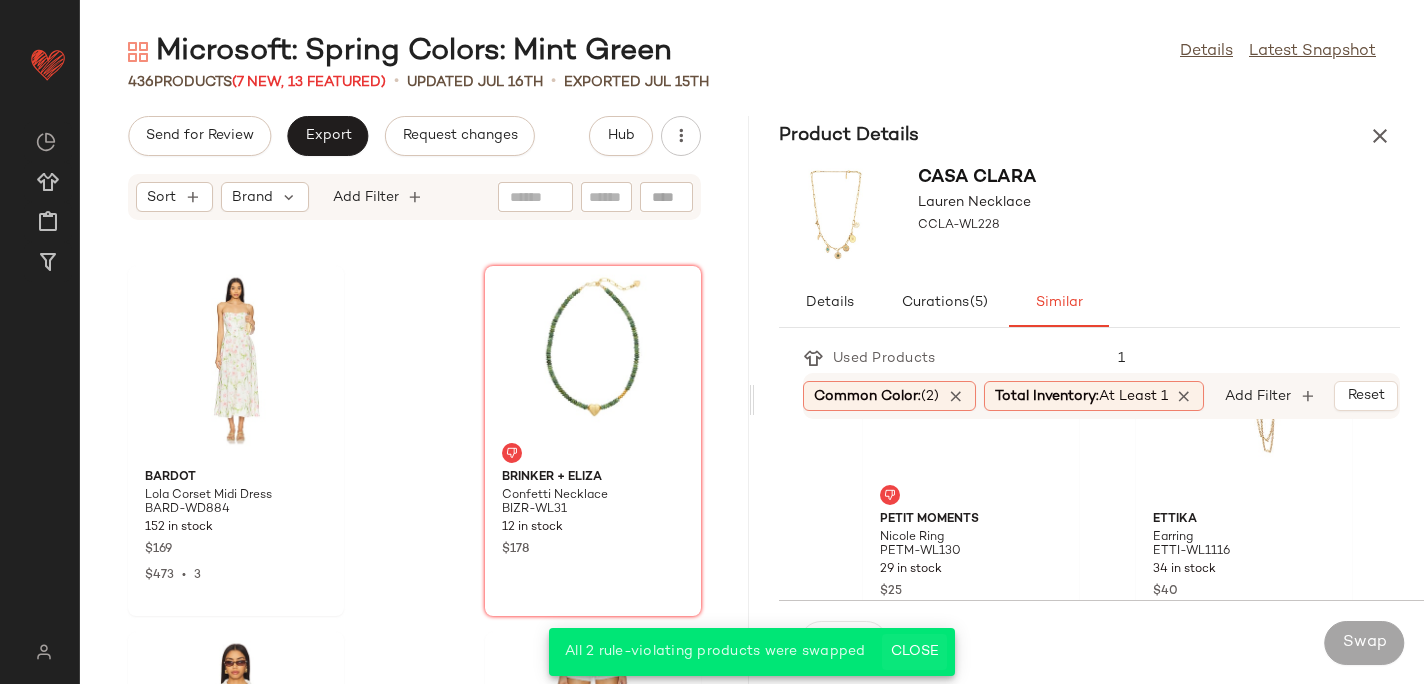 click on "Close" 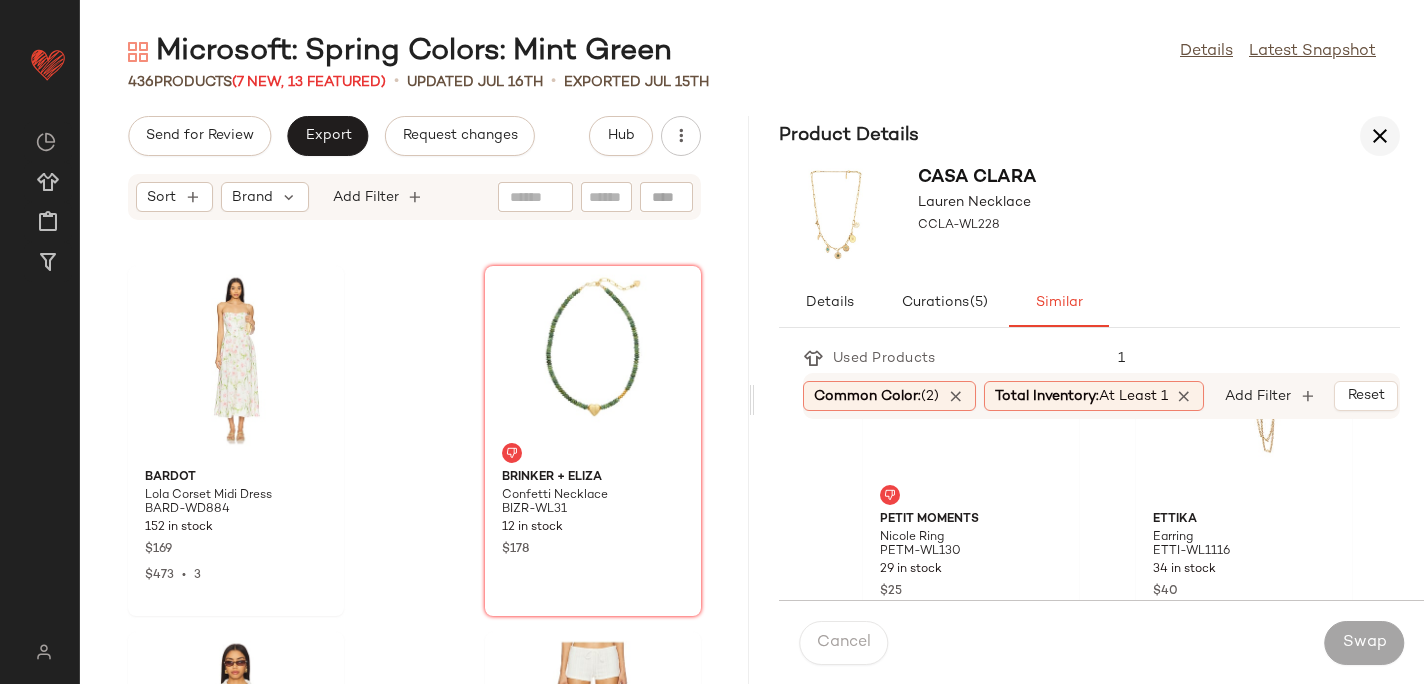 click at bounding box center [1380, 136] 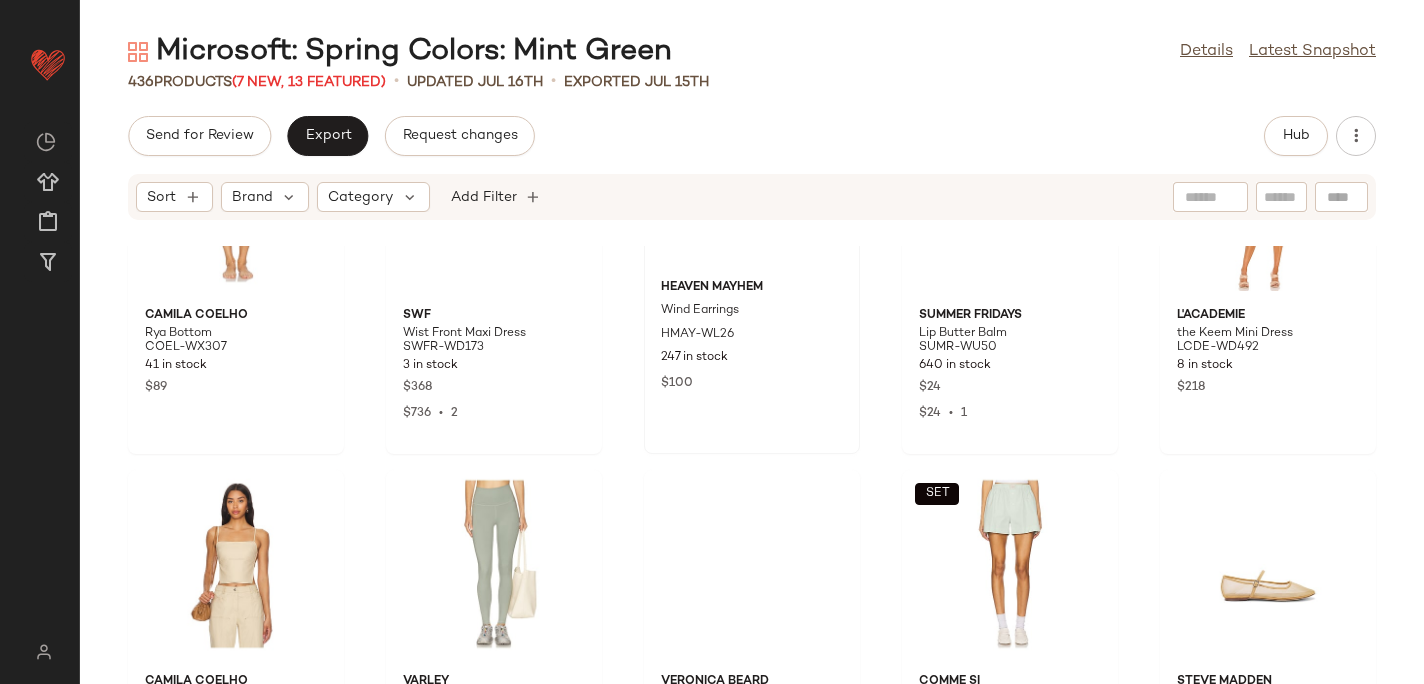 scroll, scrollTop: 16511, scrollLeft: 0, axis: vertical 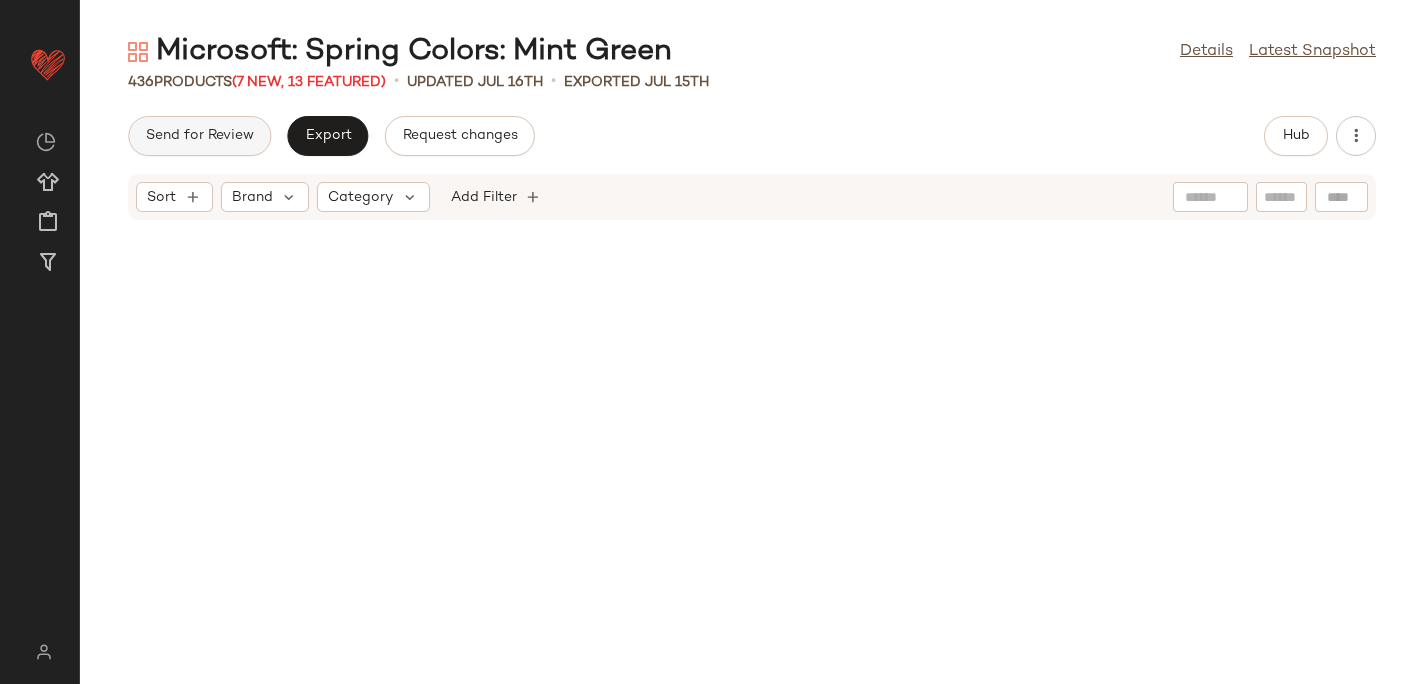 click on "Send for Review" 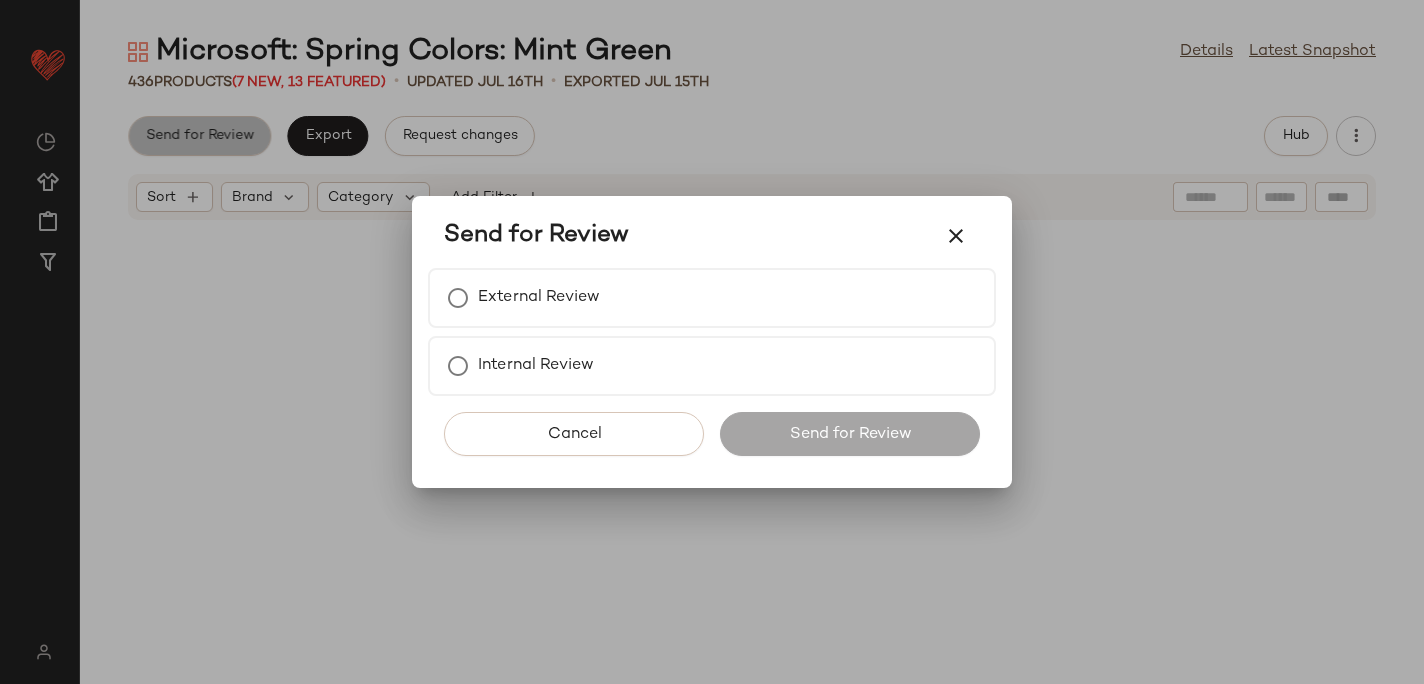 scroll, scrollTop: 13153, scrollLeft: 0, axis: vertical 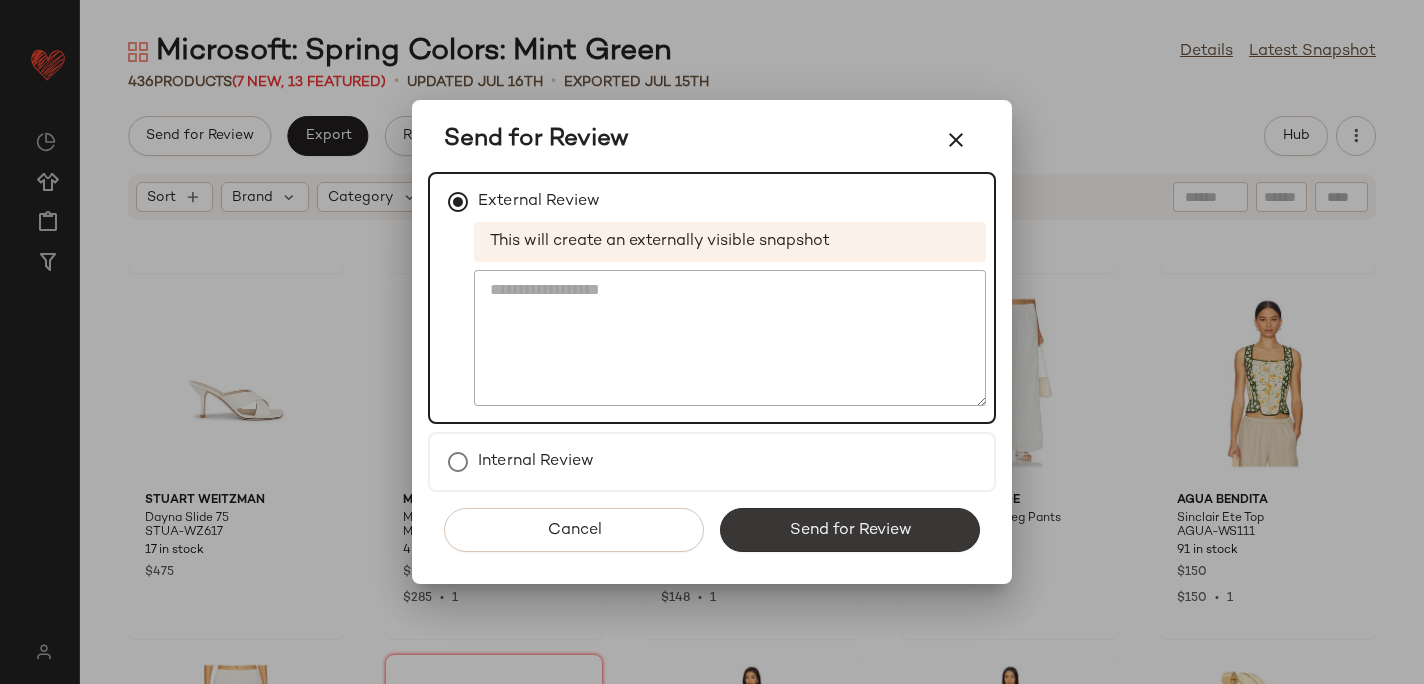 click on "Send for Review" 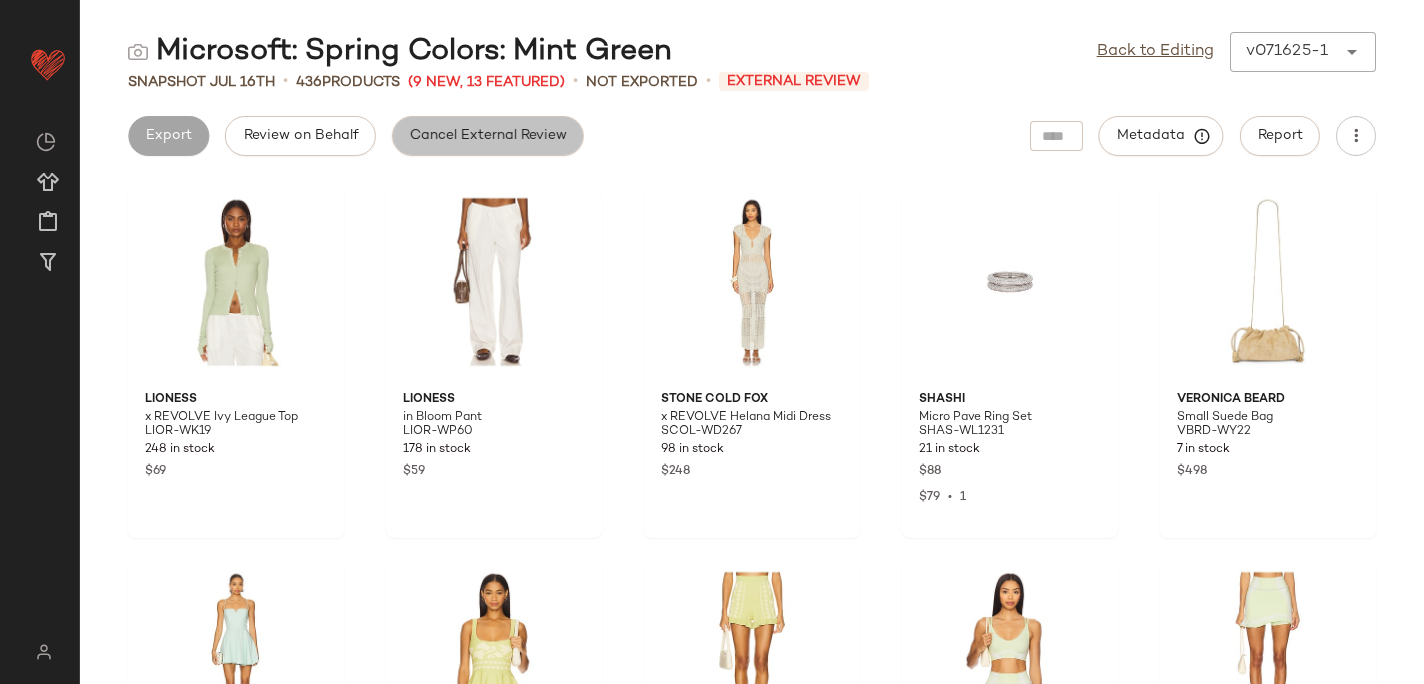 click on "Cancel External Review" 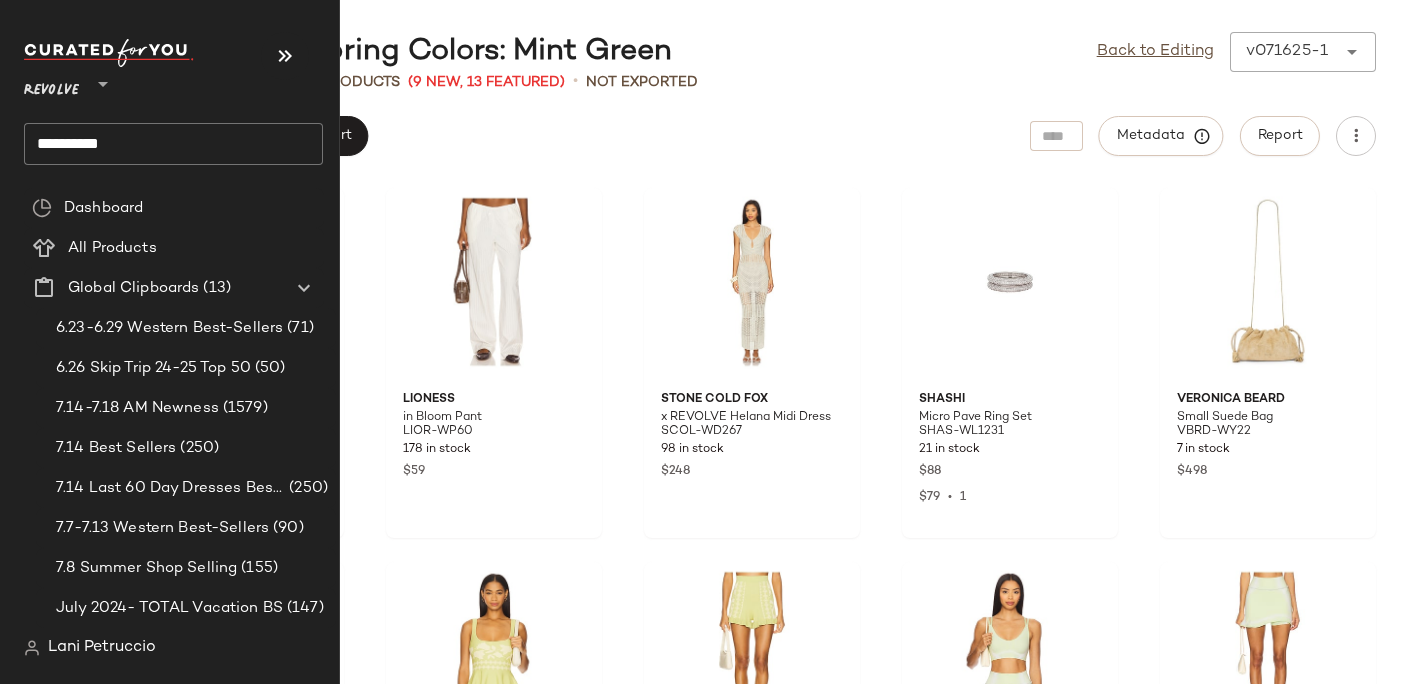 click on "**********" 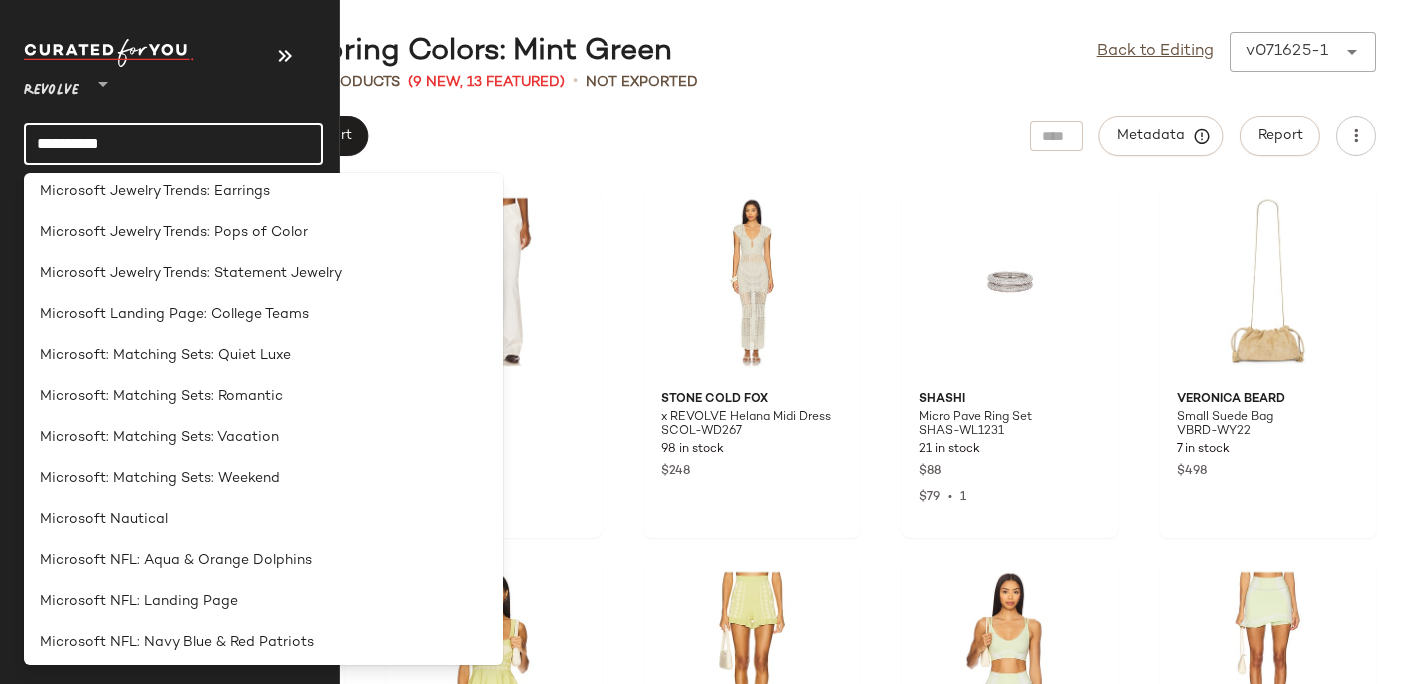 scroll, scrollTop: 7900, scrollLeft: 0, axis: vertical 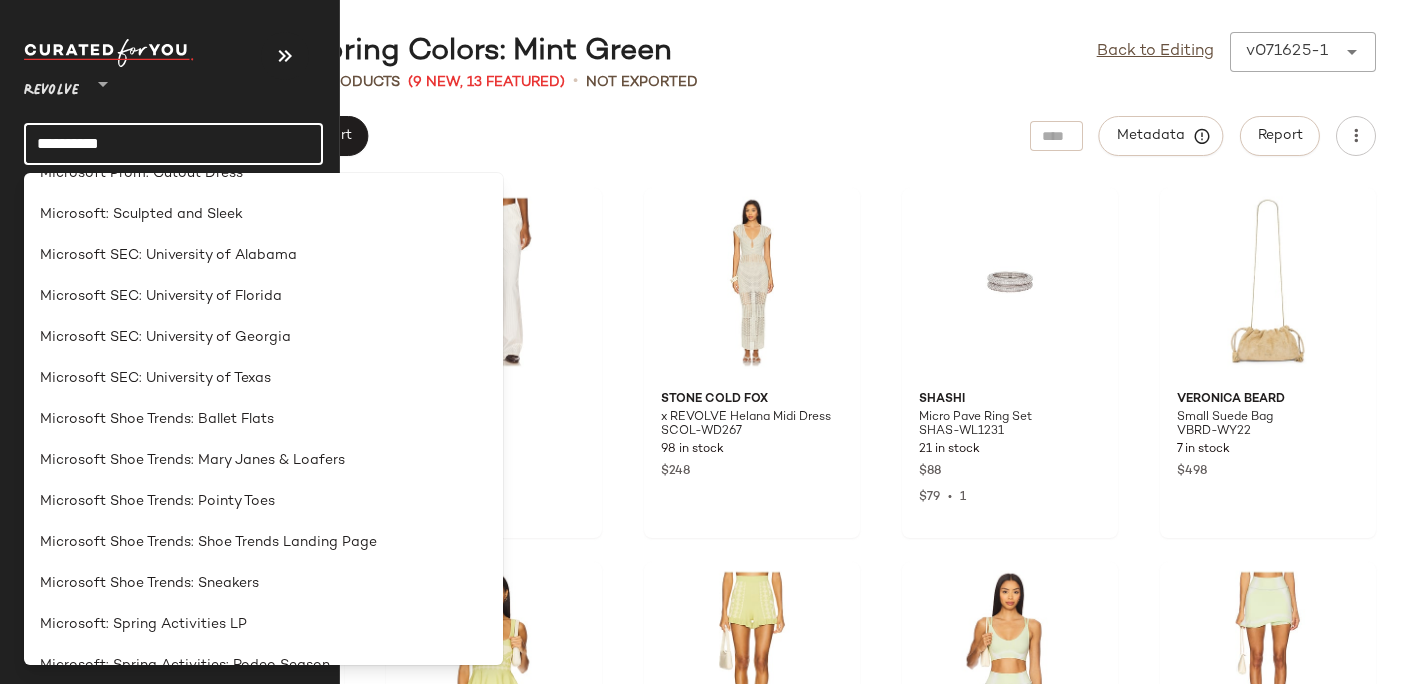 click on "**********" 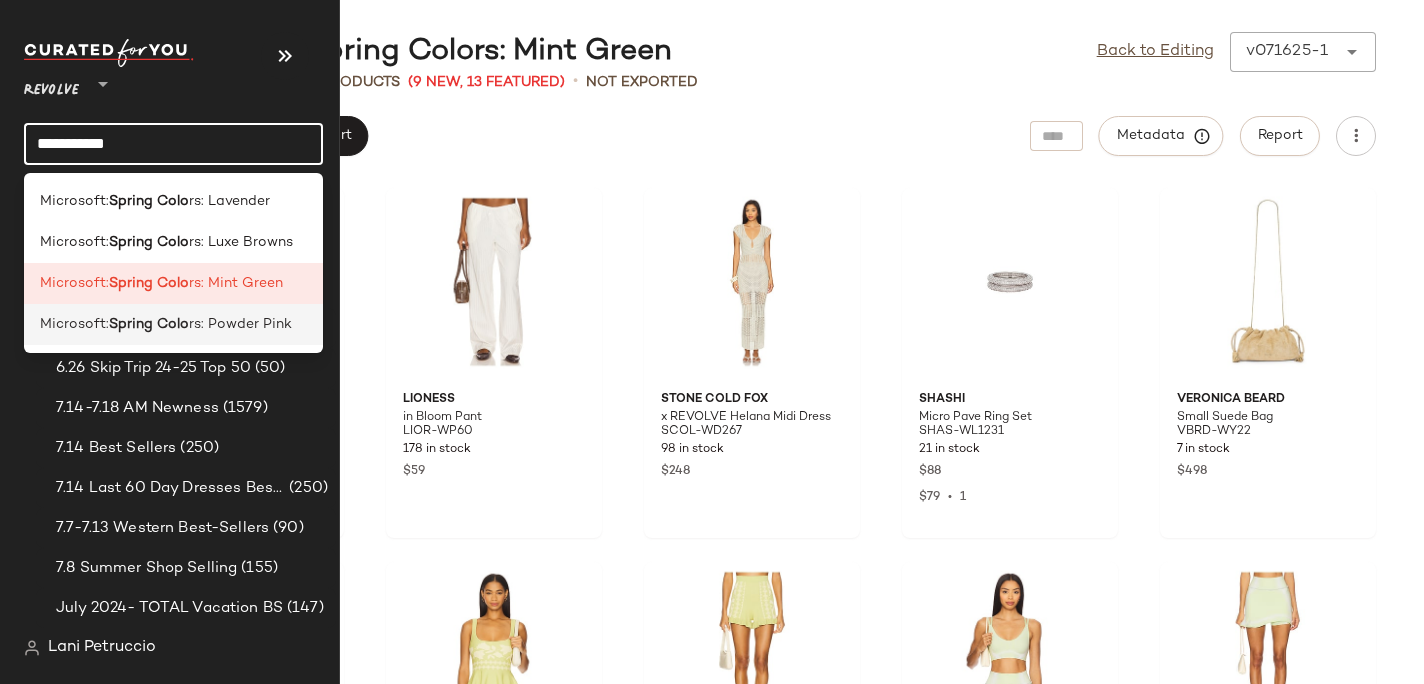 type on "**********" 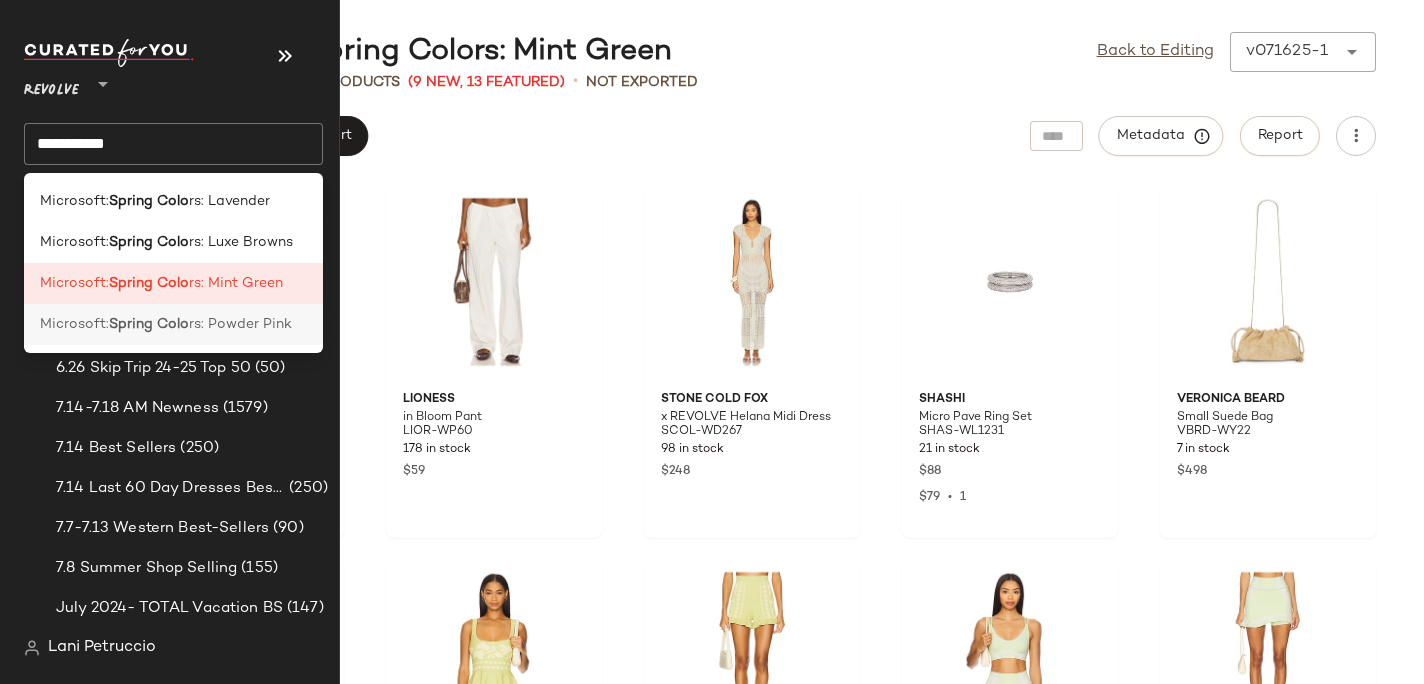 click on "Spring Colo" at bounding box center (149, 324) 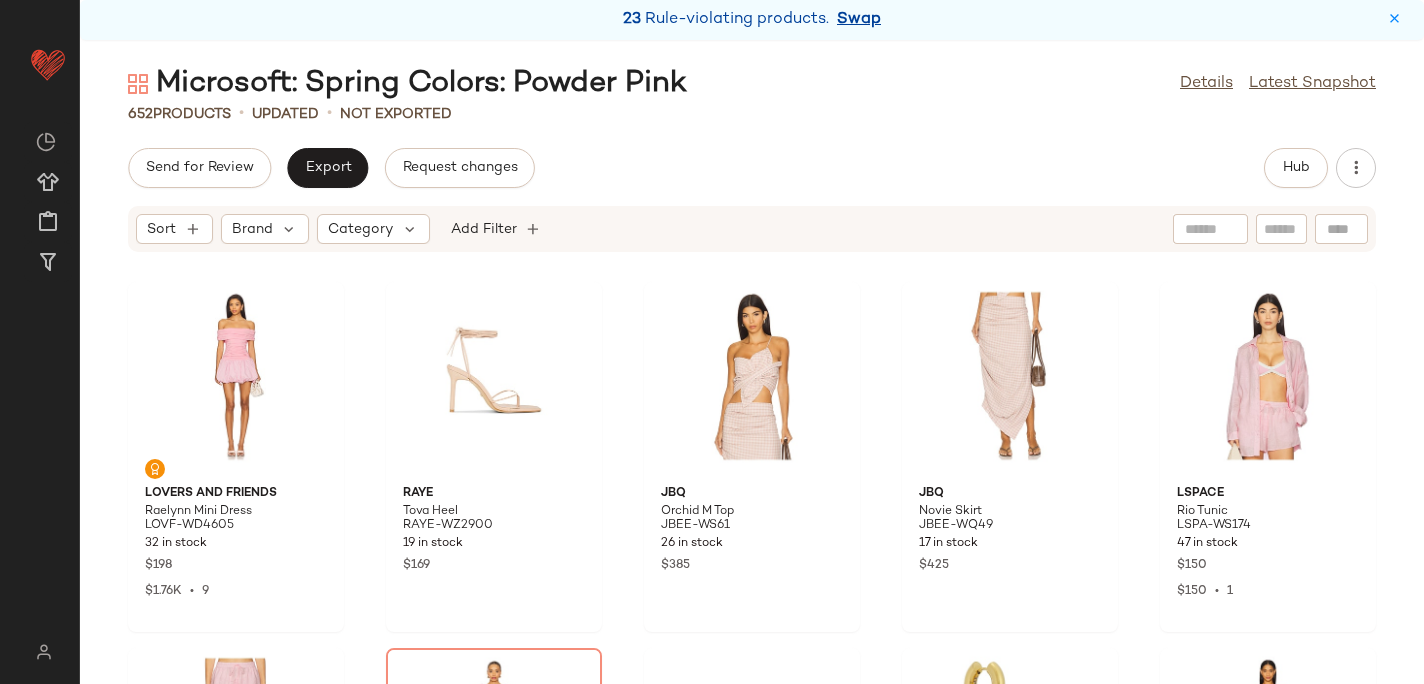 click on "Swap" at bounding box center [859, 20] 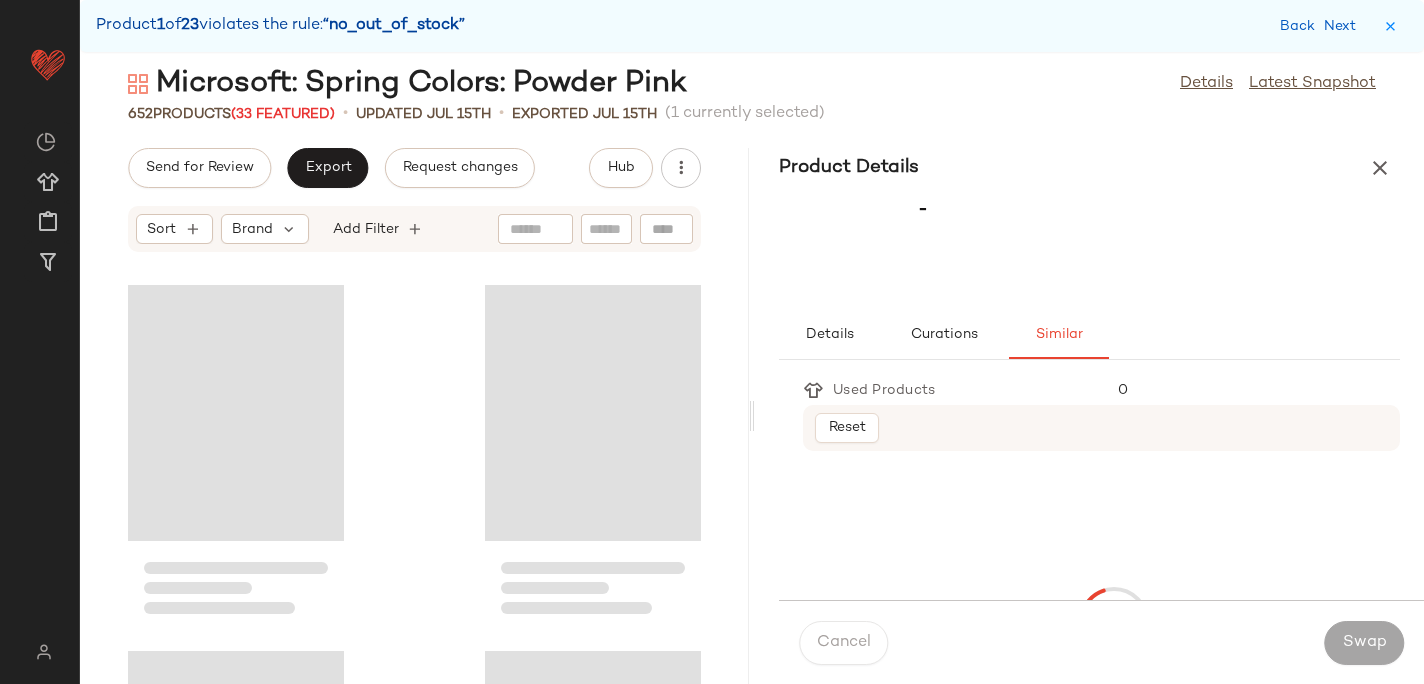 scroll, scrollTop: 1098, scrollLeft: 0, axis: vertical 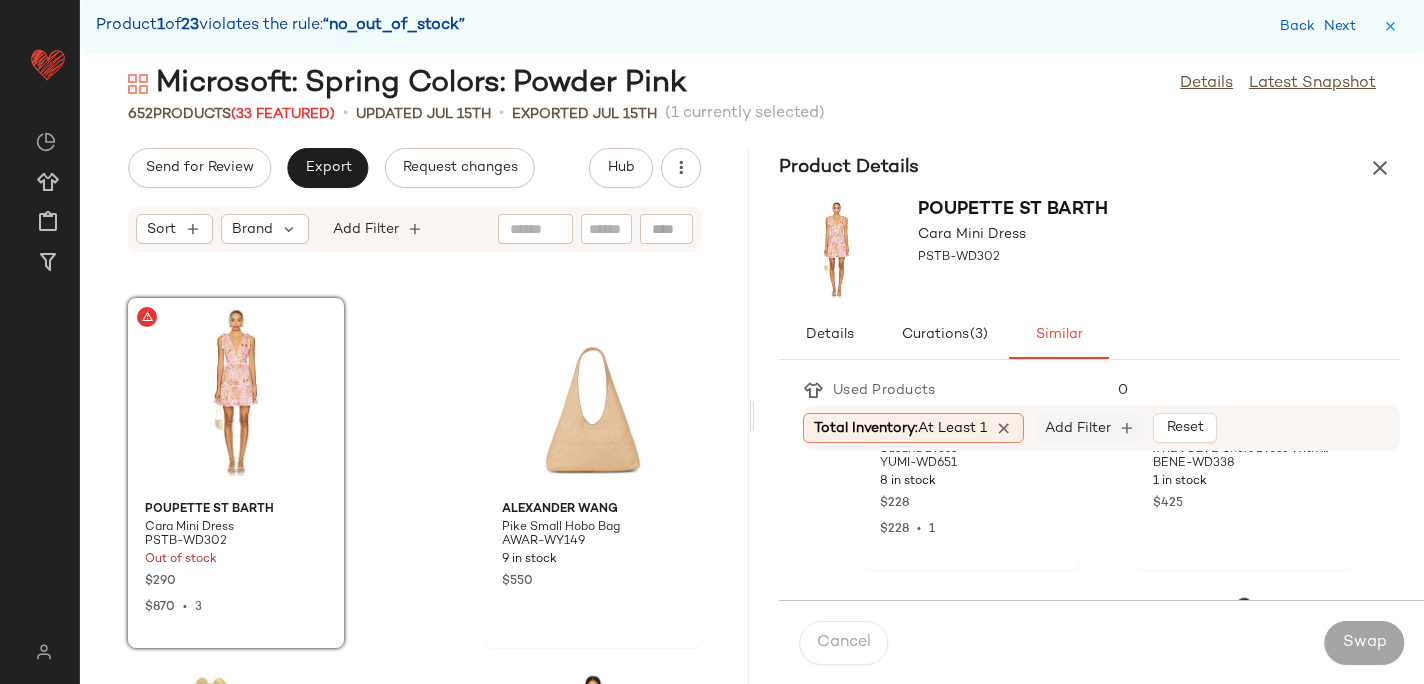 click on "Add Filter" at bounding box center (1078, 428) 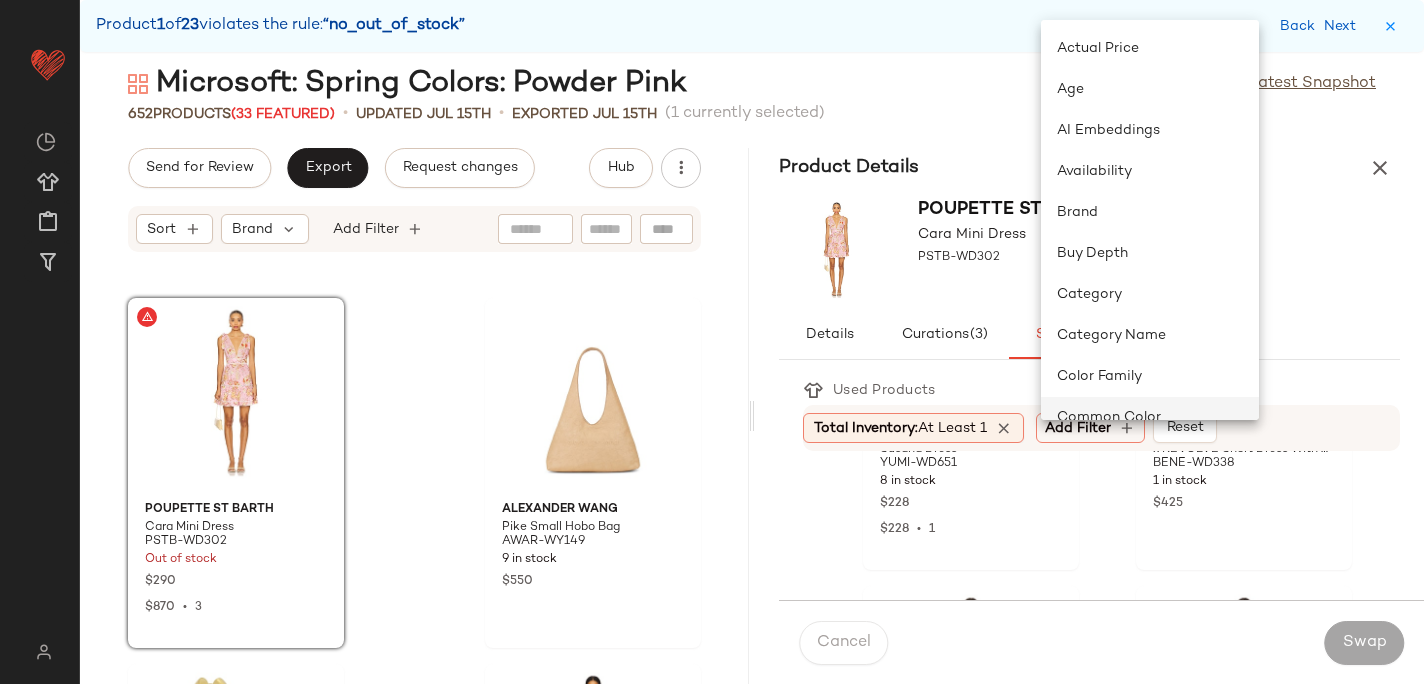 click on "Common Color" 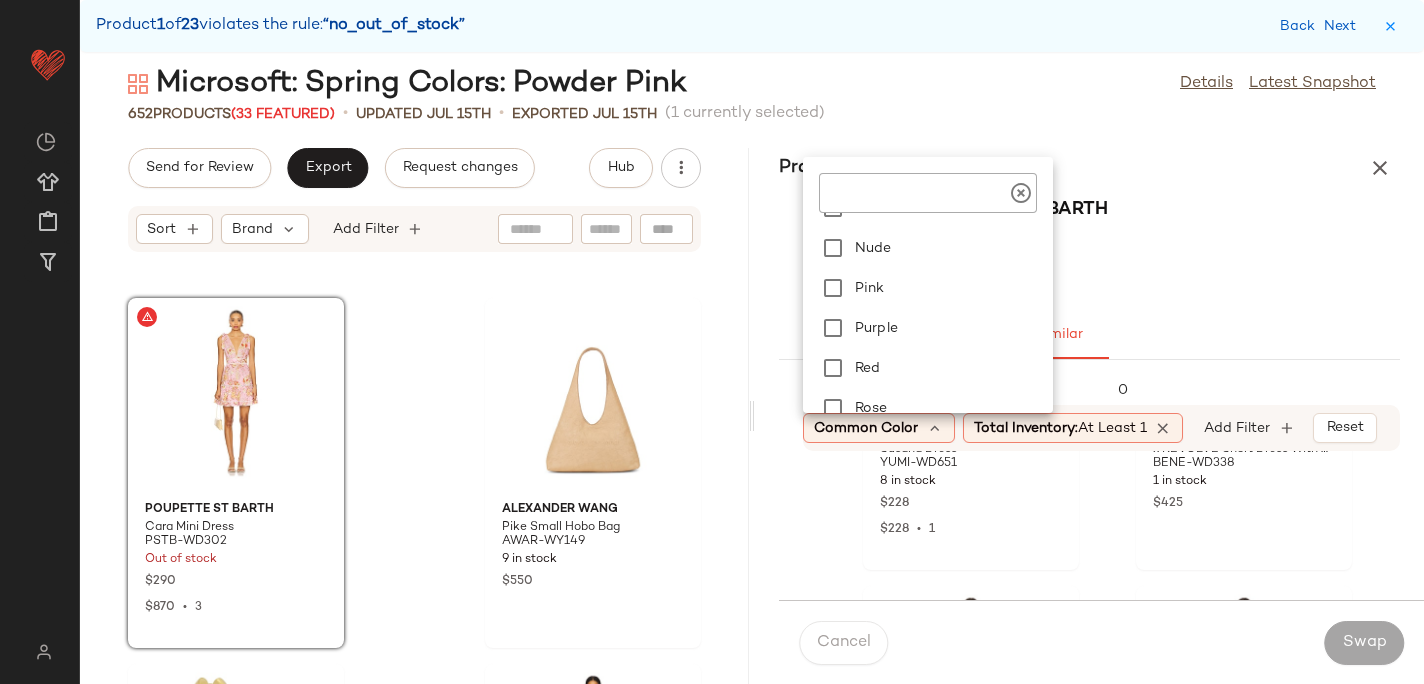 scroll, scrollTop: 891, scrollLeft: 0, axis: vertical 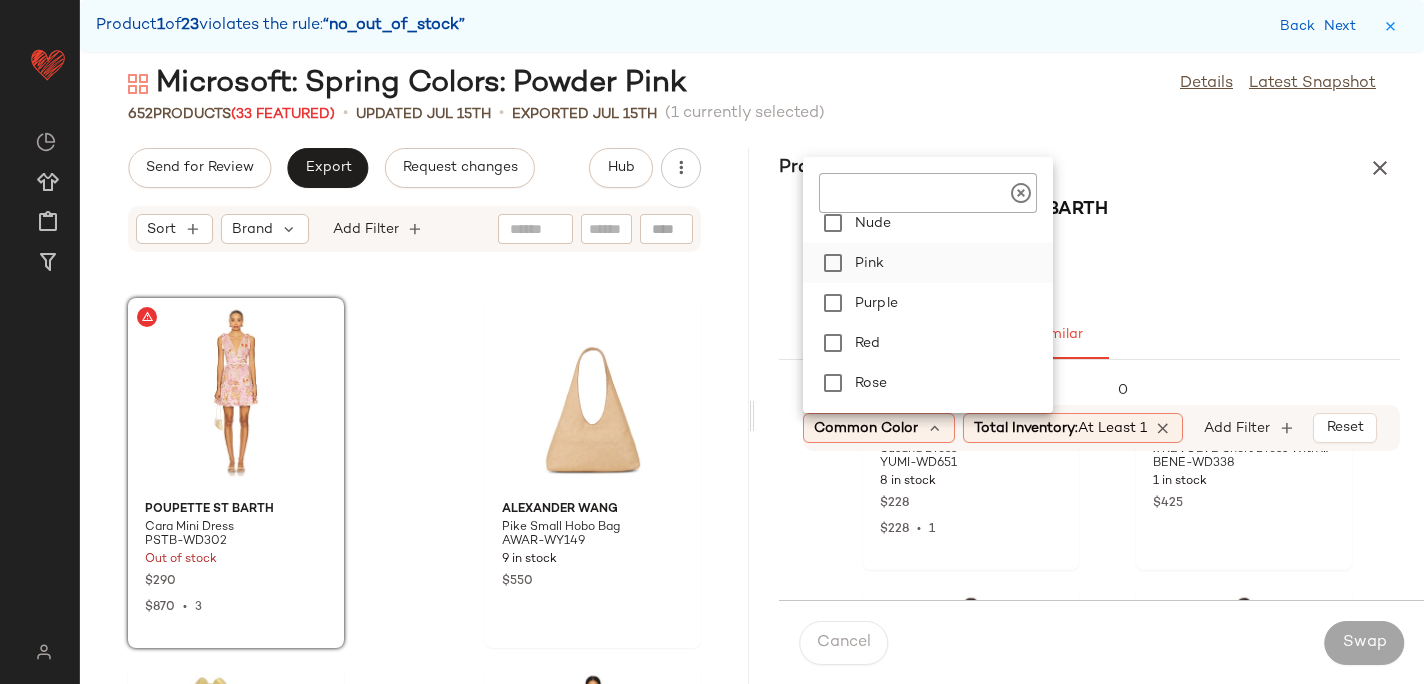 click on "Pink" 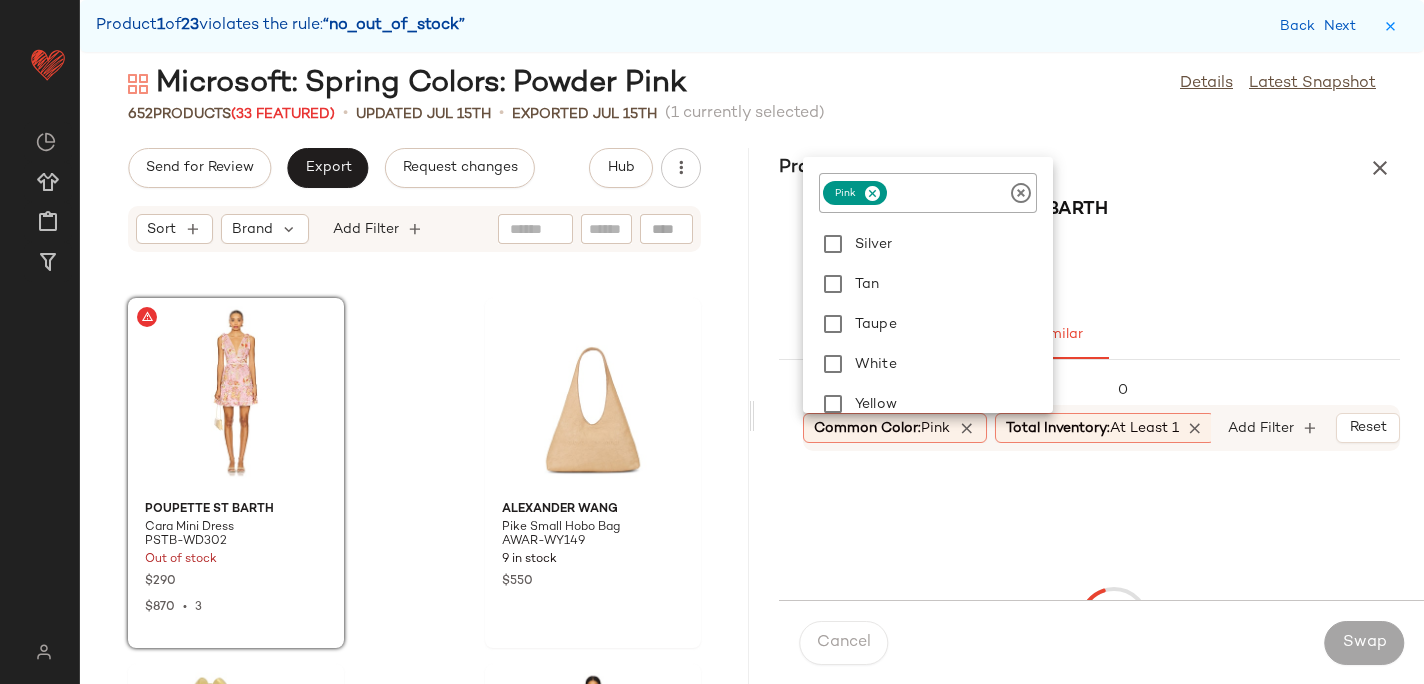 scroll, scrollTop: 1080, scrollLeft: 0, axis: vertical 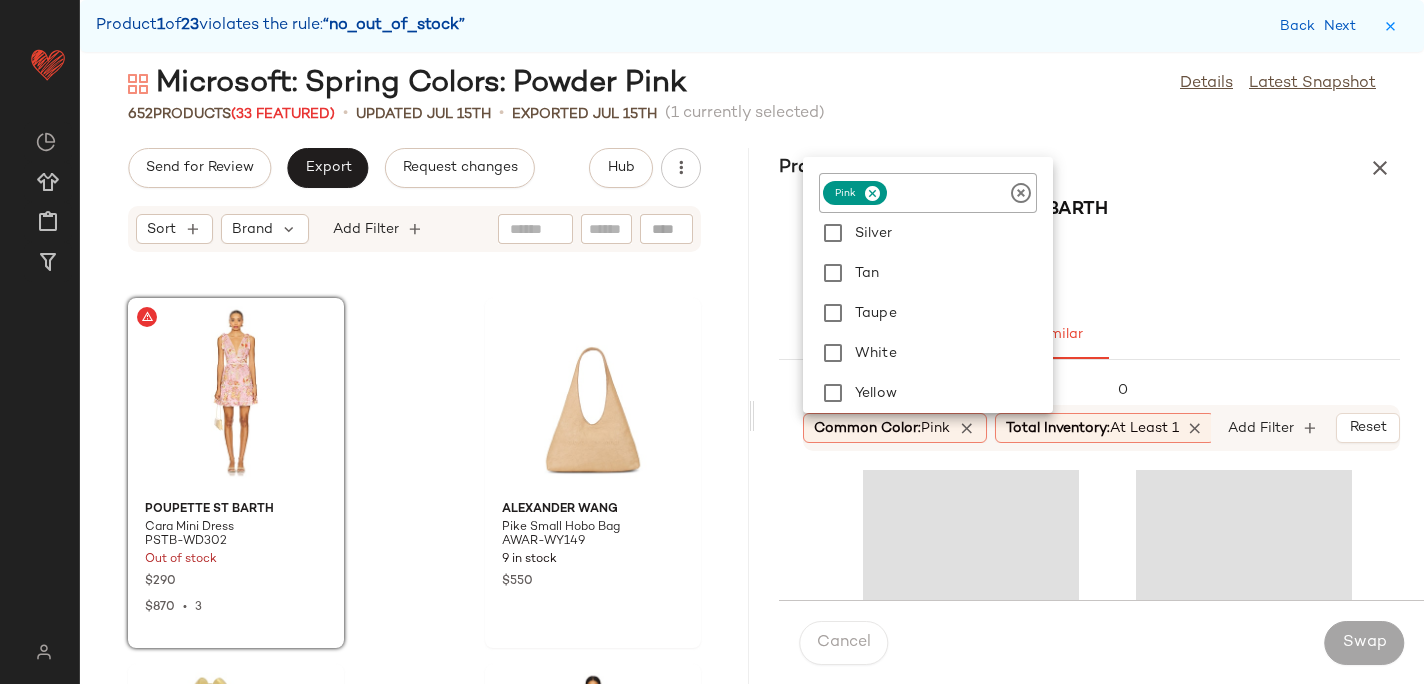 click on "Product Details" at bounding box center (1089, 168) 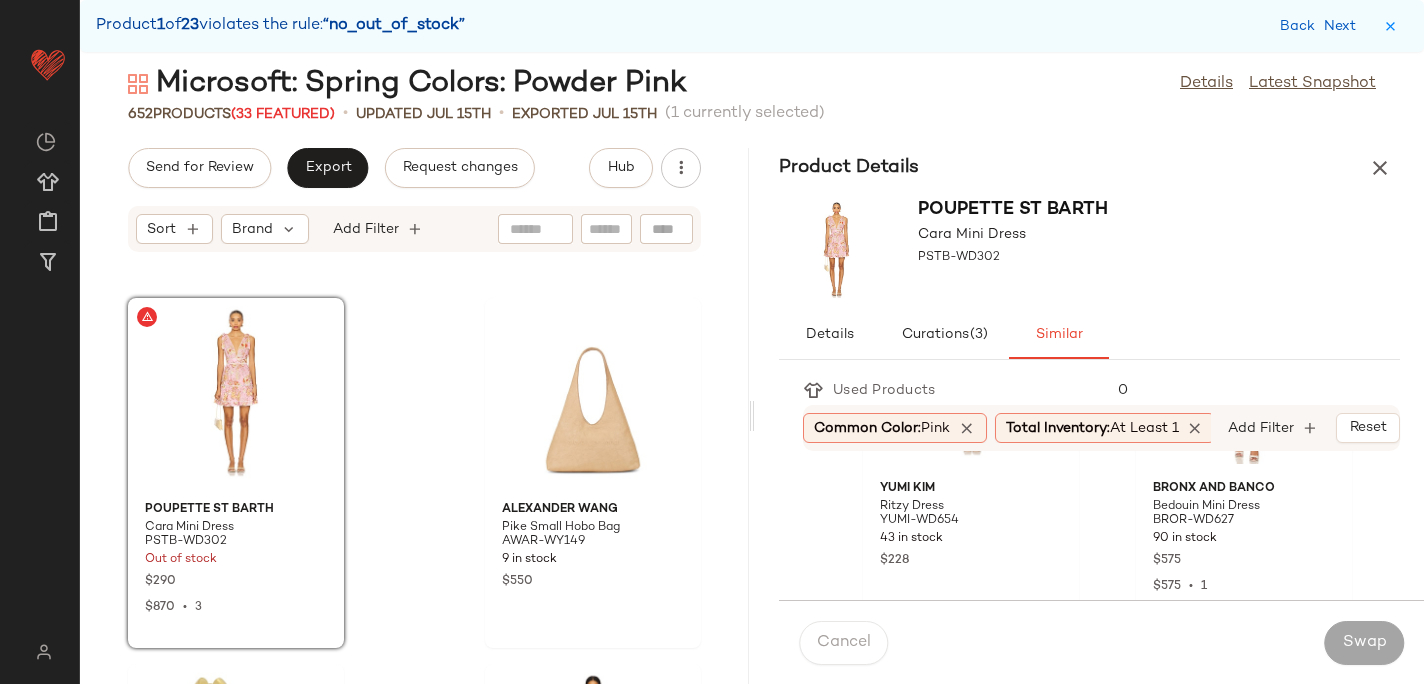 scroll, scrollTop: 1287, scrollLeft: 0, axis: vertical 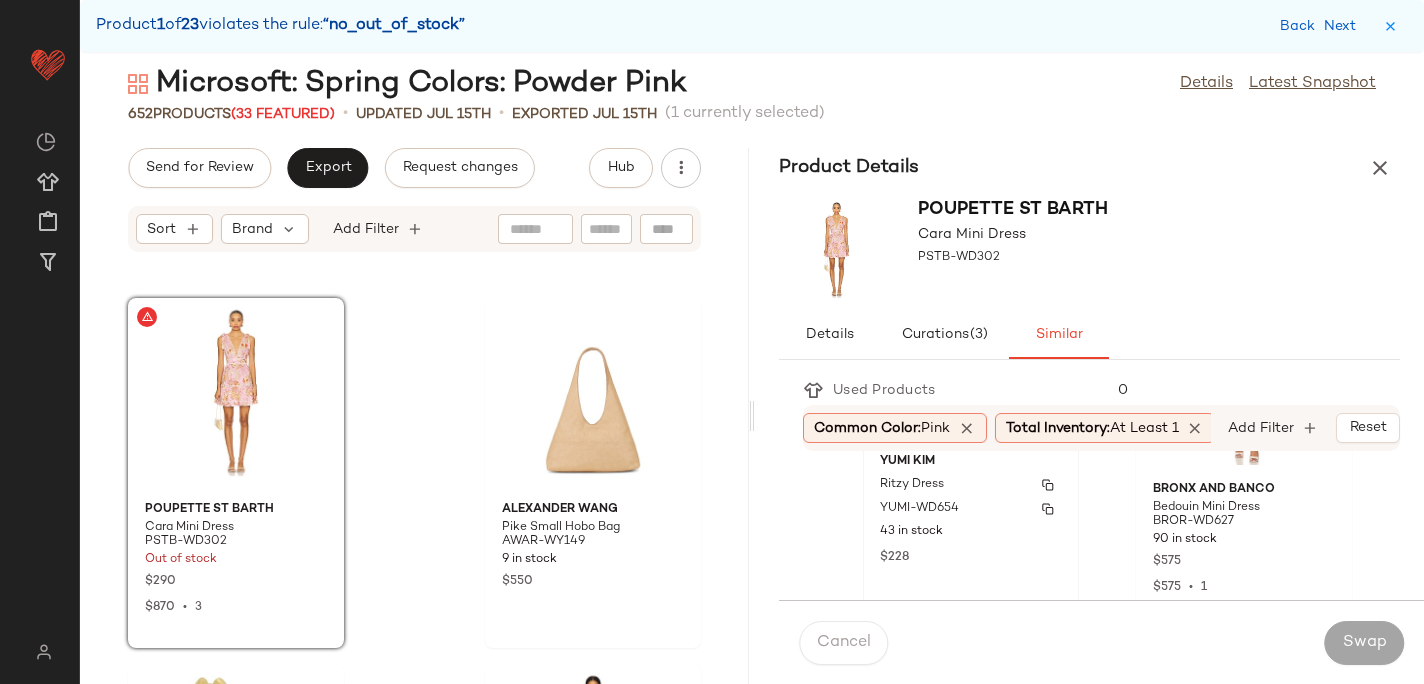 click on "YUMI-WD654" at bounding box center [919, 509] 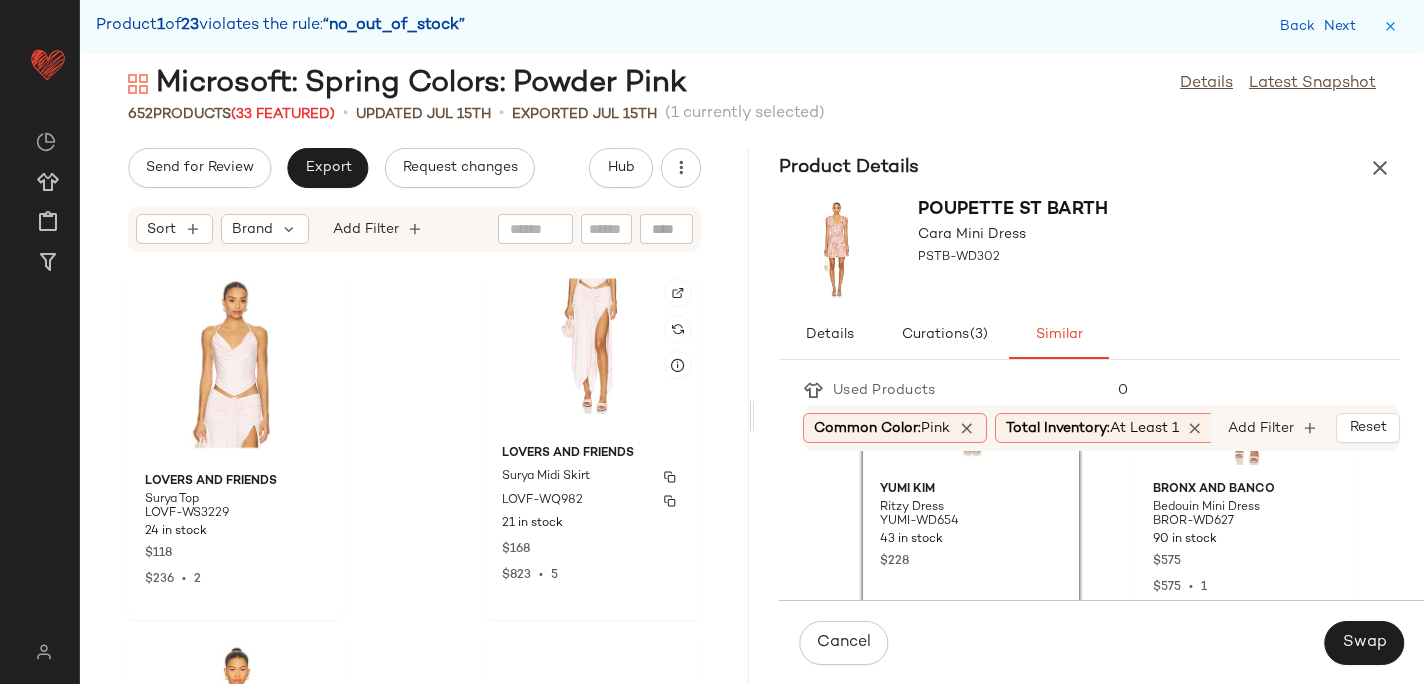 scroll, scrollTop: 1989, scrollLeft: 0, axis: vertical 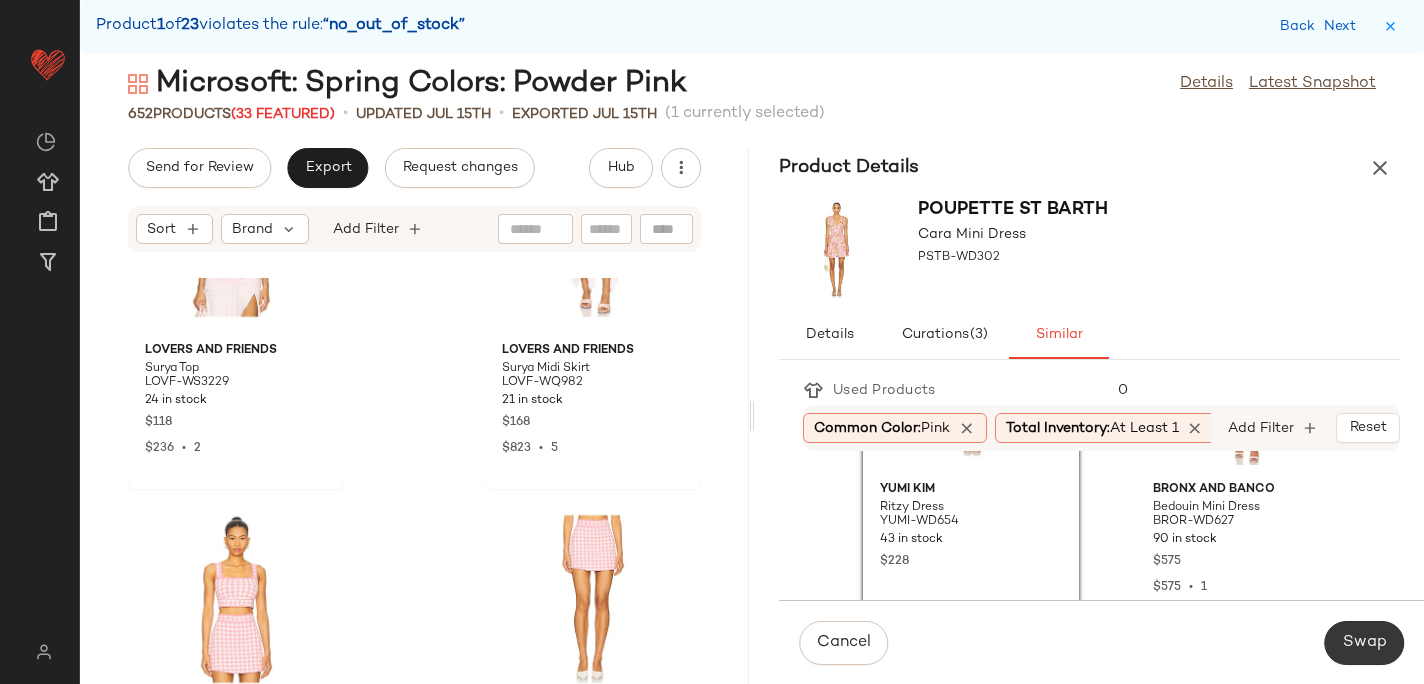 click on "Swap" 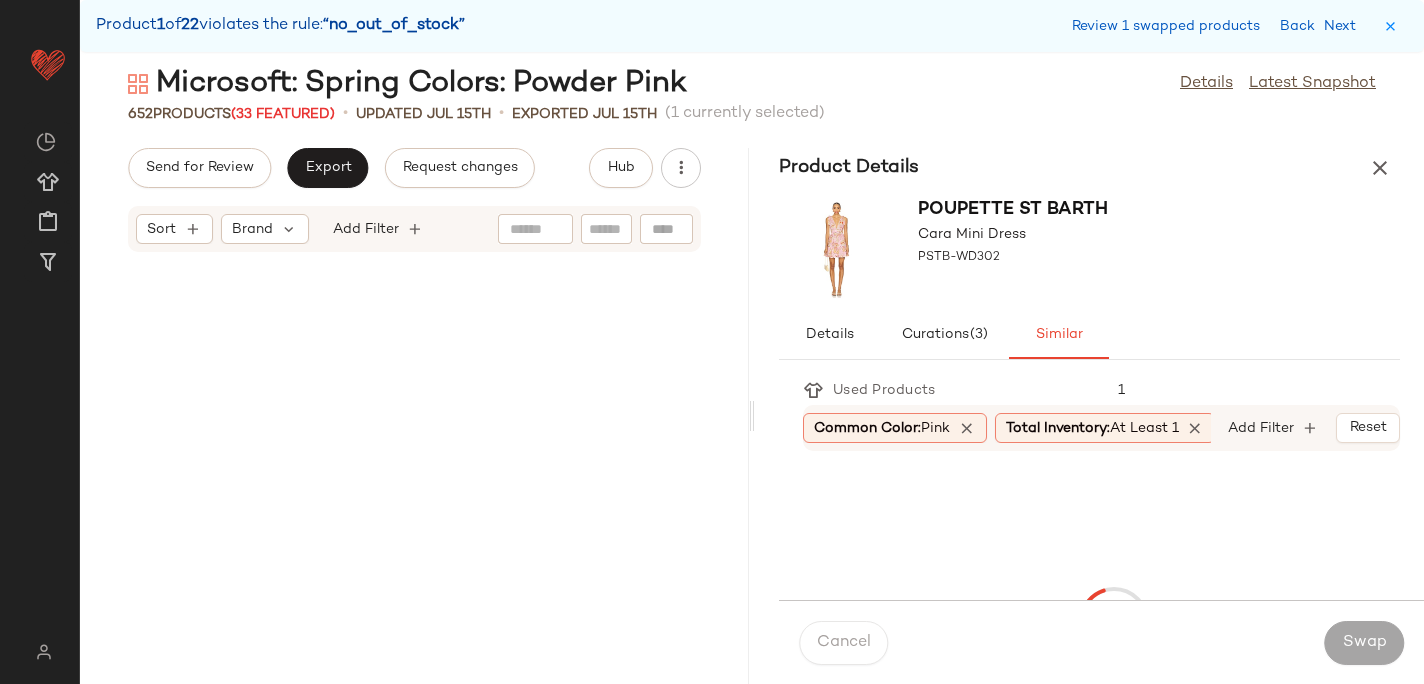scroll, scrollTop: 6954, scrollLeft: 0, axis: vertical 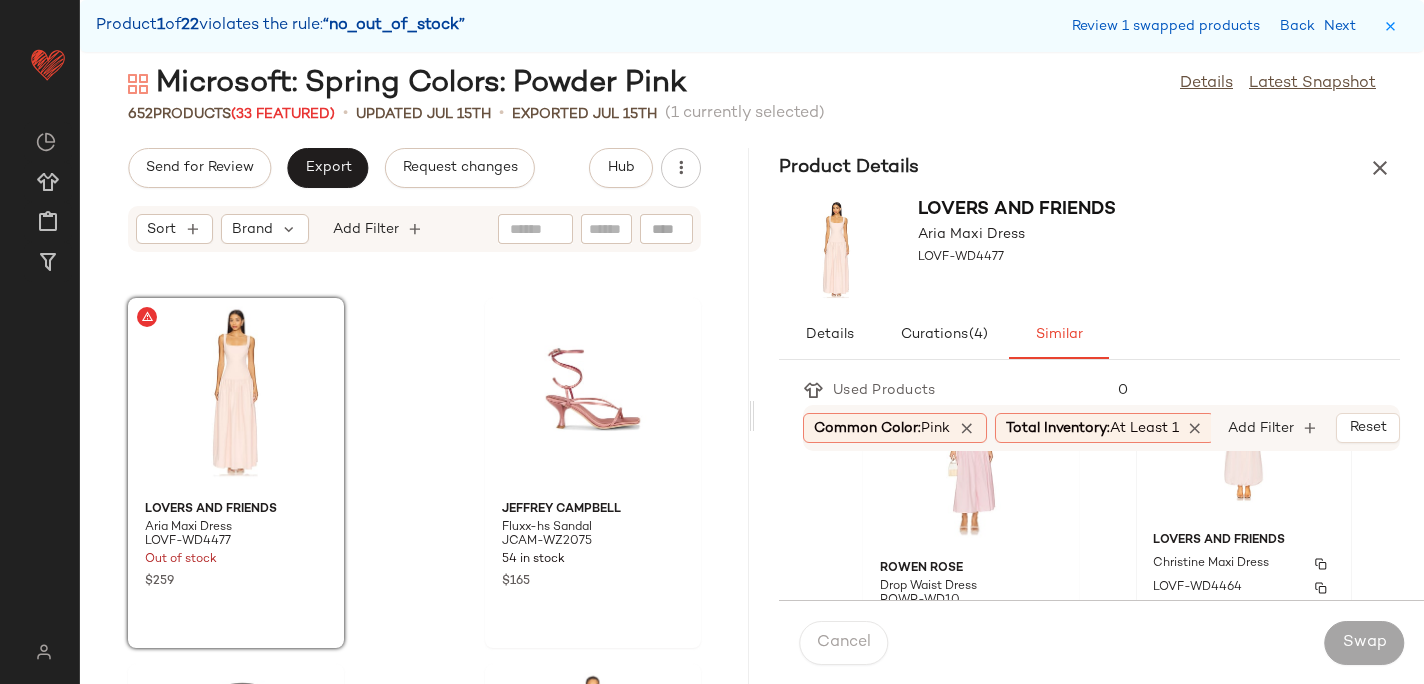 click on "Lovers and Friends Christine Maxi Dress LOVF-WD4464 165 in stock $298 $298  •  1" 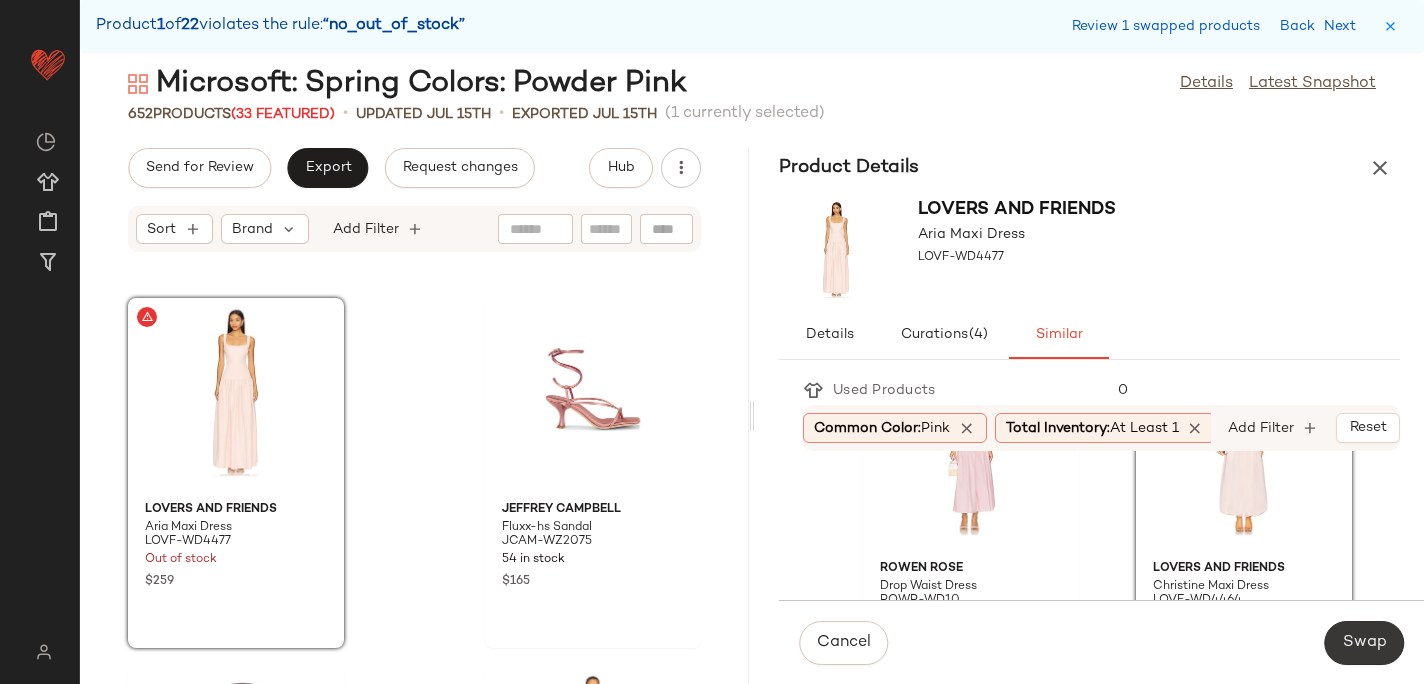click on "Swap" 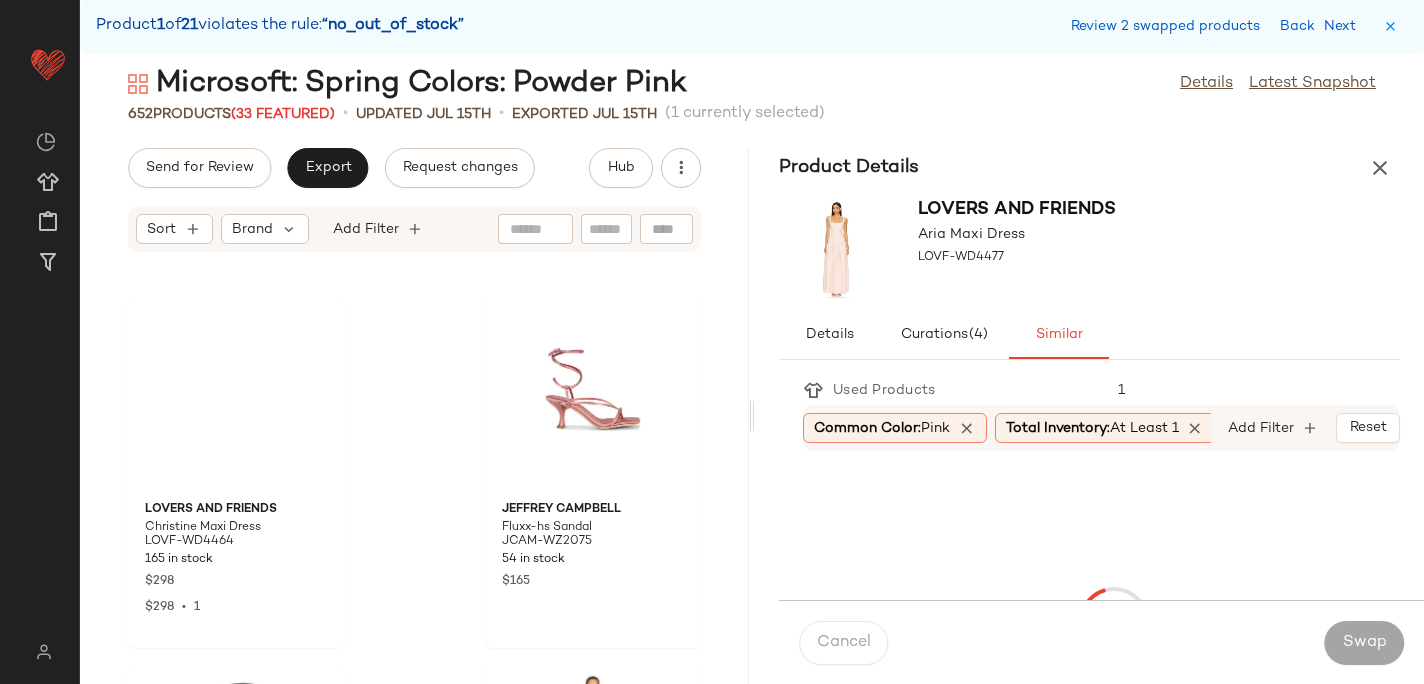 scroll, scrollTop: 16836, scrollLeft: 0, axis: vertical 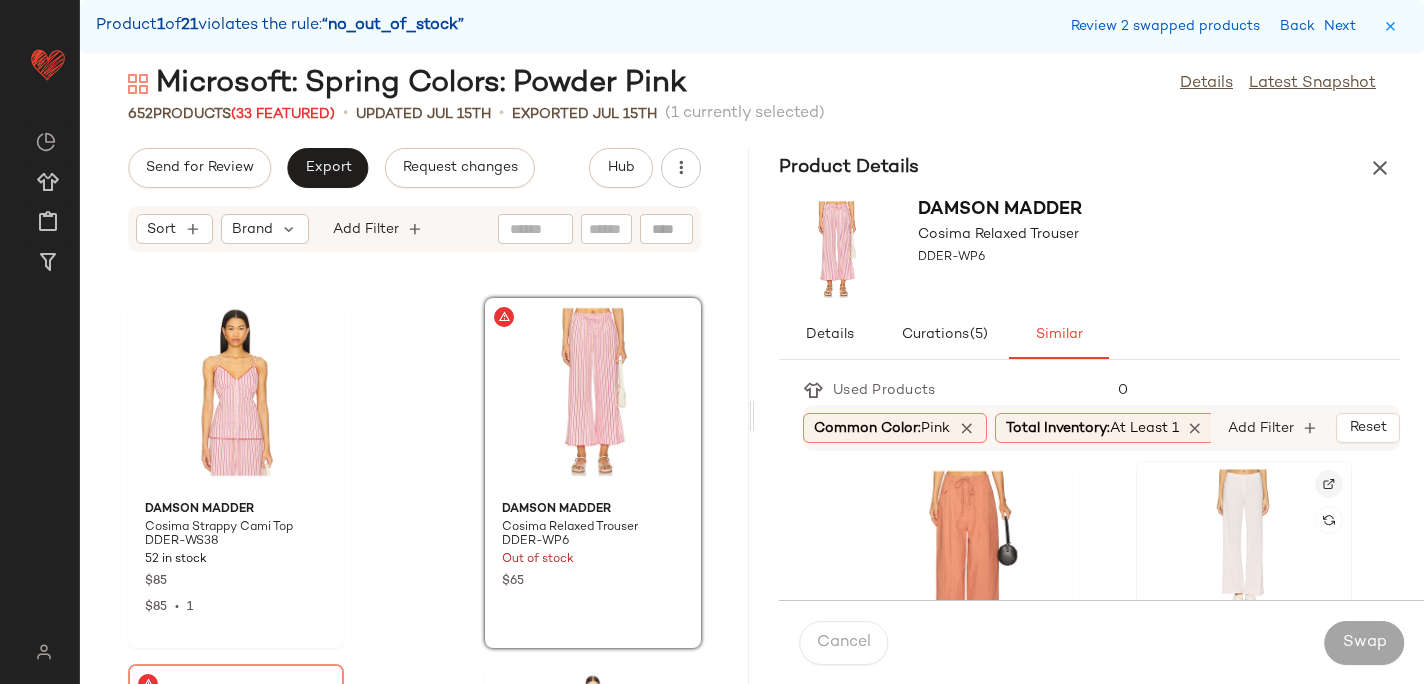 click 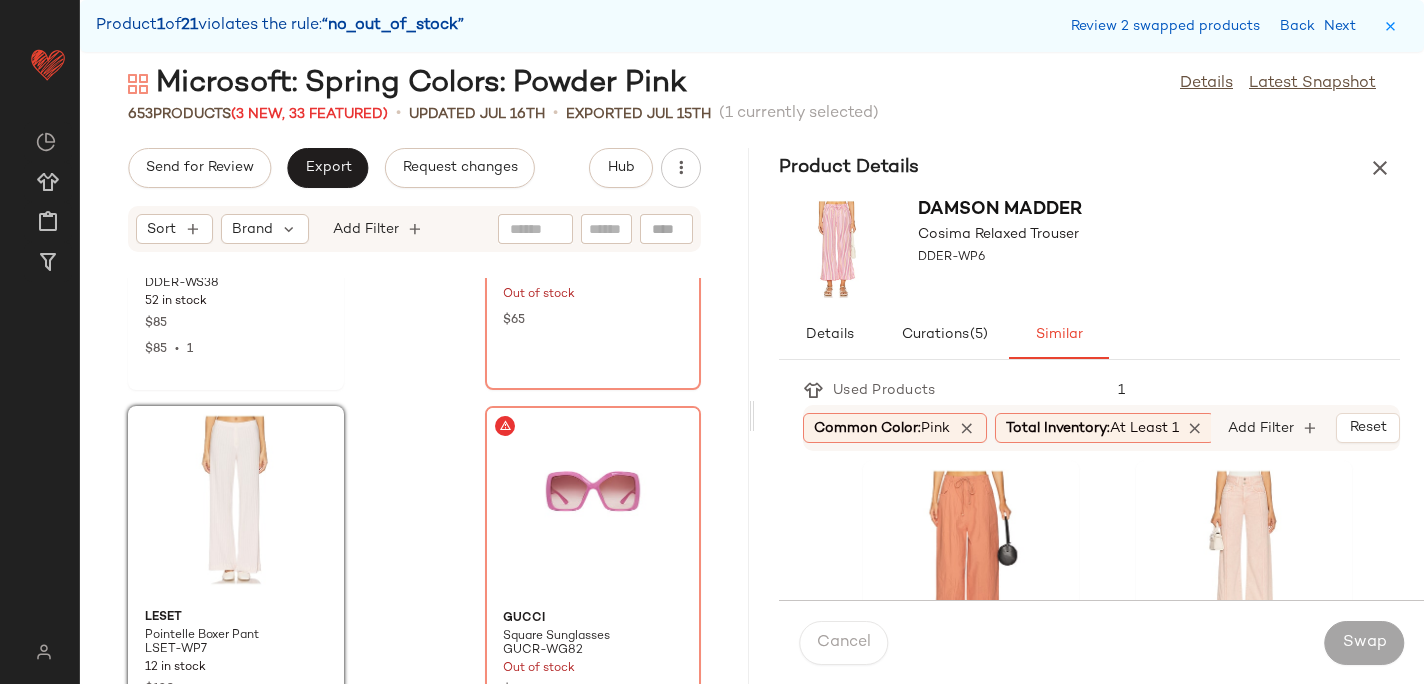 scroll, scrollTop: 17120, scrollLeft: 0, axis: vertical 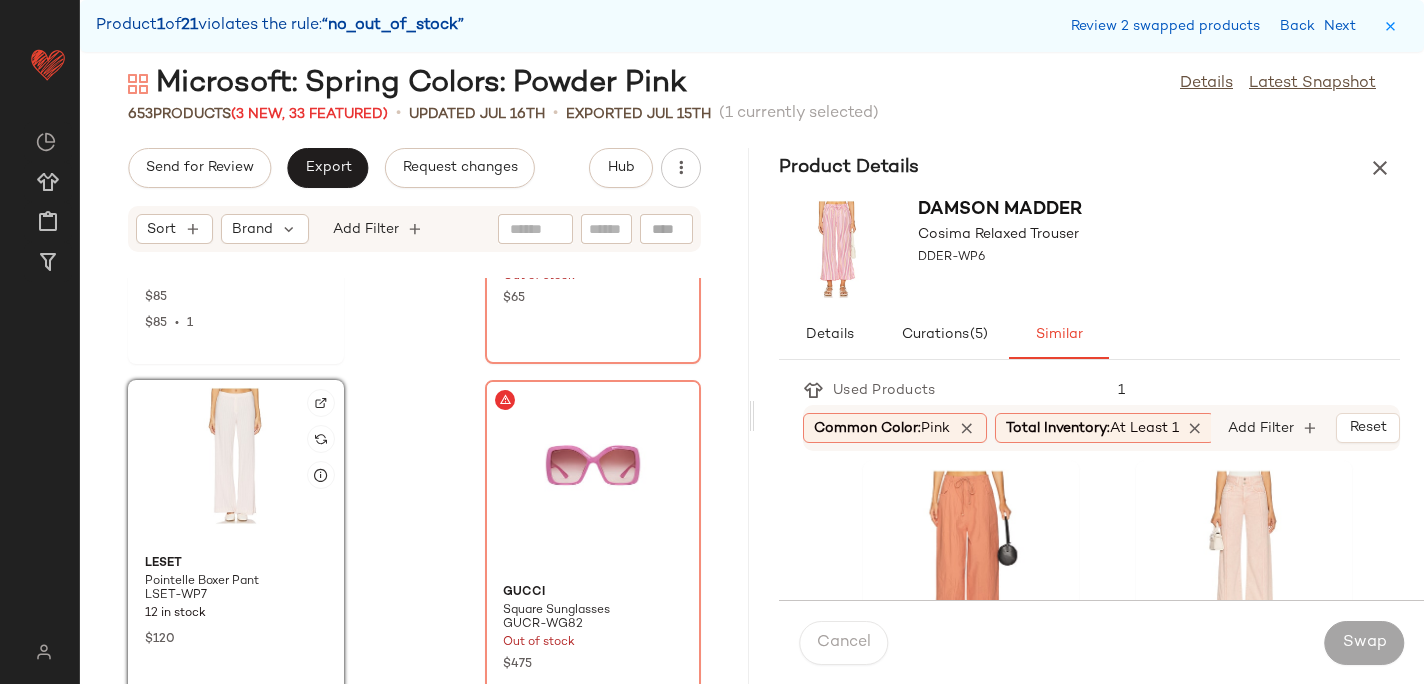click 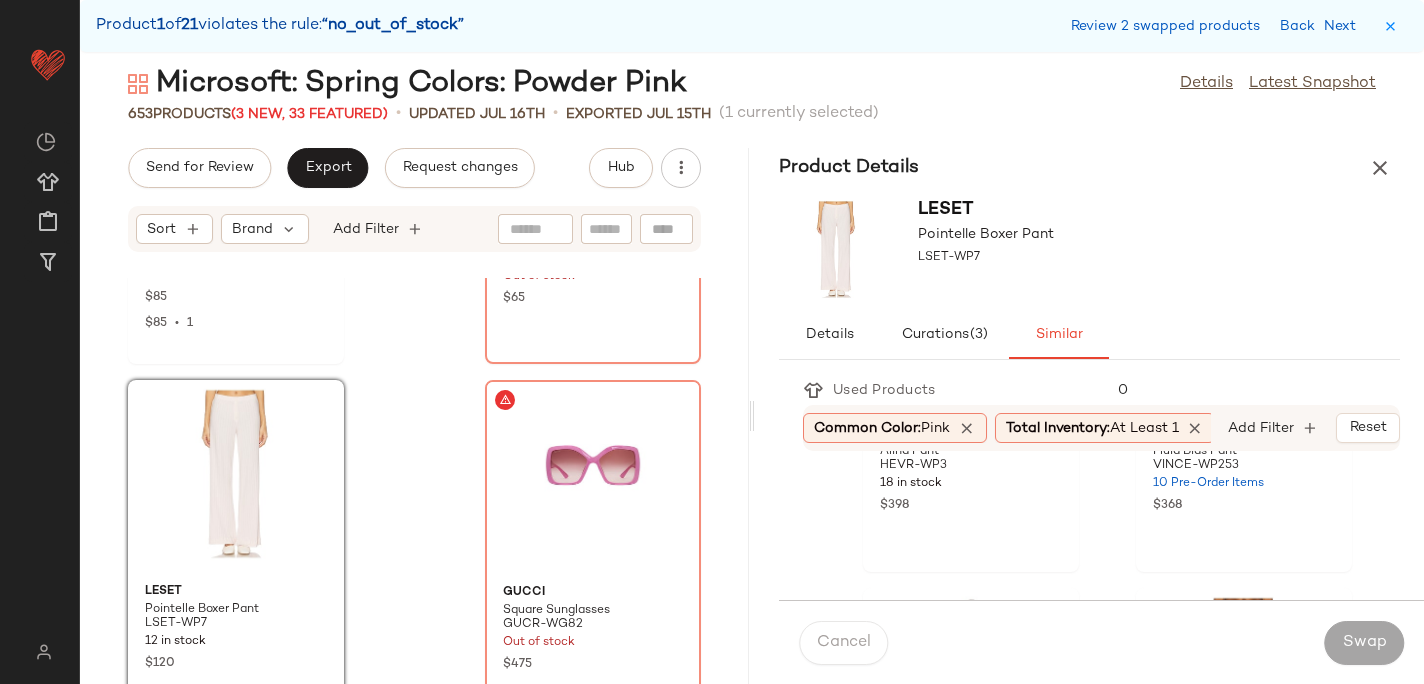 scroll, scrollTop: 0, scrollLeft: 0, axis: both 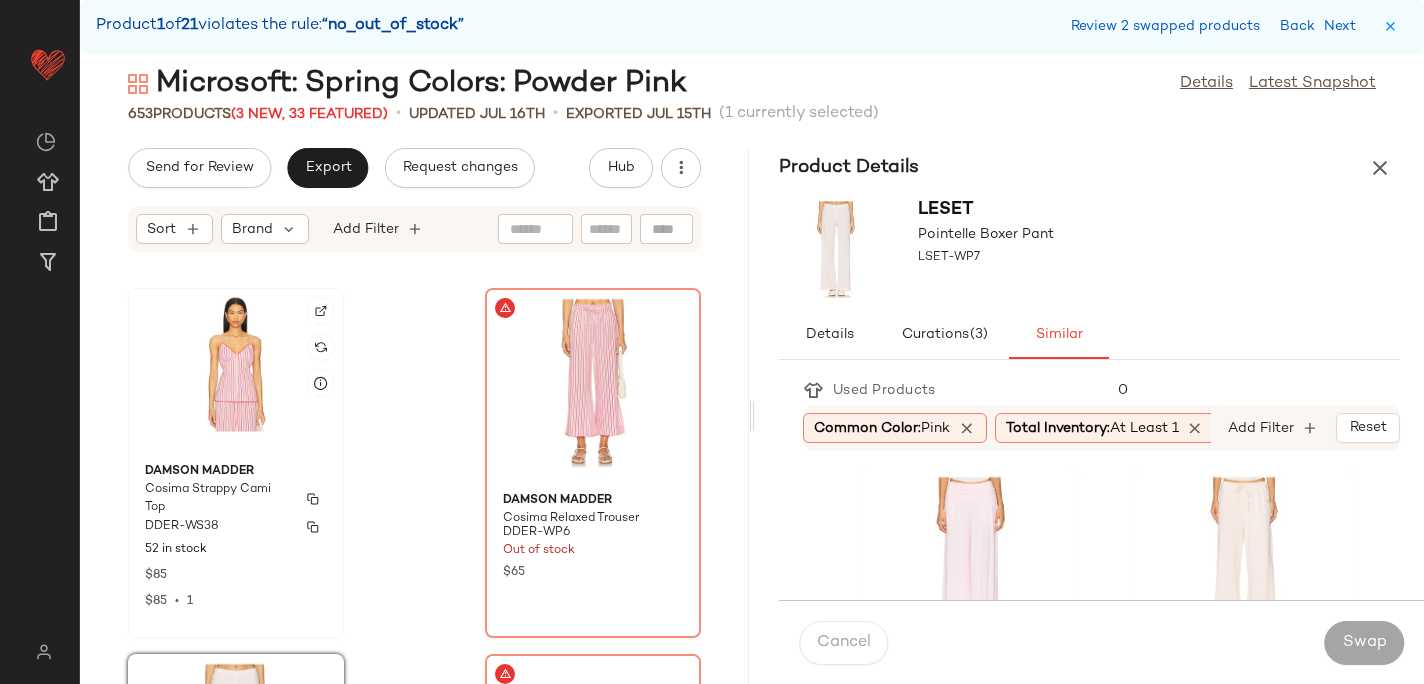 click 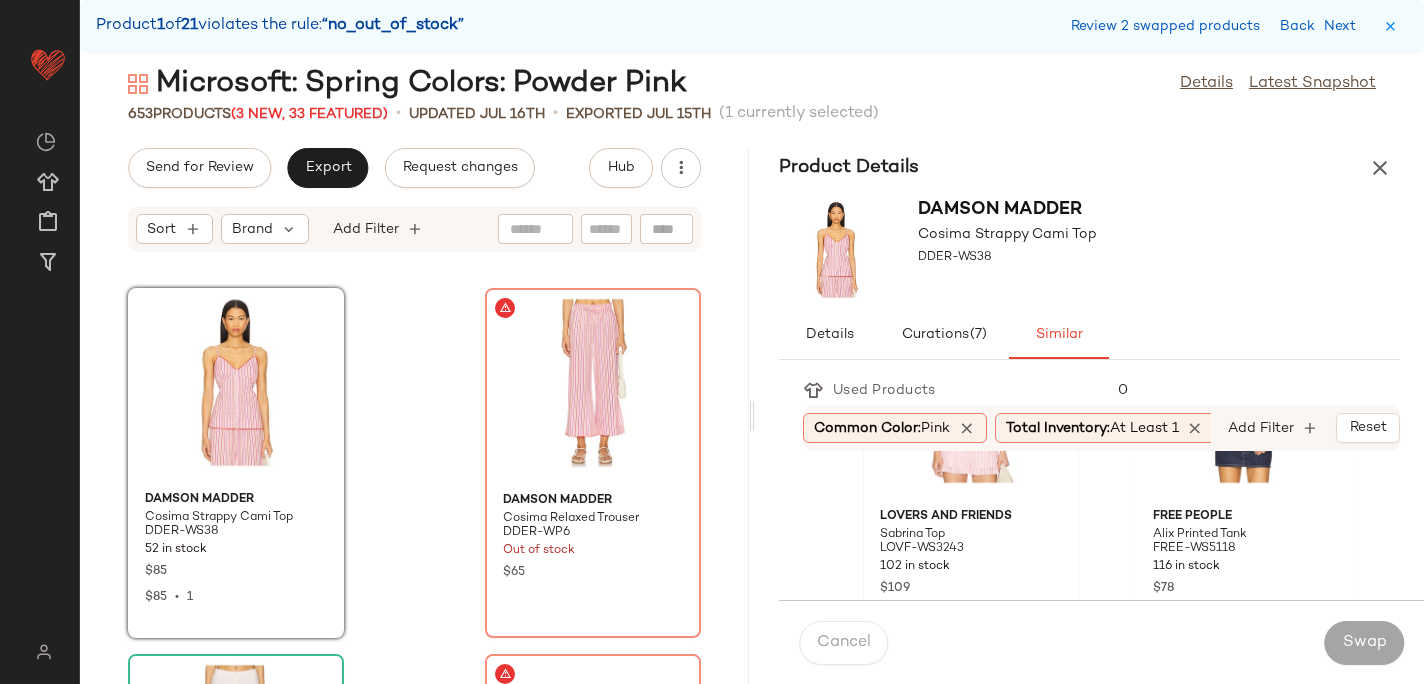 scroll, scrollTop: 134, scrollLeft: 0, axis: vertical 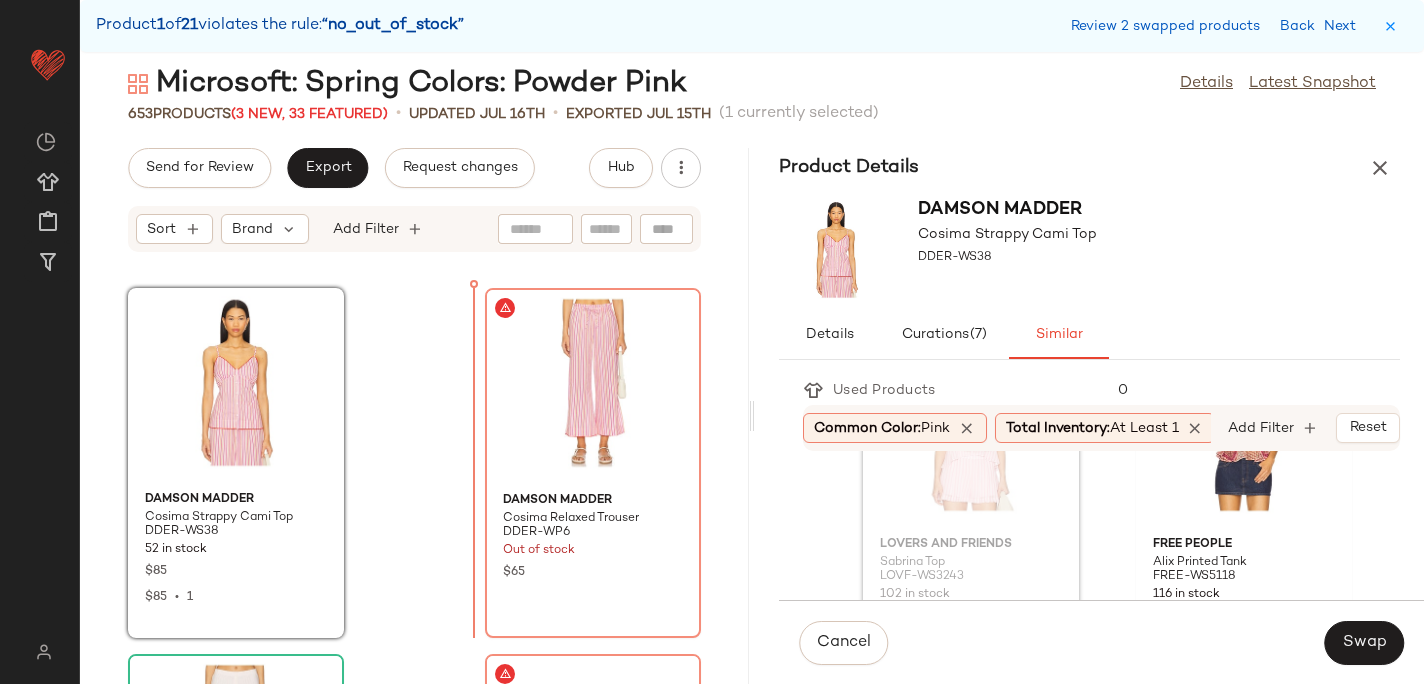 drag, startPoint x: 992, startPoint y: 511, endPoint x: 431, endPoint y: 464, distance: 562.9654 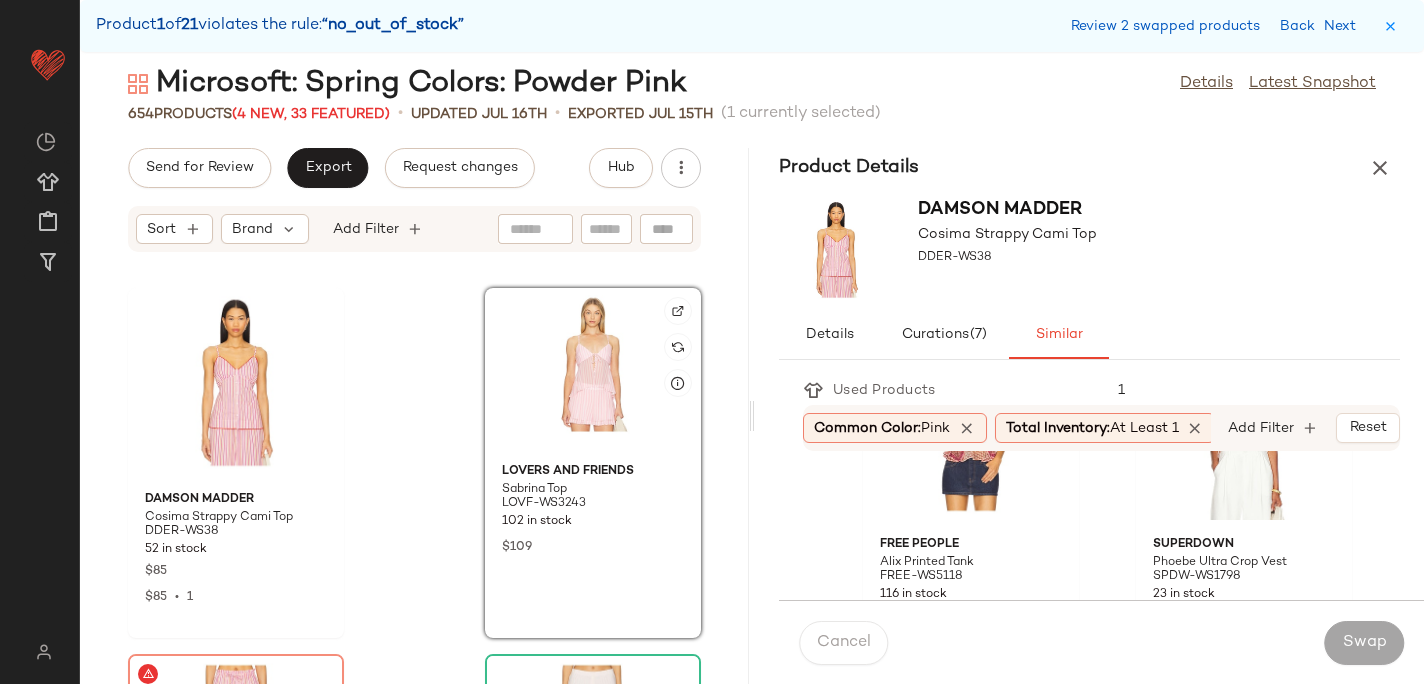 click 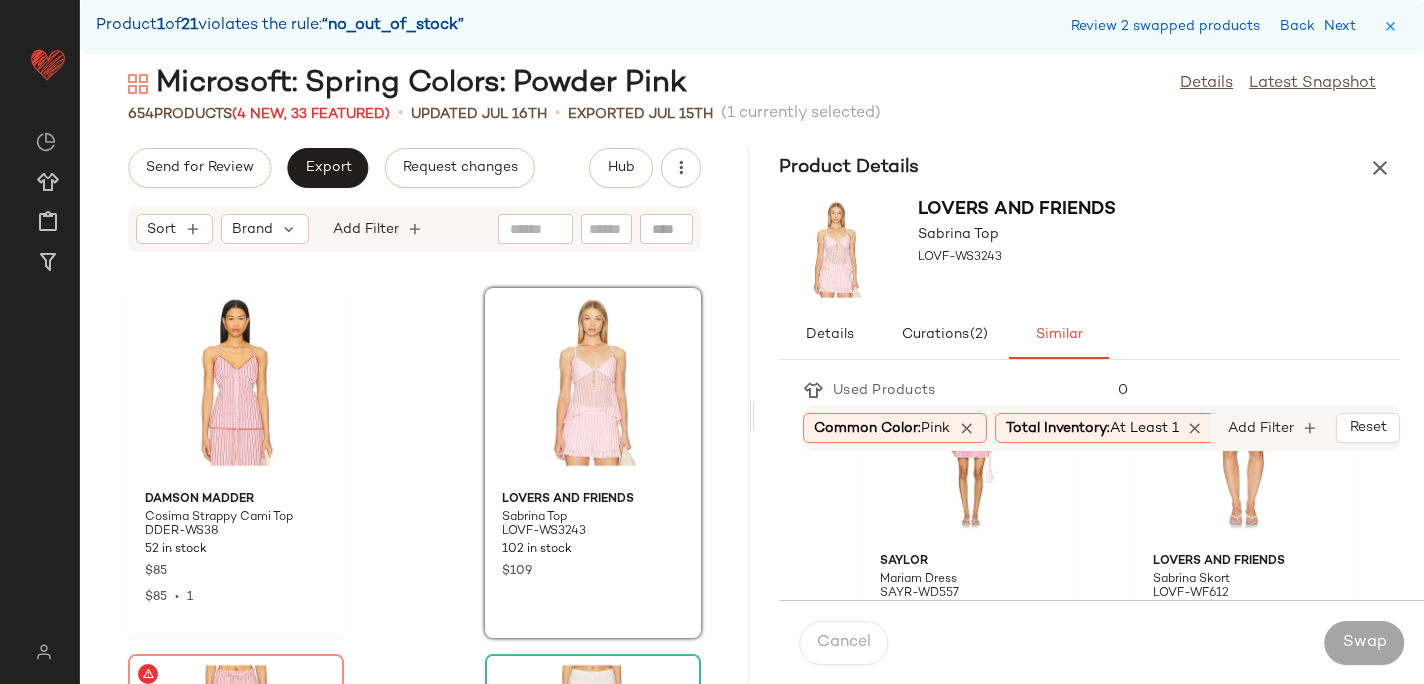 scroll, scrollTop: 2323, scrollLeft: 0, axis: vertical 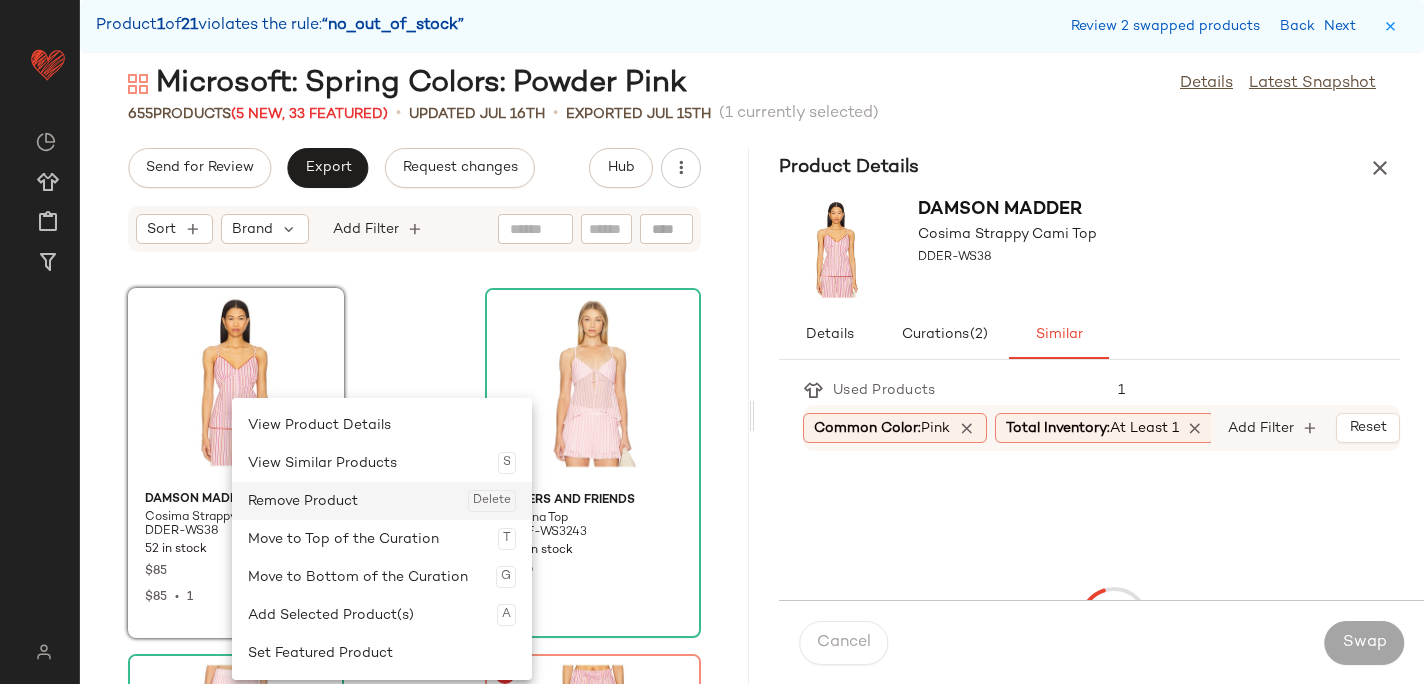 click on "Remove Product  Delete" 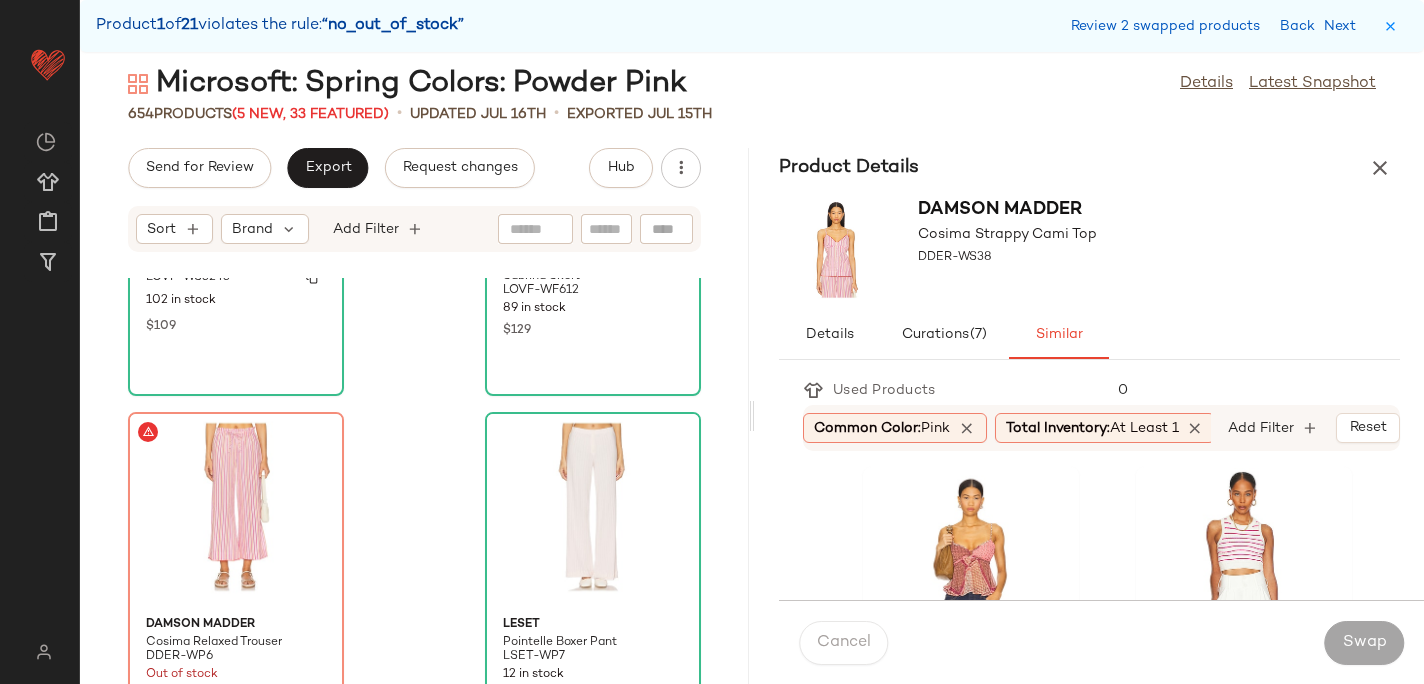 scroll, scrollTop: 17091, scrollLeft: 0, axis: vertical 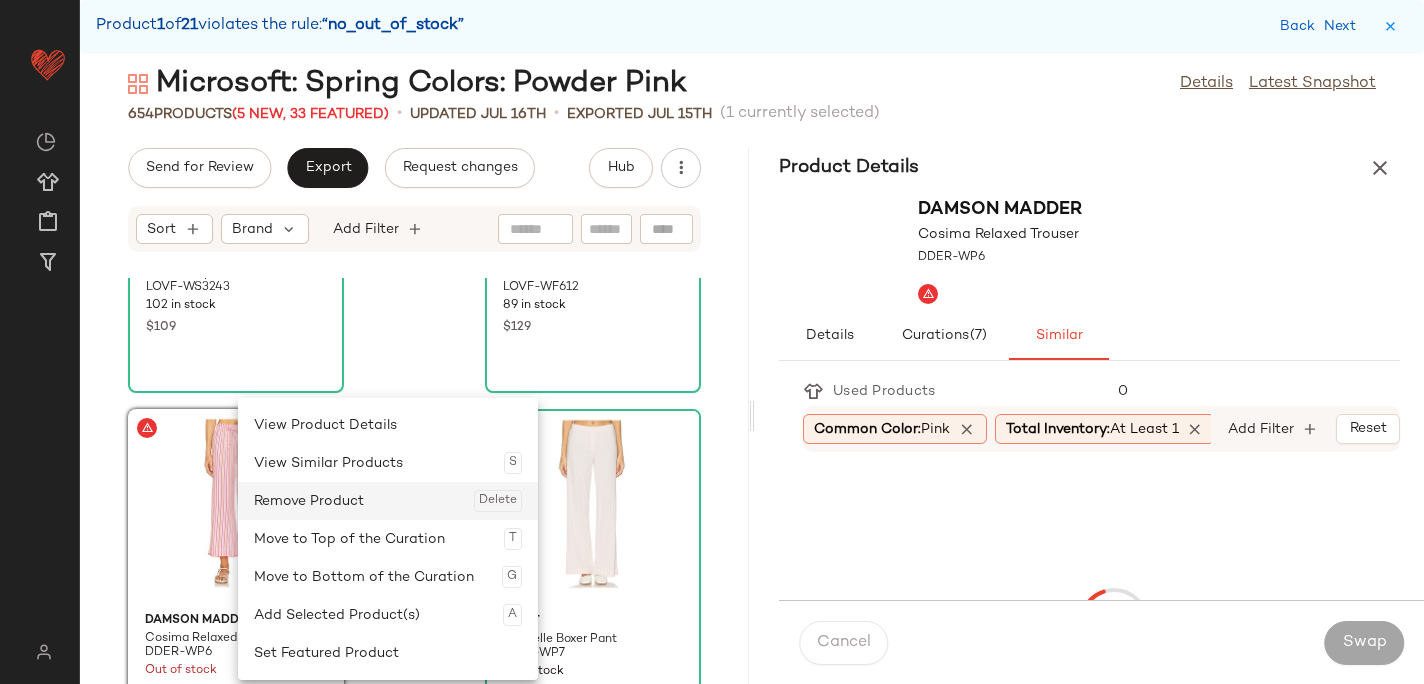 click on "Remove Product  Delete" 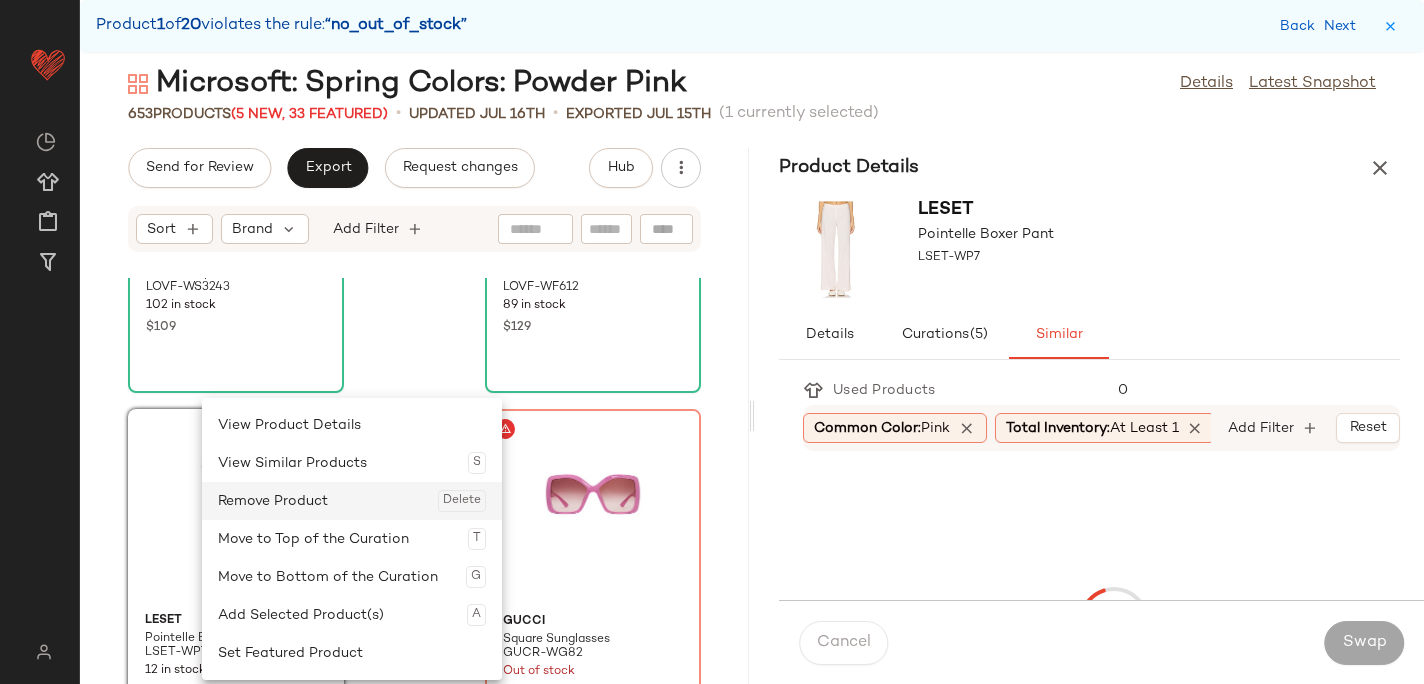 click on "Remove Product  Delete" 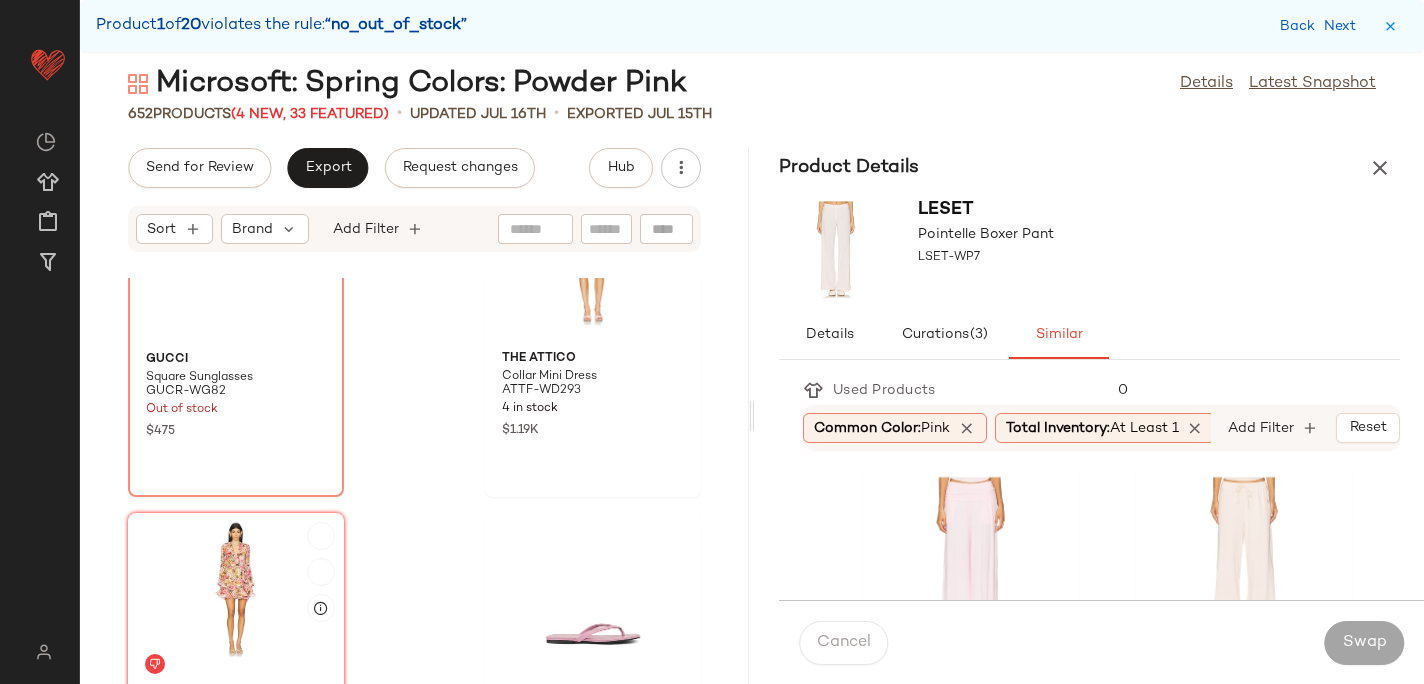 scroll, scrollTop: 17366, scrollLeft: 0, axis: vertical 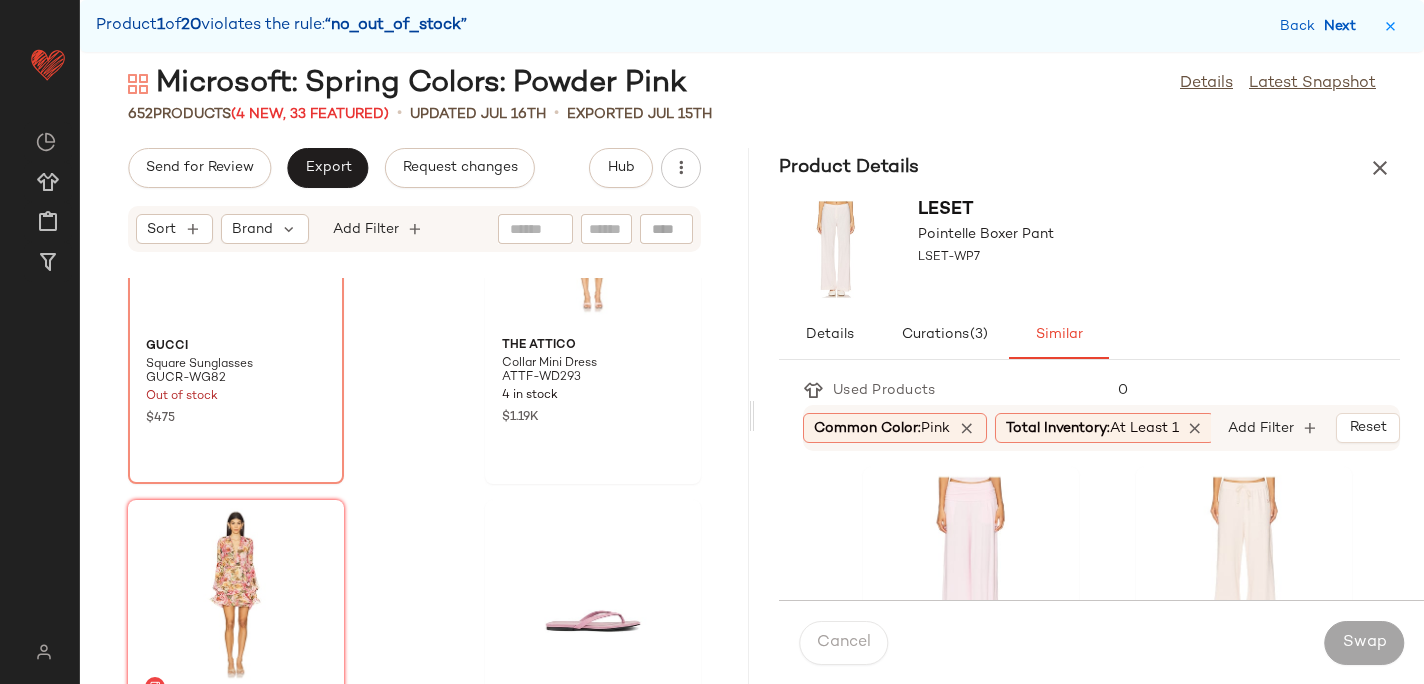 click on "Next" at bounding box center [1344, 26] 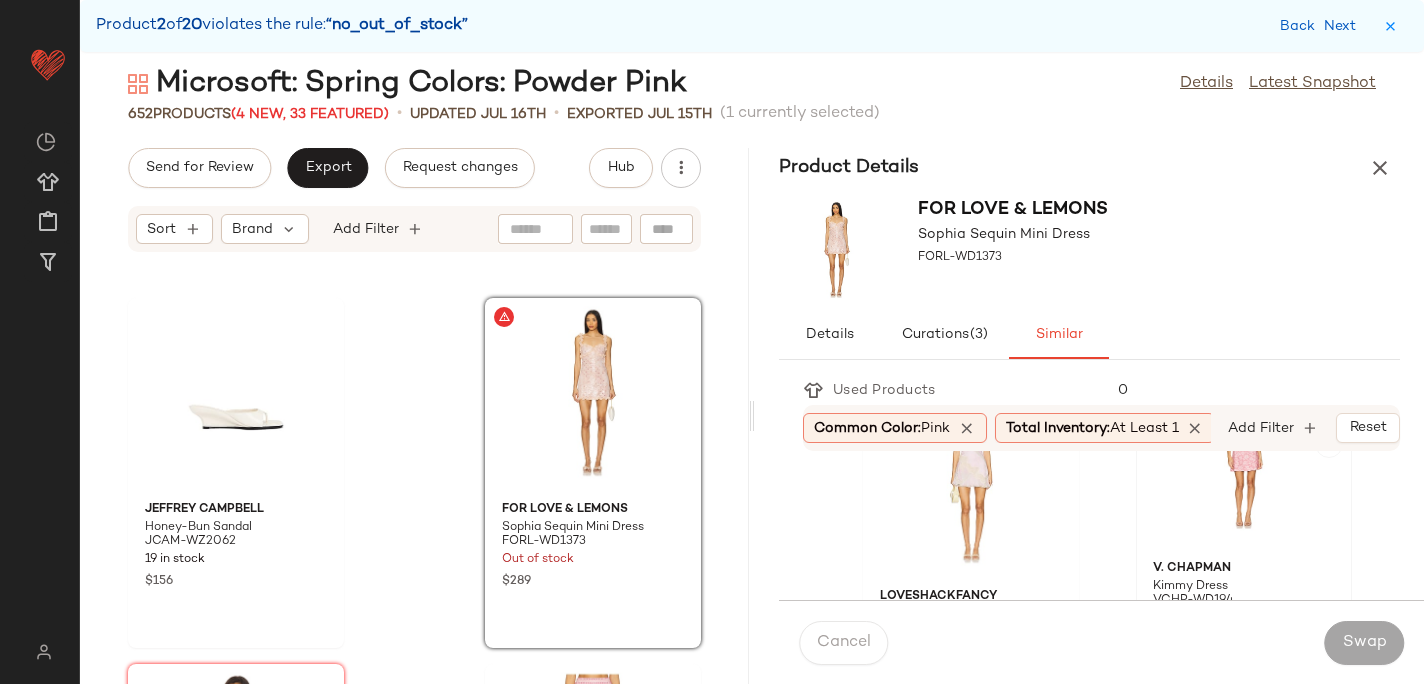 scroll, scrollTop: 0, scrollLeft: 0, axis: both 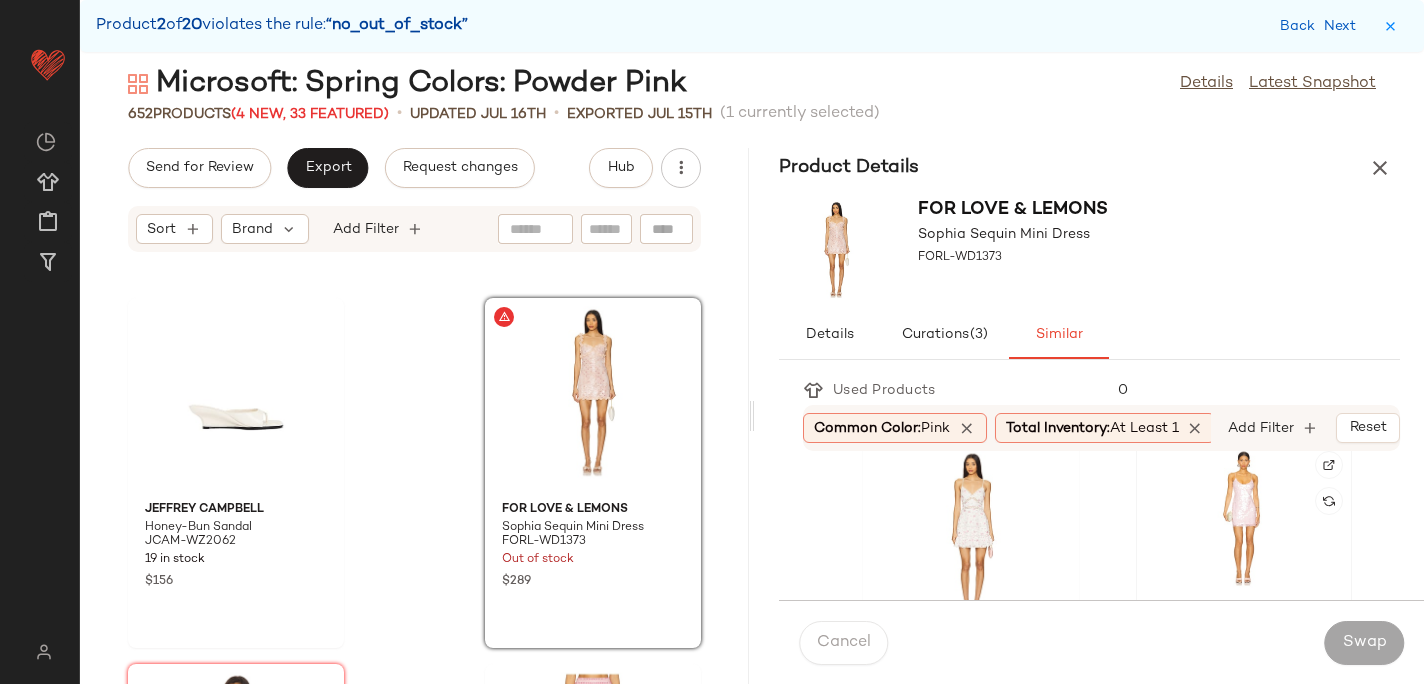 click 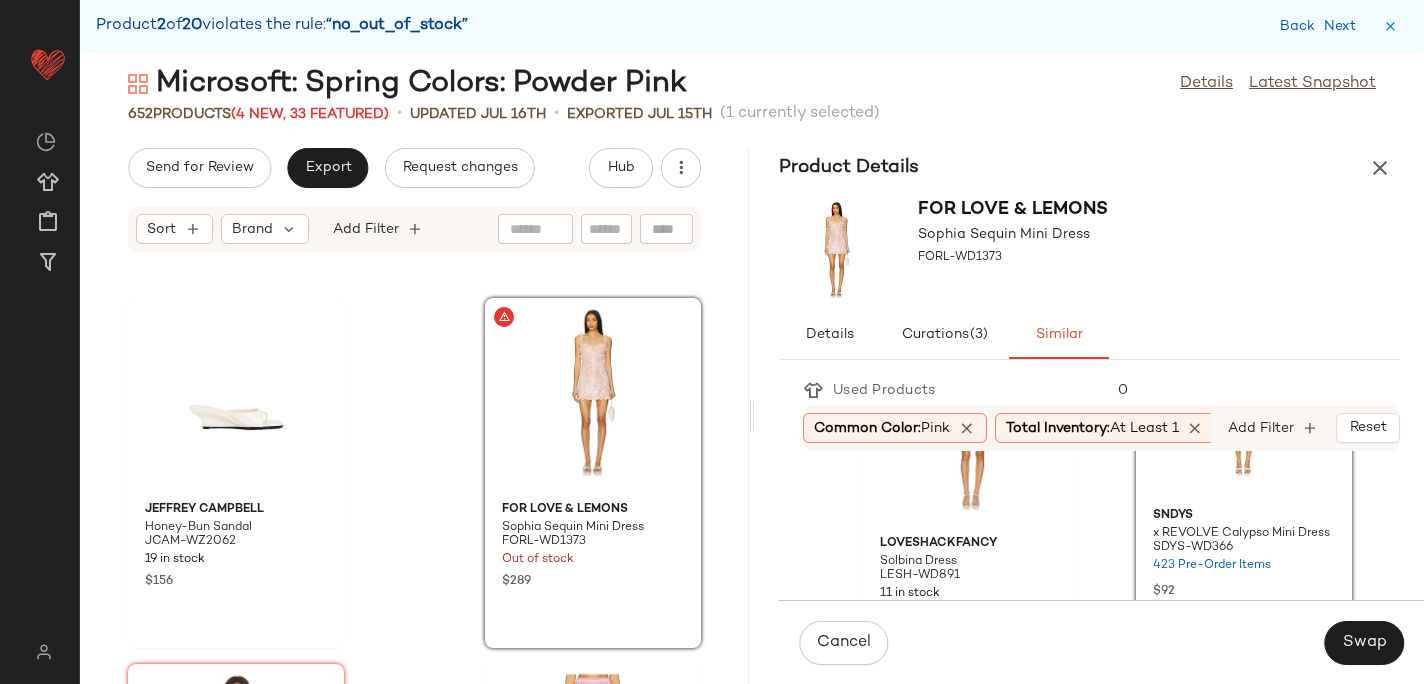 scroll, scrollTop: 512, scrollLeft: 0, axis: vertical 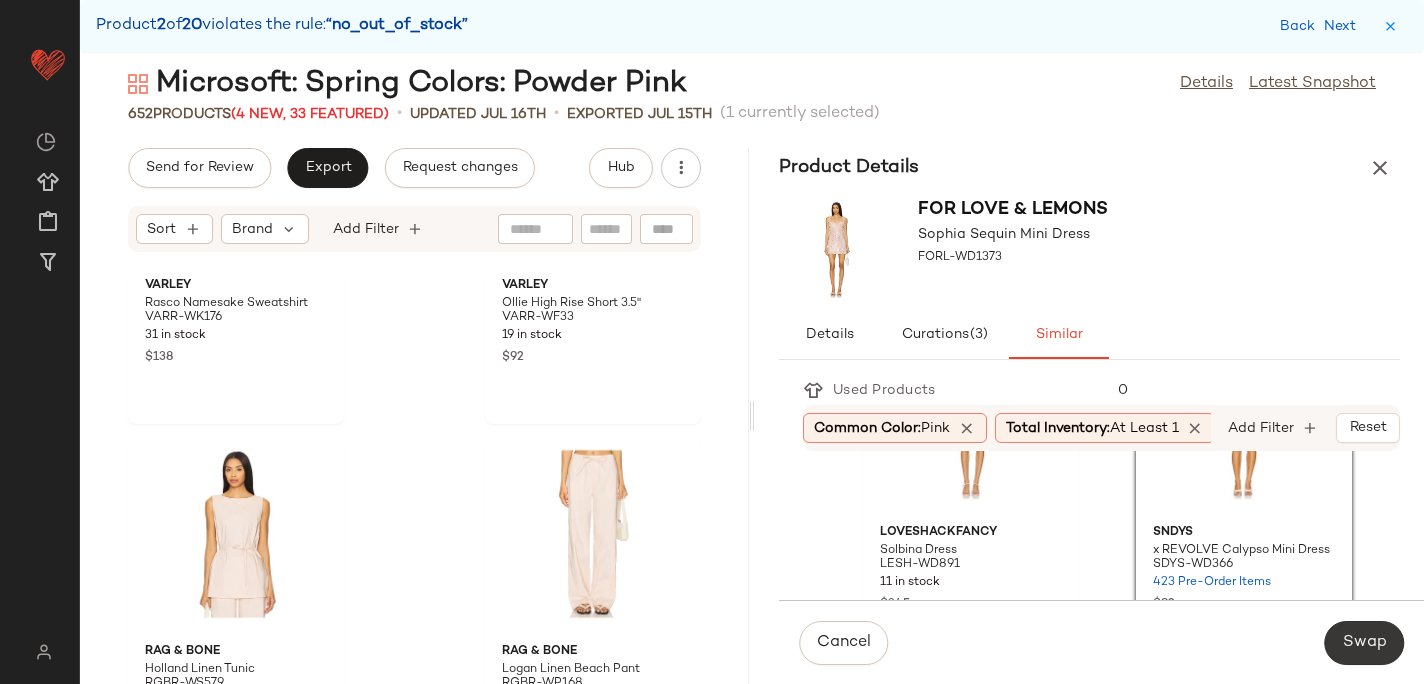 click on "Swap" 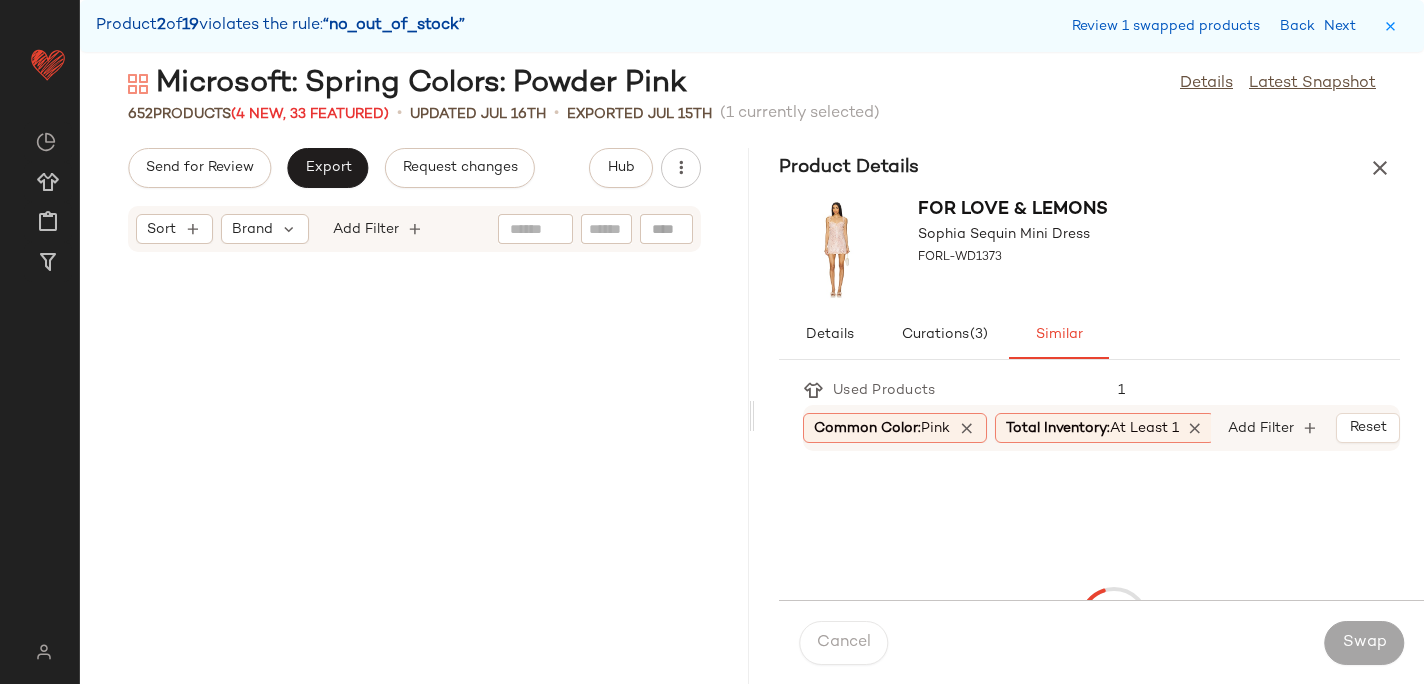 scroll, scrollTop: 21594, scrollLeft: 0, axis: vertical 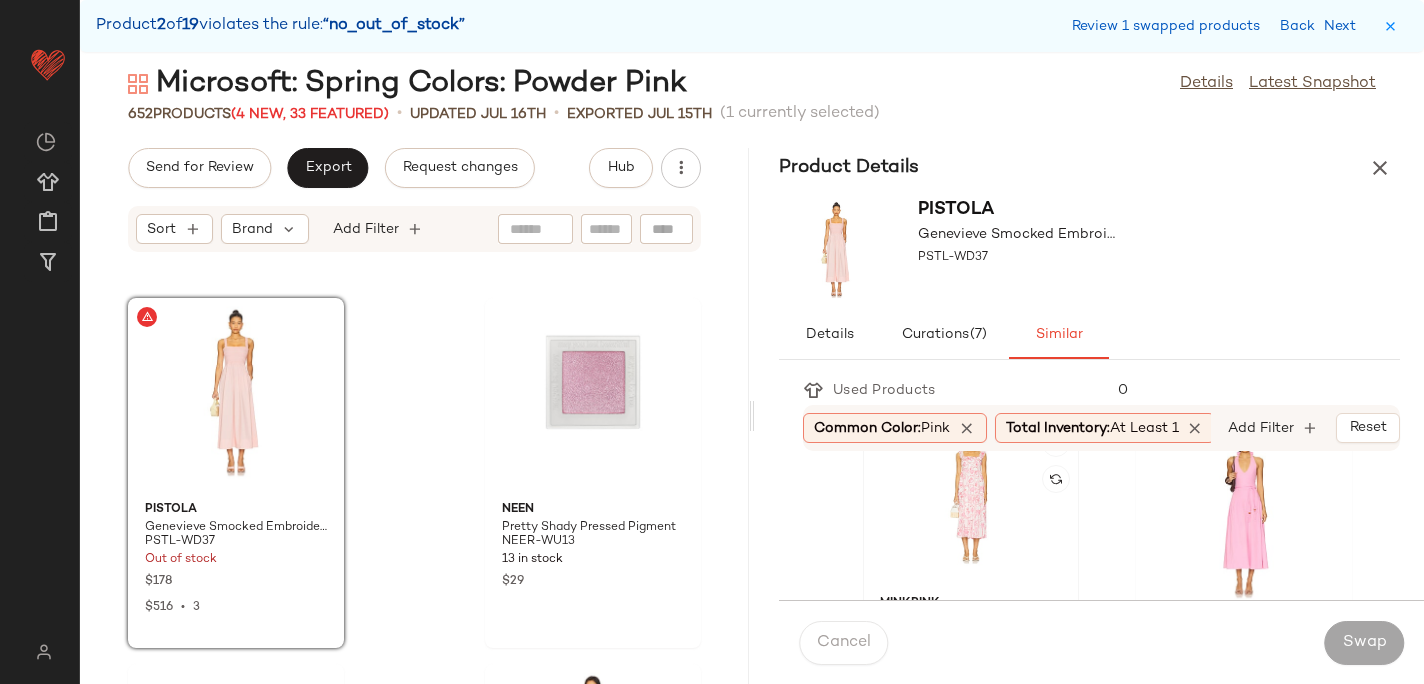 click 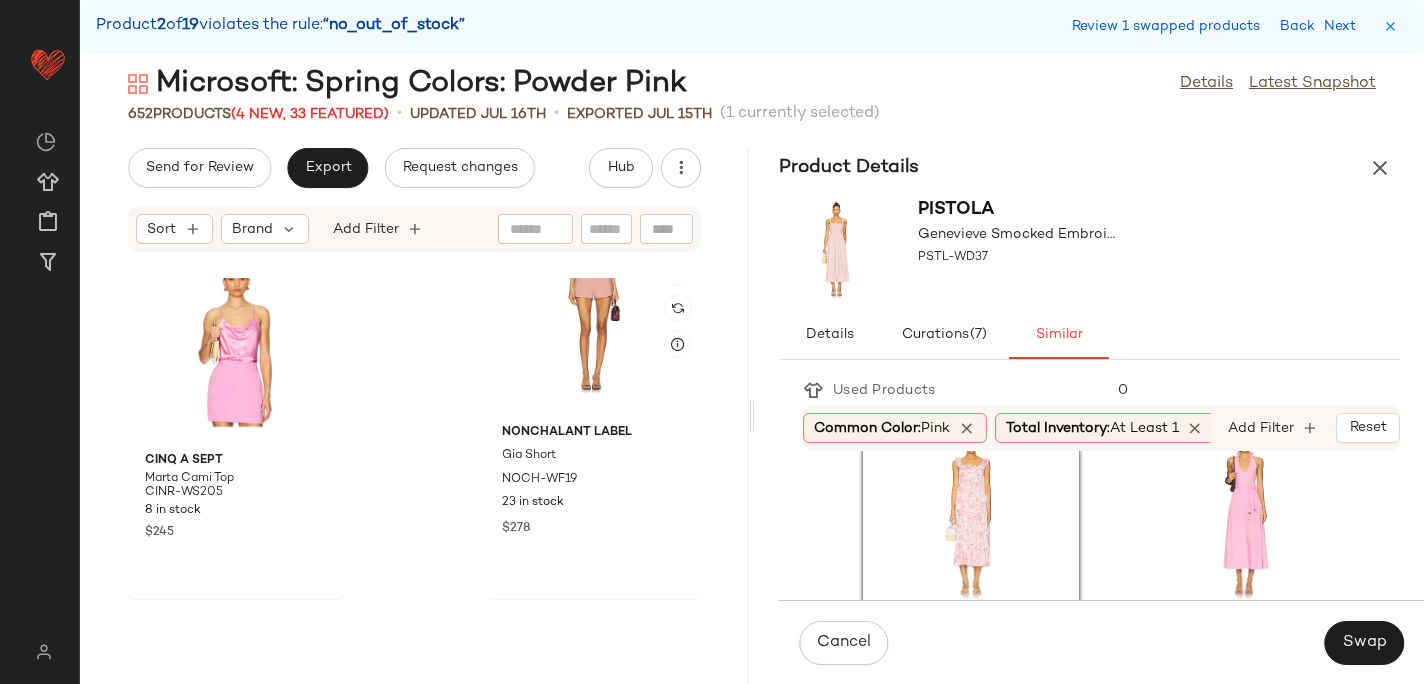 scroll, scrollTop: 22385, scrollLeft: 0, axis: vertical 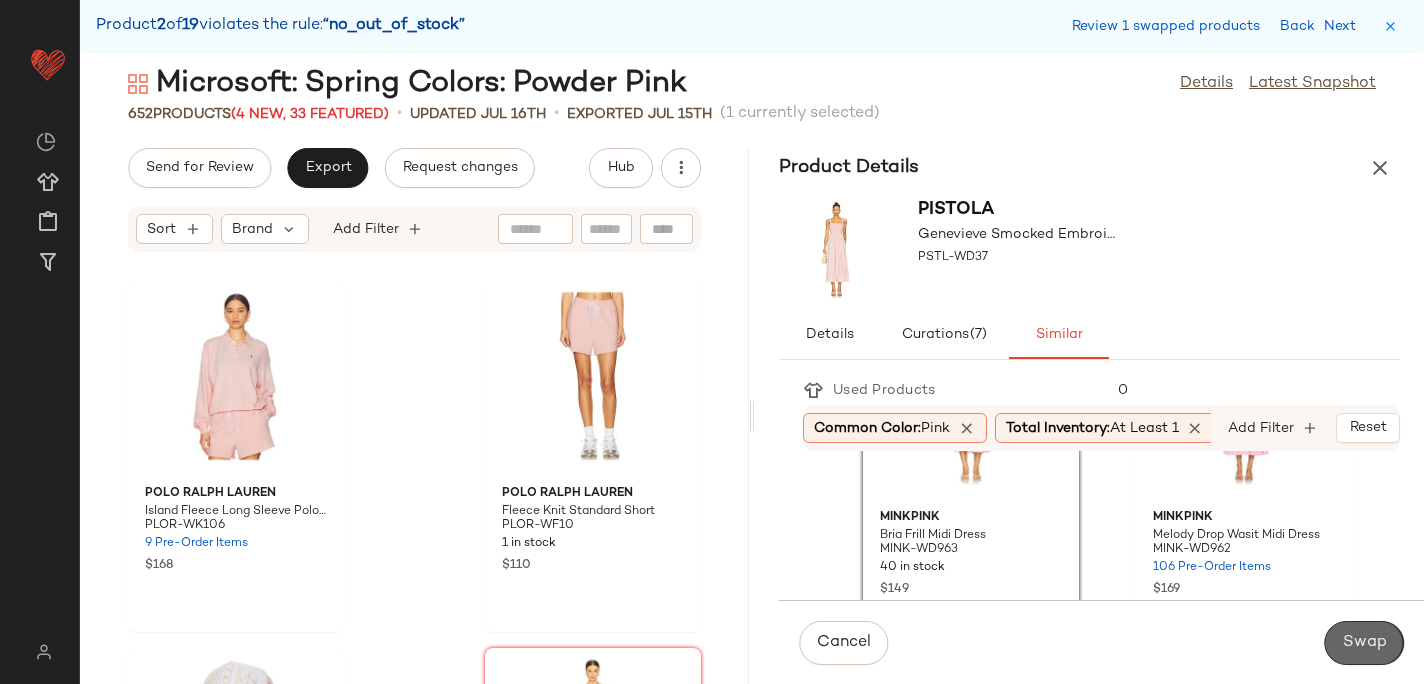 click on "Swap" at bounding box center [1364, 643] 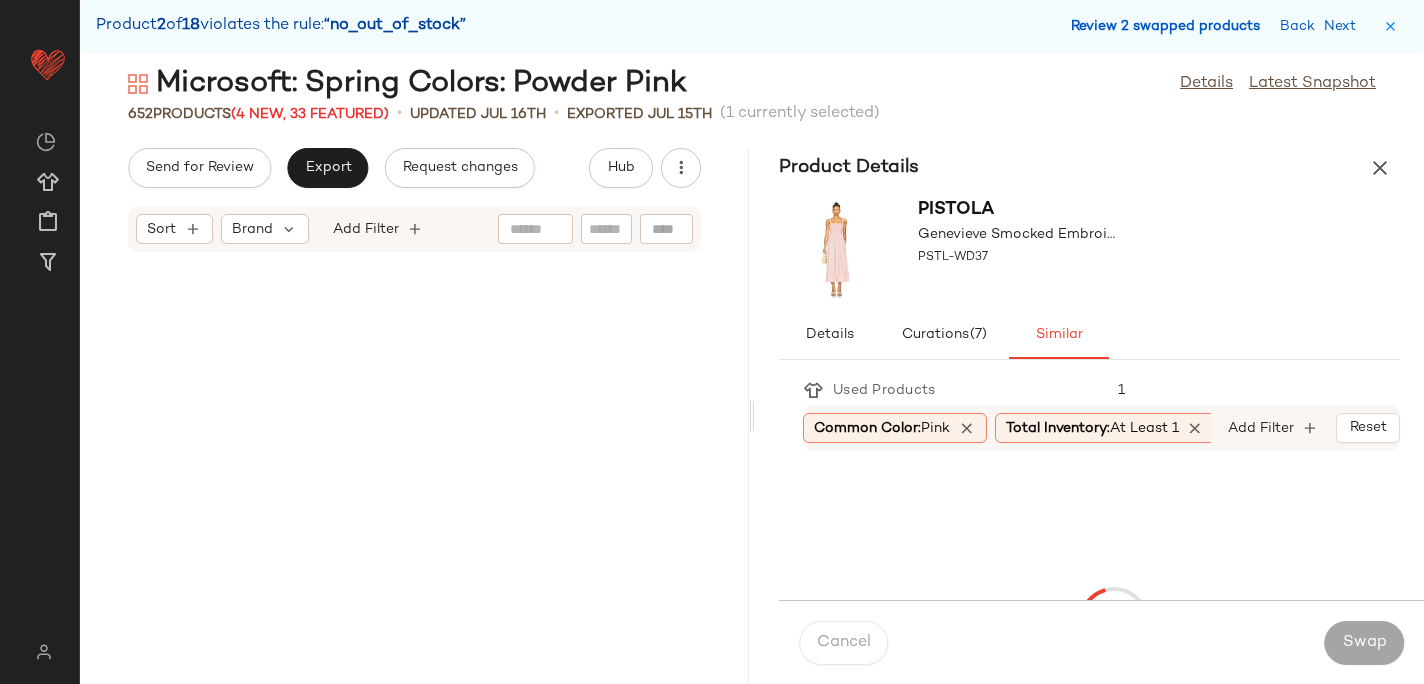 scroll, scrollTop: 31110, scrollLeft: 0, axis: vertical 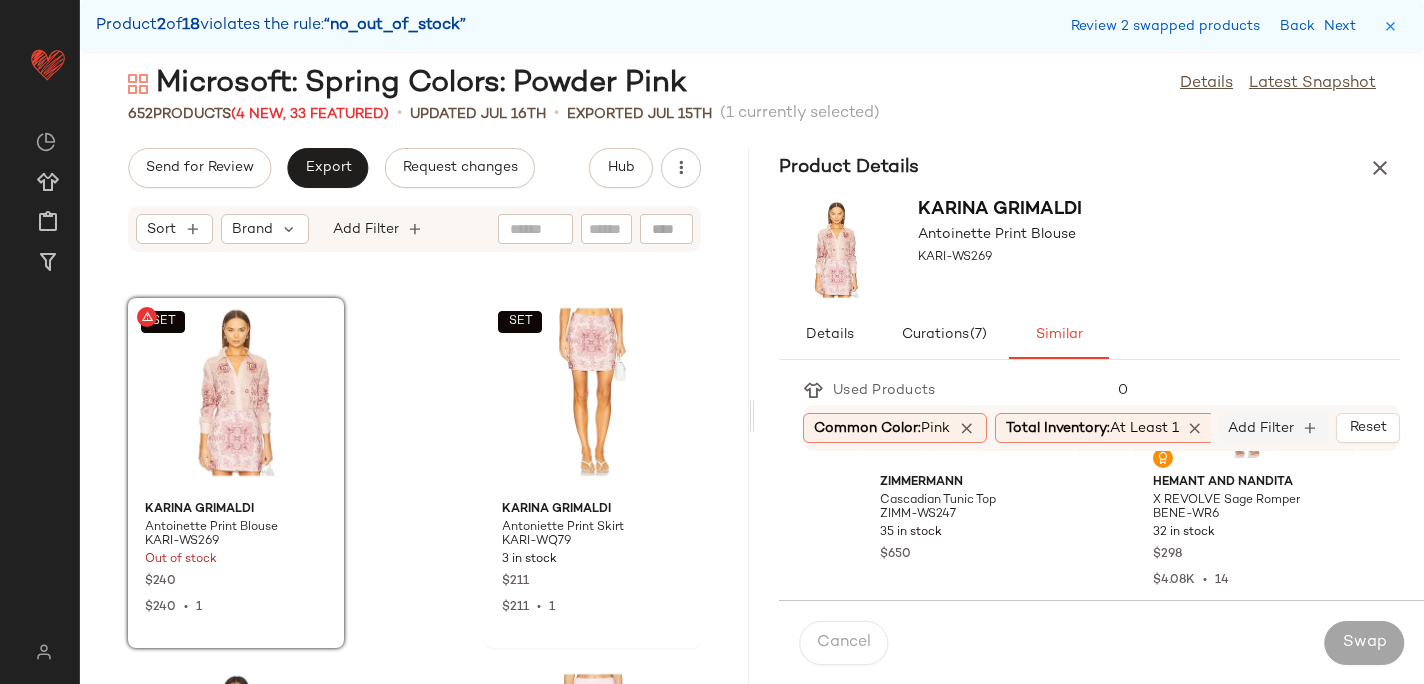click on "Add Filter" at bounding box center (1261, 428) 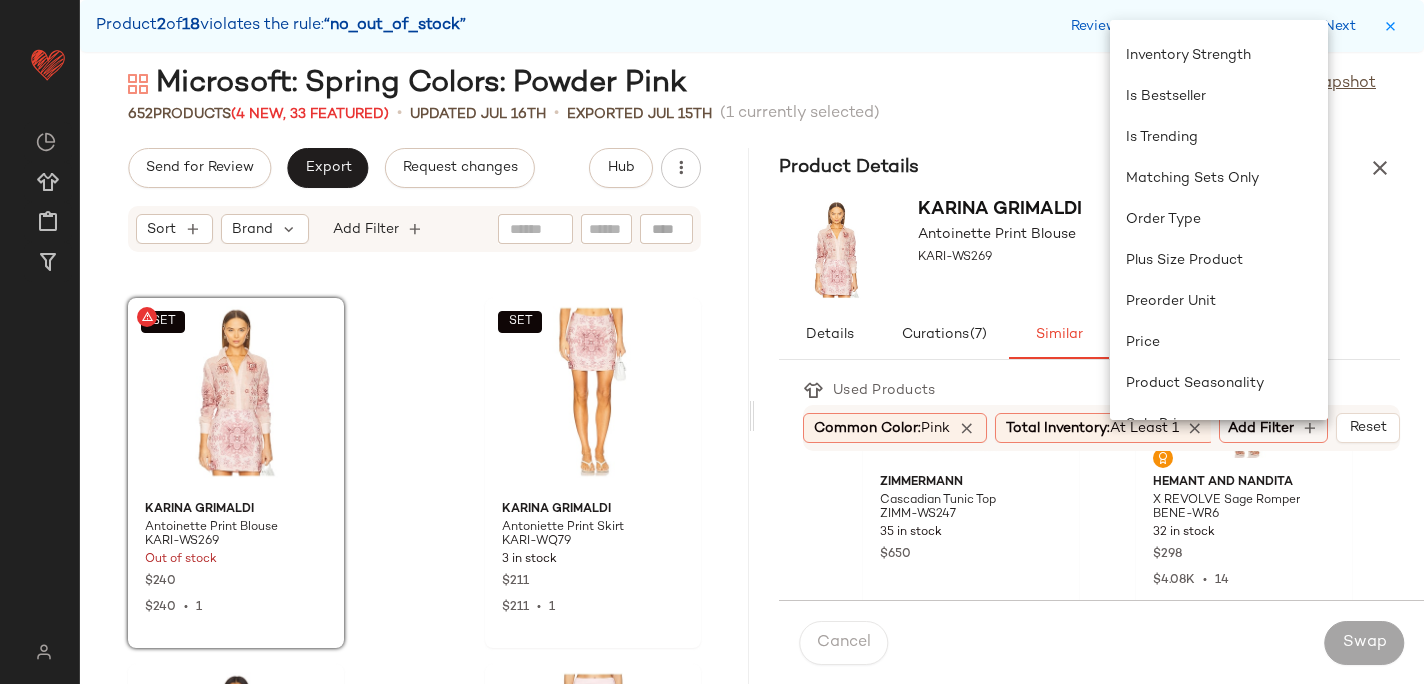scroll, scrollTop: 621, scrollLeft: 0, axis: vertical 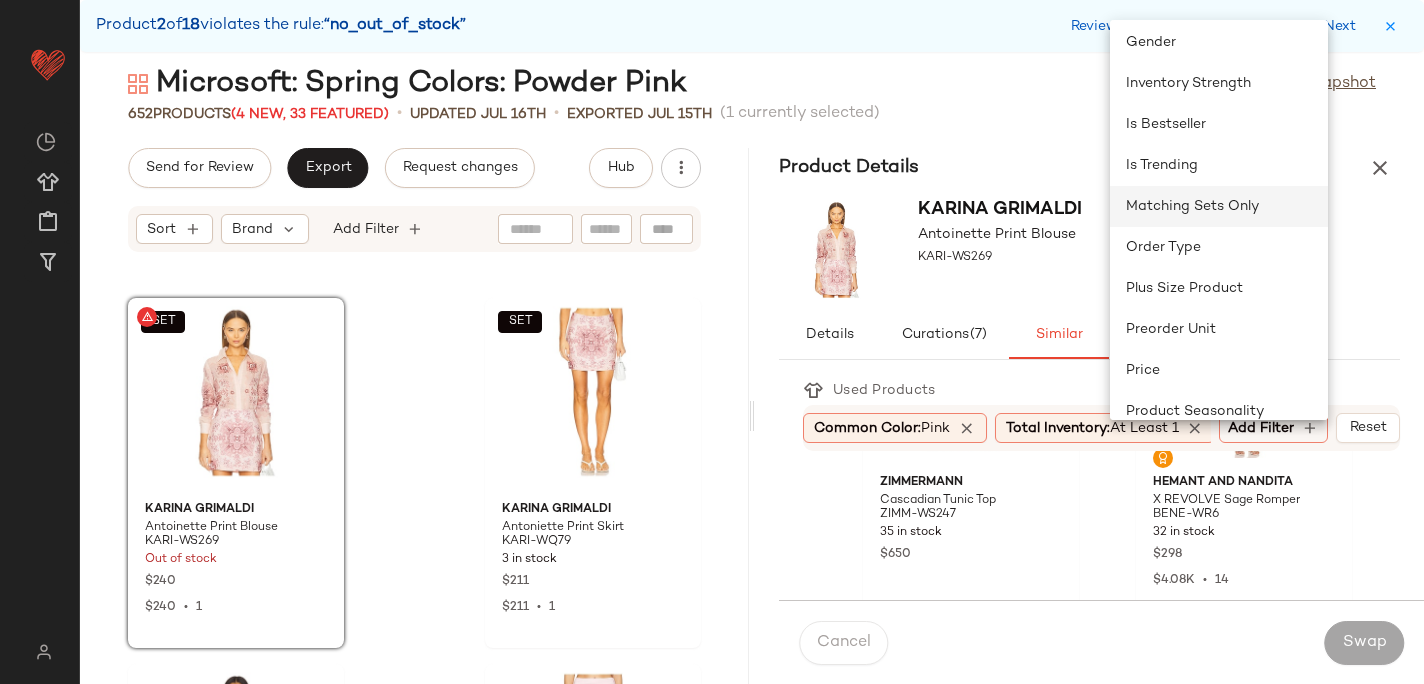 click on "Matching Sets Only" 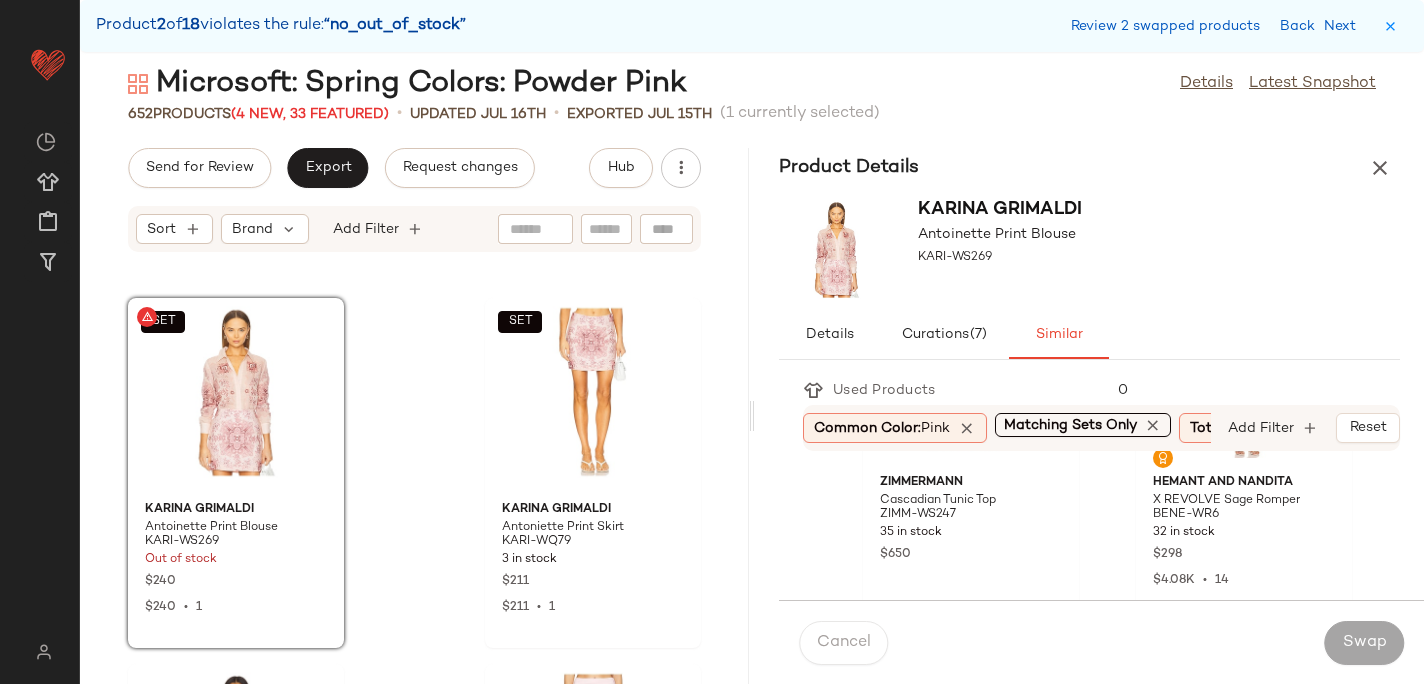 scroll, scrollTop: 0, scrollLeft: 200, axis: horizontal 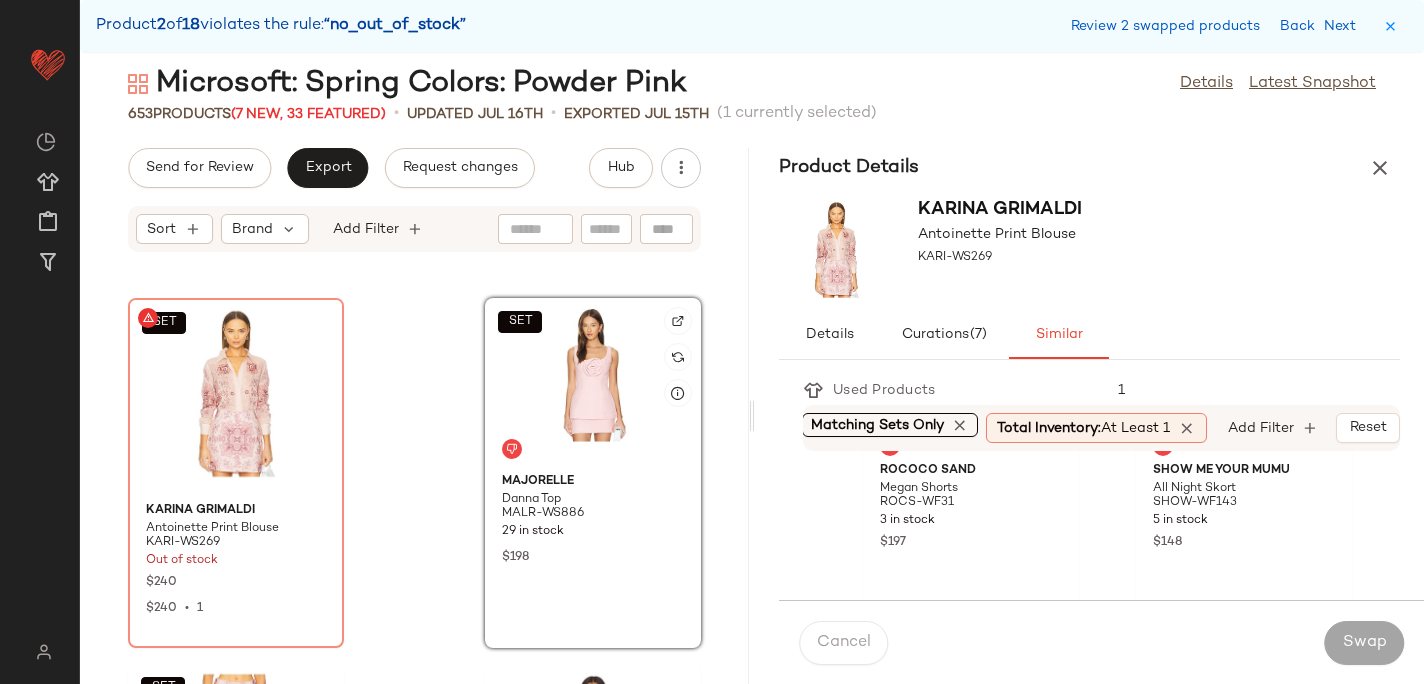 click on "SET" 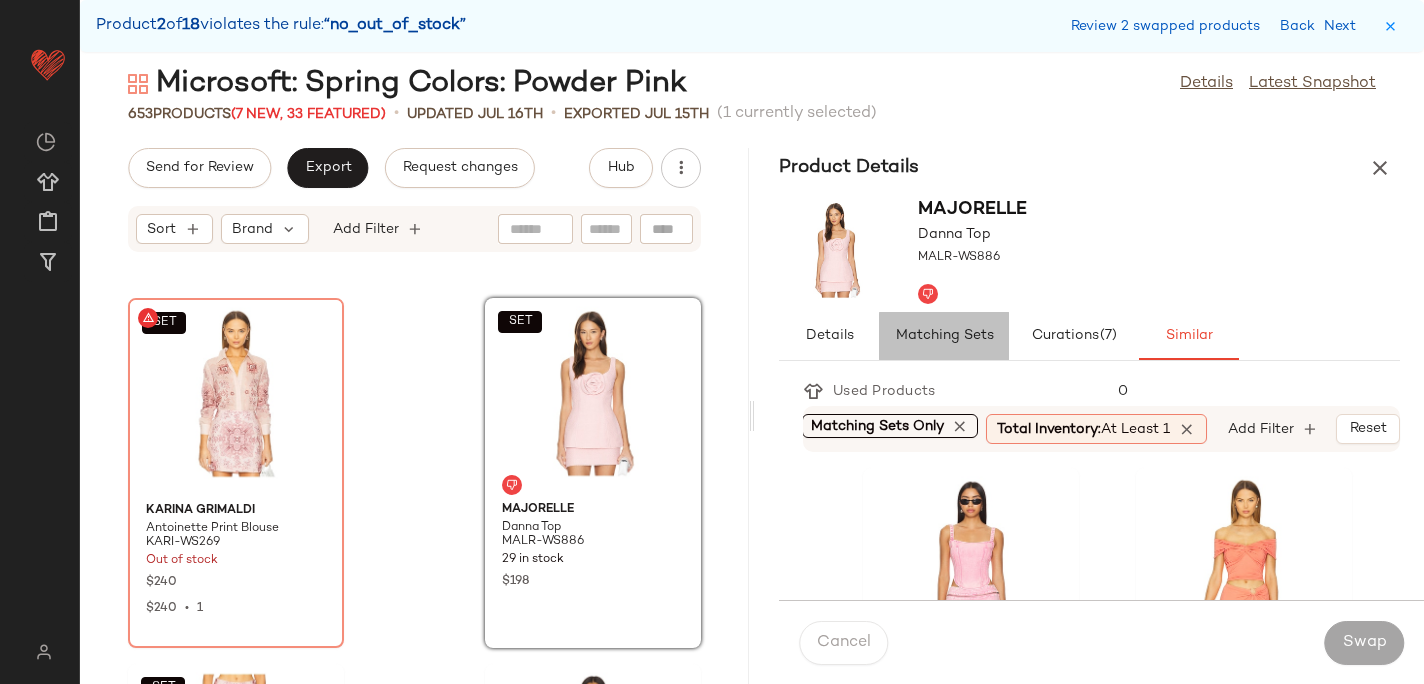 click on "Matching Sets" 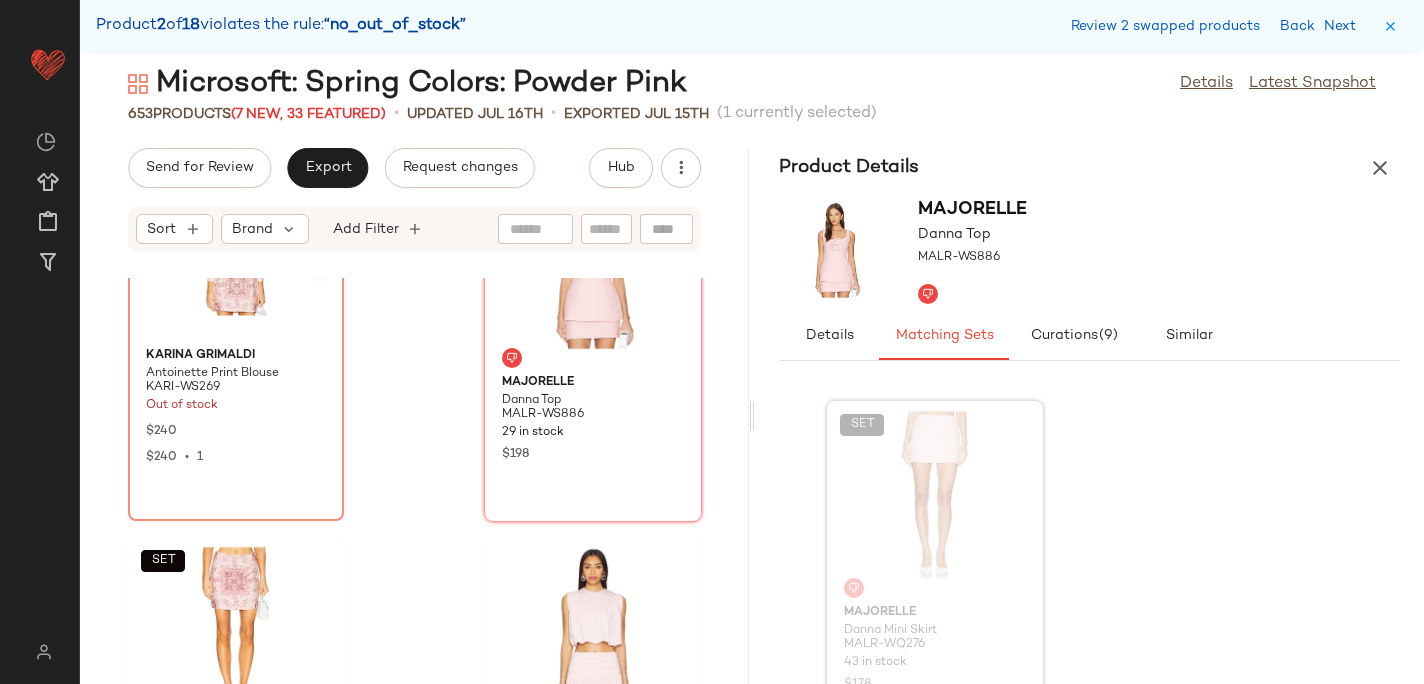 scroll, scrollTop: 31059, scrollLeft: 0, axis: vertical 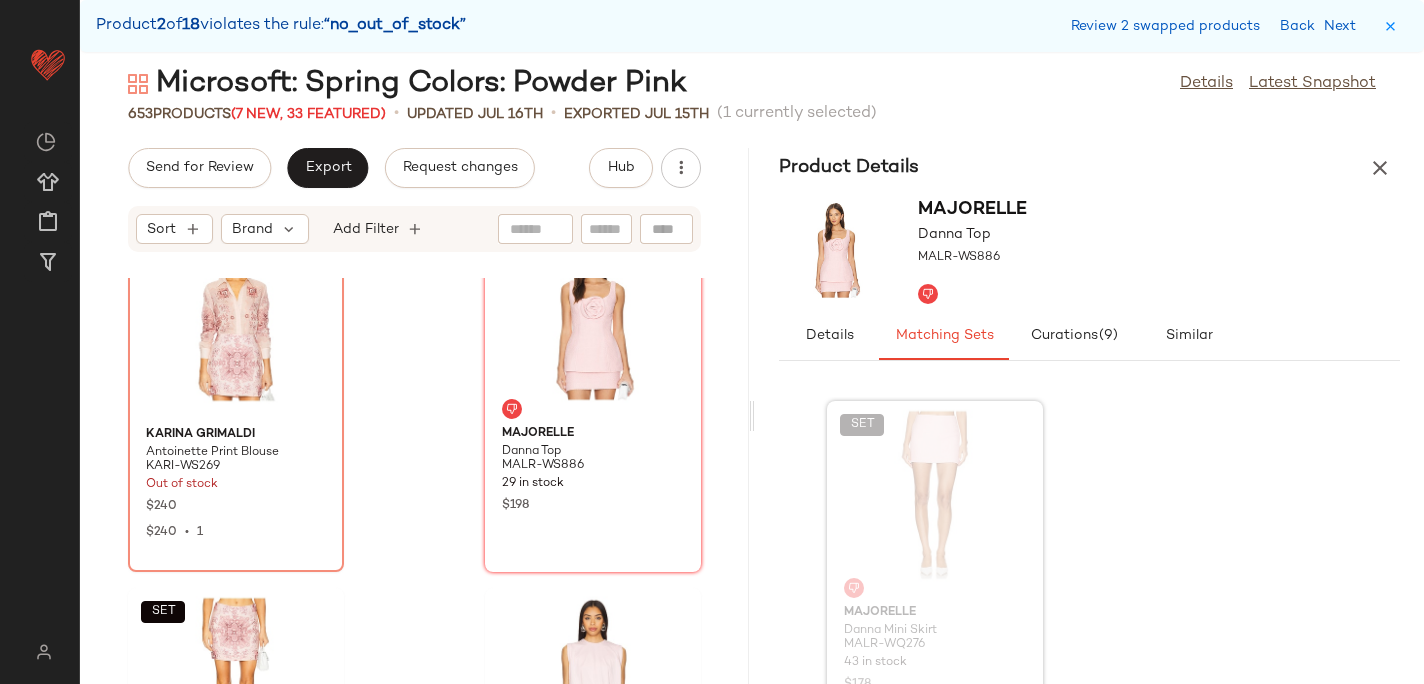 click on "SET  Karina Grimaldi Antoinette Print Blouse KARI-WS269 Out of stock $240 $240  •  1  SET  MAJORELLE Danna Top MALR-WS886 29 in stock $198  SET  Karina Grimaldi Antoniette Print Skirt KARI-WQ79 3 in stock $211 $211  •  1 MORE TO COME Remi Top MOTO-WS330 99 in stock $54 $162  •  3 MORE TO COME Remi Maxi Skirt MOTO-WQ84 105 in stock $74 $222  •  3 olga berg Peta Pearl Handle Bag OLGR-WY104 33 in stock $95 $285  •  3 MORE TO COME Bianca Open Back Dress MOTO-WD448 58 in stock $78 CAMI NYC Rika Dress CAMN-WD138 9 in stock $525" 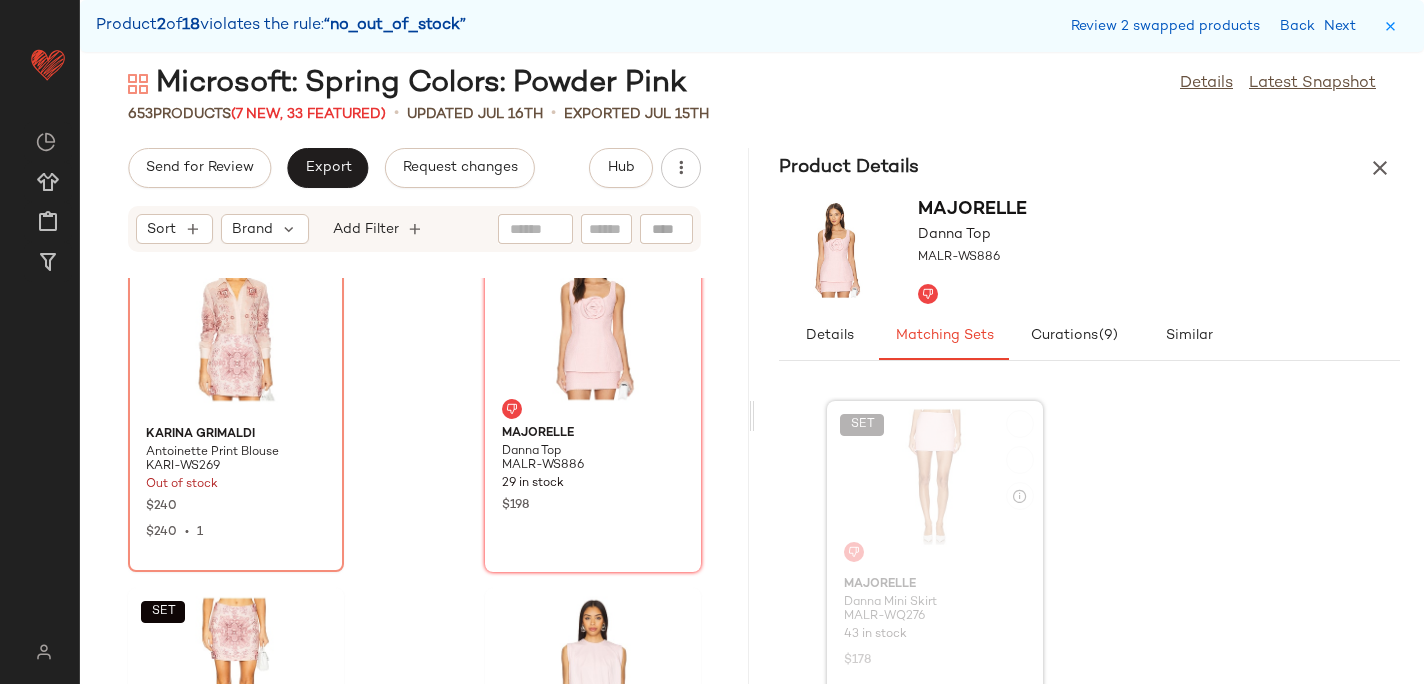 click on "SET" 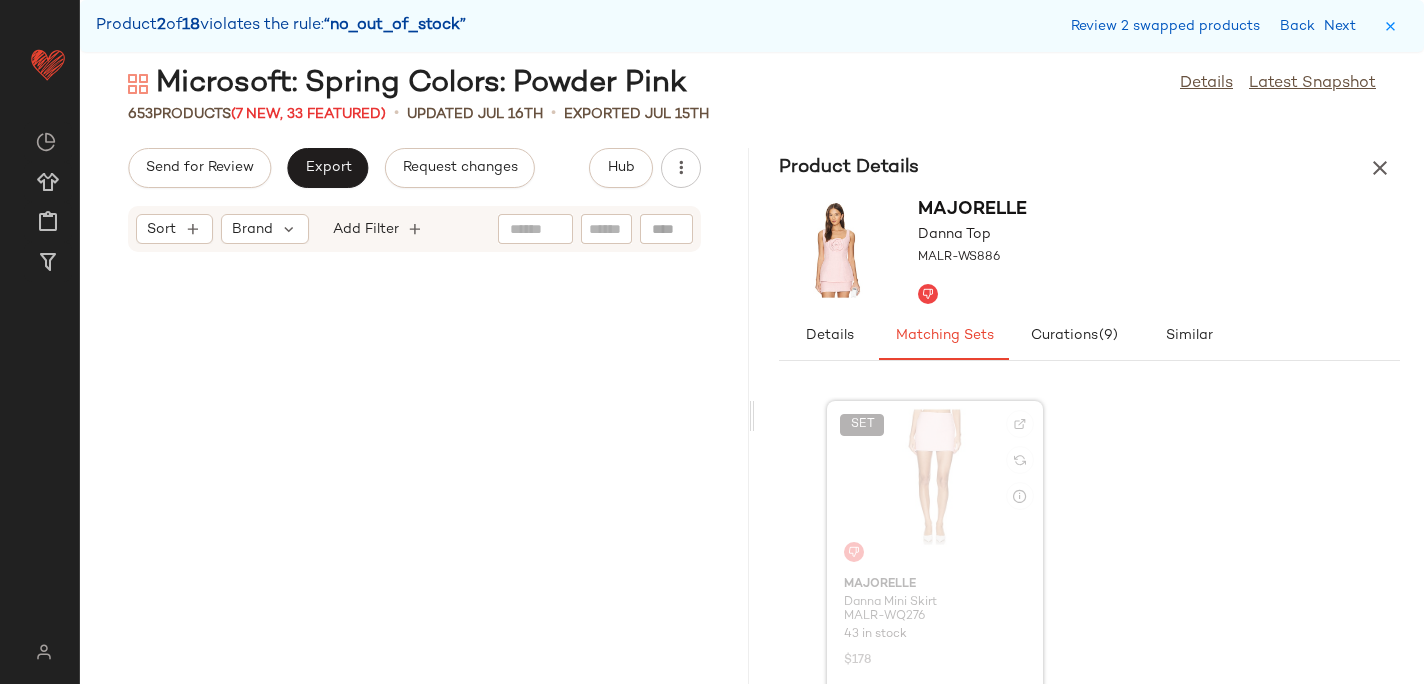 scroll, scrollTop: 100284, scrollLeft: 0, axis: vertical 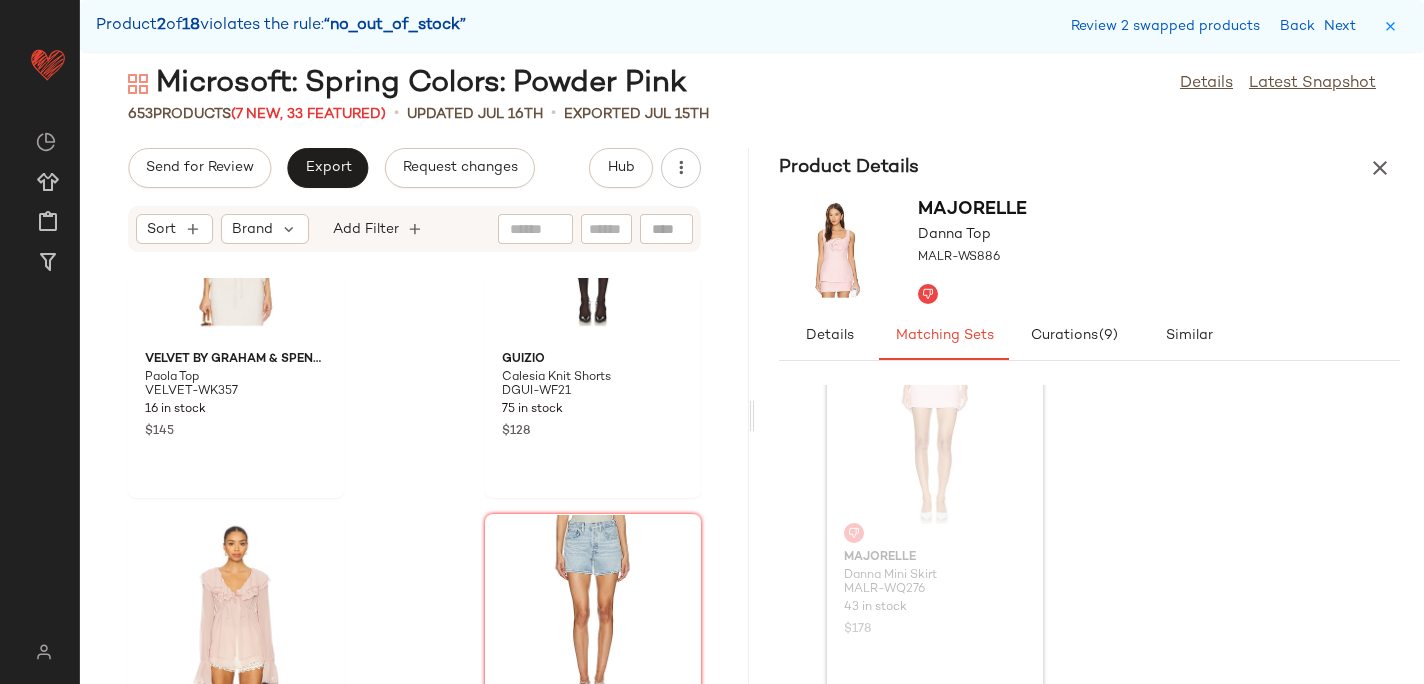 click 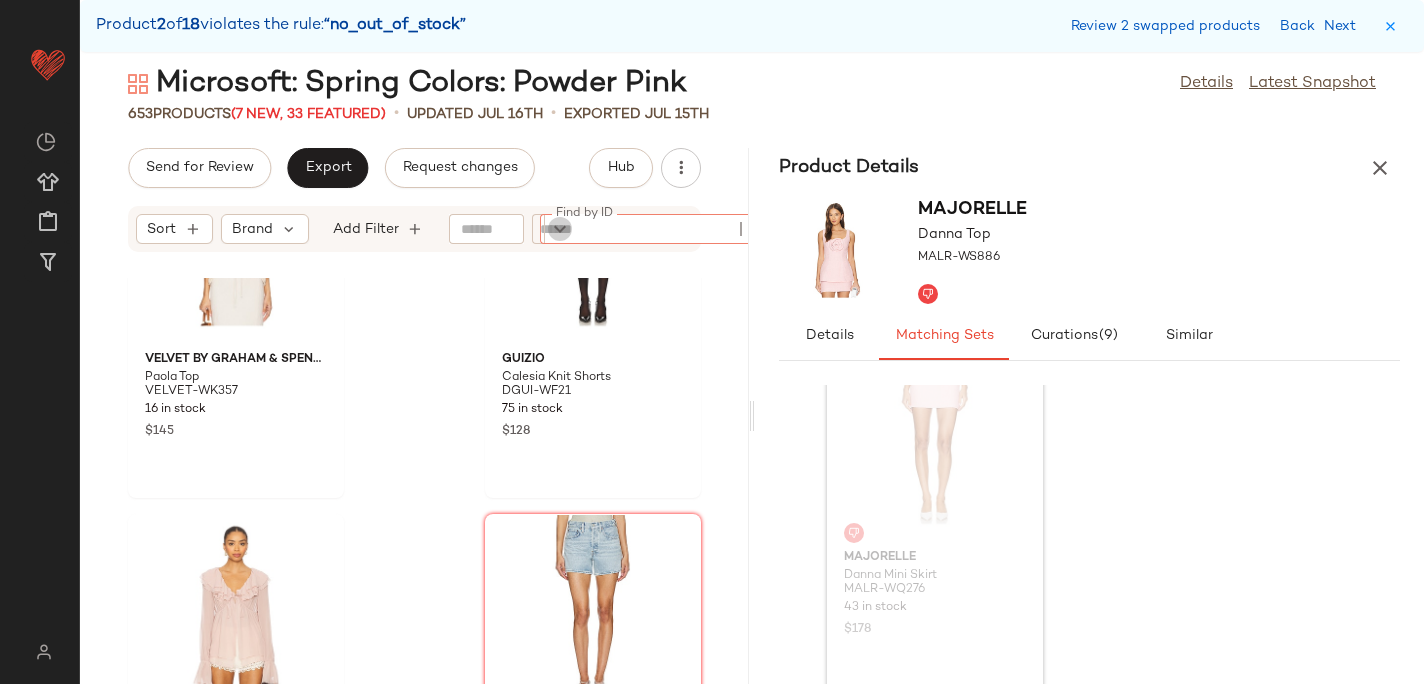 click at bounding box center (560, 229) 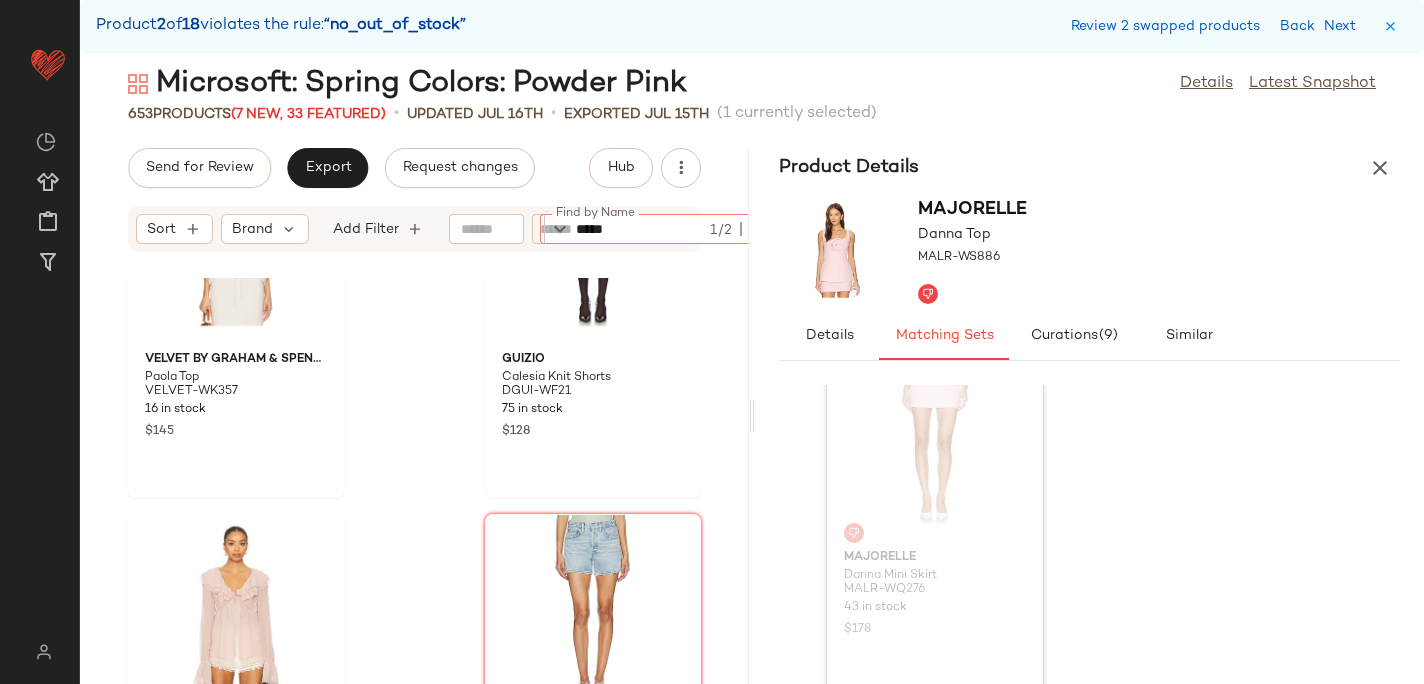 click on "*****" 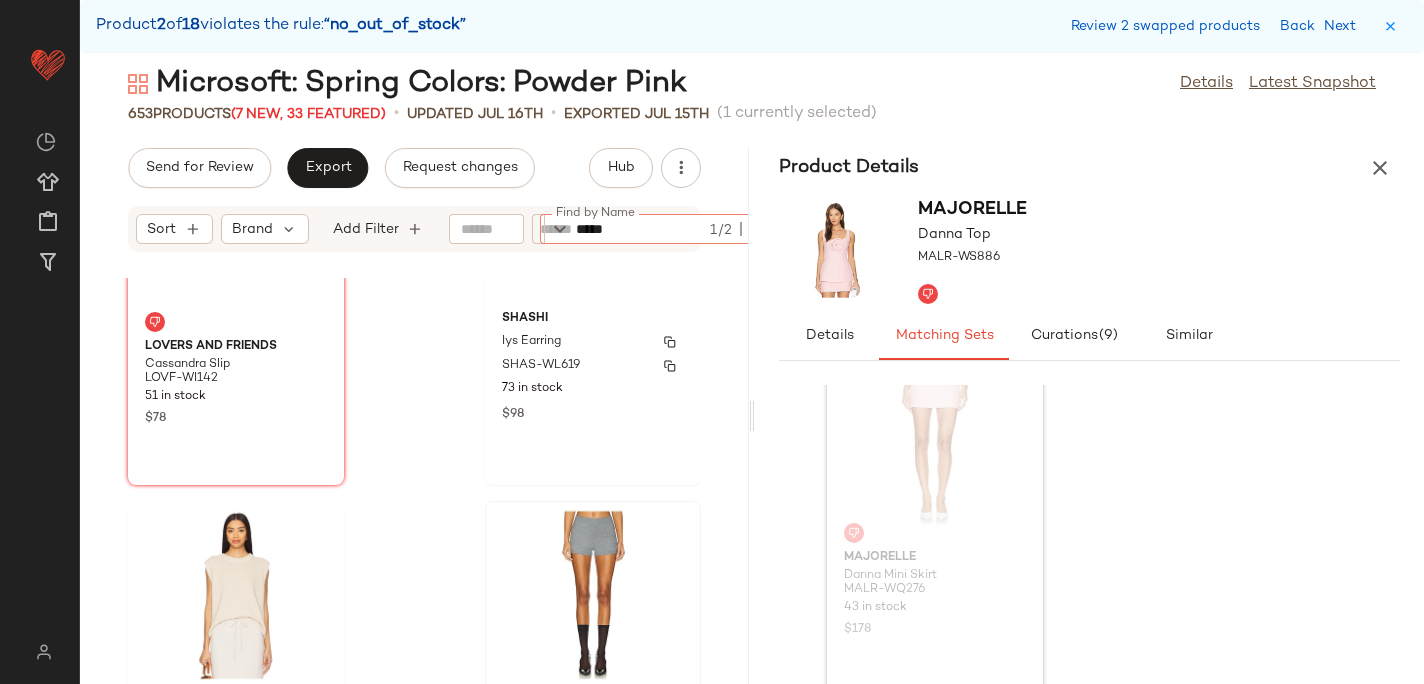 scroll, scrollTop: 94220, scrollLeft: 0, axis: vertical 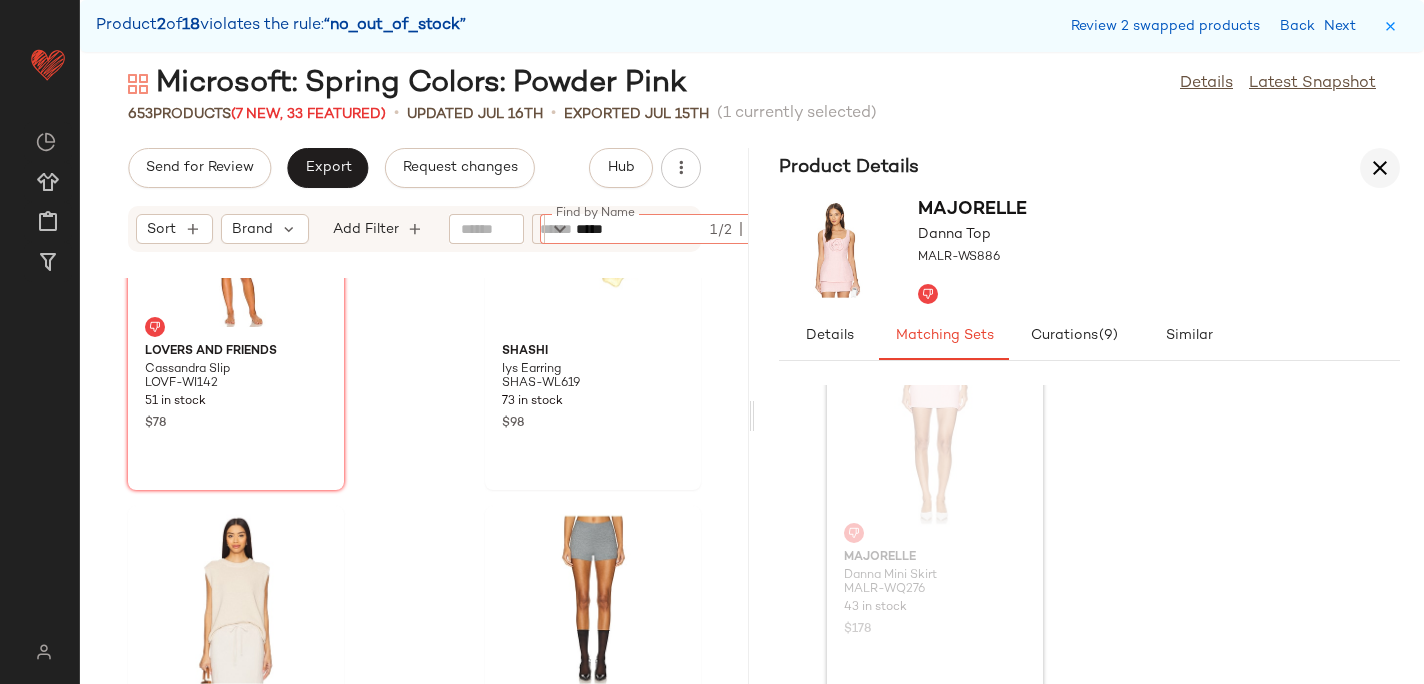 click at bounding box center (1380, 168) 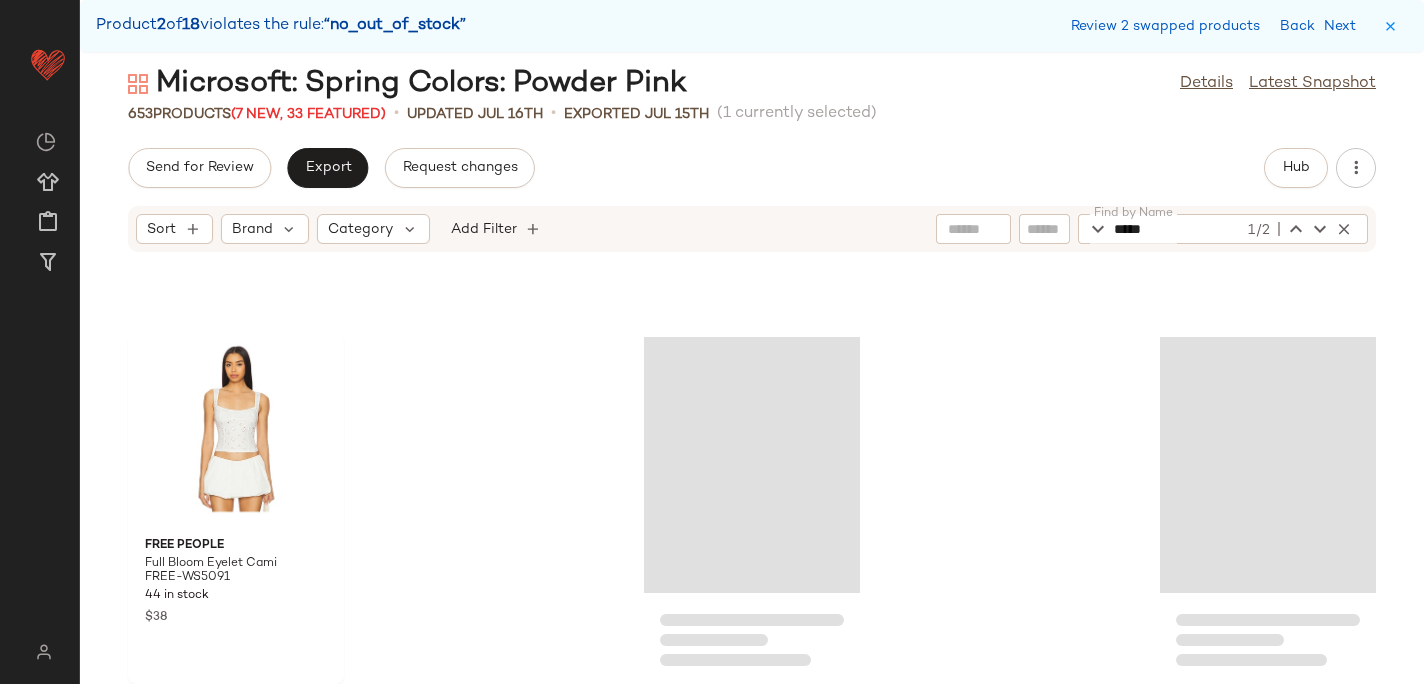 scroll, scrollTop: 314, scrollLeft: 0, axis: vertical 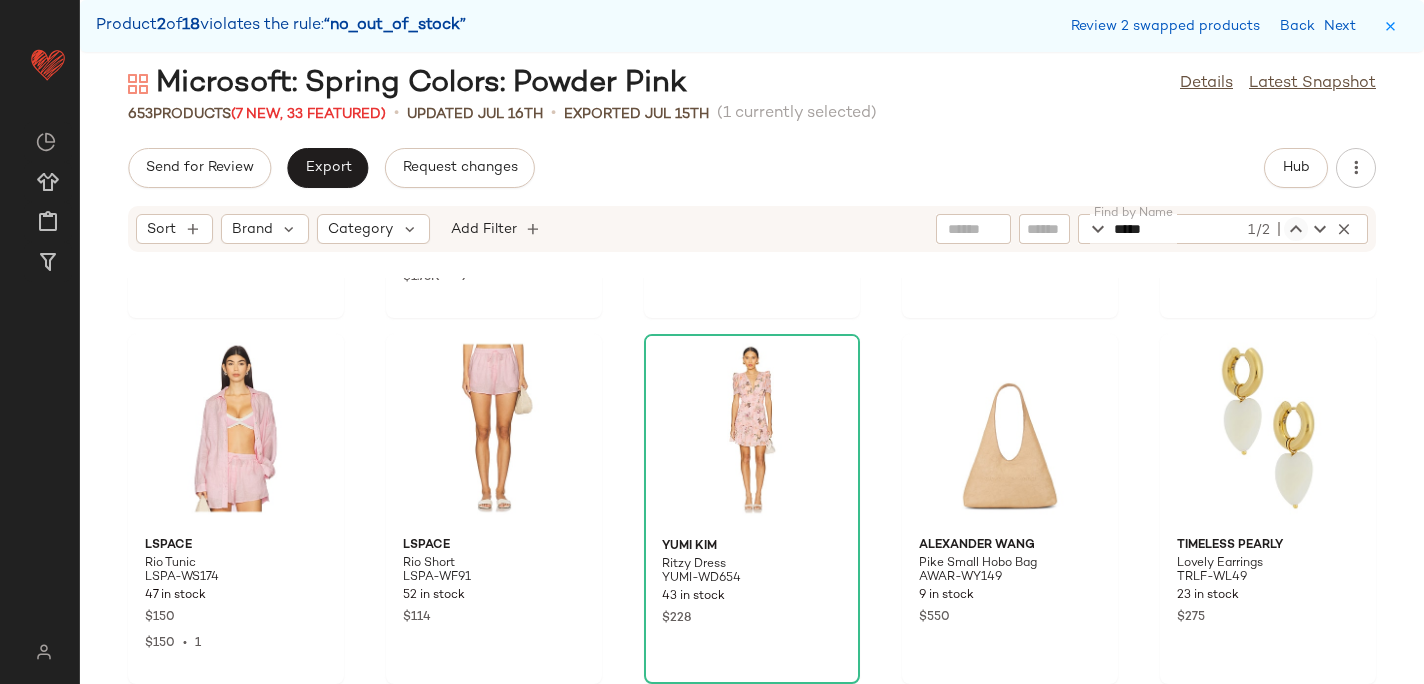 click at bounding box center (1296, 229) 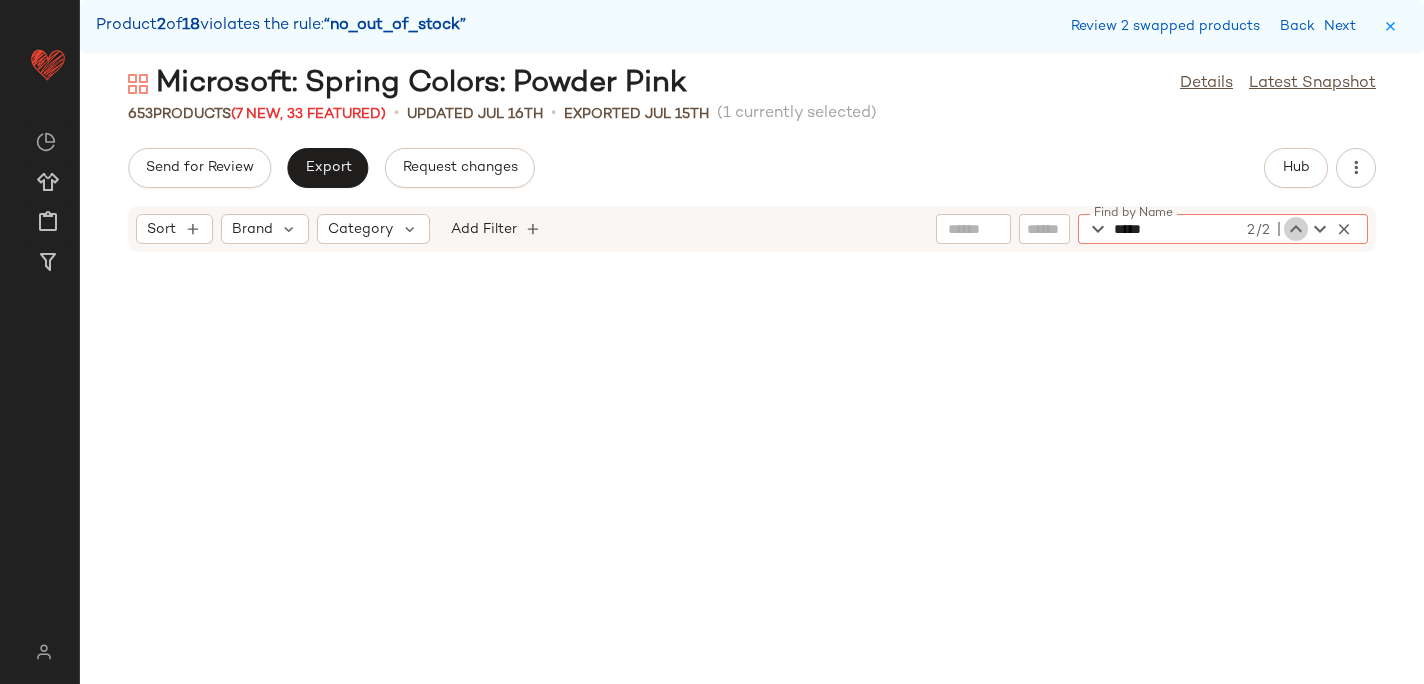 scroll, scrollTop: 12444, scrollLeft: 0, axis: vertical 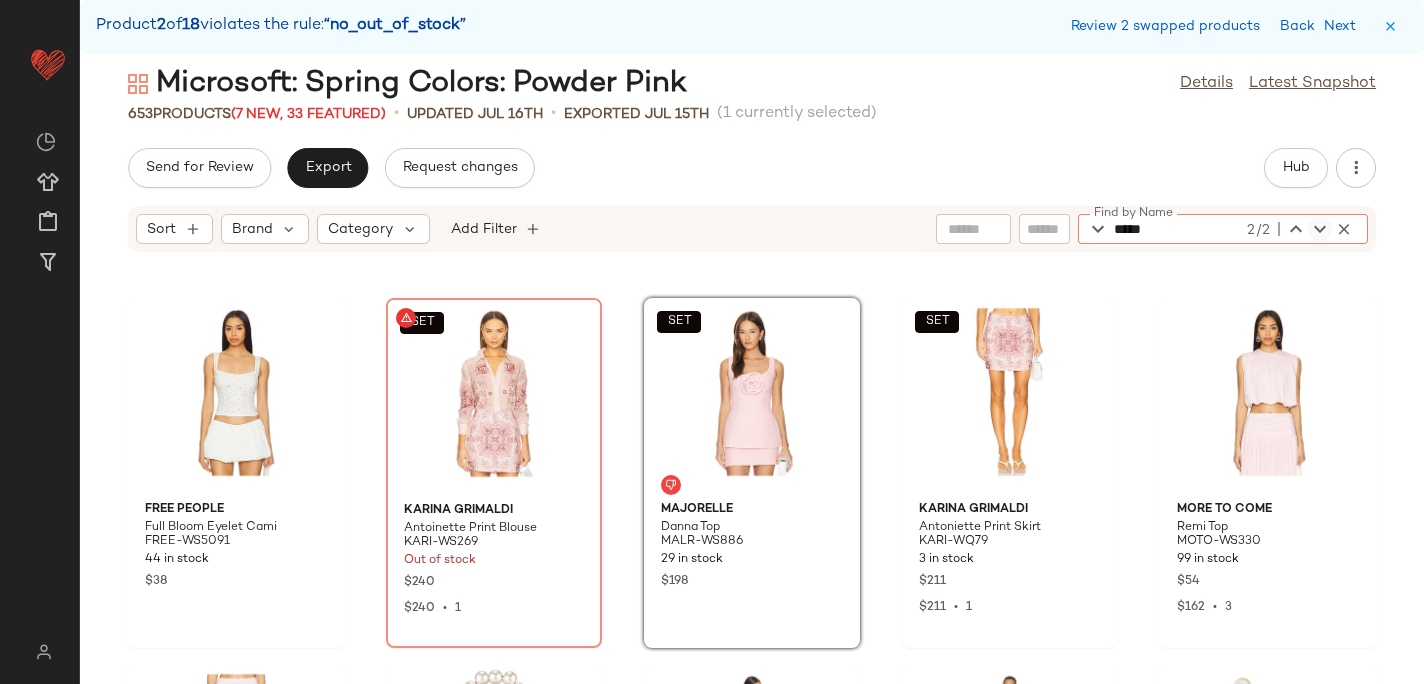 click at bounding box center [1320, 229] 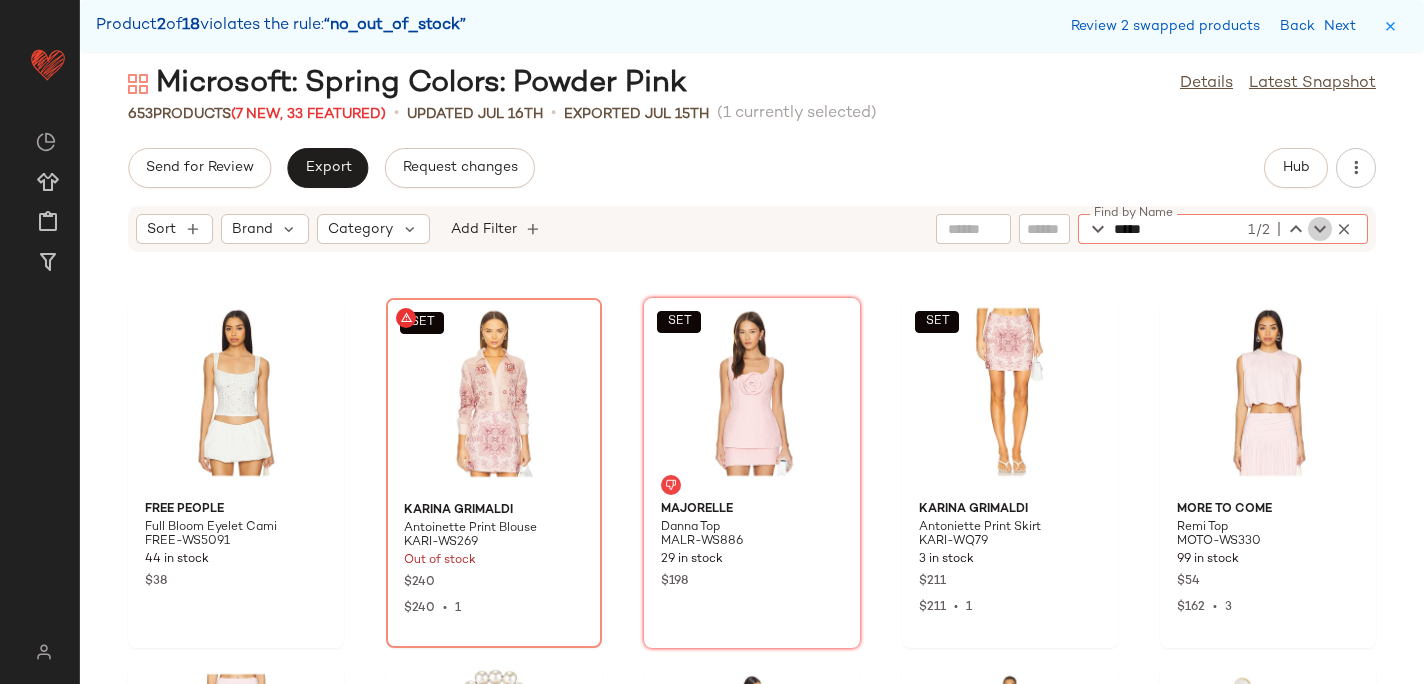 click at bounding box center (1320, 229) 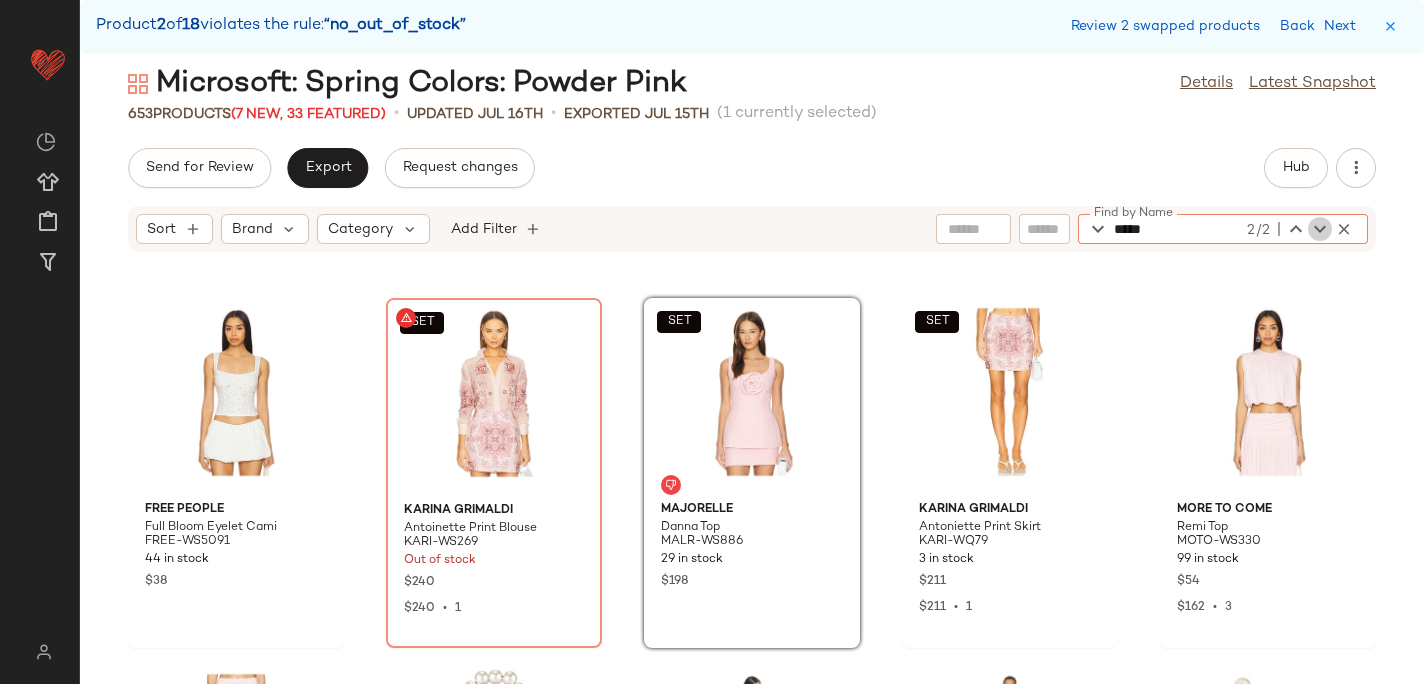click at bounding box center (1320, 229) 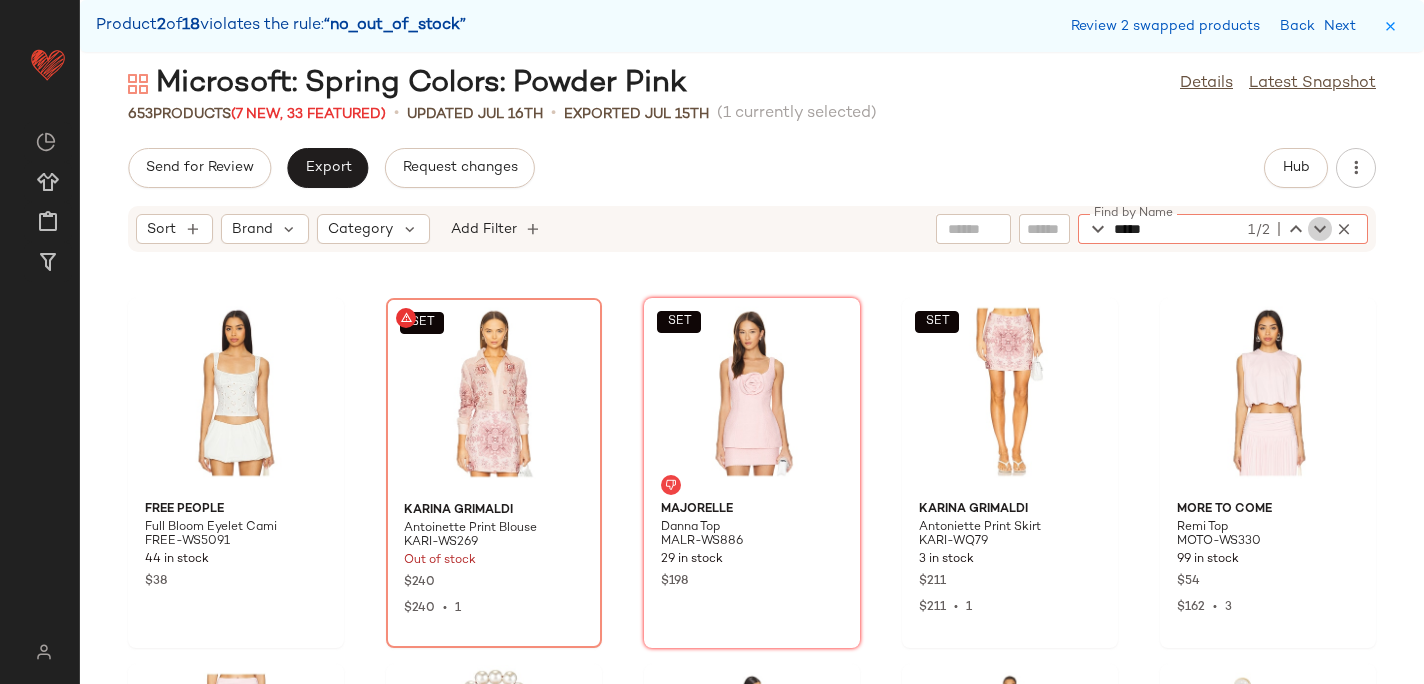 click at bounding box center [1320, 229] 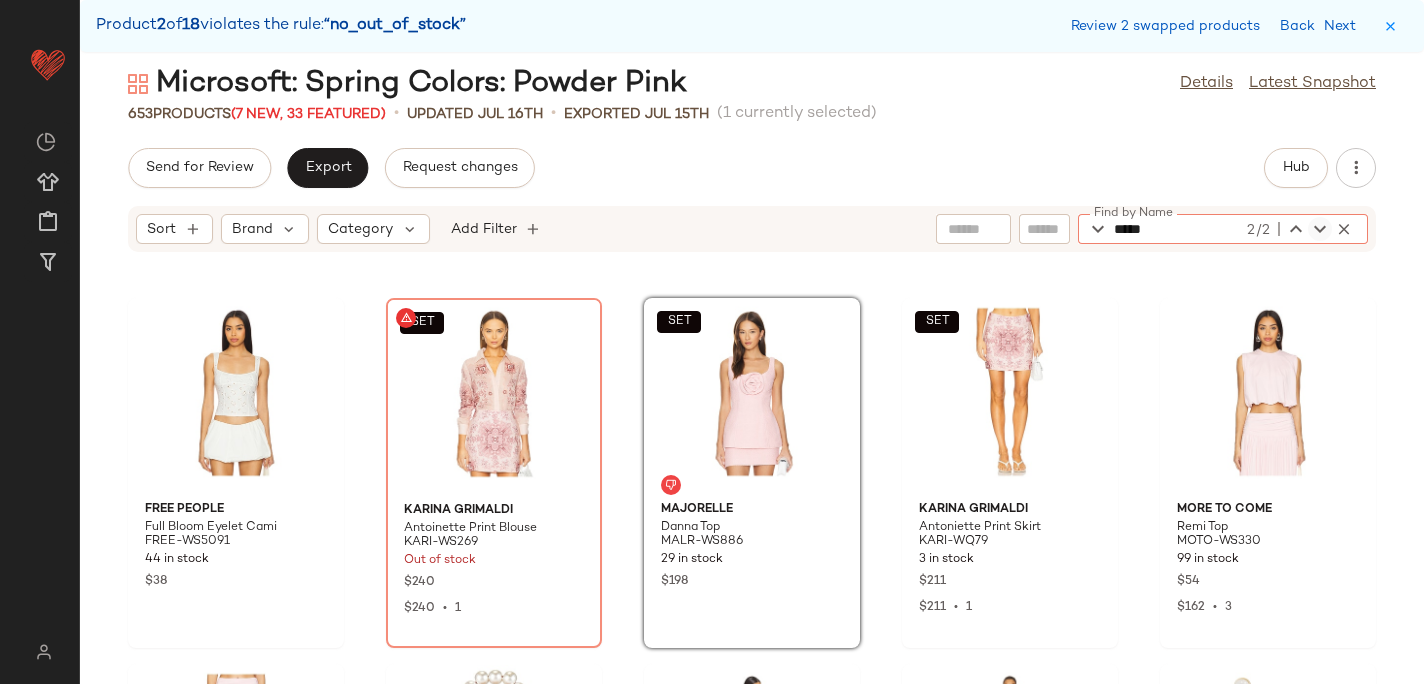 click at bounding box center [1320, 229] 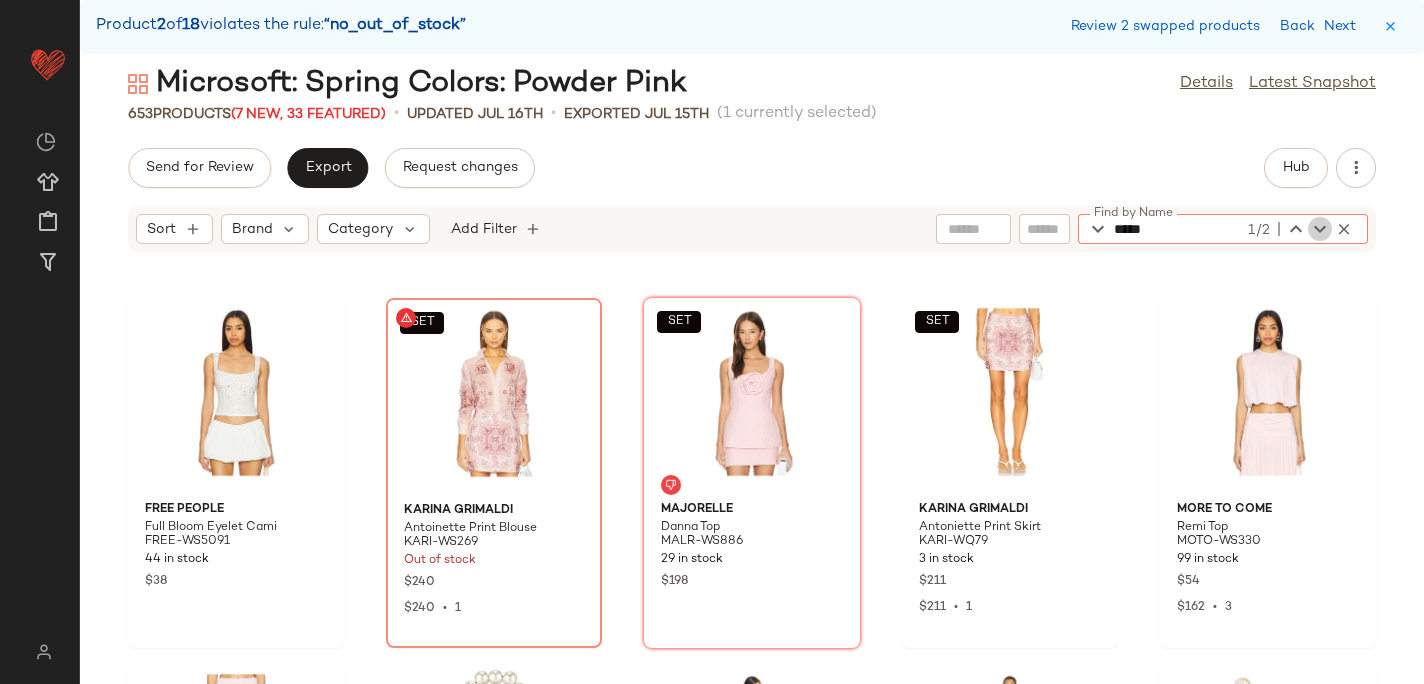 click at bounding box center (1320, 229) 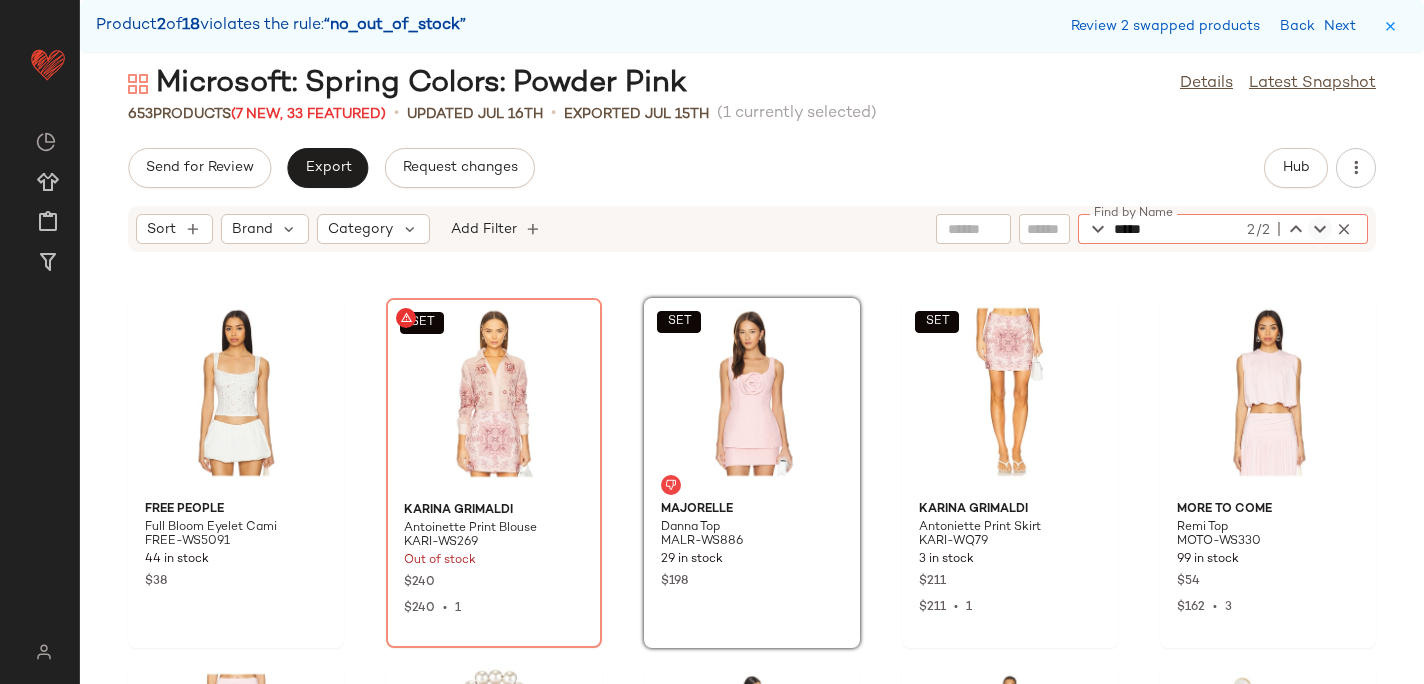 click at bounding box center (1320, 229) 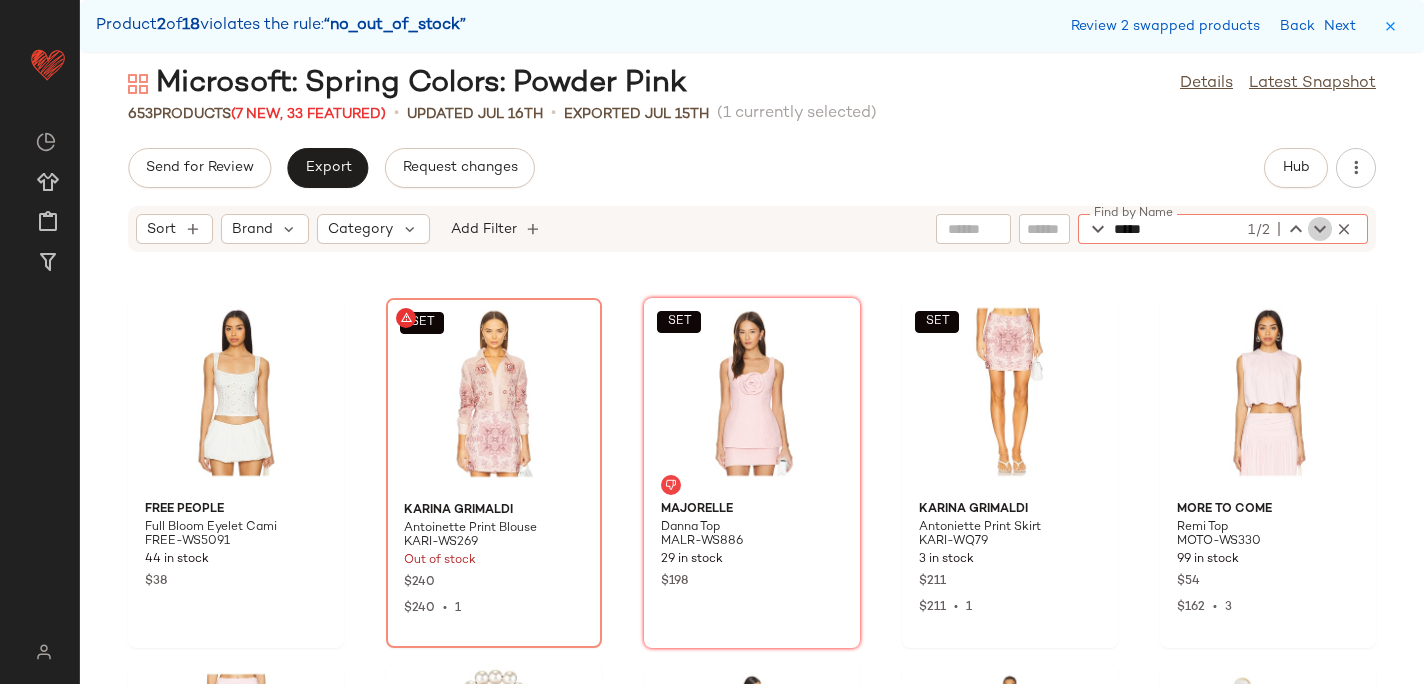 click at bounding box center [1320, 229] 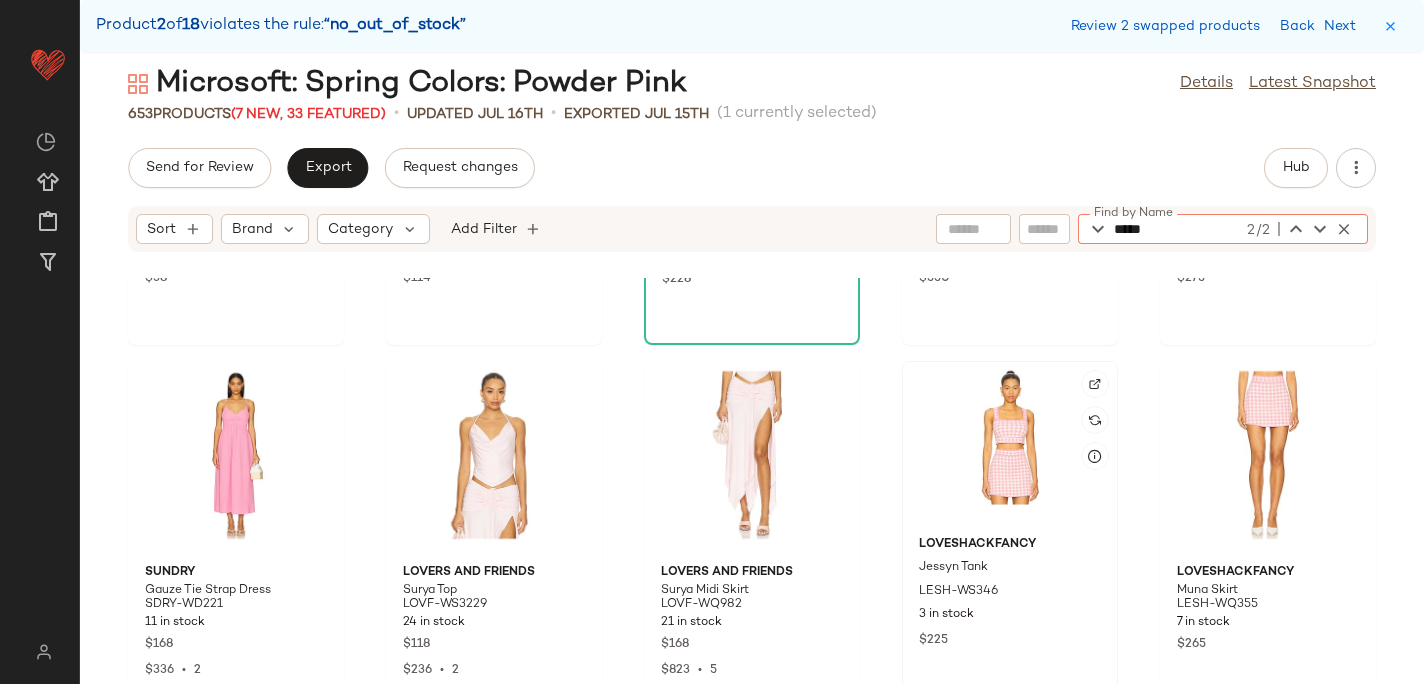 scroll, scrollTop: 707, scrollLeft: 0, axis: vertical 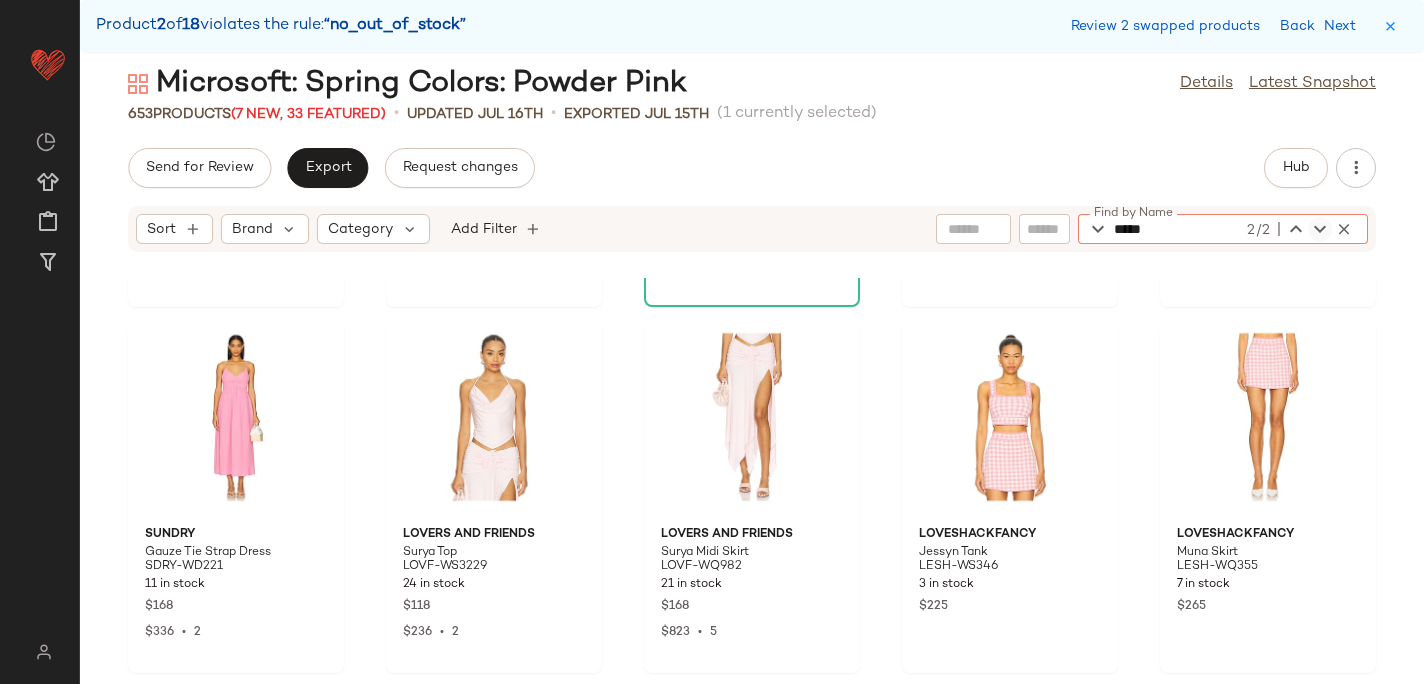 click at bounding box center (1320, 229) 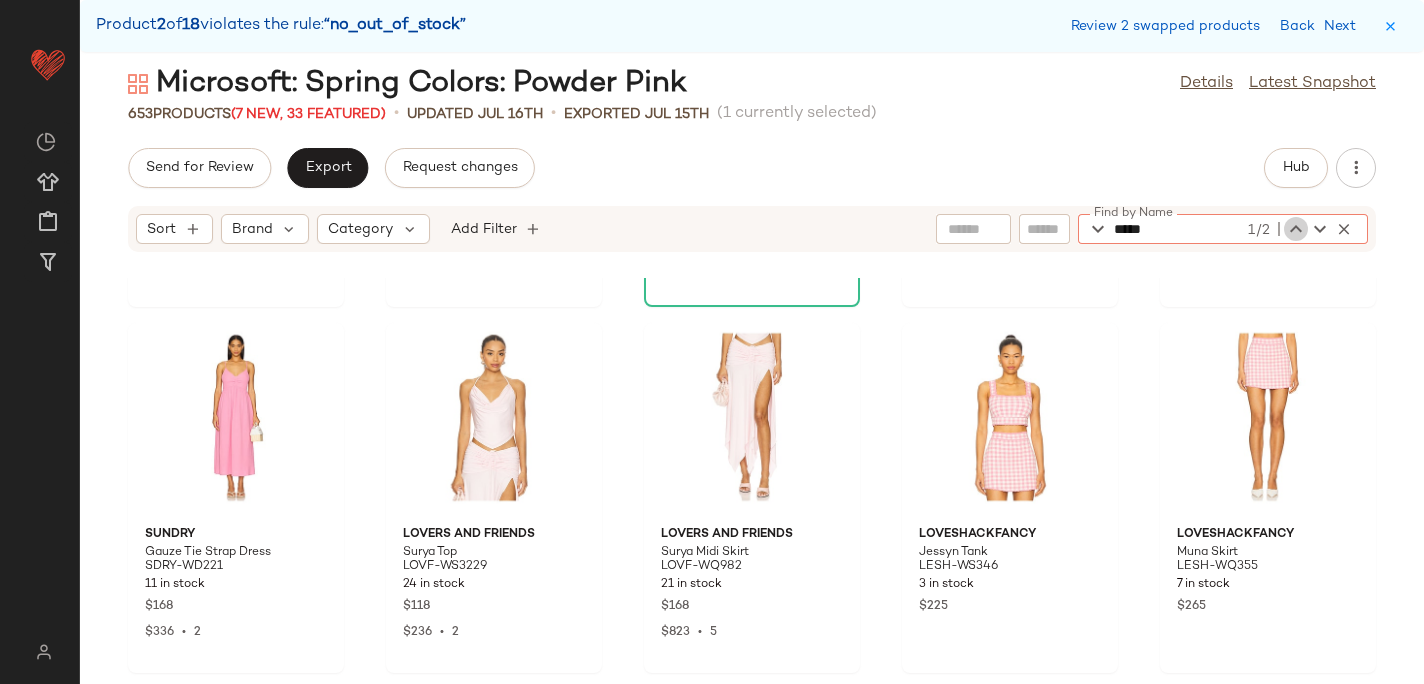 click at bounding box center [1296, 229] 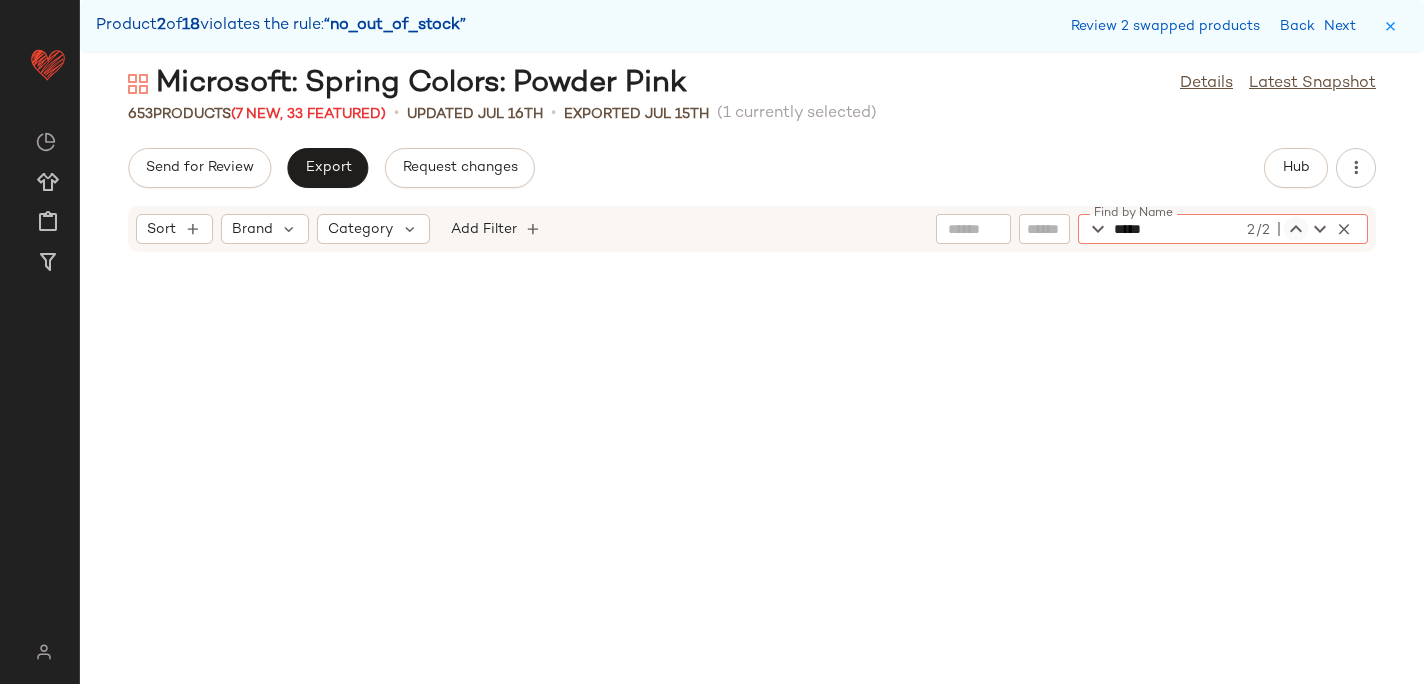 scroll, scrollTop: 12444, scrollLeft: 0, axis: vertical 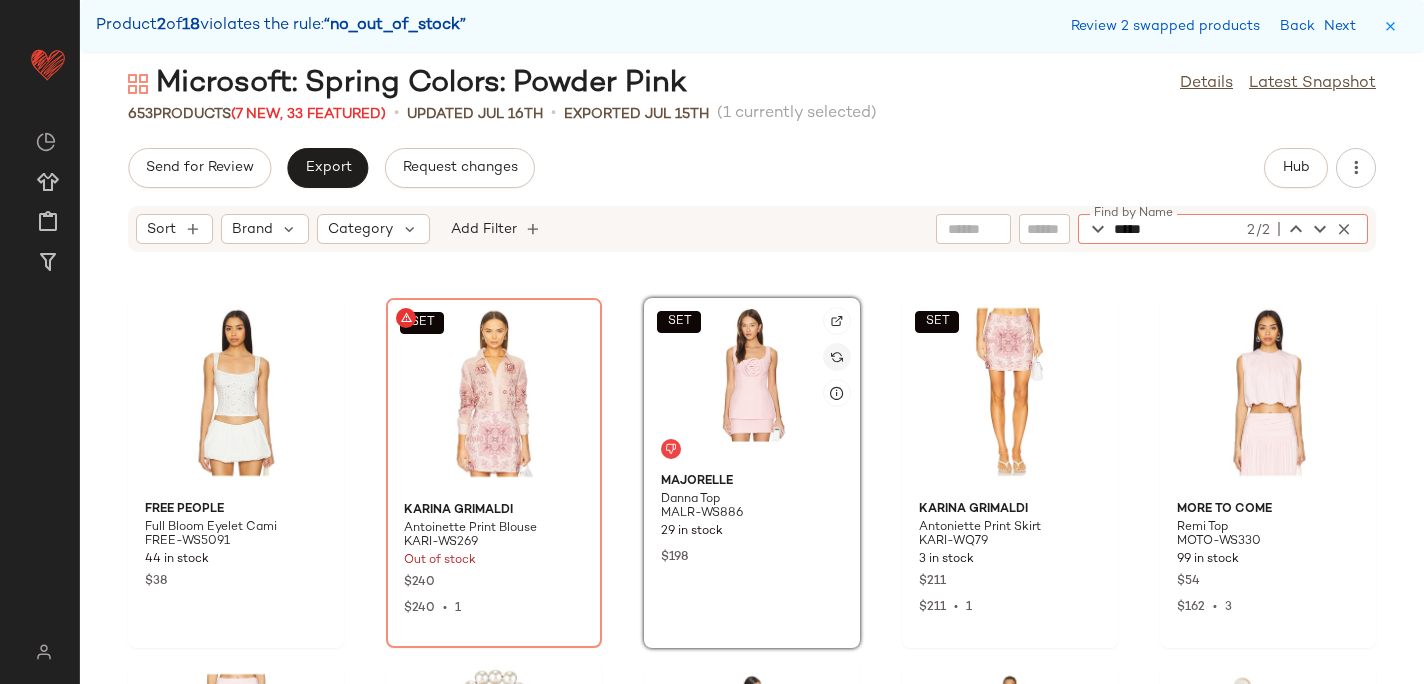 click 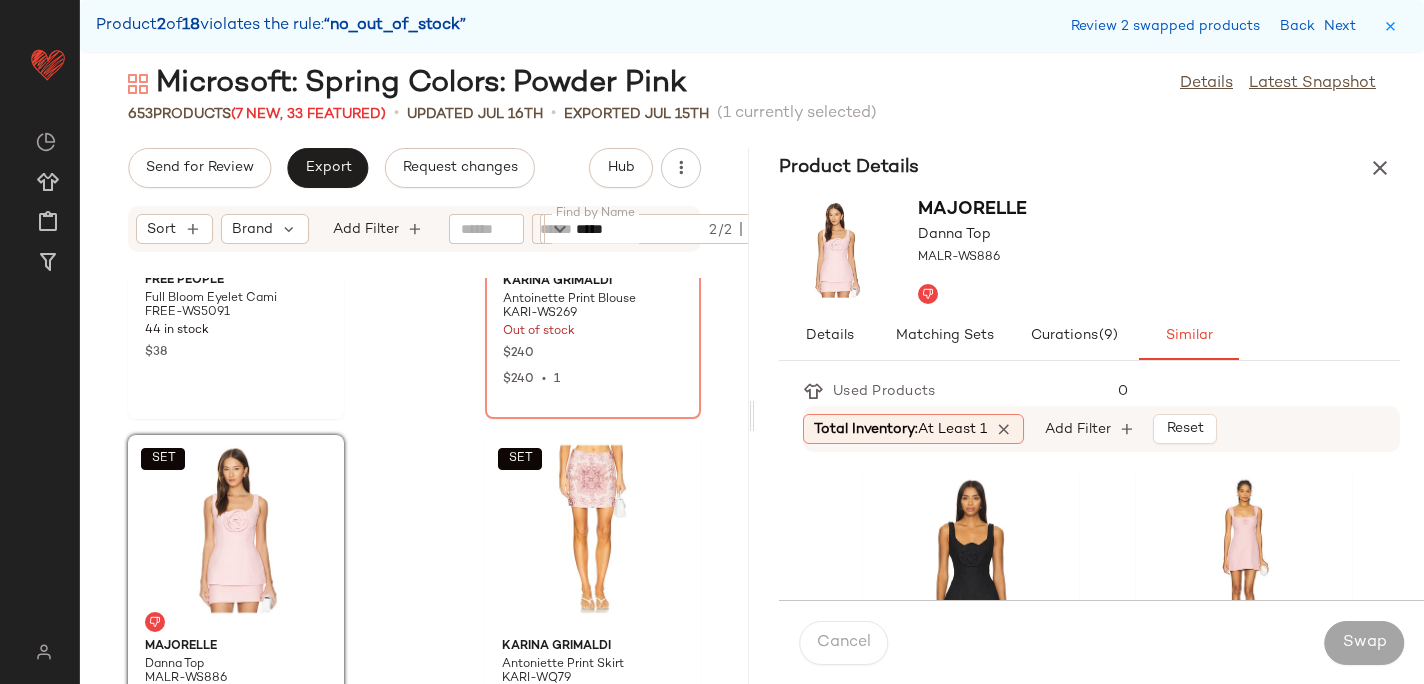 scroll, scrollTop: 31340, scrollLeft: 0, axis: vertical 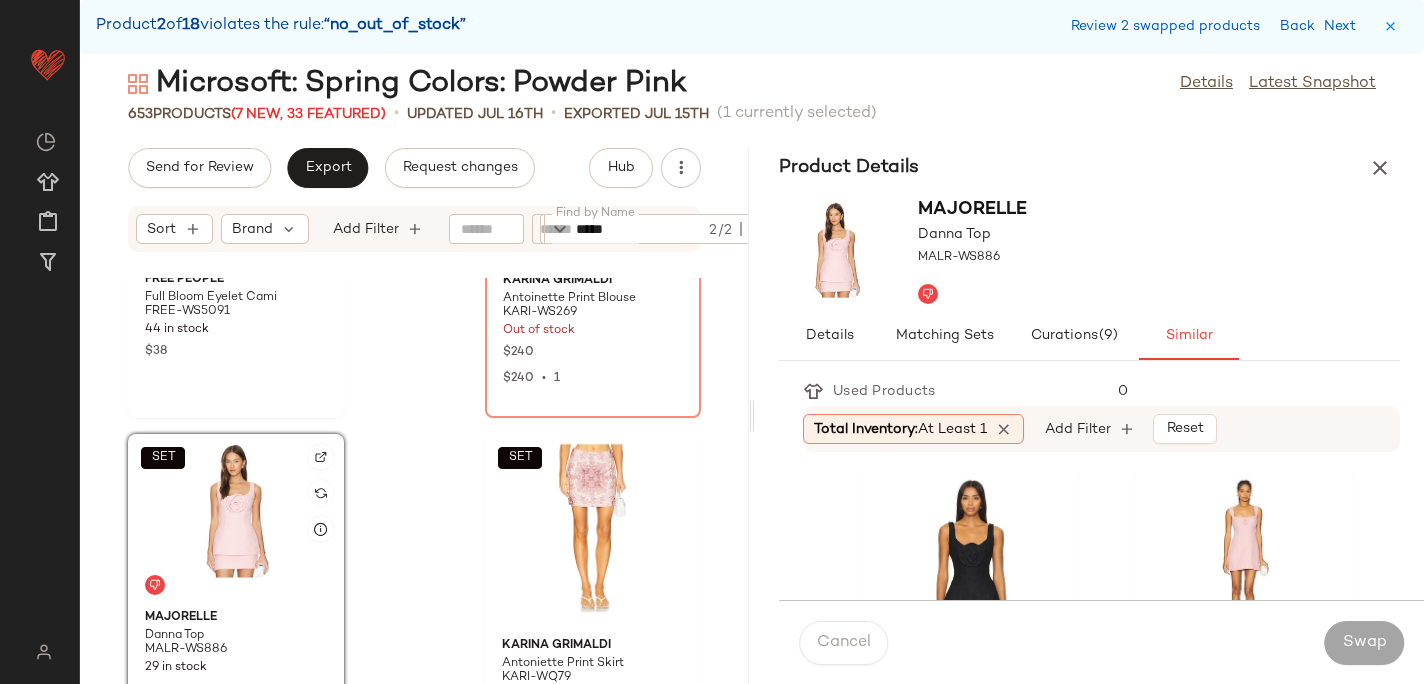 click on "SET" 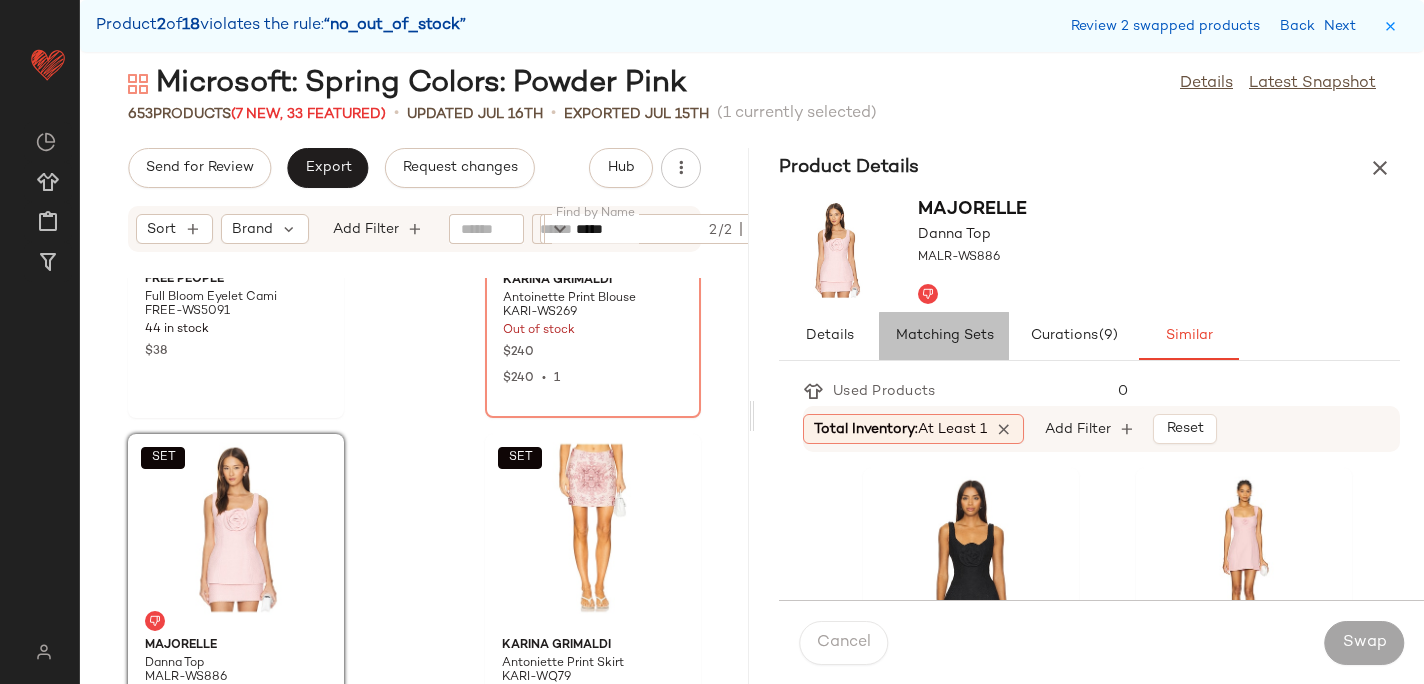 click on "Matching Sets" 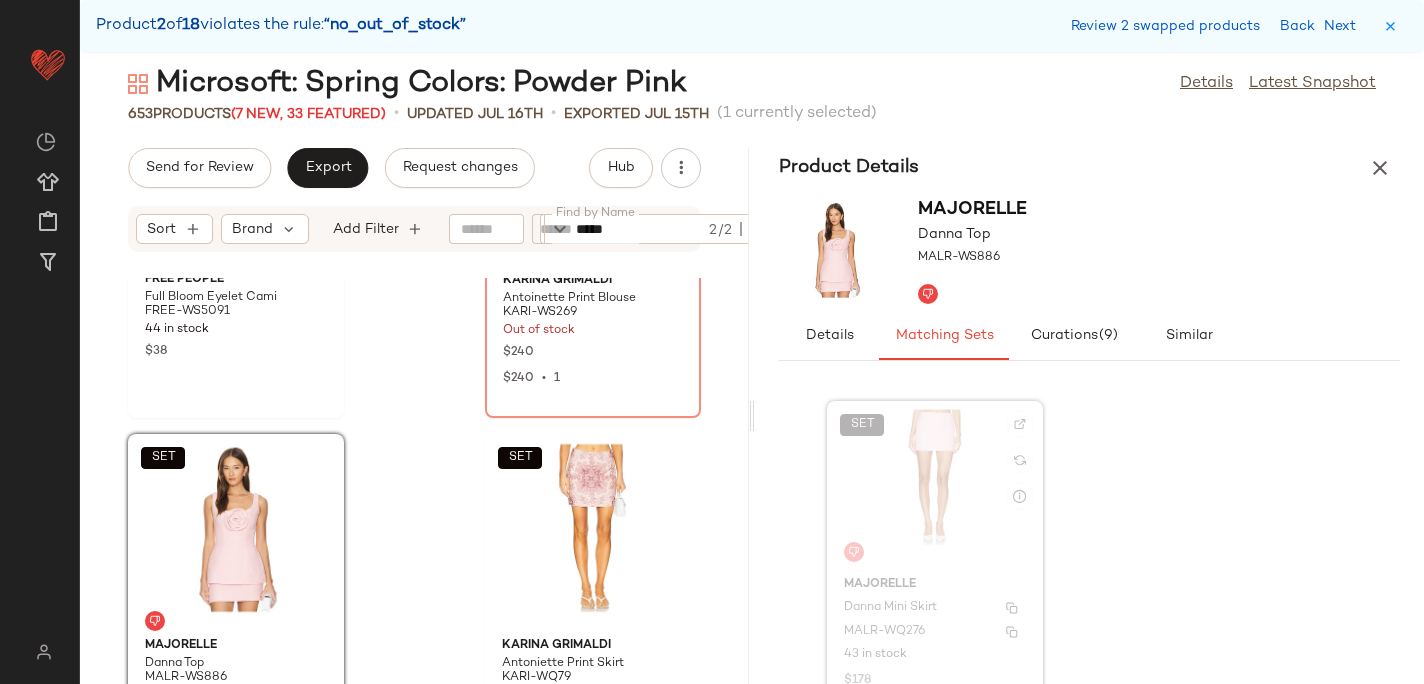 scroll, scrollTop: 67, scrollLeft: 0, axis: vertical 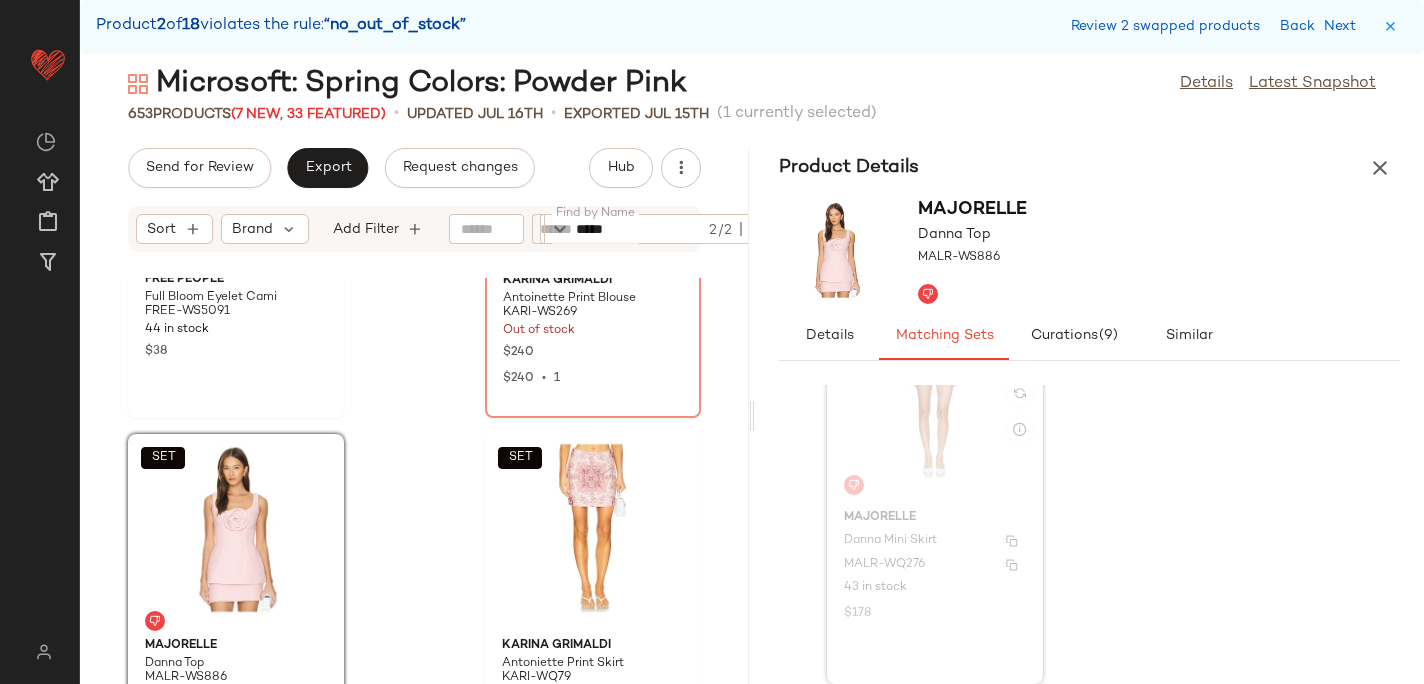 click on "MAJORELLE Danna Mini Skirt MALR-WQ276 43 in stock $178" 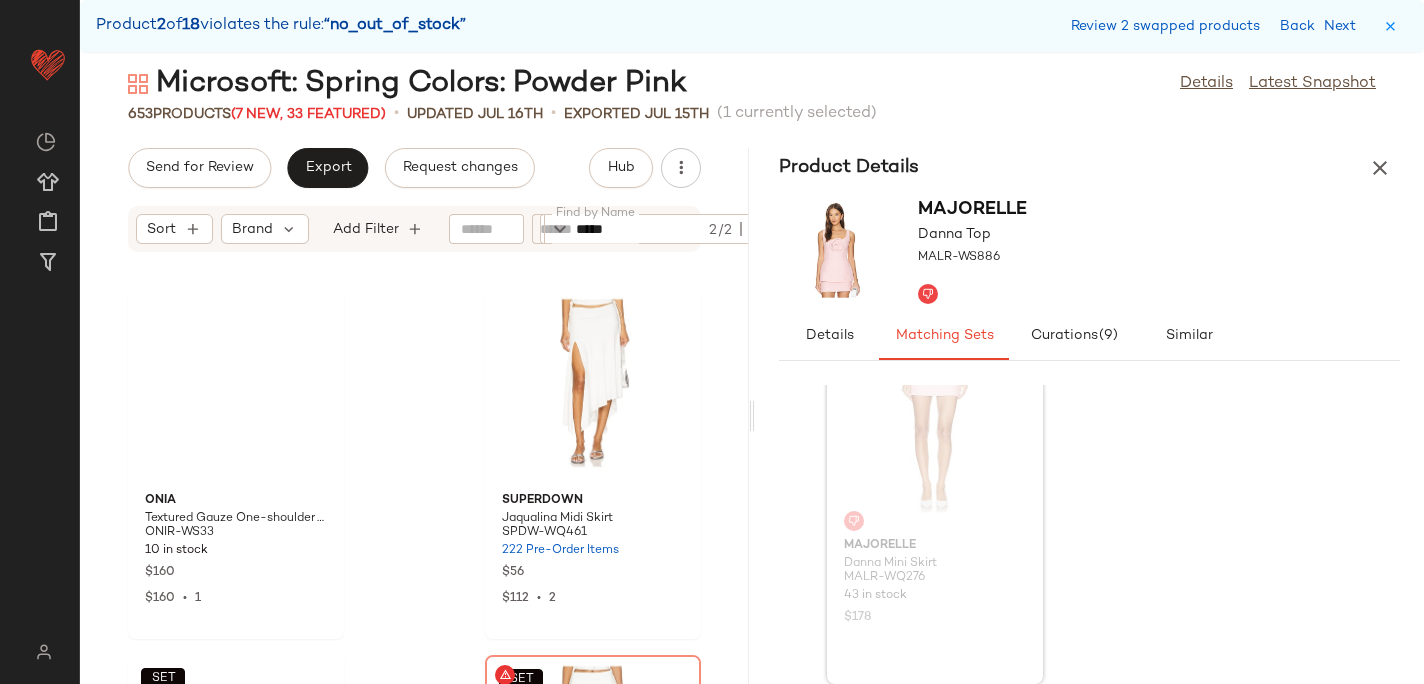 scroll, scrollTop: 114562, scrollLeft: 0, axis: vertical 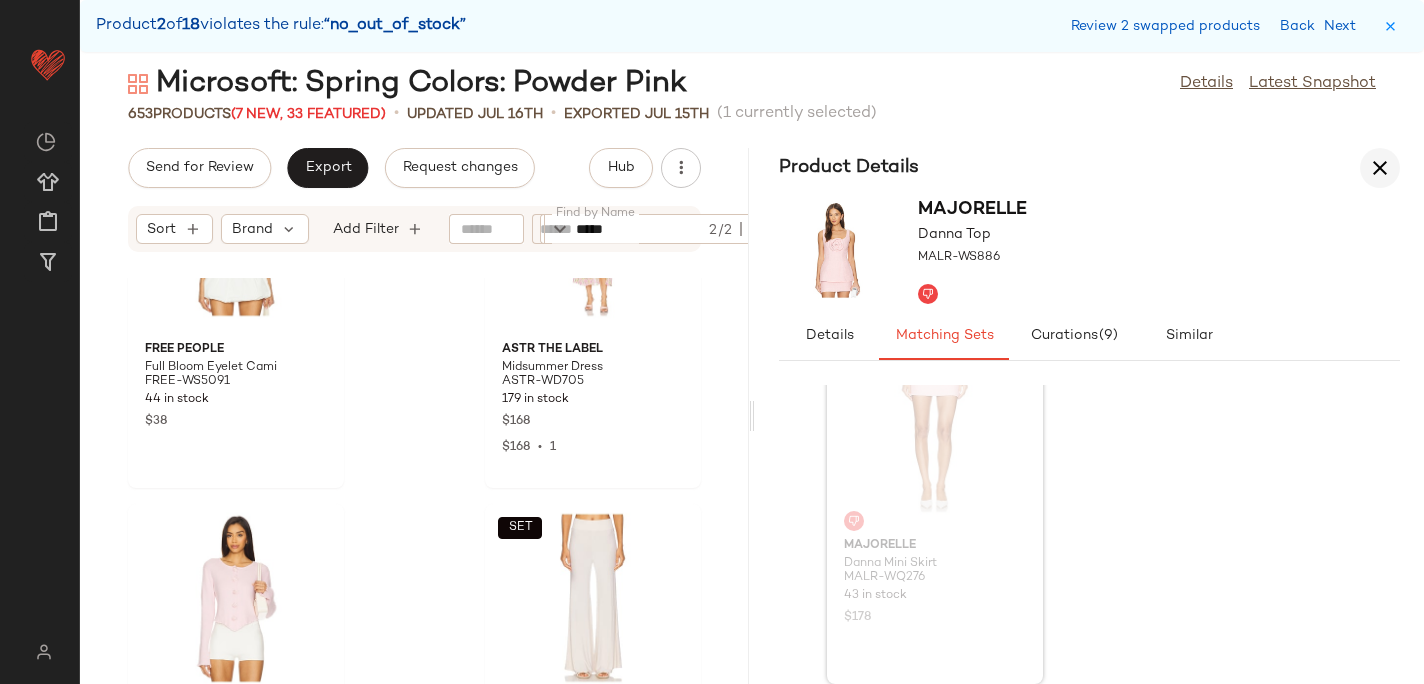 click at bounding box center [1380, 168] 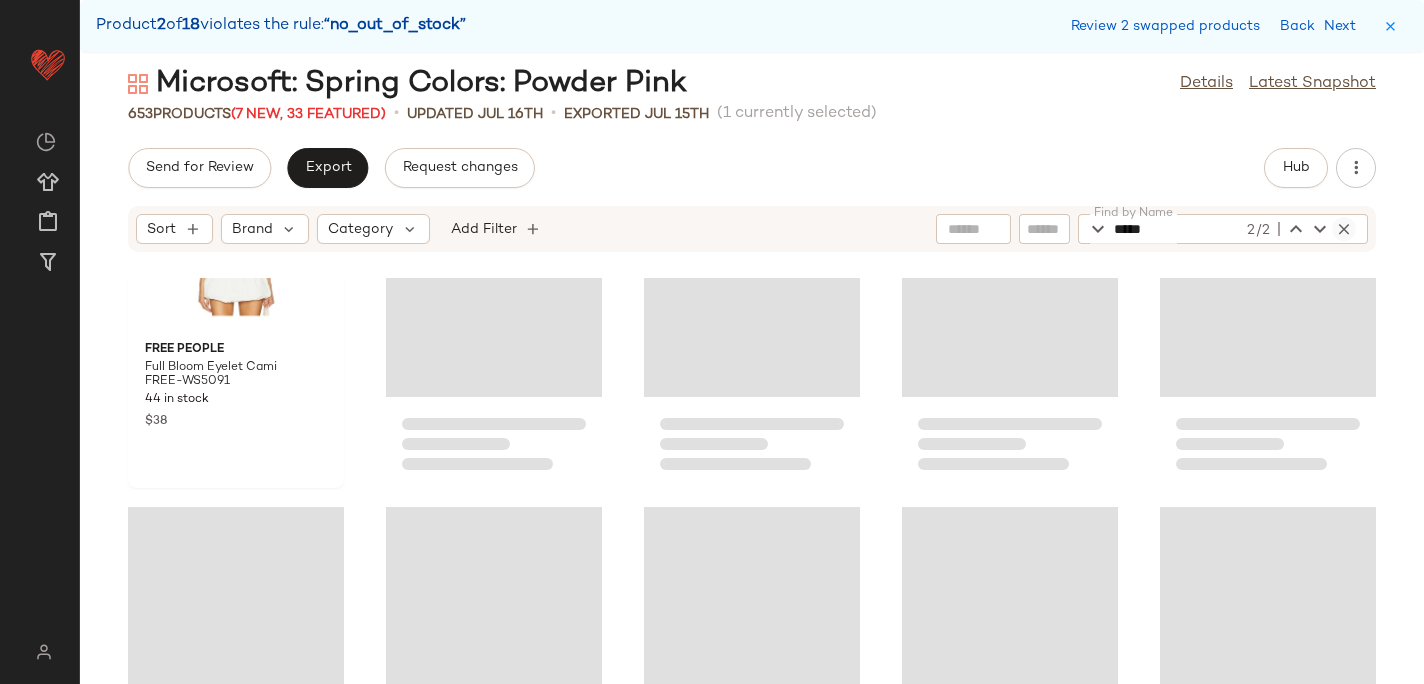 scroll, scrollTop: 12444, scrollLeft: 0, axis: vertical 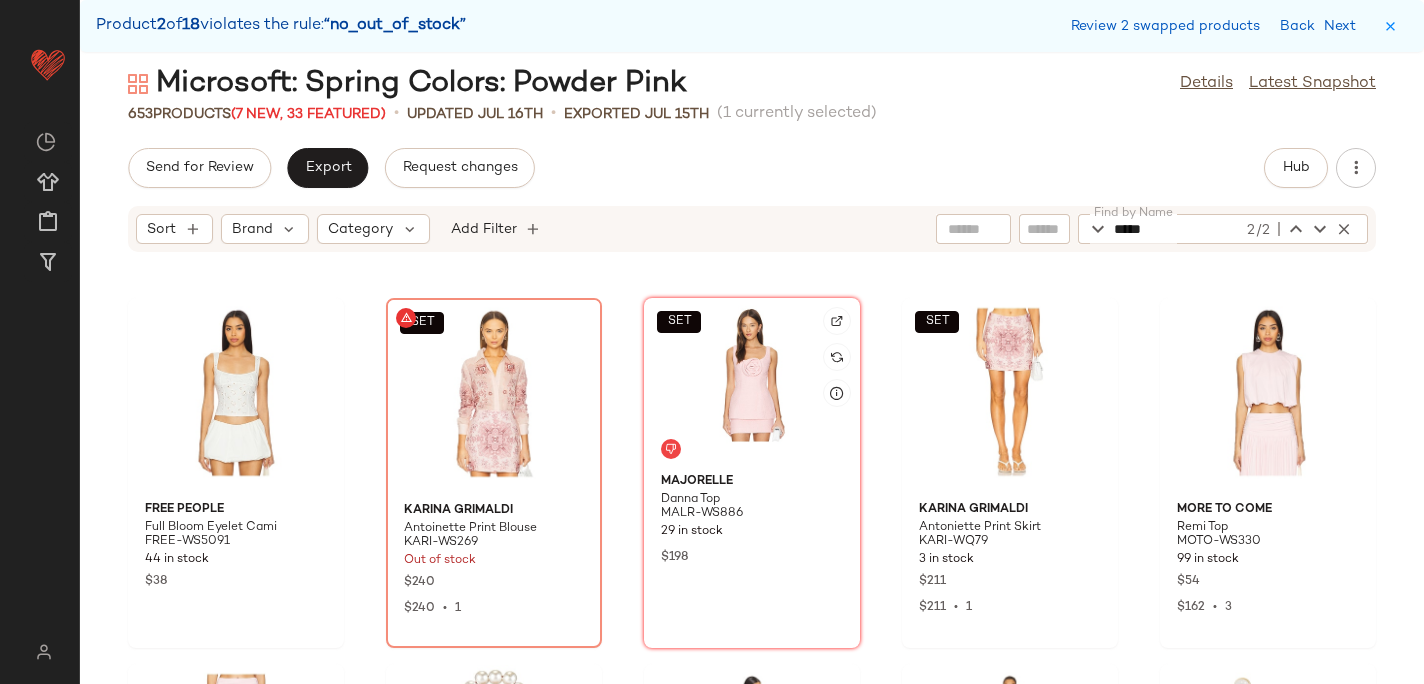 click on "SET" 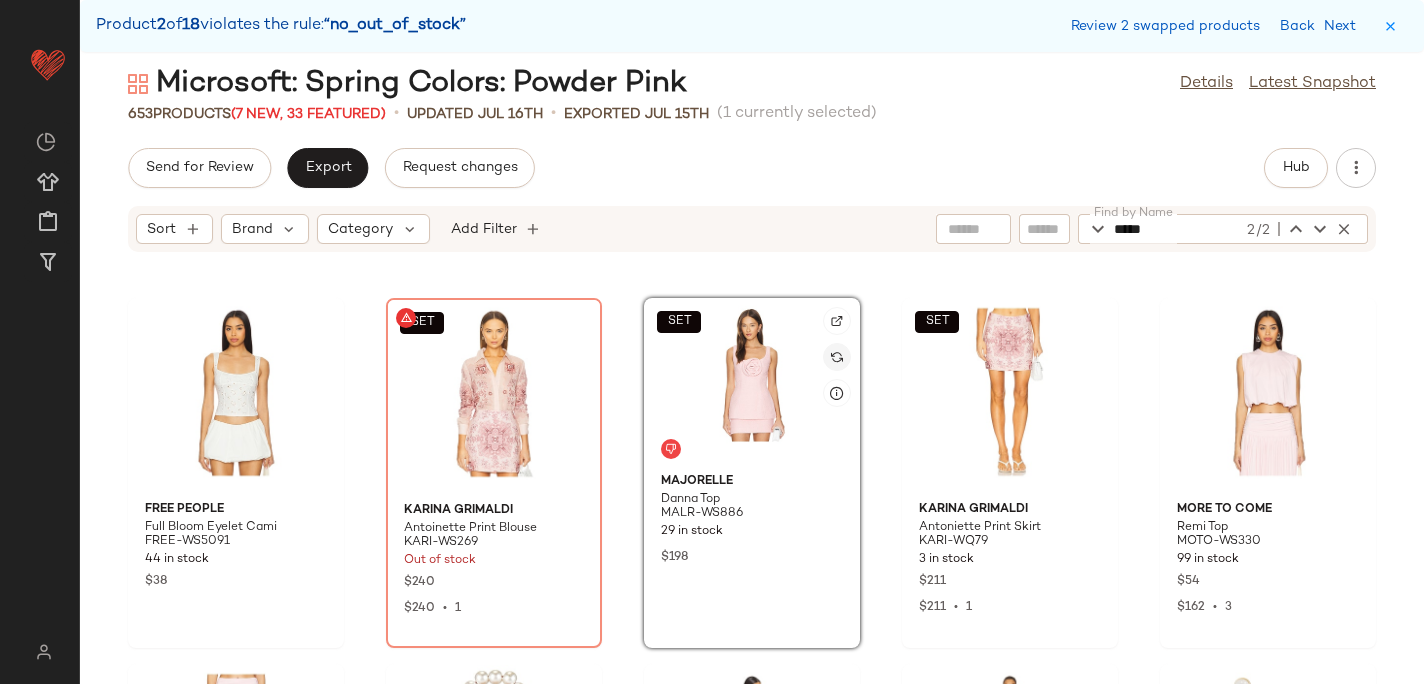 click 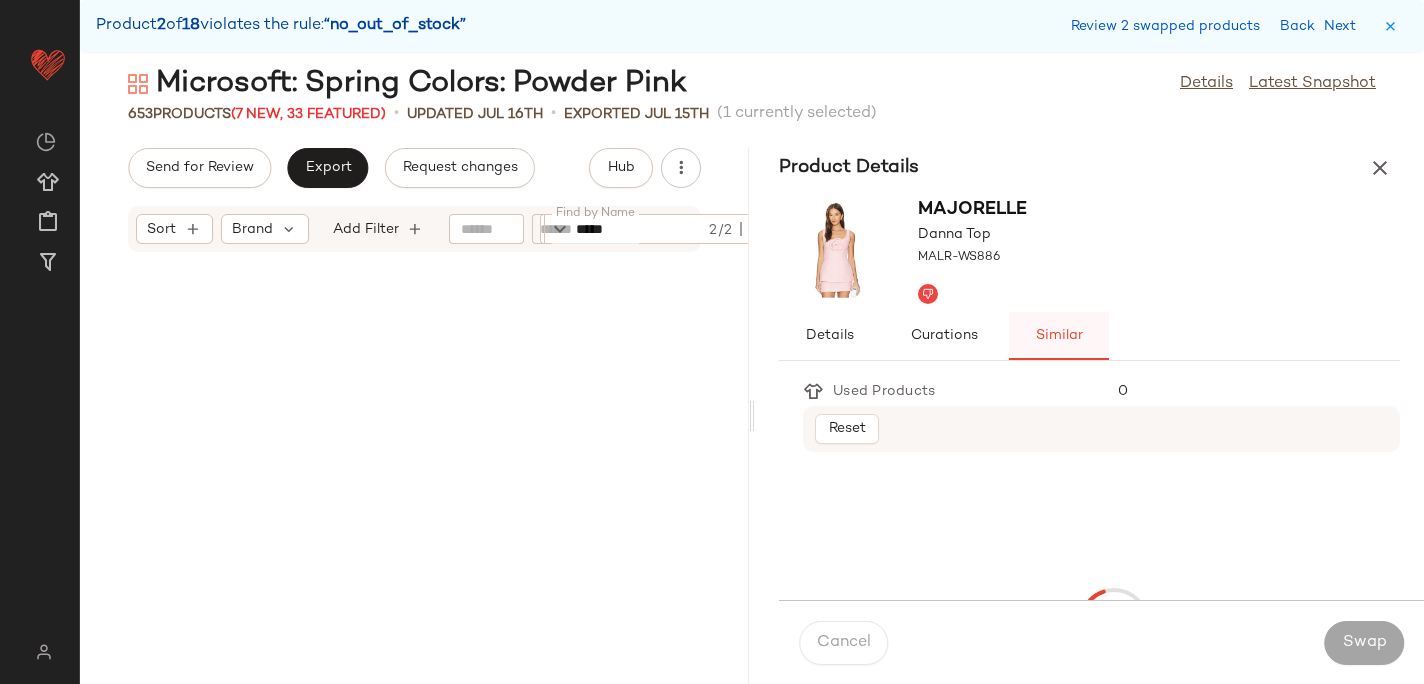 scroll, scrollTop: 31110, scrollLeft: 0, axis: vertical 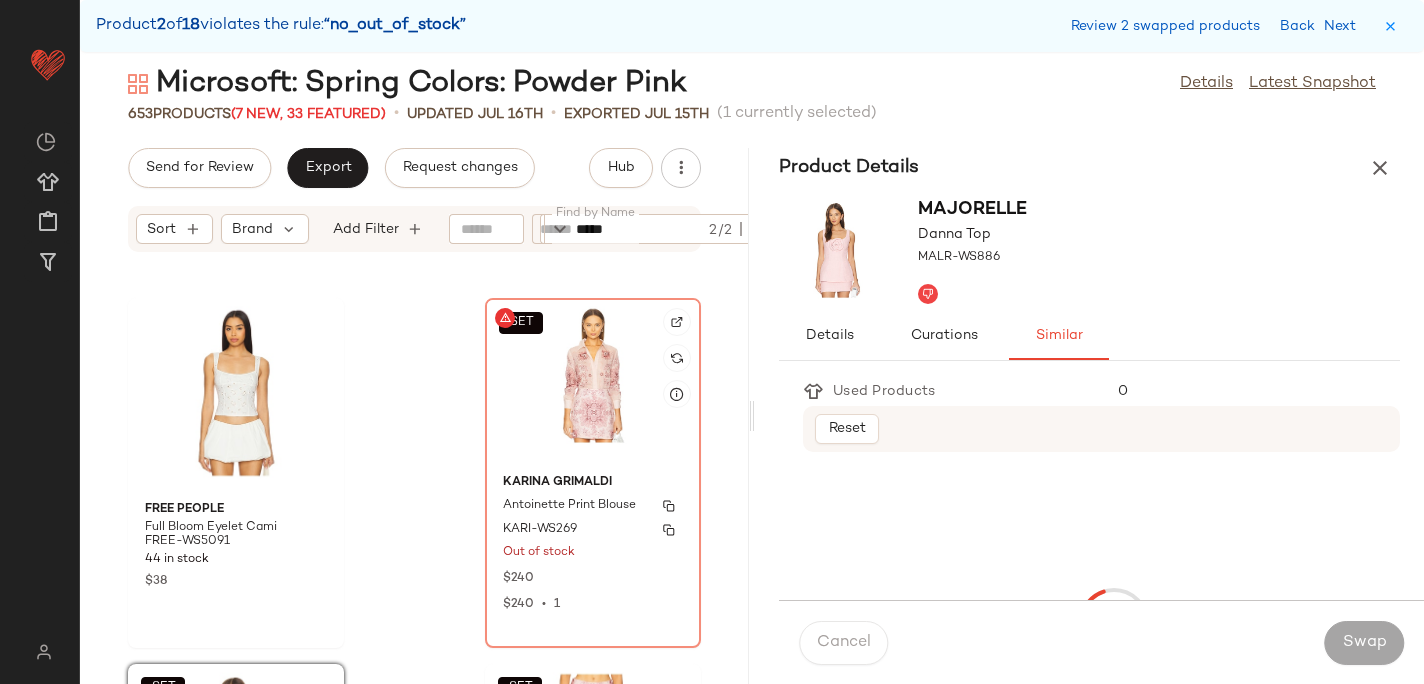 click on "SET" 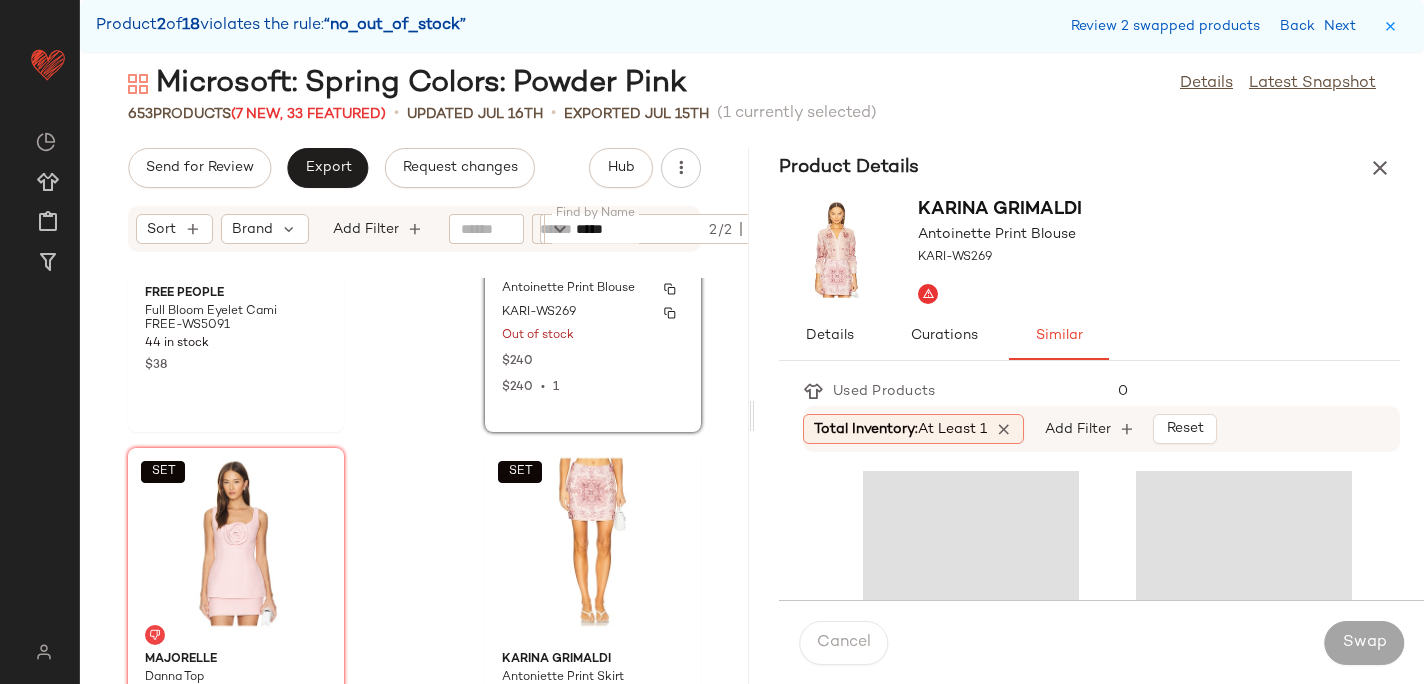 scroll, scrollTop: 31327, scrollLeft: 0, axis: vertical 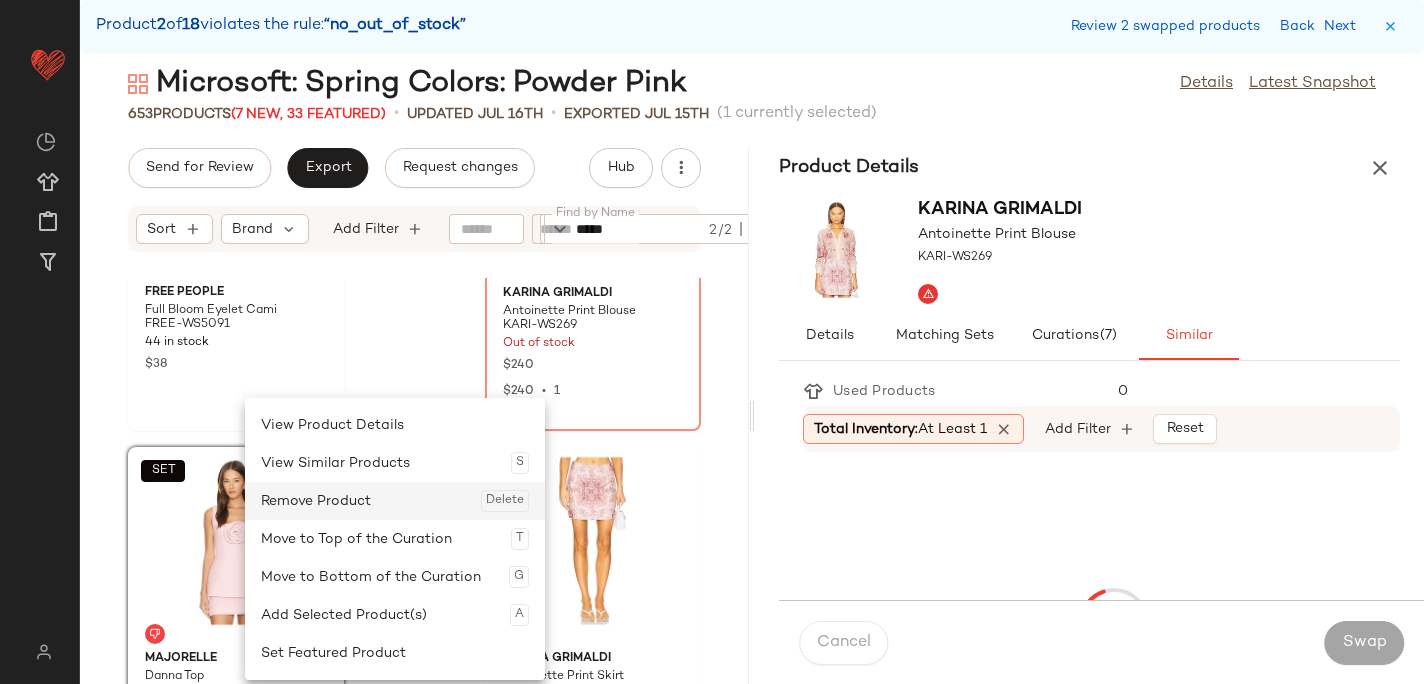 click on "Remove Product  Delete" 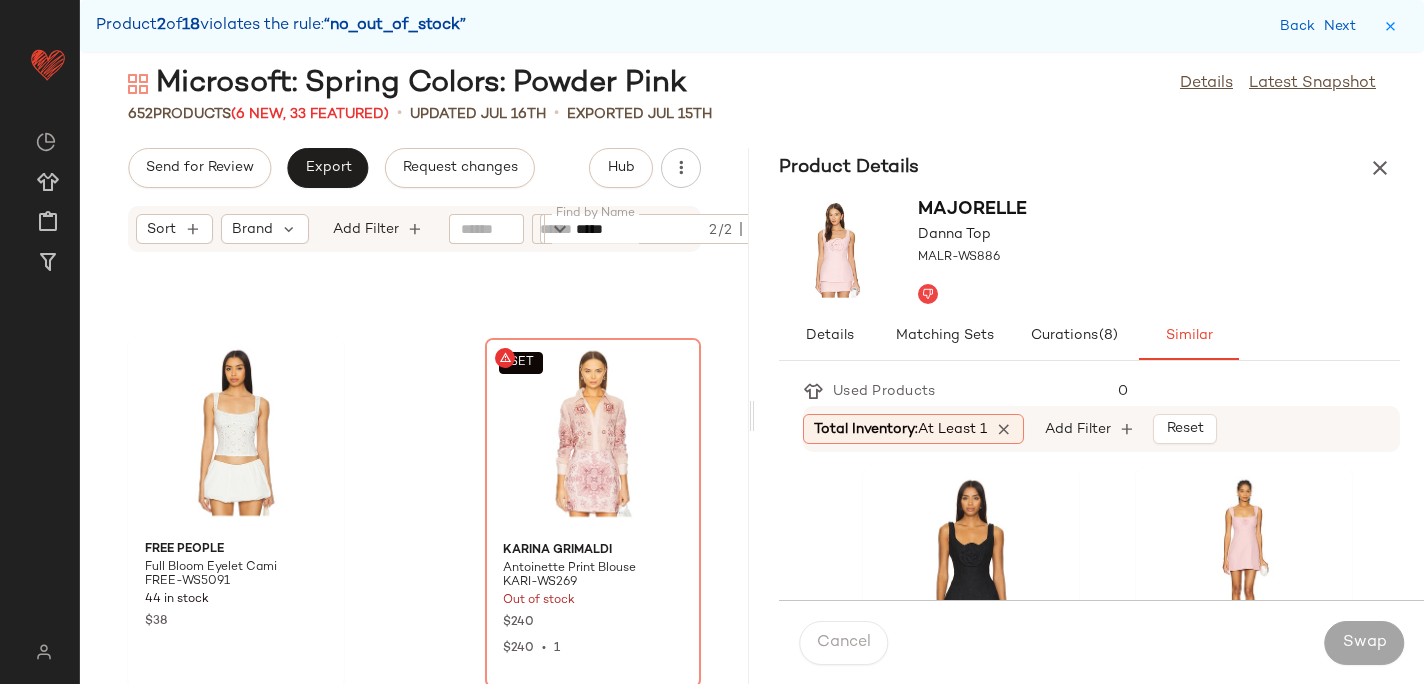scroll, scrollTop: 31047, scrollLeft: 0, axis: vertical 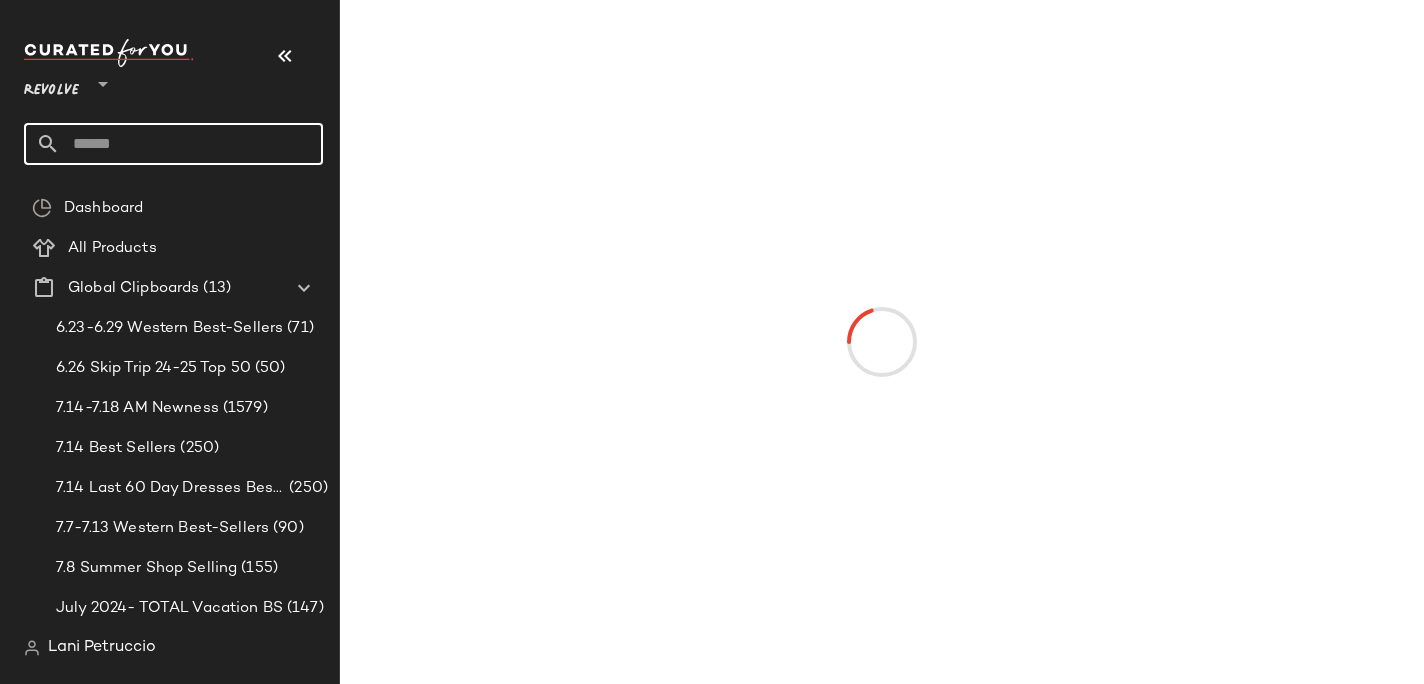 click 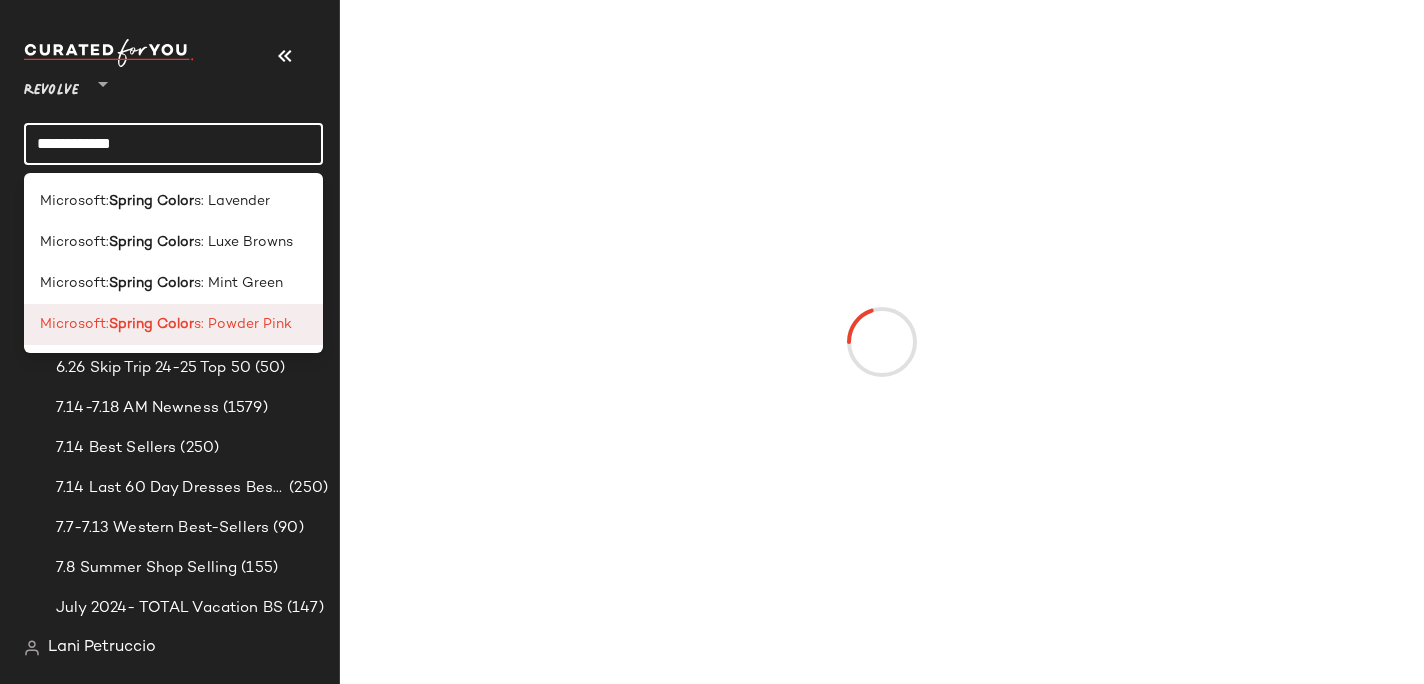 type on "**********" 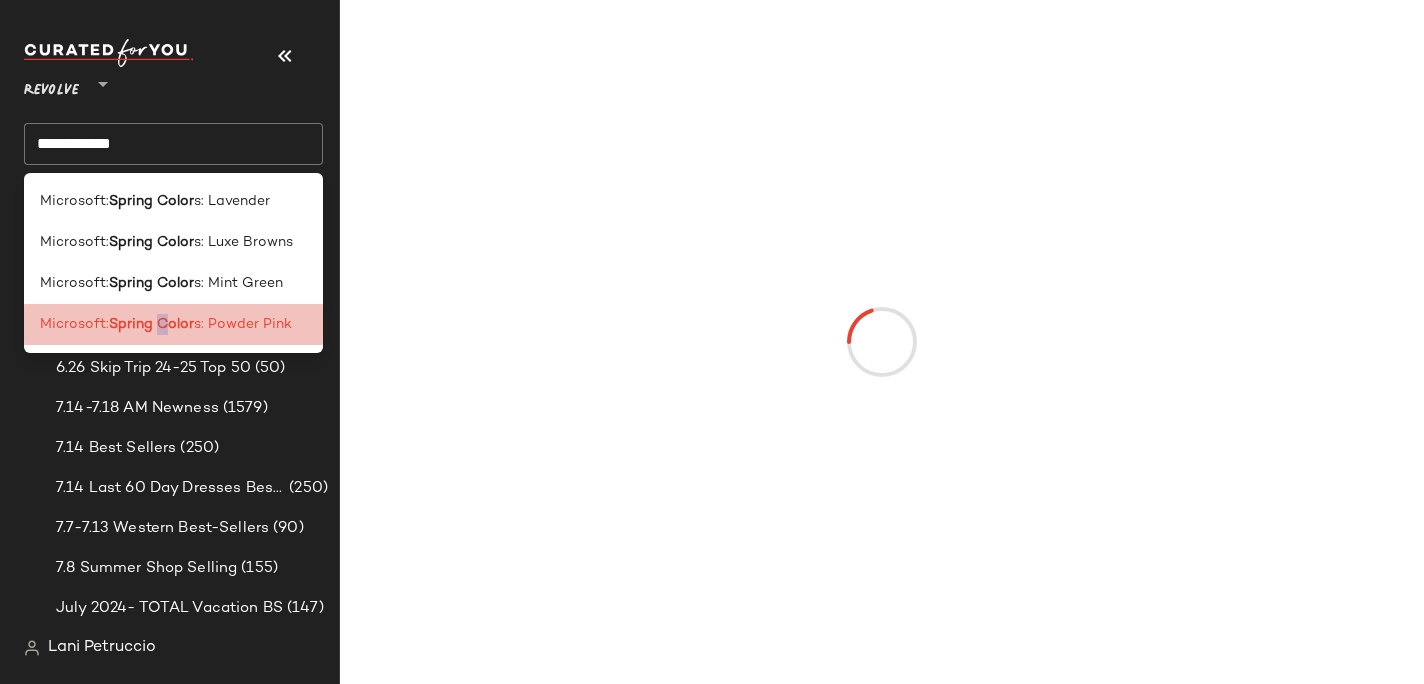 click on "Spring Color" at bounding box center [151, 324] 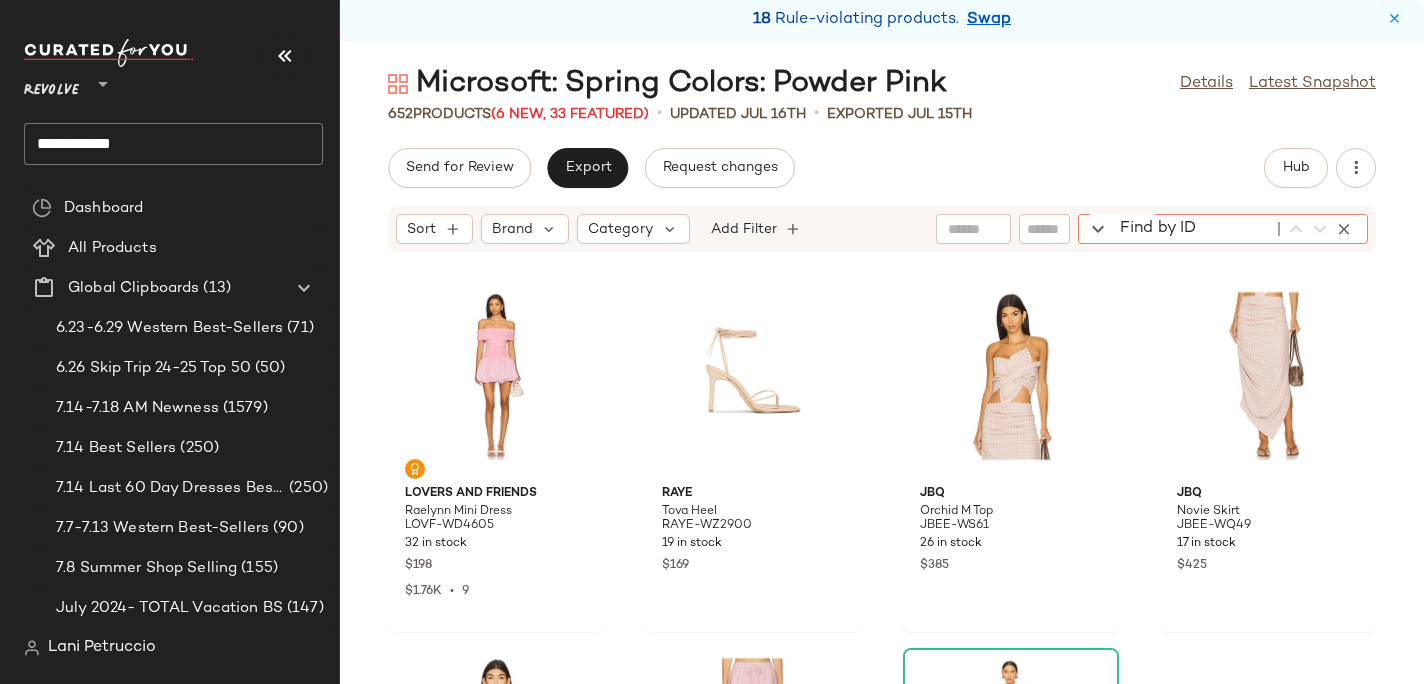 click on "Find by ID Find by ID" 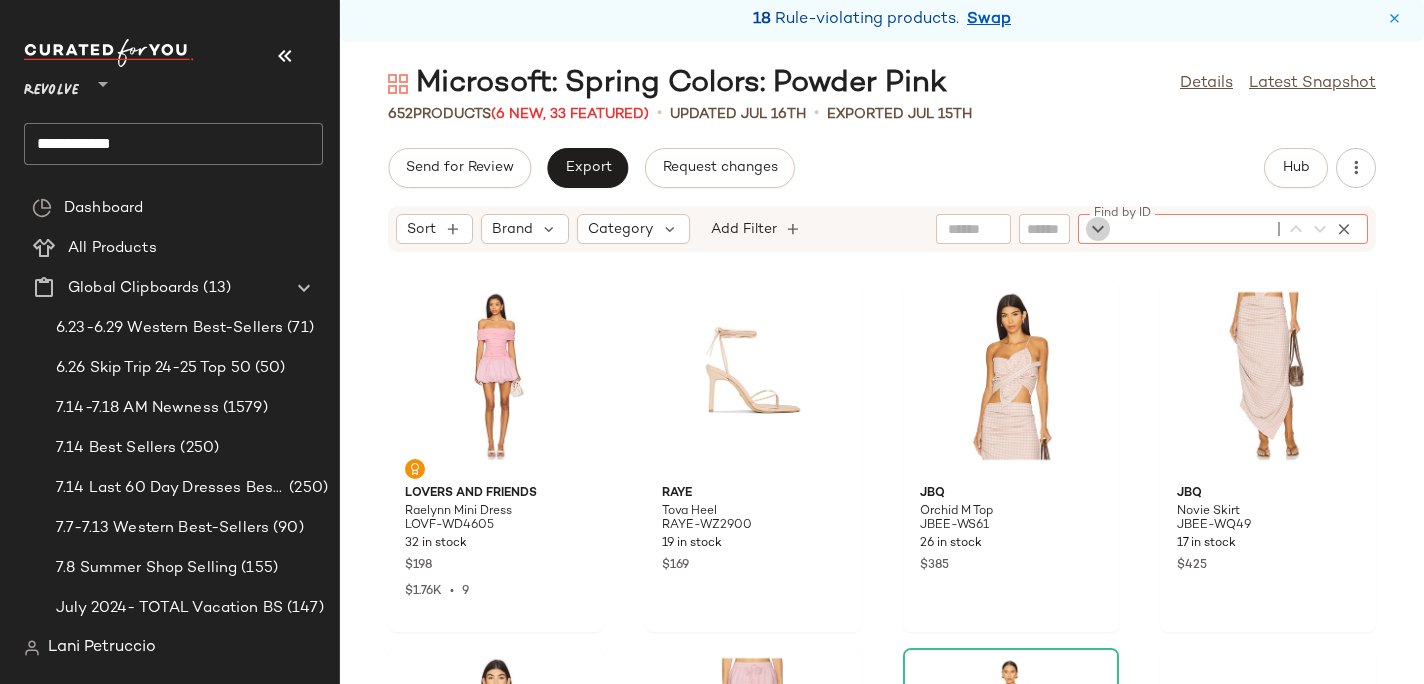 click at bounding box center (1098, 229) 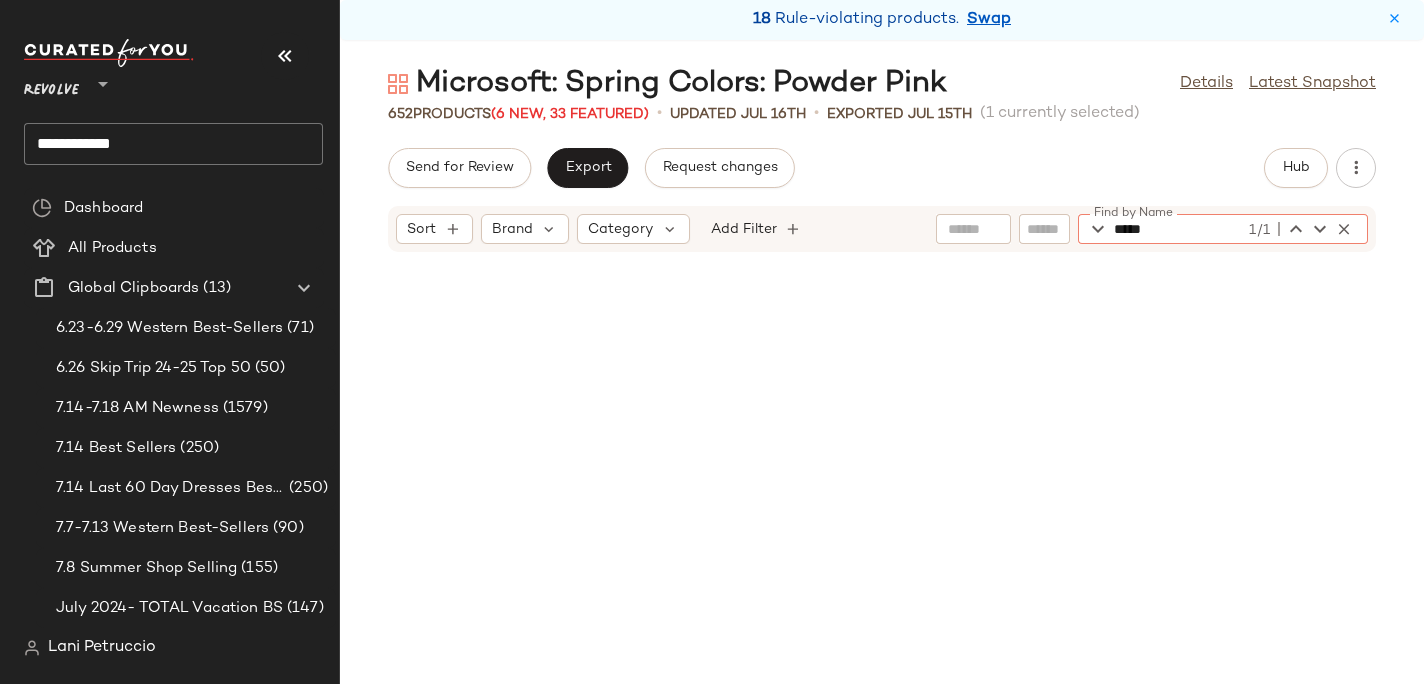 scroll, scrollTop: 15372, scrollLeft: 0, axis: vertical 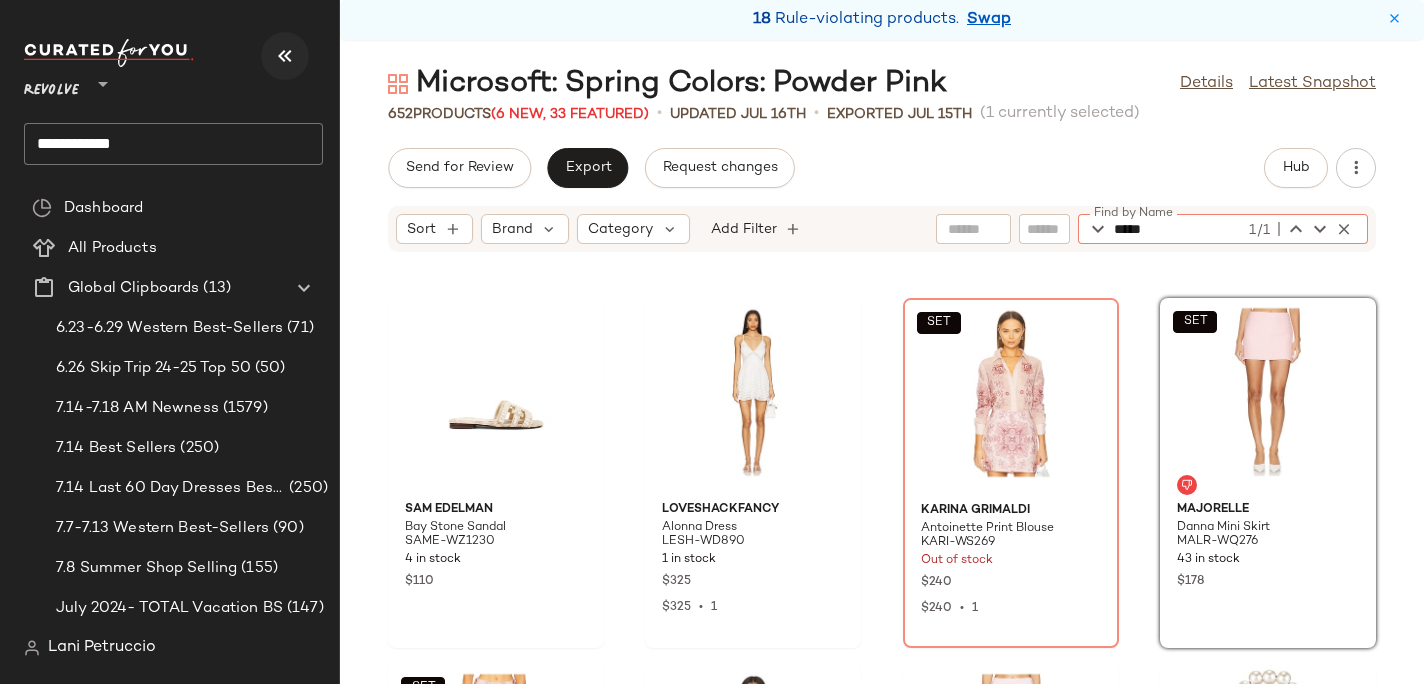 type on "*****" 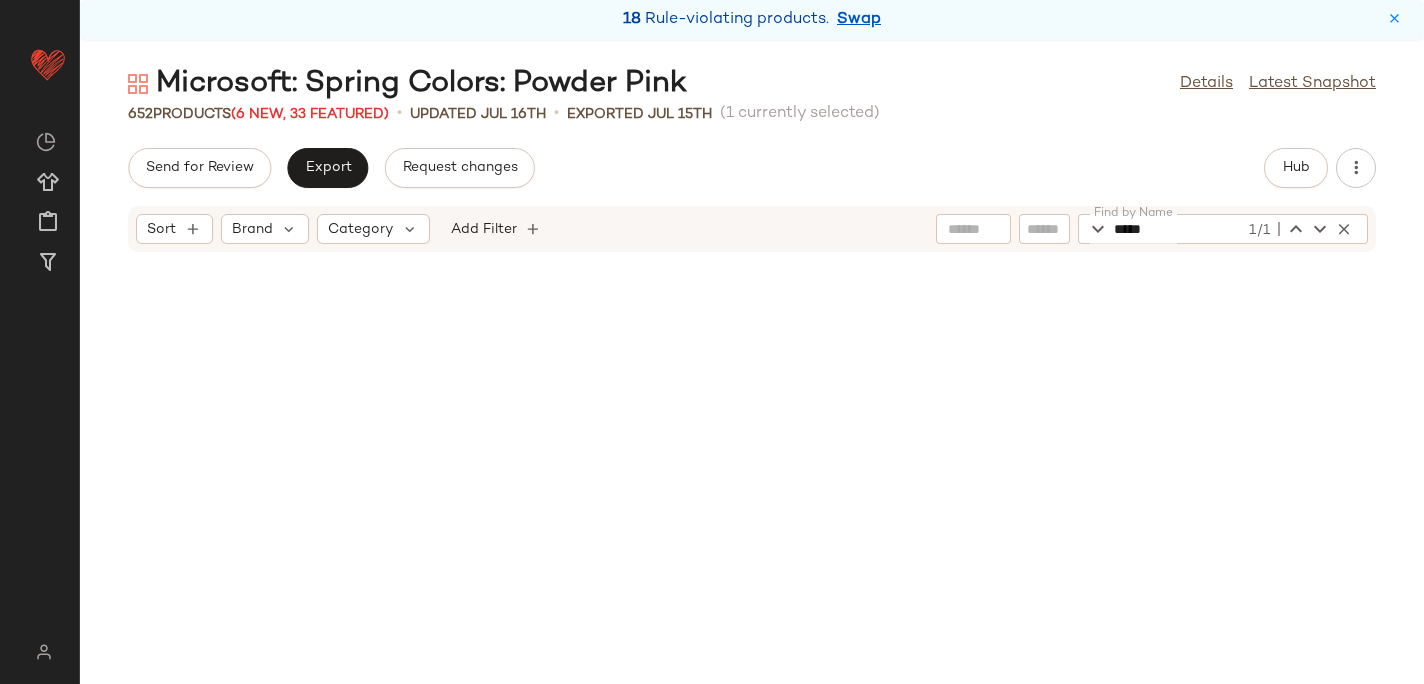 scroll, scrollTop: 12444, scrollLeft: 0, axis: vertical 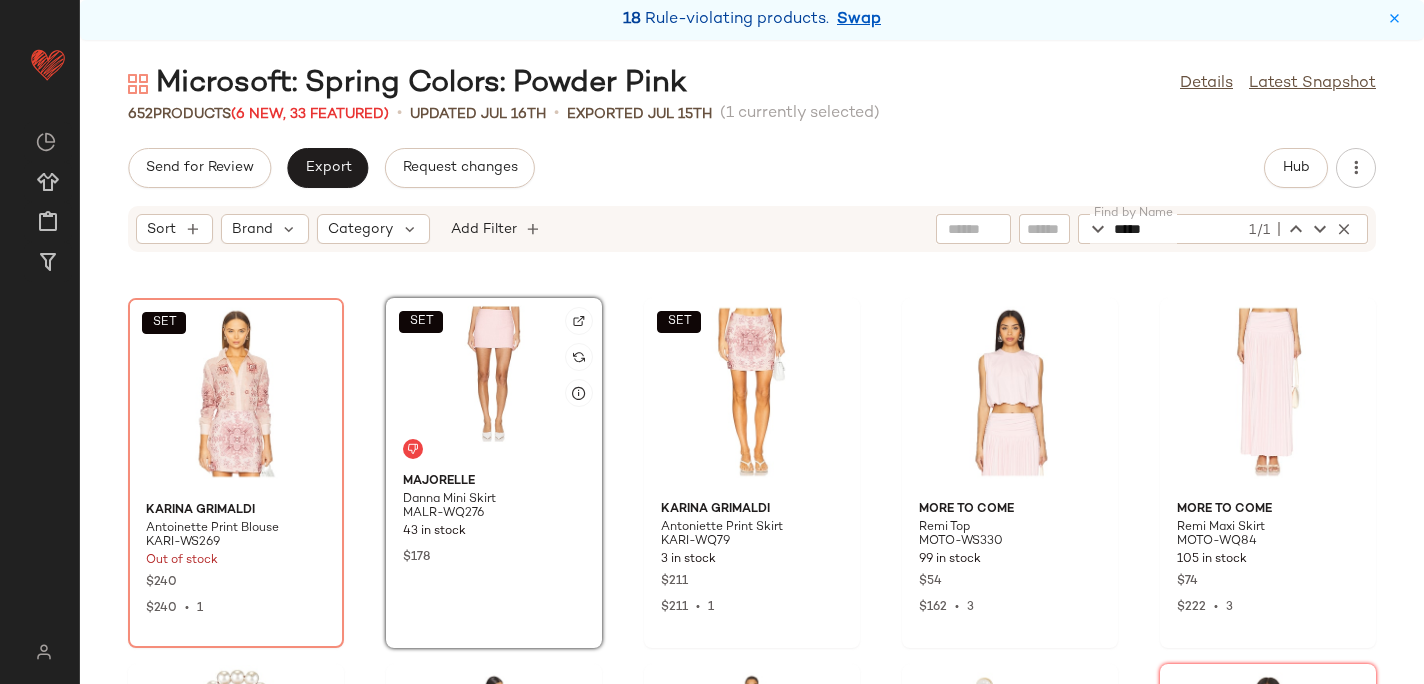 click on "SET" 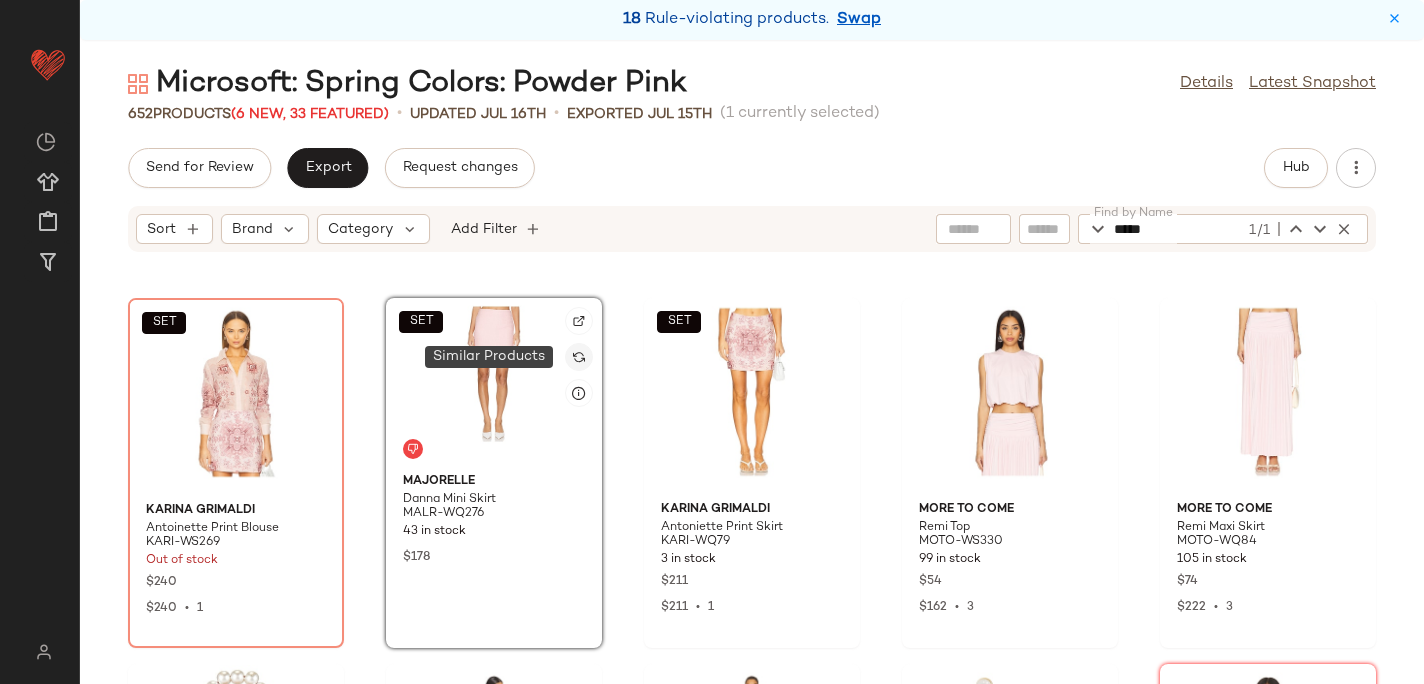 click 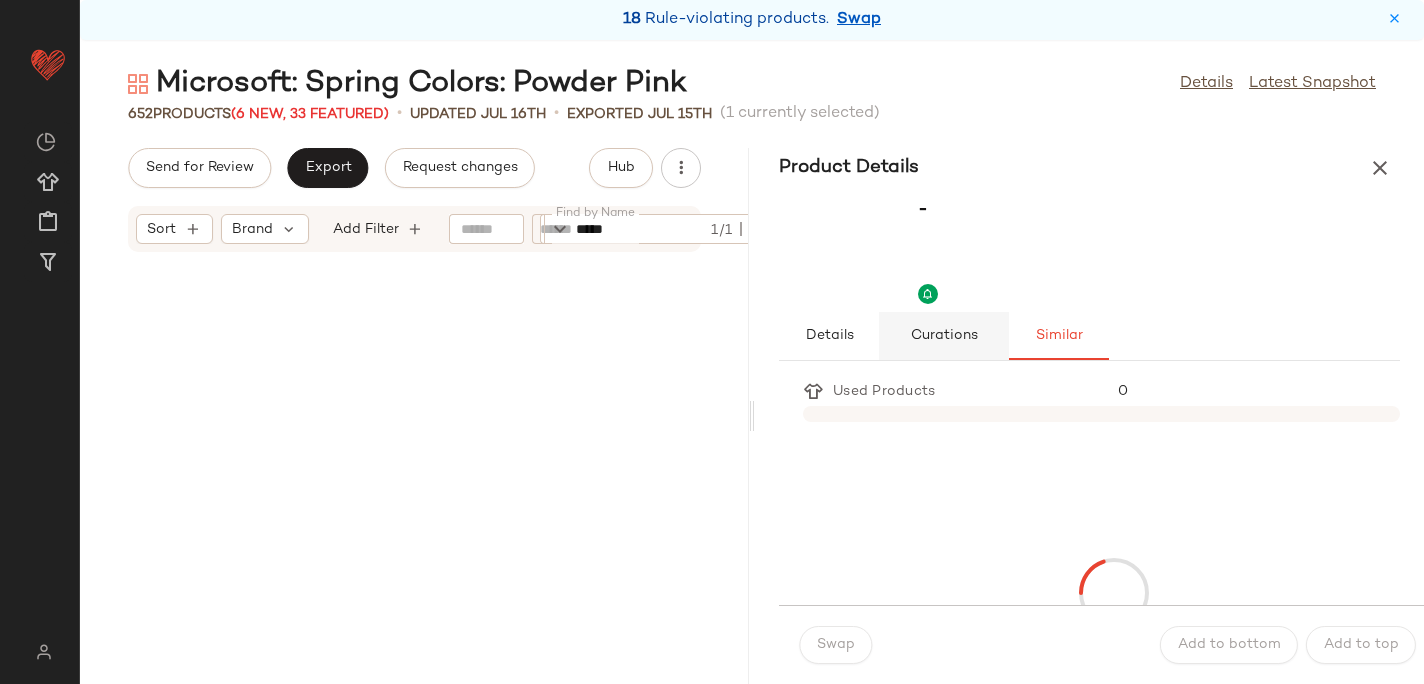 scroll, scrollTop: 31110, scrollLeft: 0, axis: vertical 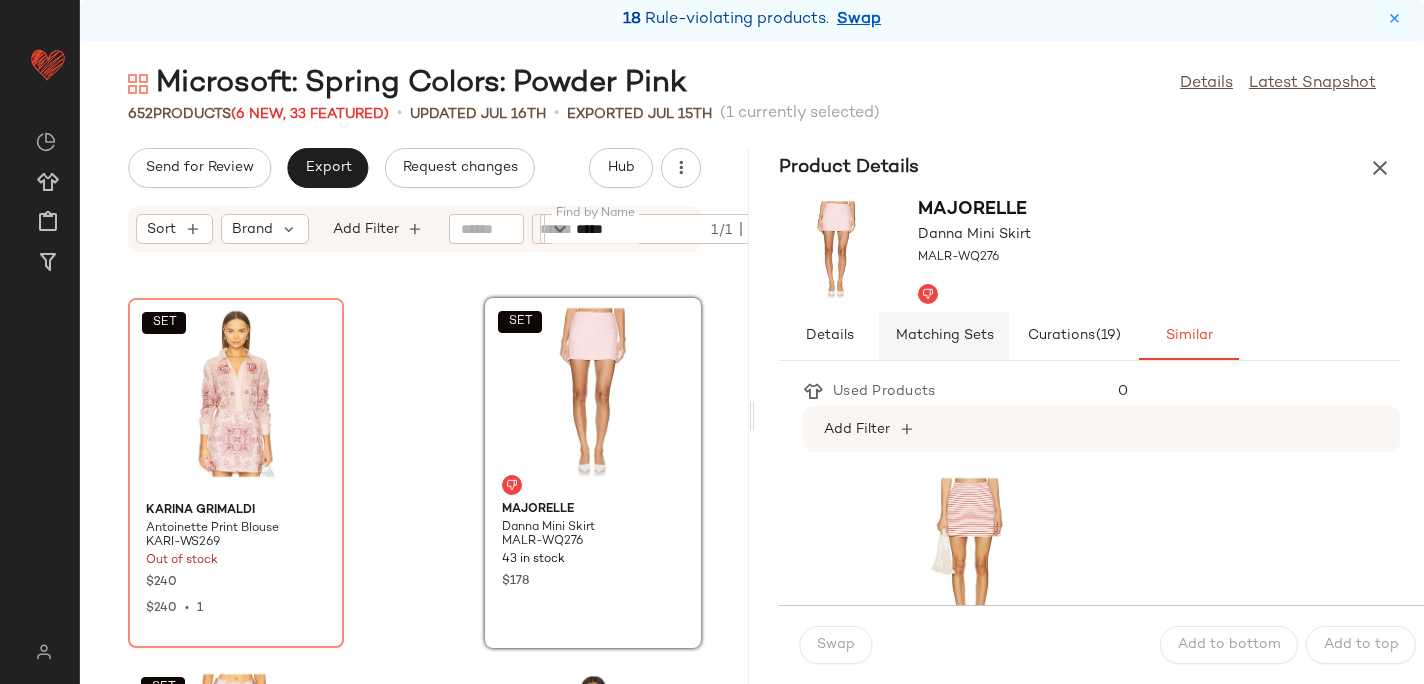 click on "Matching Sets" 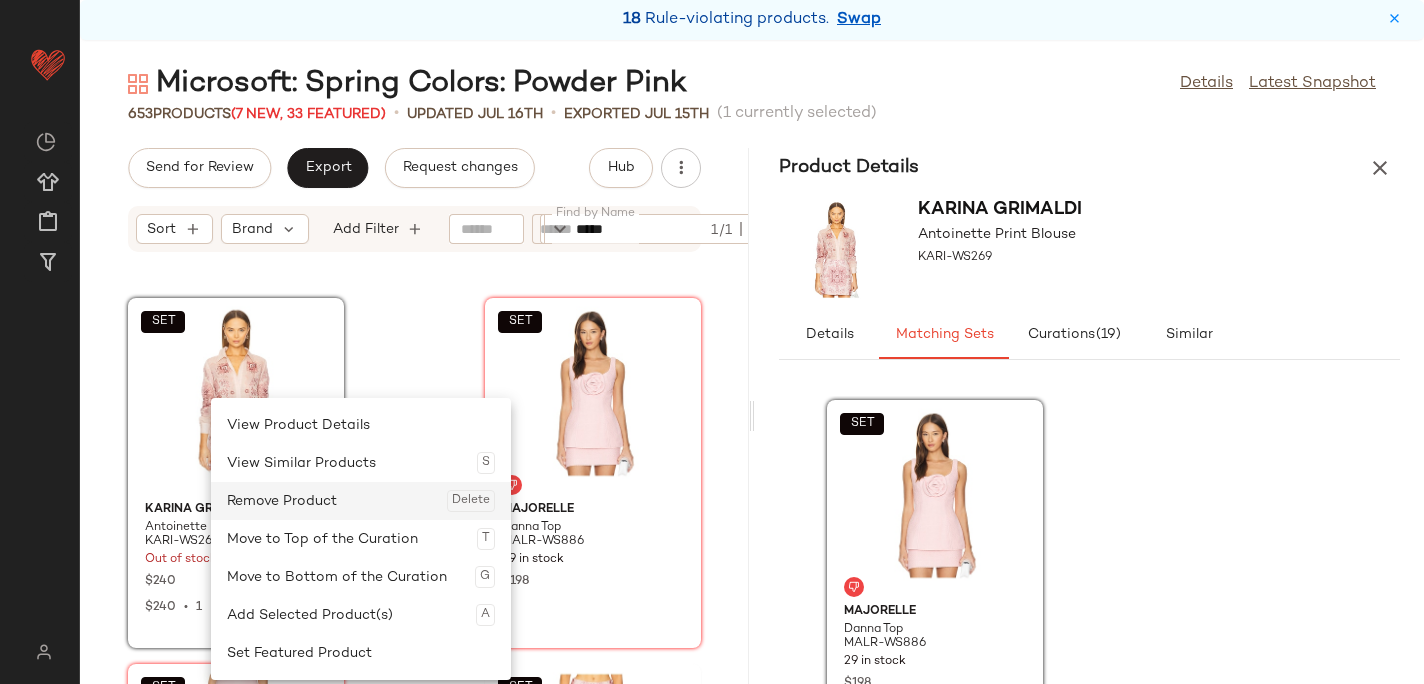 click on "Remove Product  Delete" 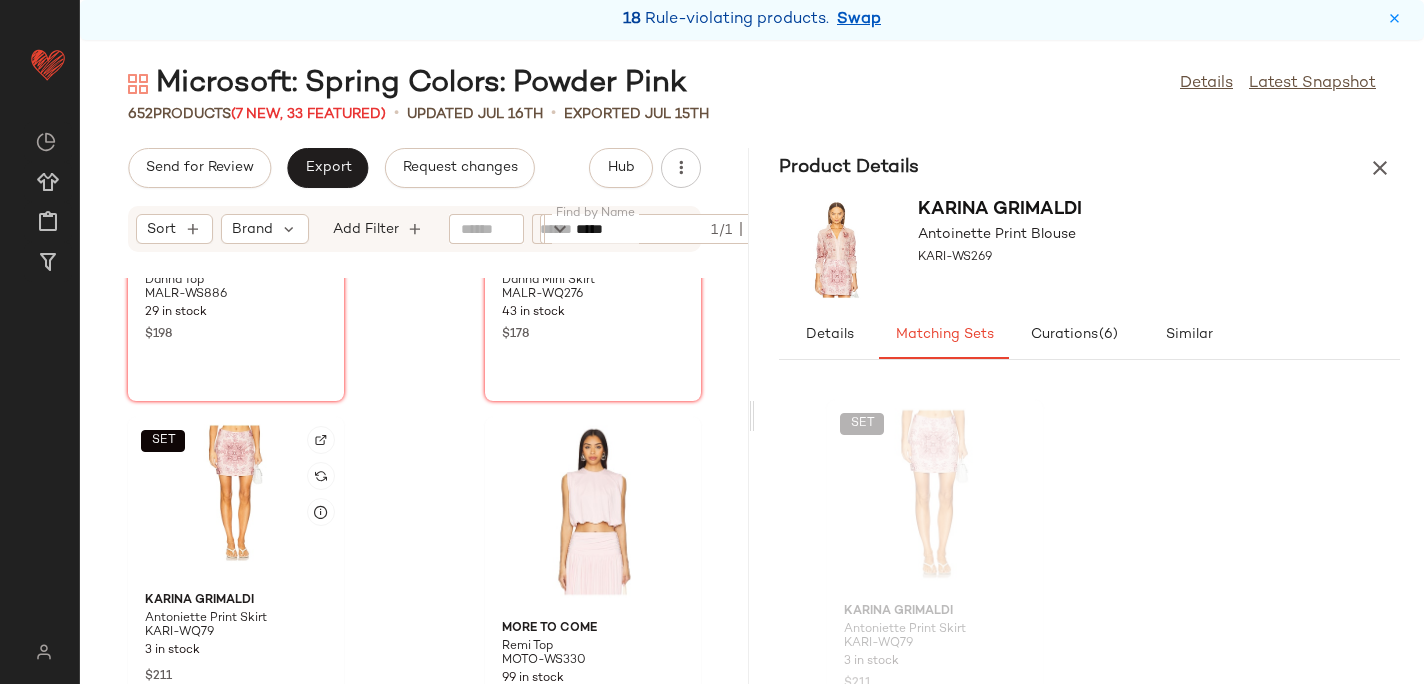 scroll, scrollTop: 31366, scrollLeft: 0, axis: vertical 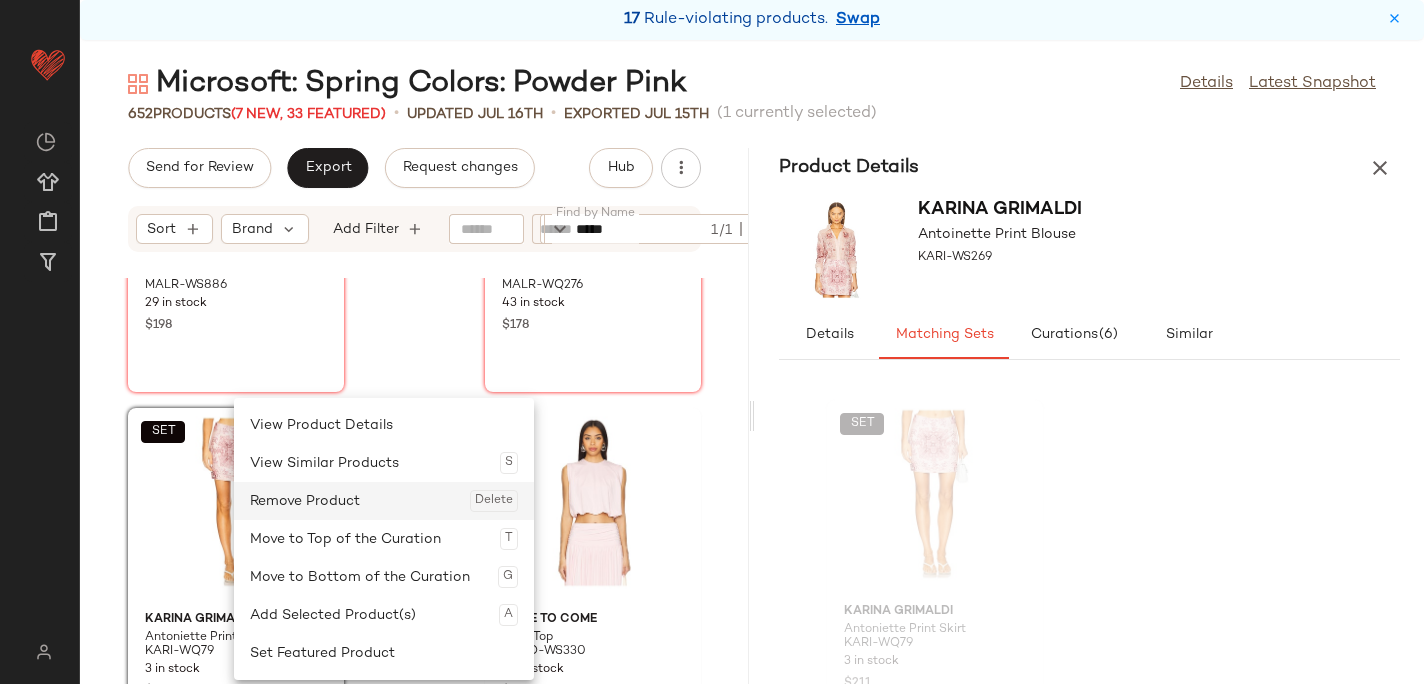 click on "Remove Product  Delete" 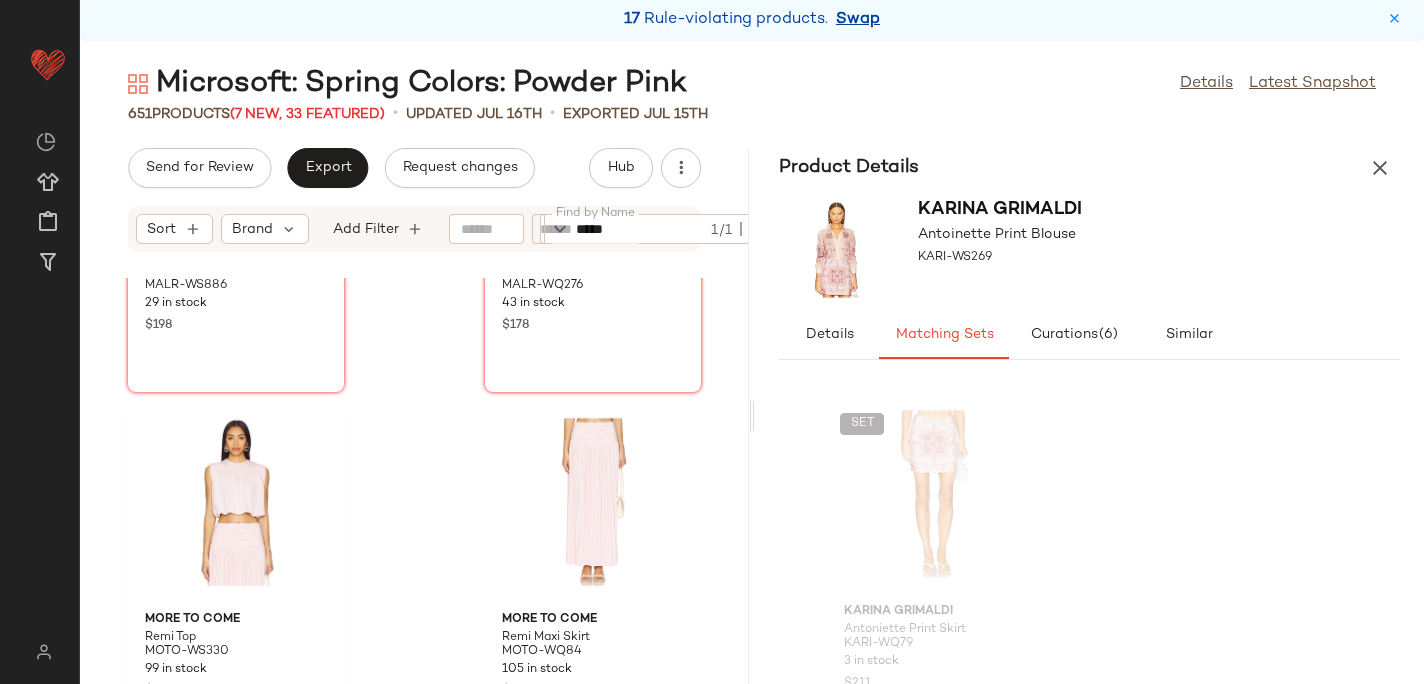 click on "Swap" at bounding box center (858, 20) 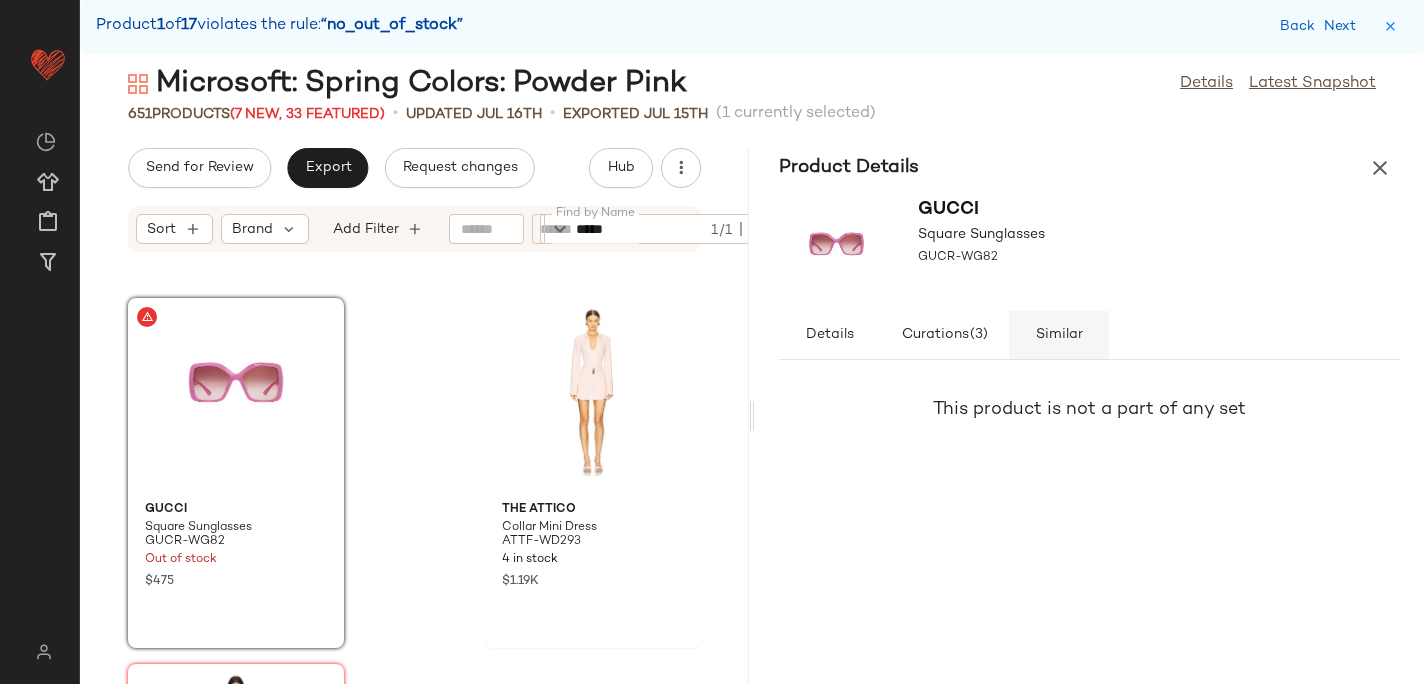click on "Similar" 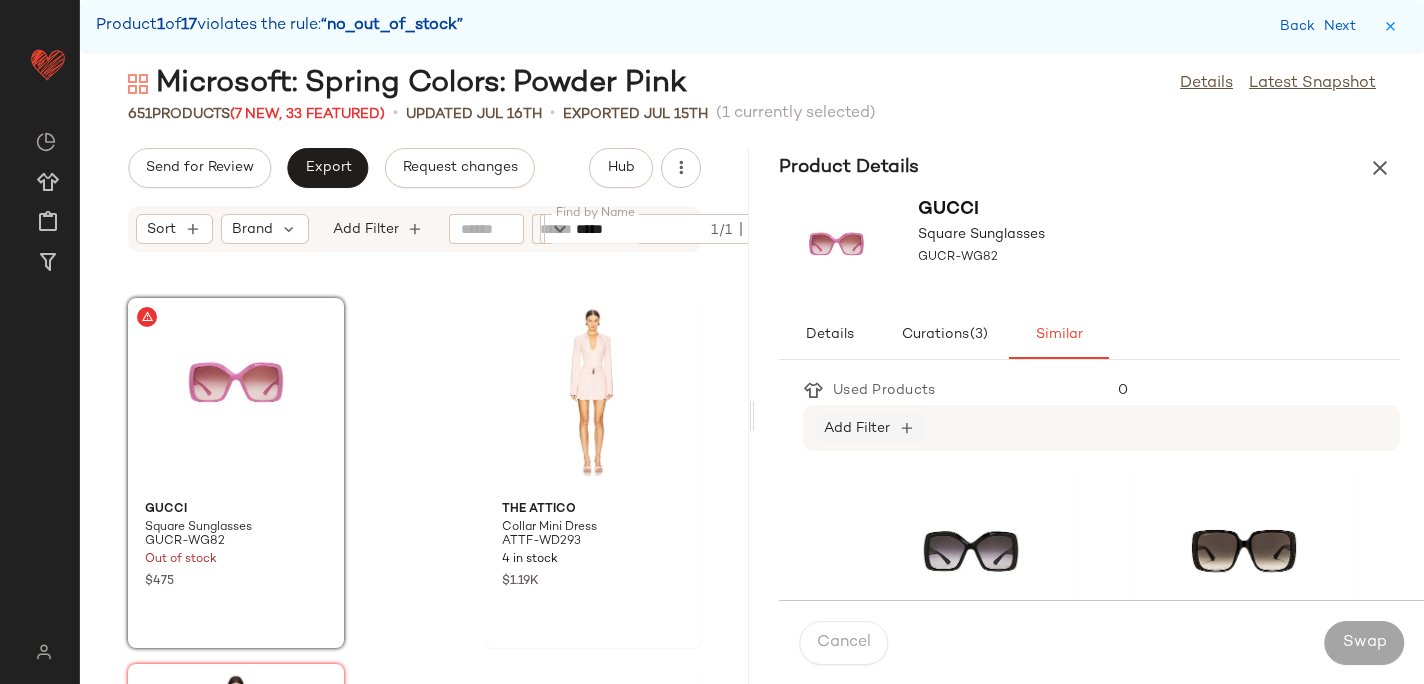 click on "Add Filter" at bounding box center (857, 428) 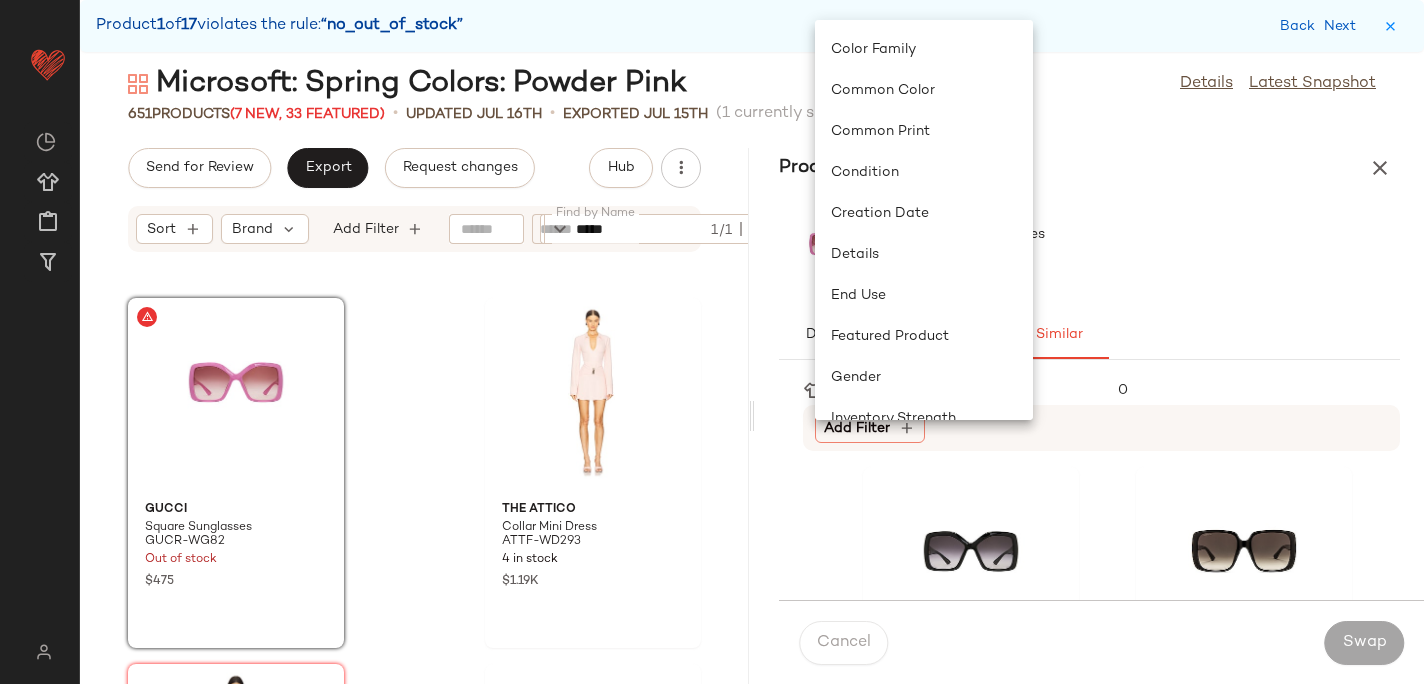 scroll, scrollTop: 326, scrollLeft: 0, axis: vertical 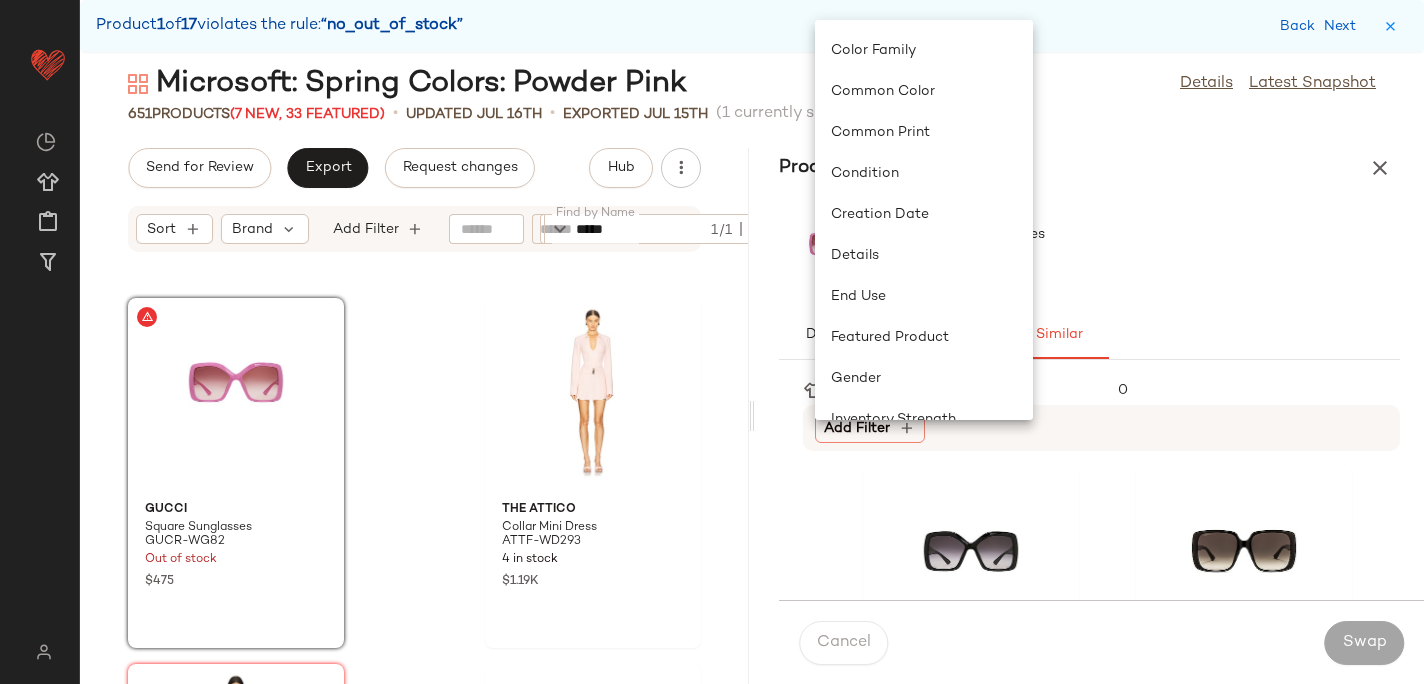 click on "Common Print" 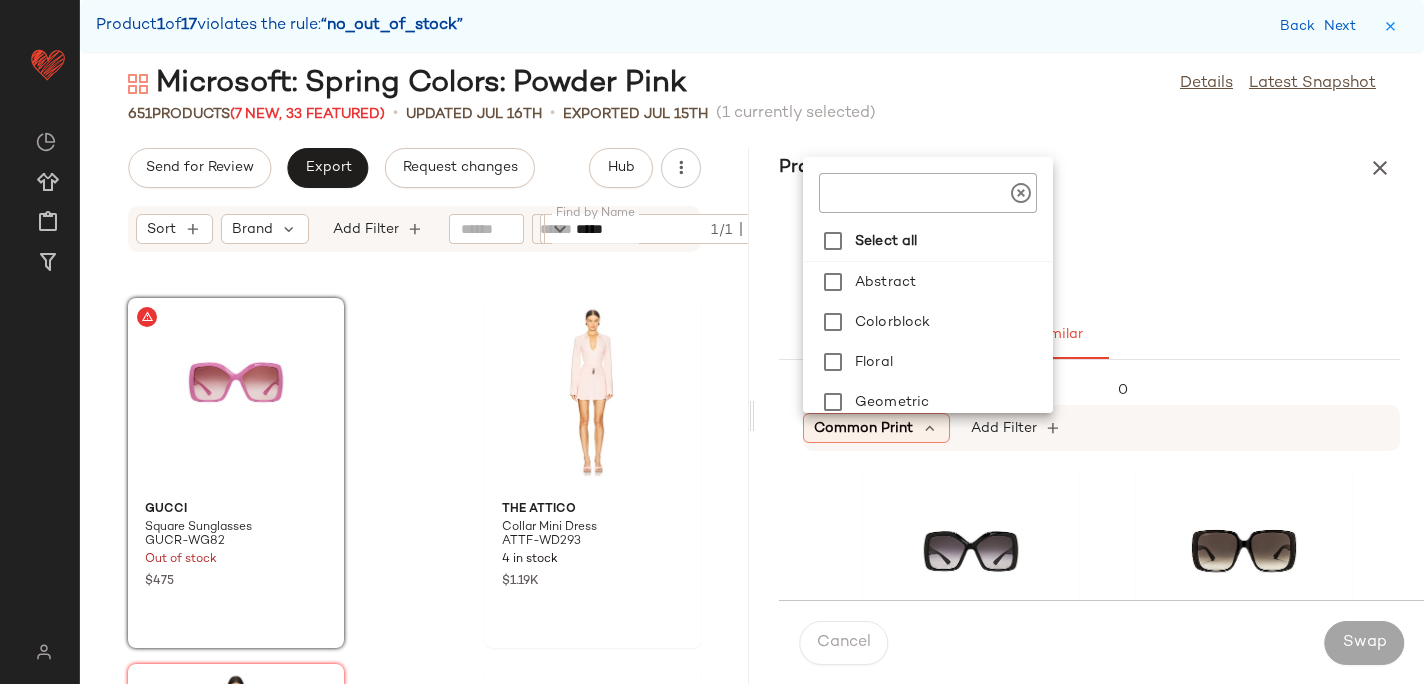 click on "Common Print" at bounding box center (863, 428) 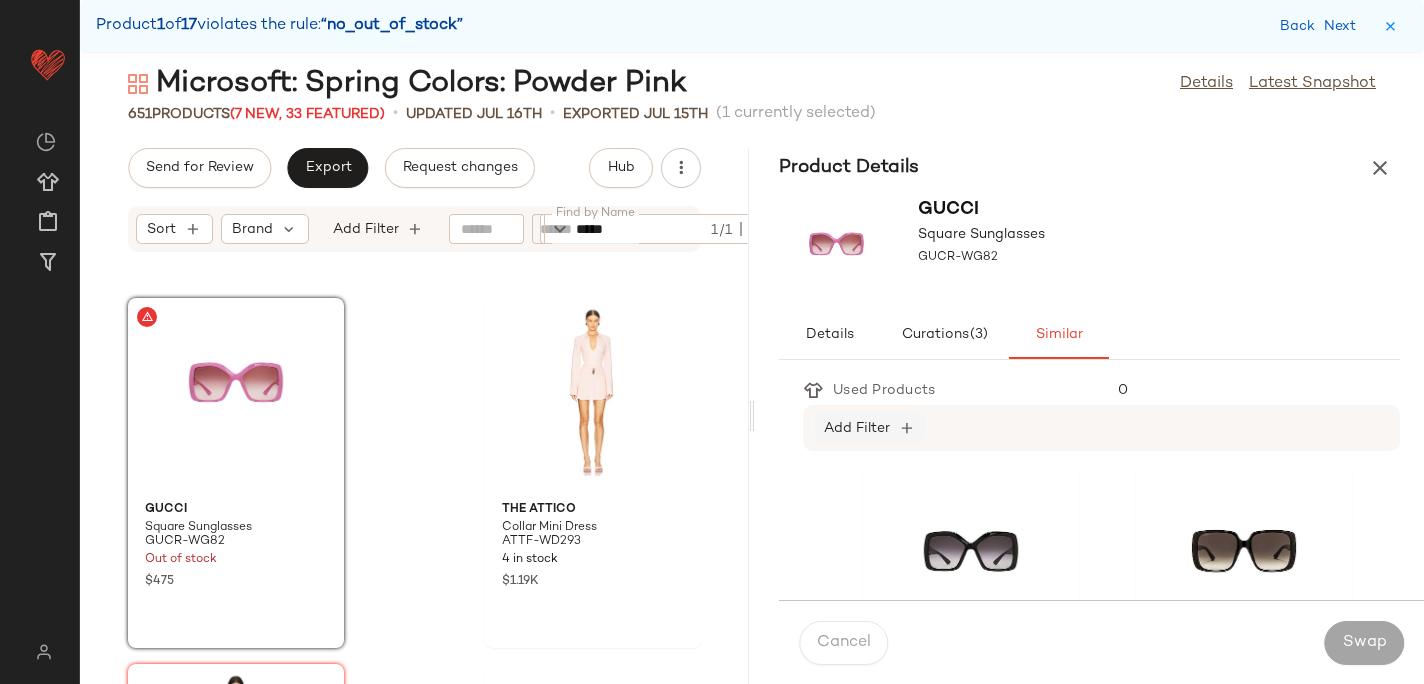 click on "Add Filter" 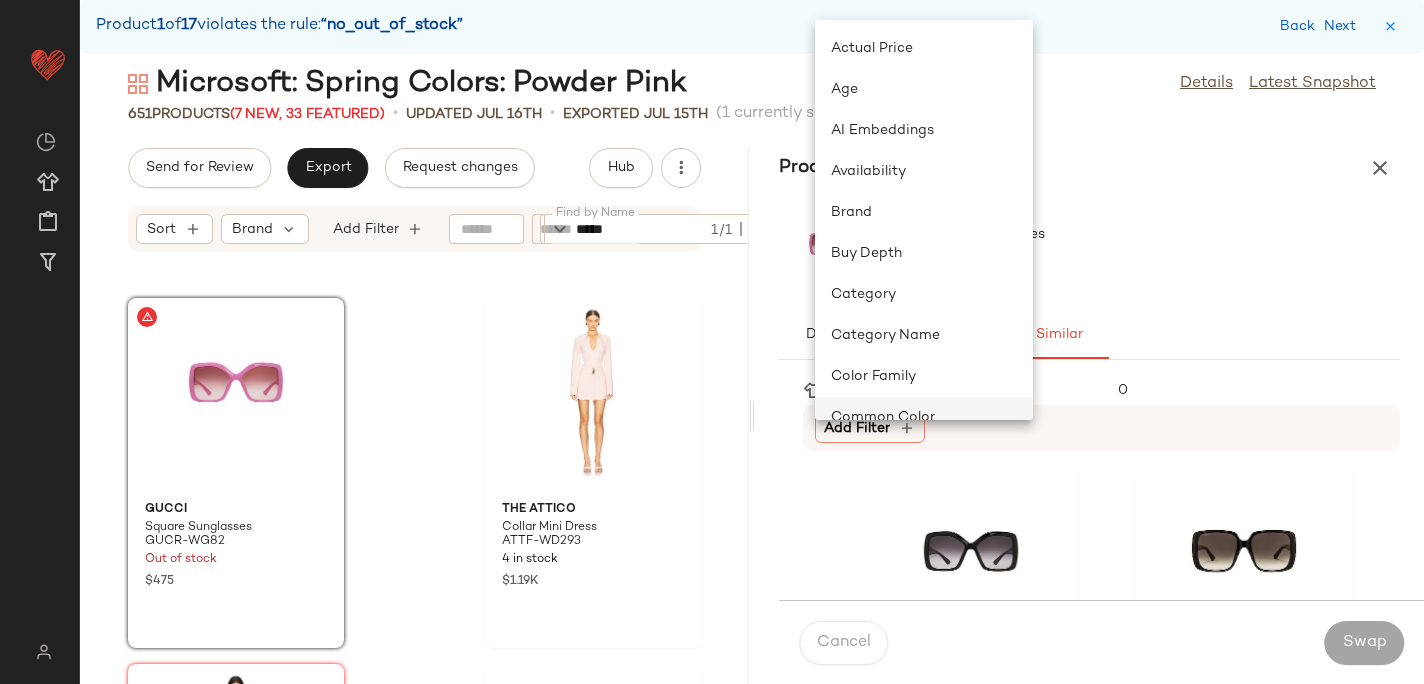 click on "Common Color" 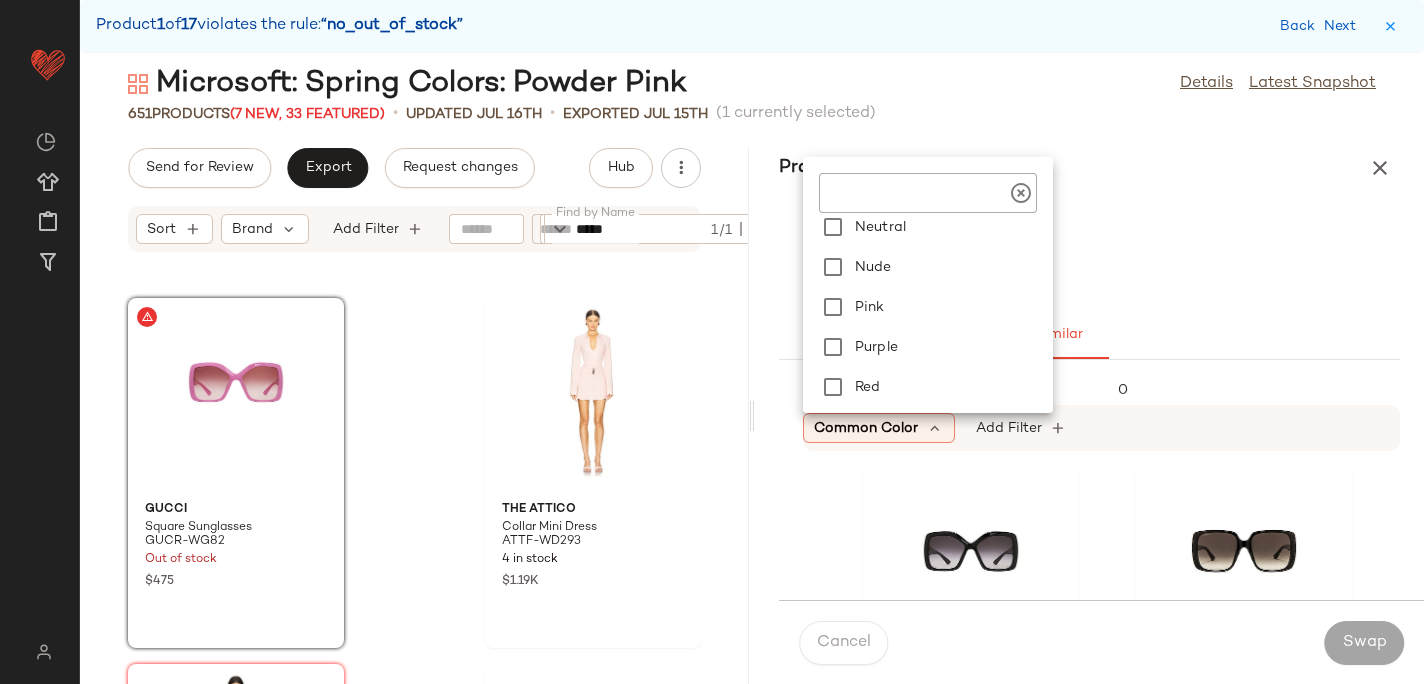 scroll, scrollTop: 873, scrollLeft: 0, axis: vertical 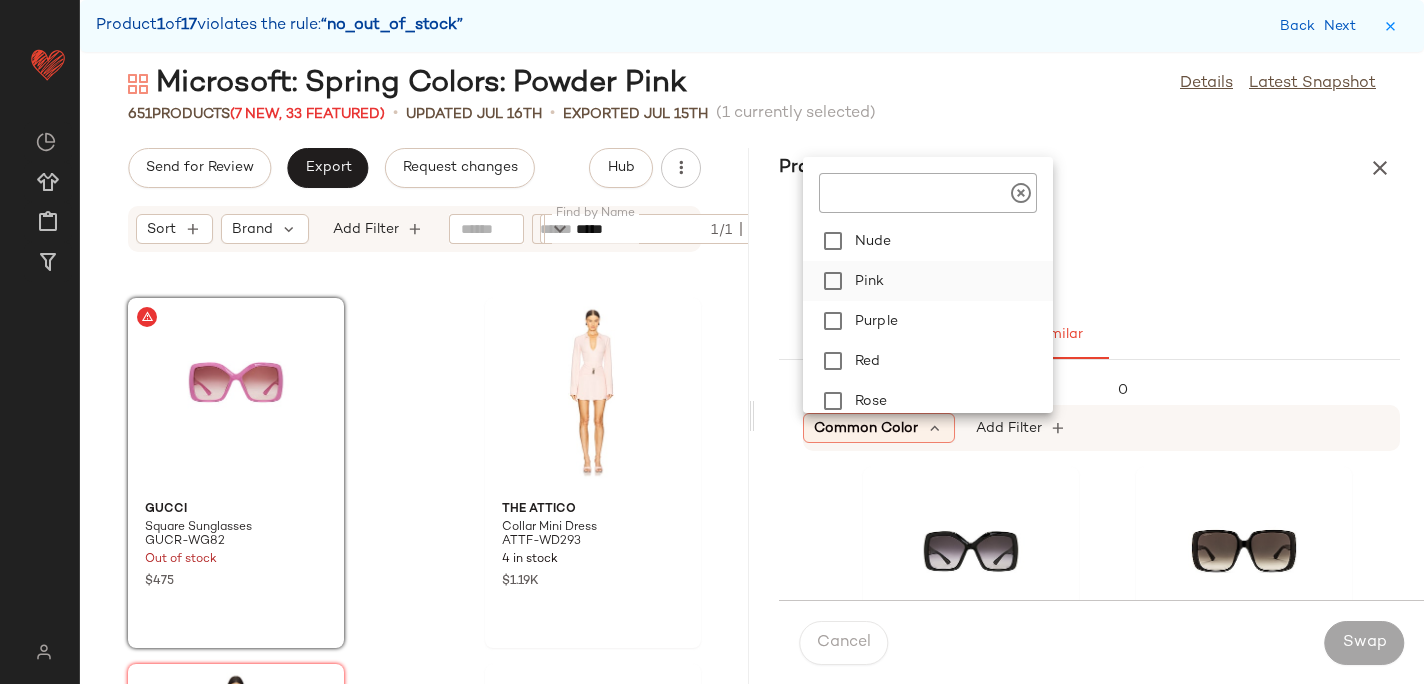 click on "Pink" 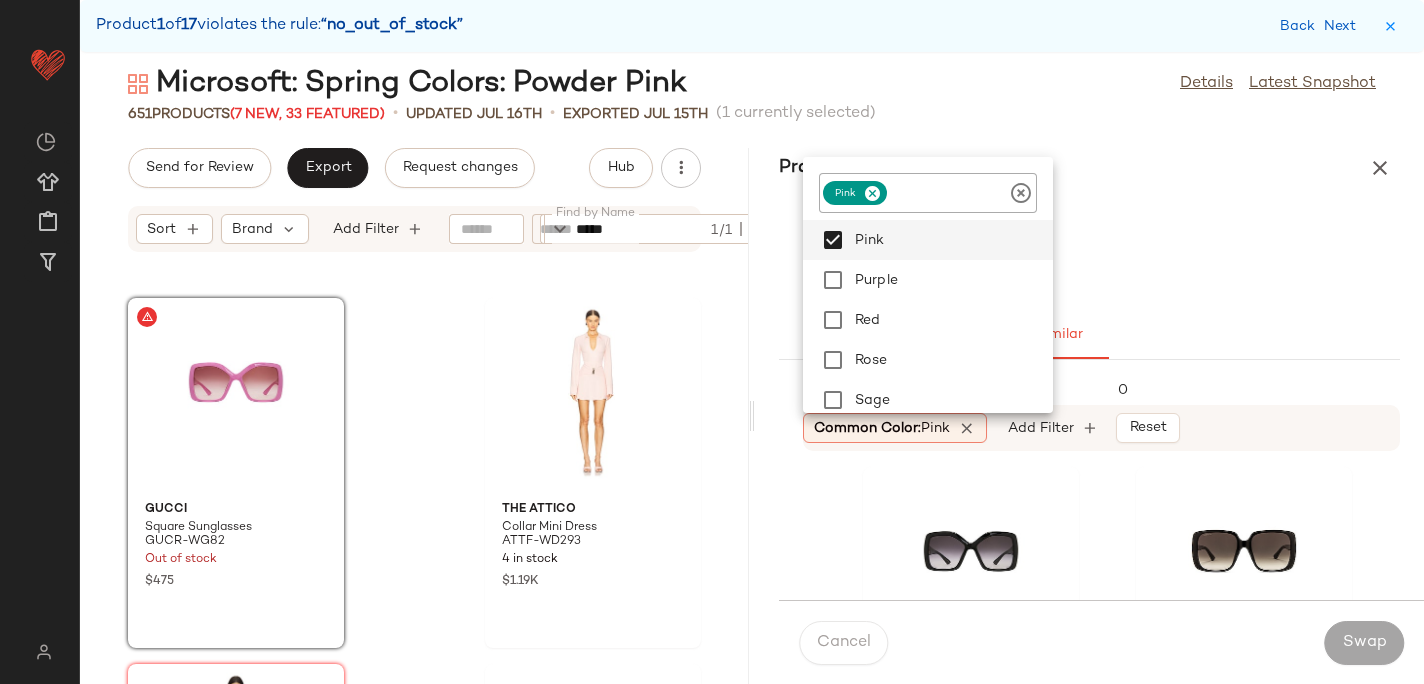 click on "Gucci Square Sunglasses GUCR-WG82" at bounding box center [1089, 249] 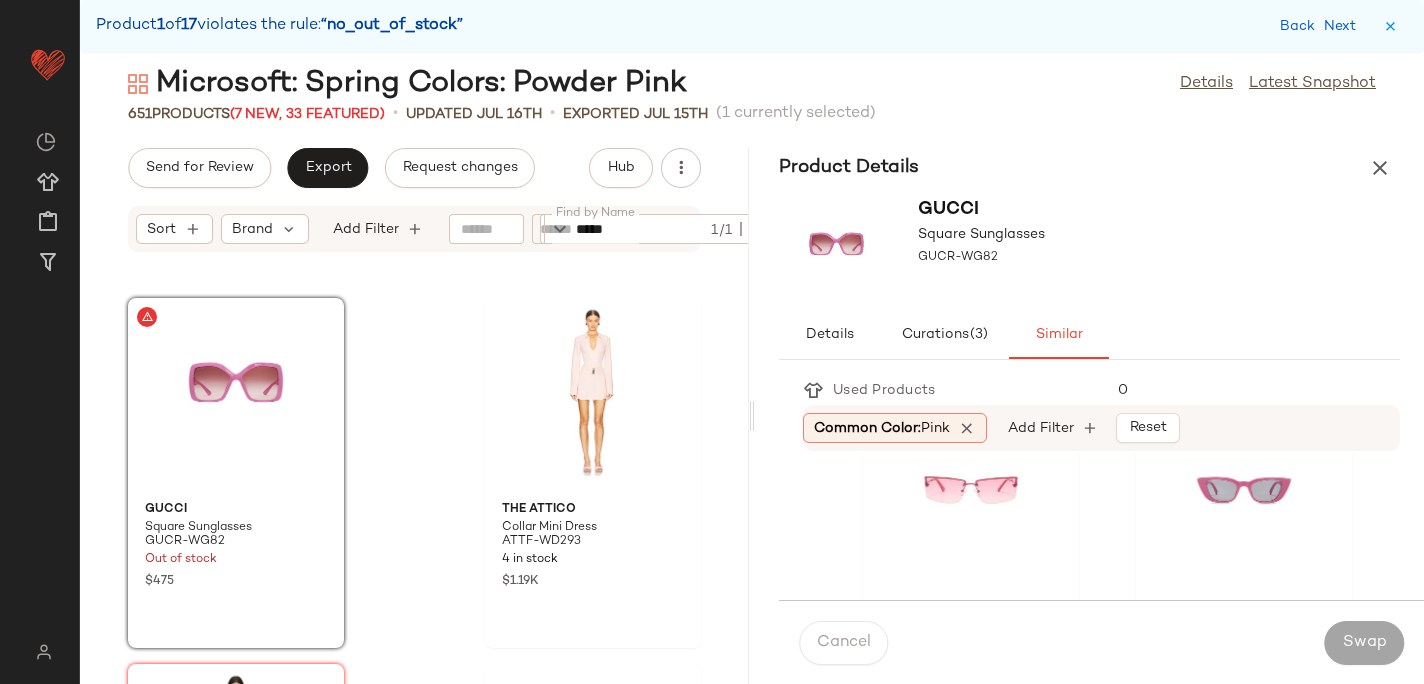 scroll, scrollTop: 794, scrollLeft: 0, axis: vertical 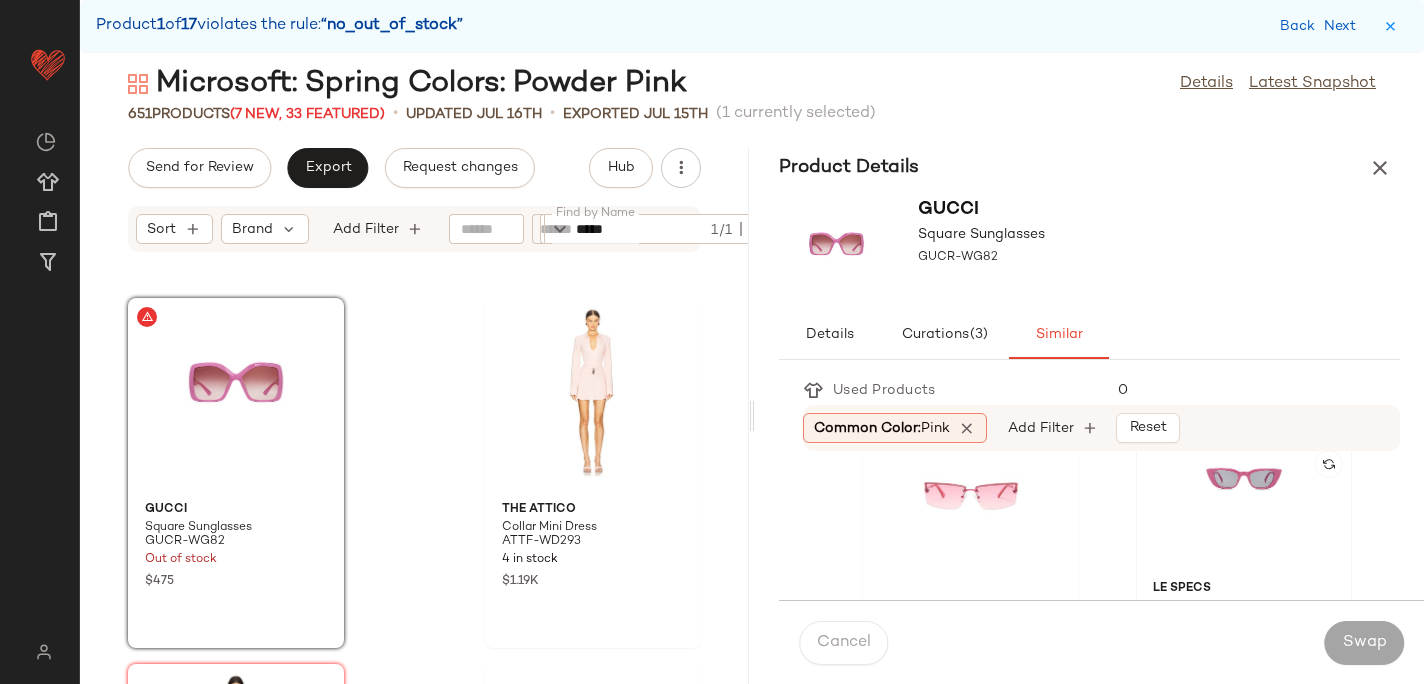 click 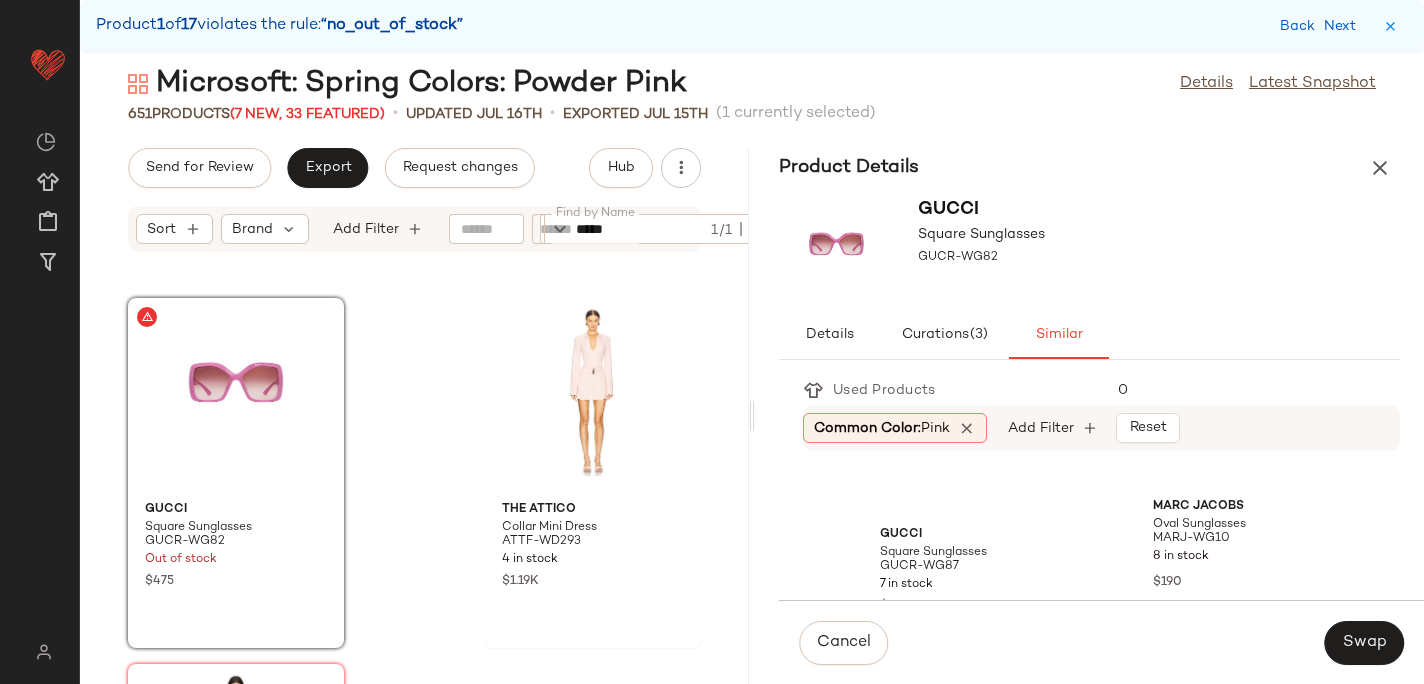scroll, scrollTop: 1270, scrollLeft: 0, axis: vertical 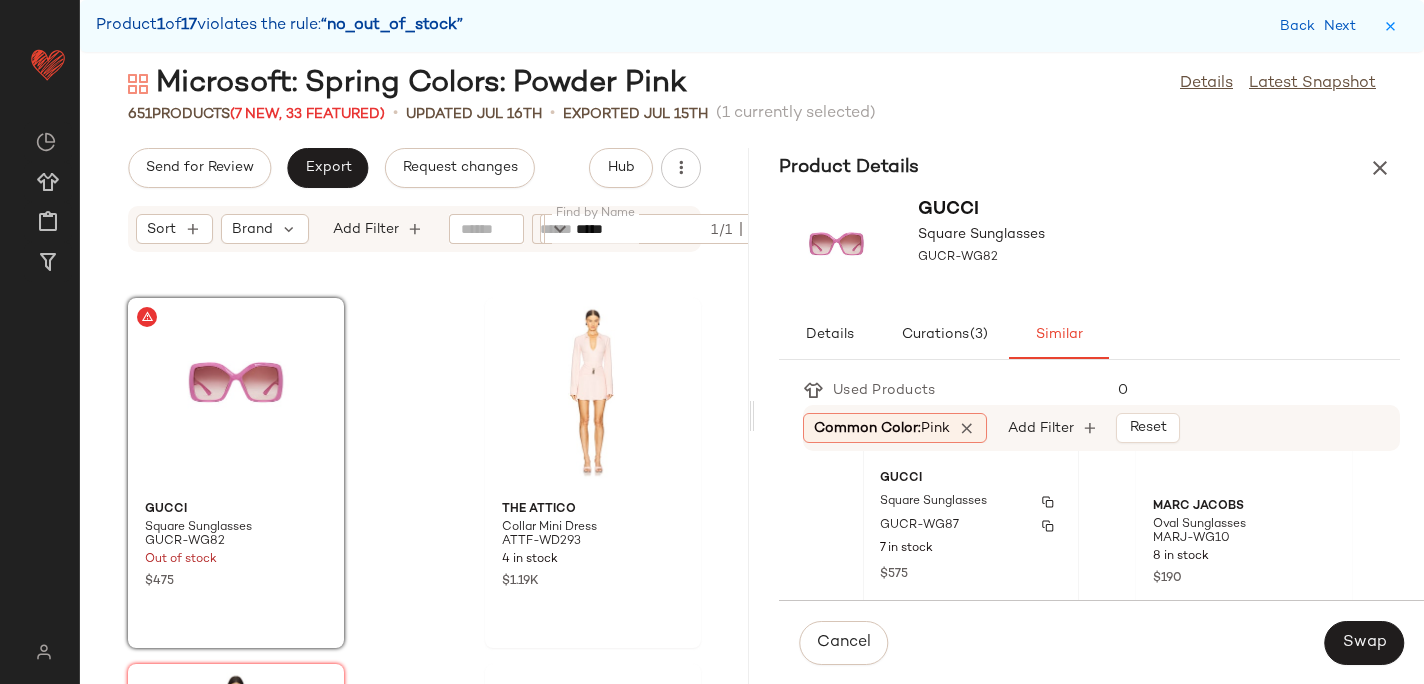 click on "GUCR-WG87" at bounding box center [971, 526] 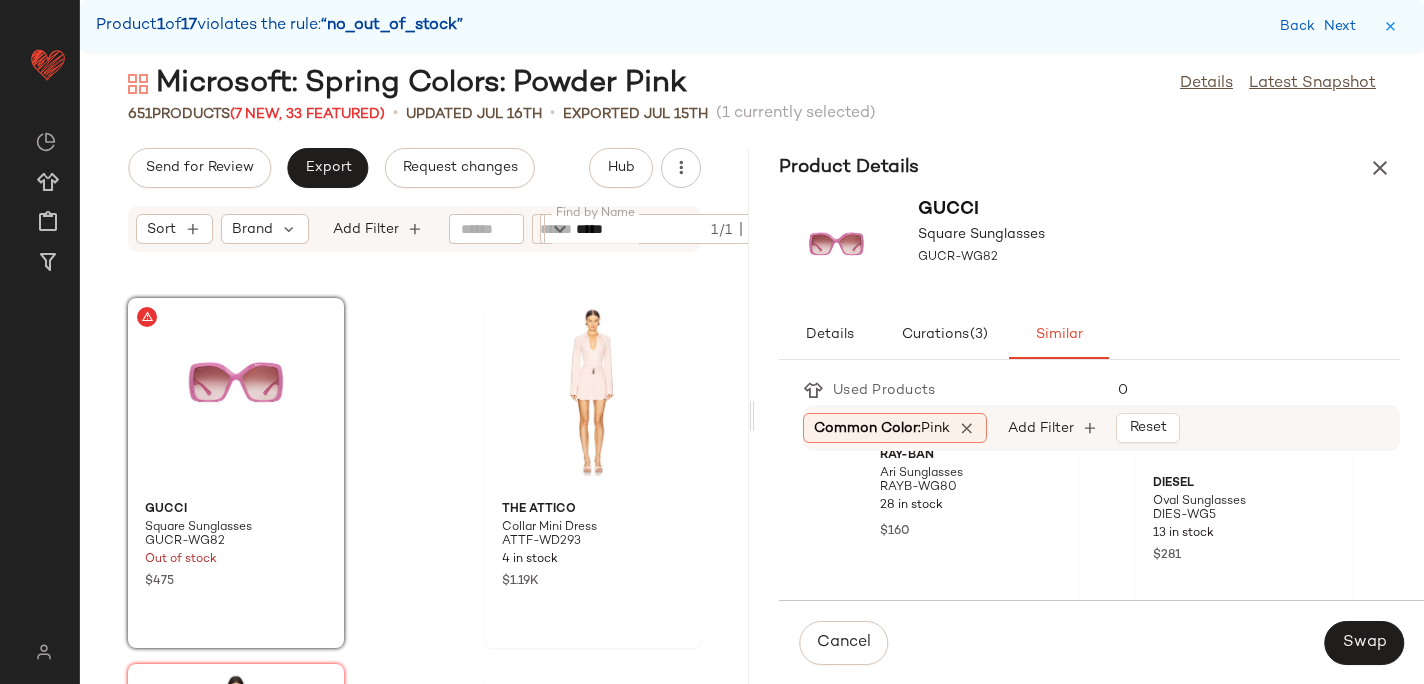 scroll, scrollTop: 1652, scrollLeft: 0, axis: vertical 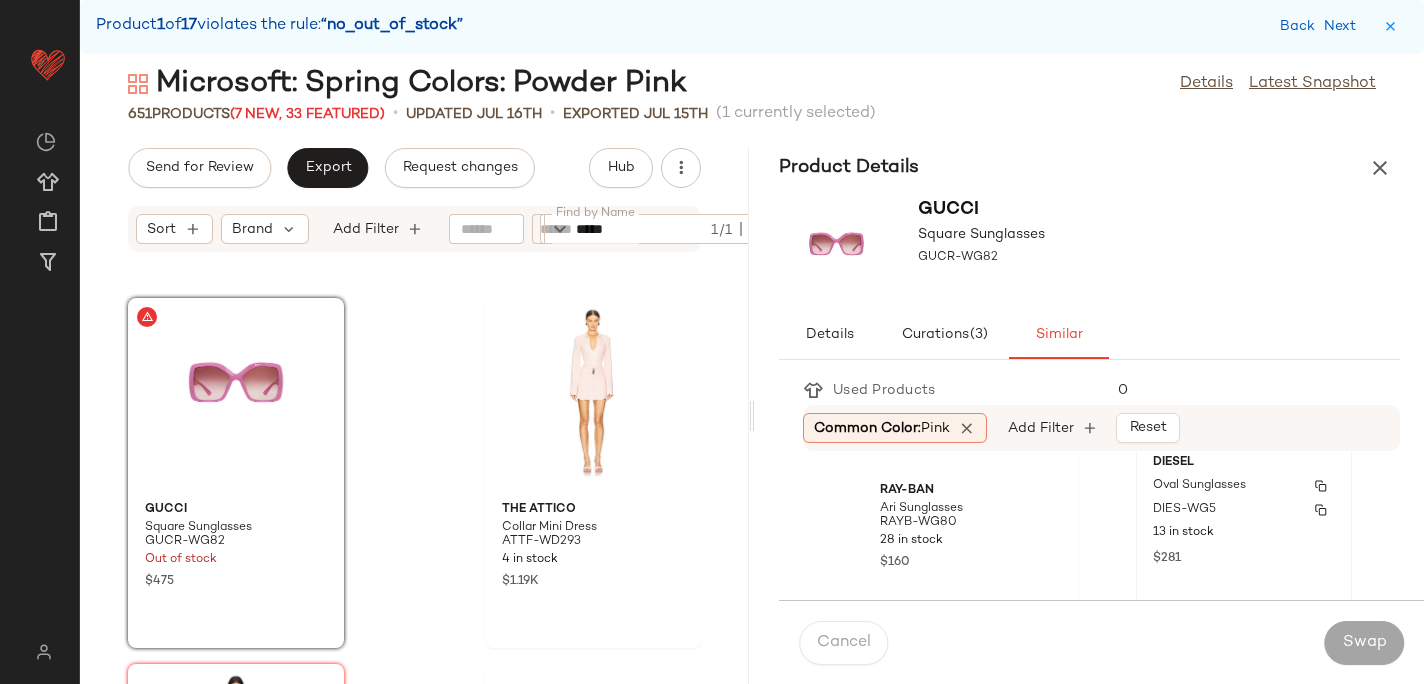 click on "Oval Sunglasses" at bounding box center (1199, 486) 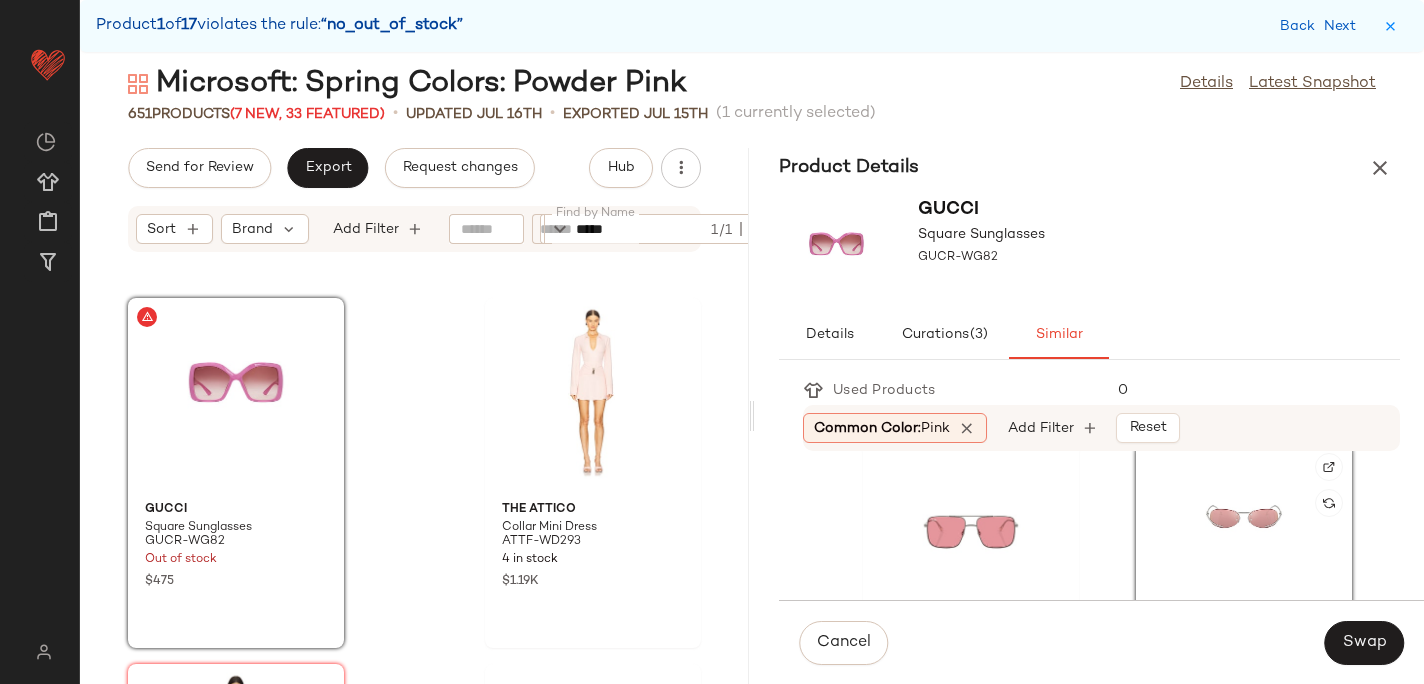 scroll, scrollTop: 1485, scrollLeft: 0, axis: vertical 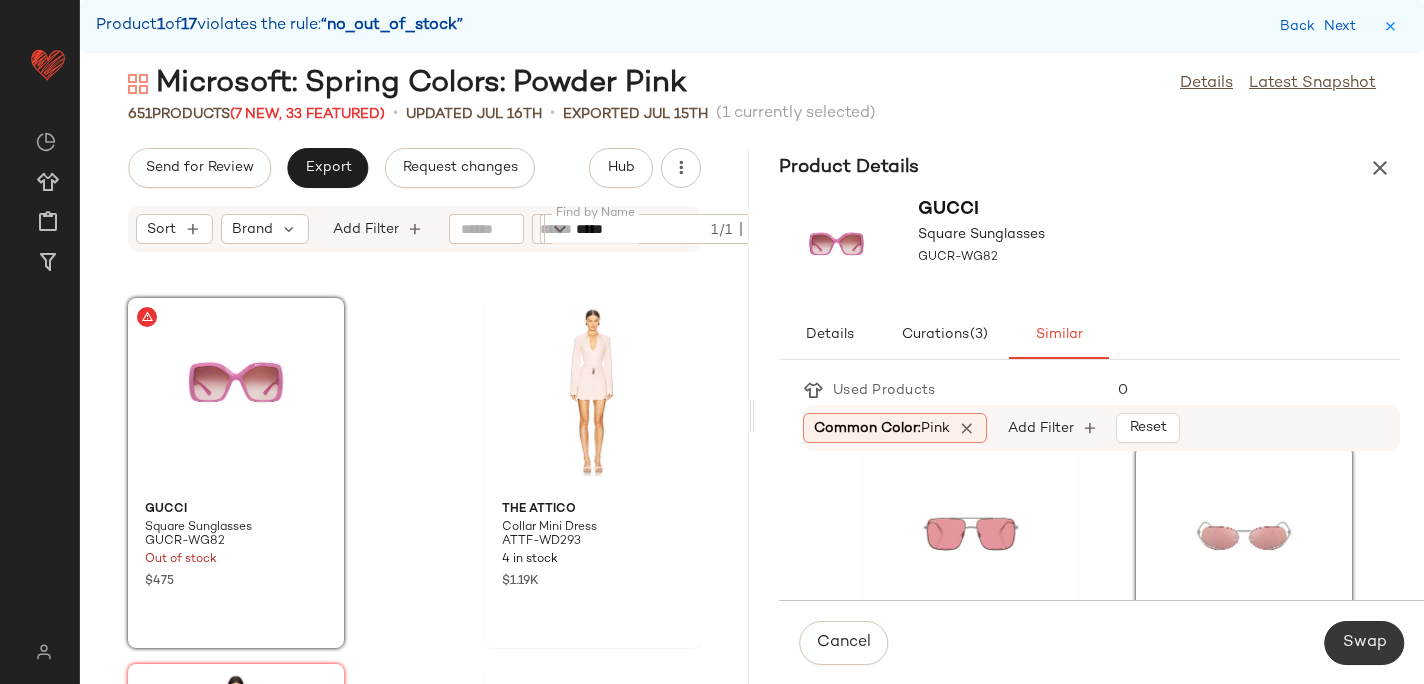 click on "Swap" 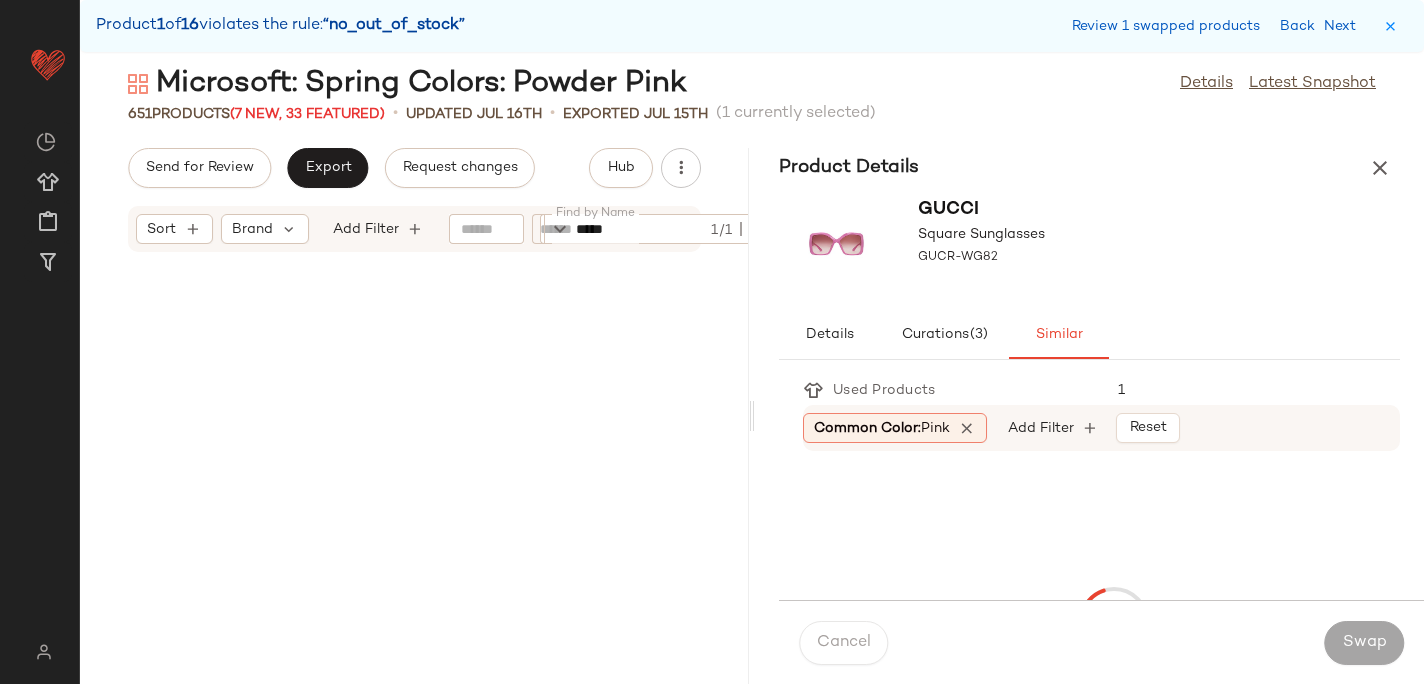 scroll, scrollTop: 32574, scrollLeft: 0, axis: vertical 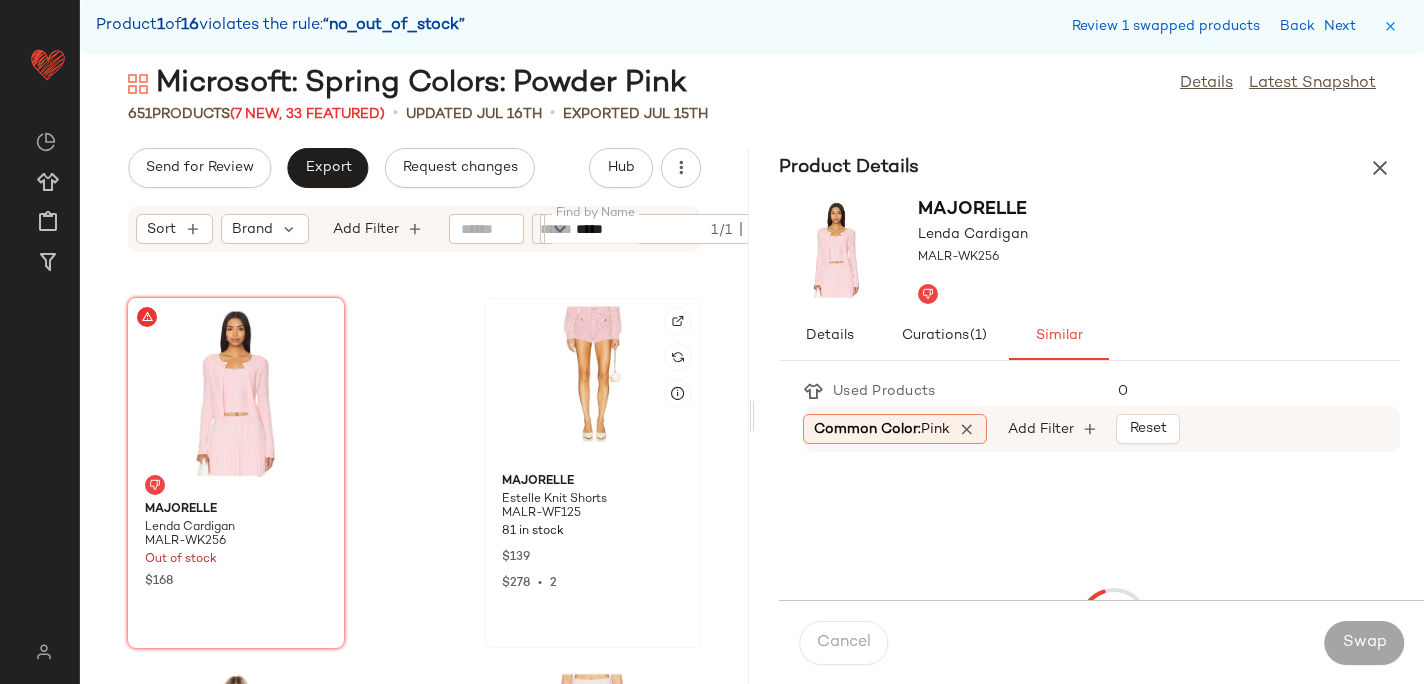 click 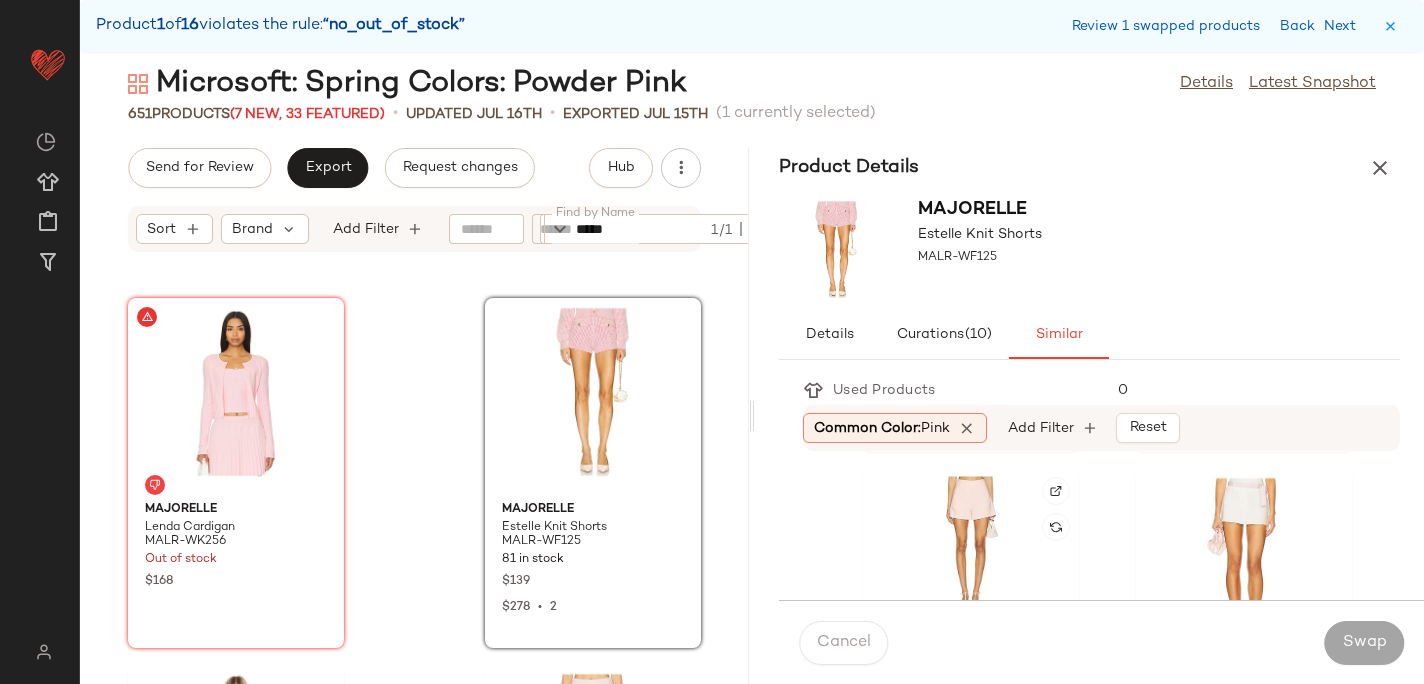 scroll, scrollTop: 1149, scrollLeft: 0, axis: vertical 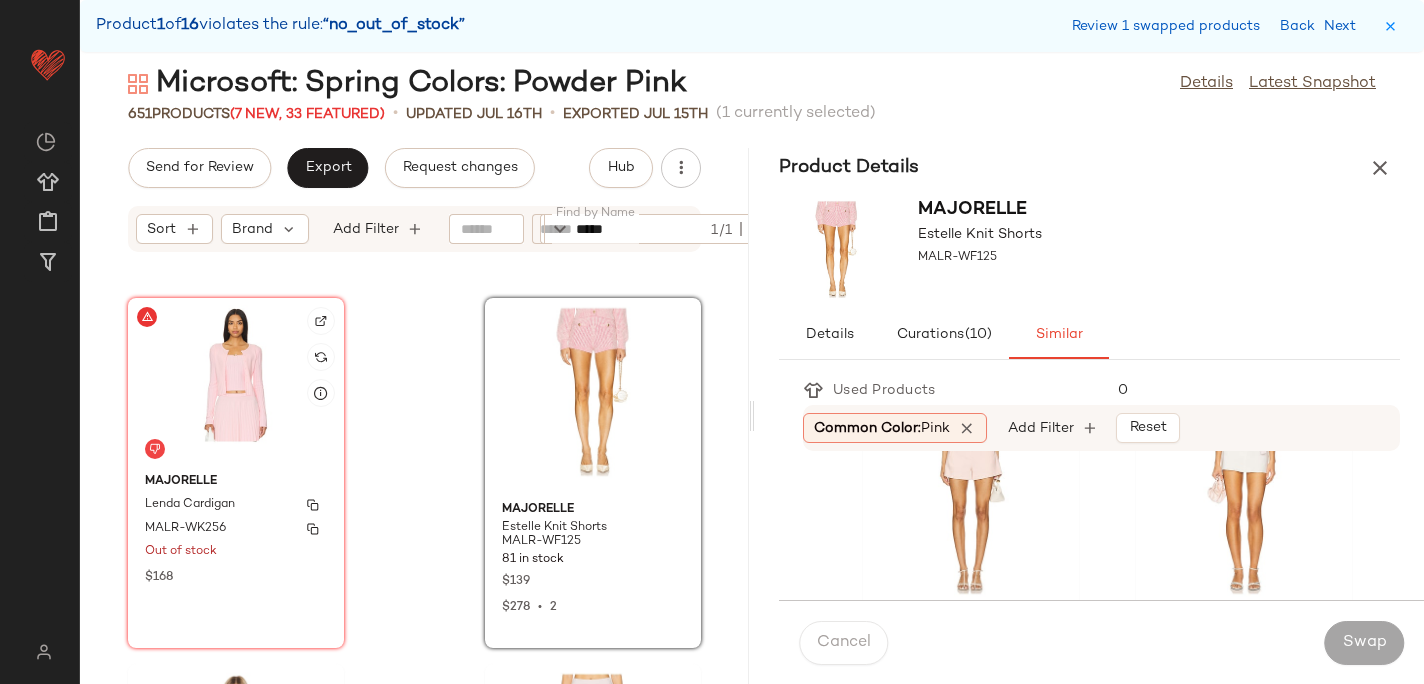 click on "MAJORELLE Lenda Cardigan MALR-WK256 Out of stock $168" 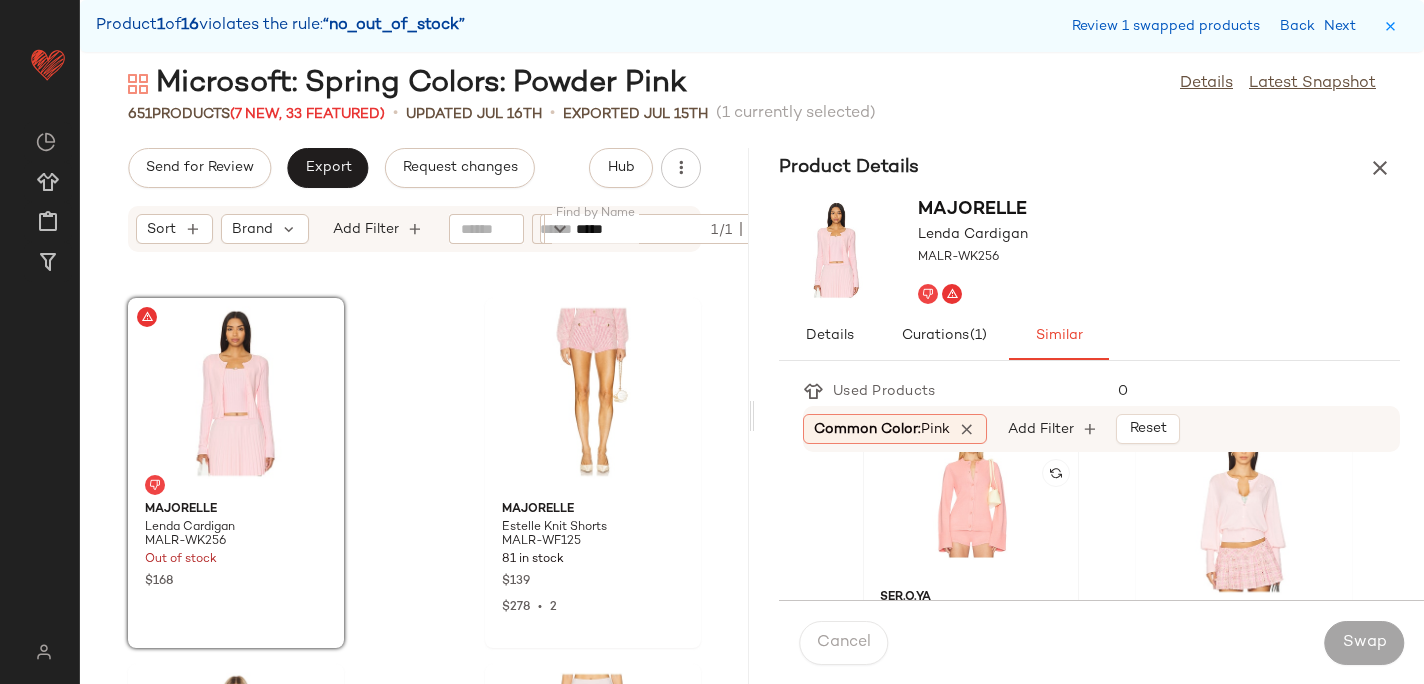 scroll, scrollTop: 46, scrollLeft: 0, axis: vertical 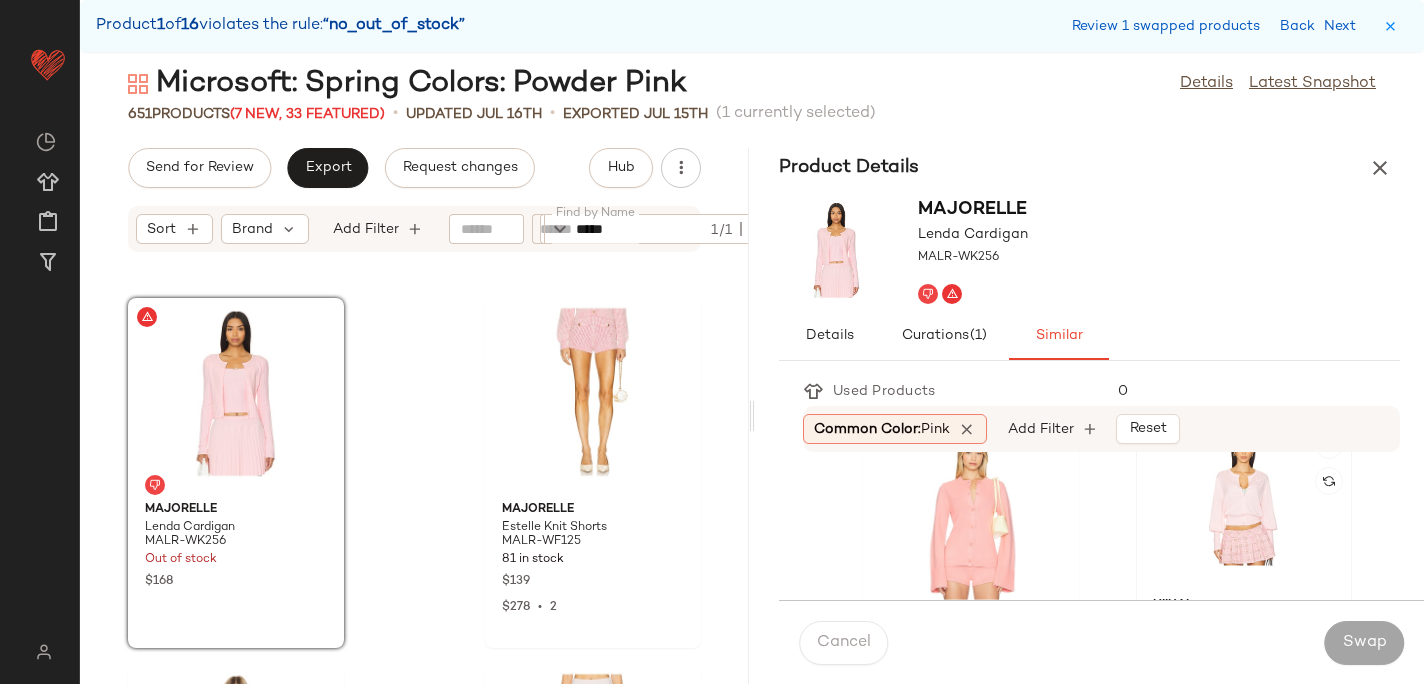 click 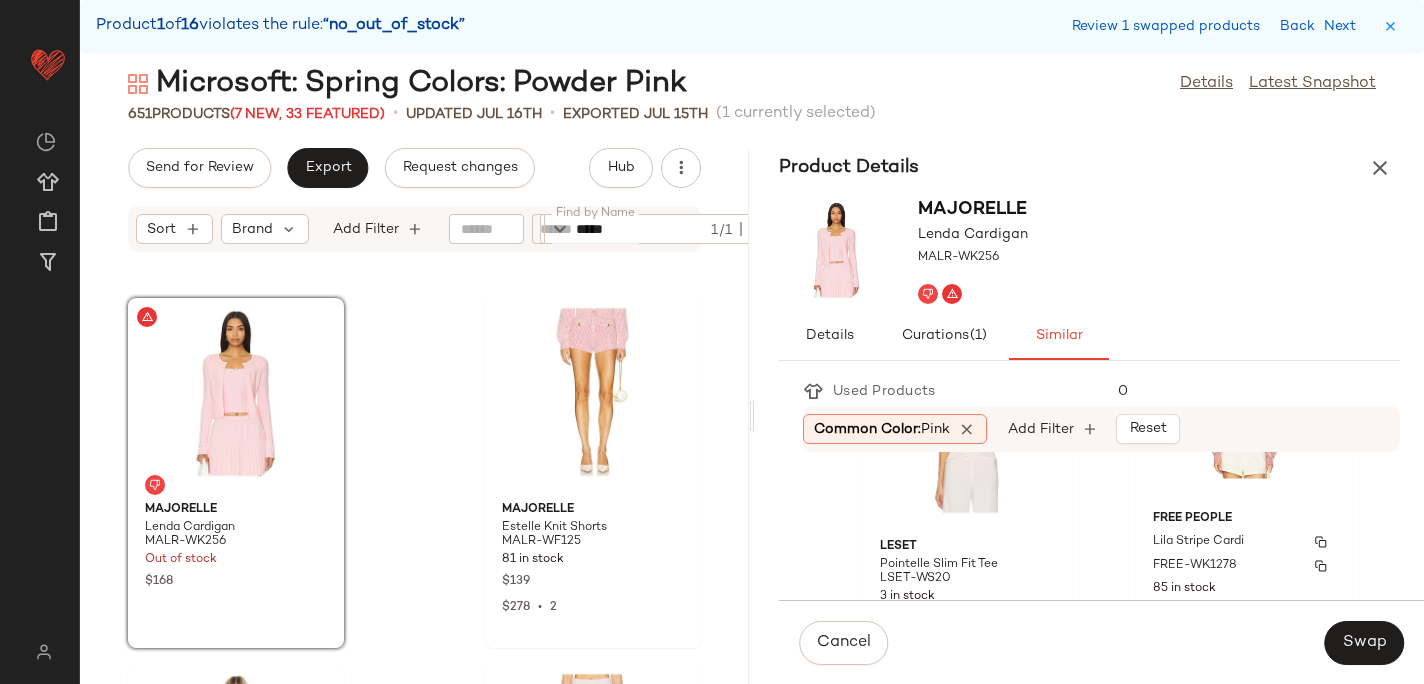 scroll, scrollTop: 1131, scrollLeft: 0, axis: vertical 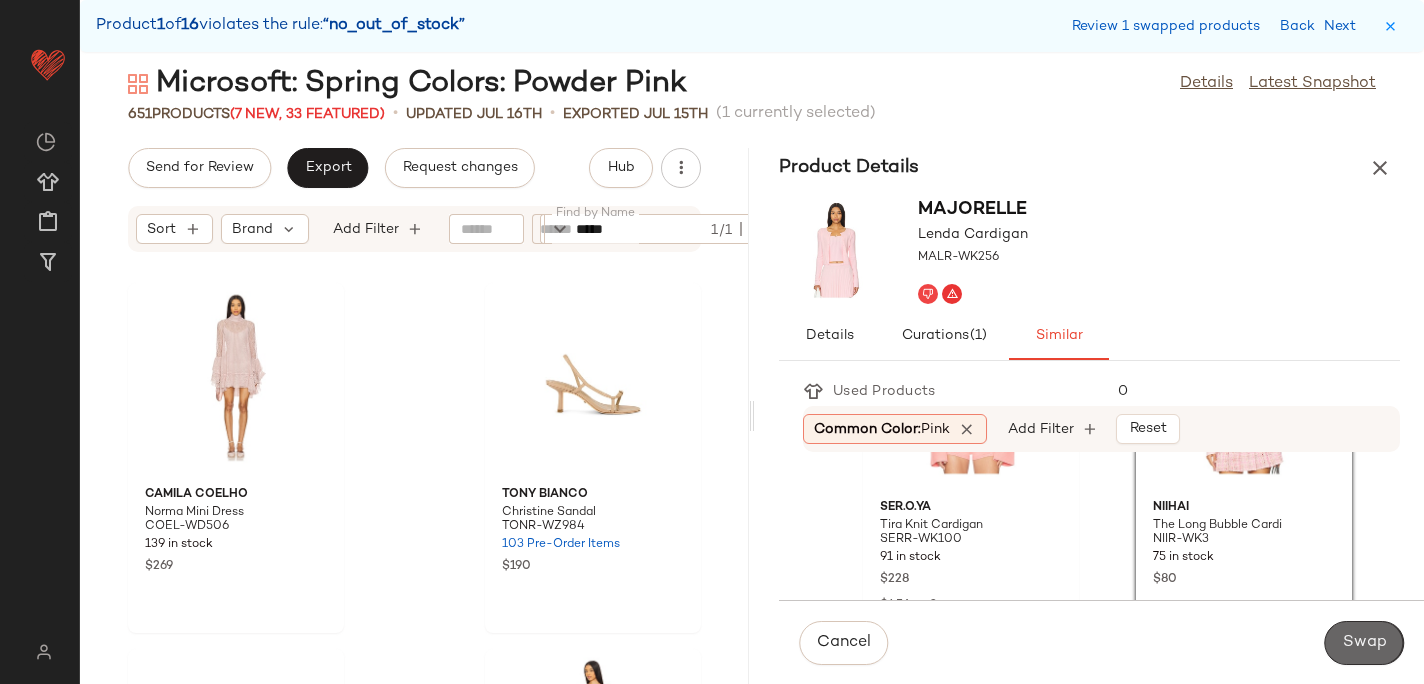 click on "Swap" 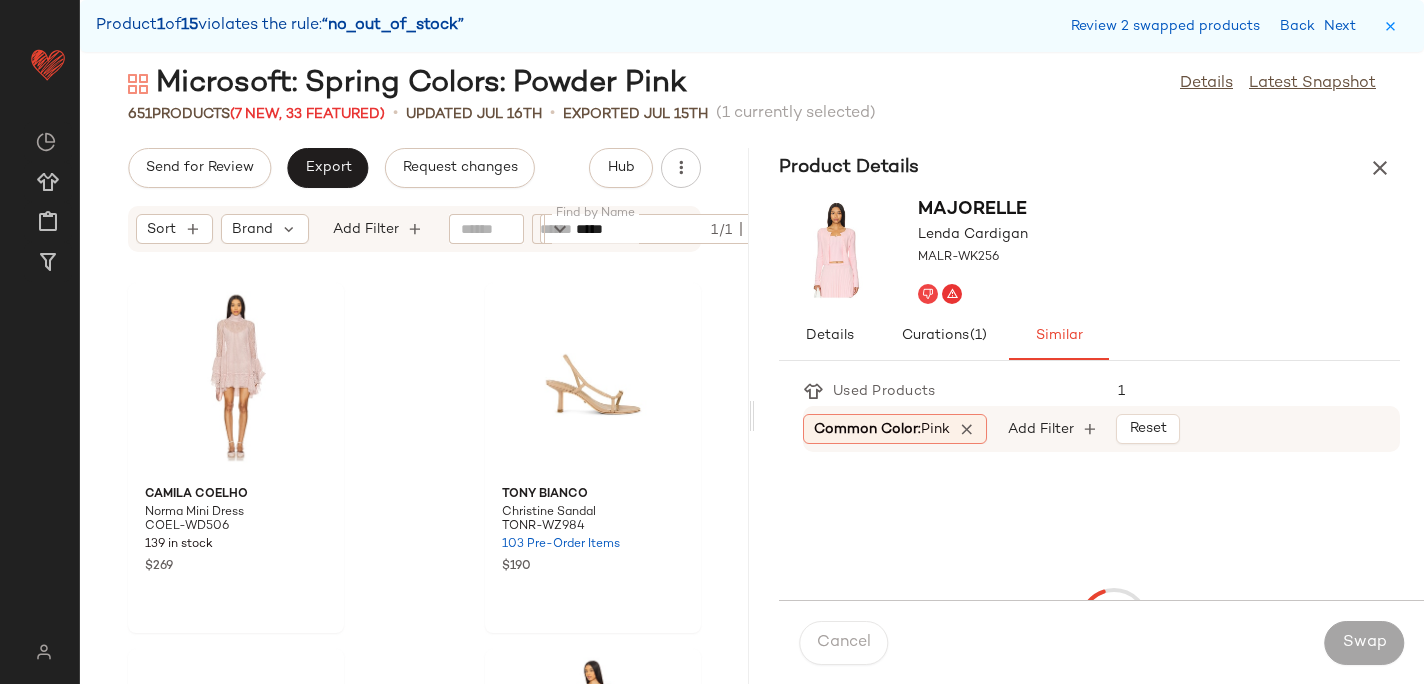 scroll, scrollTop: 37698, scrollLeft: 0, axis: vertical 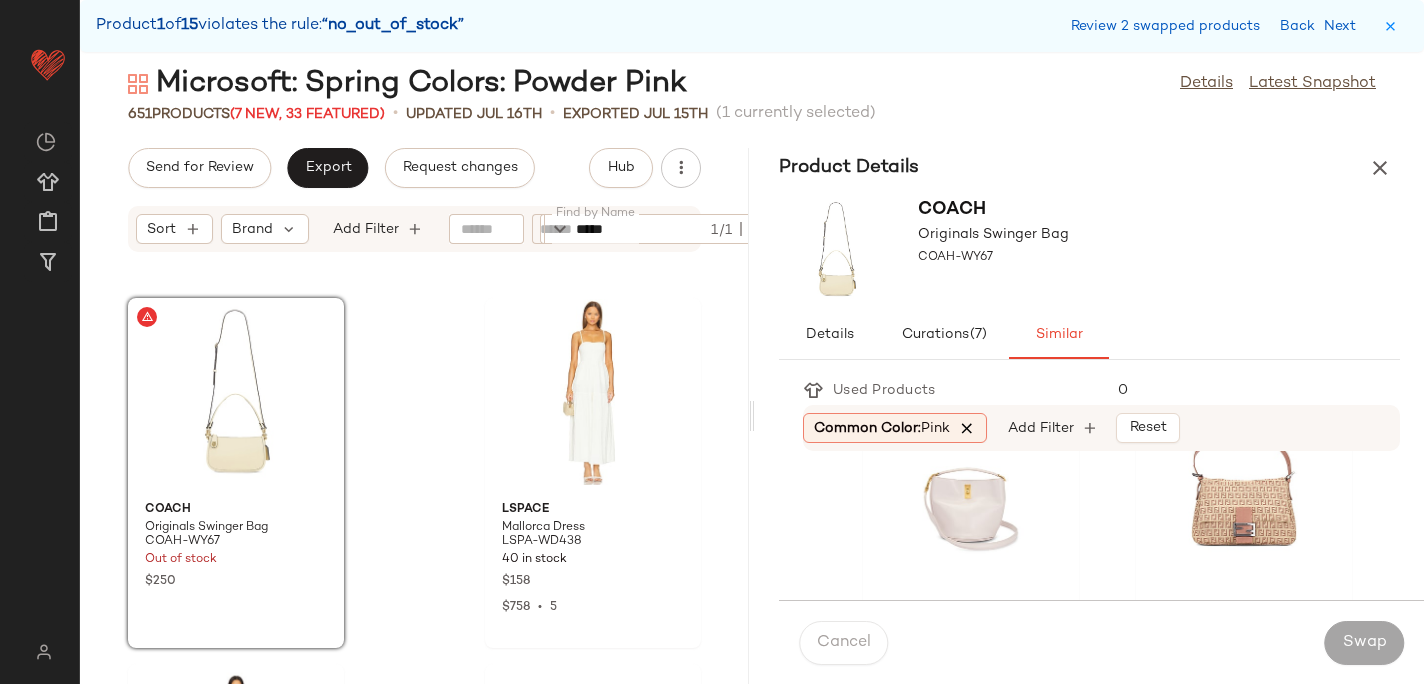 click at bounding box center [967, 428] 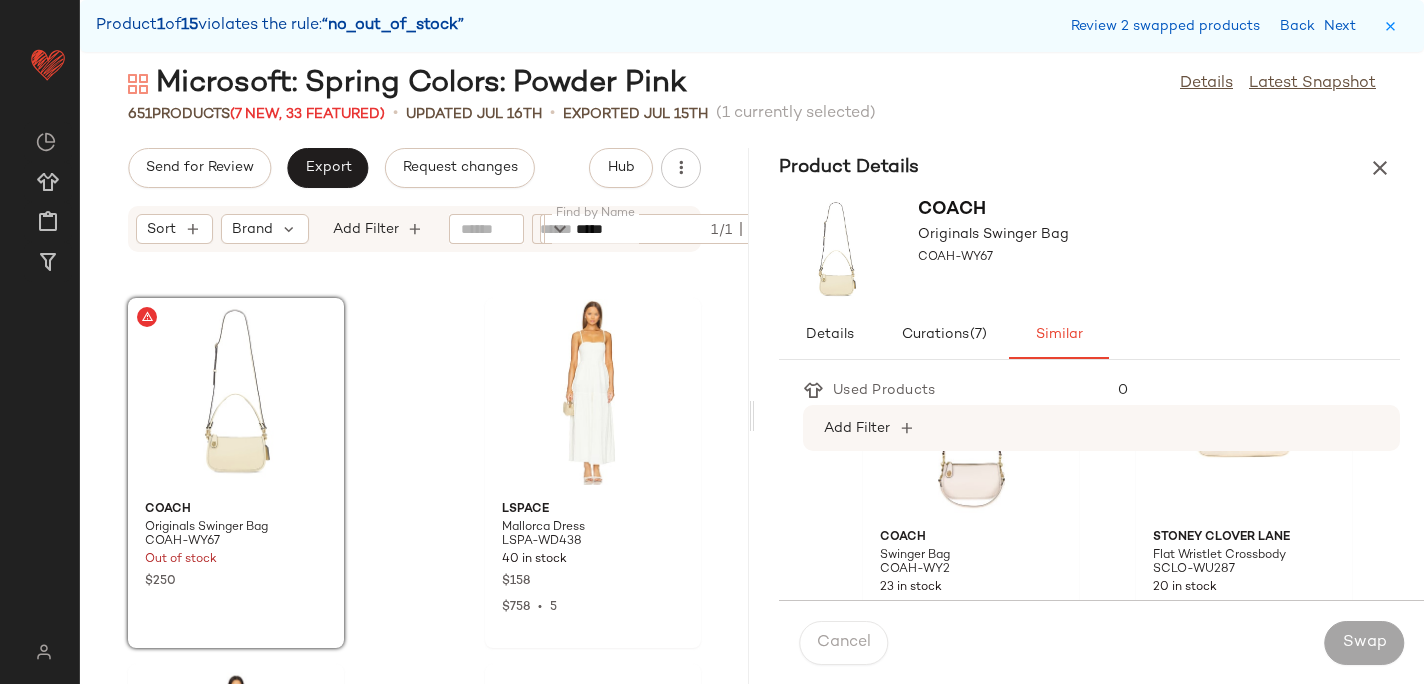 scroll, scrollTop: 146, scrollLeft: 0, axis: vertical 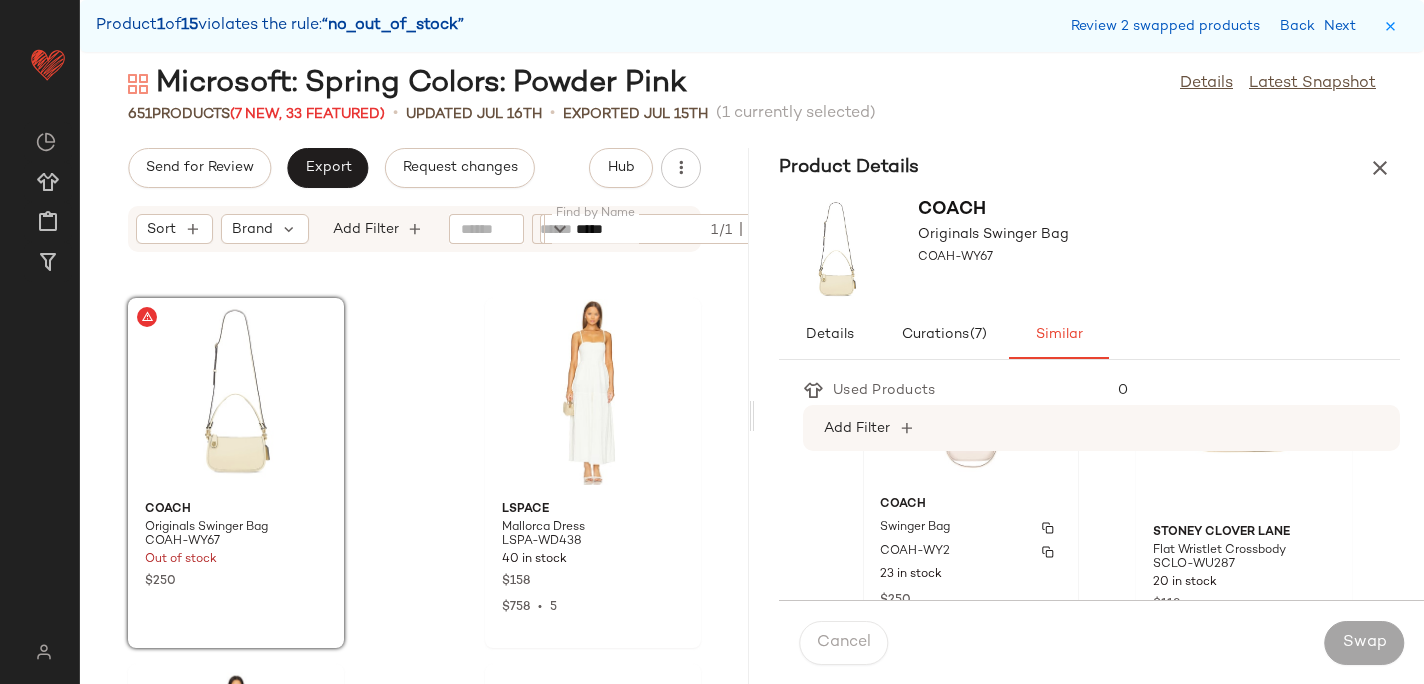 click on "Swinger Bag" at bounding box center (971, 528) 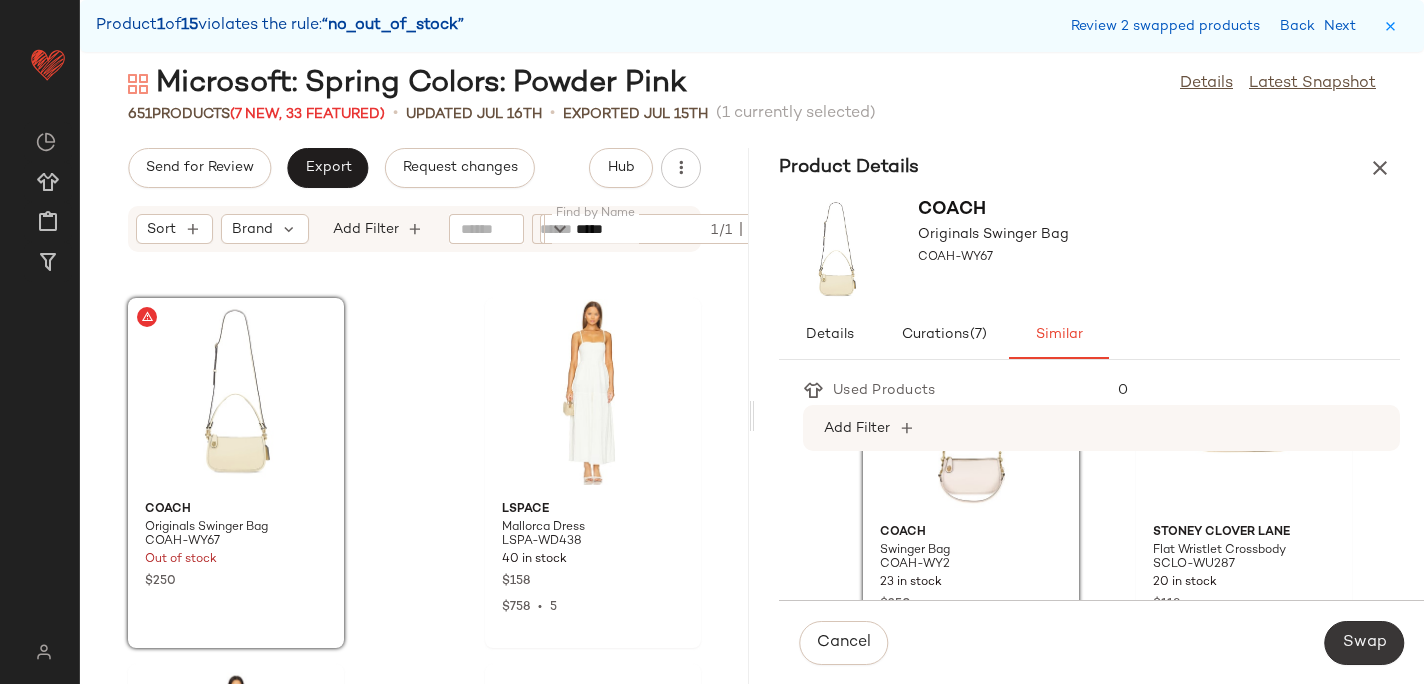 click on "Swap" 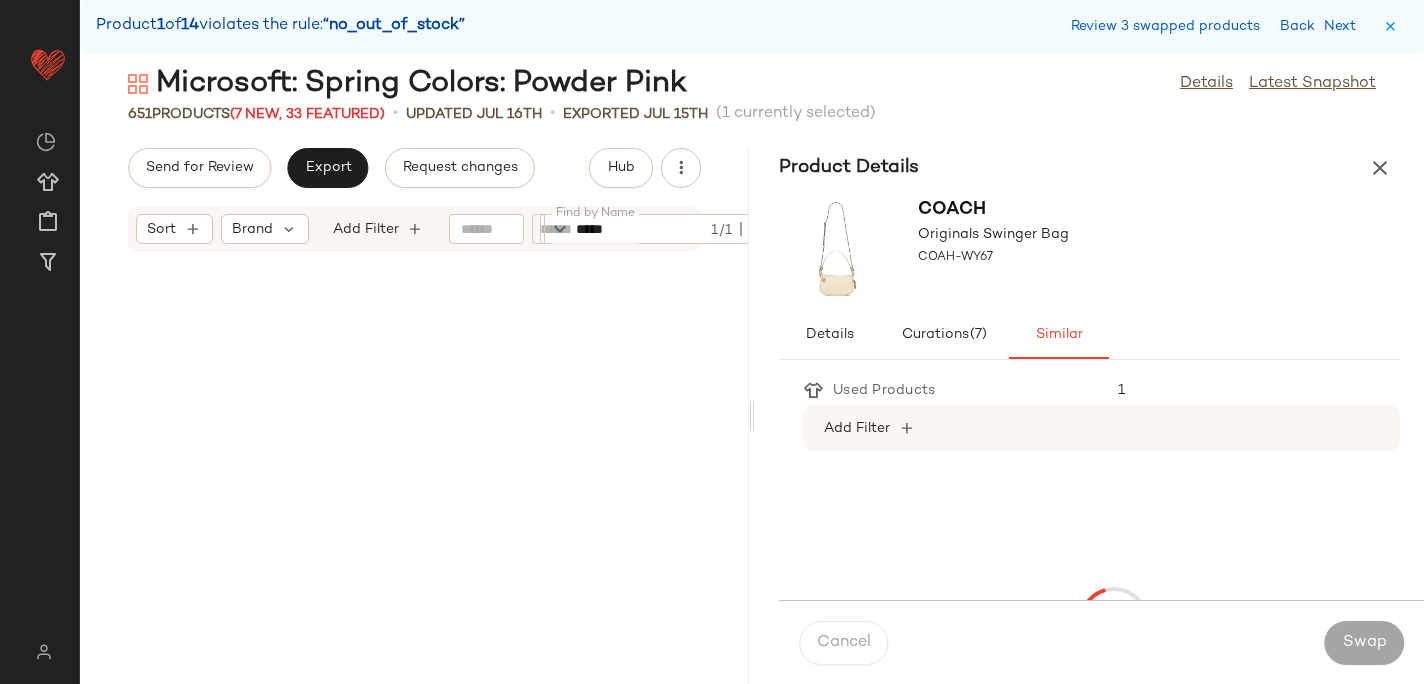 scroll, scrollTop: 45384, scrollLeft: 0, axis: vertical 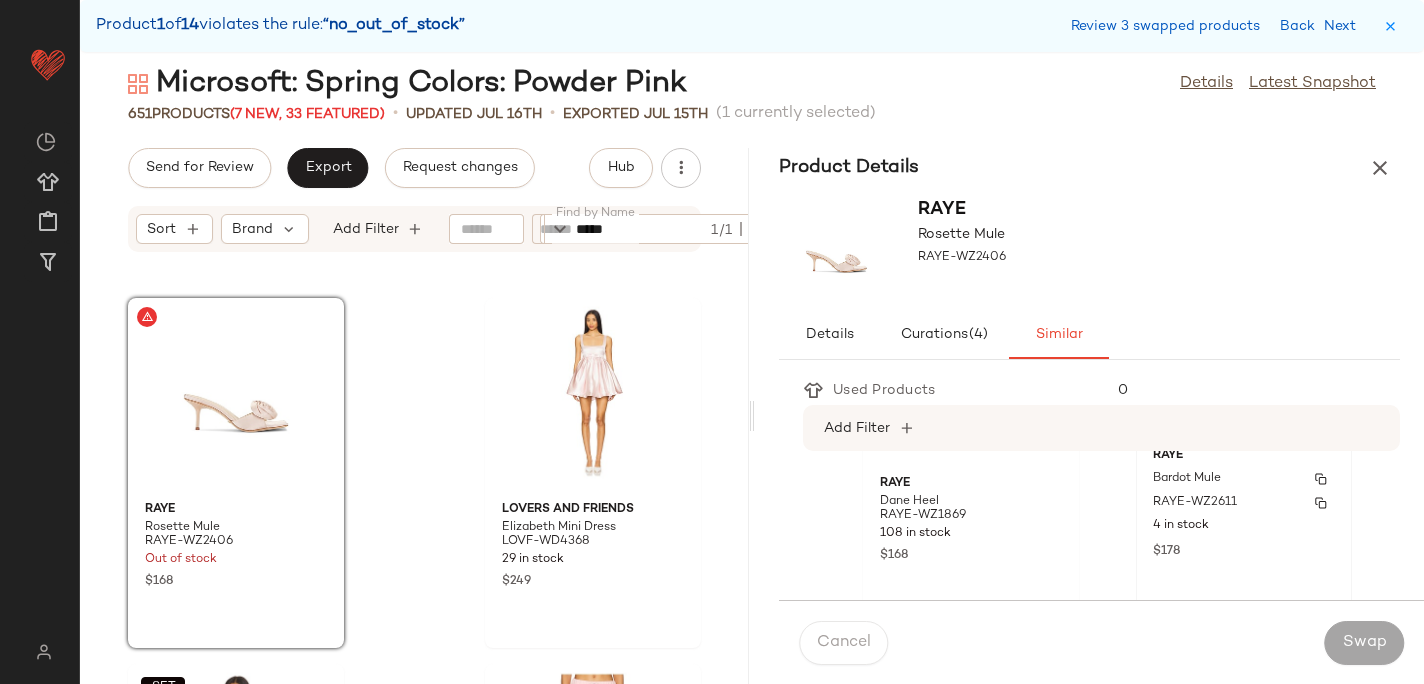 click on "RAYE-WZ2611" at bounding box center (1195, 503) 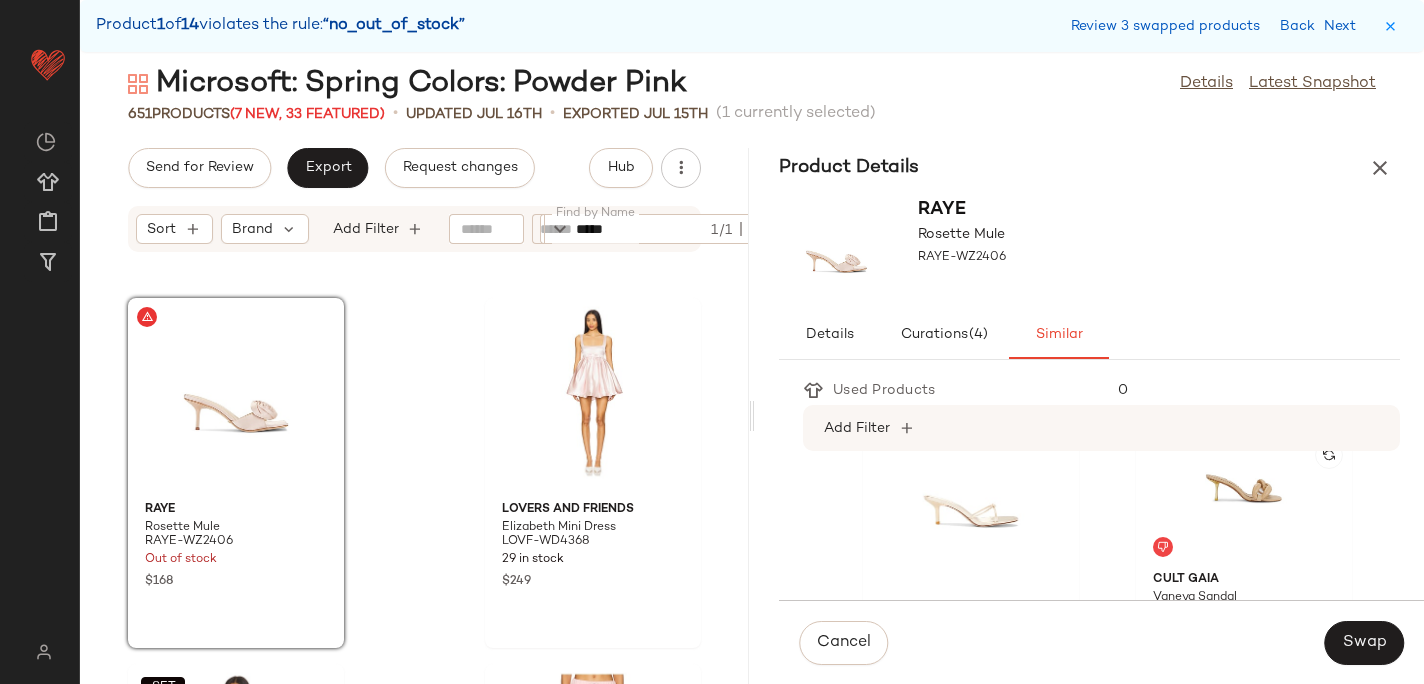 scroll, scrollTop: 1179, scrollLeft: 0, axis: vertical 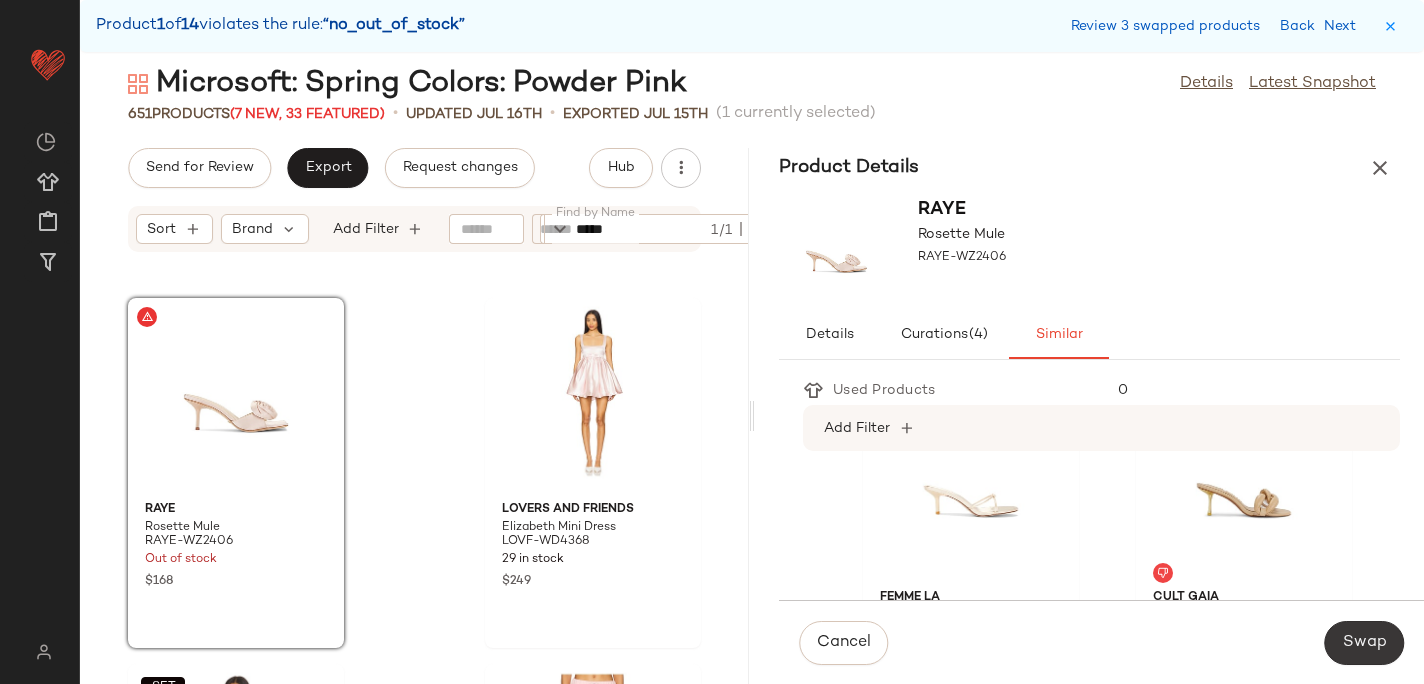click on "Swap" at bounding box center [1364, 643] 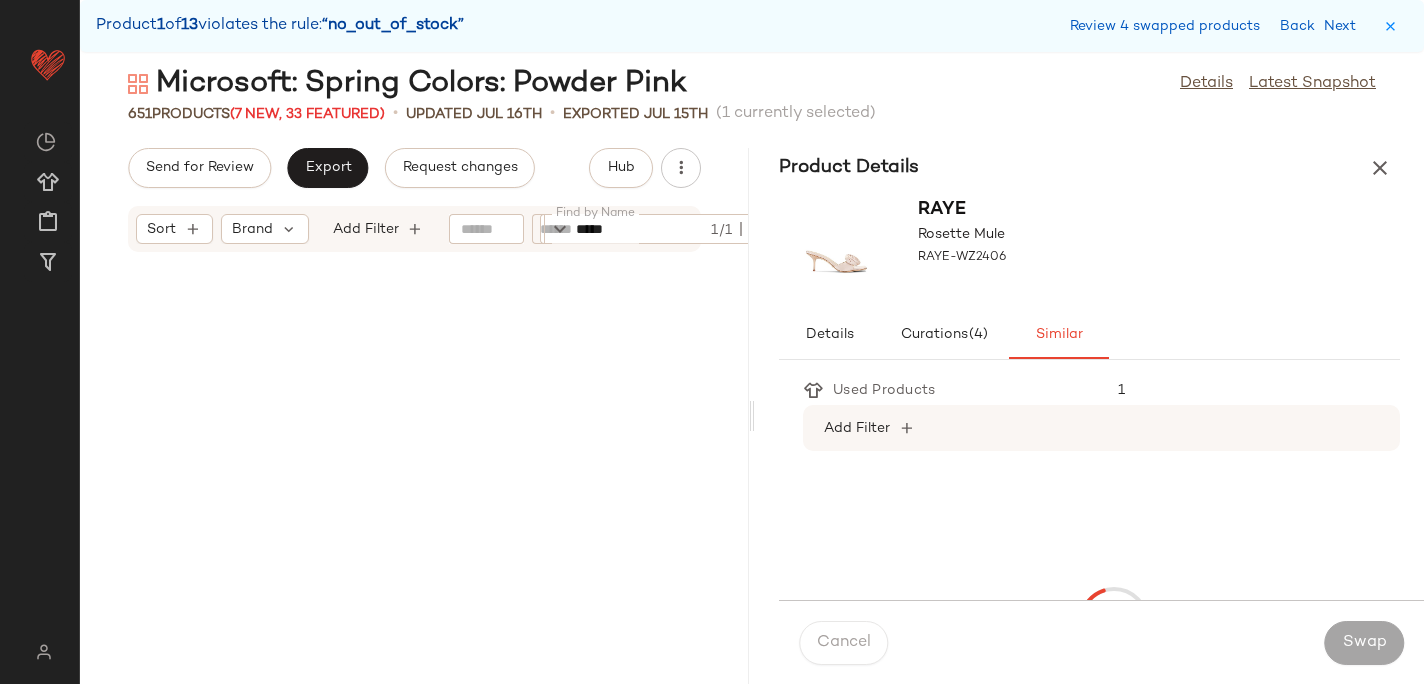 scroll, scrollTop: 53802, scrollLeft: 0, axis: vertical 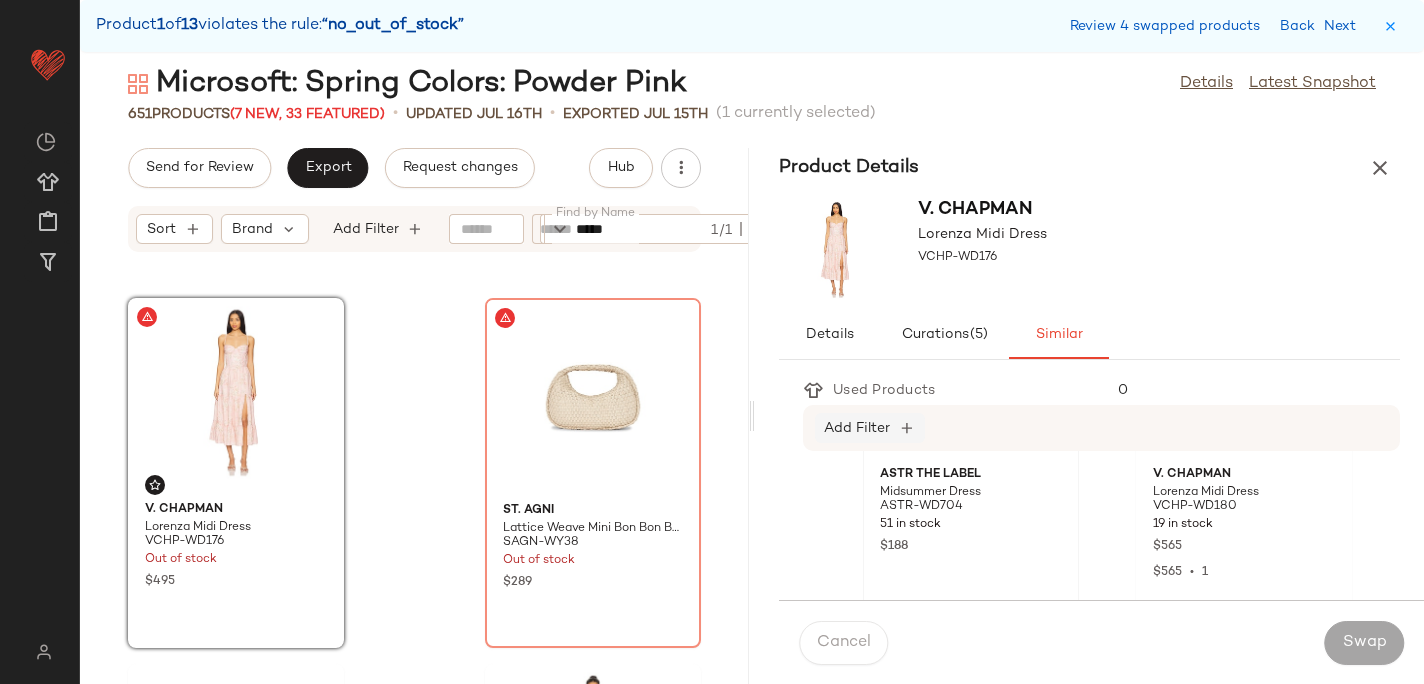 click on "Add Filter" at bounding box center (857, 428) 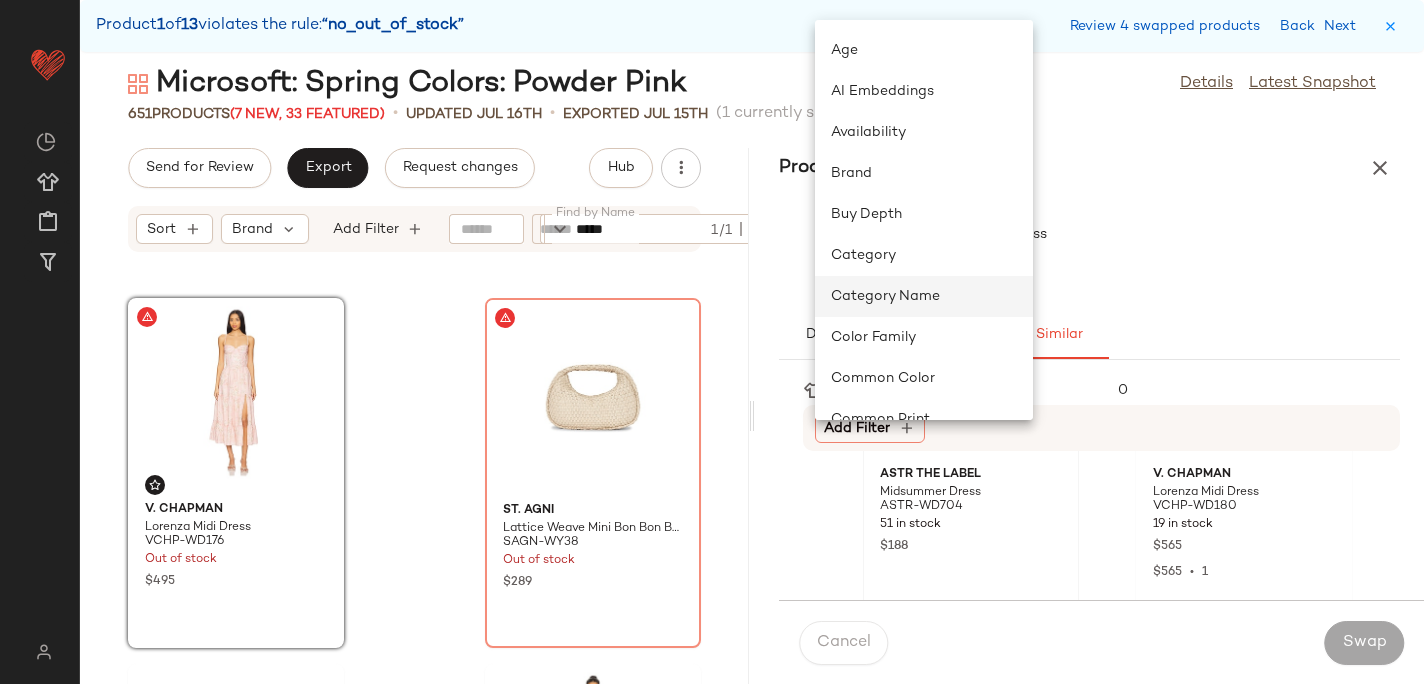 scroll, scrollTop: 44, scrollLeft: 0, axis: vertical 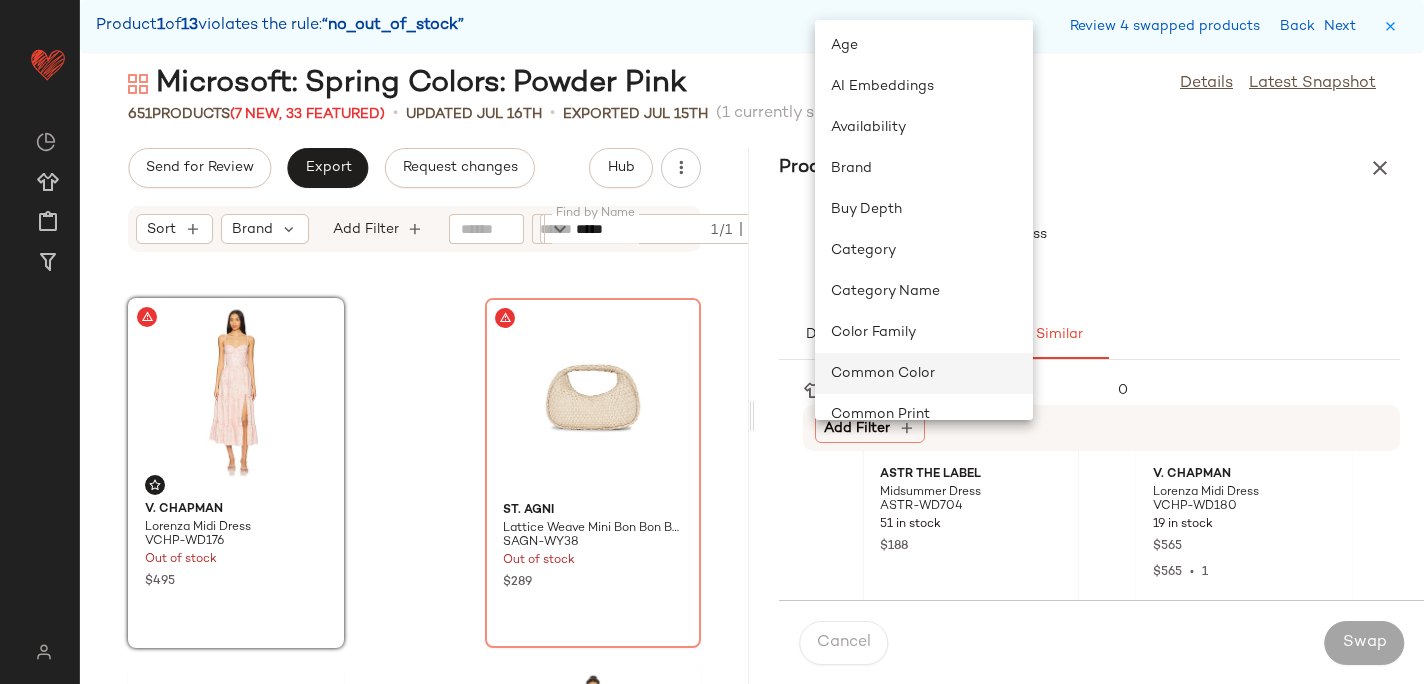click on "Common Color" 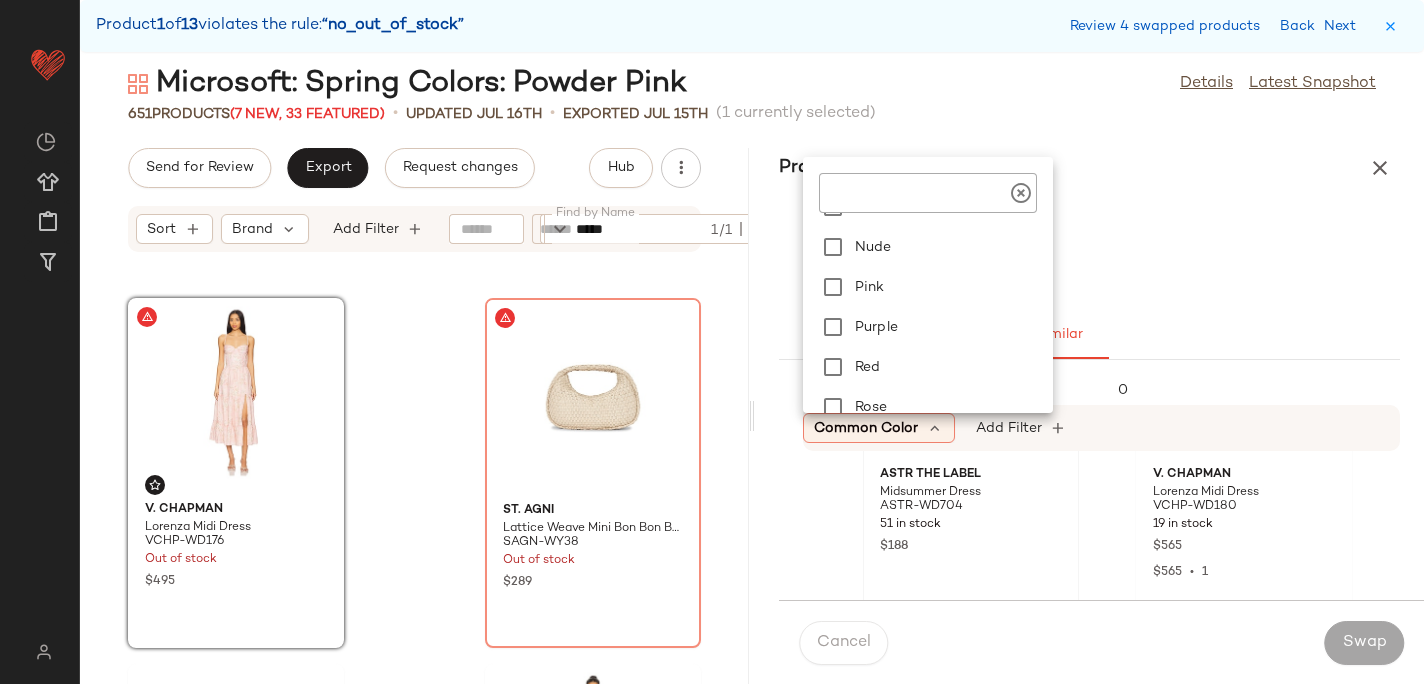 scroll, scrollTop: 893, scrollLeft: 0, axis: vertical 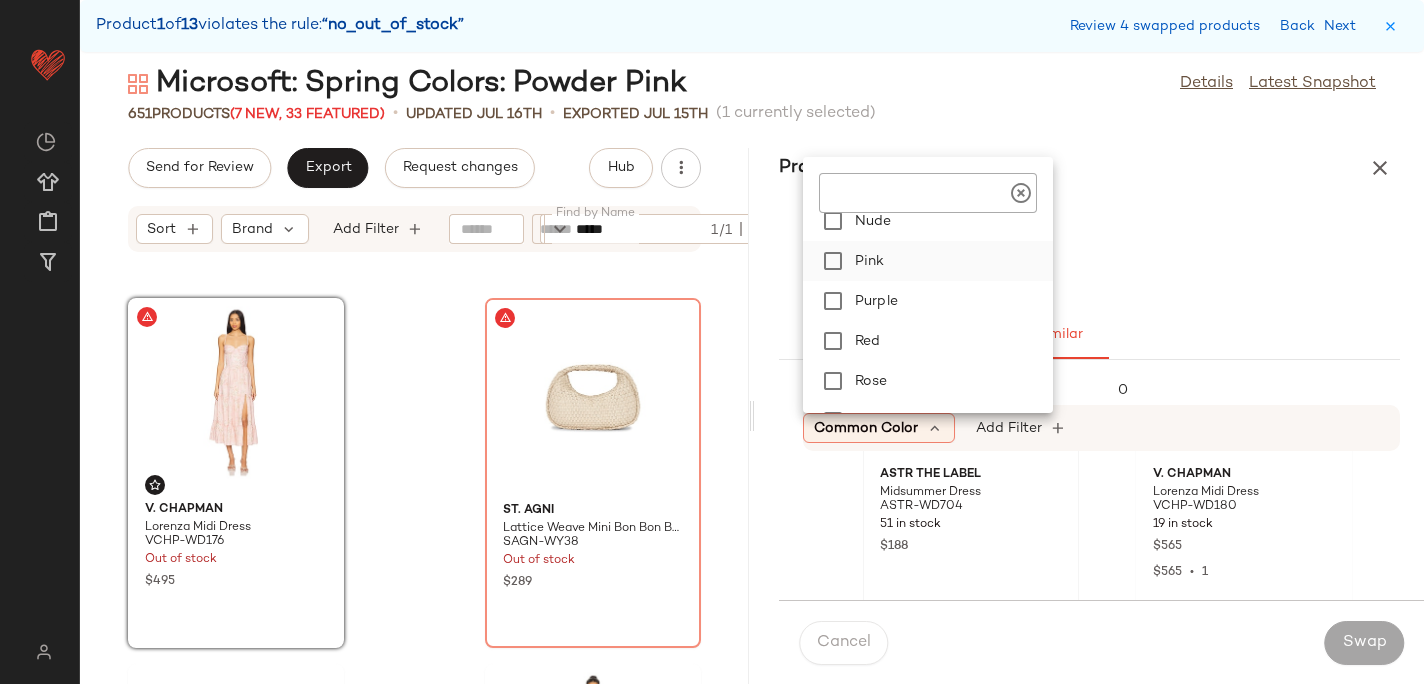click on "Pink" 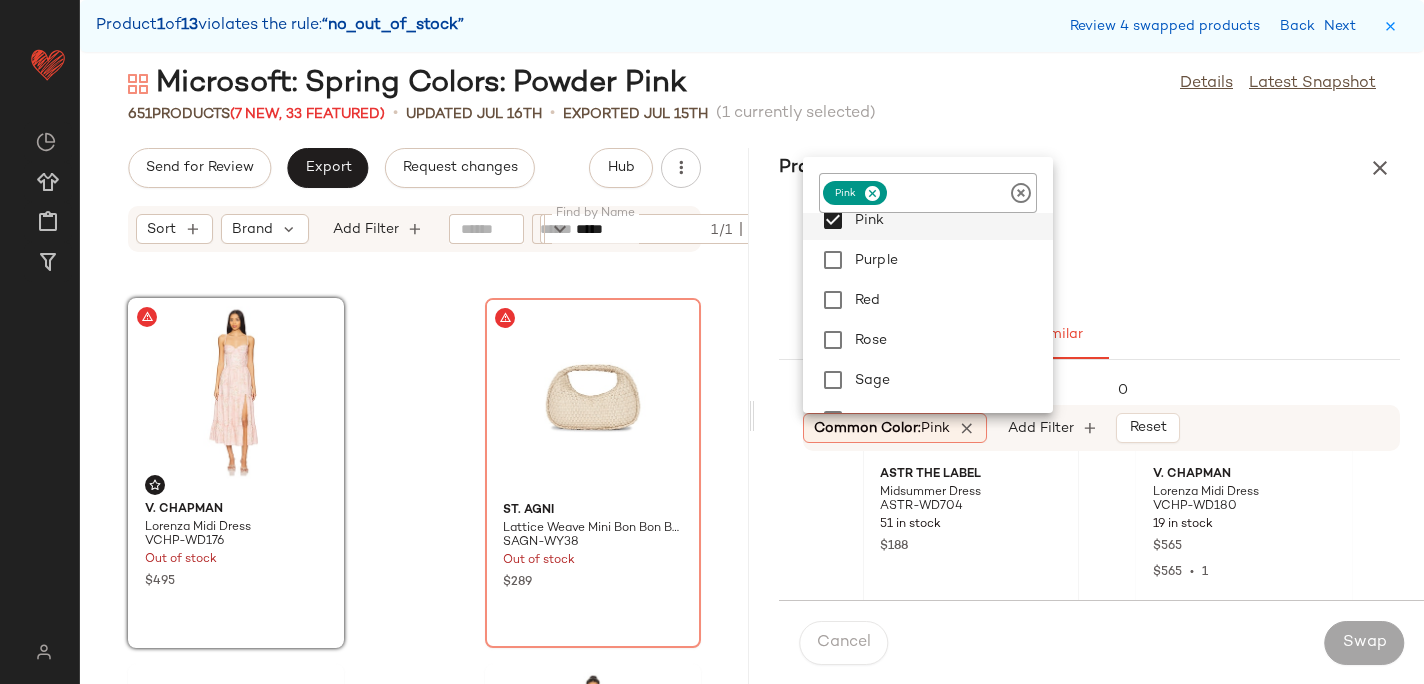 click on "651  Products  (7 New, 33 Featured)  •   updated [DATE]  •  Exported [DATE]   (1 currently selected)" 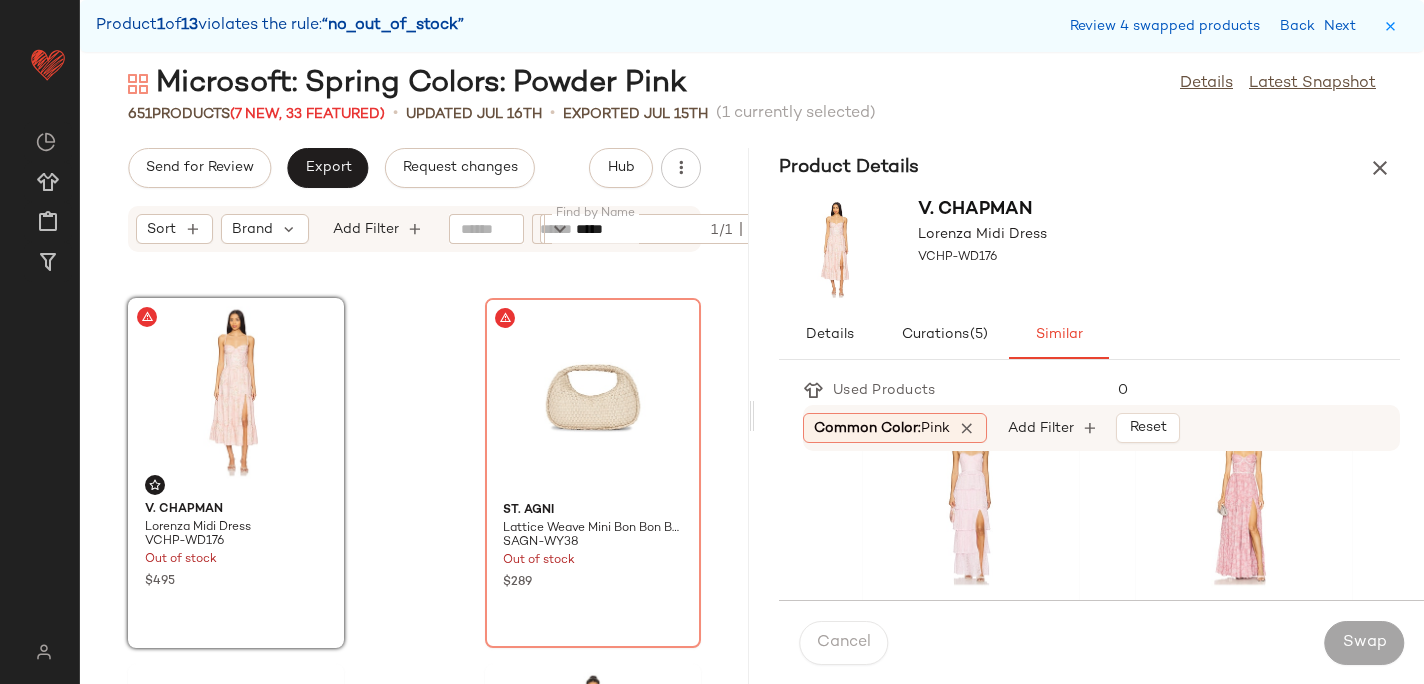 scroll, scrollTop: 425, scrollLeft: 0, axis: vertical 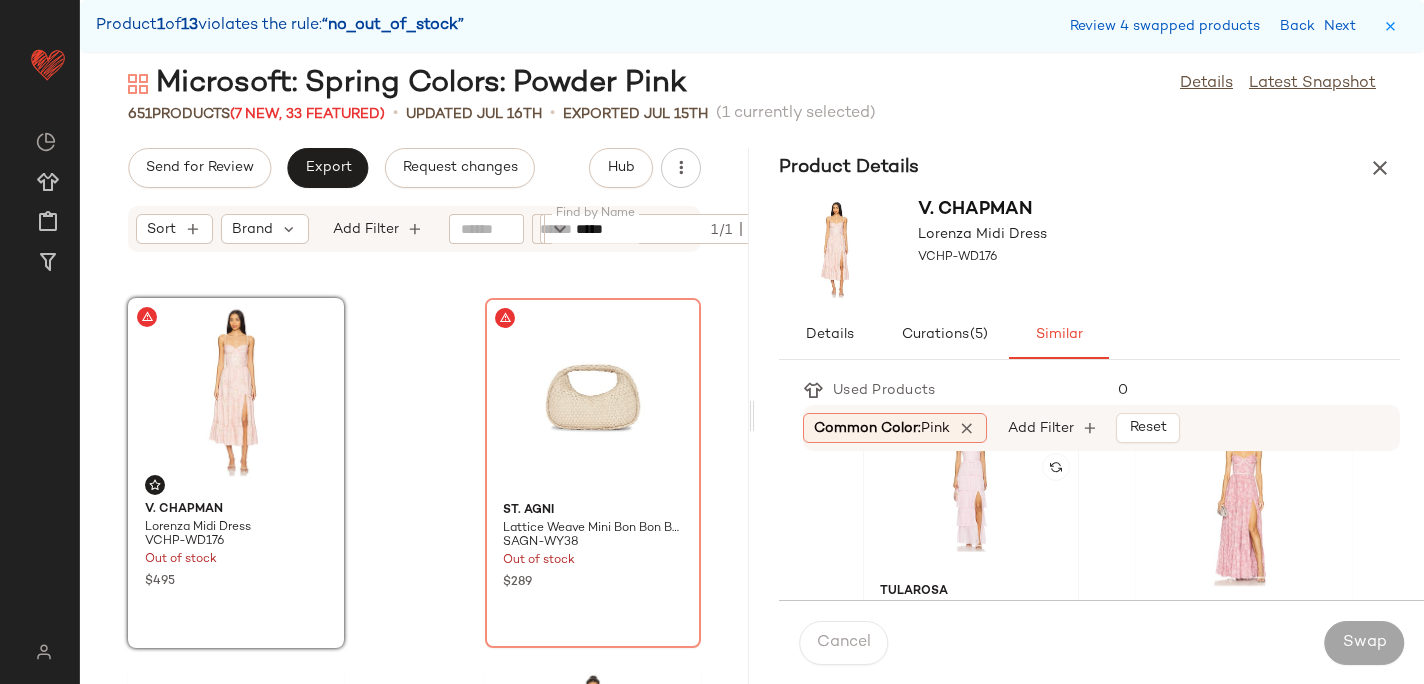 click 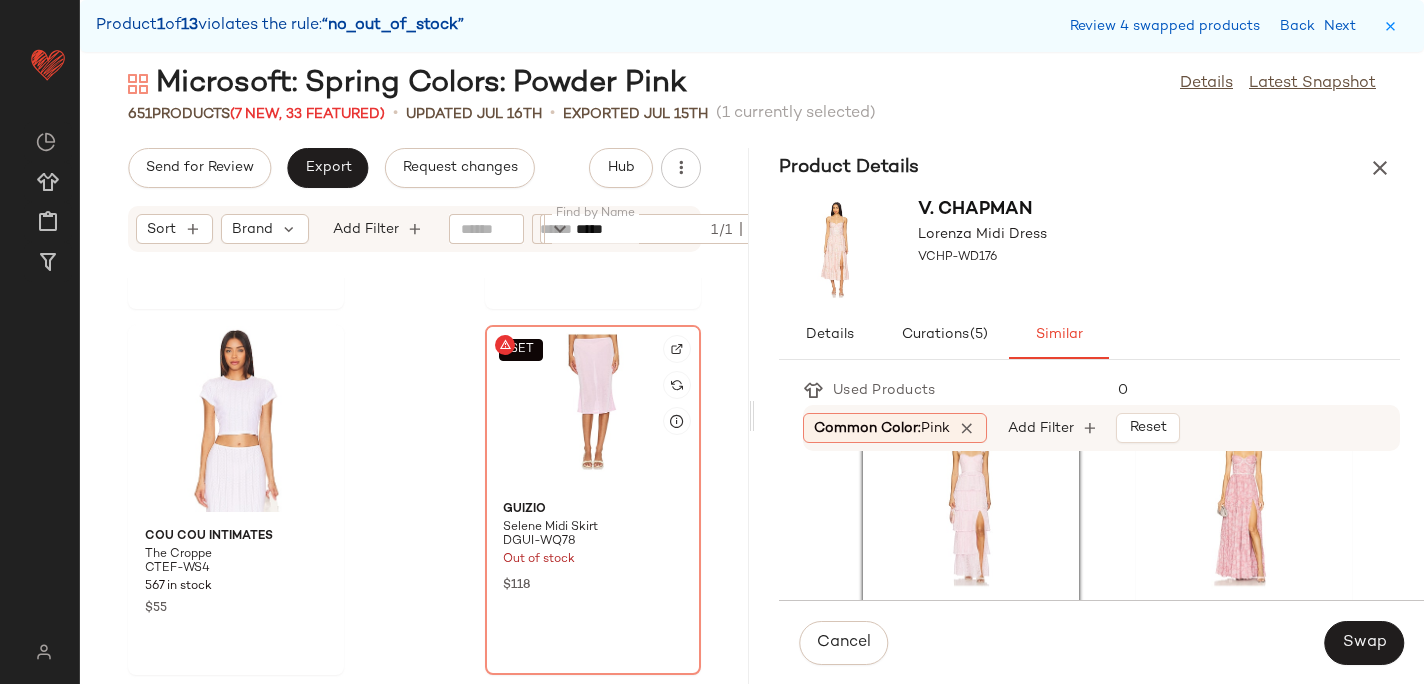 scroll, scrollTop: 54513, scrollLeft: 0, axis: vertical 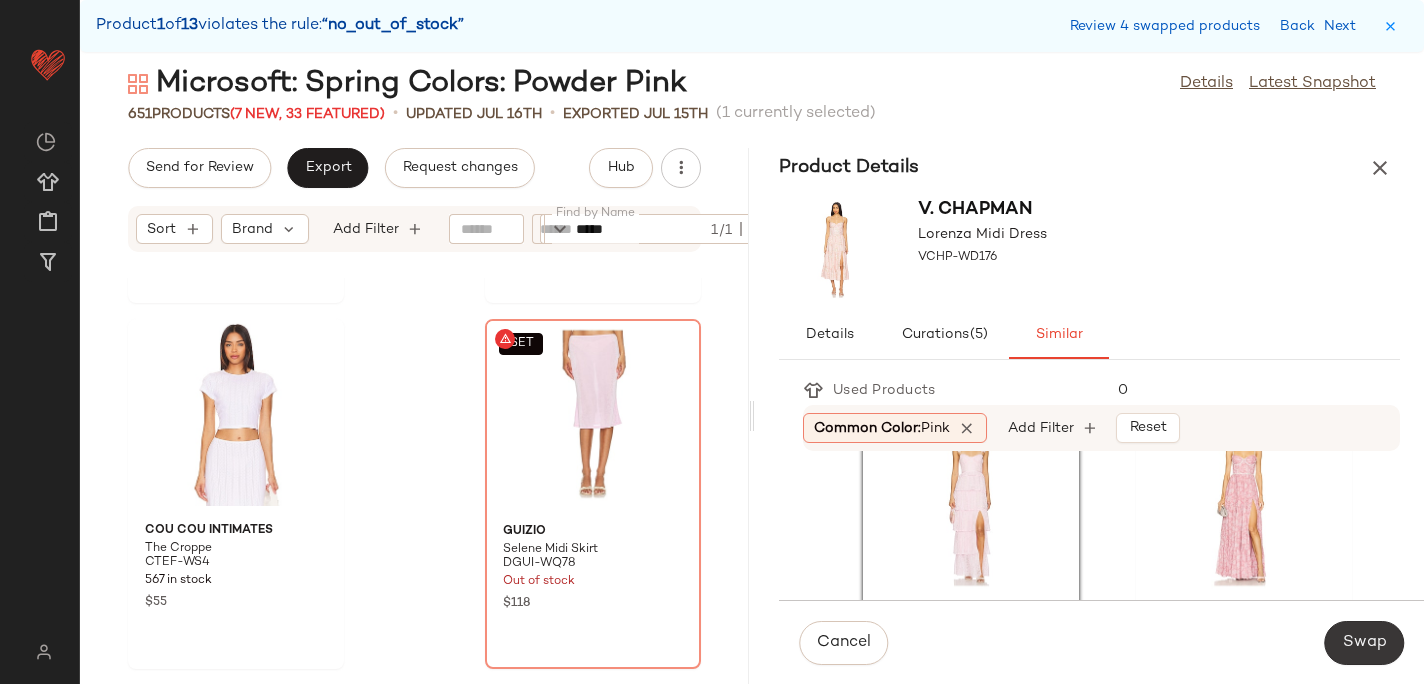 click on "Swap" at bounding box center (1364, 643) 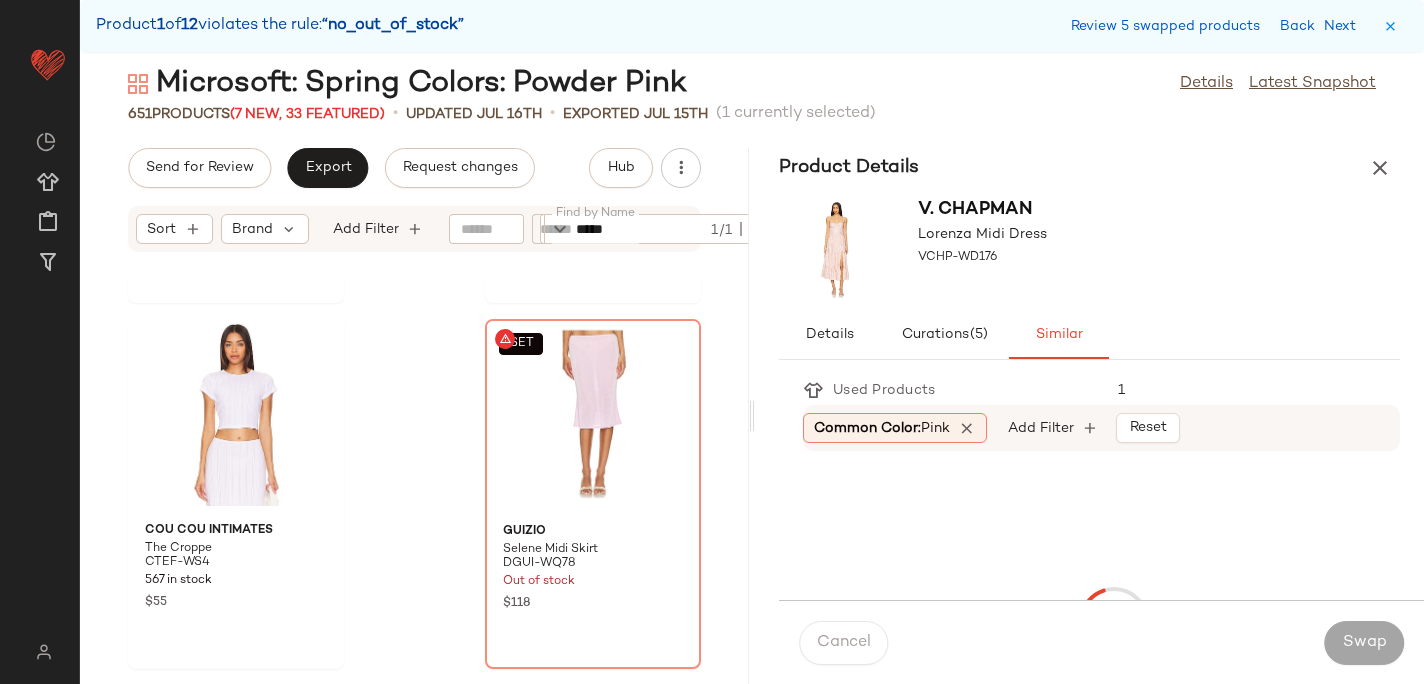 scroll, scrollTop: 53802, scrollLeft: 0, axis: vertical 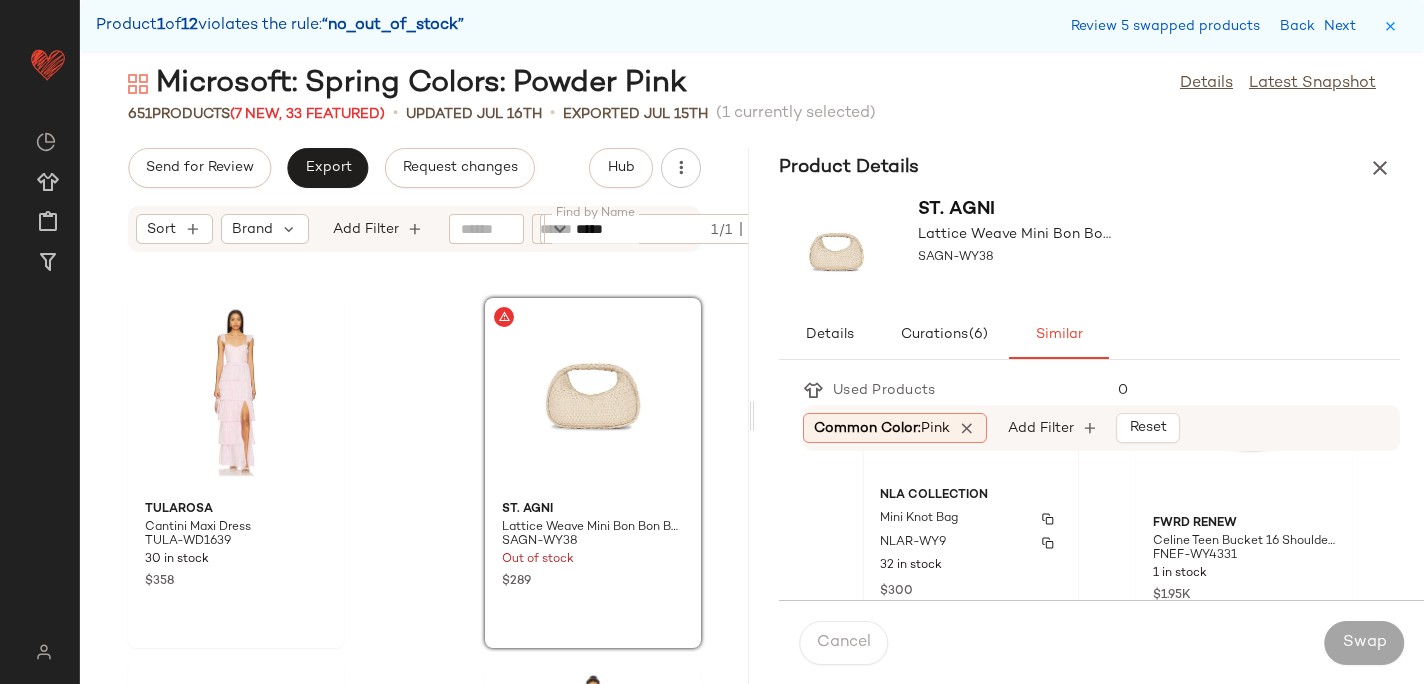click on "Mini Knot Bag" at bounding box center [919, 519] 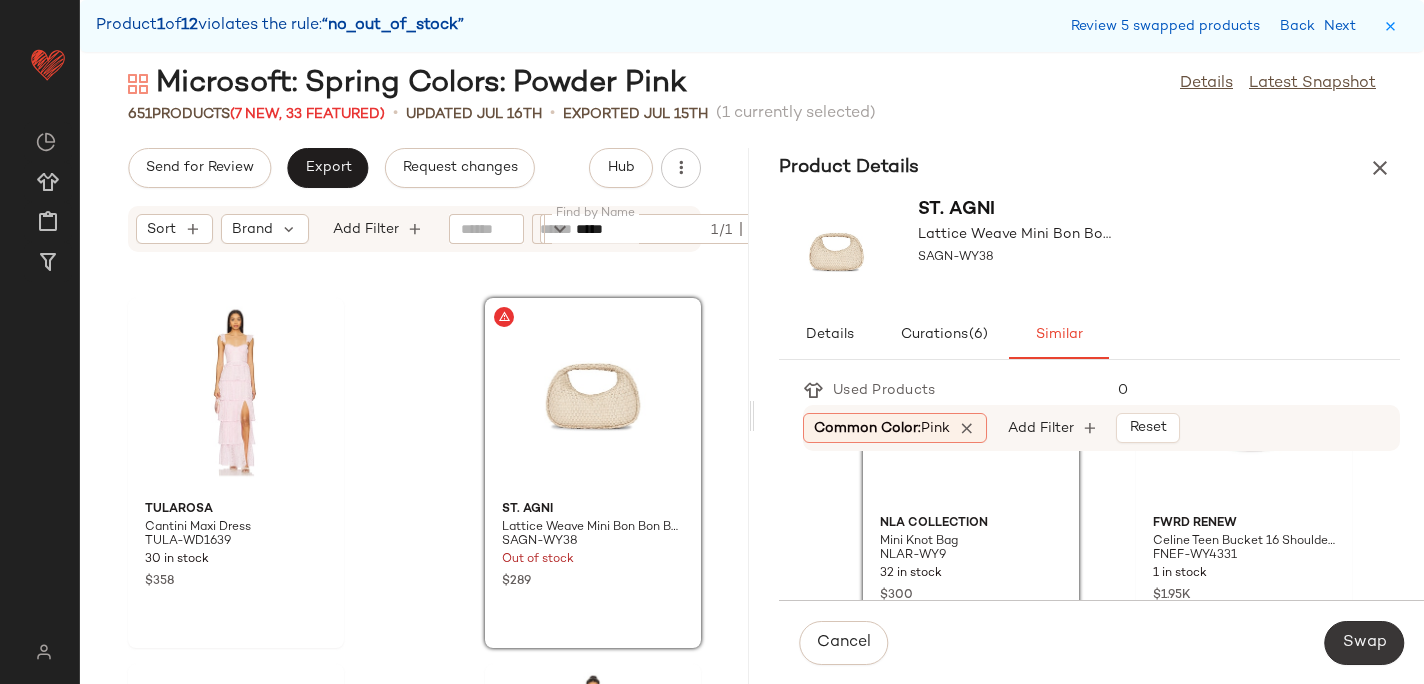 click on "Swap" 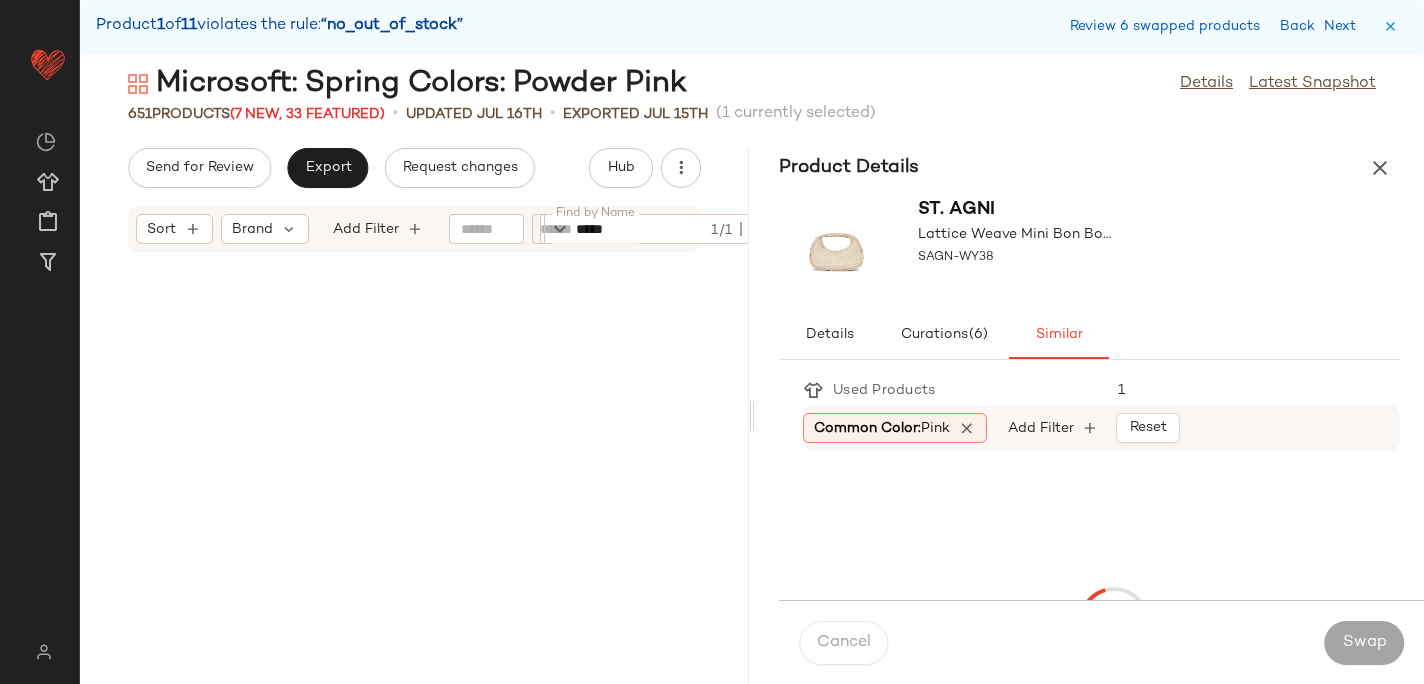 scroll, scrollTop: 54534, scrollLeft: 0, axis: vertical 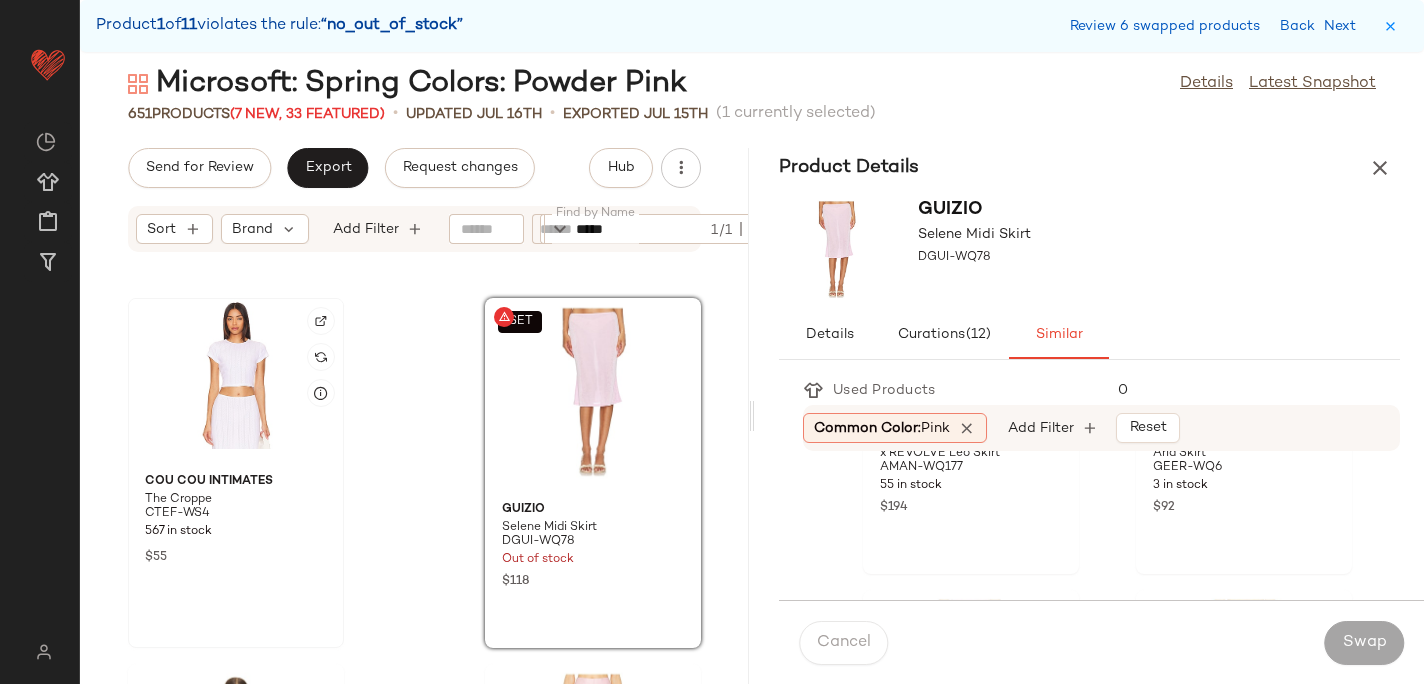 click 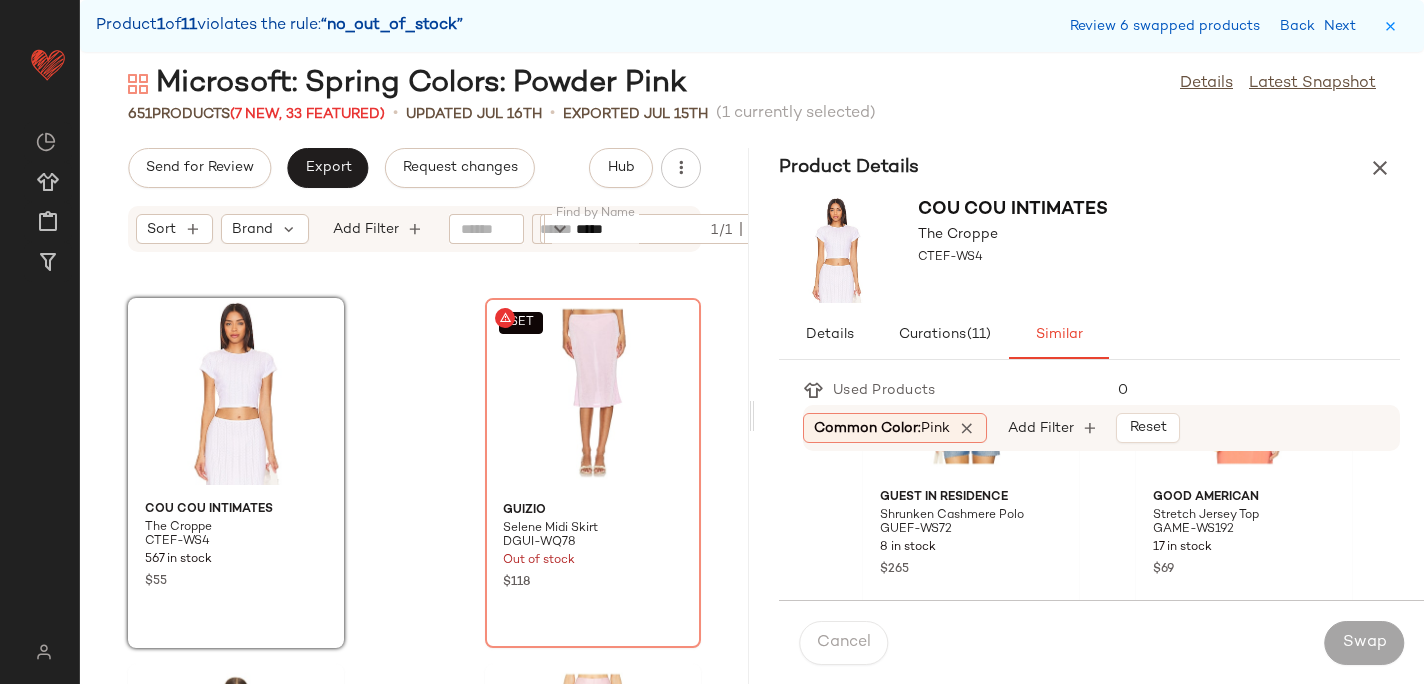scroll, scrollTop: 2993, scrollLeft: 0, axis: vertical 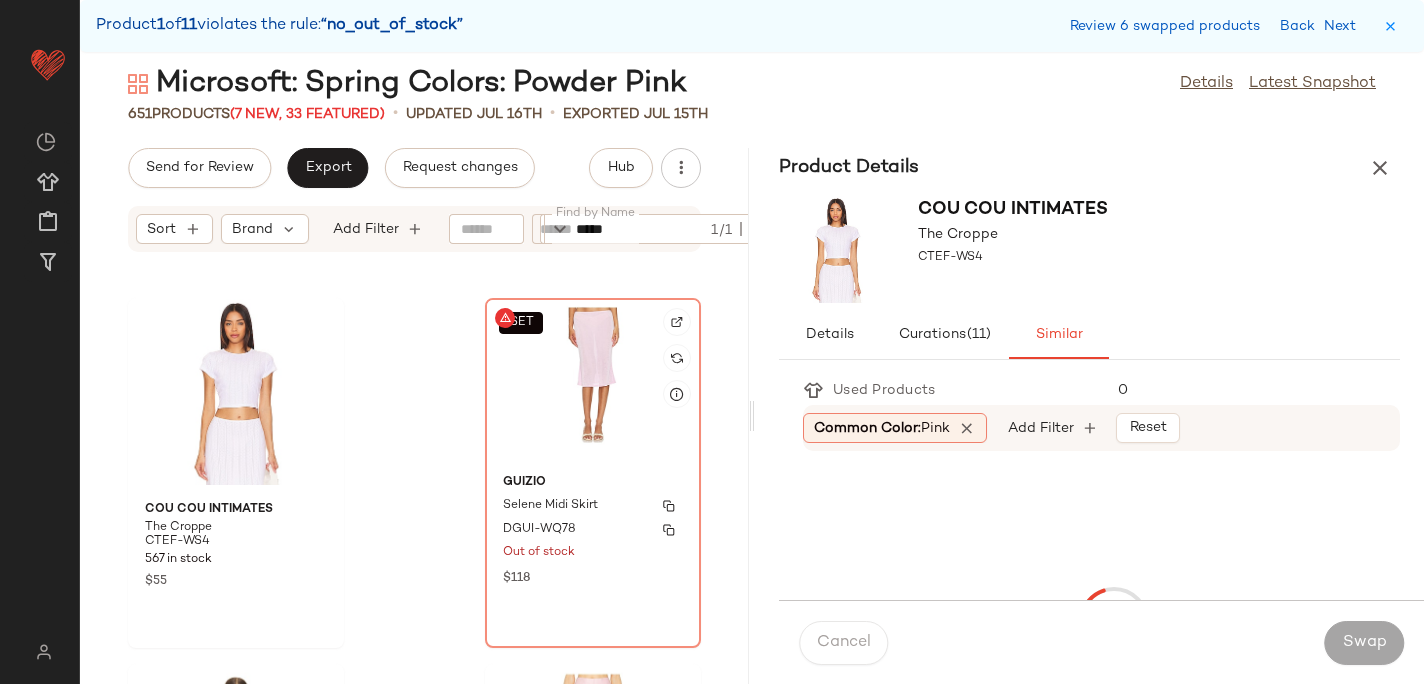 click on "GUIZIO Selene Midi Skirt DGUI-WQ78 Out of stock $118" 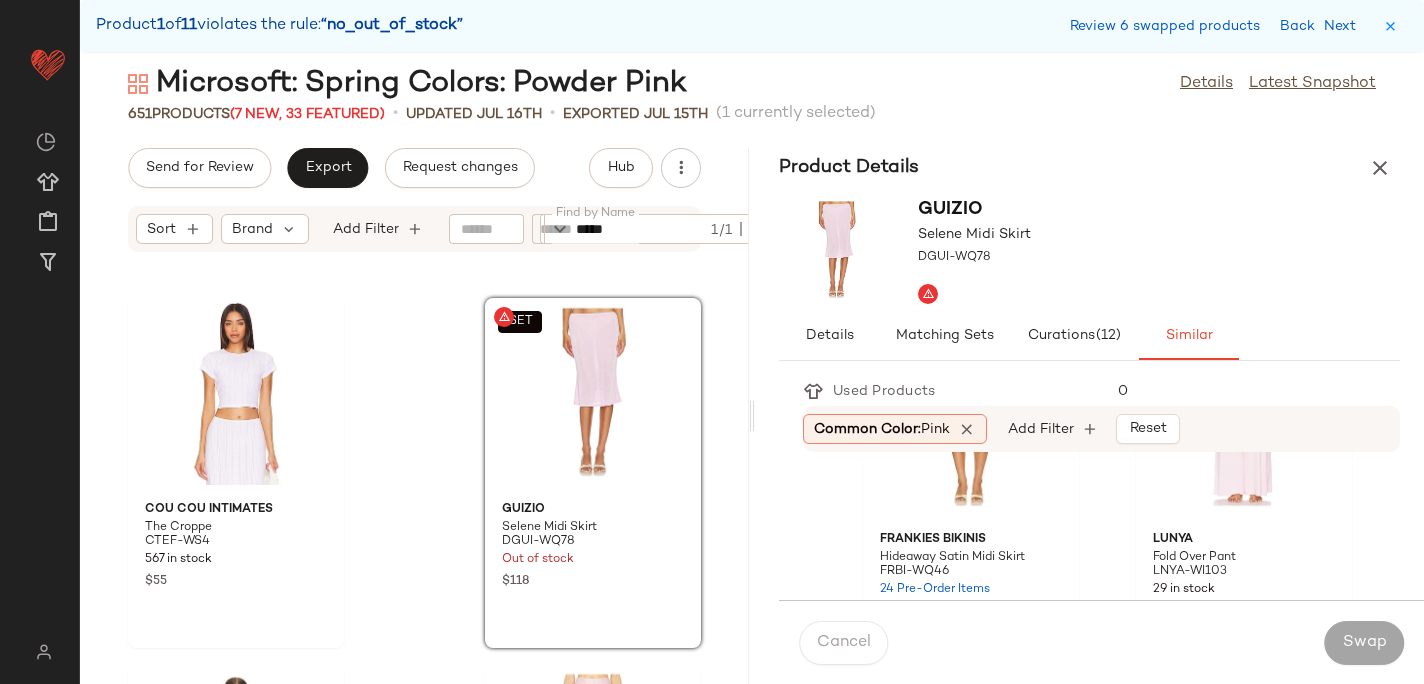 scroll, scrollTop: 144, scrollLeft: 0, axis: vertical 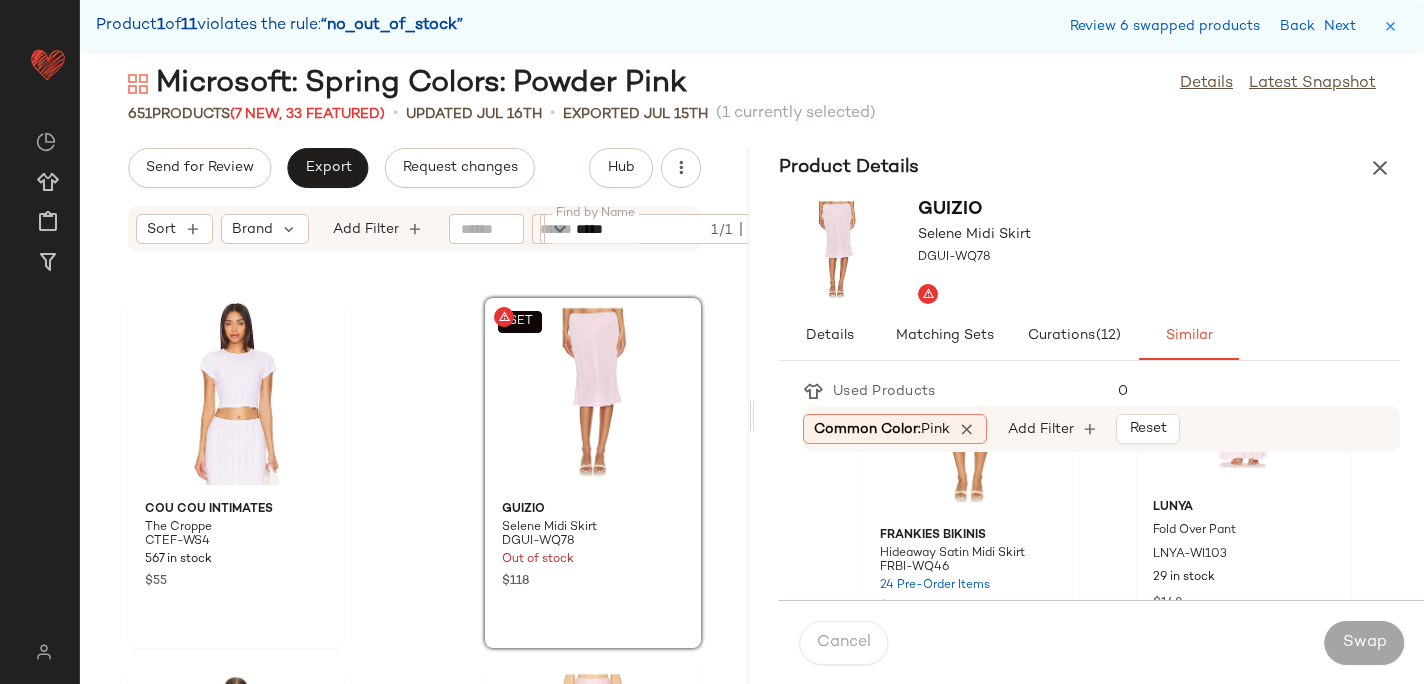click on "LUNYA Fold Over Pant LNYA-WI103 29 in stock $148" 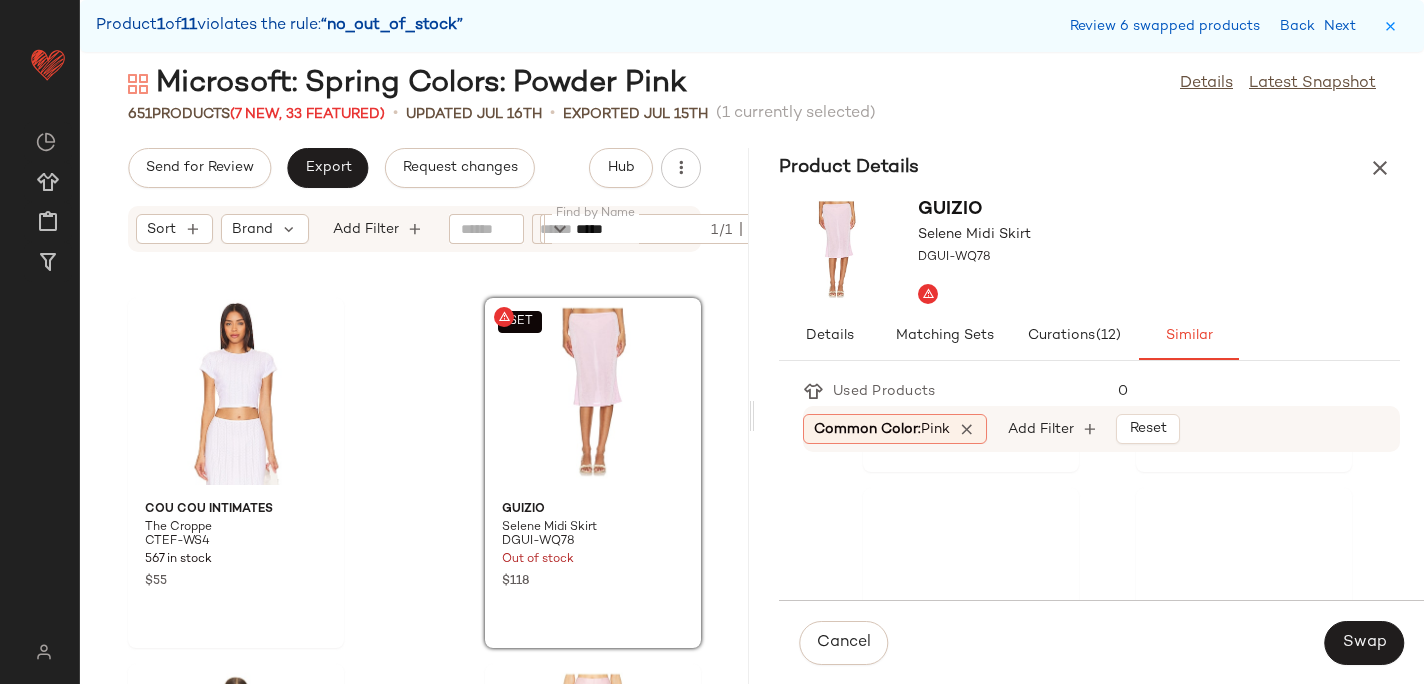 scroll, scrollTop: 2988, scrollLeft: 0, axis: vertical 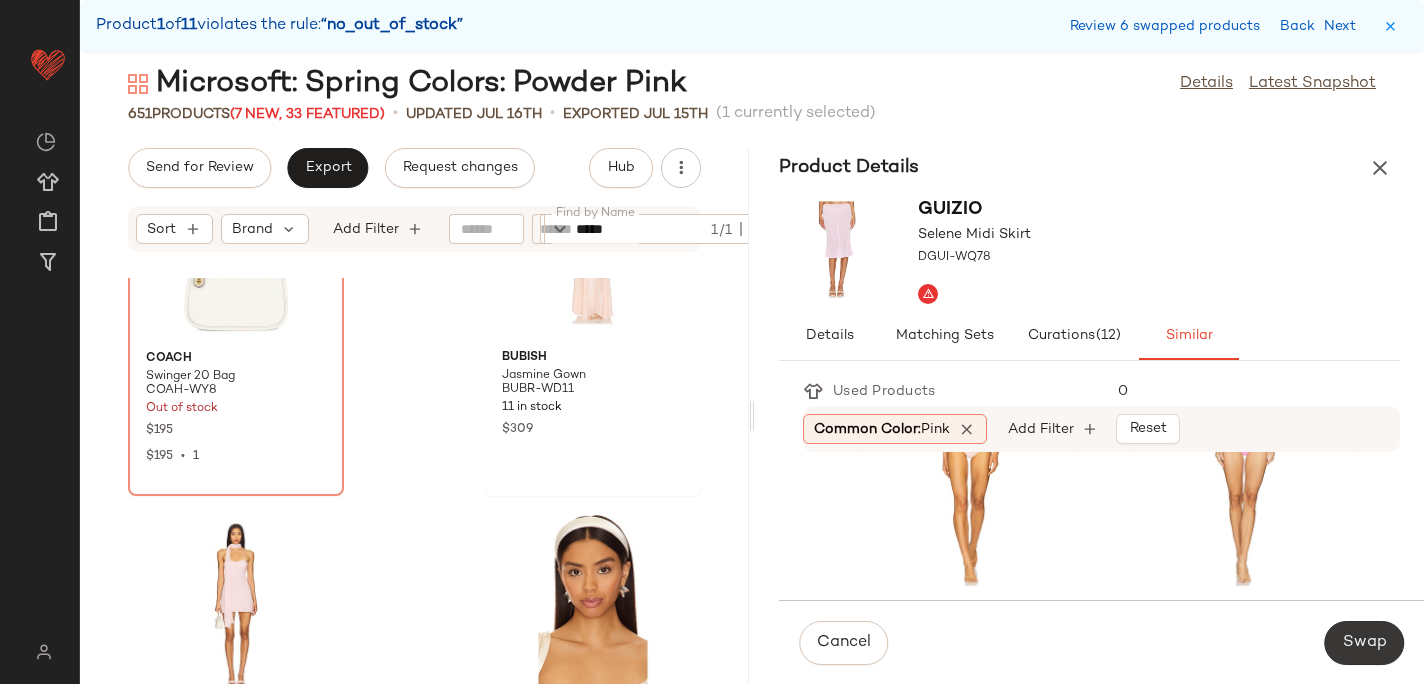 click on "Swap" 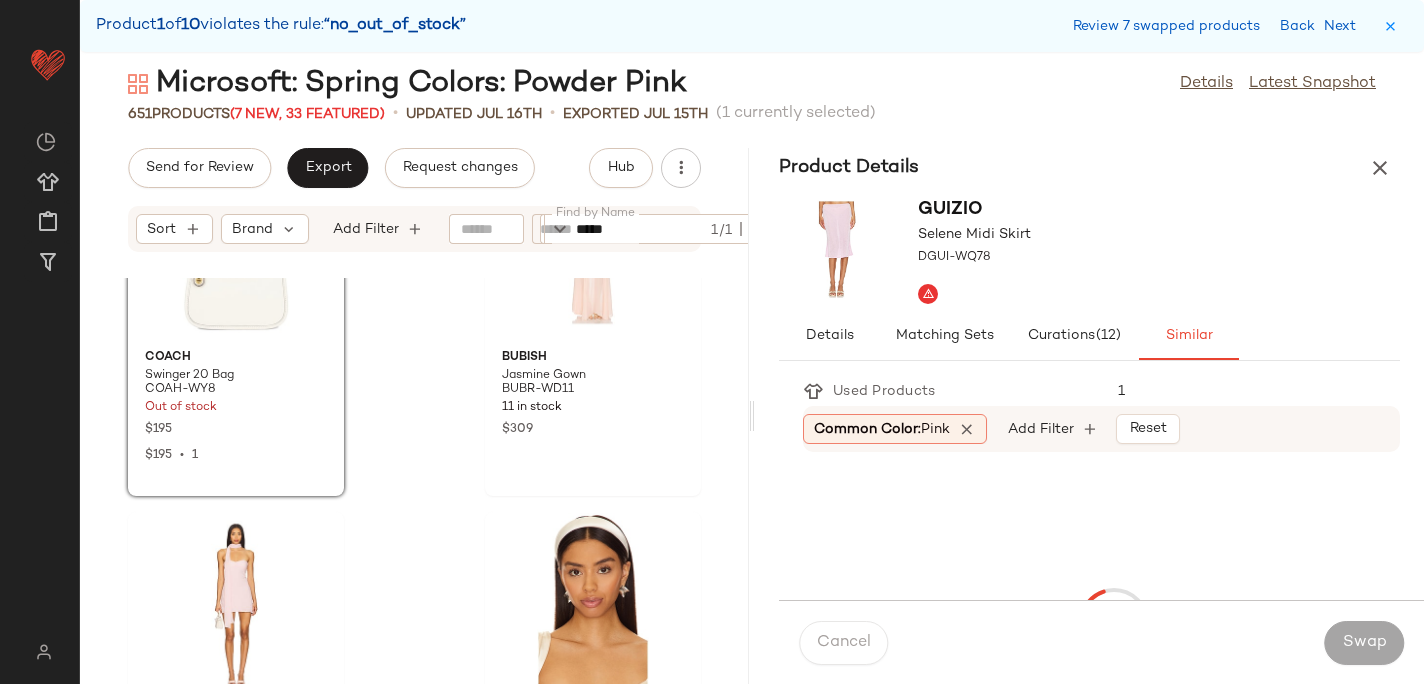 scroll, scrollTop: 55266, scrollLeft: 0, axis: vertical 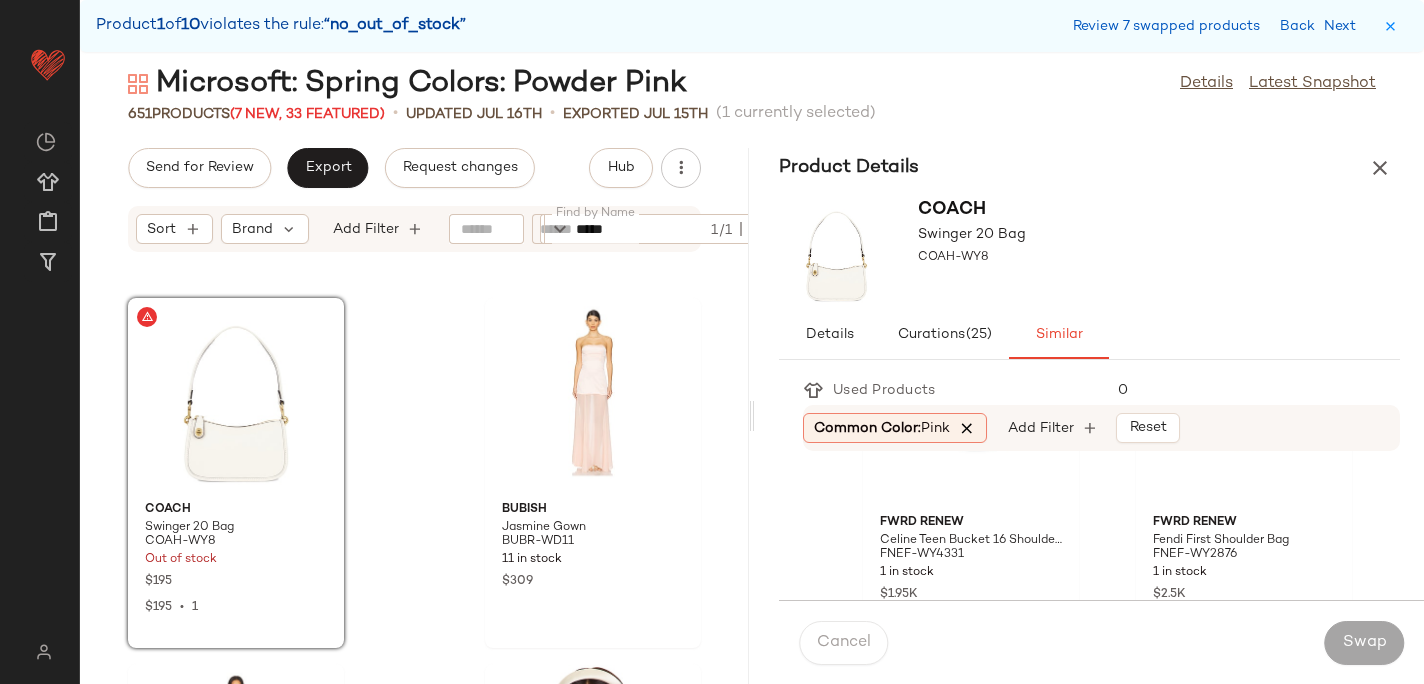 click at bounding box center [967, 428] 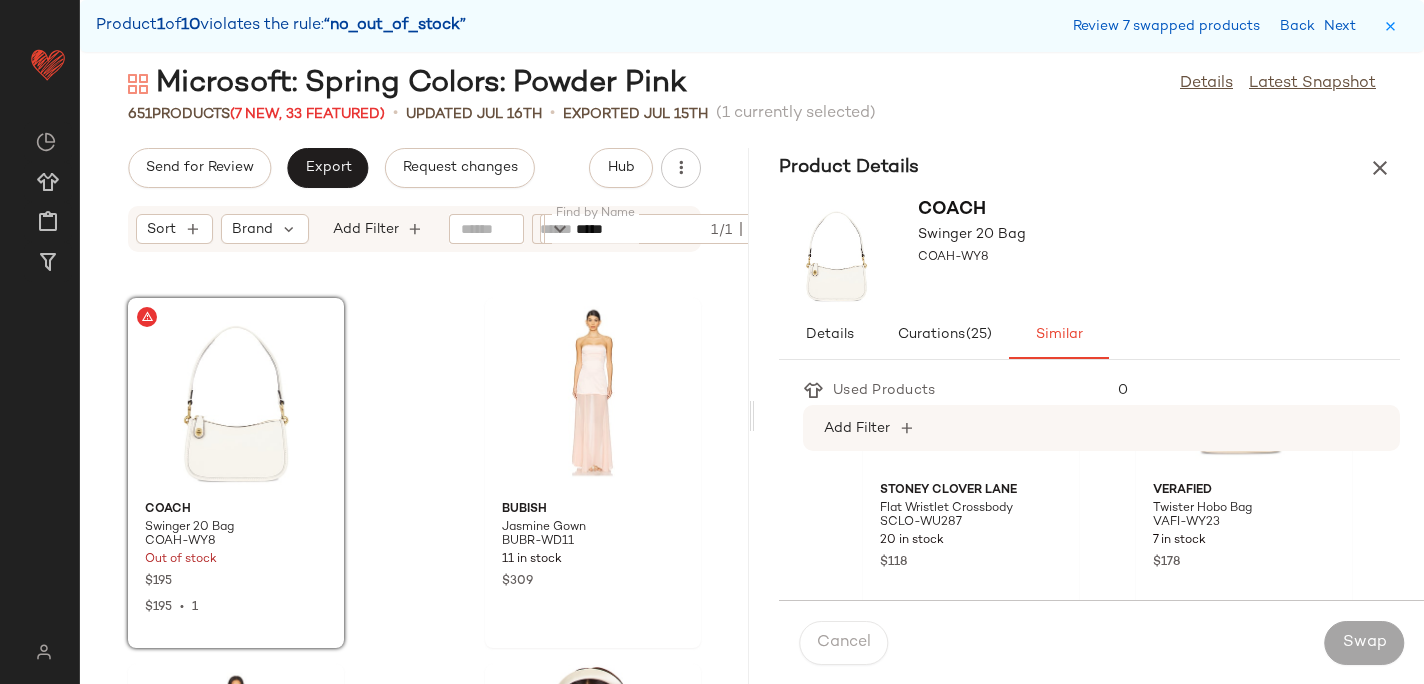 scroll, scrollTop: 188, scrollLeft: 0, axis: vertical 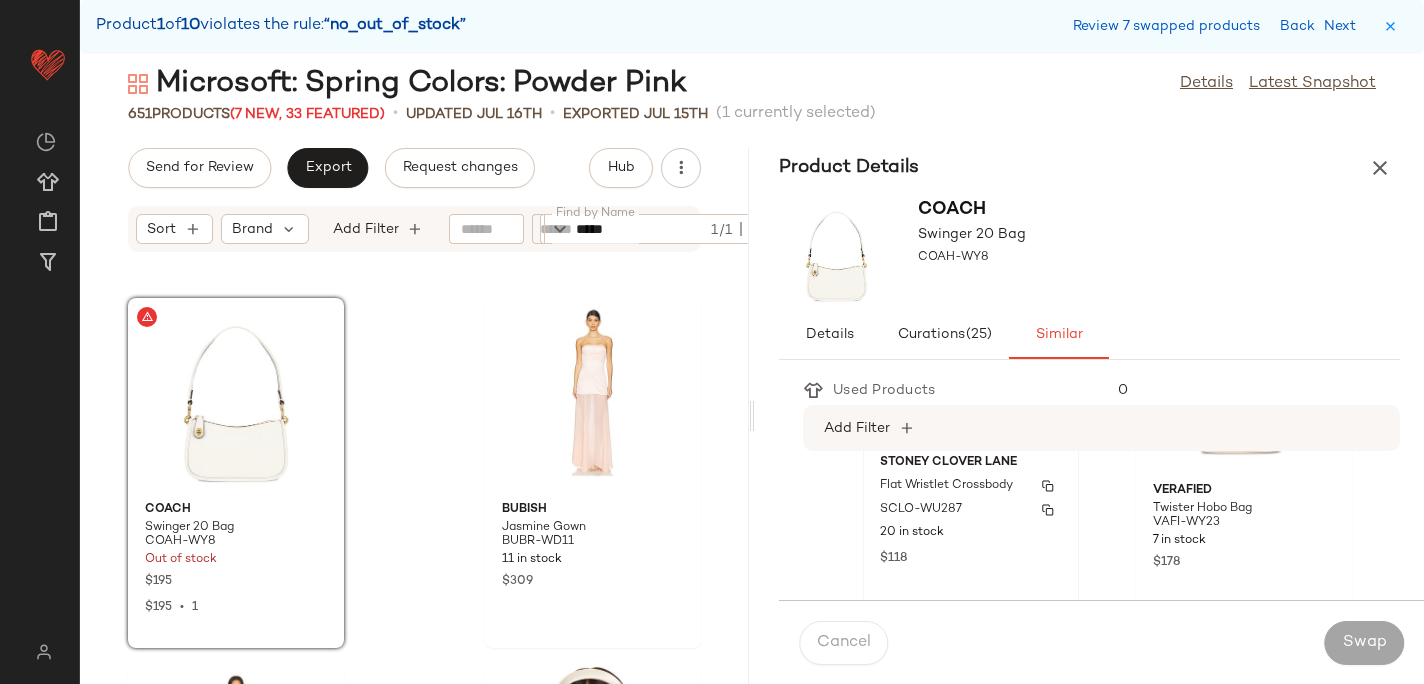 click on "SCLO-WU287" at bounding box center [921, 510] 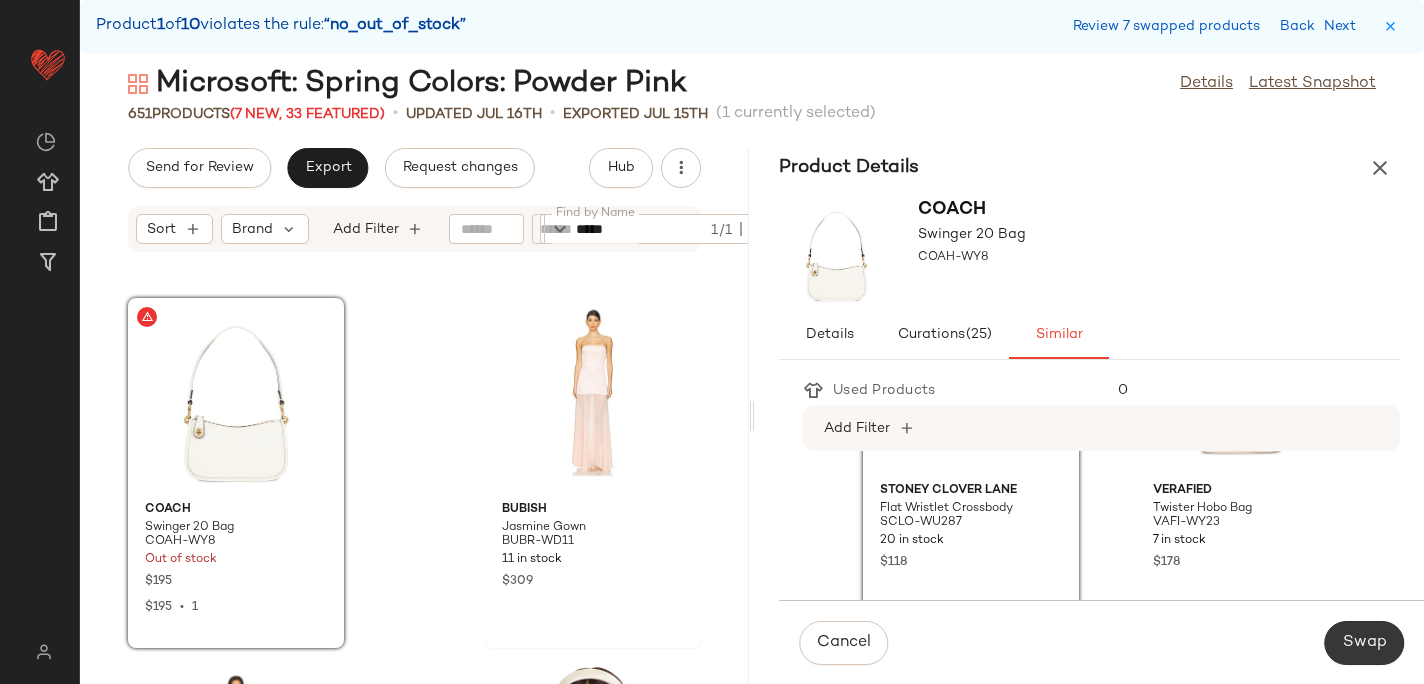 click on "Swap" 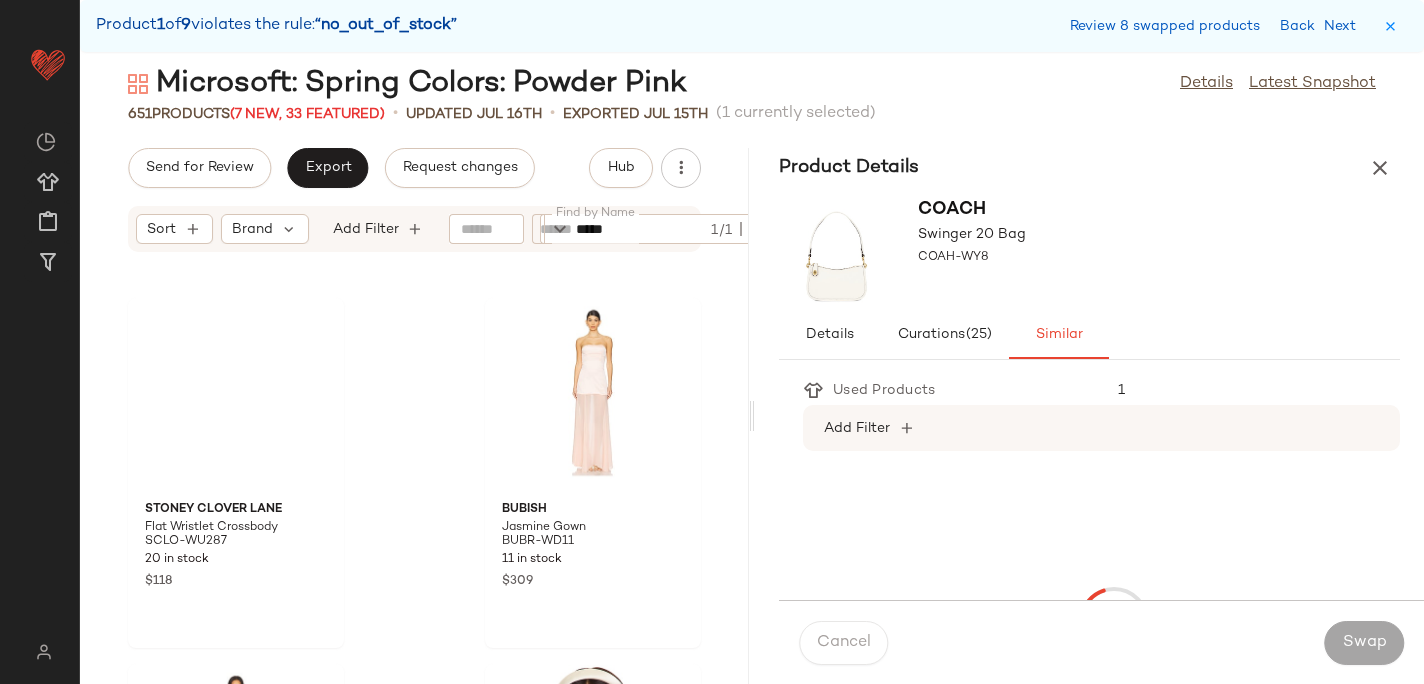 scroll, scrollTop: 68808, scrollLeft: 0, axis: vertical 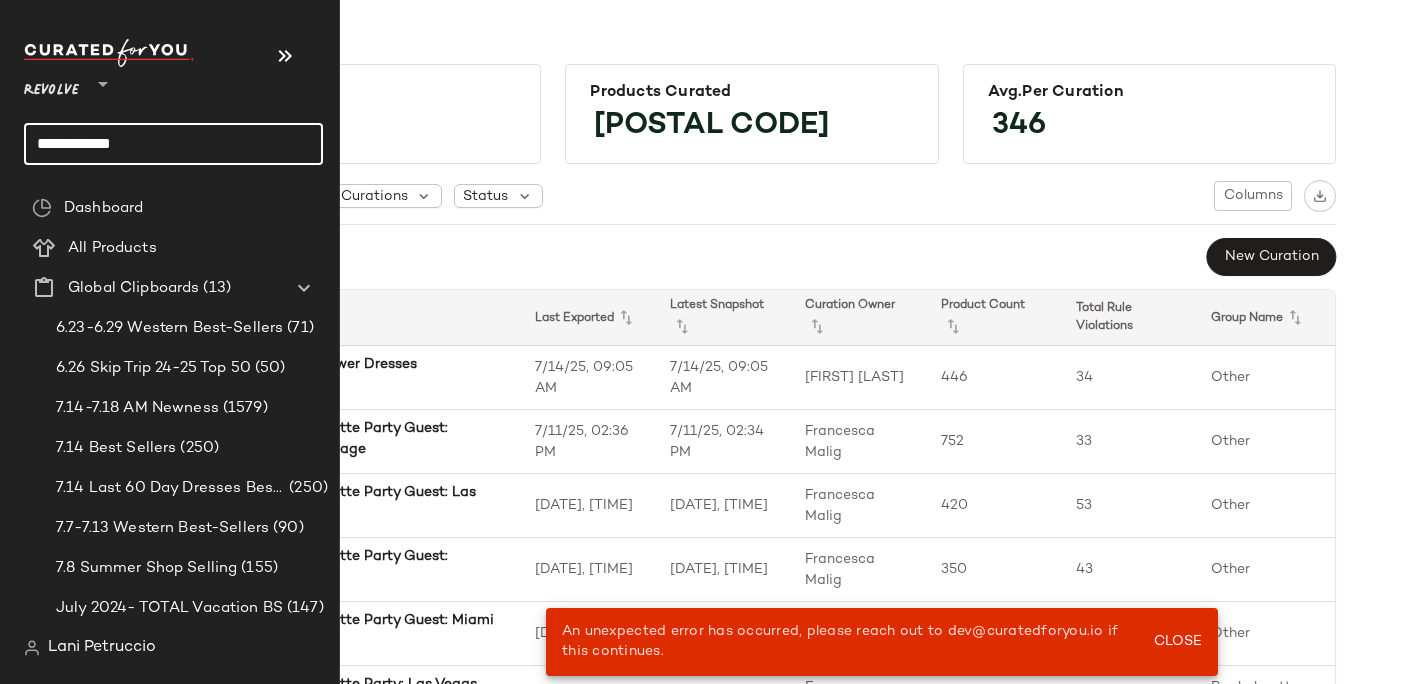 click on "**********" 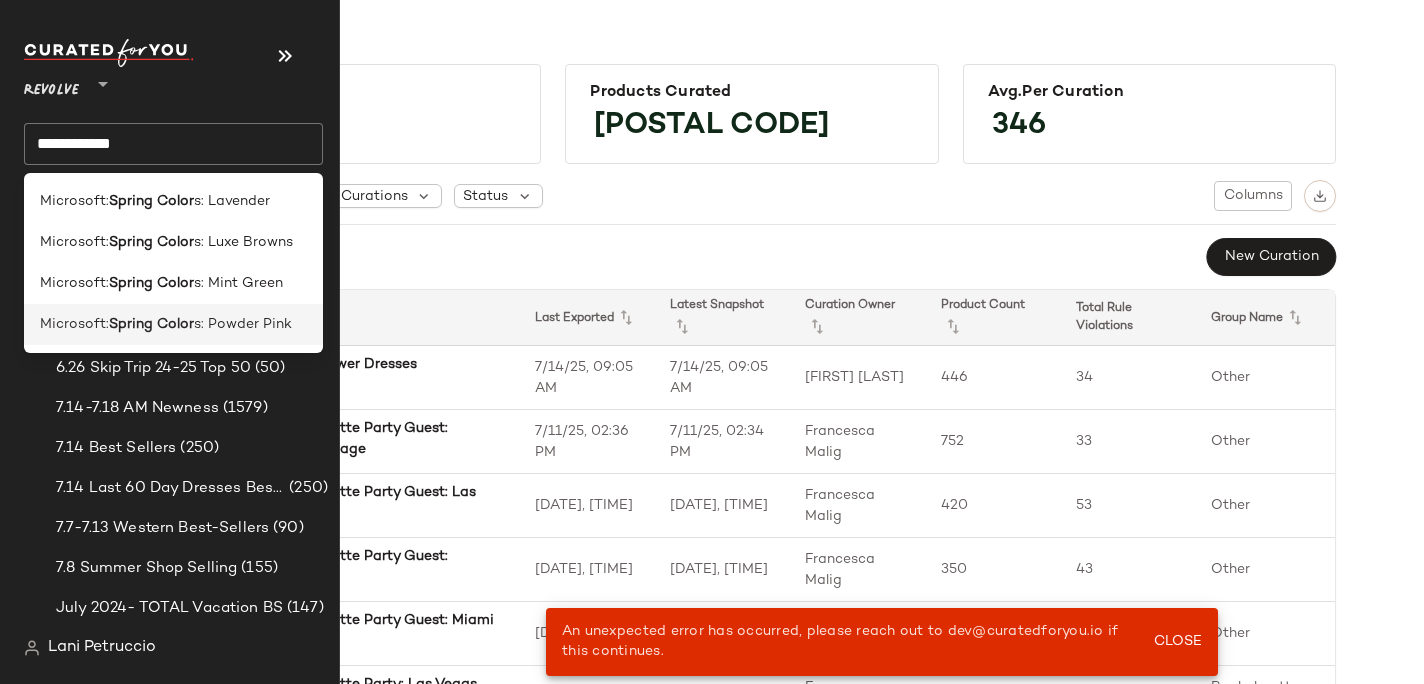 click on "Spring Color" at bounding box center [151, 324] 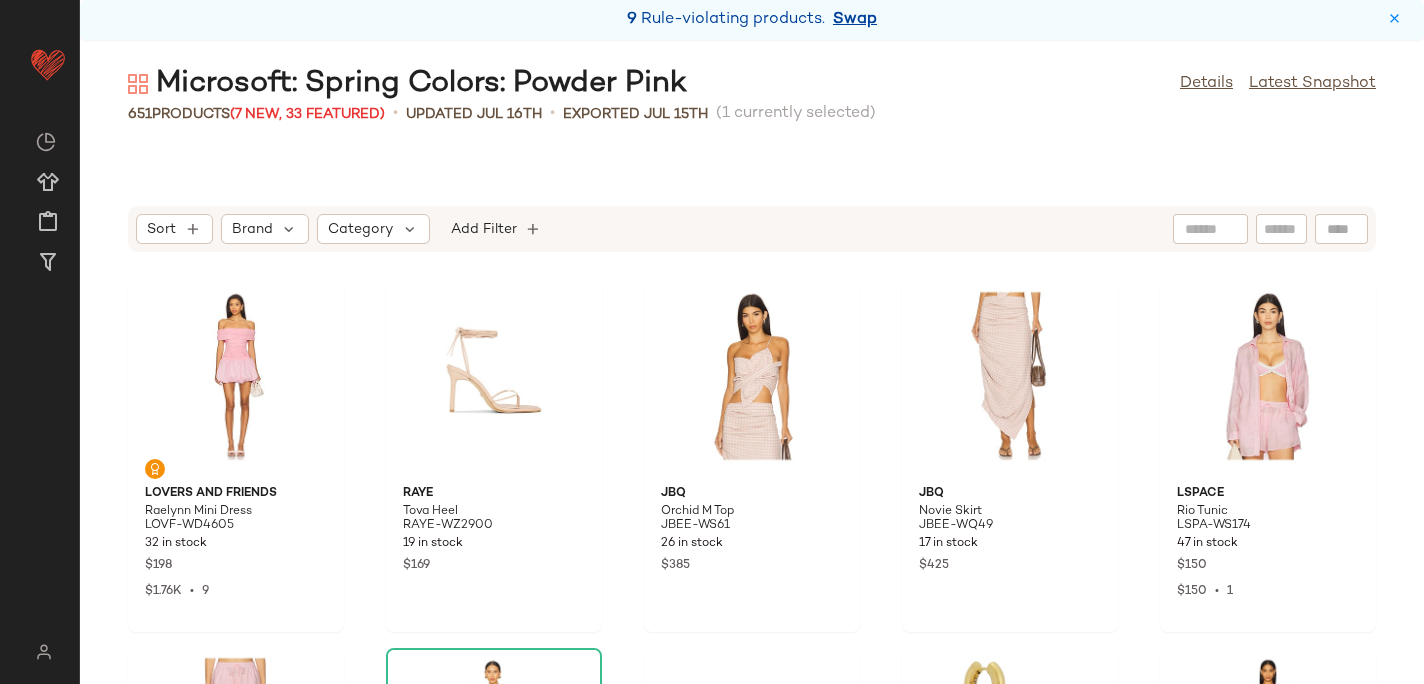 click on "Swap" at bounding box center [855, 20] 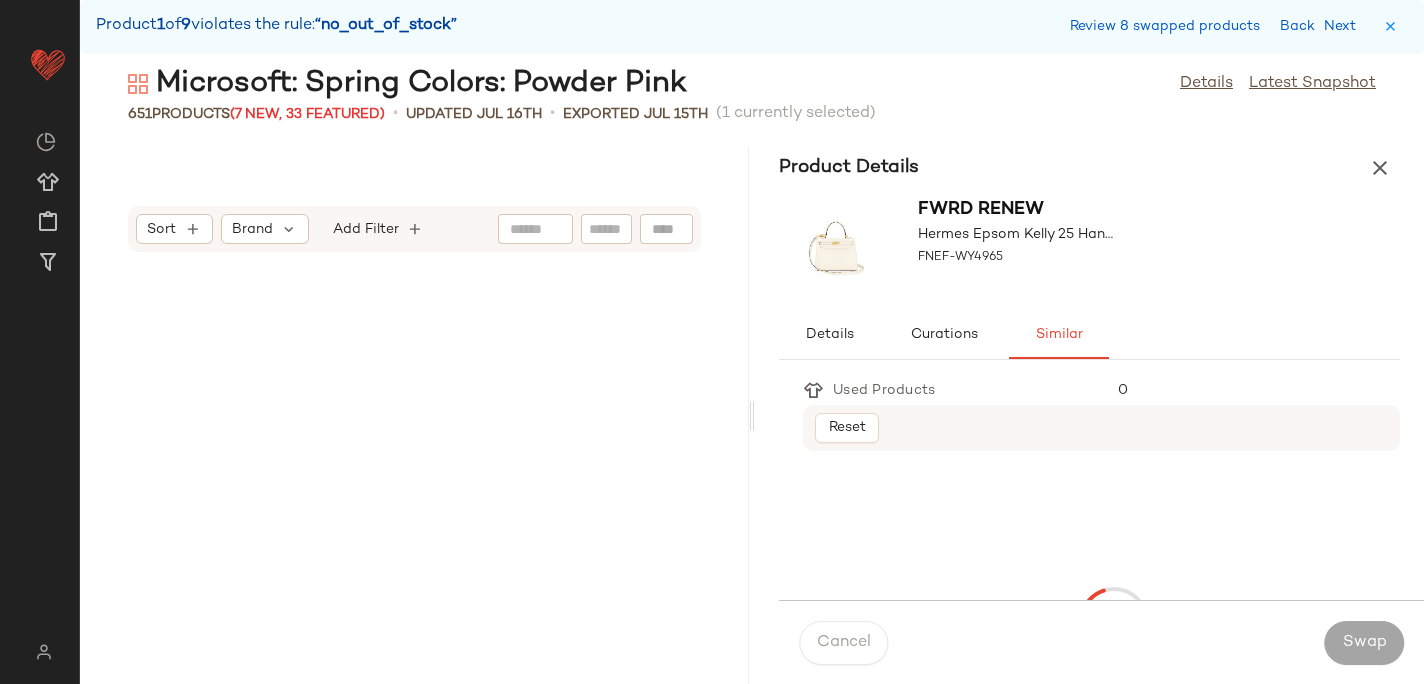 scroll, scrollTop: 68808, scrollLeft: 0, axis: vertical 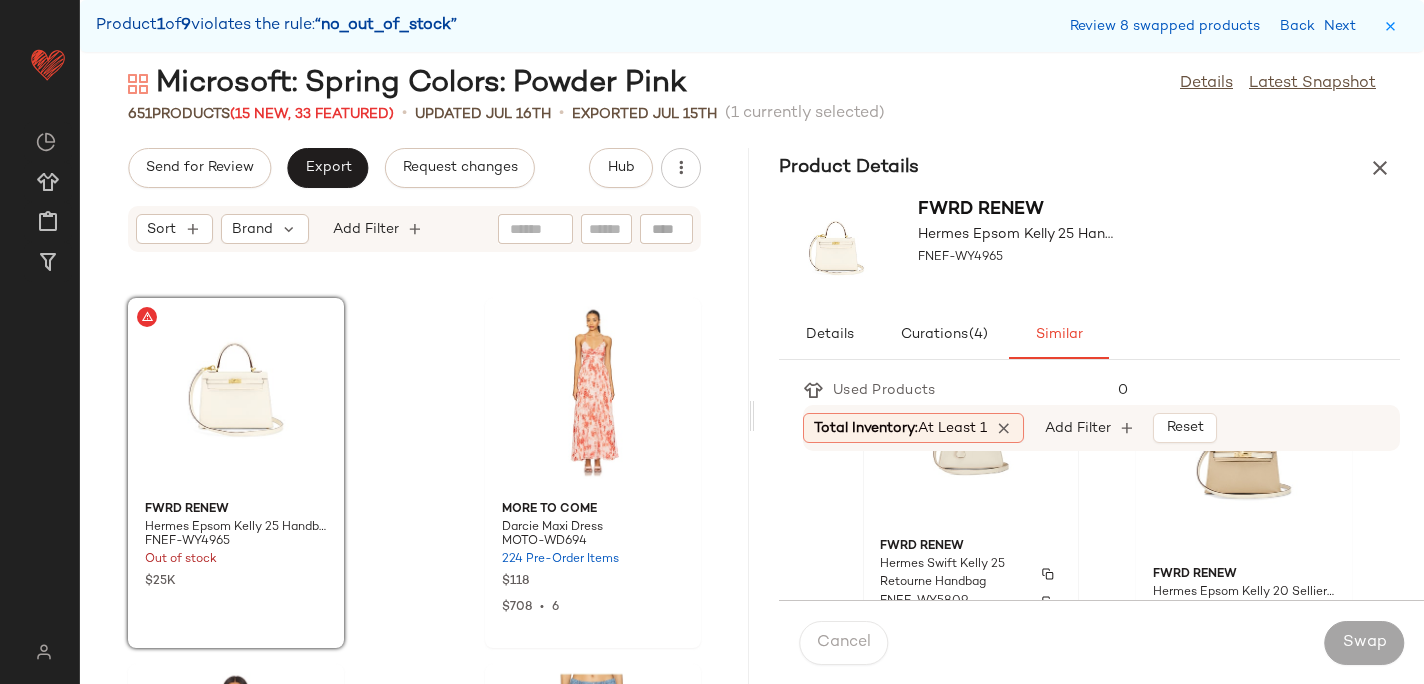 click on "FWRD Renew Hermes Swift Kelly 25 Retourne Handbag FNEF-WY5809 1 in stock $22K" 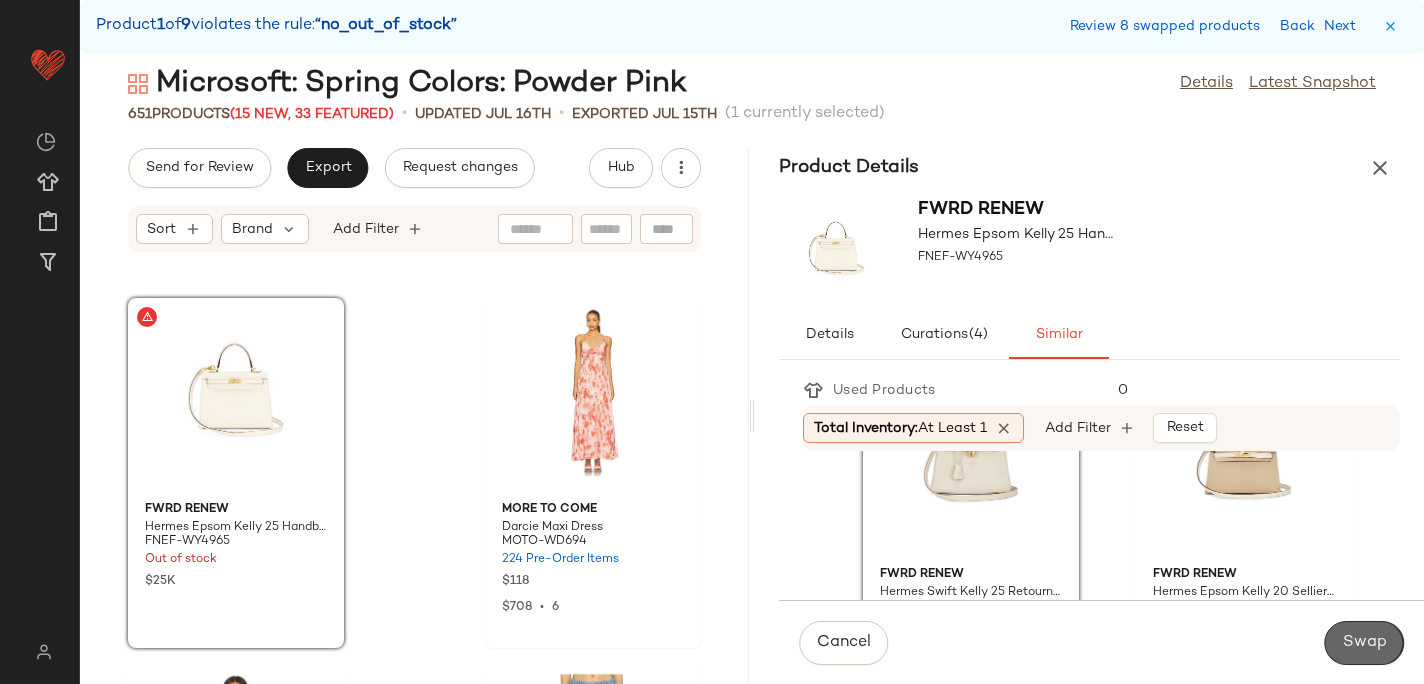 click on "Swap" 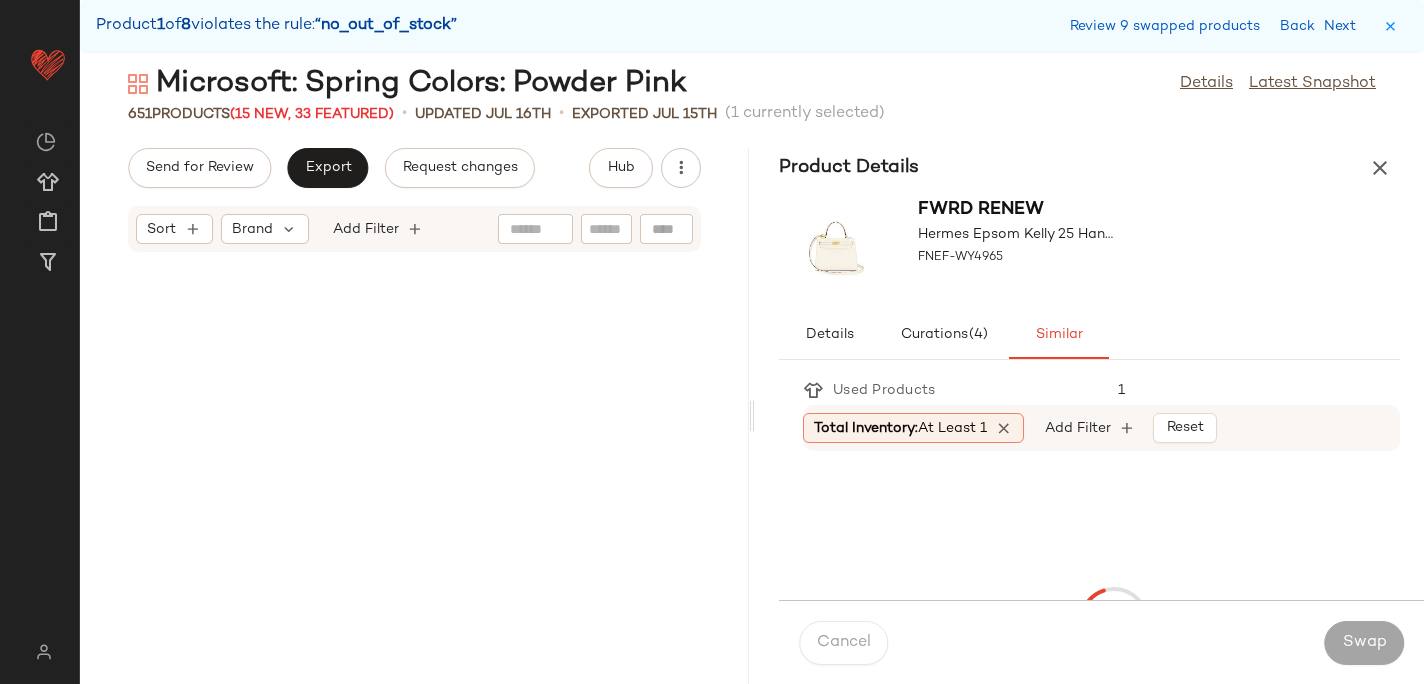 scroll, scrollTop: 72102, scrollLeft: 0, axis: vertical 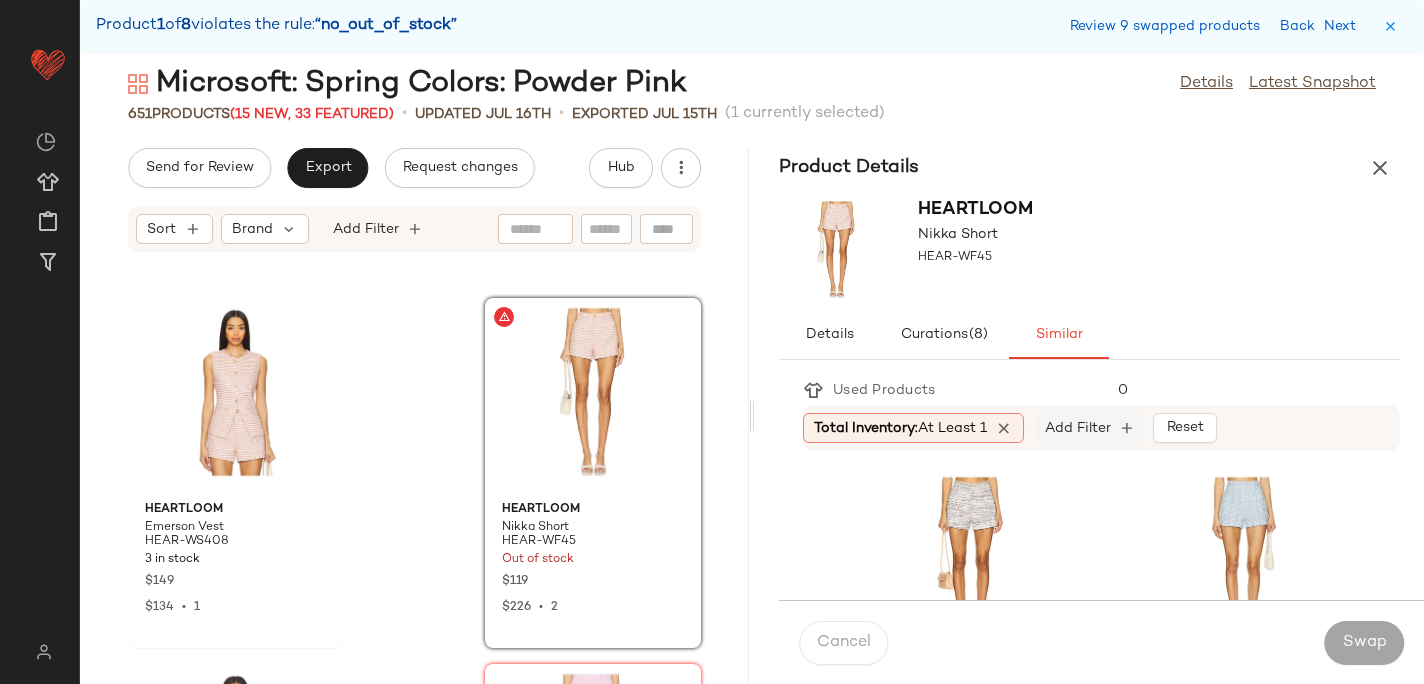 click on "Add Filter" at bounding box center [1078, 428] 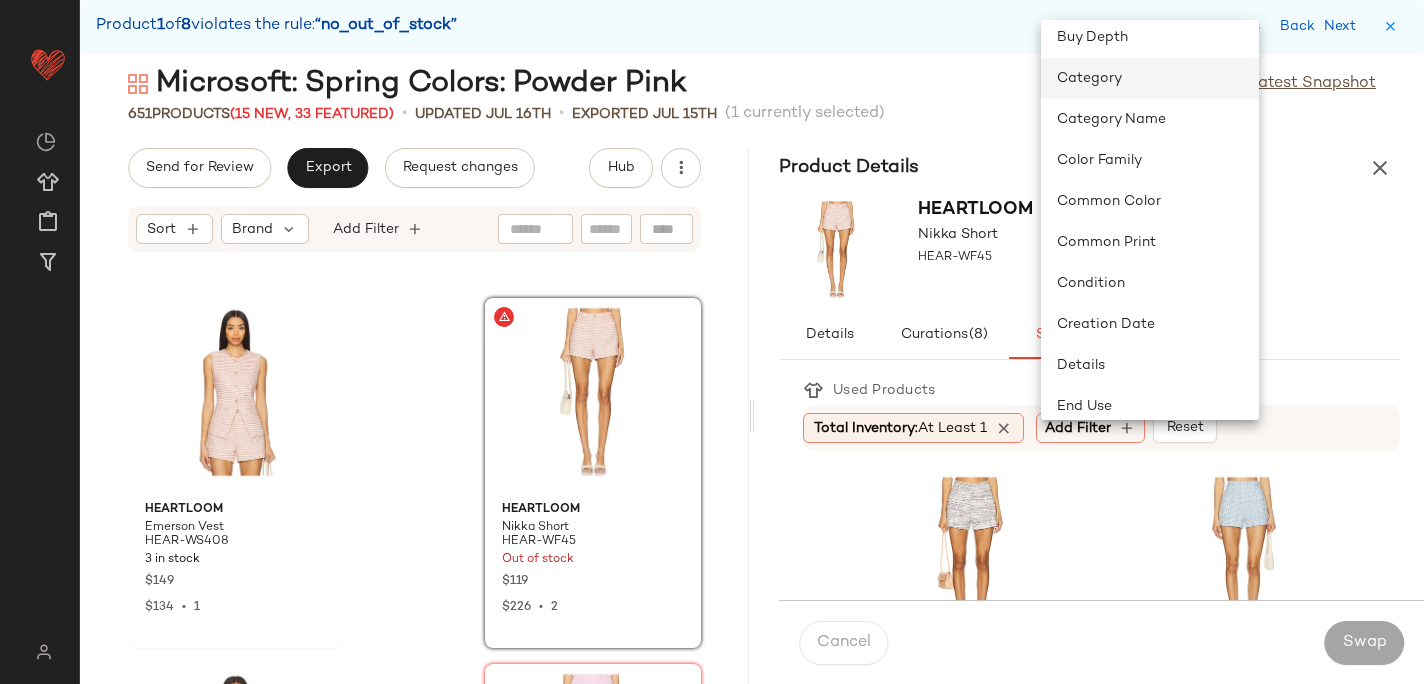 scroll, scrollTop: 140, scrollLeft: 0, axis: vertical 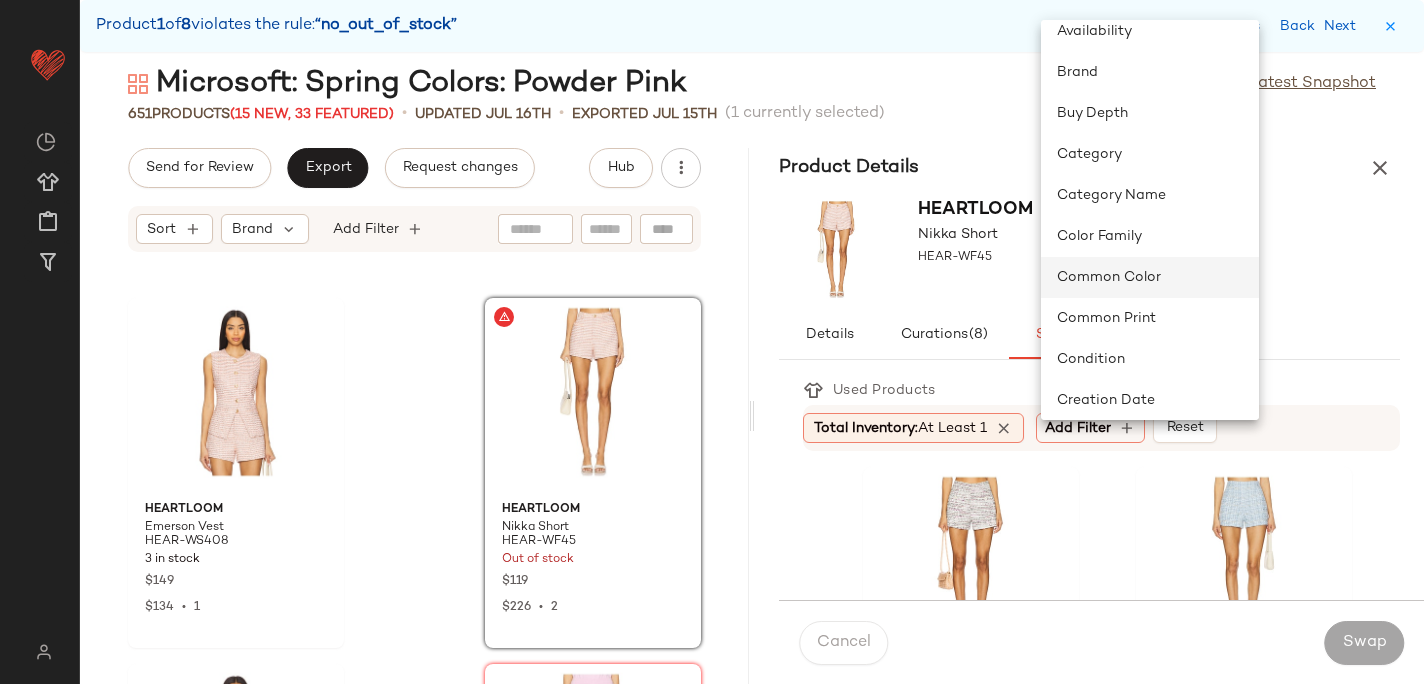 click on "Common Color" 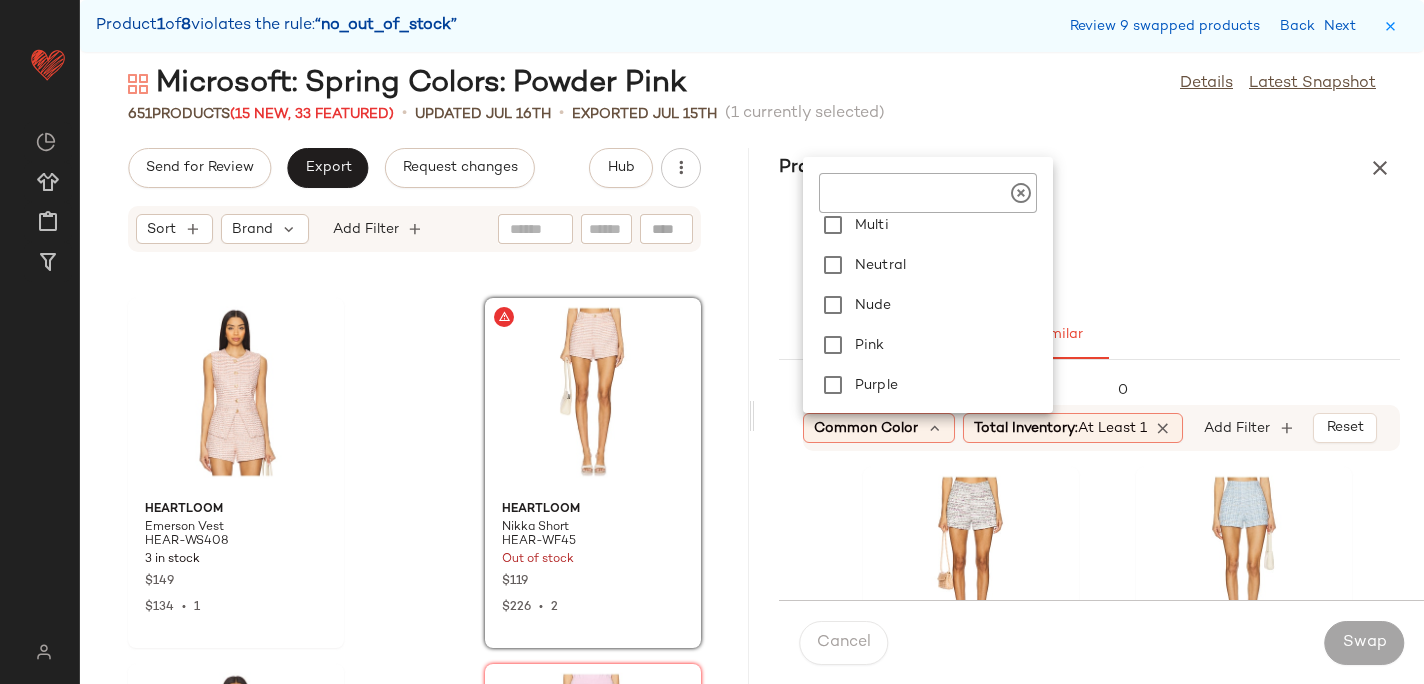 scroll, scrollTop: 847, scrollLeft: 0, axis: vertical 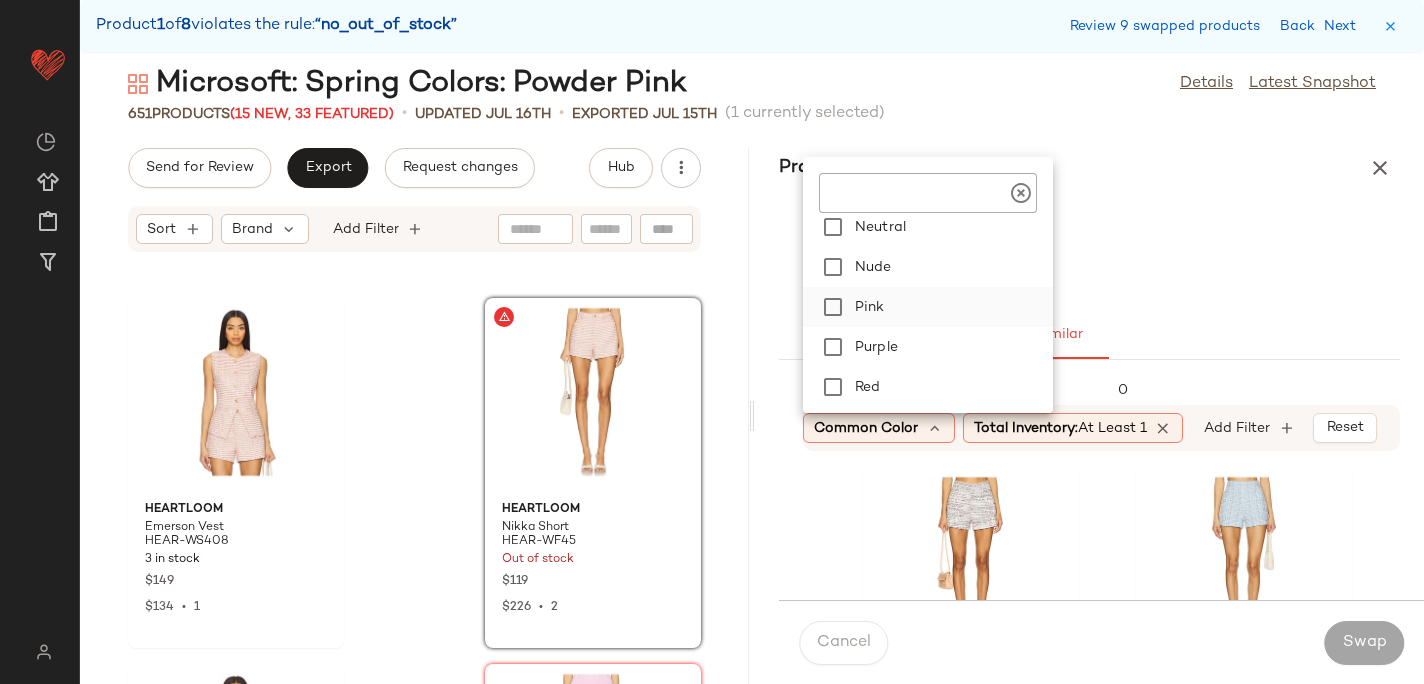 click on "Pink" 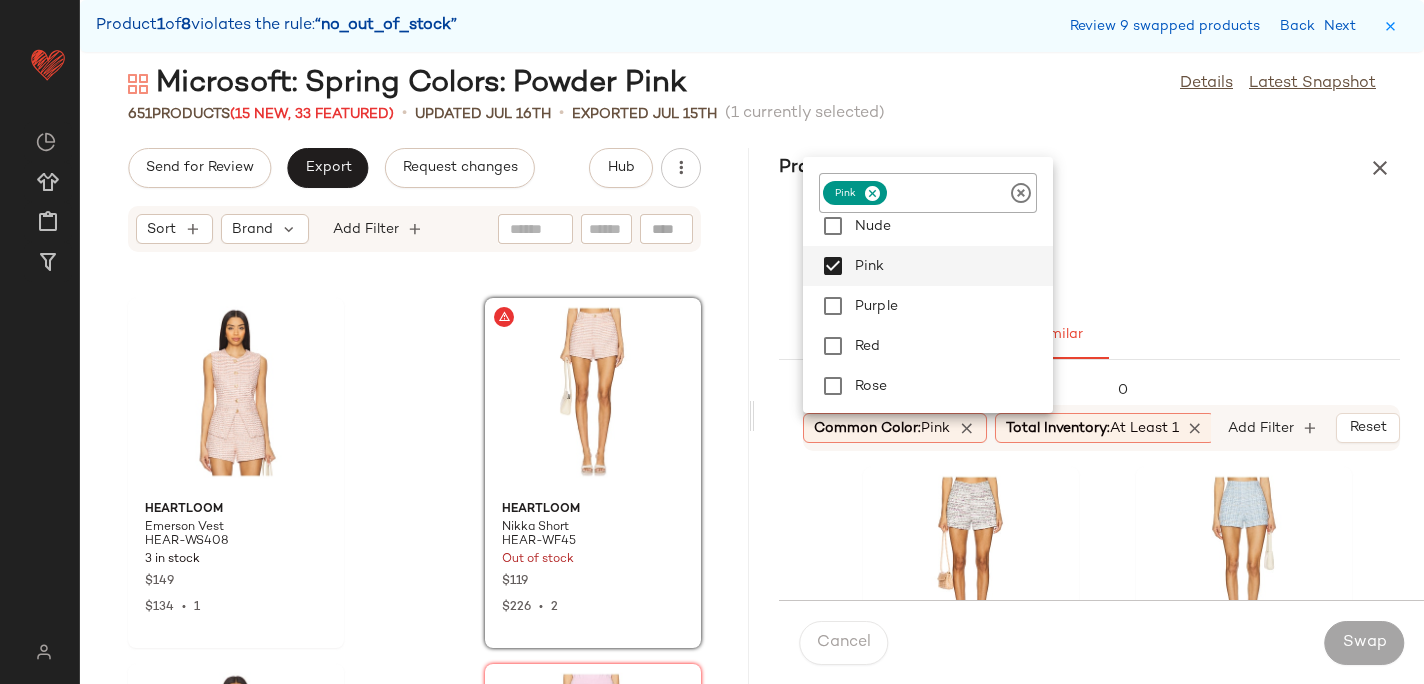 click on "HEARTLOOM Nikka Short HEAR-WF45" at bounding box center (1089, 249) 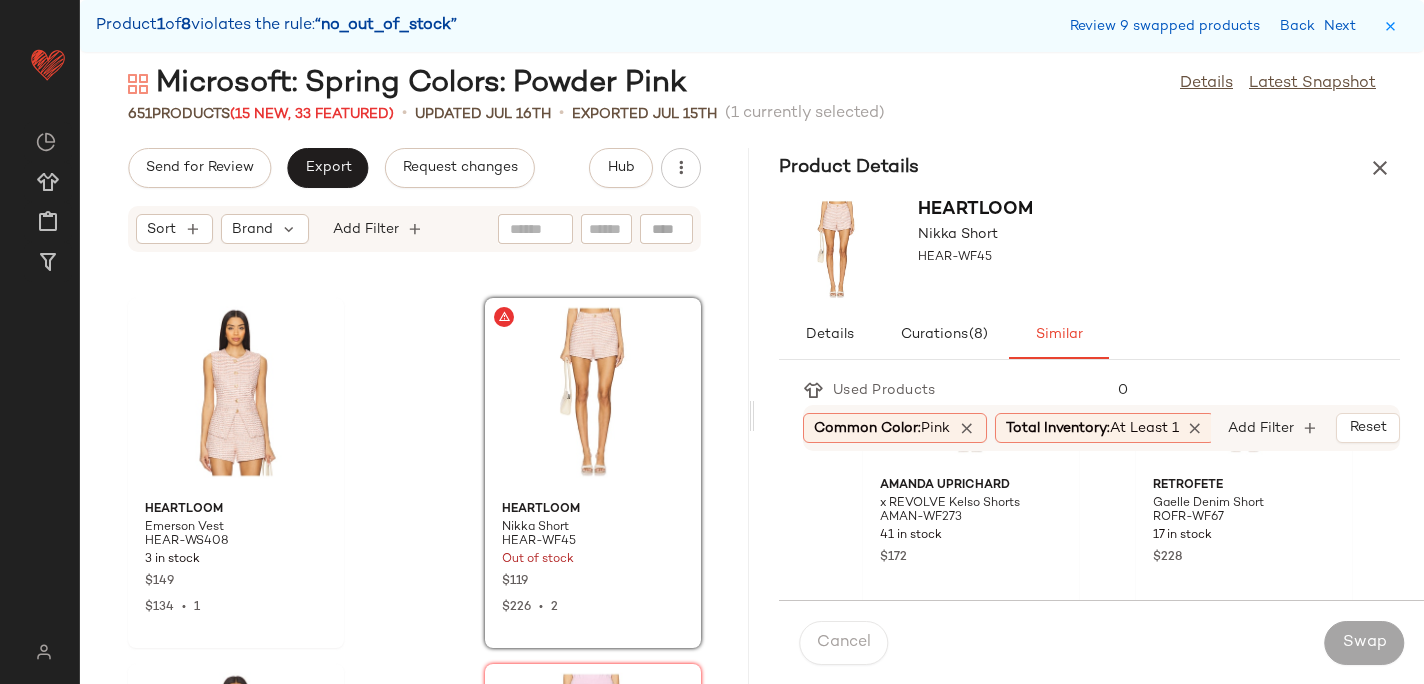 scroll, scrollTop: 194, scrollLeft: 0, axis: vertical 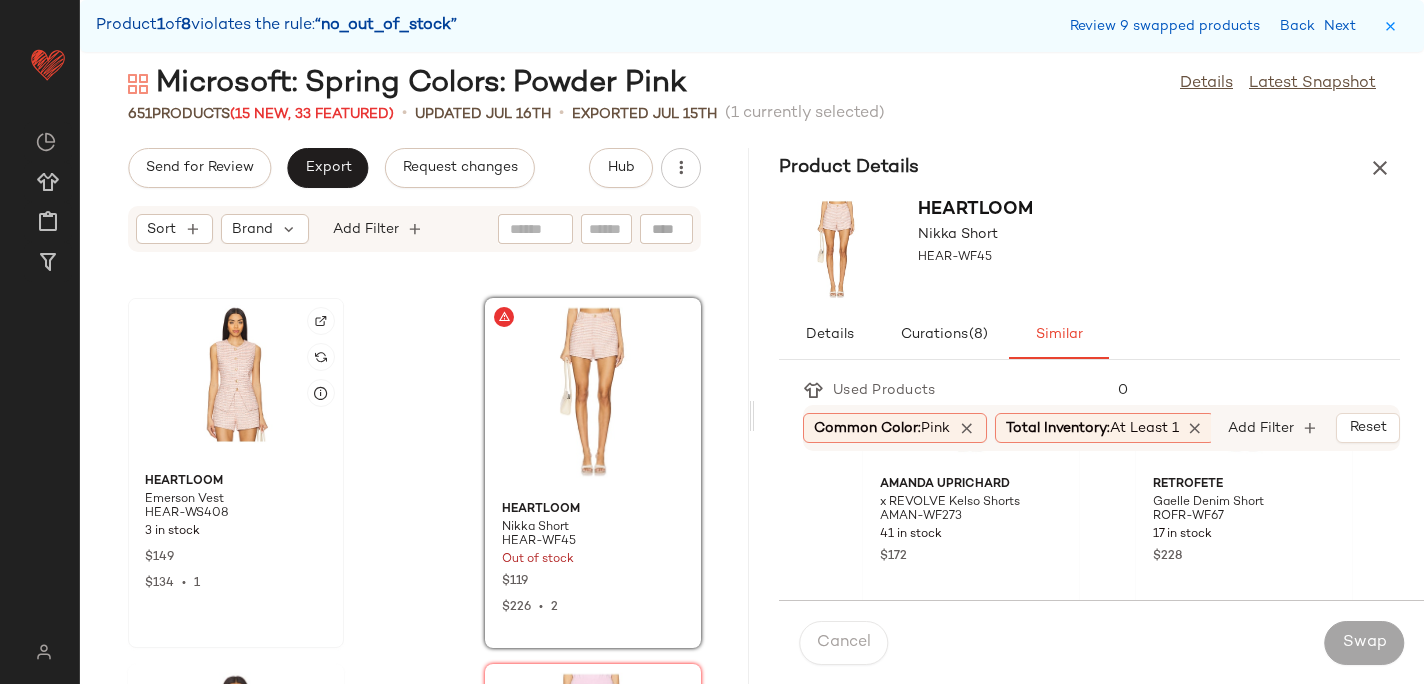 click 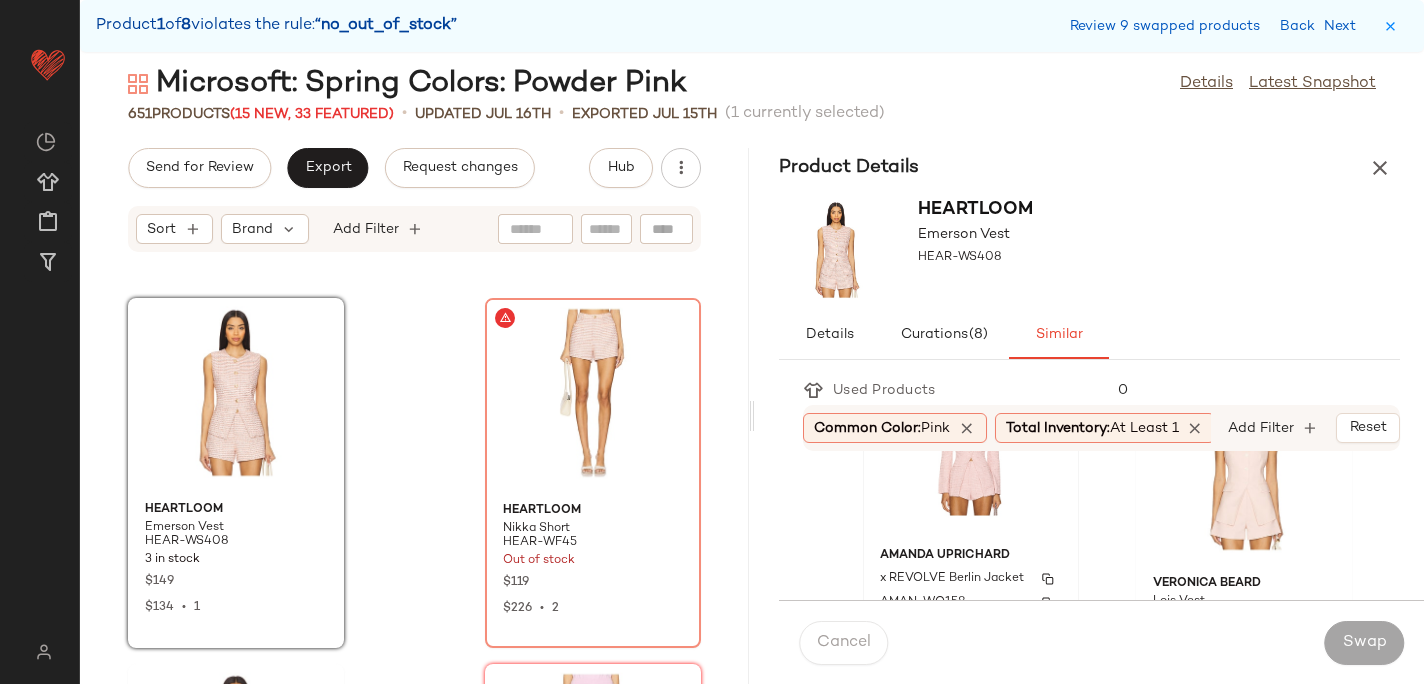 scroll, scrollTop: 92, scrollLeft: 0, axis: vertical 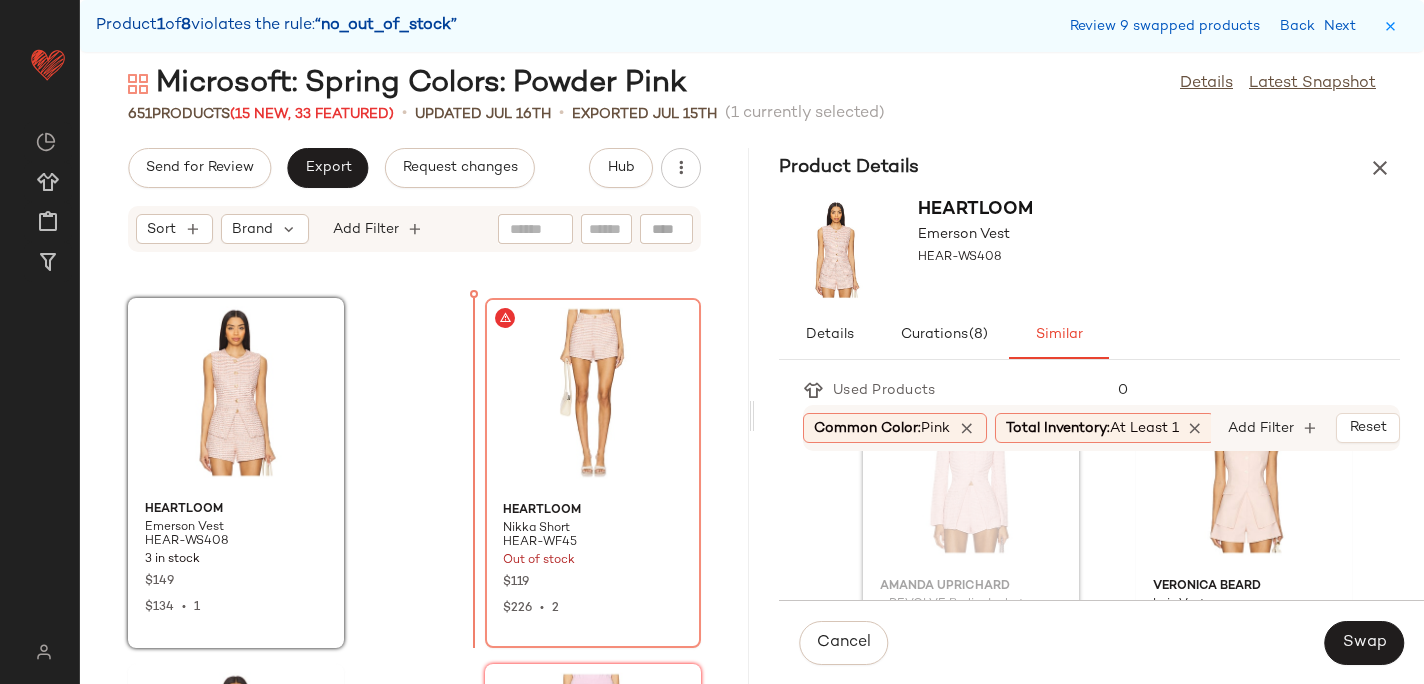 drag, startPoint x: 955, startPoint y: 527, endPoint x: 350, endPoint y: 465, distance: 608.1686 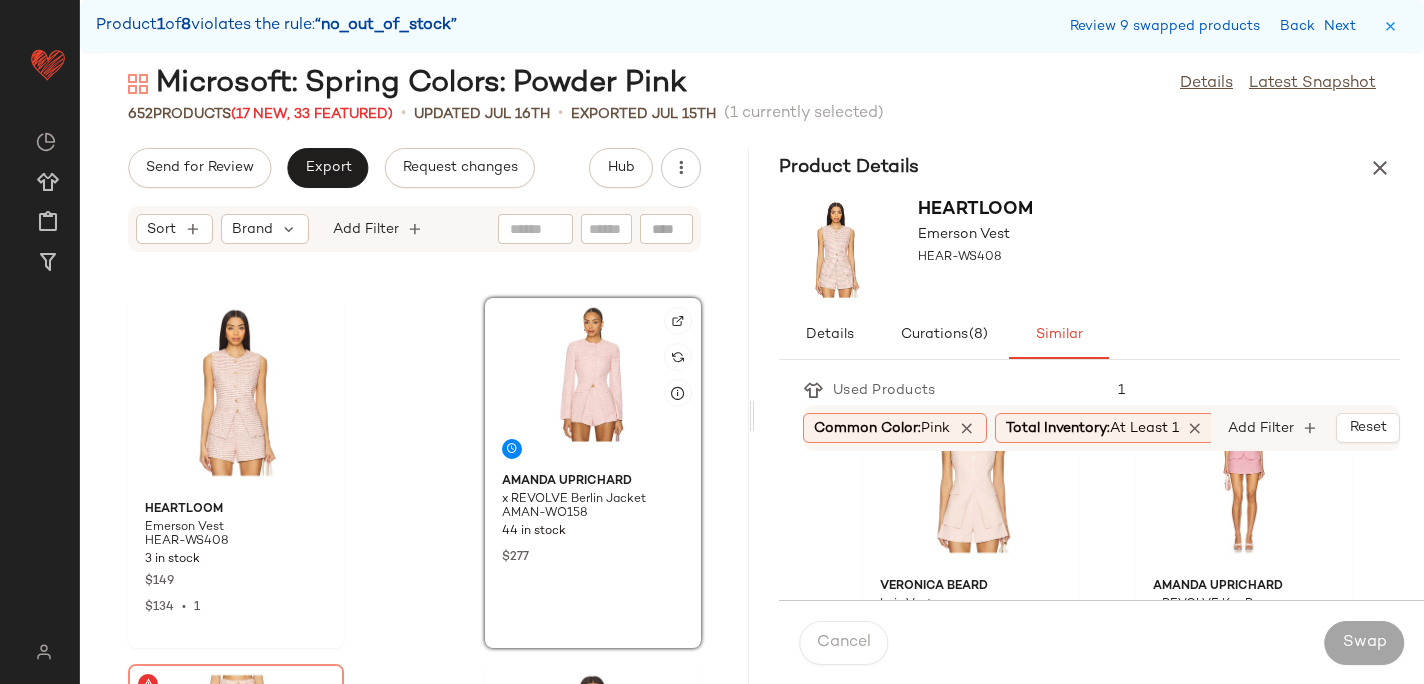 click 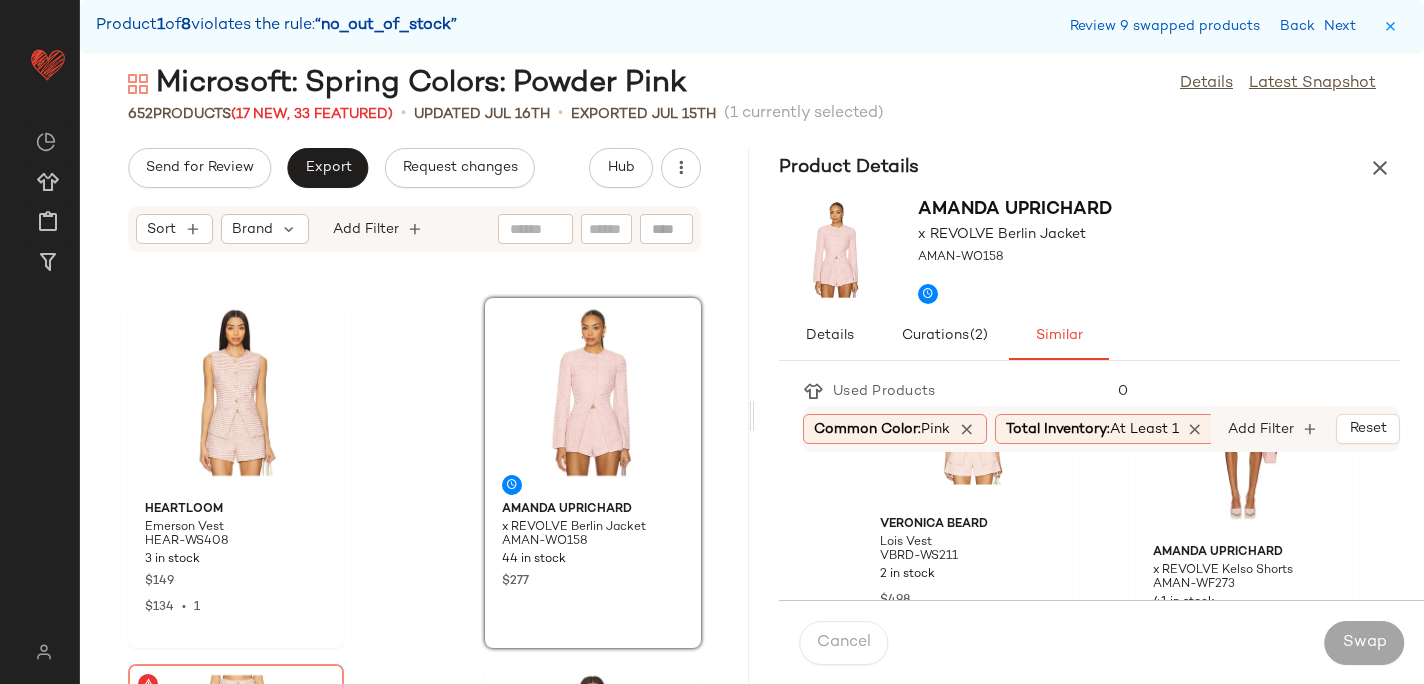 scroll, scrollTop: 130, scrollLeft: 0, axis: vertical 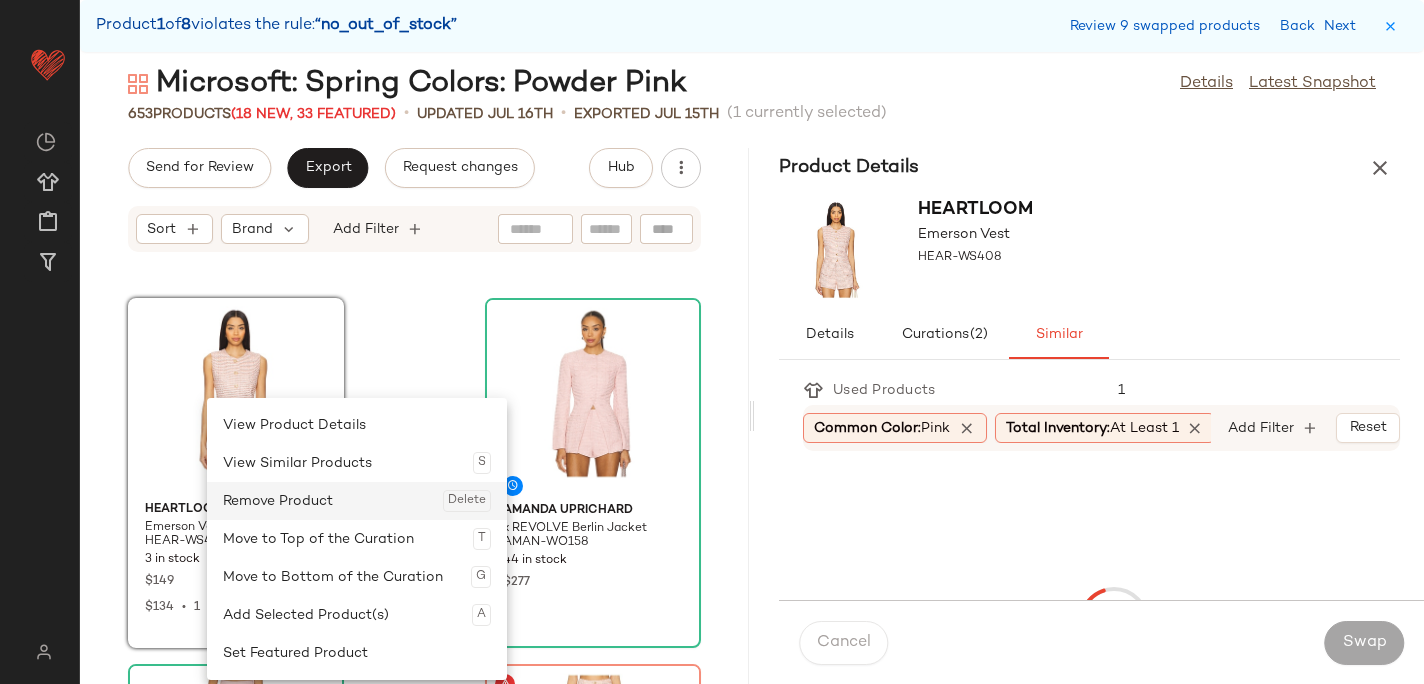 click on "Remove Product  Delete" 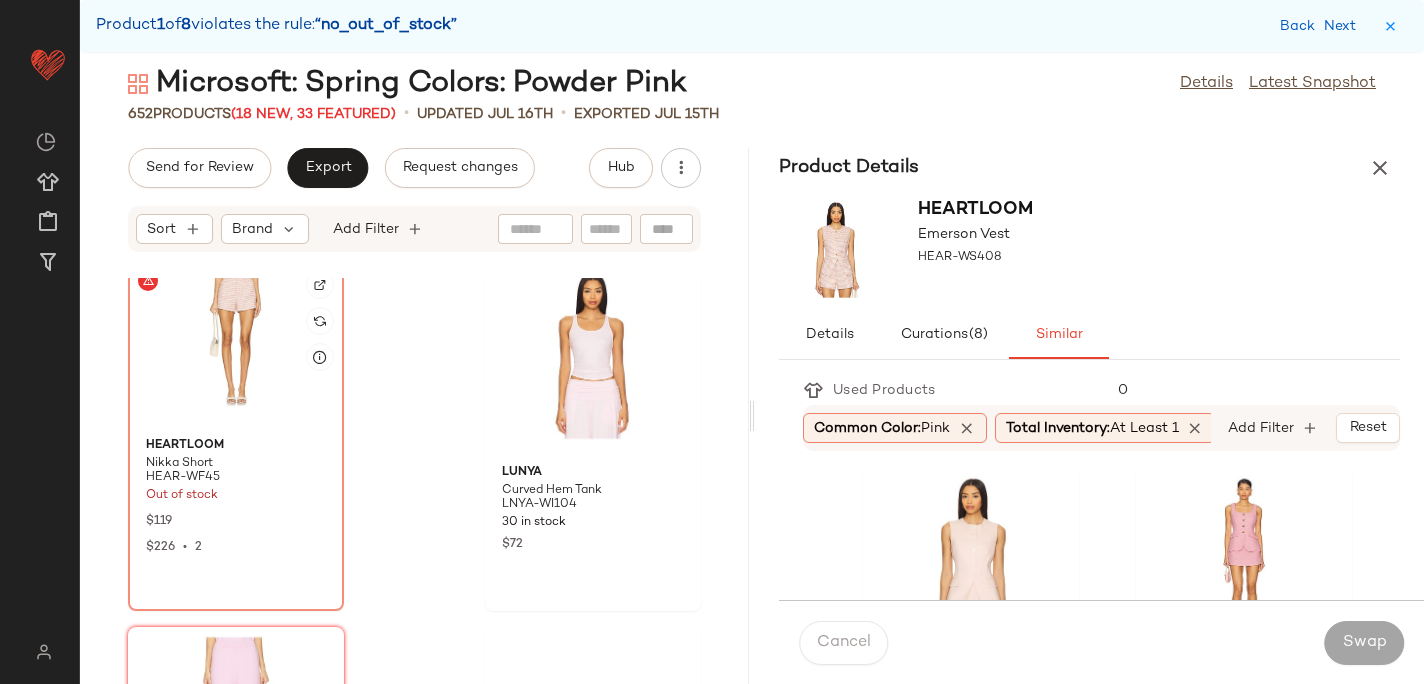 scroll, scrollTop: 72504, scrollLeft: 0, axis: vertical 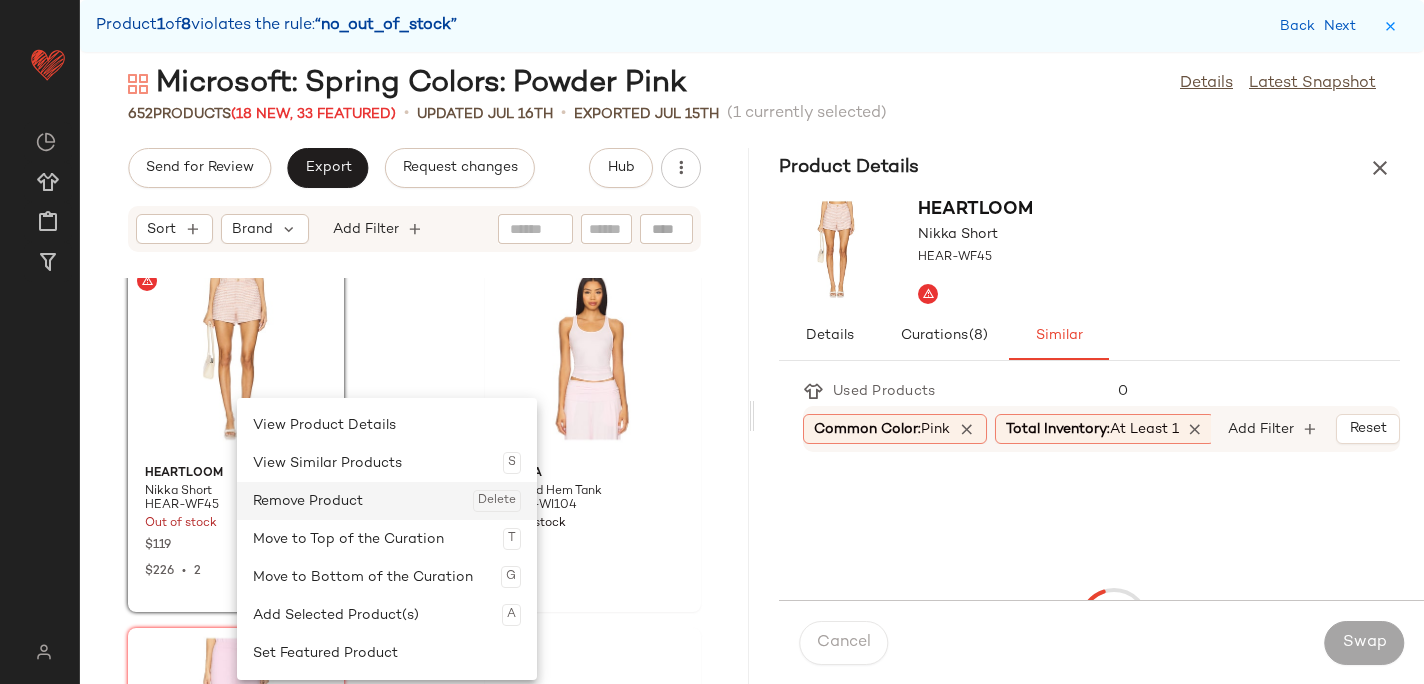 click on "Remove Product  Delete" 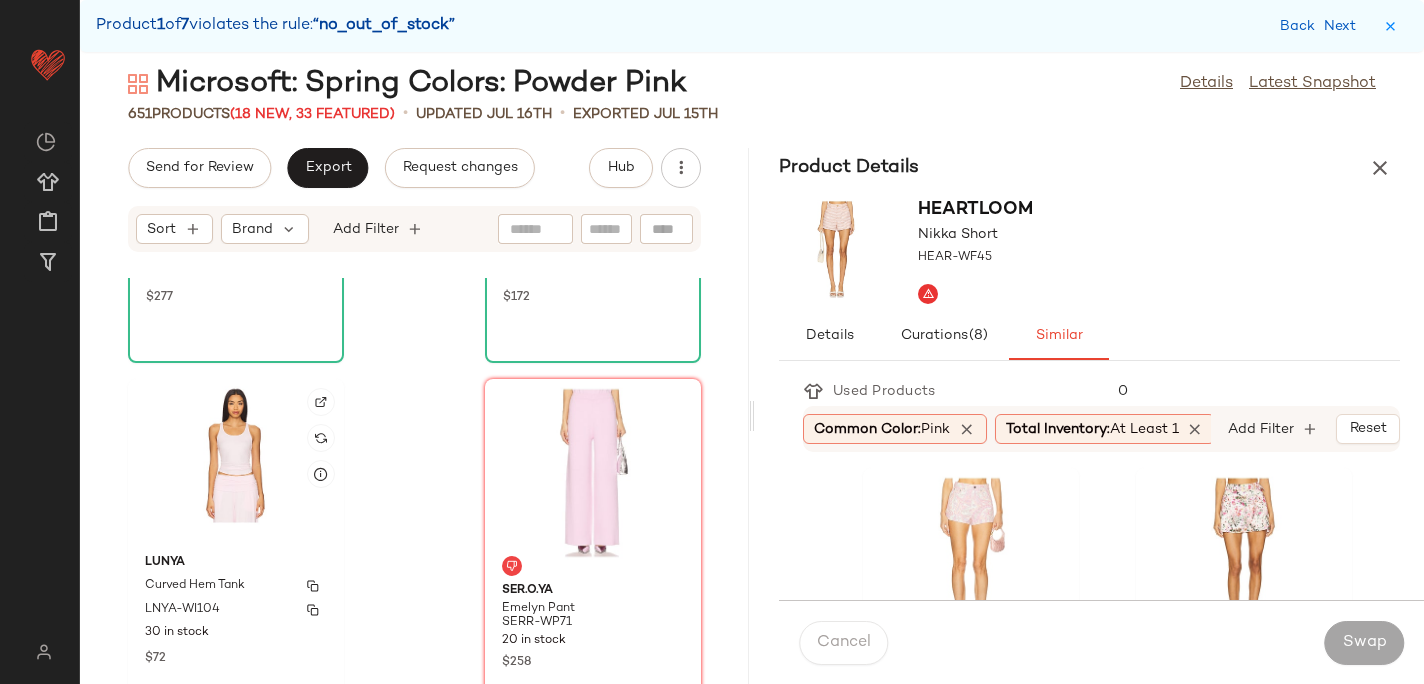 scroll, scrollTop: 72386, scrollLeft: 0, axis: vertical 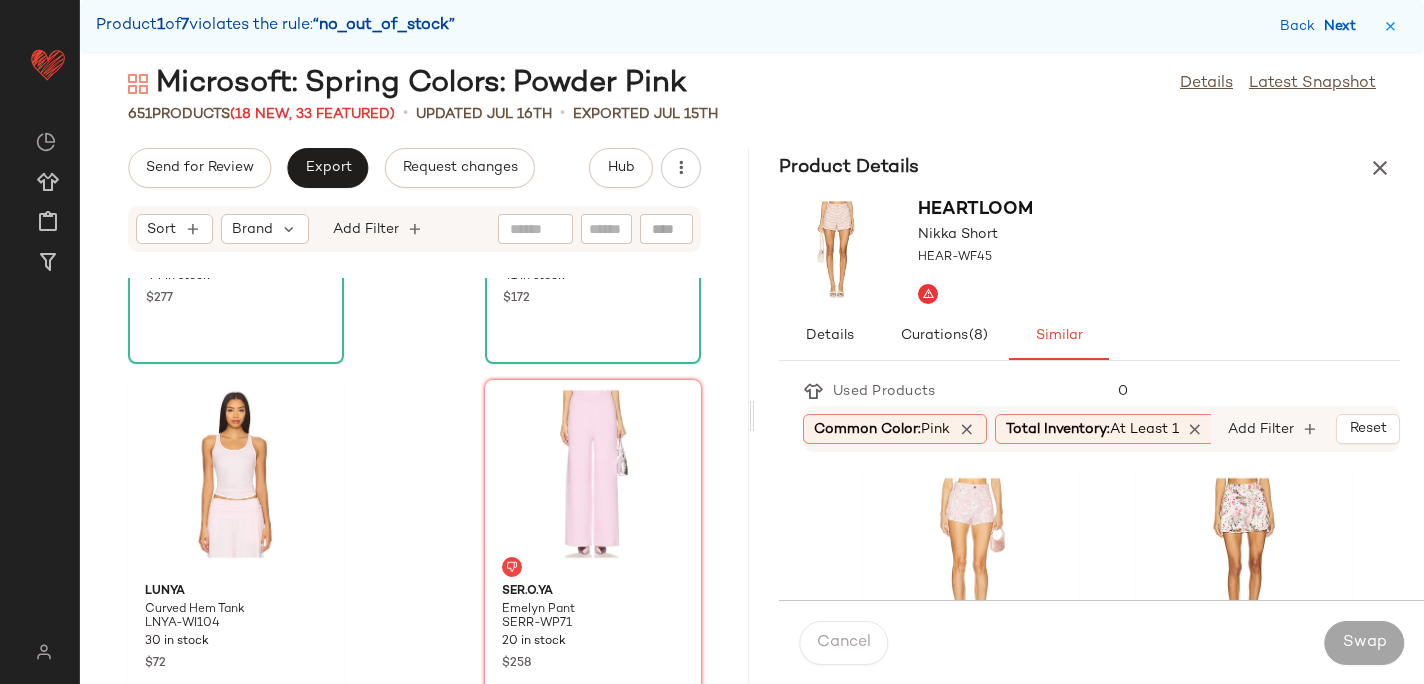 click on "Next" at bounding box center (1344, 26) 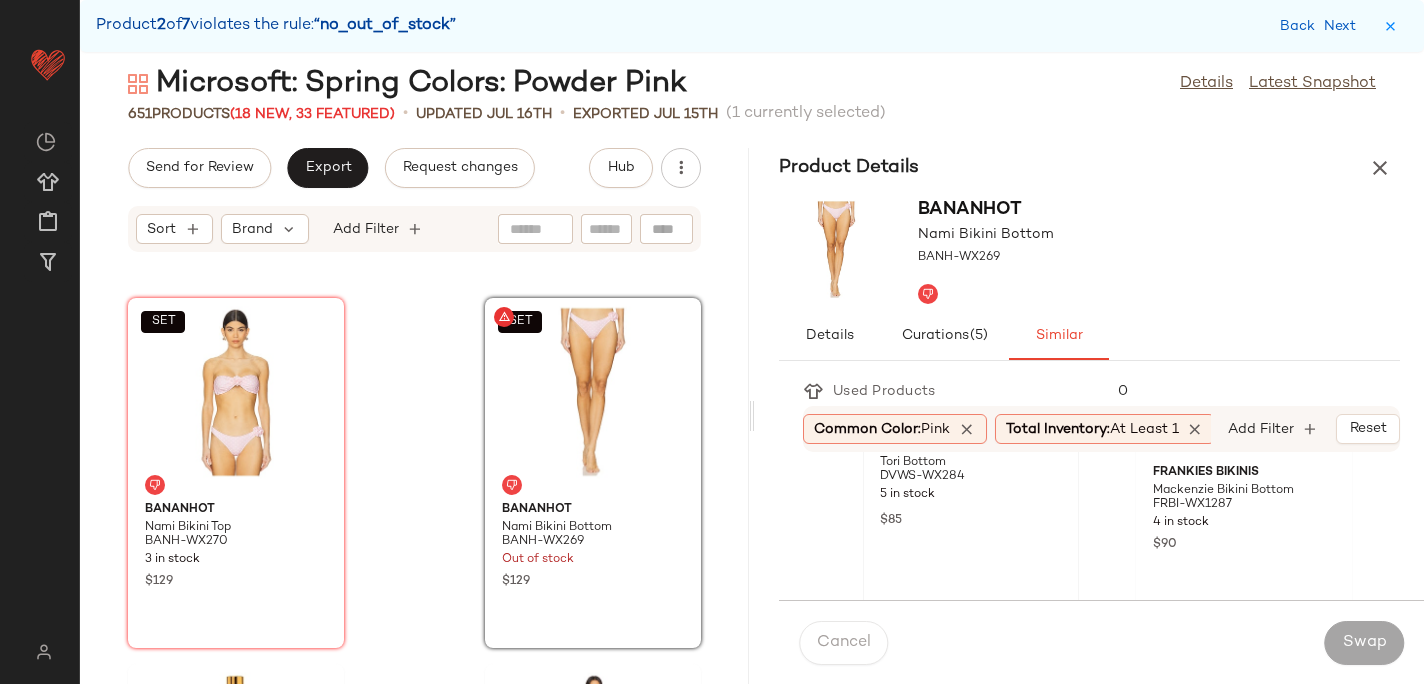 scroll, scrollTop: 200, scrollLeft: 0, axis: vertical 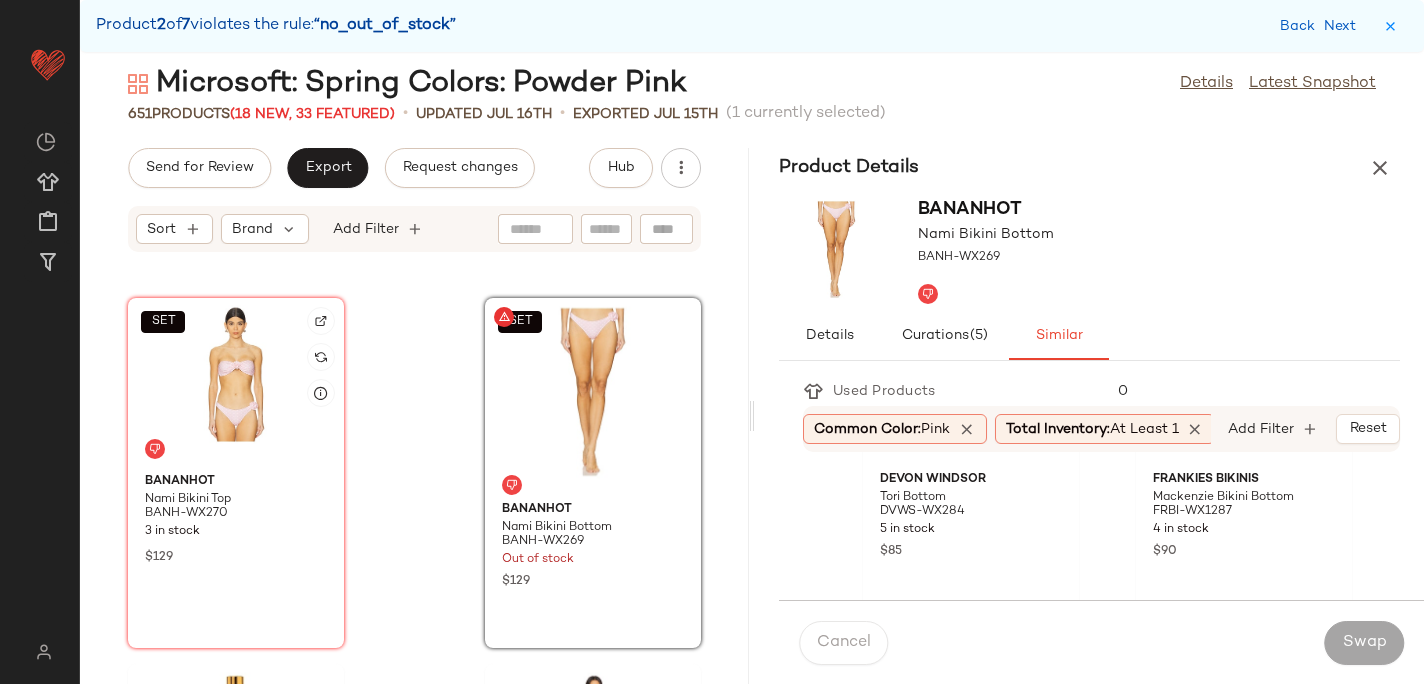 click on "SET" 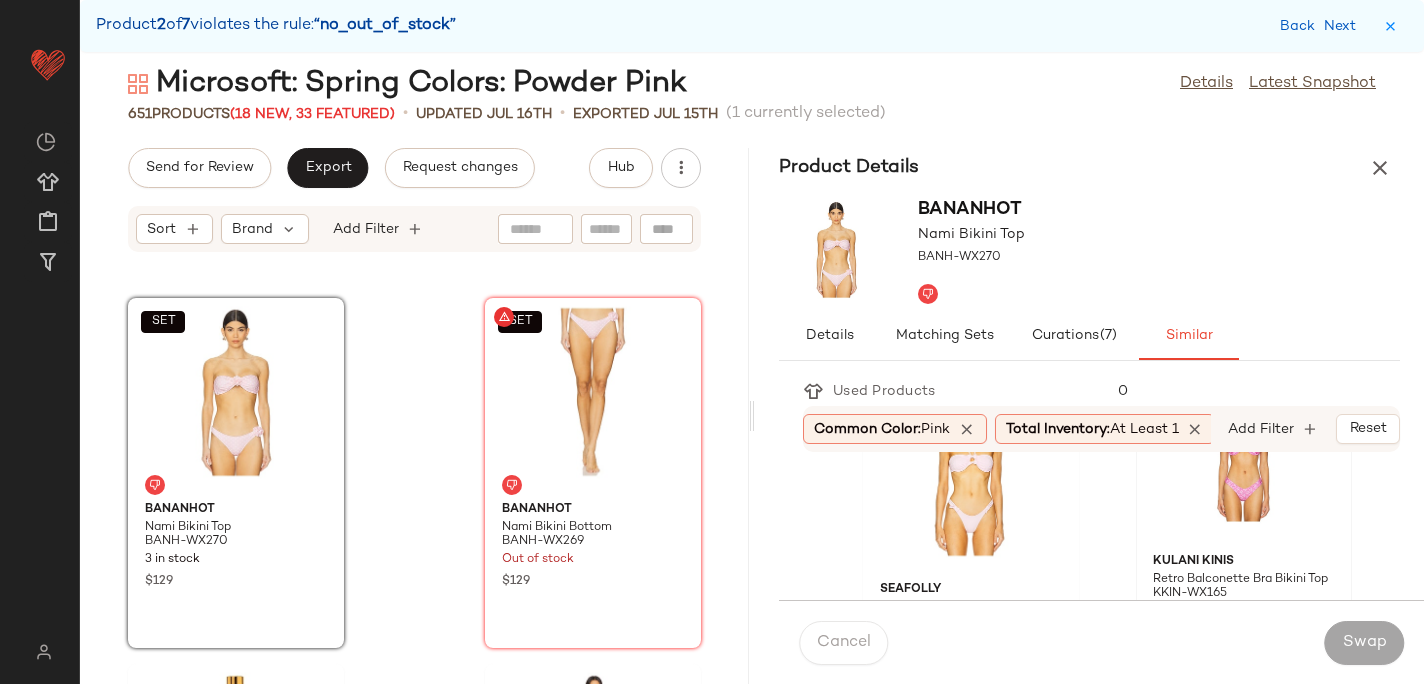 scroll, scrollTop: 91, scrollLeft: 0, axis: vertical 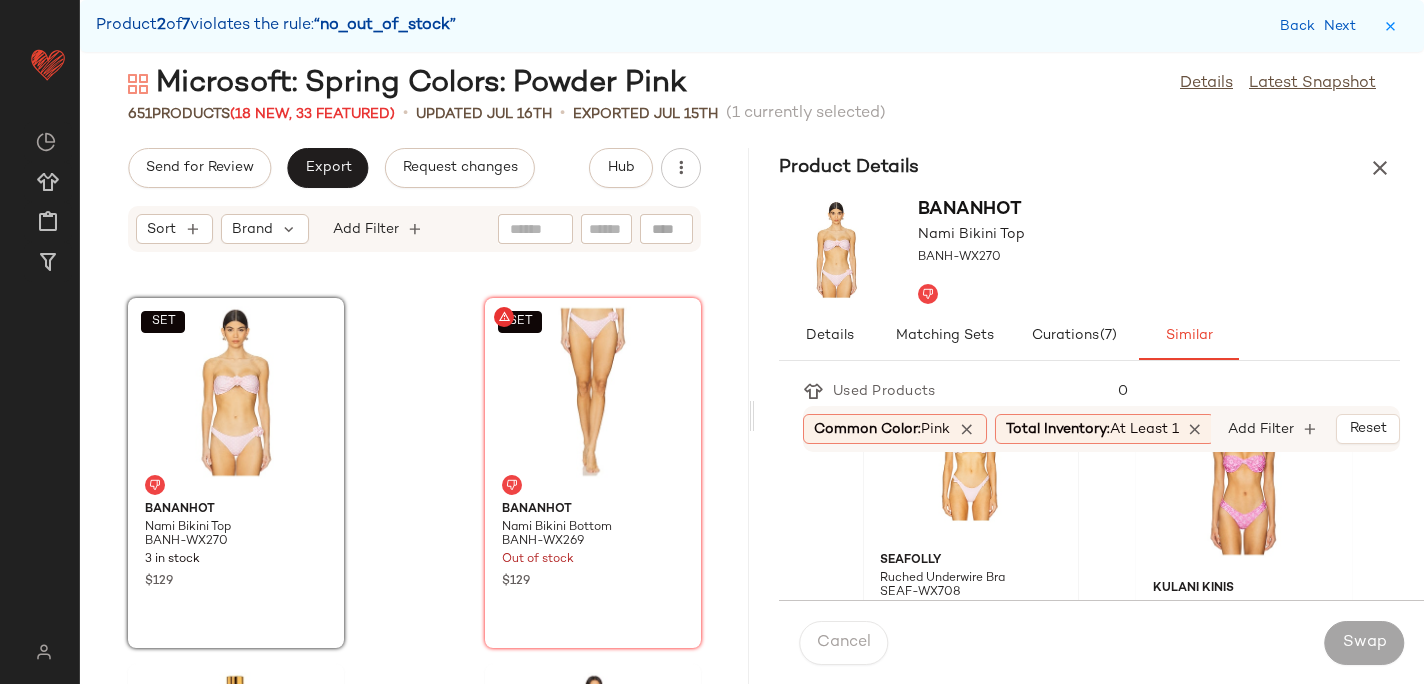 click 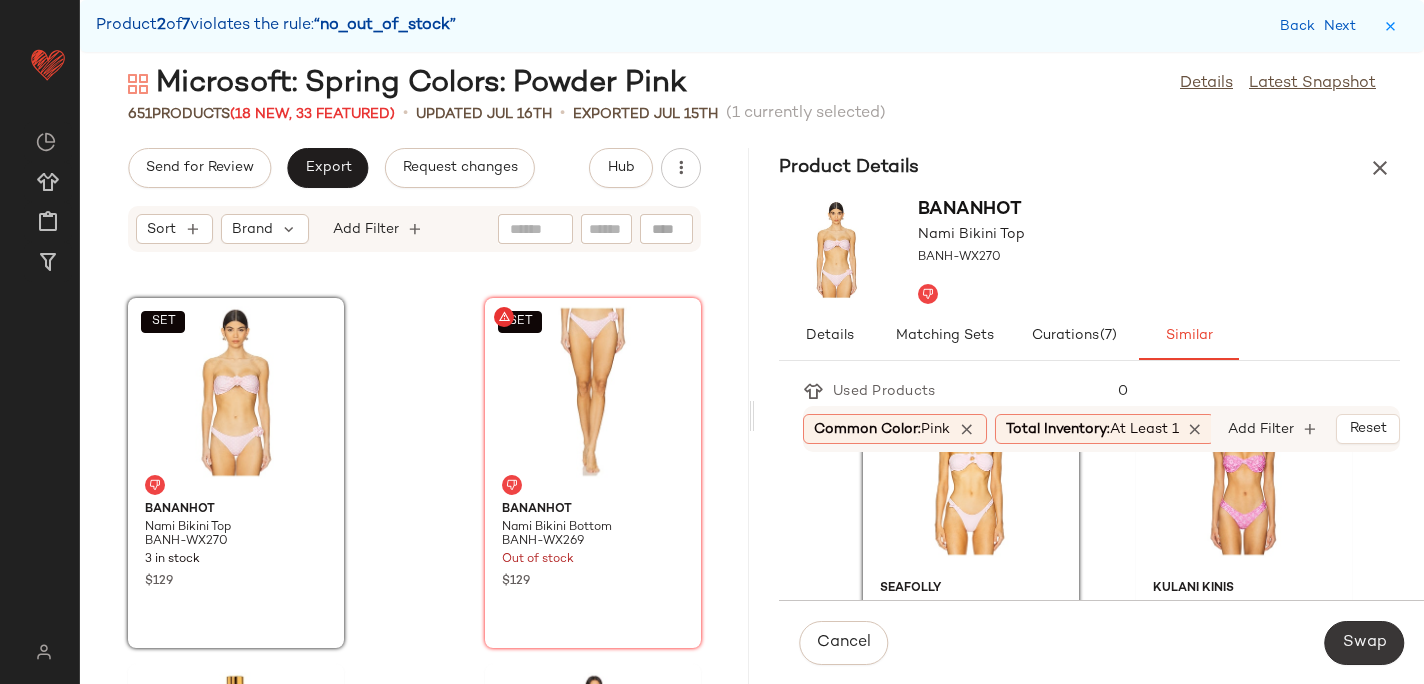 click on "Swap" 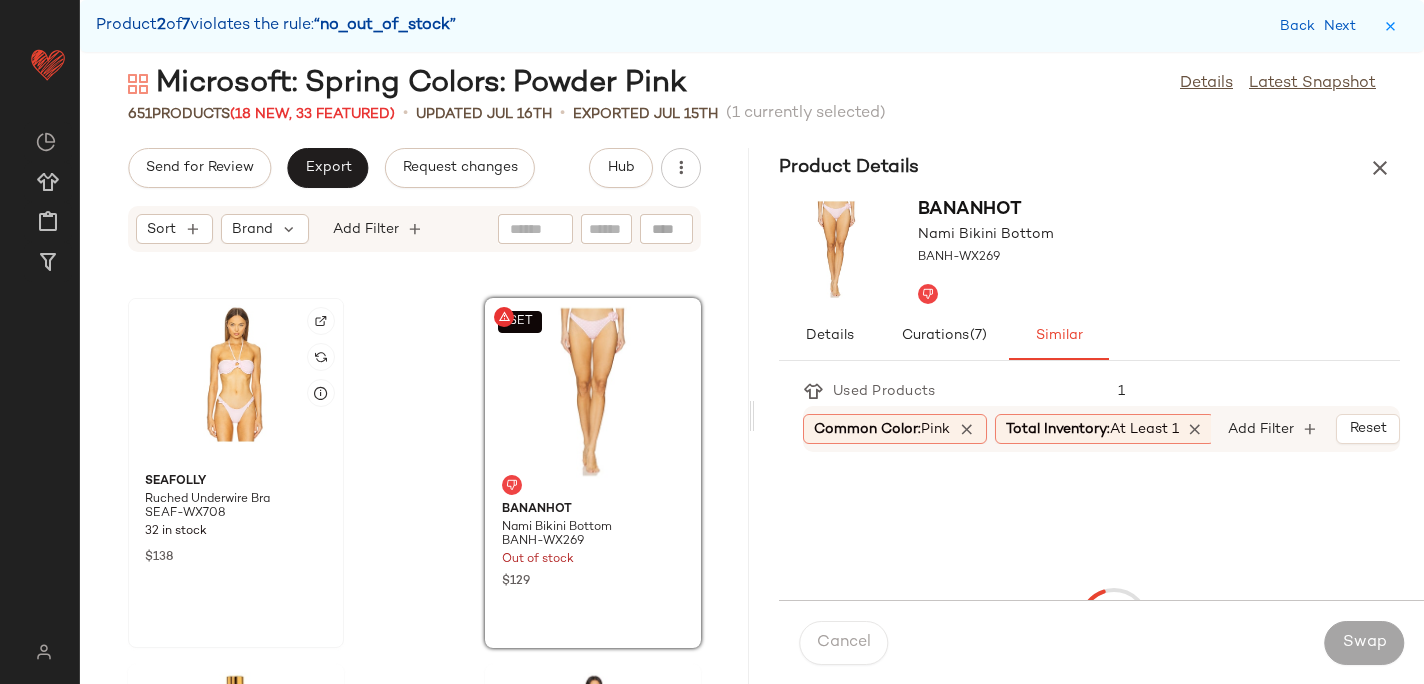click 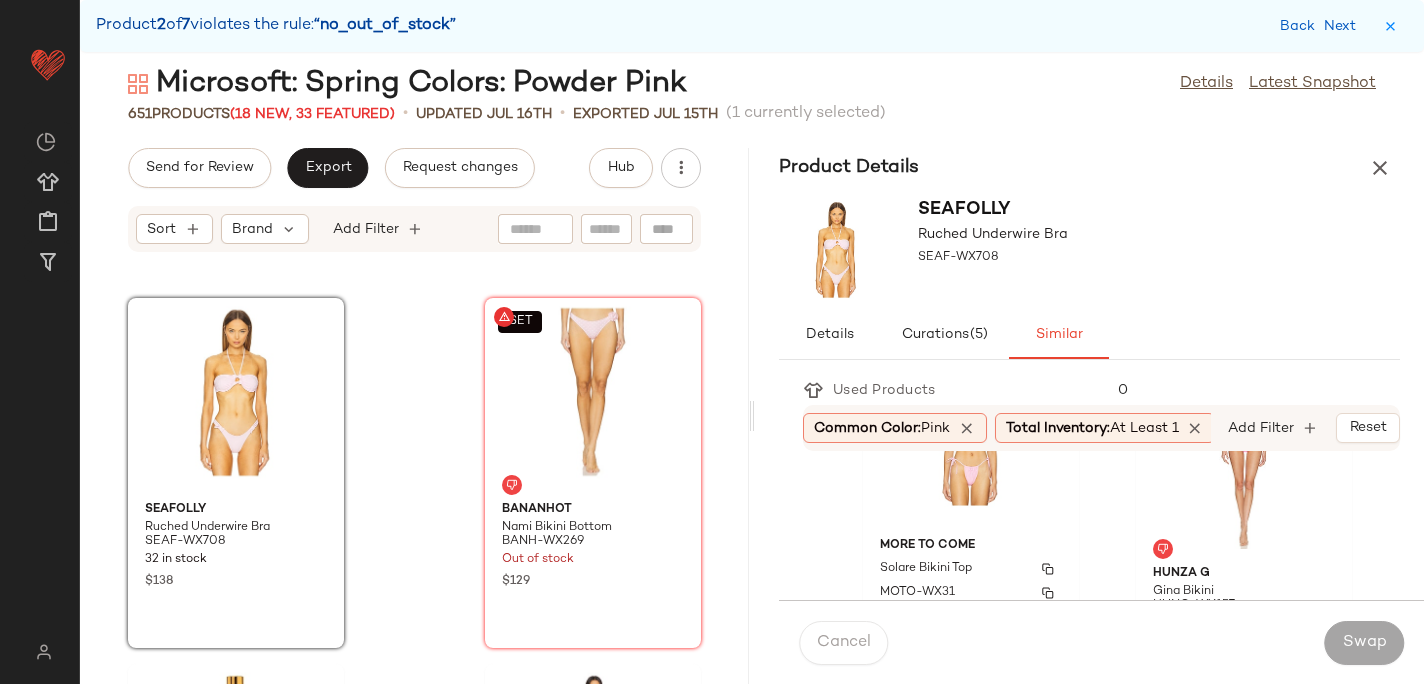 scroll, scrollTop: 1985, scrollLeft: 0, axis: vertical 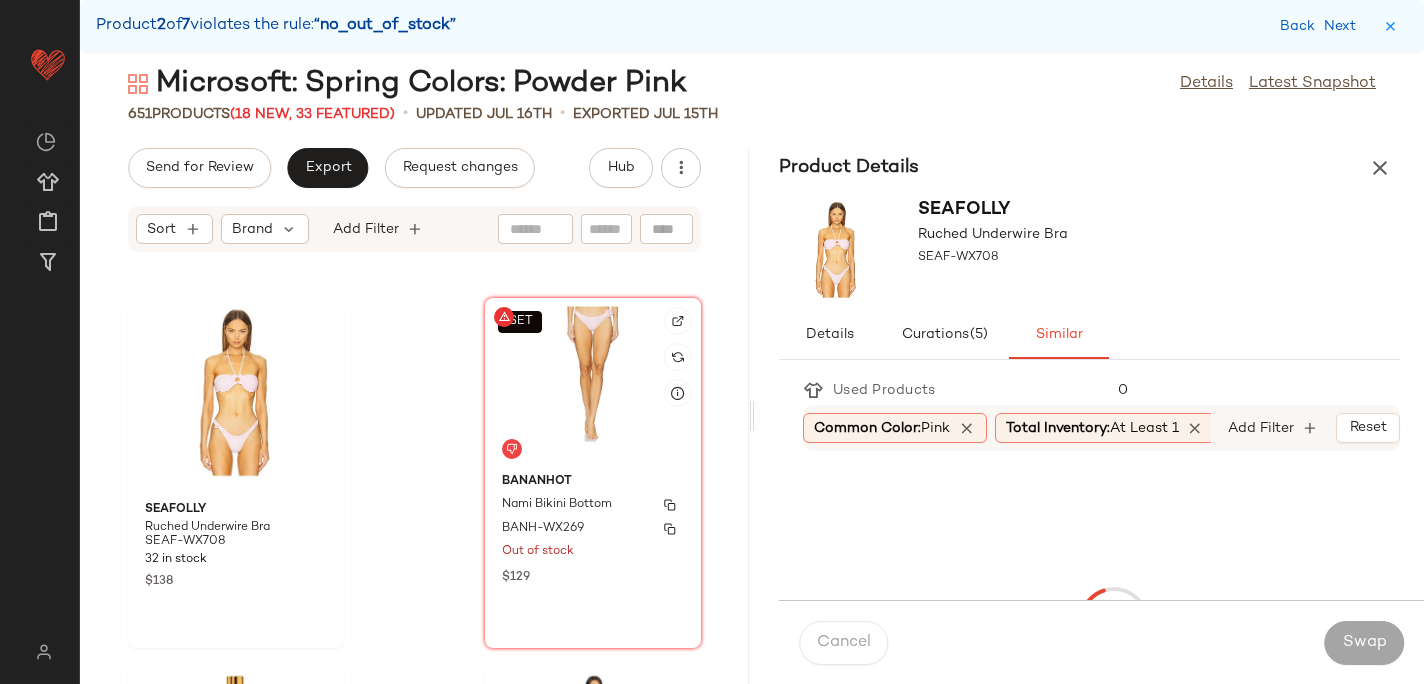 click on "Bananhot Nami Bikini Bottom BANH-WX269 Out of stock $129" 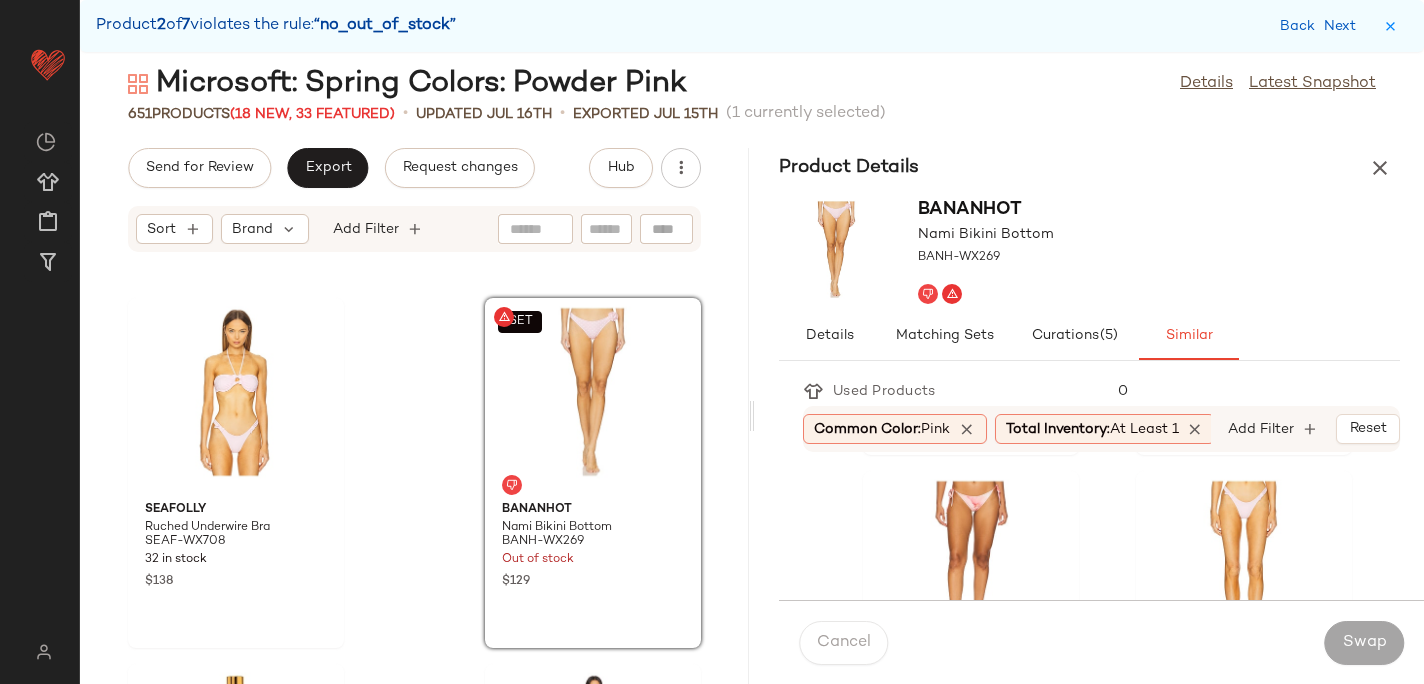 scroll, scrollTop: 1098, scrollLeft: 0, axis: vertical 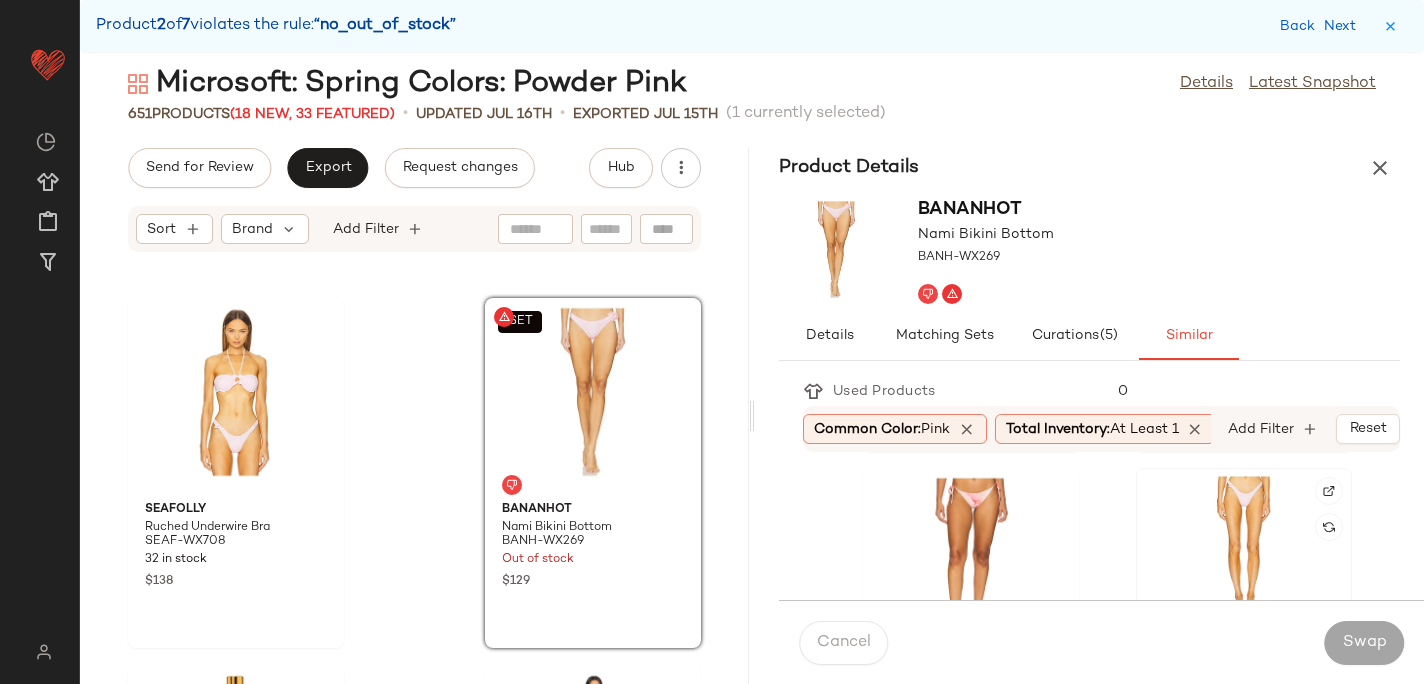 click 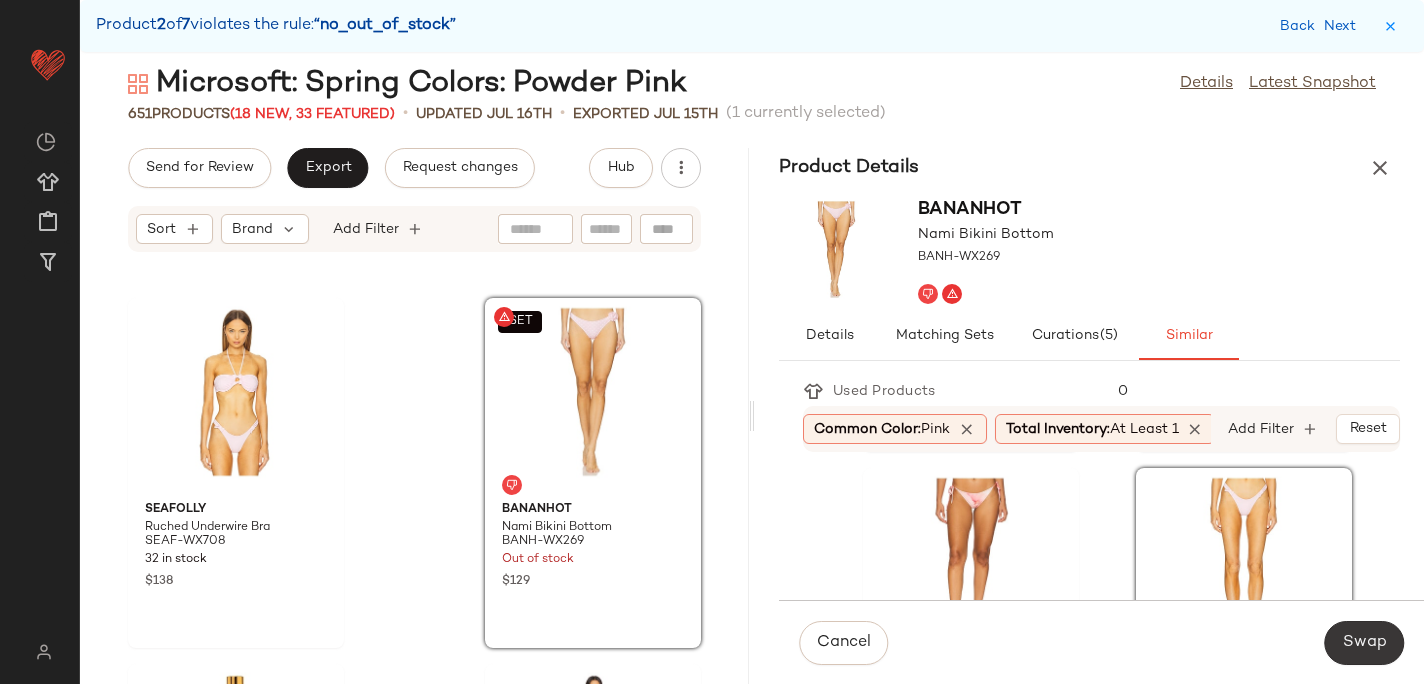 click on "Swap" 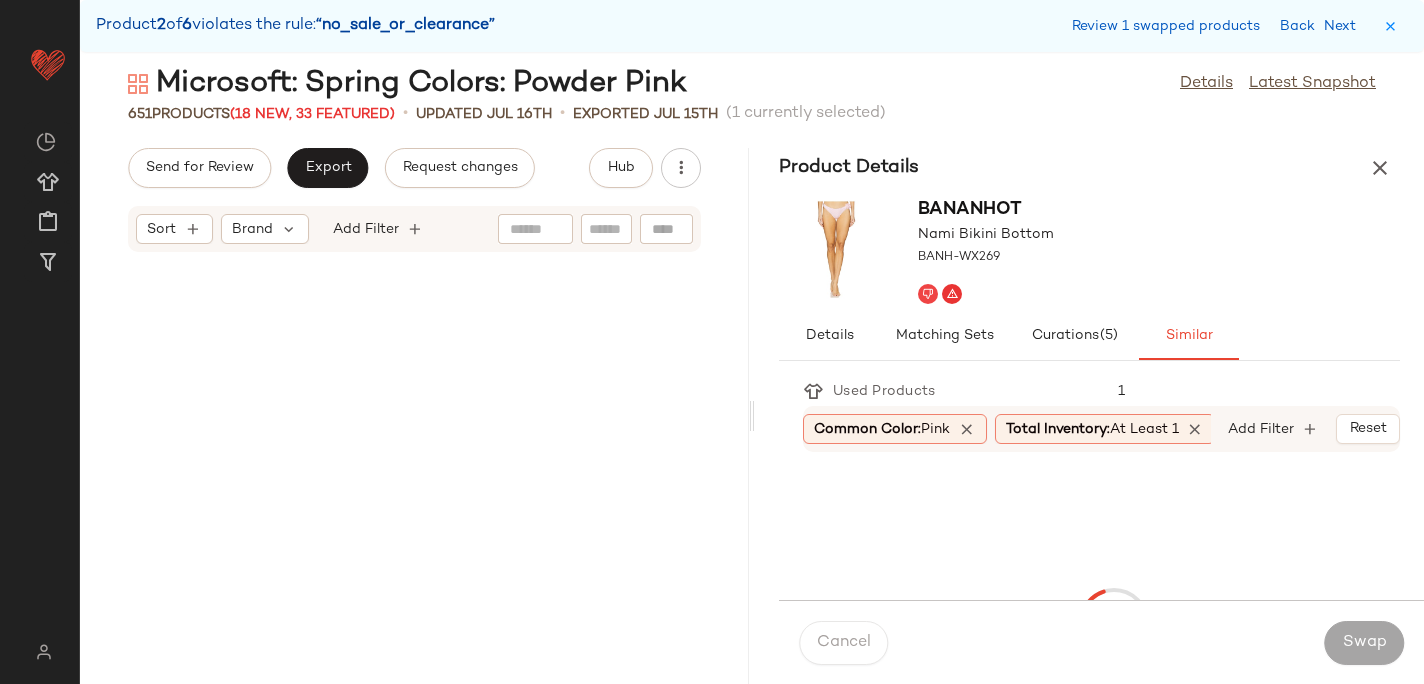 scroll, scrollTop: 101016, scrollLeft: 0, axis: vertical 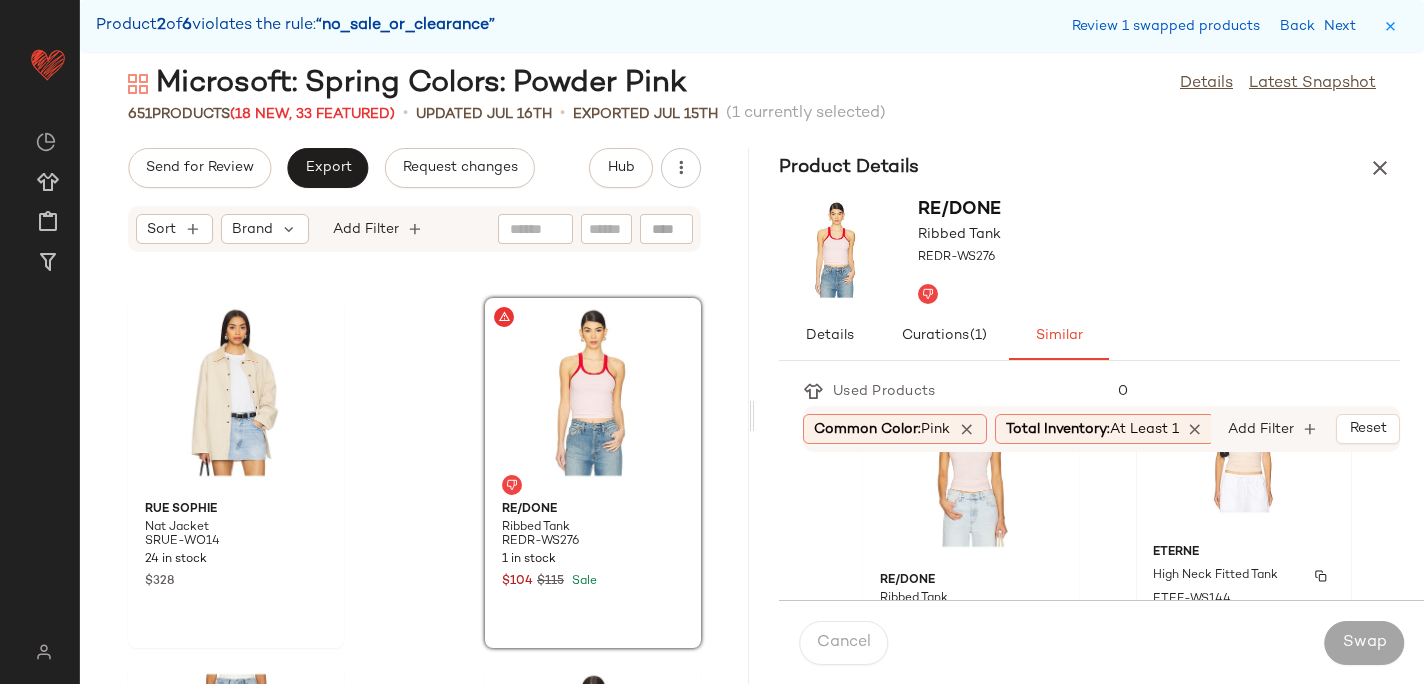 click on "Eterne High Neck Fitted Tank ETEF-WS144 31 in stock $105" 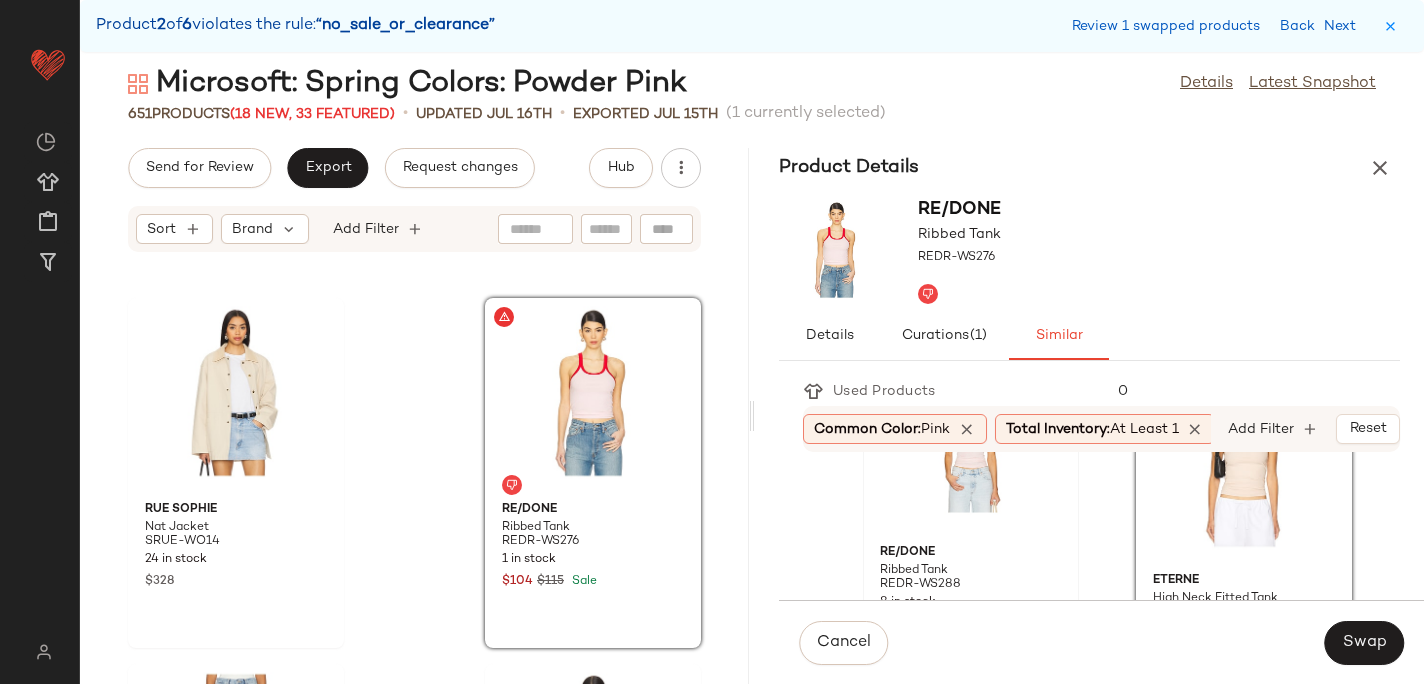 click 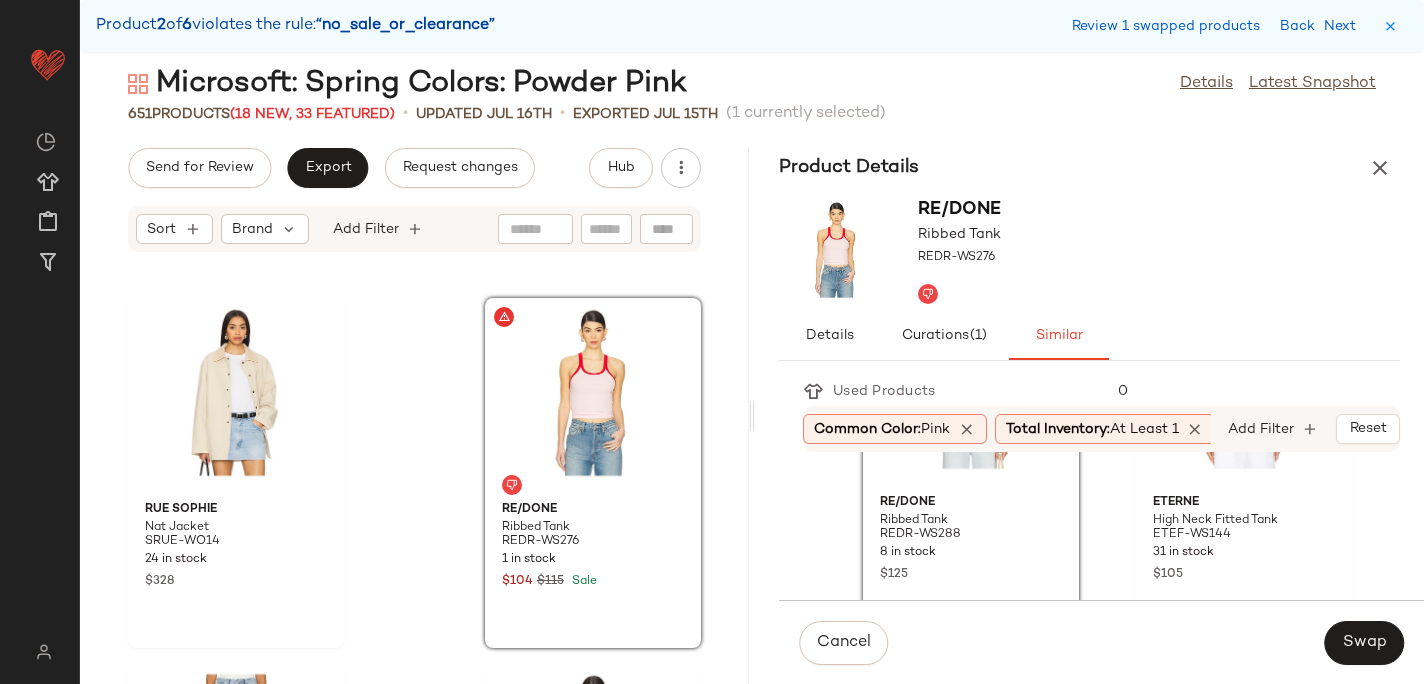 scroll, scrollTop: 165, scrollLeft: 0, axis: vertical 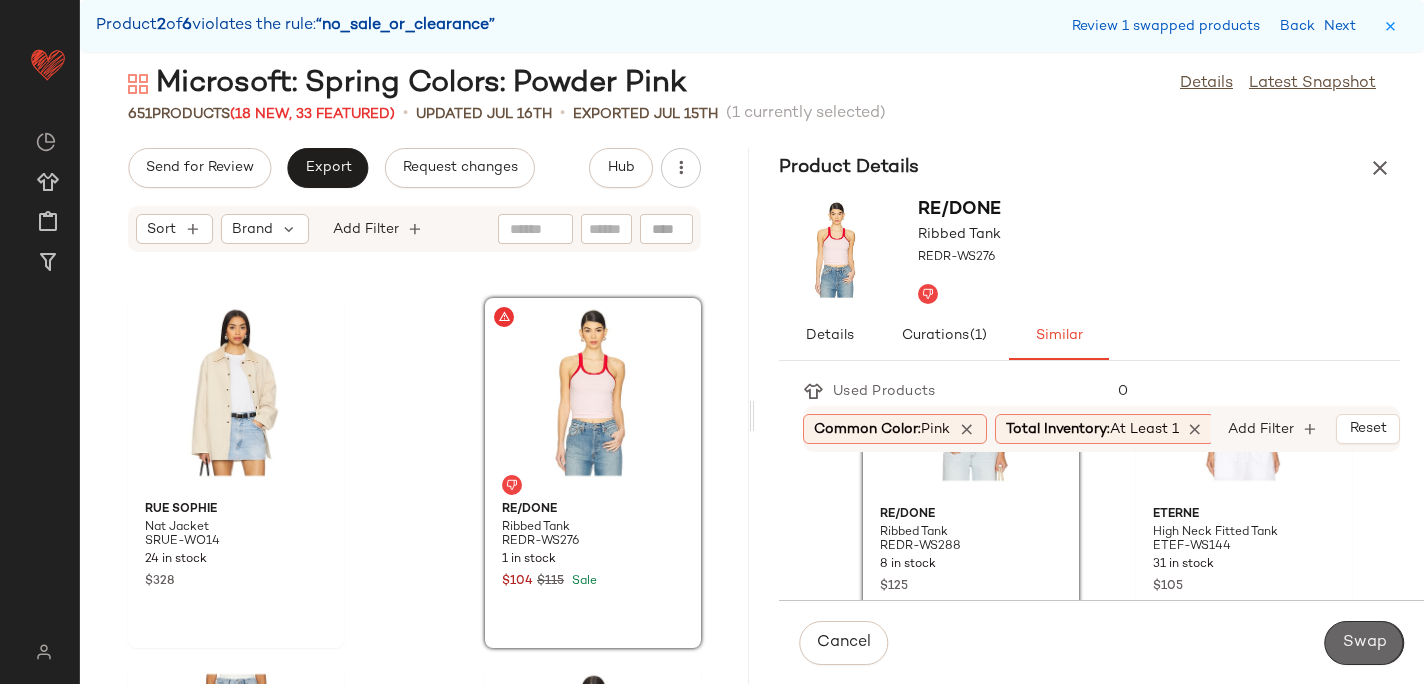 click on "Swap" 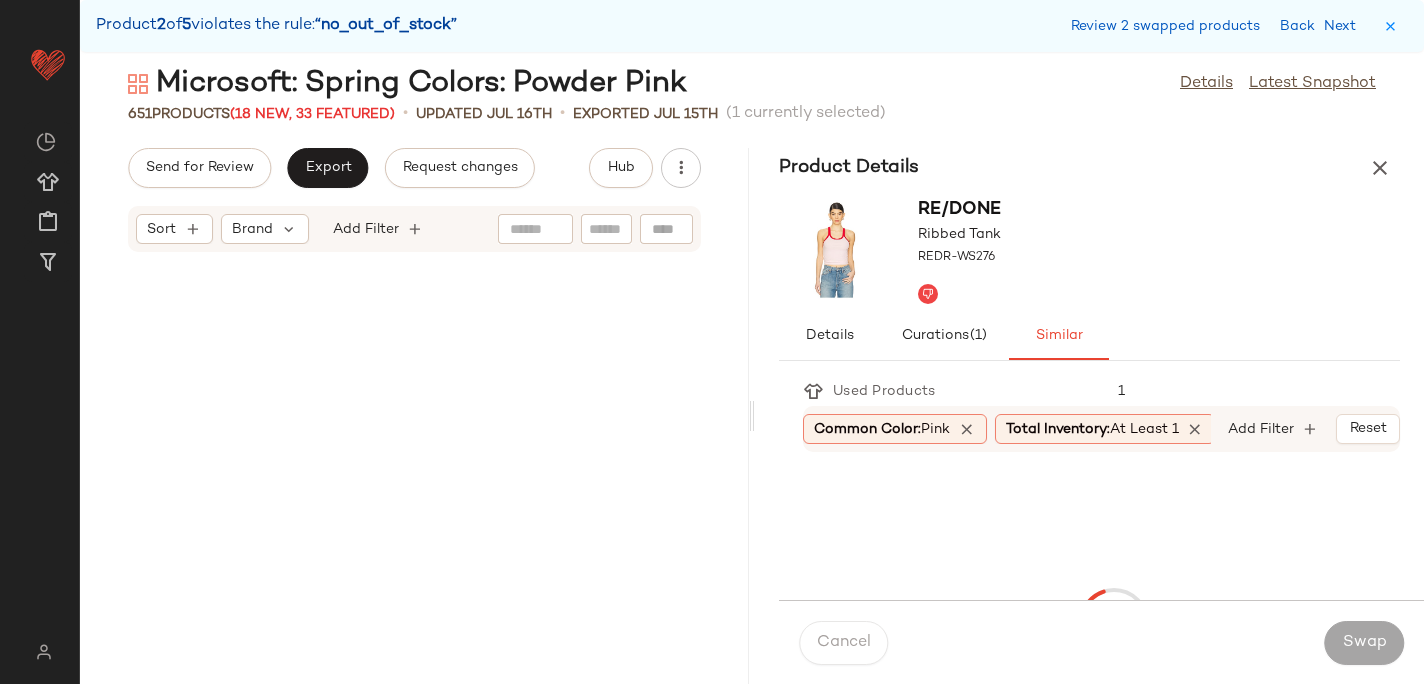 scroll, scrollTop: 101748, scrollLeft: 0, axis: vertical 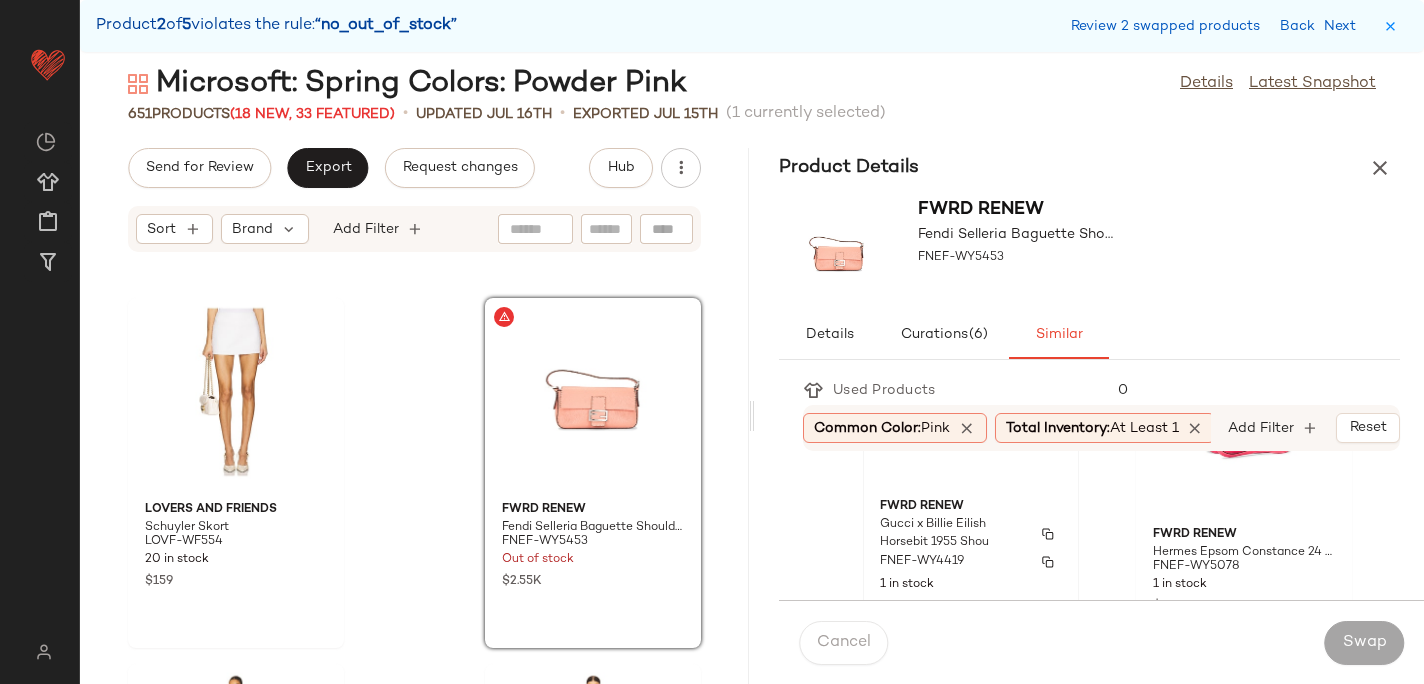 click on "FWRD Renew Gucci x Billie Eilish Horsebit 1955 Shou FNEF-WY4419 1 in stock $2.5K" 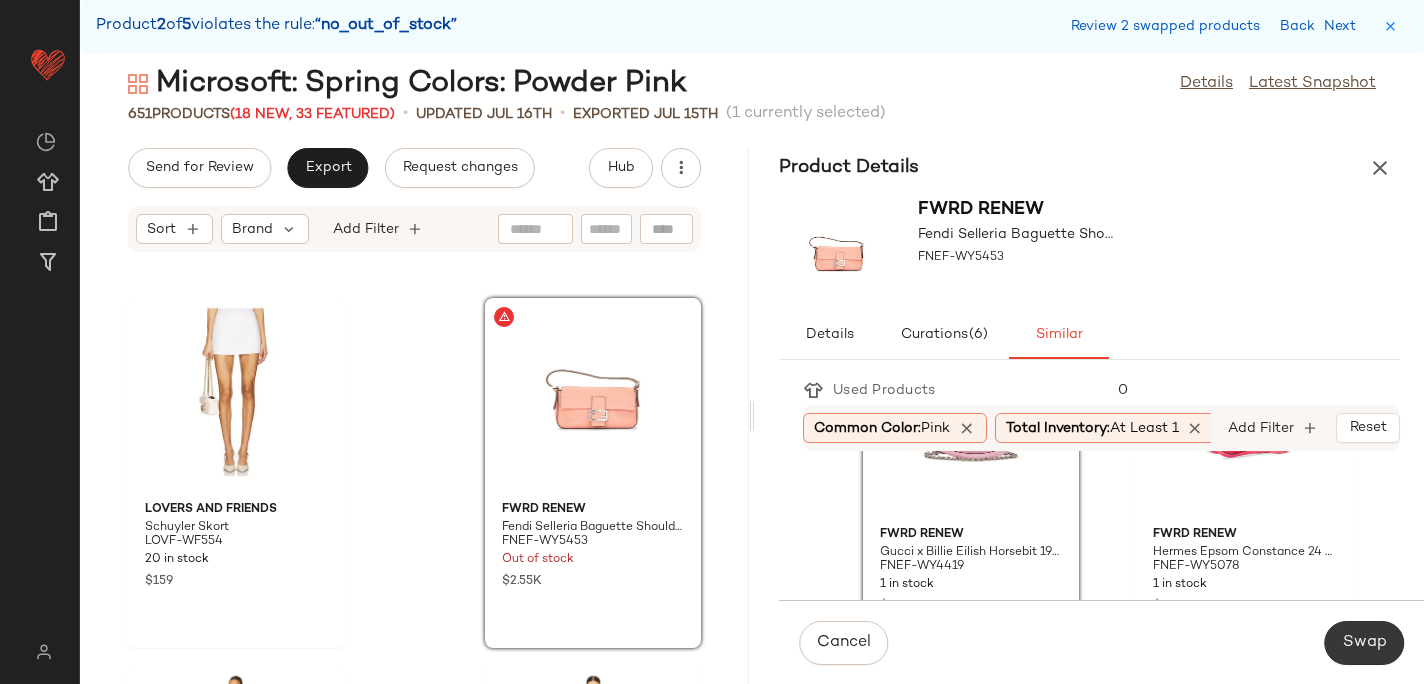 click on "Swap" 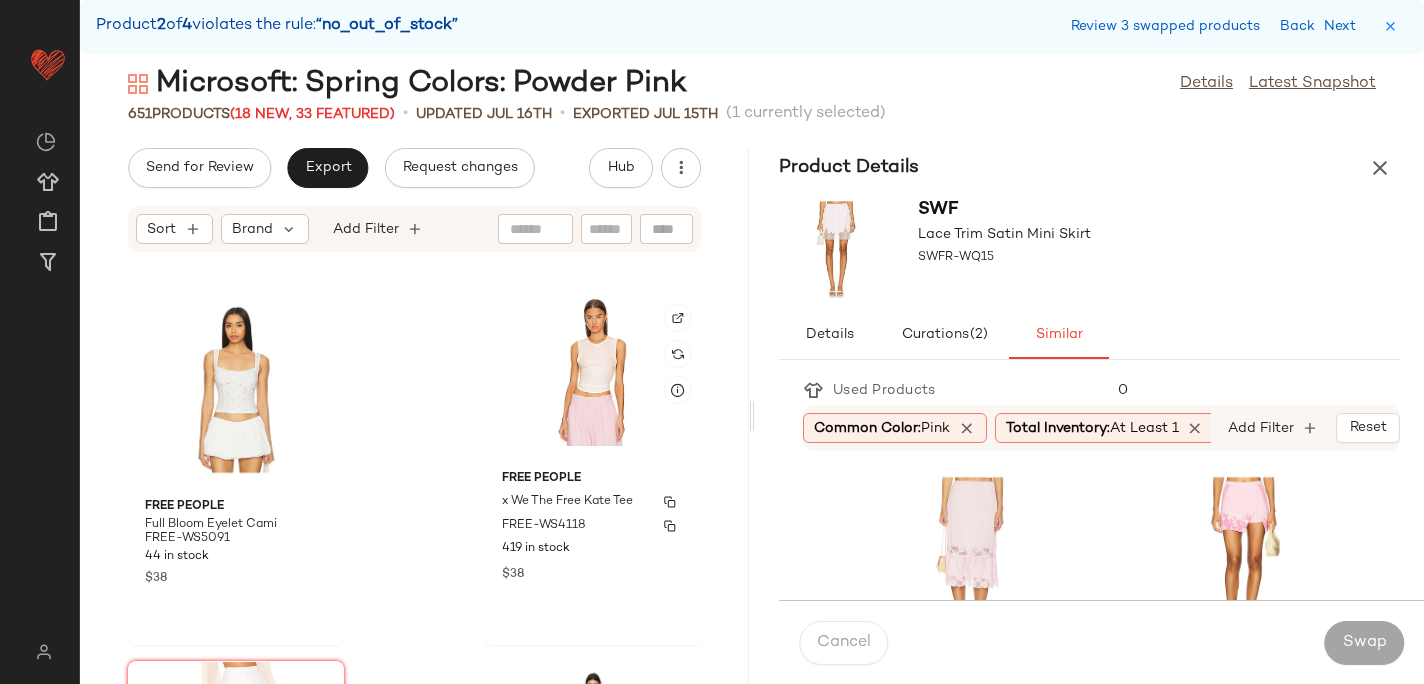 scroll, scrollTop: 99913, scrollLeft: 0, axis: vertical 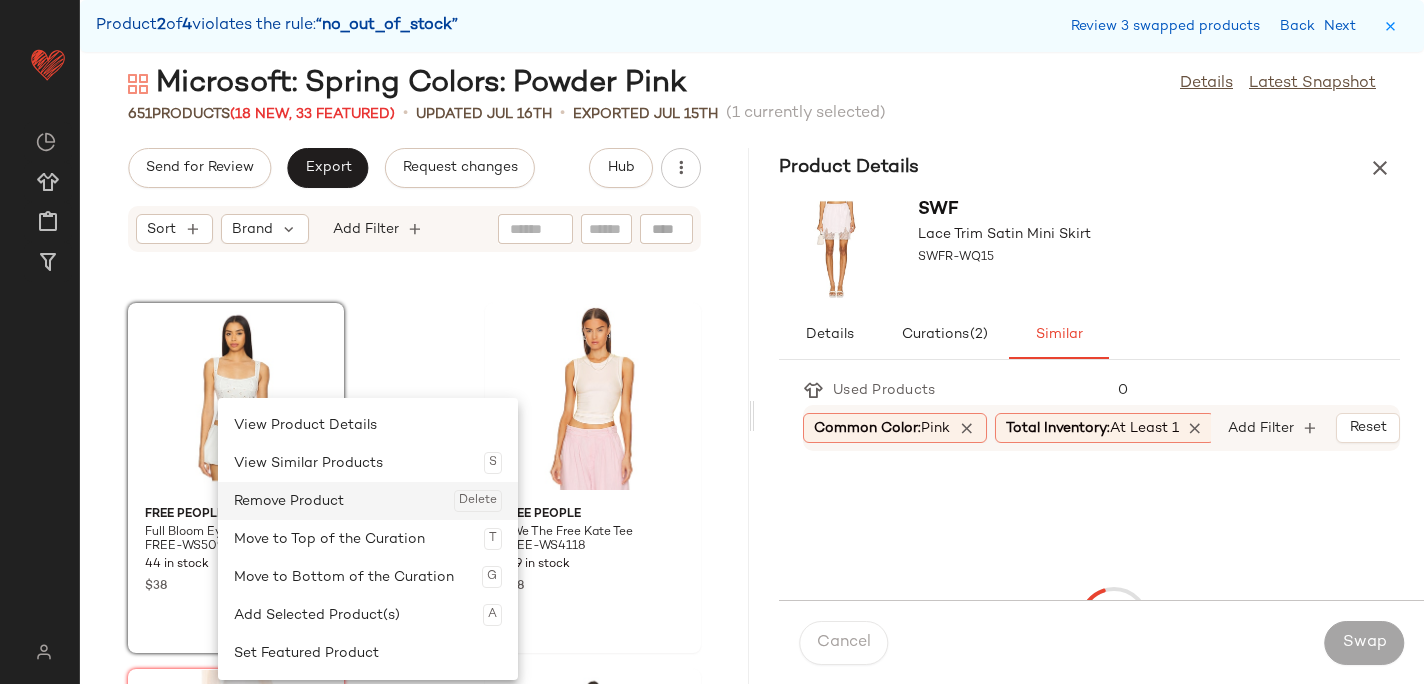 click on "Remove Product  Delete" 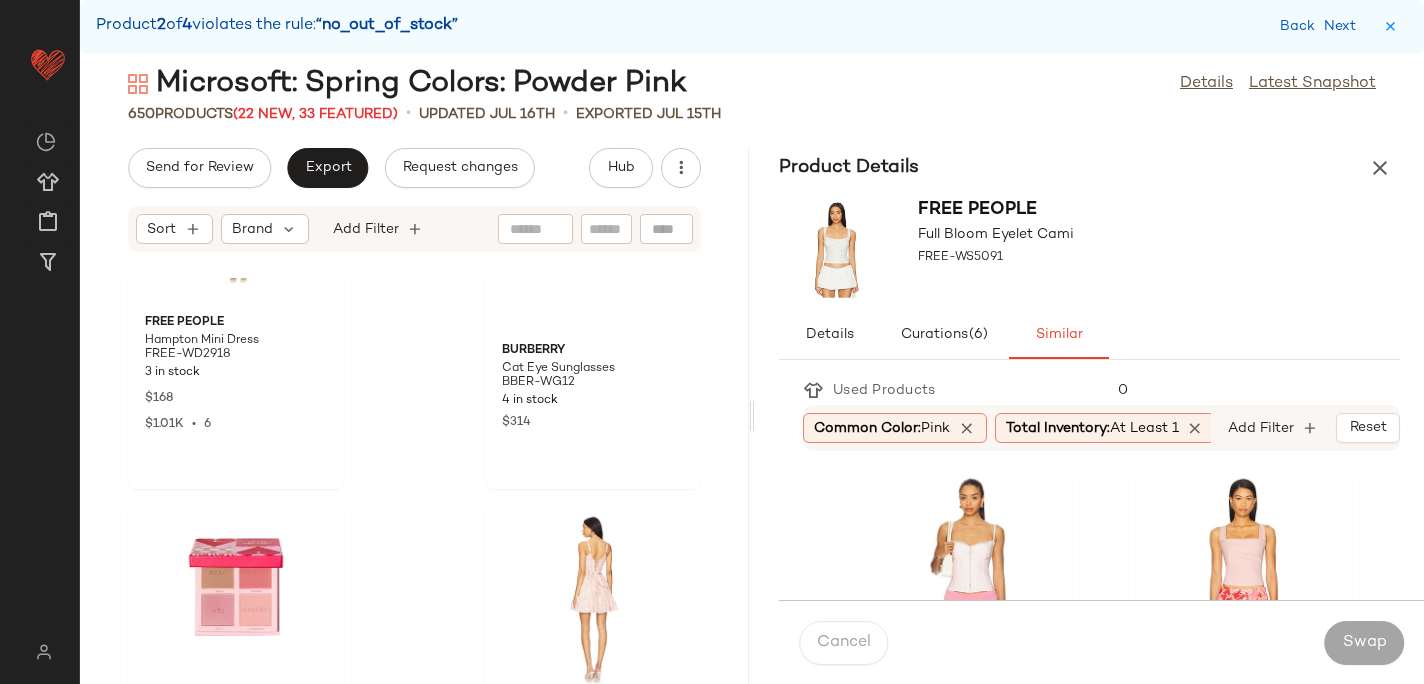 scroll, scrollTop: 103374, scrollLeft: 0, axis: vertical 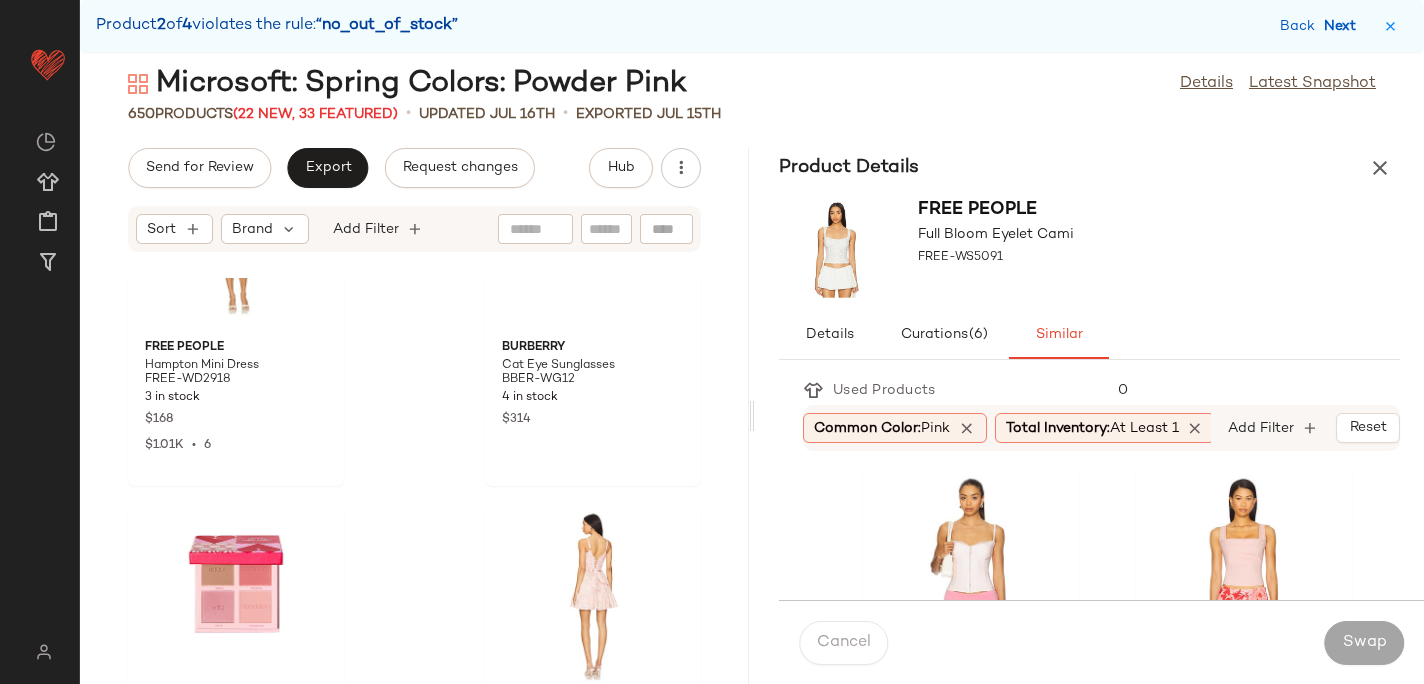 click on "Next" at bounding box center [1344, 26] 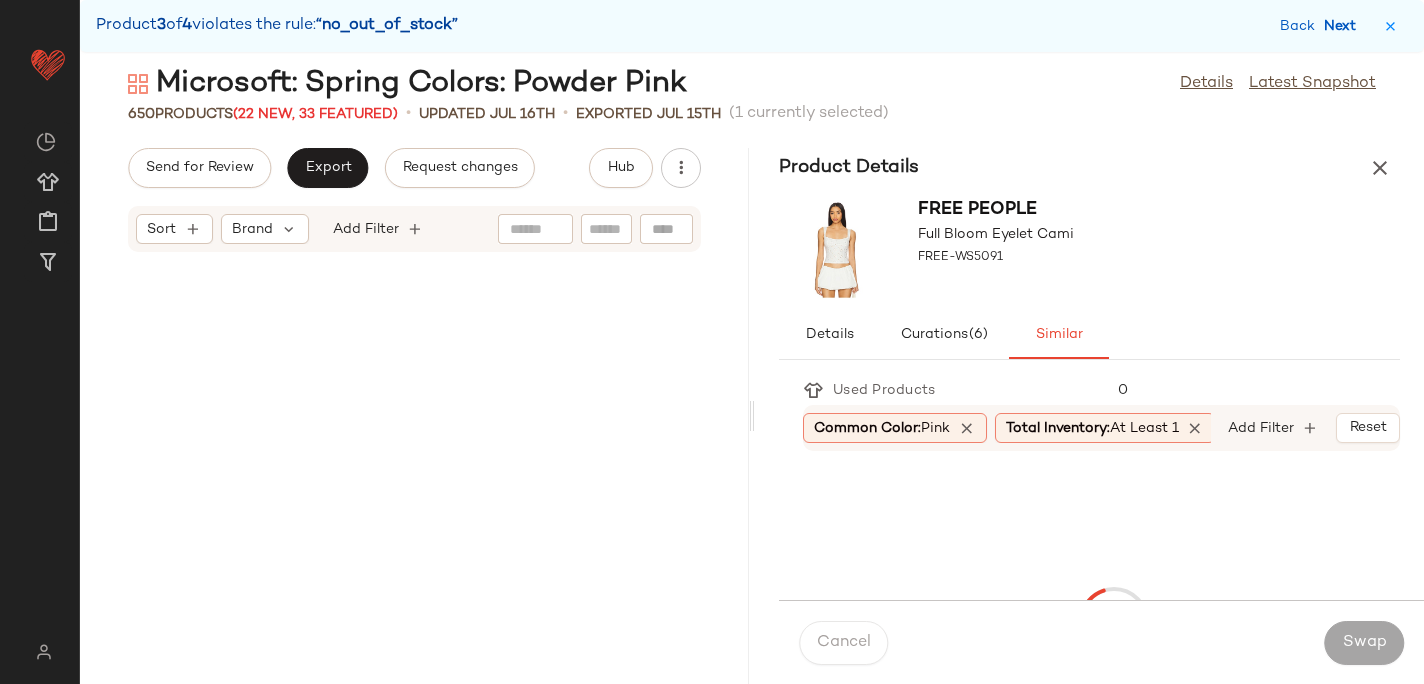 scroll, scrollTop: 106506, scrollLeft: 0, axis: vertical 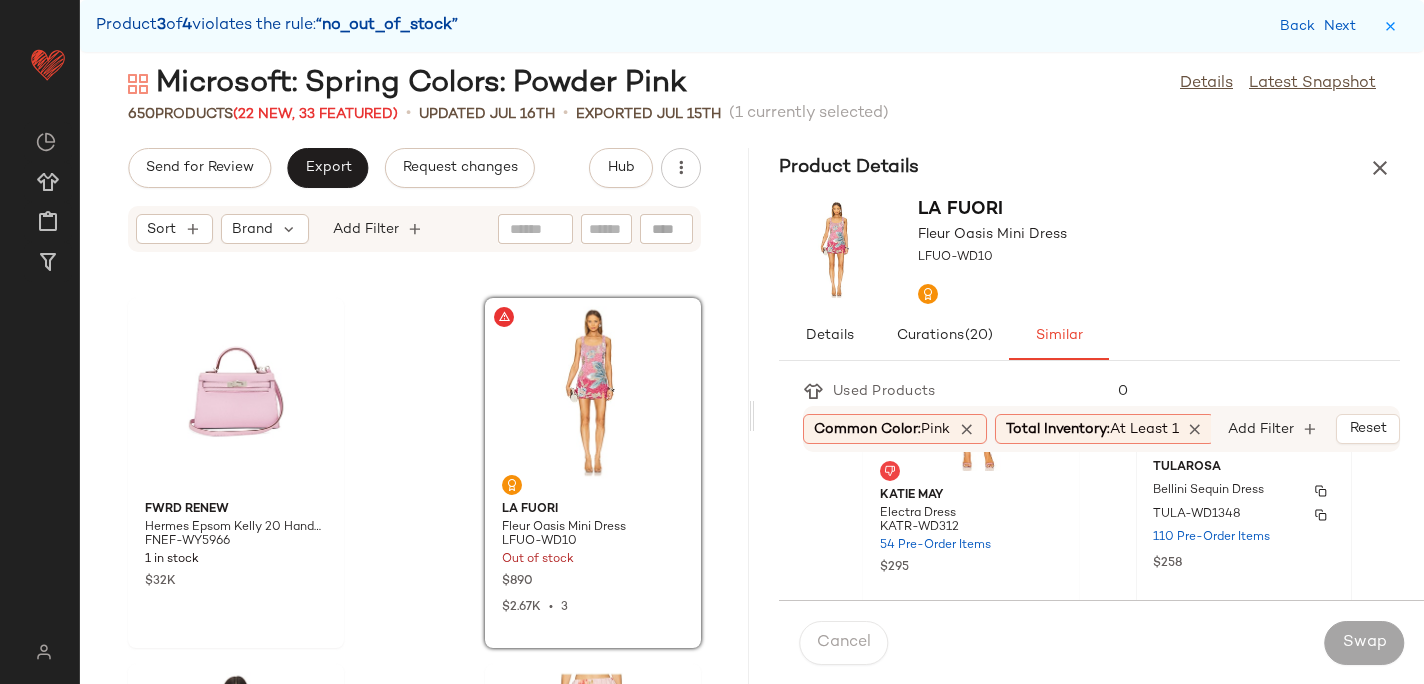 click on "TULA-WD1348" at bounding box center [1244, 515] 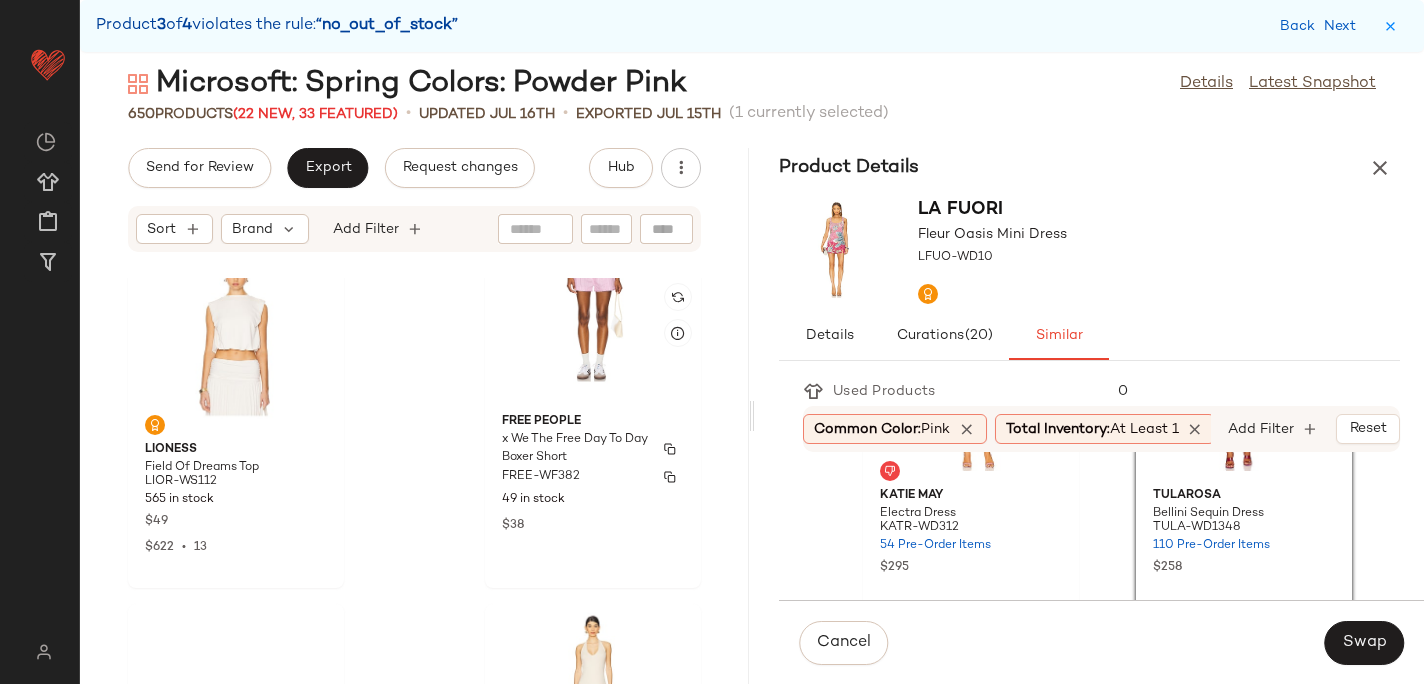 scroll, scrollTop: 107323, scrollLeft: 0, axis: vertical 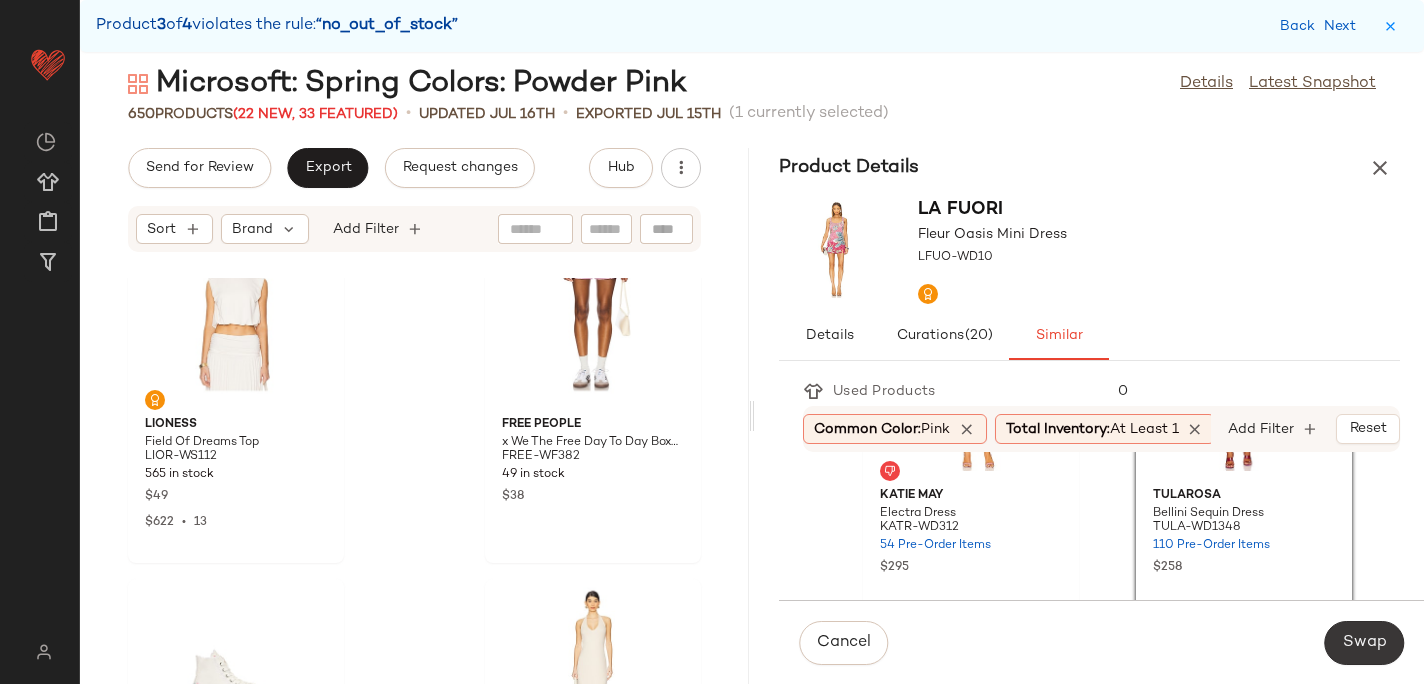 click on "Swap" 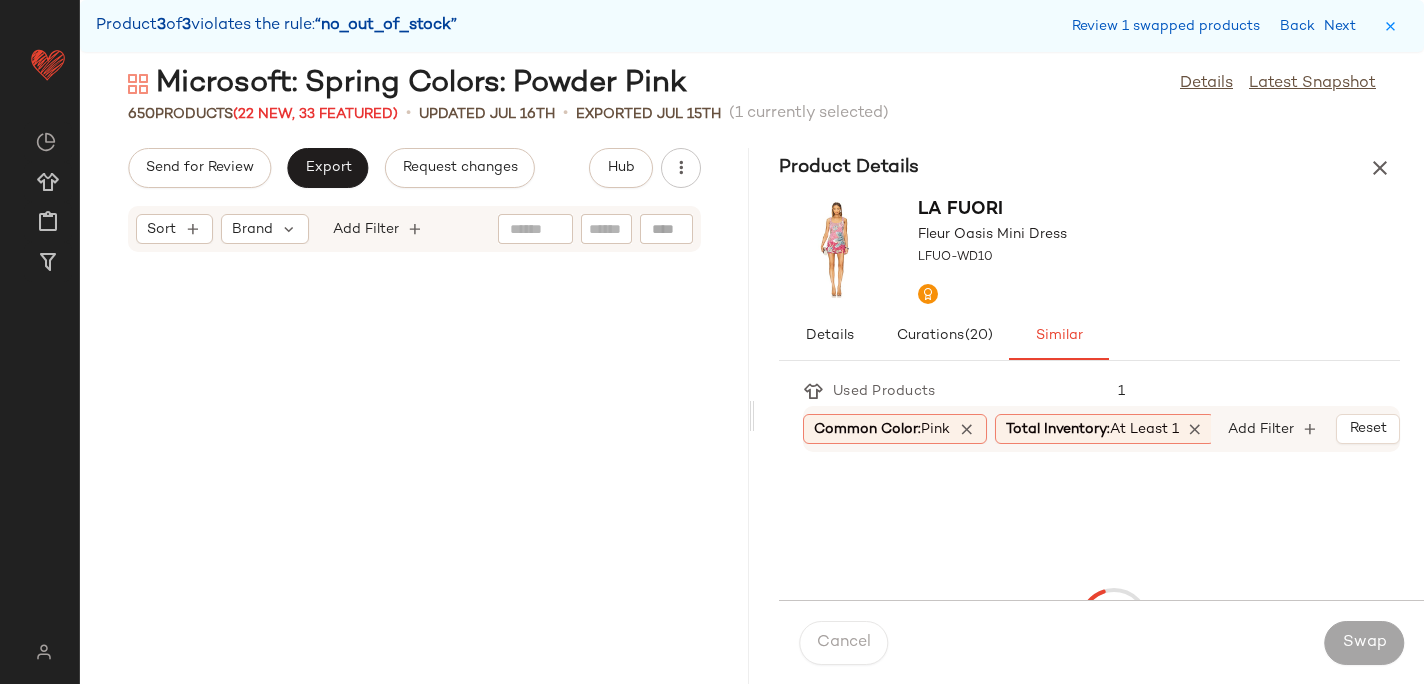 scroll, scrollTop: 114558, scrollLeft: 0, axis: vertical 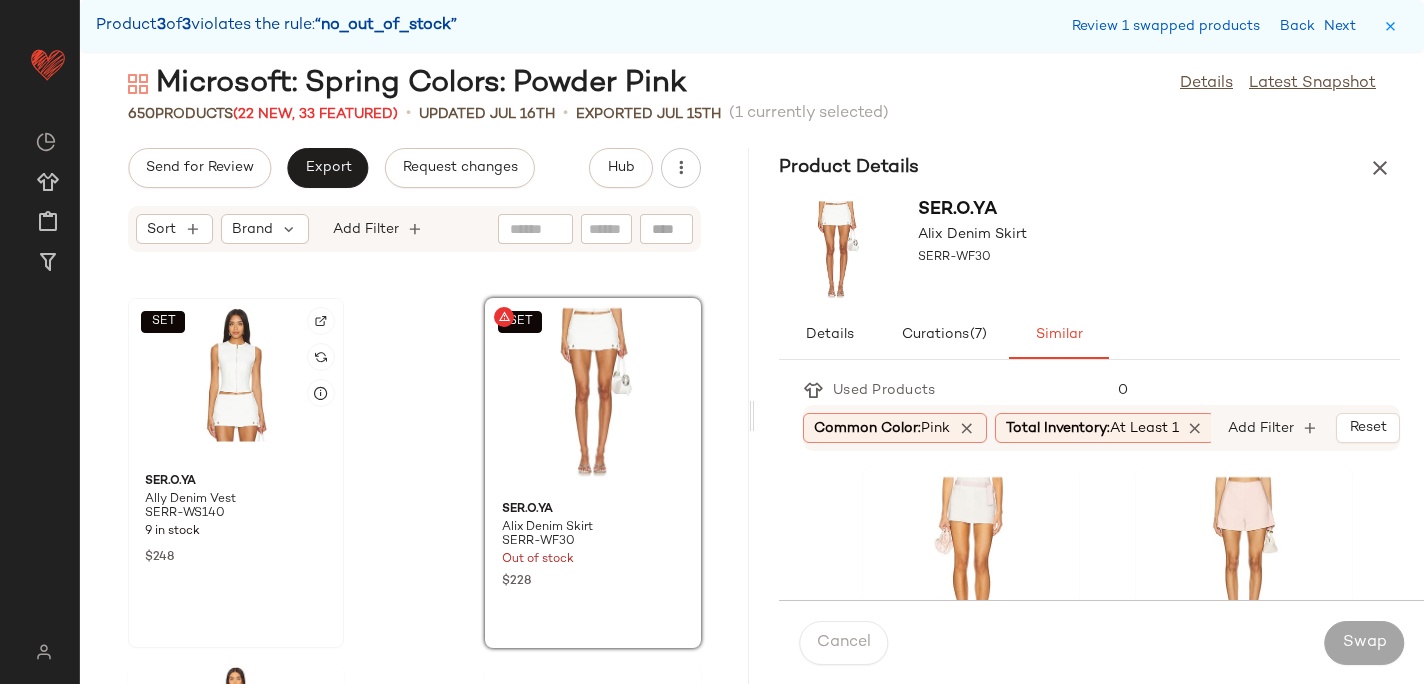 click on "SET" 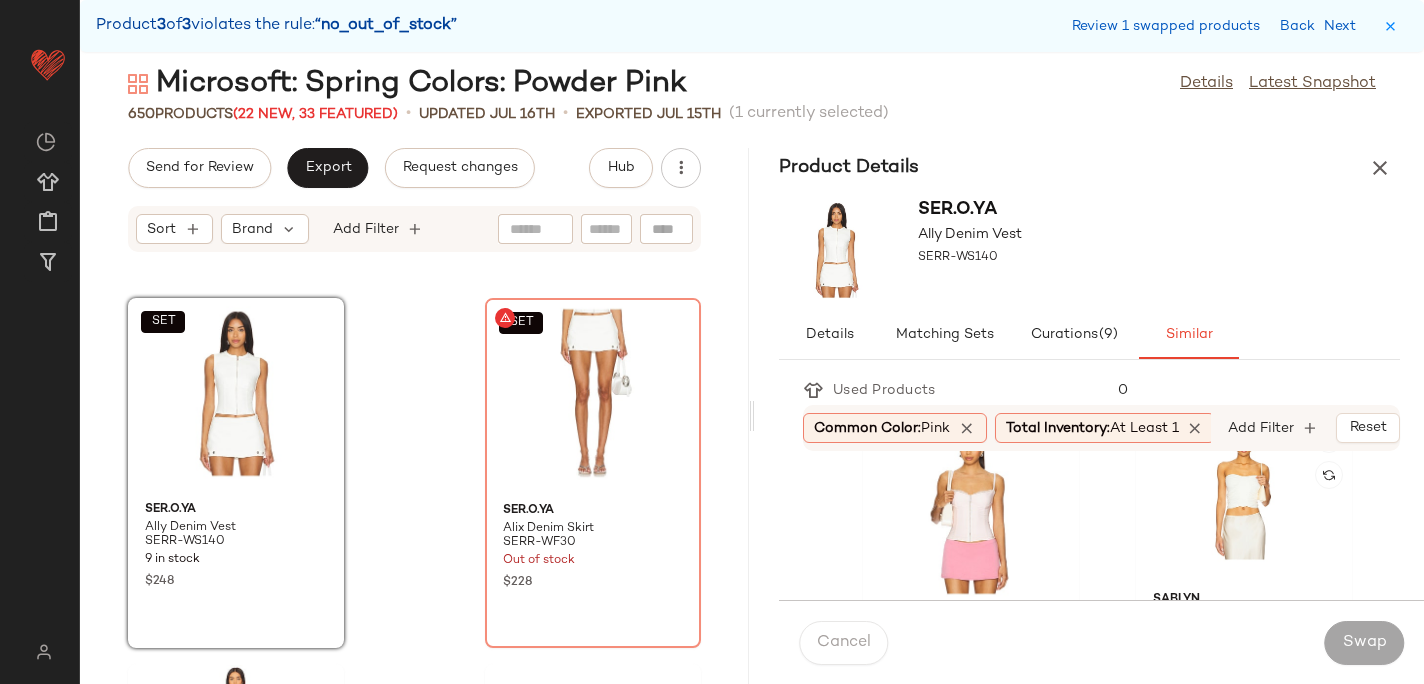 scroll, scrollTop: 412, scrollLeft: 0, axis: vertical 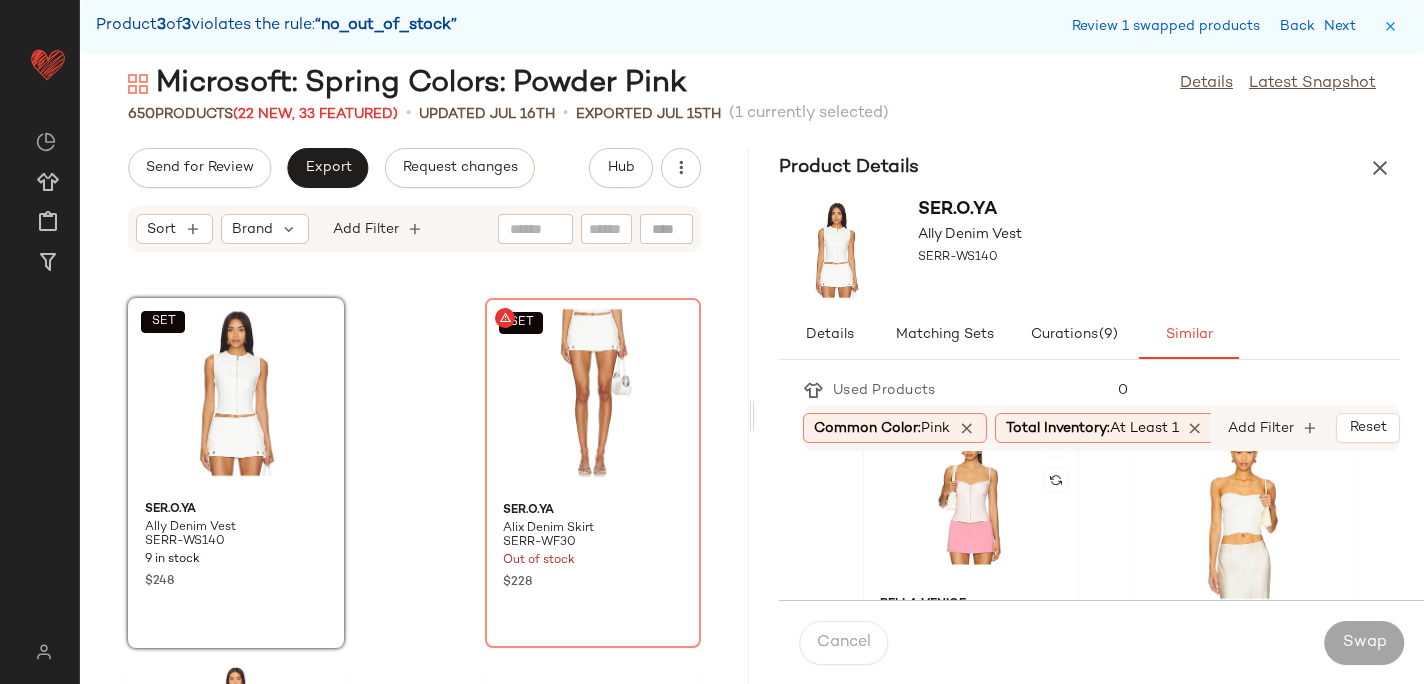 click 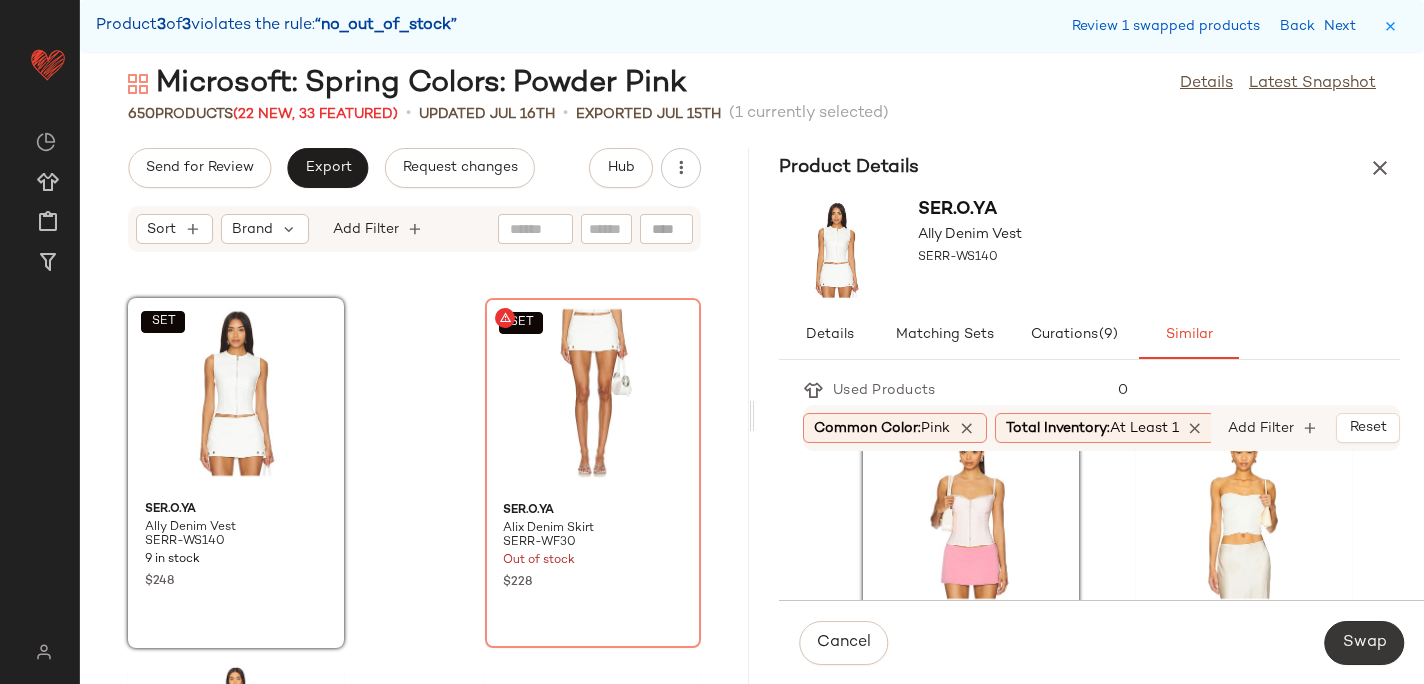 click on "Swap" 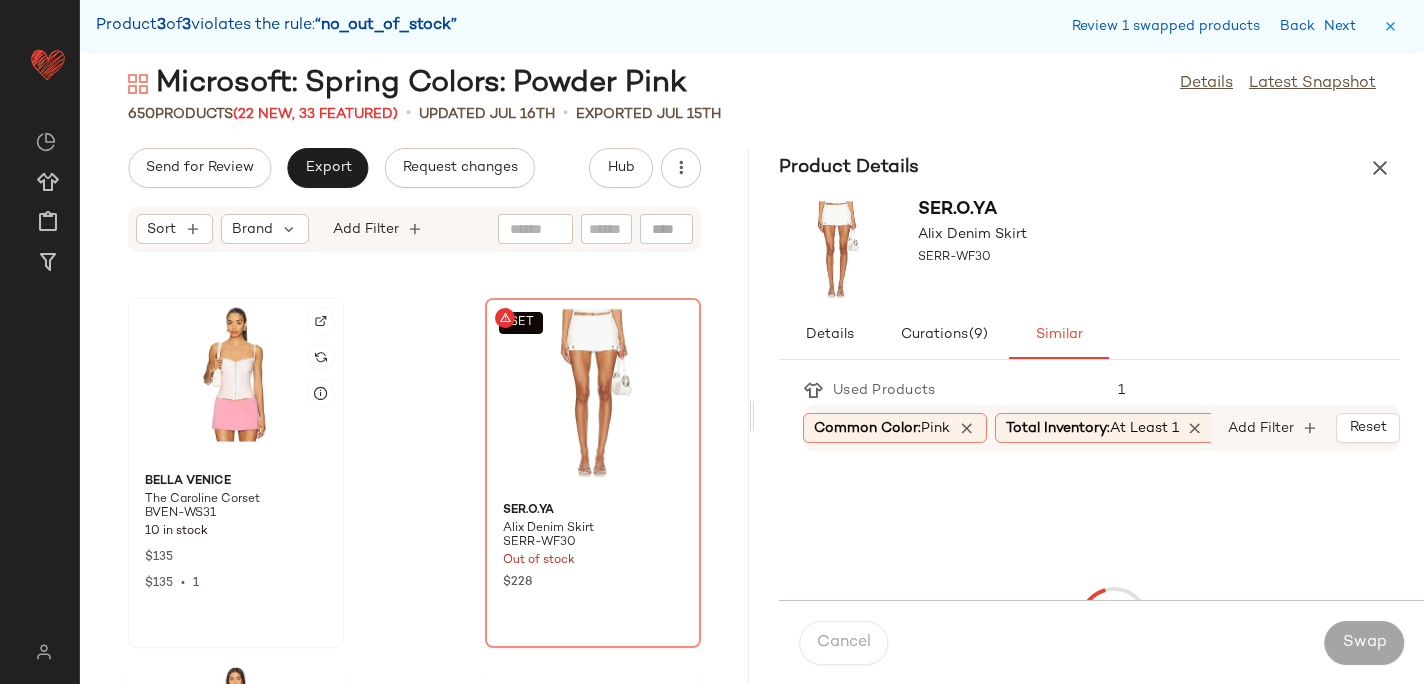 click 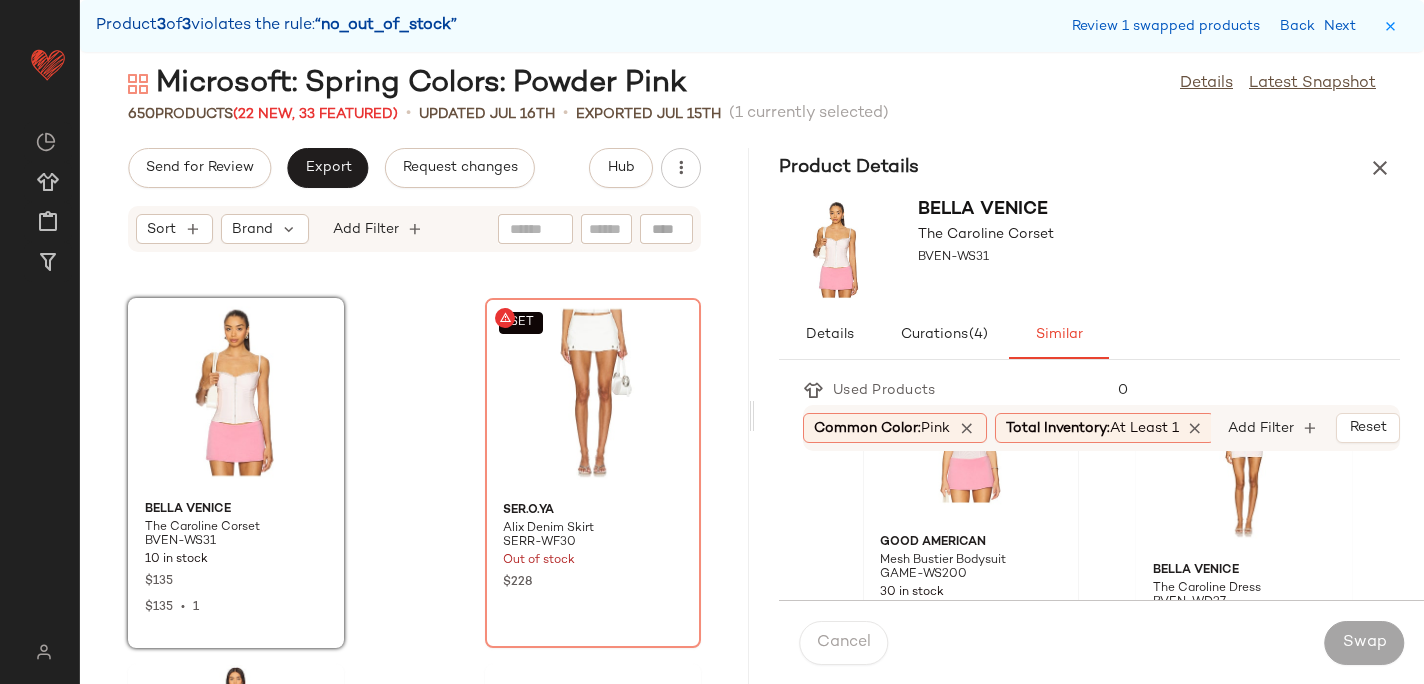 scroll, scrollTop: 107, scrollLeft: 0, axis: vertical 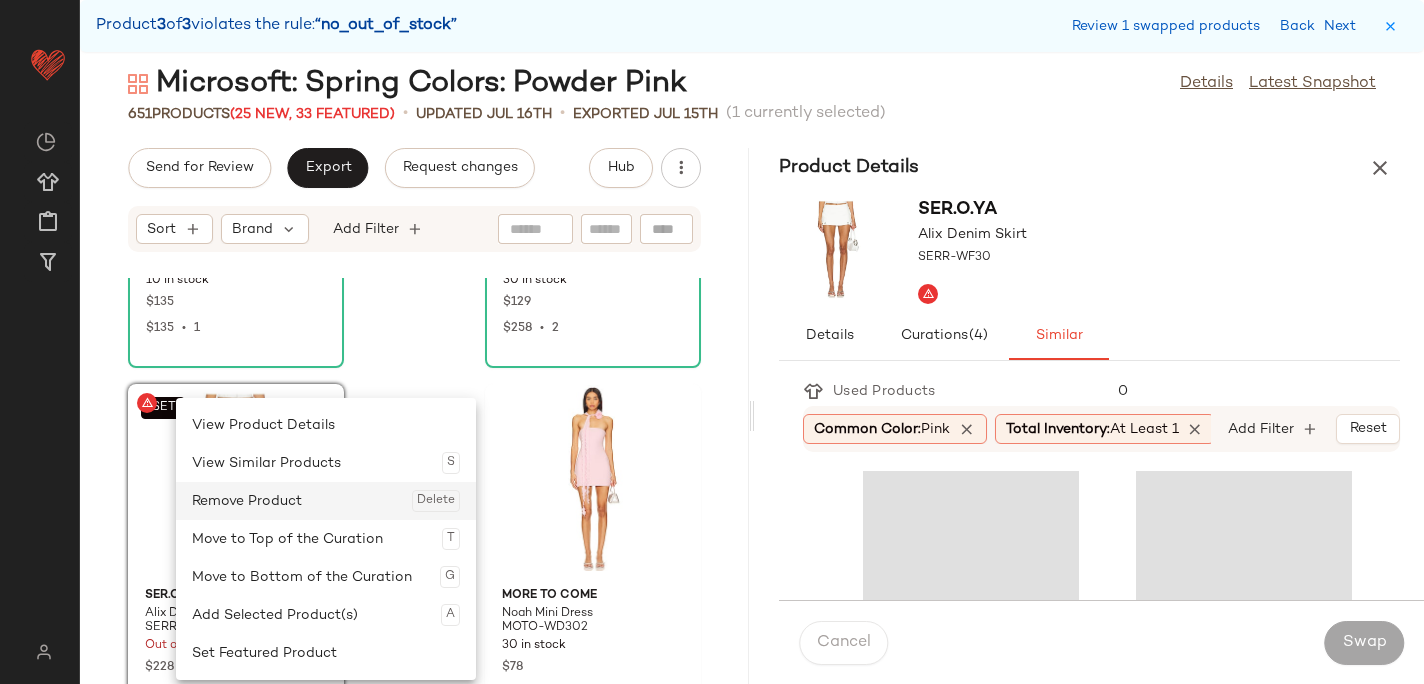 click on "Remove Product  Delete" 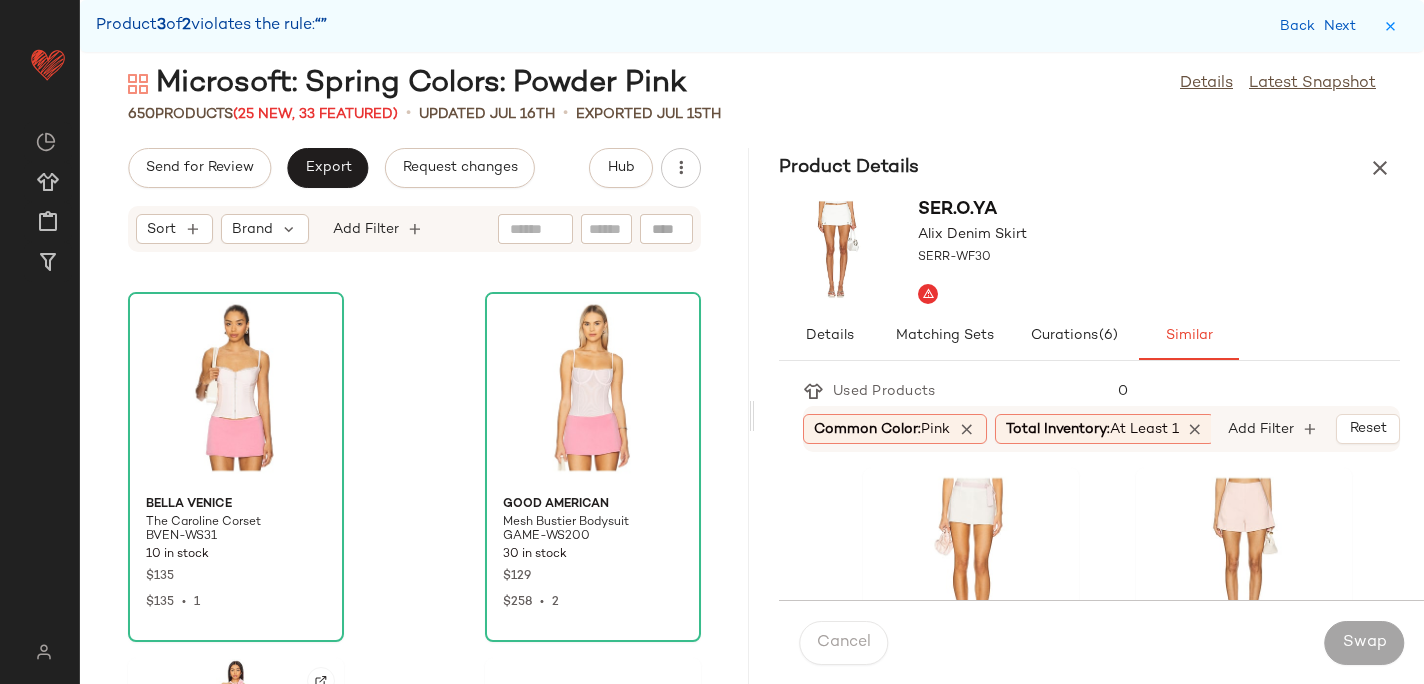 scroll, scrollTop: 114564, scrollLeft: 0, axis: vertical 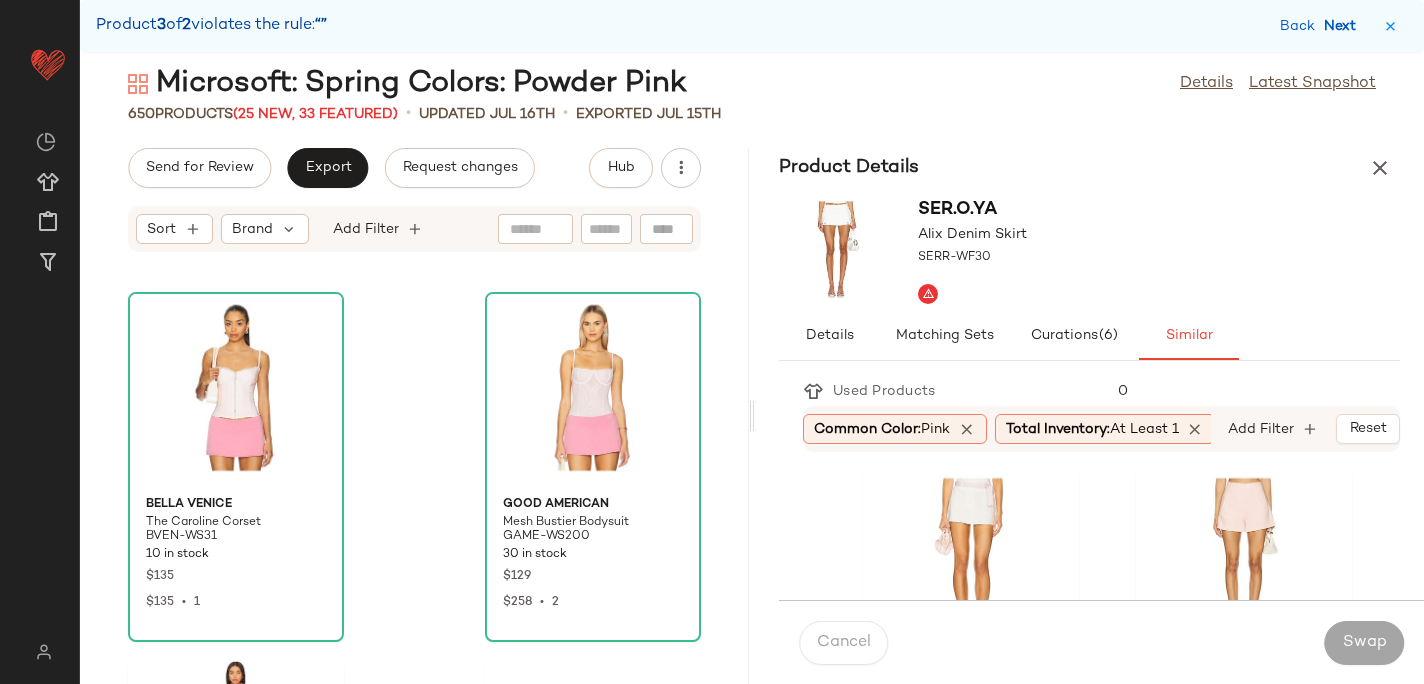 click on "Next" at bounding box center (1344, 26) 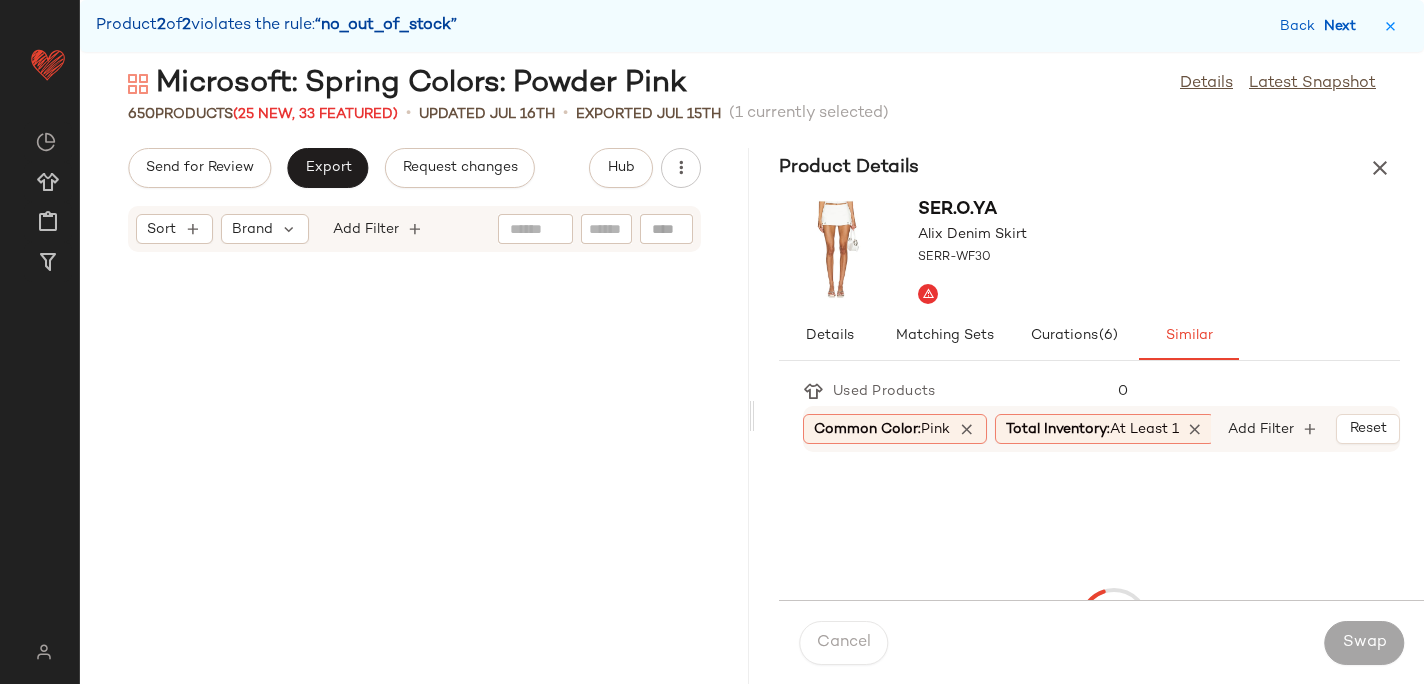 scroll, scrollTop: 103944, scrollLeft: 0, axis: vertical 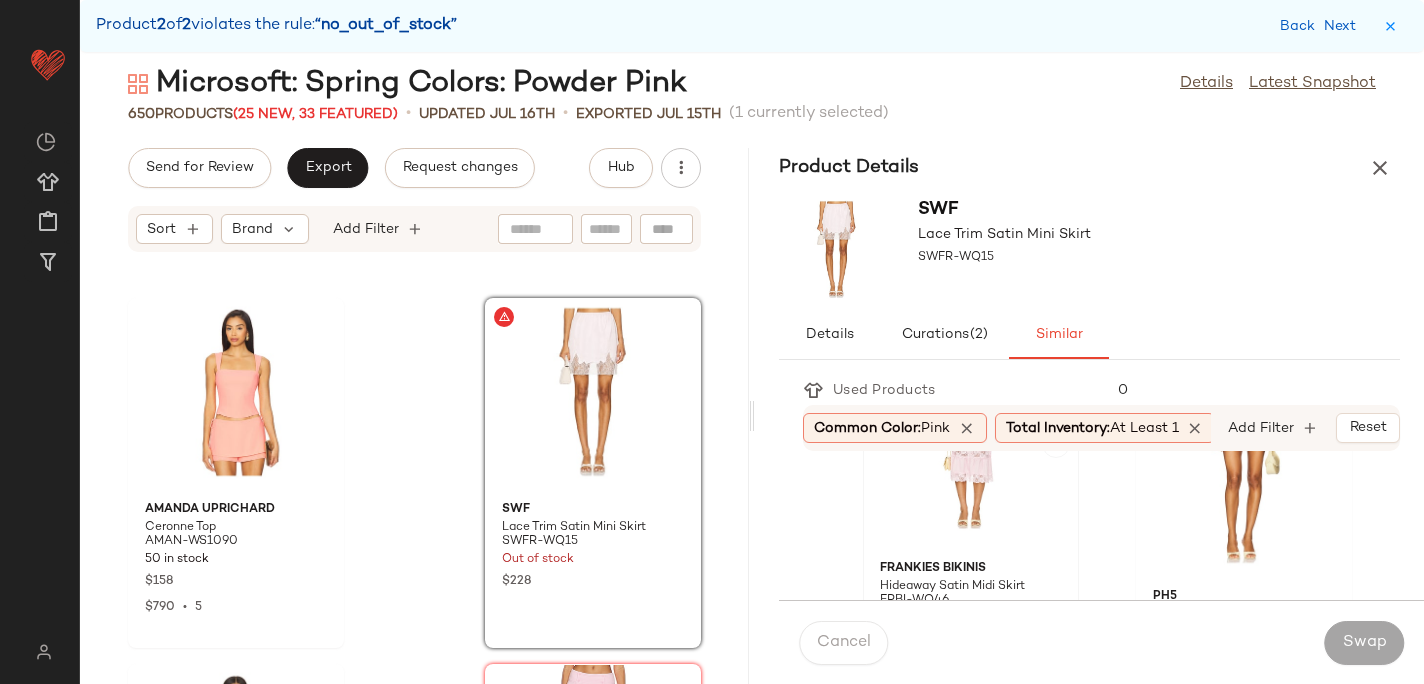 click 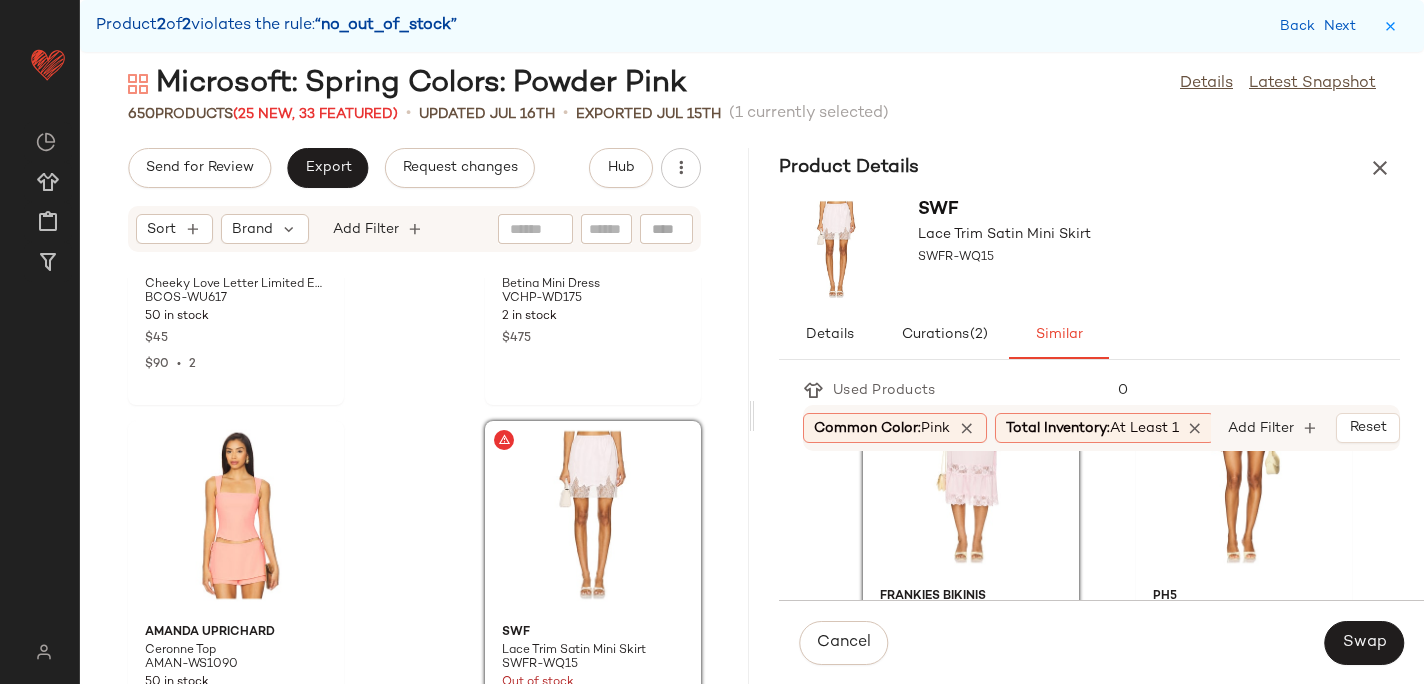scroll, scrollTop: 103820, scrollLeft: 0, axis: vertical 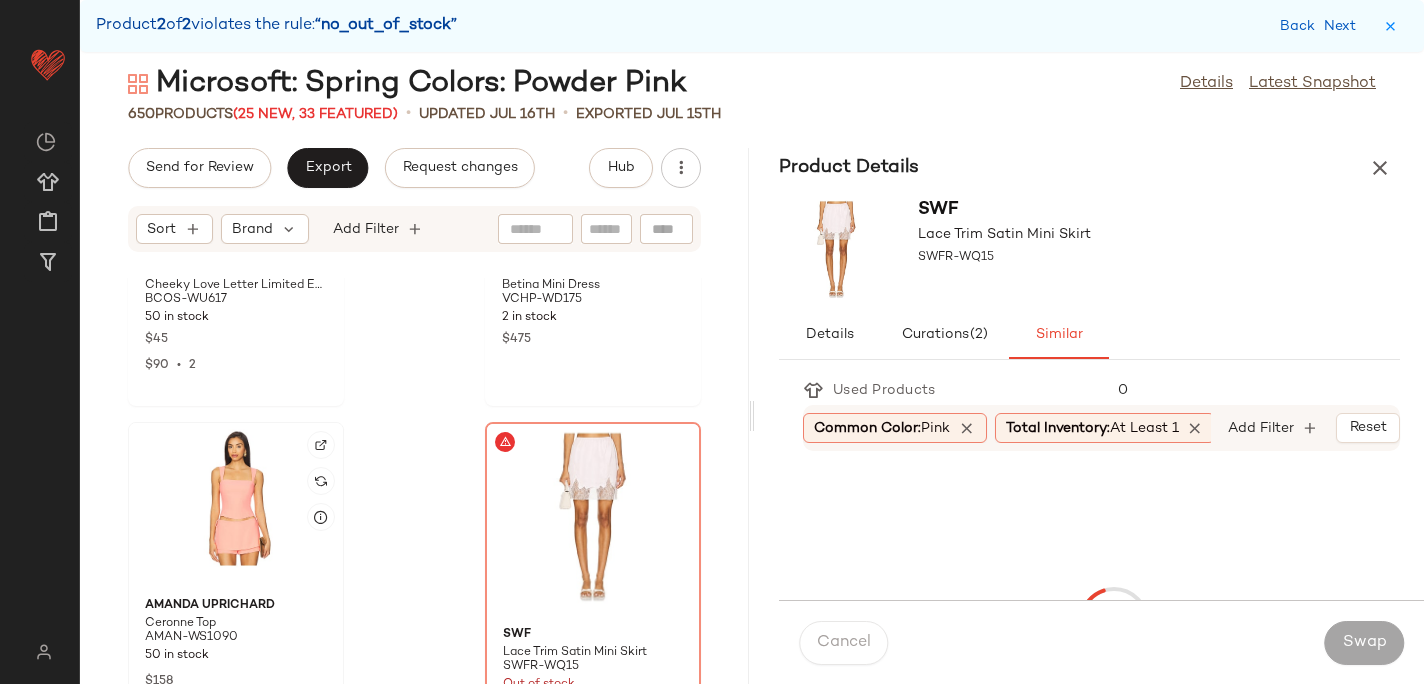 click 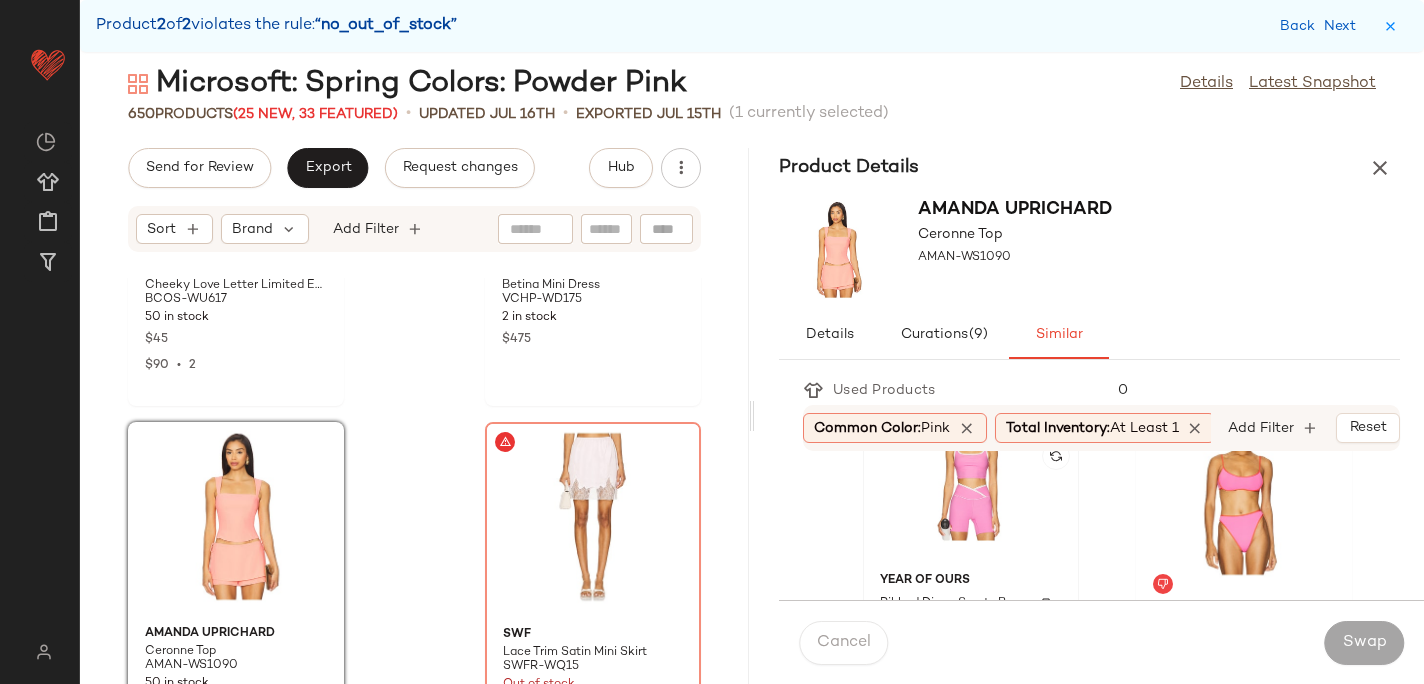 scroll, scrollTop: 4084, scrollLeft: 0, axis: vertical 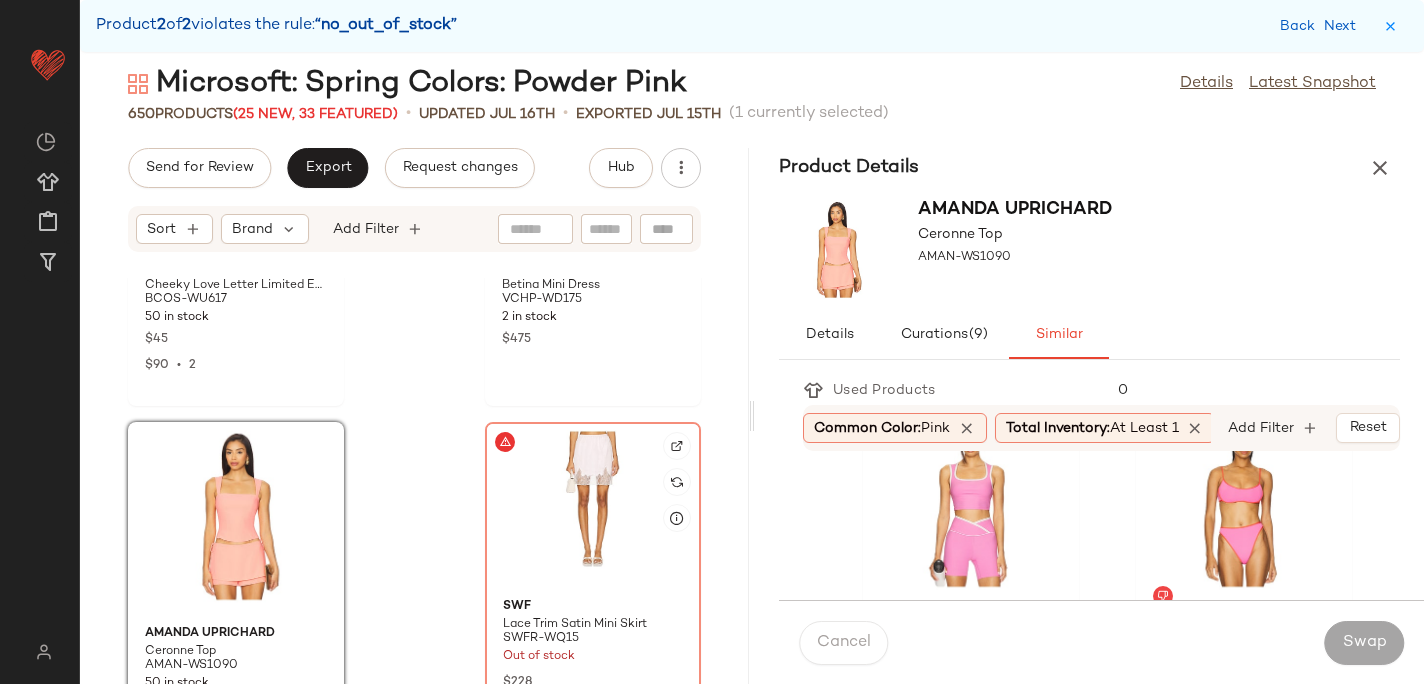 click 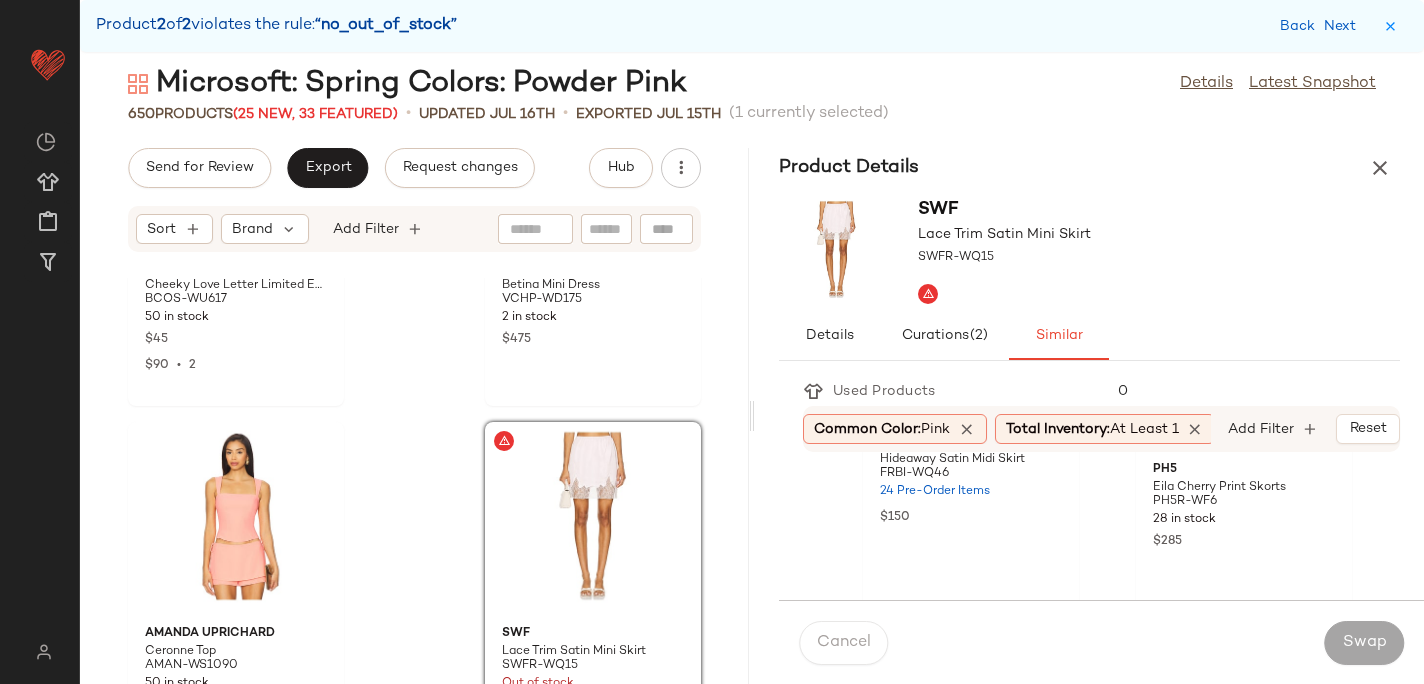 scroll, scrollTop: 204, scrollLeft: 0, axis: vertical 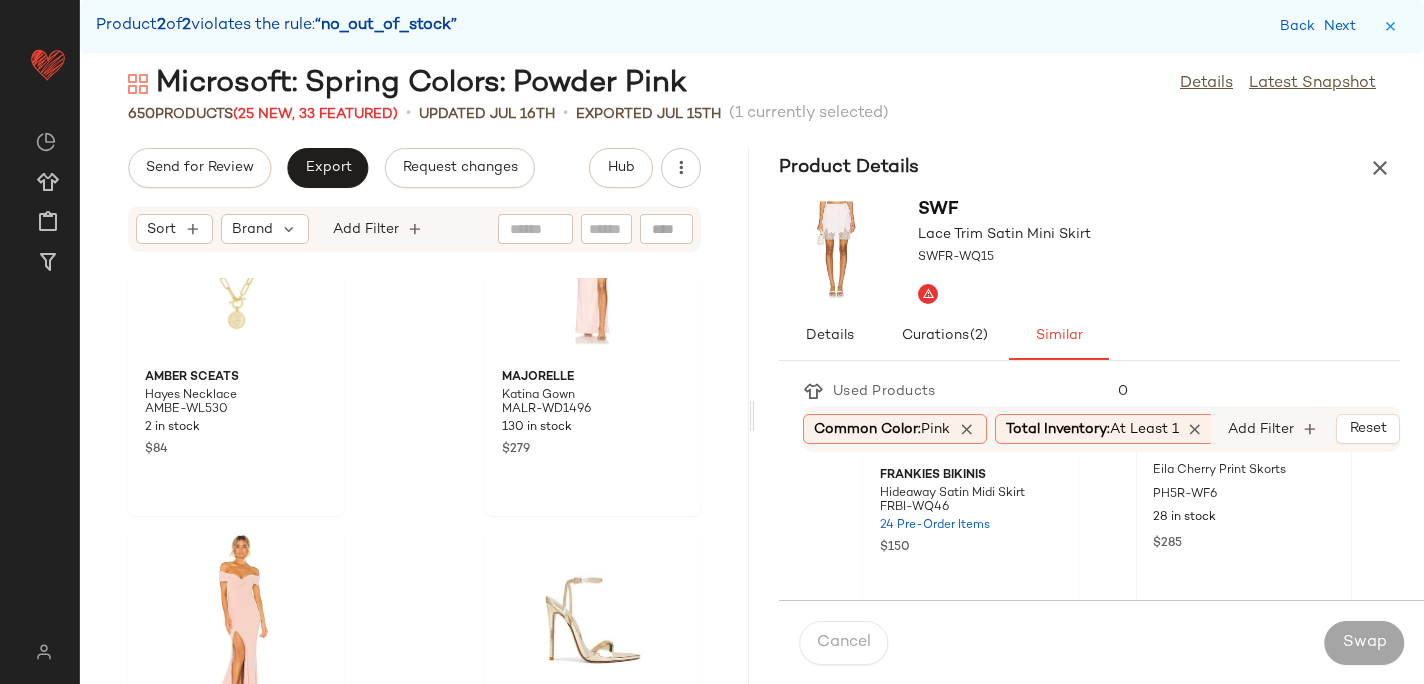 click on "28 in stock" 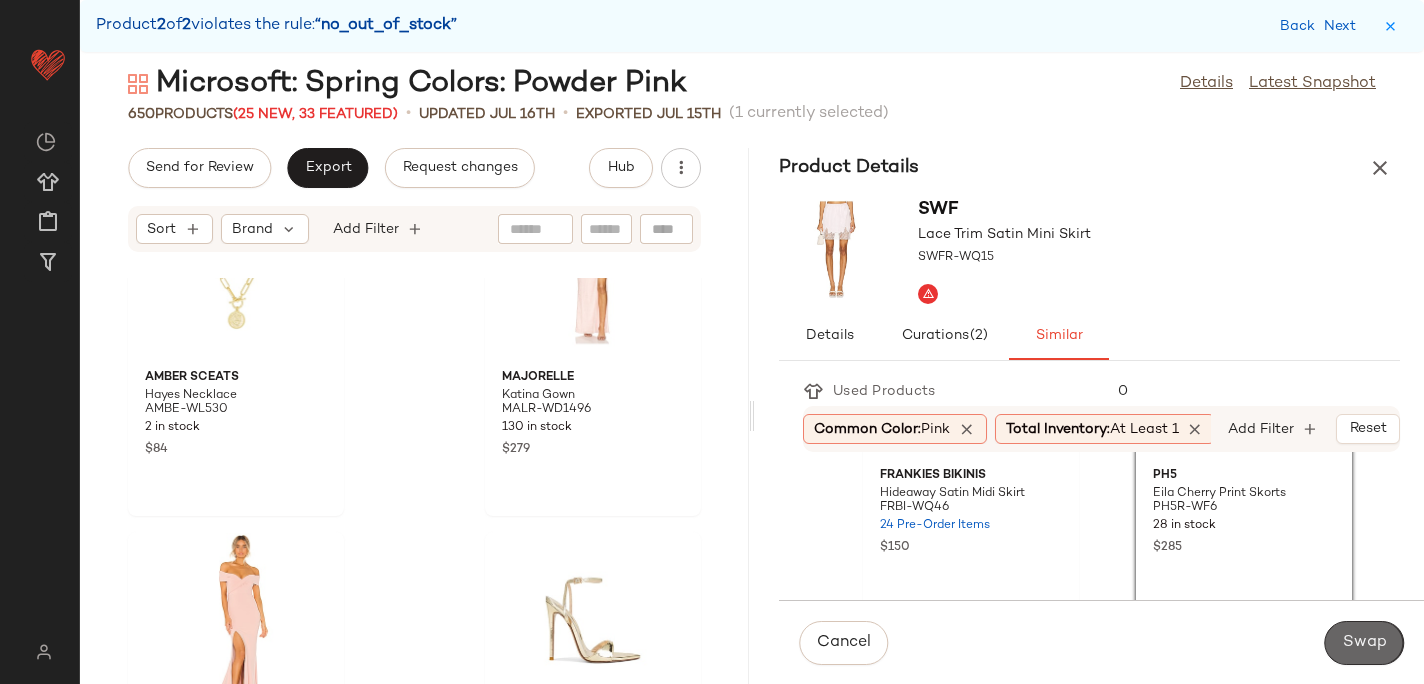 click on "Swap" 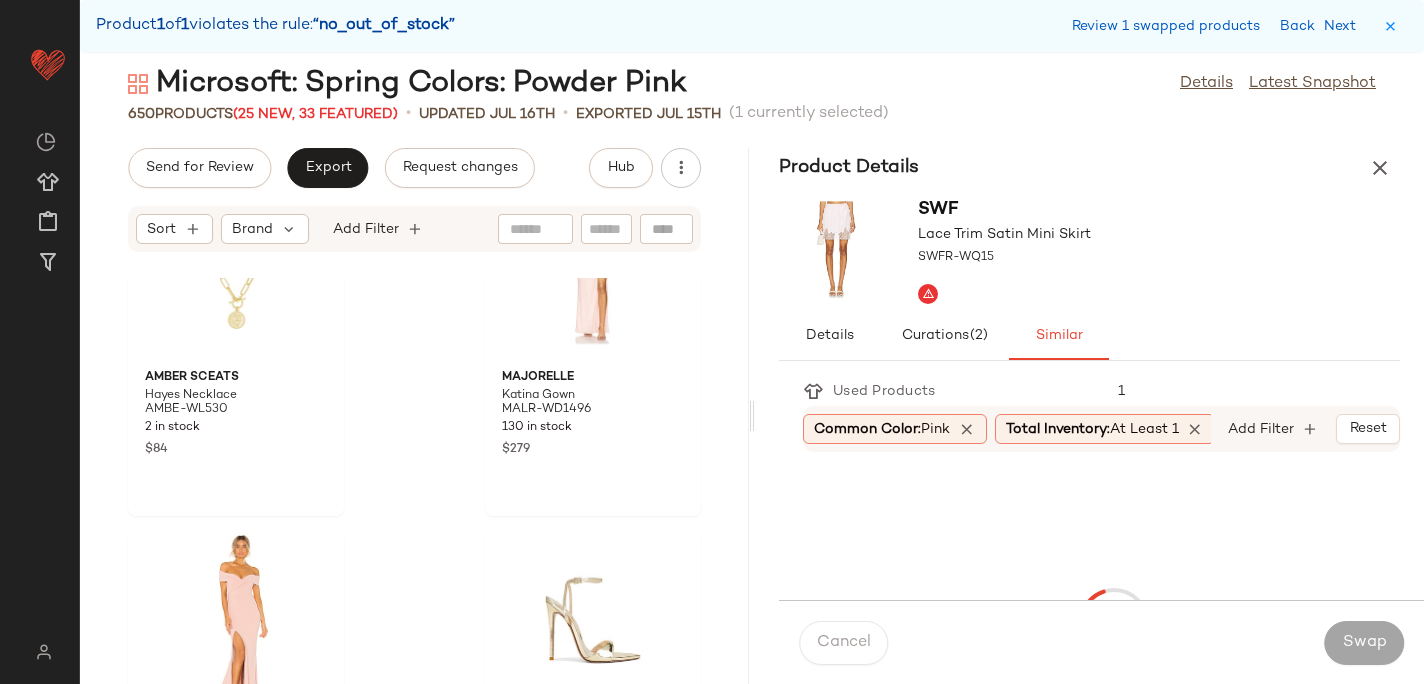 scroll, scrollTop: 80520, scrollLeft: 0, axis: vertical 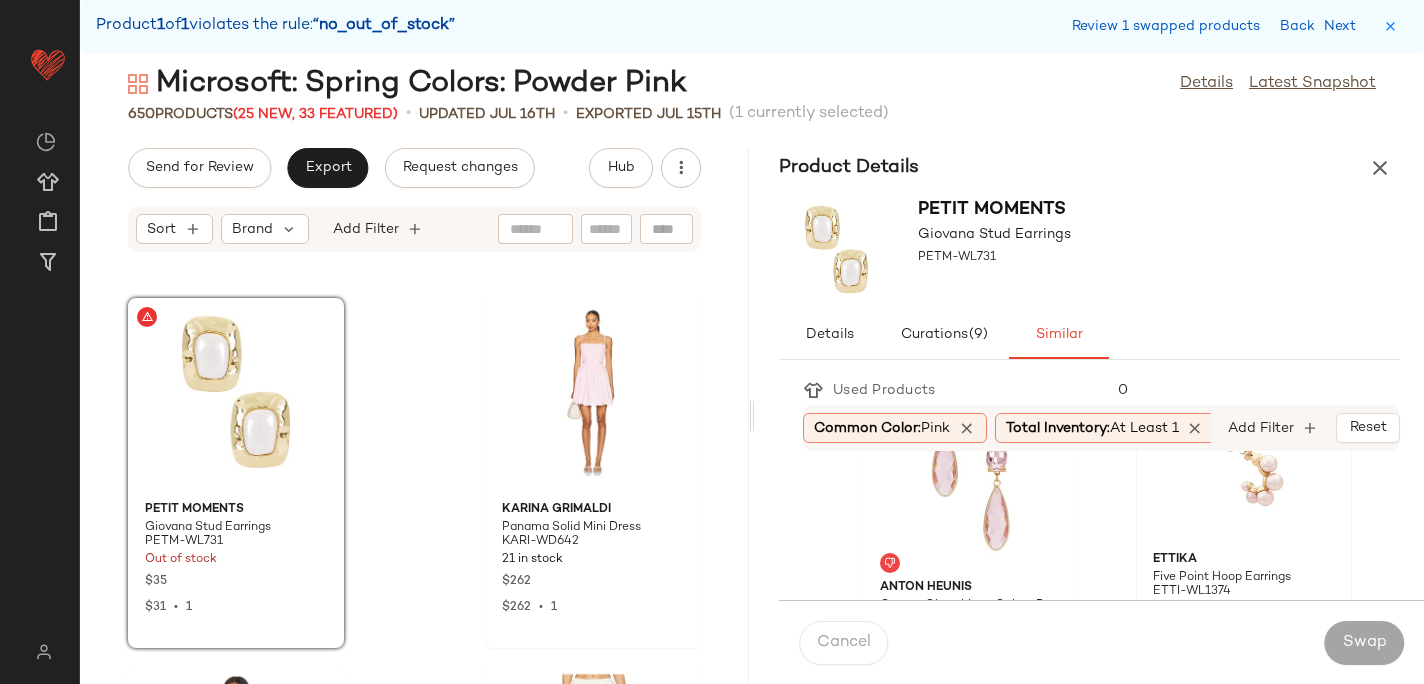 click 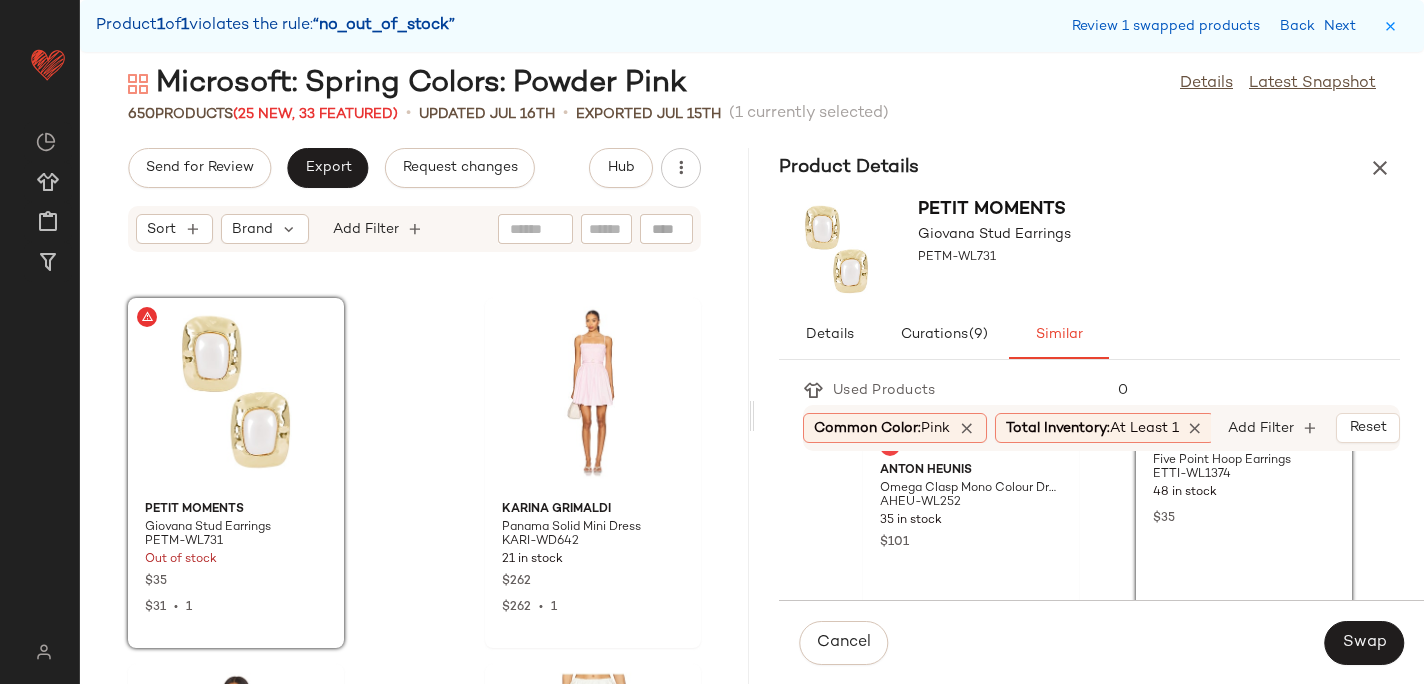 scroll, scrollTop: 235, scrollLeft: 0, axis: vertical 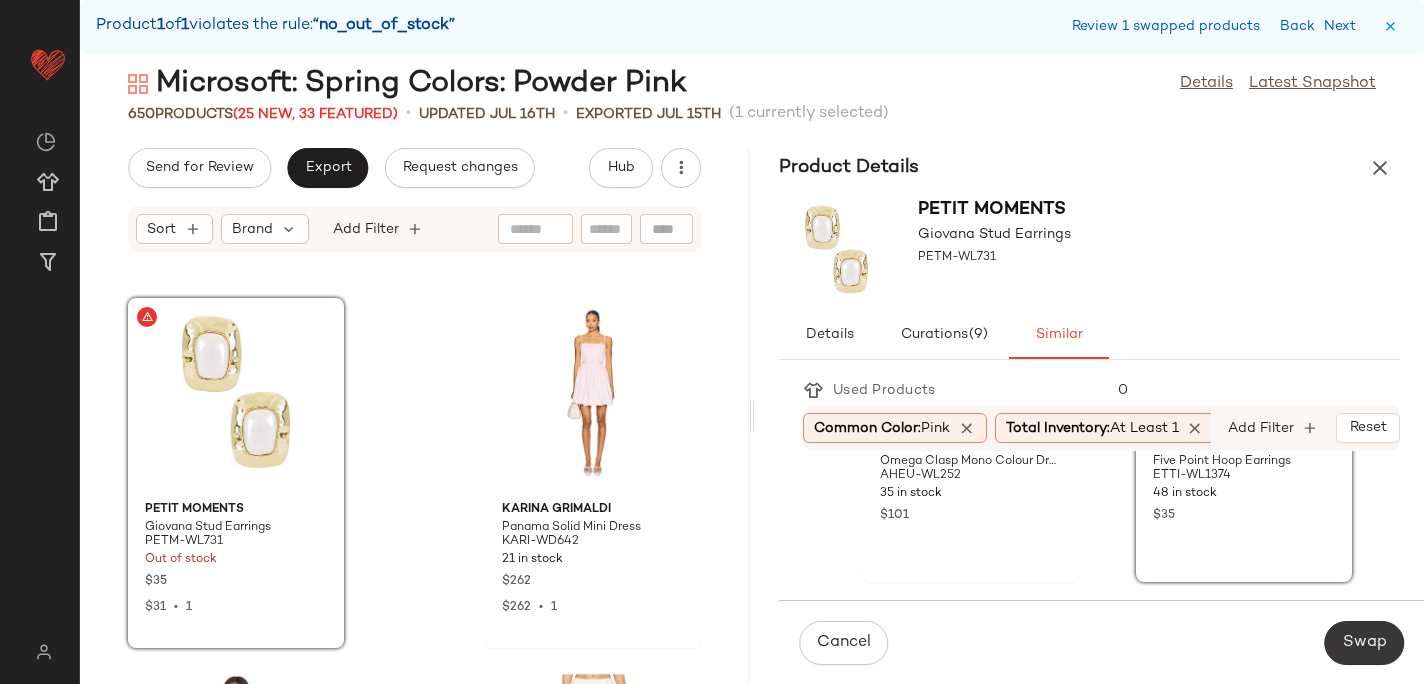 click on "Swap" 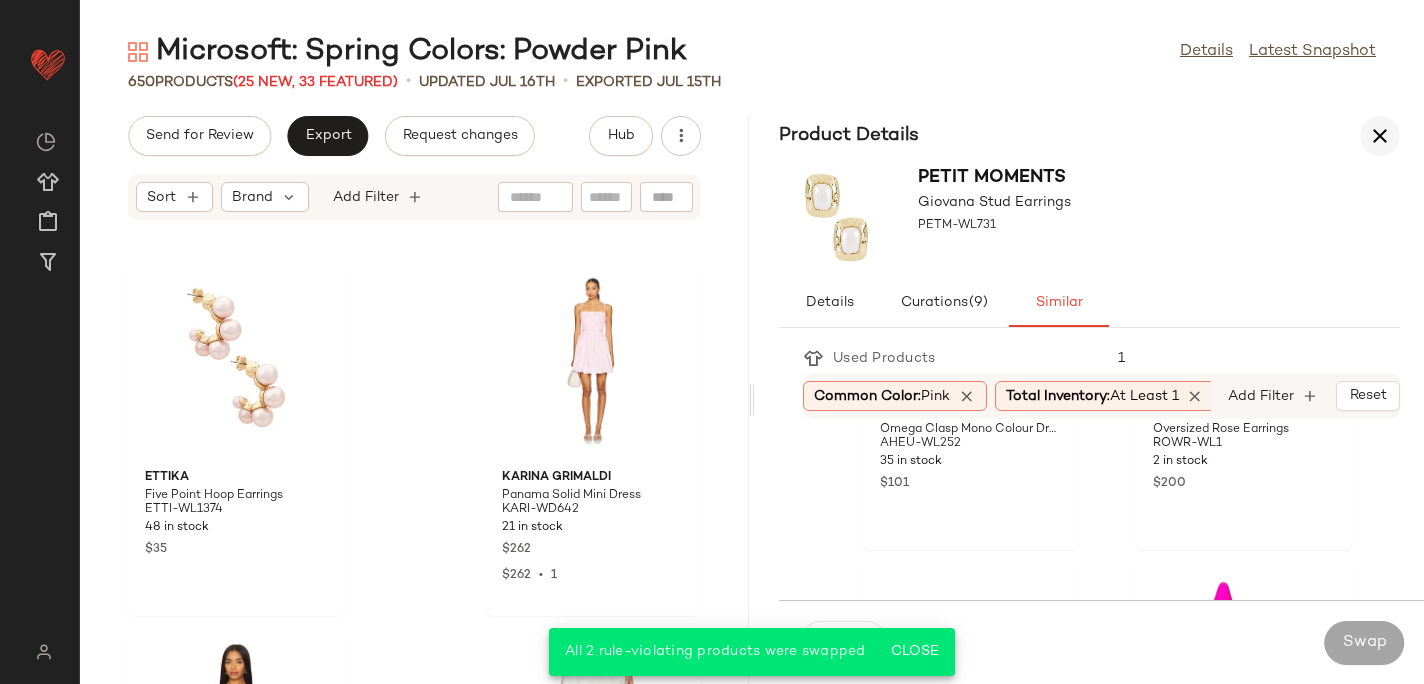 click at bounding box center [1380, 136] 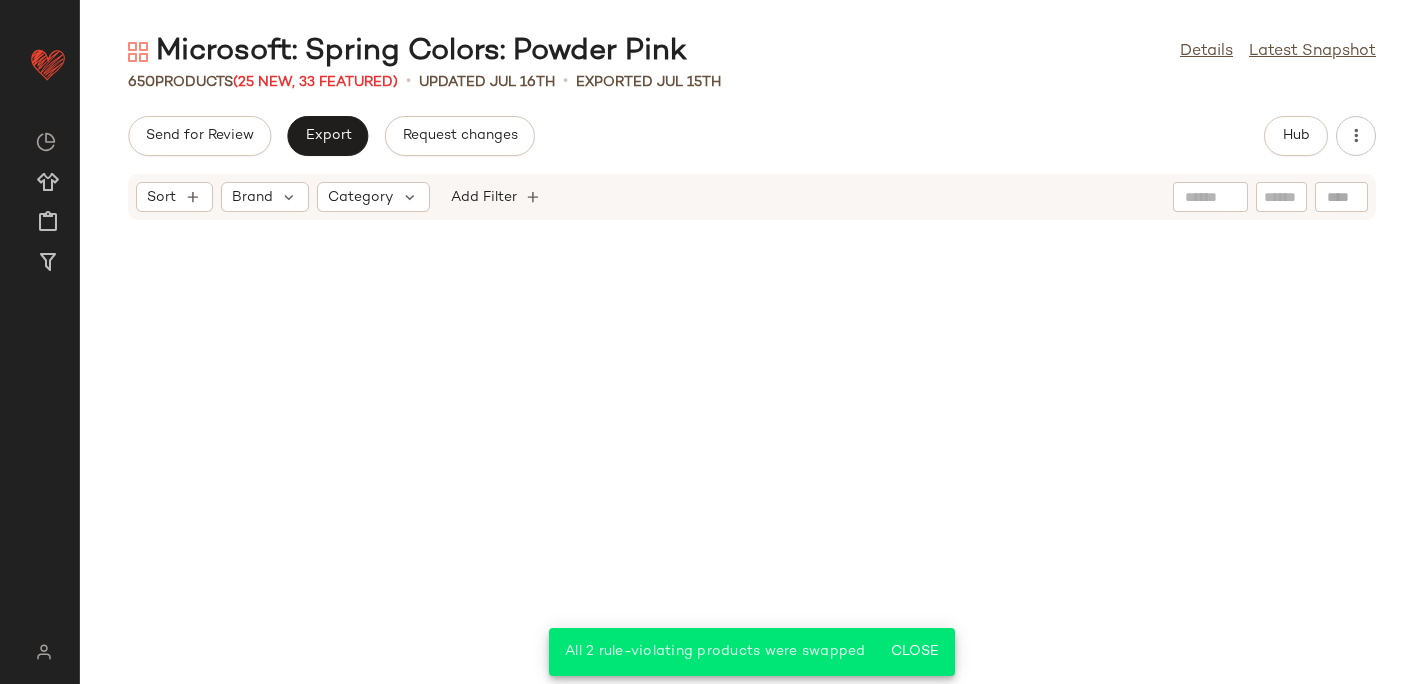 scroll, scrollTop: 47146, scrollLeft: 0, axis: vertical 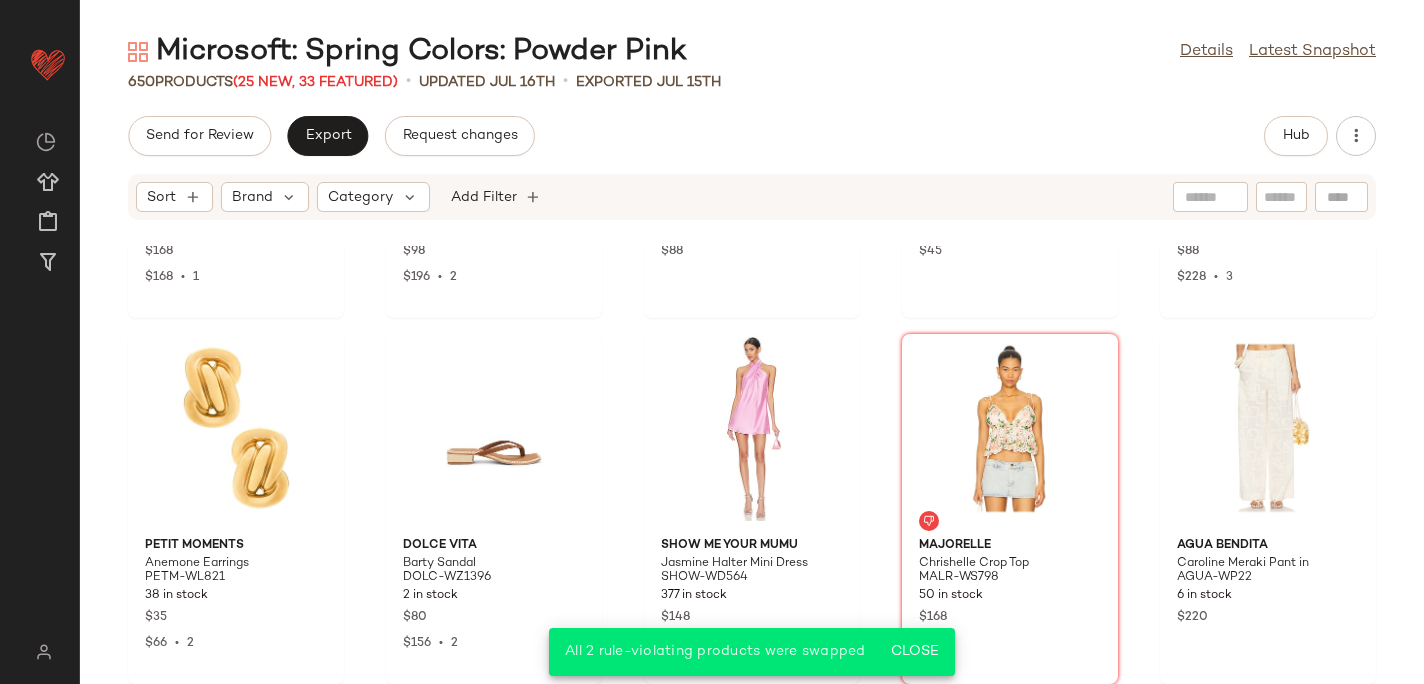 click on "Sort  Brand  Category  Add Filter" at bounding box center [752, 197] 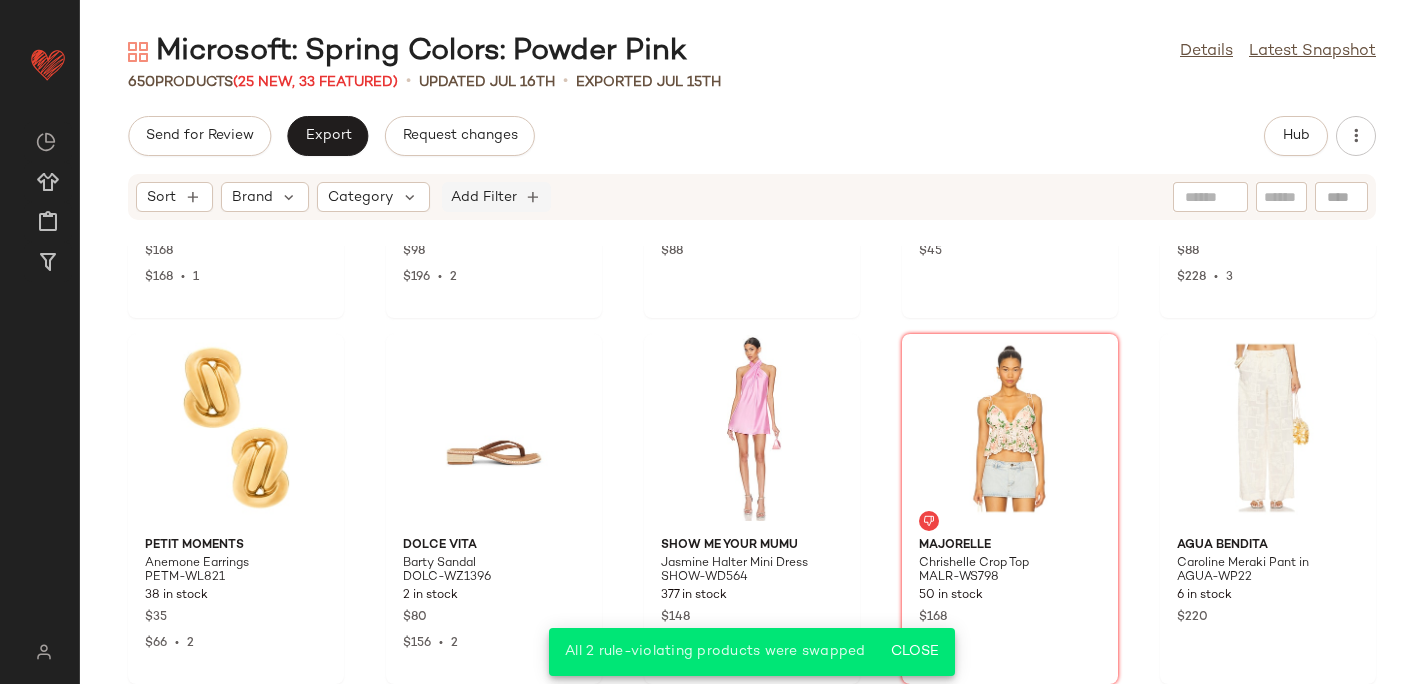 click on "Add Filter" at bounding box center (484, 197) 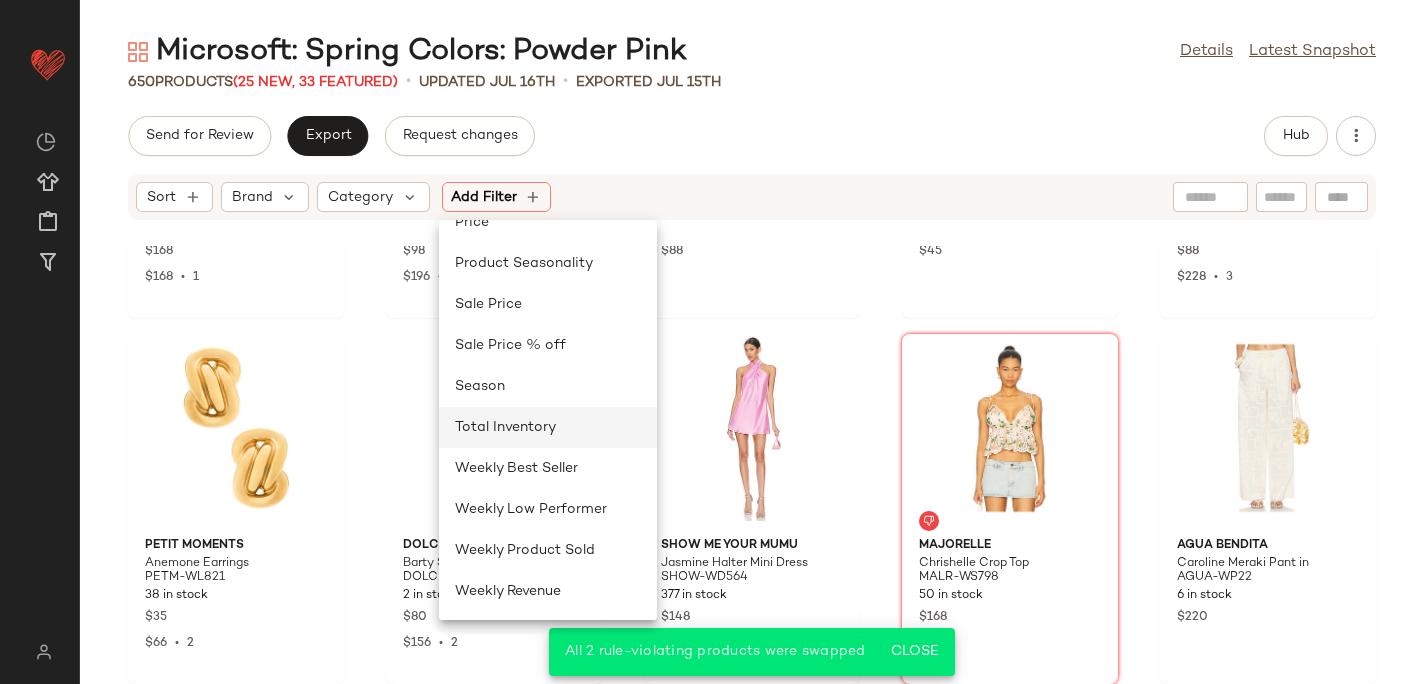 click on "Total Inventory" 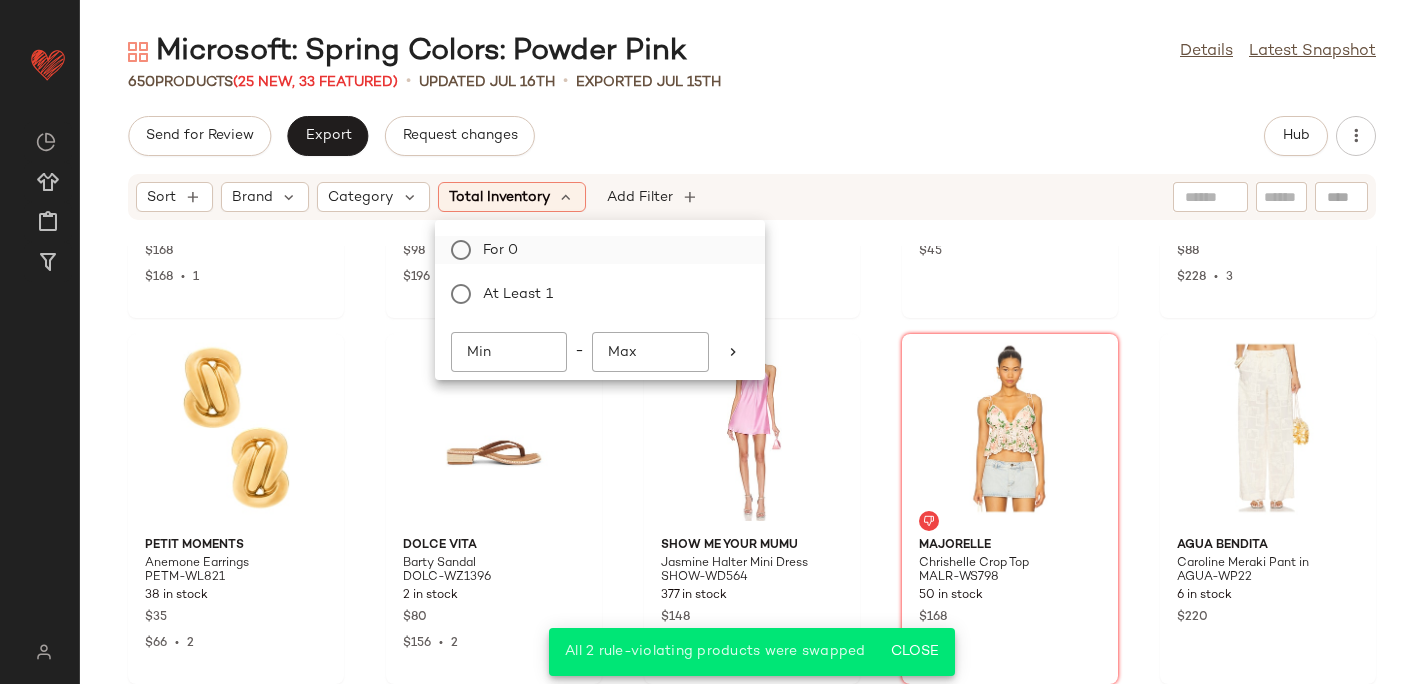 click on "For 0" 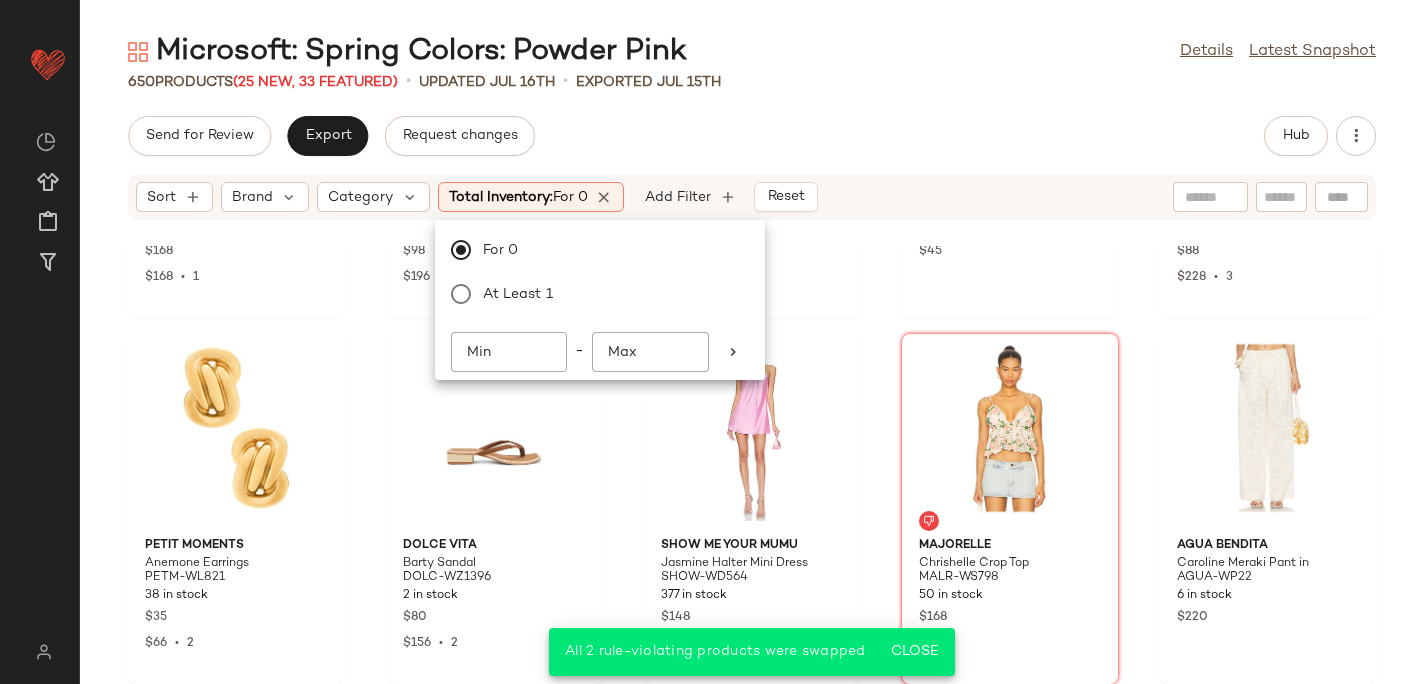 click on "Send for Review   Export   Request changes   Hub" 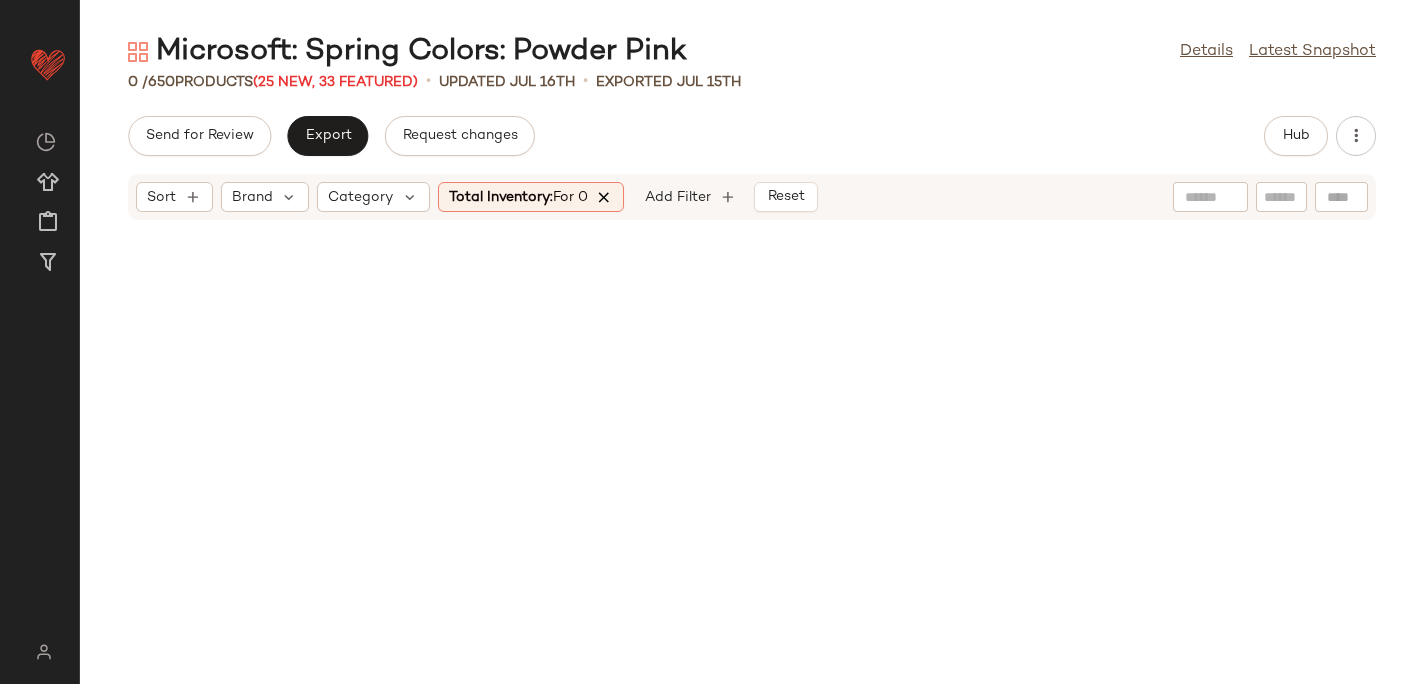 click at bounding box center [605, 197] 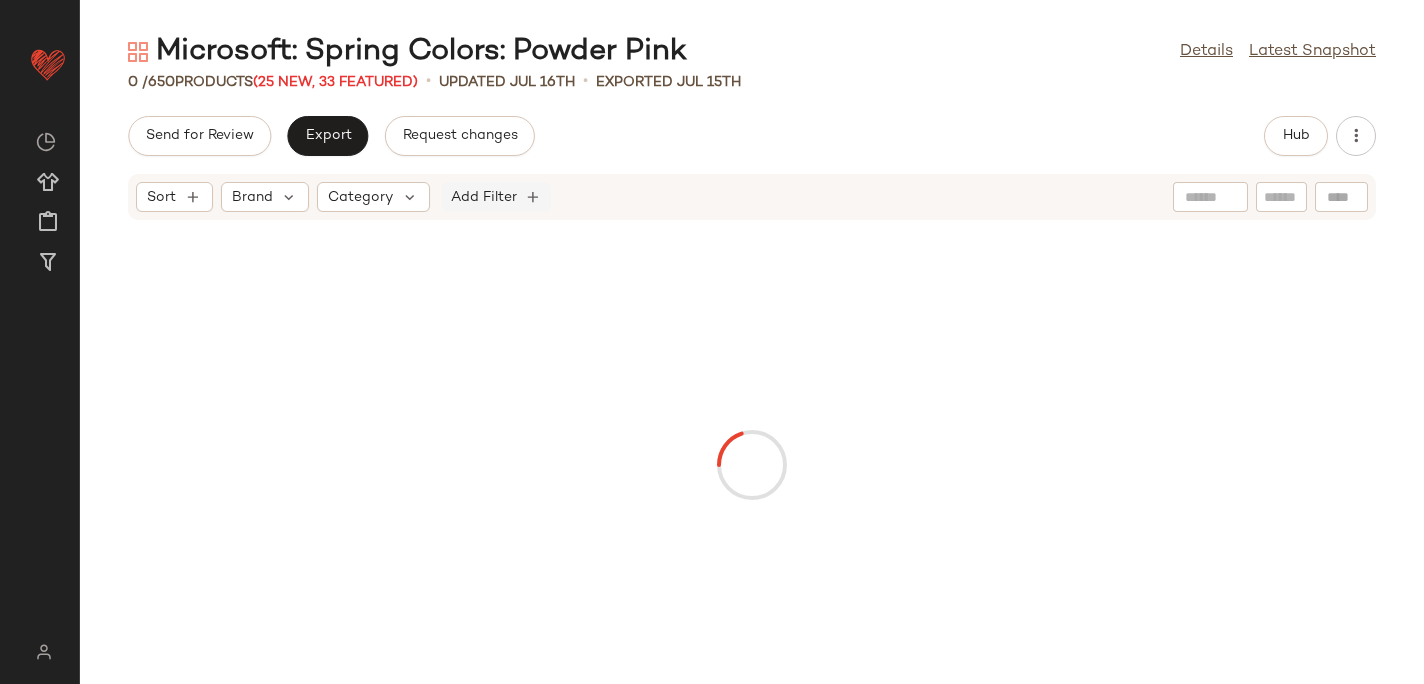 click on "Add Filter" at bounding box center (484, 197) 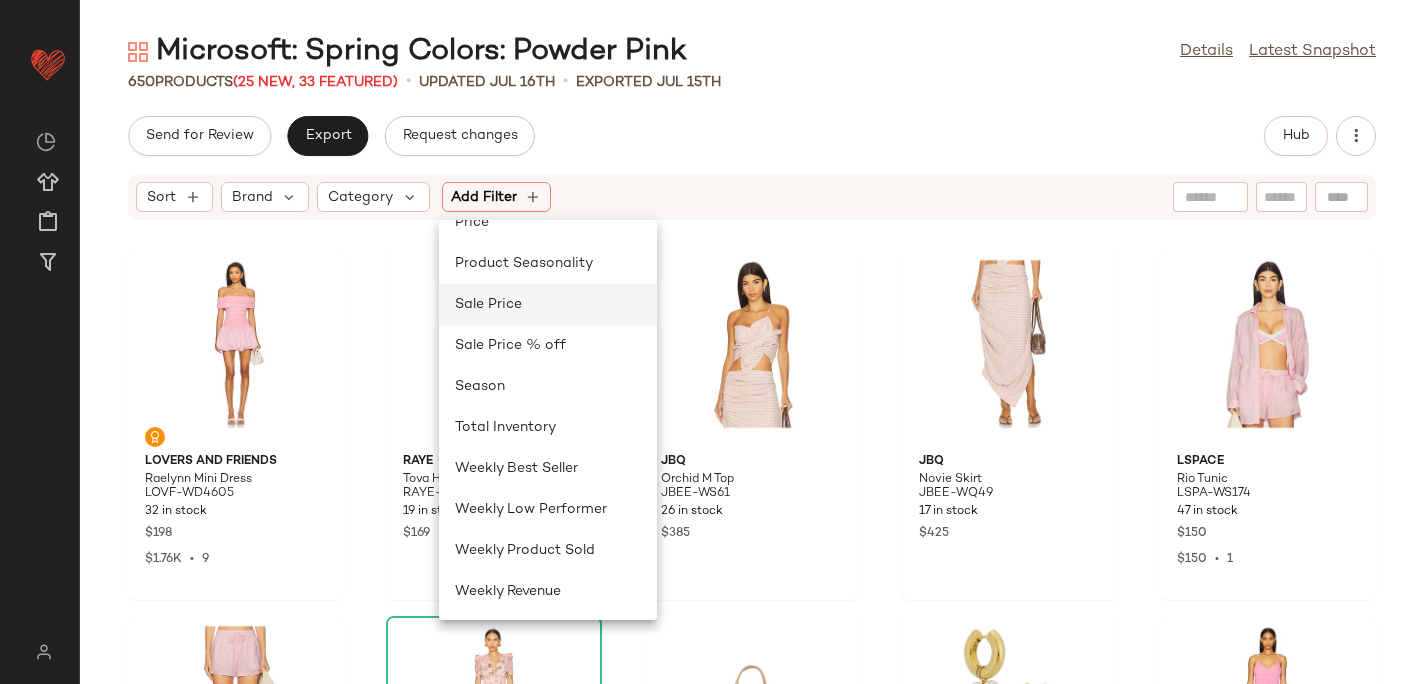 click on "Sale Price" 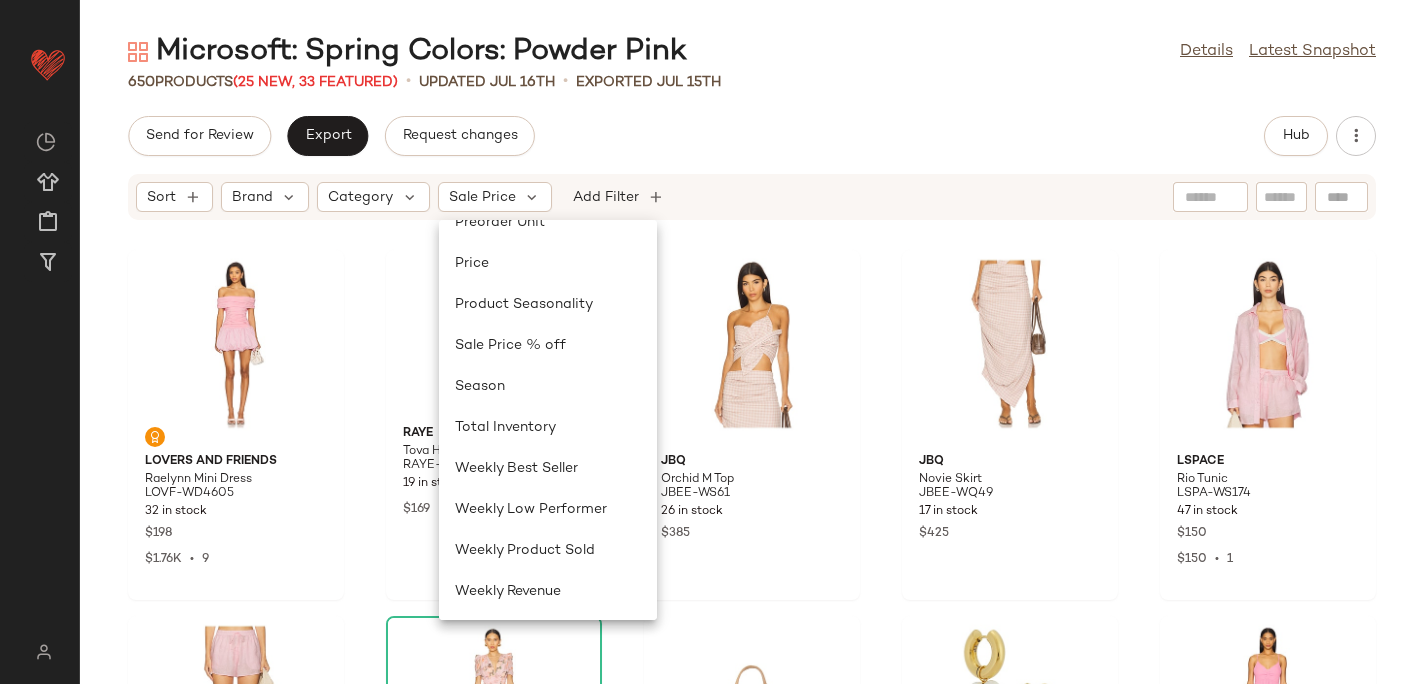 scroll, scrollTop: 887, scrollLeft: 0, axis: vertical 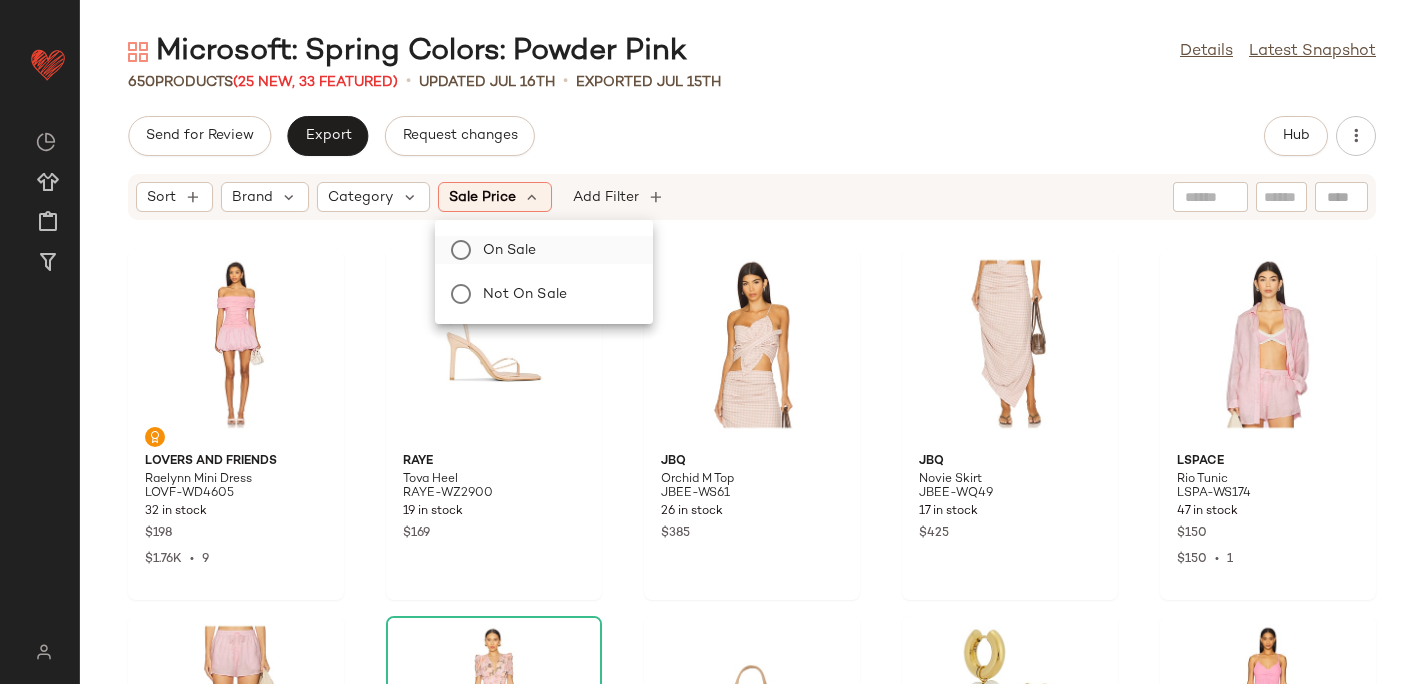 click on "On sale" at bounding box center (556, 250) 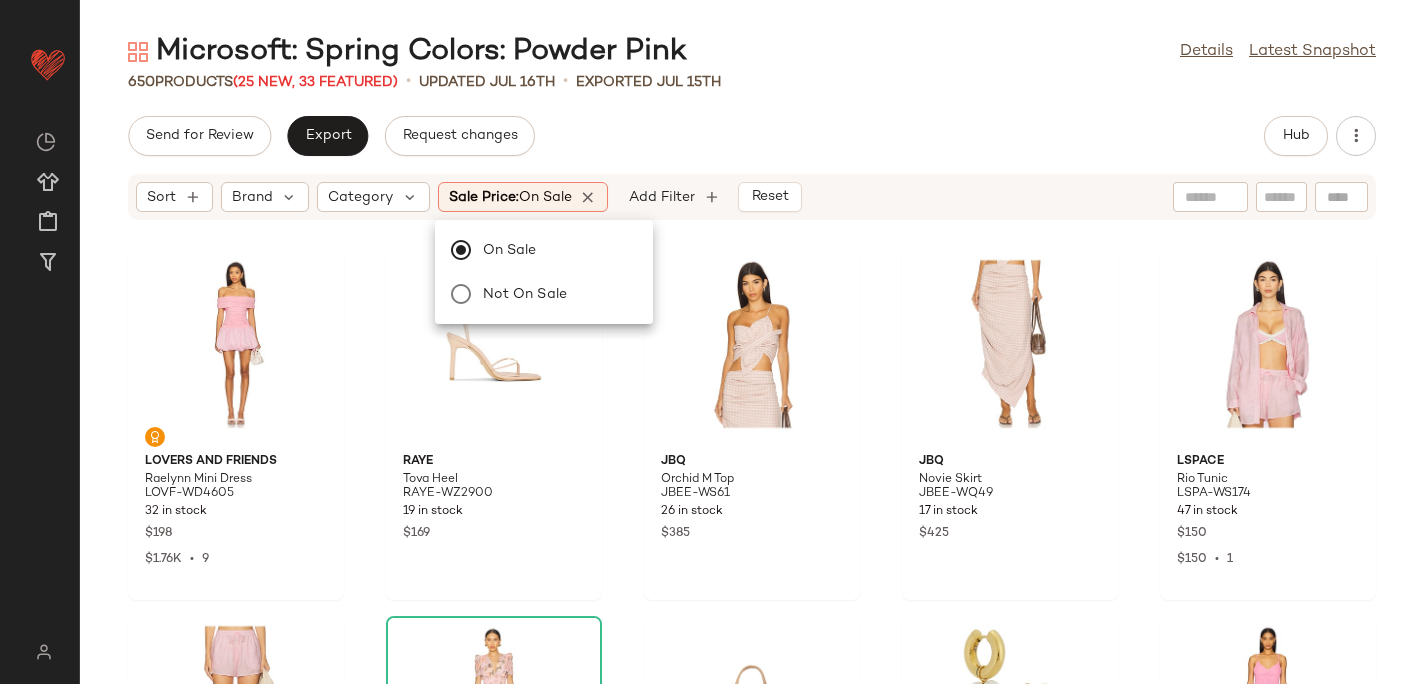 click on "Send for Review   Export   Request changes   Hub  Sort  Brand  Category  Sale Price:   On sale Add Filter   Reset  Lovers and Friends Raelynn Mini Dress LOVF-WD4605 32 in stock $198 $1.76K  •  9 RAYE Tova Heel RAYE-WZ2900 19 in stock $169 JBQ Orchid M Top JBEE-WS61 26 in stock $385 JBQ Novie Skirt JBEE-WQ49 17 in stock $425 LSPACE Rio Tunic LSPA-WS174 47 in stock $150 $150  •  1 LSPACE Rio Short LSPA-WF91 52 in stock $114 Yumi Kim Ritzy Dress YUMI-WD654 43 in stock $228 Alexander Wang Pike Small Hobo Bag AWAR-WY149 9 in stock $550 Timeless Pearly Lovely Earrings TRLF-WL49 23 in stock $275 SUNDRY Gauze Tie Strap Dress SDRY-WD221 11 in stock $168 $336  •  2 Lovers and Friends Surya Top LOVF-WS3229 24 in stock $118 $236  •  2 Lovers and Friends Surya Midi Skirt LOVF-WQ982 21 in stock $168 $823  •  5 LoveShackFancy Jessyn Tank LESH-WS346 3 in stock $225 LoveShackFancy Muna Skirt LESH-WQ355 7 in stock $265 RAYE Luci Wedge RAYE-WZ2897 6 in stock $169 LoveShackFancy Bridgette Cardigan LESH-WK151 $365 1" at bounding box center [752, 400] 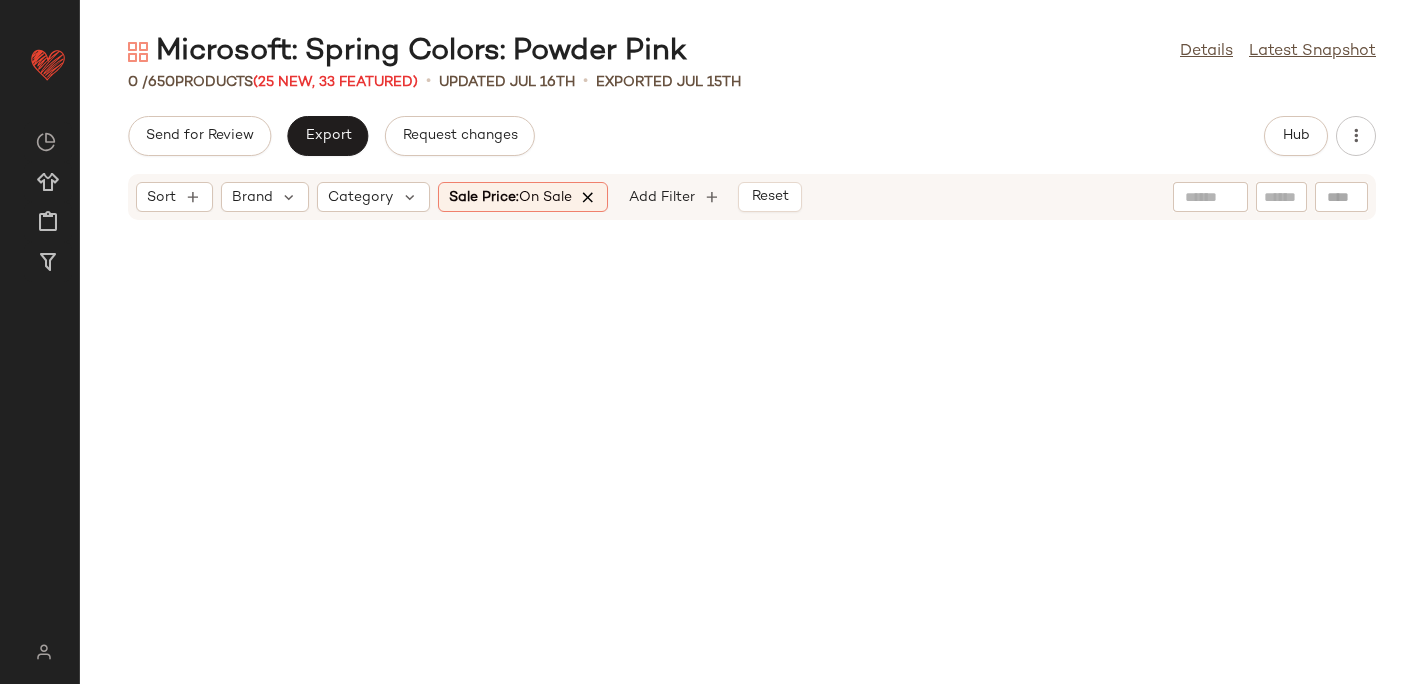 click at bounding box center [589, 197] 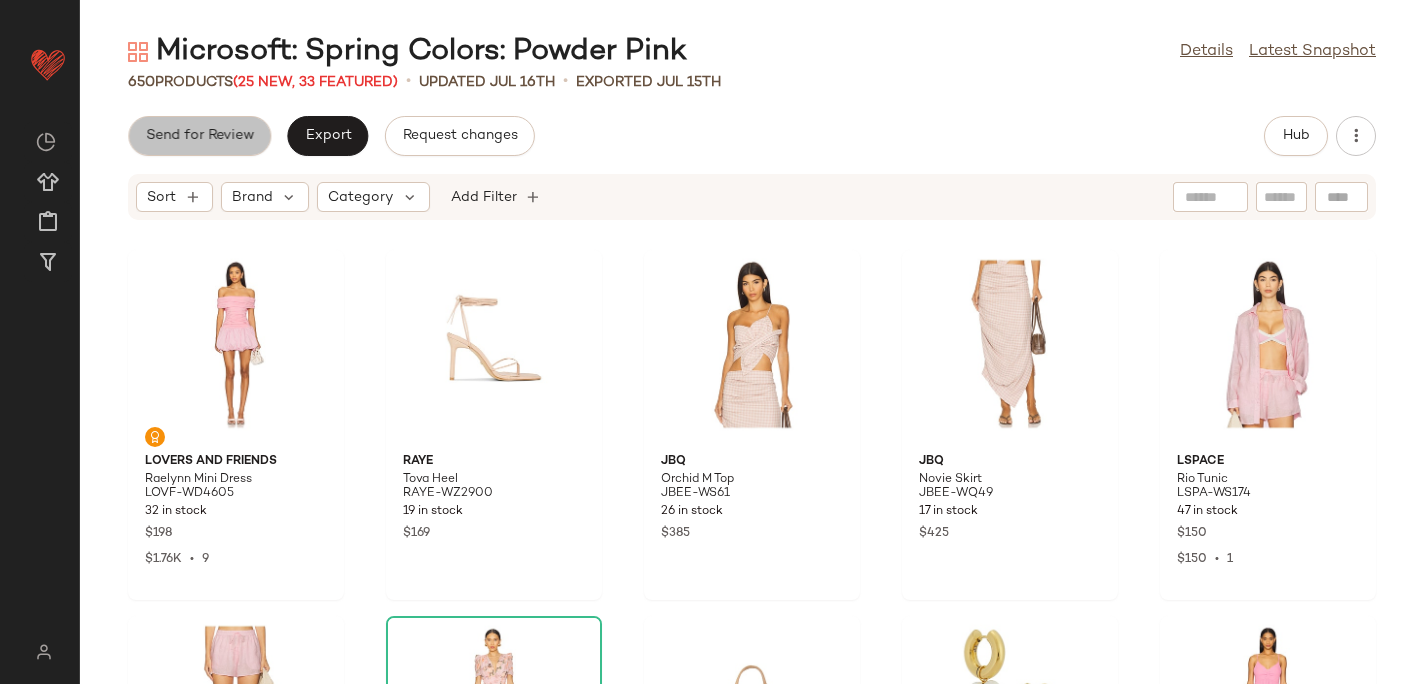 click on "Send for Review" 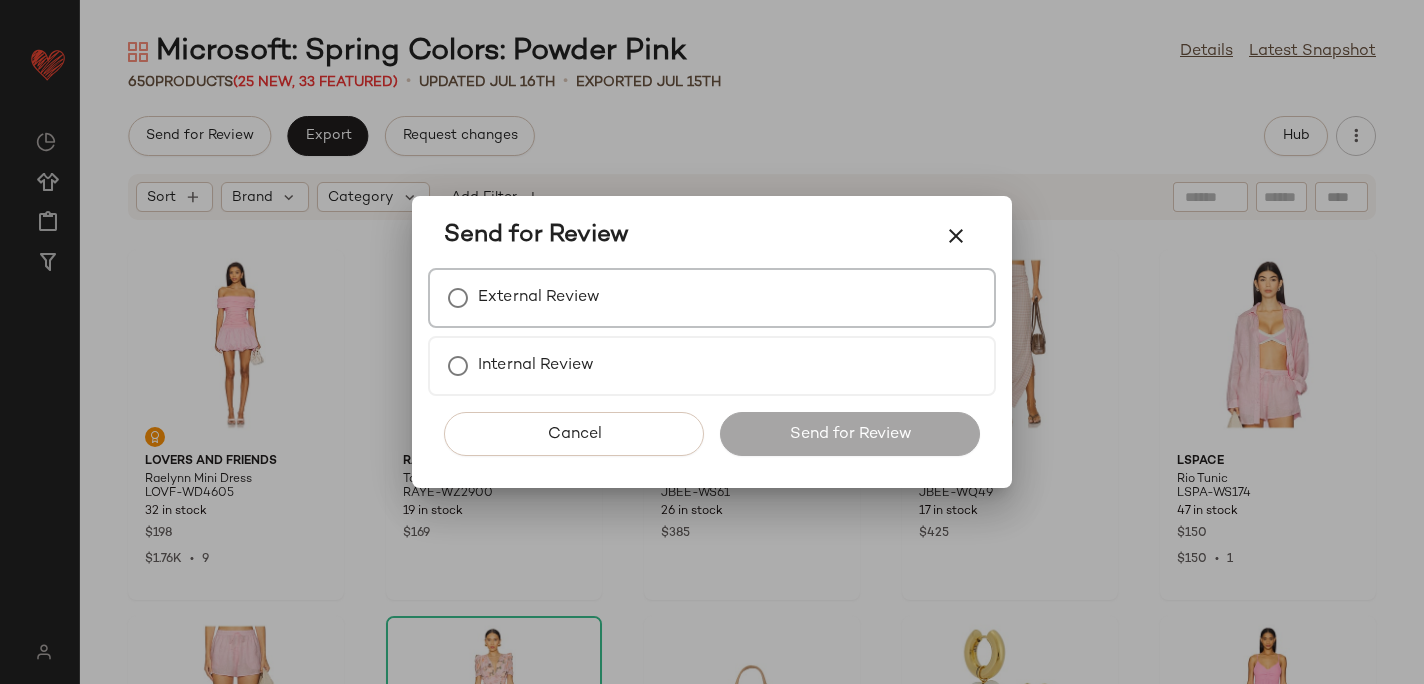 click on "External Review" at bounding box center (539, 298) 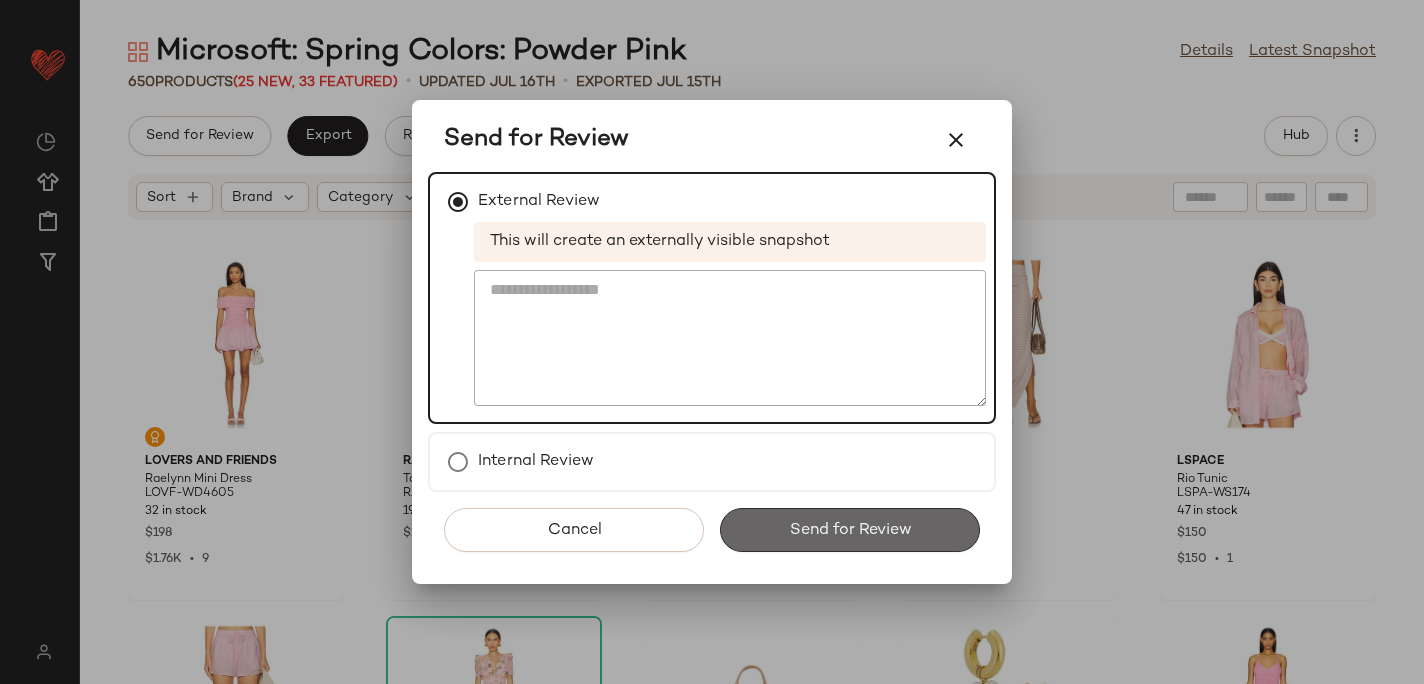 click on "Send for Review" 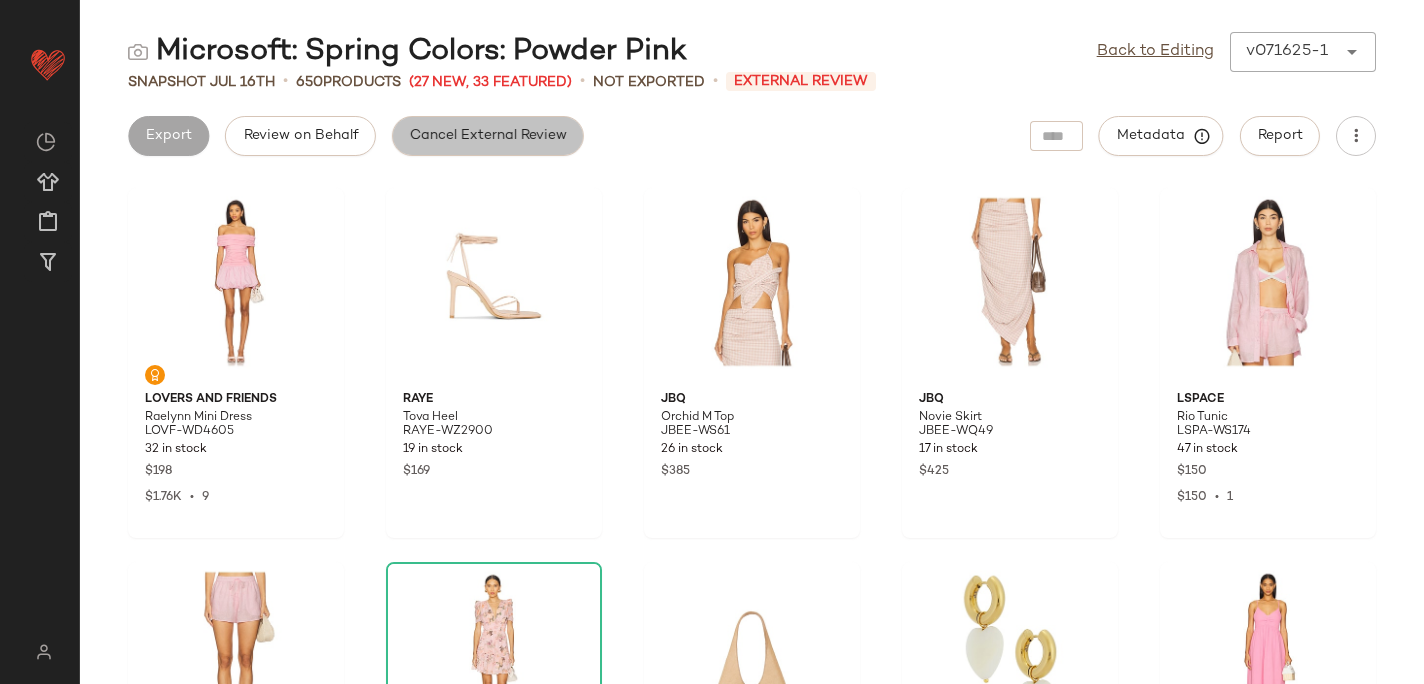 click on "Cancel External Review" 